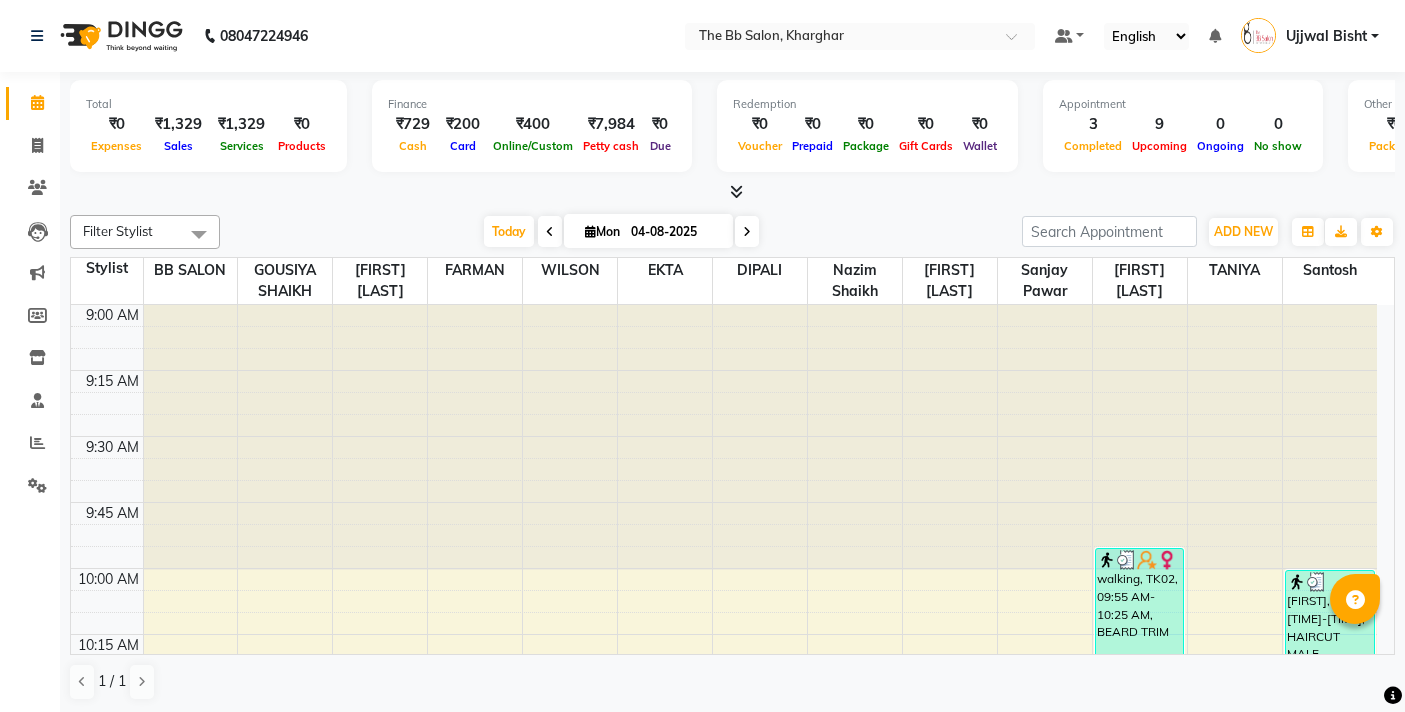 scroll, scrollTop: 0, scrollLeft: 0, axis: both 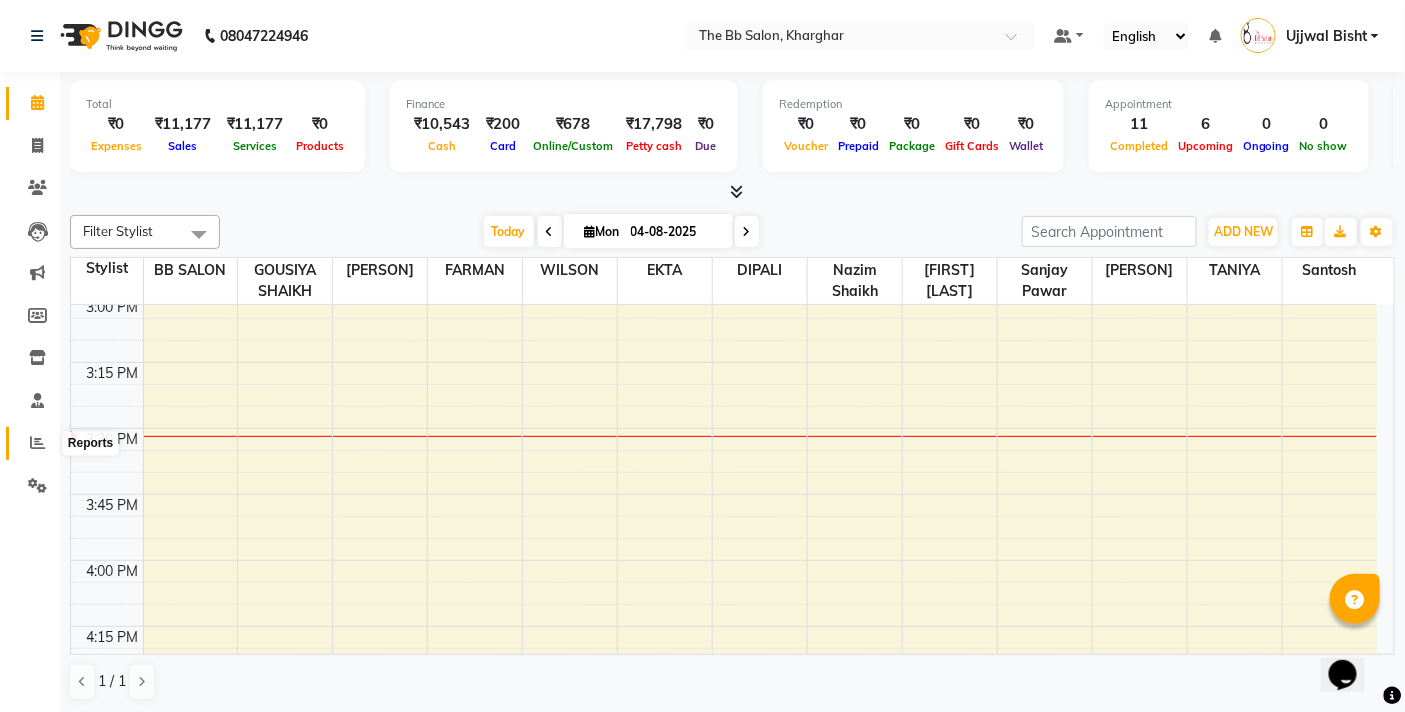 click 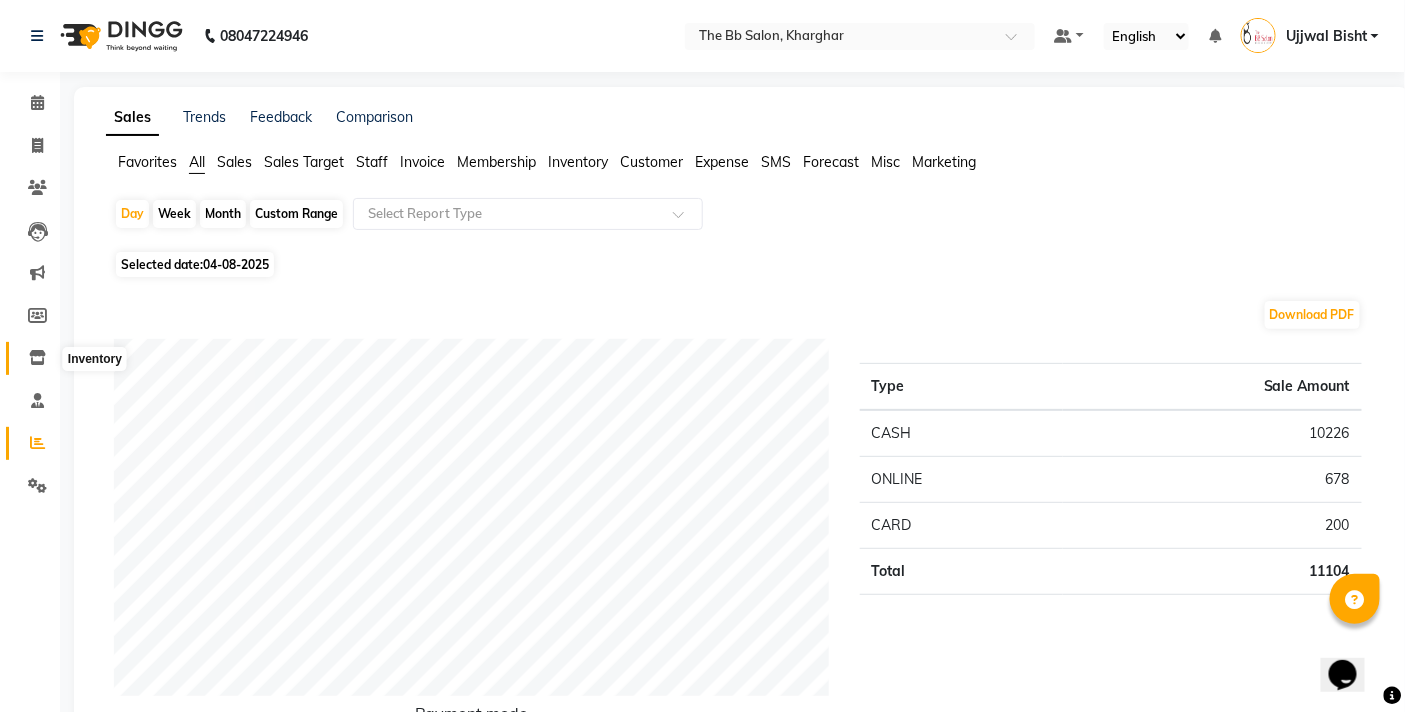 click 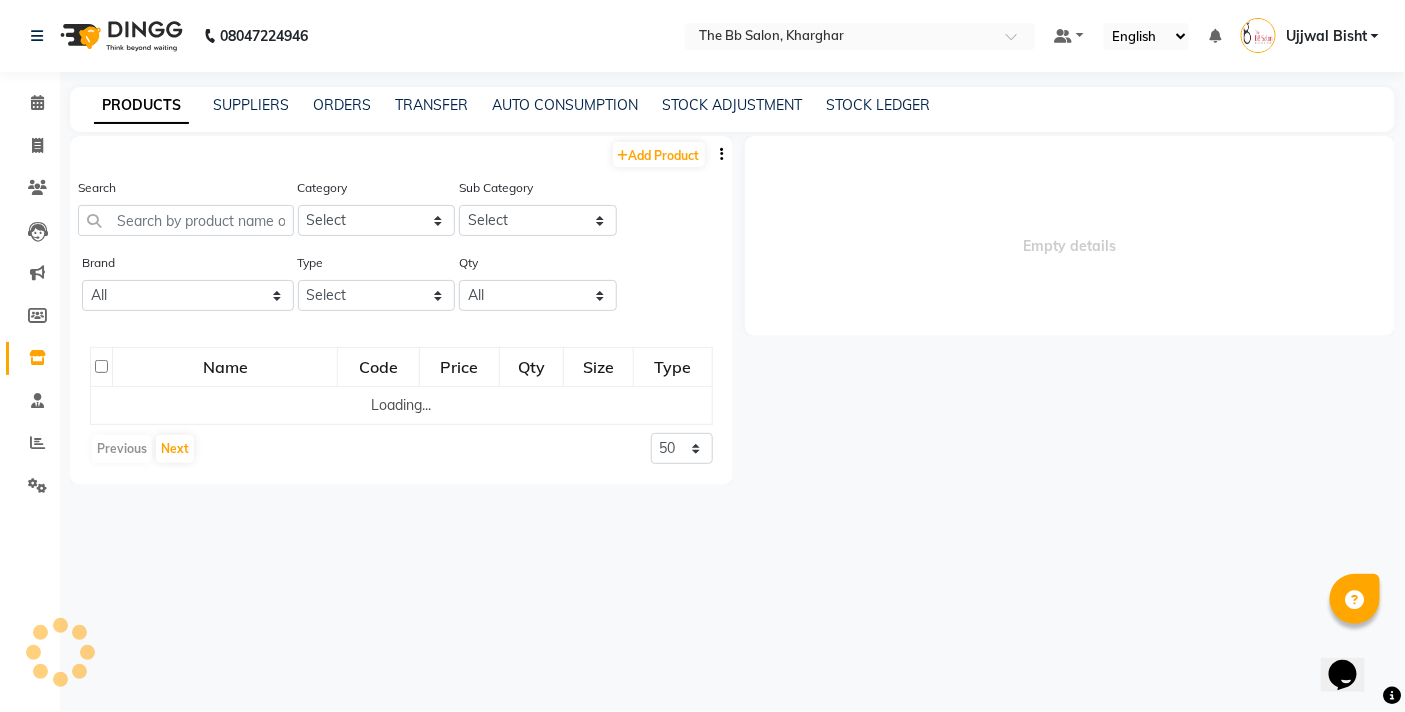 select 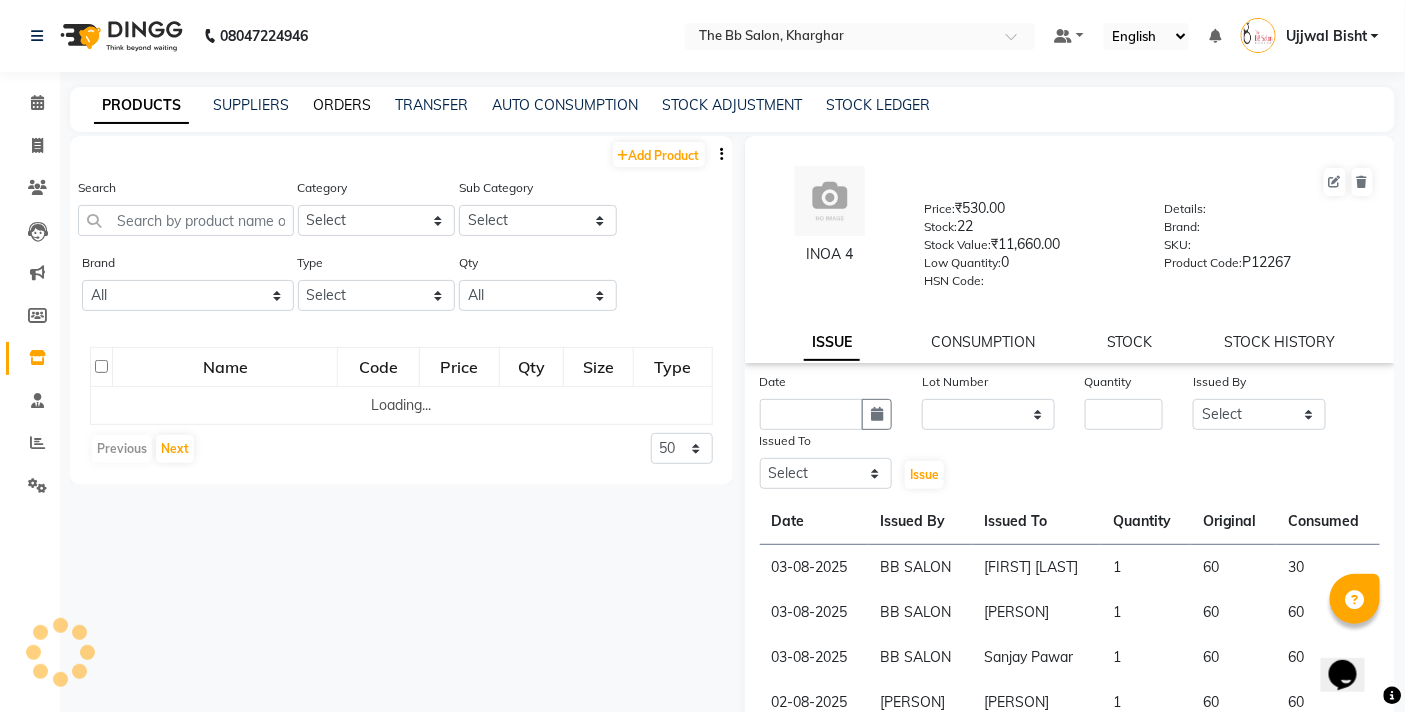 click on "ORDERS" 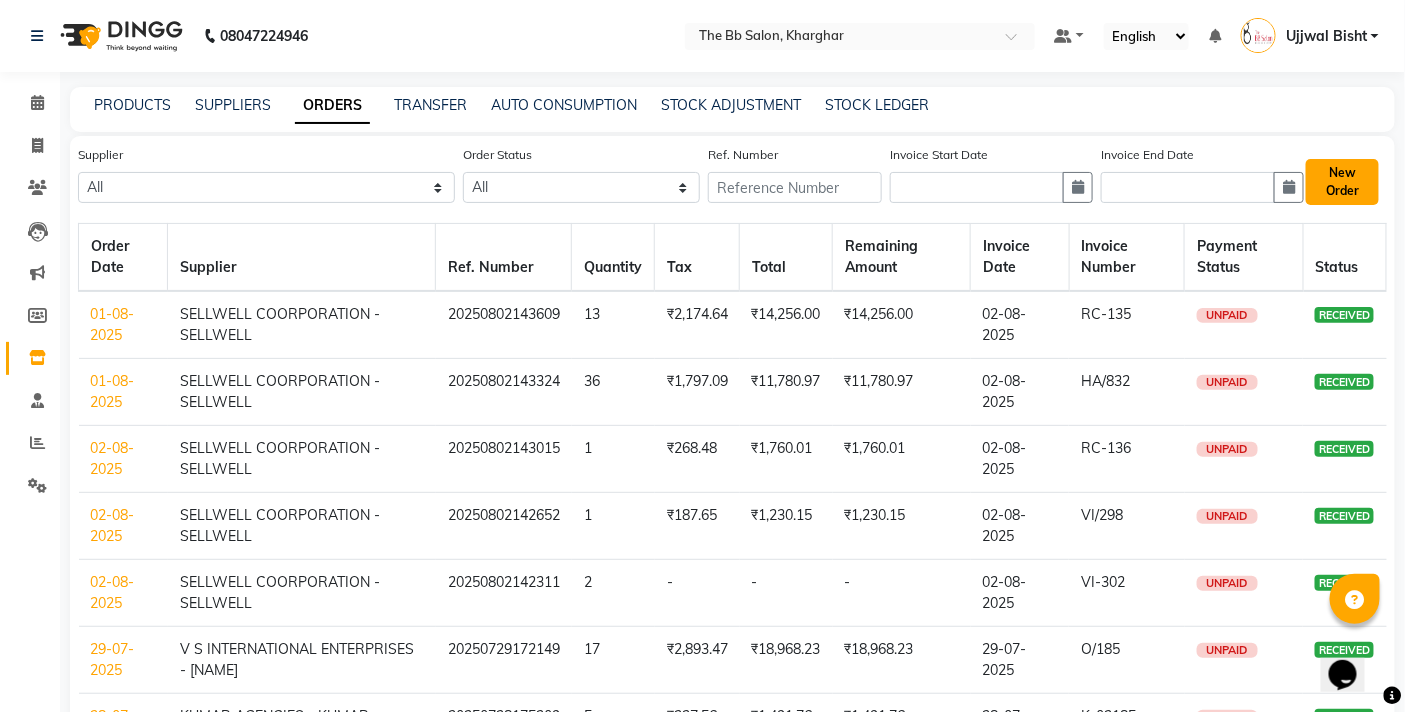 click on "New Order" 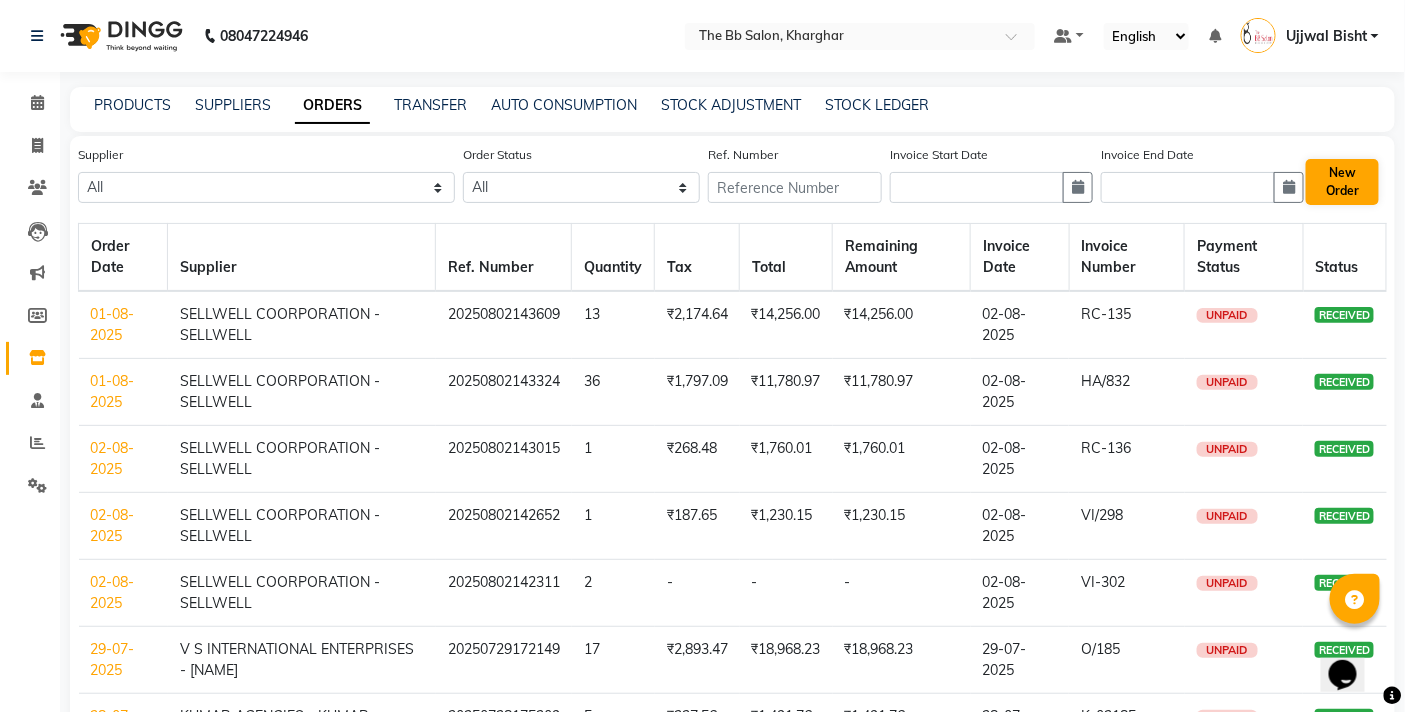 select on "true" 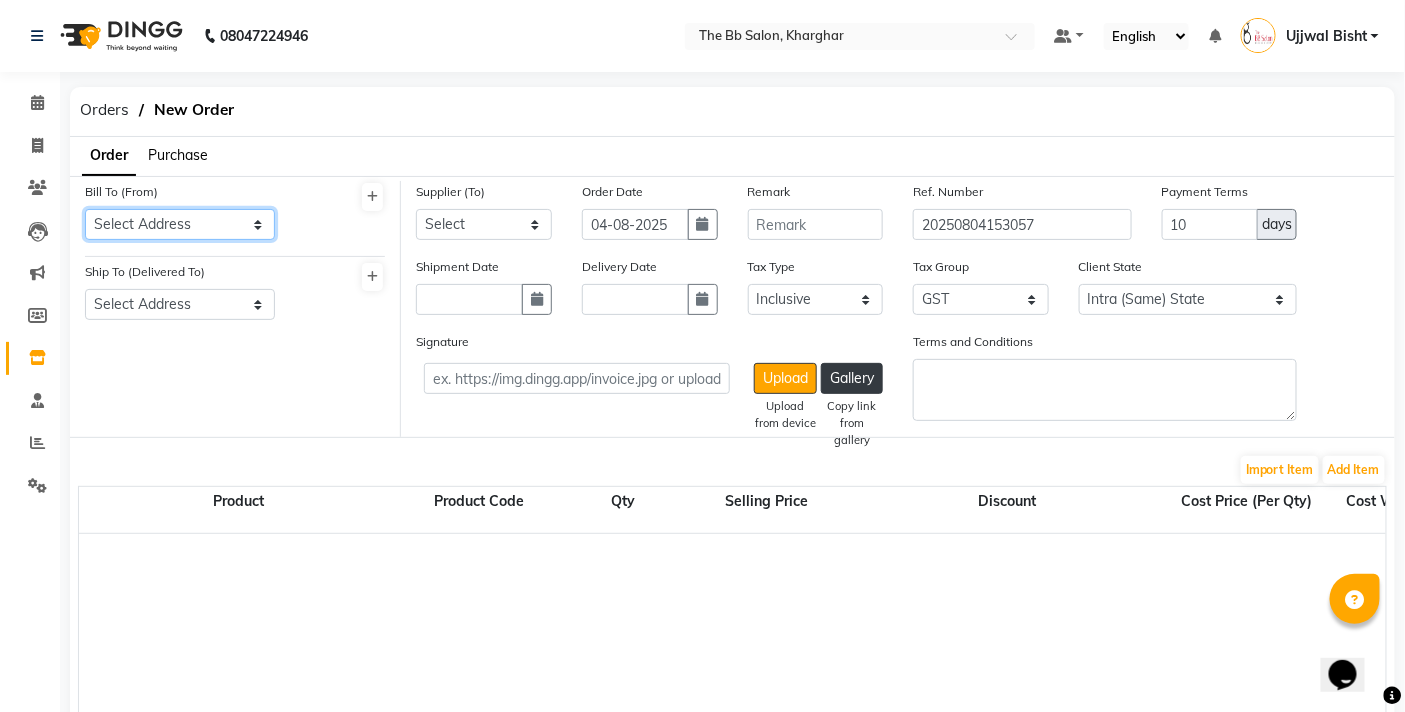 click on "Select Address  t   THE BB SALON" 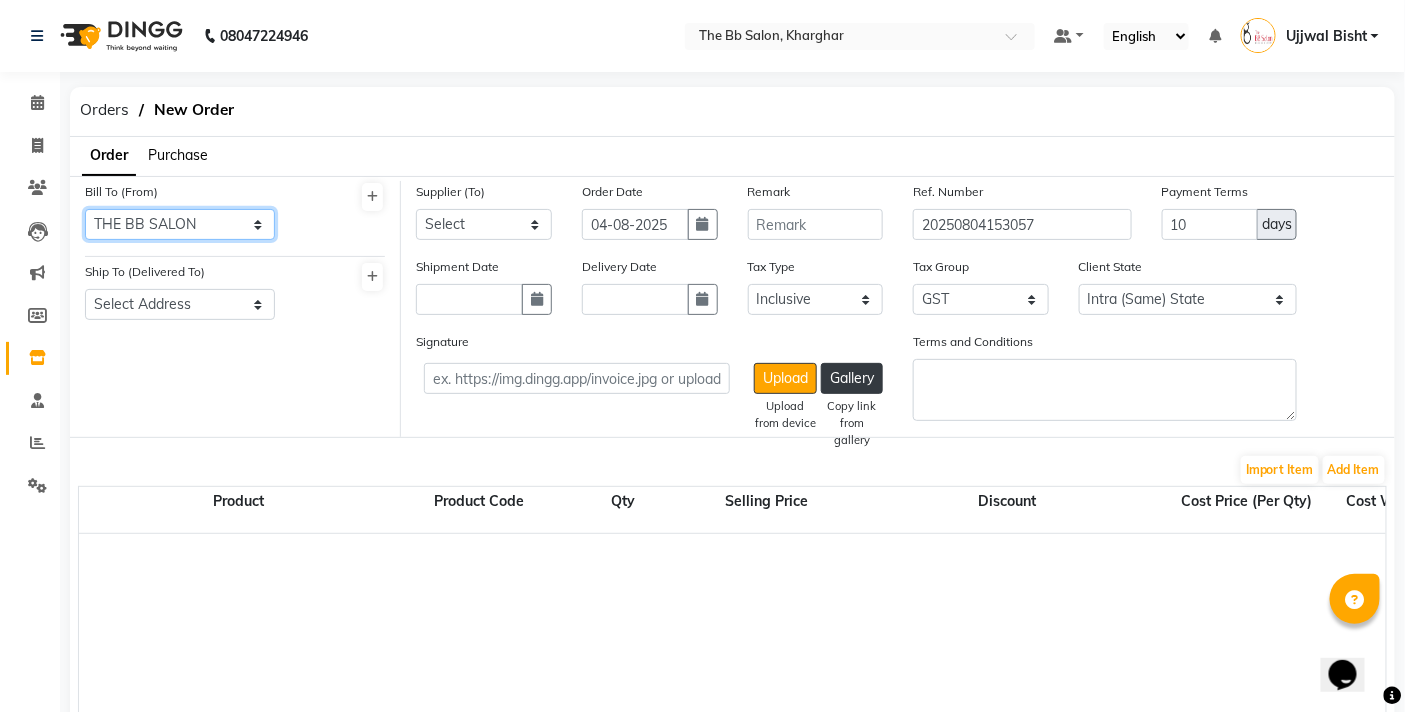 click on "Select Address  t   THE BB SALON" 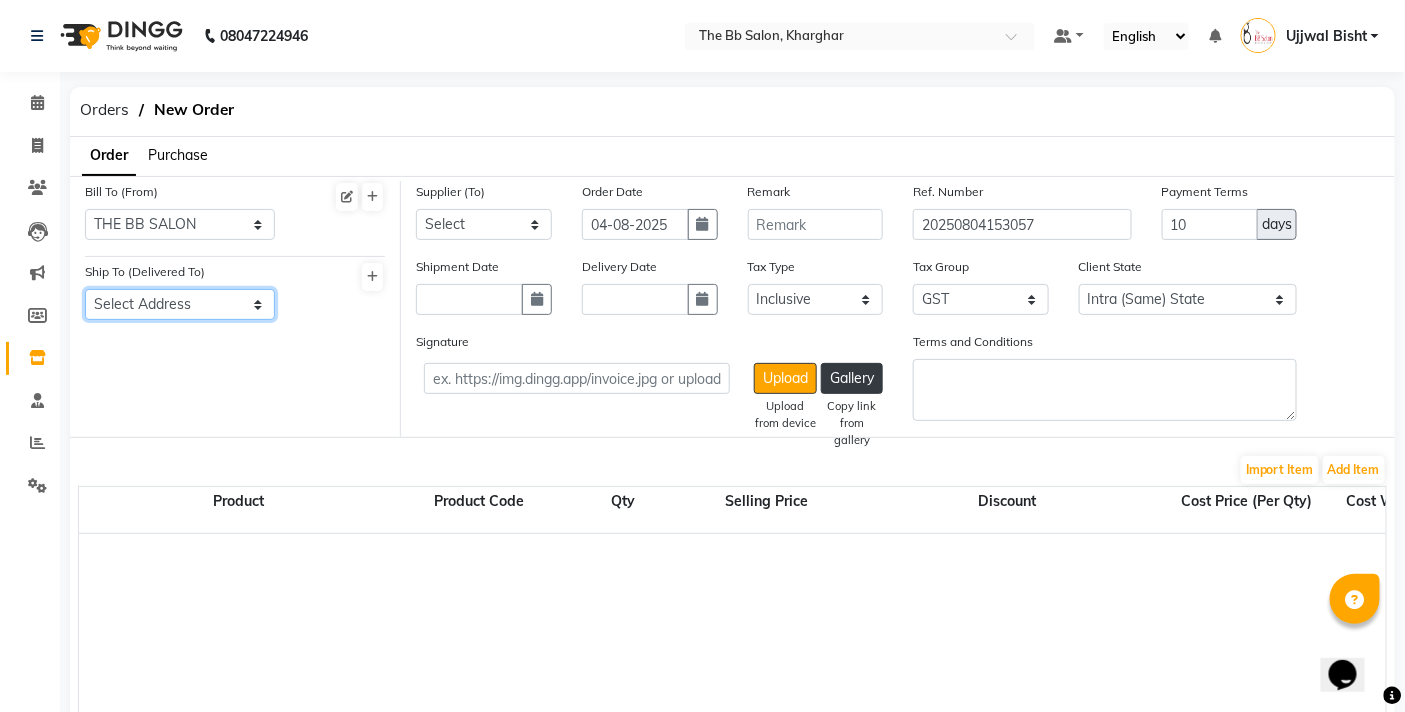 click on "Select Address  THE BB SALON" 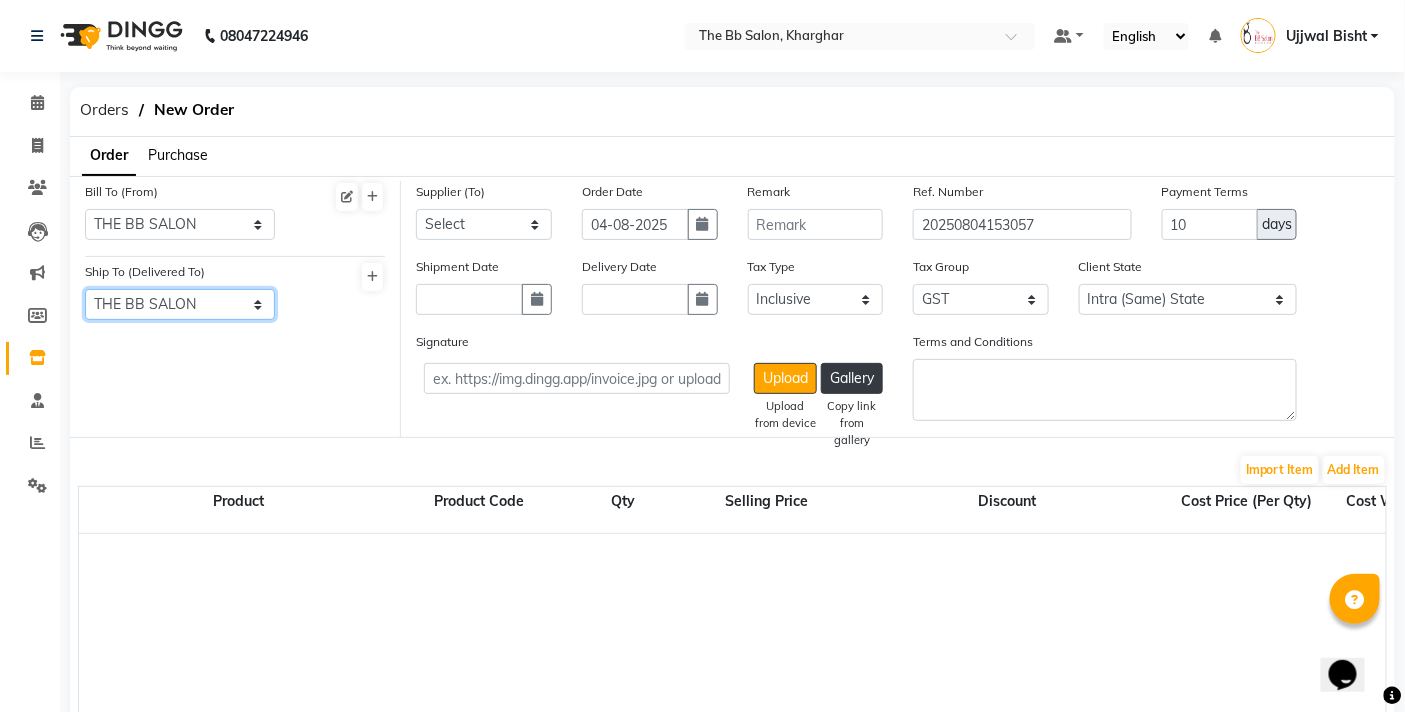 click on "Select Address  THE BB SALON" 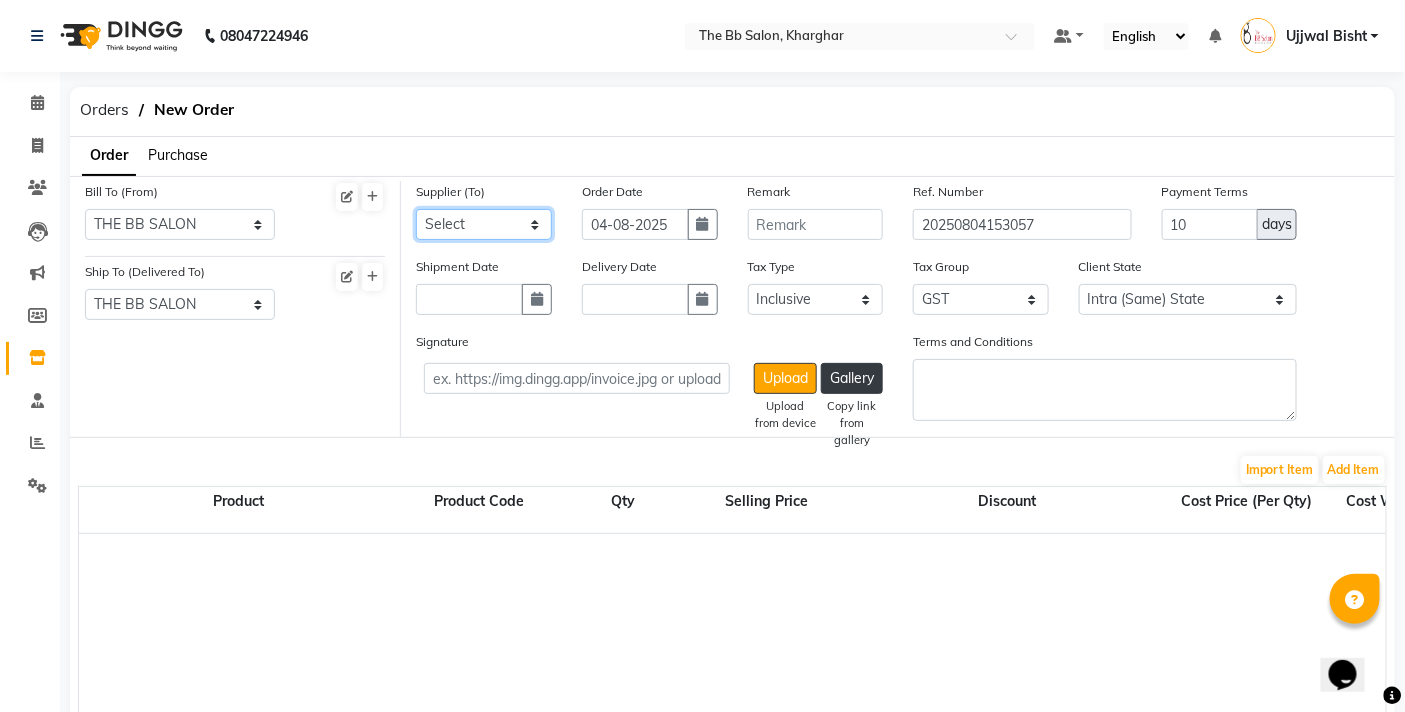 drag, startPoint x: 463, startPoint y: 218, endPoint x: 474, endPoint y: 233, distance: 18.601076 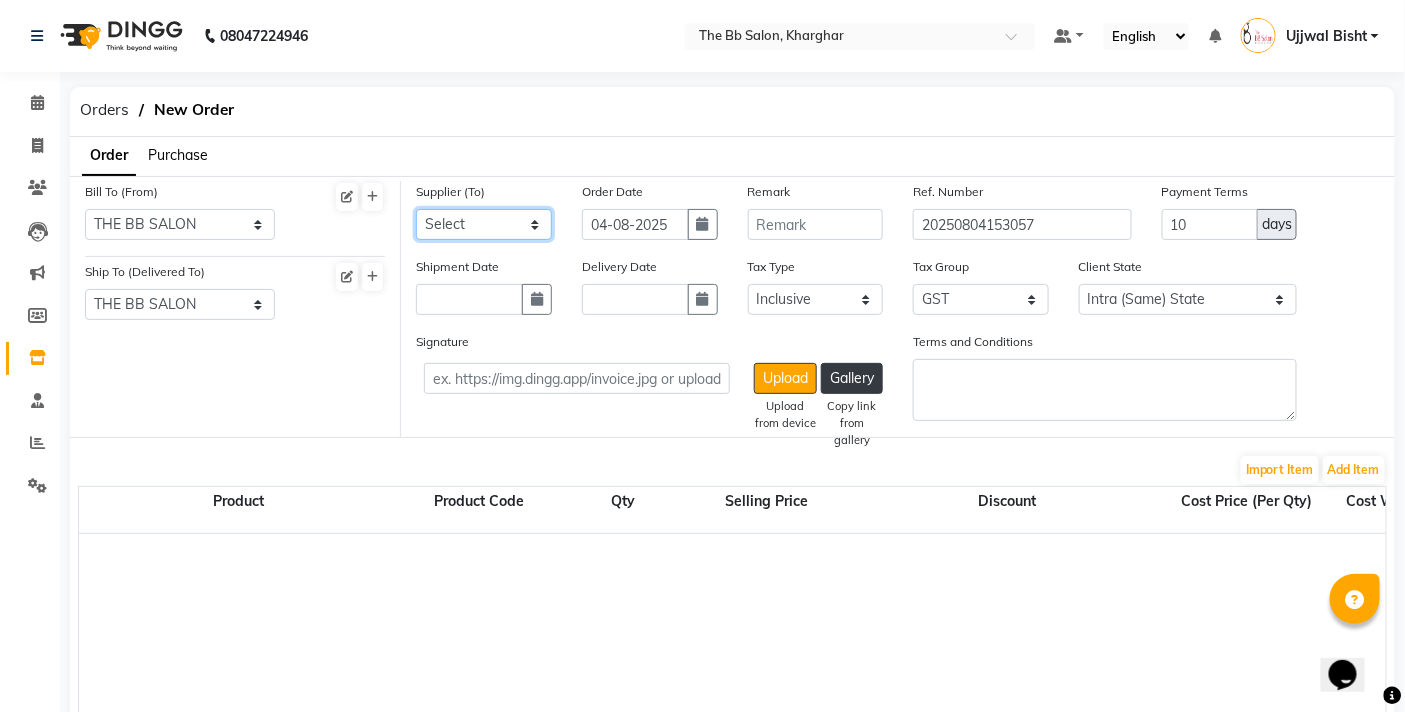 select on "5042" 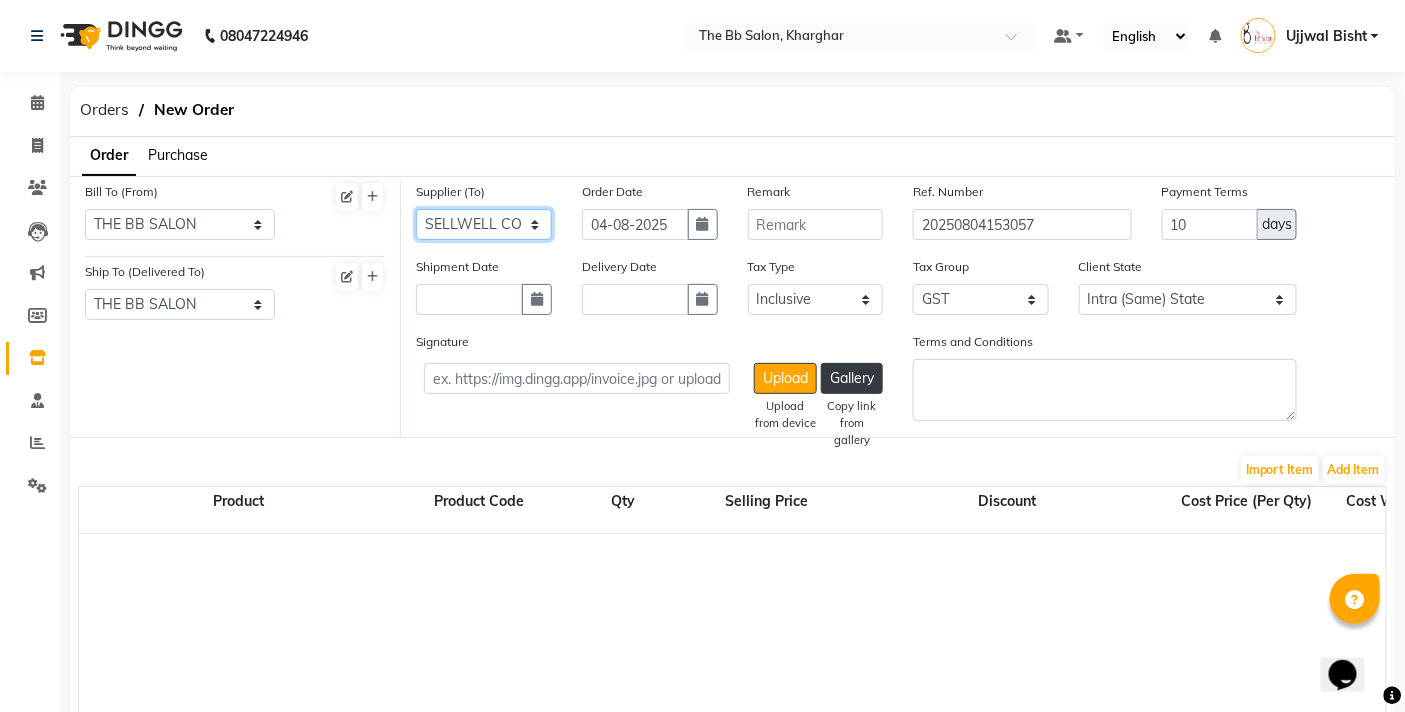 click on "Select PARAS DISTRIBUTORS - Kartik shah SHAH ENTERPRISES - SHRAVAN SAMAI VOGUE ENTERPRISES - SAMEER  KUMAR AGENCIES - KUMAR AGENCIES SRI ENTERPRISES PVT LTD - SRI PVT  MOKSH ENTERPRISES - MOKSH nakoda trade point llp - NAKODA SAMARTH ENTERPRISES - PRIYA V S INTERNATIONAL ENTERPRISES - RAJ KUMAR SKINAURA PRIVATE LIMITED - SKIN  AURA SELLWELL COORPORATION - SELLWELL RUDRA INC - RUDRA" 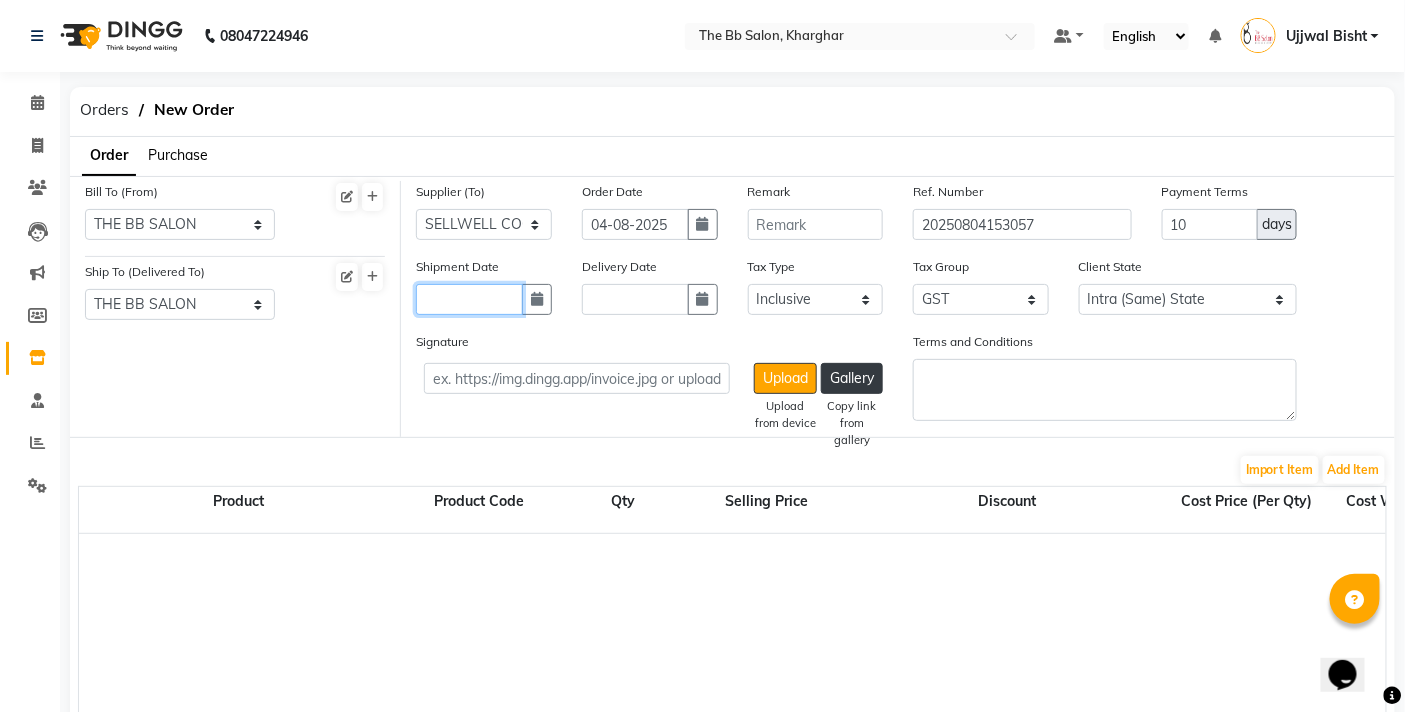click 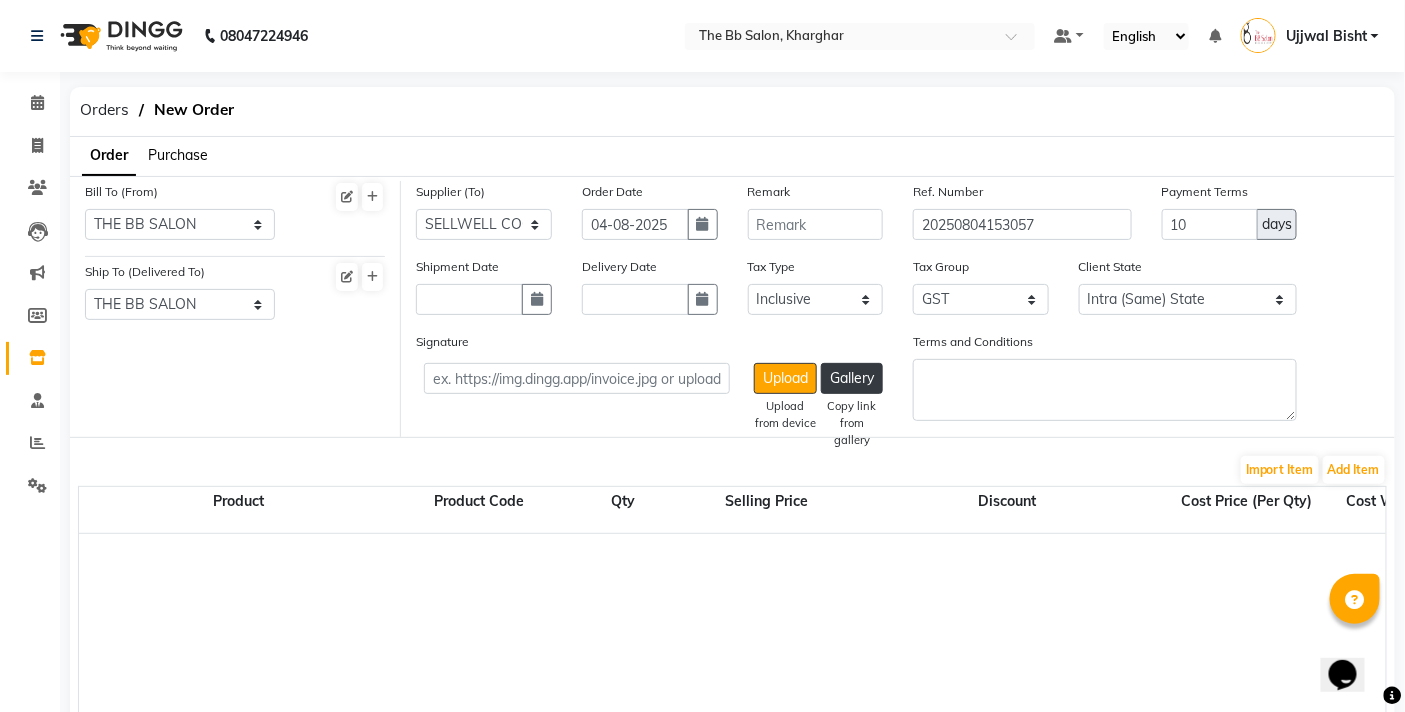 select on "8" 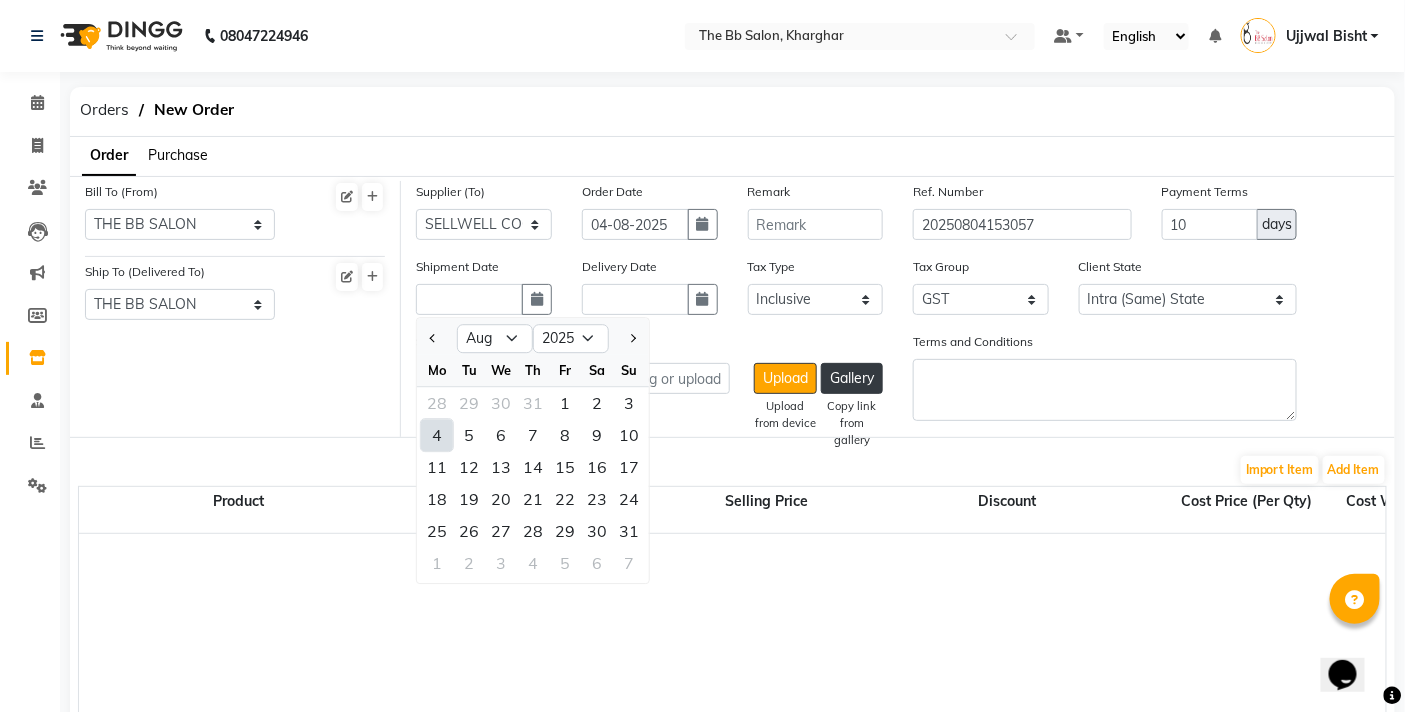 click on "4" 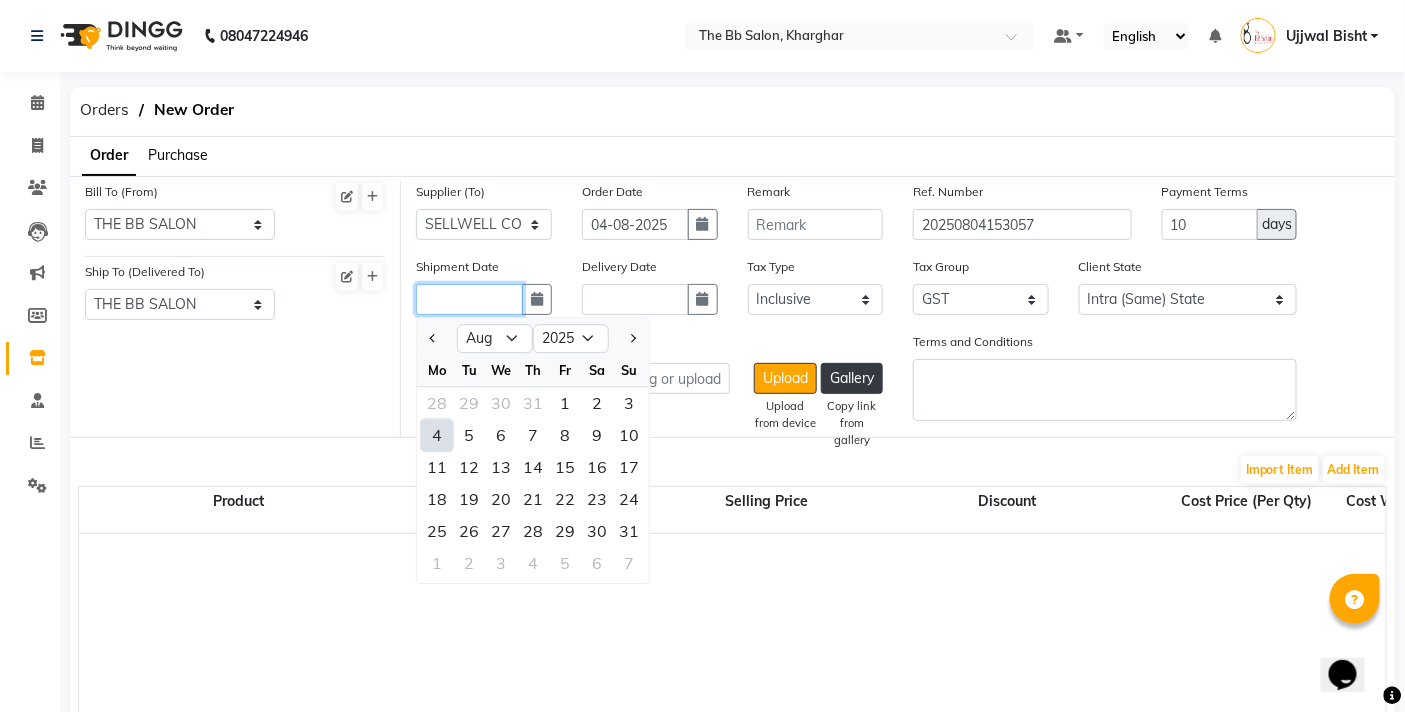 type on "04-08-2025" 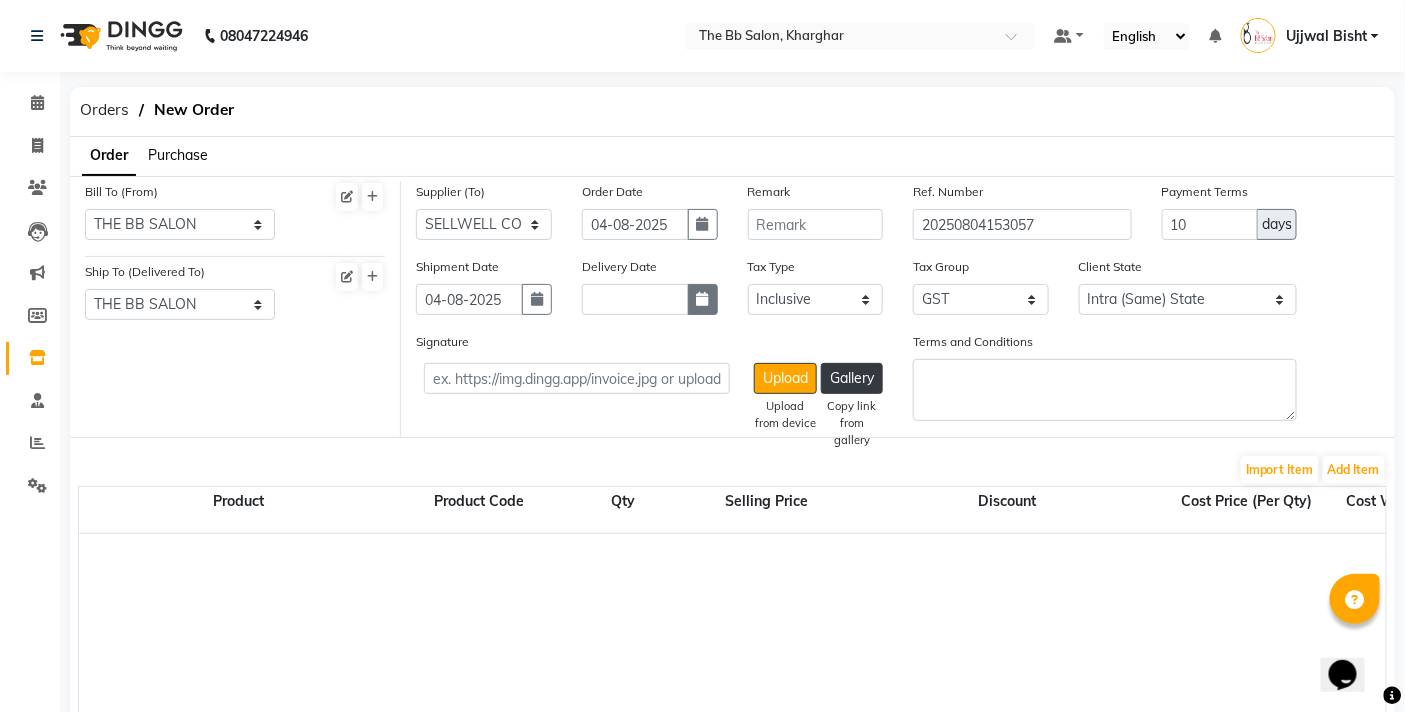 click 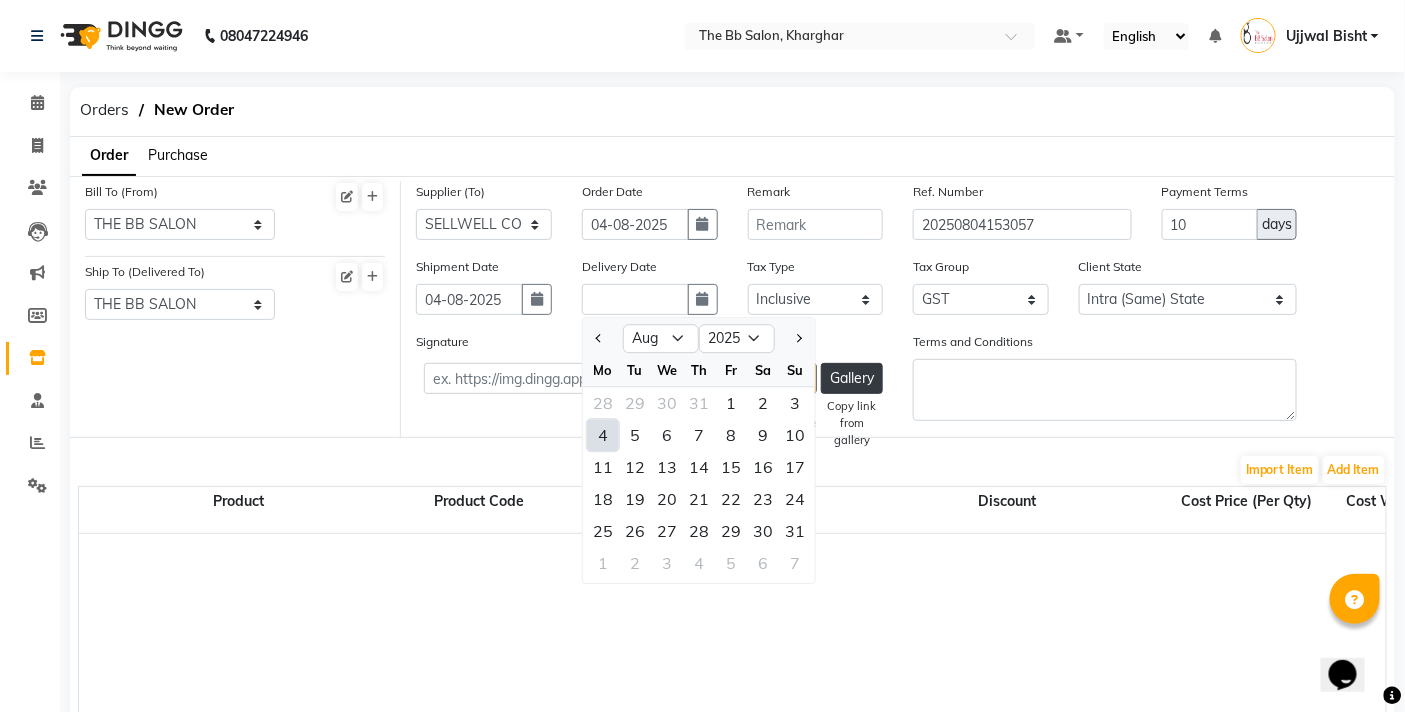 click on "4" 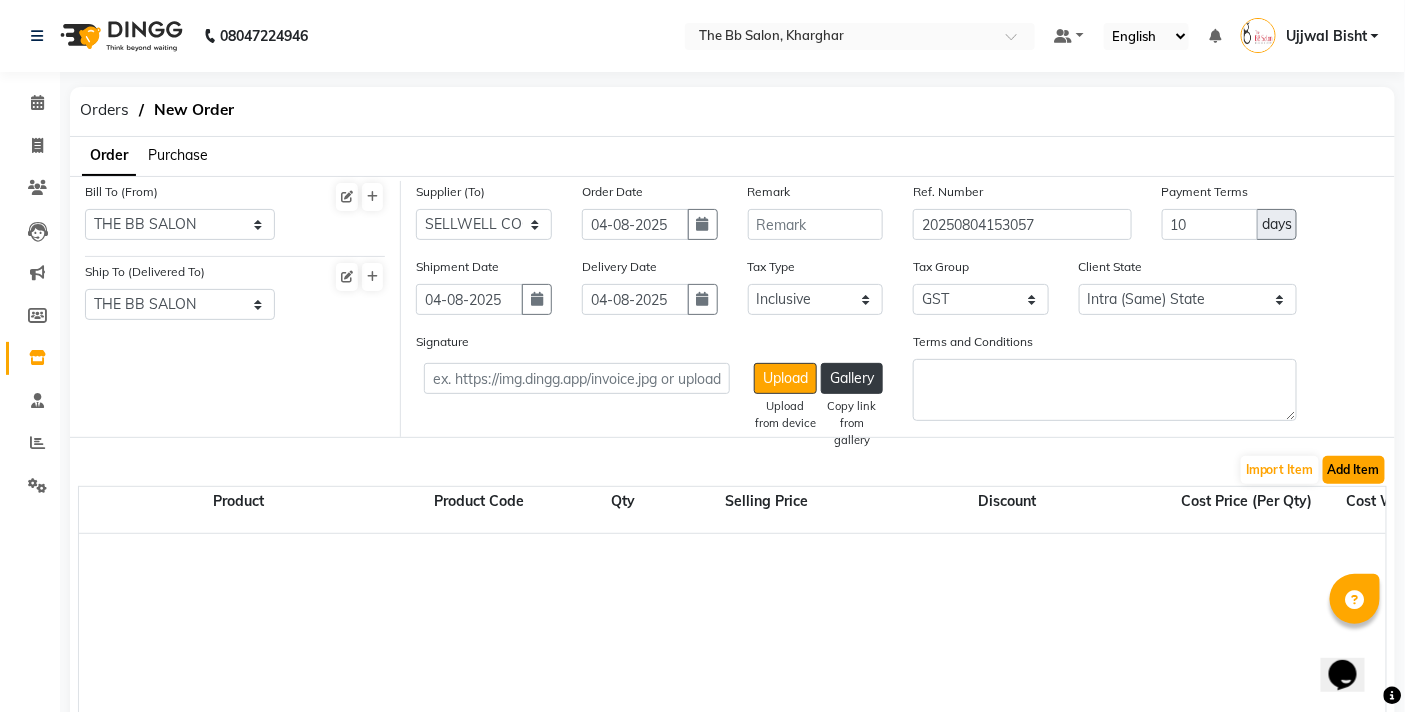 click on "Add Item" 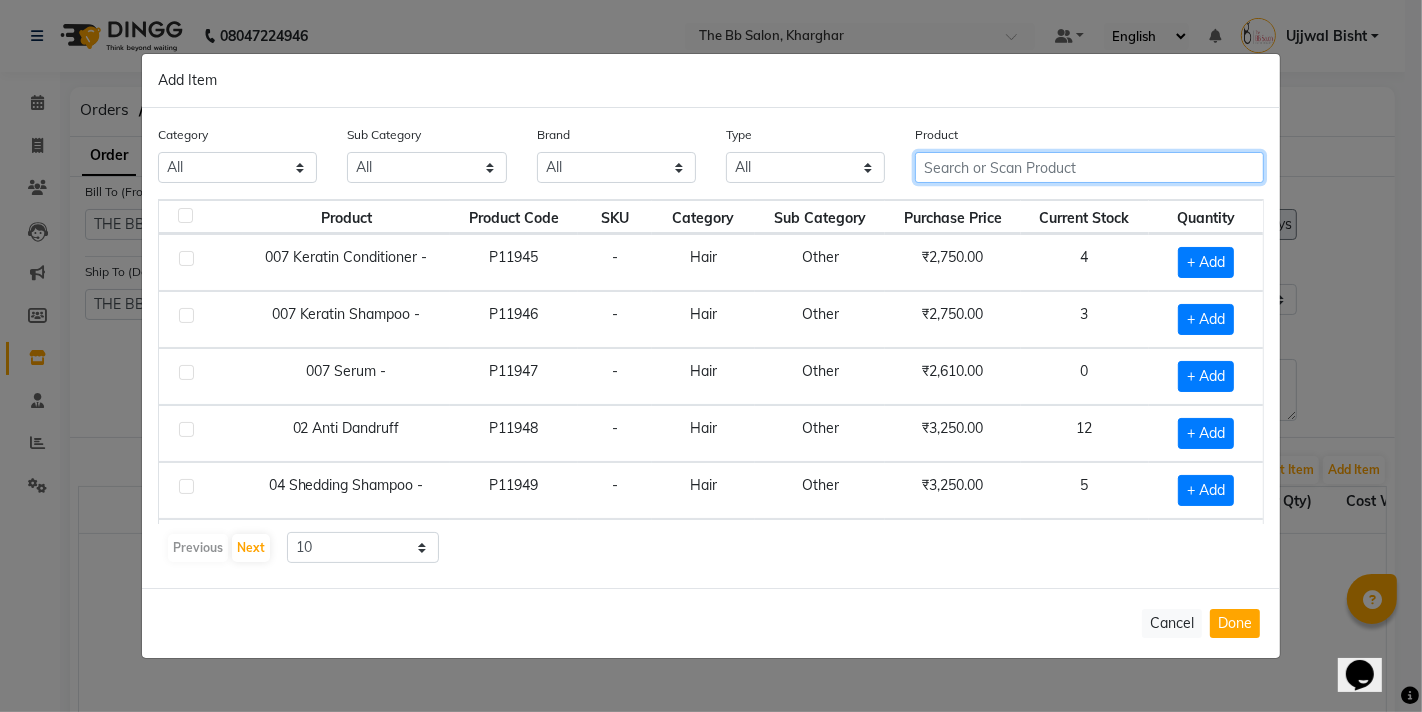 click 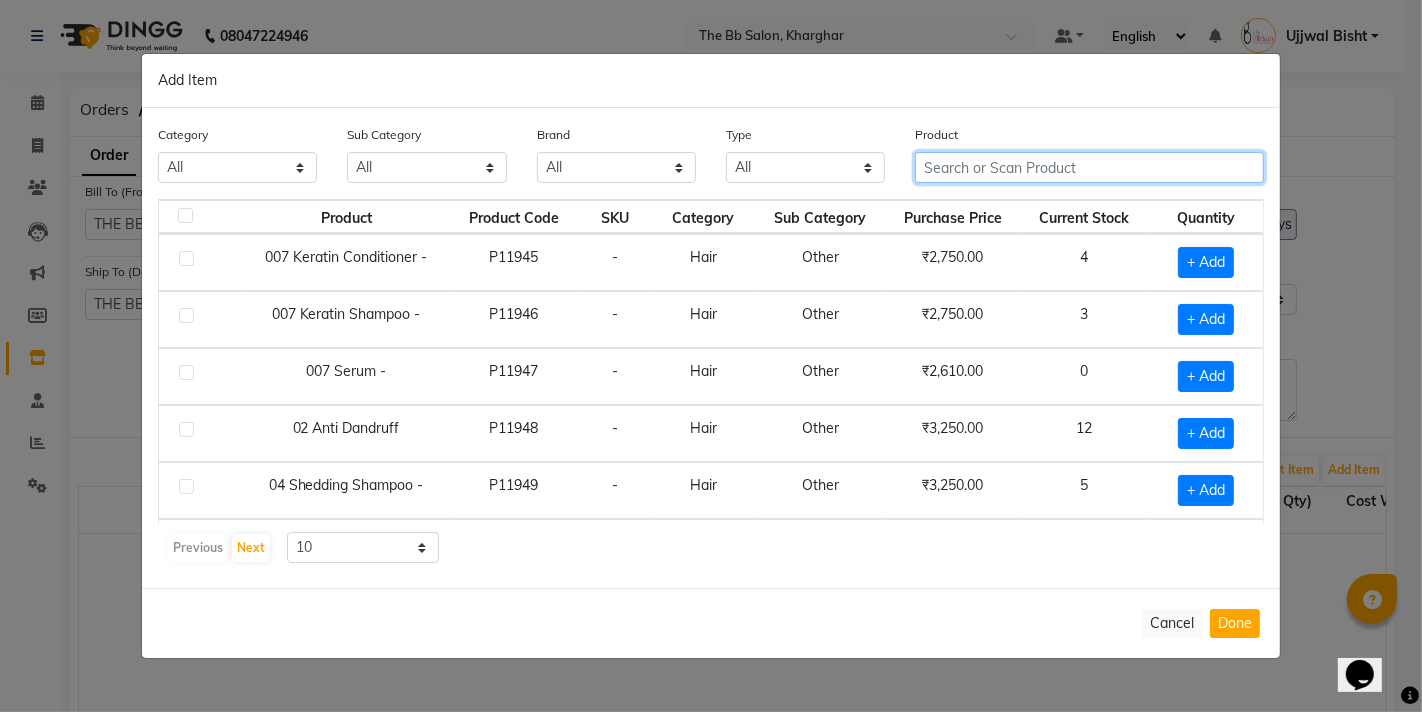 type on "L" 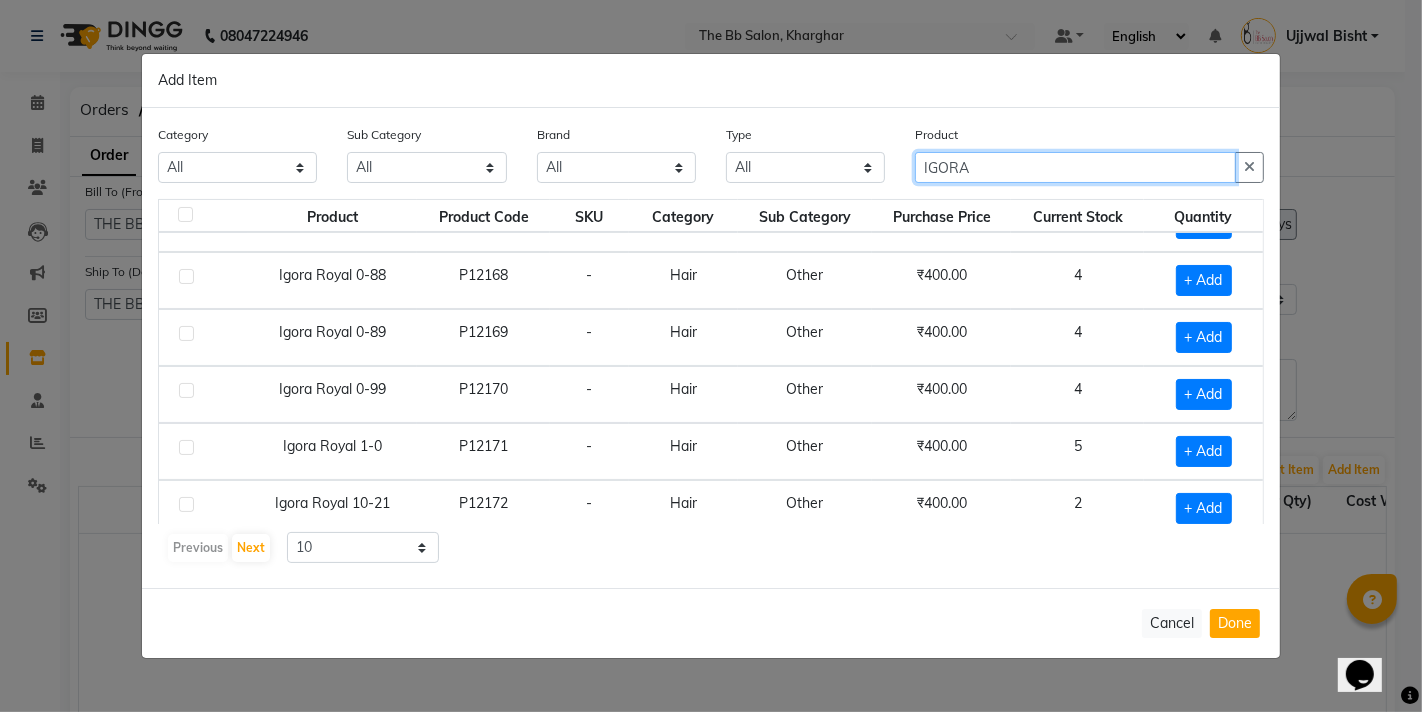 scroll, scrollTop: 284, scrollLeft: 0, axis: vertical 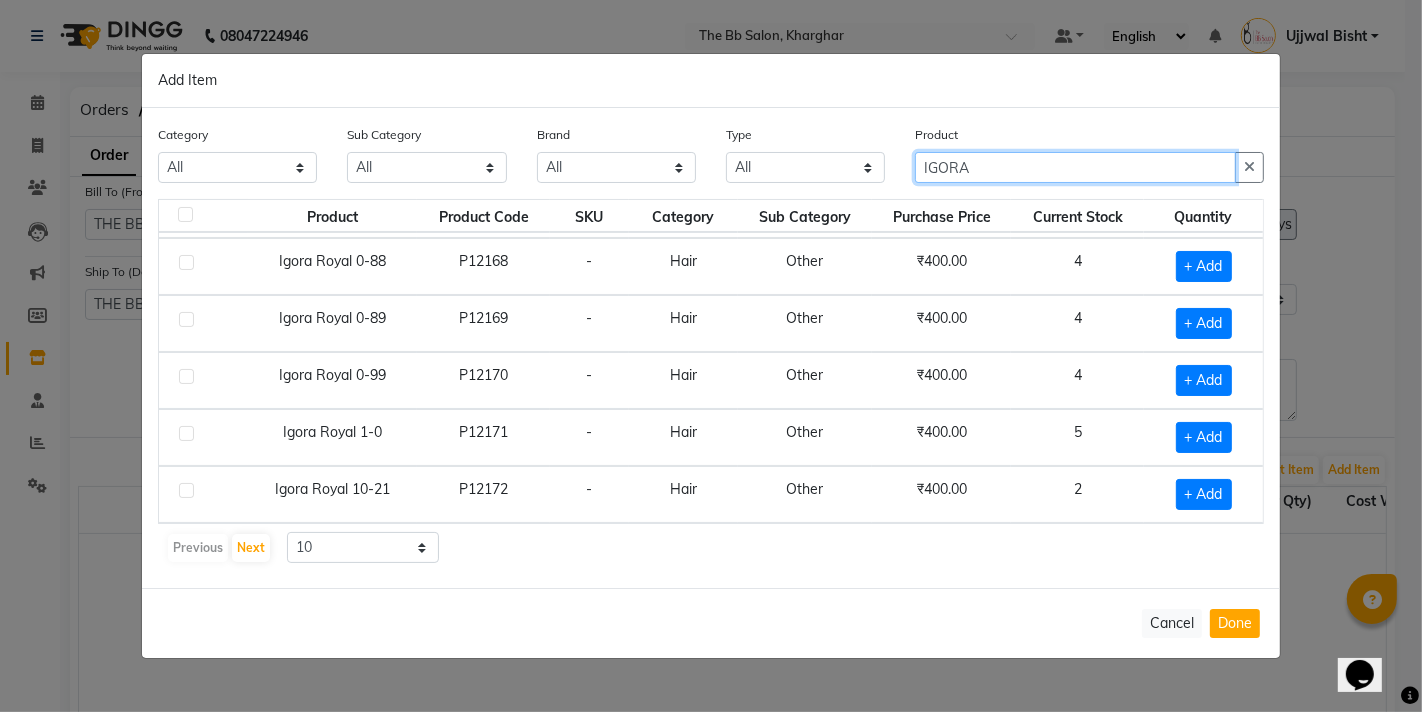 type on "IGORA" 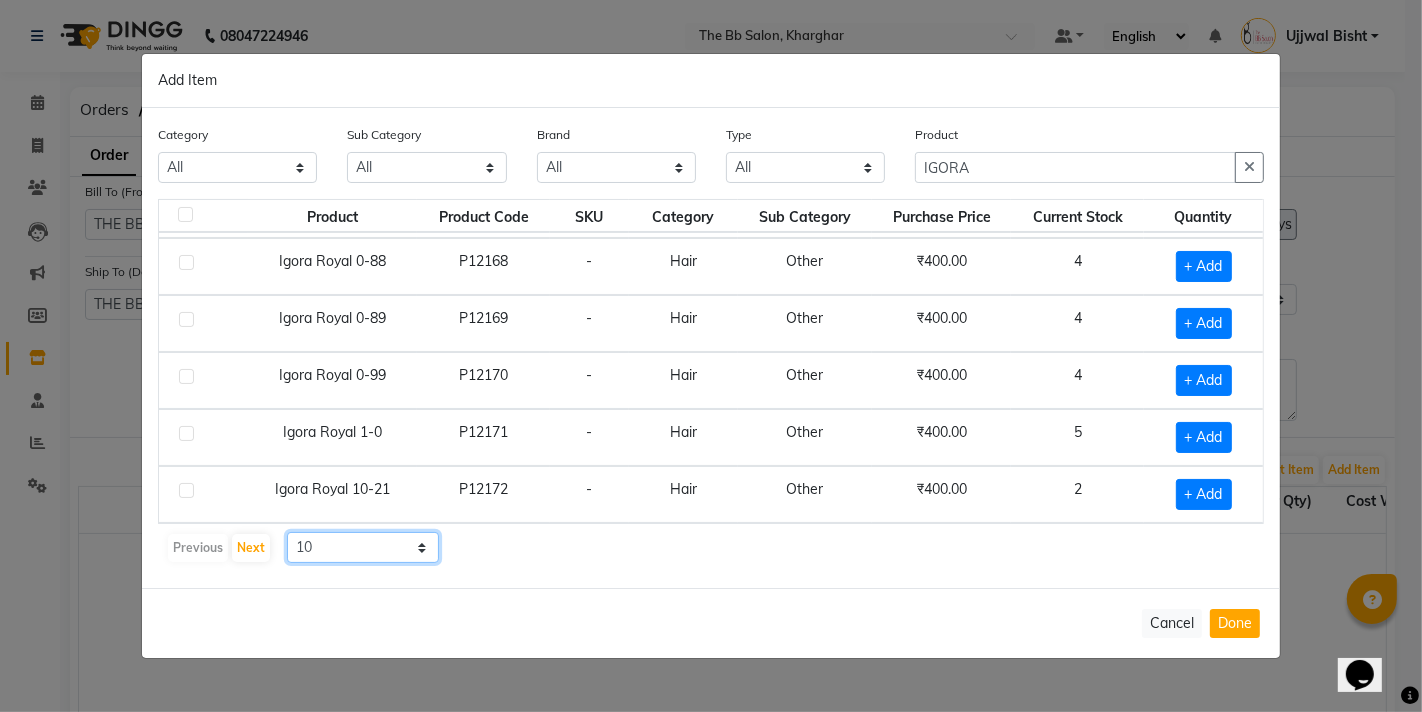 drag, startPoint x: 328, startPoint y: 546, endPoint x: 334, endPoint y: 560, distance: 15.231546 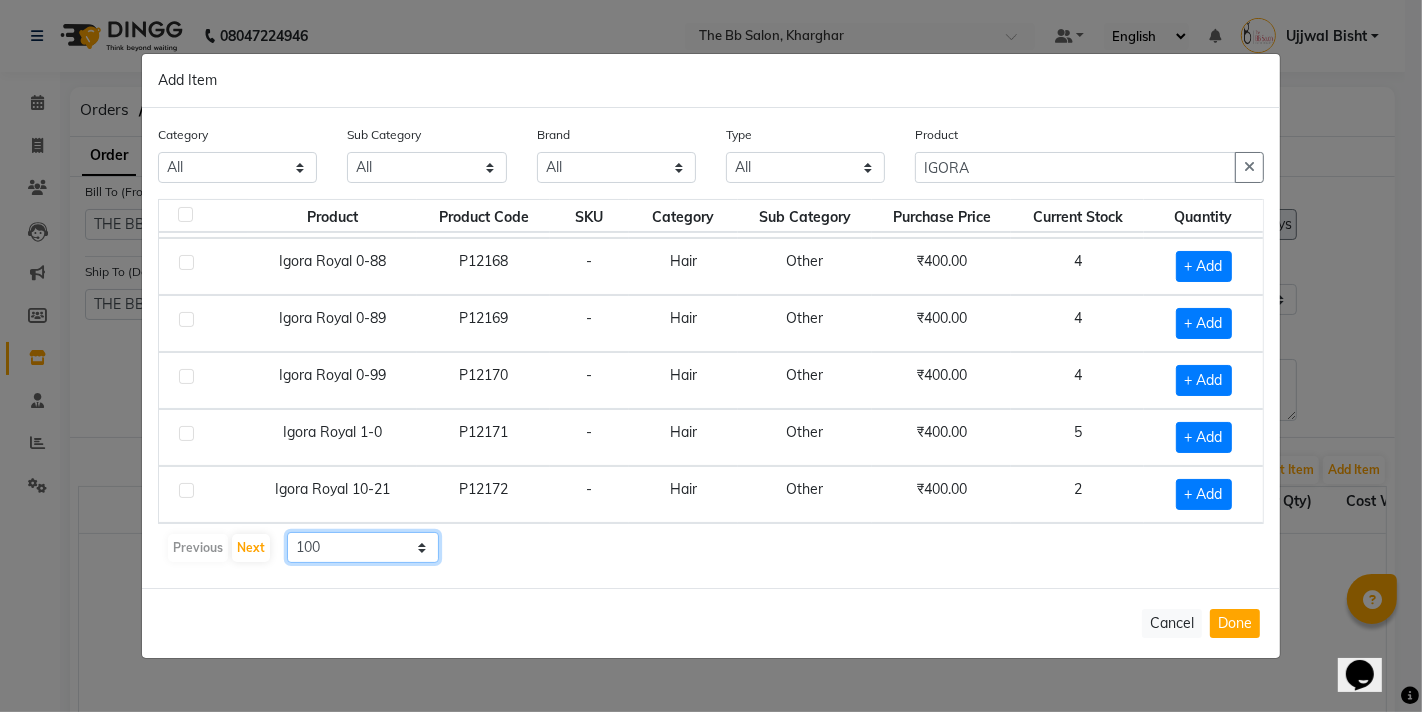 click on "10 50 100" 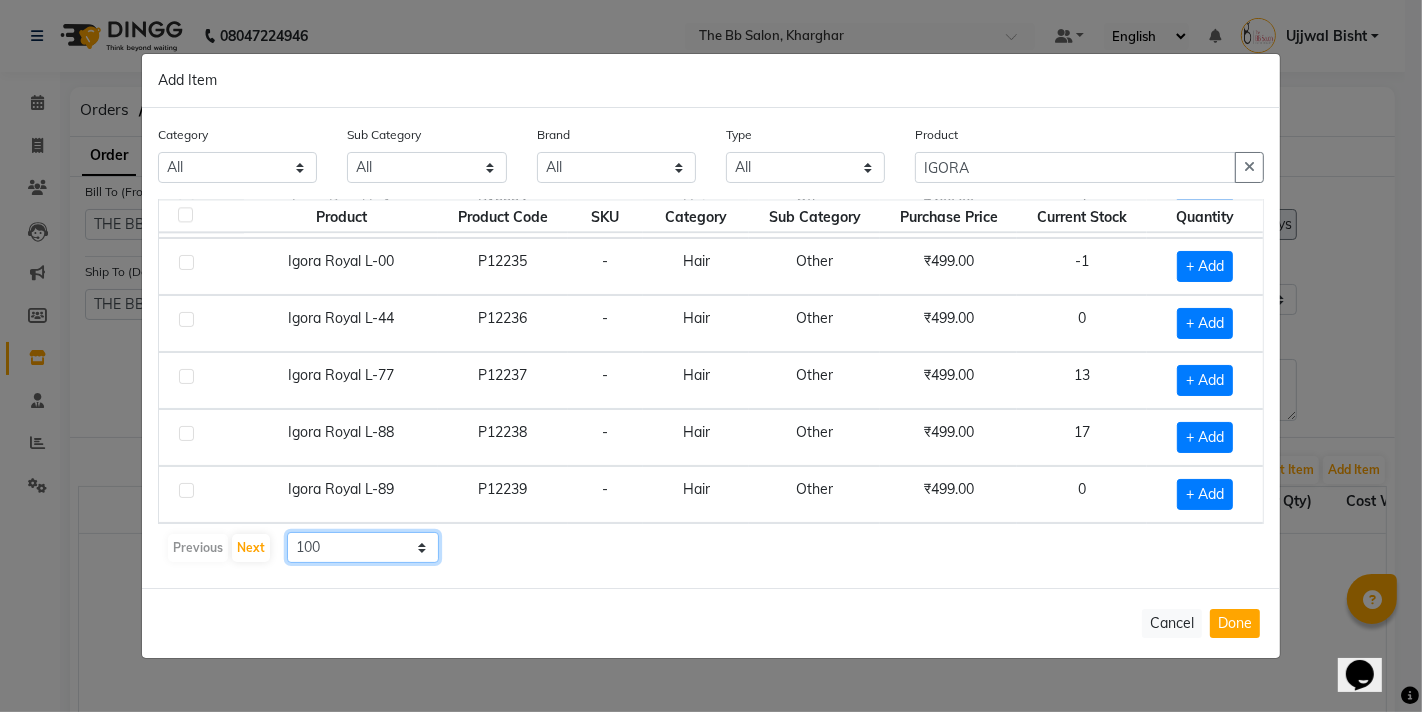 scroll, scrollTop: 4156, scrollLeft: 0, axis: vertical 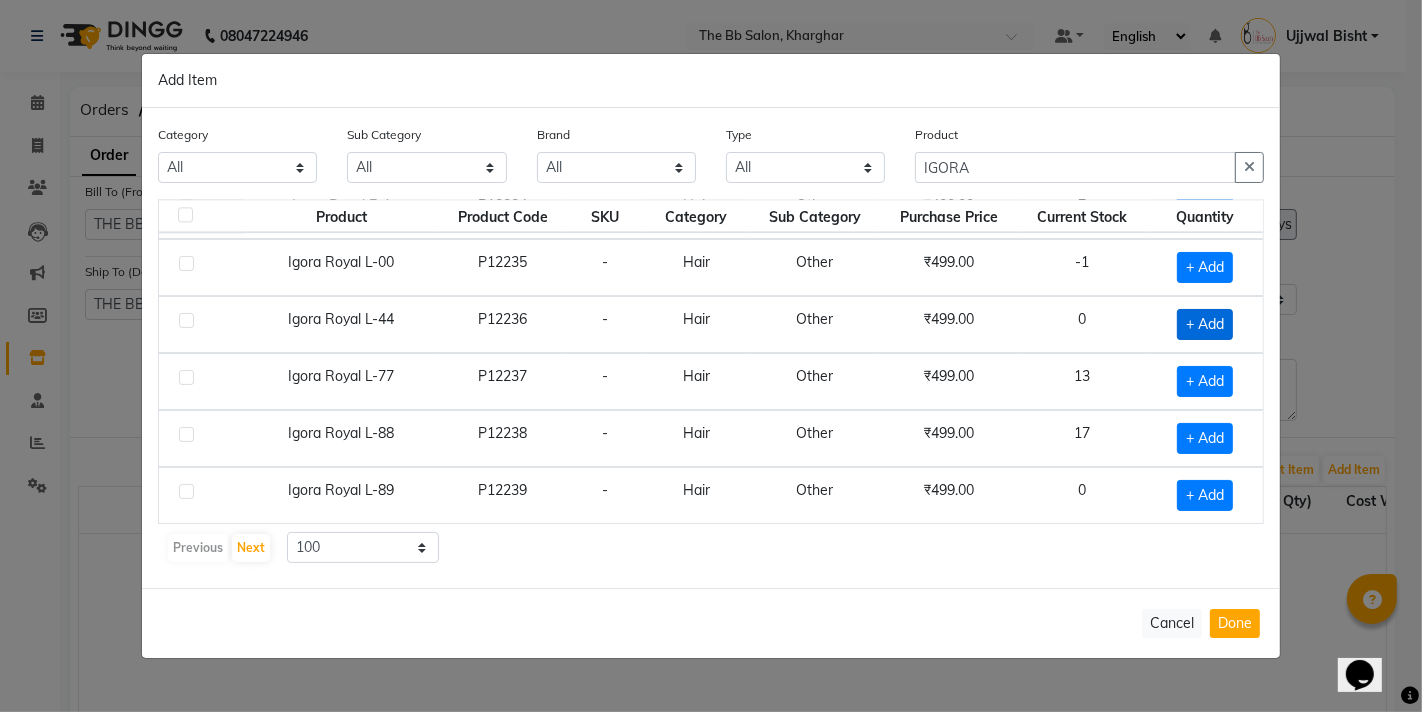 click on "+ Add" 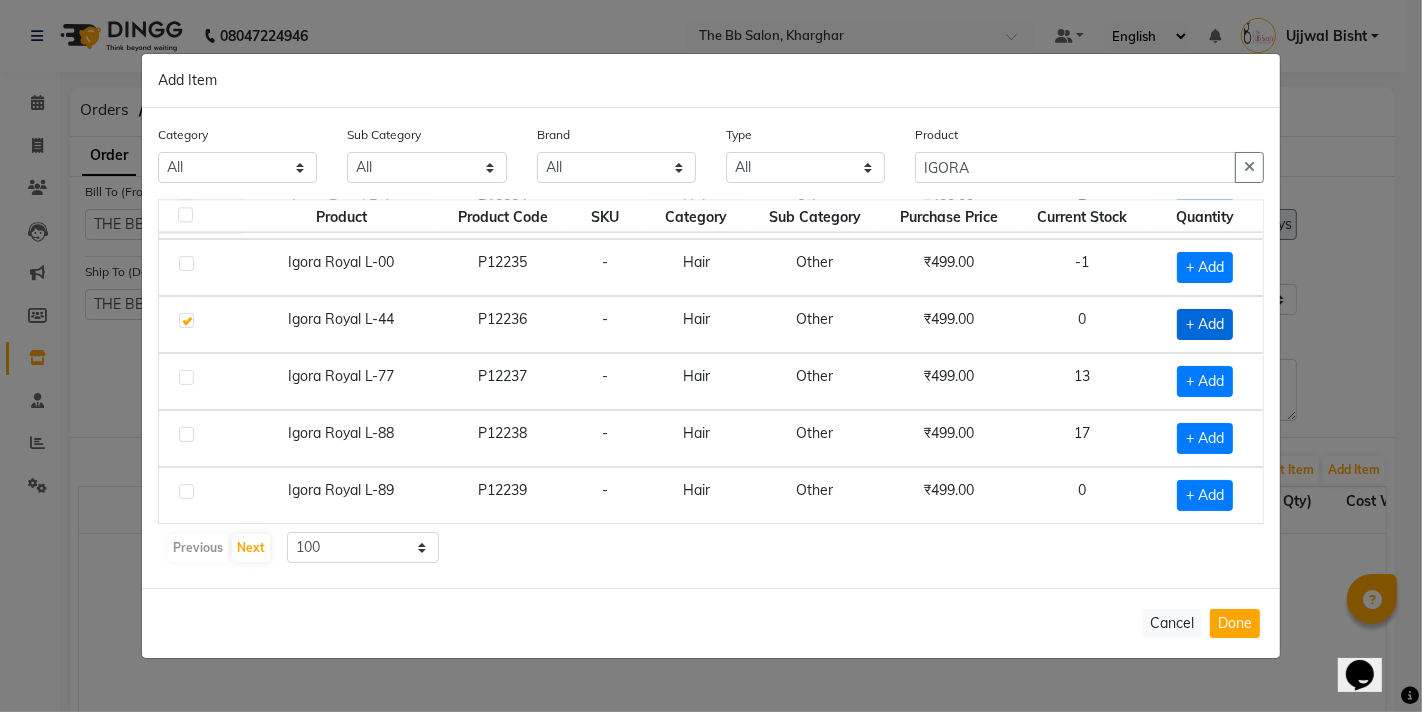 checkbox on "true" 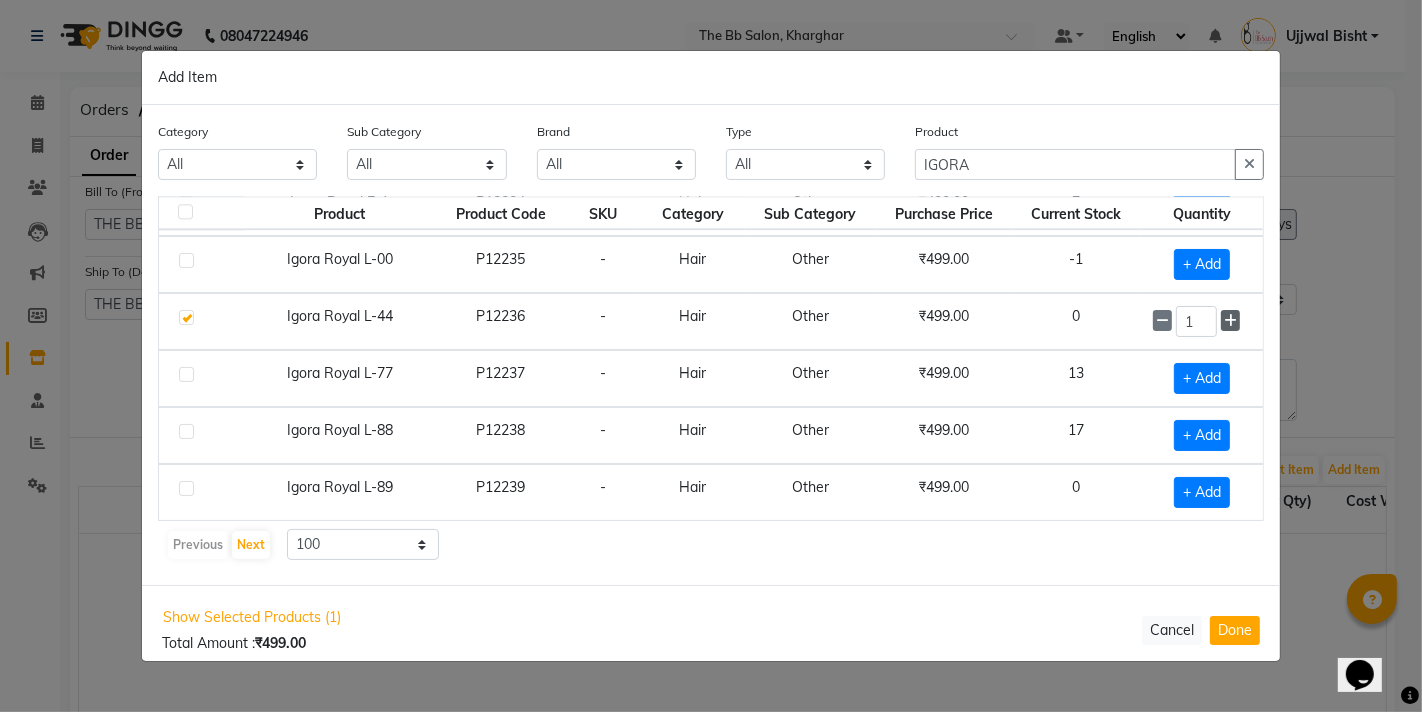 click 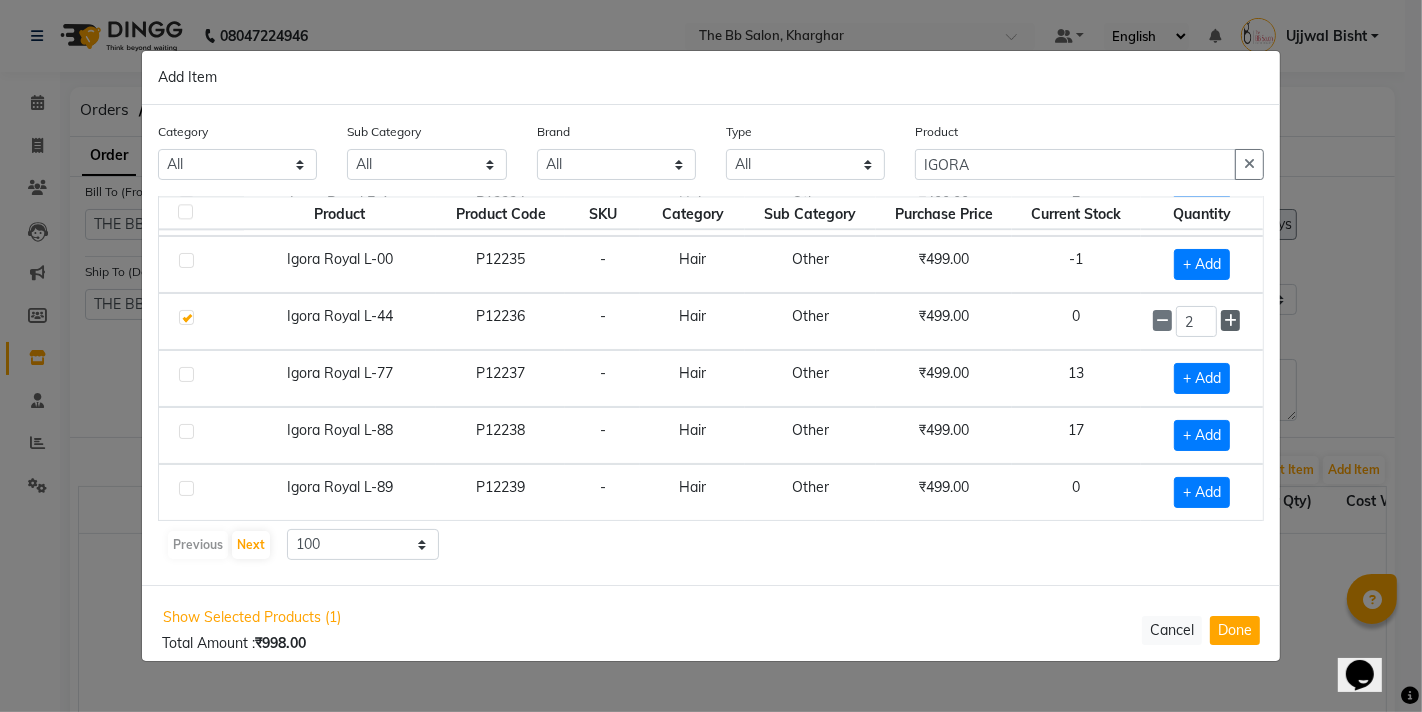 click 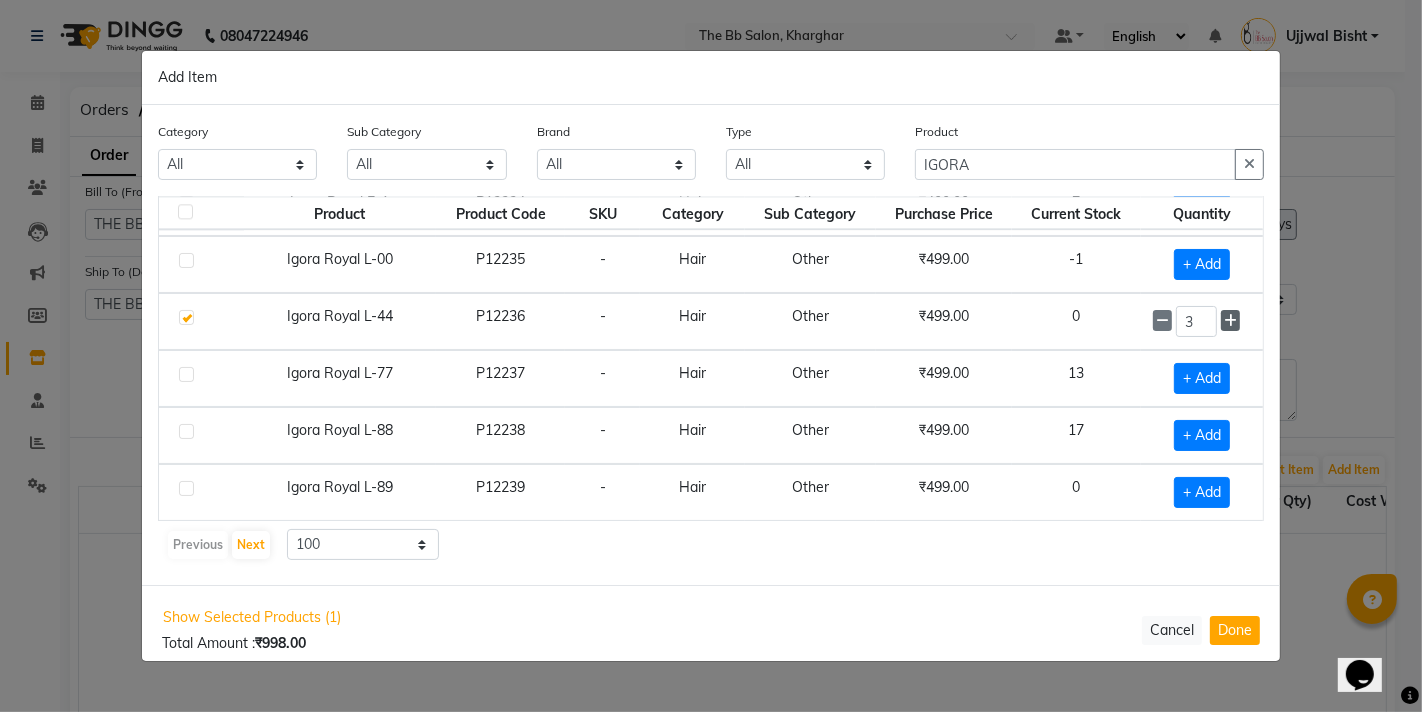 click 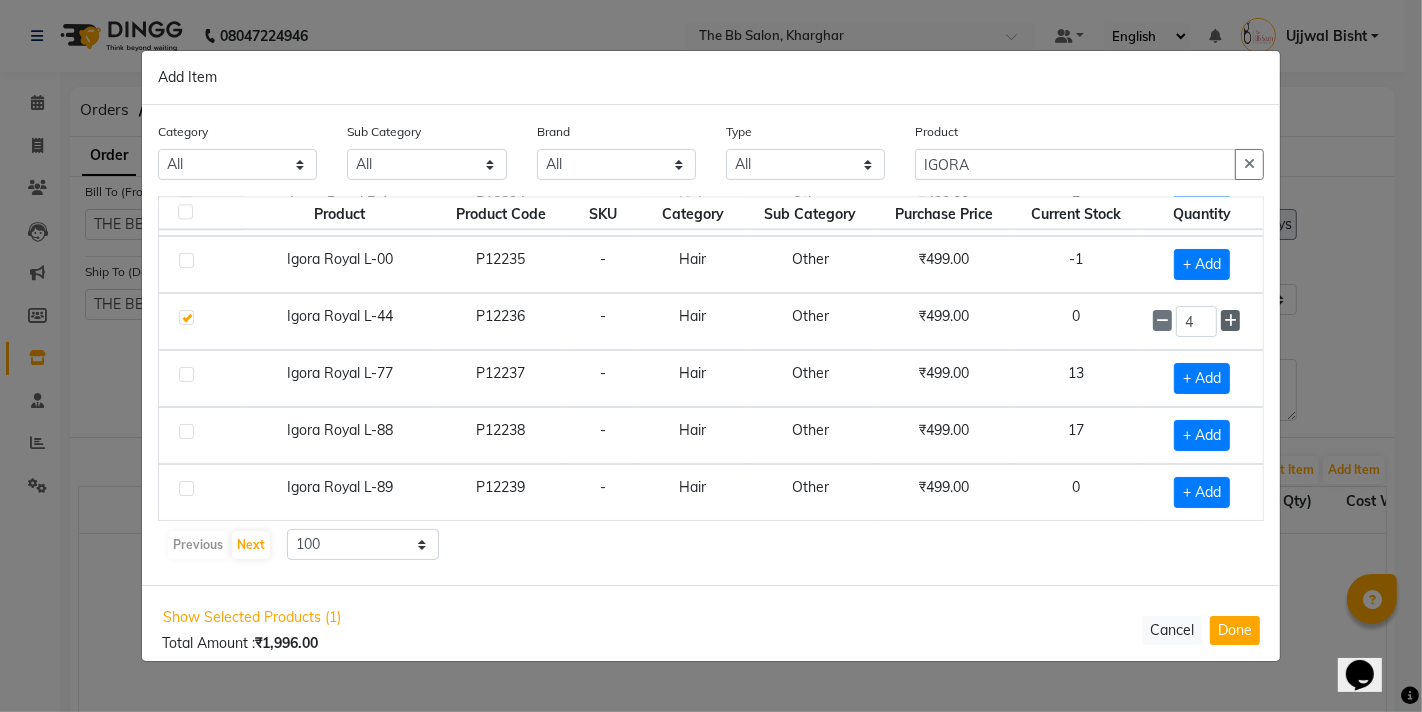 click 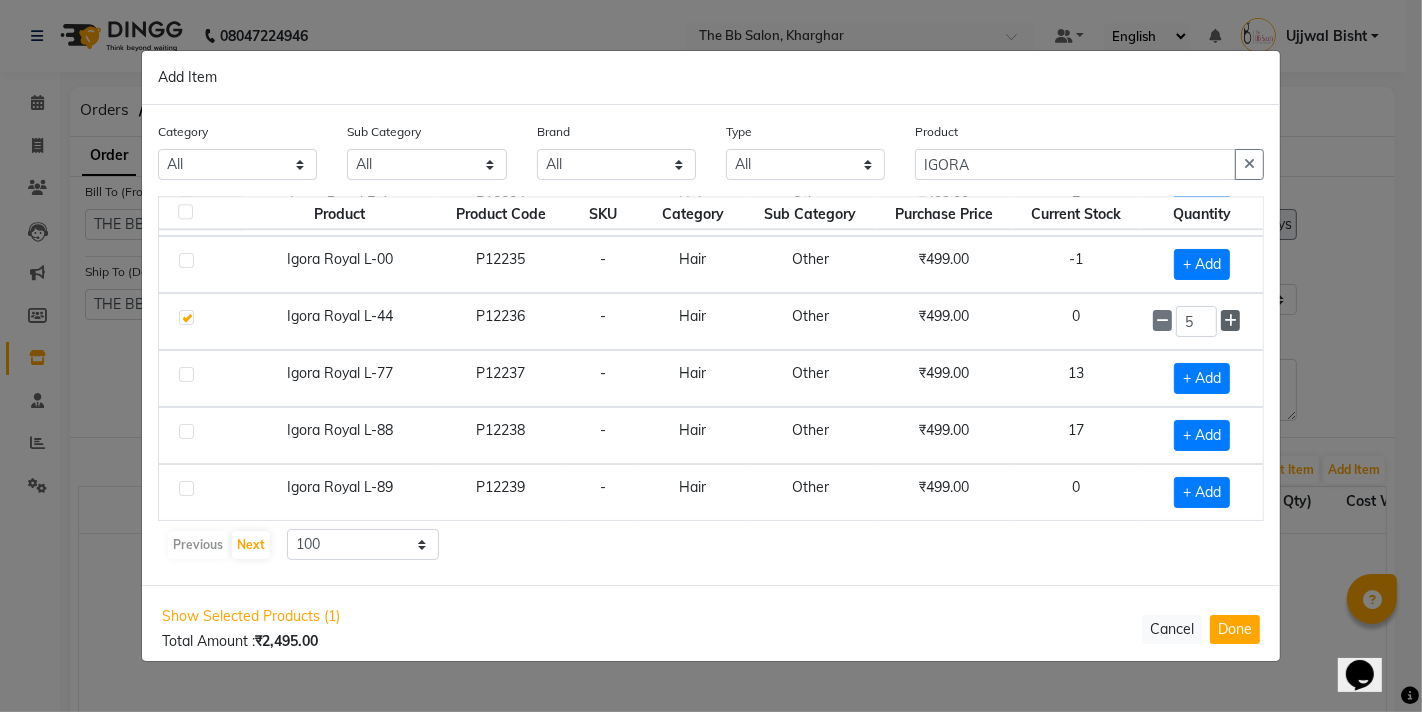 click 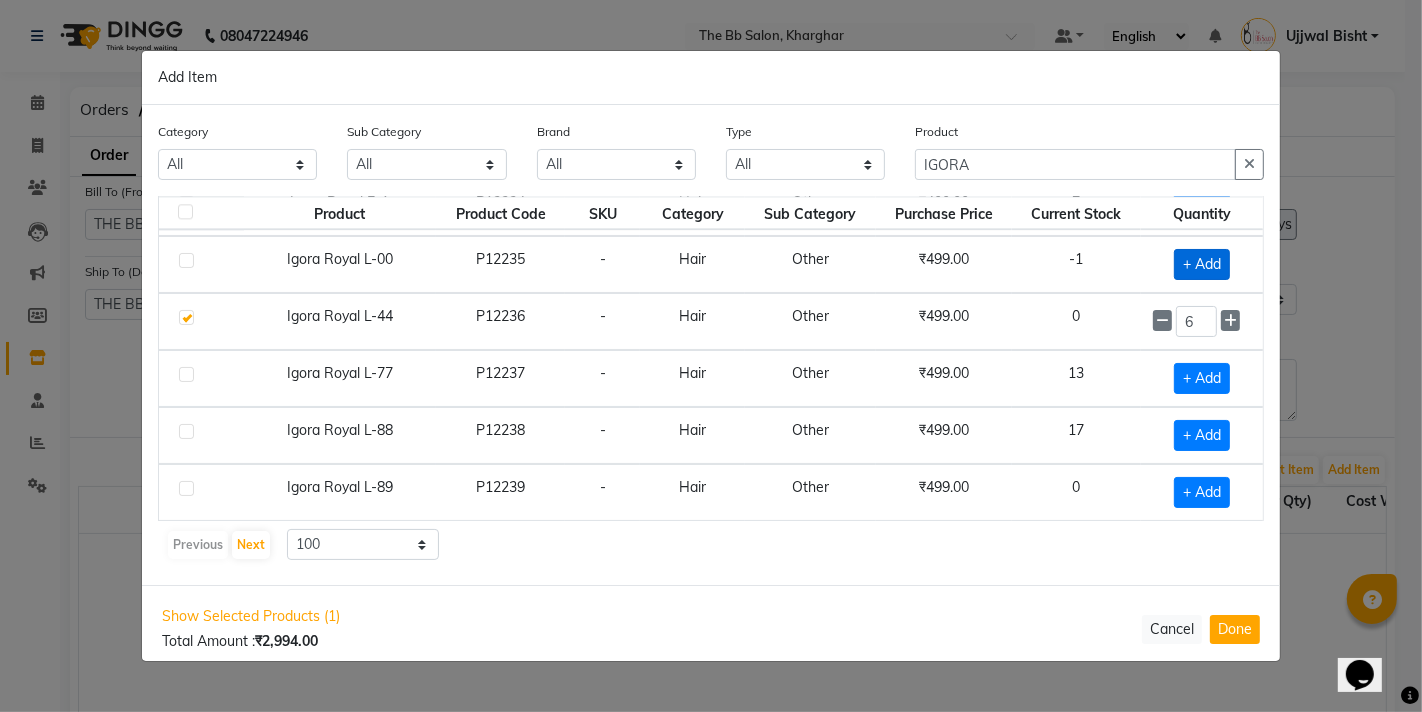 click on "+ Add" 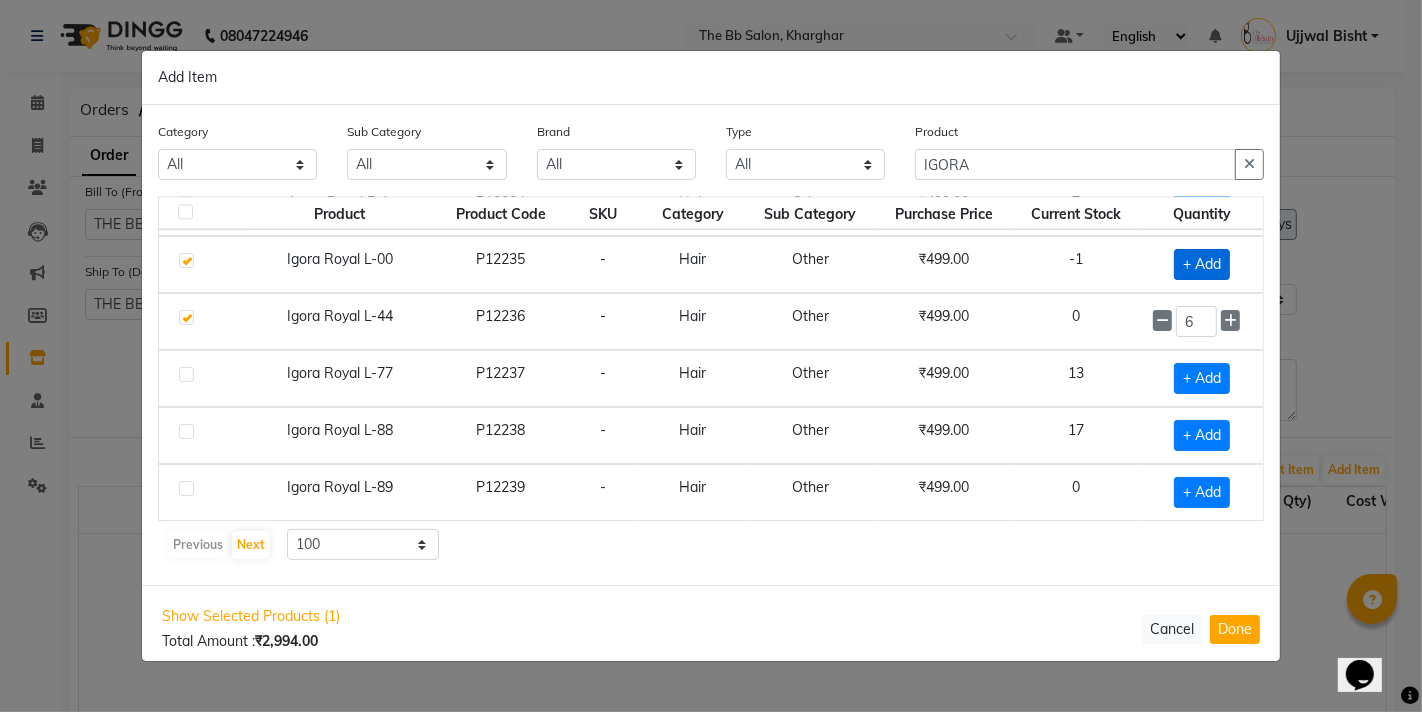 checkbox on "true" 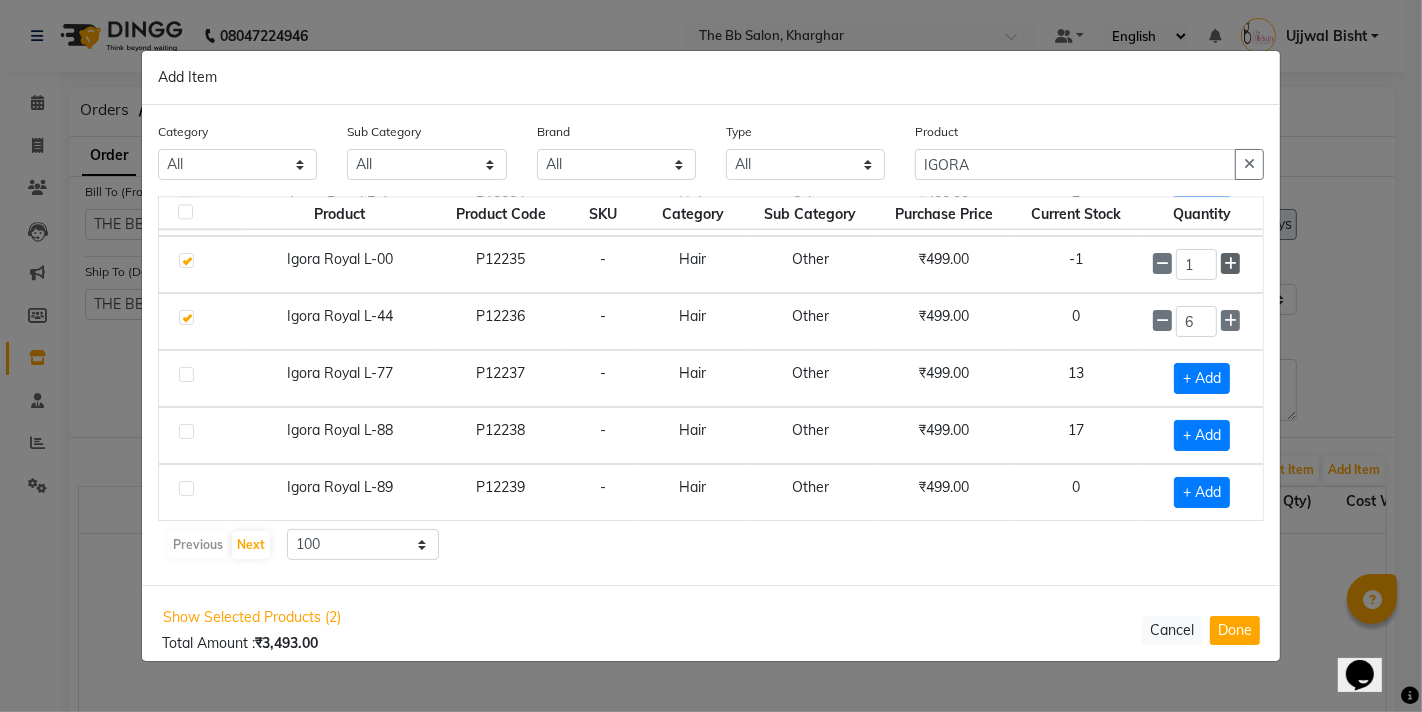 click 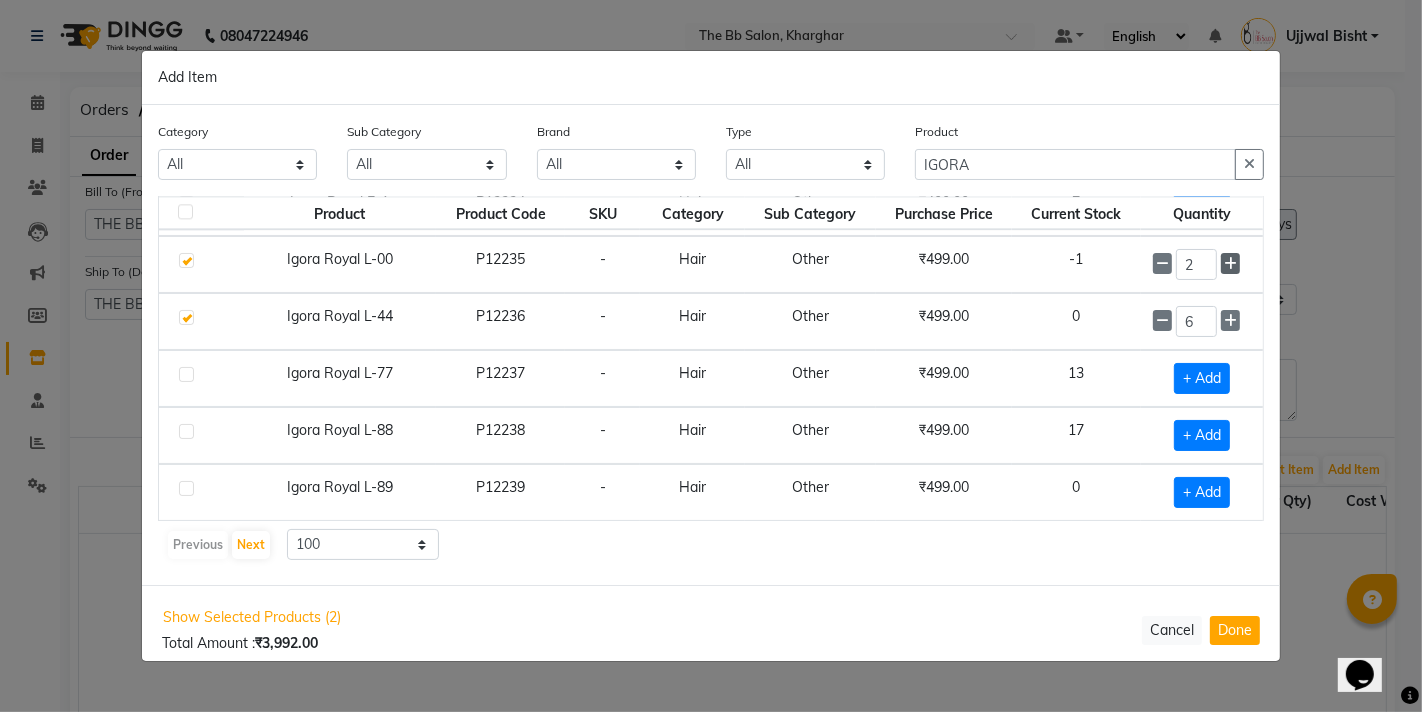 click 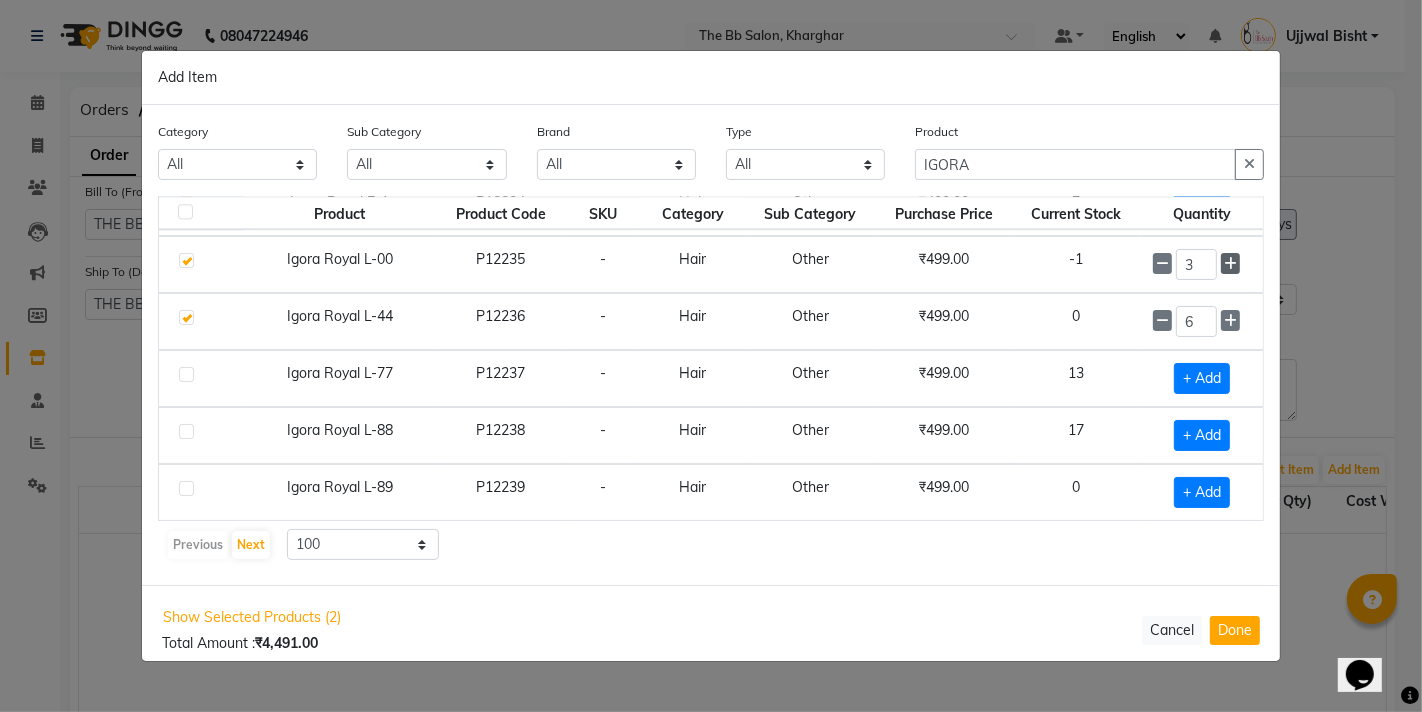 click 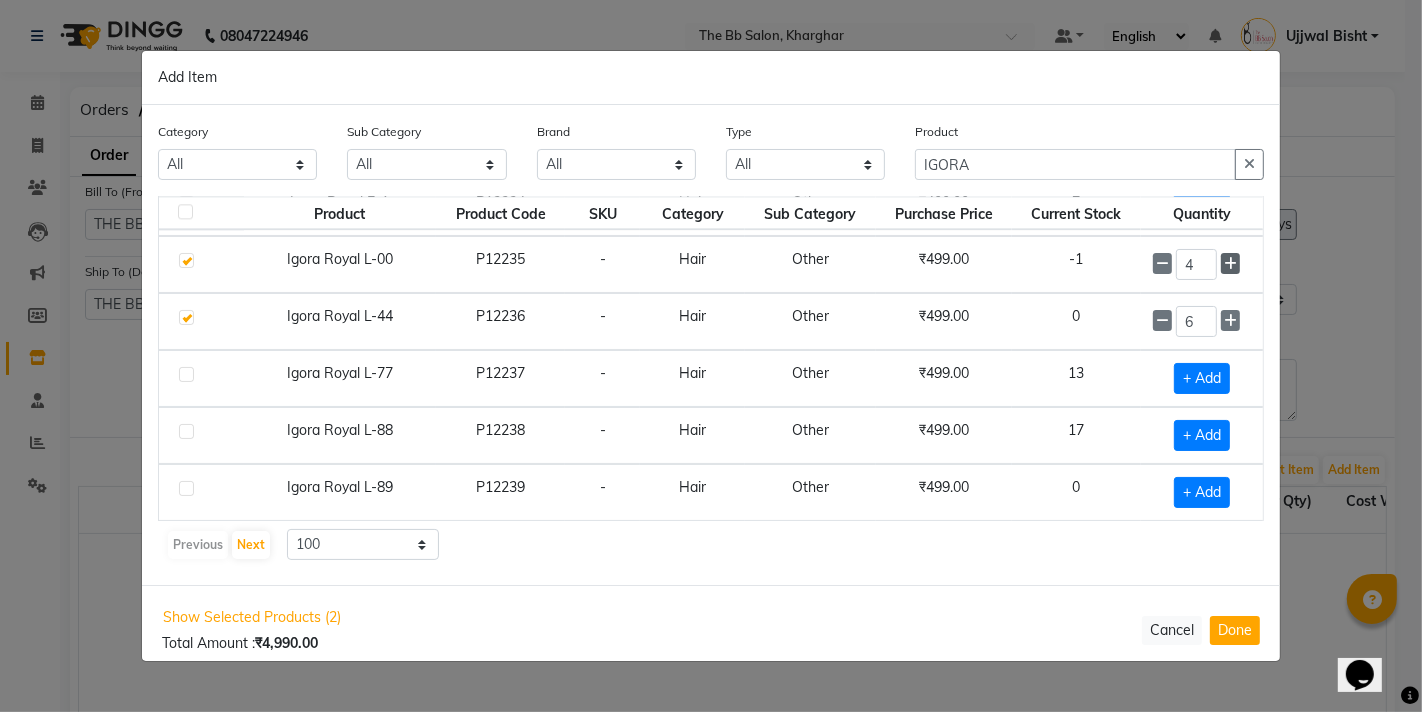 click 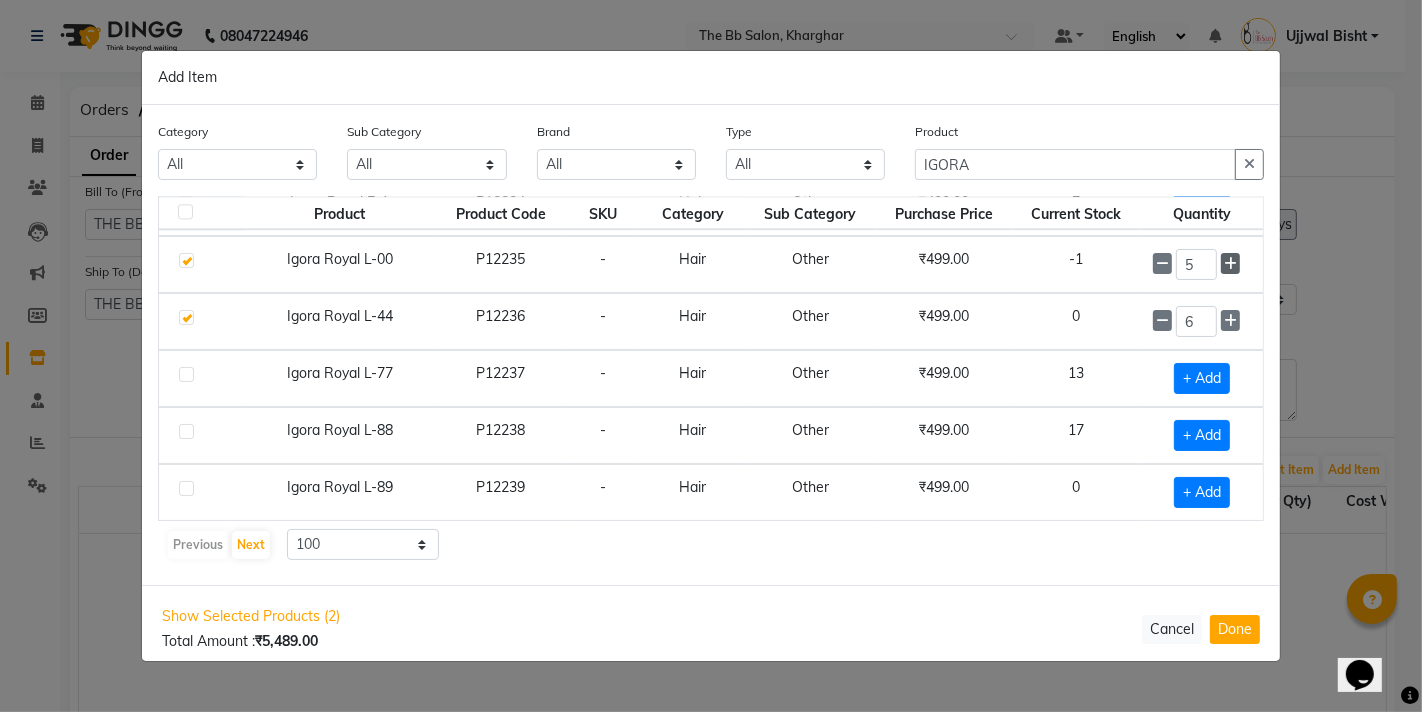 click 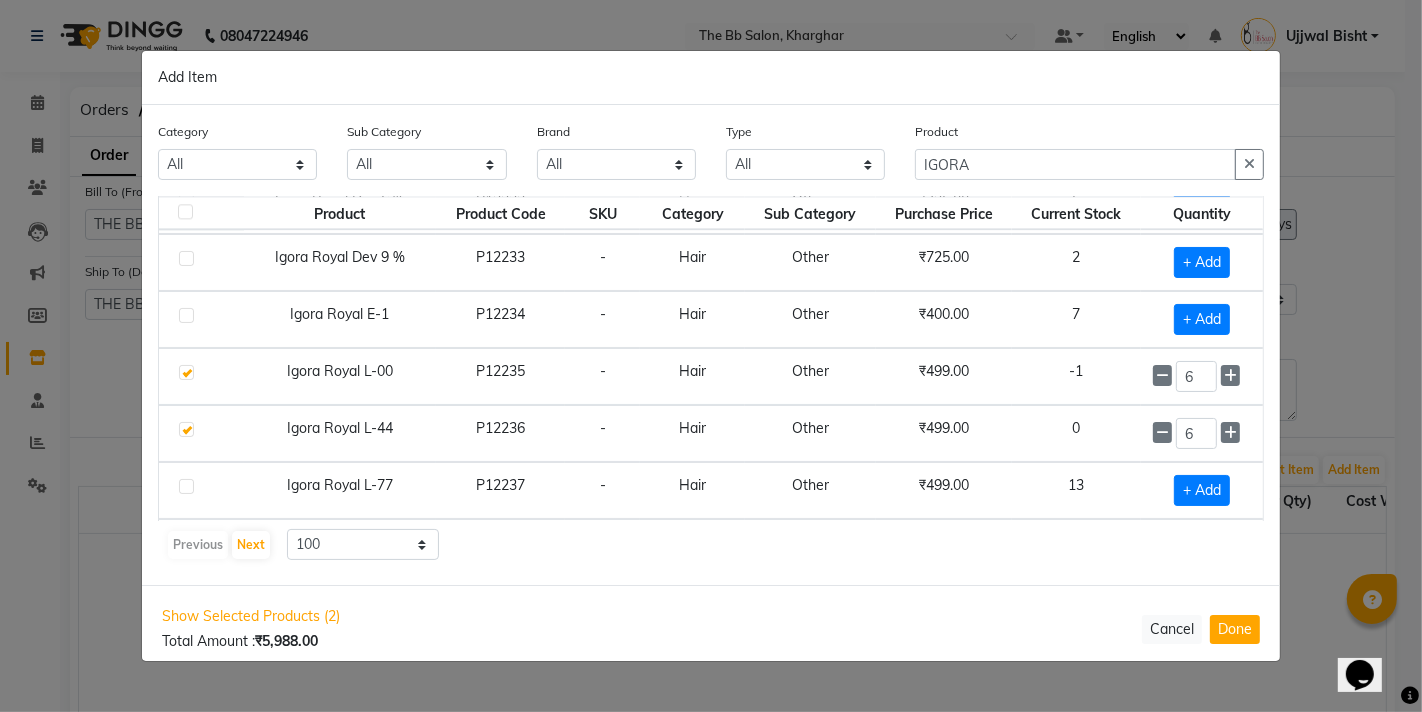 scroll, scrollTop: 4267, scrollLeft: 0, axis: vertical 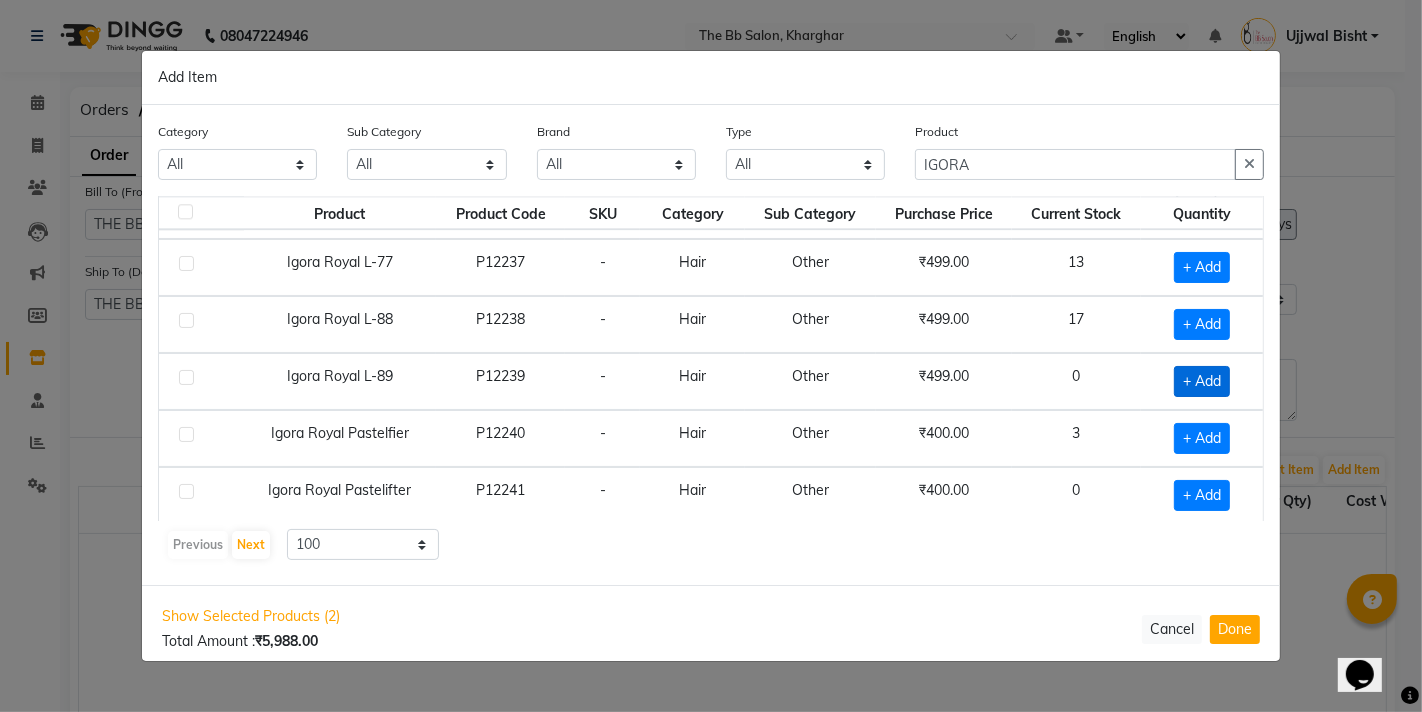 click on "+ Add" 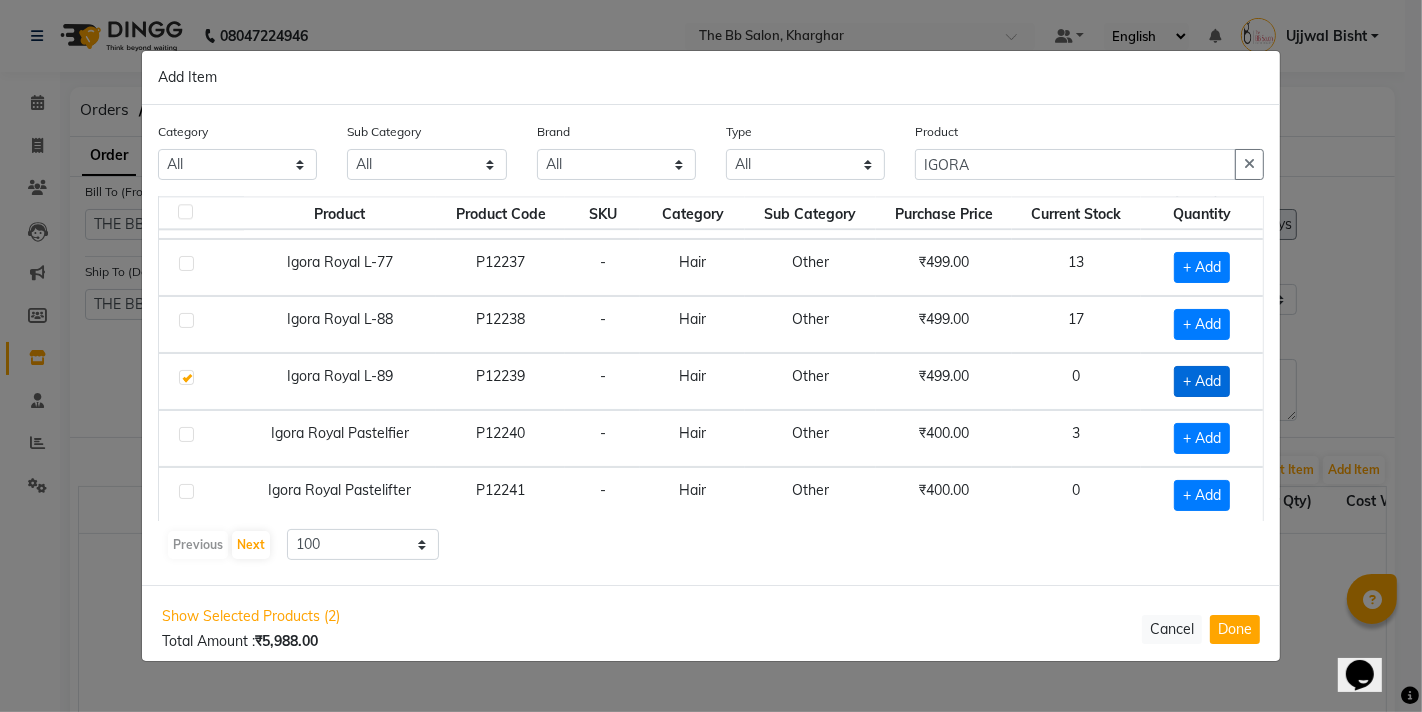 checkbox on "true" 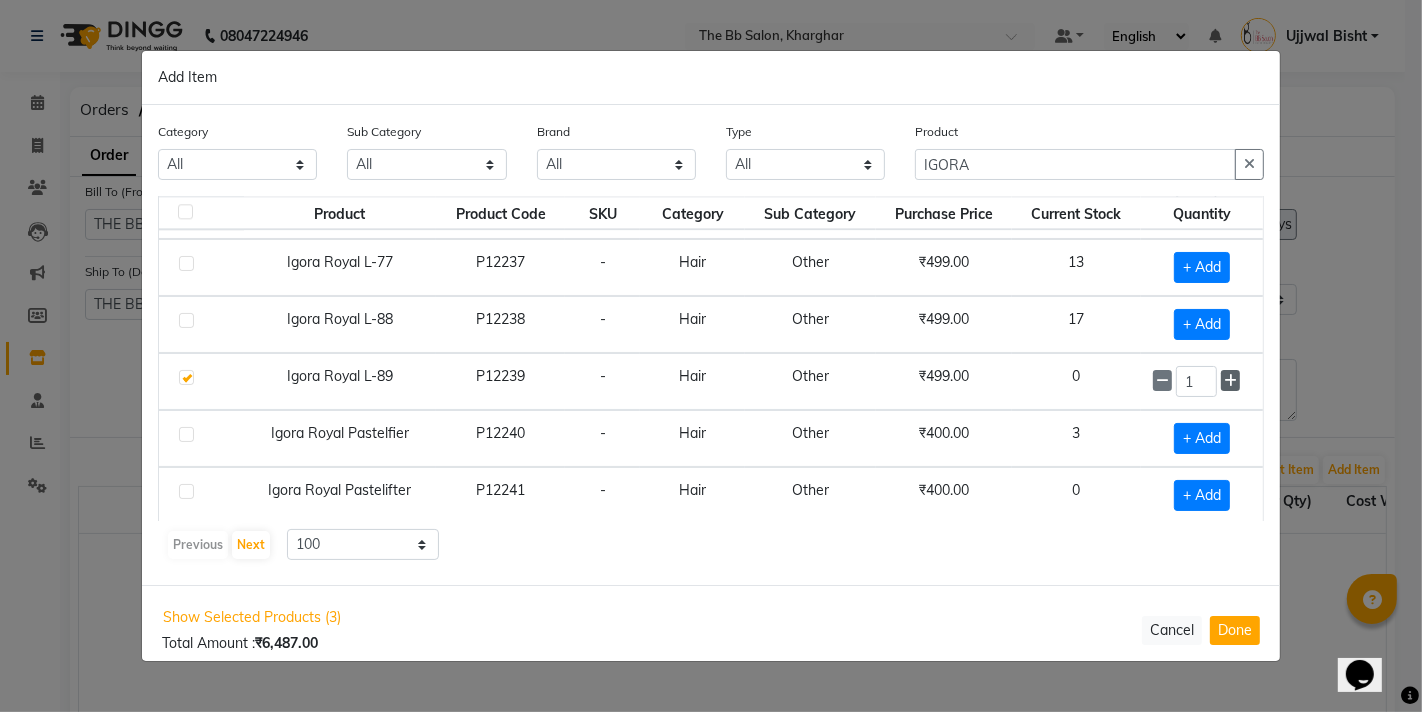 click 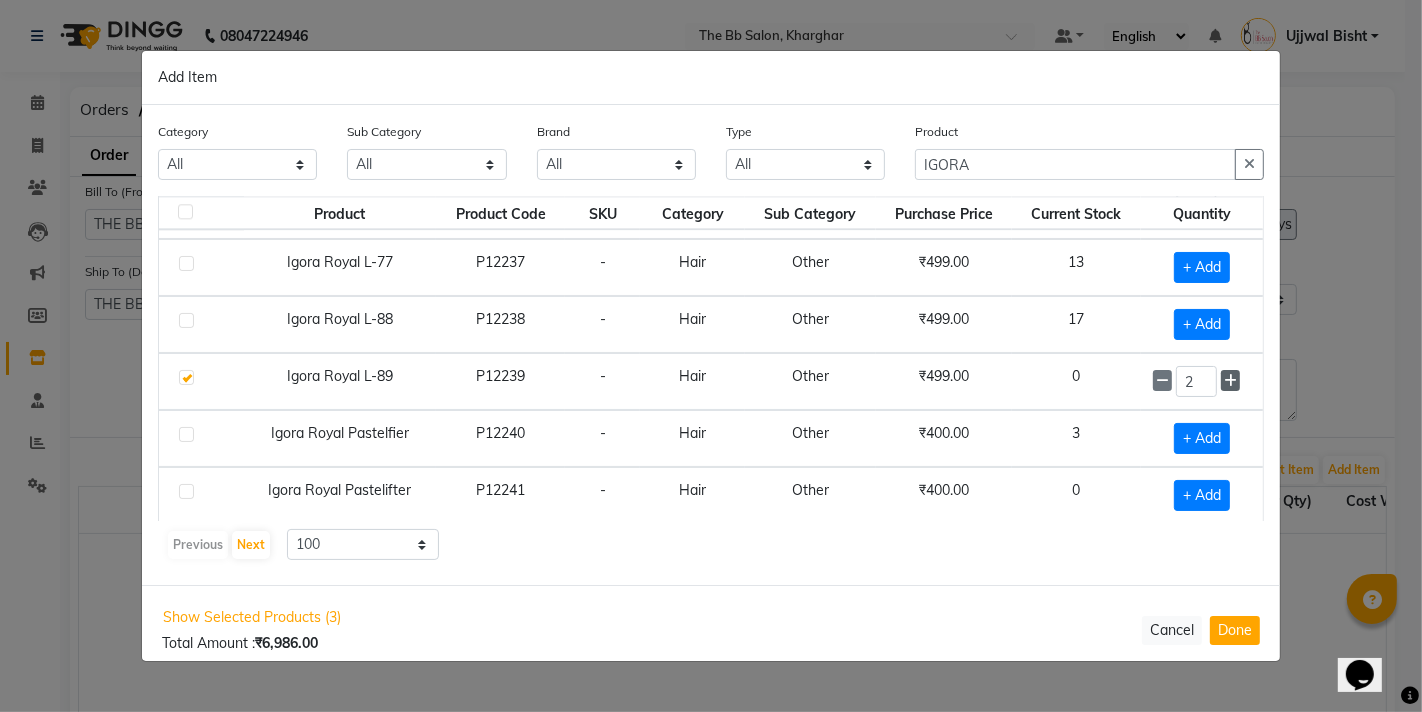 click 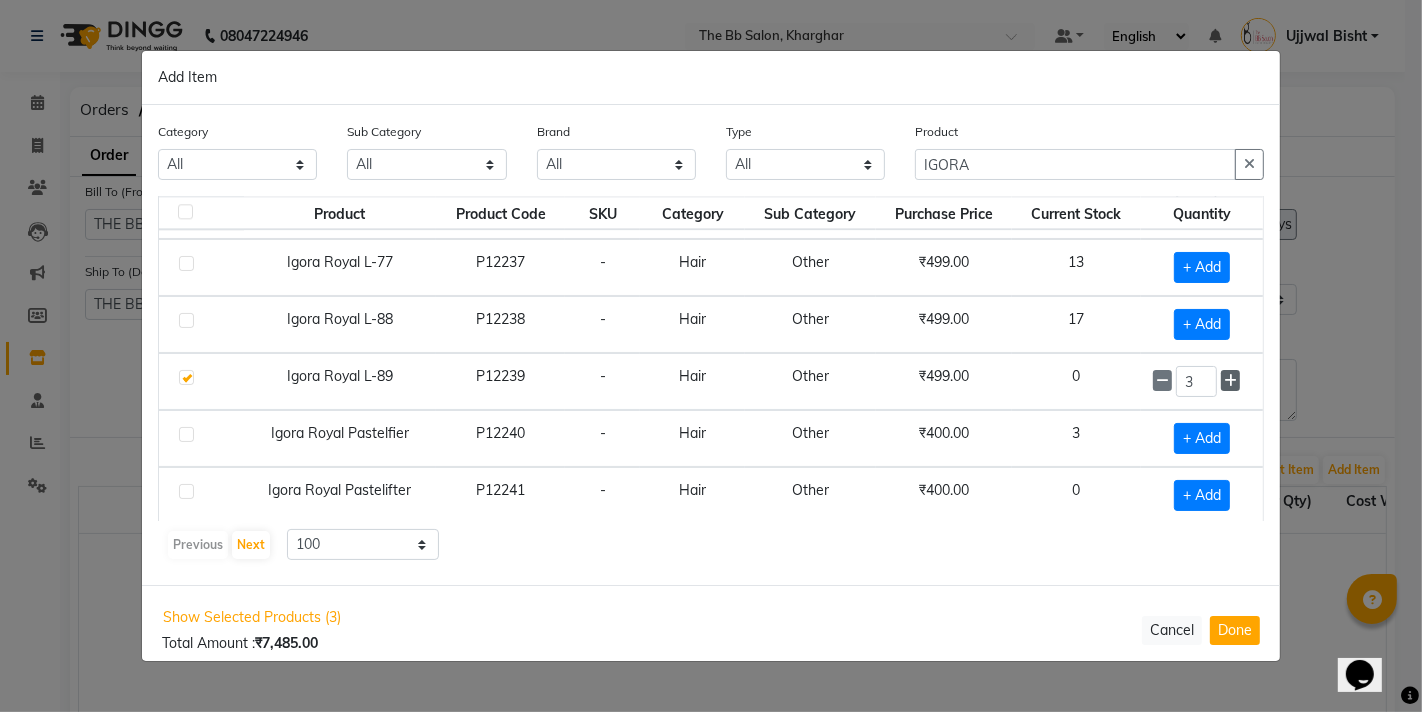 click 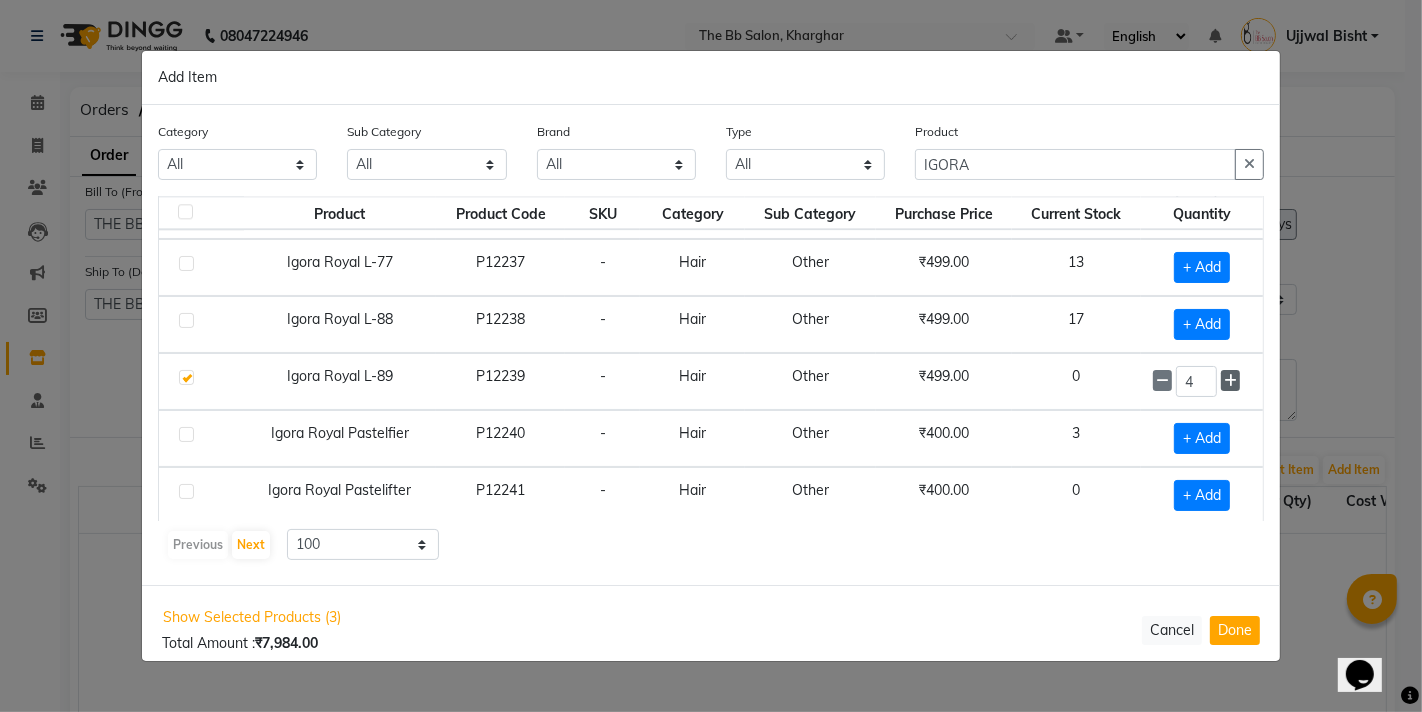 click 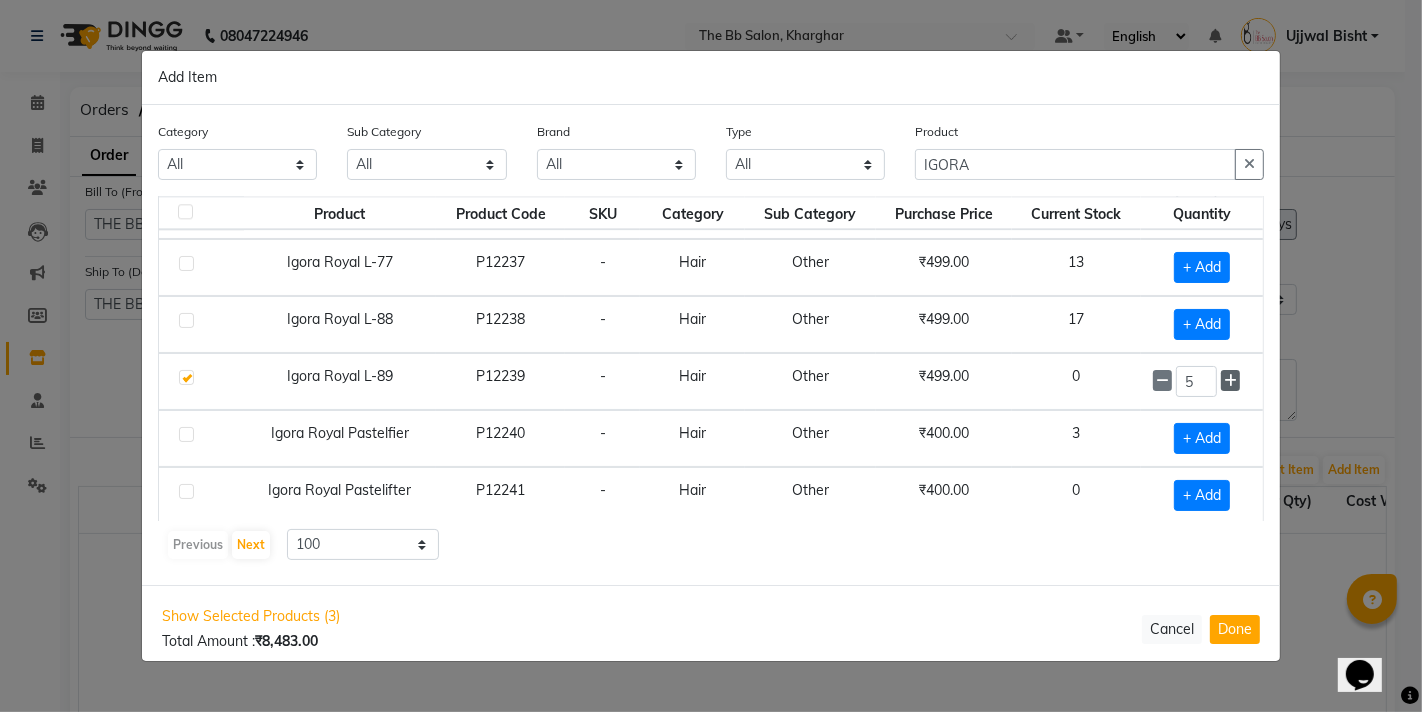 click 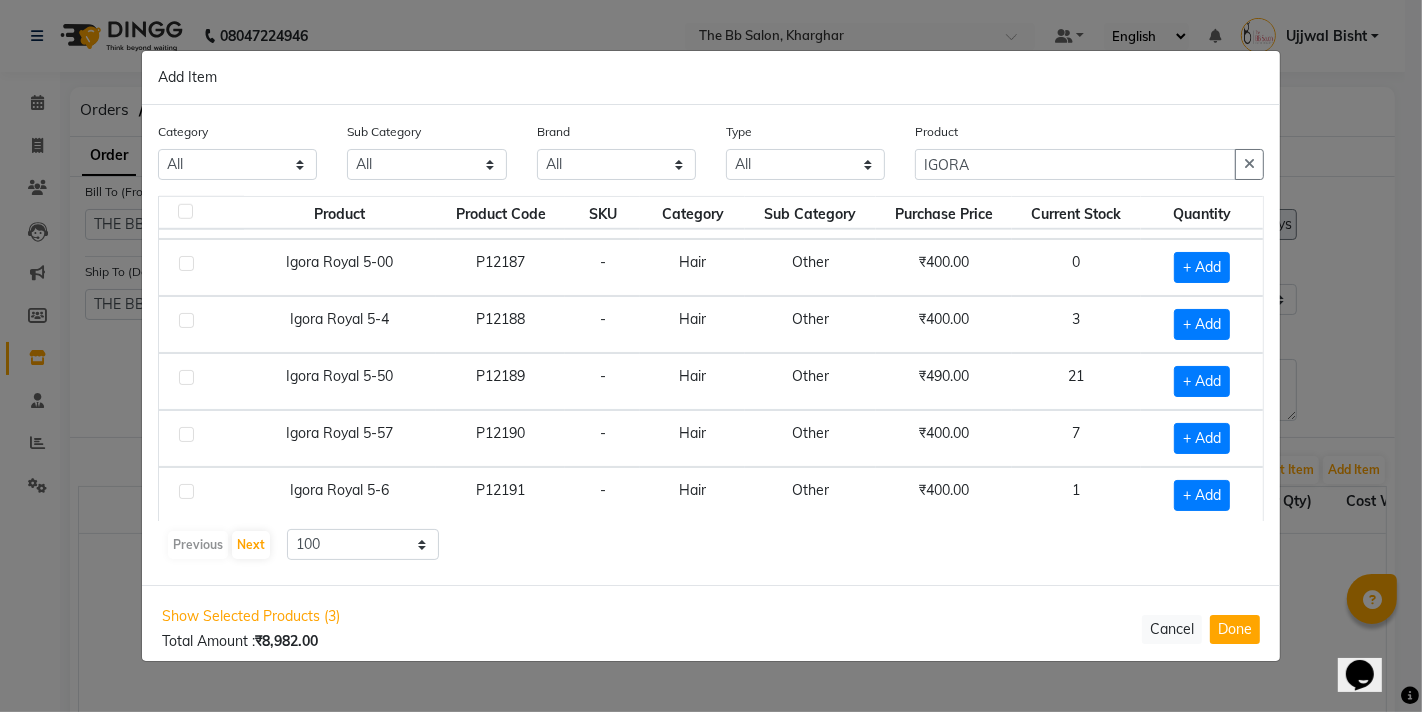 scroll, scrollTop: 1267, scrollLeft: 0, axis: vertical 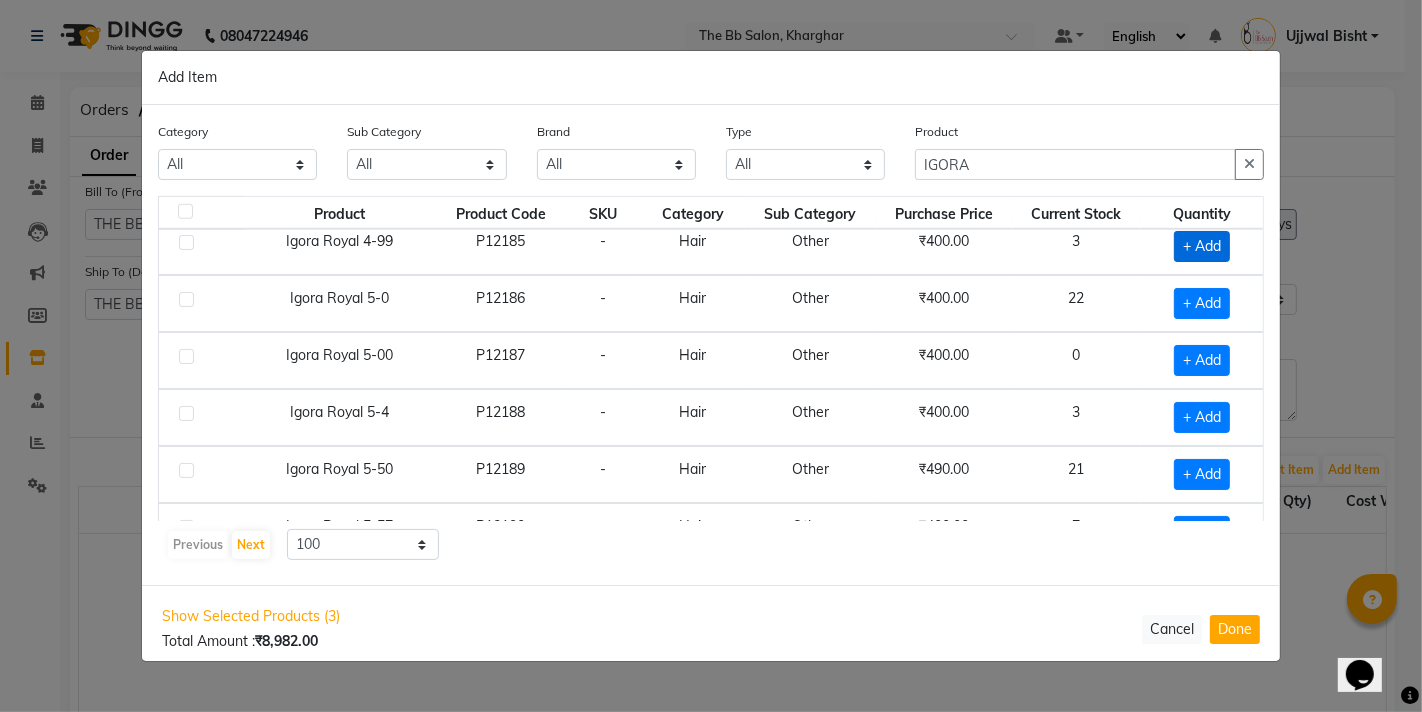 click on "+ Add" 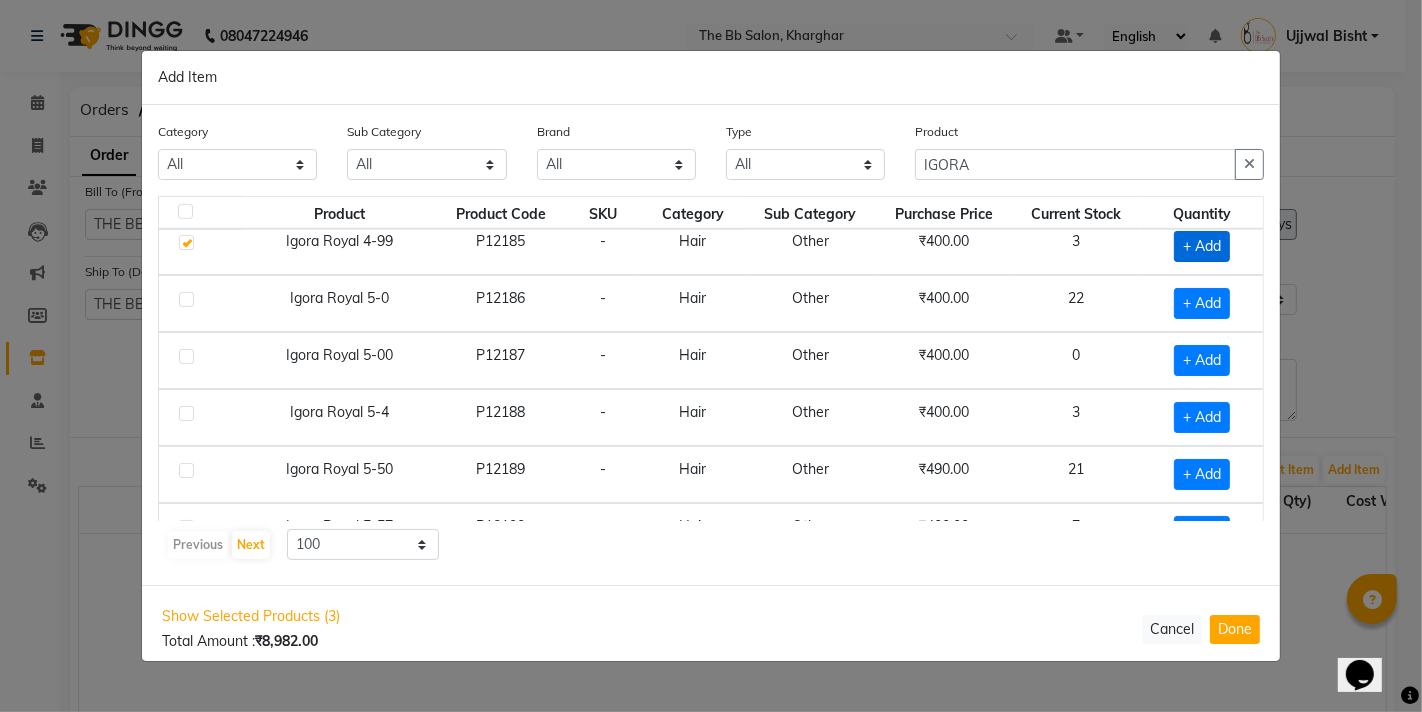 checkbox on "true" 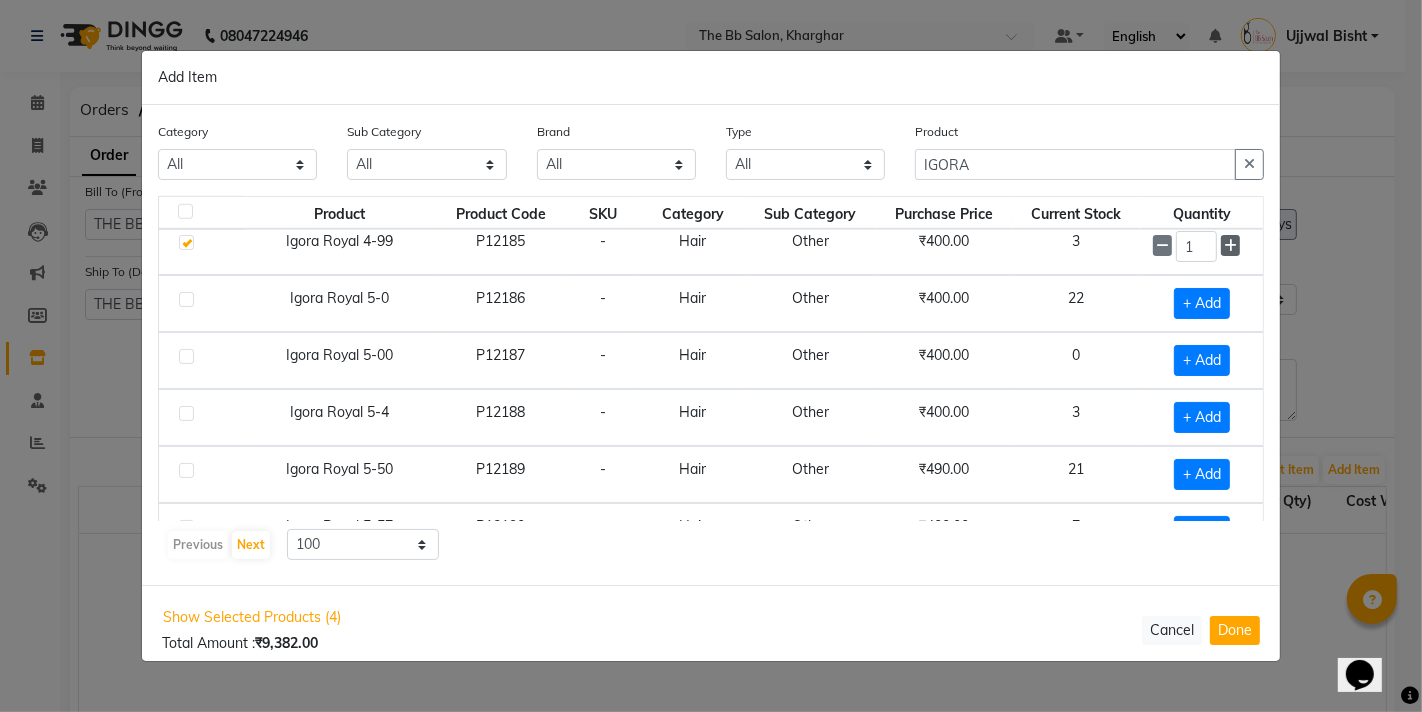click 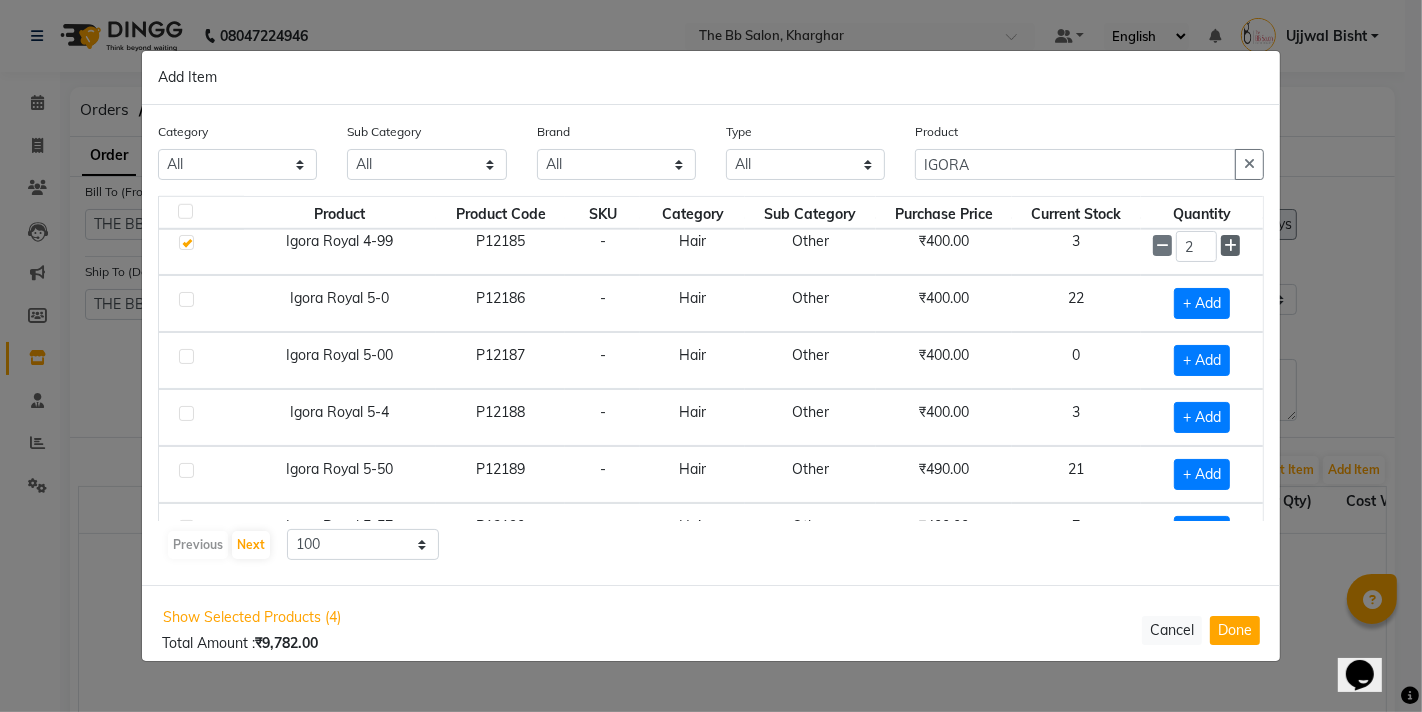 click 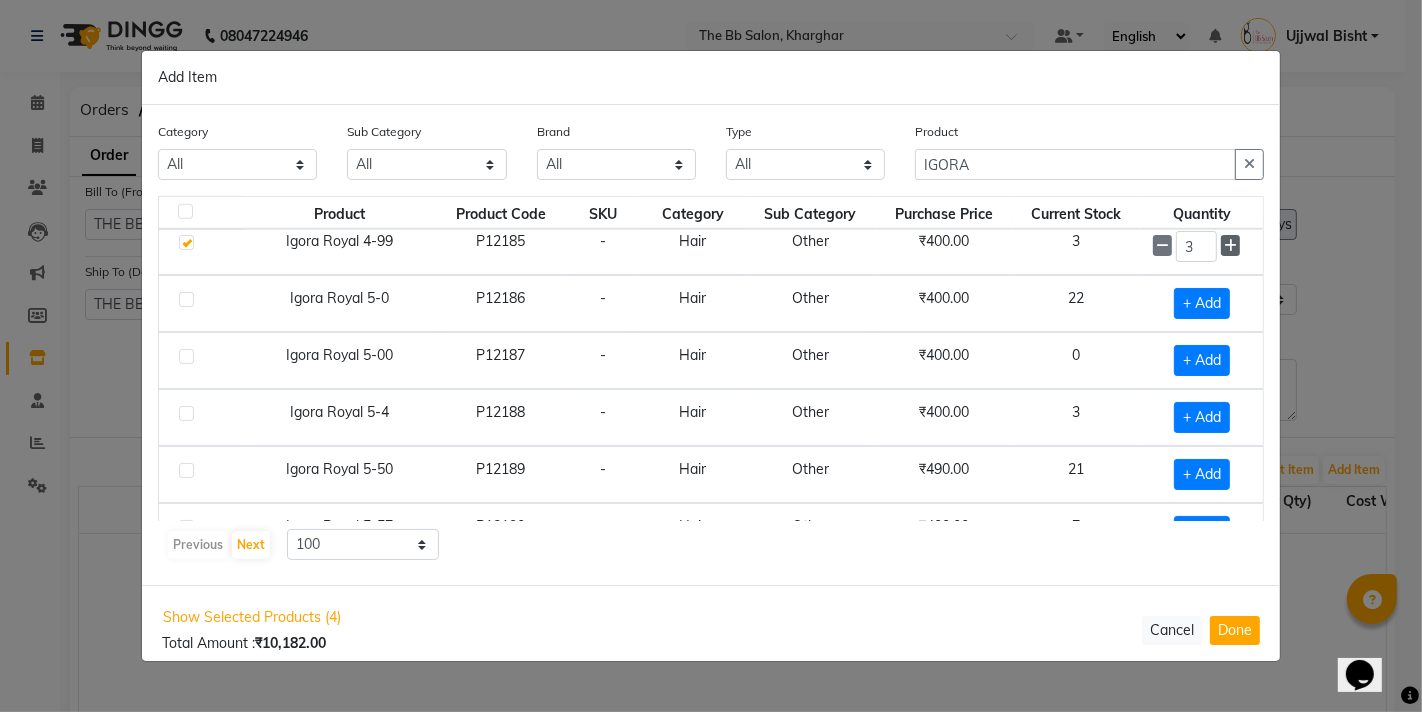 click 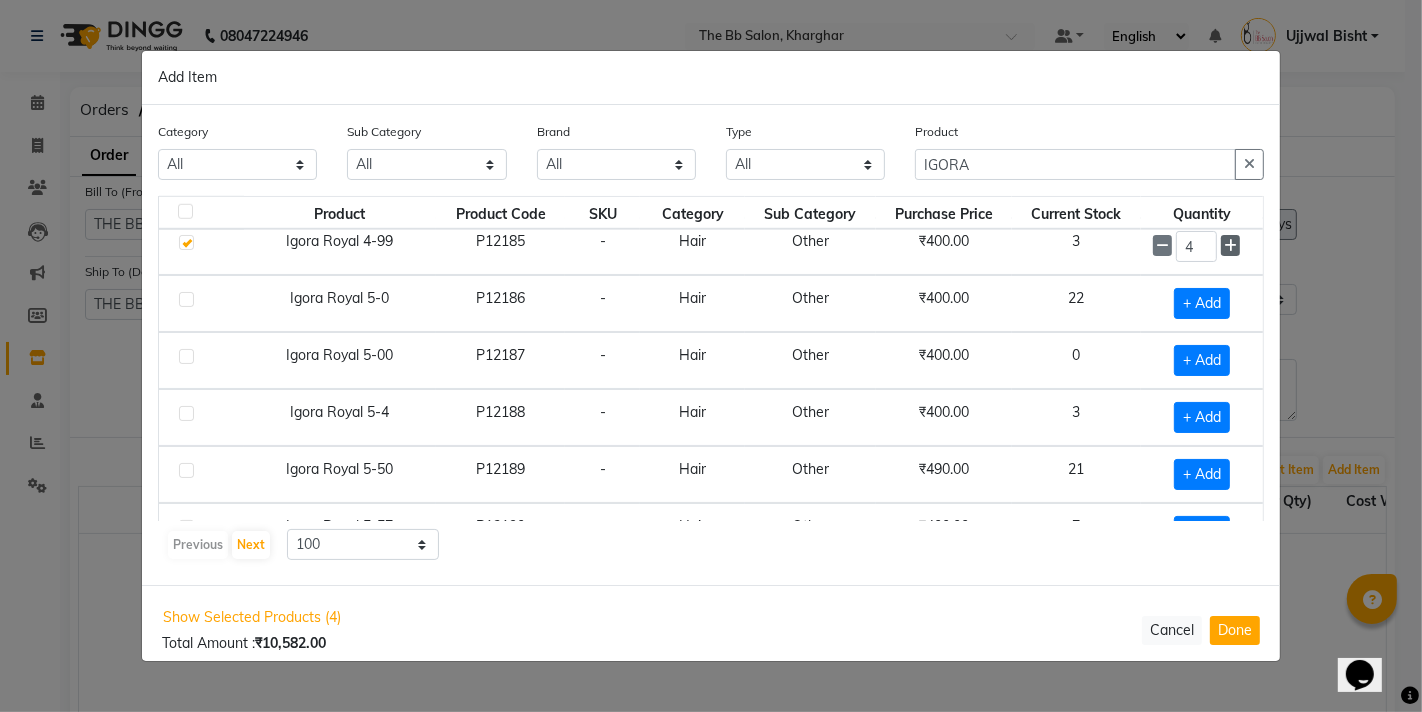 click 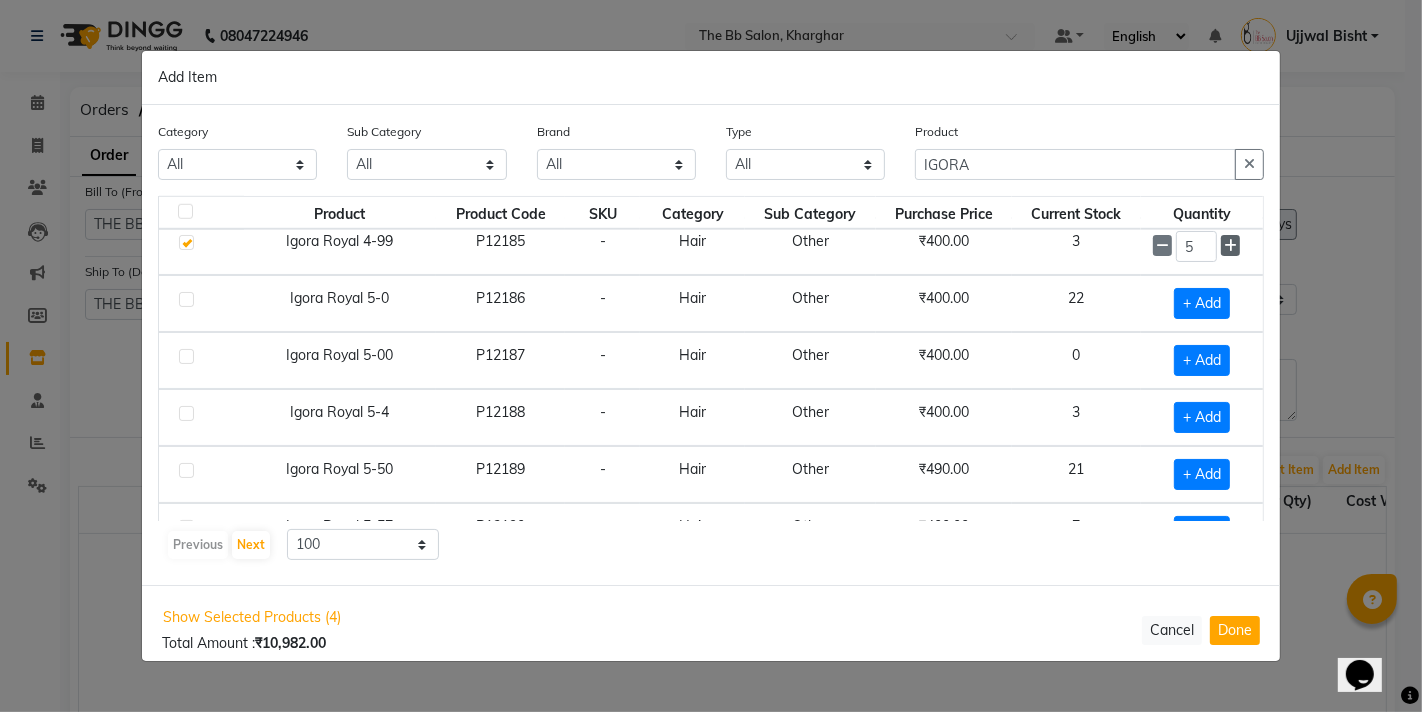 click 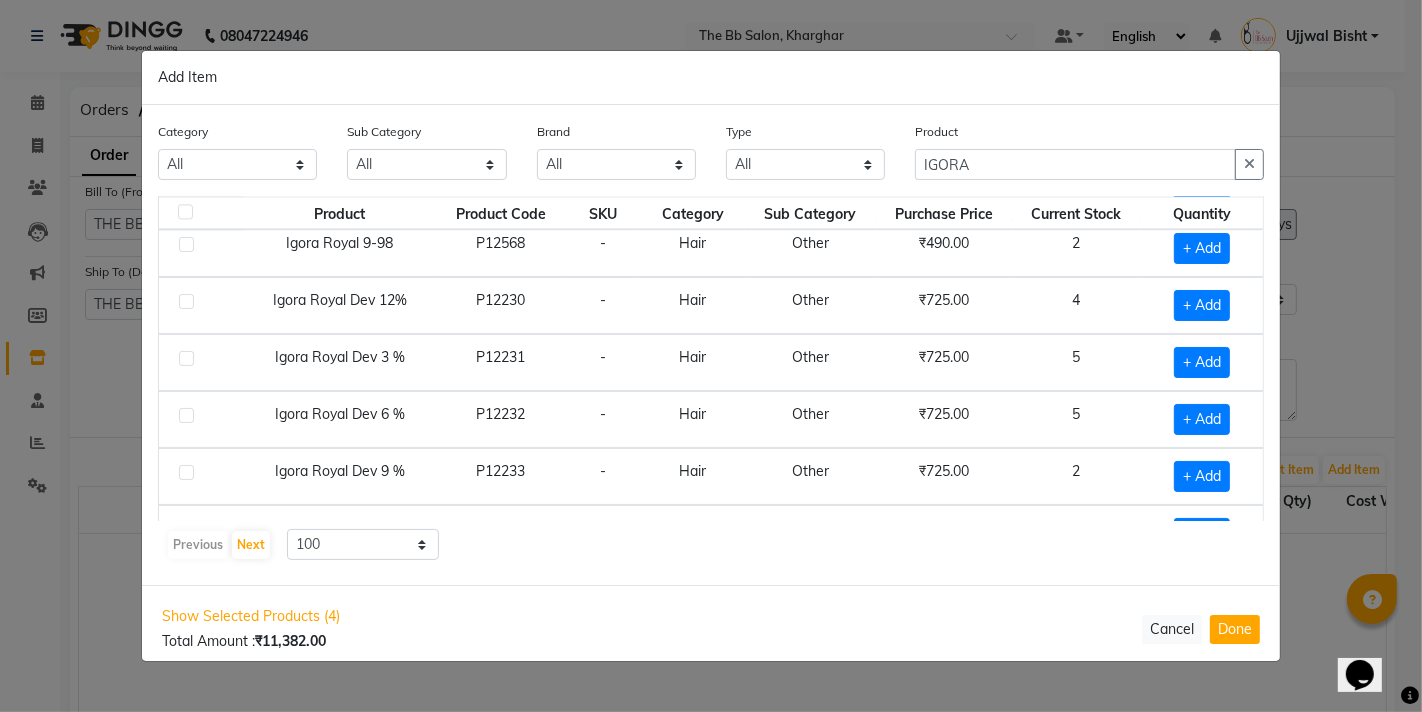 scroll, scrollTop: 3823, scrollLeft: 0, axis: vertical 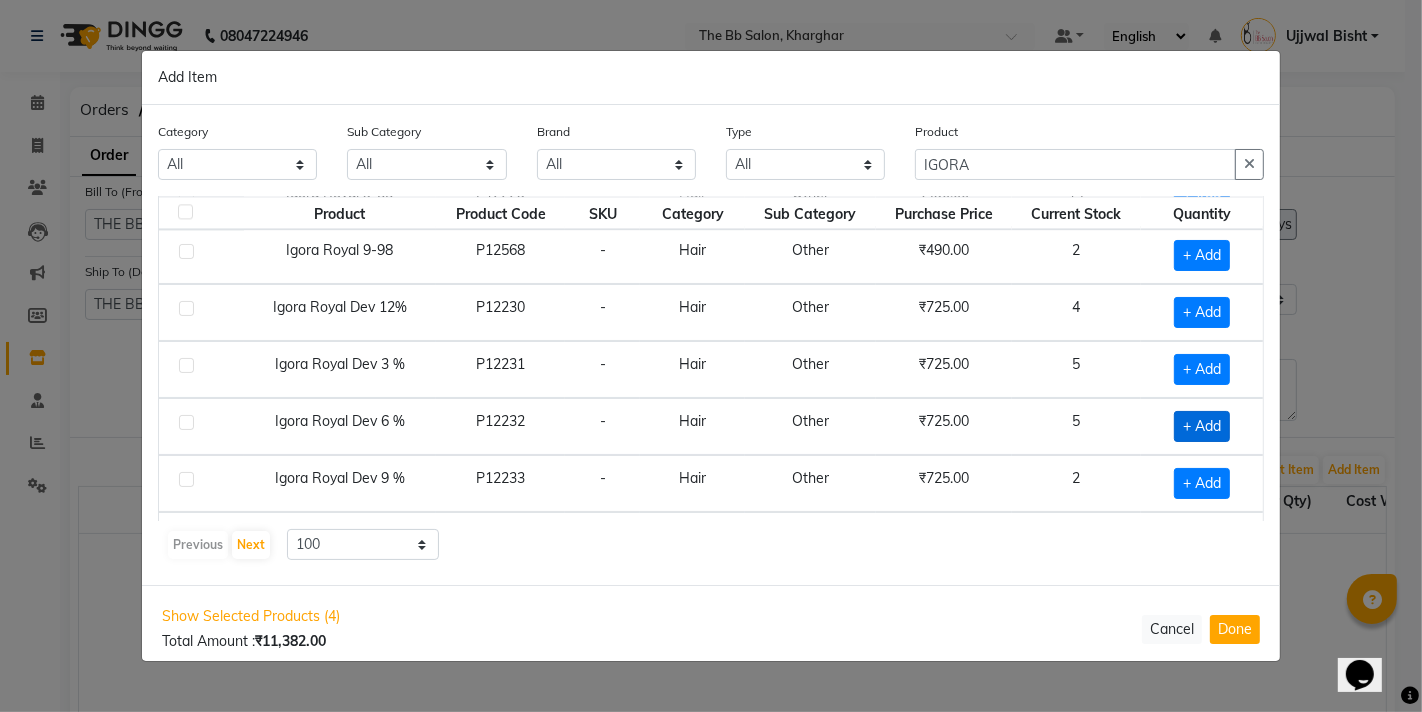 click on "+ Add" 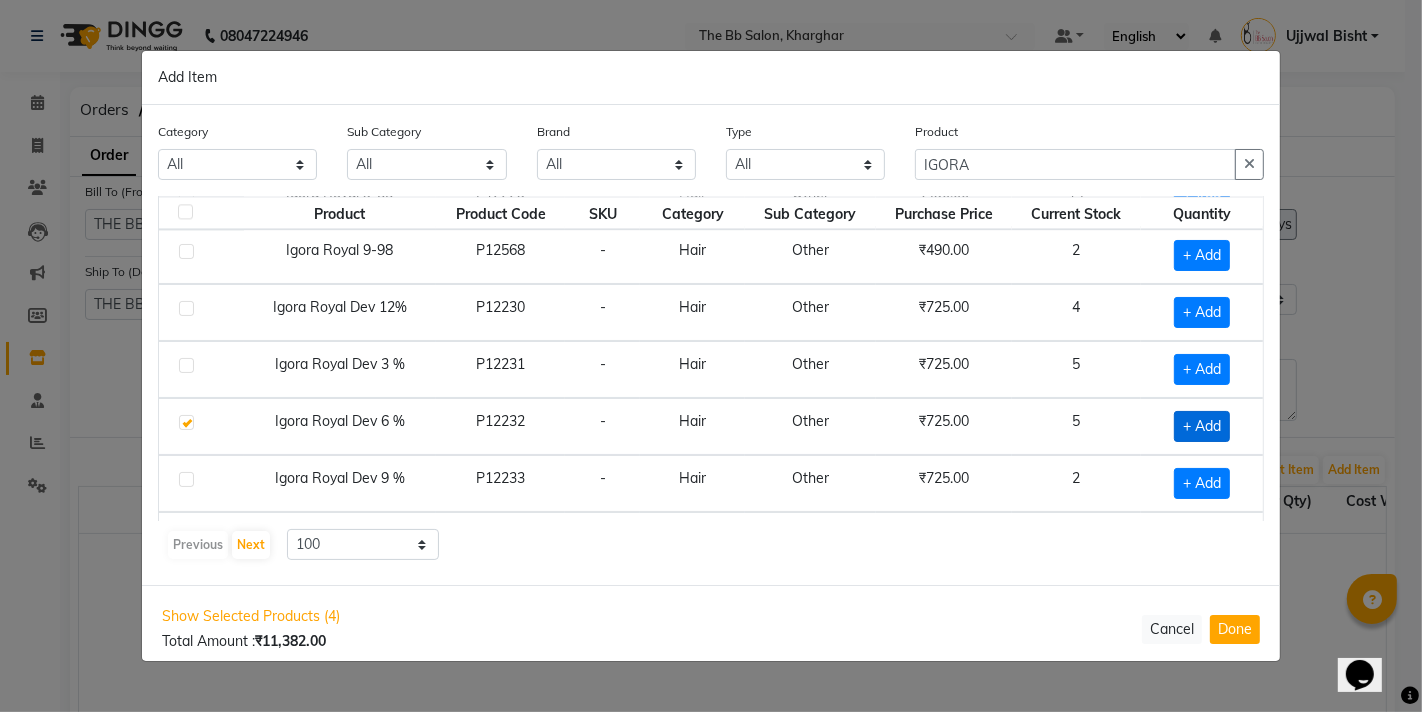 checkbox on "true" 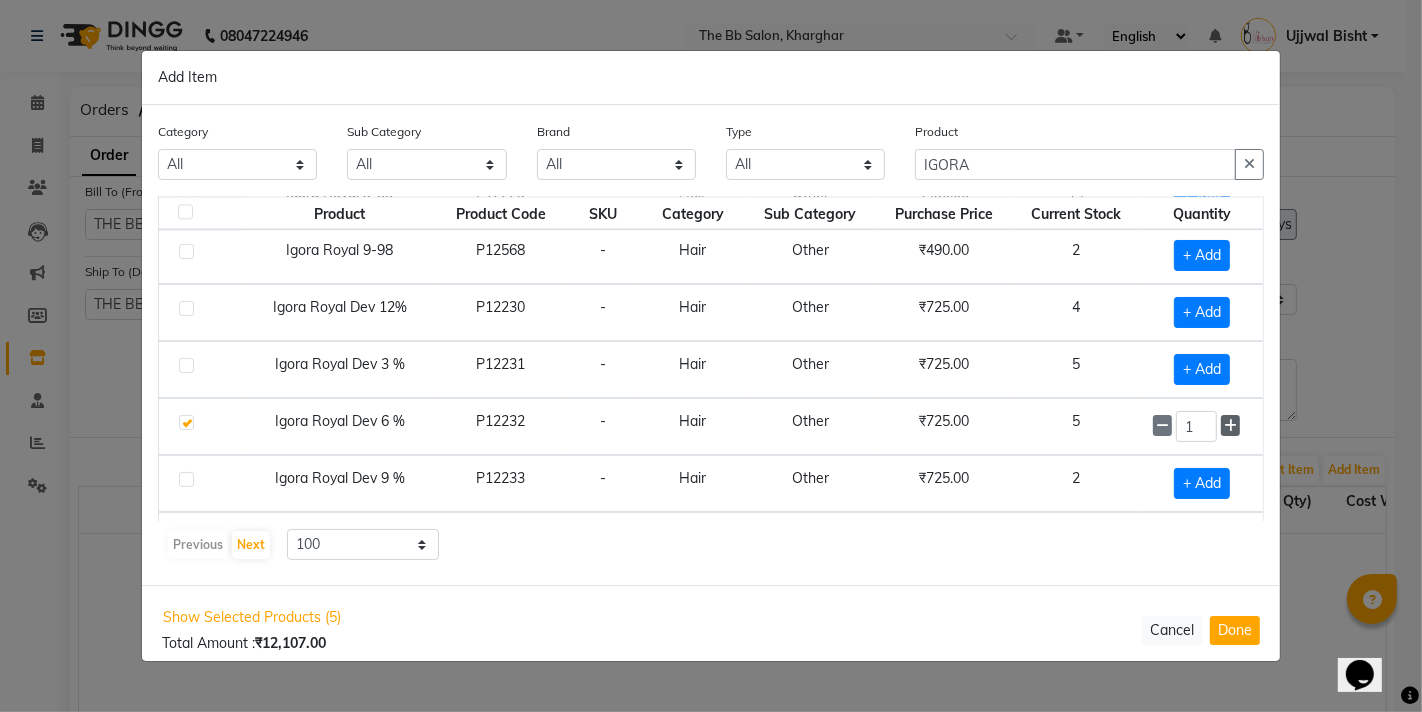 click 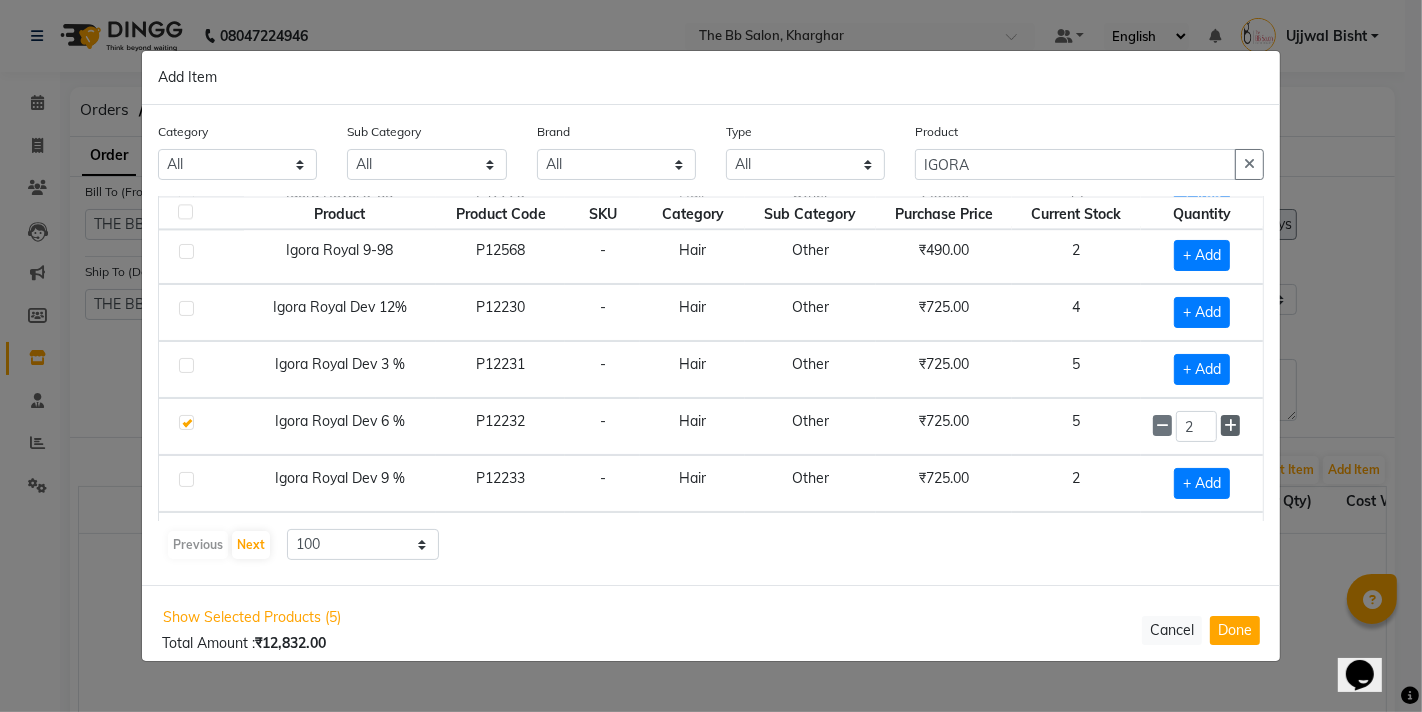 click 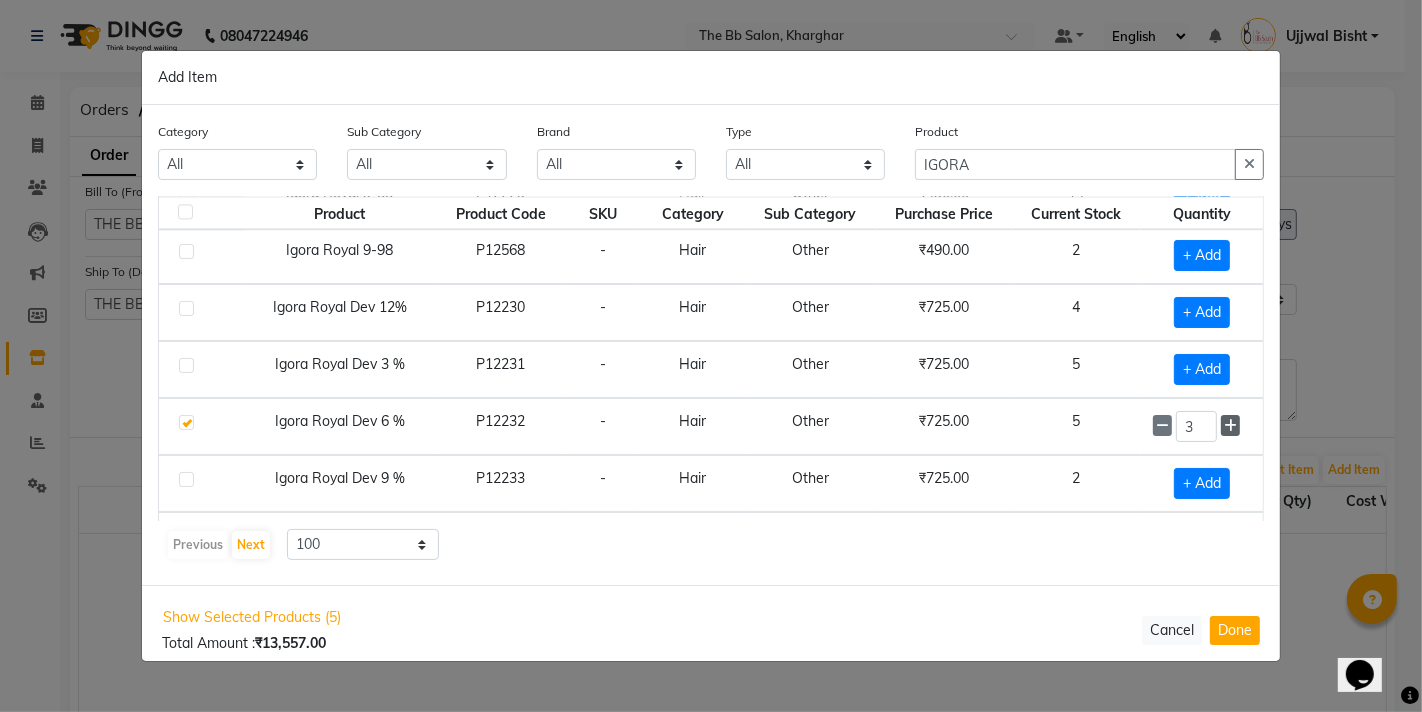 click 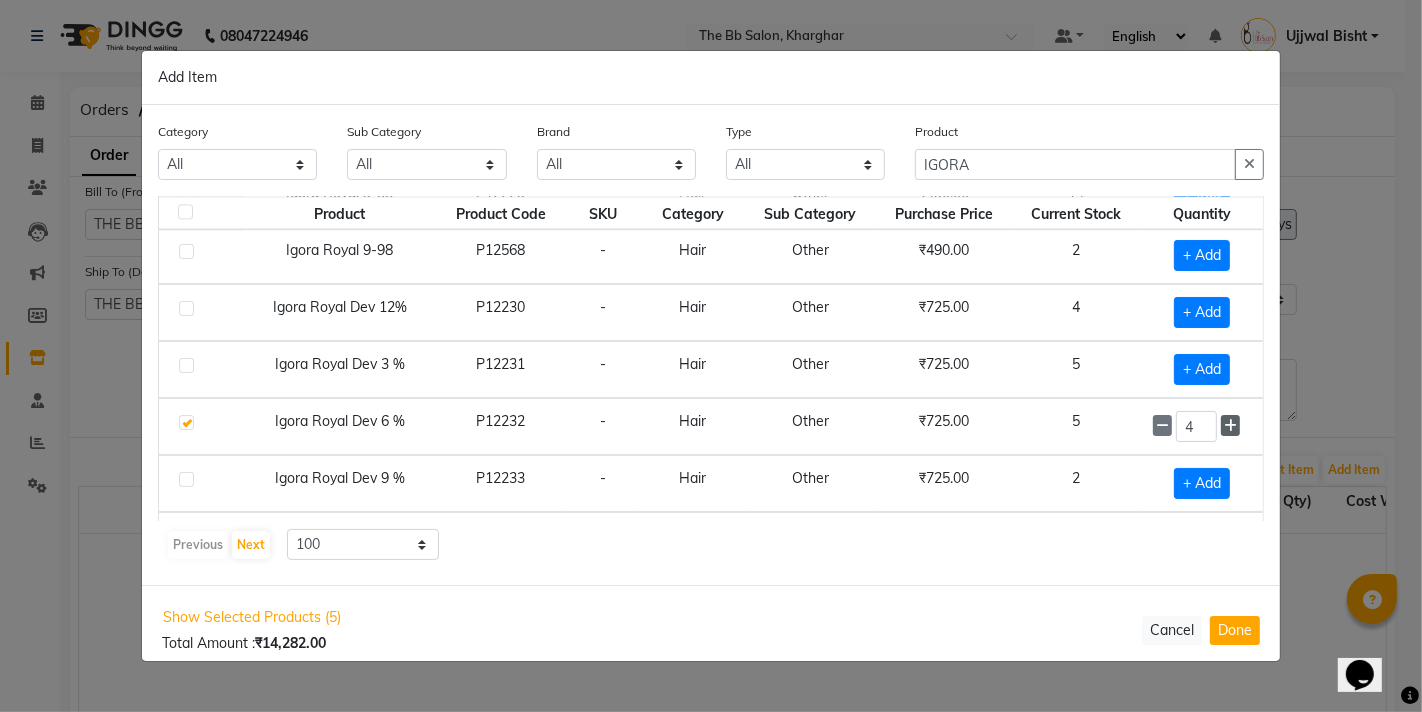 click 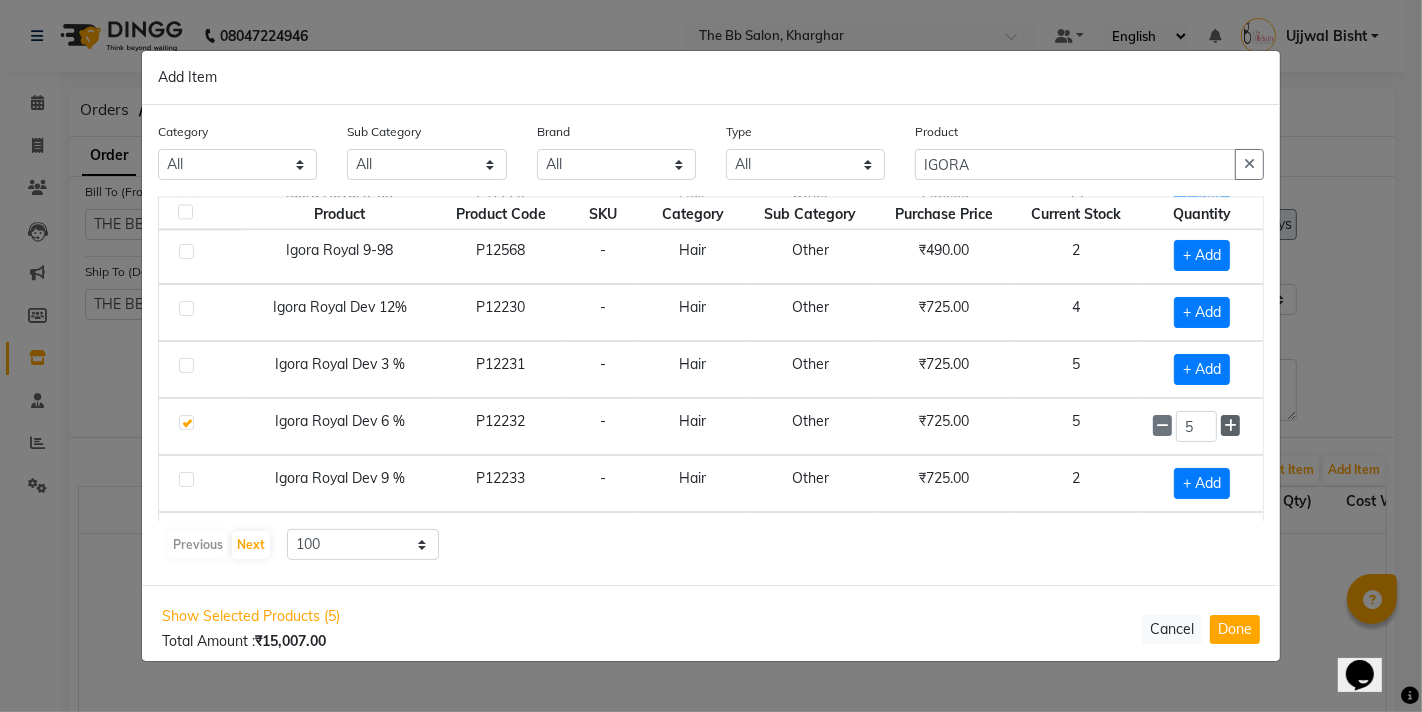 click 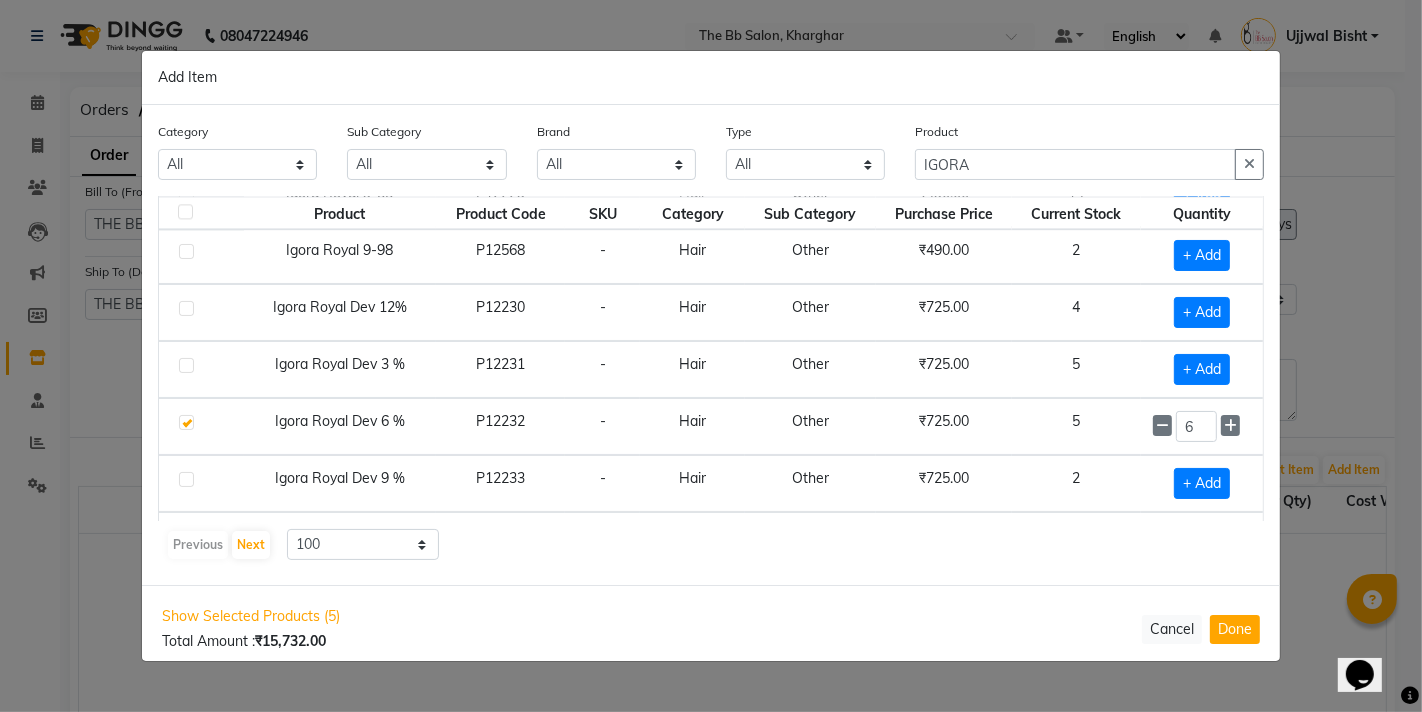 click on "5" 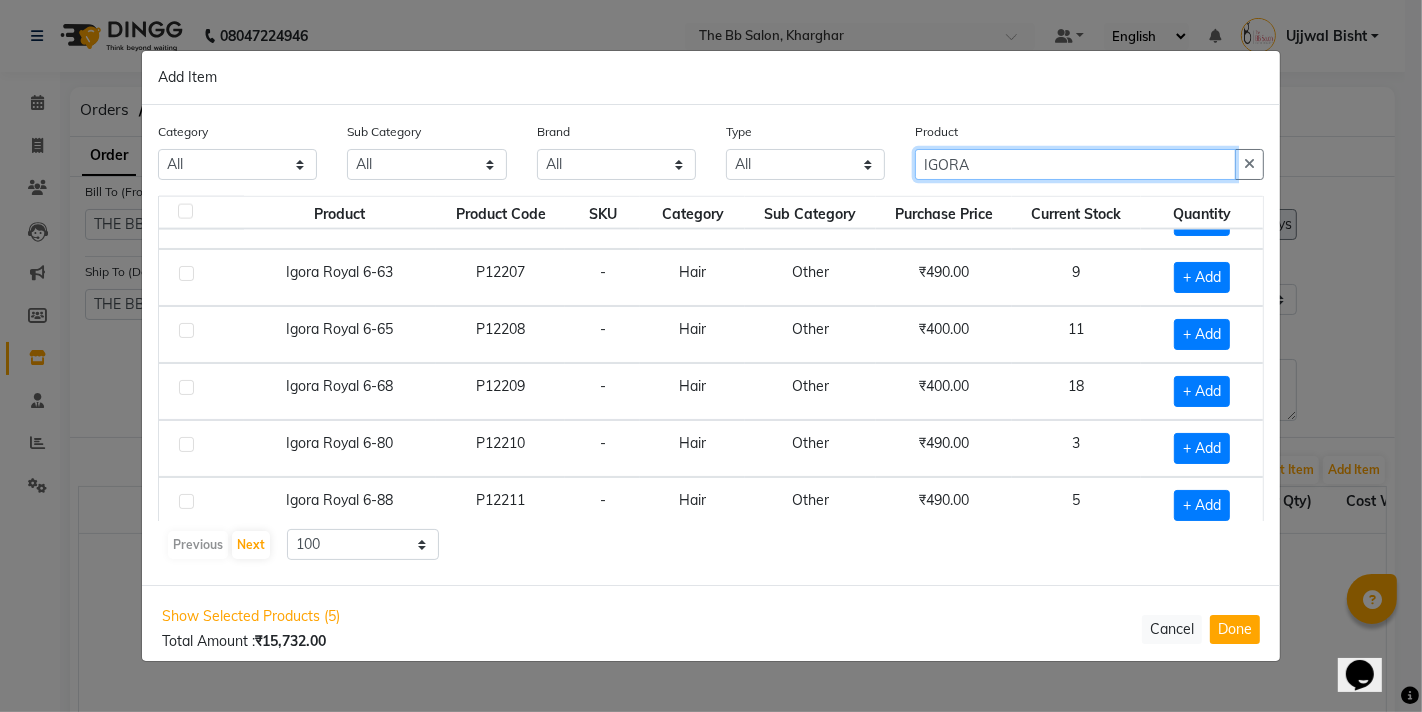 scroll, scrollTop: 2453, scrollLeft: 0, axis: vertical 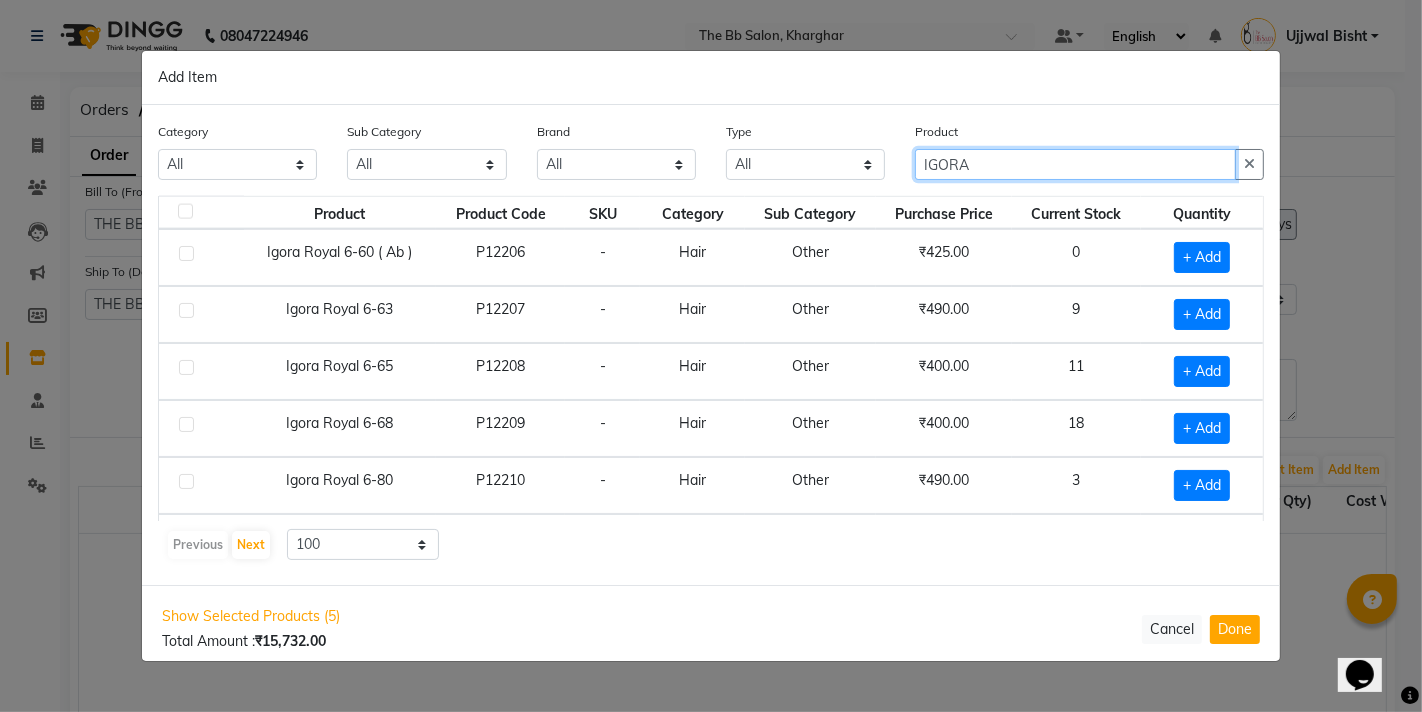 drag, startPoint x: 1036, startPoint y: 173, endPoint x: 662, endPoint y: 241, distance: 380.13156 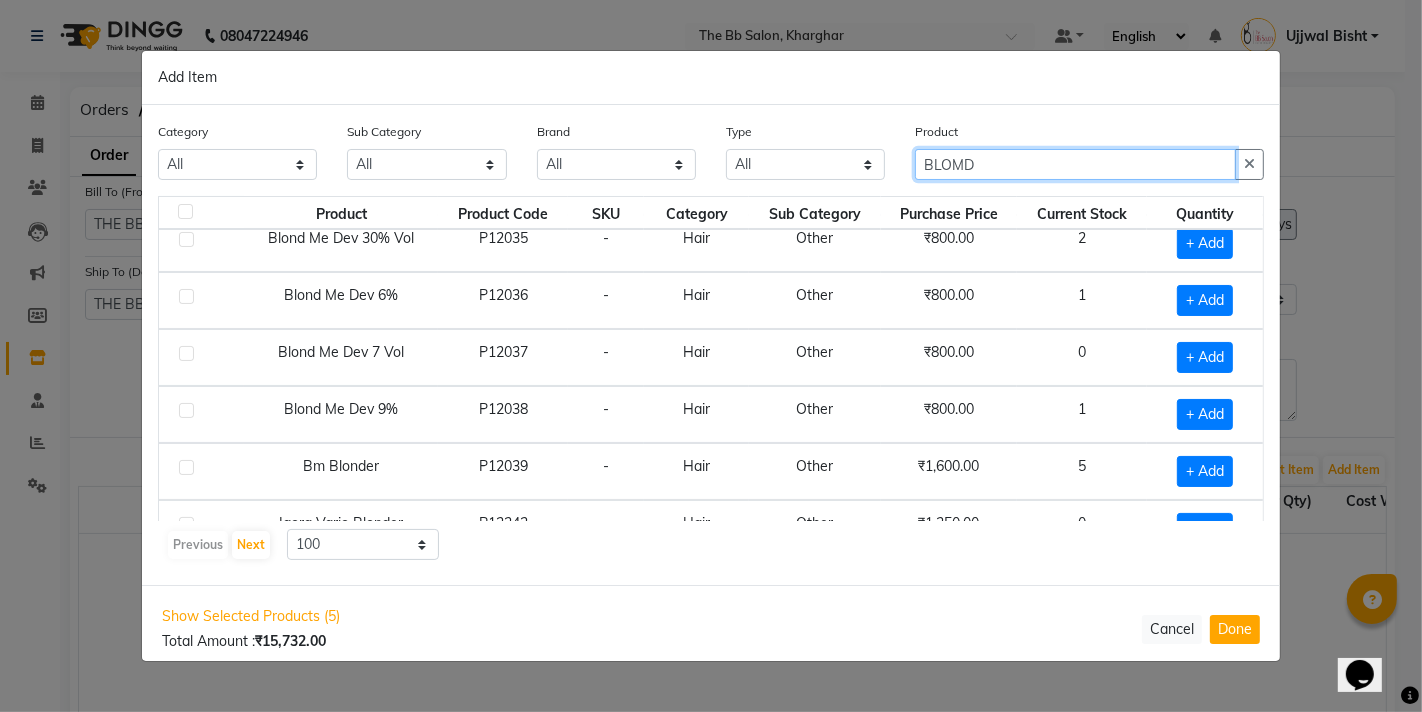 scroll, scrollTop: 226, scrollLeft: 0, axis: vertical 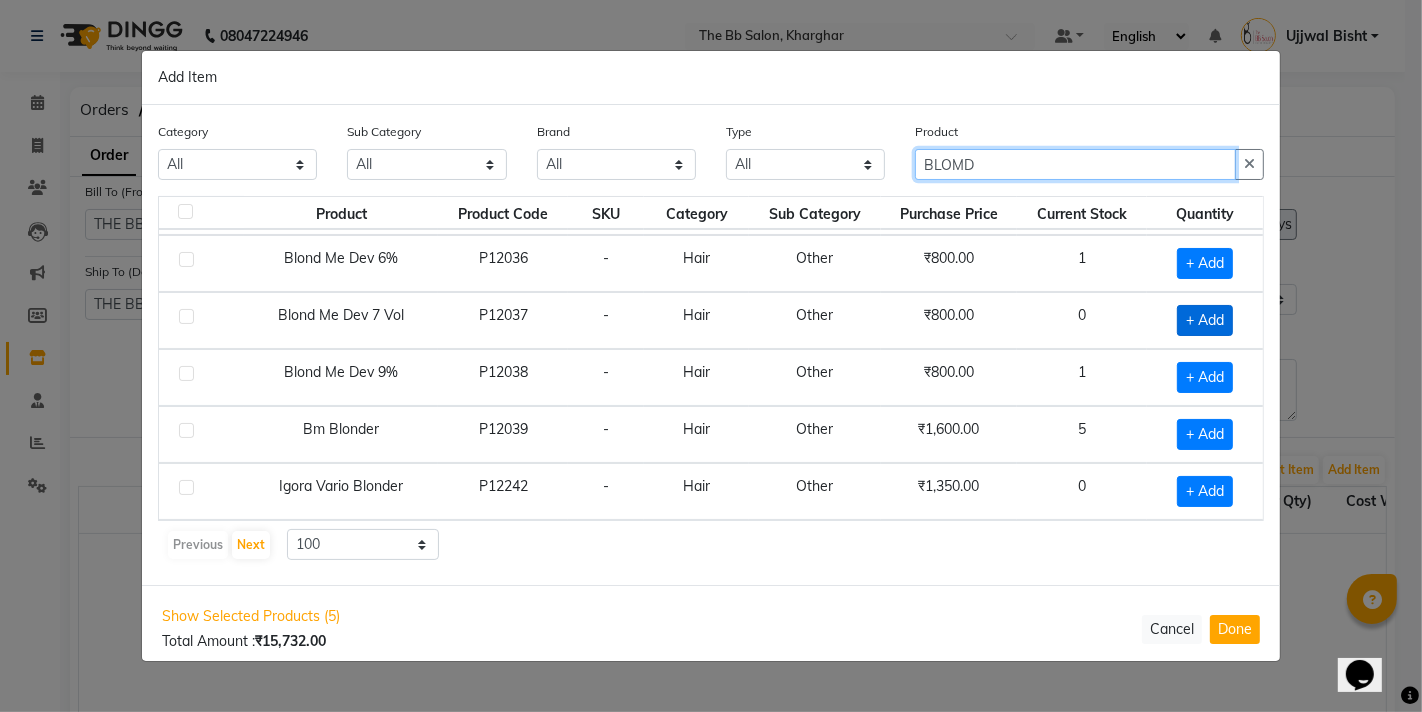 type on "BLOMD" 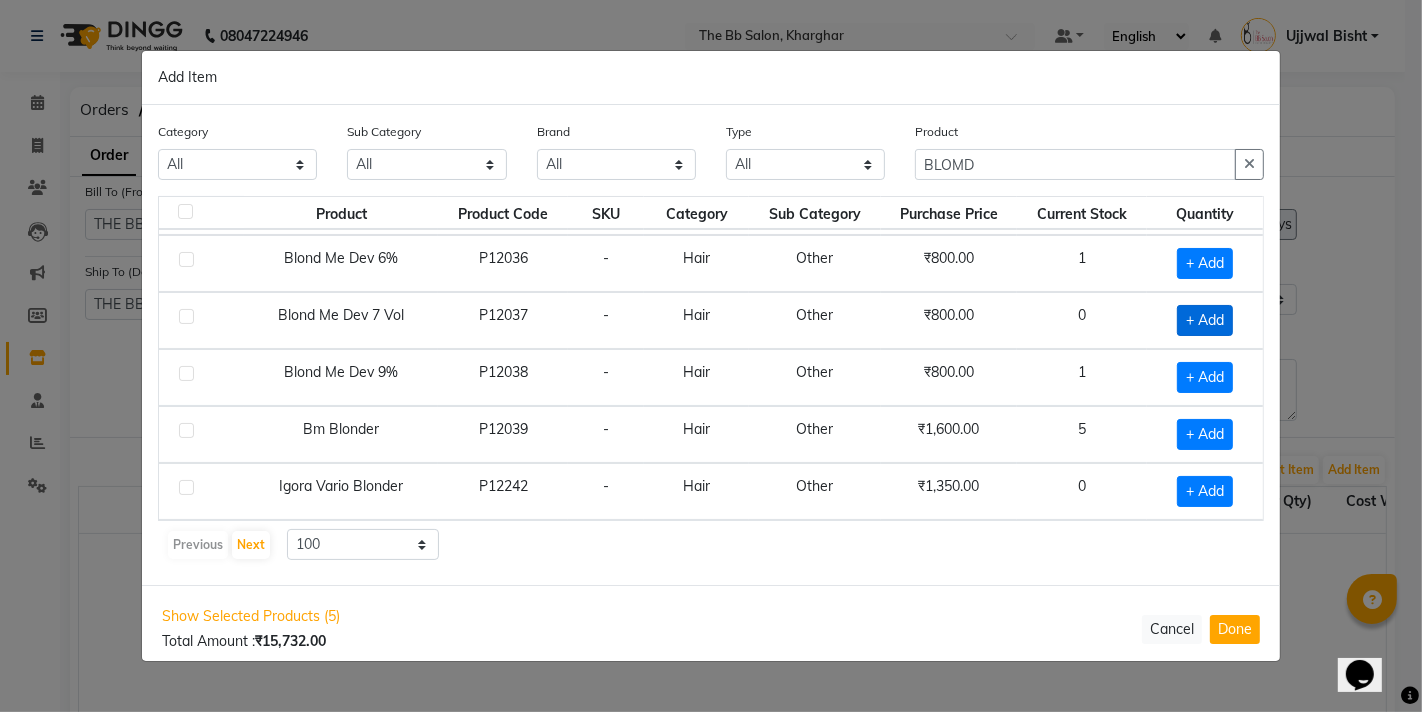 click on "+ Add" 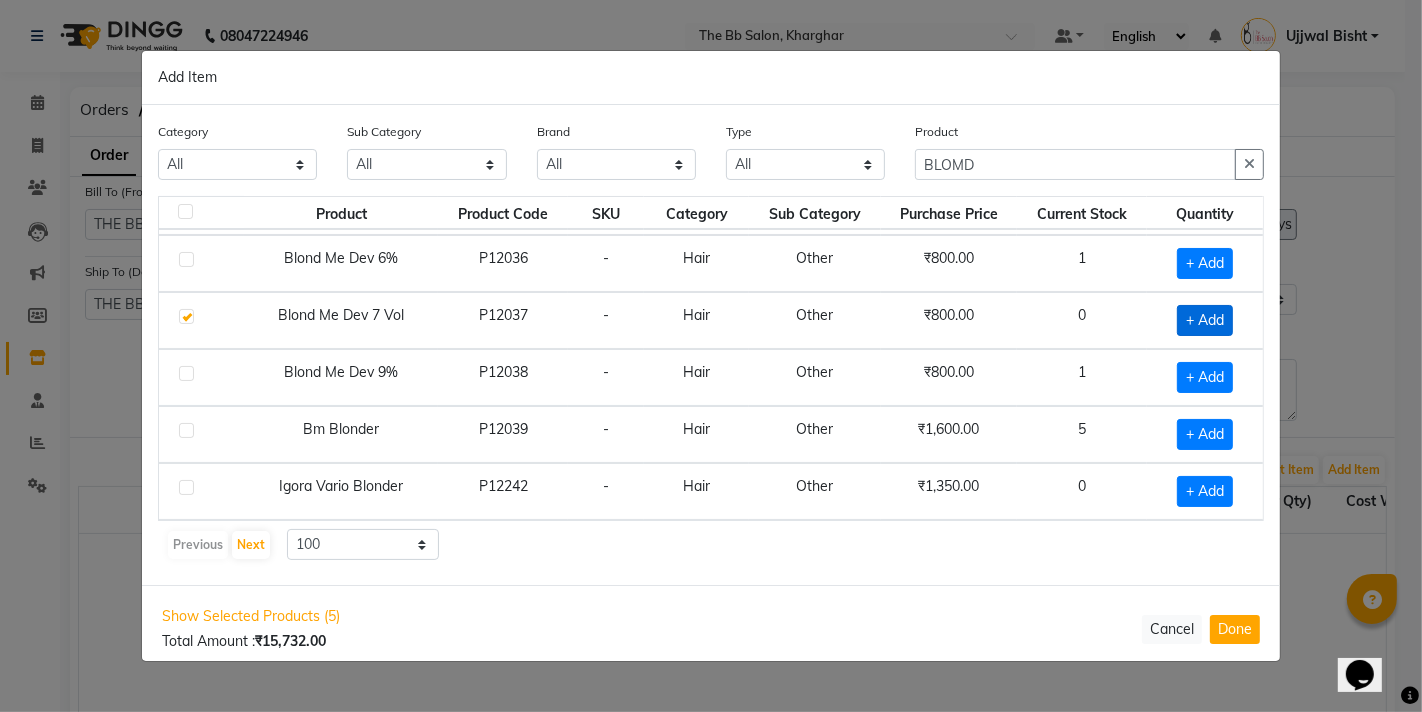checkbox on "true" 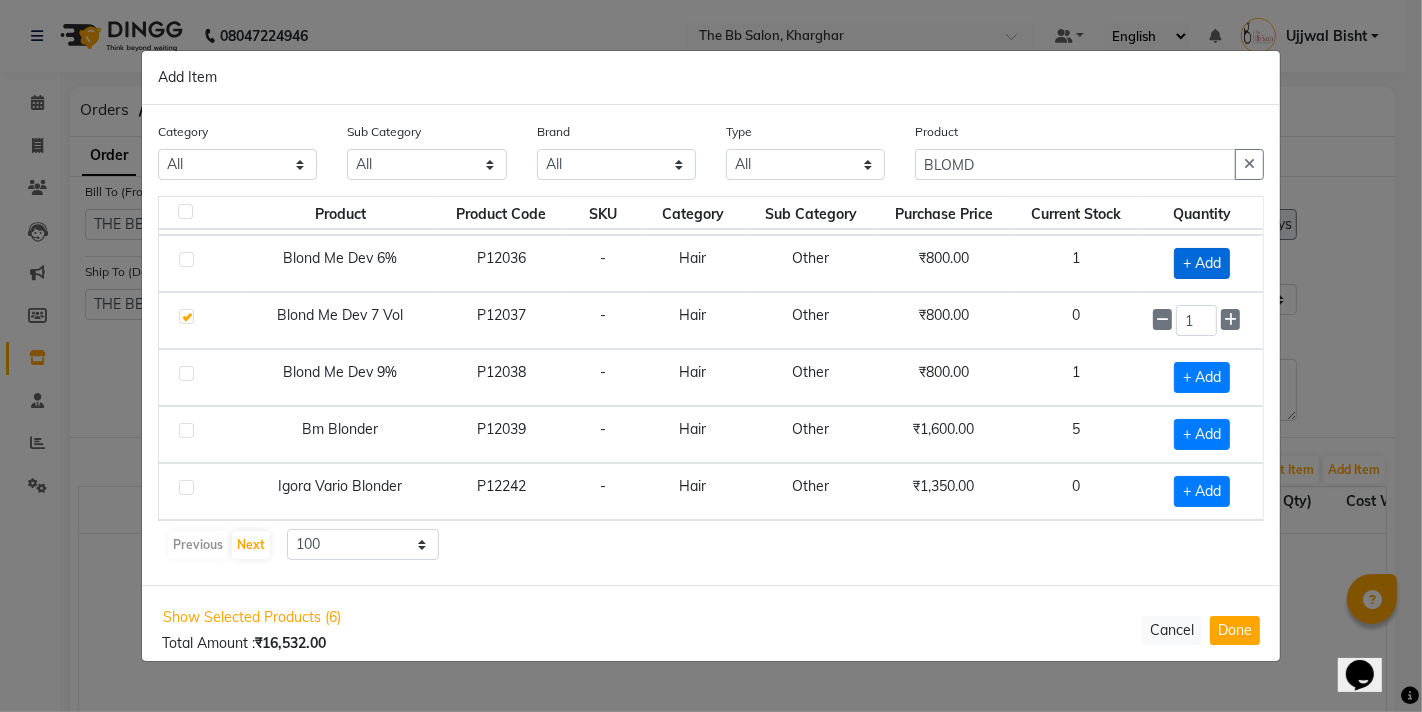 click on "+ Add" 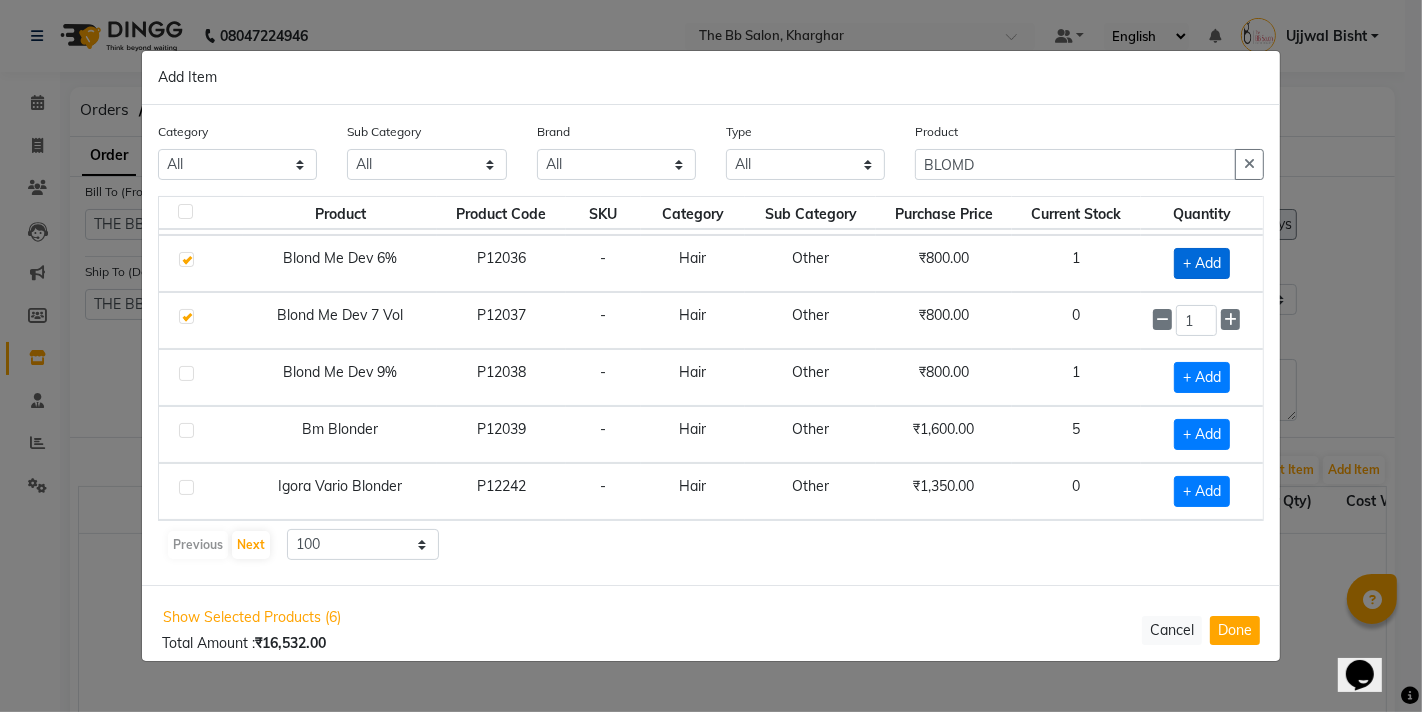checkbox on "true" 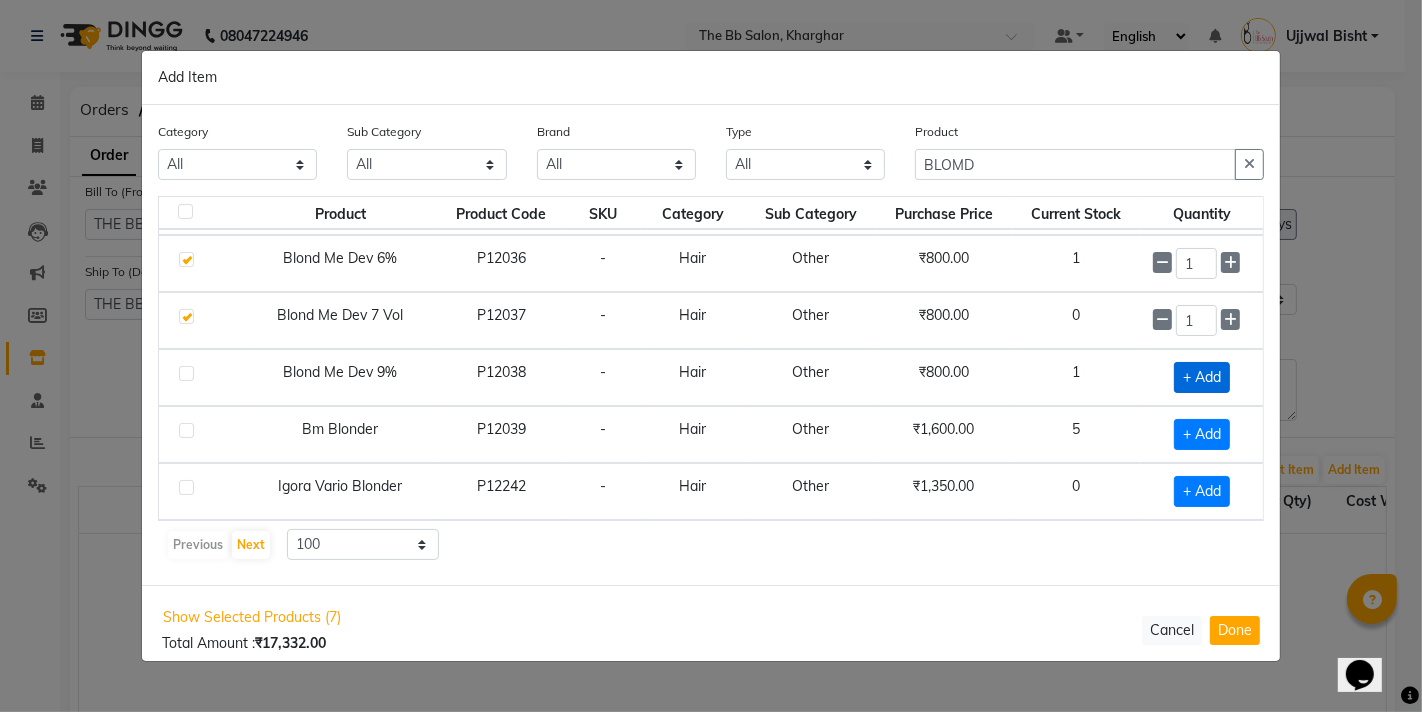 click on "+ Add" 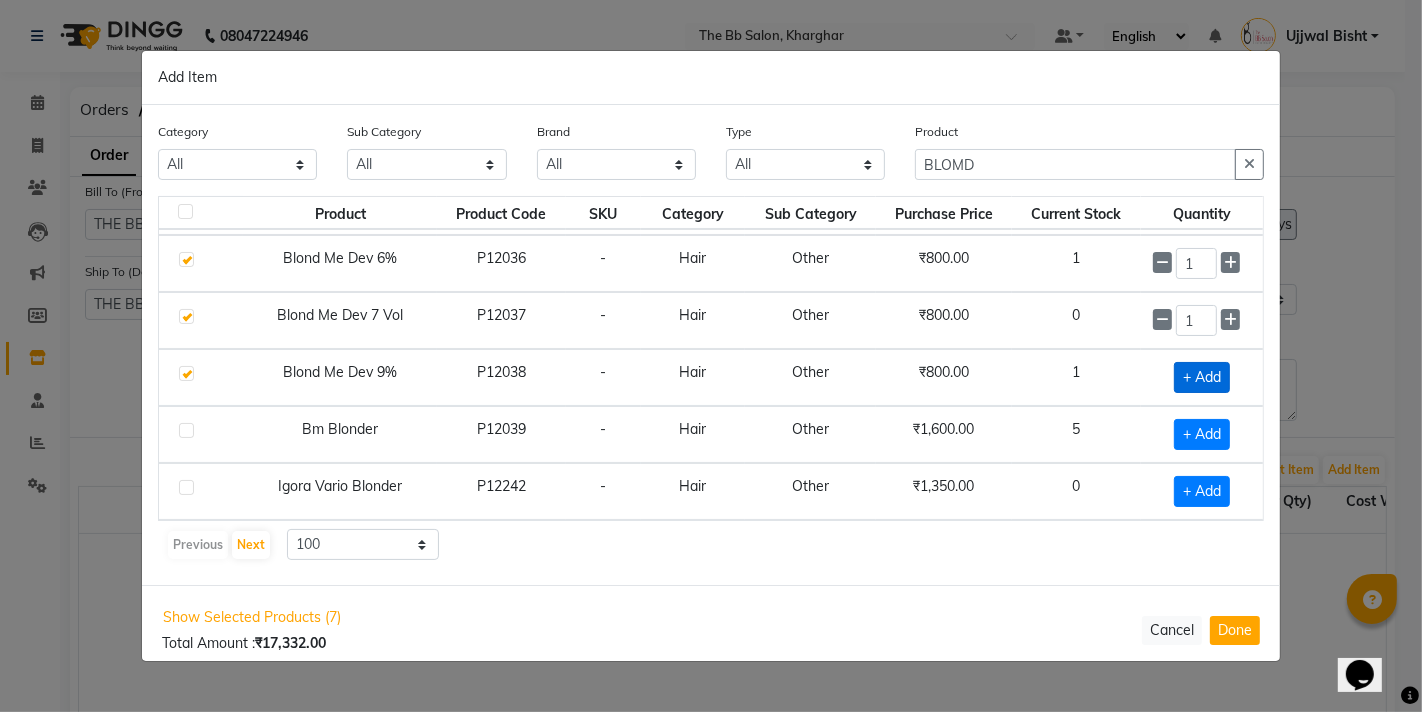 checkbox on "true" 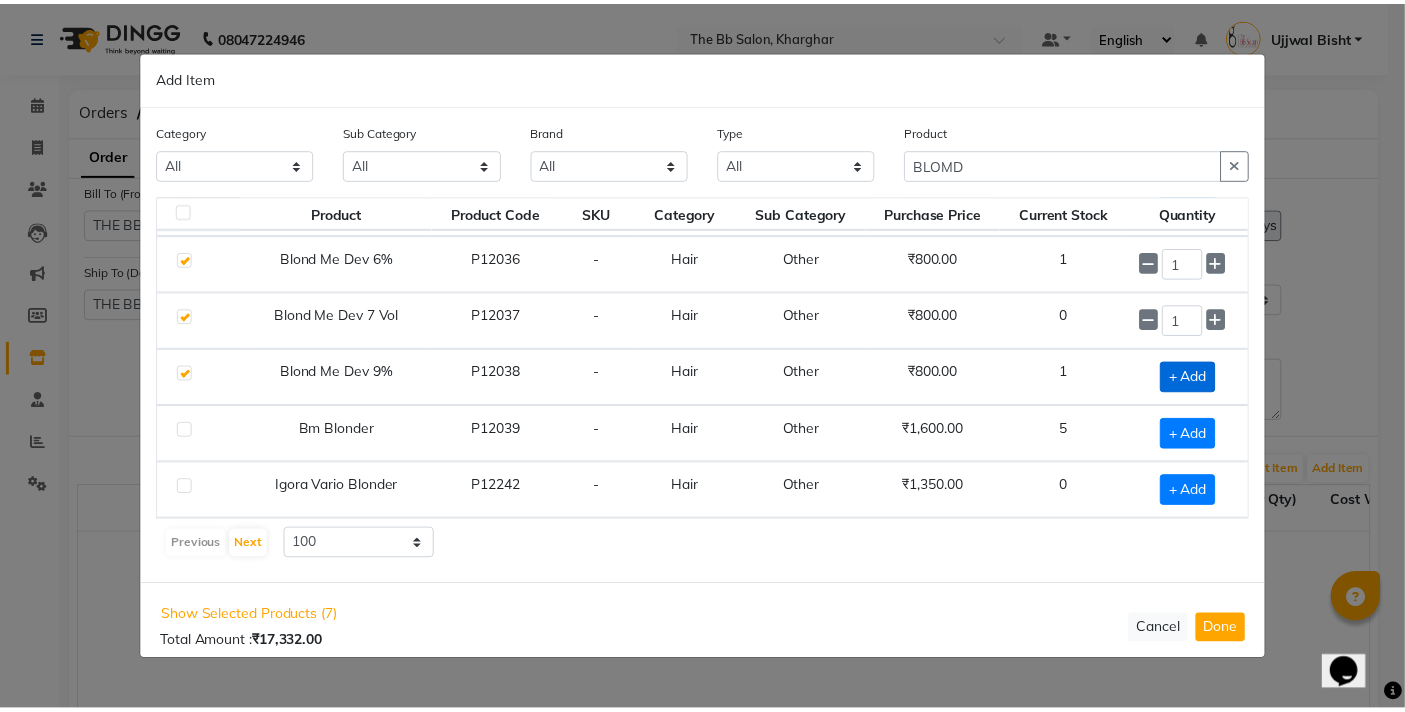 scroll, scrollTop: 225, scrollLeft: 0, axis: vertical 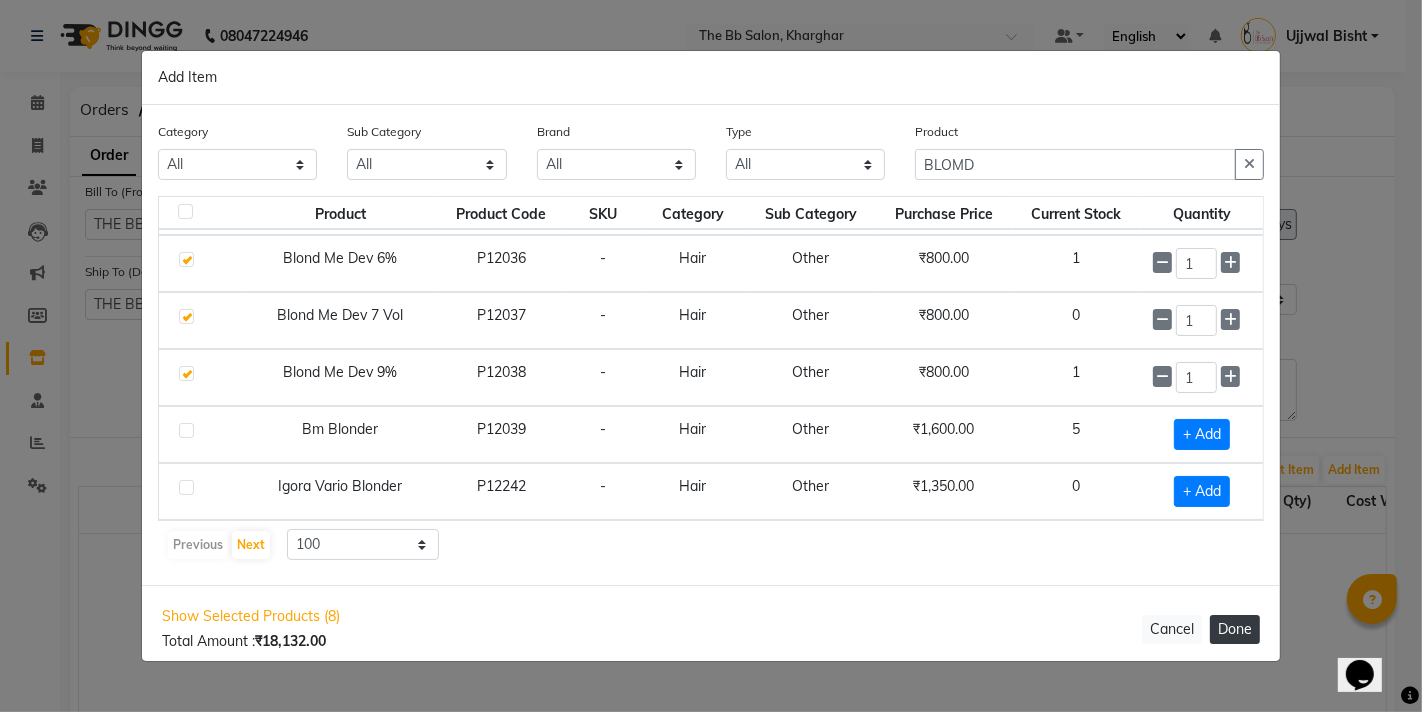 click on "Show Selected Products (8) Total Amount :  ₹18,132.00  Cancel  Done" 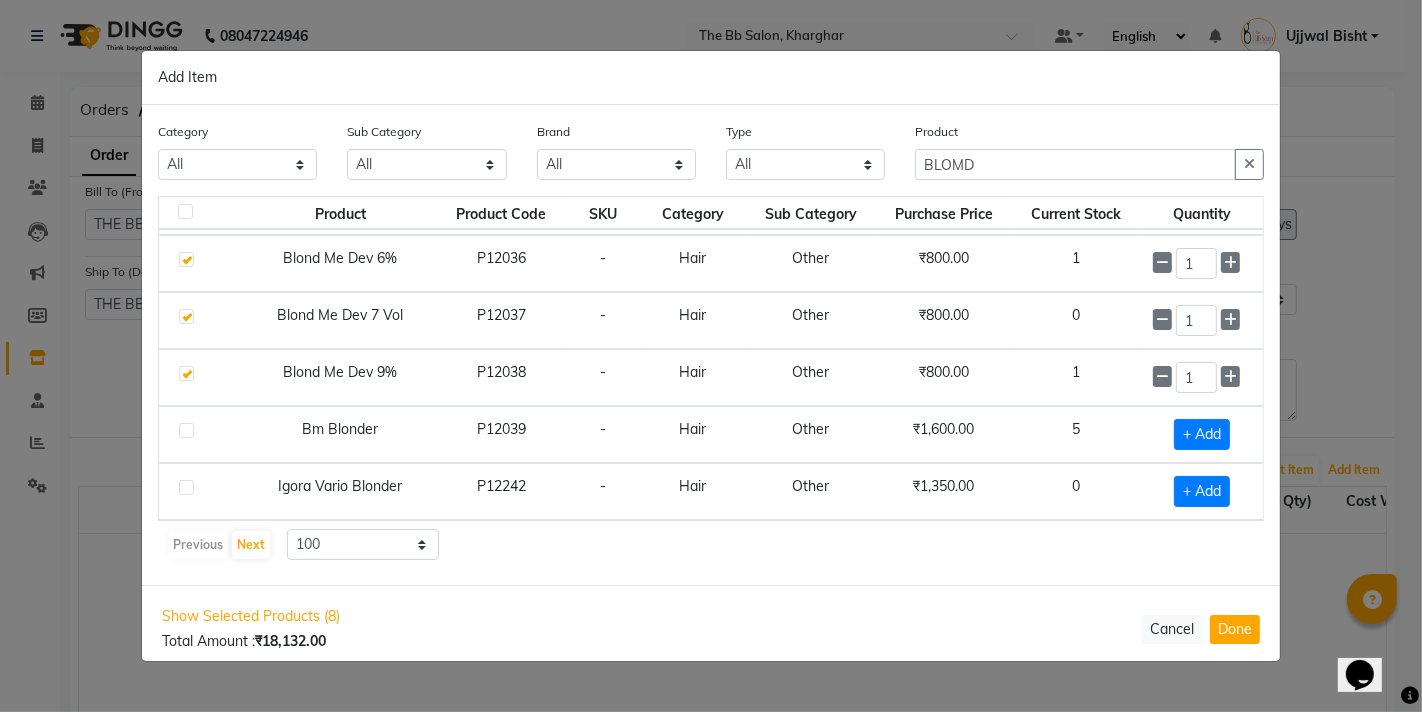 select on "2709" 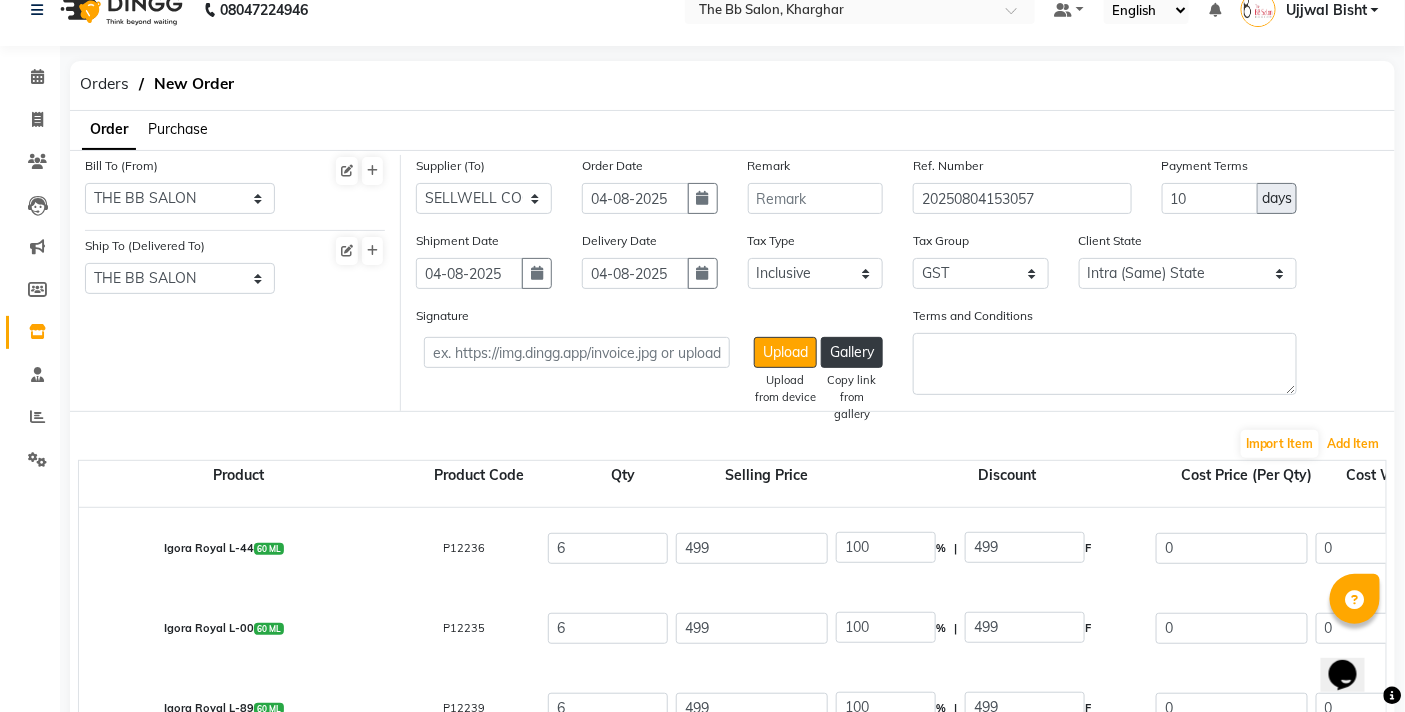 scroll, scrollTop: 0, scrollLeft: 0, axis: both 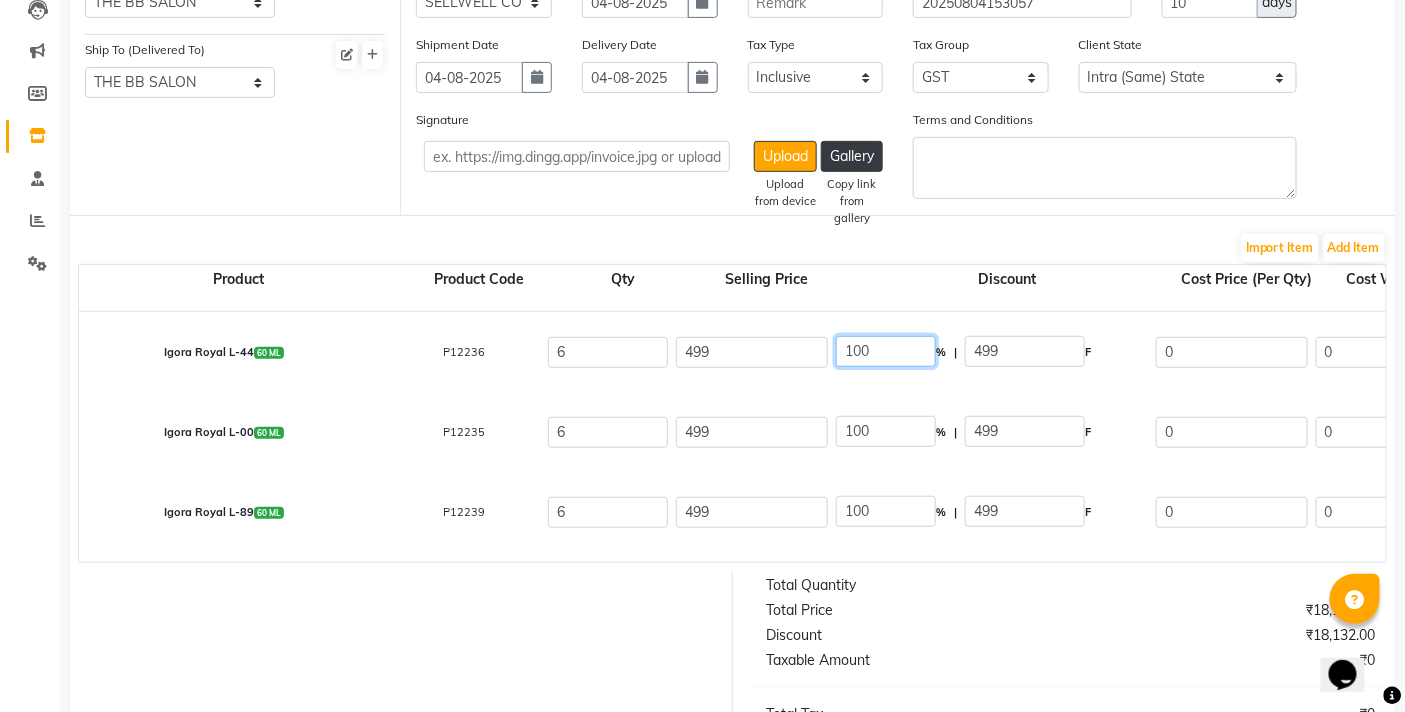drag, startPoint x: 861, startPoint y: 351, endPoint x: 811, endPoint y: 352, distance: 50.01 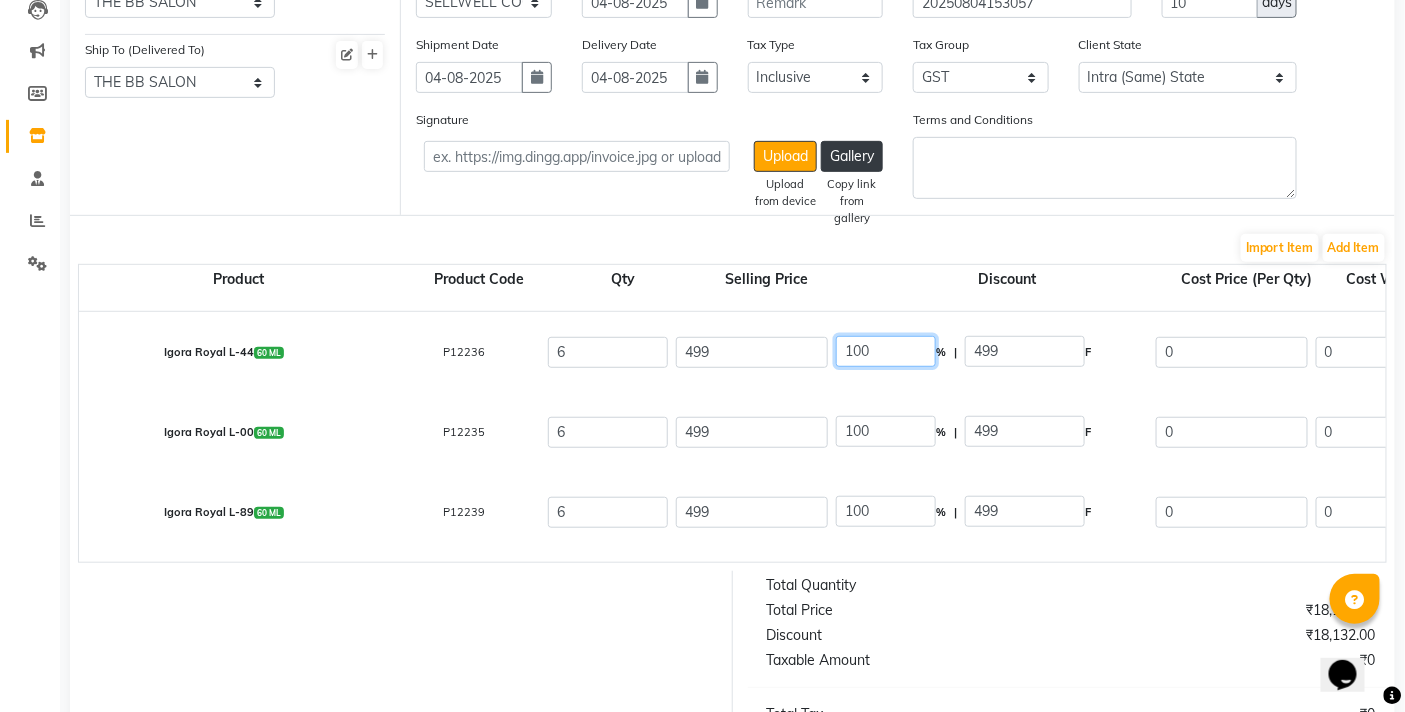 click on "Igora Royal L-44  60 ML  P12236  6 499 100 % | 499 F 0 0 0 None GST  (18%)  0 0" 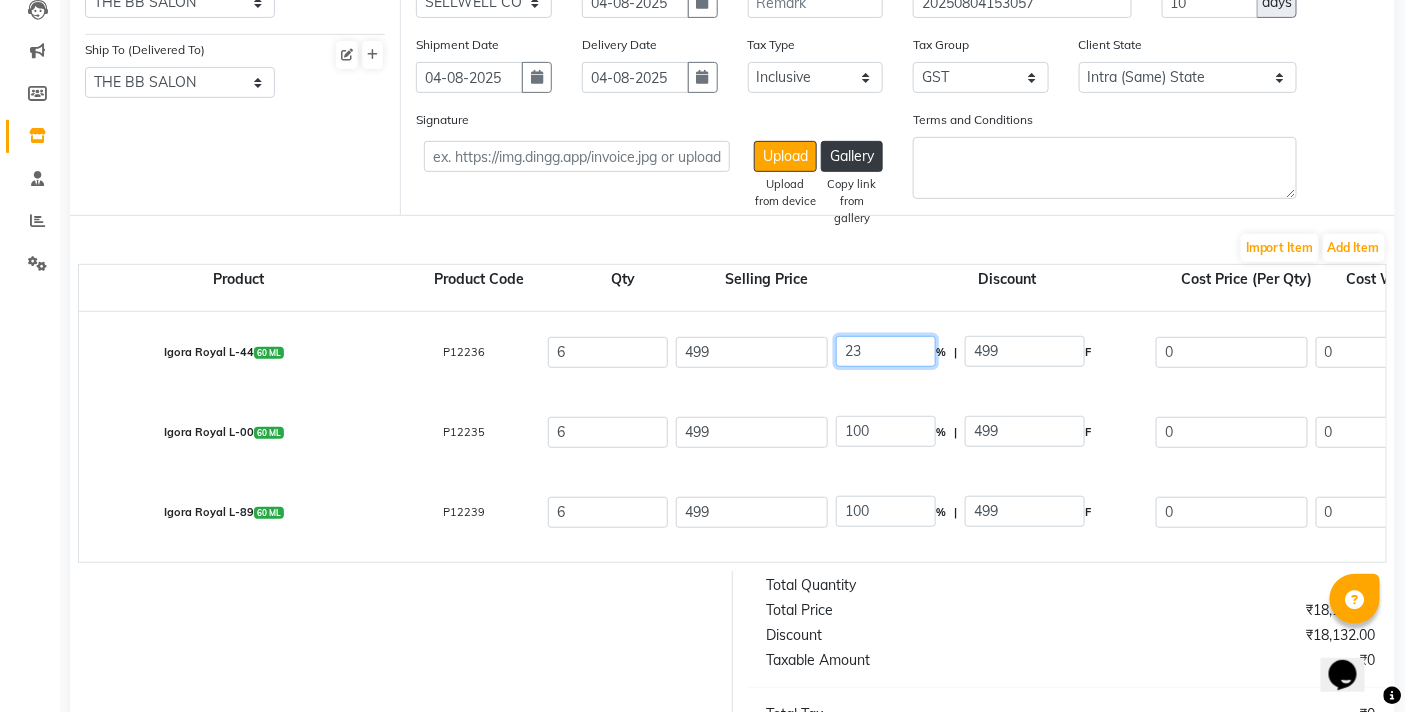 type on "23" 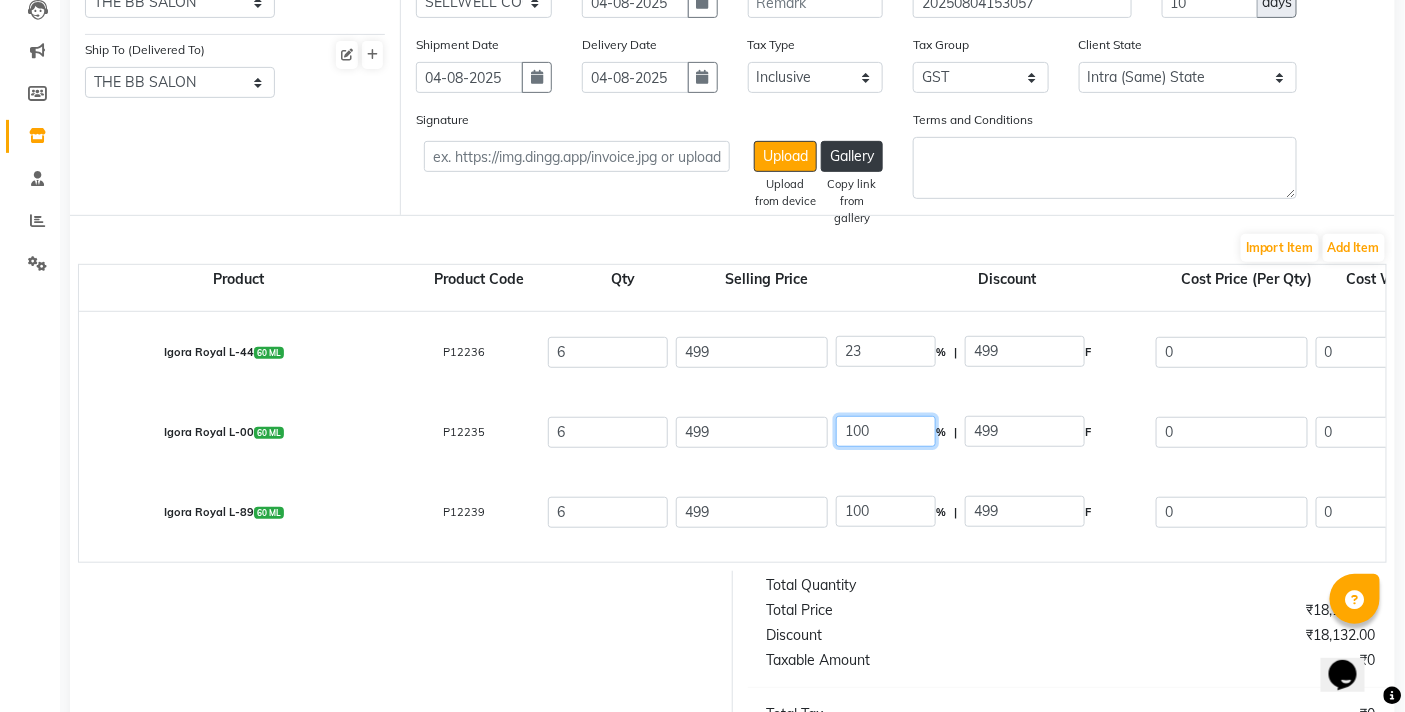 type on "114.77" 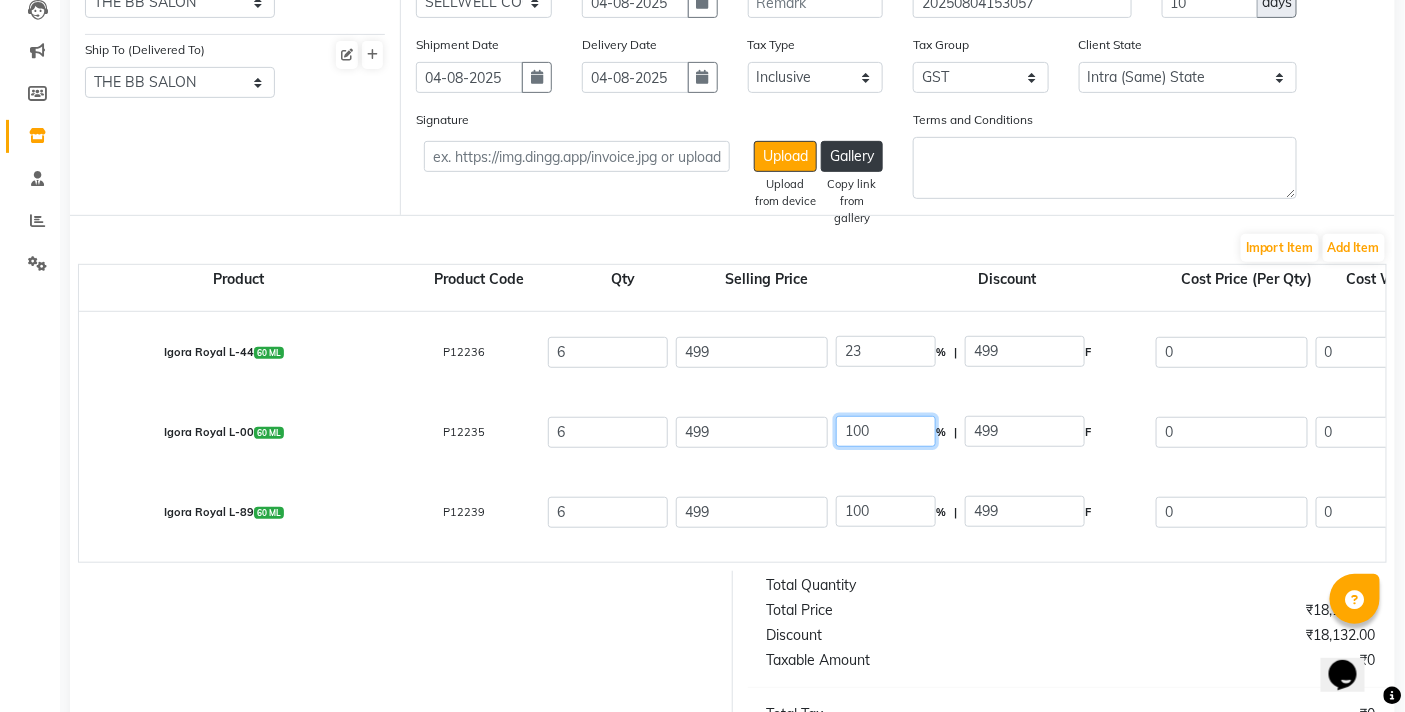 type on "384.23" 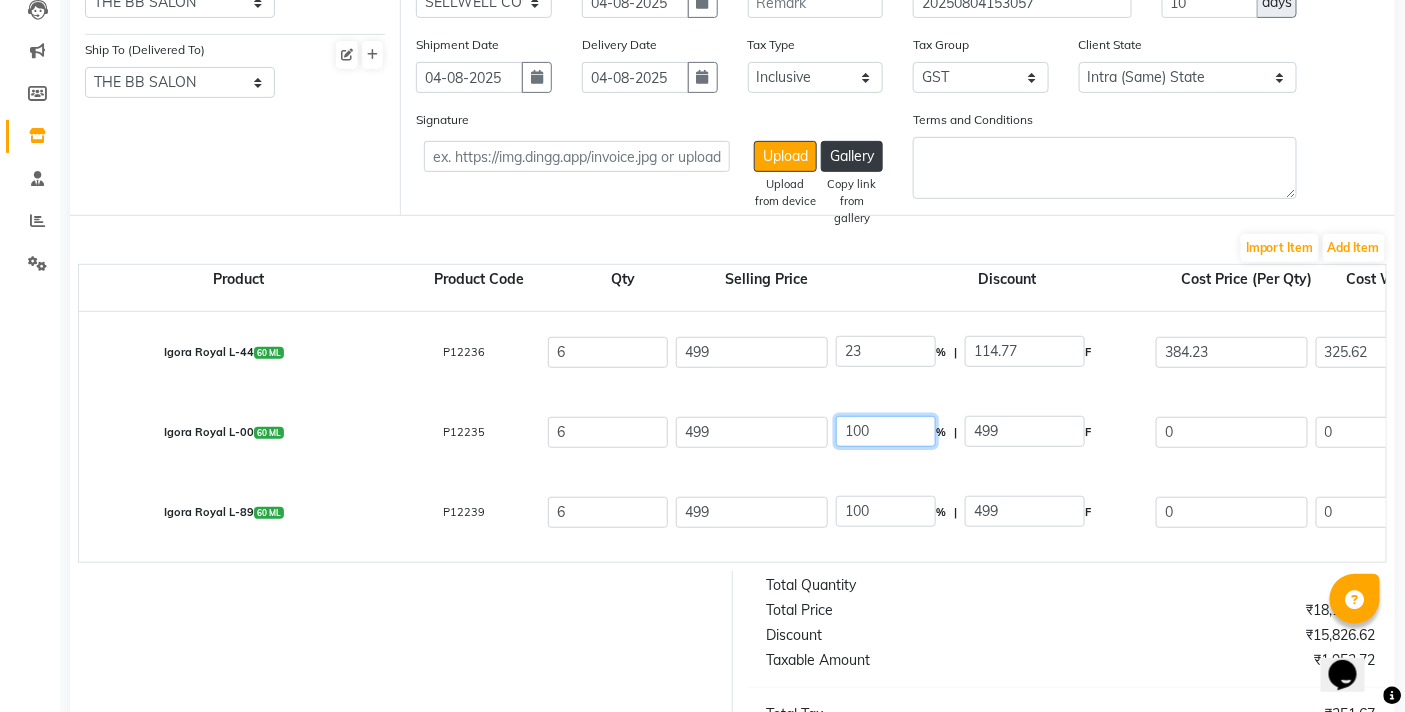 drag, startPoint x: 901, startPoint y: 433, endPoint x: 774, endPoint y: 426, distance: 127.192764 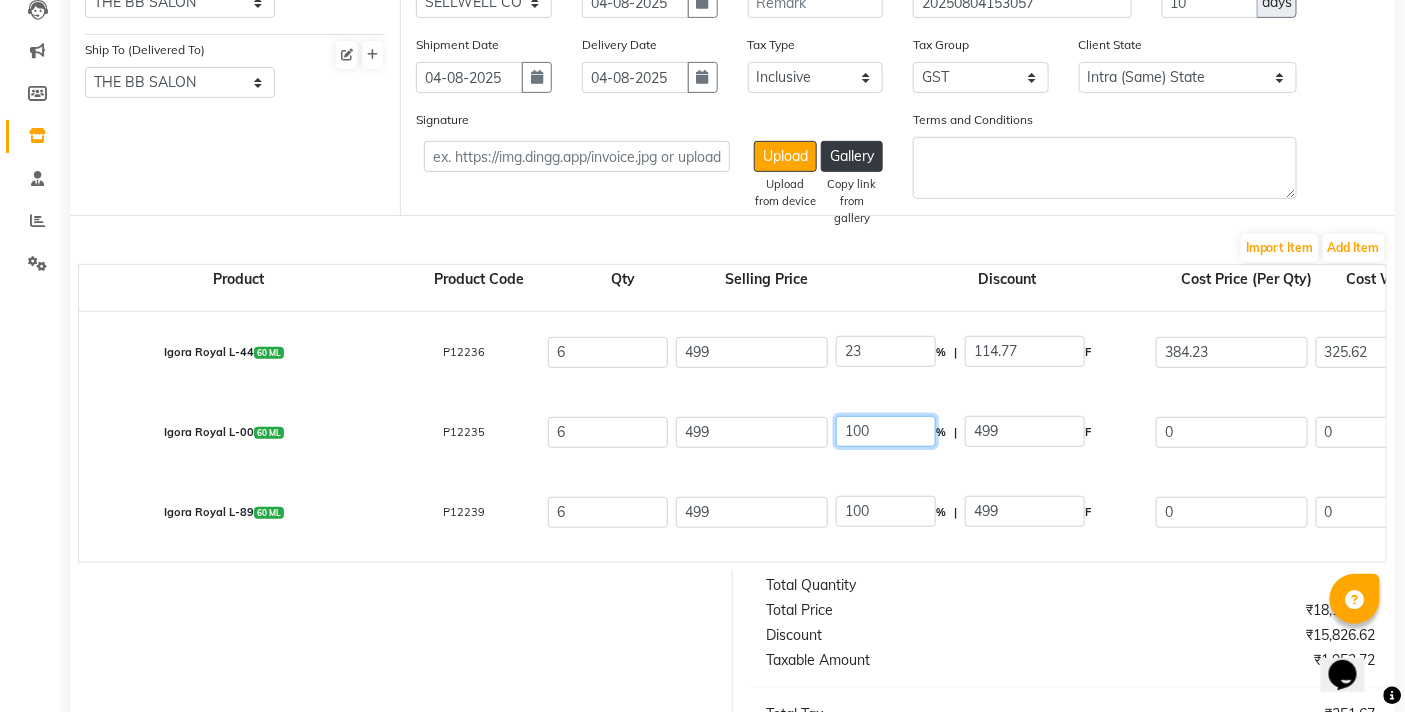 click on "Igora Royal L-00  60 ML  P12235  6 499 100 % | 499 F 0 0 0 None GST  (18%)  0 0" 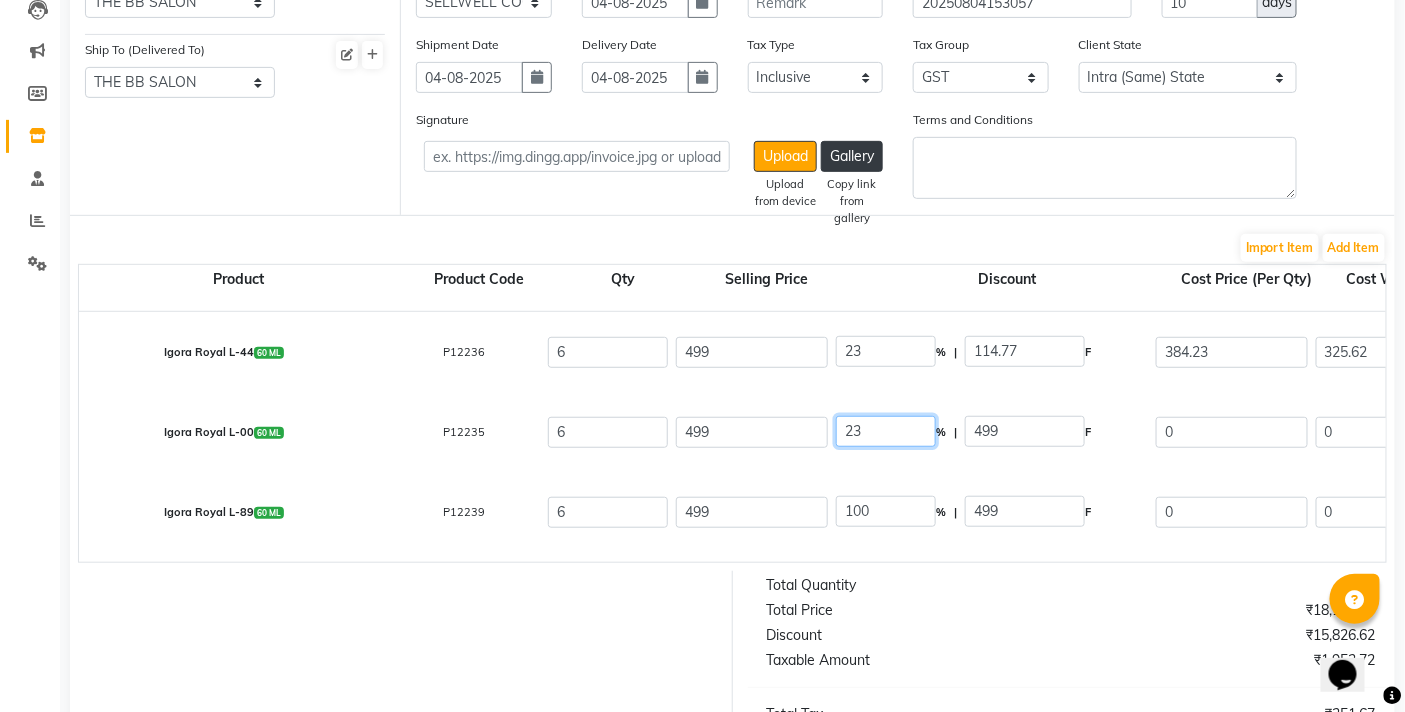 type on "23" 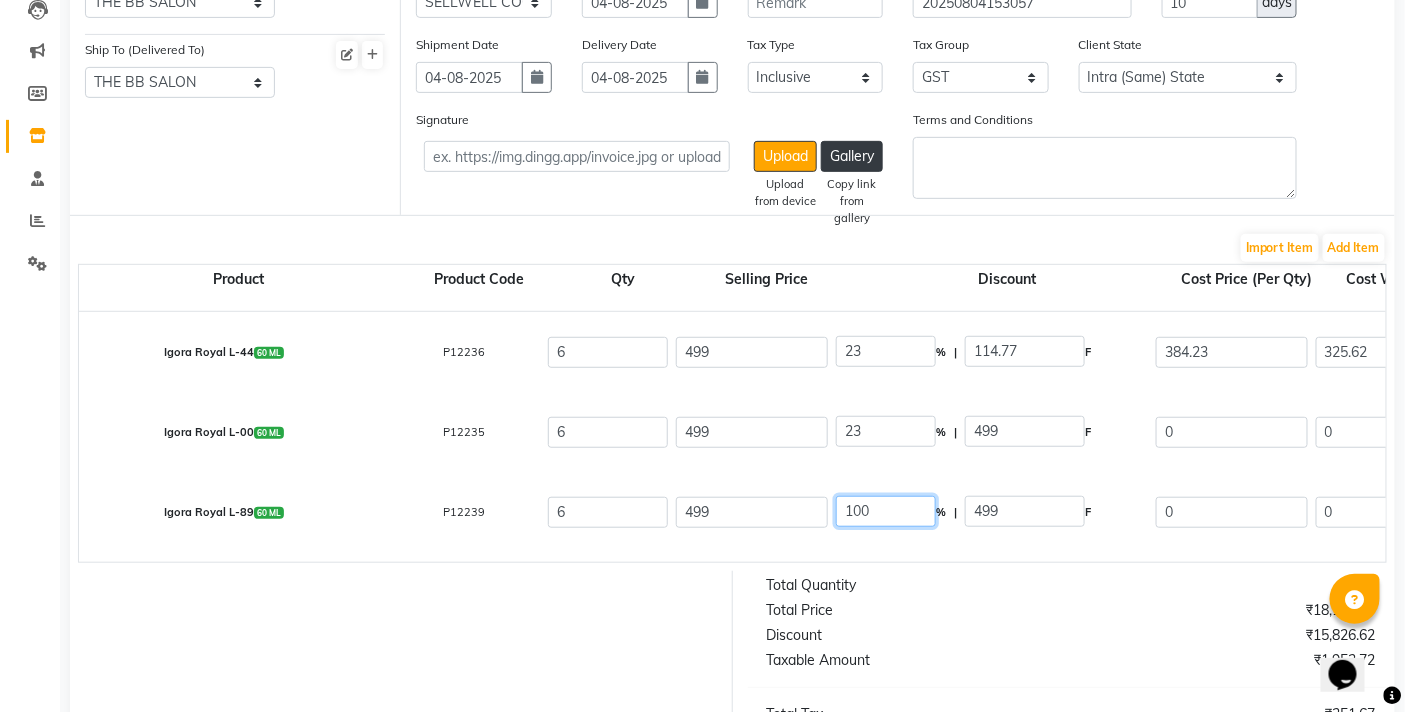 type on "114.77" 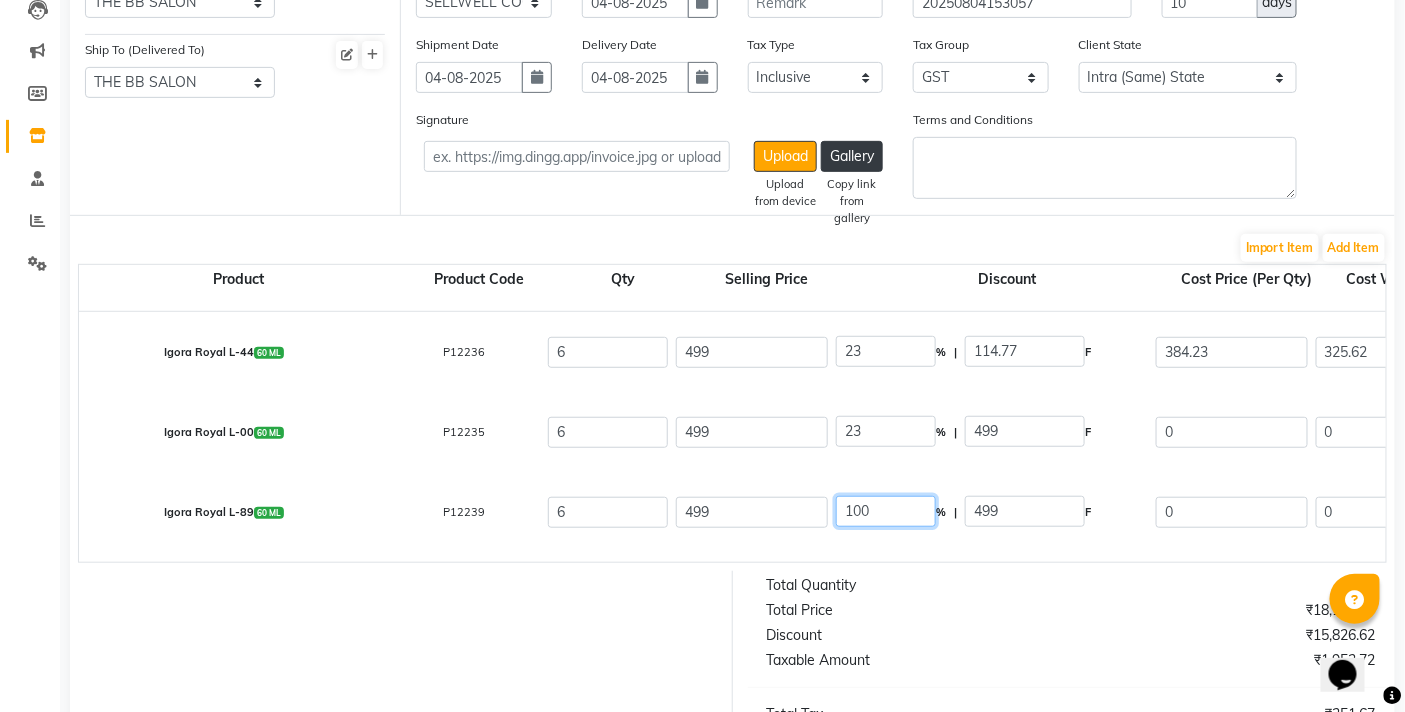 type on "384.23" 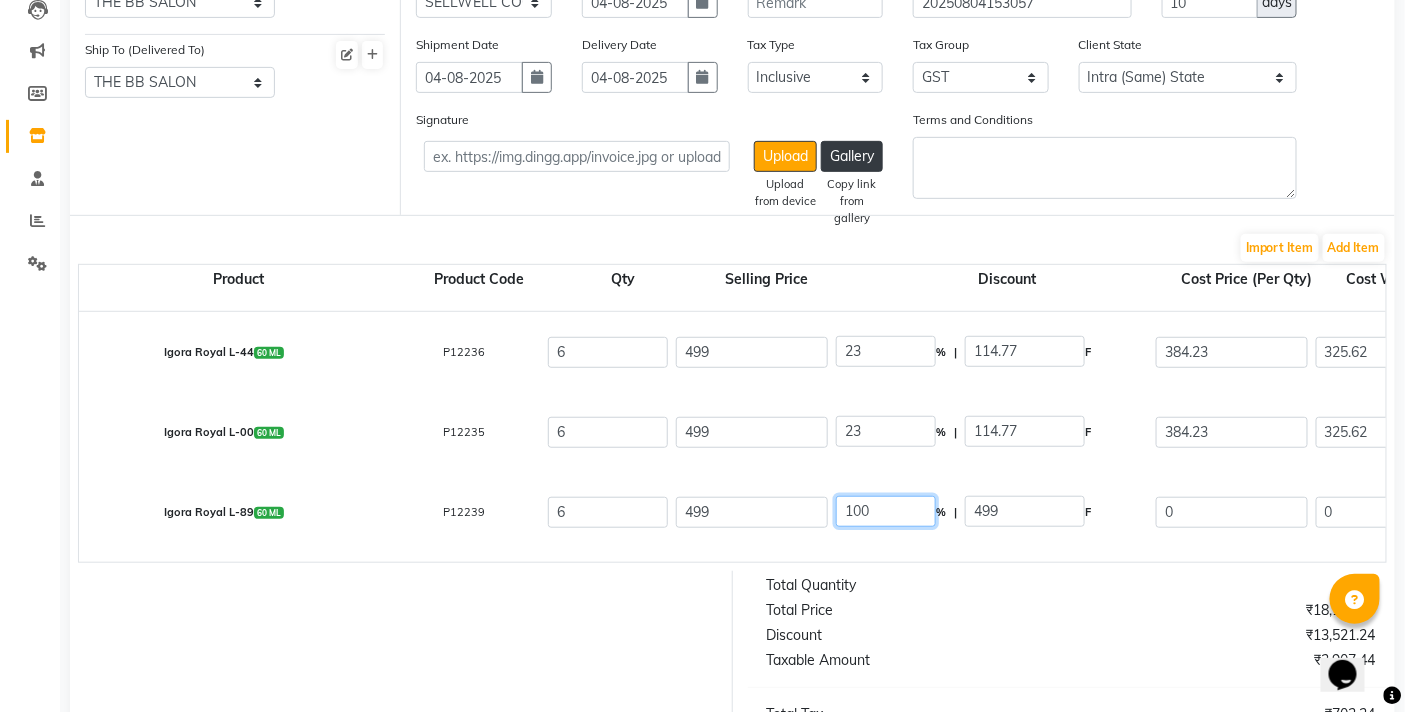 drag, startPoint x: 894, startPoint y: 513, endPoint x: 853, endPoint y: 527, distance: 43.32436 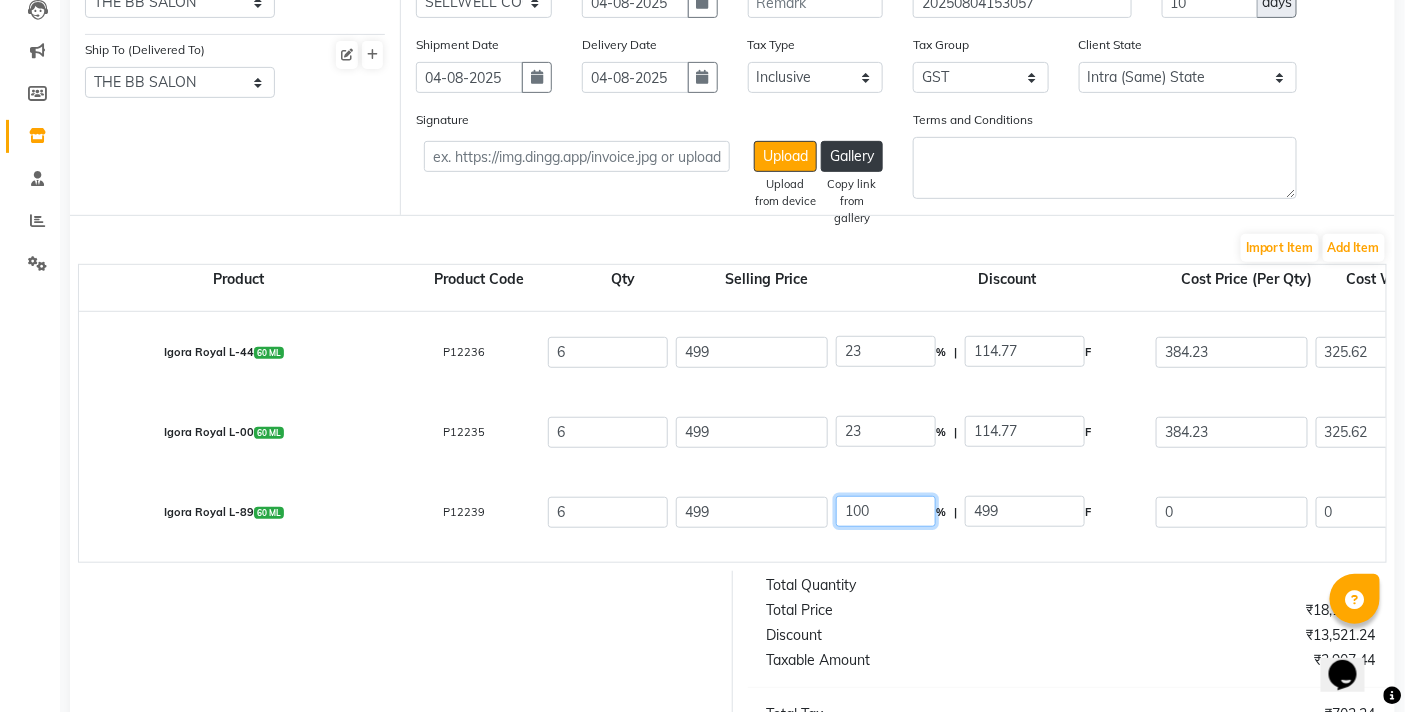 click on "100 % | 499 F" 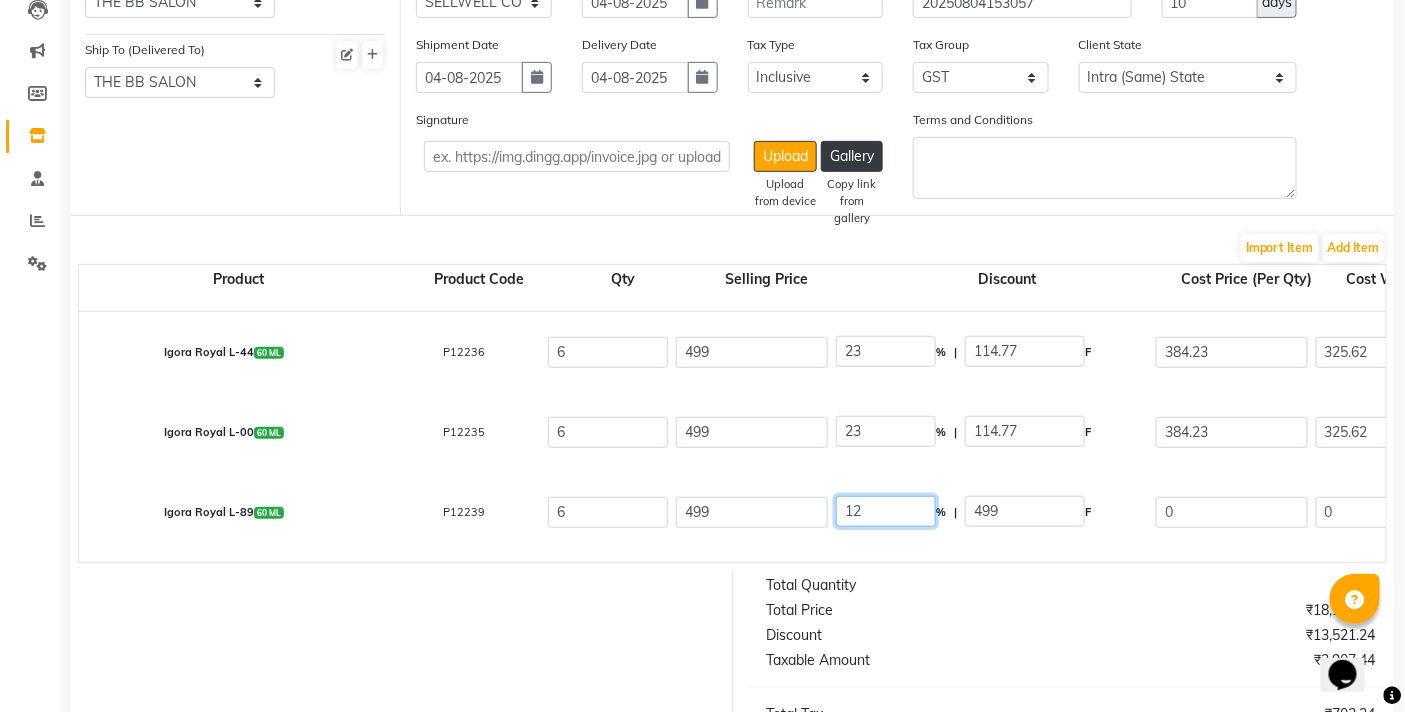 type on "1" 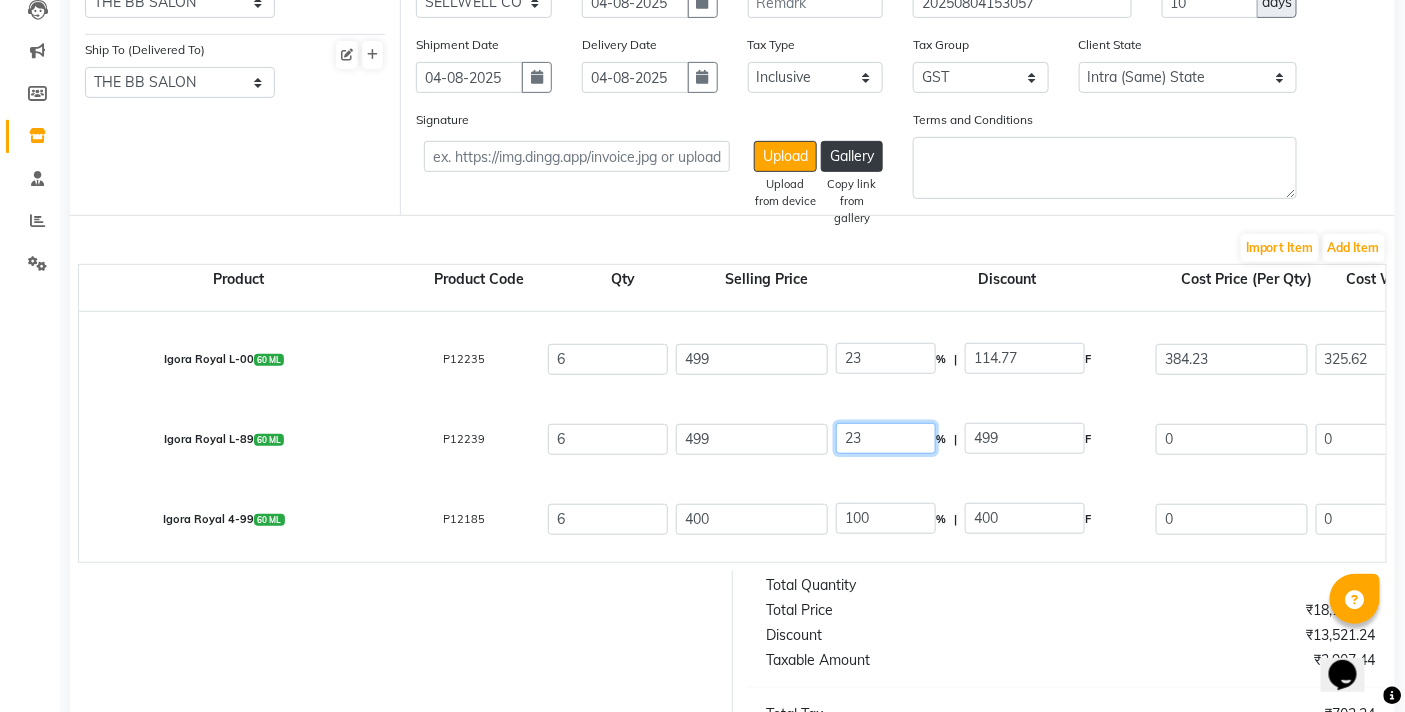scroll, scrollTop: 111, scrollLeft: 0, axis: vertical 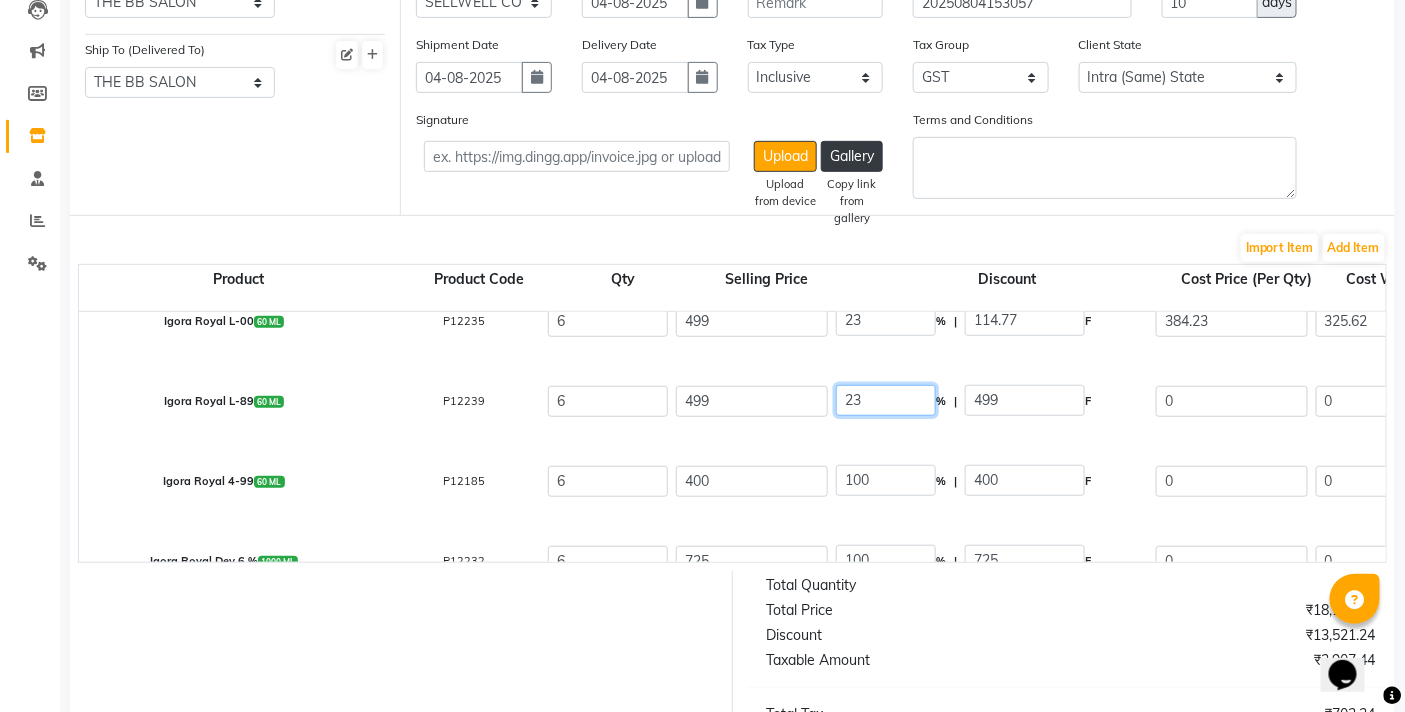 type on "23" 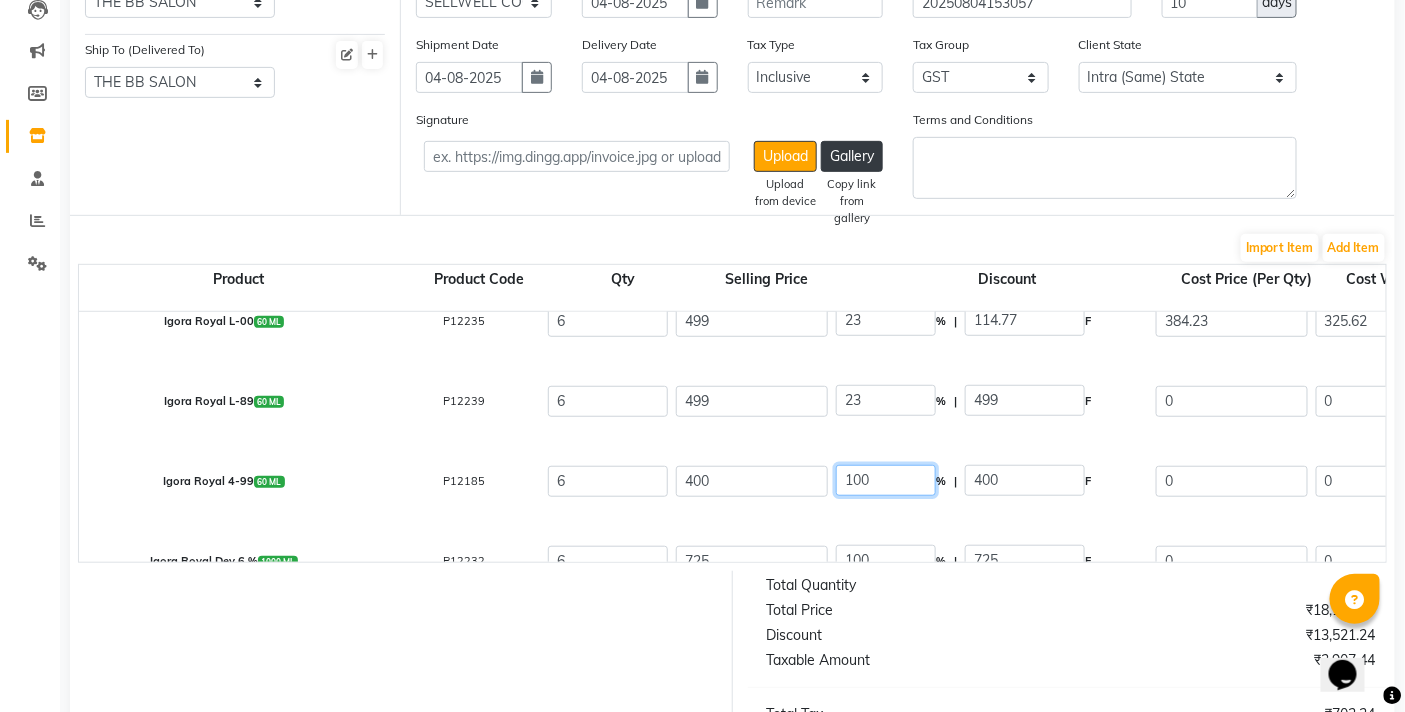 type on "114.77" 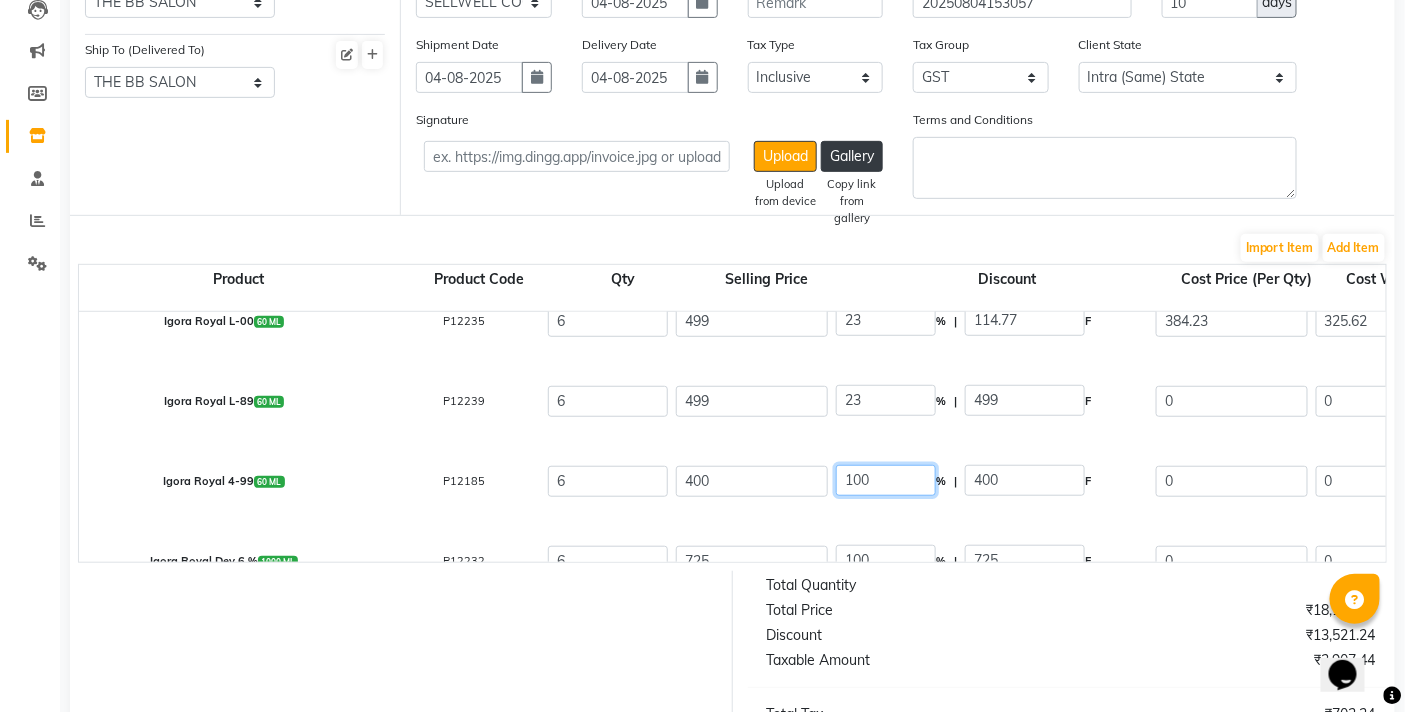 type on "384.23" 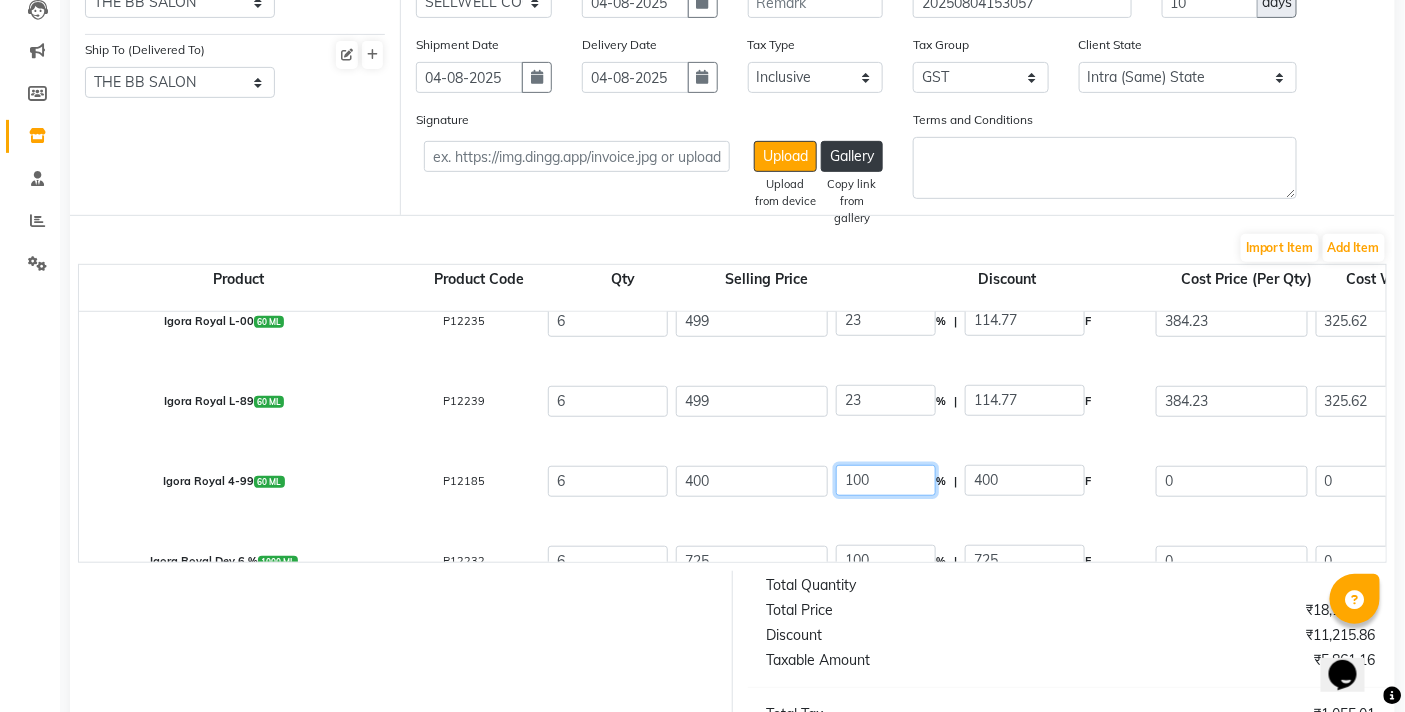 drag, startPoint x: 907, startPoint y: 480, endPoint x: 798, endPoint y: 495, distance: 110.02727 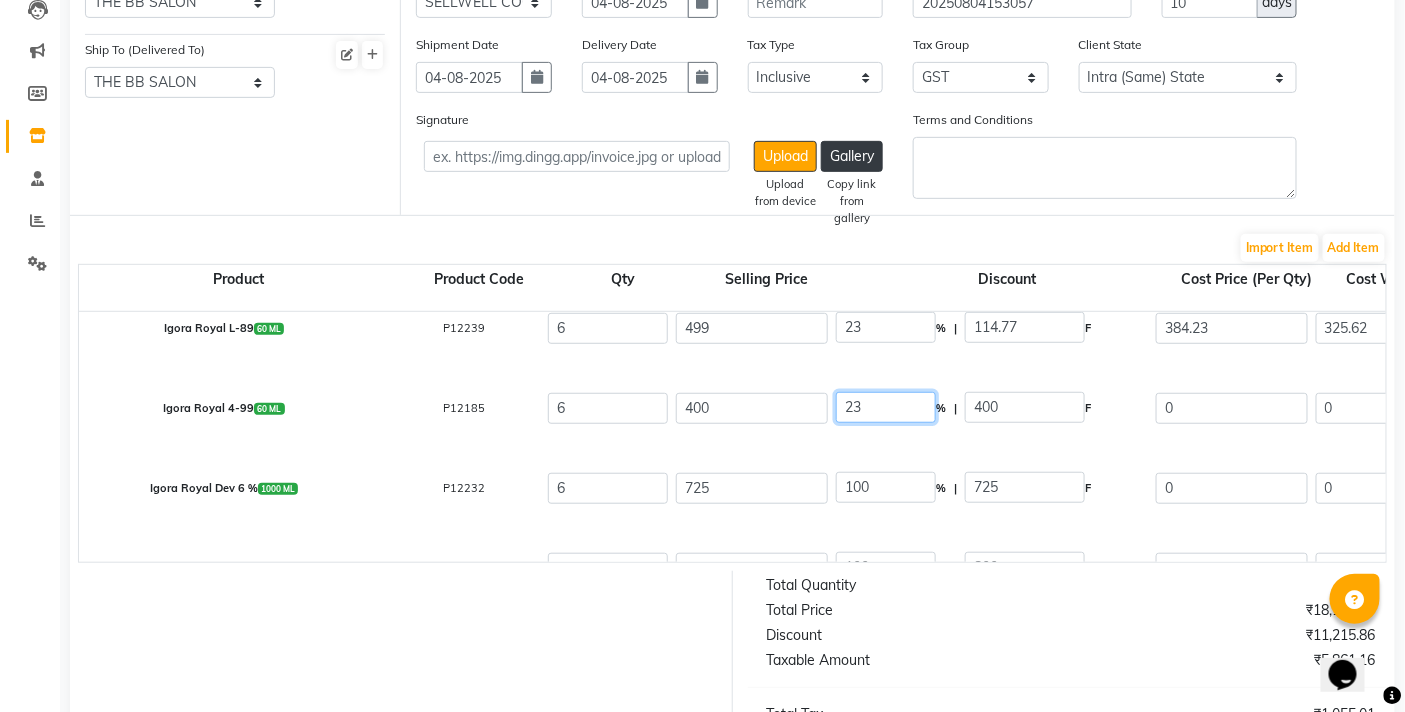 scroll, scrollTop: 222, scrollLeft: 0, axis: vertical 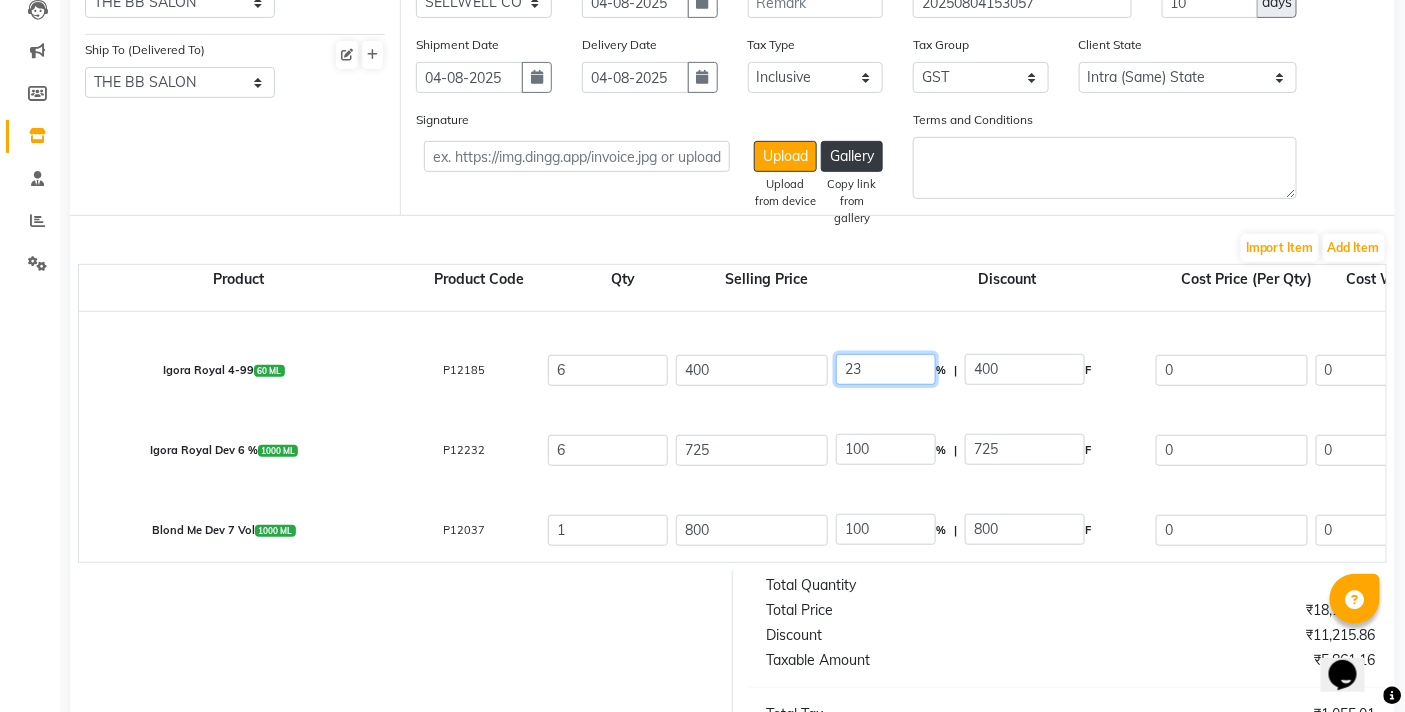 type on "23" 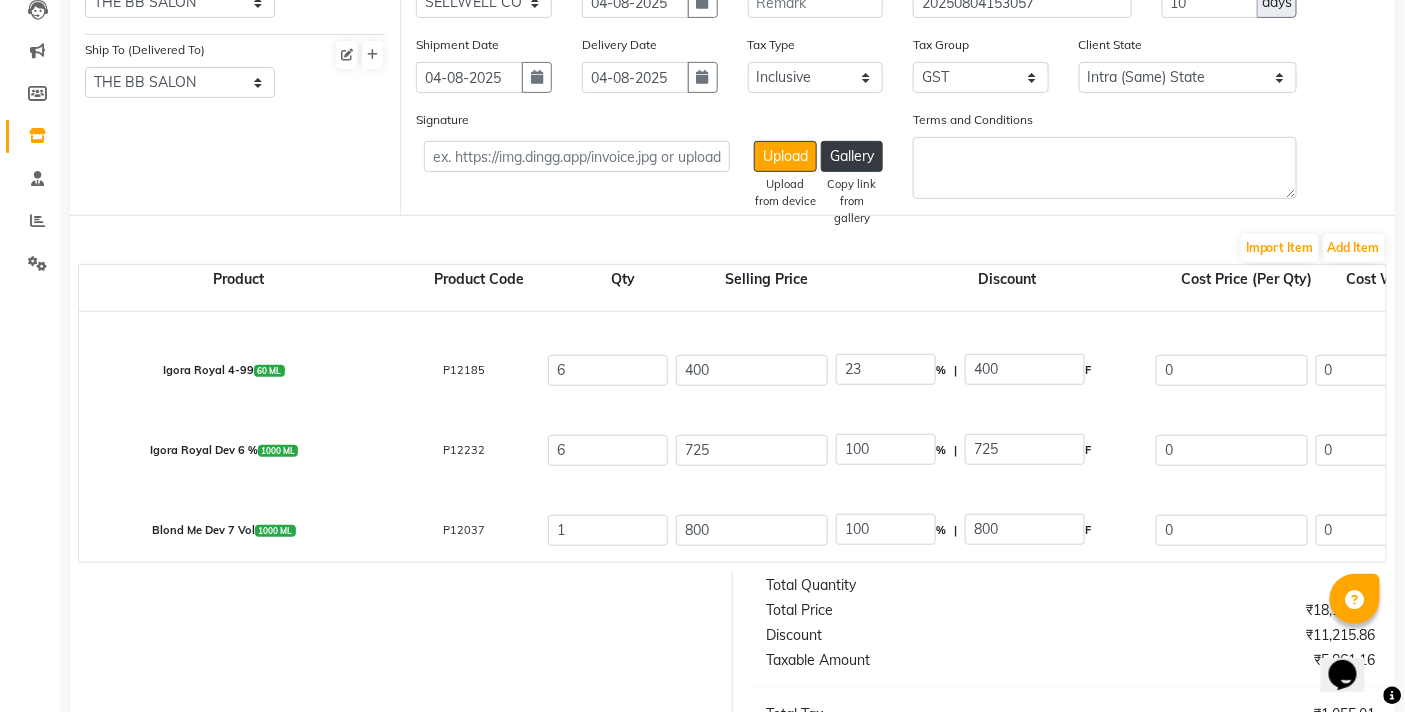 type on "92" 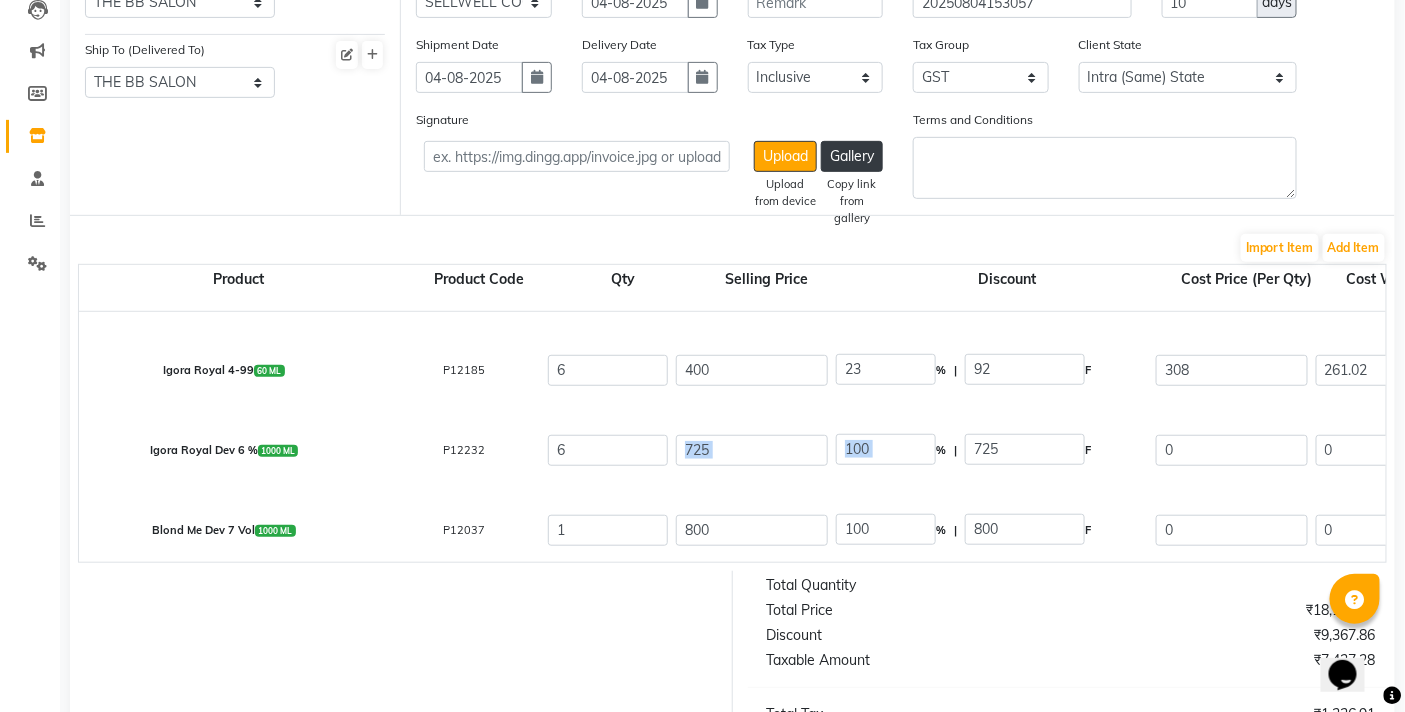 drag, startPoint x: 938, startPoint y: 437, endPoint x: 706, endPoint y: 452, distance: 232.4844 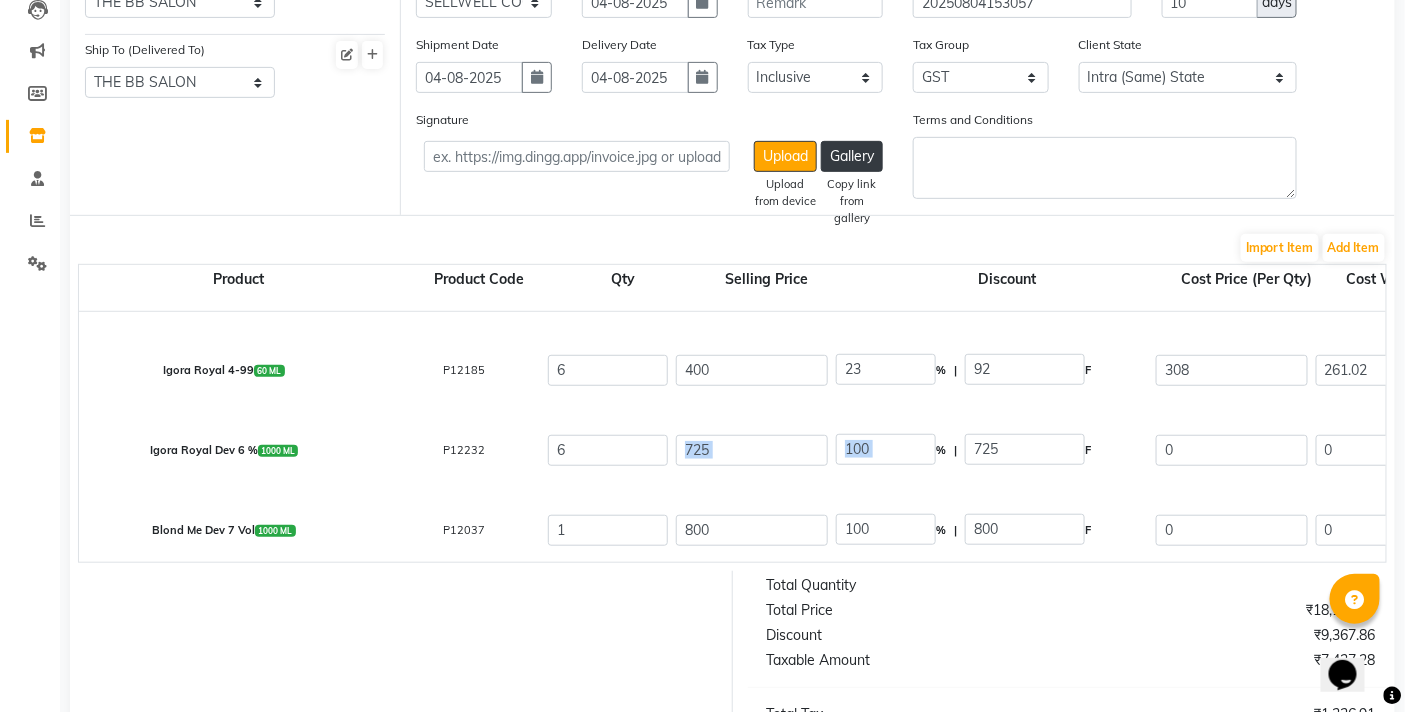 click on "Igora Royal Dev 6 %  1000 ML  P12232  6 725 100 % | 725 F 0 0 0 None GST  (18%)  0 0" 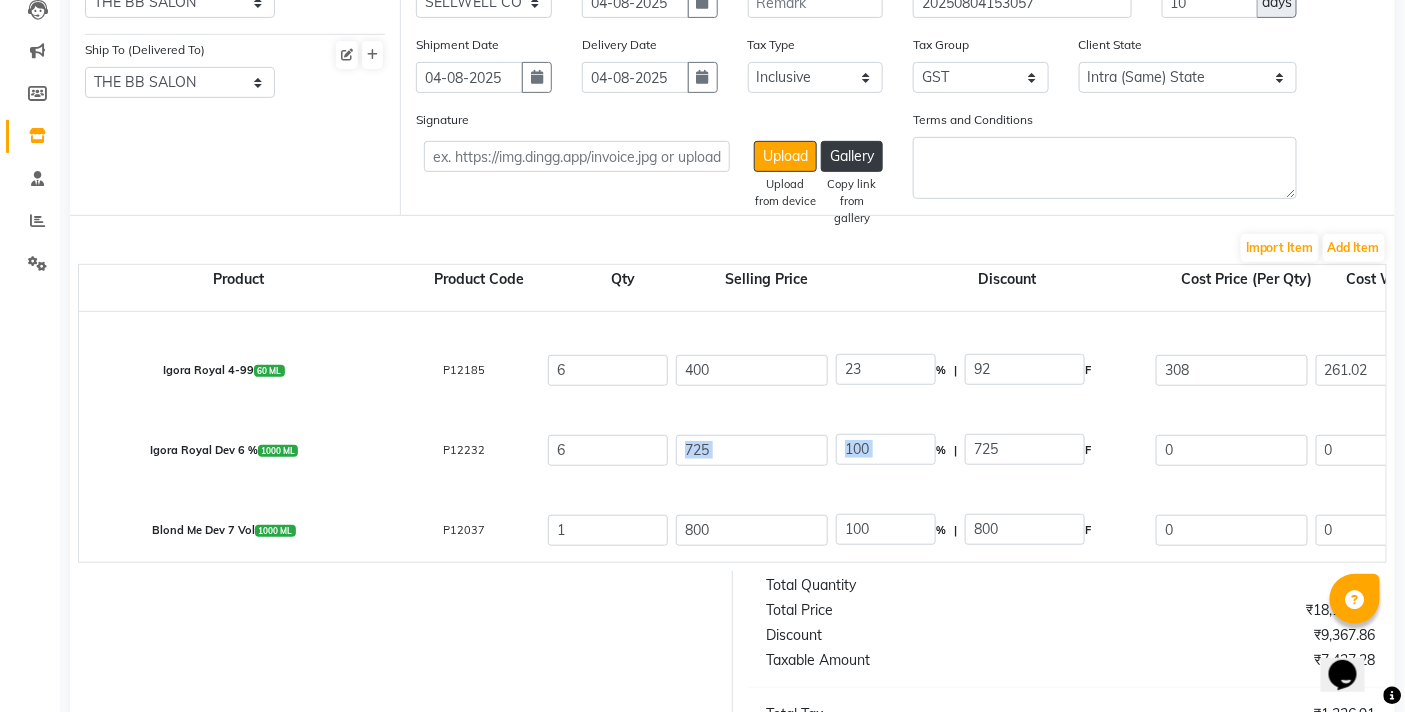 click on "100" 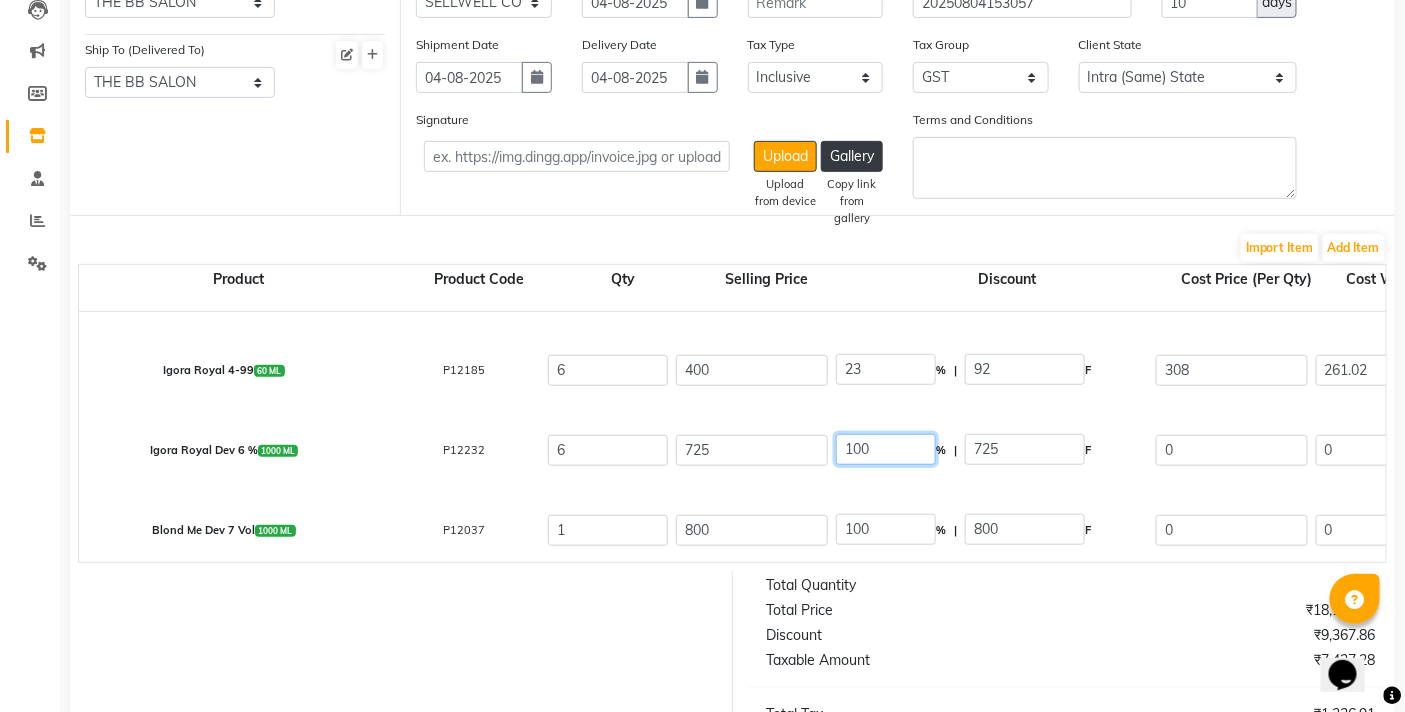 drag, startPoint x: 897, startPoint y: 453, endPoint x: 783, endPoint y: 452, distance: 114.00439 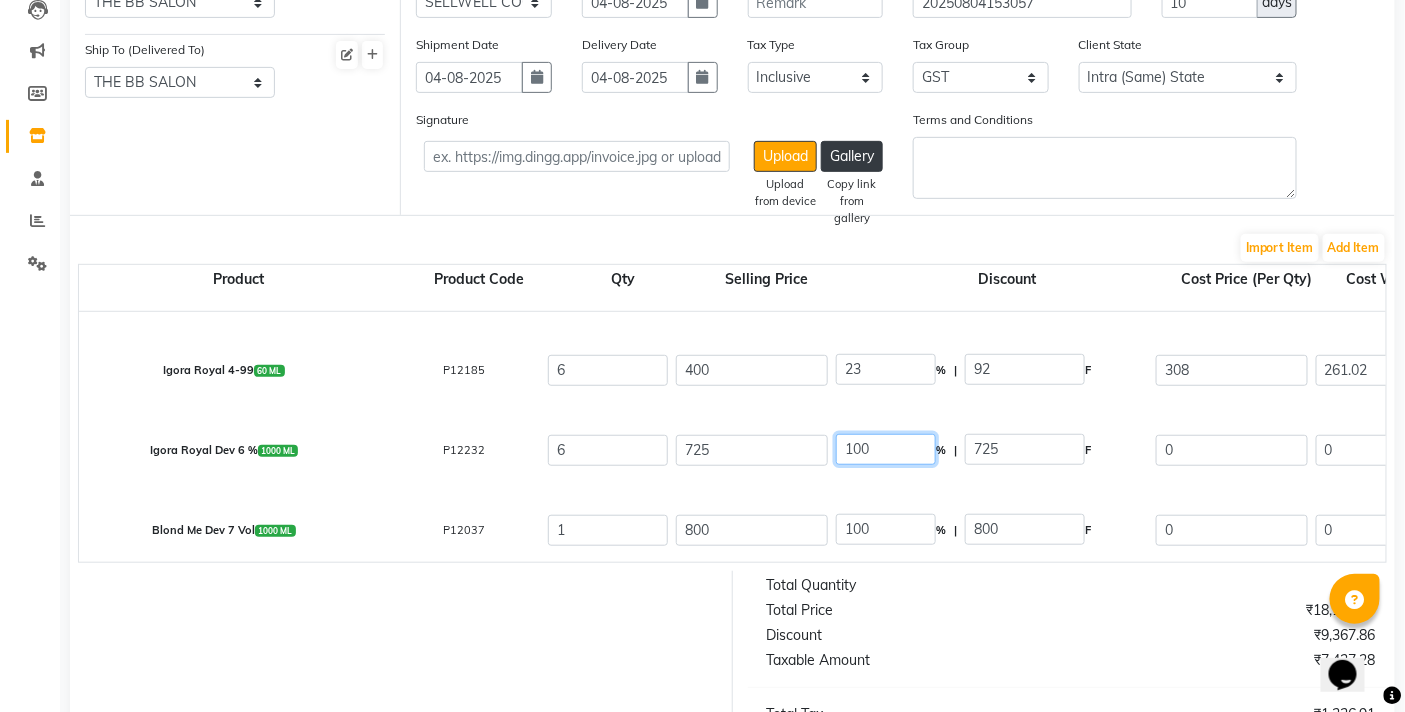 click on "Igora Royal Dev 6 %  1000 ML  P12232  6 725 100 % | 725 F 0 0 0 None GST  (18%)  0 0" 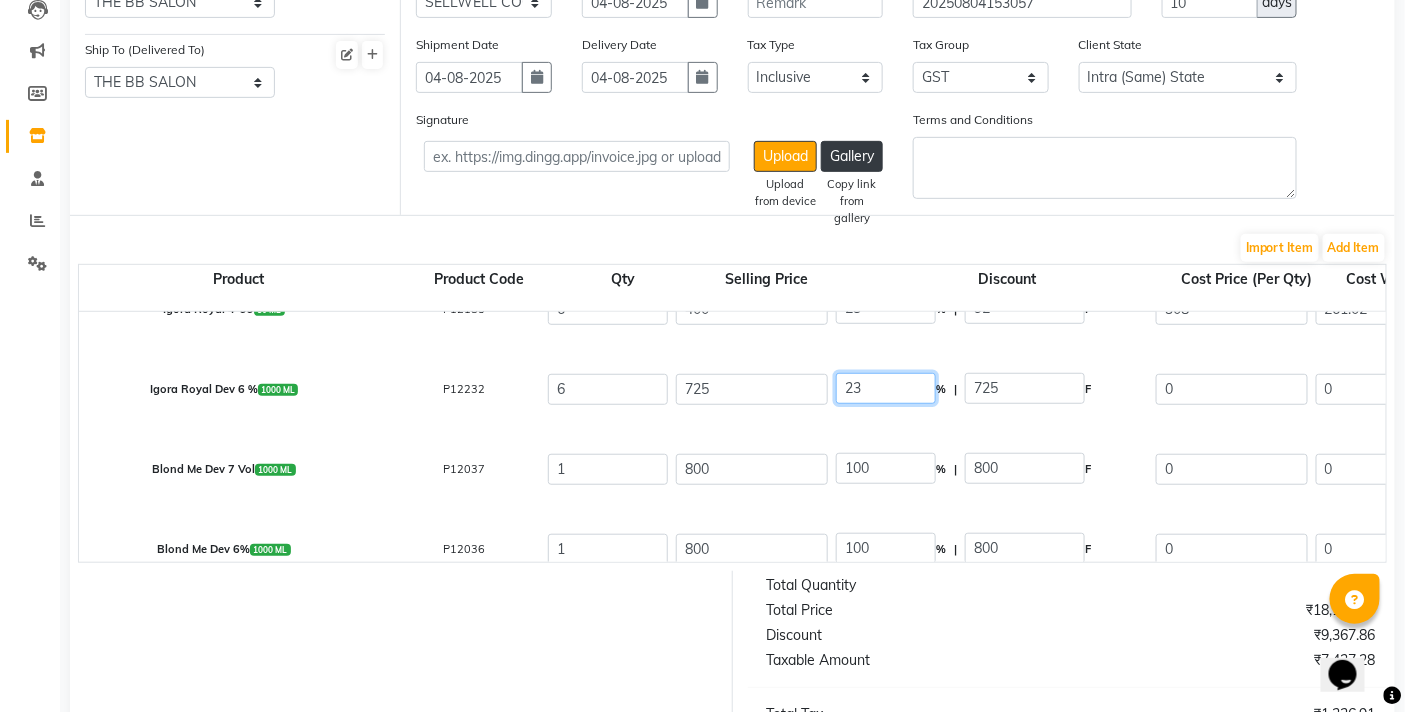 scroll, scrollTop: 333, scrollLeft: 0, axis: vertical 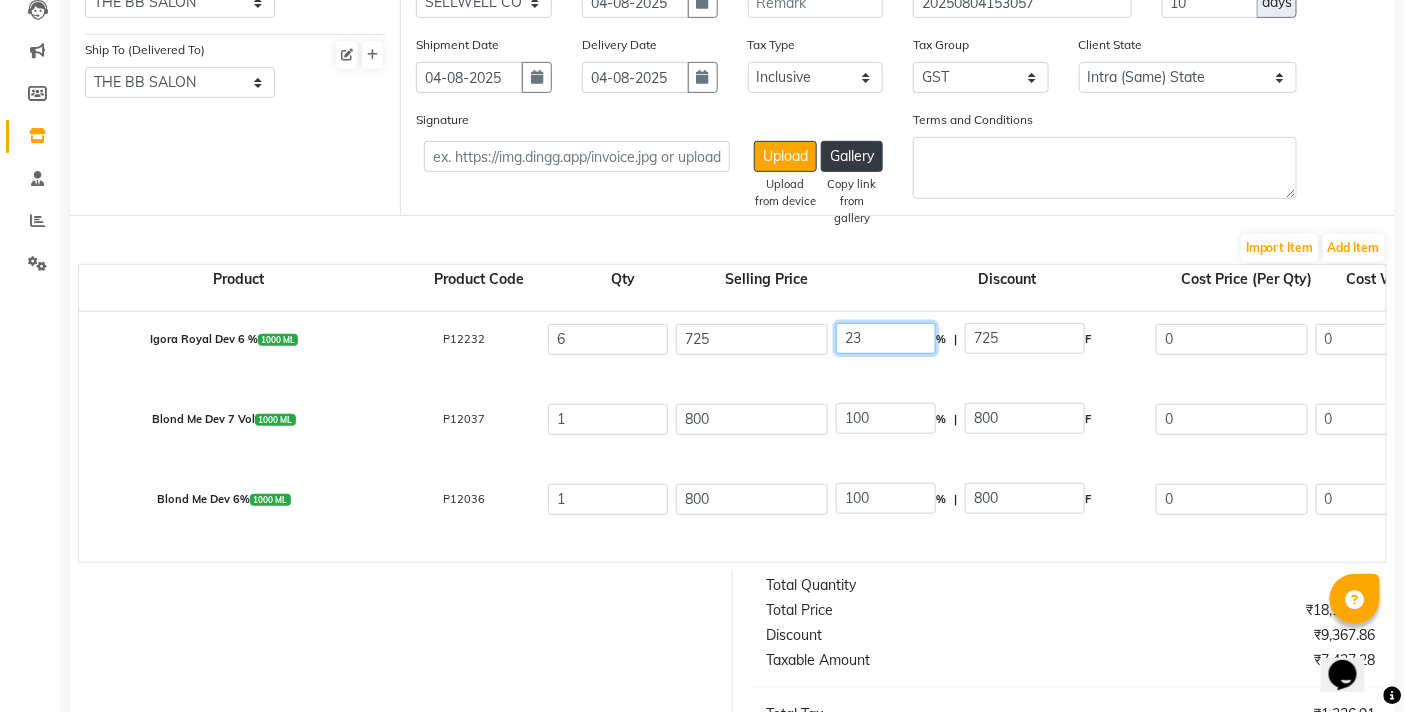 type on "23" 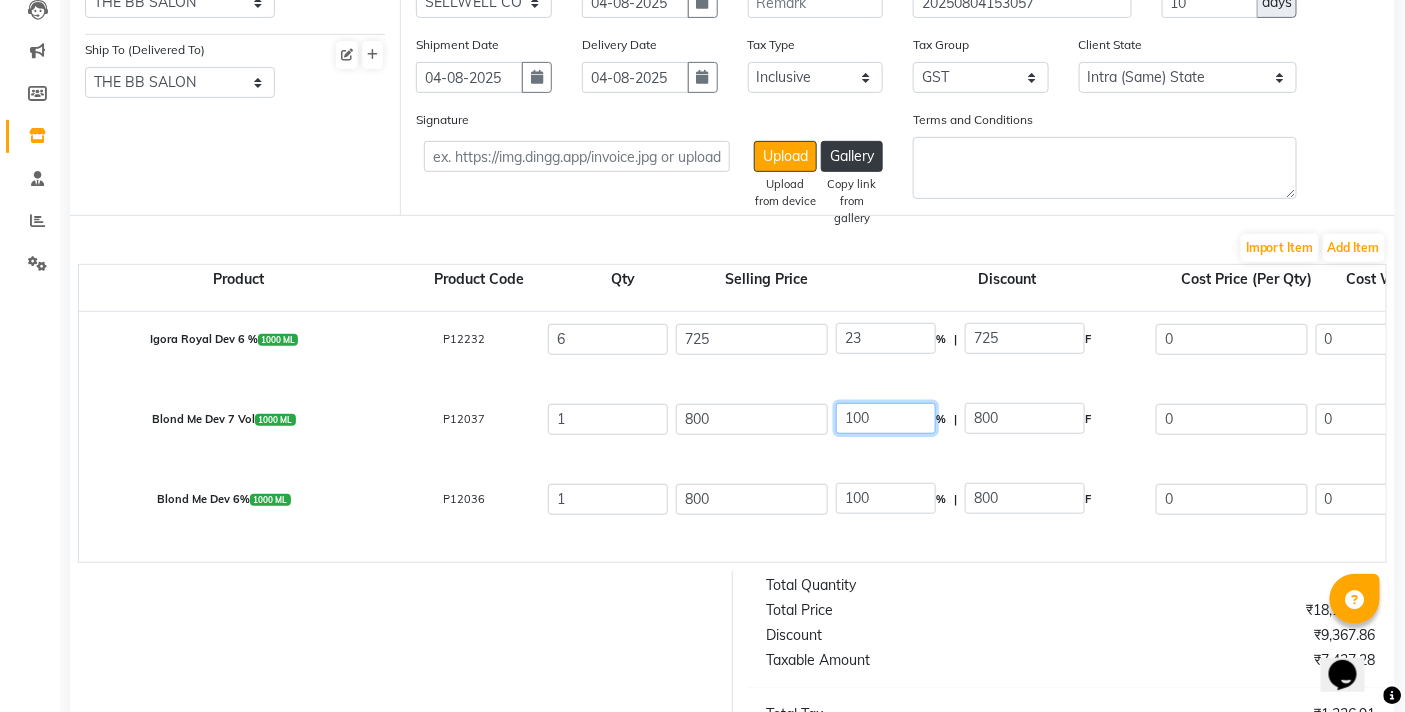 type on "166.75" 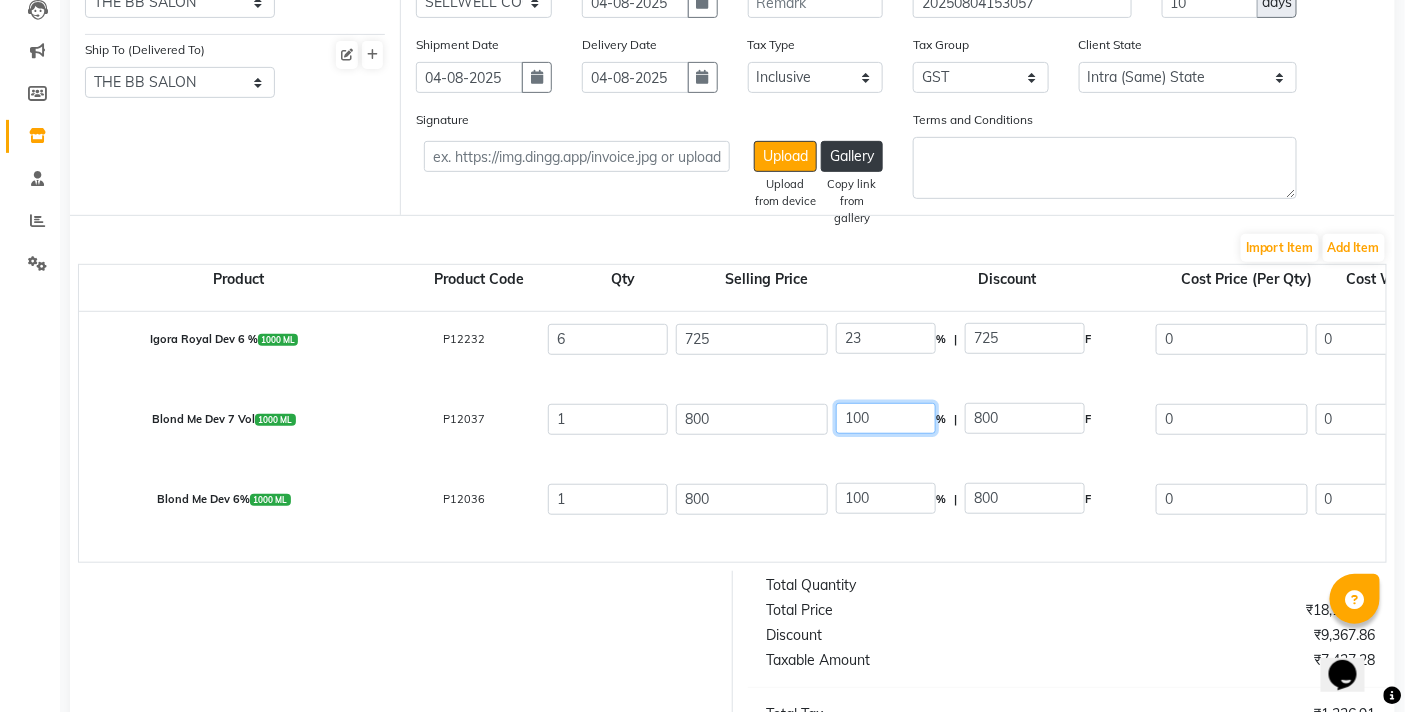 type on "558.25" 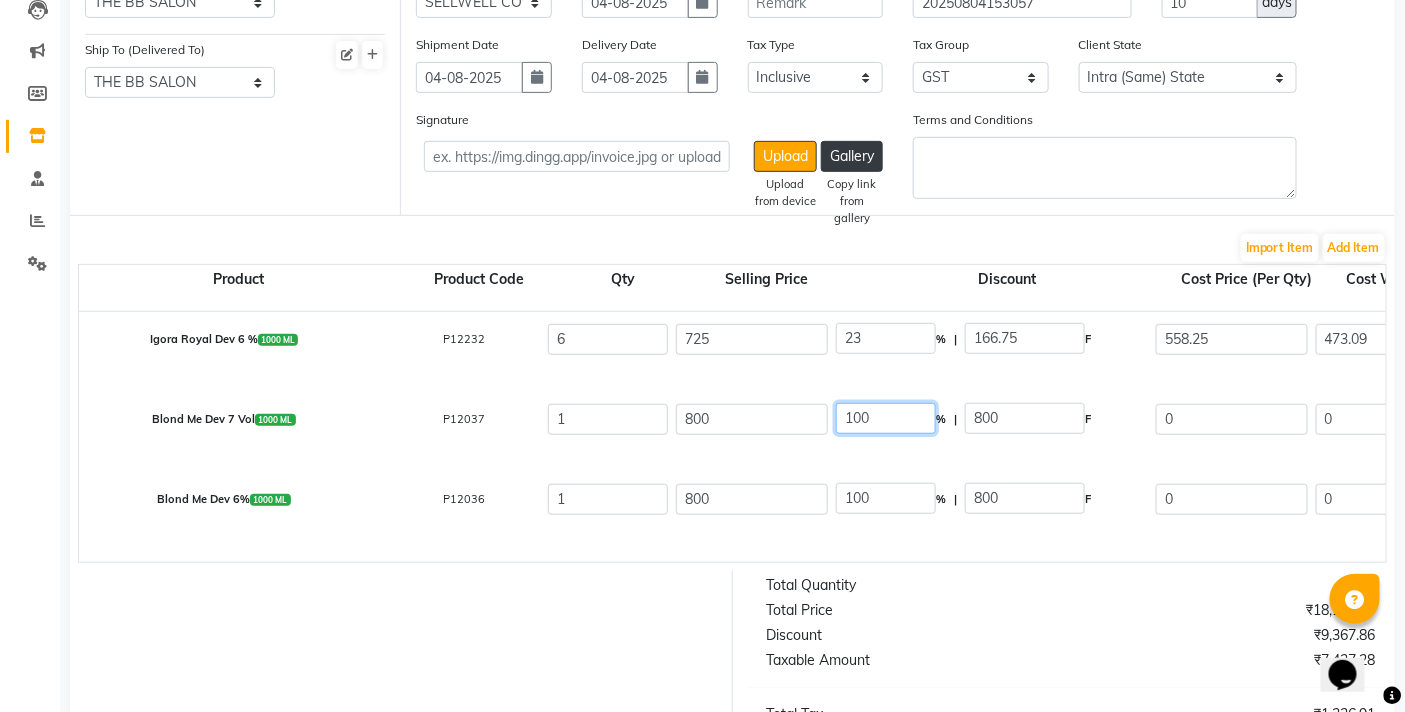 type on "2838.54" 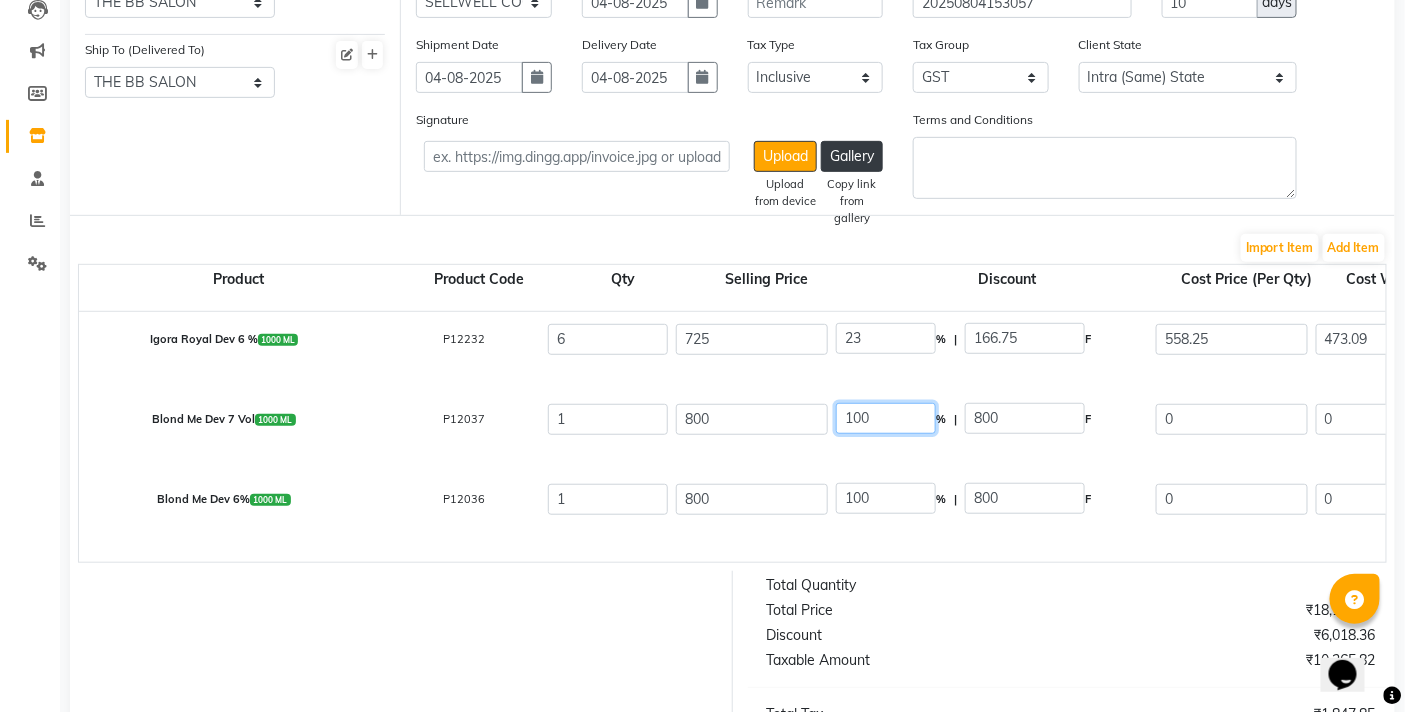 drag, startPoint x: 918, startPoint y: 423, endPoint x: 752, endPoint y: 428, distance: 166.07529 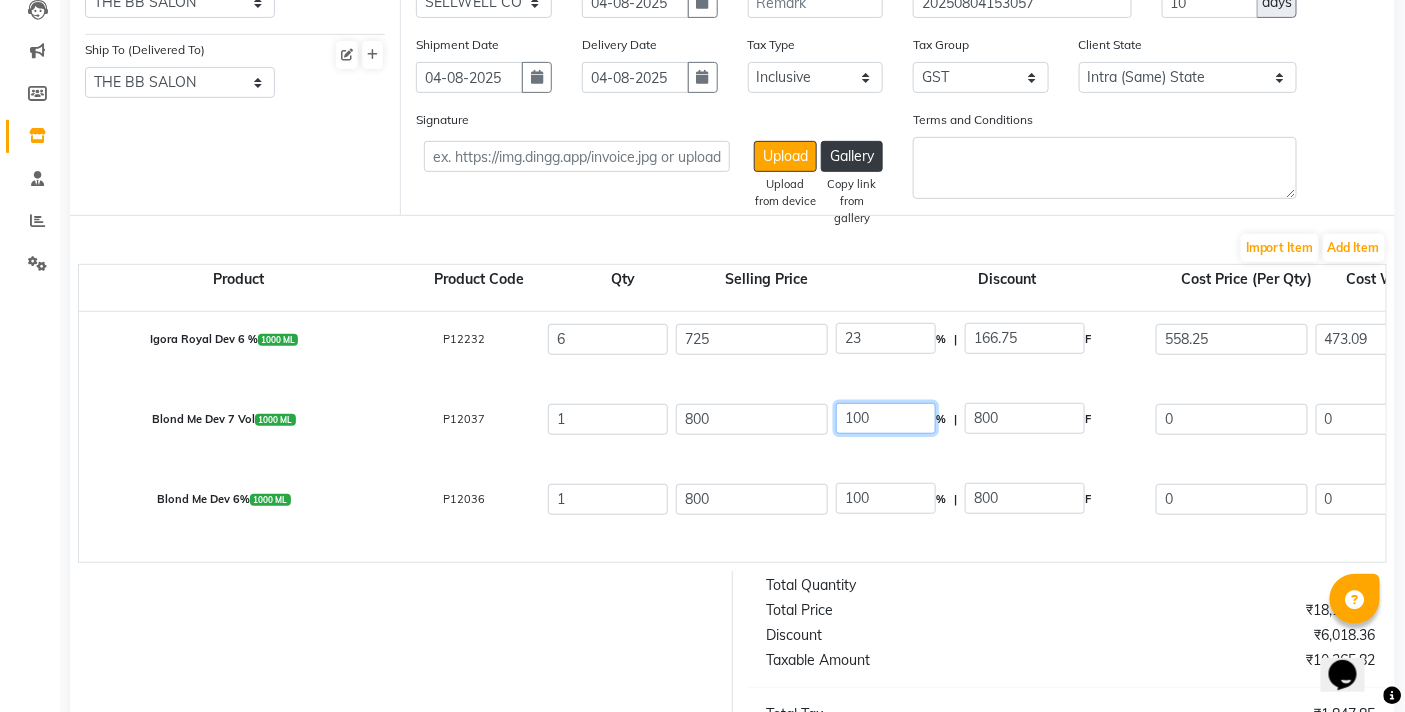 click on "Blond Me Dev 7 Vol  1000 ML  P12037  1 800 100 % | 800 F 0 0 0 None GST  (18%)  0 0" 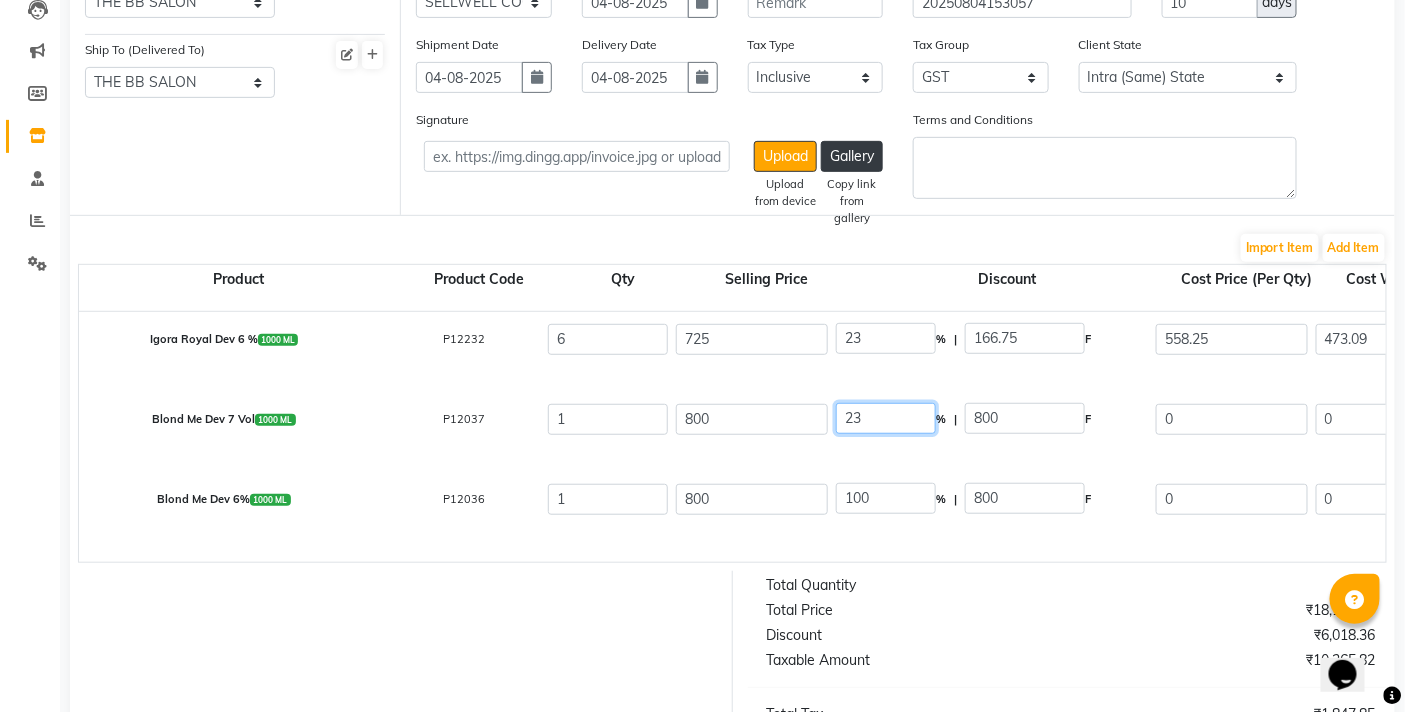 type on "23" 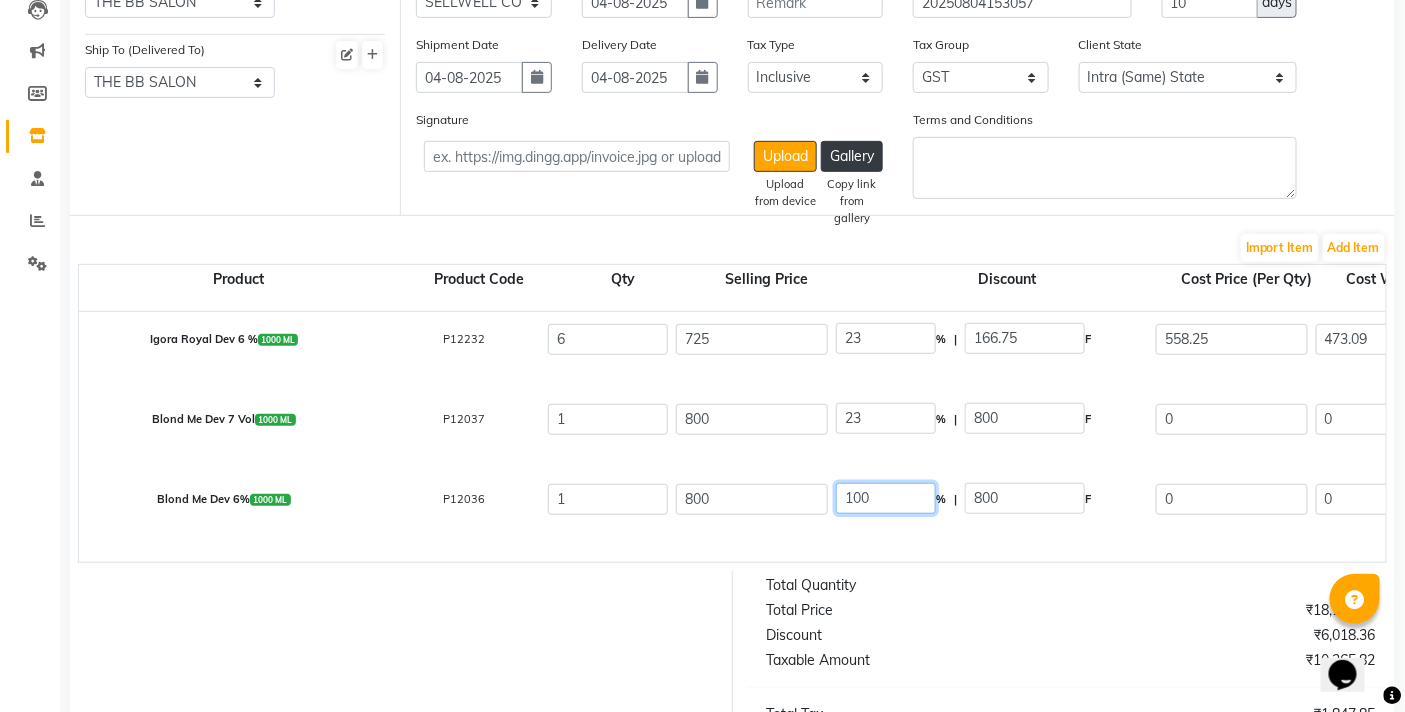 type on "184" 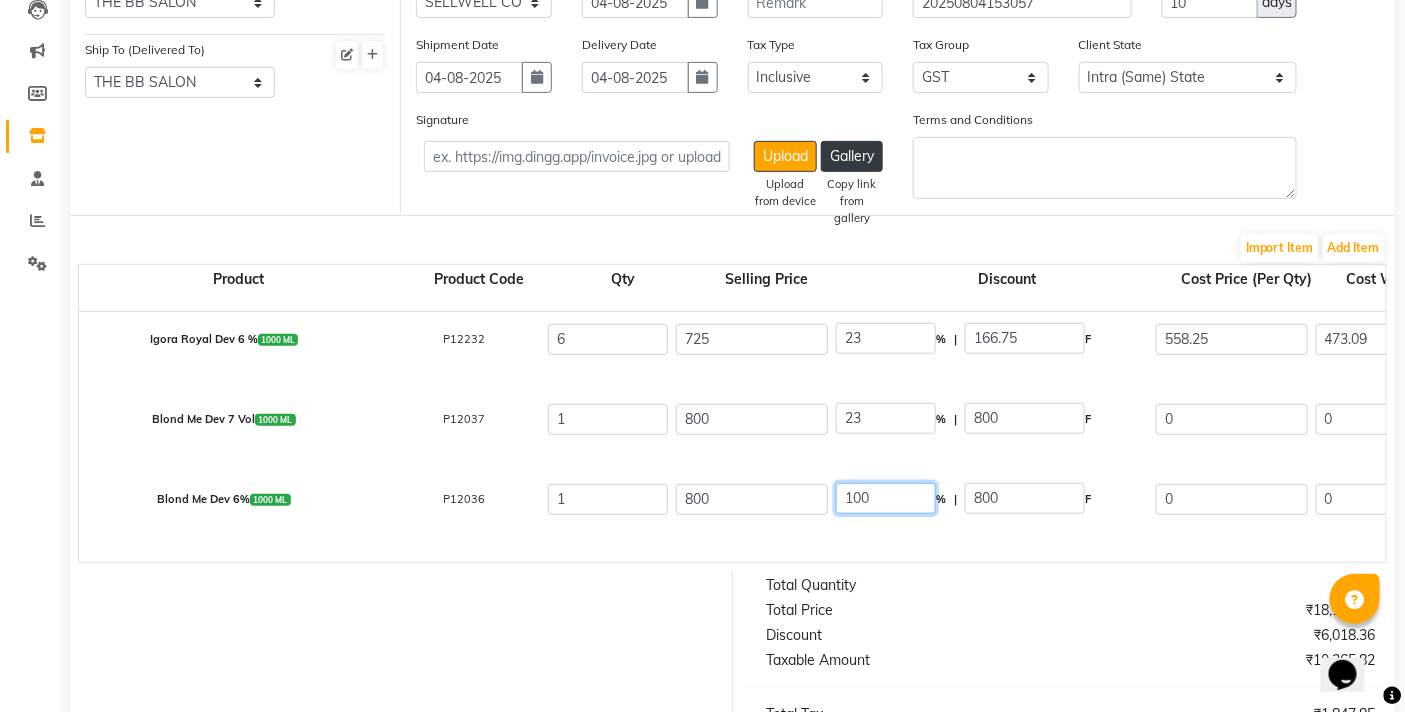type on "616" 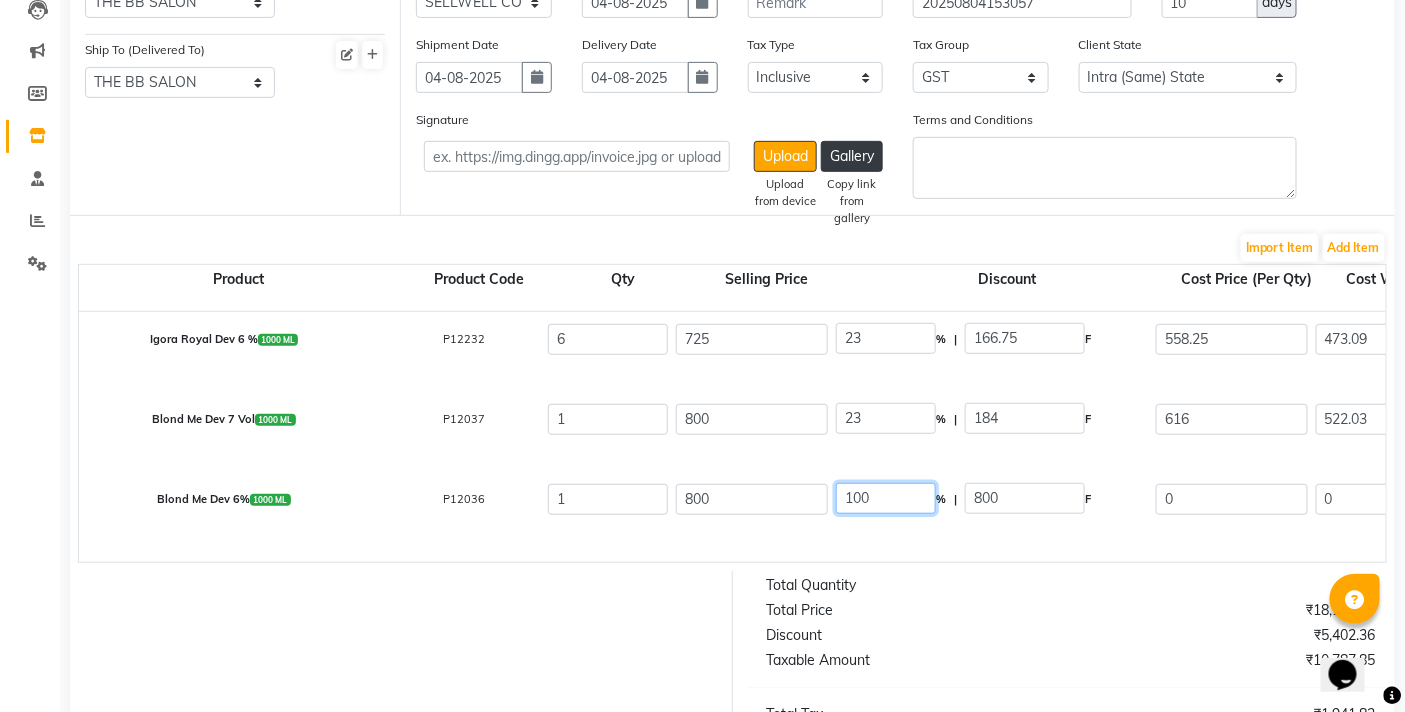 drag, startPoint x: 882, startPoint y: 498, endPoint x: 784, endPoint y: 497, distance: 98.005104 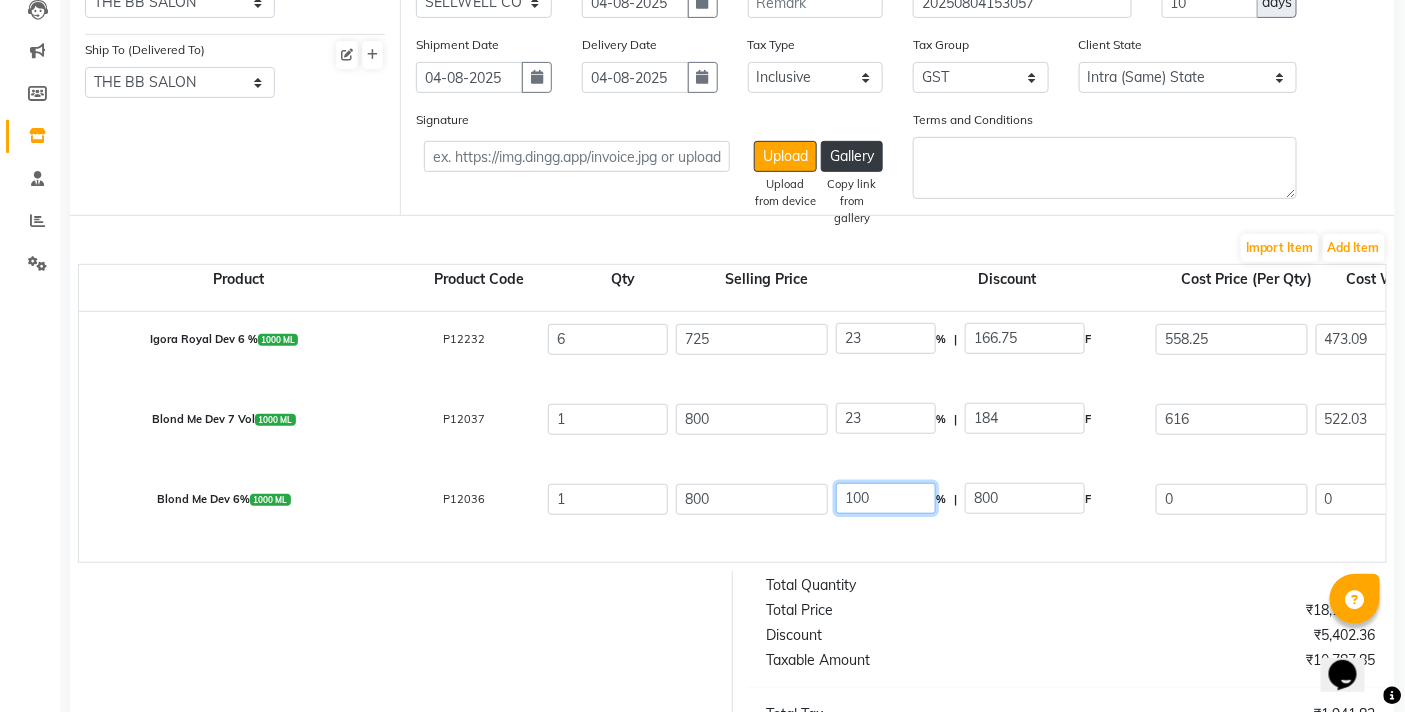 click on "Blond Me Dev 6%  1000 ML  P12036  1 800 100 % | 800 F 0 0 0 None GST  (18%)  0 0" 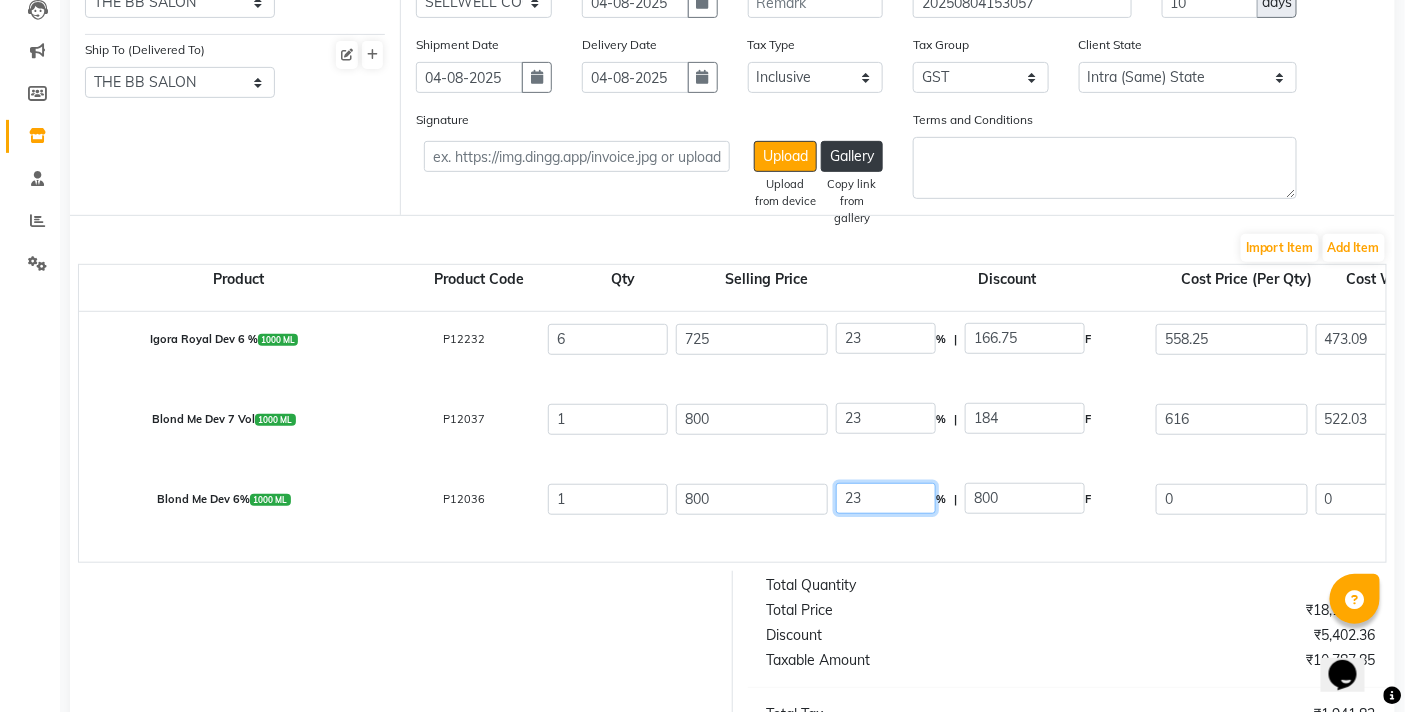 scroll, scrollTop: 390, scrollLeft: 0, axis: vertical 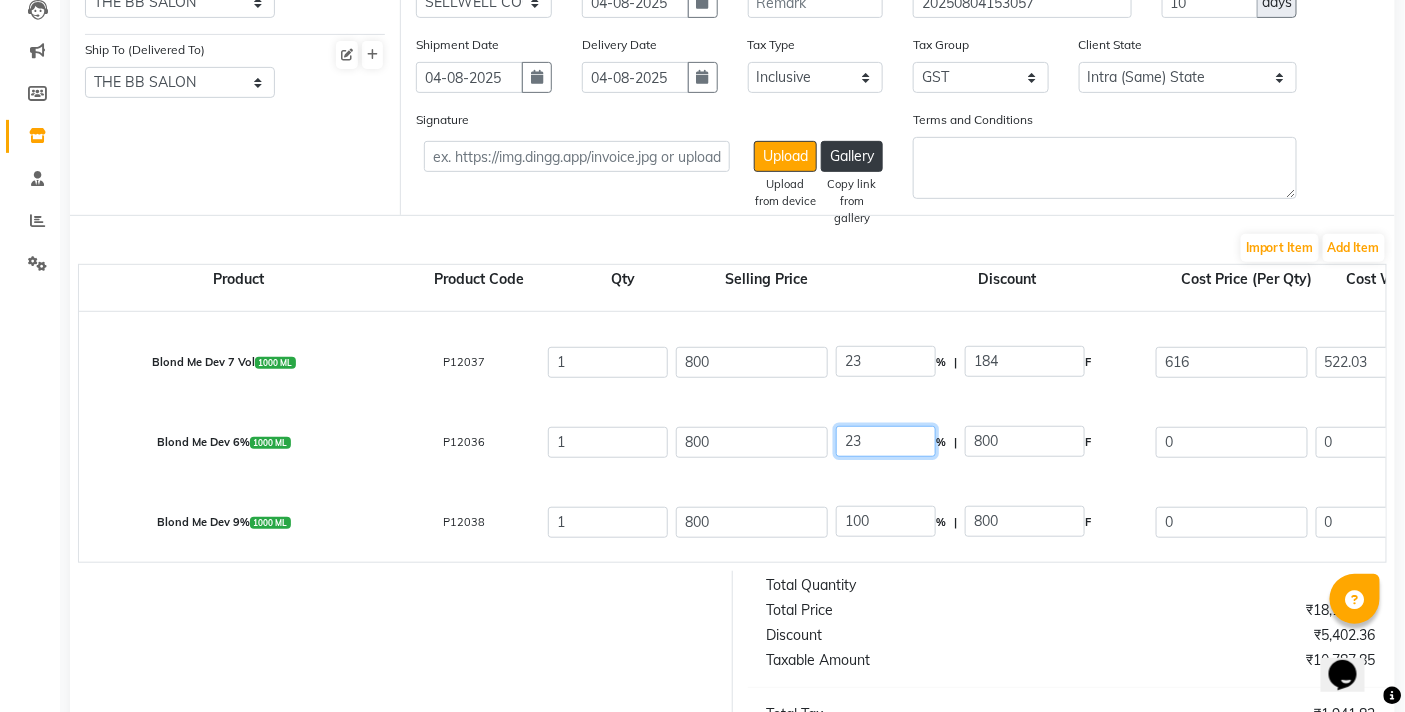 type on "23" 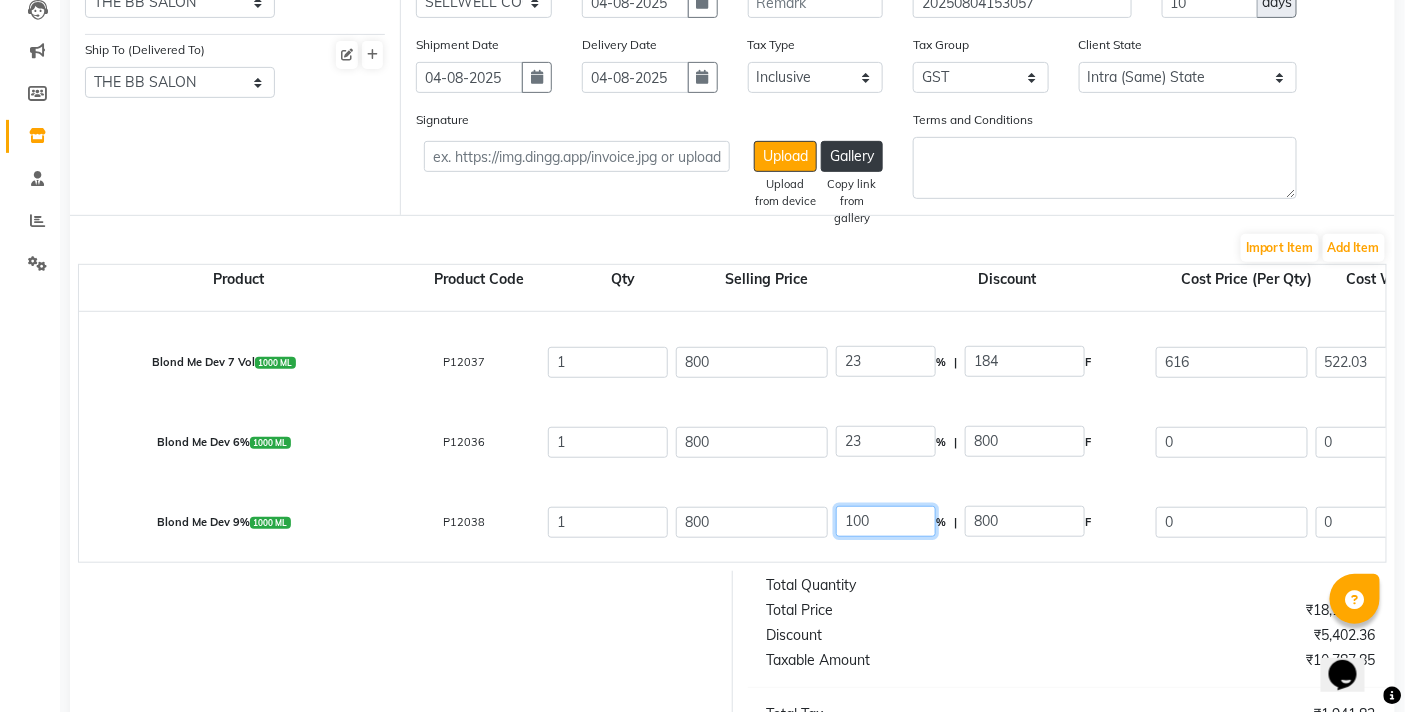 type on "184" 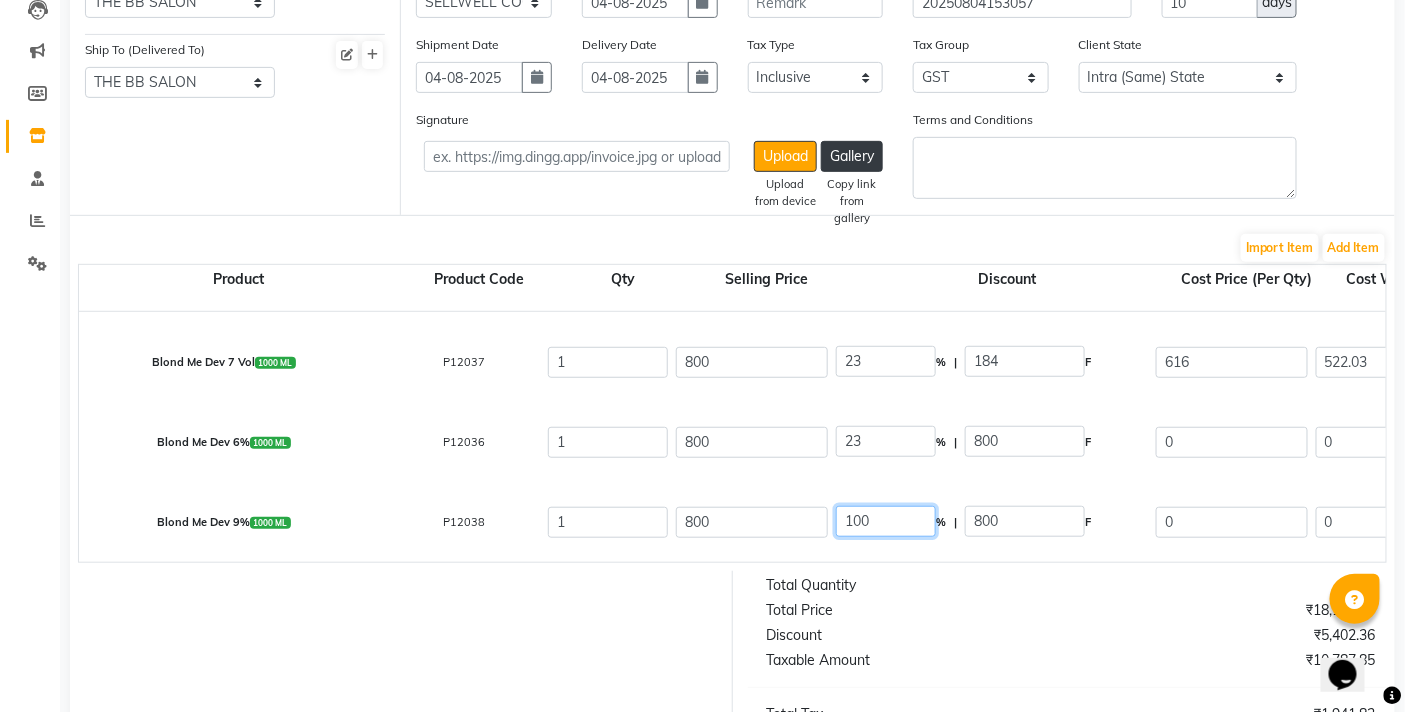 type on "616" 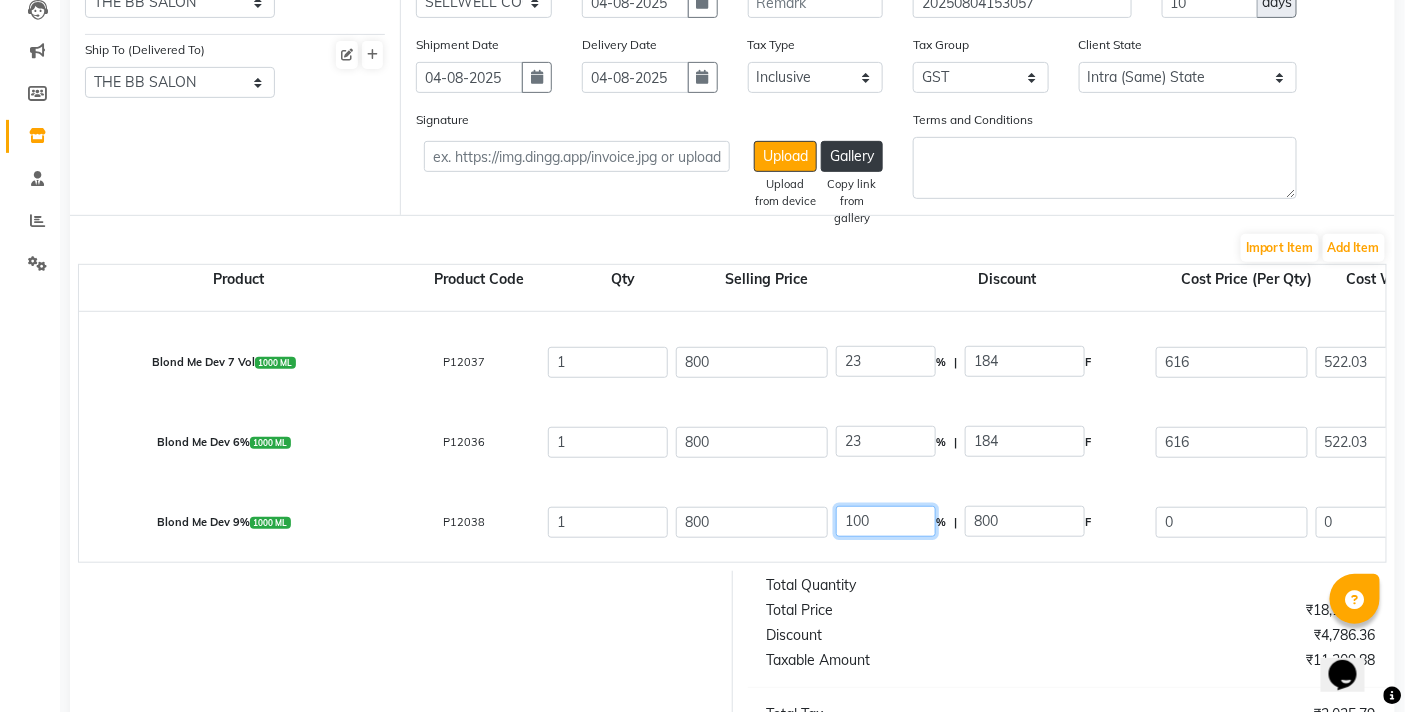 drag, startPoint x: 897, startPoint y: 516, endPoint x: 780, endPoint y: 507, distance: 117.34564 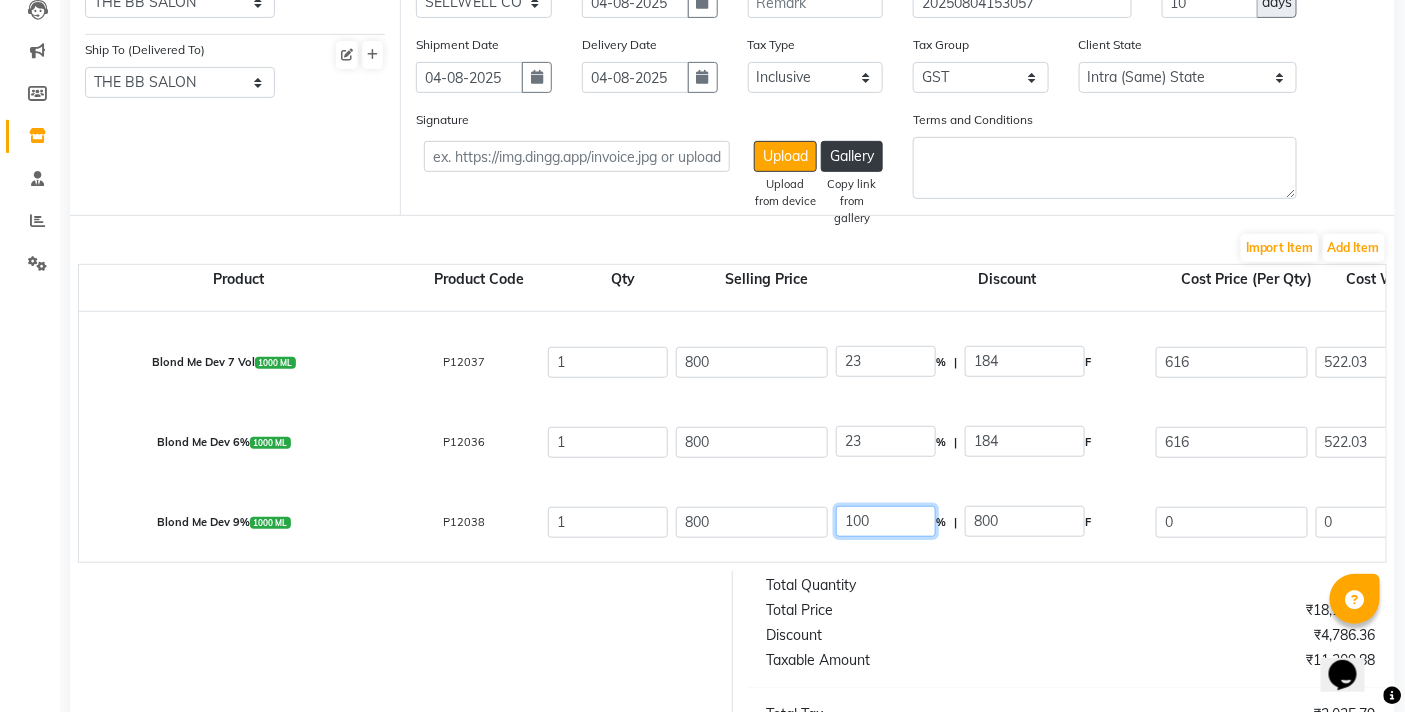 click on "Blond Me Dev 9%  1000 ML  P12038  1 800 100 % | 800 F 0 0 0 None GST  (18%)  0 0" 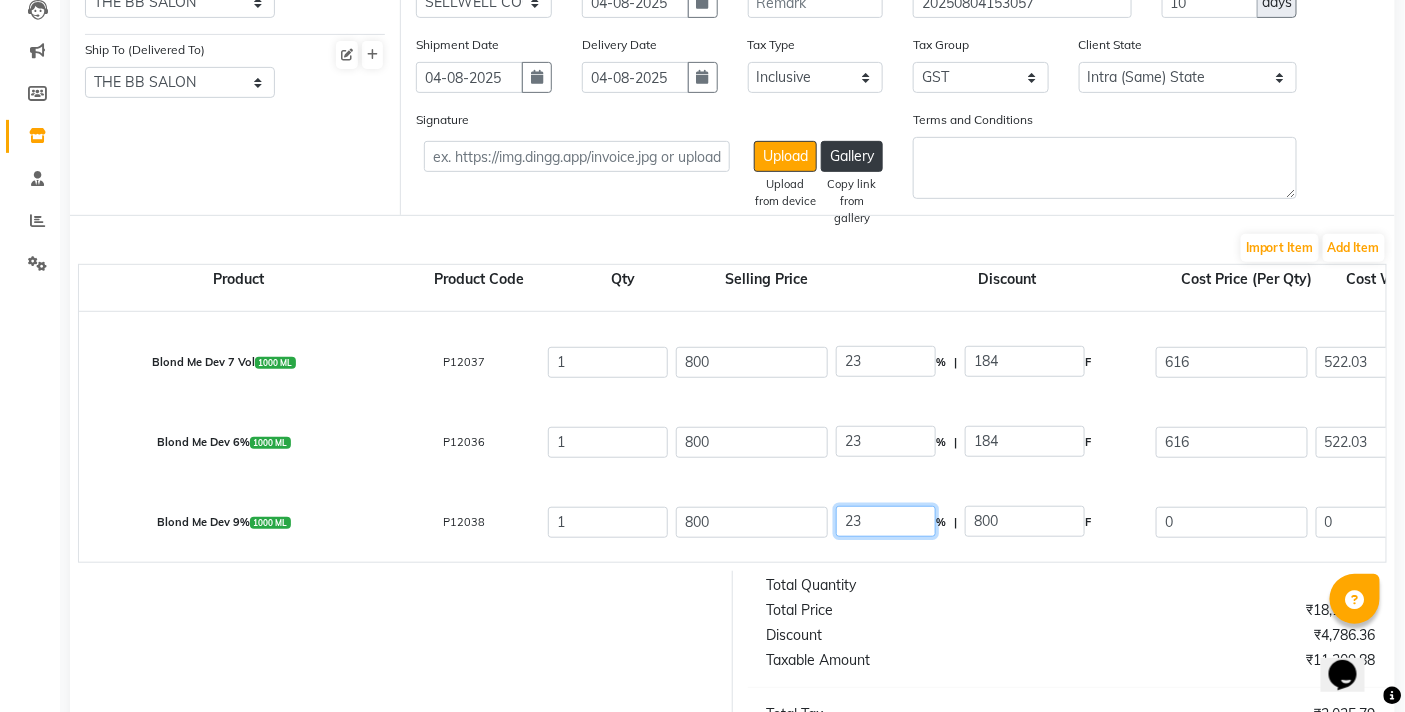 scroll, scrollTop: 333, scrollLeft: 0, axis: vertical 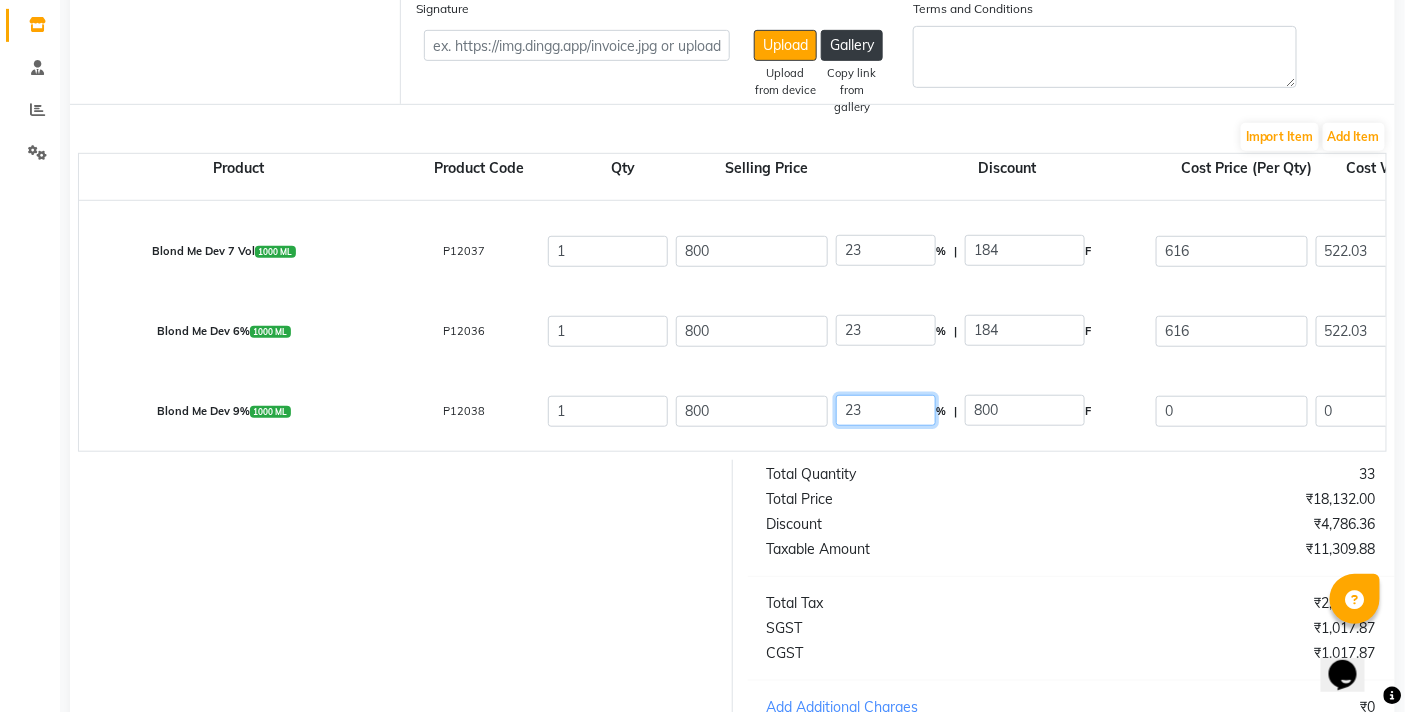type on "23" 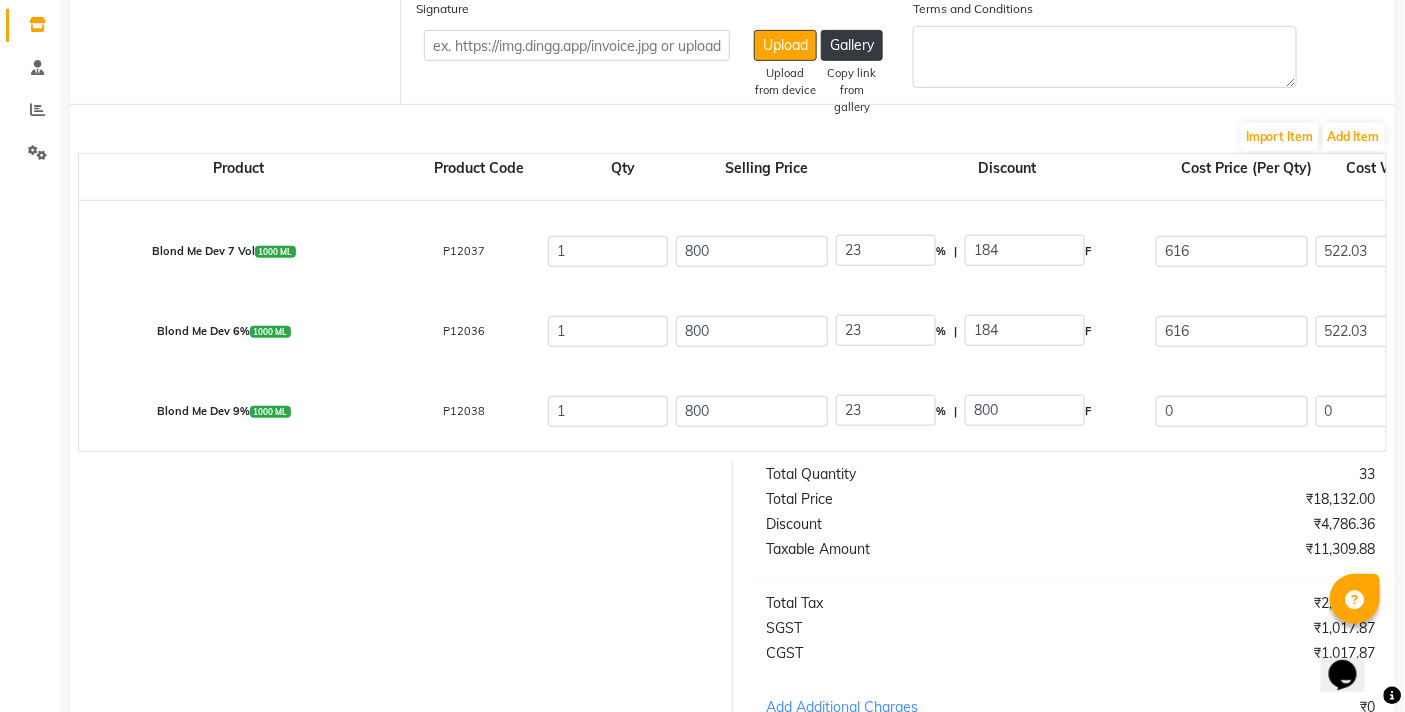 type on "184" 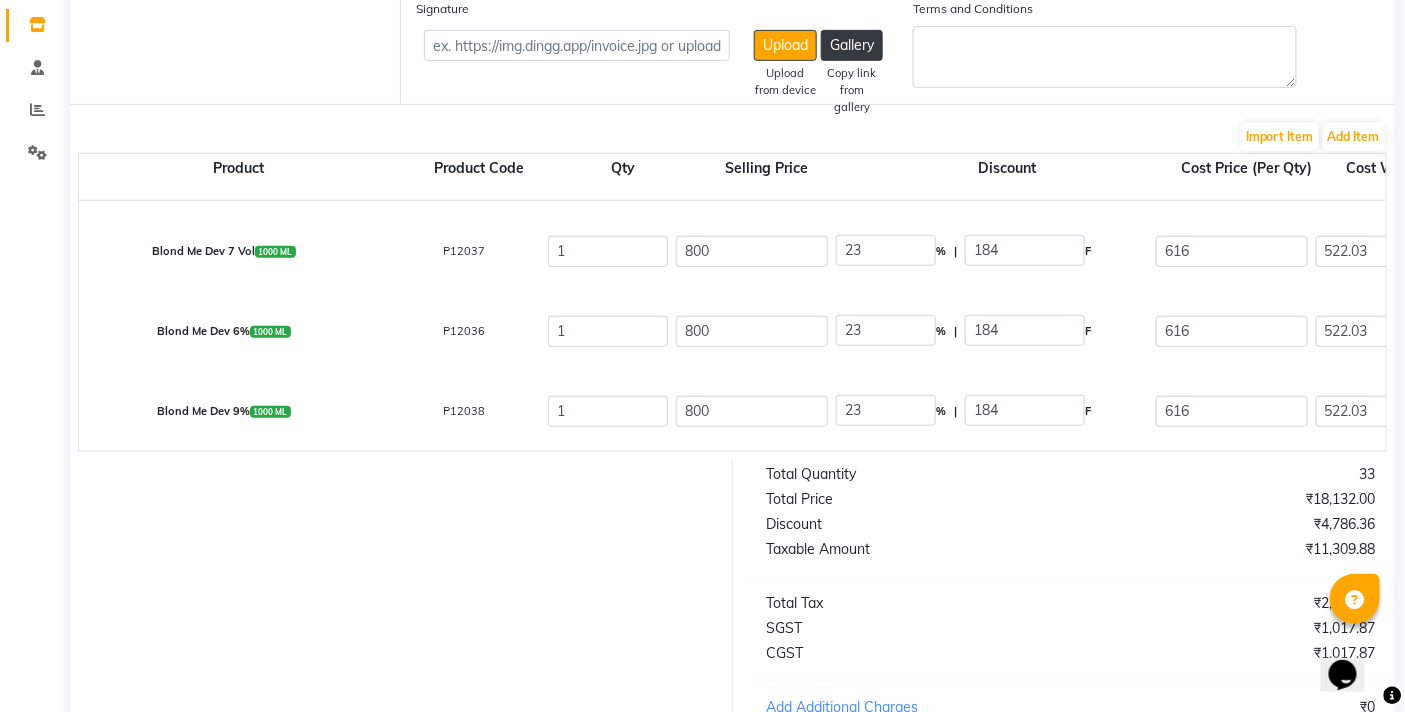 click on "Blond Me Dev 9%  1000 ML  P12038  1 800 23 % | 184 F 616 522.03 522.03 None GST  (18%)  93.97 616" 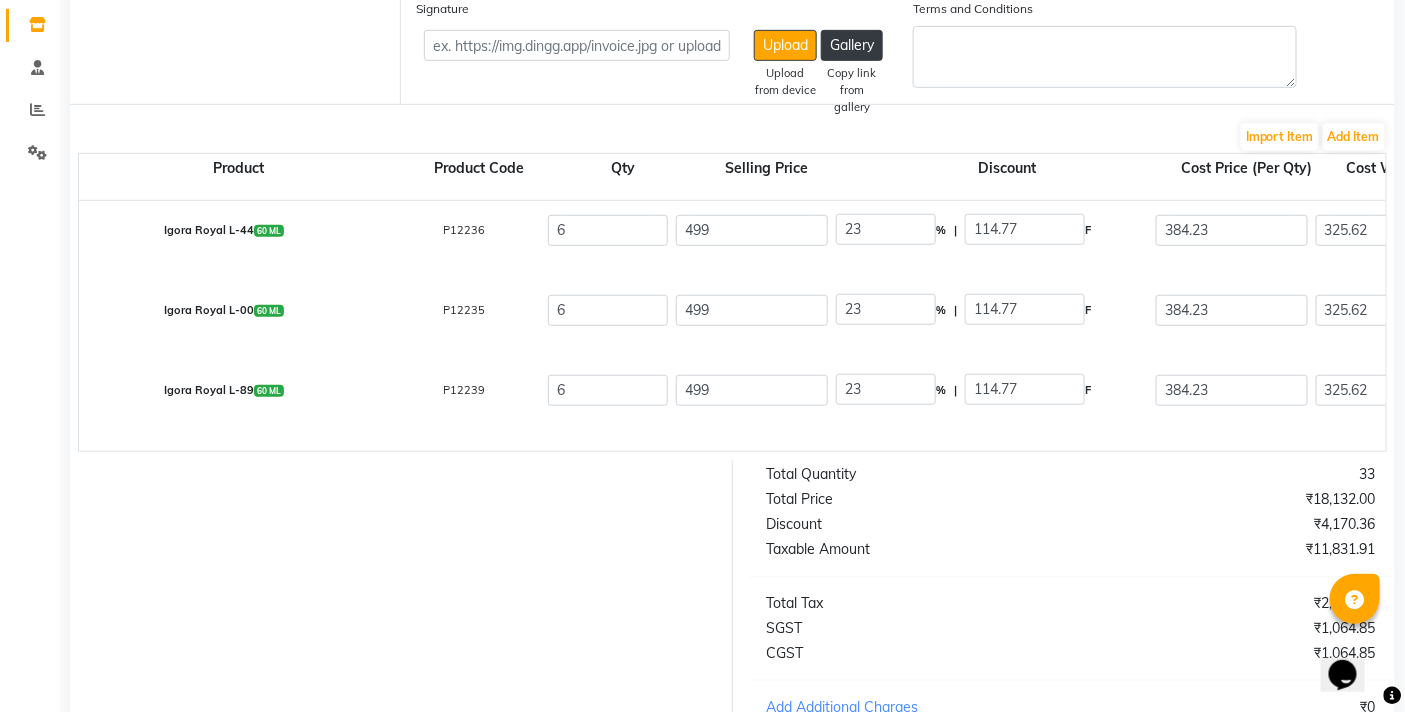 scroll, scrollTop: 0, scrollLeft: 0, axis: both 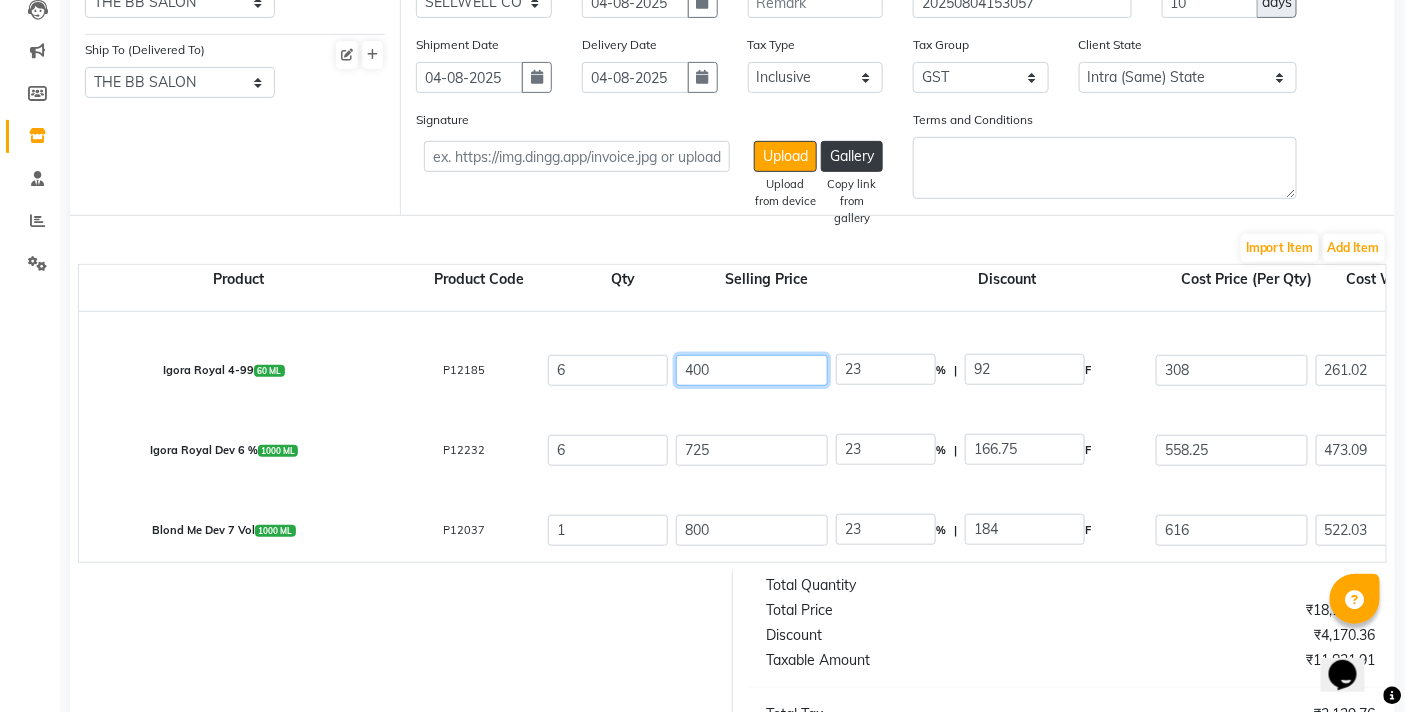 drag, startPoint x: 788, startPoint y: 381, endPoint x: 474, endPoint y: 433, distance: 318.2766 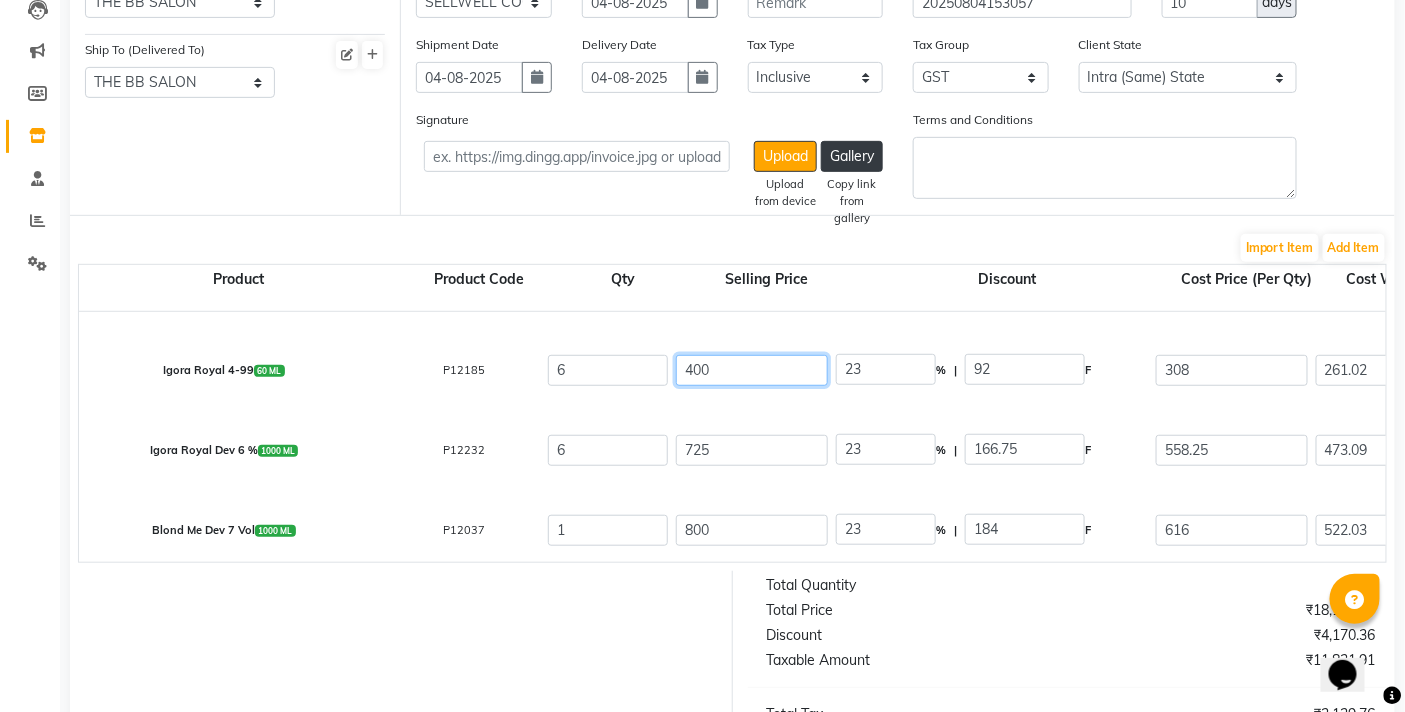 click on "Igora Royal L-44  60 ML  P12236  6 499 23 % | 114.77 F 384.23 325.62 1953.72 None GST  (18%)  351.67 2305.39  Igora Royal L-00  60 ML  P12235  6 499 23 % | 114.77 F 384.23 325.62 1953.72 None GST  (18%)  351.67 2305.39  Igora Royal L-89  60 ML  P12239  6 499 23 % | 114.77 F 384.23 325.62 1953.72 None GST  (18%)  351.67 2305.39  Igora Royal 4-99  60 ML  P12185  6 400 23 % | 92 F 308 261.02 1566.12 None GST  (18%)  281.9 1848.02  Igora Royal Dev 6 %  1000 ML  P12232  6 725 23 % | 166.75 F 558.25 473.09 2838.54 None GST  (18%)  510.94 3349.48  Blond Me Dev 7 Vol  1000 ML  P12037  1 800 23 % | 184 F 616 522.03 522.03 None GST  (18%)  93.97 616  Blond Me Dev 6%  1000 ML  P12036  1 800 23 % | 184 F 616 522.03 522.03 None GST  (18%)  93.97 616  Blond Me Dev 9%  1000 ML  P12038  1 800 23 % | 184 F 616 522.03 522.03 None GST  (18%)  93.97 616" 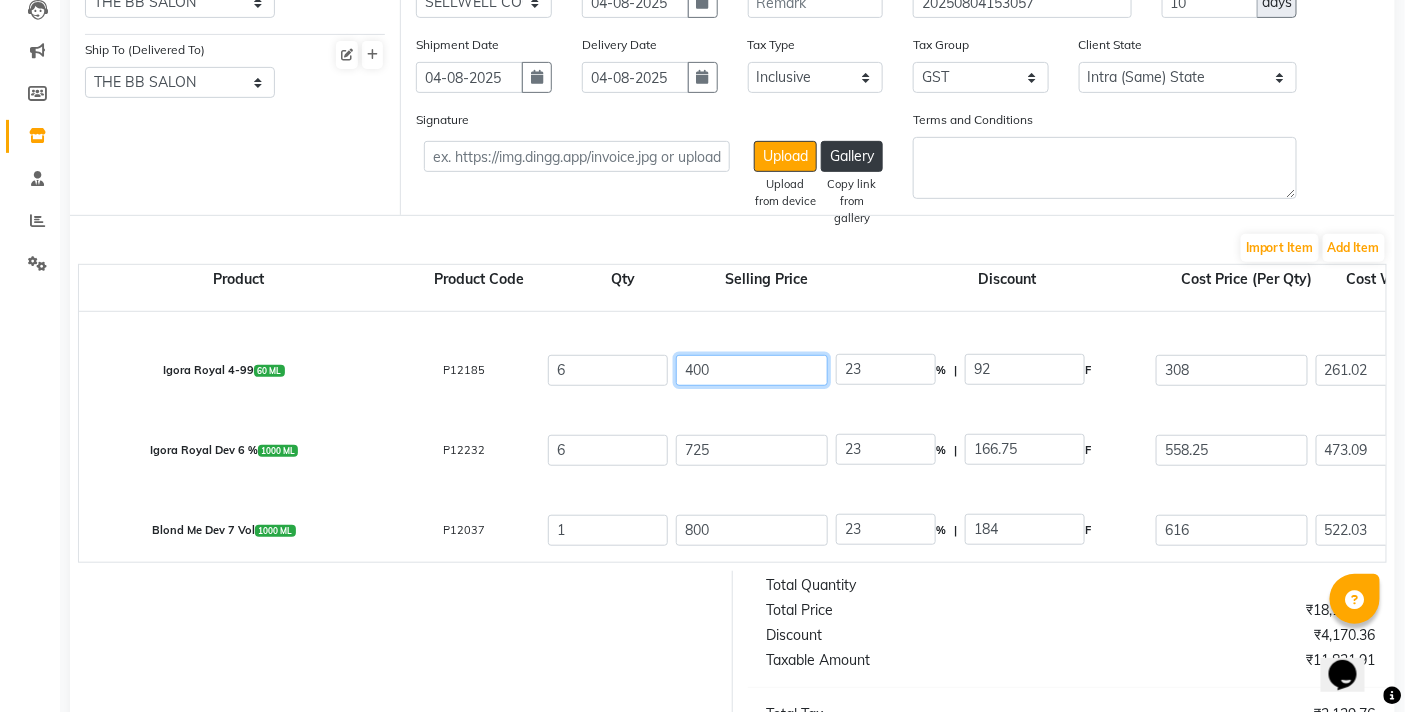 type on "4" 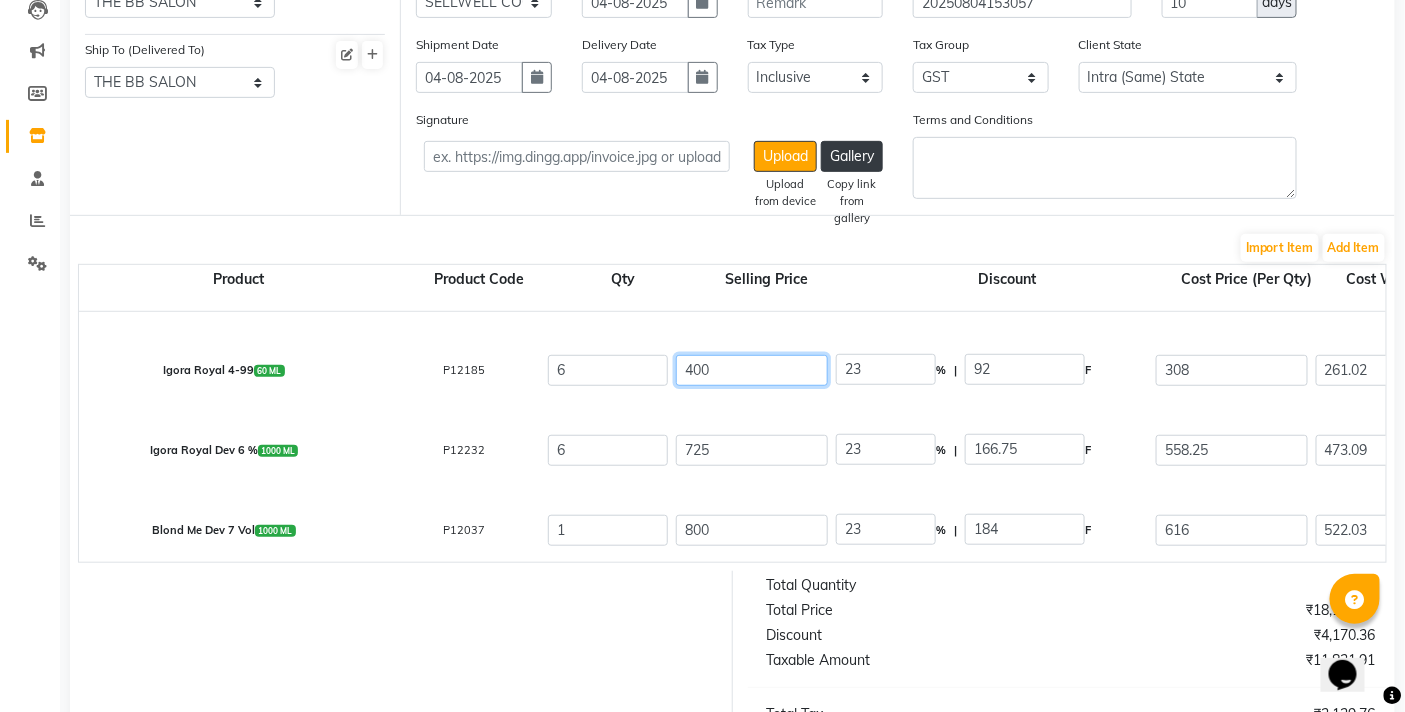 type on "2300" 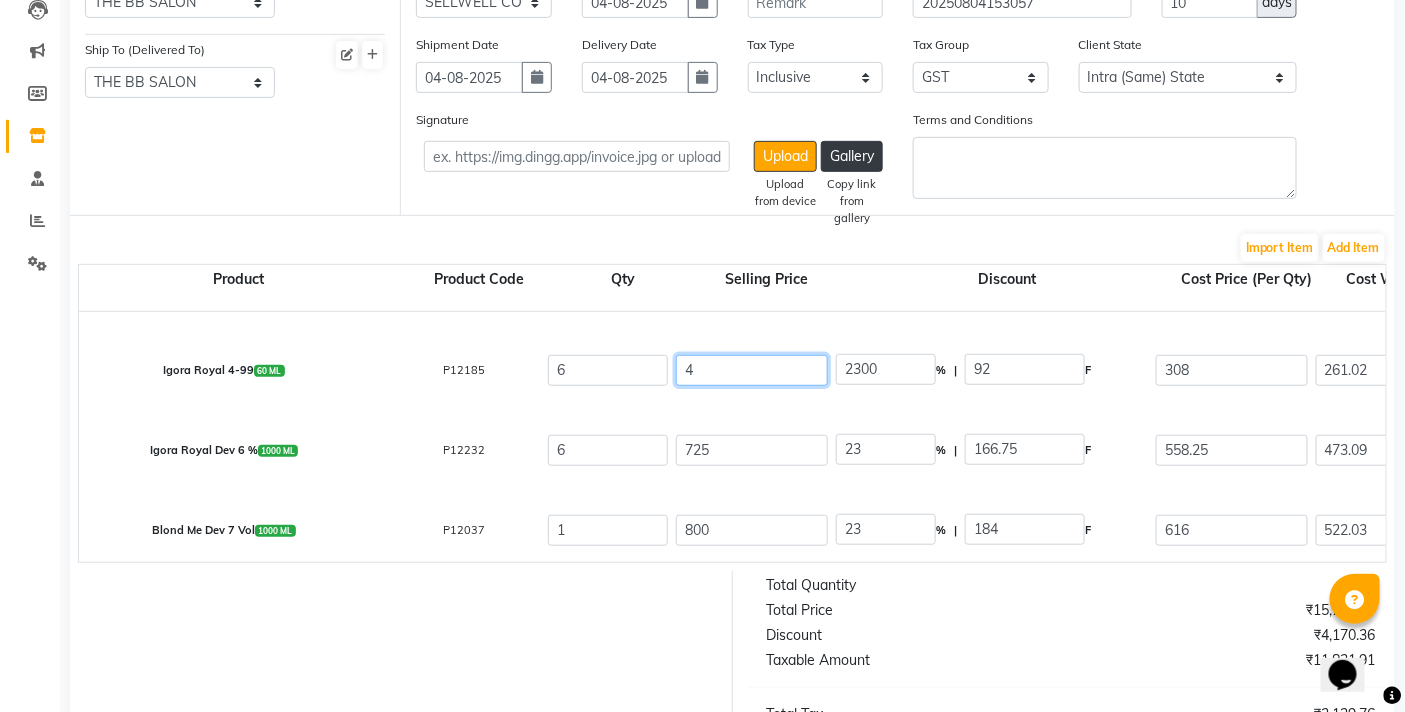 type on "42" 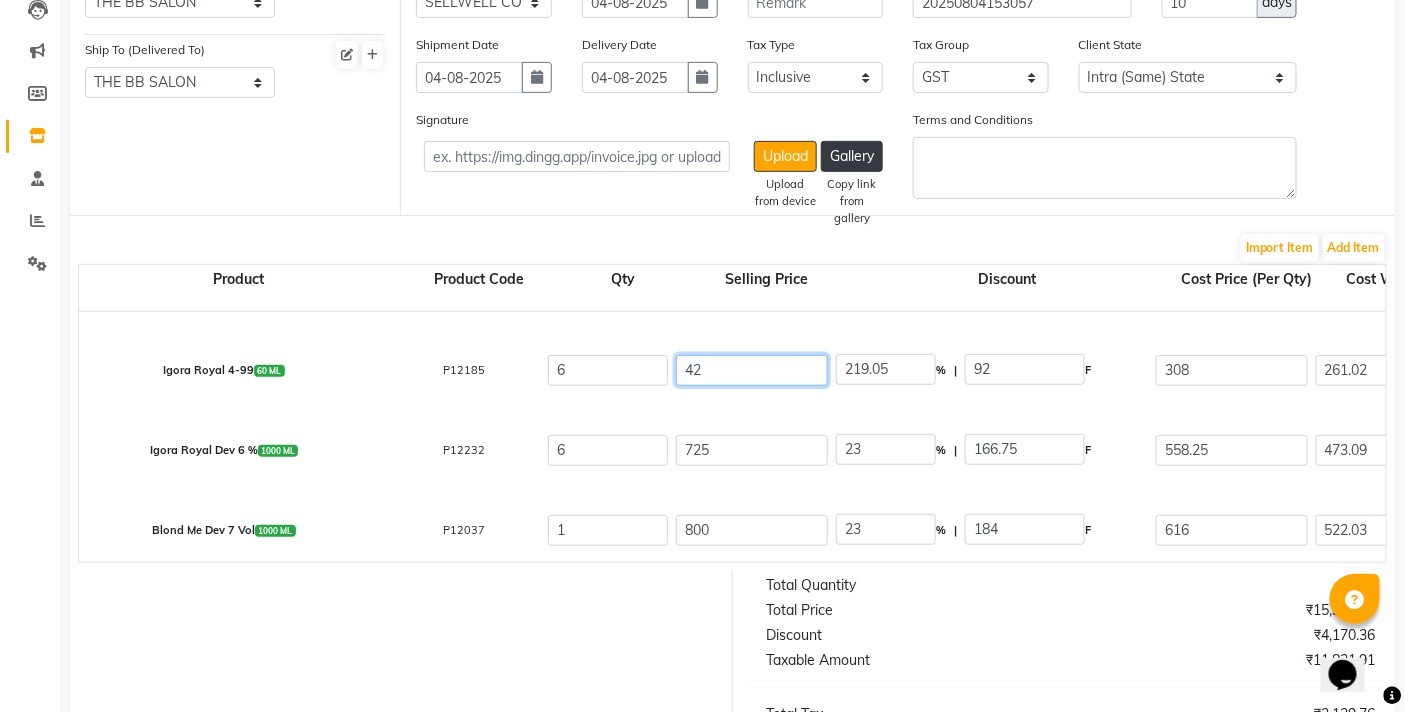 type on "425" 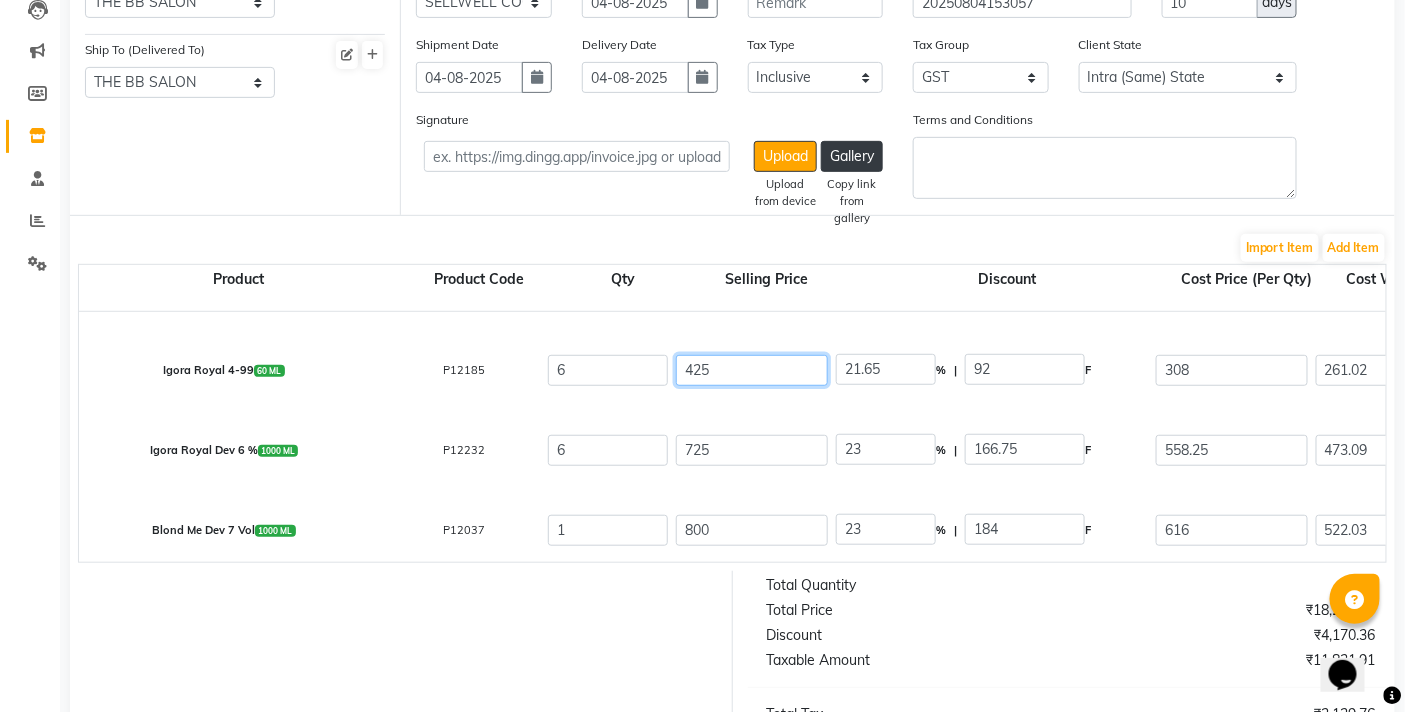 type on "425" 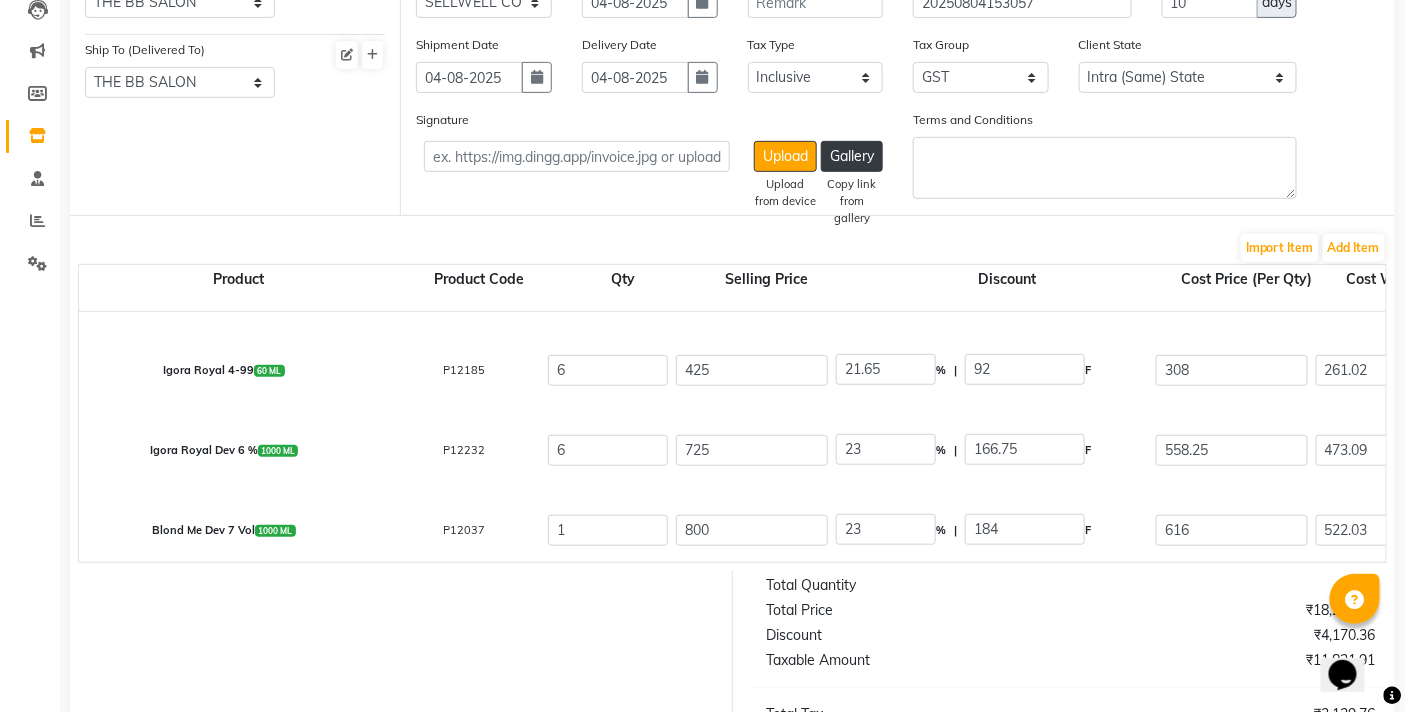 type on "27.53" 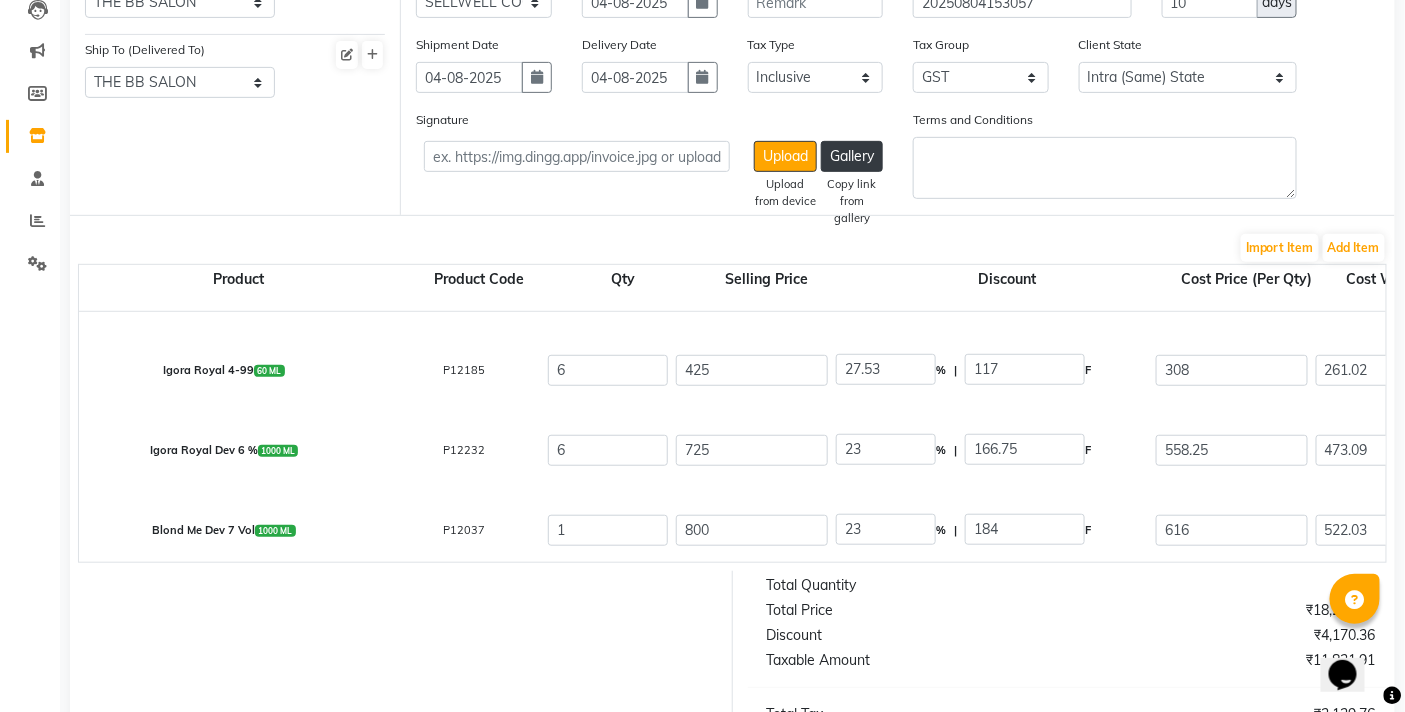 click on "Igora Royal 4-99  60 ML  P12185  6 425 27.53 % | 117 F 308 261.02 1566.12 None GST  (18%)  281.9 1848.02" 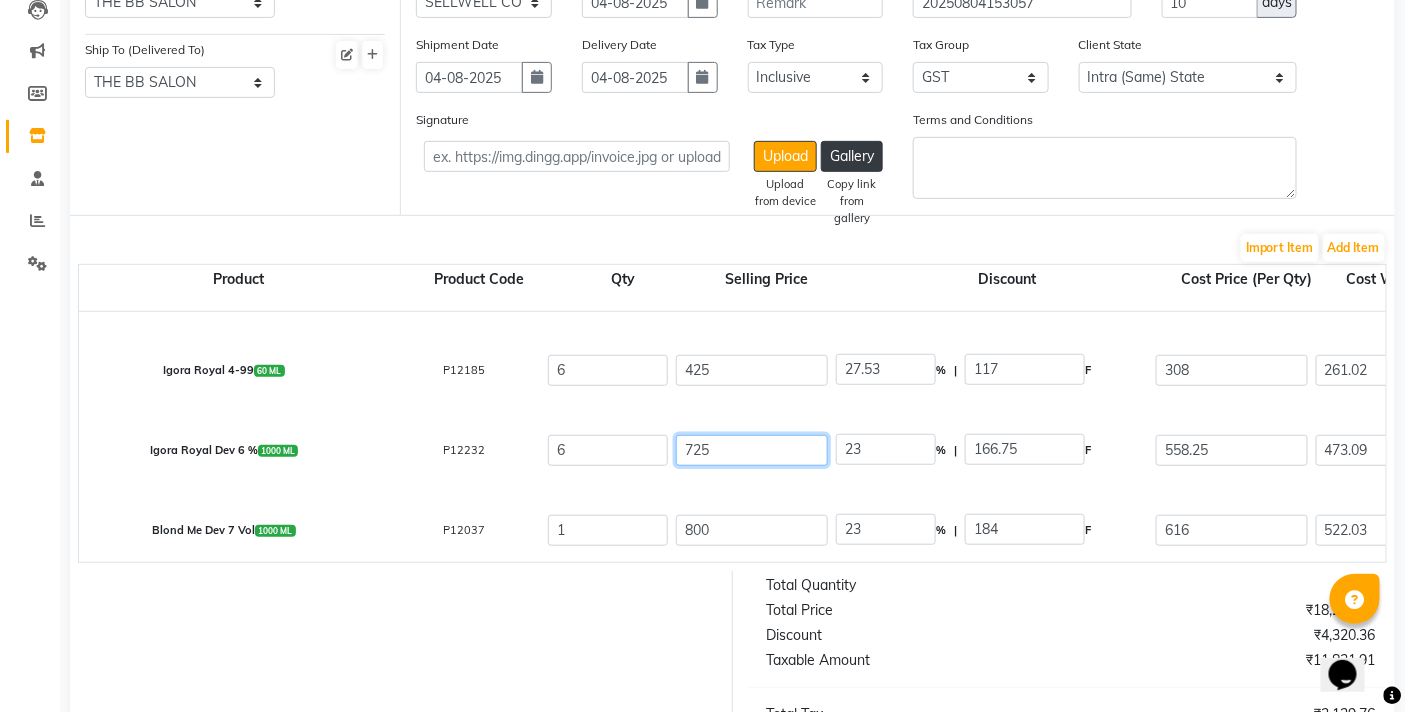 drag, startPoint x: 762, startPoint y: 454, endPoint x: 683, endPoint y: 480, distance: 83.1685 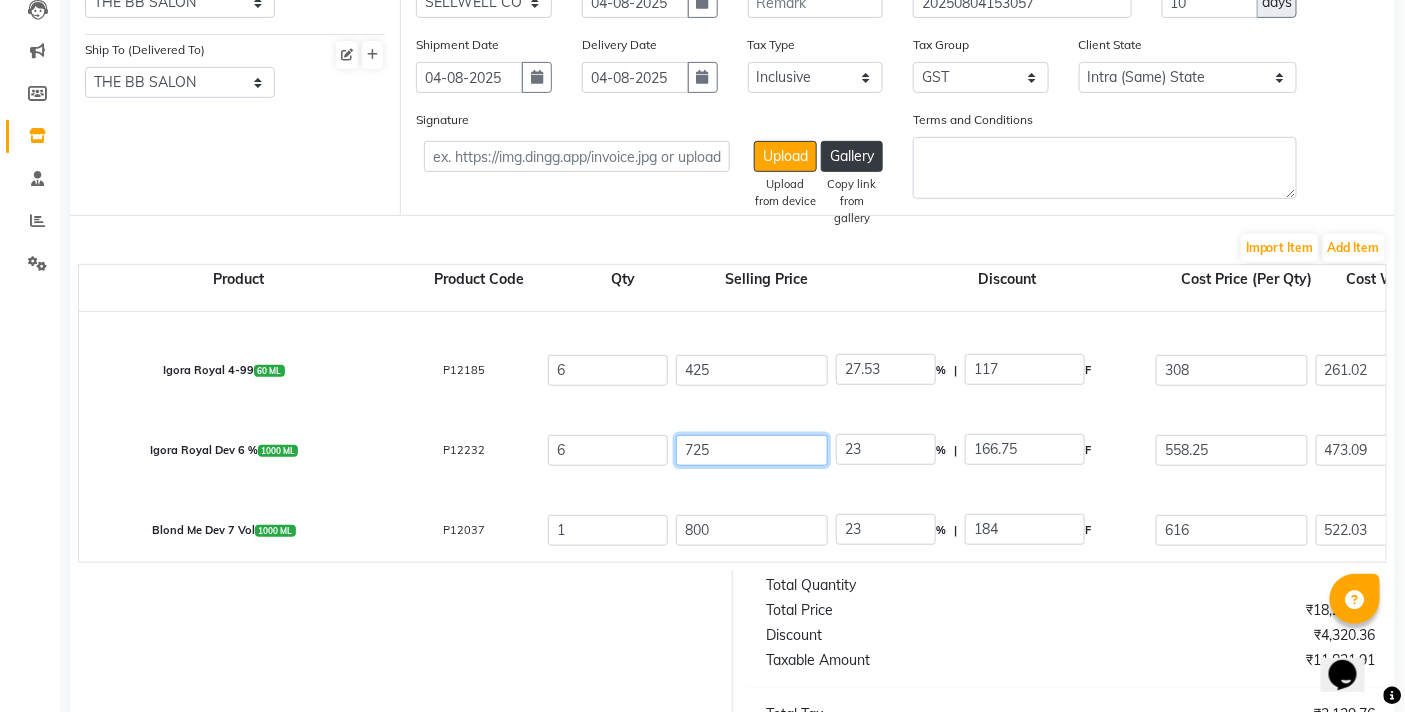 click on "Igora Royal Dev 6 %  1000 ML  P12232  6 725 23 % | 166.75 F 558.25 473.09 2838.54 None GST  (18%)  510.94 3349.48" 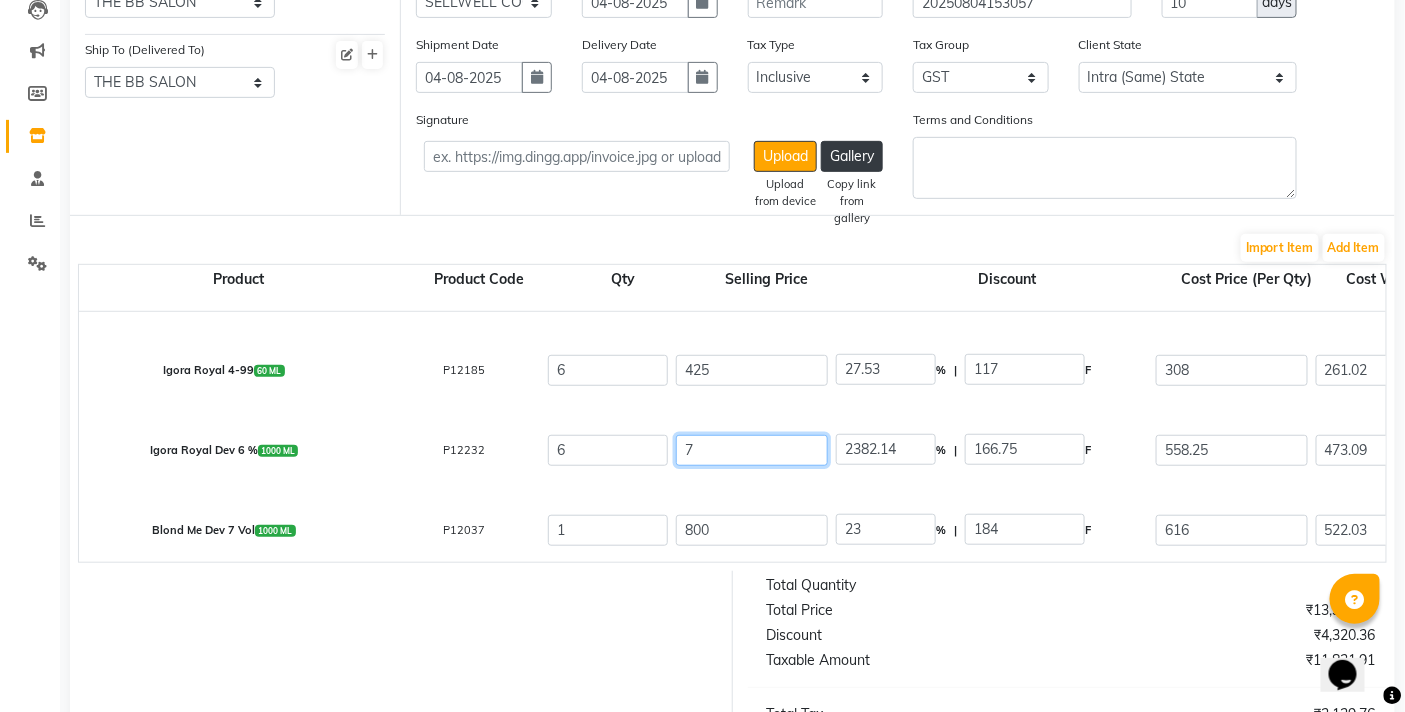 type on "79" 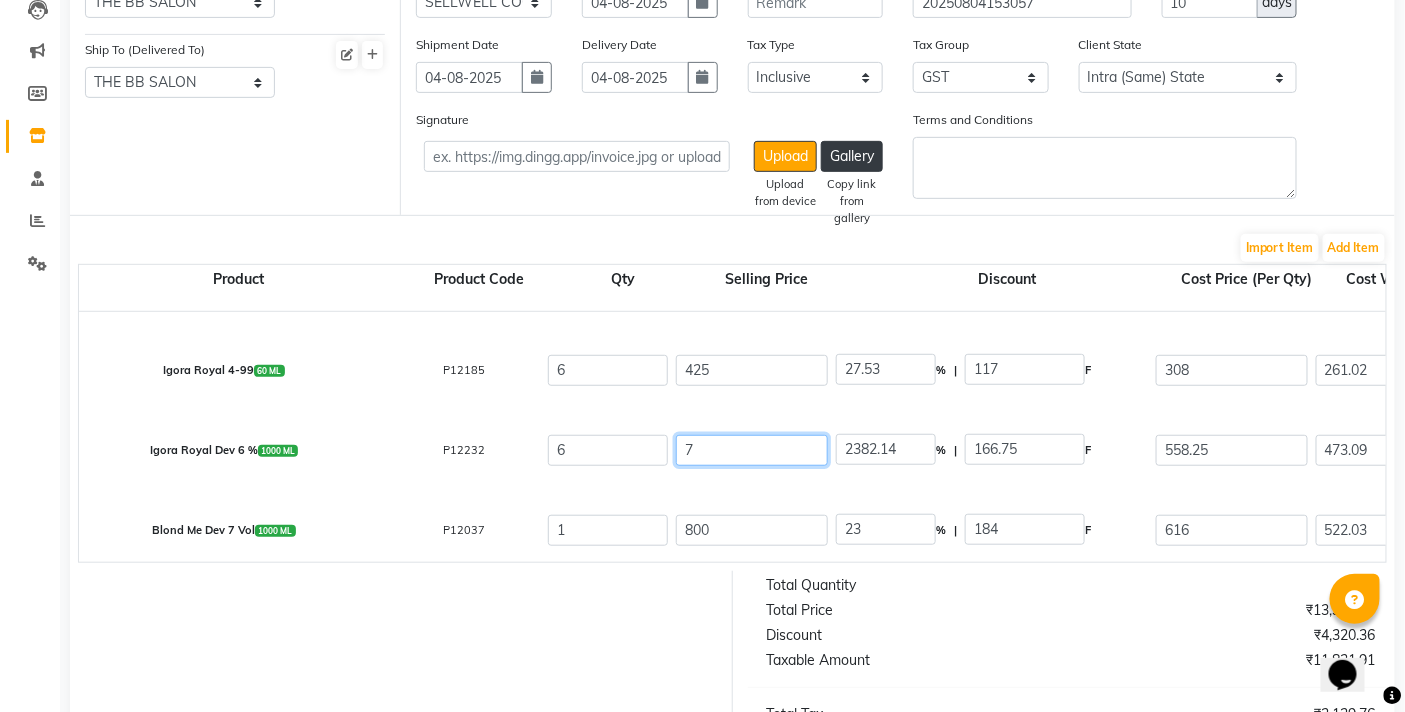 type on "211.08" 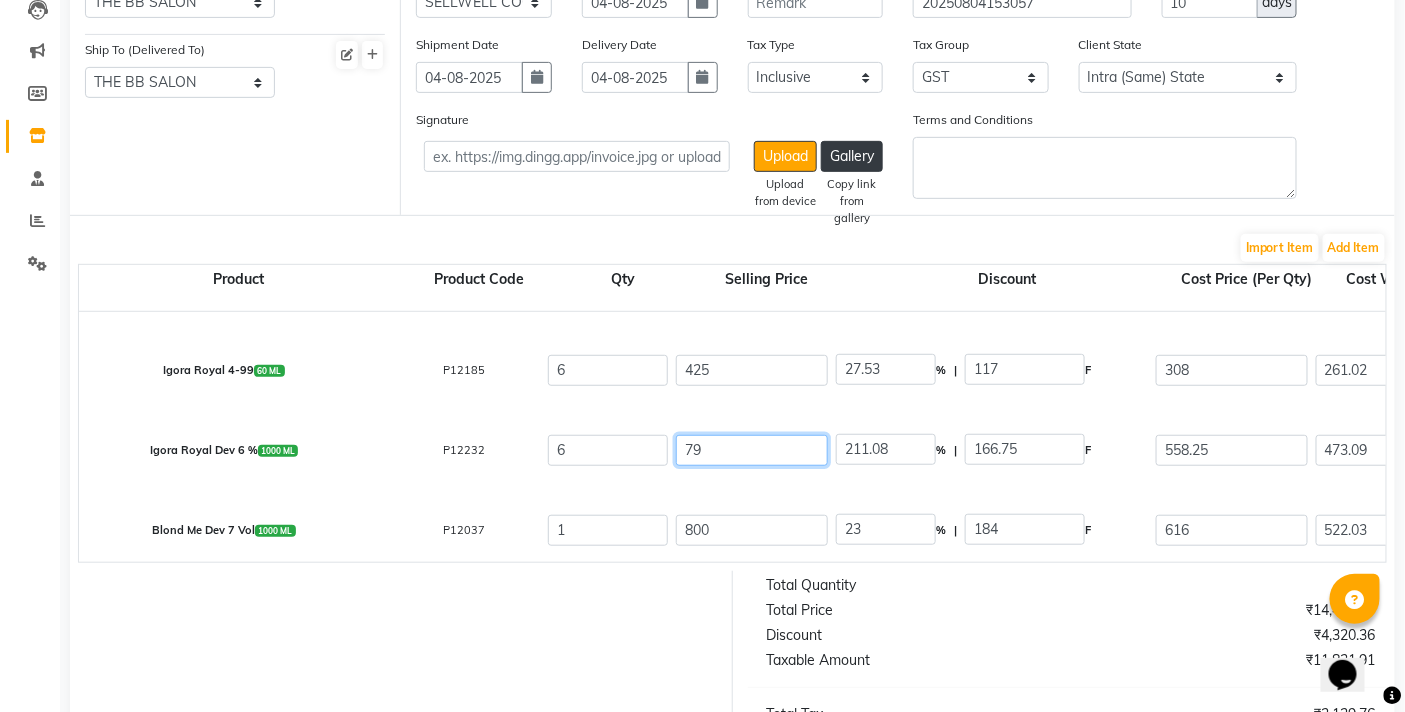 type on "799" 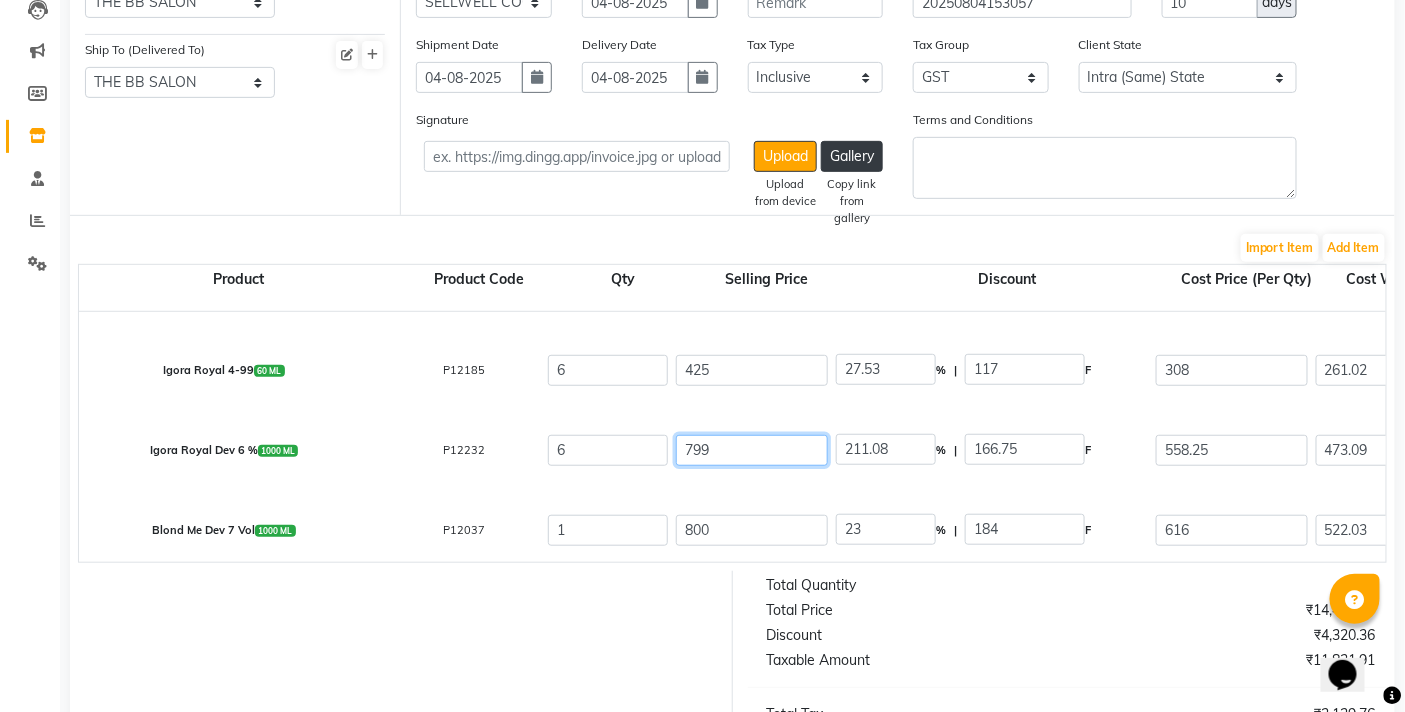 type on "20.87" 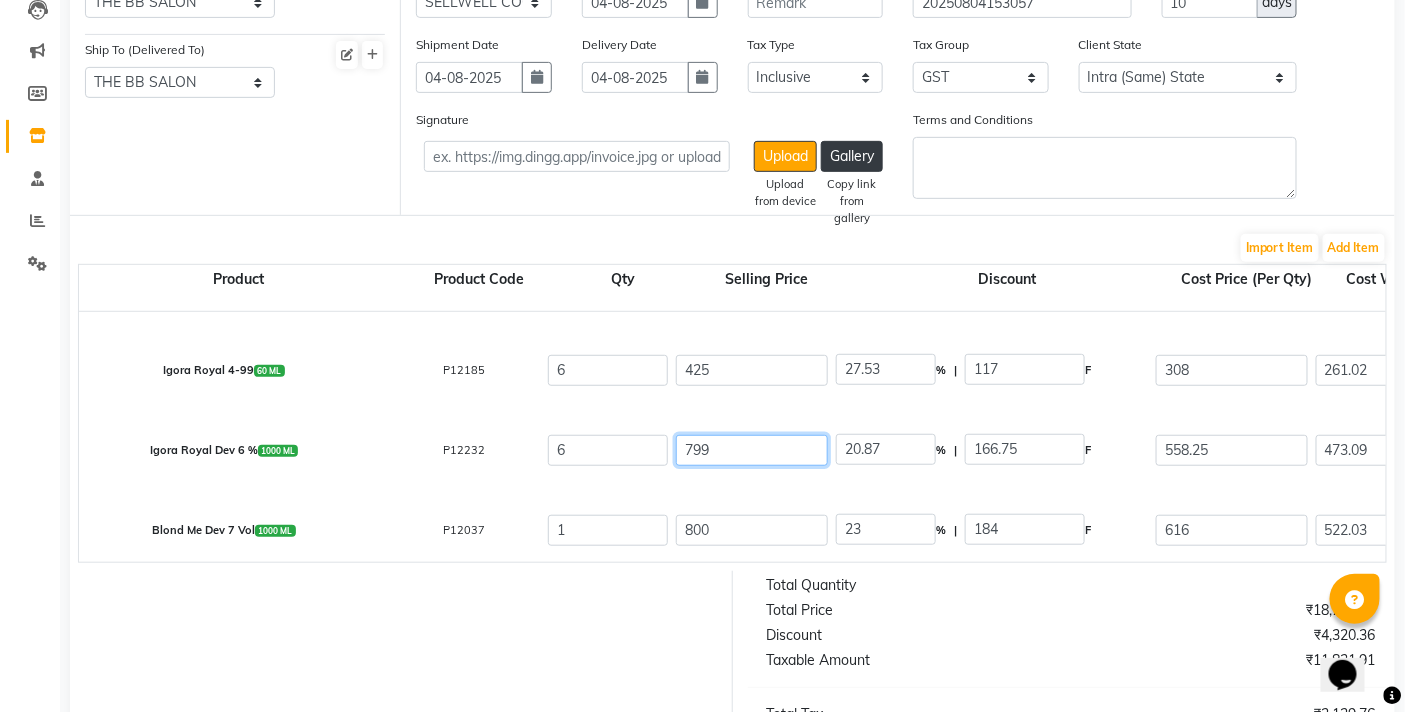 type on "799" 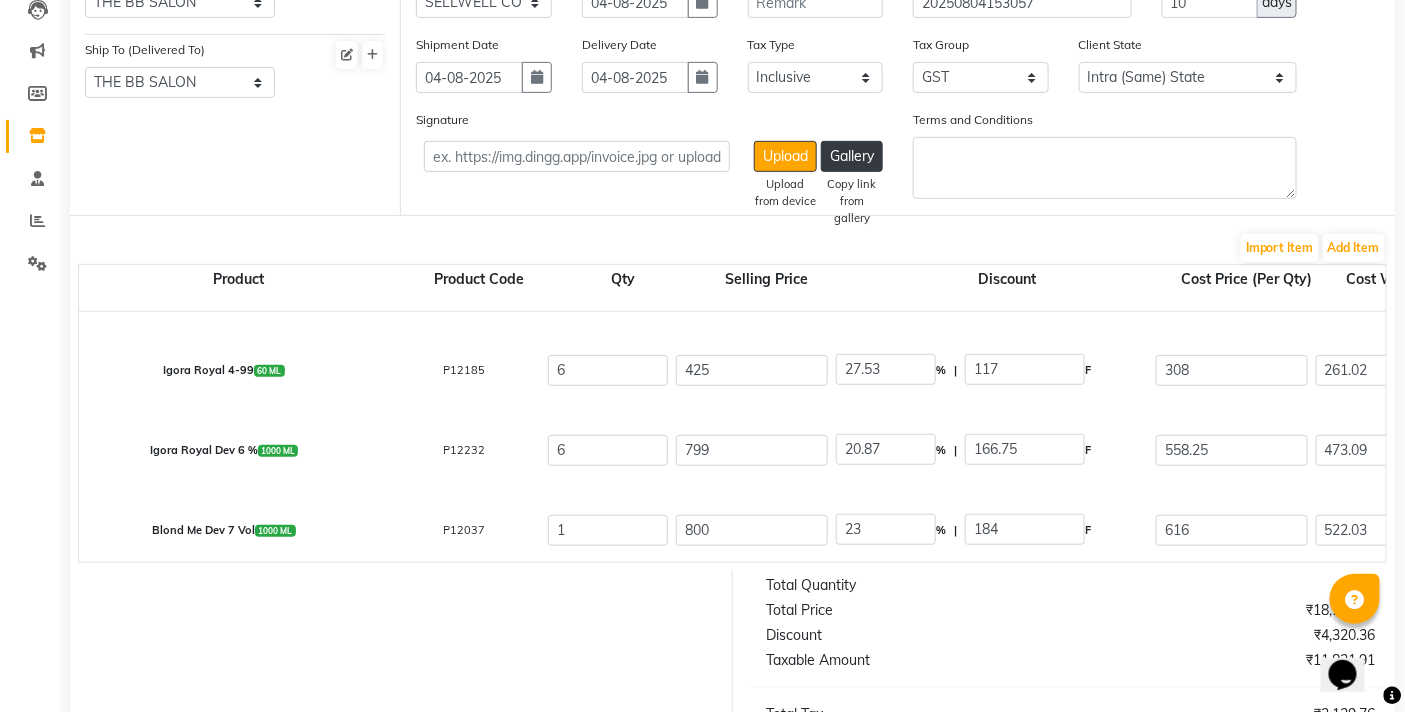 type on "30.13" 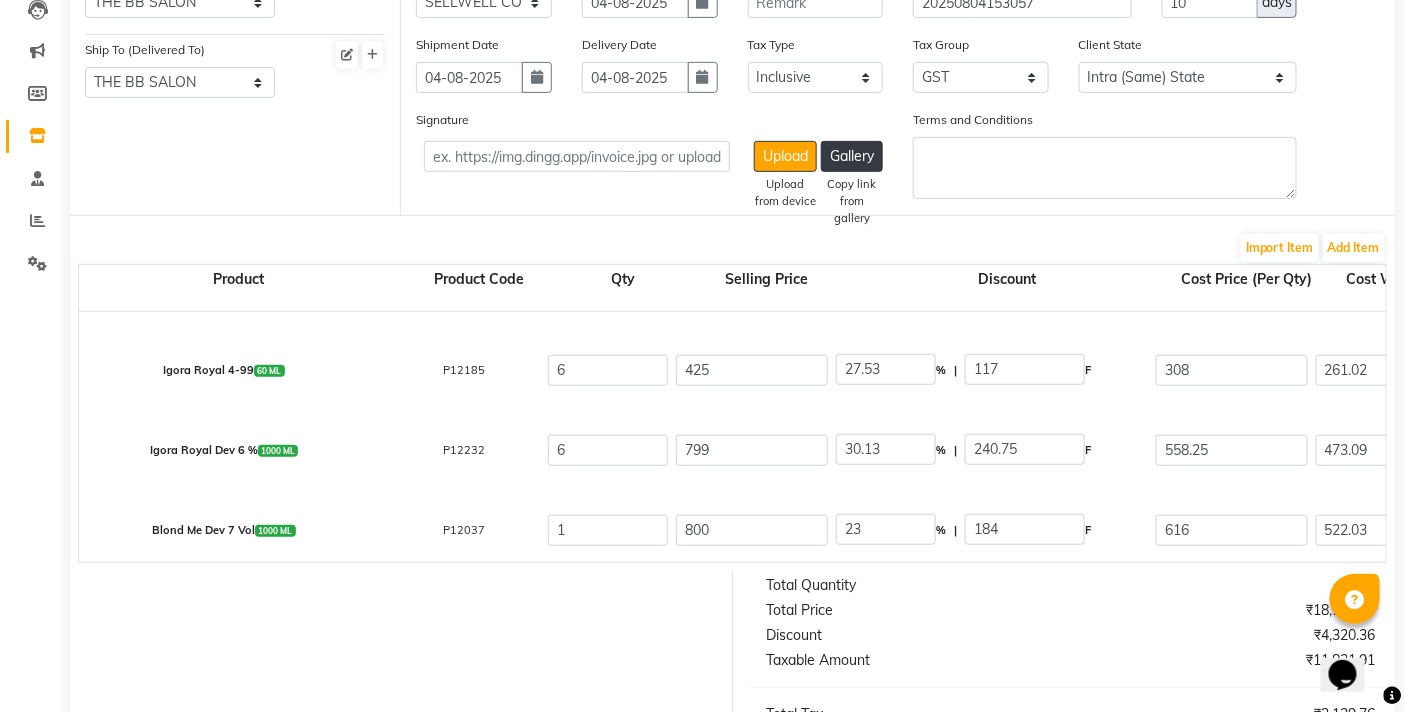 click on "Igora Royal Dev 6 %  1000 ML  P12232  6 799 30.13 % | 240.75 F 558.25 473.09 2838.54 None GST  (18%)  510.94 3349.48" 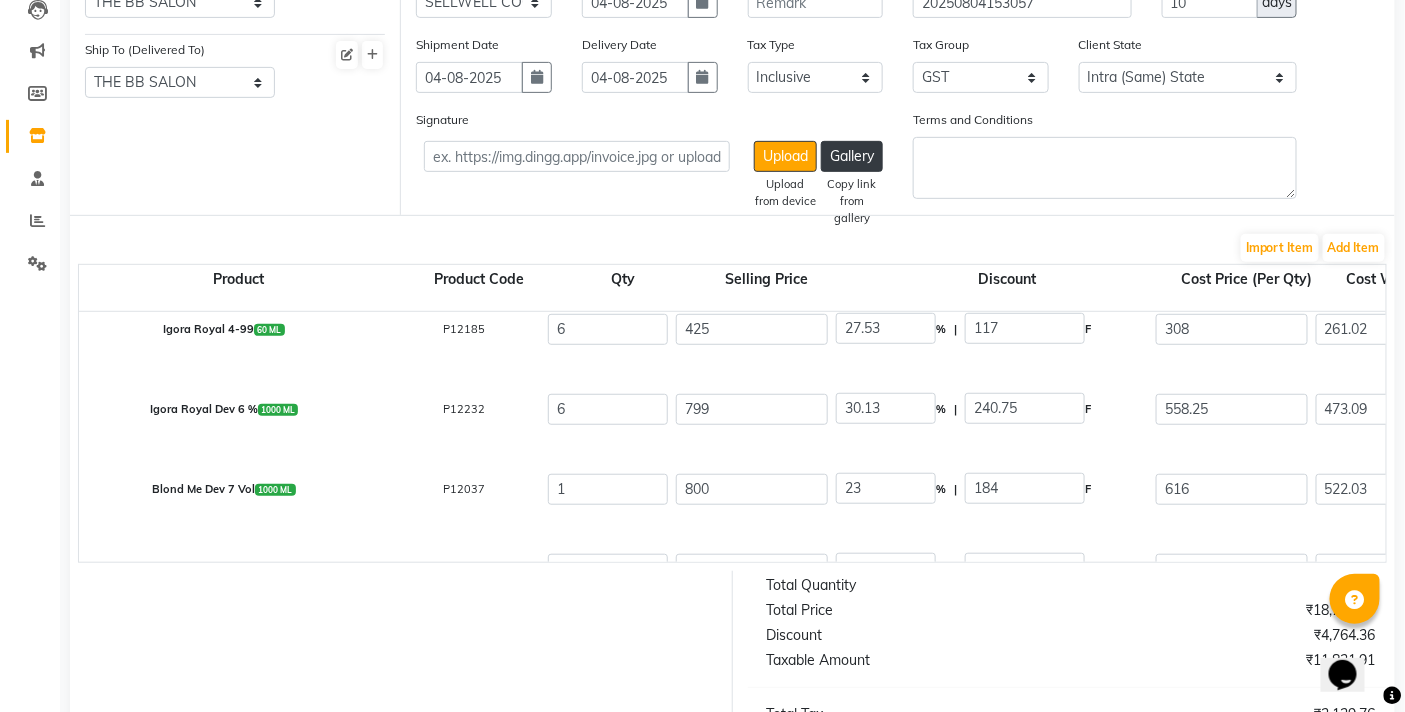 scroll, scrollTop: 333, scrollLeft: 0, axis: vertical 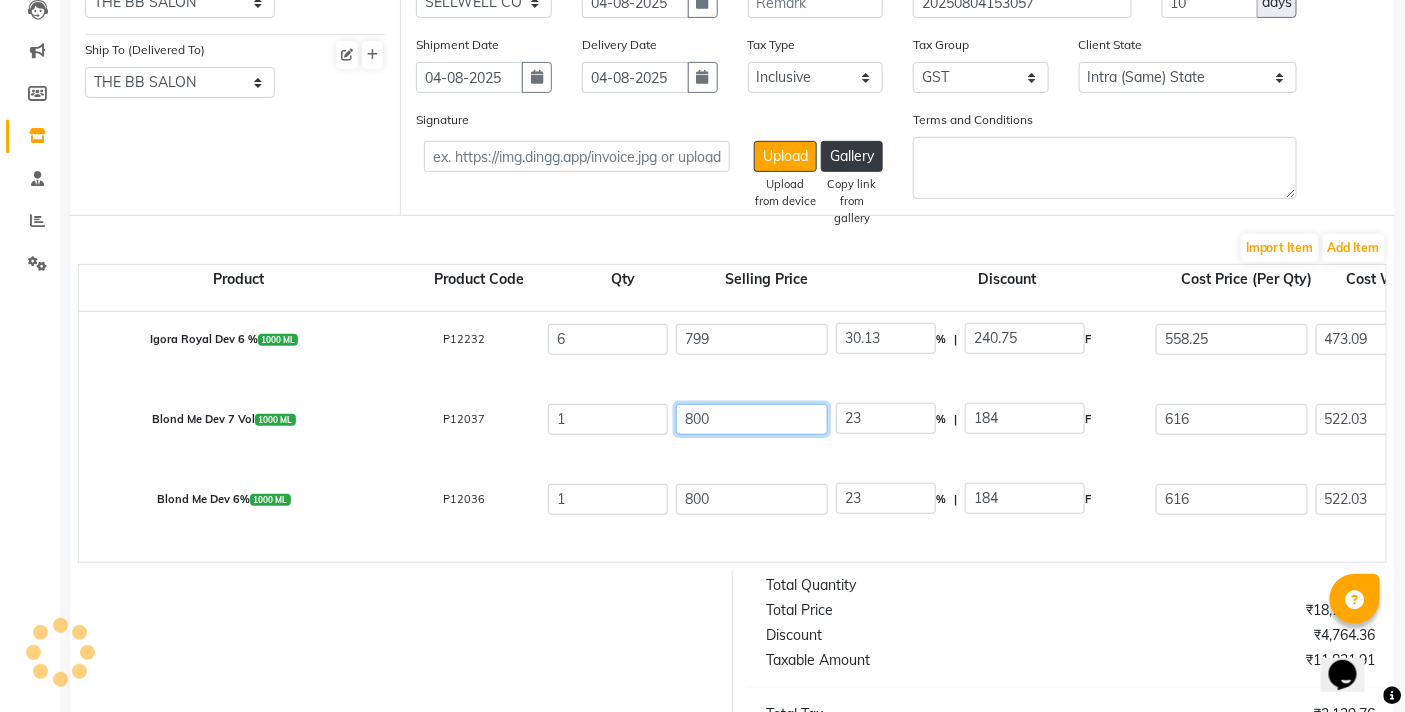drag, startPoint x: 751, startPoint y: 426, endPoint x: 596, endPoint y: 451, distance: 157.00319 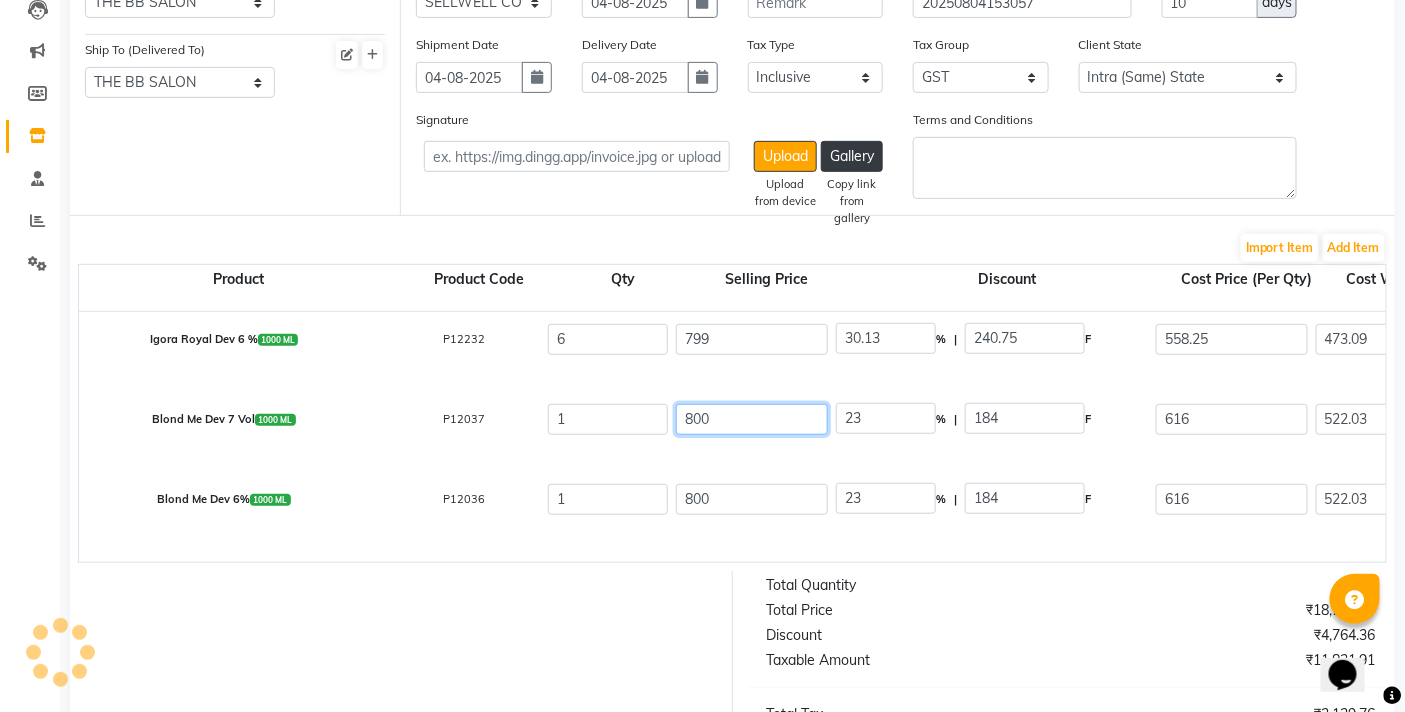 click on "Blond Me Dev 7 Vol  1000 ML  P12037  1 800 23 % | 184 F 616 522.03 522.03 None GST  (18%)  93.97 616" 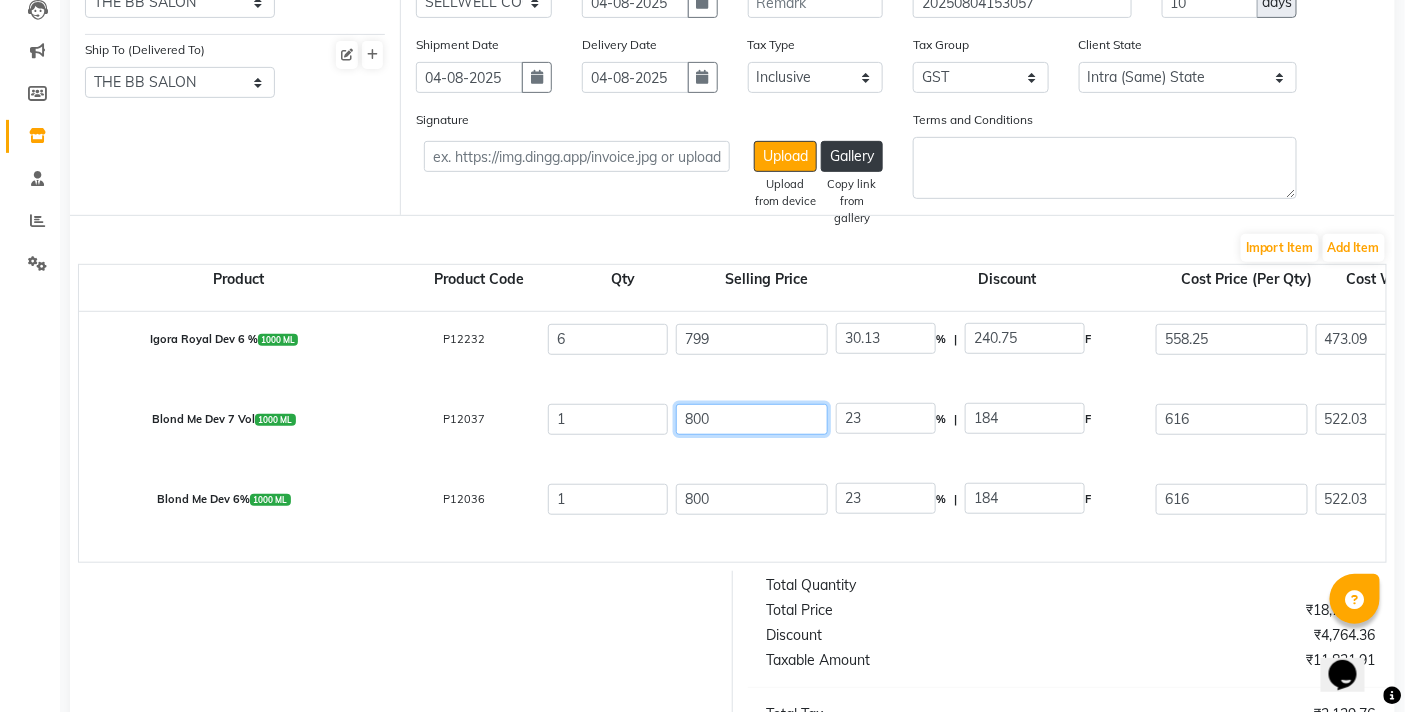 type on "8" 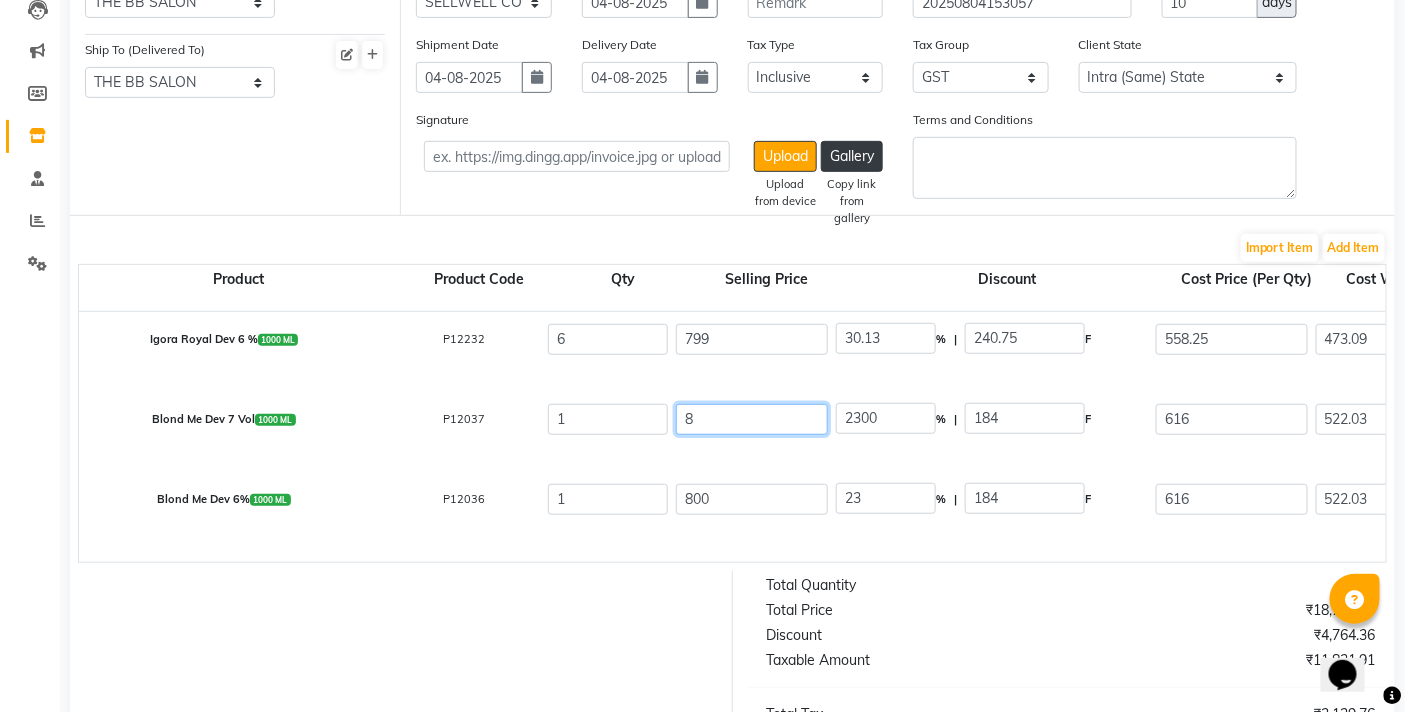 type on "88" 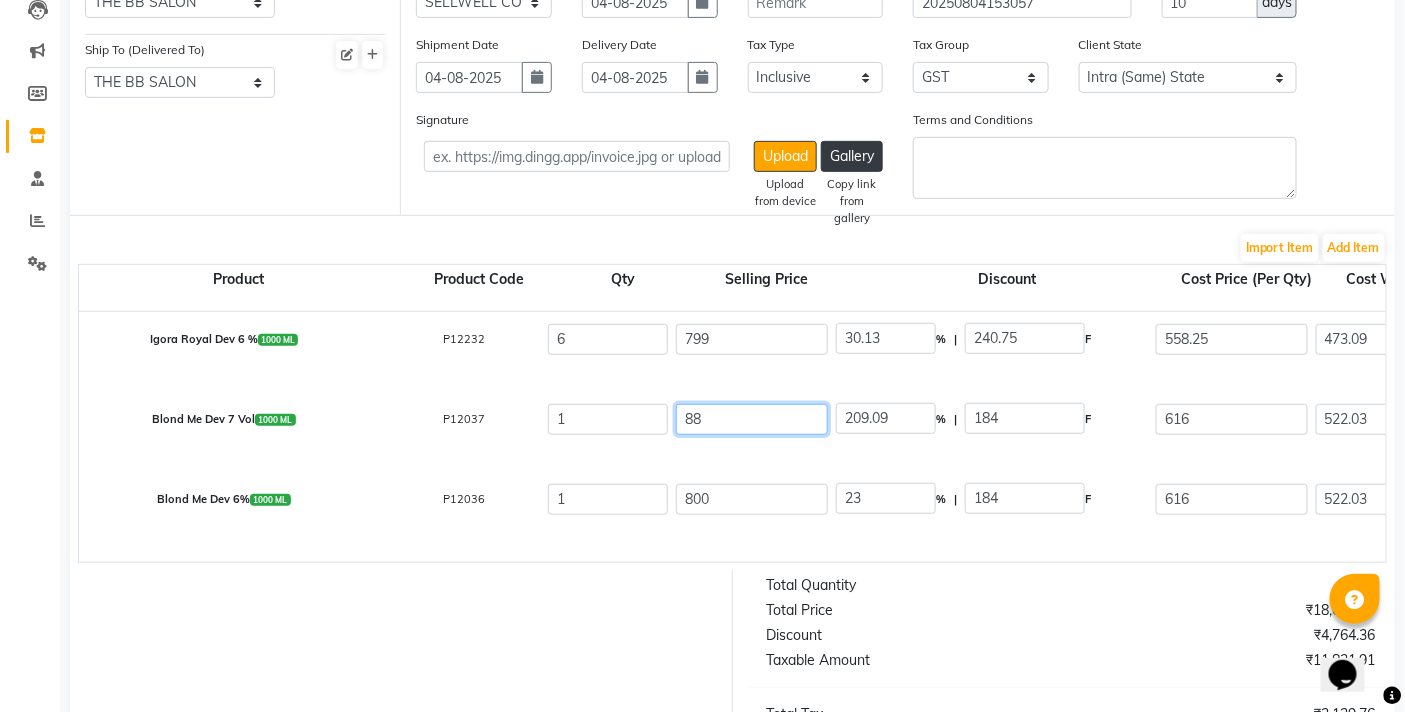 type on "880" 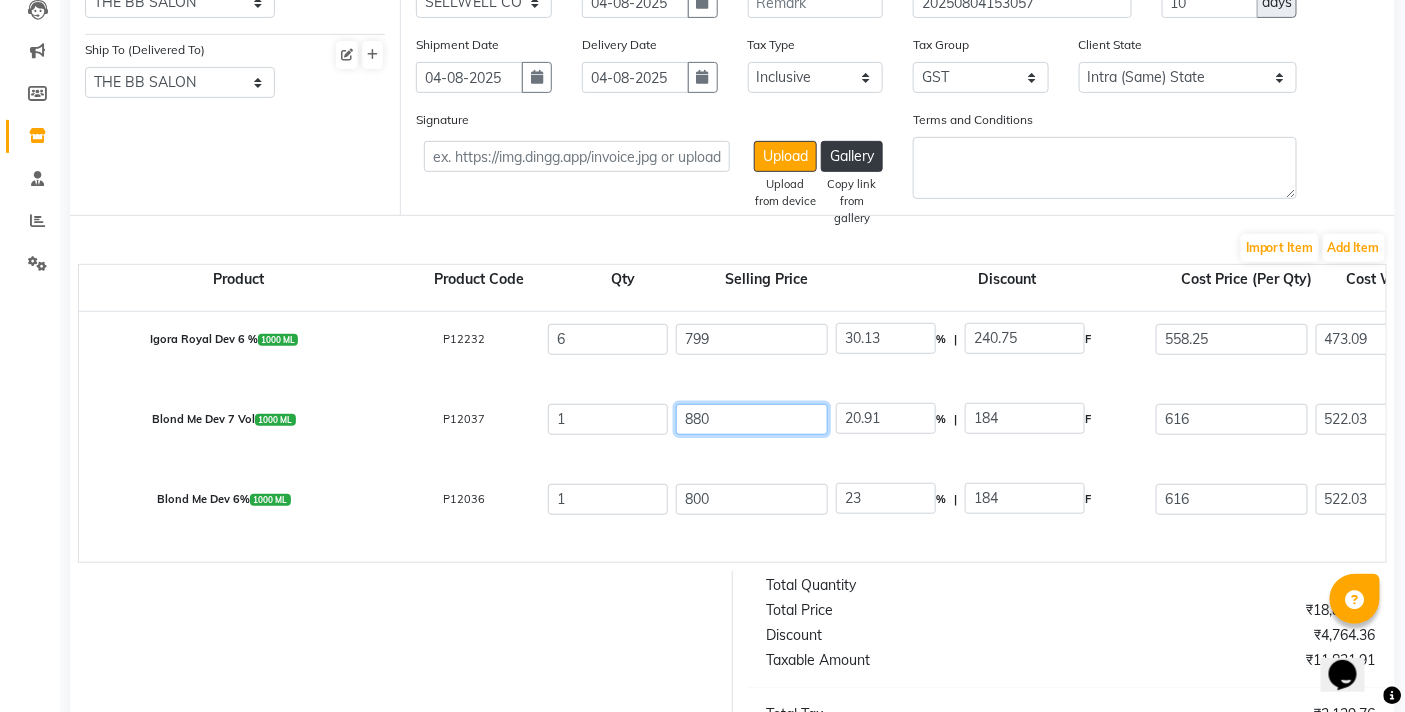 type on "880" 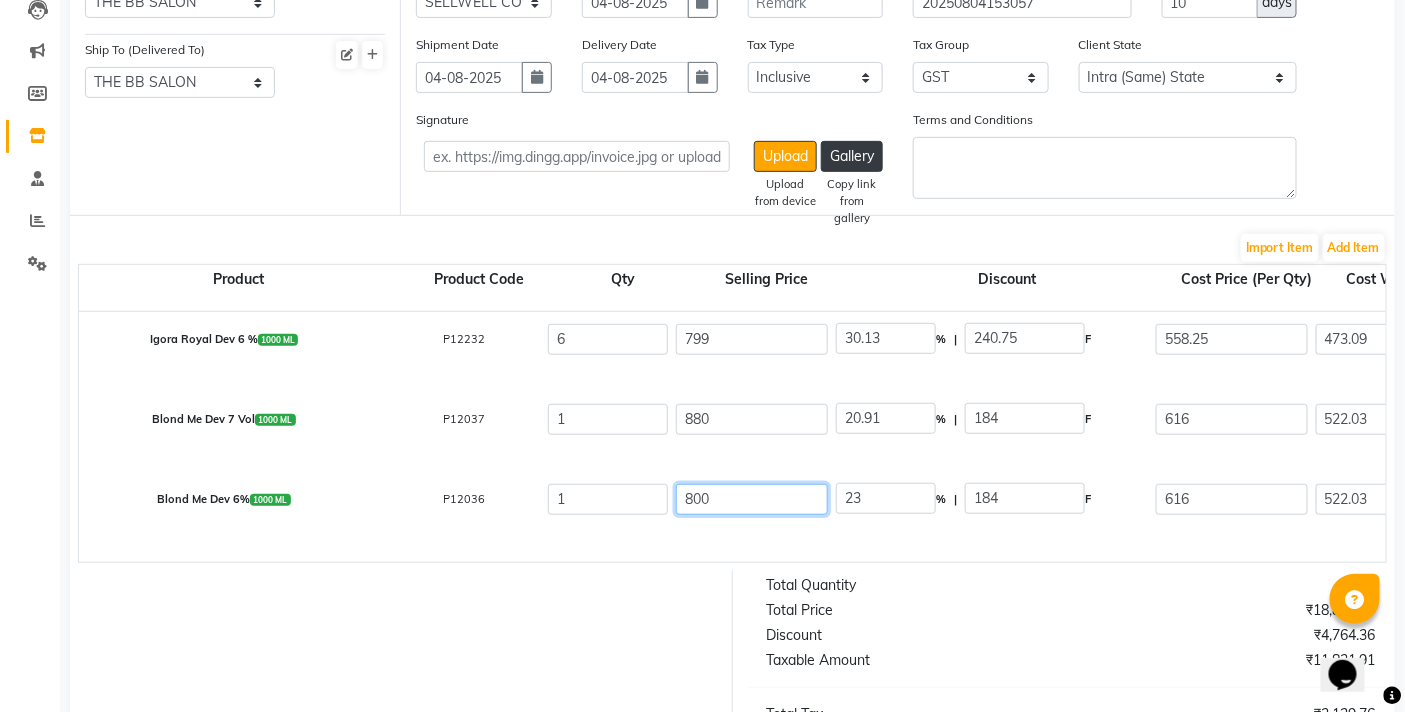 type on "30" 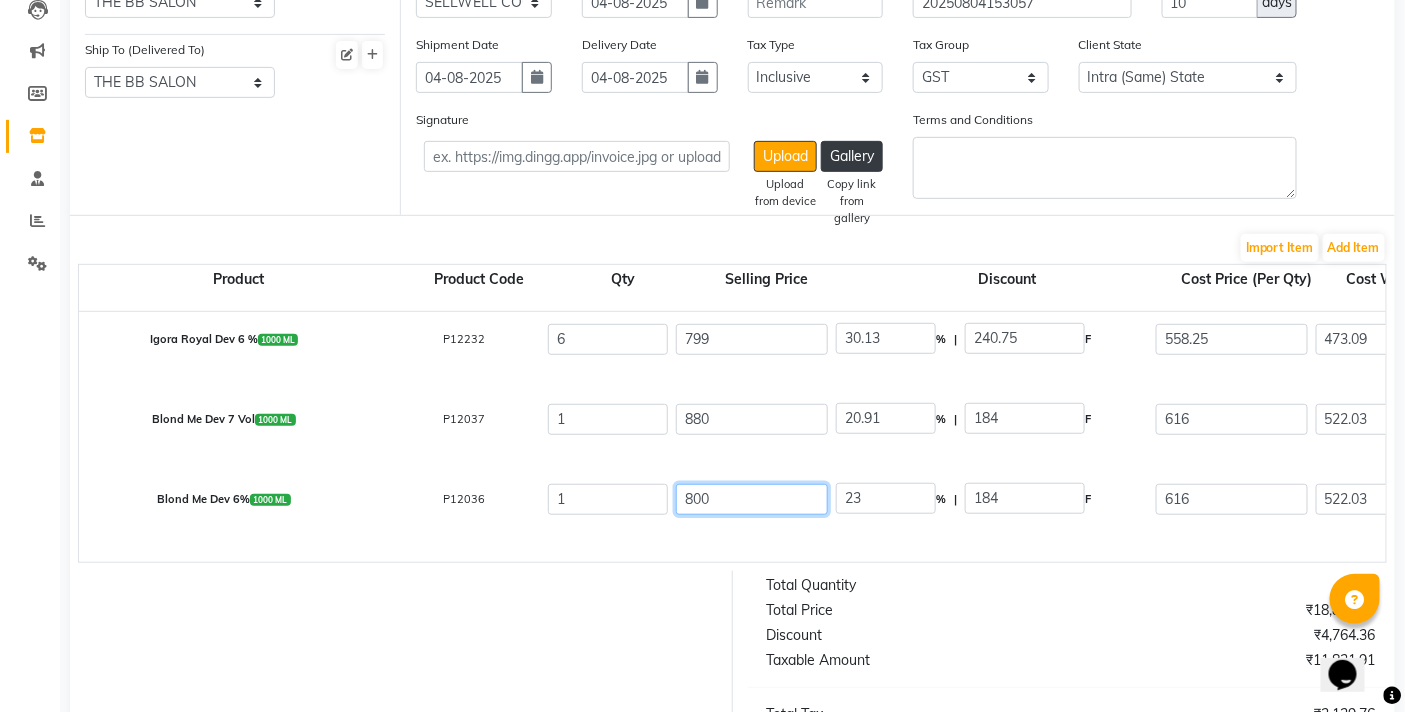 type on "264" 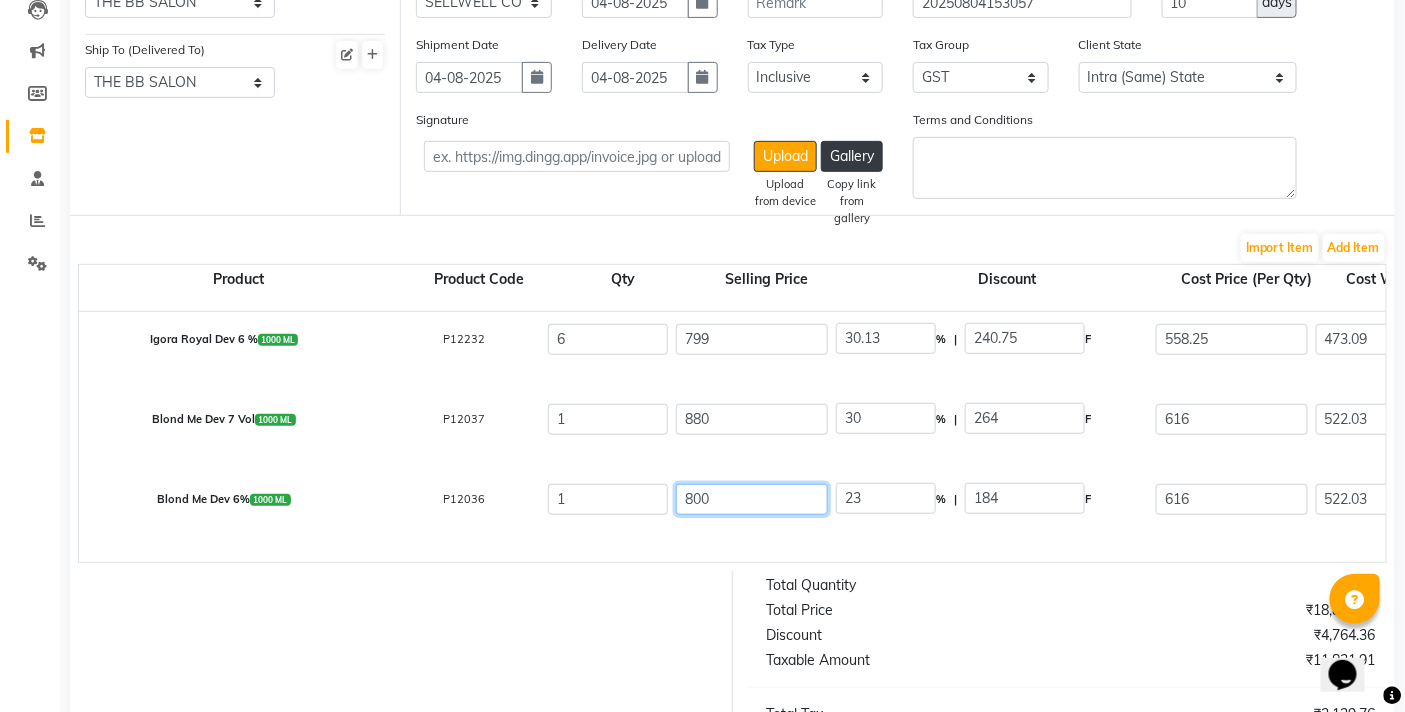 drag, startPoint x: 742, startPoint y: 497, endPoint x: 608, endPoint y: 504, distance: 134.18271 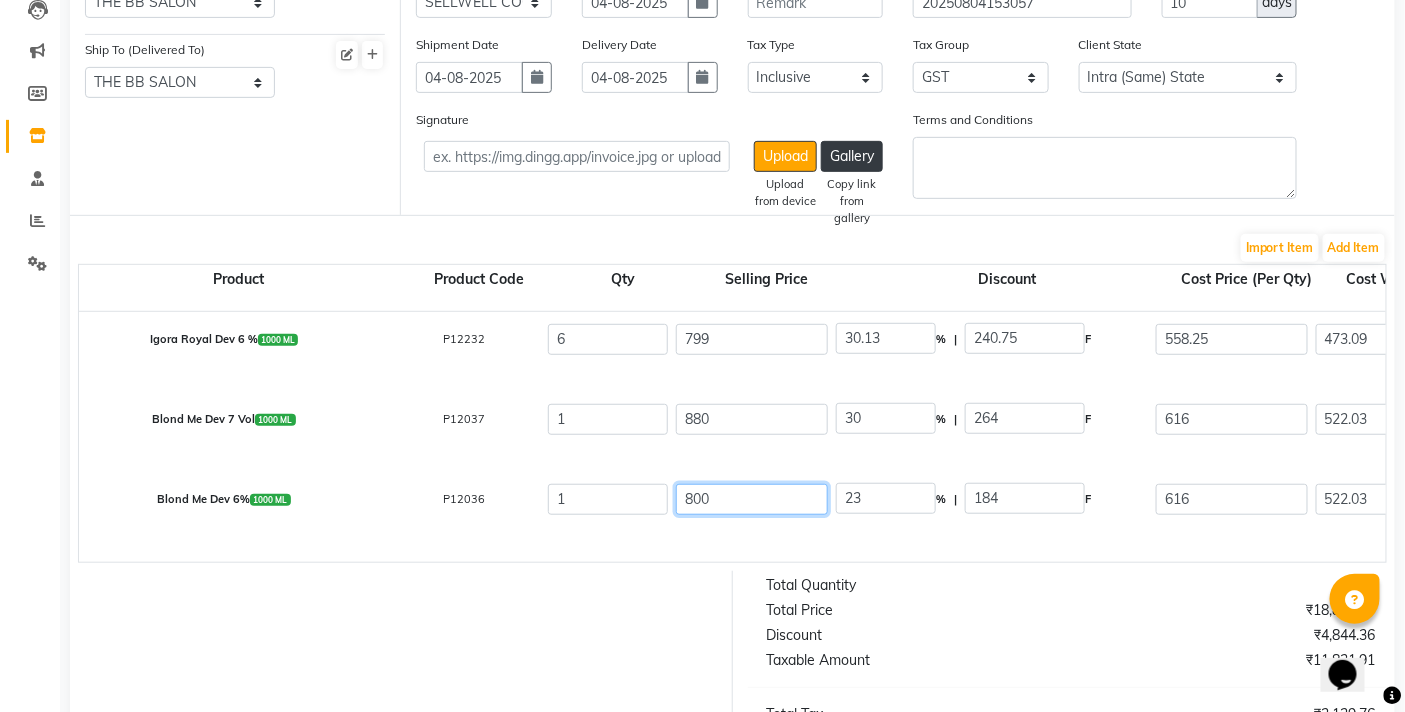 type on "8" 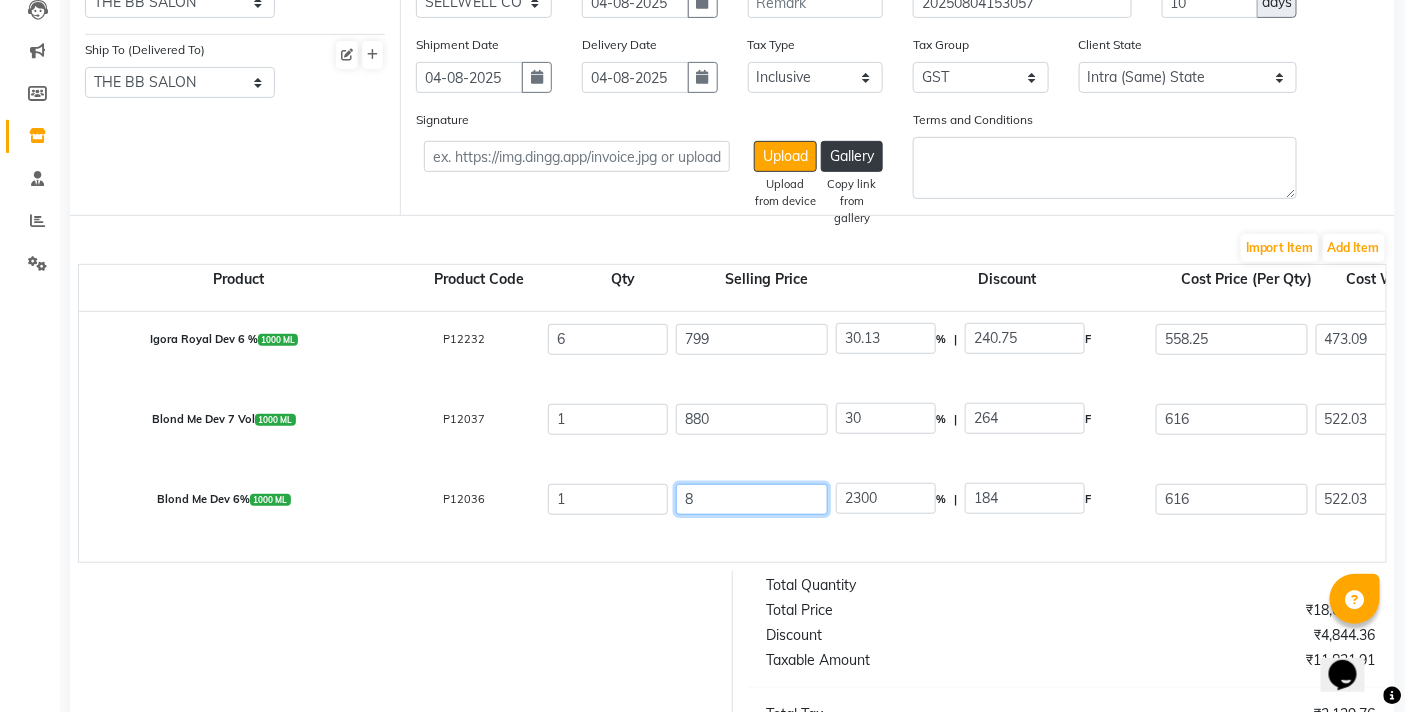 type on "88" 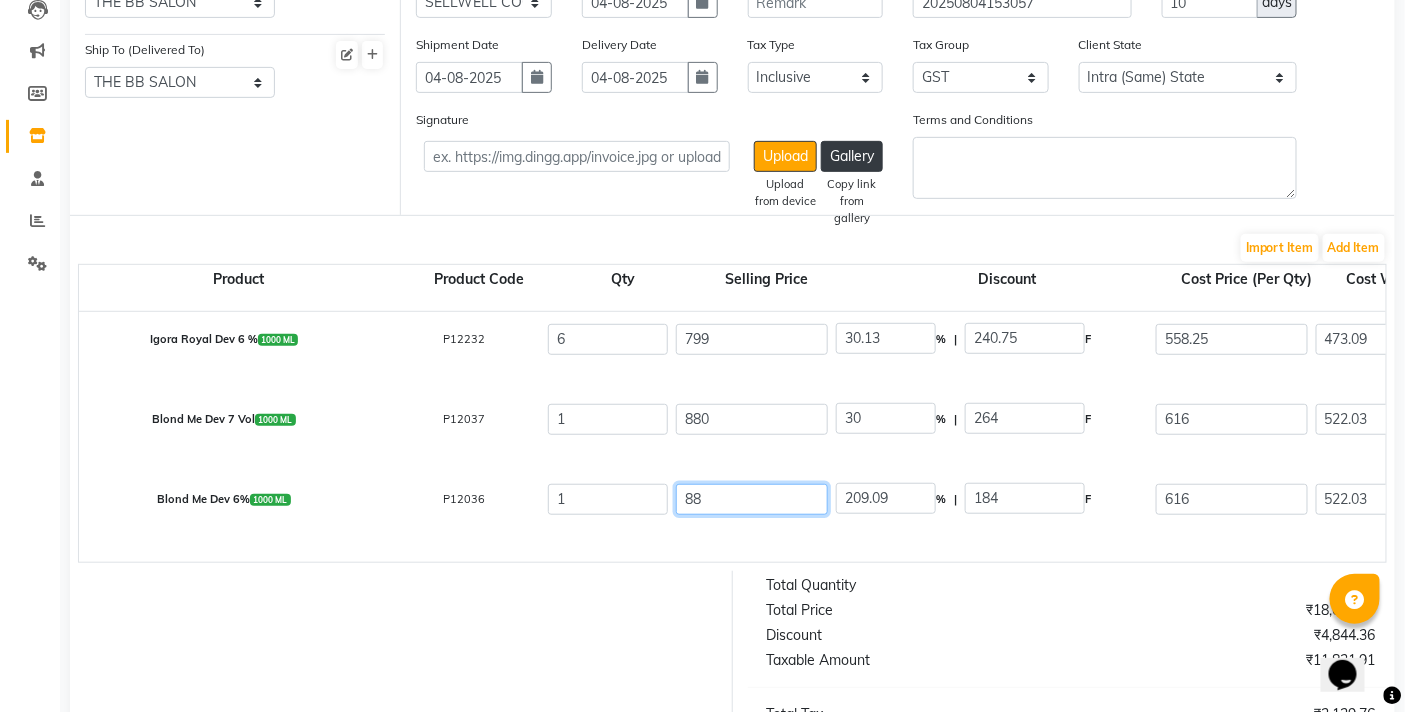 type on "880" 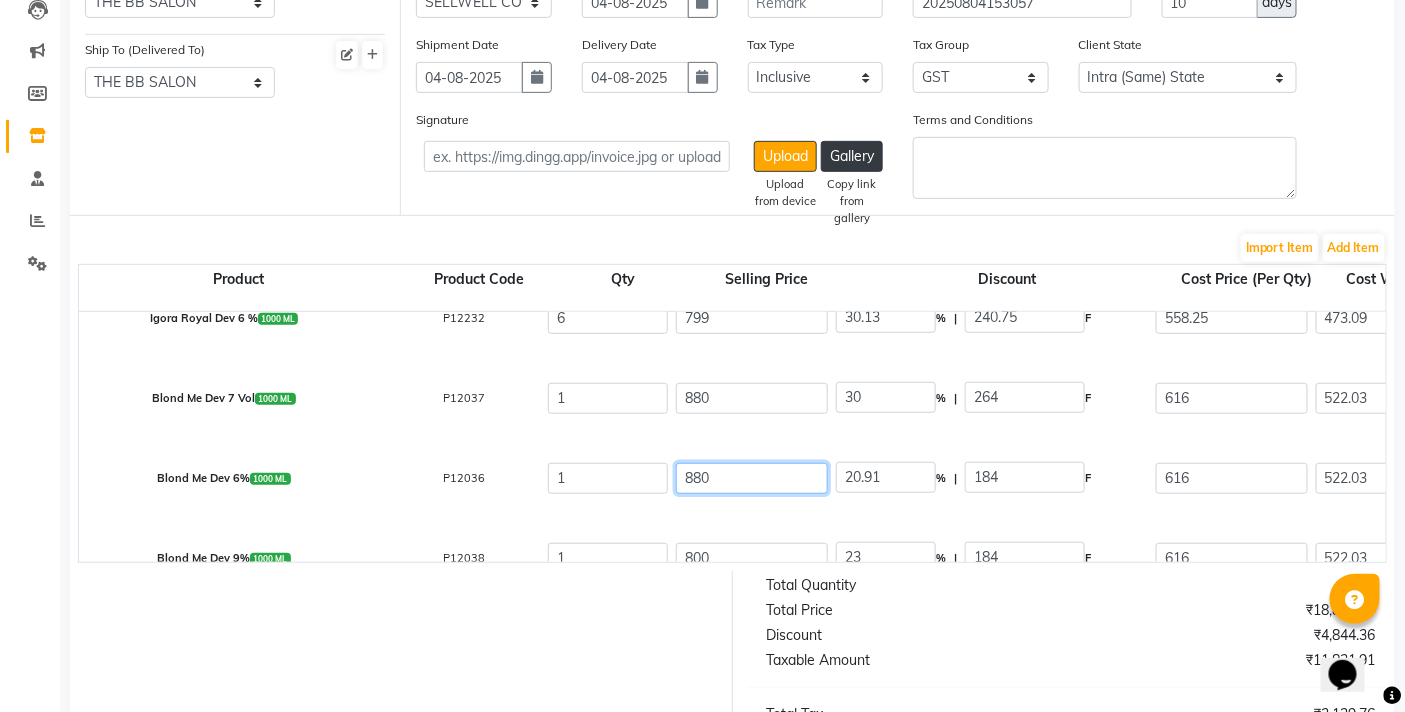 scroll, scrollTop: 390, scrollLeft: 0, axis: vertical 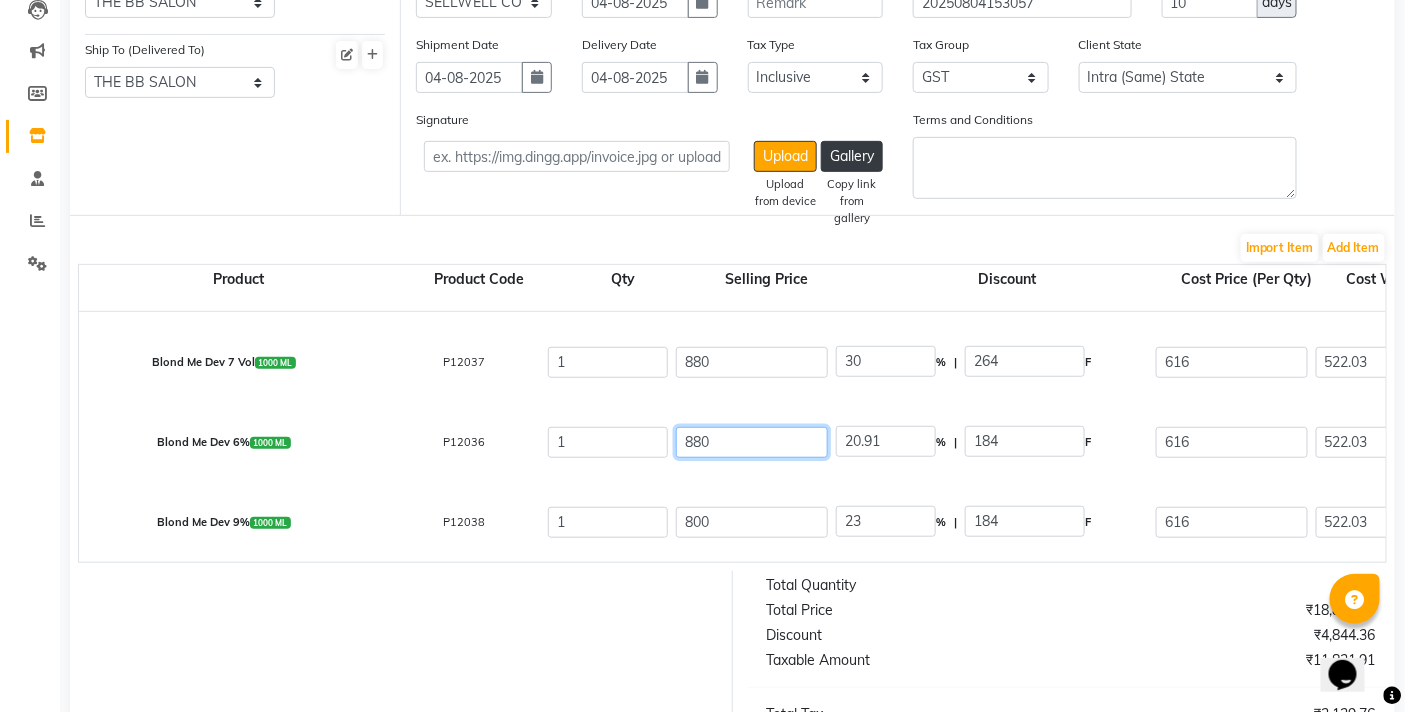 type on "880" 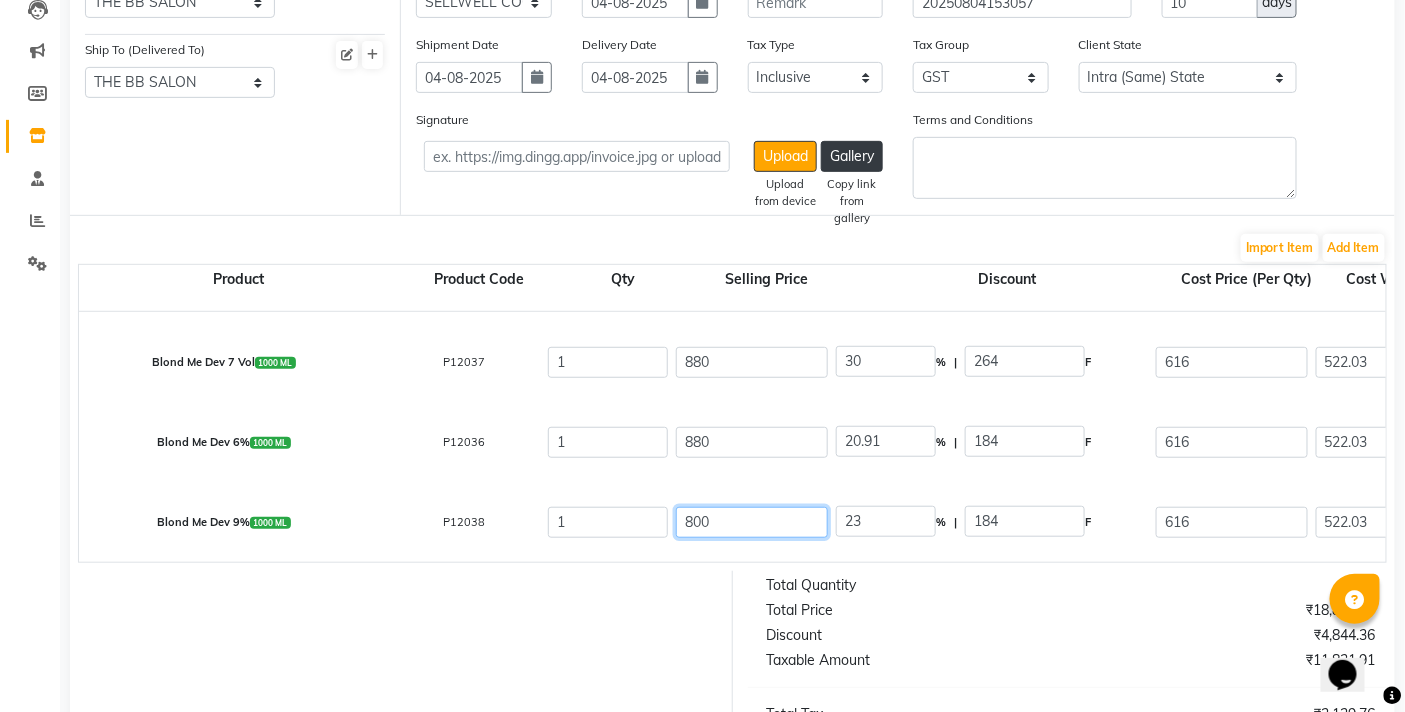 type on "30" 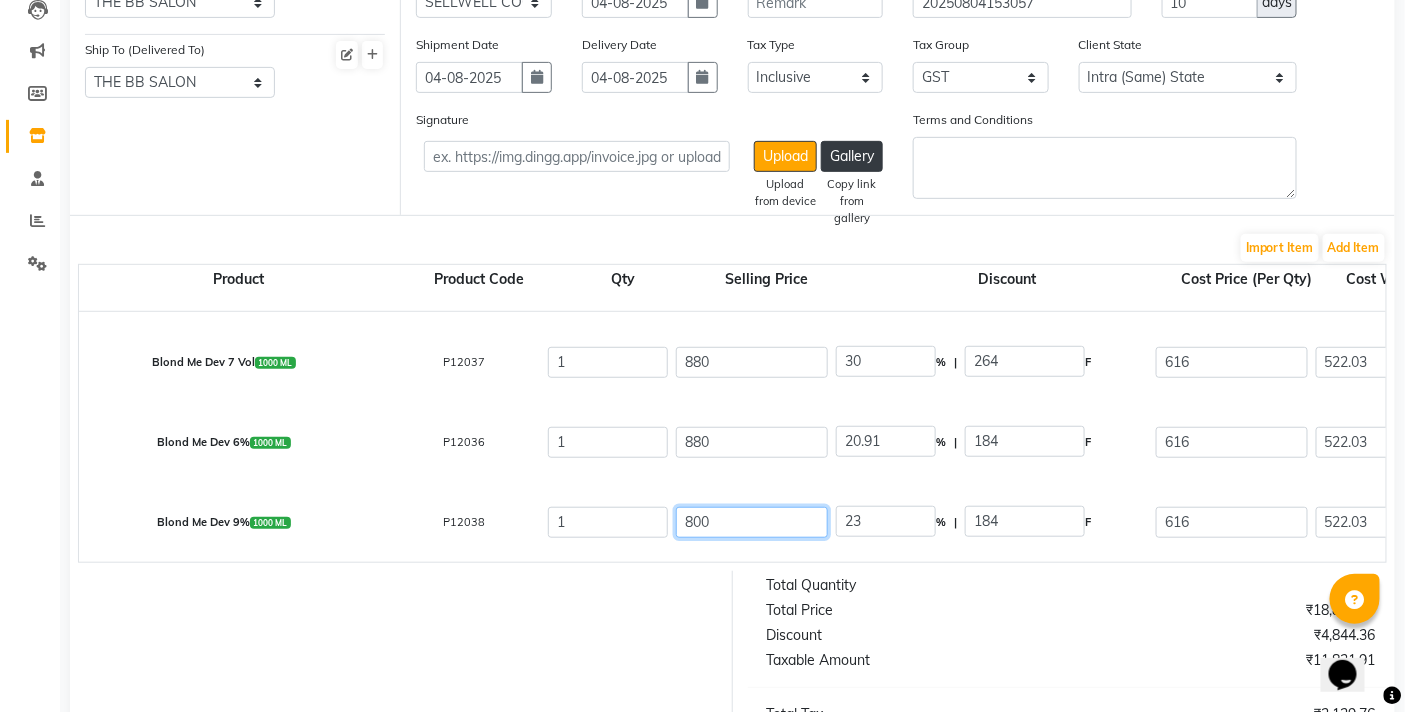 type on "264" 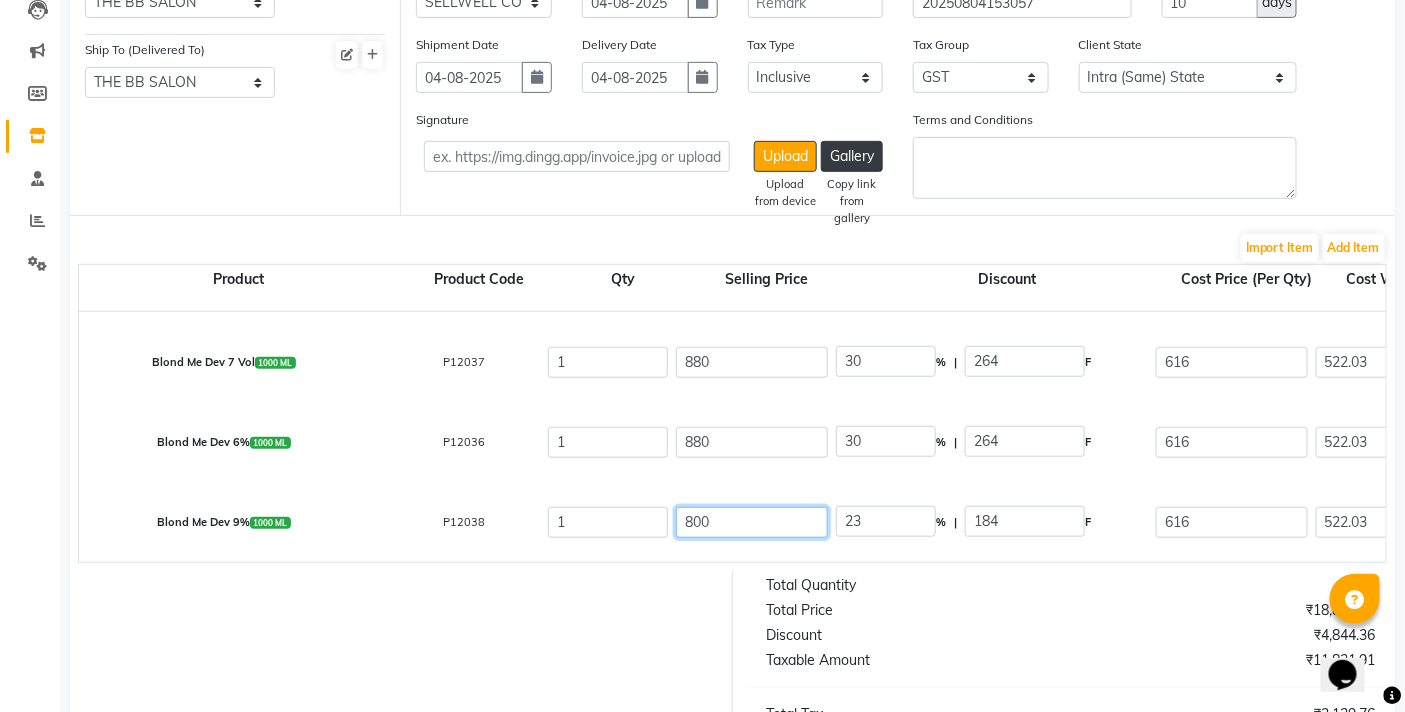 drag, startPoint x: 744, startPoint y: 532, endPoint x: 523, endPoint y: 541, distance: 221.18318 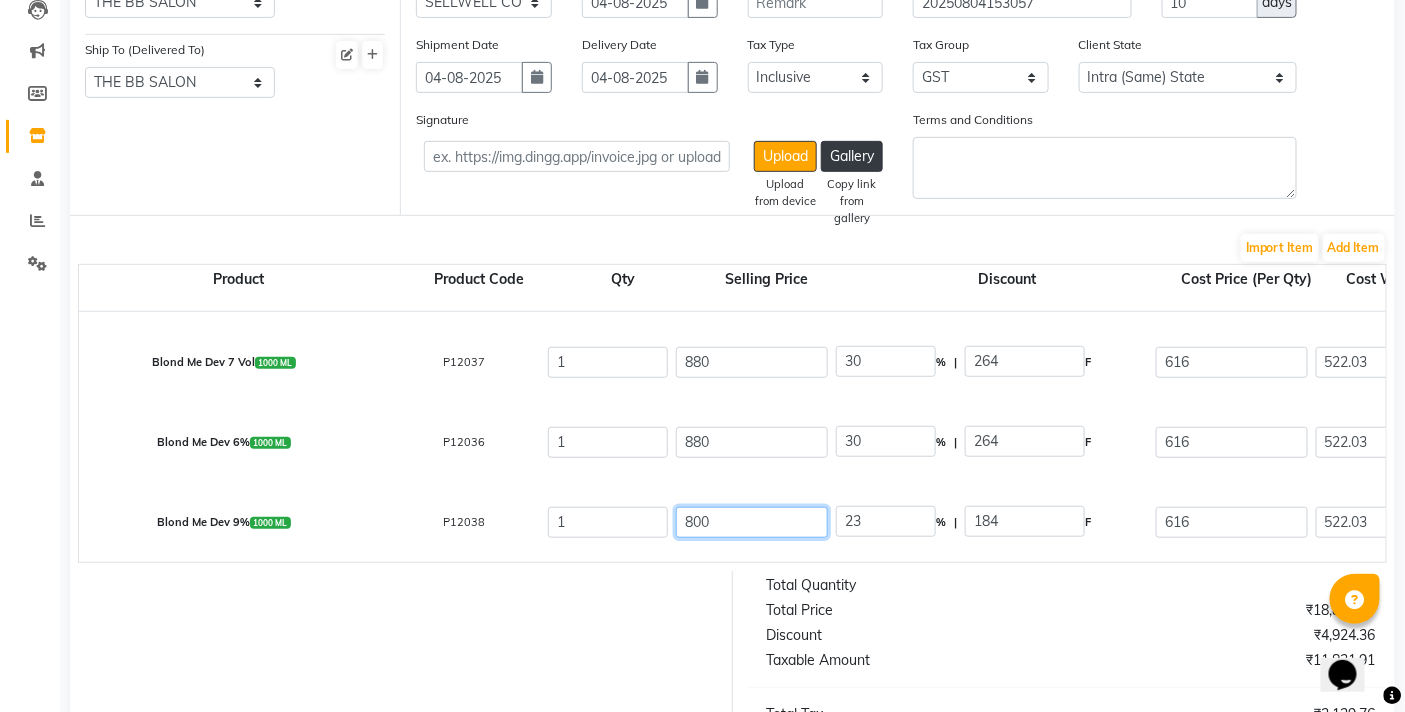 type on "8" 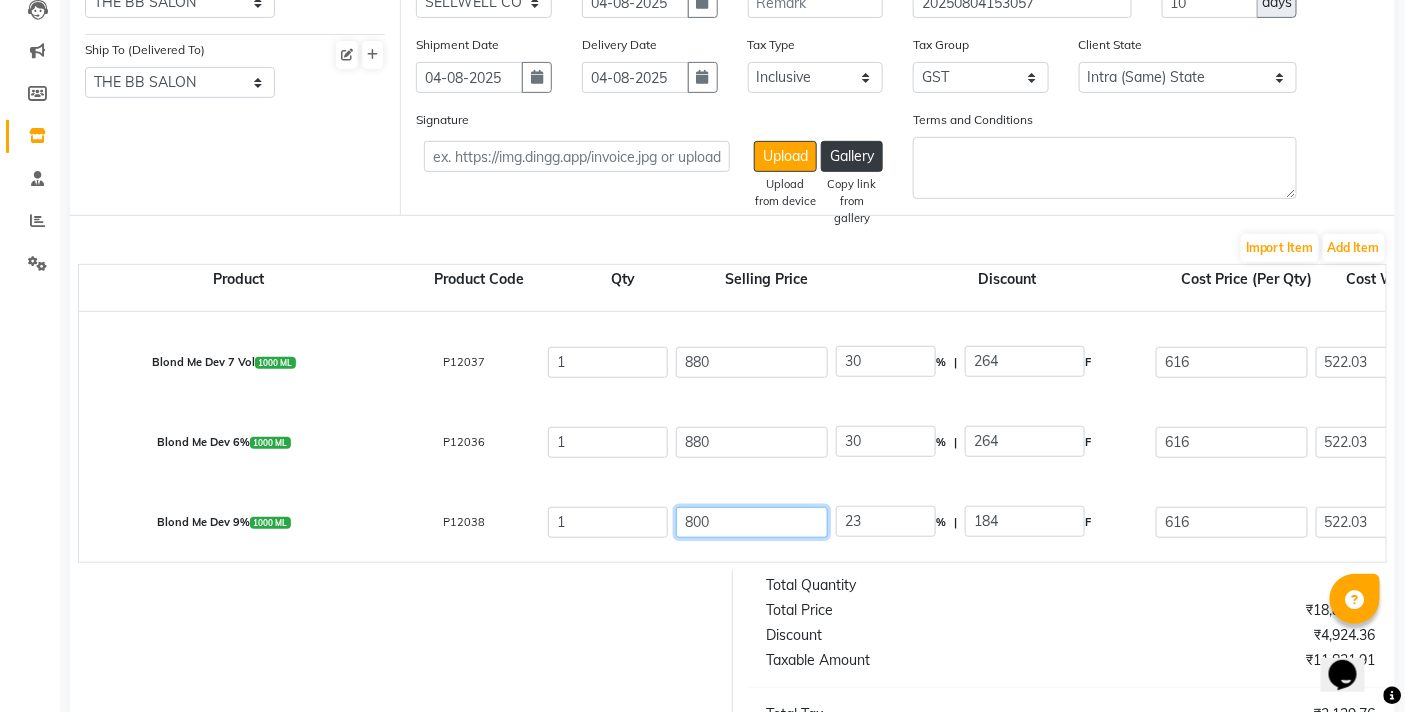 type on "2300" 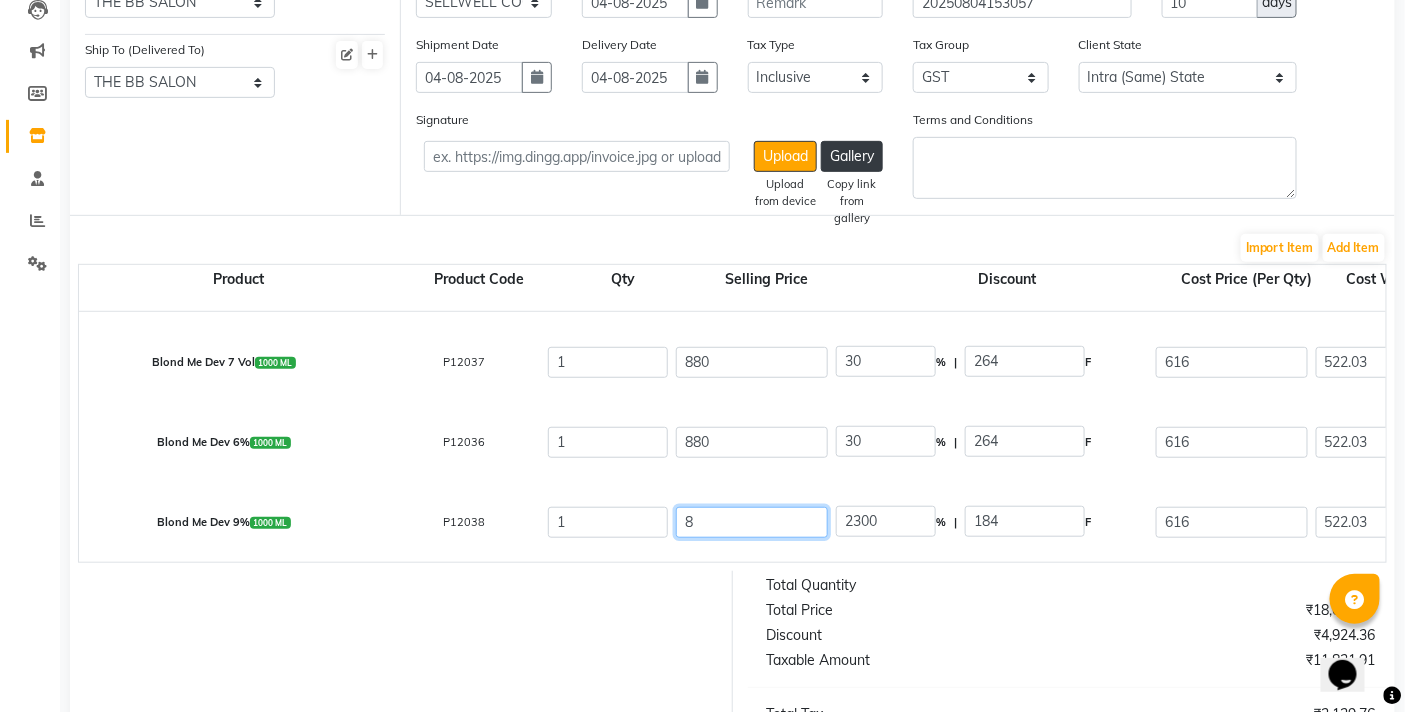 type on "88" 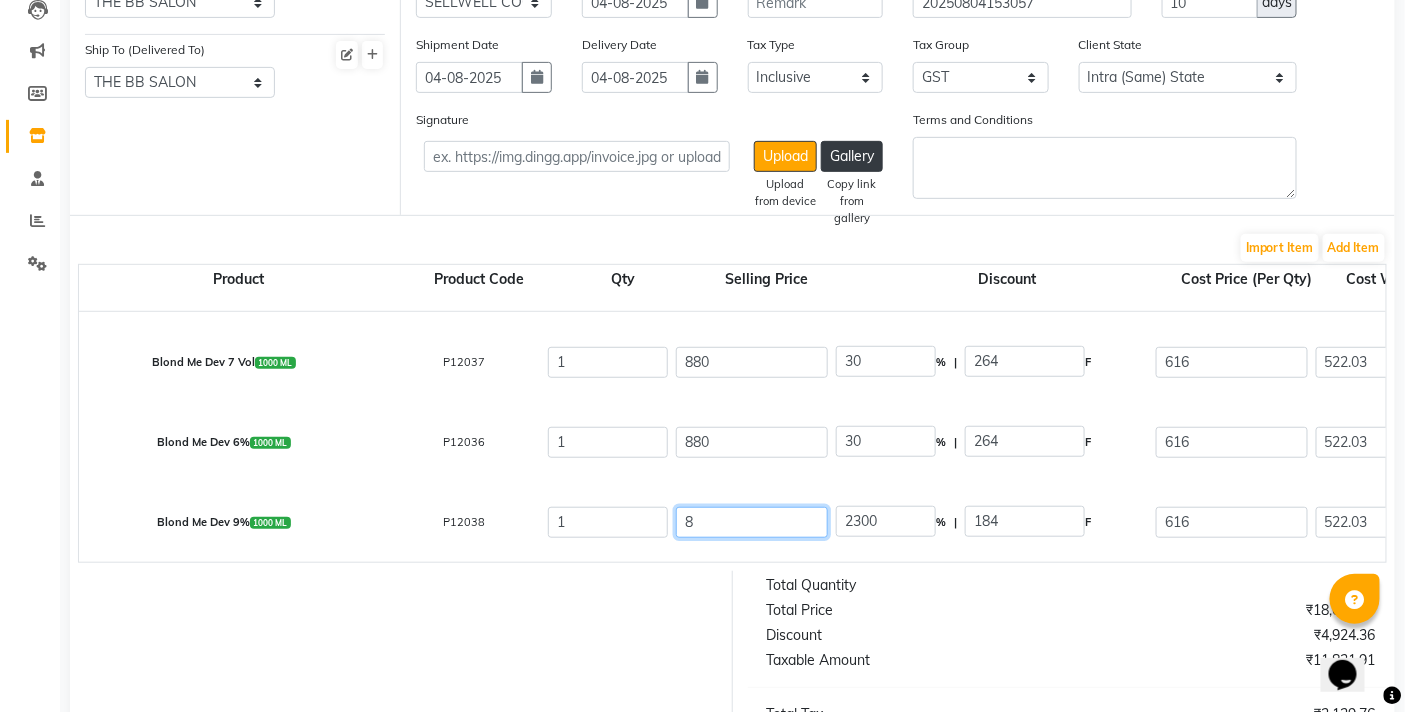 type on "209.09" 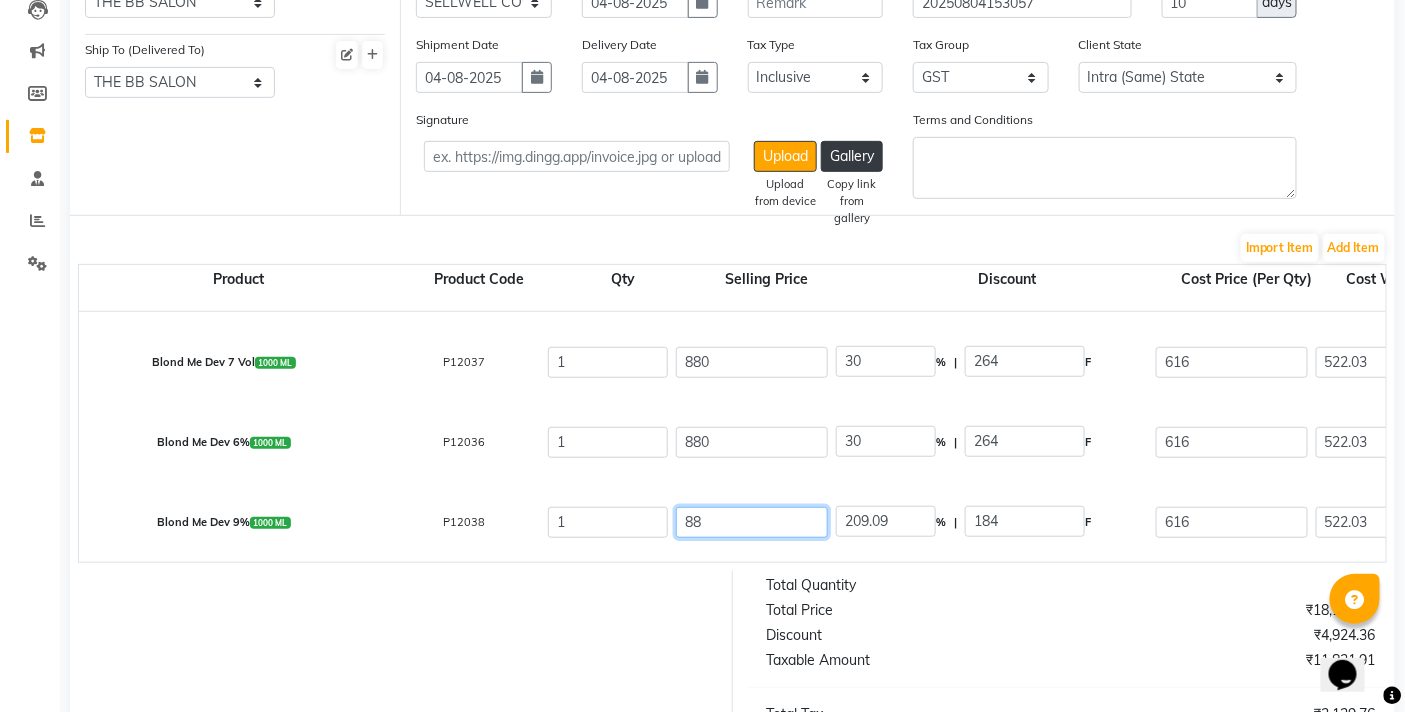 type on "880" 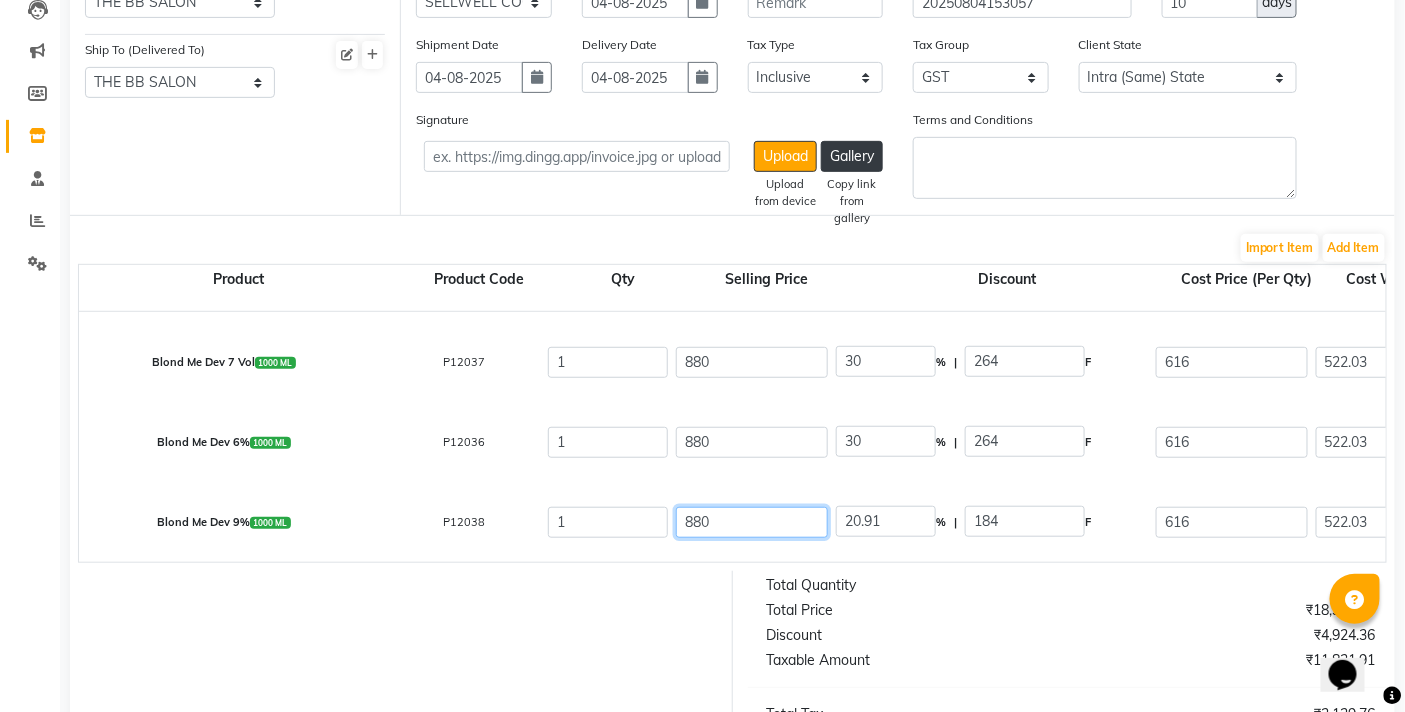 type on "880" 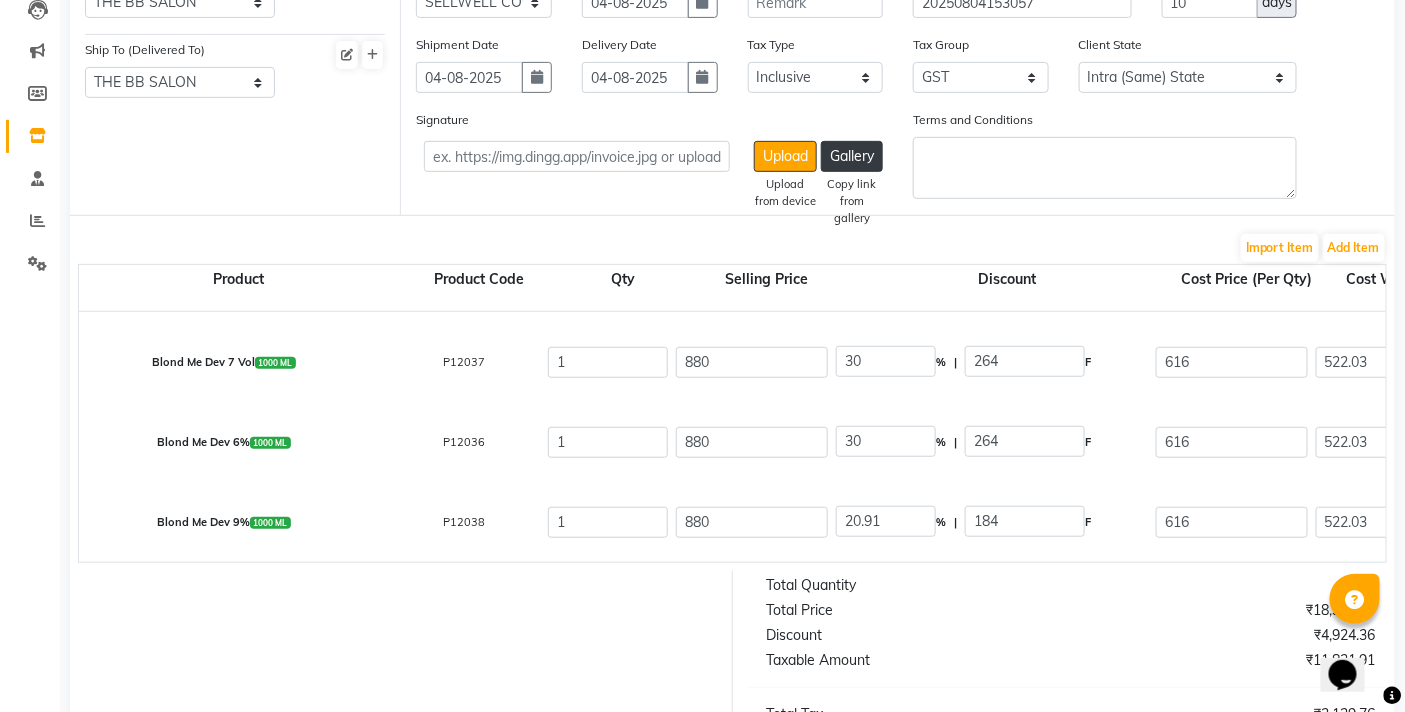 type on "30" 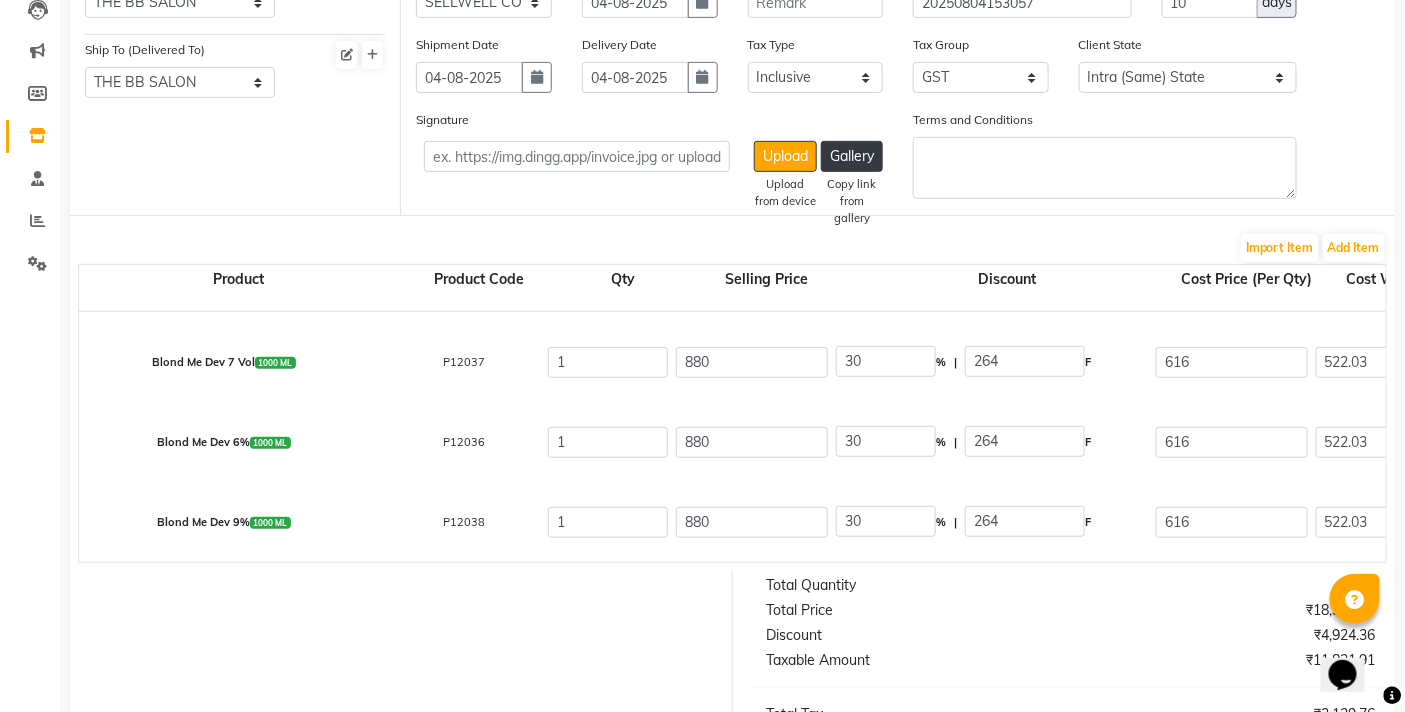 click on "Blond Me Dev 6%  1000 ML  P12036  1 880 30 % | 264 F 616 522.03 522.03 None GST  (18%)  93.97 616" 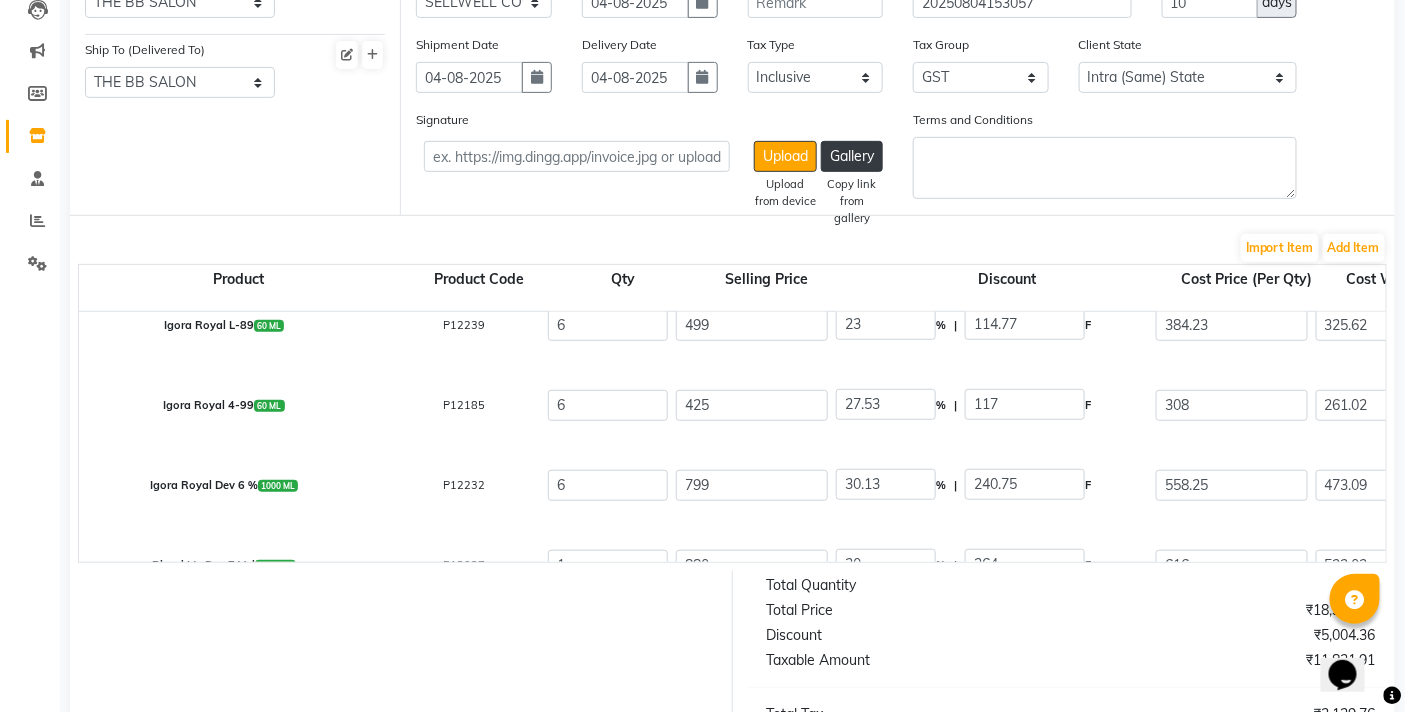 scroll, scrollTop: 390, scrollLeft: 0, axis: vertical 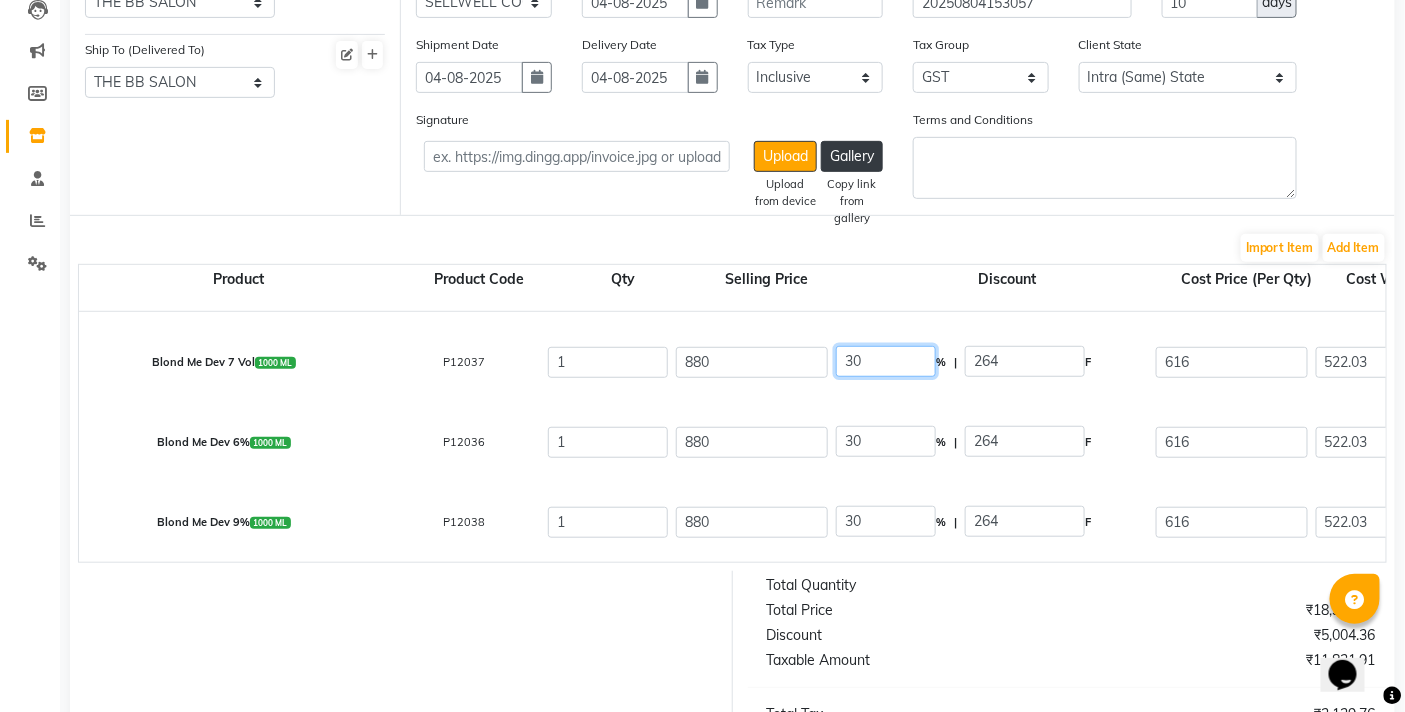 drag, startPoint x: 878, startPoint y: 372, endPoint x: 788, endPoint y: 381, distance: 90.44888 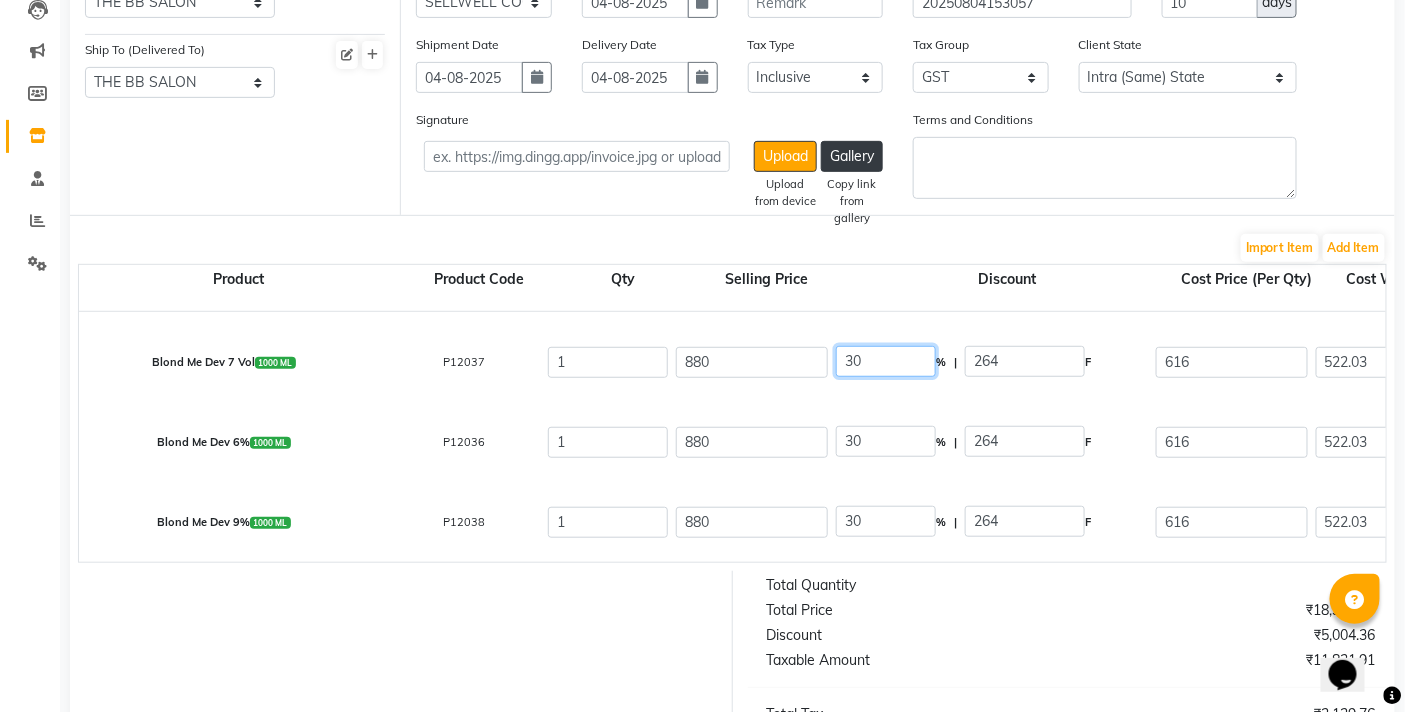click on "Blond Me Dev 7 Vol  1000 ML  P12037  1 880 30 % | 264 F 616 522.03 522.03 None GST  (18%)  93.97 616" 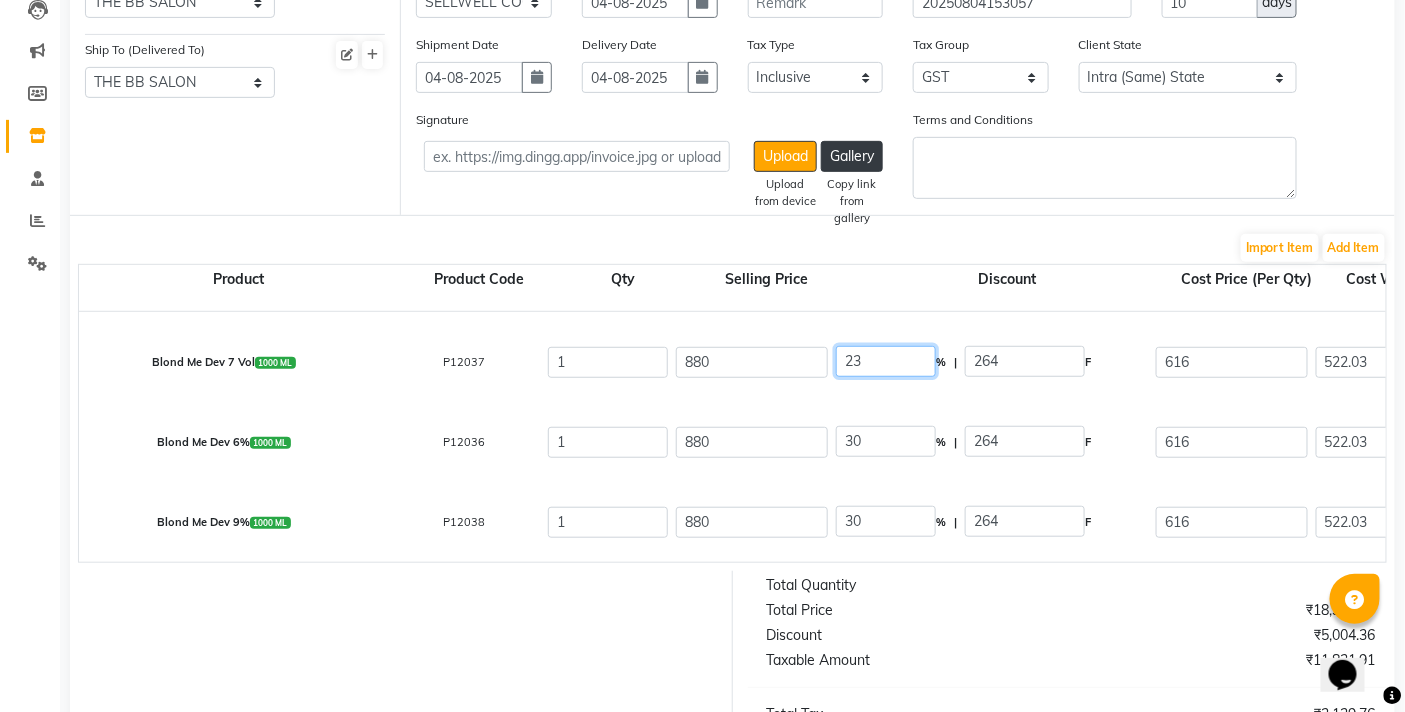 type on "23" 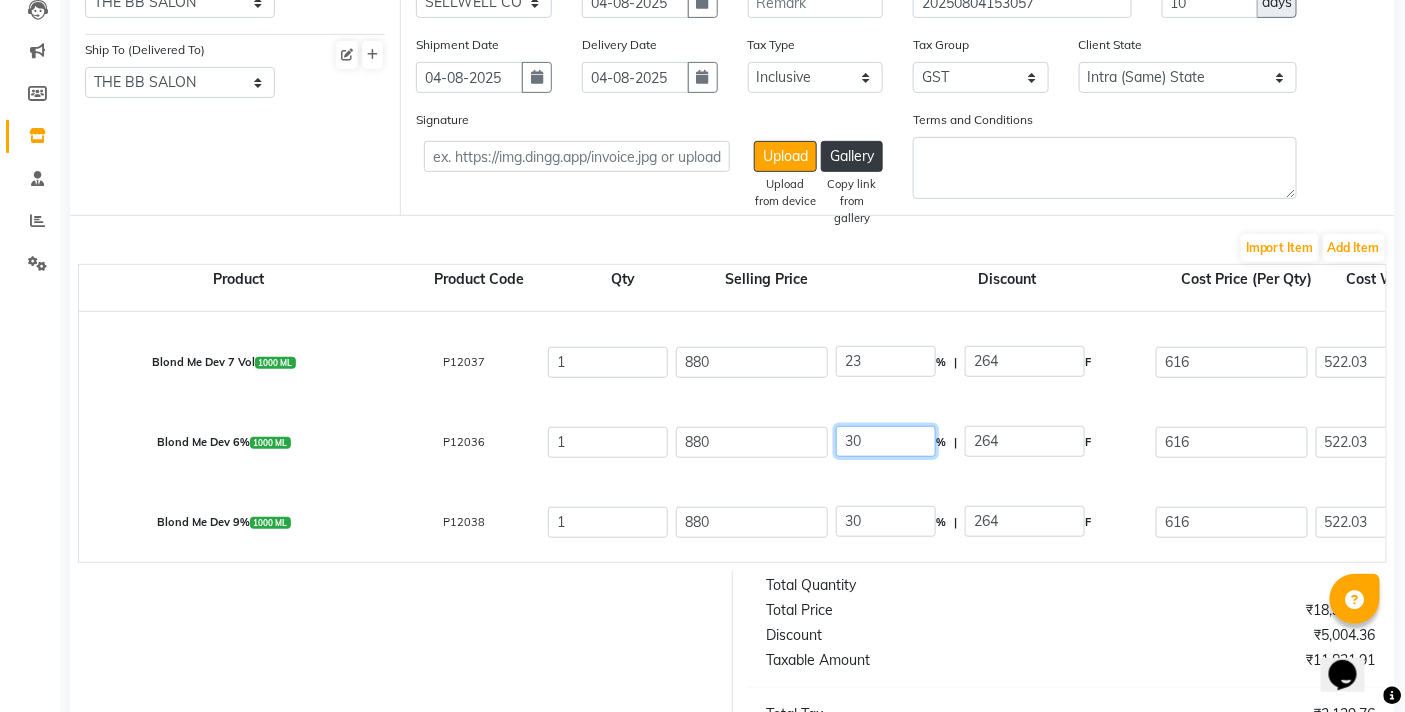type on "202.4" 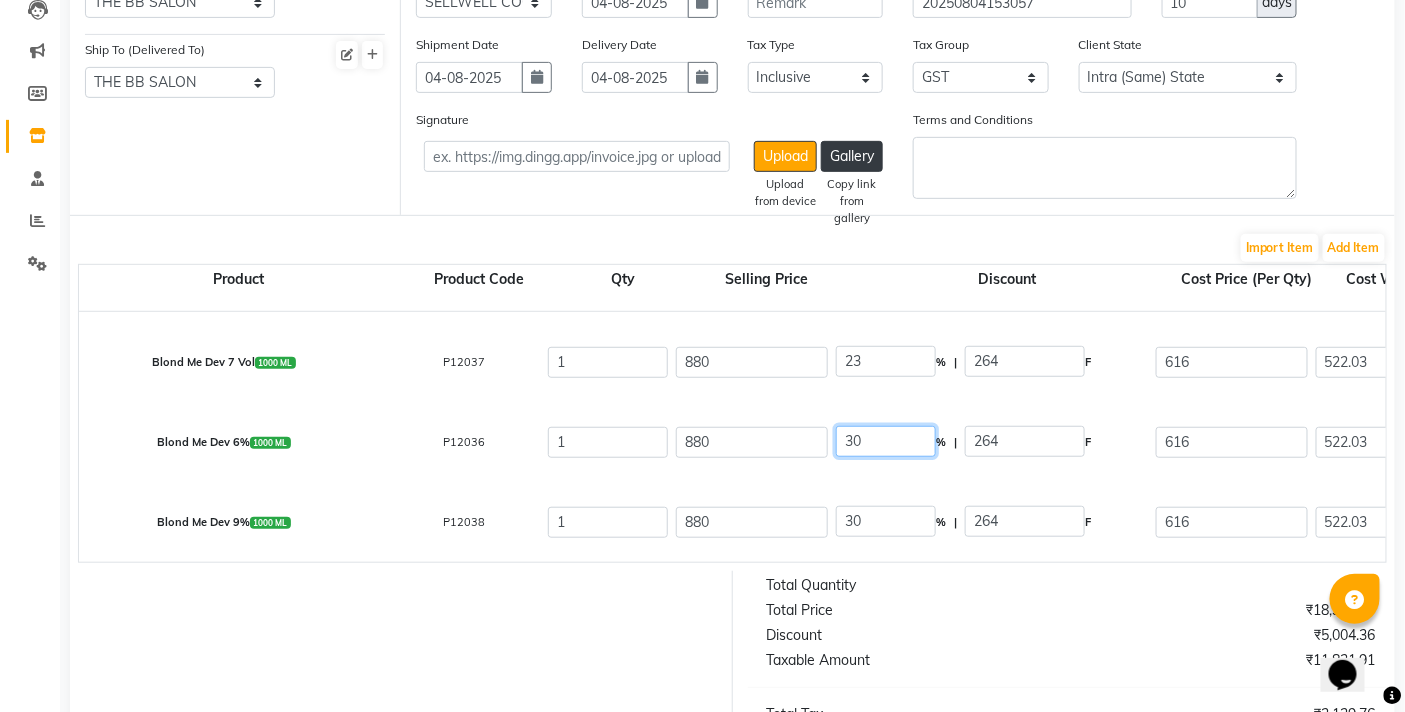 type on "677.6" 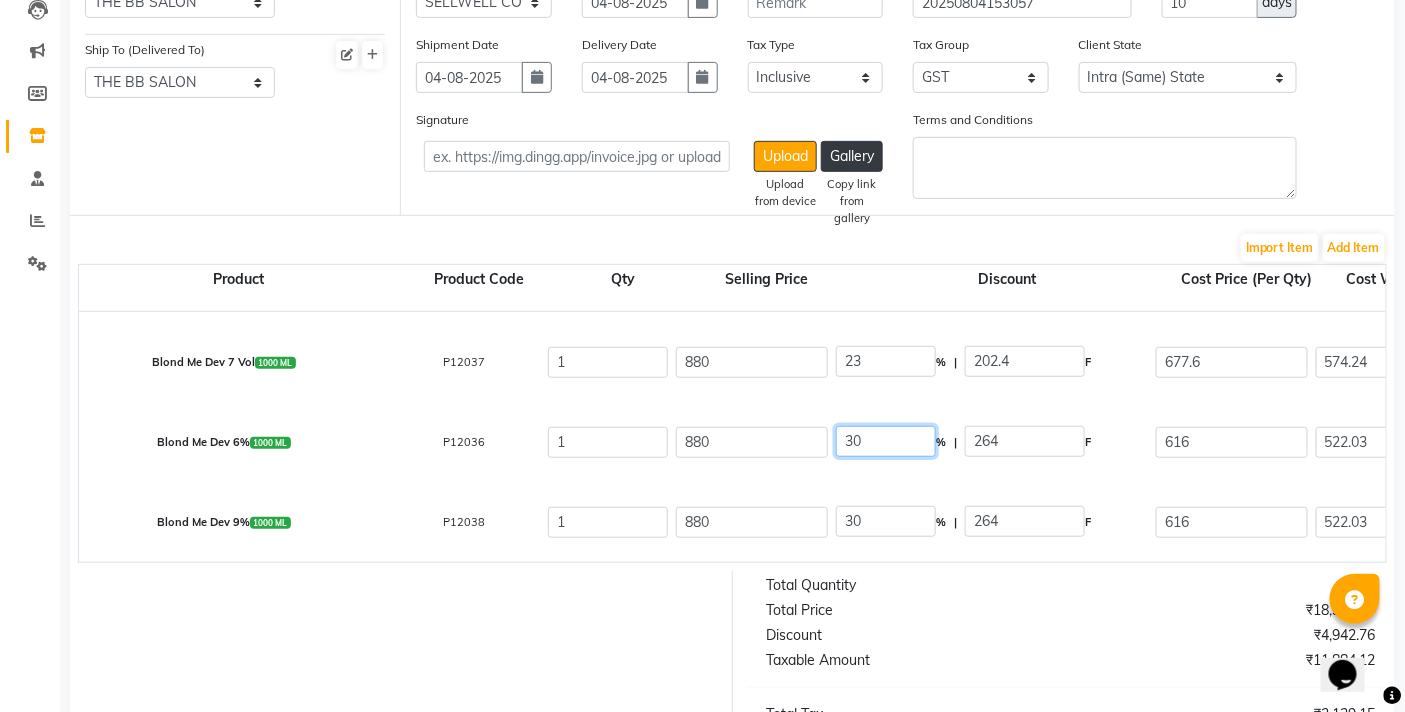 drag, startPoint x: 880, startPoint y: 437, endPoint x: 786, endPoint y: 451, distance: 95.036835 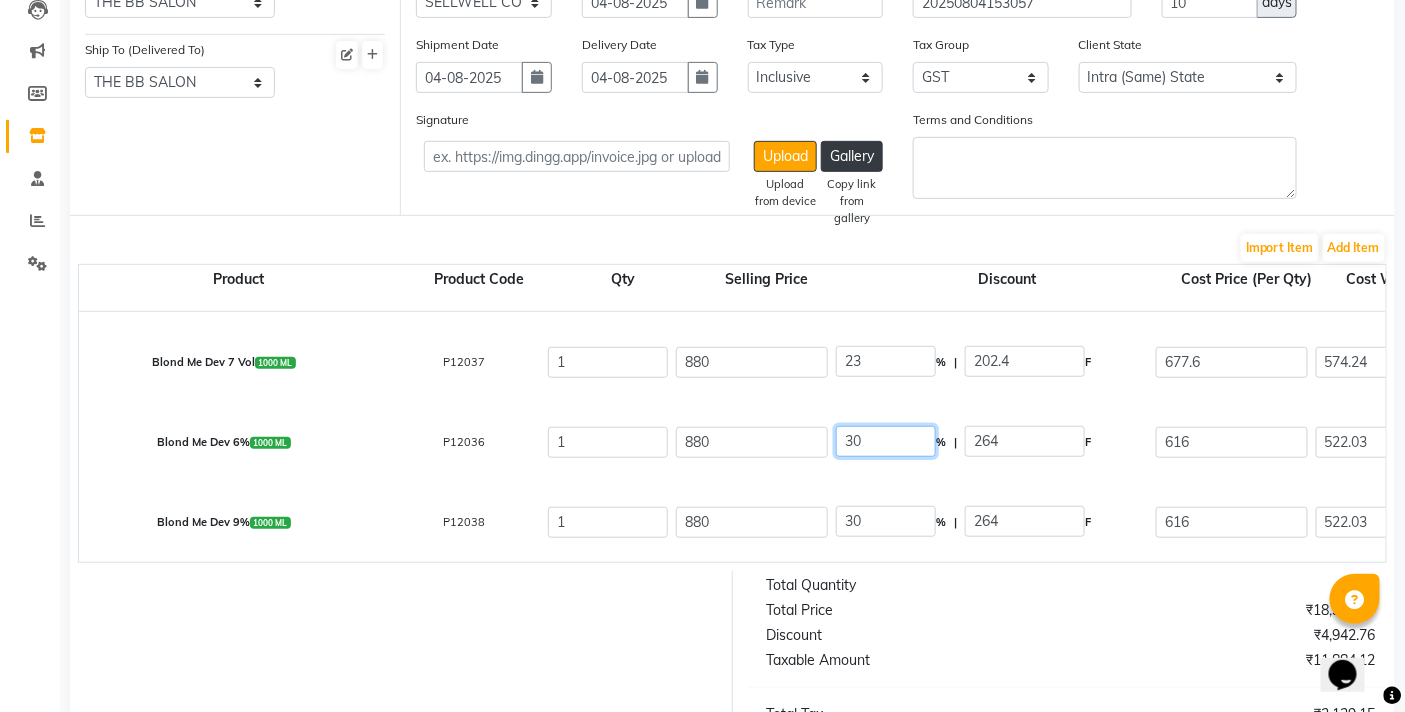 click on "Blond Me Dev 6%  1000 ML  P12036  1 880 30 % | 264 F 616 522.03 522.03 None GST  (18%)  93.97 616" 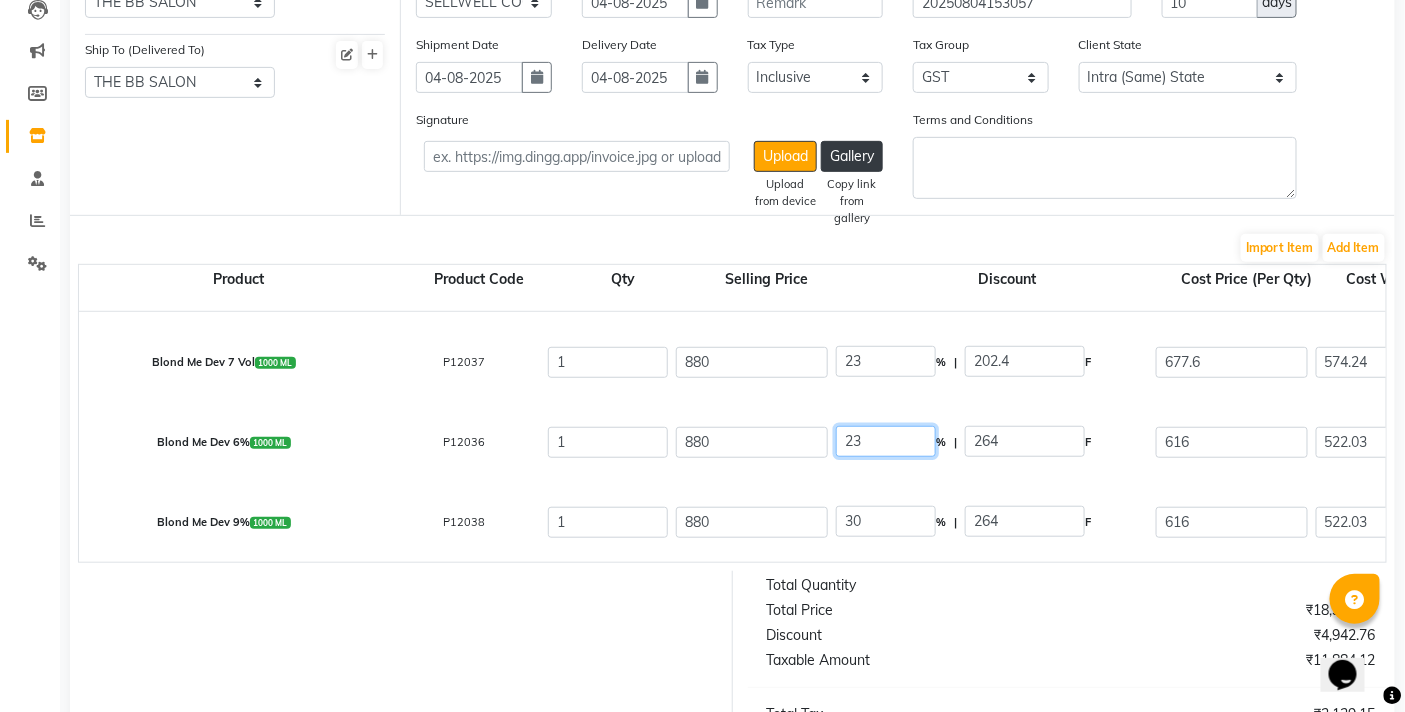 type on "23" 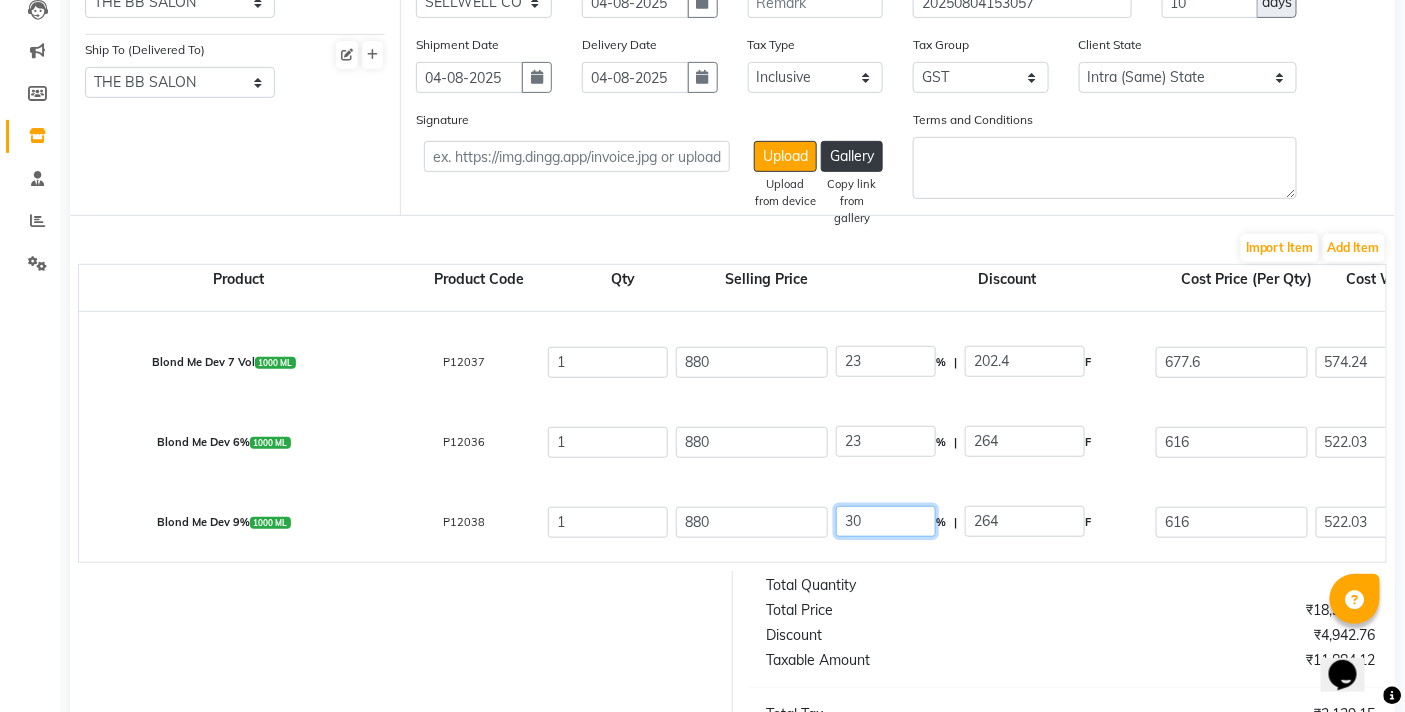 type on "202.4" 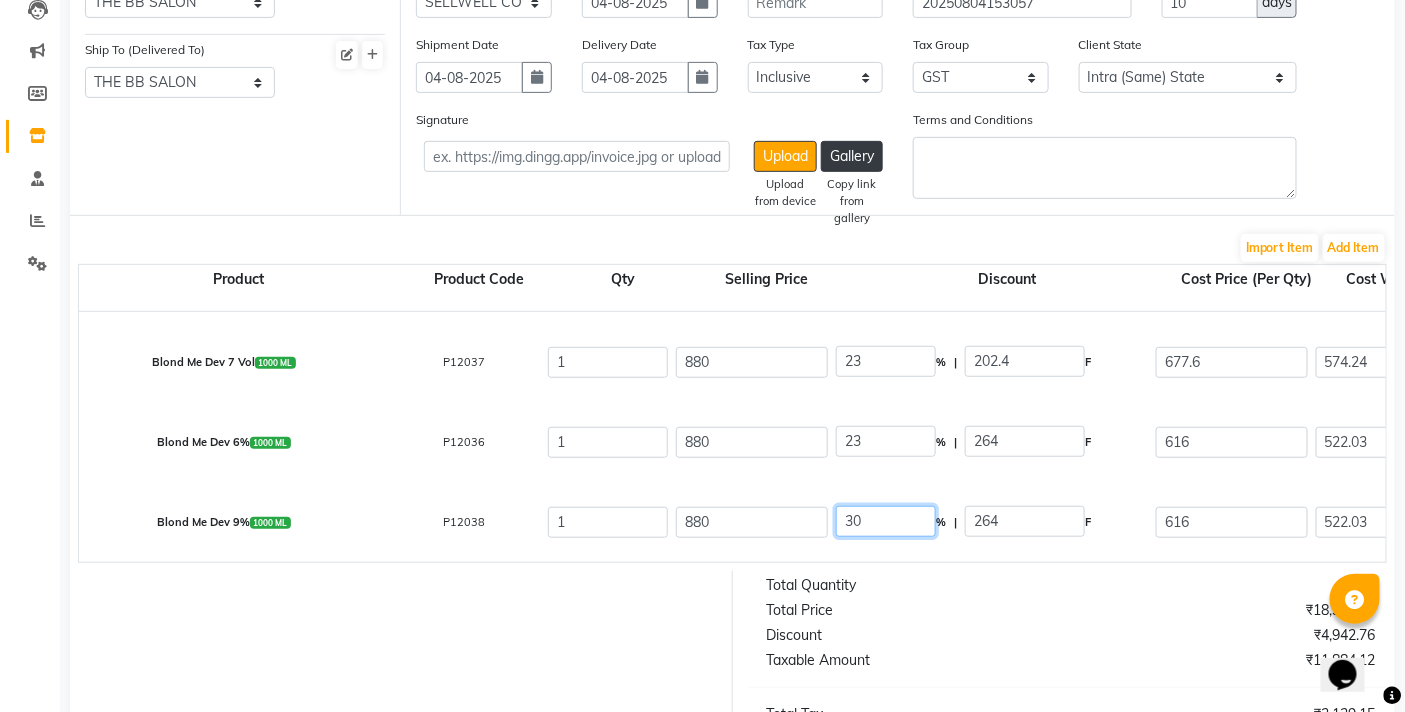 type on "677.6" 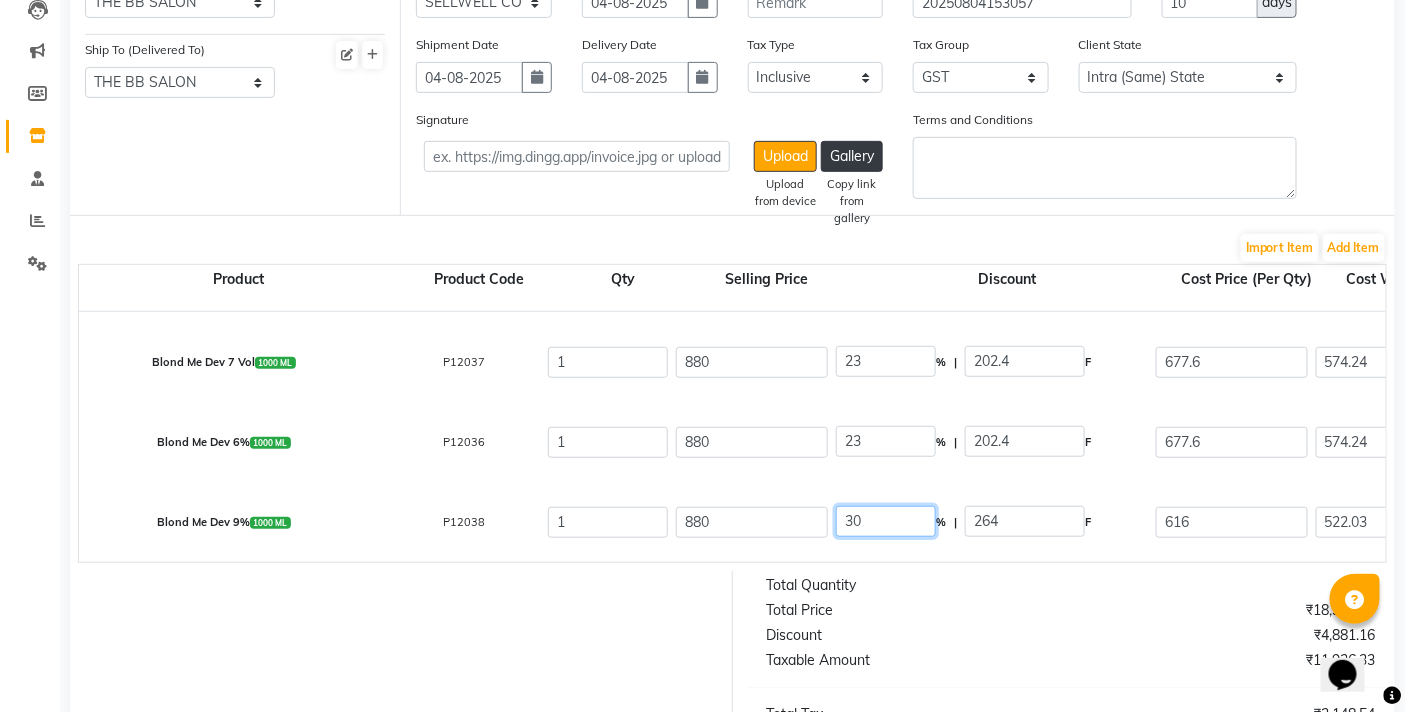 drag, startPoint x: 877, startPoint y: 523, endPoint x: 785, endPoint y: 523, distance: 92 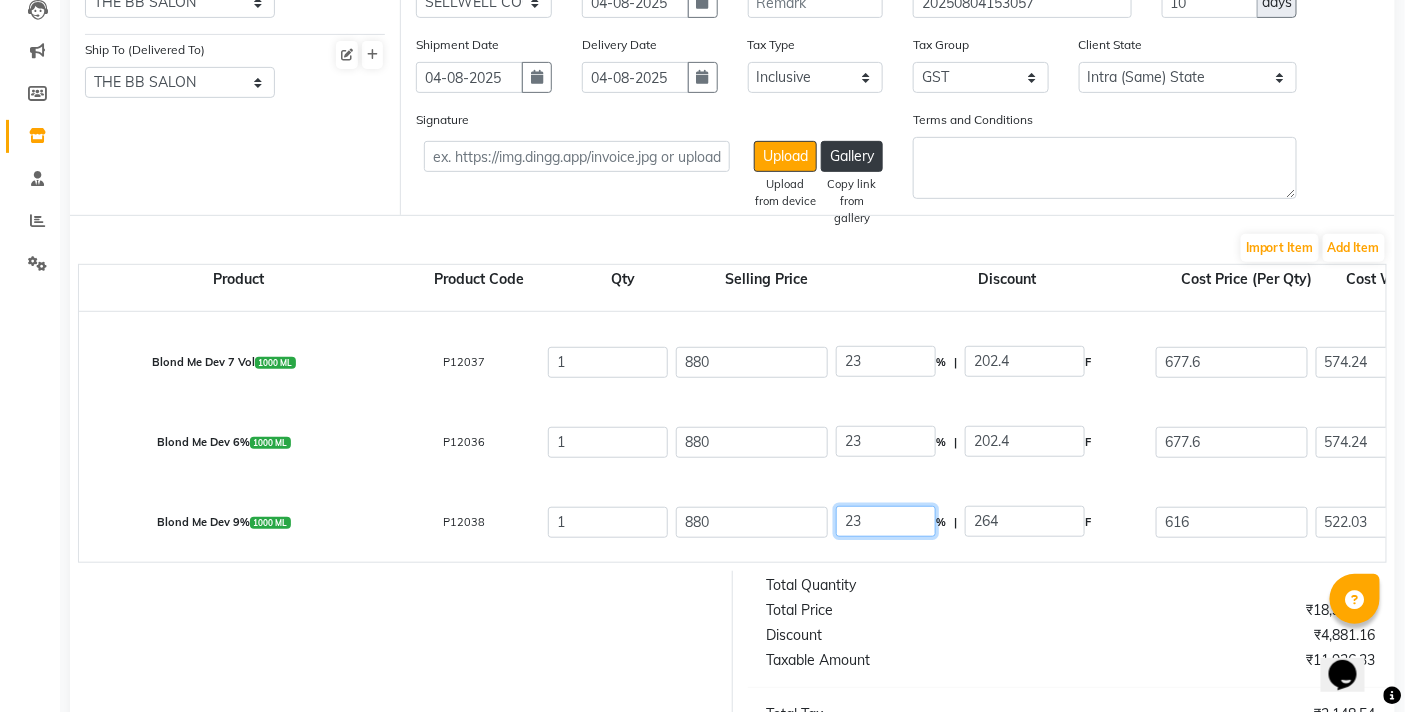 type on "23" 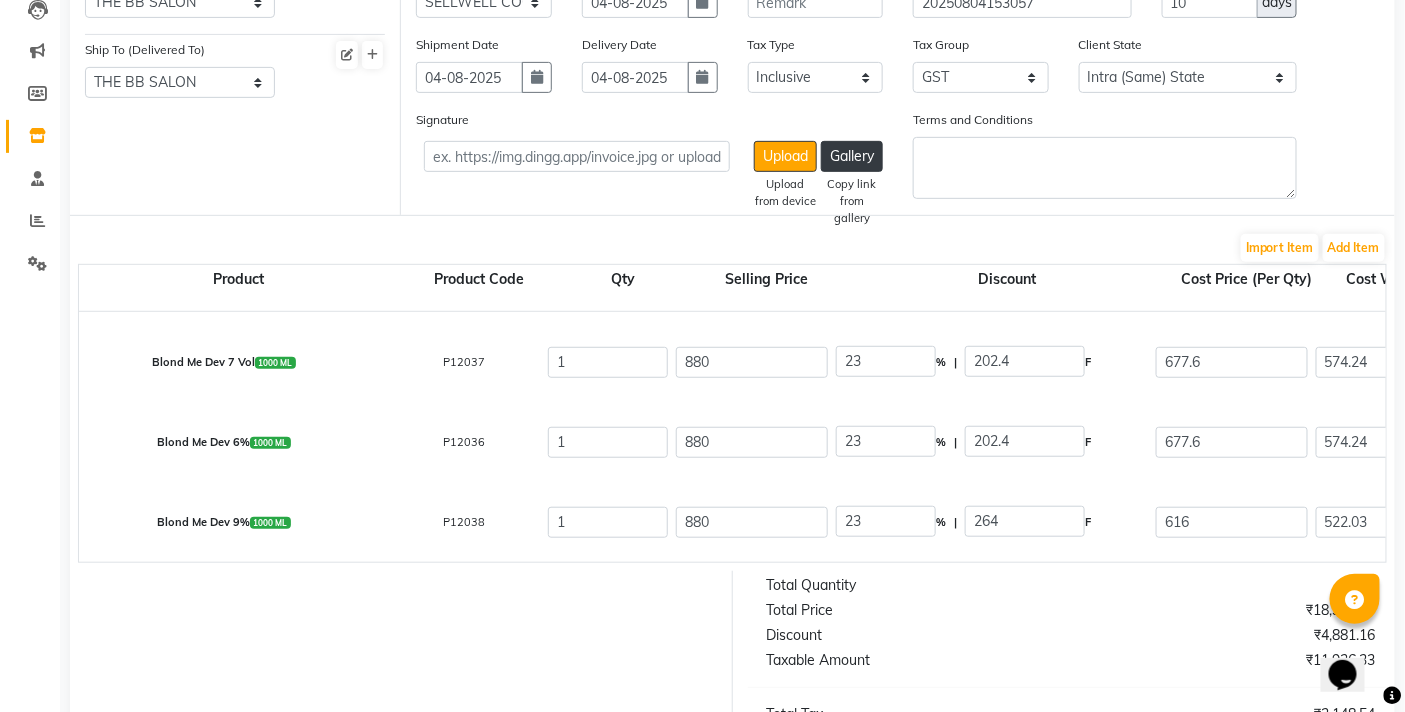 type on "202.4" 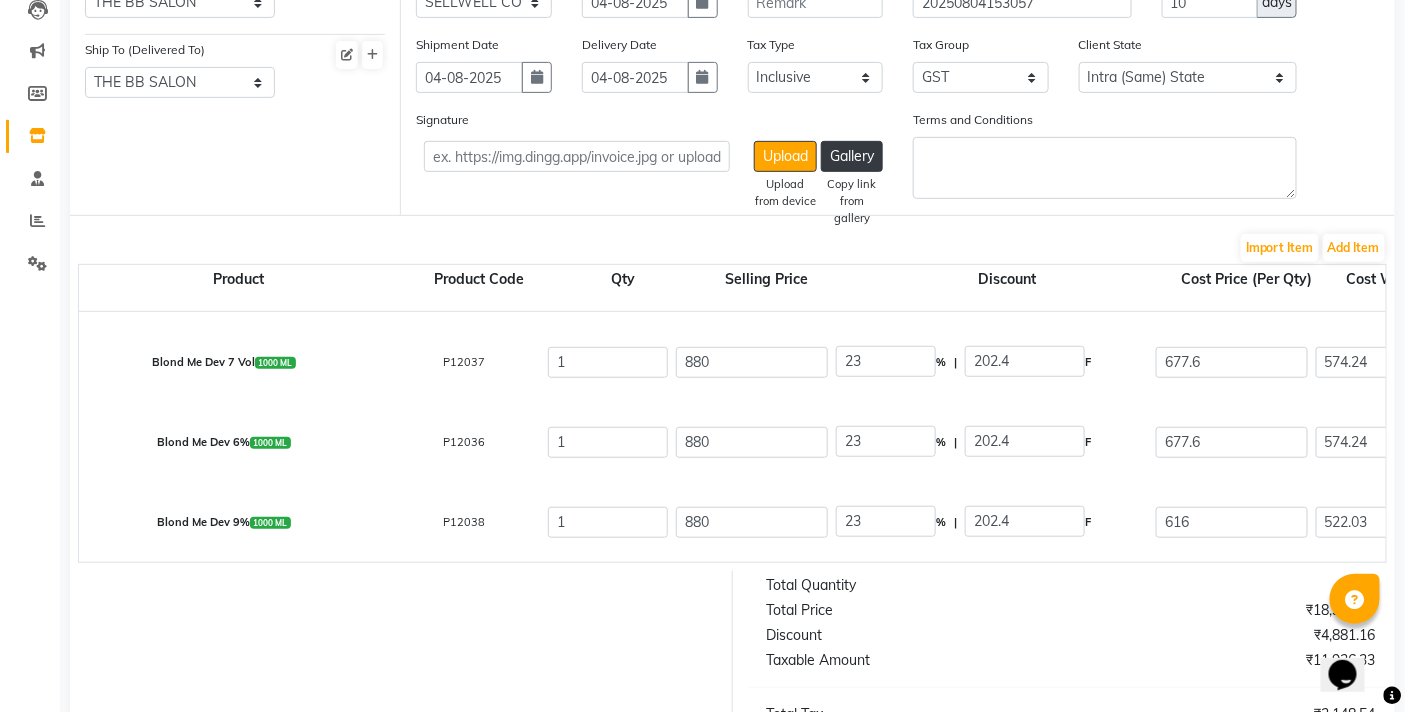 type on "677.6" 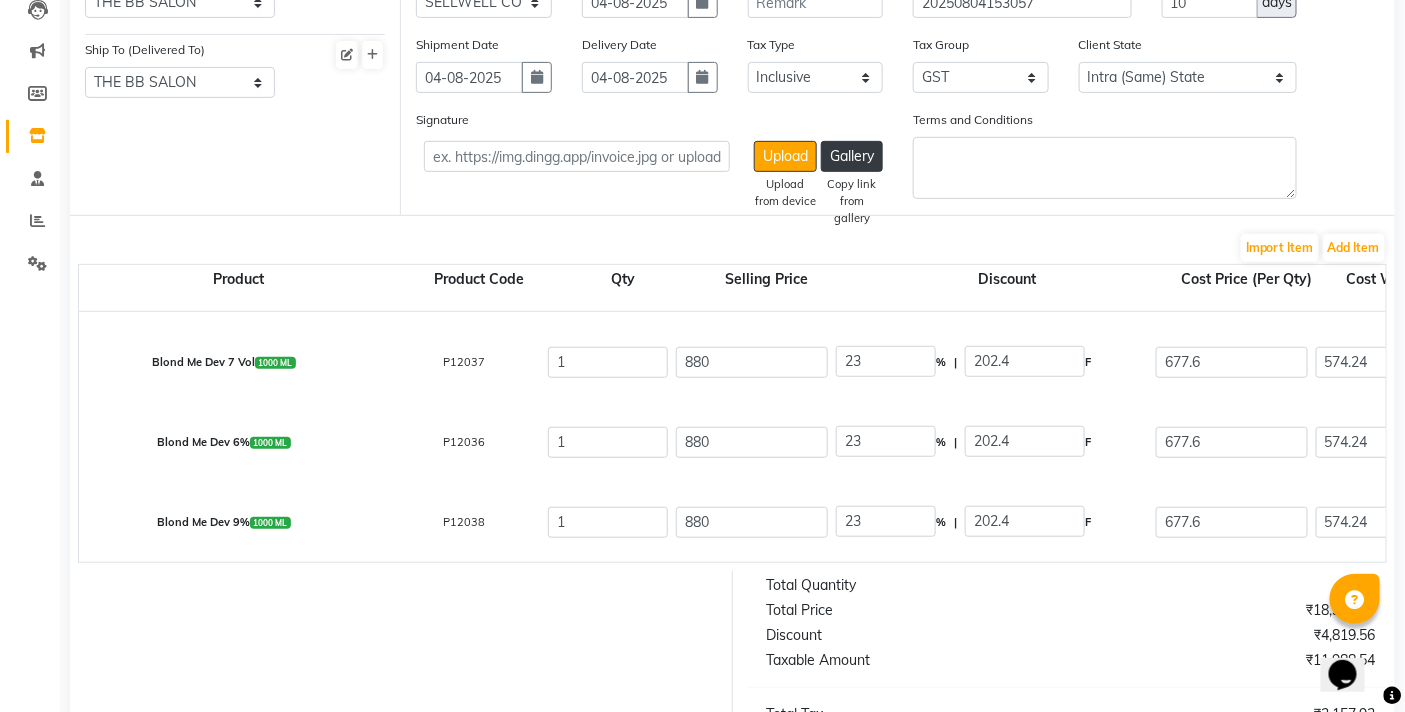 click on "Bill To (From) Select Address  t   THE BB SALON  Ship To (Delivered To) Select Address  THE BB SALON  Supplier (To) Select PARAS DISTRIBUTORS - Kartik shah SHAH ENTERPRISES - SHRAVAN SAMAI VOGUE ENTERPRISES - SAMEER  KUMAR AGENCIES - KUMAR AGENCIES SRI ENTERPRISES PVT LTD - SRI PVT  MOKSH ENTERPRISES - MOKSH nakoda trade point llp - NAKODA SAMARTH ENTERPRISES - PRIYA V S INTERNATIONAL ENTERPRISES - RAJ KUMAR SKINAURA PRIVATE LIMITED - SKIN  AURA SELLWELL COORPORATION - SELLWELL RUDRA INC - RUDRA Order Date 04-08-2025 Remark Ref. Number 20250804153057 Payment Terms 10 days Shipment Date 04-08-2025 Delivery Date 04-08-2025 Tax Type Select Inclusive Exclusive Tax Group None GST Client State Intra (Same) State Inter (Other) State Signature  Upload   Upload from device   Gallery   Copy link from gallery  Terms and Conditions Import Item Add Item Product  Product Code   Qty  Selling Price Discount Cost Price (Per Qty) Cost W/O Tax (Per Qty) Total Cost W/O Tax Total Tax Total  Igora Royal L-44  60 ML  P12236  6 499" 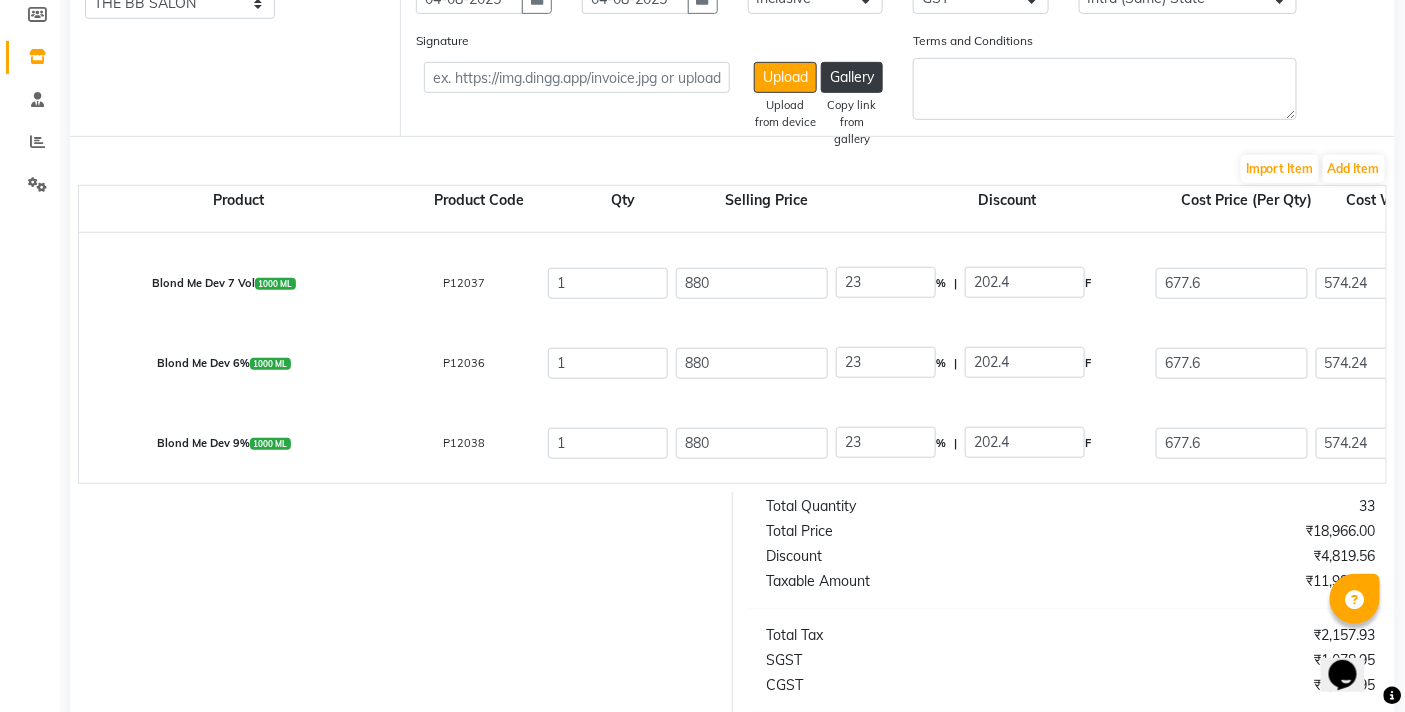 scroll, scrollTop: 248, scrollLeft: 0, axis: vertical 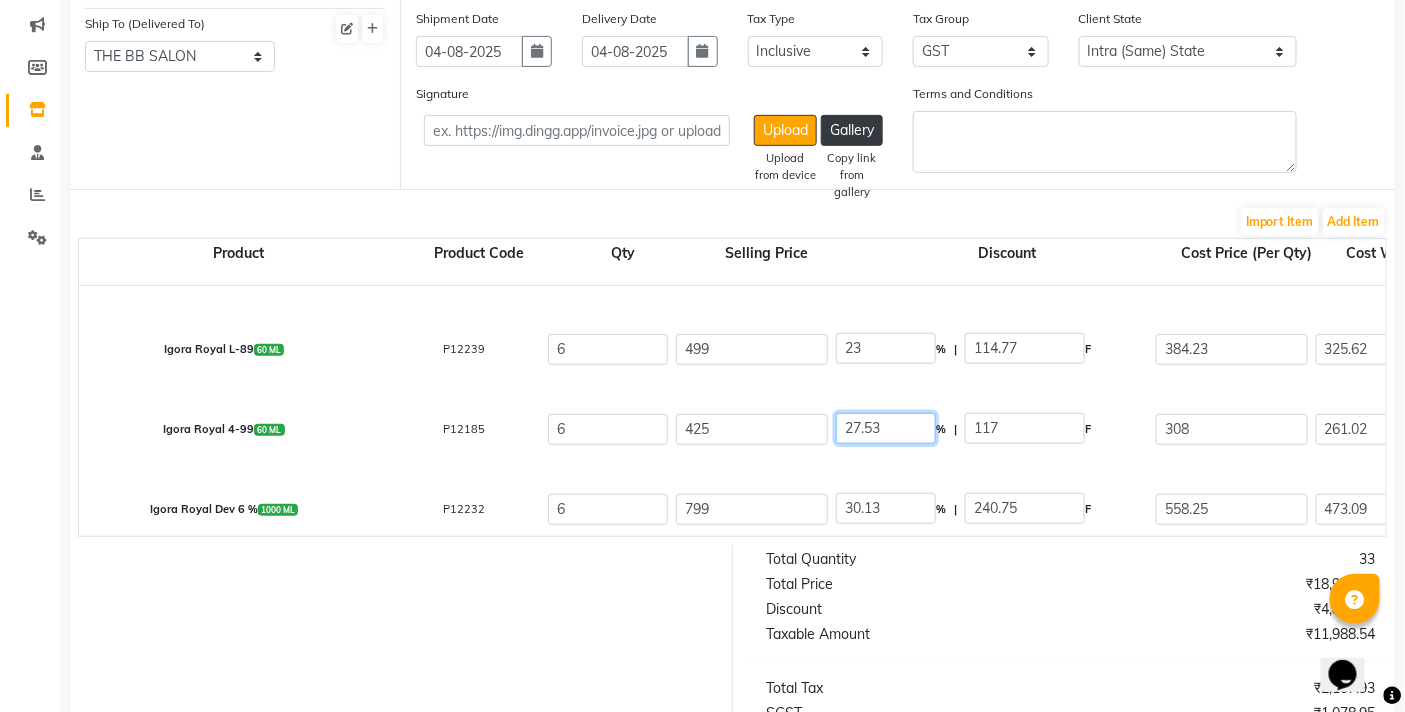drag, startPoint x: 924, startPoint y: 512, endPoint x: 805, endPoint y: 525, distance: 119.70798 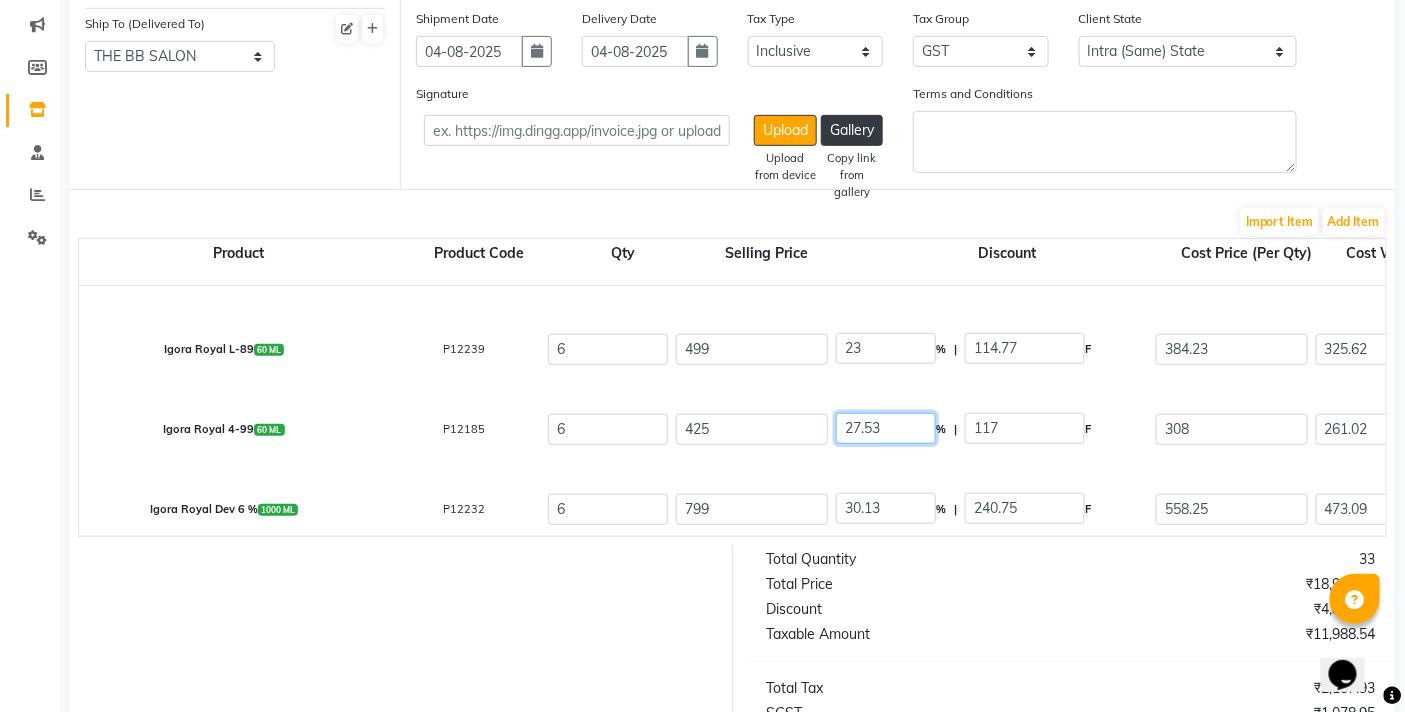 click on "Igora Royal L-44  60 ML  P12236  6 499 23 % | 114.77 F 384.23 325.62 1953.72 None GST  (18%)  351.67 2305.39  Igora Royal L-00  60 ML  P12235  6 499 23 % | 114.77 F 384.23 325.62 1953.72 None GST  (18%)  351.67 2305.39  Igora Royal L-89  60 ML  P12239  6 499 23 % | 114.77 F 384.23 325.62 1953.72 None GST  (18%)  351.67 2305.39  Igora Royal 4-99  60 ML  P12185  6 425 27.53 % | 117 F 308 261.02 1566.12 None GST  (18%)  281.9 1848.02  Igora Royal Dev 6 %  1000 ML  P12232  6 799 30.13 % | 240.75 F 558.25 473.09 2838.54 None GST  (18%)  510.94 3349.48  Blond Me Dev 7 Vol  1000 ML  P12037  1 880 23 % | 202.4 F 677.6 574.24 574.24 None GST  (18%)  103.36 677.6  Blond Me Dev 6%  1000 ML  P12036  1 880 23 % | 202.4 F 677.6 574.24 574.24 None GST  (18%)  103.36 677.6  Blond Me Dev 9%  1000 ML  P12038  1 880 23 % | 202.4 F 677.6 574.24 574.24 None GST  (18%)  103.36 677.6" 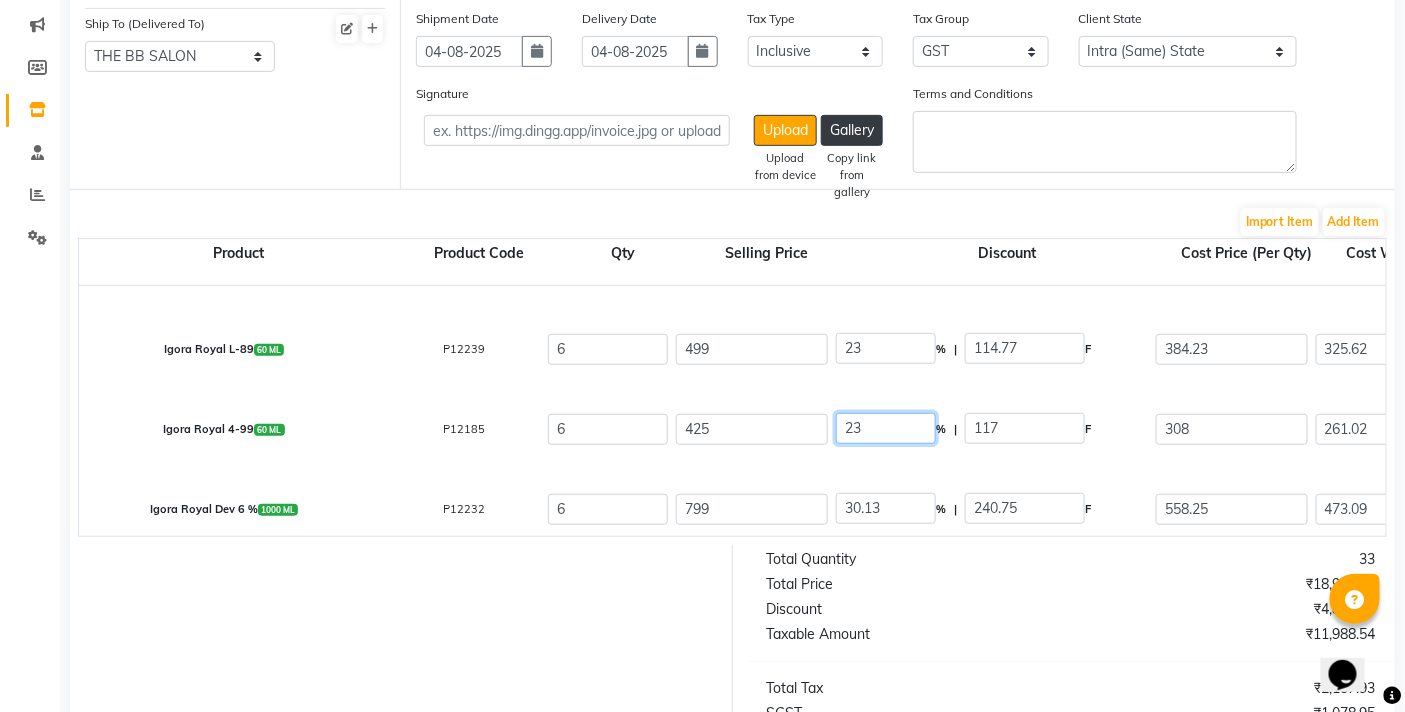 type on "23" 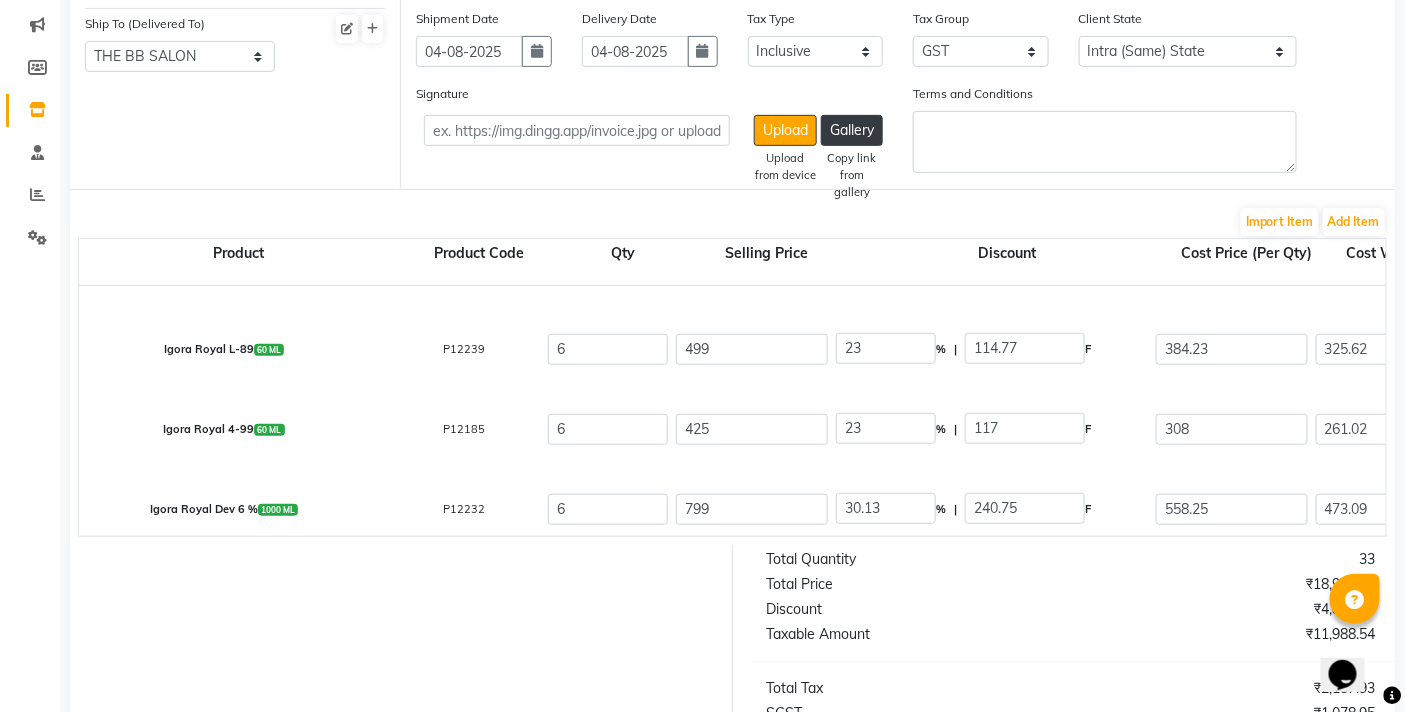 type on "97.75" 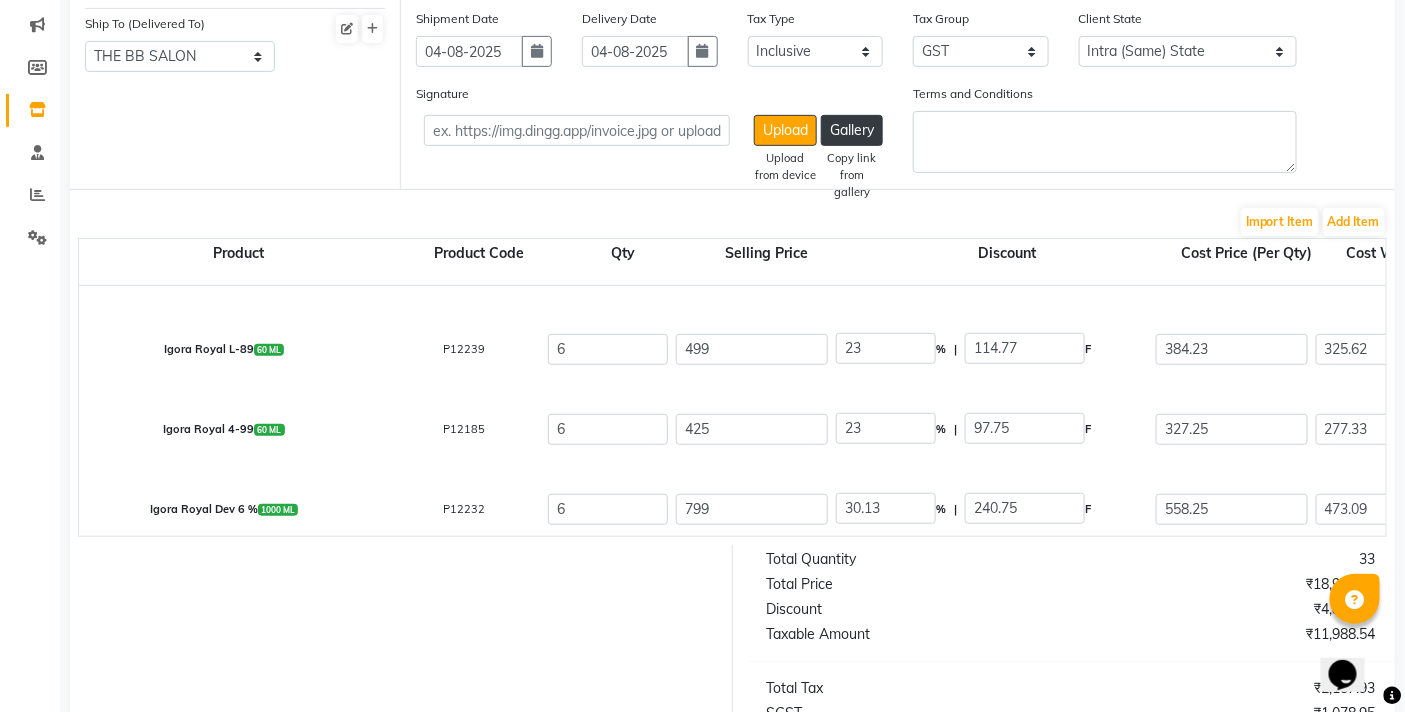click on "Igora Royal Dev 6 %  1000 ML  P12232  6 799 30.13 % | 240.75 F 558.25 473.09 2838.54 None GST  (18%)  510.94 3349.48" 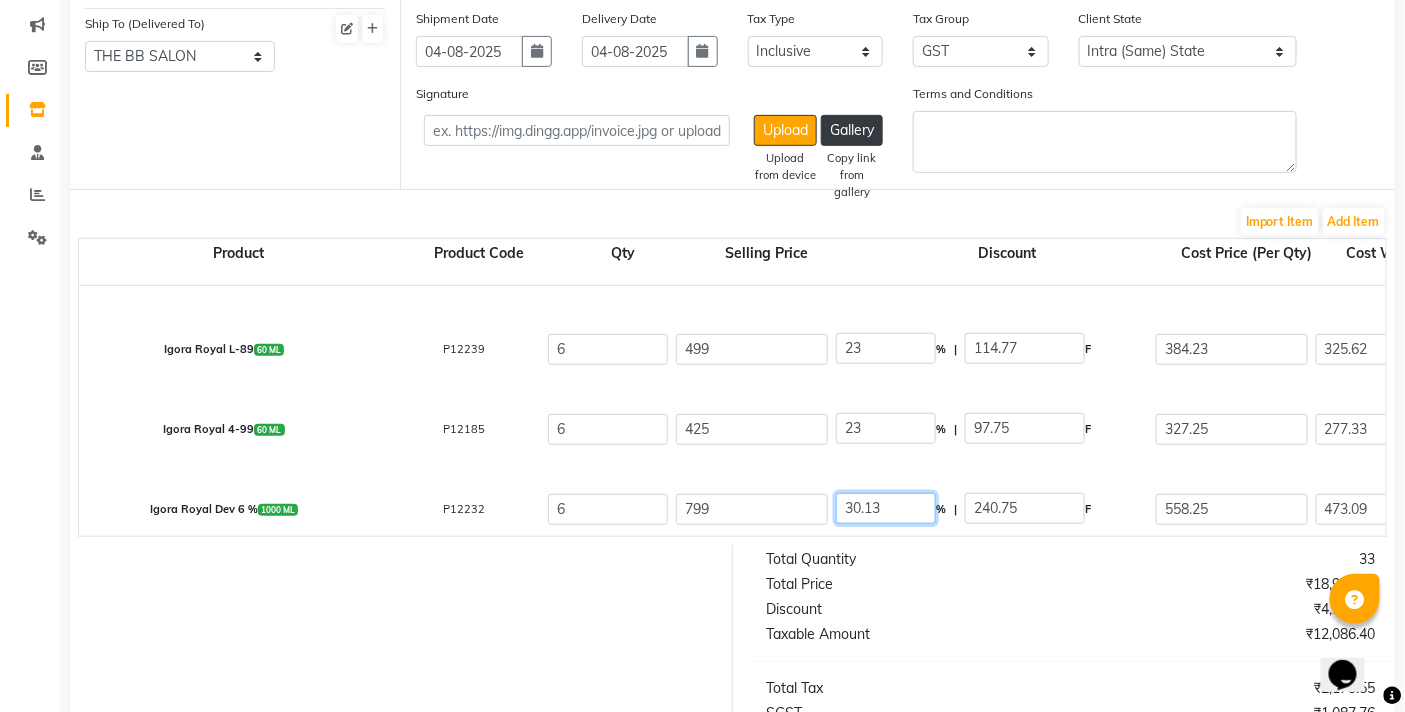 drag, startPoint x: 910, startPoint y: 507, endPoint x: 767, endPoint y: 513, distance: 143.12582 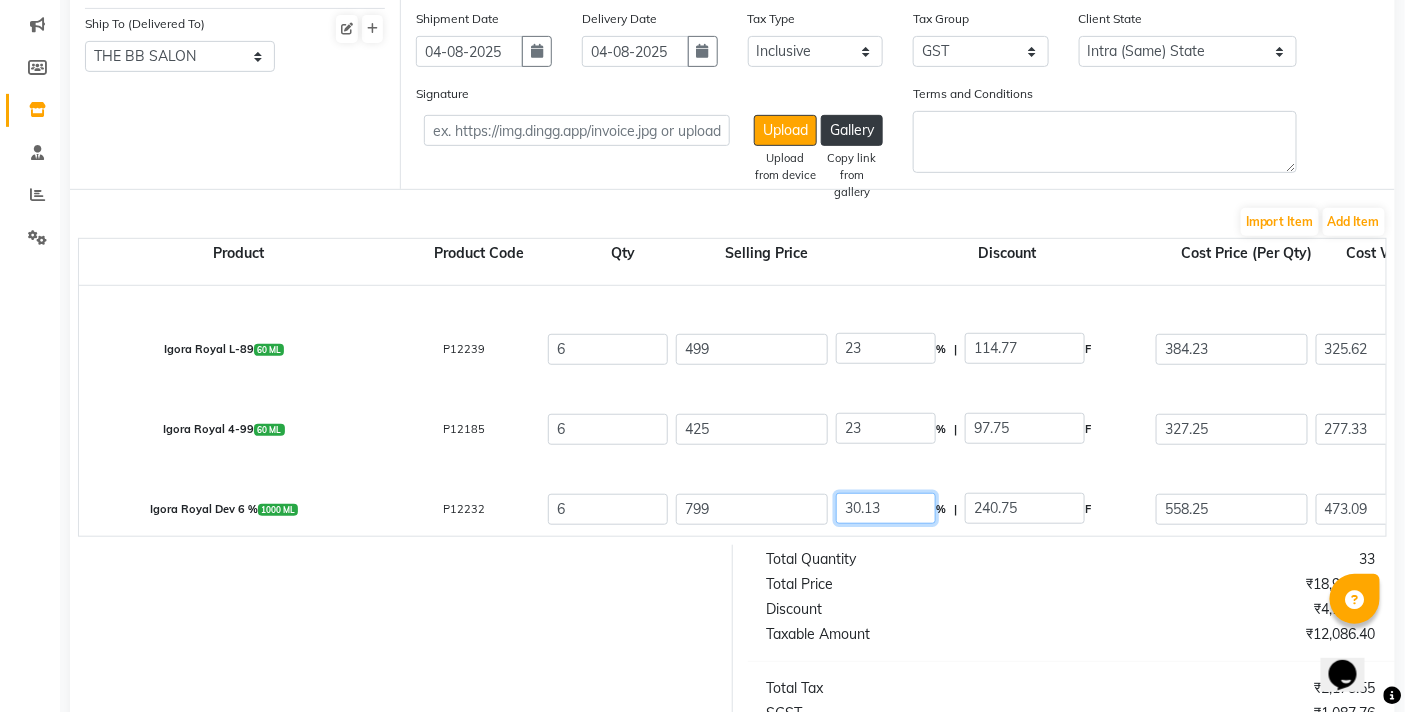 click on "Igora Royal Dev 6 %  1000 ML  P12232  6 799 30.13 % | 240.75 F 558.25 473.09 2838.54 None GST  (18%)  510.94 3349.48" 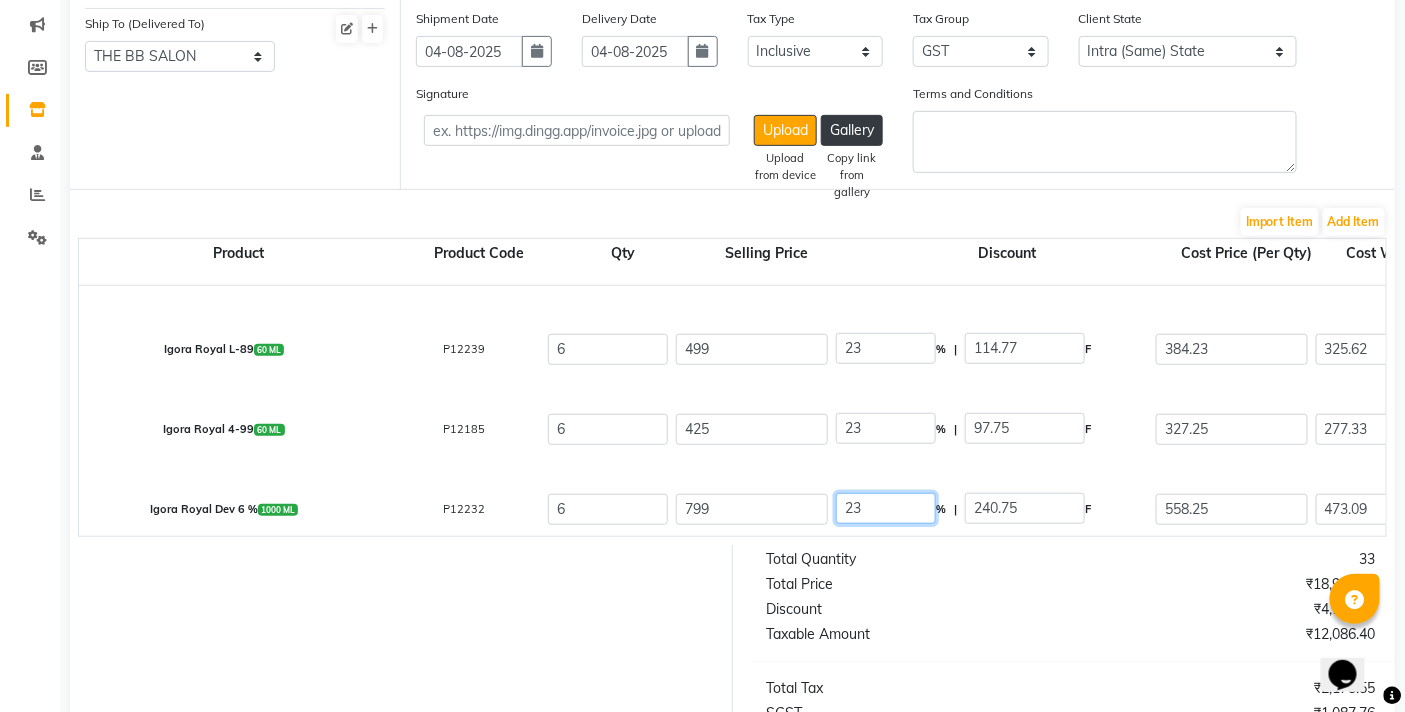 type on "23" 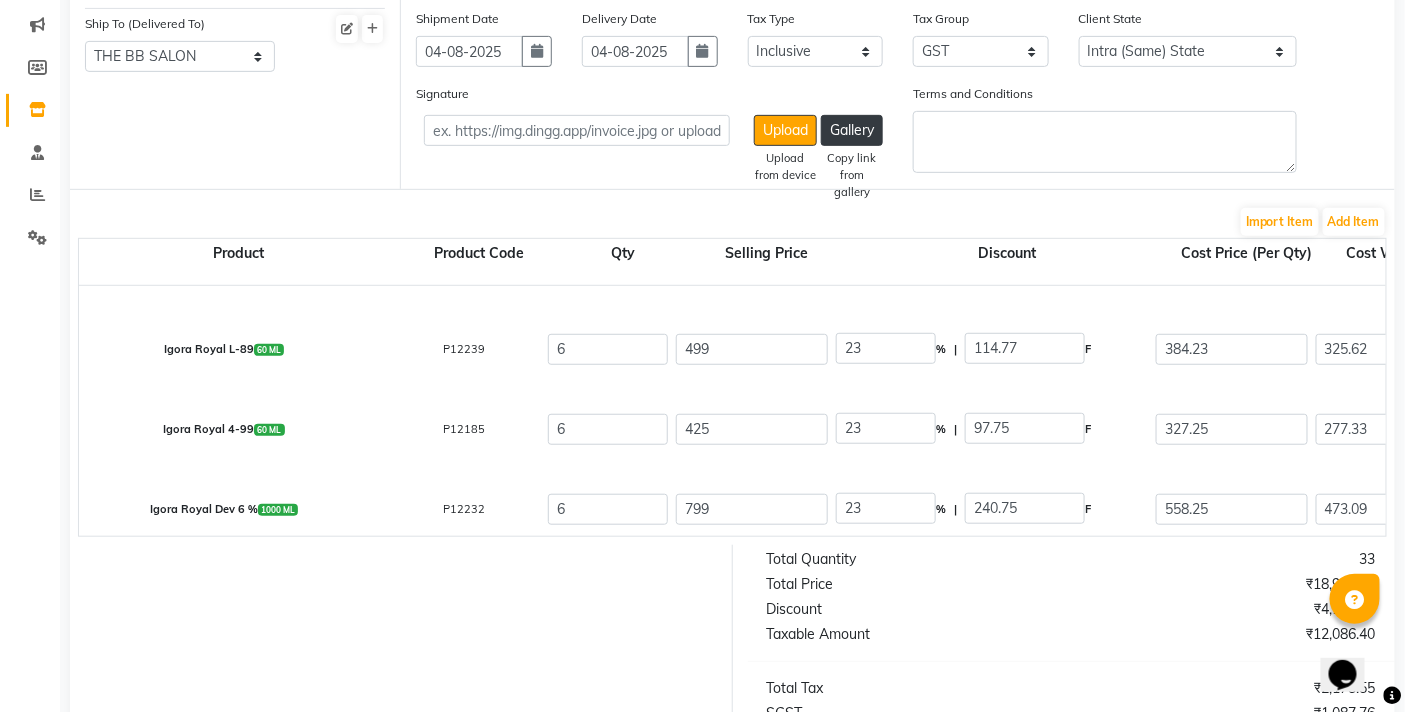 type on "183.77" 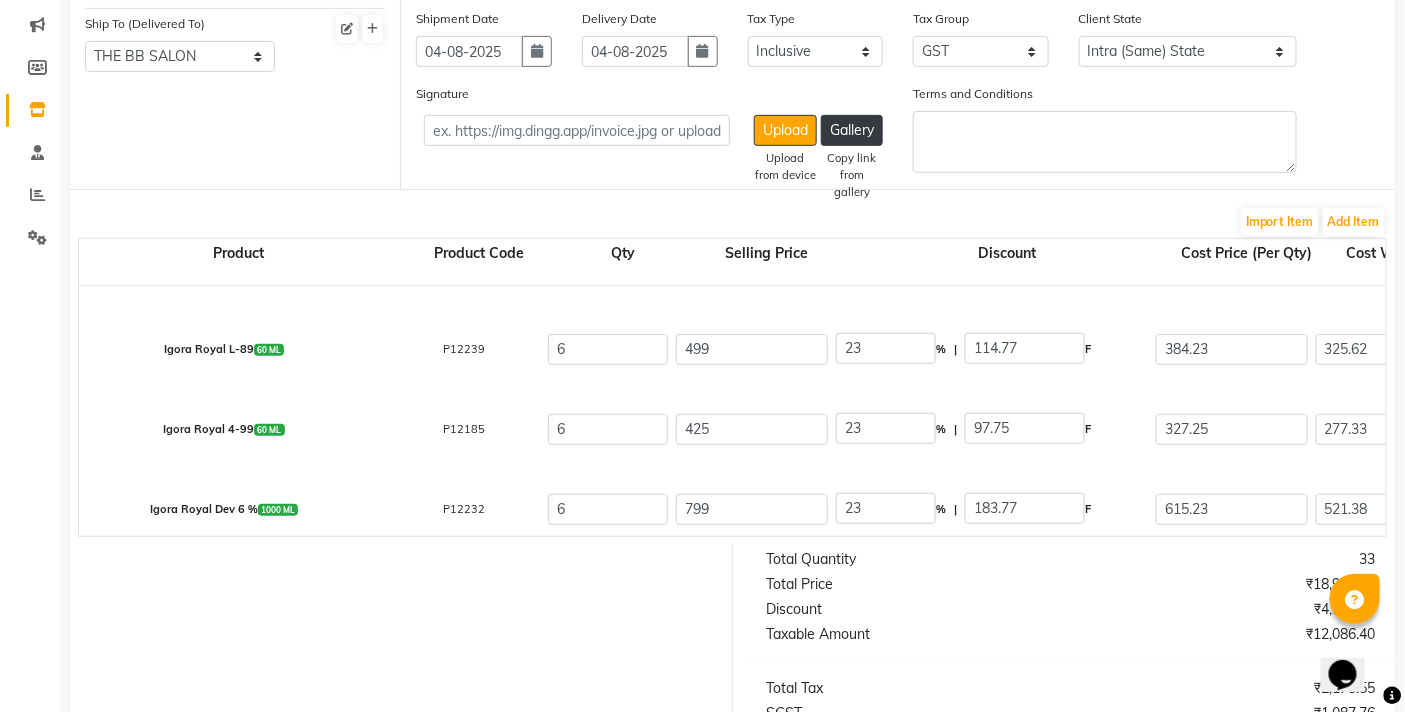 click on "Igora Royal Dev 6 %  1000 ML  P12232  6 799 23 % | 183.77 F 615.23 521.38 3128.28 None GST  (18%)  563.09 3691.37" 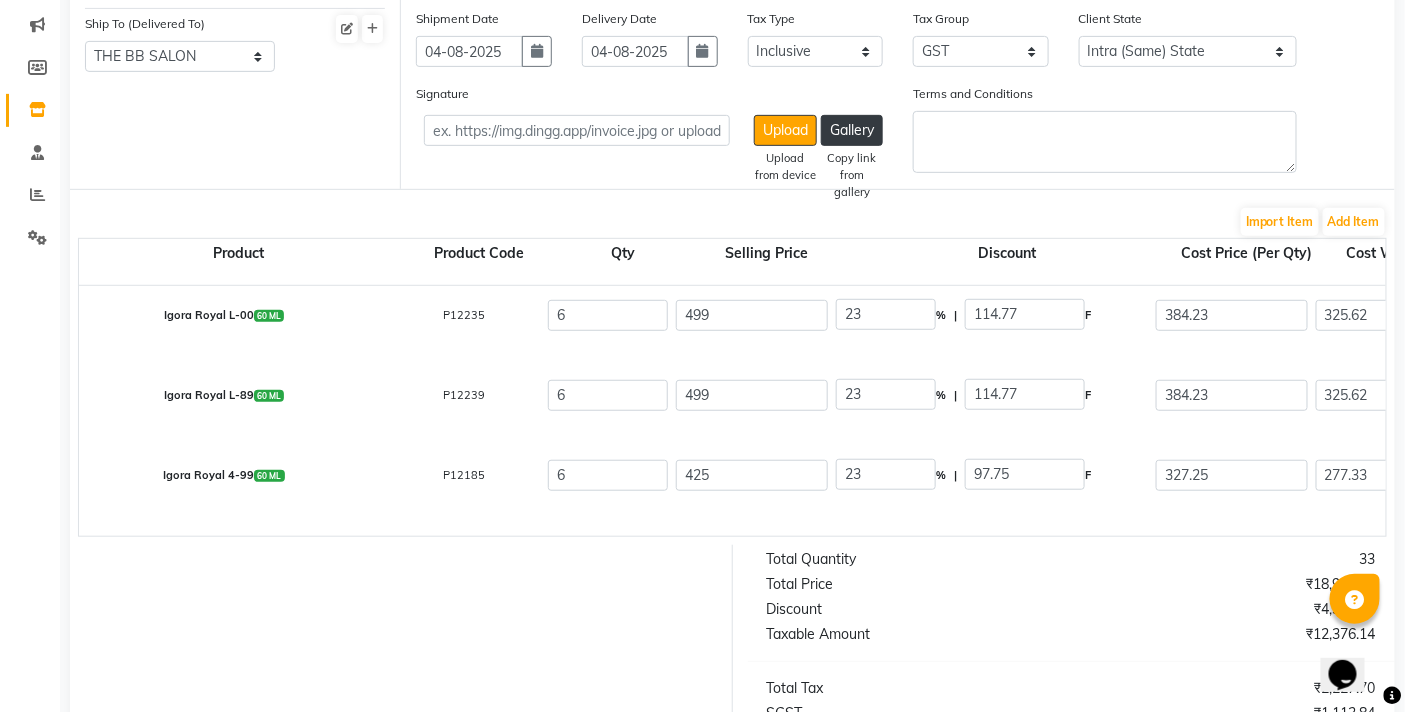 scroll, scrollTop: 390, scrollLeft: 0, axis: vertical 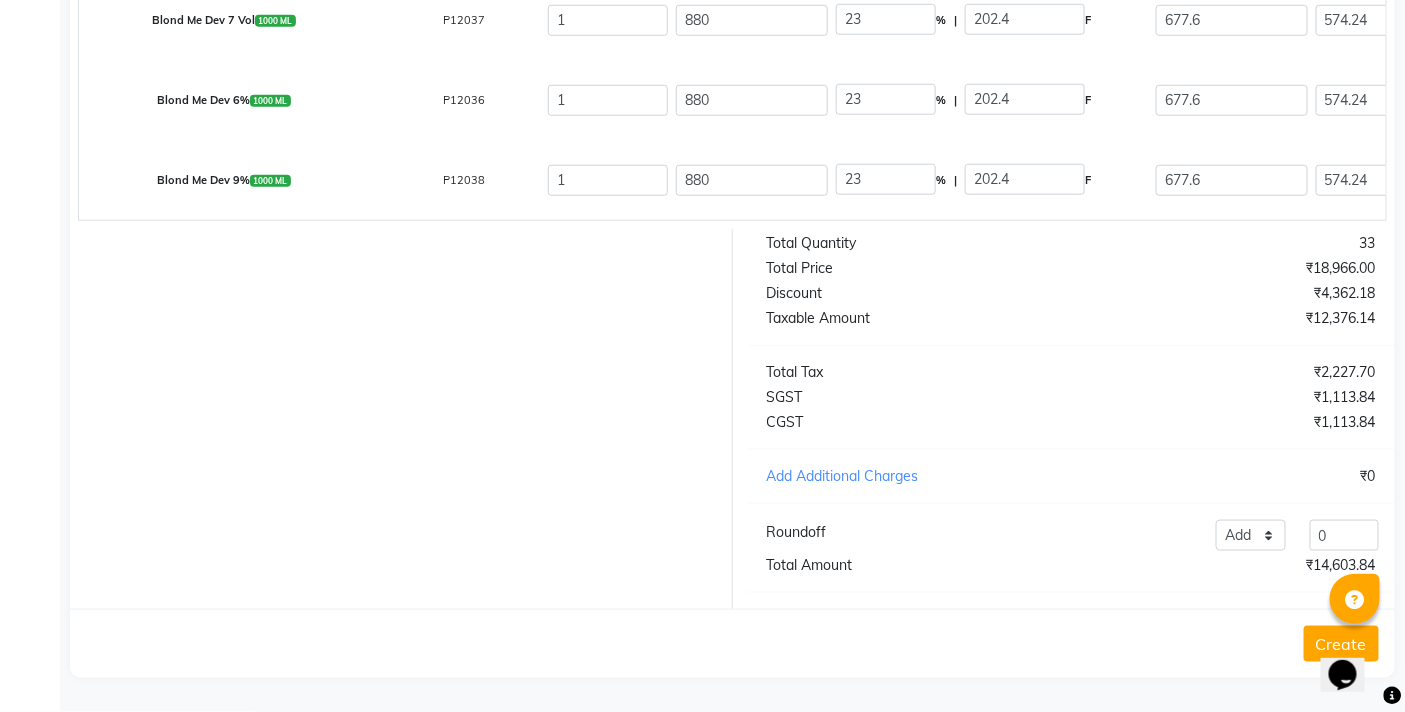 click on "Create" 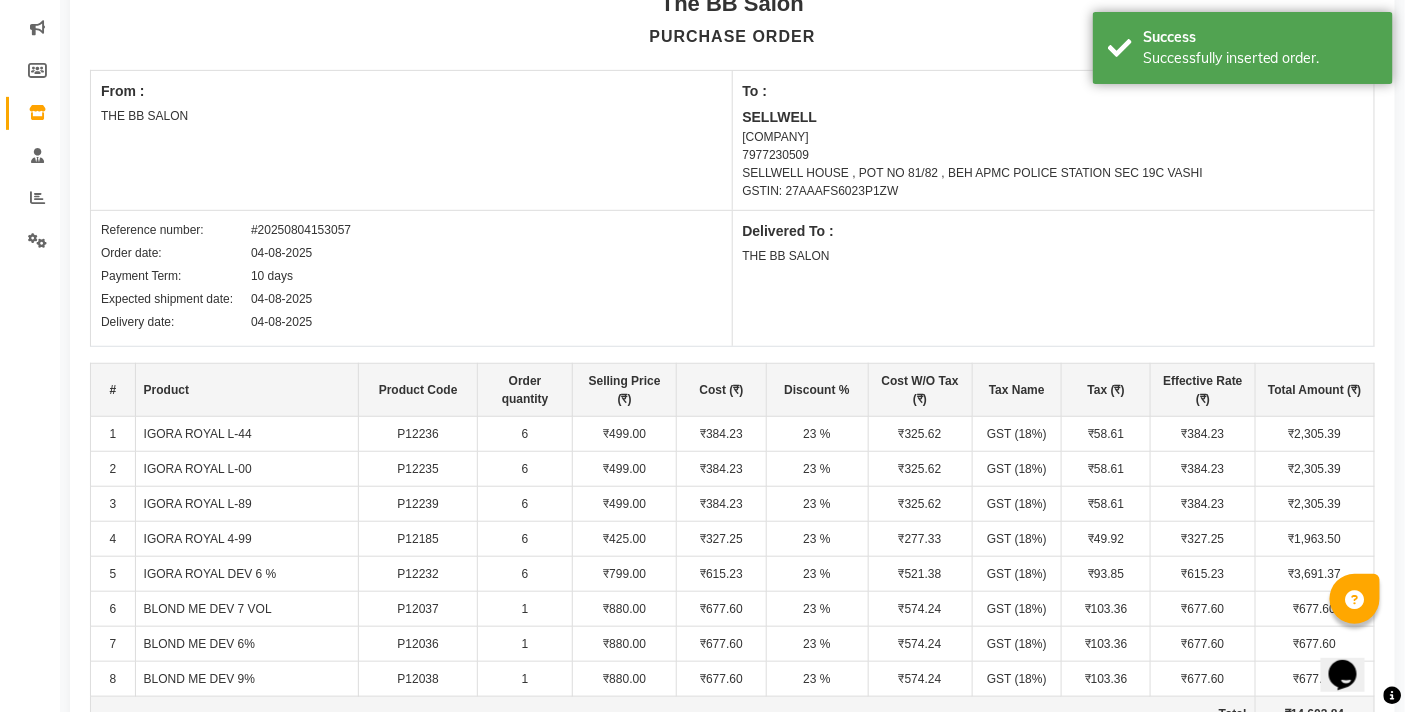scroll, scrollTop: 0, scrollLeft: 0, axis: both 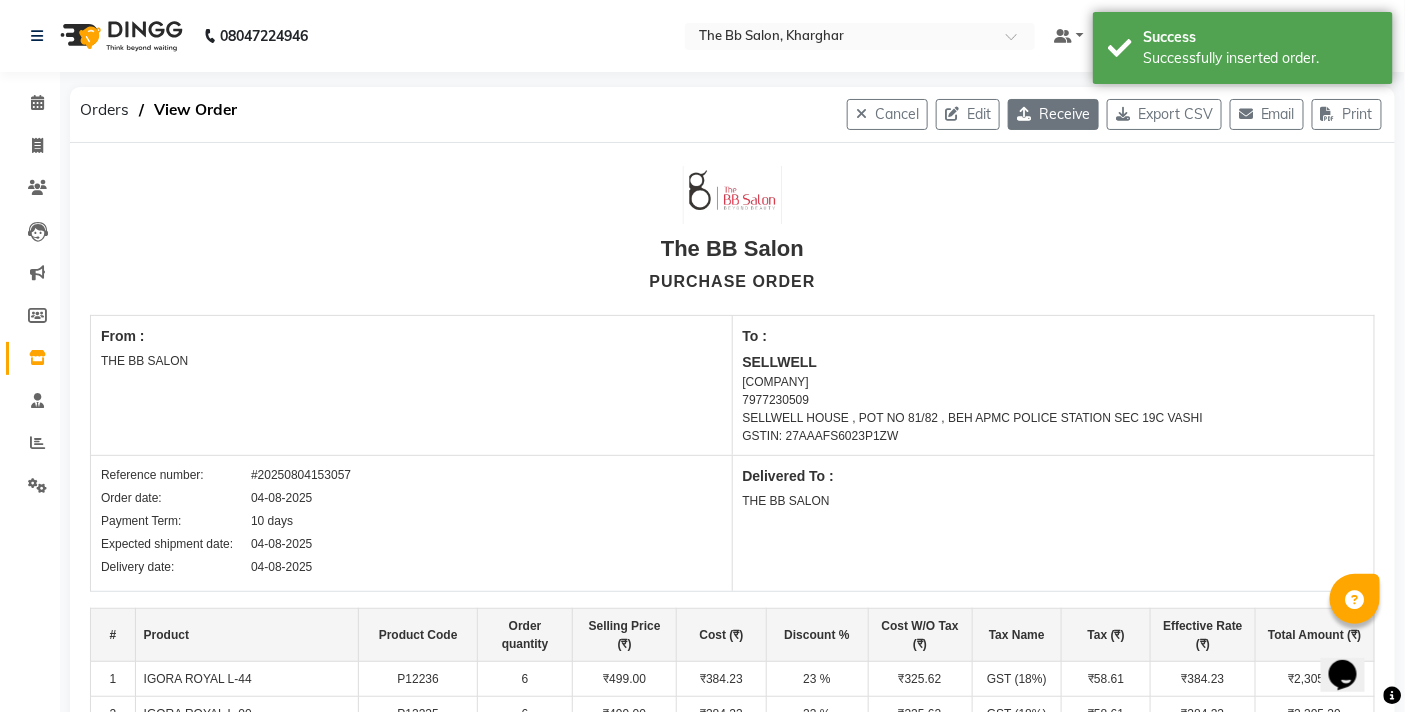click on "Receive" 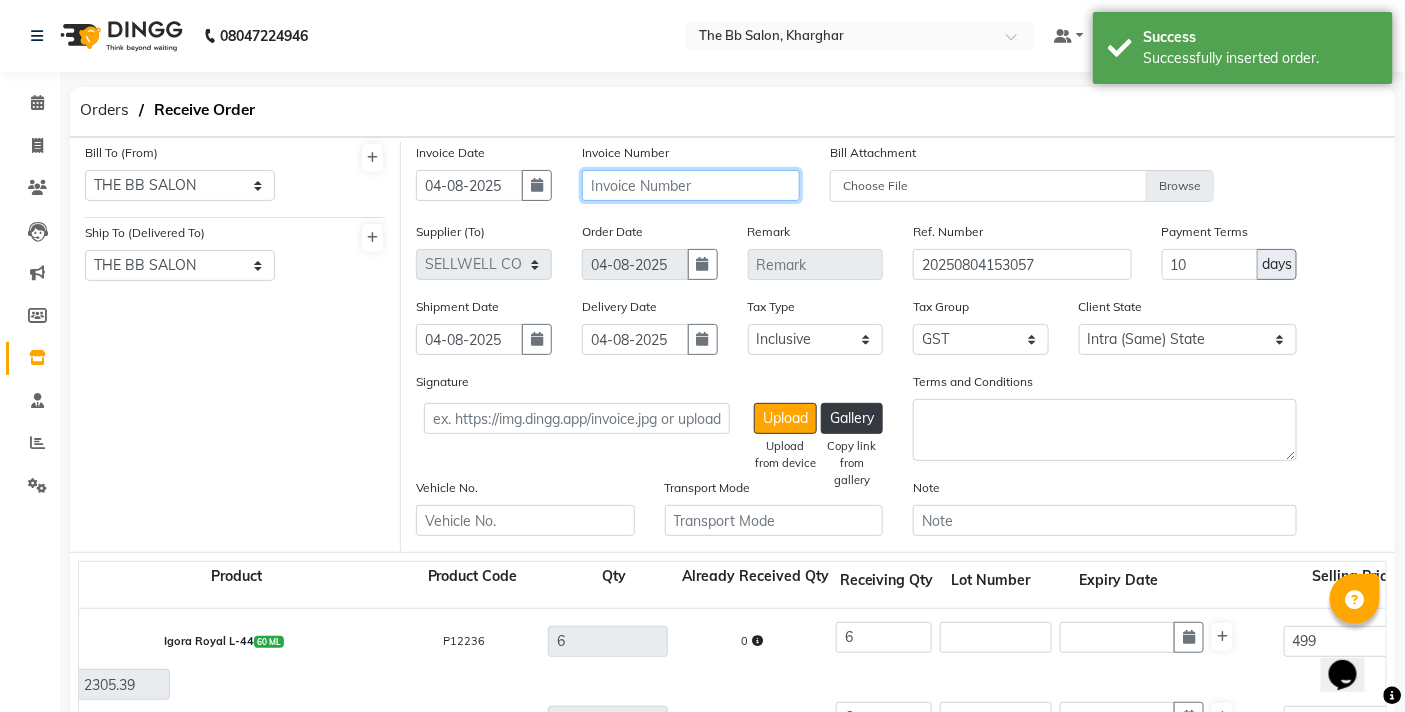 click 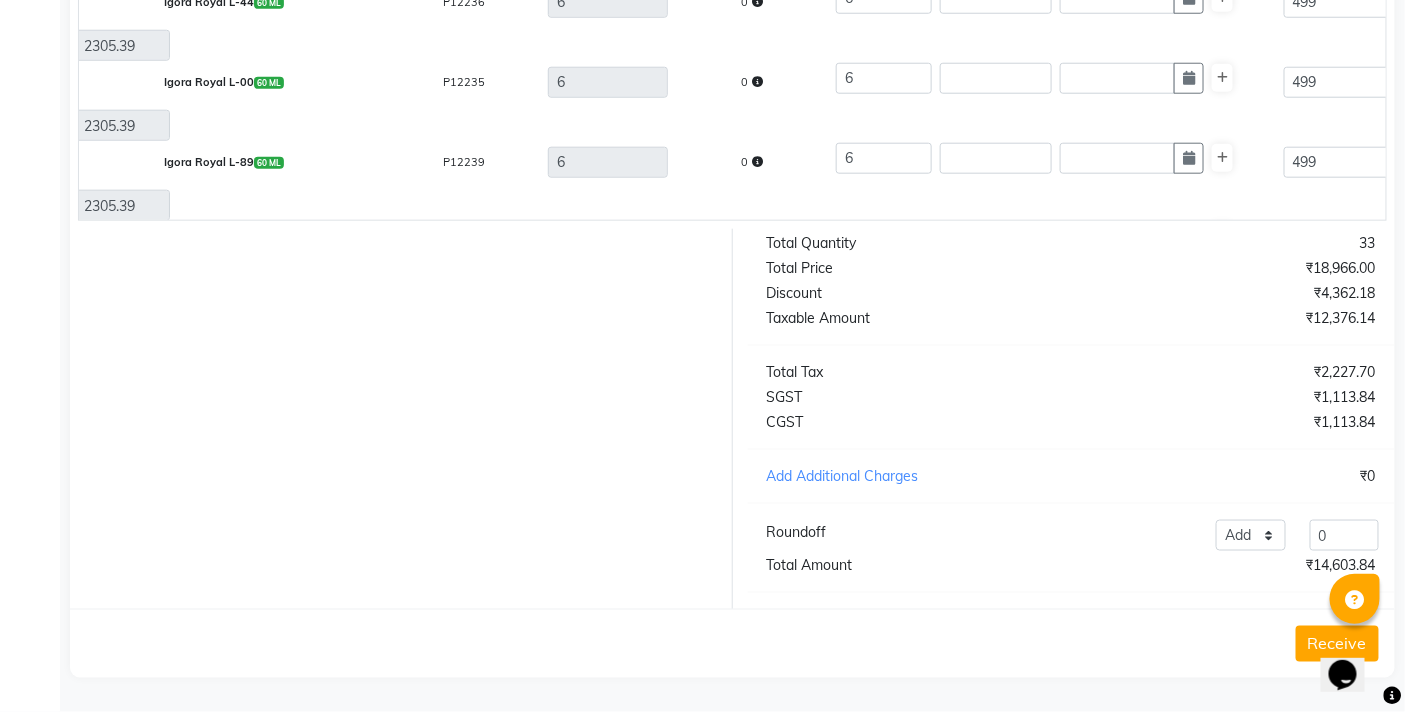 scroll, scrollTop: 657, scrollLeft: 0, axis: vertical 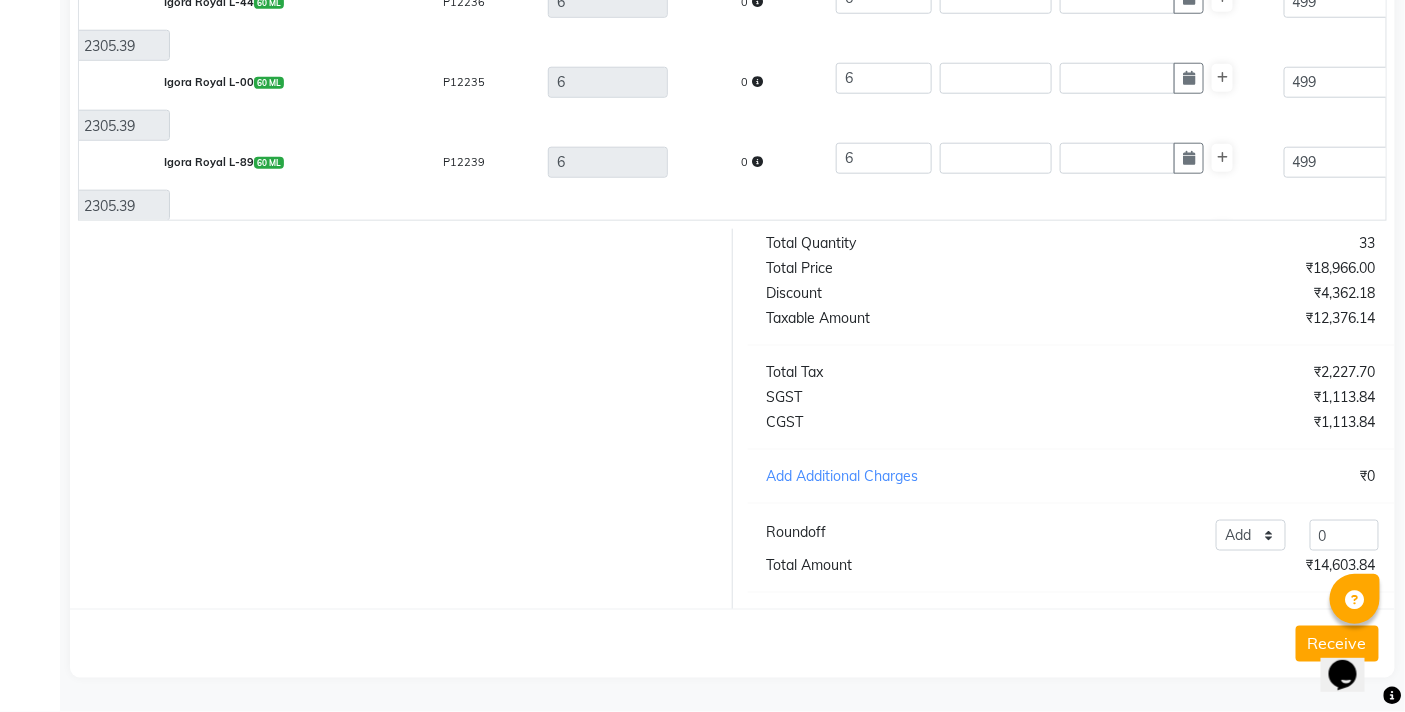 type on "HA/847" 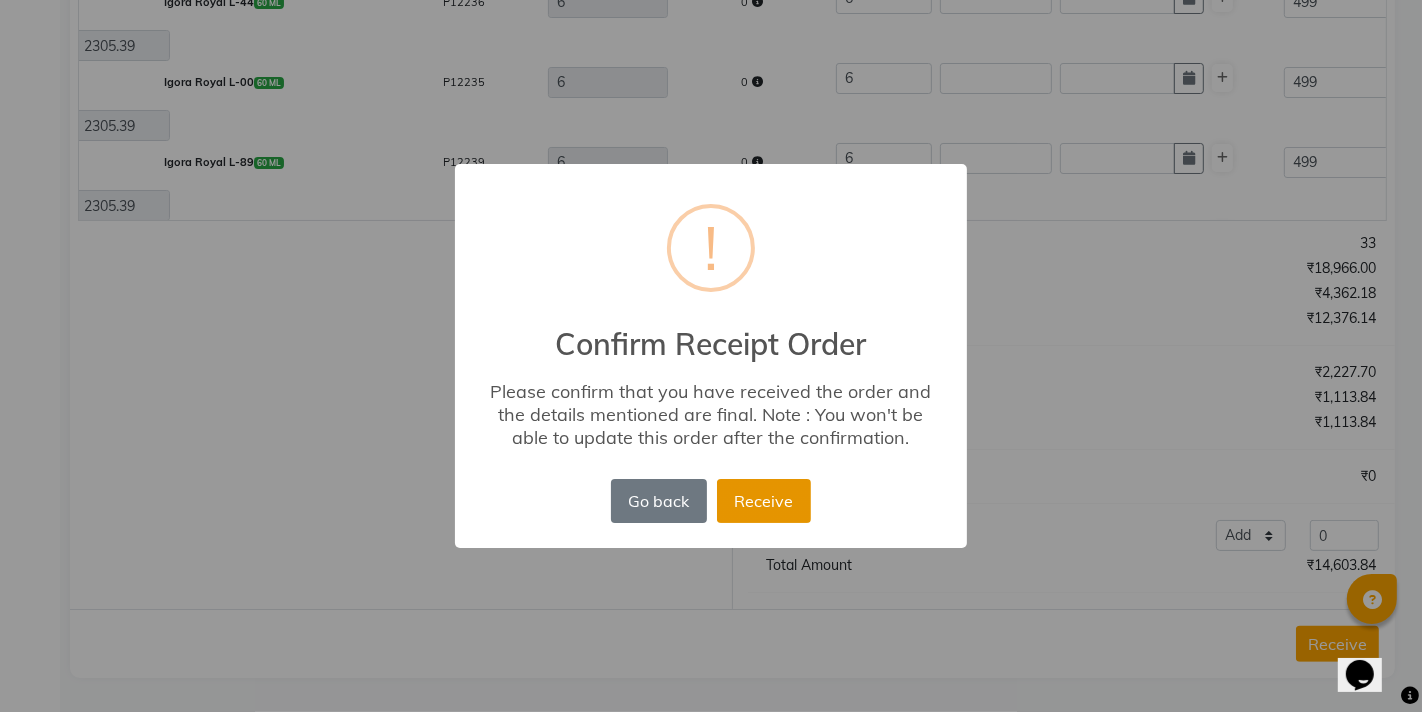 click on "Receive" at bounding box center [764, 501] 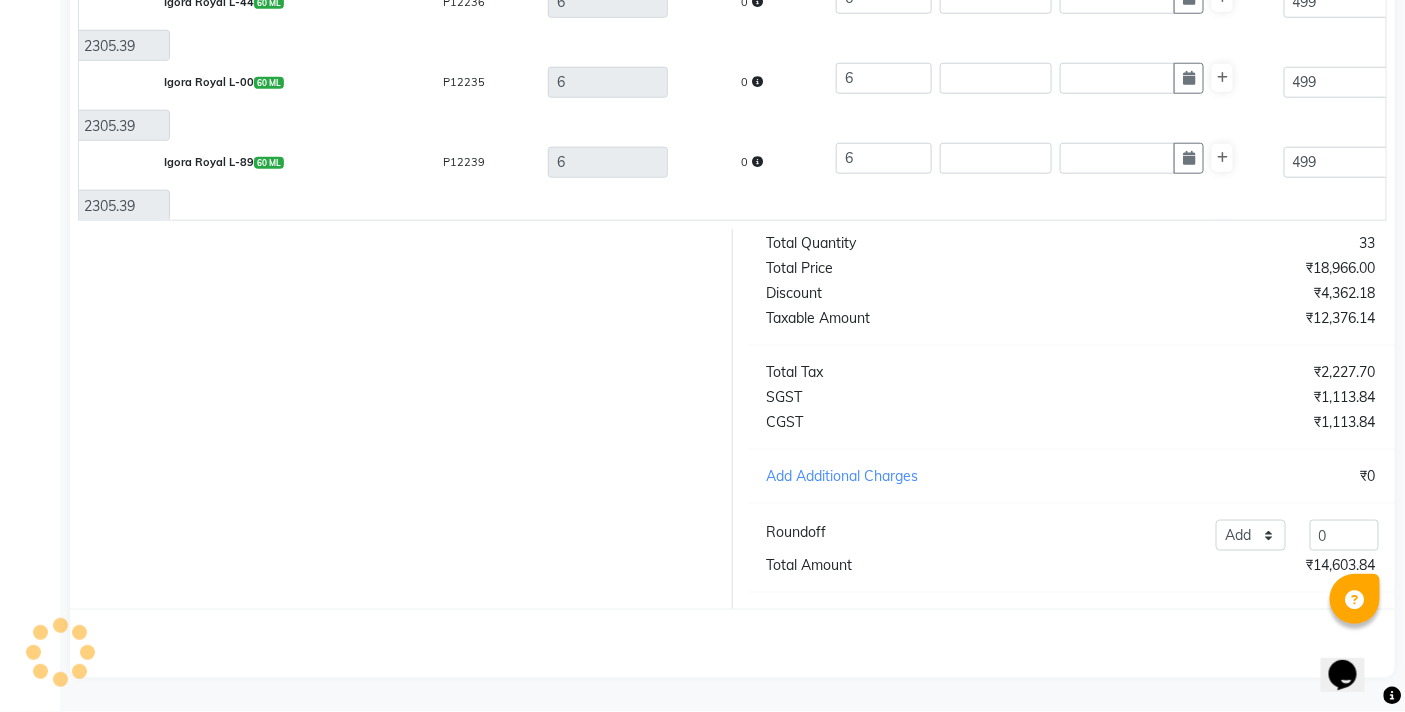 scroll, scrollTop: 0, scrollLeft: 0, axis: both 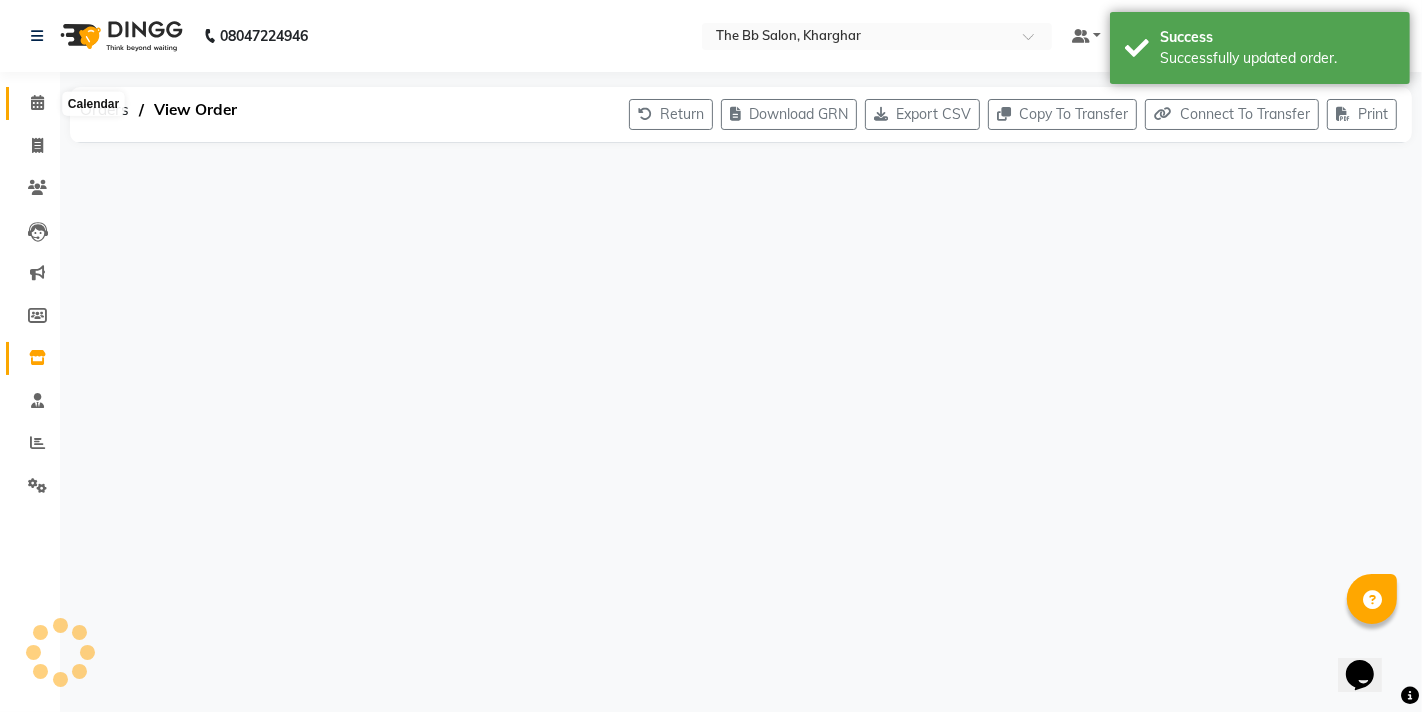 click 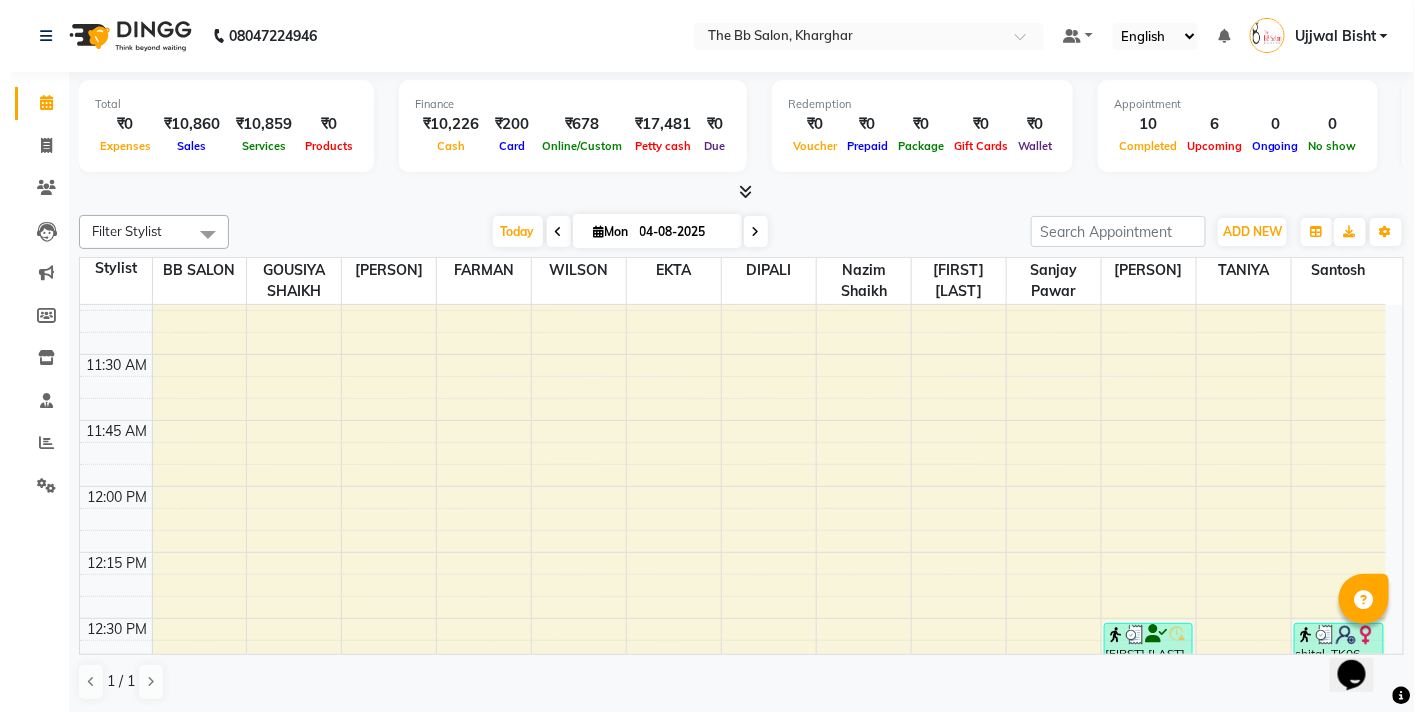 scroll, scrollTop: 888, scrollLeft: 0, axis: vertical 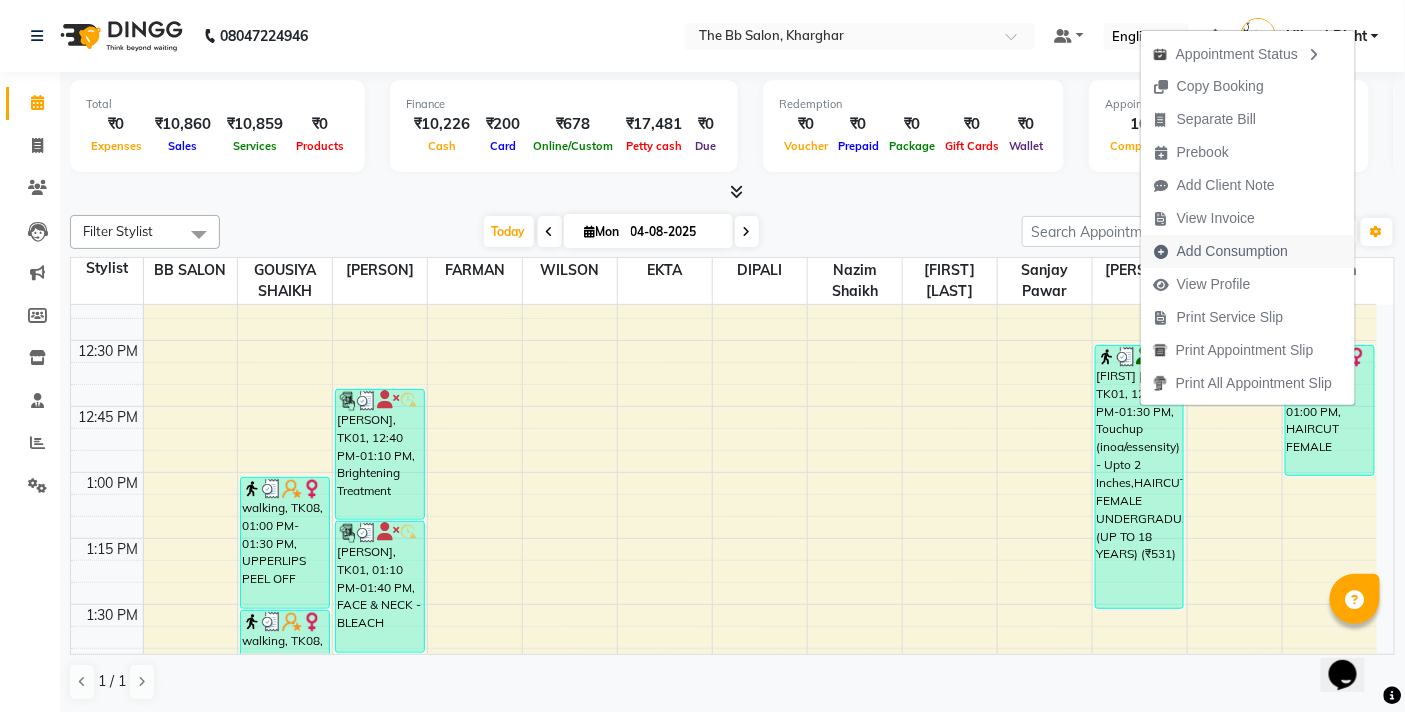 click on "Add Consumption" at bounding box center (1232, 251) 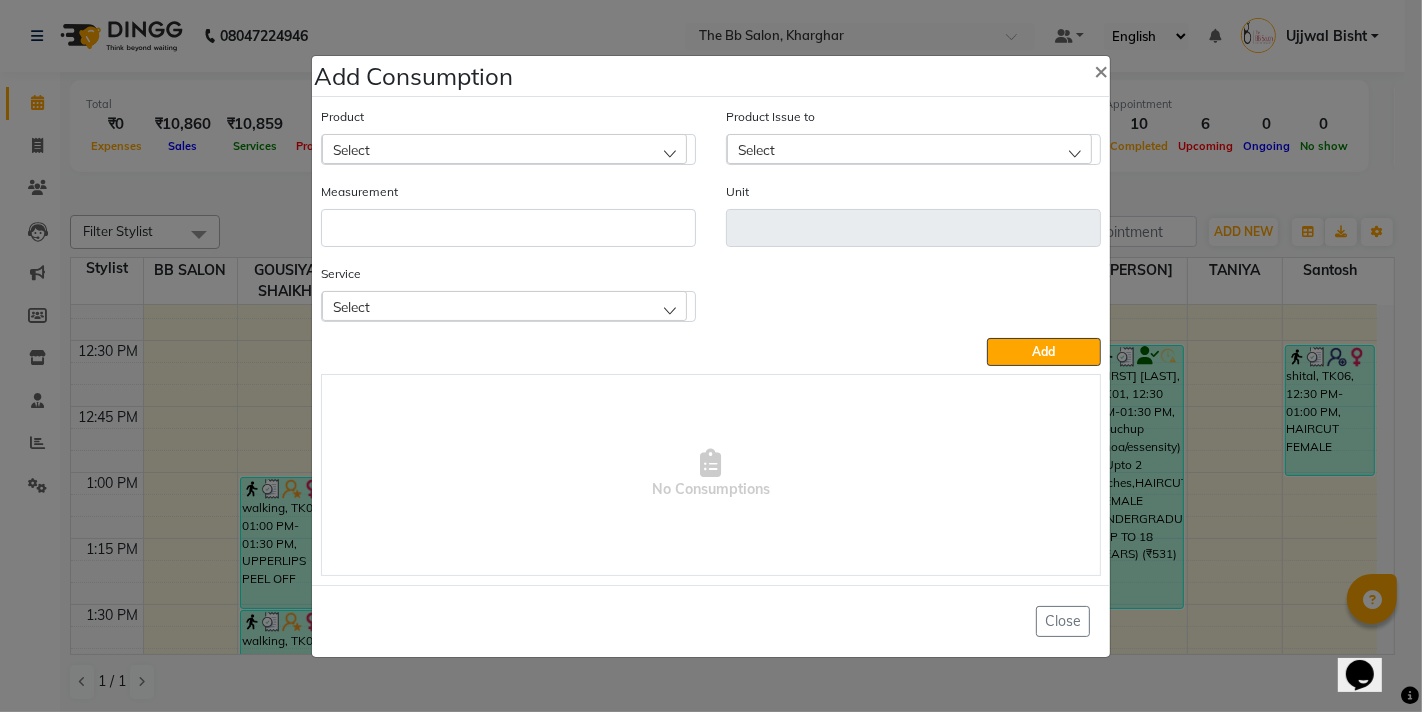 click on "Select" 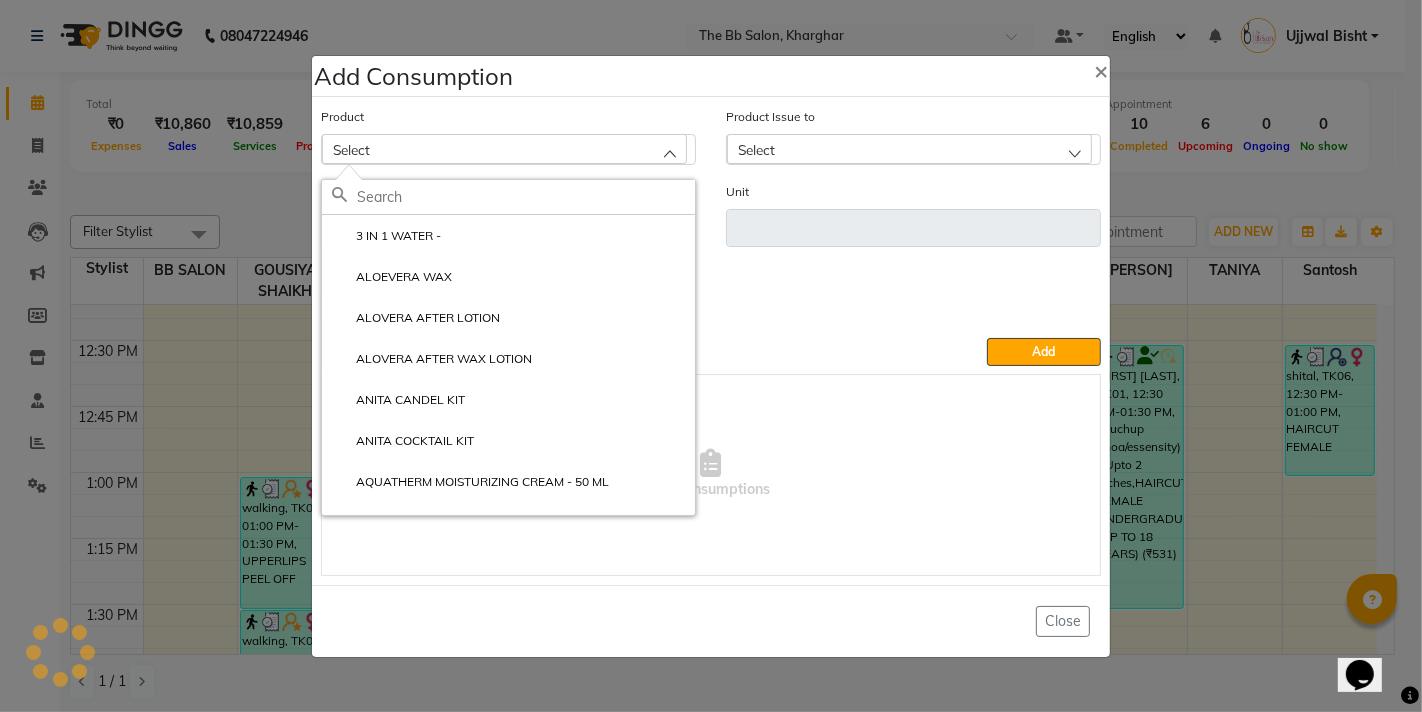 click 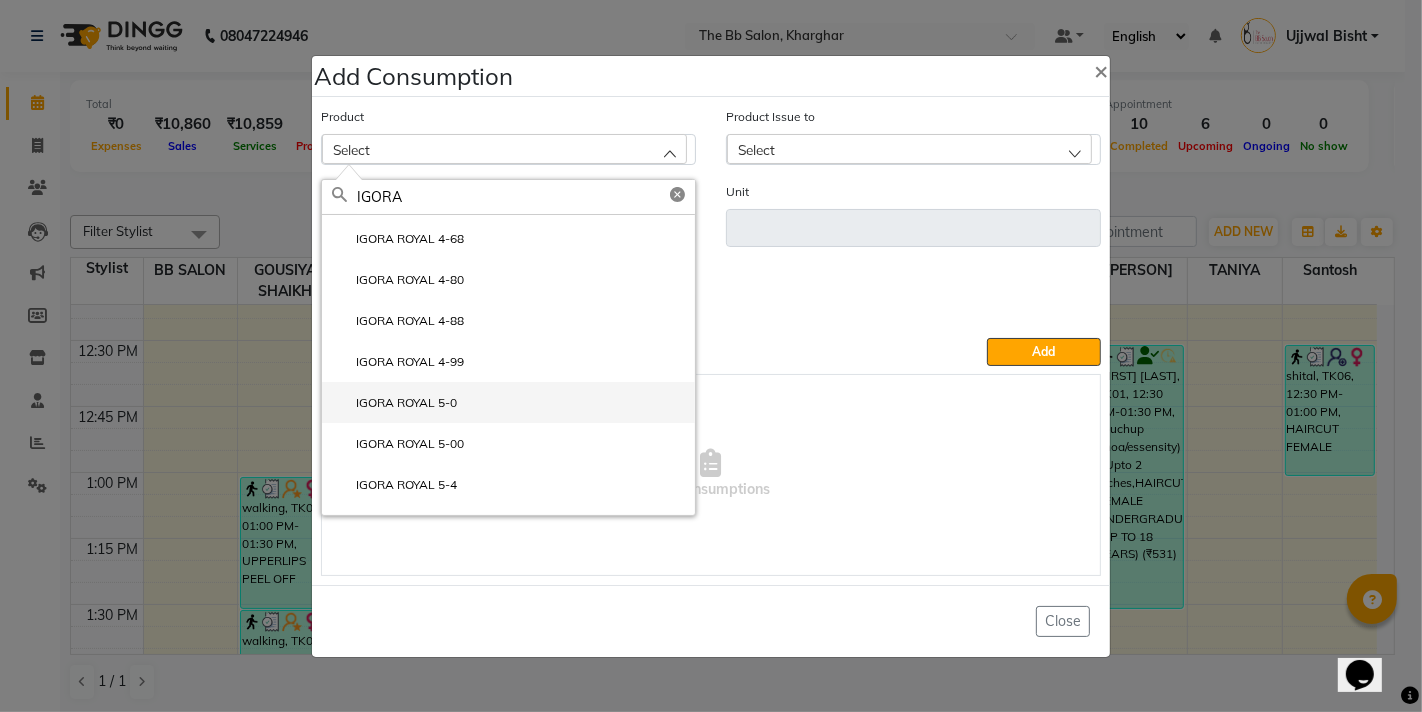 scroll, scrollTop: 888, scrollLeft: 0, axis: vertical 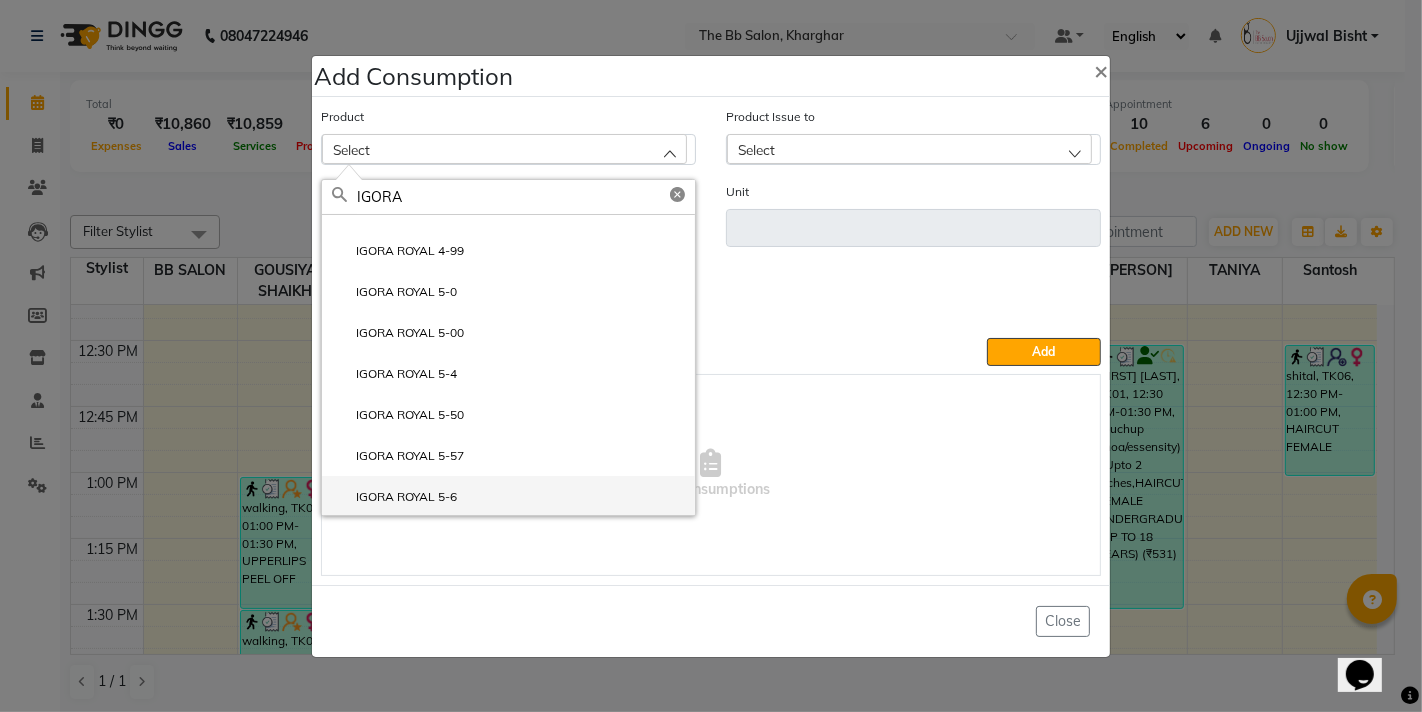 type on "IGORA" 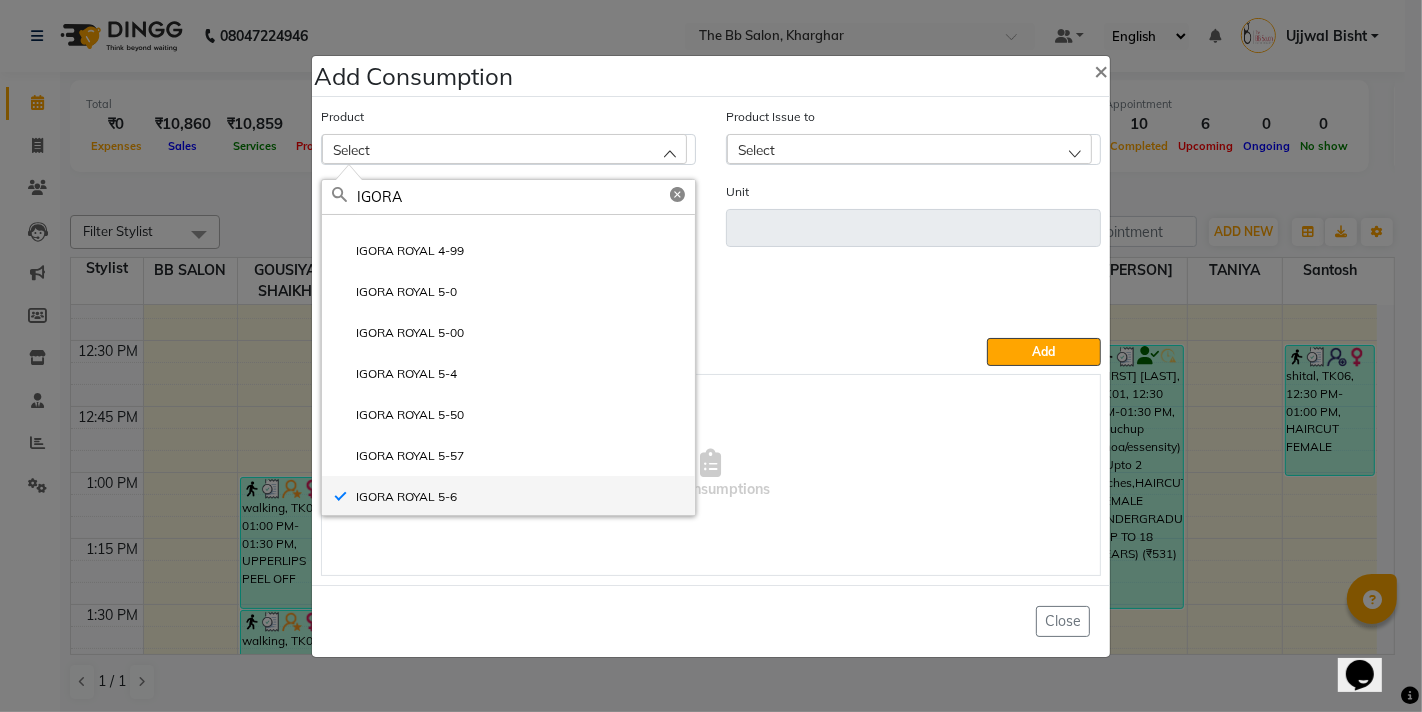 type on "ML" 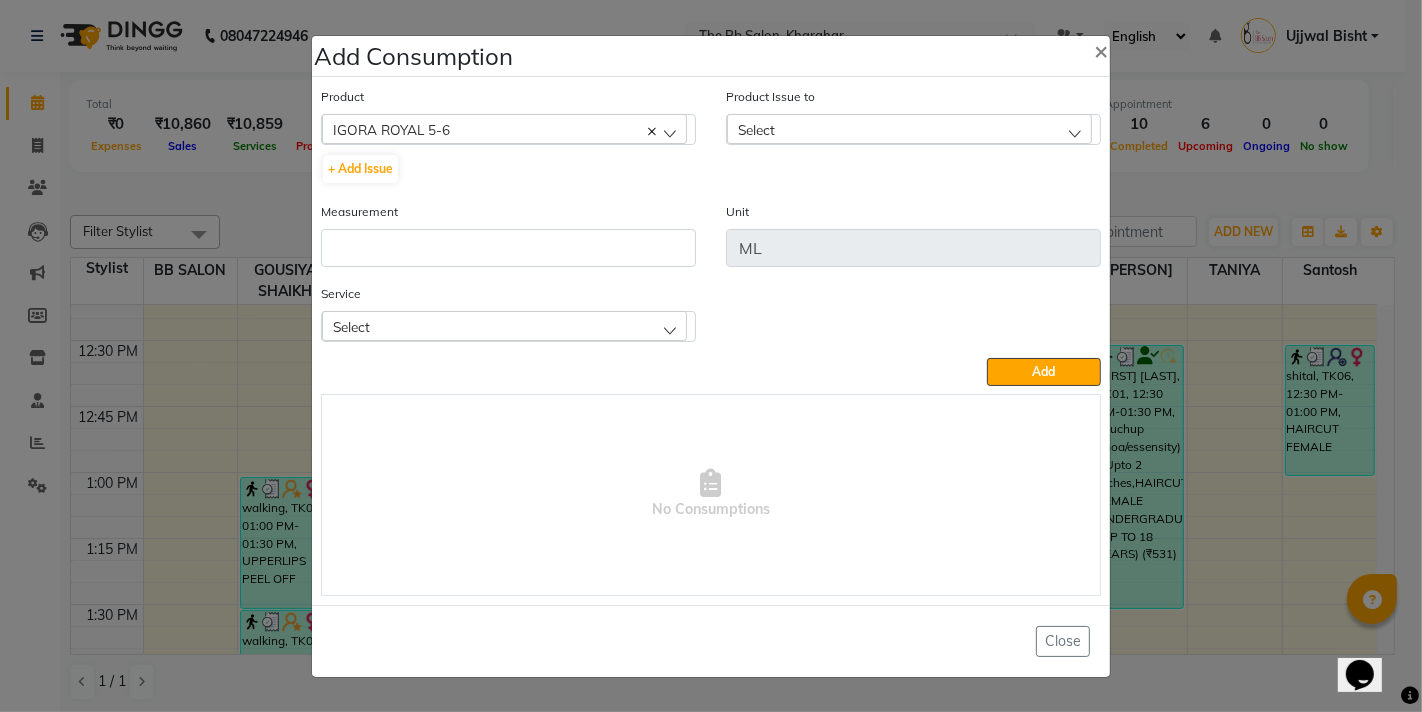 click on "Select" 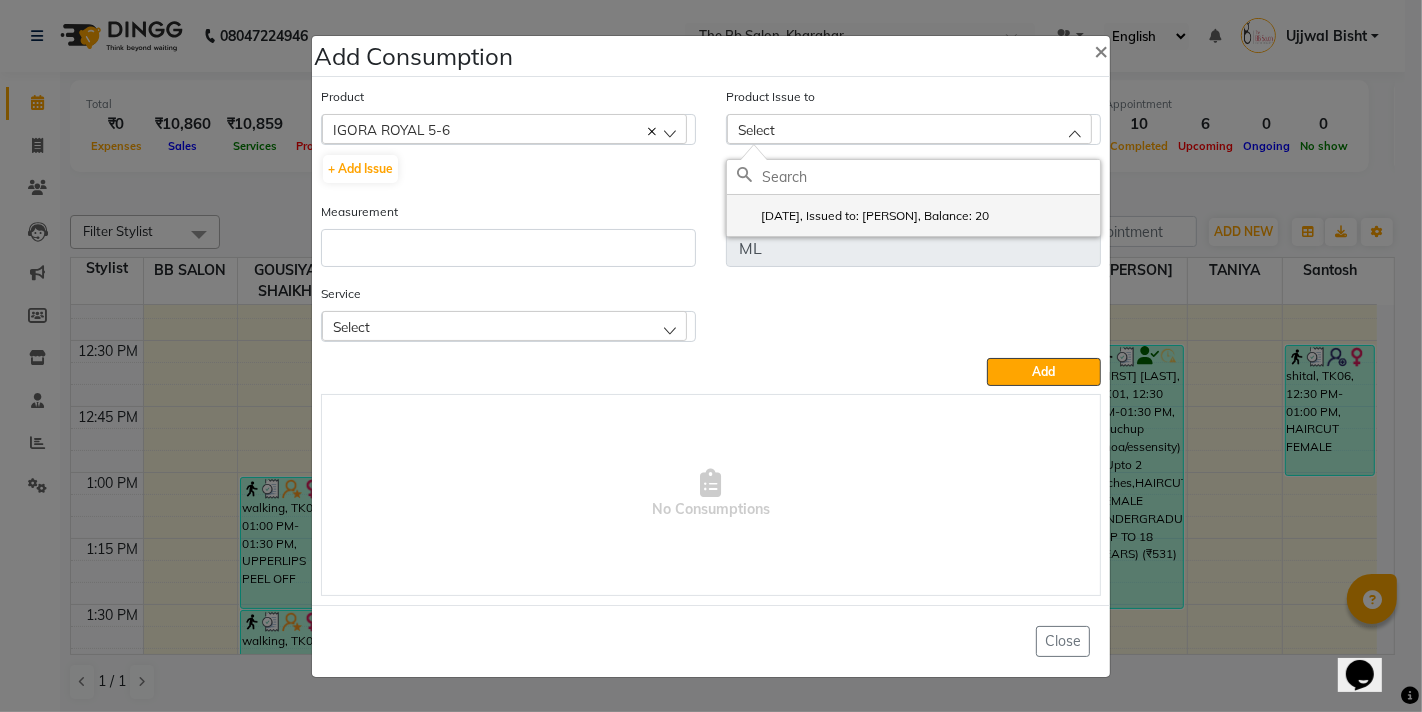 click on "2025-08-03, Issued to: MANGESH TAVARE, Balance: 20" 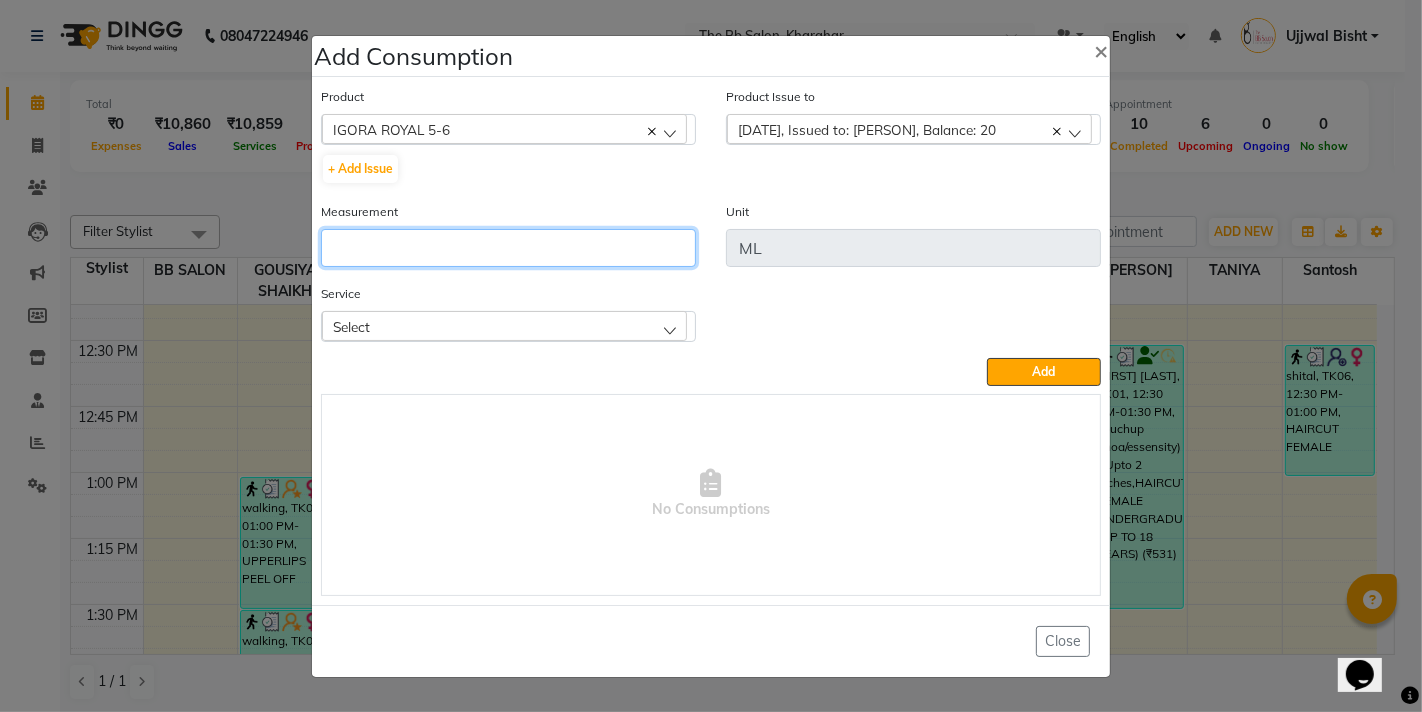 click 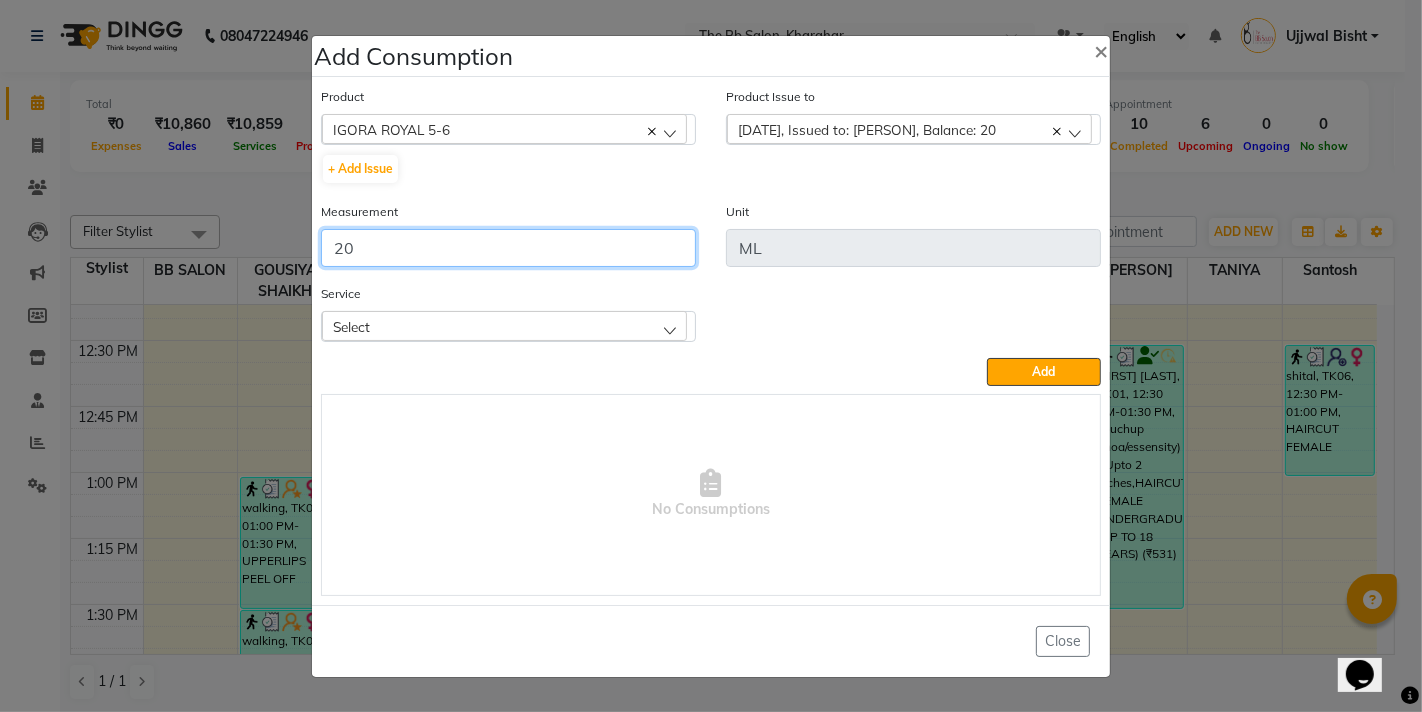 type on "20" 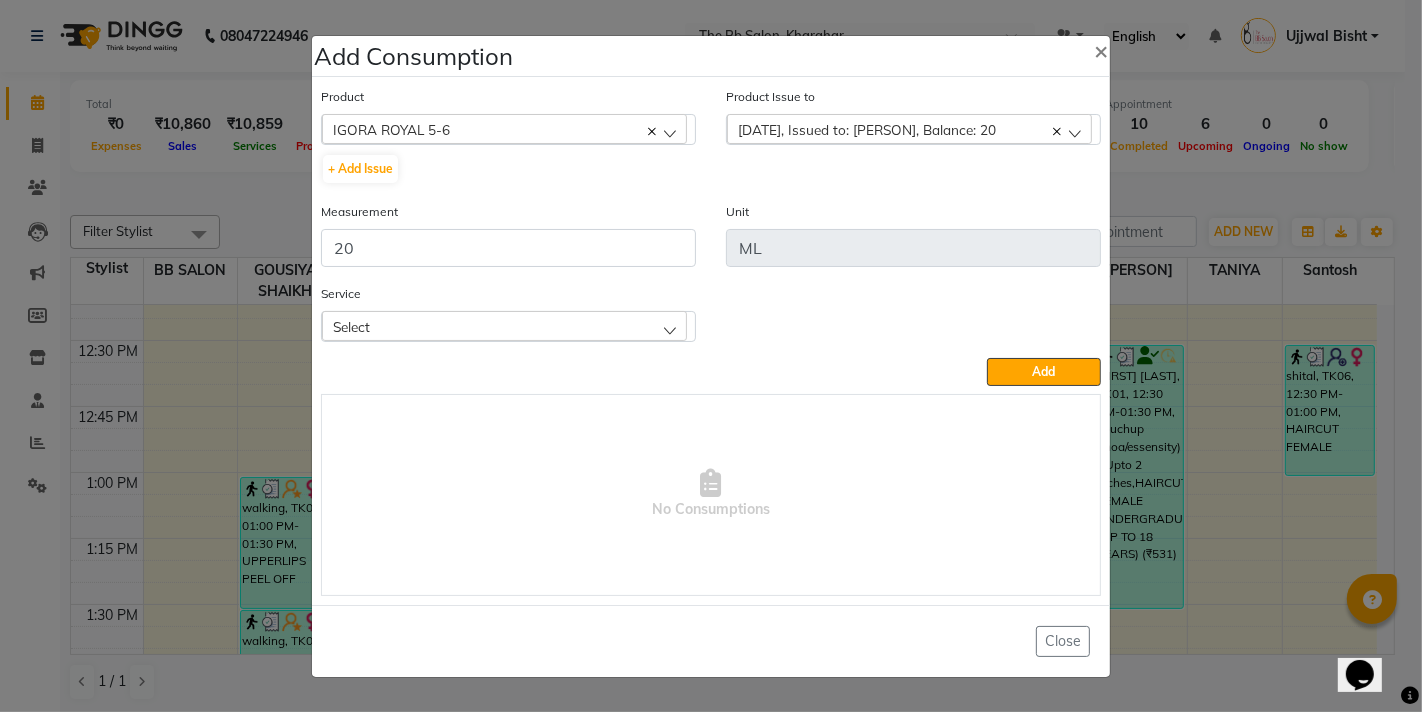 click on "Select" 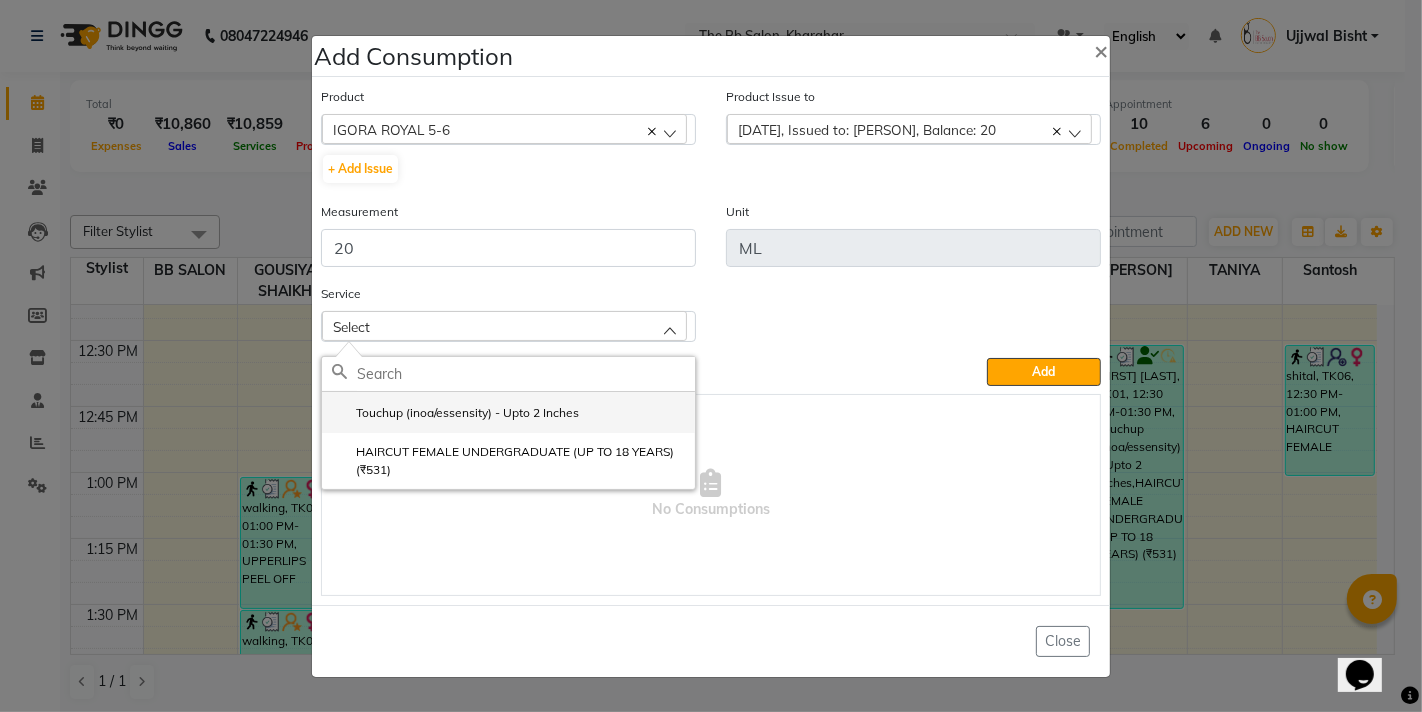 click on "Touchup (inoa/essensity) - Upto 2 Inches" 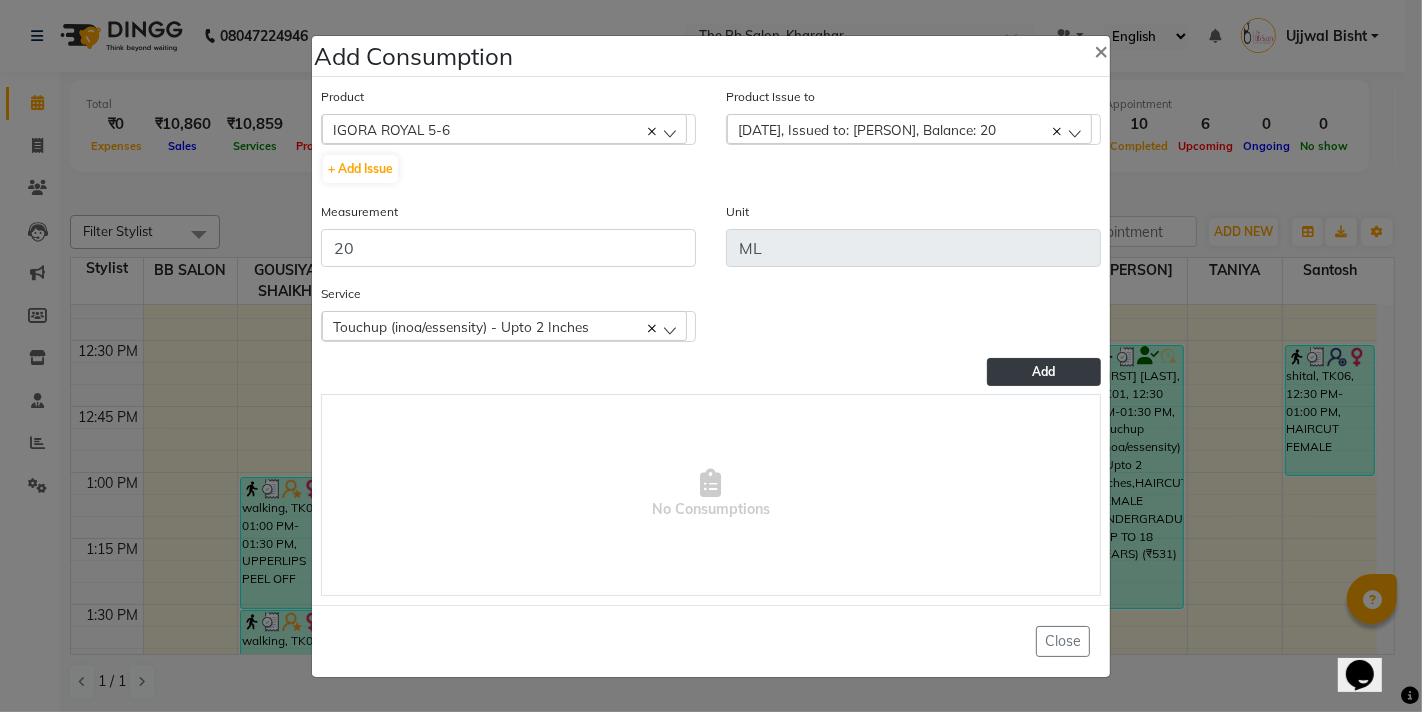 click on "Add" 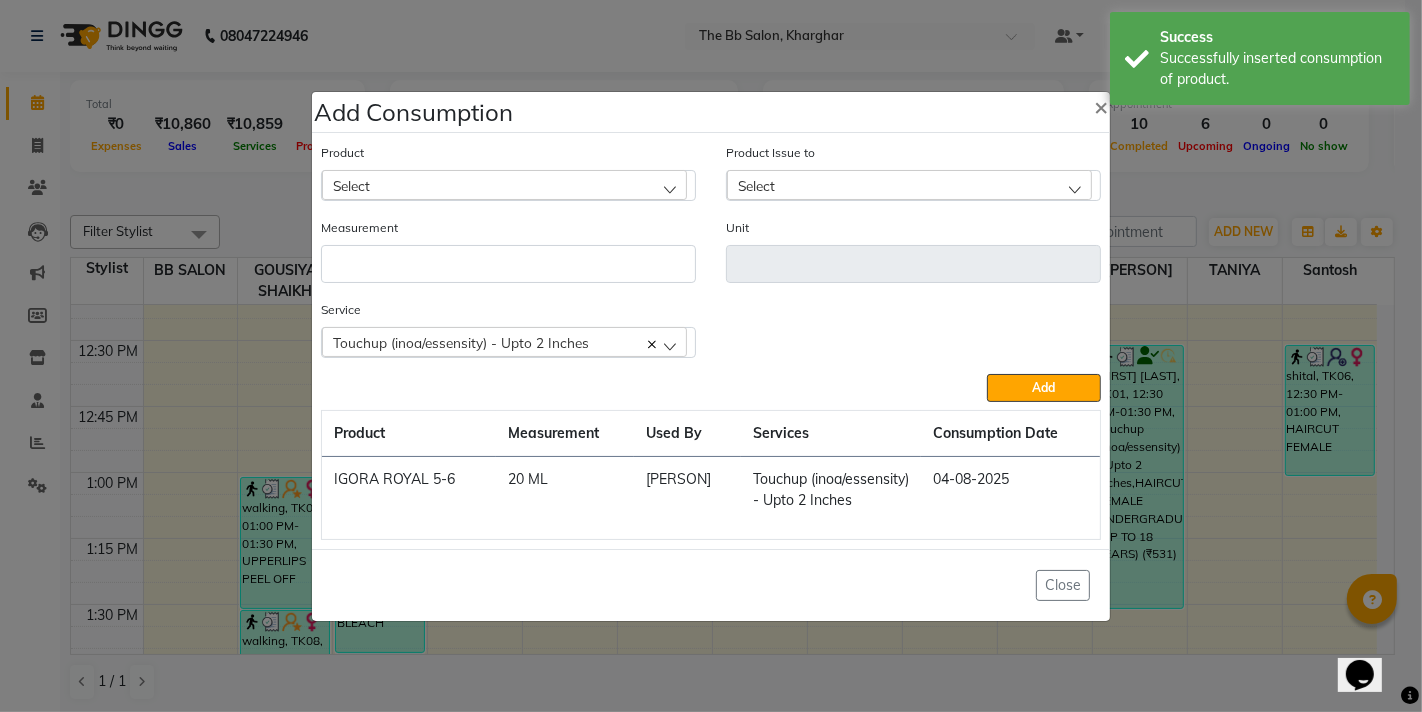 click on "Select" 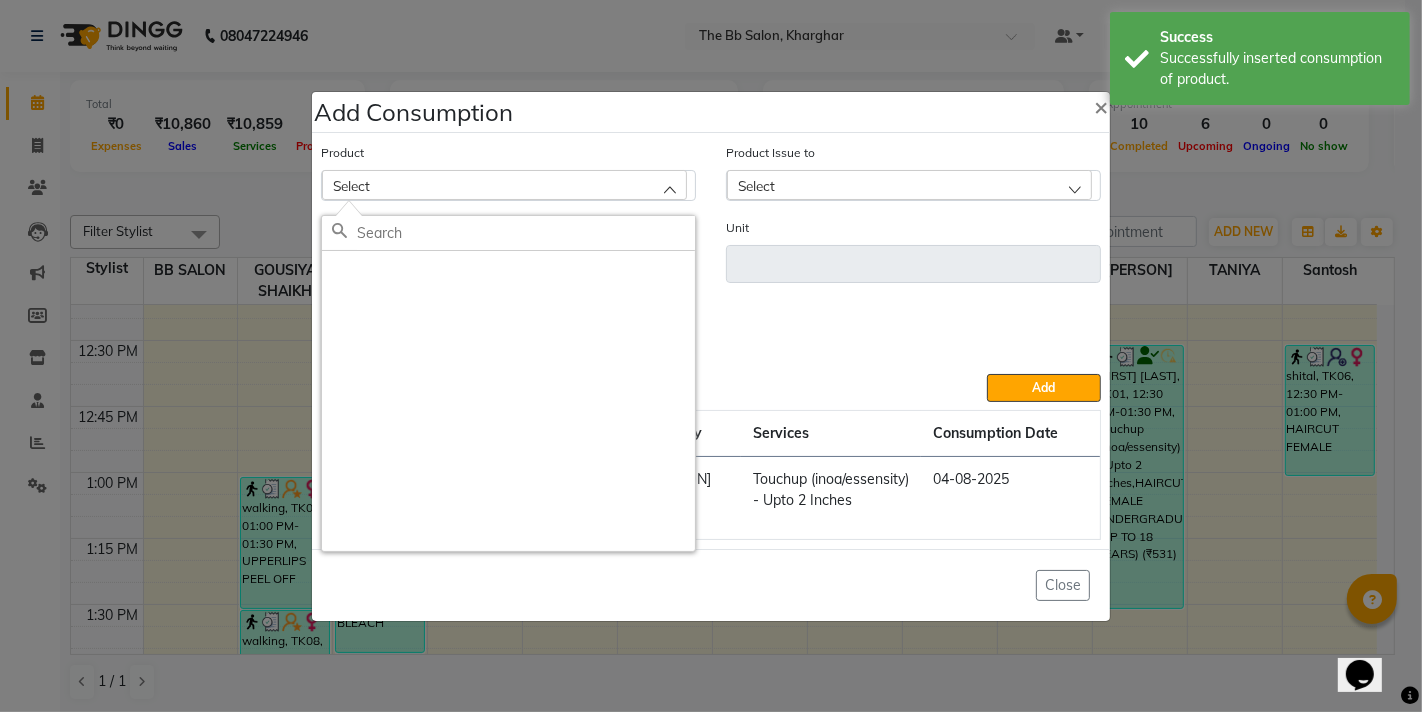 scroll, scrollTop: 0, scrollLeft: 0, axis: both 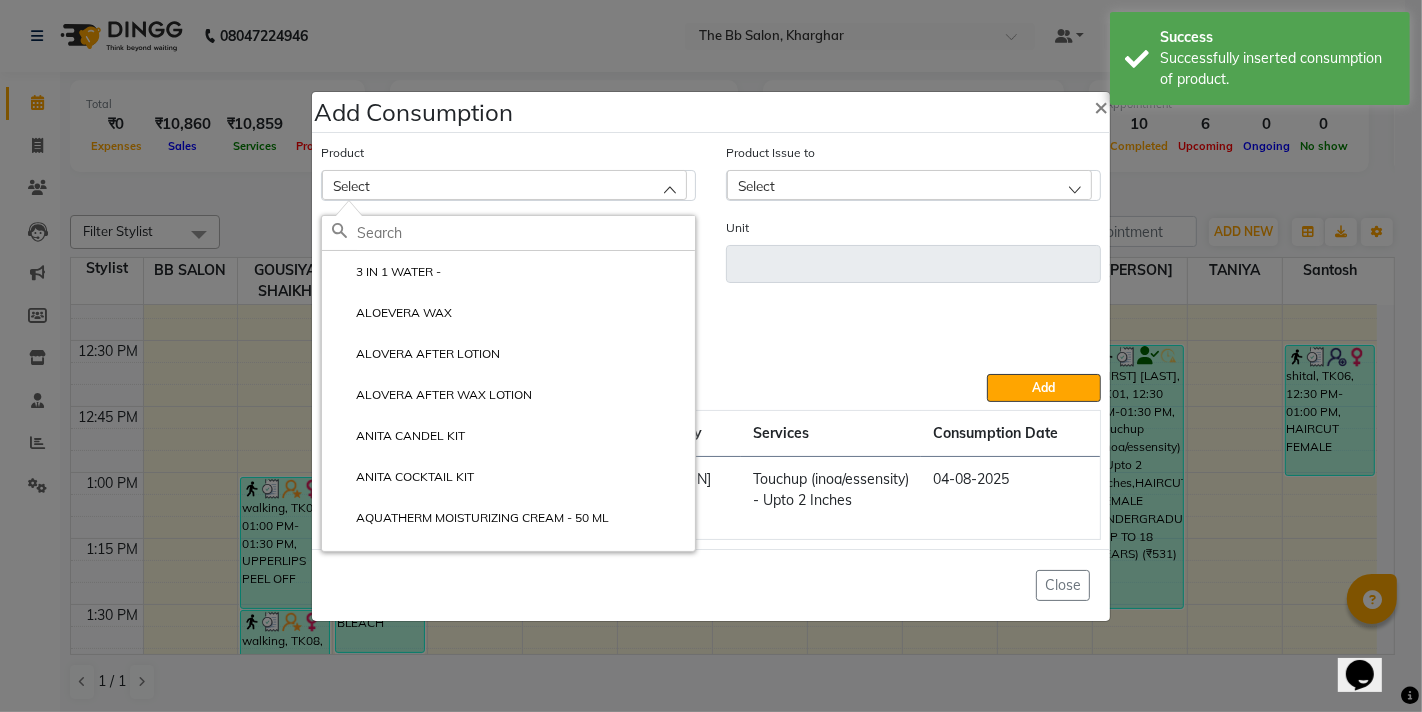 click 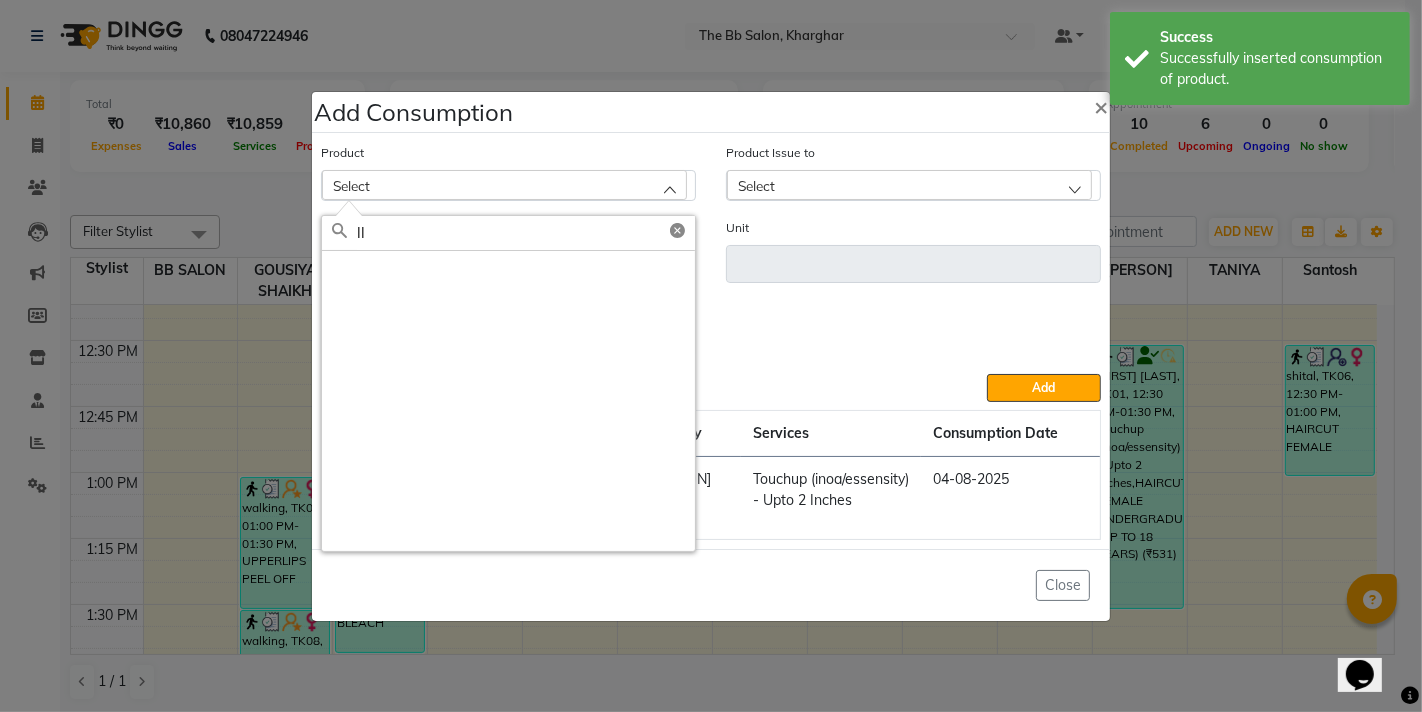 type on "I" 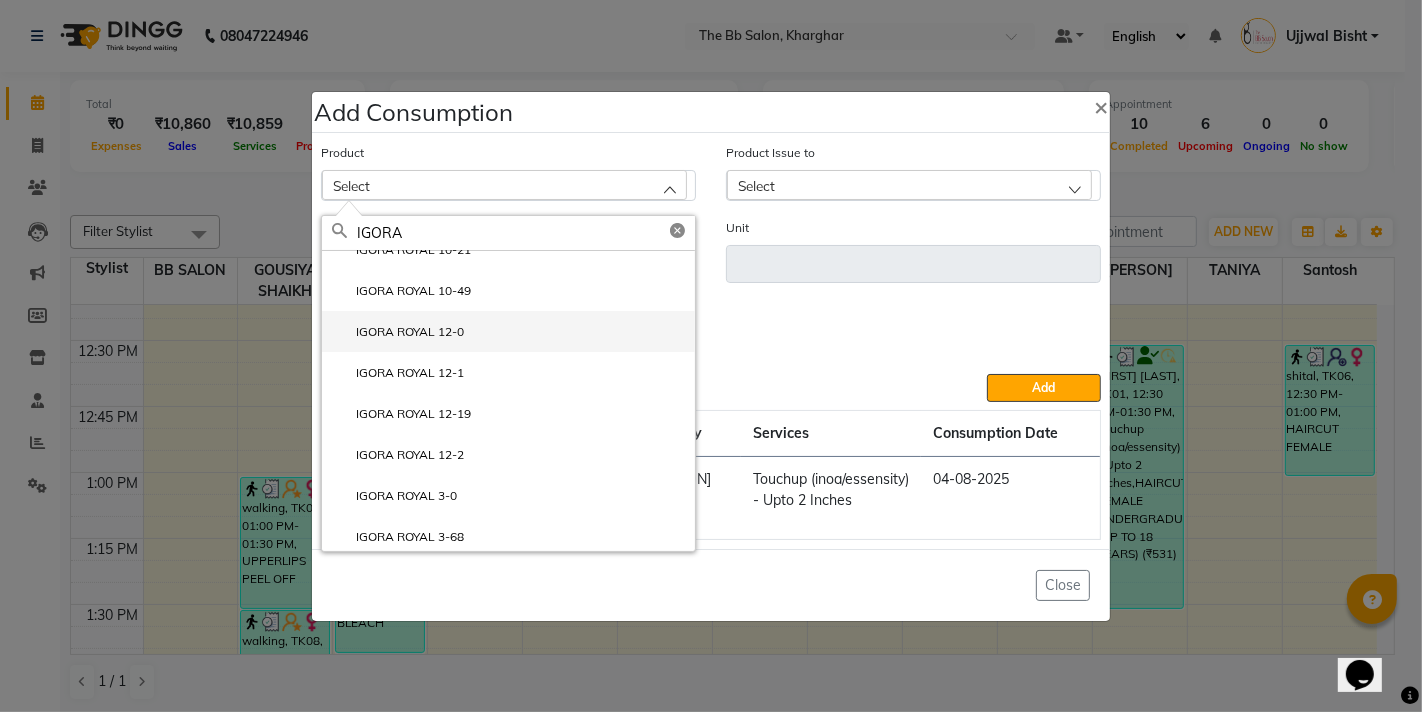 scroll, scrollTop: 444, scrollLeft: 0, axis: vertical 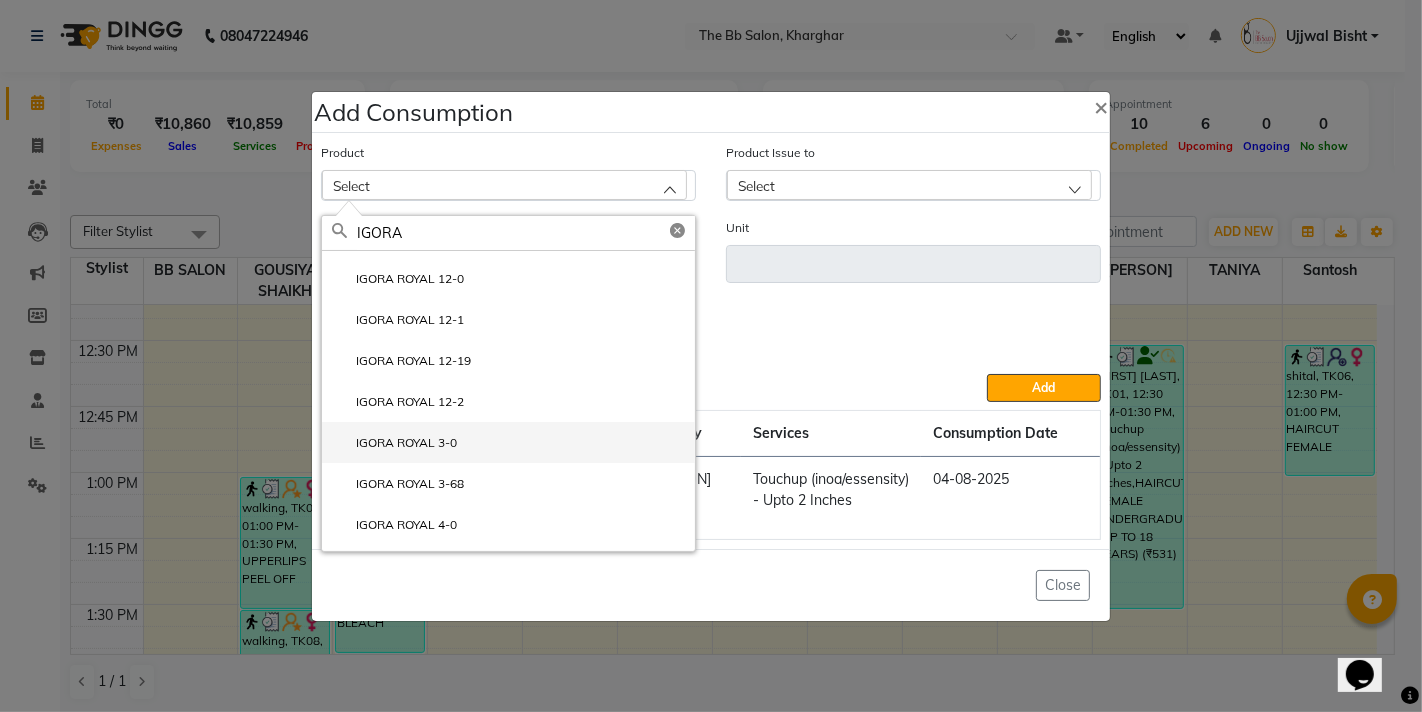type on "IGORA" 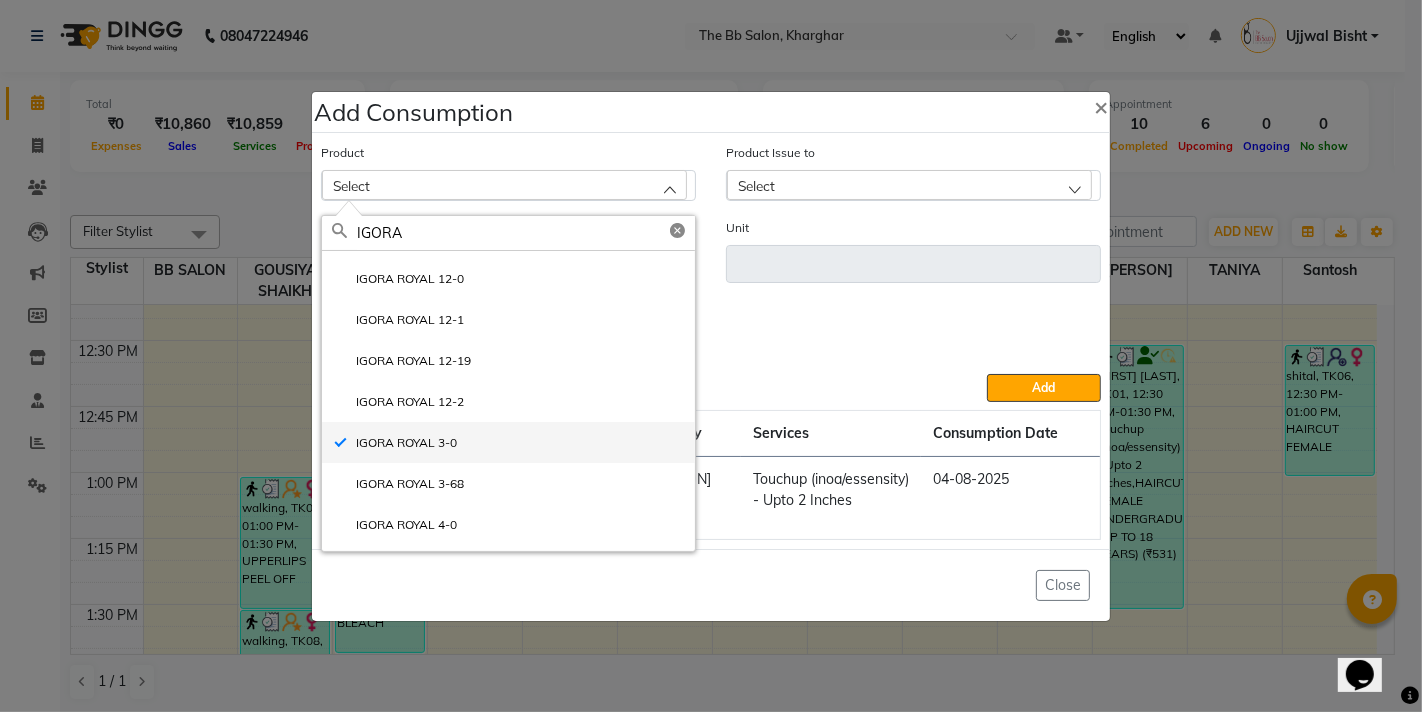 type 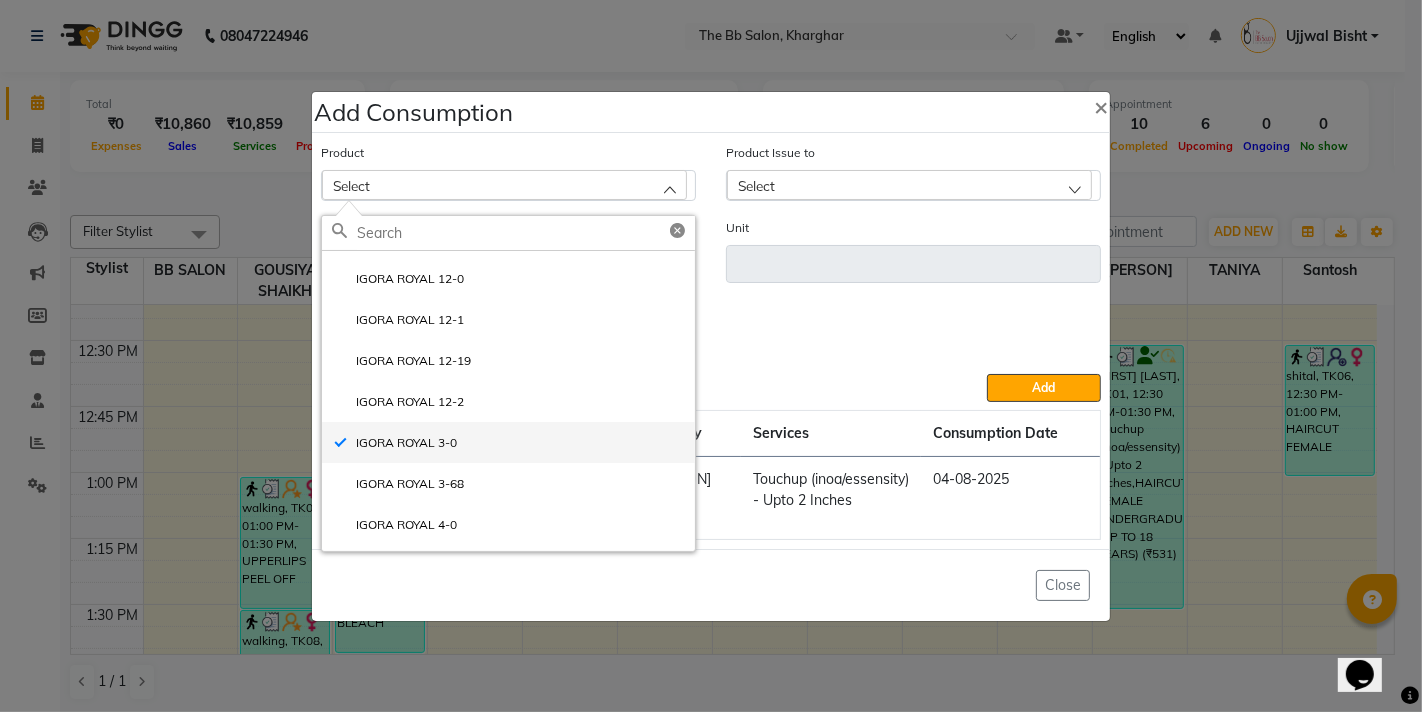 type on "ML" 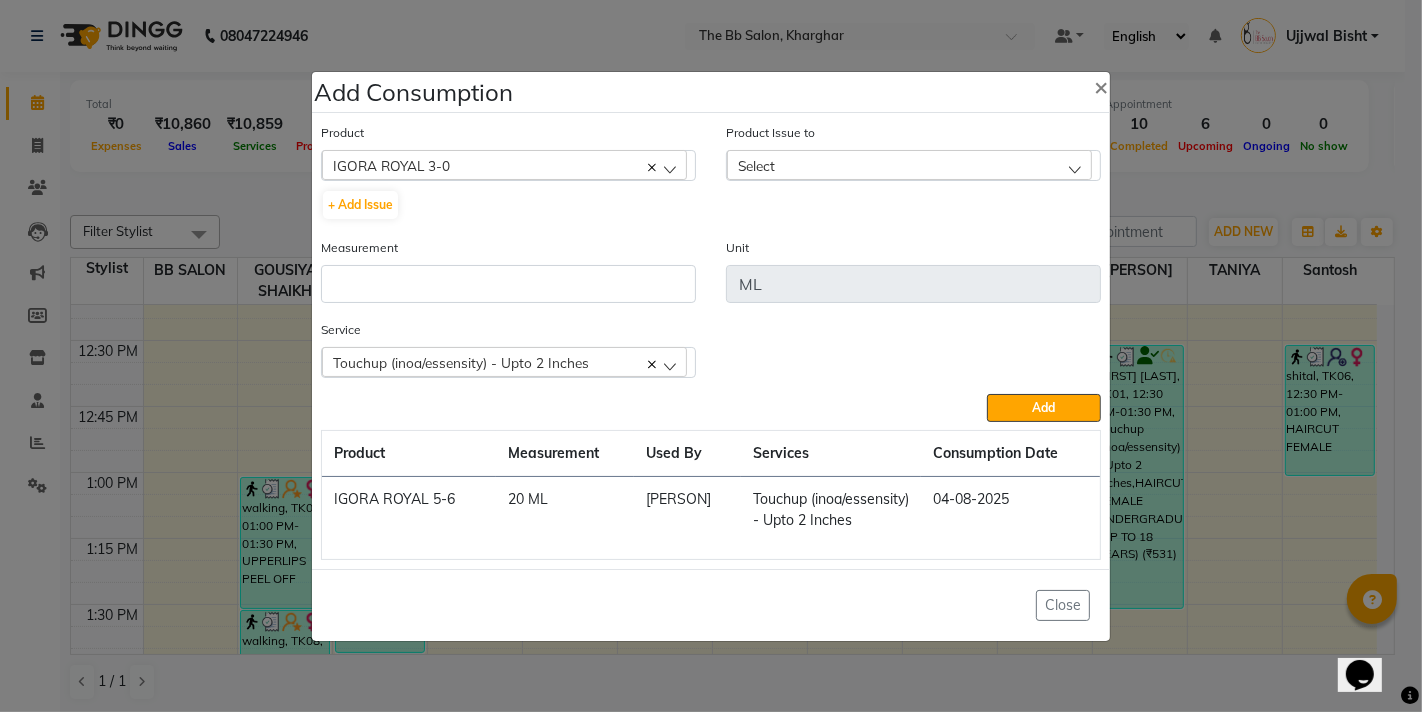 click on "Select" 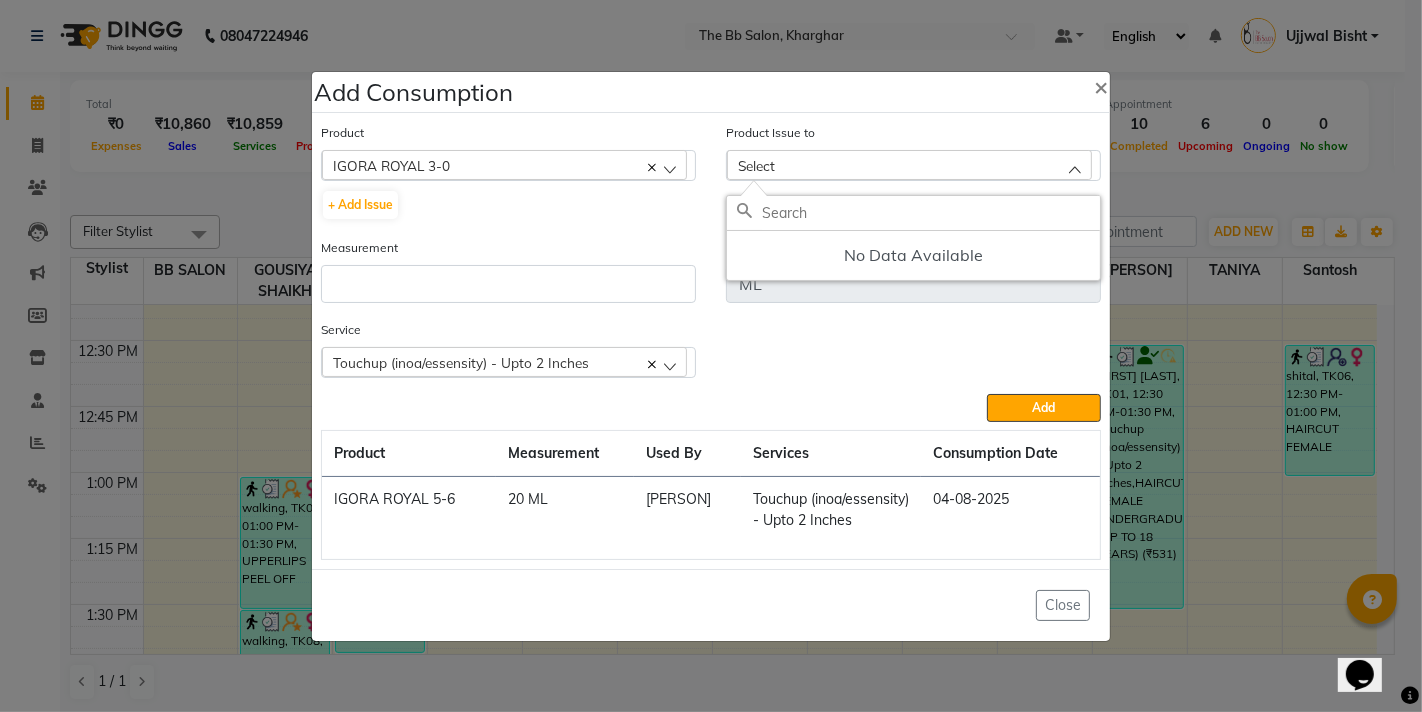 click on "Product  IGORA ROYAL 3-0  3 IN 1 WATER -  + Add Issue" 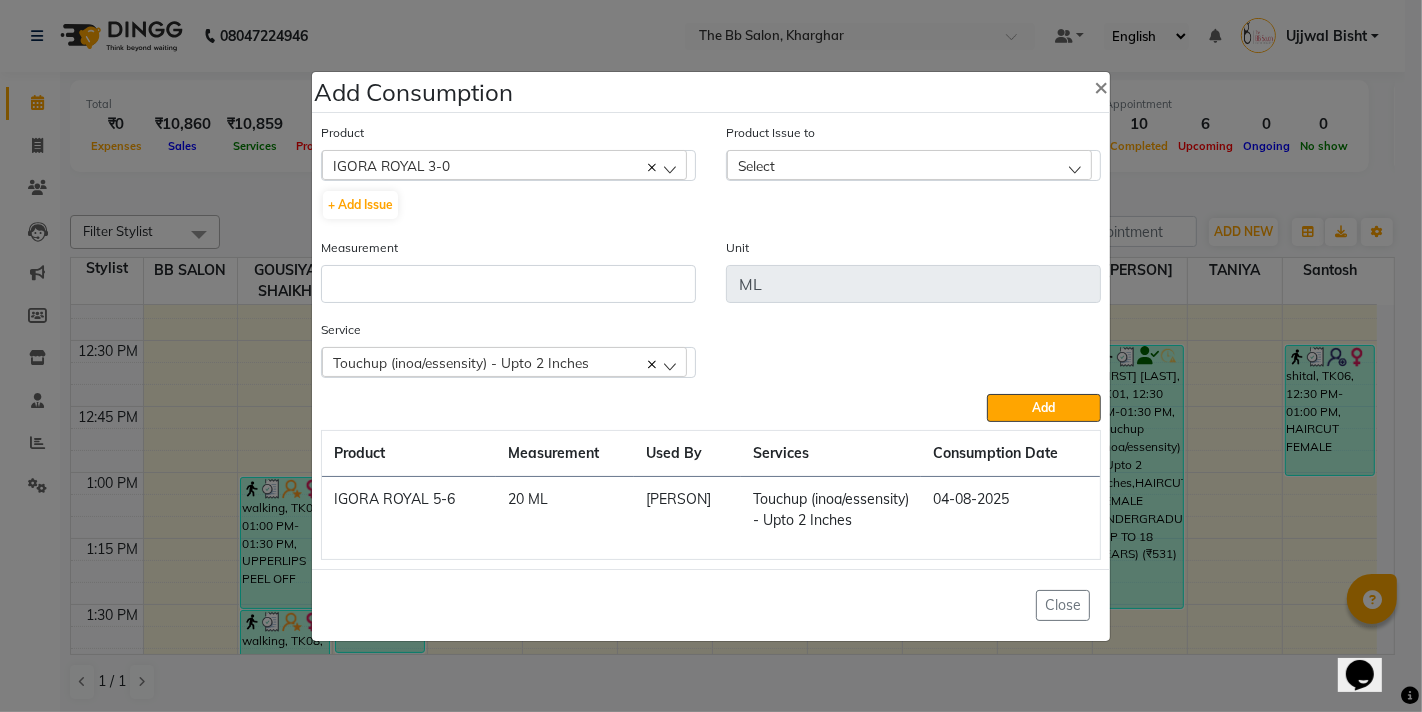 click 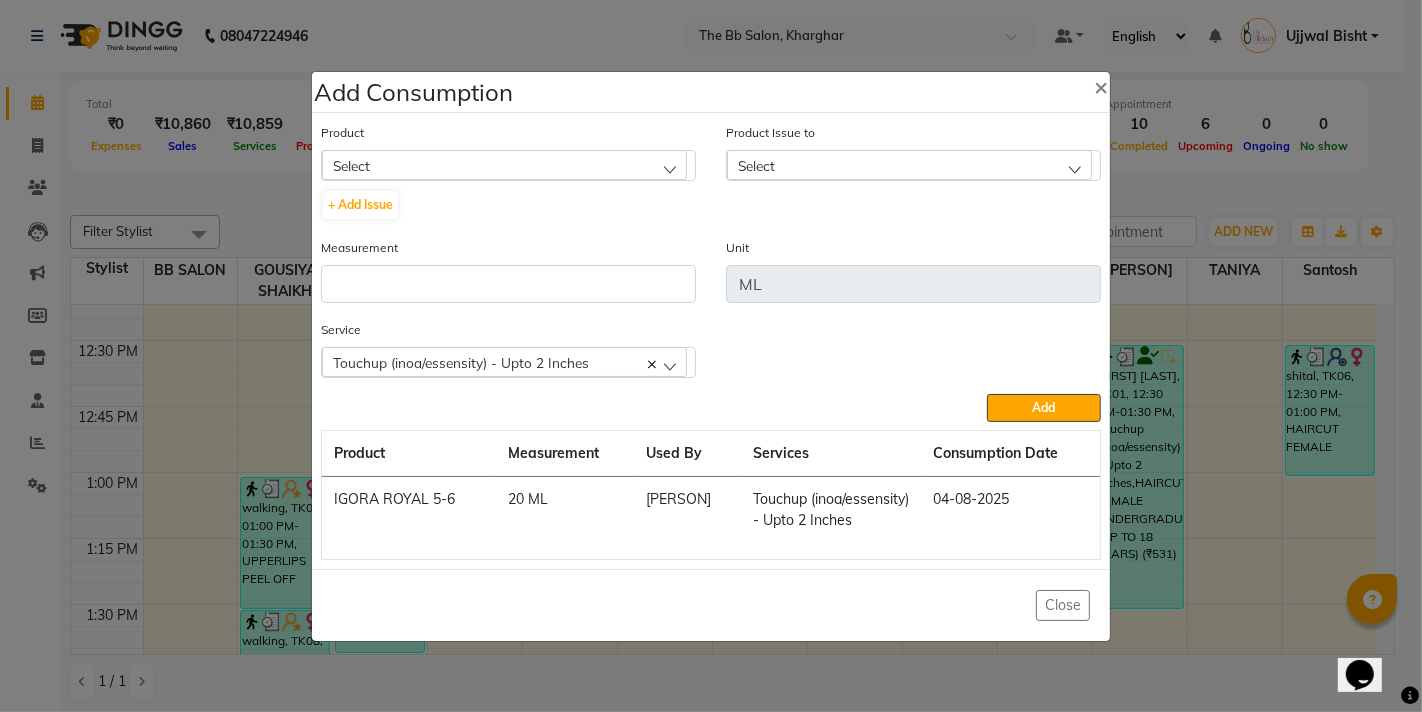 click on "Select" 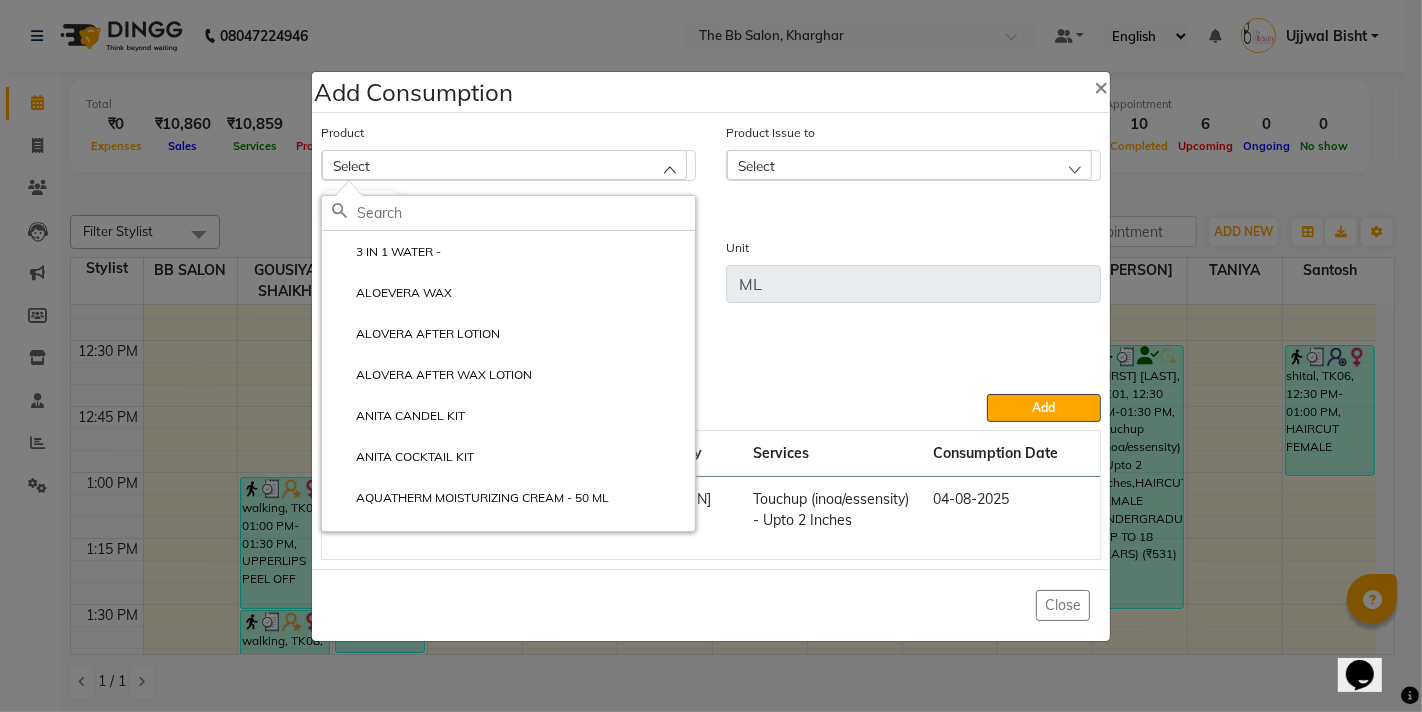click 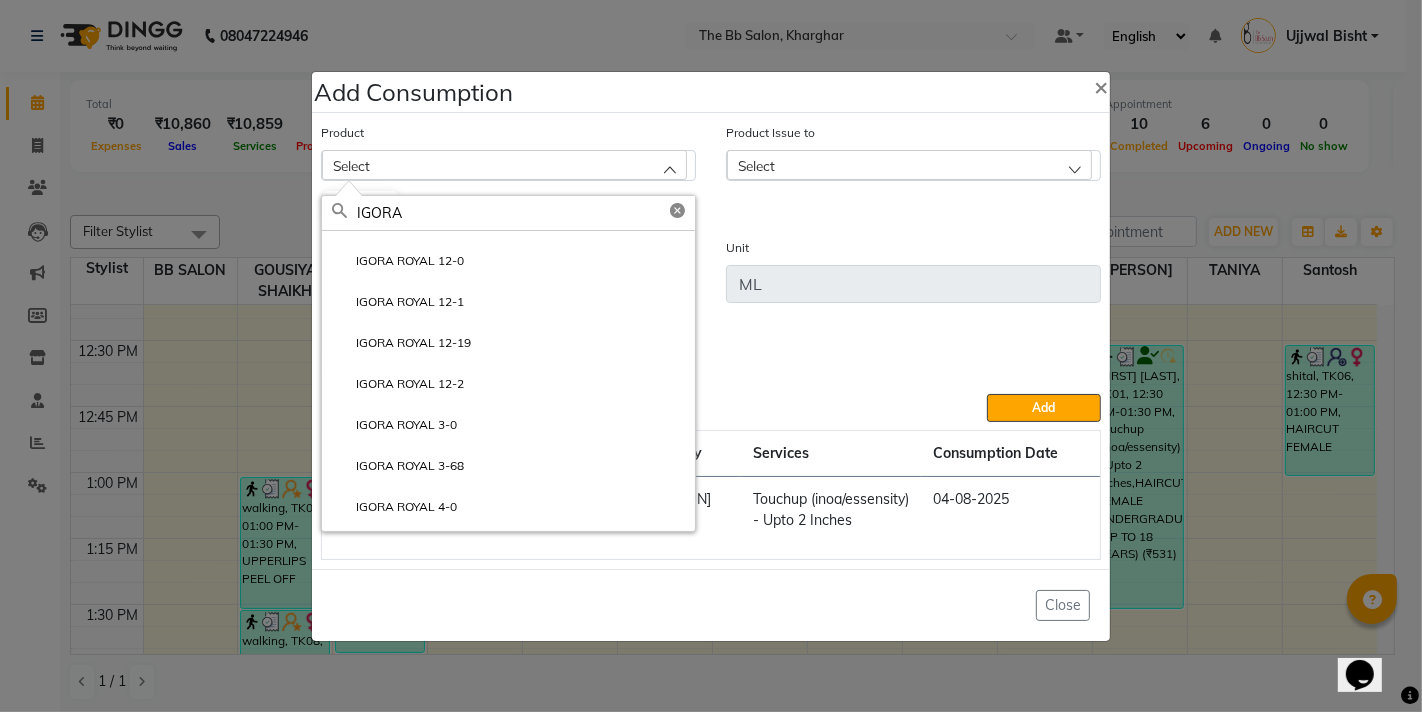 scroll, scrollTop: 444, scrollLeft: 0, axis: vertical 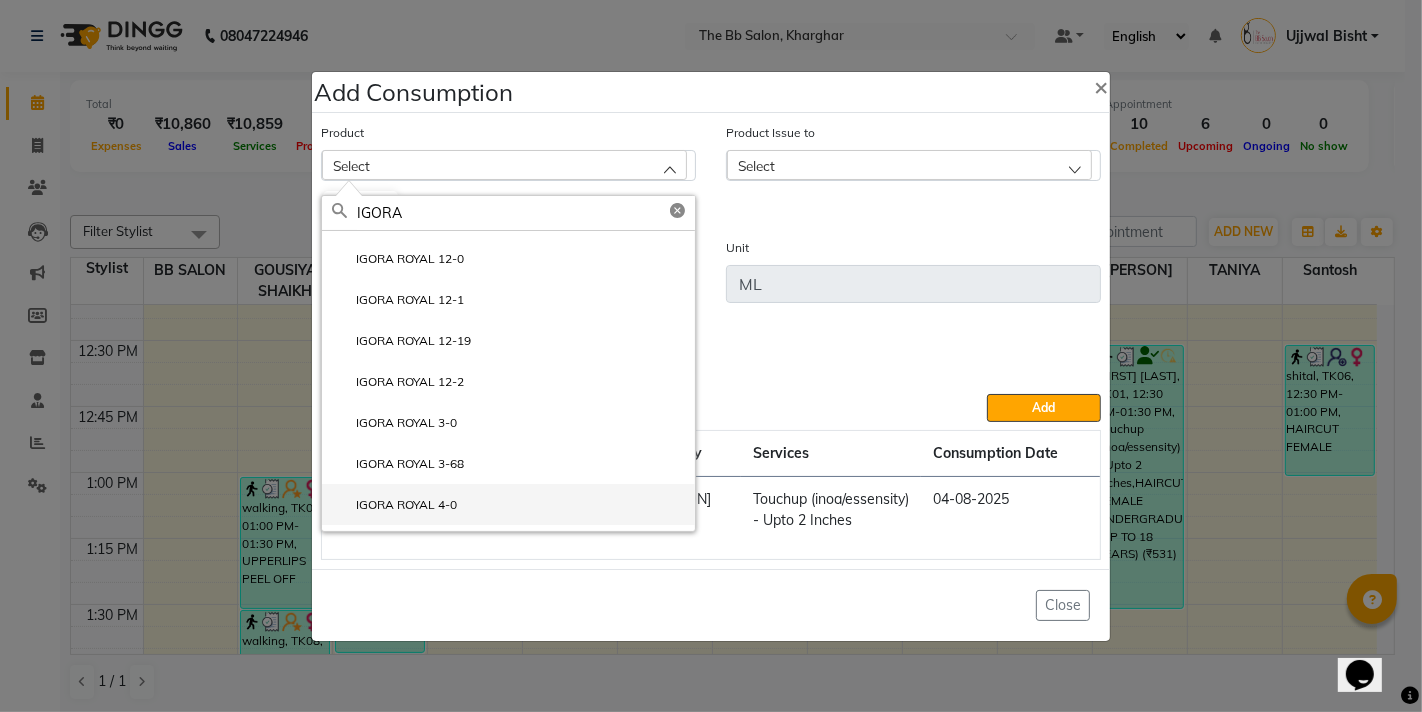 type on "IGORA" 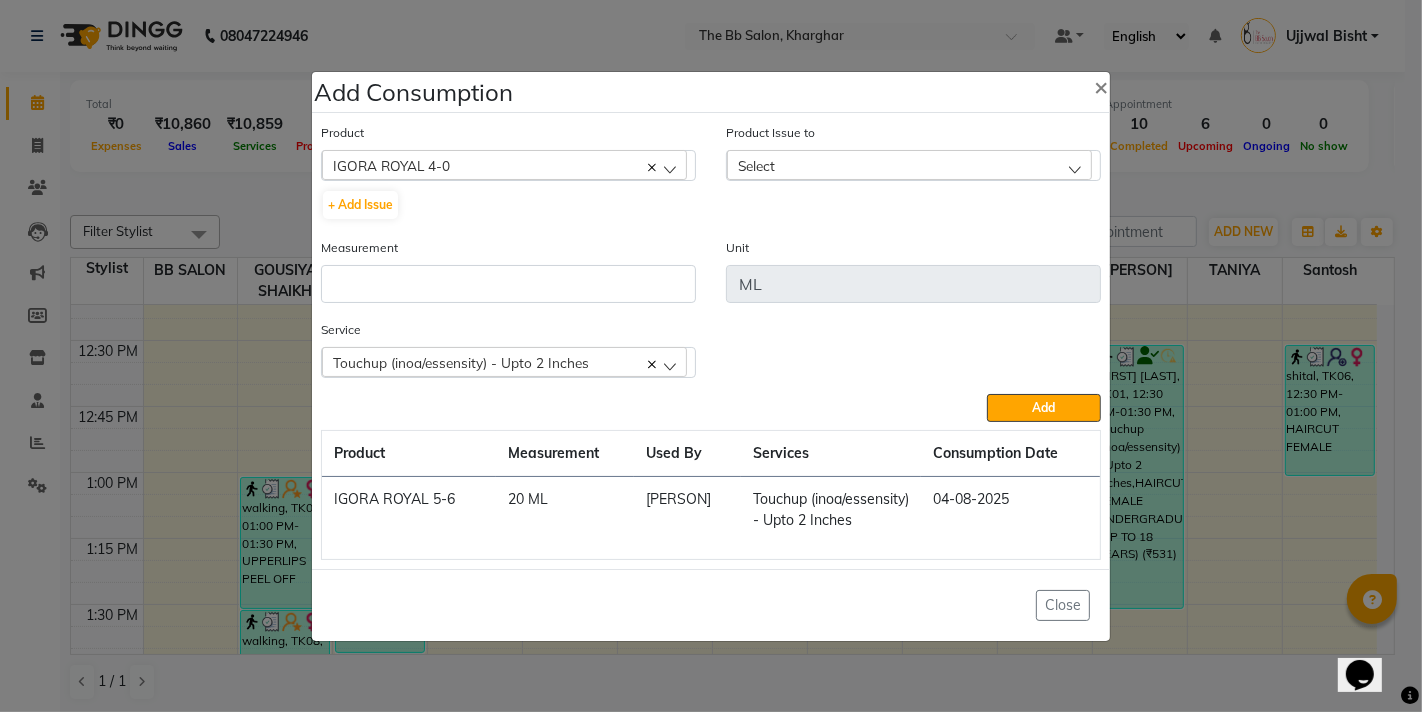 drag, startPoint x: 854, startPoint y: 132, endPoint x: 850, endPoint y: 154, distance: 22.36068 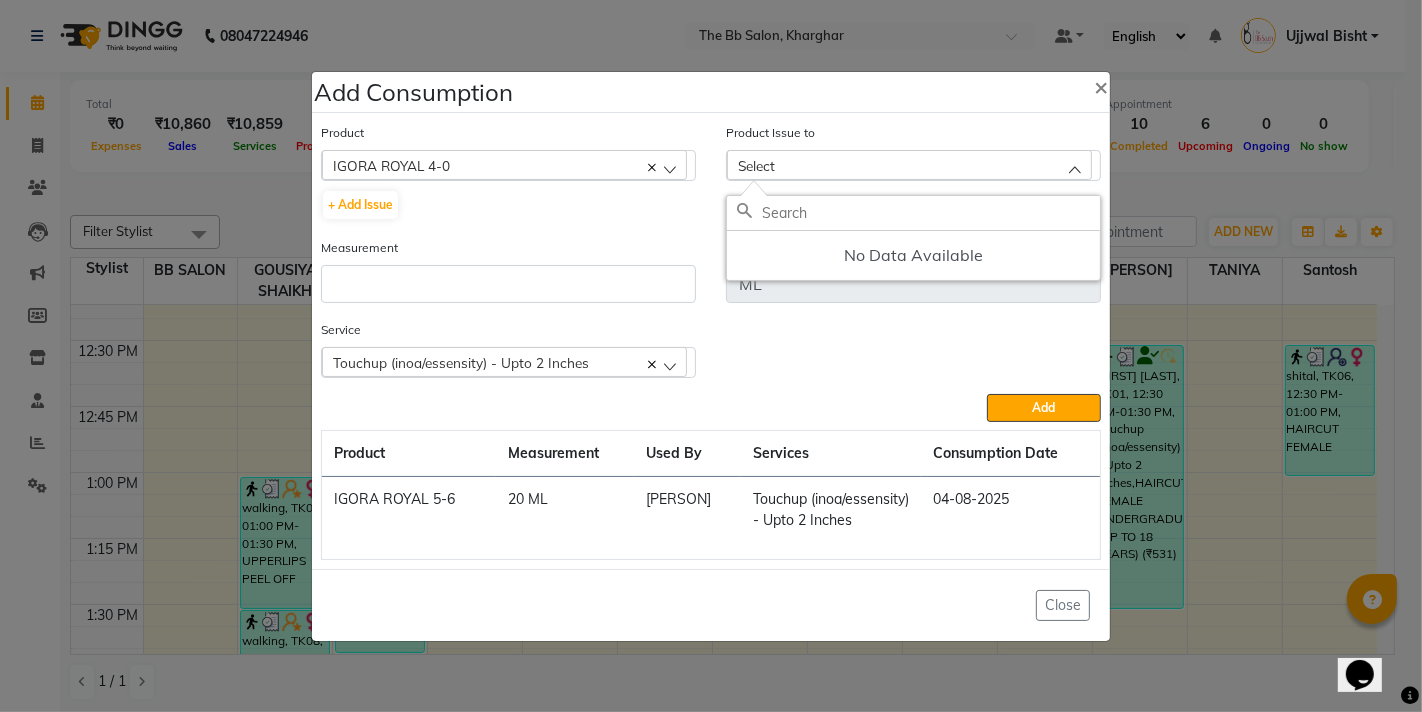 click on "Product  IGORA ROYAL 4-0  3 IN 1 WATER -  + Add Issue" 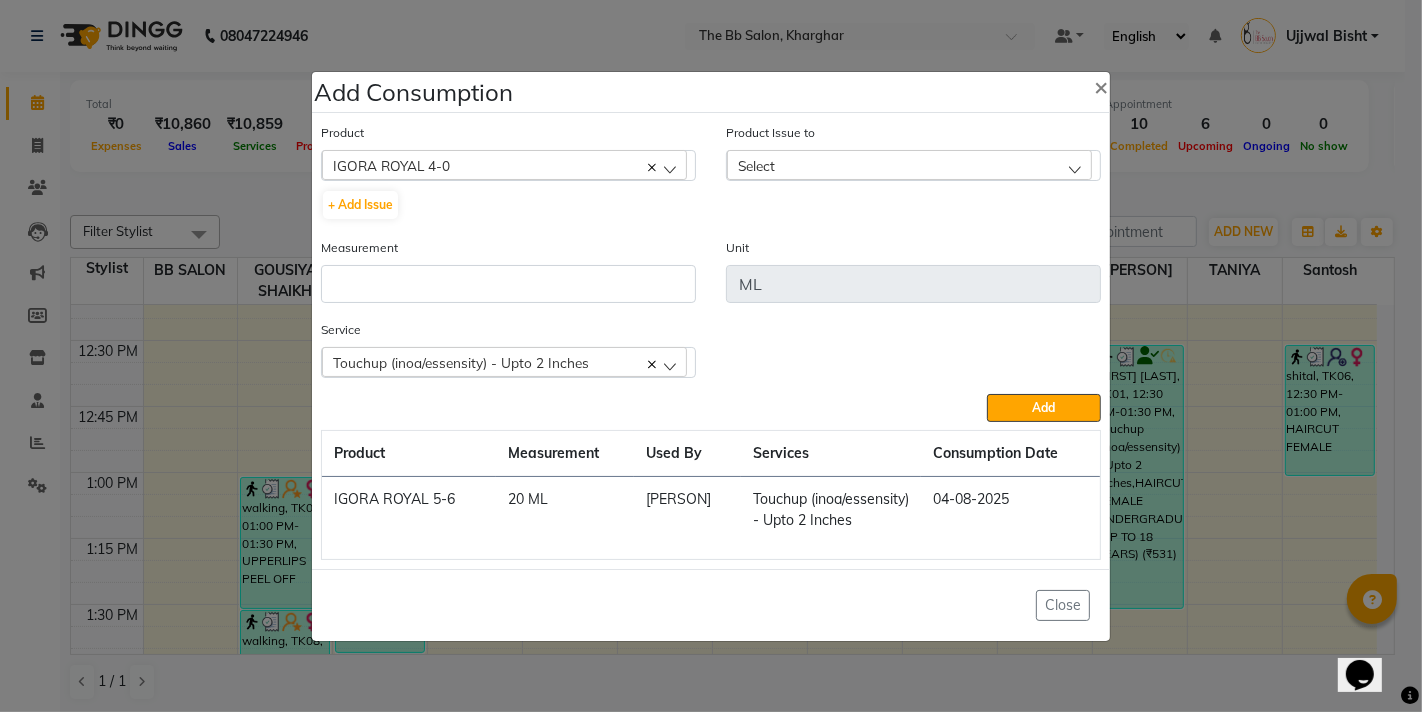 click on "+ Add Issue" 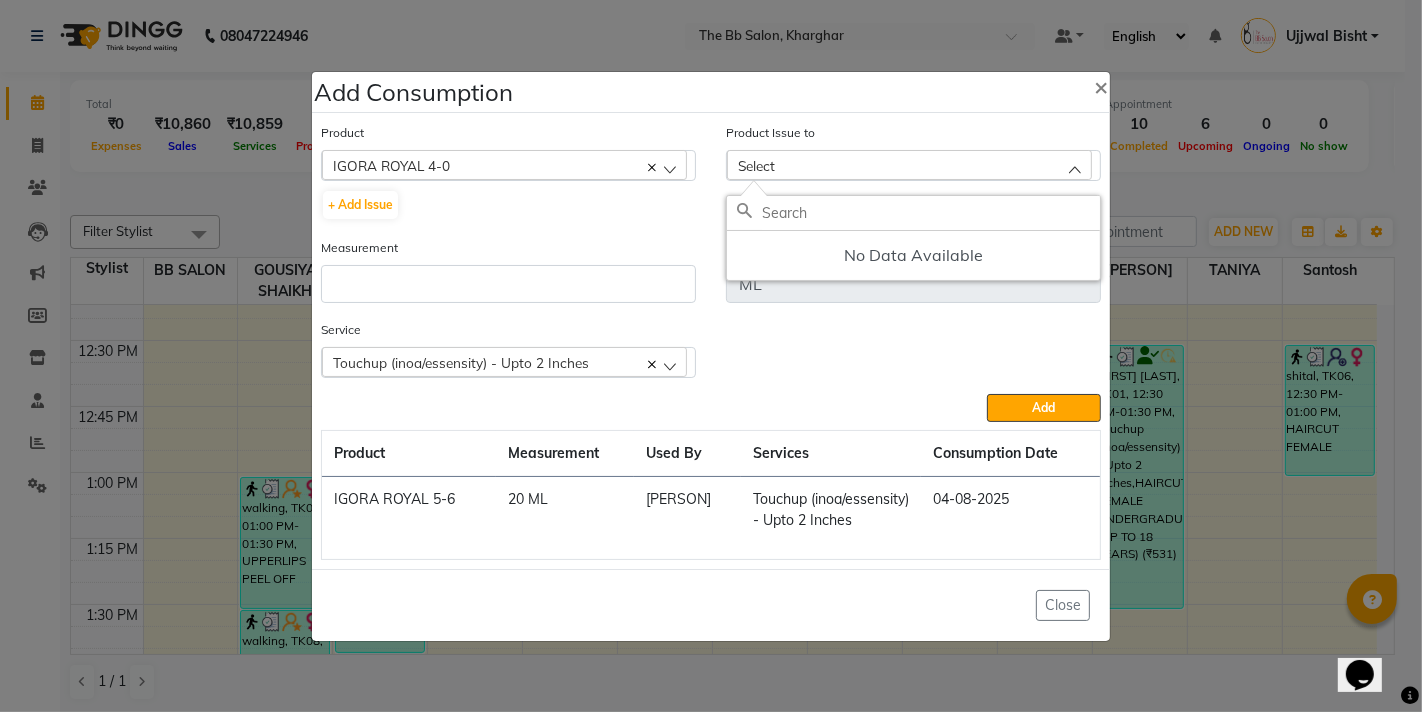 click on "IGORA ROYAL 4-0" 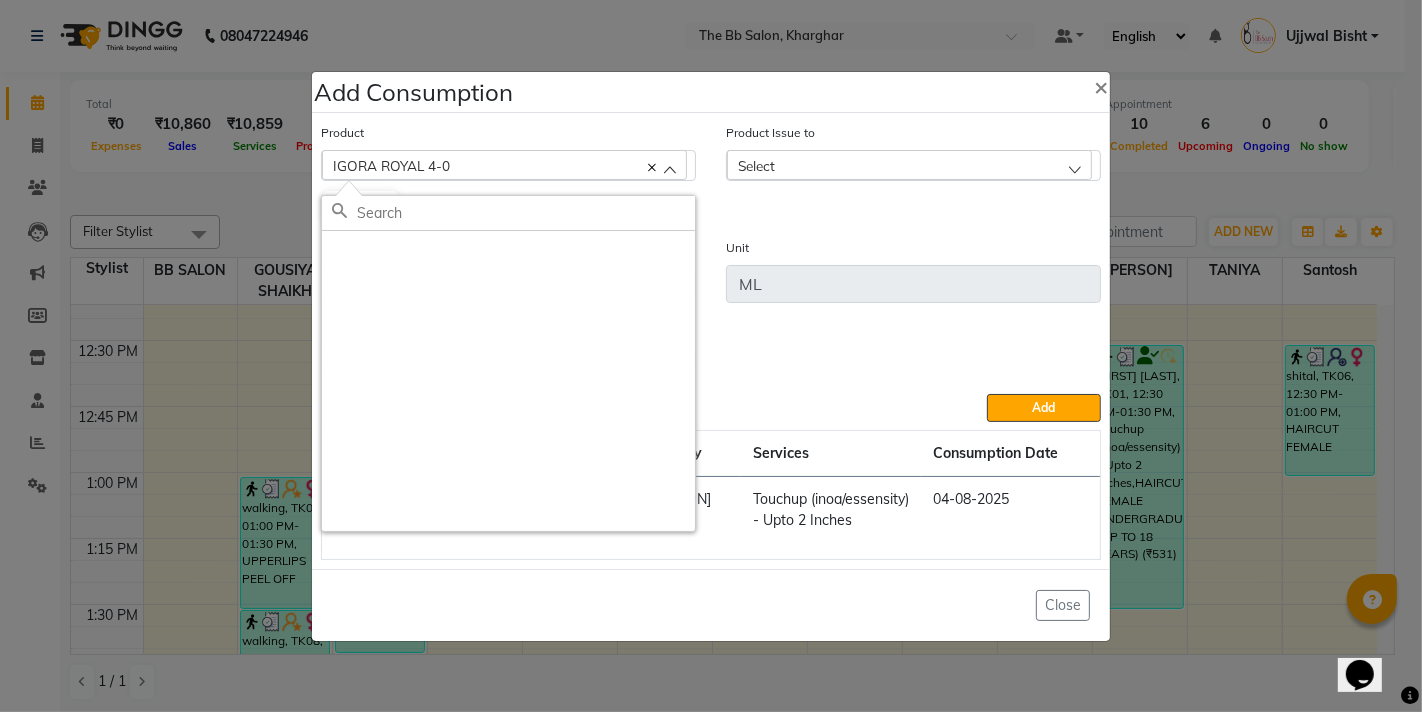 scroll, scrollTop: 0, scrollLeft: 0, axis: both 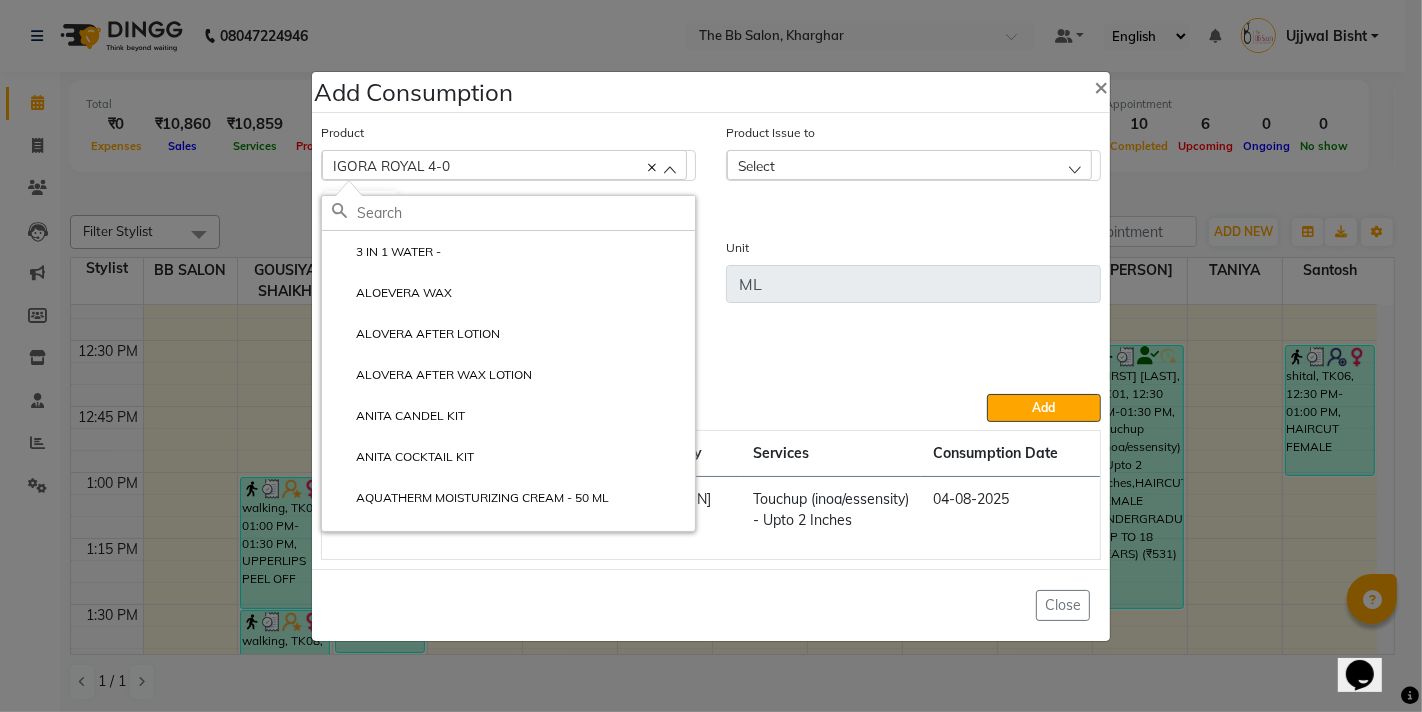 click 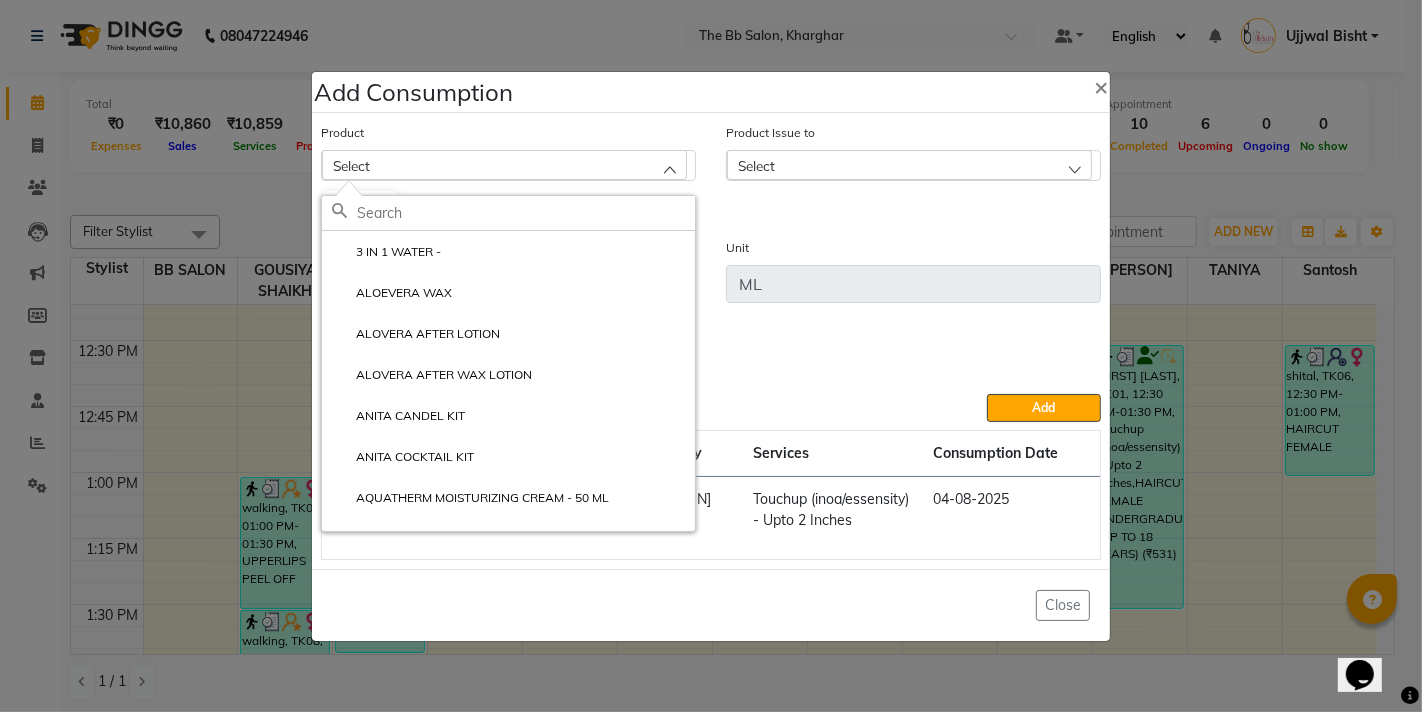 click 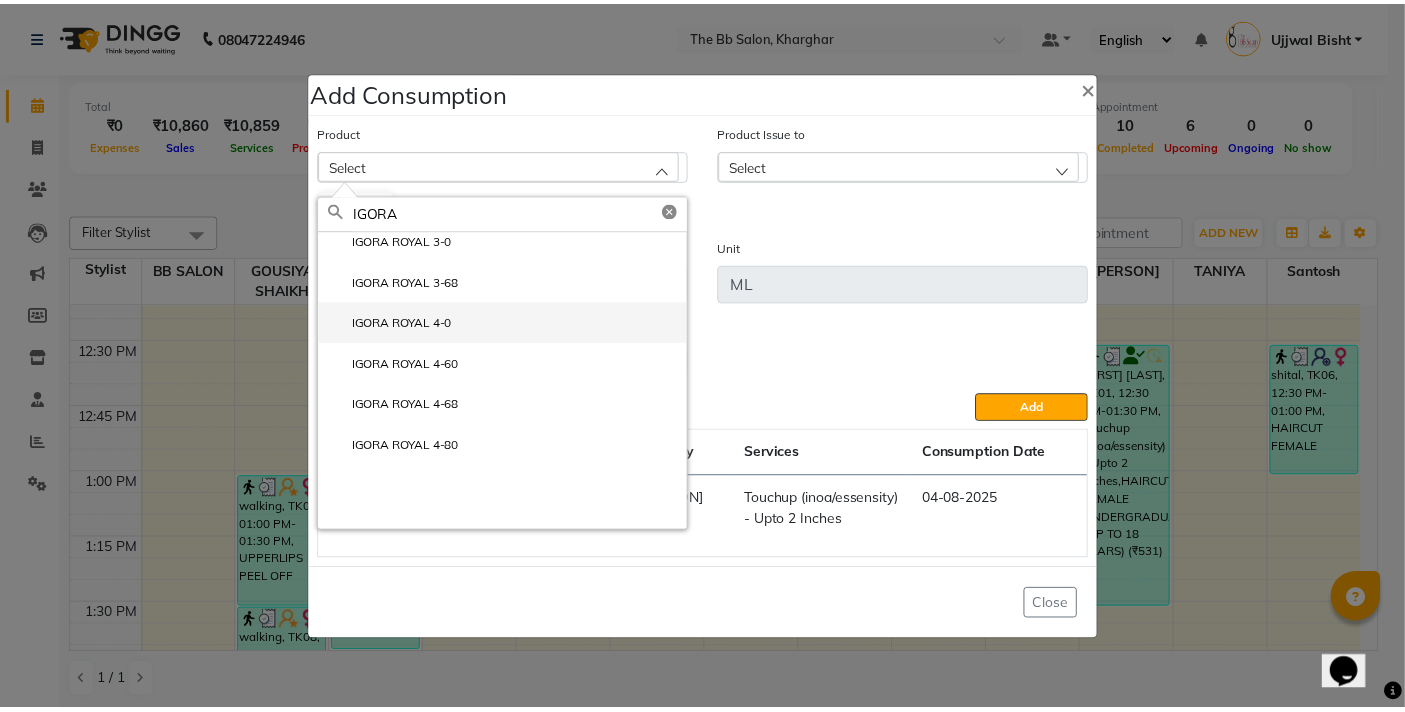 scroll, scrollTop: 666, scrollLeft: 0, axis: vertical 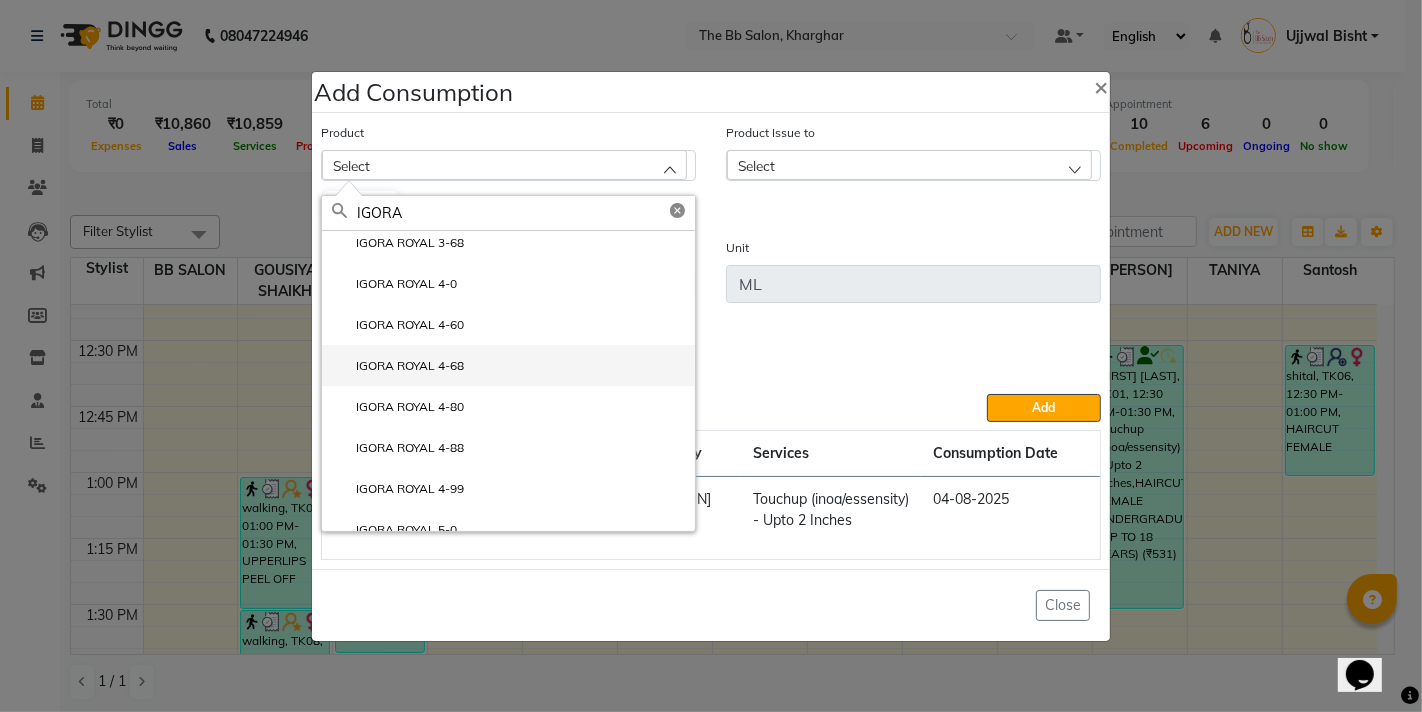 type on "IGORA" 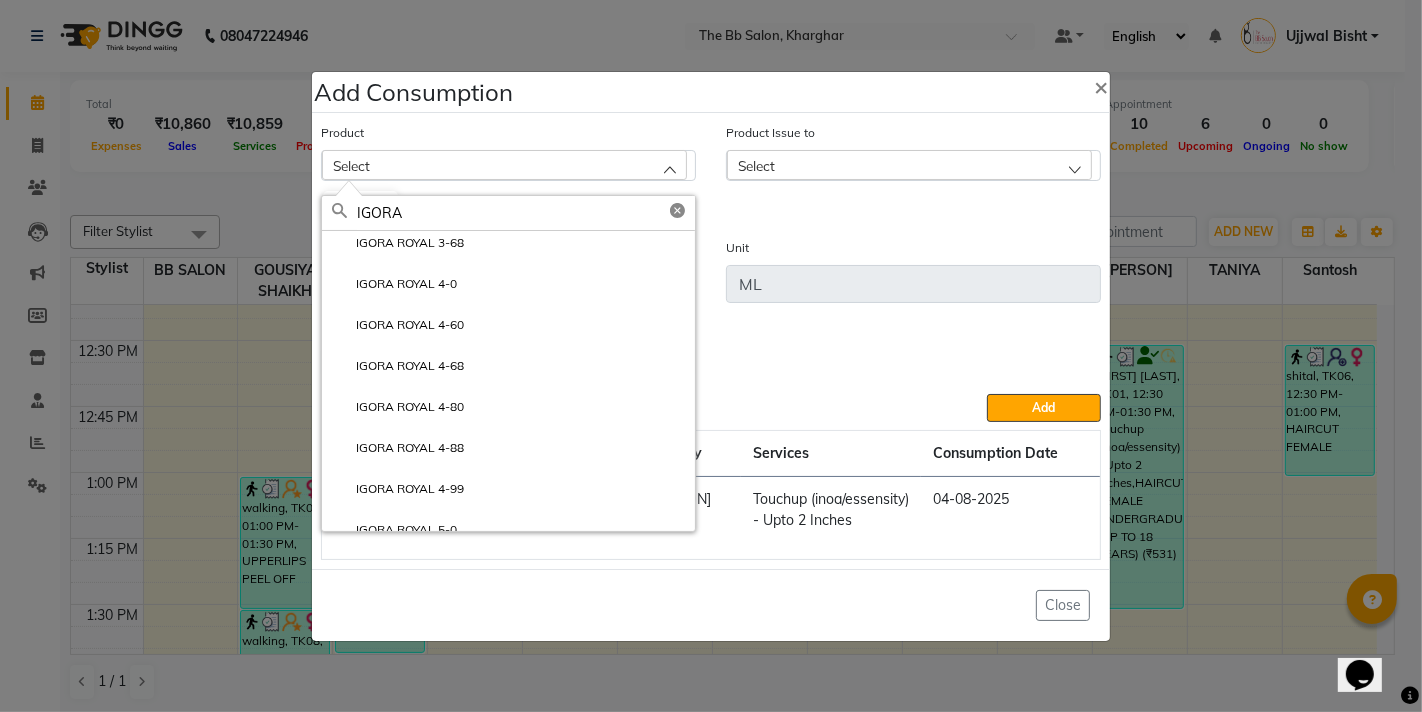 drag, startPoint x: 461, startPoint y: 361, endPoint x: 510, endPoint y: 323, distance: 62.008064 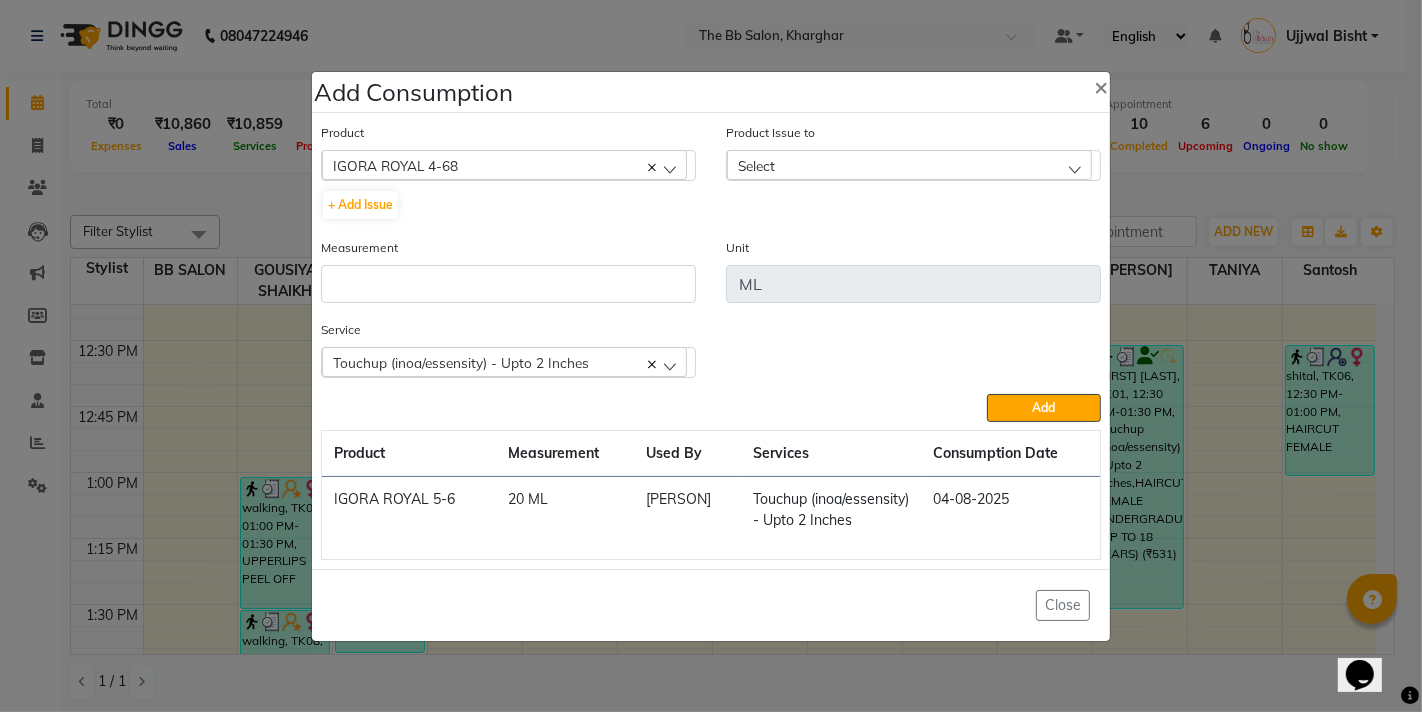 click on "Select" 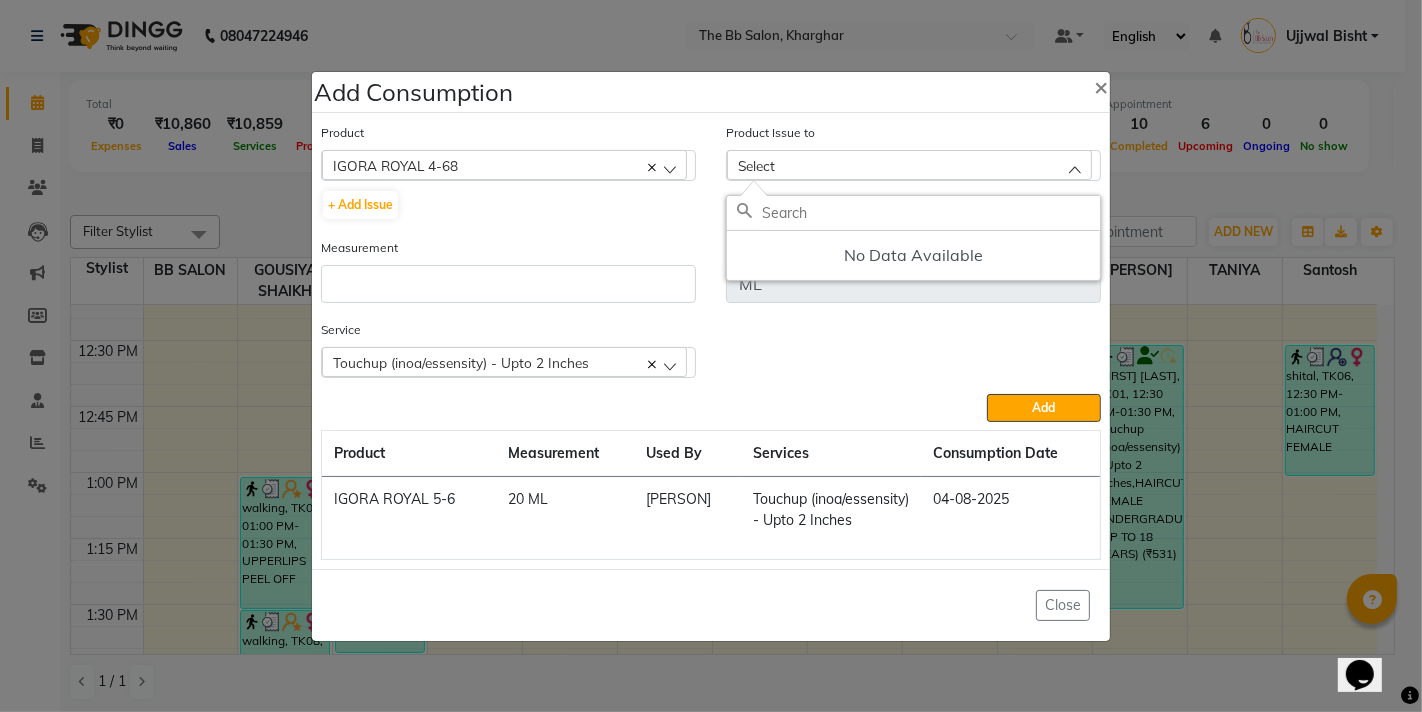 click on "Product  IGORA ROYAL 4-68  3 IN 1 WATER -  + Add Issue" 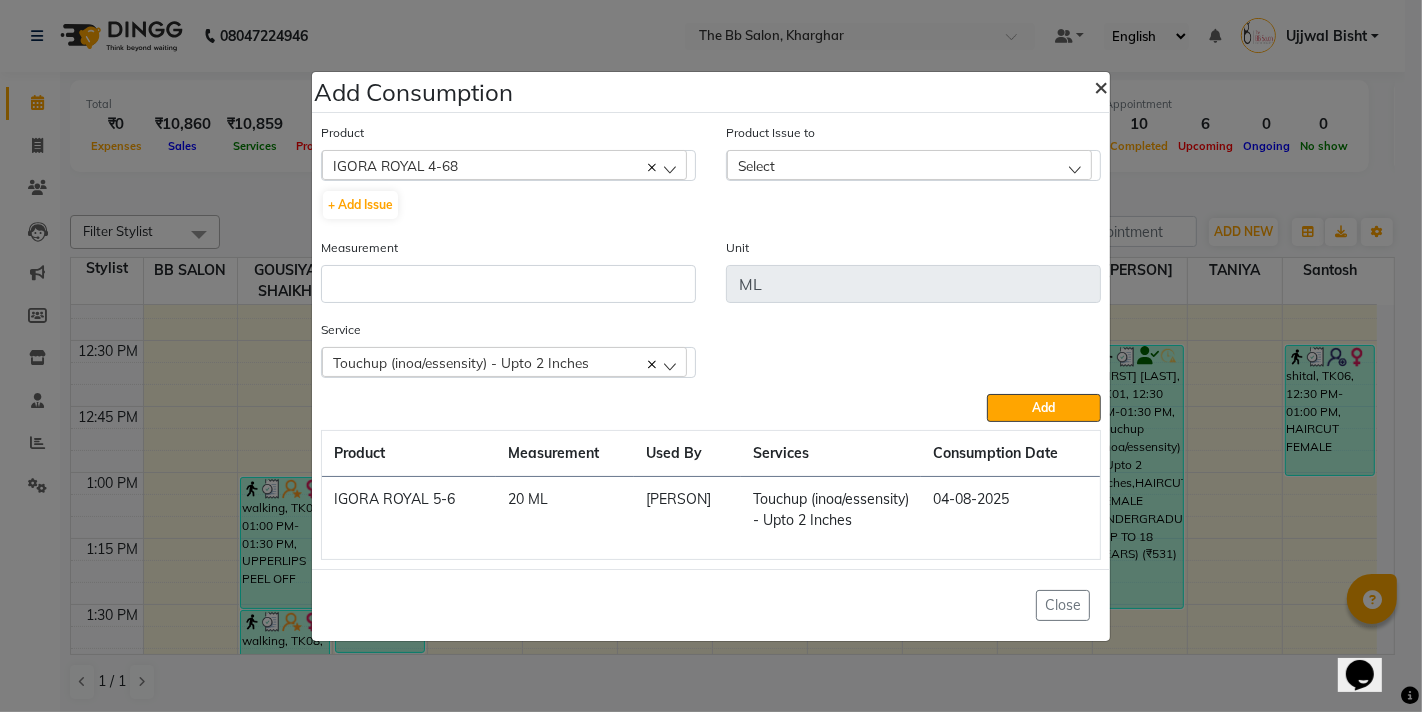 click on "×" 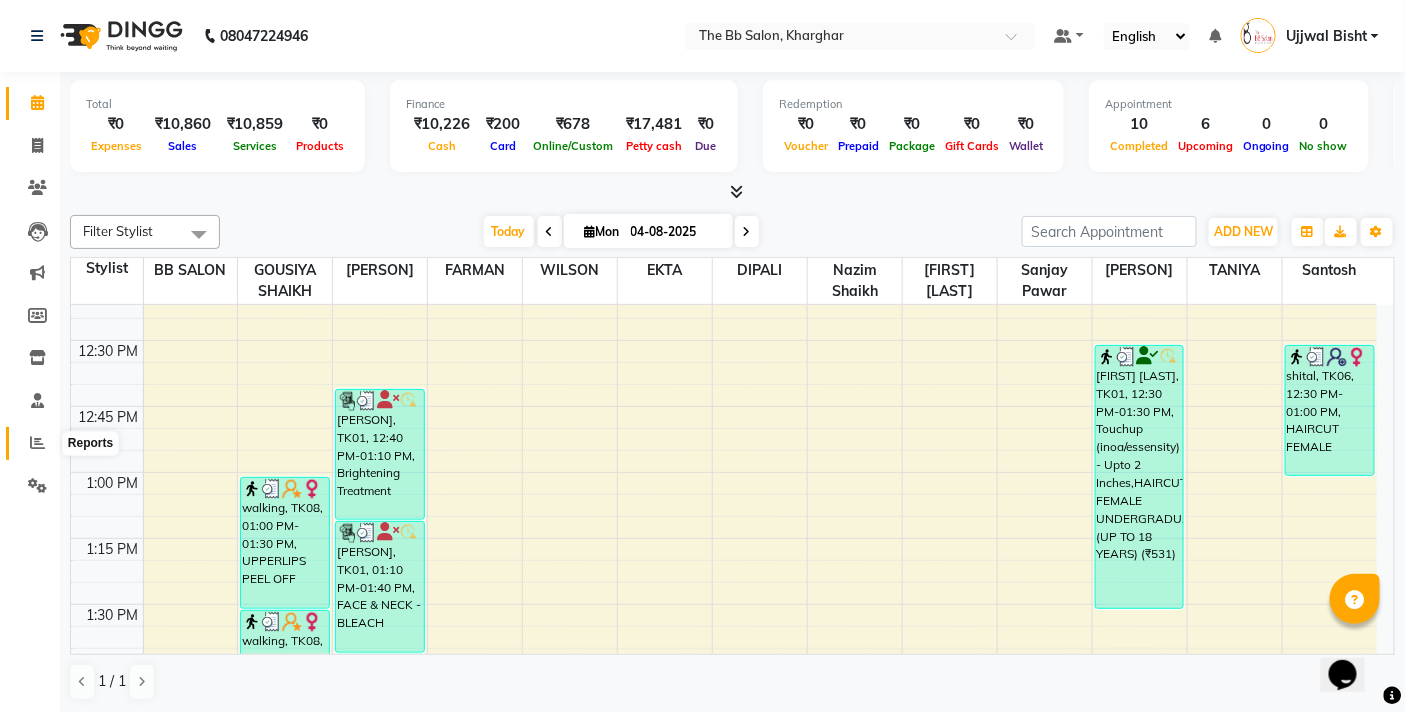 click 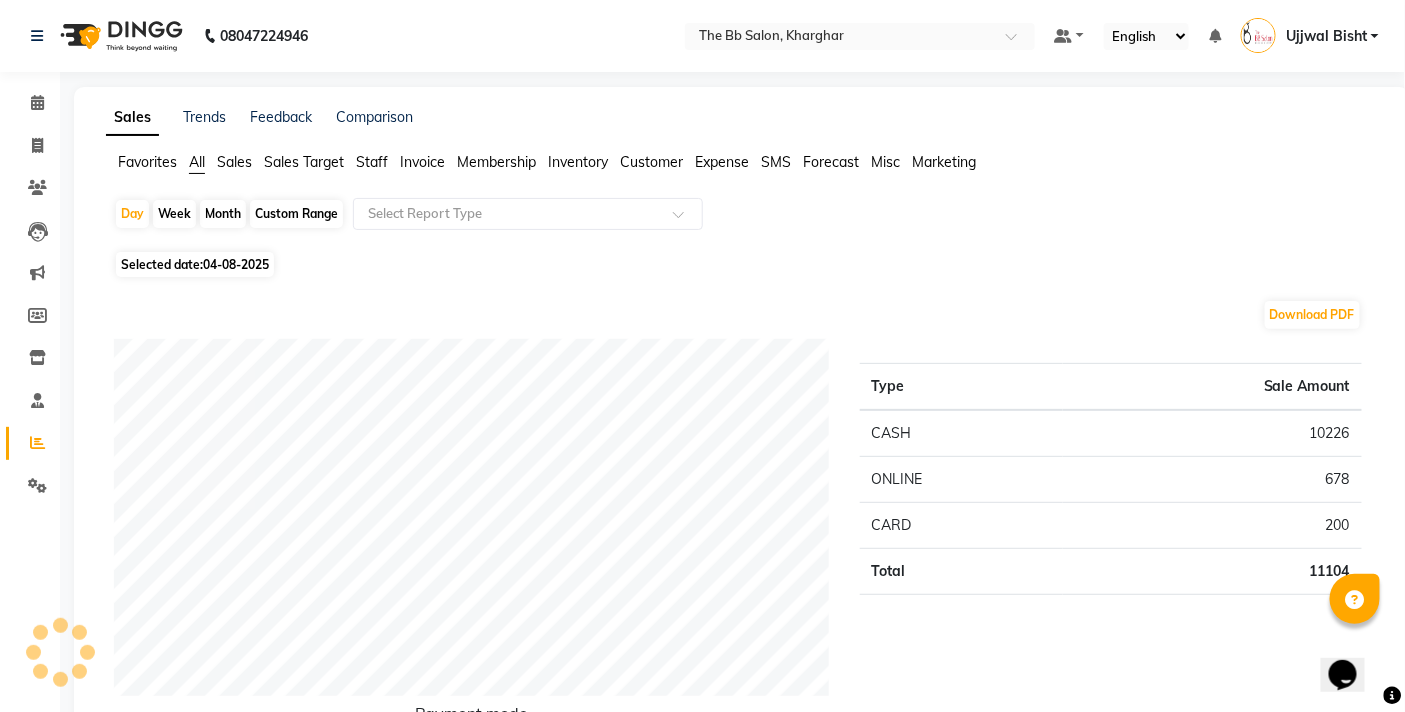 click on "Inventory" 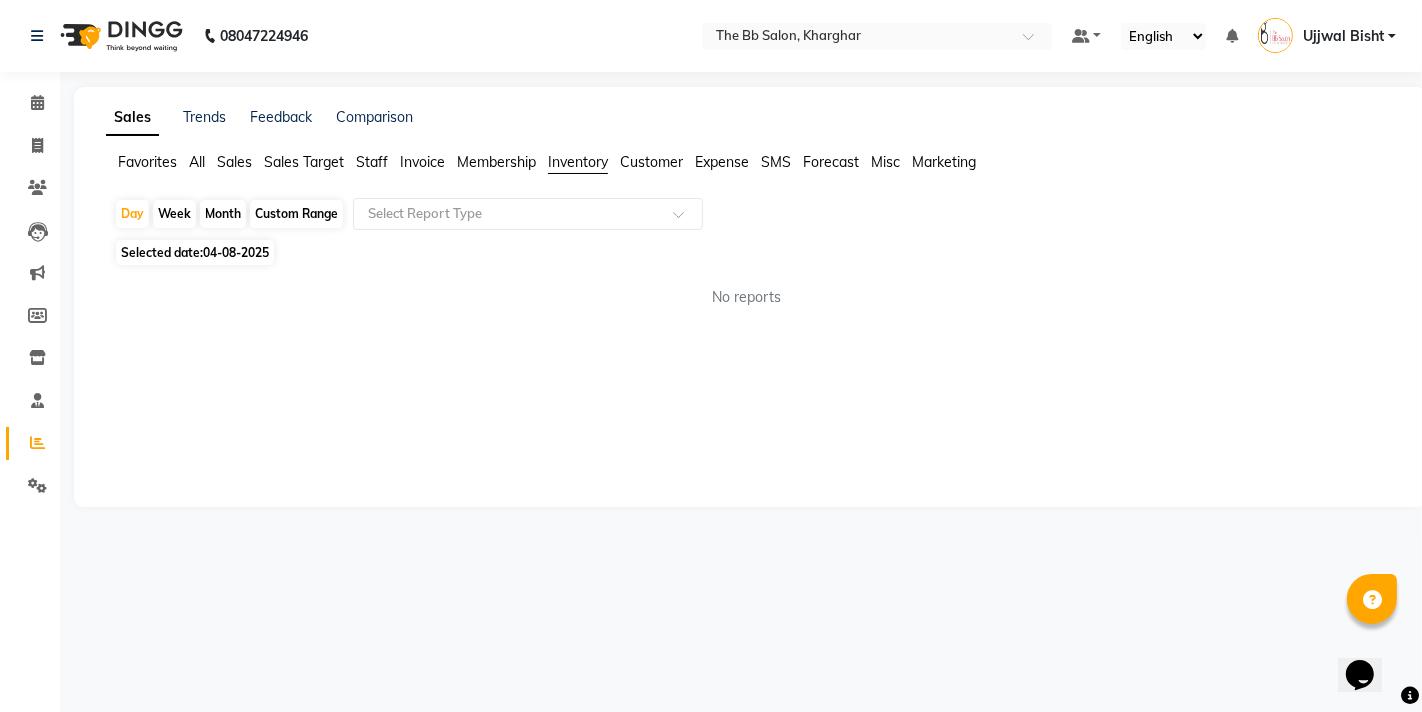 click on "Custom Range" 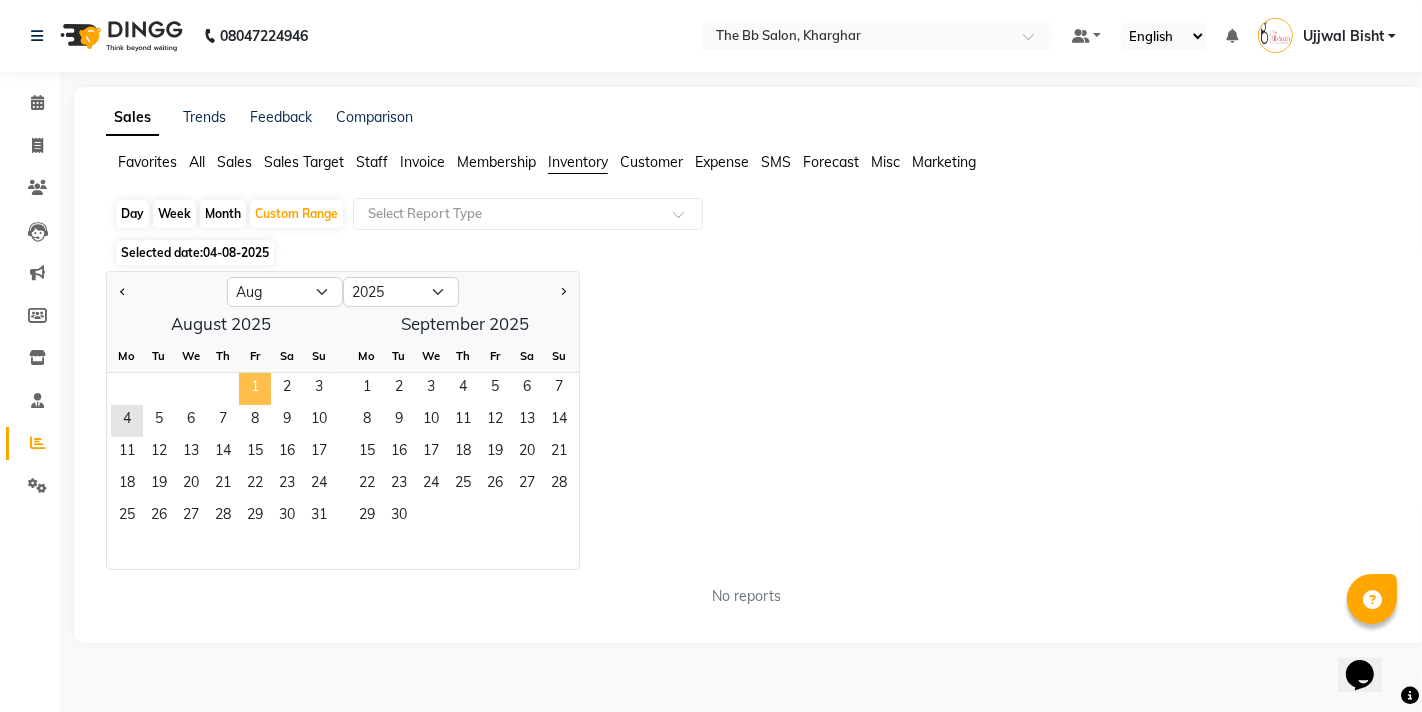 click on "1" 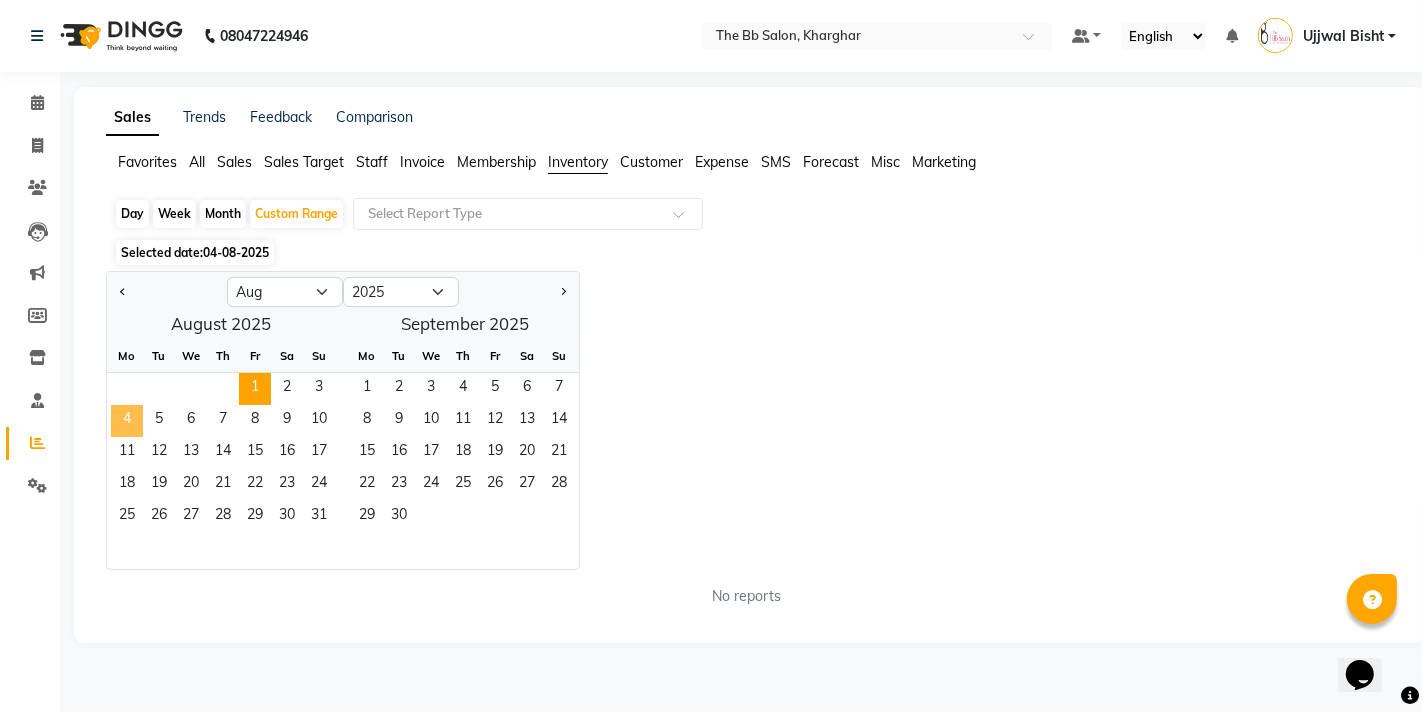 click on "4" 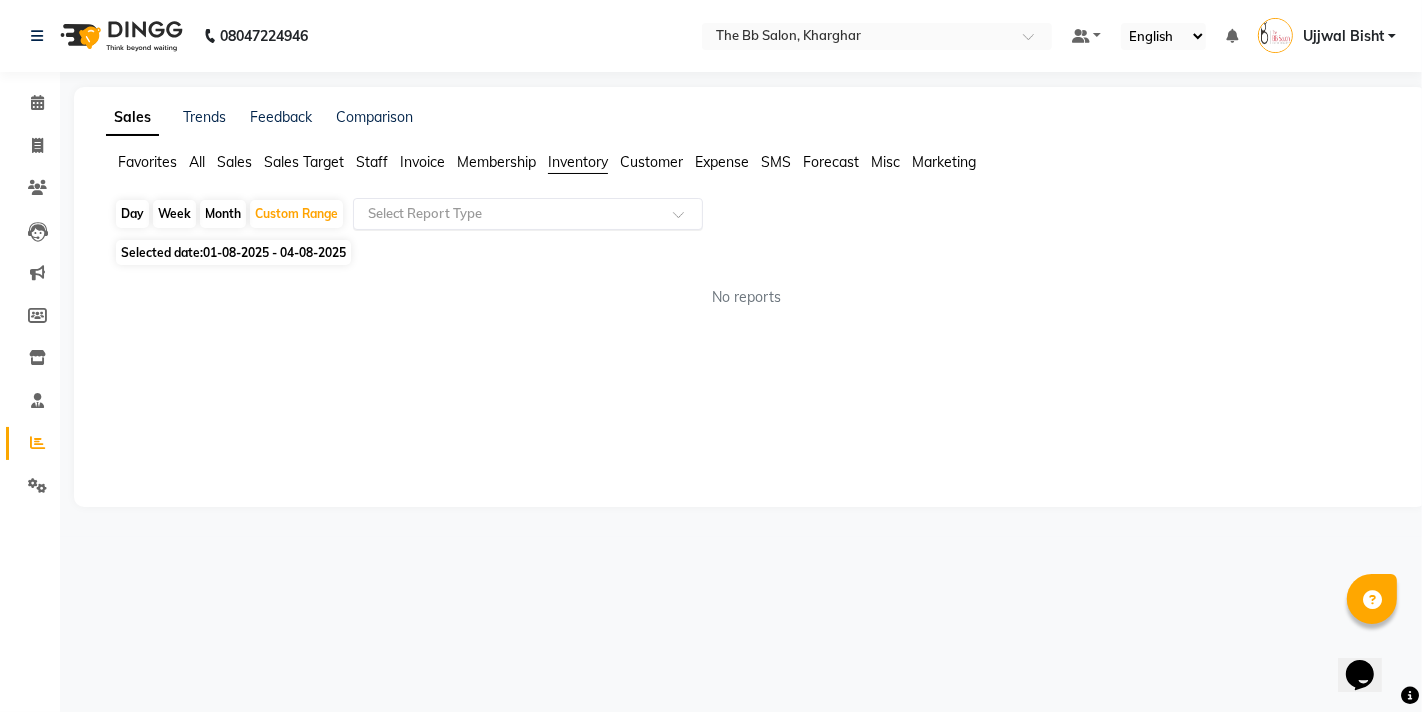 click 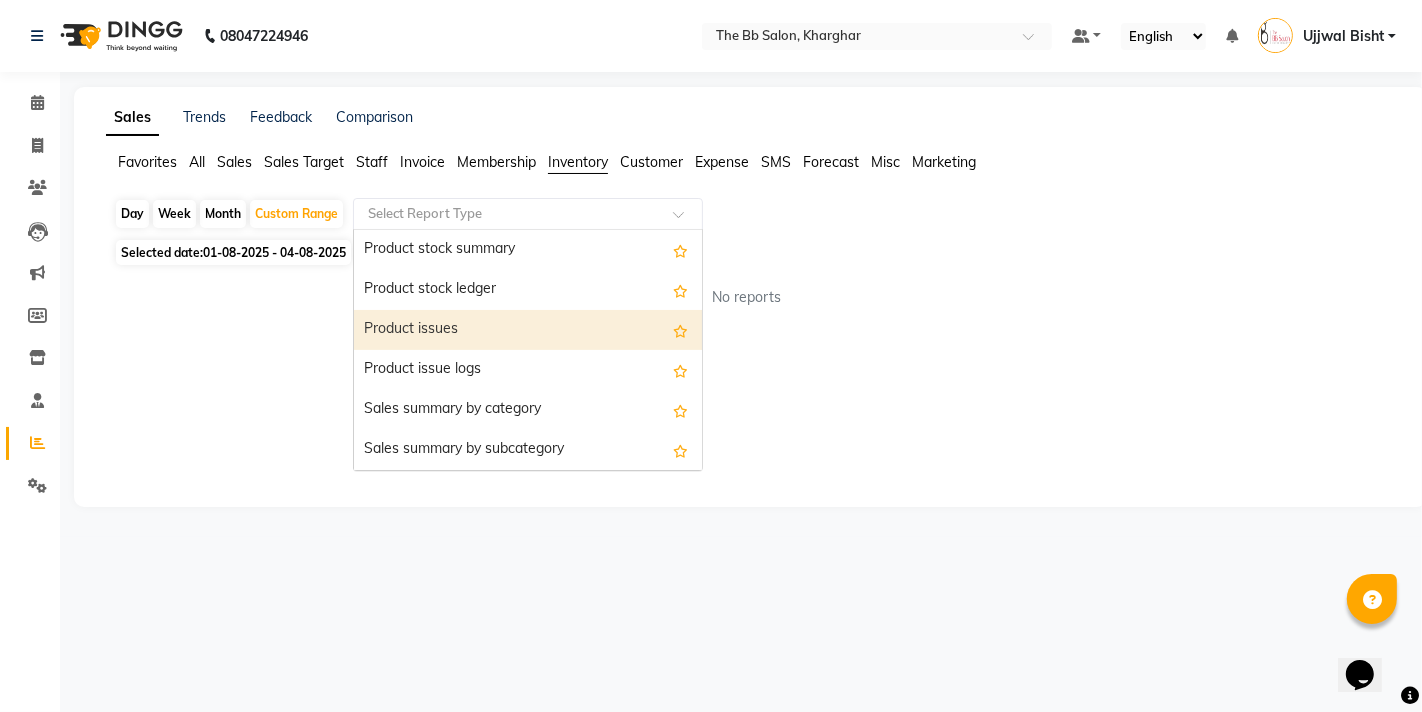 click on "Product issues" at bounding box center [528, 330] 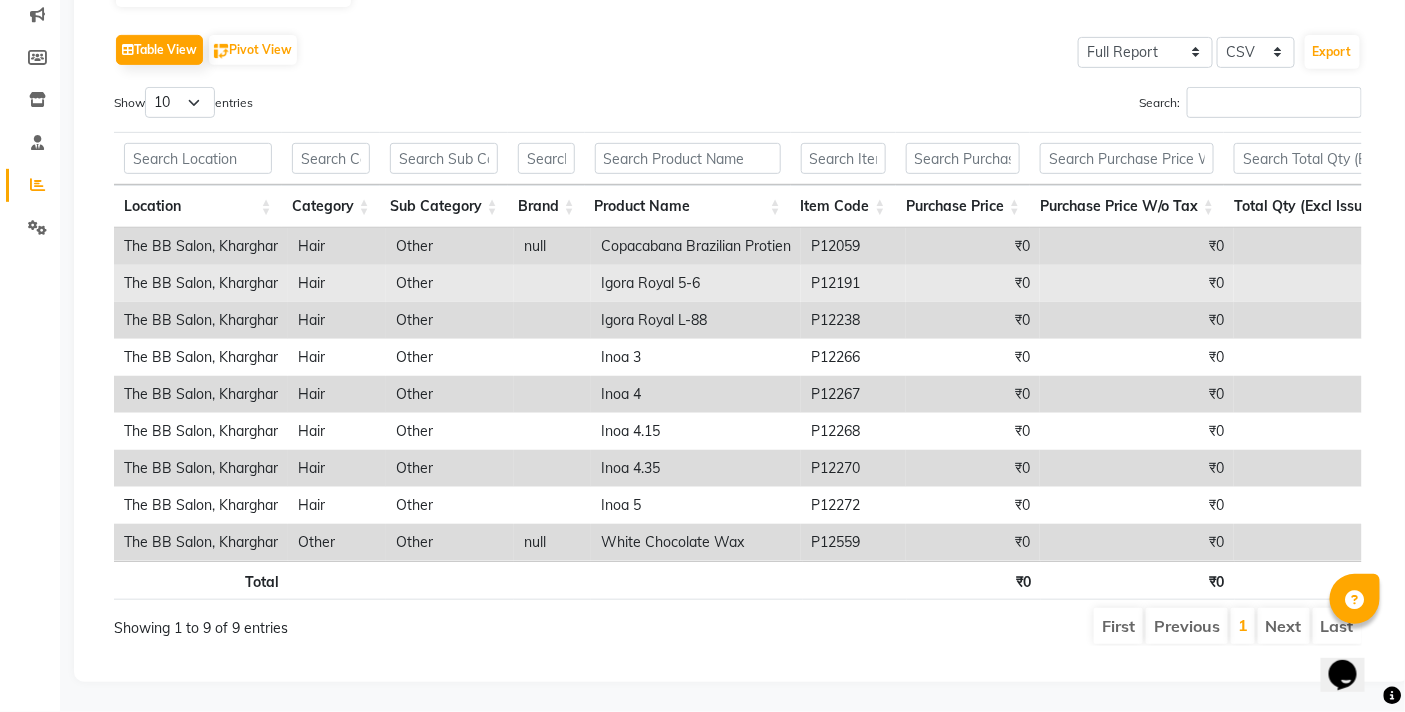scroll, scrollTop: 292, scrollLeft: 0, axis: vertical 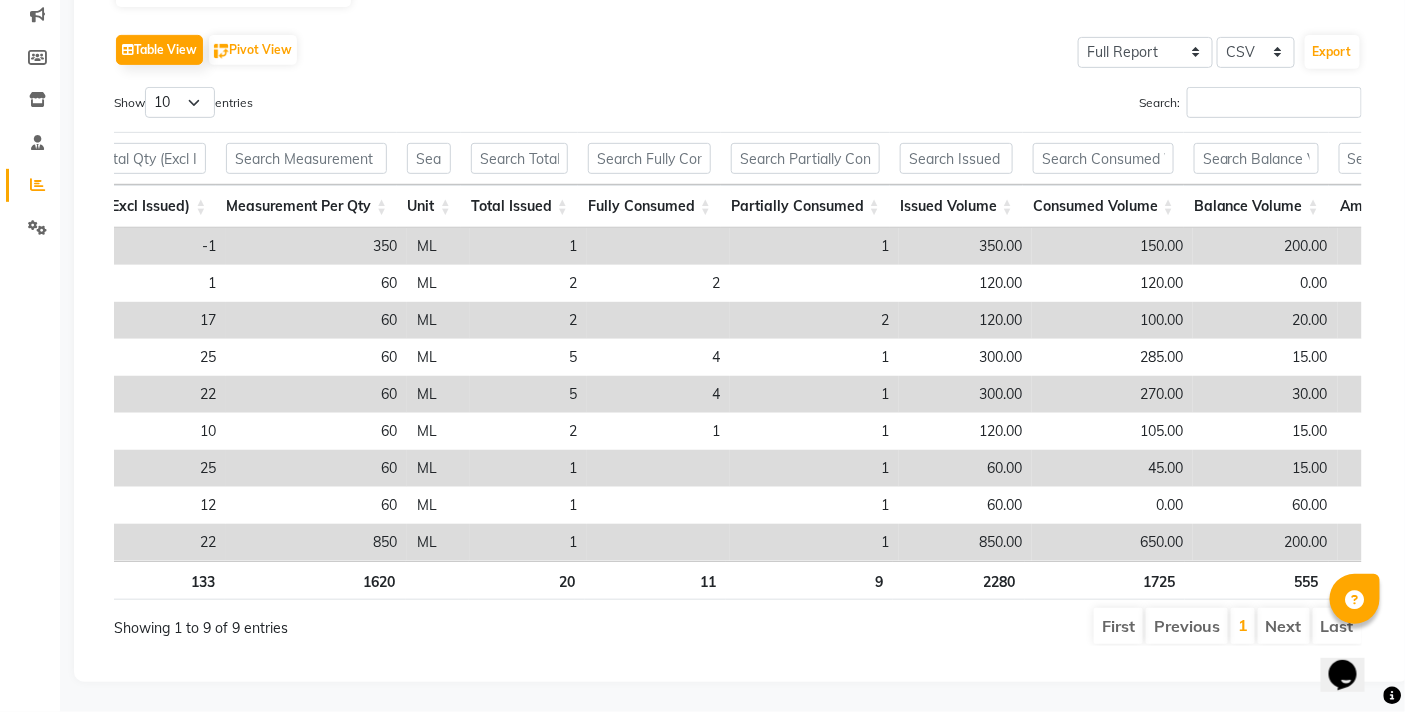 click on "200.00" at bounding box center [1265, 542] 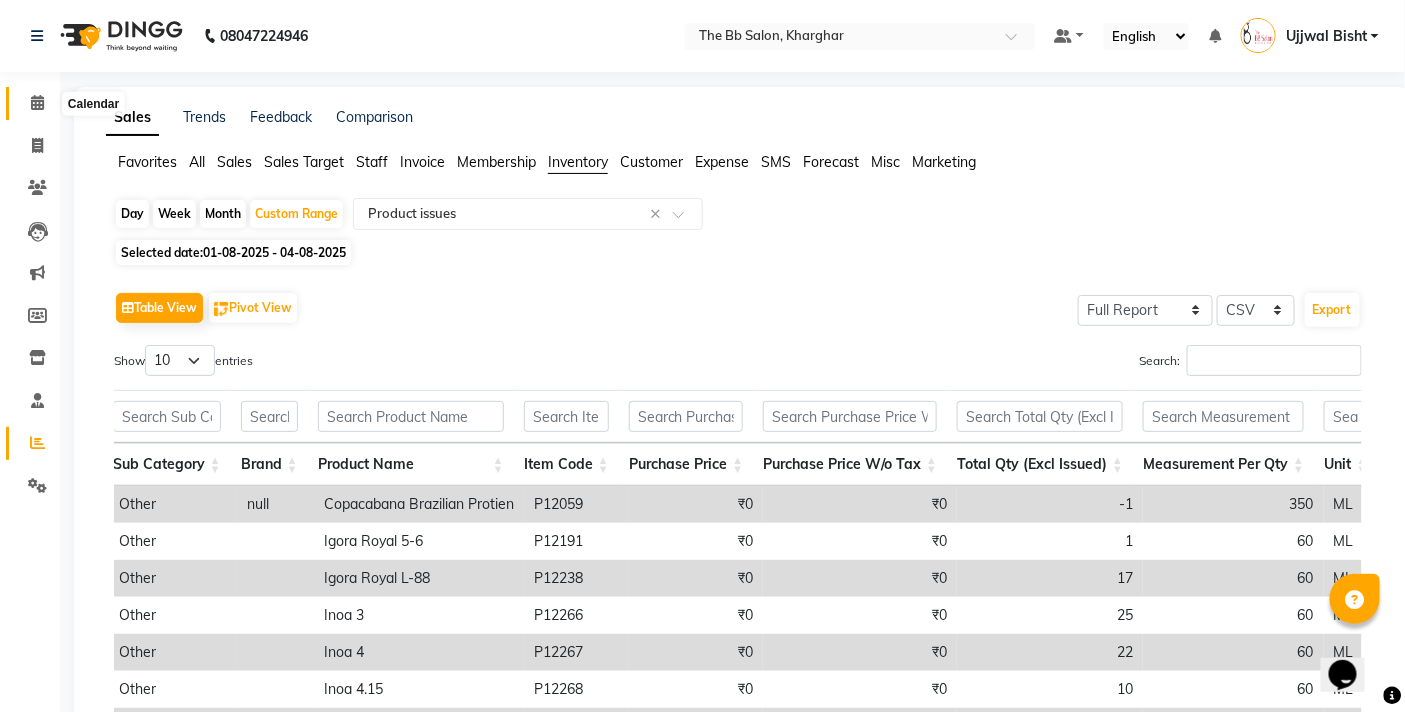 click 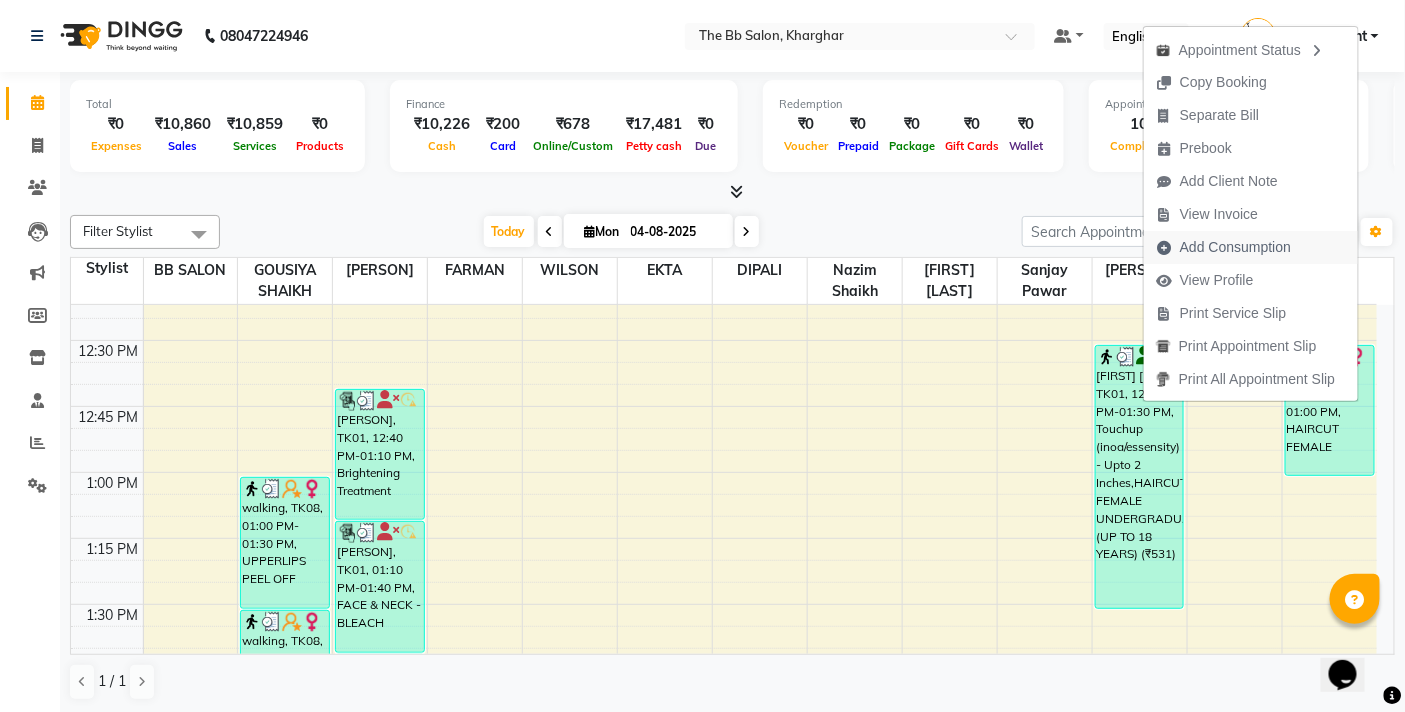 click on "Add Consumption" at bounding box center (1235, 247) 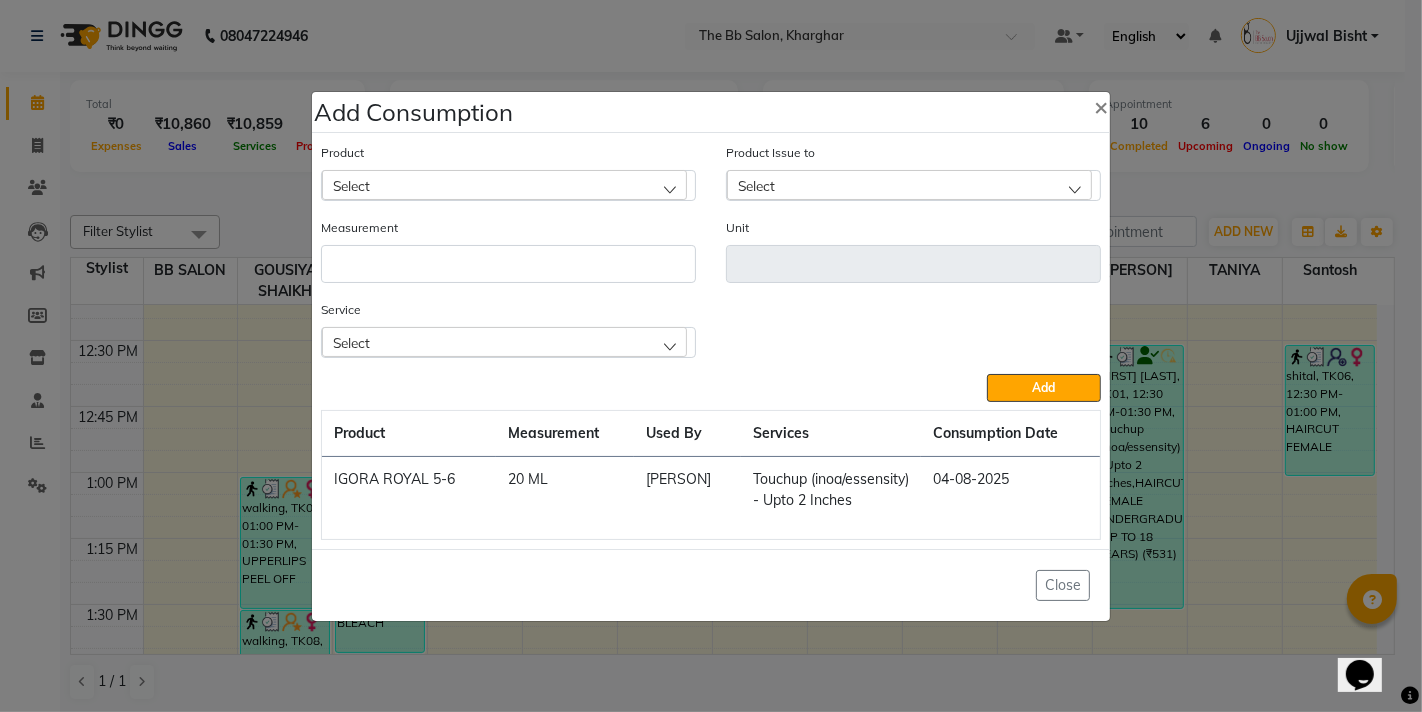 click on "Select" 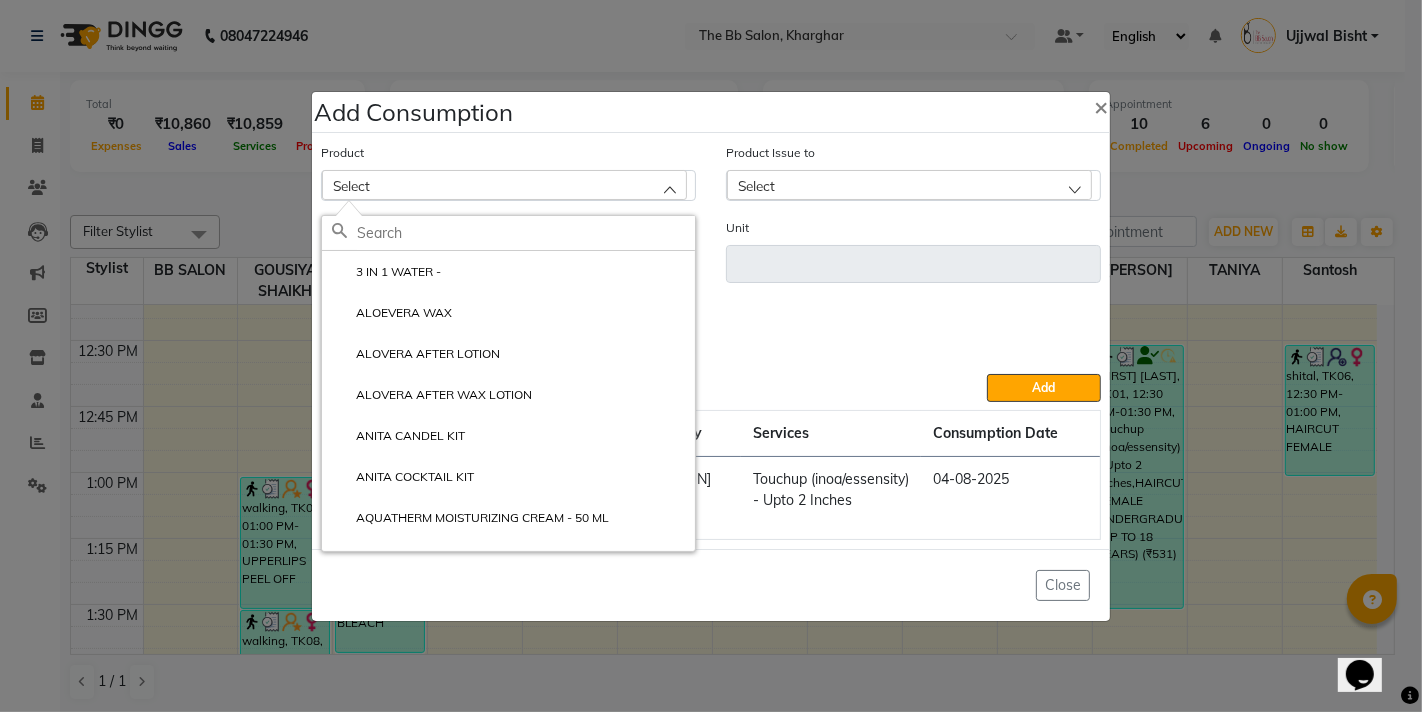 click 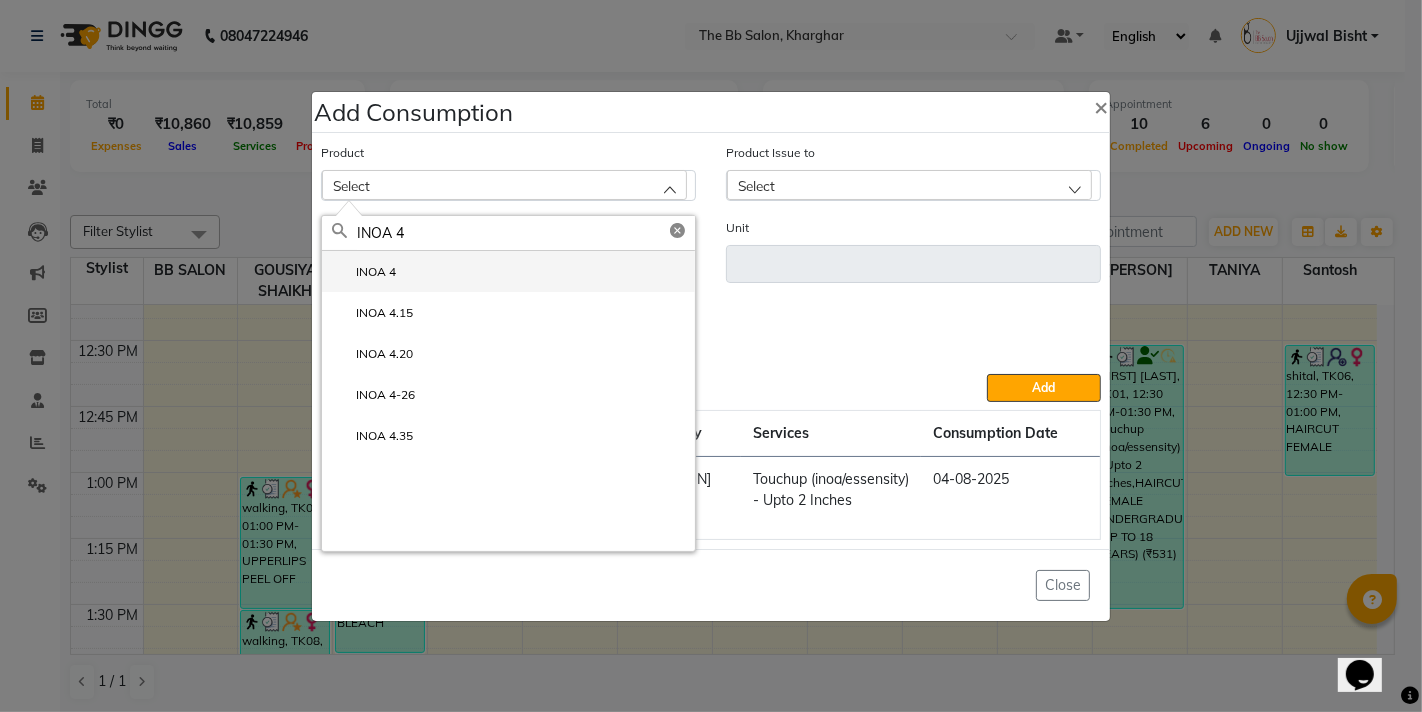 click on "INOA 4" 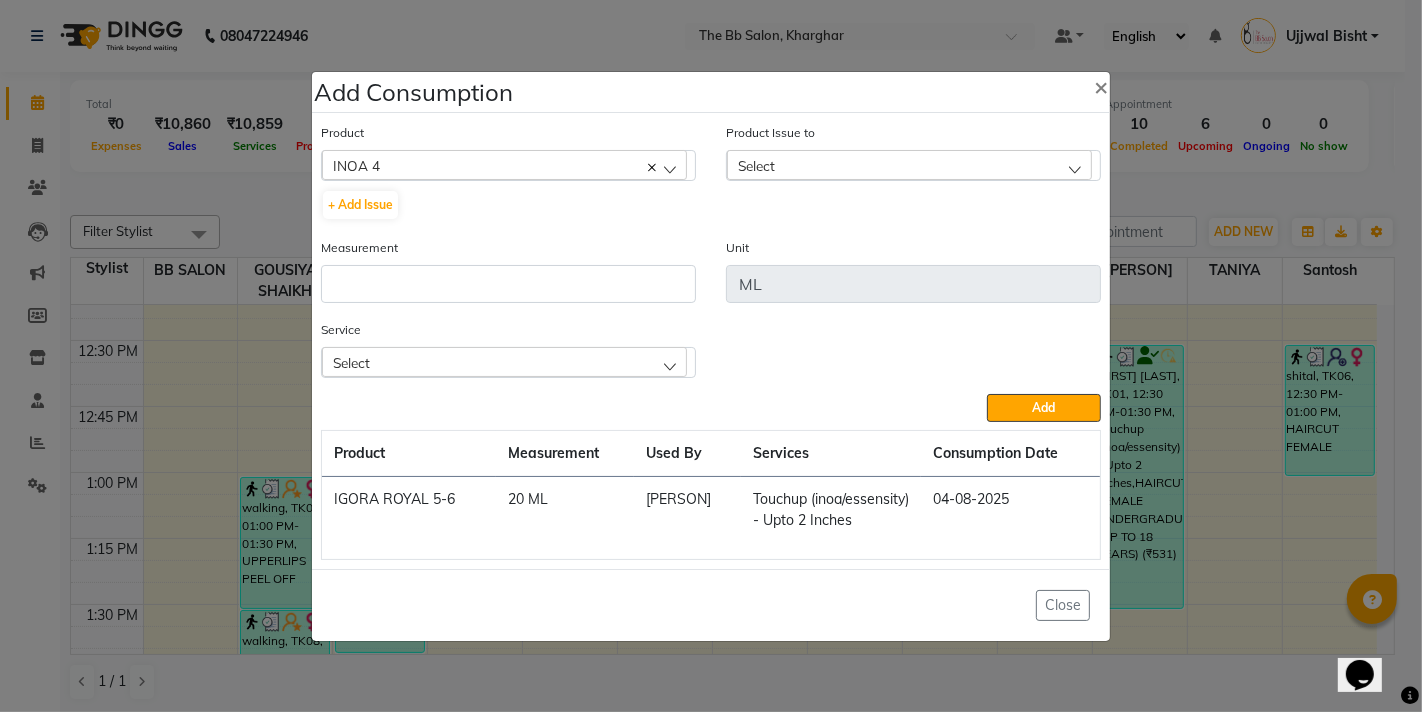 click on "Select" 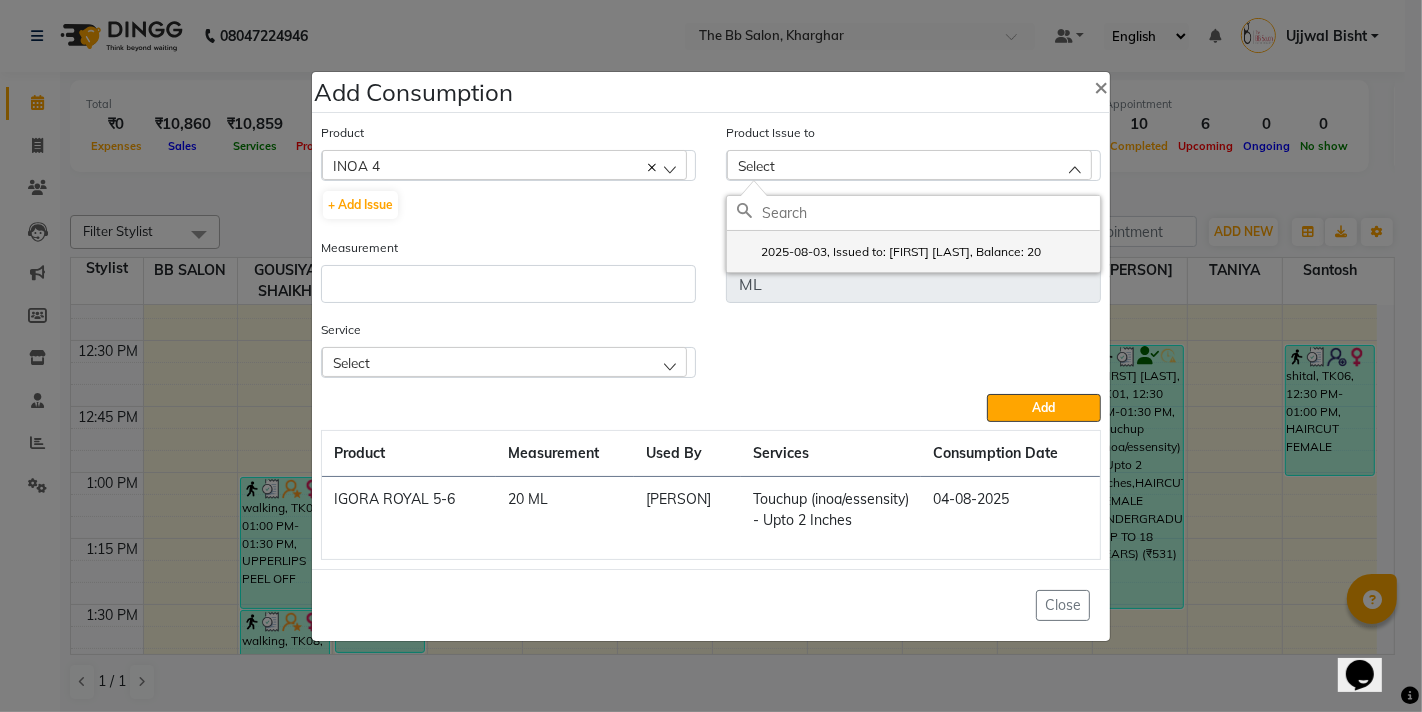 click on "2025-08-03, Issued to: Rupesh Chavan, Balance: 30" 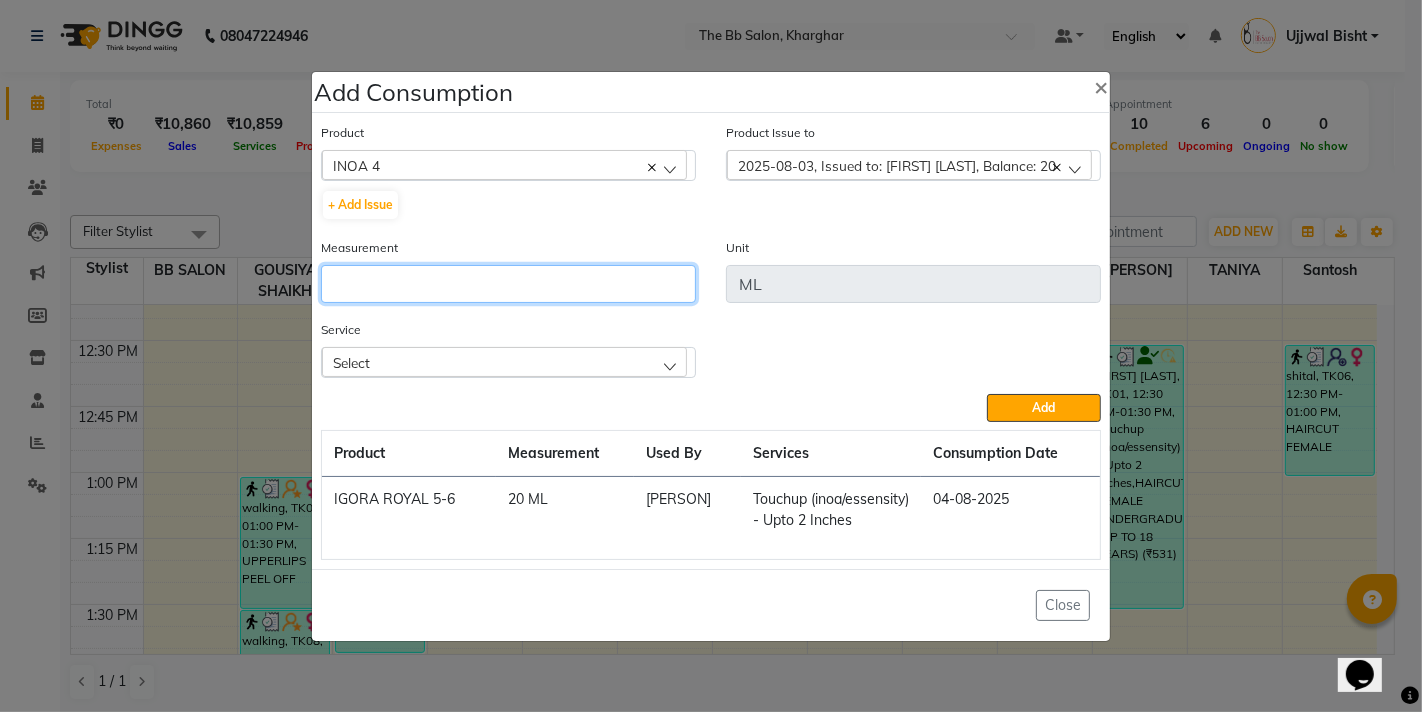 click 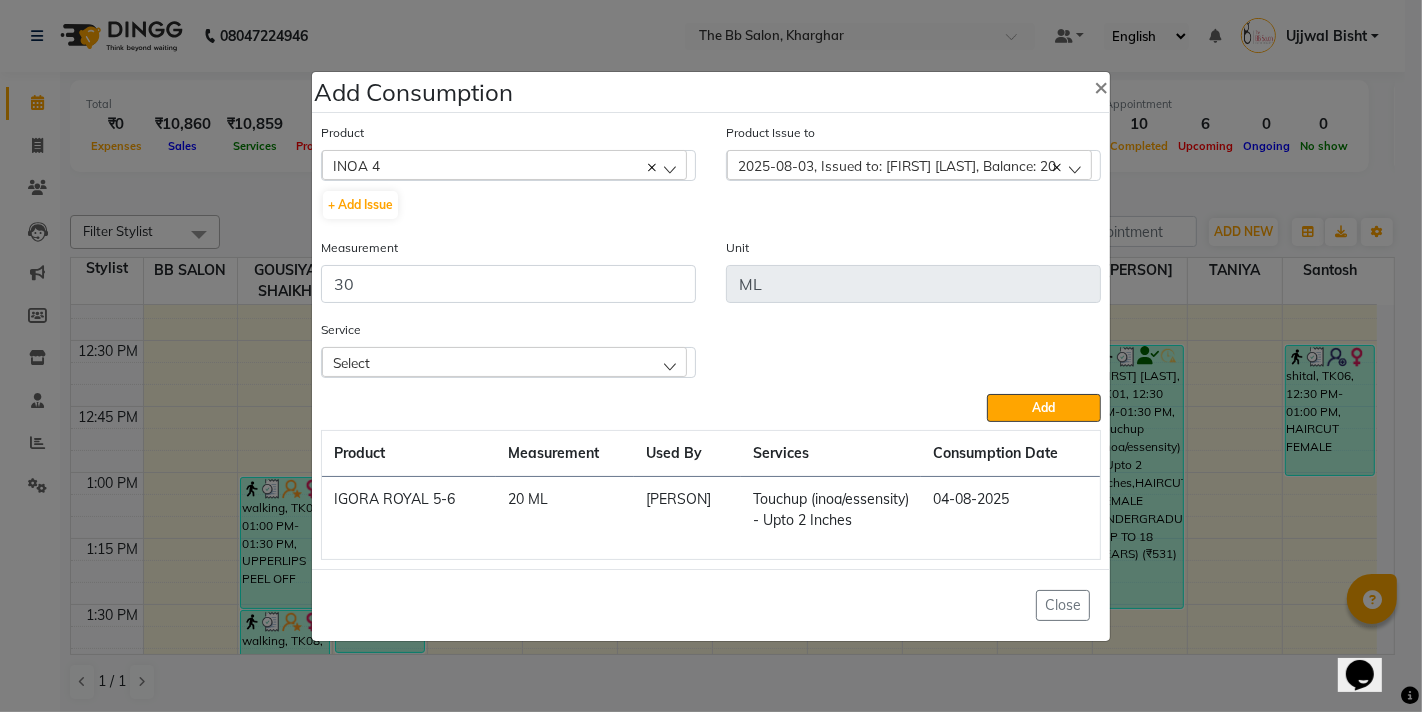 click on "Select" 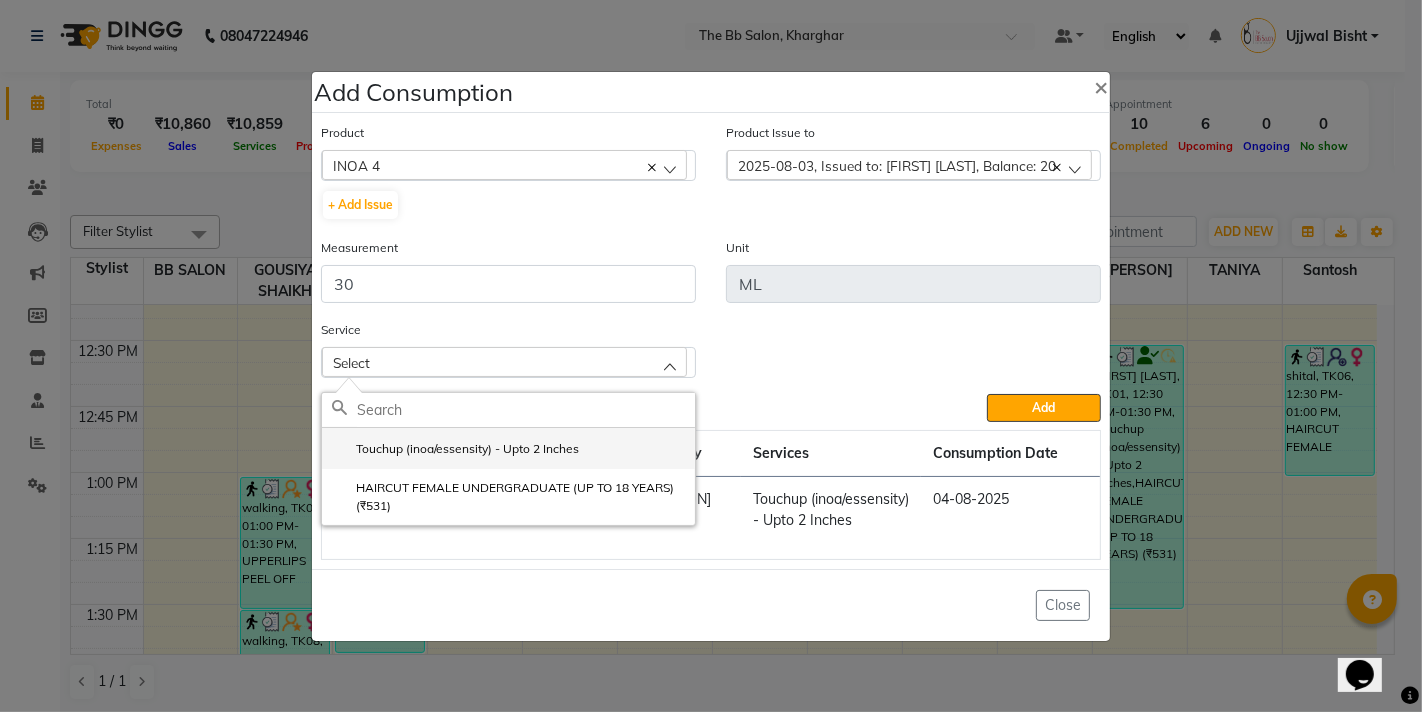 click on "Touchup (inoa/essensity) - Upto 2 Inches" 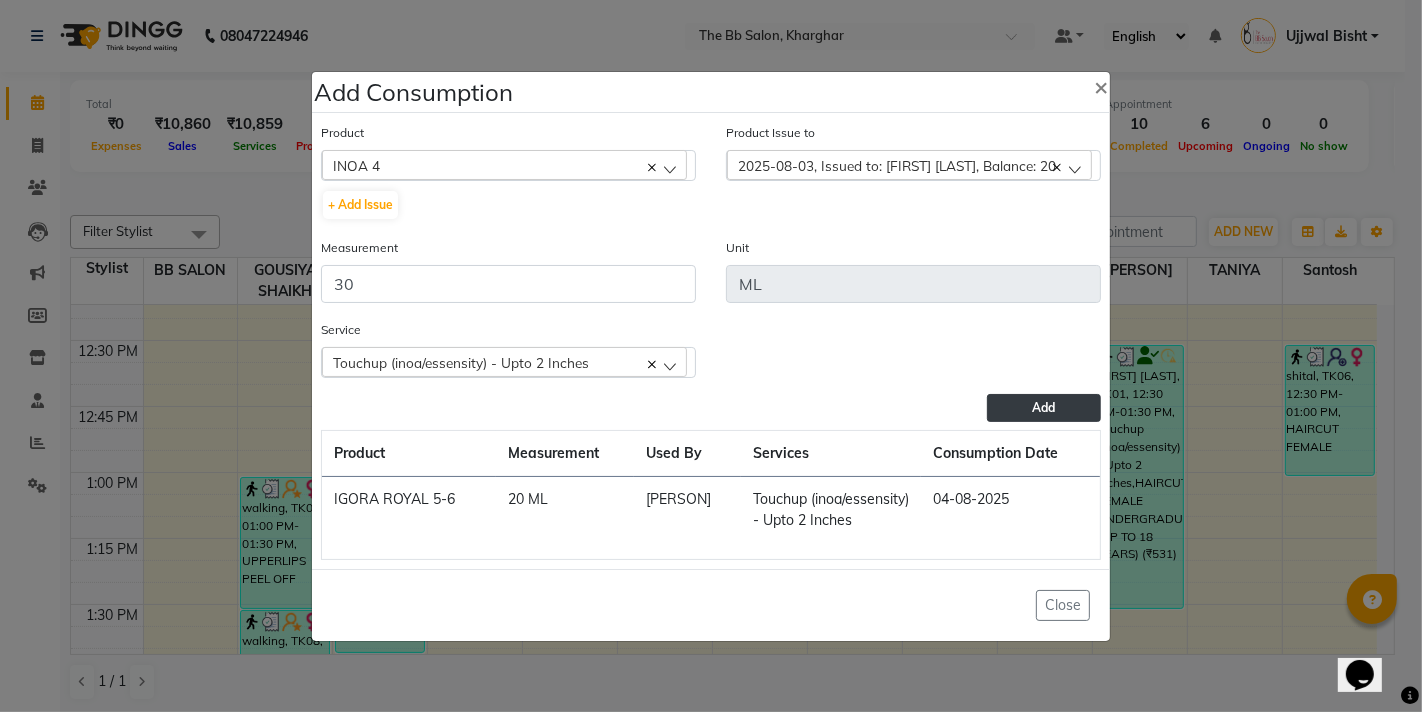 click on "Add" 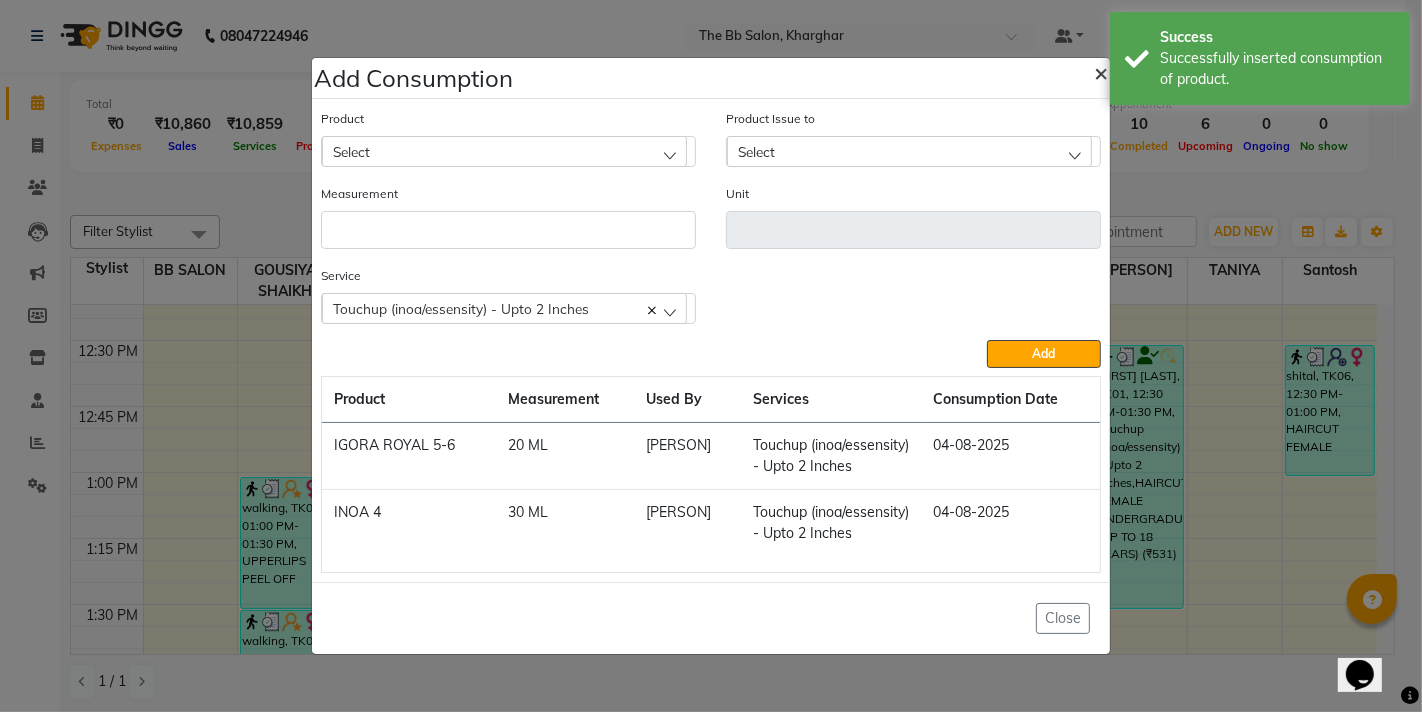 click on "×" 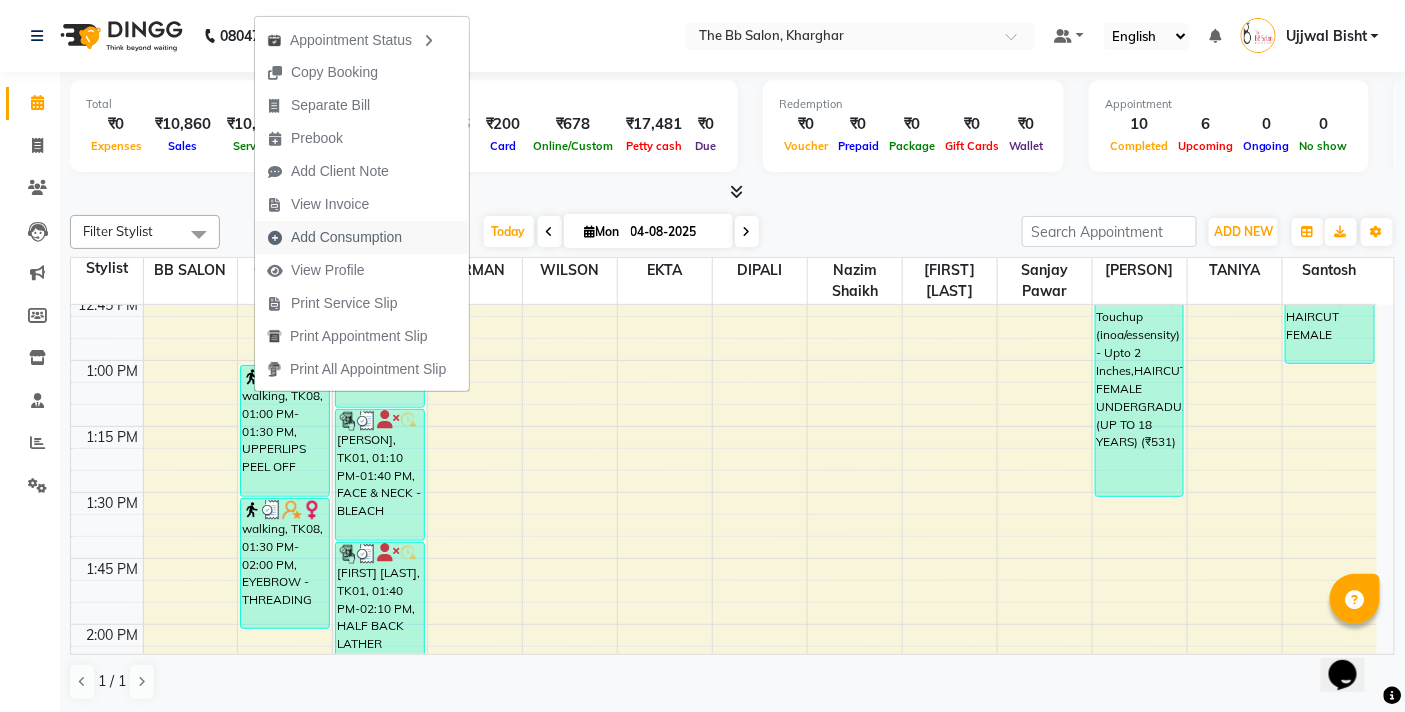 click on "Add Consumption" at bounding box center (346, 237) 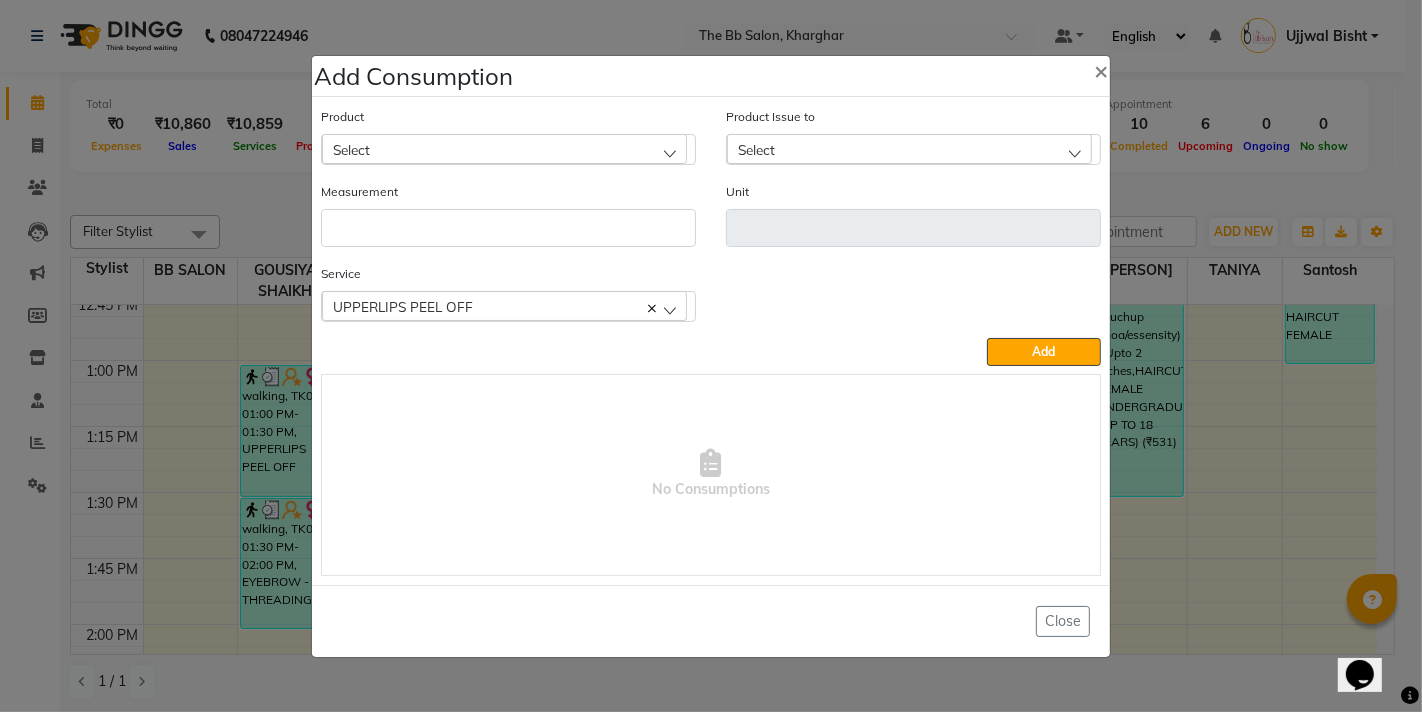 click on "Select" 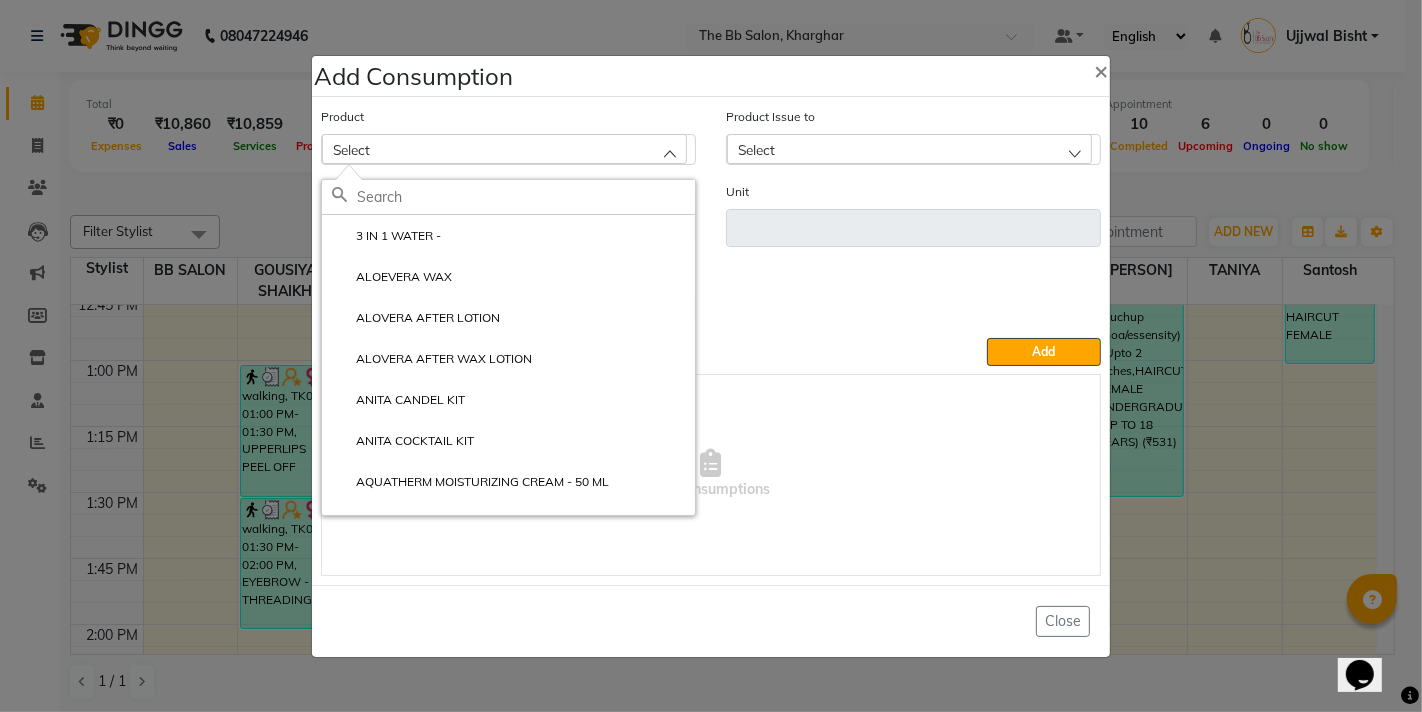click 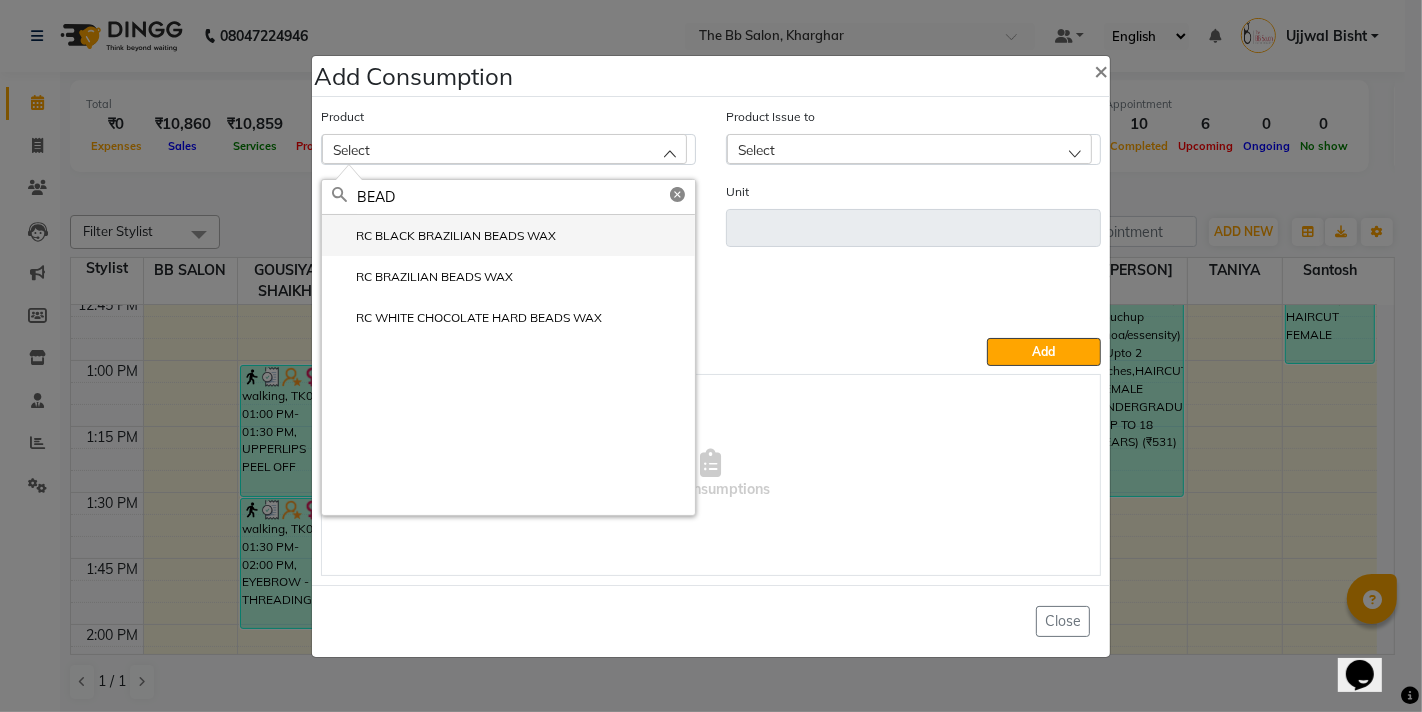 click on "RC BLACK BRAZILIAN BEADS WAX" 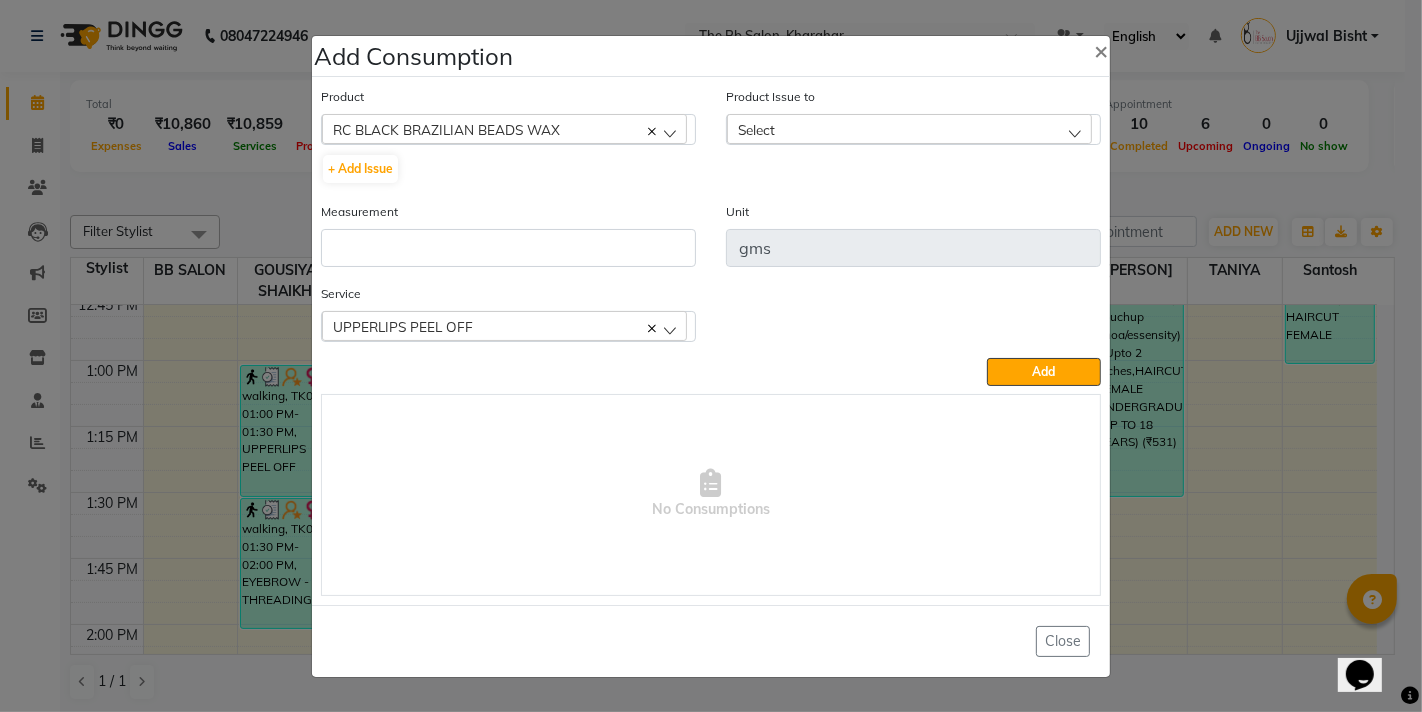 click on "Select" 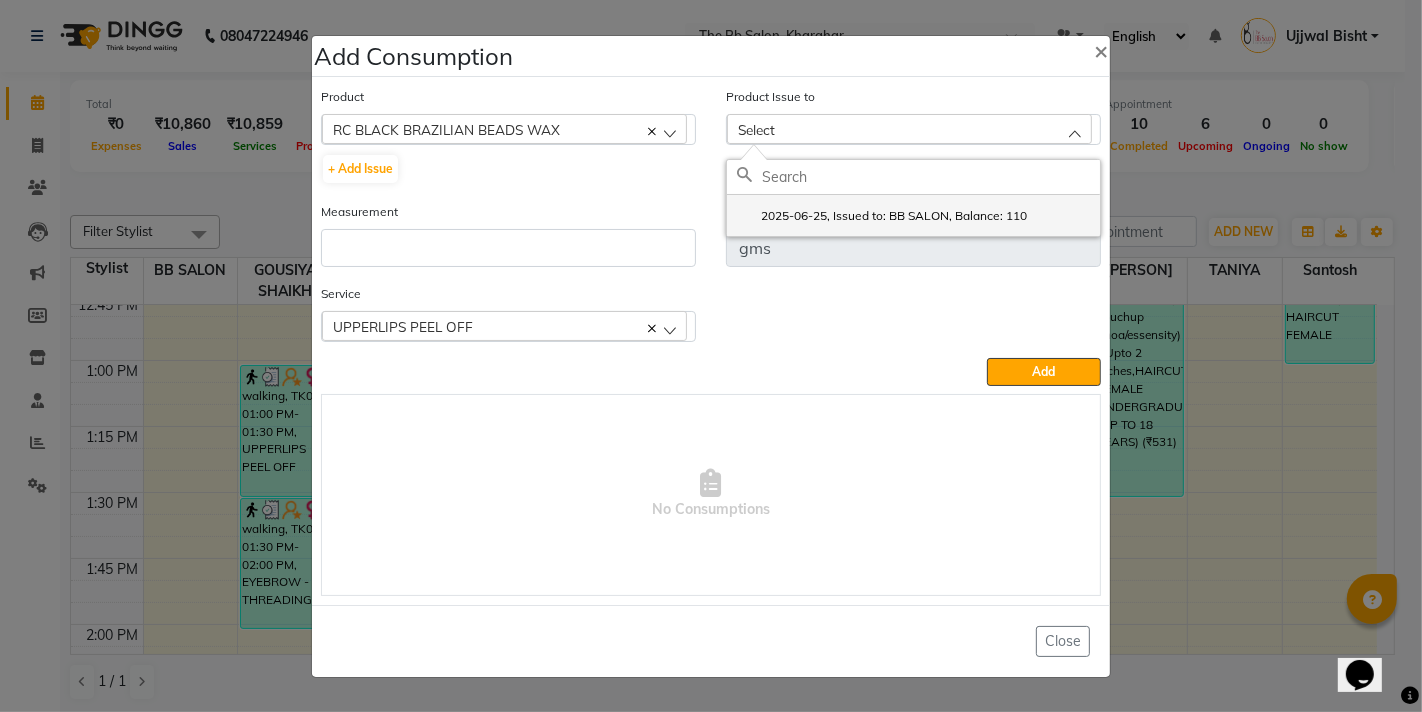 click on "2025-06-25, Issued to: BB SALON, Balance: 110" 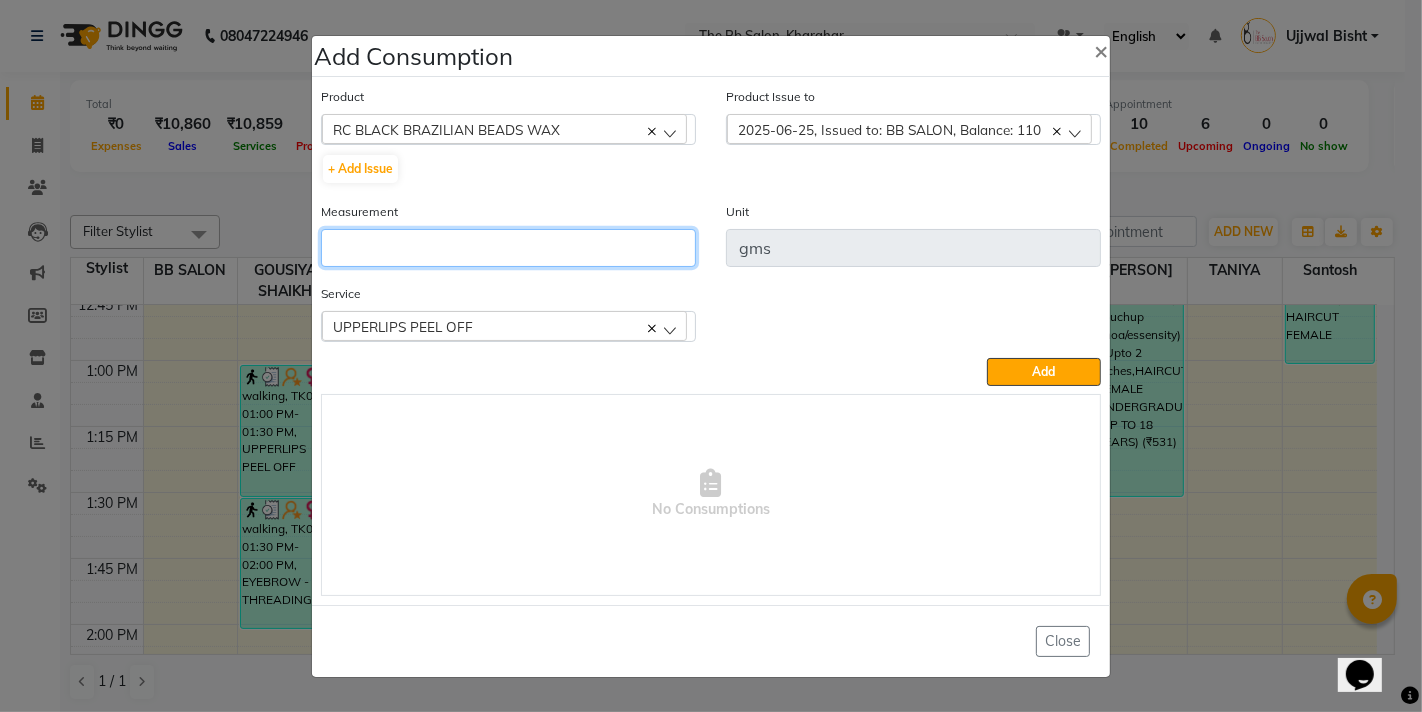 click 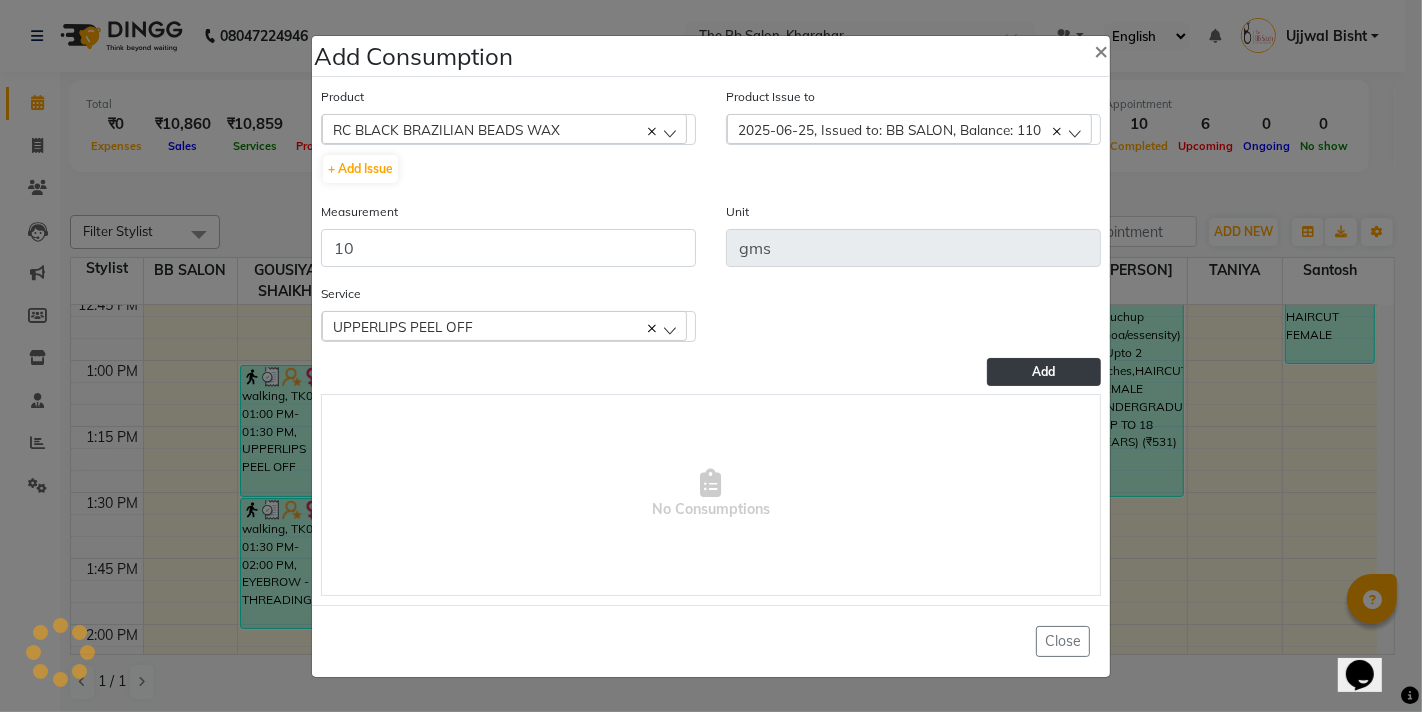 click on "Add" 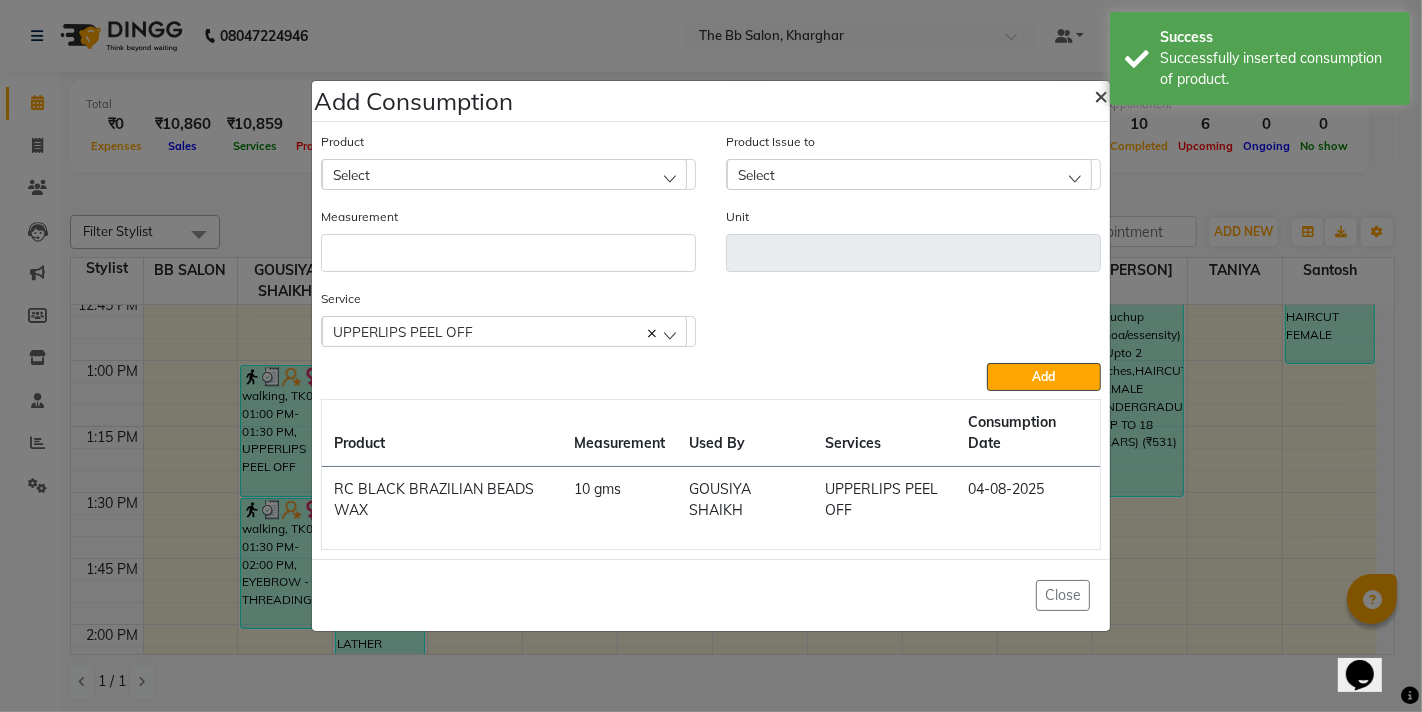 click on "×" 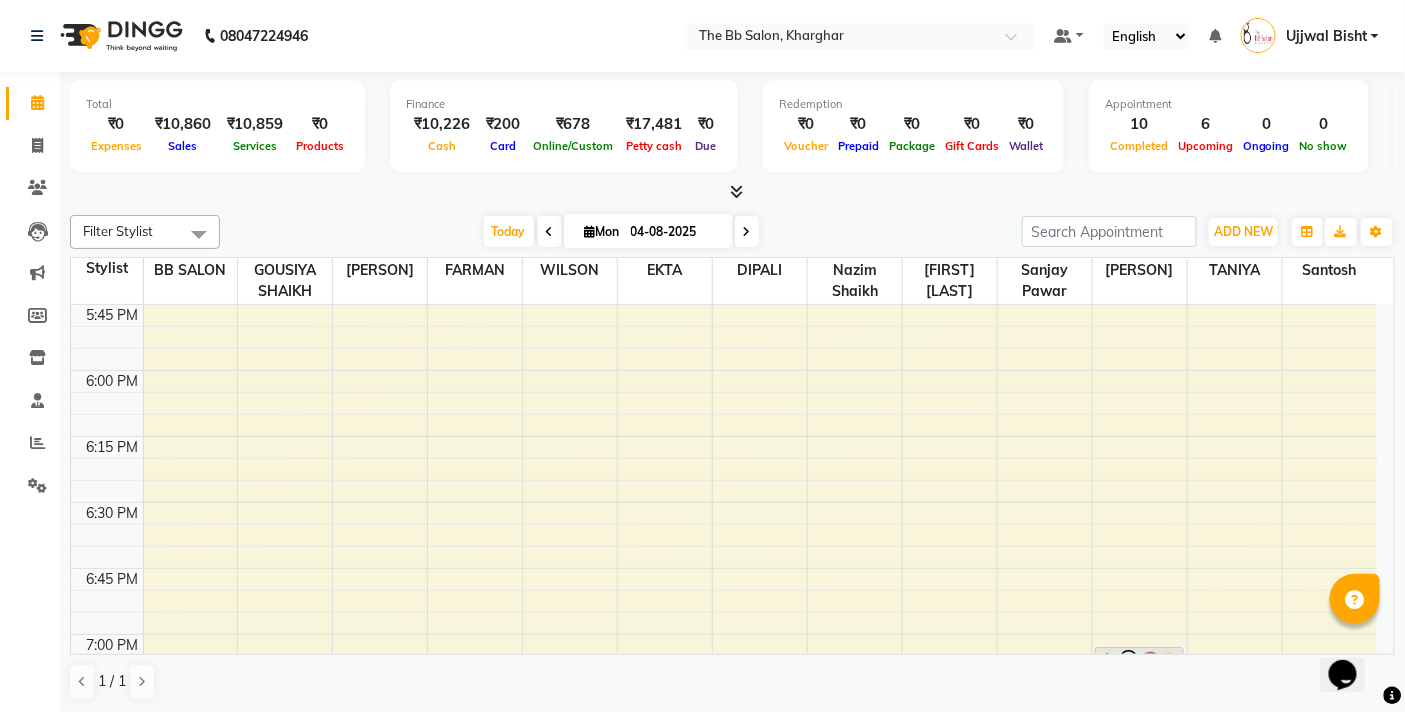 scroll, scrollTop: 2444, scrollLeft: 0, axis: vertical 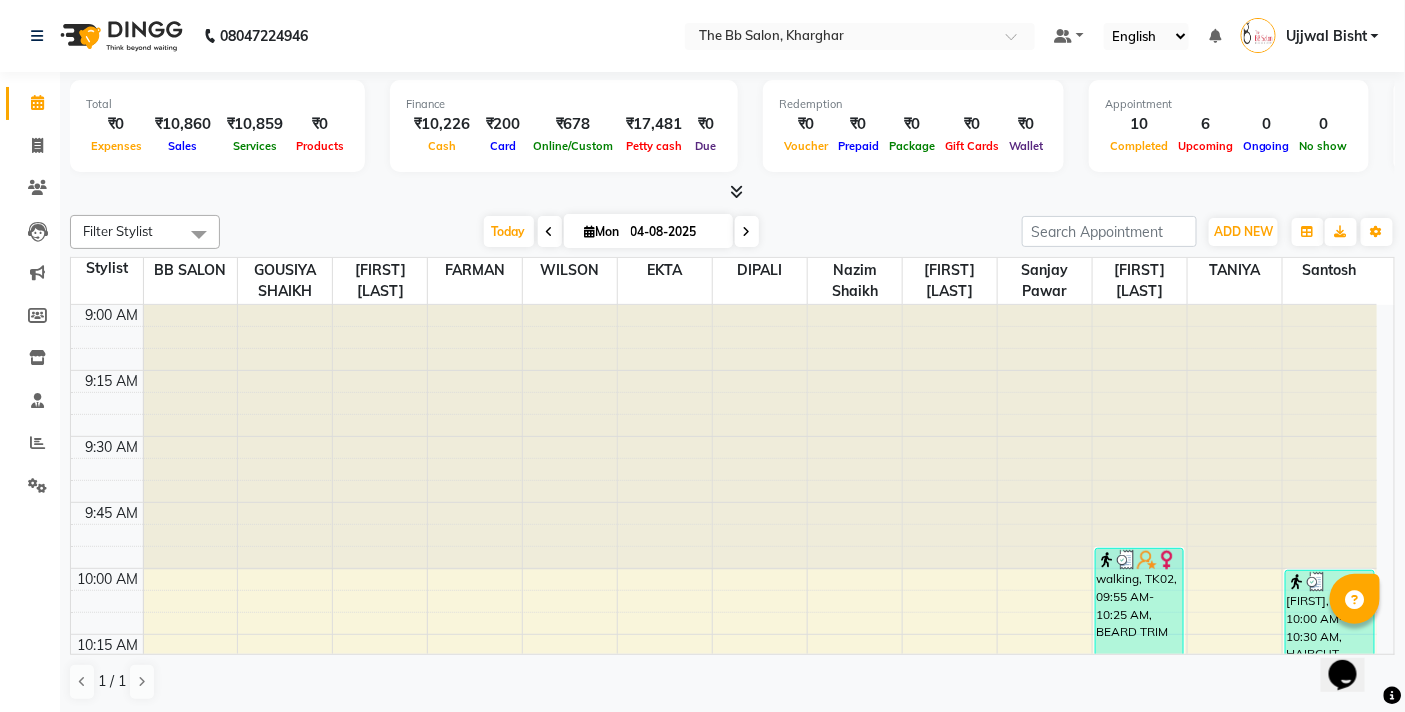 click on "Total  ₹0  Expenses ₹10,860  Sales ₹10,859  Services ₹0  Products Finance  ₹10,226  Cash ₹200  Card ₹678  Online/Custom ₹17,481 Petty cash ₹0 Due  Redemption  ₹0 Voucher ₹0 Prepaid ₹0 Package ₹0  Gift Cards ₹0  Wallet  Appointment  10 Completed 6 Upcoming 0 Ongoing 0 No show  Other sales  ₹0  Packages ₹0  Memberships ₹0  Vouchers ₹0  Prepaids ₹0  Gift Cards Filter Stylist Select All BB SALON DIPALI EKTA FARMAN GOUSIYA SHAIKH MANGESH TAVARE Nazim Shaikh Rupesh Chavan Sanjay Pawar santosh SHILPA YADAV TANIYA WILSON Today  Mon 04-08-2025 Toggle Dropdown Add Appointment Add Invoice Add Expense Add Attendance Add Client Add Transaction Toggle Dropdown Add Appointment Add Invoice Add Expense Add Attendance Add Client ADD NEW Toggle Dropdown Add Appointment Add Invoice Add Expense Add Attendance Add Client Add Transaction Filter Stylist Select All BB SALON DIPALI EKTA FARMAN GOUSIYA SHAIKH MANGESH TAVARE Nazim Shaikh Rupesh Chavan Sanjay Pawar santosh SHILPA YADAV TANIYA WILSON" 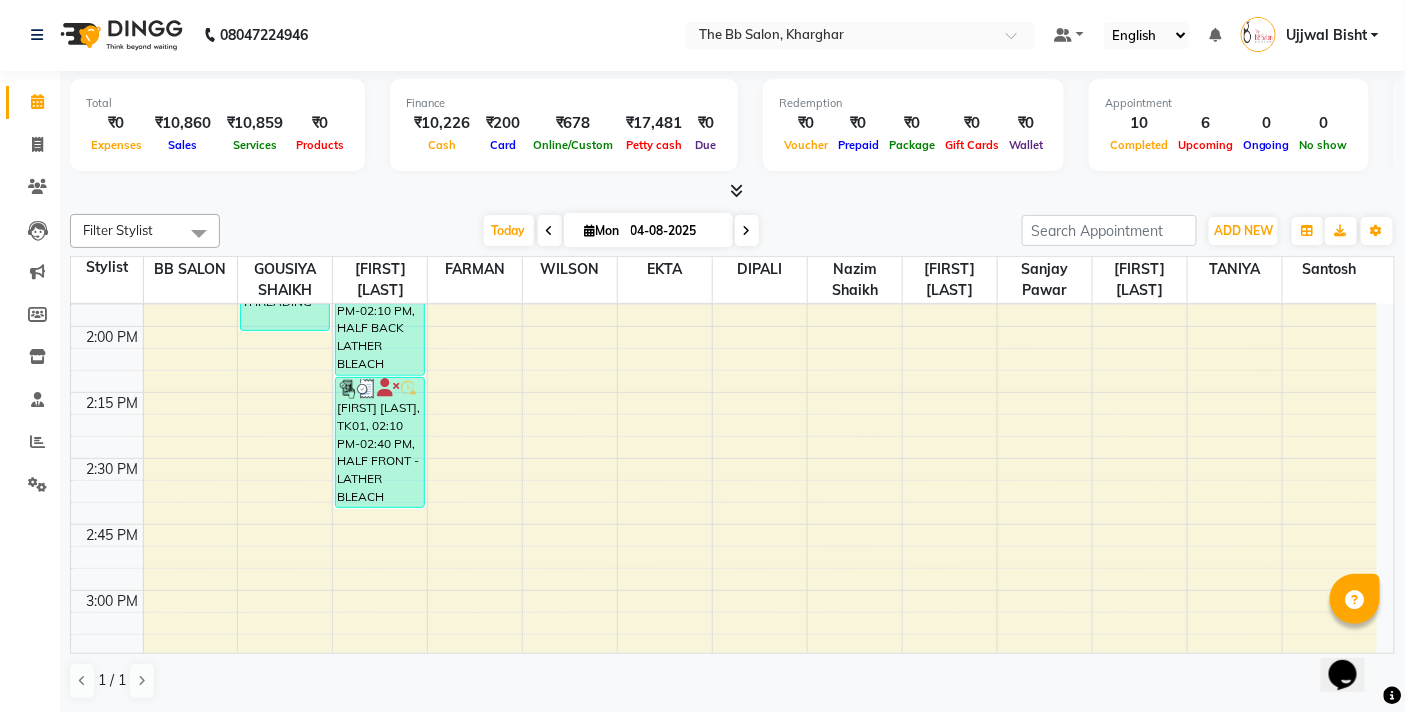 scroll, scrollTop: 1333, scrollLeft: 0, axis: vertical 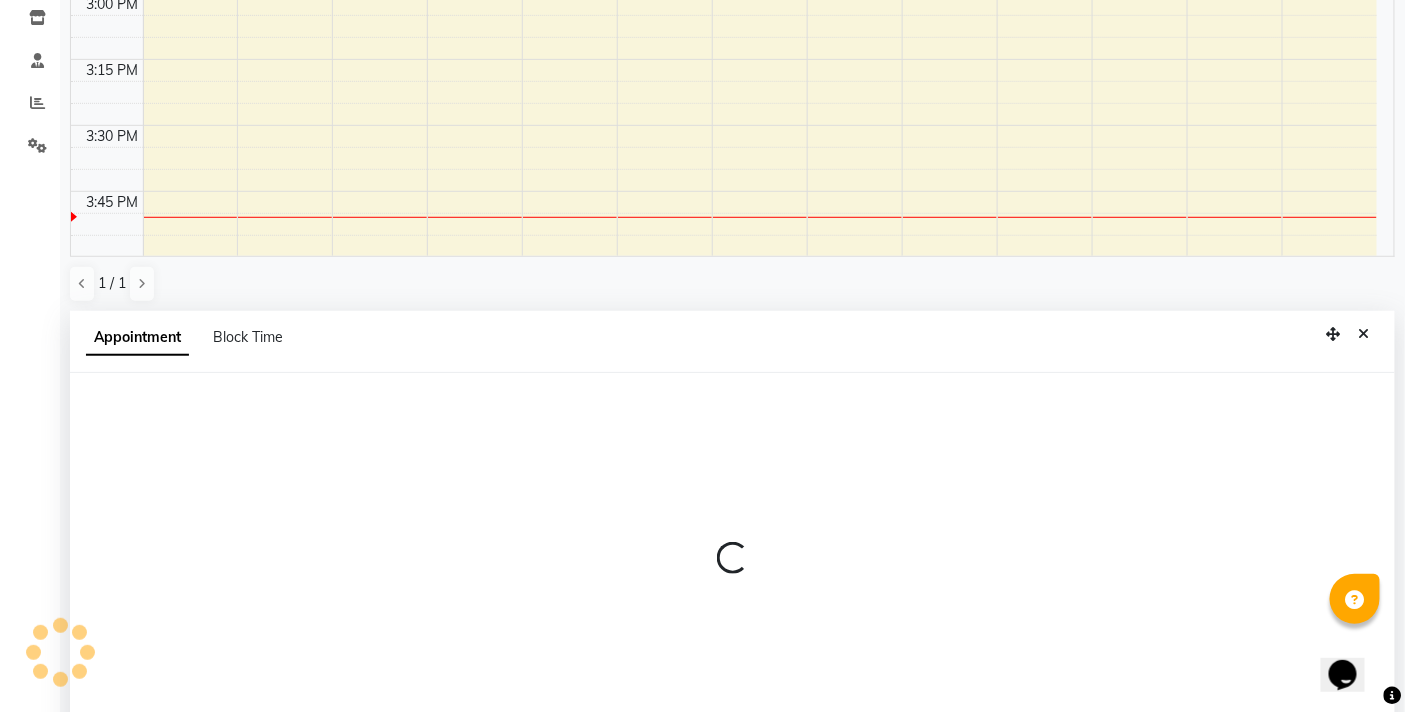 select on "83521" 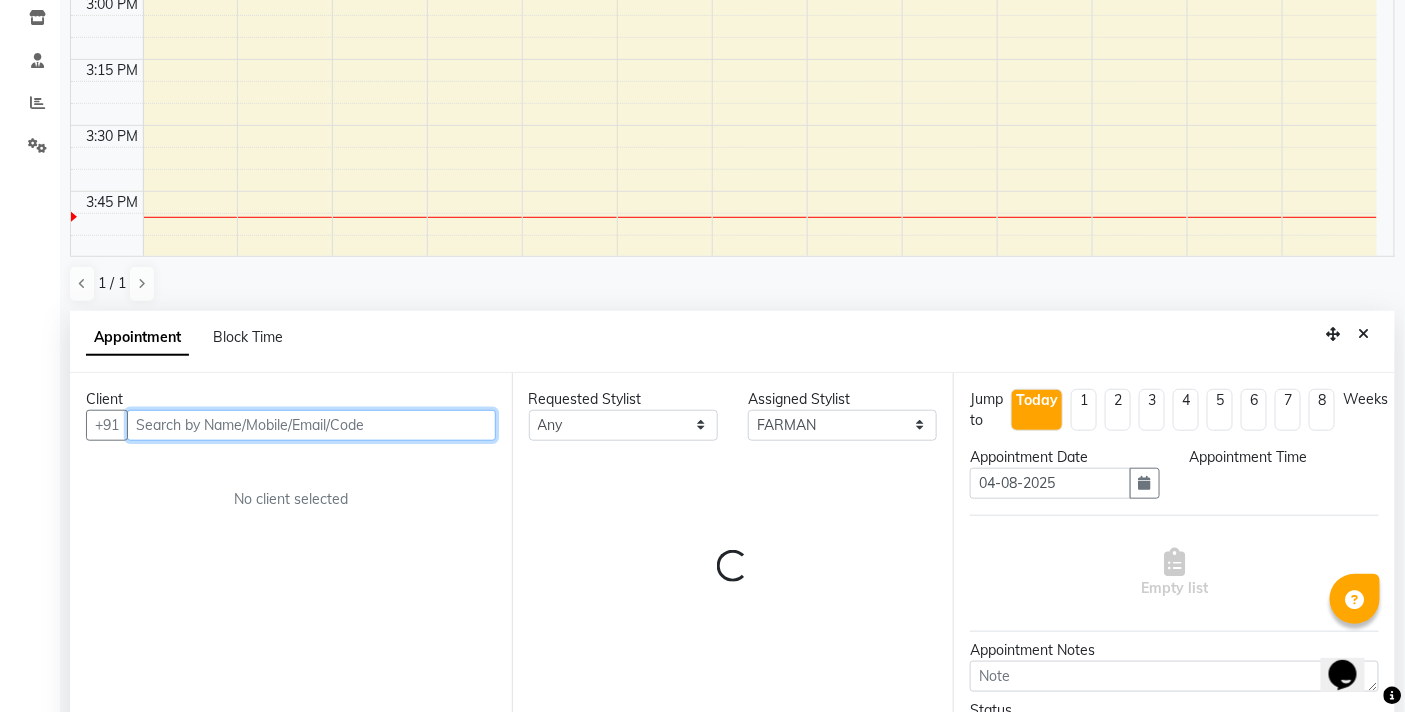 scroll, scrollTop: 392, scrollLeft: 0, axis: vertical 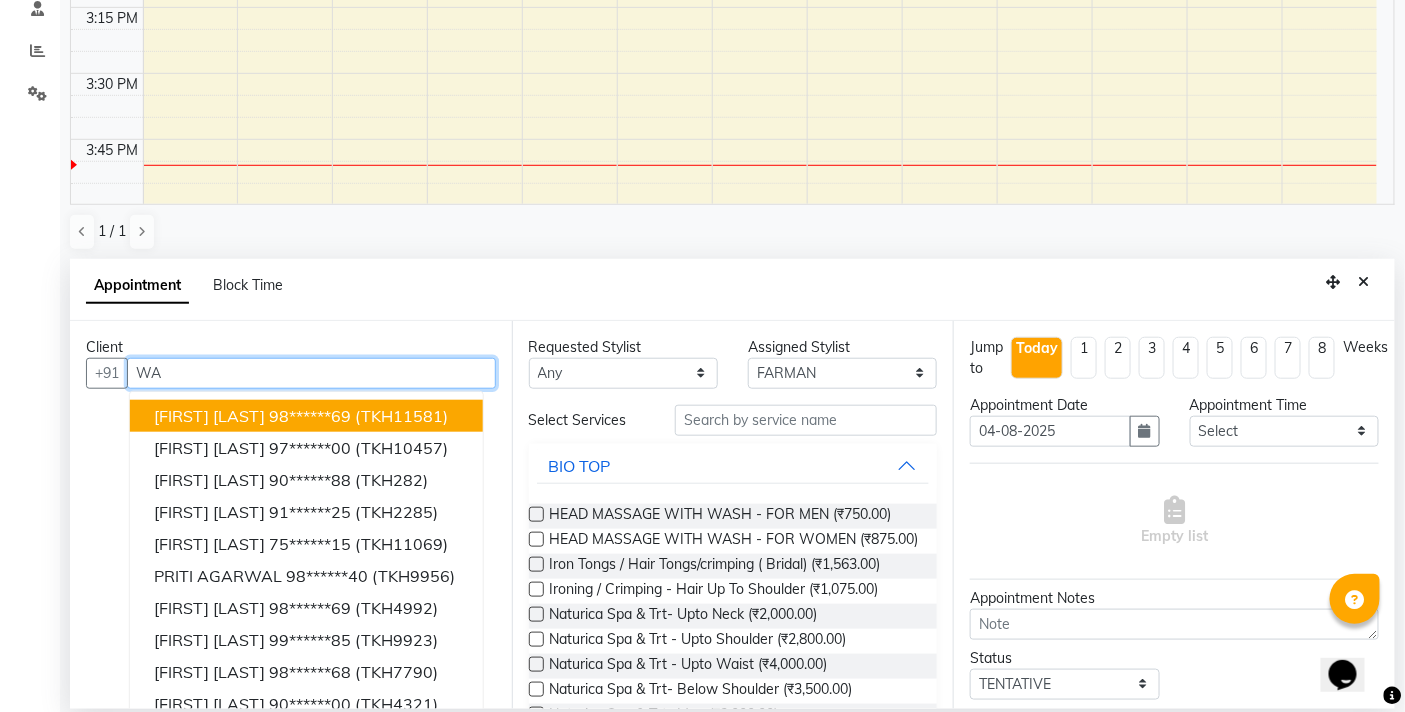 type on "W" 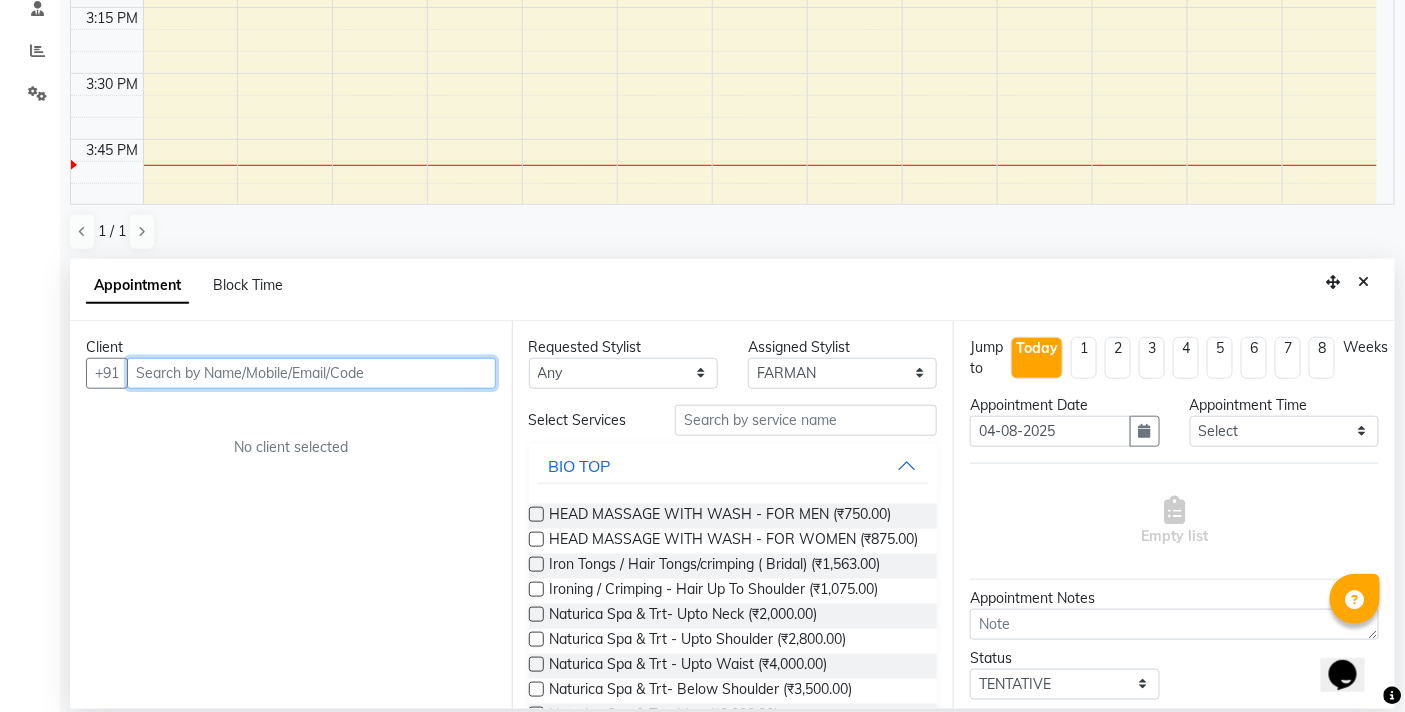 click at bounding box center [311, 373] 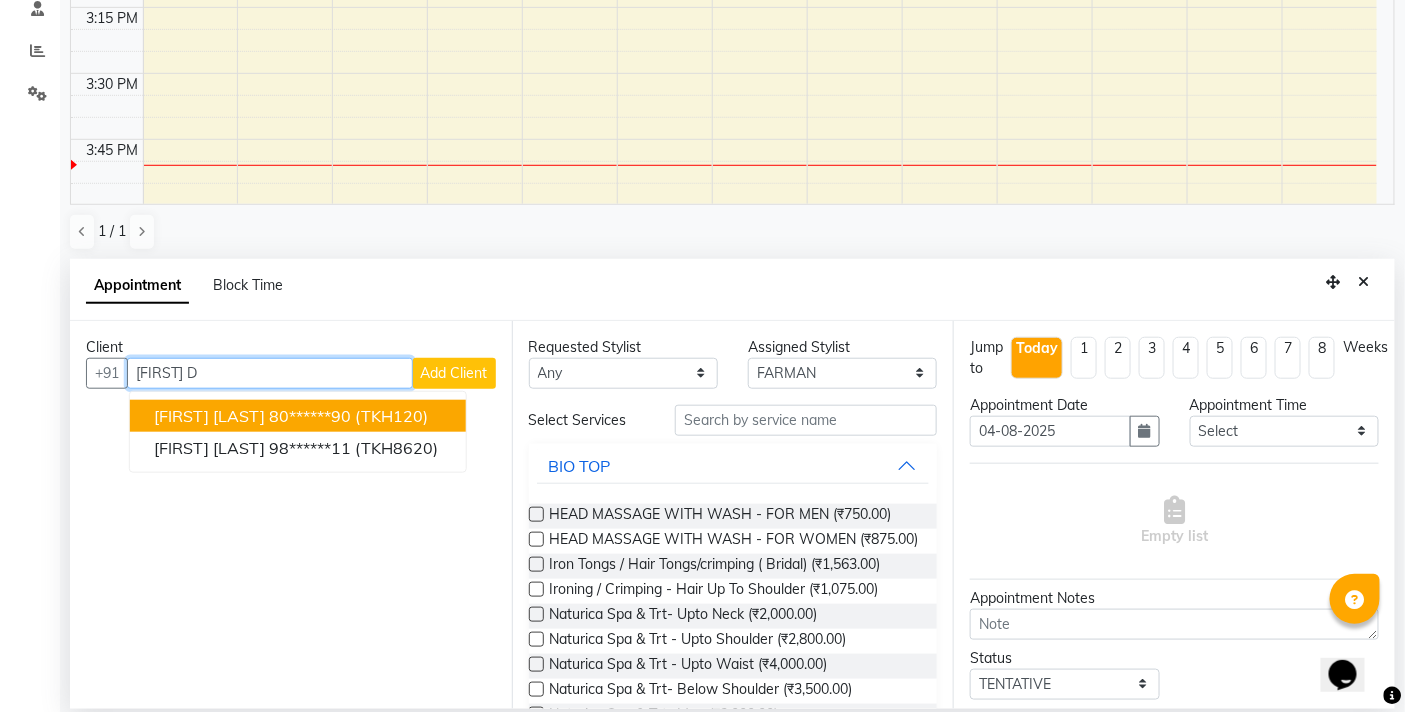 click on "80******90" at bounding box center (310, 416) 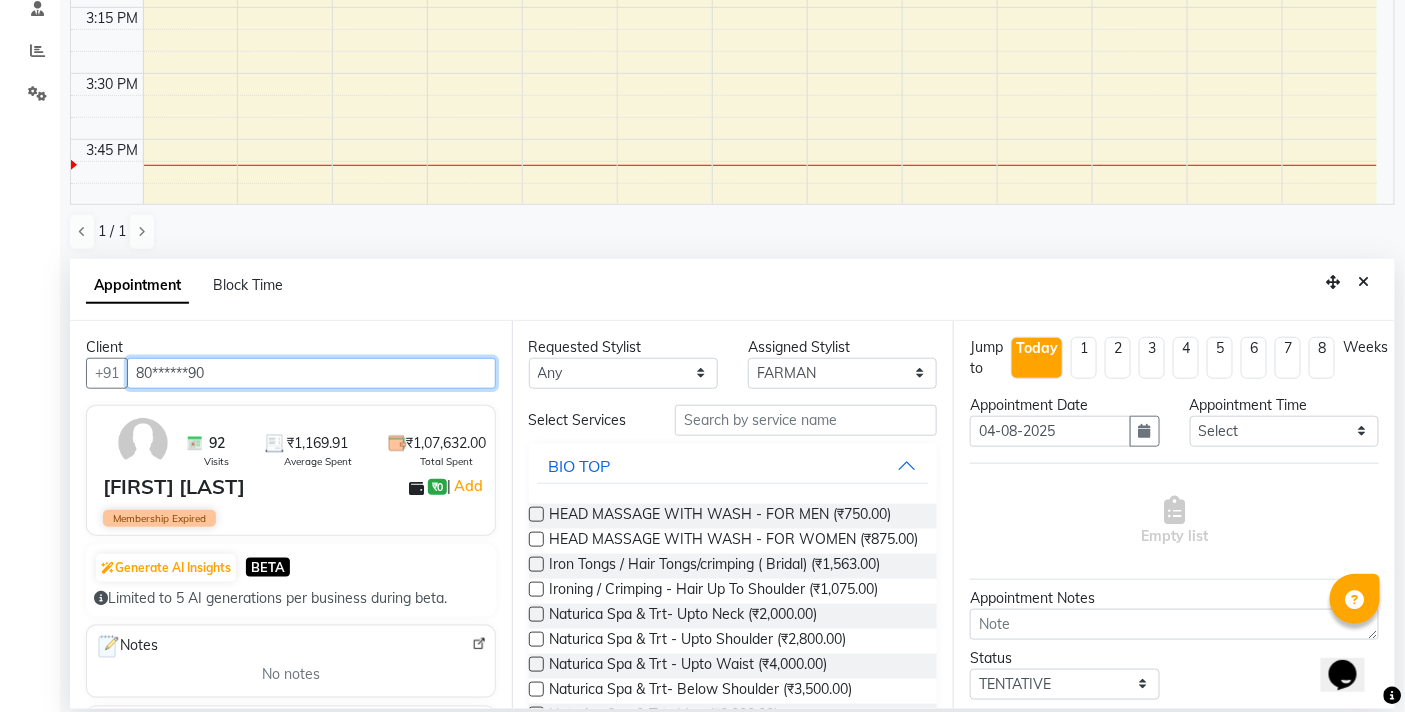 type on "80******90" 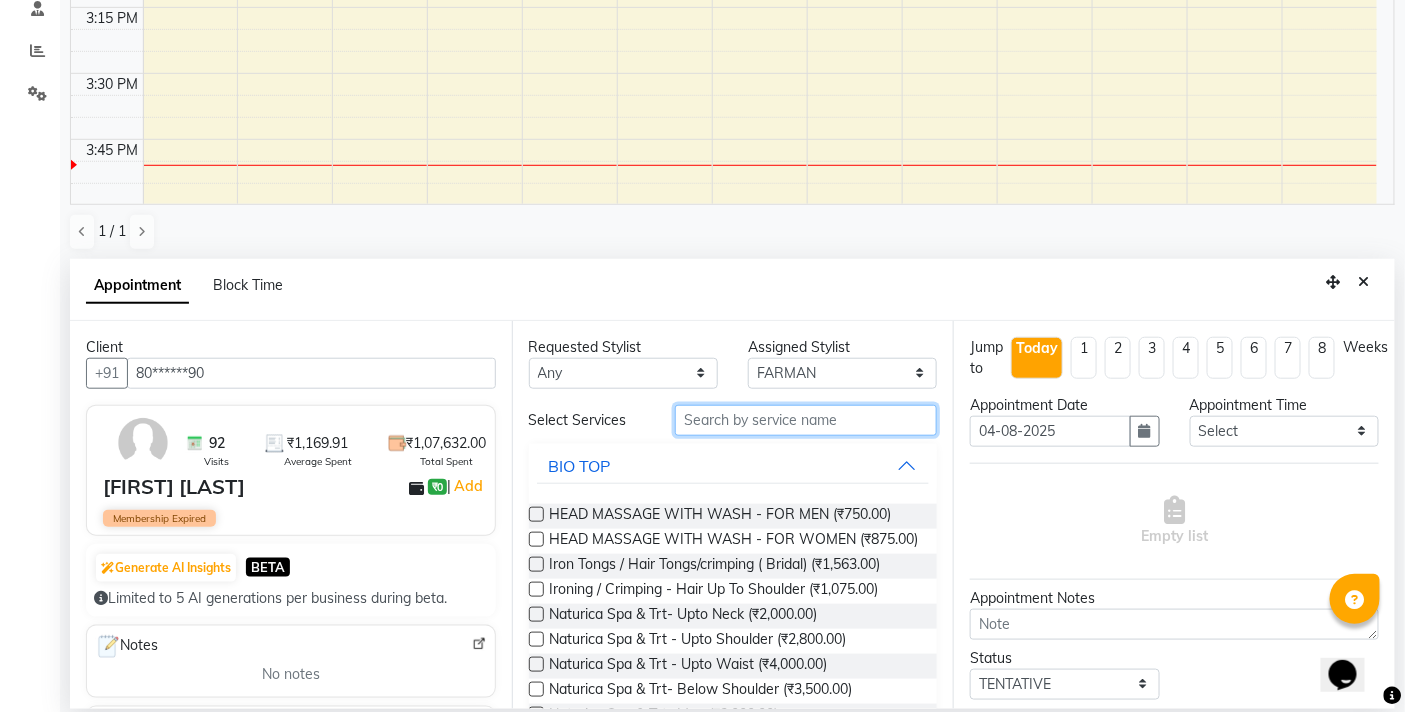 click at bounding box center [806, 420] 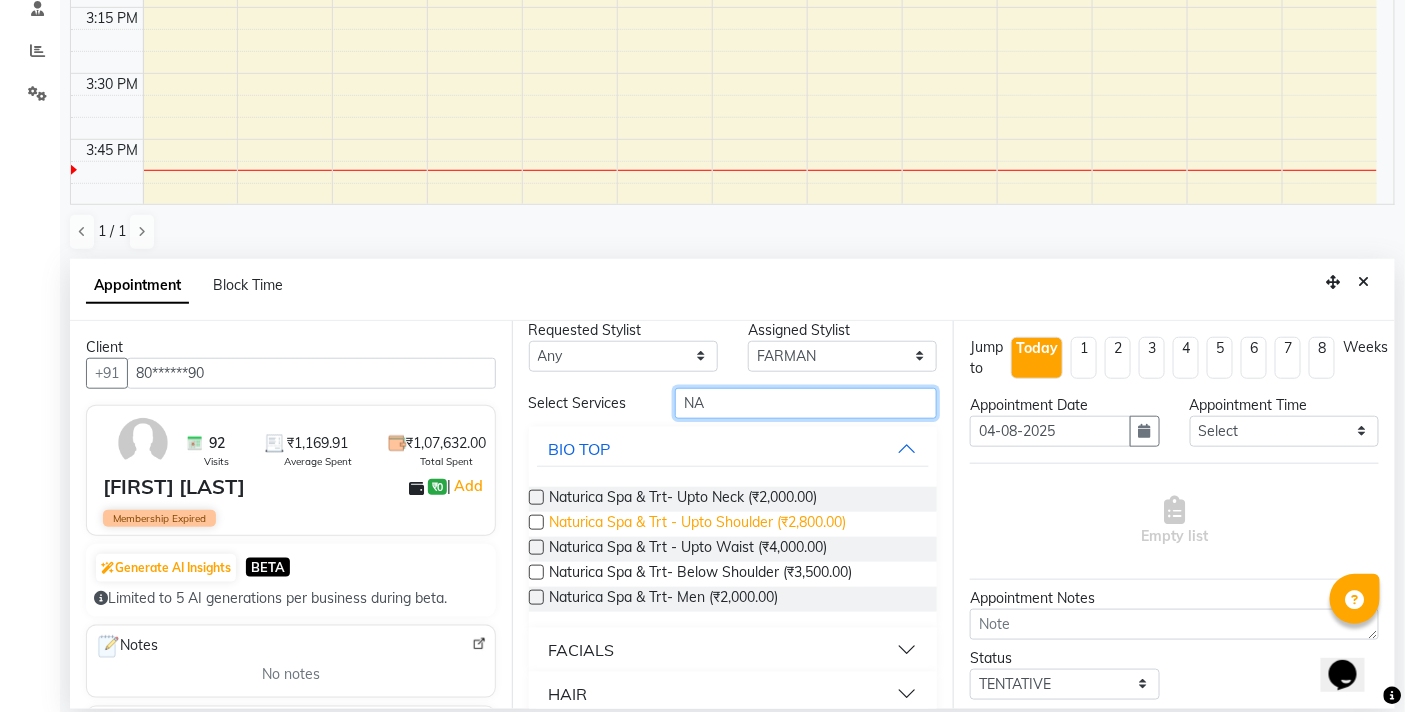 scroll, scrollTop: 0, scrollLeft: 0, axis: both 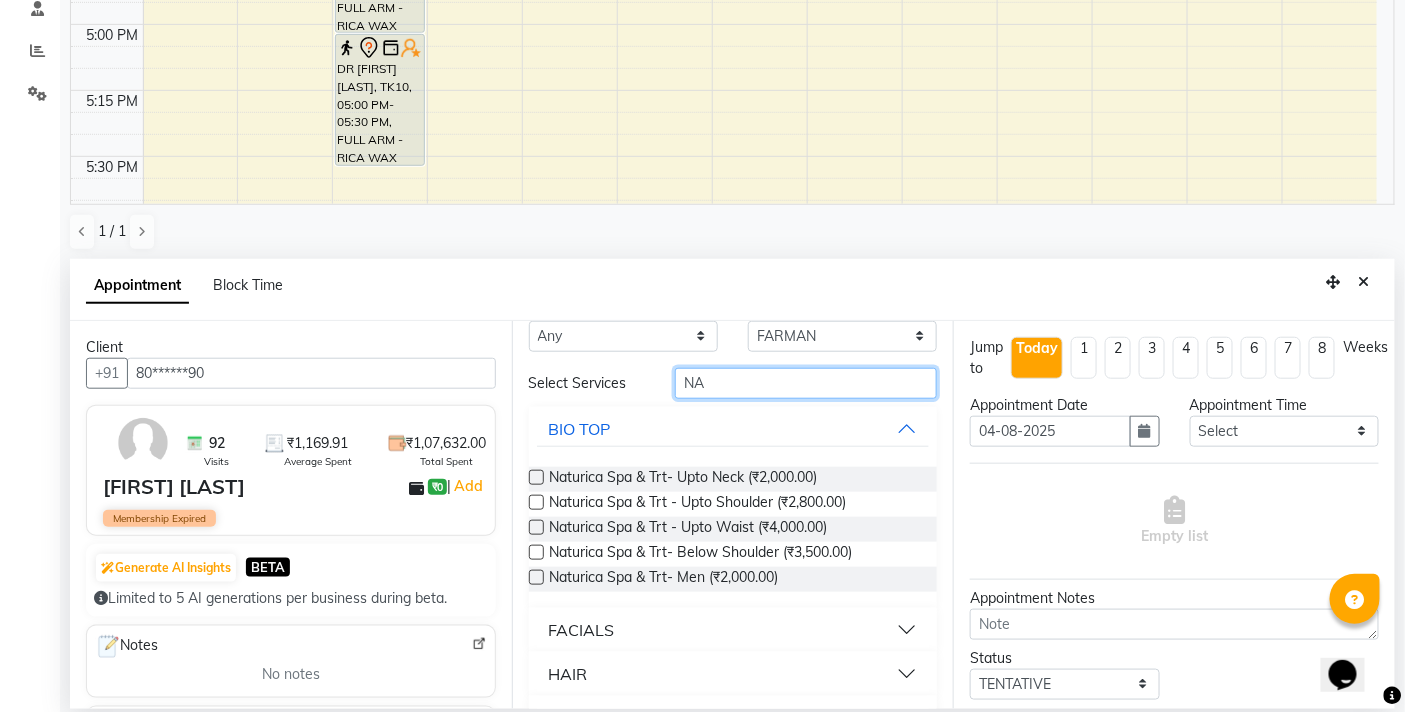 type on "N" 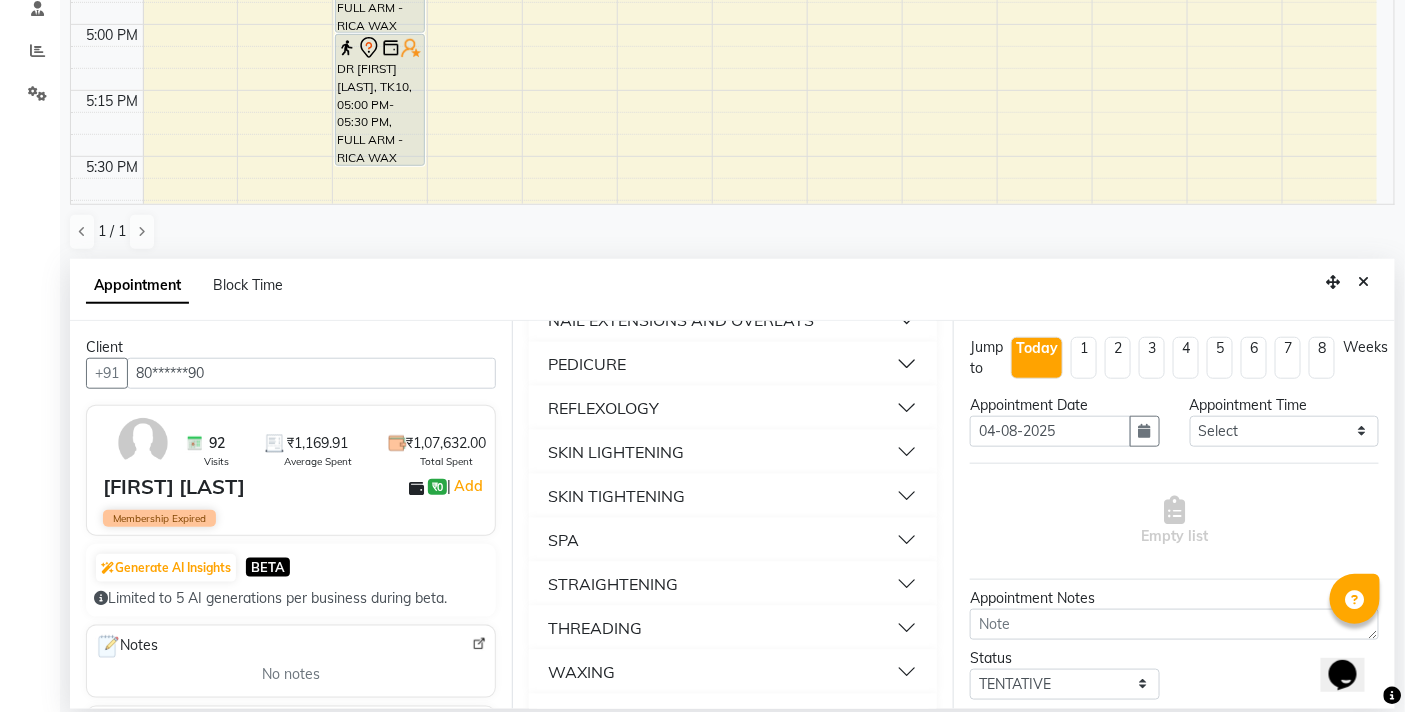 scroll, scrollTop: 1443, scrollLeft: 0, axis: vertical 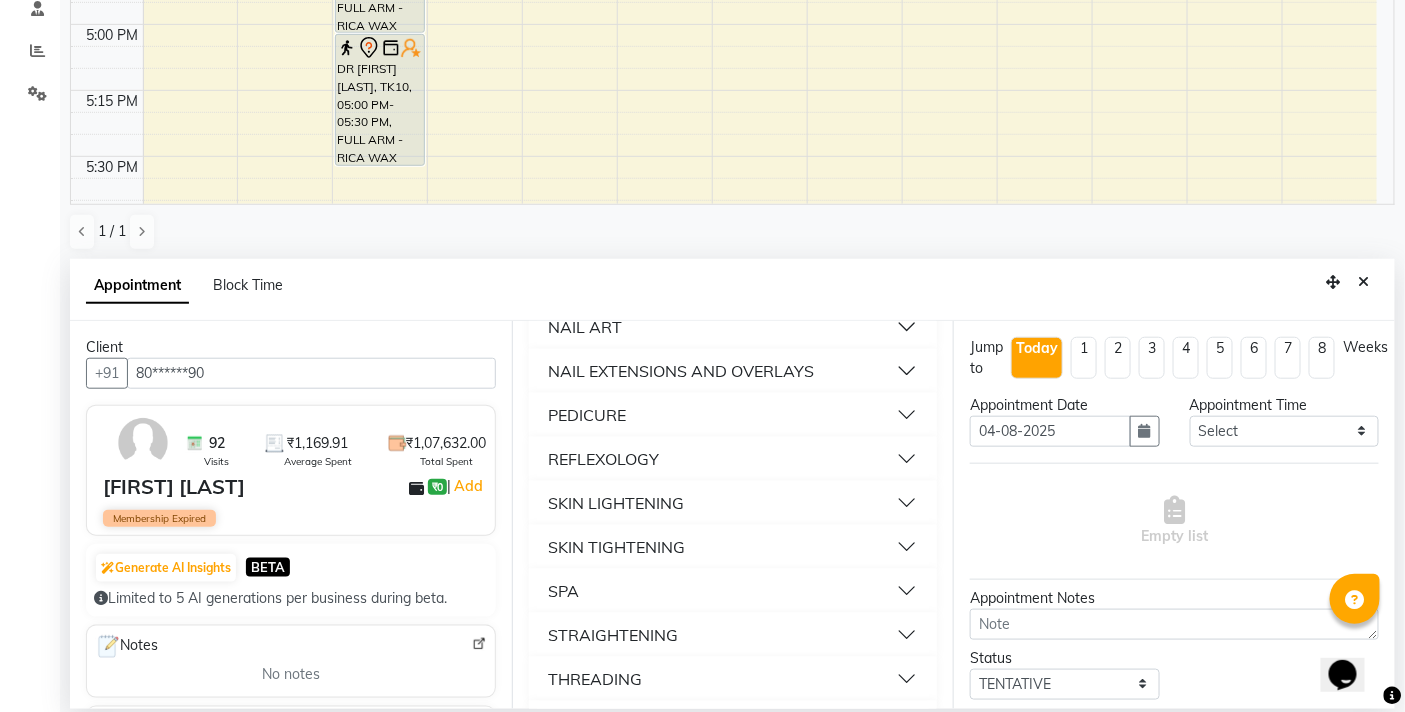 click on "SPA" at bounding box center [733, 591] 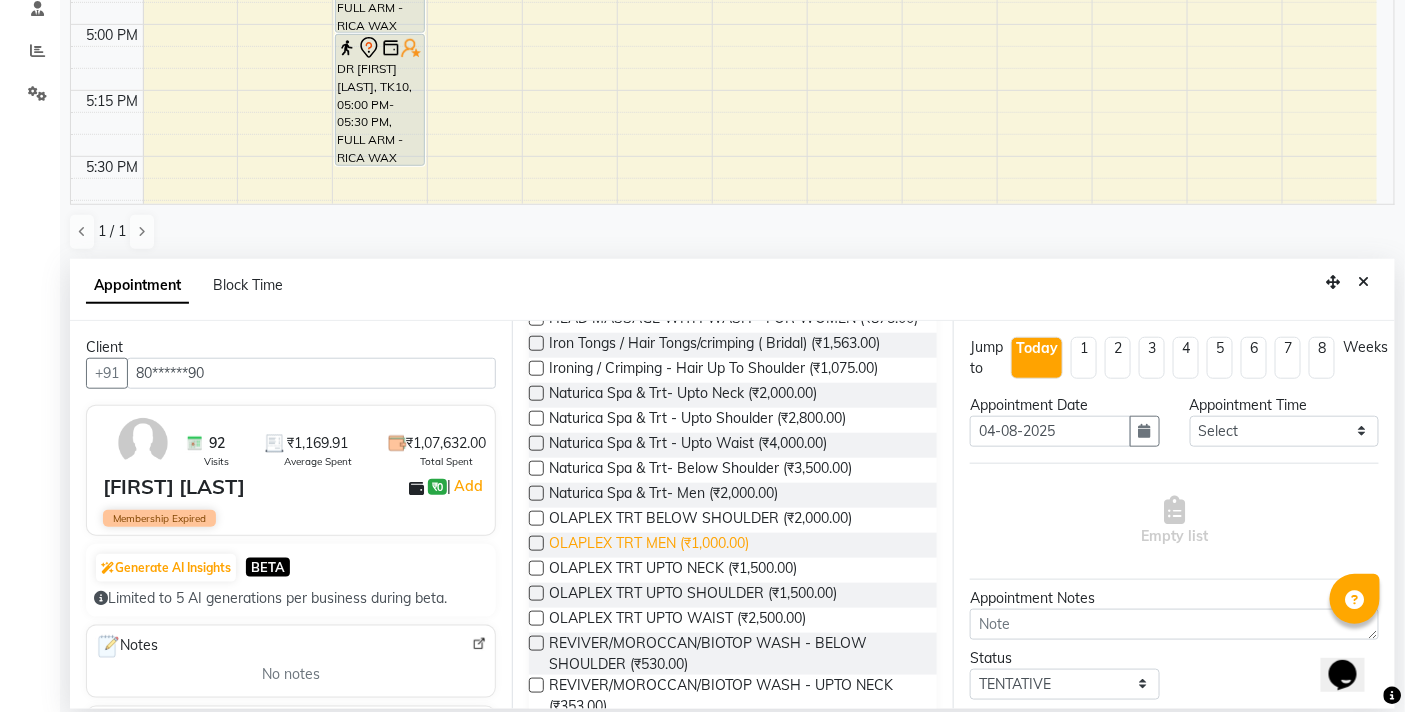 scroll, scrollTop: 0, scrollLeft: 0, axis: both 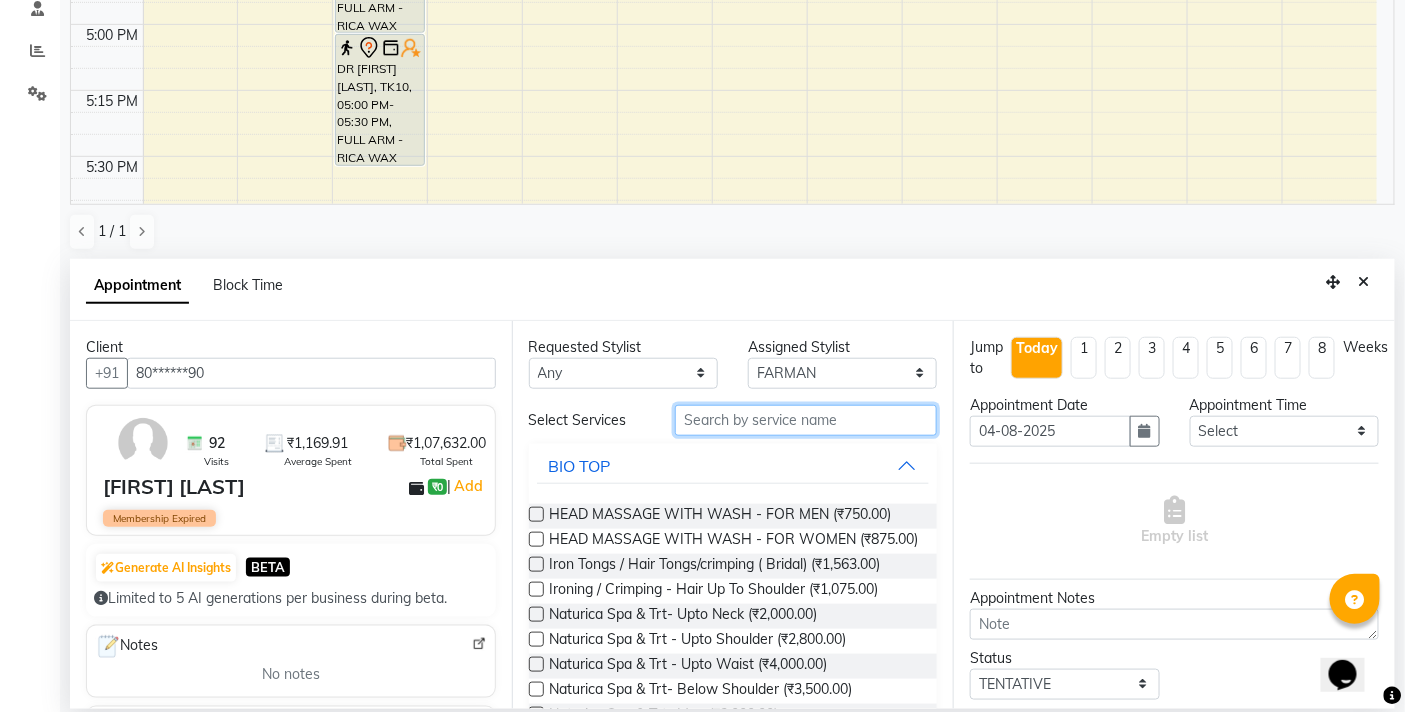 click at bounding box center [806, 420] 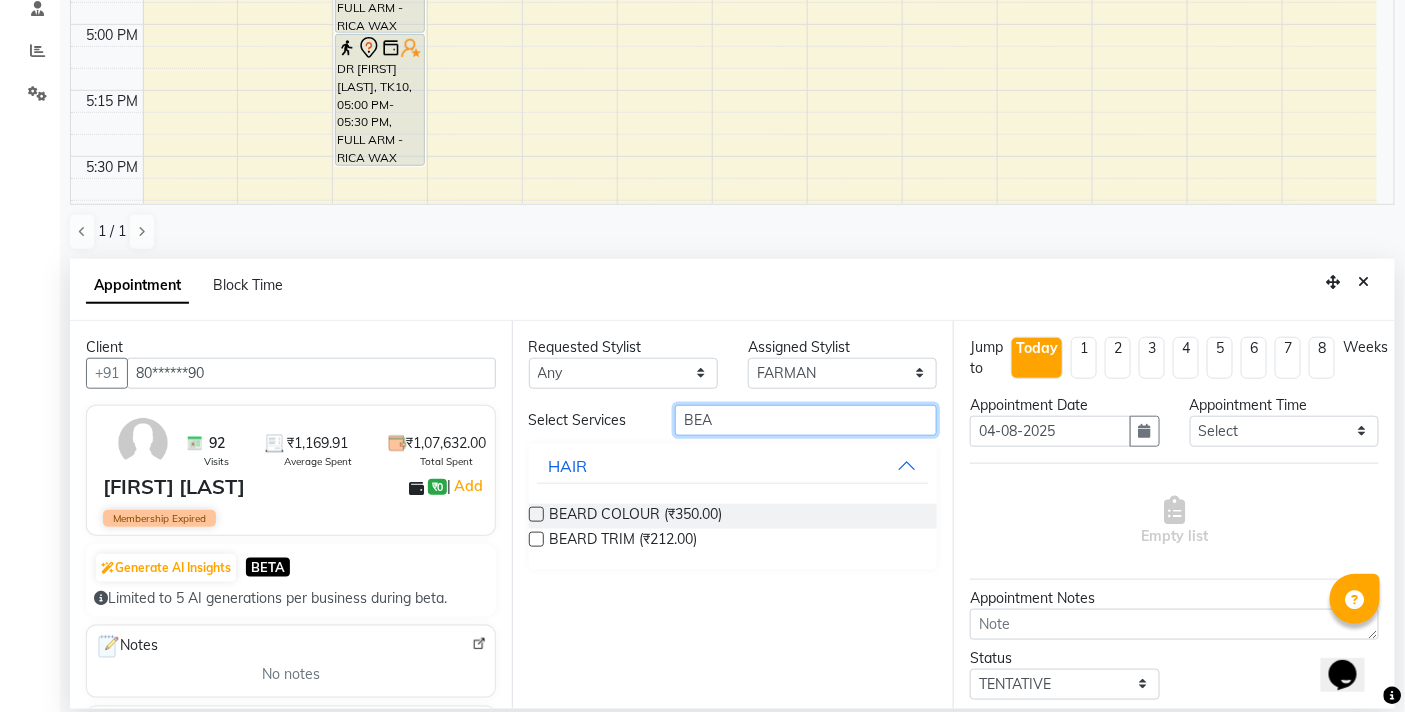 type on "BEA" 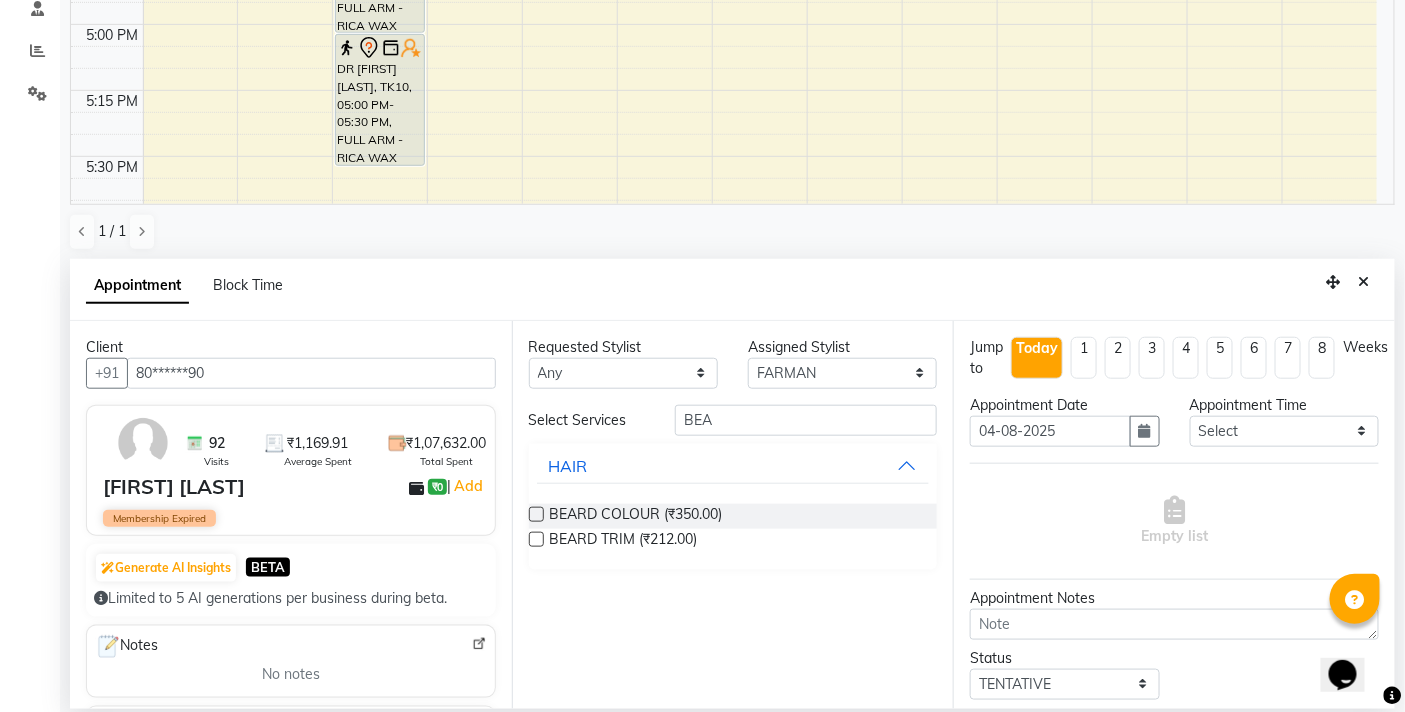 click at bounding box center (536, 539) 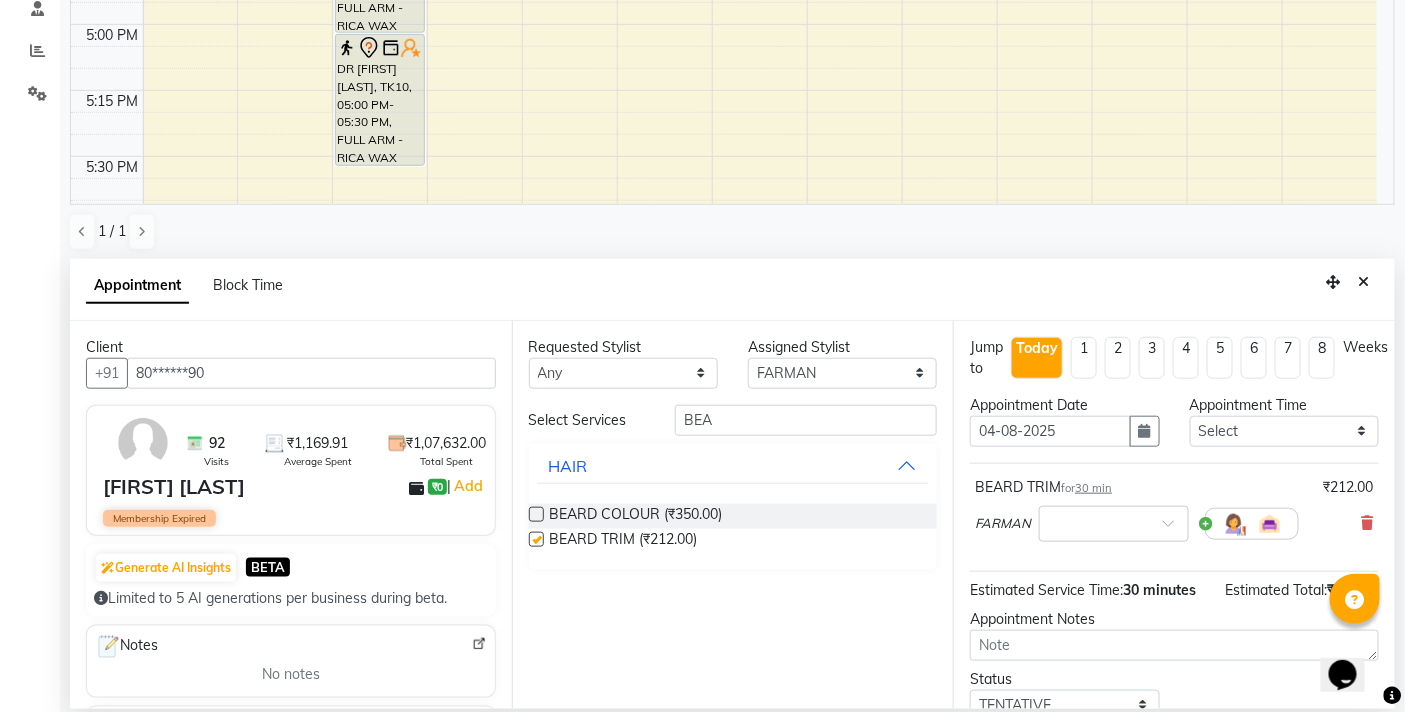 checkbox on "false" 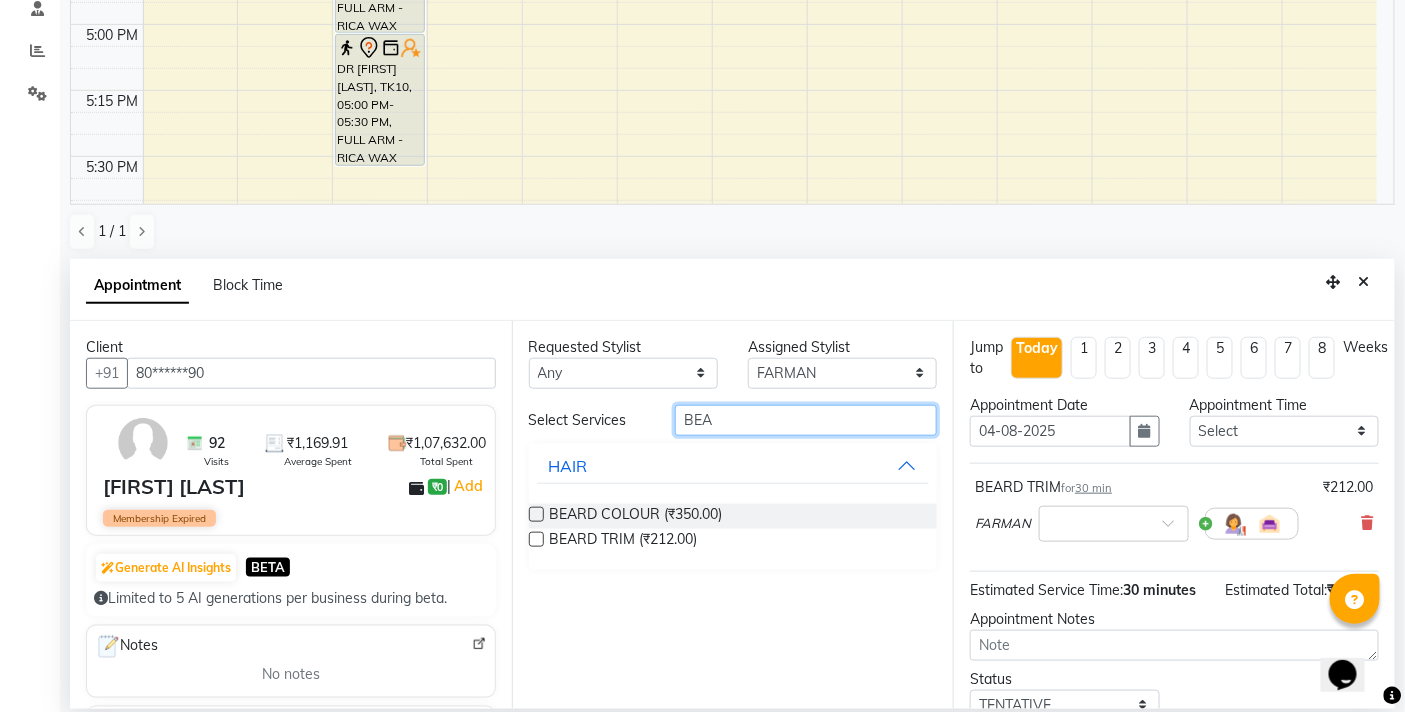 drag, startPoint x: 722, startPoint y: 414, endPoint x: 637, endPoint y: 420, distance: 85.2115 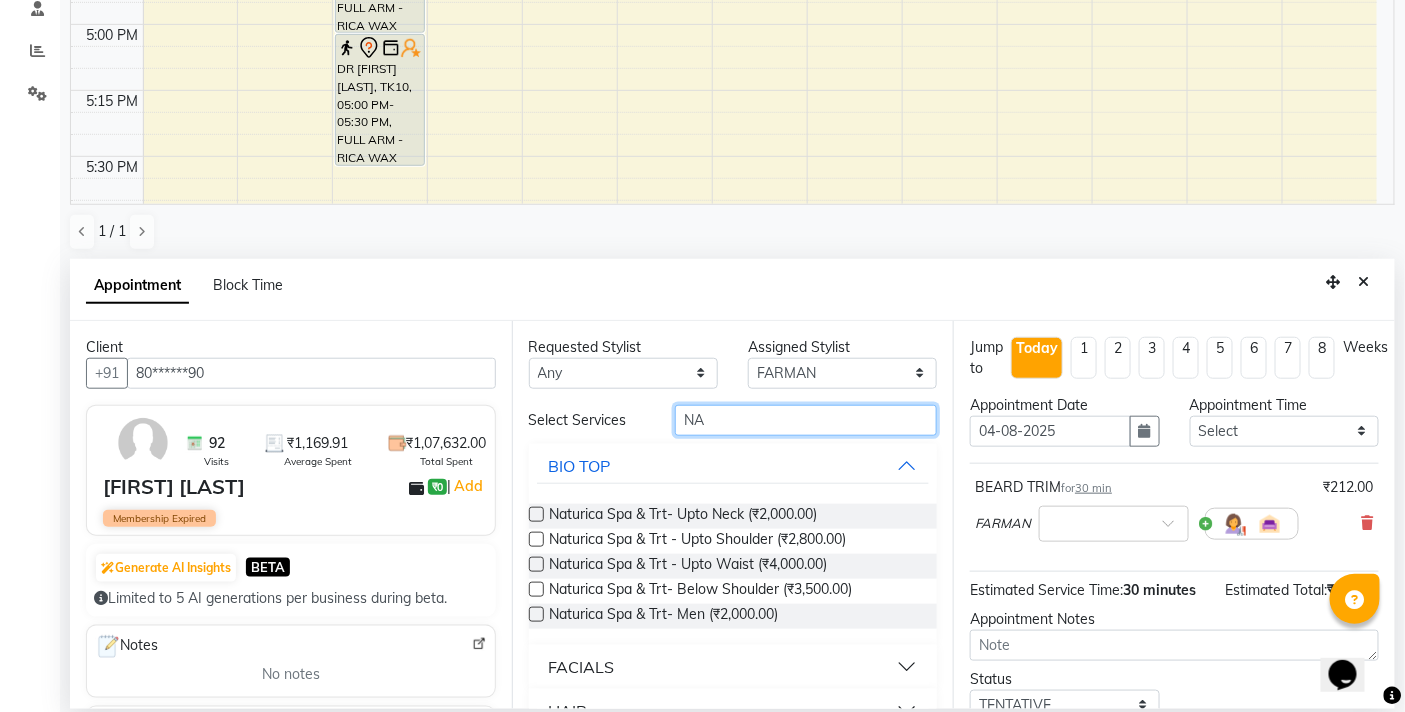 type on "NA" 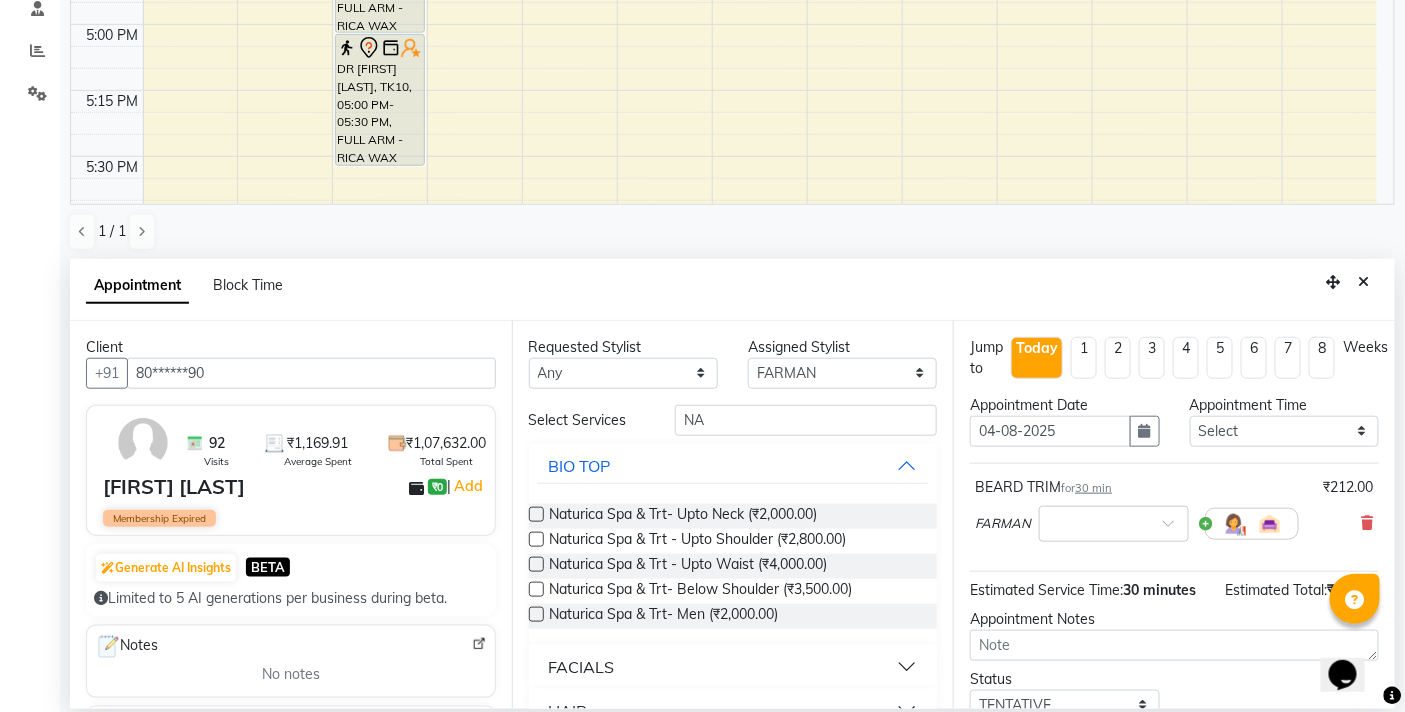 click at bounding box center [536, 614] 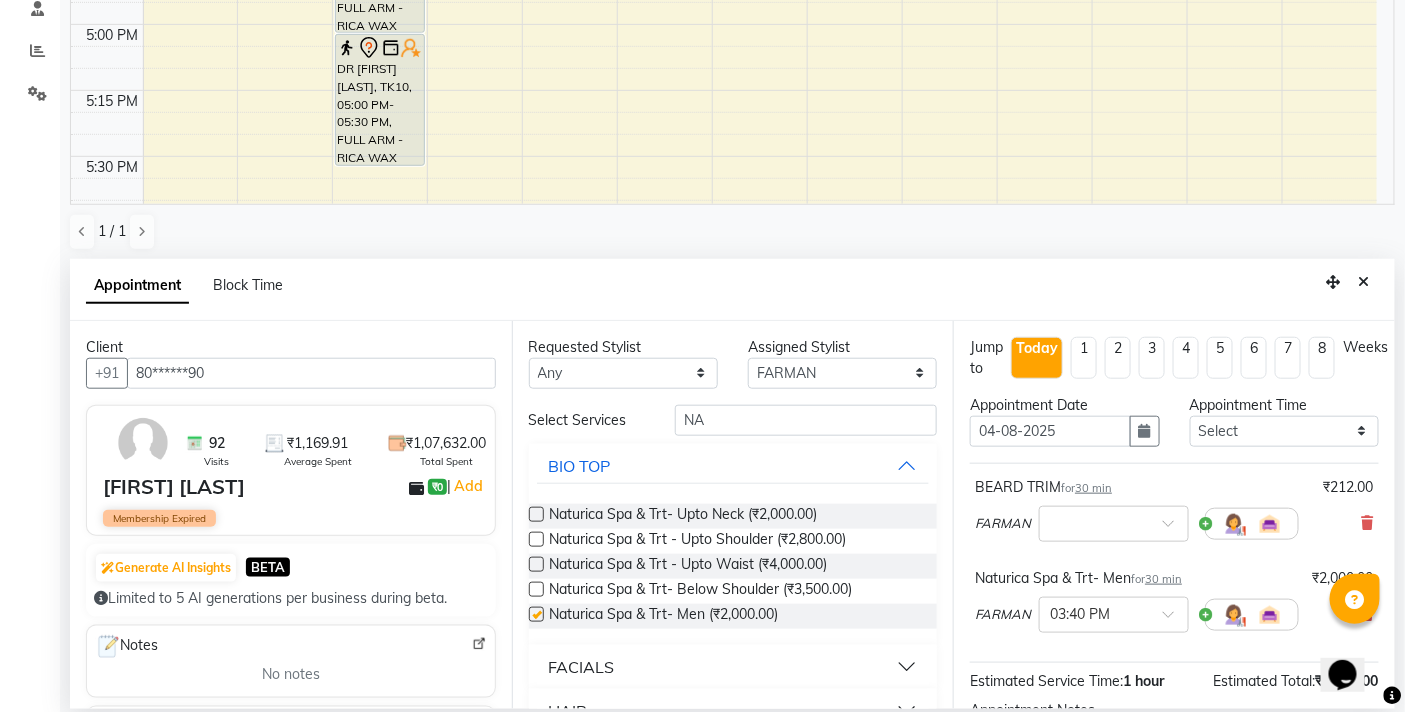 checkbox on "false" 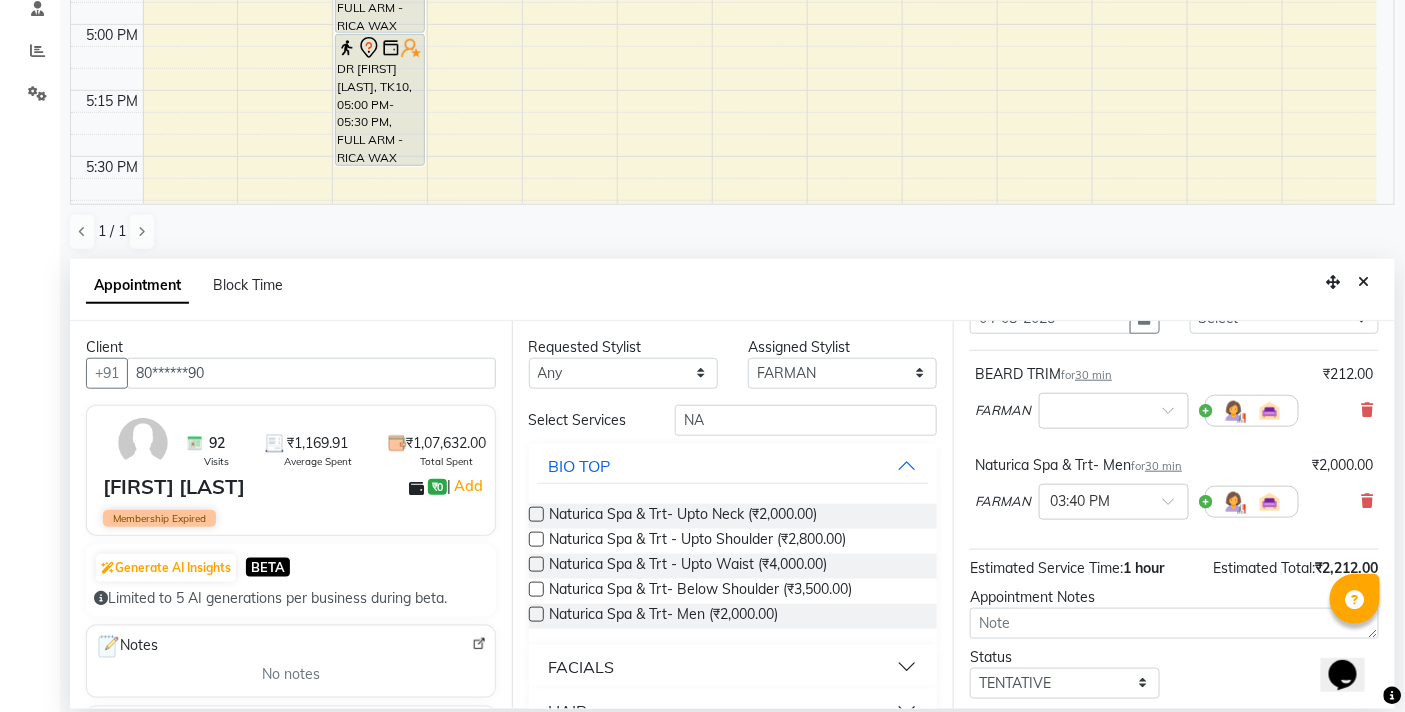 scroll, scrollTop: 228, scrollLeft: 0, axis: vertical 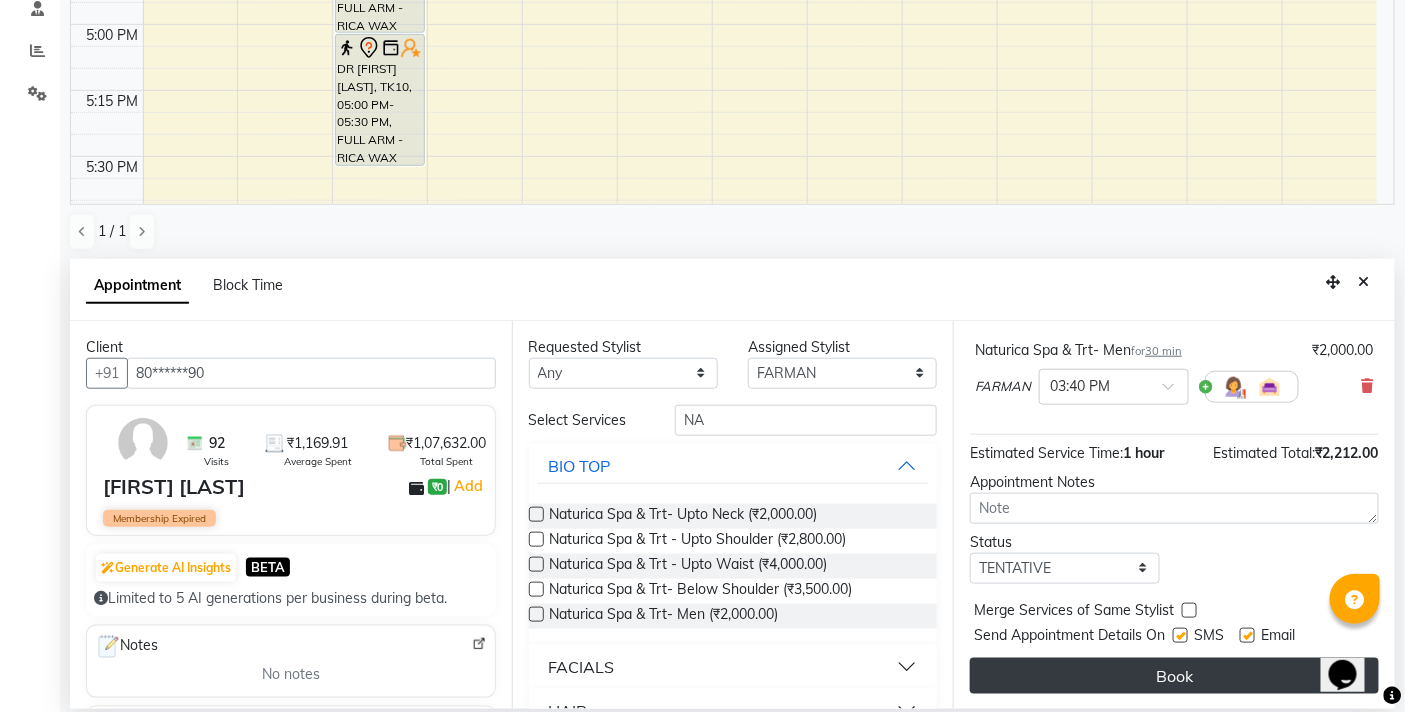 click on "Book" at bounding box center [1174, 676] 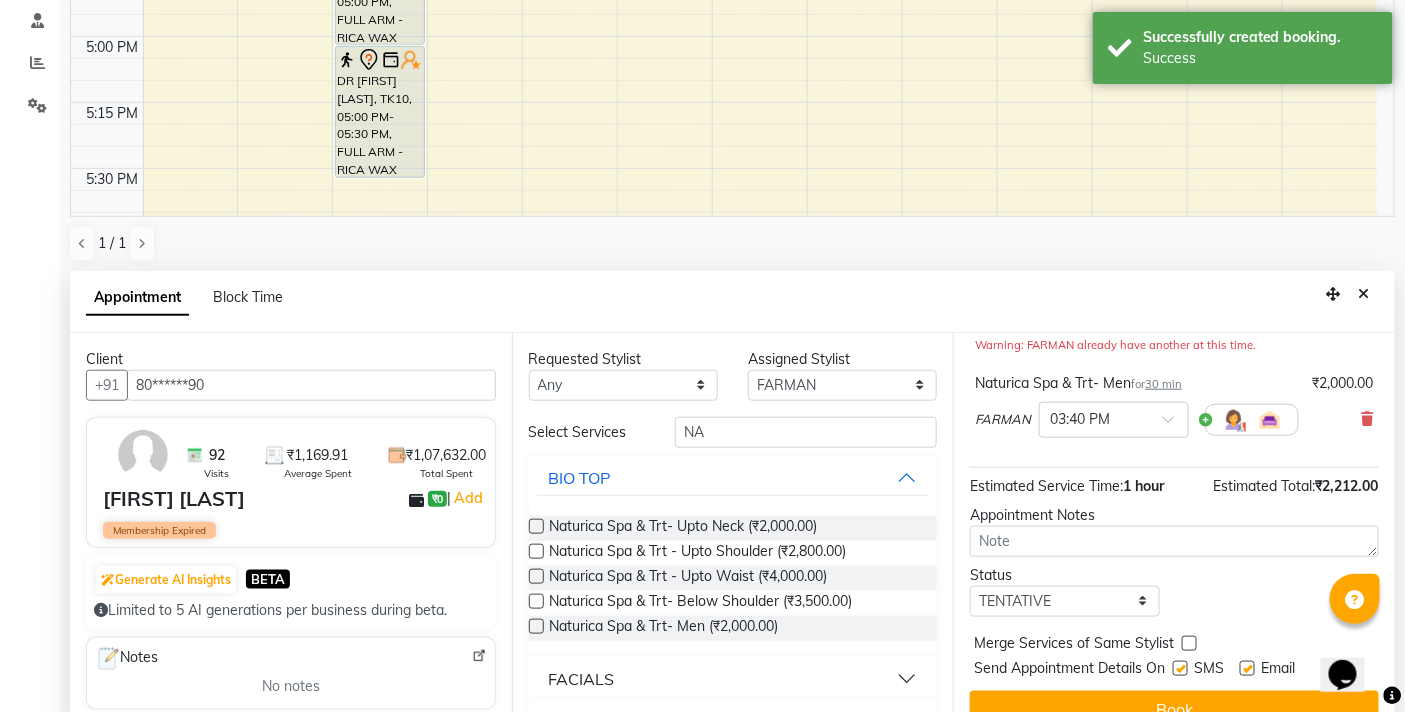 scroll, scrollTop: 392, scrollLeft: 0, axis: vertical 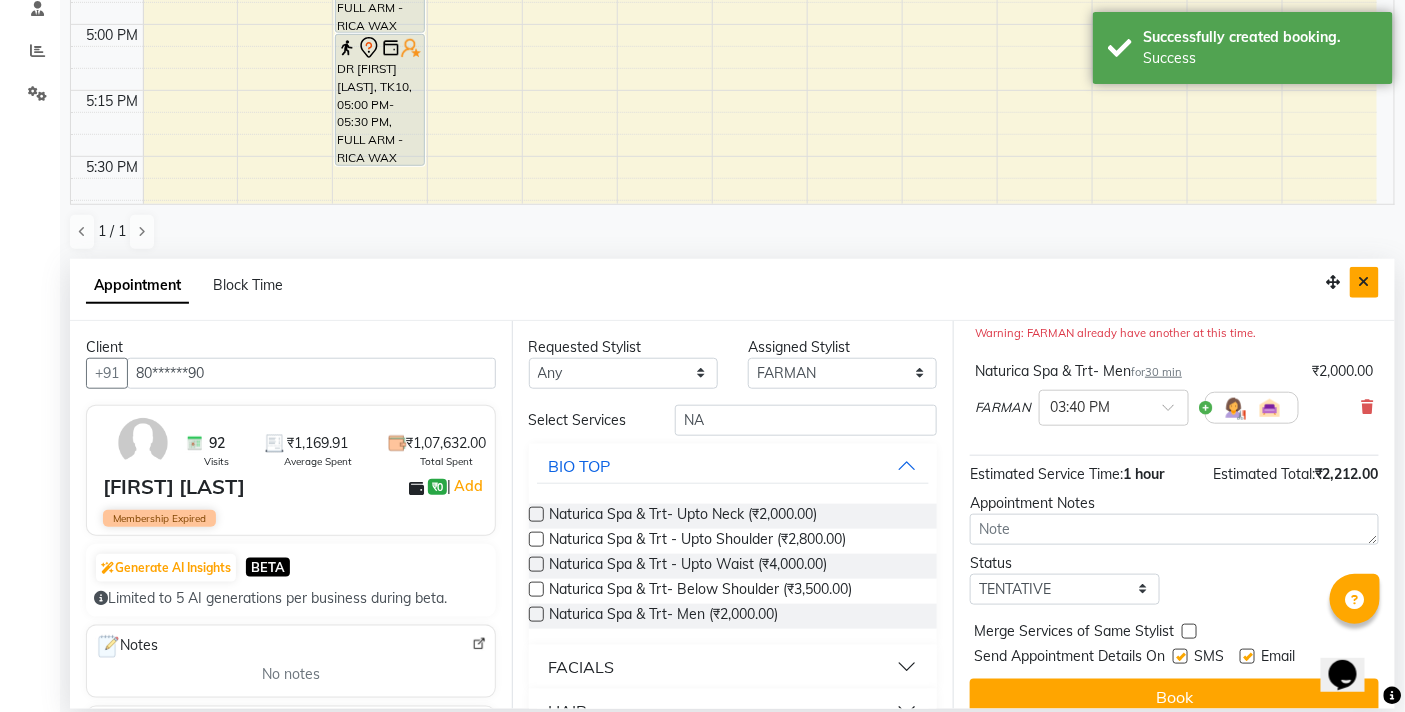 click at bounding box center (1364, 282) 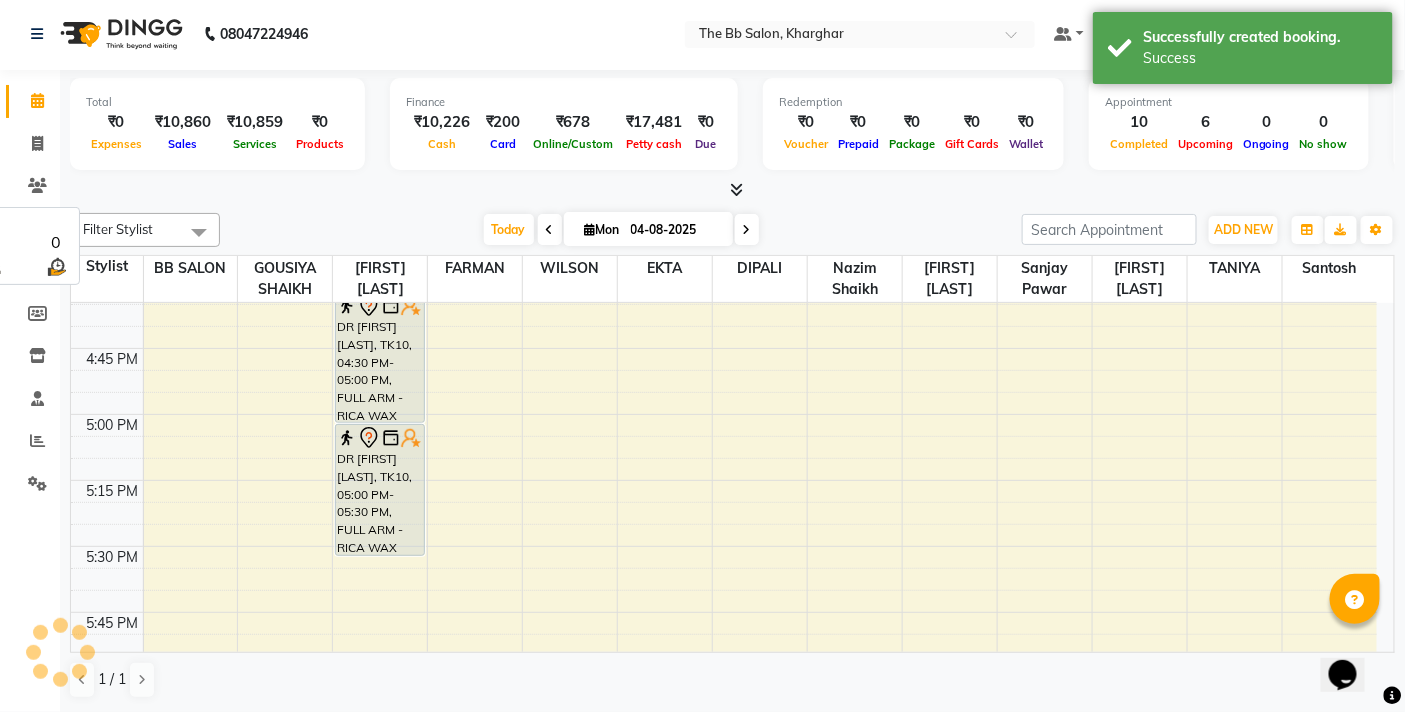 scroll, scrollTop: 1, scrollLeft: 0, axis: vertical 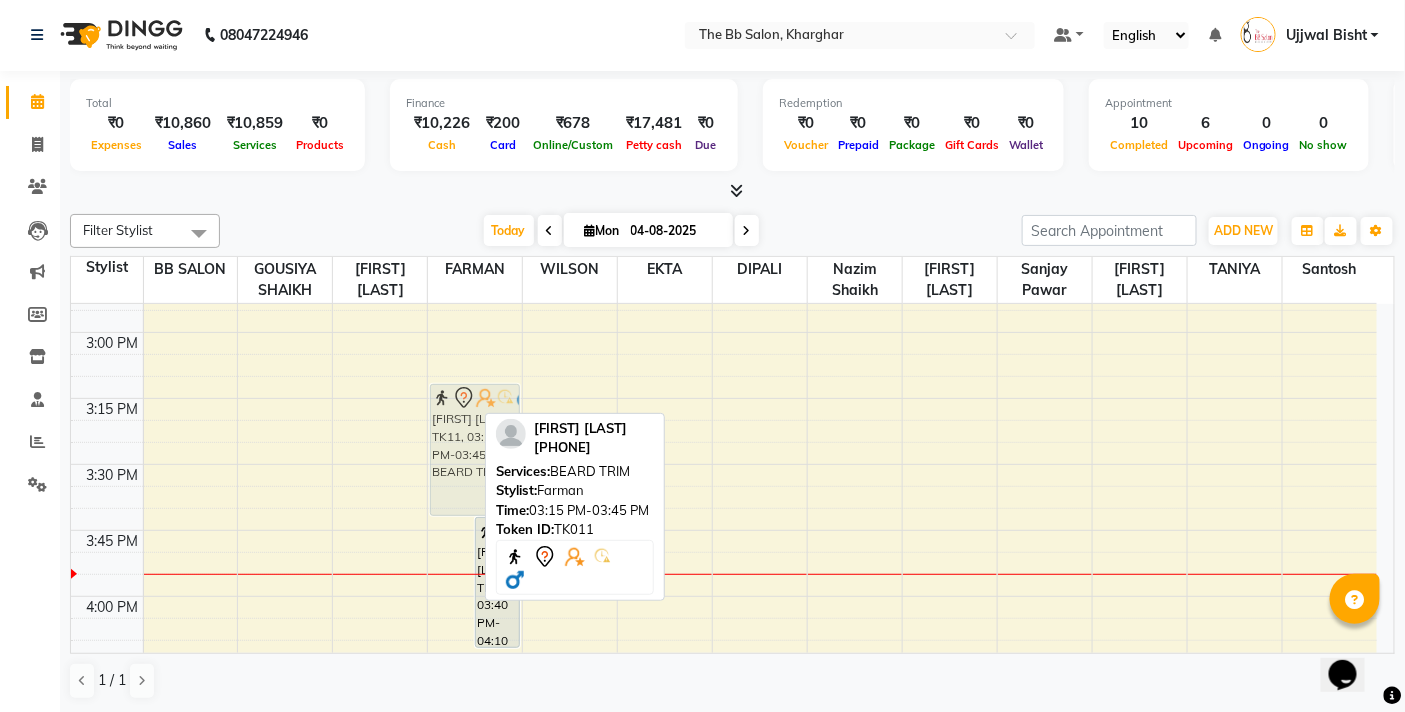 drag, startPoint x: 441, startPoint y: 473, endPoint x: 474, endPoint y: 440, distance: 46.66905 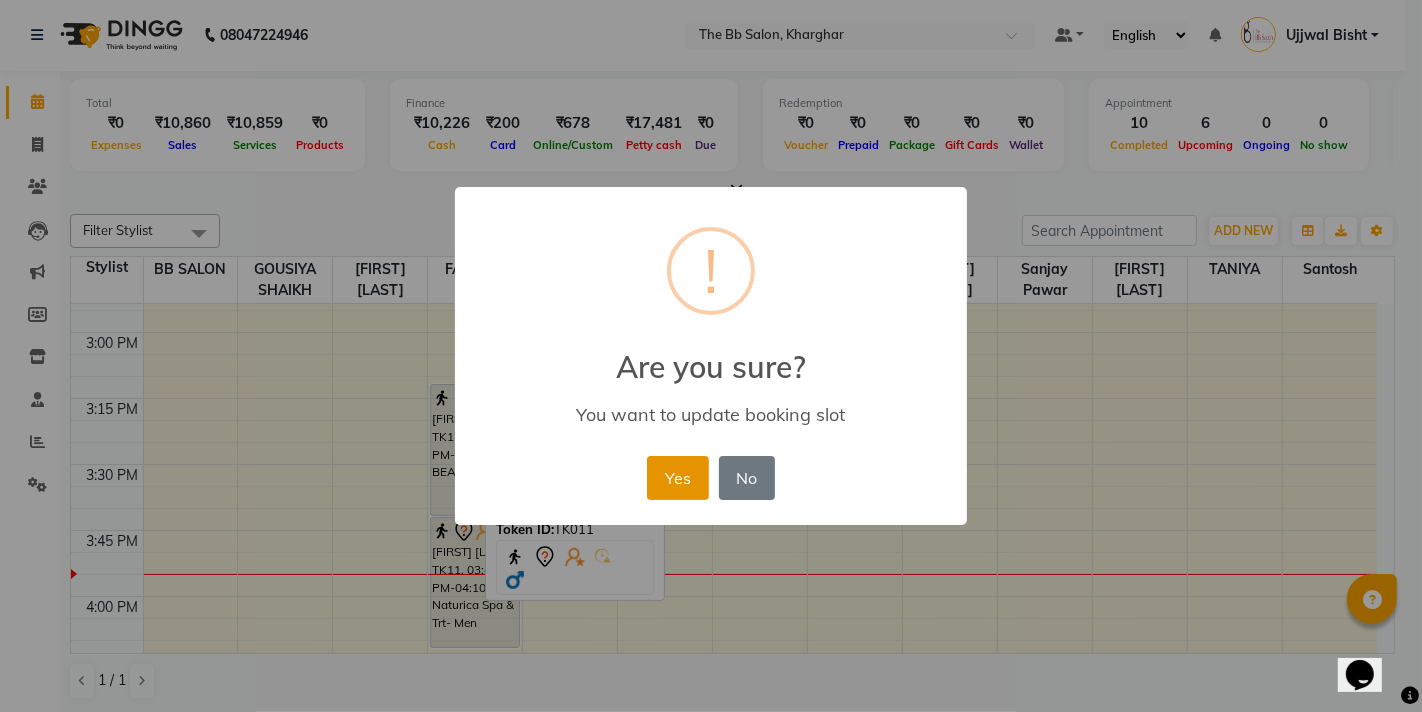 click on "Yes" at bounding box center [677, 478] 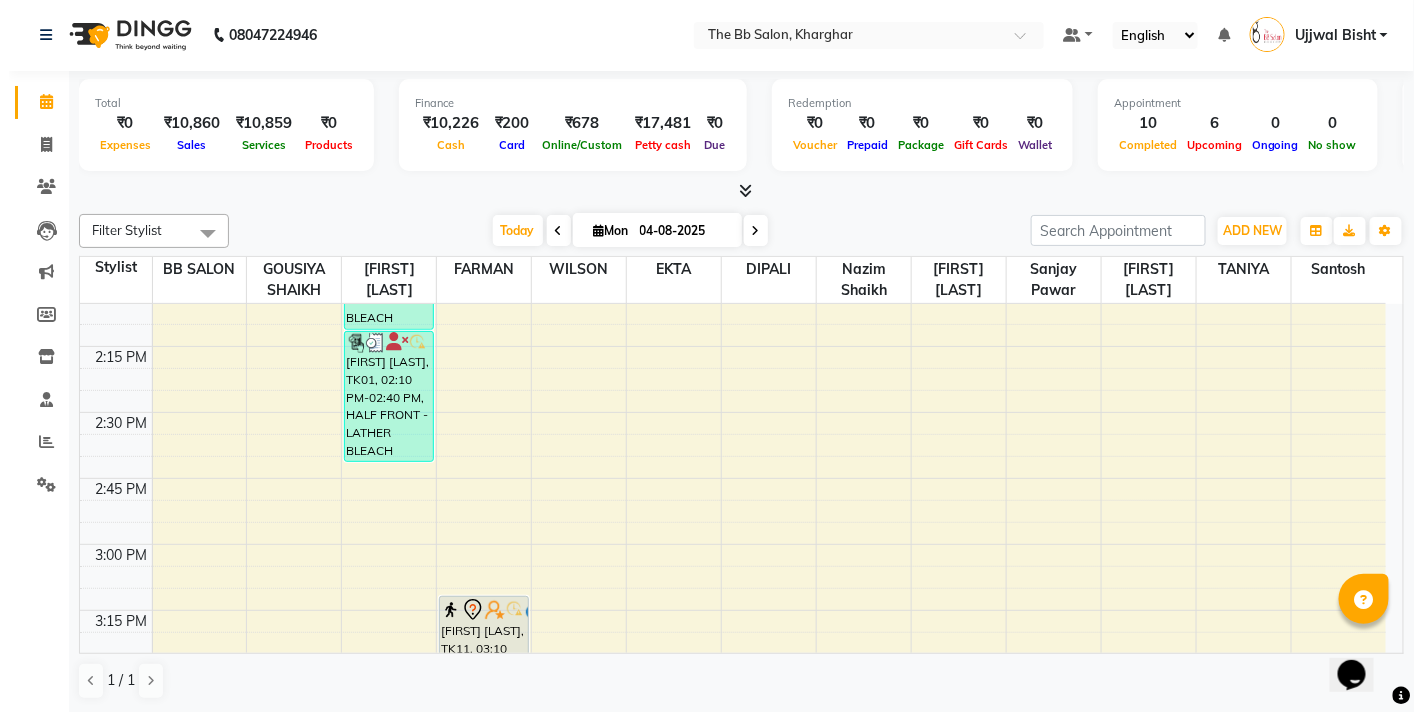 scroll, scrollTop: 1555, scrollLeft: 0, axis: vertical 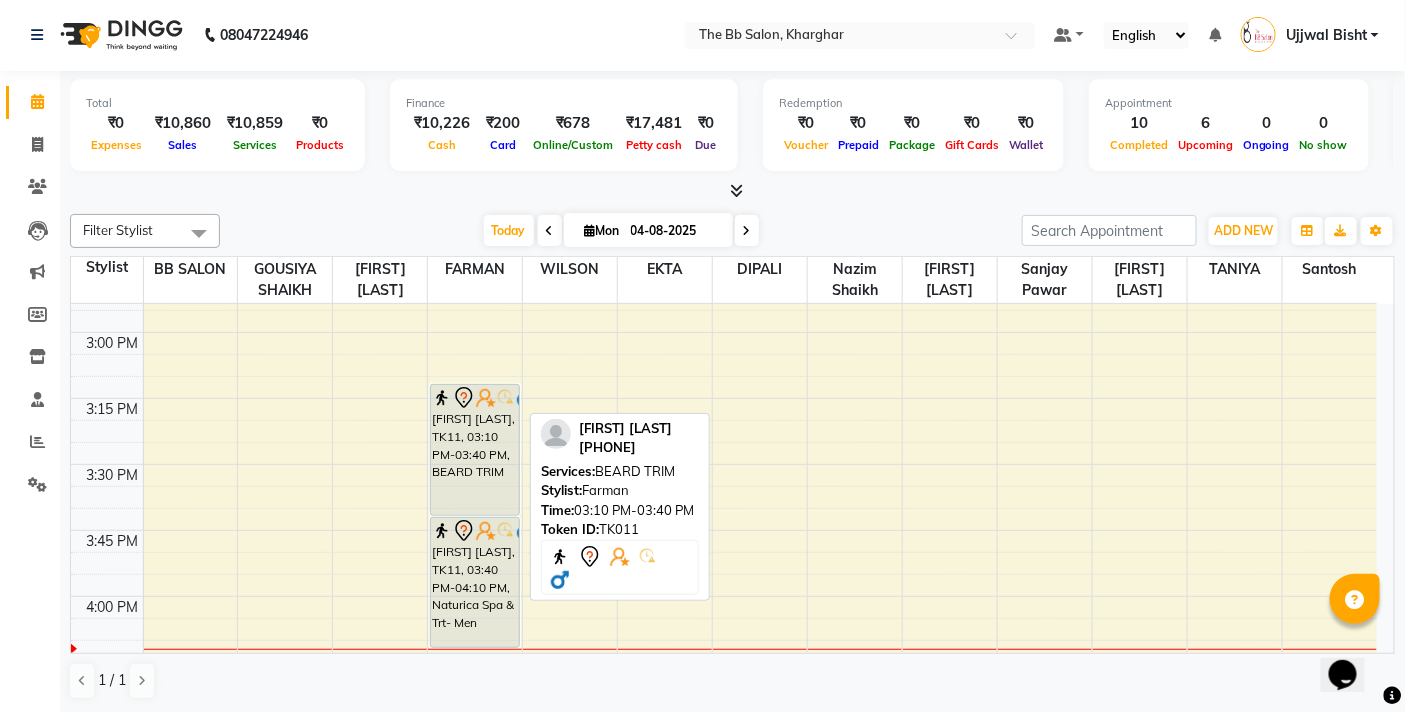 click on "[FIRST] [LAST], TK11, [TIME]-[TIME], BEARD TRIM" at bounding box center (475, 450) 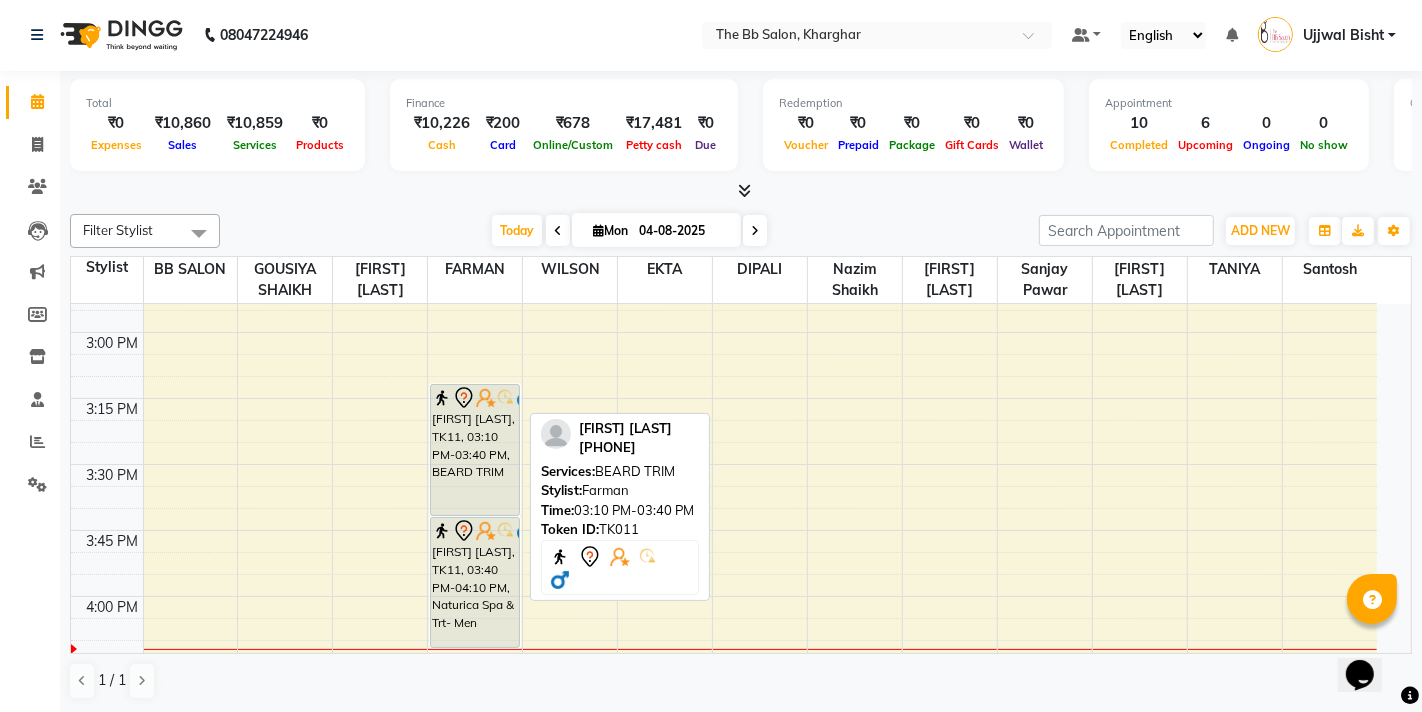 select on "7" 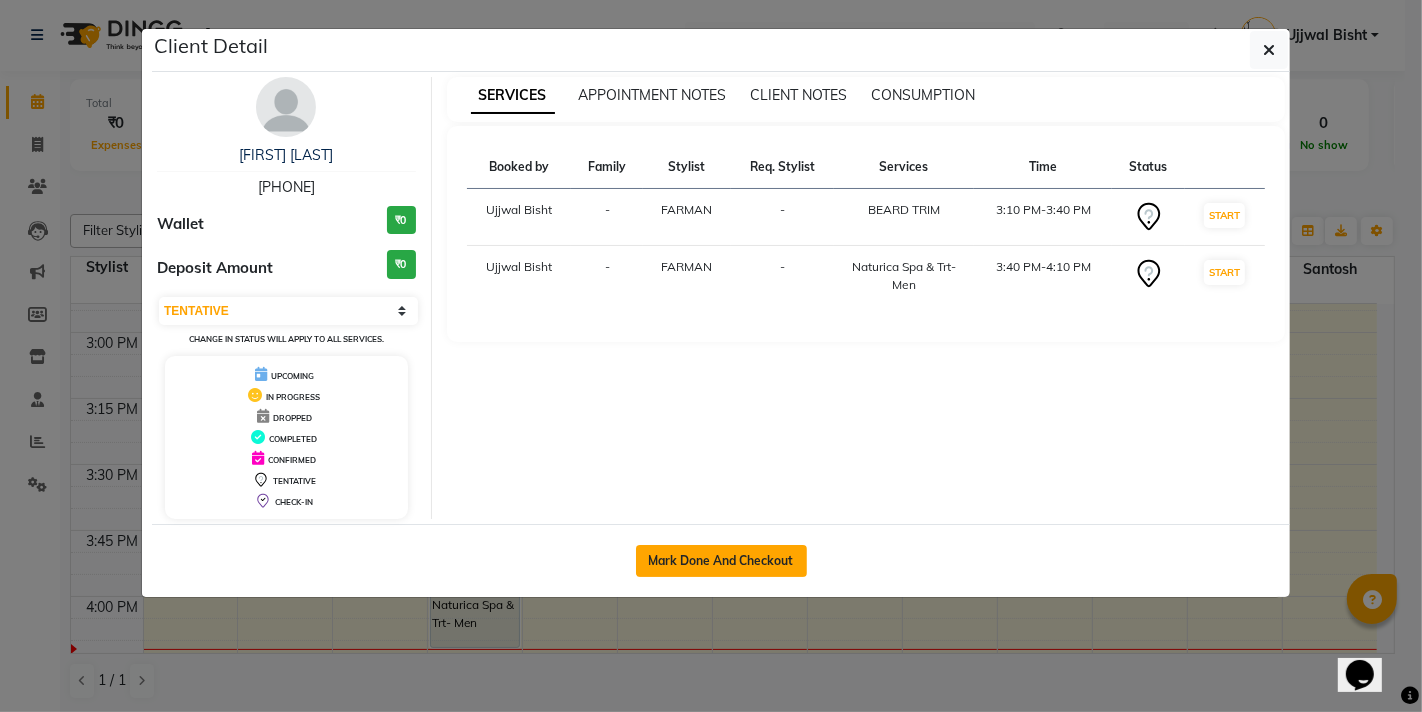 click on "Mark Done And Checkout" 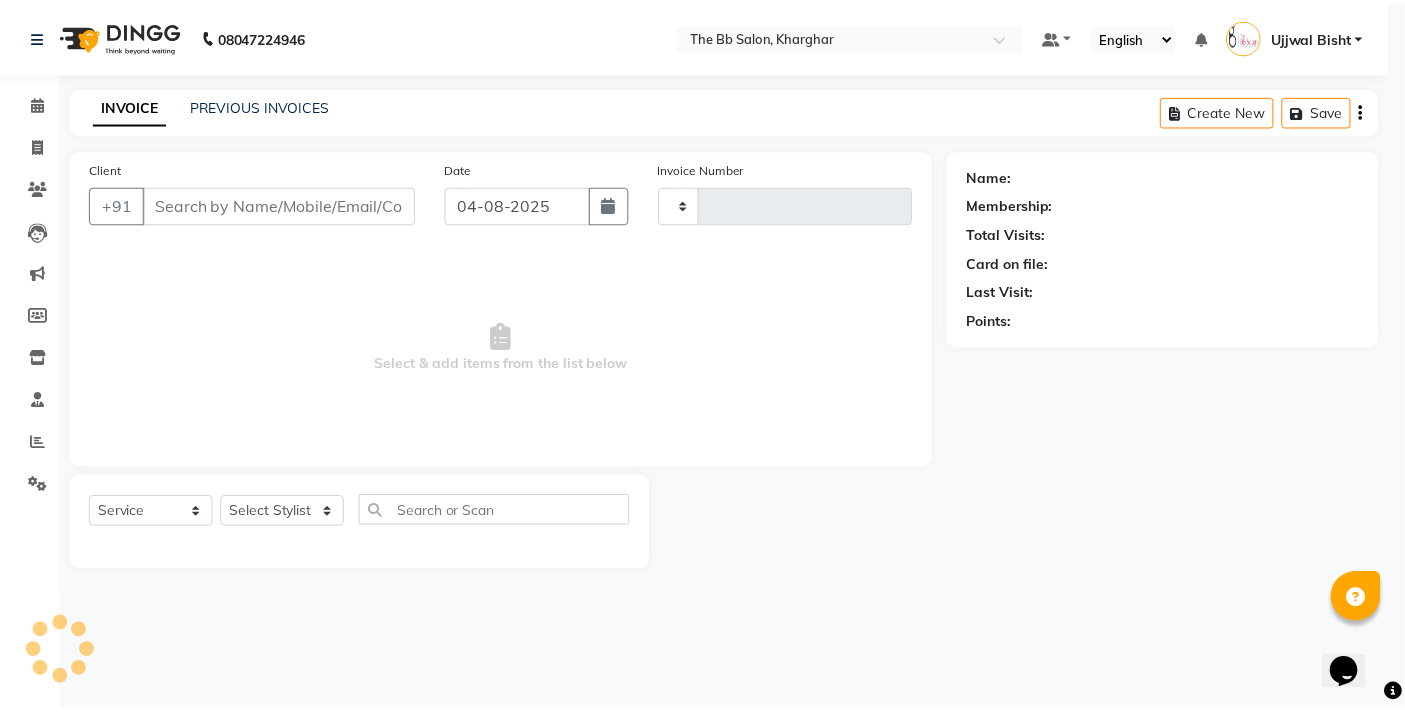 scroll, scrollTop: 0, scrollLeft: 0, axis: both 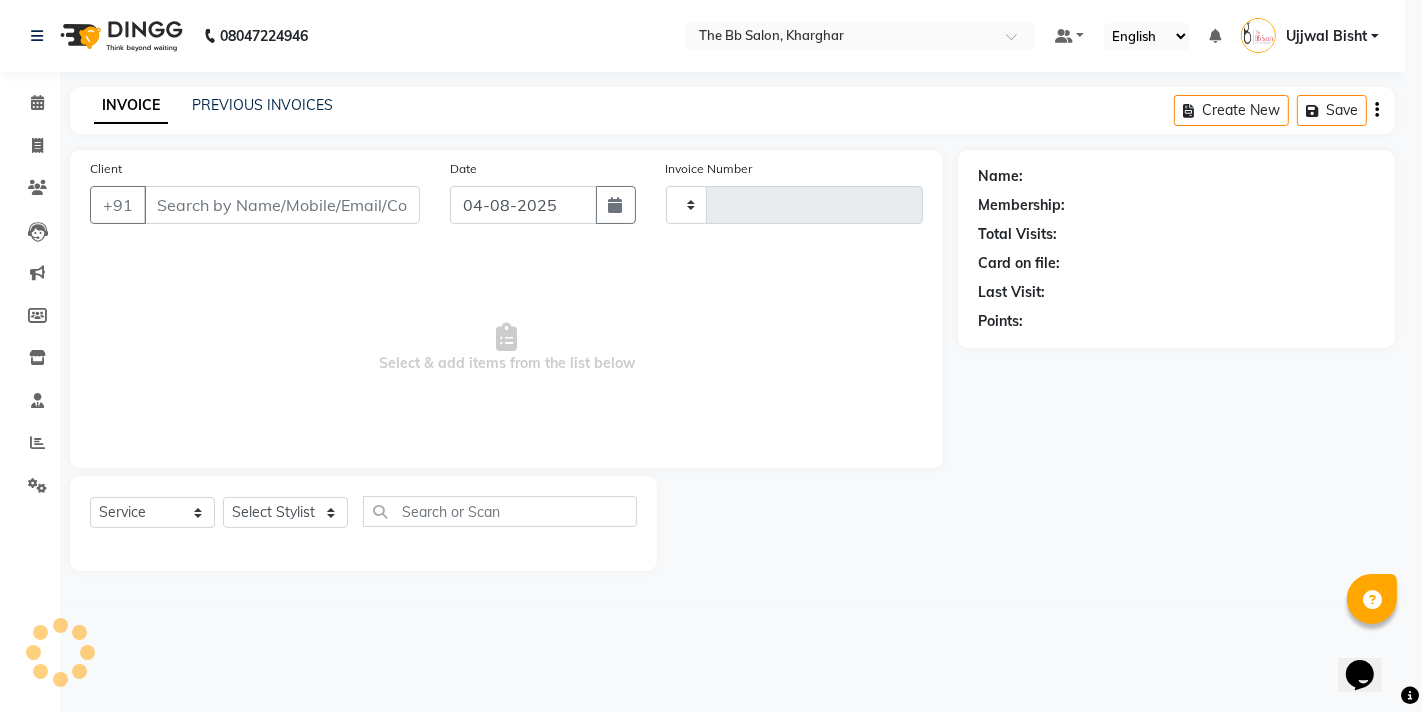 type on "2814" 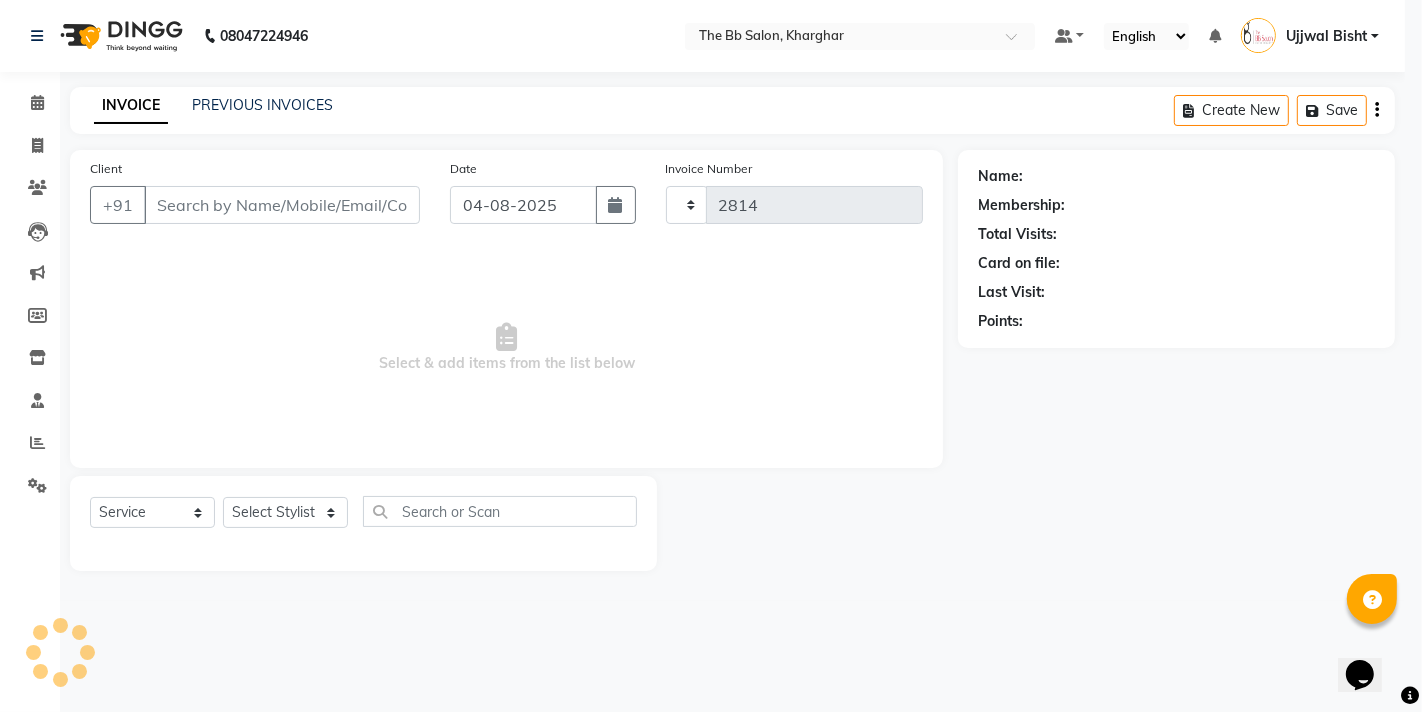 select on "6231" 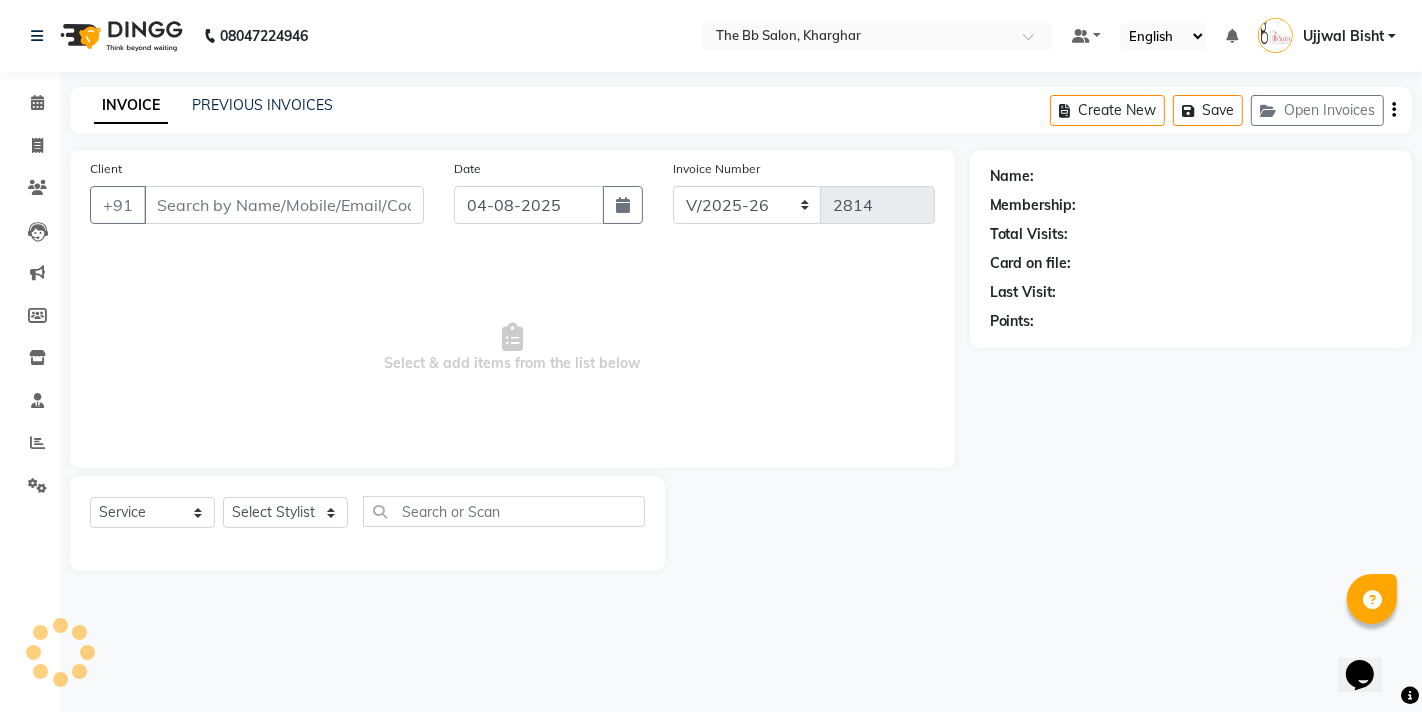 type on "80******90" 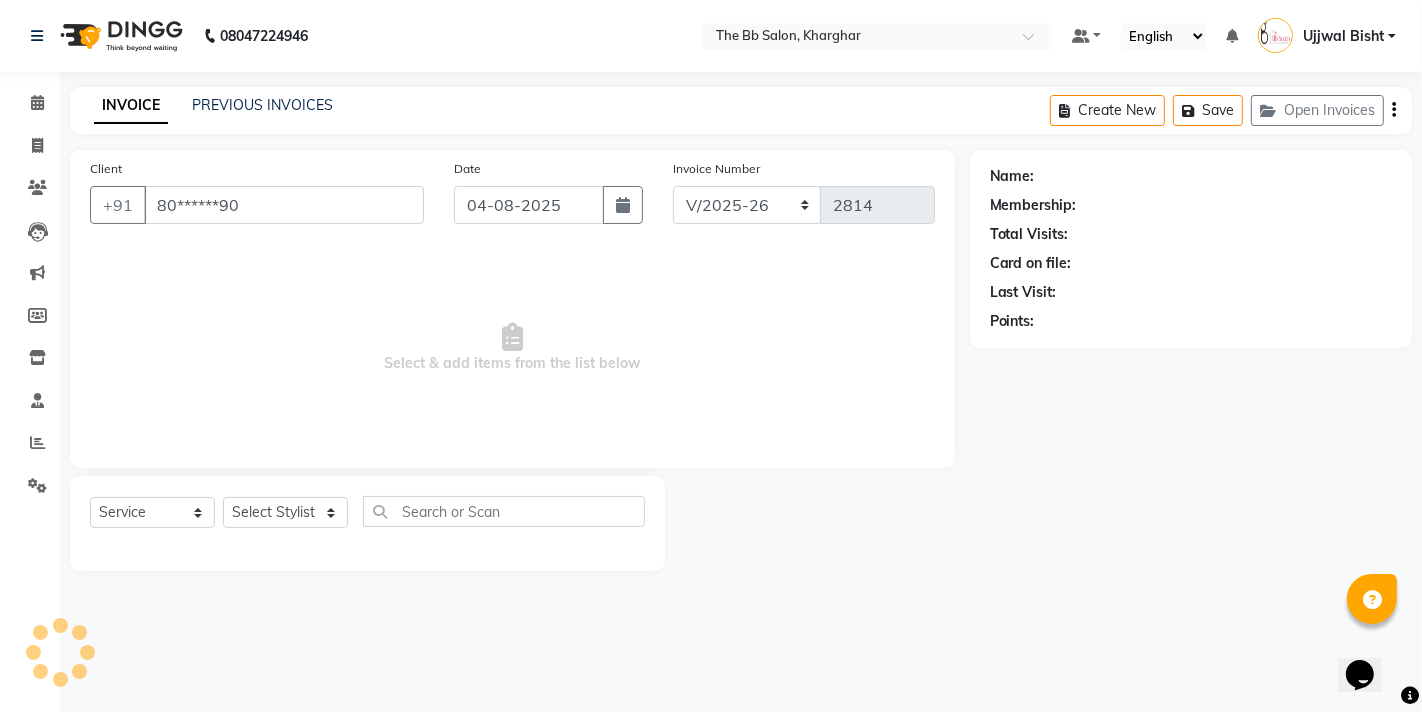 select on "83521" 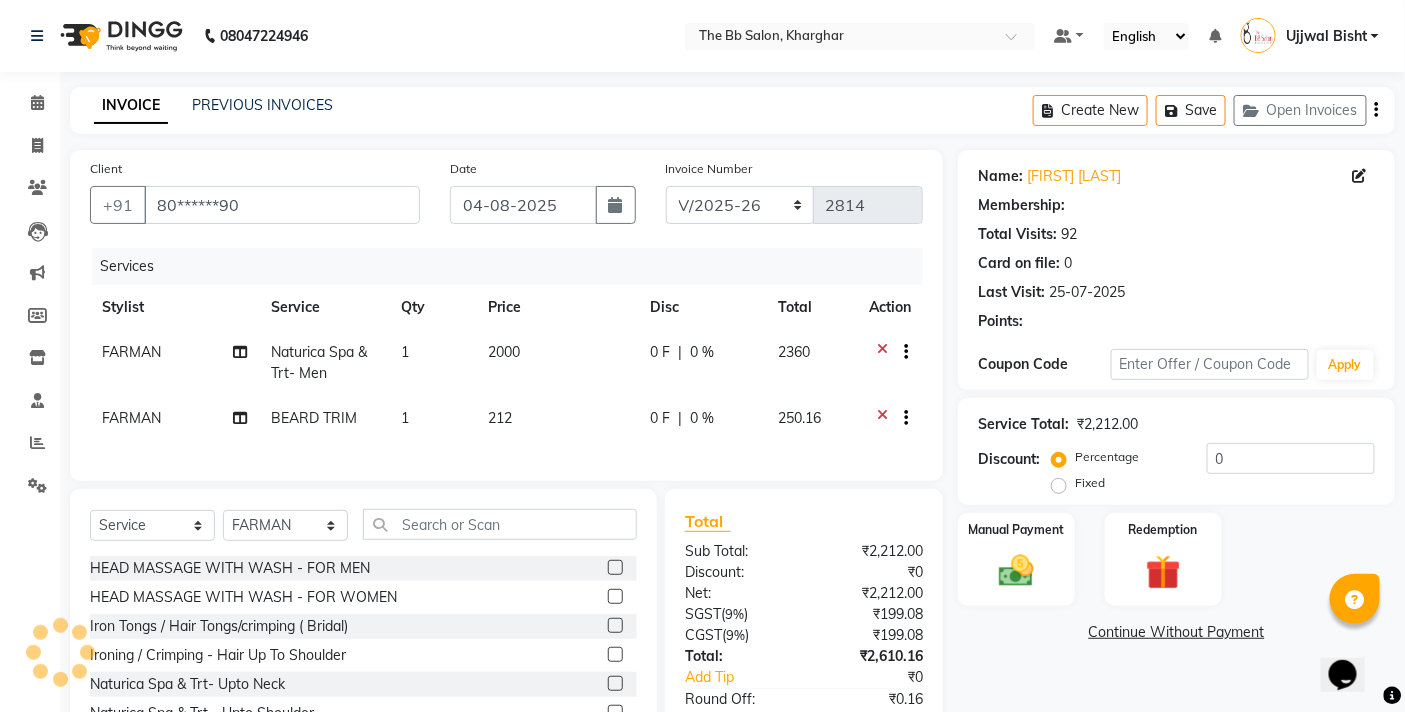 select on "1: Object" 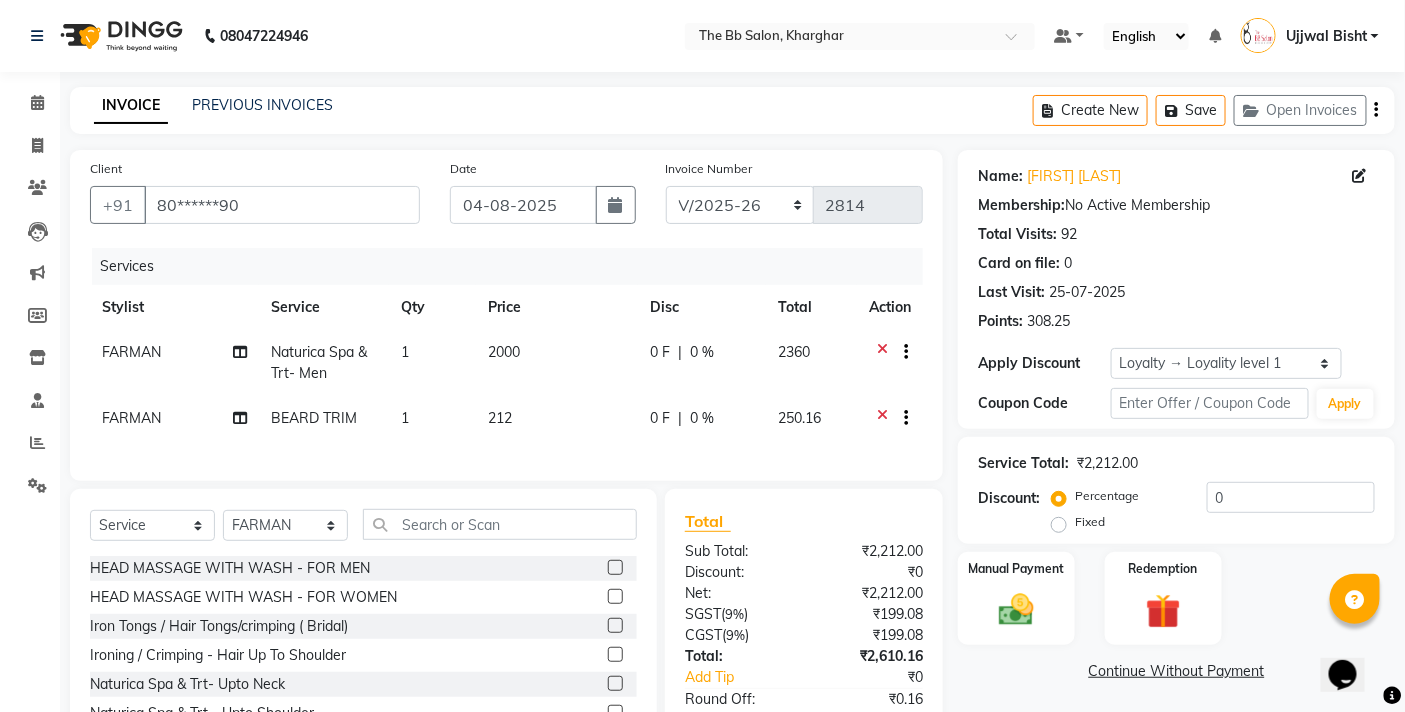 scroll, scrollTop: 138, scrollLeft: 0, axis: vertical 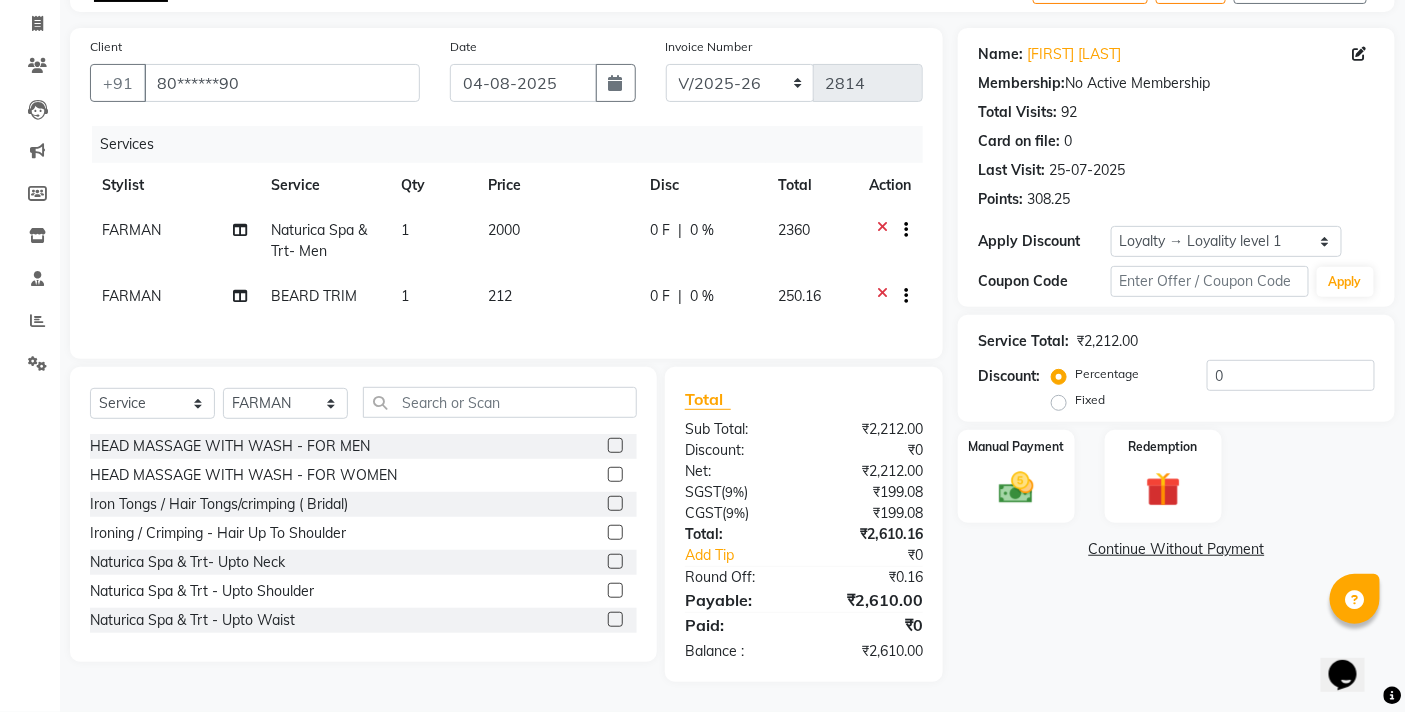 click on "Percentage   Fixed" 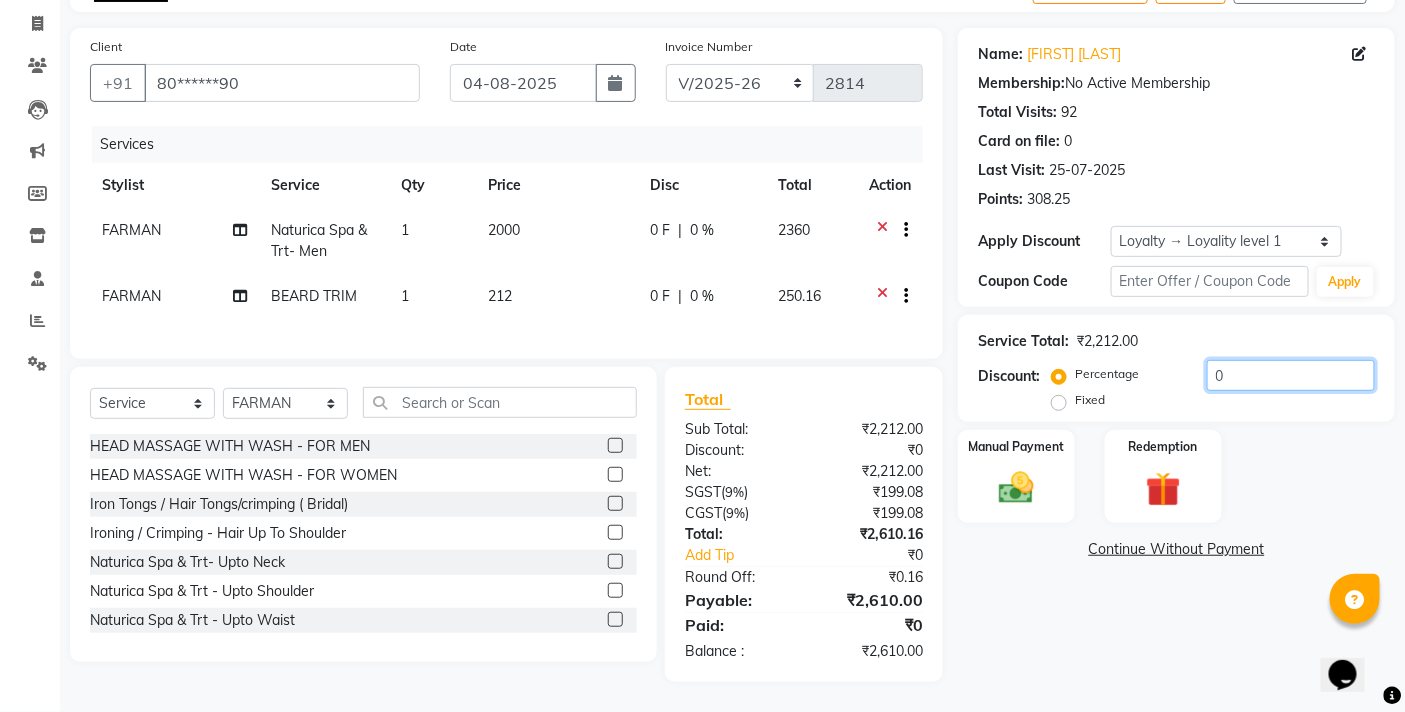 click on "0" 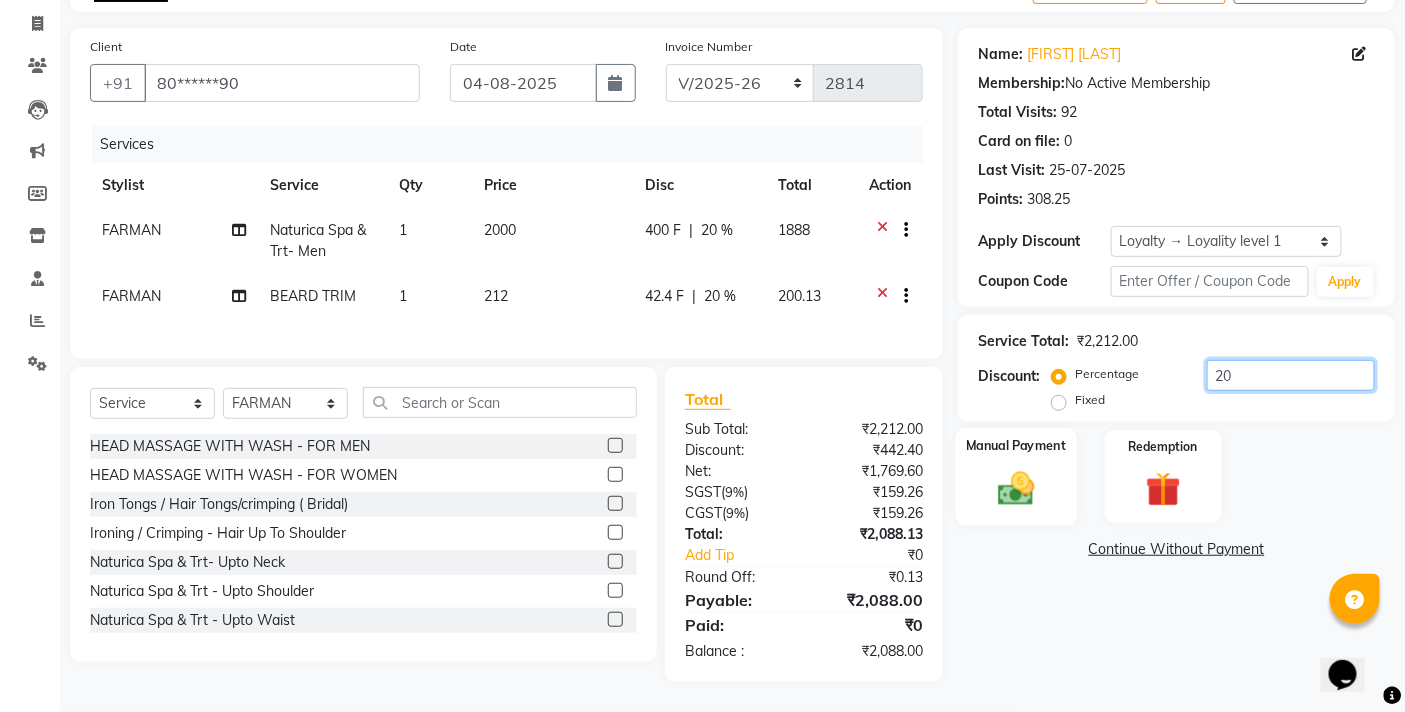 type on "20" 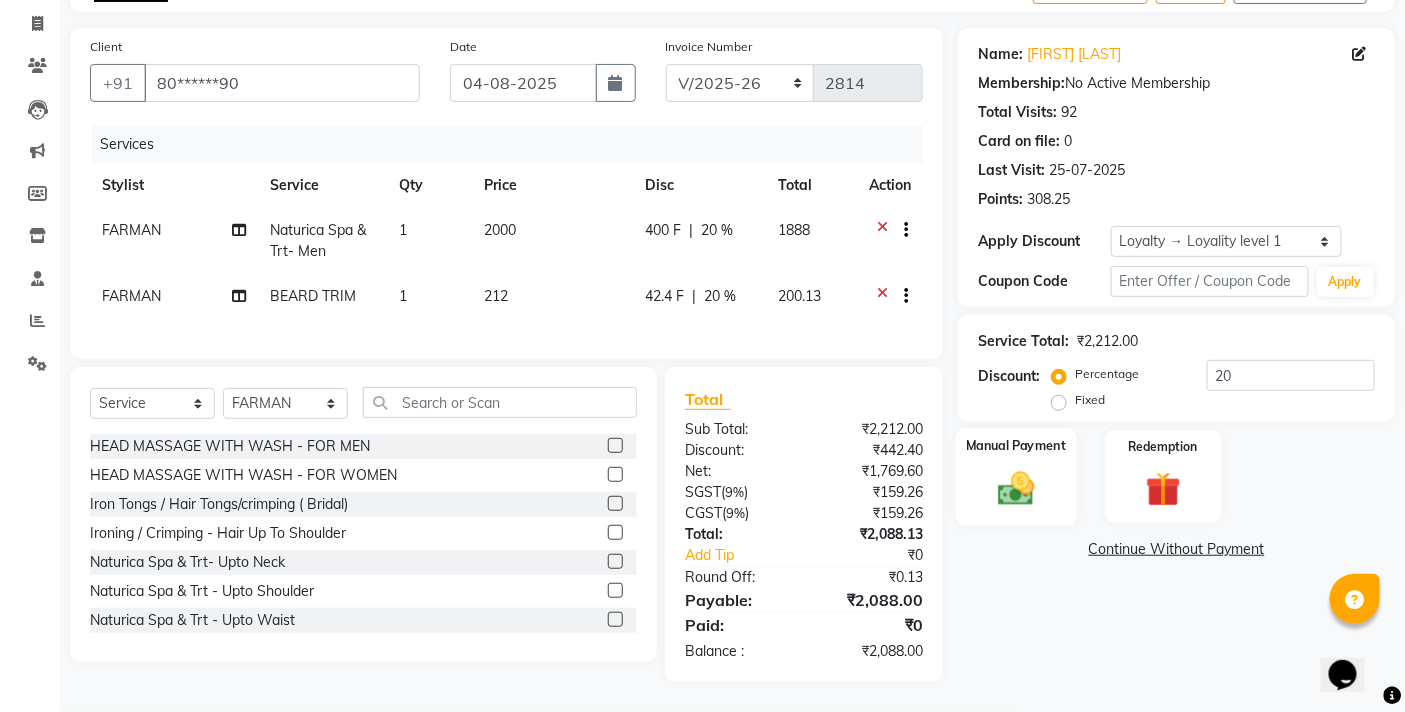 drag, startPoint x: 1026, startPoint y: 477, endPoint x: 1028, endPoint y: 492, distance: 15.132746 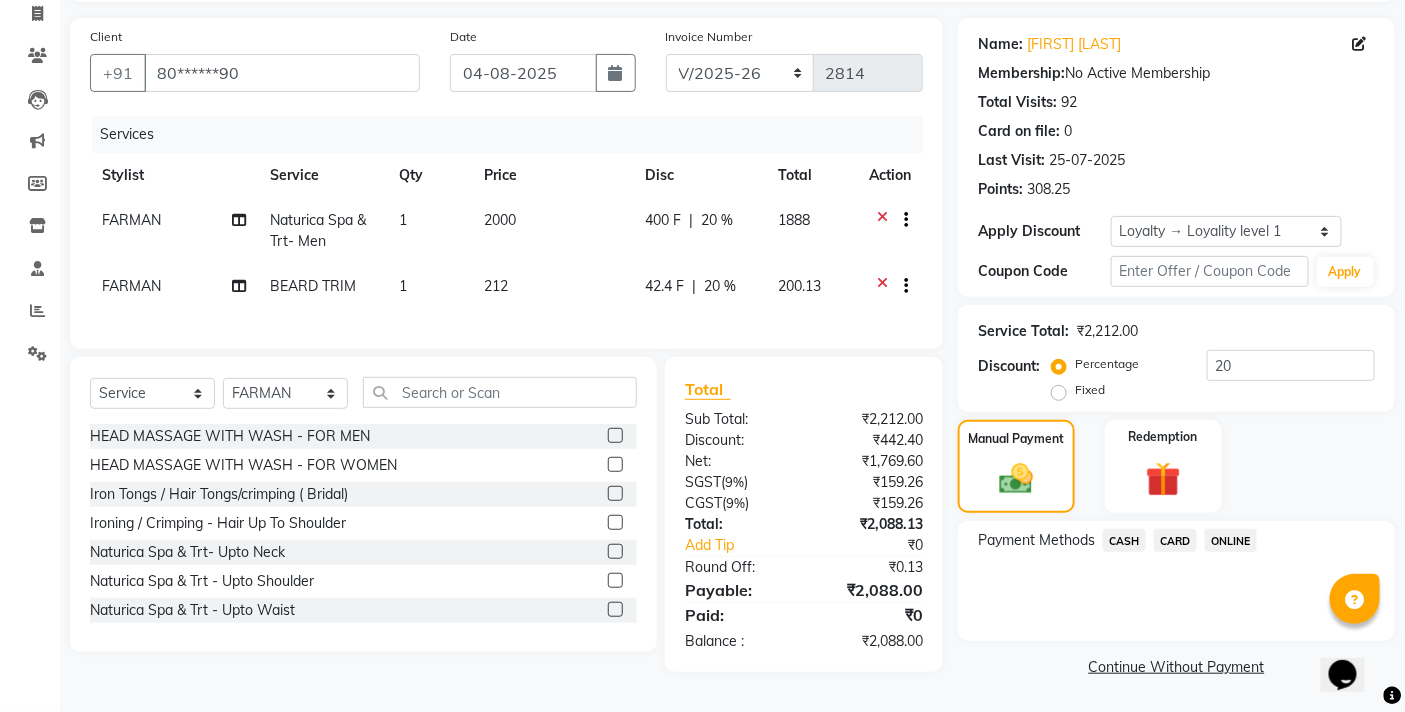 click on "ONLINE" 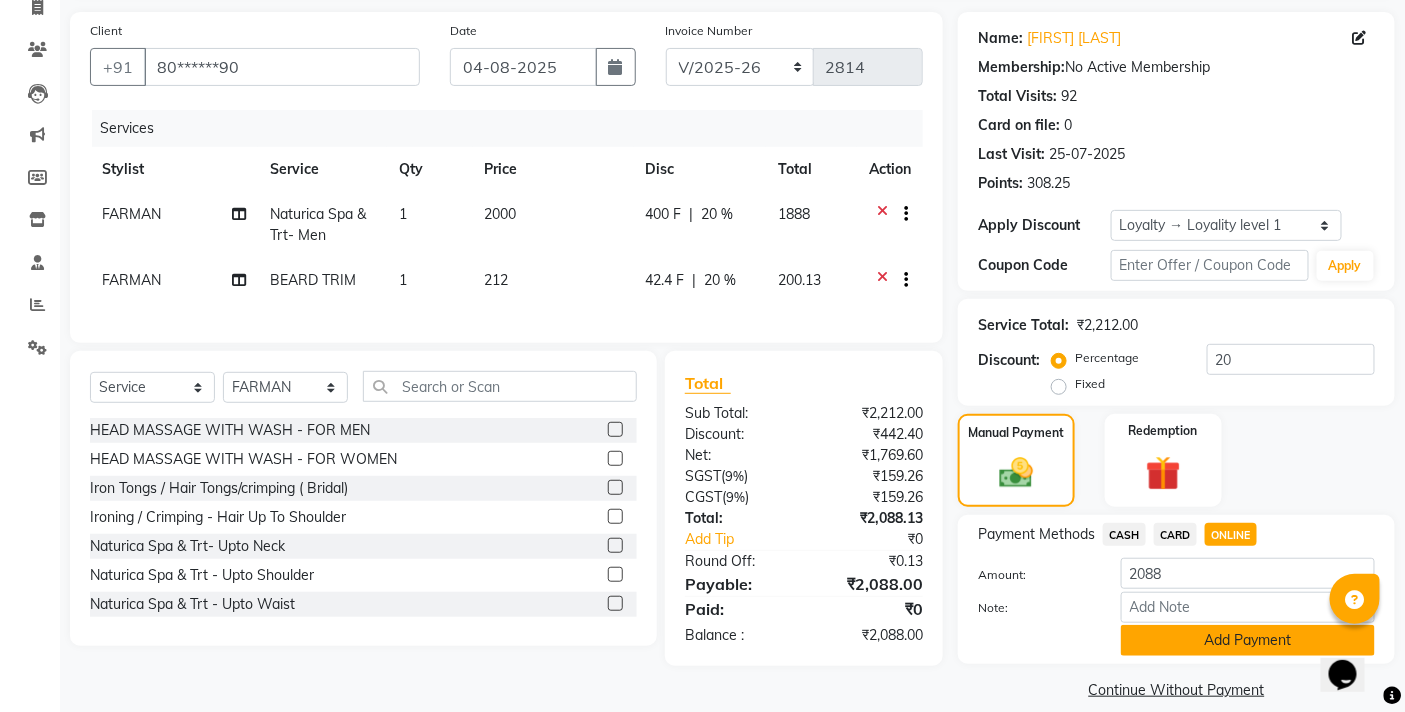 click on "Add Payment" 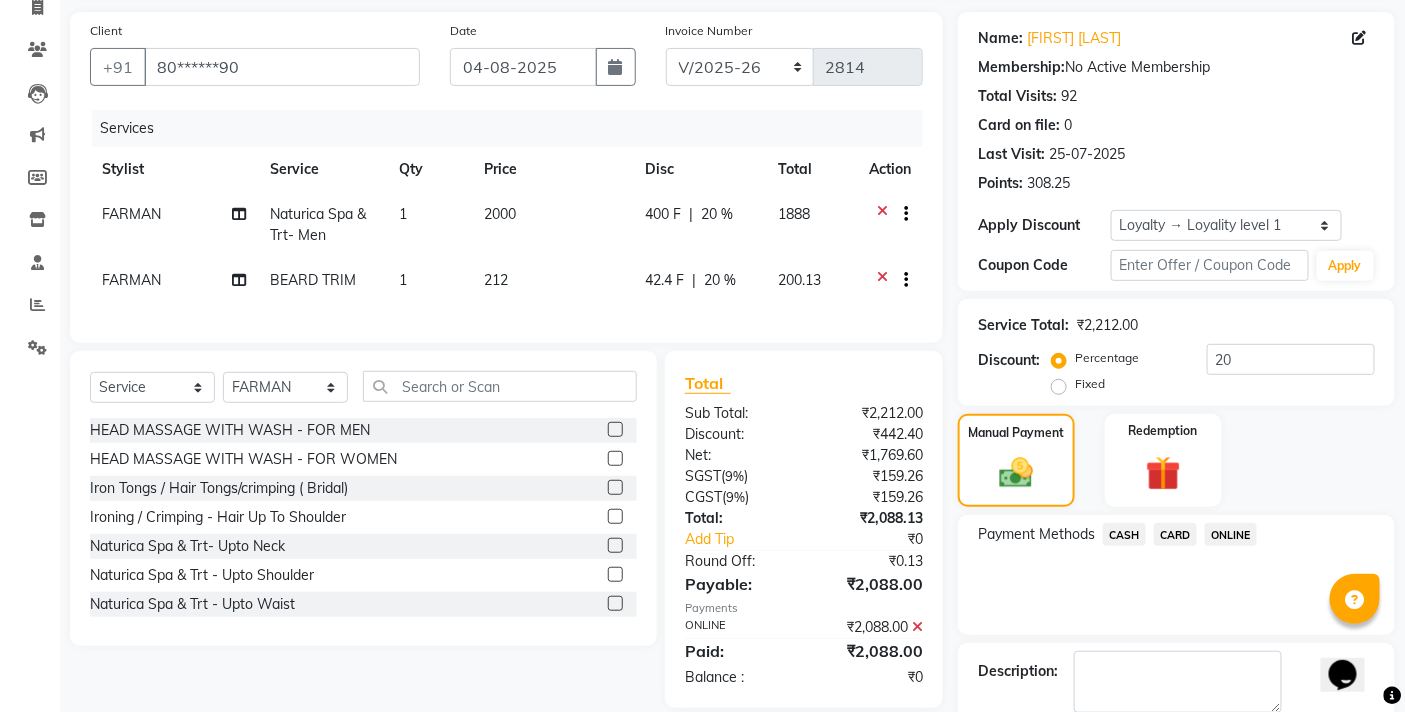 scroll, scrollTop: 280, scrollLeft: 0, axis: vertical 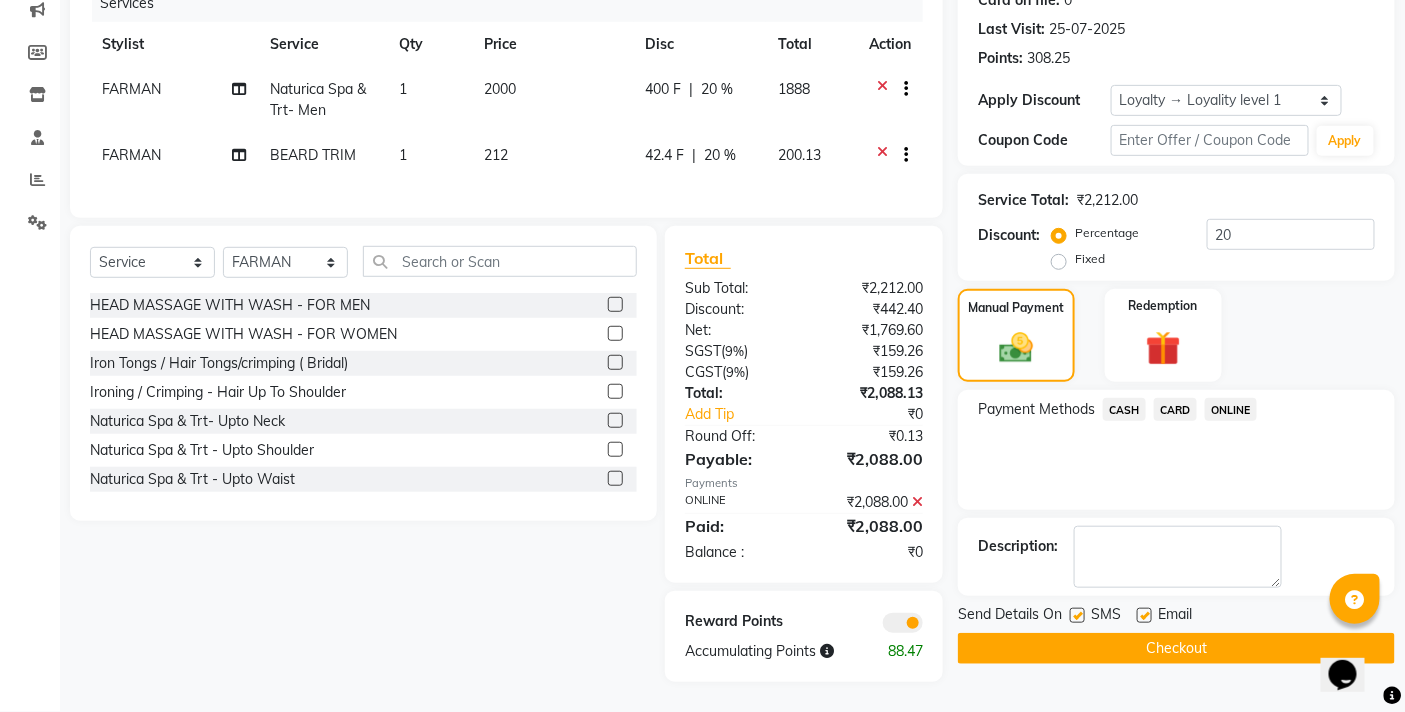 click on "Checkout" 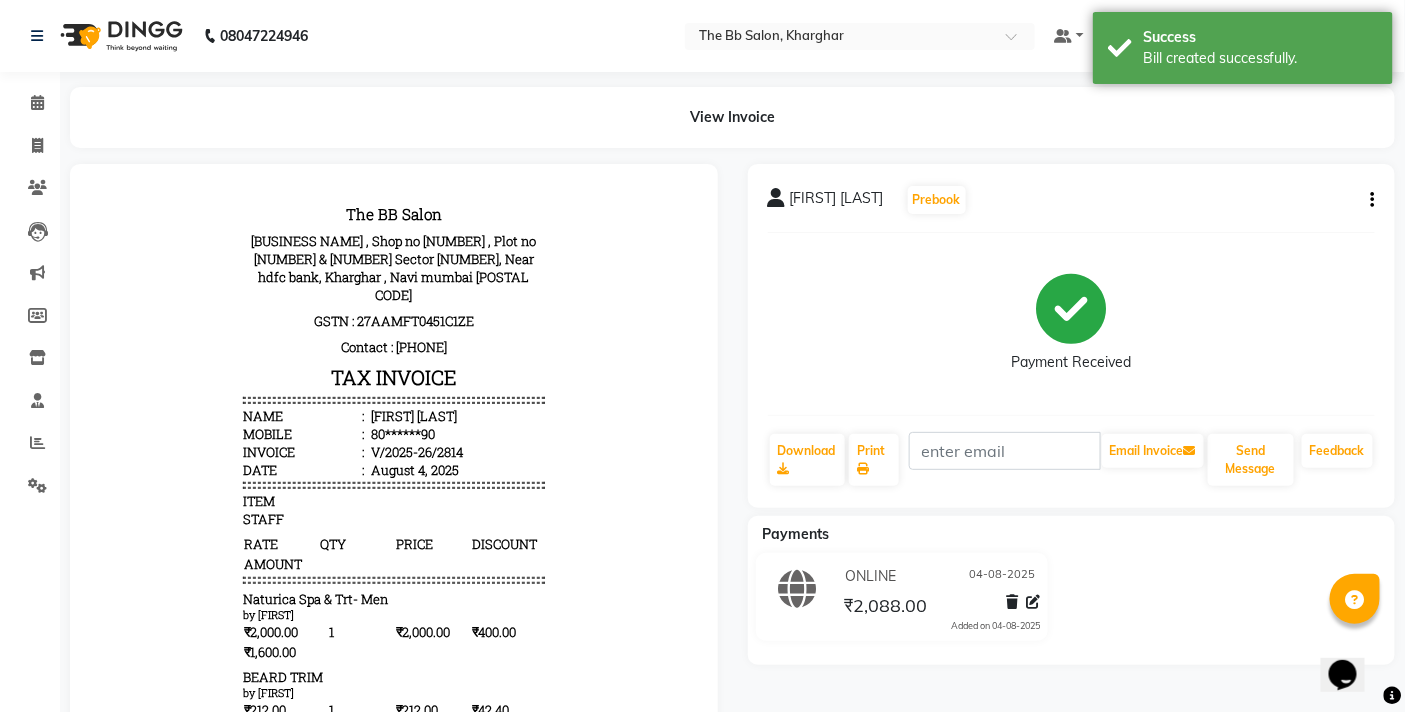 scroll, scrollTop: 0, scrollLeft: 0, axis: both 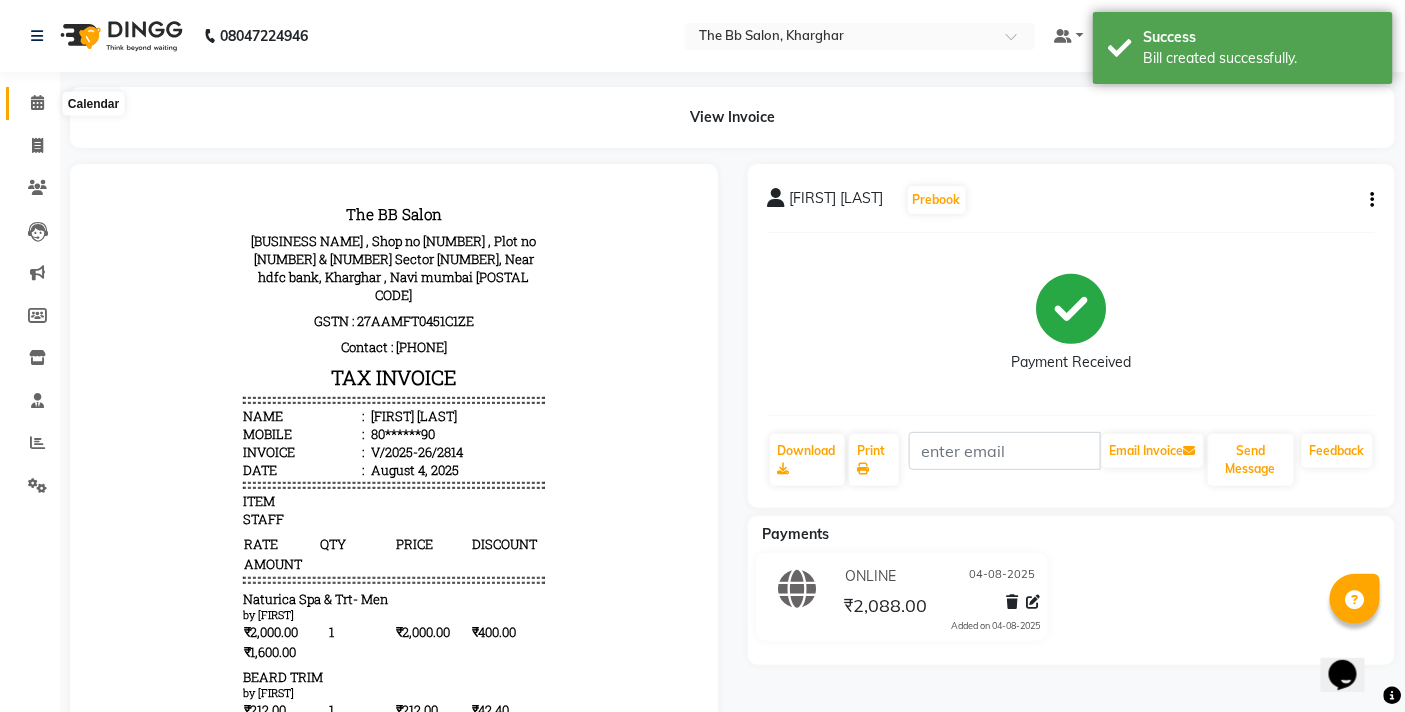 click 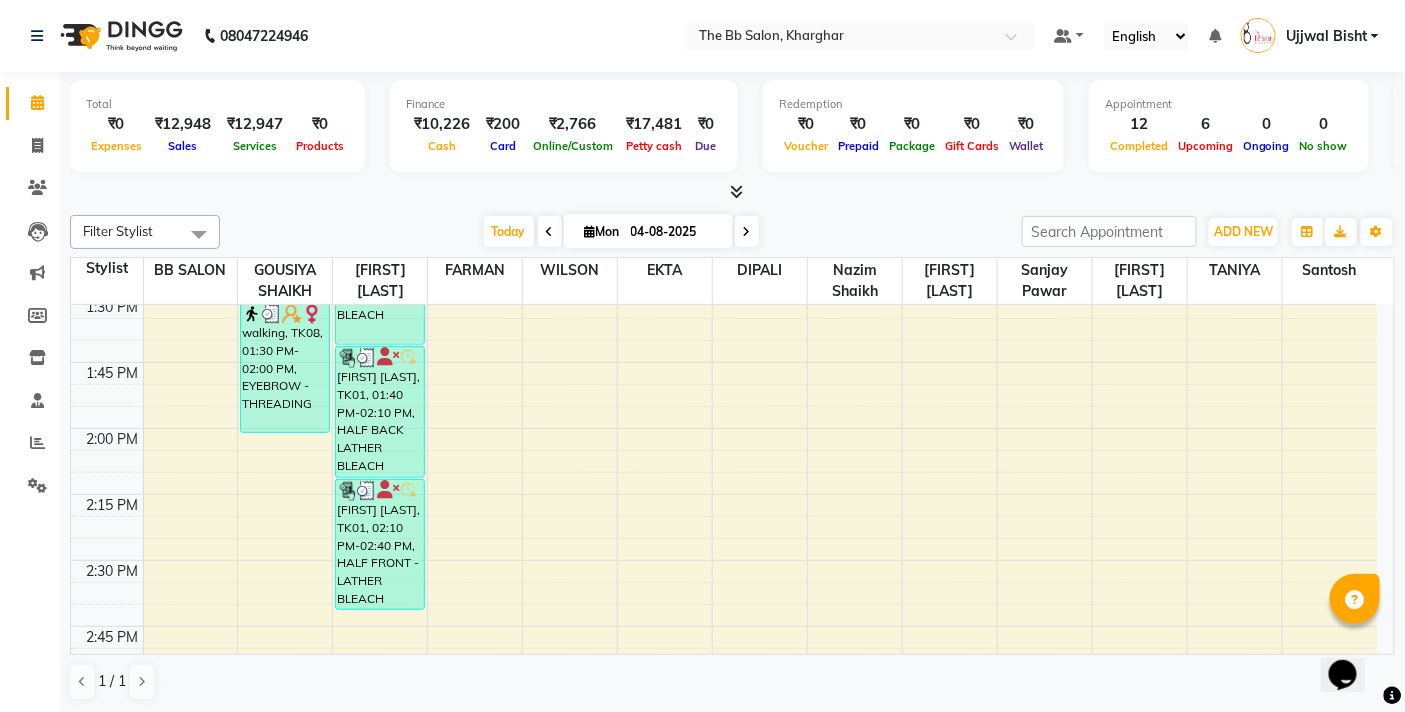 scroll, scrollTop: 1222, scrollLeft: 0, axis: vertical 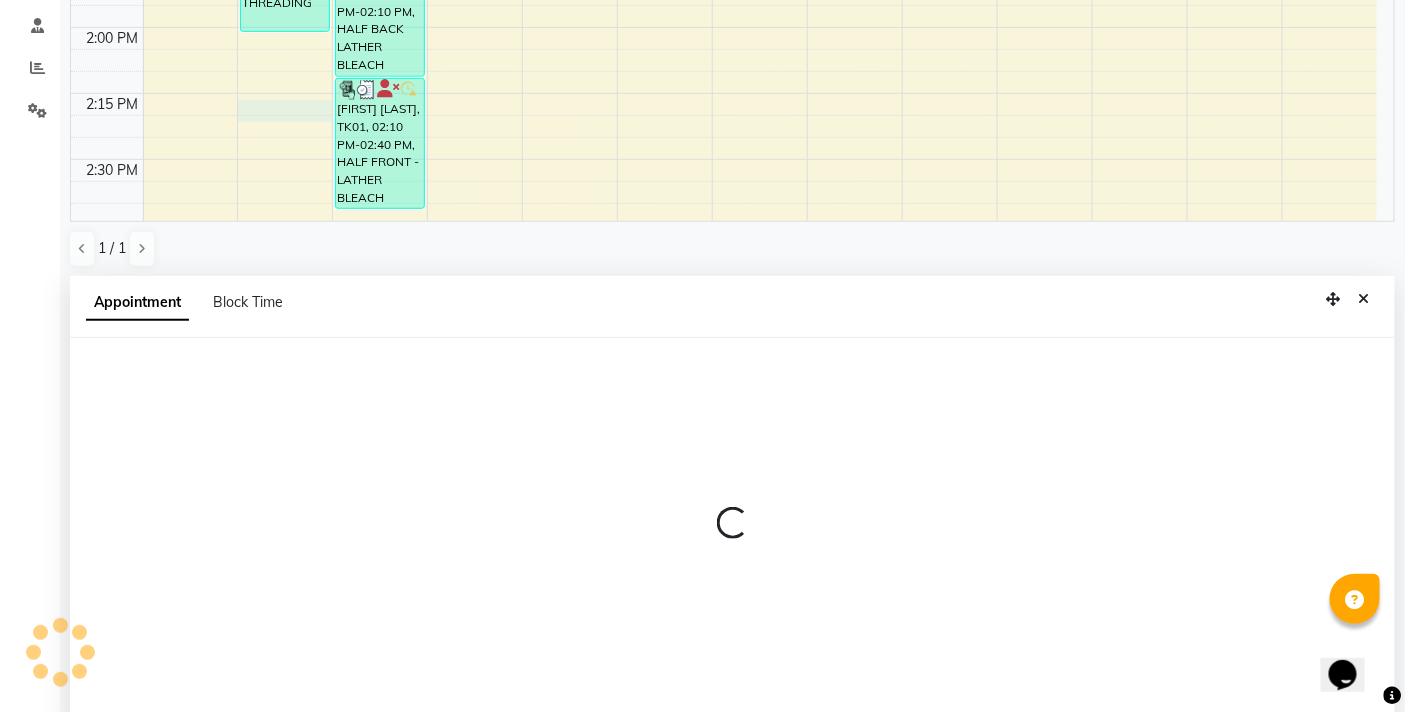 select on "83513" 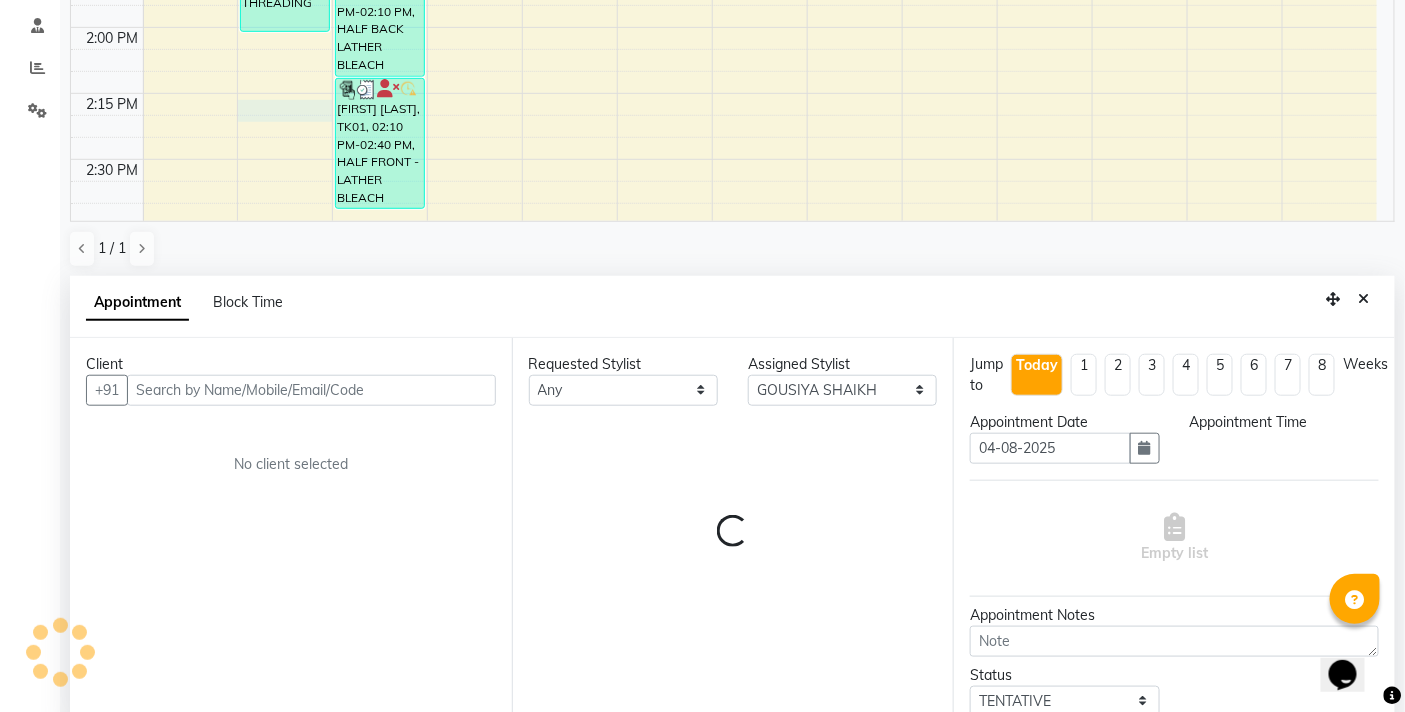 scroll, scrollTop: 392, scrollLeft: 0, axis: vertical 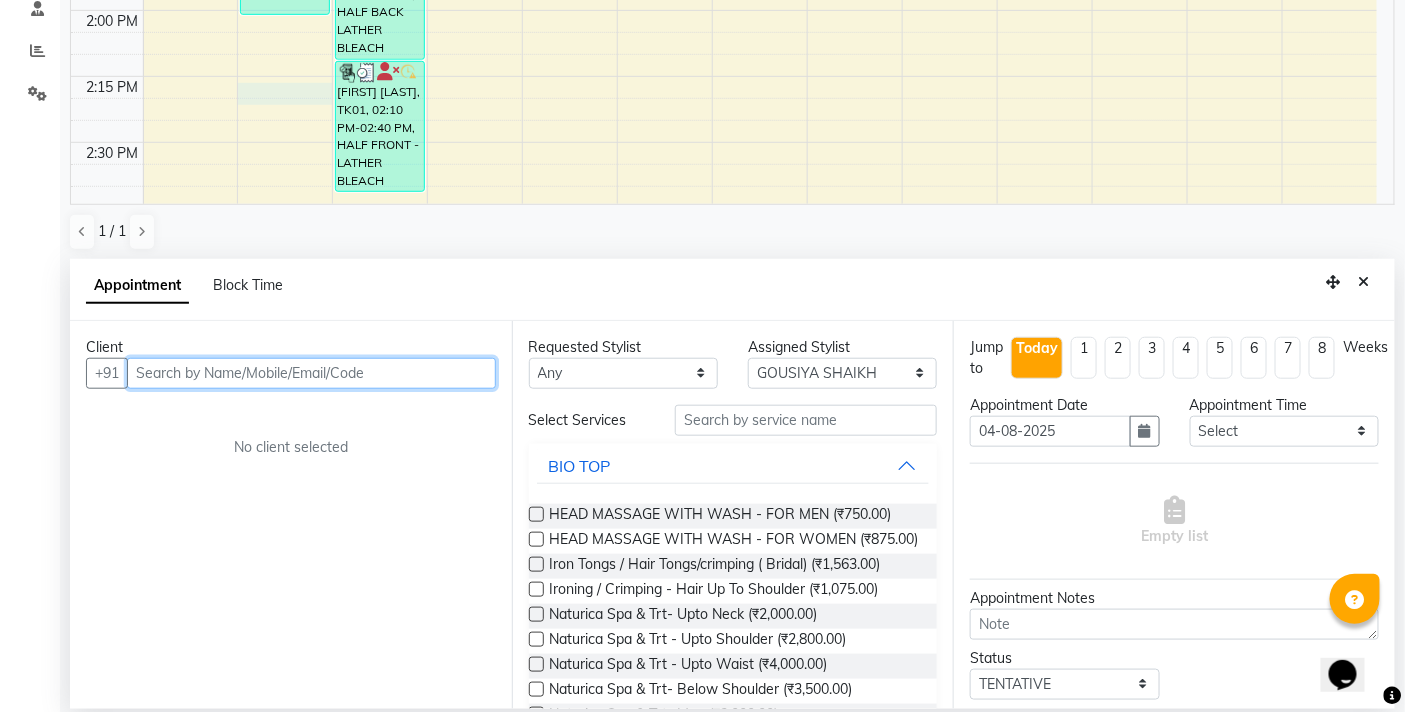 click at bounding box center [311, 373] 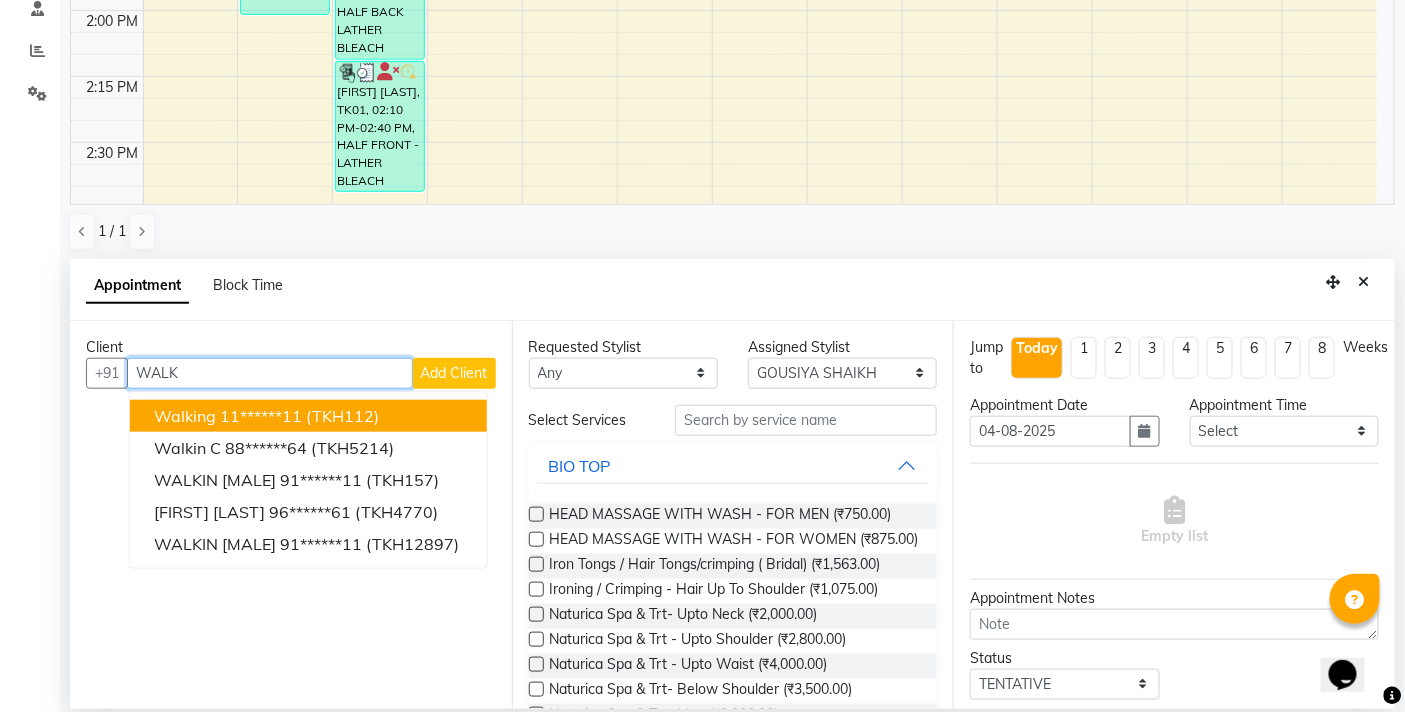click on "(TKH112)" at bounding box center [342, 416] 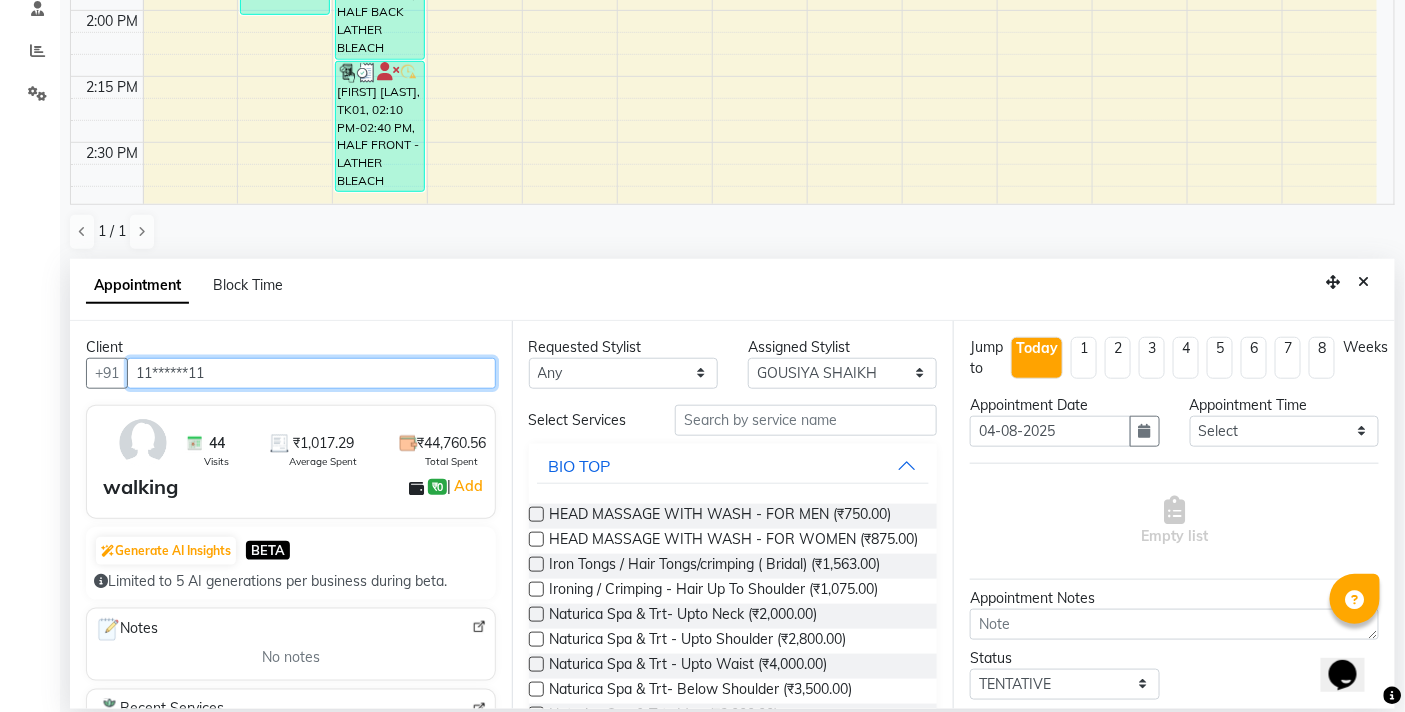 type on "11******11" 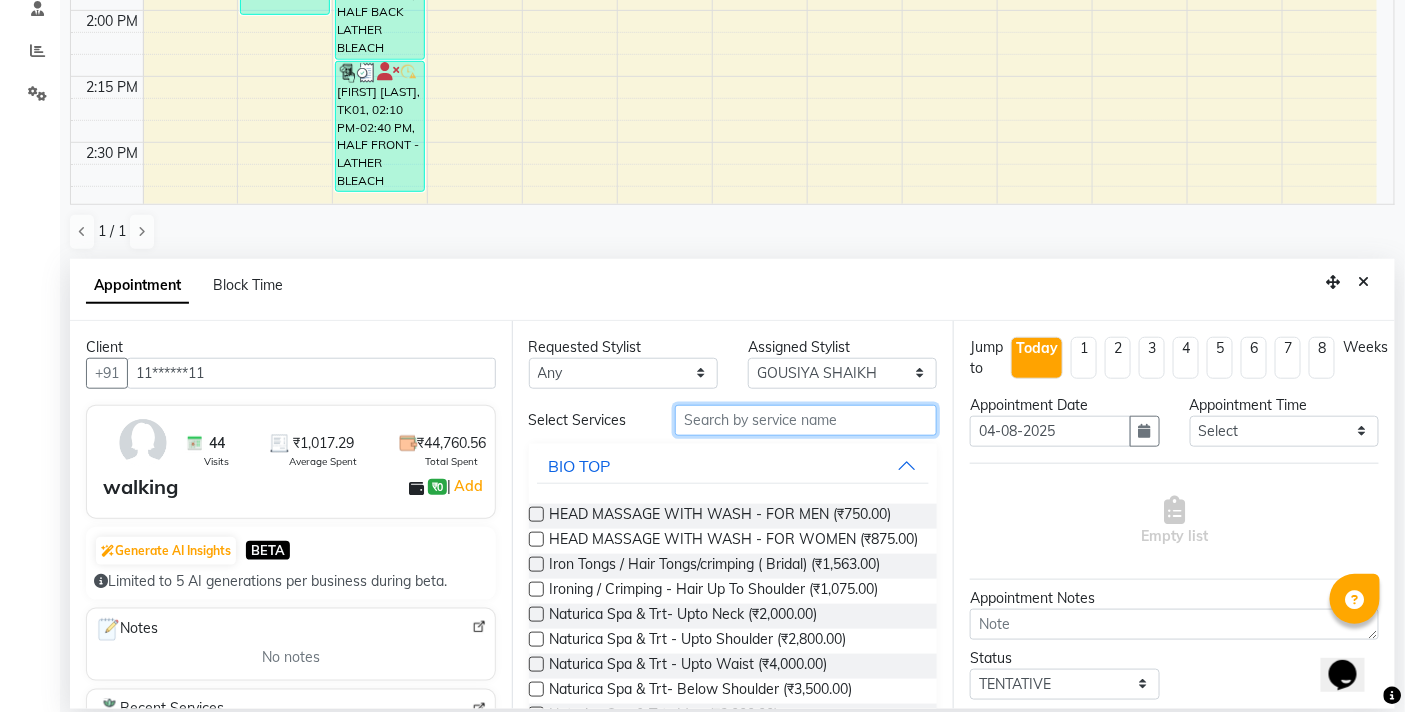 click at bounding box center [806, 420] 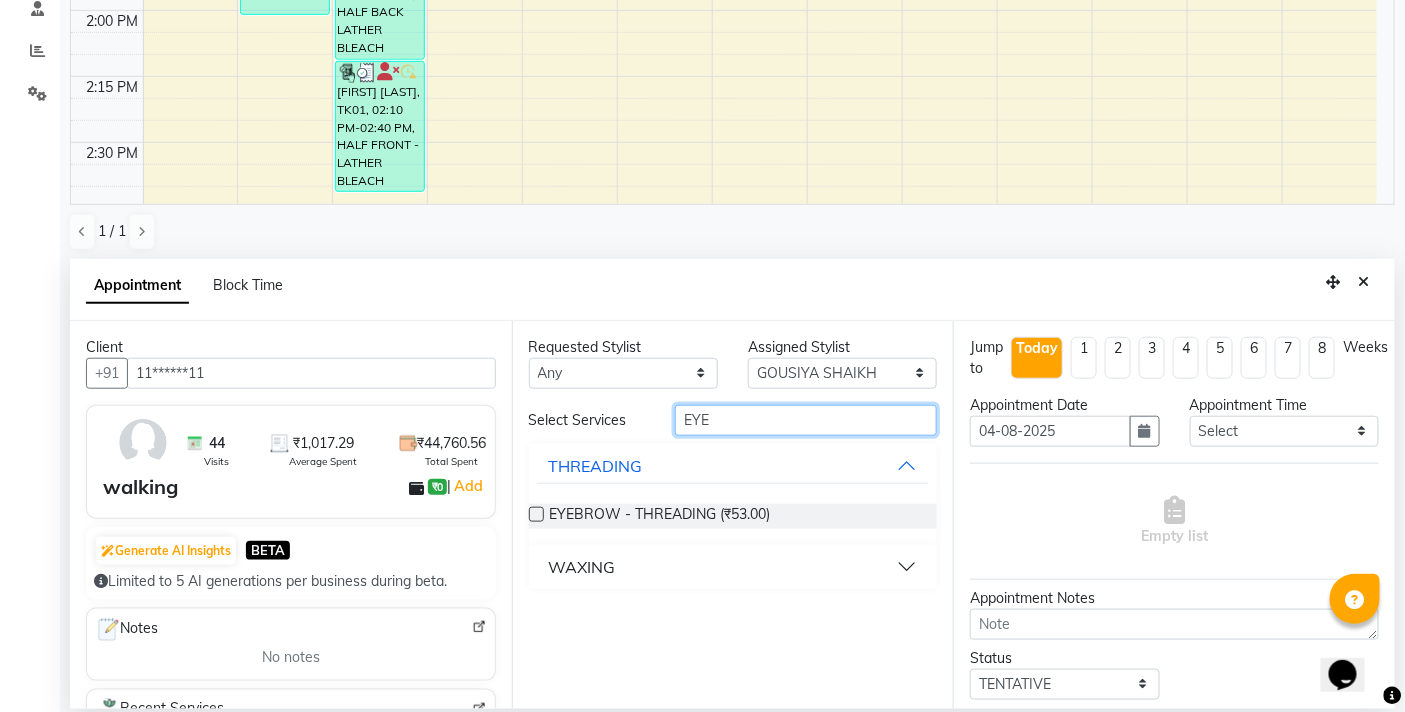 type on "EYE" 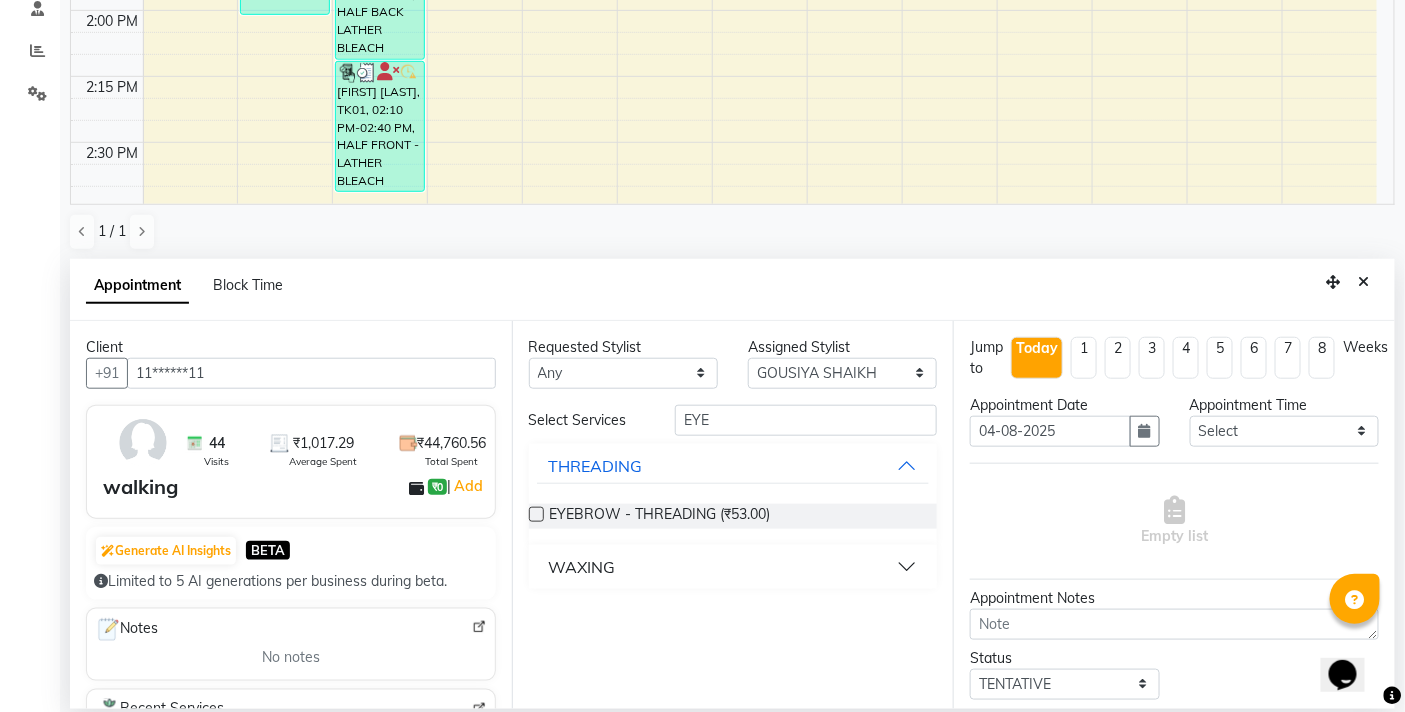 click at bounding box center [536, 514] 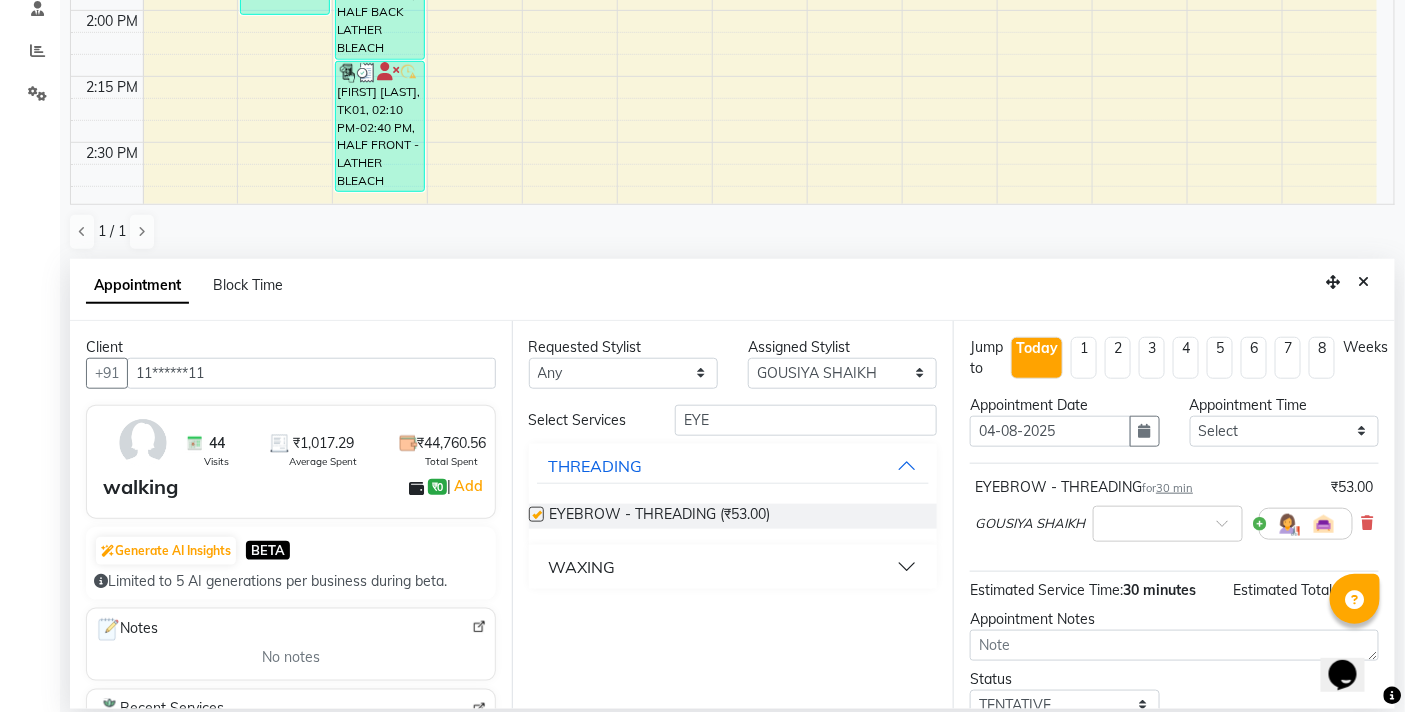 checkbox on "false" 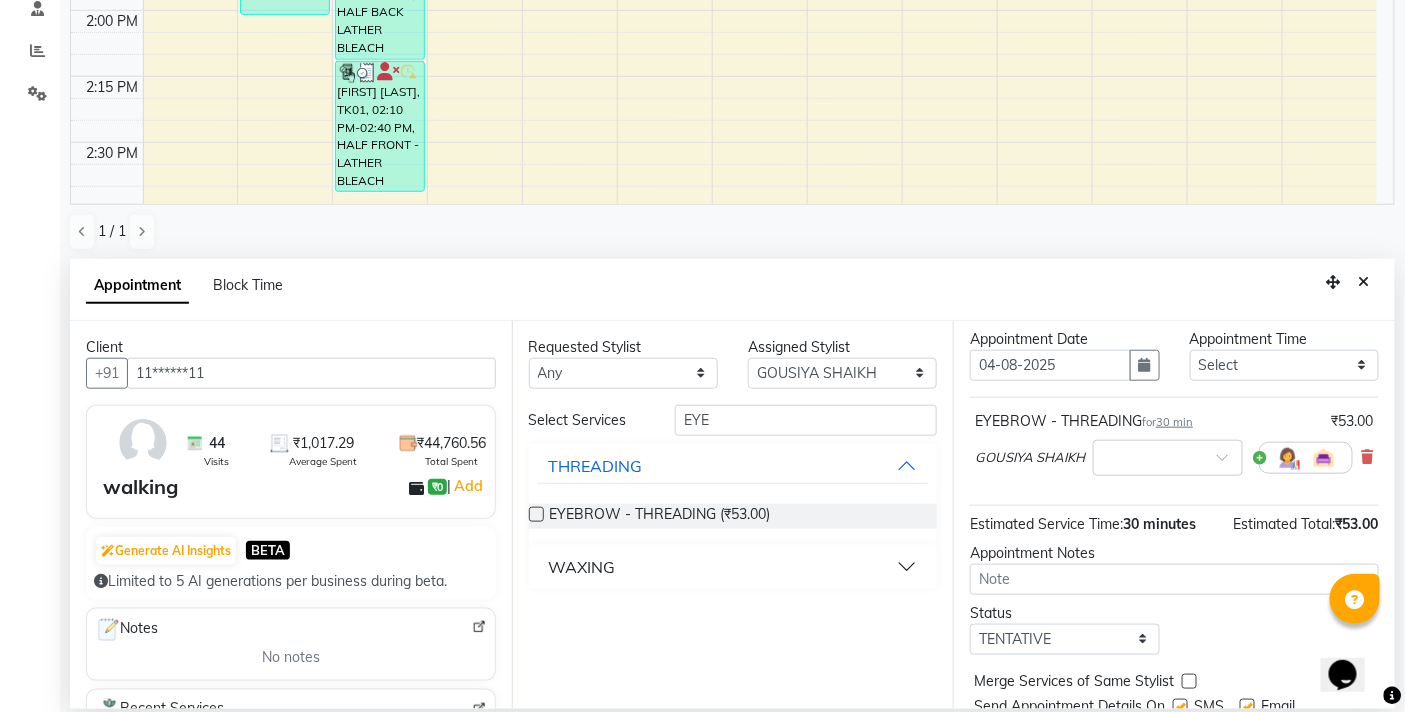 scroll, scrollTop: 141, scrollLeft: 0, axis: vertical 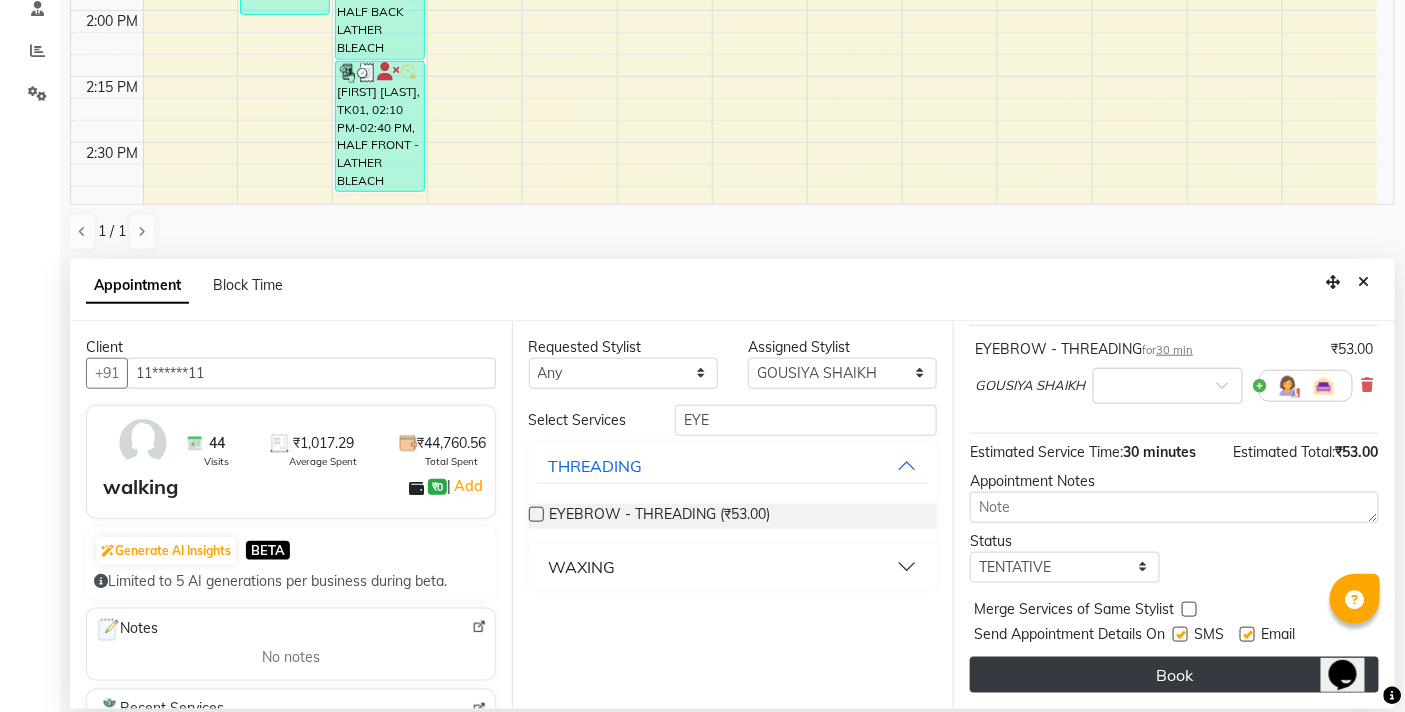 click on "Book" at bounding box center (1174, 675) 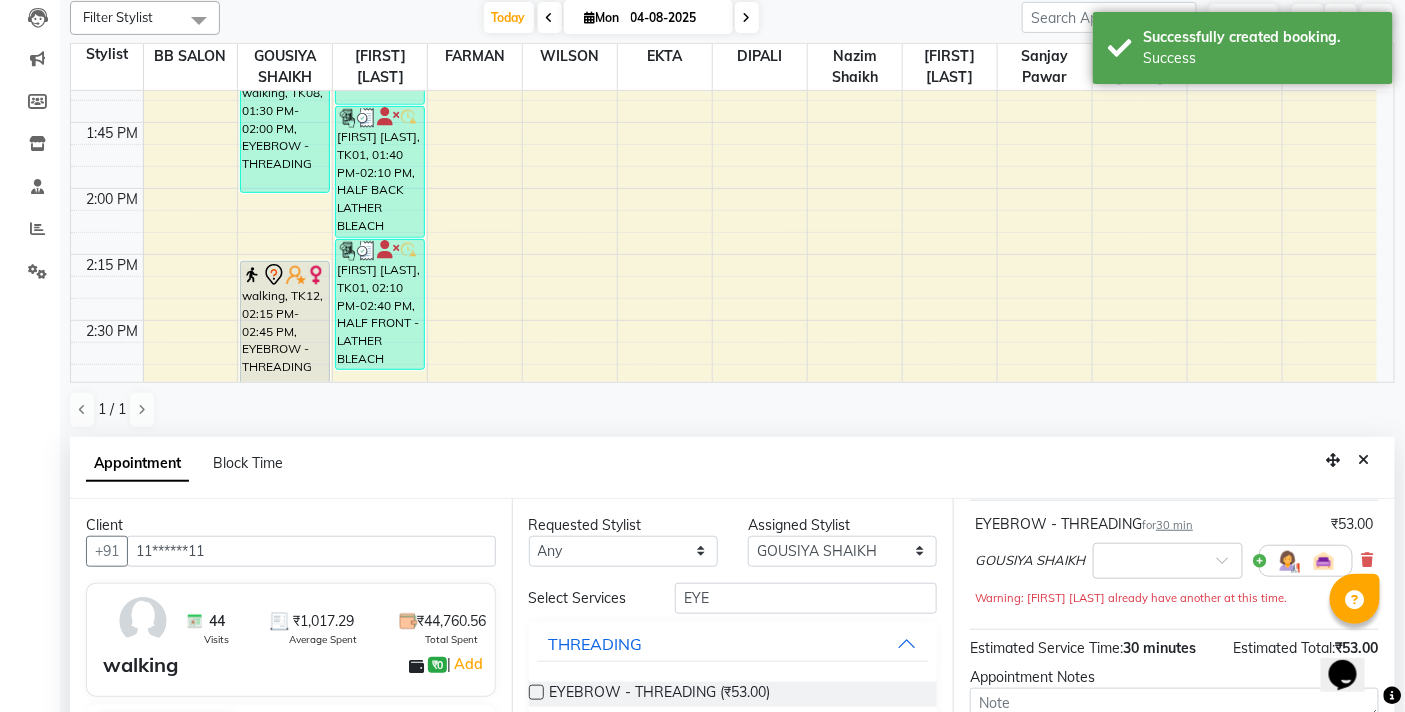 scroll, scrollTop: 222, scrollLeft: 0, axis: vertical 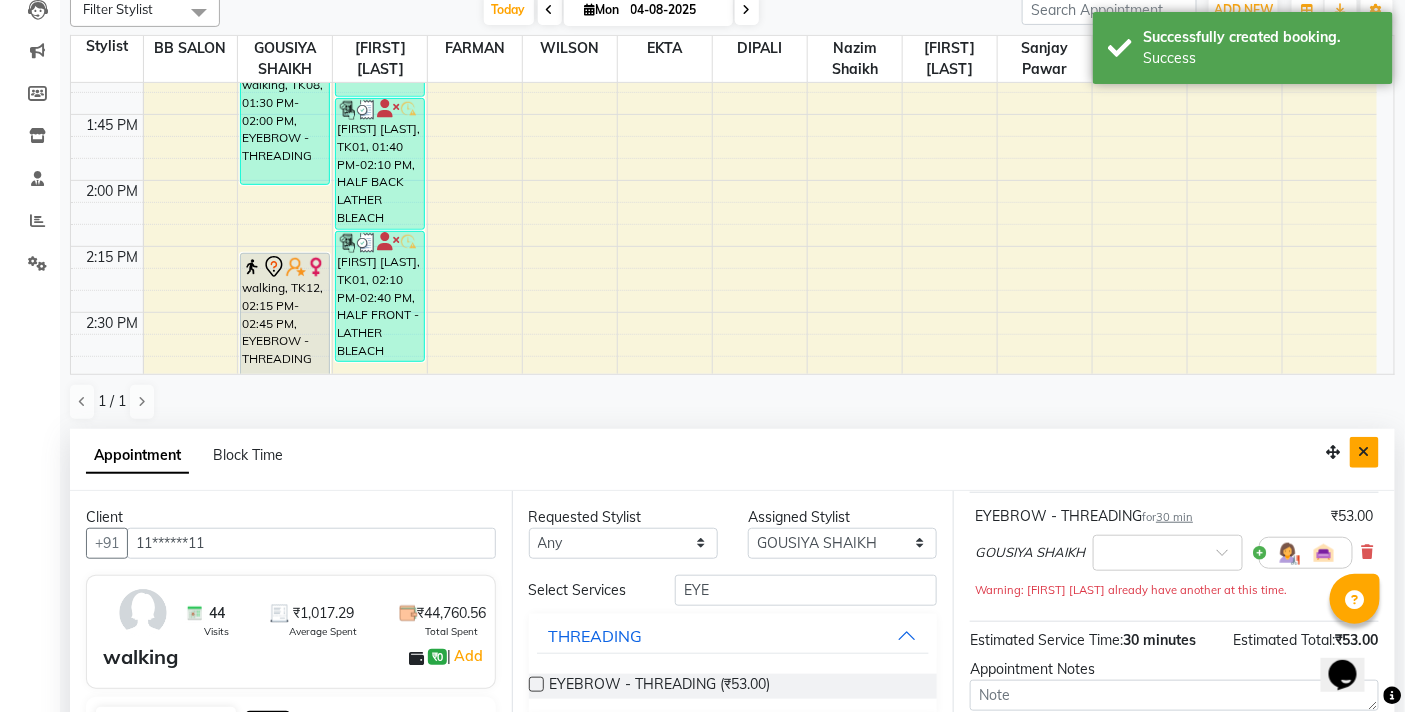 click at bounding box center [1364, 452] 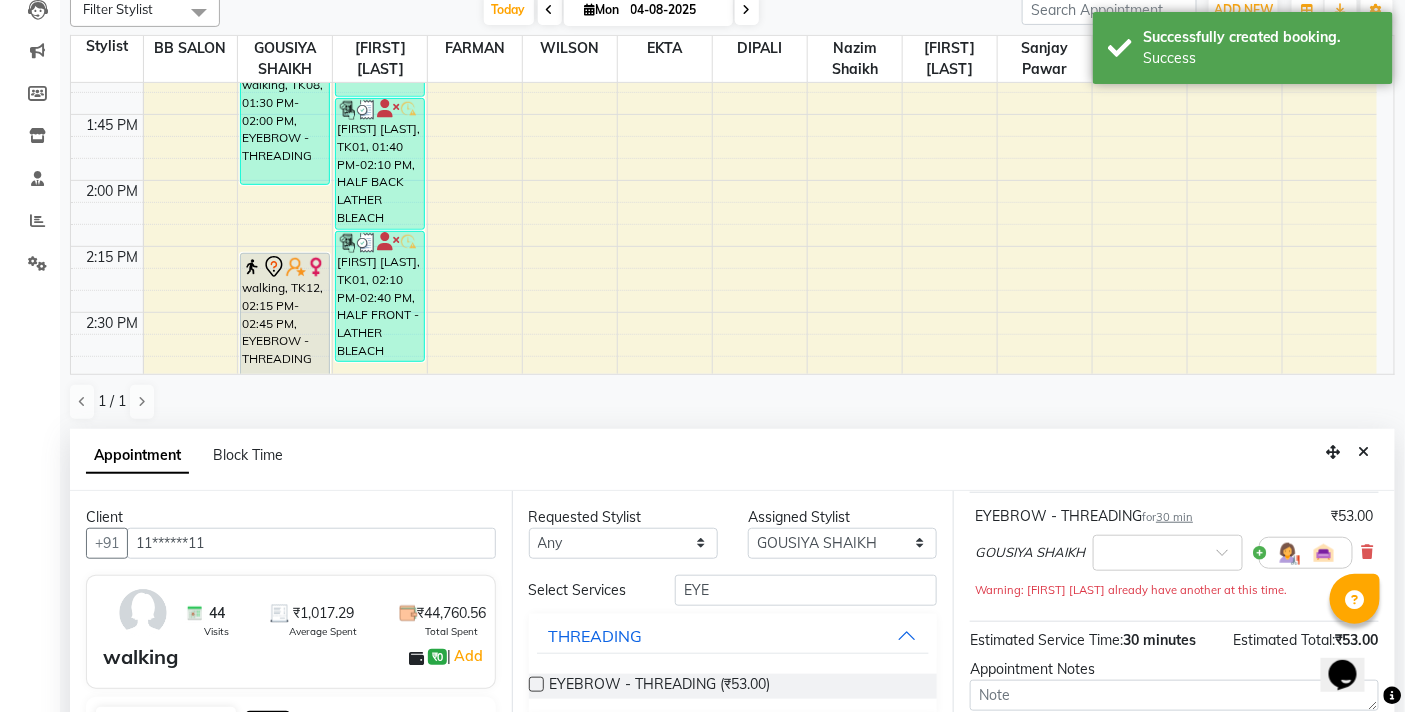 scroll, scrollTop: 1, scrollLeft: 0, axis: vertical 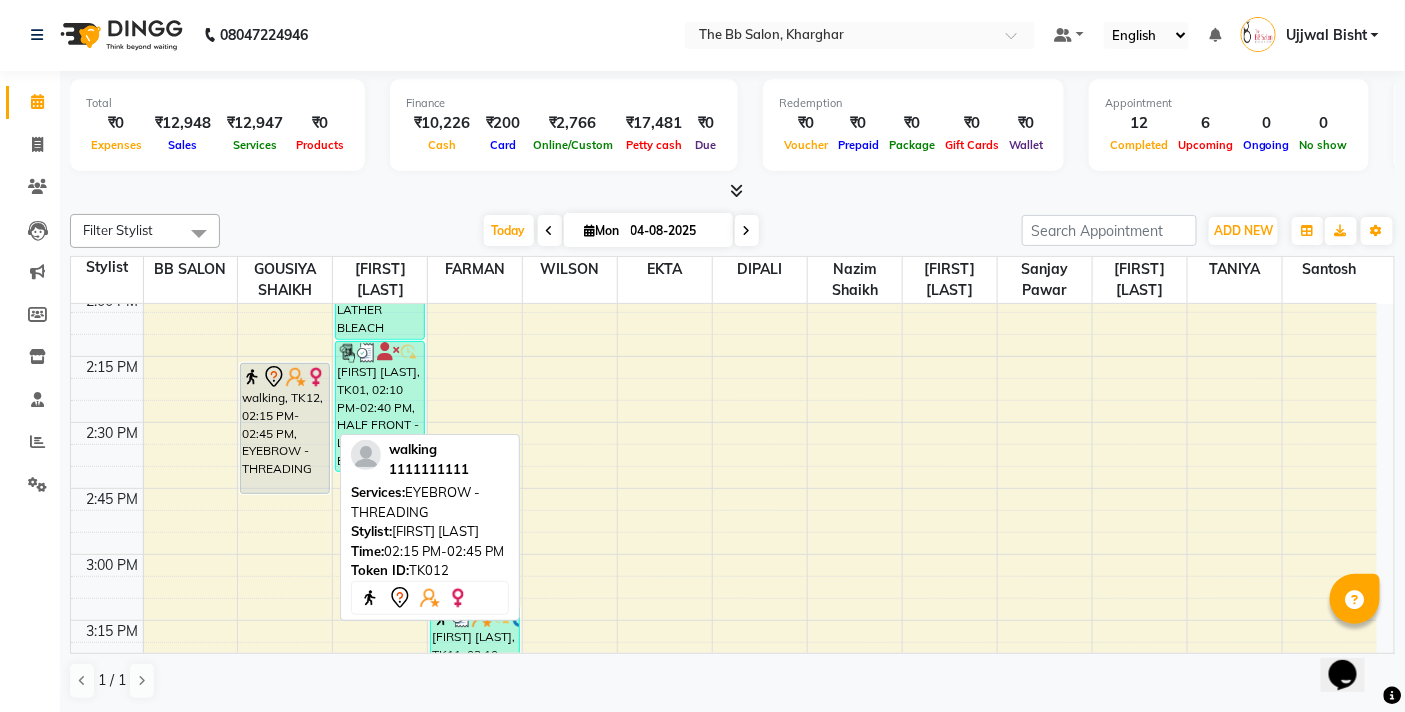 click on "walking, TK12, 02:15 PM-02:45 PM, EYEBROW - THREADING" at bounding box center (285, 428) 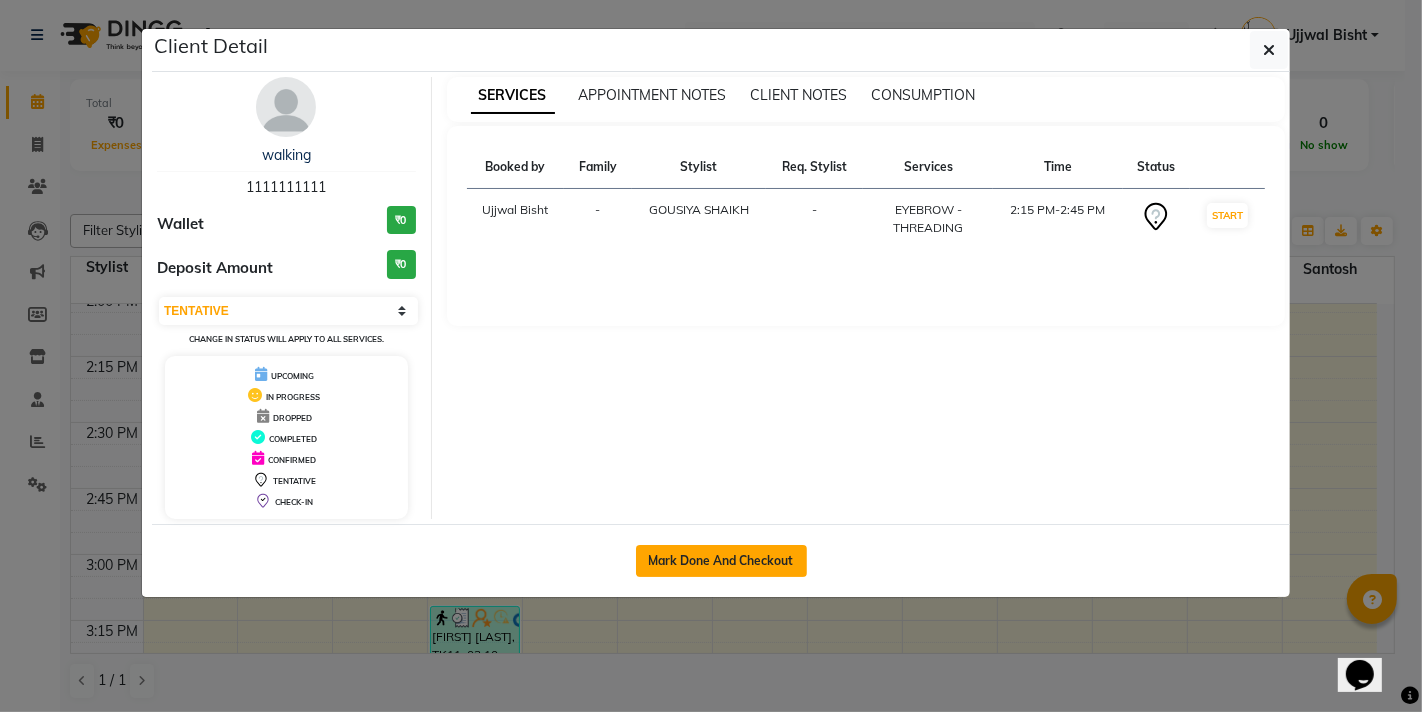 click on "Mark Done And Checkout" 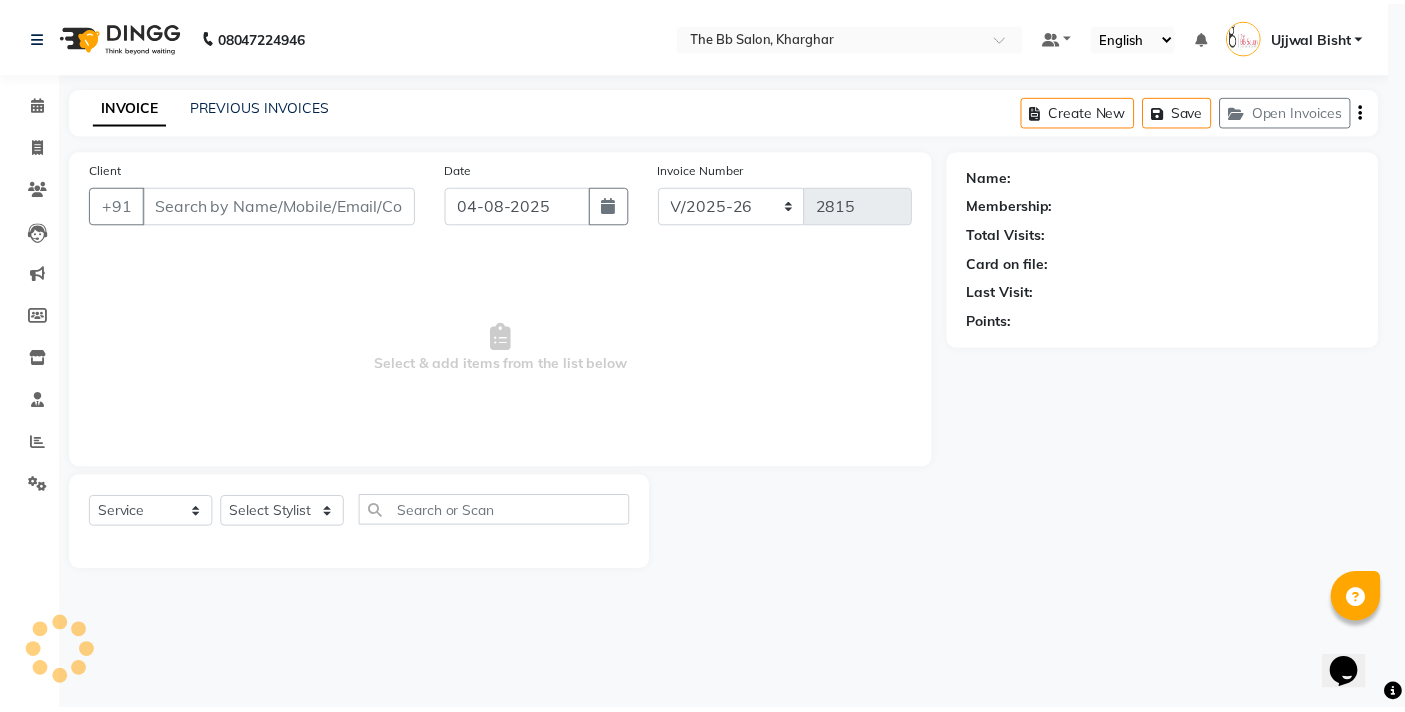 scroll, scrollTop: 0, scrollLeft: 0, axis: both 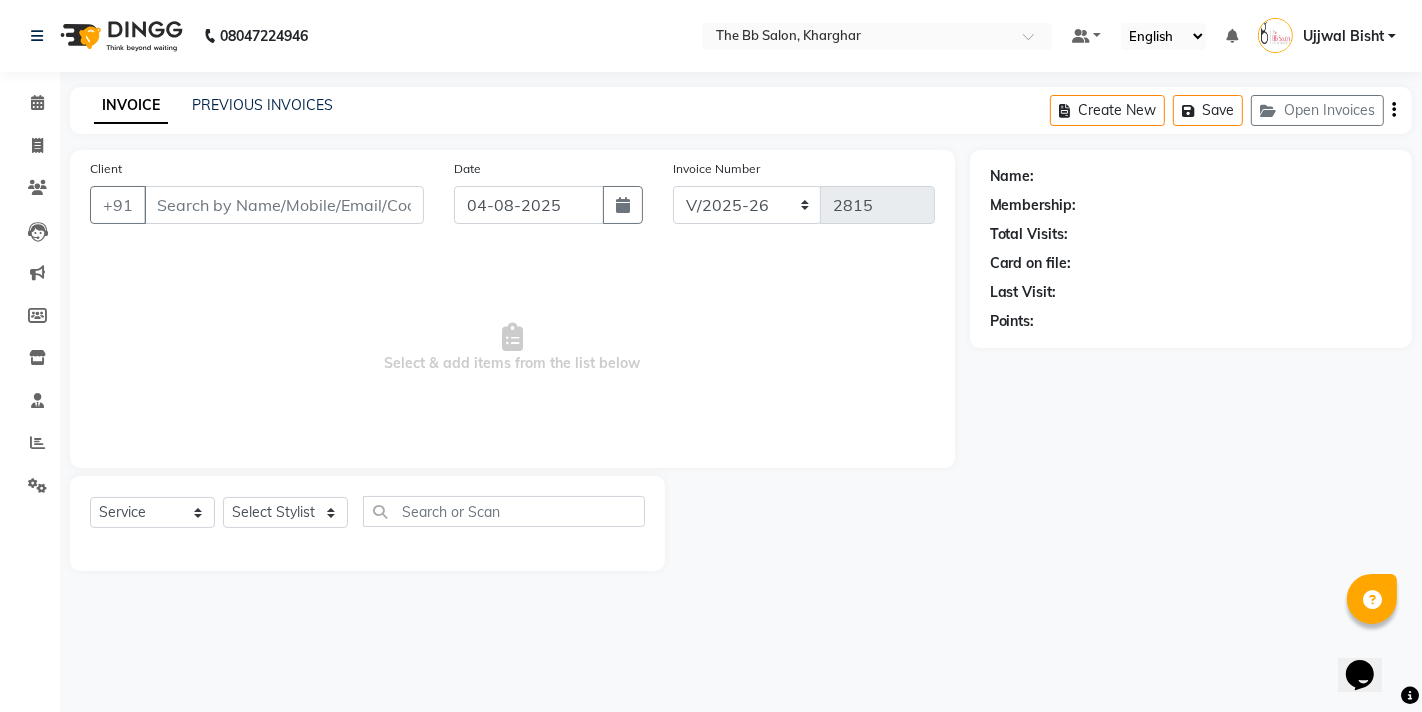type on "11******11" 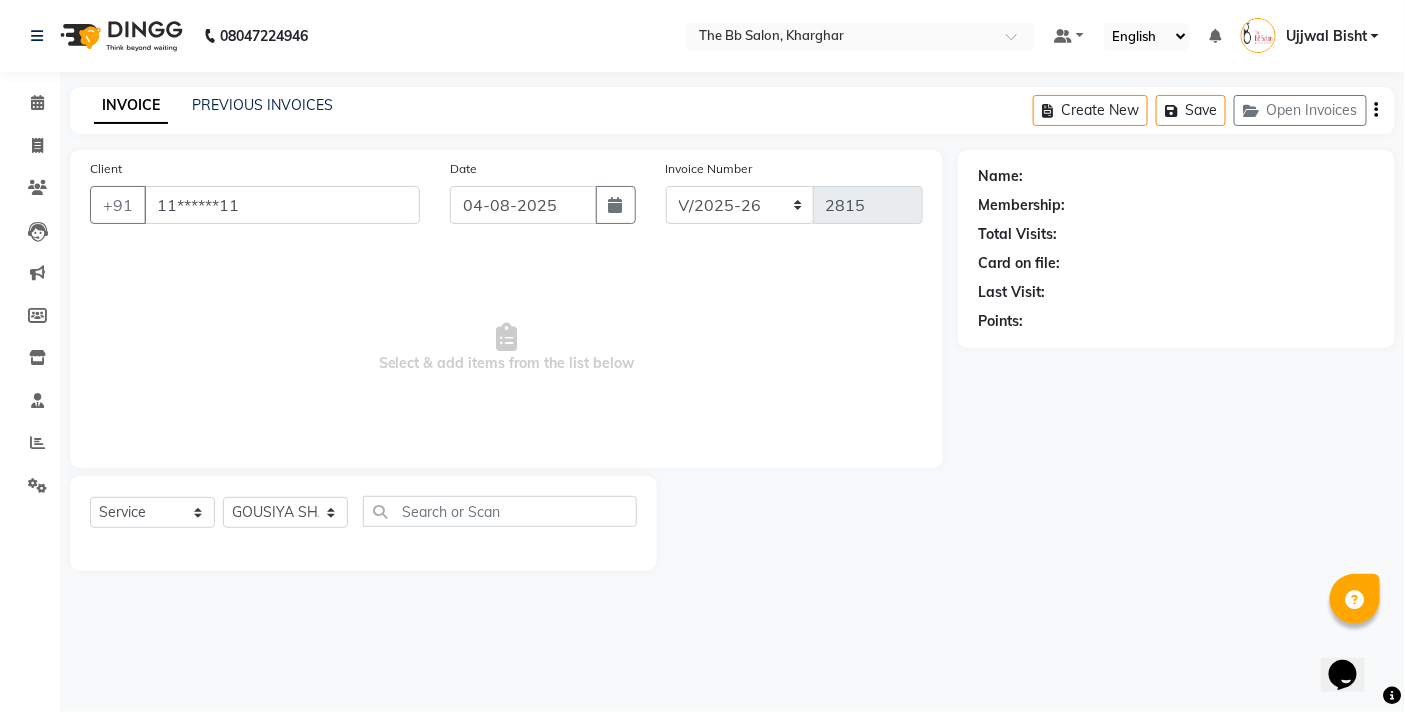 select on "1: Object" 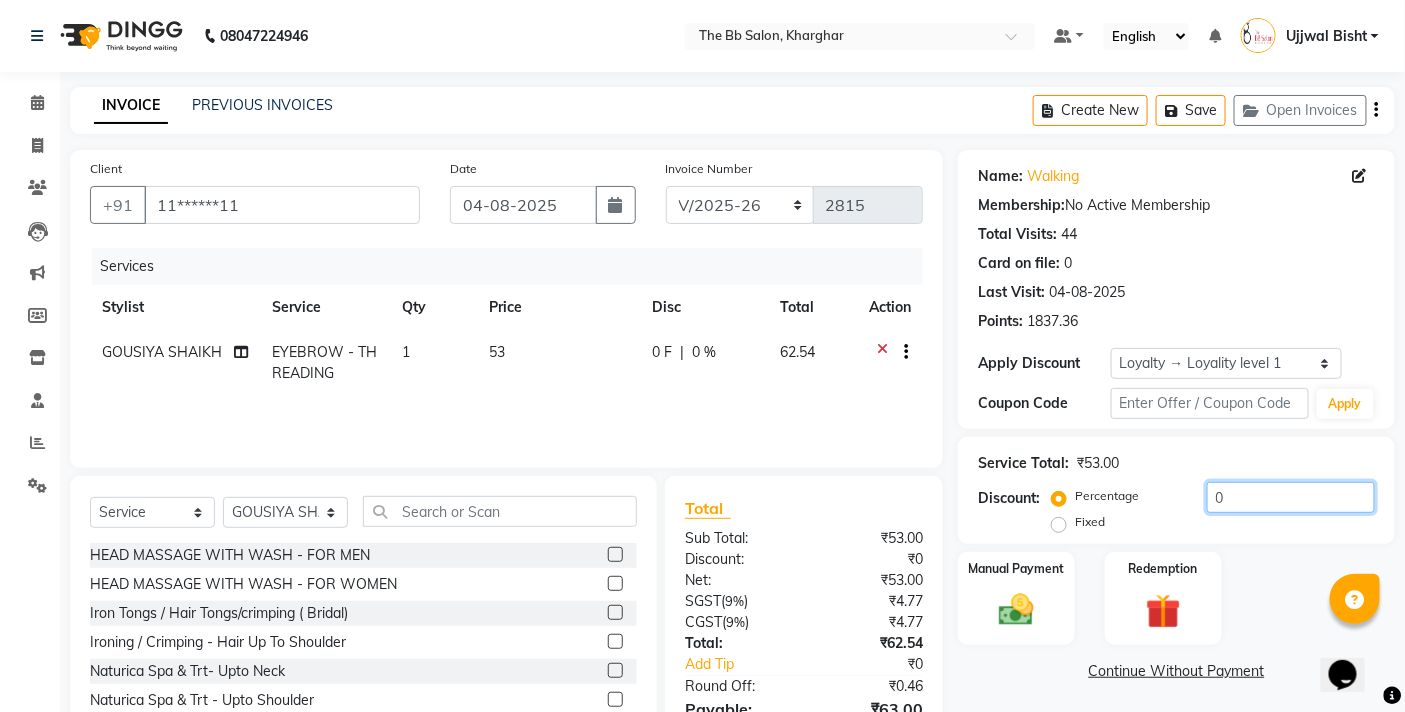 click on "0" 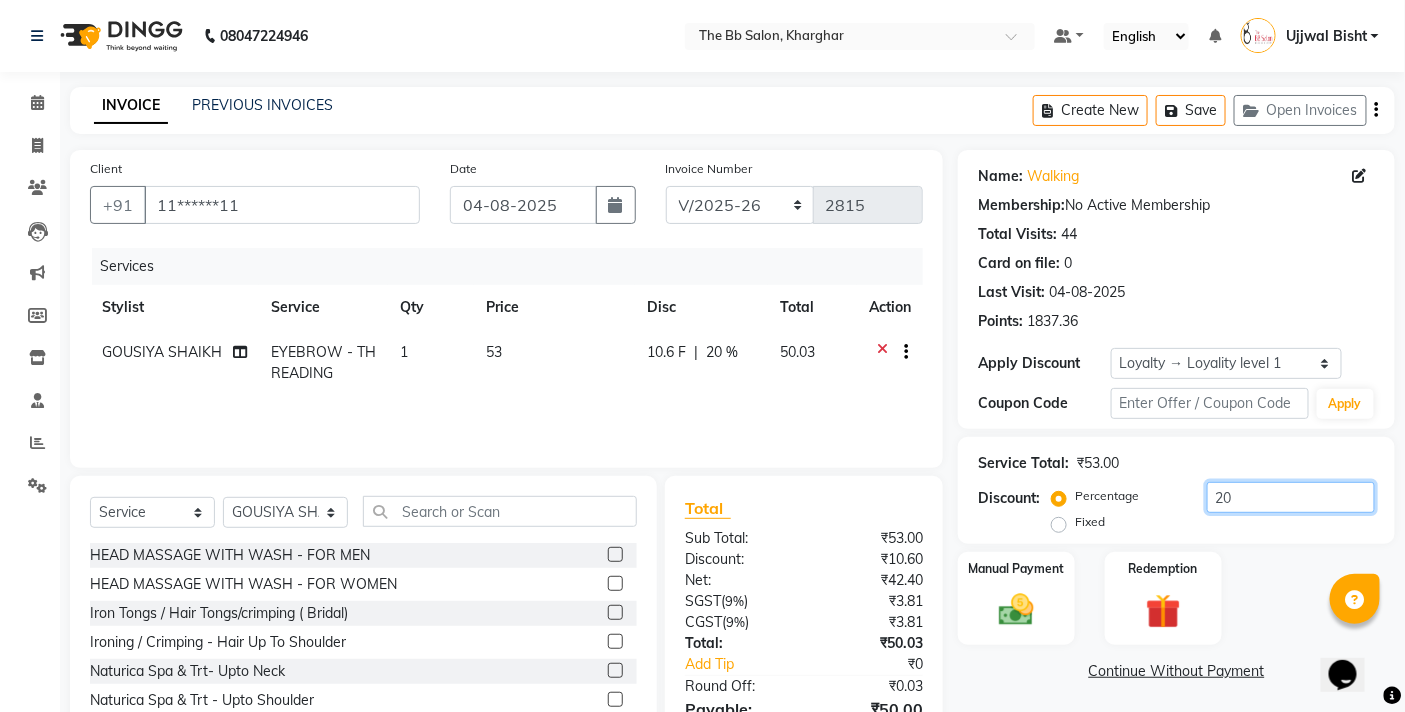 scroll, scrollTop: 108, scrollLeft: 0, axis: vertical 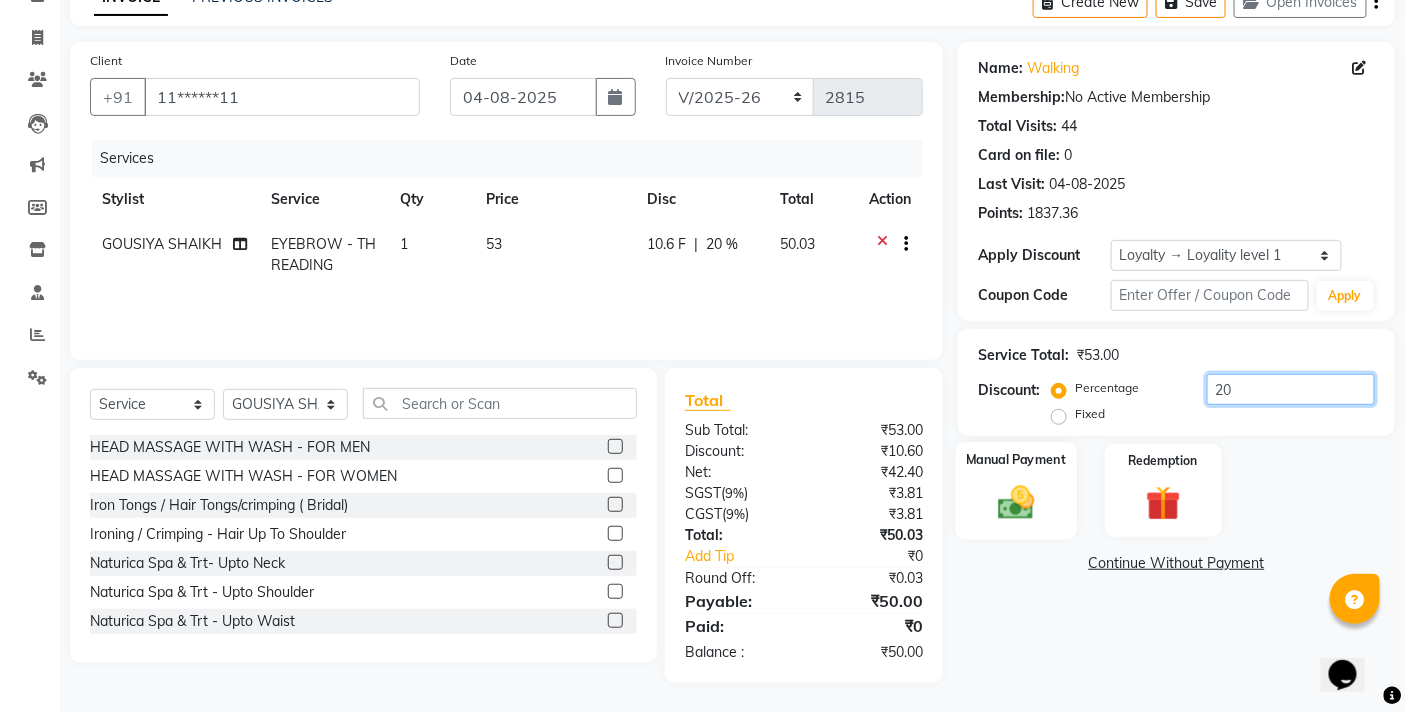 type on "20" 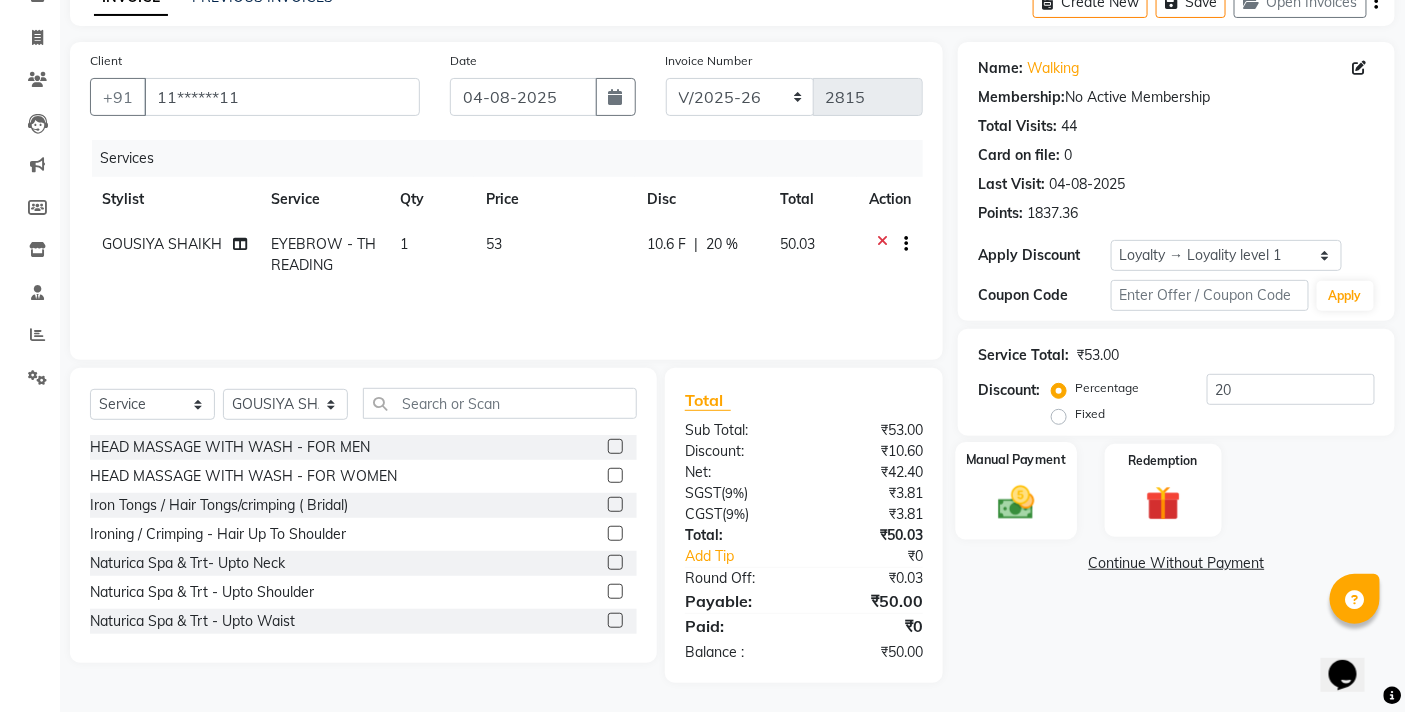 click 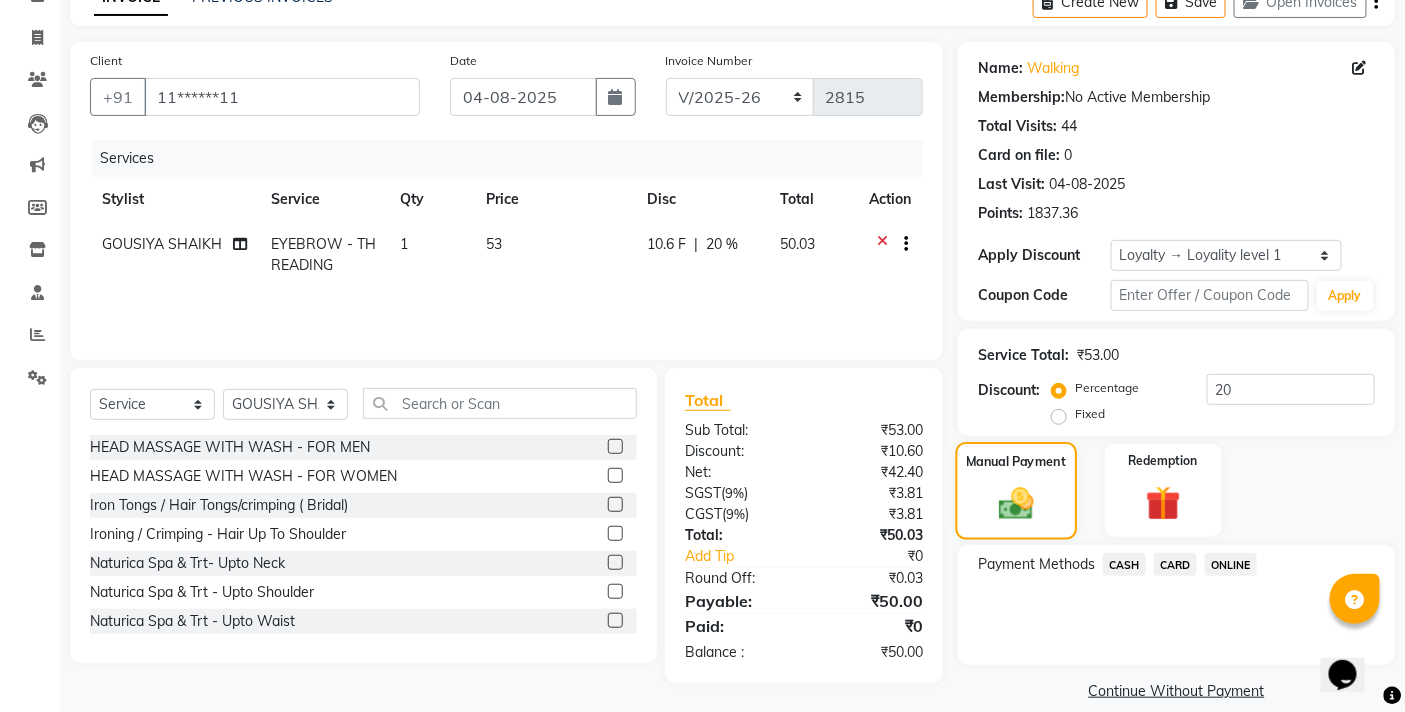 scroll, scrollTop: 132, scrollLeft: 0, axis: vertical 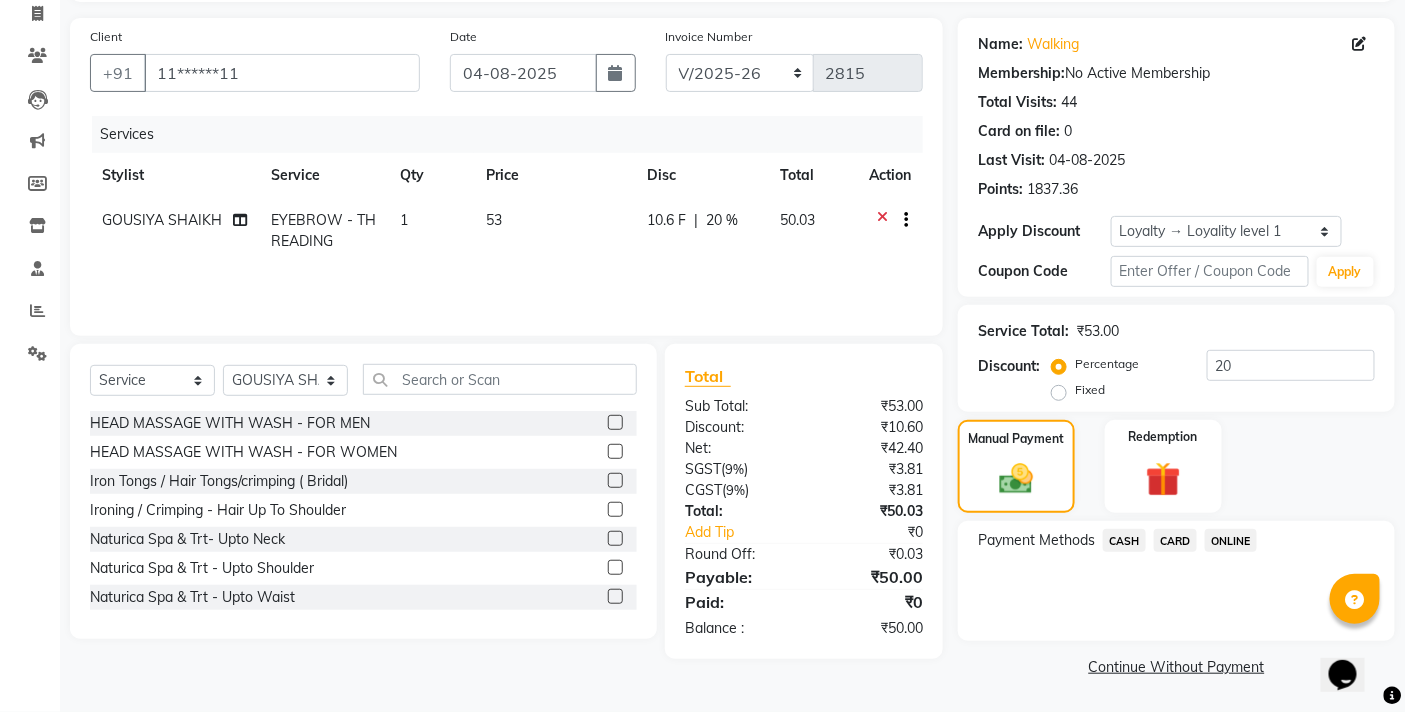 click on "CASH" 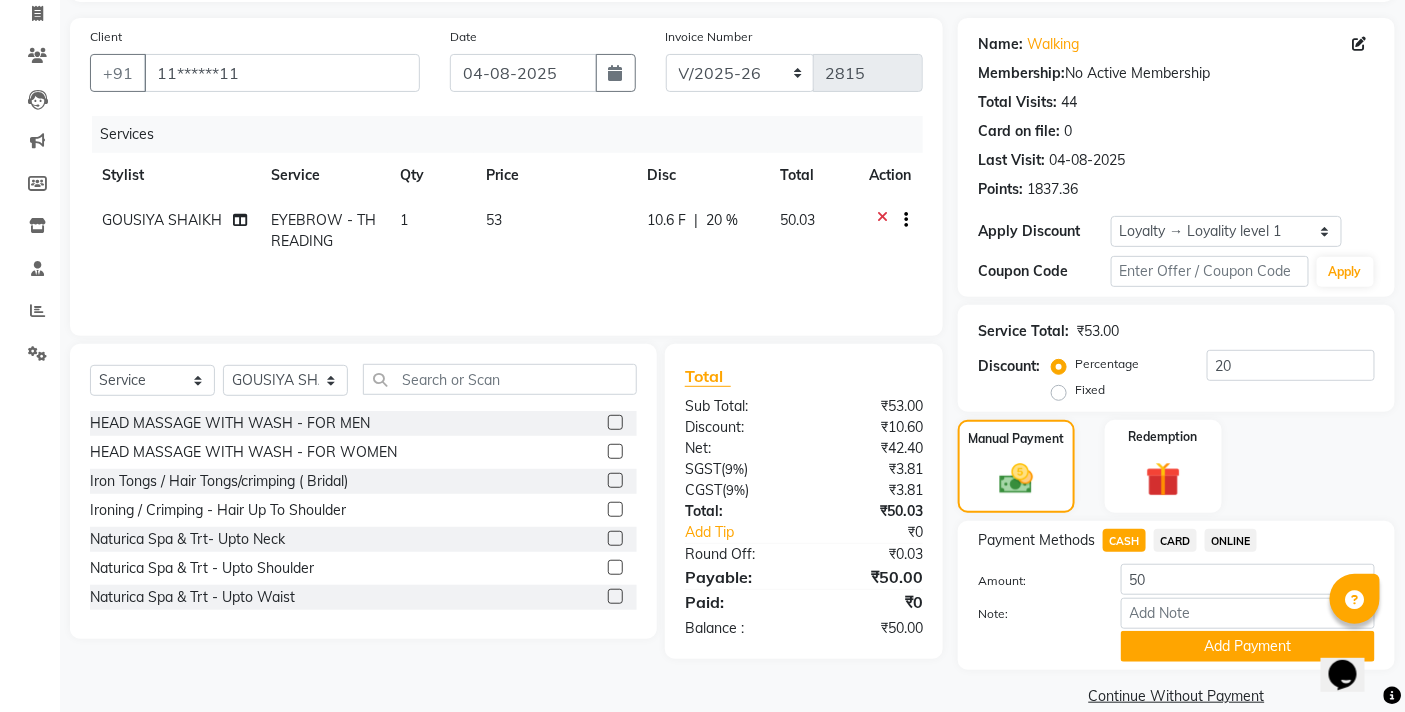 click on "ONLINE" 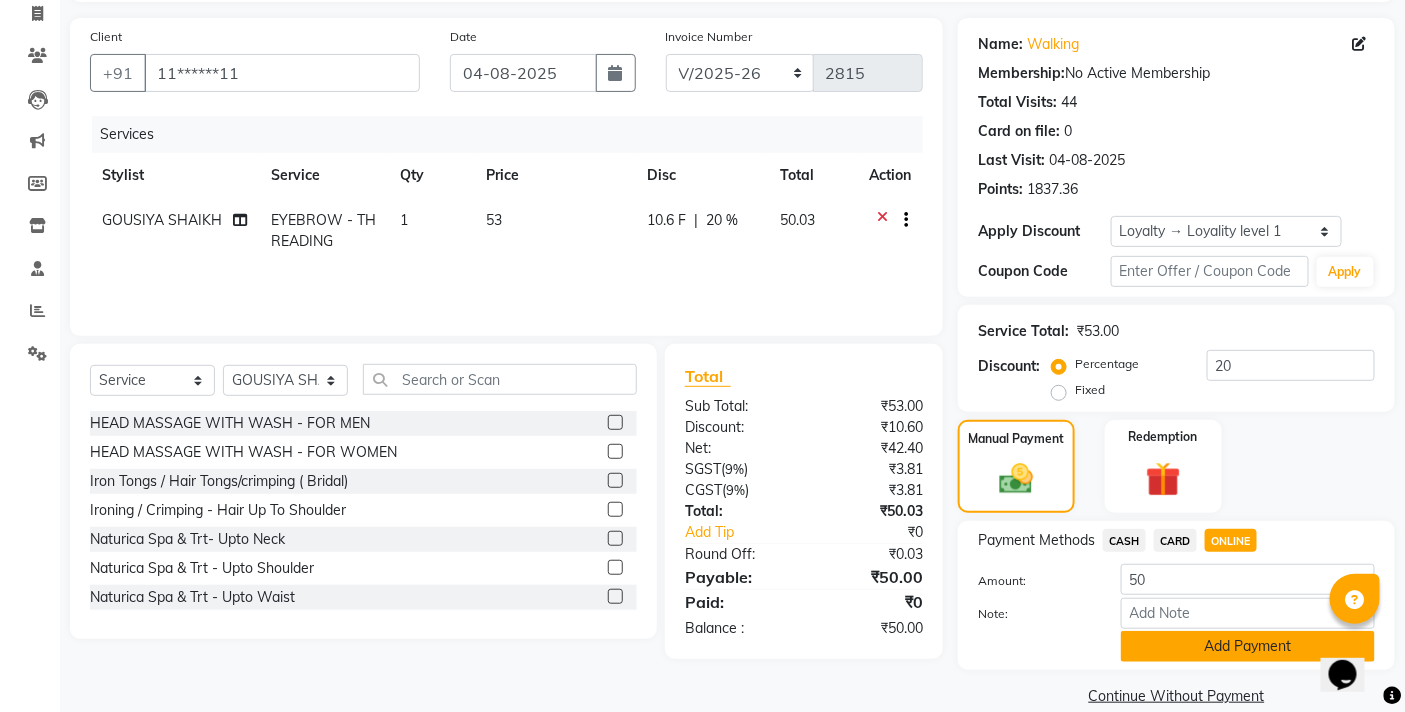 click on "Add Payment" 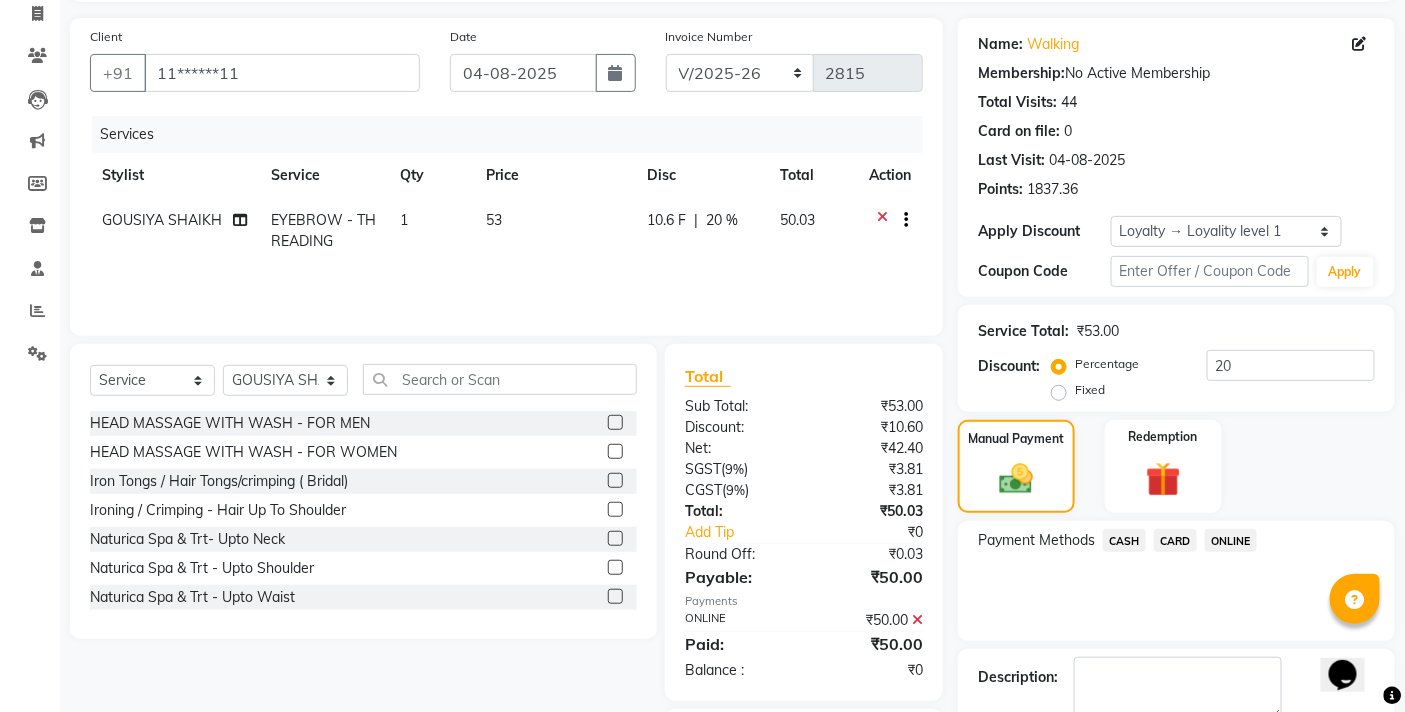 scroll, scrollTop: 250, scrollLeft: 0, axis: vertical 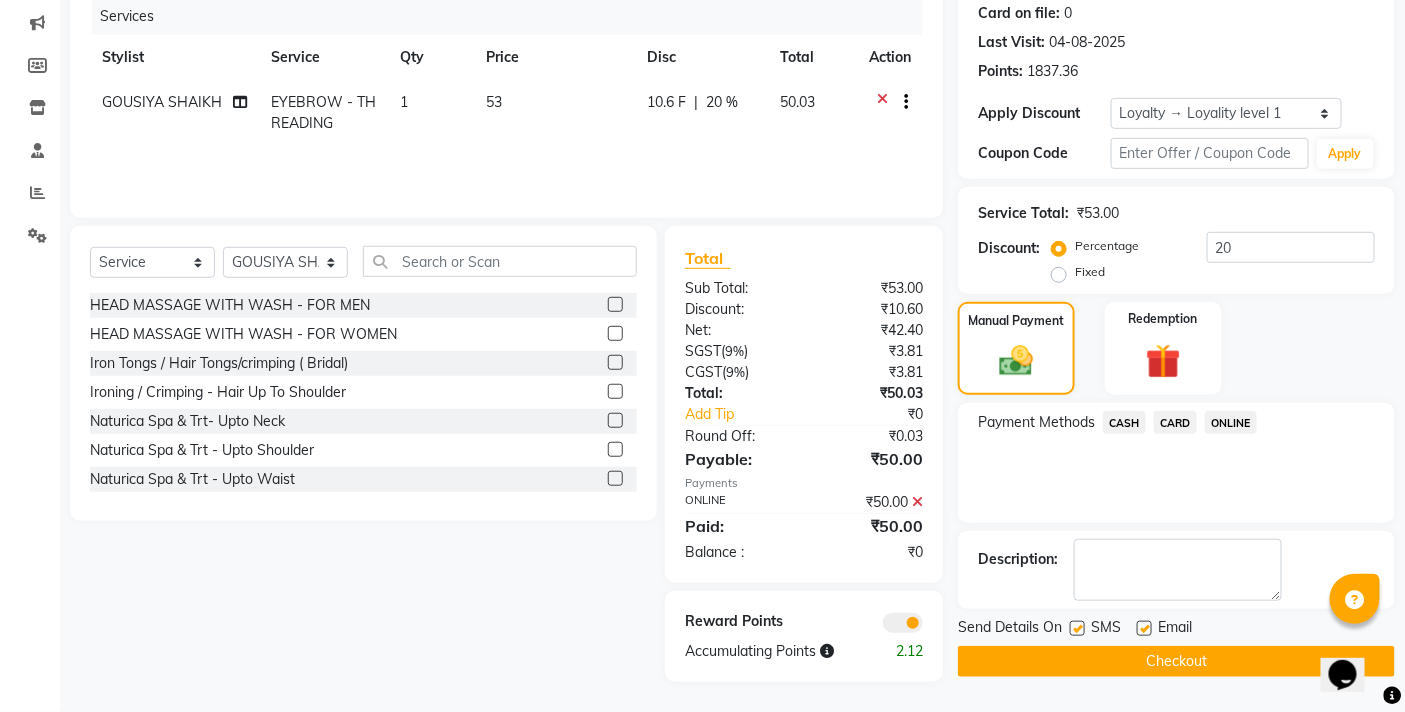 click on "Checkout" 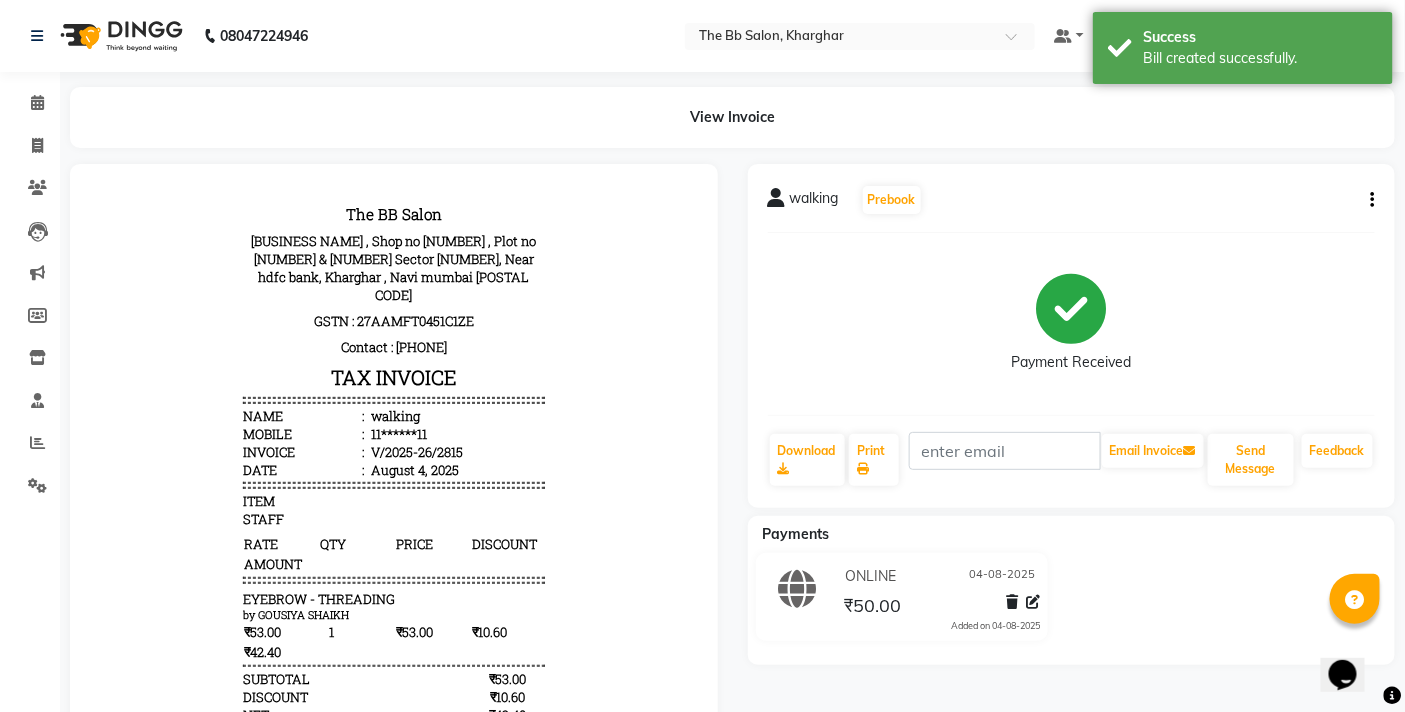 scroll, scrollTop: 0, scrollLeft: 0, axis: both 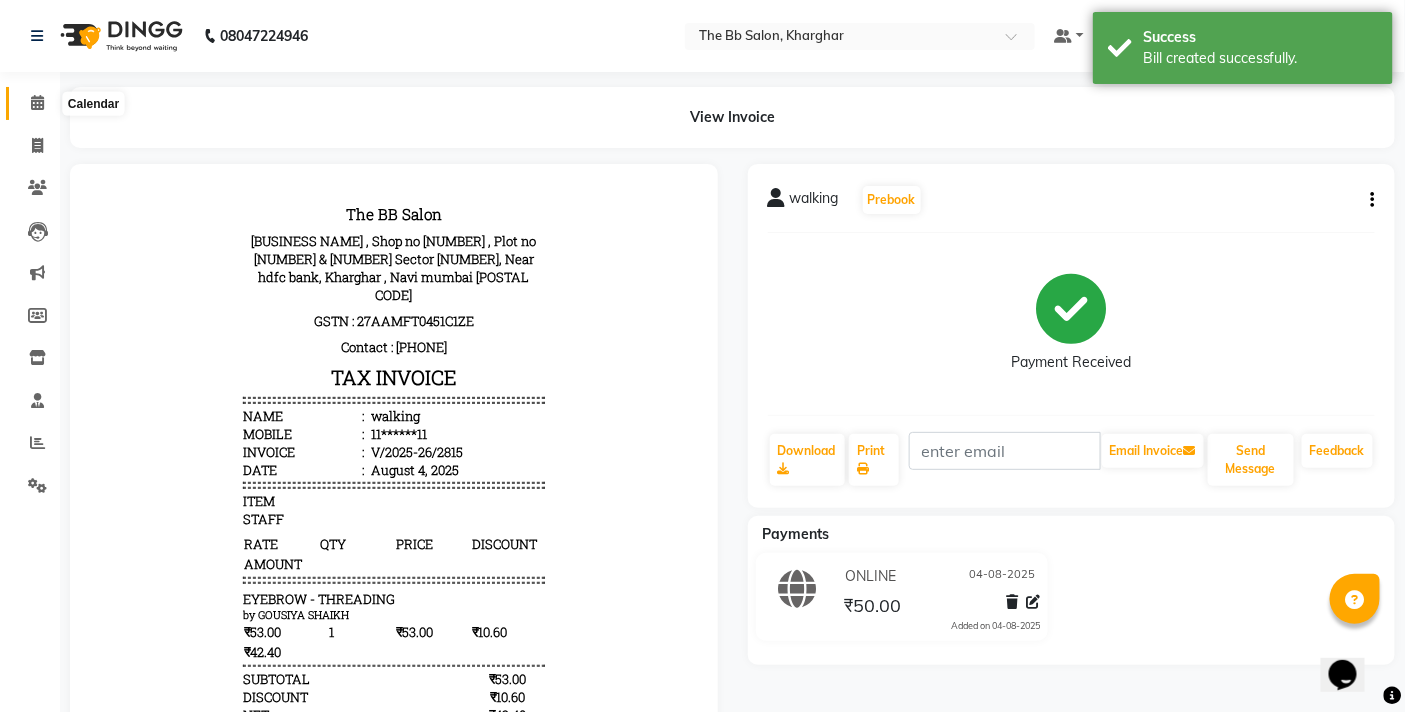 click 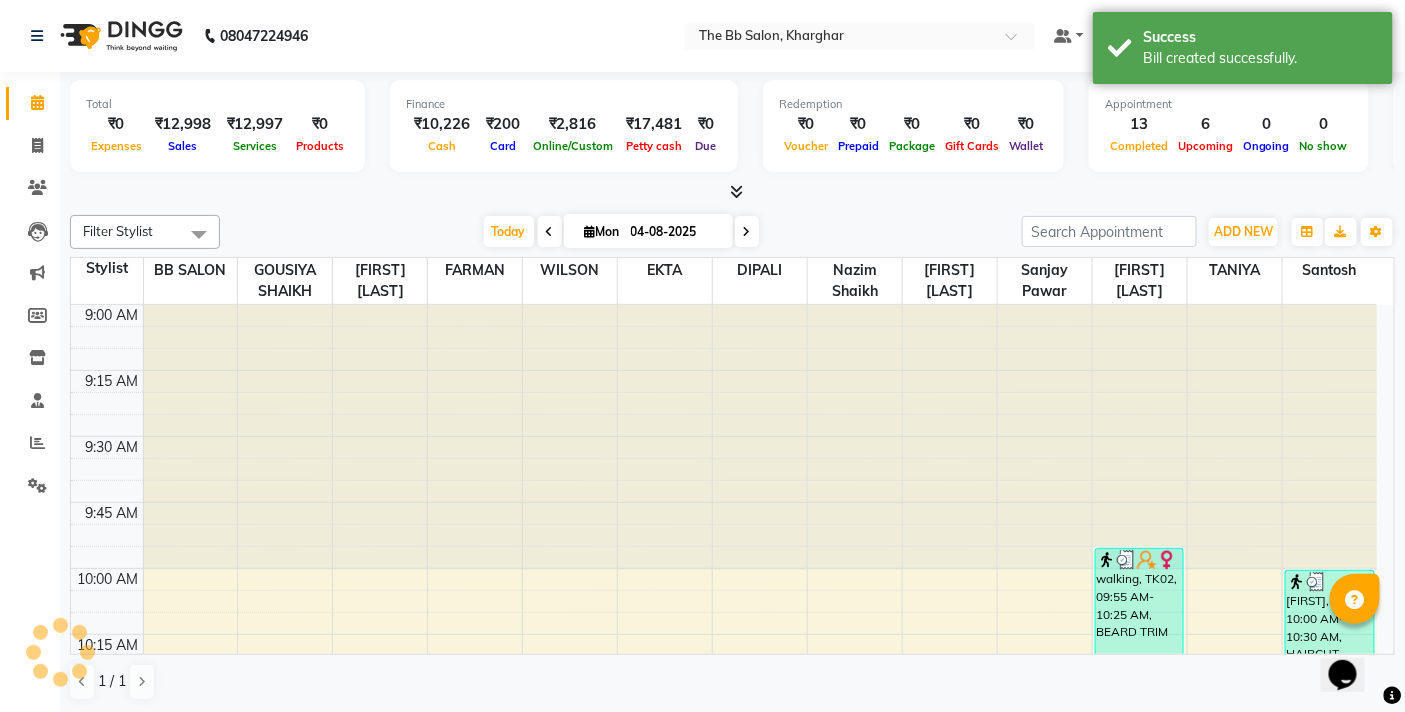 scroll, scrollTop: 1856, scrollLeft: 0, axis: vertical 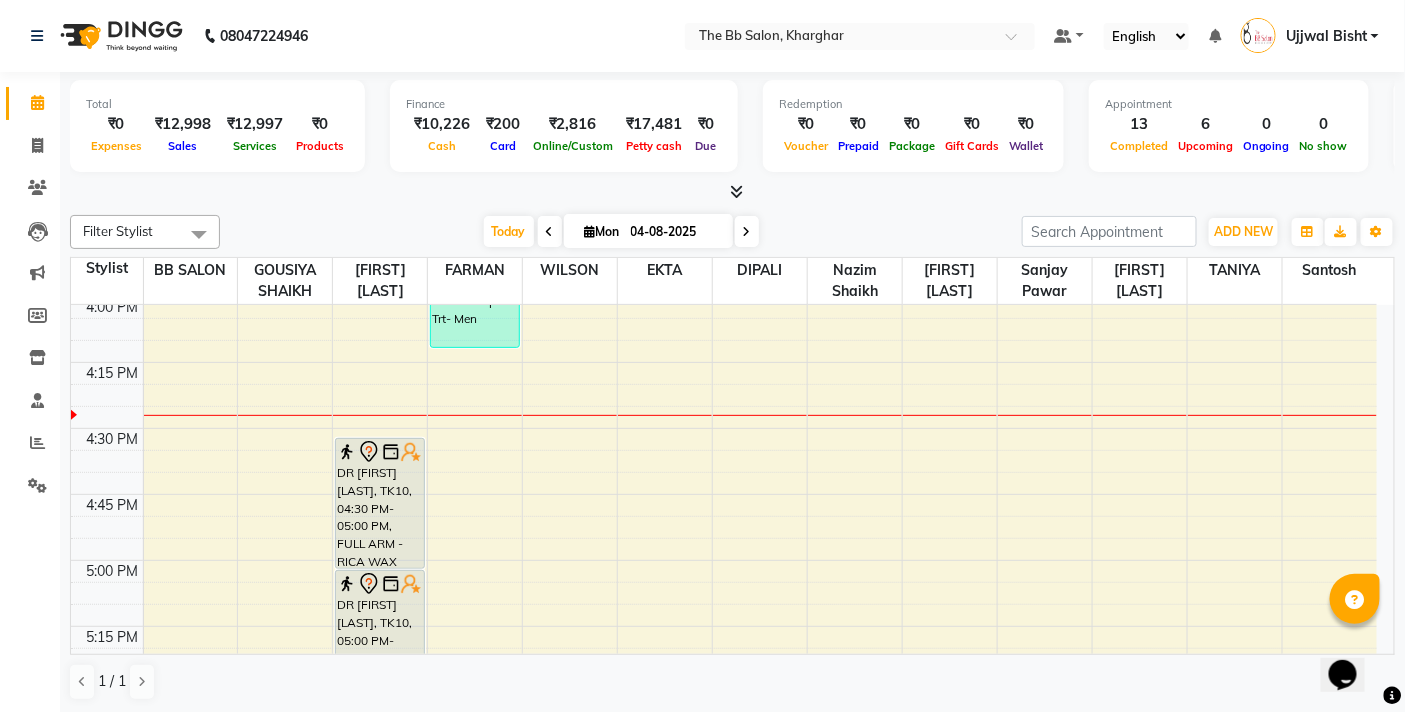 click at bounding box center [747, 232] 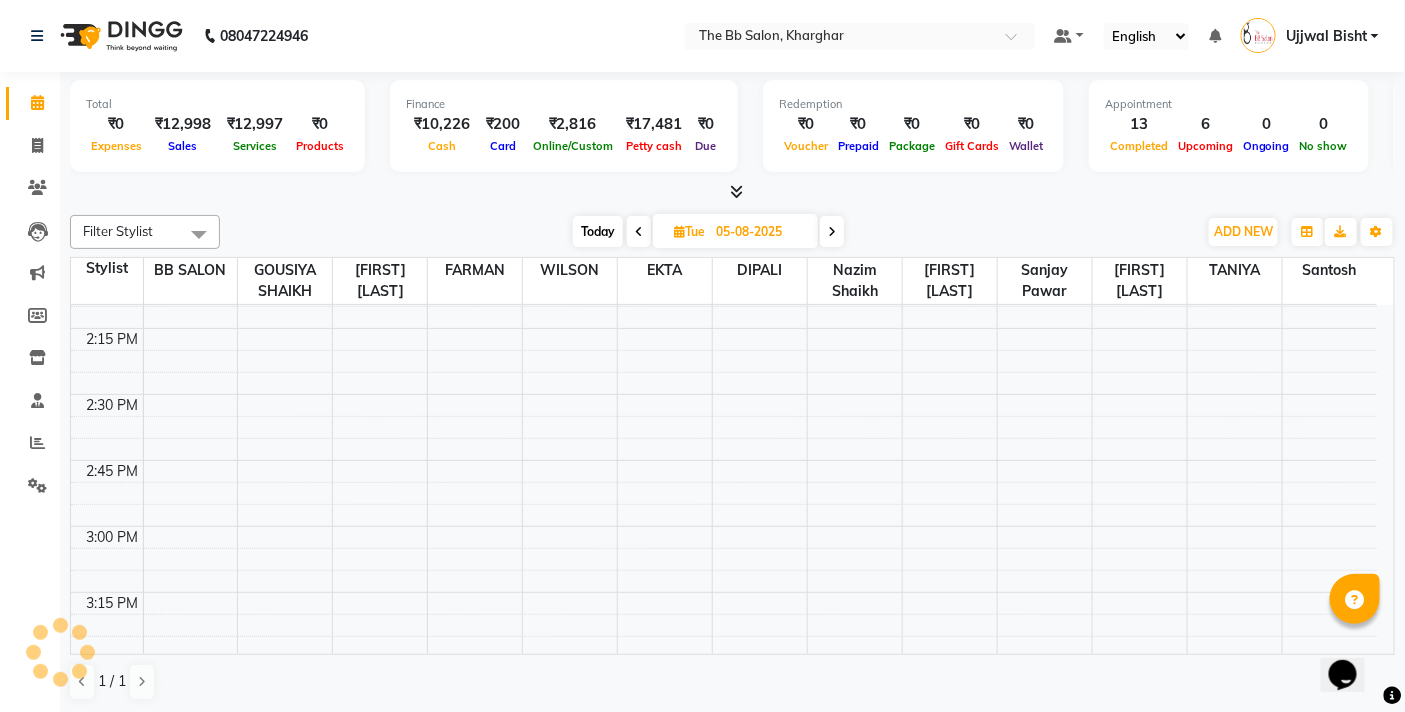 scroll, scrollTop: 1412, scrollLeft: 0, axis: vertical 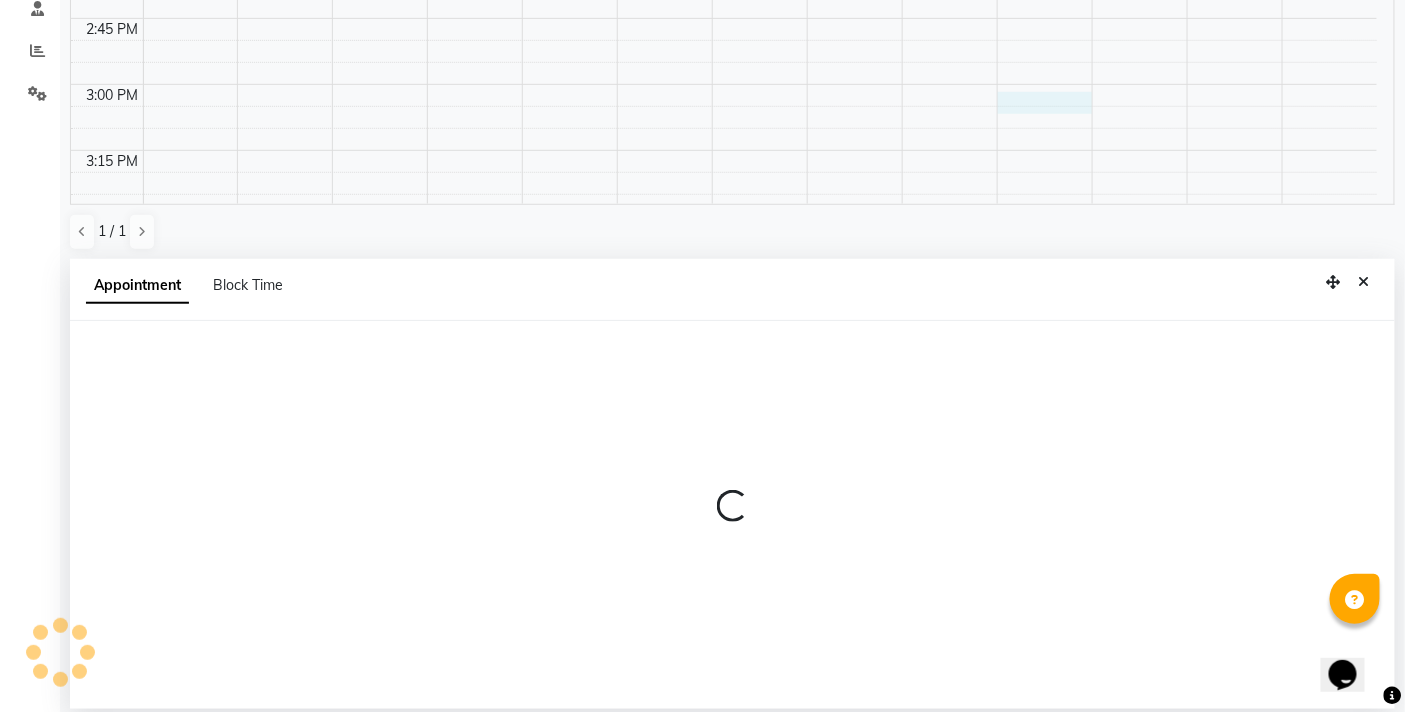 select on "83660" 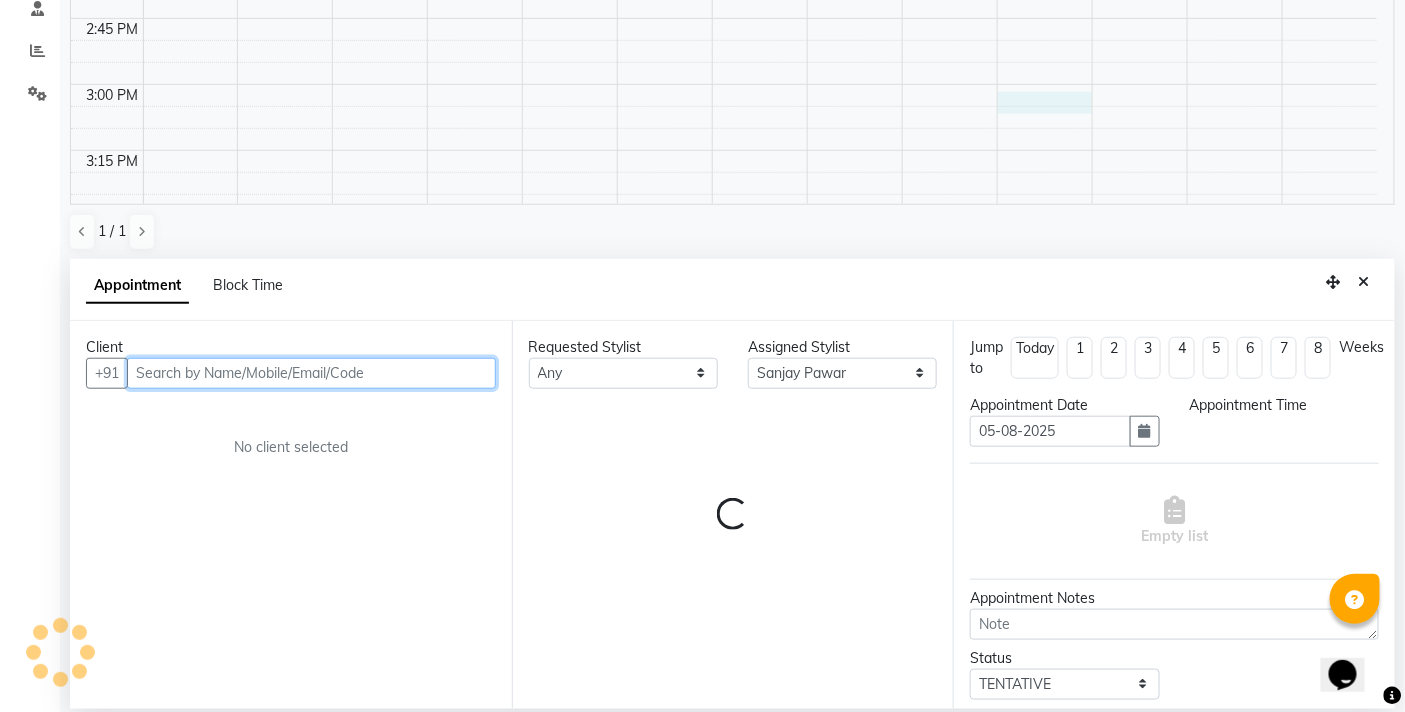 select on "900" 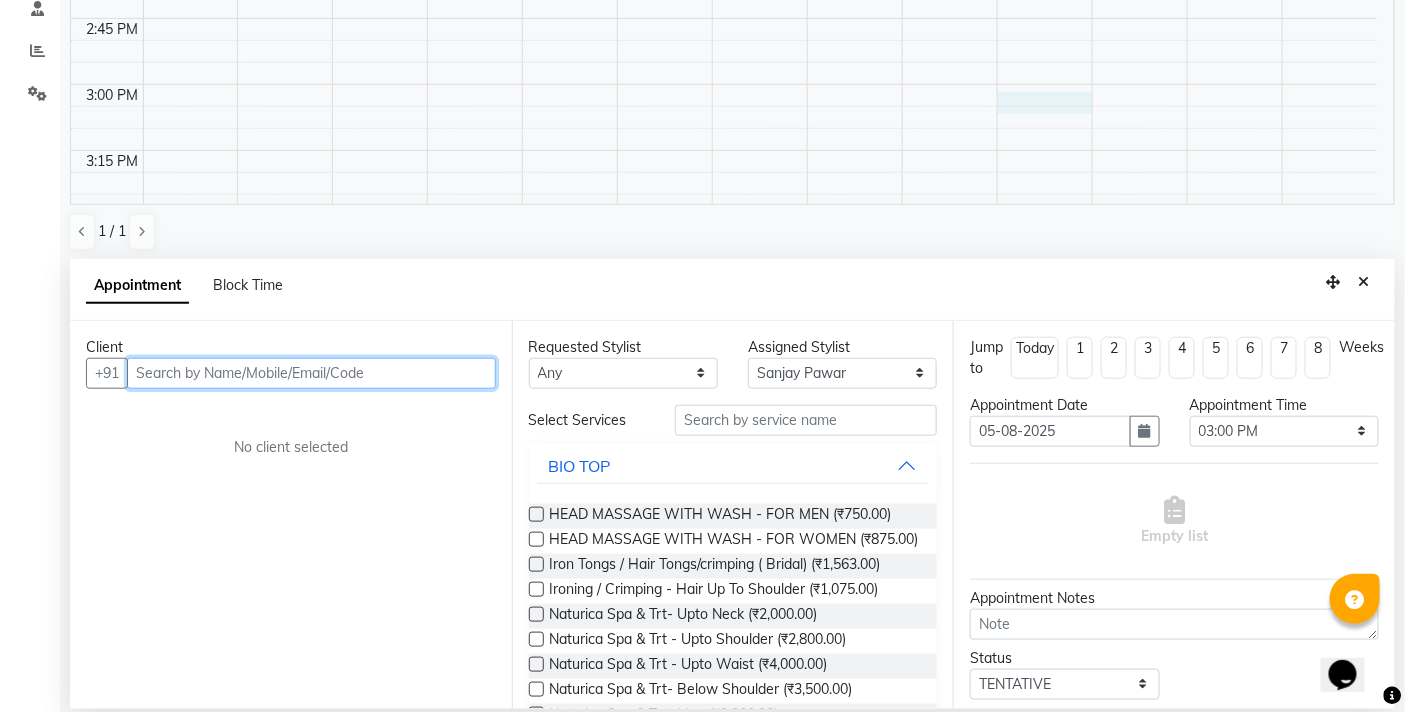 click at bounding box center (311, 373) 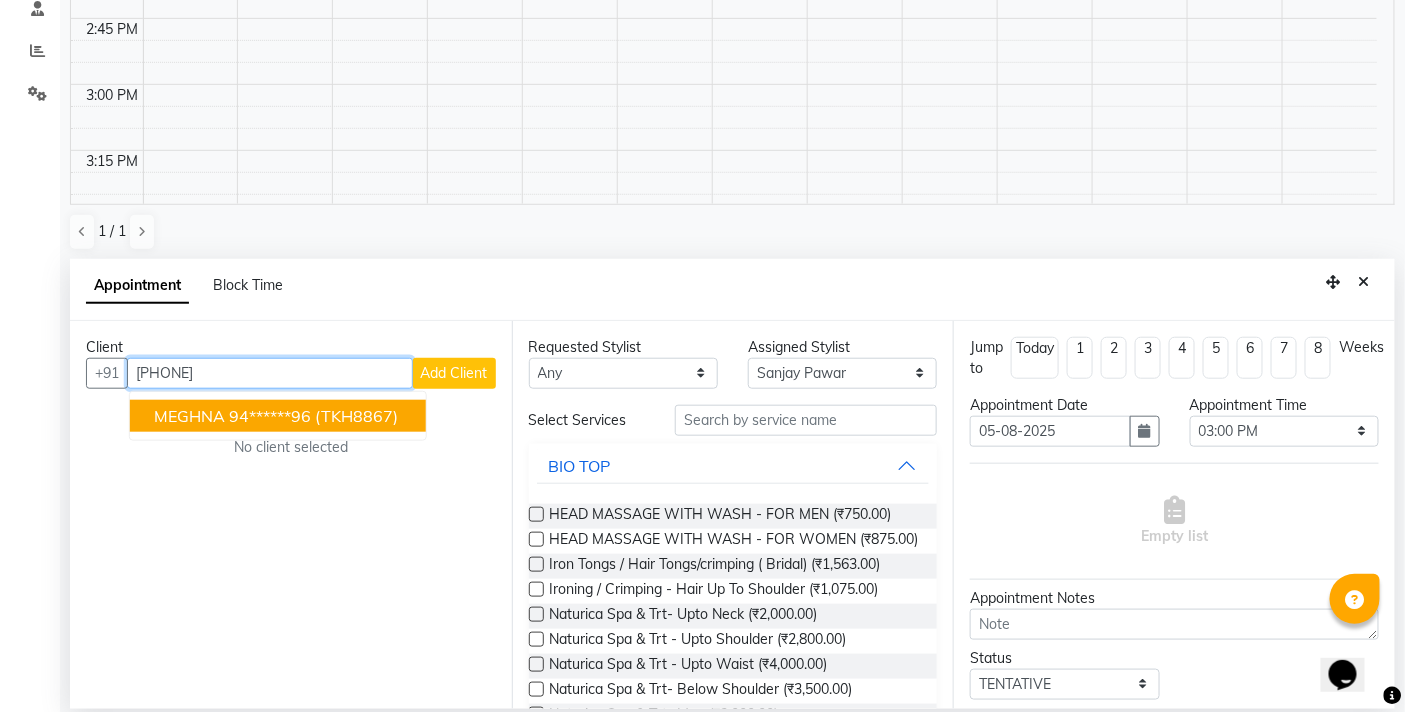 click on "94******96" at bounding box center (270, 416) 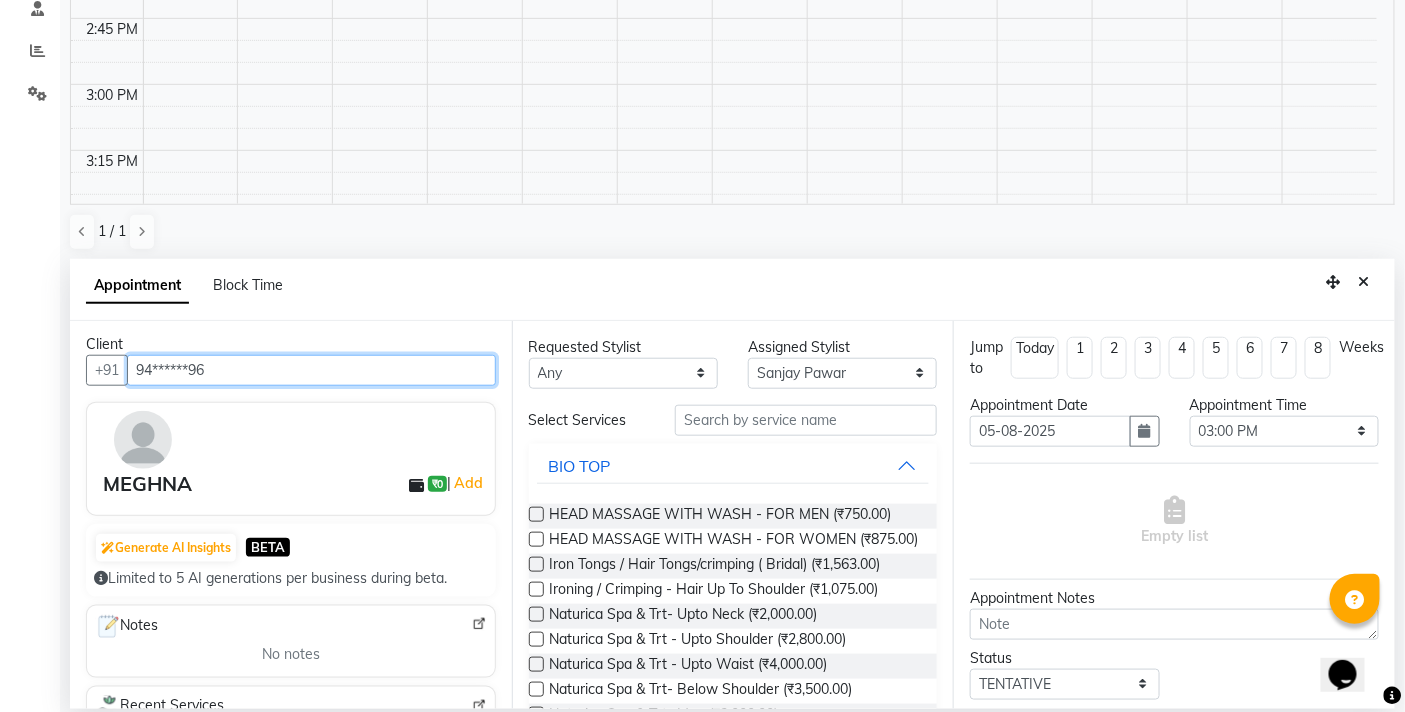 scroll, scrollTop: 114, scrollLeft: 0, axis: vertical 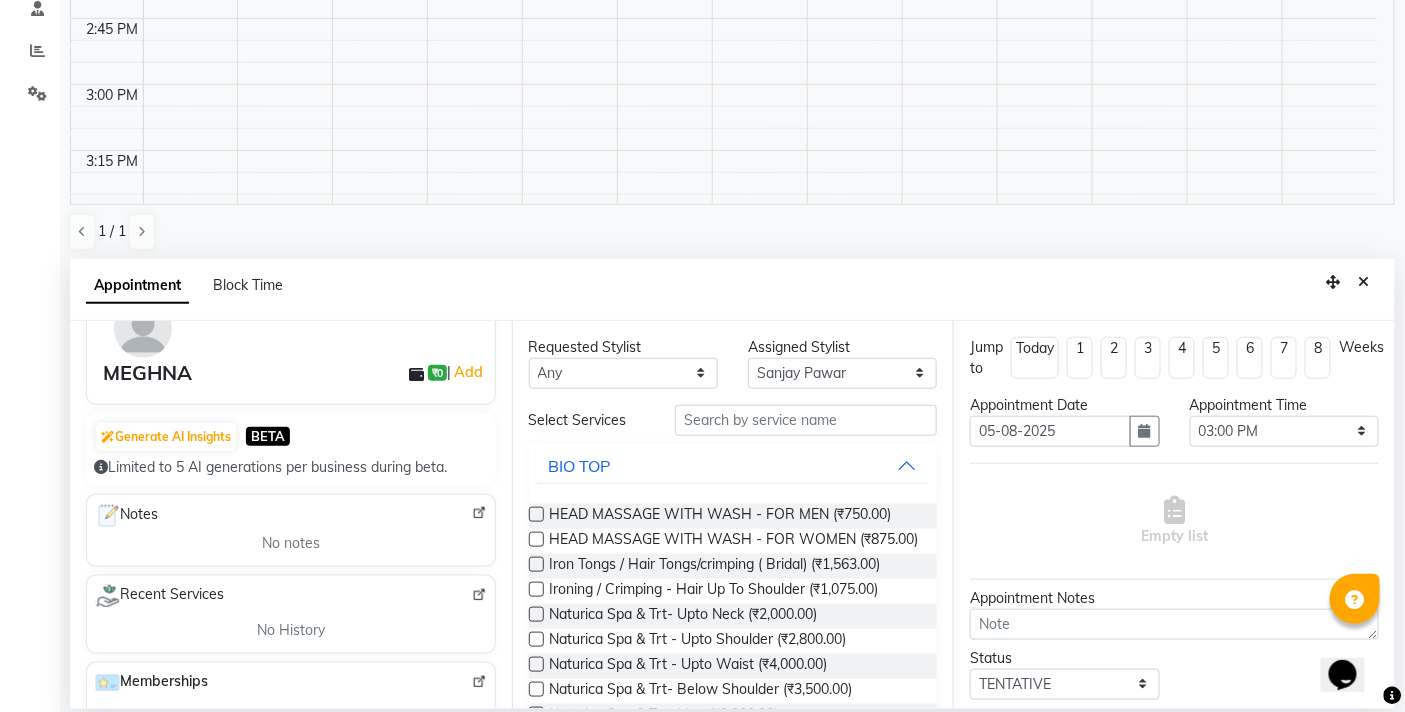 type on "94******96" 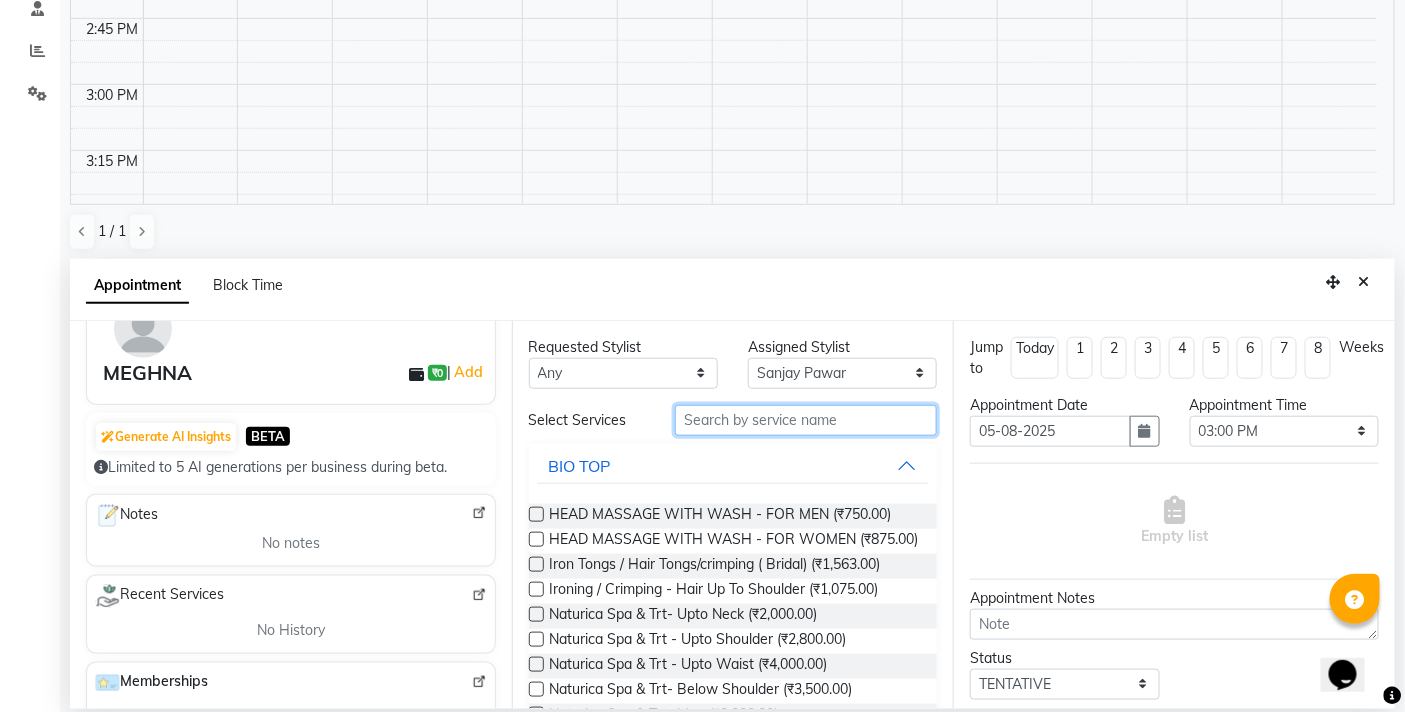 click at bounding box center [806, 420] 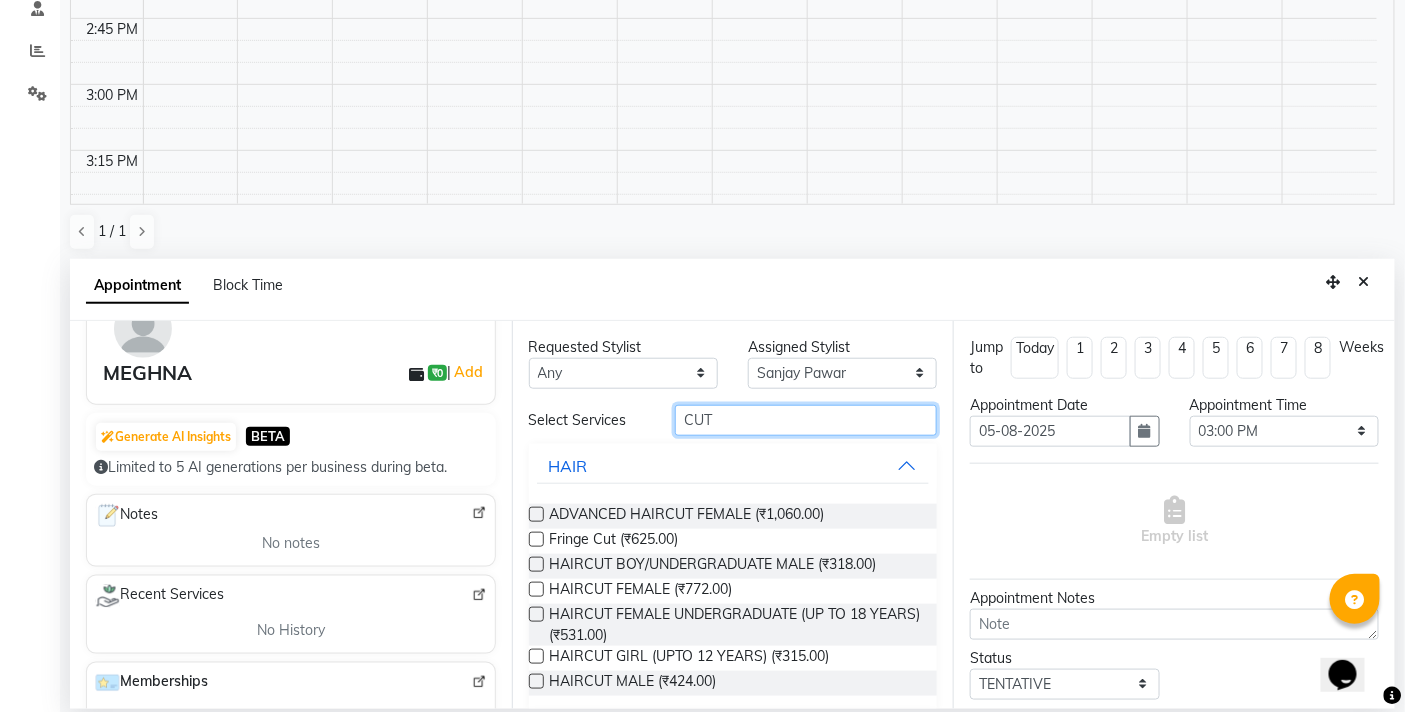type on "CUT" 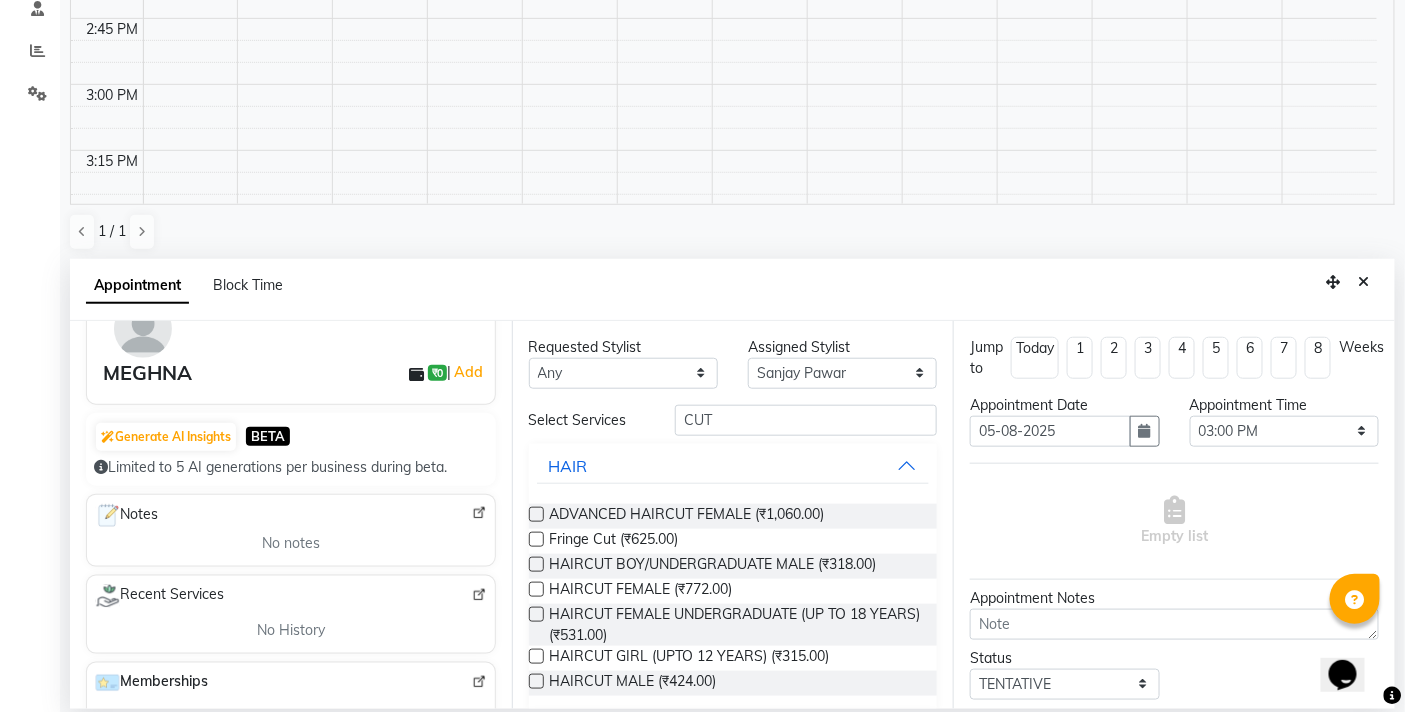 click at bounding box center [536, 589] 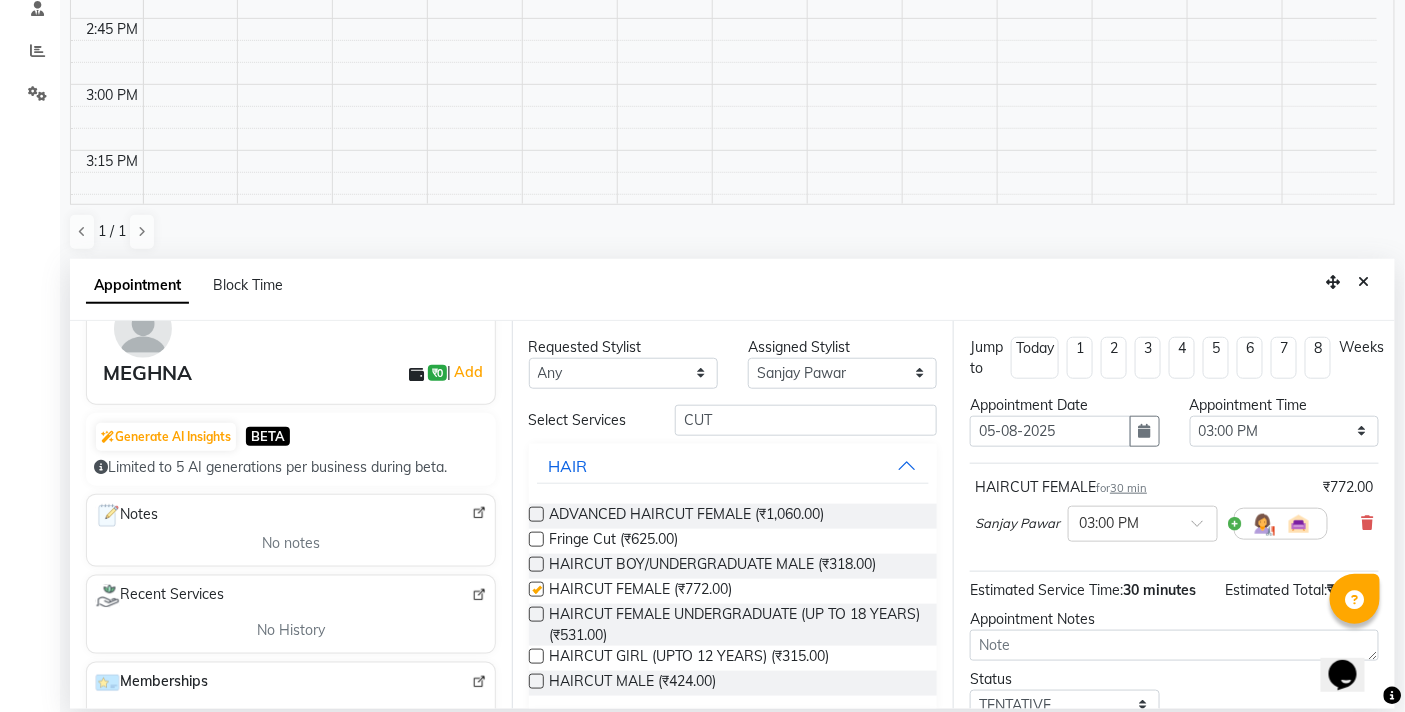 checkbox on "false" 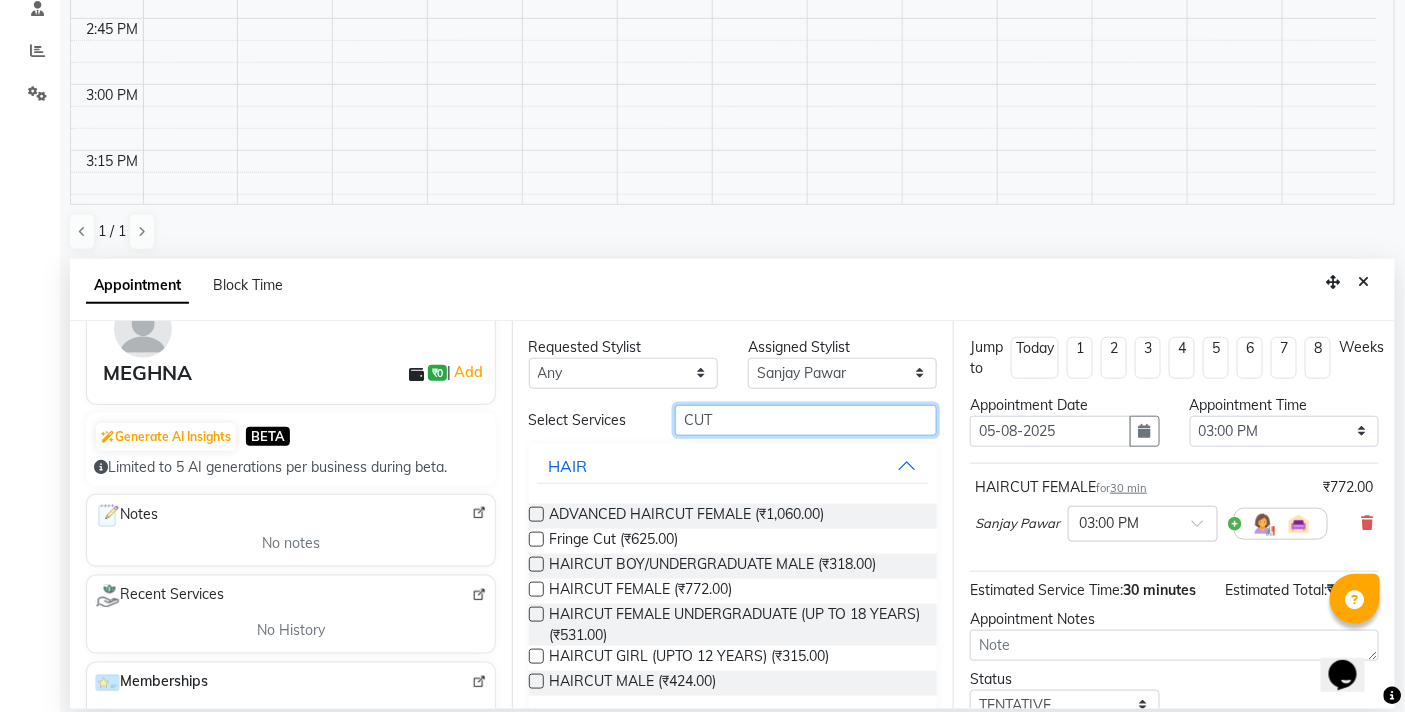 drag, startPoint x: 717, startPoint y: 420, endPoint x: 678, endPoint y: 420, distance: 39 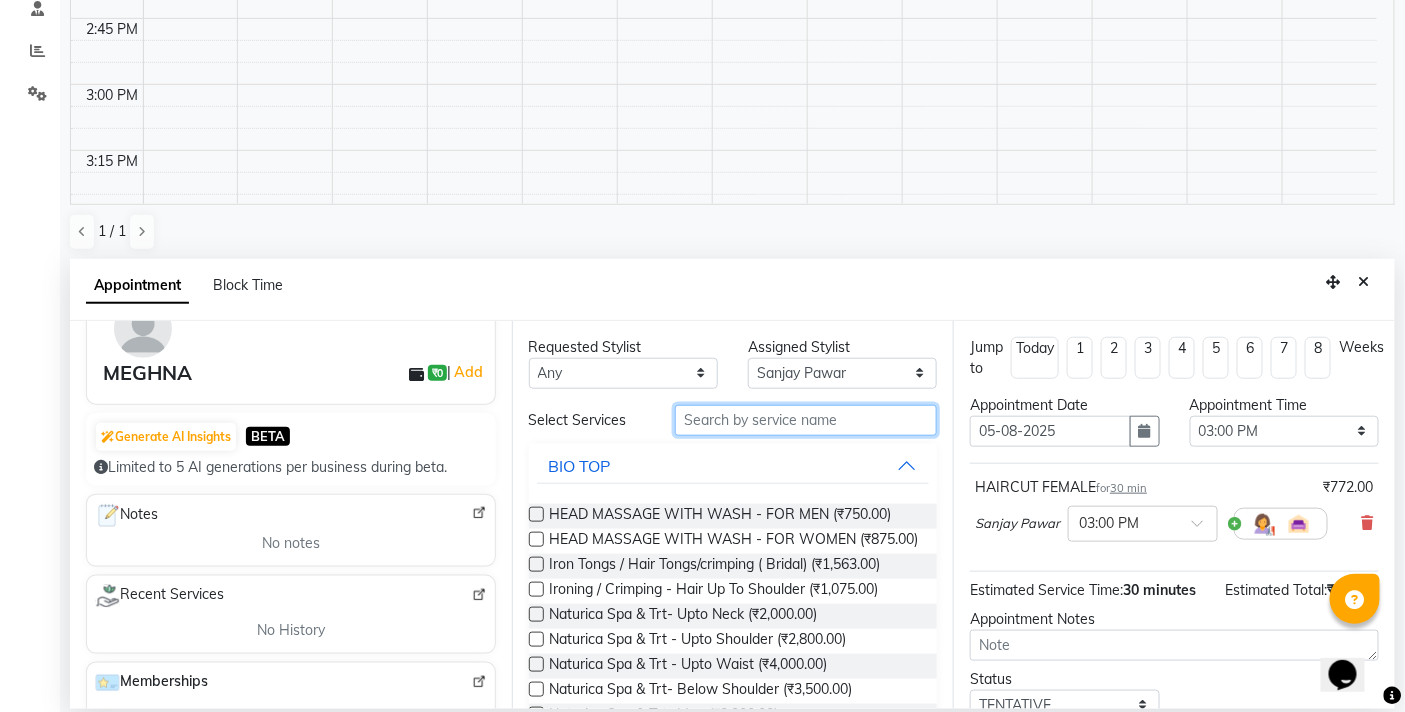 type 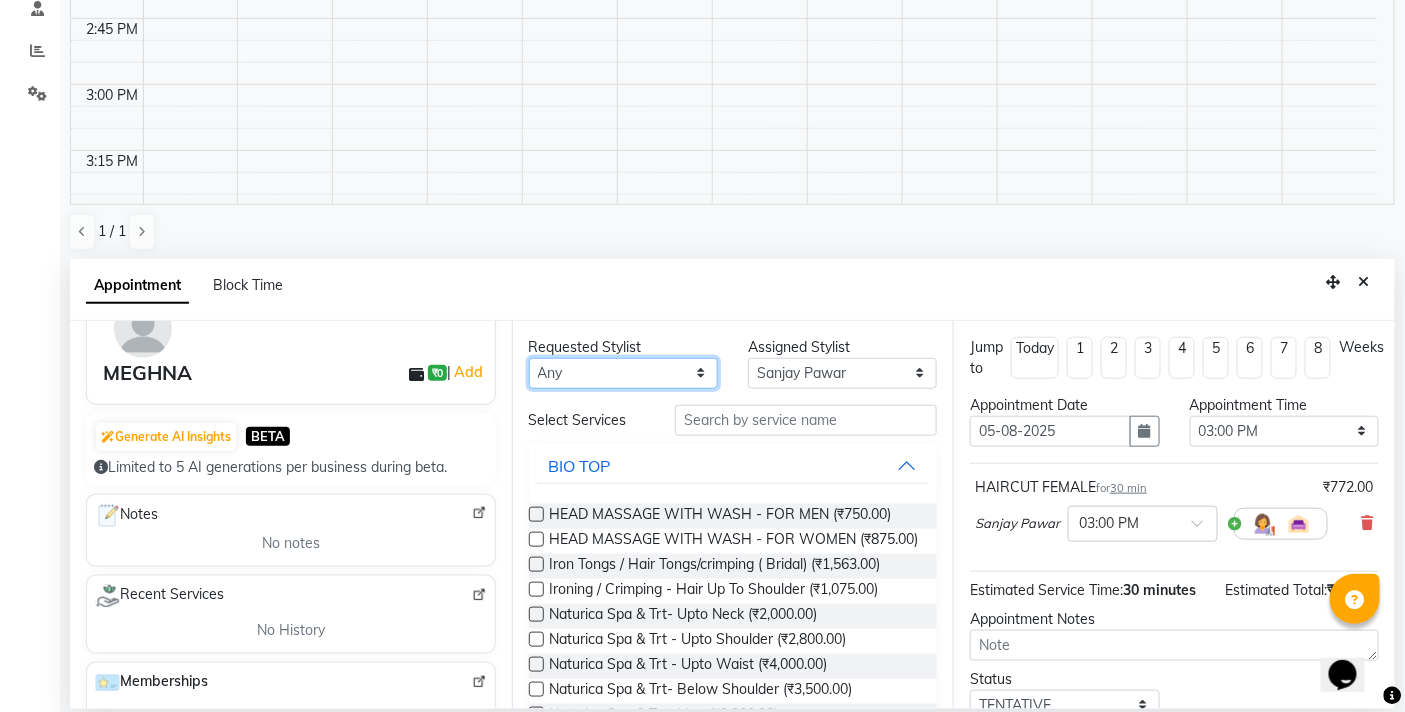 click on "Any BB SALON DIPALI EKTA FARMAN GOUSIYA SHAIKH MANGESH TAVARE Nazim Shaikh Rupesh Chavan Sanjay Pawar santosh SHILPA YADAV TANIYA WILSON" at bounding box center [623, 373] 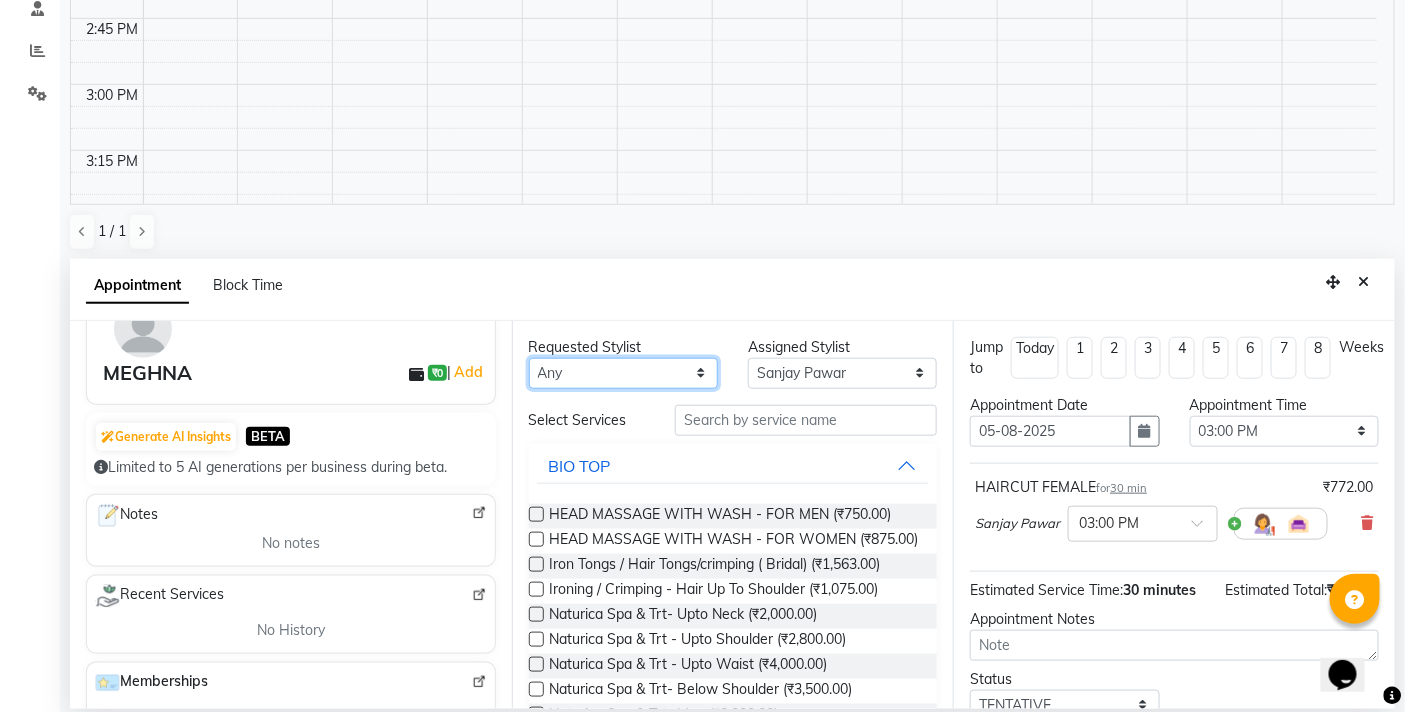 select on "83658" 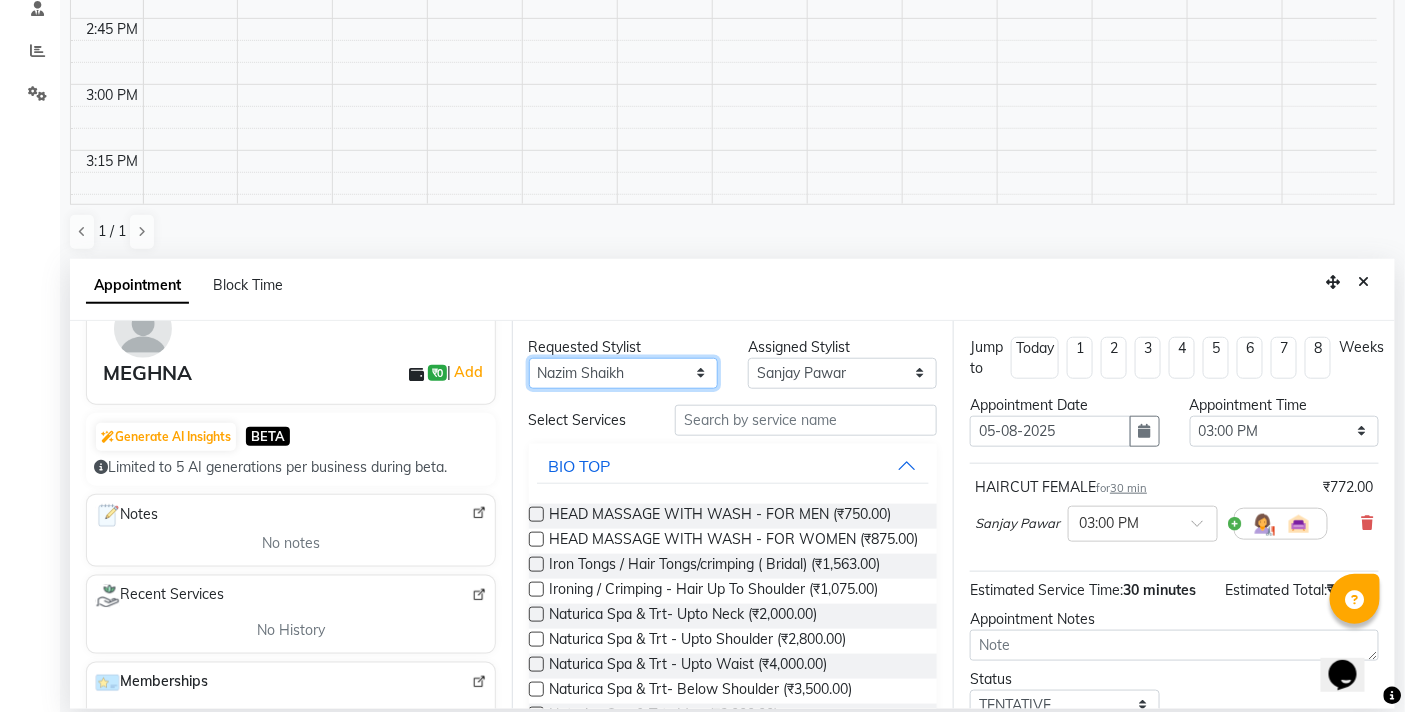 click on "Any BB SALON DIPALI EKTA FARMAN GOUSIYA SHAIKH MANGESH TAVARE Nazim Shaikh Rupesh Chavan Sanjay Pawar santosh SHILPA YADAV TANIYA WILSON" at bounding box center [623, 373] 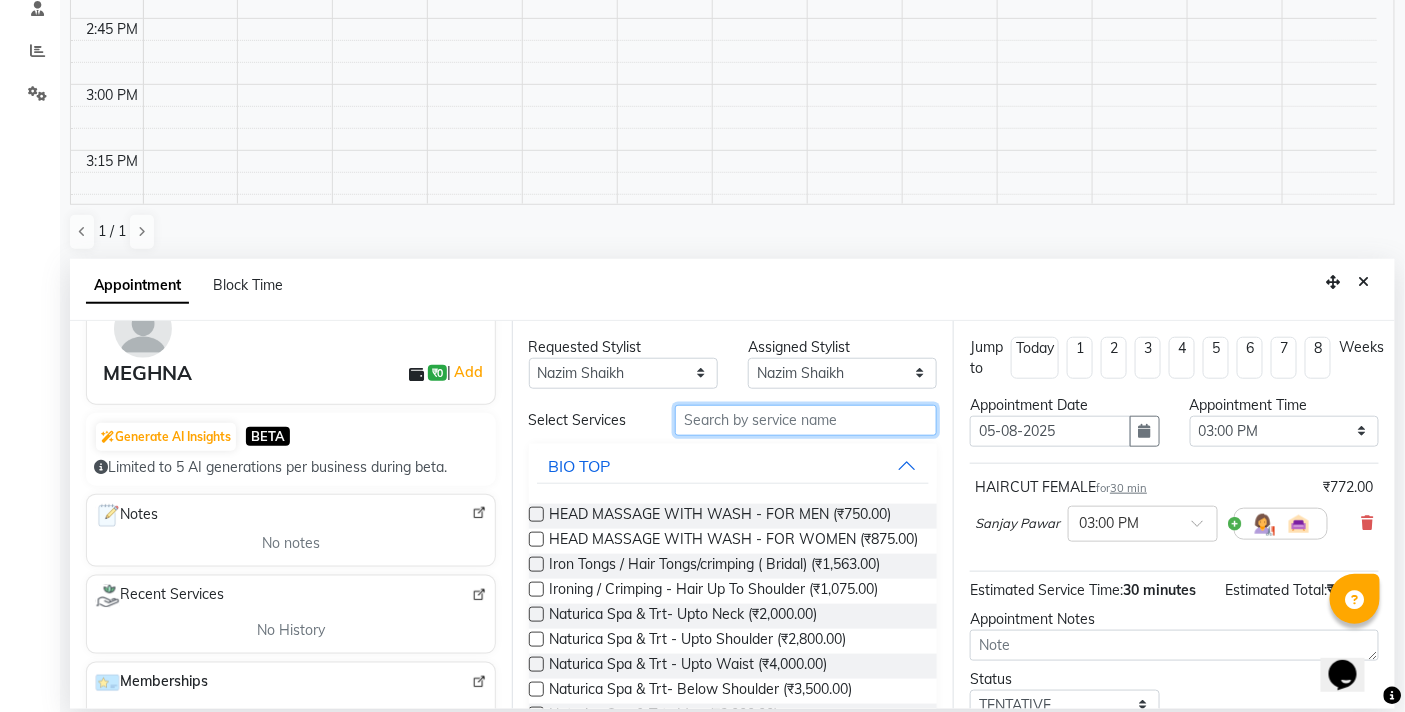 click at bounding box center [806, 420] 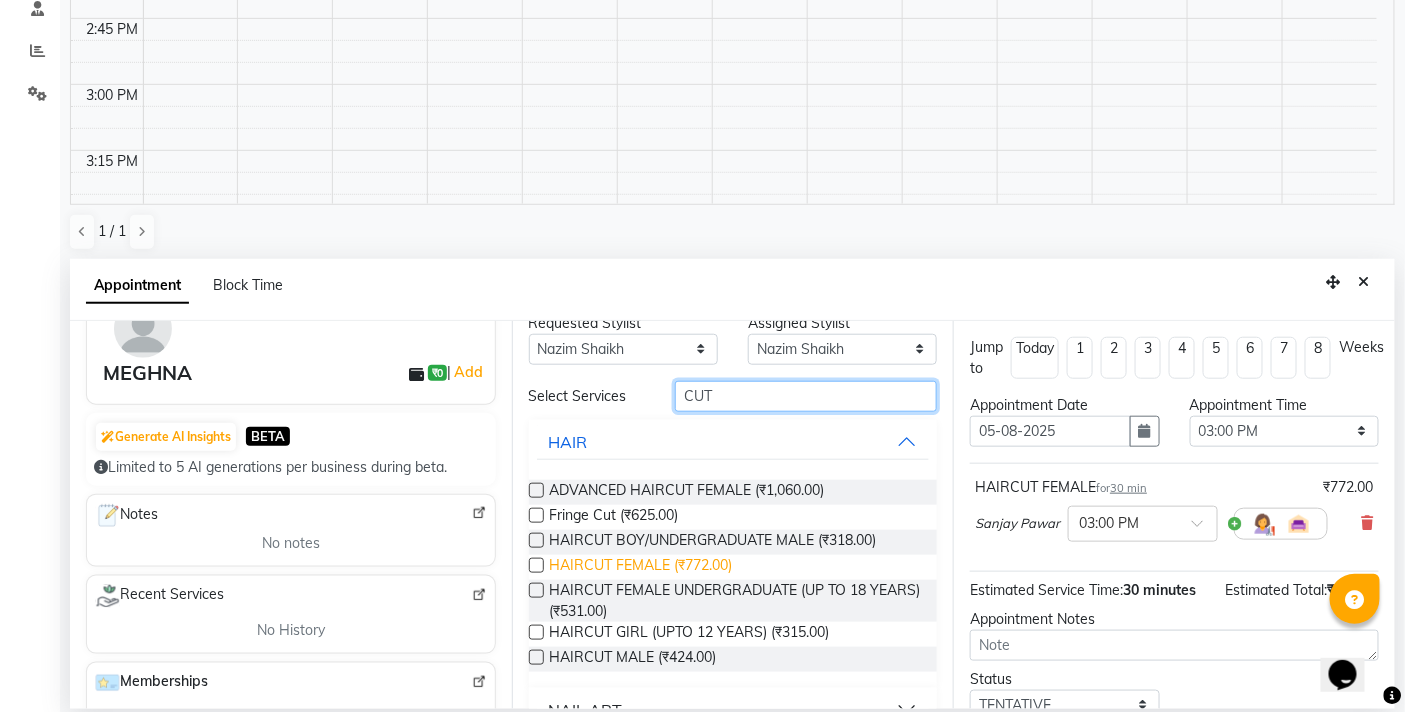 scroll, scrollTop: 62, scrollLeft: 0, axis: vertical 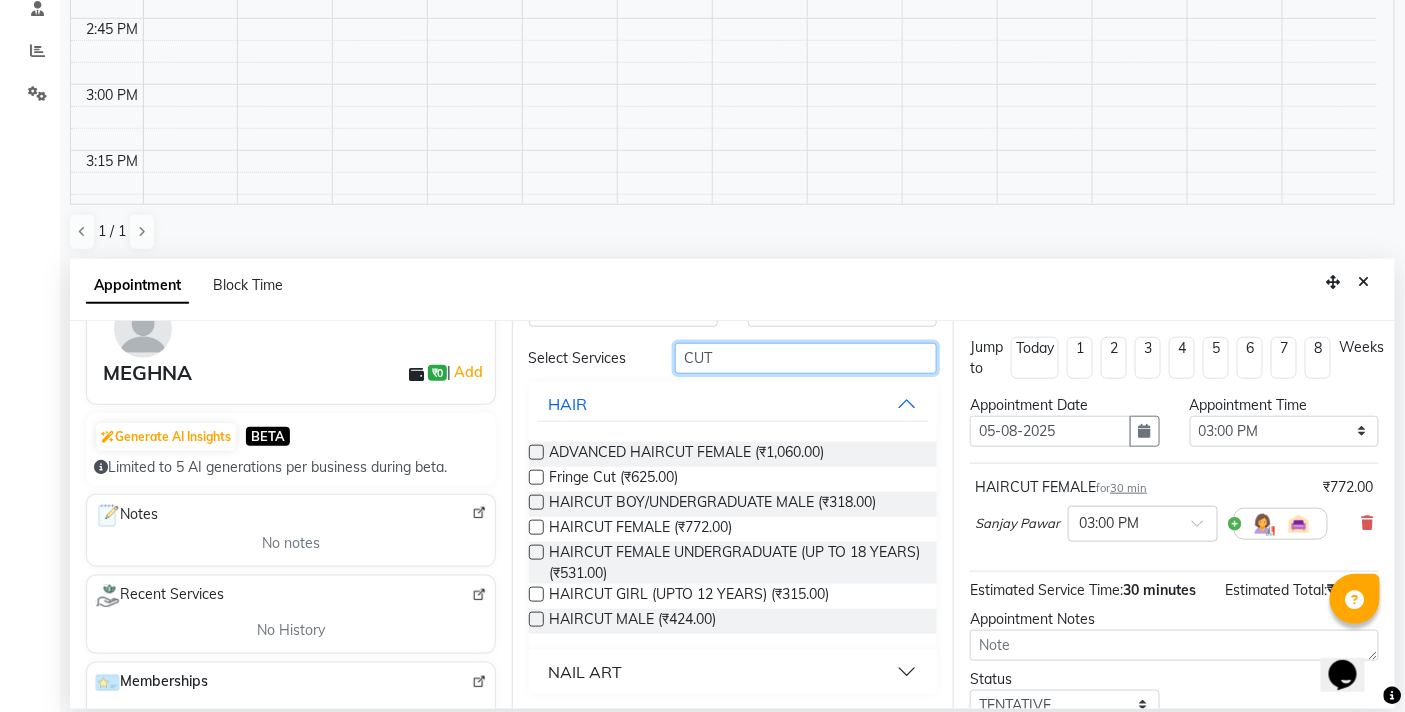 type on "CUT" 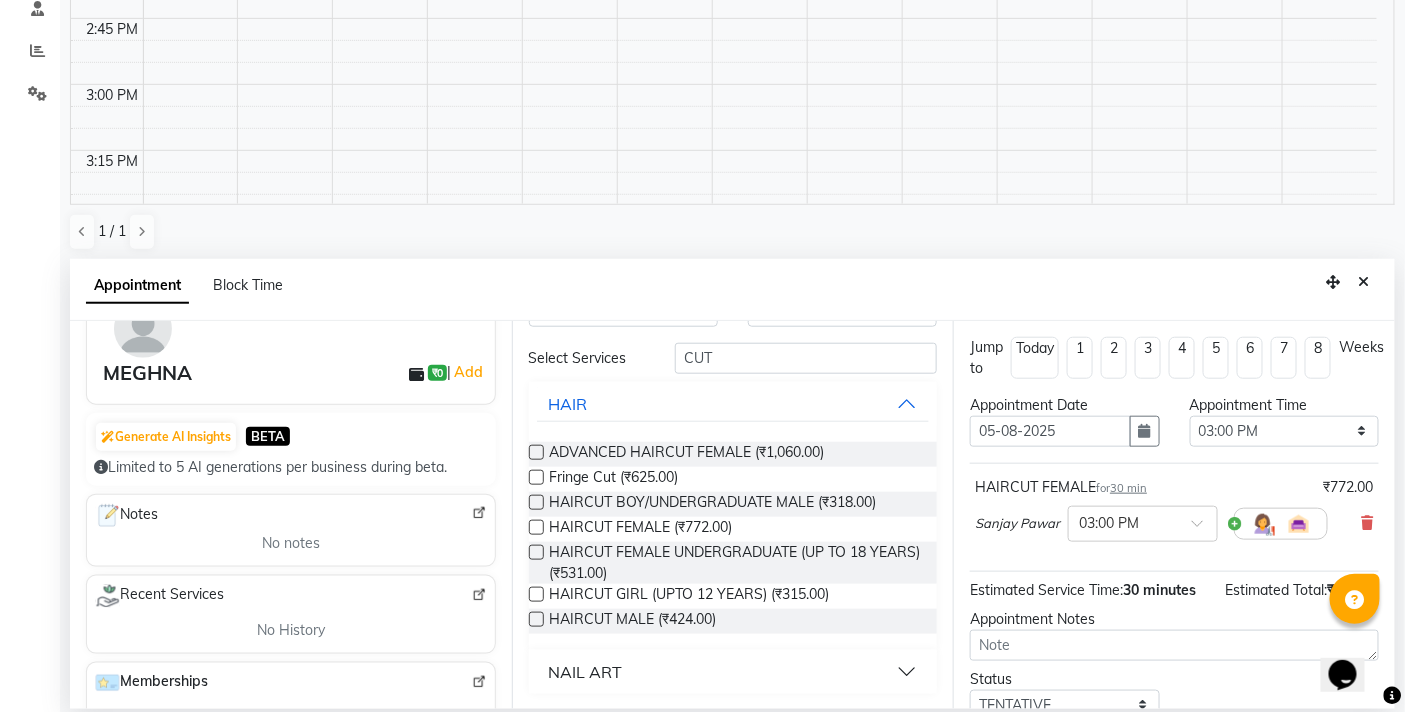 click at bounding box center [536, 527] 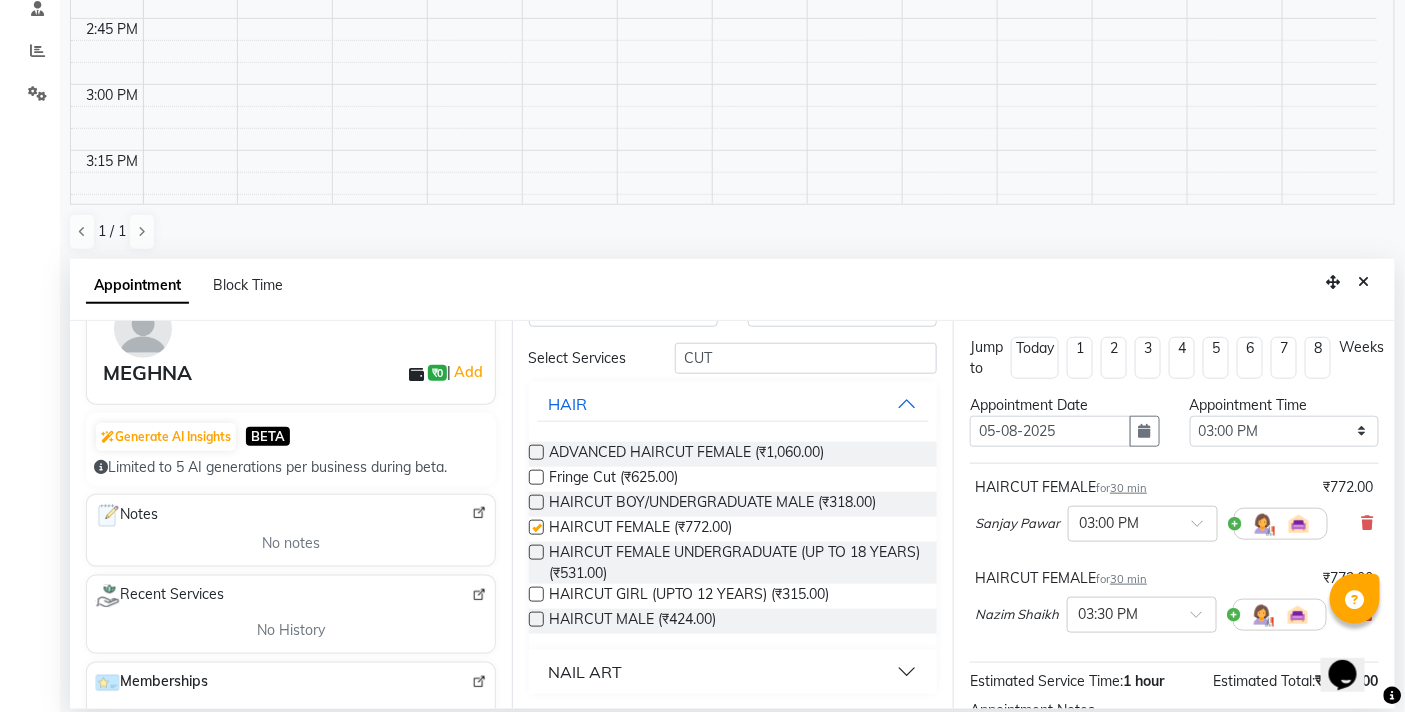 checkbox on "false" 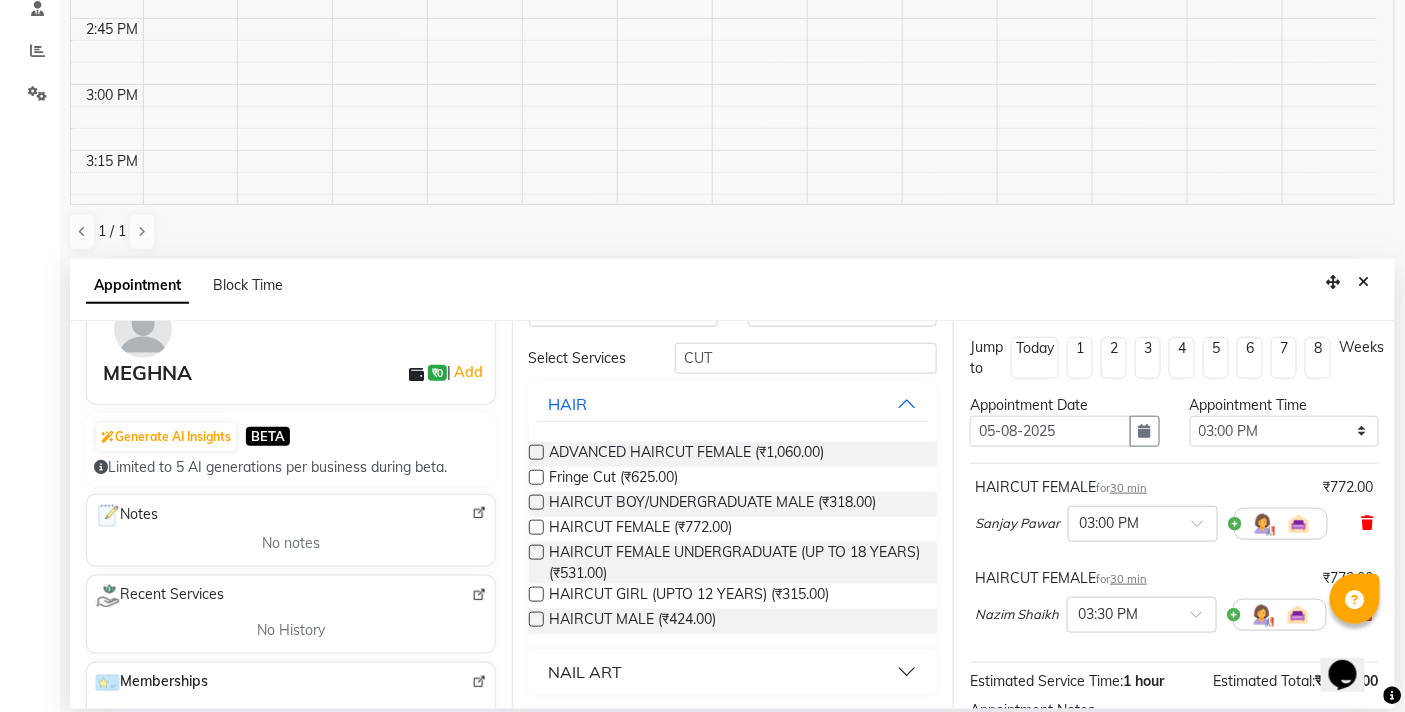click at bounding box center [1368, 523] 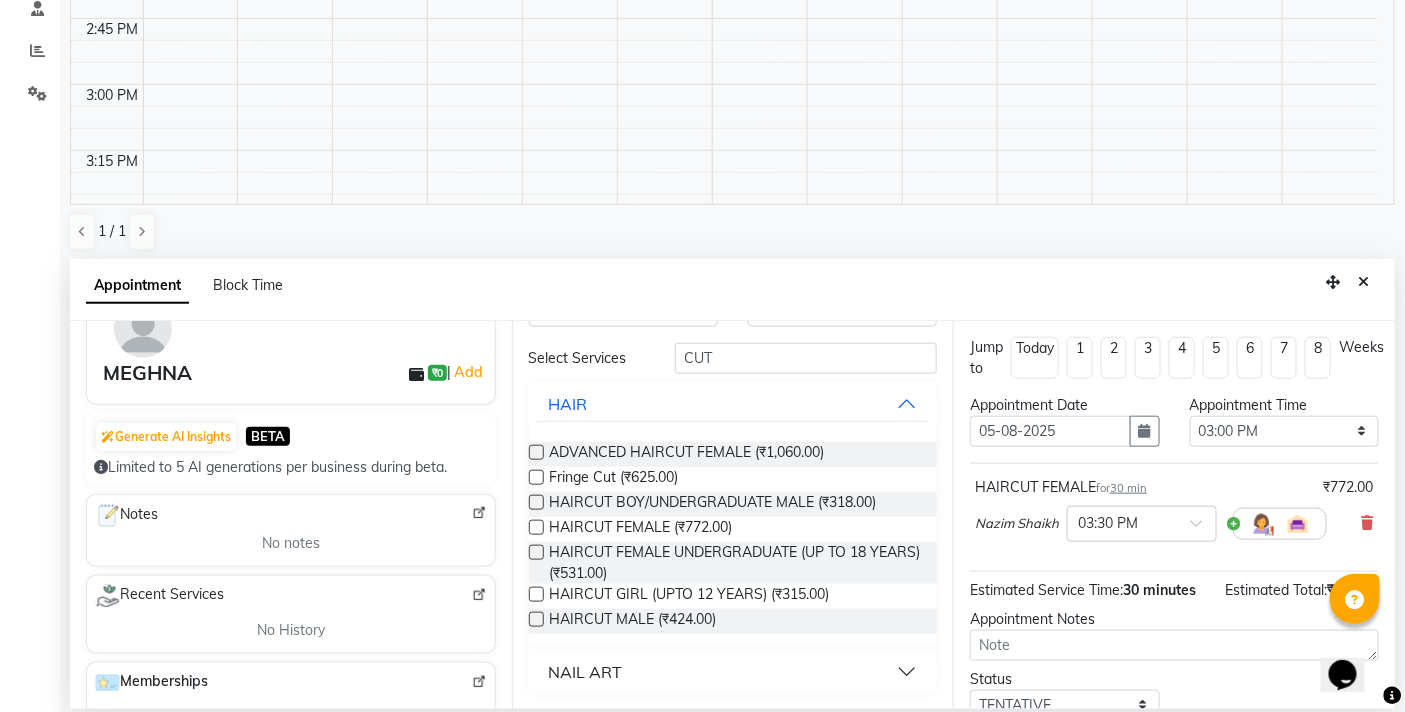 scroll, scrollTop: 0, scrollLeft: 0, axis: both 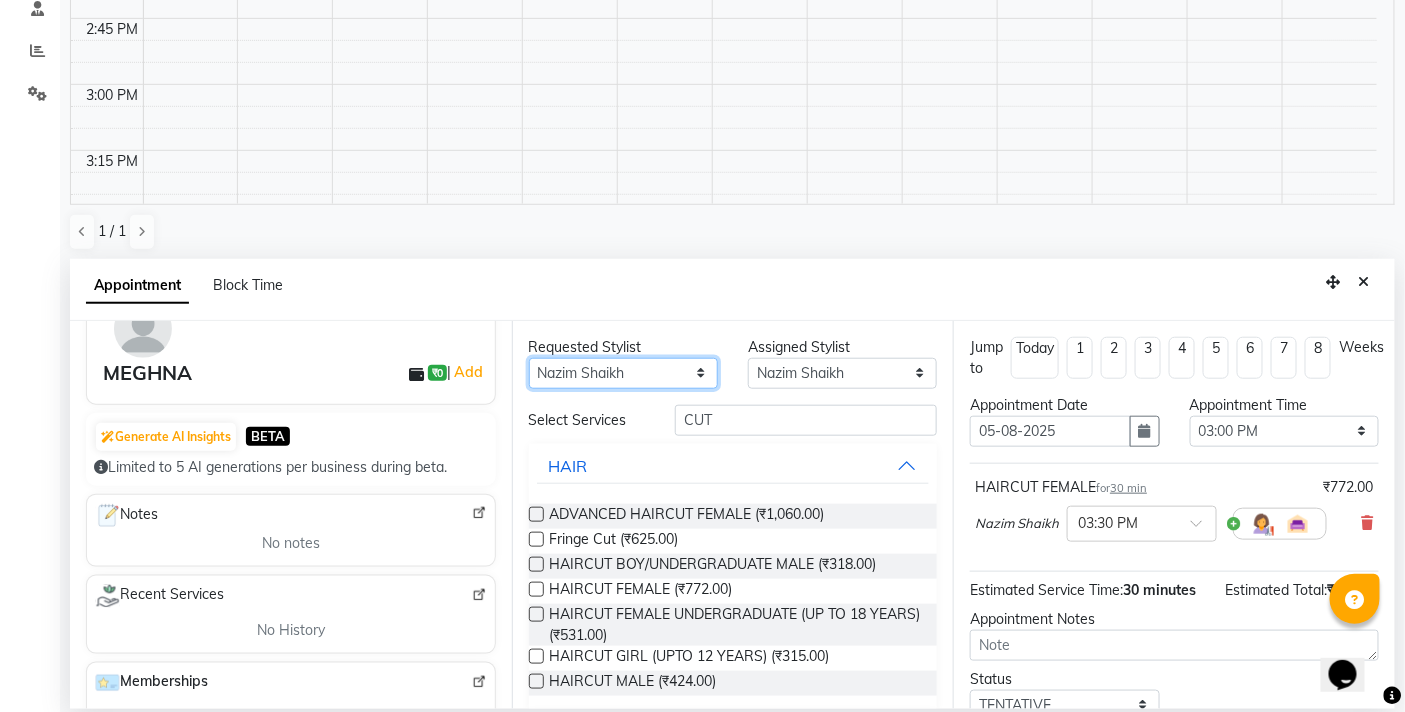 click on "Any BB SALON DIPALI EKTA FARMAN GOUSIYA SHAIKH MANGESH TAVARE Nazim Shaikh Rupesh Chavan Sanjay Pawar santosh SHILPA YADAV TANIYA WILSON" at bounding box center [623, 373] 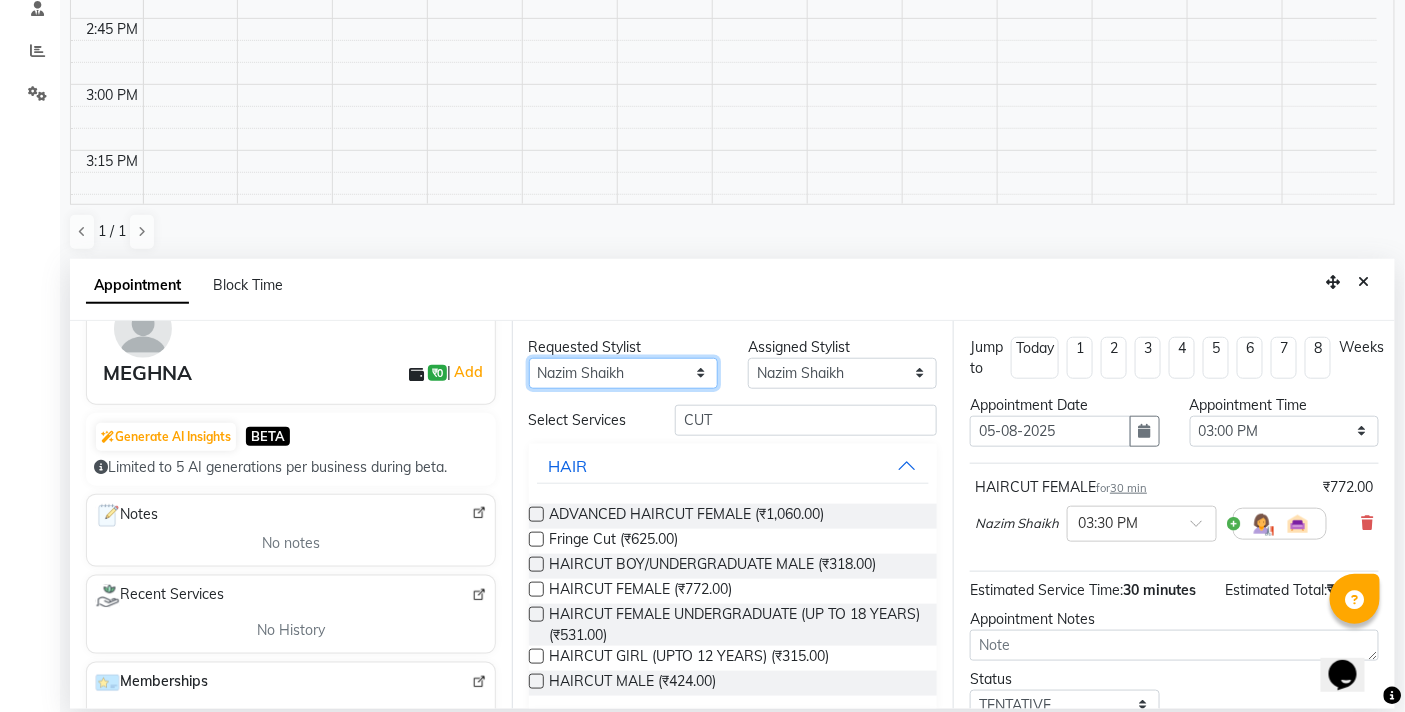 select on "83660" 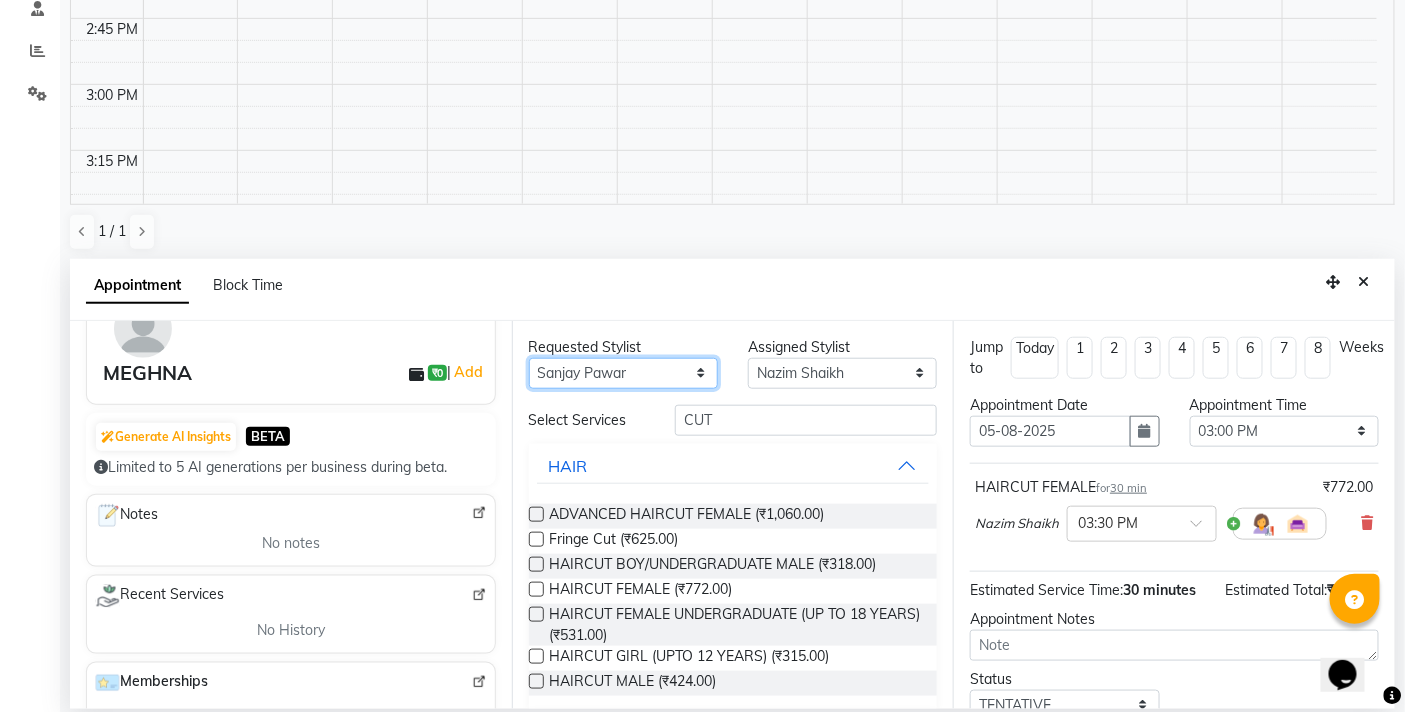 click on "Any BB SALON DIPALI EKTA FARMAN GOUSIYA SHAIKH MANGESH TAVARE Nazim Shaikh Rupesh Chavan Sanjay Pawar santosh SHILPA YADAV TANIYA WILSON" at bounding box center [623, 373] 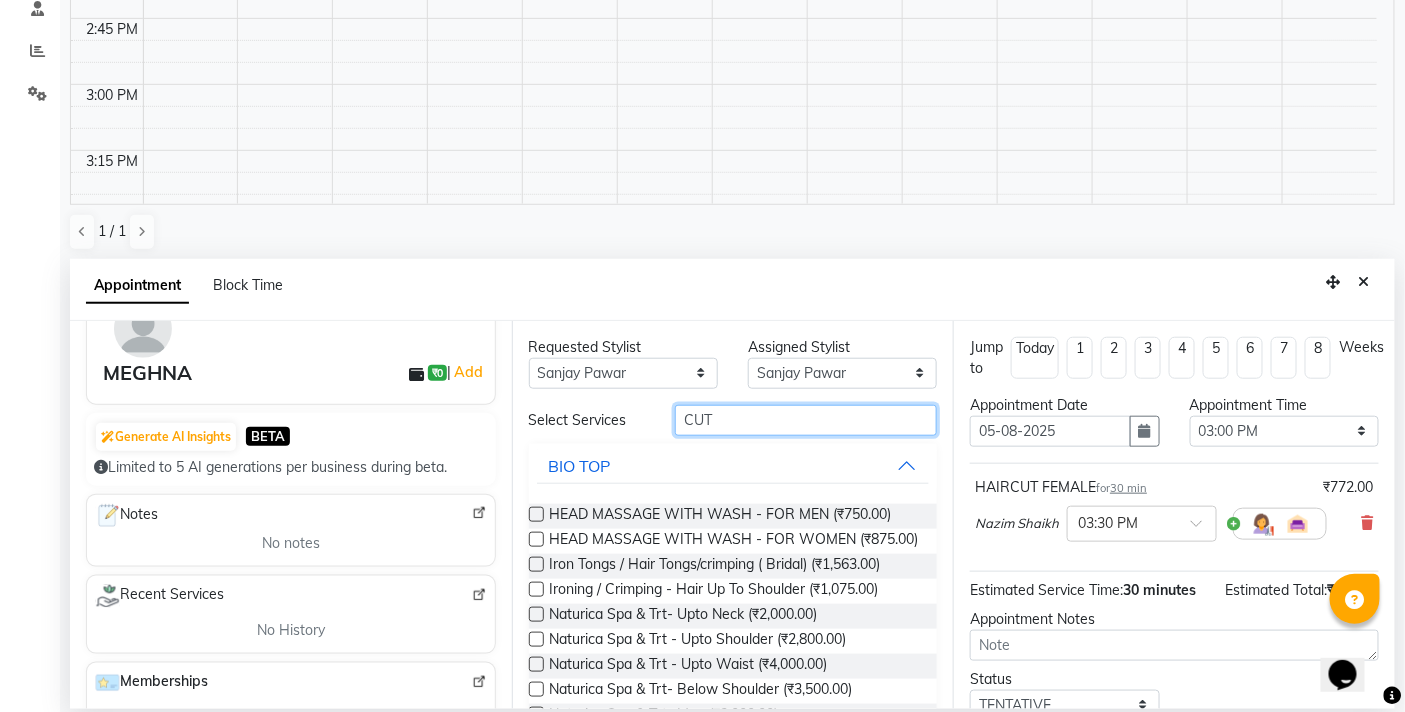 drag, startPoint x: 710, startPoint y: 420, endPoint x: 666, endPoint y: 418, distance: 44.04543 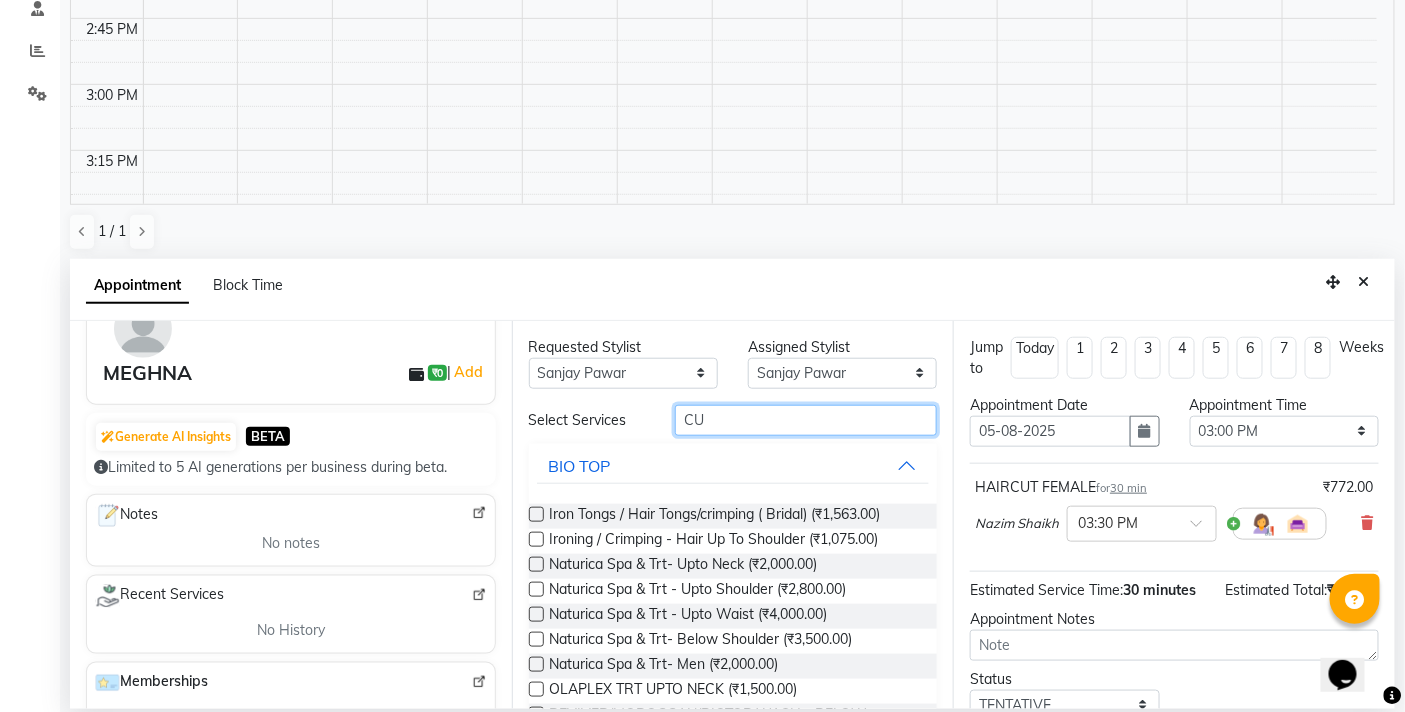type on "CUT" 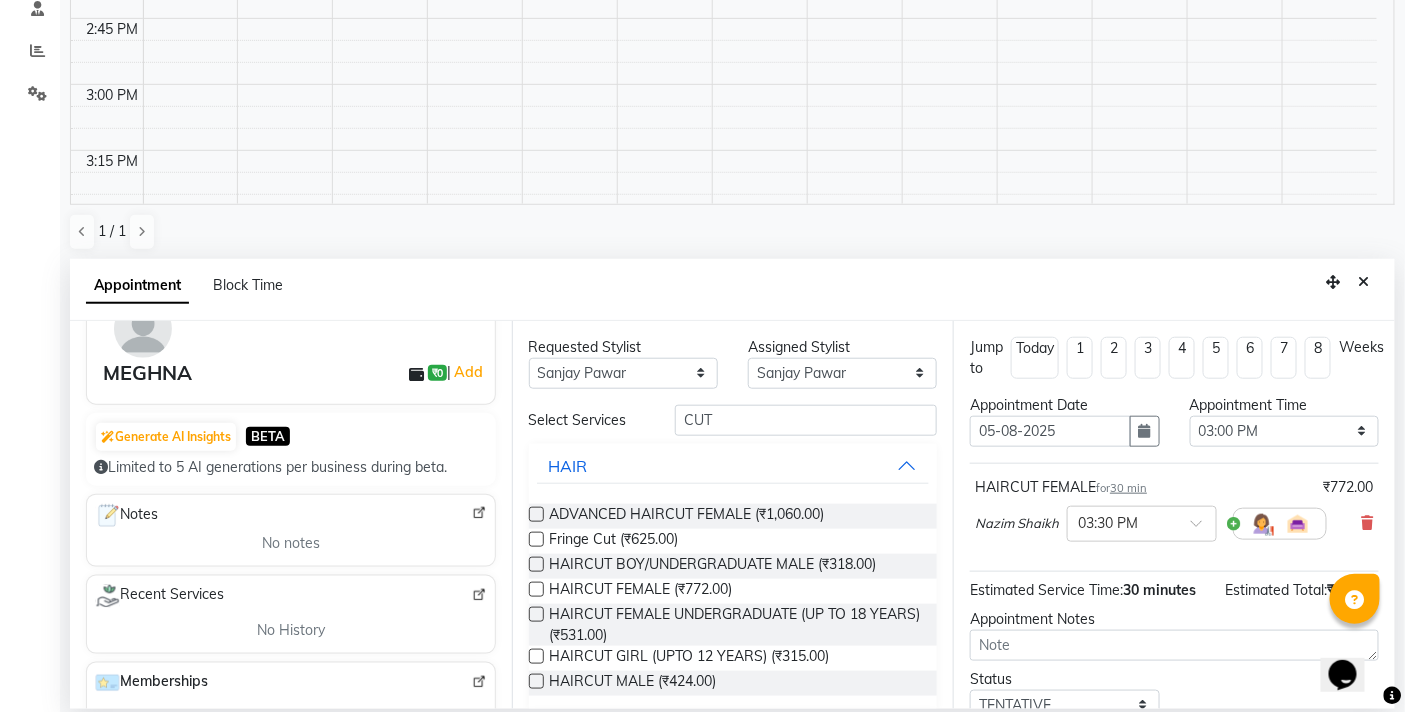 click at bounding box center (536, 614) 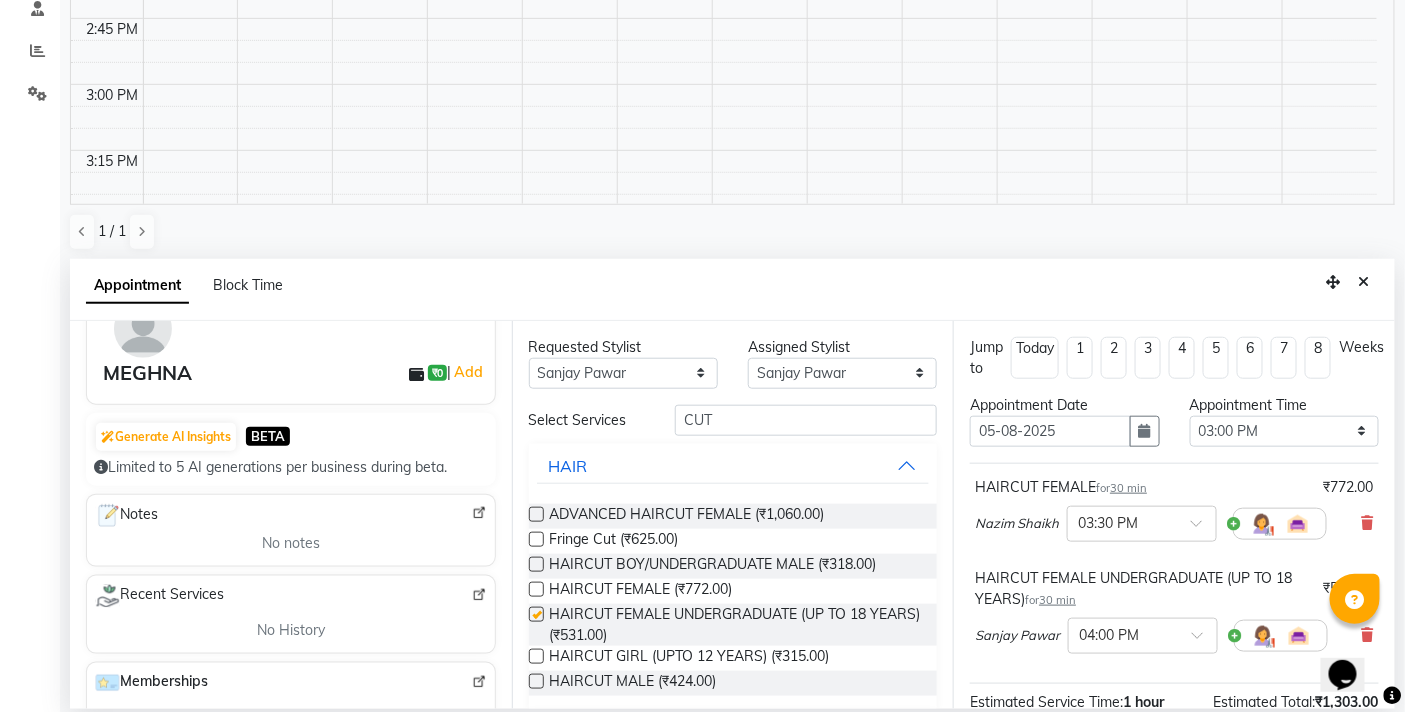 checkbox on "false" 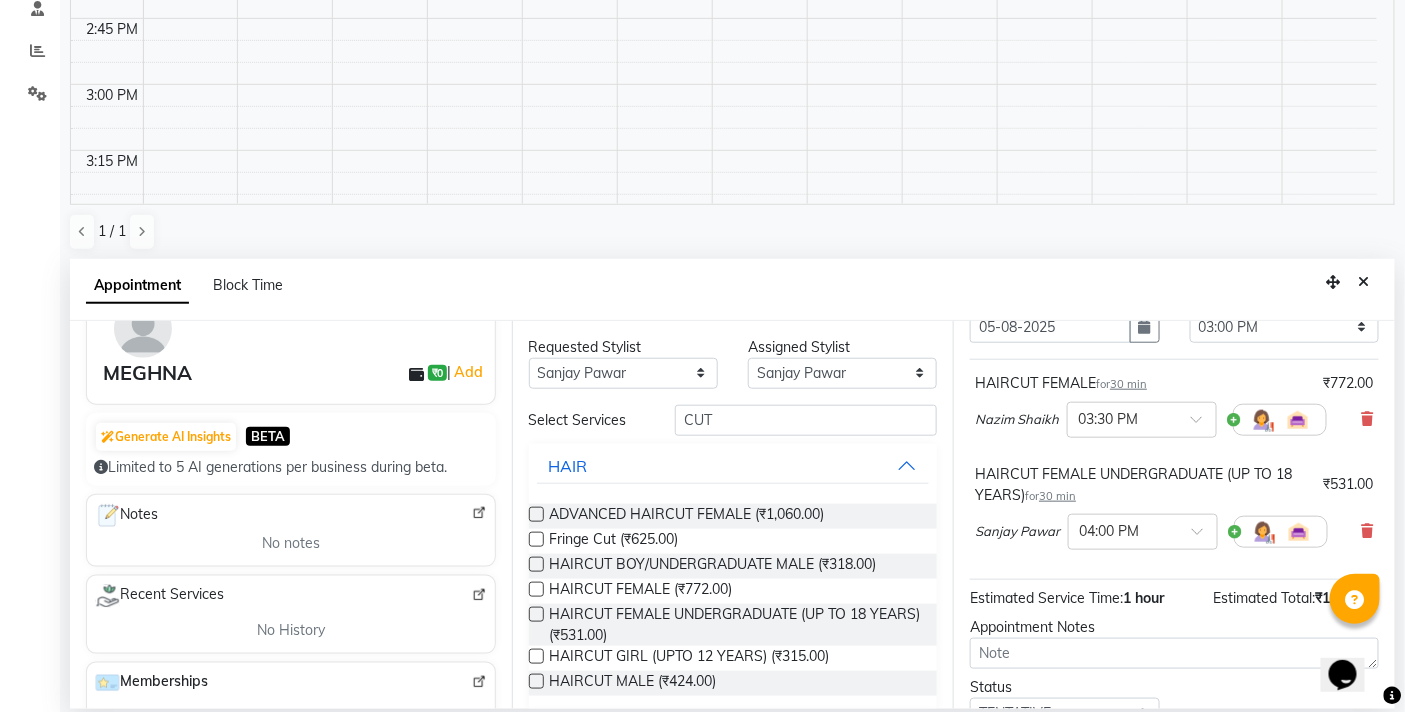 scroll, scrollTop: 250, scrollLeft: 0, axis: vertical 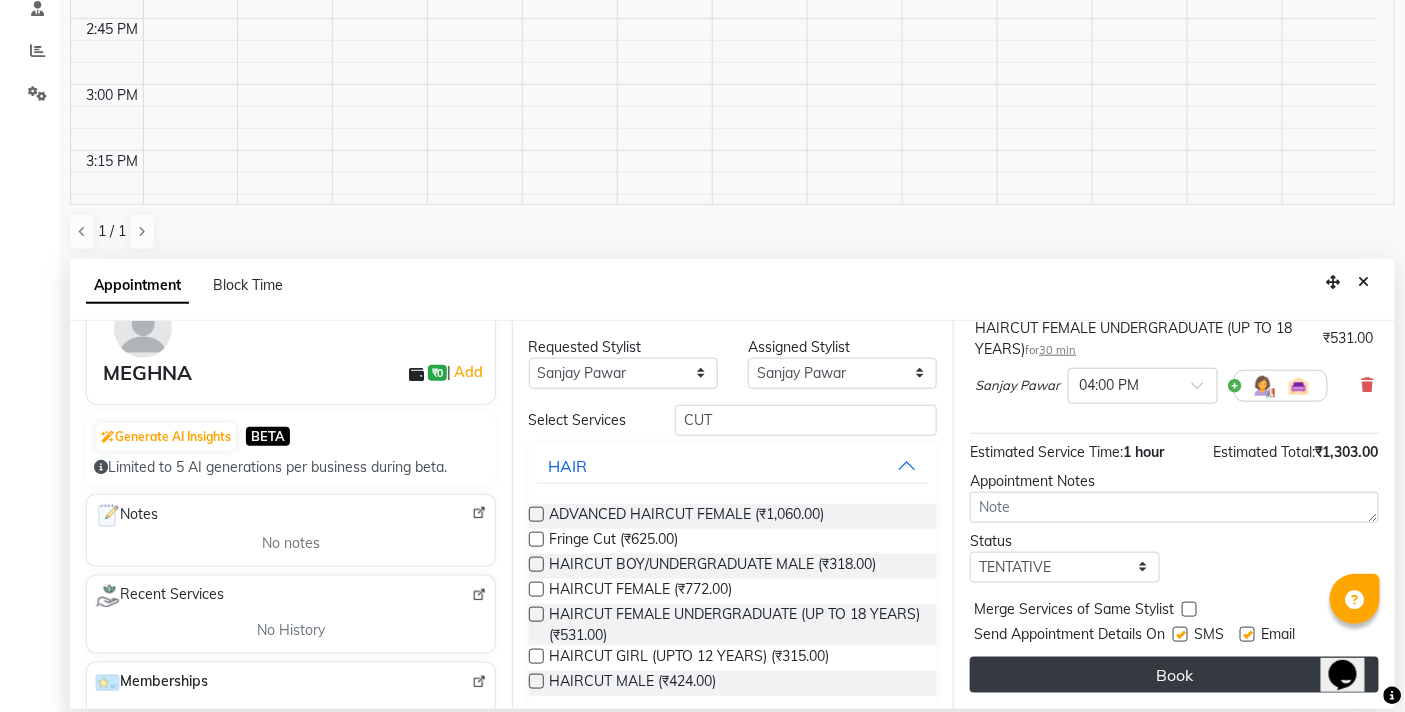 click on "Book" at bounding box center (1174, 675) 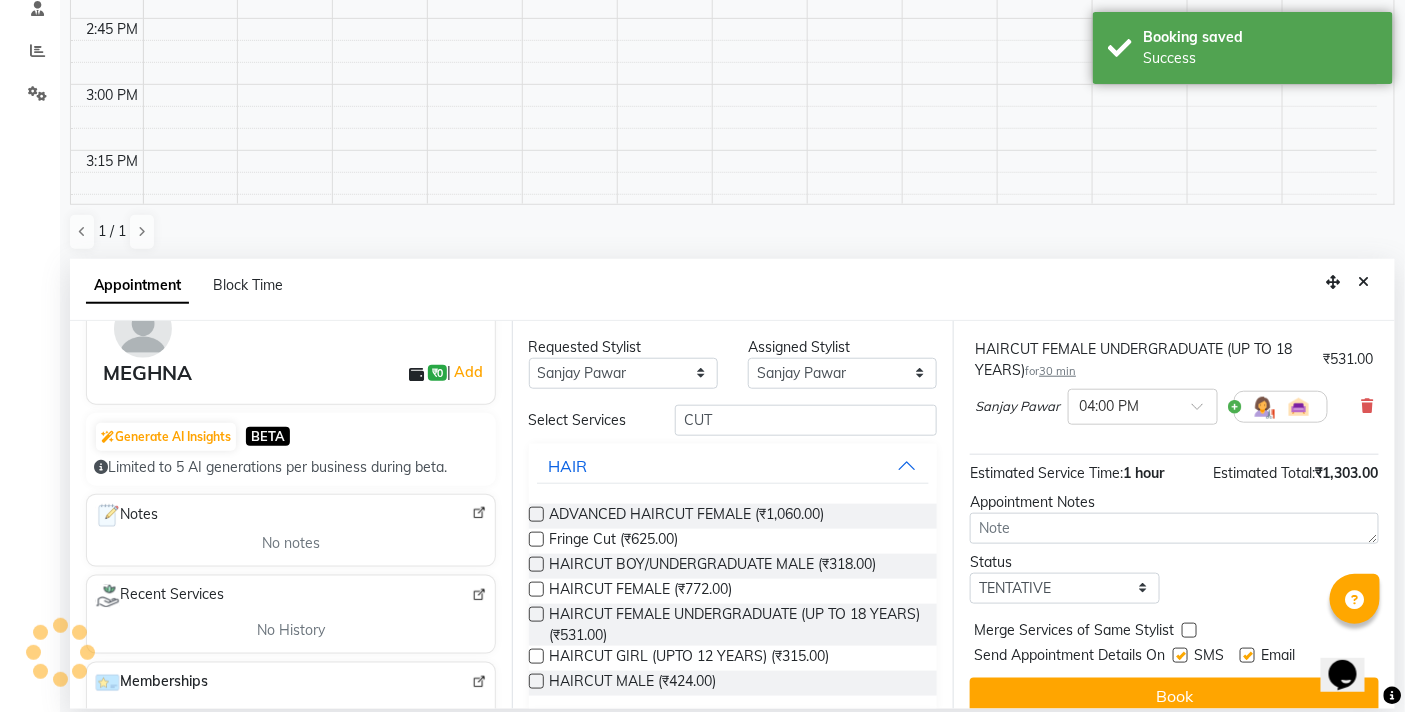 scroll, scrollTop: 16, scrollLeft: 0, axis: vertical 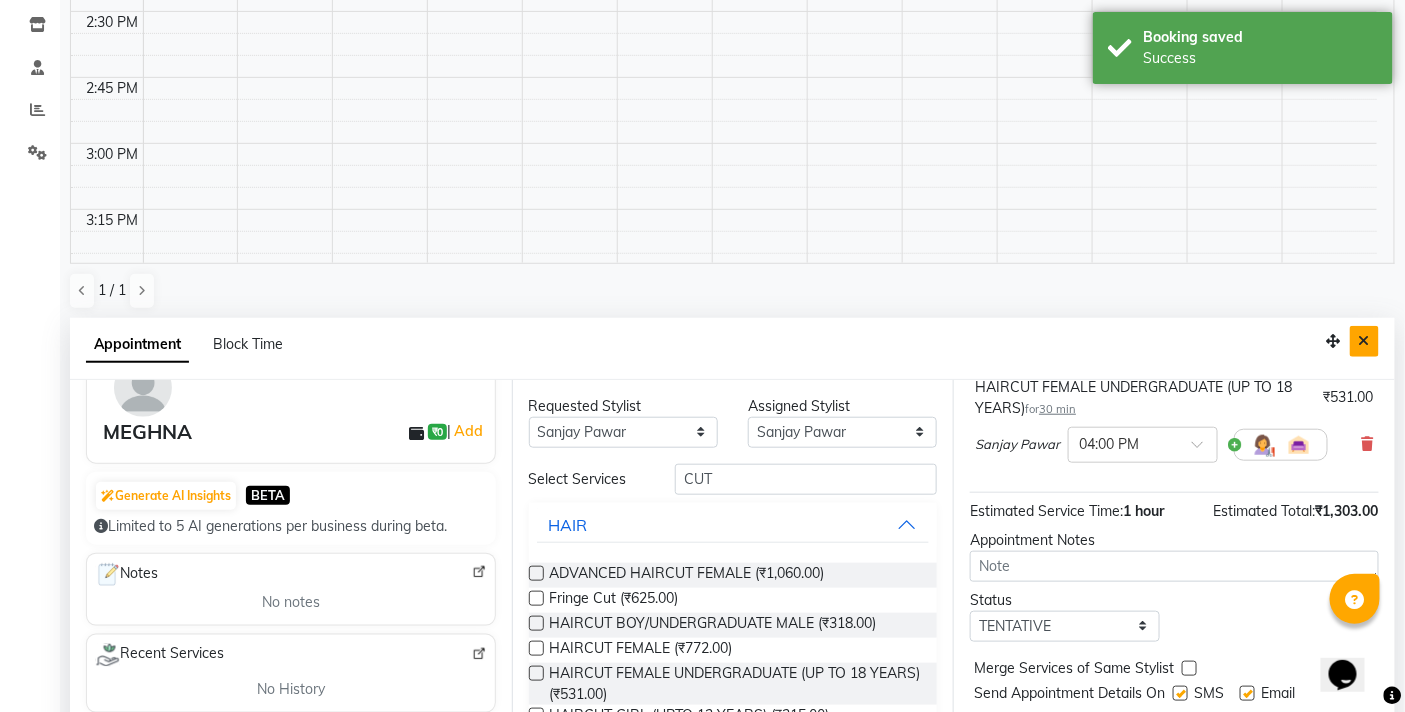 click at bounding box center (1364, 341) 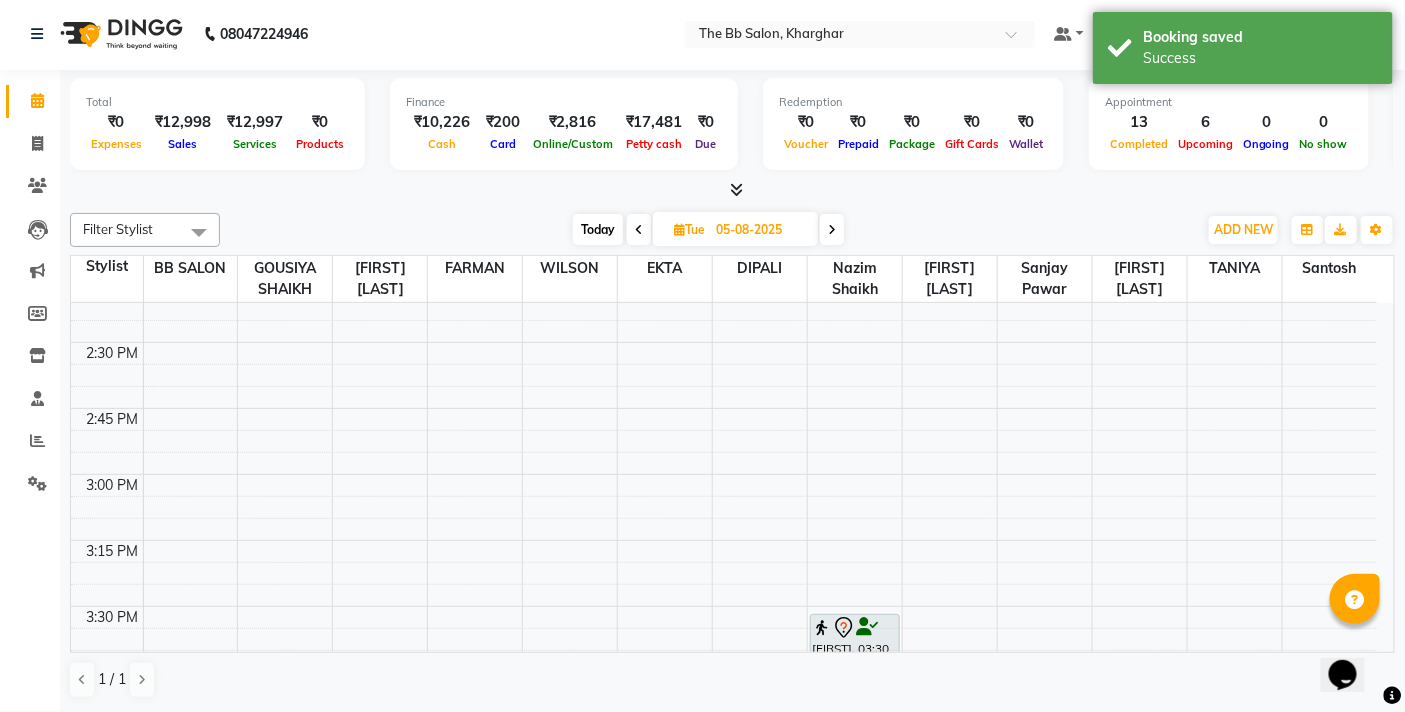scroll, scrollTop: 1, scrollLeft: 0, axis: vertical 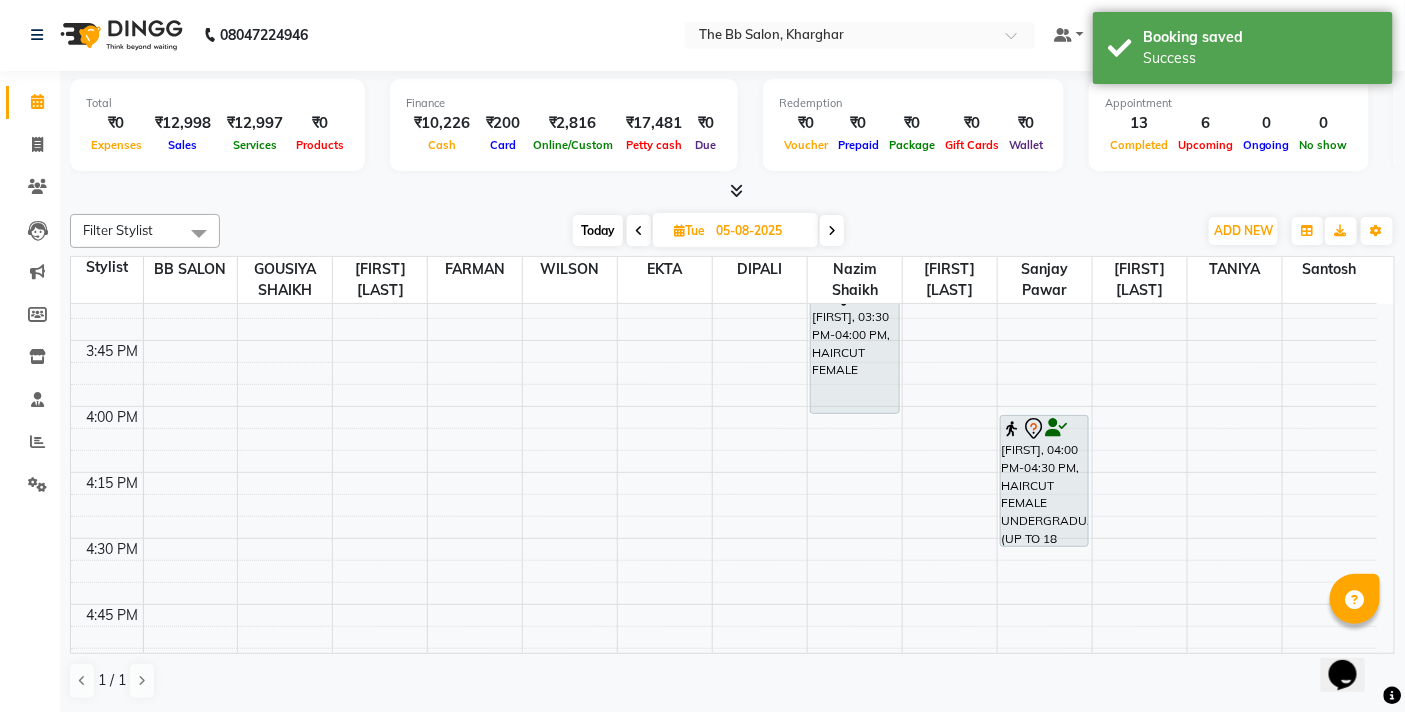 click on "Today" at bounding box center (598, 230) 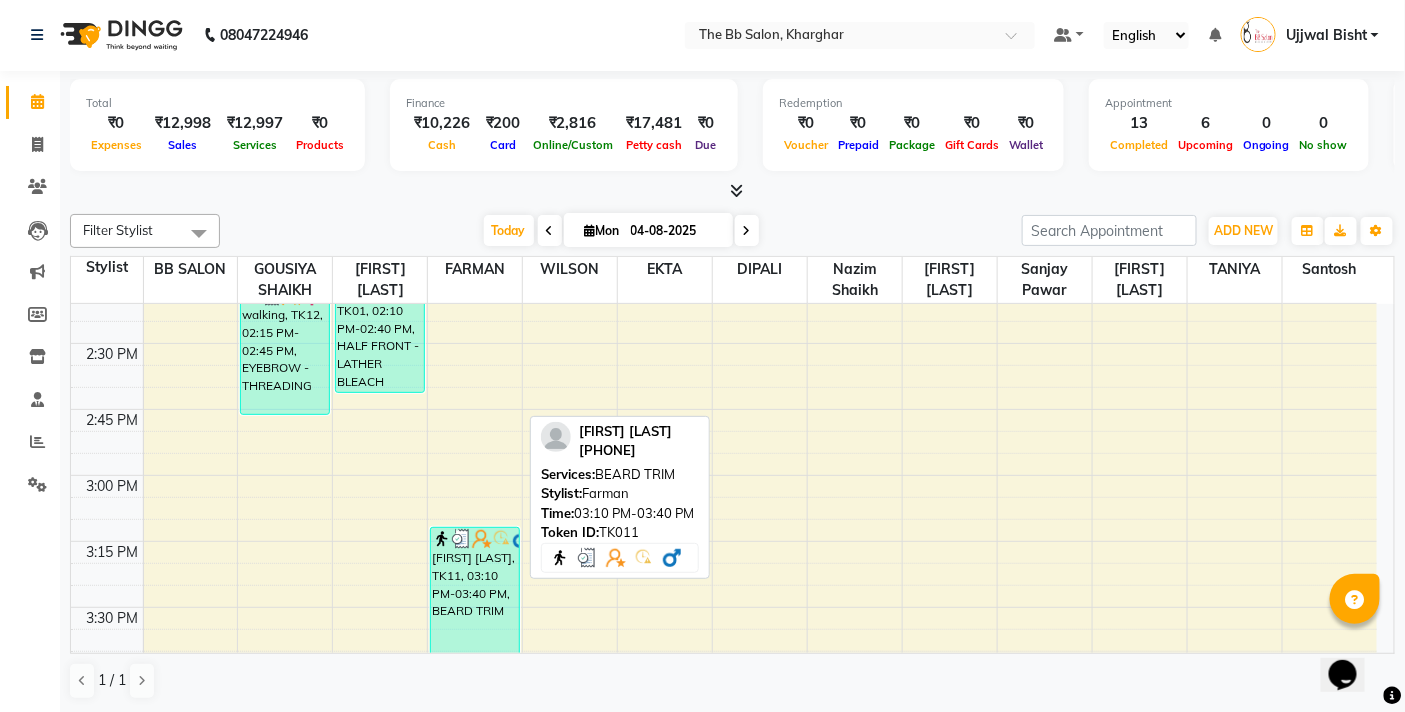 scroll, scrollTop: 1301, scrollLeft: 0, axis: vertical 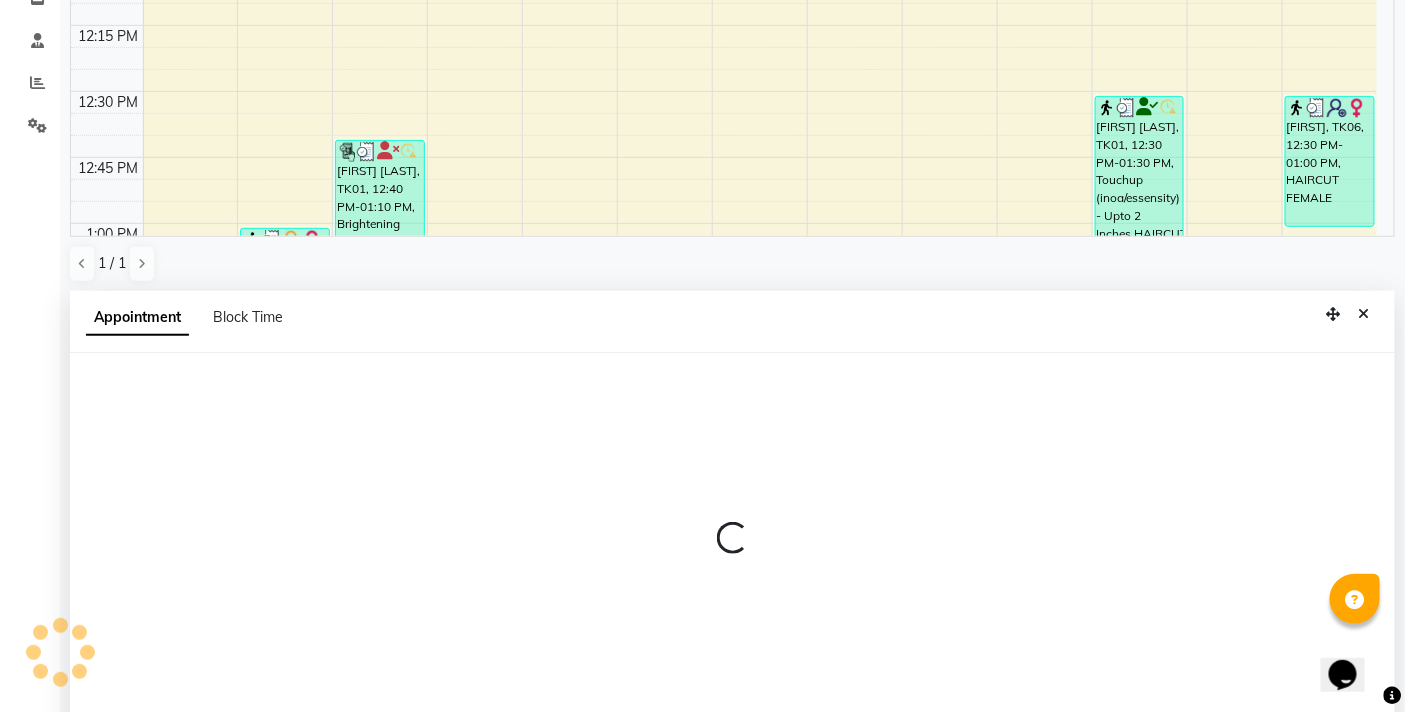 select on "83521" 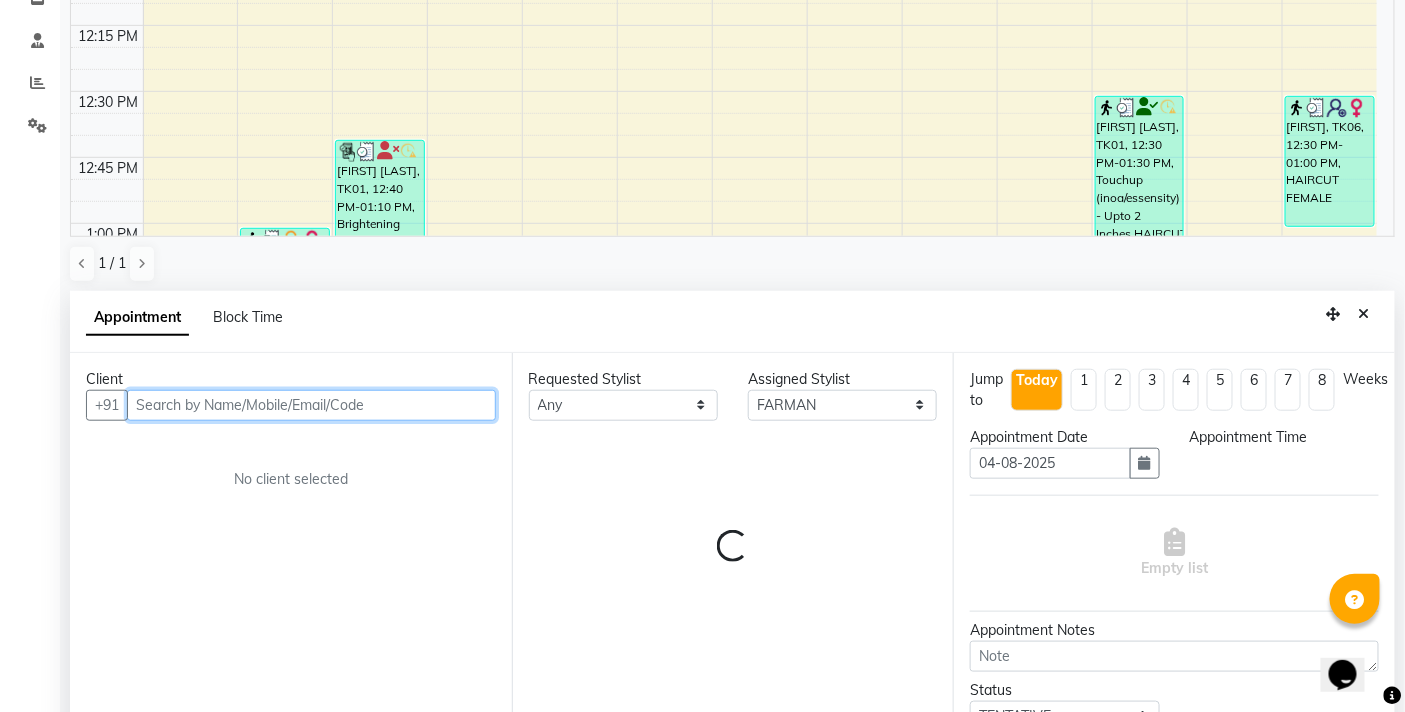 scroll, scrollTop: 392, scrollLeft: 0, axis: vertical 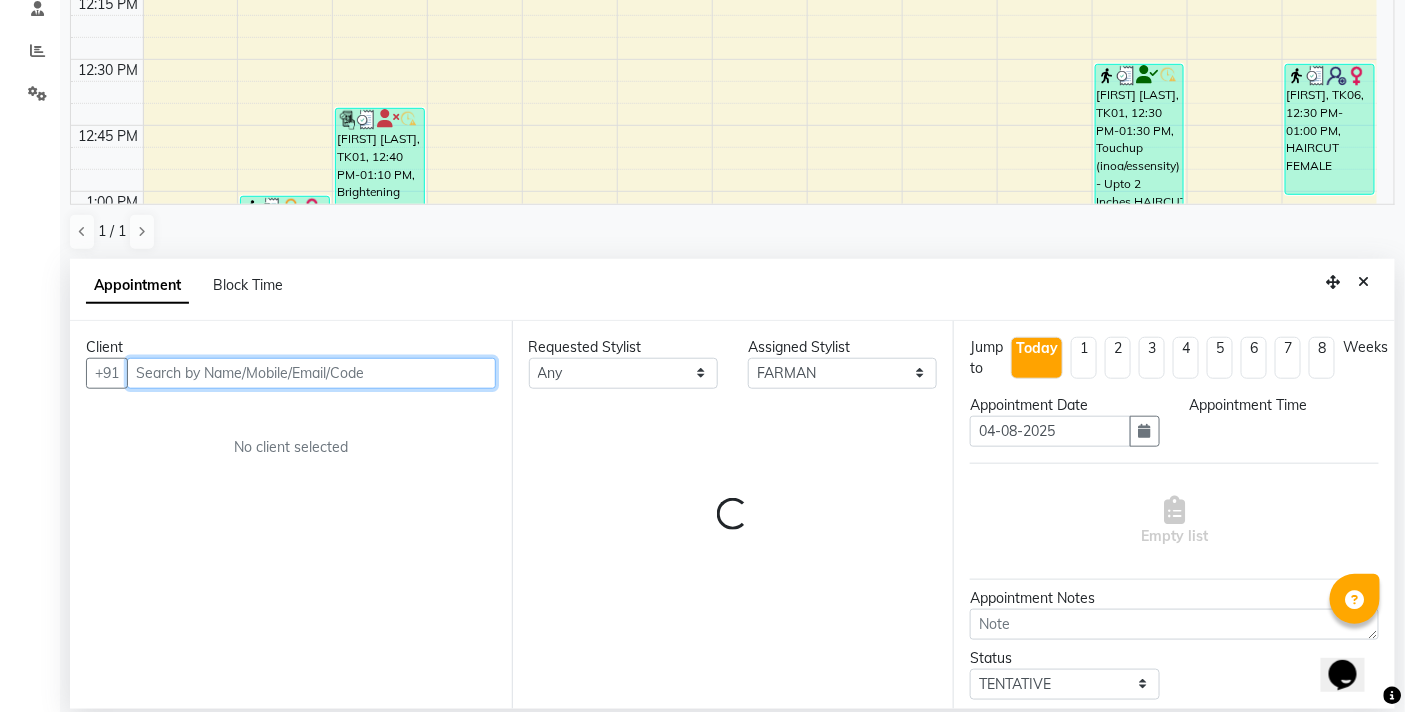 select on "720" 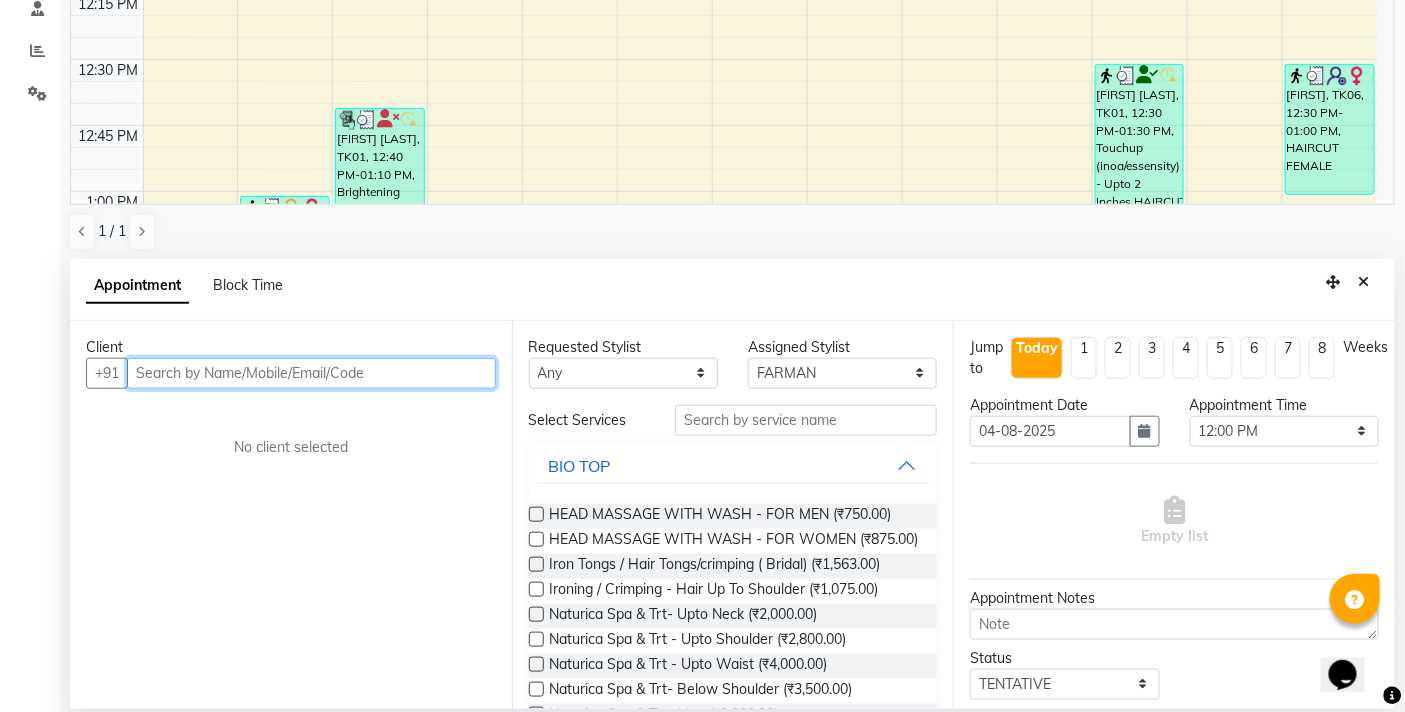 click at bounding box center [311, 373] 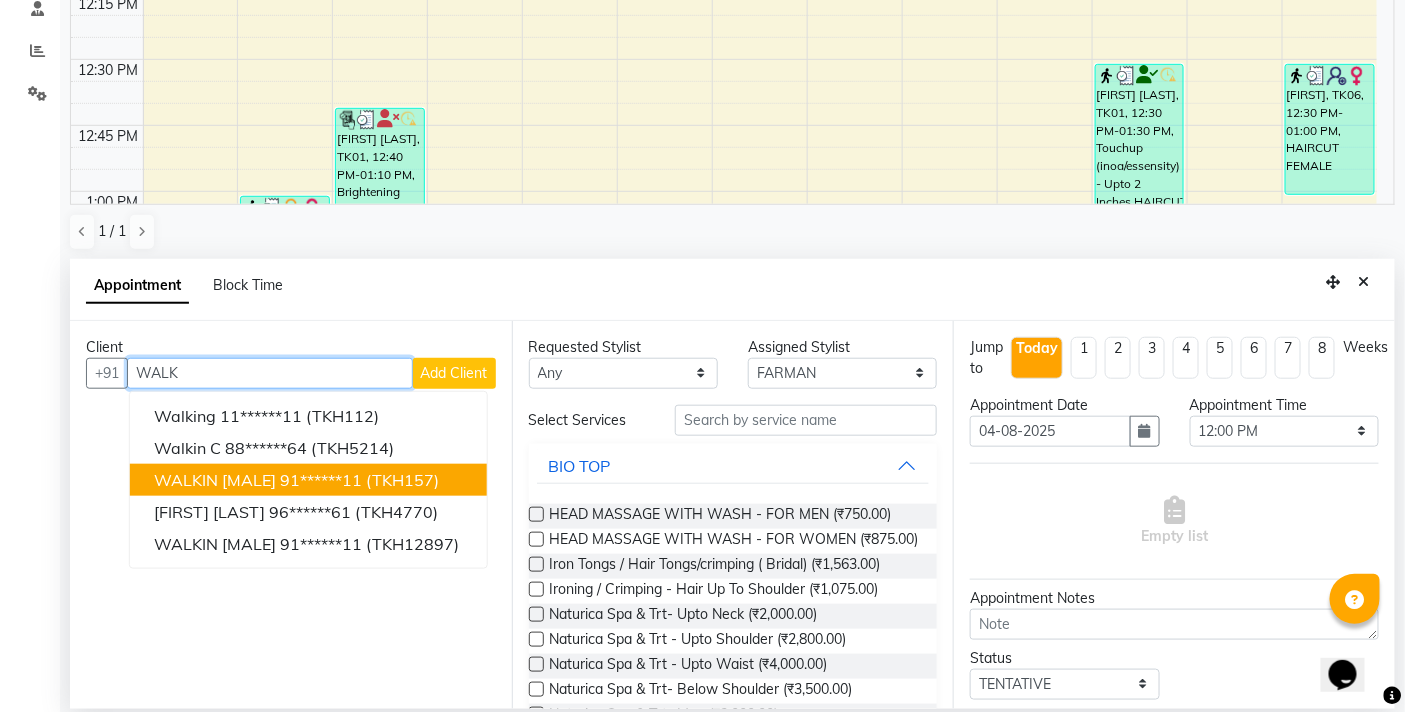 click on "(TKH157)" at bounding box center [402, 480] 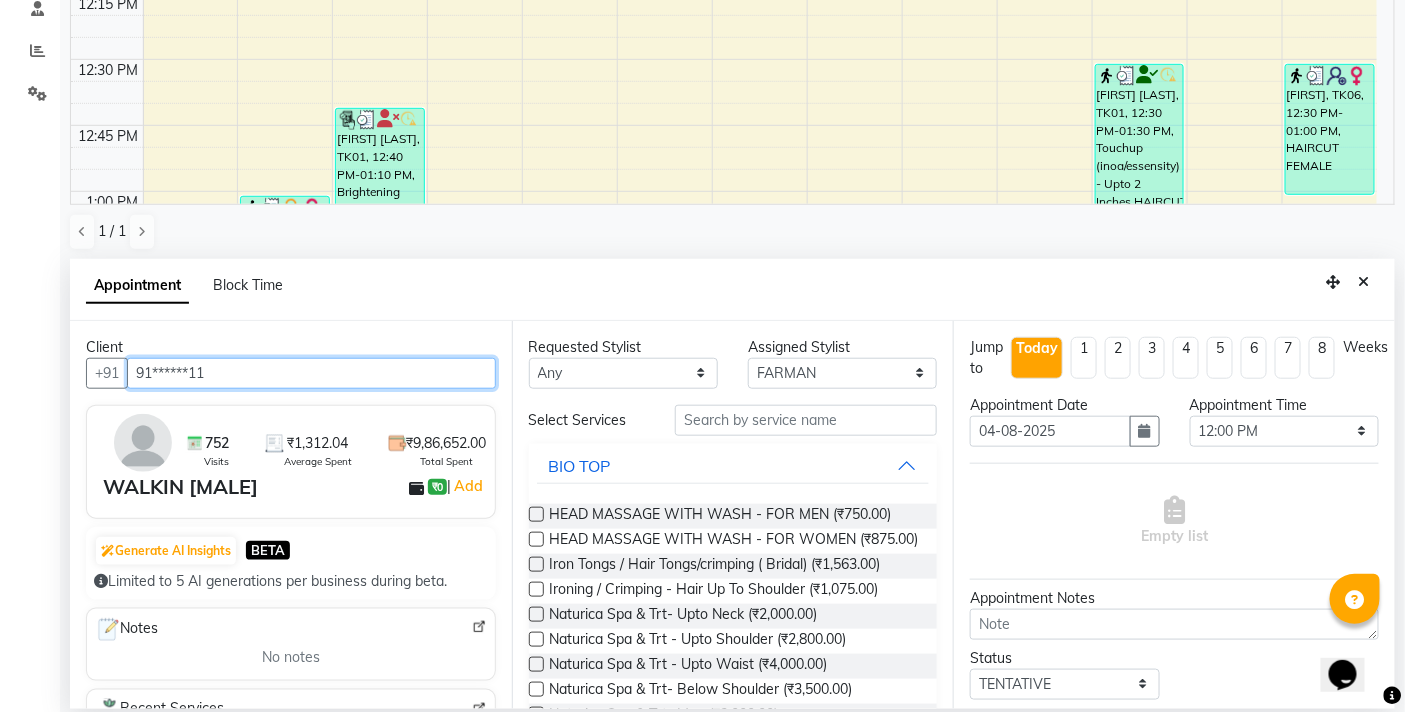 type on "91******11" 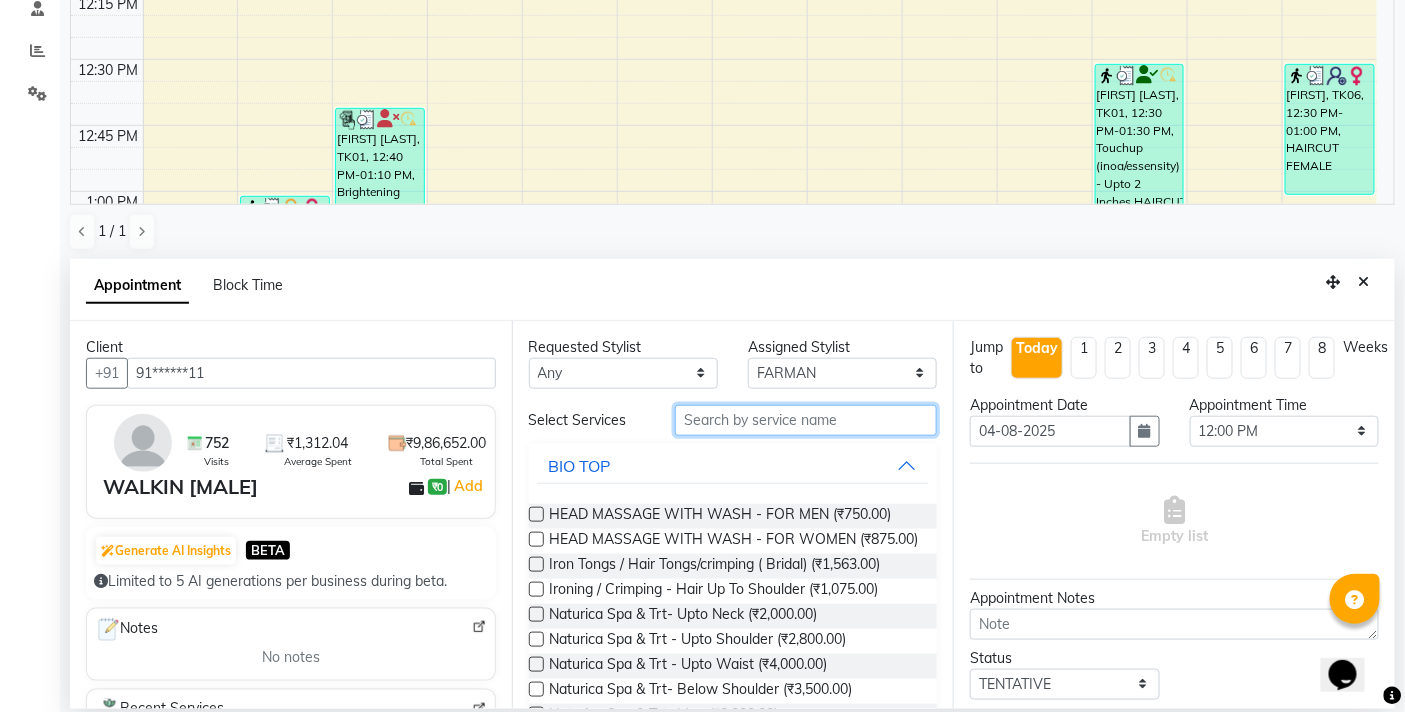 click at bounding box center [806, 420] 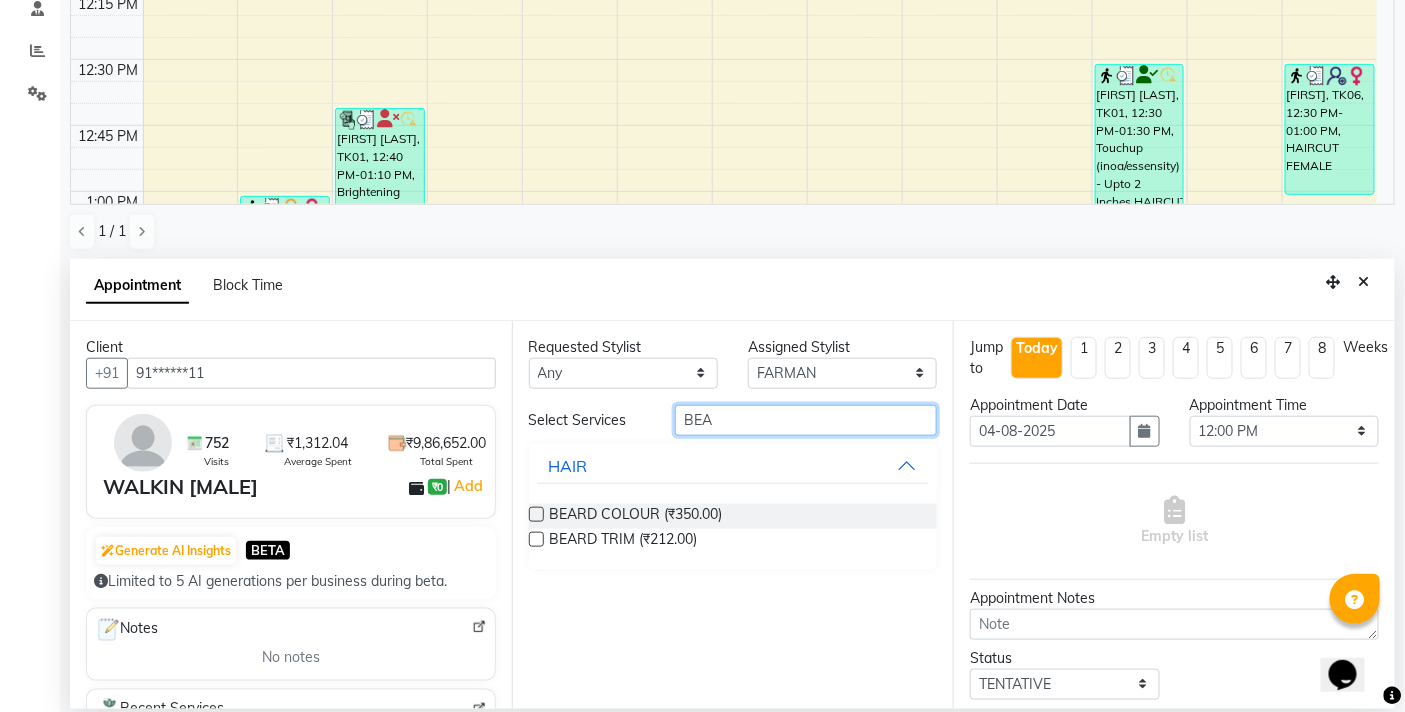 type on "BEA" 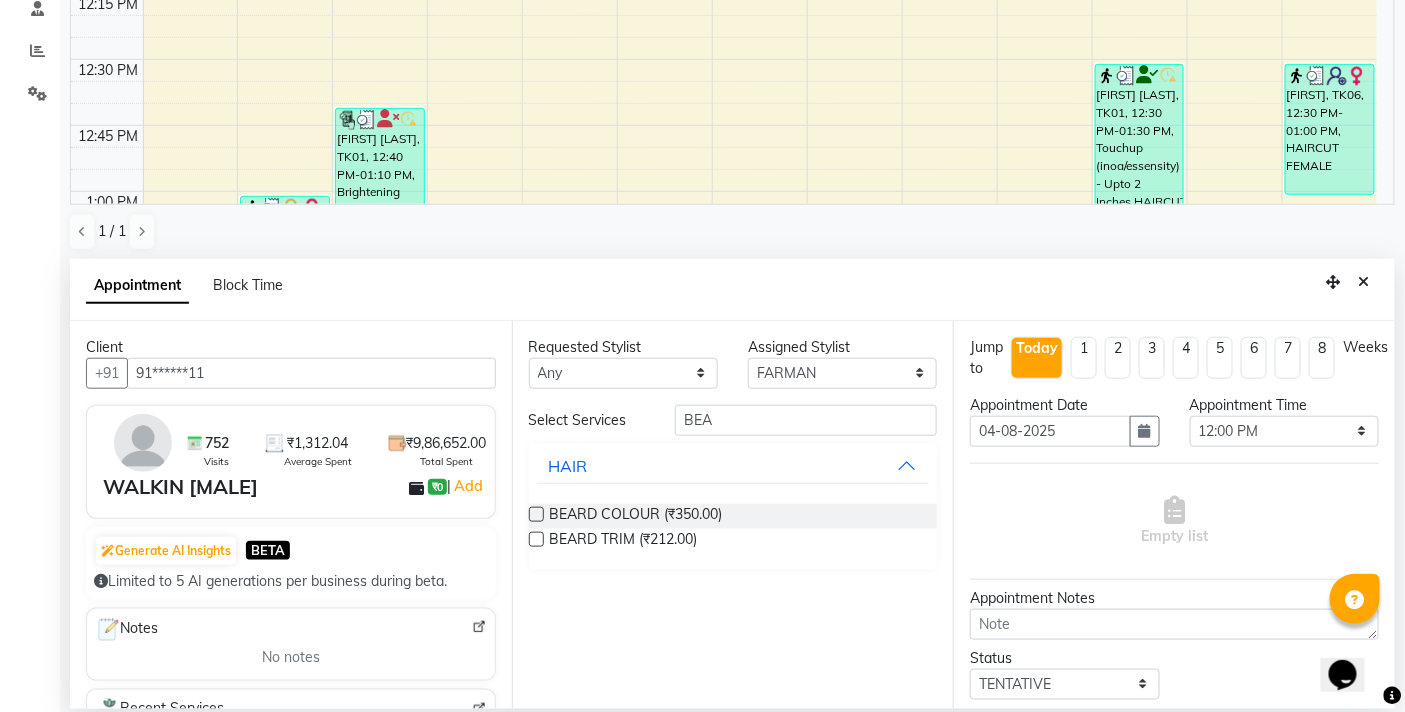 click at bounding box center (536, 539) 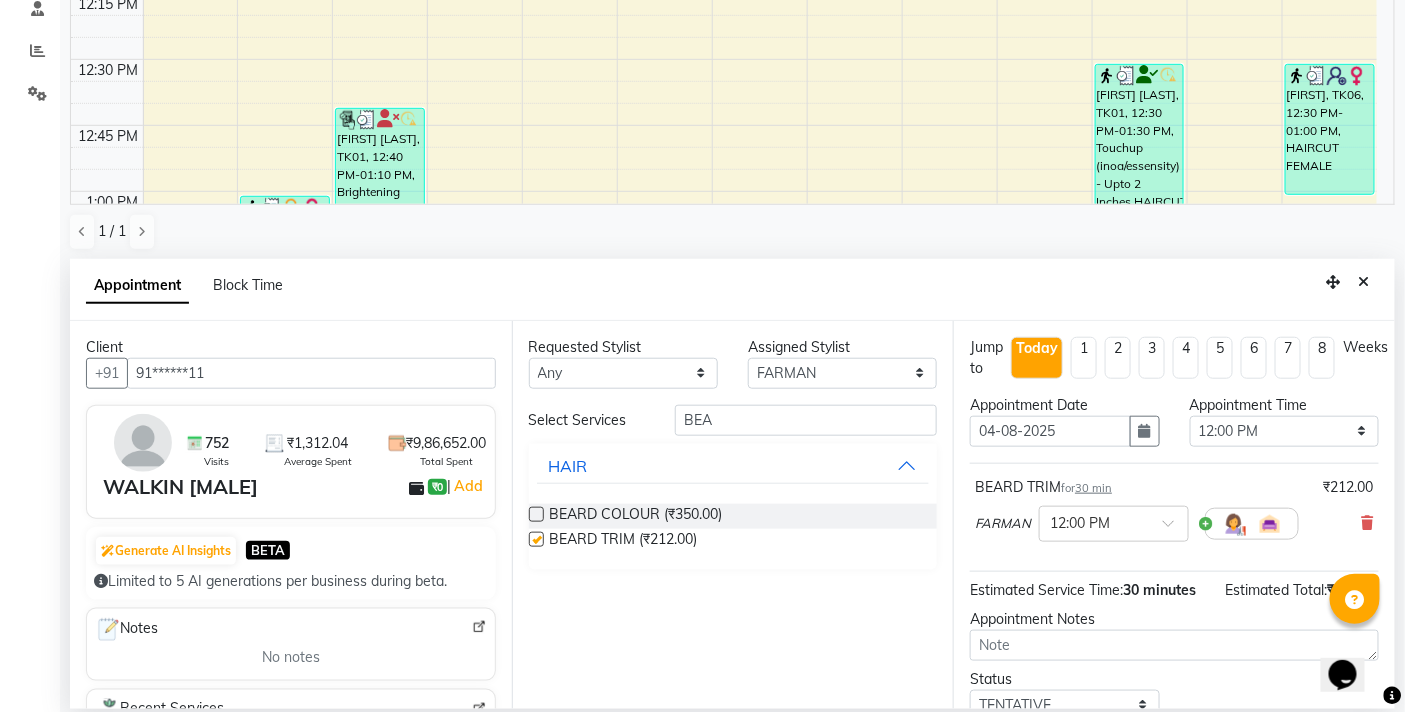 checkbox on "false" 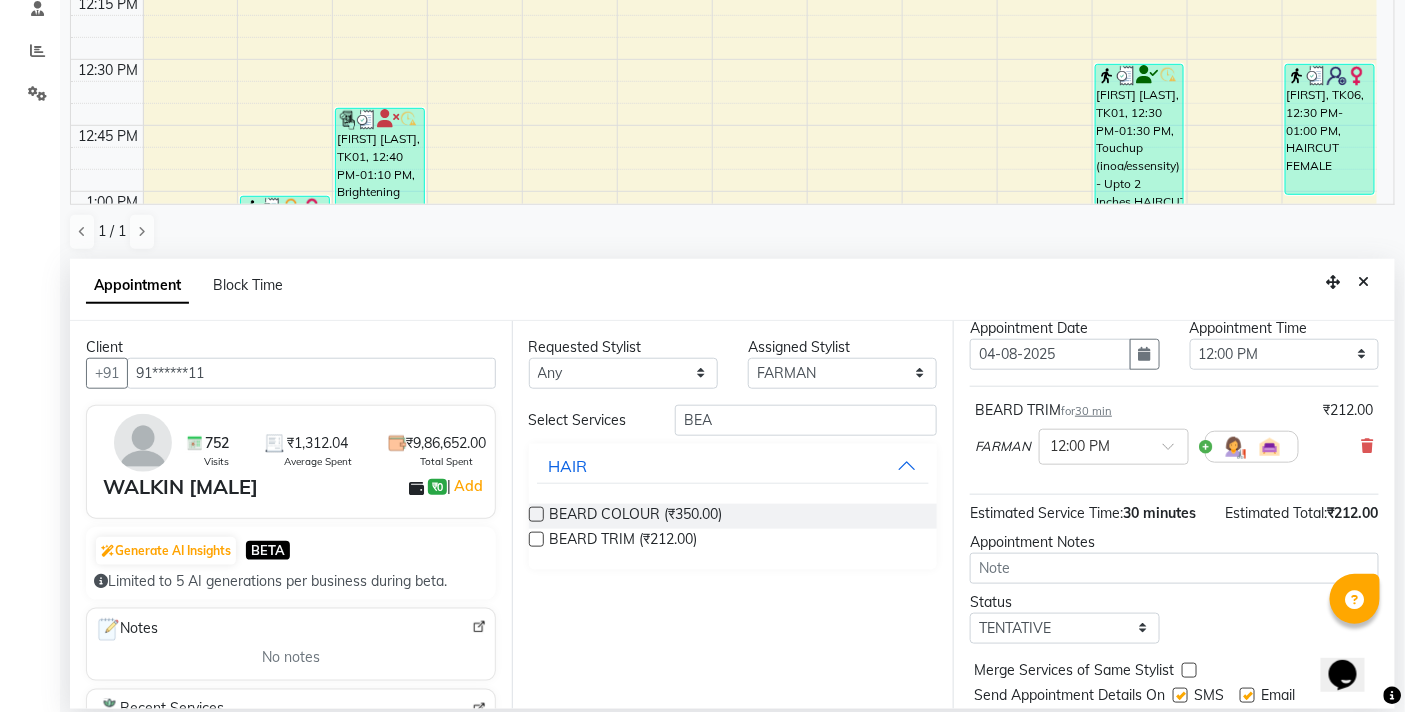 scroll, scrollTop: 158, scrollLeft: 0, axis: vertical 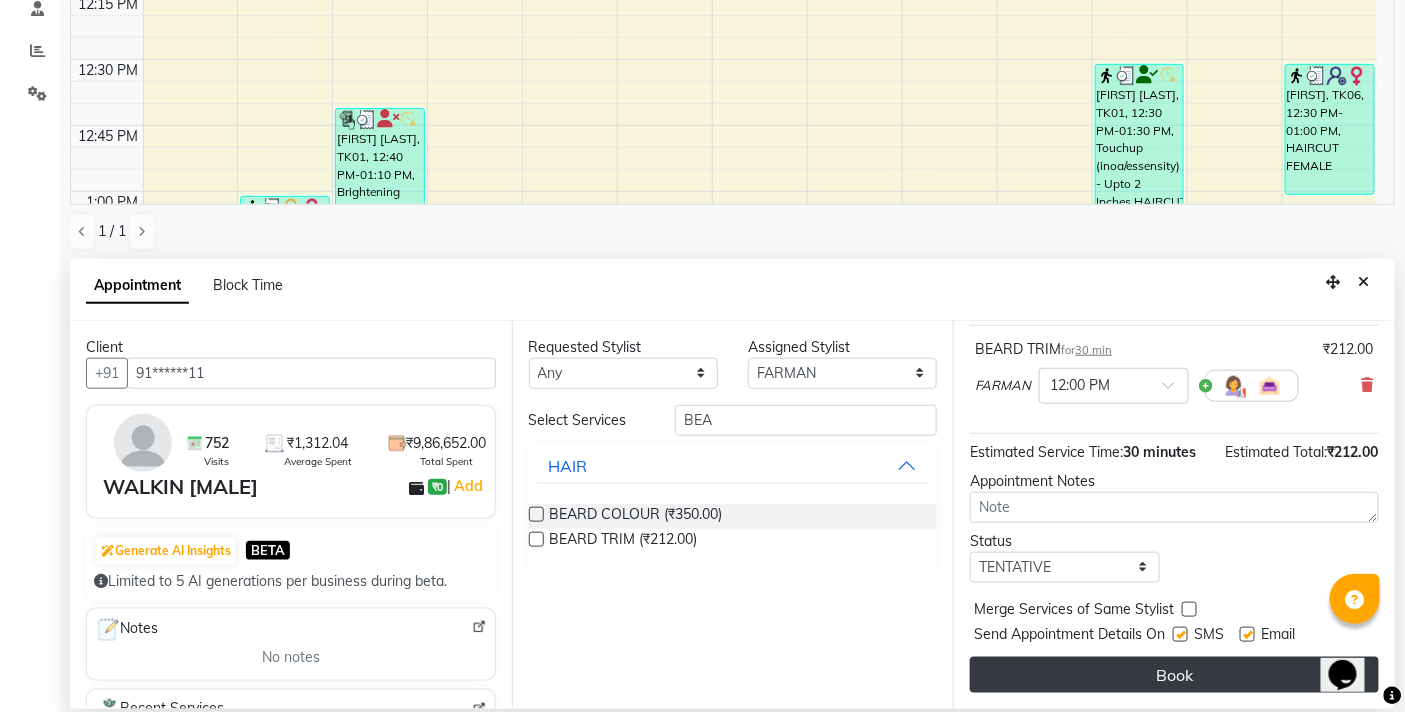 click on "Book" at bounding box center [1174, 675] 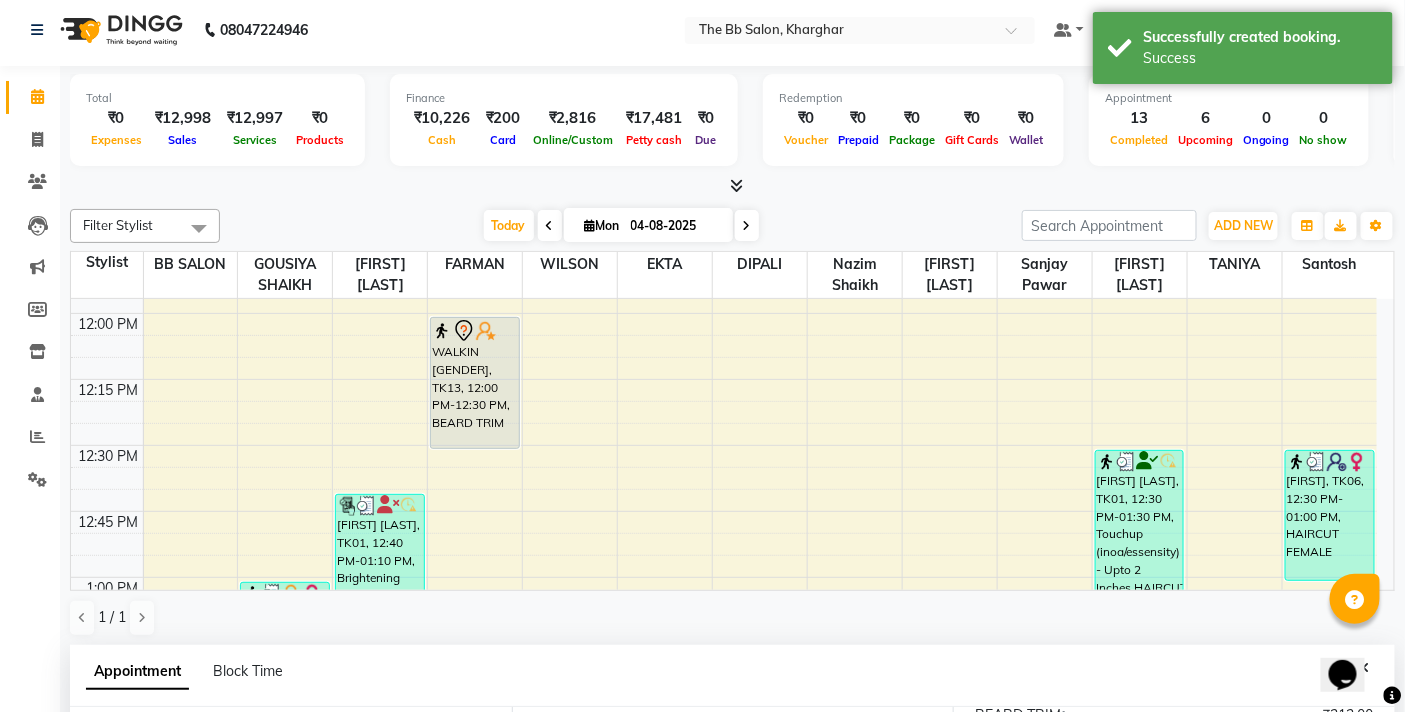 scroll, scrollTop: 0, scrollLeft: 0, axis: both 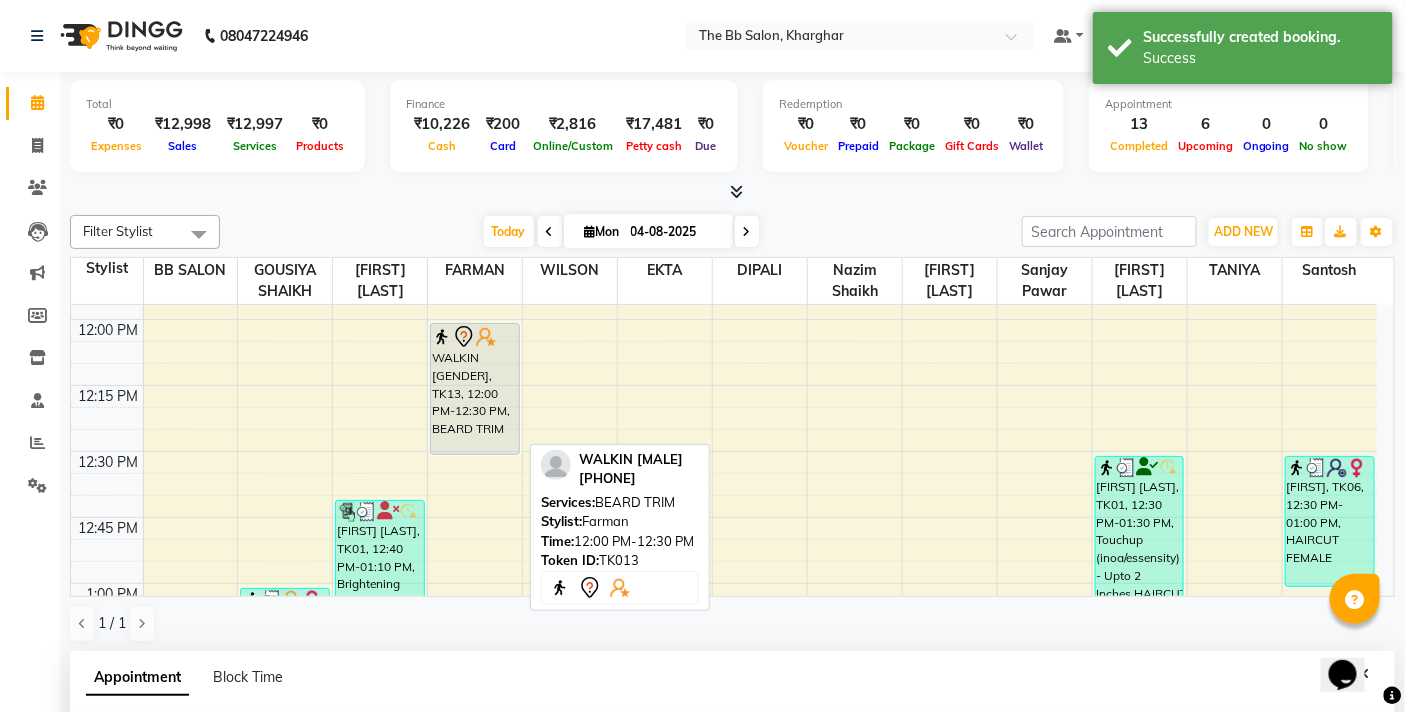 click on "WALKIN [MALE], TK13, 12:00 PM-12:30 PM, BEARD TRIM" at bounding box center (475, 389) 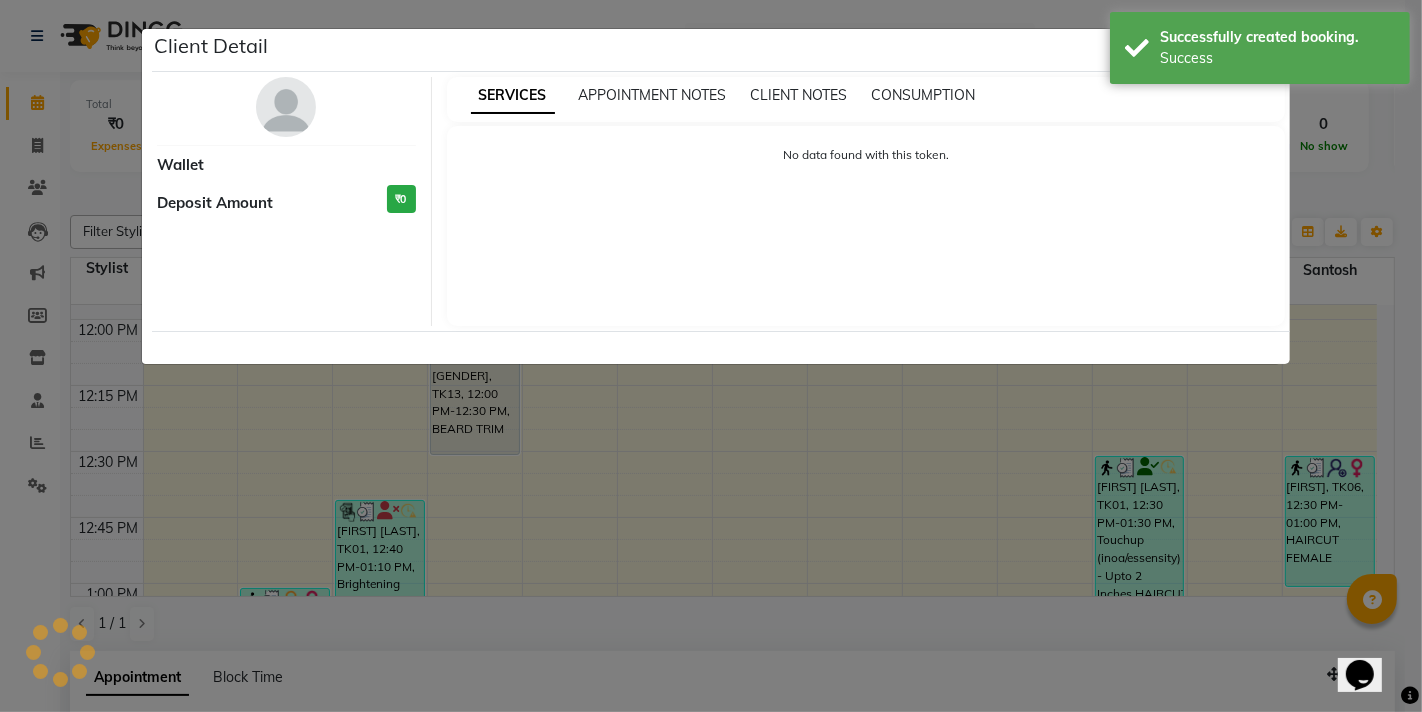 select on "7" 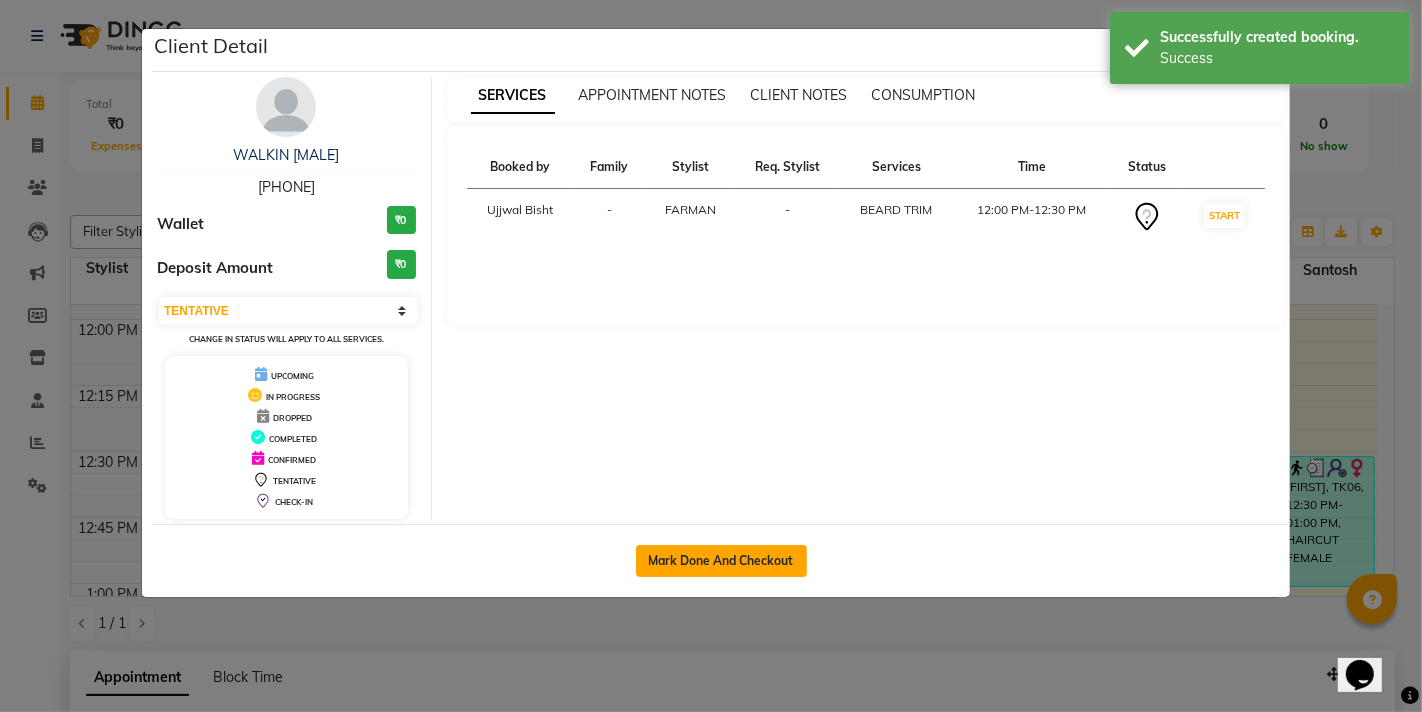 click on "Mark Done And Checkout" 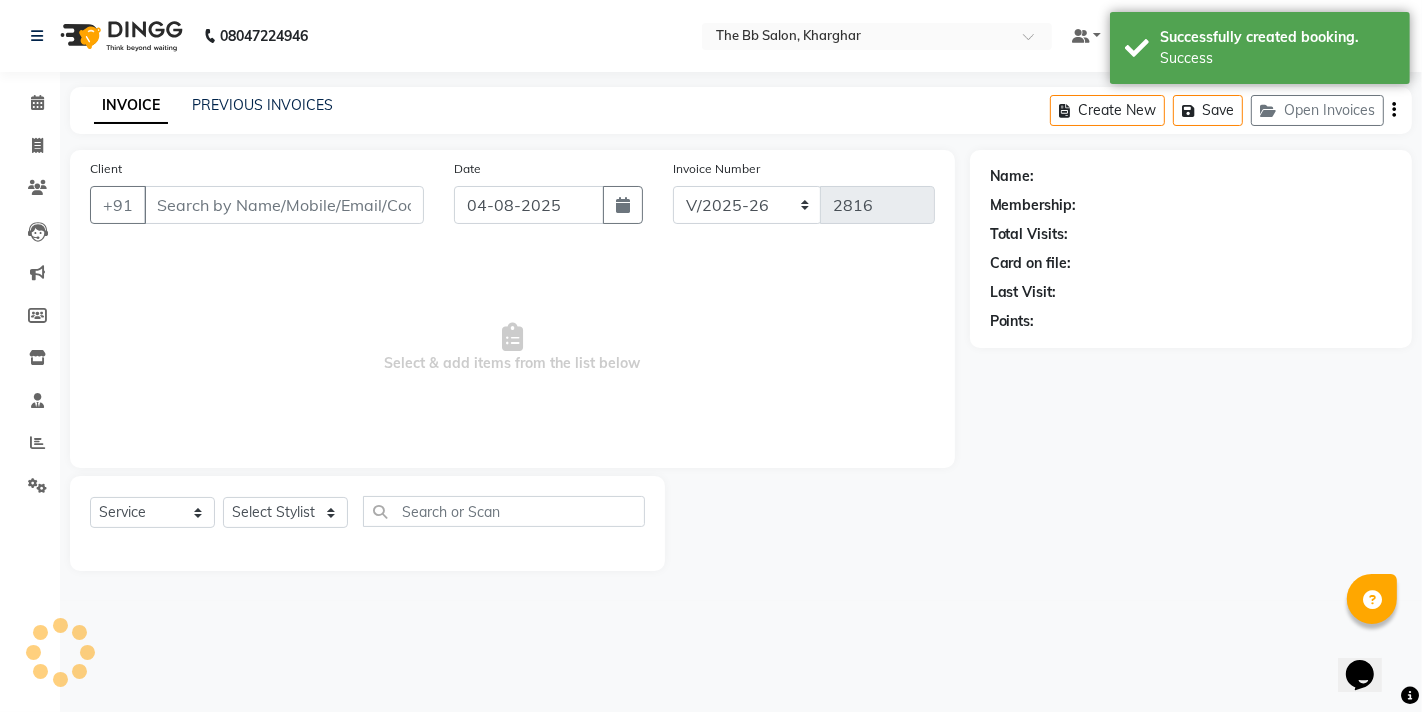 type on "91******11" 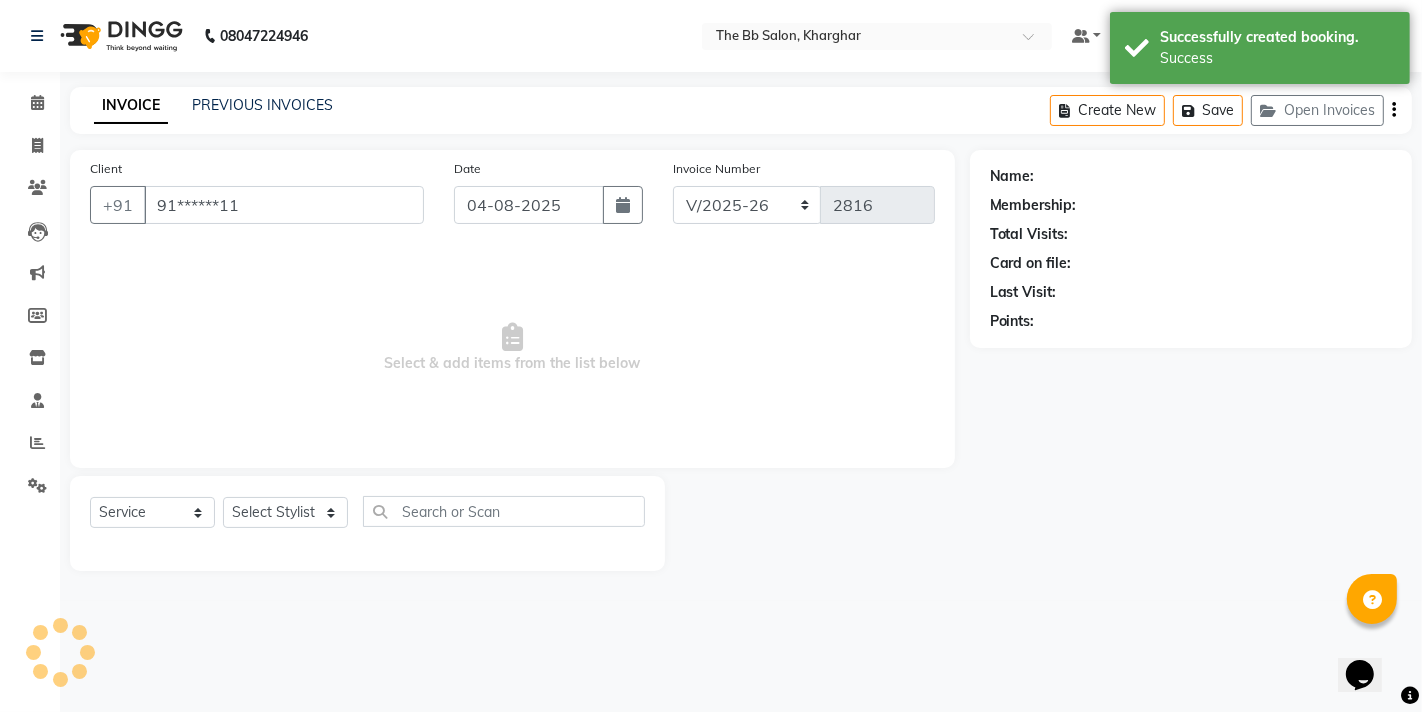 select on "83521" 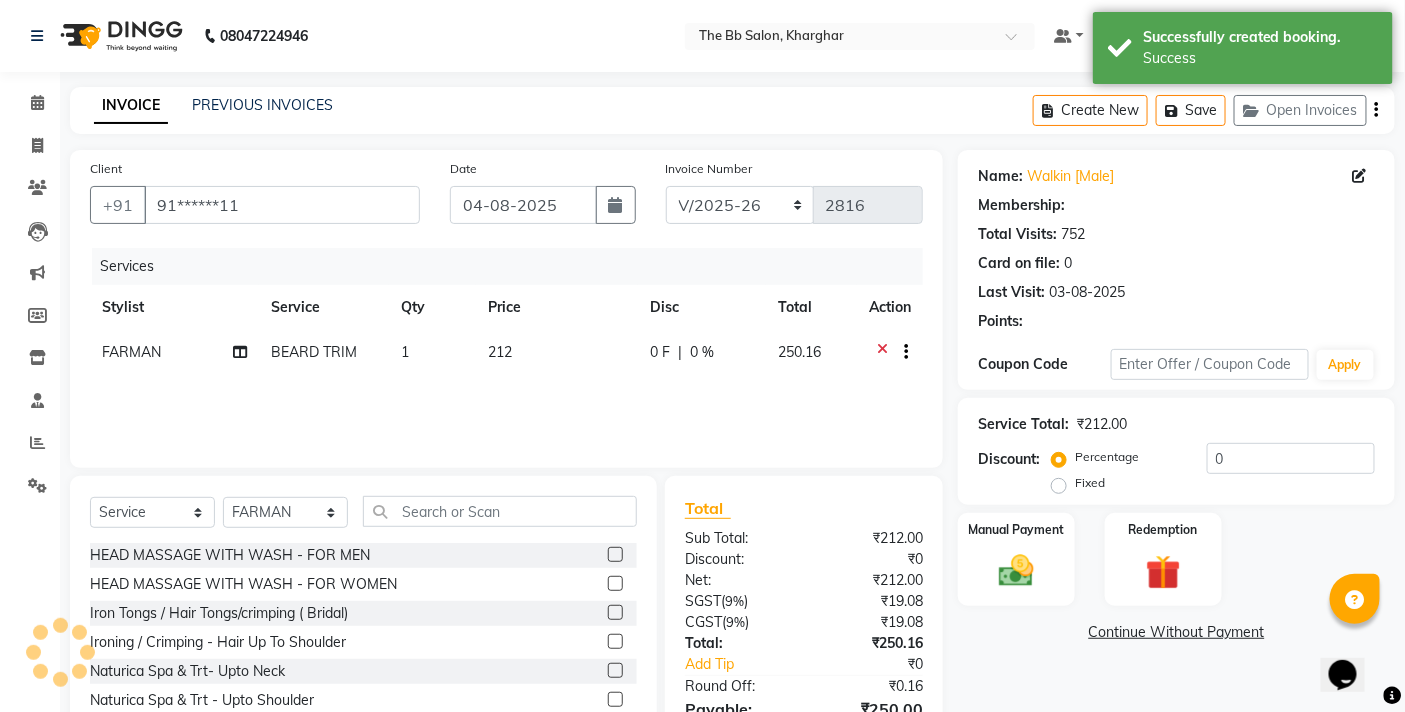 select on "1: Object" 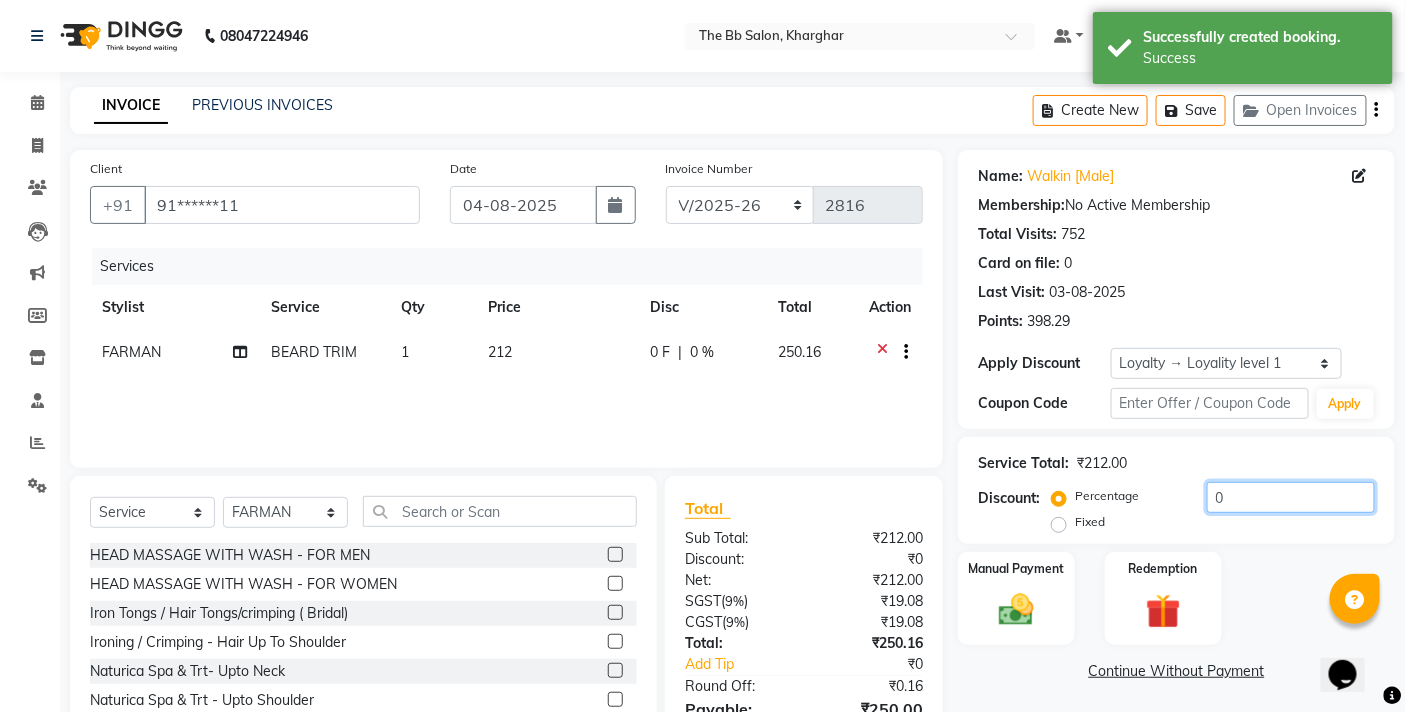 click on "0" 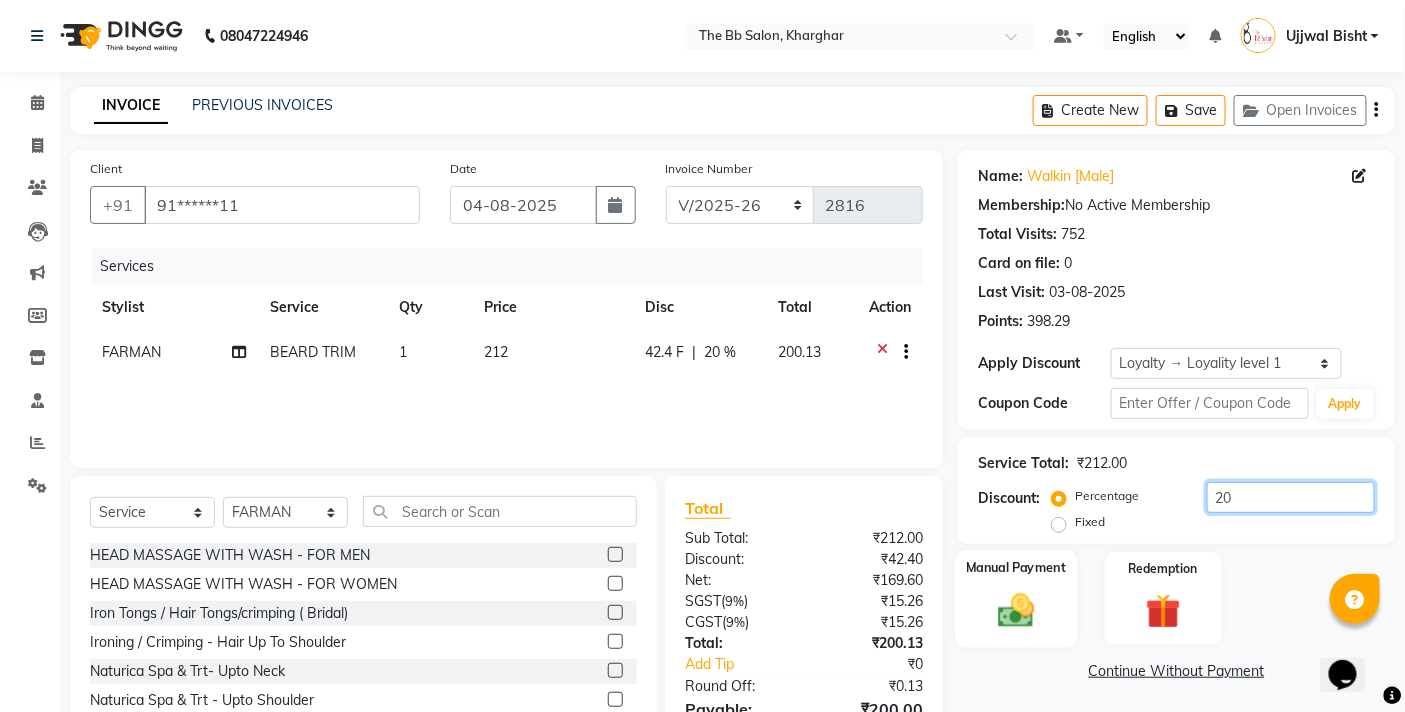 scroll, scrollTop: 108, scrollLeft: 0, axis: vertical 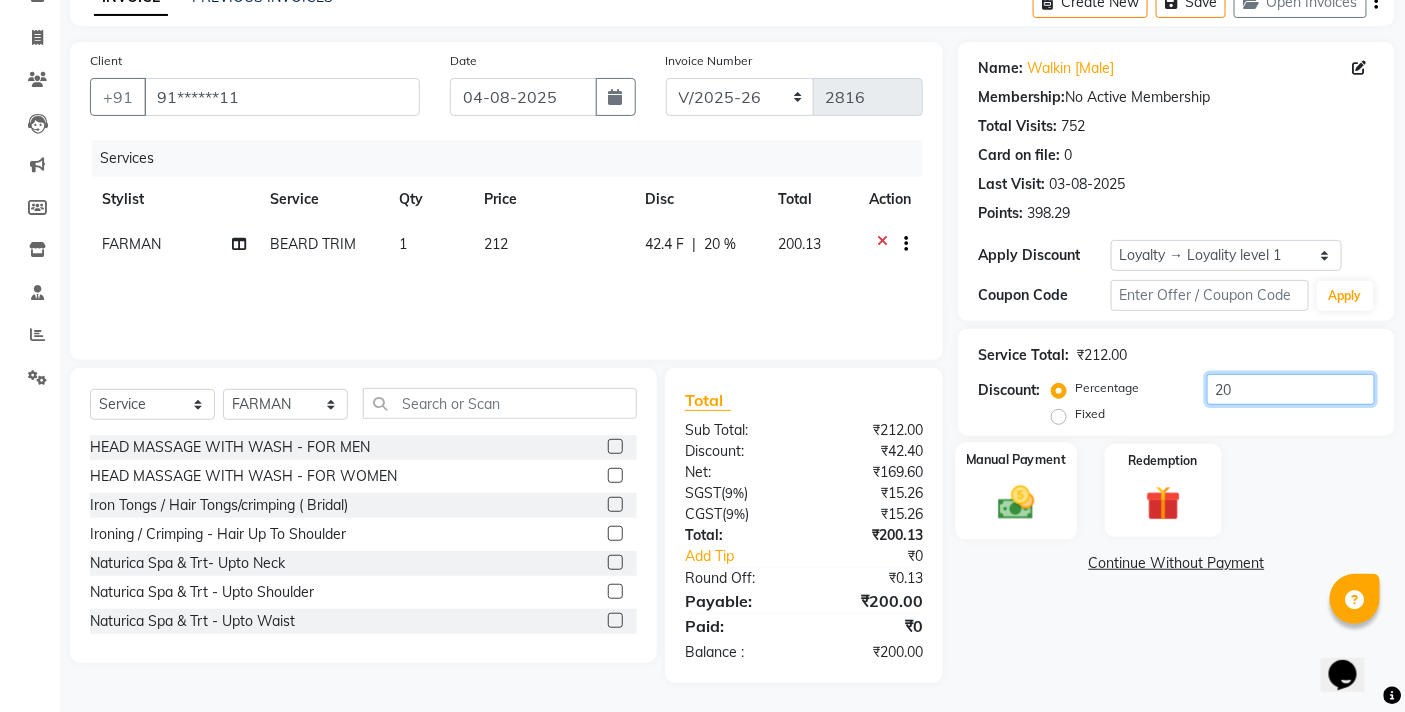 type on "20" 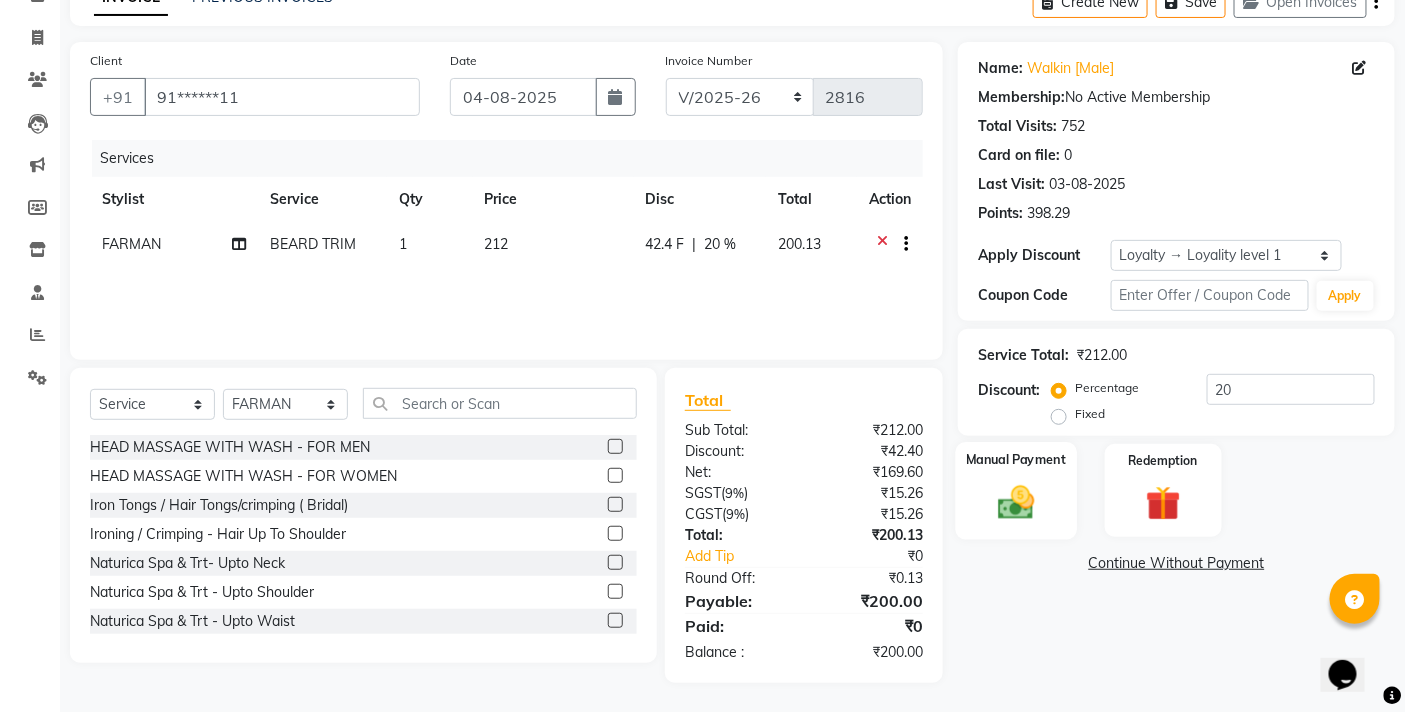 click 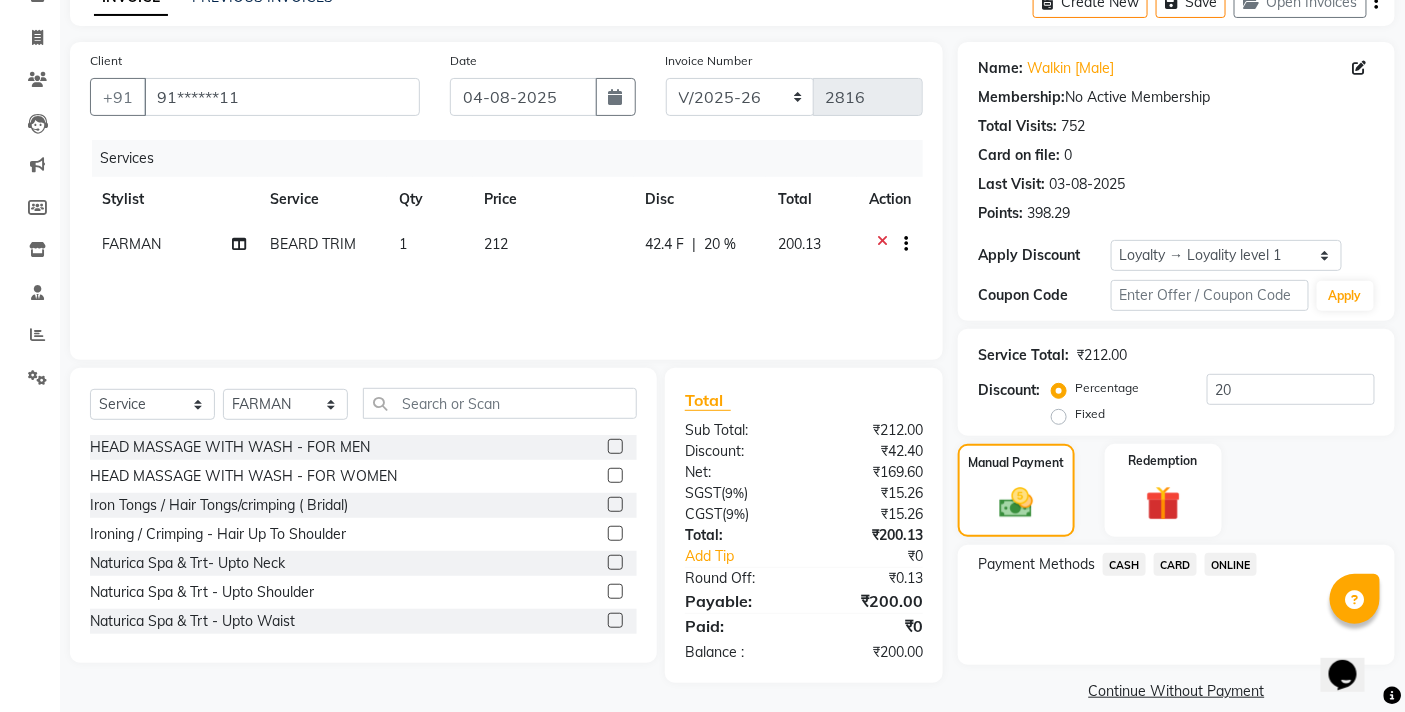 click on "ONLINE" 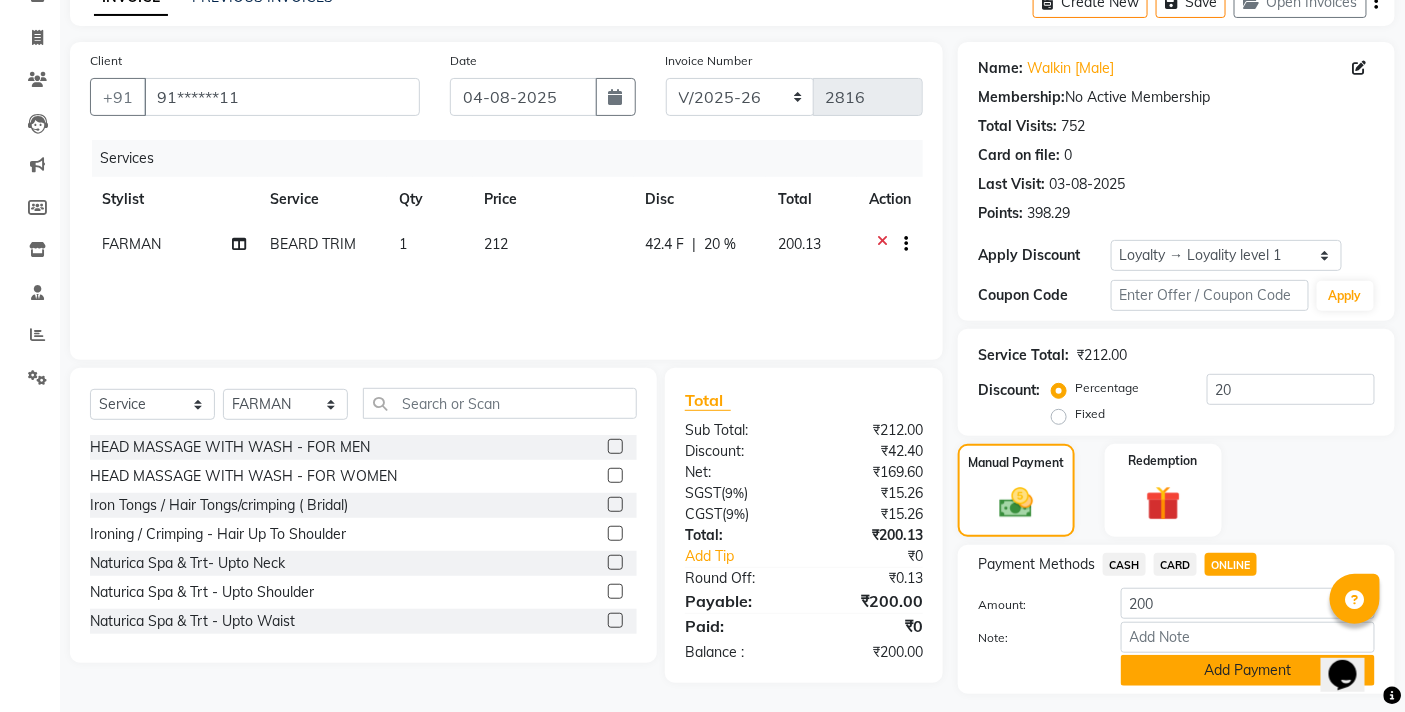 click on "Add Payment" 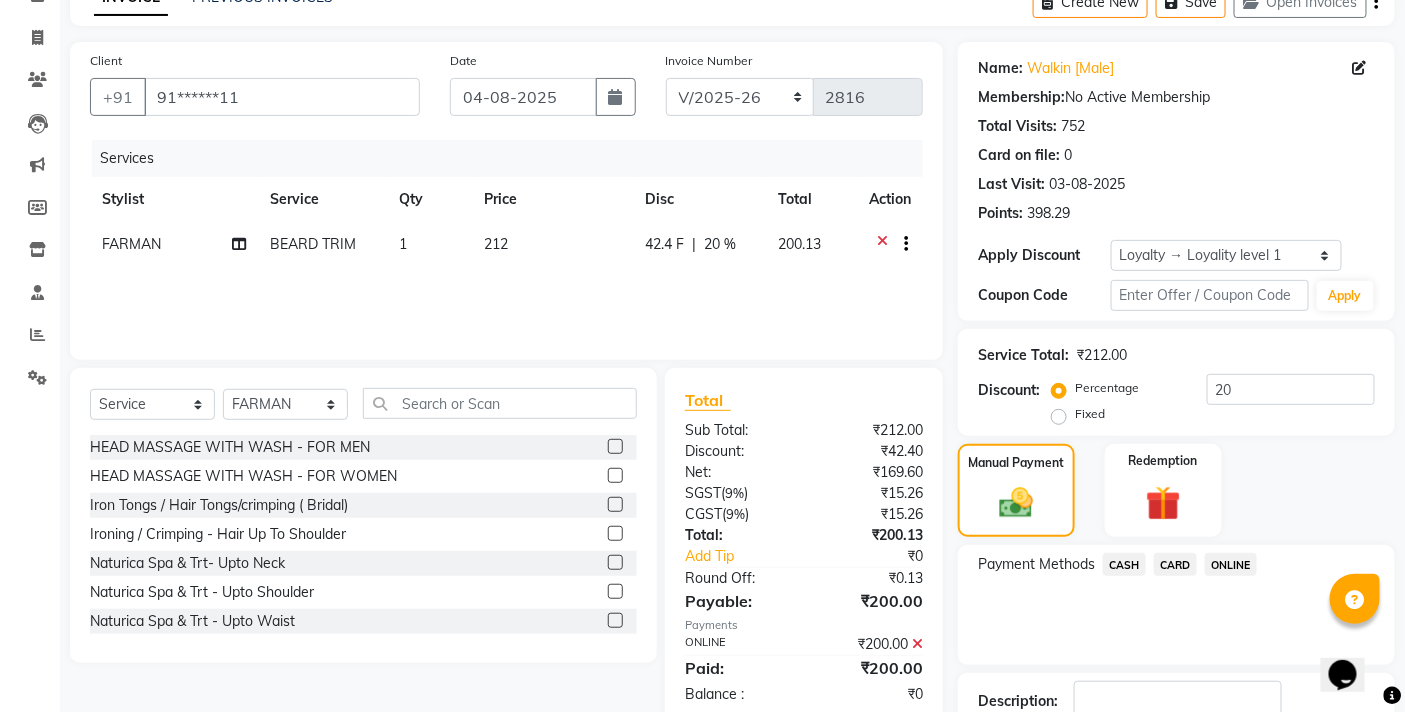 scroll, scrollTop: 250, scrollLeft: 0, axis: vertical 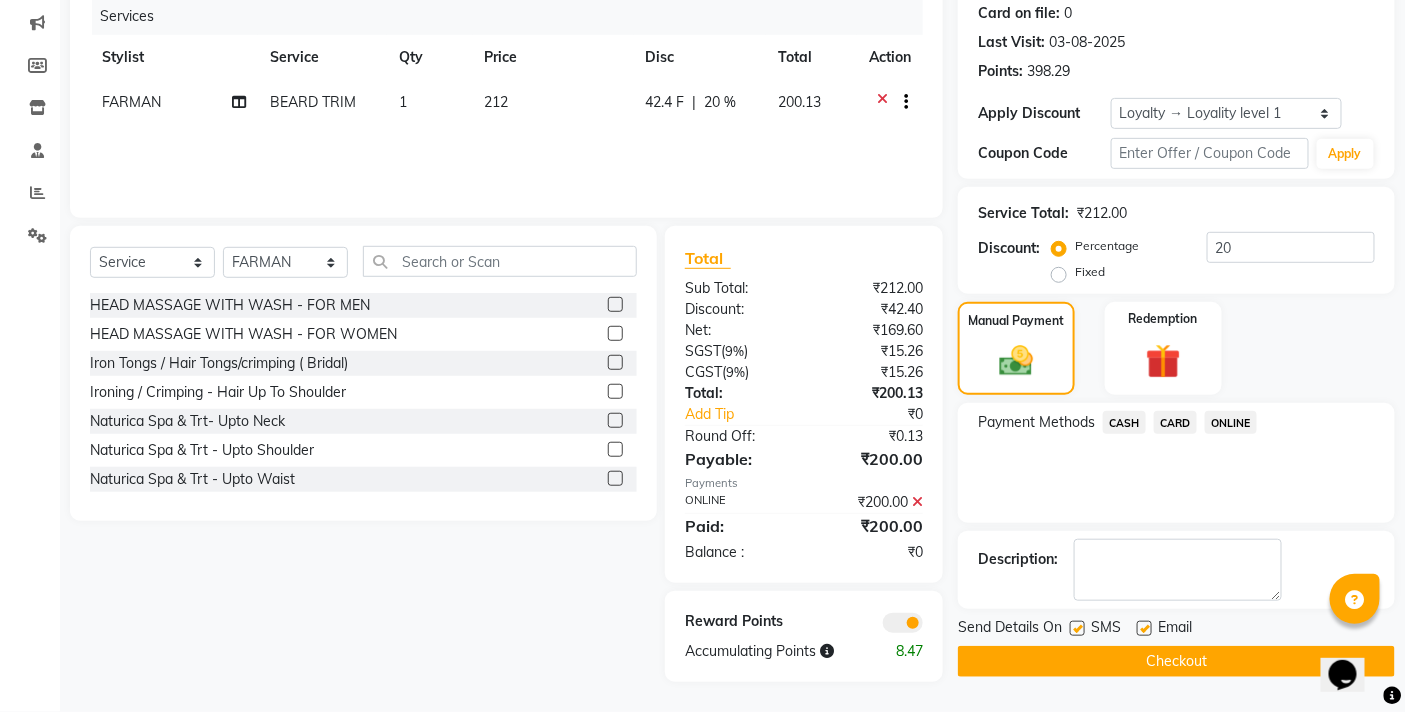 click on "Checkout" 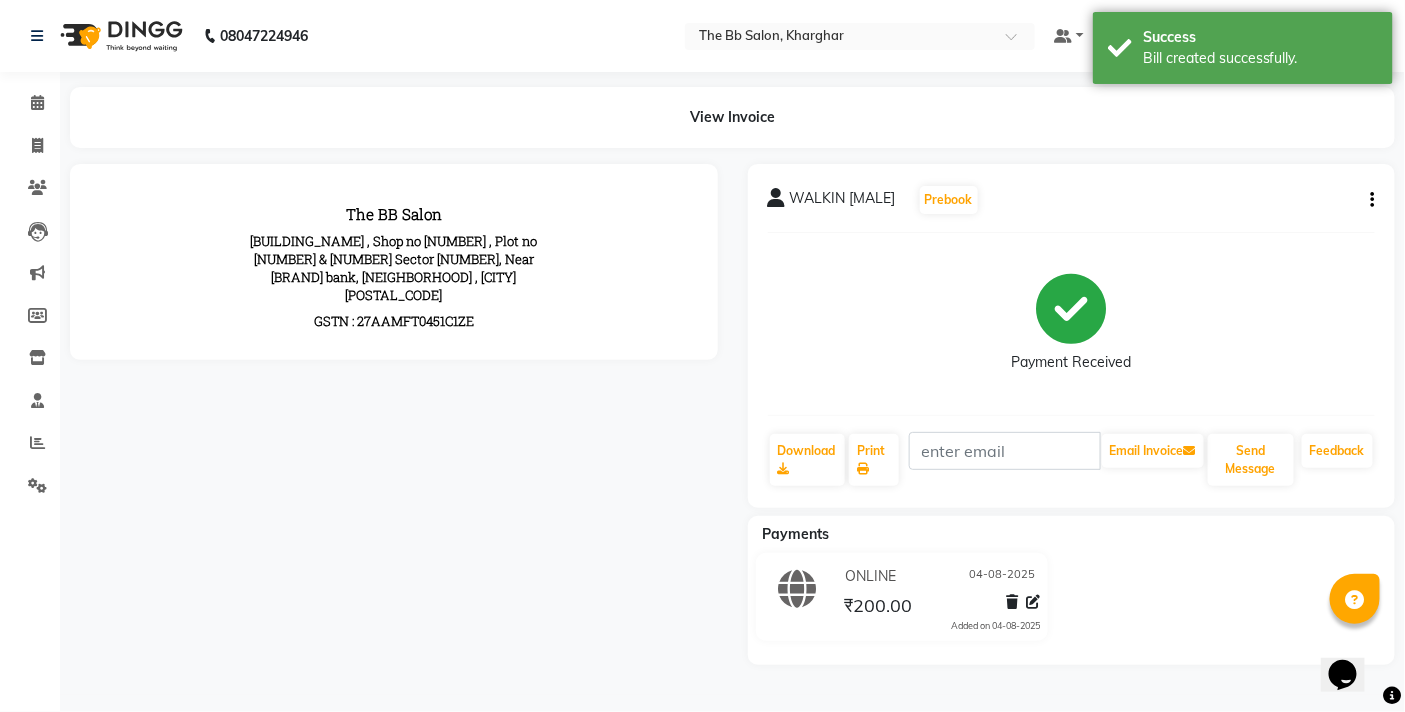 scroll, scrollTop: 0, scrollLeft: 0, axis: both 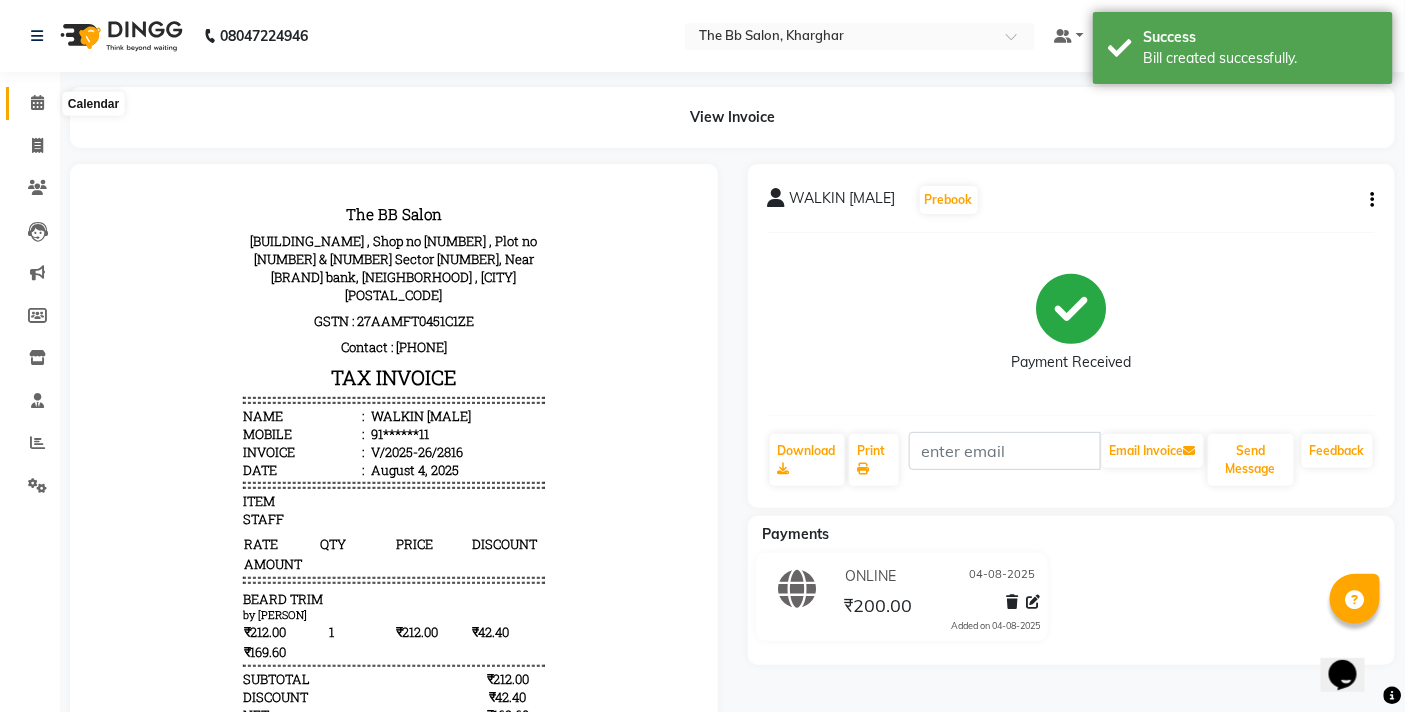 click 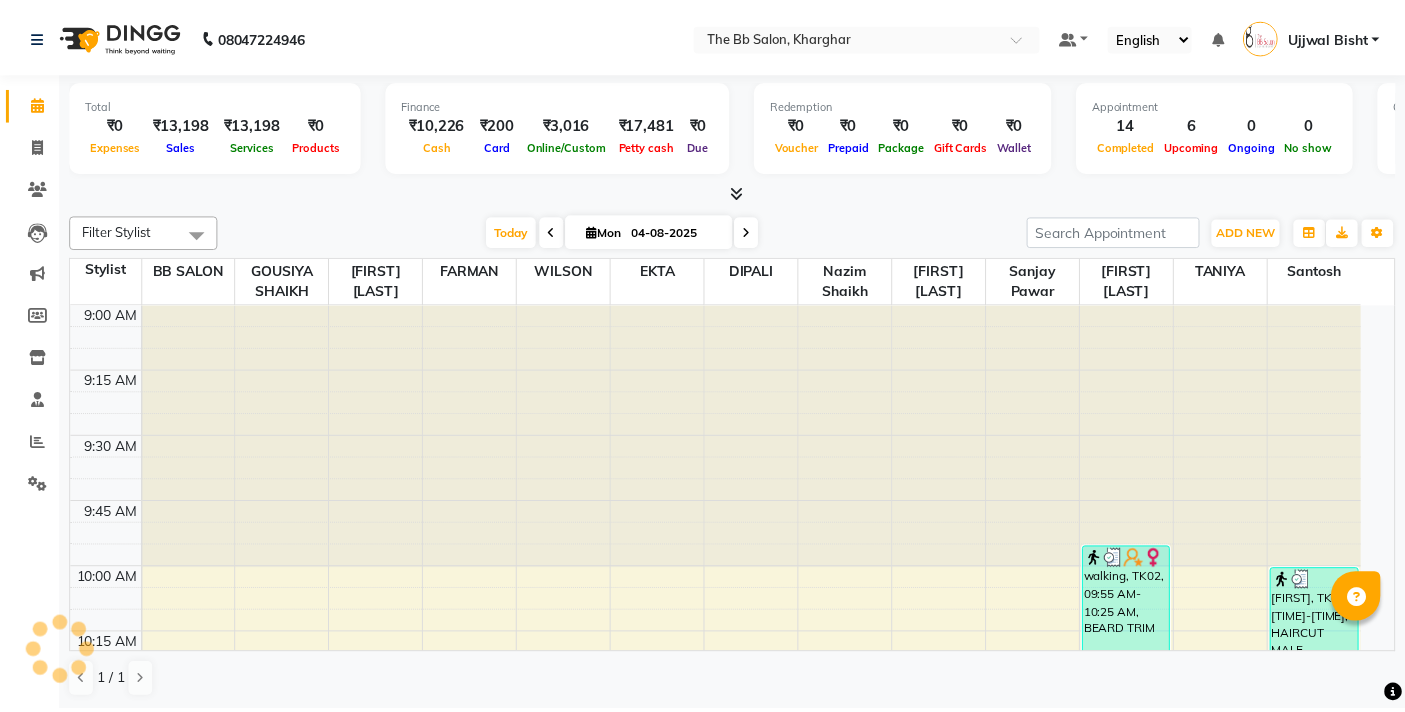 scroll, scrollTop: 0, scrollLeft: 0, axis: both 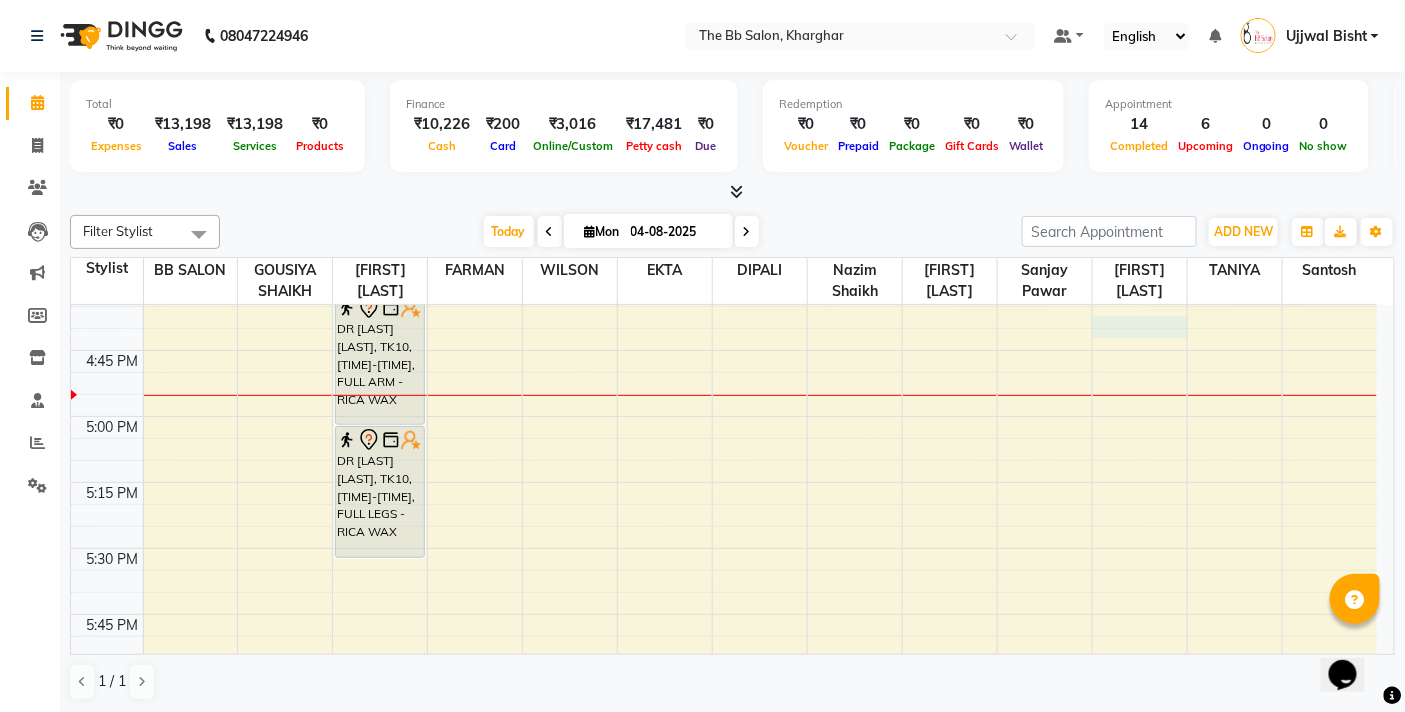 select on "84071" 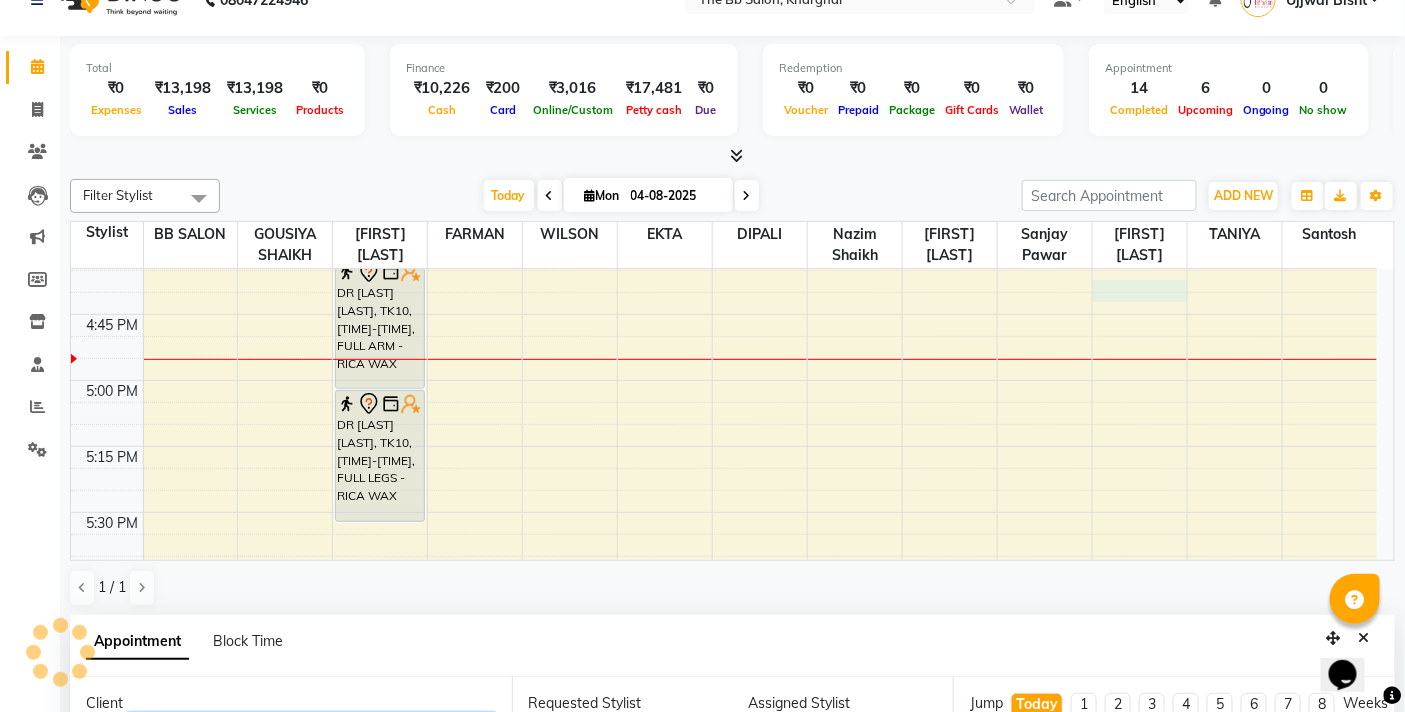 select on "990" 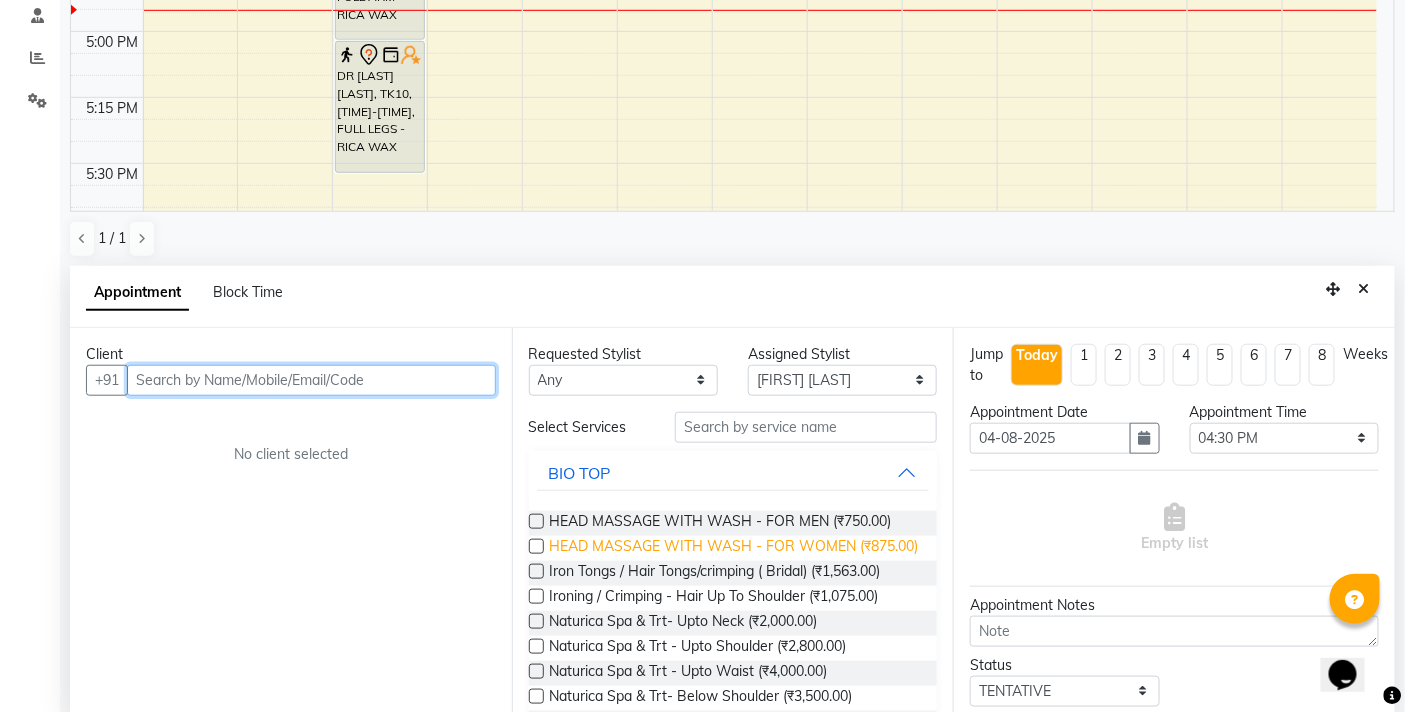 scroll, scrollTop: 392, scrollLeft: 0, axis: vertical 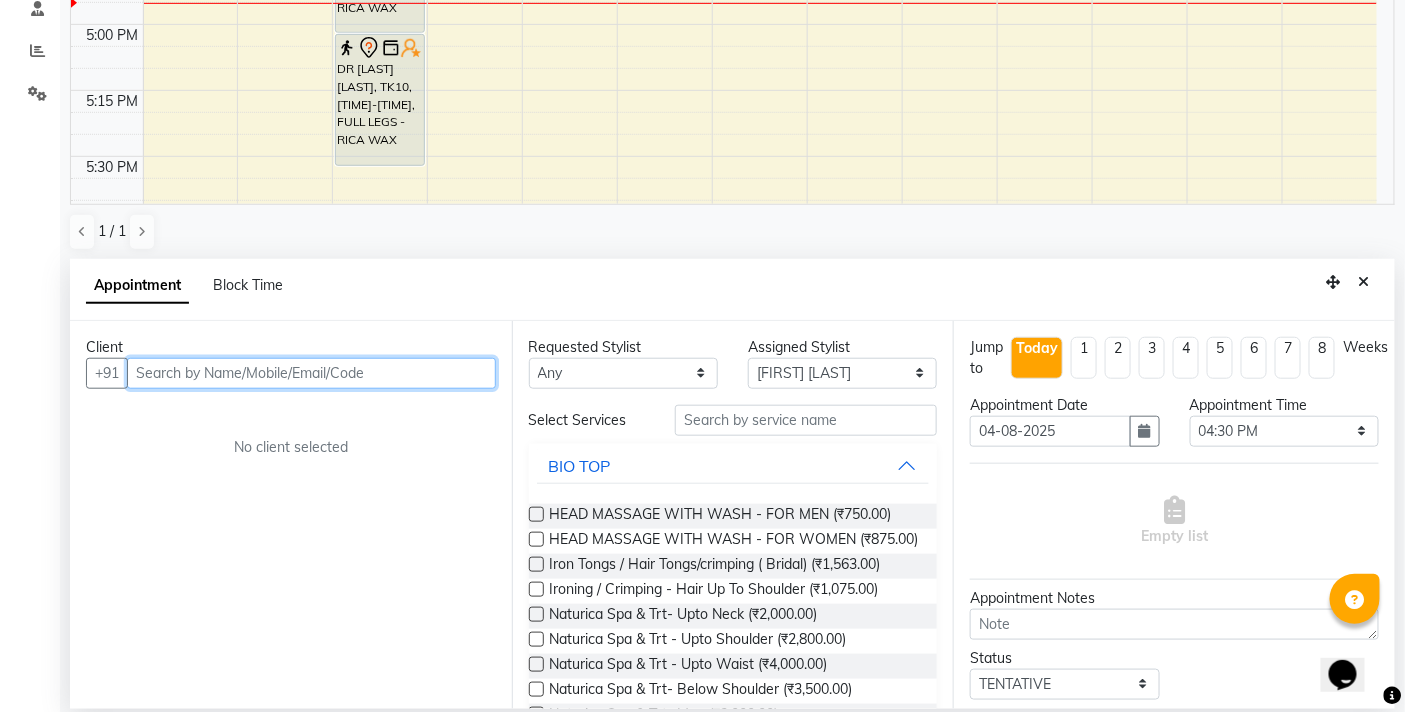 click at bounding box center [311, 373] 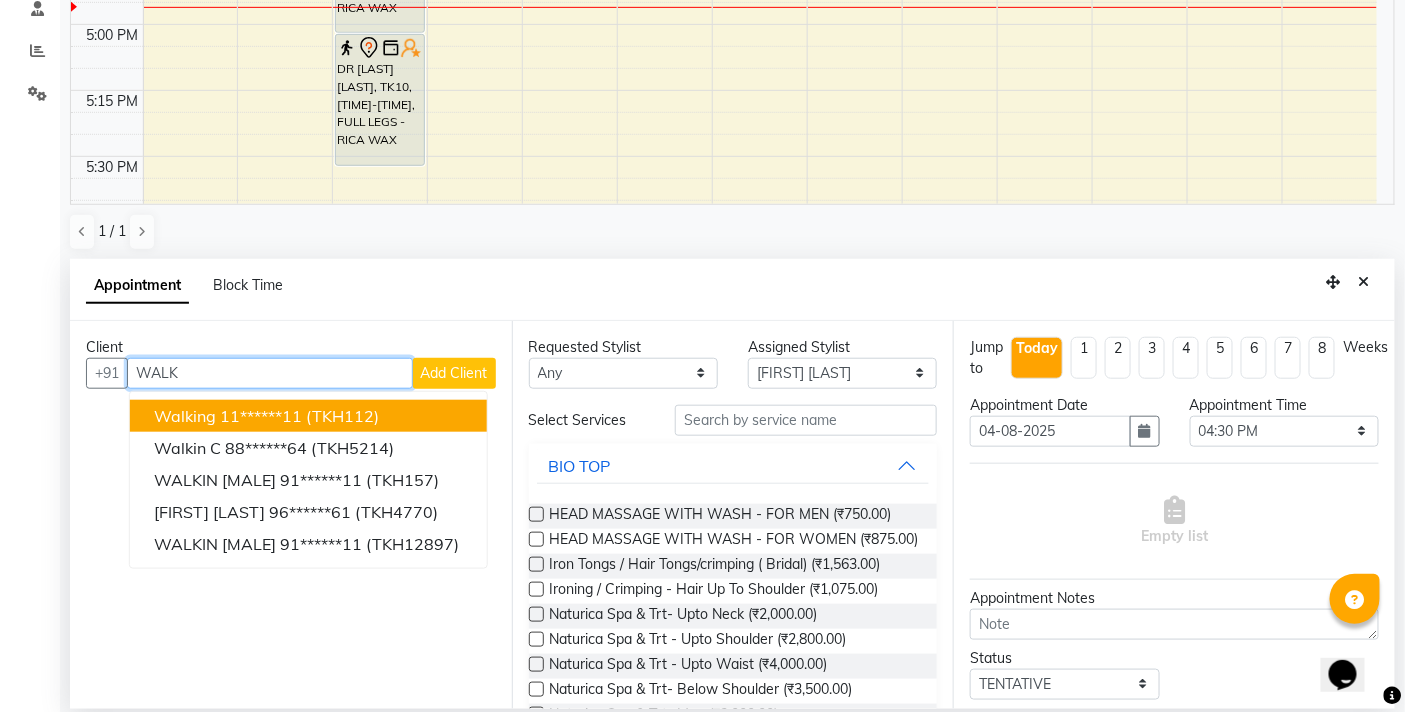 click on "walking  11******11 (TKH112)" at bounding box center (308, 416) 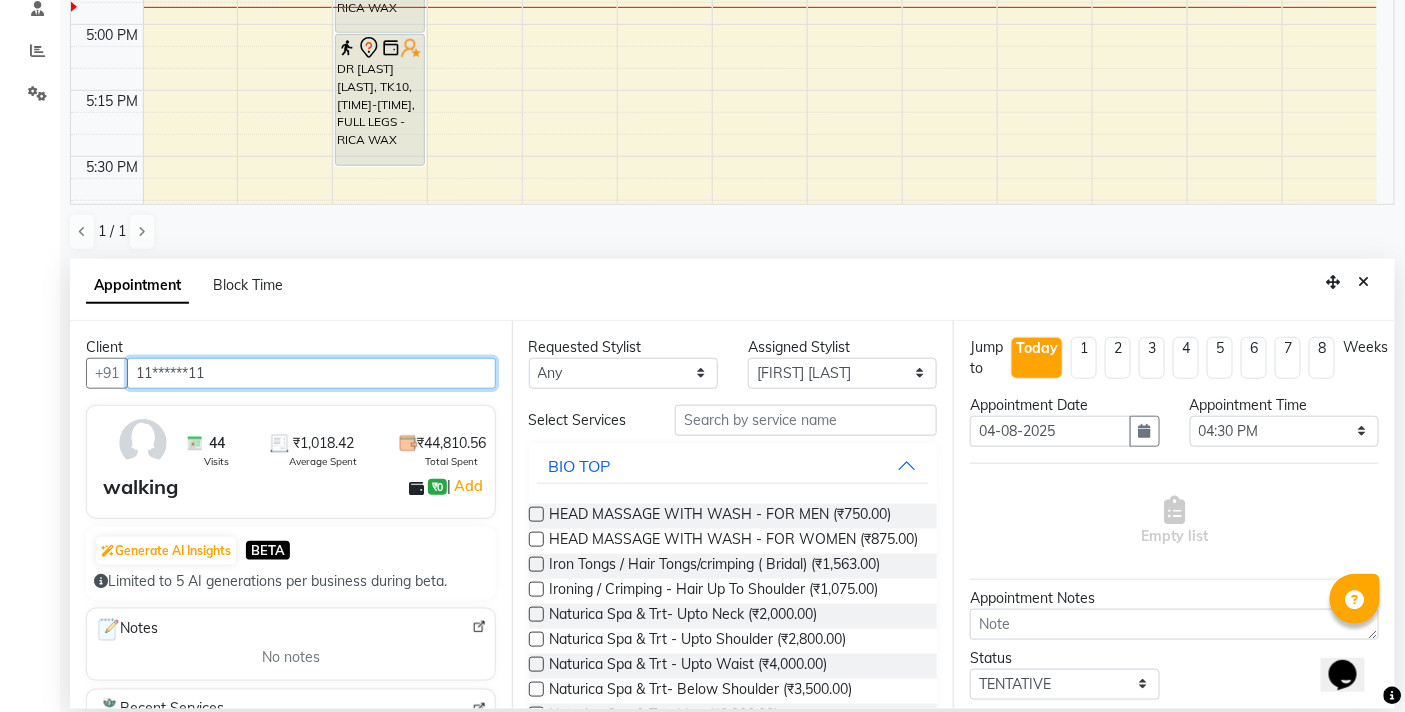 type on "11******11" 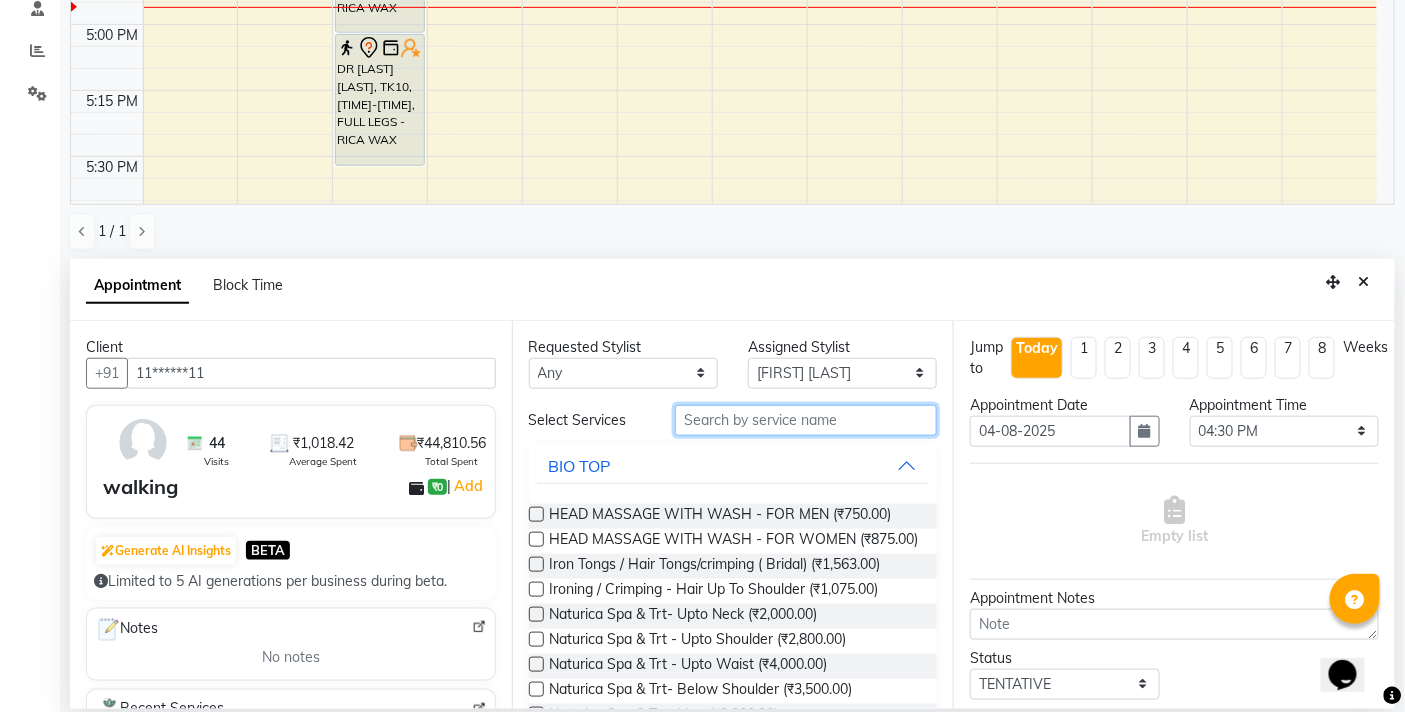 click at bounding box center (806, 420) 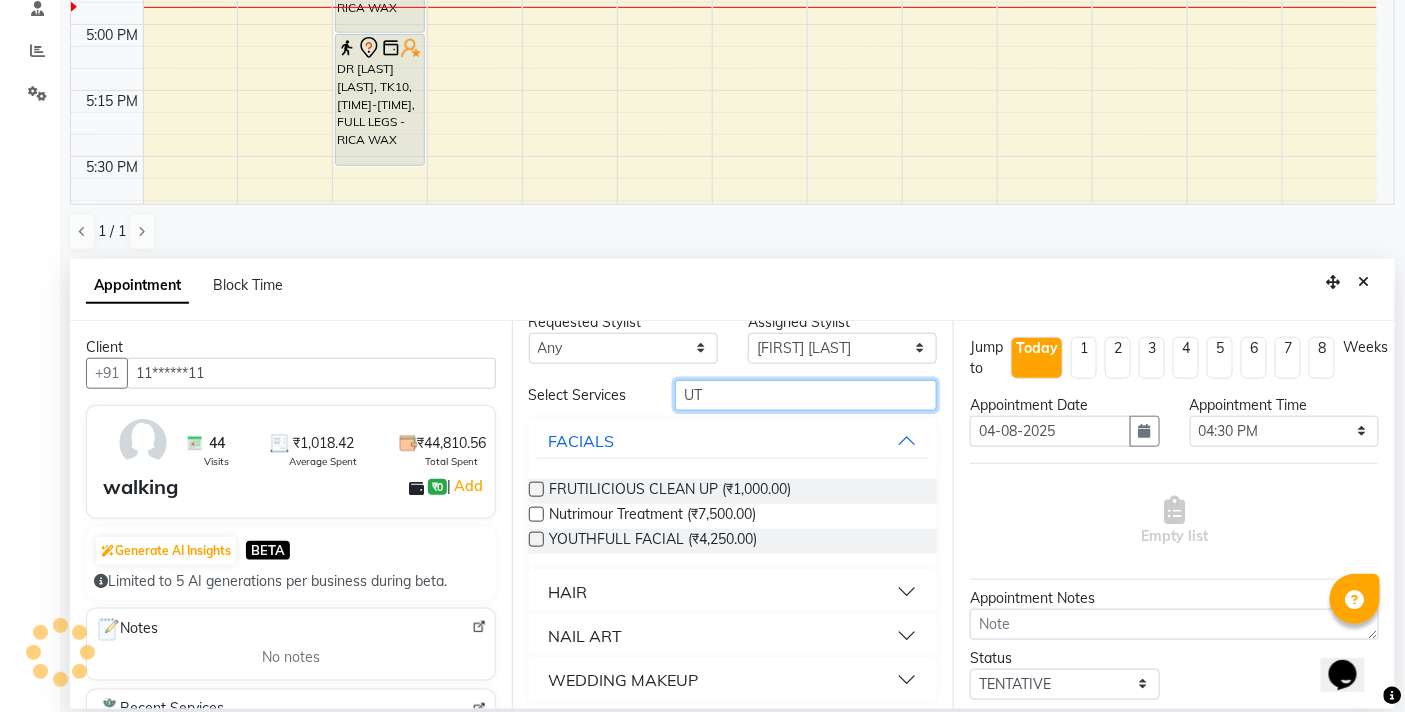 scroll, scrollTop: 33, scrollLeft: 0, axis: vertical 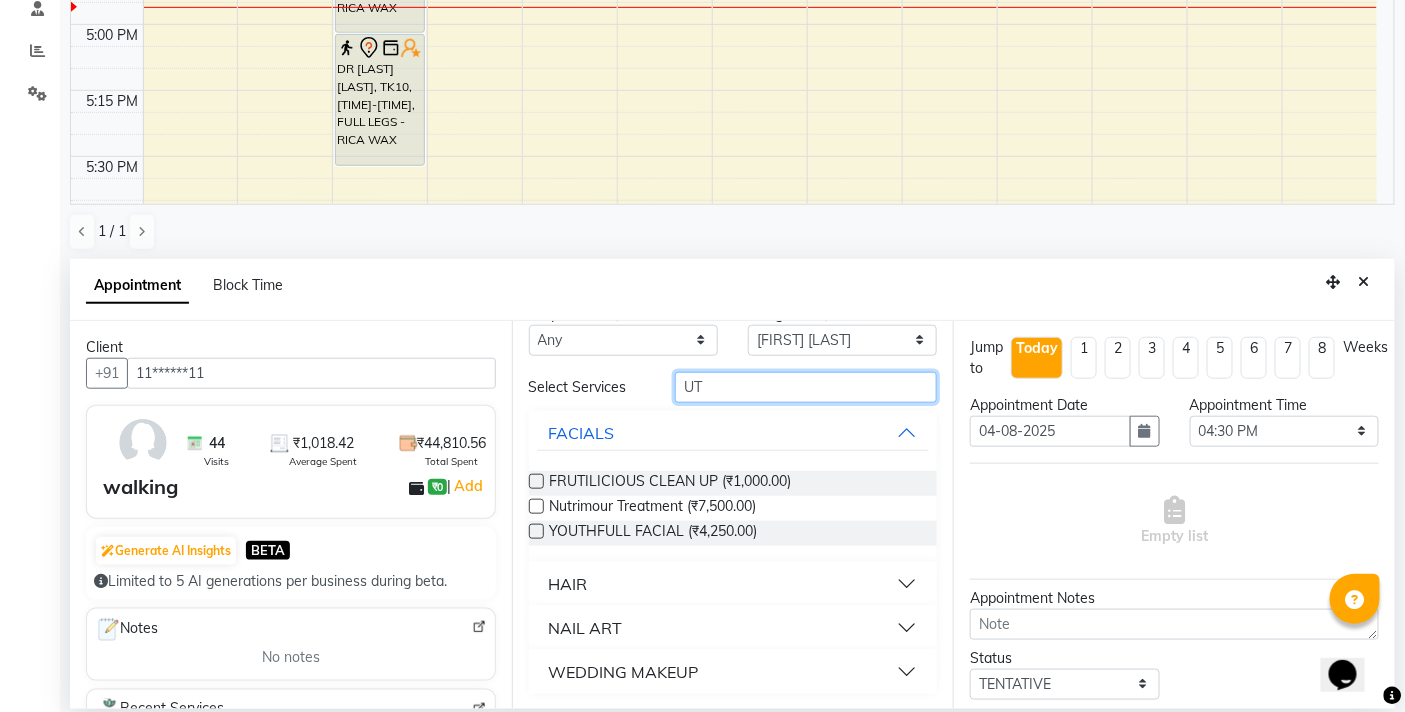 type on "U" 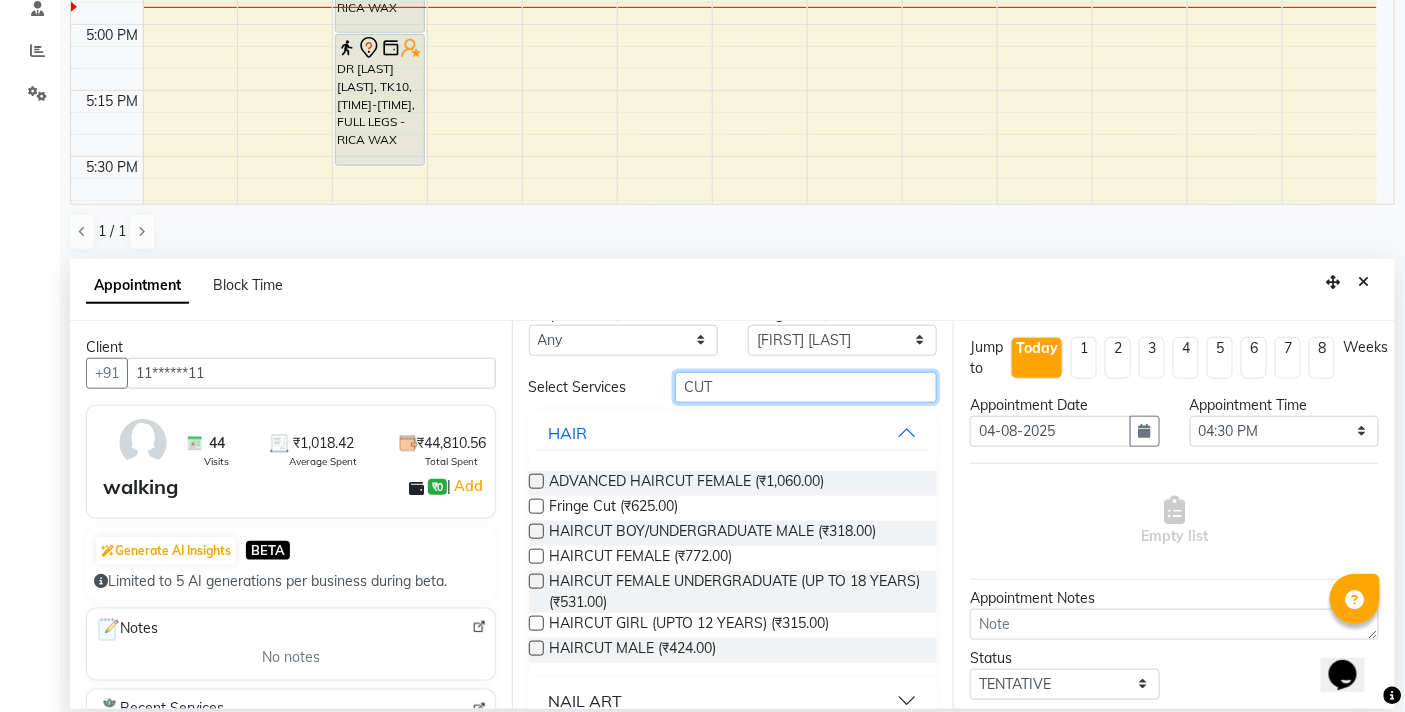 type on "CUT" 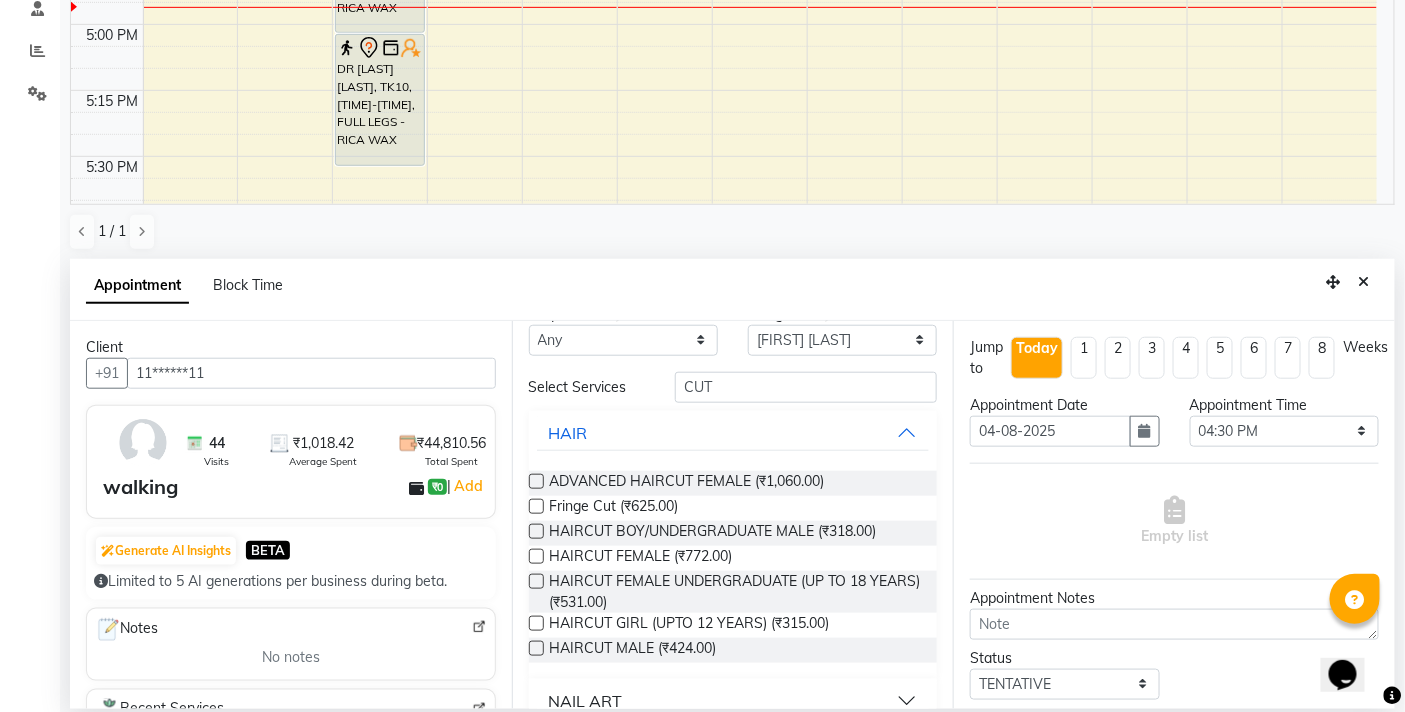 click at bounding box center [536, 481] 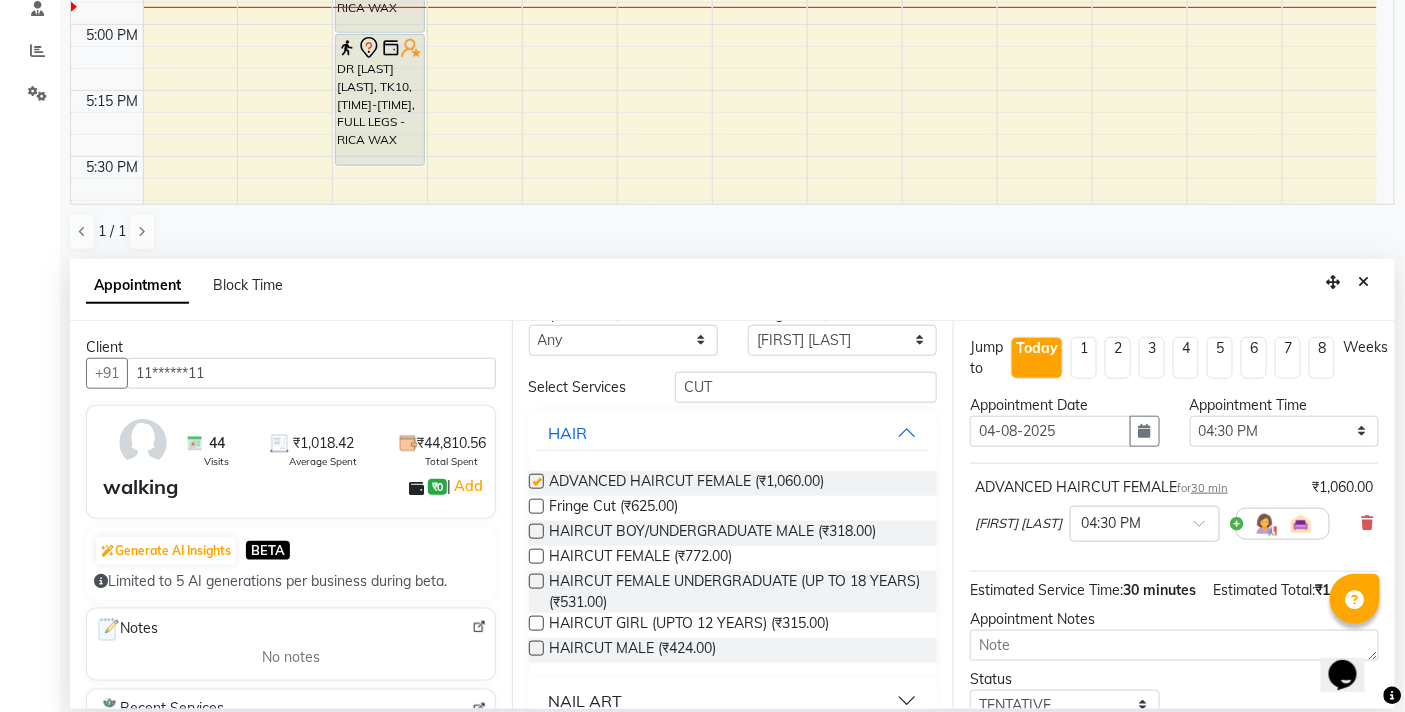 checkbox on "false" 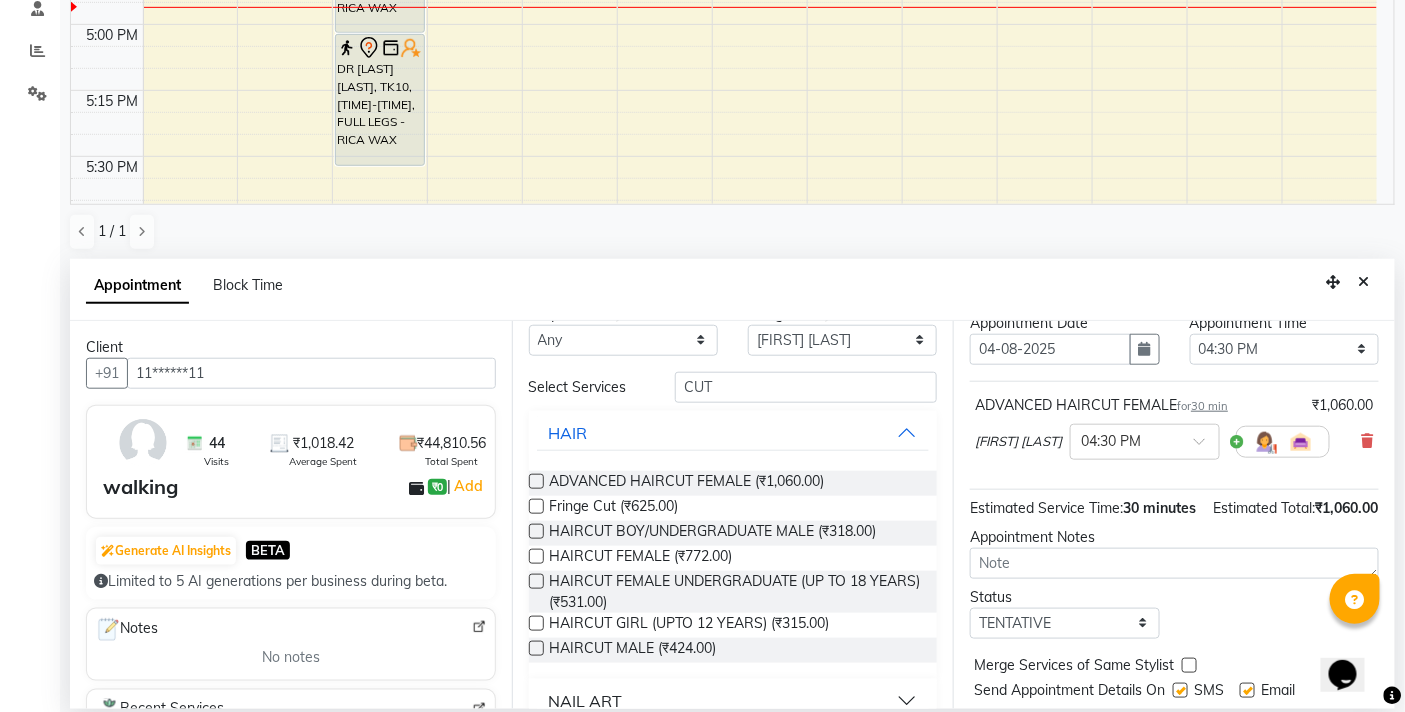 scroll, scrollTop: 162, scrollLeft: 0, axis: vertical 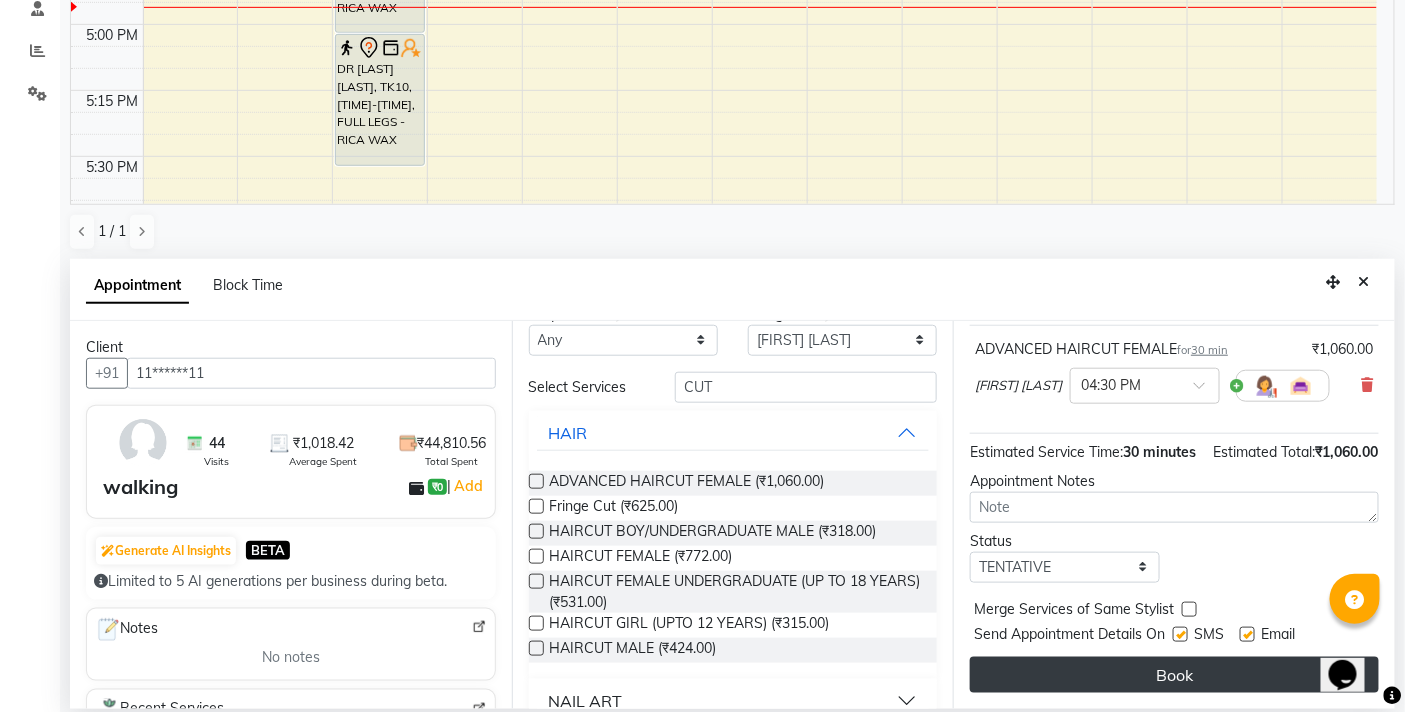 click on "Book" at bounding box center (1174, 675) 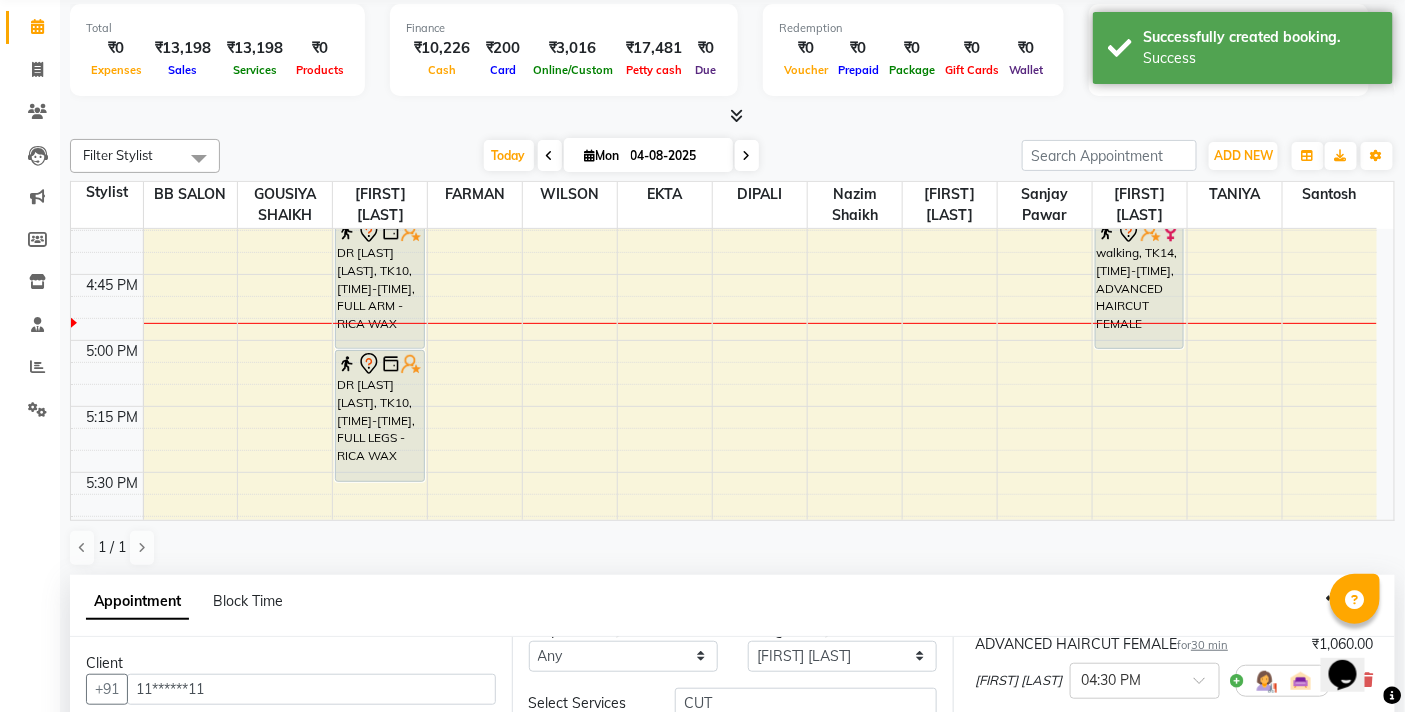 scroll, scrollTop: 0, scrollLeft: 0, axis: both 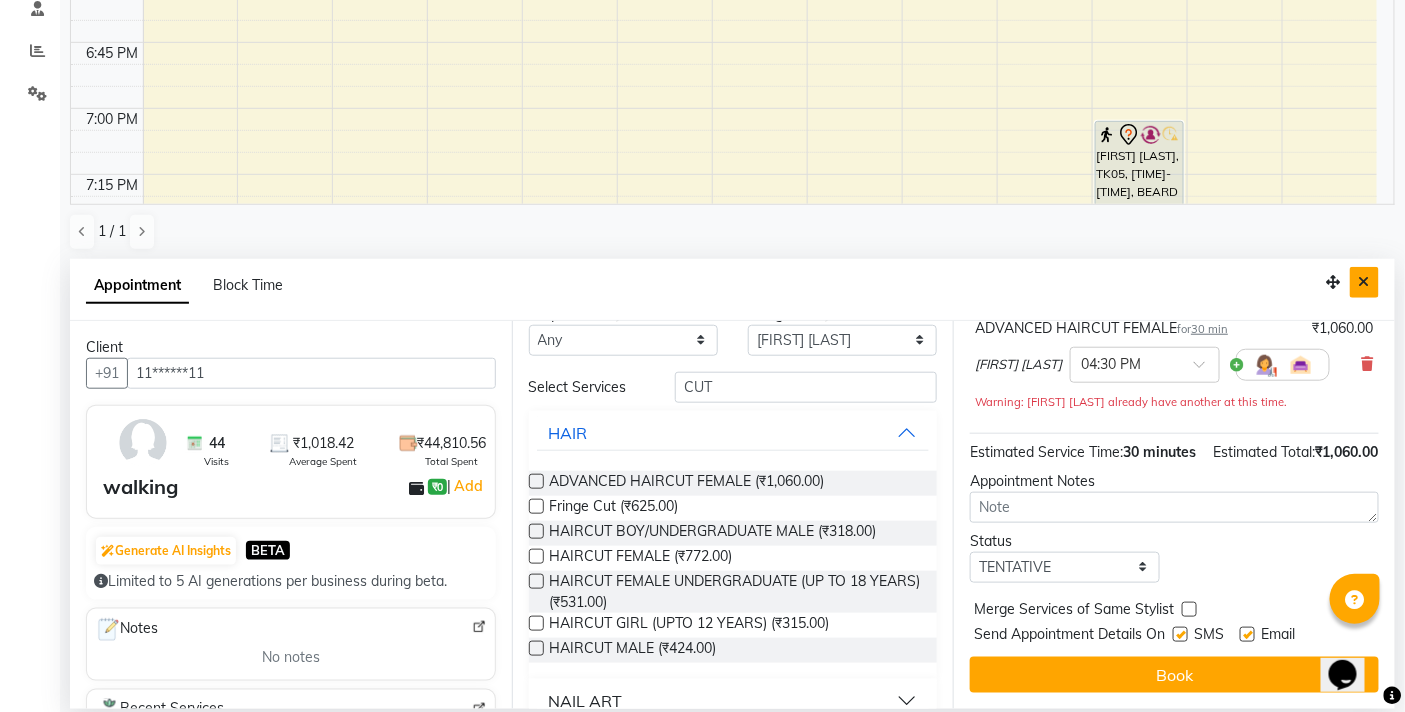click at bounding box center (1364, 282) 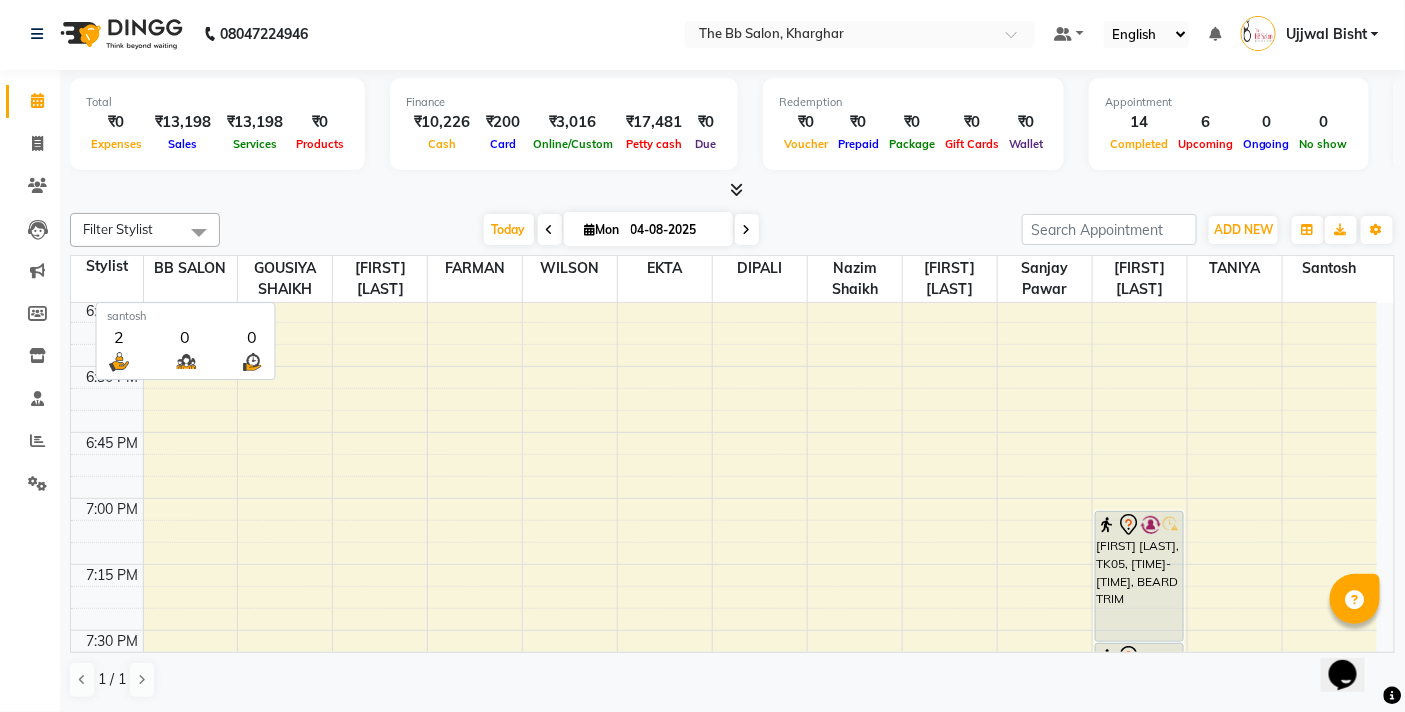 scroll, scrollTop: 1, scrollLeft: 0, axis: vertical 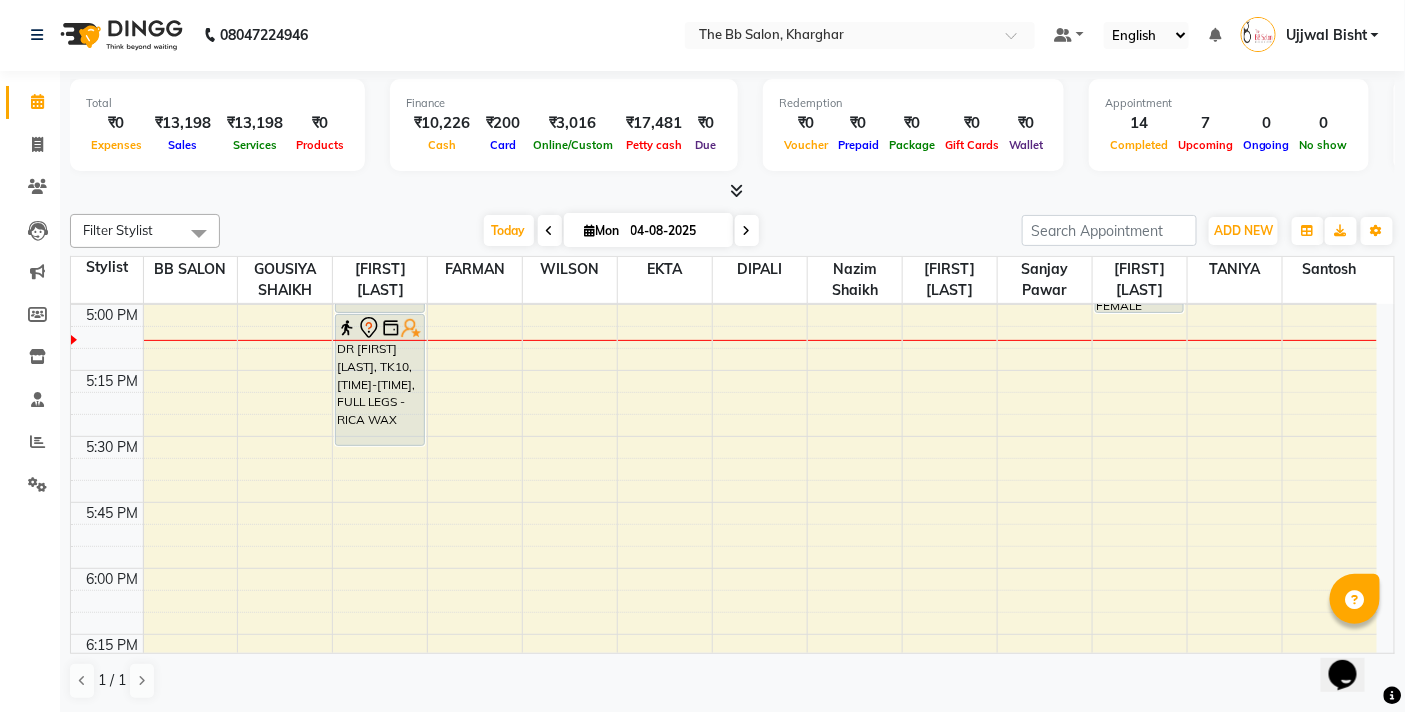 click on "Today  Mon 04-08-2025" at bounding box center (621, 231) 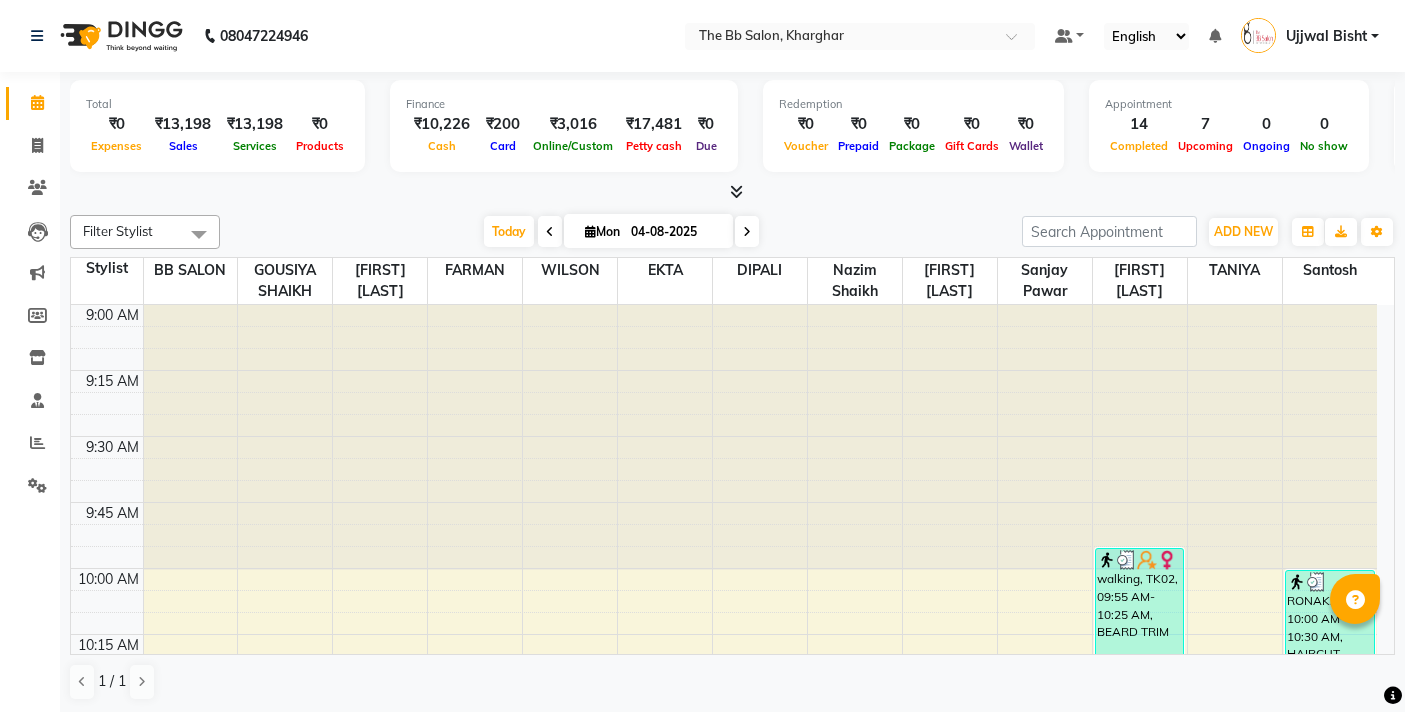 scroll, scrollTop: 0, scrollLeft: 0, axis: both 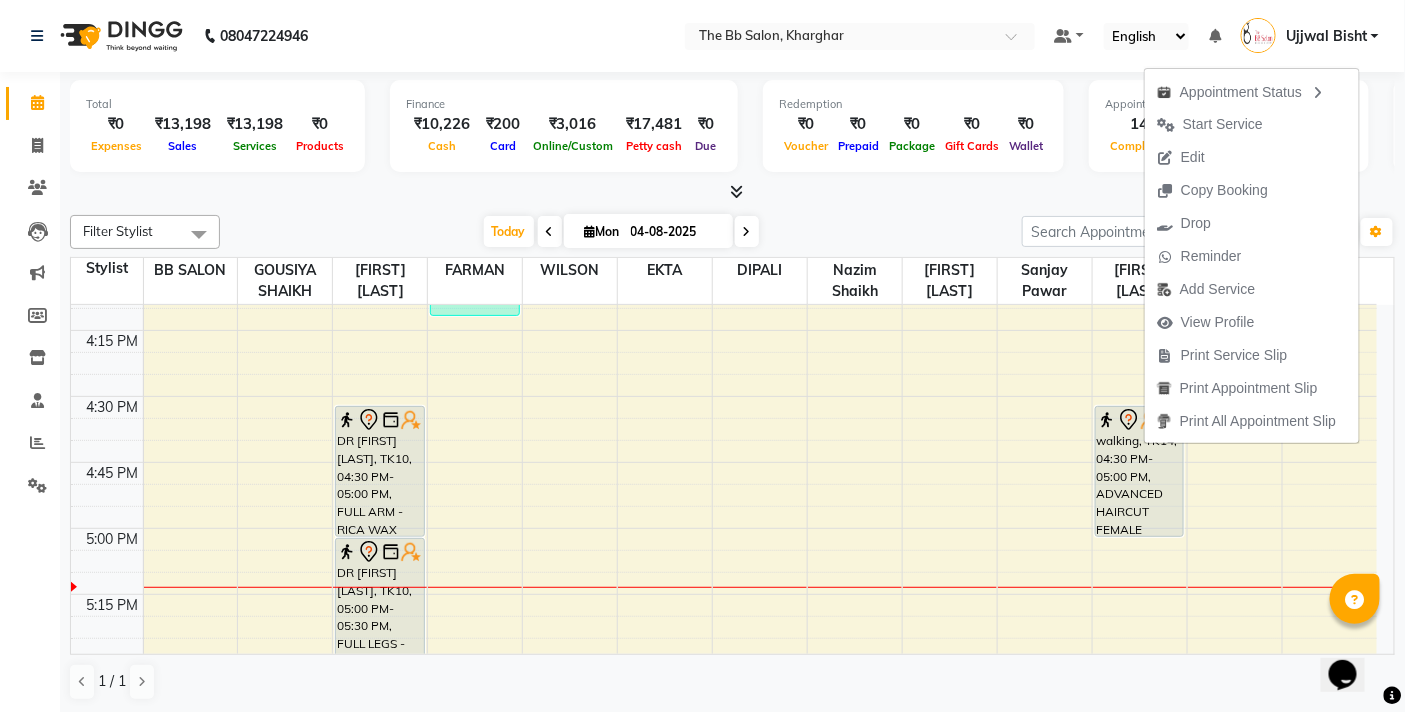 click on "Total  ₹0  Expenses ₹13,198  Sales ₹13,198  Services ₹0  Products Finance  ₹10,226  Cash ₹200  Card ₹3,016  Online/Custom ₹17,481 Petty cash ₹0 Due  Redemption  ₹0 Voucher ₹0 Prepaid ₹0 Package ₹0  Gift Cards ₹0  Wallet  Appointment  14 Completed 7 Upcoming 0 Ongoing 0 No show  Other sales  ₹0  Packages ₹0  Memberships ₹0  Vouchers ₹0  Prepaids ₹0  Gift Cards Filter Stylist Select All BB SALON DIPALI EKTA FARMAN GOUSIYA SHAIKH [FIRST] [LAST] Nazim Shaikh Rupesh Chavan Sanjay Pawar santosh SHILPA YADAV TANIYA WILSON Today  Mon 04-08-2025 Toggle Dropdown Add Appointment Add Invoice Add Expense Add Attendance Add Client Add Transaction Toggle Dropdown Add Appointment Add Invoice Add Expense Add Attendance Add Client ADD NEW Toggle Dropdown Add Appointment Add Invoice Add Expense Add Attendance Add Client Add Transaction Filter Stylist Select All BB SALON DIPALI EKTA FARMAN GOUSIYA SHAIKH [FIRST] [LAST] Nazim Shaikh Rupesh Chavan Sanjay Pawar santosh SHILPA YADAV TANIYA List" 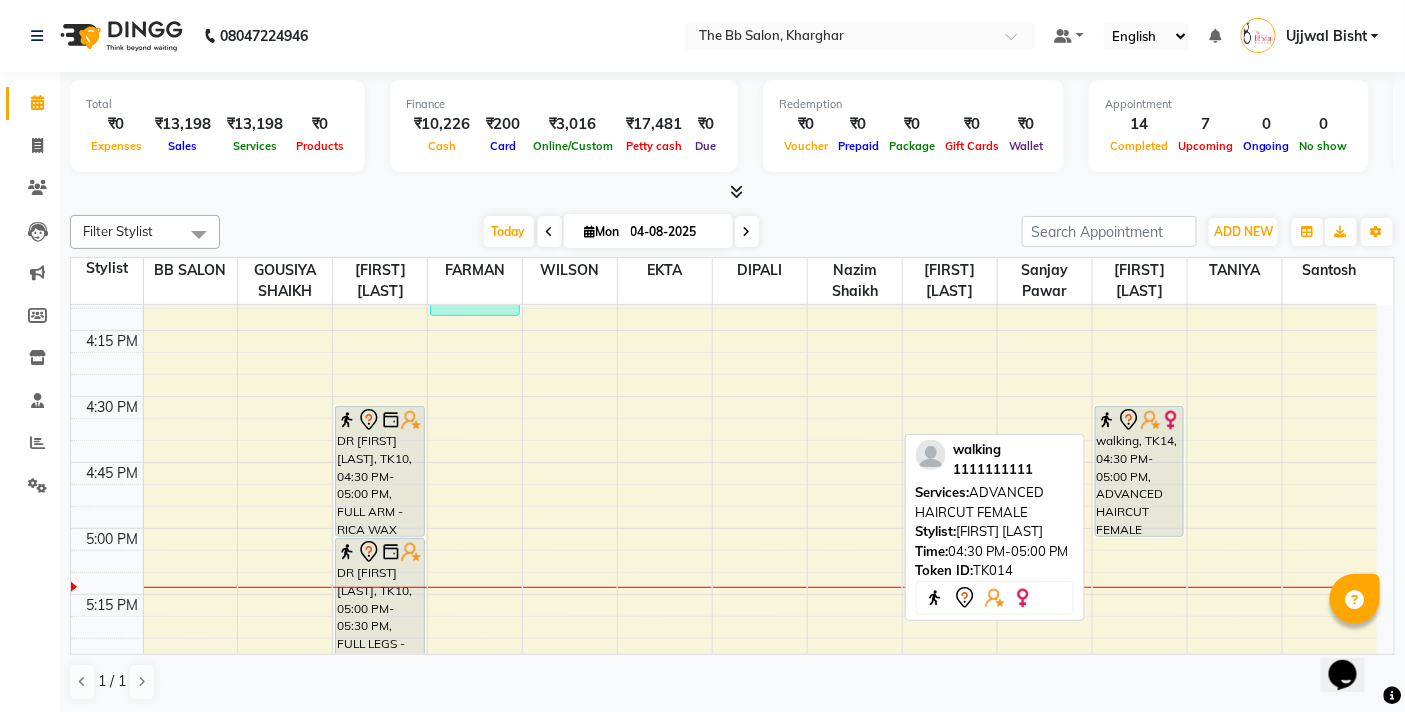 click at bounding box center [1151, 420] 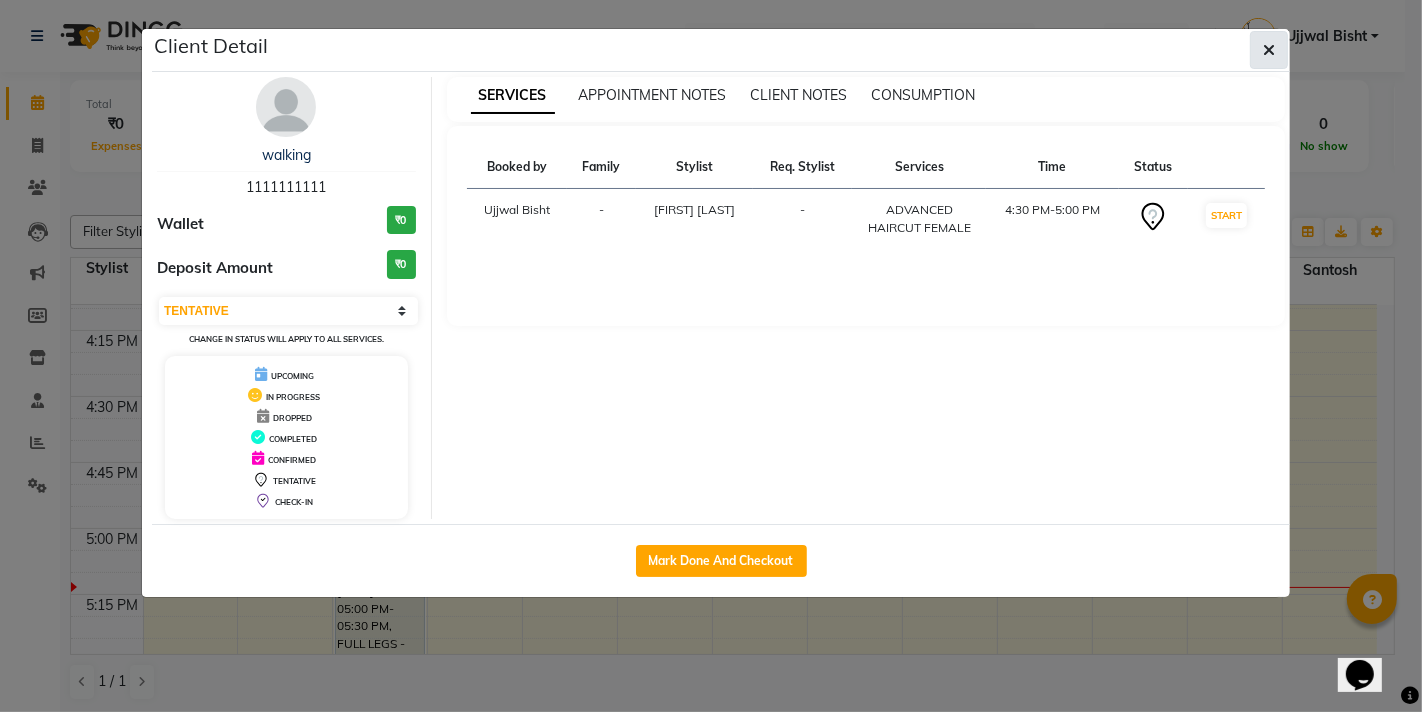 click 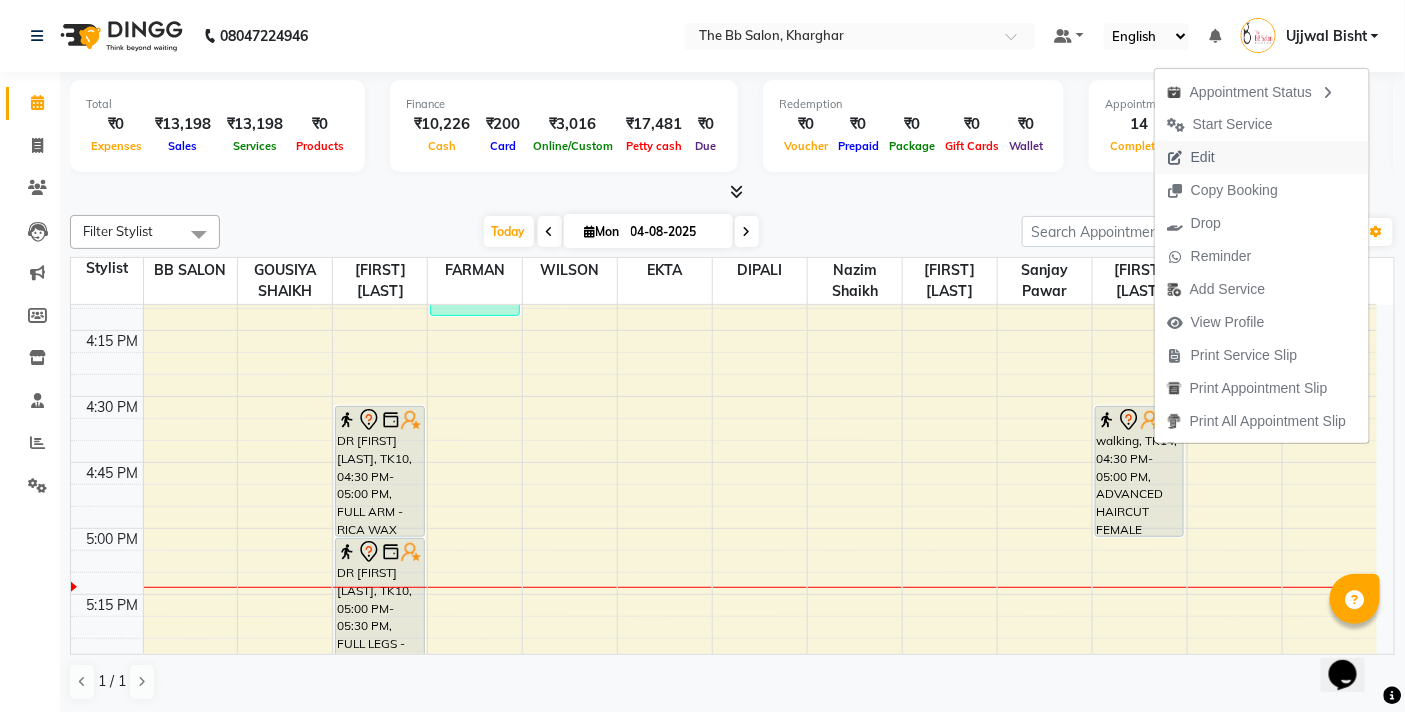 click on "Edit" at bounding box center [1191, 157] 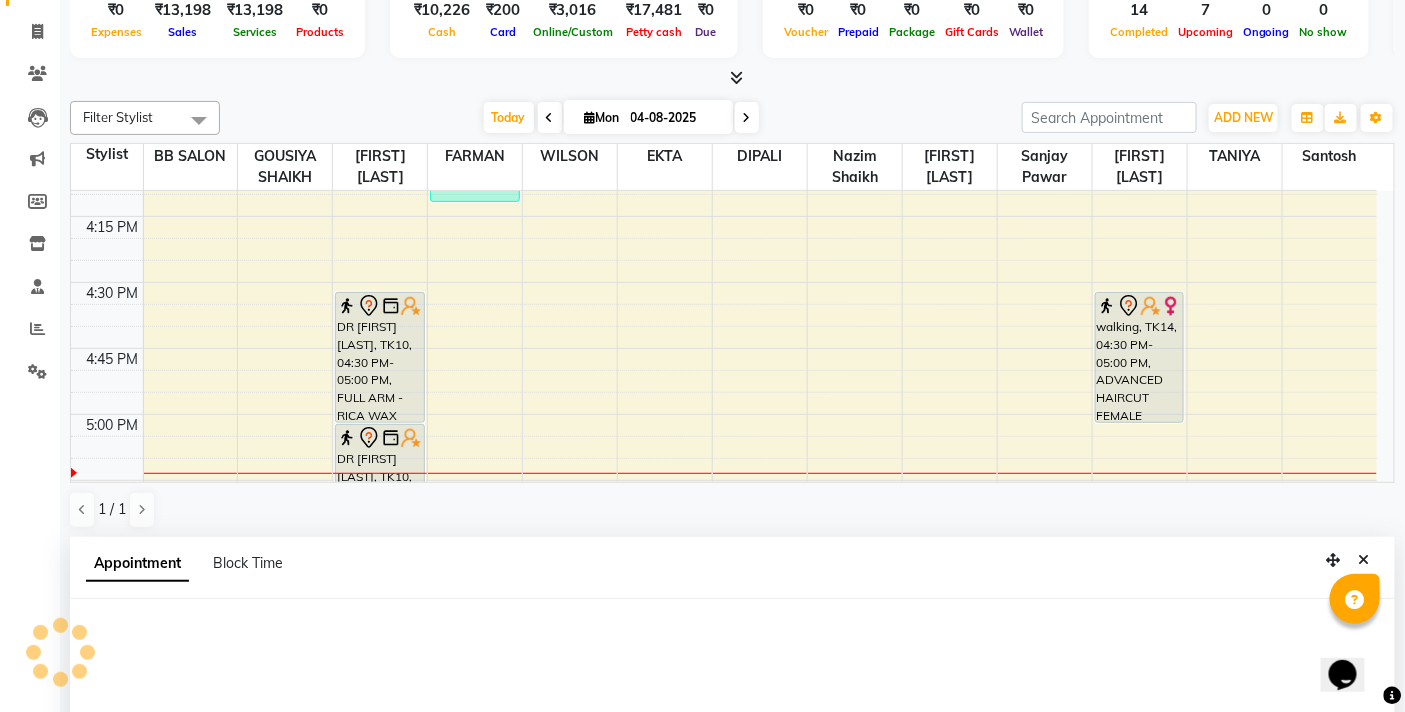 scroll, scrollTop: 392, scrollLeft: 0, axis: vertical 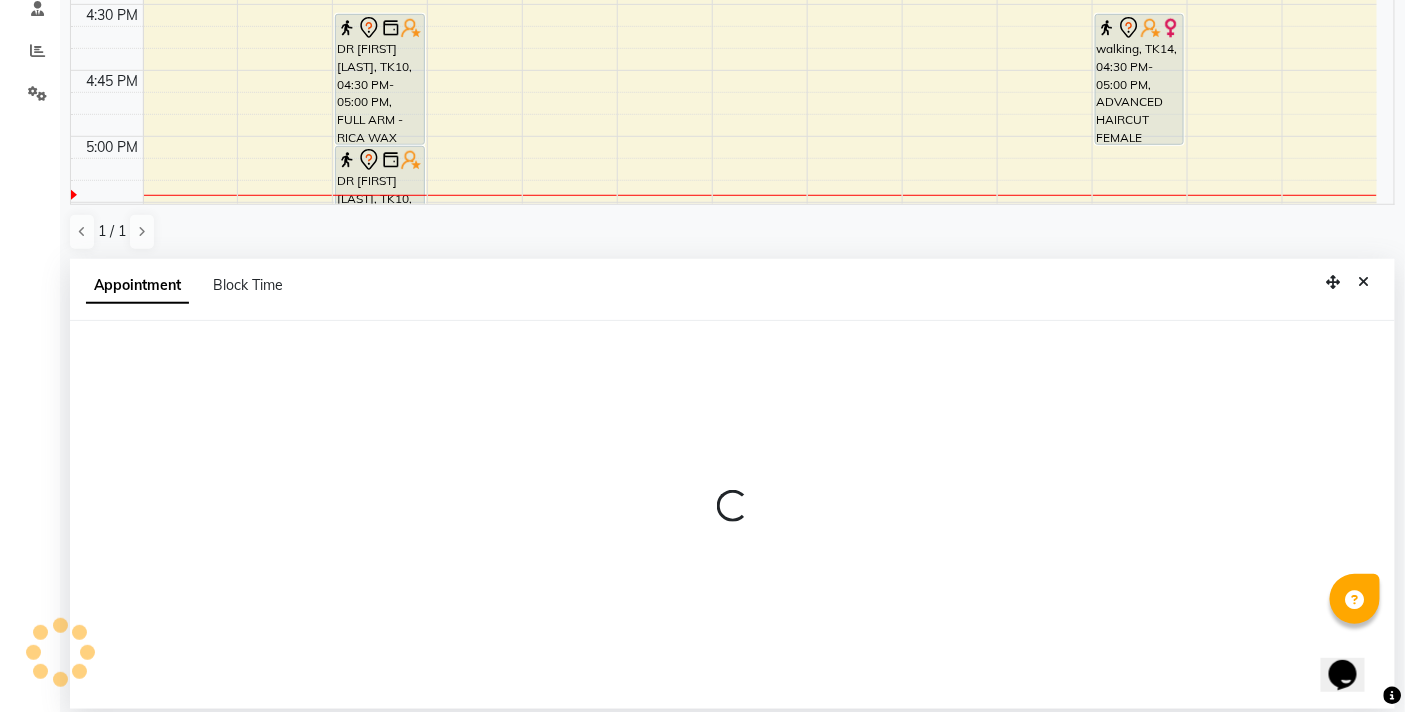 select on "84071" 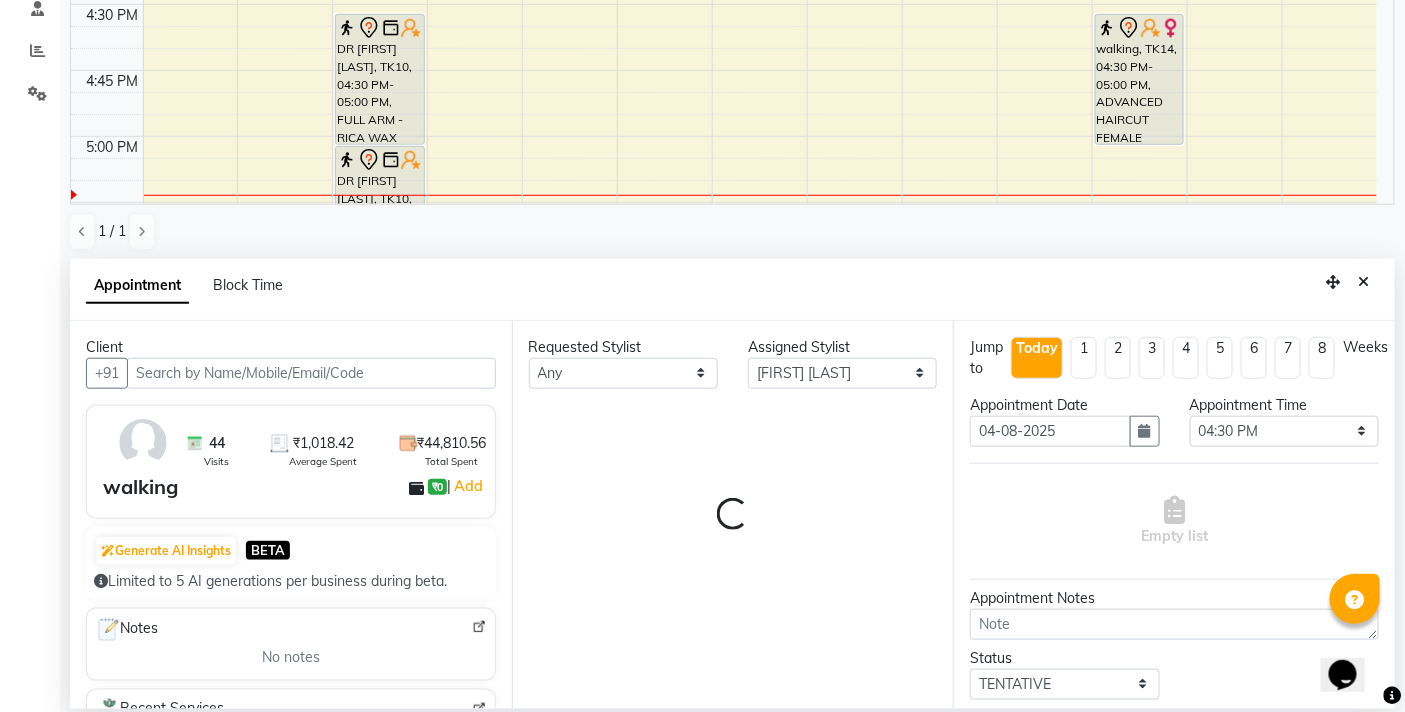 select on "3065" 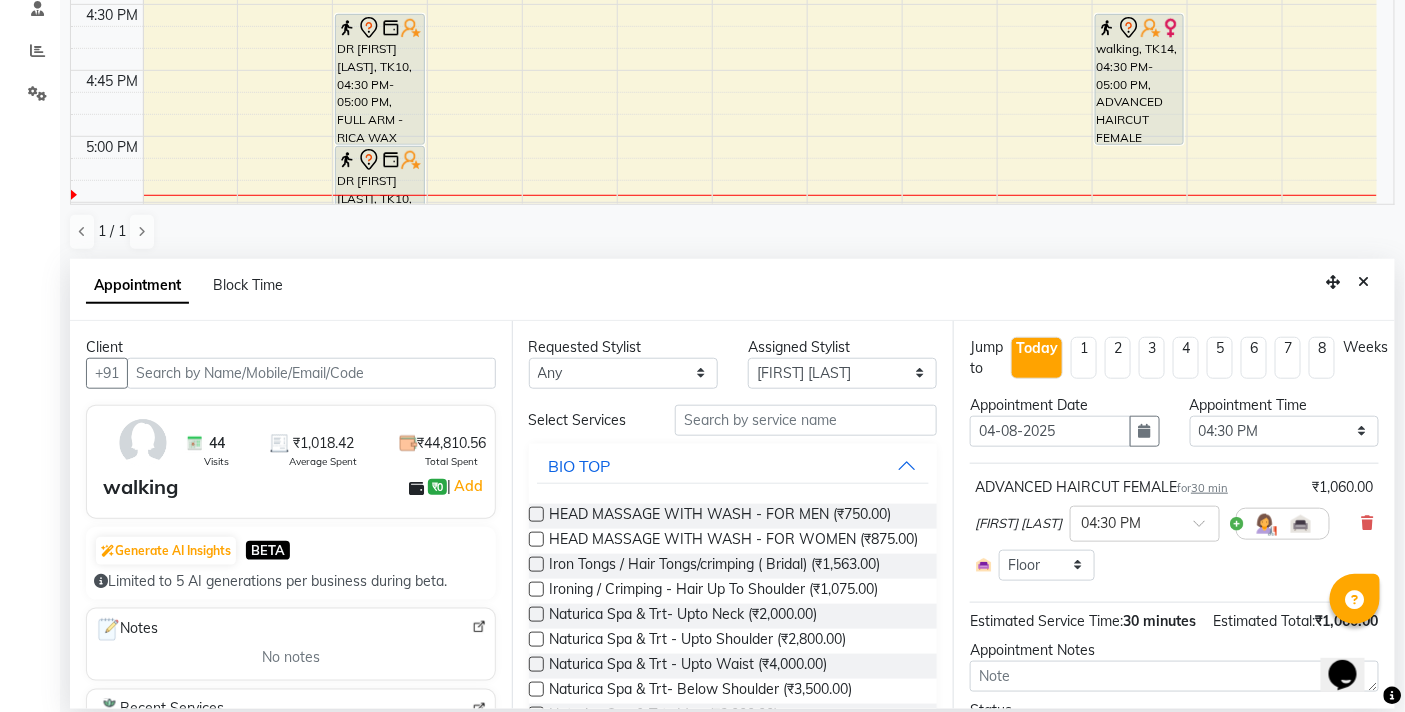 scroll, scrollTop: 2123, scrollLeft: 0, axis: vertical 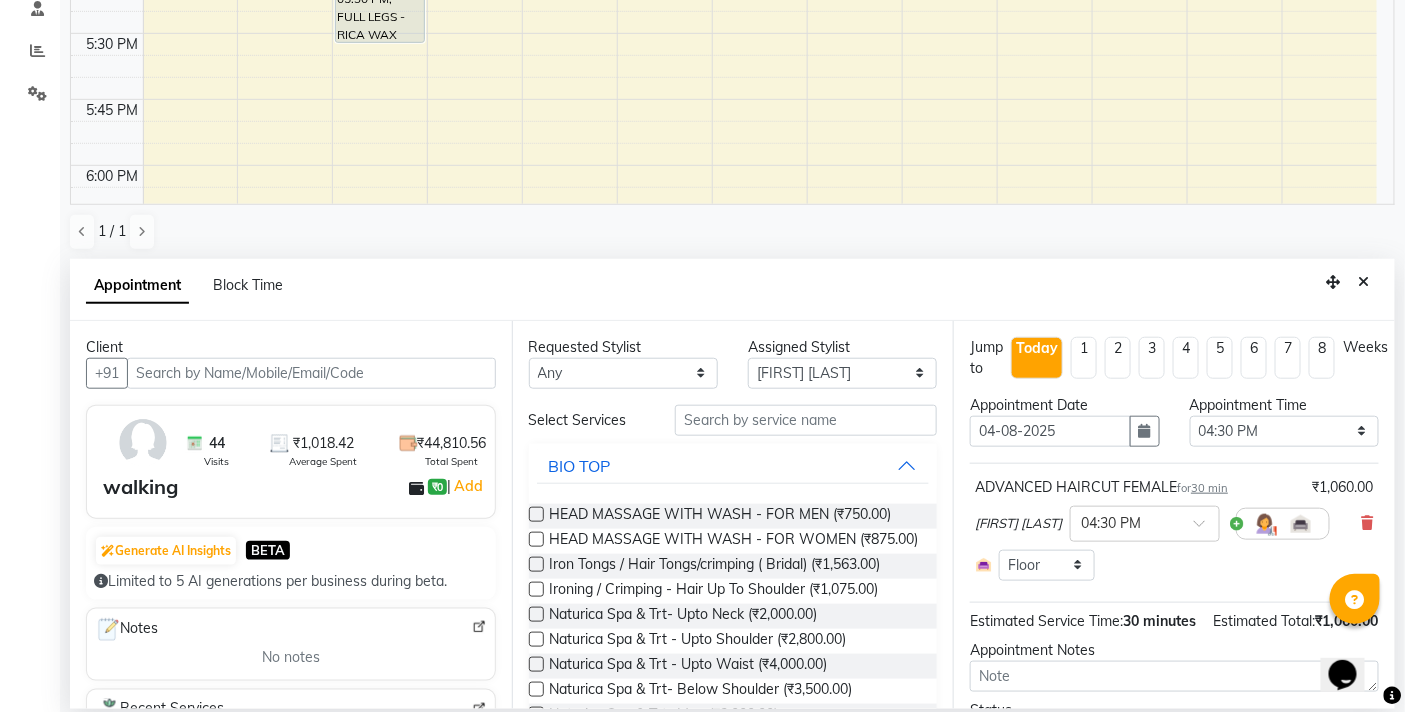 click at bounding box center [311, 373] 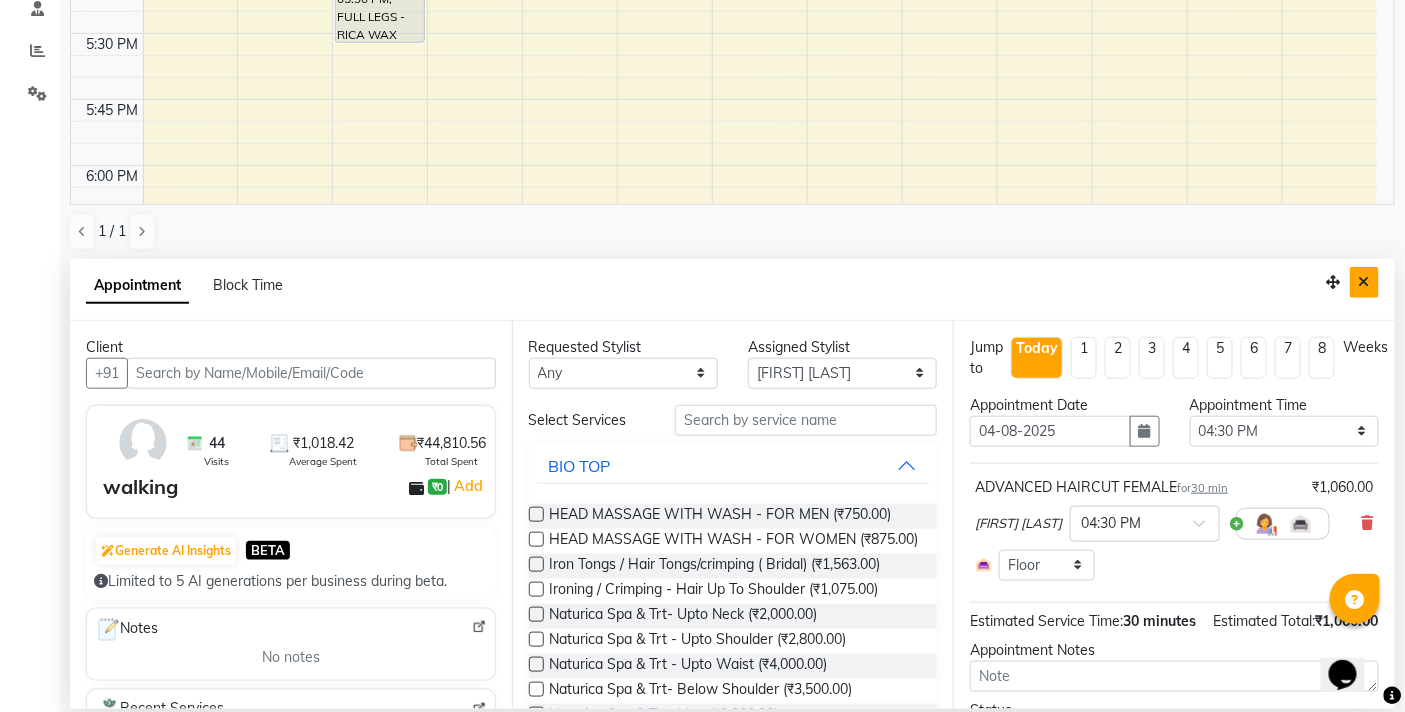 click at bounding box center [1364, 282] 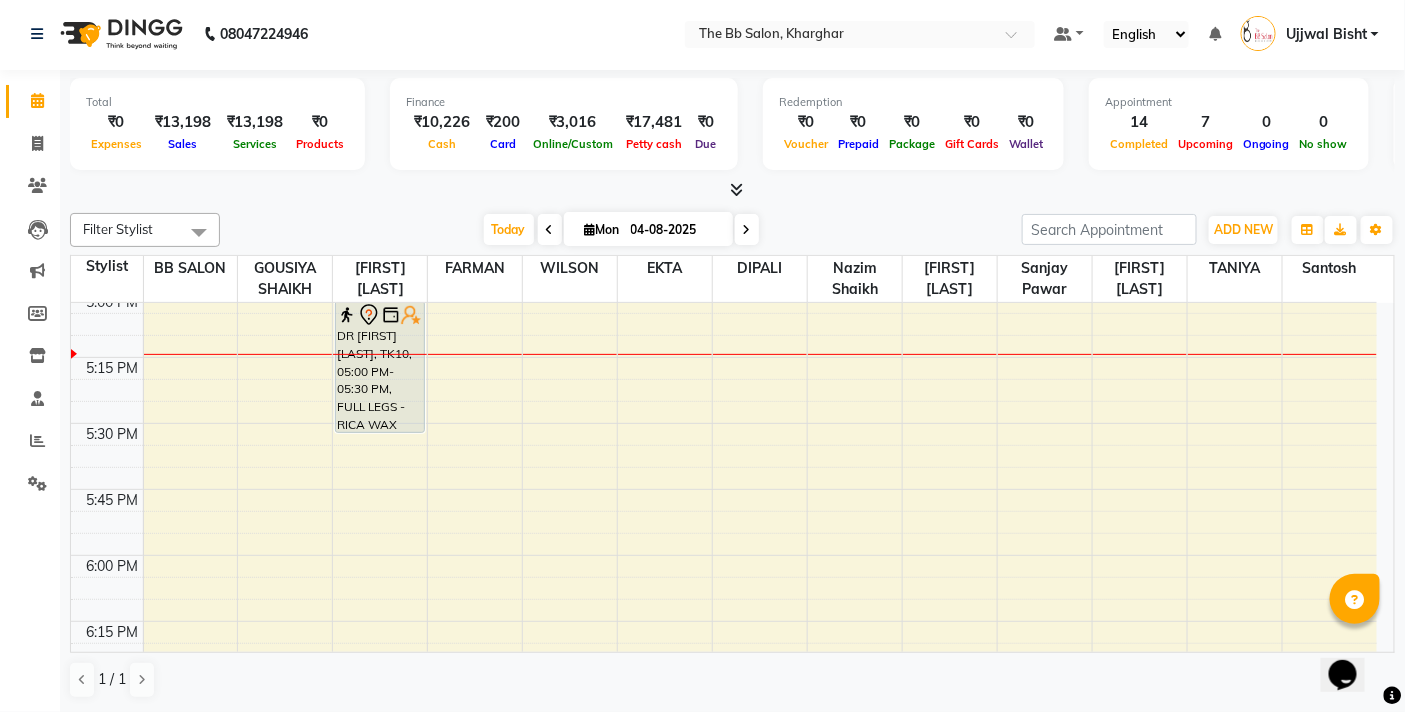 scroll, scrollTop: 1, scrollLeft: 0, axis: vertical 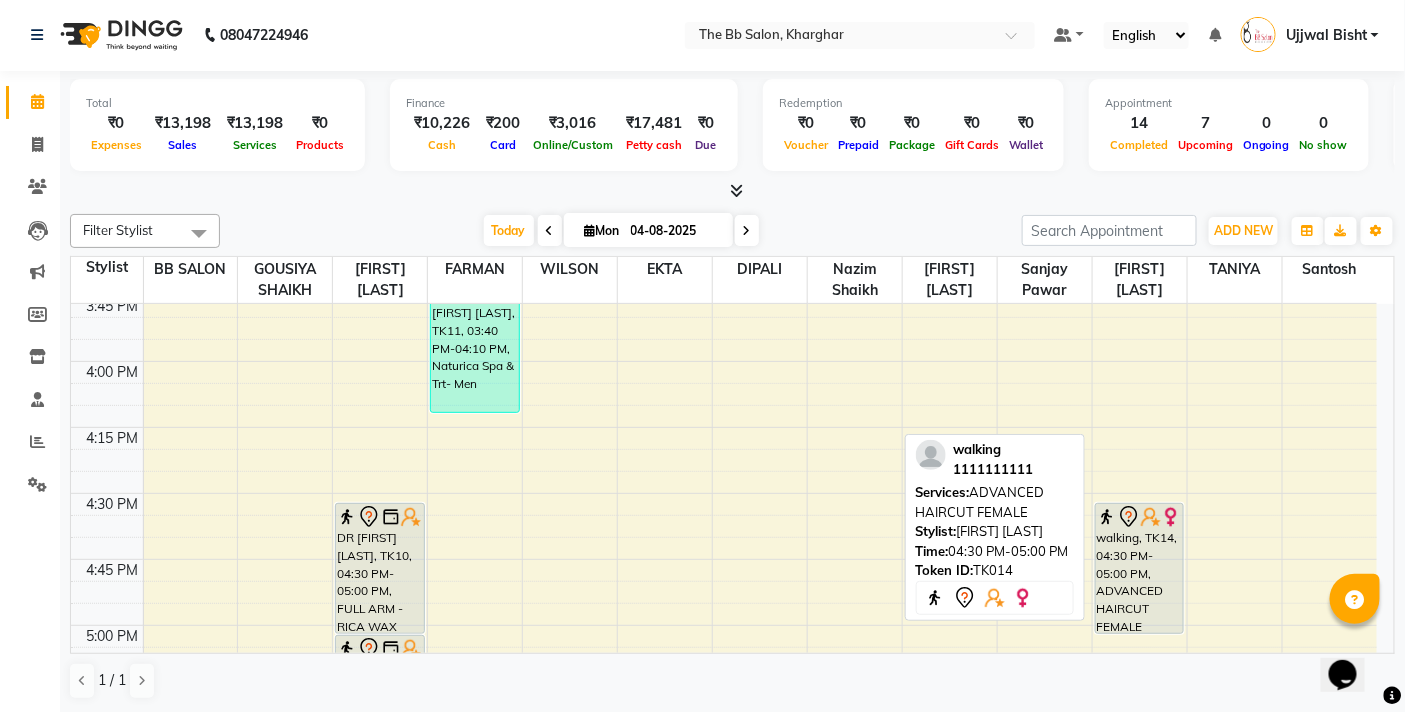 click on "walking, TK14, 04:30 PM-05:00 PM, ADVANCED HAIRCUT FEMALE" at bounding box center [1140, 568] 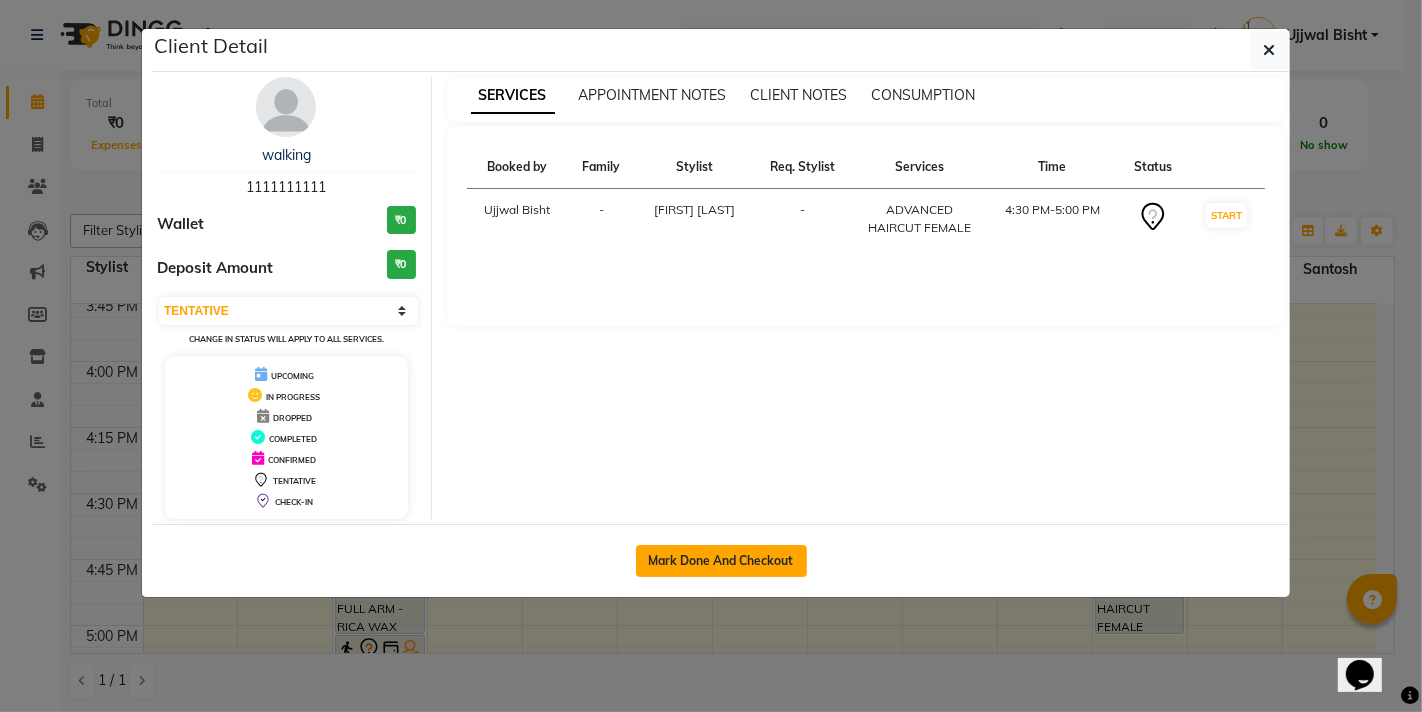 click on "Mark Done And Checkout" 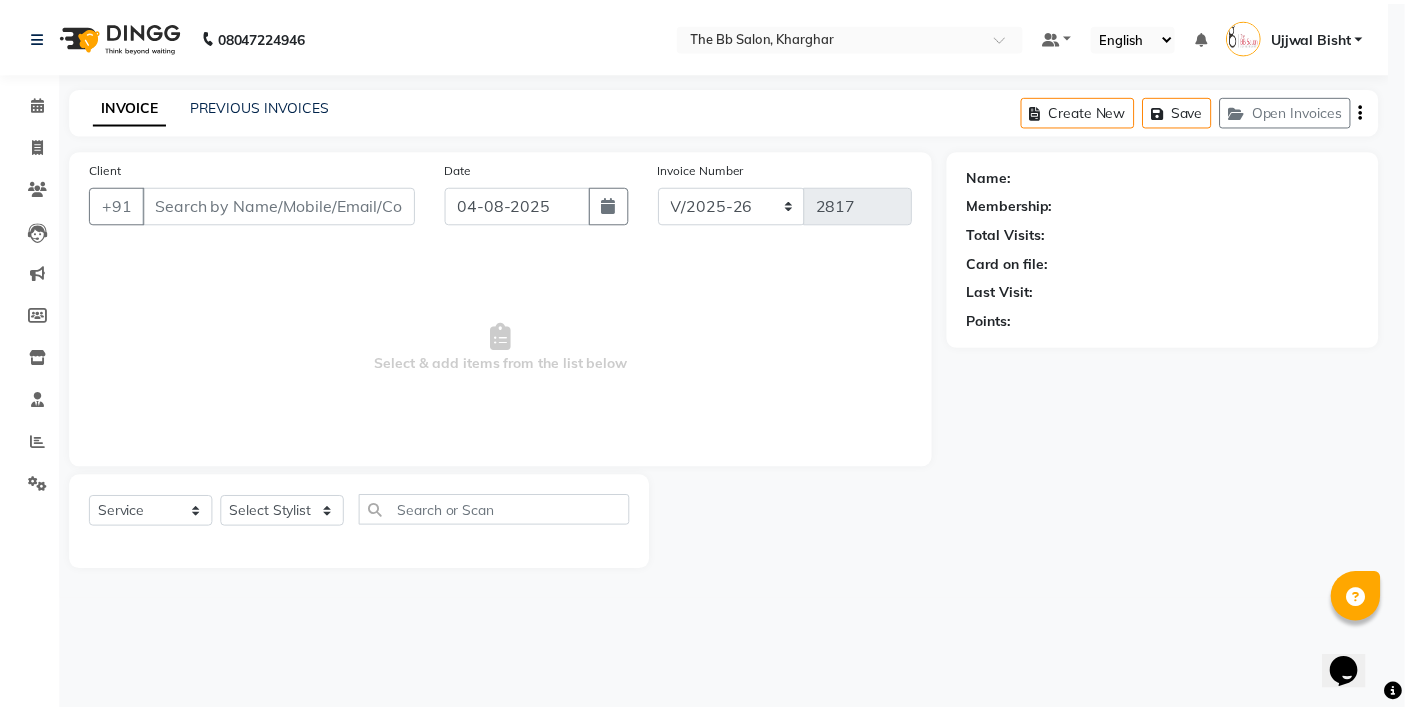 scroll, scrollTop: 0, scrollLeft: 0, axis: both 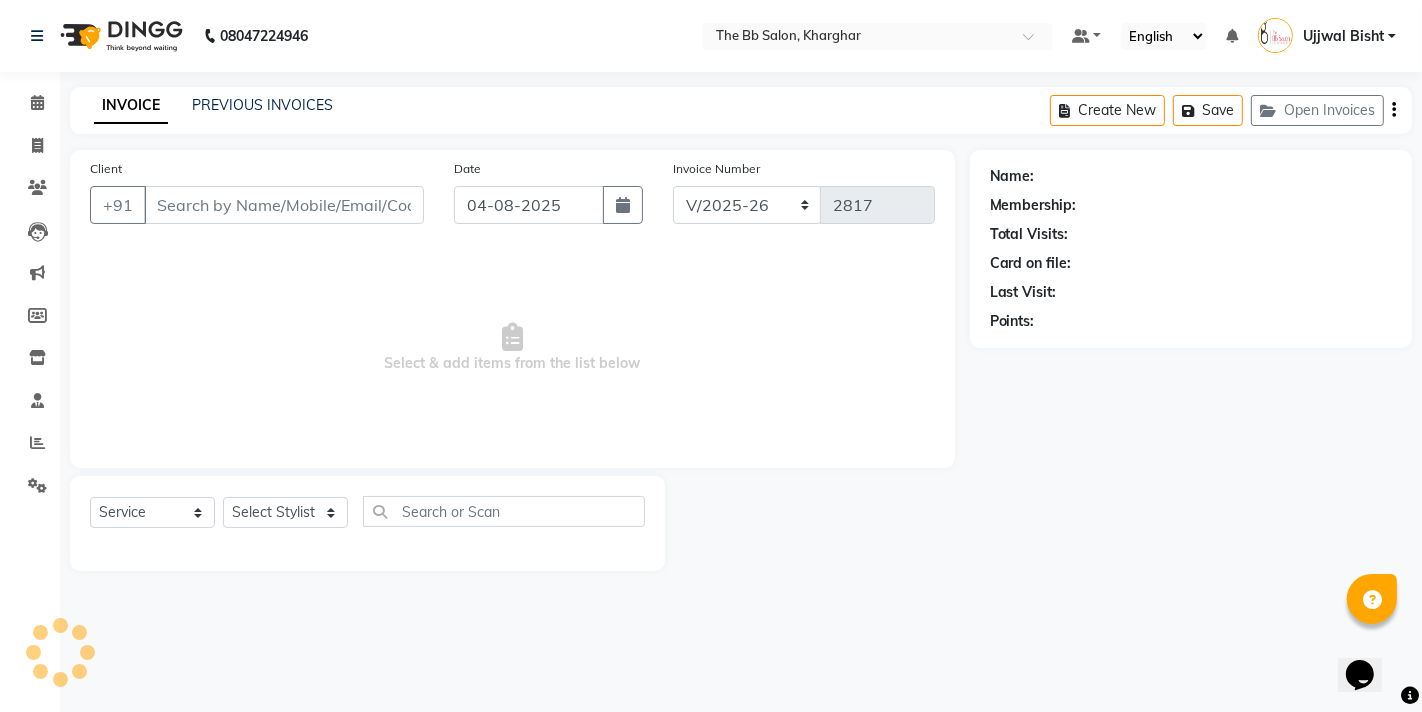 type on "11******11" 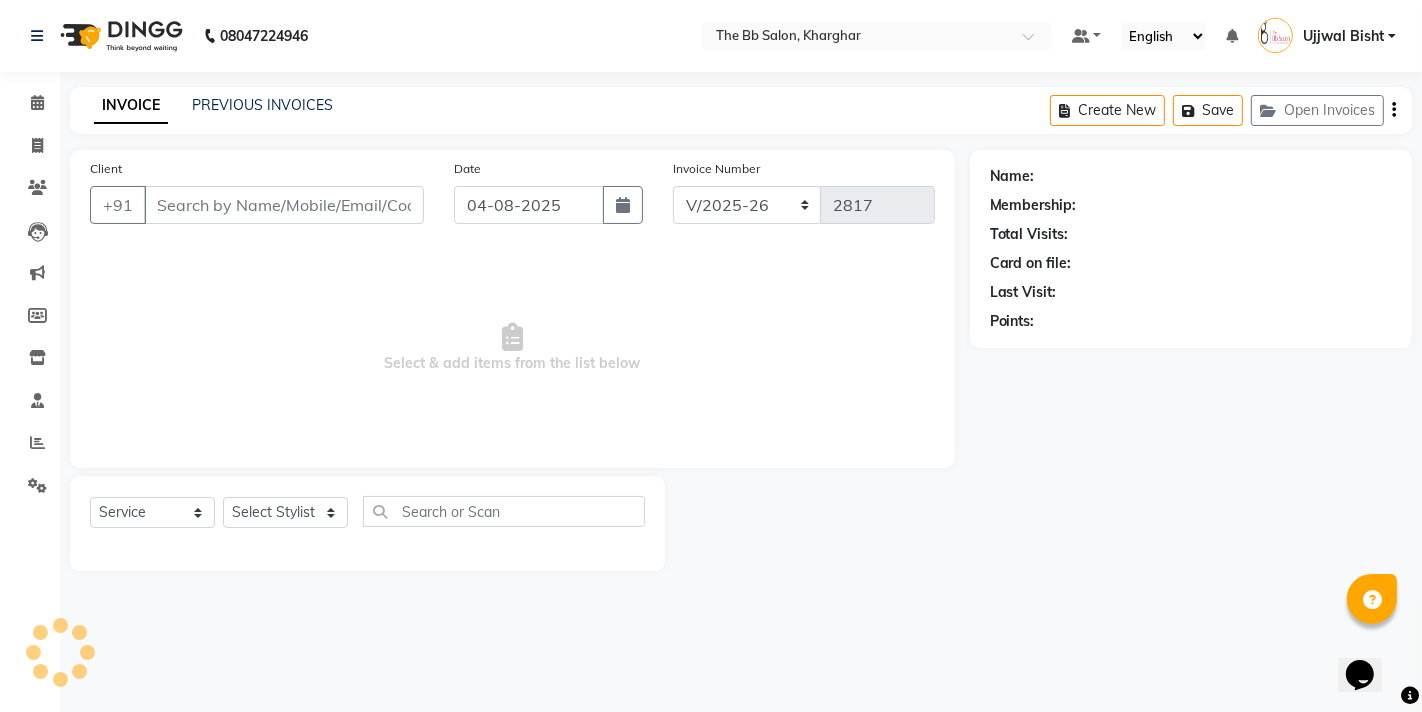 select on "84071" 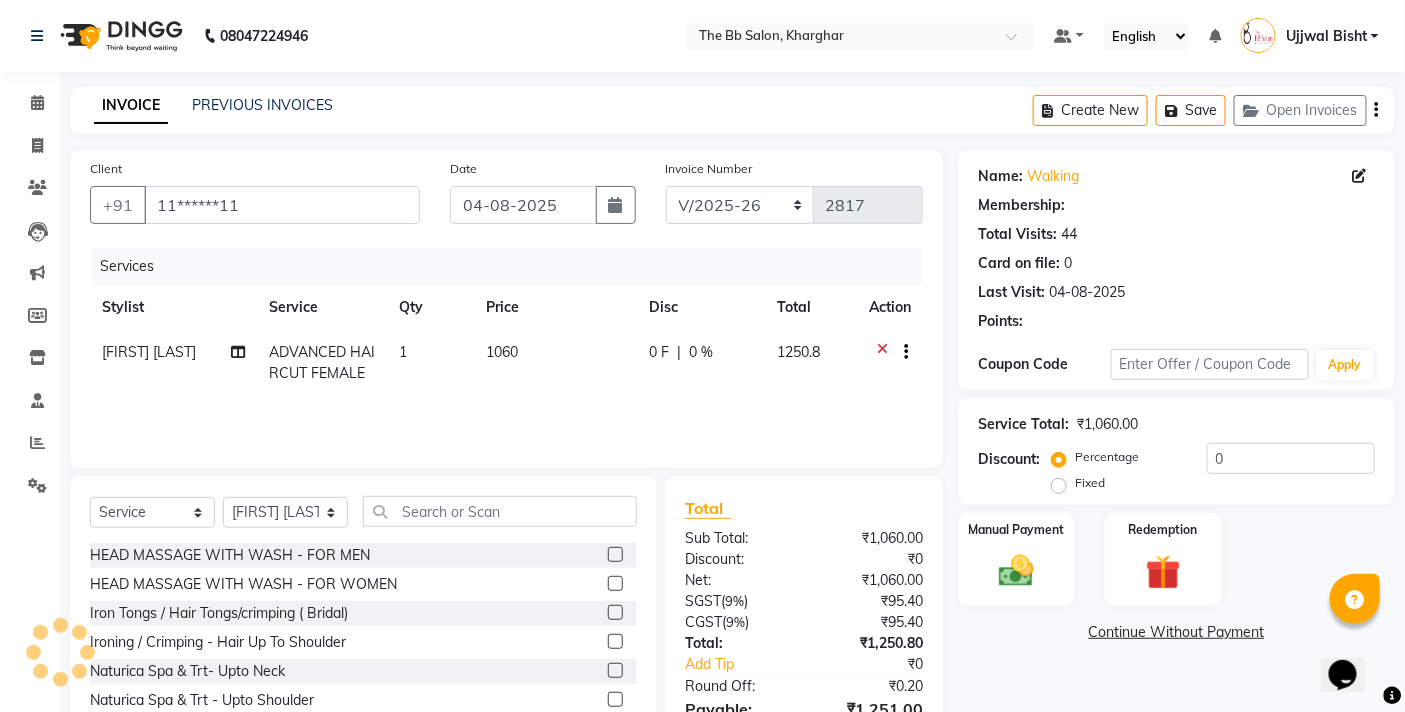 select on "1: Object" 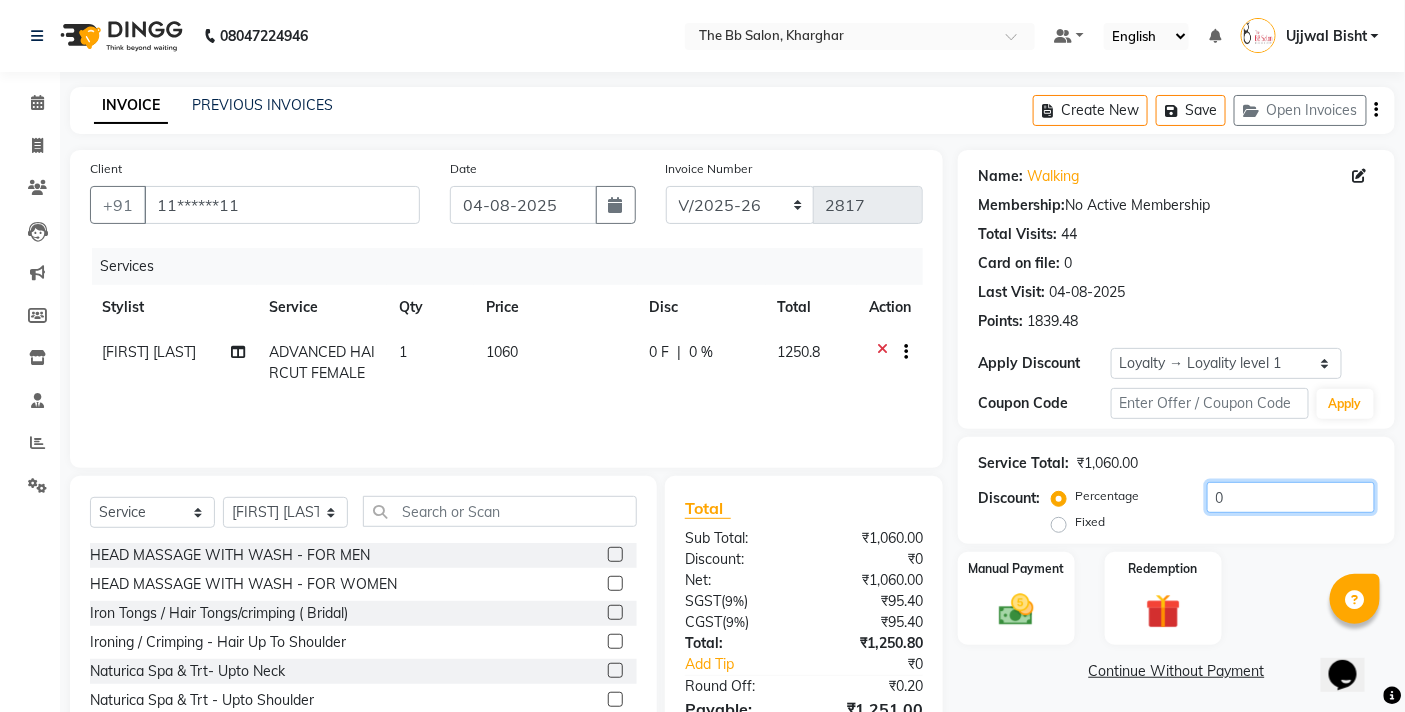 click on "0" 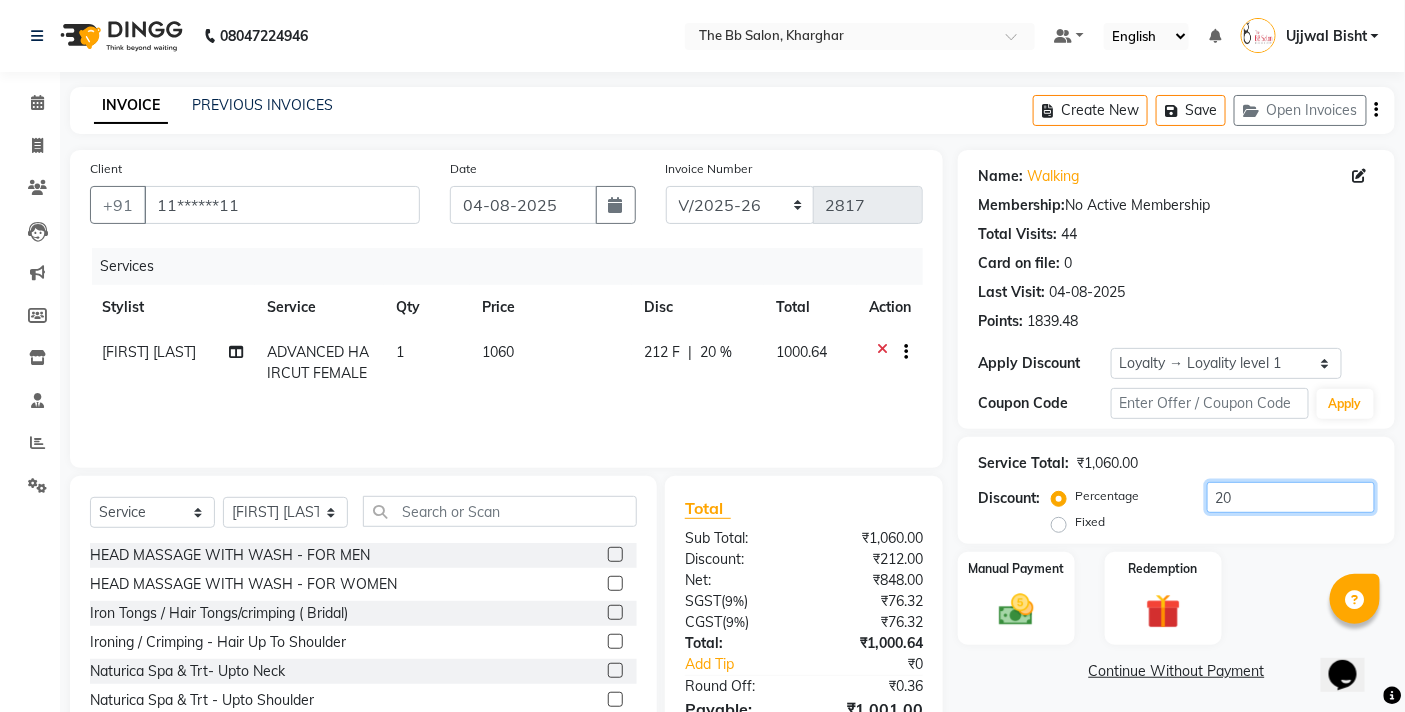 scroll, scrollTop: 108, scrollLeft: 0, axis: vertical 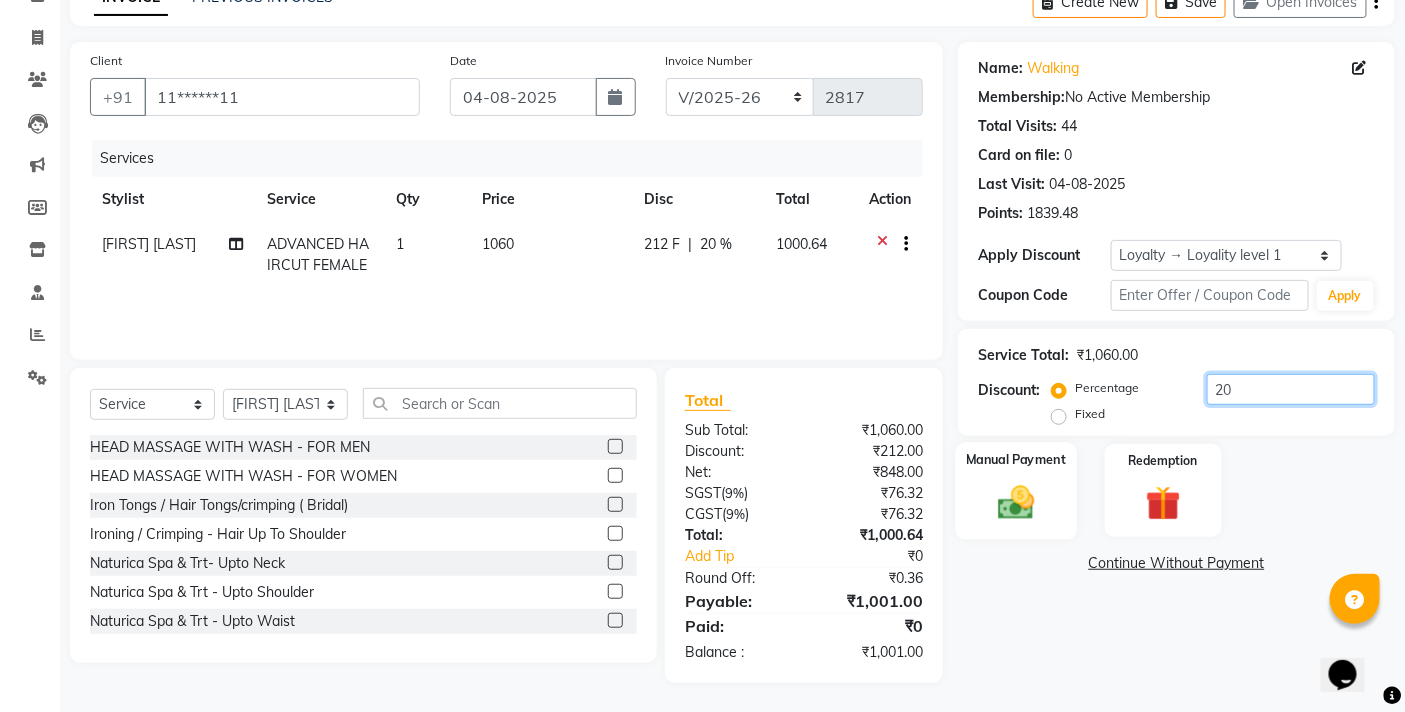 type on "20" 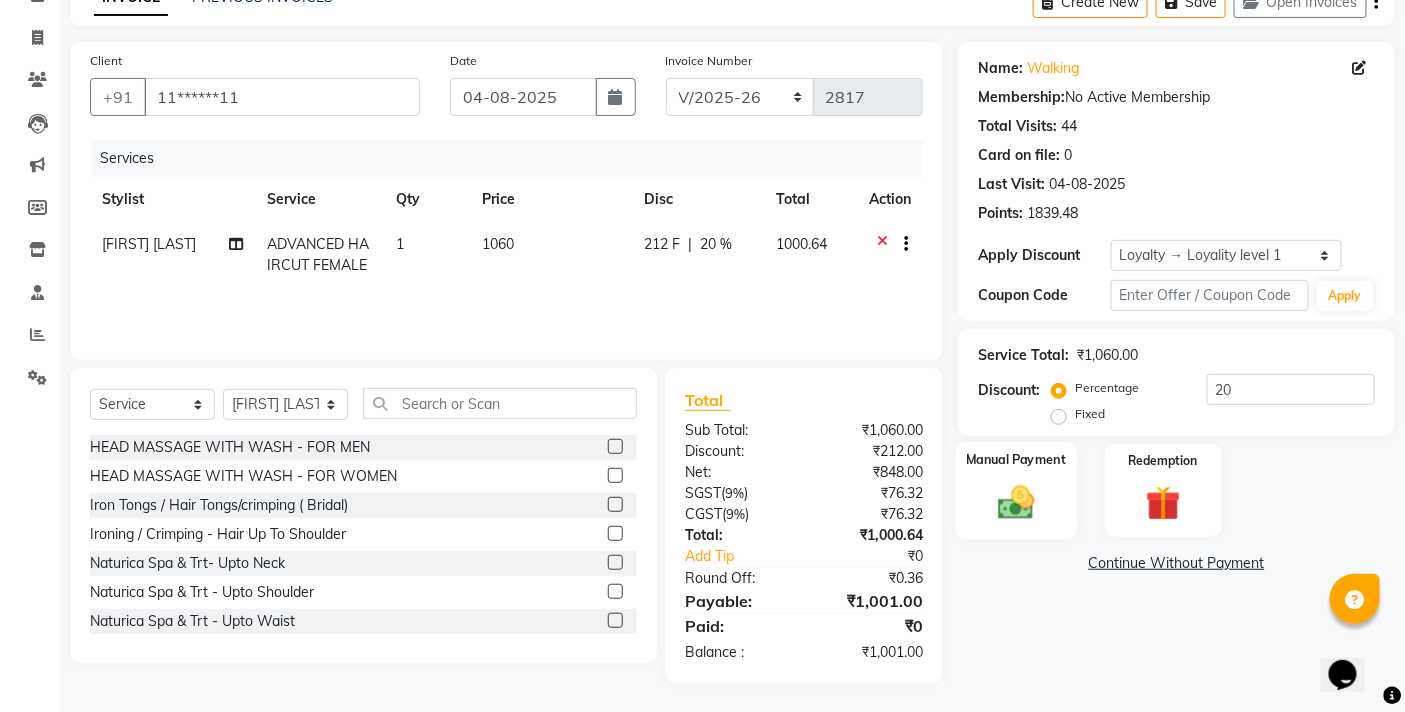 click on "Manual Payment" 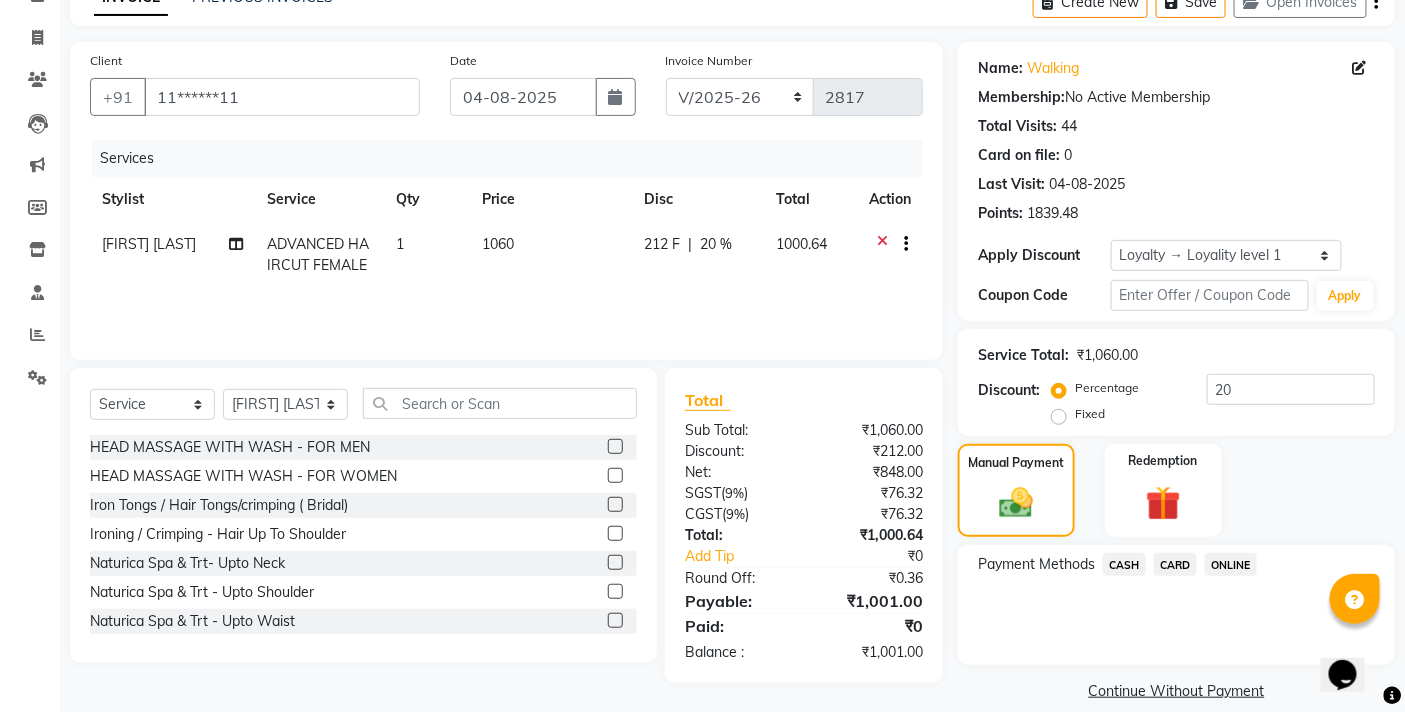 click on "CASH" 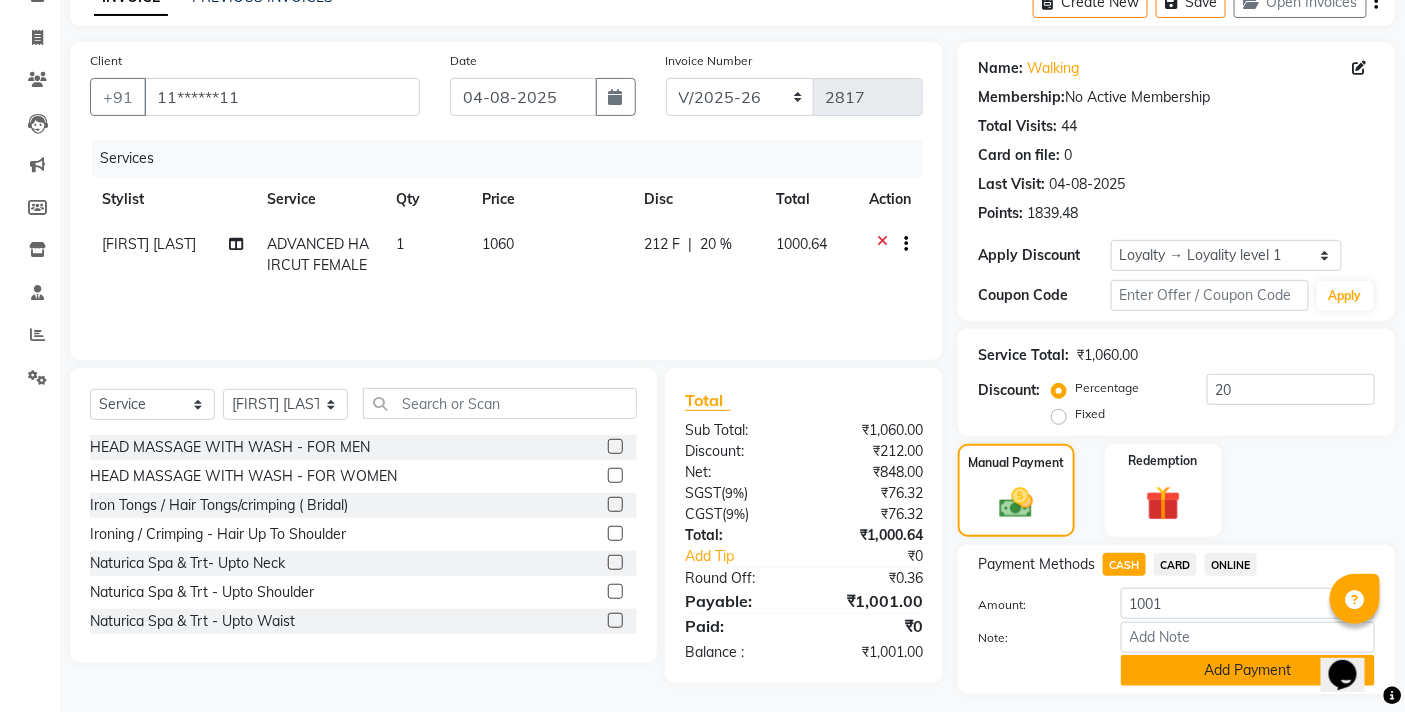 drag, startPoint x: 1177, startPoint y: 668, endPoint x: 1227, endPoint y: 657, distance: 51.1957 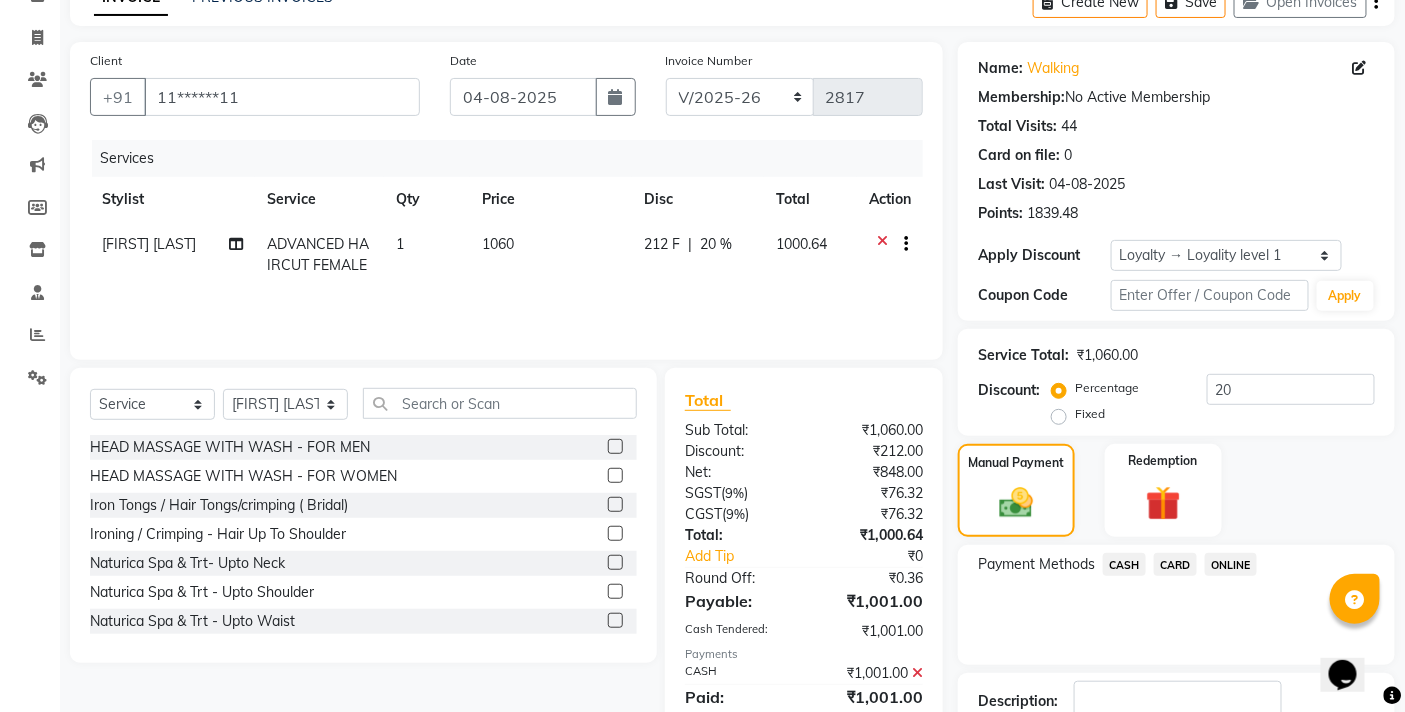 scroll, scrollTop: 278, scrollLeft: 0, axis: vertical 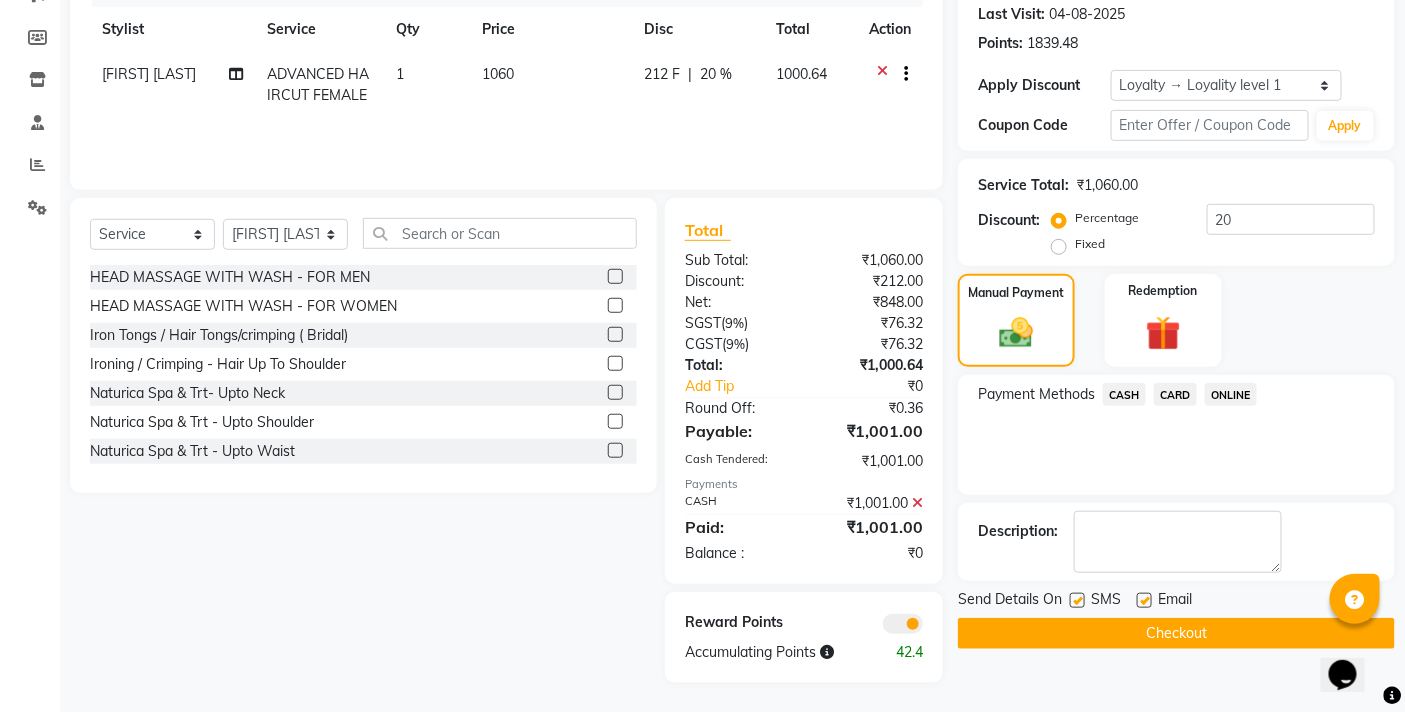 click on "Checkout" 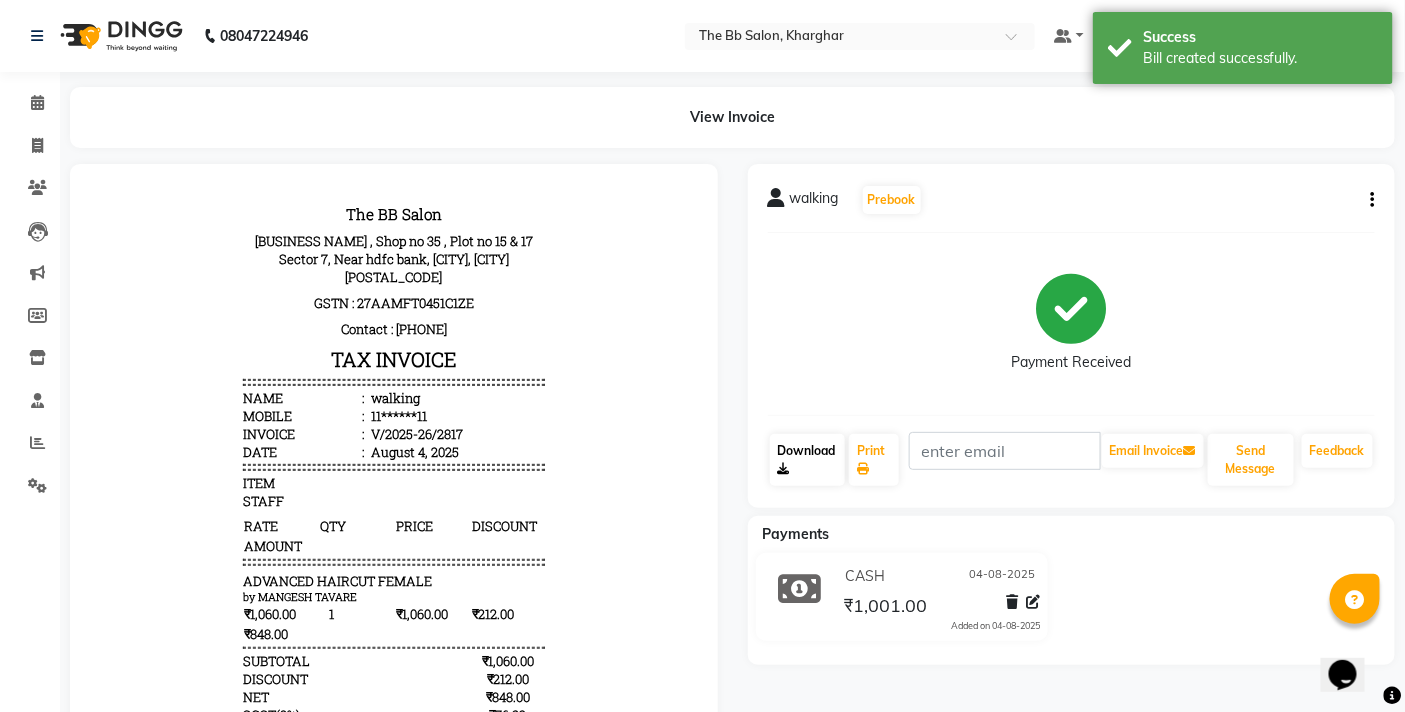 scroll, scrollTop: 0, scrollLeft: 0, axis: both 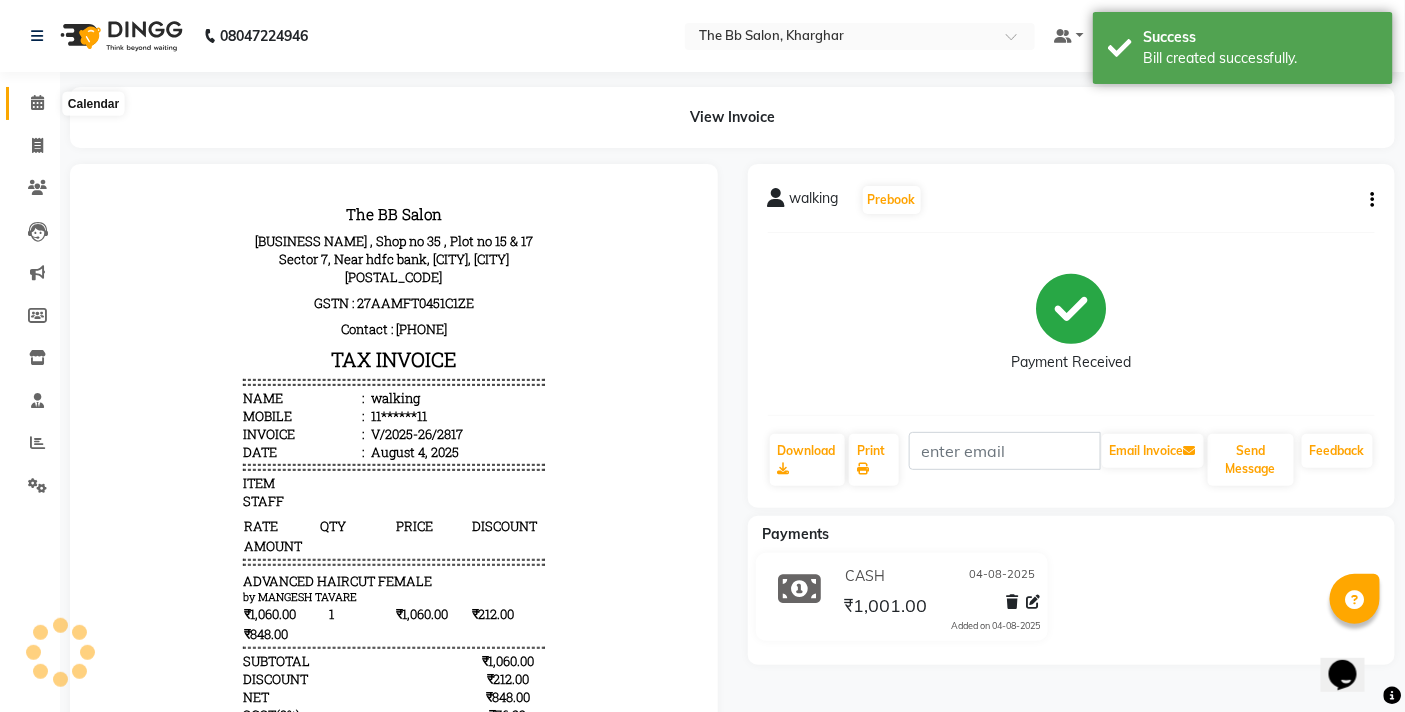 click 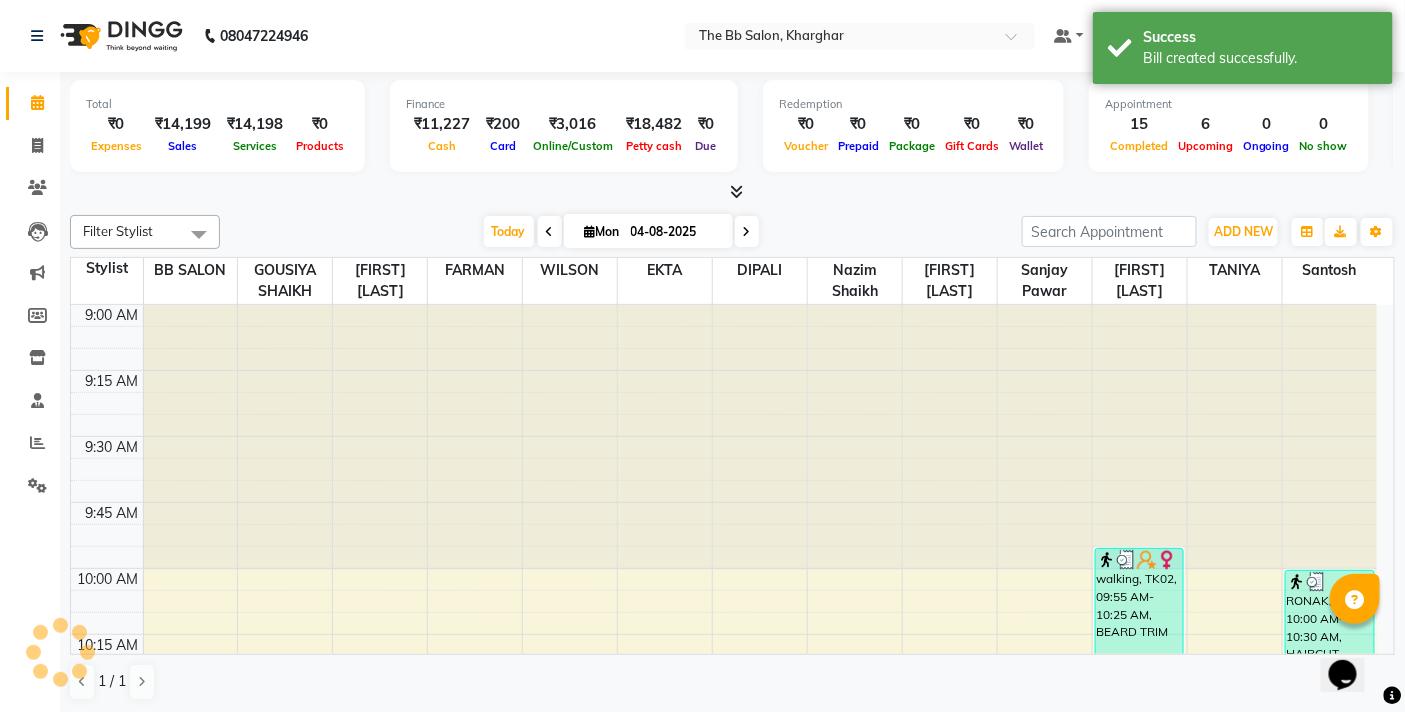 scroll, scrollTop: 0, scrollLeft: 0, axis: both 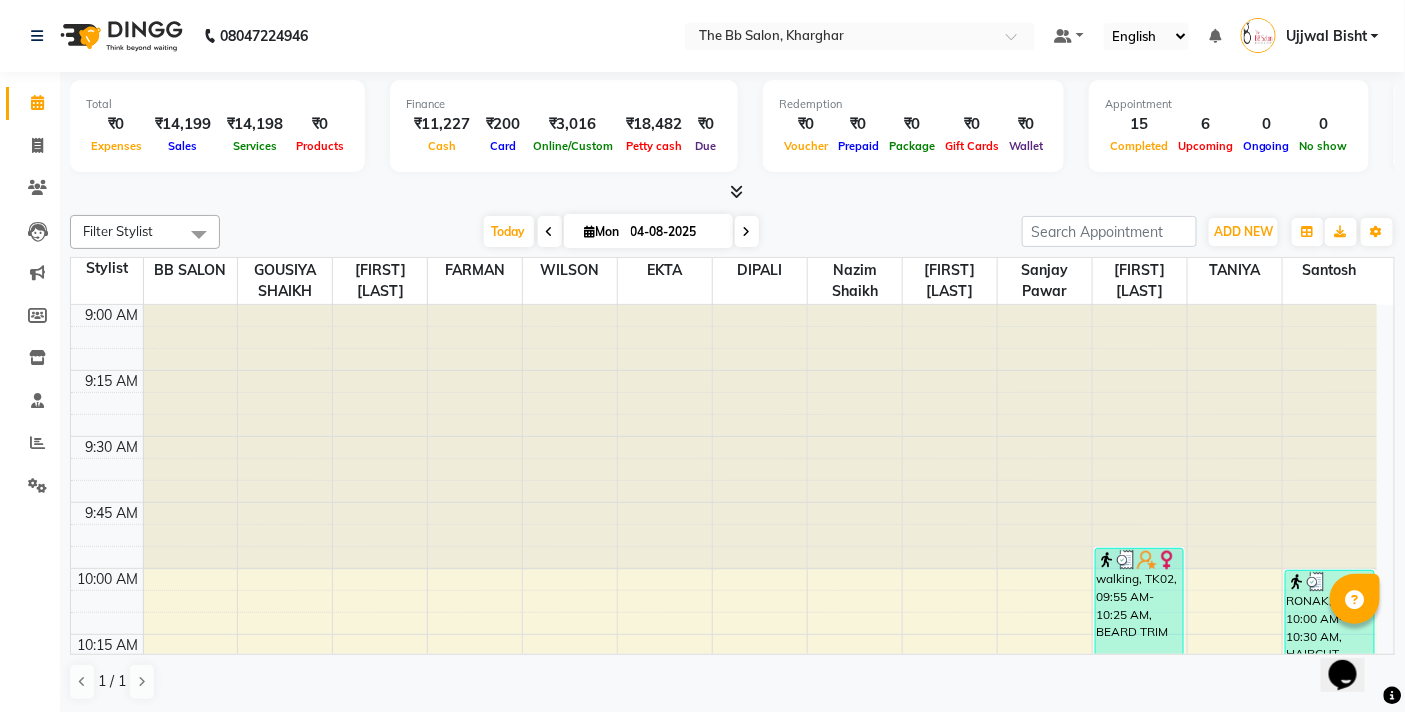 click on "Filter Stylist Select All BB SALON DIPALI EKTA FARMAN [FIRST] [LAST] MANGESH TAVARE Nazim Shaikh Rupesh Chavan Sanjay Pawar santosh SHILPA YADAV TANIYA WILSON Today  Mon 04-08-2025 Toggle Dropdown Add Appointment Add Invoice Add Expense Add Attendance Add Client Add Transaction Toggle Dropdown Add Appointment Add Invoice Add Expense Add Attendance Add Client ADD NEW Toggle Dropdown Add Appointment Add Invoice Add Expense Add Attendance Add Client Add Transaction Filter Stylist Select All BB SALON DIPALI EKTA FARMAN [FIRST] [LAST] MANGESH TAVARE Nazim Shaikh Rupesh Chavan Sanjay Pawar santosh SHILPA YADAV TANIYA WILSON Group By  Staff View   Room View  View as Vertical  Vertical - Week View  Horizontal  Horizontal - Week View  List  Toggle Dropdown Calendar Settings Manage Tags   Arrange Stylists   Reset Stylists  Full Screen  Show Available Stylist  Appointment Form Zoom 300% Staff/Room Display Count 13 Stylist BB SALON [FIRST] [LAST] SHILPA YADAV FARMAN WILSON EKTA DIPALI Nazim Shaikh Rupesh Chavan TANIYA" 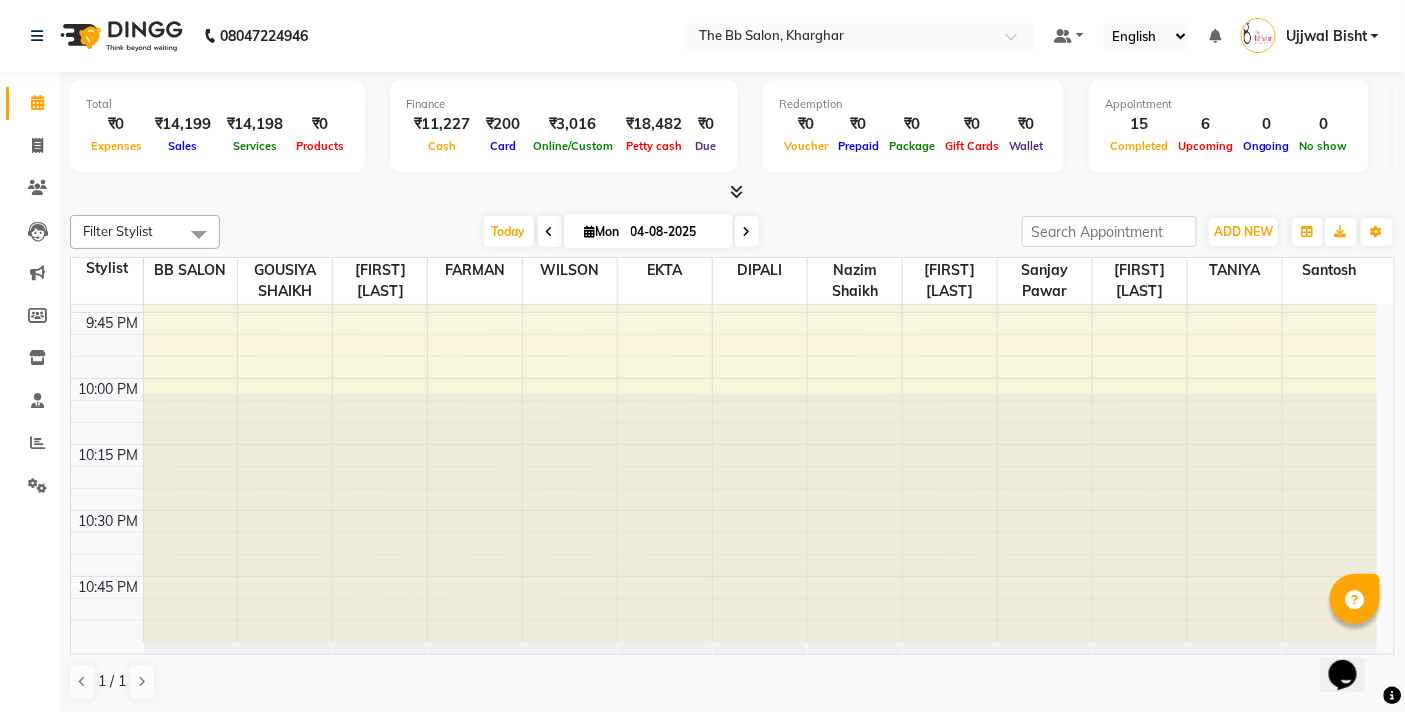 scroll, scrollTop: 3363, scrollLeft: 0, axis: vertical 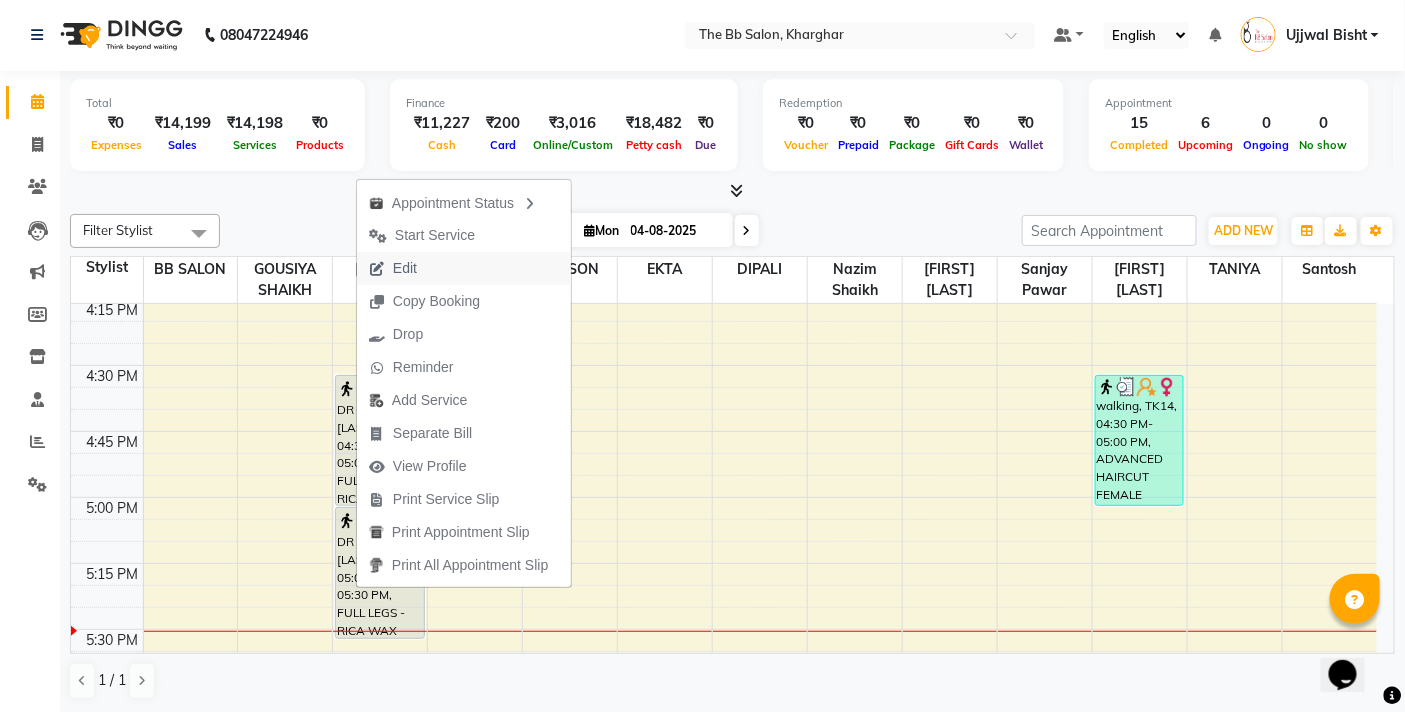 click on "Edit" at bounding box center [393, 268] 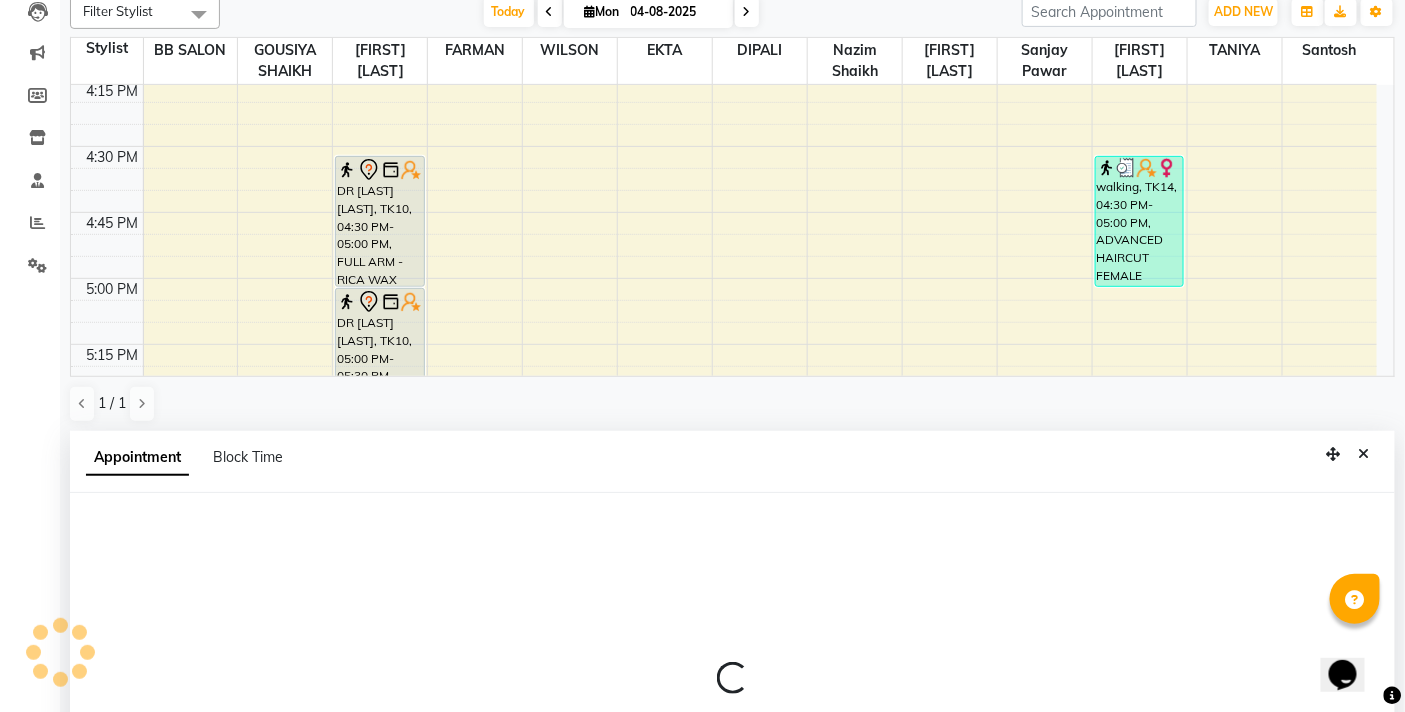 scroll, scrollTop: 392, scrollLeft: 0, axis: vertical 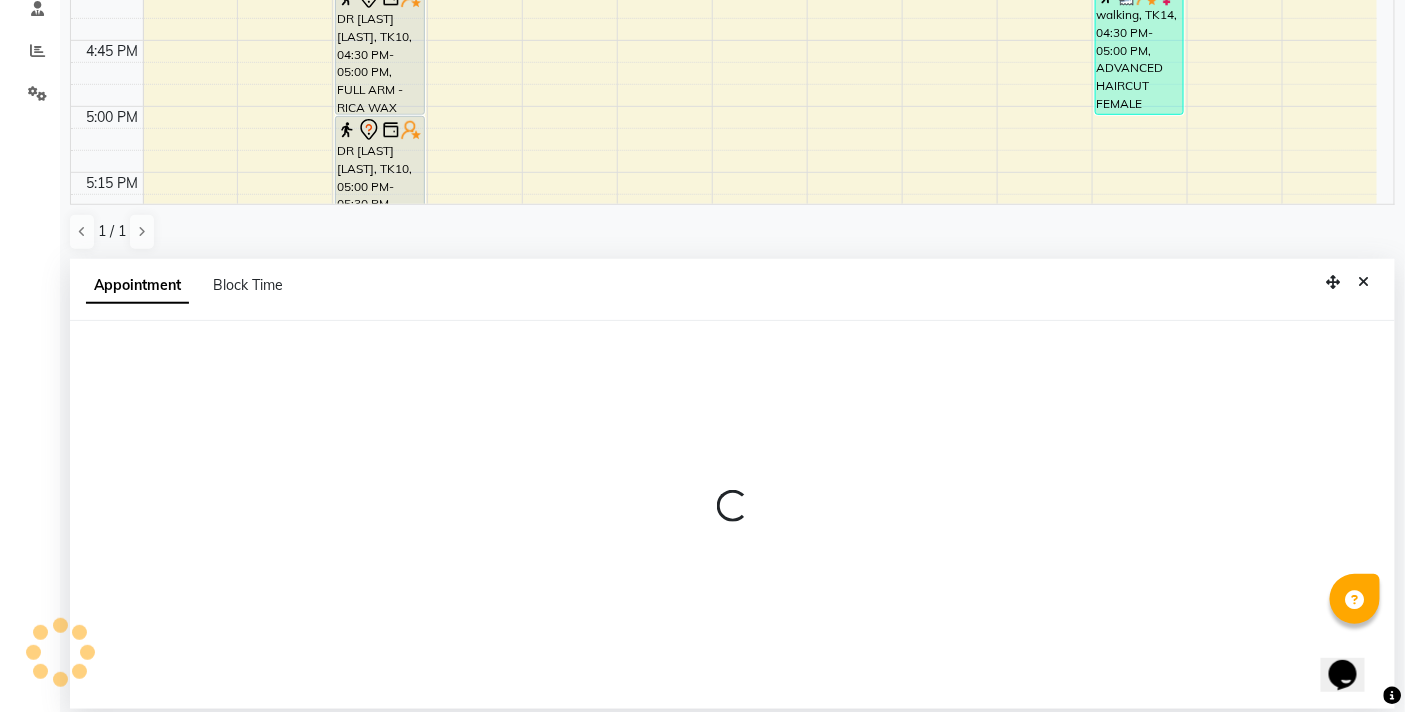 select on "tentative" 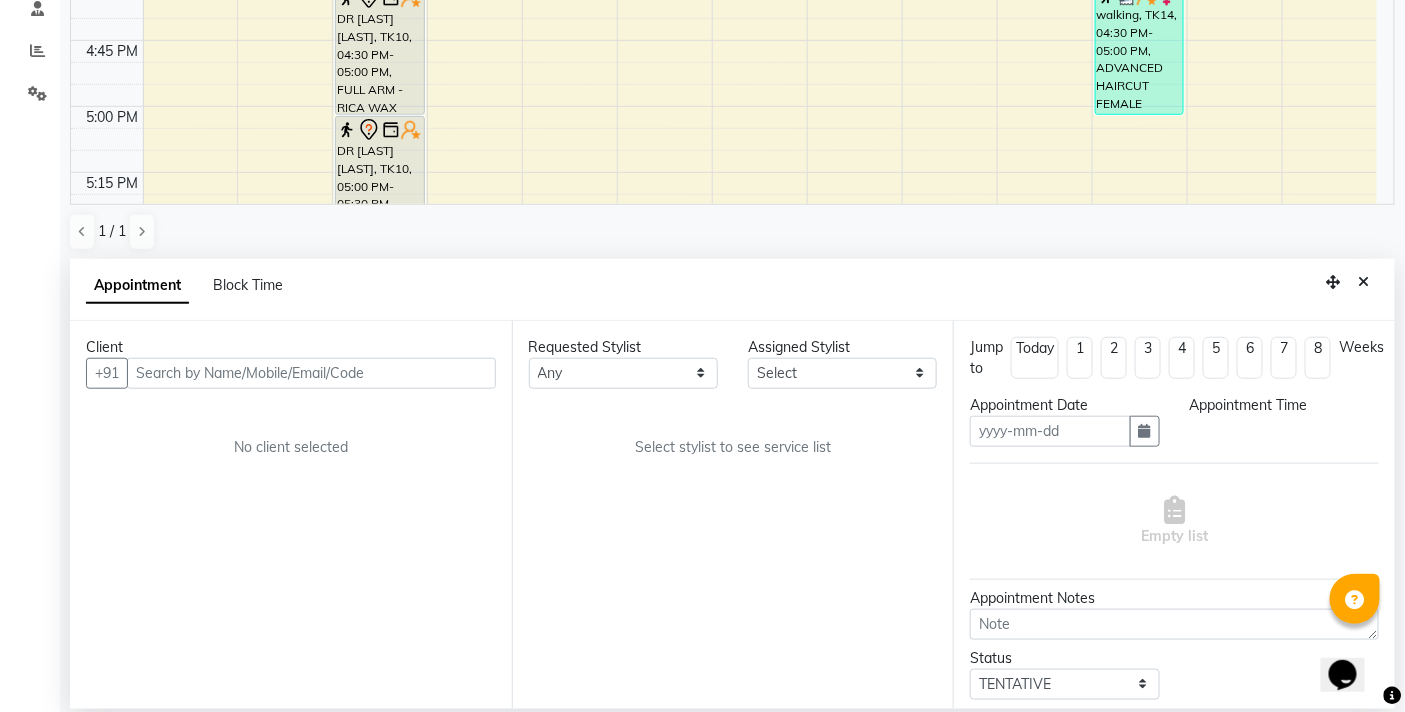type on "04-08-2025" 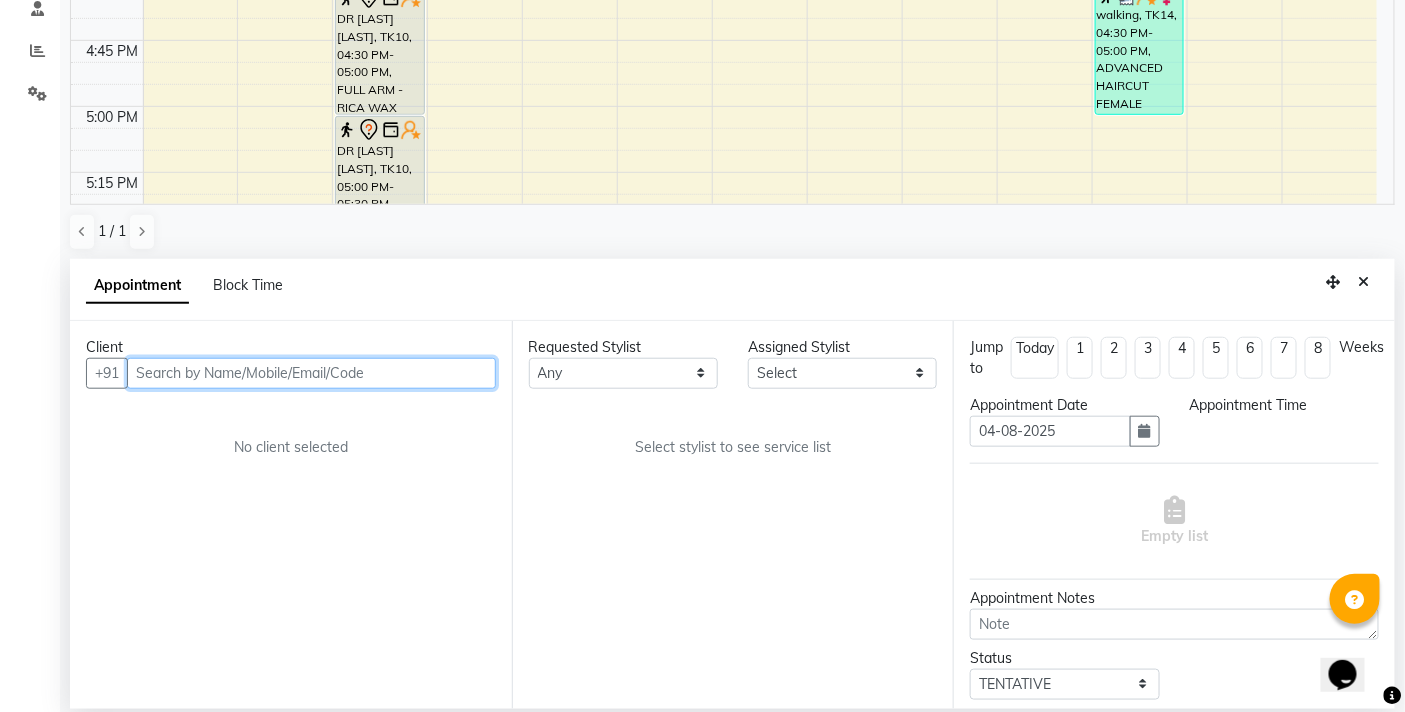 select on "83516" 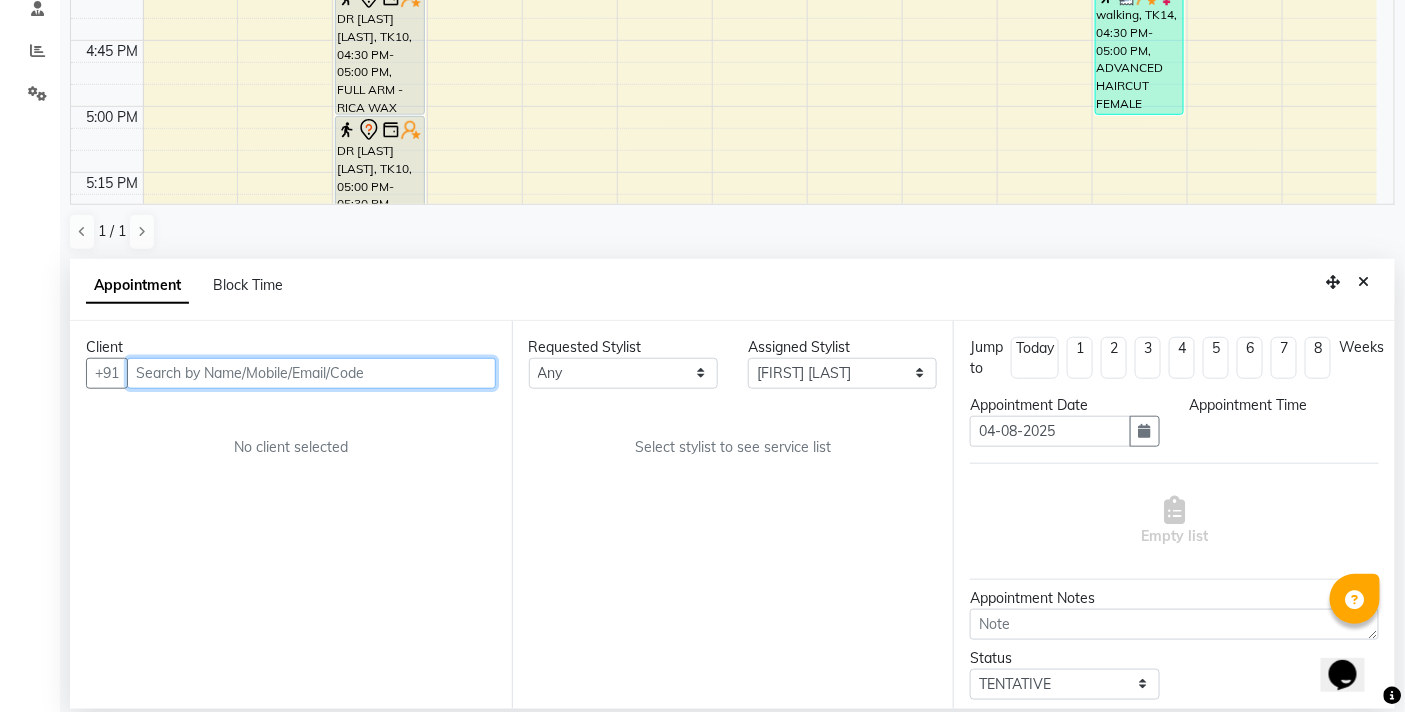 select on "990" 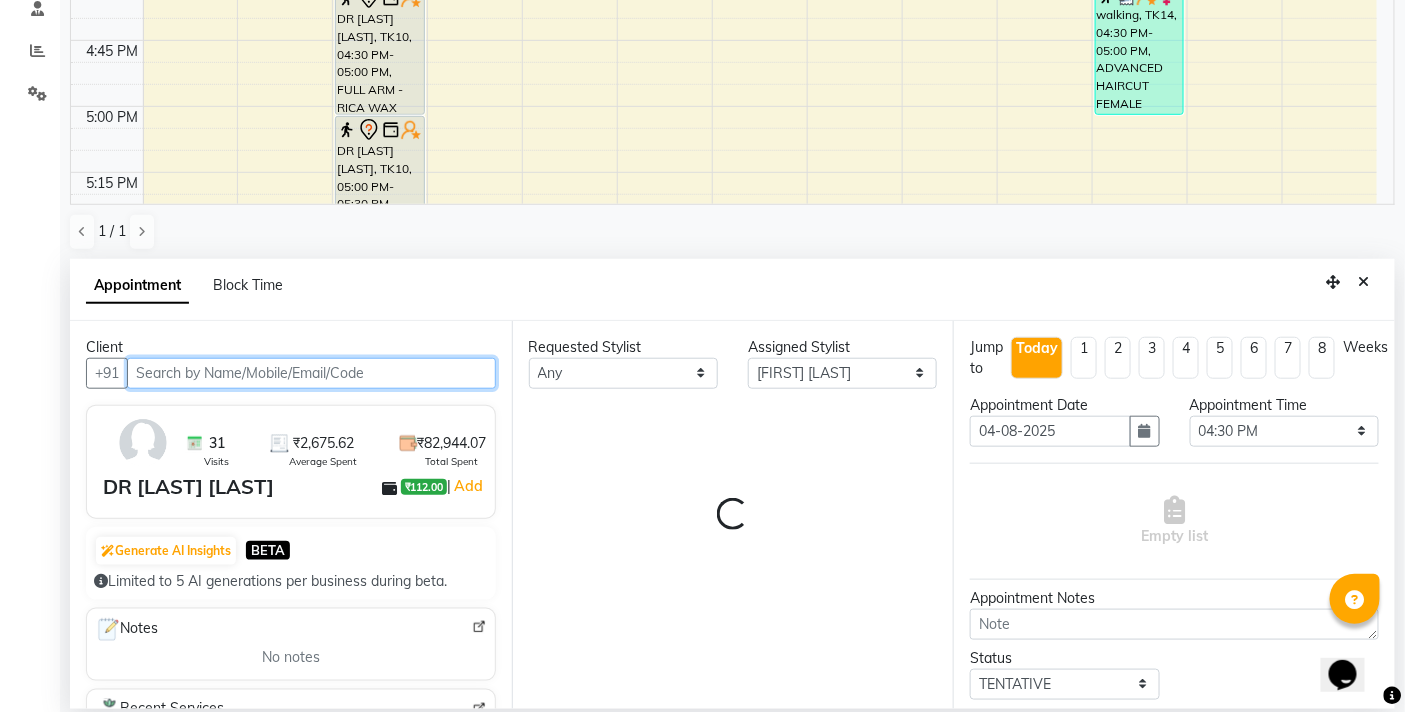 scroll, scrollTop: 2123, scrollLeft: 0, axis: vertical 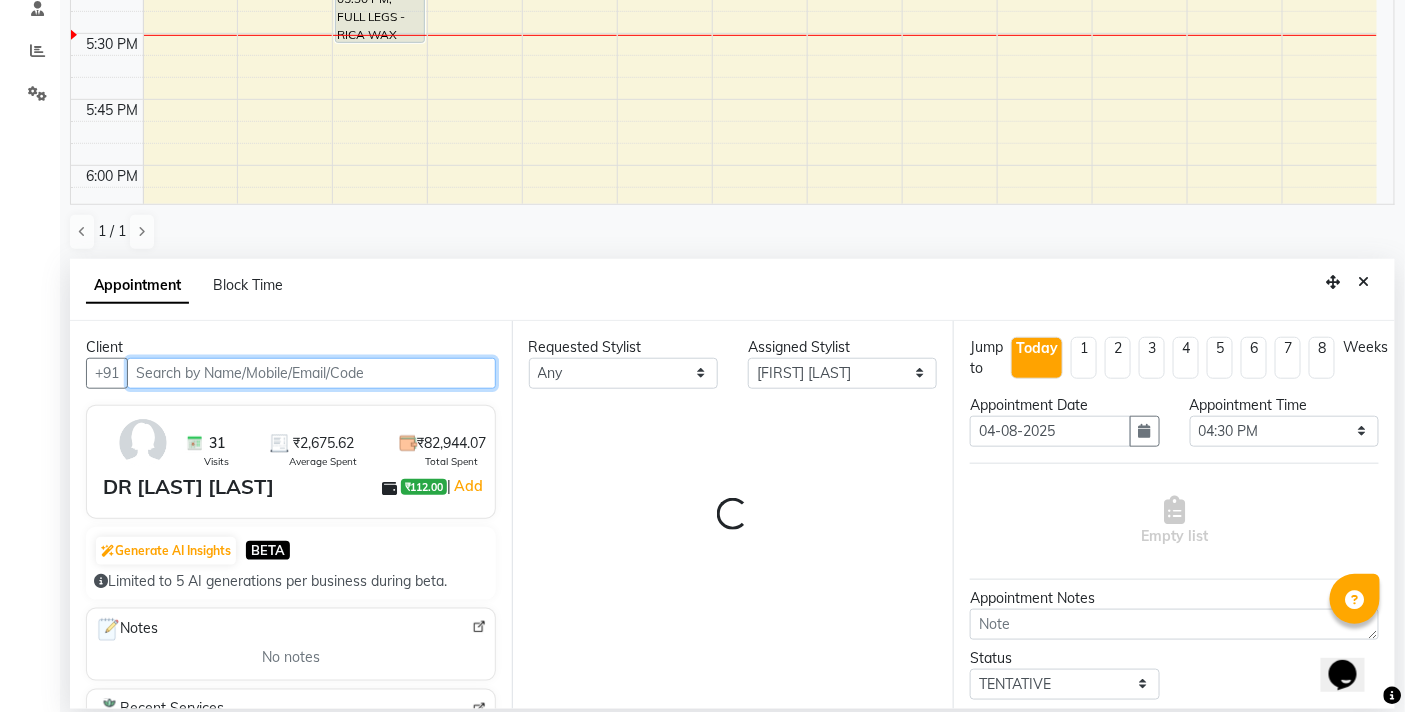 select on "3065" 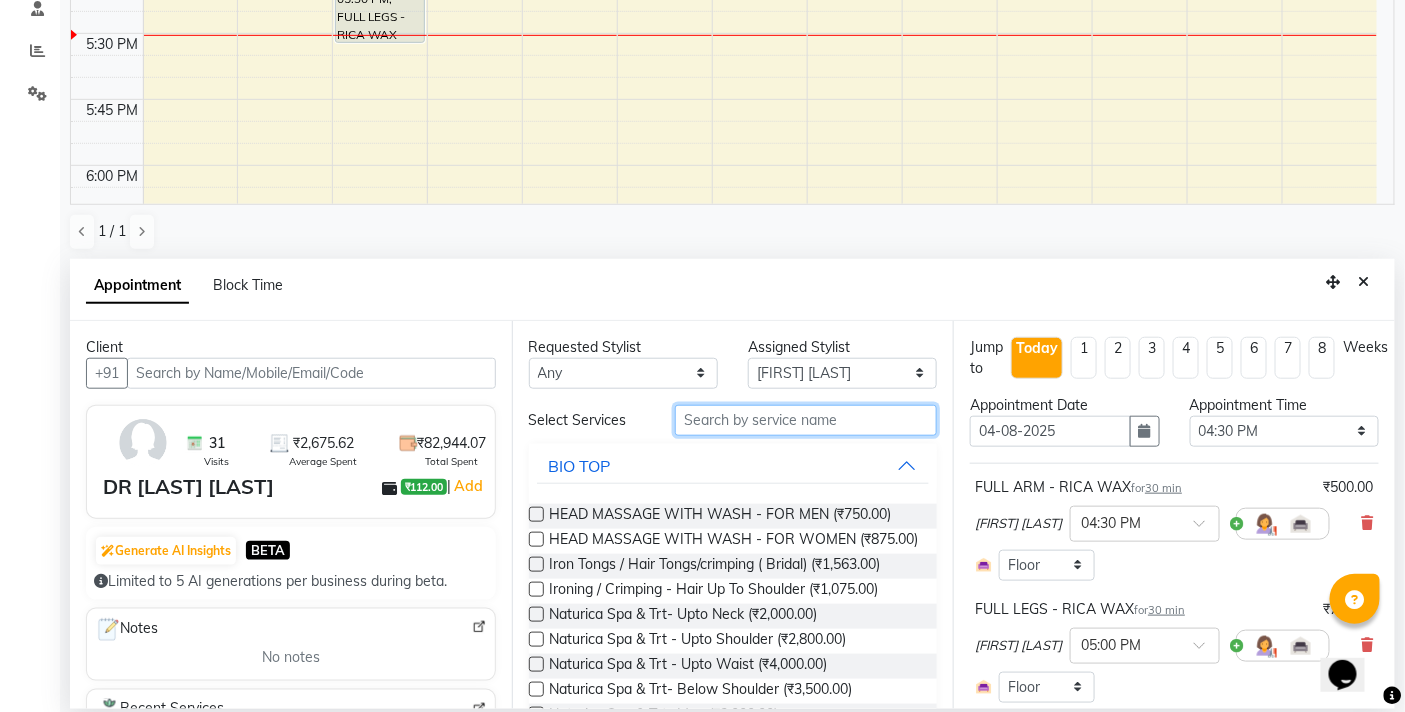 click at bounding box center (806, 420) 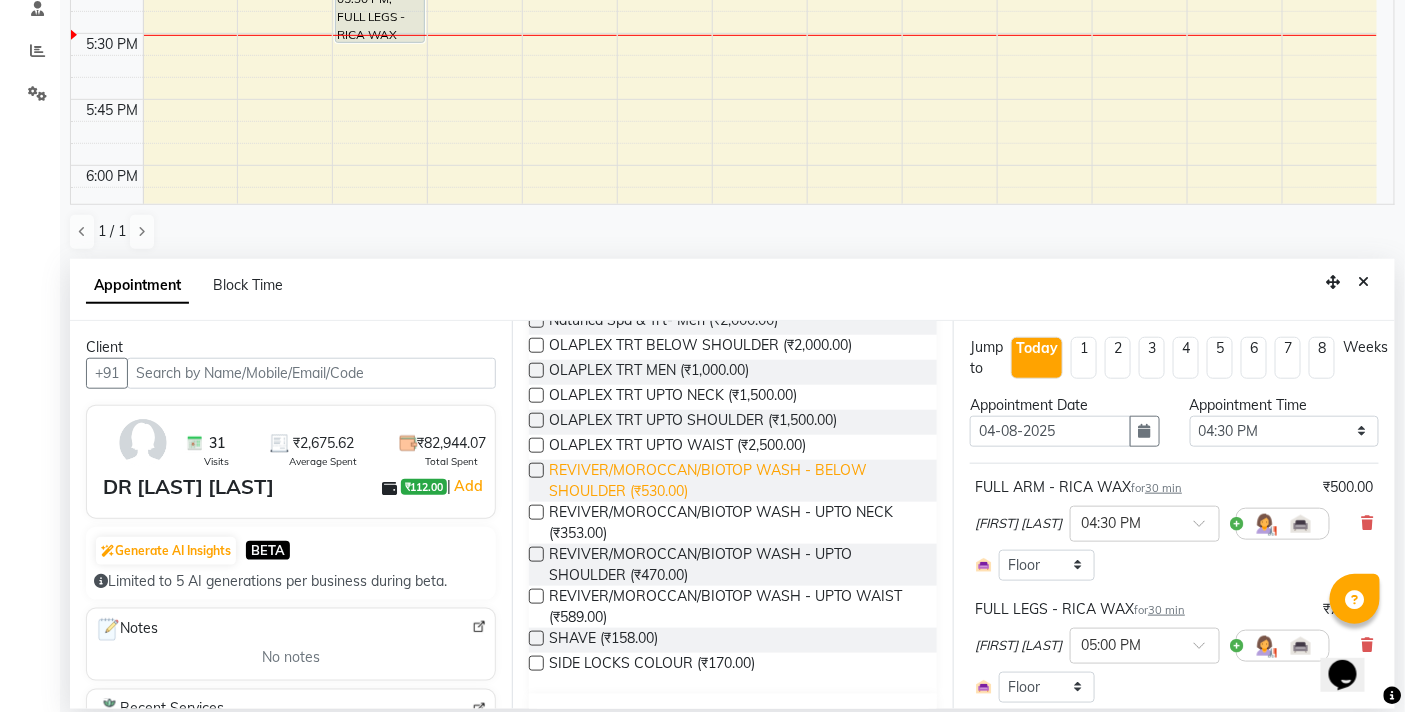 scroll, scrollTop: 555, scrollLeft: 0, axis: vertical 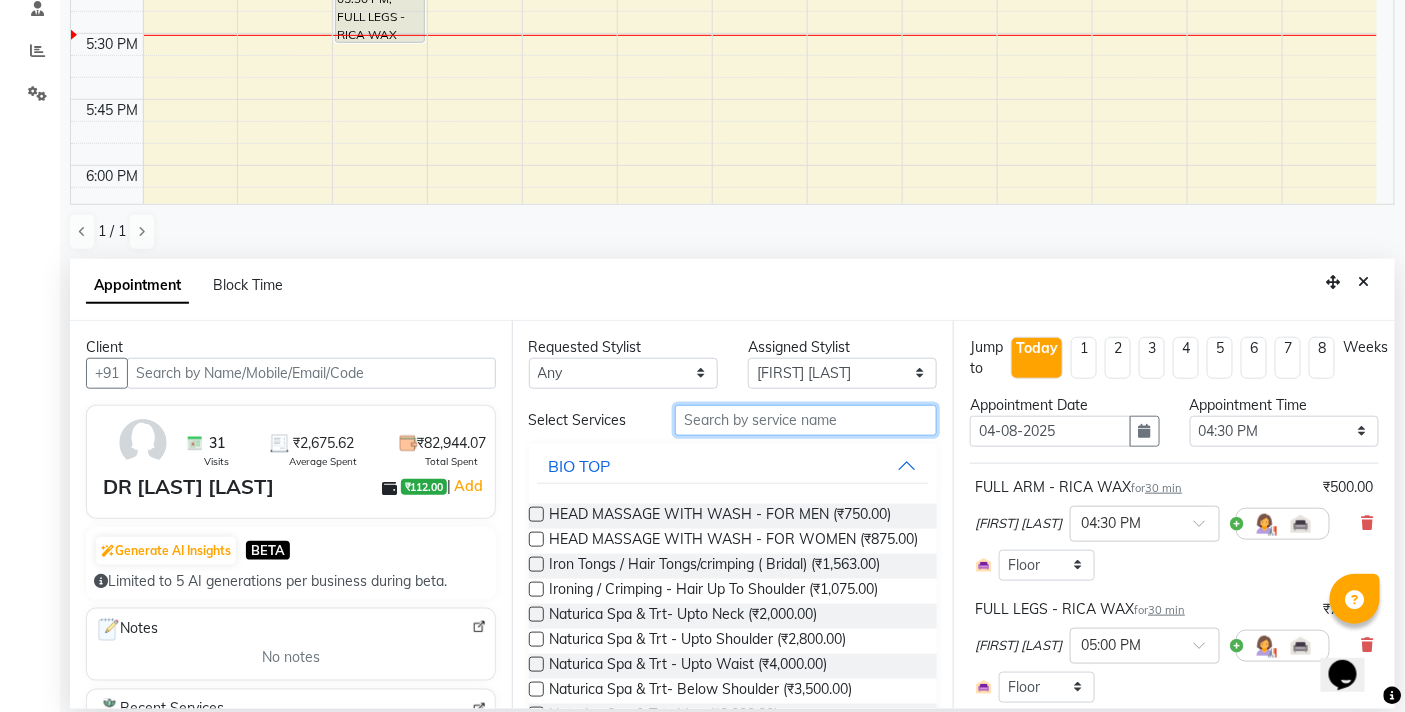 click at bounding box center (806, 420) 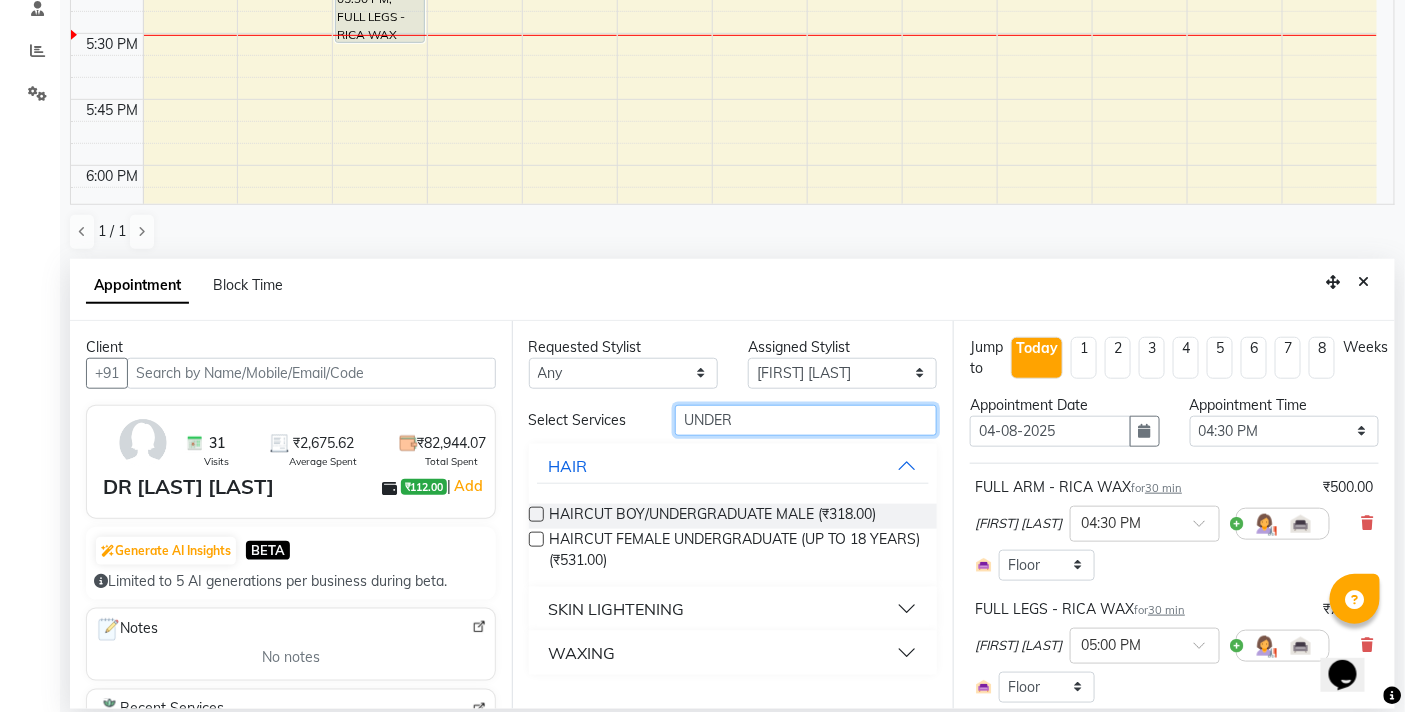 type on "UNDER" 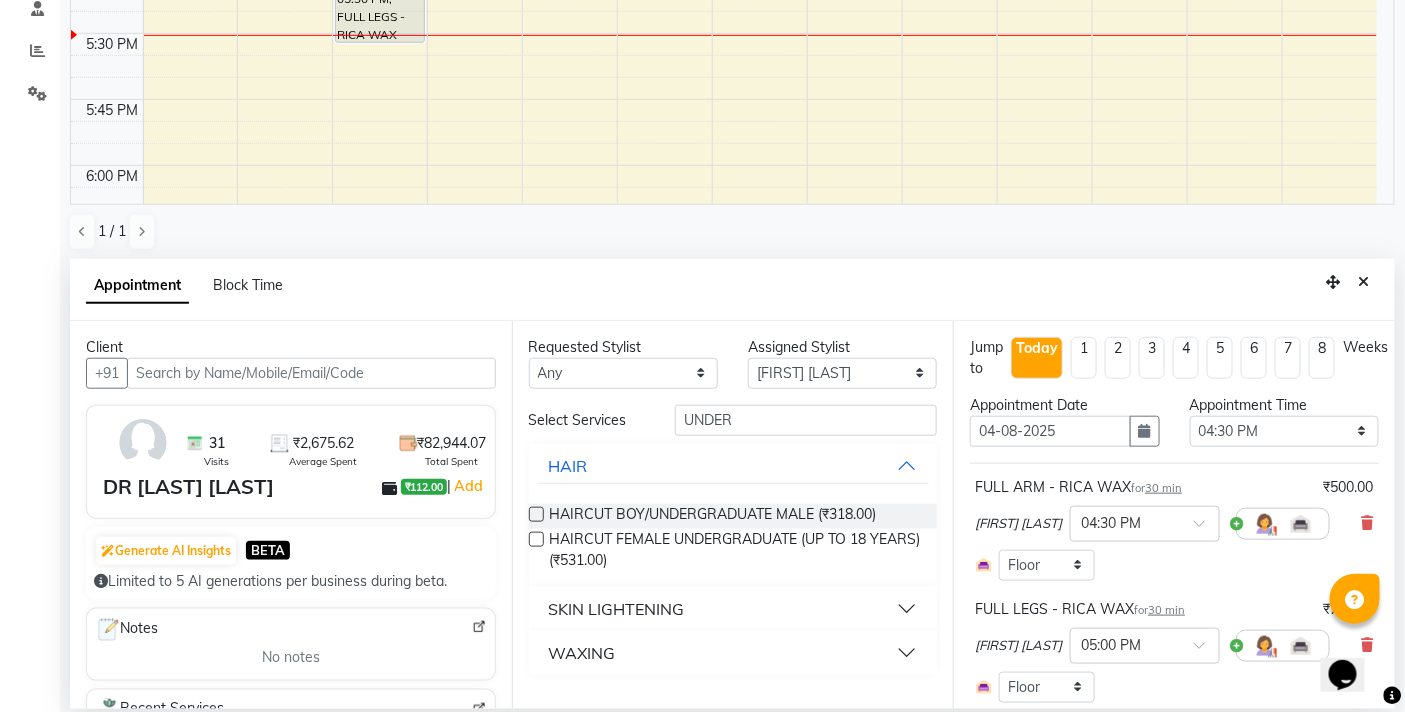 click on "WAXING" at bounding box center [582, 653] 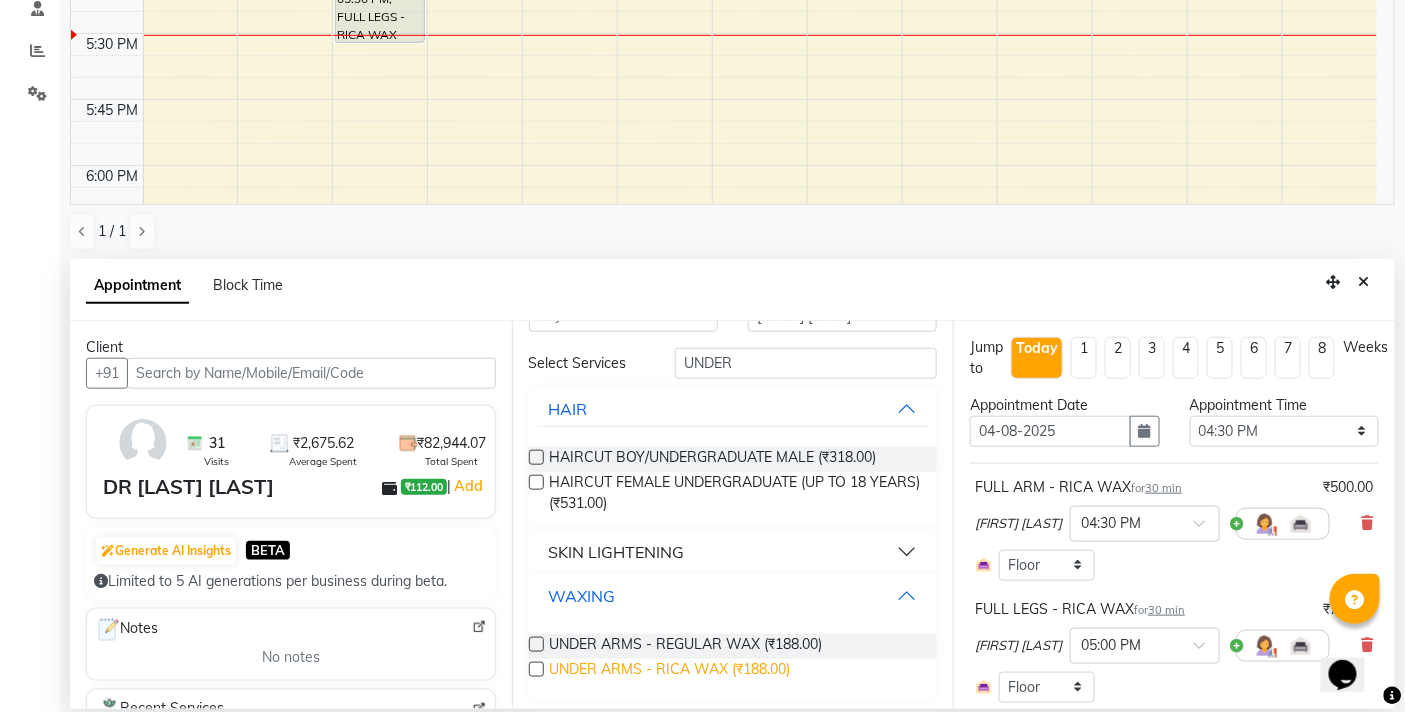scroll, scrollTop: 61, scrollLeft: 0, axis: vertical 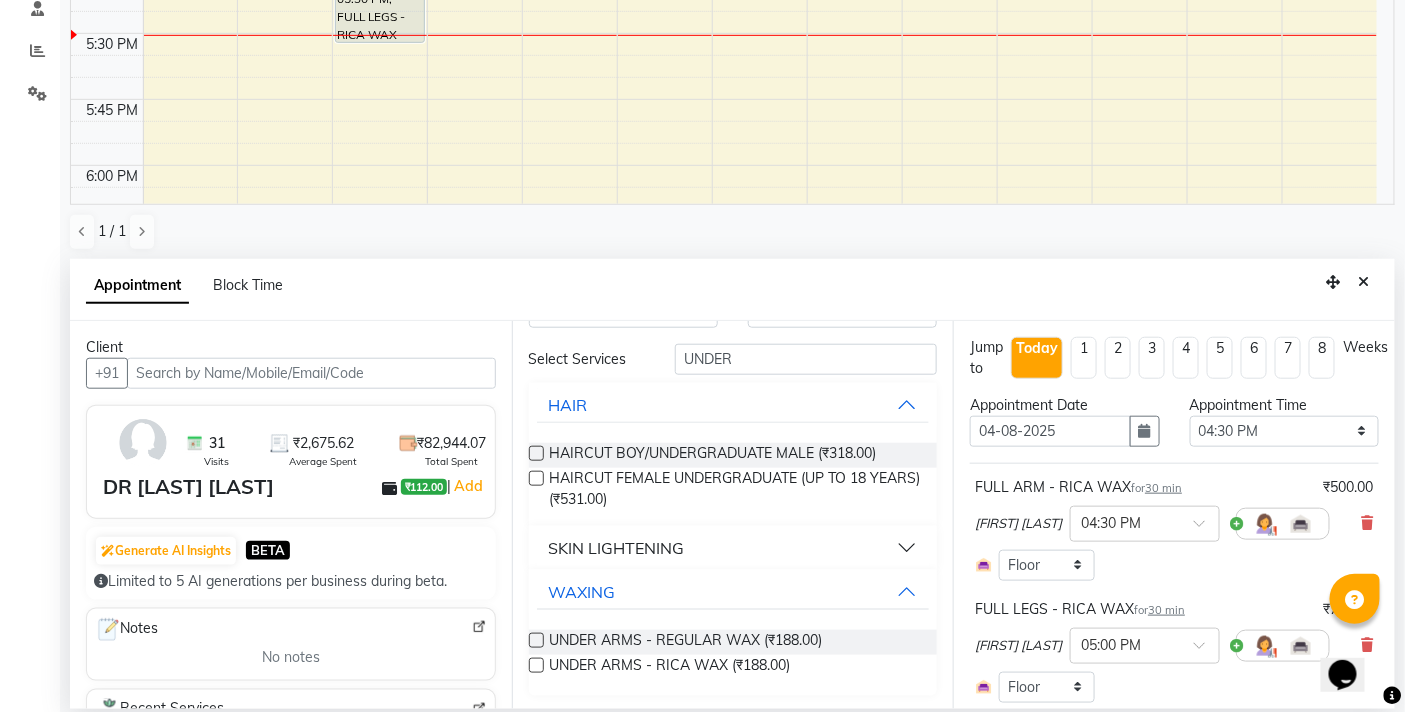 click at bounding box center [536, 665] 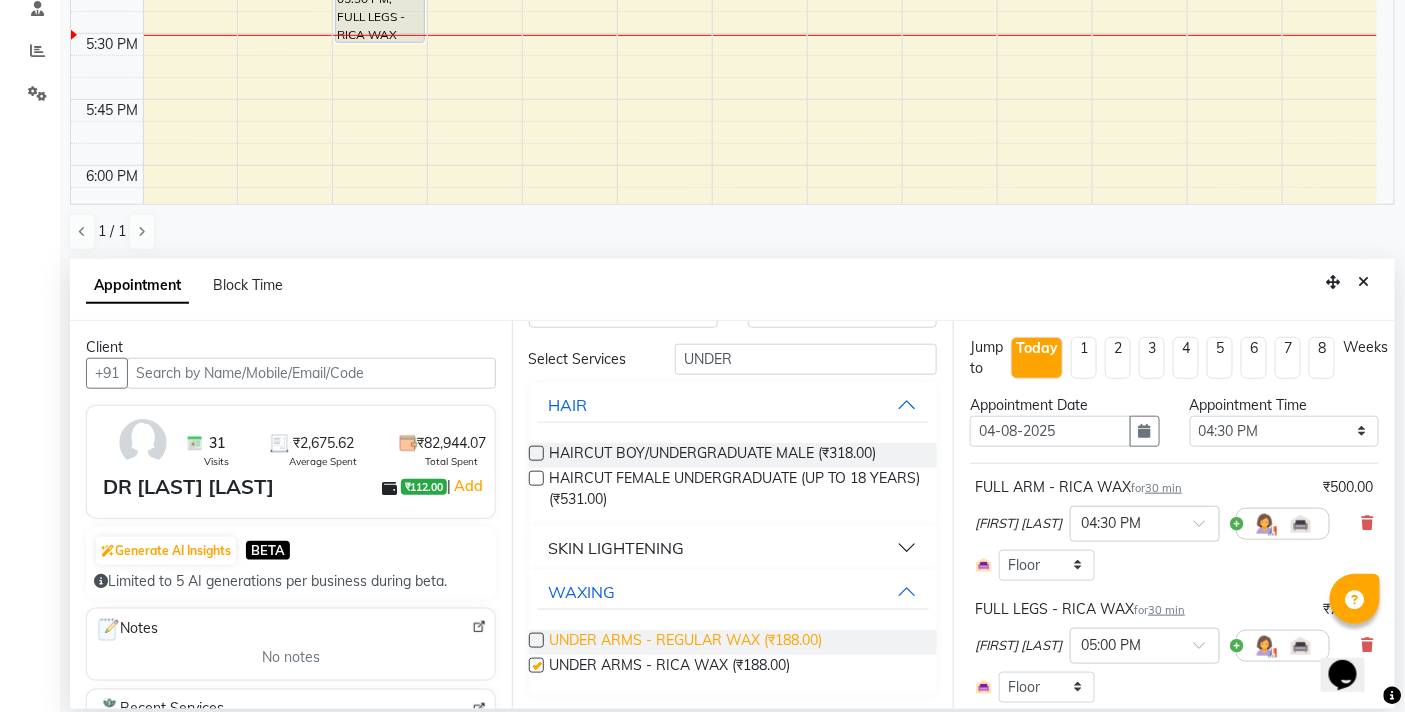 checkbox on "false" 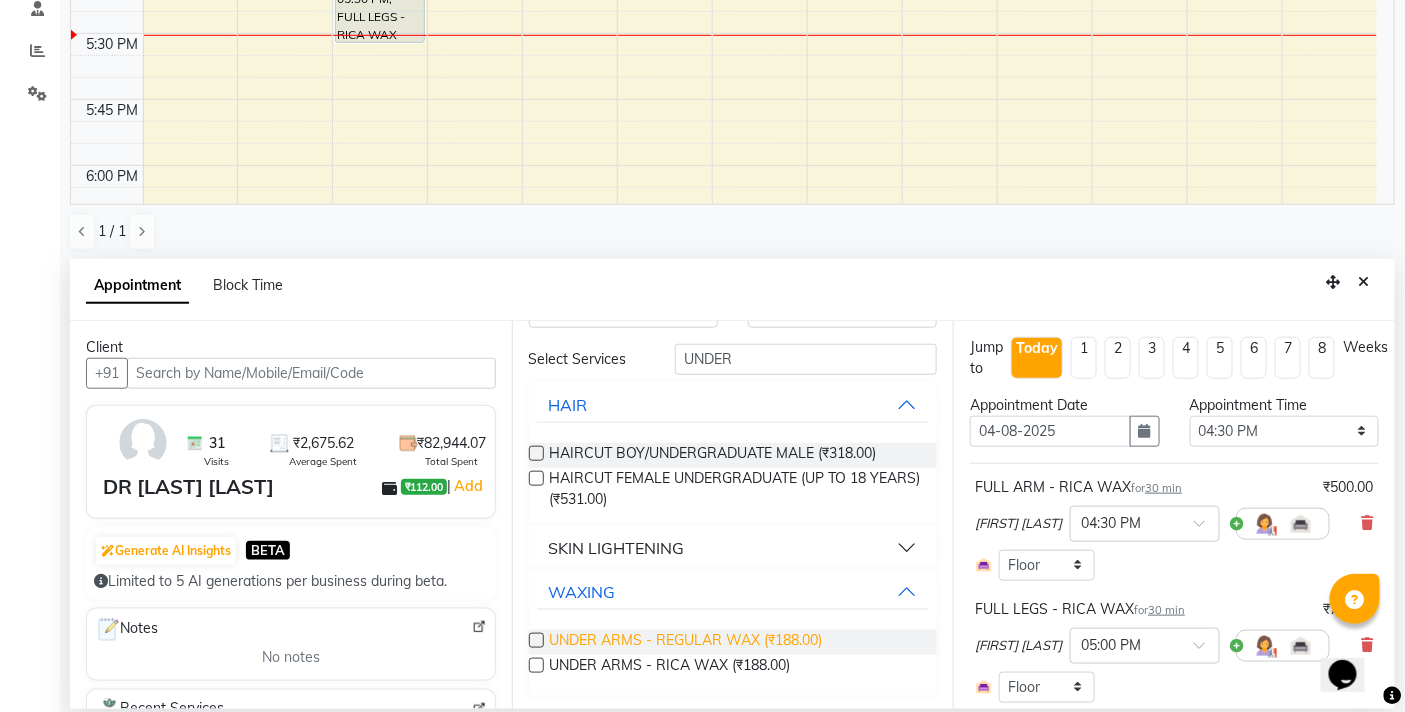scroll, scrollTop: 0, scrollLeft: 0, axis: both 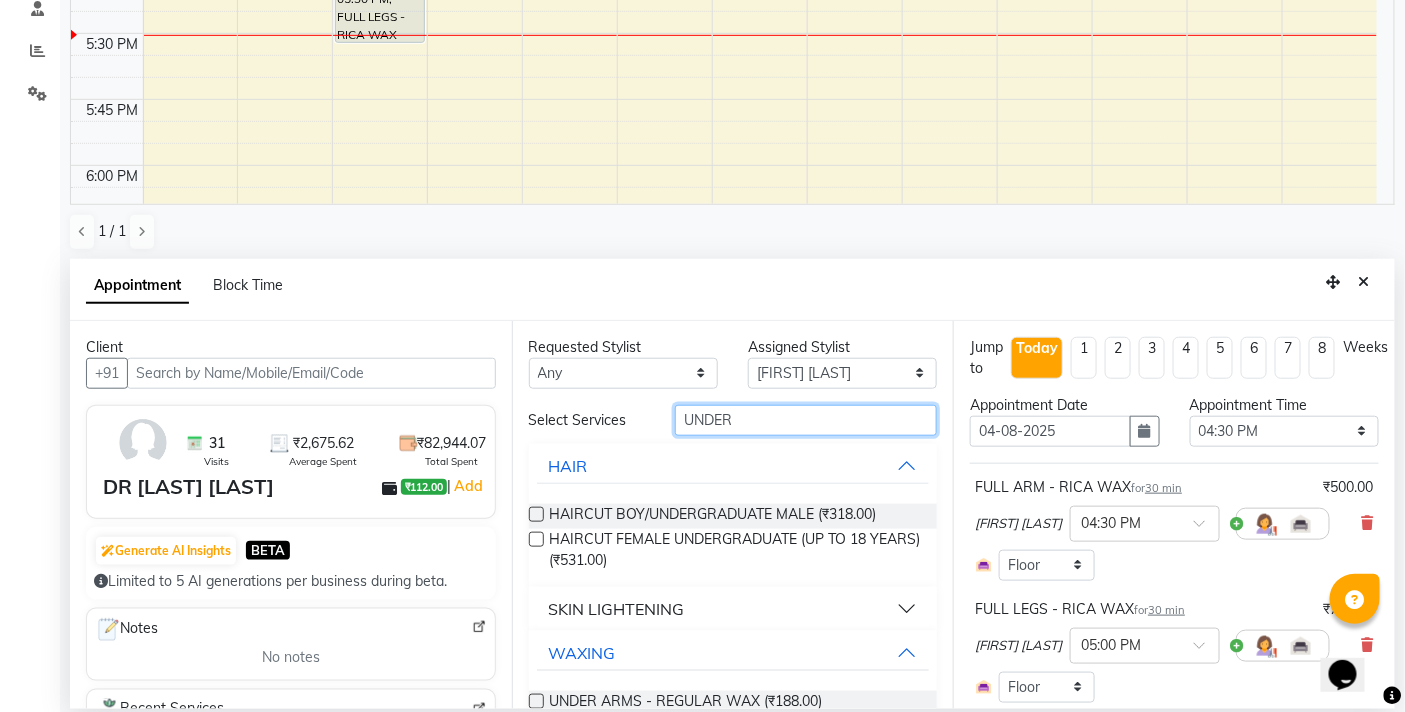 drag, startPoint x: 762, startPoint y: 415, endPoint x: 663, endPoint y: 415, distance: 99 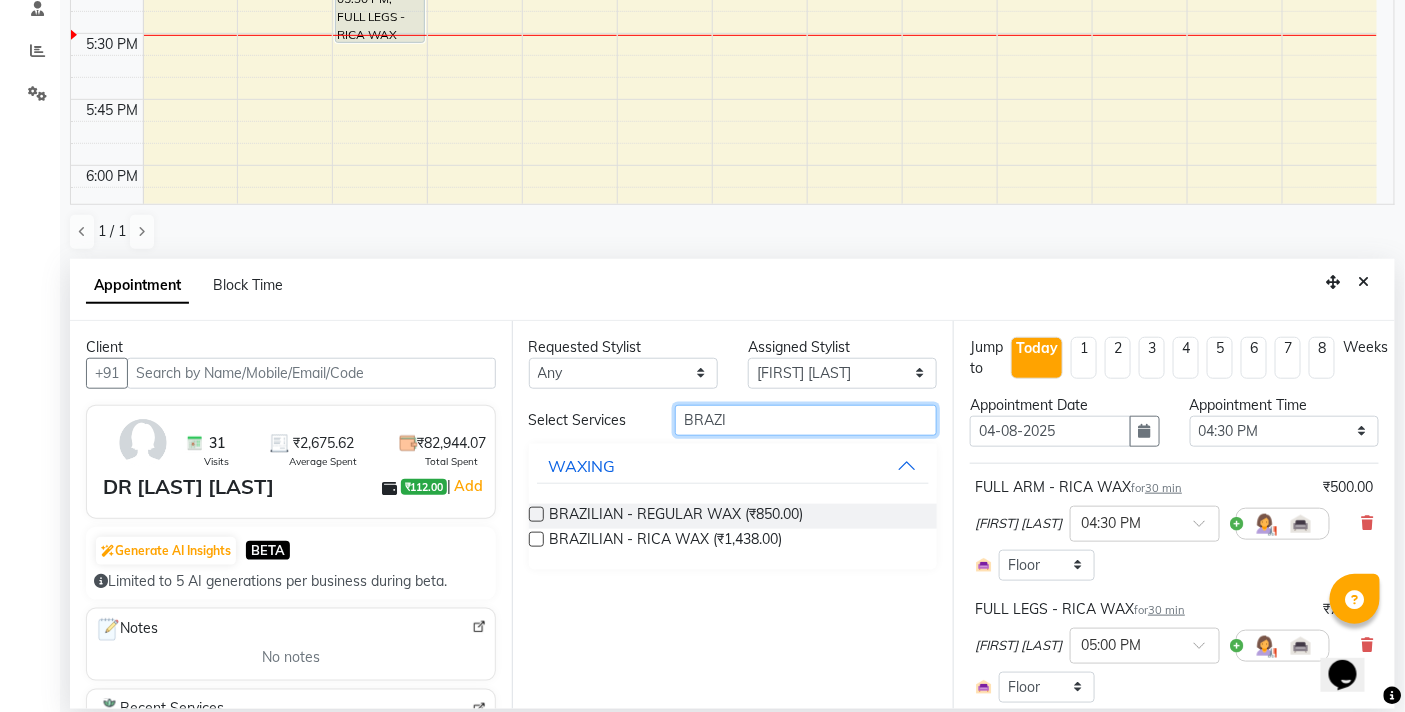 type on "BRAZI" 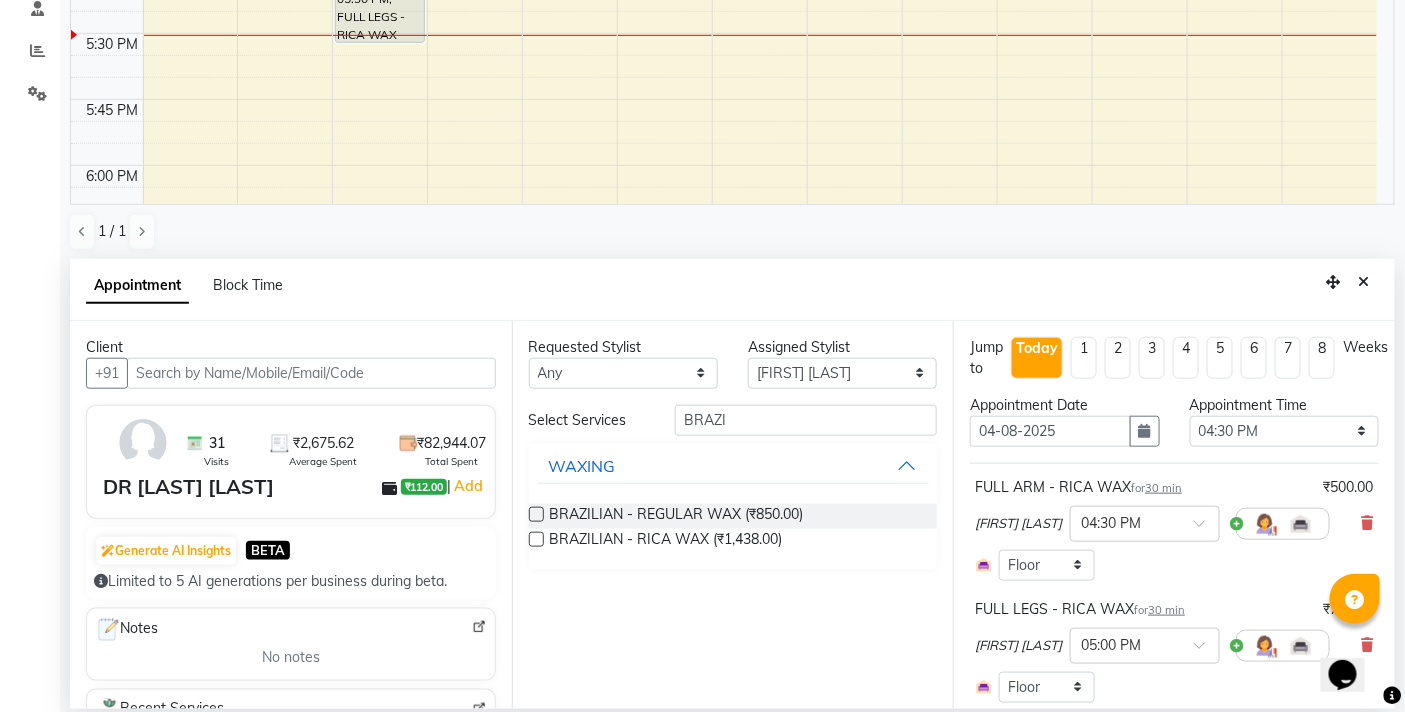 click at bounding box center [536, 539] 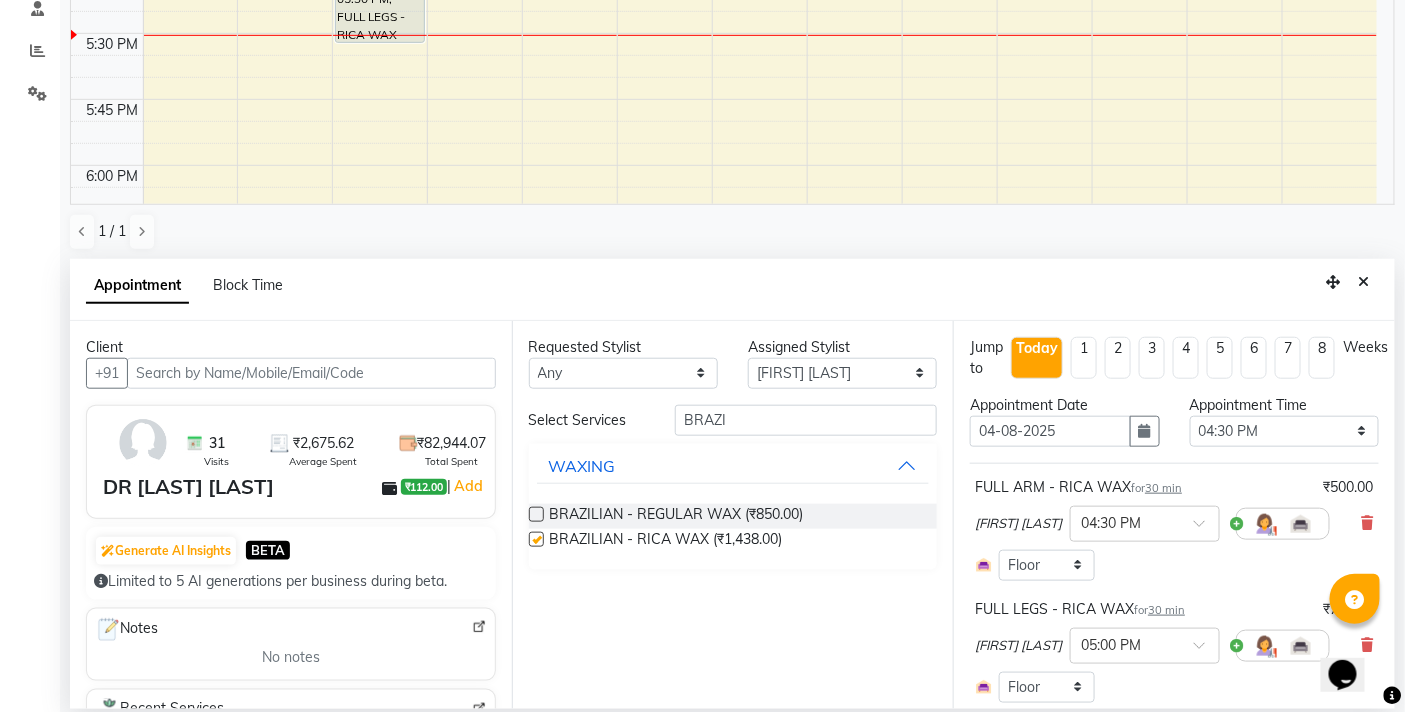 checkbox on "false" 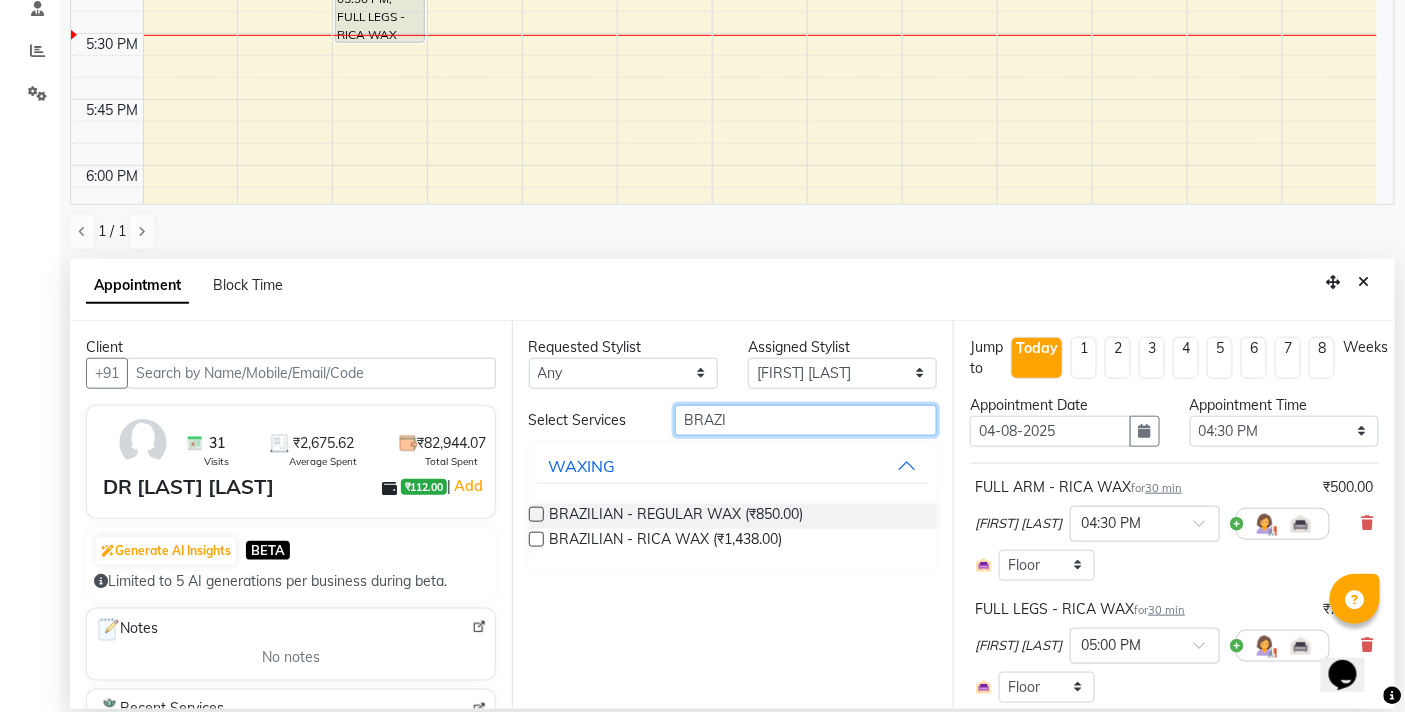 drag, startPoint x: 777, startPoint y: 427, endPoint x: 525, endPoint y: 401, distance: 253.33772 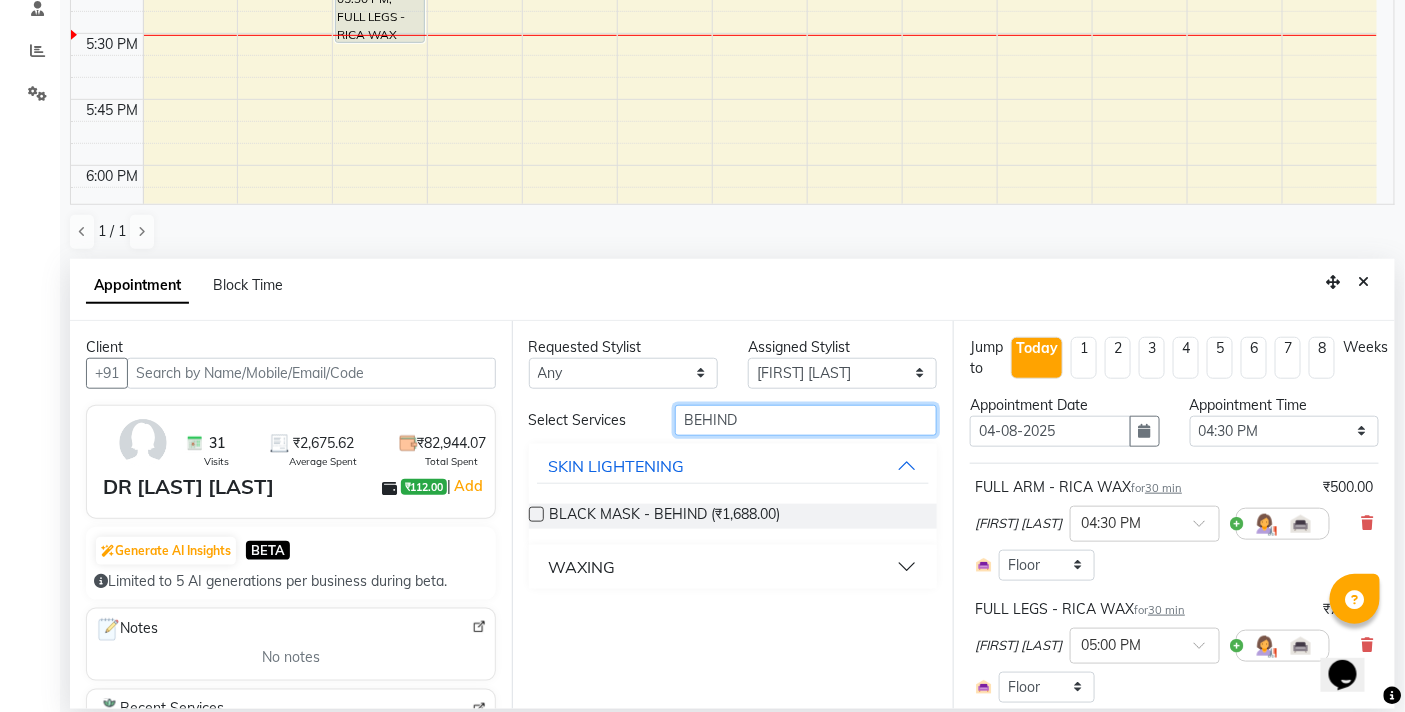 type on "BEHIND" 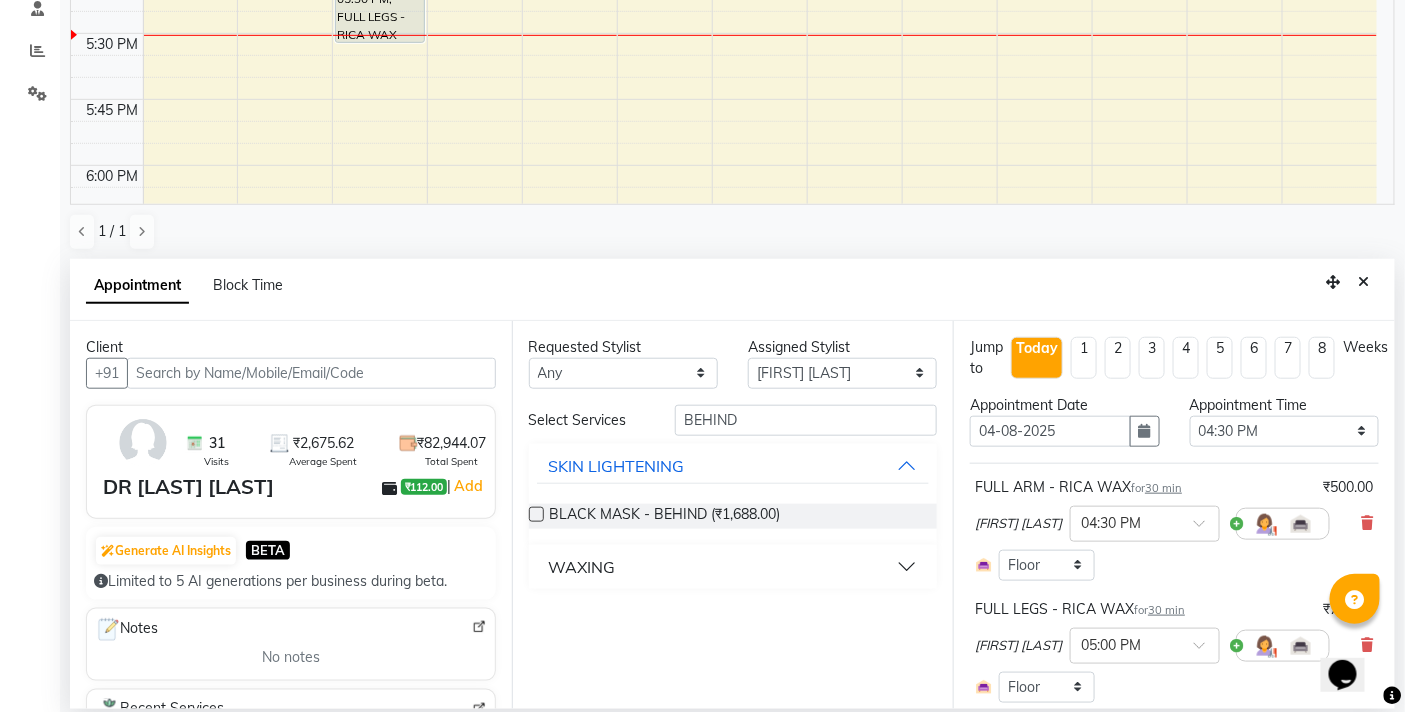 click on "WAXING" at bounding box center (582, 567) 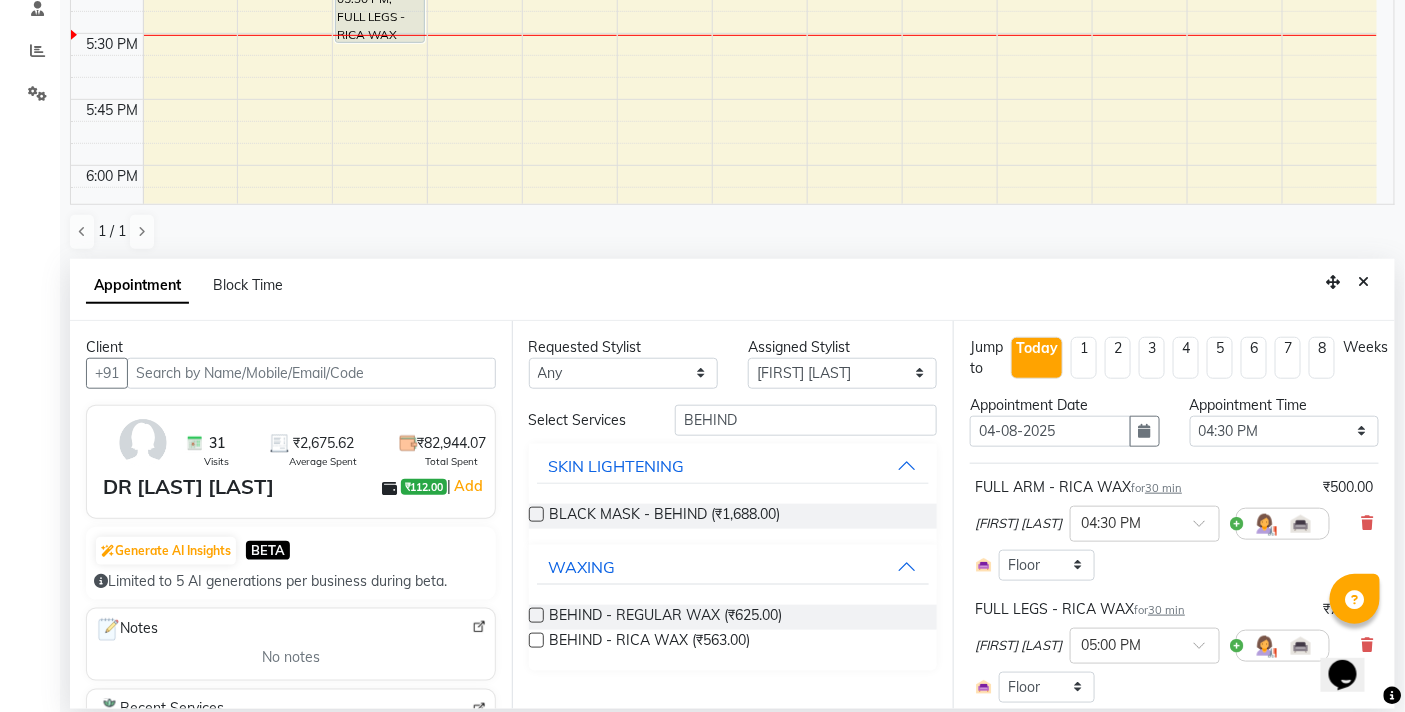 click at bounding box center [536, 640] 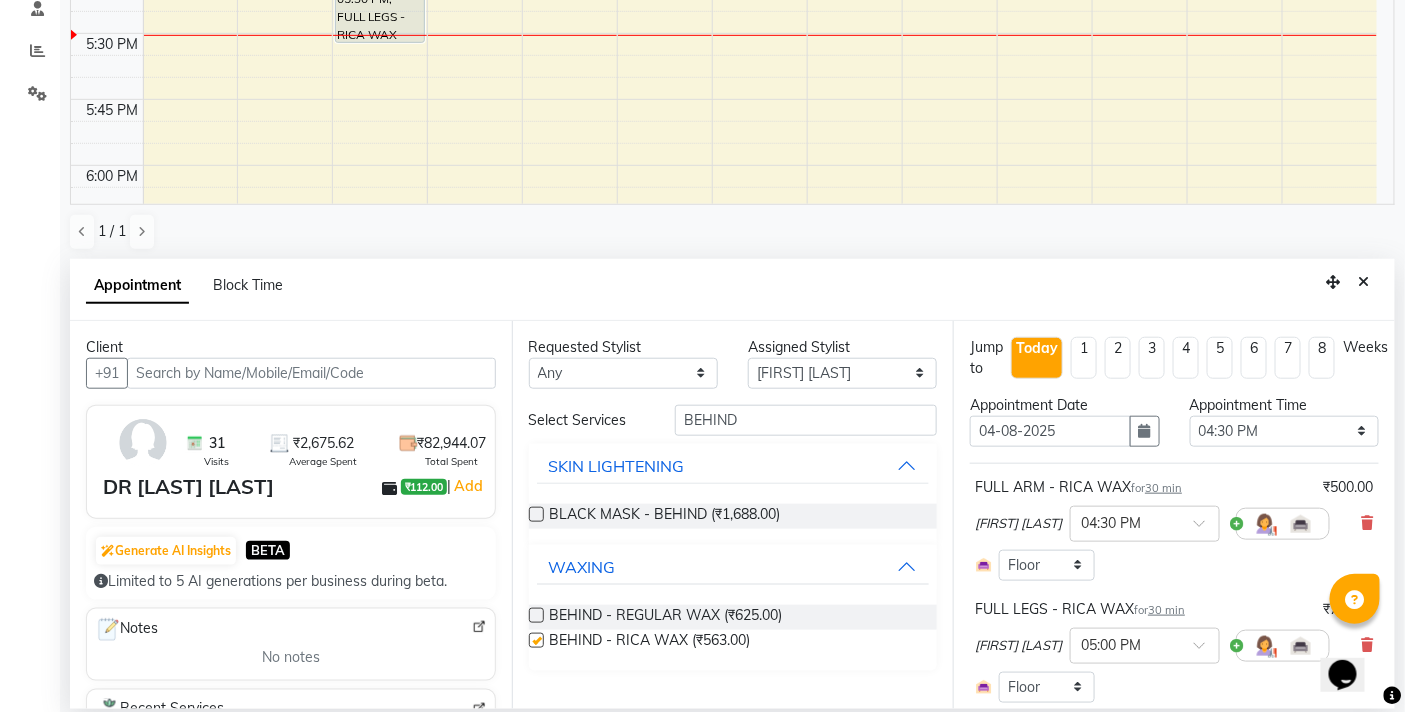 checkbox on "false" 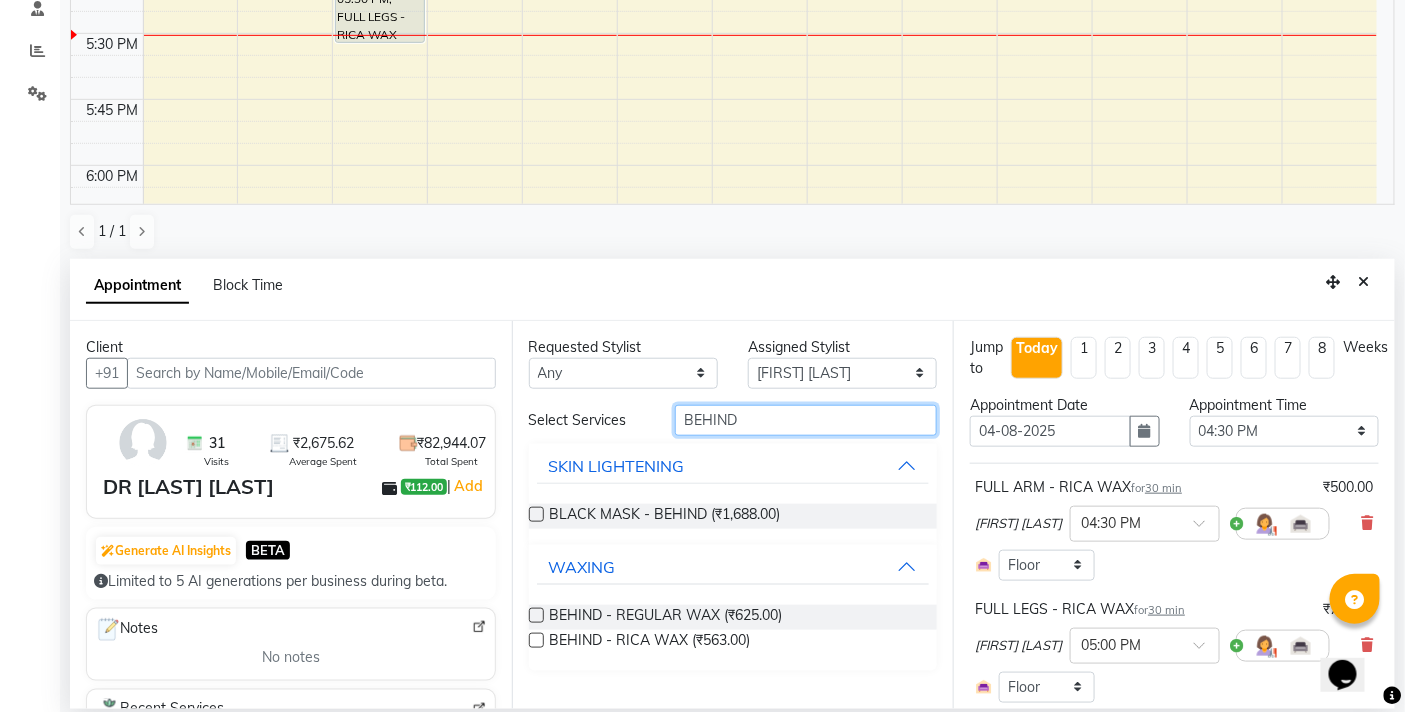drag, startPoint x: 825, startPoint y: 413, endPoint x: 622, endPoint y: 416, distance: 203.02217 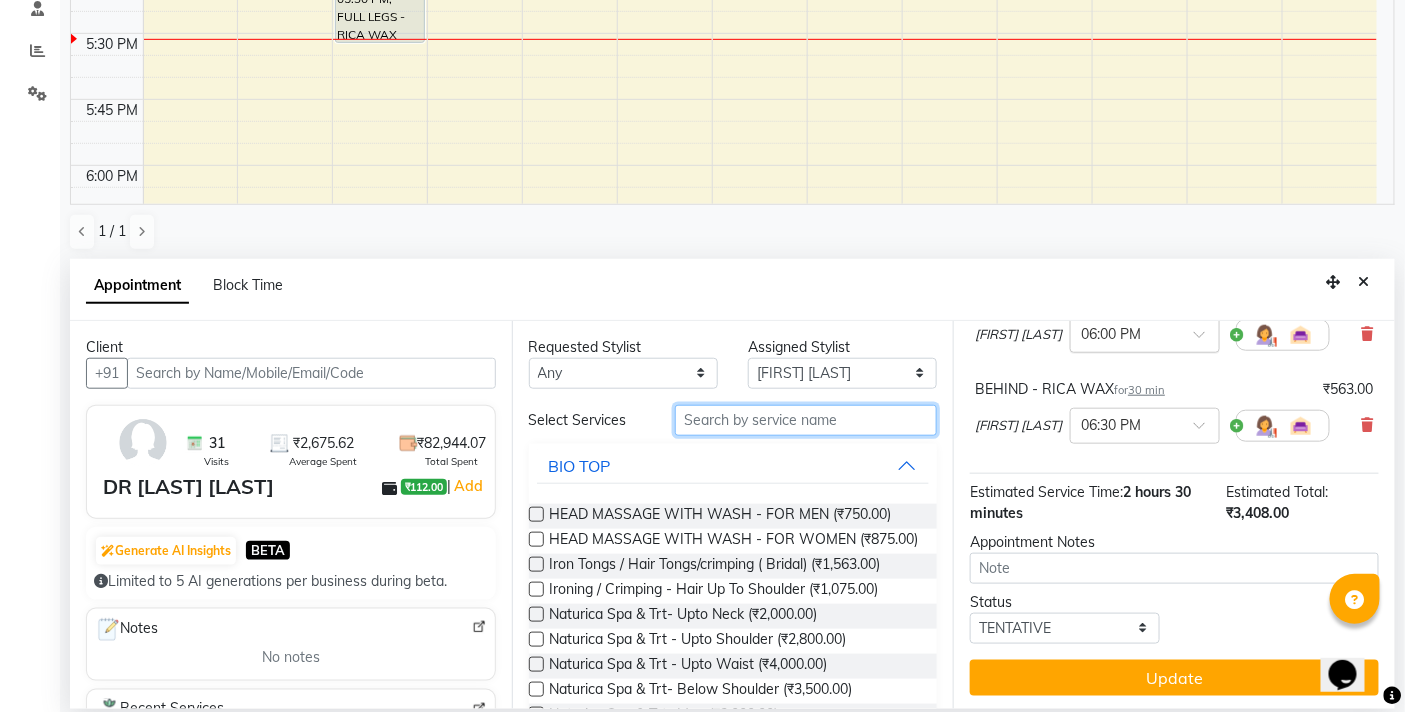 scroll, scrollTop: 526, scrollLeft: 0, axis: vertical 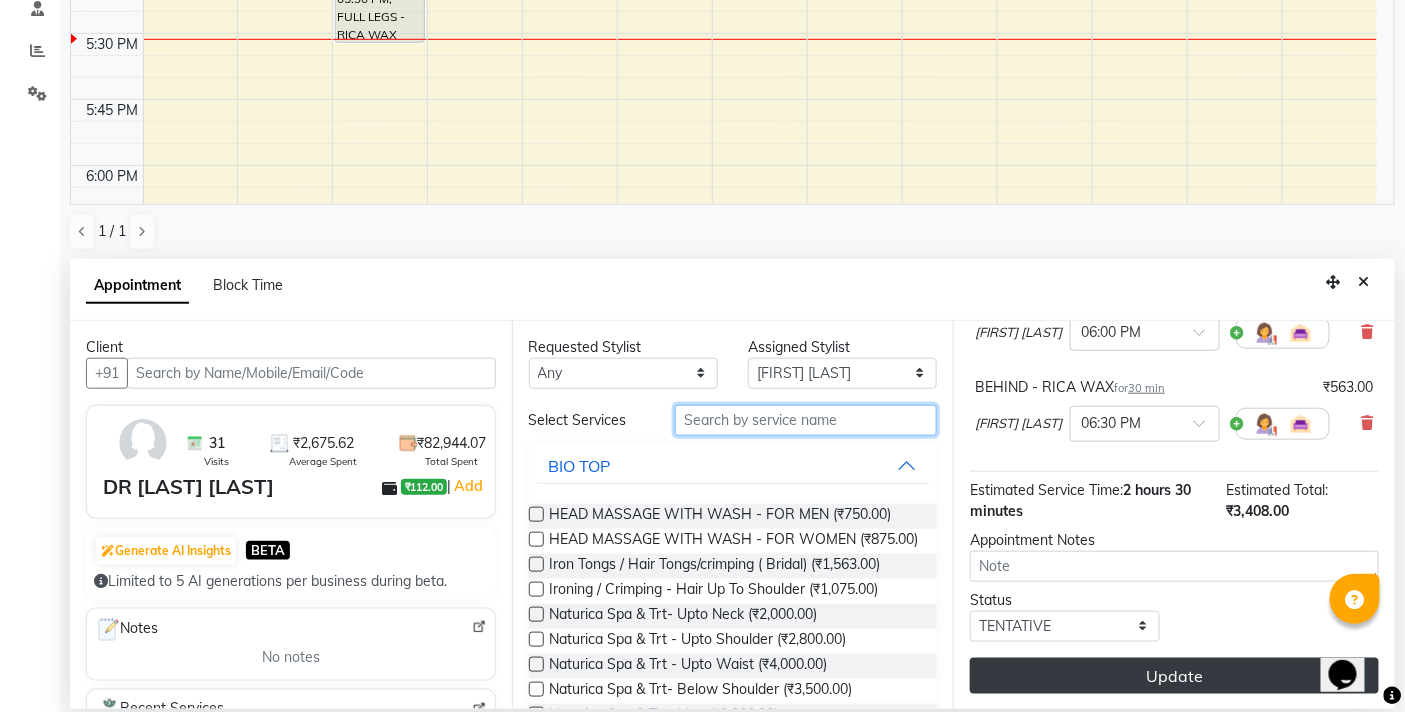 type 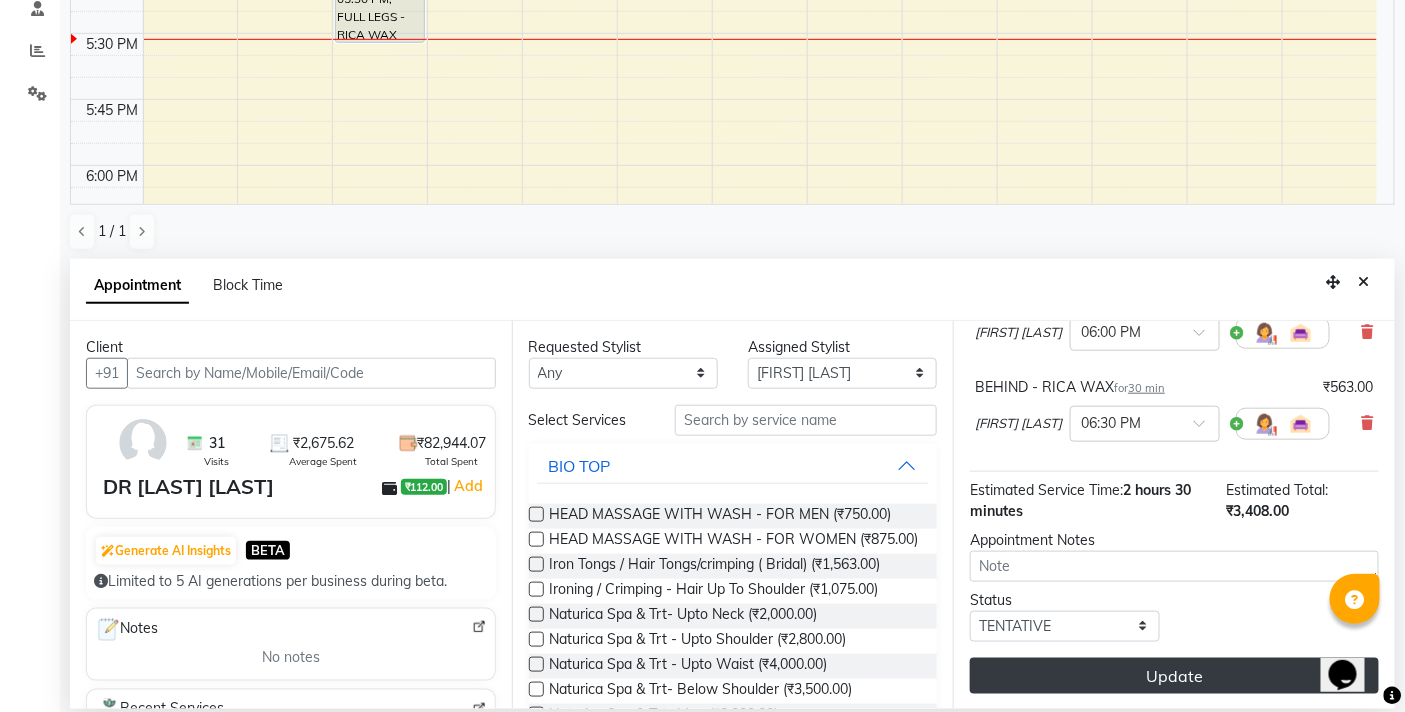 click on "Update" at bounding box center (1174, 676) 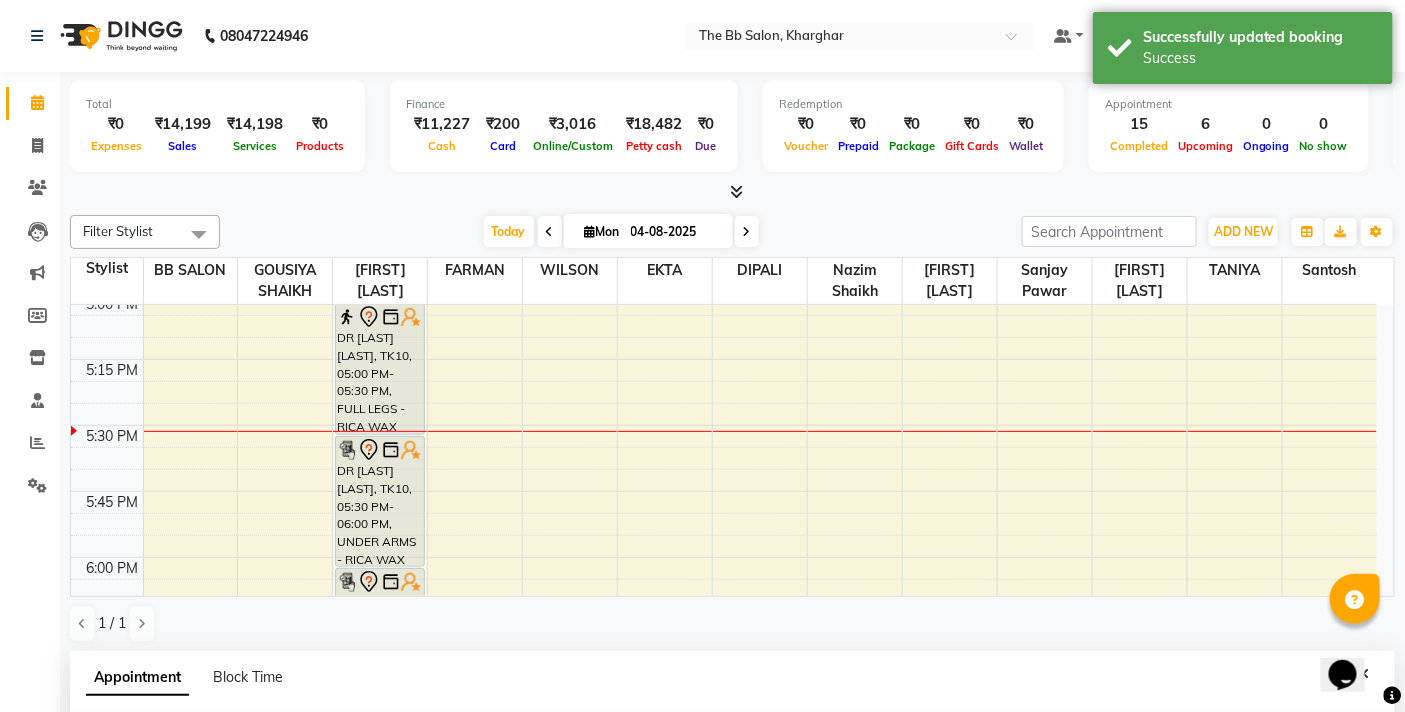 scroll, scrollTop: 392, scrollLeft: 0, axis: vertical 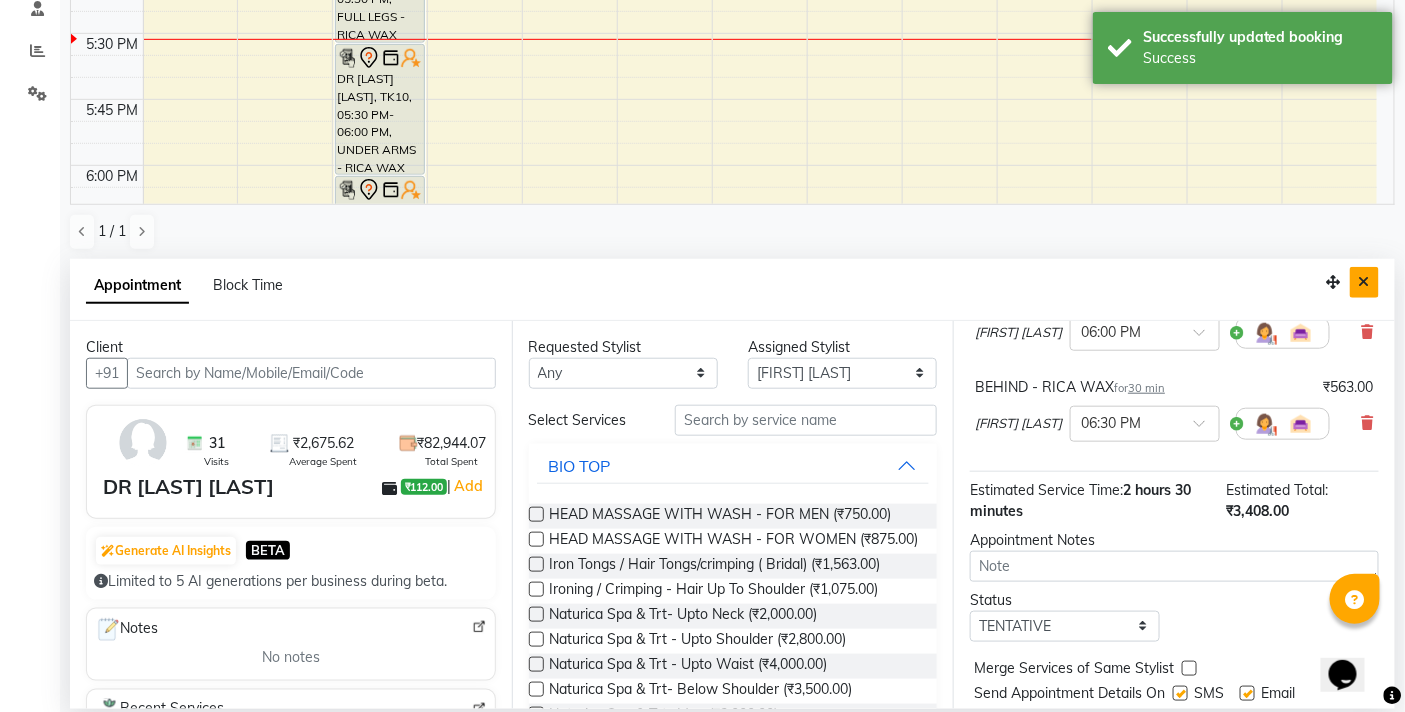 click at bounding box center [1364, 282] 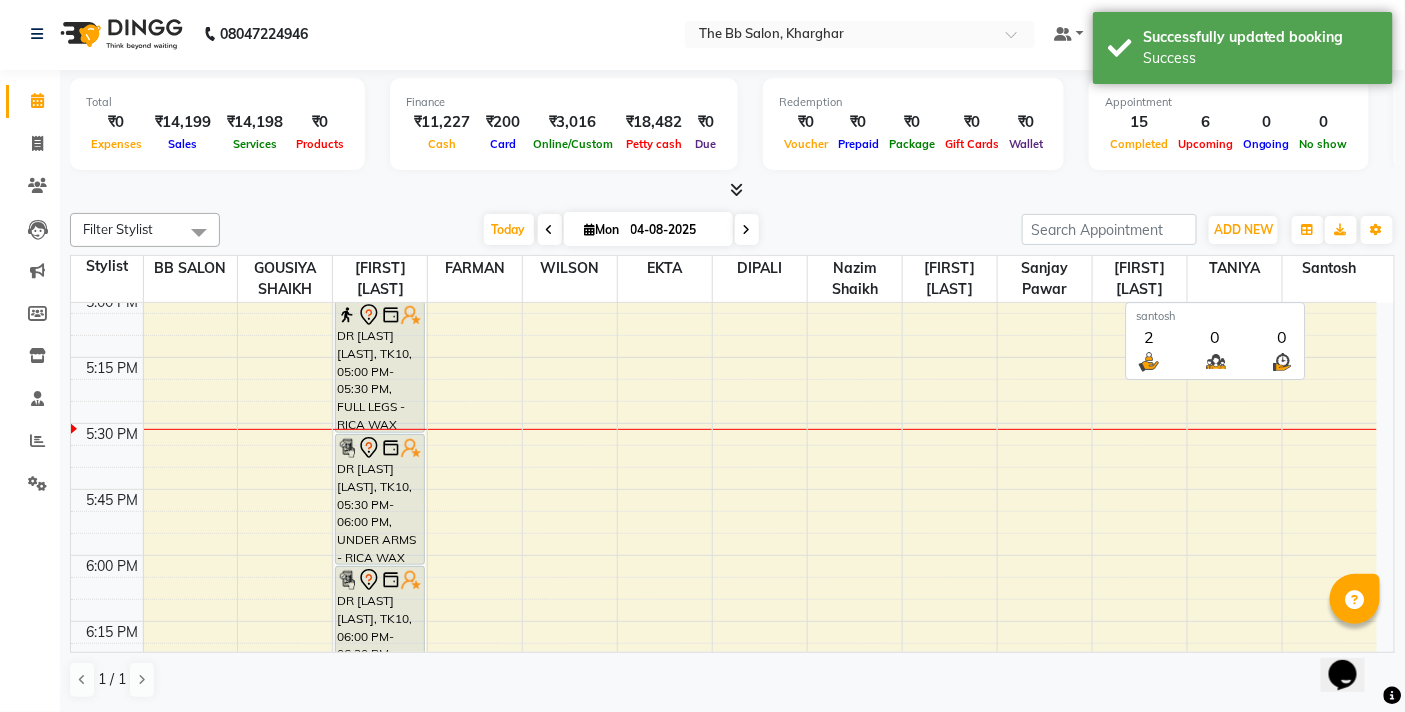 scroll, scrollTop: 1, scrollLeft: 0, axis: vertical 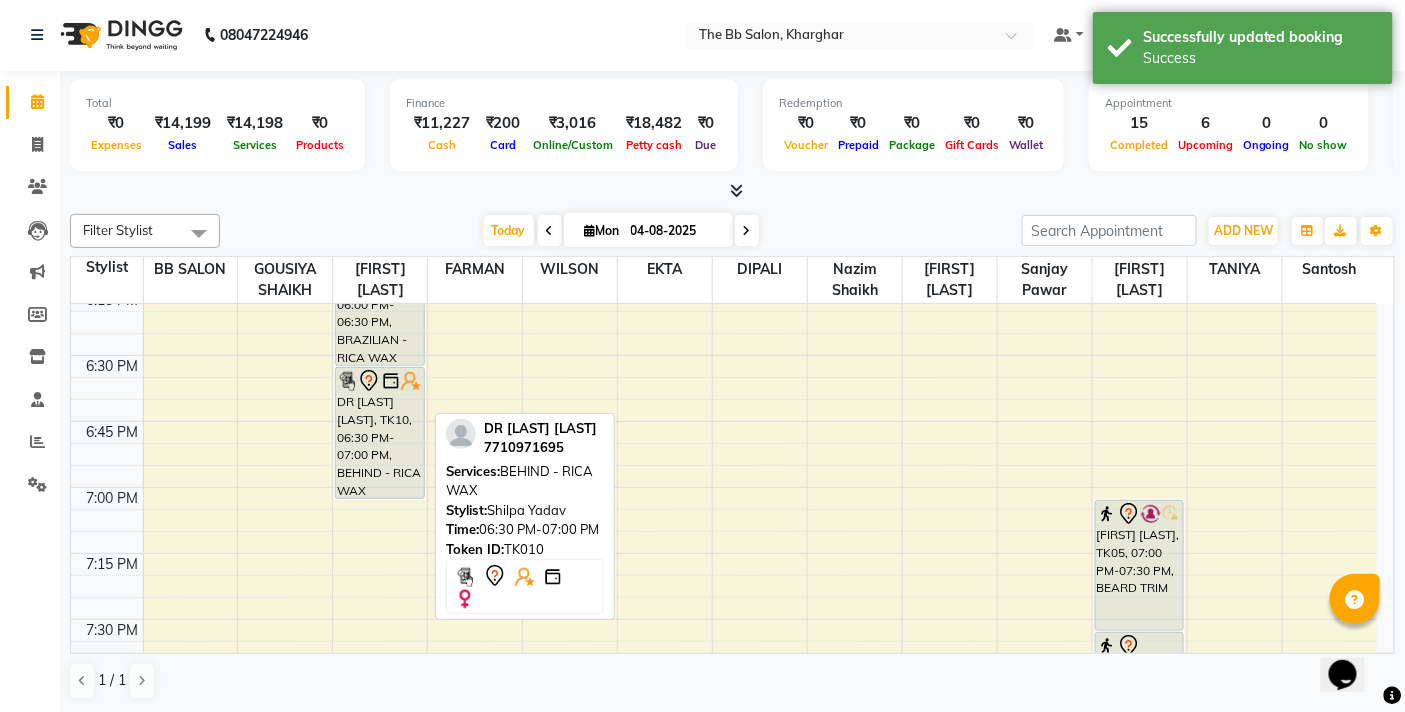 click on "DR [LAST] [LAST], TK10, 06:30 PM-07:00 PM, BEHIND - RICA WAX" at bounding box center [380, 433] 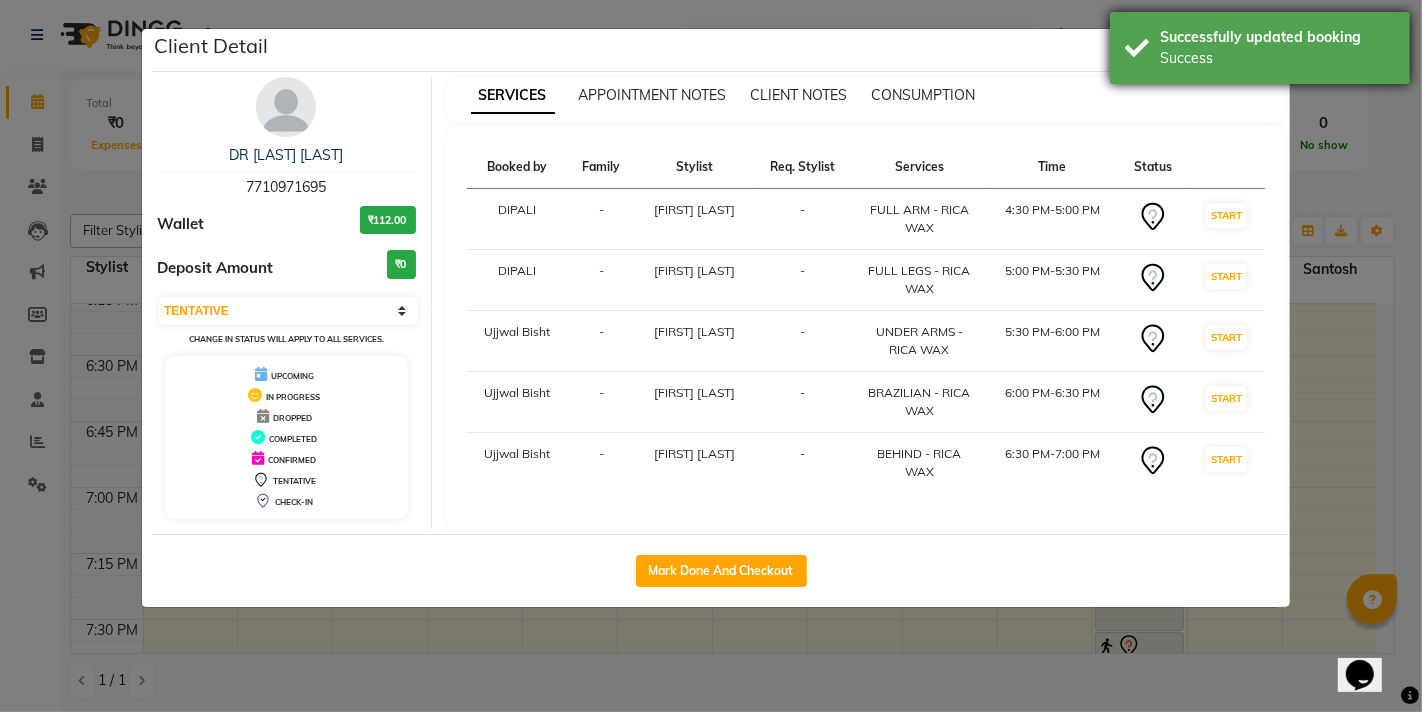 click on "Successfully updated booking   Success" at bounding box center [1260, 48] 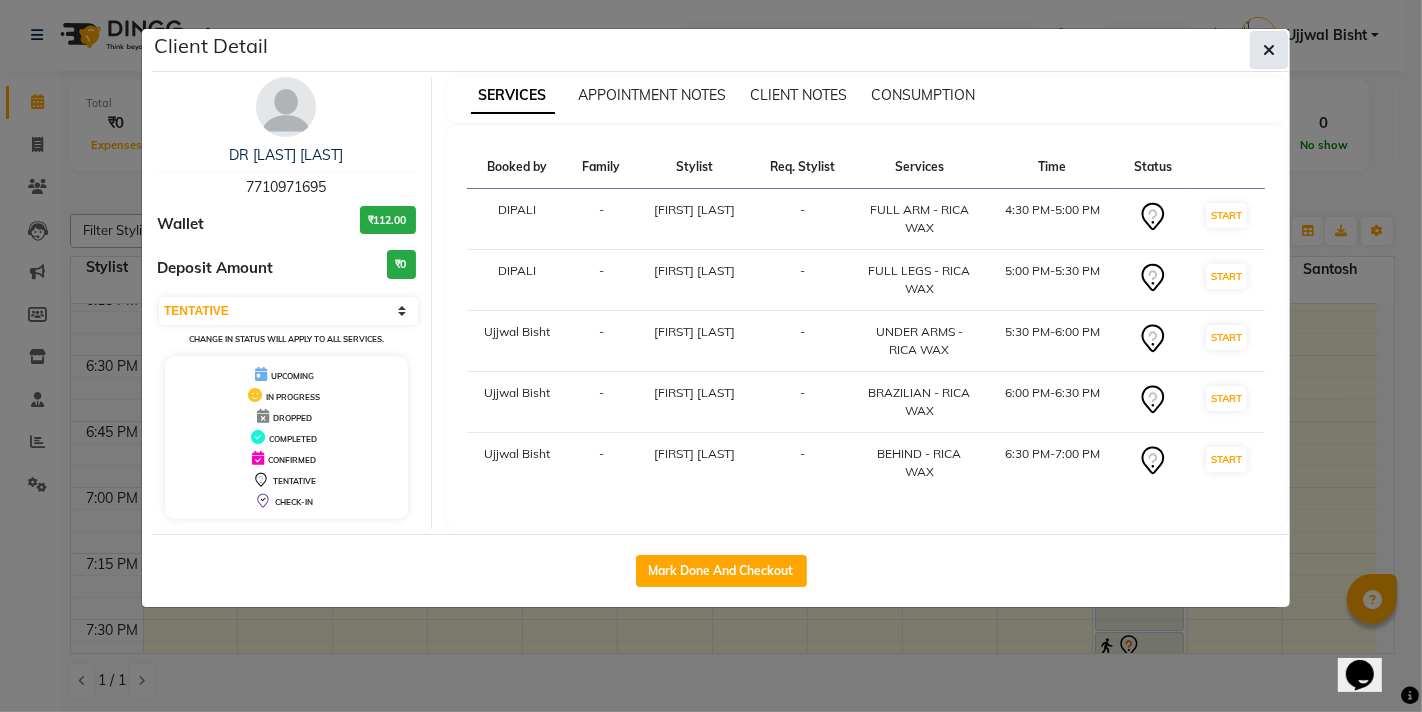 click 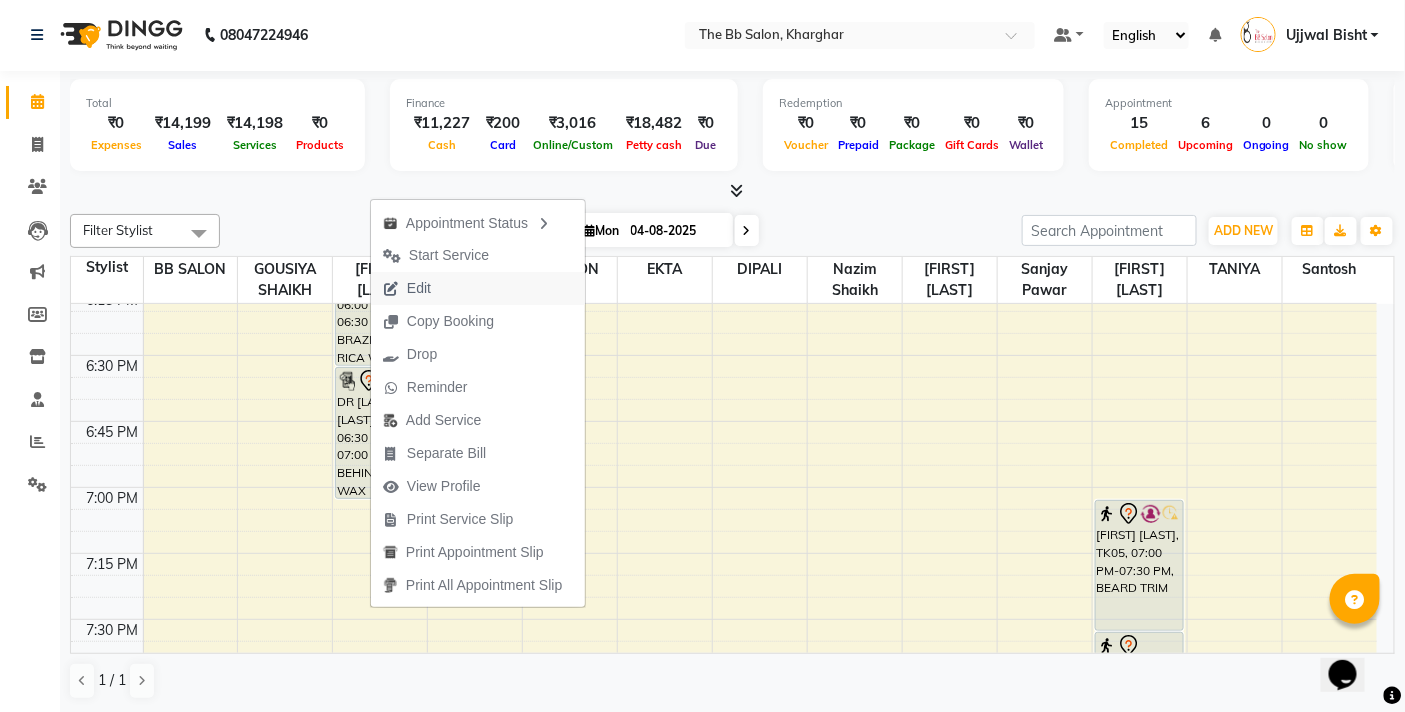 click on "Edit" at bounding box center [419, 288] 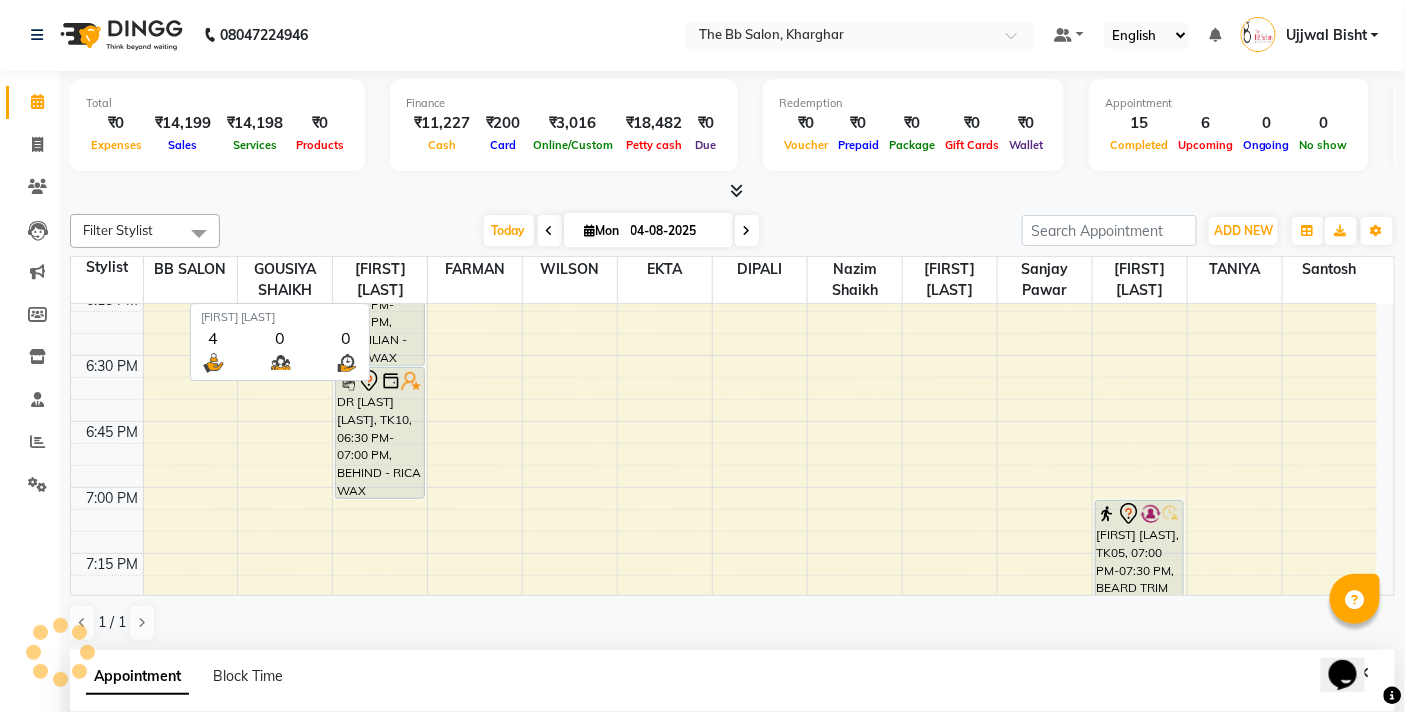 select on "tentative" 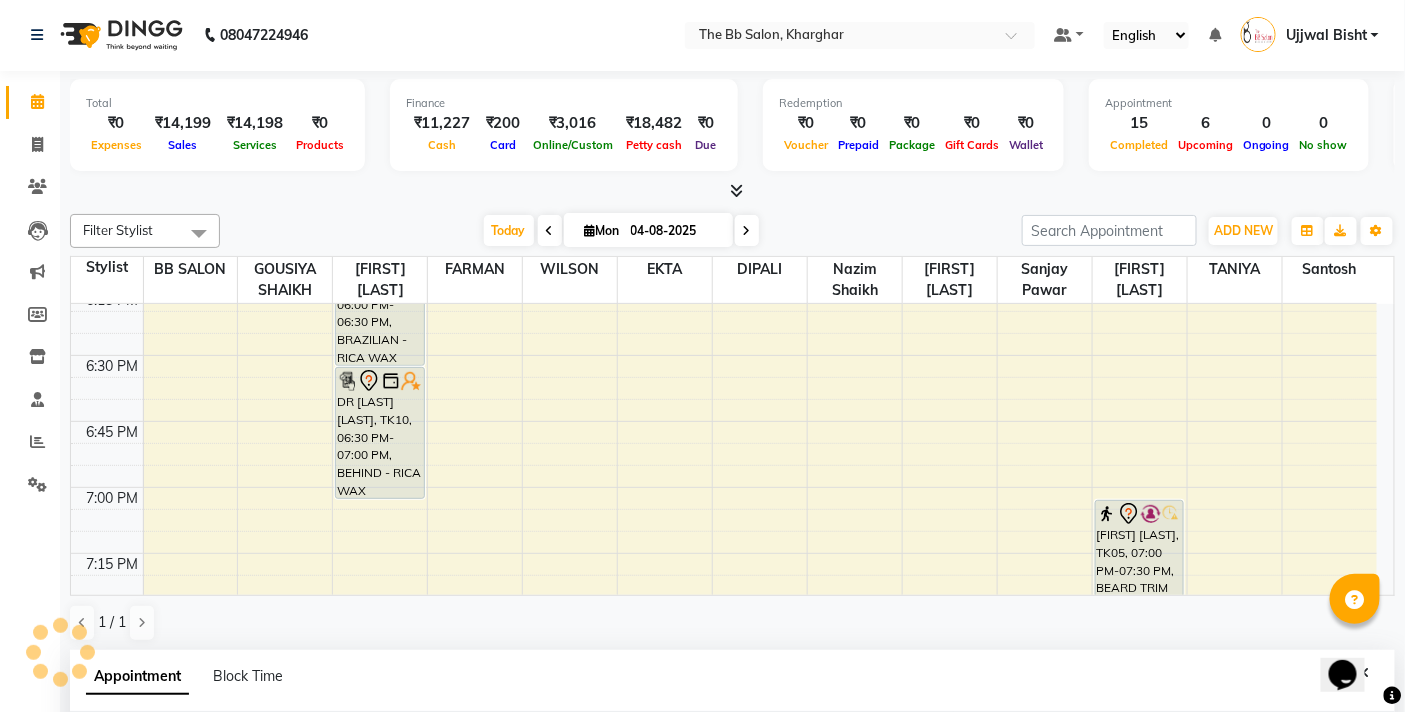 scroll, scrollTop: 61, scrollLeft: 0, axis: vertical 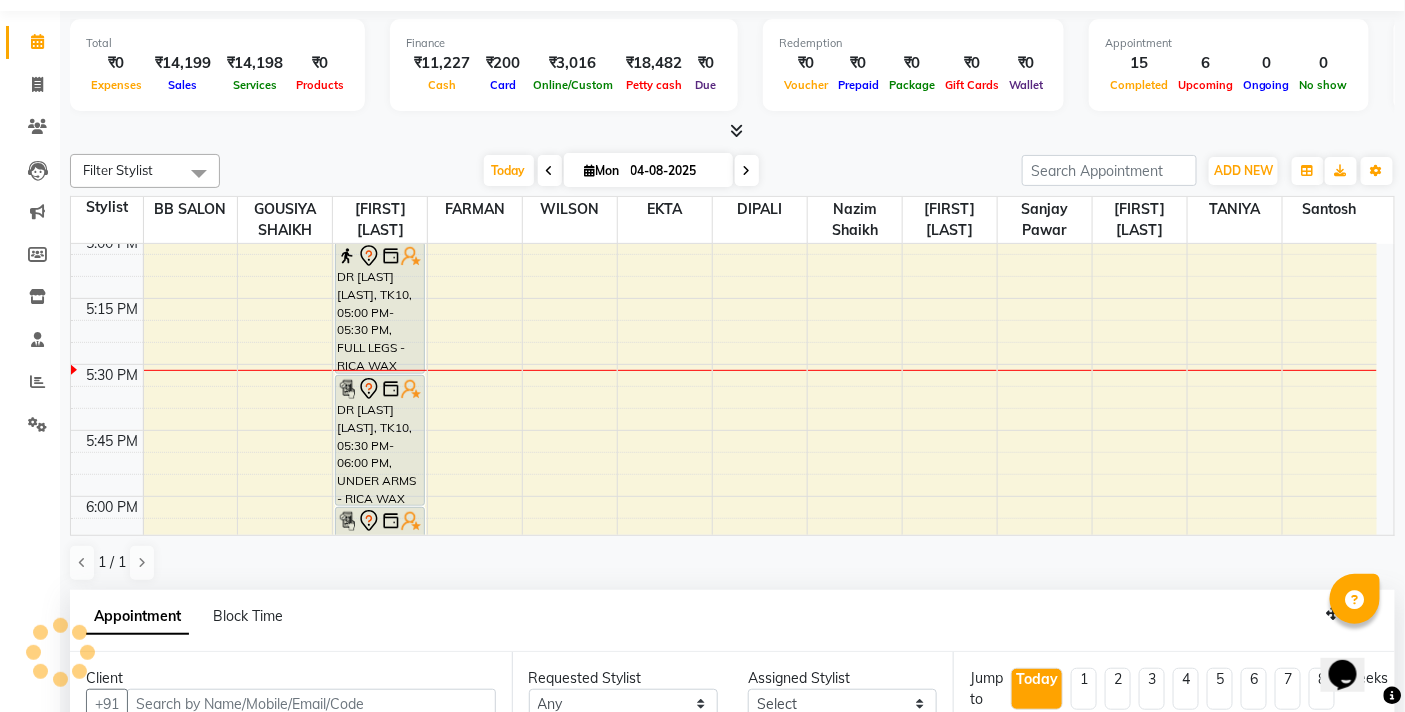 select on "990" 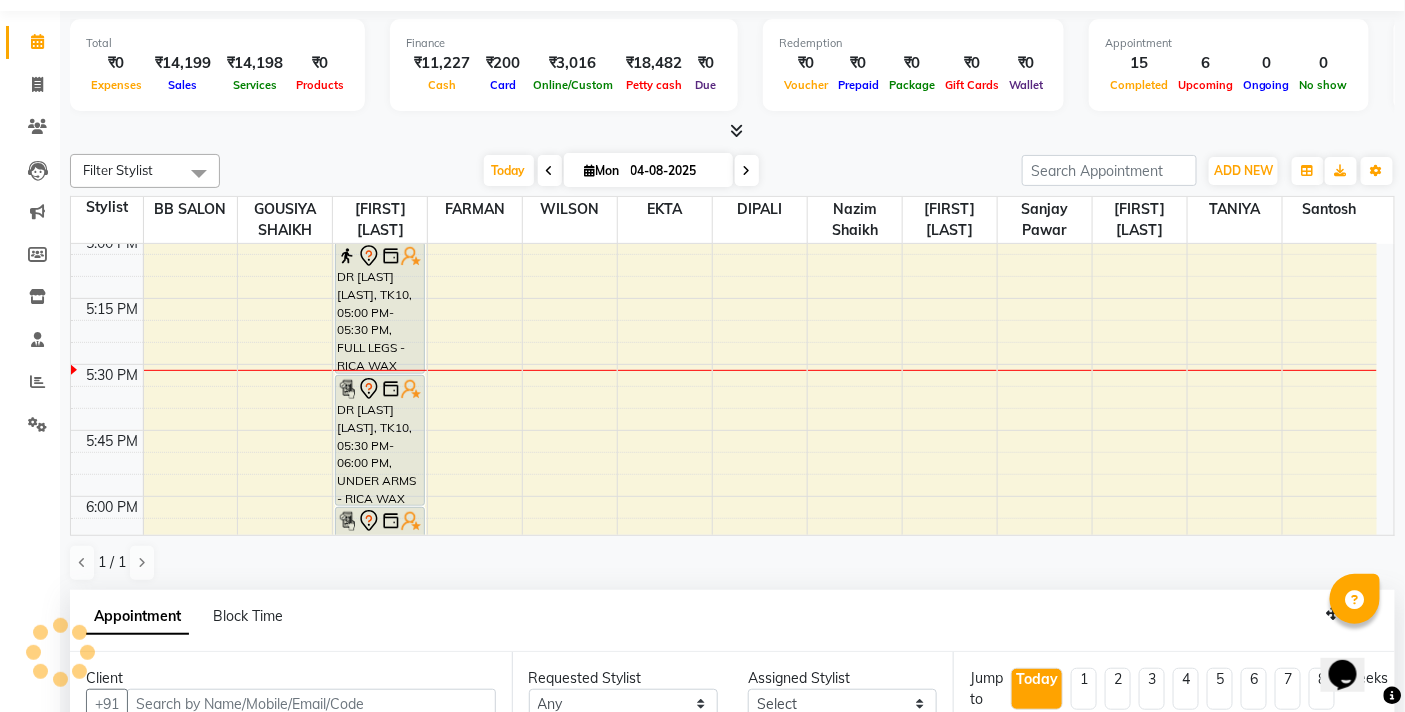 select on "83516" 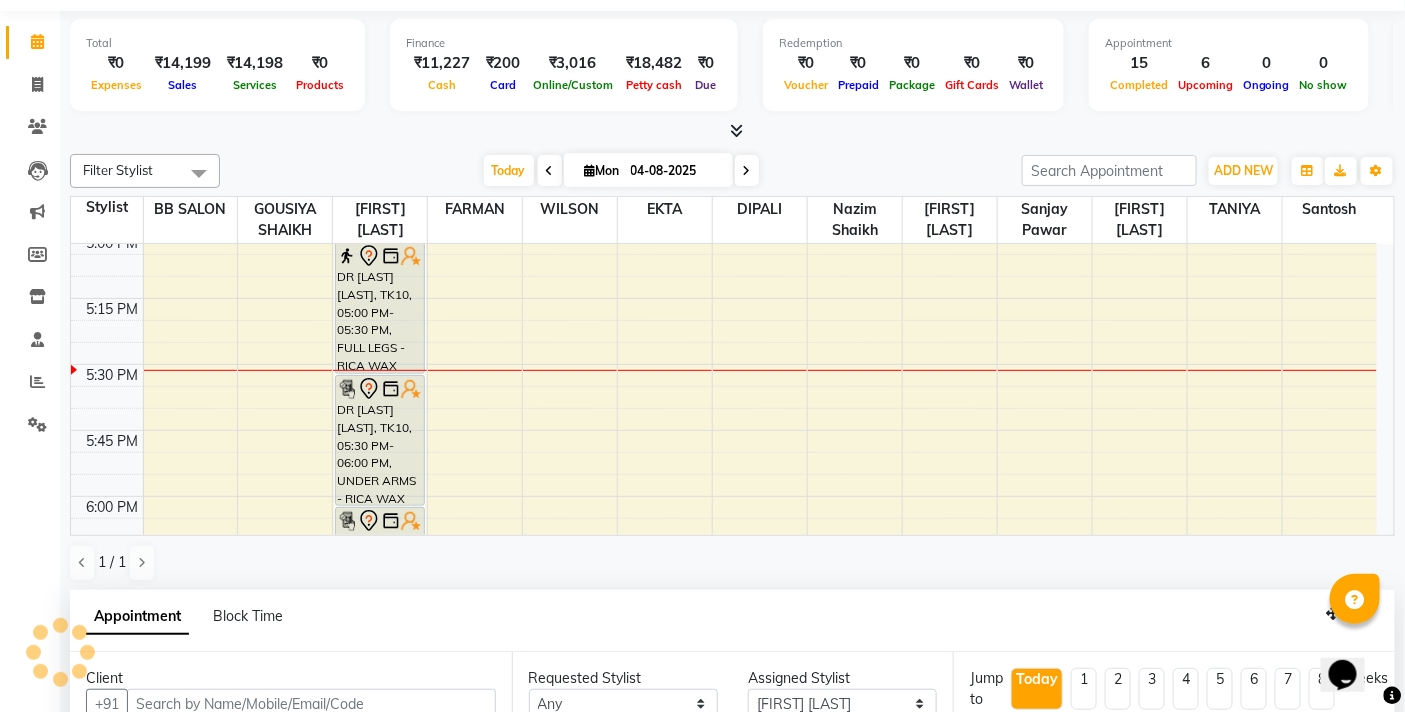select on "3065" 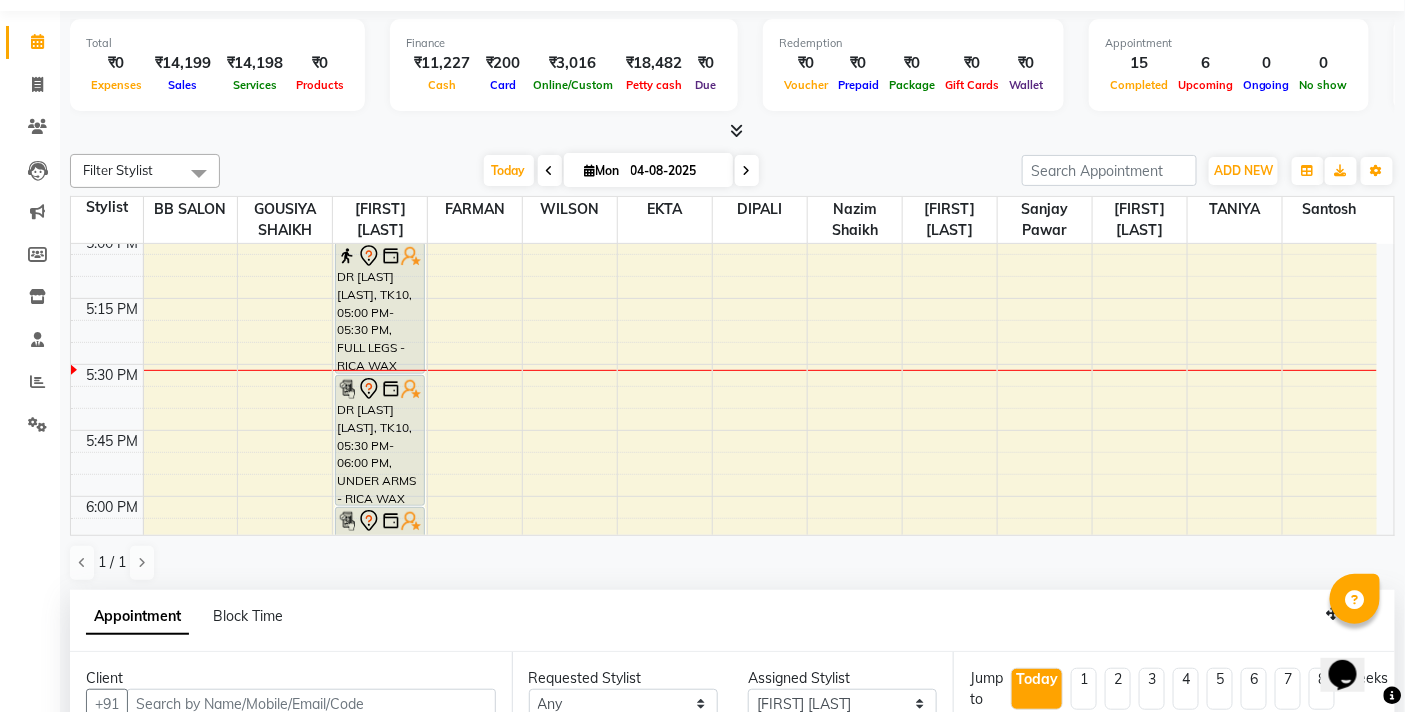 select on "3065" 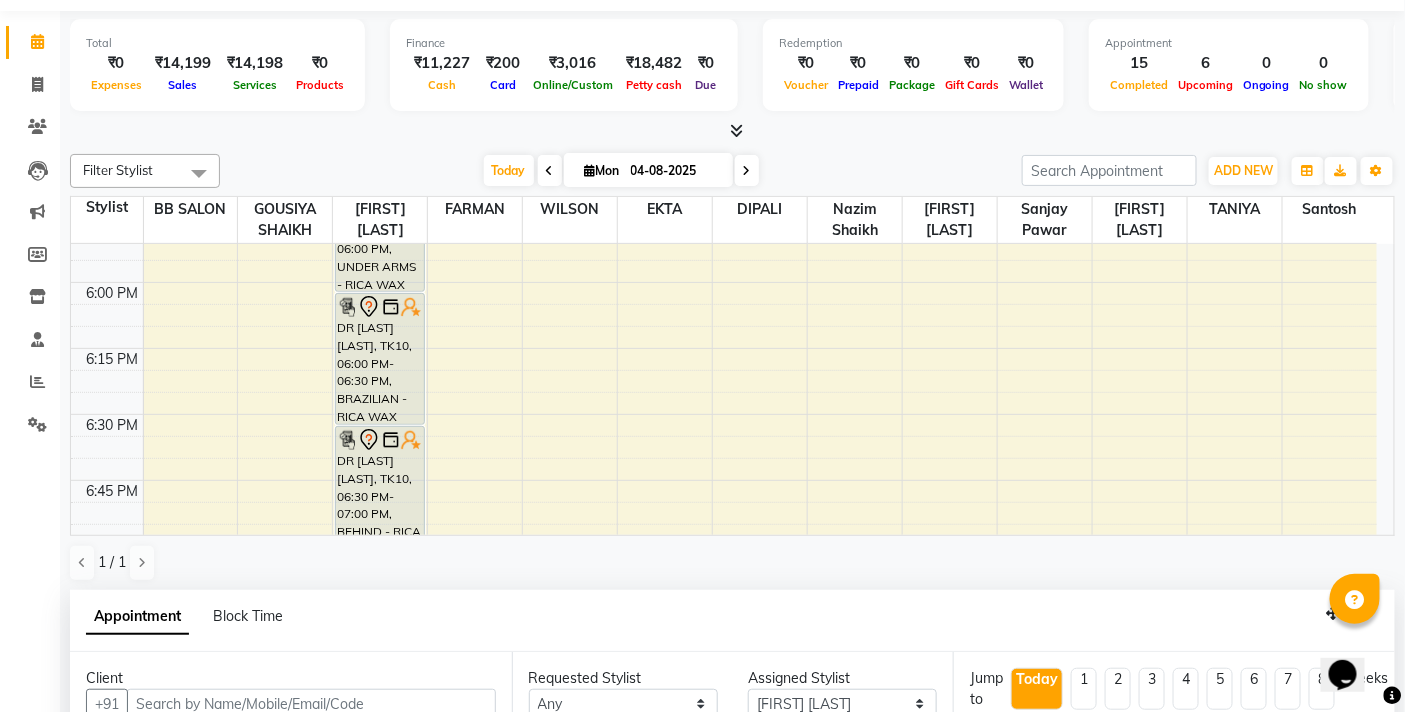 scroll, scrollTop: 2567, scrollLeft: 0, axis: vertical 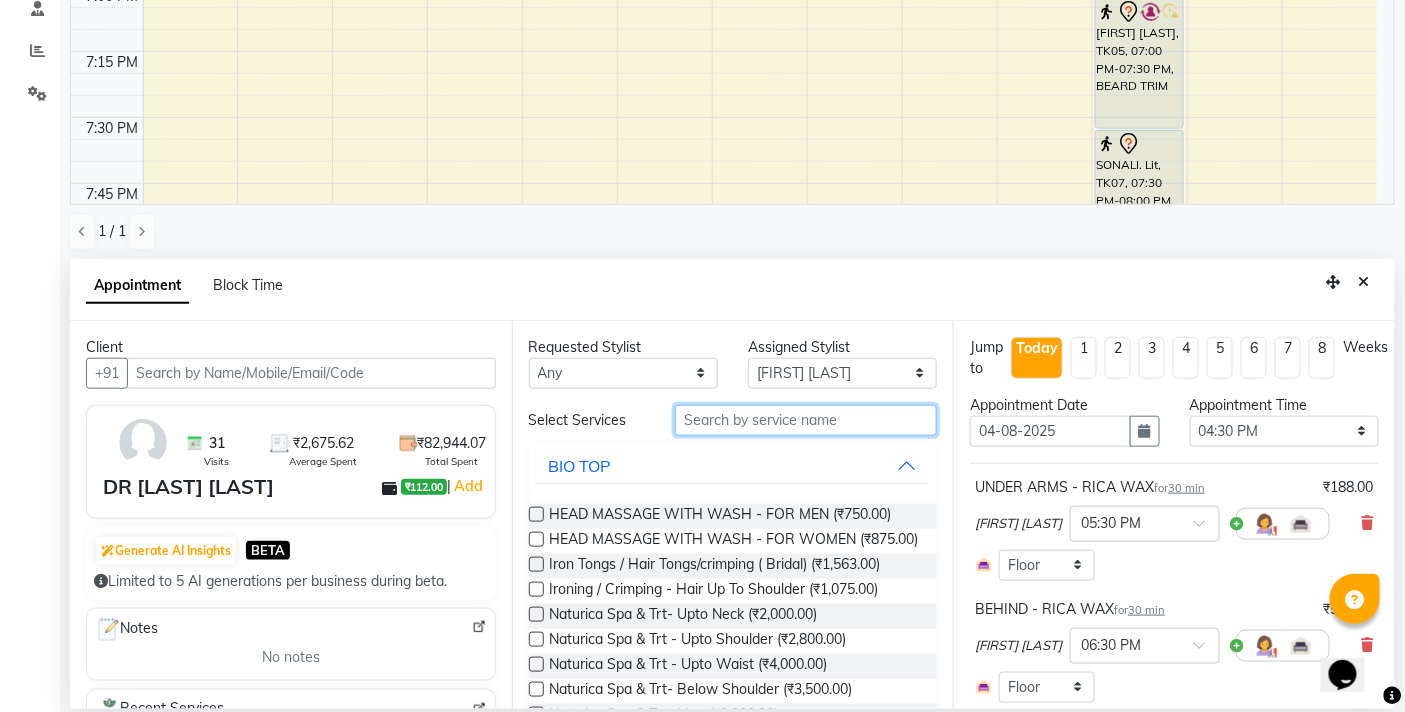 click at bounding box center (806, 420) 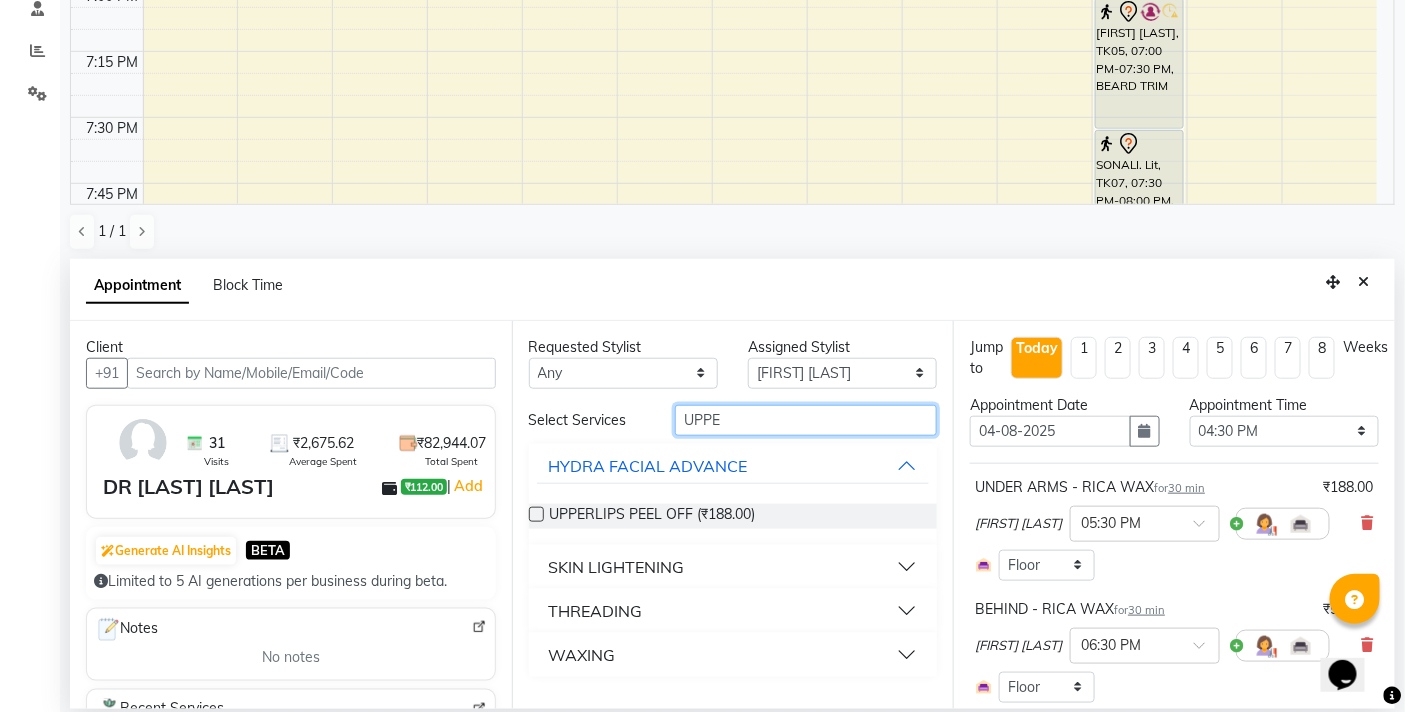 type on "UPPE" 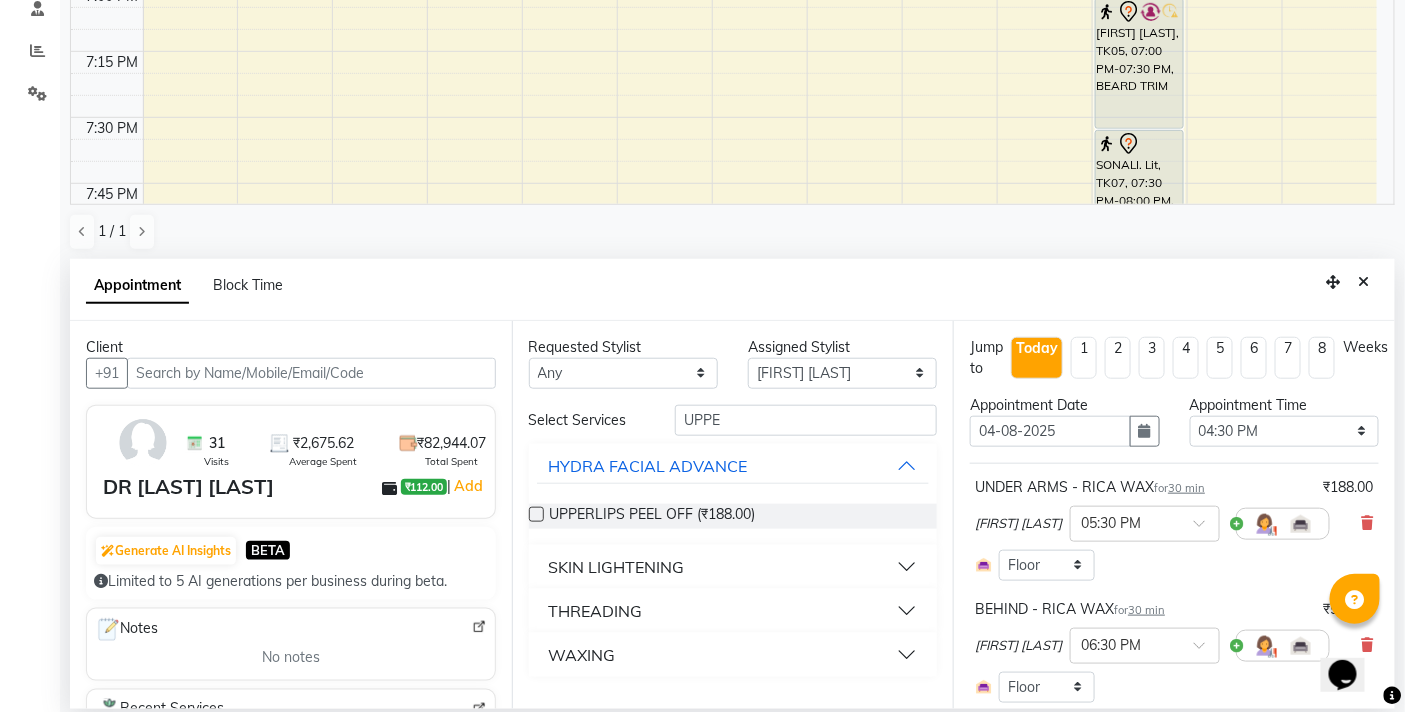 click at bounding box center [536, 514] 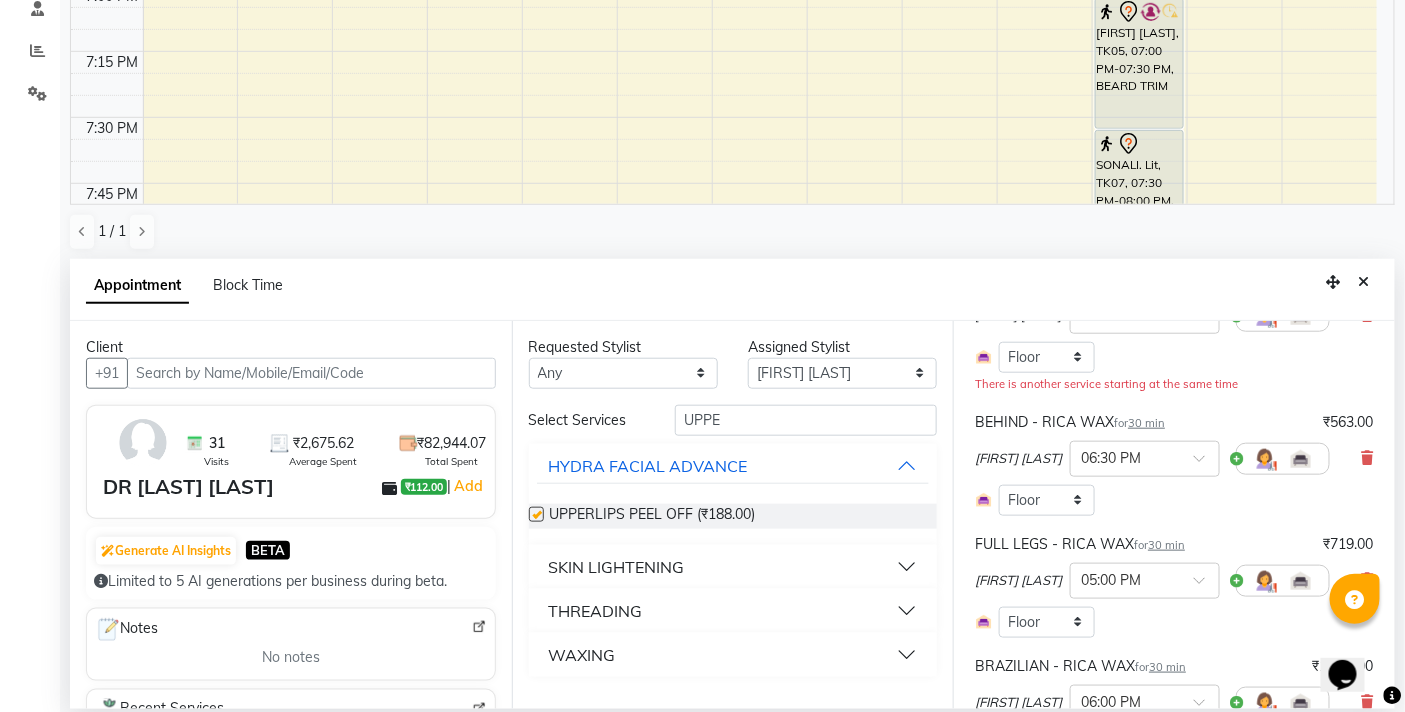 checkbox on "false" 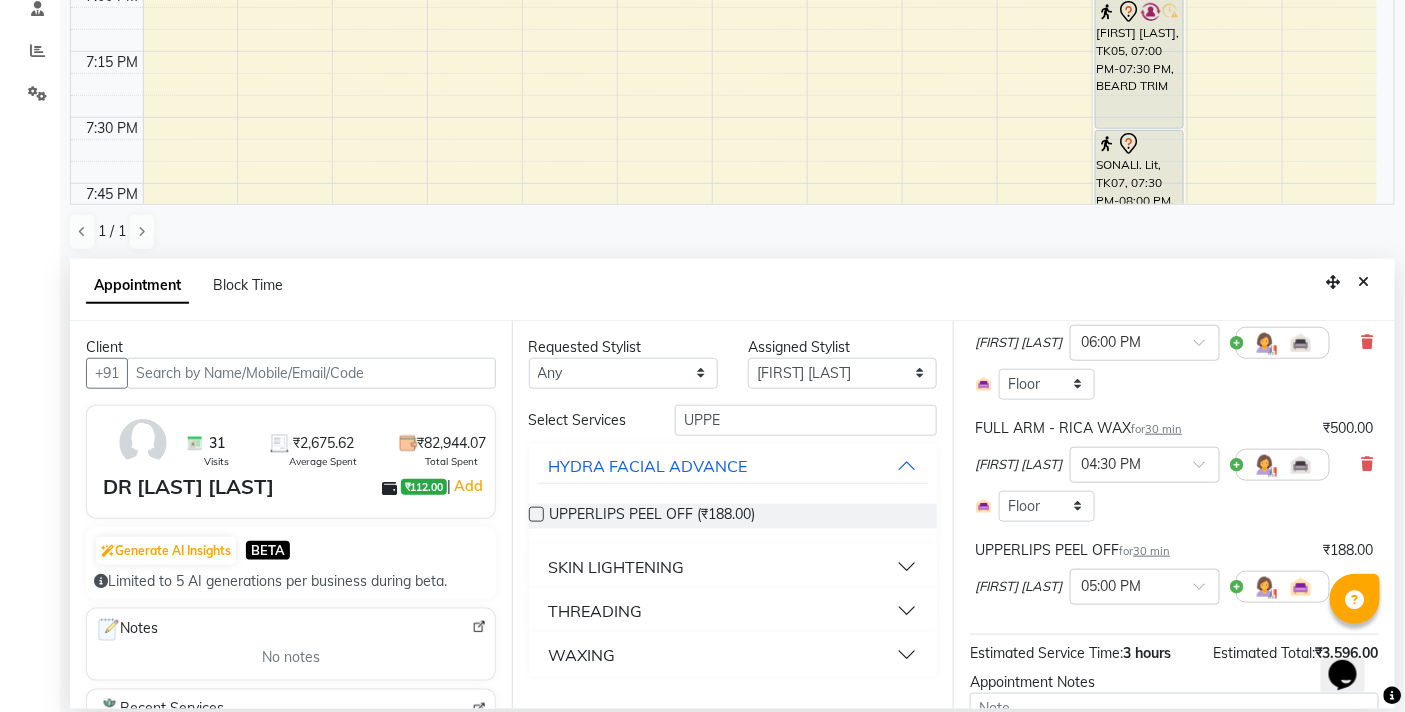 scroll, scrollTop: 711, scrollLeft: 0, axis: vertical 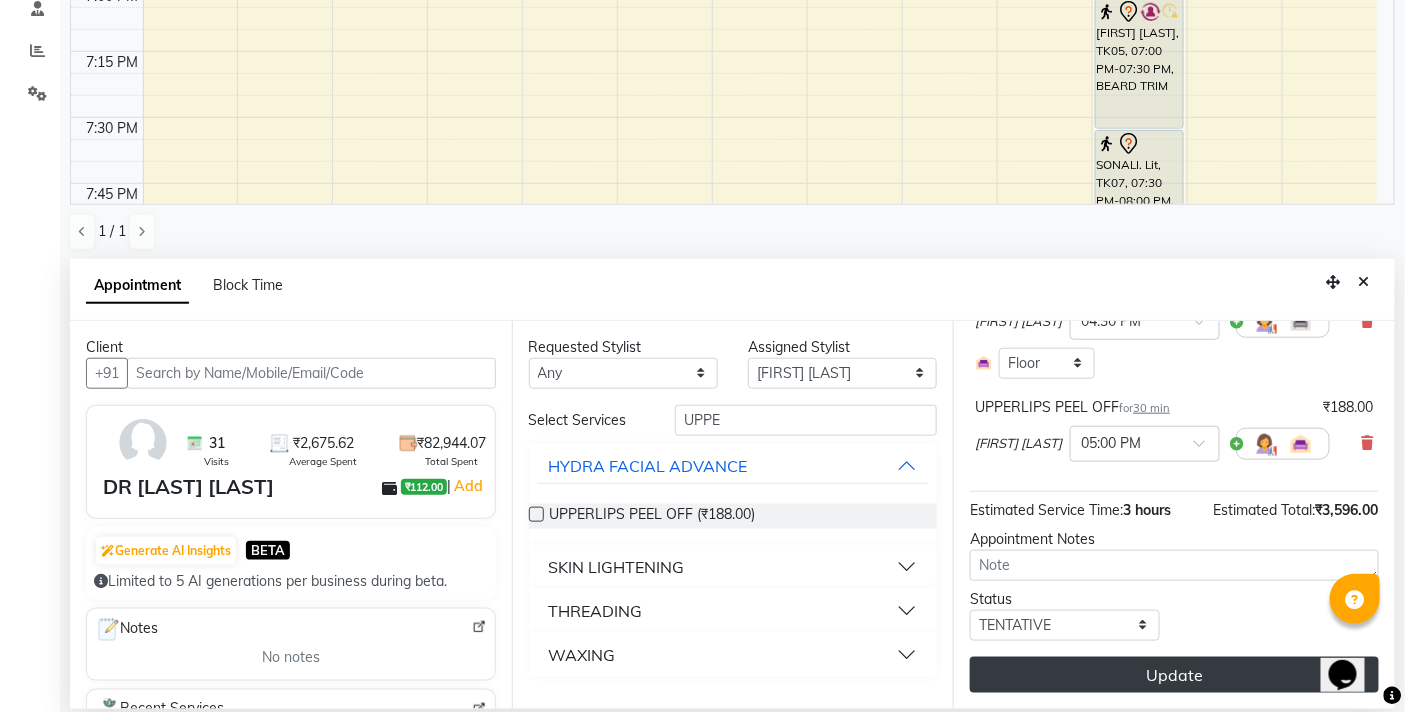 click on "Update" at bounding box center [1174, 675] 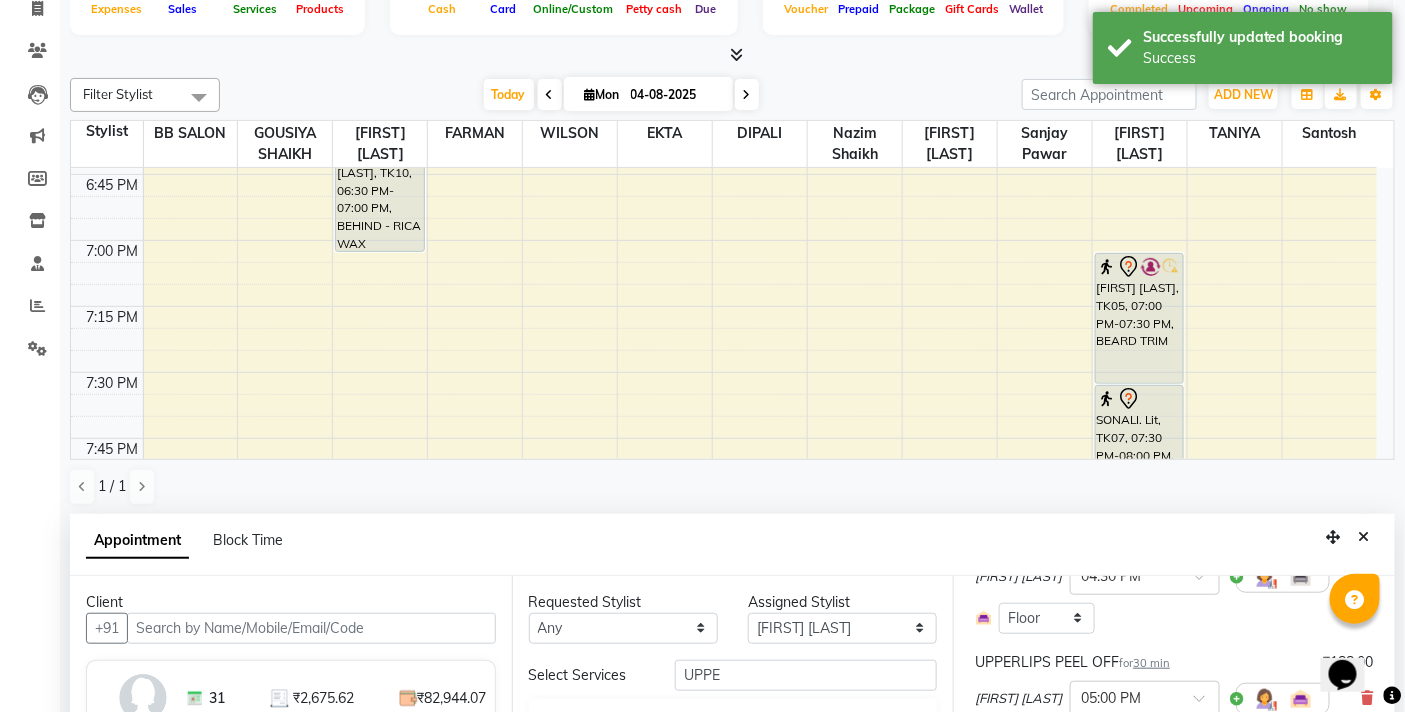scroll, scrollTop: 0, scrollLeft: 0, axis: both 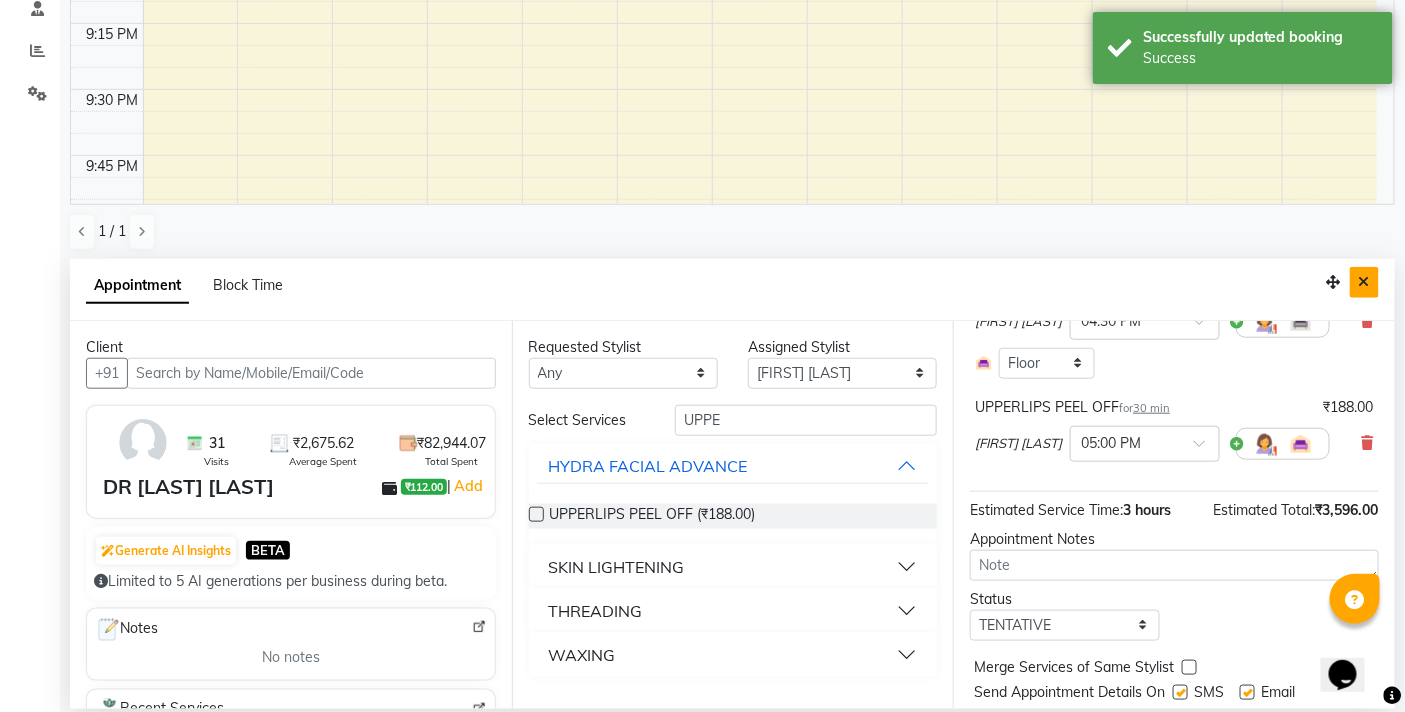 click at bounding box center (1364, 282) 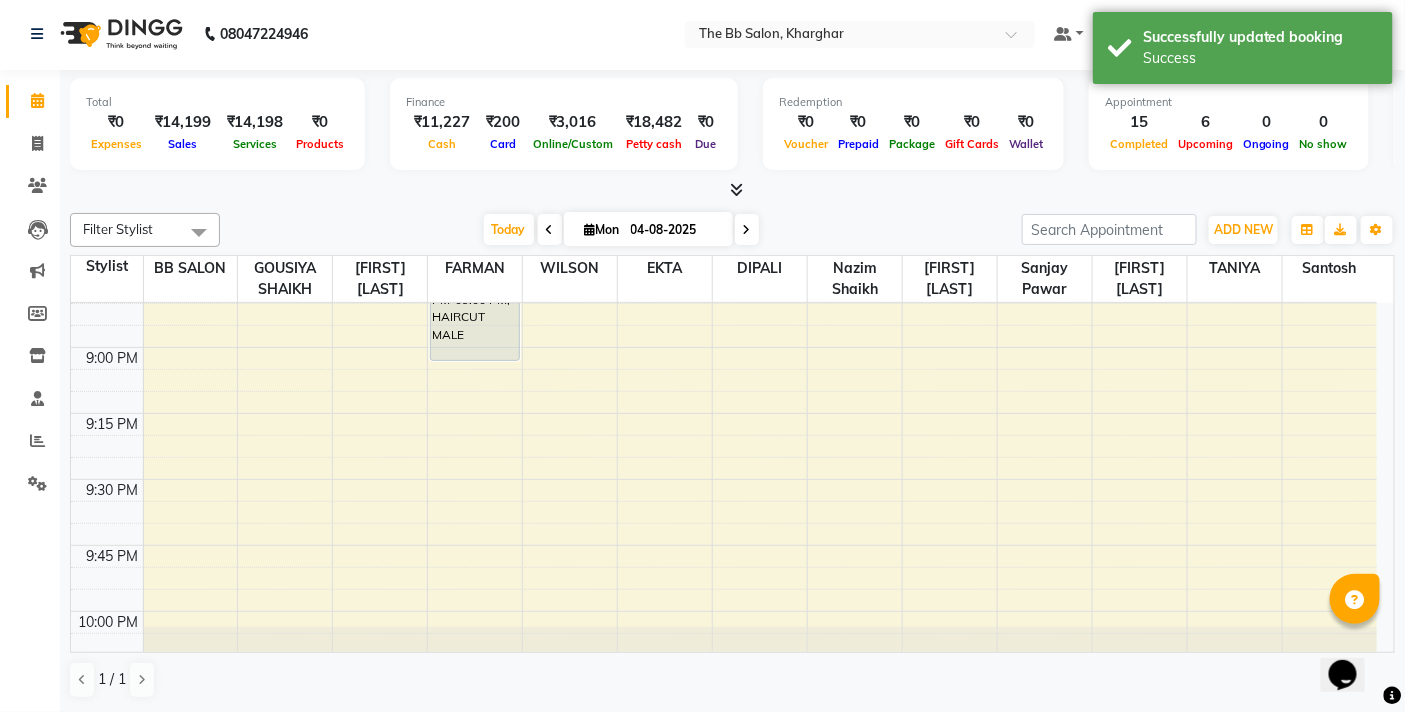 scroll, scrollTop: 1, scrollLeft: 0, axis: vertical 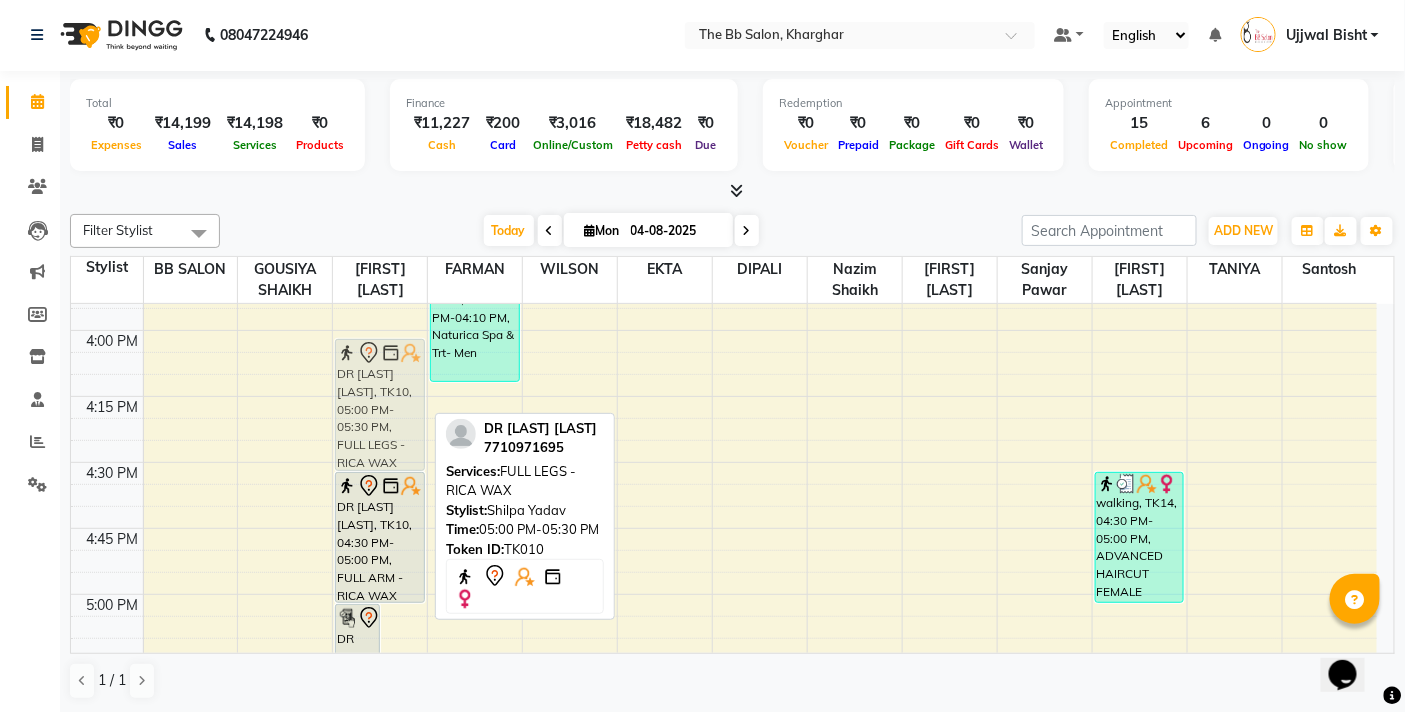 drag, startPoint x: 386, startPoint y: 565, endPoint x: 407, endPoint y: 386, distance: 180.22763 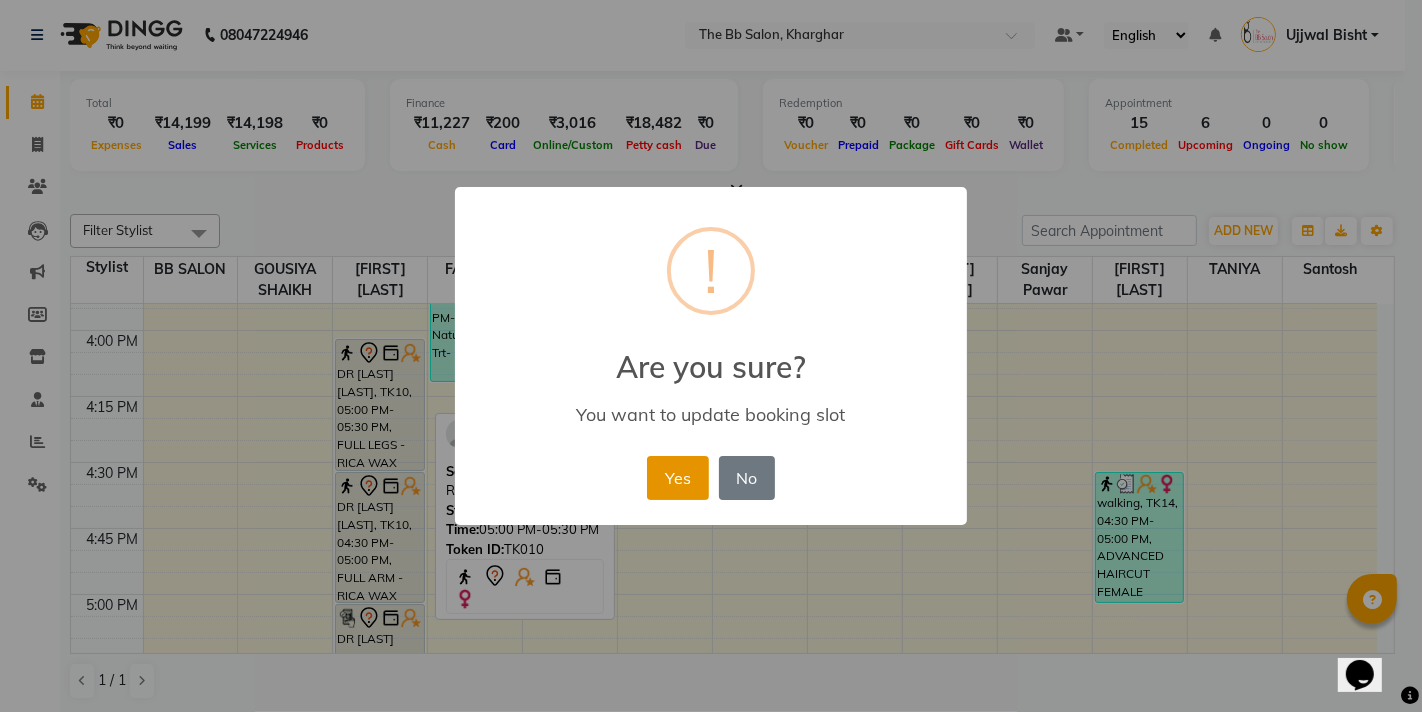 click on "Yes" at bounding box center (677, 478) 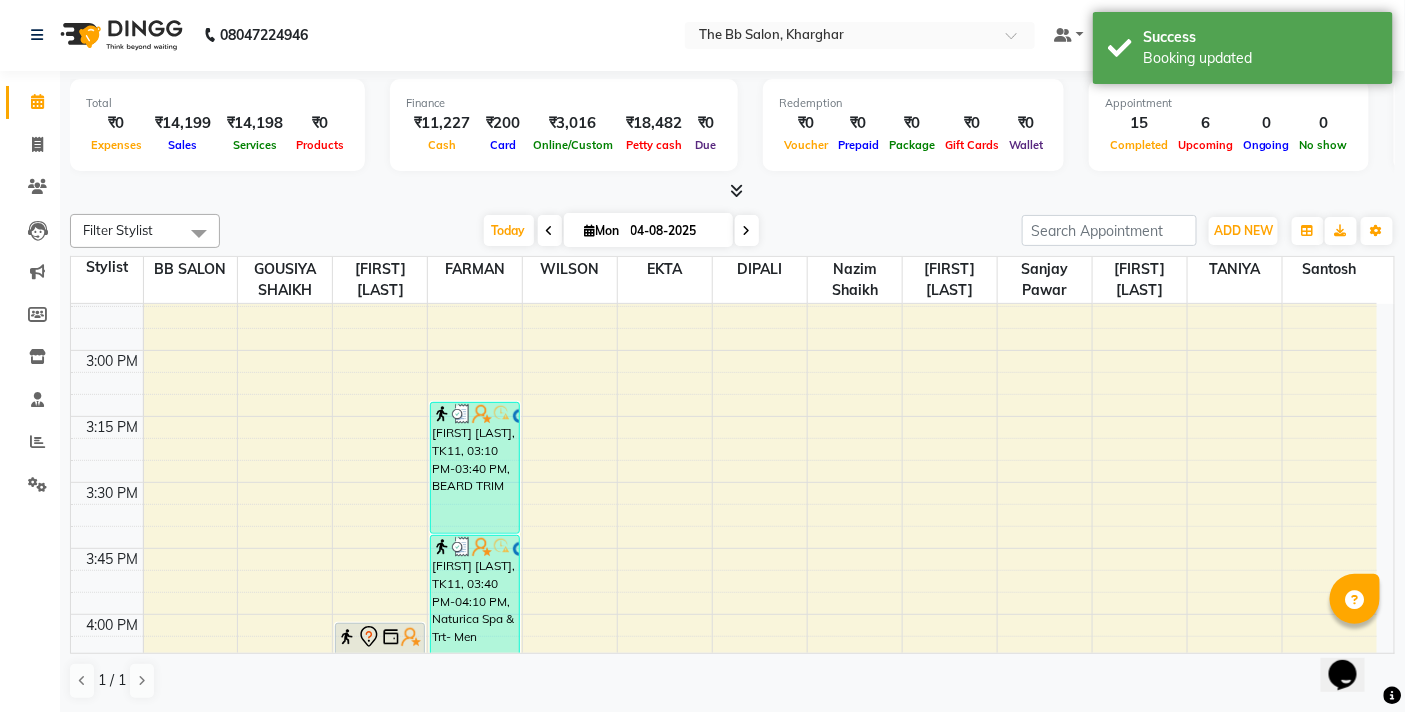 scroll, scrollTop: 1598, scrollLeft: 0, axis: vertical 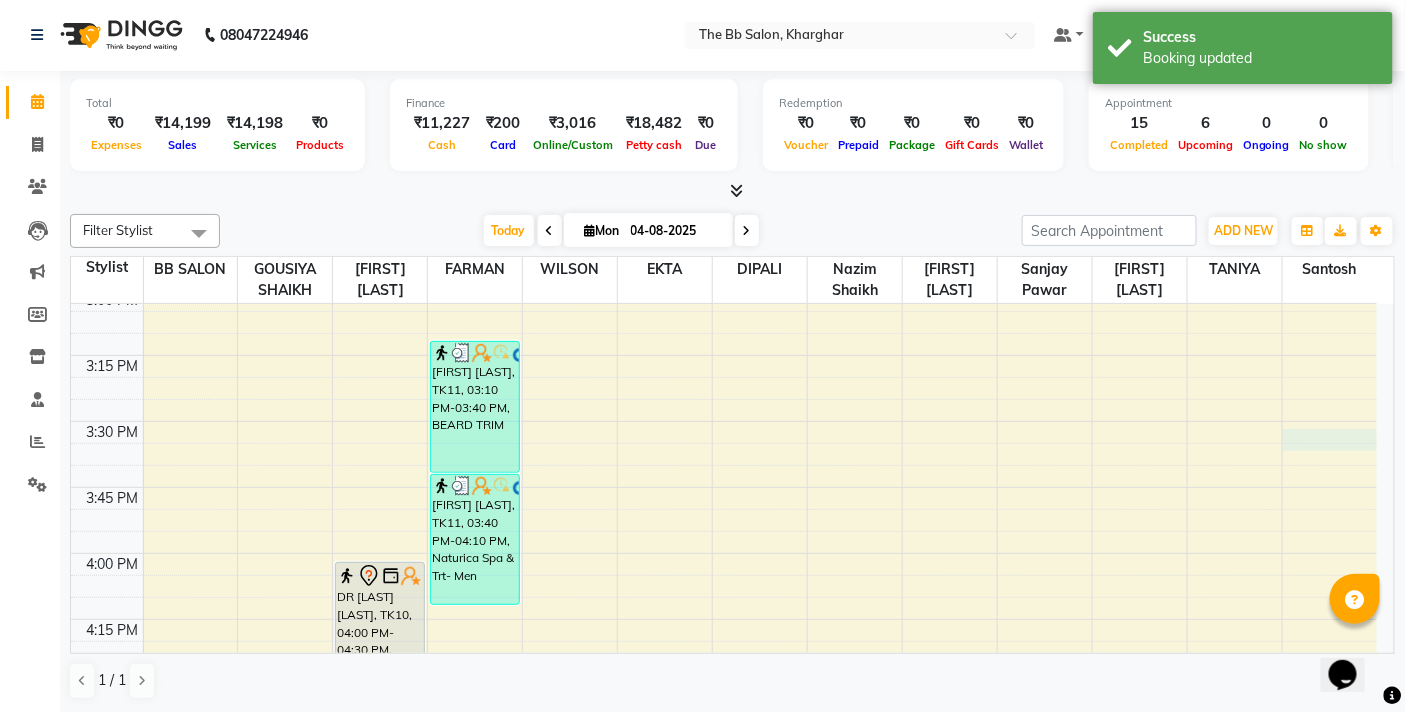 select on "87288" 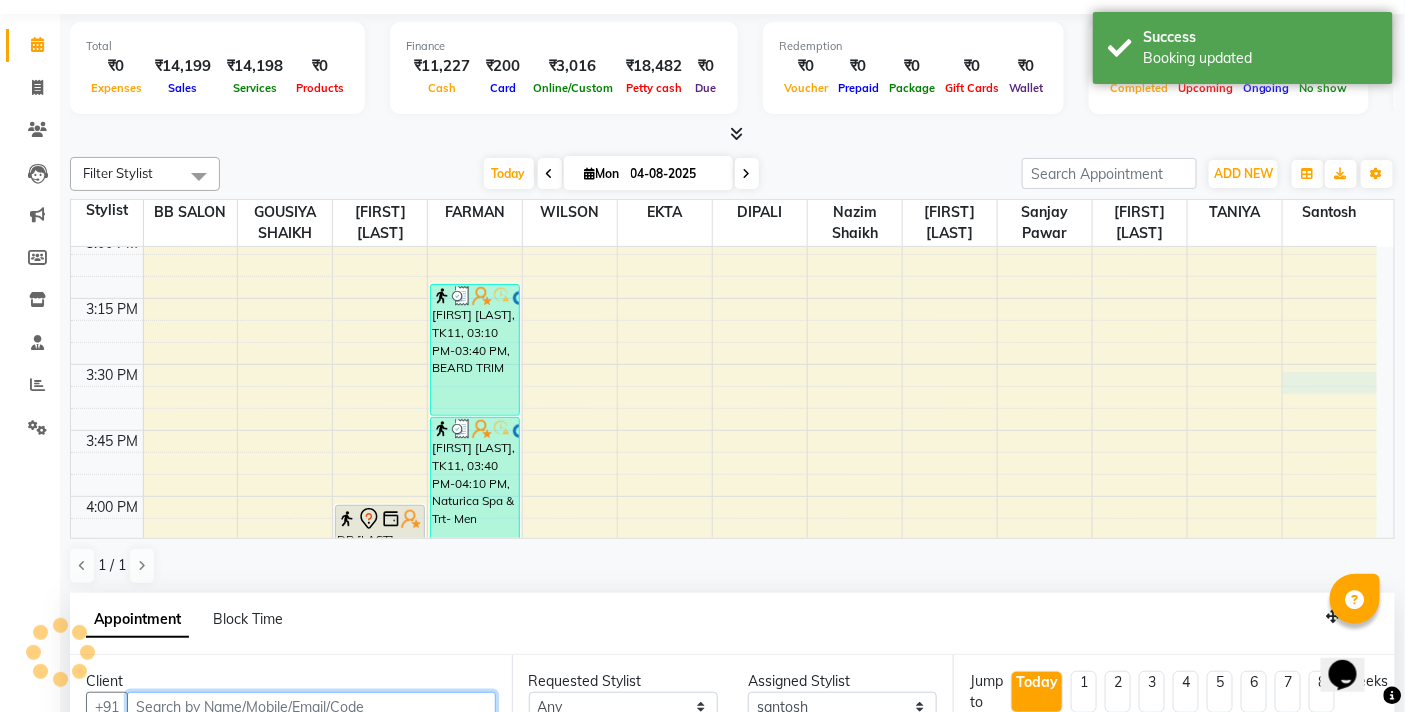 select on "930" 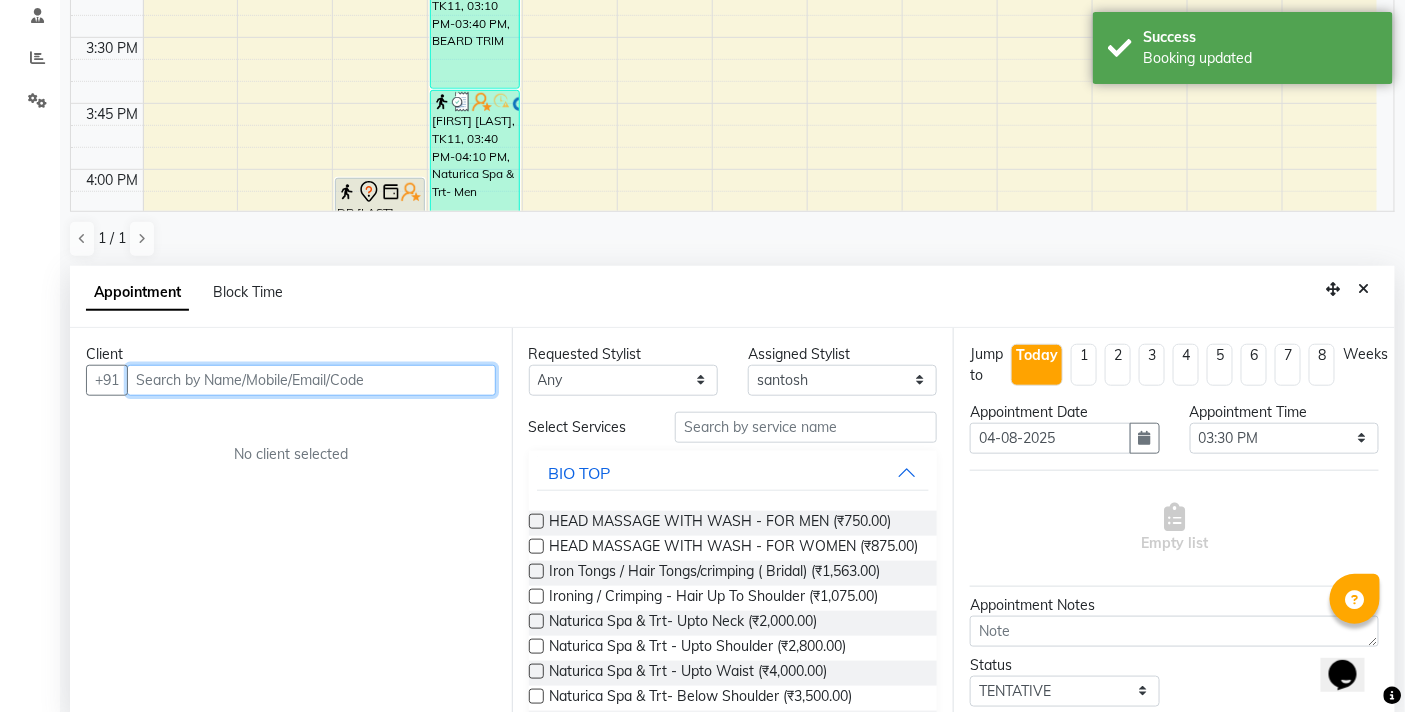scroll, scrollTop: 392, scrollLeft: 0, axis: vertical 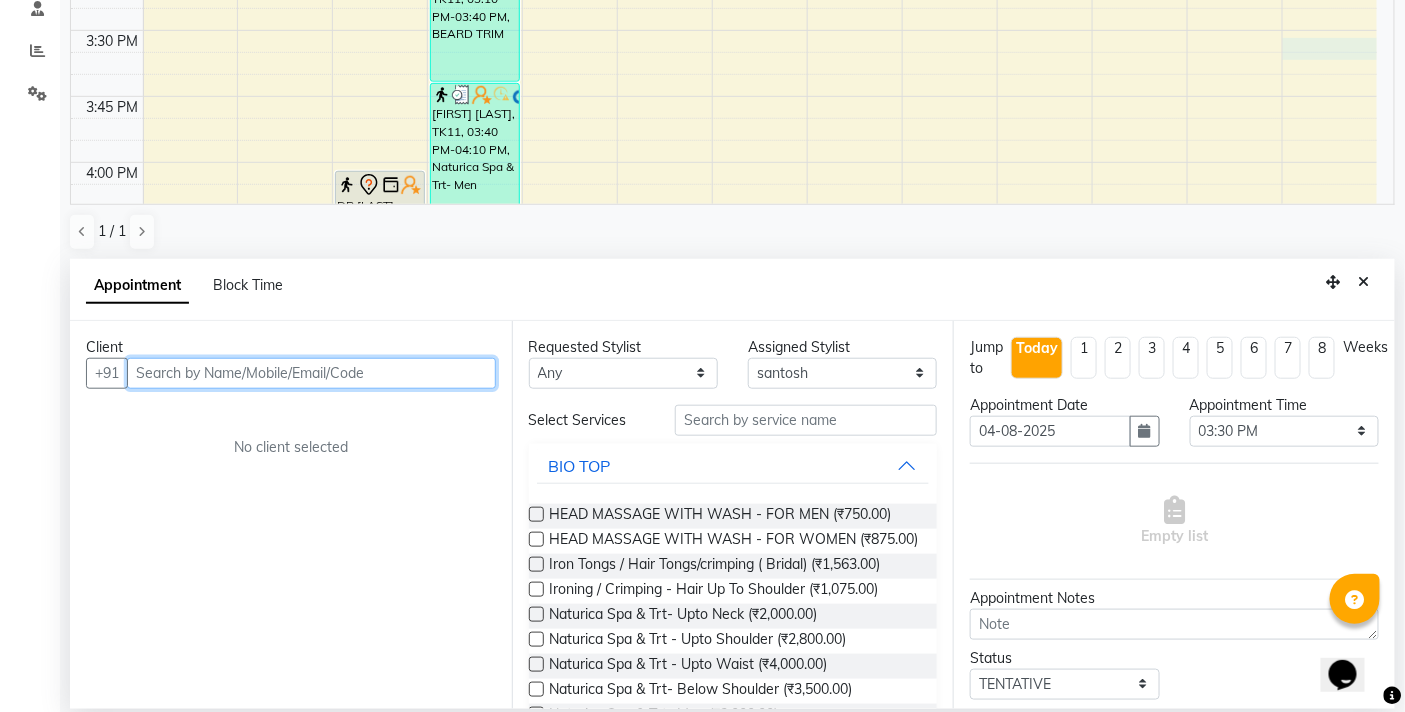 click at bounding box center (311, 373) 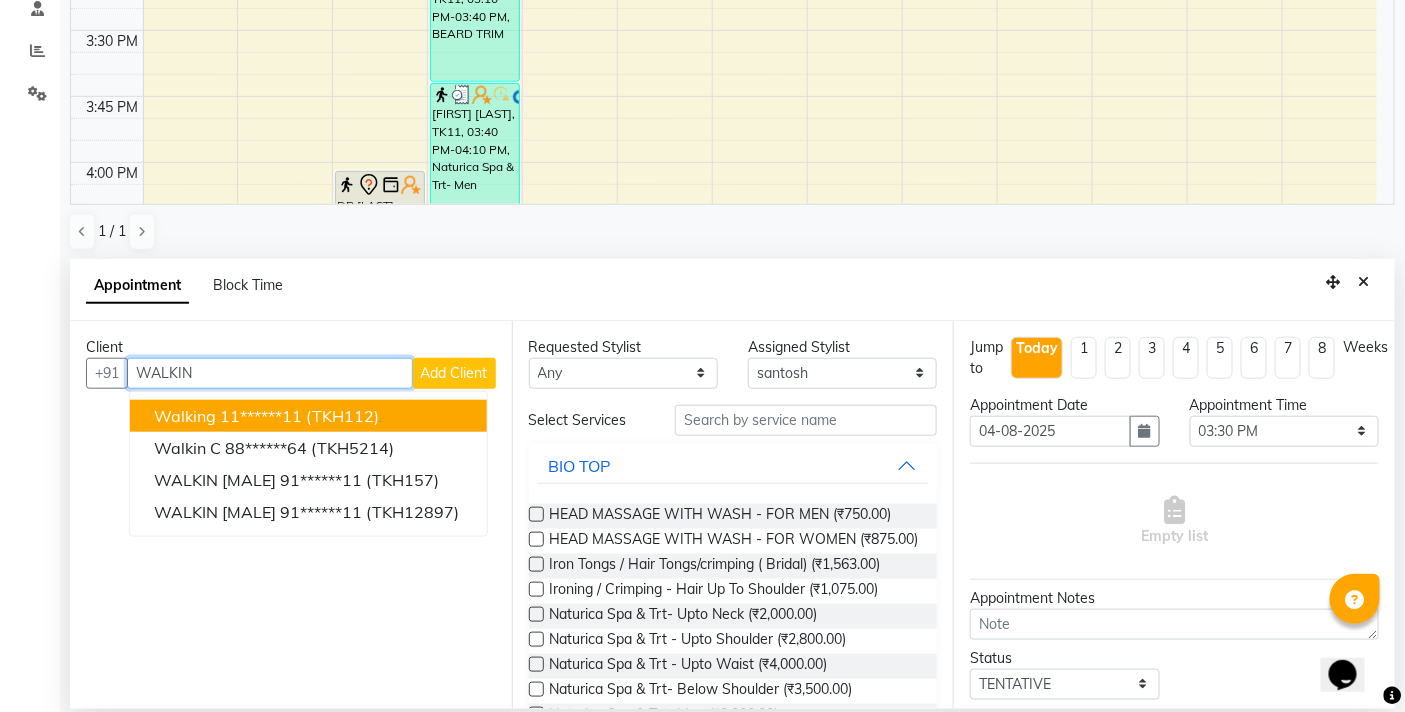 click on "11******11" at bounding box center (261, 416) 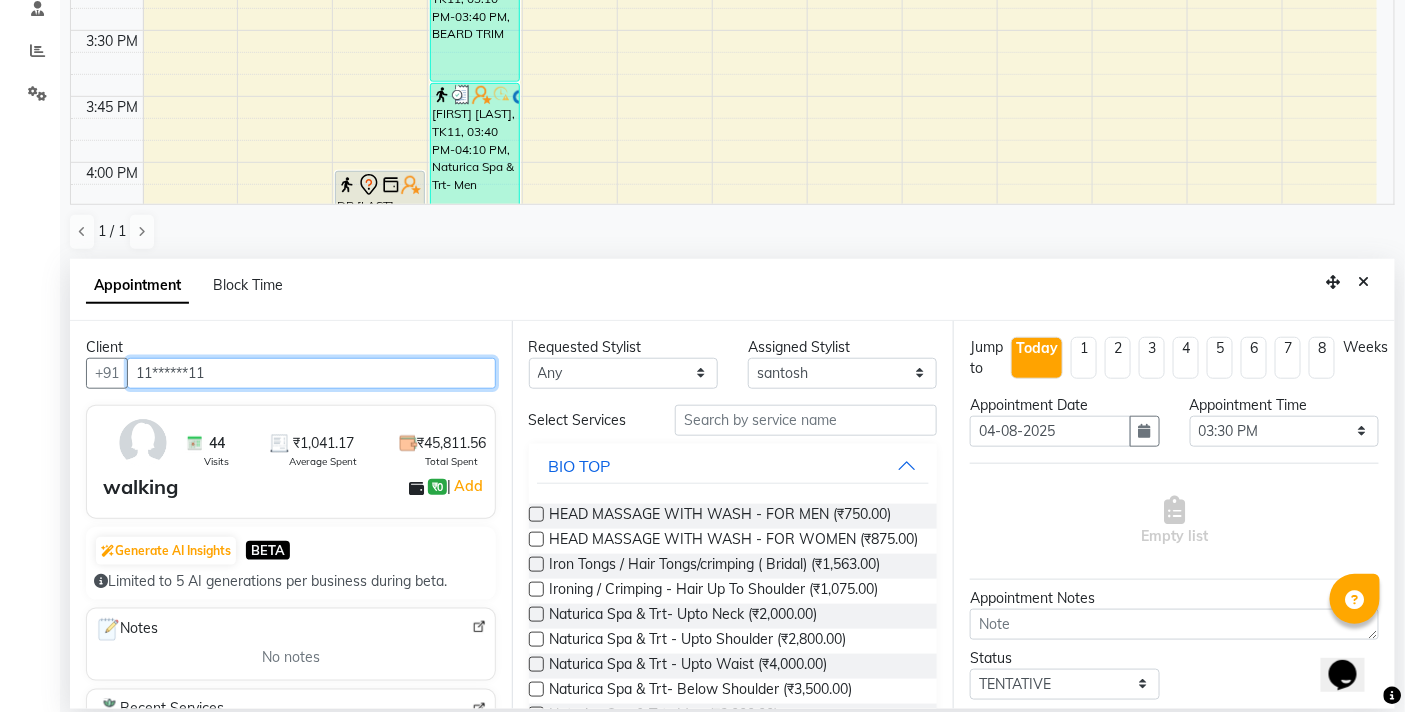 type on "11******11" 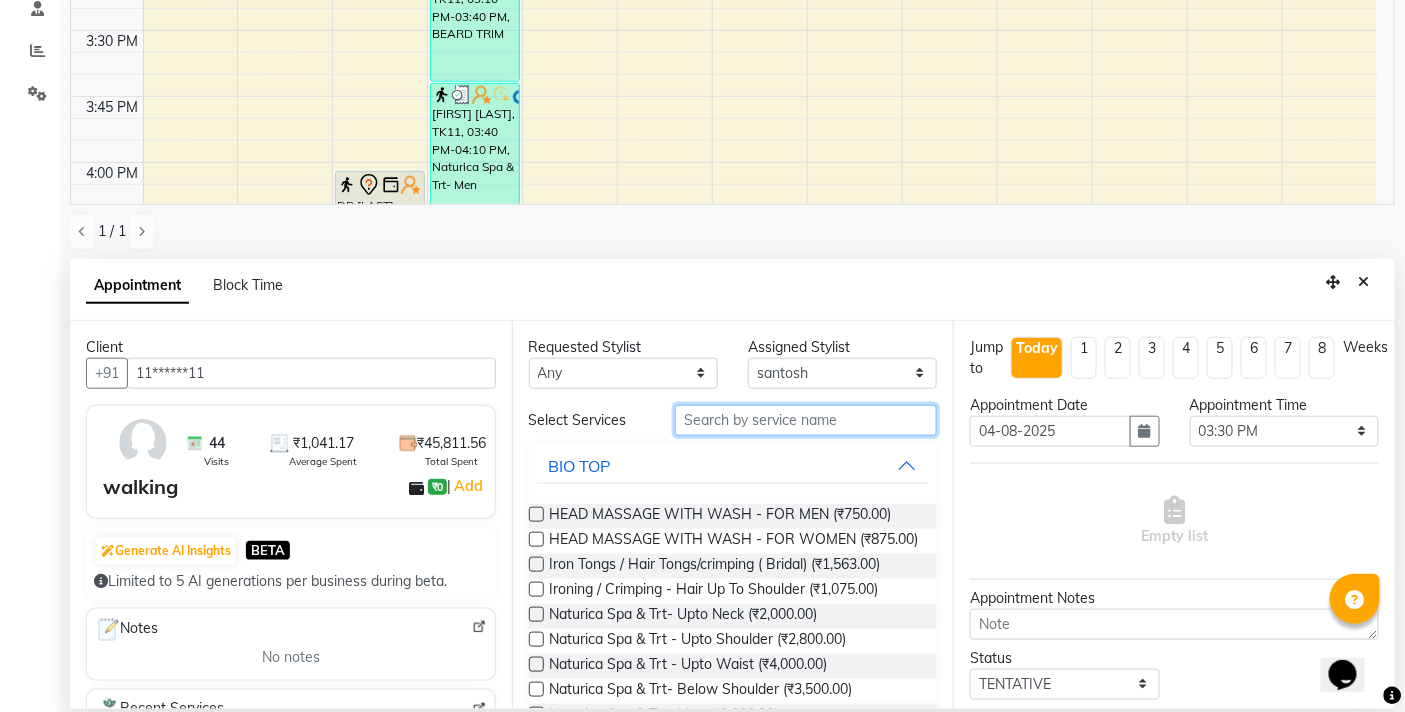 click at bounding box center [806, 420] 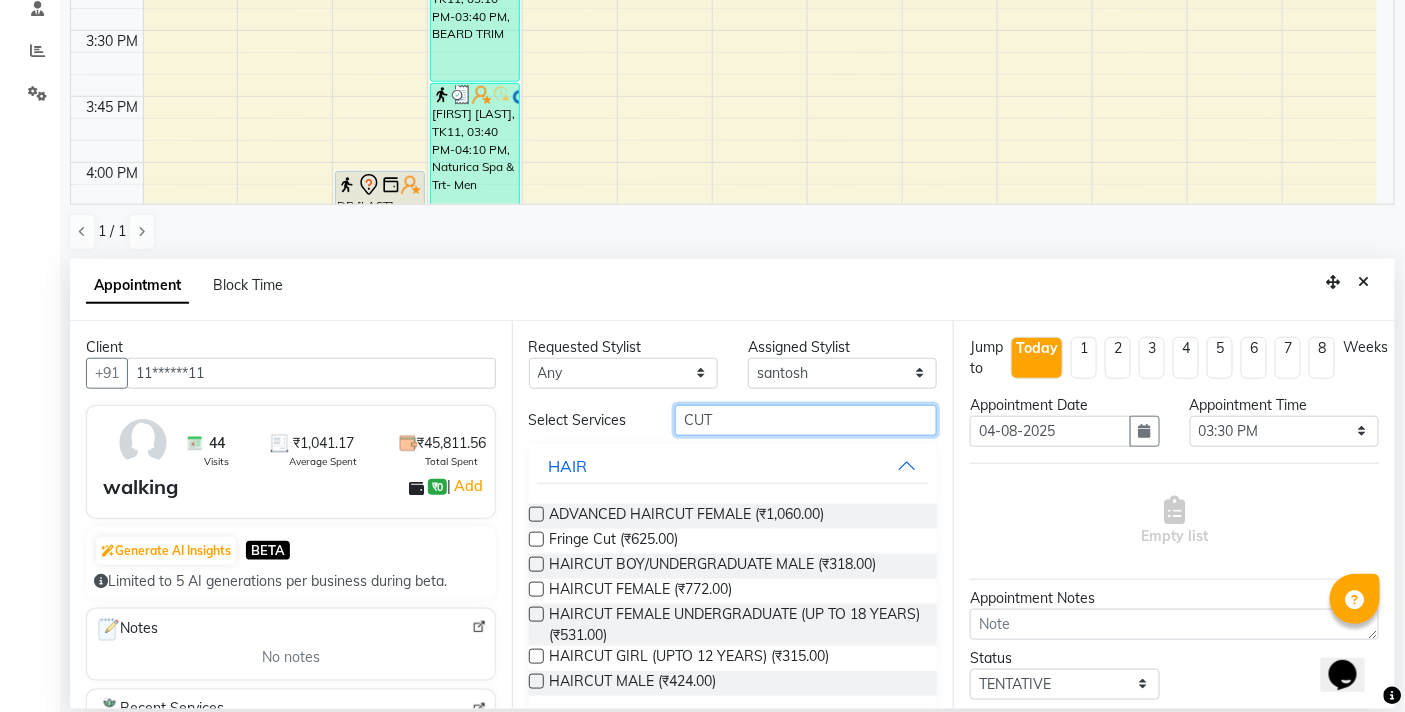 type on "CUT" 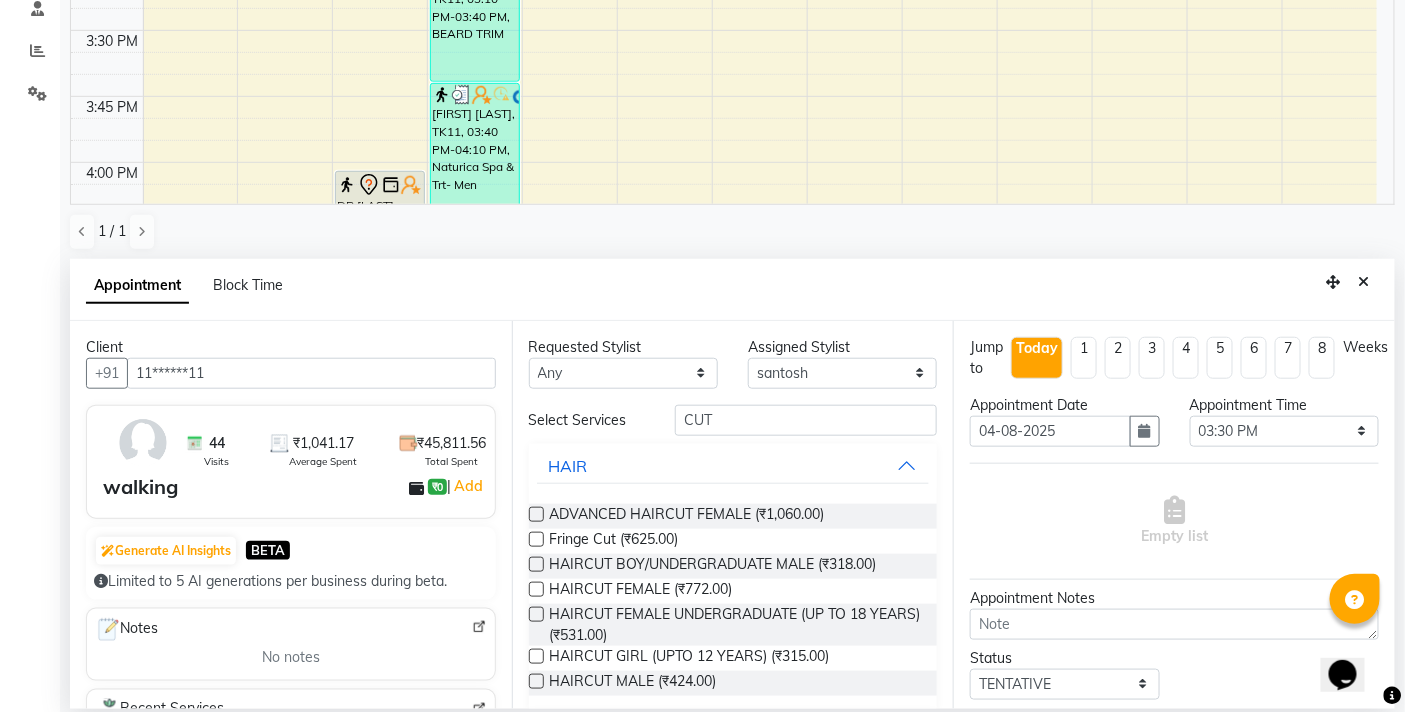 click at bounding box center (536, 589) 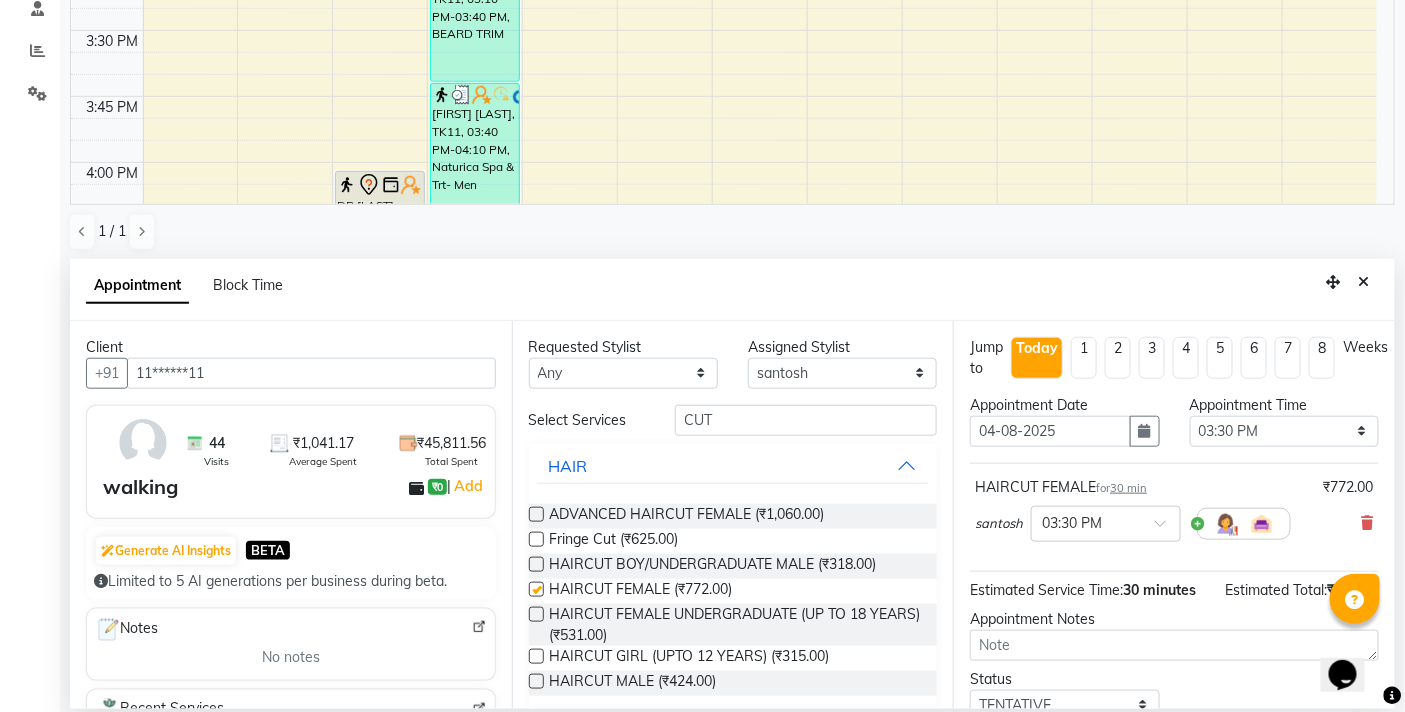 checkbox on "false" 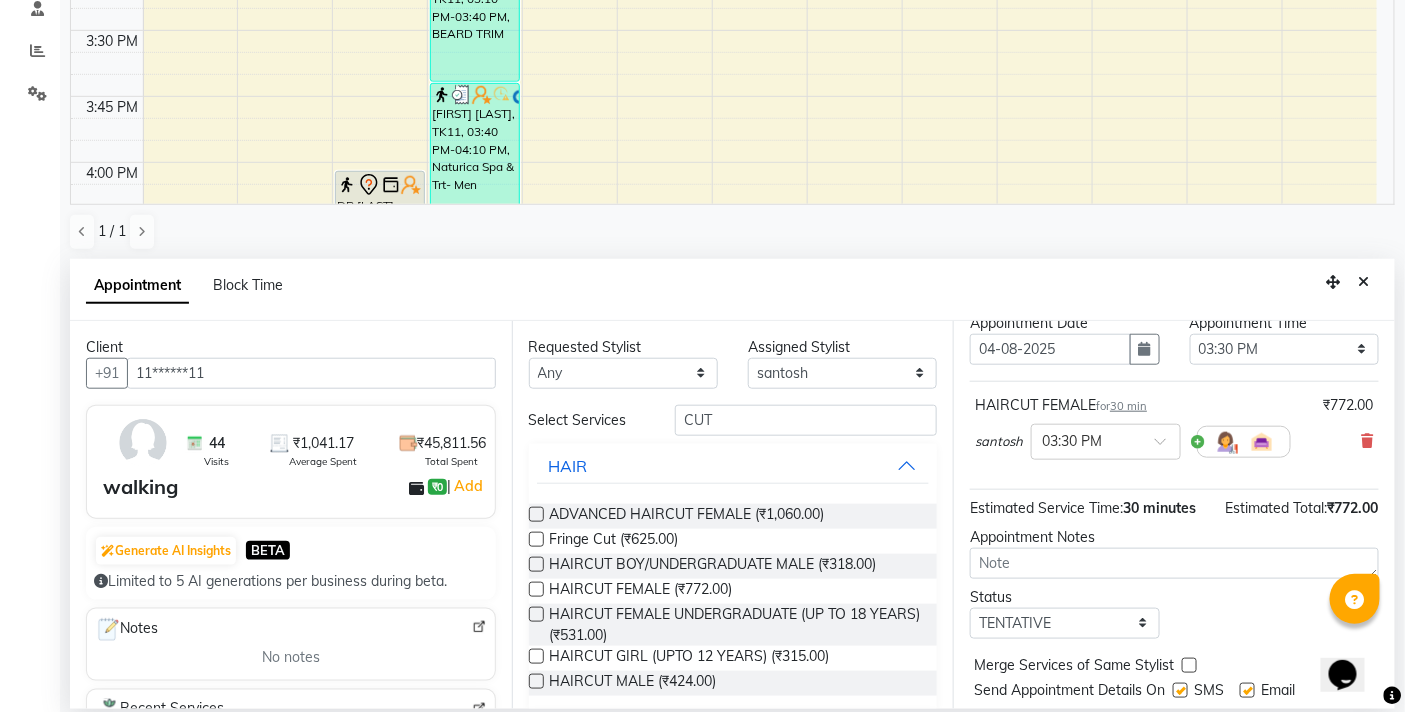 scroll, scrollTop: 158, scrollLeft: 0, axis: vertical 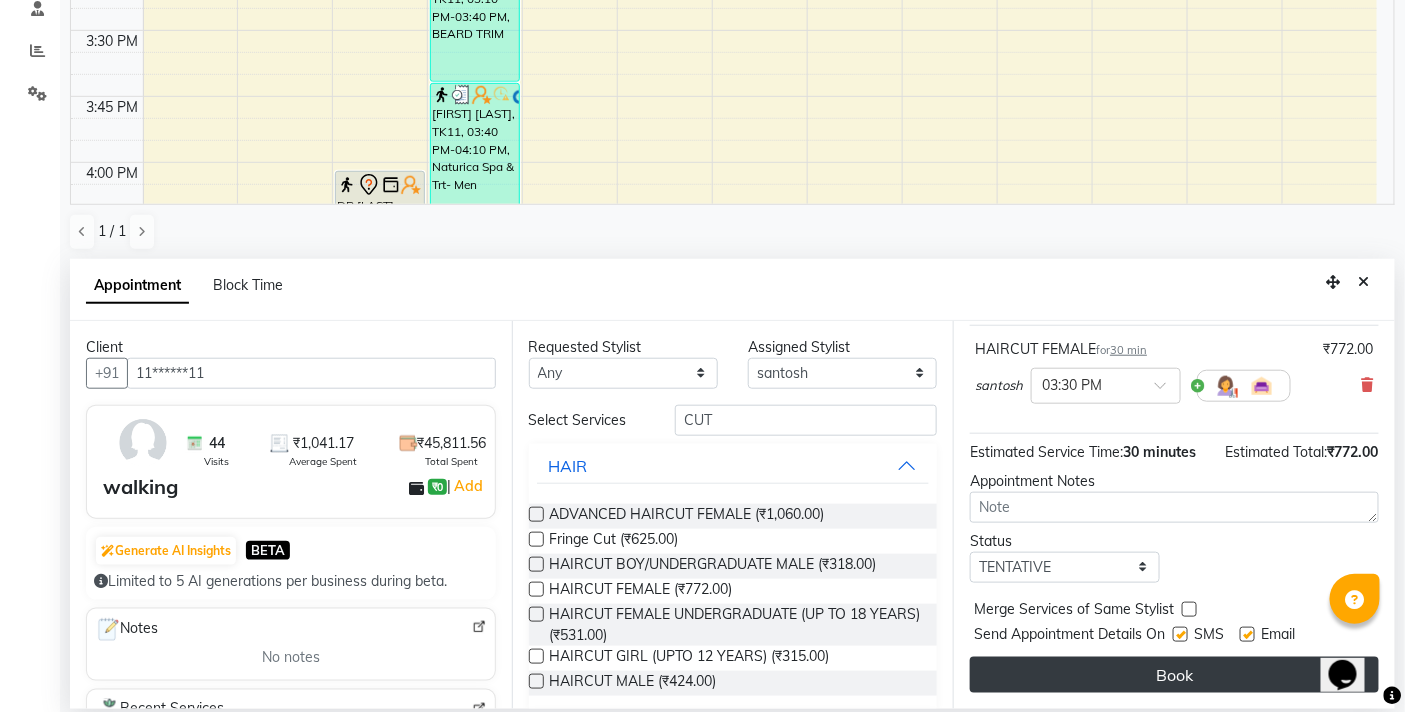 click on "Book" at bounding box center (1174, 675) 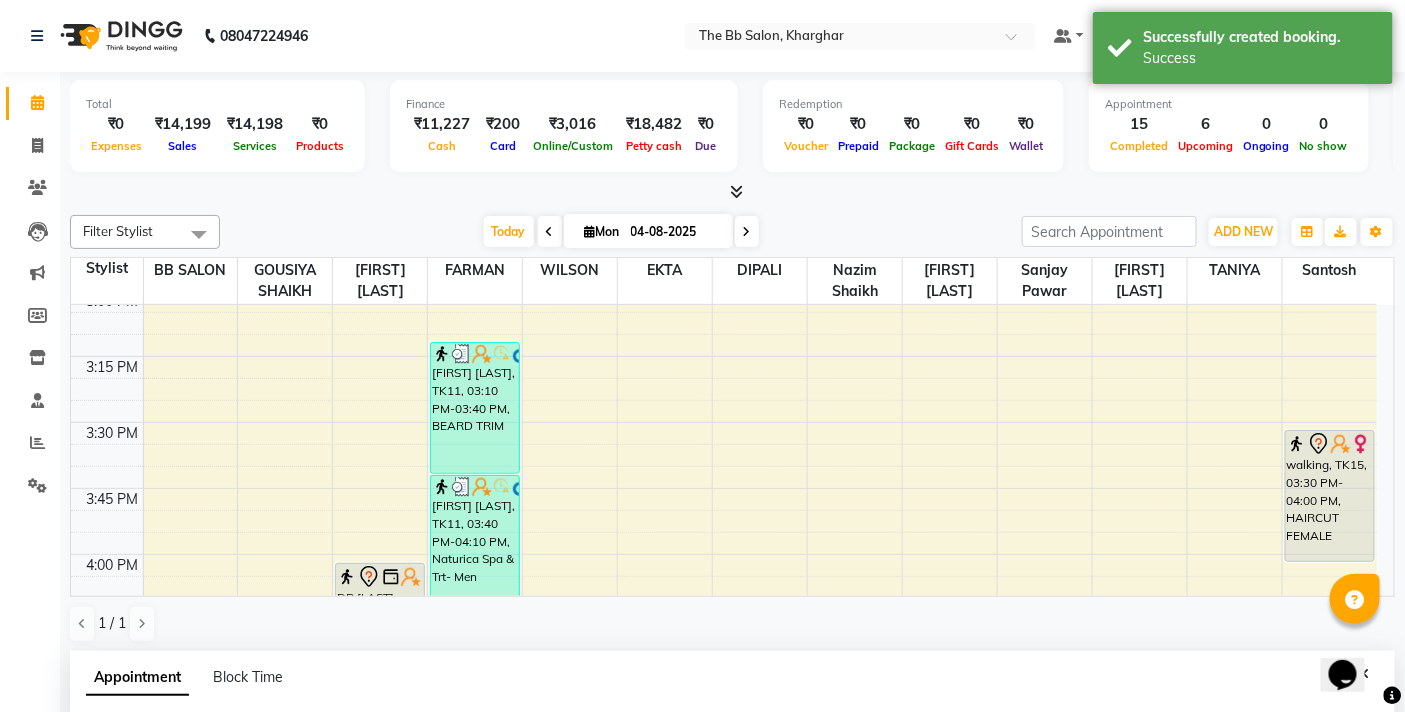 scroll, scrollTop: 222, scrollLeft: 0, axis: vertical 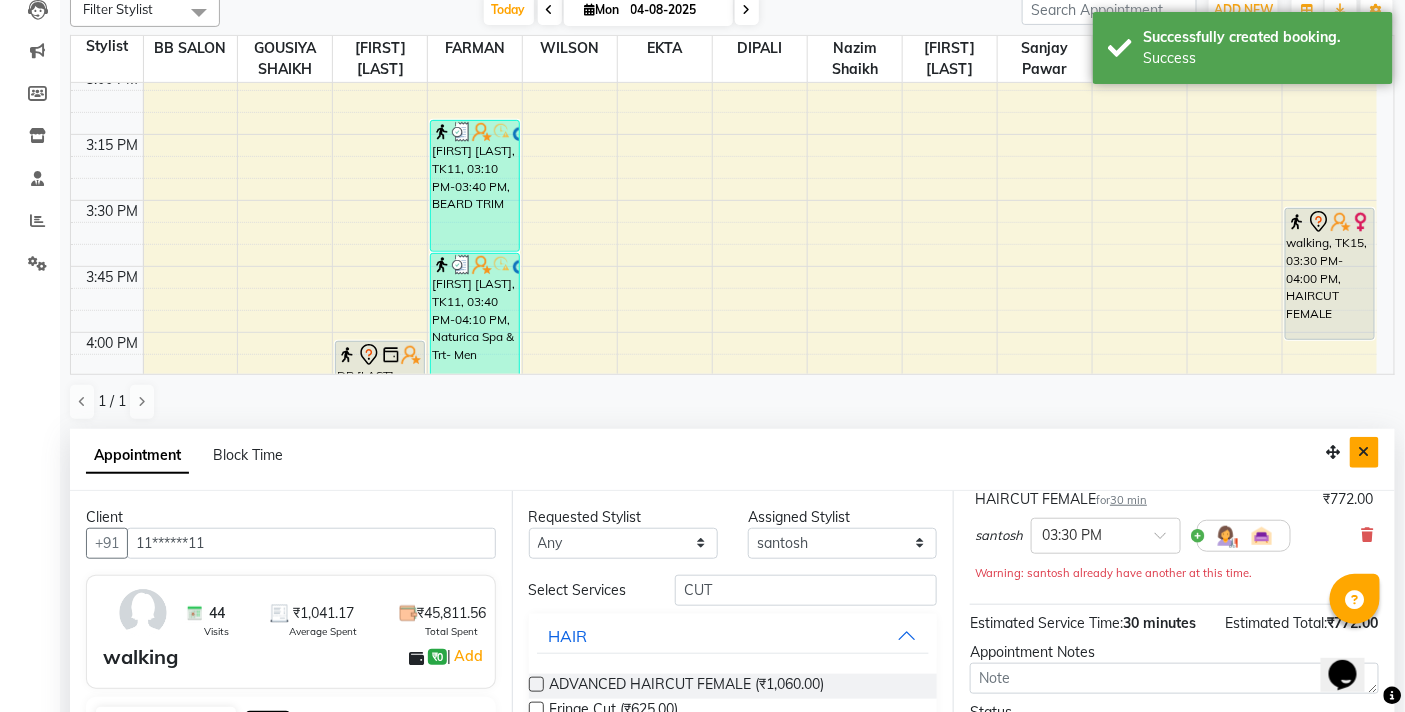 click at bounding box center (1364, 452) 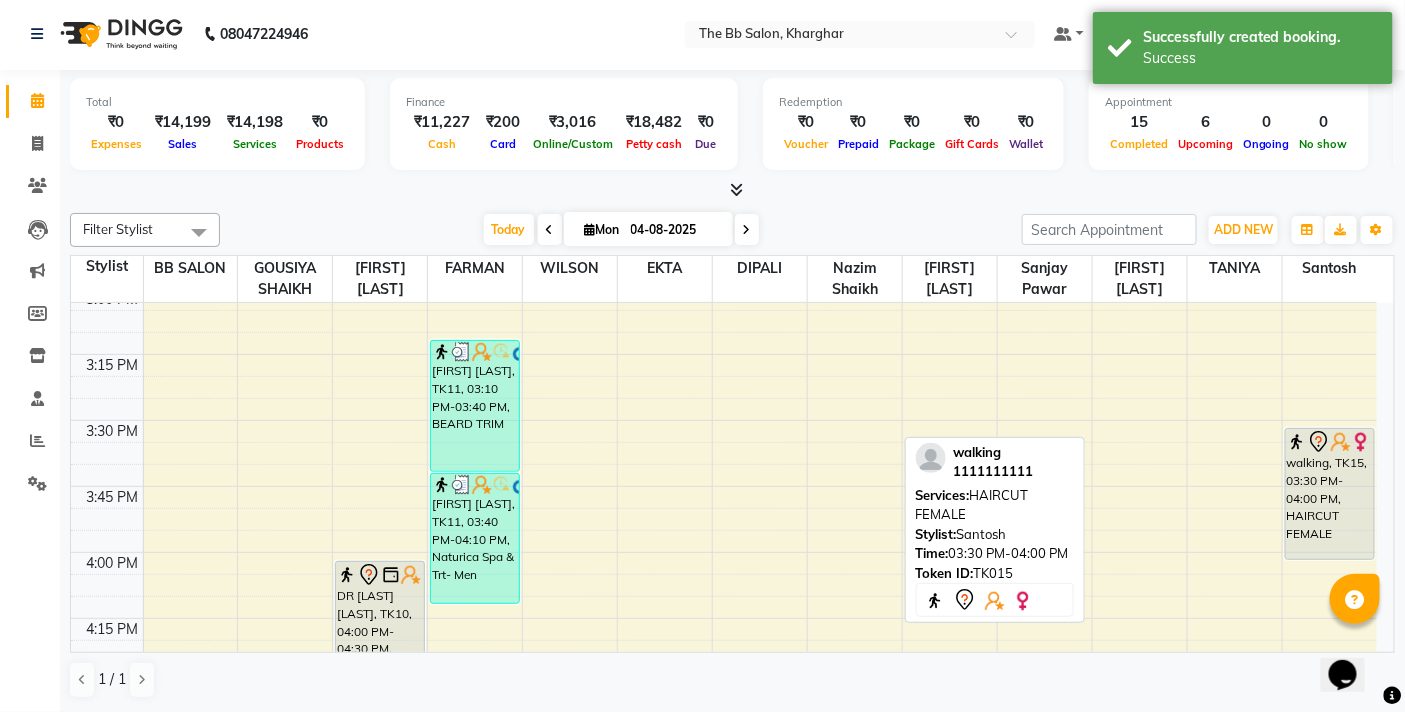 scroll, scrollTop: 1, scrollLeft: 0, axis: vertical 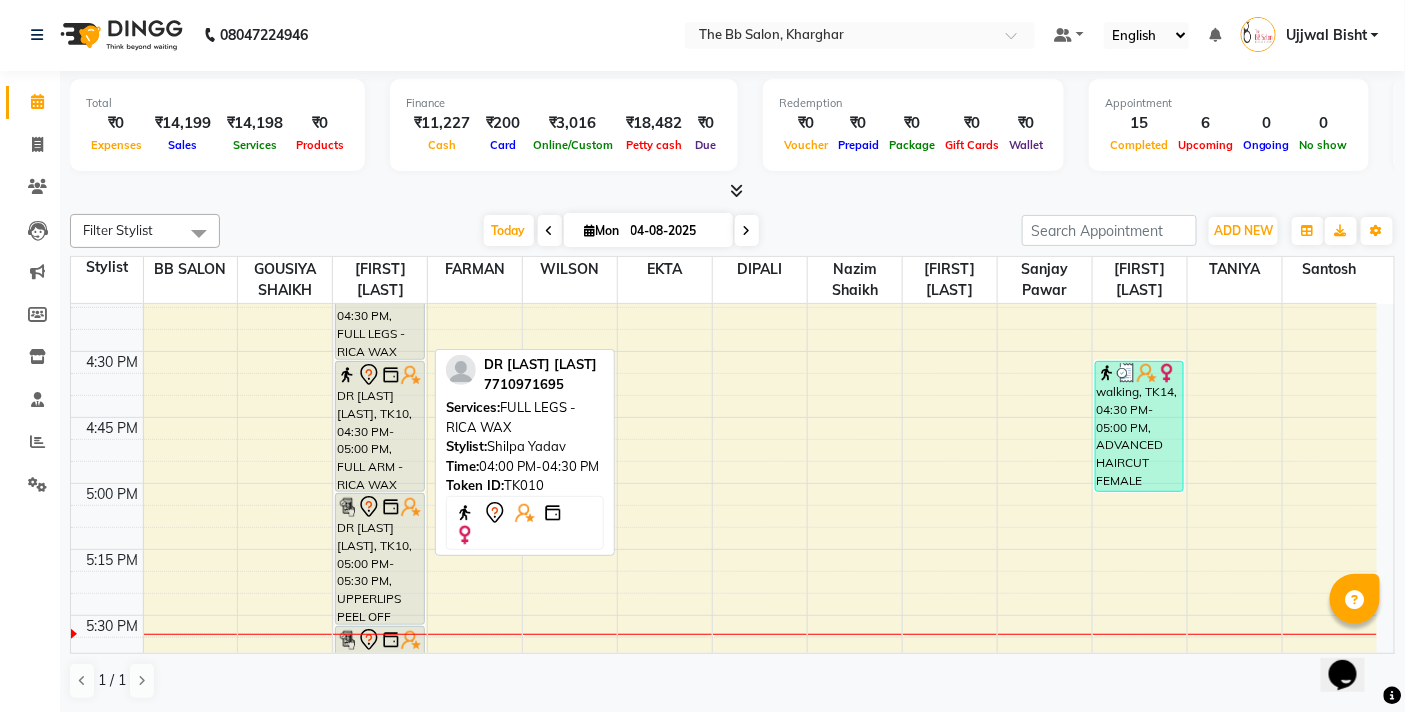 click on "DR [FIRST] [LAST], TK10, 04:00 PM-04:30 PM, FULL LEGS - RICA WAX" at bounding box center (380, 294) 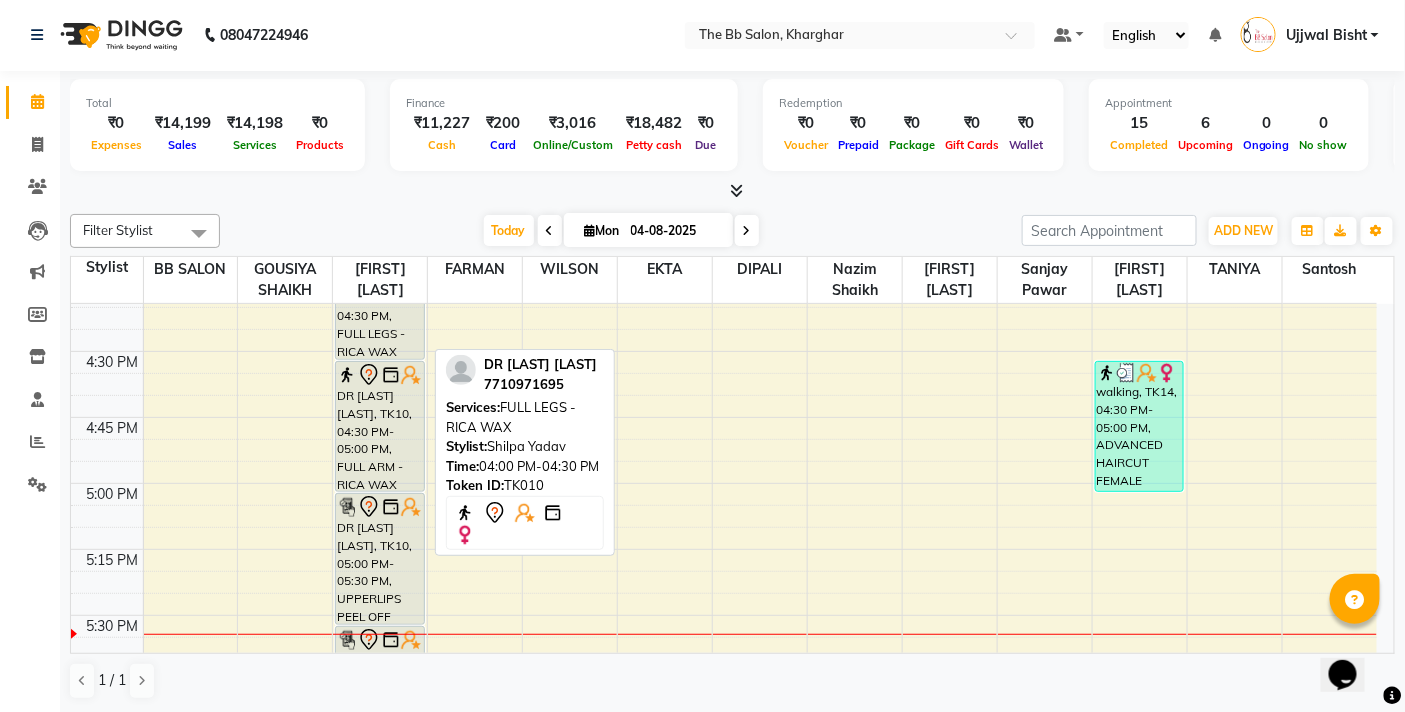 click on "DR [FIRST] [LAST], TK10, 04:00 PM-04:30 PM, FULL LEGS - RICA WAX" at bounding box center (380, 294) 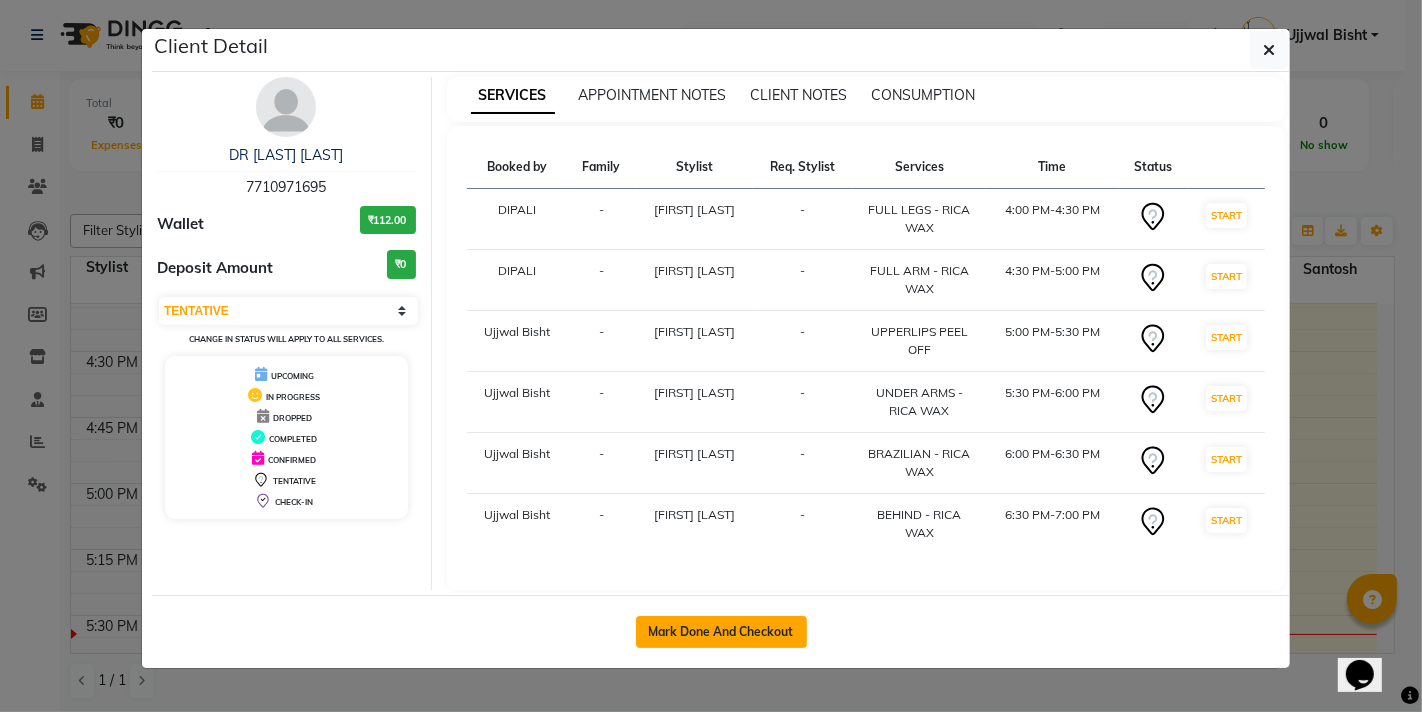 click on "Mark Done And Checkout" 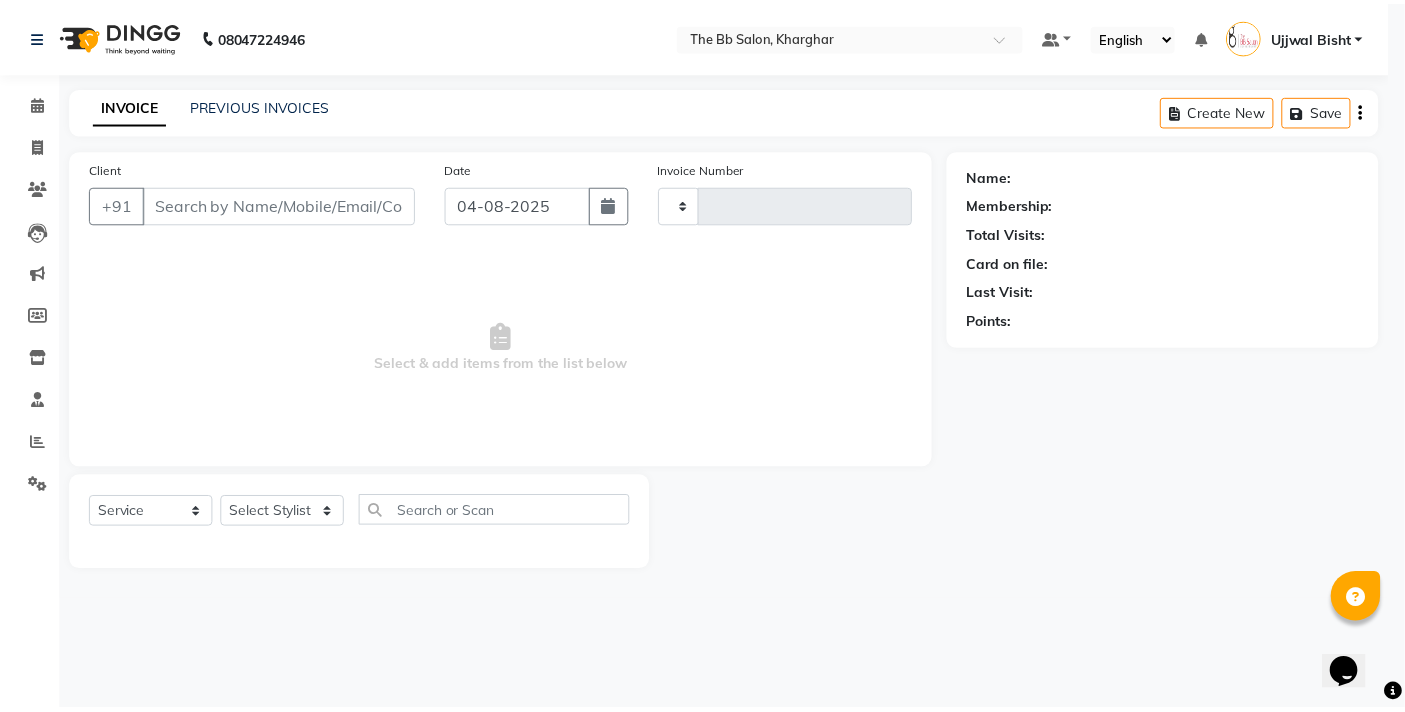 scroll, scrollTop: 0, scrollLeft: 0, axis: both 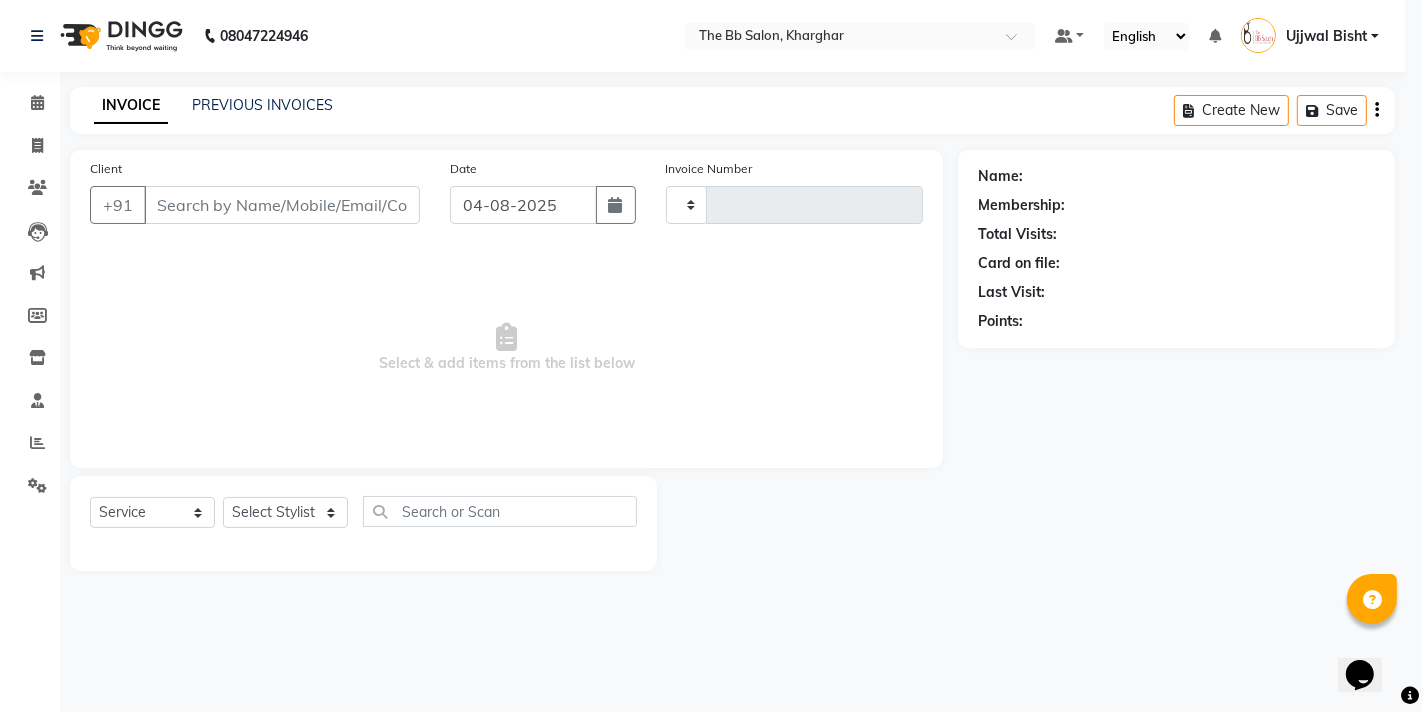 type on "2818" 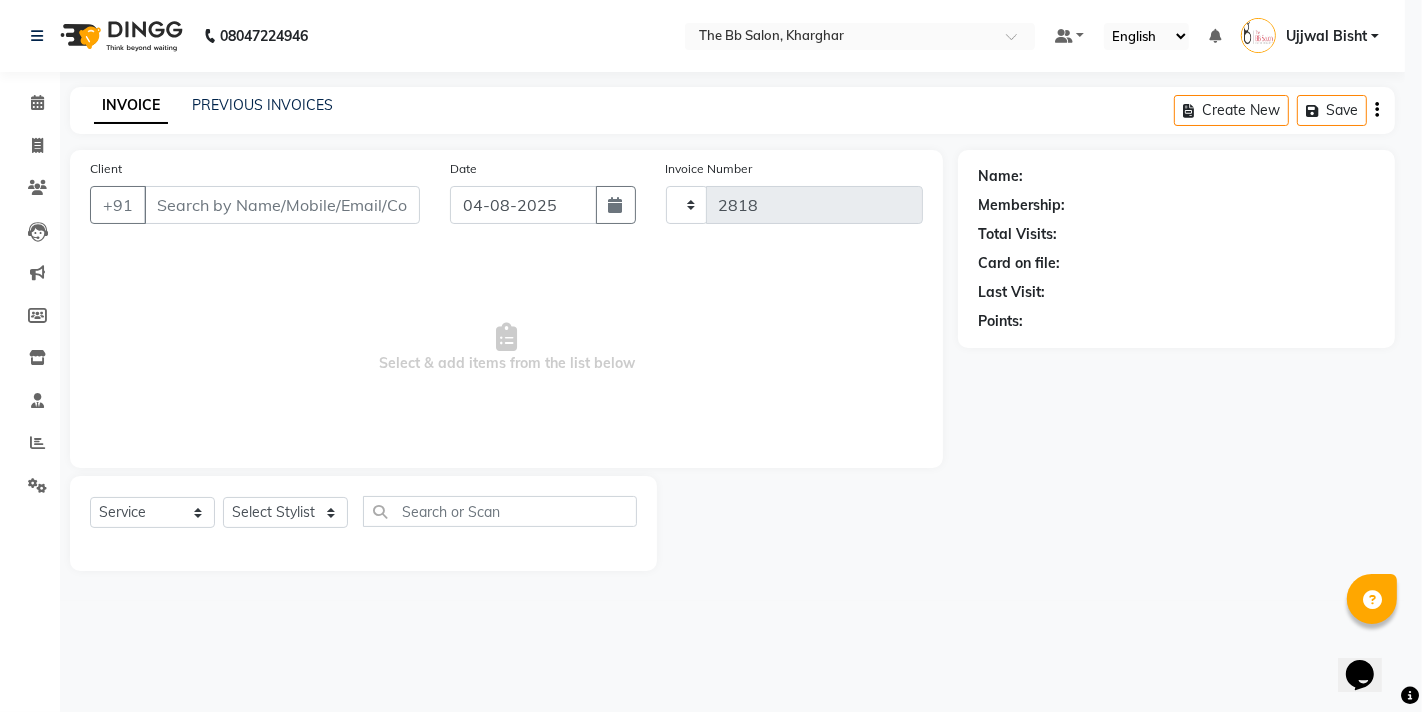 select on "6231" 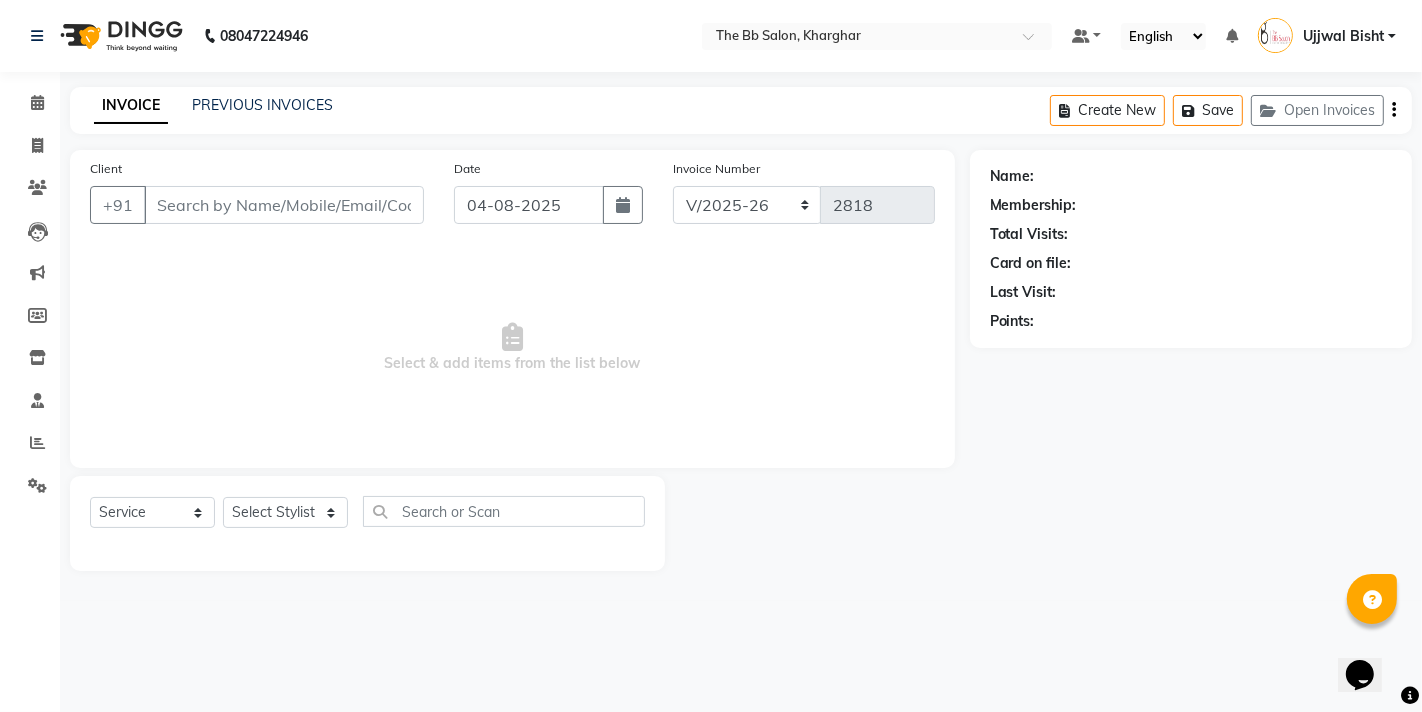type on "77******95" 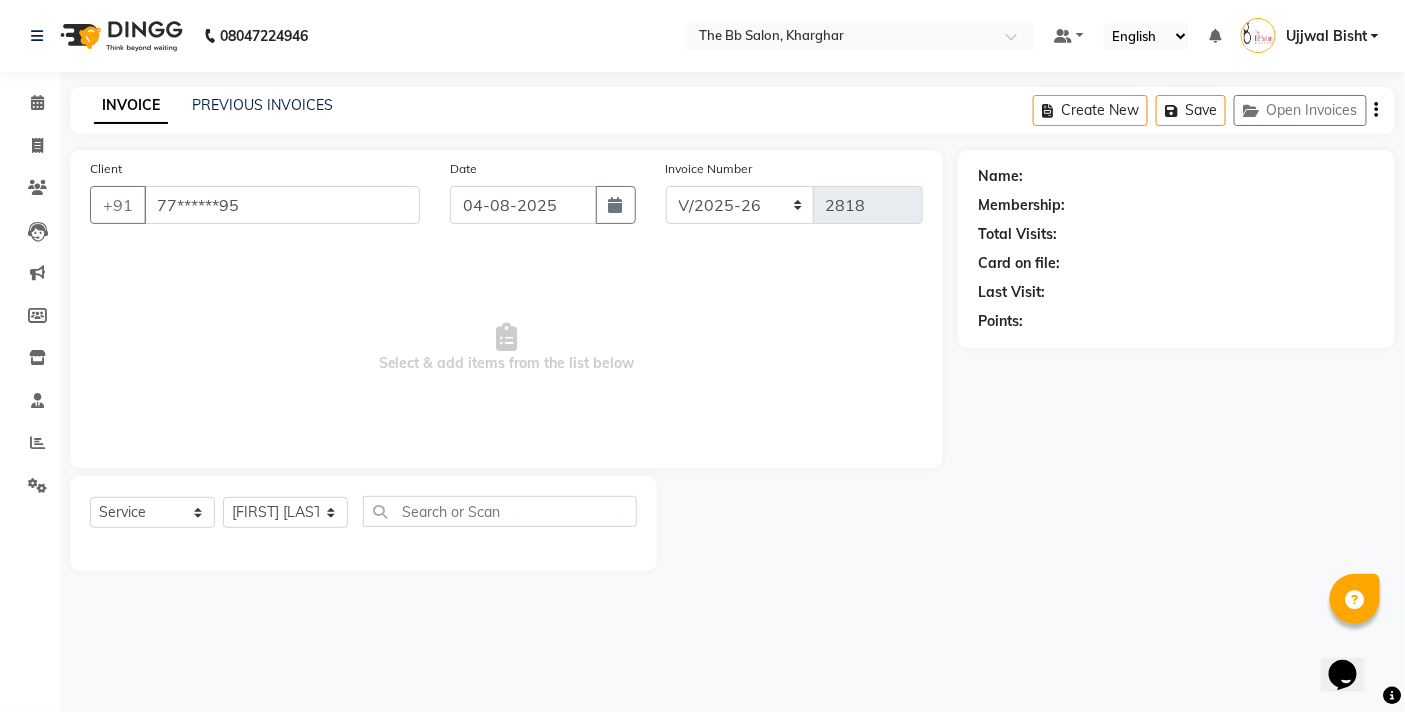 select on "1: Object" 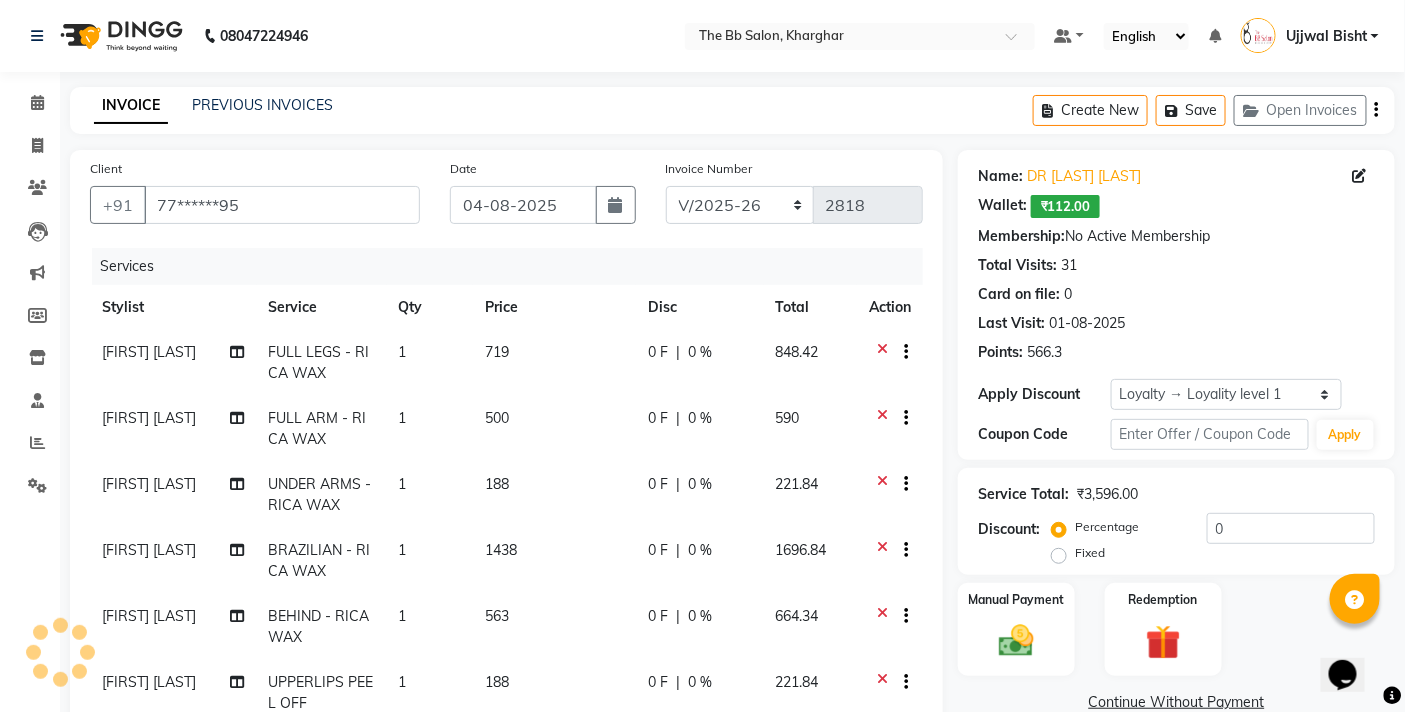 scroll, scrollTop: 408, scrollLeft: 0, axis: vertical 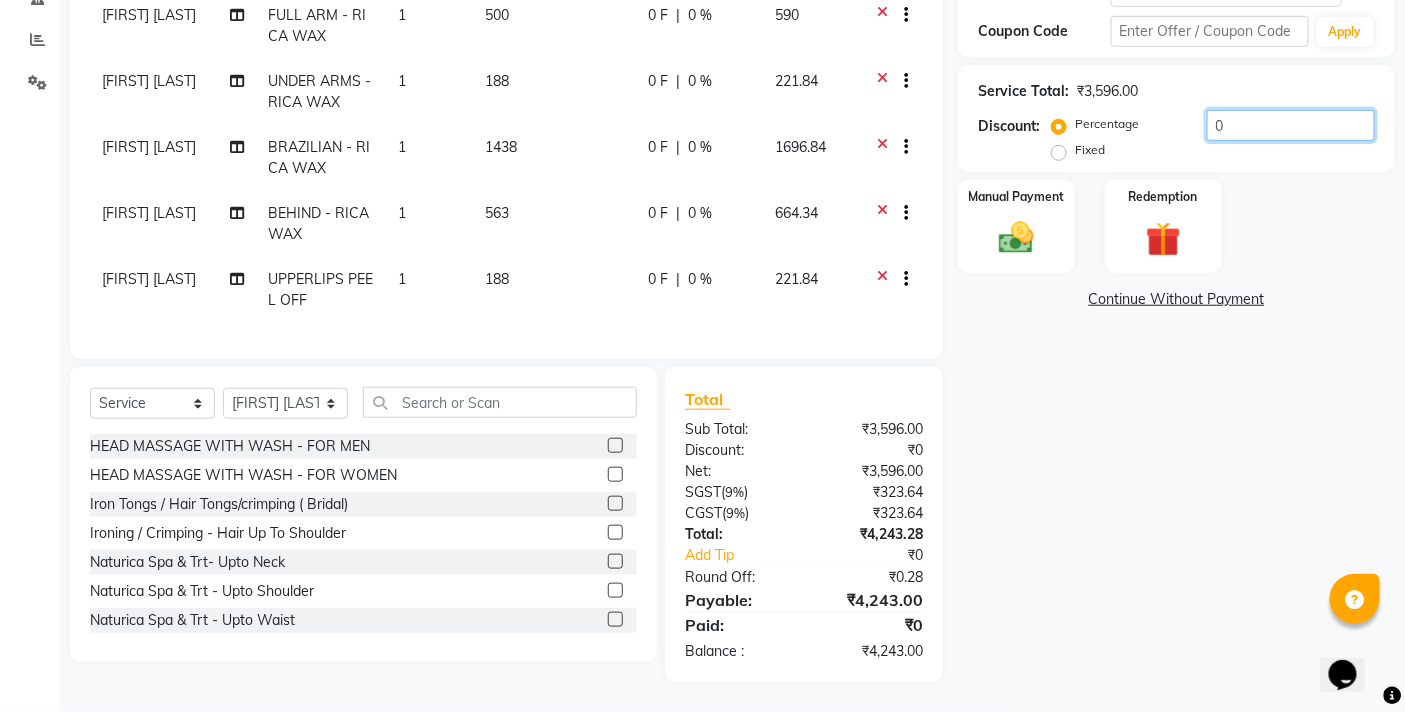 click on "0" 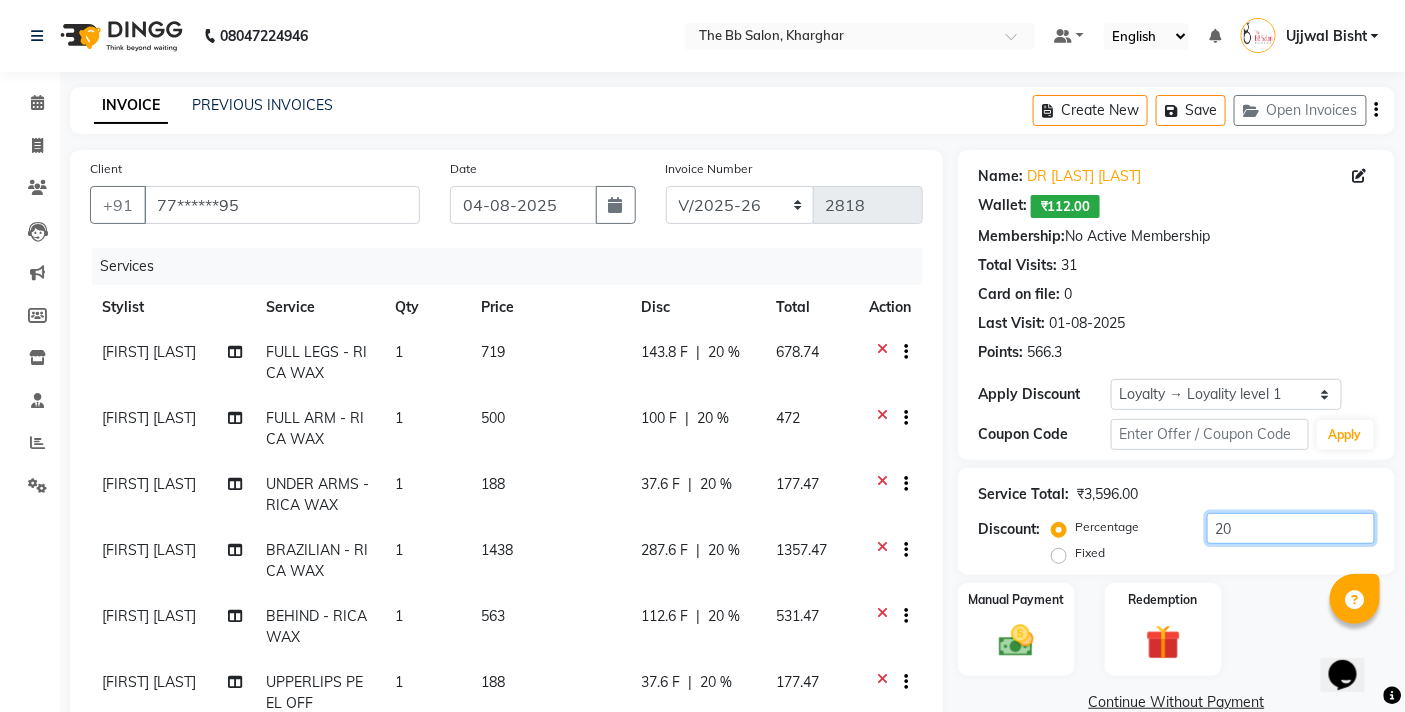 scroll, scrollTop: 333, scrollLeft: 0, axis: vertical 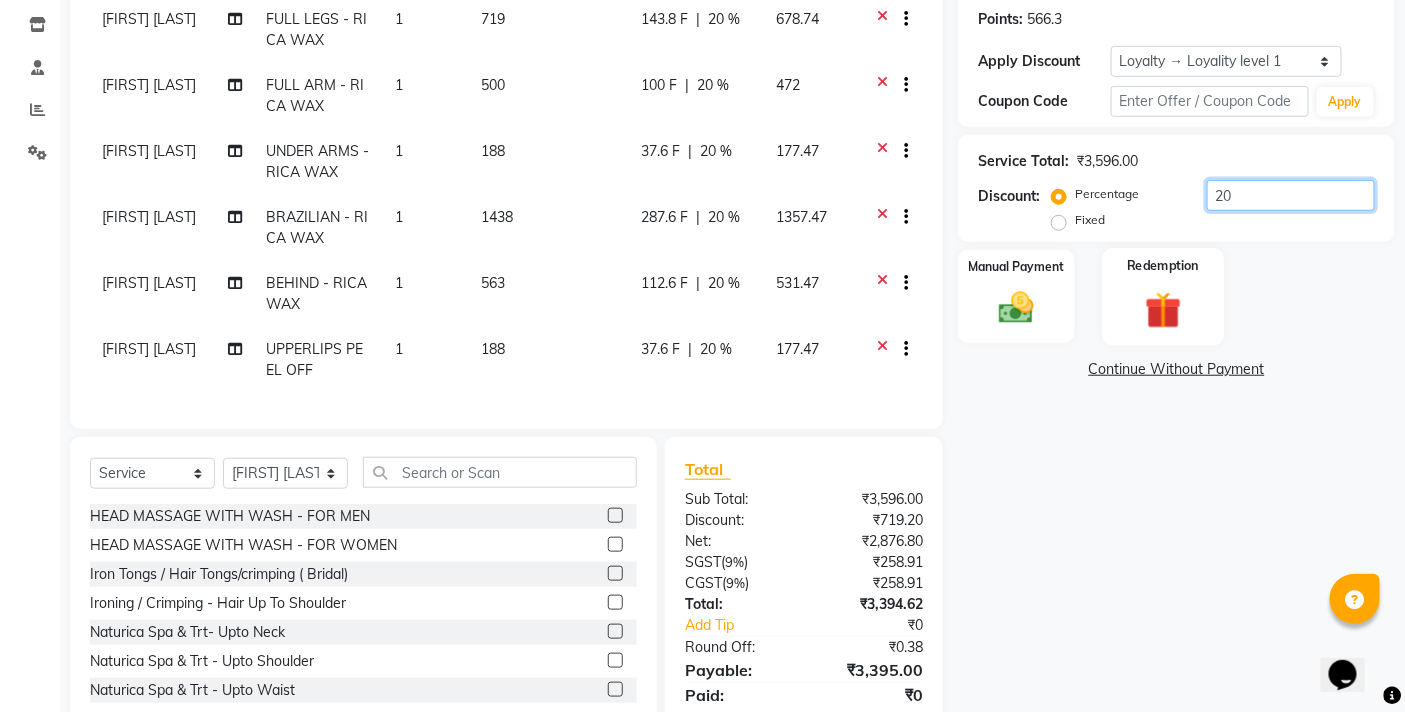 type on "20" 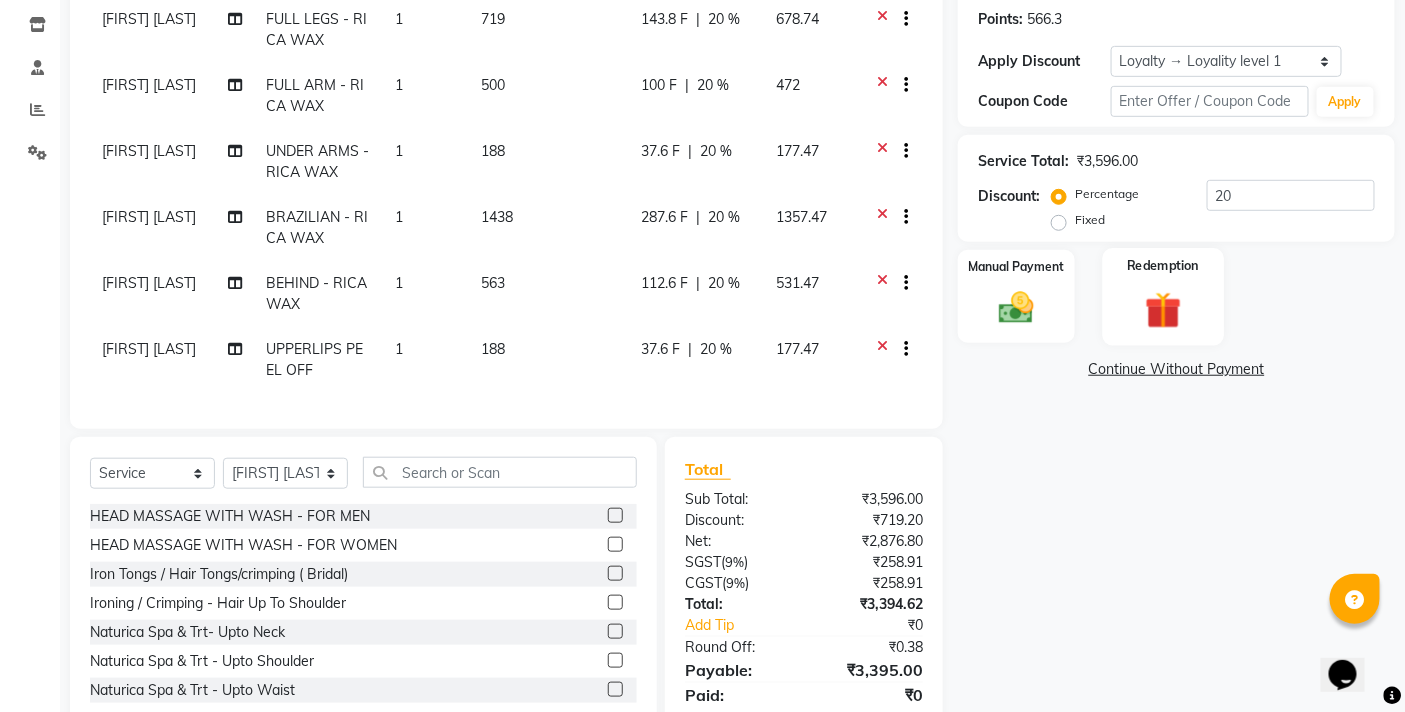 click 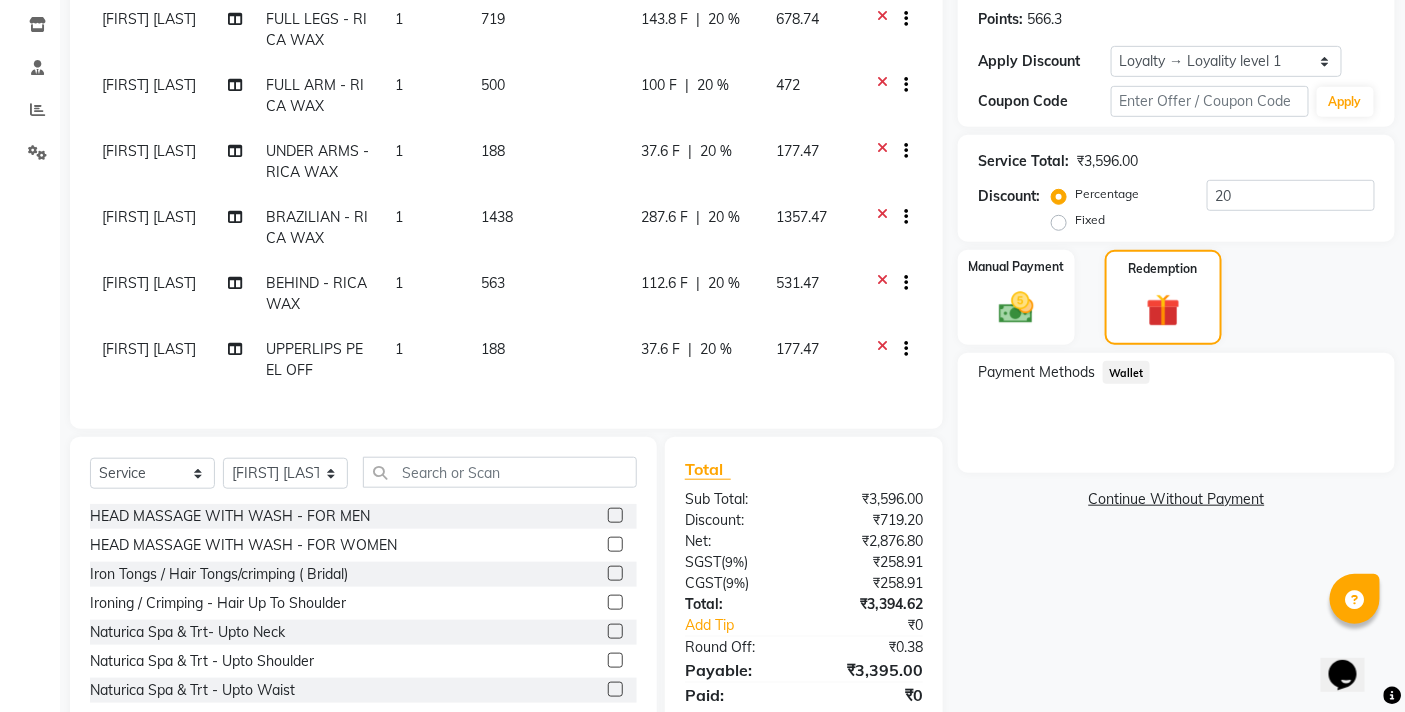 click on "Wallet" 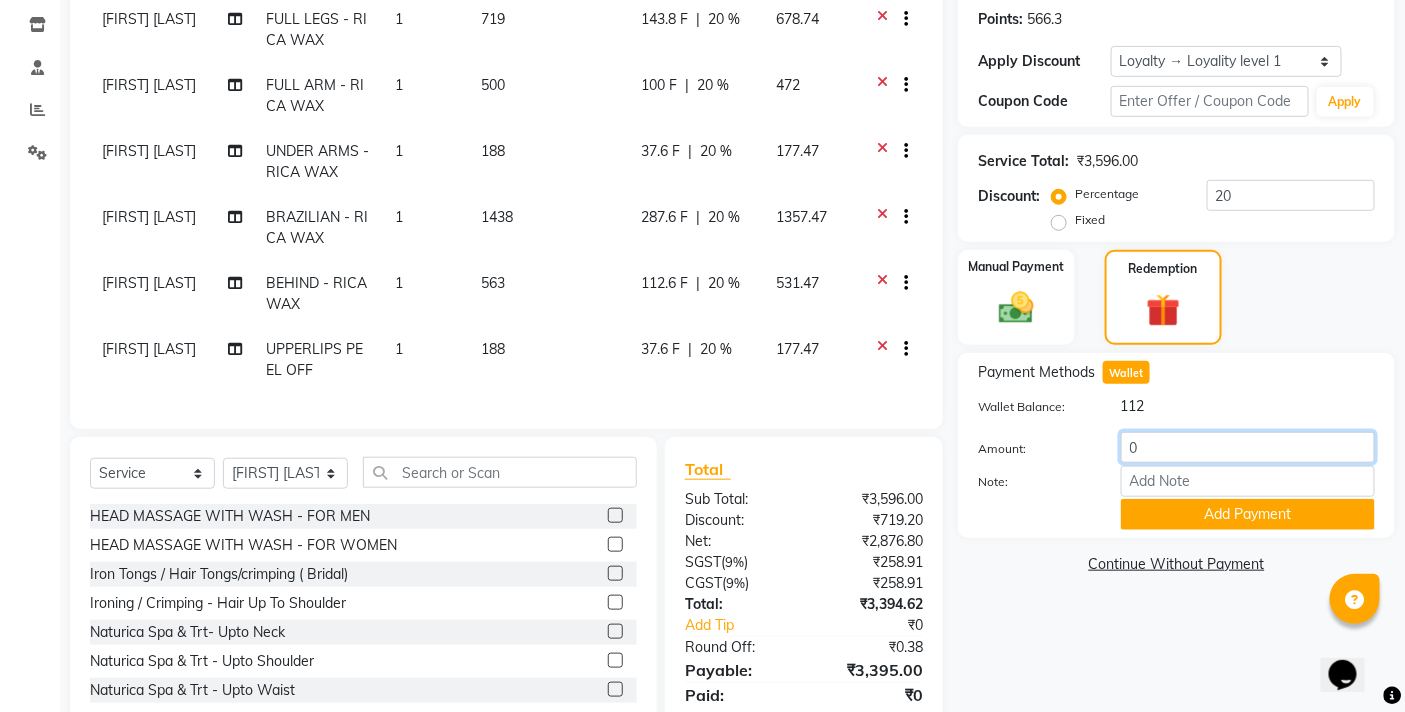 click on "0" 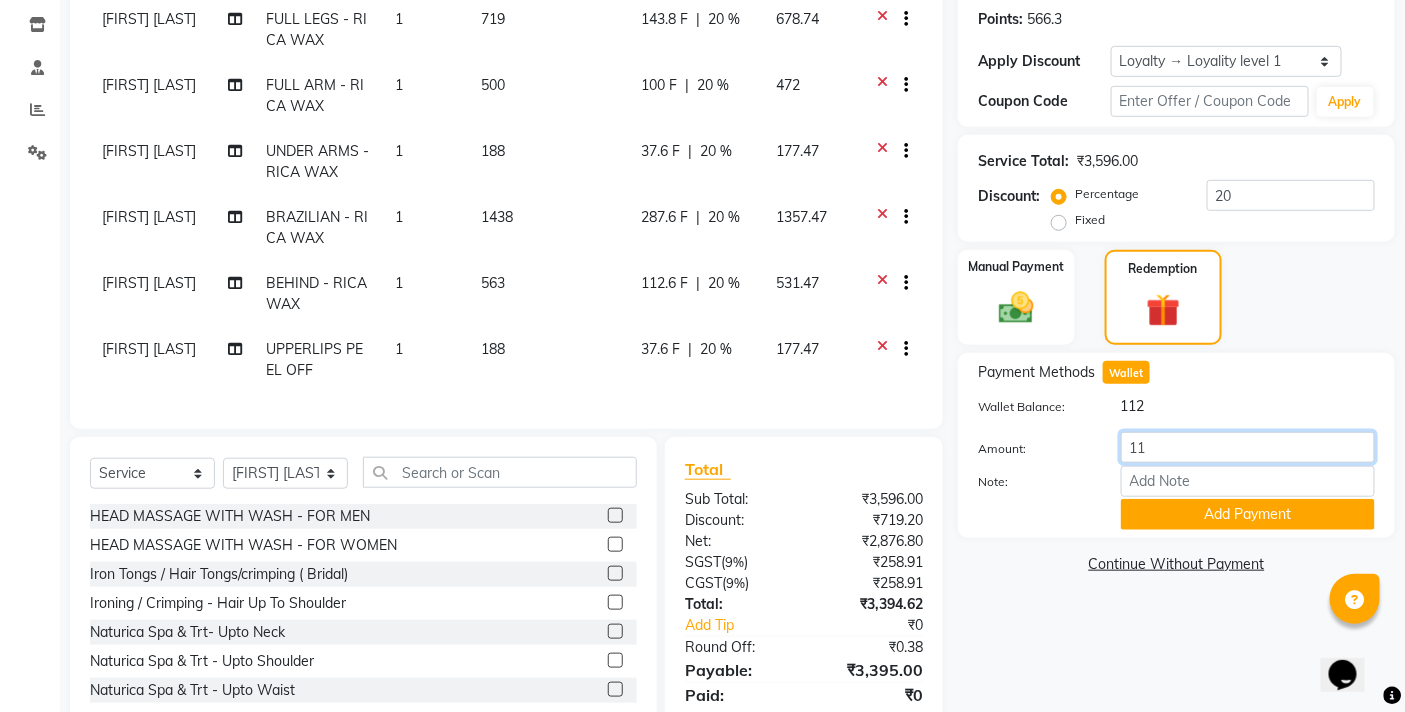 type on "112" 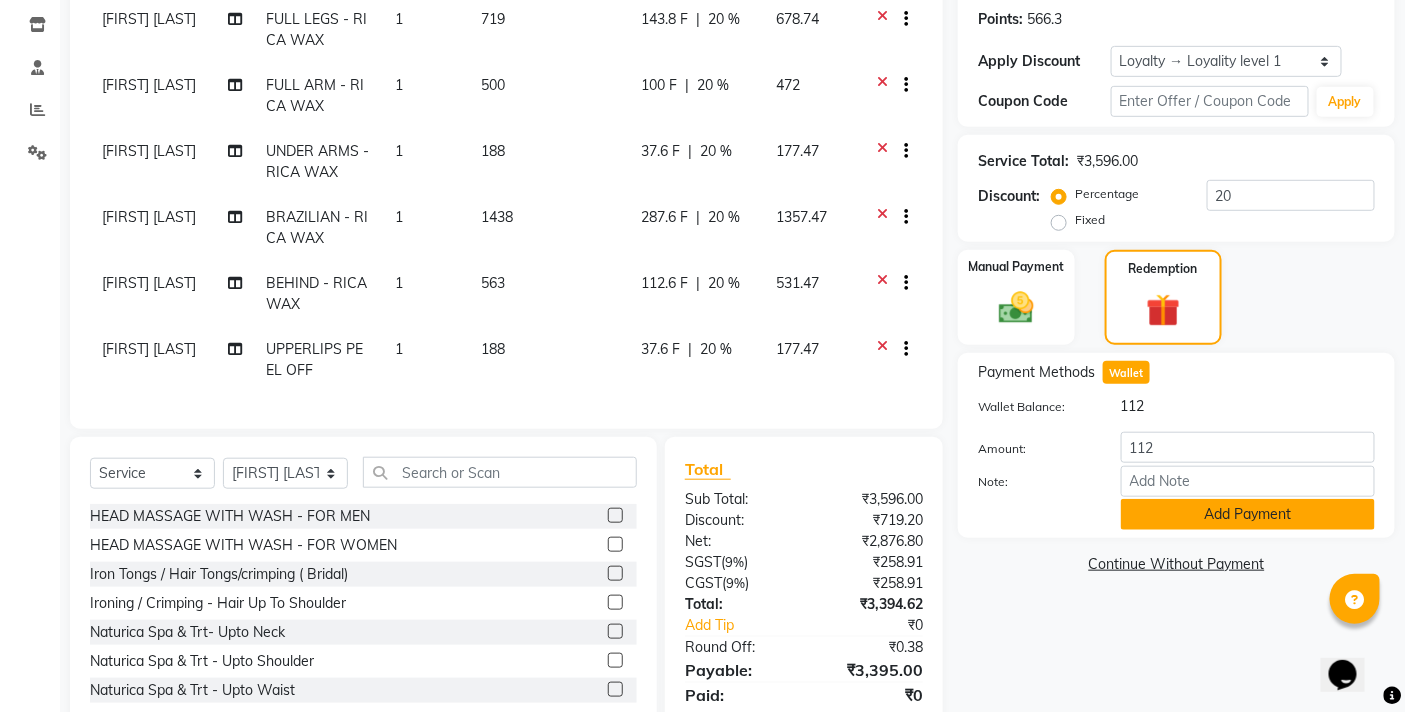 click on "Add Payment" 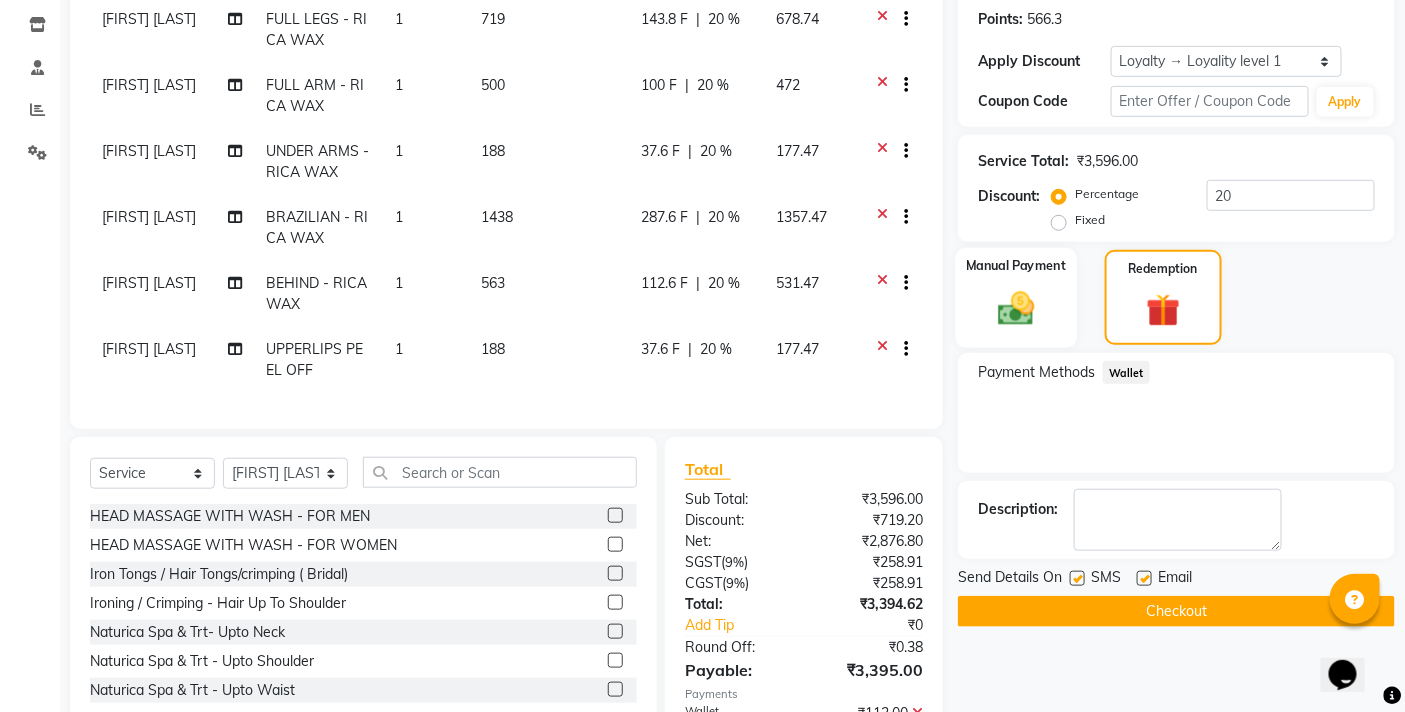 click 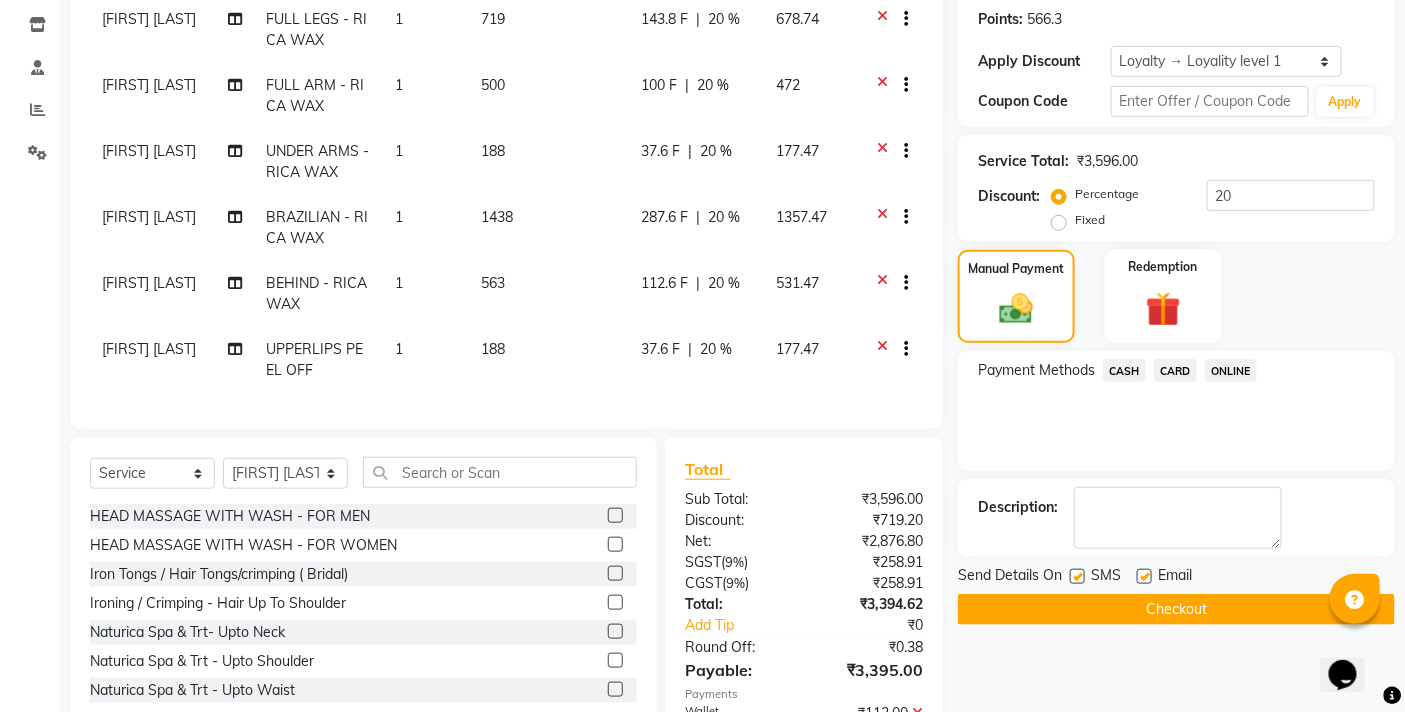 click on "CASH" 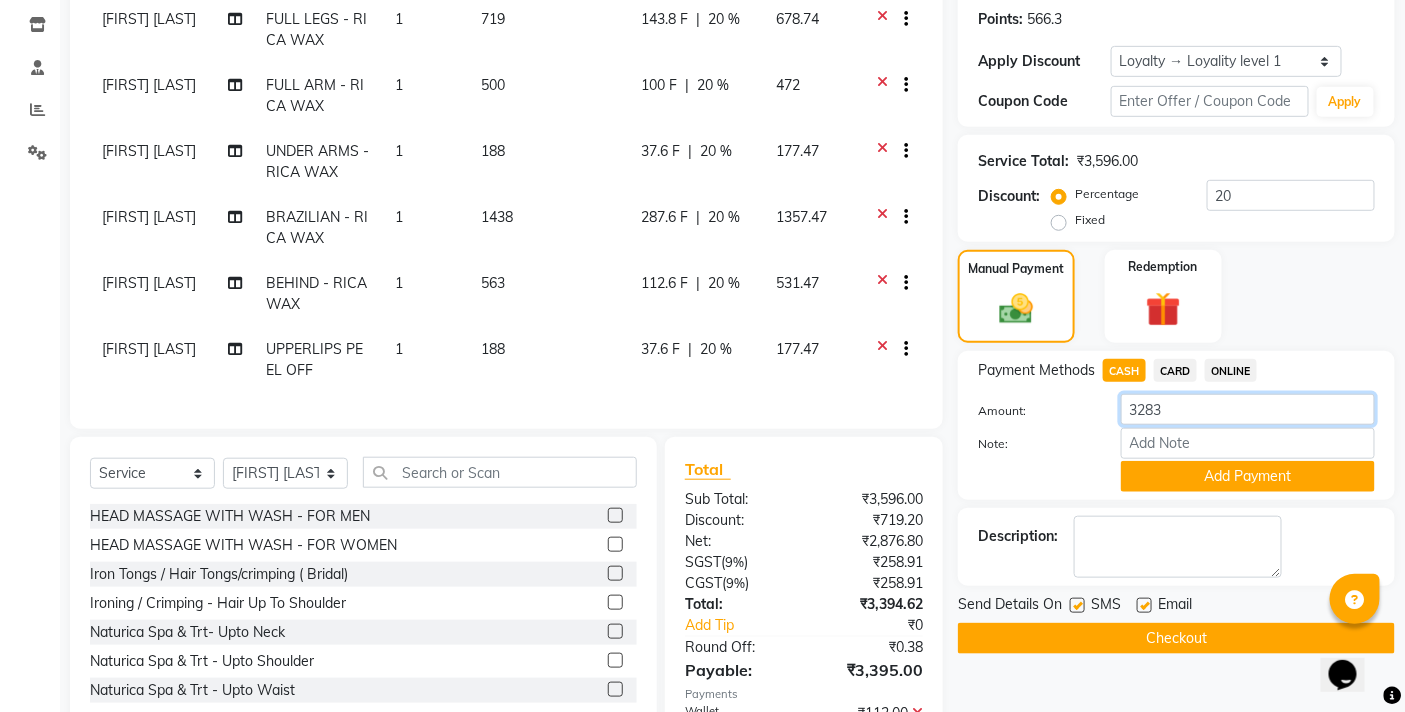 drag, startPoint x: 1173, startPoint y: 415, endPoint x: 1095, endPoint y: 415, distance: 78 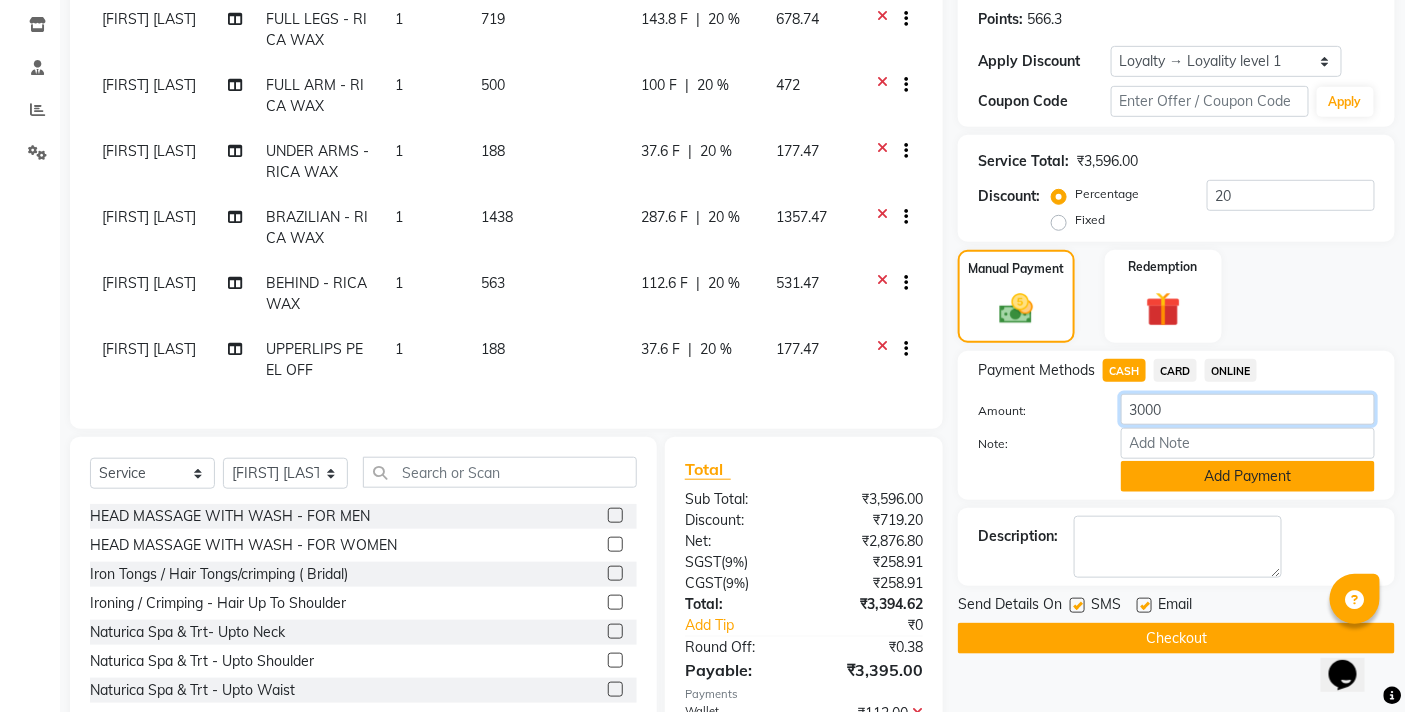type on "3000" 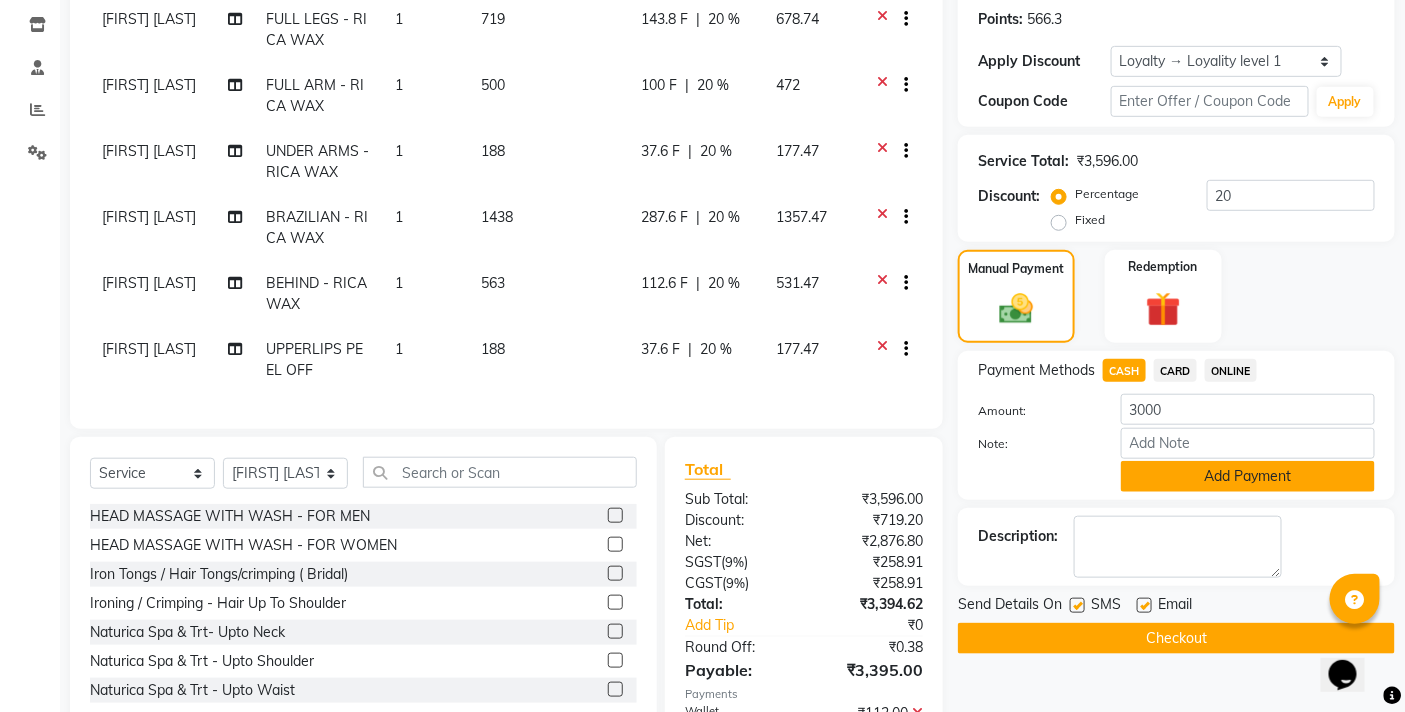 click on "Add Payment" 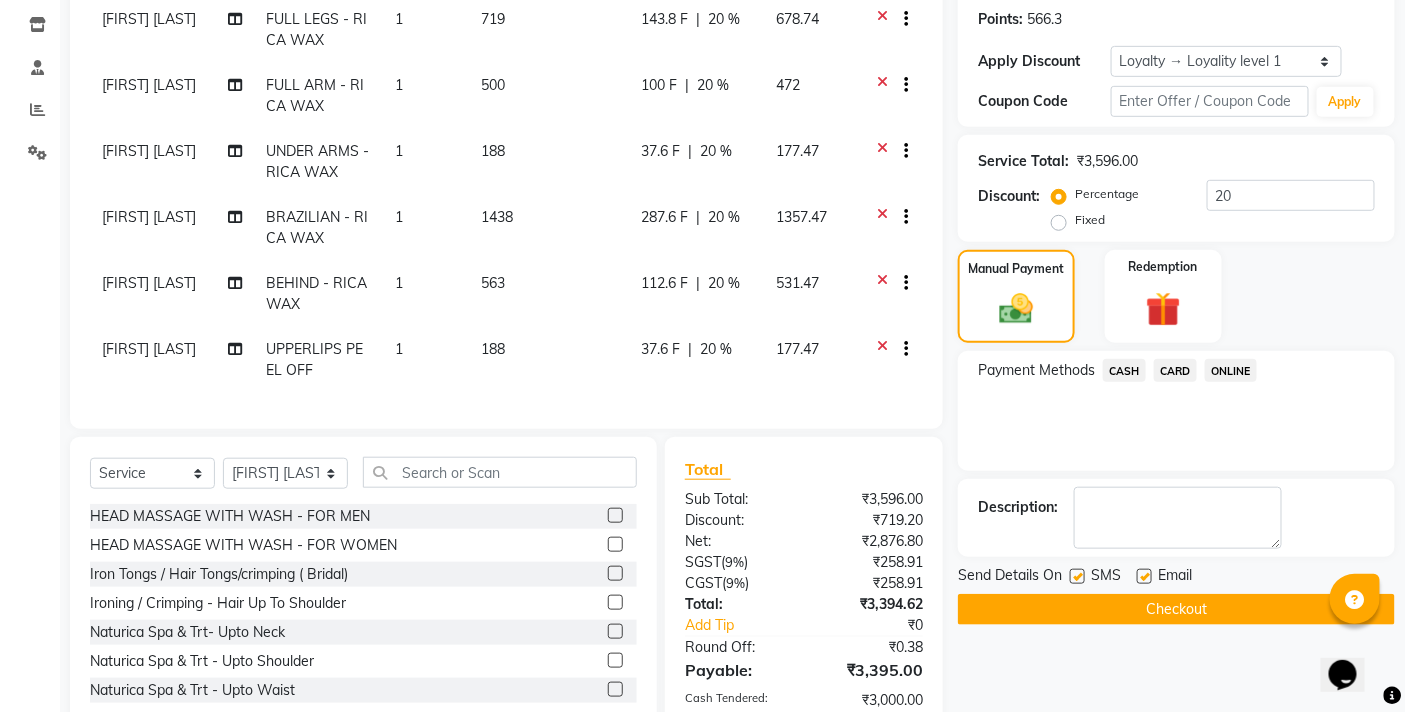 scroll, scrollTop: 555, scrollLeft: 0, axis: vertical 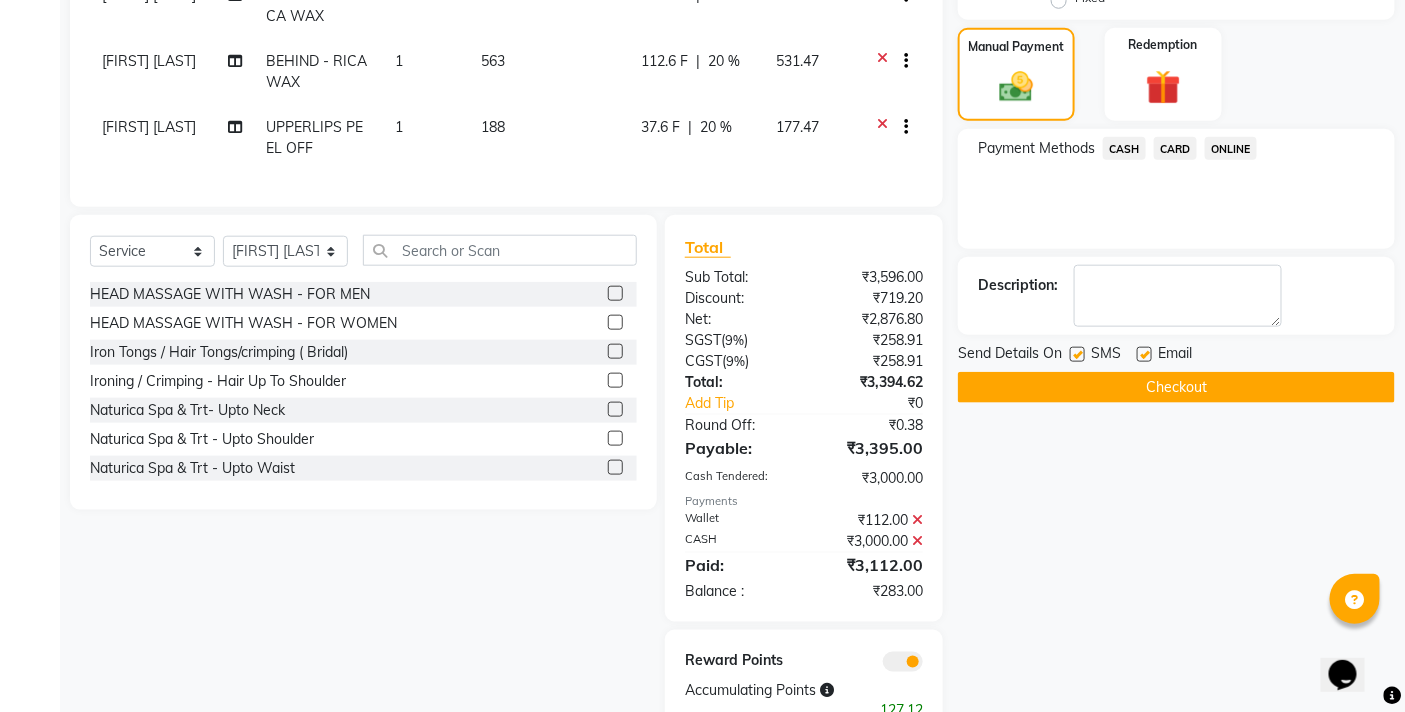 click on "Email" 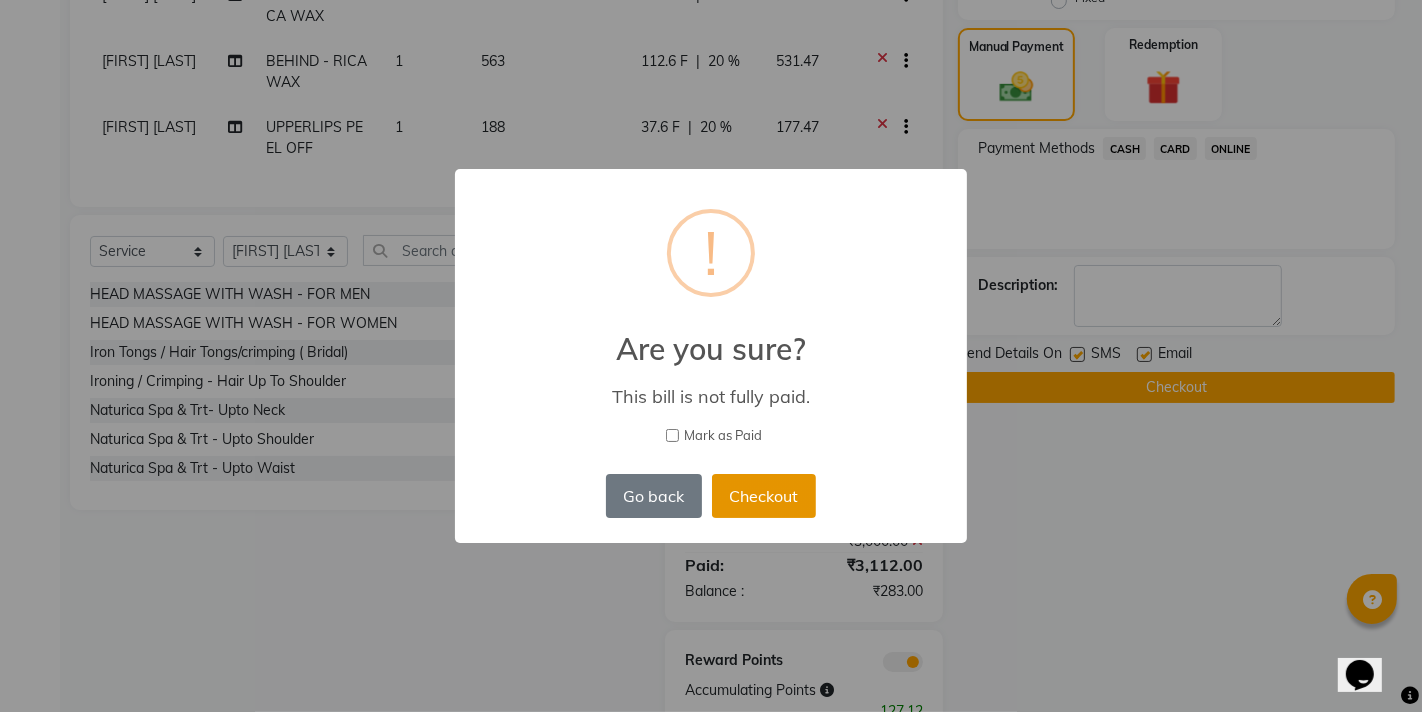 click on "Checkout" at bounding box center [764, 496] 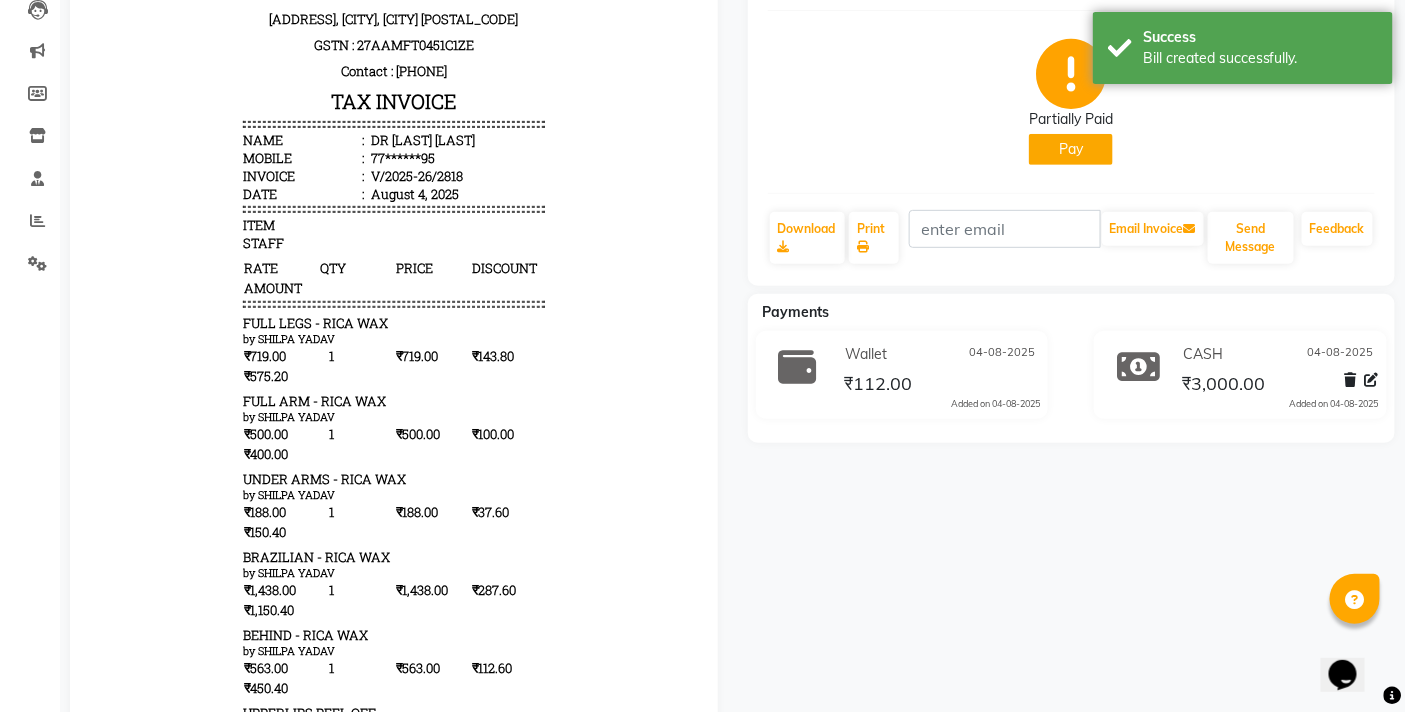 scroll, scrollTop: 0, scrollLeft: 0, axis: both 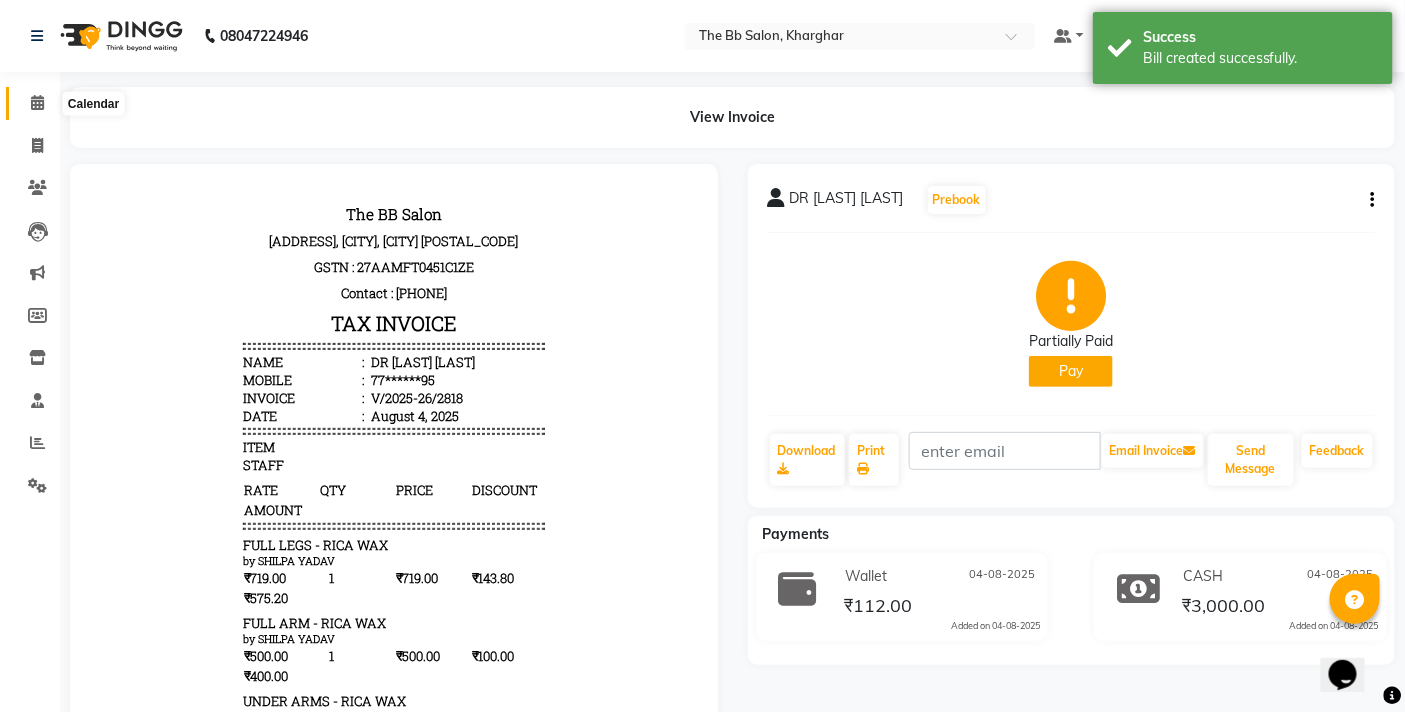 click 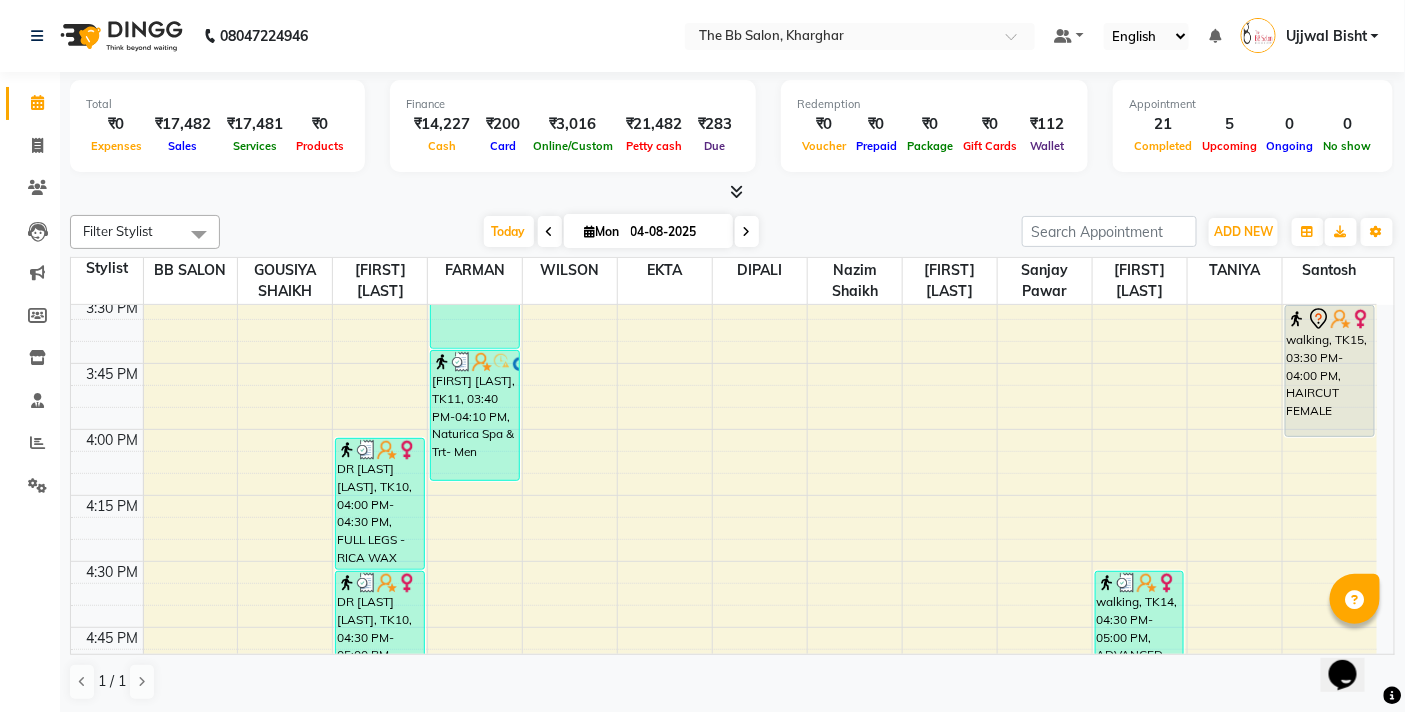 scroll, scrollTop: 1777, scrollLeft: 0, axis: vertical 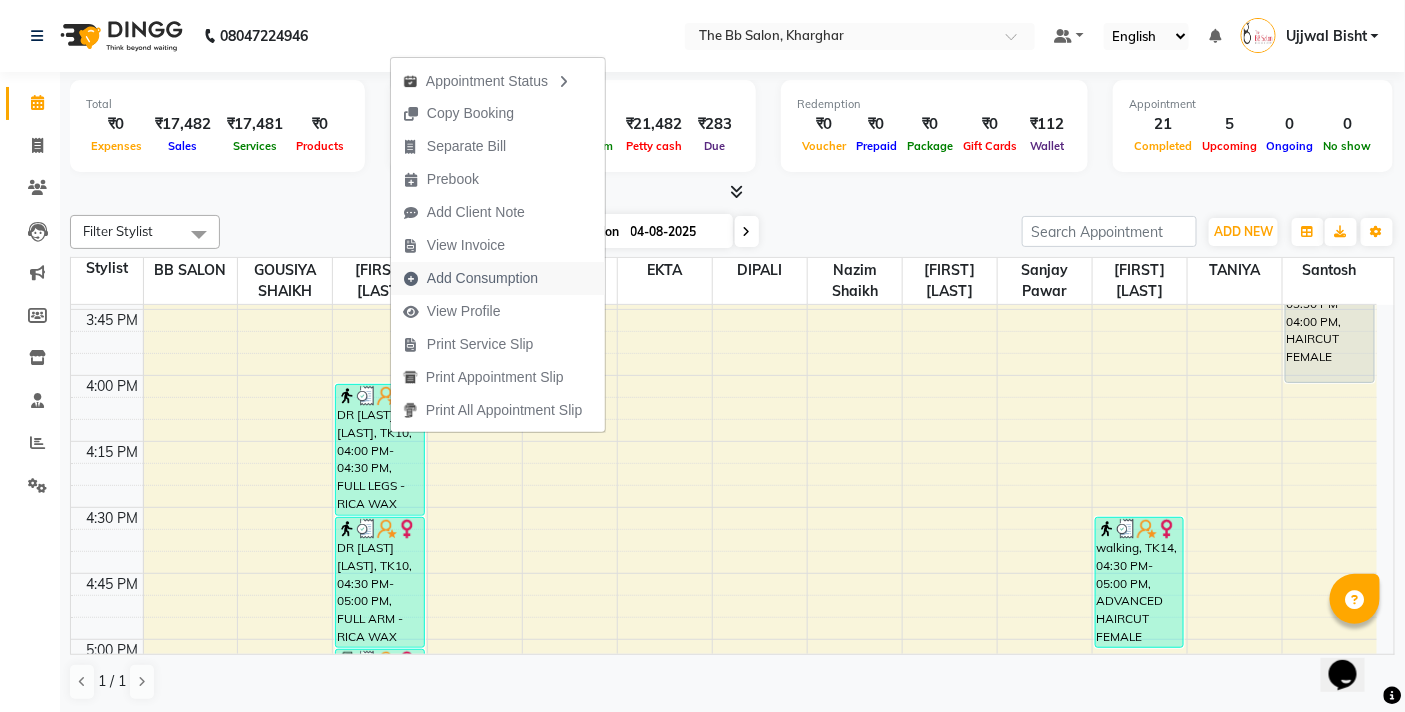 click on "Add Consumption" at bounding box center [482, 278] 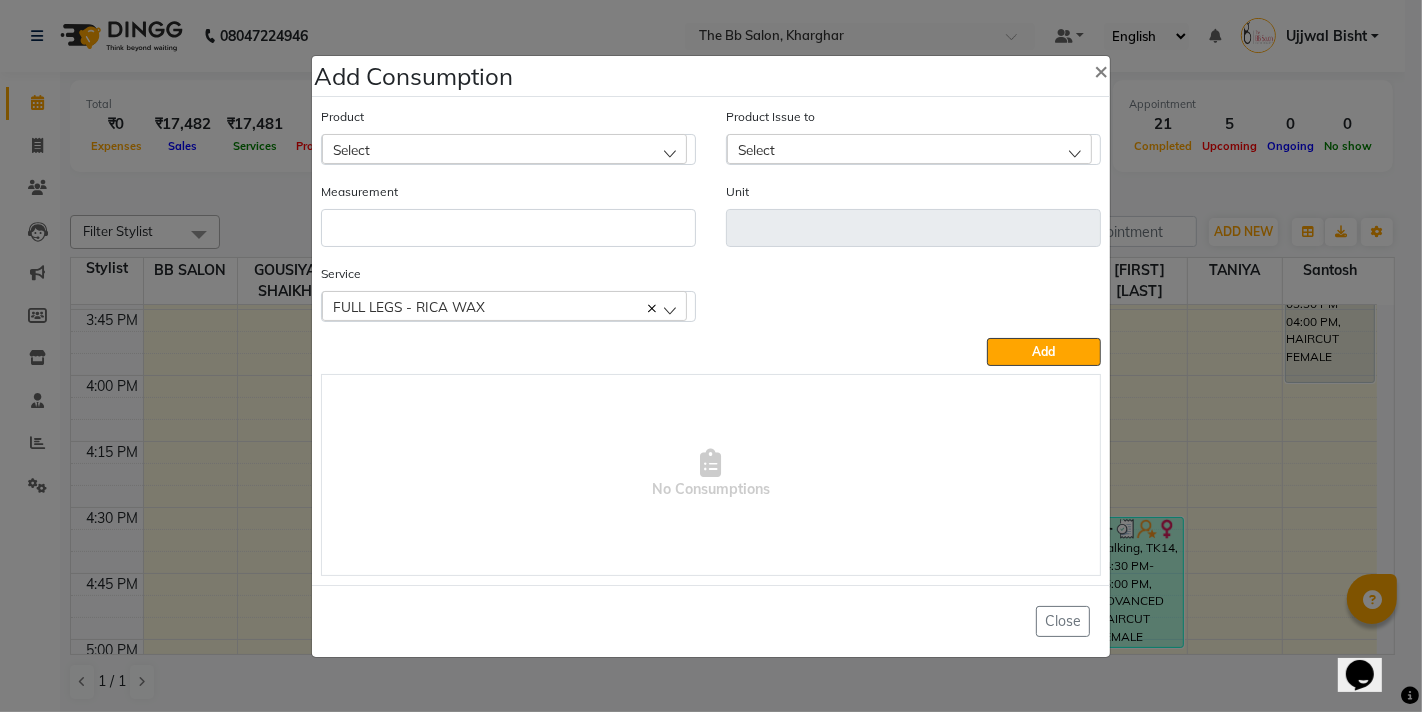 click on "Select" 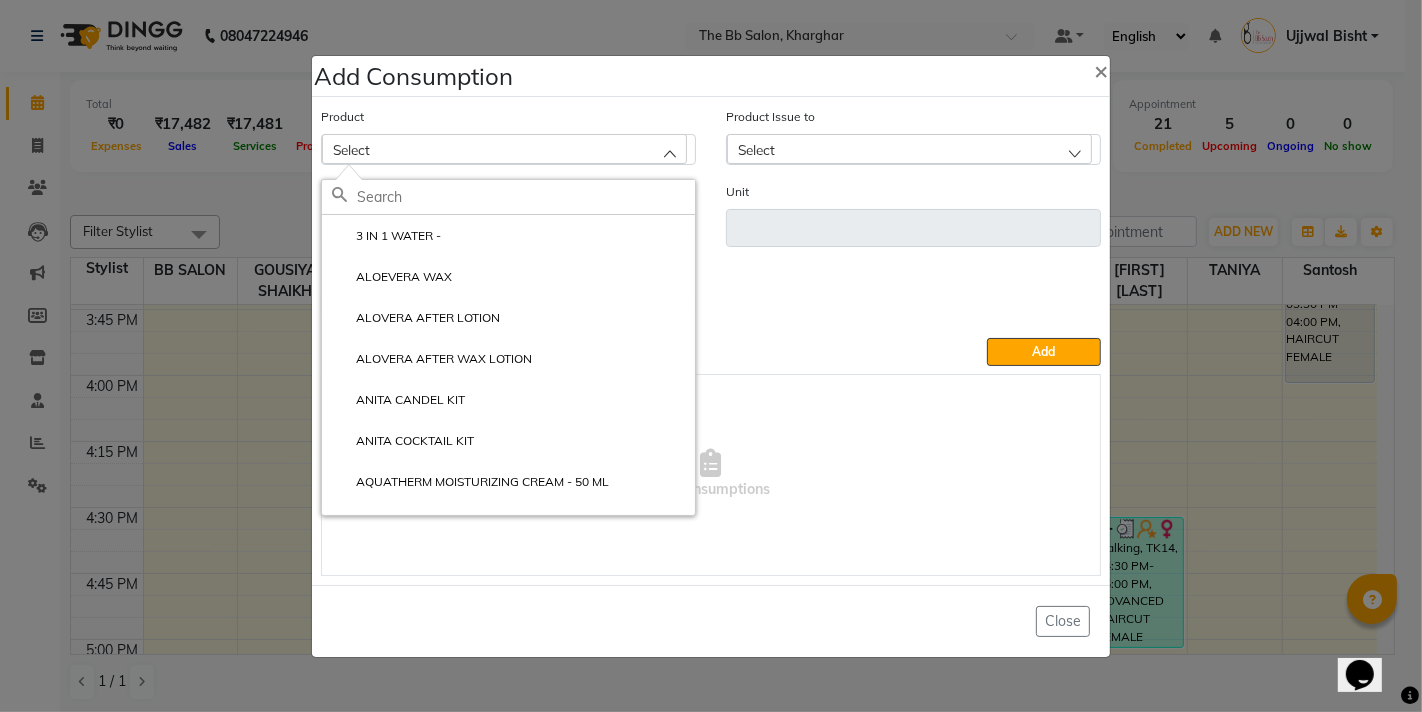 click 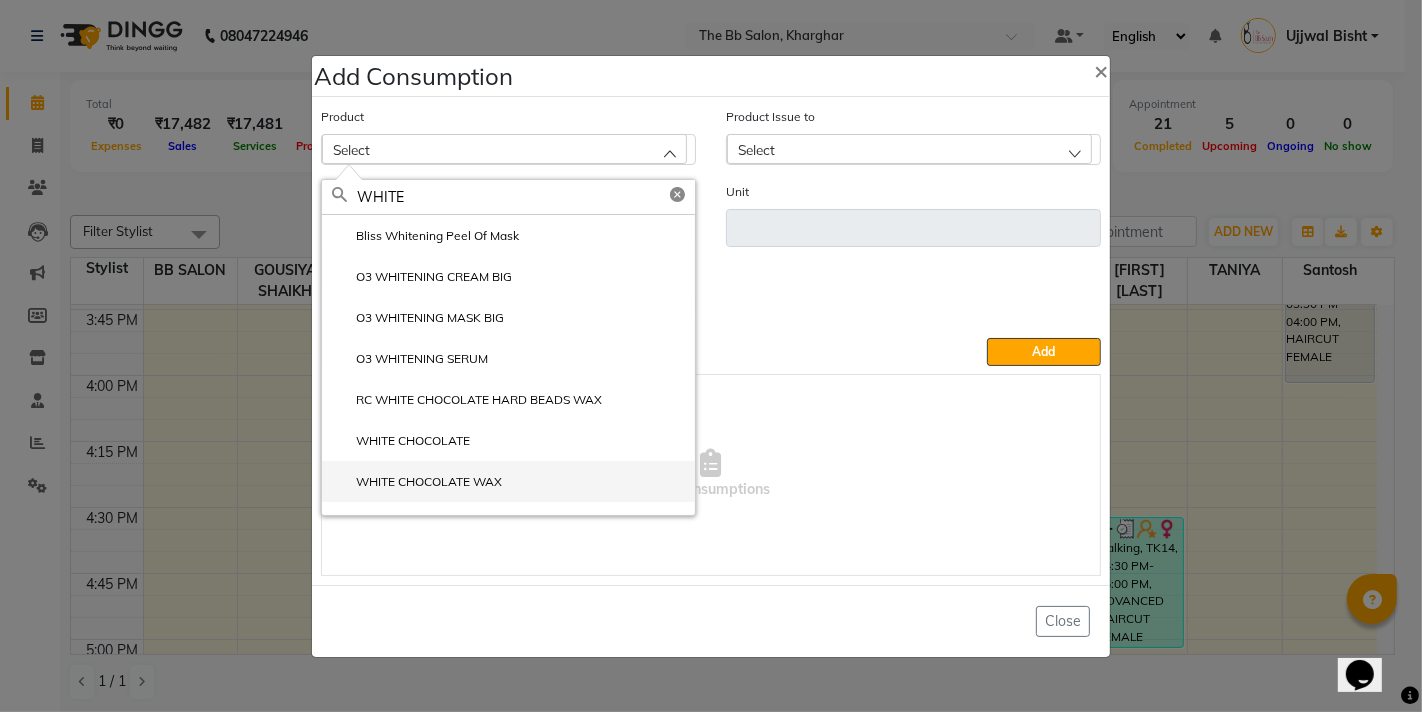 type on "WHITE" 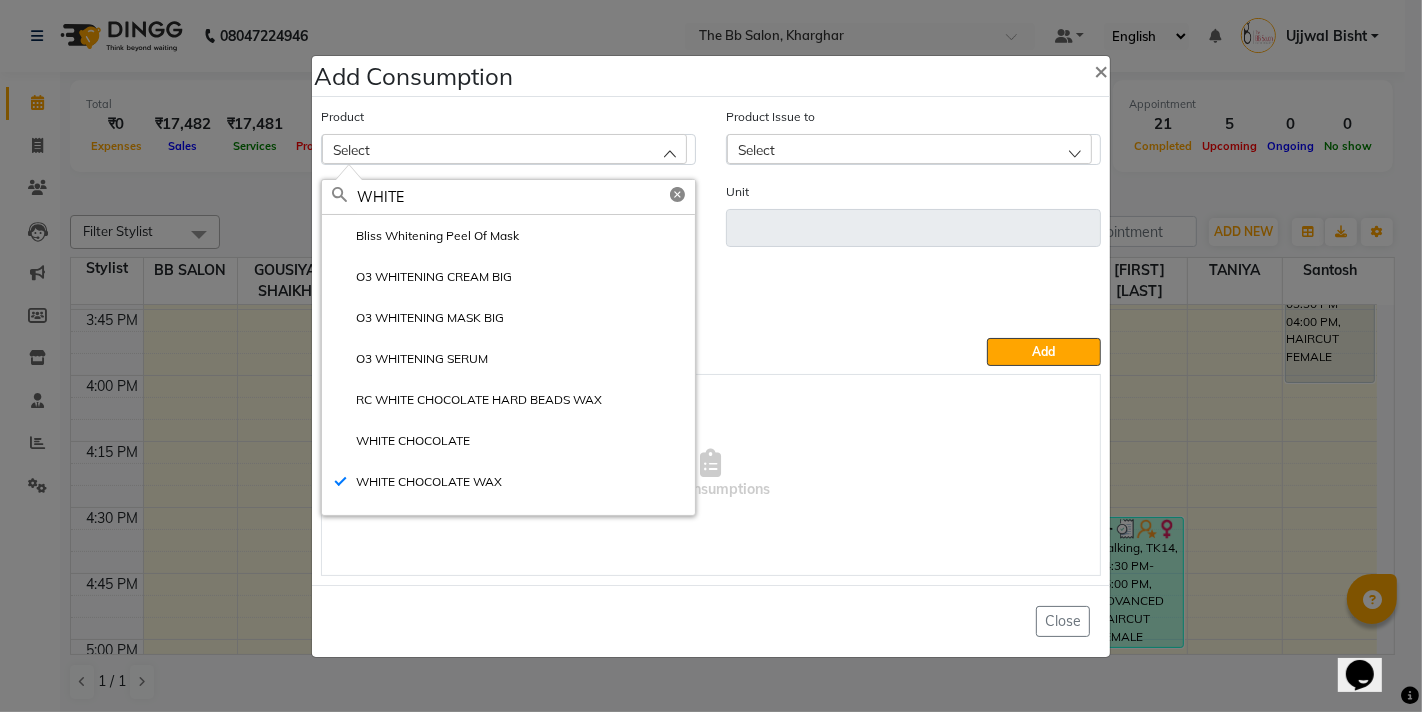 type on "ML" 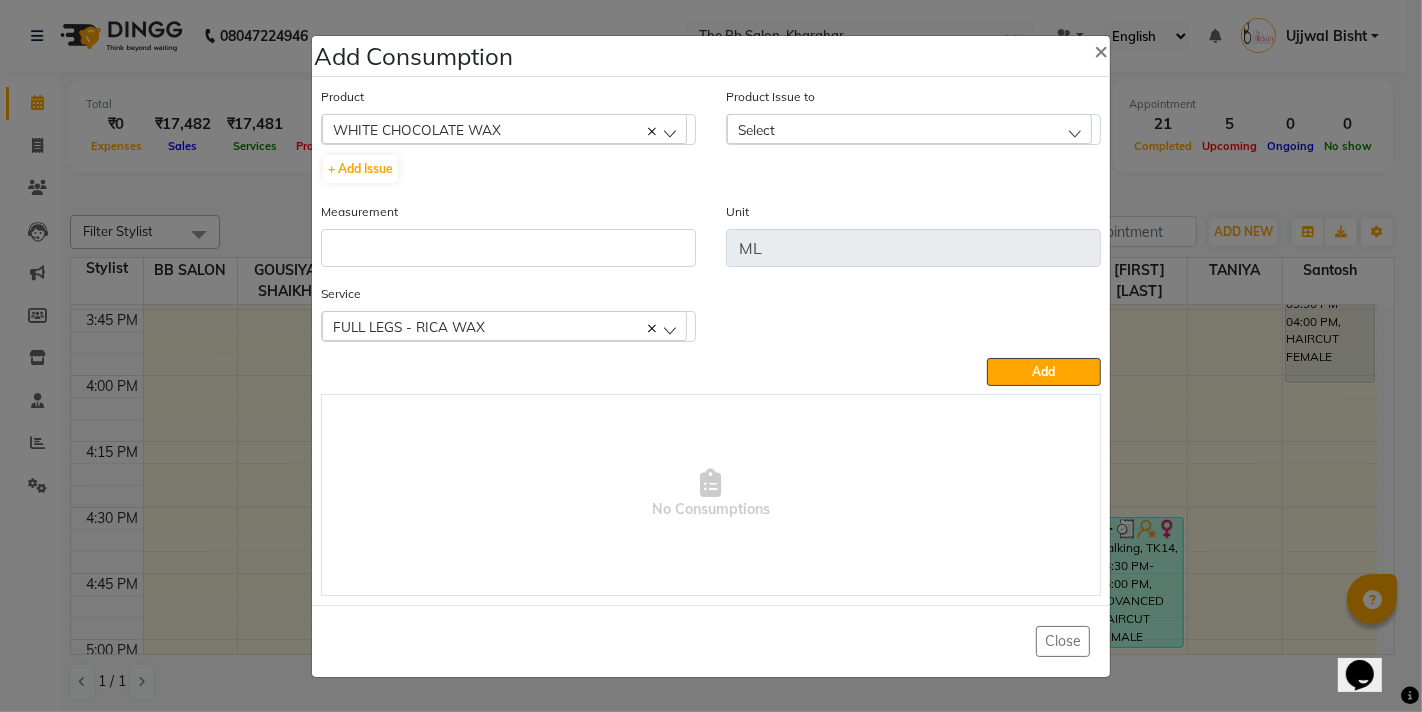 click on "Select" 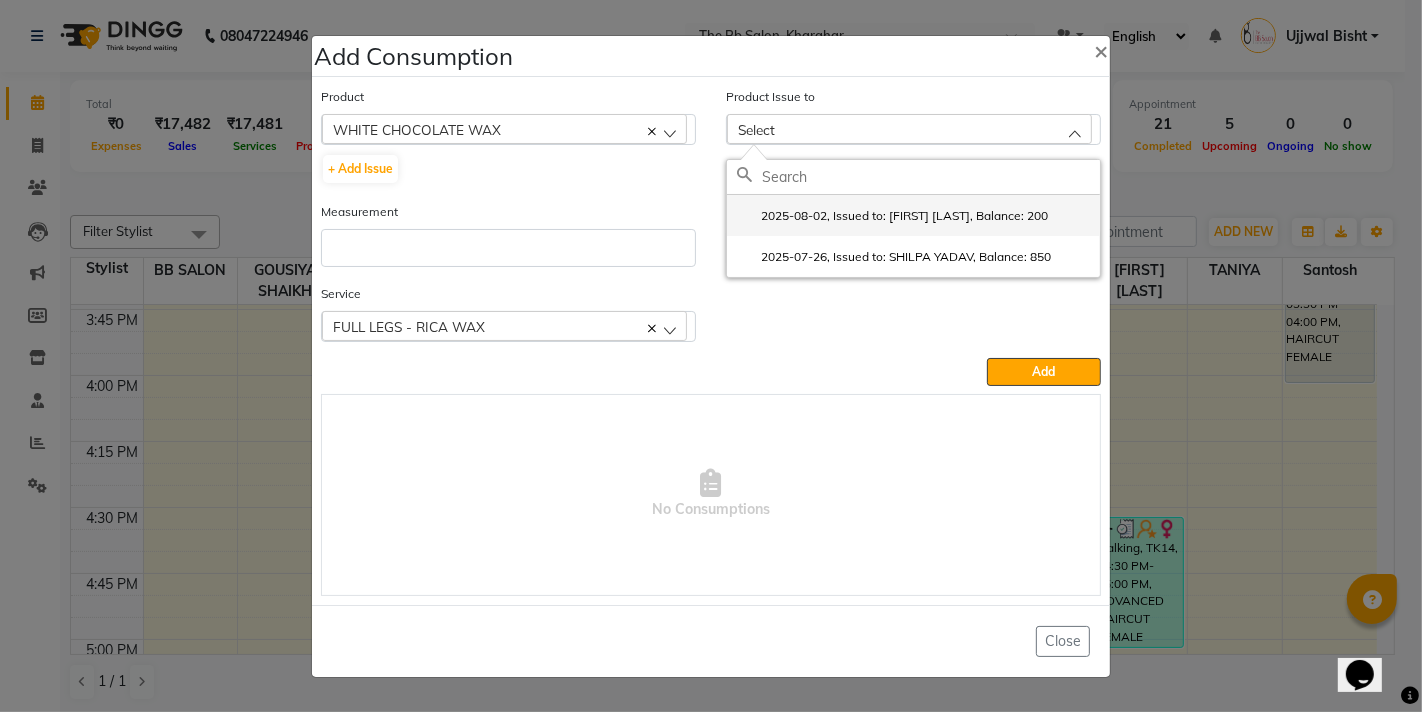 click on "2025-08-02, Issued to: GOUSIYA SHAIKH, Balance: 200" 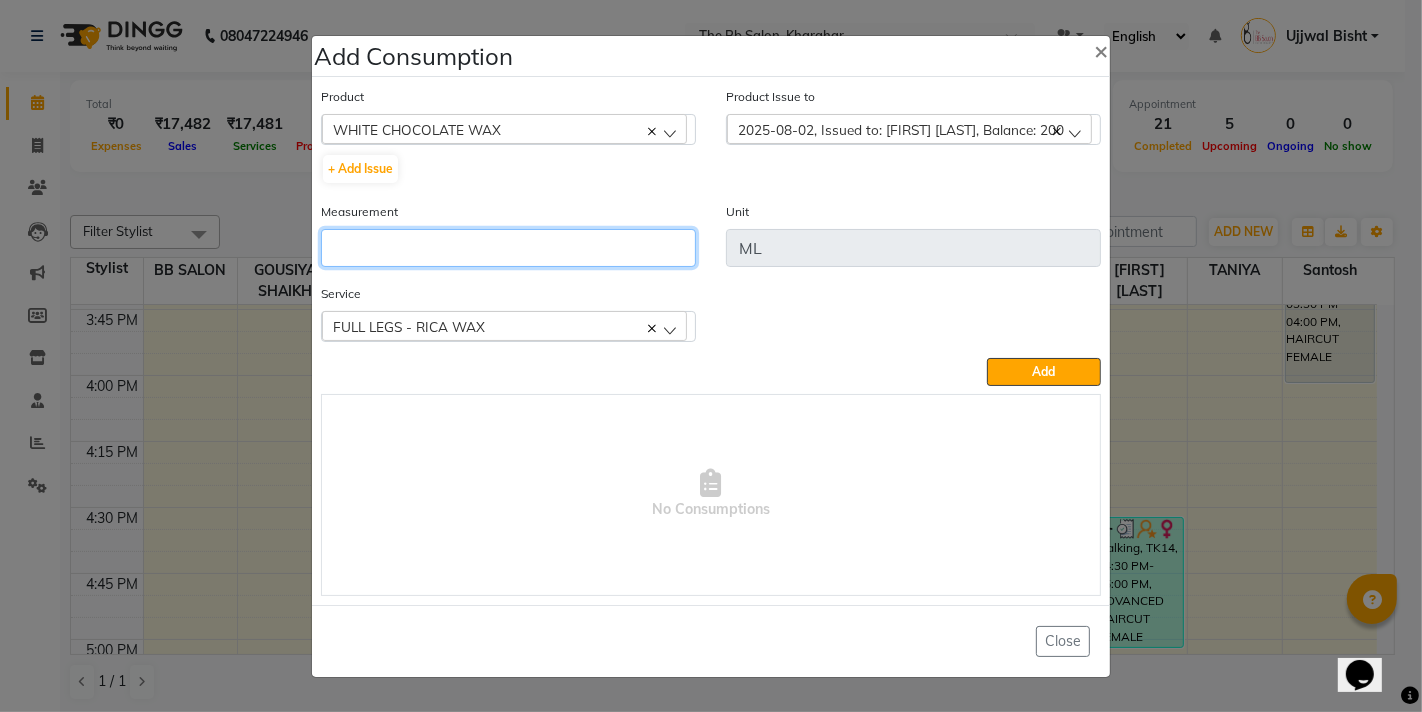 click 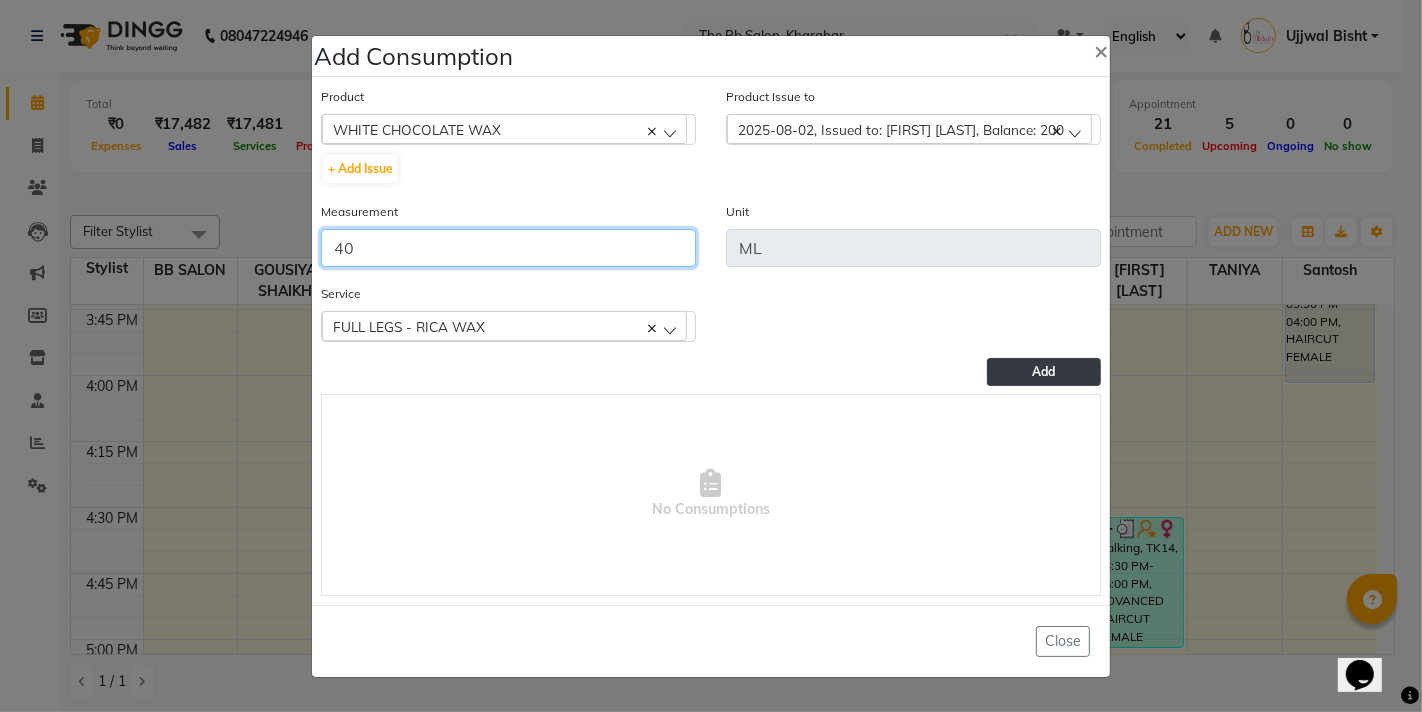 type on "40" 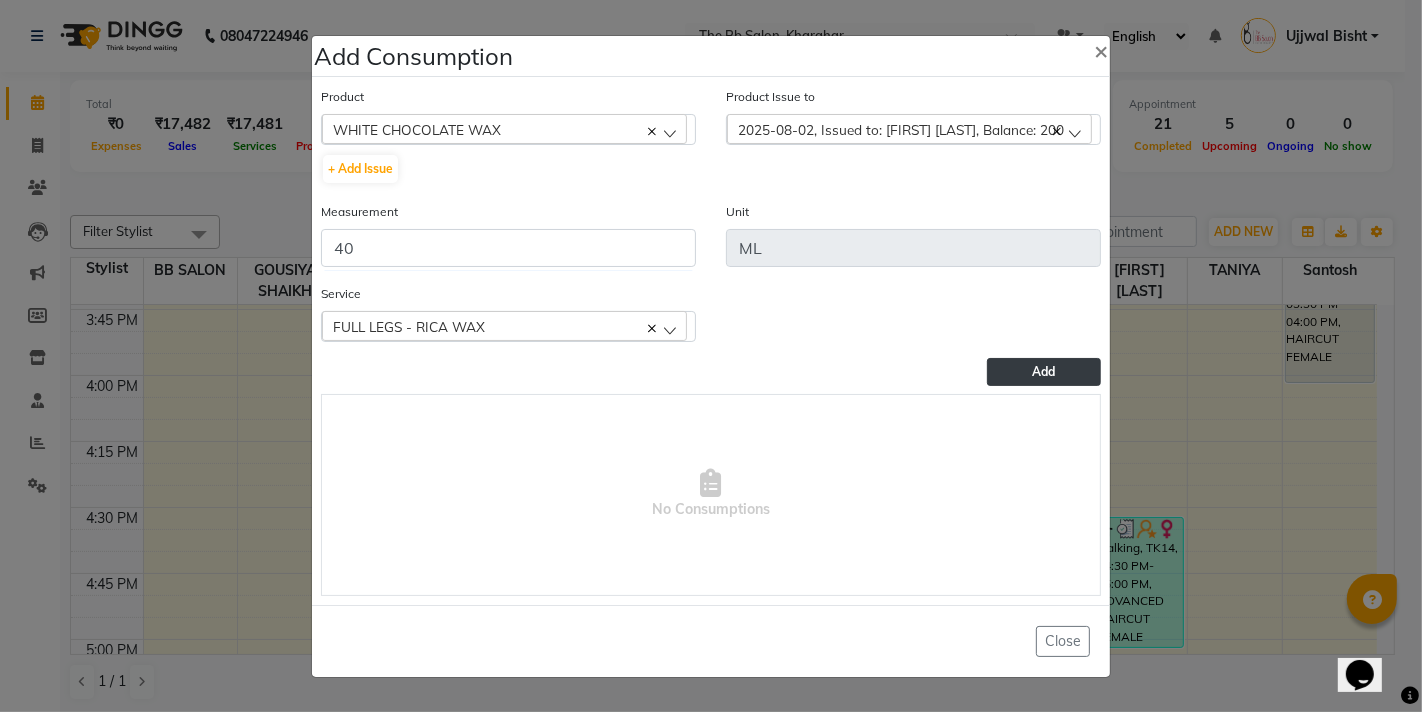click on "Add" 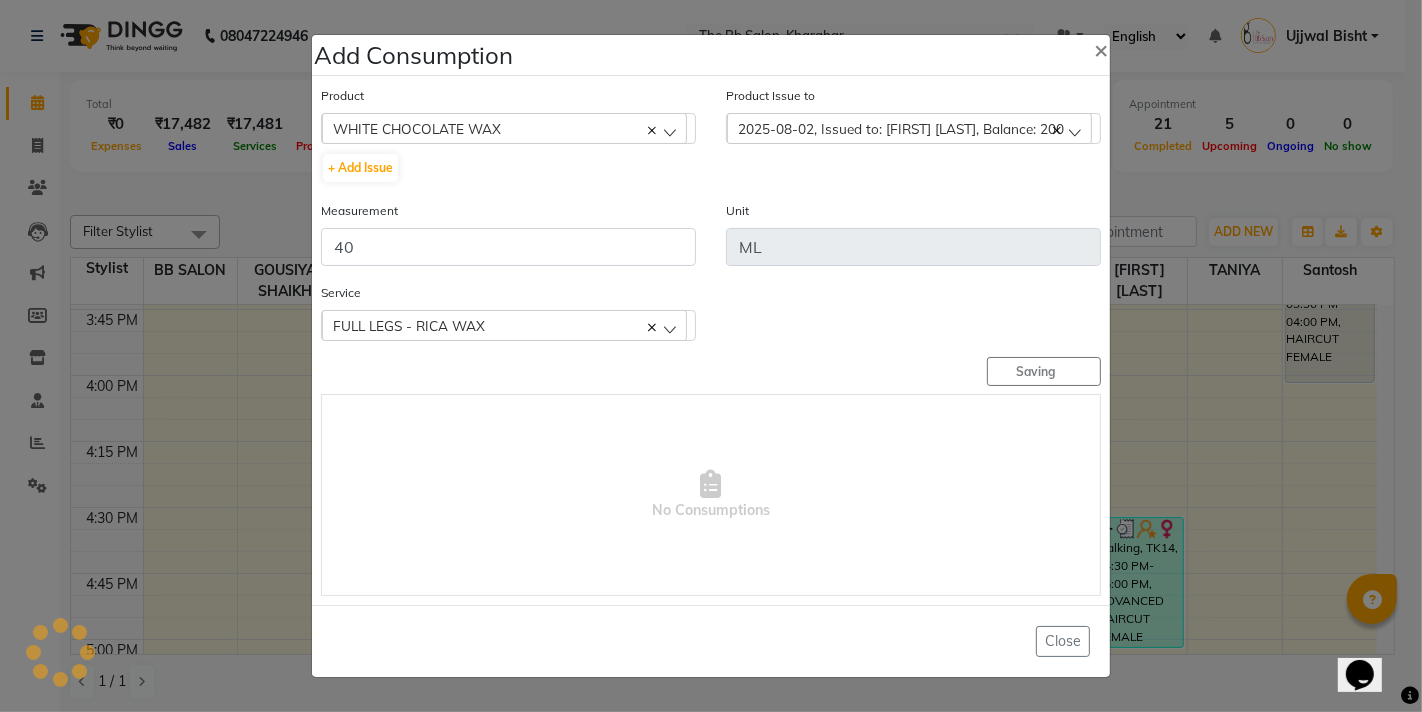 type 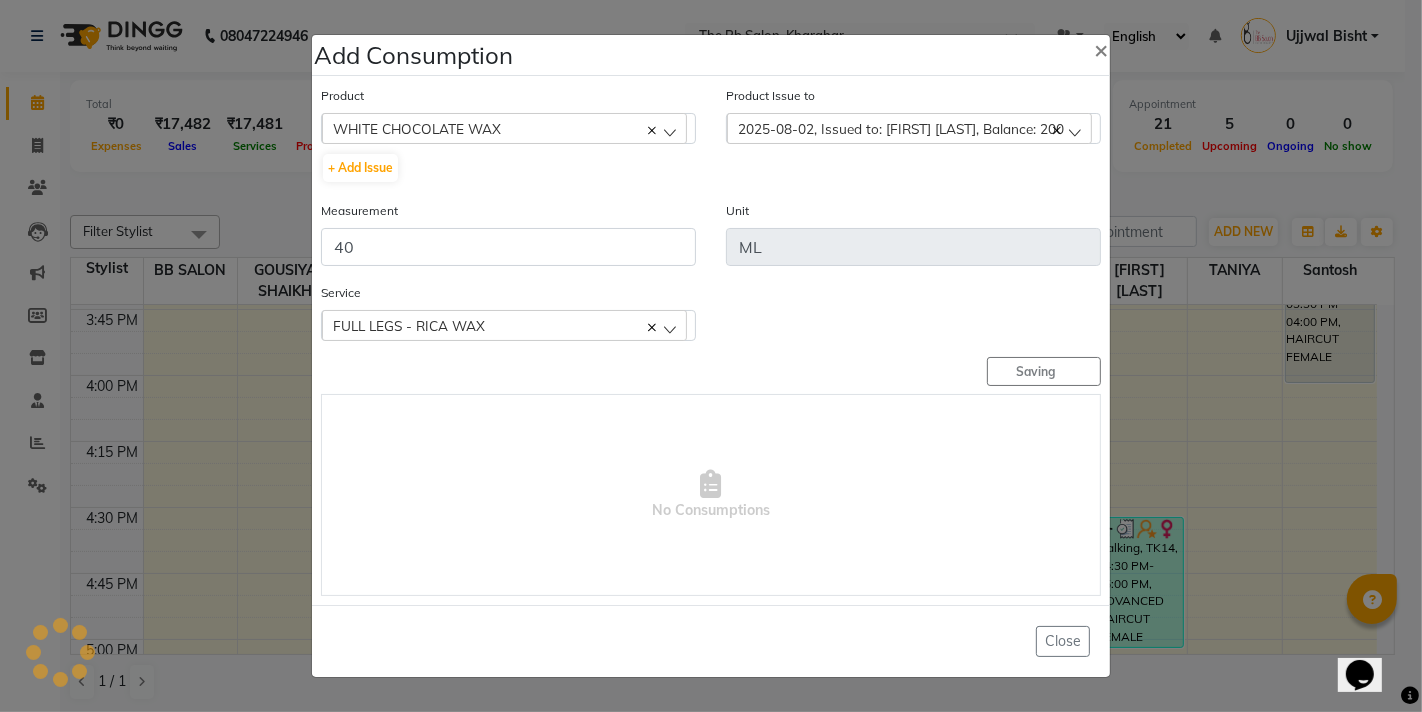 type 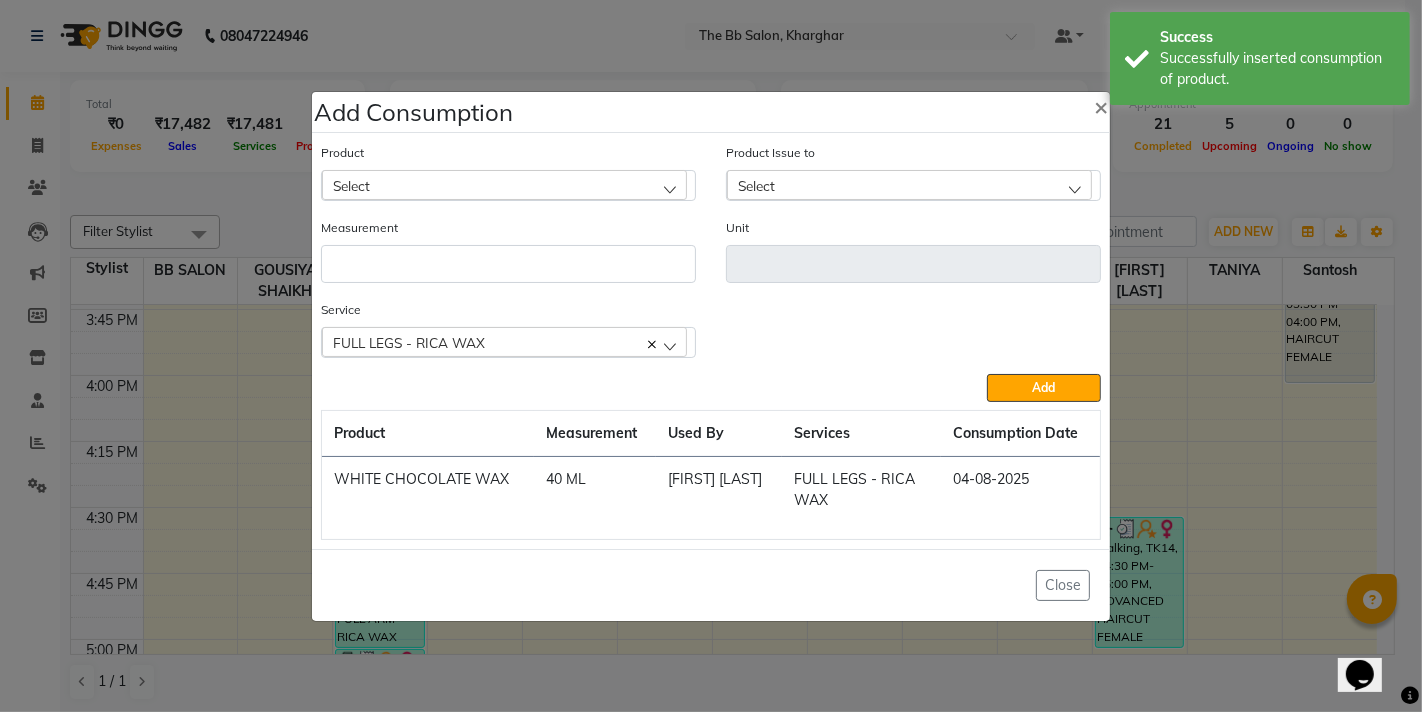 click 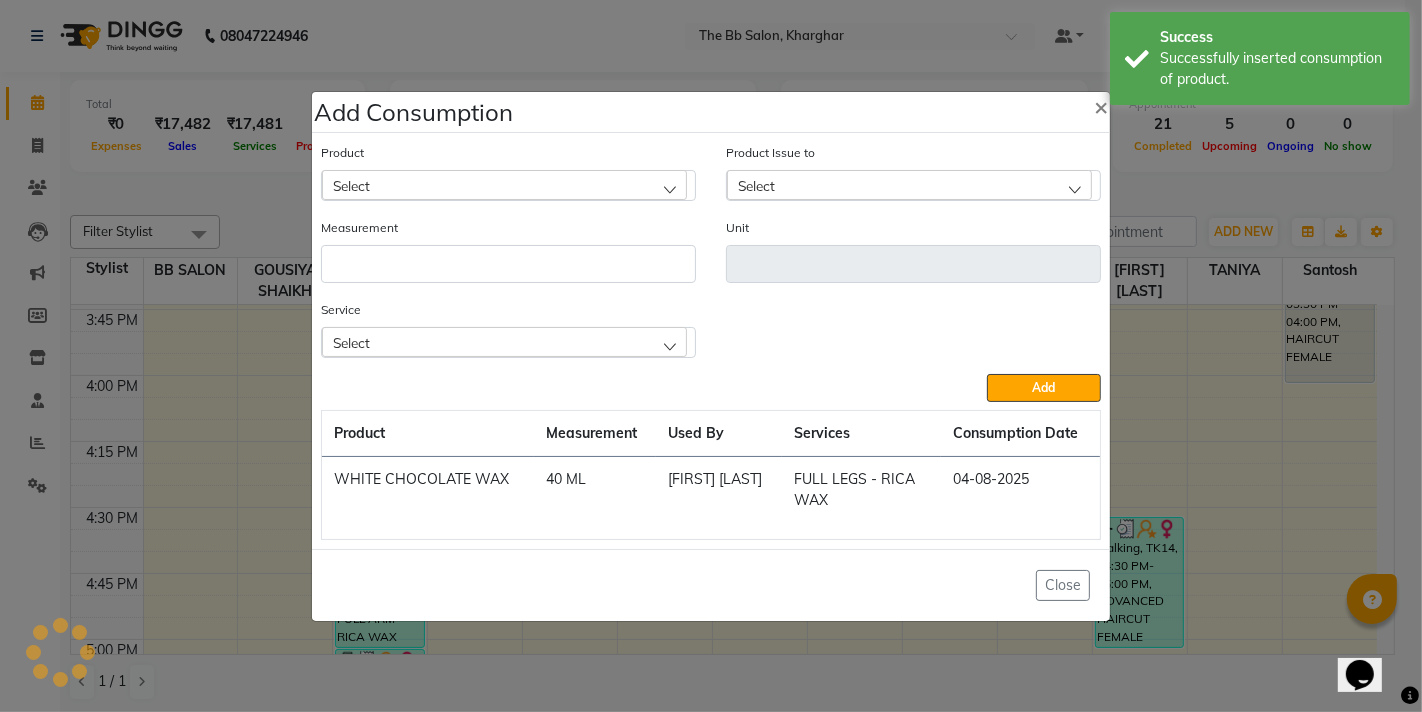 click on "Select" 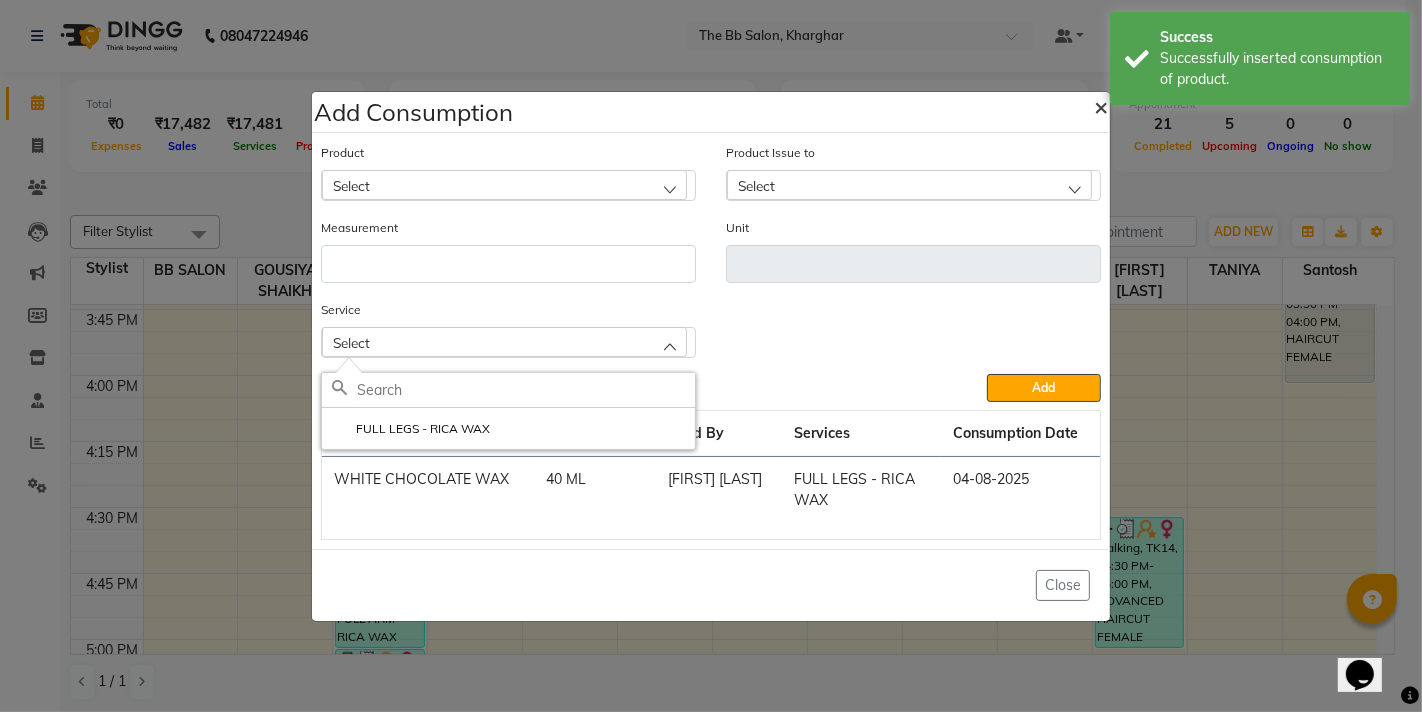 click on "×" 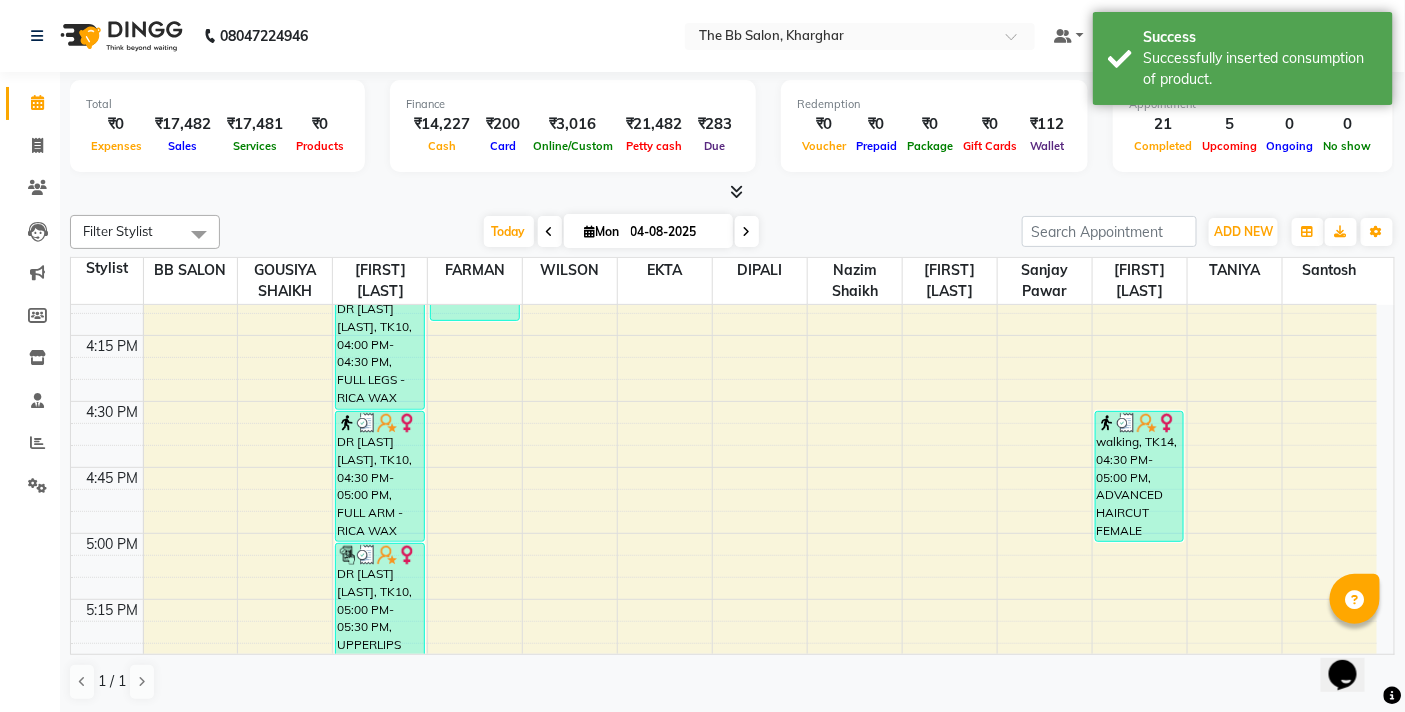 scroll, scrollTop: 2000, scrollLeft: 0, axis: vertical 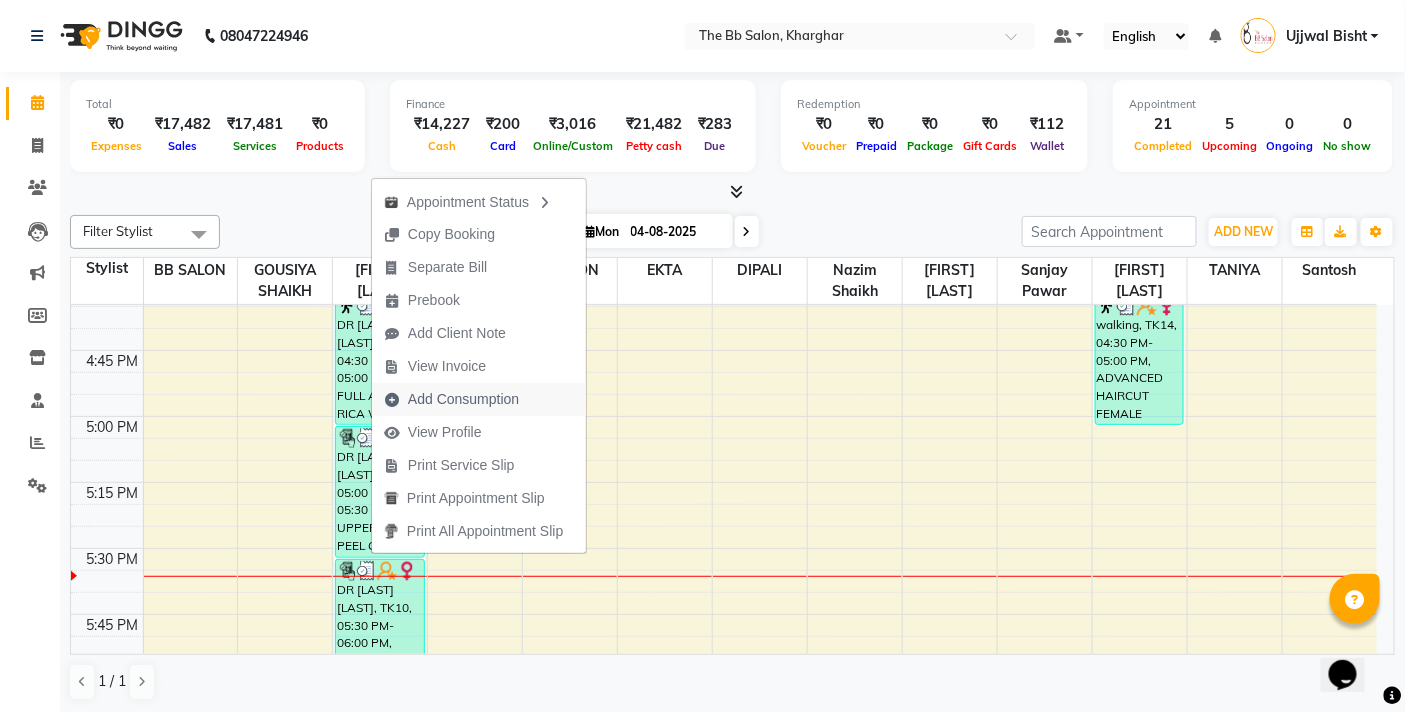 click on "Add Consumption" at bounding box center [463, 399] 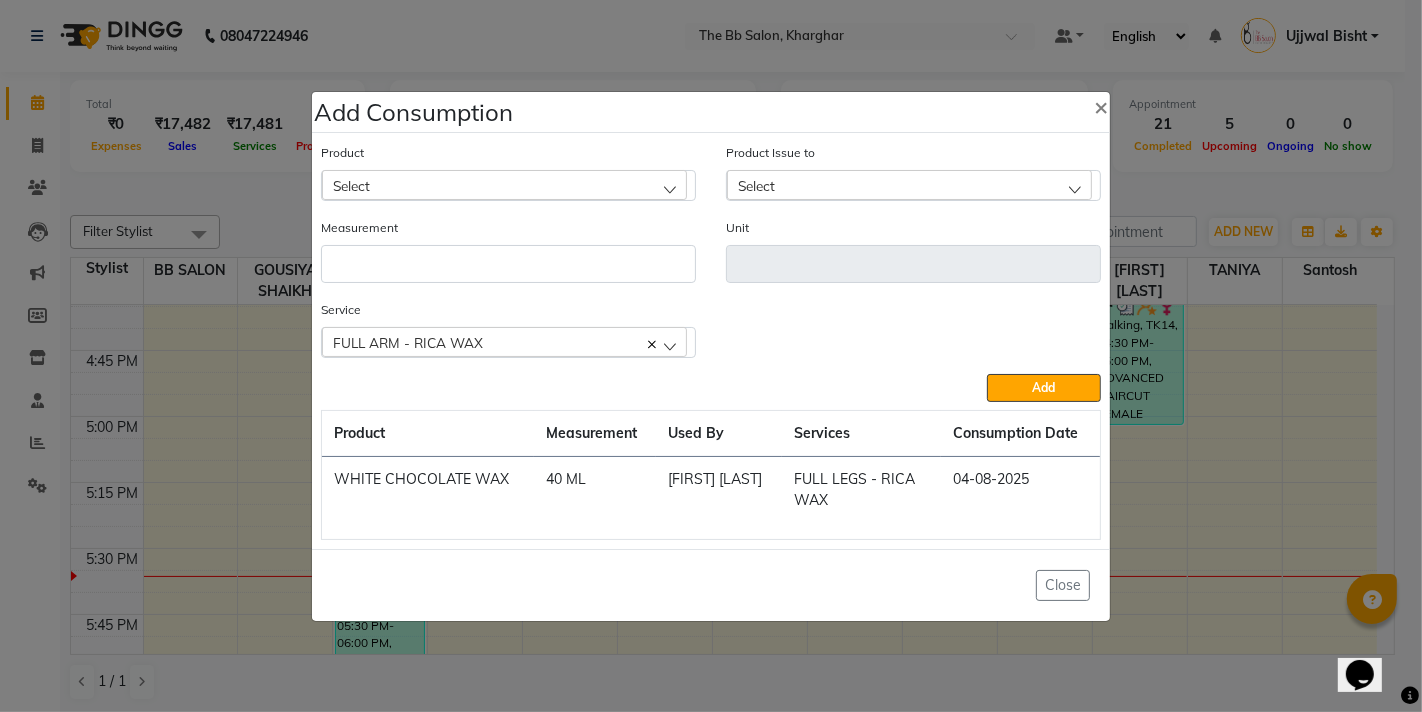 click on "Select" 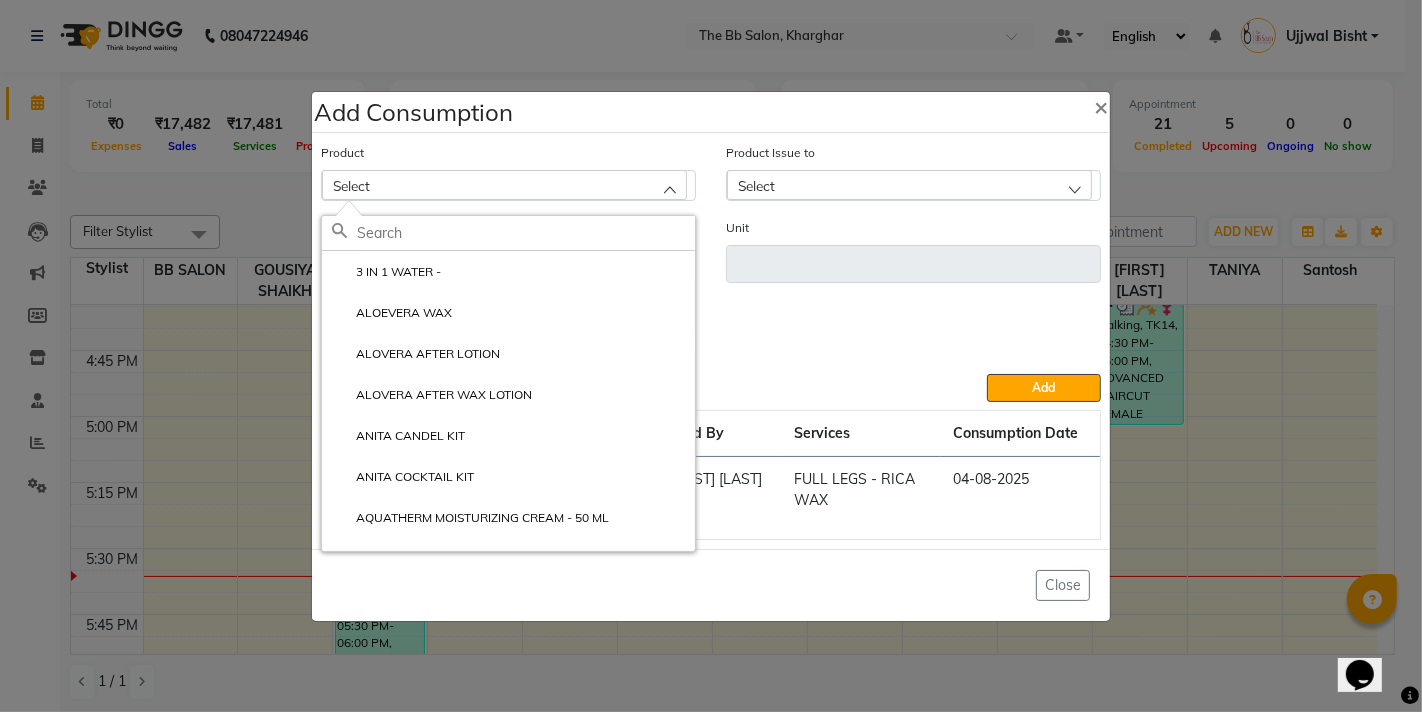 click 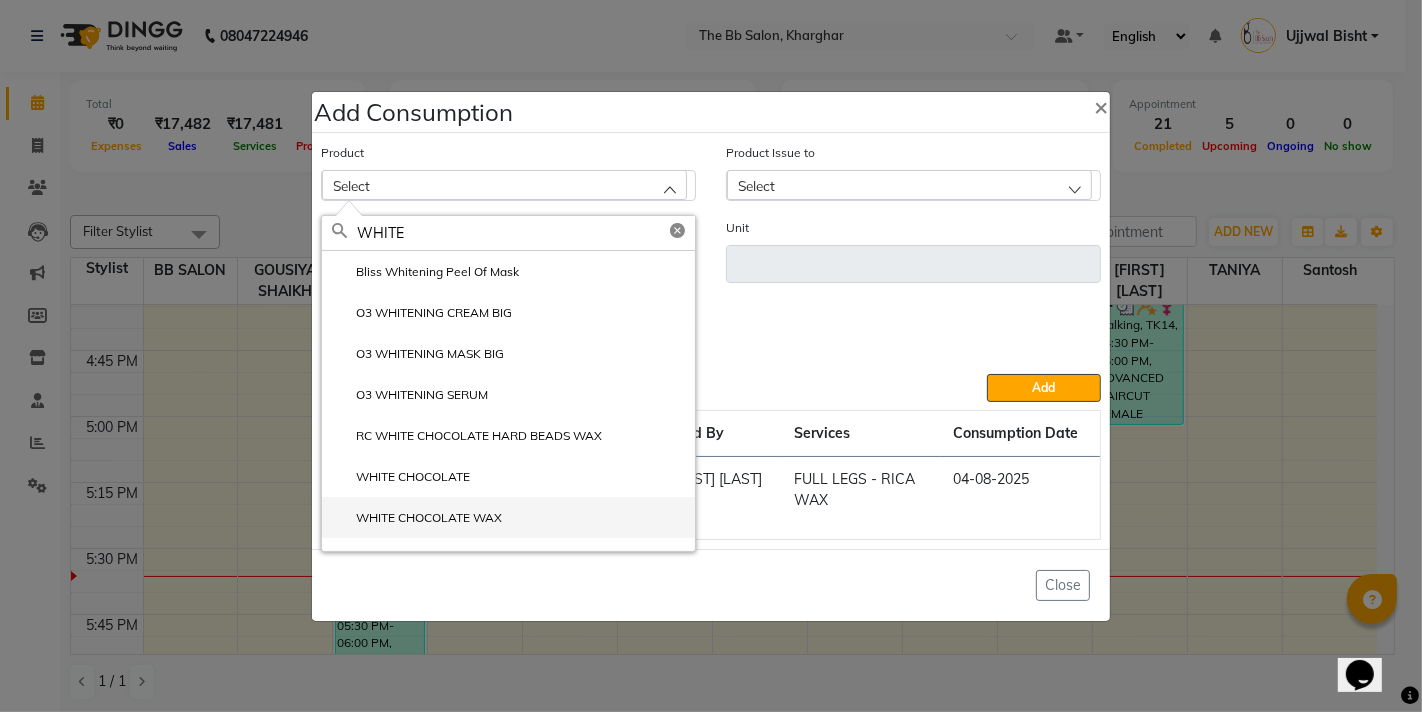type on "WHITE" 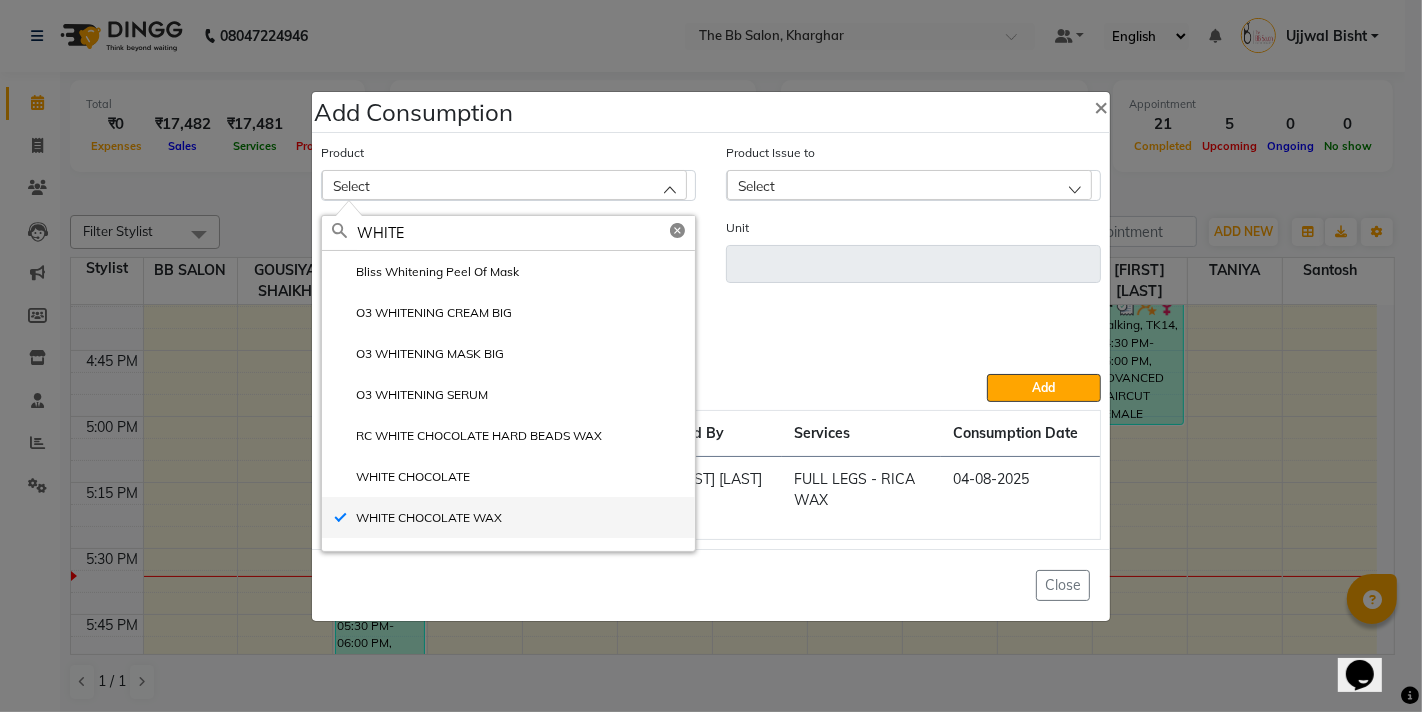 type on "ML" 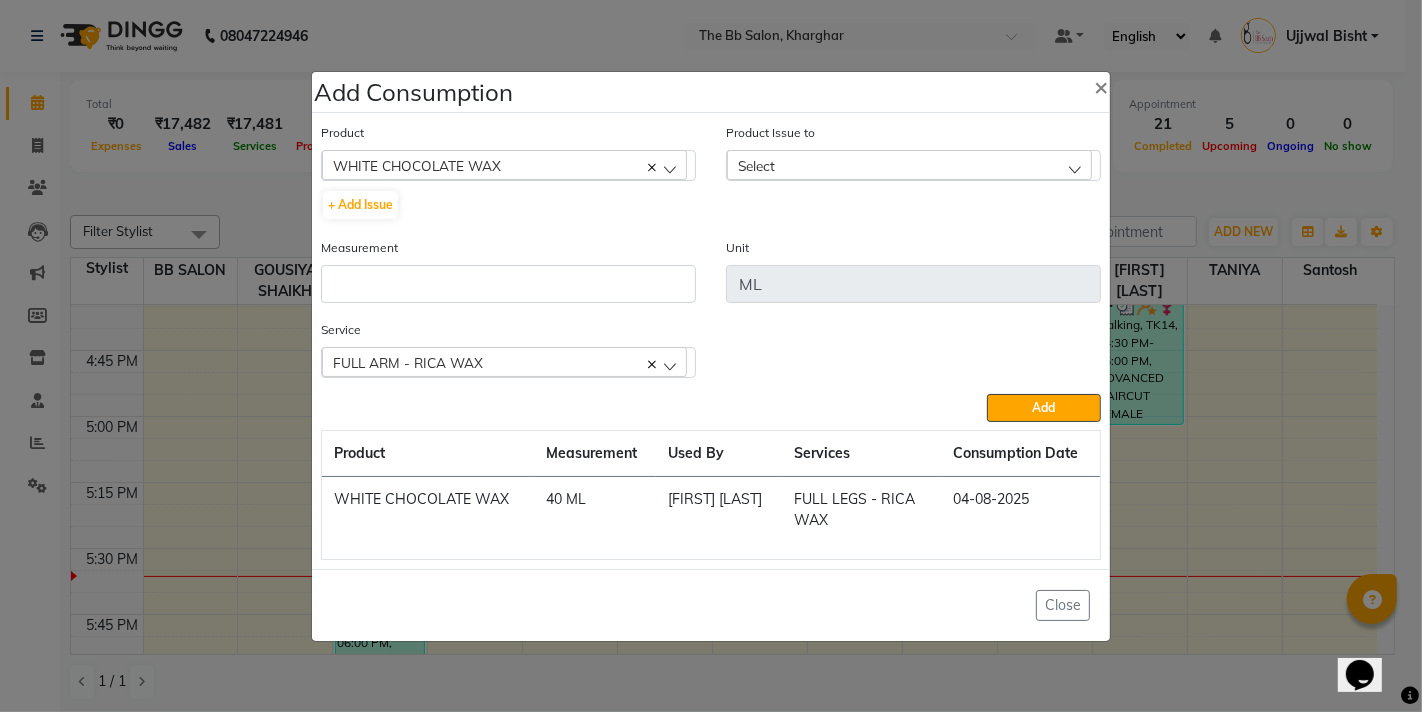 click on "Select" 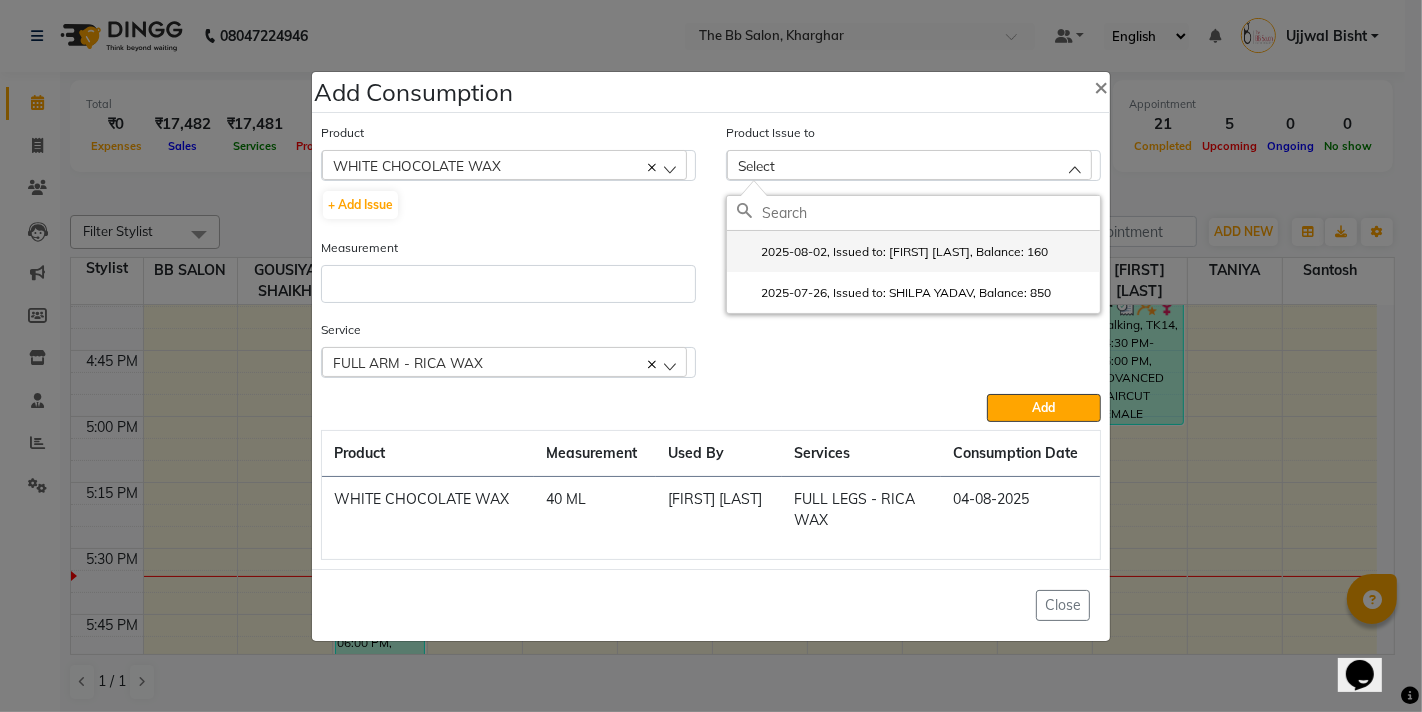 click on "2025-08-02, Issued to: GOUSIYA SHAIKH, Balance: 160" 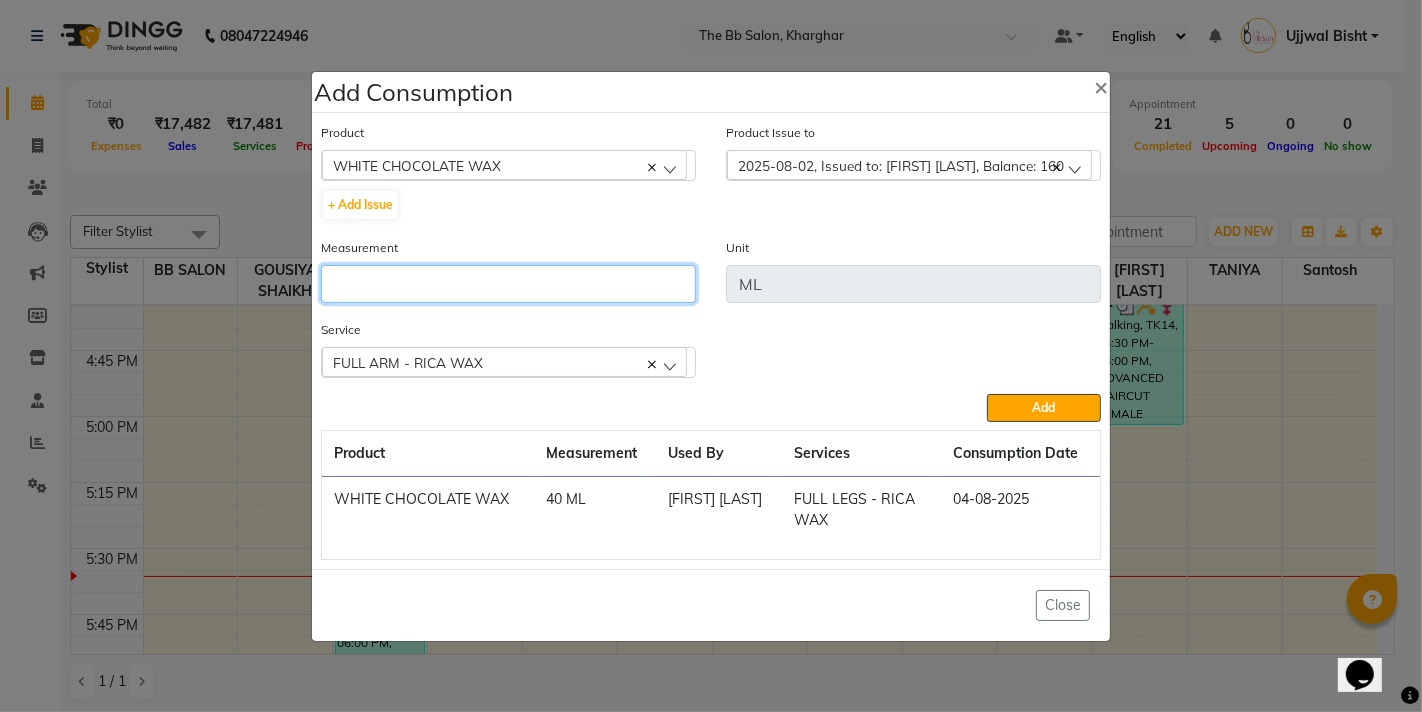 click 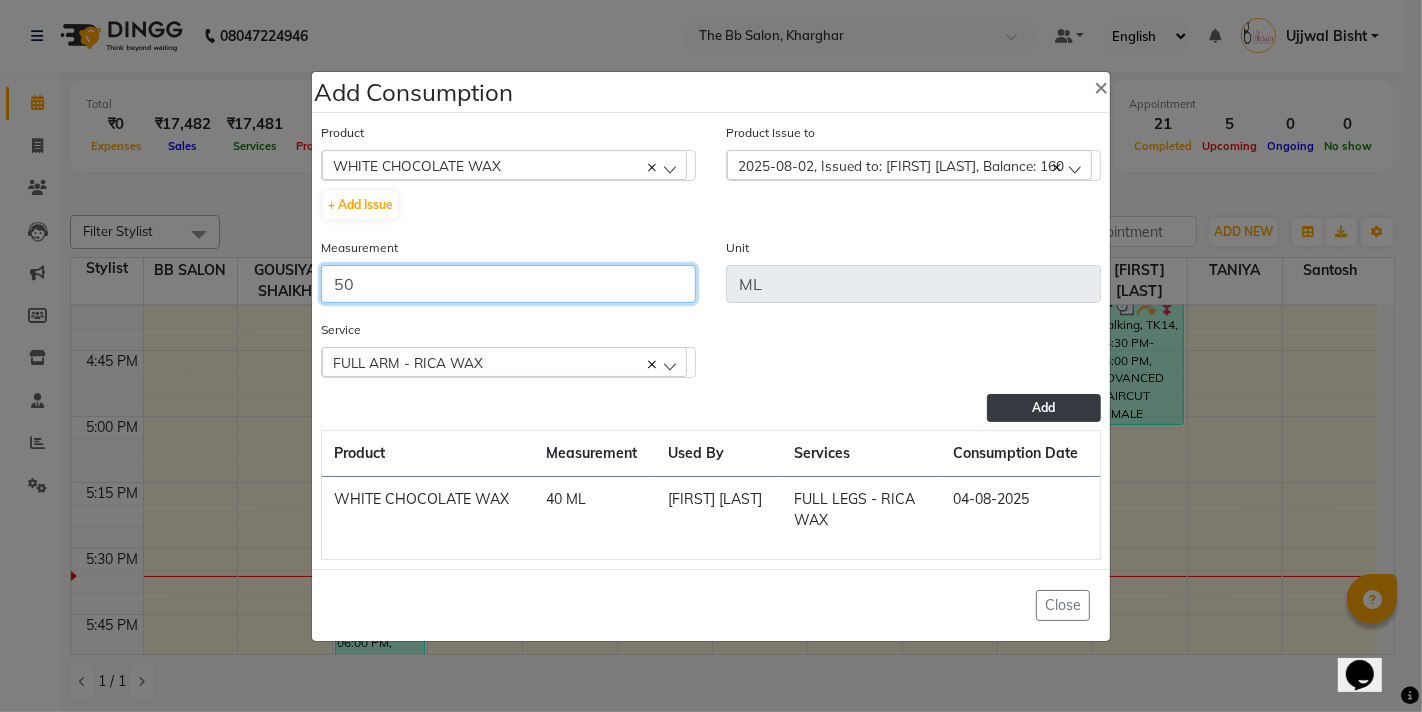 type on "50" 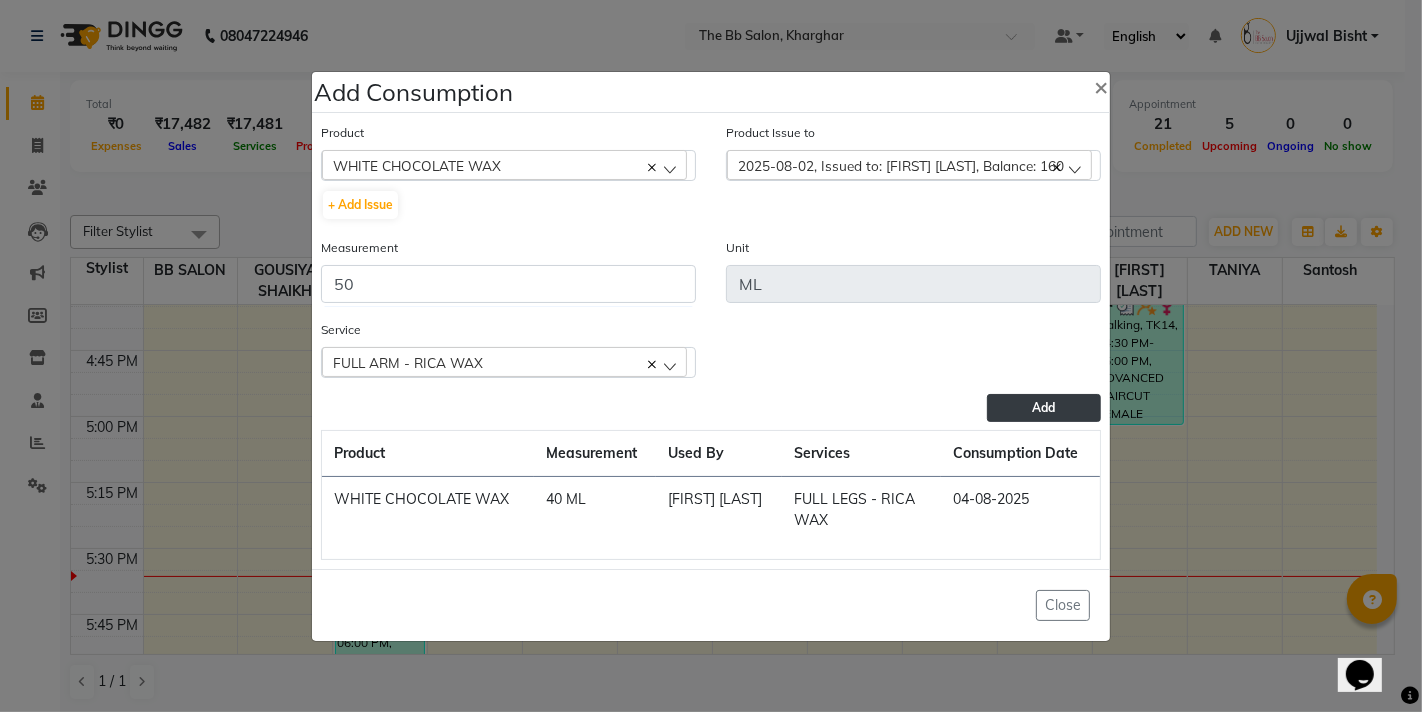 click on "Add" 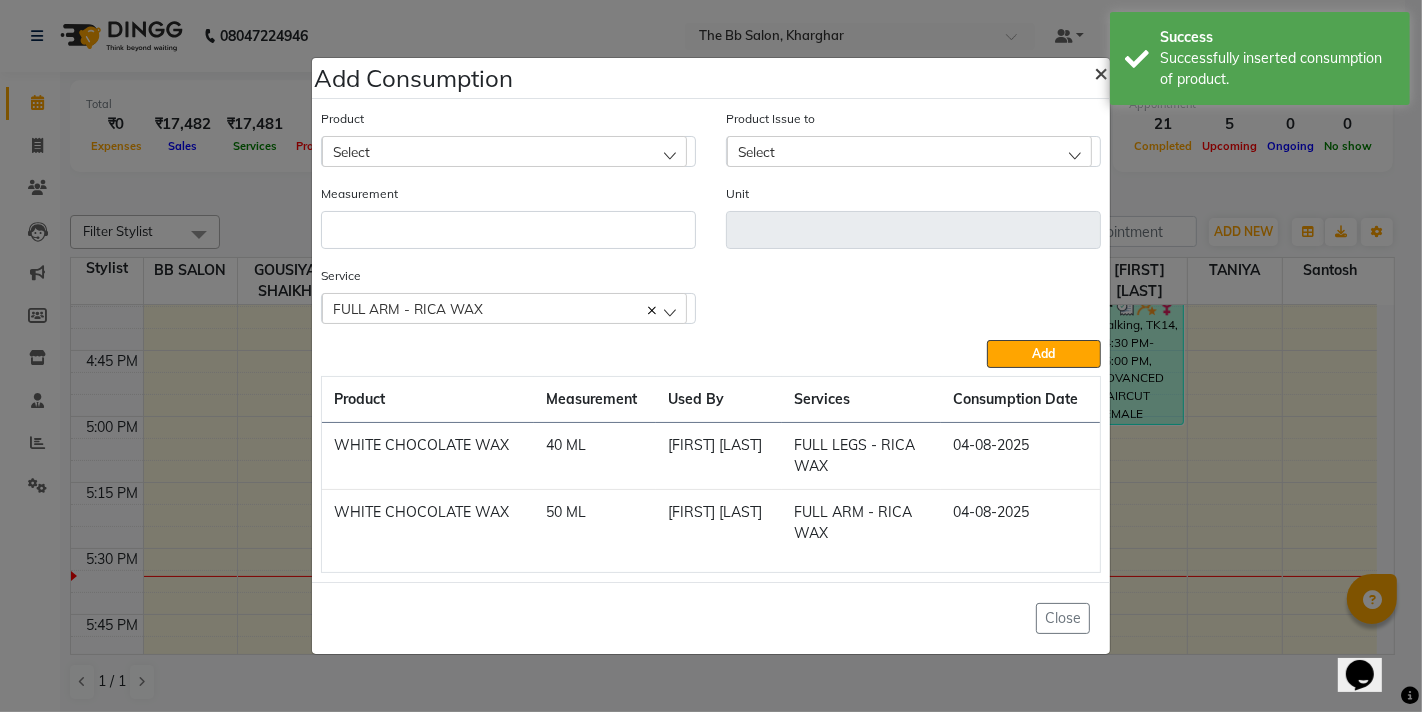click on "×" 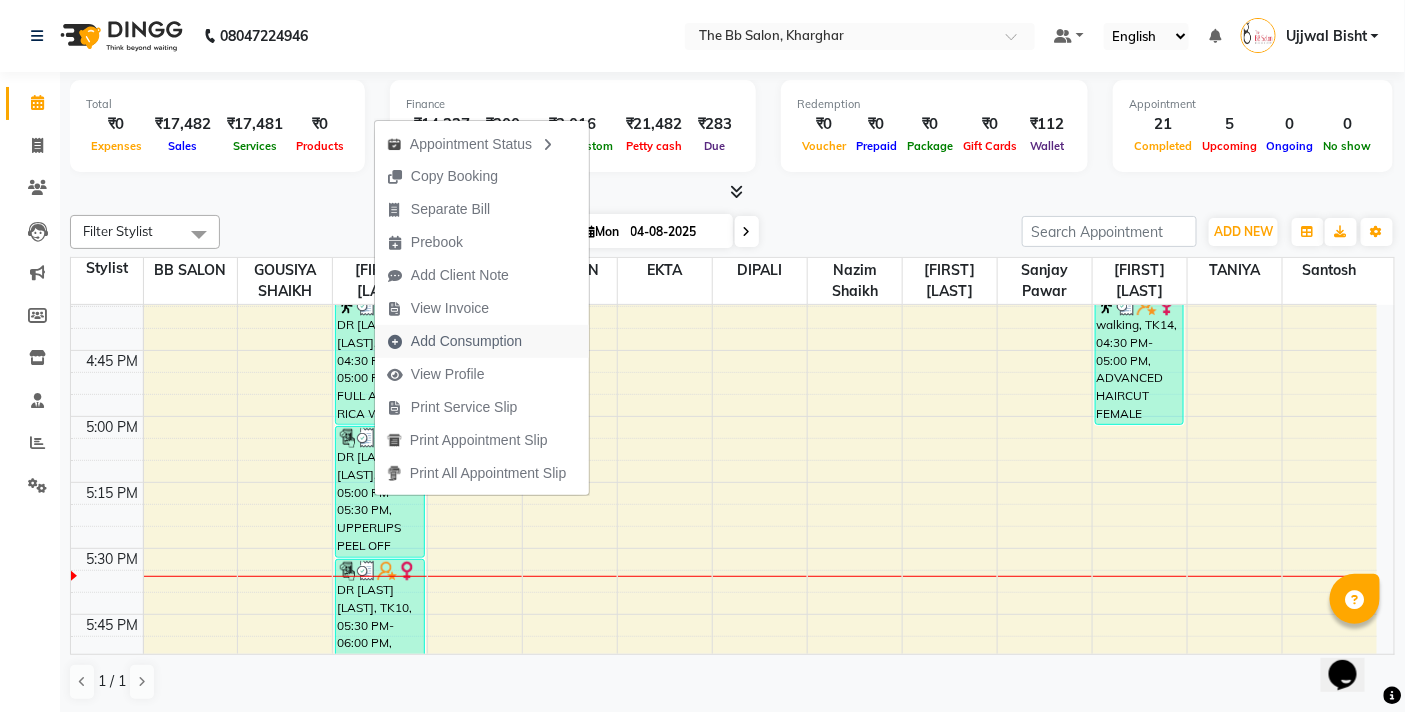 click on "Add Consumption" at bounding box center (466, 341) 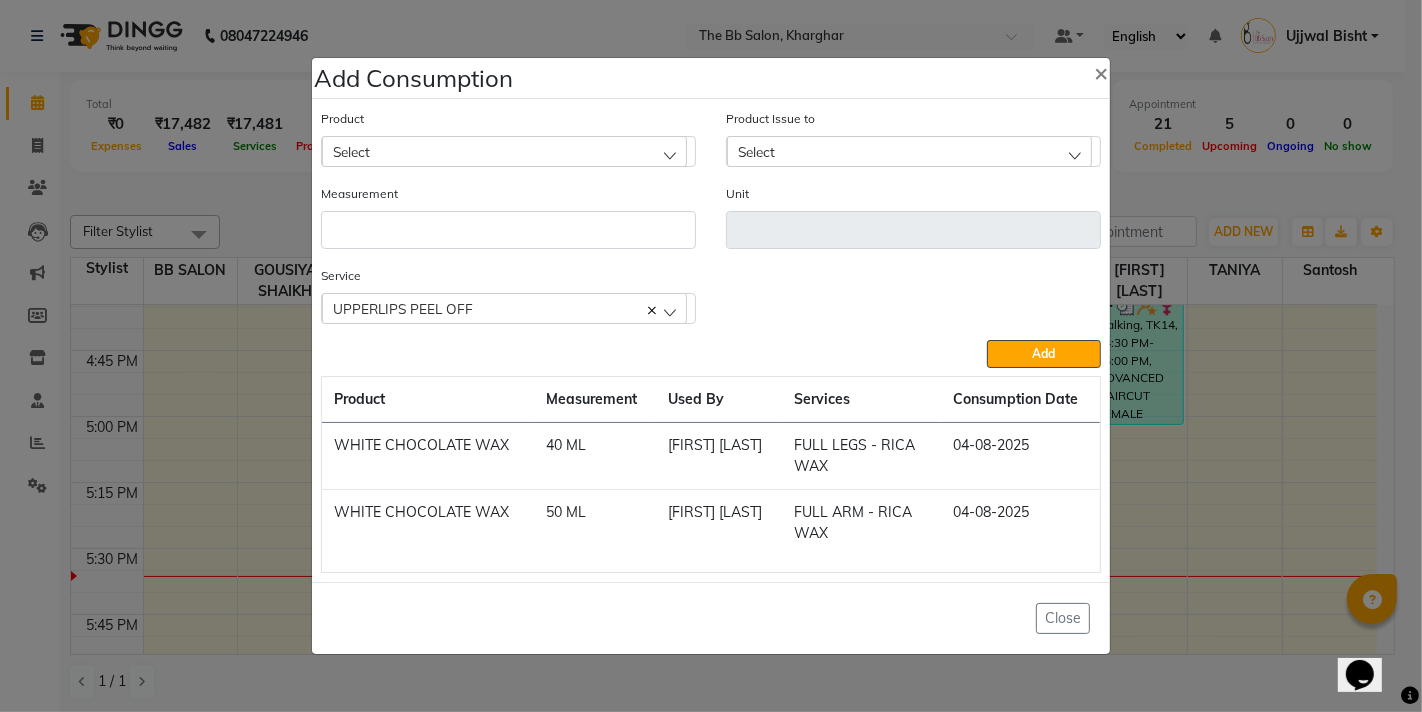 click on "Select" 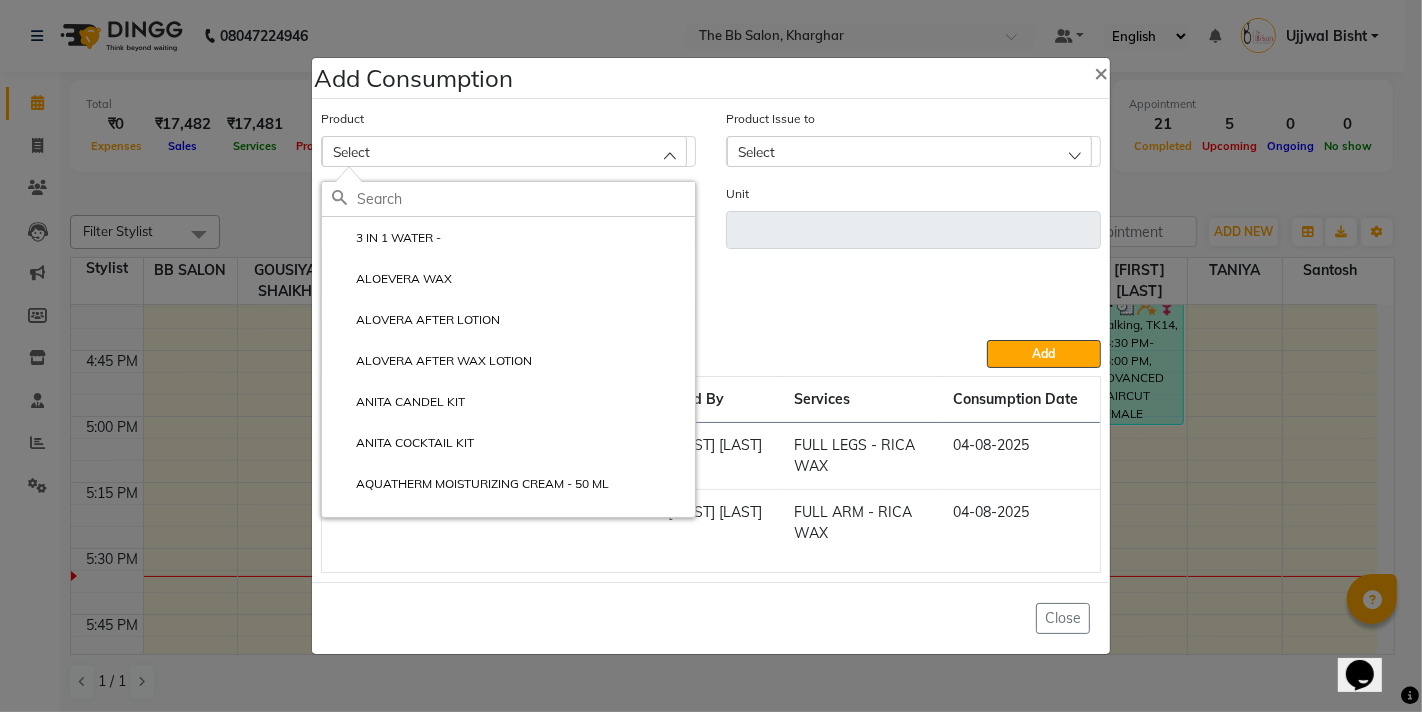 click 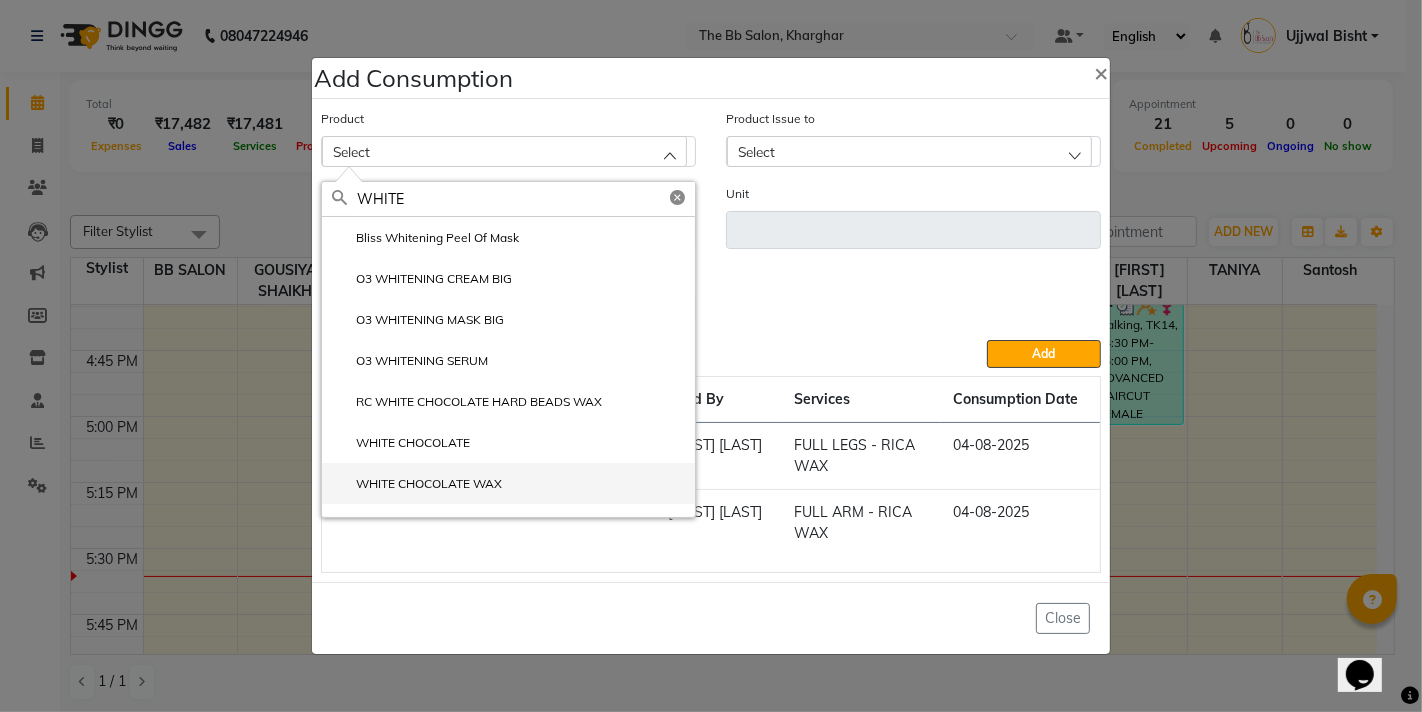 type on "WHITE" 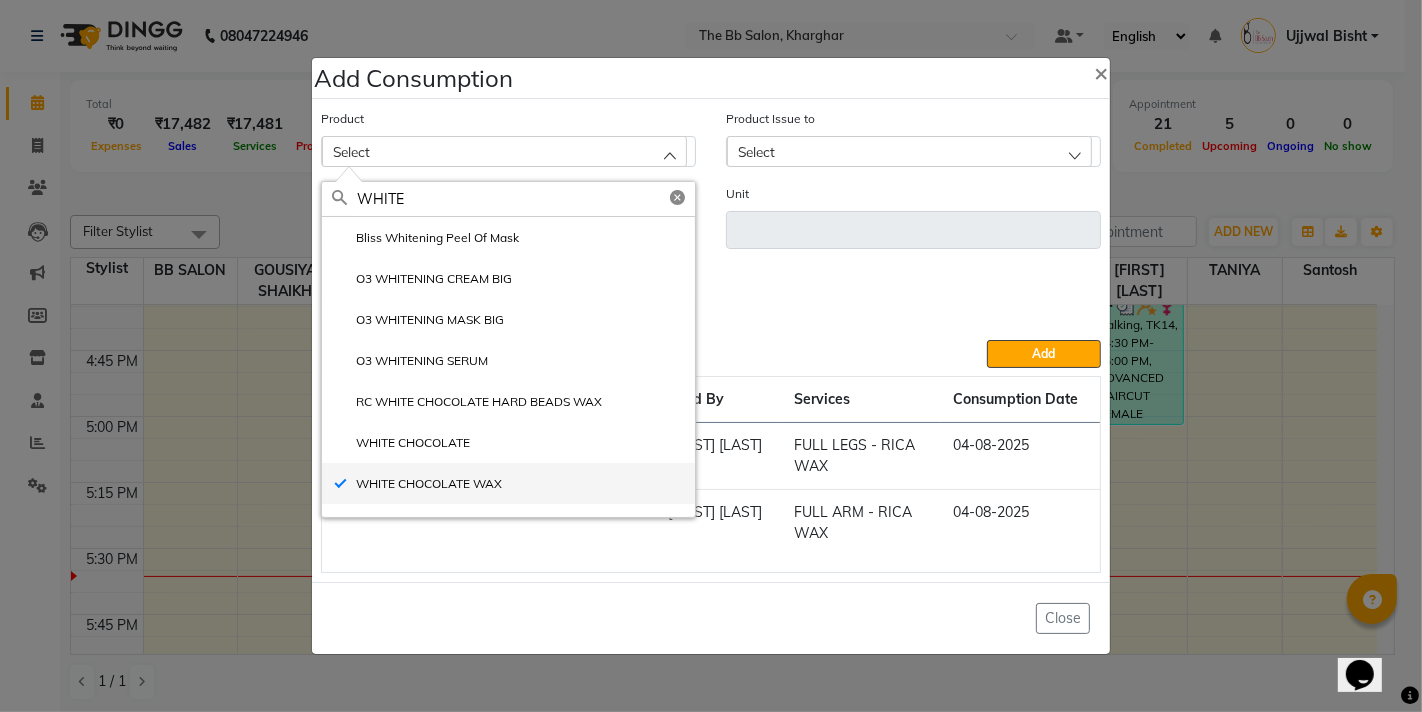 type on "ML" 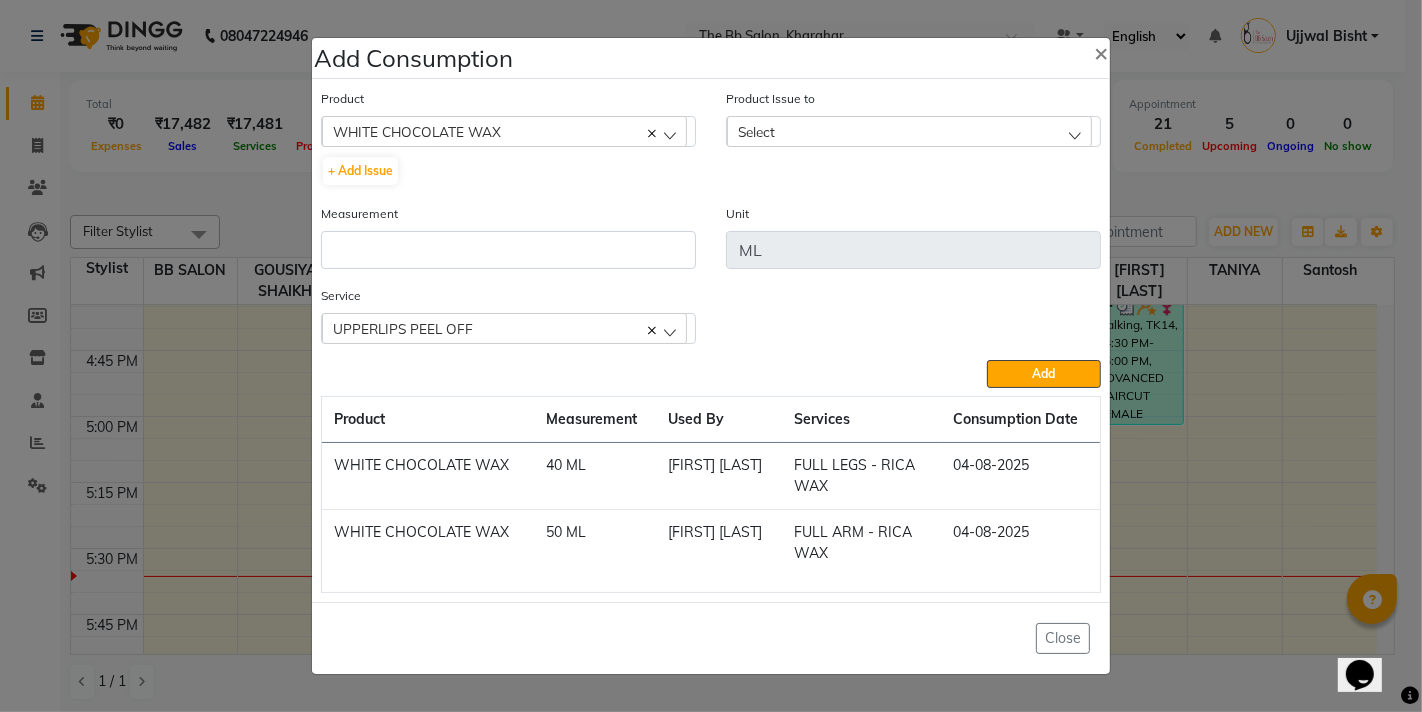 click on "Select" 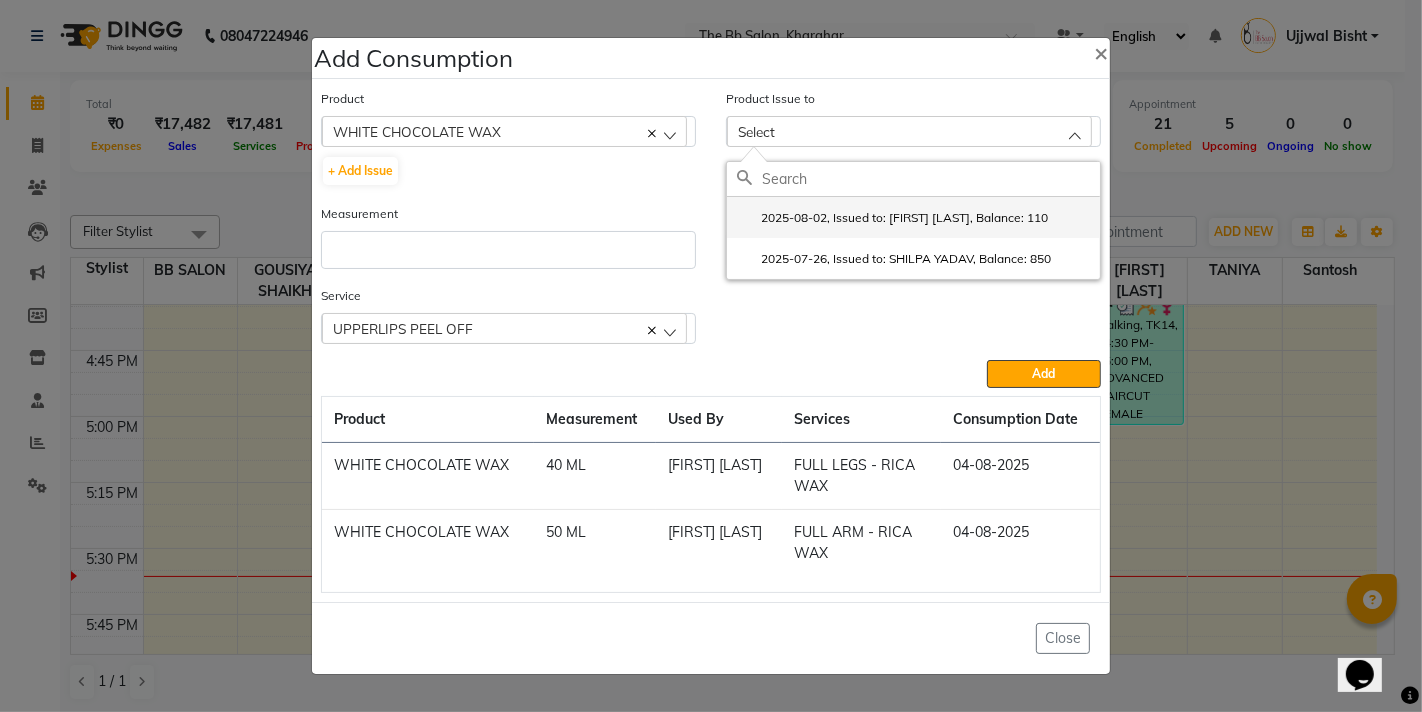 click on "2025-08-02, Issued to: GOUSIYA SHAIKH, Balance: 110" 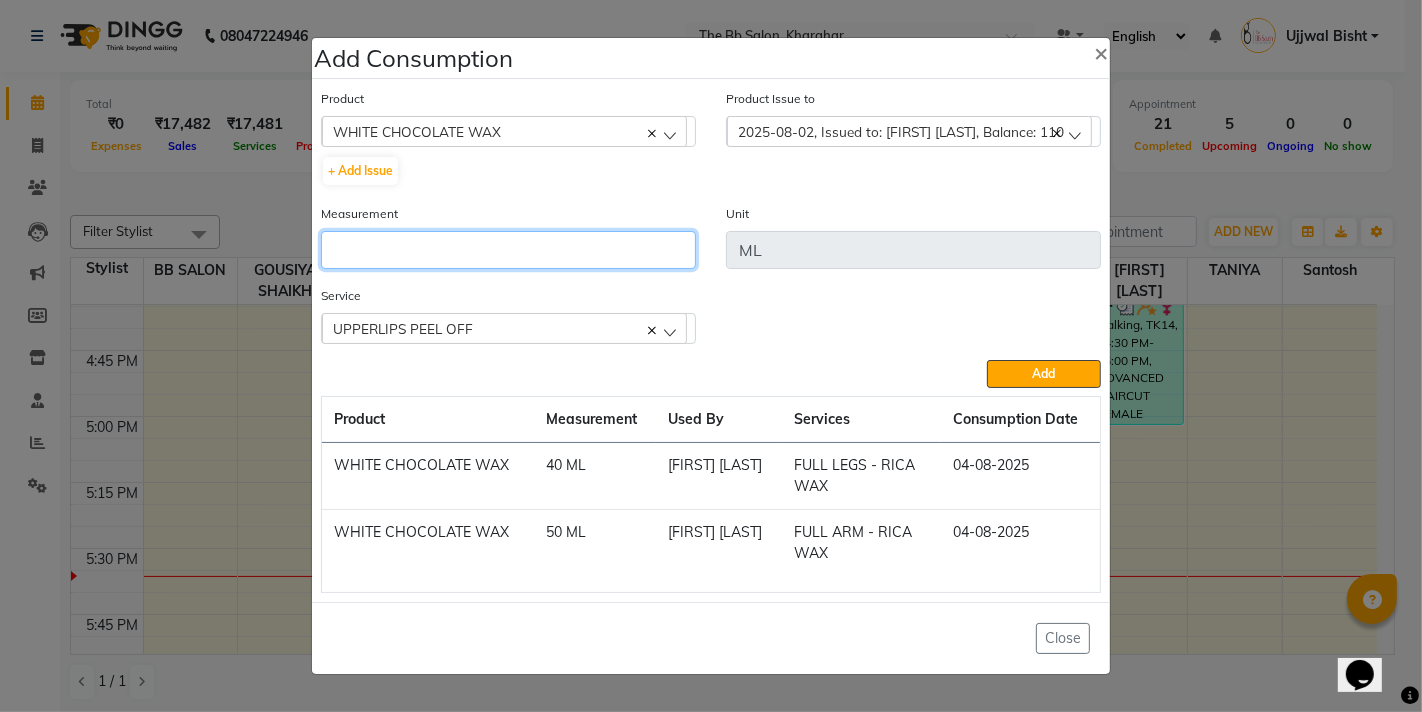 click 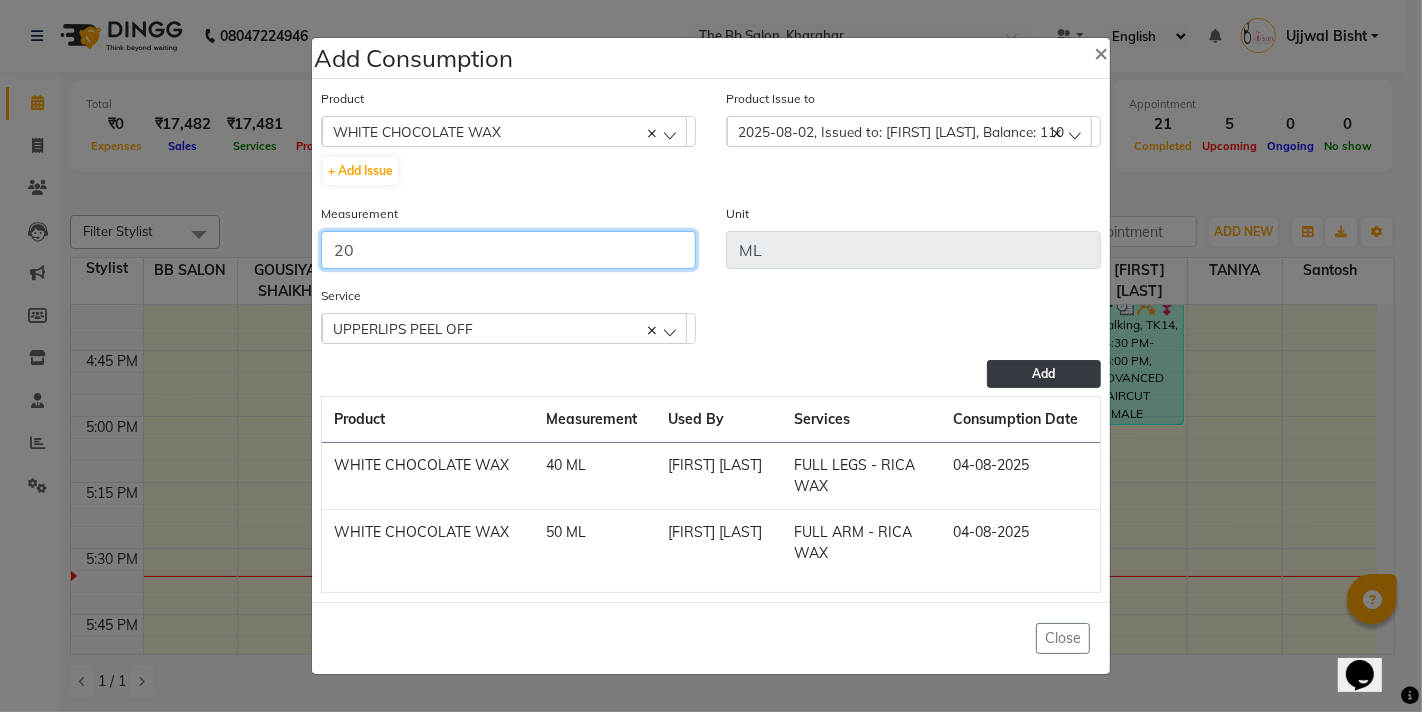type on "20" 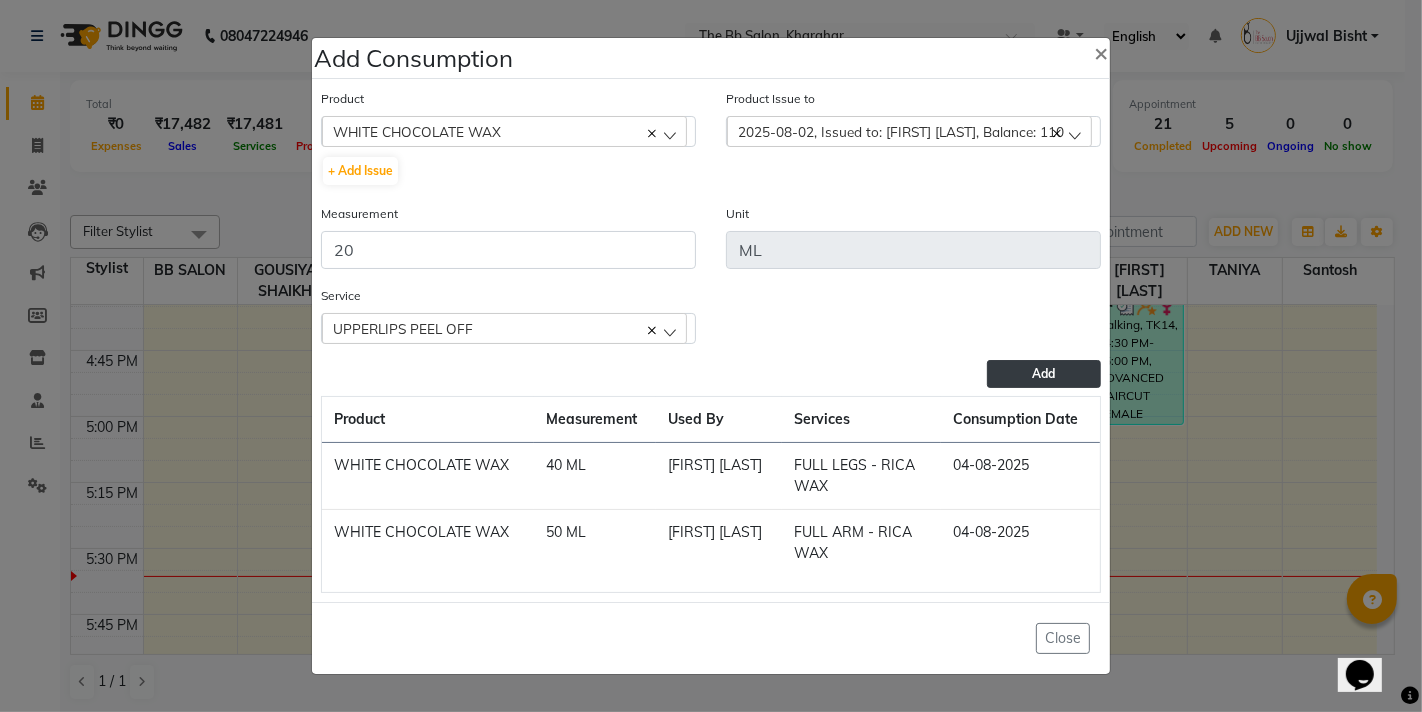 click on "Add" 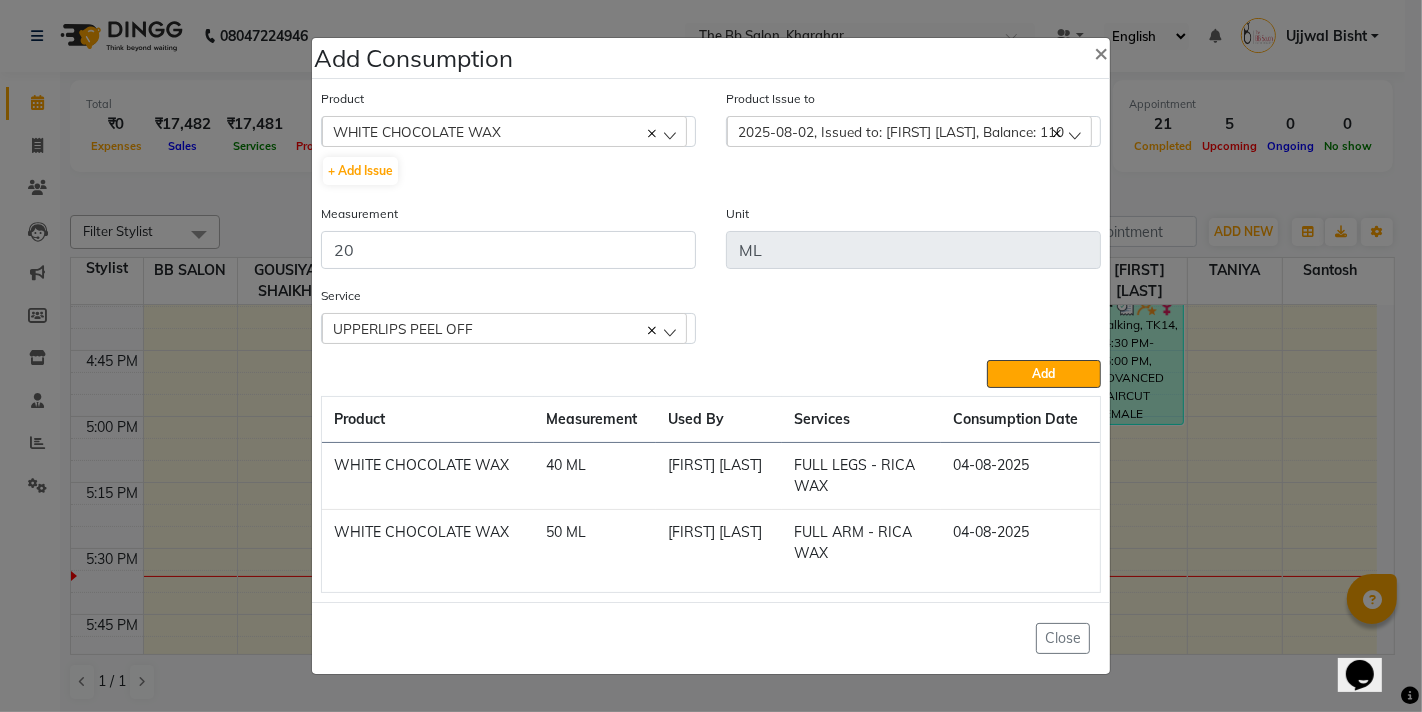 type 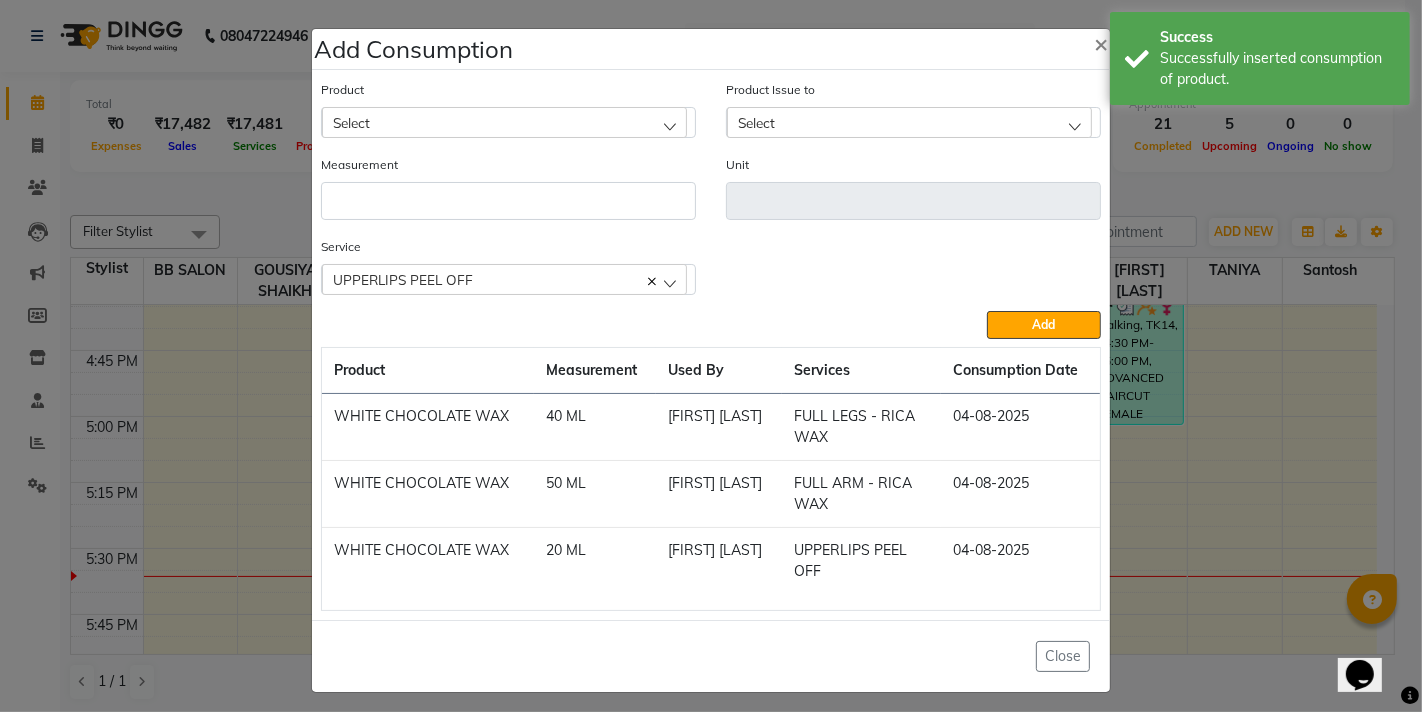 click on "Add Consumption × Product Select 3 IN 1 WATER - Product Issue to Select 2025-08-02, Issued to: GOUSIYA SHAIKH, Balance: 110 2025-07-26, Issued to: SHILPA YADAV, Balance: 850 Measurement Unit Service  UPPERLIPS PEEL OFF  UPPERLIPS PEEL OFF  Add  Product Measurement Used By Services Consumption Date  WHITE CHOCOLATE WAX   40 ML   SHILPA YADAV   FULL LEGS - RICA WAX   04-08-2025   WHITE CHOCOLATE WAX   50 ML   SHILPA YADAV   FULL ARM - RICA WAX   04-08-2025   WHITE CHOCOLATE WAX   20 ML   SHILPA YADAV   UPPERLIPS PEEL OFF   04-08-2025   Close" 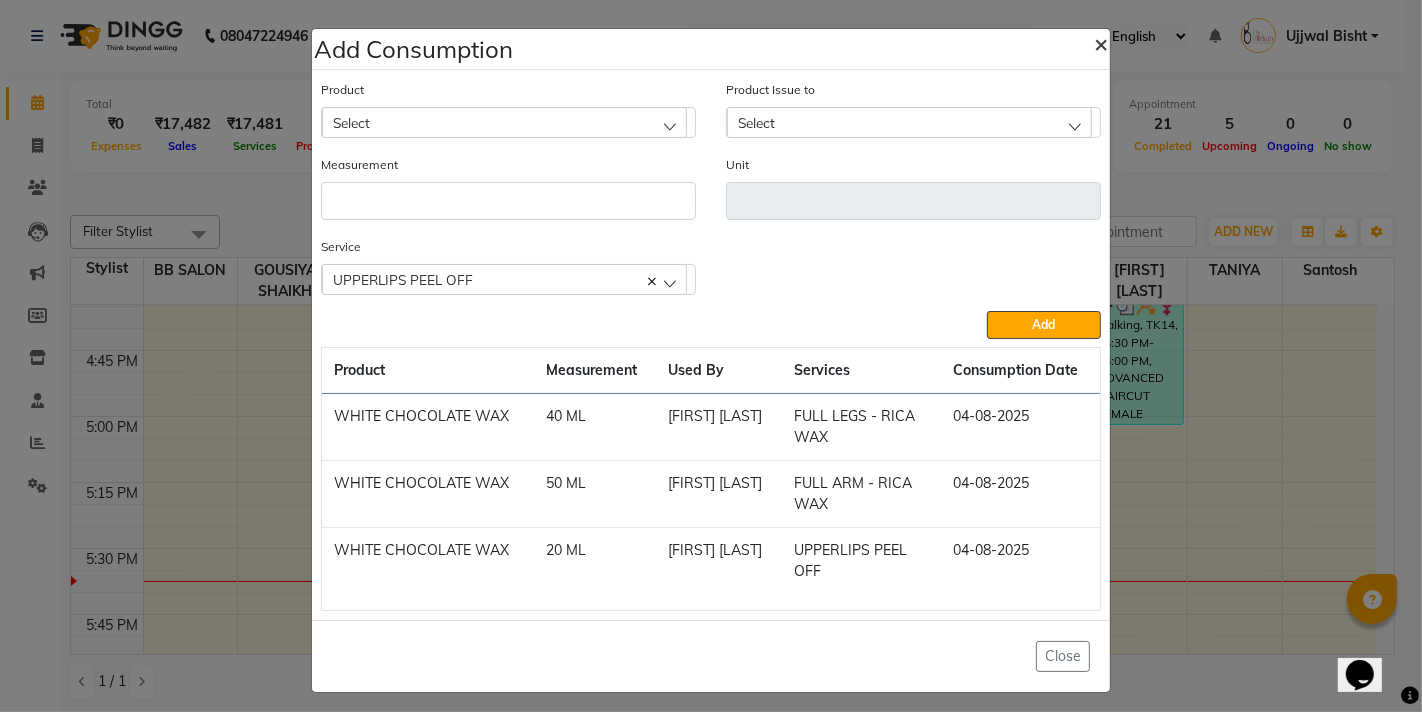 click on "×" 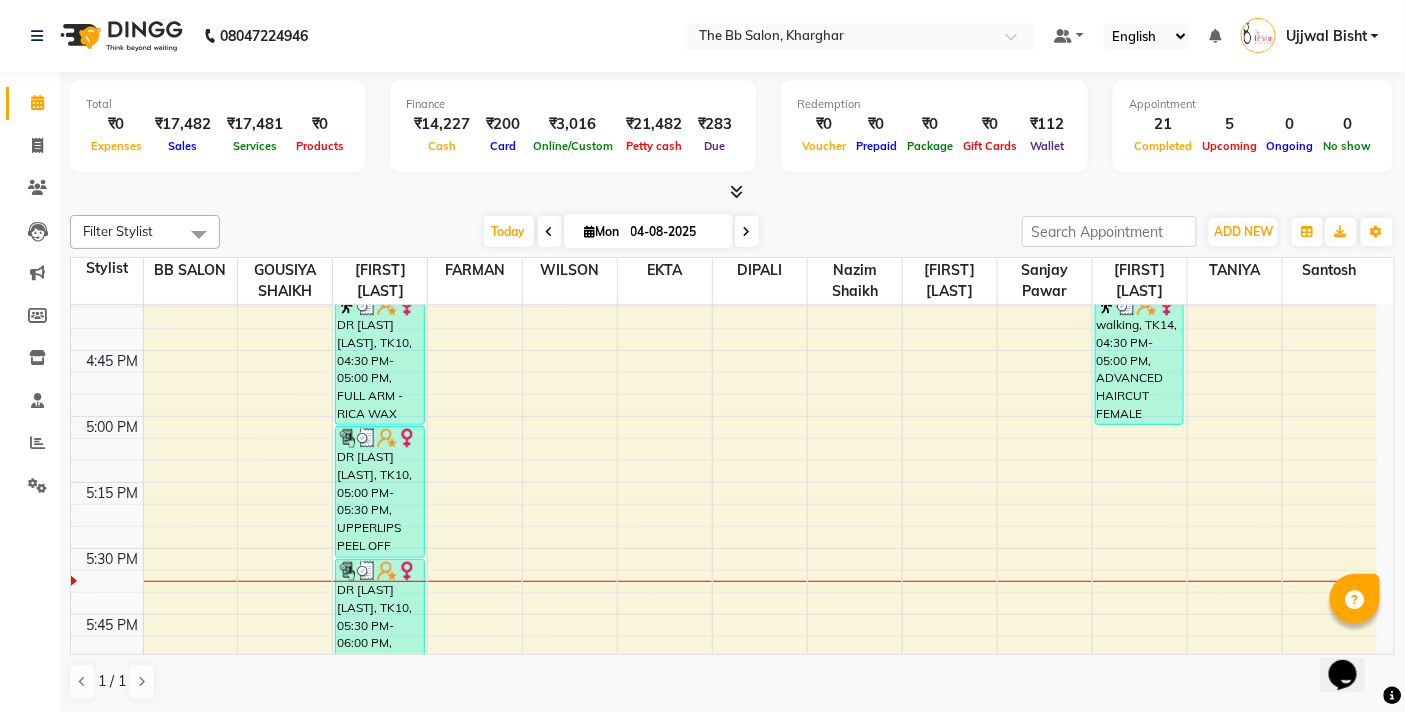 scroll, scrollTop: 2111, scrollLeft: 0, axis: vertical 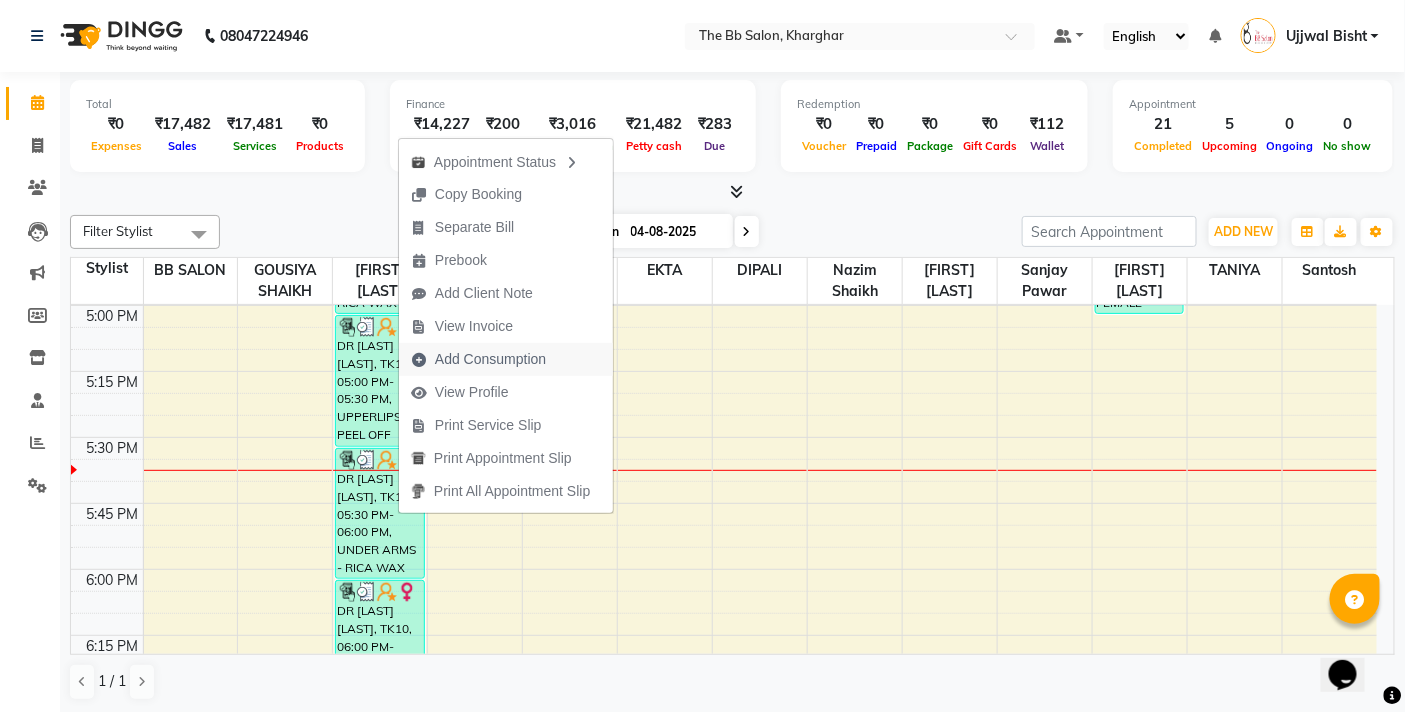 click on "Add Consumption" at bounding box center [490, 359] 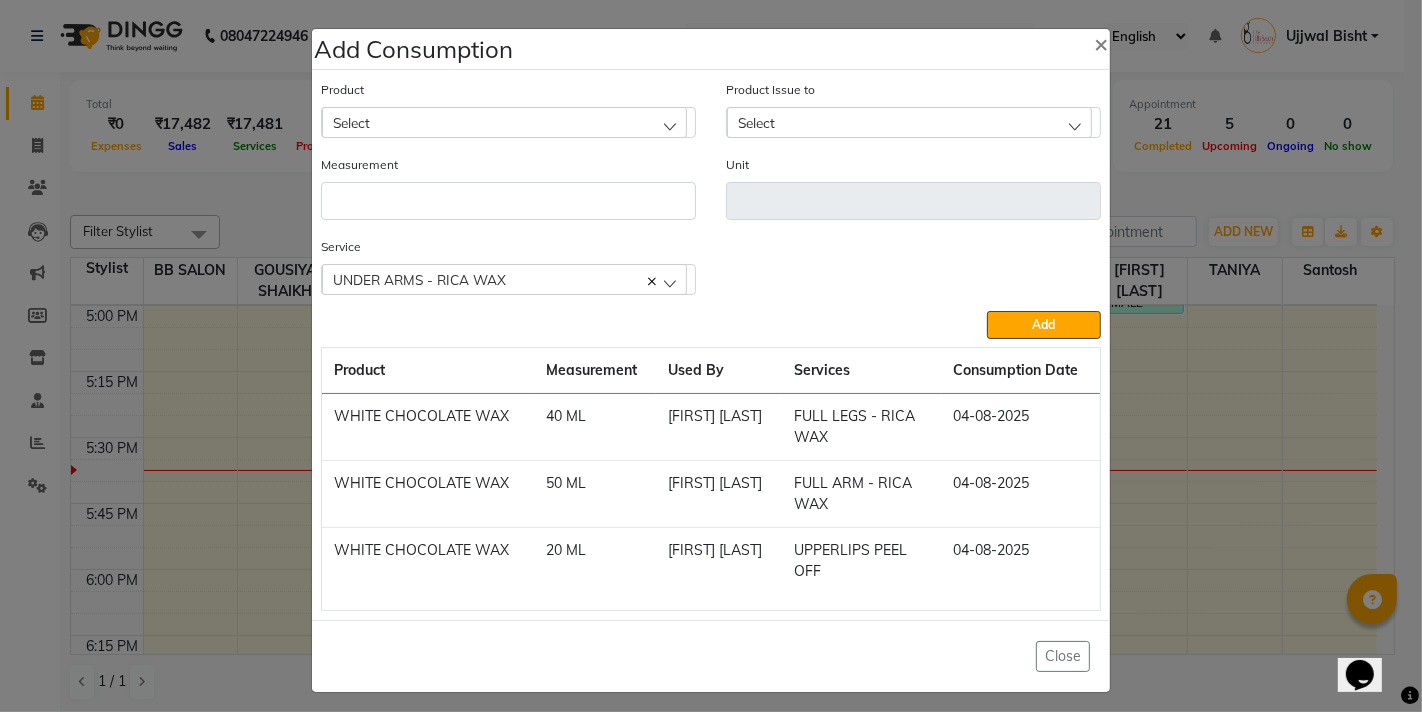 click on "Select" 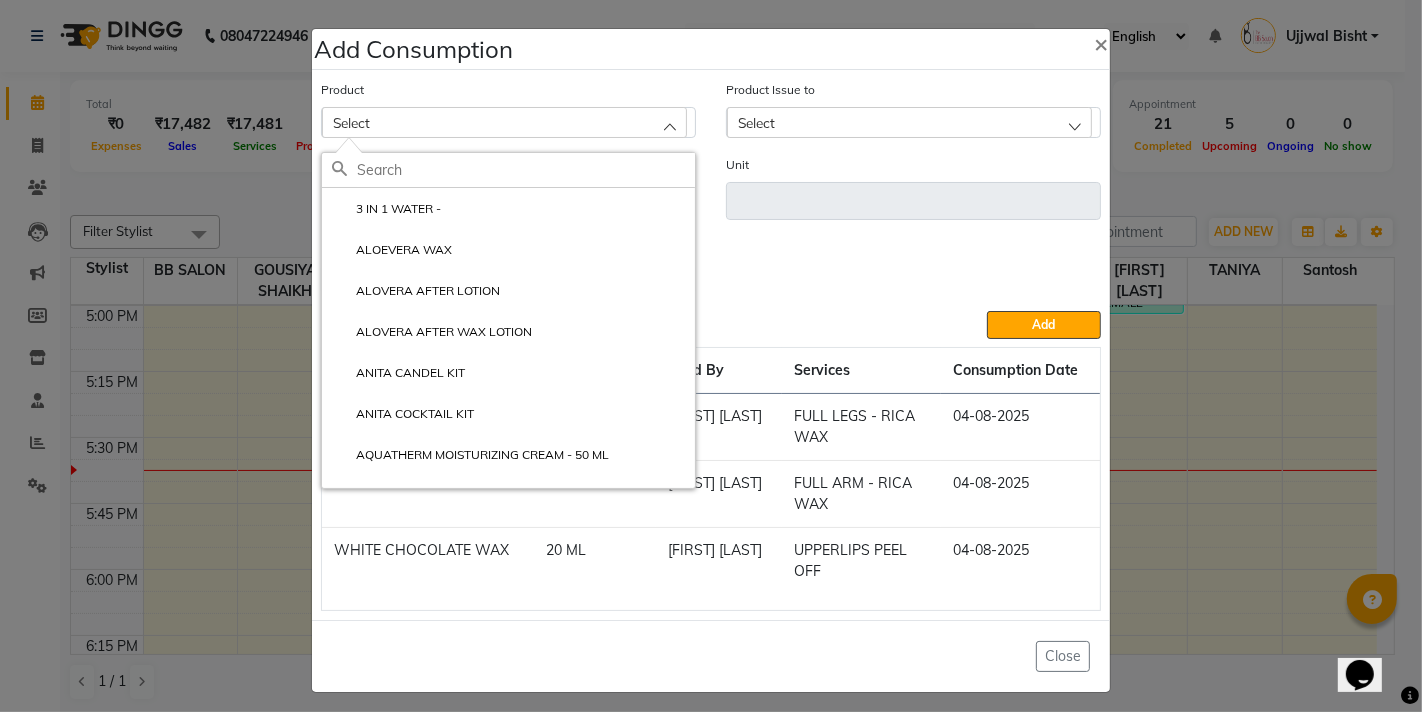 click 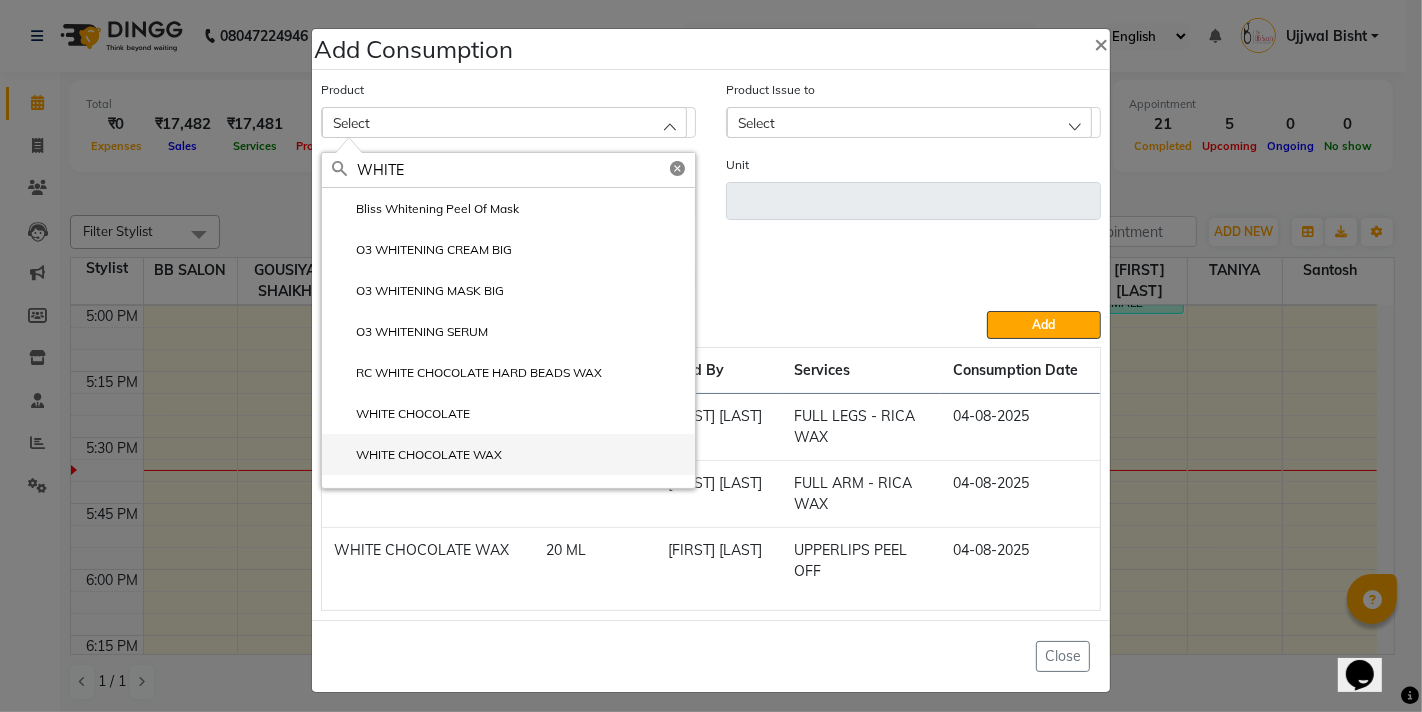 type on "WHITE" 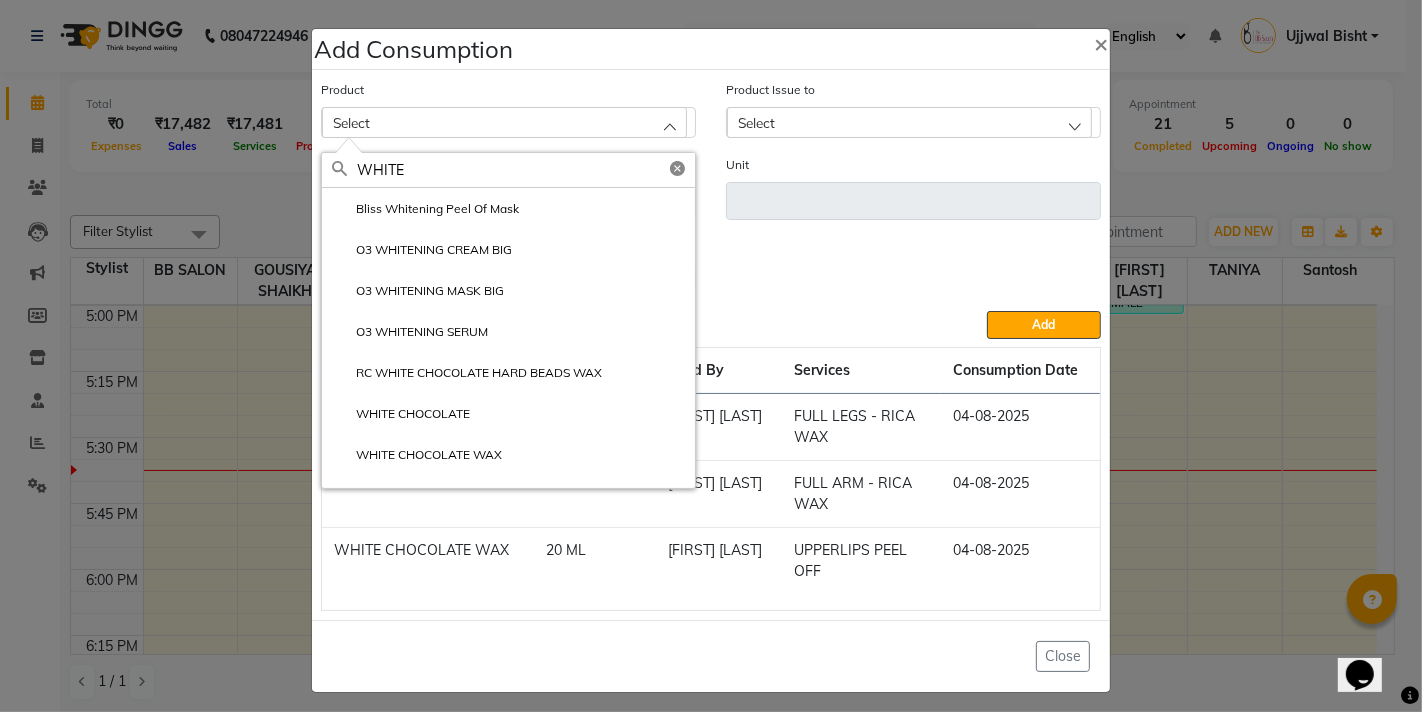 click on "WHITE CHOCOLATE WAX" 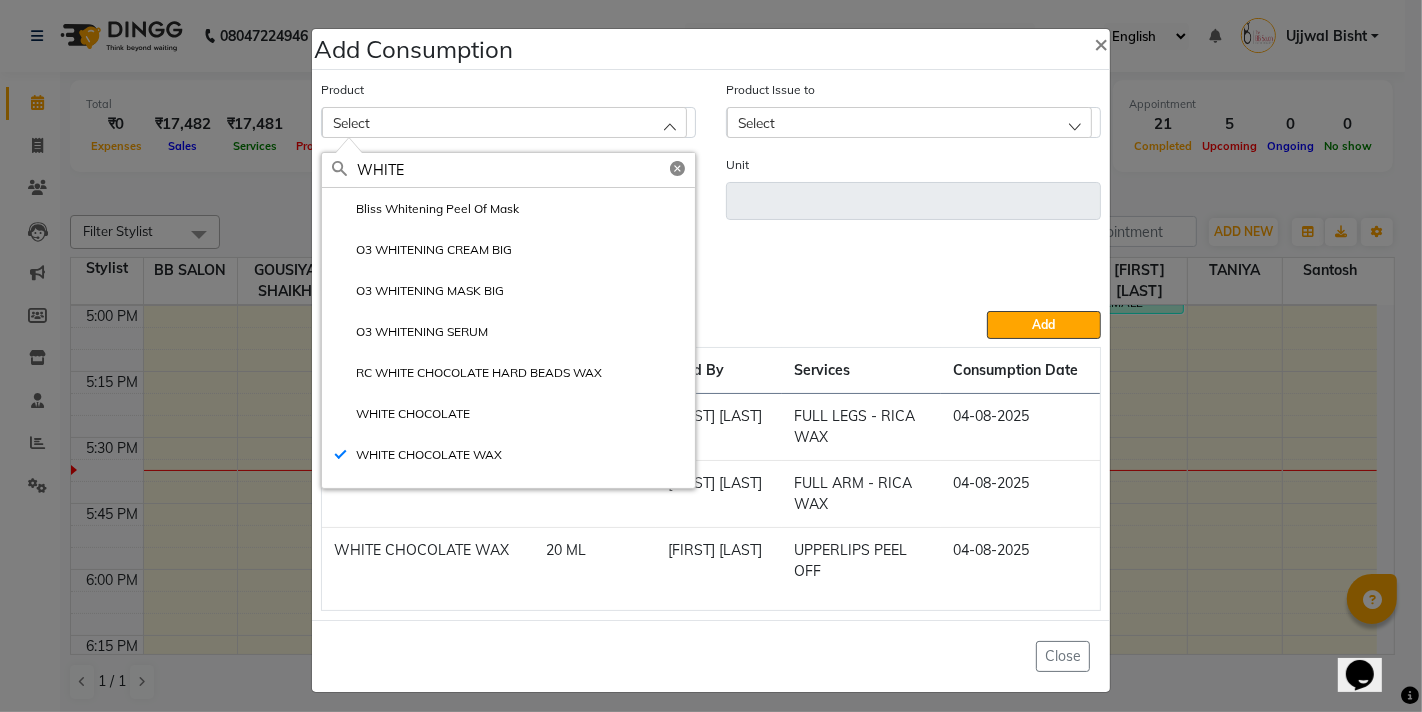 type on "ML" 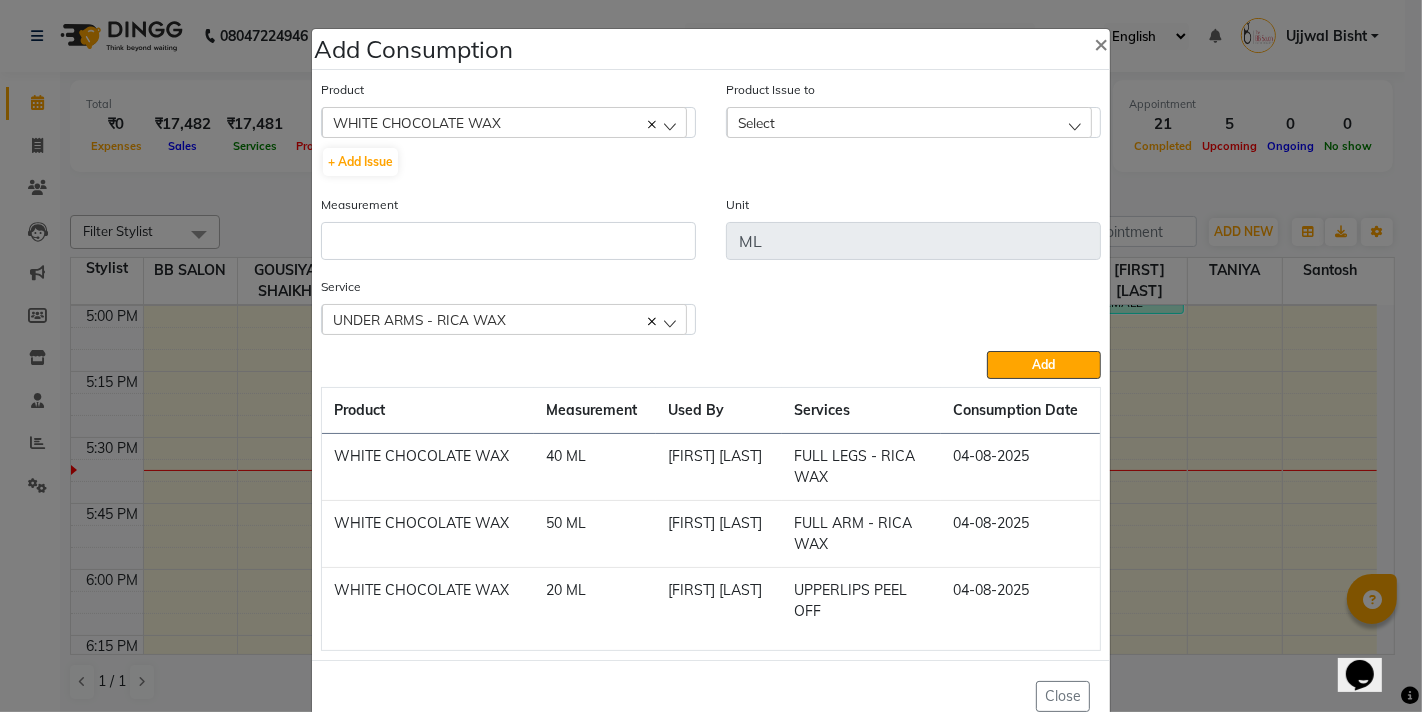 click on "Select" 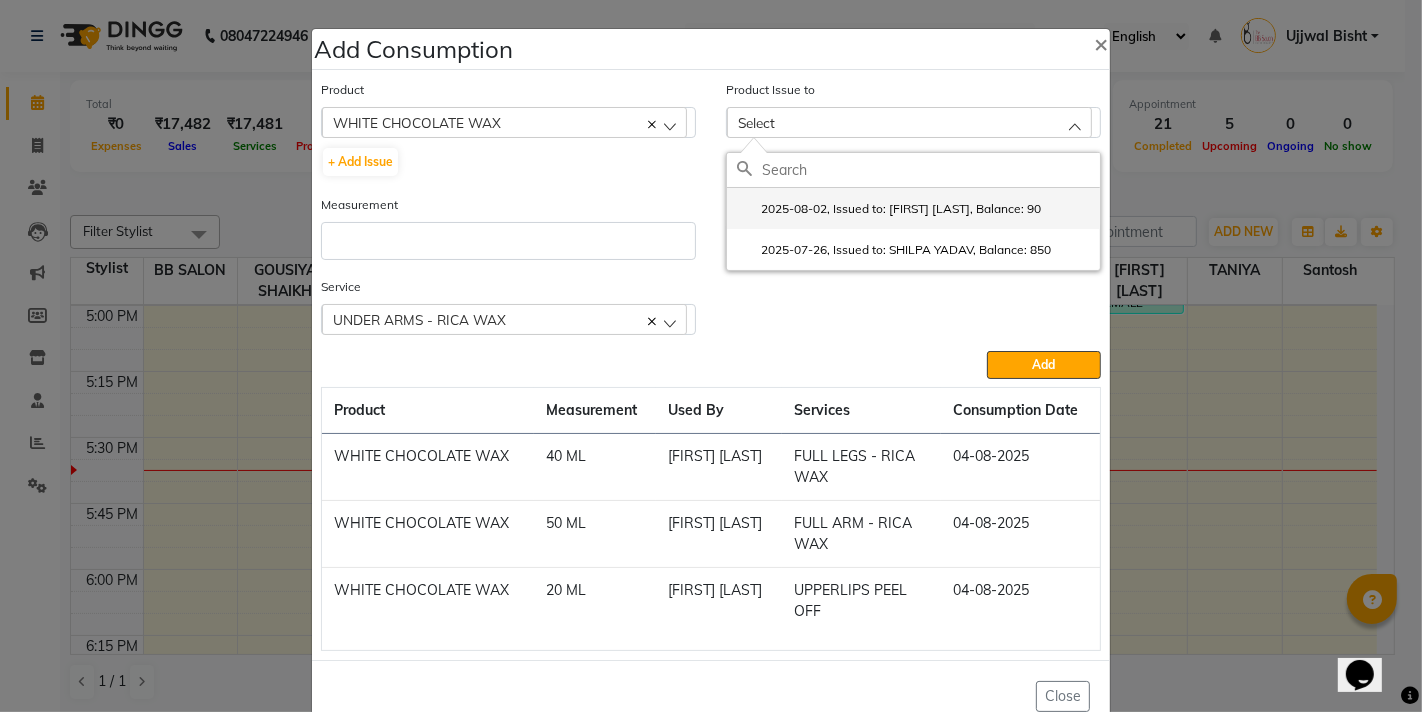 click on "2025-08-02, Issued to: GOUSIYA SHAIKH, Balance: 90" 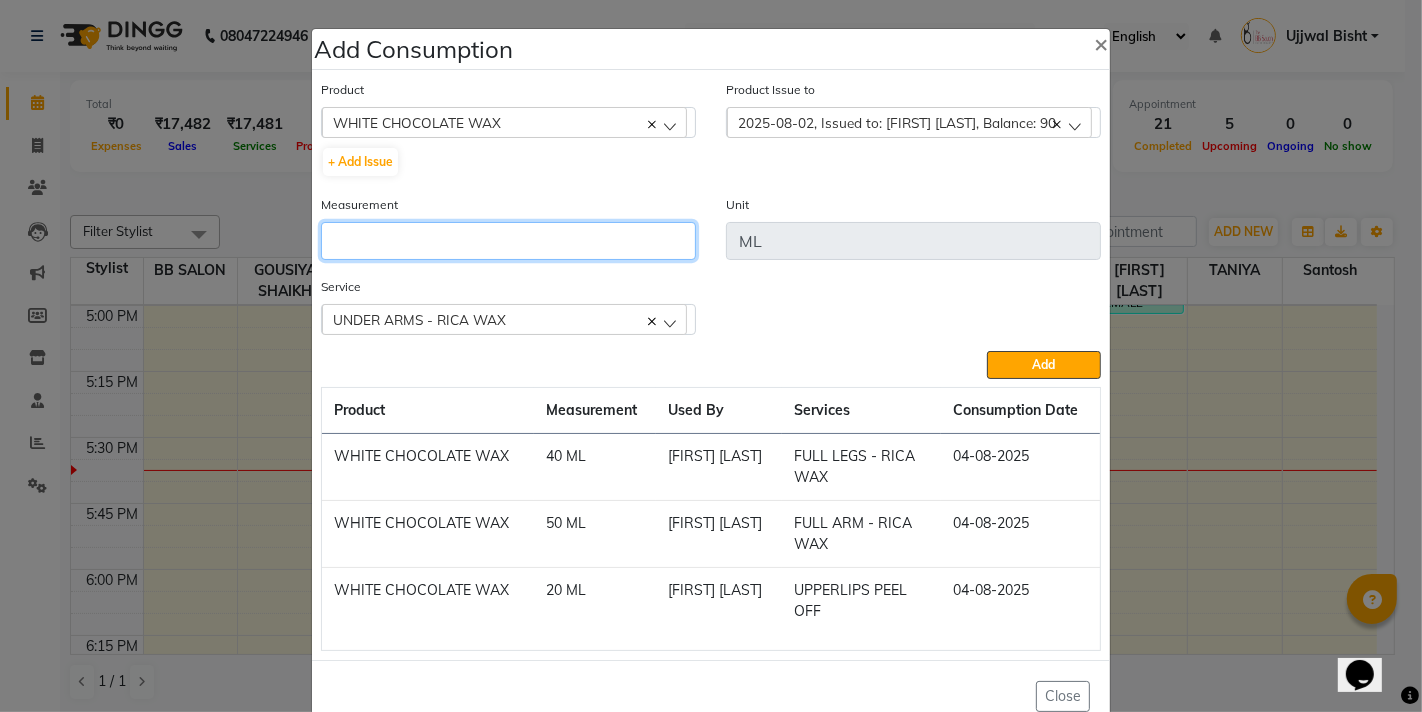 click 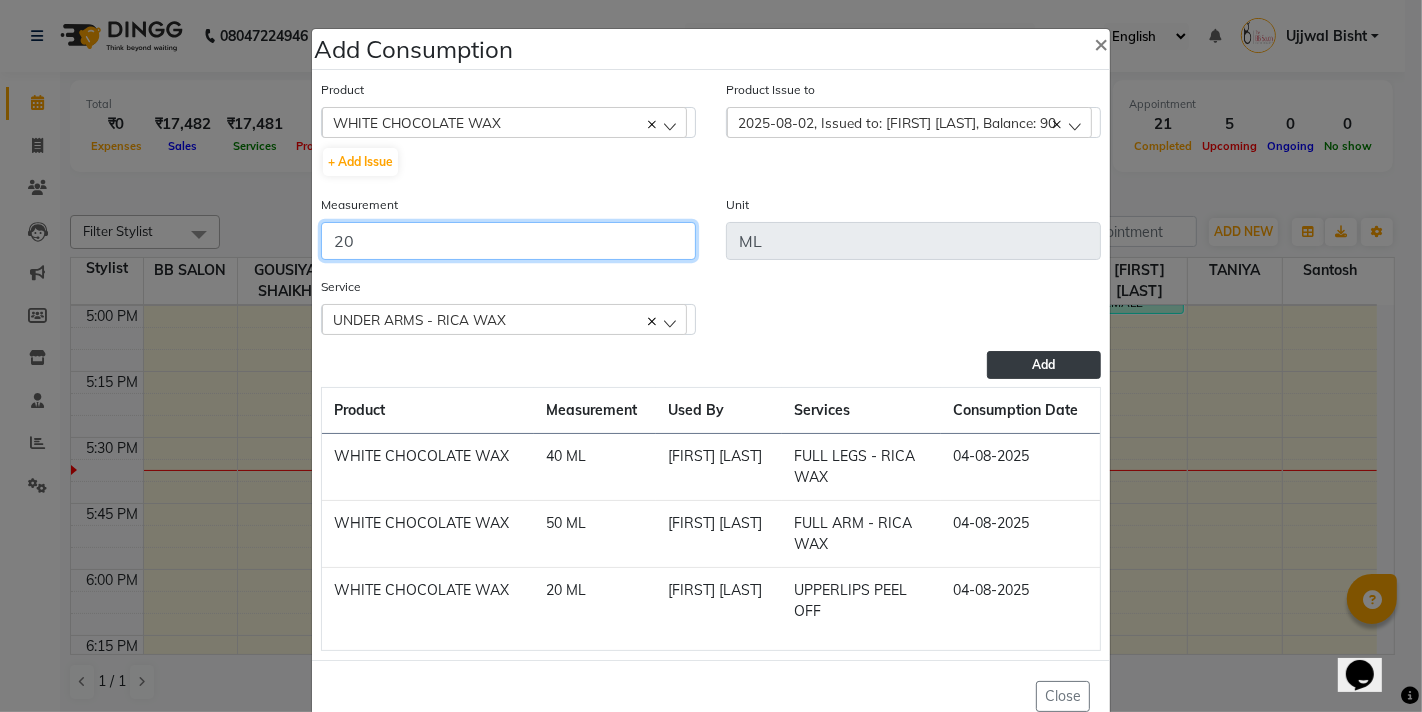 type on "20" 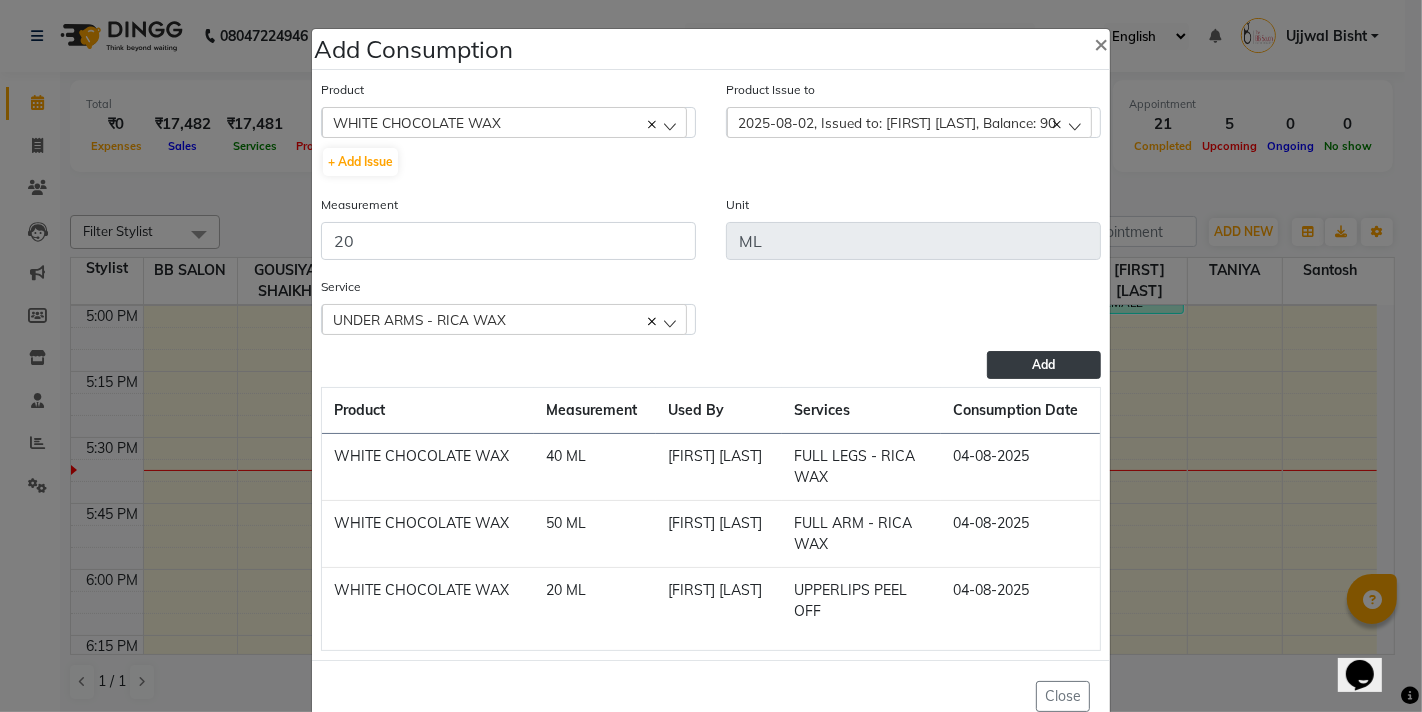 click on "Add" 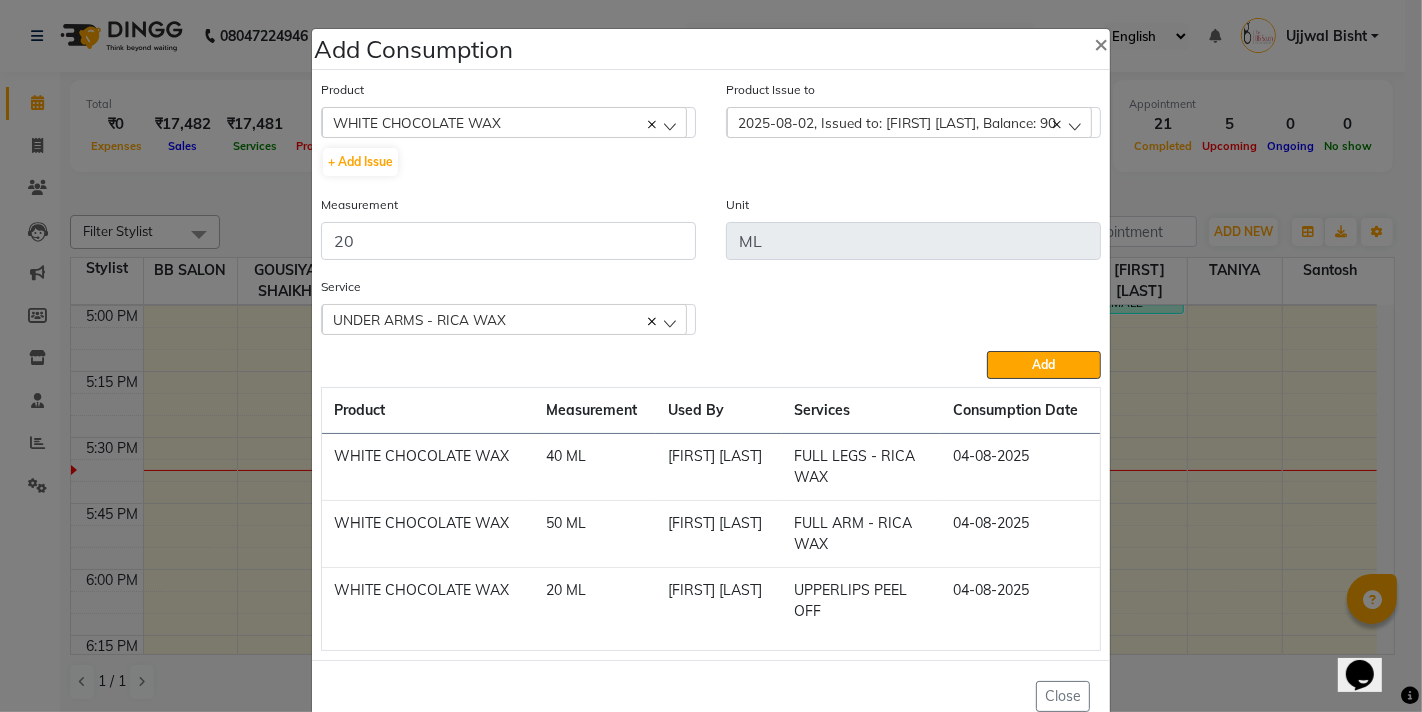 type 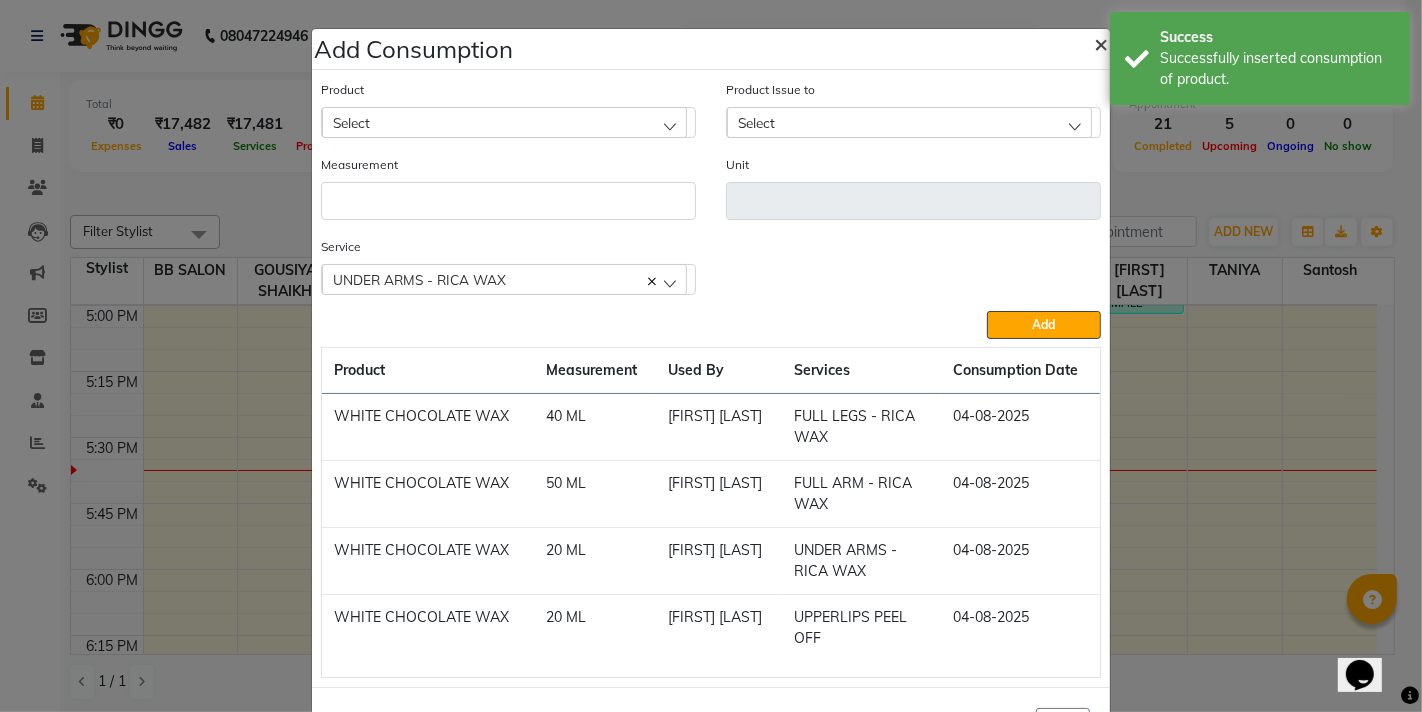 click on "×" 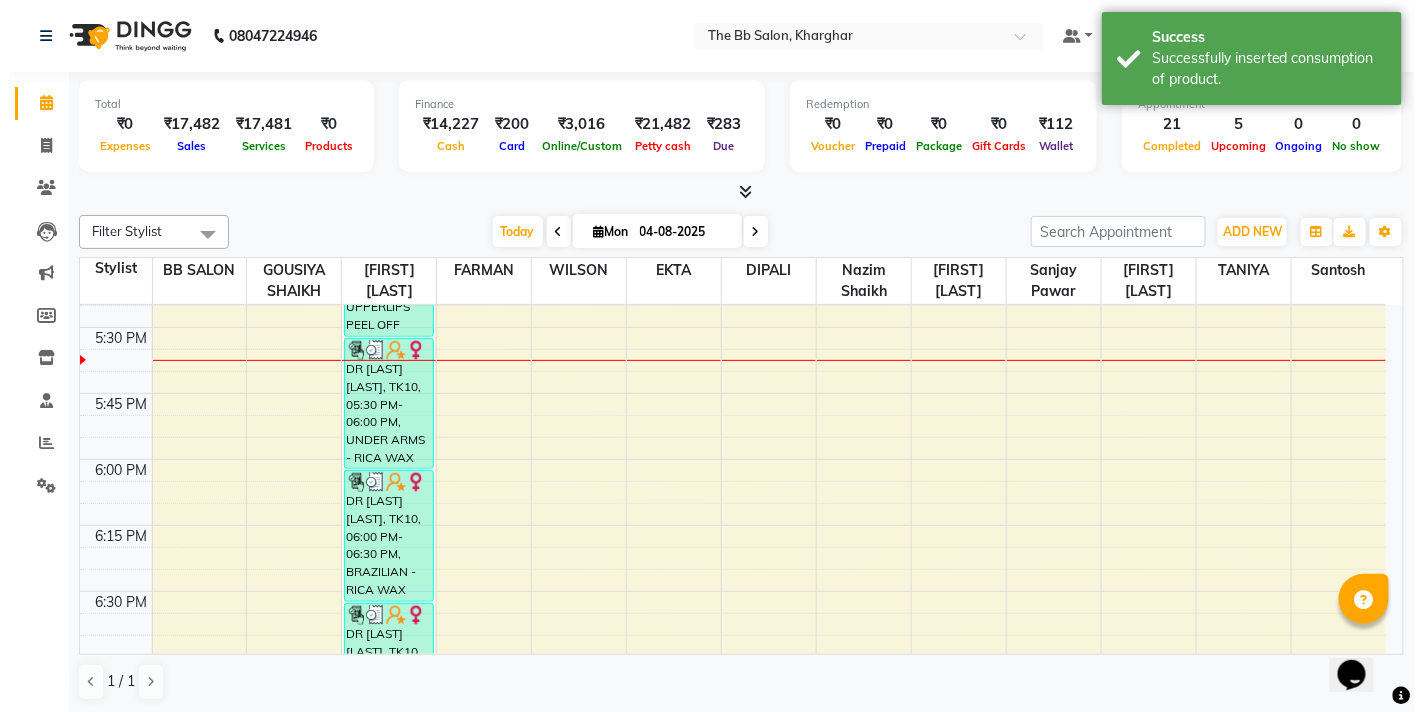 scroll, scrollTop: 2222, scrollLeft: 0, axis: vertical 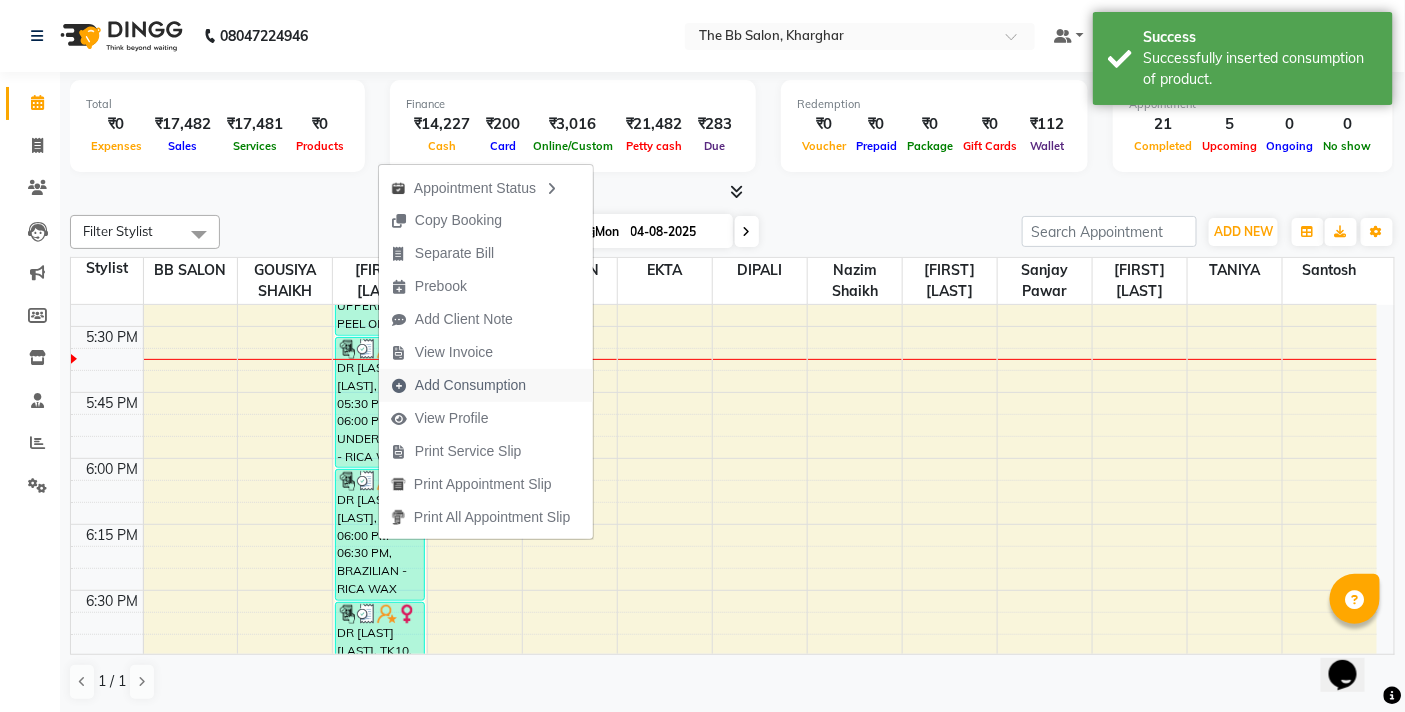 click on "Add Consumption" at bounding box center (470, 385) 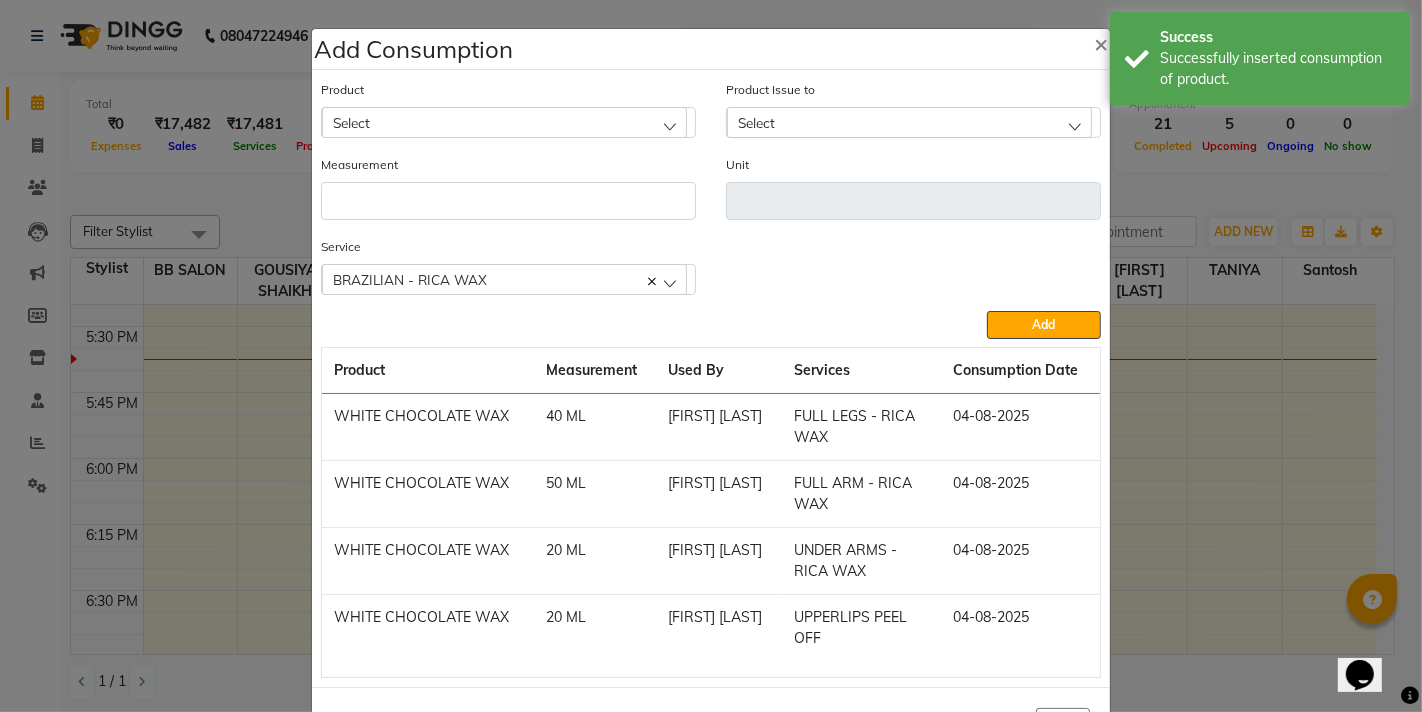 click on "Select" 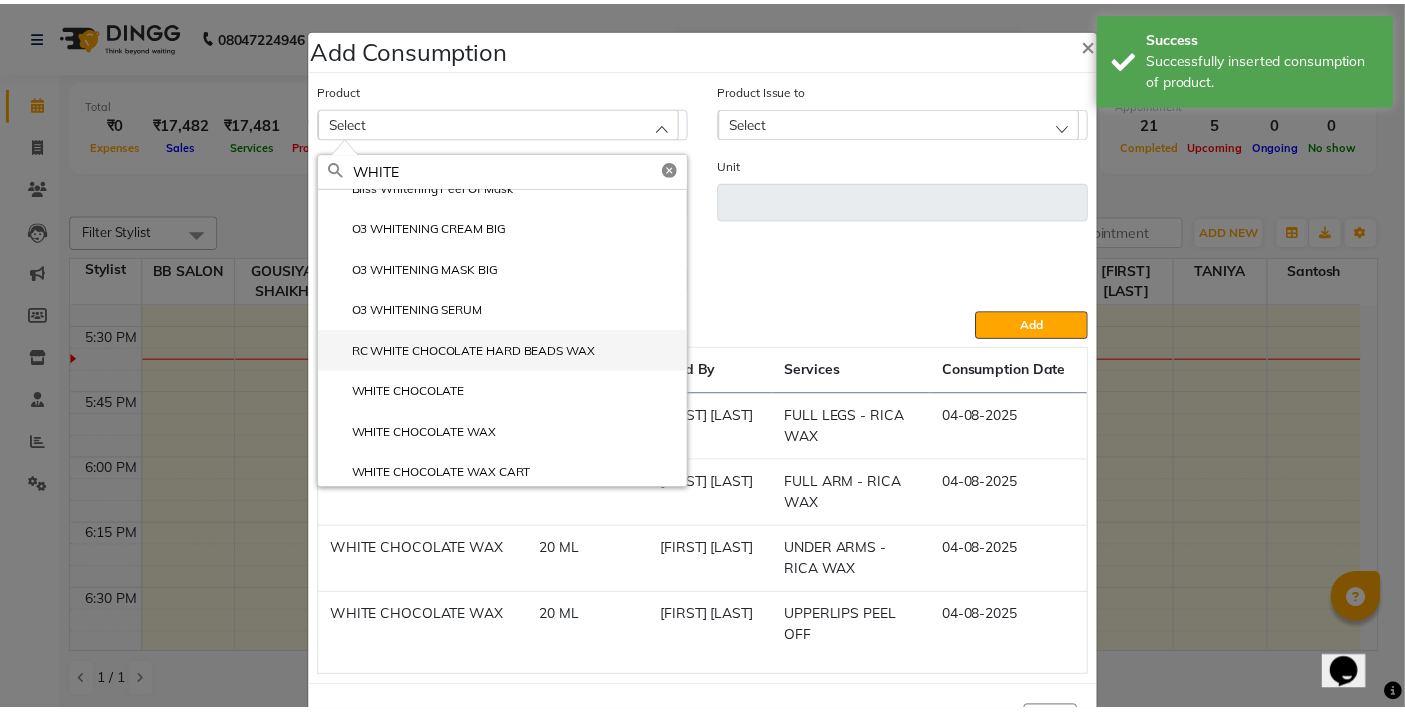 scroll, scrollTop: 27, scrollLeft: 0, axis: vertical 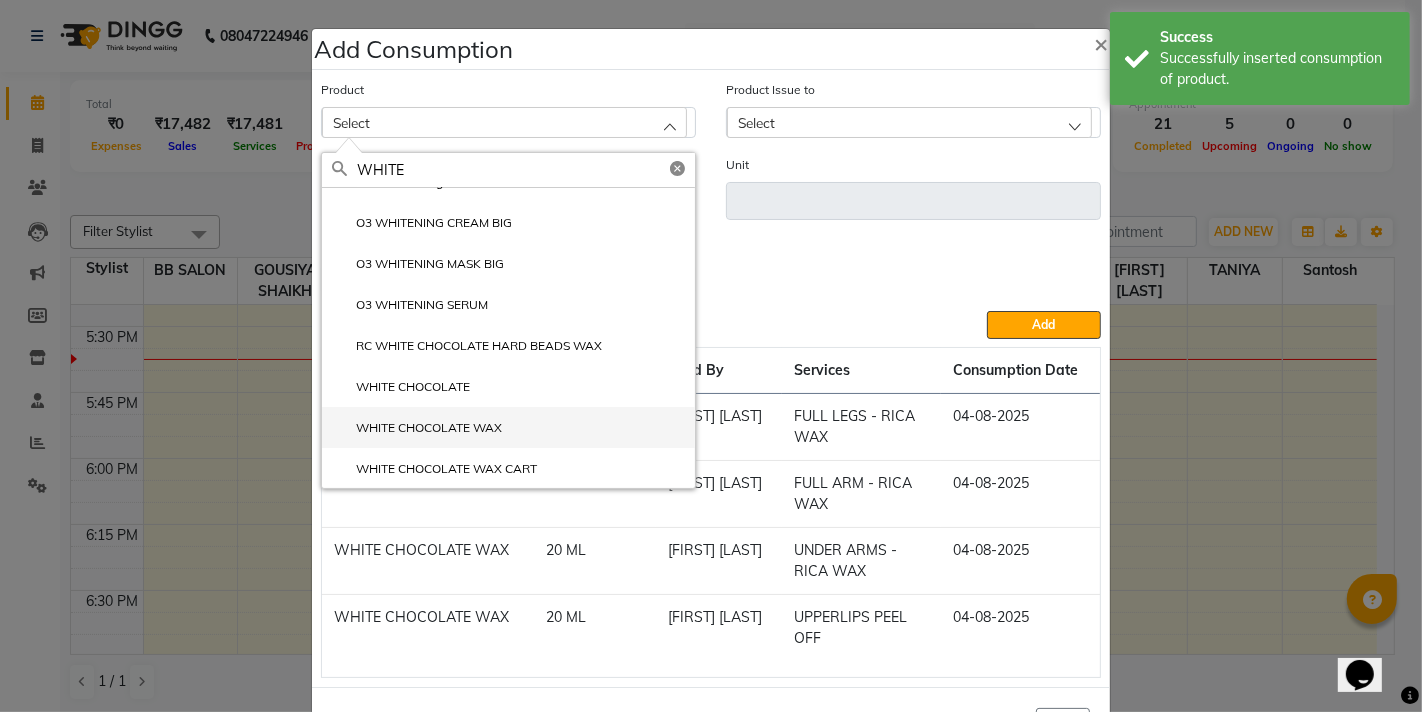 type on "WHITE" 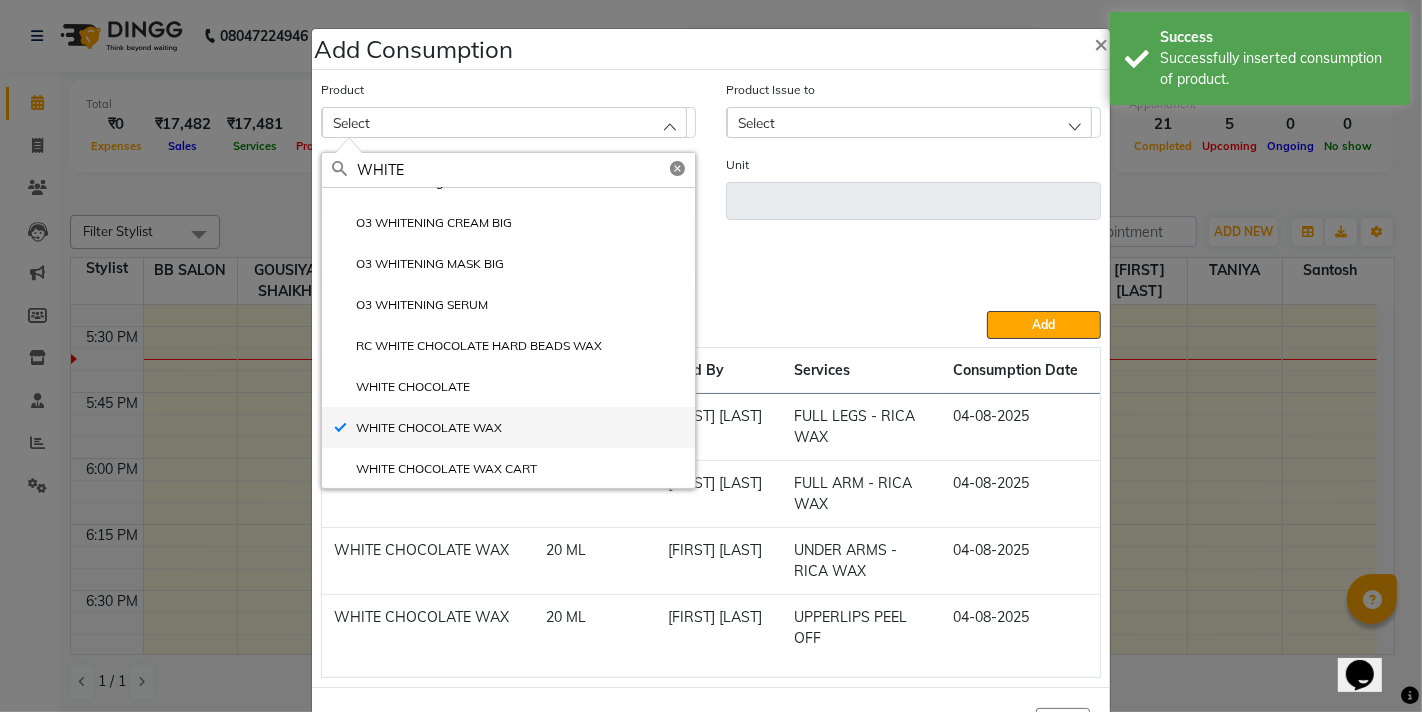 type on "ML" 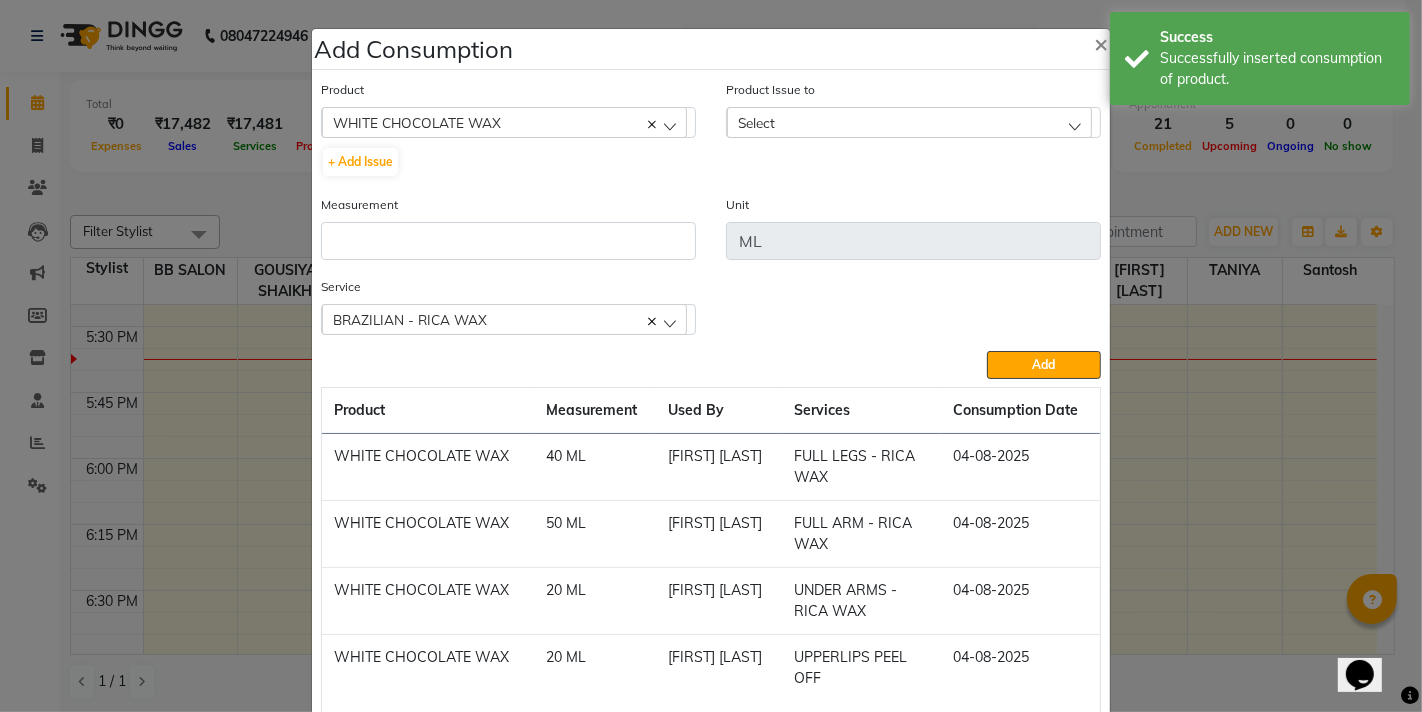 click on "Select" 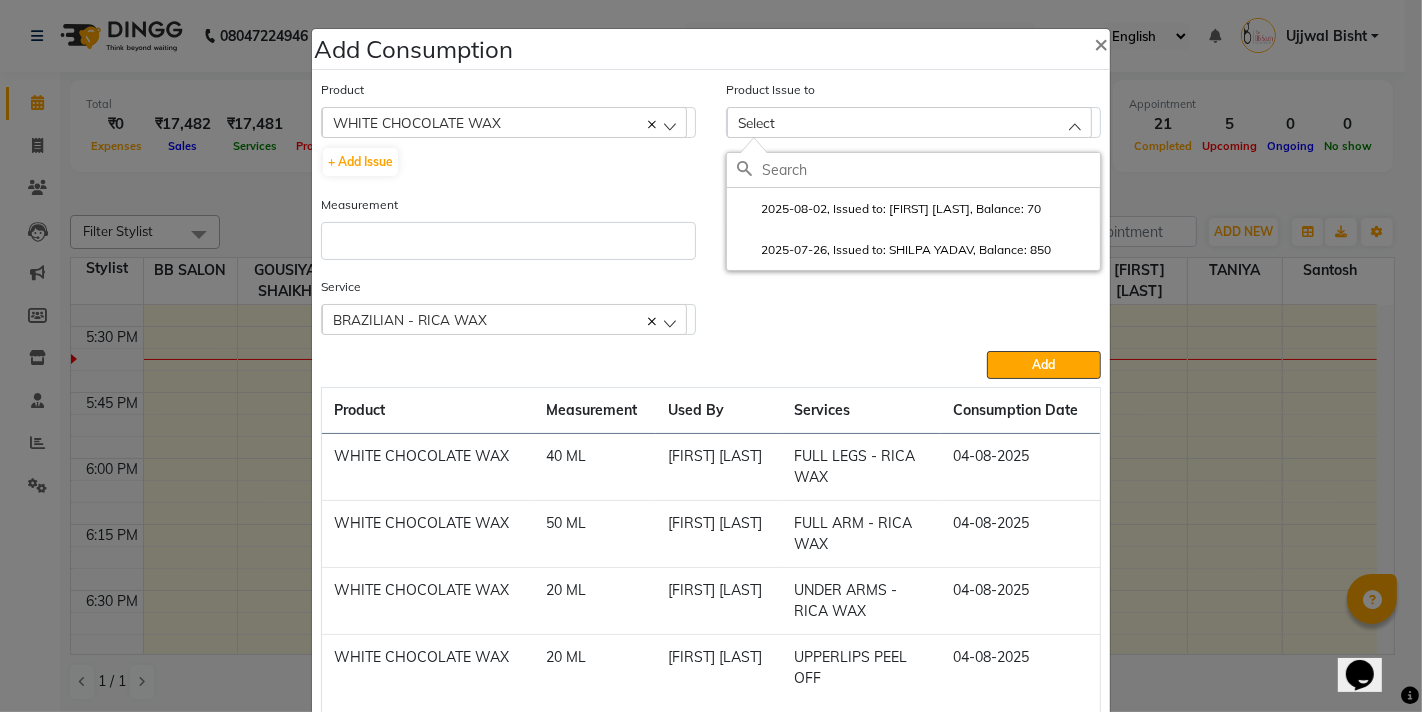 click on "2025-08-02, Issued to: GOUSIYA SHAIKH, Balance: 70" 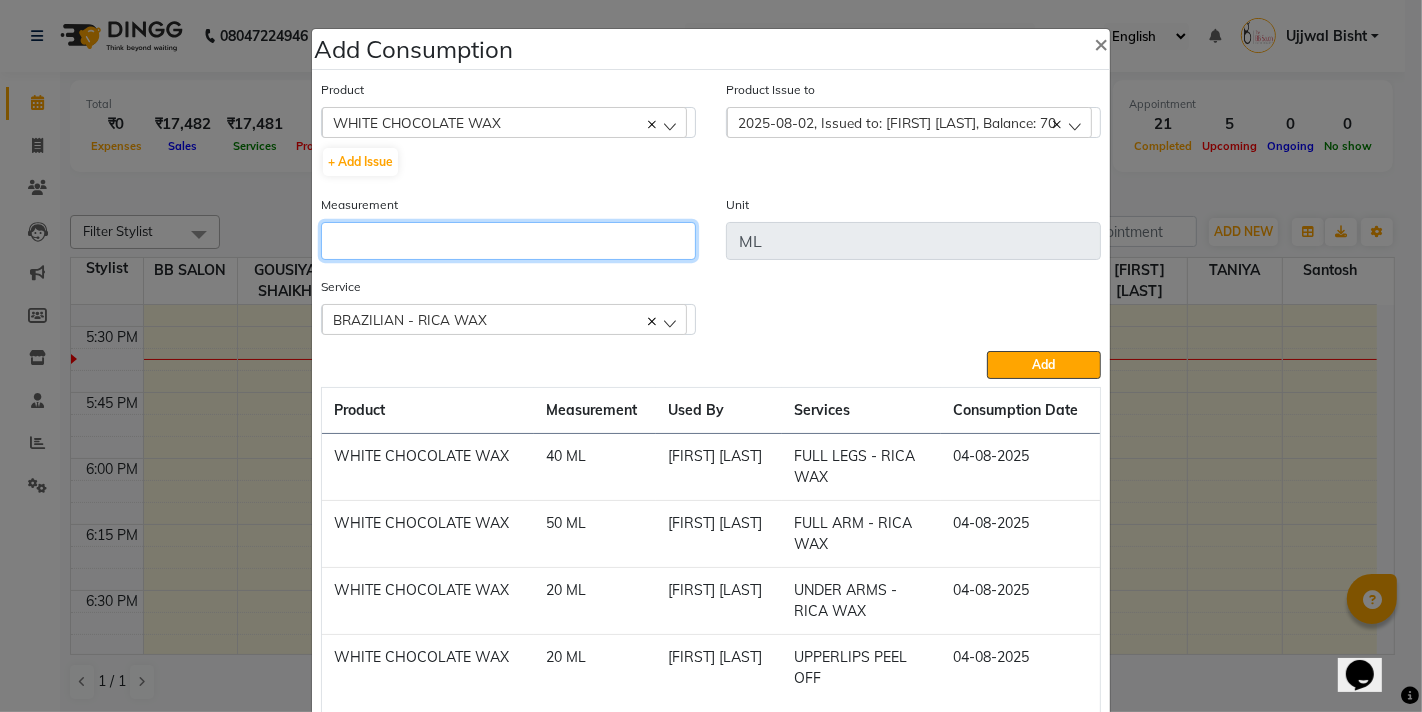 click 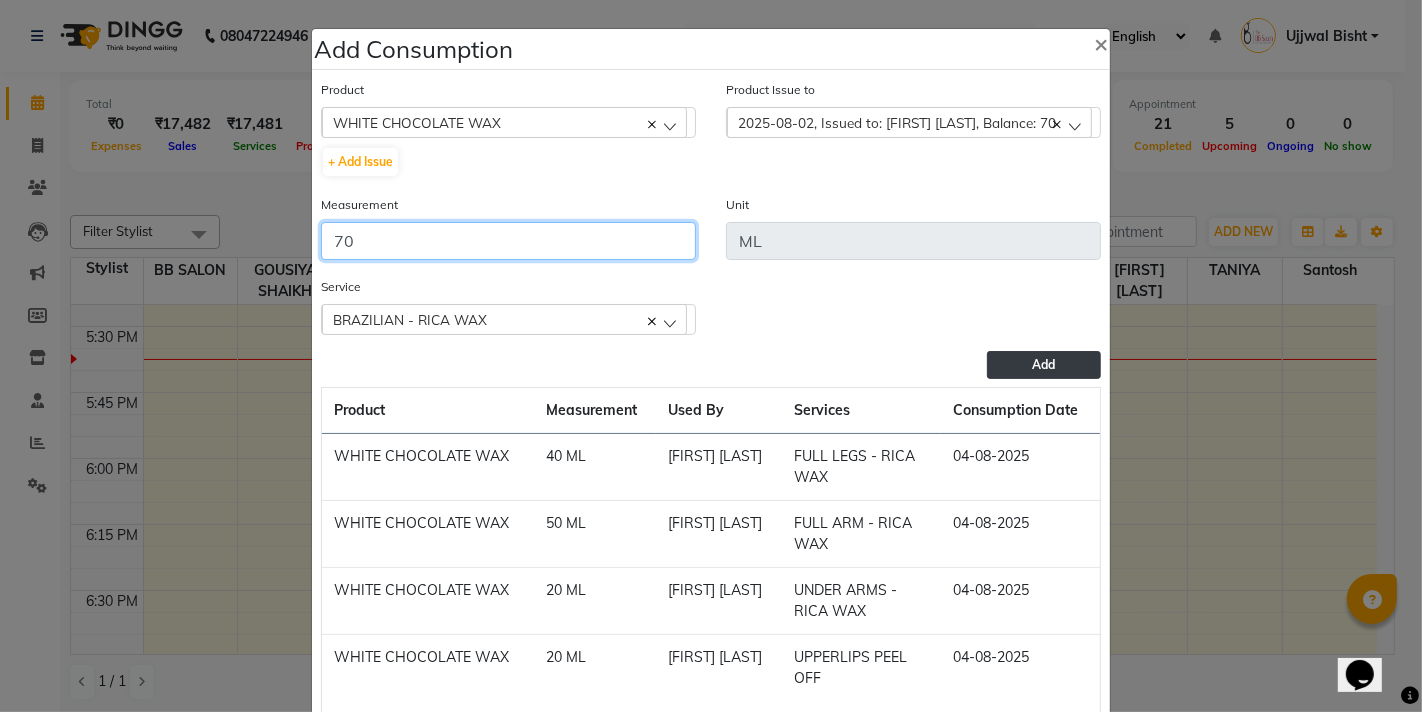 type on "70" 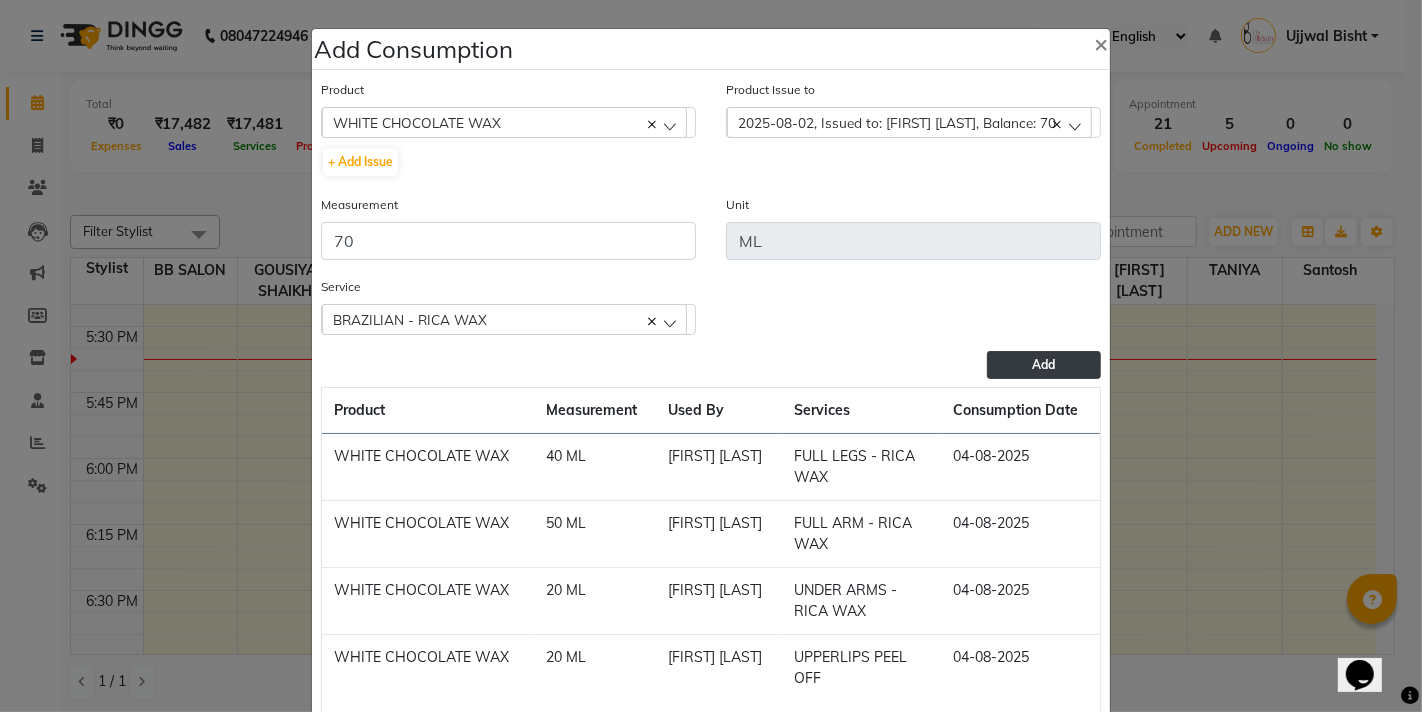 click on "Add" 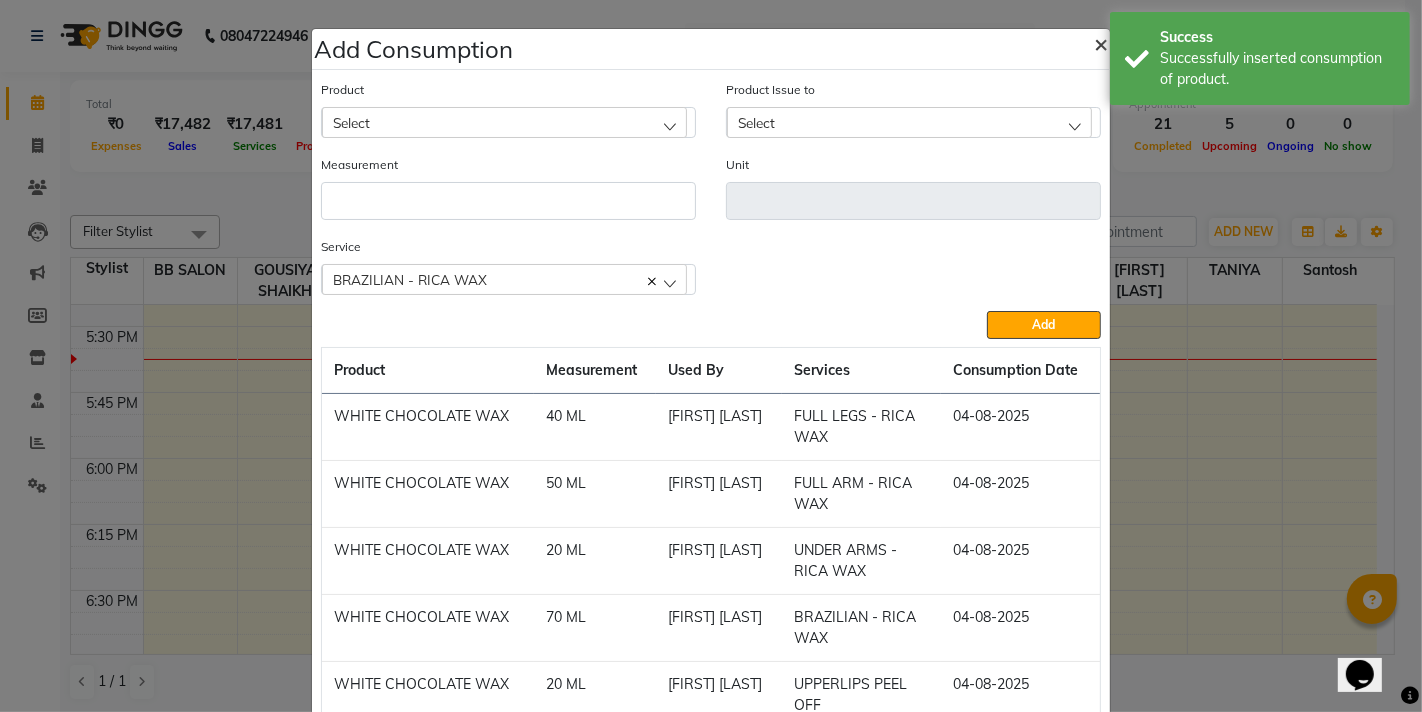 click on "×" 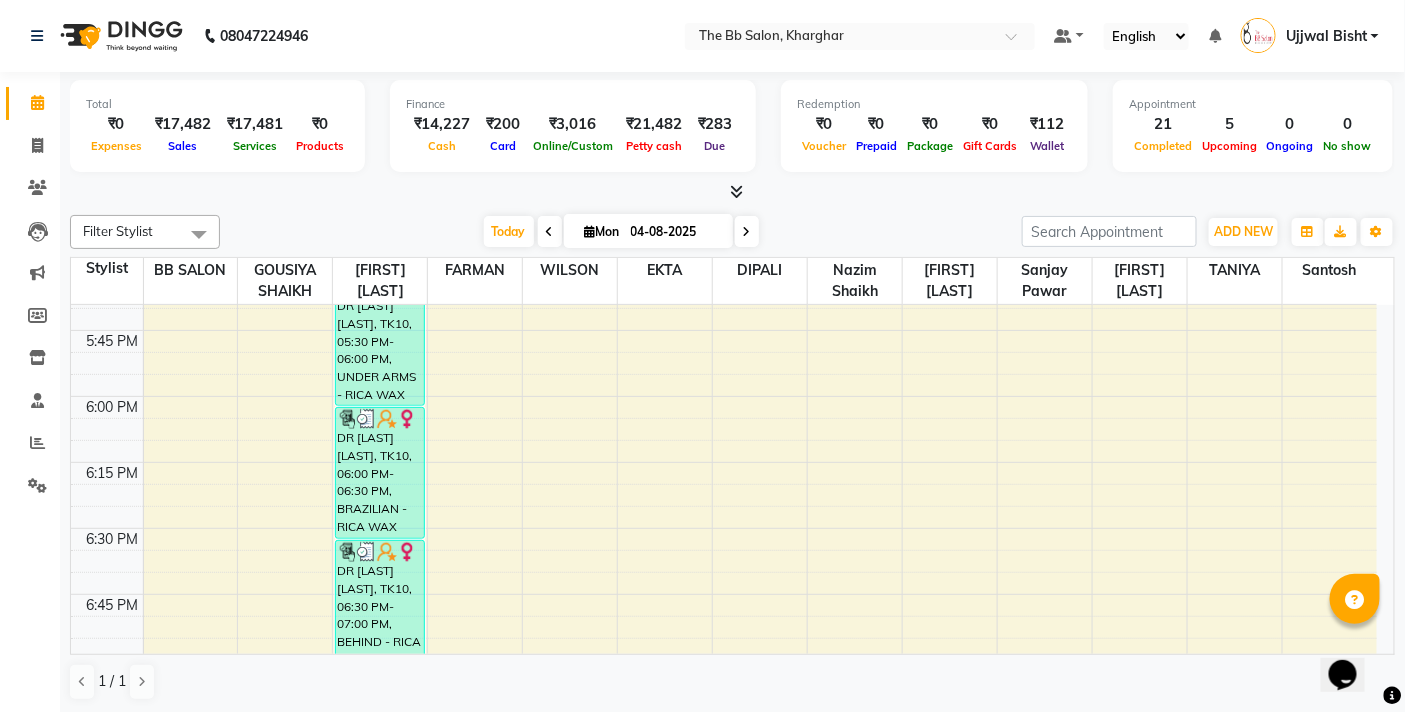 scroll, scrollTop: 2333, scrollLeft: 0, axis: vertical 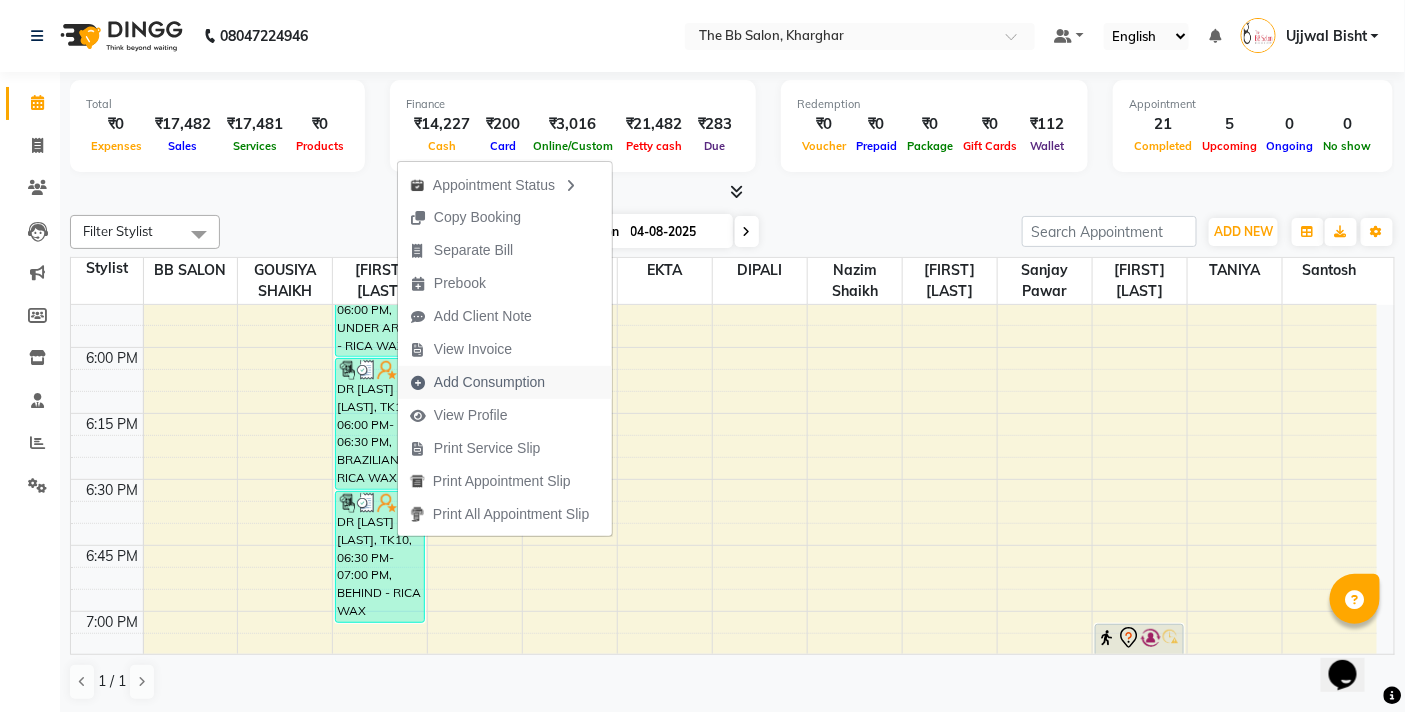 click on "Add Consumption" at bounding box center [489, 382] 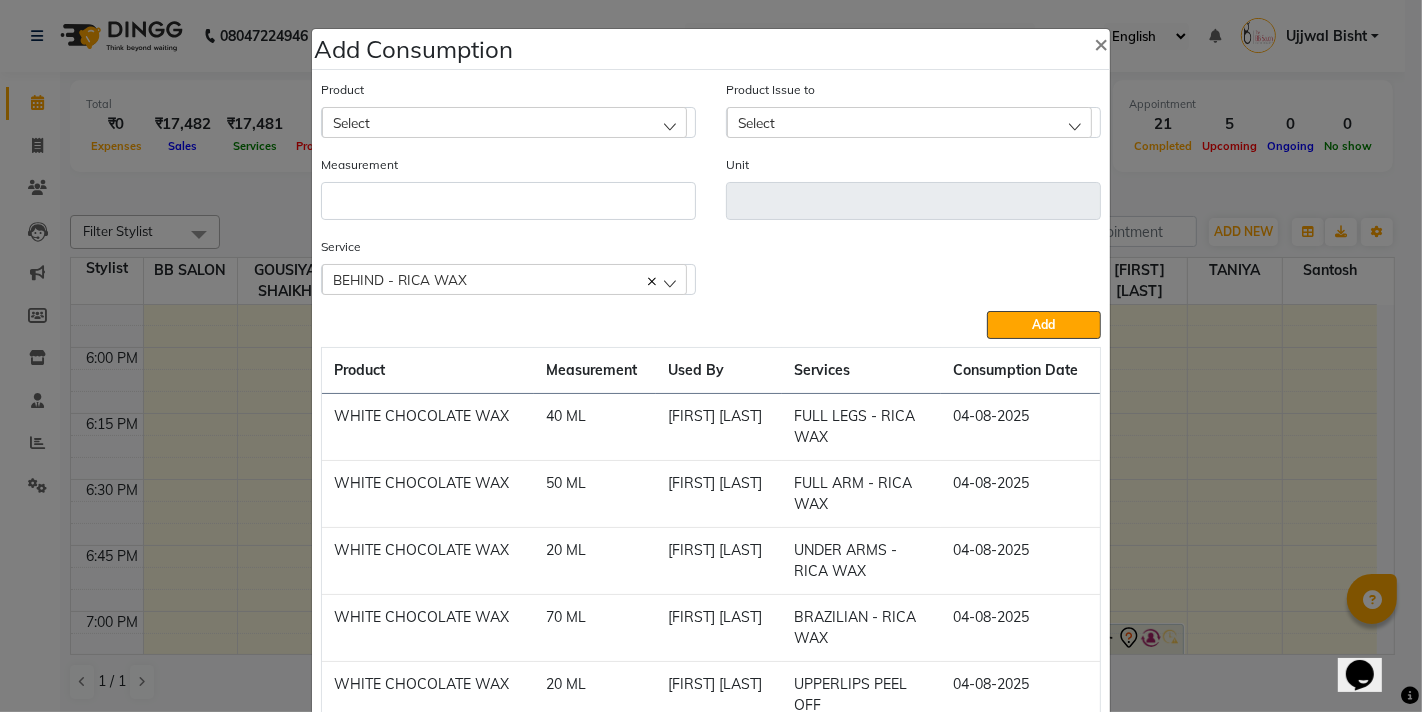 click on "Select" 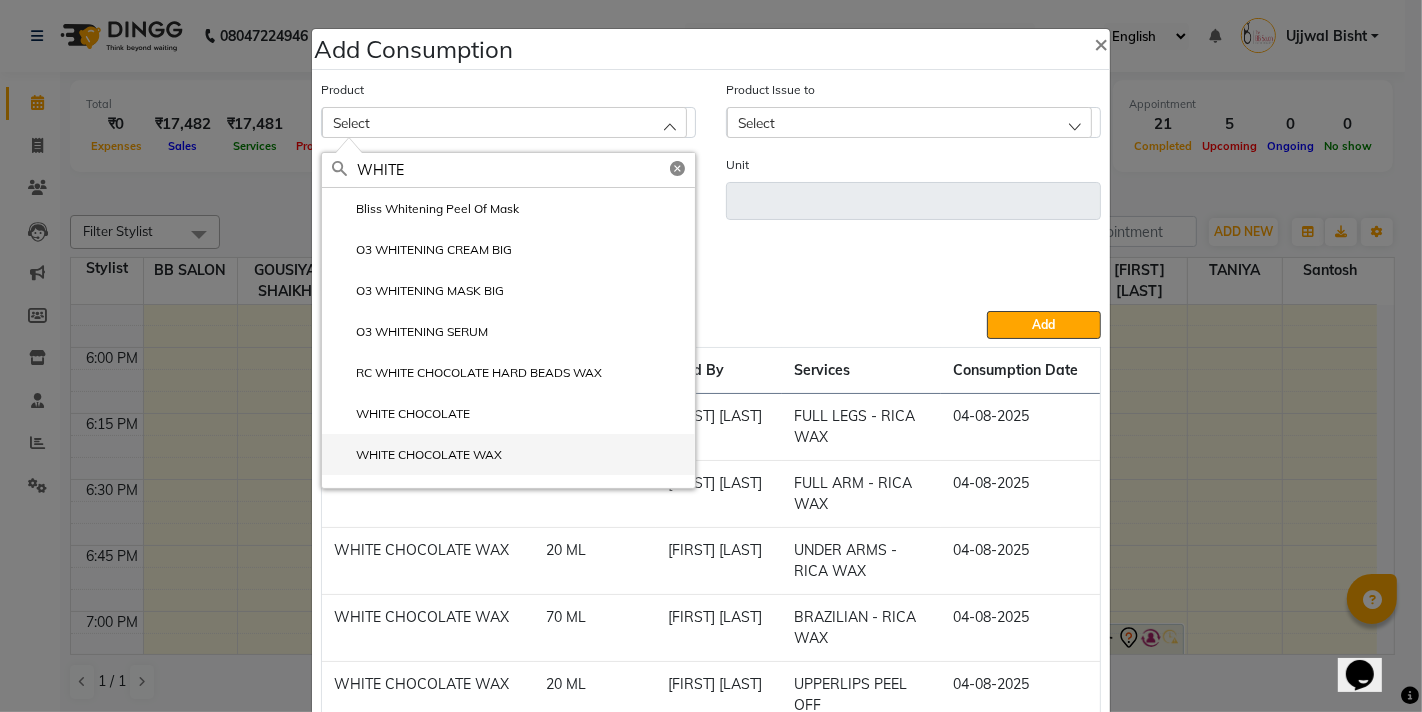 type on "WHITE" 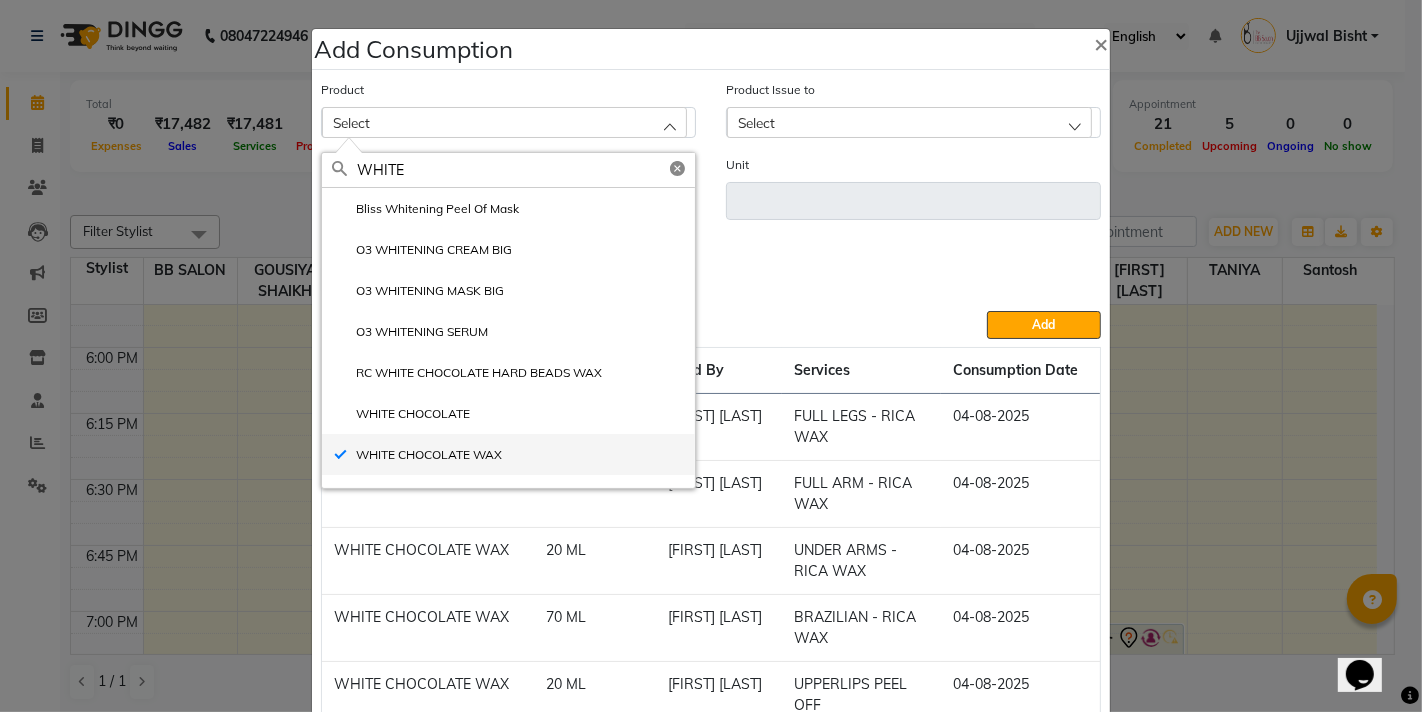 type on "ML" 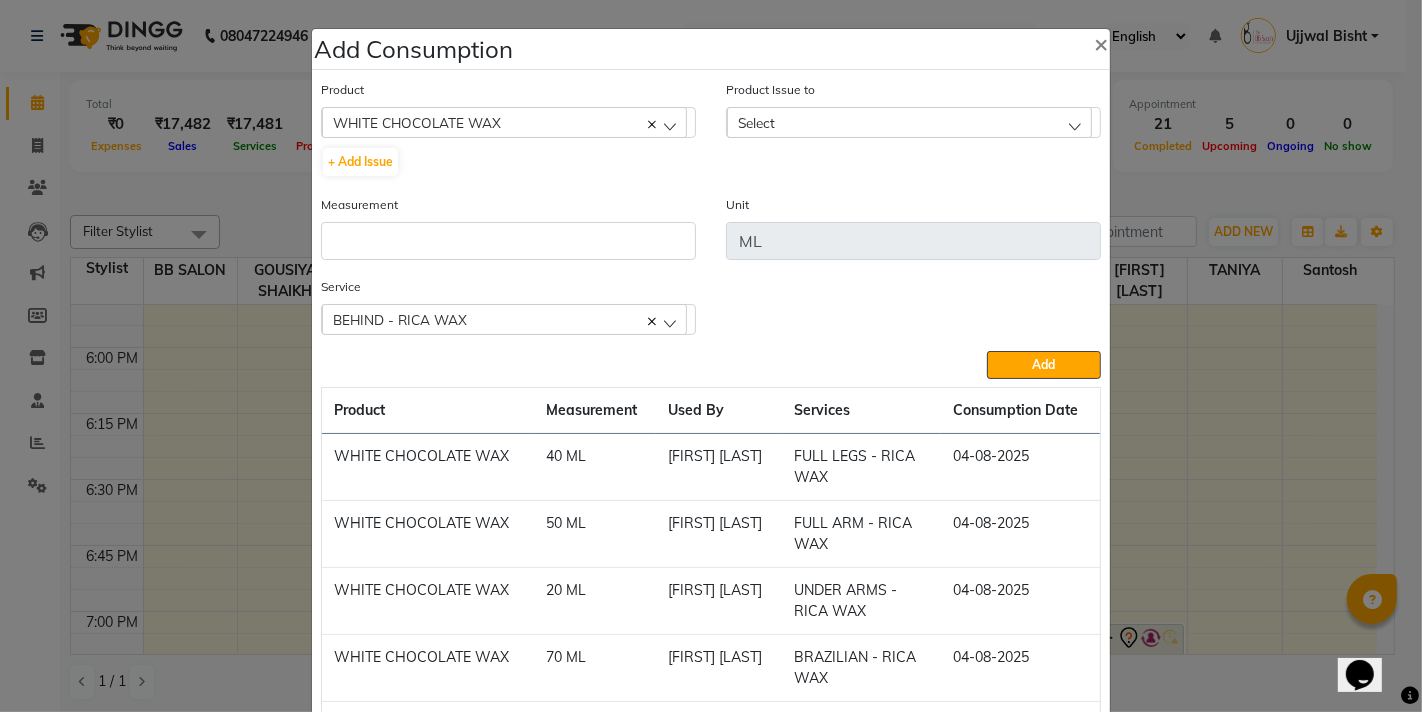 click on "Select" 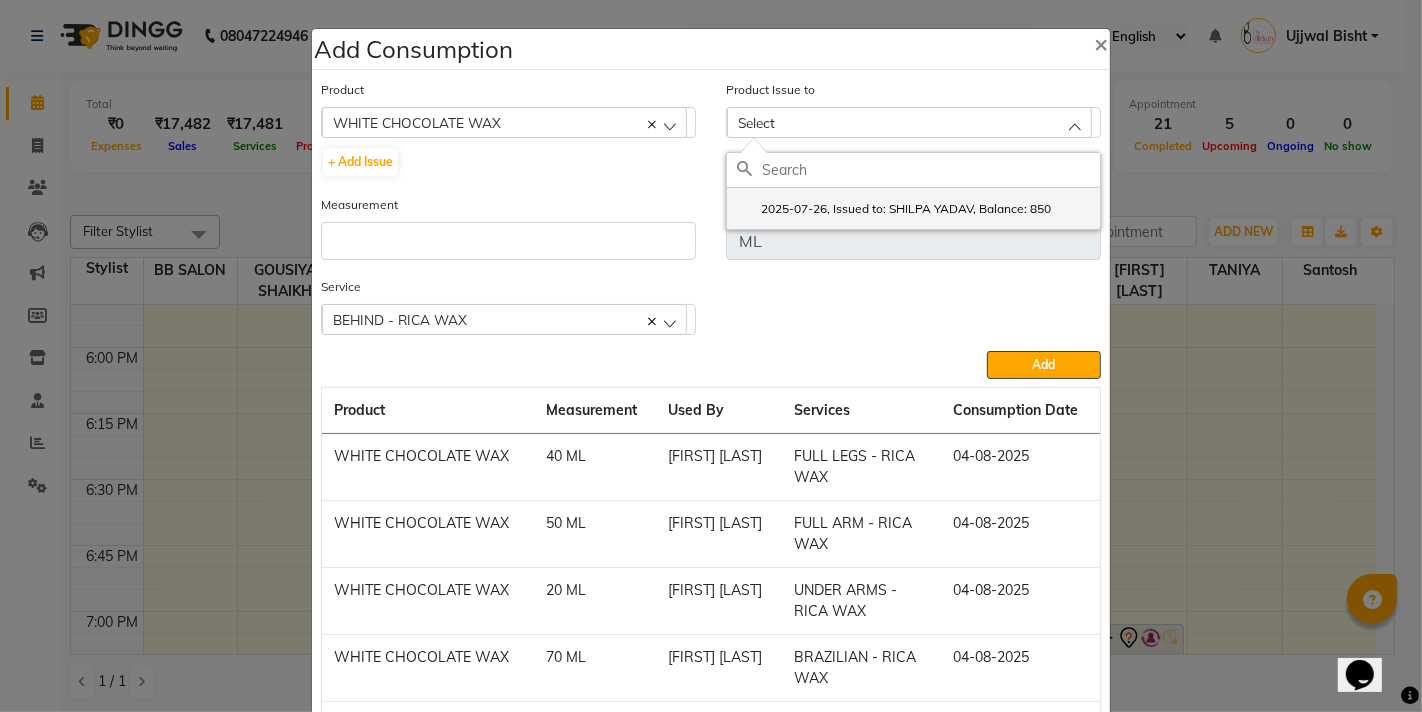click on "2025-07-26, Issued to: SHILPA YADAV, Balance: 850" 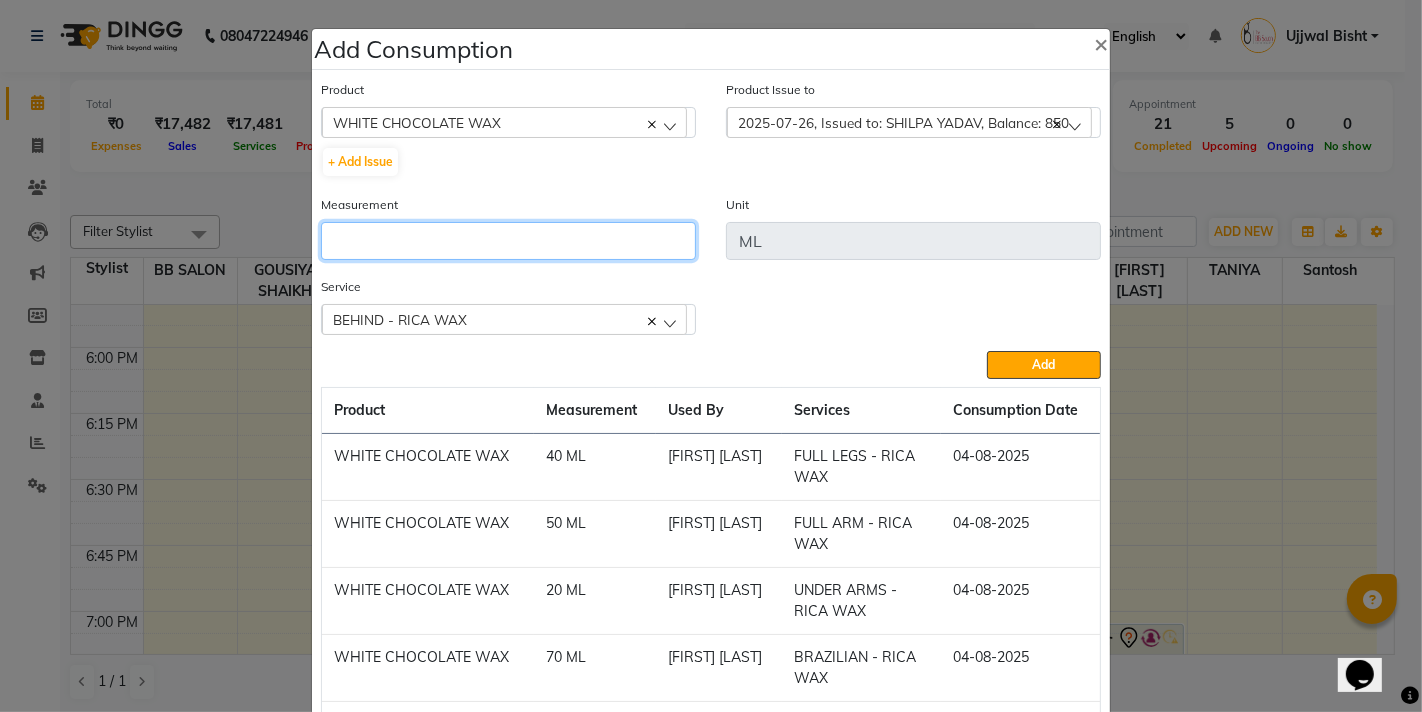 click 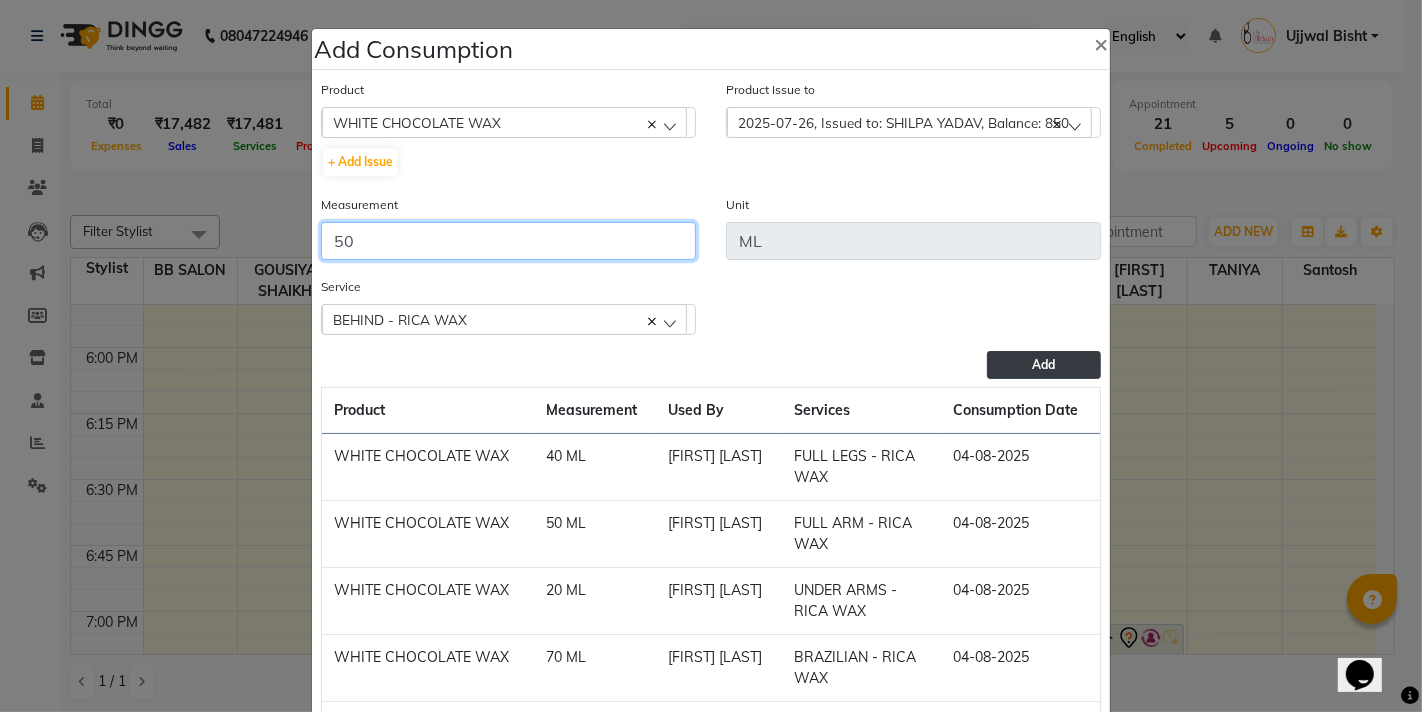type on "50" 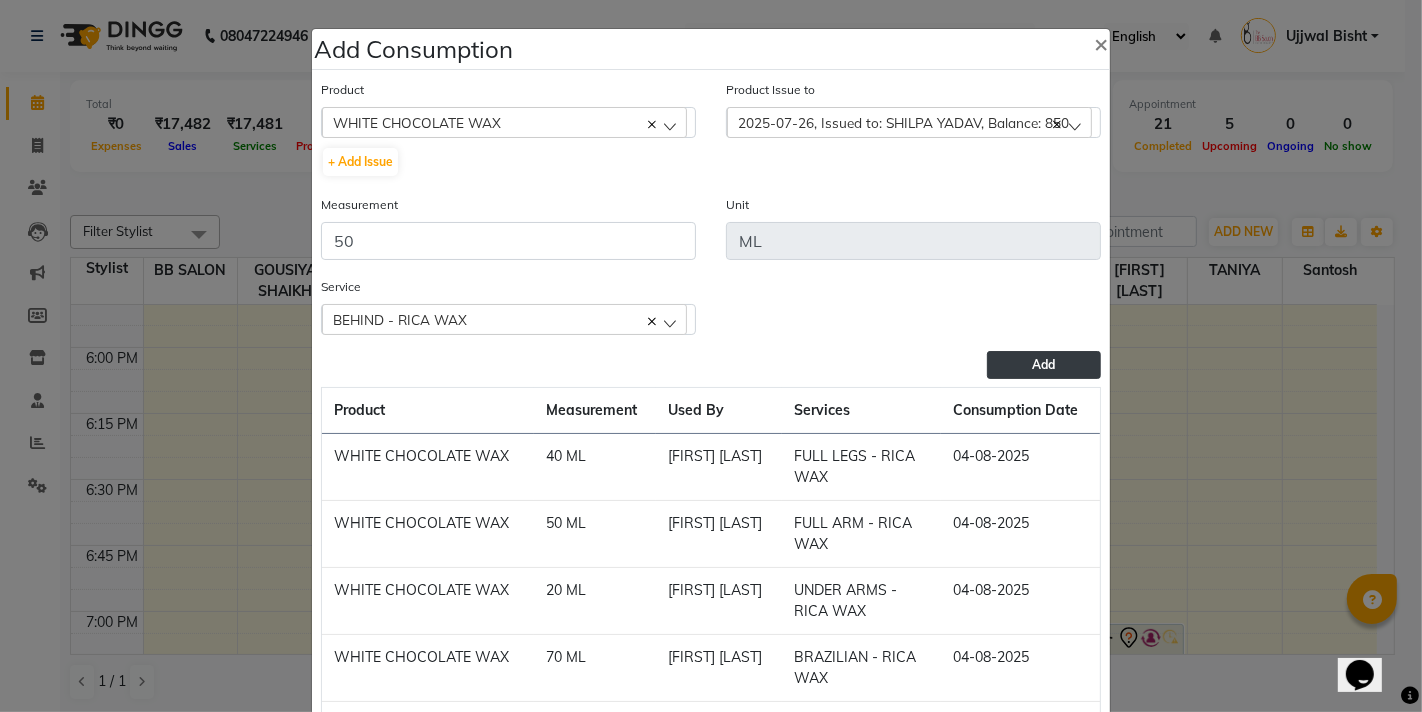 click on "Add" 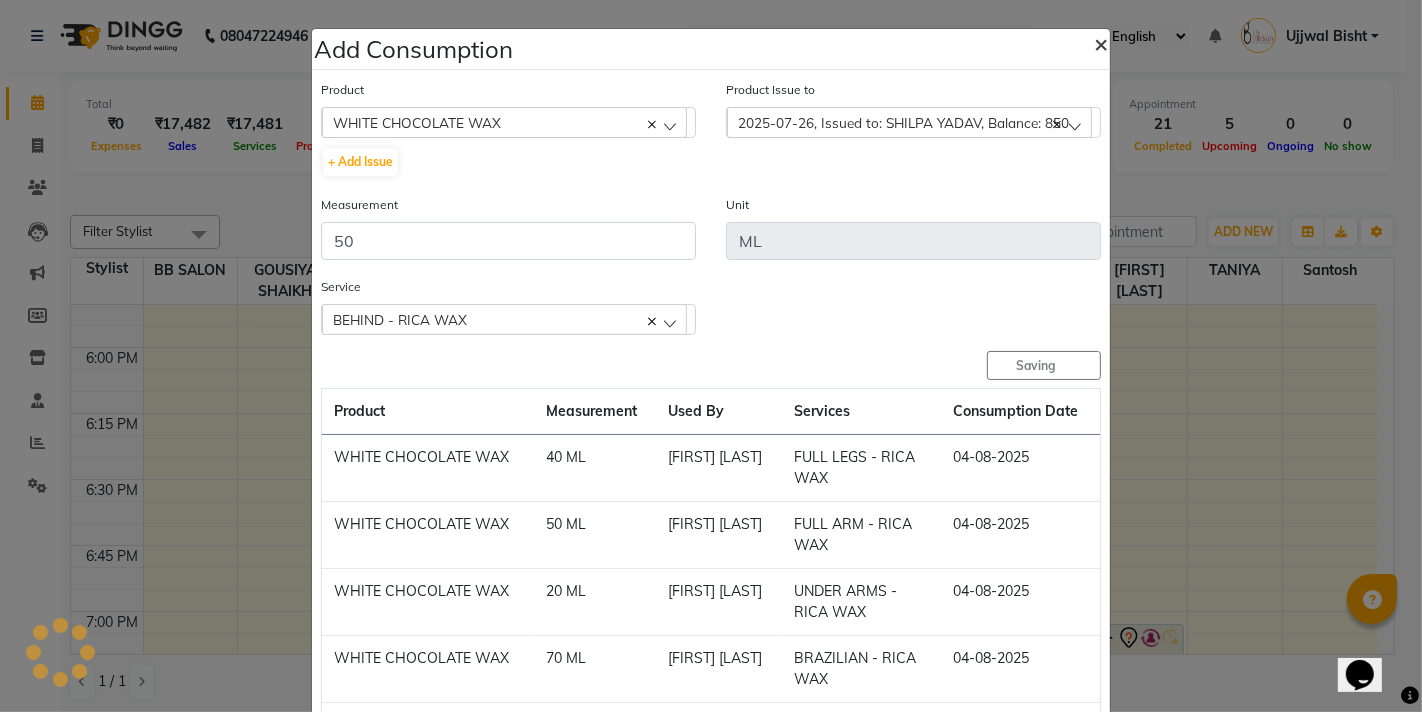 type 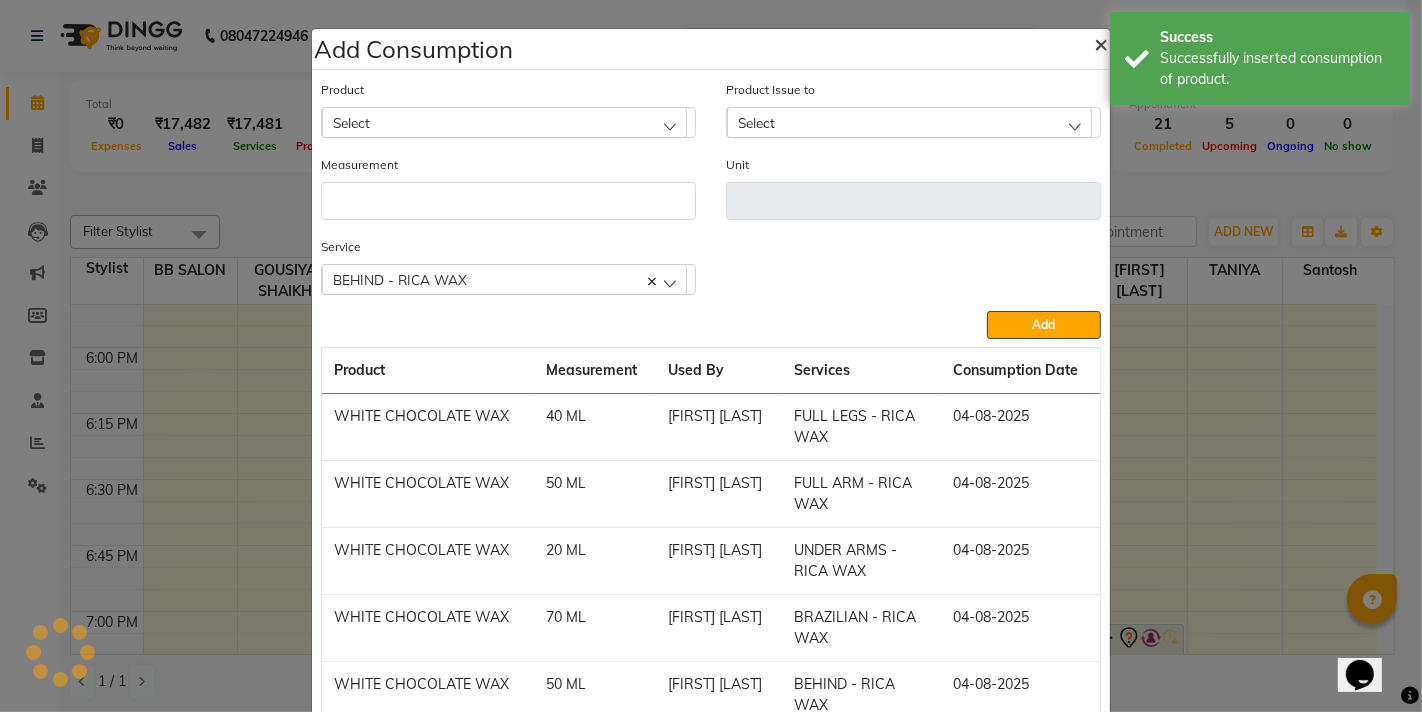 click on "×" 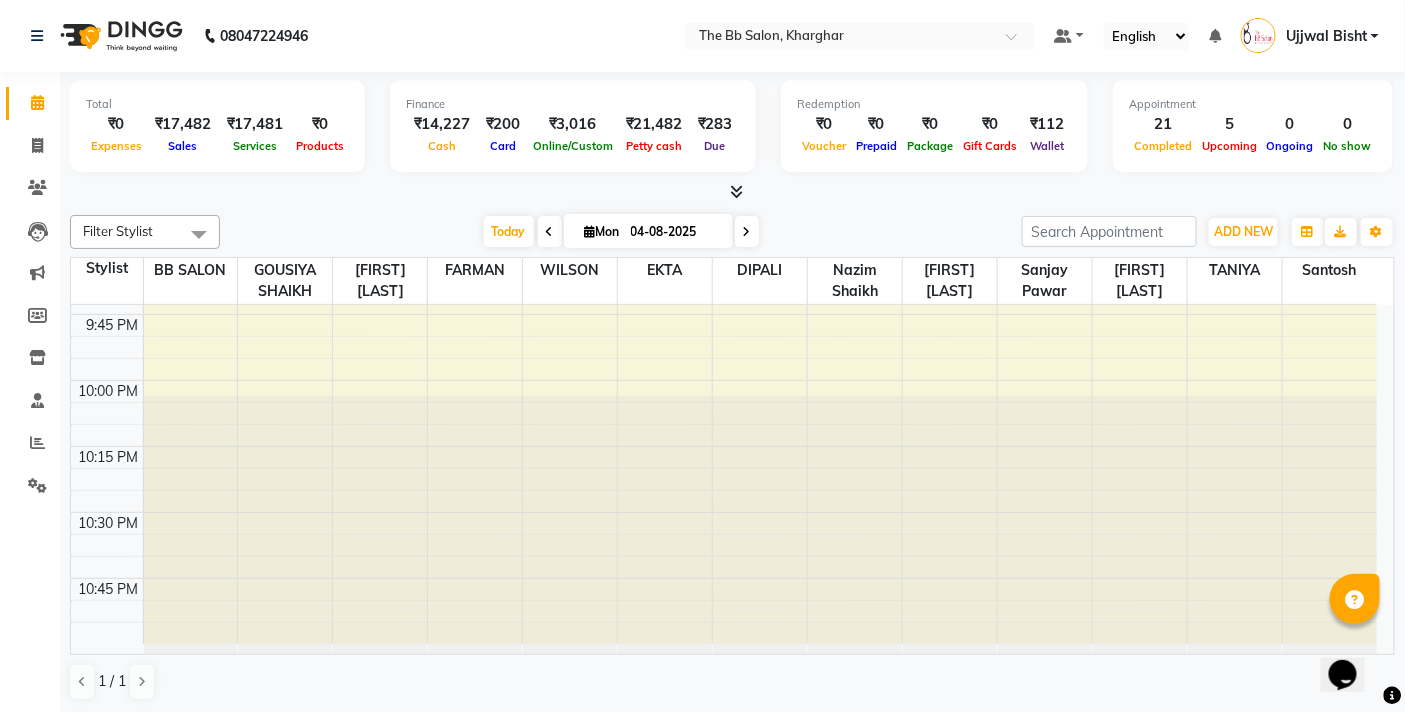 scroll, scrollTop: 3363, scrollLeft: 0, axis: vertical 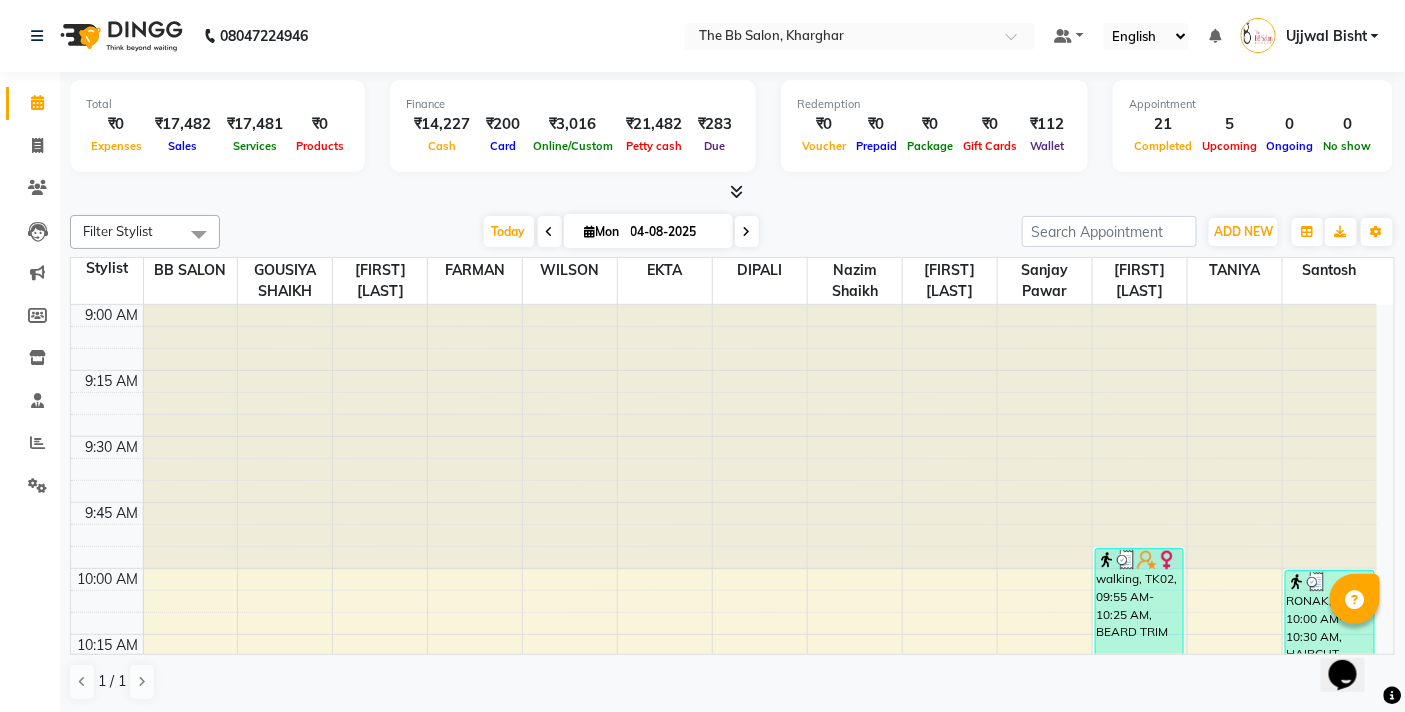 click on "Total  ₹0  Expenses ₹17,482  Sales ₹17,481  Services ₹0  Products Finance  ₹14,227  Cash ₹200  Card ₹3,016  Online/Custom ₹21,482 Petty cash ₹283 Due  Redemption  ₹0 Voucher ₹0 Prepaid ₹0 Package ₹0  Gift Cards ₹112  Wallet  Appointment  21 Completed 5 Upcoming 0 Ongoing 0 No show  Other sales  ₹0  Packages ₹0  Memberships ₹0  Vouchers ₹0  Prepaids ₹0  Gift Cards Filter Stylist Select All BB SALON DIPALI EKTA FARMAN GOUSIYA SHAIKH MANGESH TAVARE Nazim Shaikh Rupesh Chavan Sanjay Pawar santosh SHILPA YADAV TANIYA WILSON Today  Mon 04-08-2025 Toggle Dropdown Add Appointment Add Invoice Add Expense Add Attendance Add Client Add Transaction Toggle Dropdown Add Appointment Add Invoice Add Expense Add Attendance Add Client ADD NEW Toggle Dropdown Add Appointment Add Invoice Add Expense Add Attendance Add Client Add Transaction Filter Stylist Select All BB SALON DIPALI EKTA FARMAN GOUSIYA SHAIKH MANGESH TAVARE Nazim Shaikh Rupesh Chavan Sanjay Pawar santosh SHILPA YADAV TANIYA" 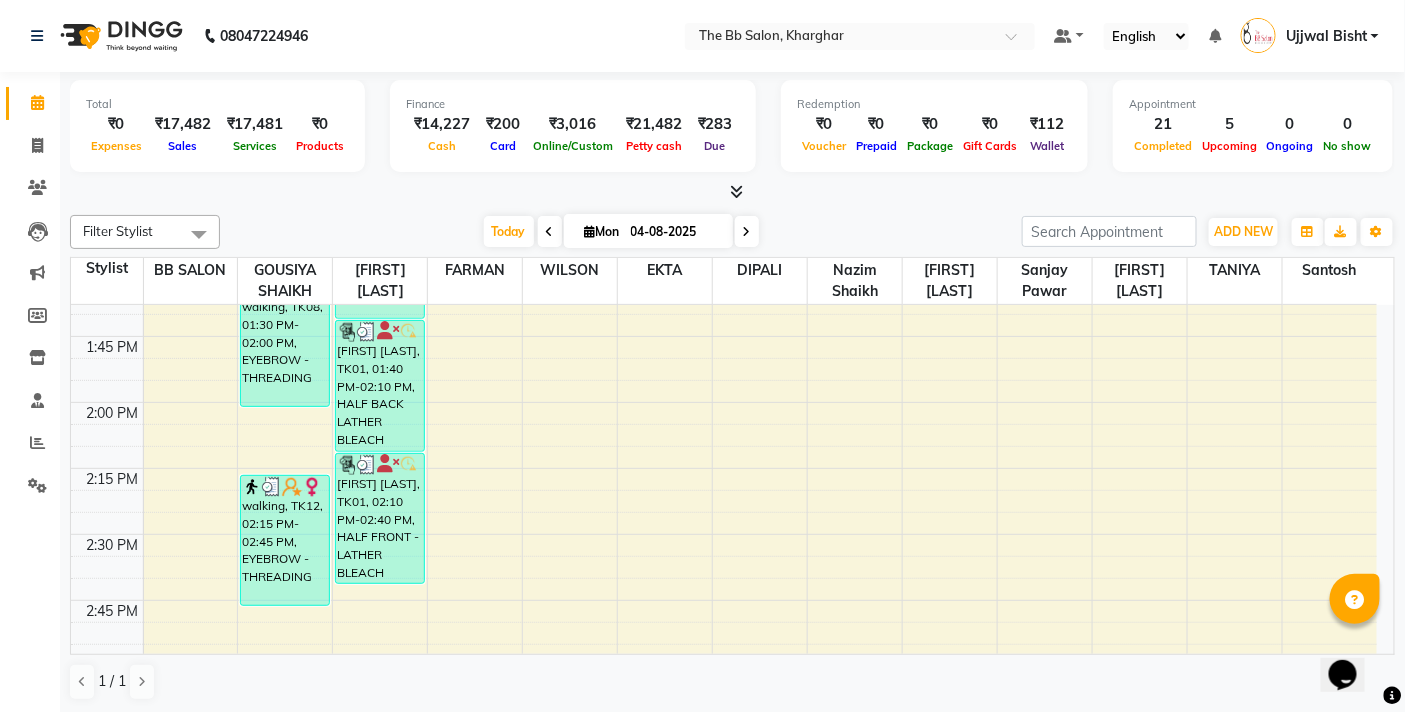 scroll, scrollTop: 1666, scrollLeft: 0, axis: vertical 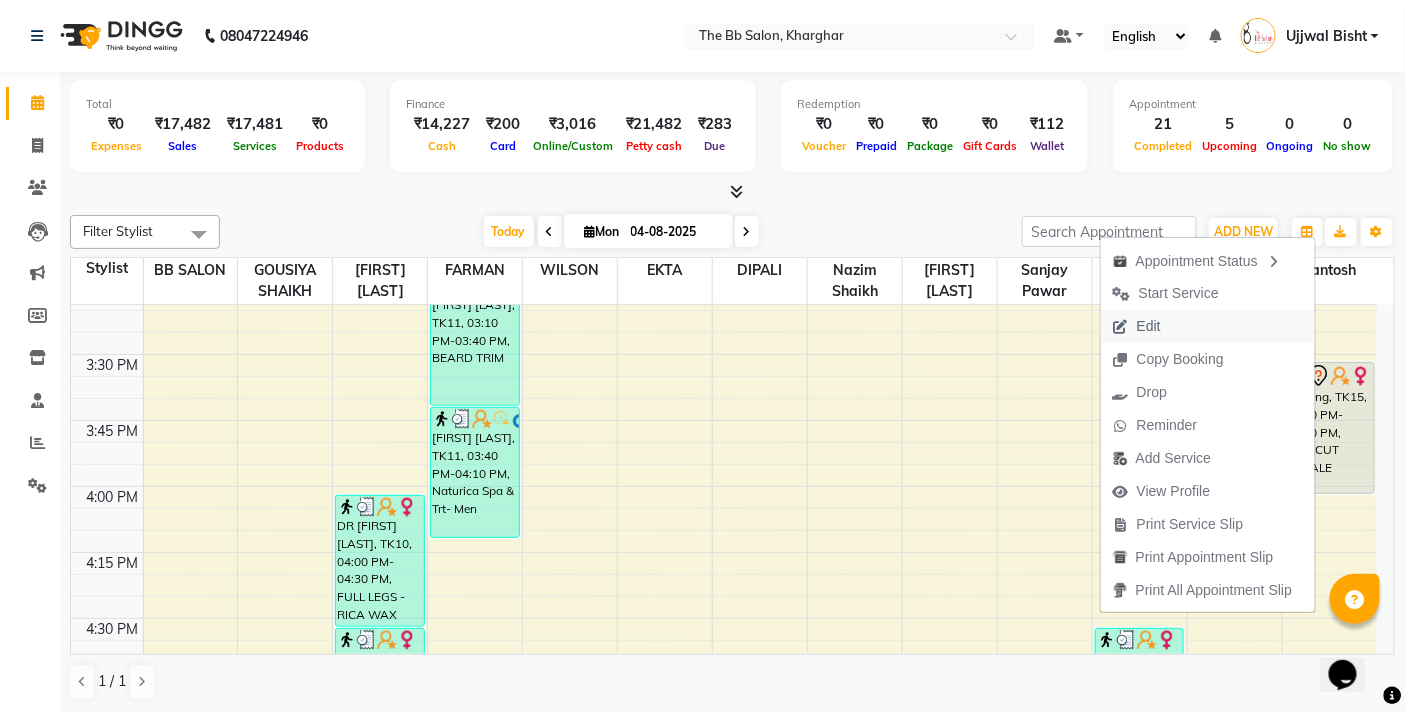 click on "Edit" at bounding box center [1149, 326] 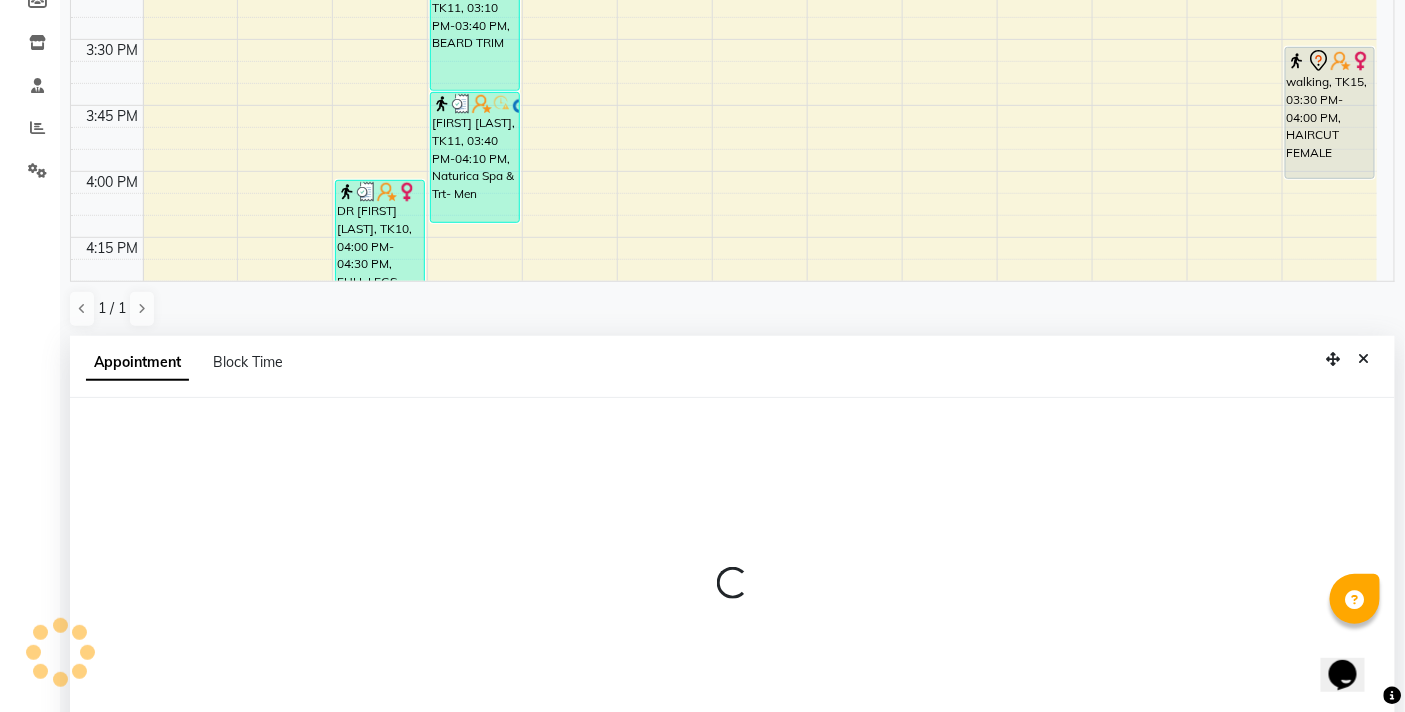 scroll, scrollTop: 392, scrollLeft: 0, axis: vertical 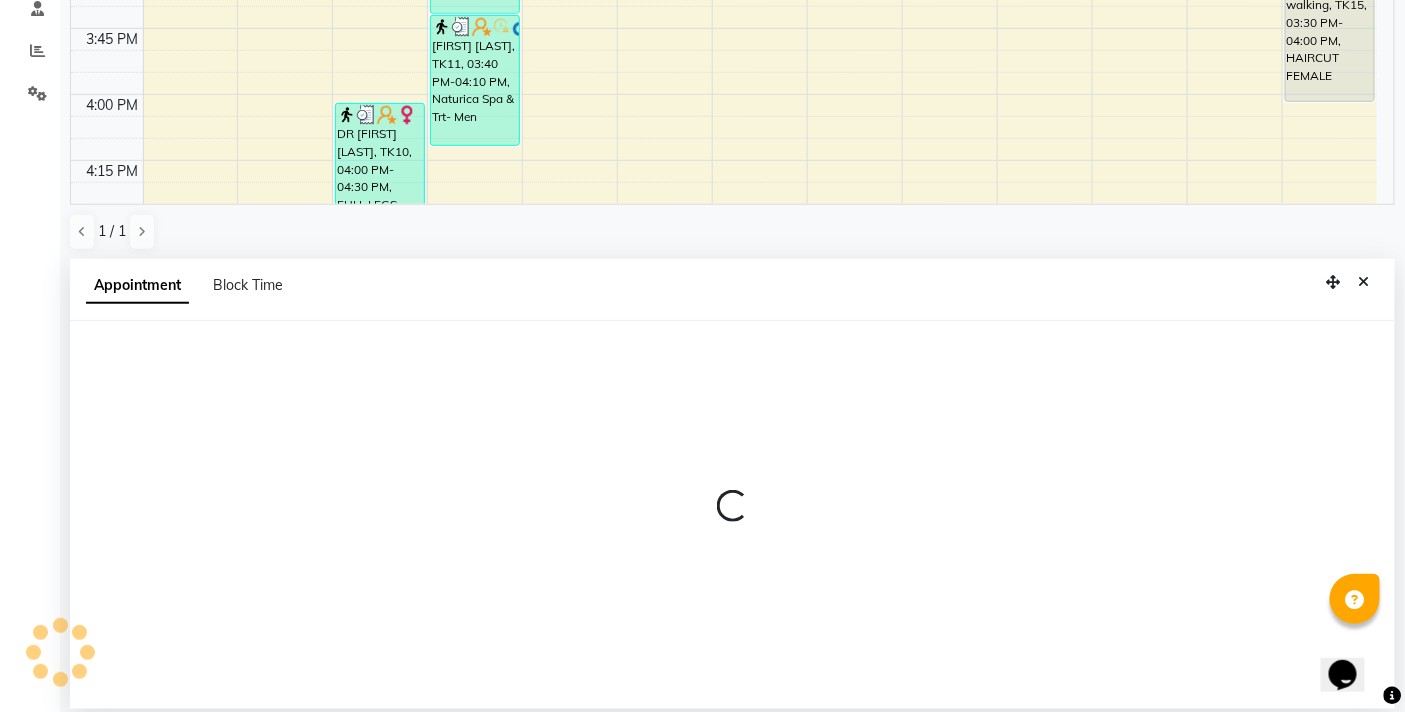 select on "tentative" 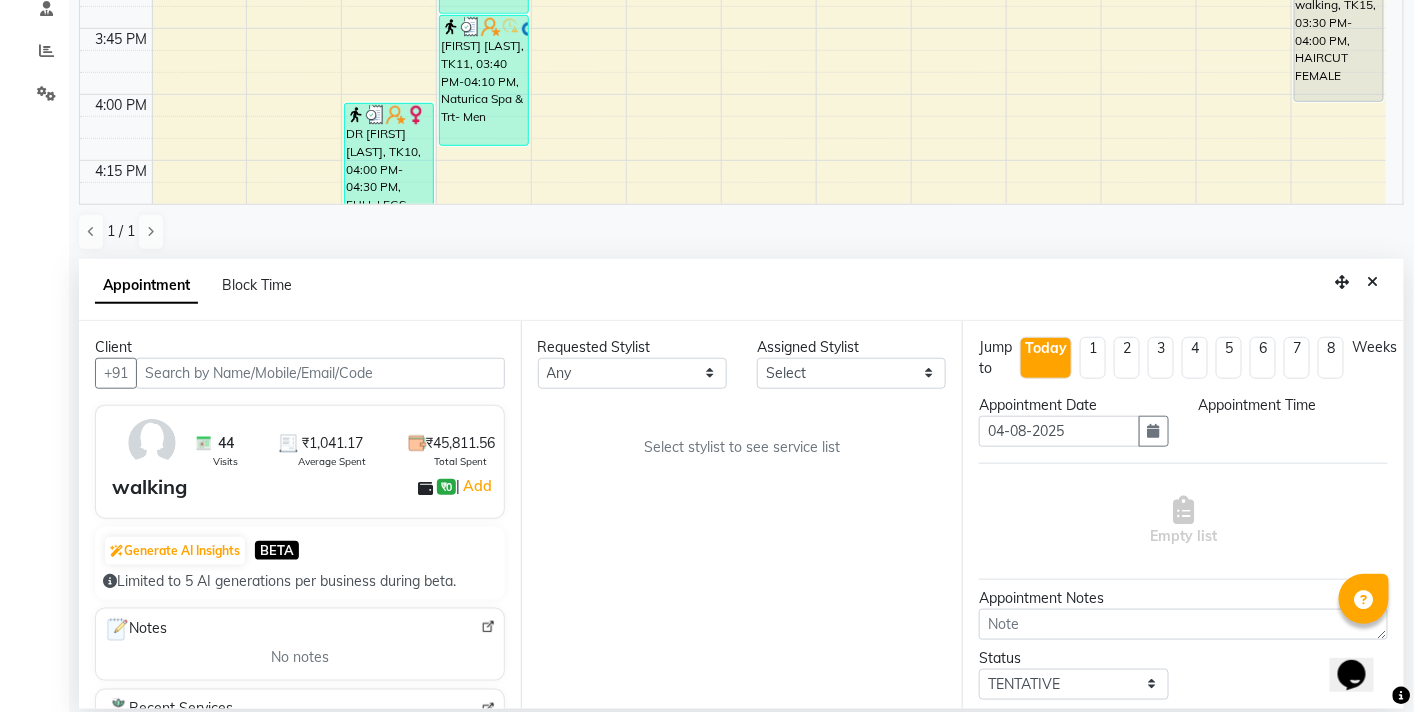 scroll, scrollTop: 2123, scrollLeft: 0, axis: vertical 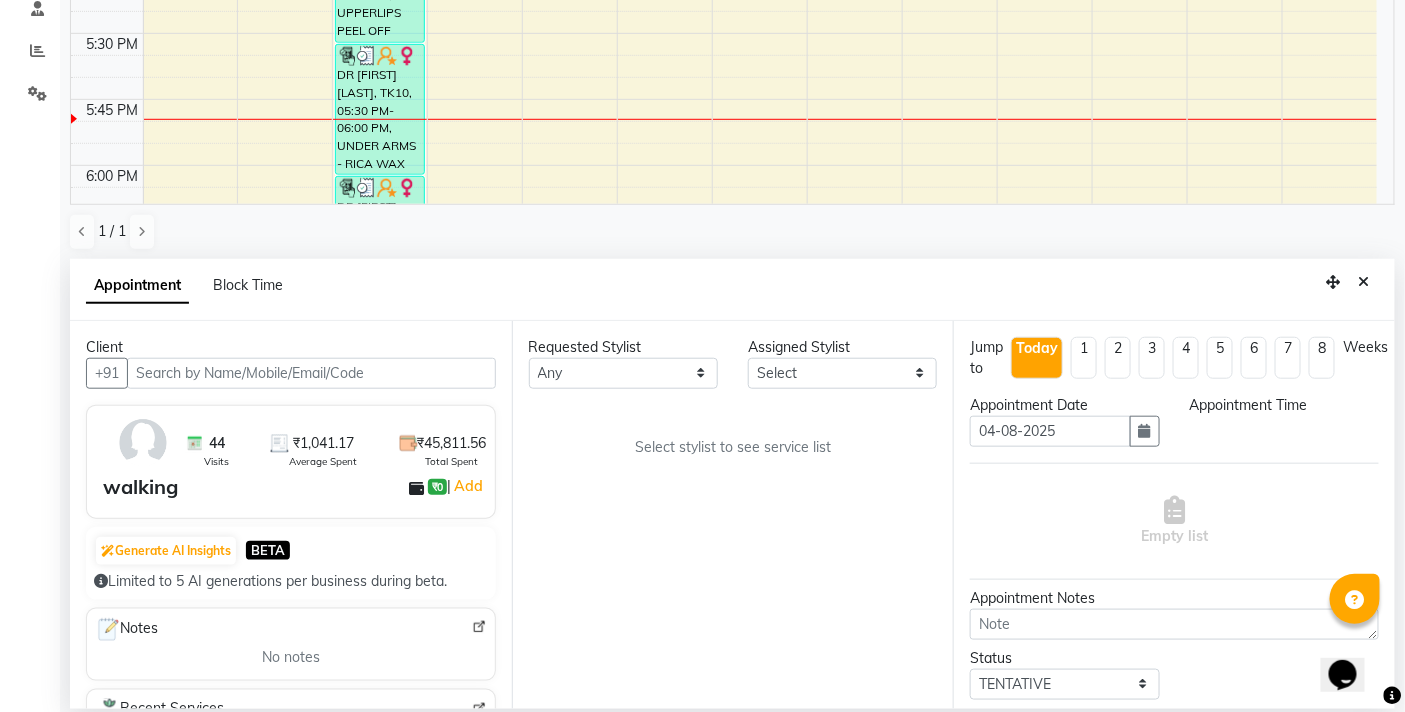 select on "930" 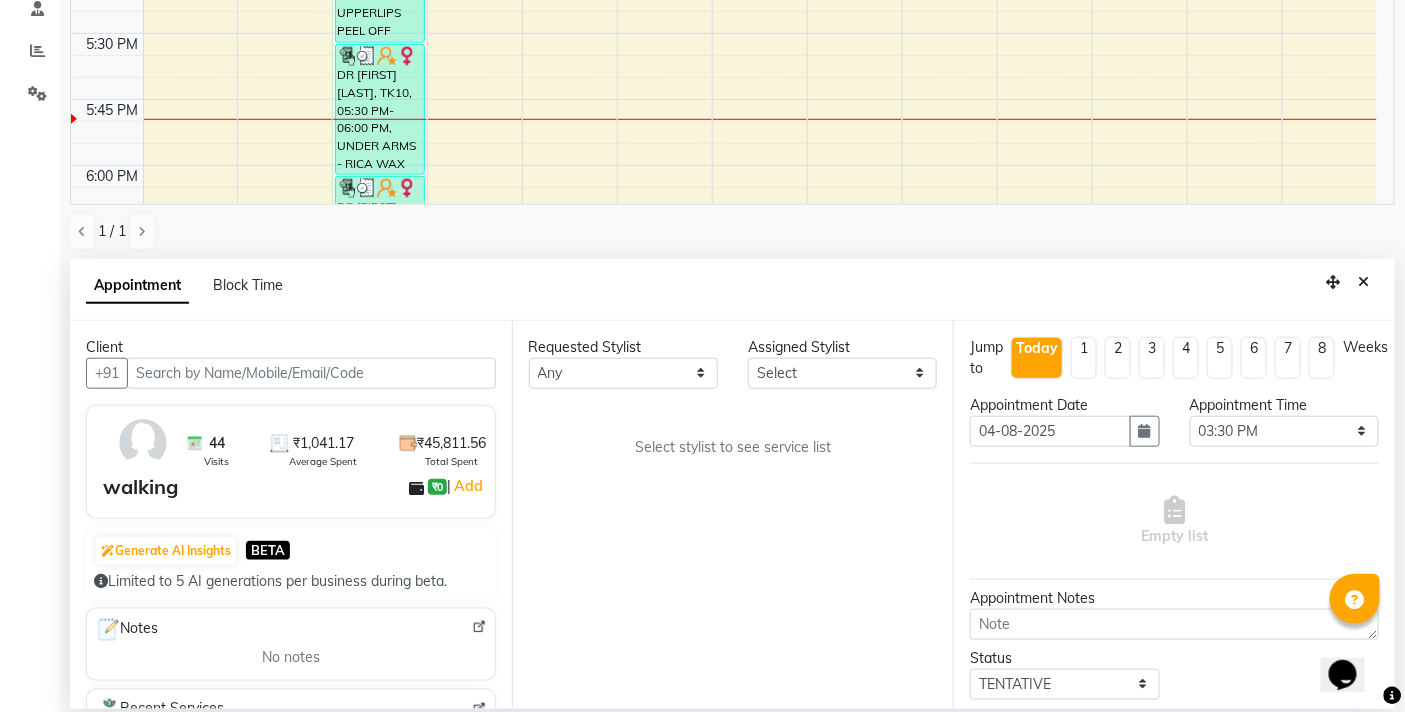 click at bounding box center [311, 373] 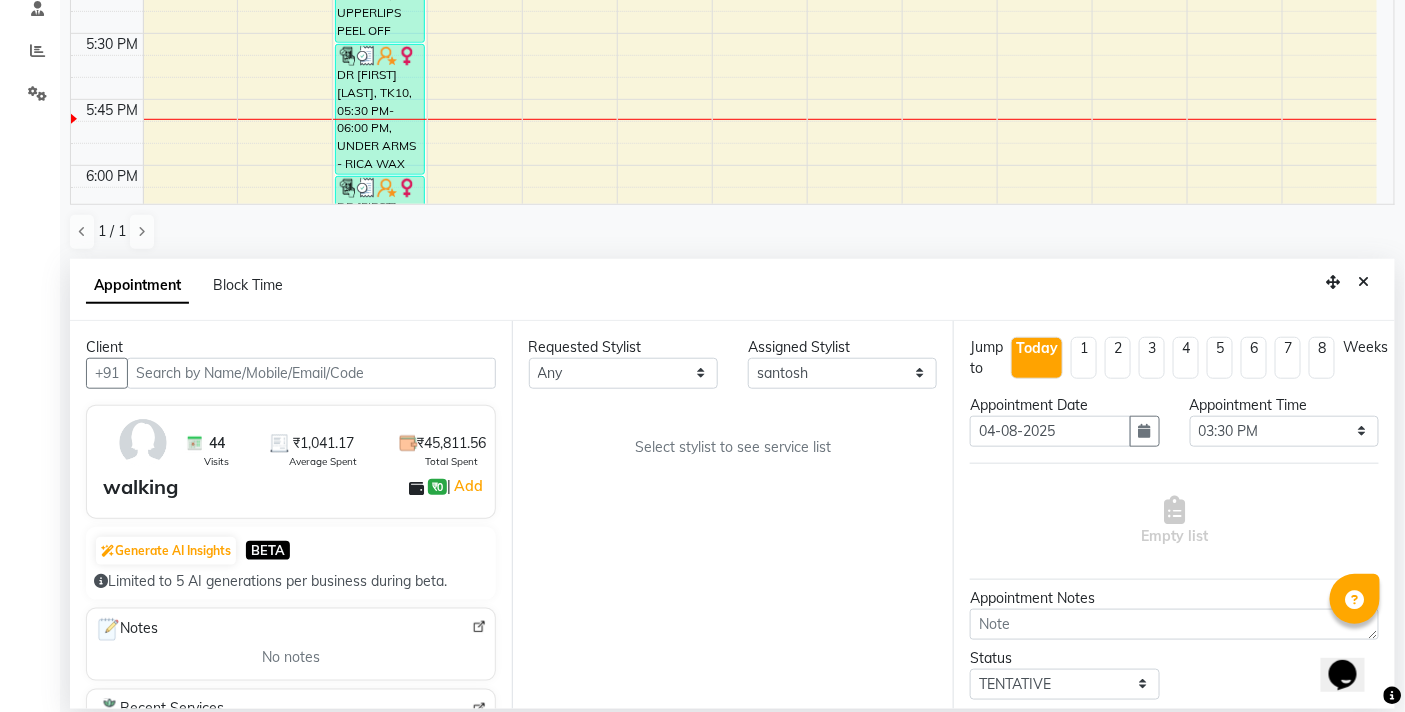 select on "3065" 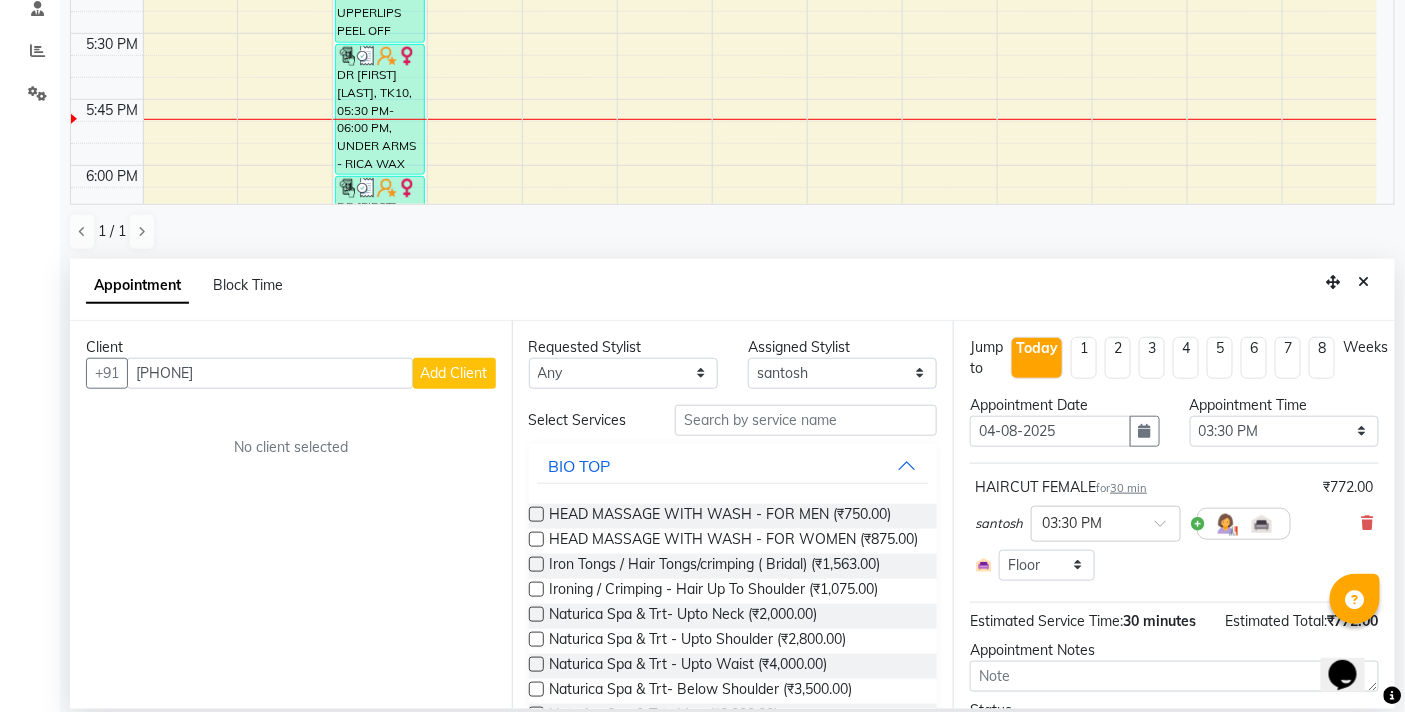 type on "[PHONE]" 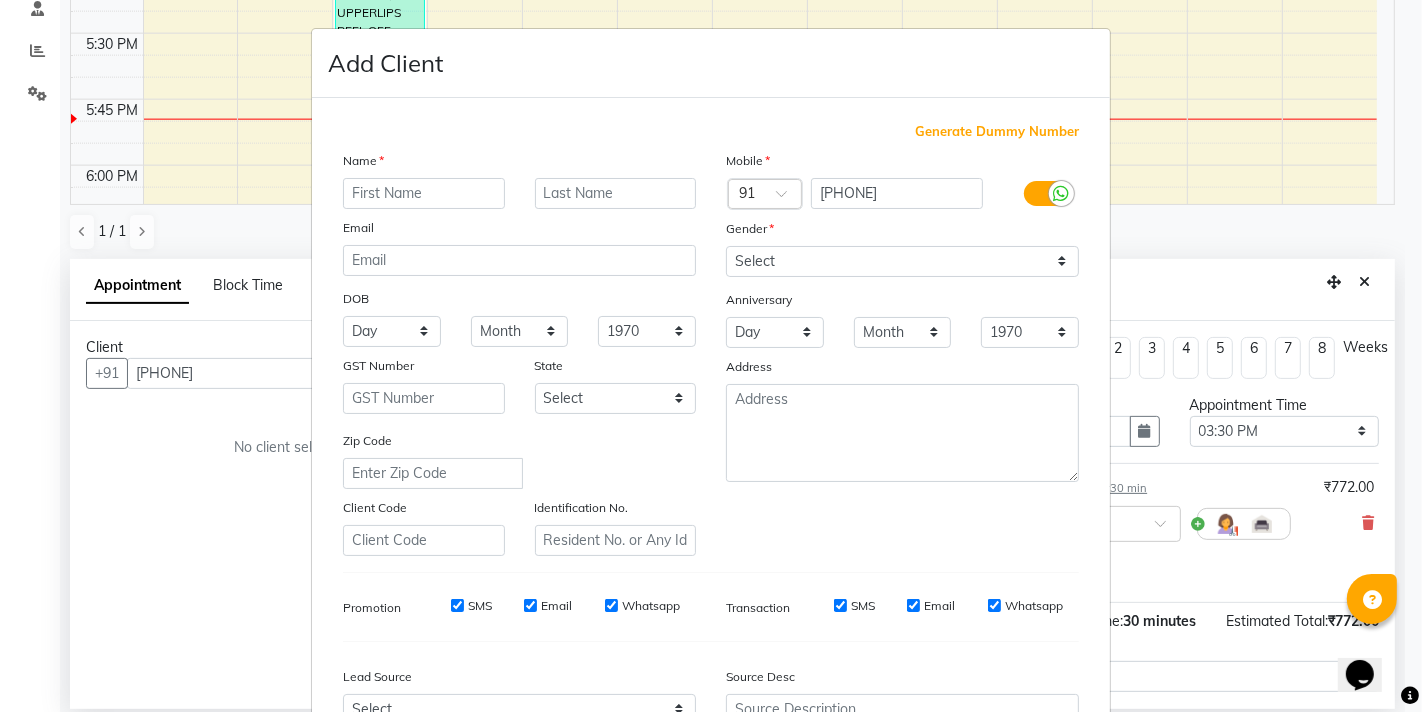 click at bounding box center (424, 193) 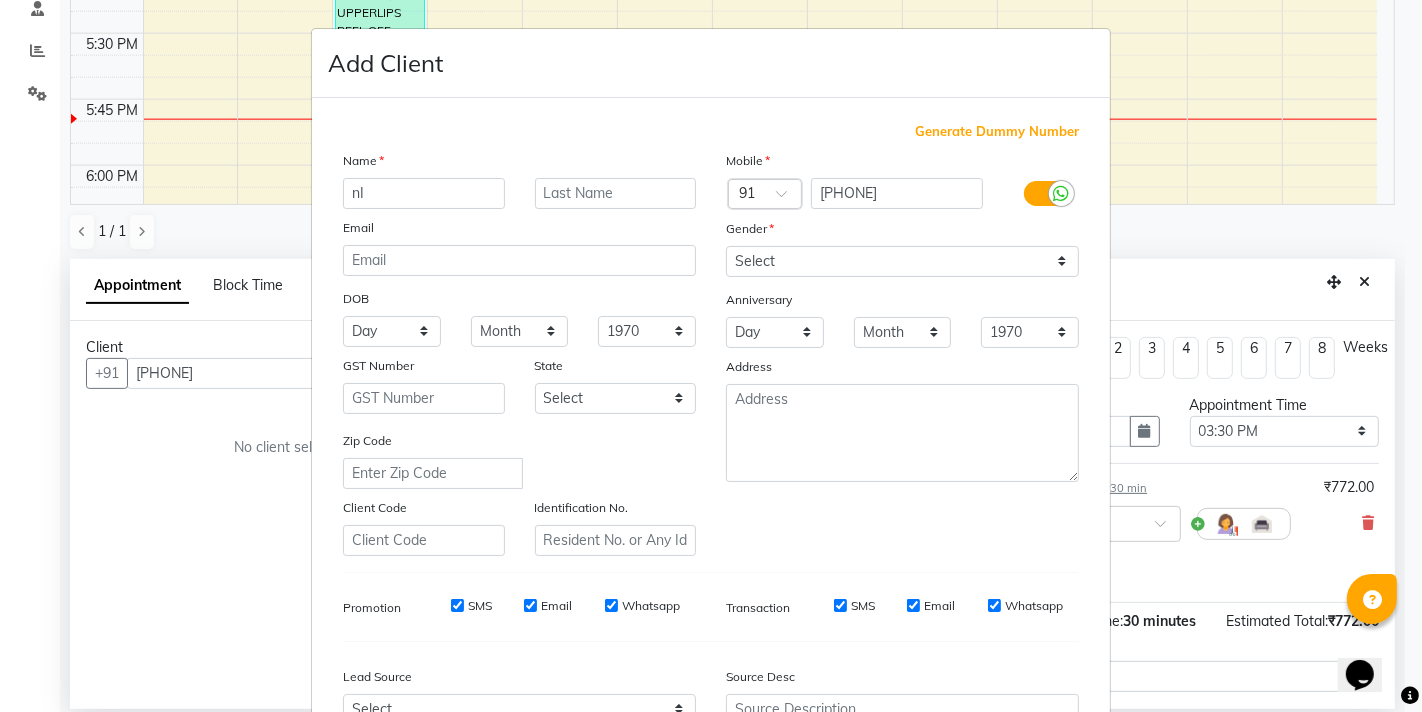 type on "n" 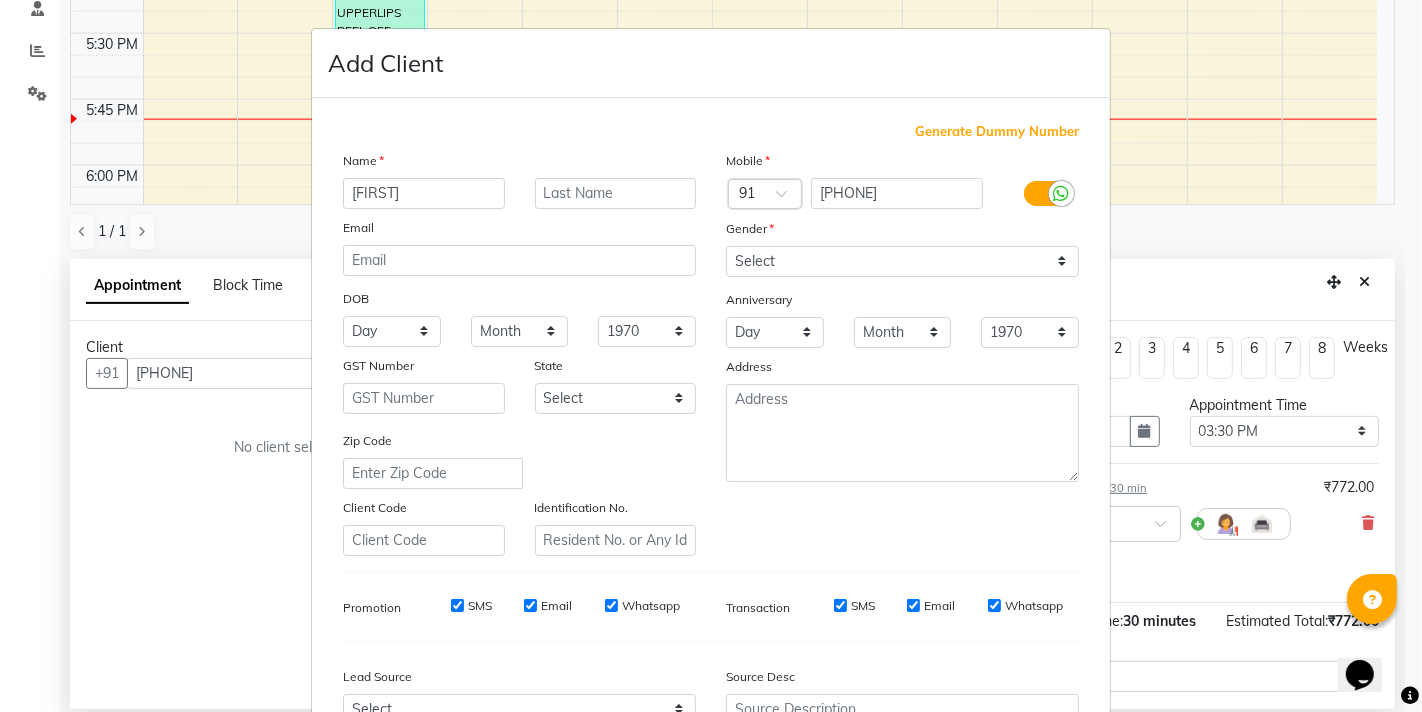 type on "[FIRST]" 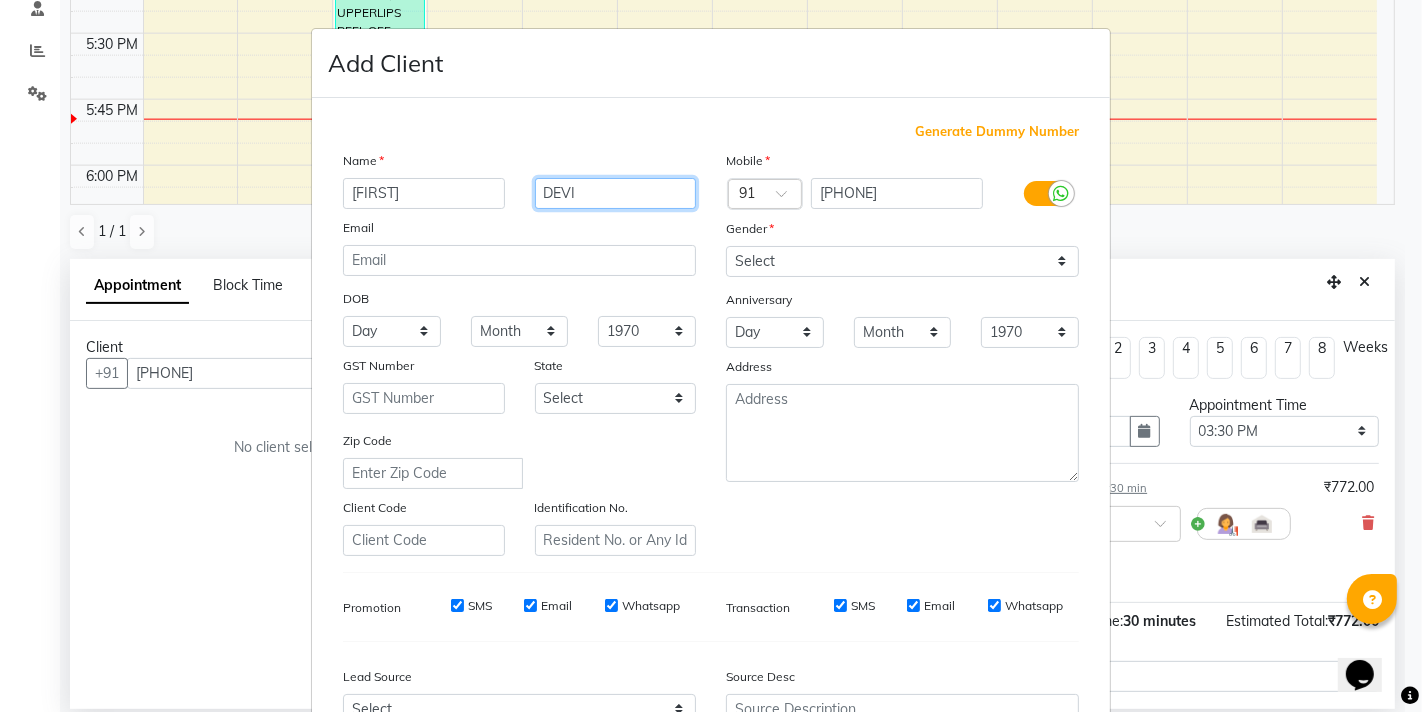 type on "DEVI" 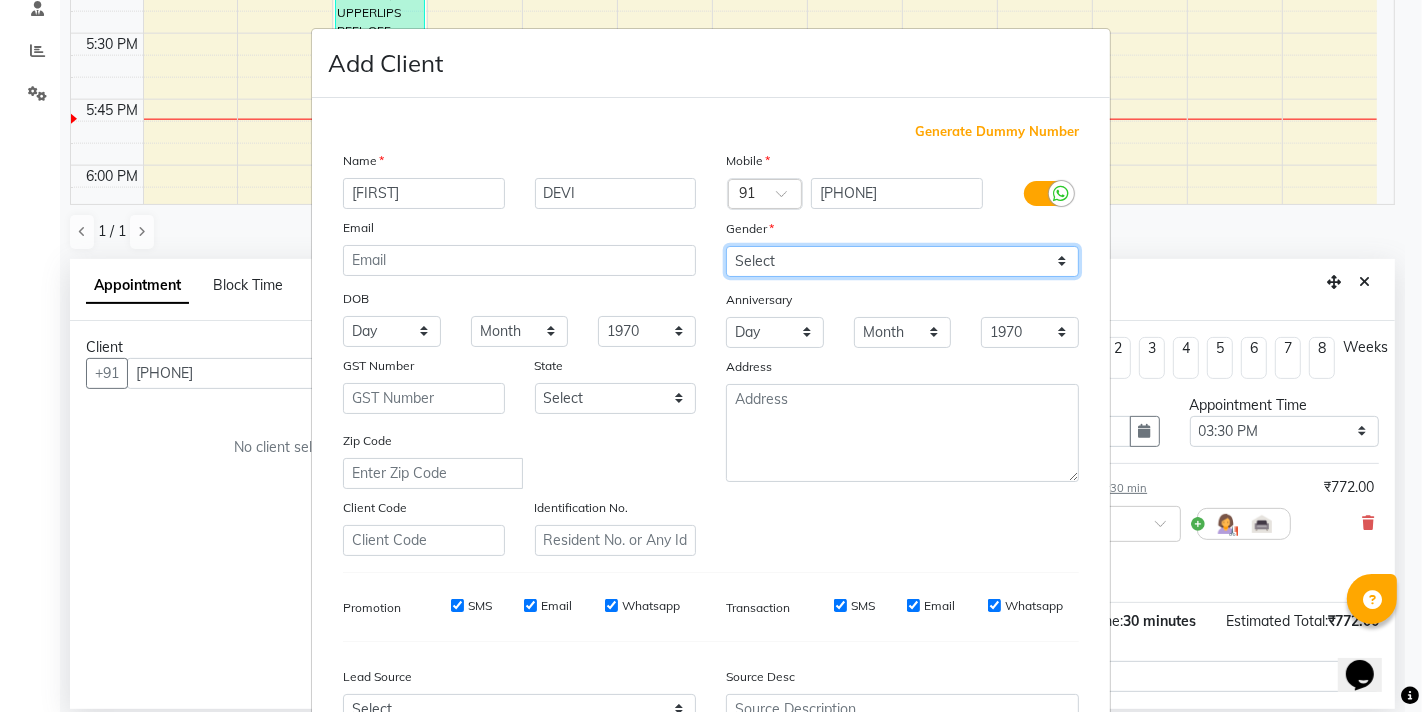click on "Select Male Female Other Prefer Not To Say" at bounding box center [902, 261] 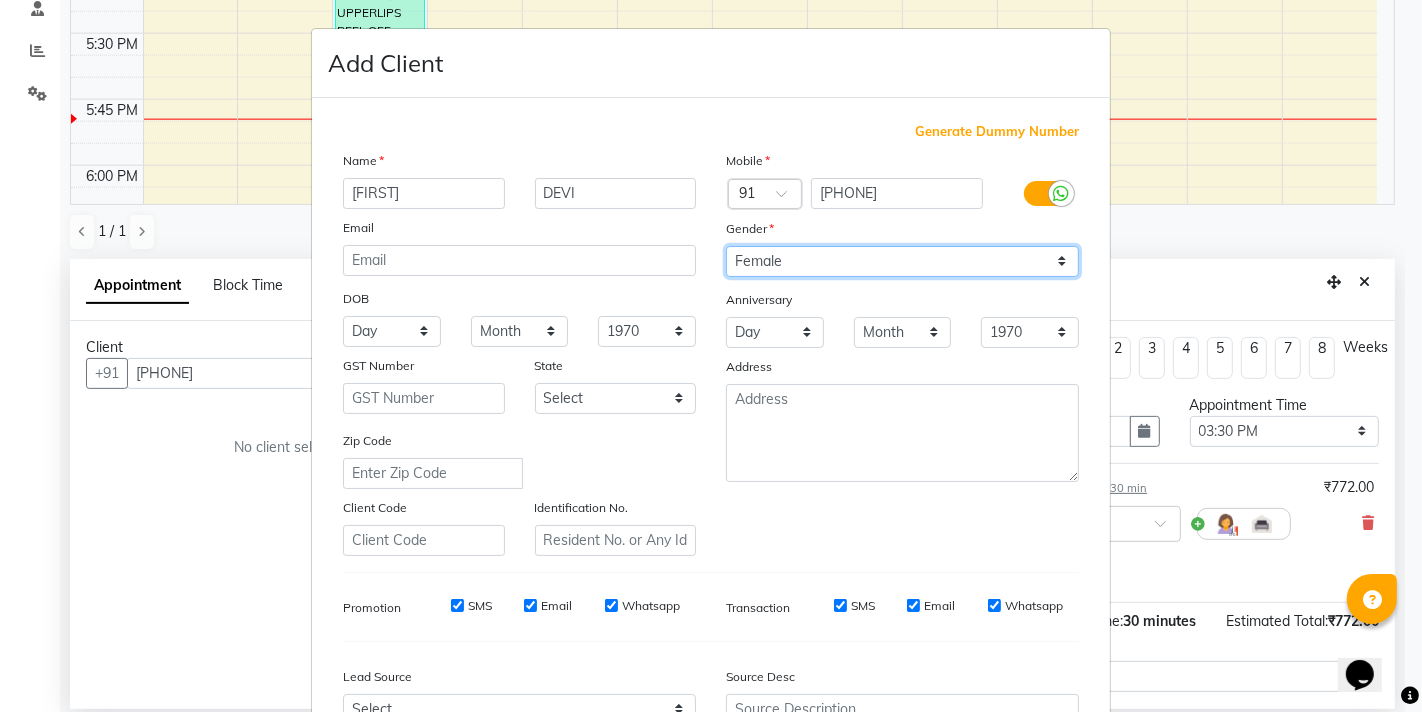 click on "Select Male Female Other Prefer Not To Say" at bounding box center [902, 261] 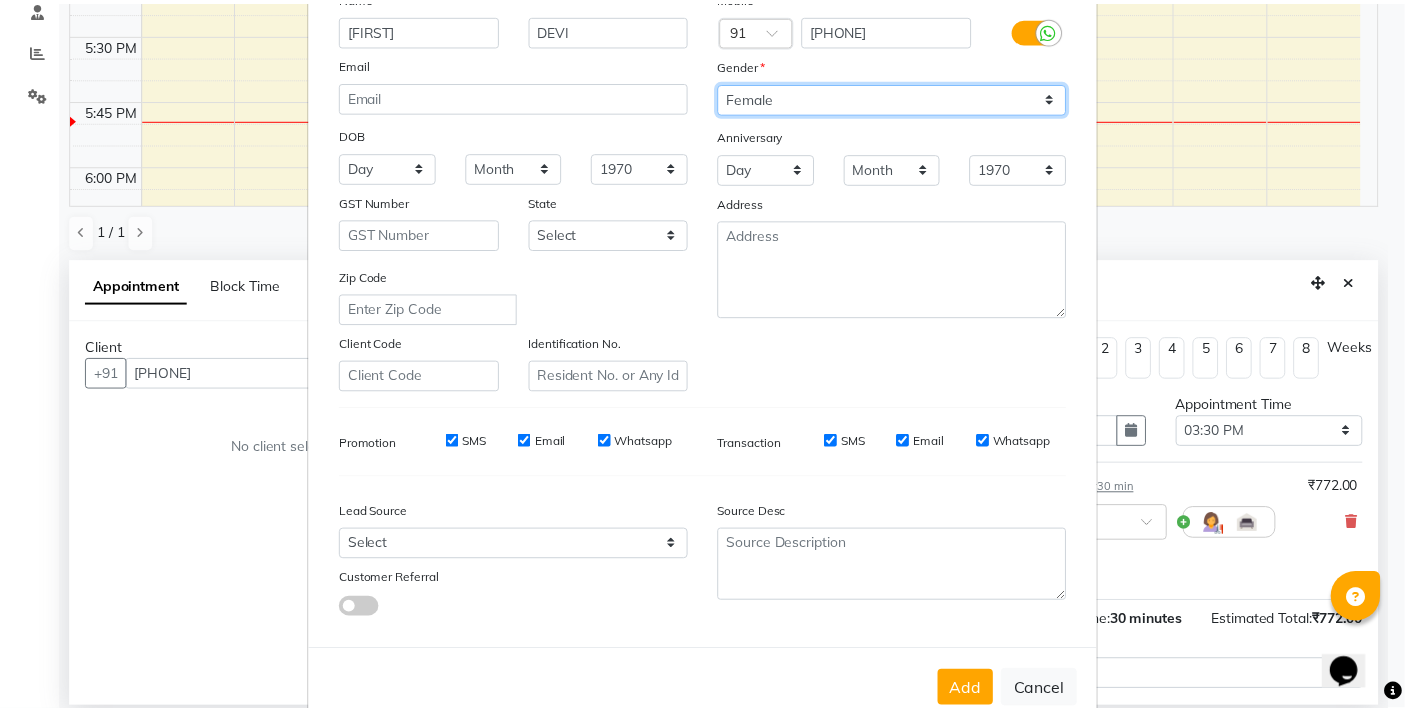 scroll, scrollTop: 212, scrollLeft: 0, axis: vertical 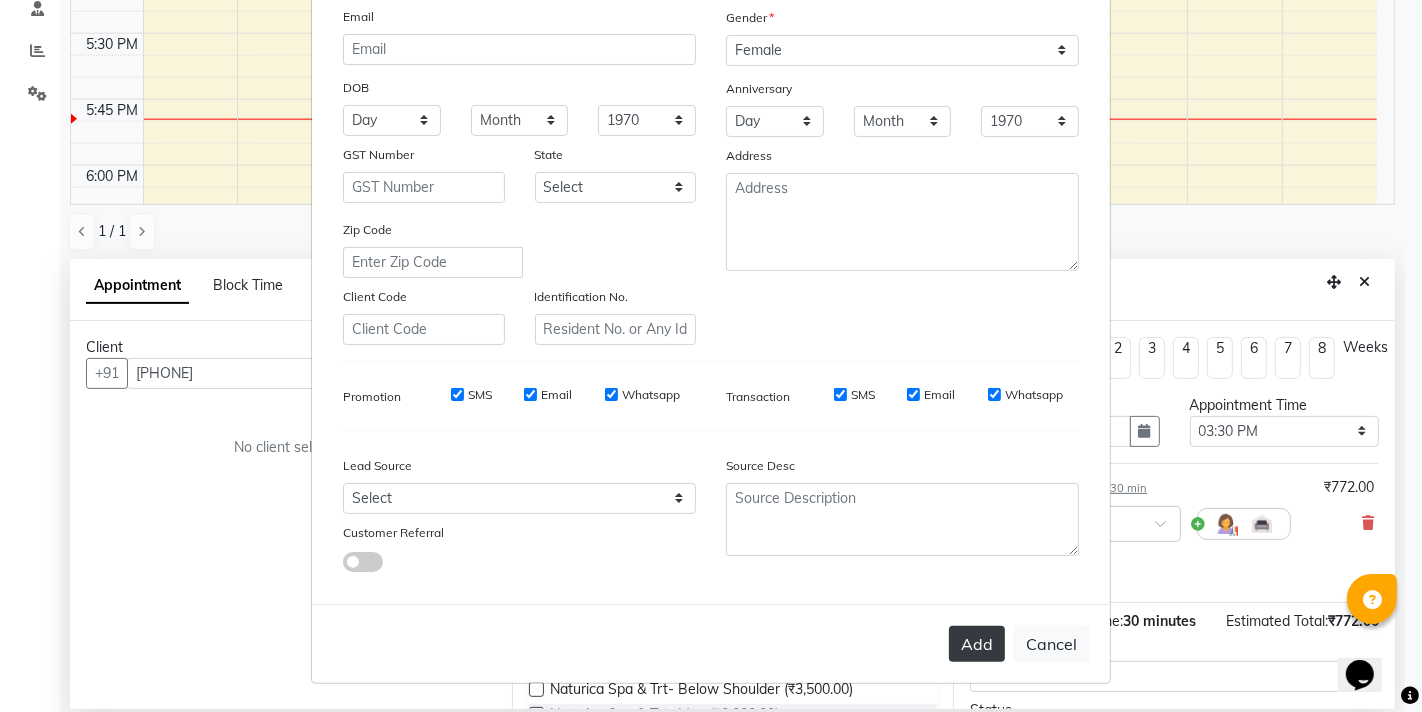 click on "Add" at bounding box center (977, 644) 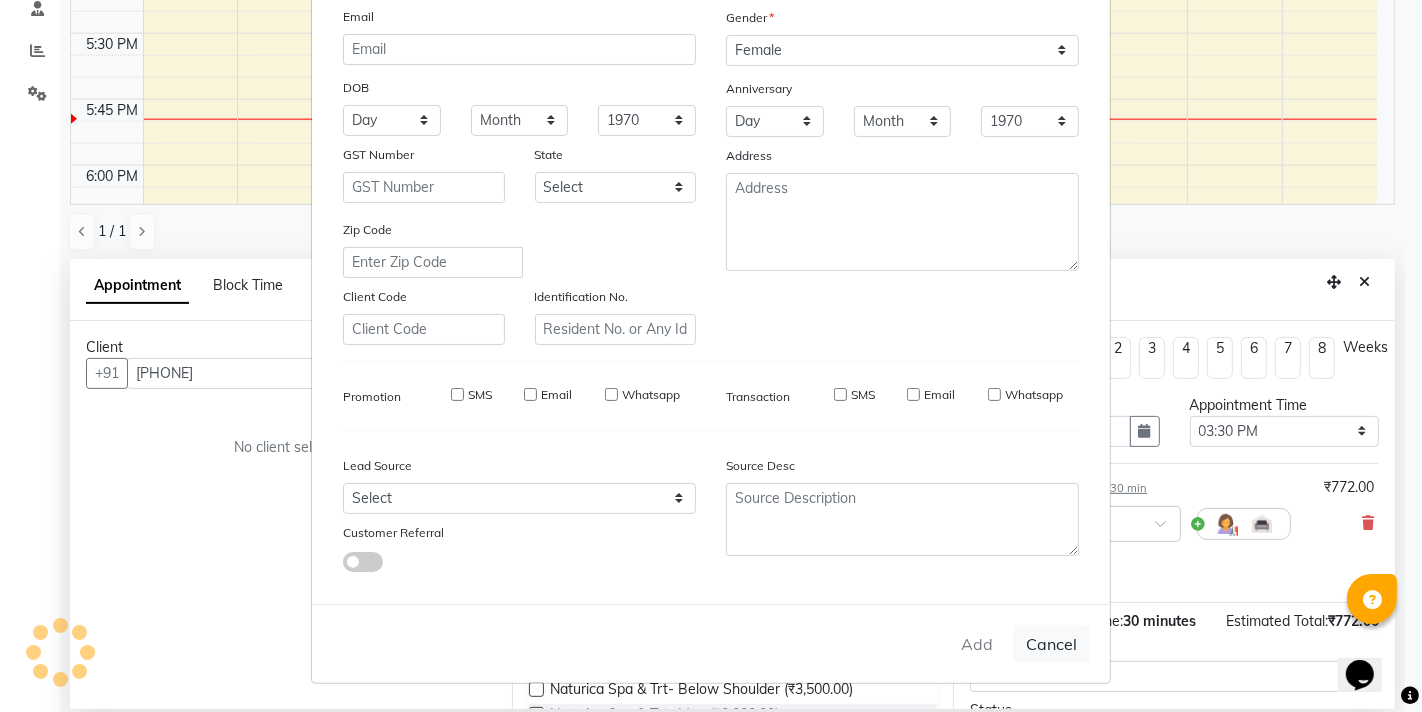 type on "96******73" 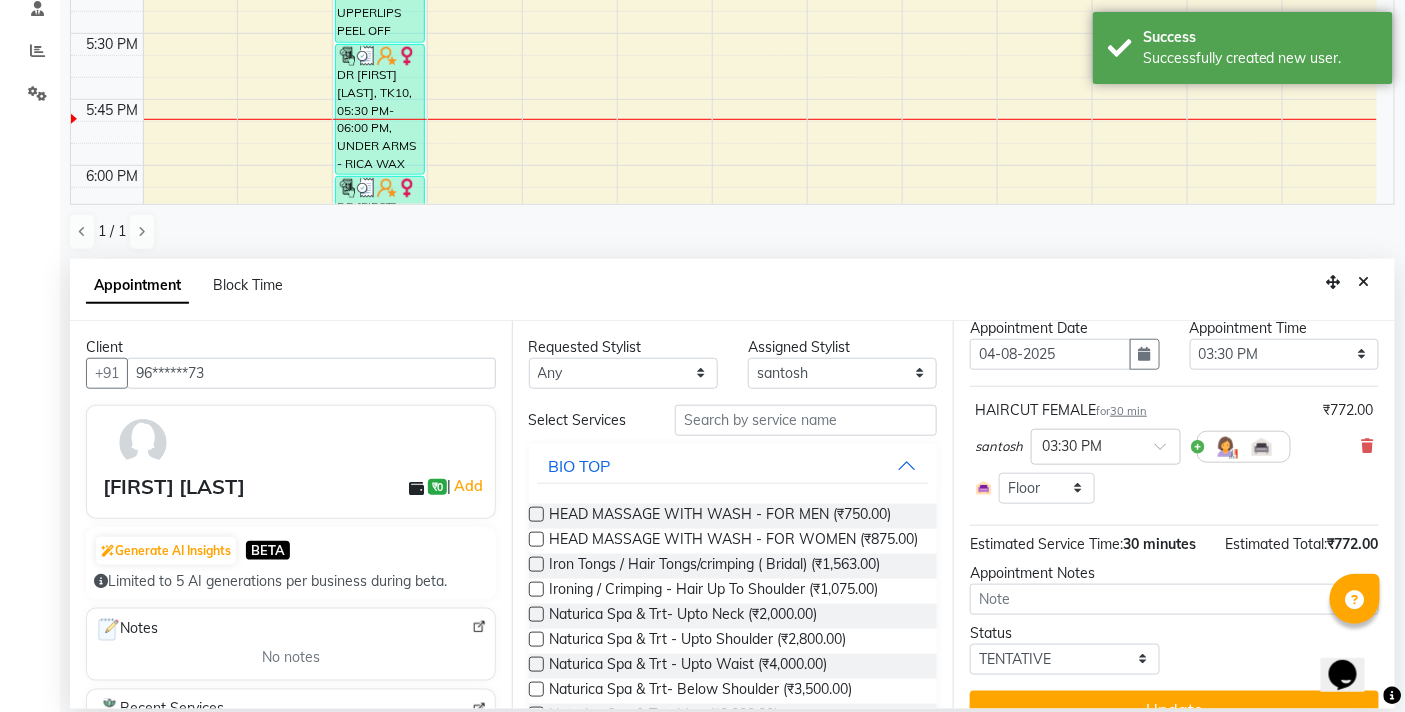 scroll, scrollTop: 132, scrollLeft: 0, axis: vertical 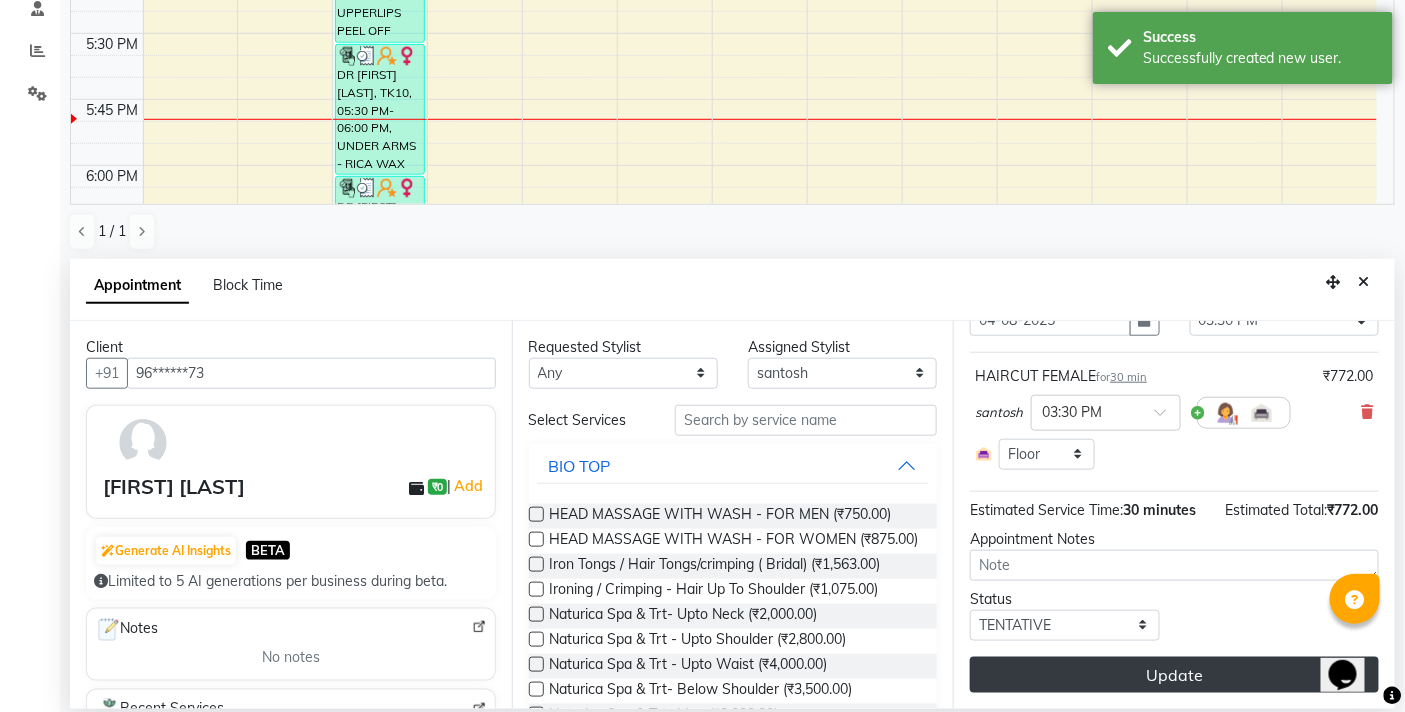 click on "Update" at bounding box center [1174, 675] 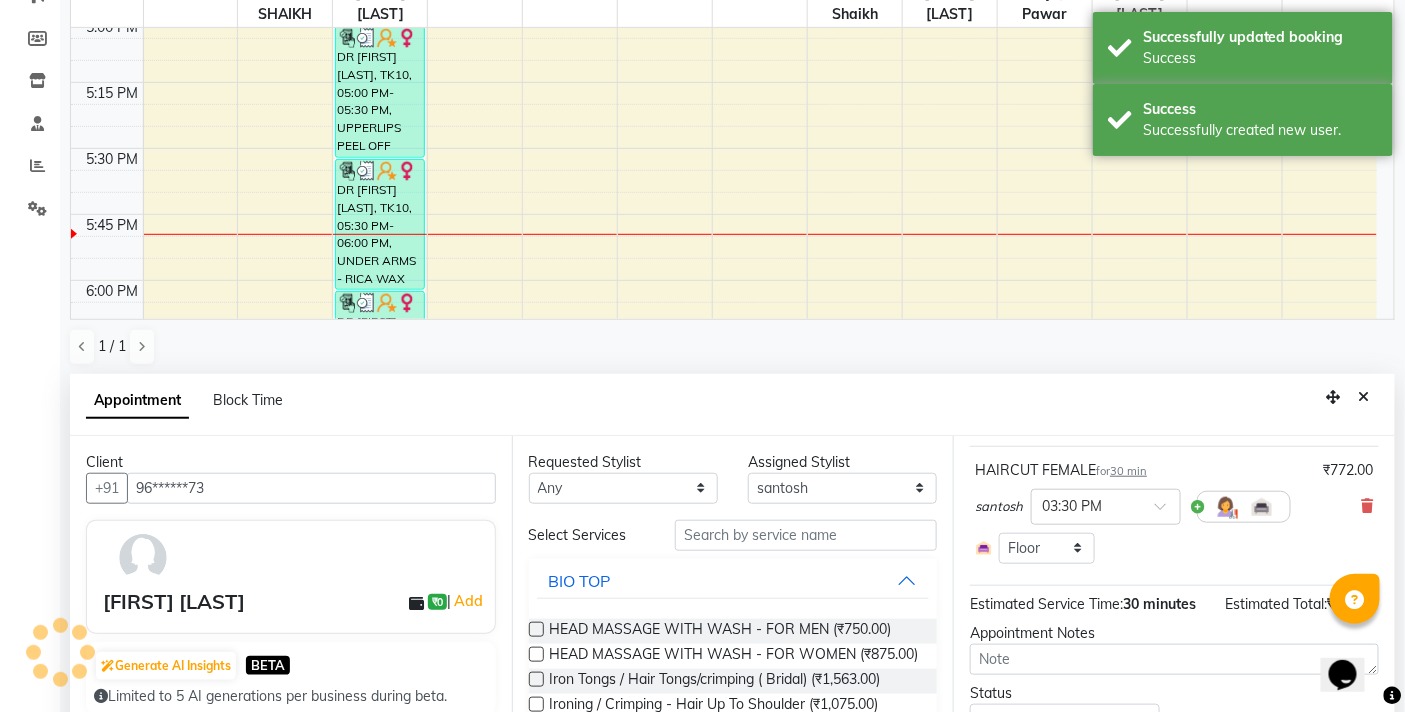 scroll, scrollTop: 0, scrollLeft: 0, axis: both 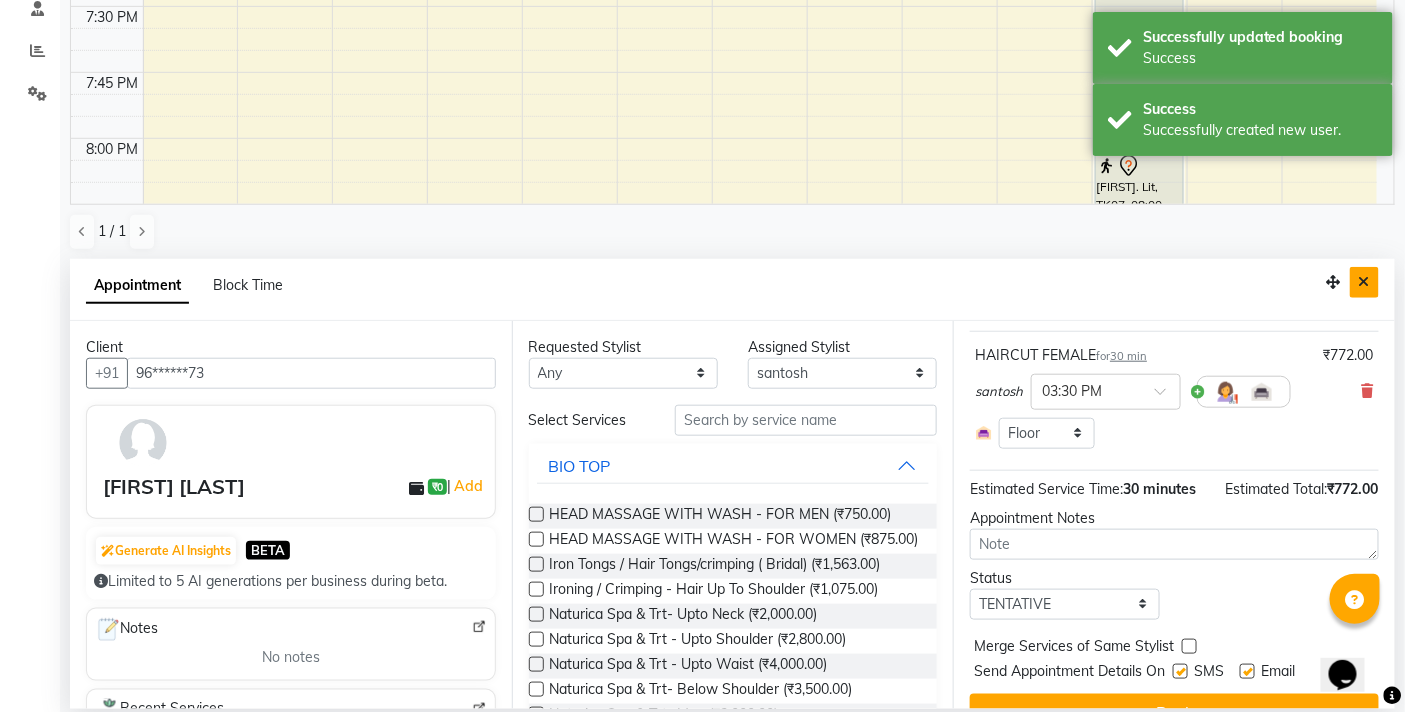 click at bounding box center [1364, 282] 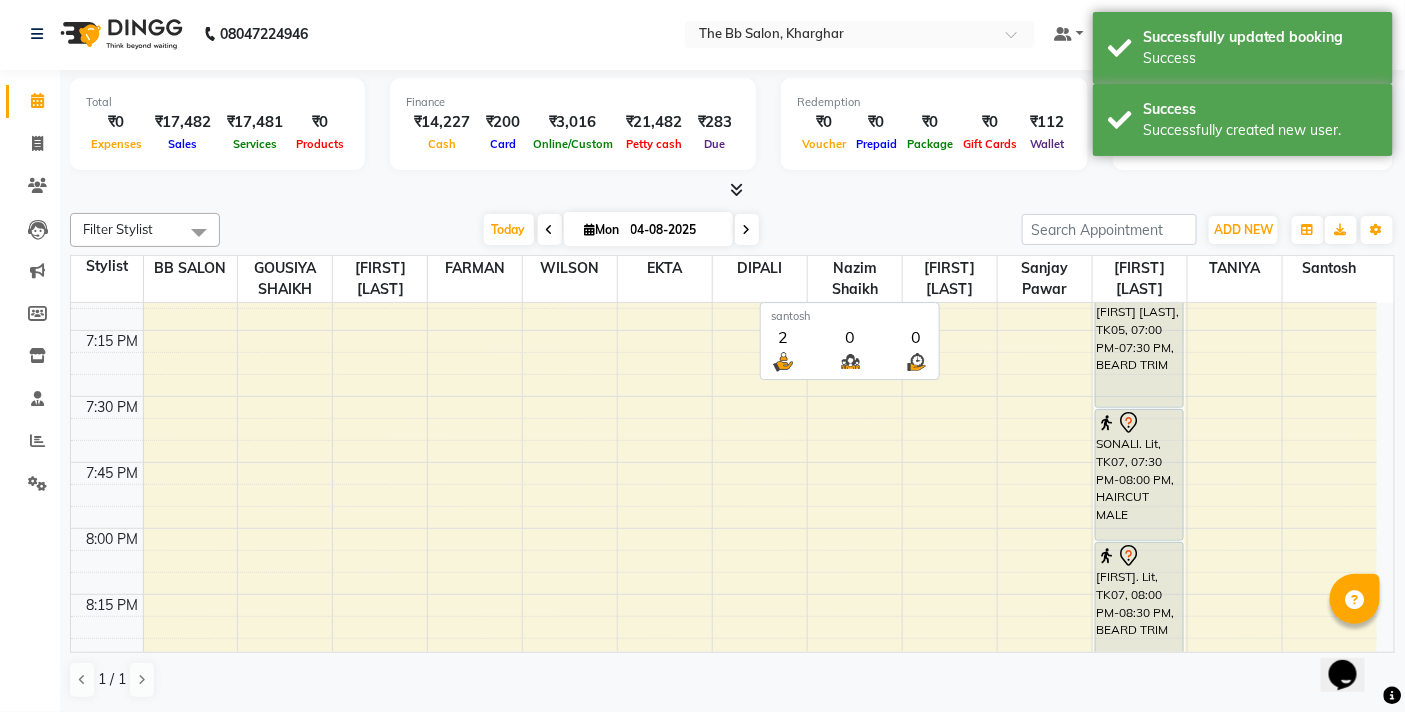scroll, scrollTop: 1, scrollLeft: 0, axis: vertical 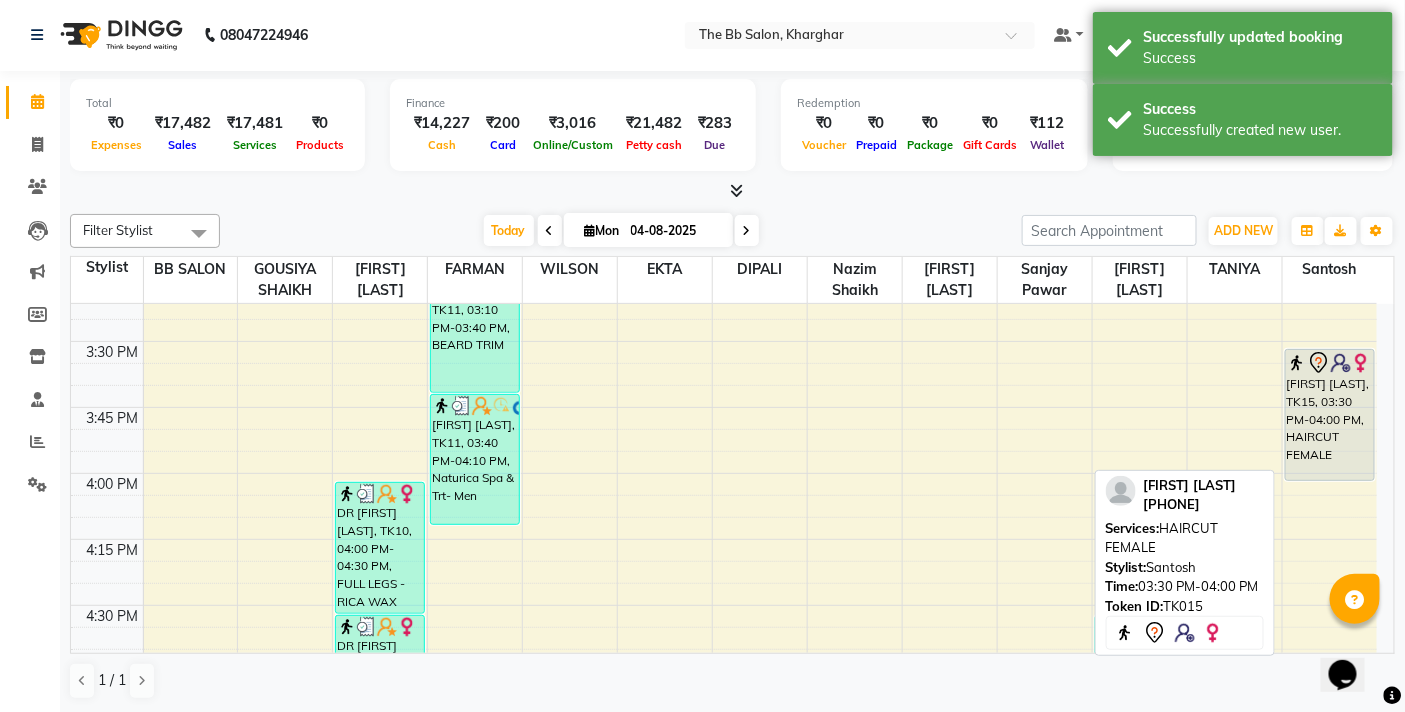 click on "[FIRST] [LAST], TK15, 03:30 PM-04:00 PM, HAIRCUT FEMALE" at bounding box center (1330, 415) 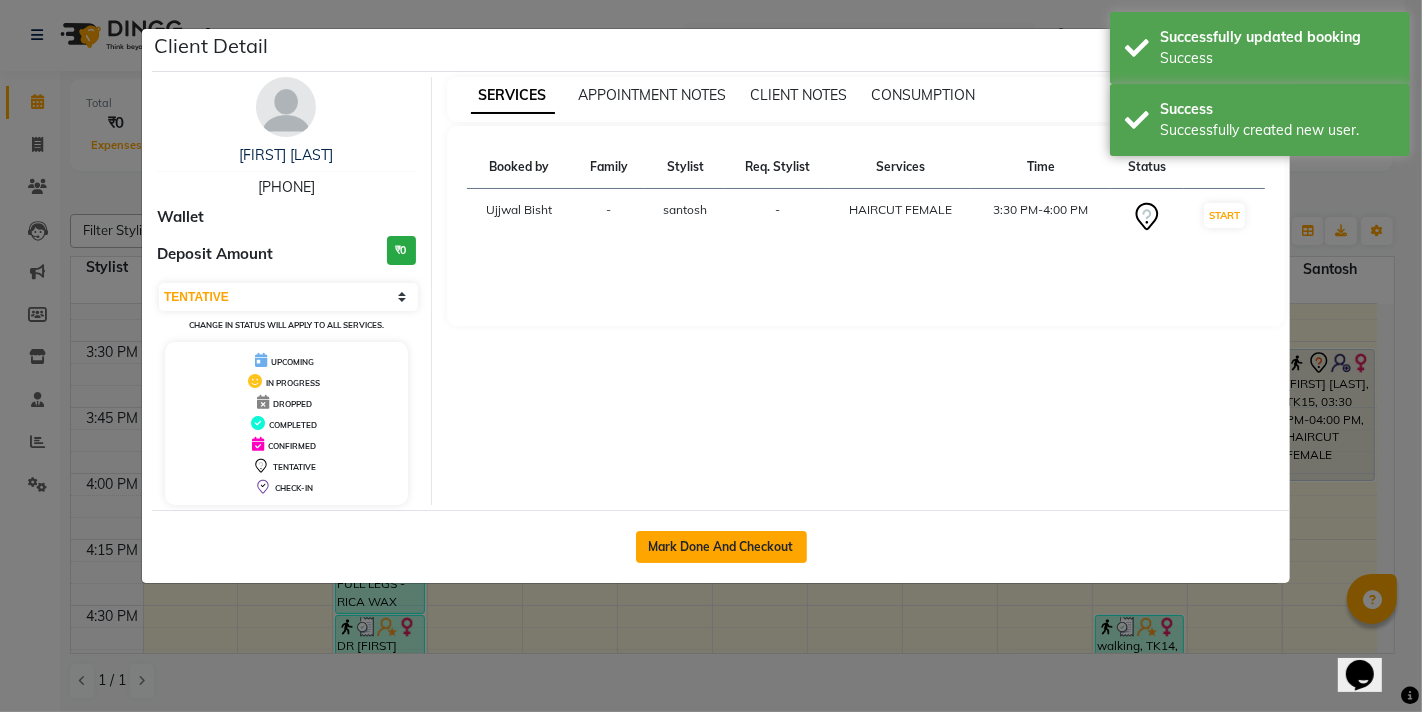 click on "Mark Done And Checkout" 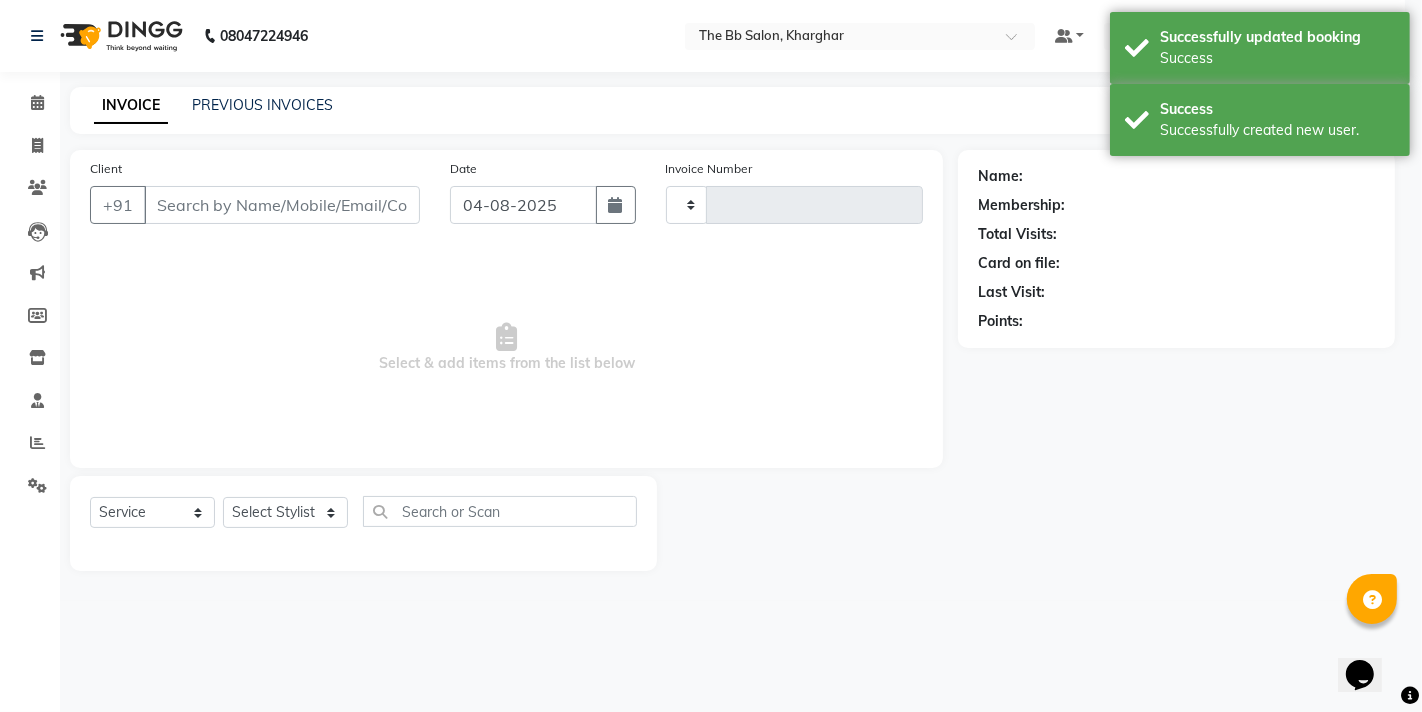 select on "3" 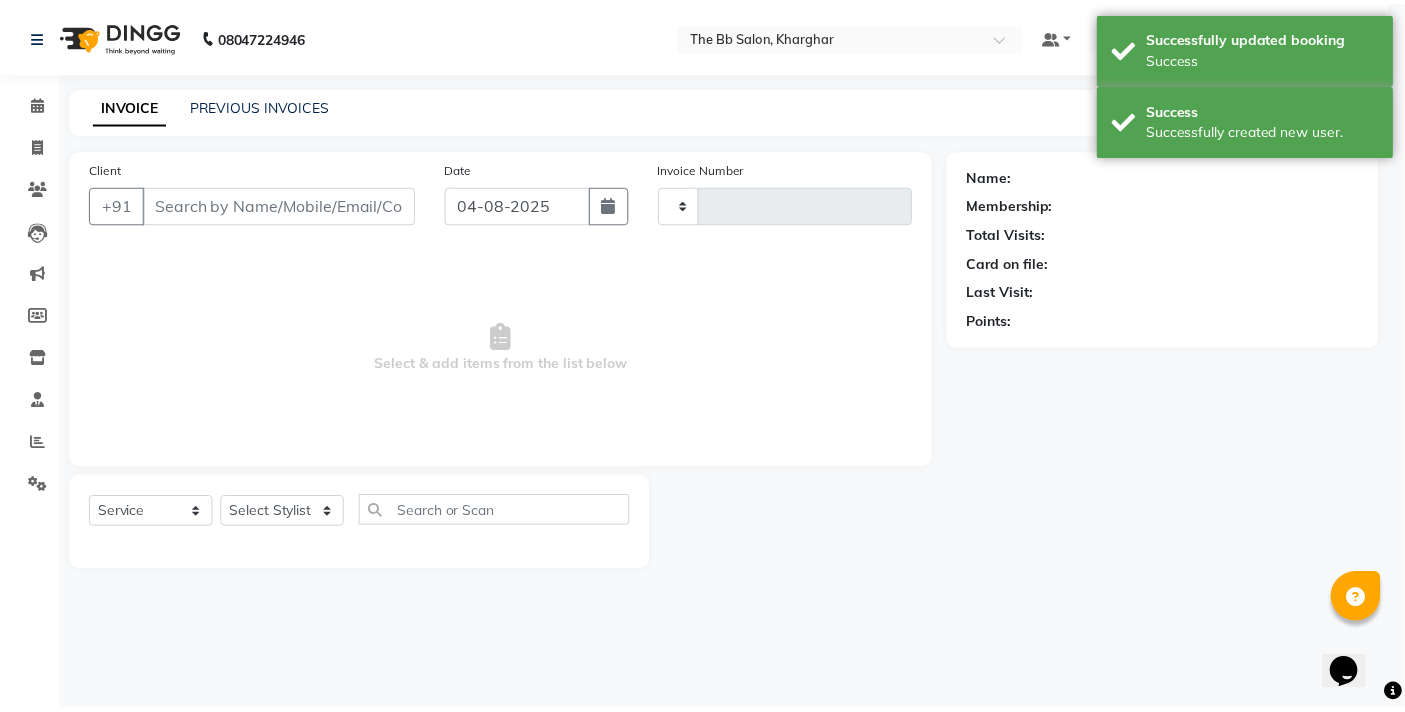 scroll, scrollTop: 0, scrollLeft: 0, axis: both 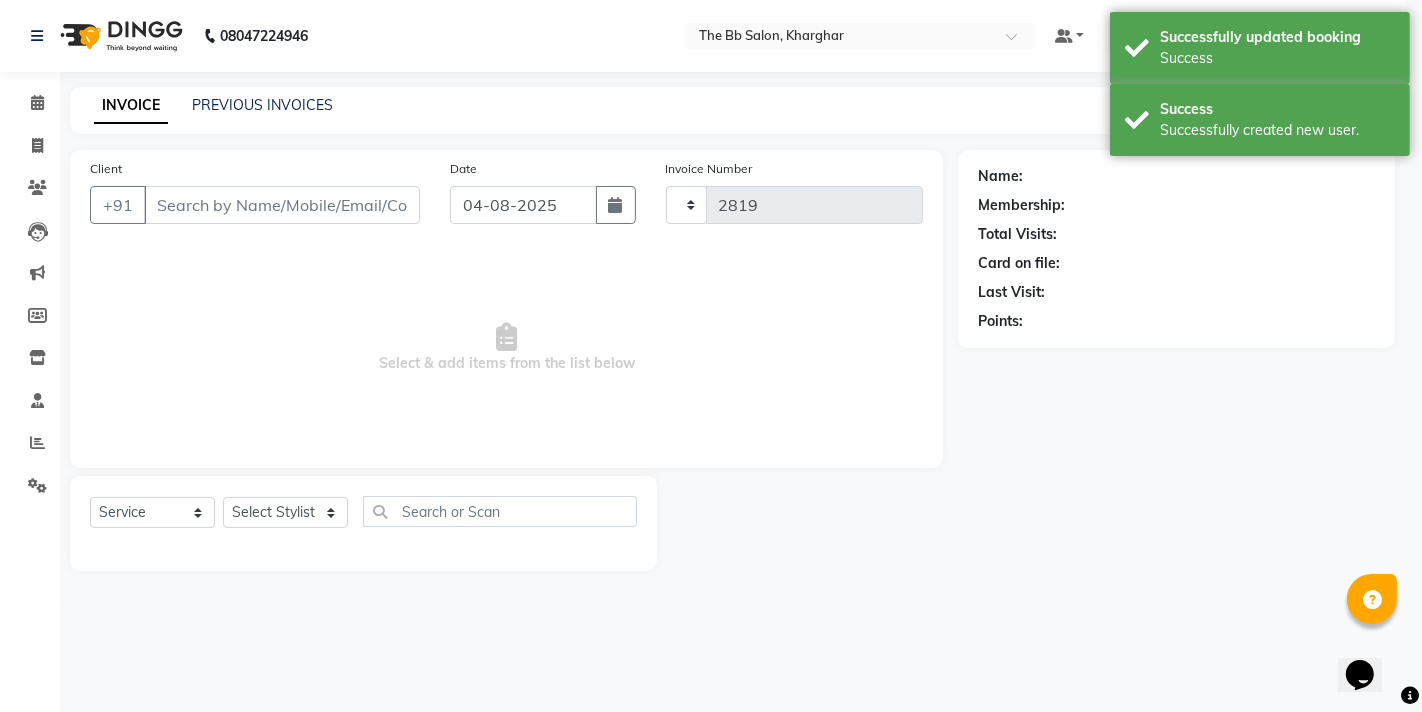 select on "6231" 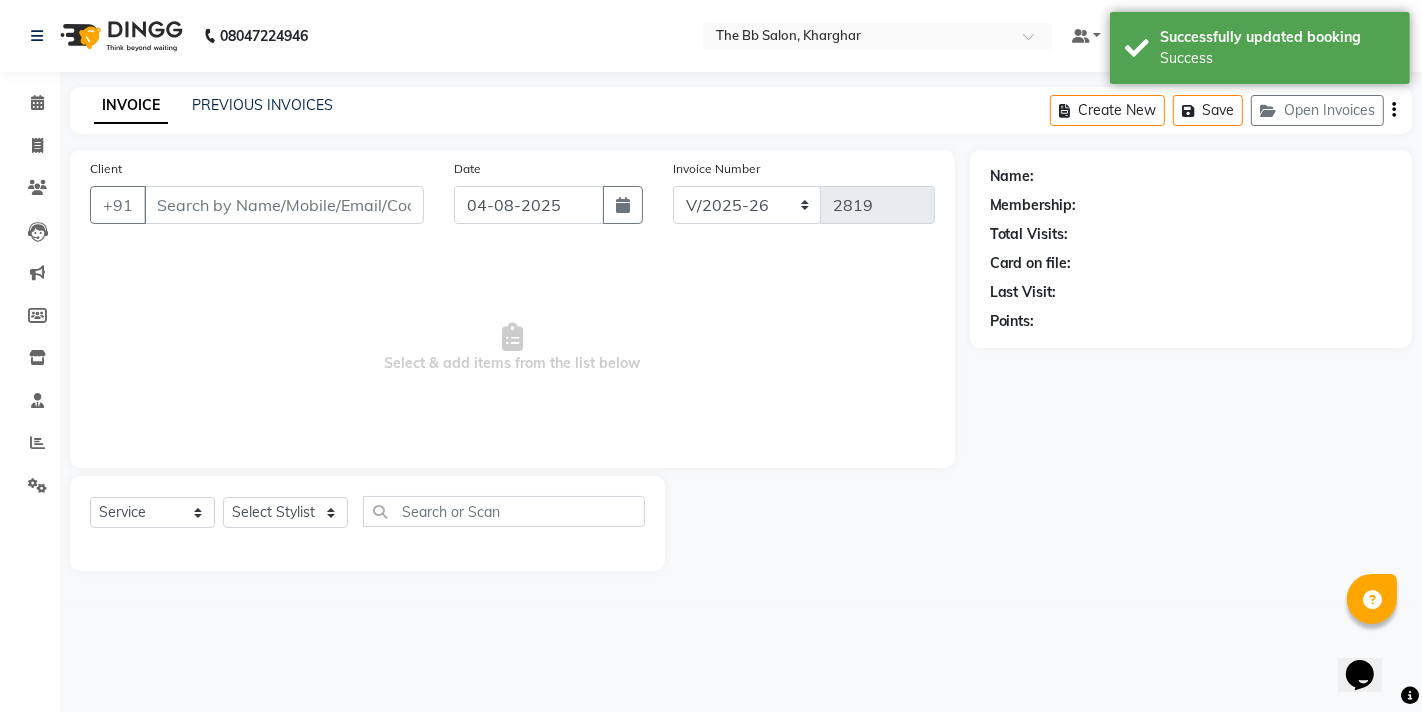 type on "96******73" 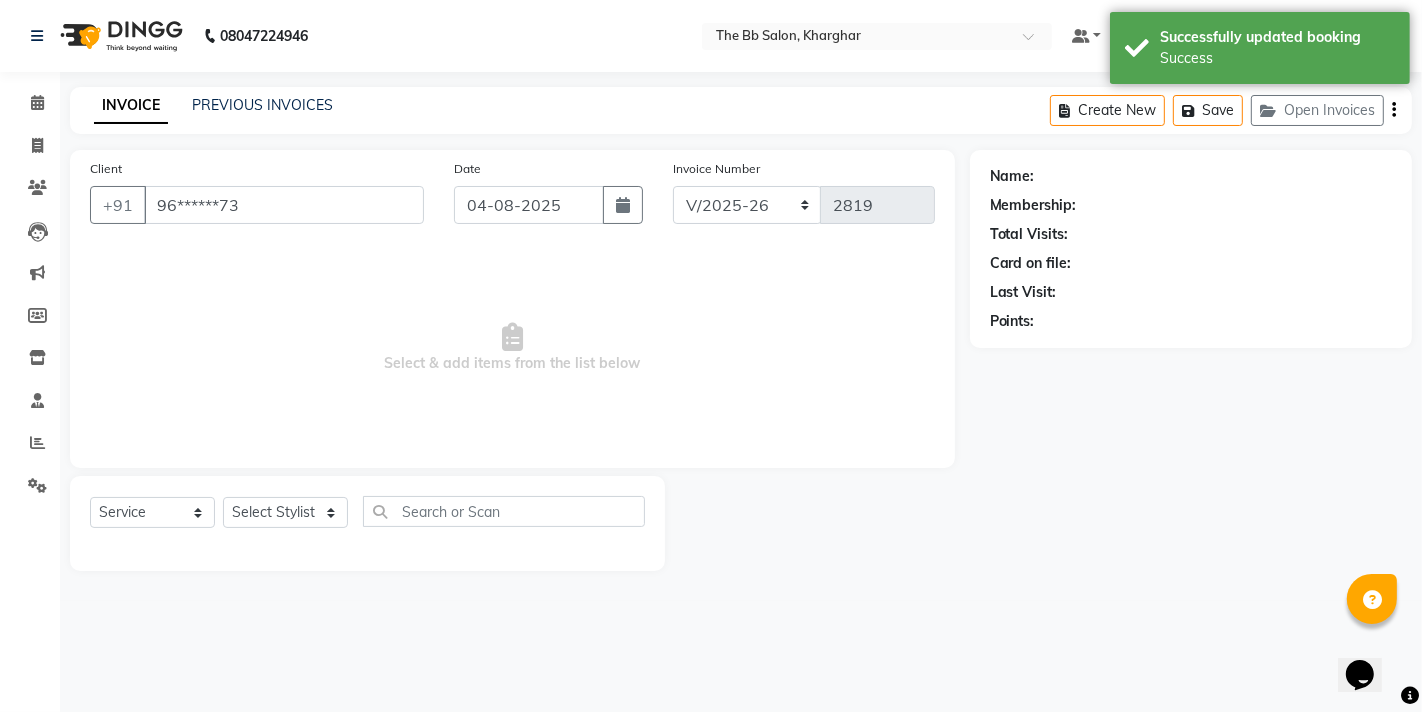 select on "87288" 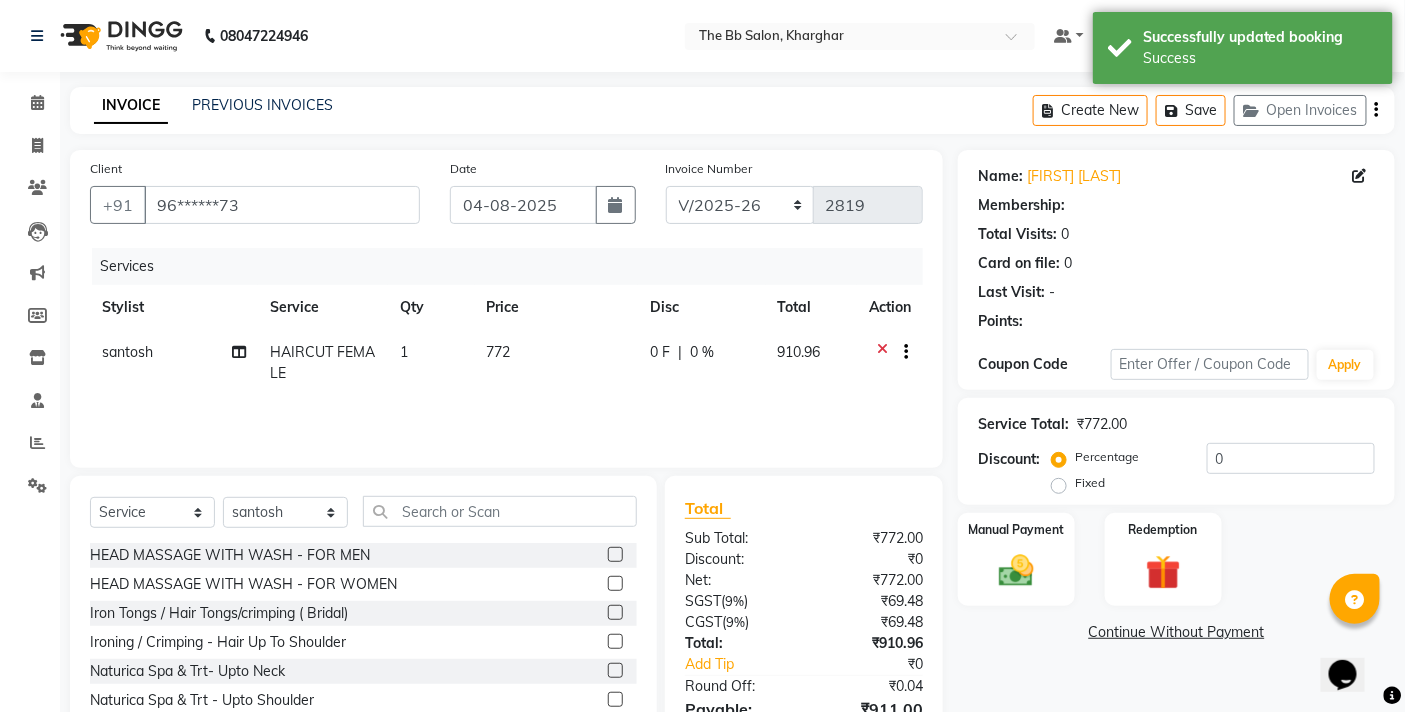 select on "1: Object" 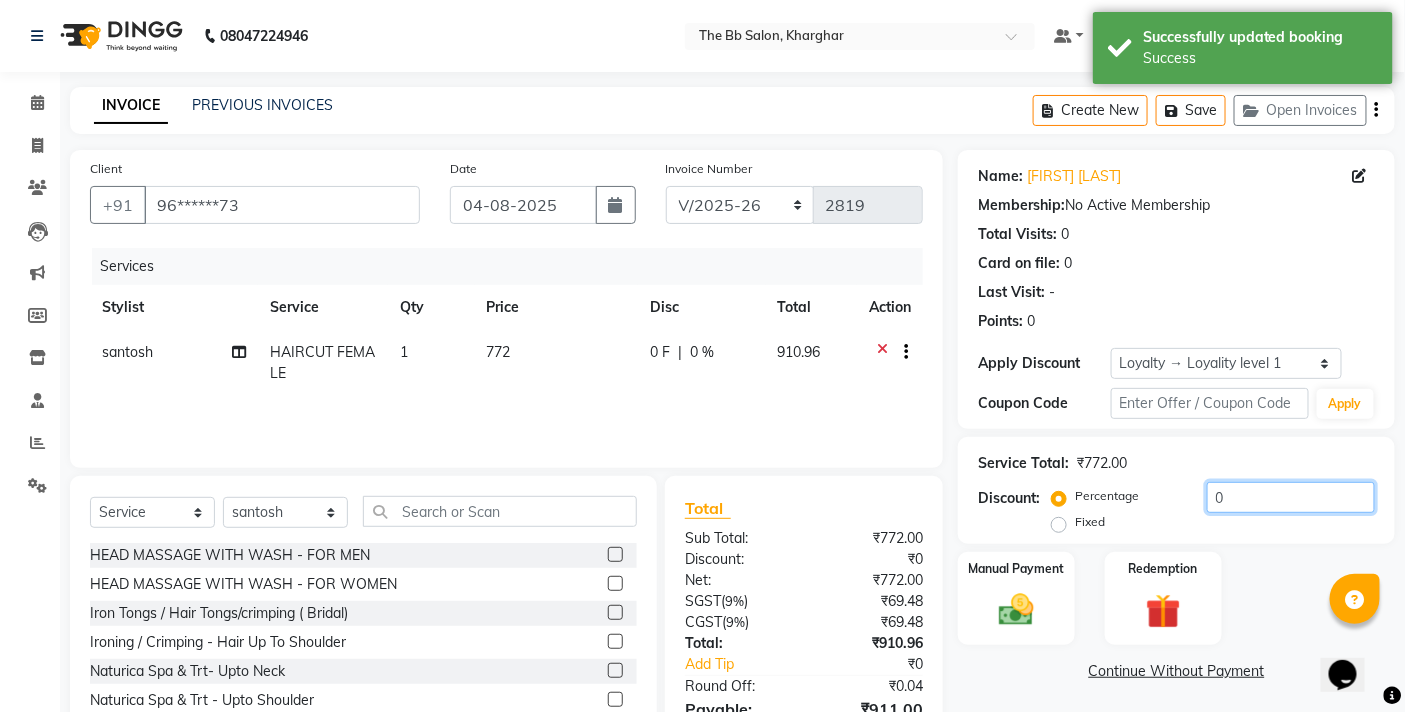 click on "0" 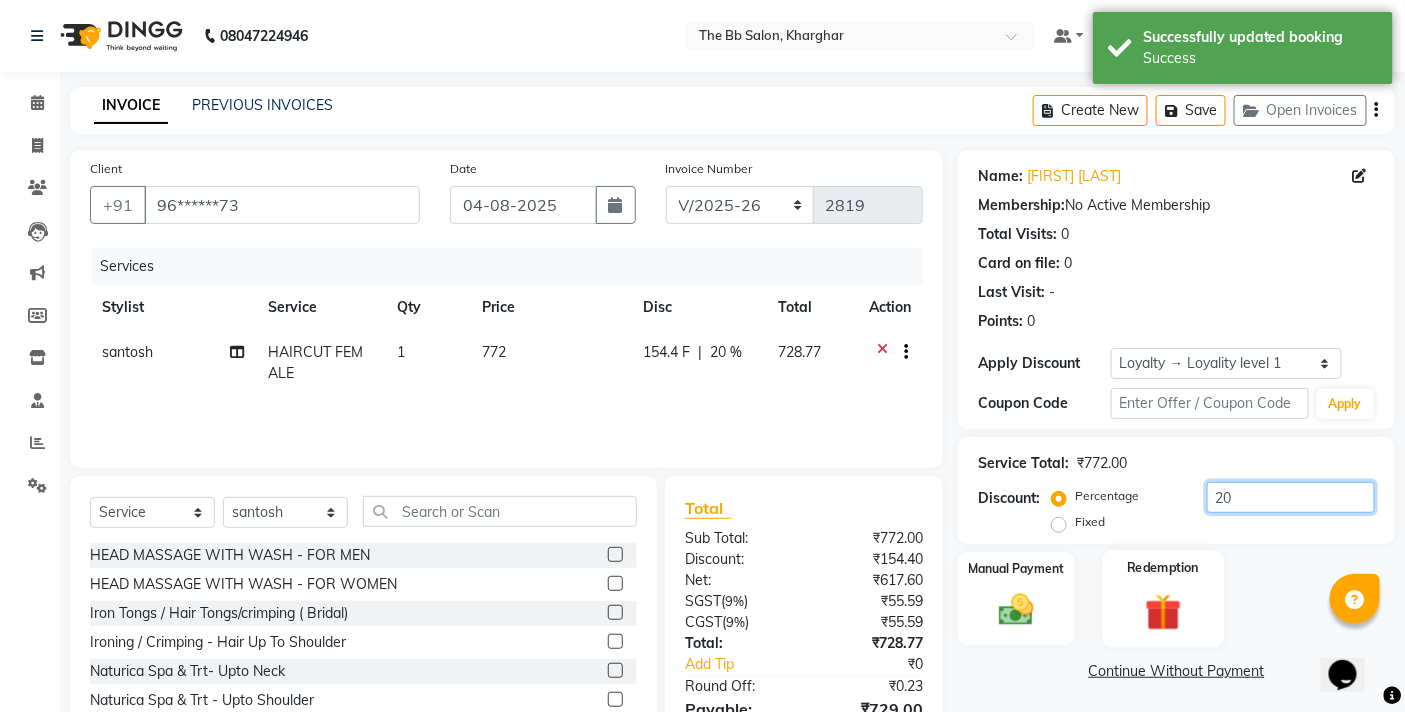 scroll, scrollTop: 108, scrollLeft: 0, axis: vertical 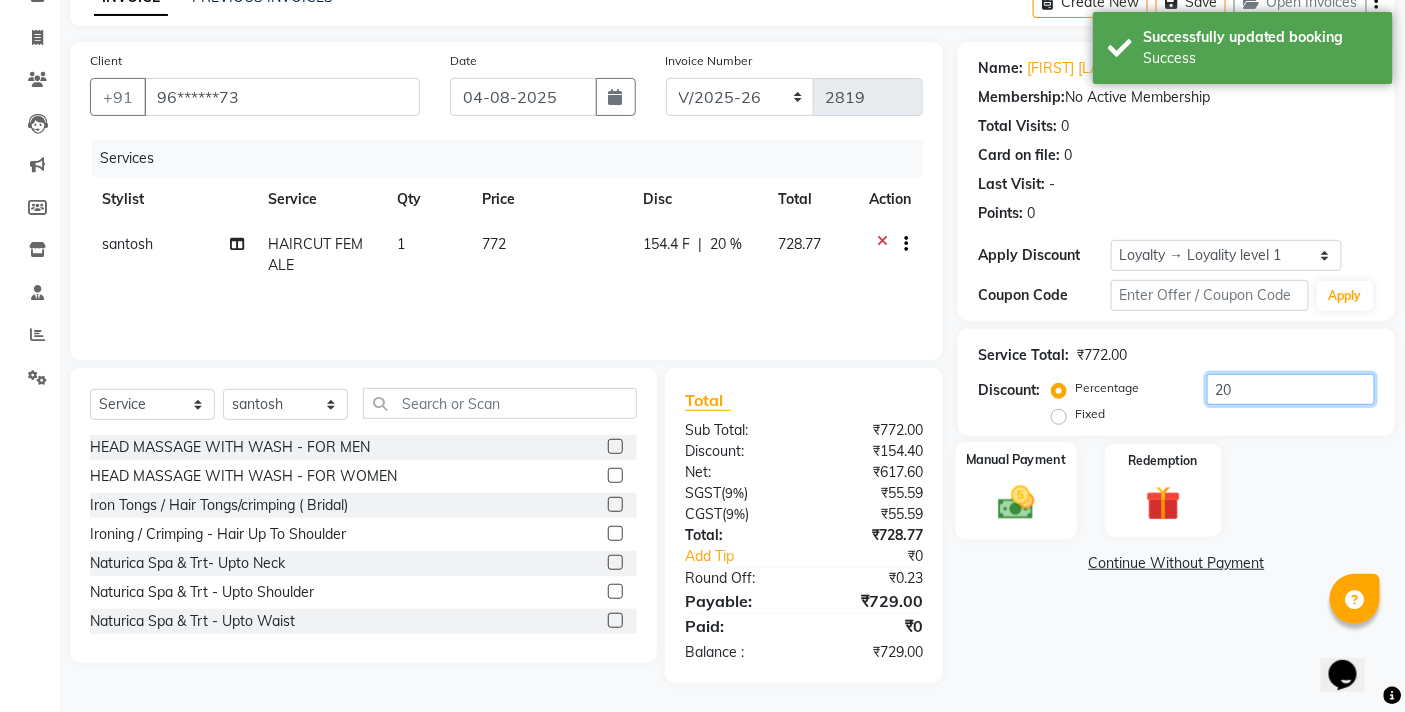 type on "20" 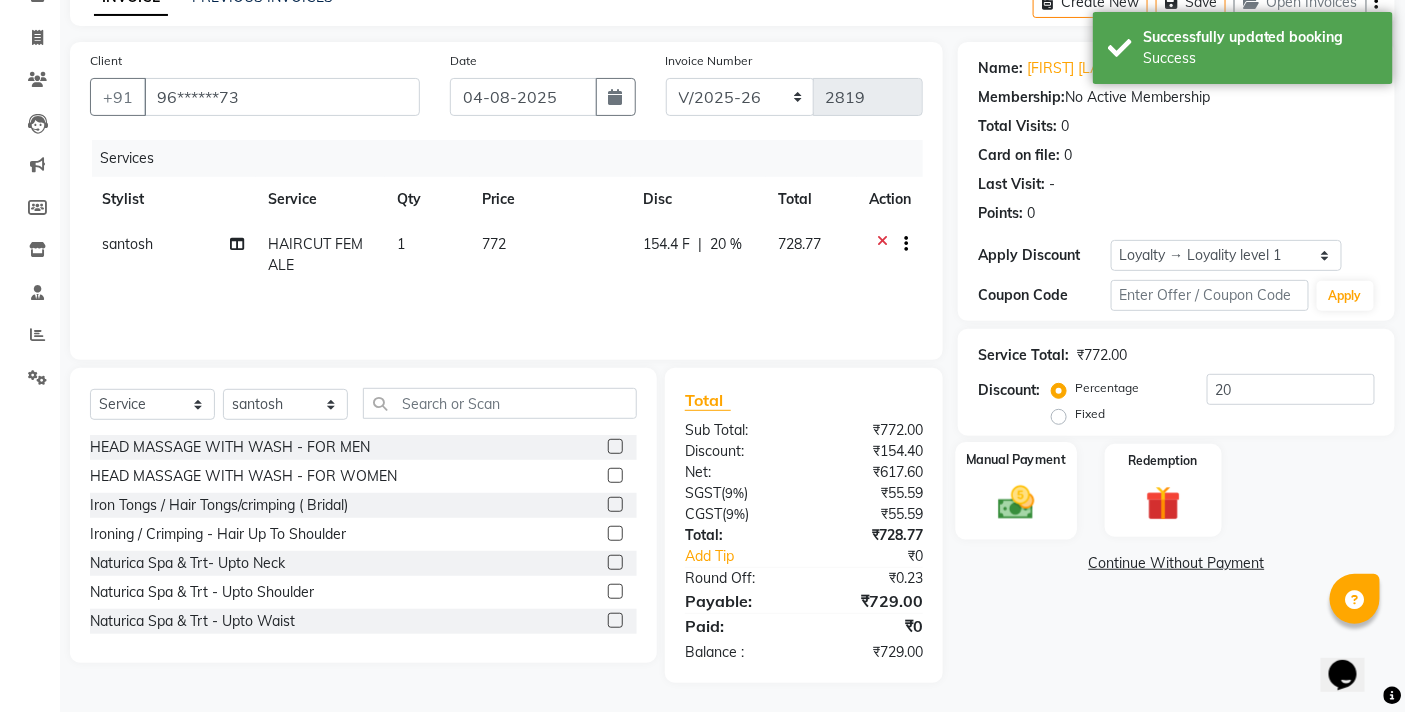 click on "Manual Payment" 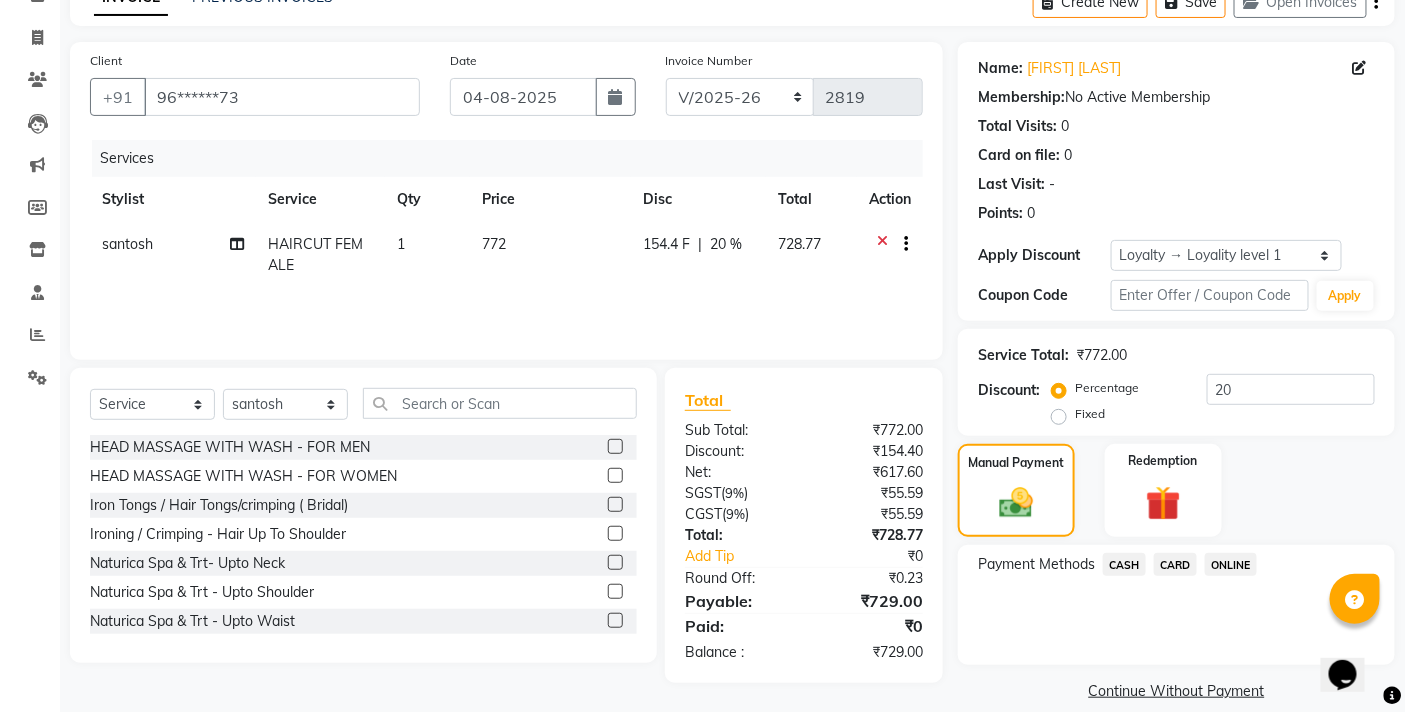 click on "ONLINE" 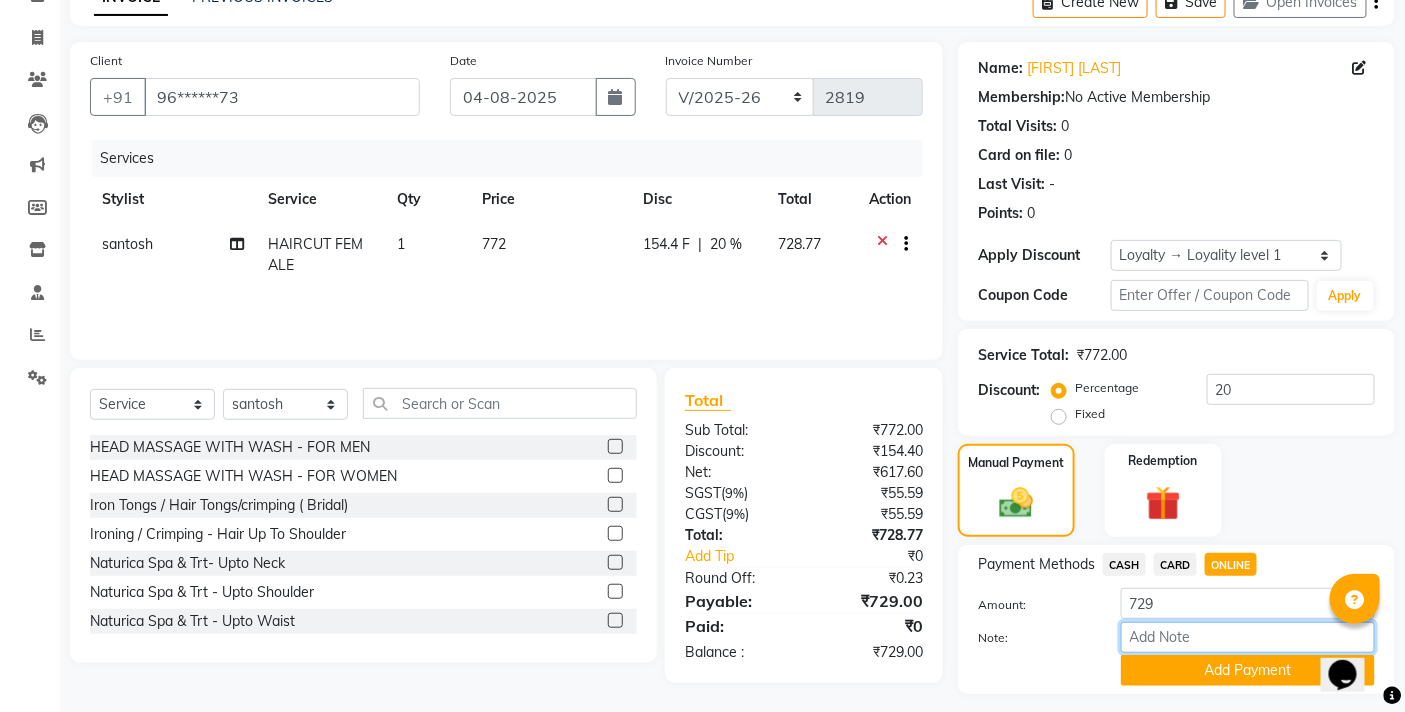 click on "Note:" at bounding box center (1248, 637) 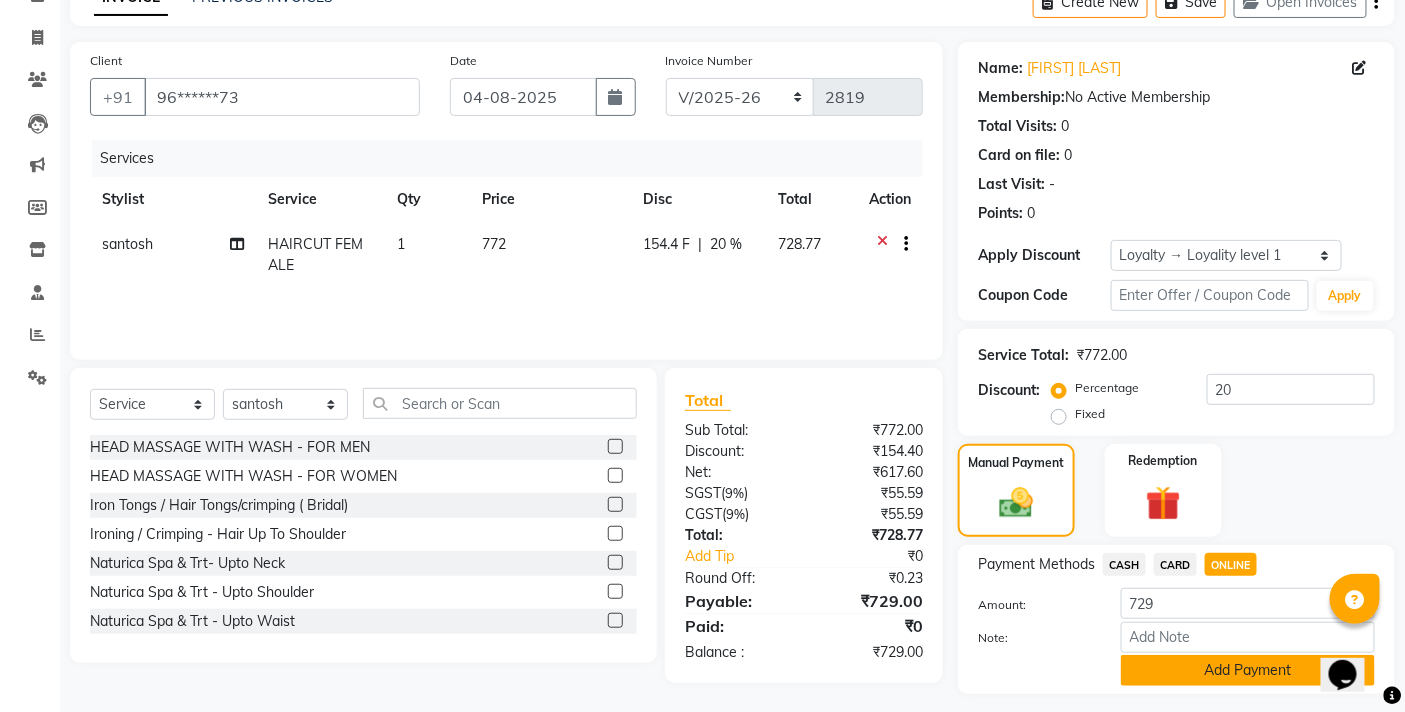 click on "Add Payment" 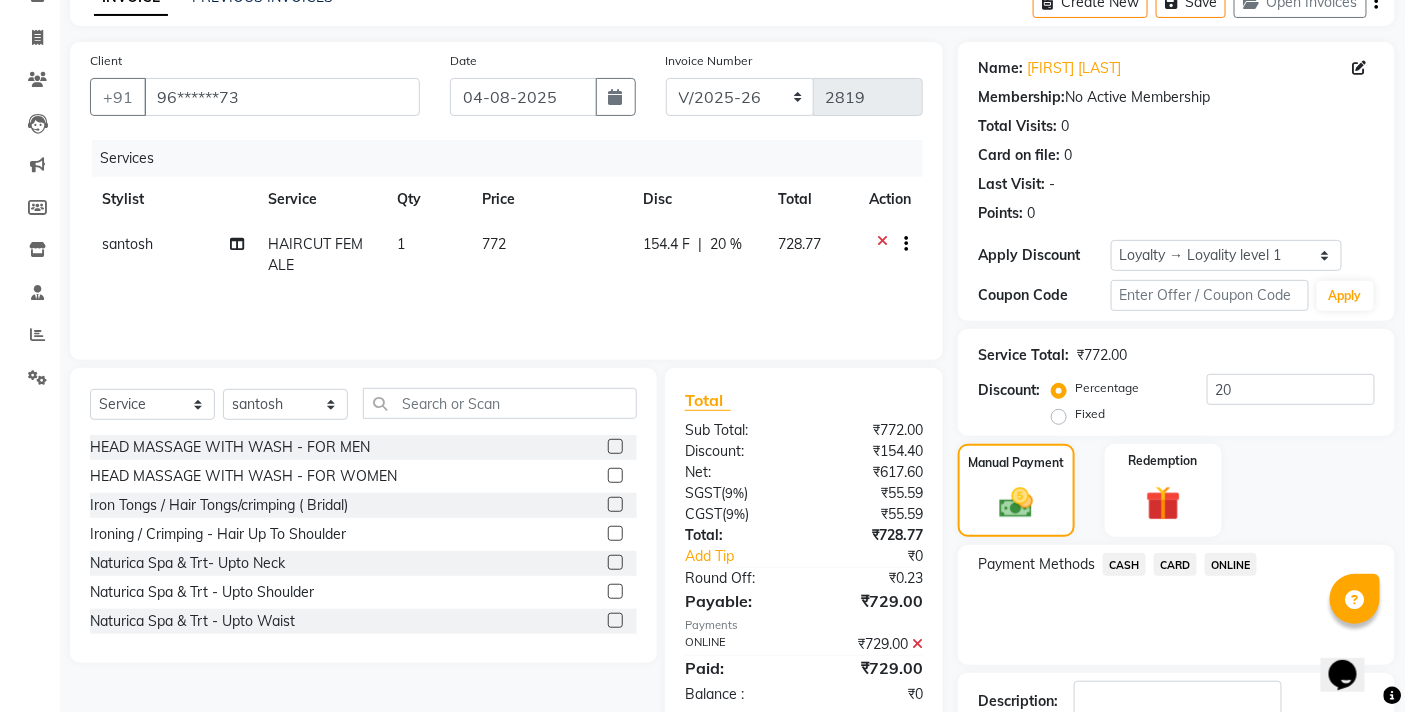 scroll, scrollTop: 250, scrollLeft: 0, axis: vertical 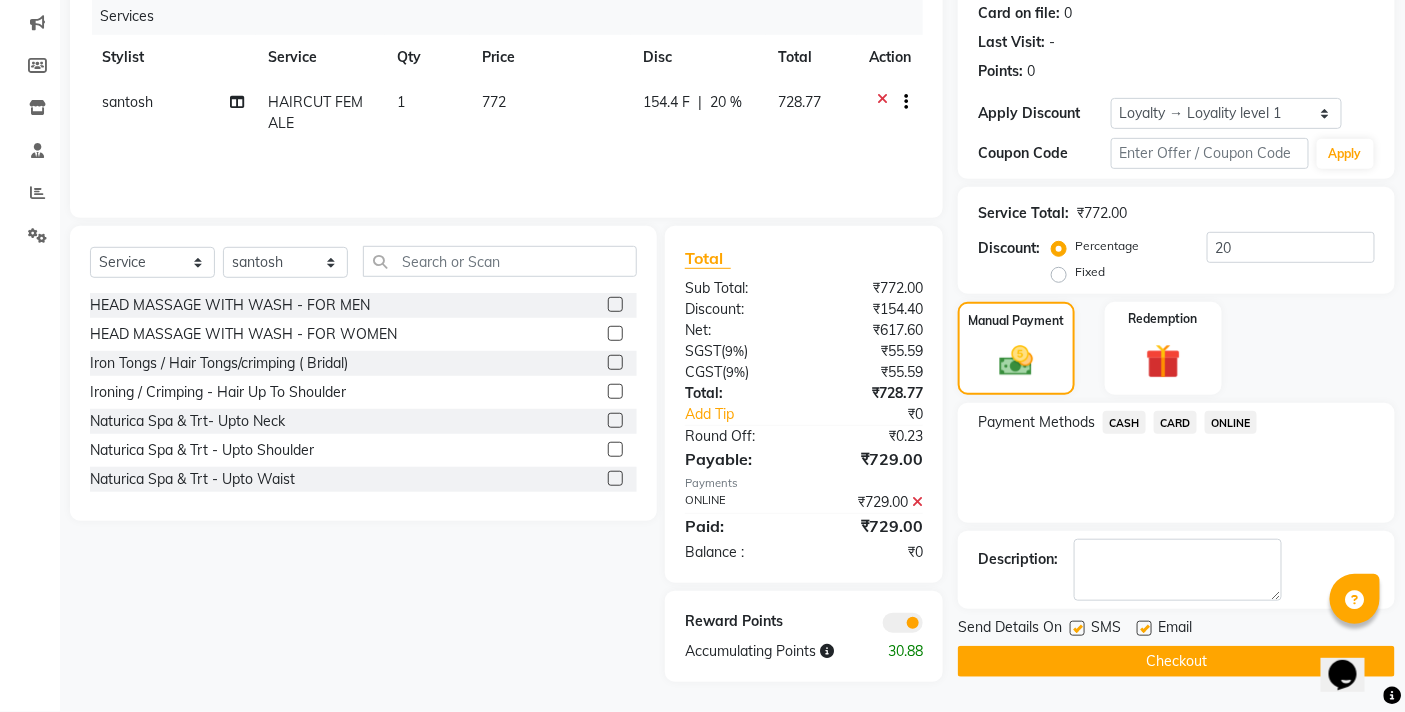 click on "Checkout" 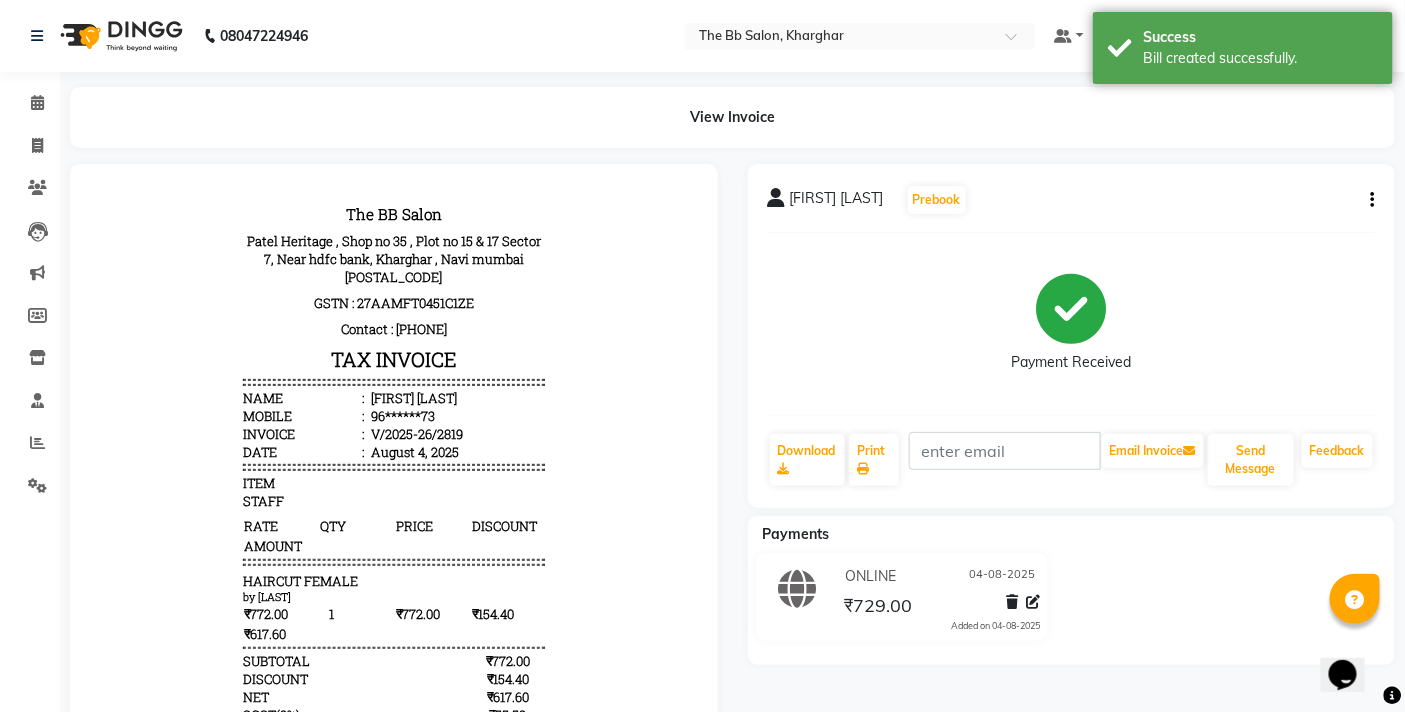 scroll, scrollTop: 0, scrollLeft: 0, axis: both 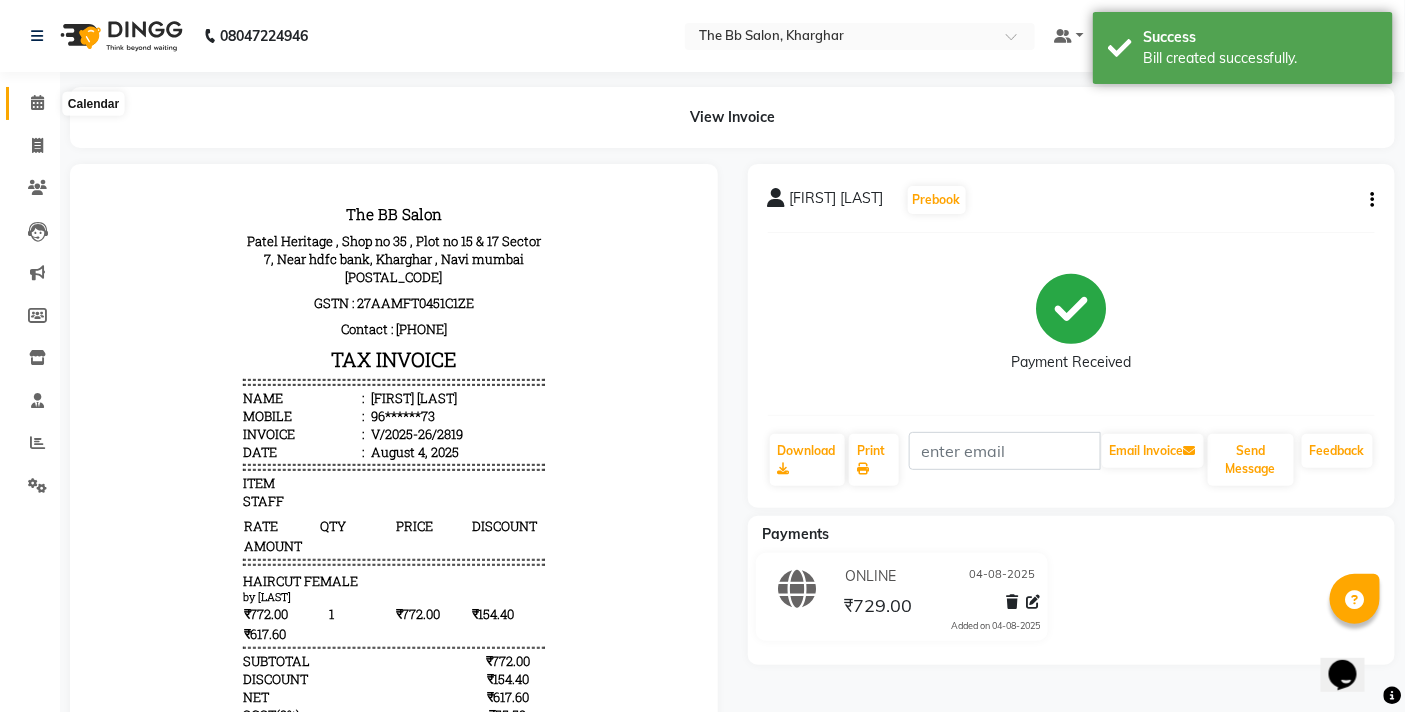 click 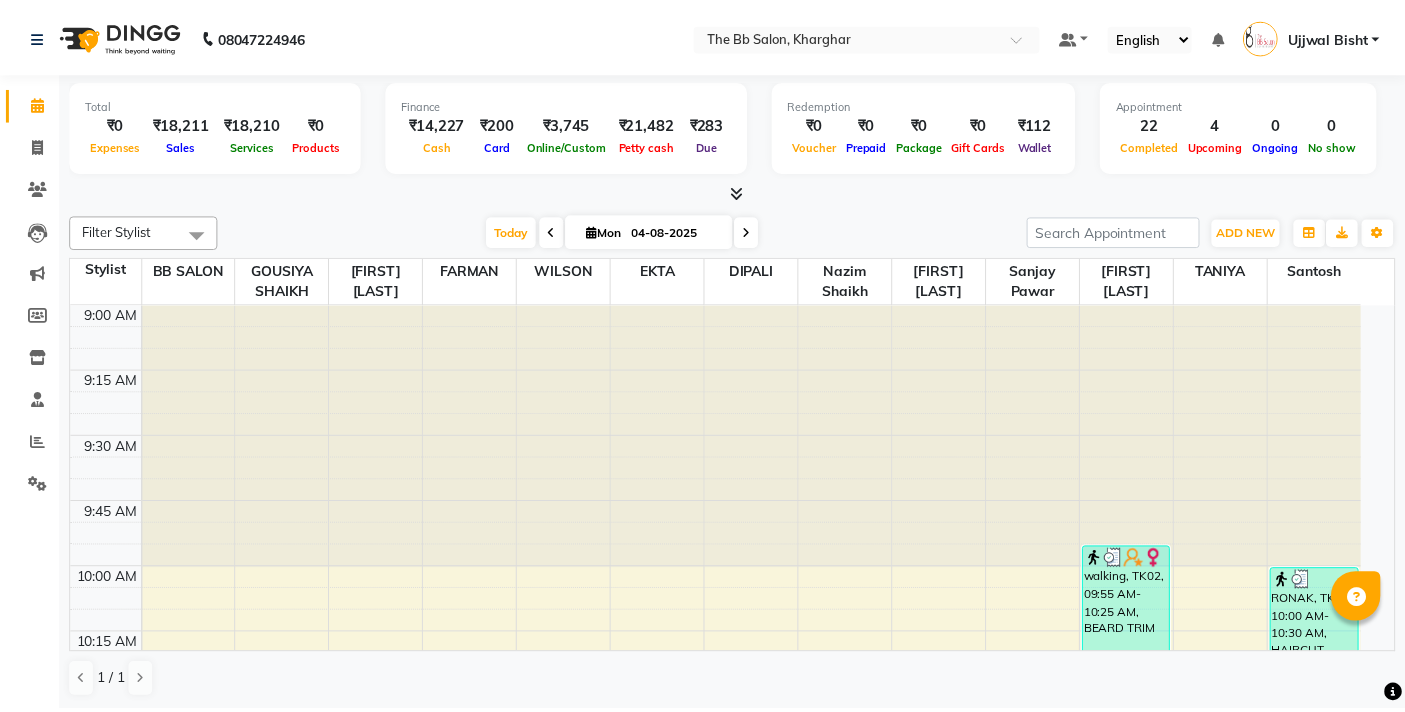 scroll, scrollTop: 0, scrollLeft: 0, axis: both 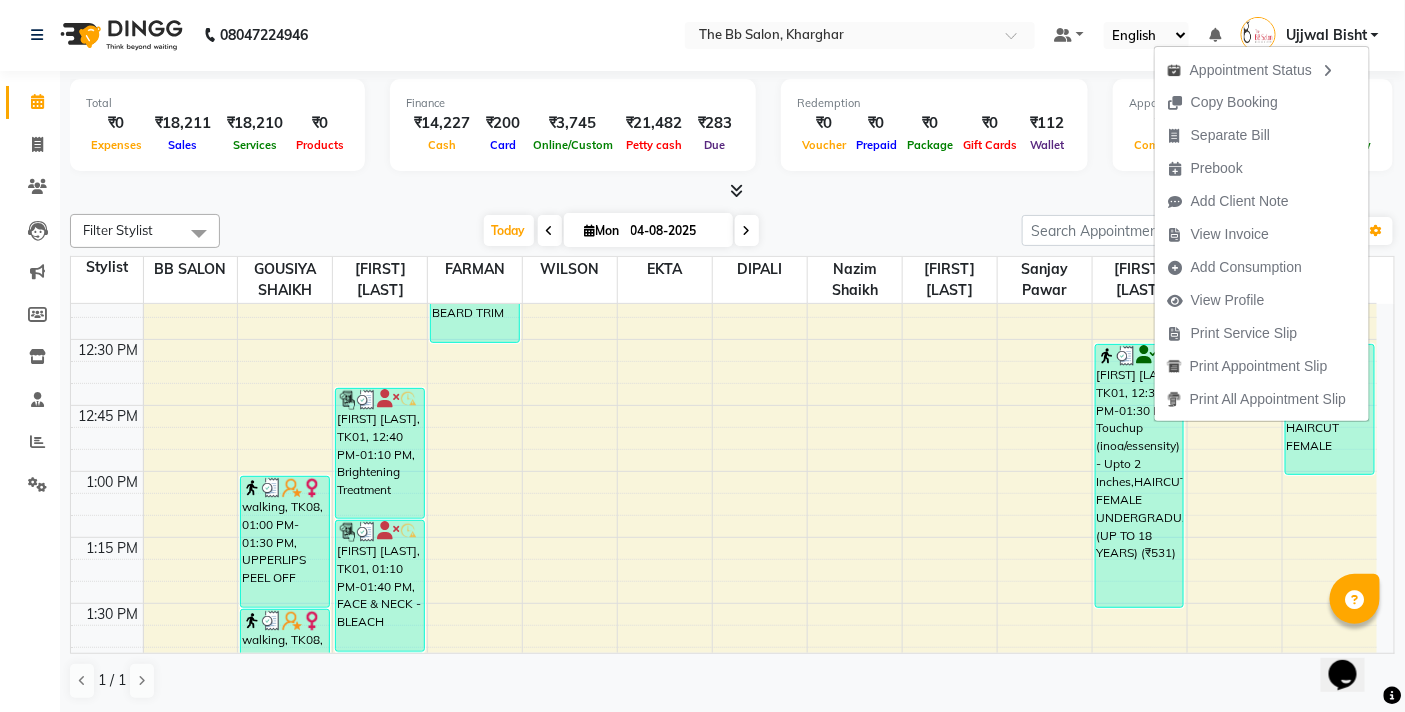click on "Filter Stylist Select All BB SALON DIPALI EKTA FARMAN GOUSIYA SHAIKH [FIRST] [LAST] Nazim Shaikh Rupesh Chavan Sanjay Pawar santosh SHILPA YADAV TANIYA WILSON Today Mon 04-08-2025 Toggle Dropdown Add Appointment Add Invoice Add Expense Add Attendance Add Client Add Transaction Toggle Dropdown Add Appointment Add Invoice Add Expense Add Attendance Add Client ADD NEW Toggle Dropdown Add Appointment Add Invoice Add Expense Add Attendance Add Client Add Transaction Filter Stylist Select All BB SALON DIPALI EKTA FARMAN GOUSIYA SHAIKH [FIRST] [LAST] Nazim Shaikh Rupesh Chavan Sanjay Pawar santosh SHILPA YADAV TANIYA WILSON Group By Staff View Room View View as Vertical Vertical - Week View Horizontal Horizontal - Week View List Toggle Dropdown Calendar Settings Manage Tags Arrange Stylists Reset Stylists Full Screen Show Available Stylist Appointment Form Zoom 300% Staff/Room Display Count 13 Stylist BB SALON GOUSIYA SHAIKH SHILPA YADAV FARMAN WILSON EKTA DIPALI Nazim Shaikh Rupesh Chavan TANIYA" 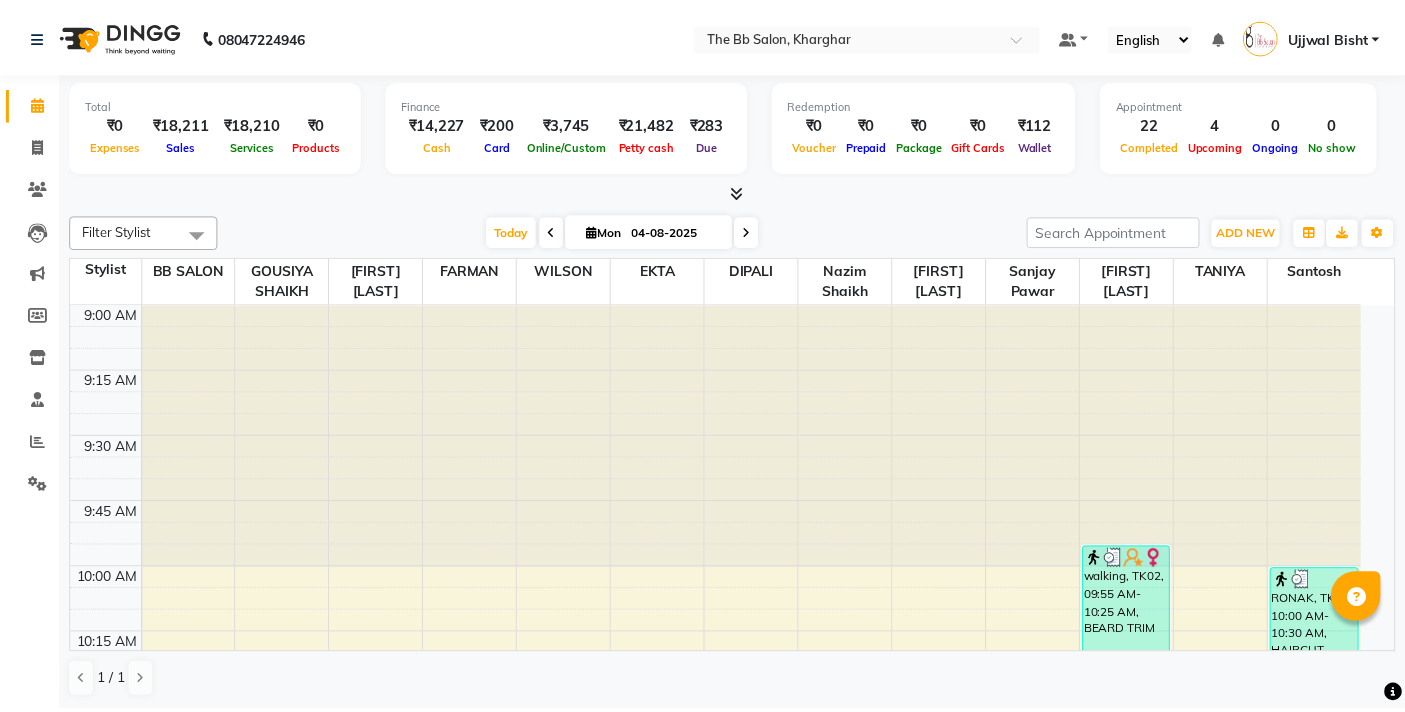 scroll, scrollTop: 0, scrollLeft: 0, axis: both 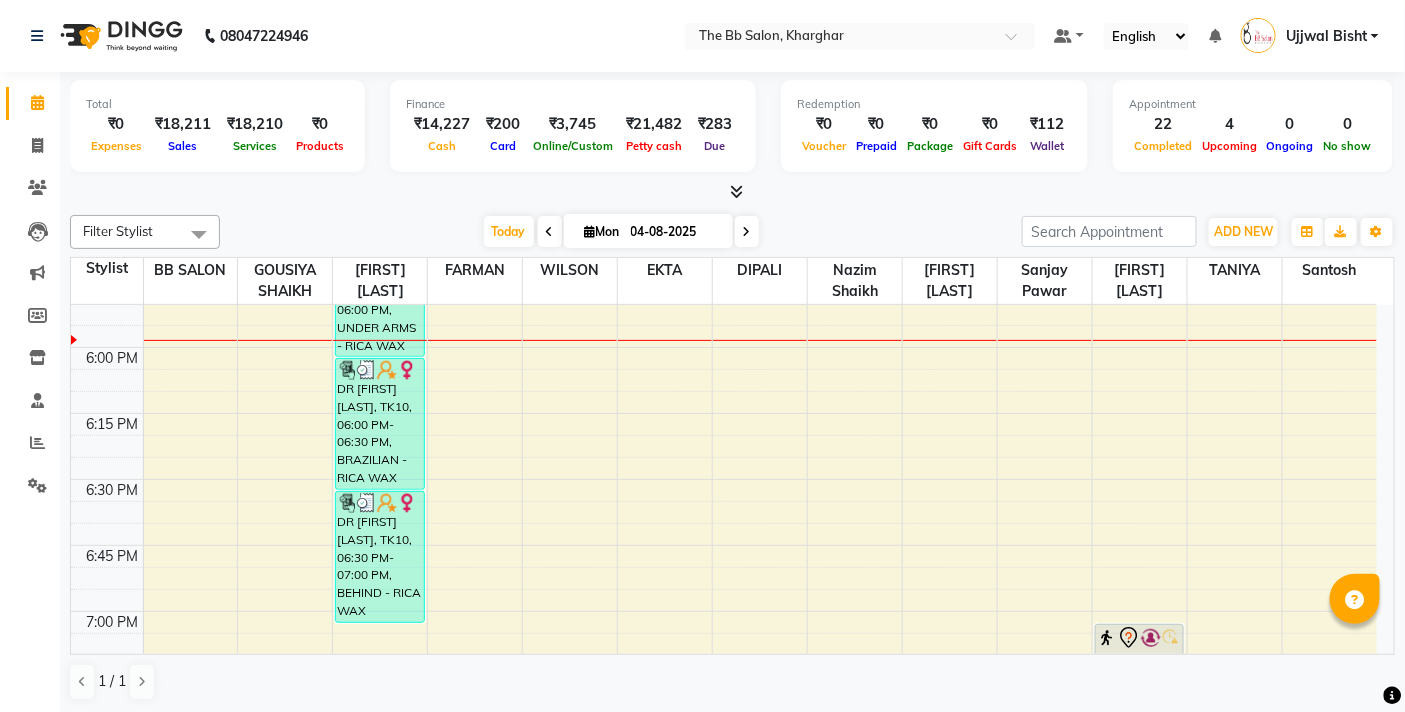 click at bounding box center (747, 232) 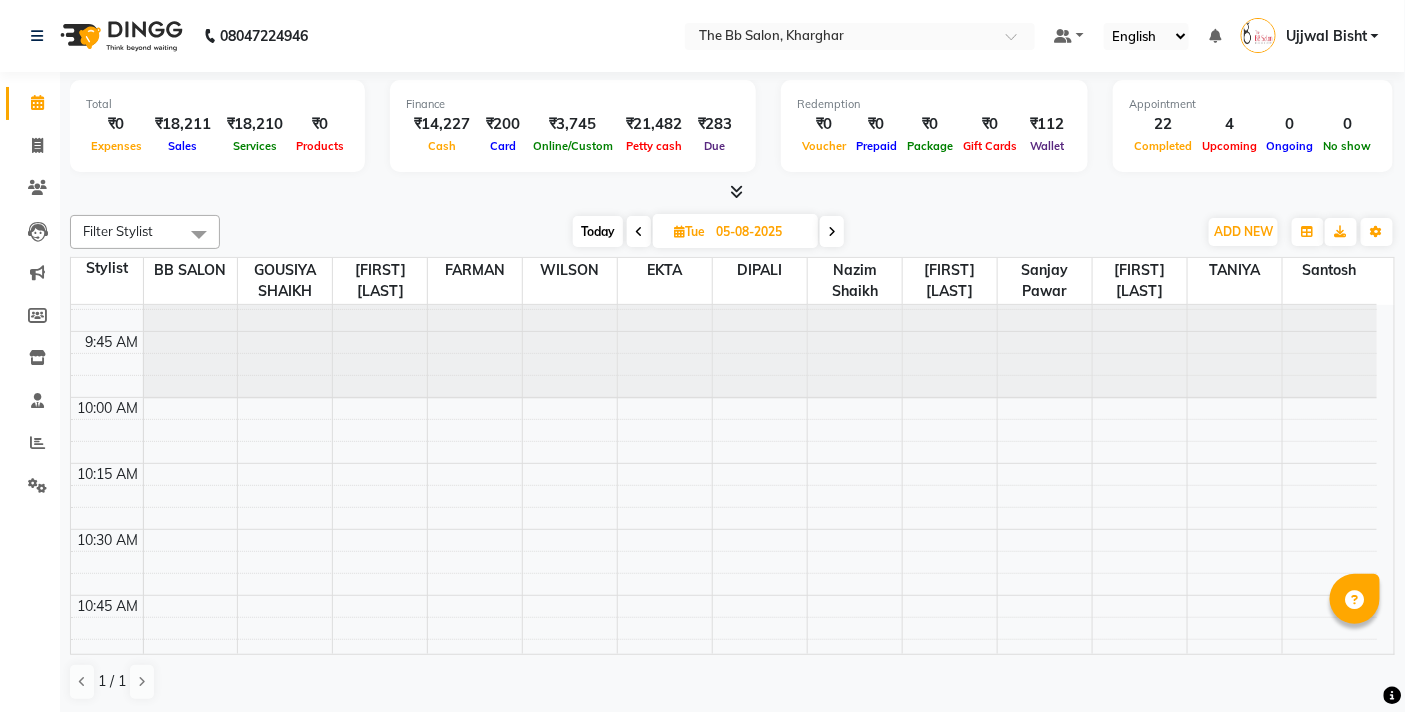 scroll, scrollTop: 555, scrollLeft: 0, axis: vertical 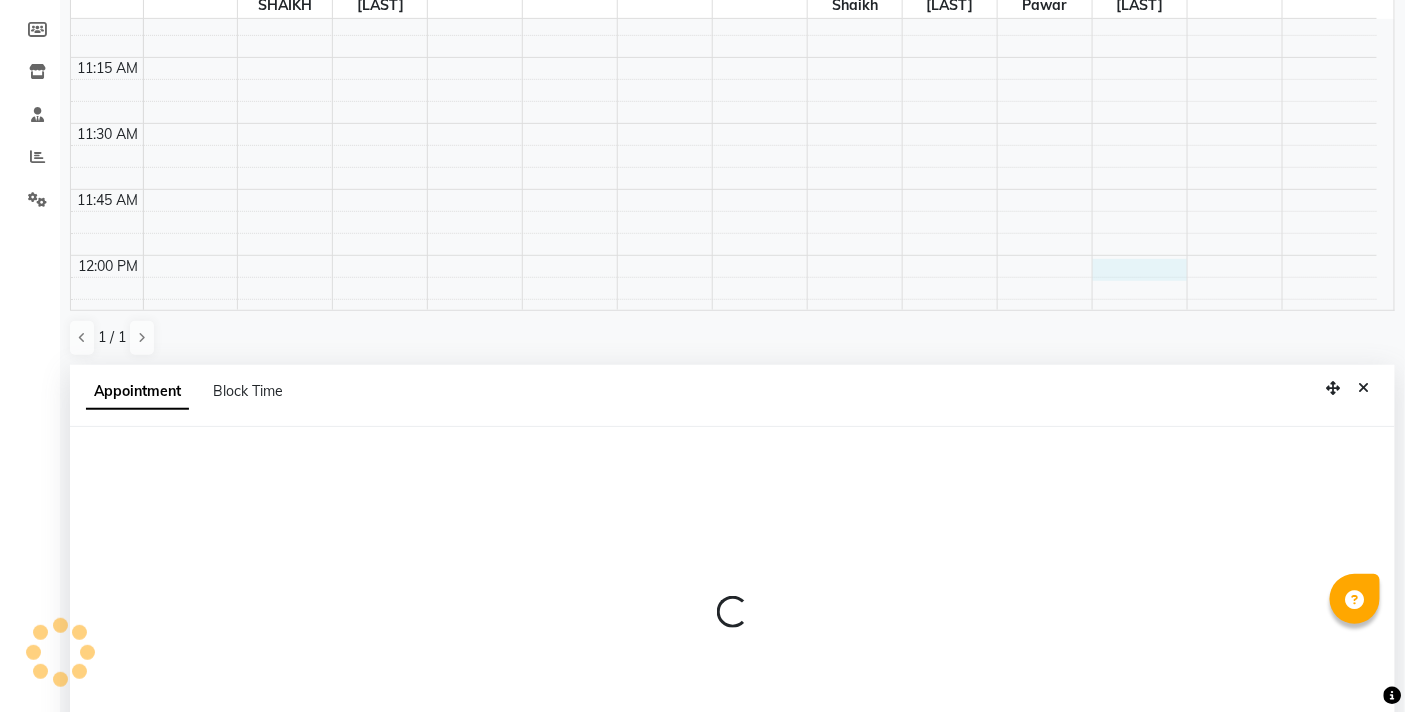 select on "84071" 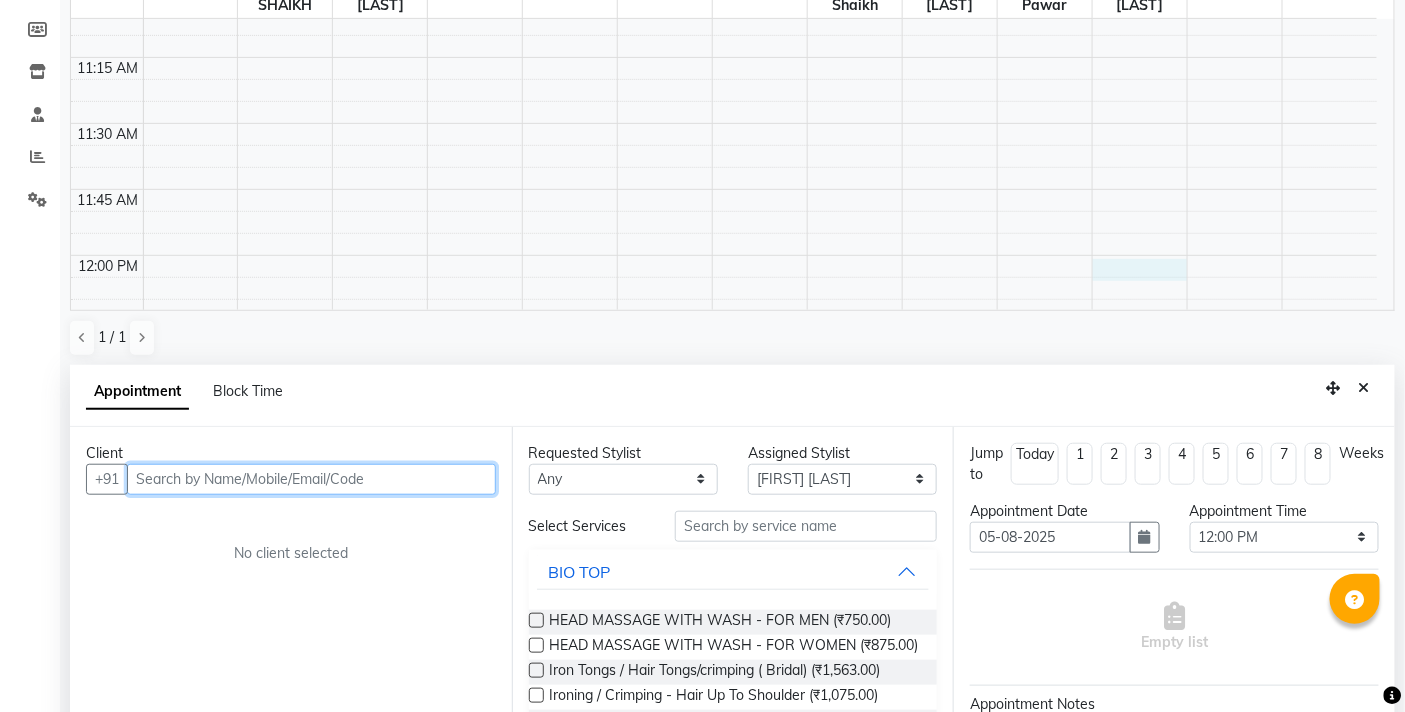 scroll, scrollTop: 392, scrollLeft: 0, axis: vertical 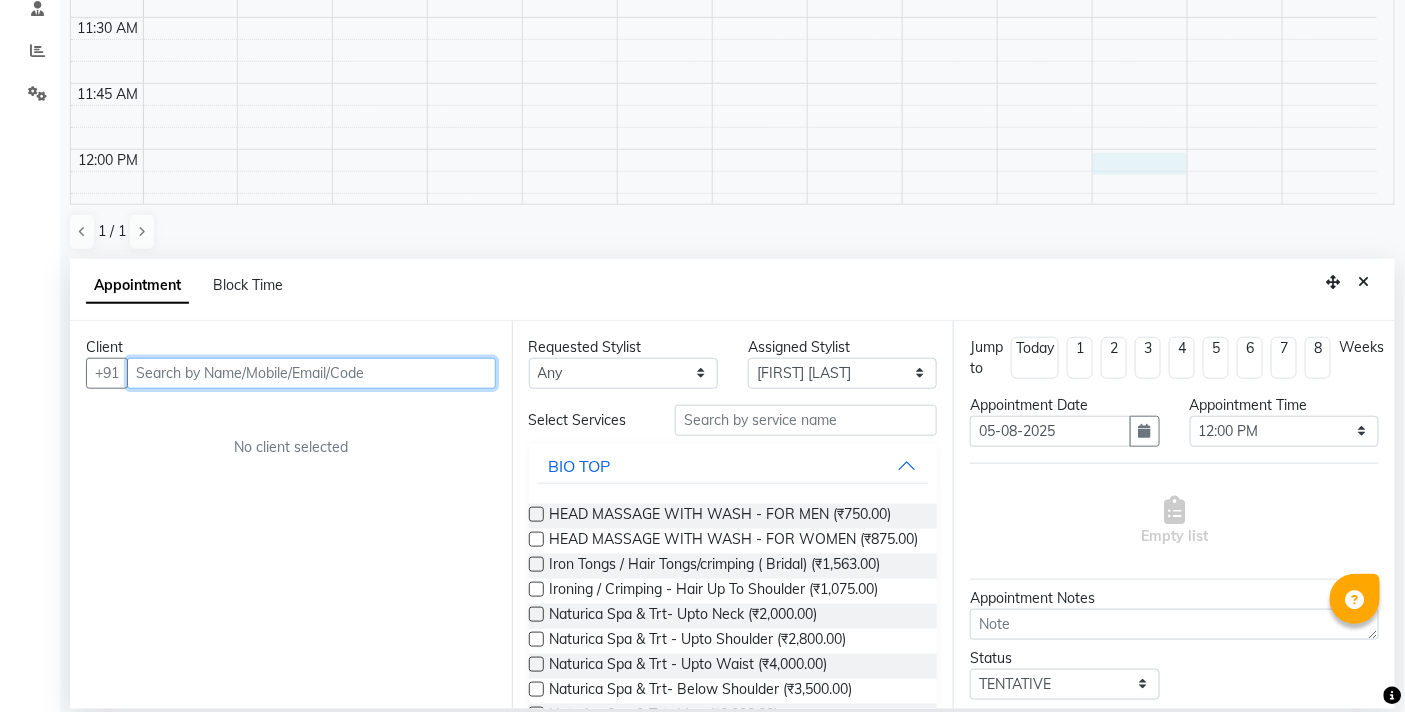 click at bounding box center [311, 373] 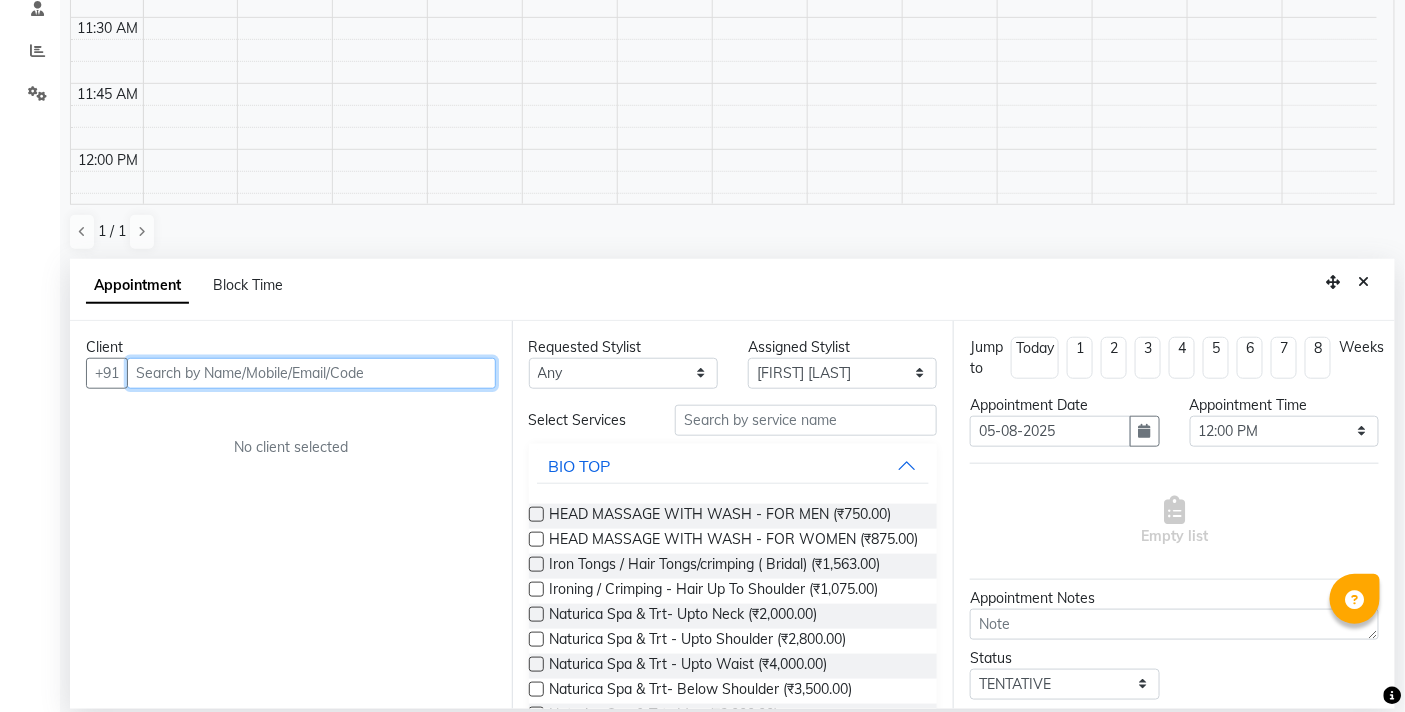 click at bounding box center (311, 373) 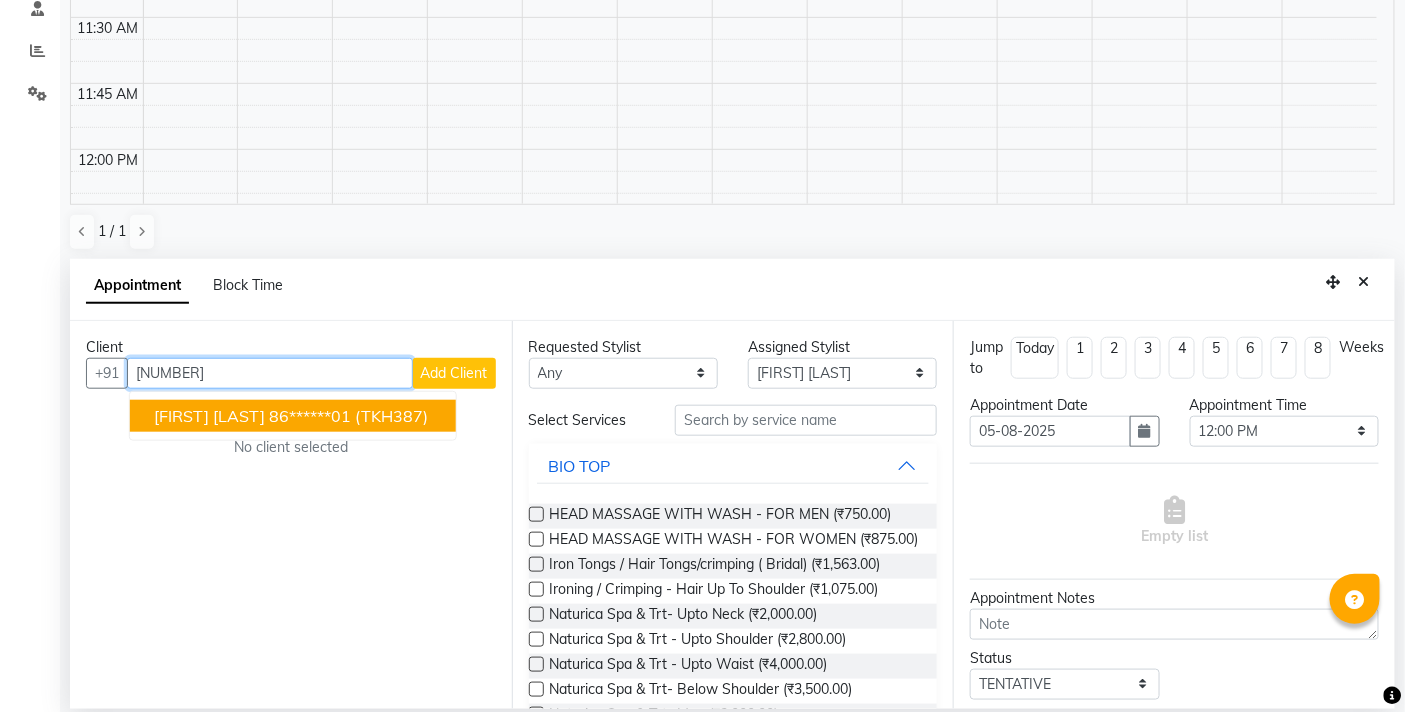 click on "KAMLA PARMAR" at bounding box center [209, 416] 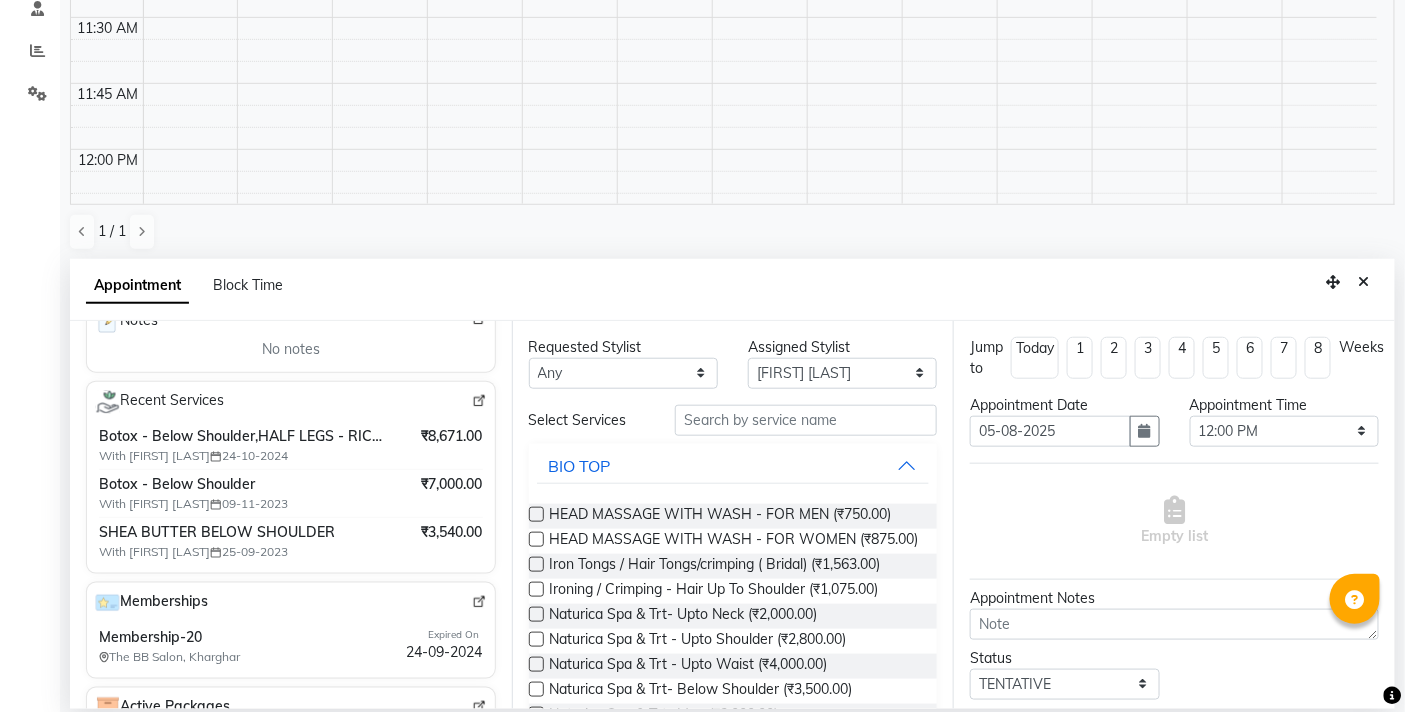 scroll, scrollTop: 333, scrollLeft: 0, axis: vertical 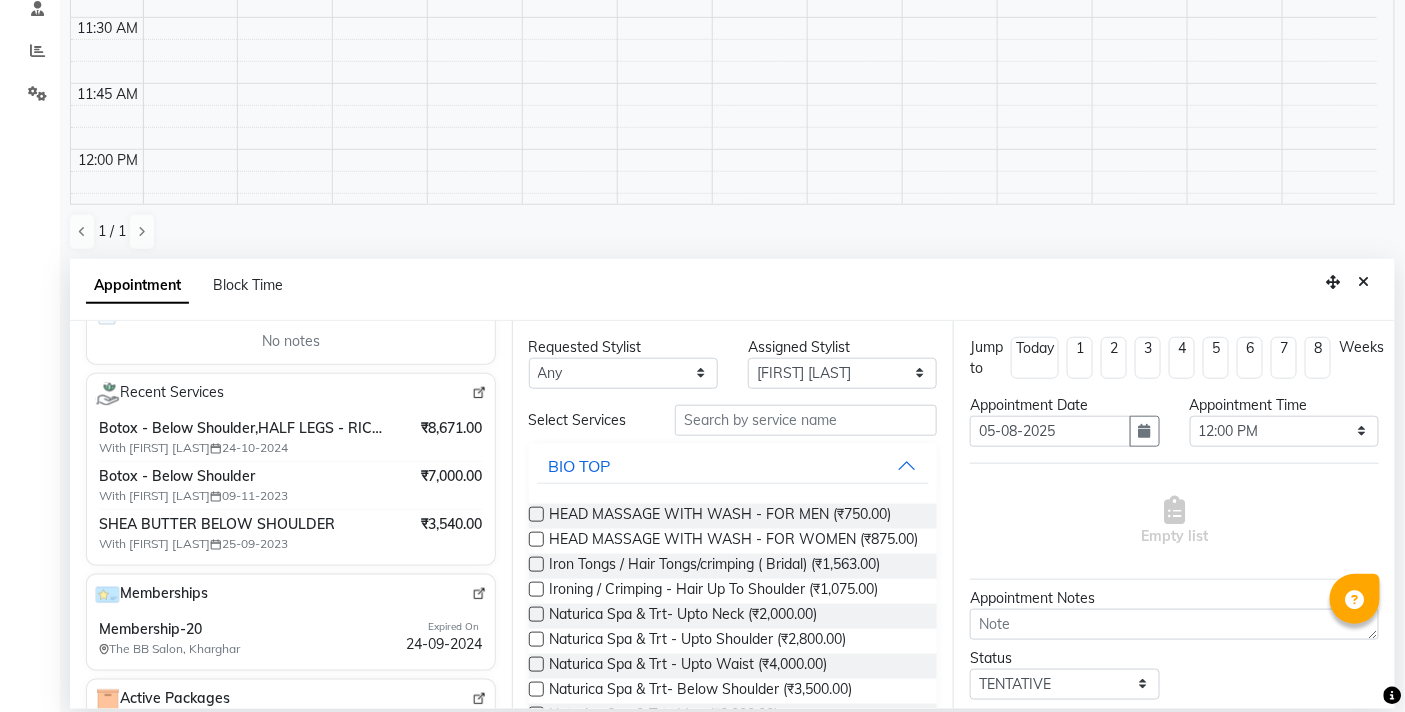 type on "86******01" 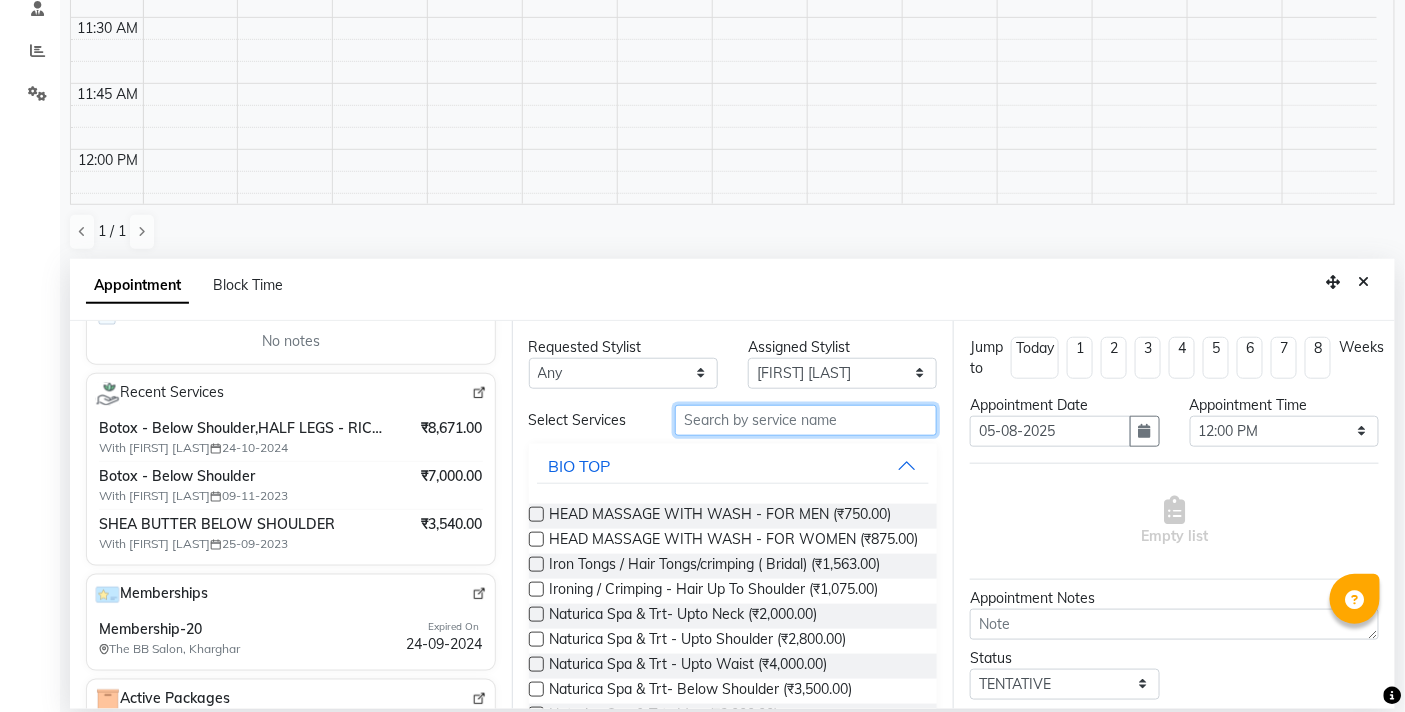 click at bounding box center (806, 420) 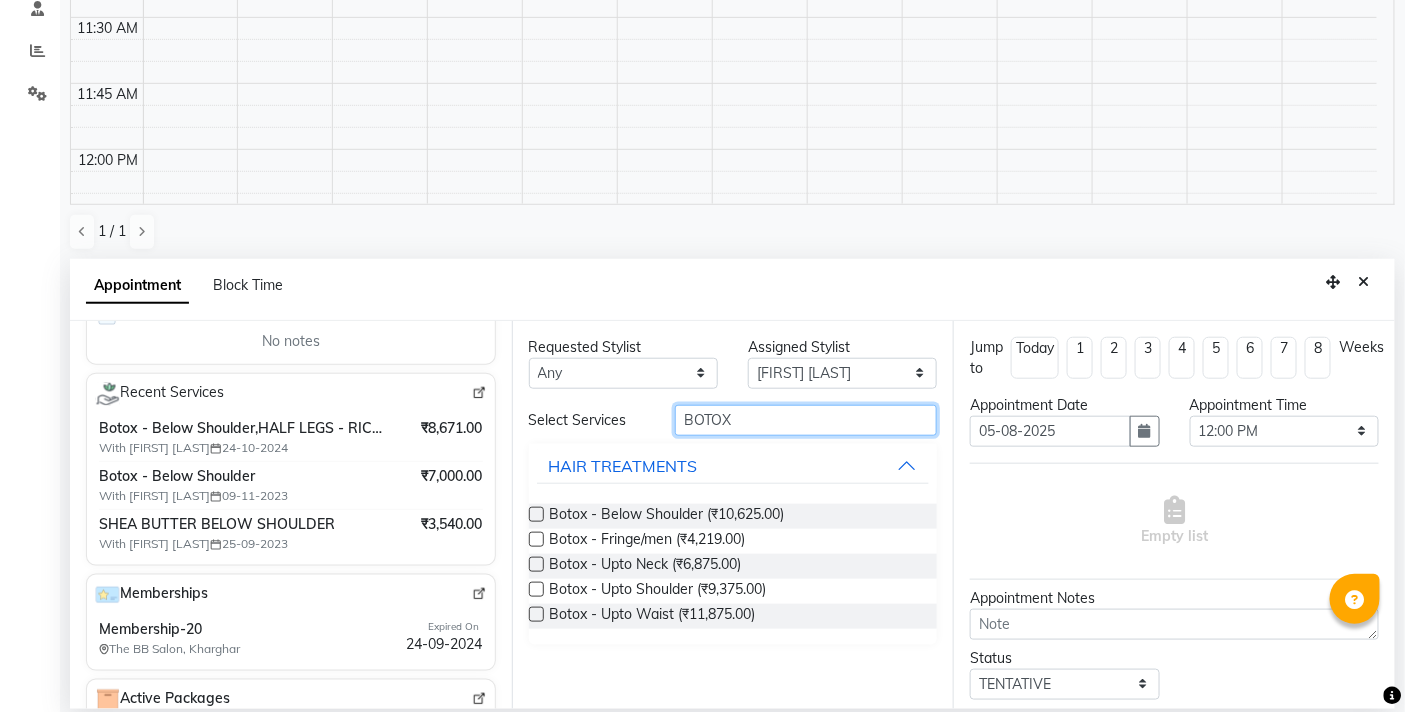 type on "BOTOX" 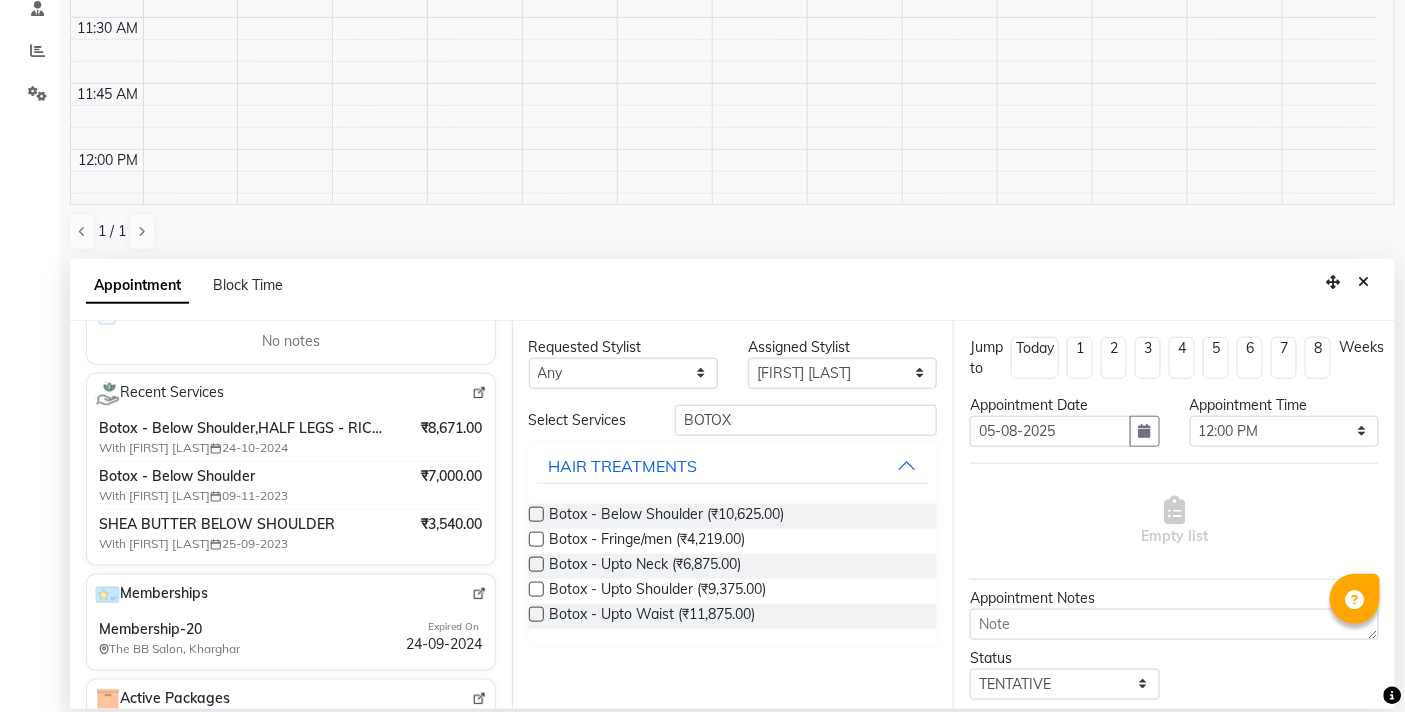 click at bounding box center [536, 514] 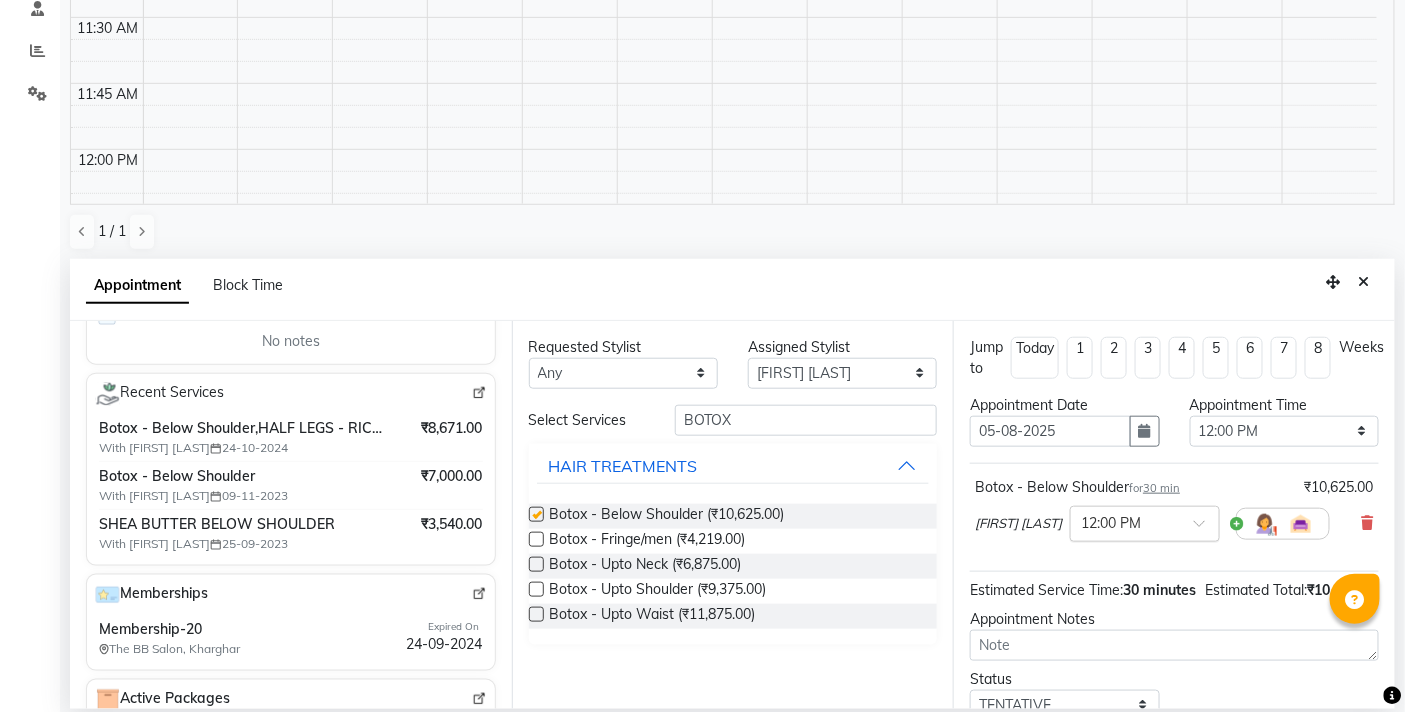 checkbox on "false" 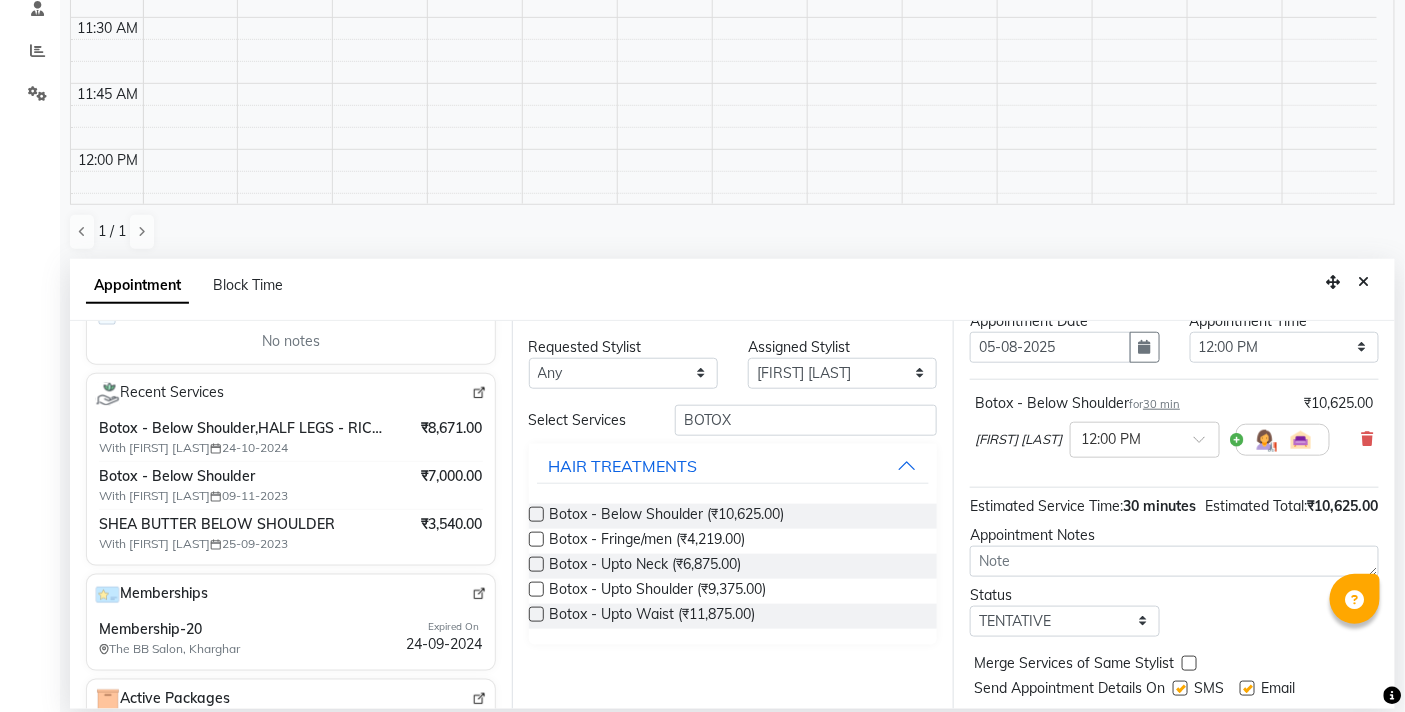 scroll, scrollTop: 162, scrollLeft: 0, axis: vertical 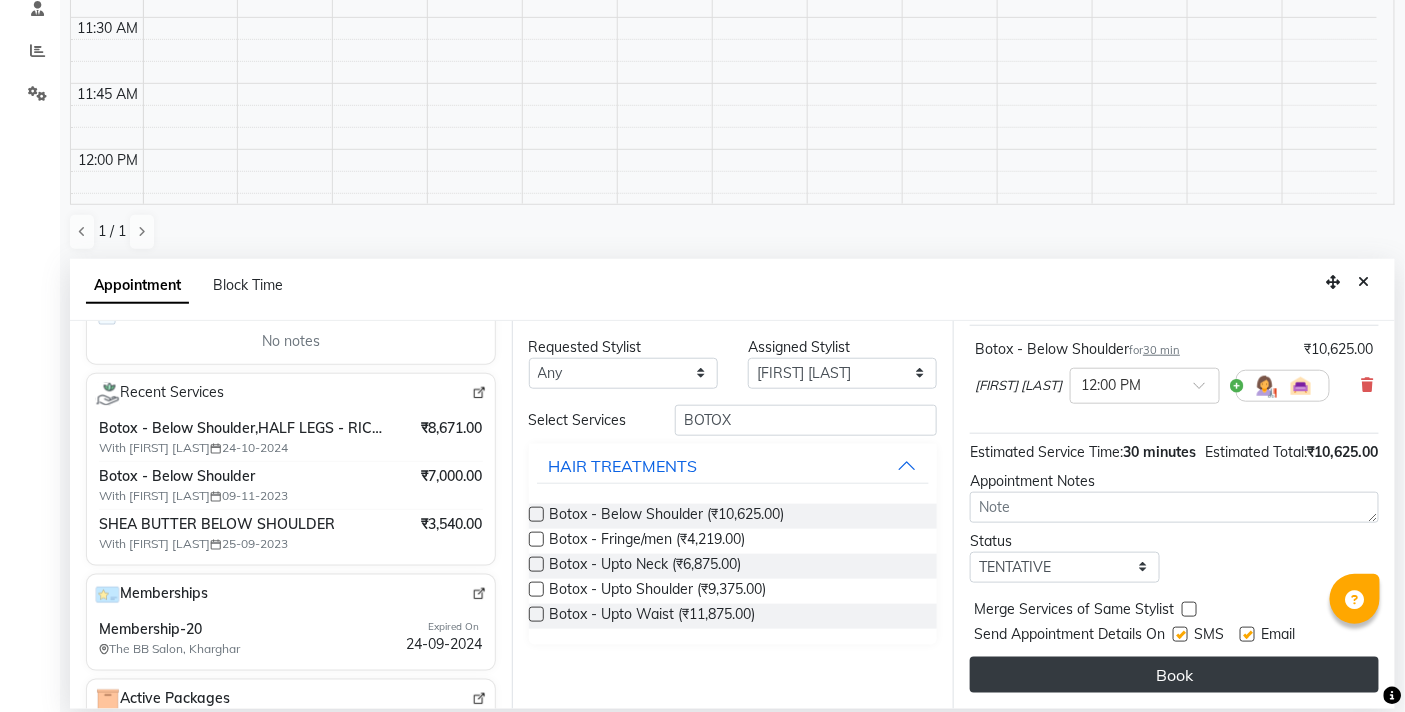 click on "Book" at bounding box center (1174, 675) 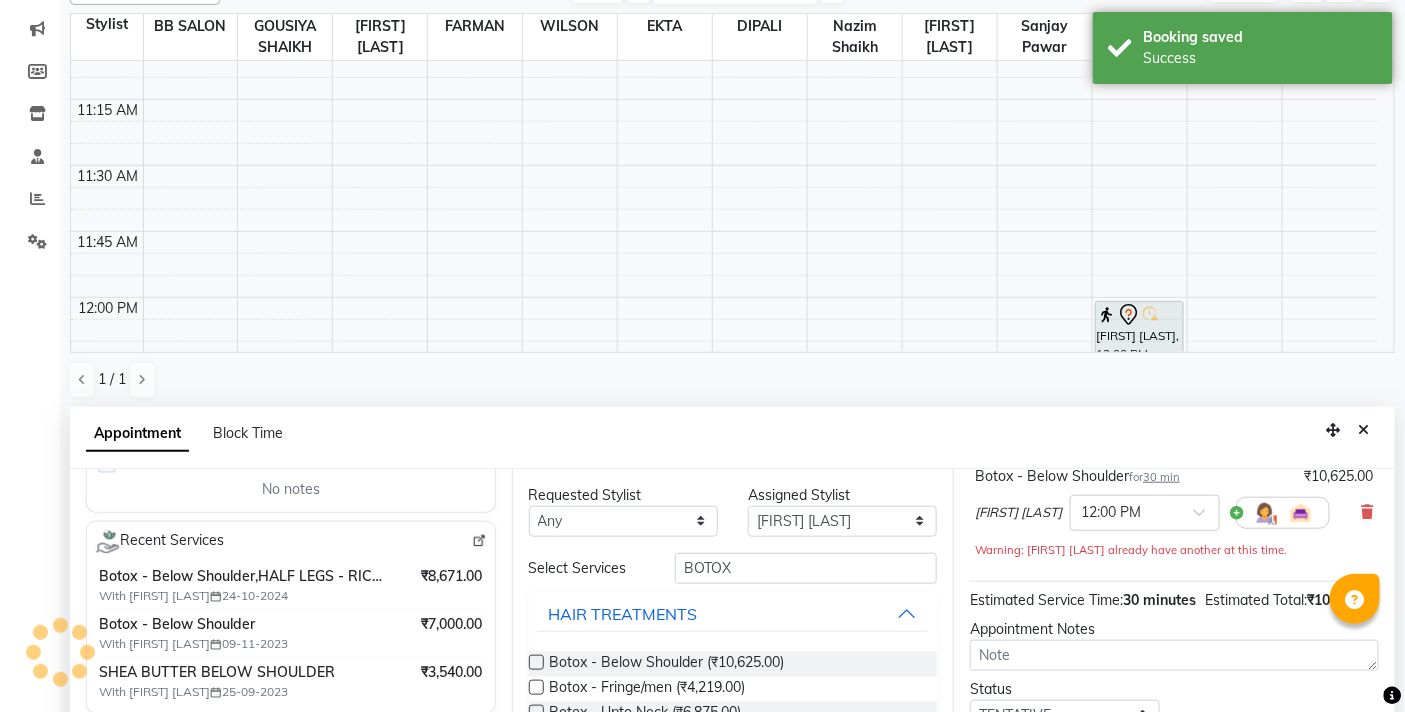 scroll, scrollTop: 0, scrollLeft: 0, axis: both 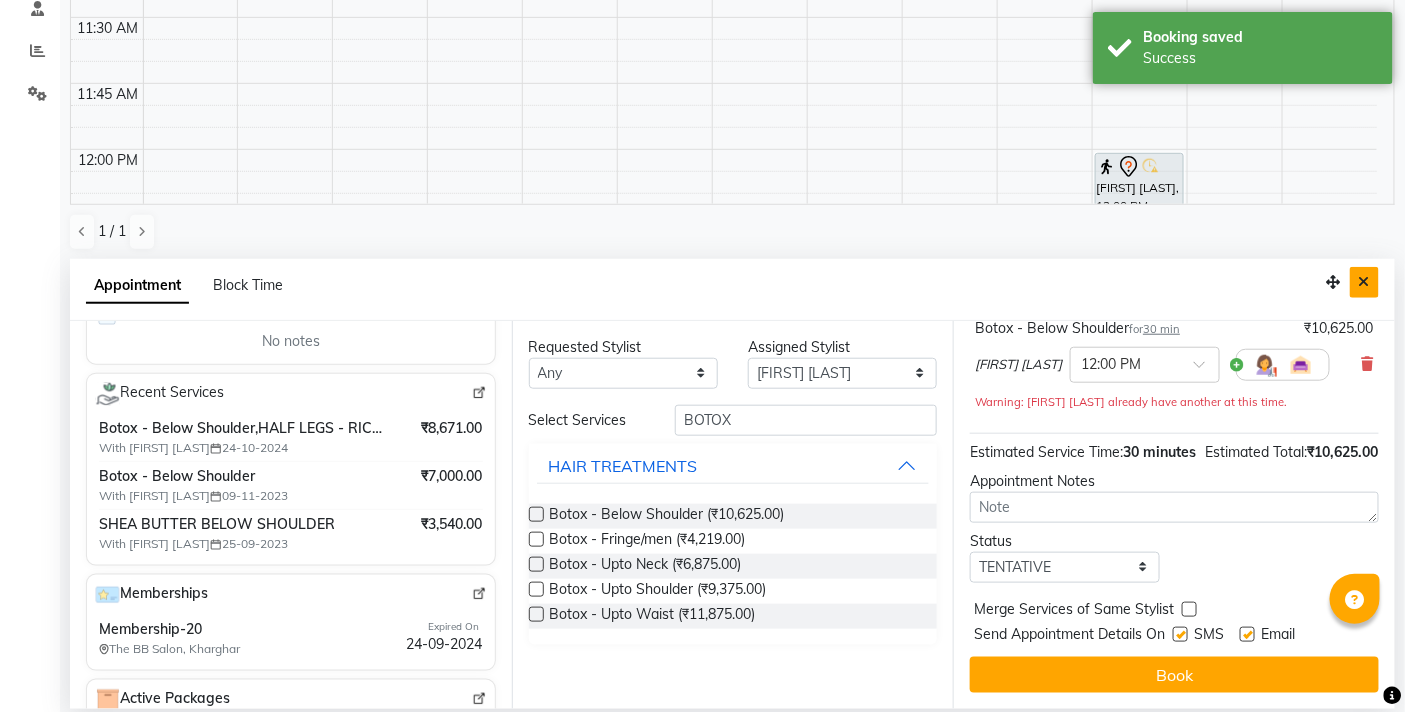 click at bounding box center (1364, 282) 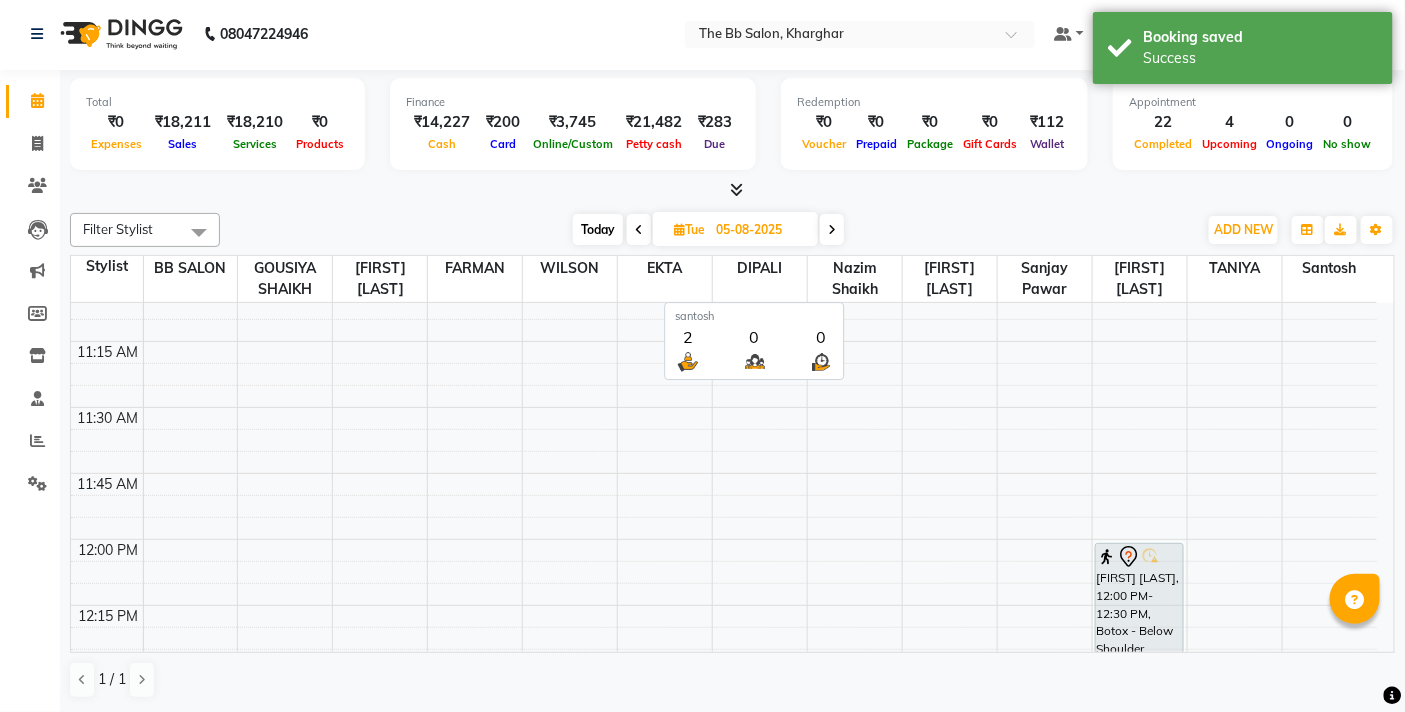 scroll, scrollTop: 1, scrollLeft: 0, axis: vertical 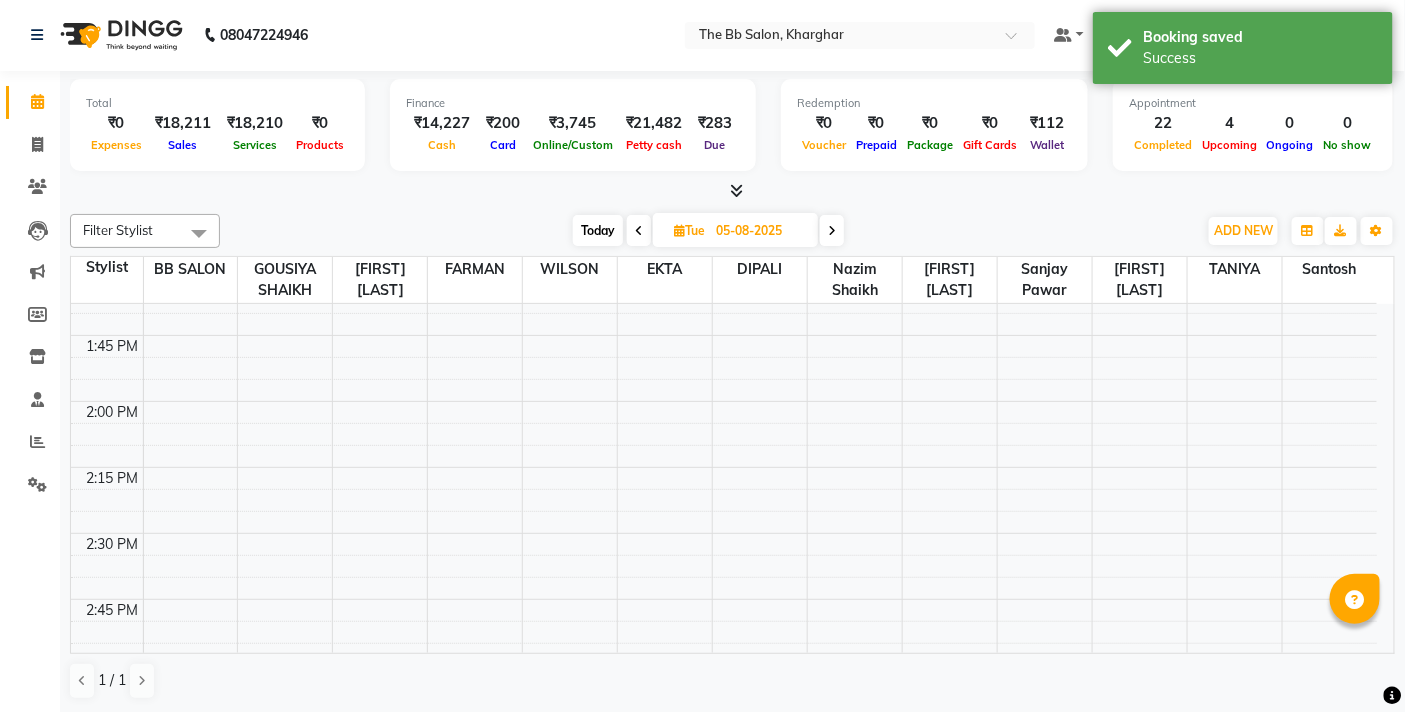 click on "Today" at bounding box center [598, 230] 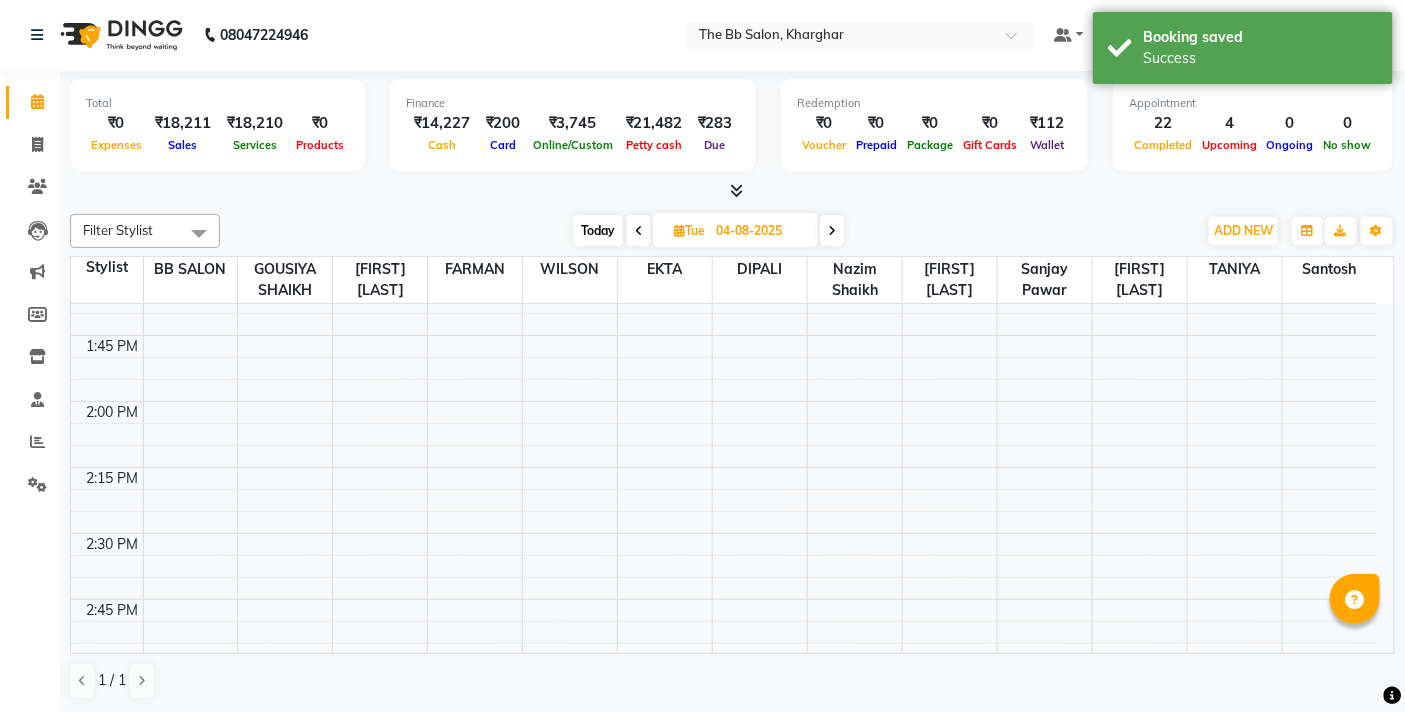 scroll, scrollTop: 2123, scrollLeft: 0, axis: vertical 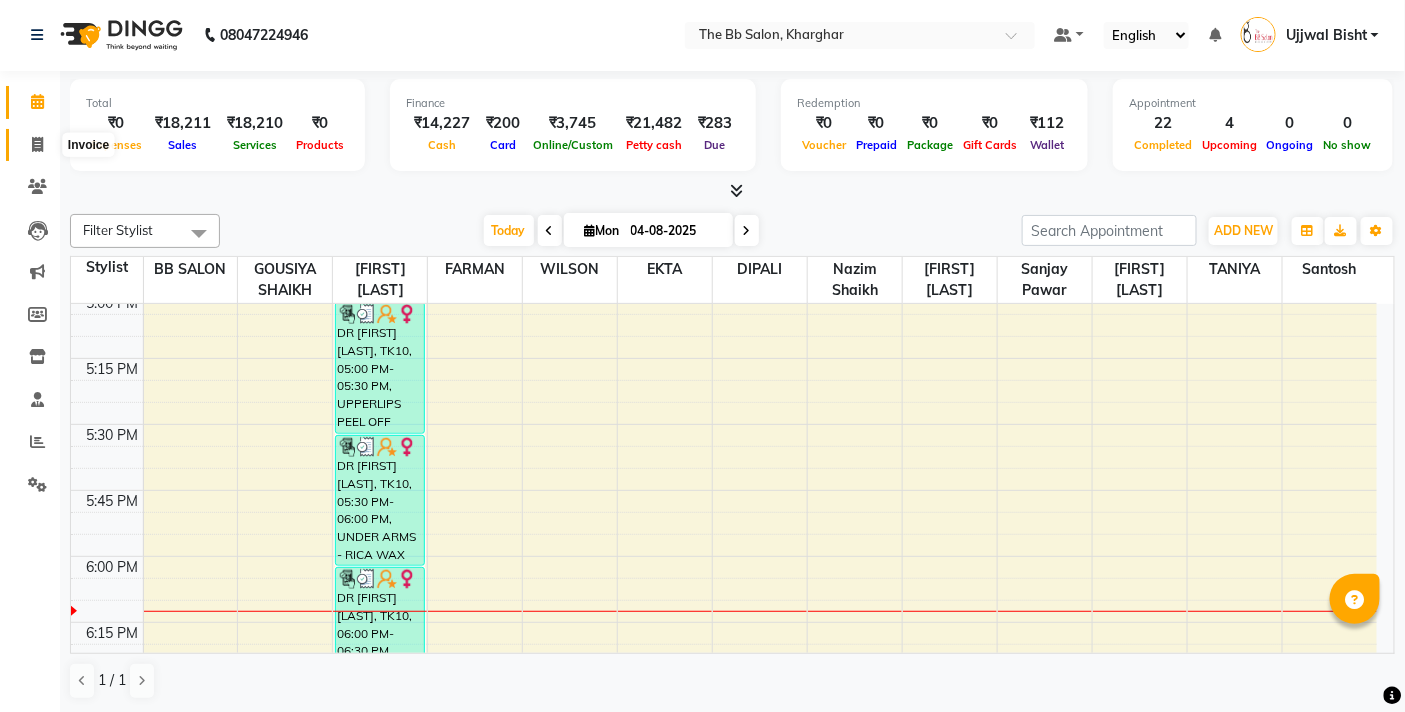 click 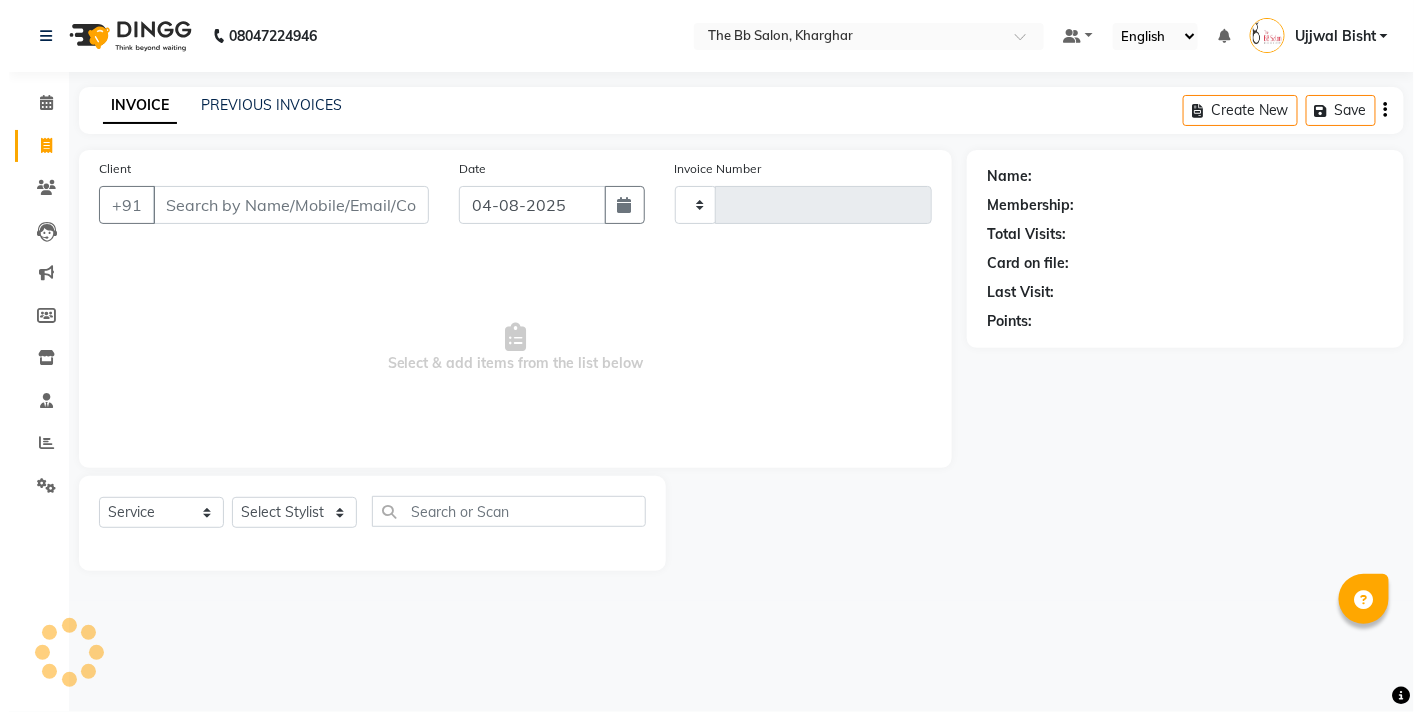 scroll, scrollTop: 0, scrollLeft: 0, axis: both 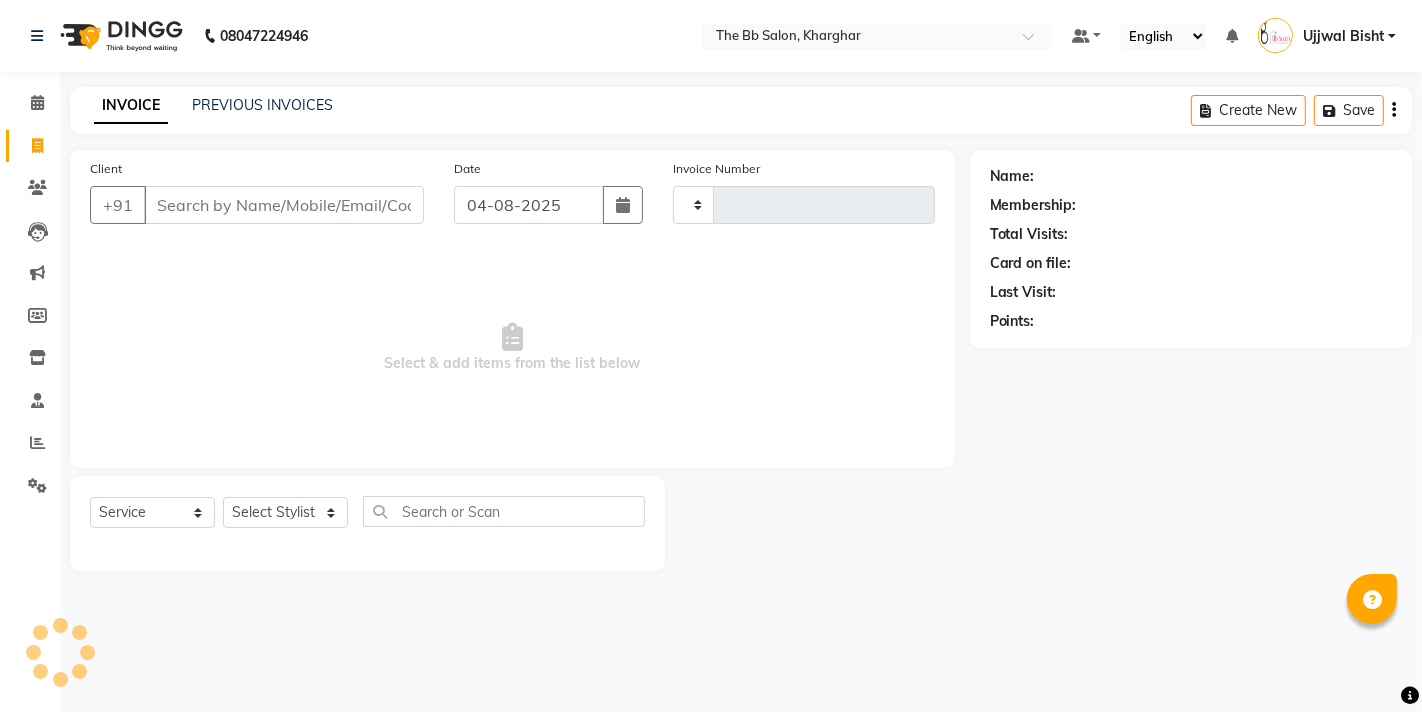 type on "2820" 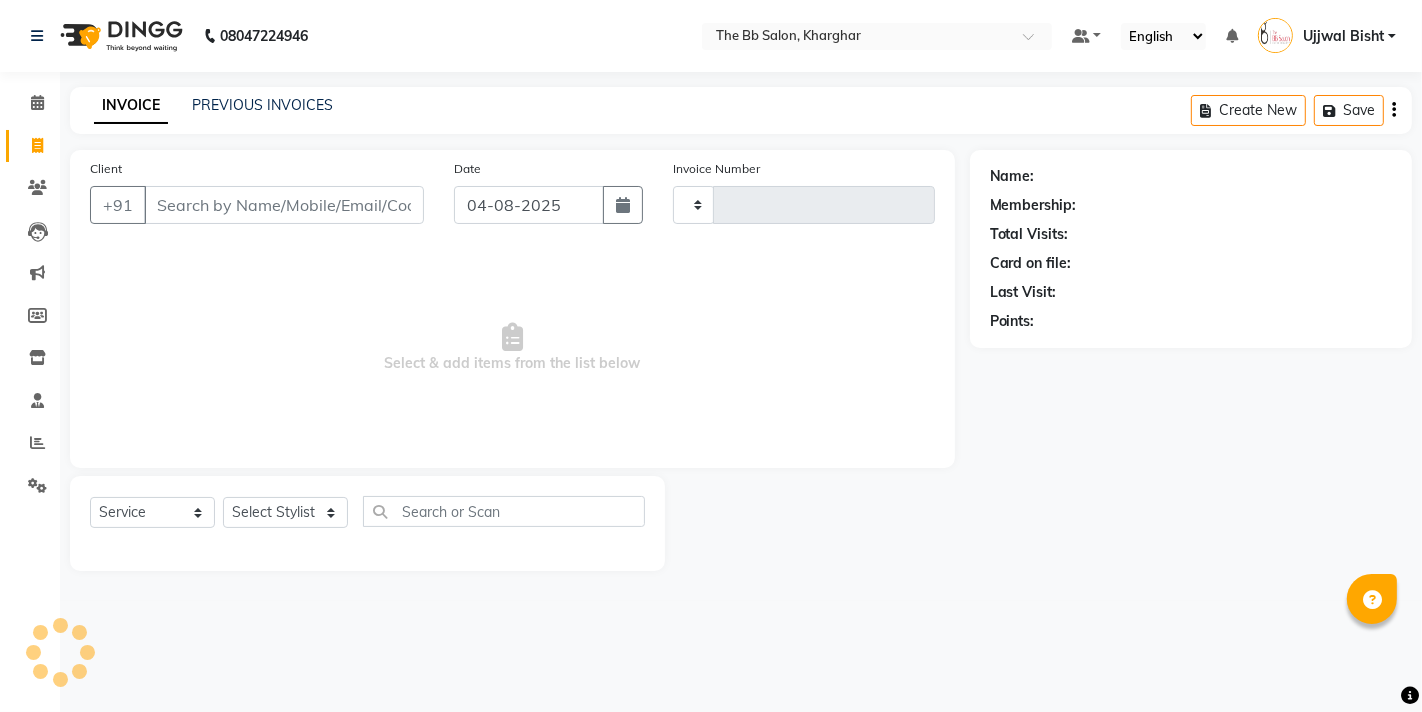 select on "6231" 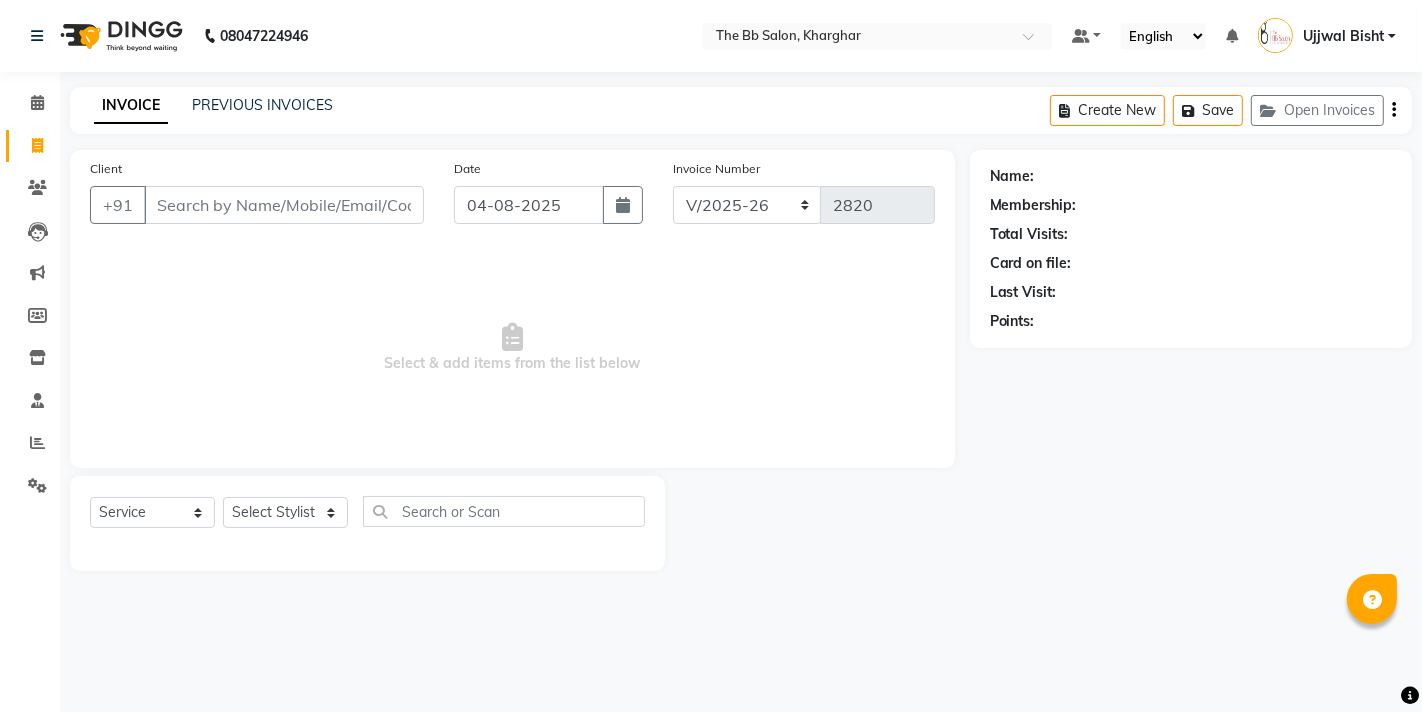 click on "Client" at bounding box center (284, 205) 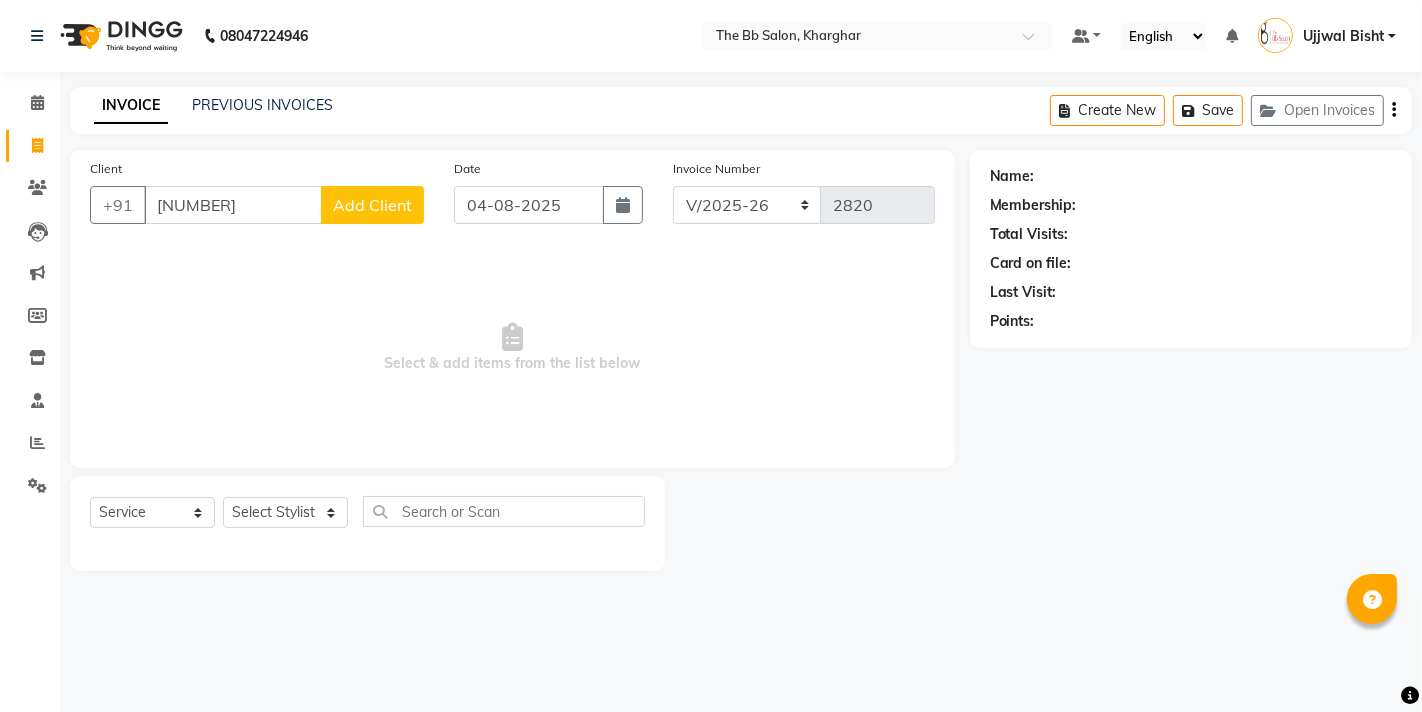 type on "[PHONE]" 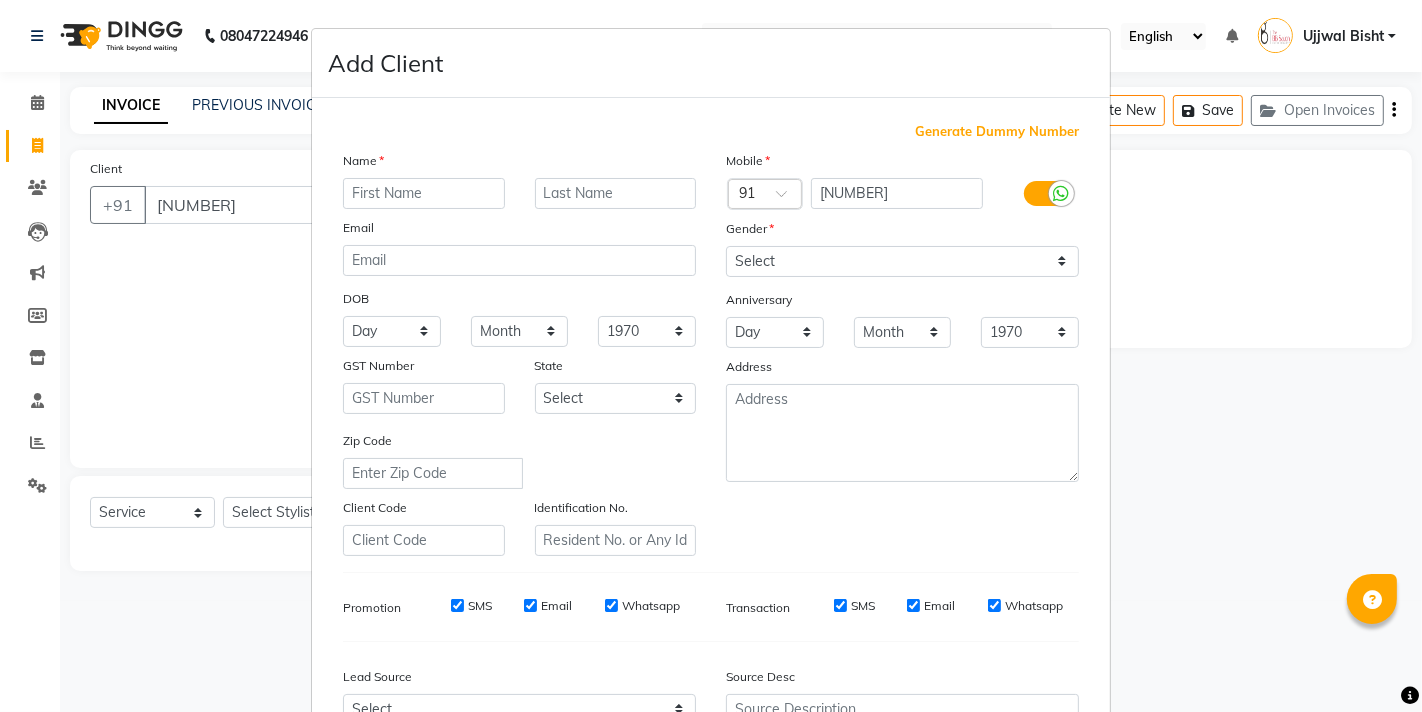 click at bounding box center (424, 193) 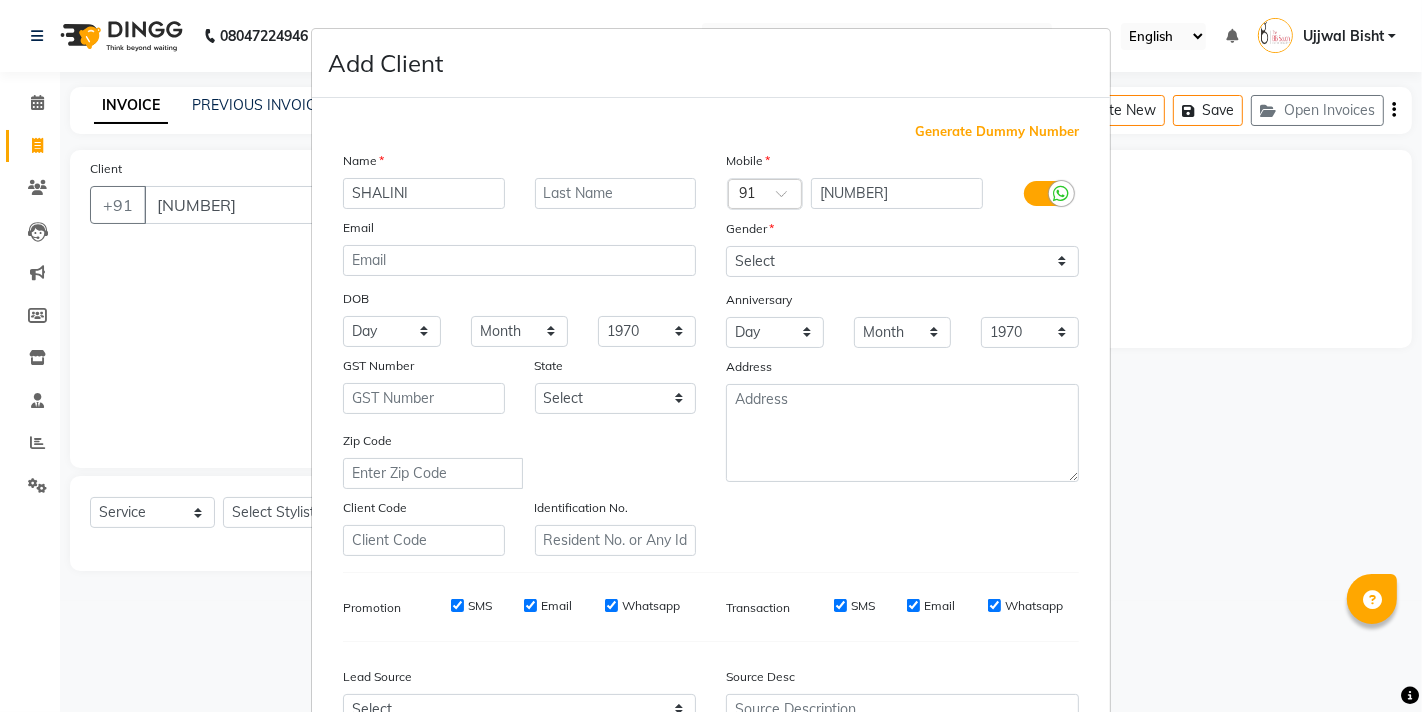 type on "SHALINI" 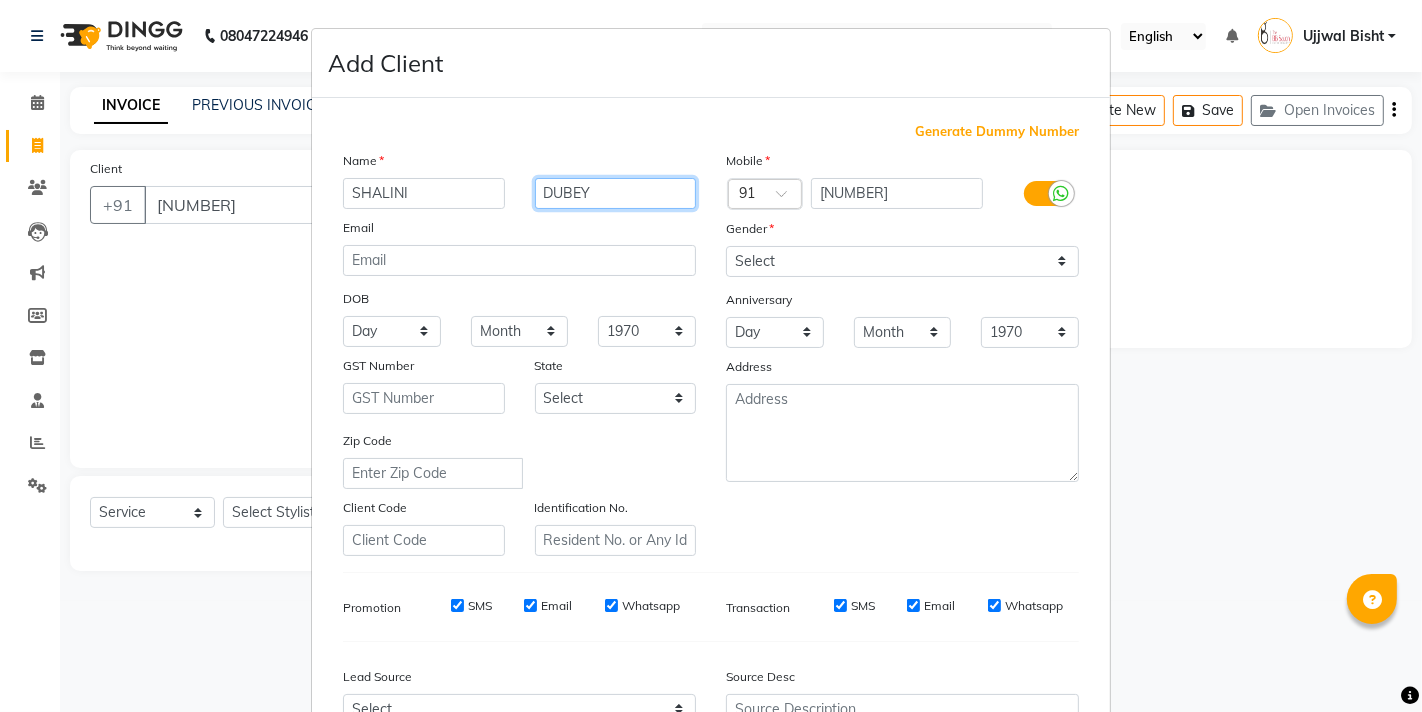 type on "DUBEY" 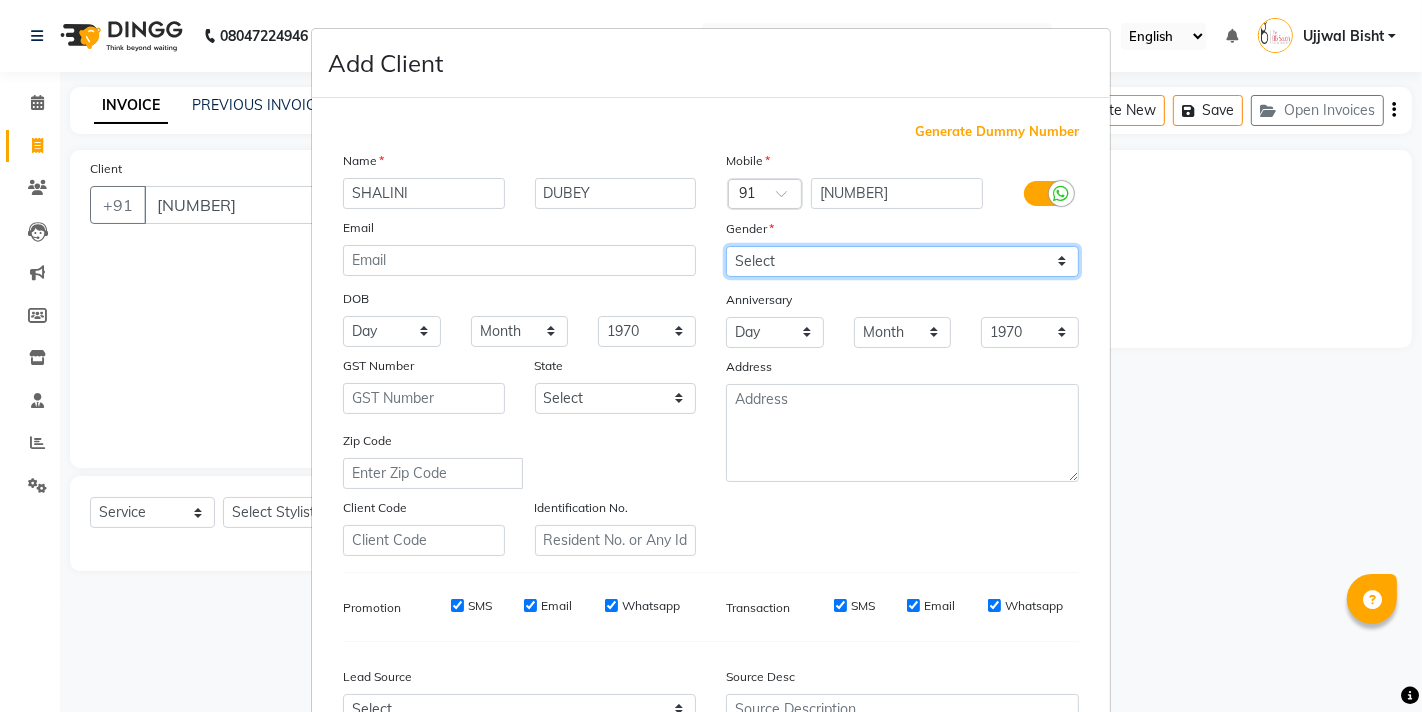 click on "Select Male Female Other Prefer Not To Say" at bounding box center (902, 261) 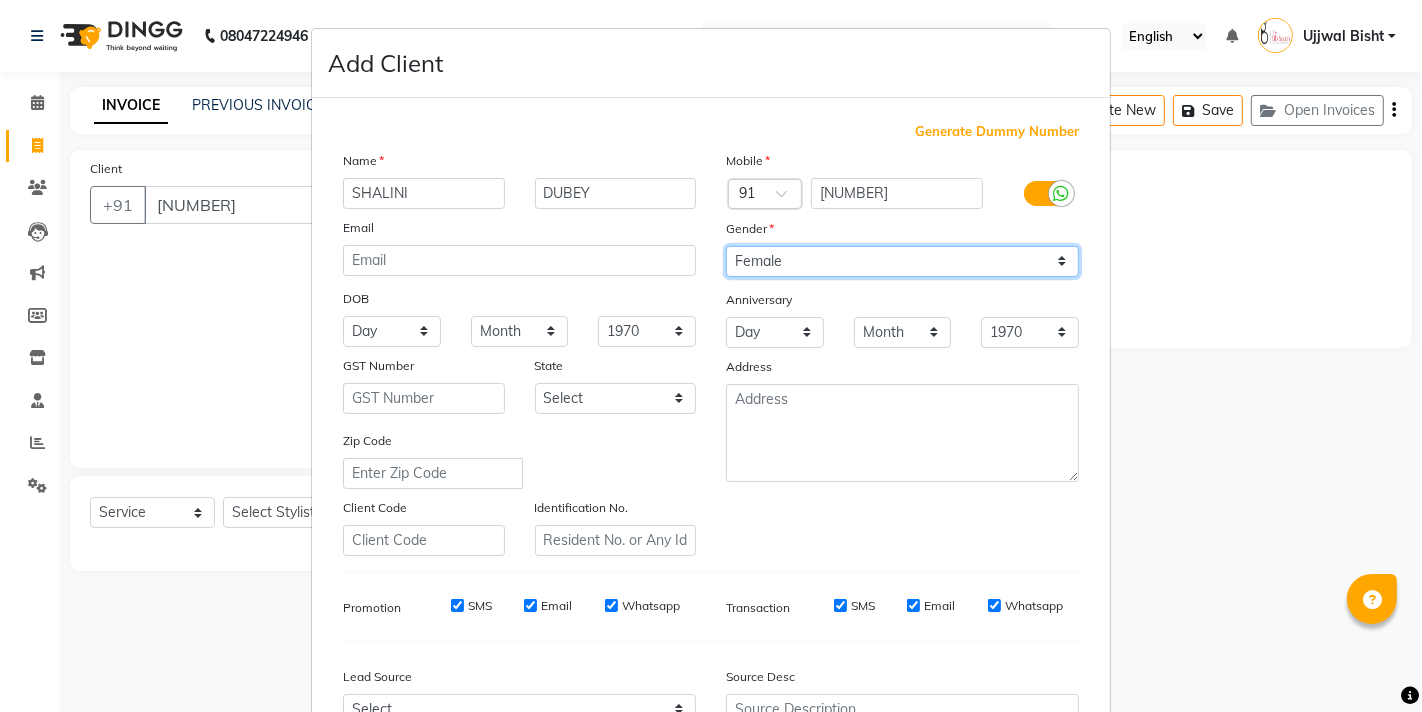 click on "Select Male Female Other Prefer Not To Say" at bounding box center [902, 261] 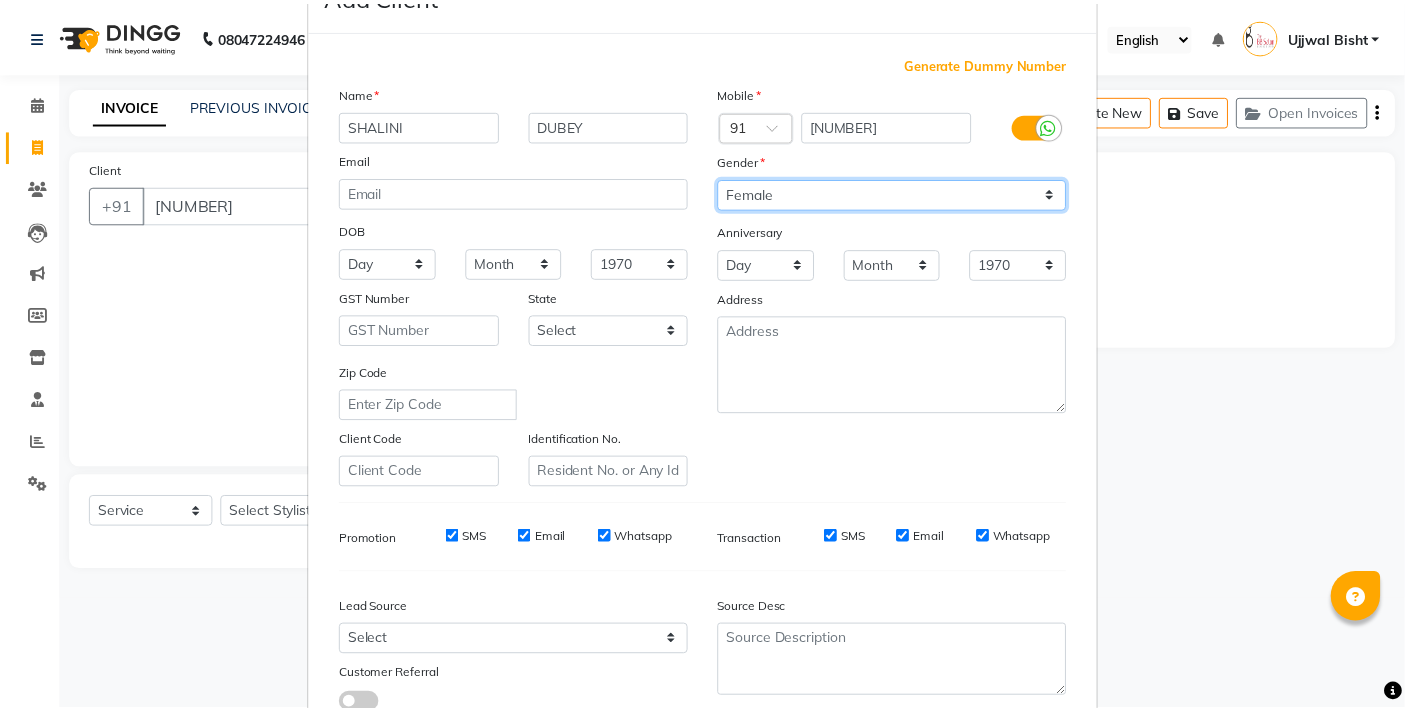 scroll, scrollTop: 212, scrollLeft: 0, axis: vertical 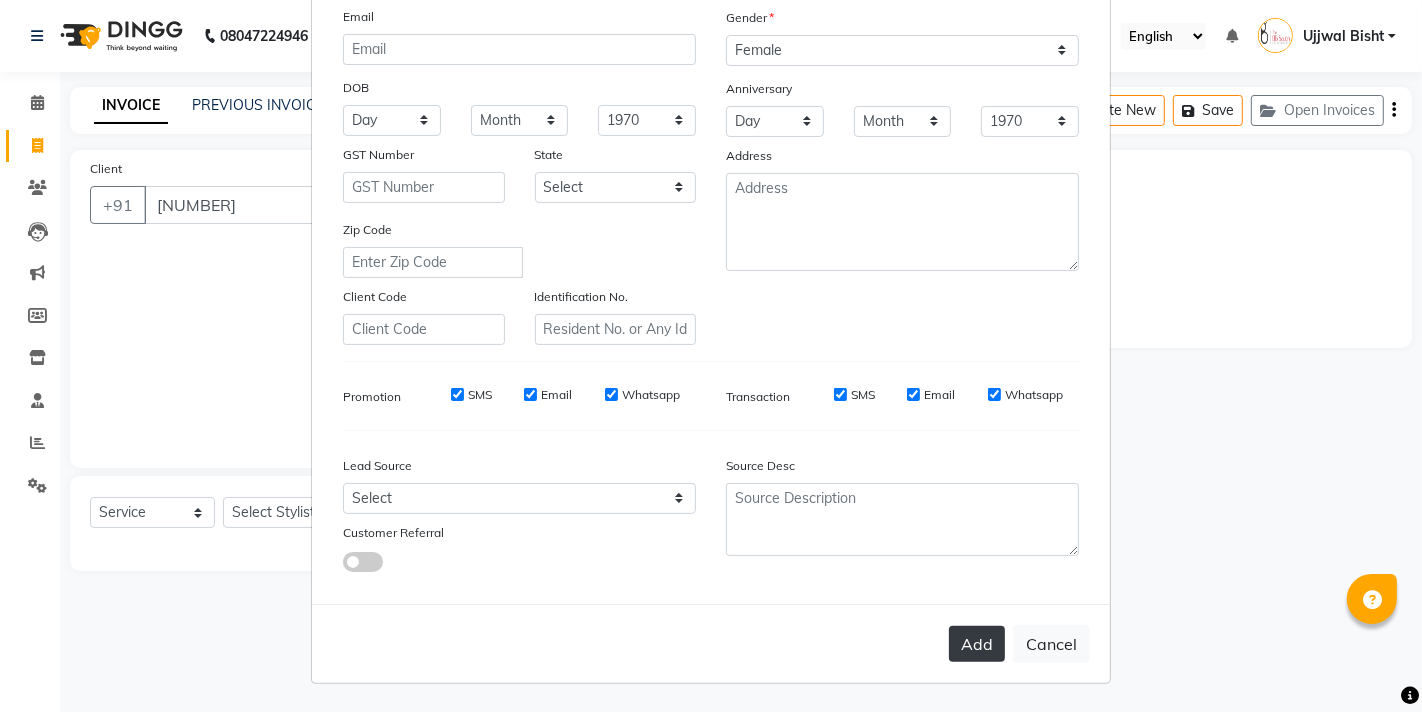 click on "Add" at bounding box center (977, 644) 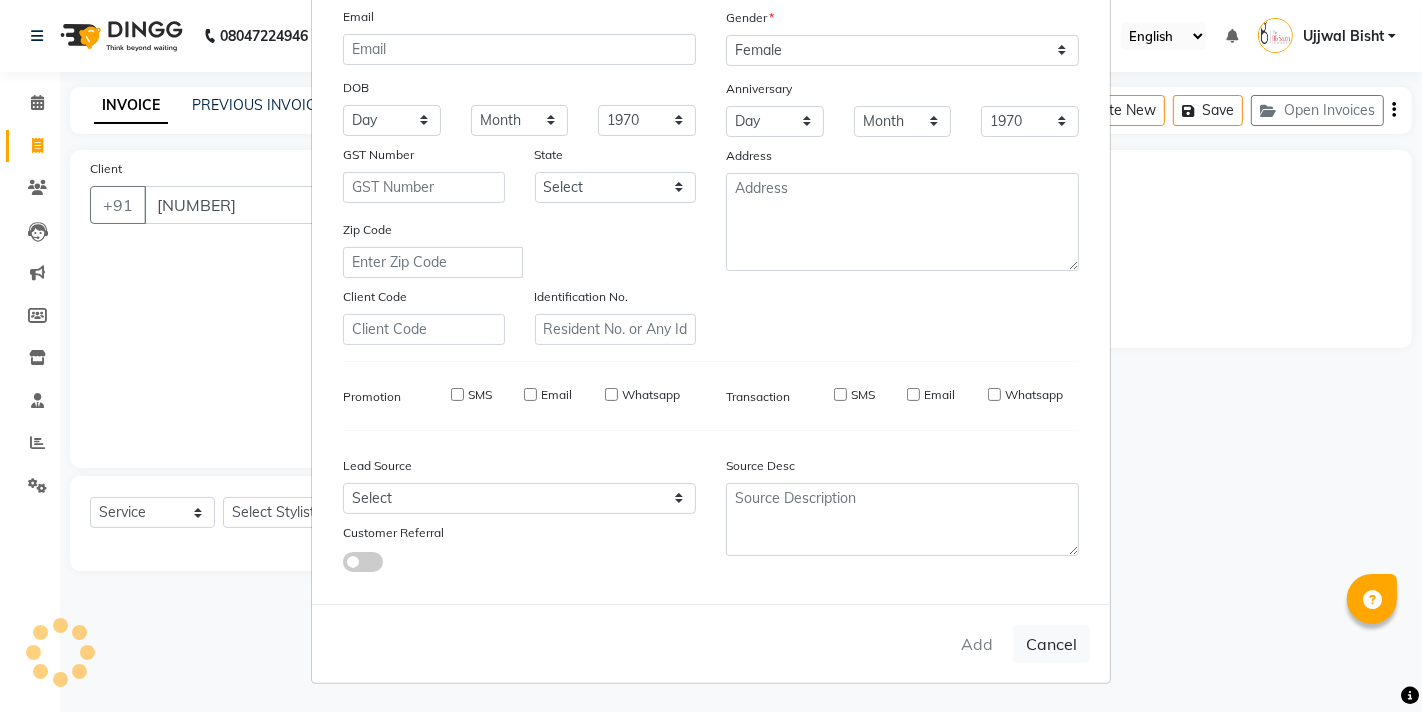 type on "88******68" 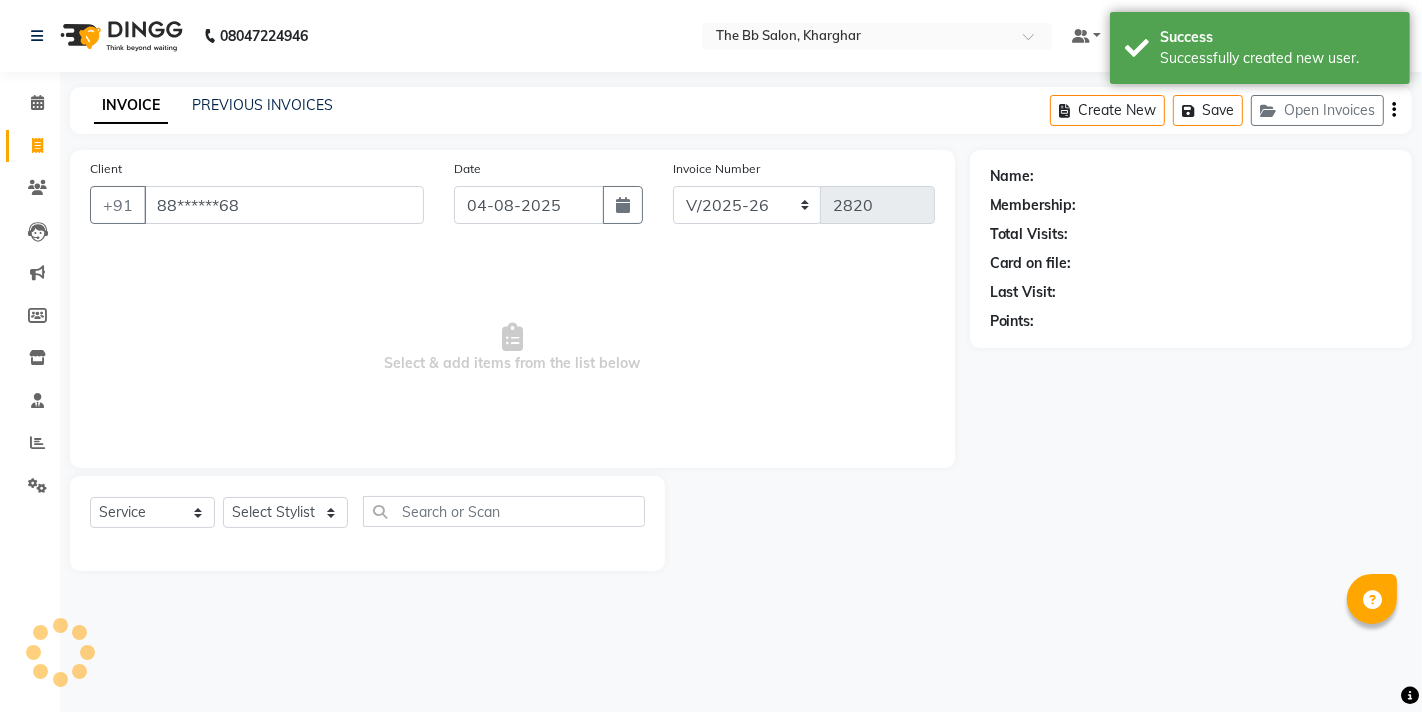 select on "1: Object" 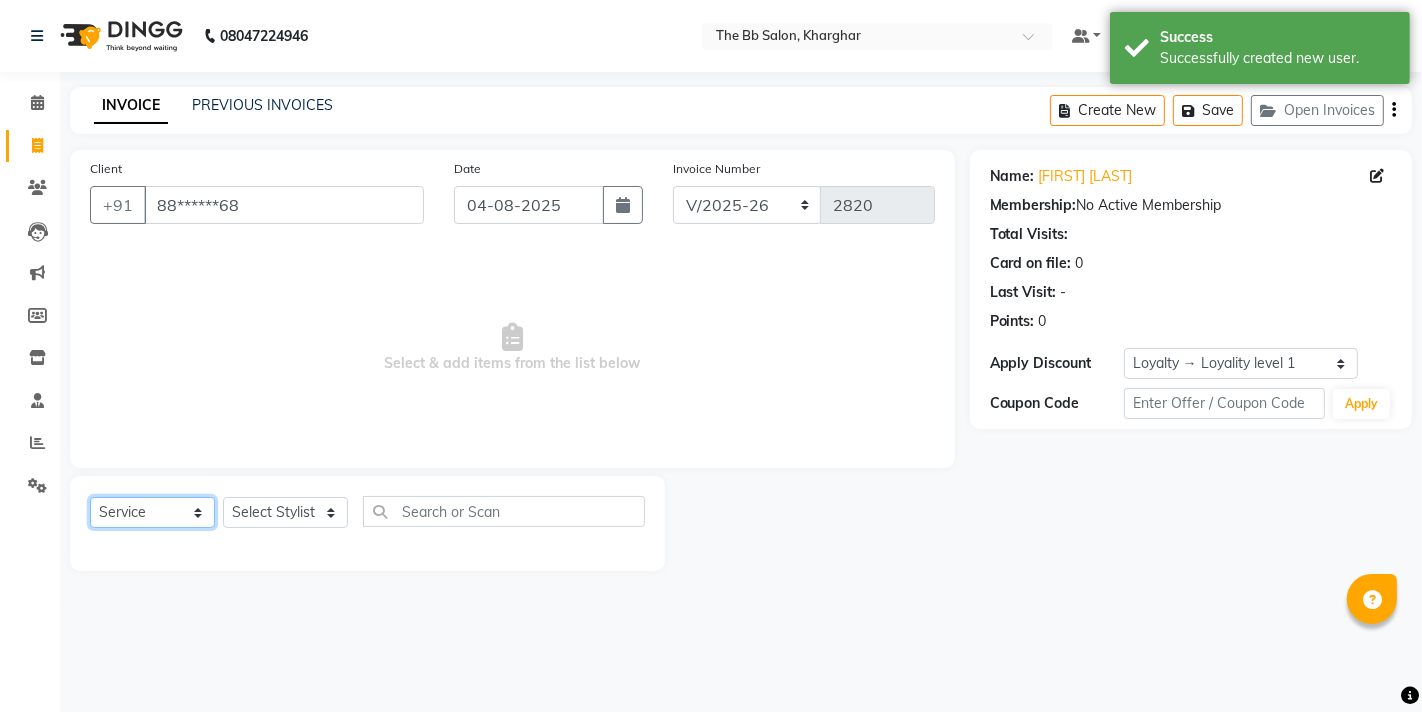 click on "Select  Service  Product  Membership  Package Voucher Prepaid Gift Card" 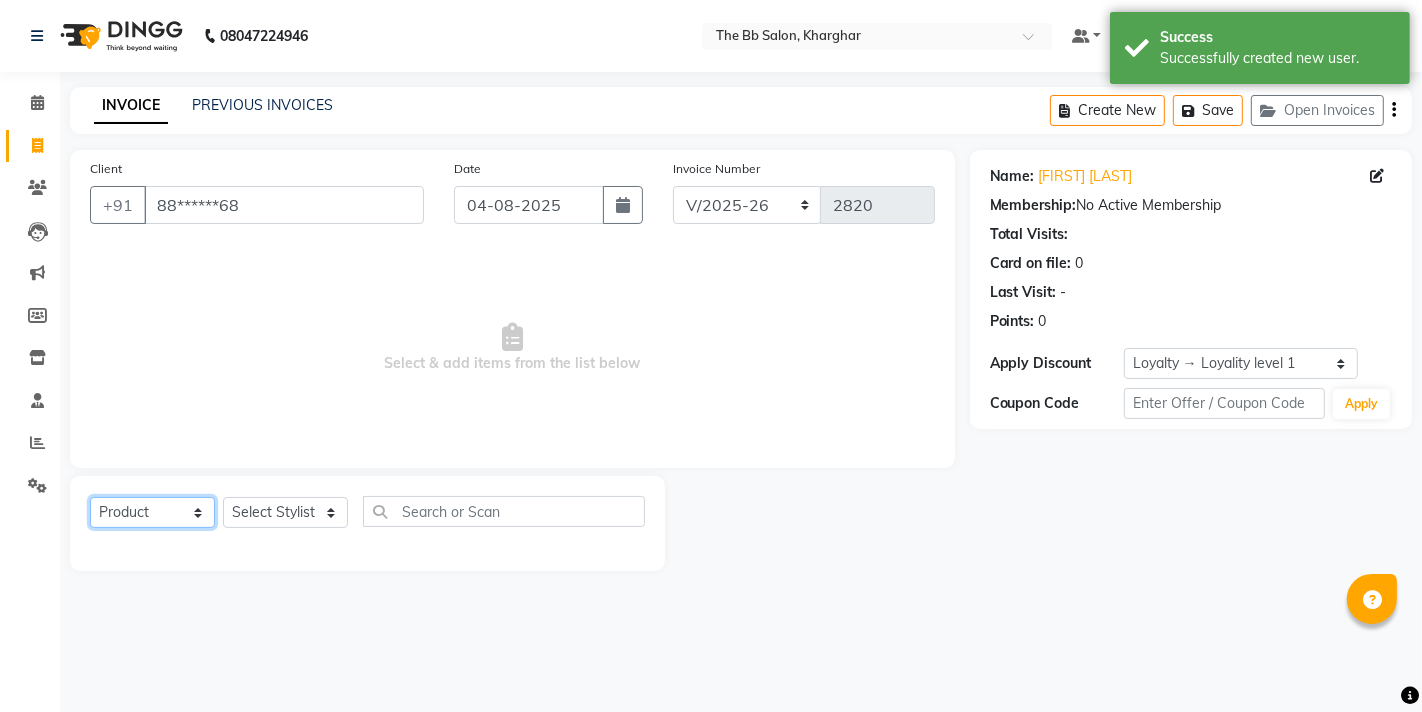 click on "Select  Service  Product  Membership  Package Voucher Prepaid Gift Card" 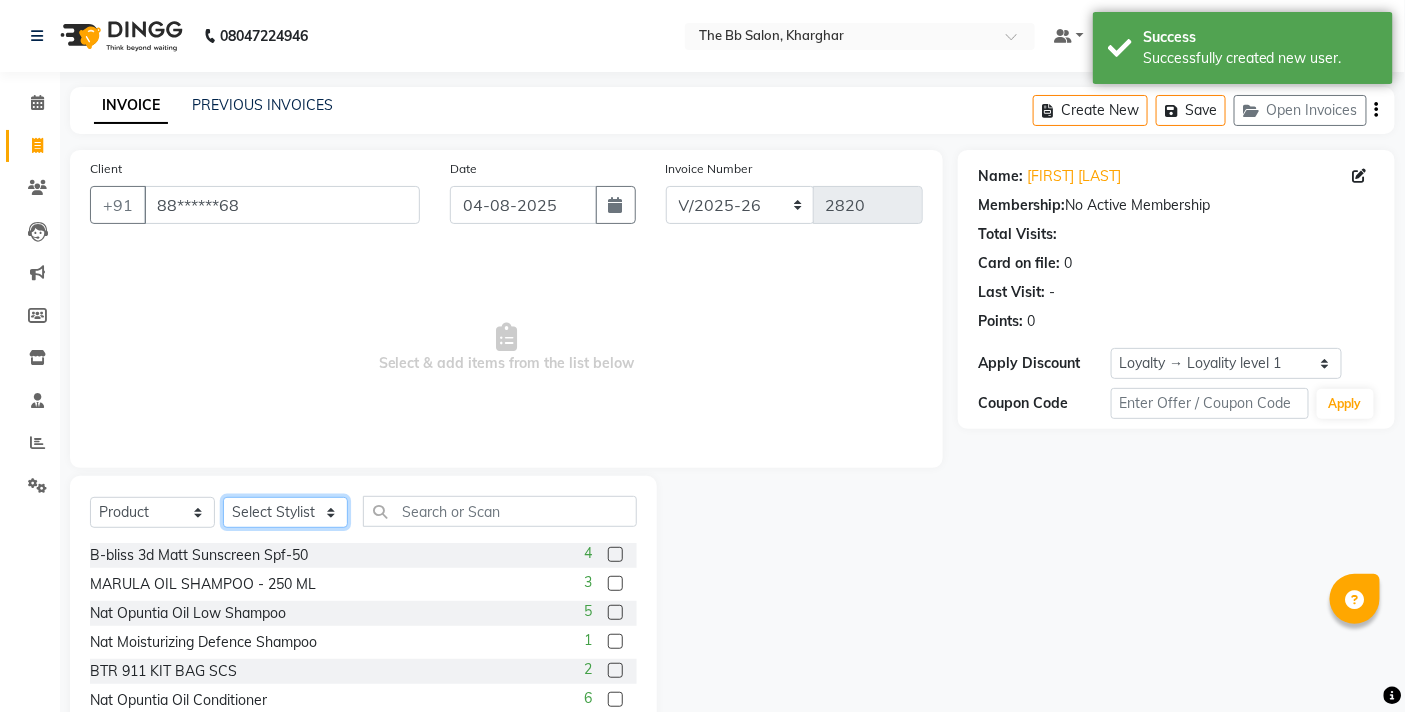 click on "Select Stylist BB SALON DIPALI EKTA FARMAN GOPAL GOUSIYA SHAIKH MANGESH TAVARE Nazim Shaikh ROHAN  Rupesh Chavan Sanjay Pawar santosh SANTOSH SHILPA YADAV TANIYA Ujjwal Bisht WILSON" 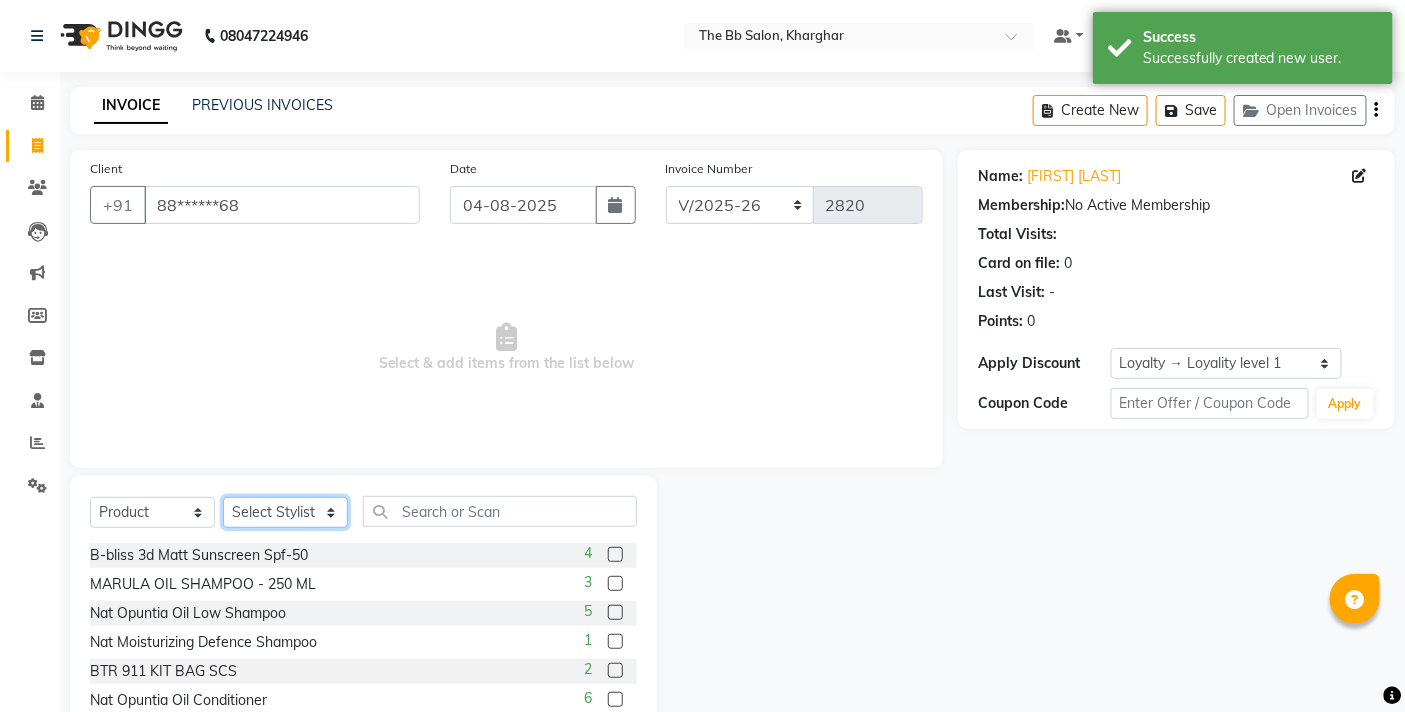 select on "83509" 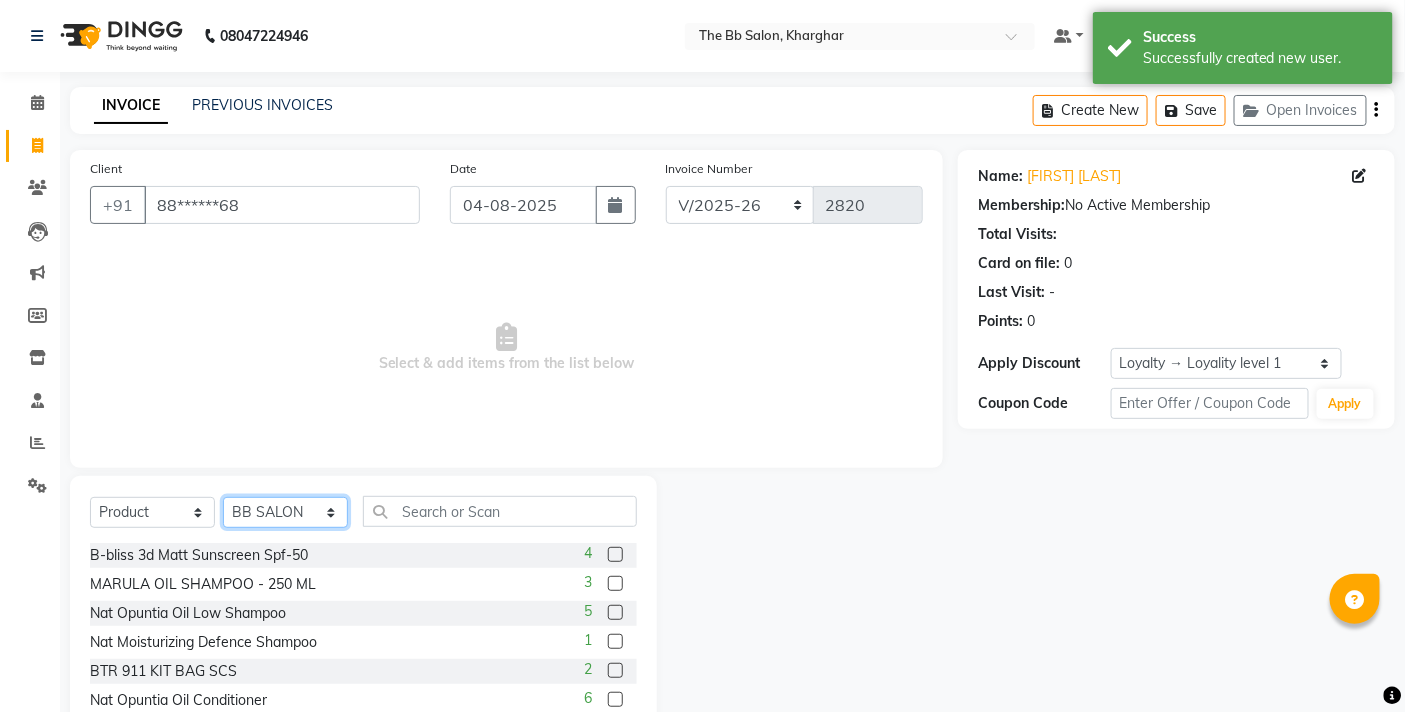click on "Select Stylist BB SALON DIPALI EKTA FARMAN GOPAL GOUSIYA SHAIKH MANGESH TAVARE Nazim Shaikh ROHAN  Rupesh Chavan Sanjay Pawar santosh SANTOSH SHILPA YADAV TANIYA Ujjwal Bisht WILSON" 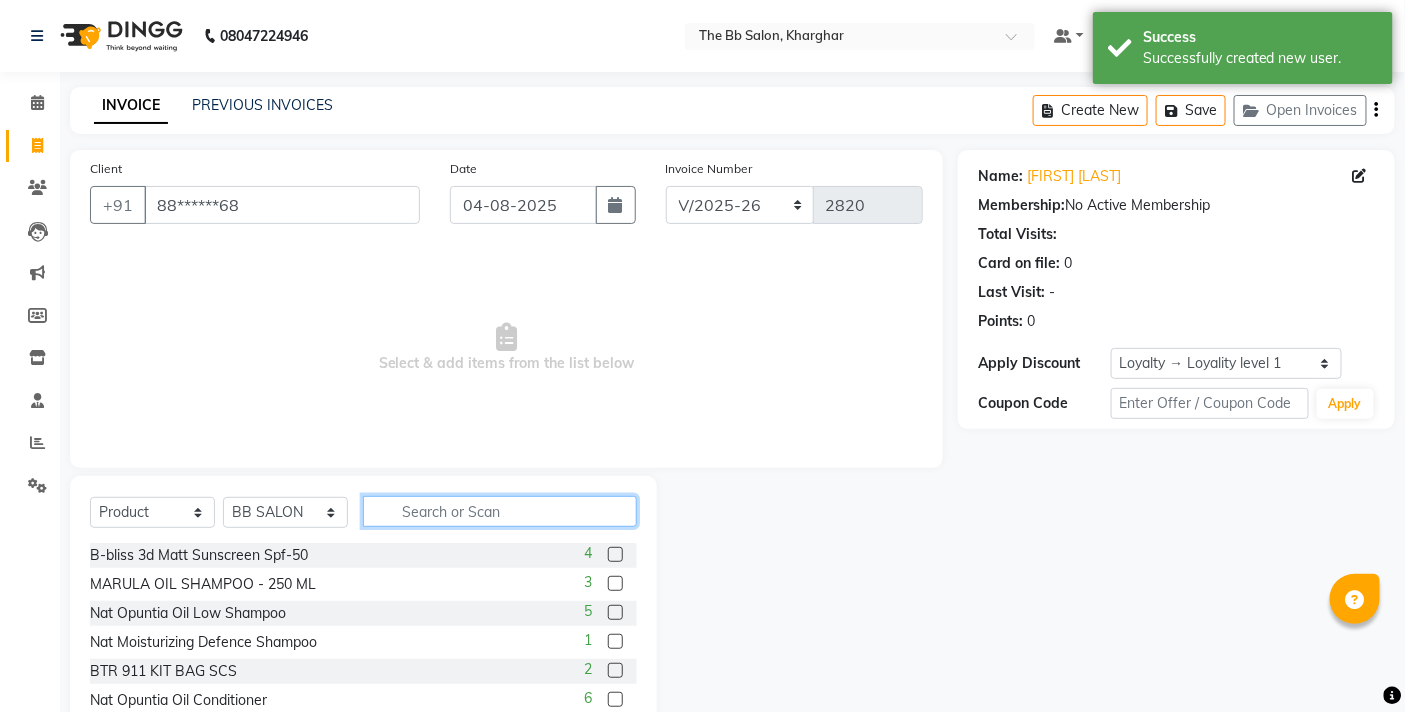 click 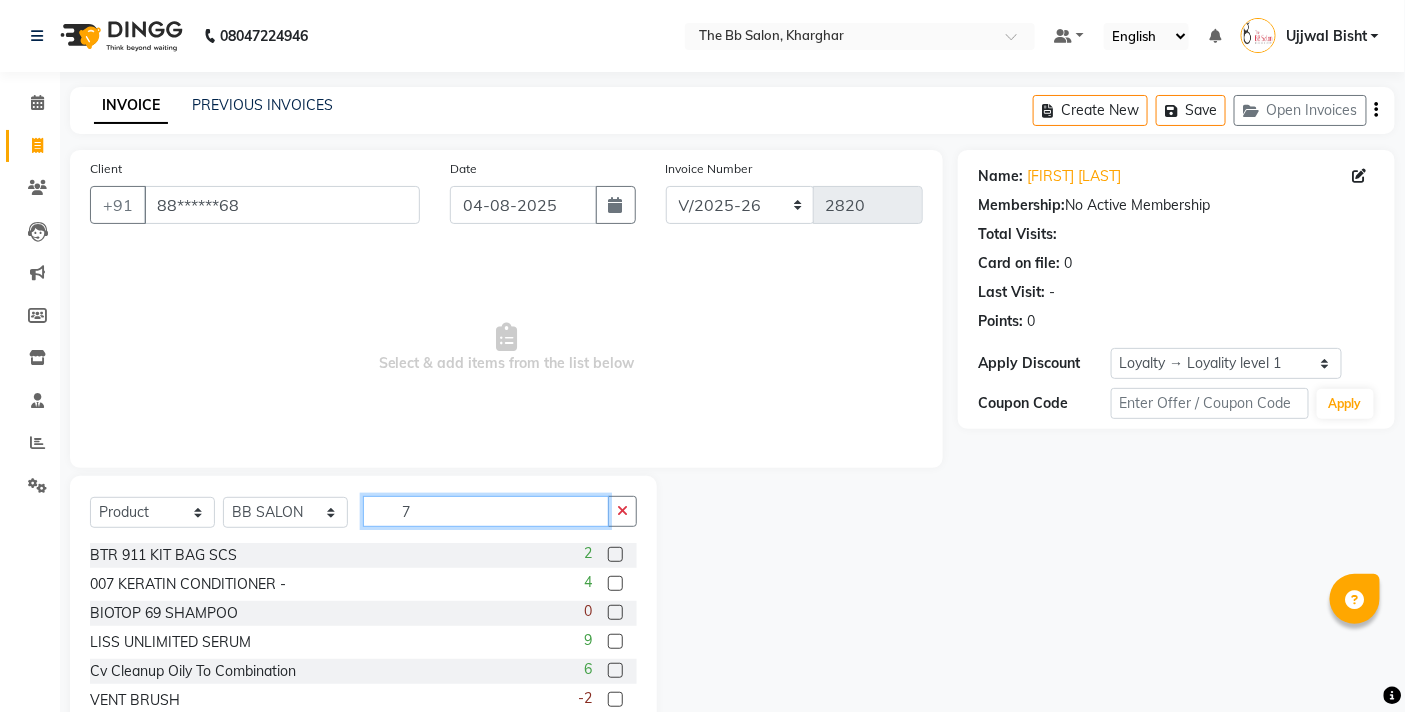 type on "7" 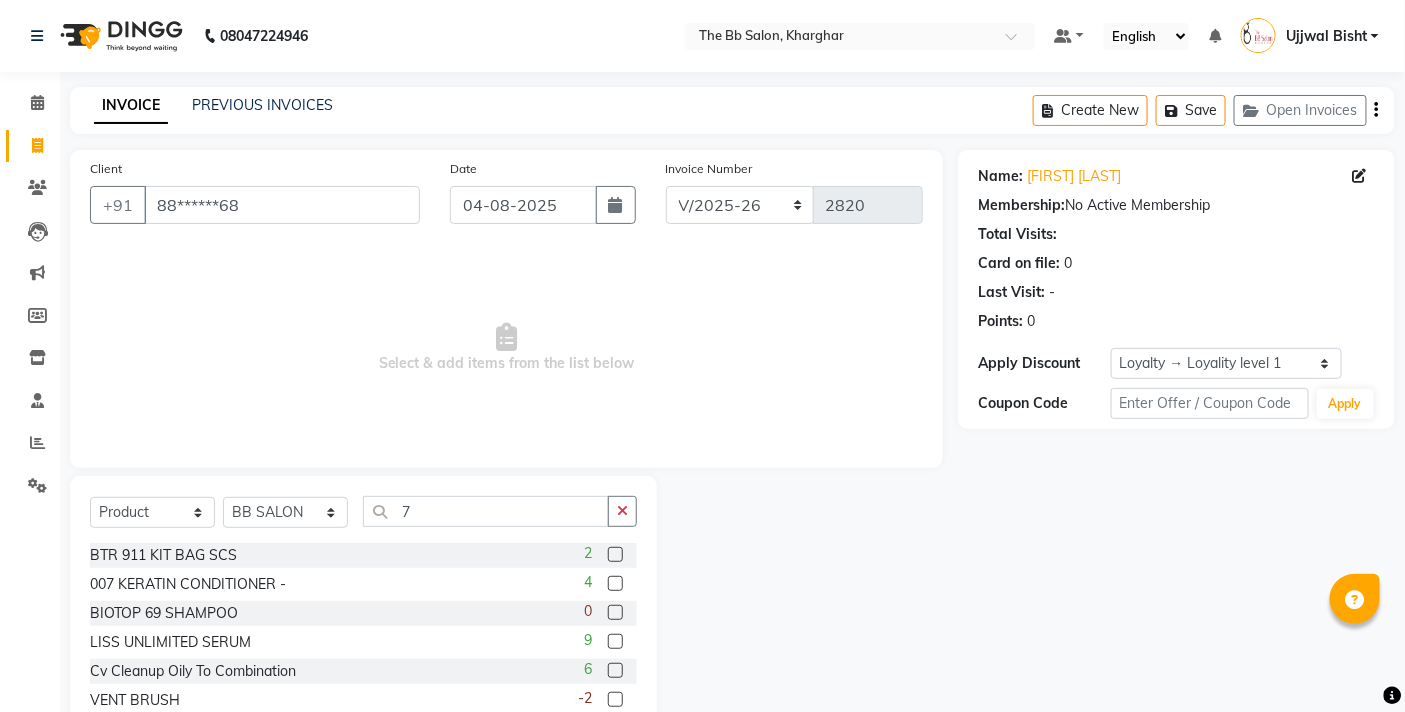 click 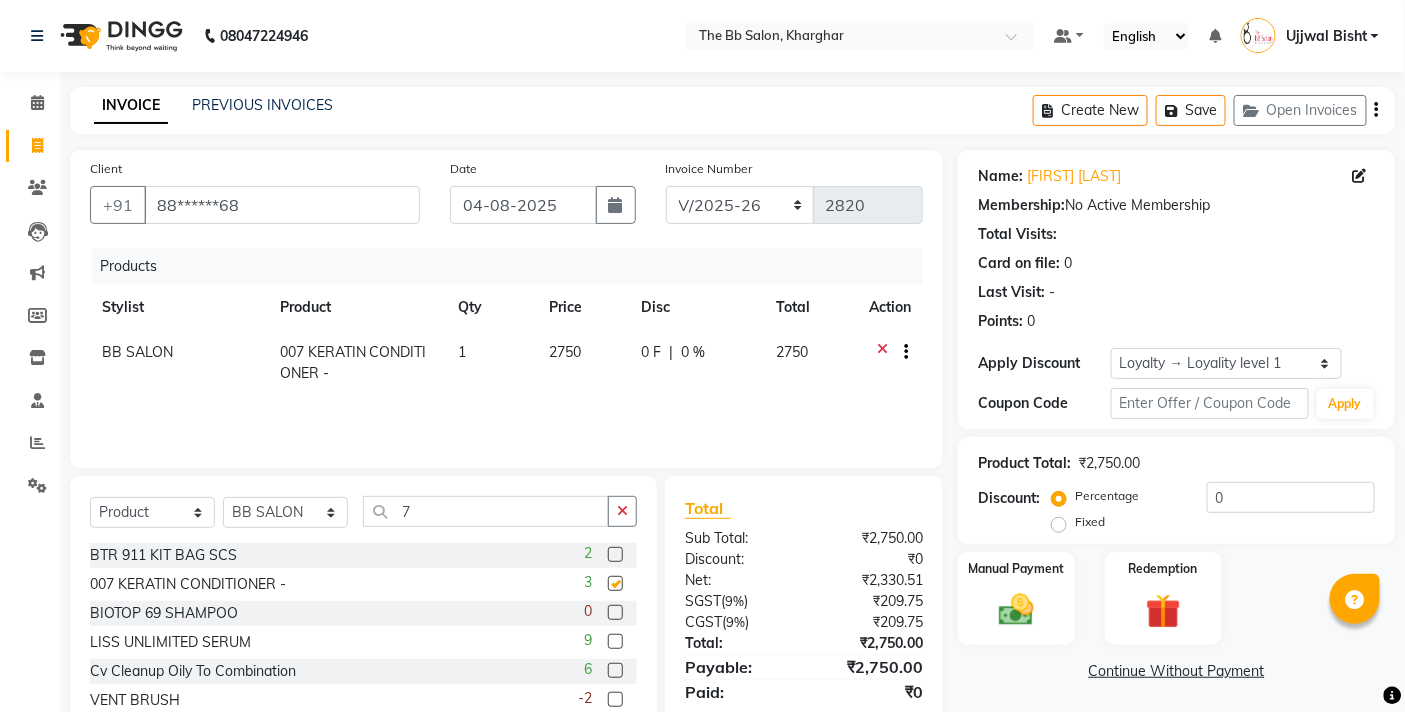 checkbox on "false" 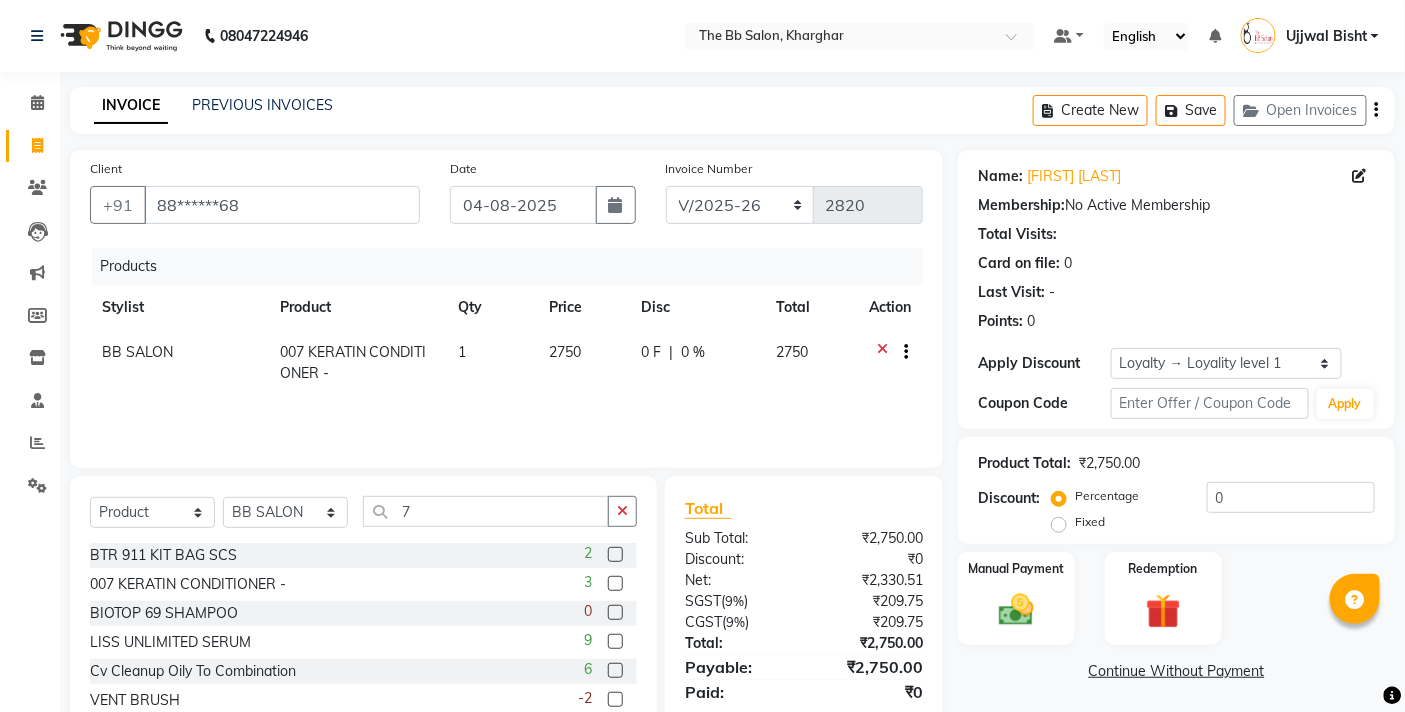 scroll, scrollTop: 88, scrollLeft: 0, axis: vertical 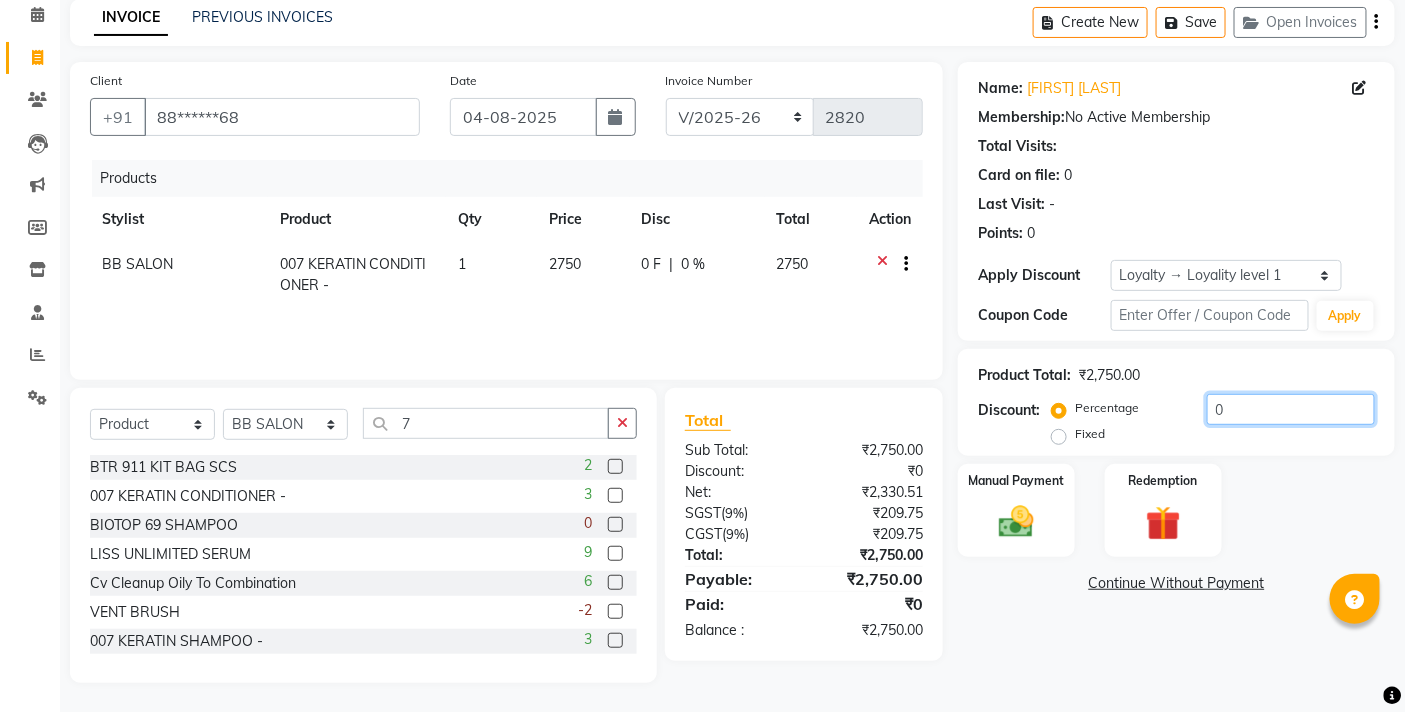 click on "0" 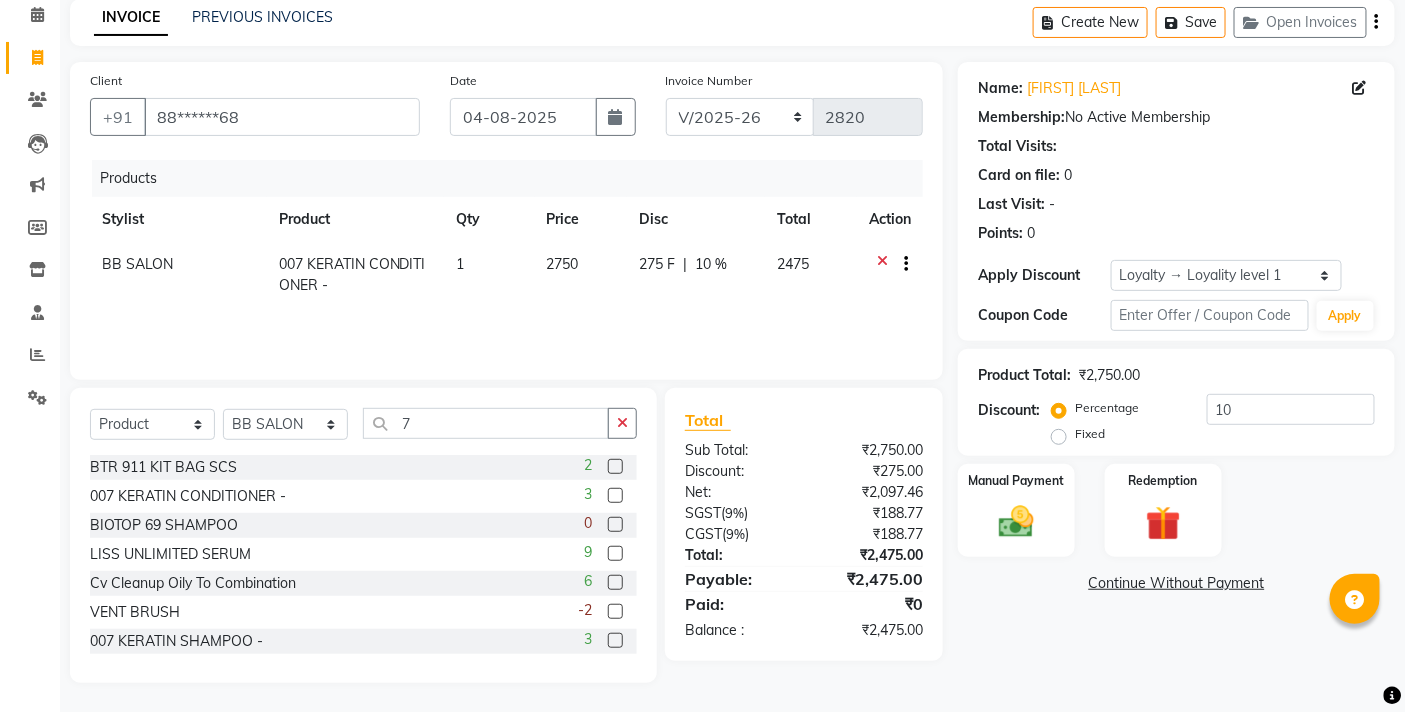 click on "Name: Shalini Dubey Membership:  No Active Membership  Total Visits:   Card on file:  0 Last Visit:   - Points:   0  Apply Discount Select  Loyalty → Loyality level 1  Coupon Code Apply Product Total:  ₹2,750.00  Discount:  Percentage   Fixed  10 Manual Payment Redemption  Continue Without Payment" 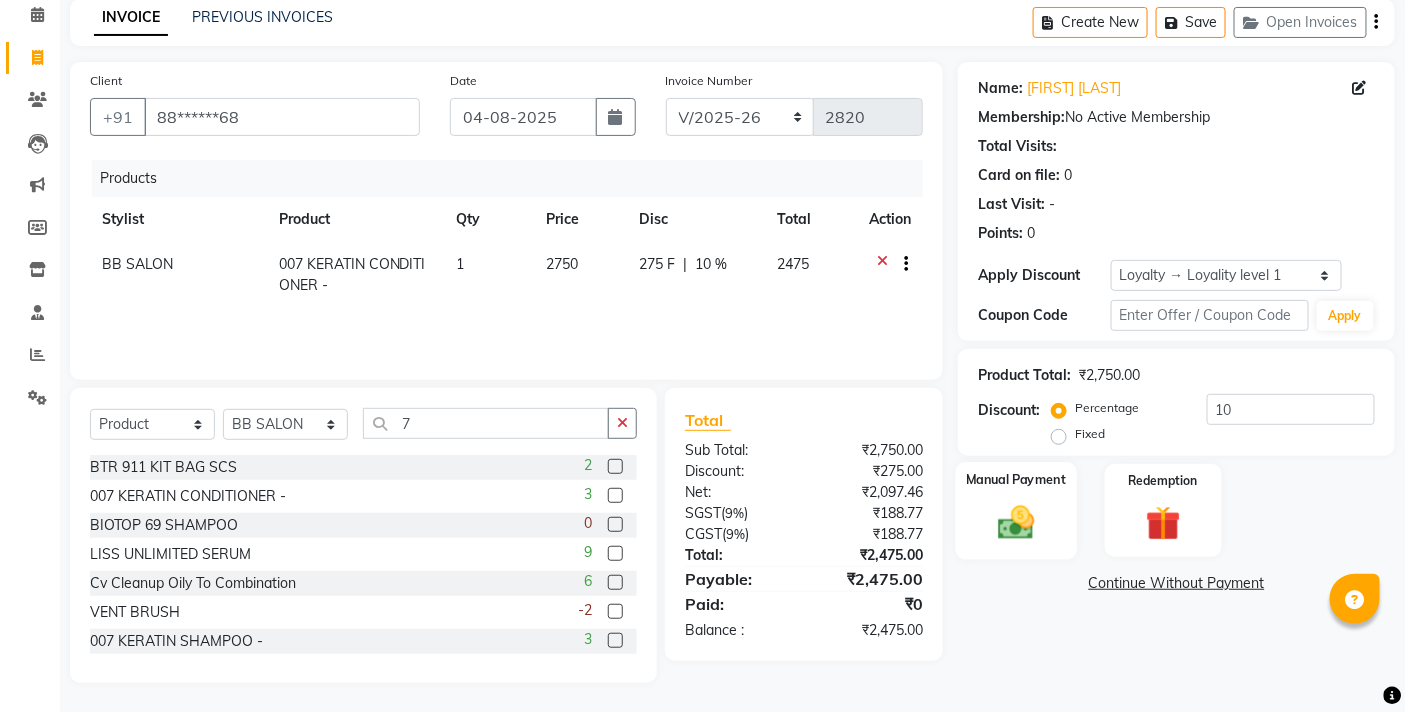 click on "Manual Payment" 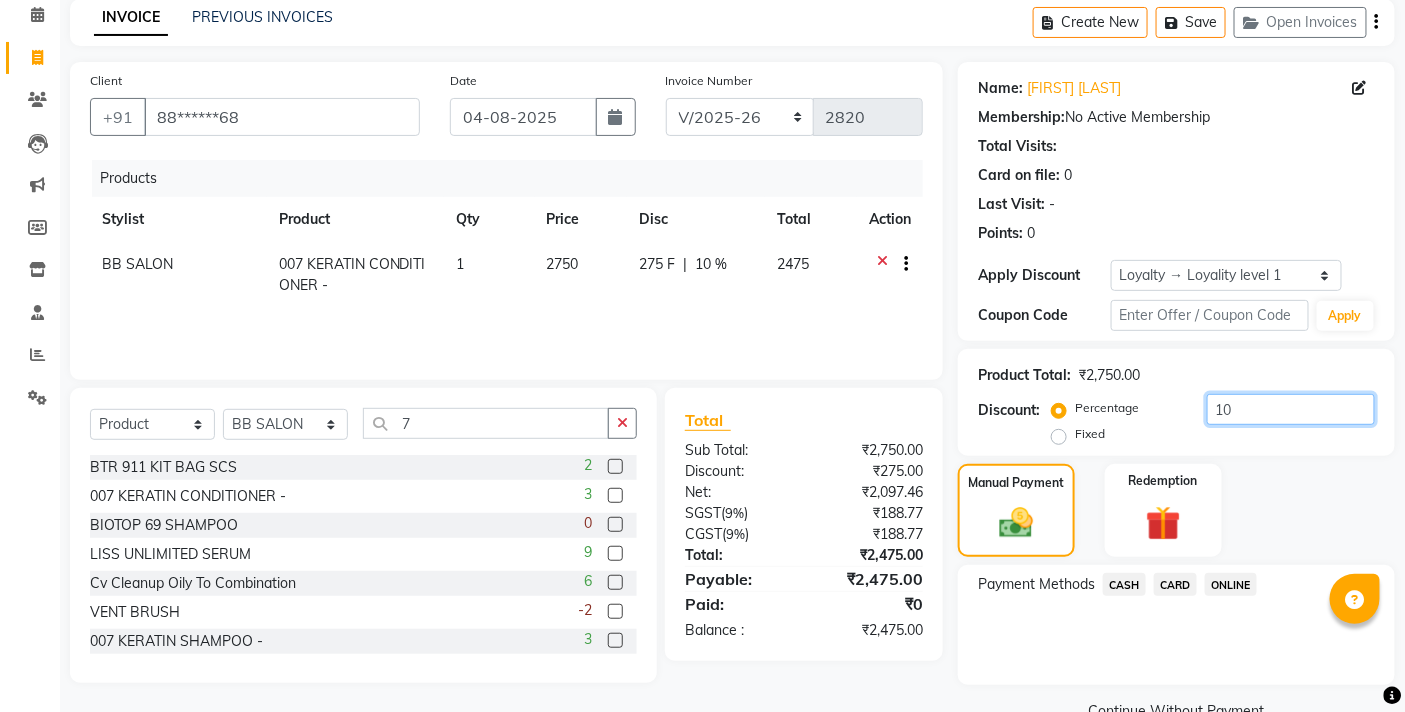 click on "10" 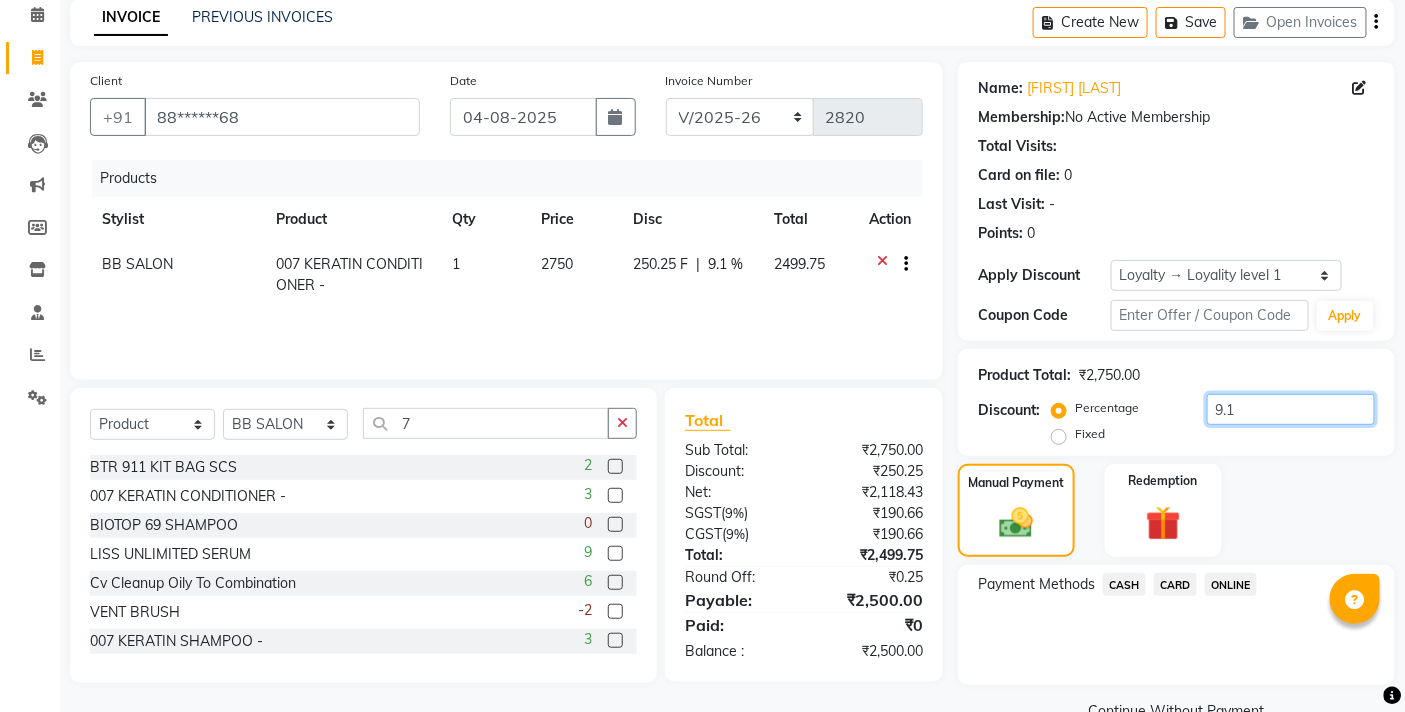 type on "9.1" 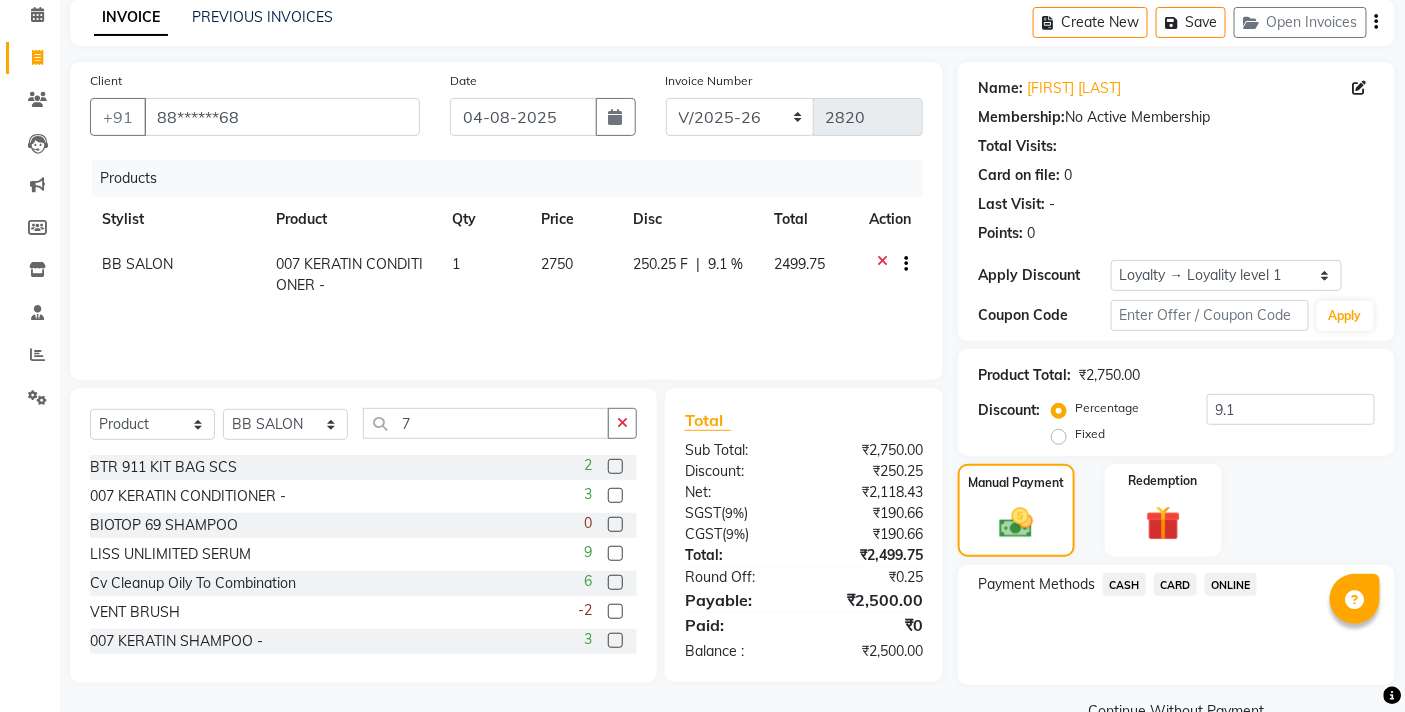 click on "CASH" 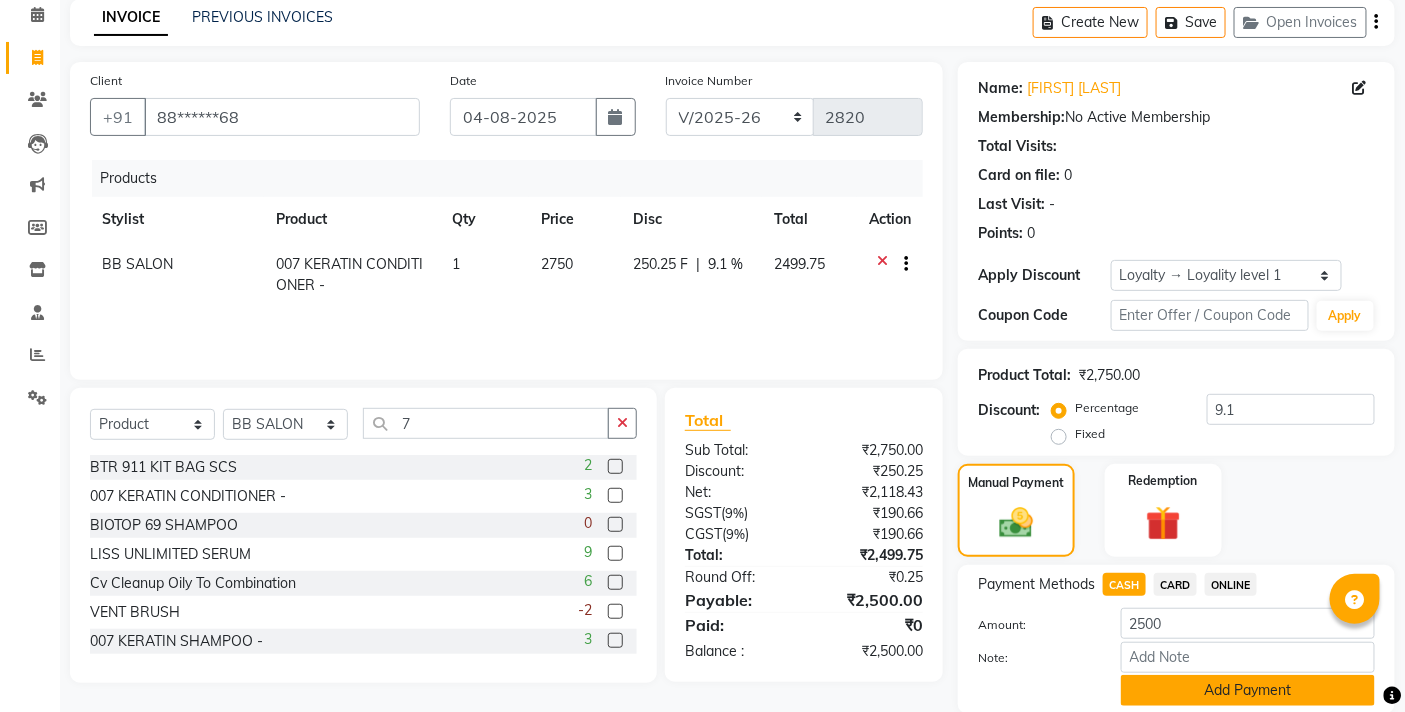 click on "Add Payment" 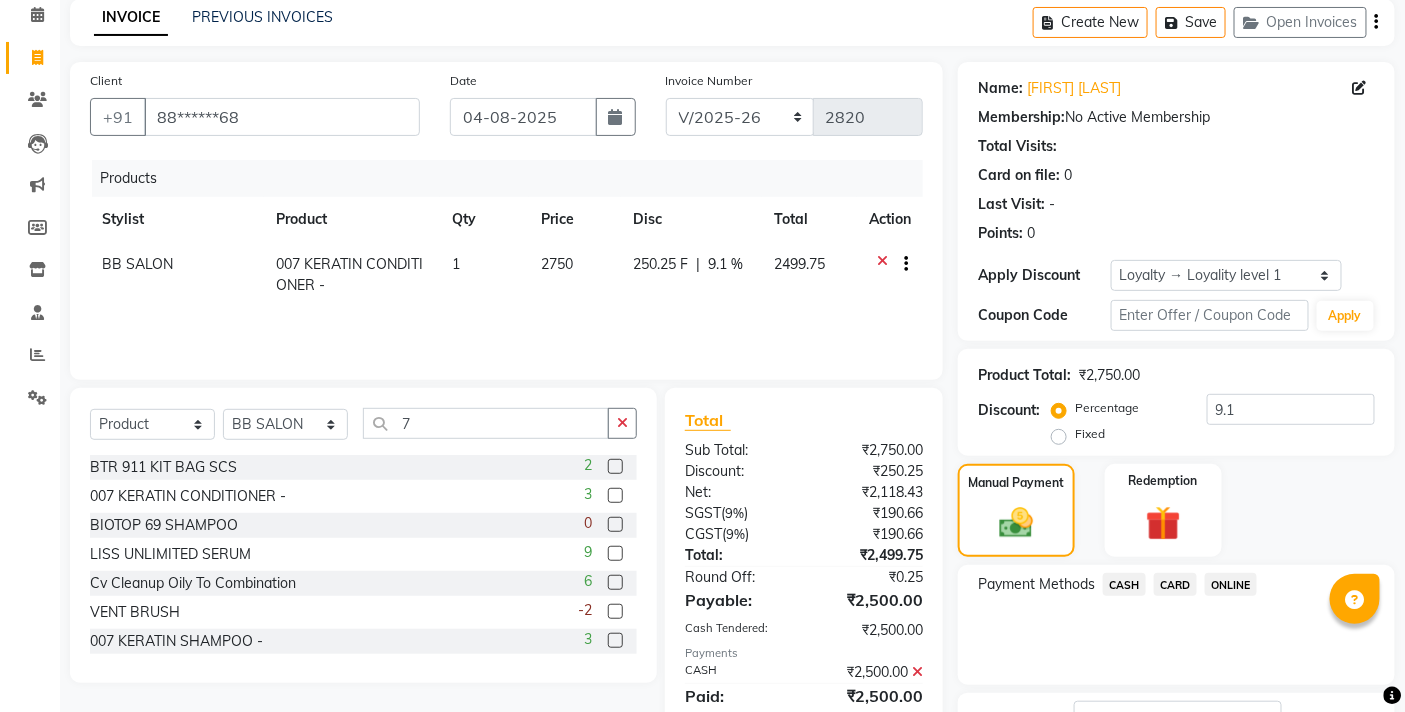 scroll, scrollTop: 278, scrollLeft: 0, axis: vertical 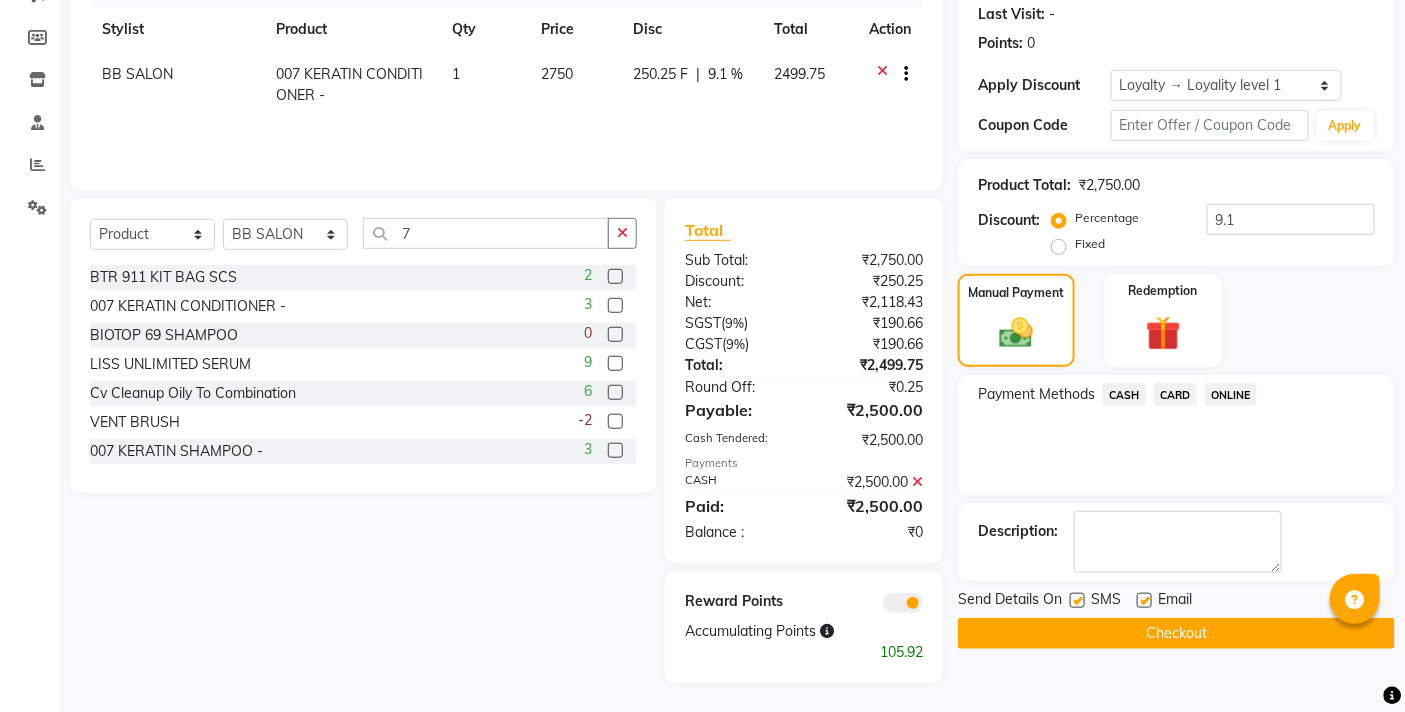 click on "Checkout" 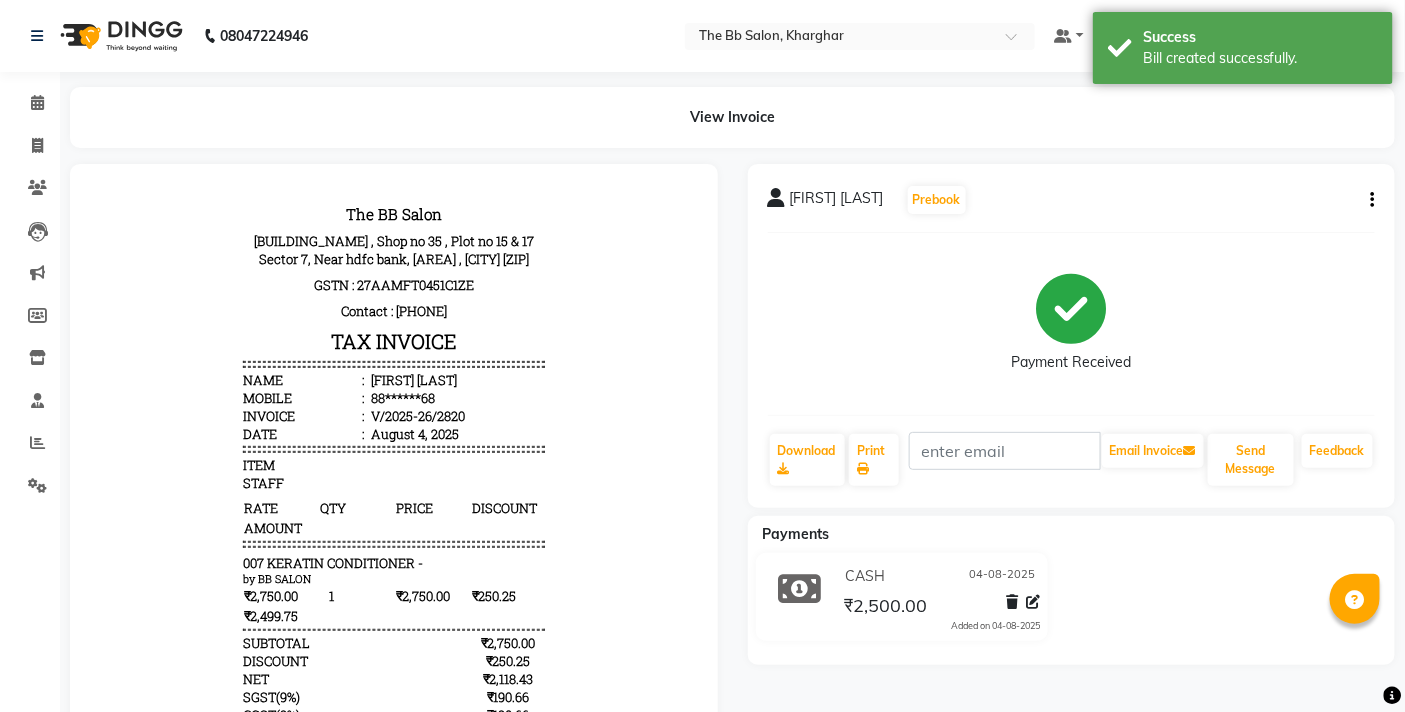 scroll, scrollTop: 0, scrollLeft: 0, axis: both 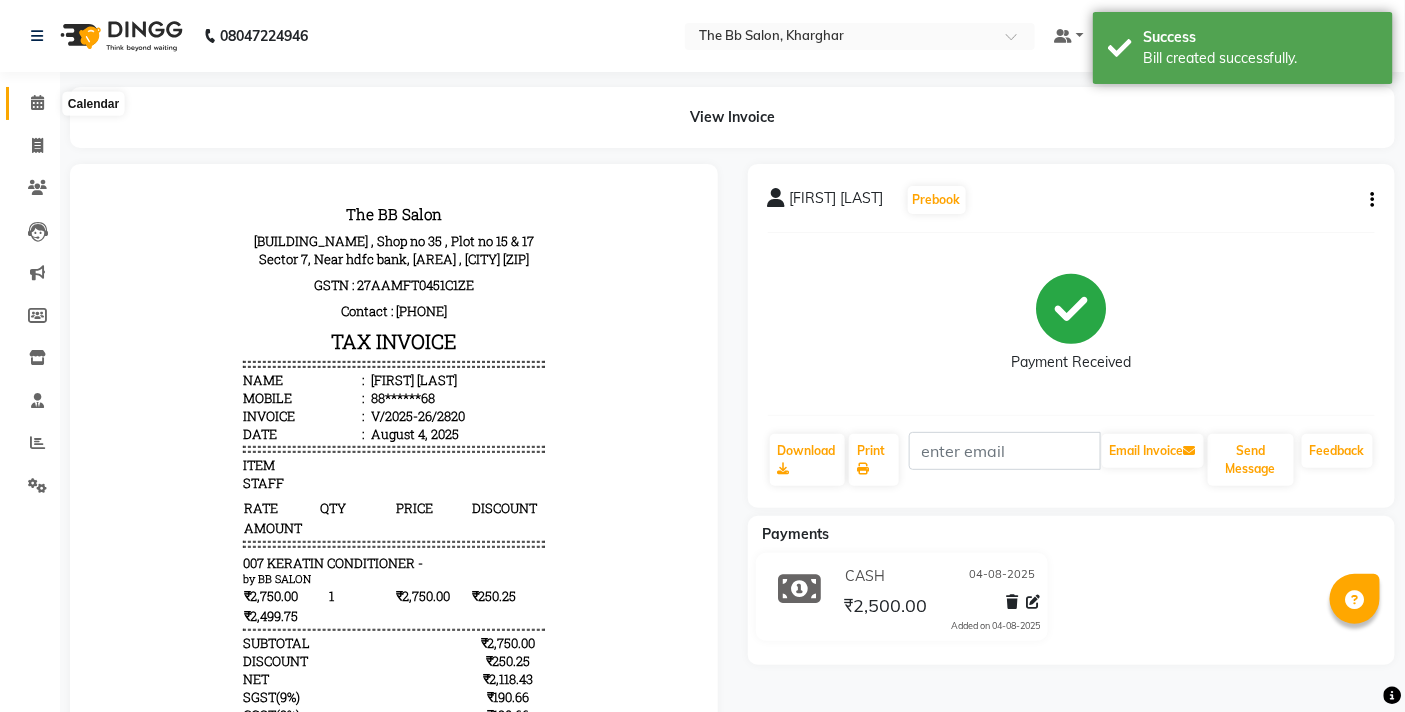 click 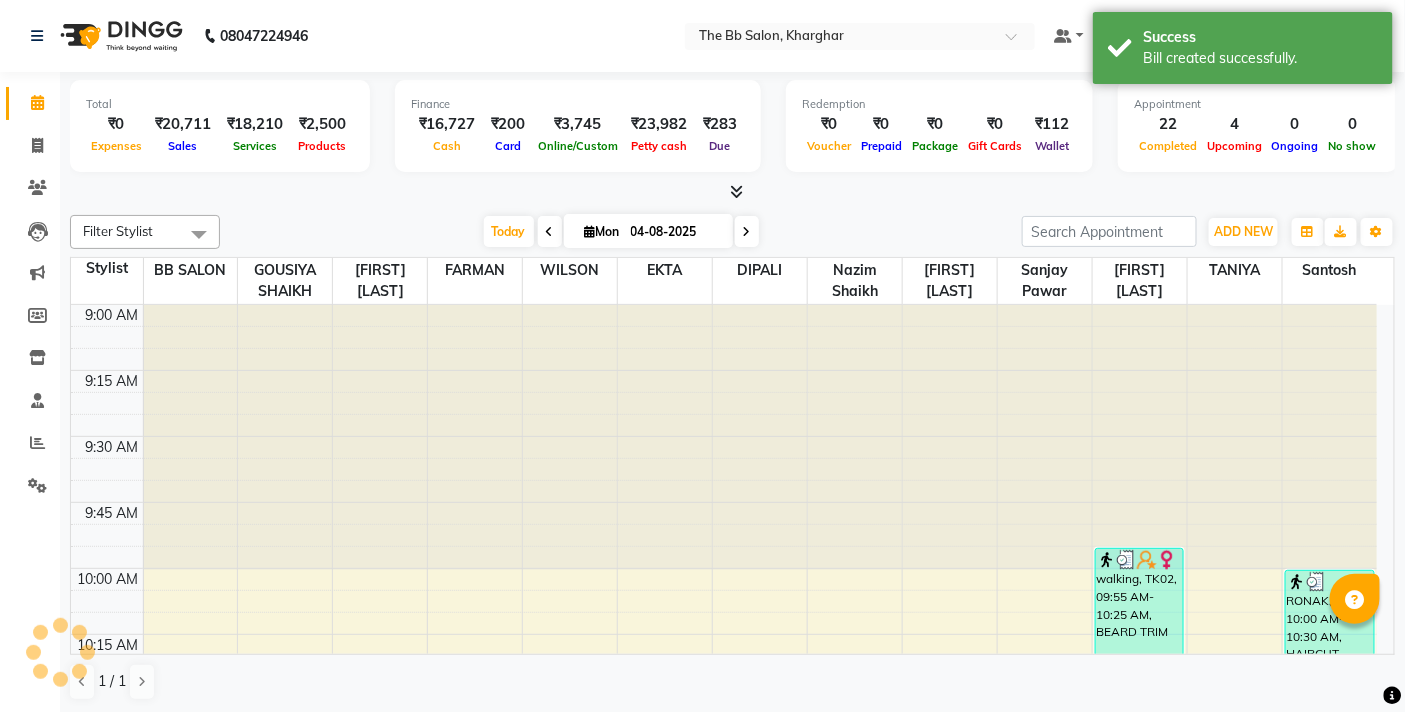 scroll, scrollTop: 2387, scrollLeft: 0, axis: vertical 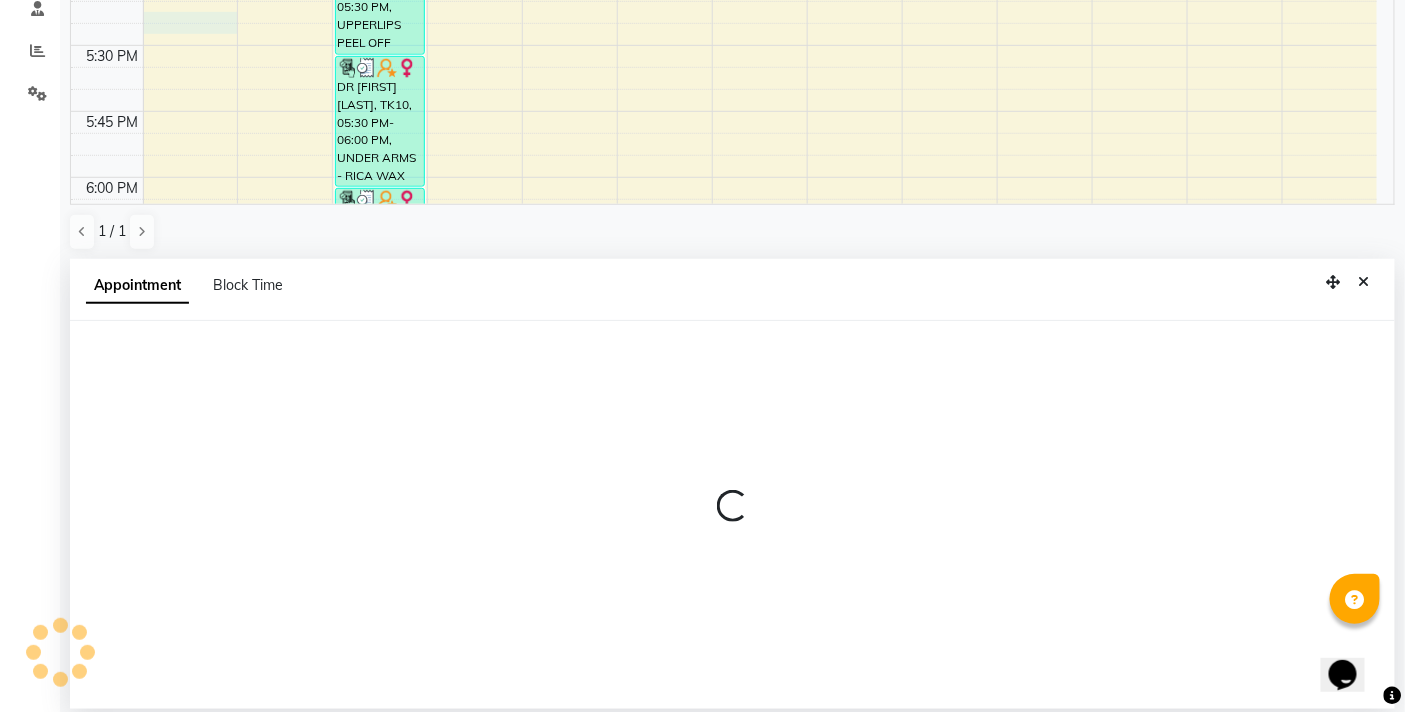 select on "83509" 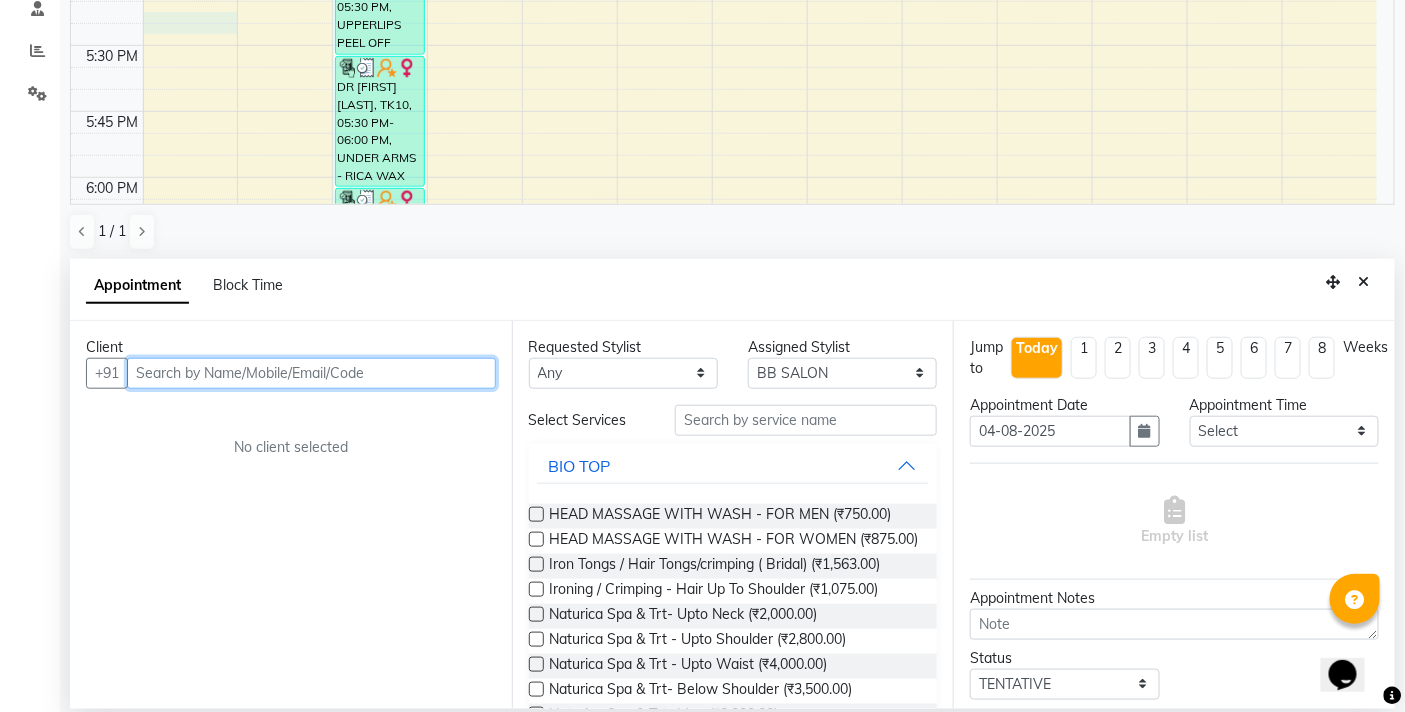 click at bounding box center (311, 373) 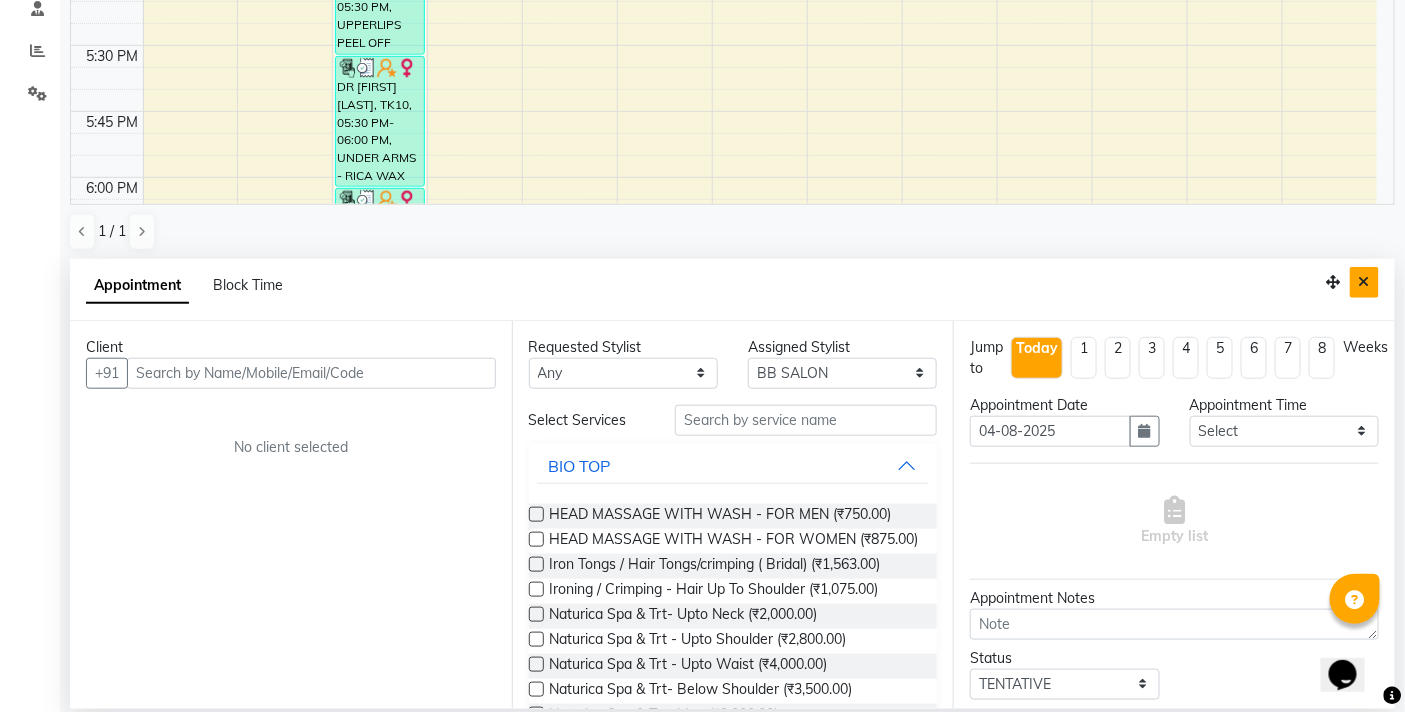 click at bounding box center [1364, 282] 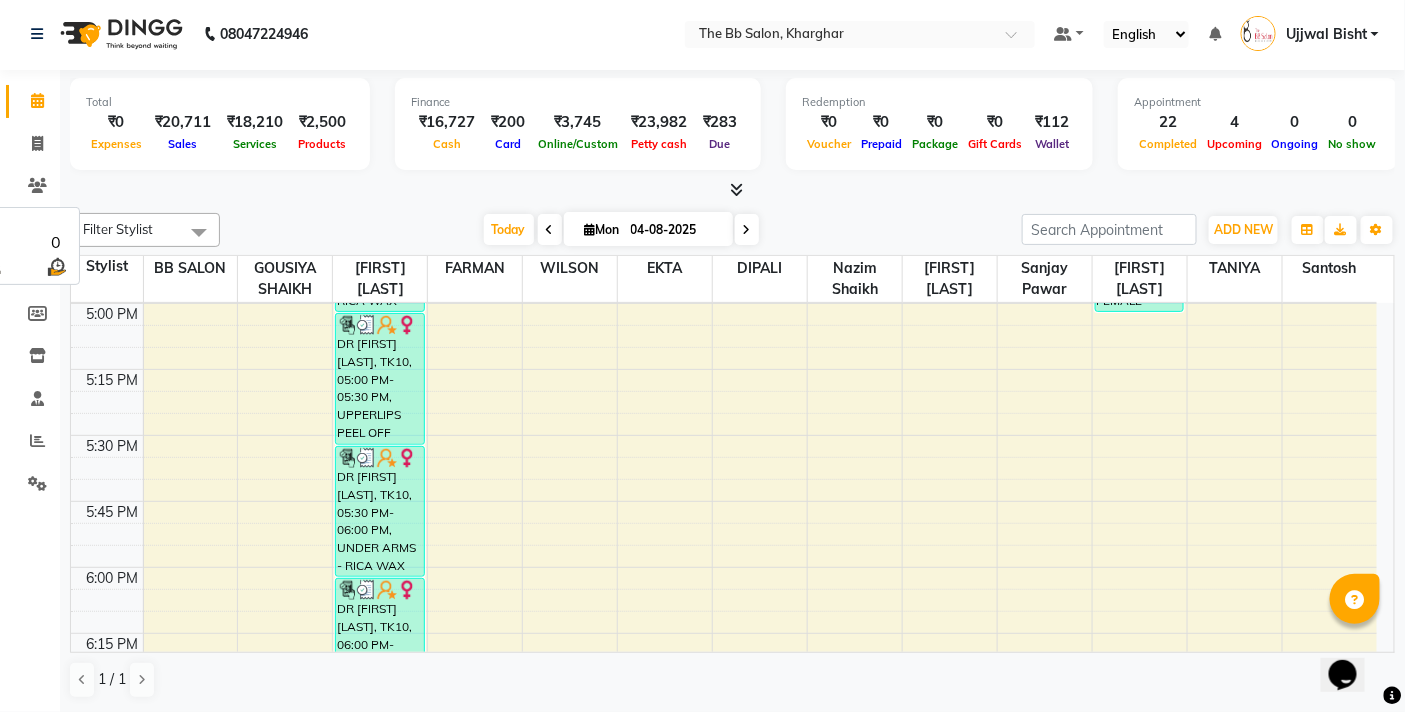 scroll, scrollTop: 1, scrollLeft: 0, axis: vertical 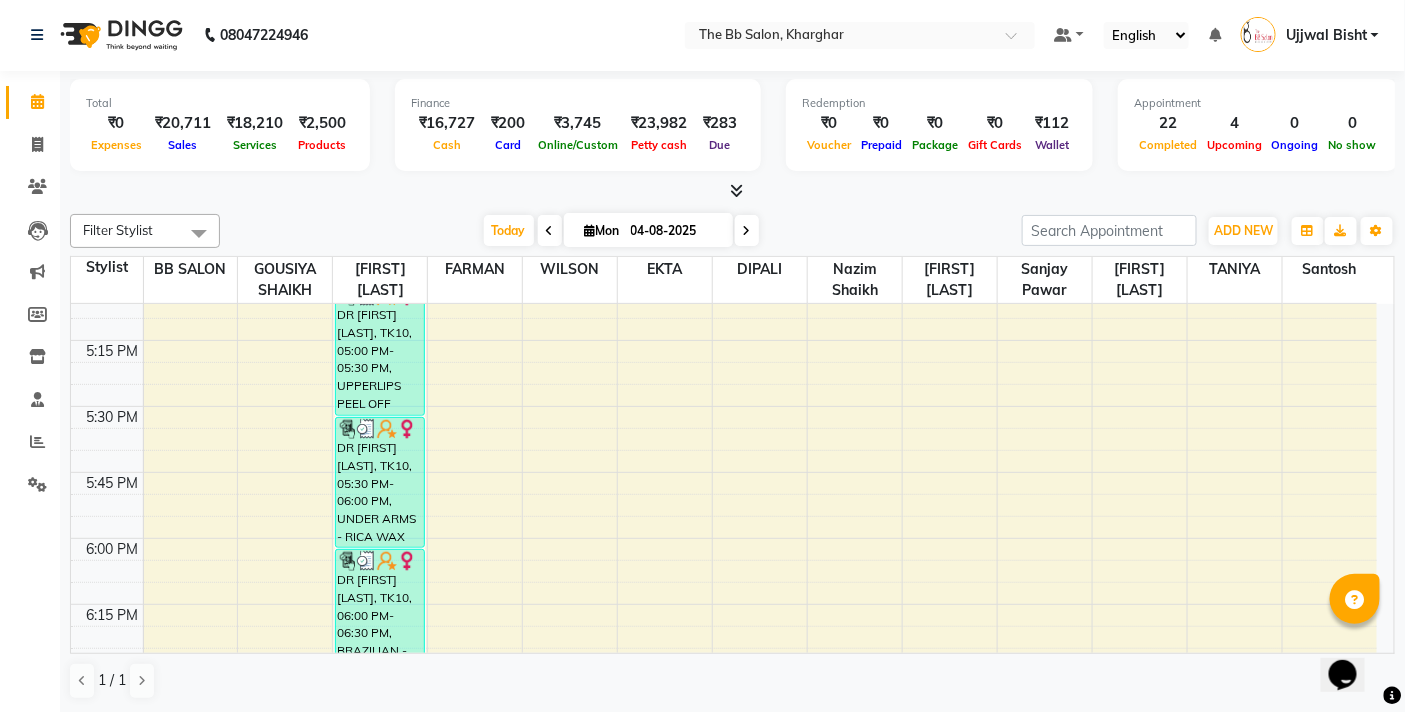 select on "87288" 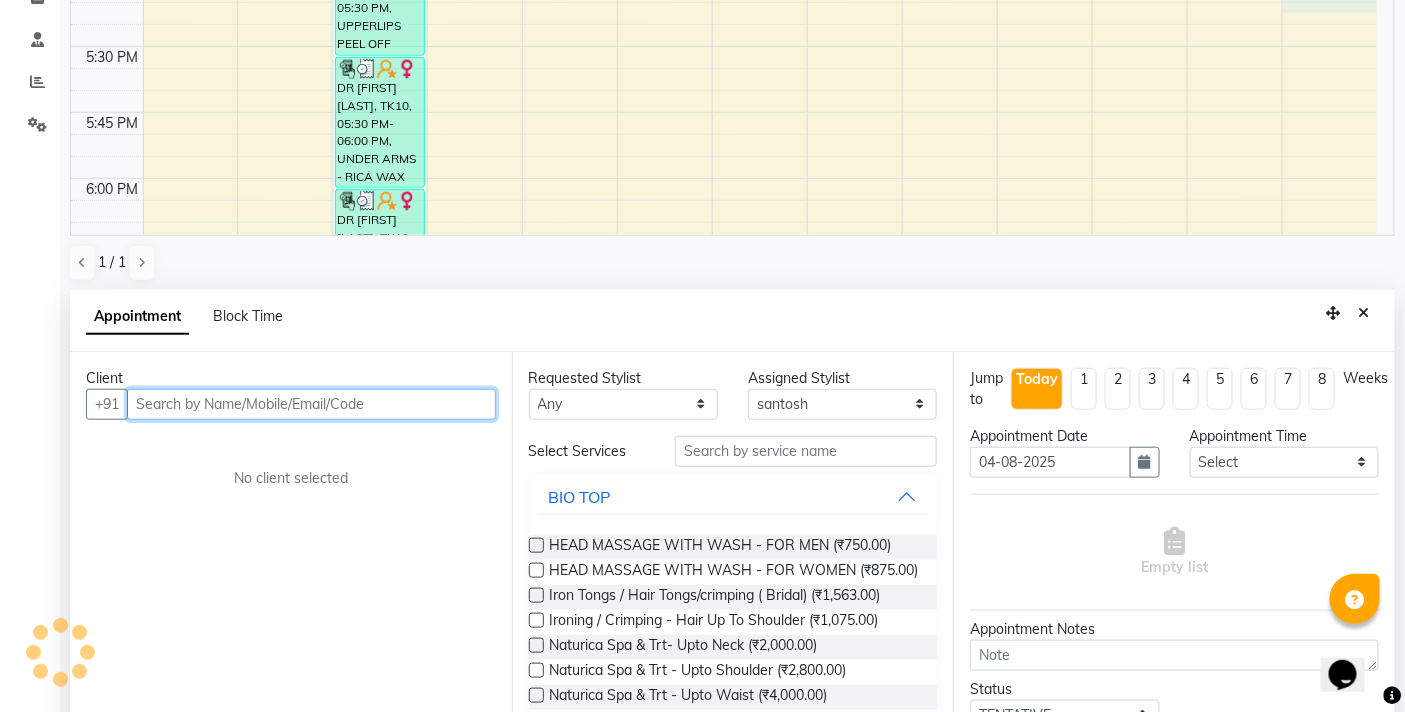 scroll, scrollTop: 392, scrollLeft: 0, axis: vertical 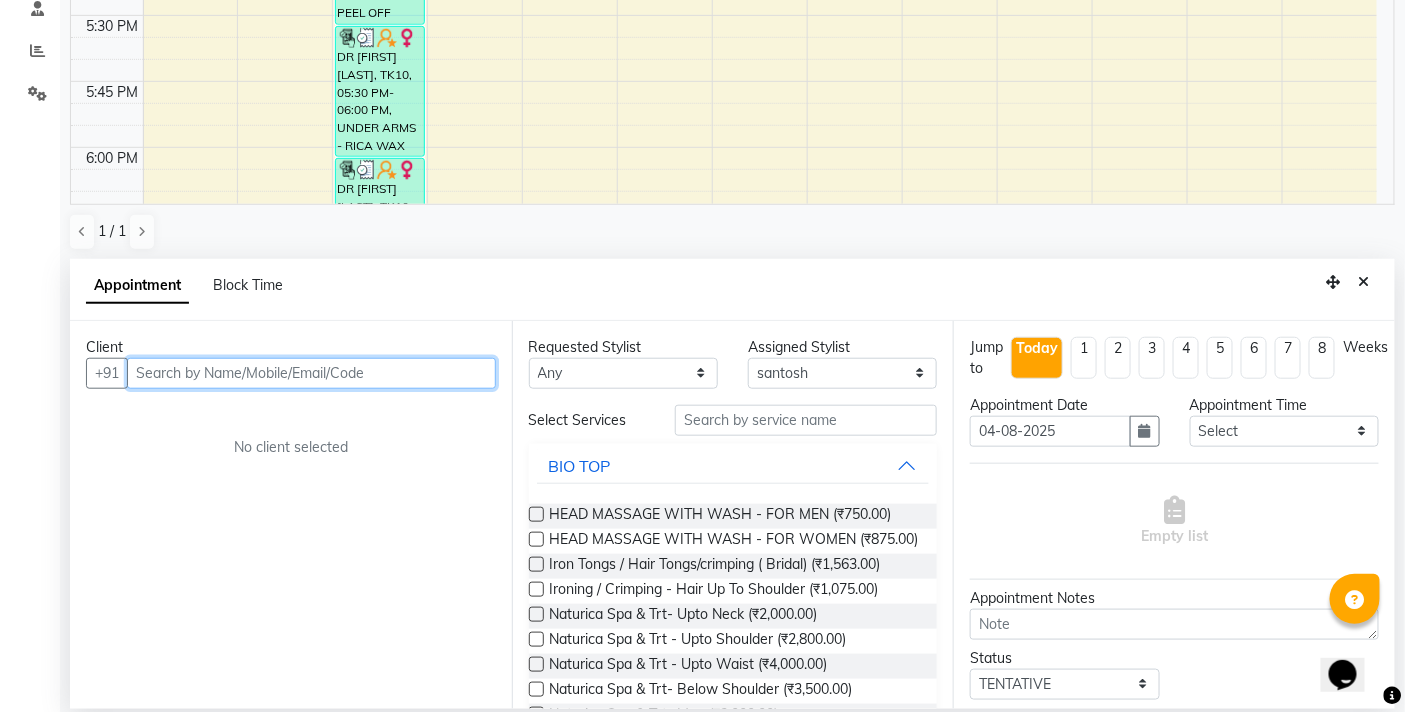 click at bounding box center (311, 373) 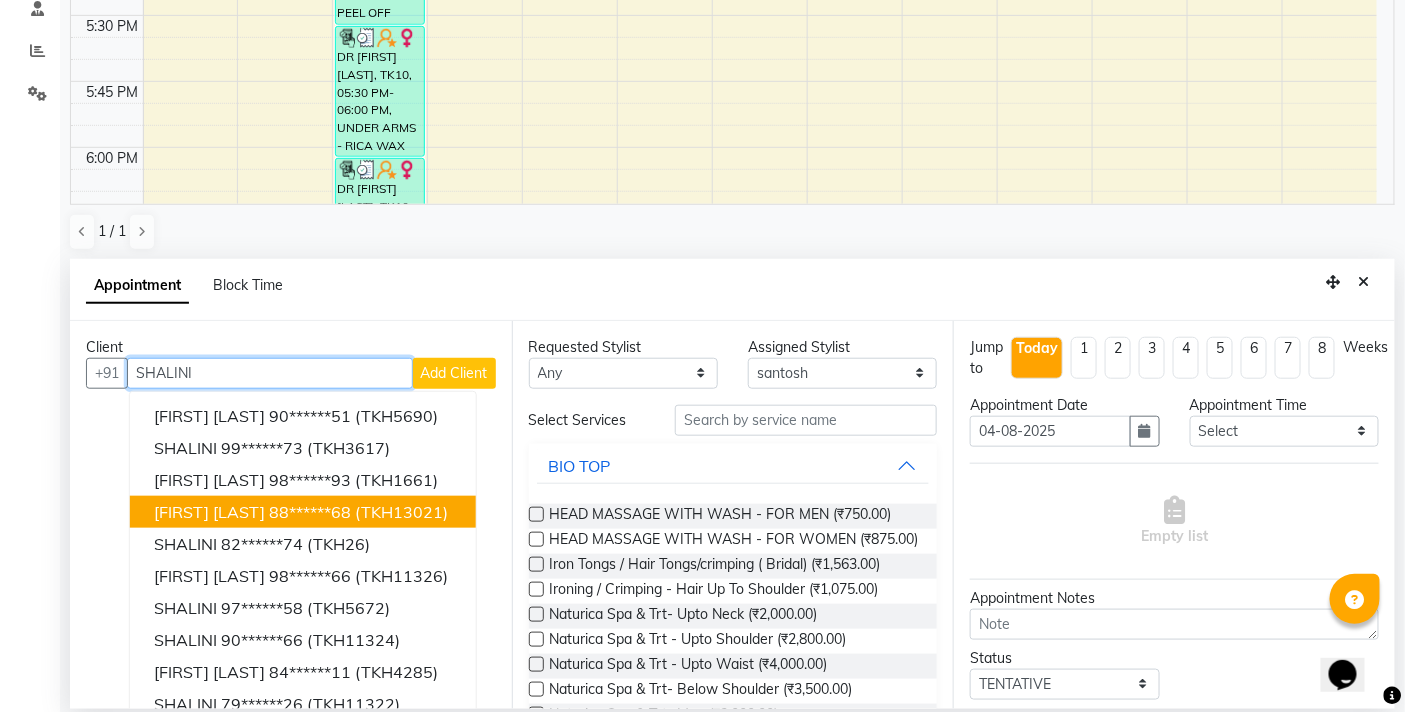 click on "SHALINI DUBEY  88******68 (TKH13021)" at bounding box center [303, 512] 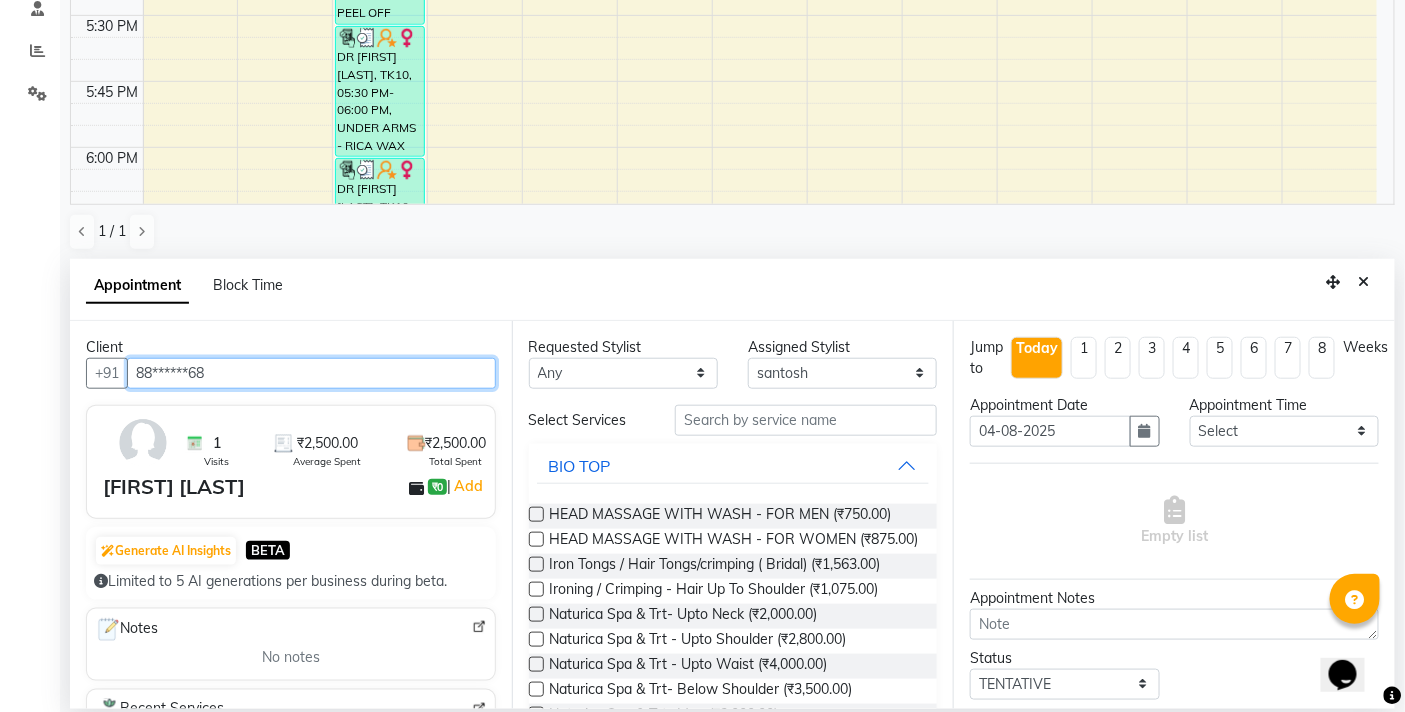 type on "88******68" 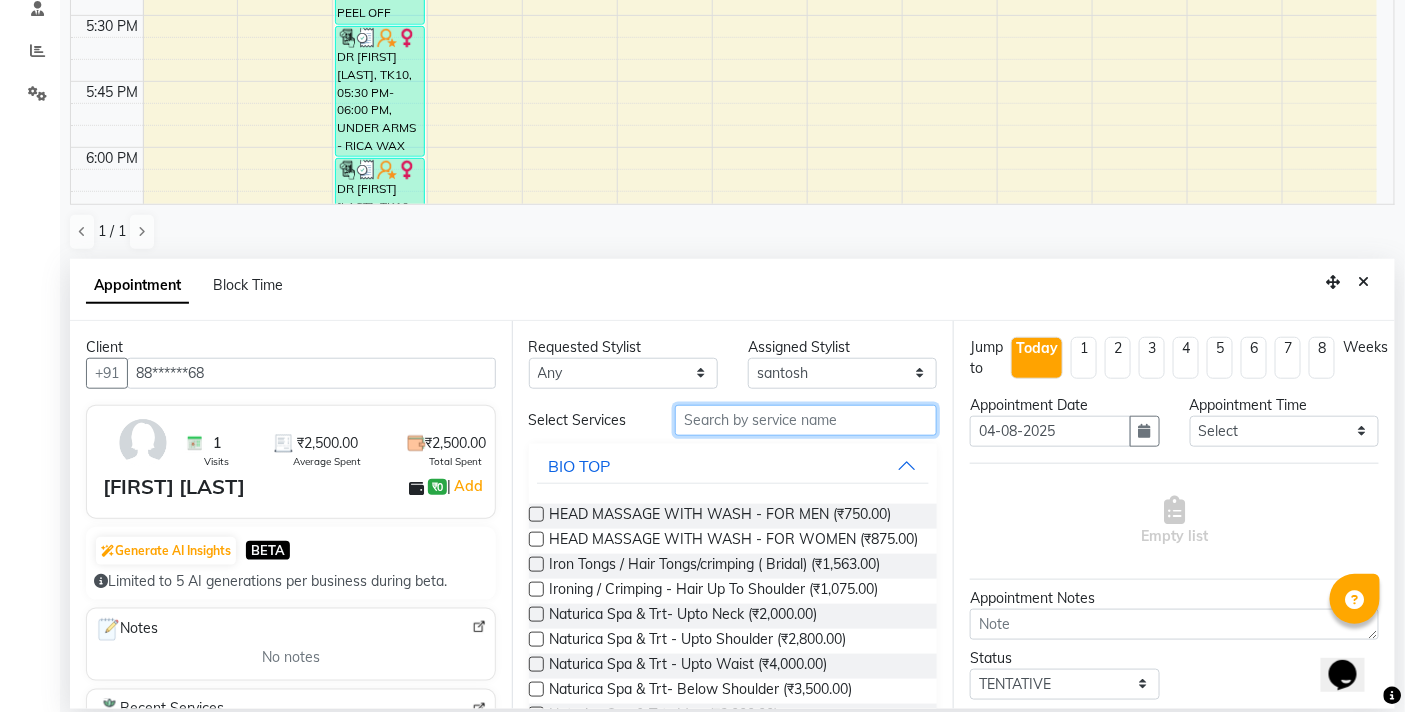 click at bounding box center [806, 420] 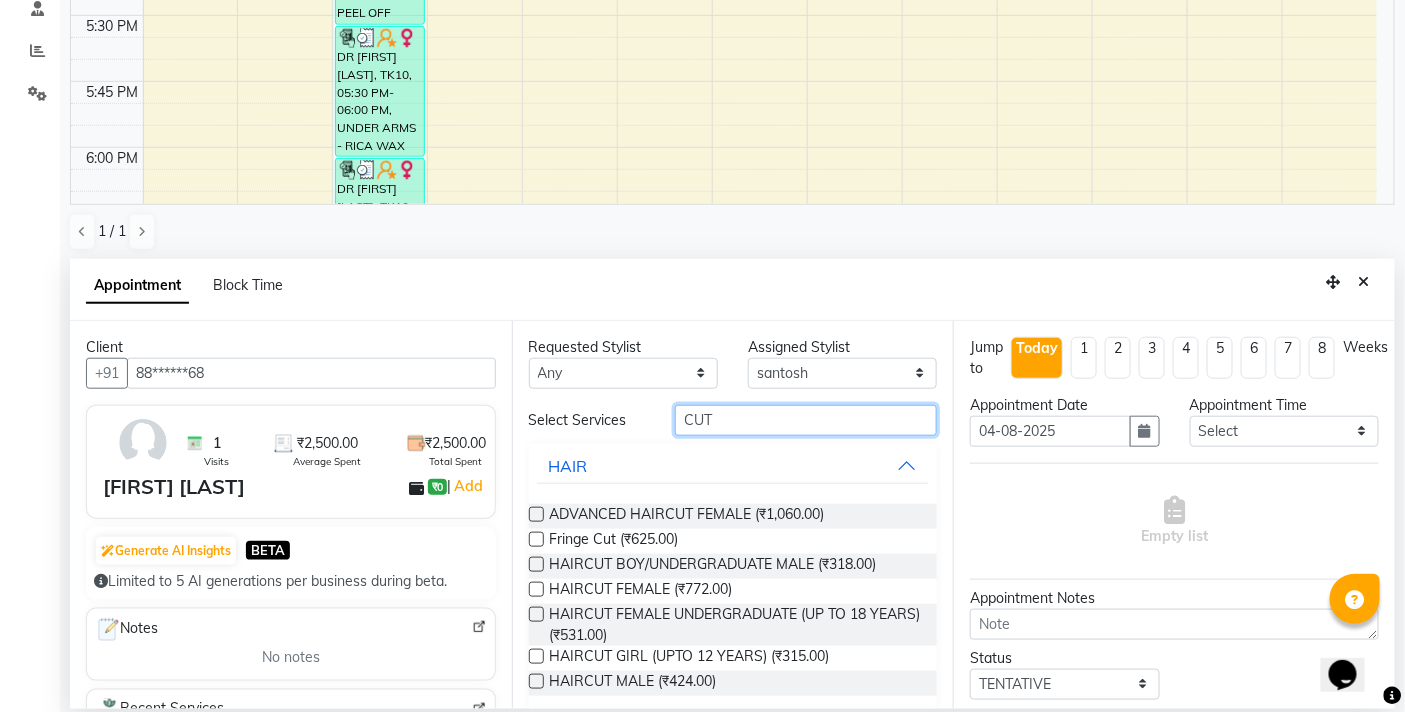 type on "CUT" 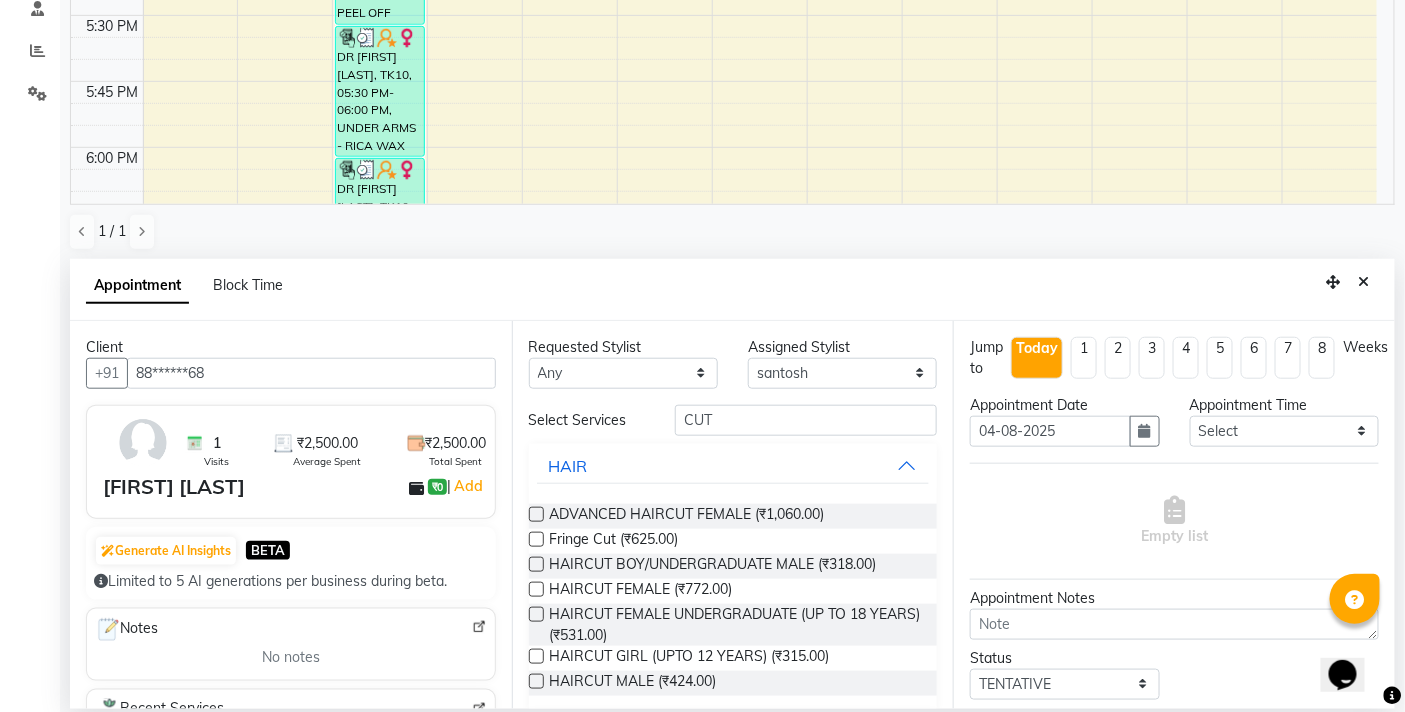 click on "Requested Stylist Any BB SALON DIPALI EKTA FARMAN GOUSIYA SHAIKH MANGESH TAVARE Nazim Shaikh Rupesh Chavan Sanjay Pawar santosh SHILPA YADAV TANIYA WILSON Assigned Stylist Select BB SALON DIPALI EKTA FARMAN GOUSIYA SHAIKH MANGESH TAVARE Nazim Shaikh Rupesh Chavan Sanjay Pawar santosh SHILPA YADAV TANIYA WILSON Select Services CUT    HAIR ADVANCED HAIRCUT FEMALE (₹1,060.00) Fringe Cut (₹625.00) HAIRCUT BOY/UNDERGRADUATE MALE (₹318.00) HAIRCUT FEMALE (₹772.00) HAIRCUT FEMALE UNDERGRADUATE (UP TO 18 YEARS) (₹531.00) HAIRCUT GIRL (UPTO 12 YEARS) (₹315.00) HAIRCUT MALE (₹424.00)    NAIL ART" at bounding box center [733, 515] 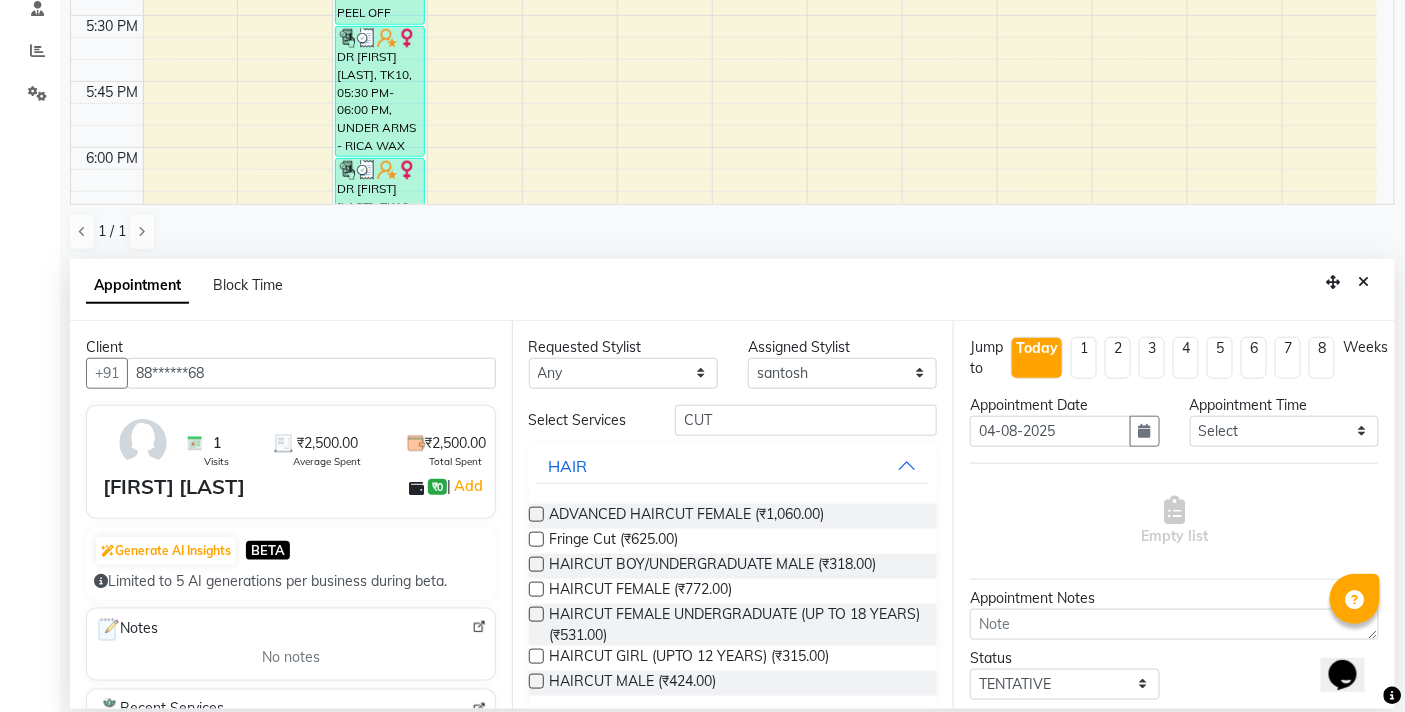 click at bounding box center [536, 564] 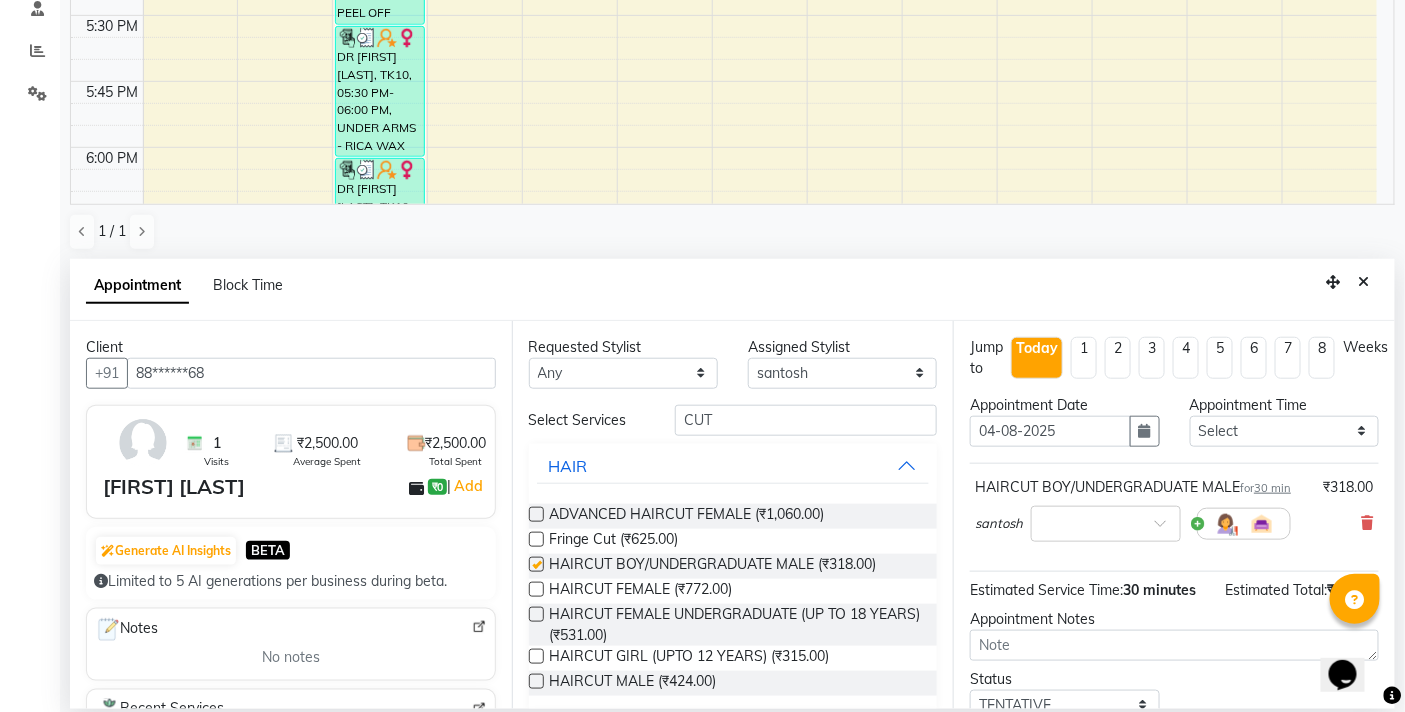 checkbox on "false" 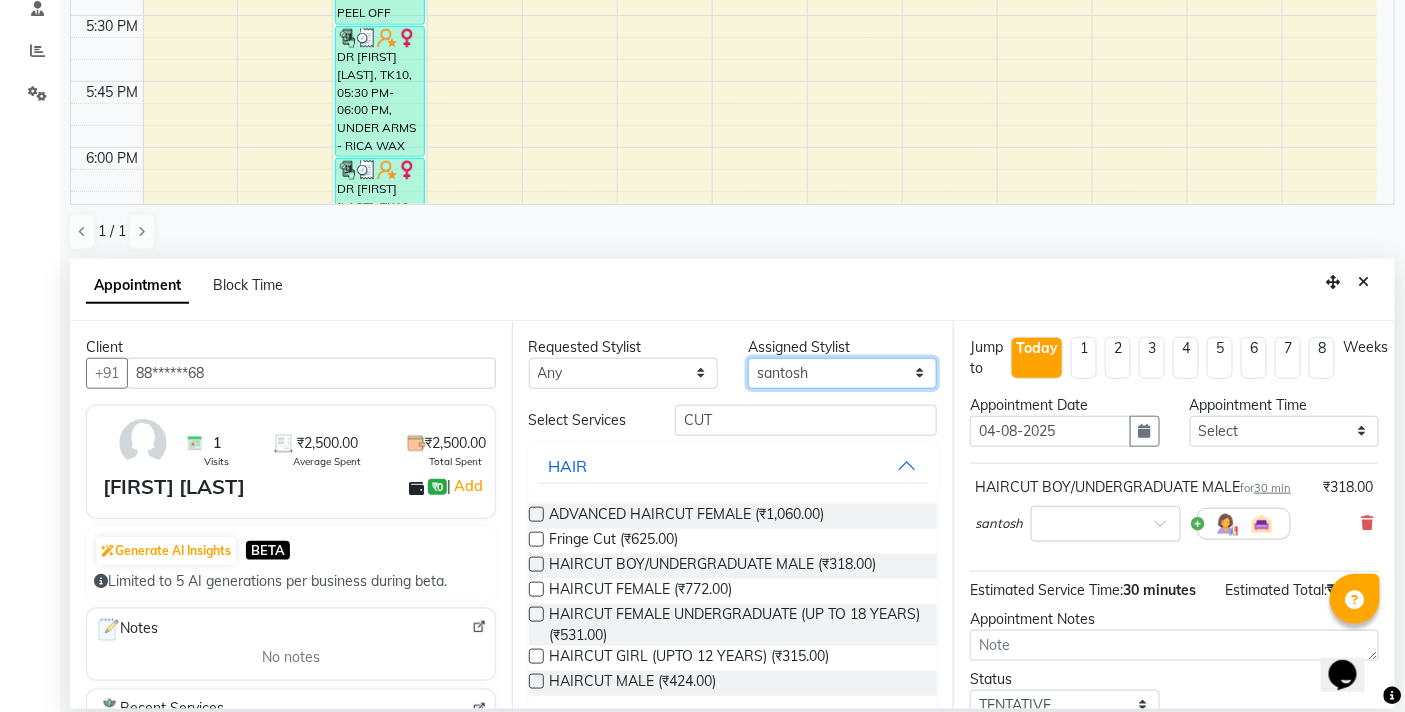 click on "Select BB SALON DIPALI EKTA FARMAN GOUSIYA SHAIKH MANGESH TAVARE Nazim Shaikh Rupesh Chavan Sanjay Pawar santosh SHILPA YADAV TANIYA WILSON" at bounding box center (842, 373) 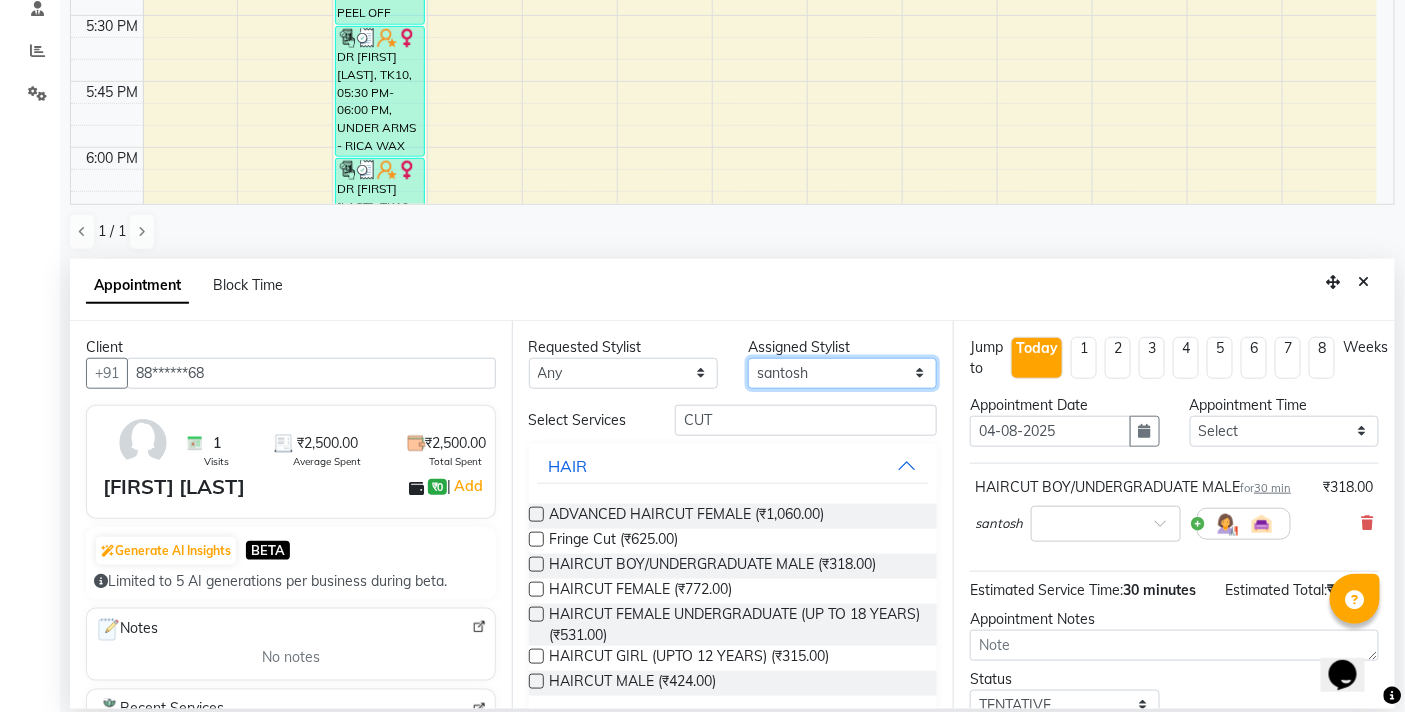 select on "83521" 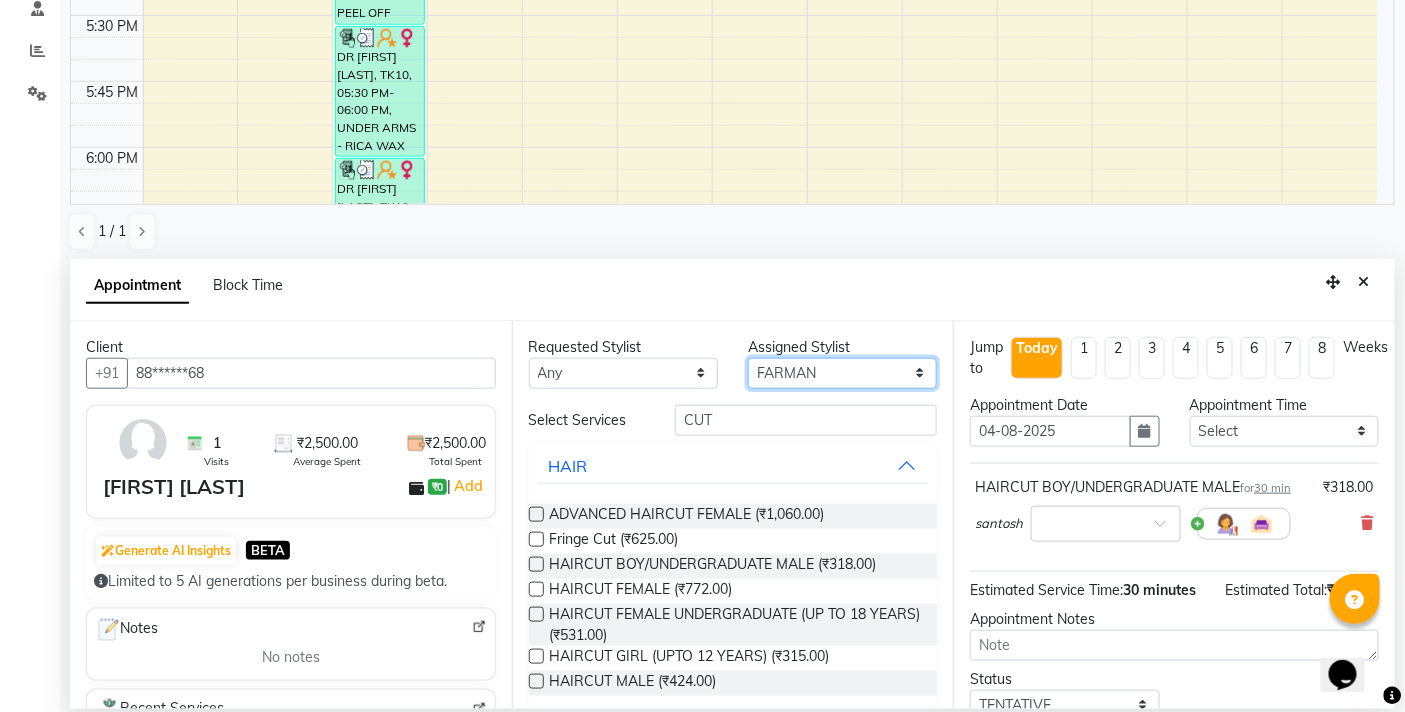 click on "Select BB SALON DIPALI EKTA FARMAN GOUSIYA SHAIKH MANGESH TAVARE Nazim Shaikh Rupesh Chavan Sanjay Pawar santosh SHILPA YADAV TANIYA WILSON" at bounding box center [842, 373] 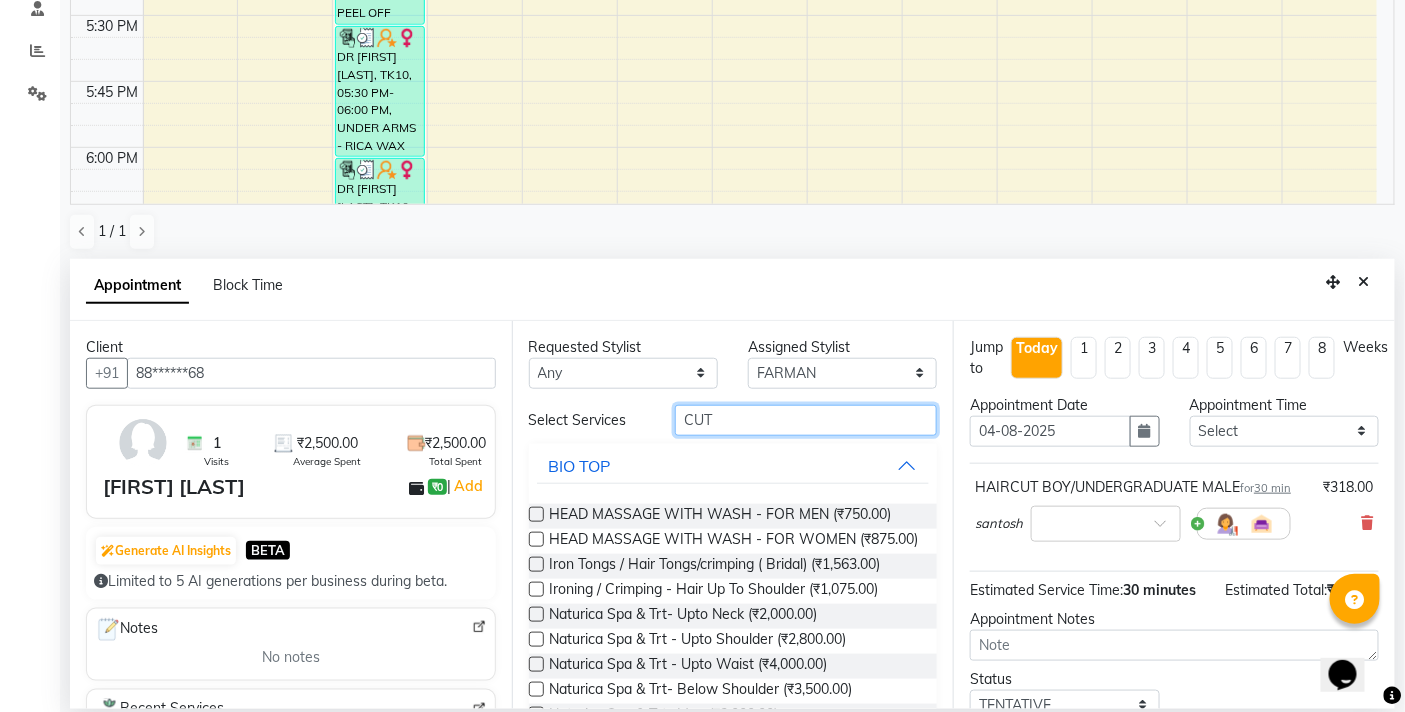 click on "CUT" at bounding box center (806, 420) 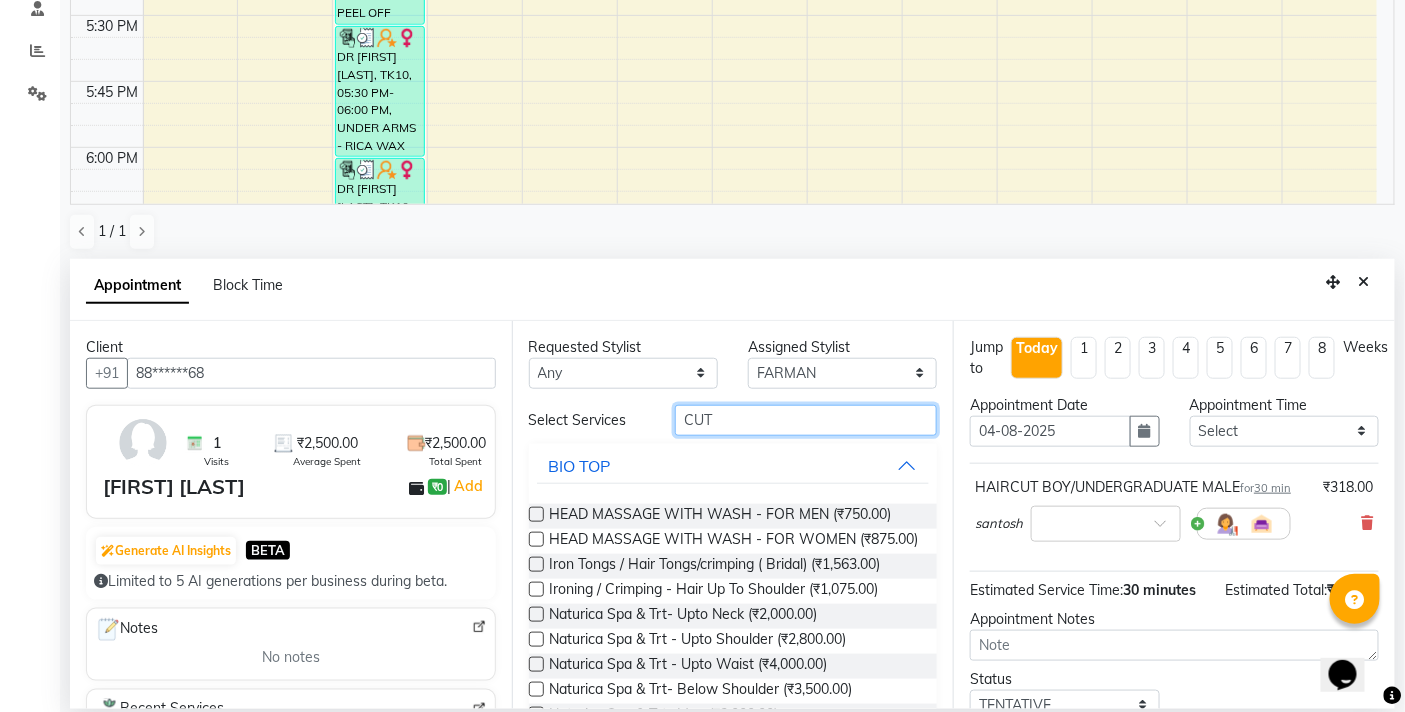 drag, startPoint x: 744, startPoint y: 414, endPoint x: 510, endPoint y: 420, distance: 234.0769 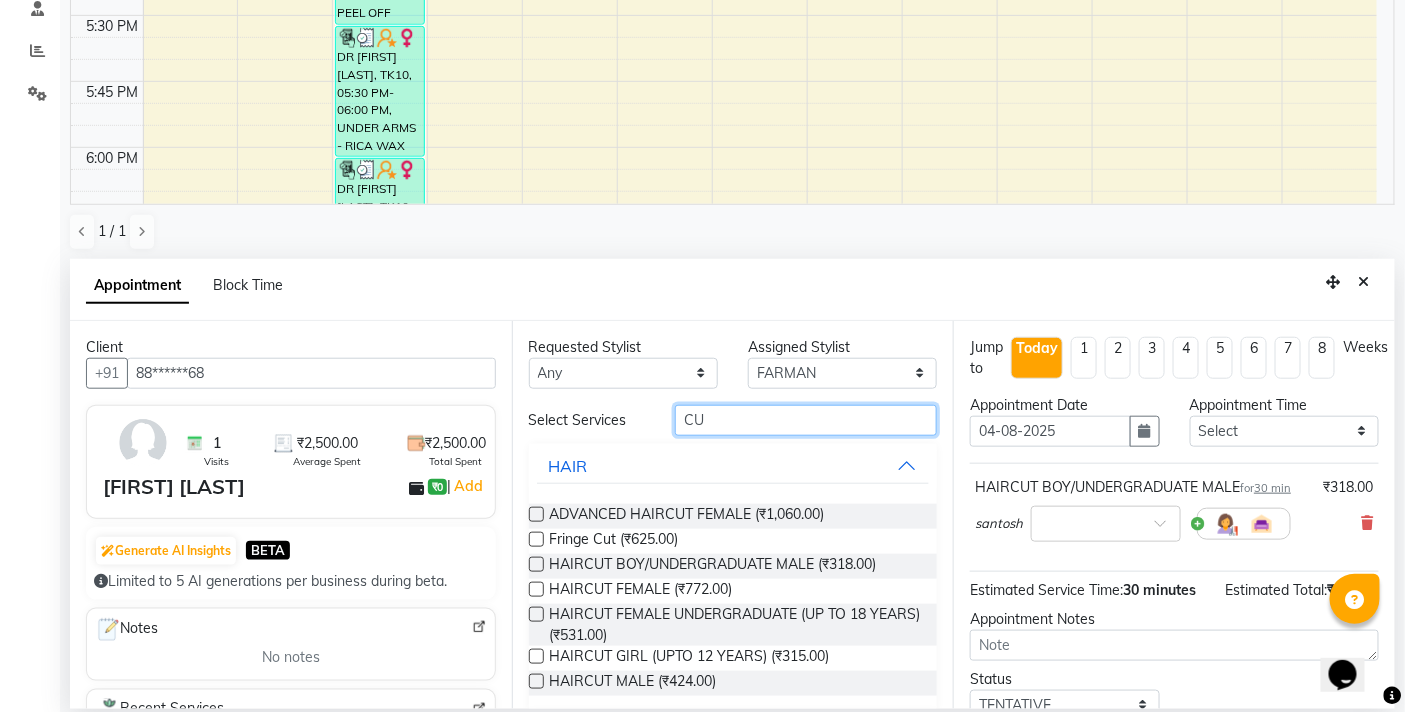 type on "CUT" 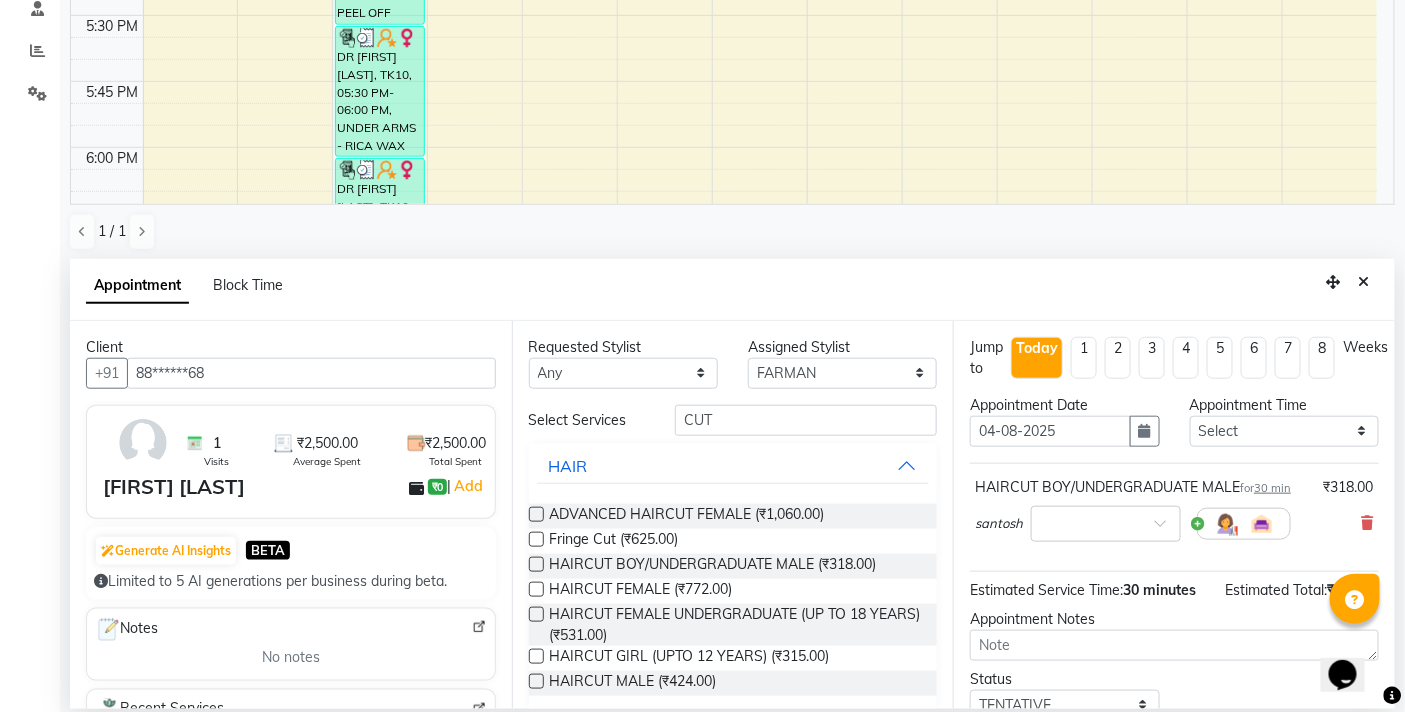 click at bounding box center (536, 681) 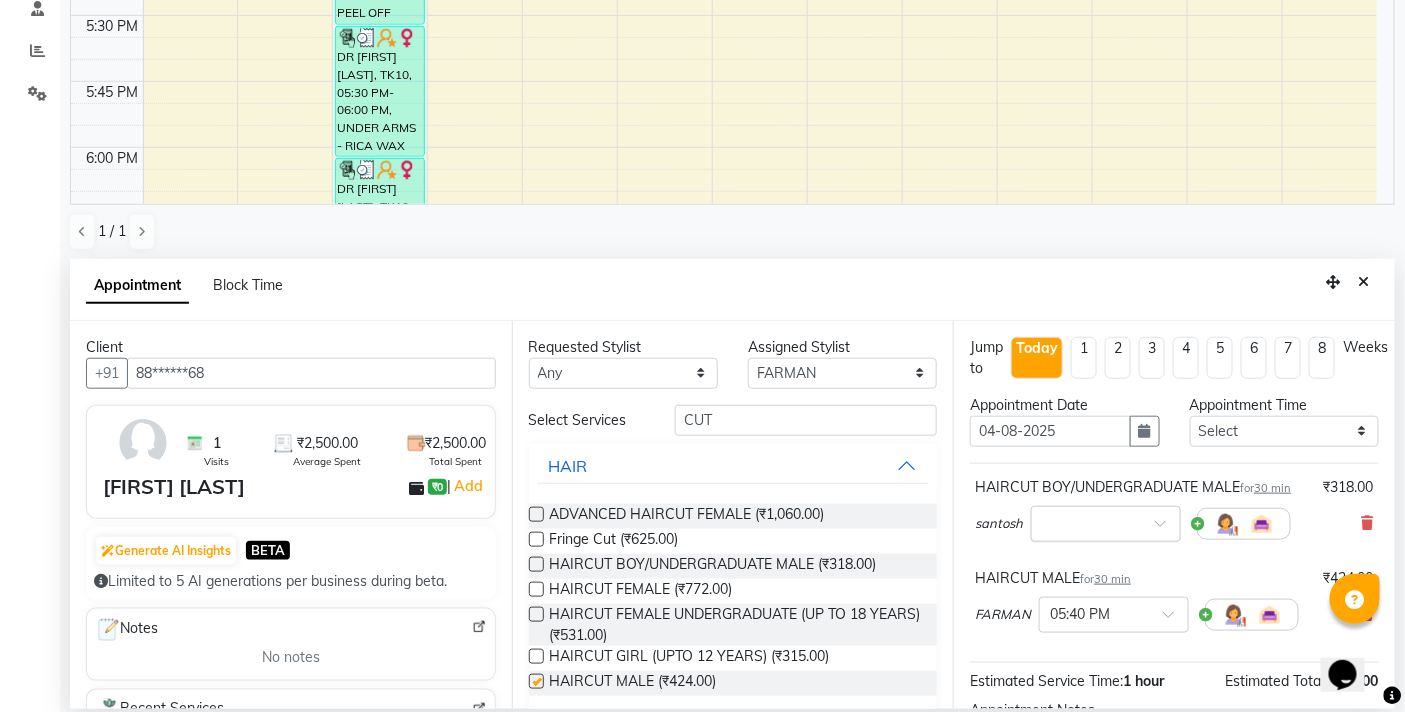 checkbox on "false" 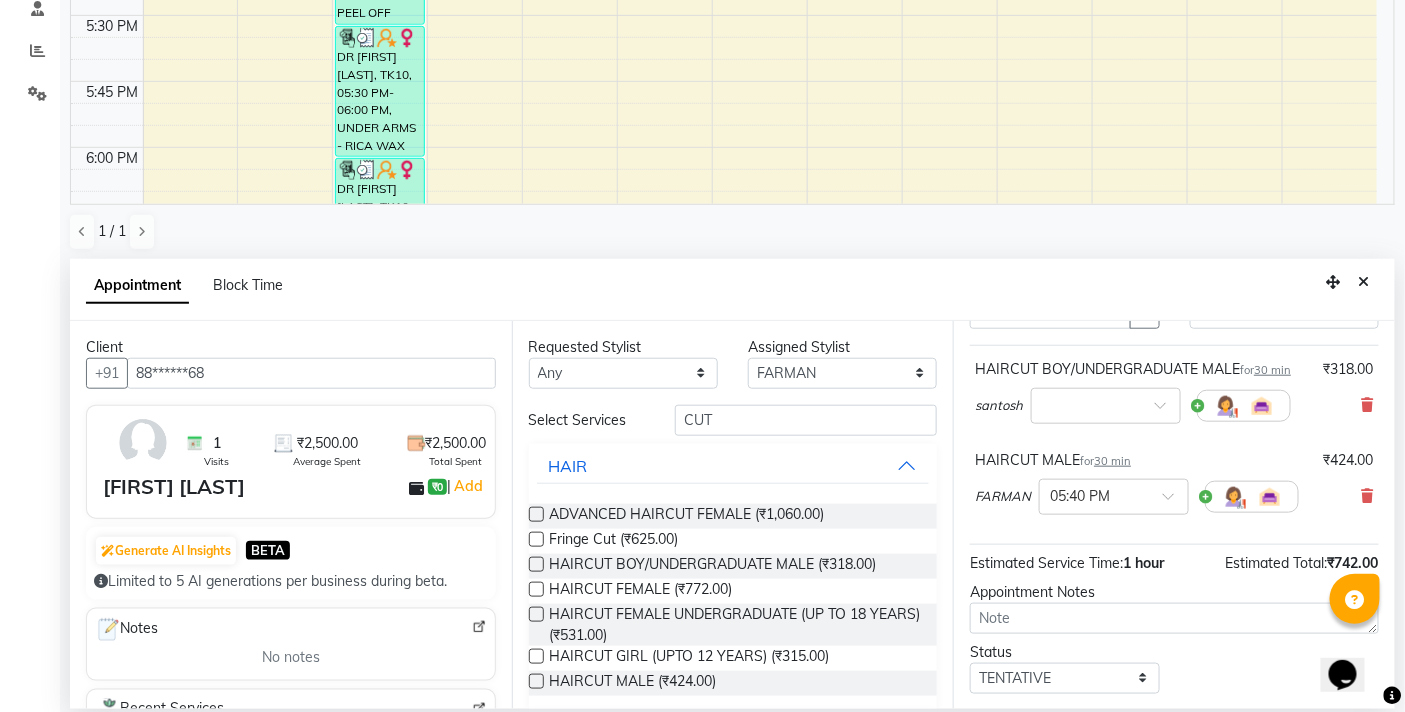 scroll, scrollTop: 250, scrollLeft: 0, axis: vertical 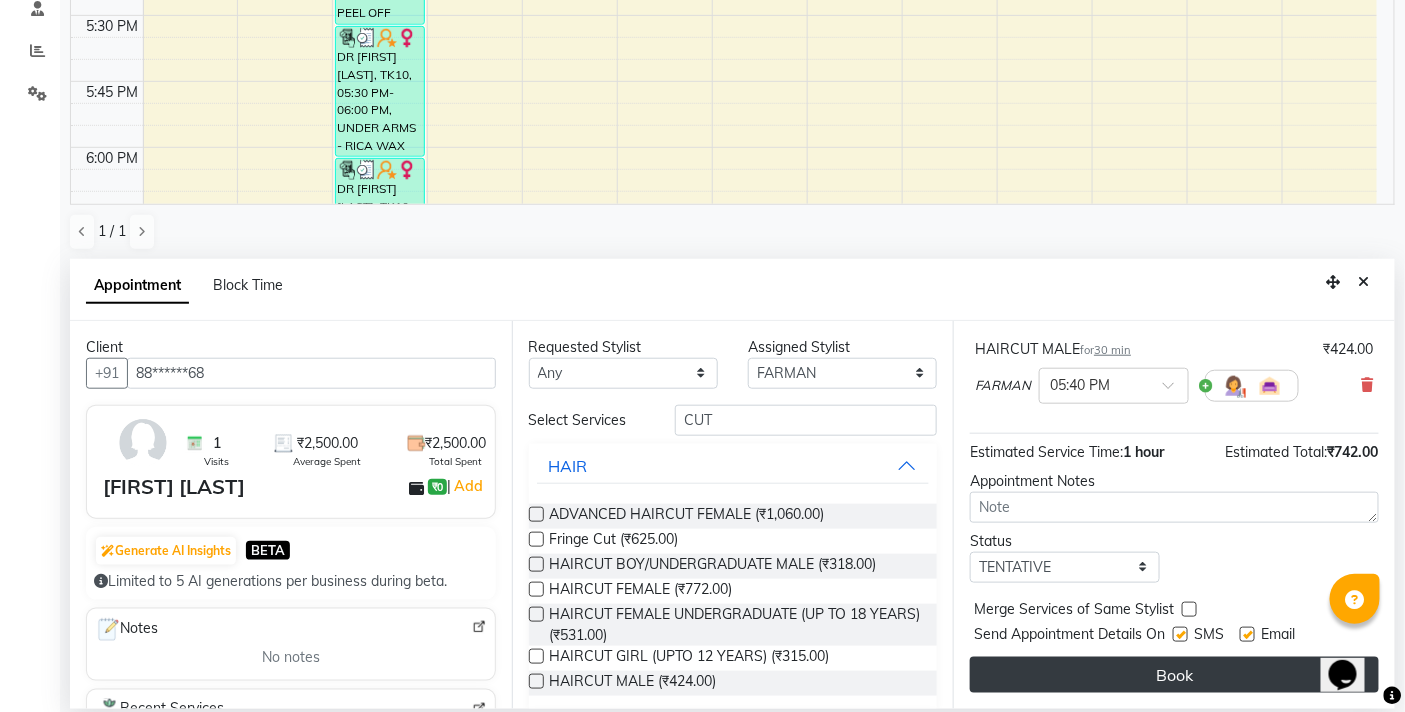 click on "Book" at bounding box center (1174, 675) 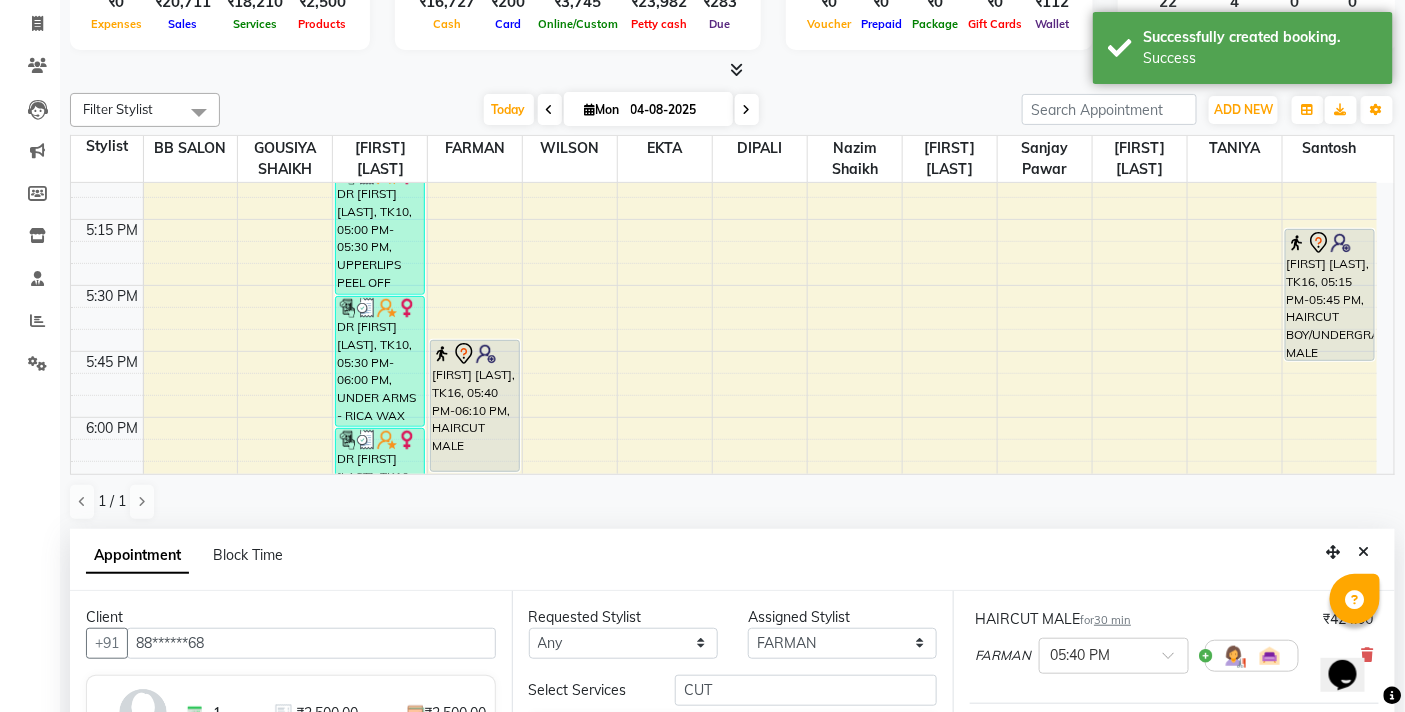 scroll, scrollTop: 333, scrollLeft: 0, axis: vertical 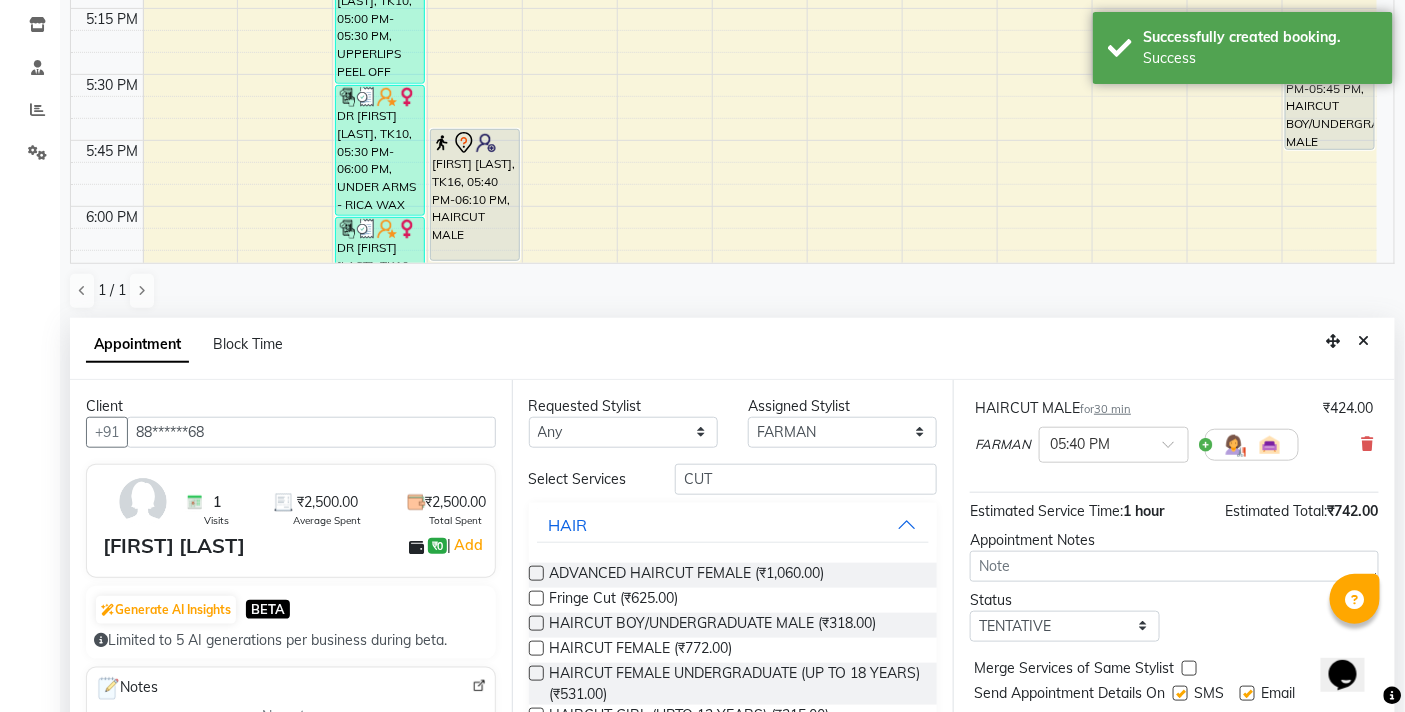 click on "Appointment Block Time" at bounding box center (732, 349) 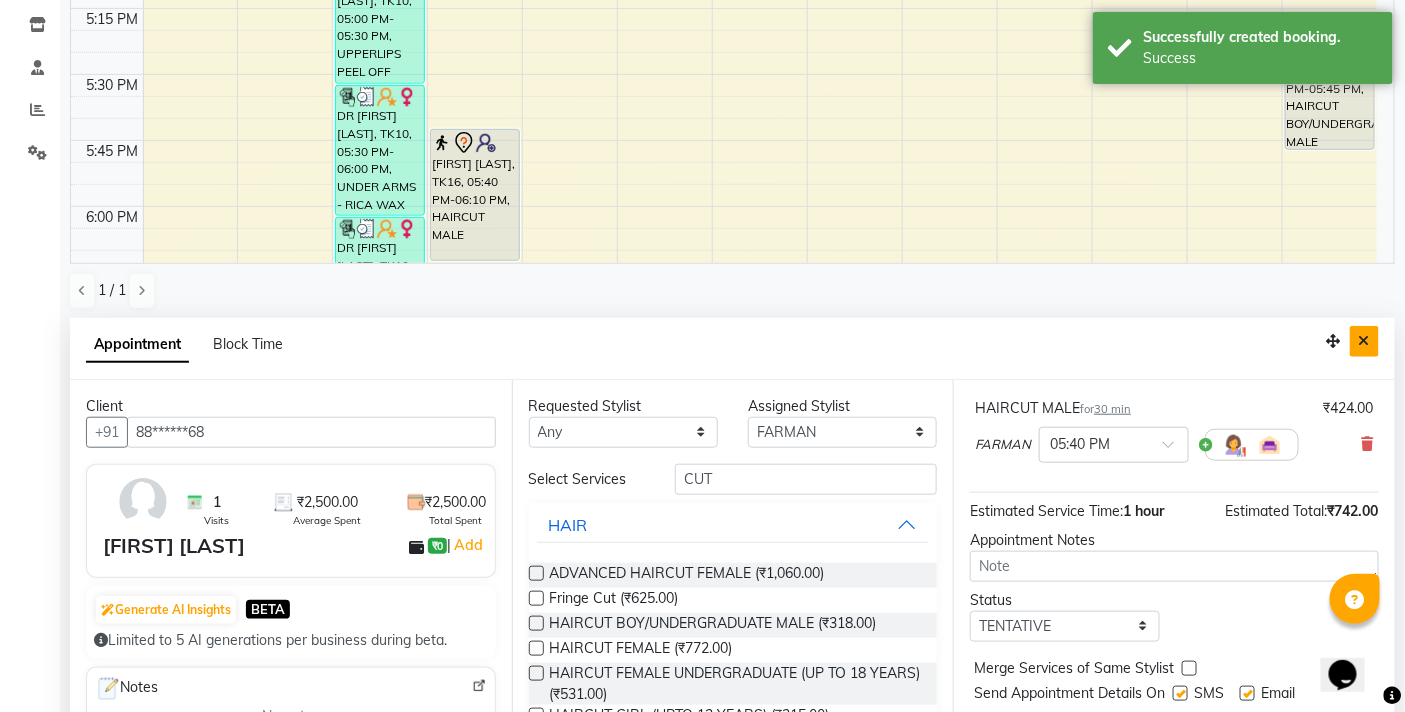 click at bounding box center [1364, 341] 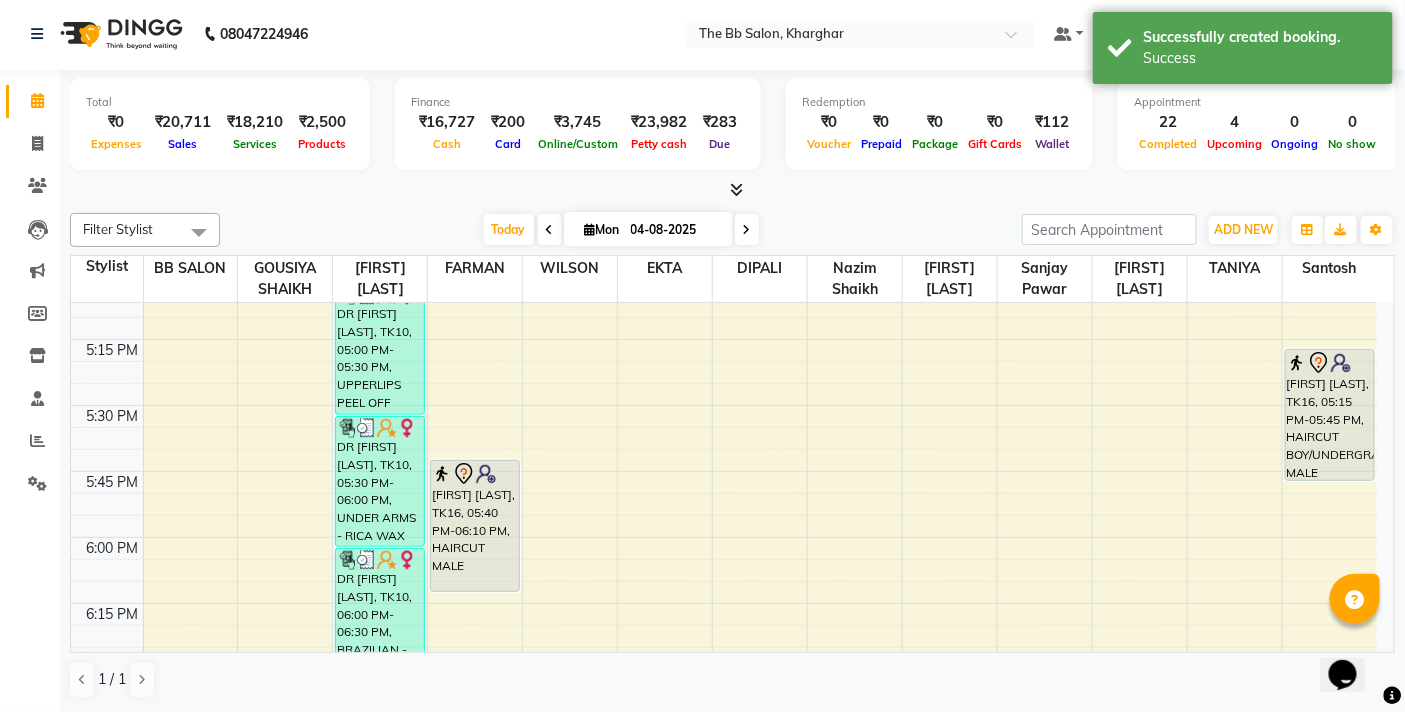 scroll, scrollTop: 1, scrollLeft: 0, axis: vertical 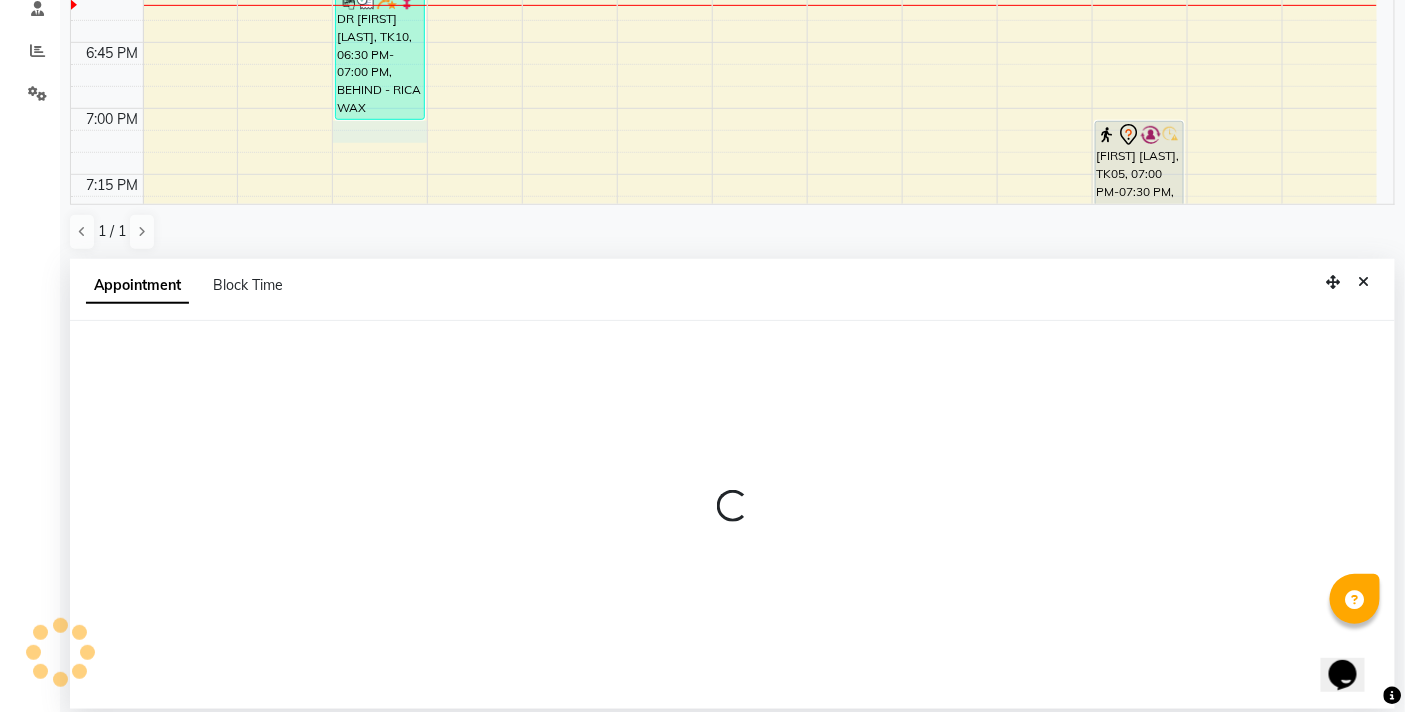 select on "83516" 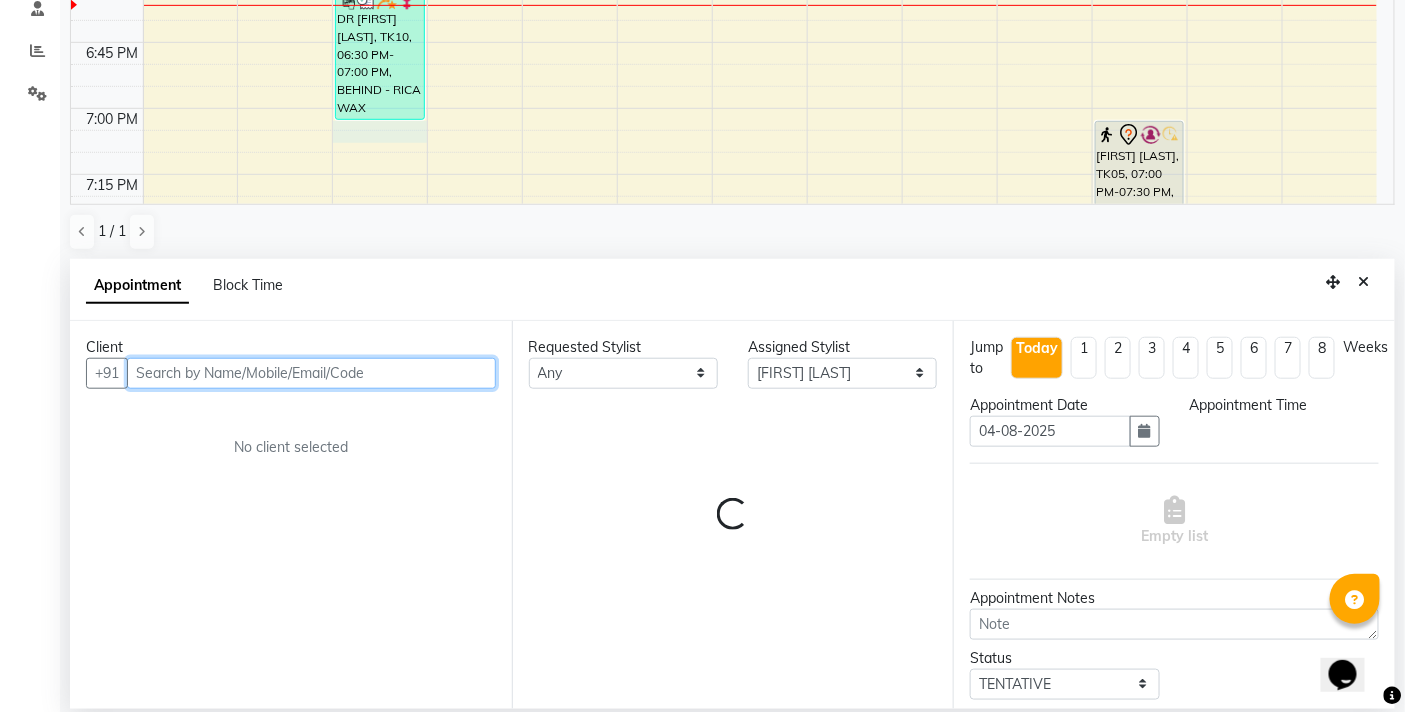 select on "1140" 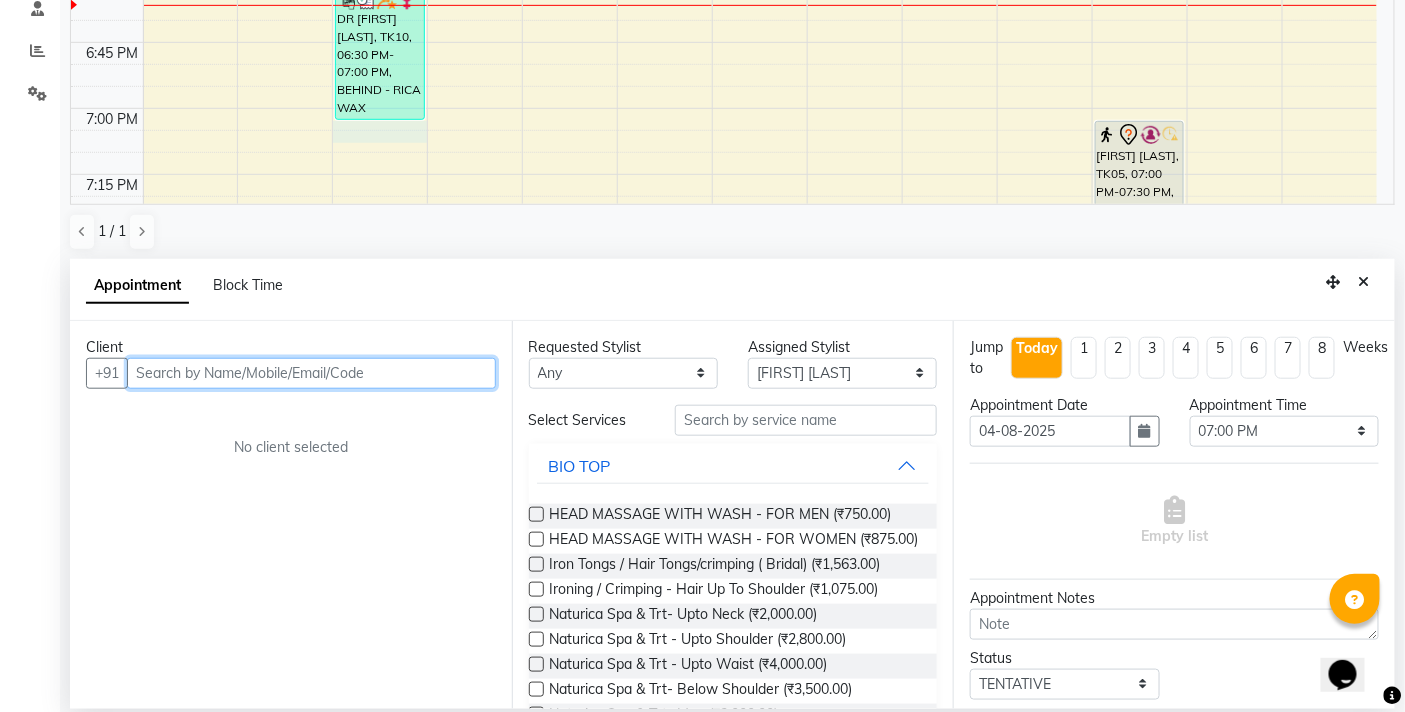 click at bounding box center [311, 373] 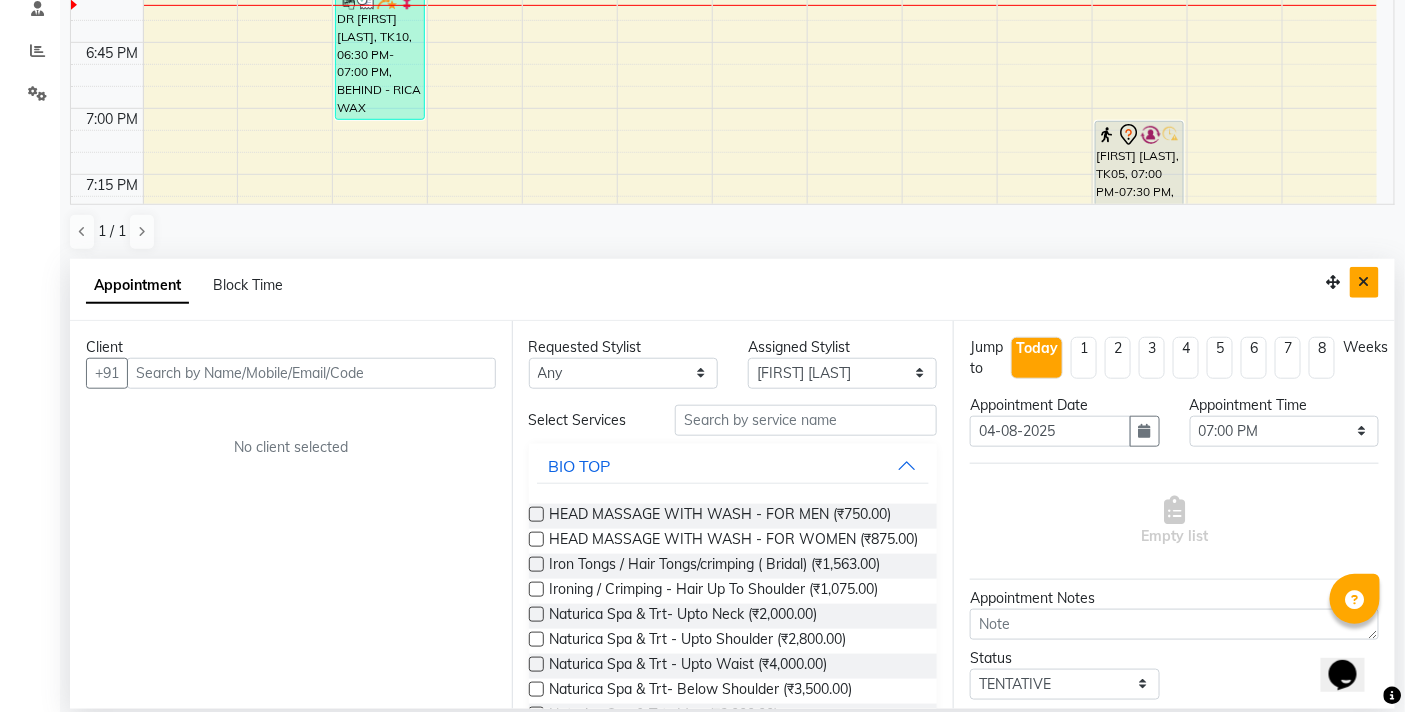click at bounding box center (1364, 282) 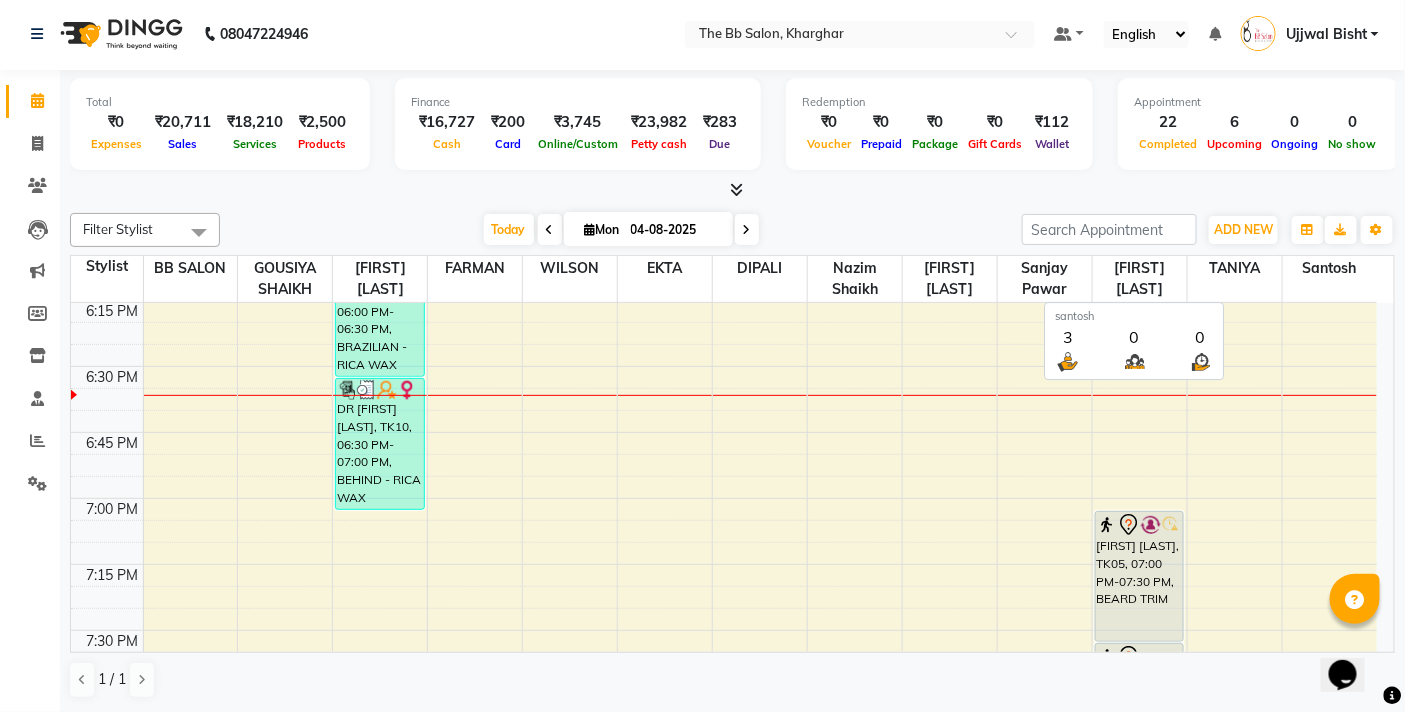 scroll, scrollTop: 1, scrollLeft: 0, axis: vertical 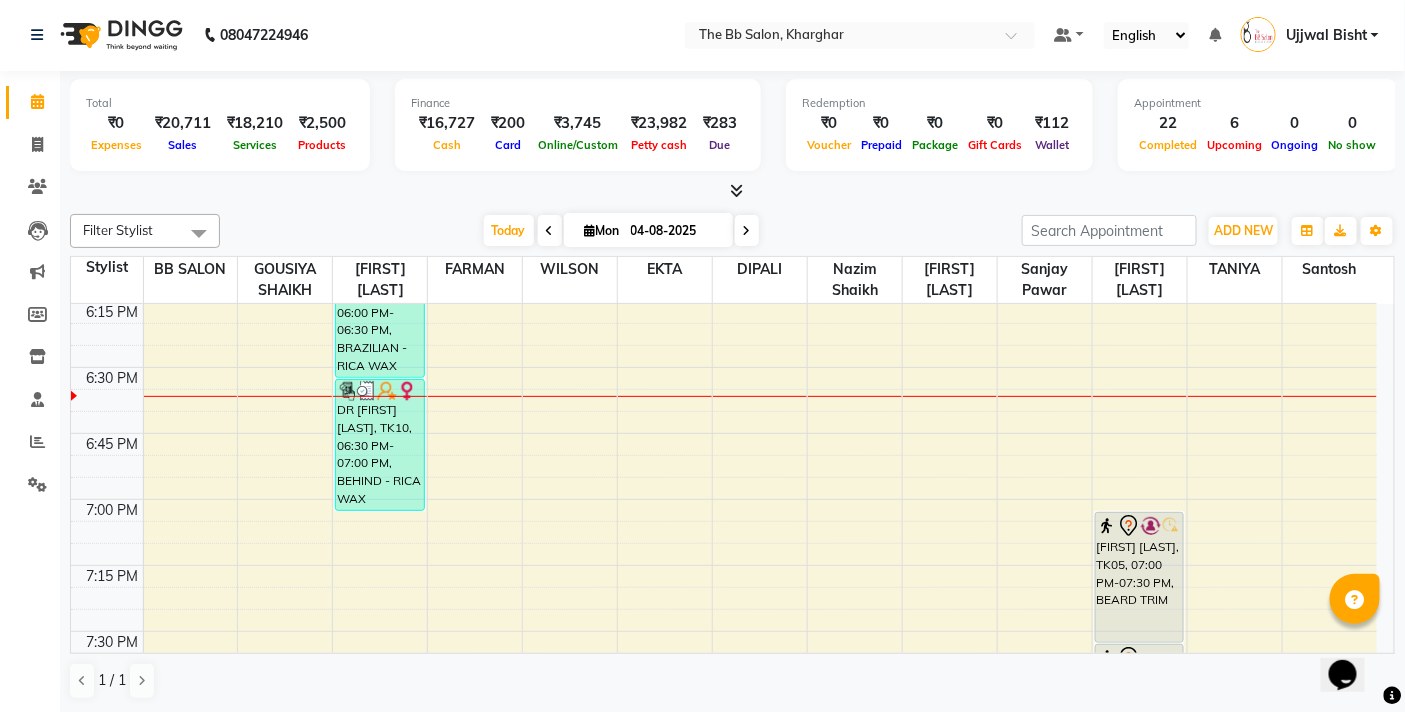 click on "Today  Mon 04-08-2025" at bounding box center (621, 231) 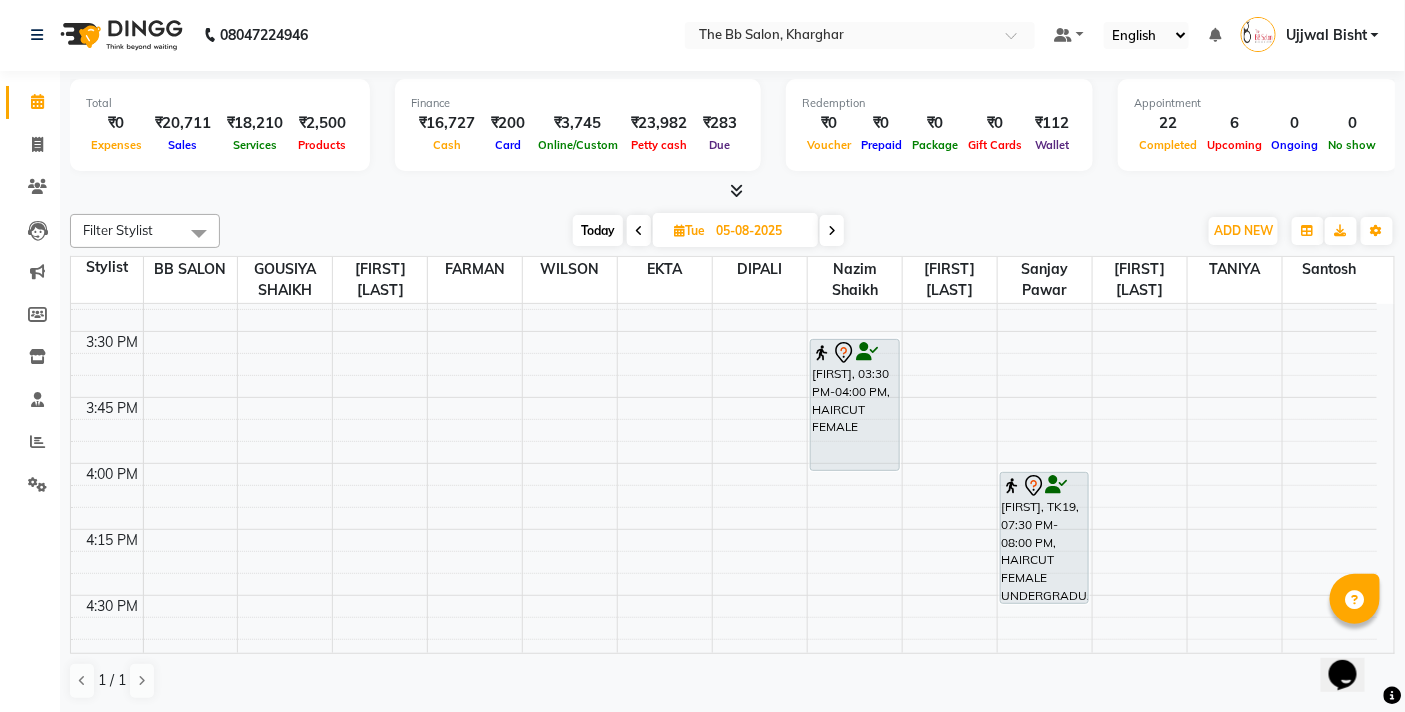 scroll, scrollTop: 1498, scrollLeft: 0, axis: vertical 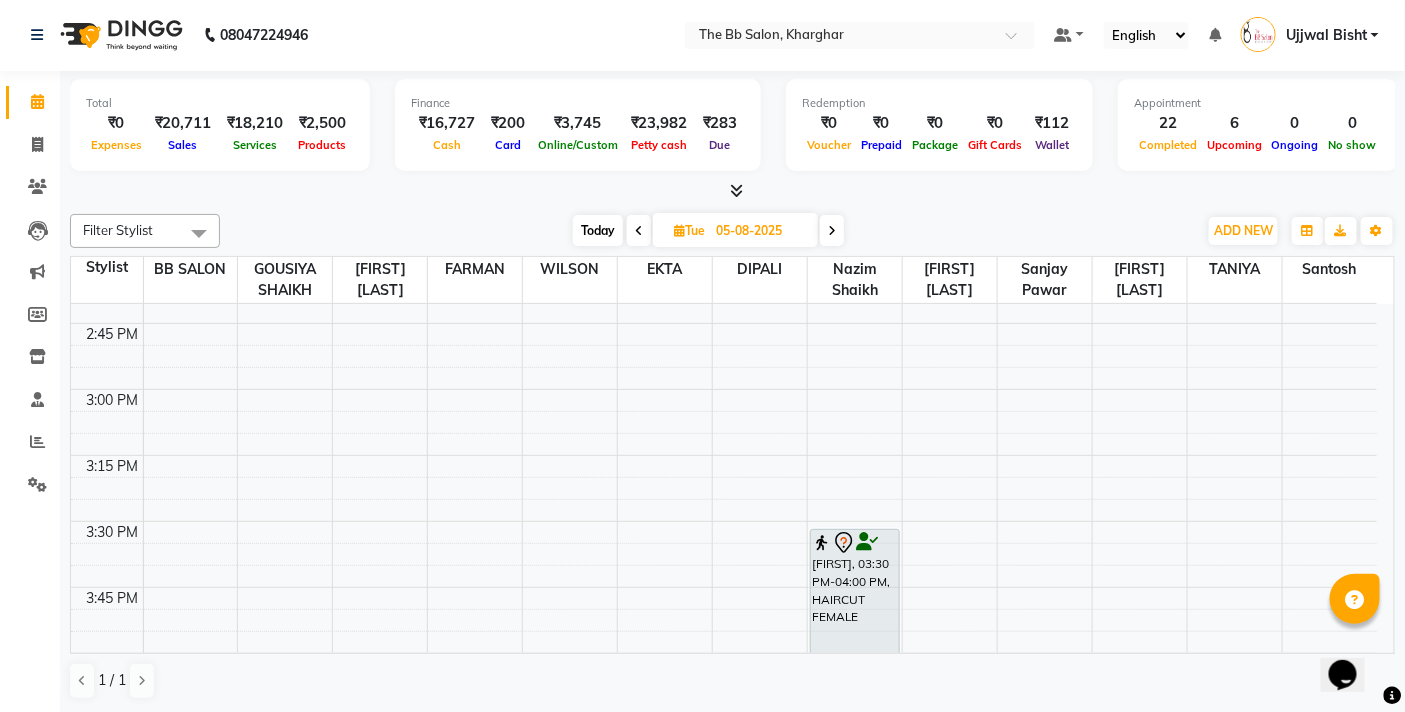 click on "Today" at bounding box center [598, 230] 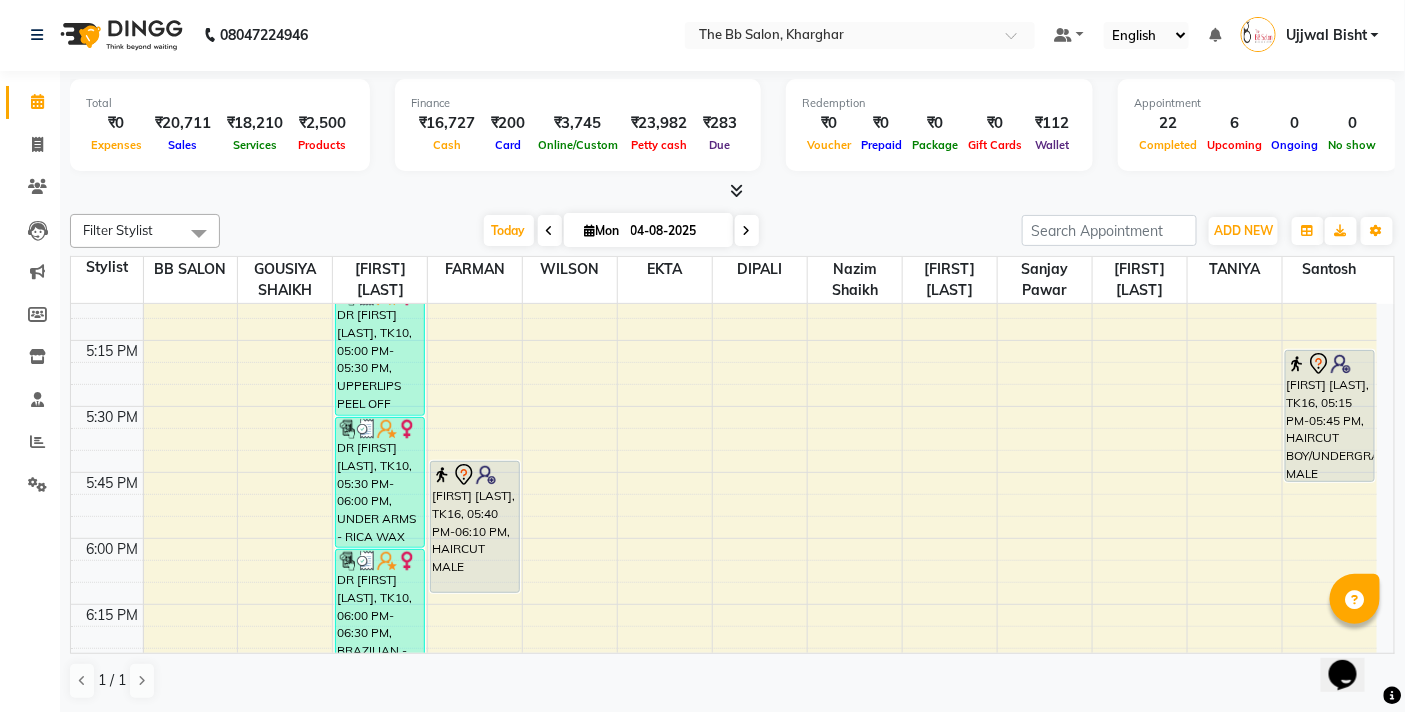 scroll, scrollTop: 1363, scrollLeft: 0, axis: vertical 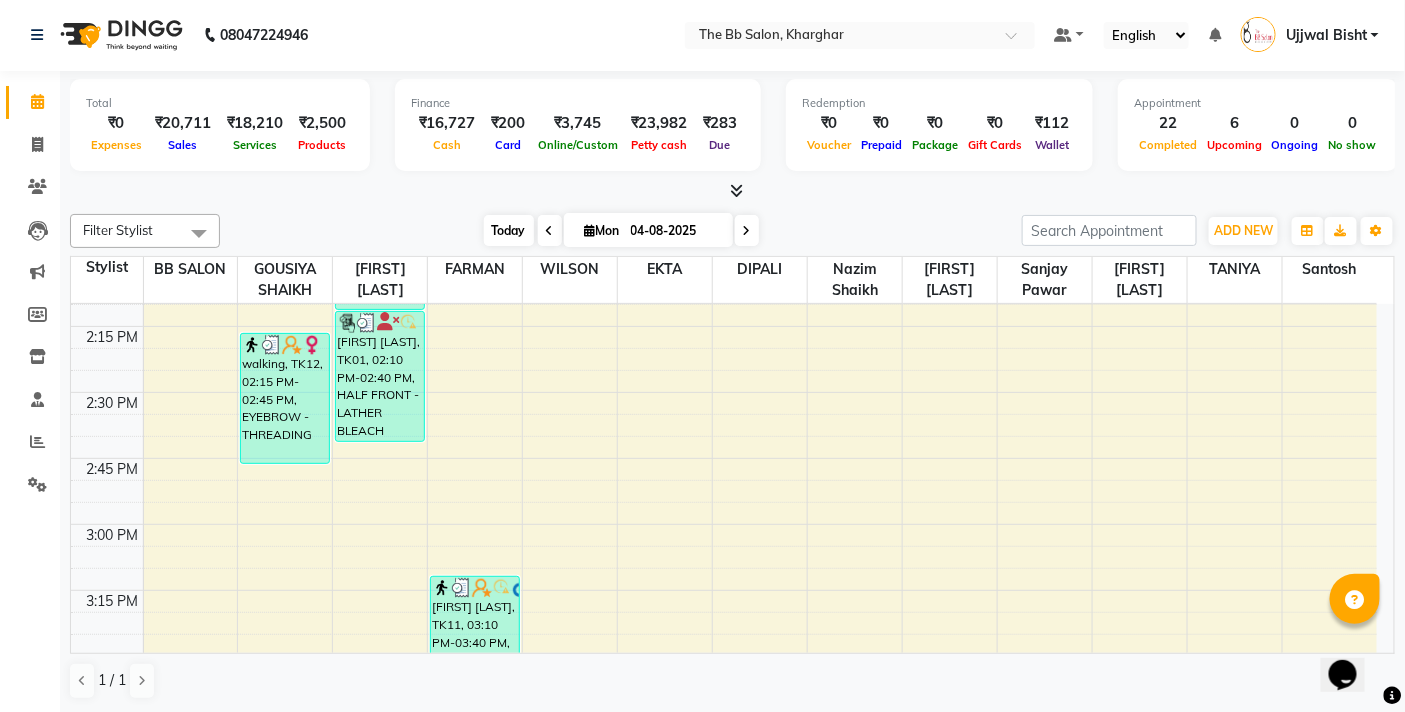 click on "Today" at bounding box center [509, 230] 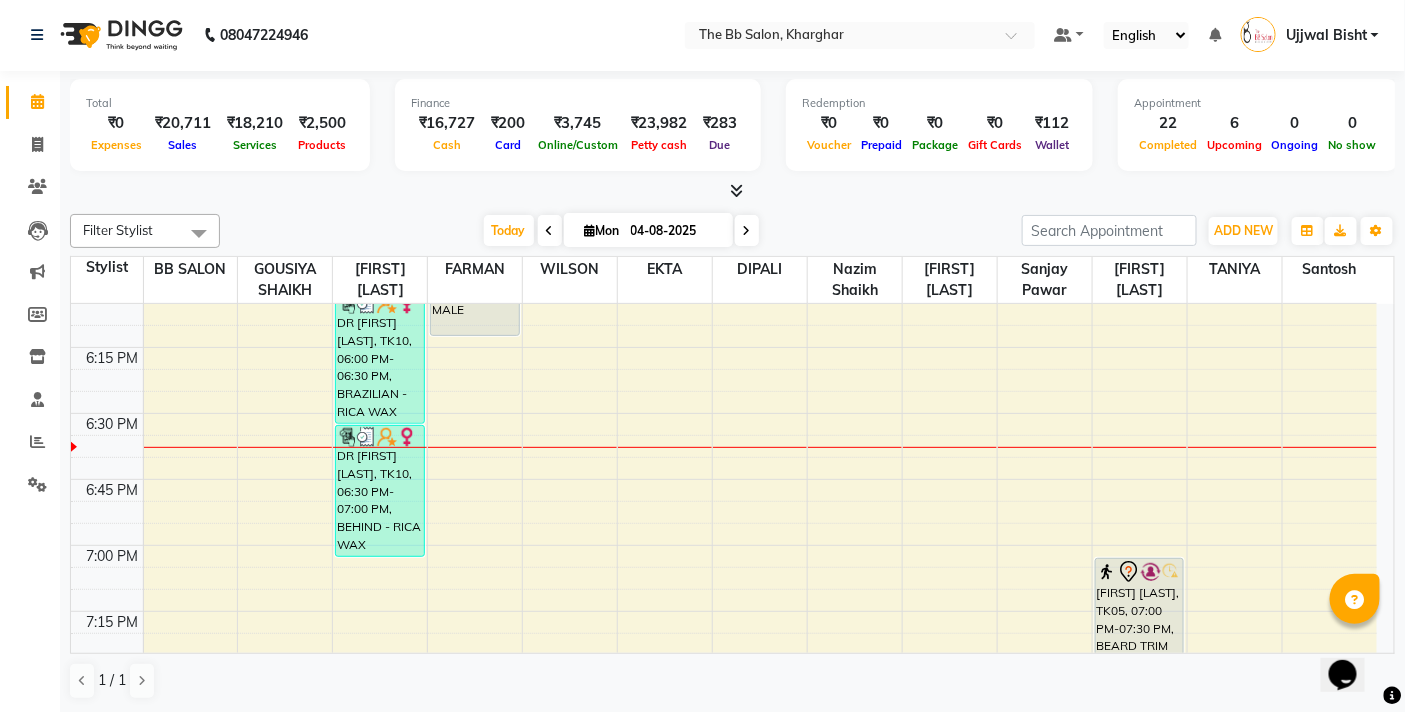 scroll, scrollTop: 2610, scrollLeft: 0, axis: vertical 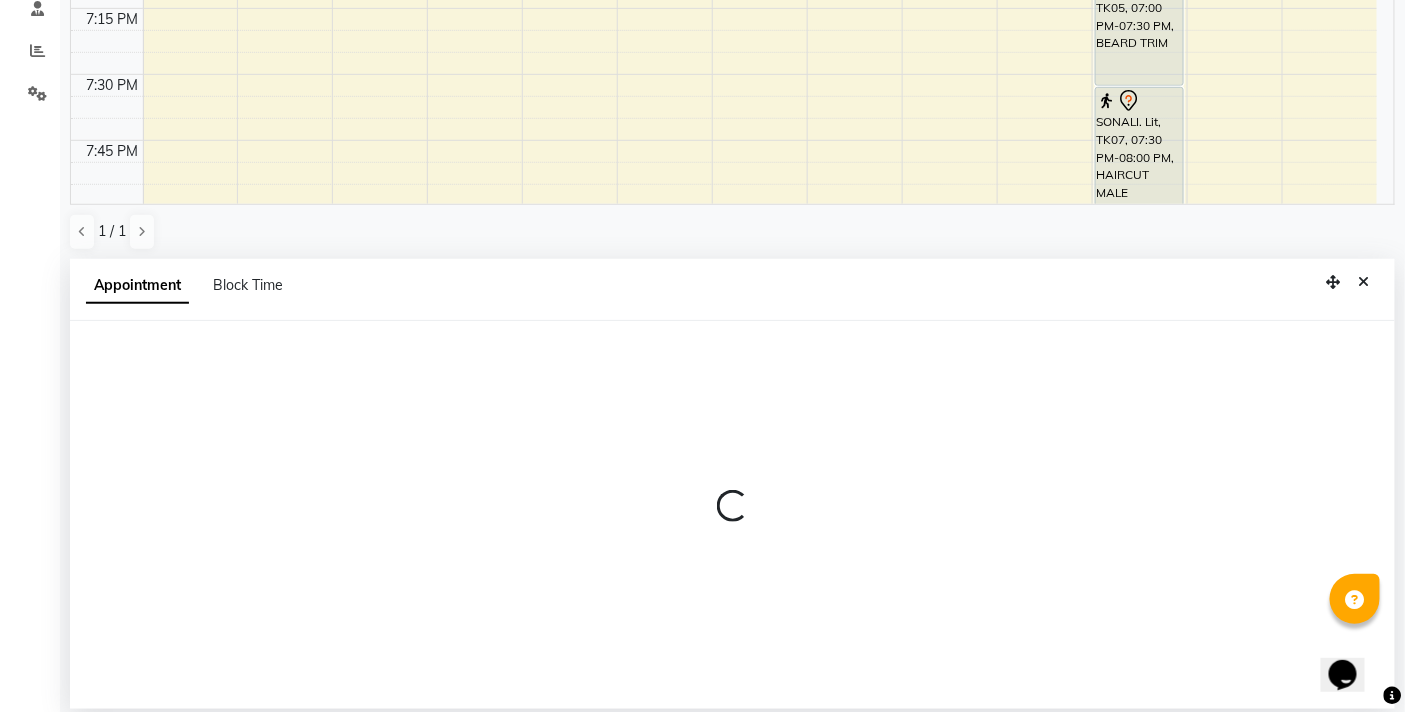 select on "83516" 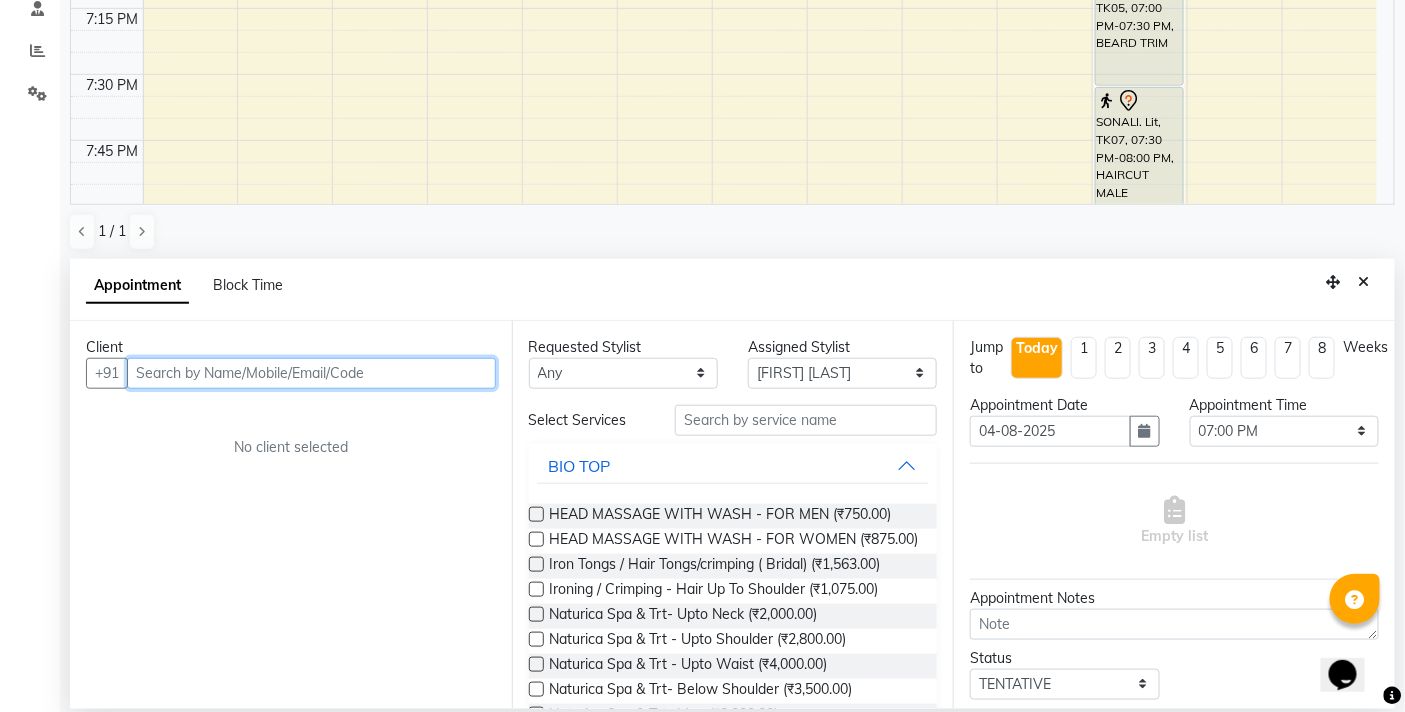 click at bounding box center [311, 373] 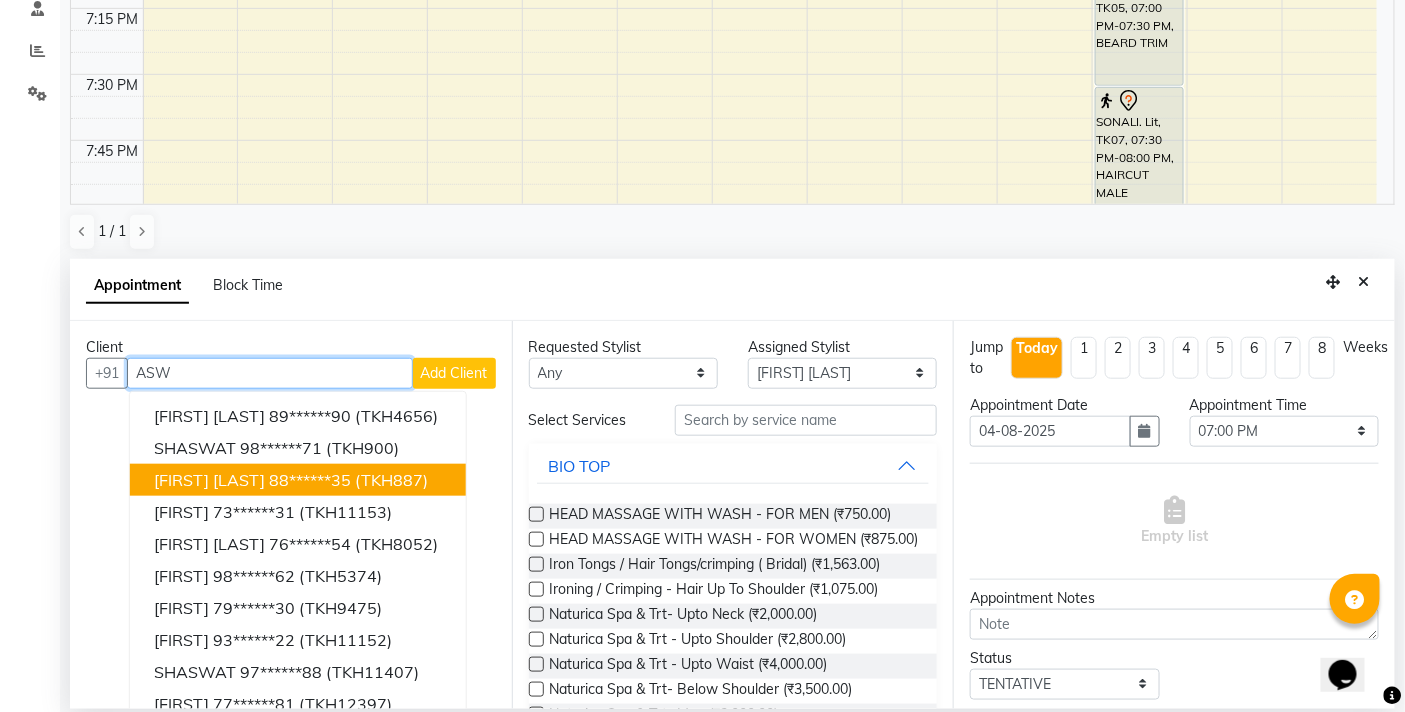 click on "[FIRST] [LAST]" at bounding box center (209, 480) 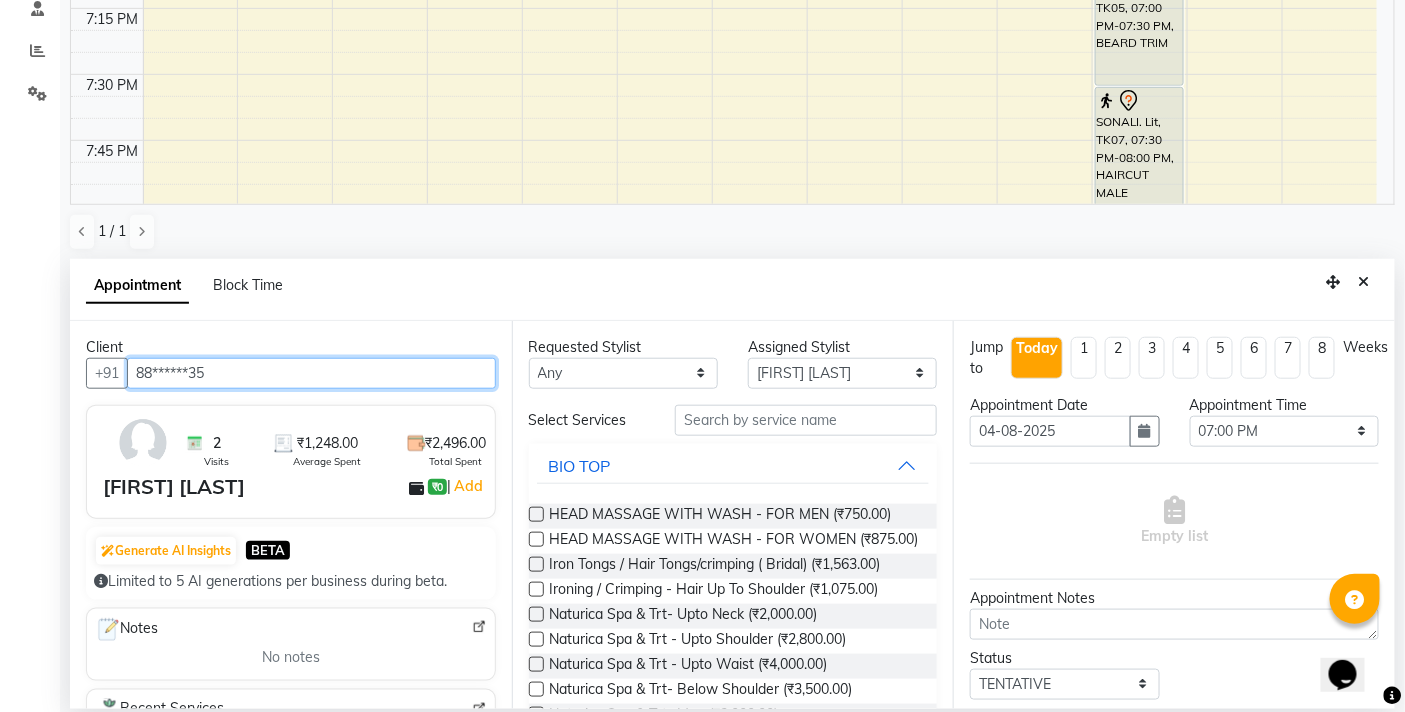 type on "88******35" 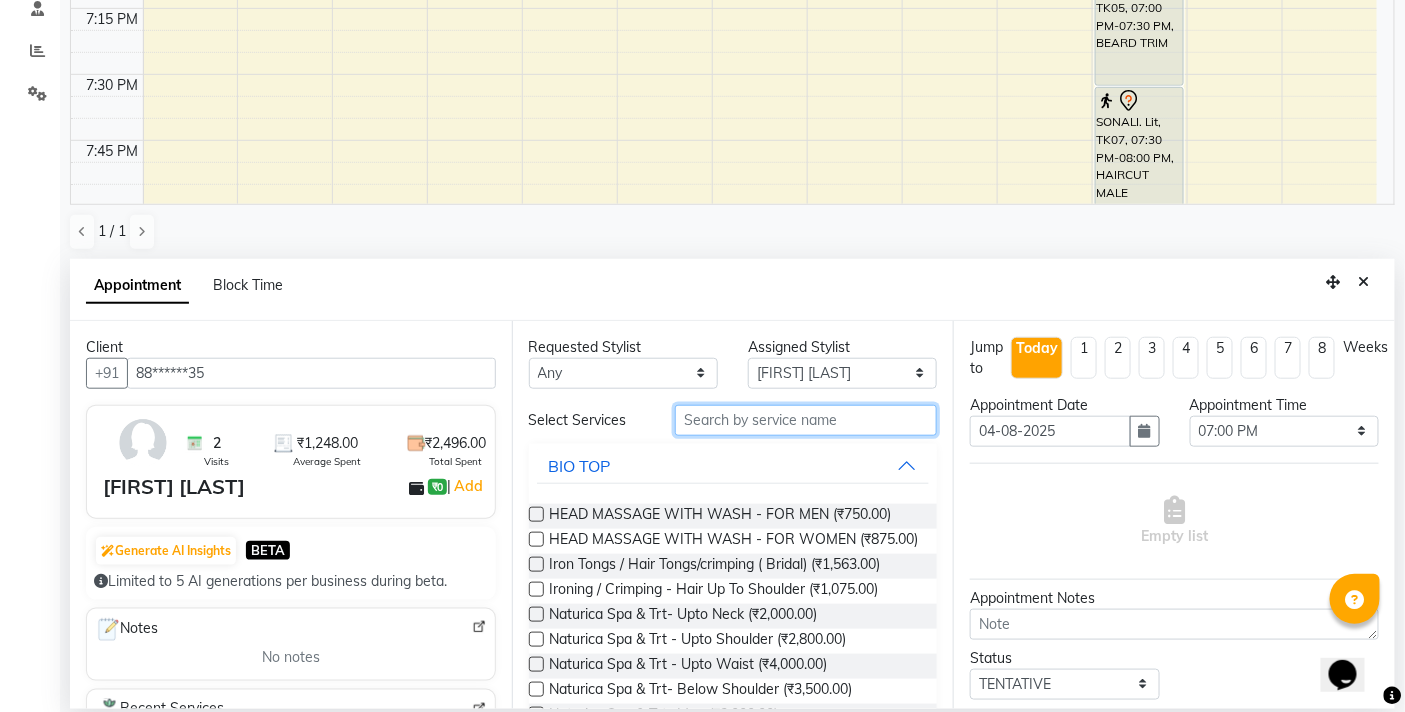 click at bounding box center [806, 420] 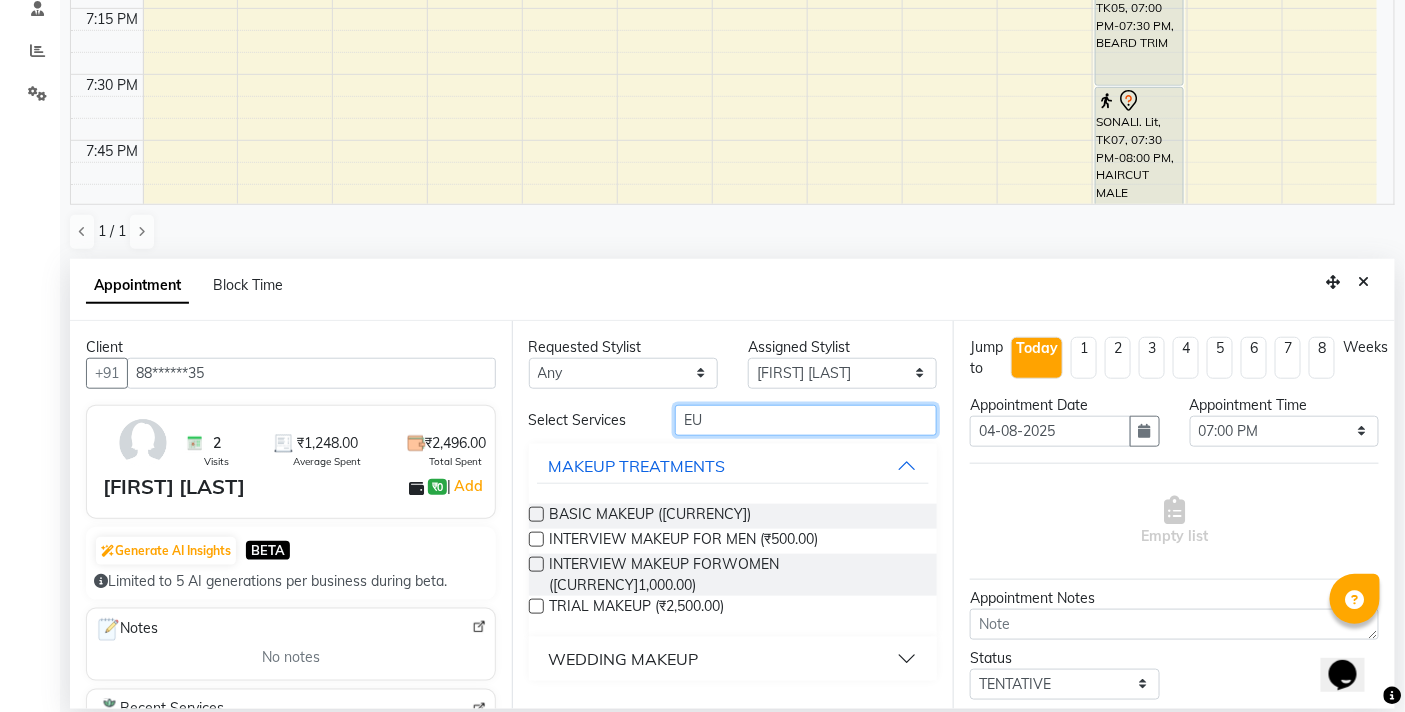 type on "E" 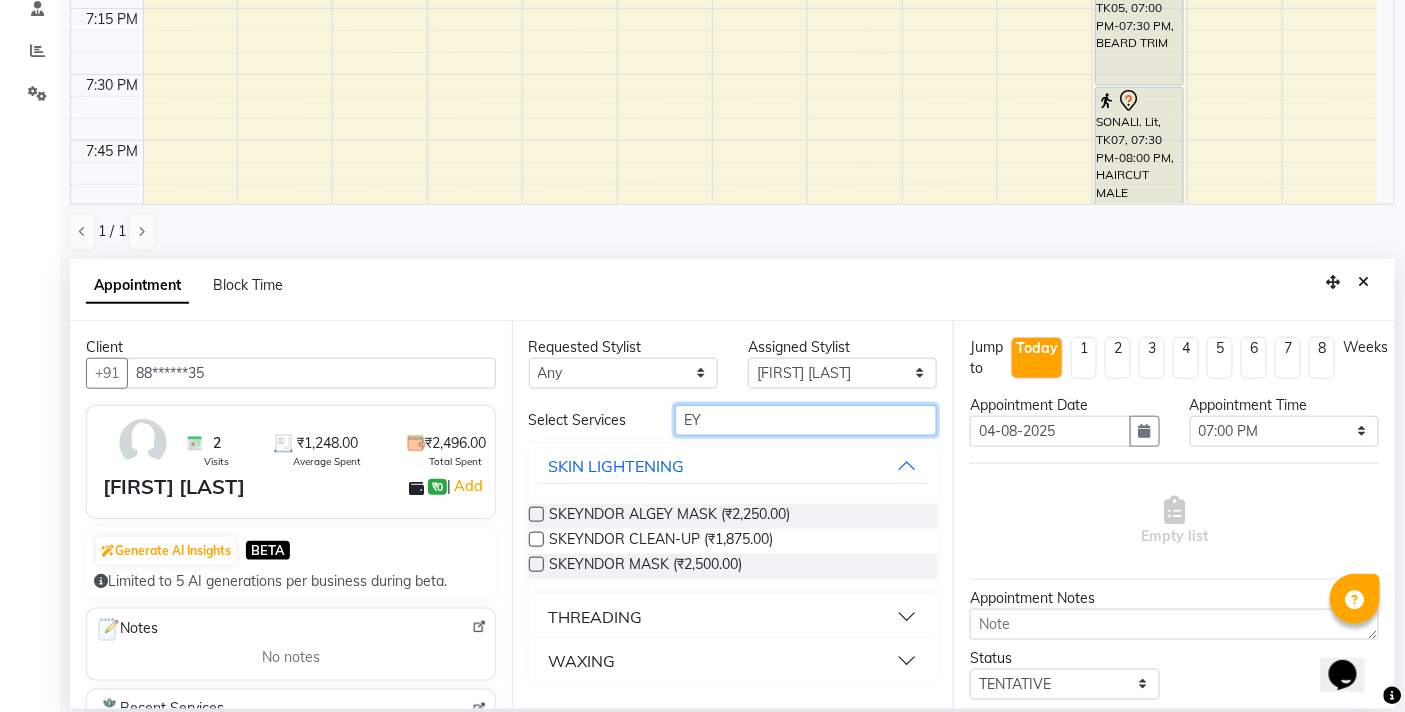 type on "EY" 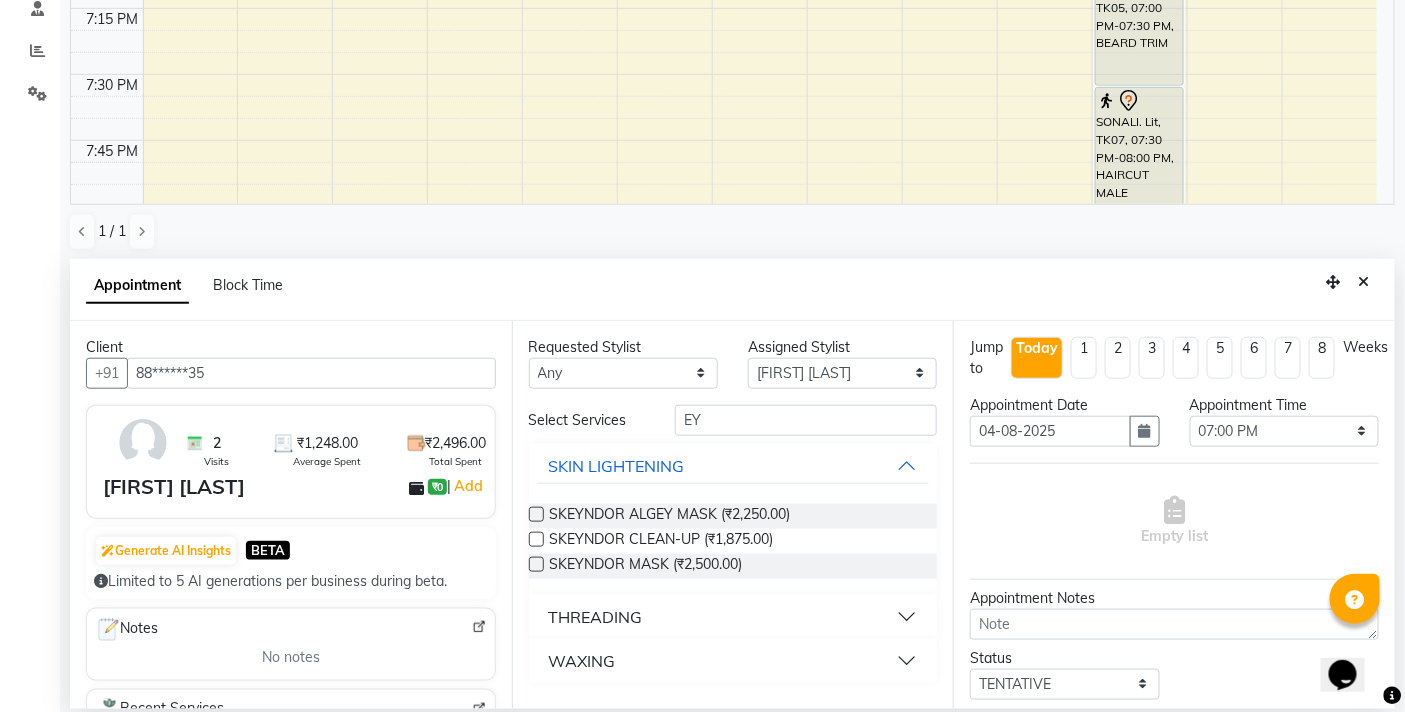 click on "THREADING" at bounding box center [596, 617] 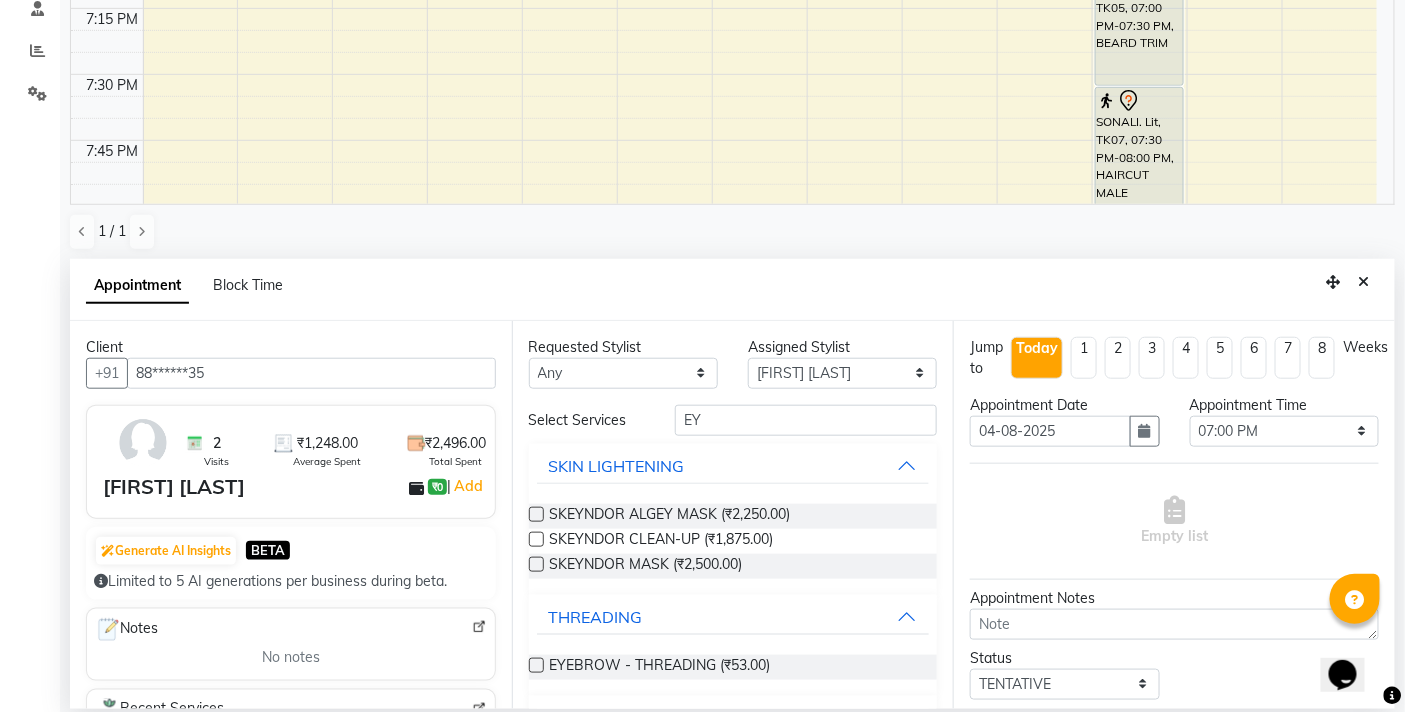 drag, startPoint x: 533, startPoint y: 667, endPoint x: 868, endPoint y: 622, distance: 338.00888 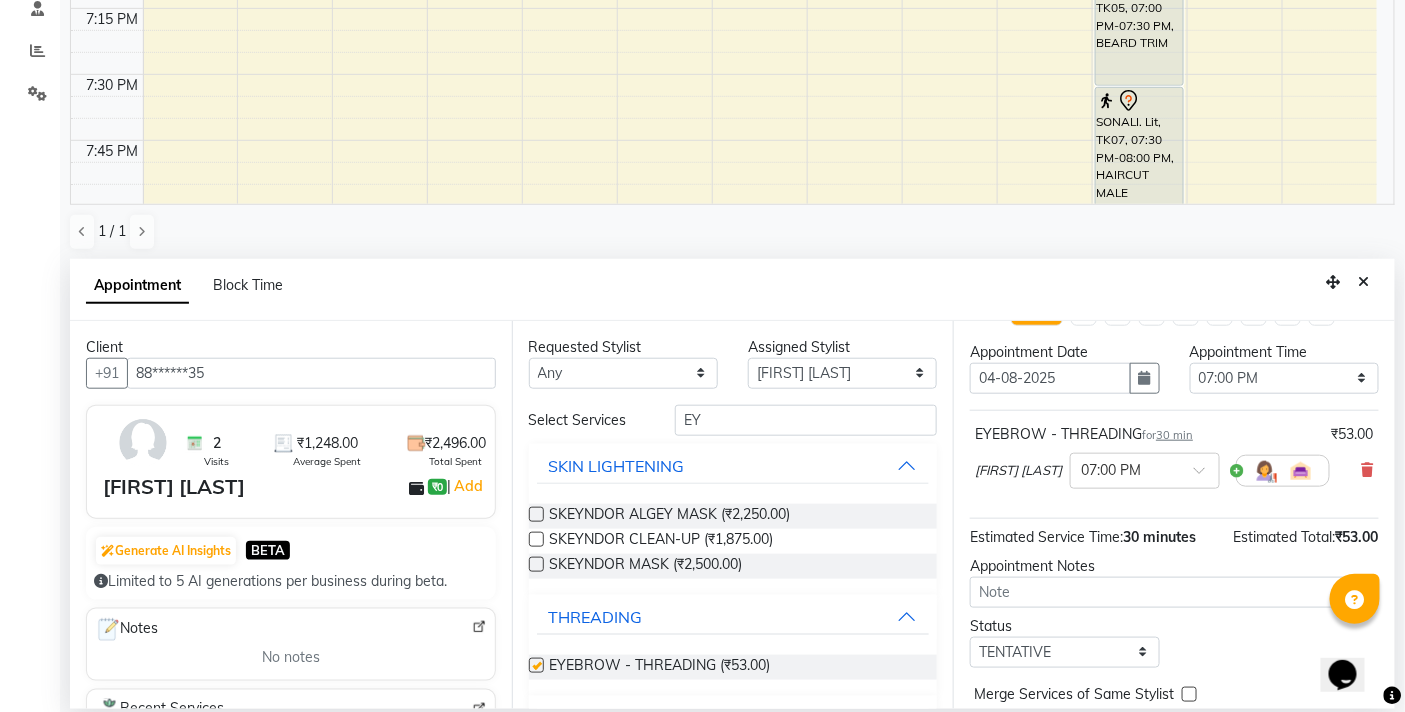 checkbox on "false" 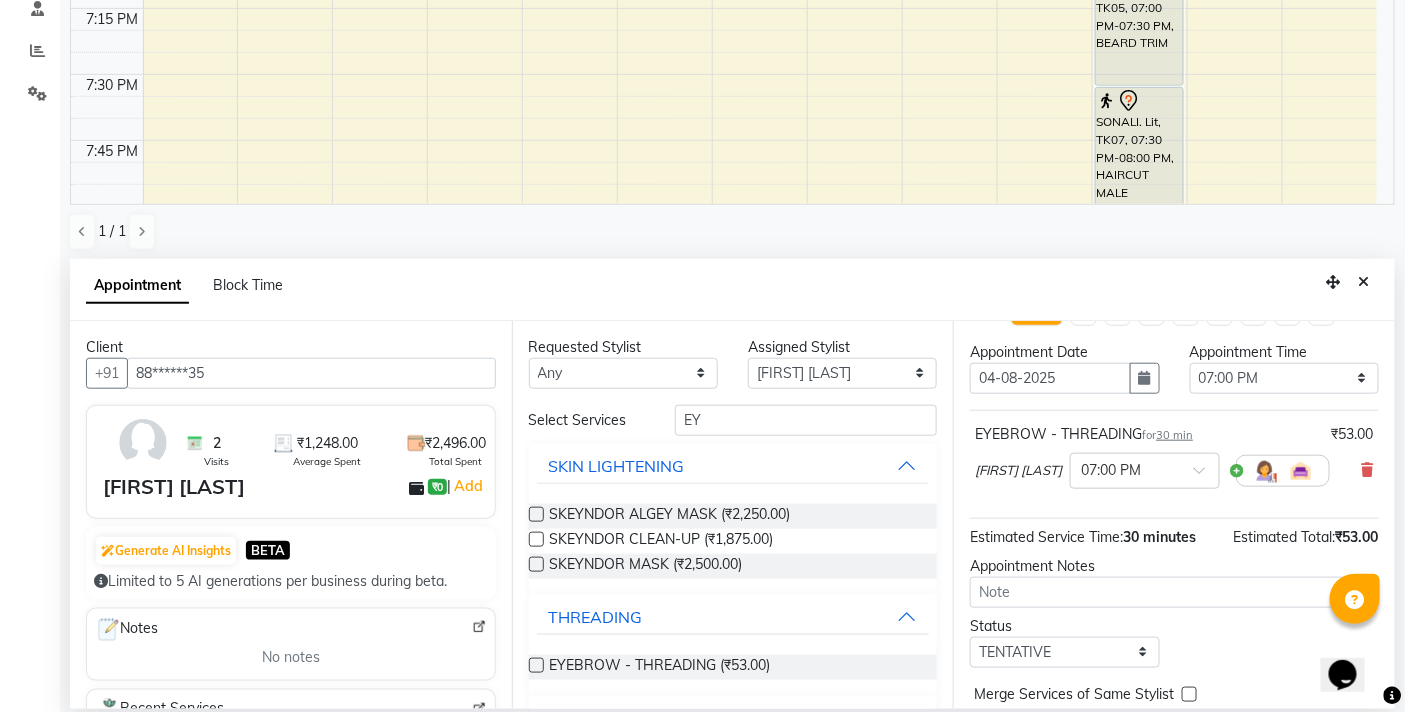 scroll, scrollTop: 137, scrollLeft: 0, axis: vertical 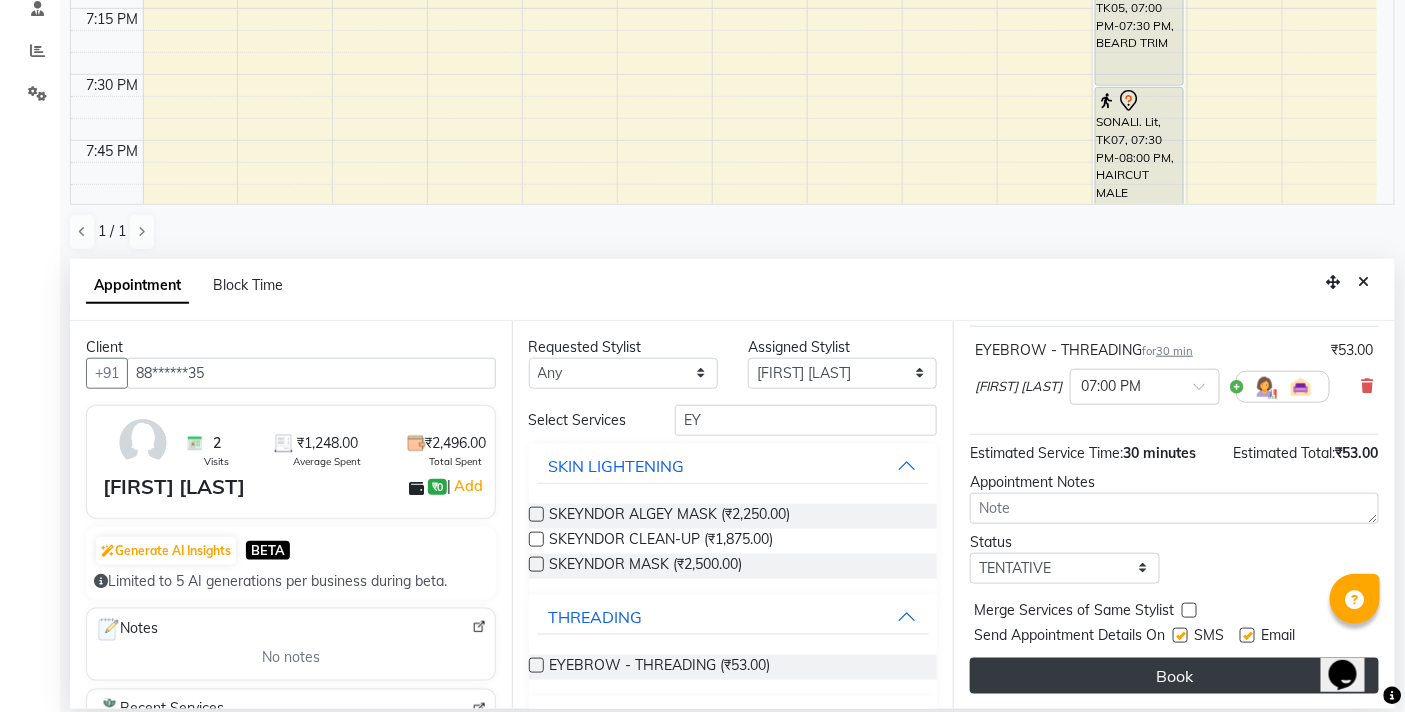 click on "Book" at bounding box center (1174, 676) 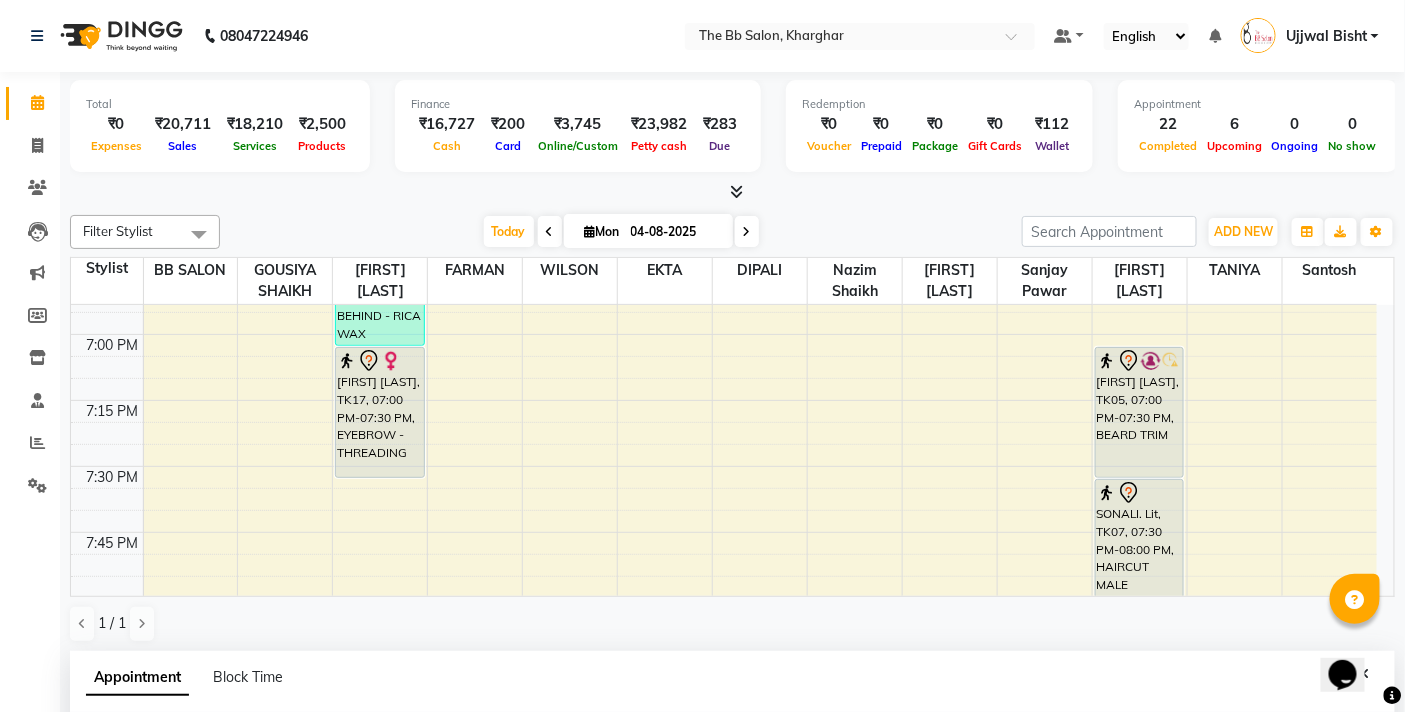 scroll, scrollTop: 333, scrollLeft: 0, axis: vertical 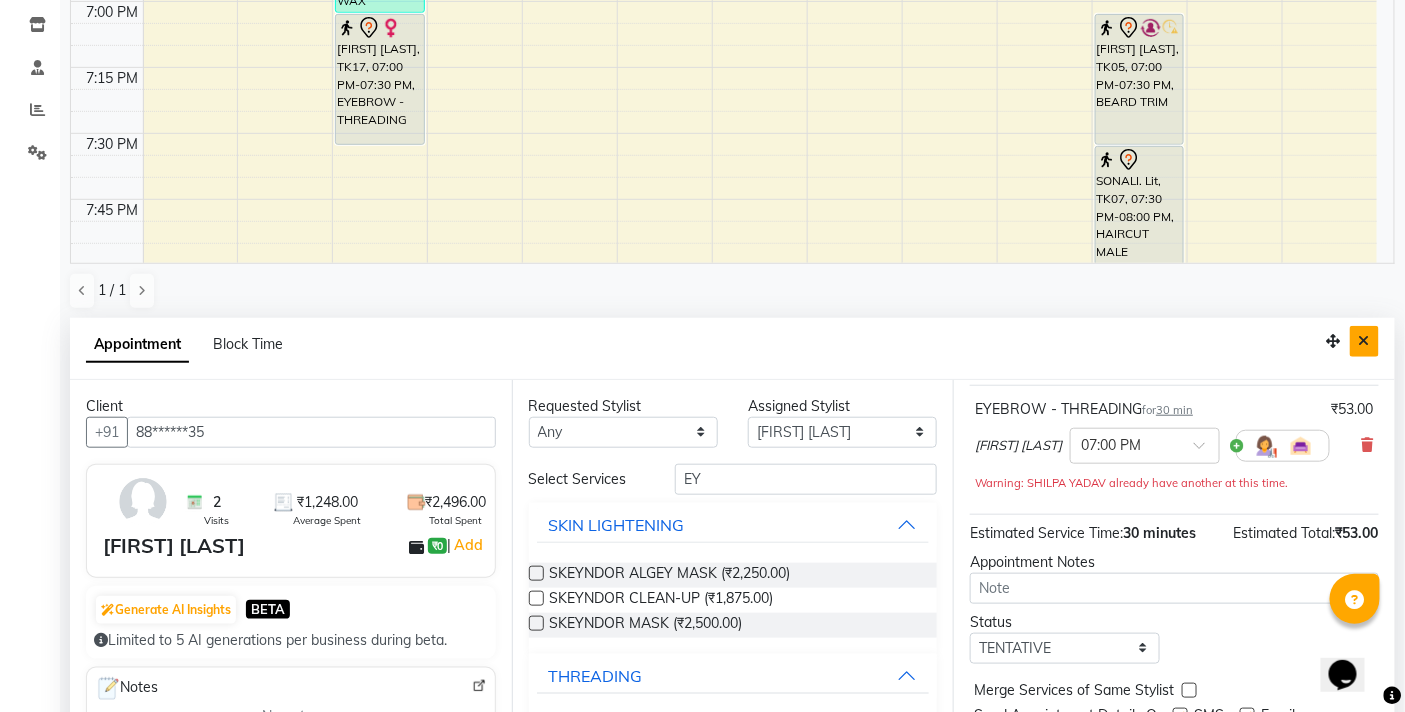 click at bounding box center (1364, 341) 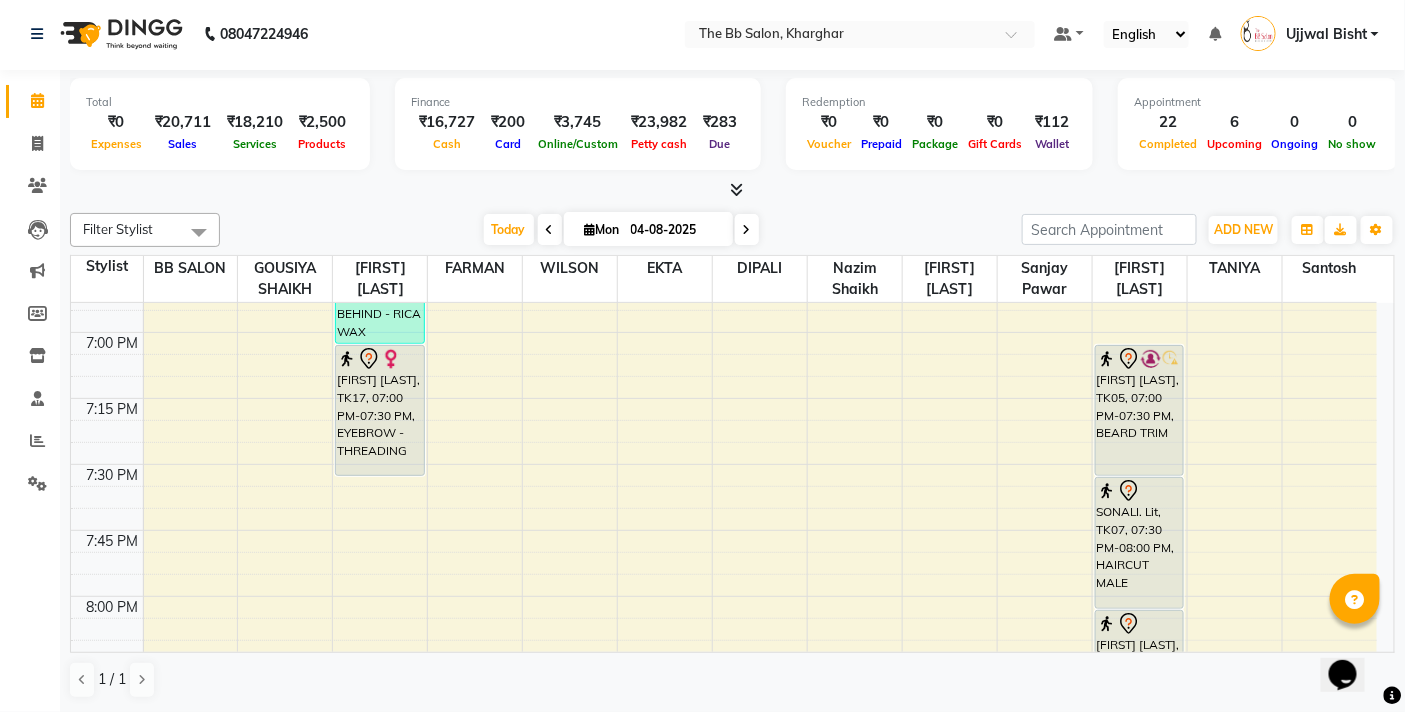 scroll, scrollTop: 1, scrollLeft: 0, axis: vertical 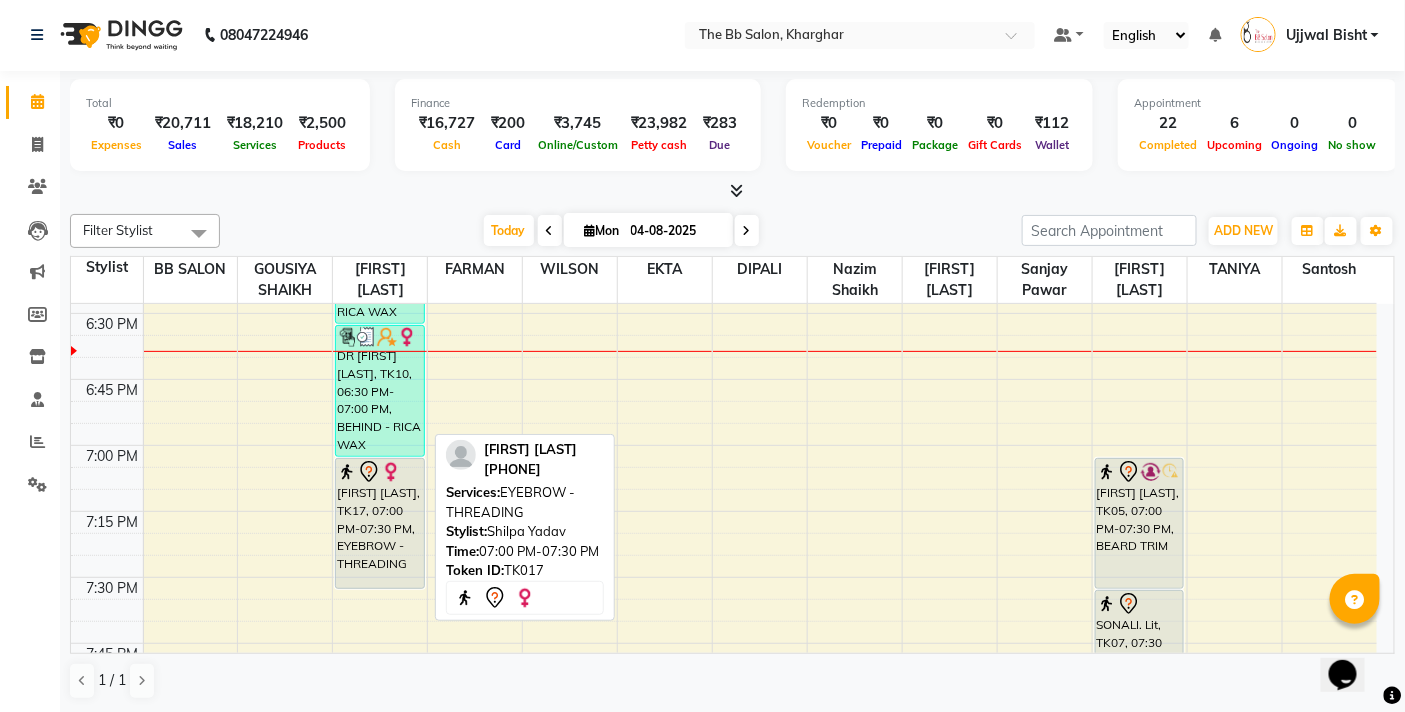 click on "[FIRST] [LAST], TK17, 07:00 PM-07:30 PM, EYEBROW - THREADING" at bounding box center (380, 523) 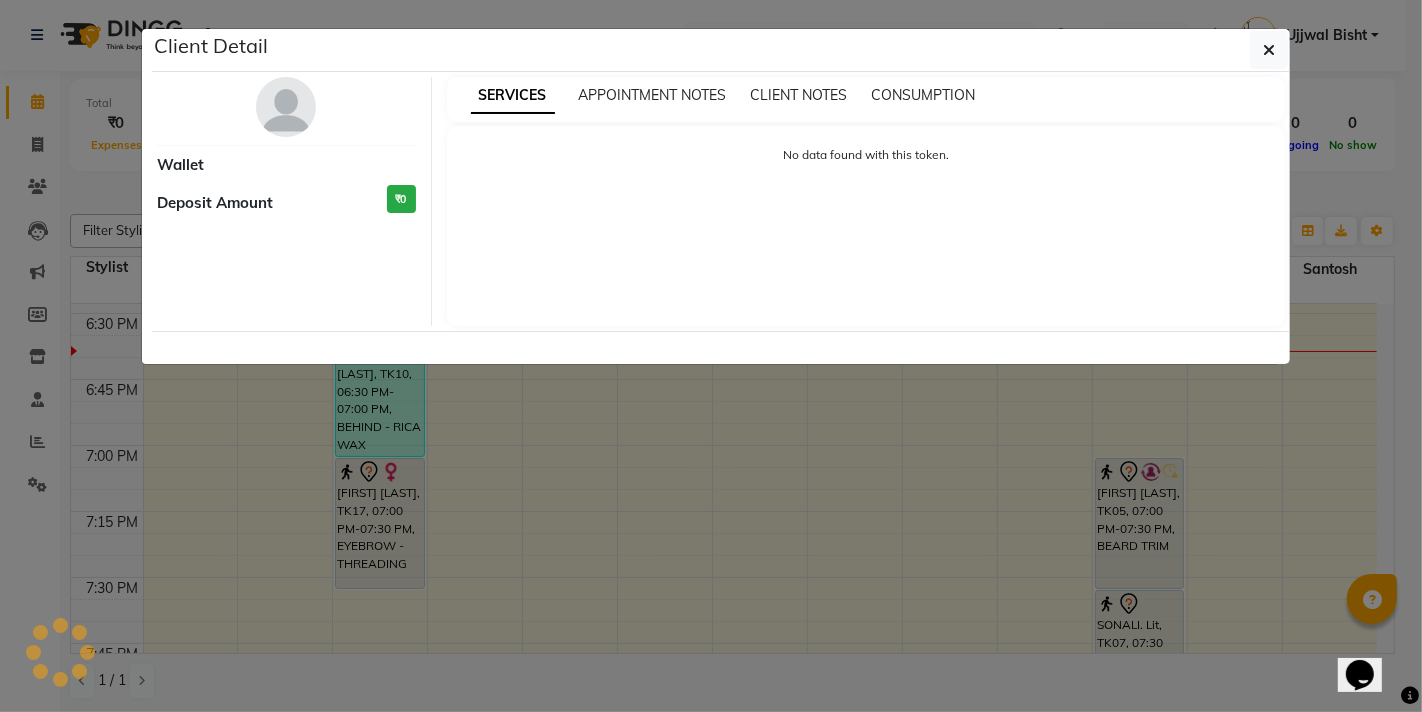 select on "7" 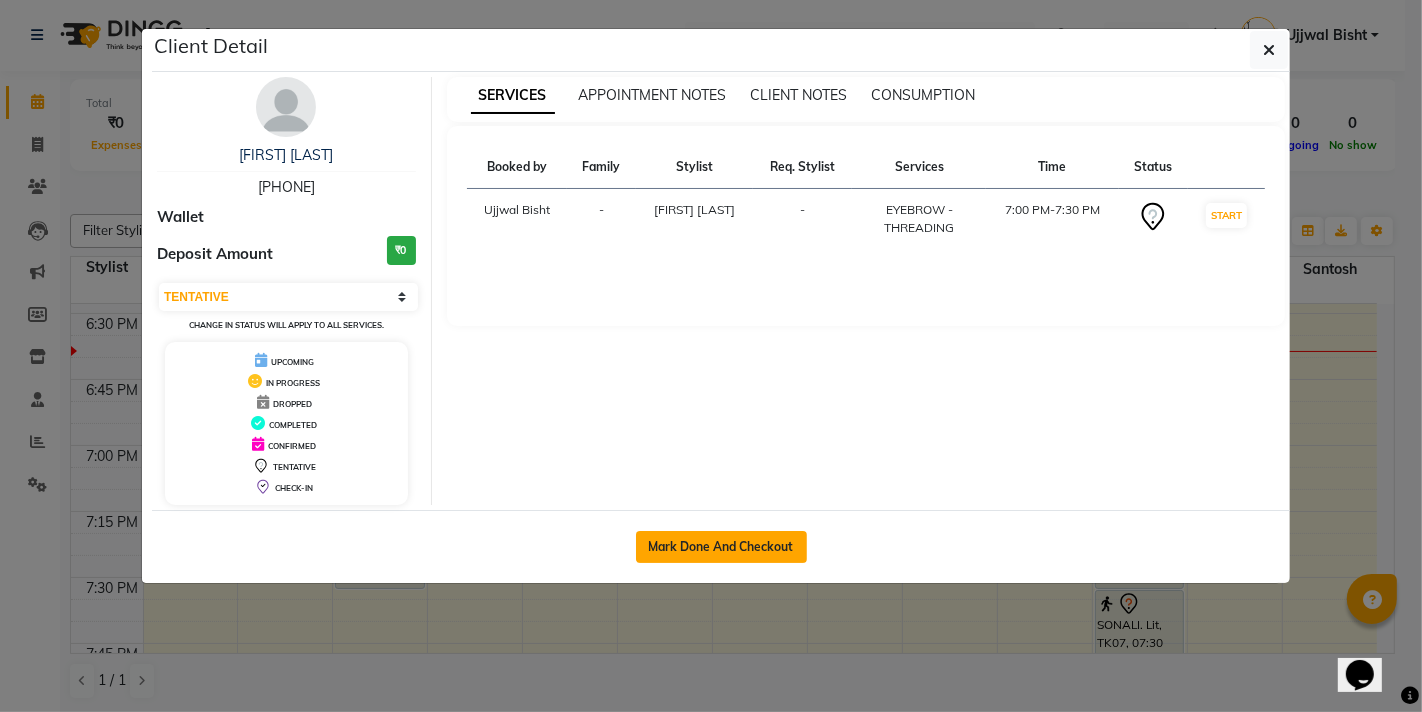 click on "Mark Done And Checkout" 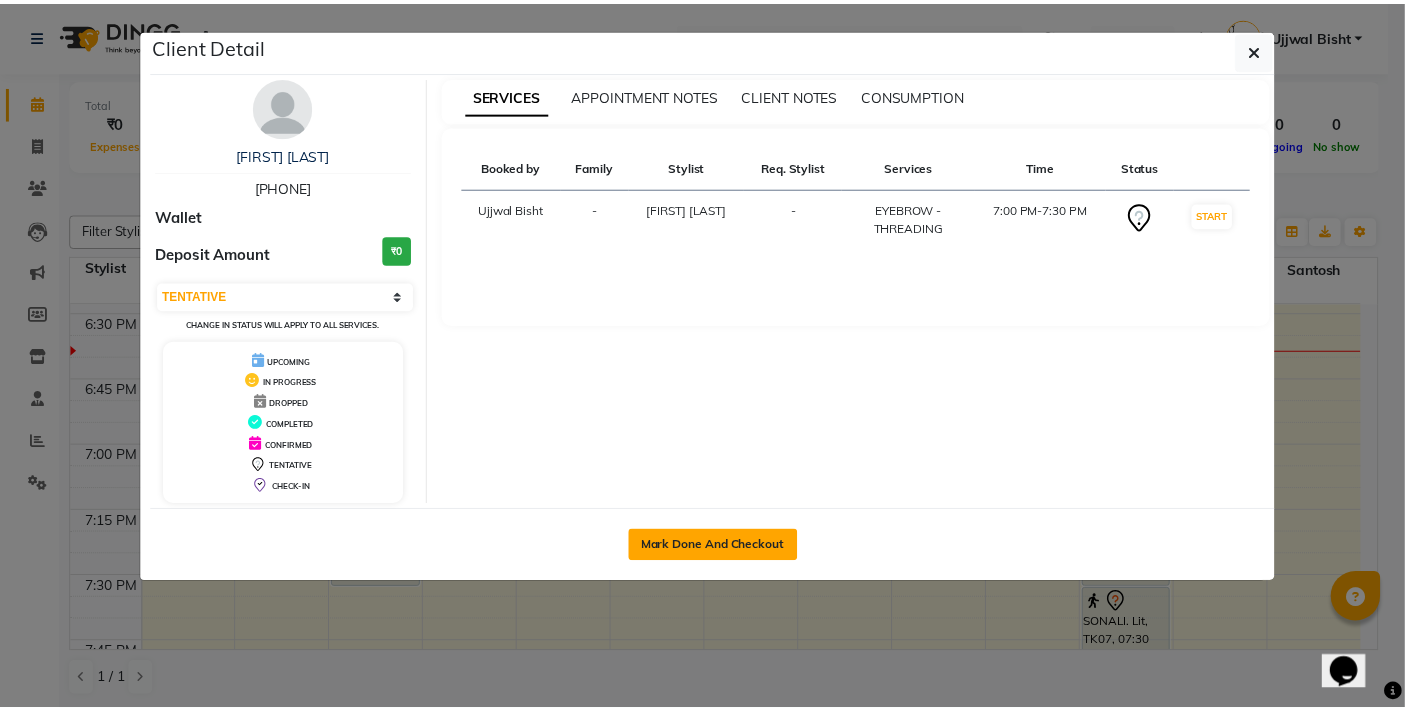 scroll, scrollTop: 0, scrollLeft: 0, axis: both 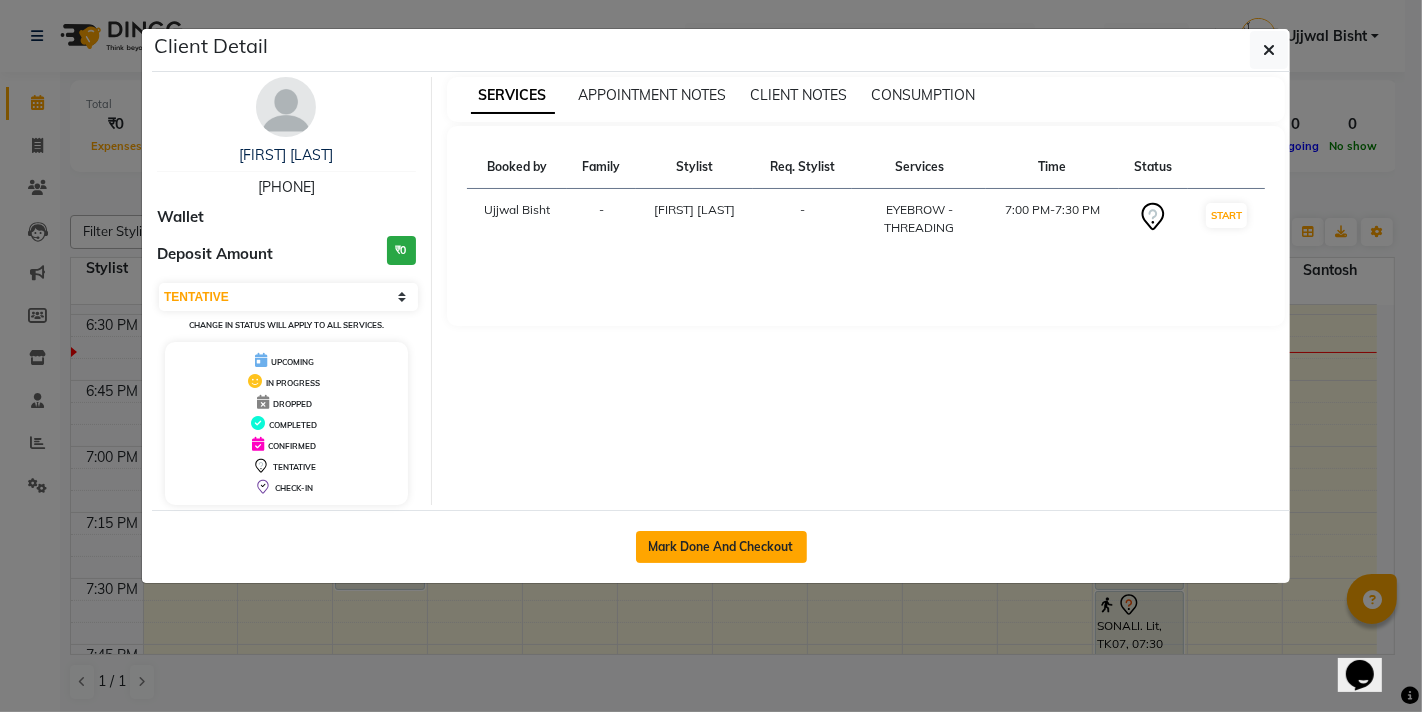 select on "6231" 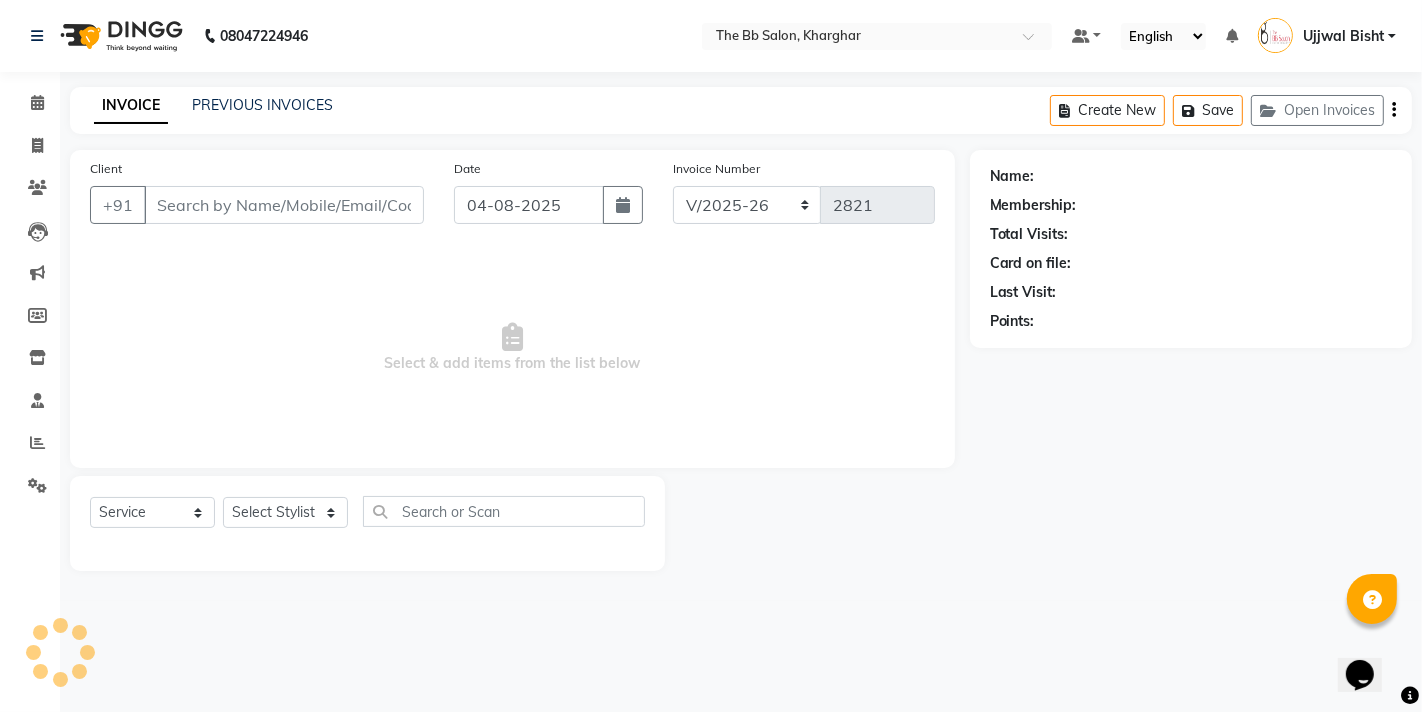 type on "88******35" 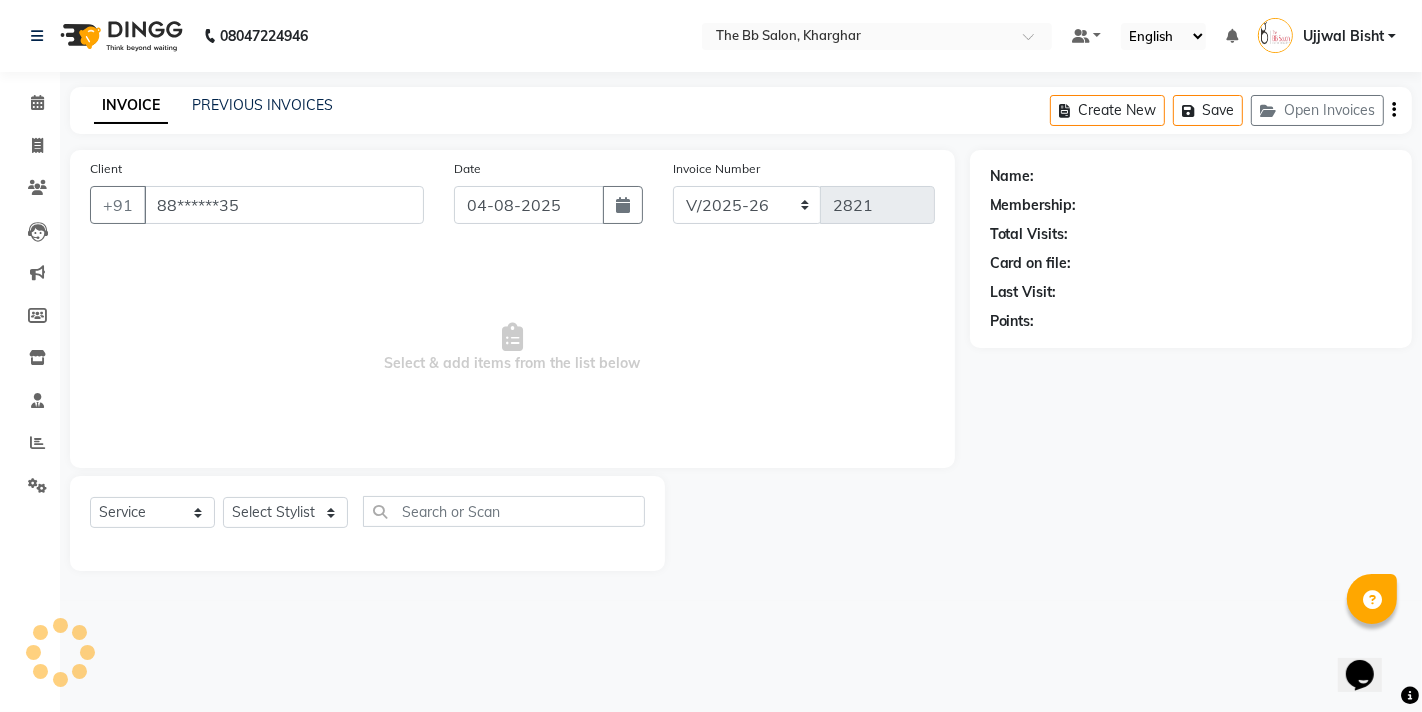 select on "83516" 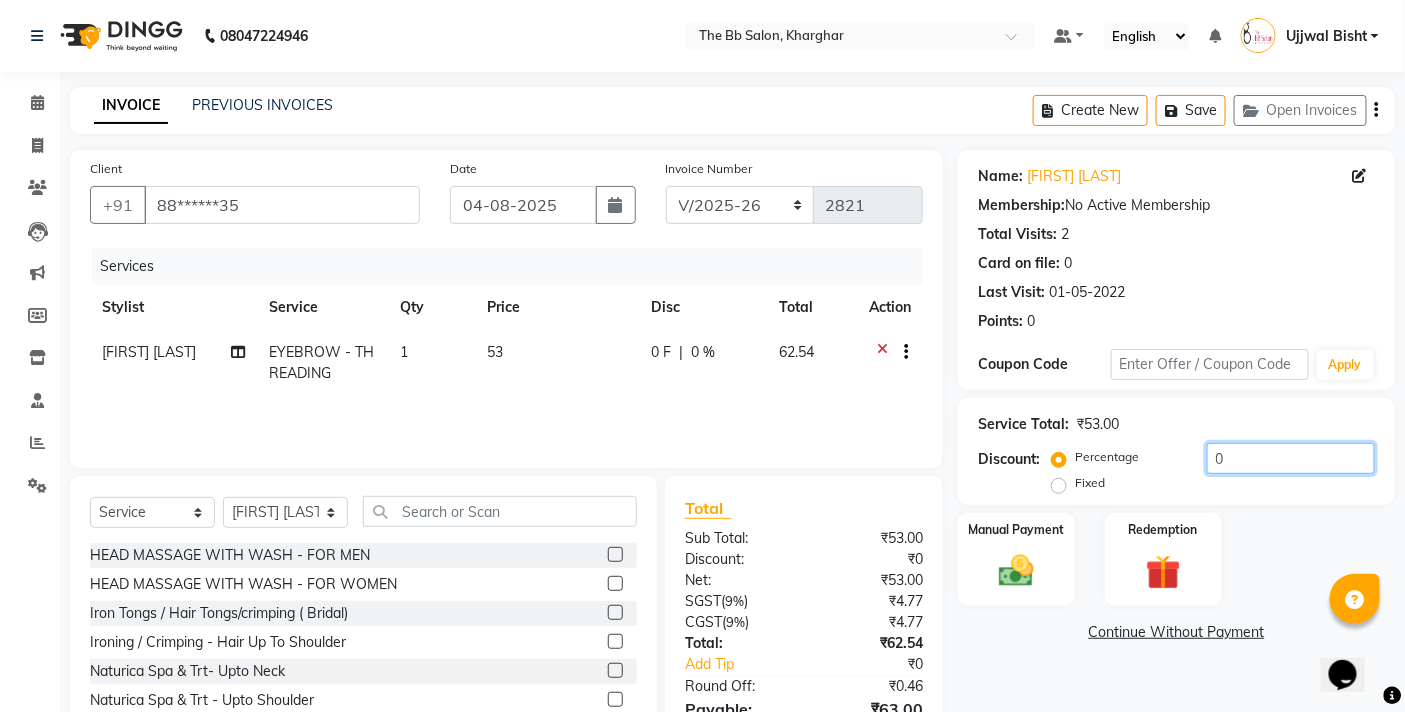 click on "0" 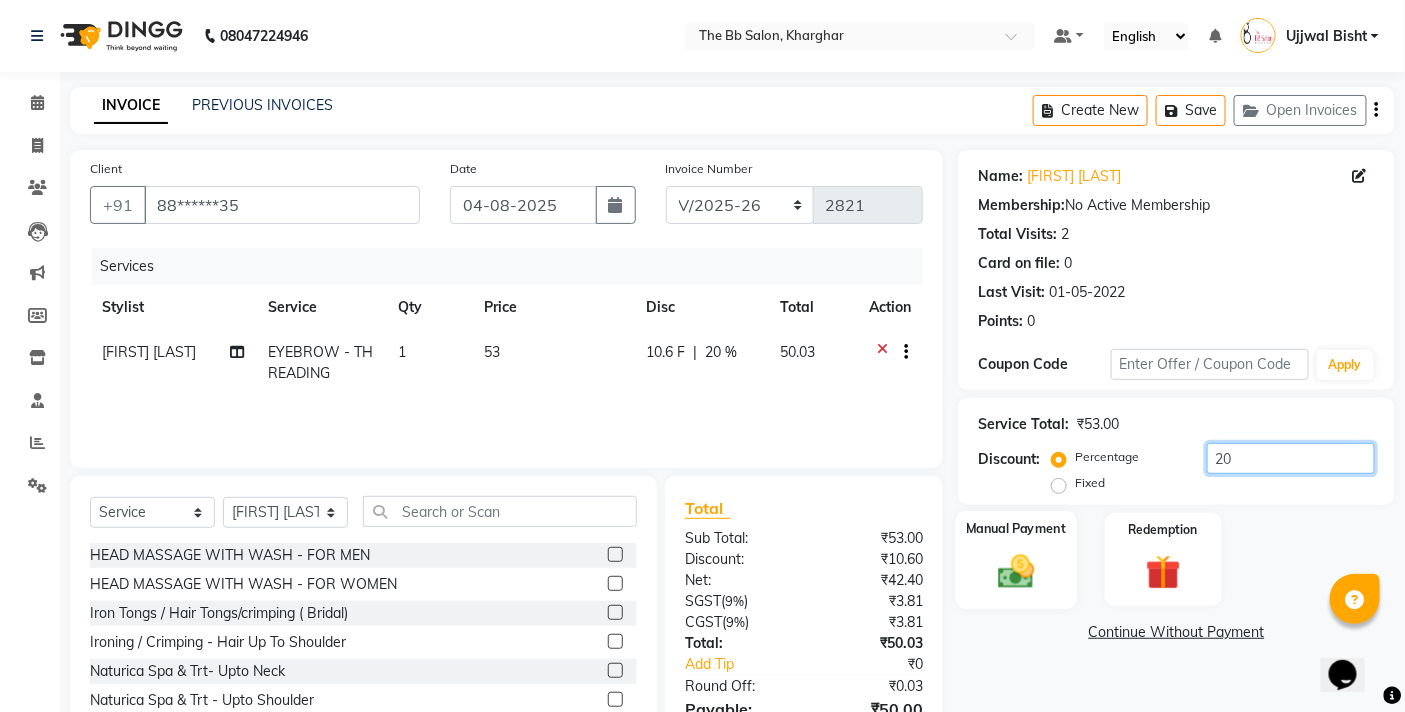 type on "20" 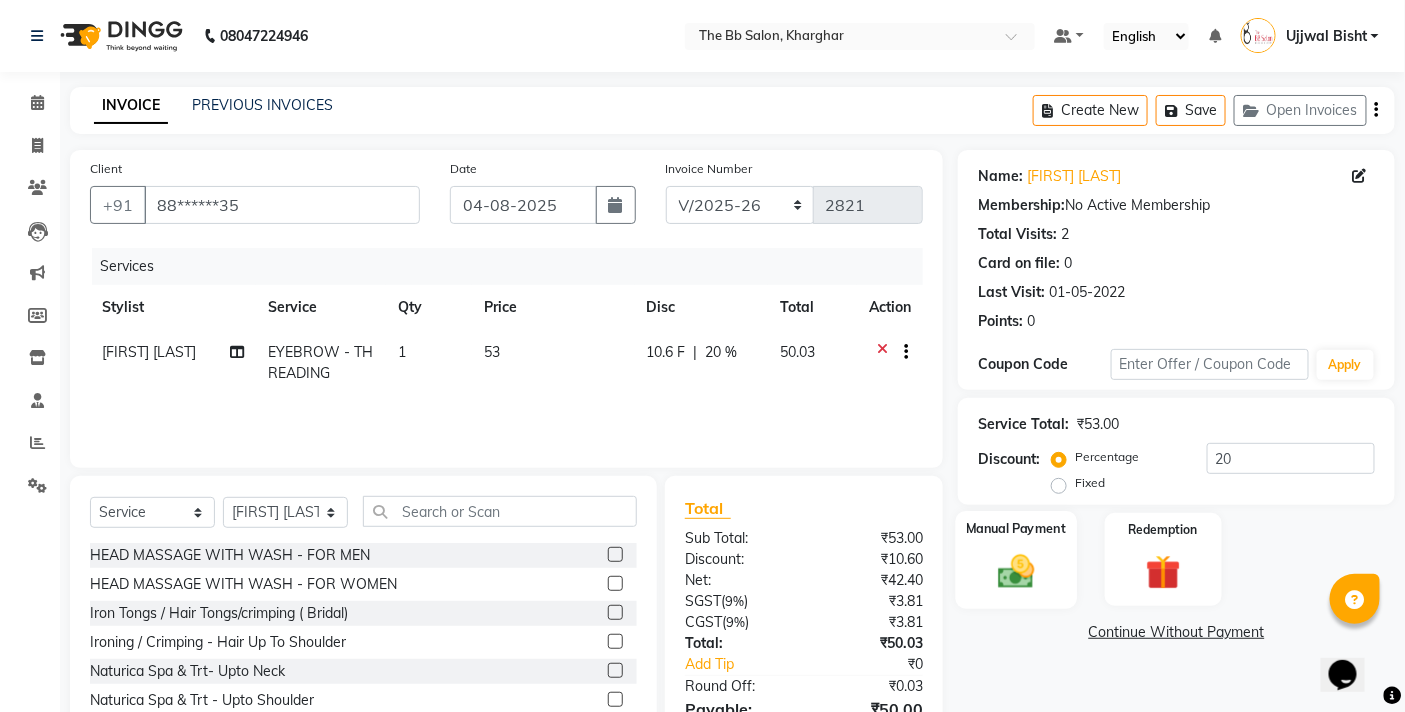 click 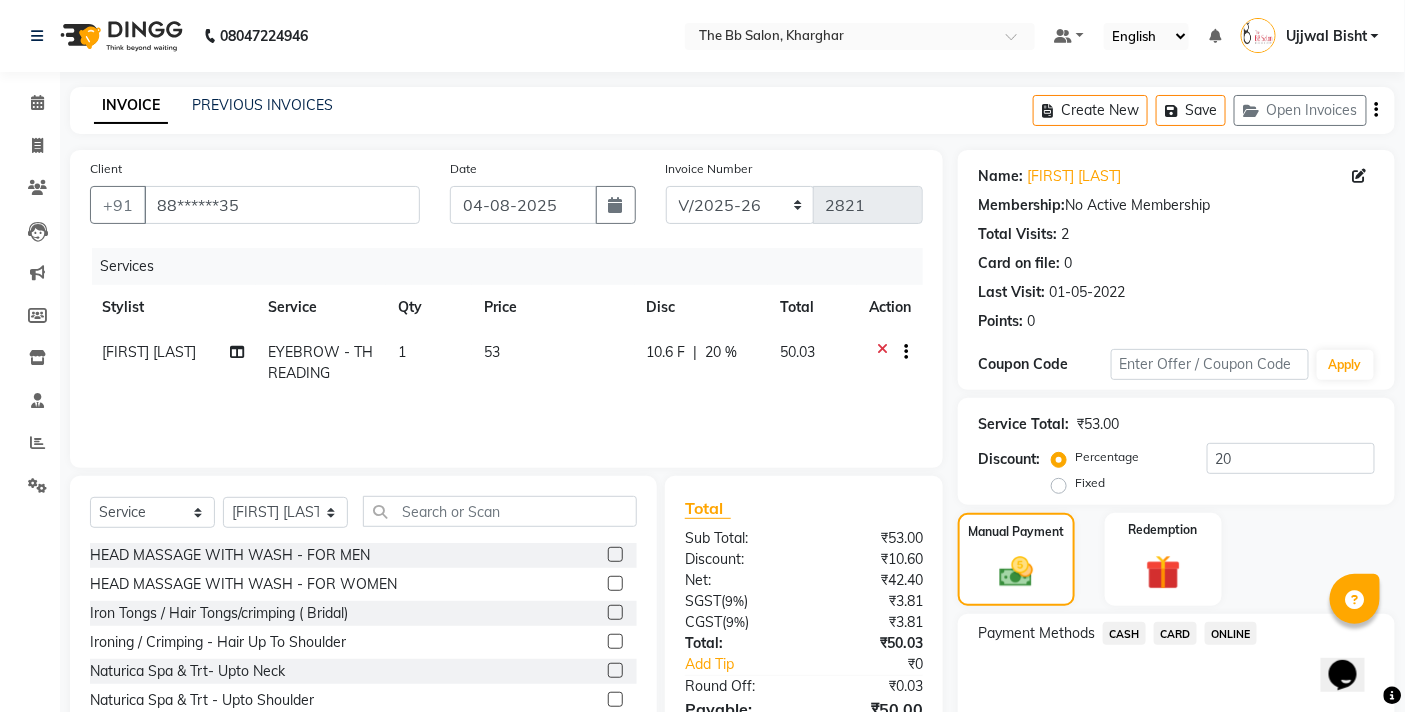 scroll, scrollTop: 108, scrollLeft: 0, axis: vertical 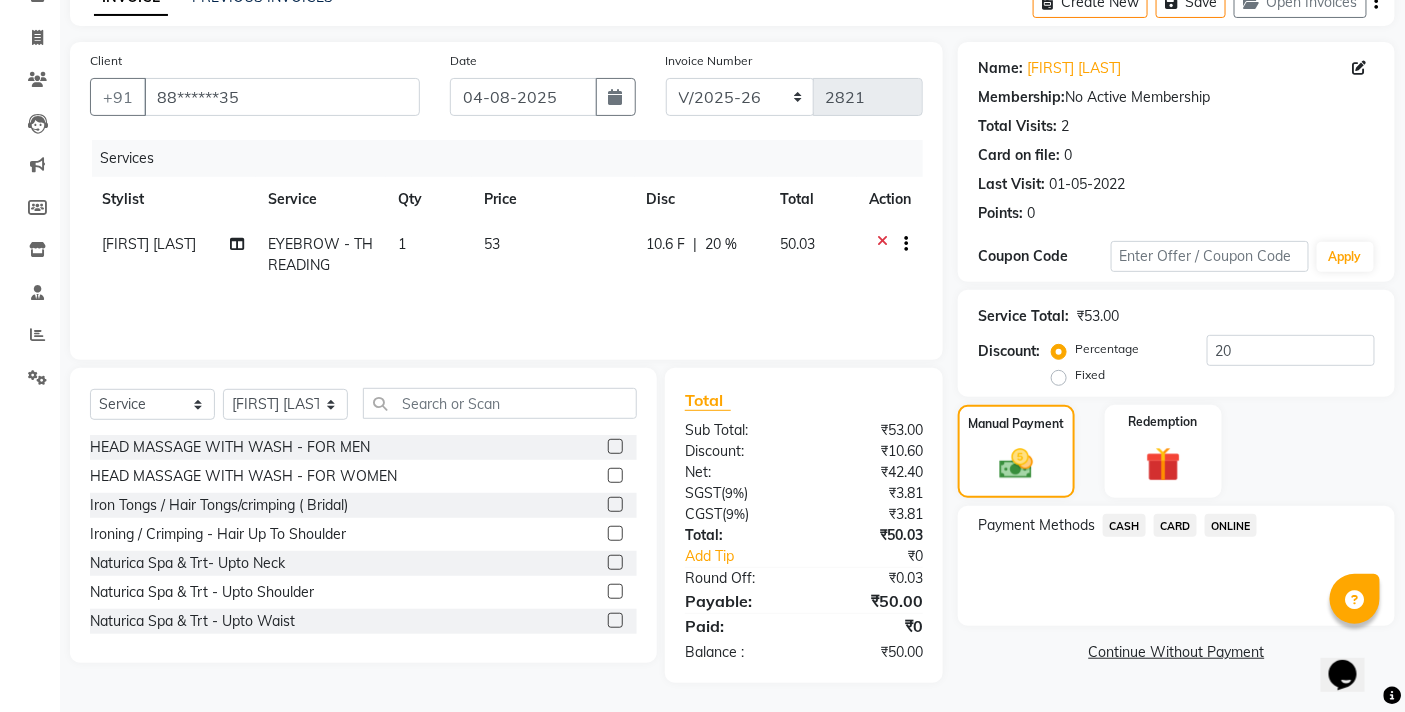 click on "CASH" 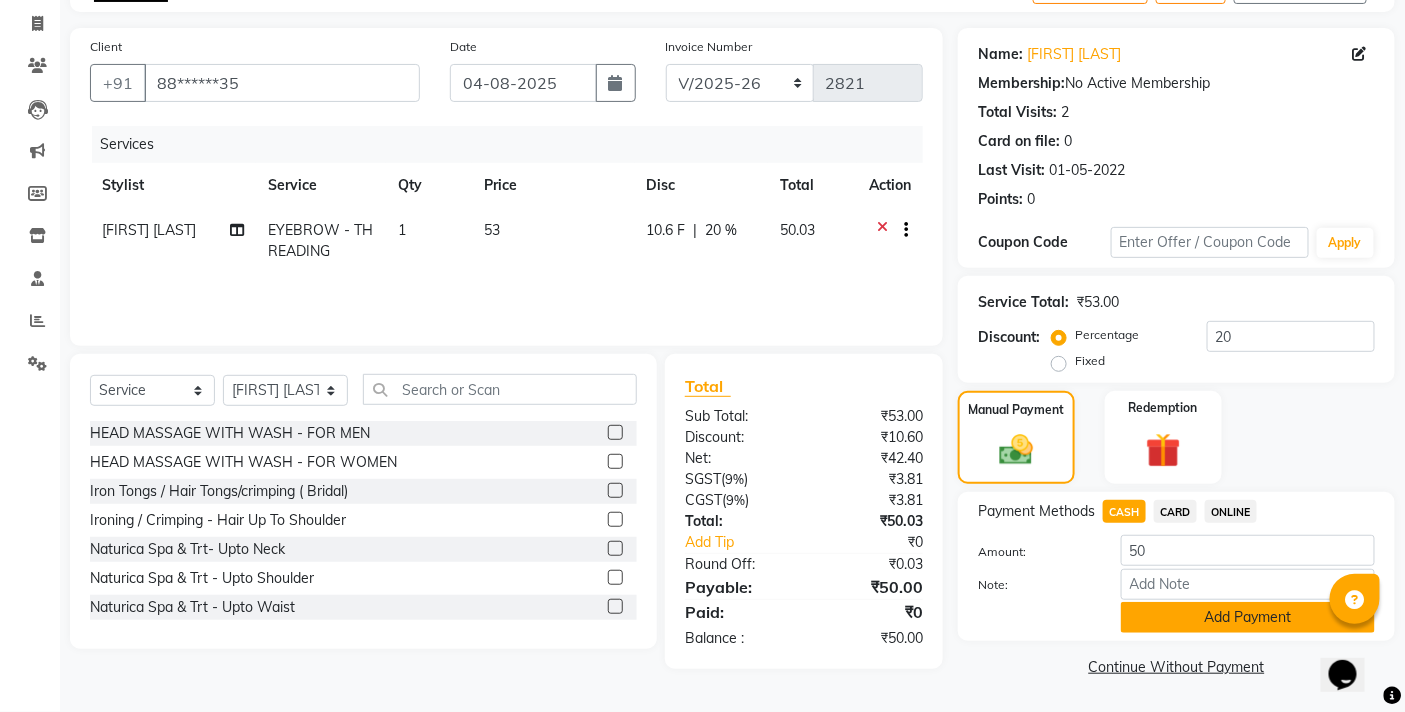 click on "Add Payment" 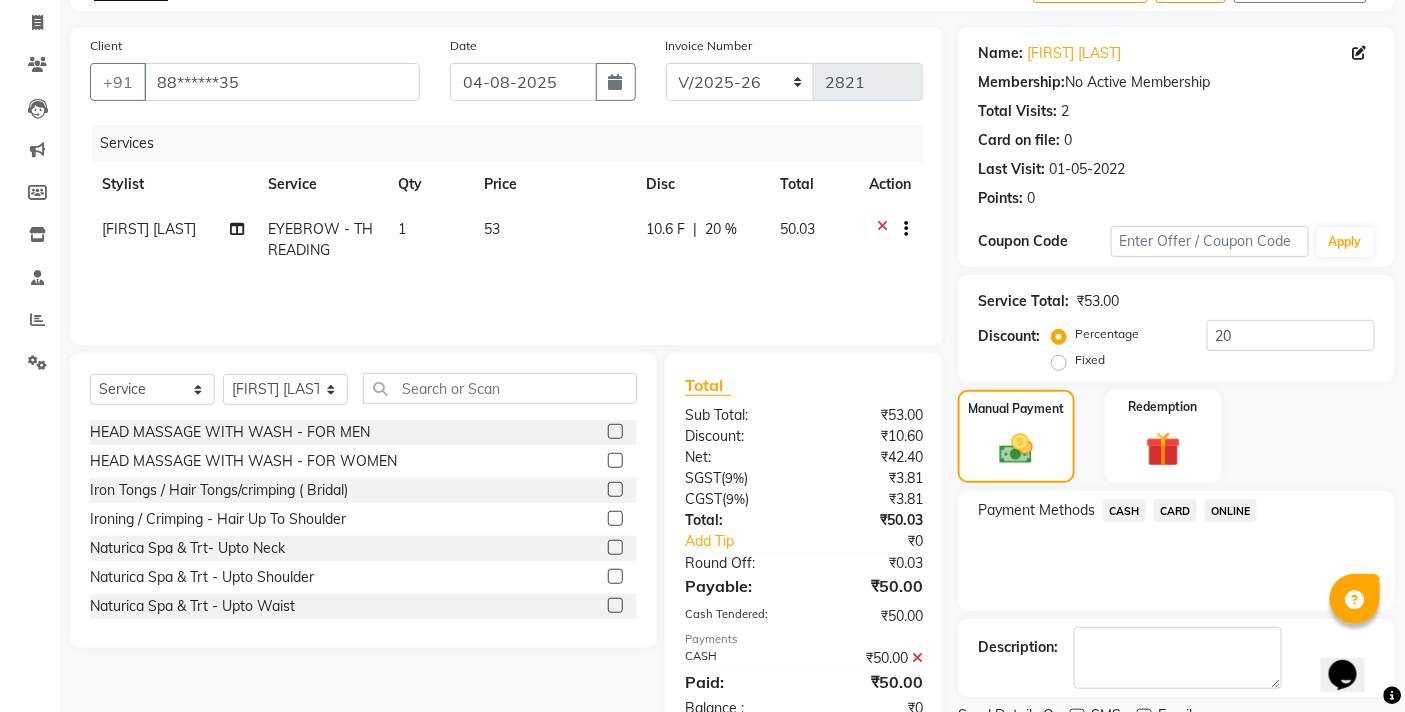 scroll, scrollTop: 206, scrollLeft: 0, axis: vertical 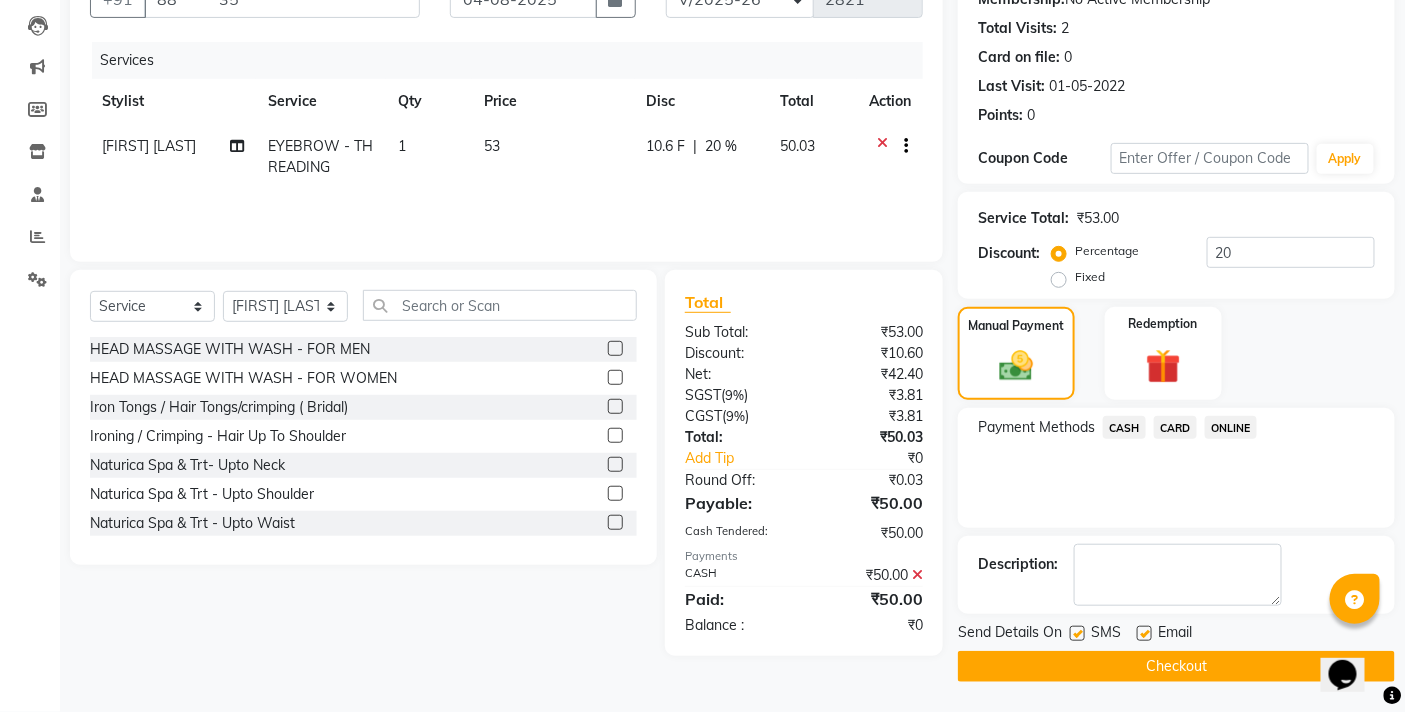 click on "Checkout" 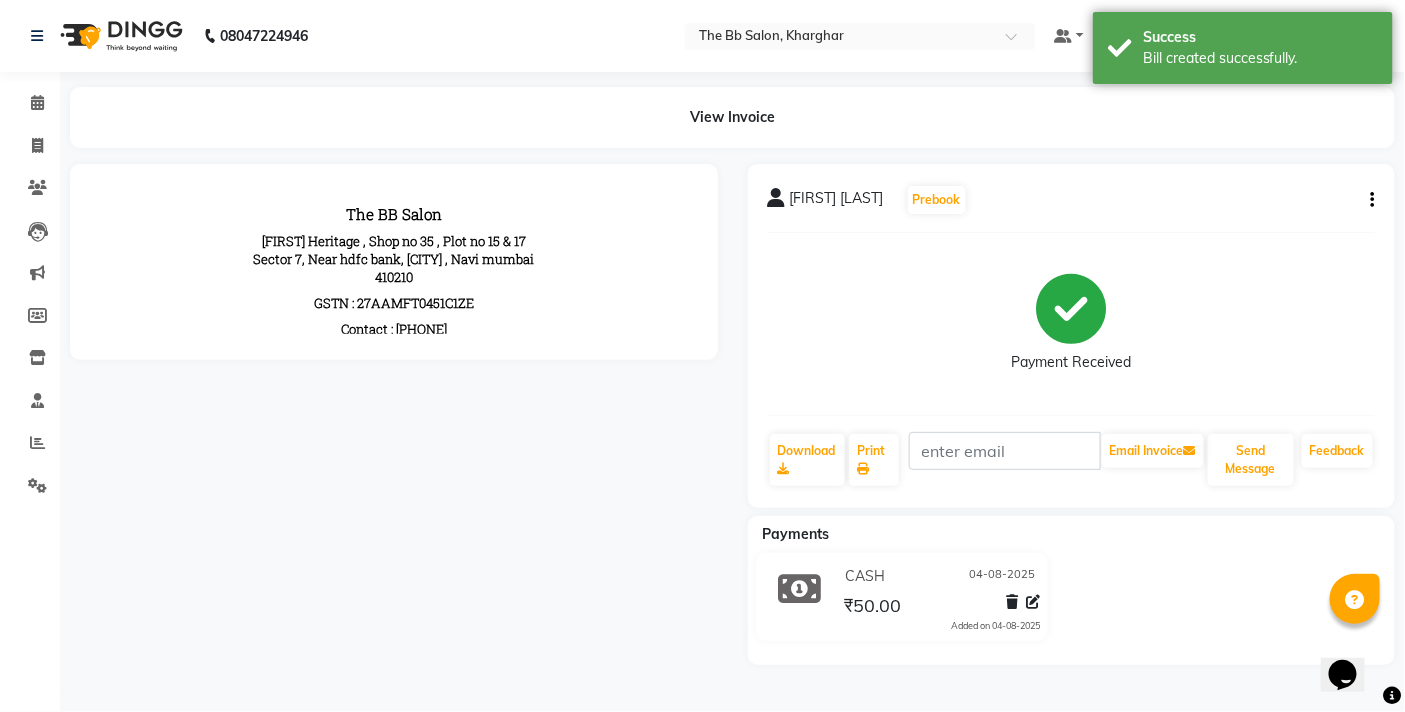 scroll, scrollTop: 0, scrollLeft: 0, axis: both 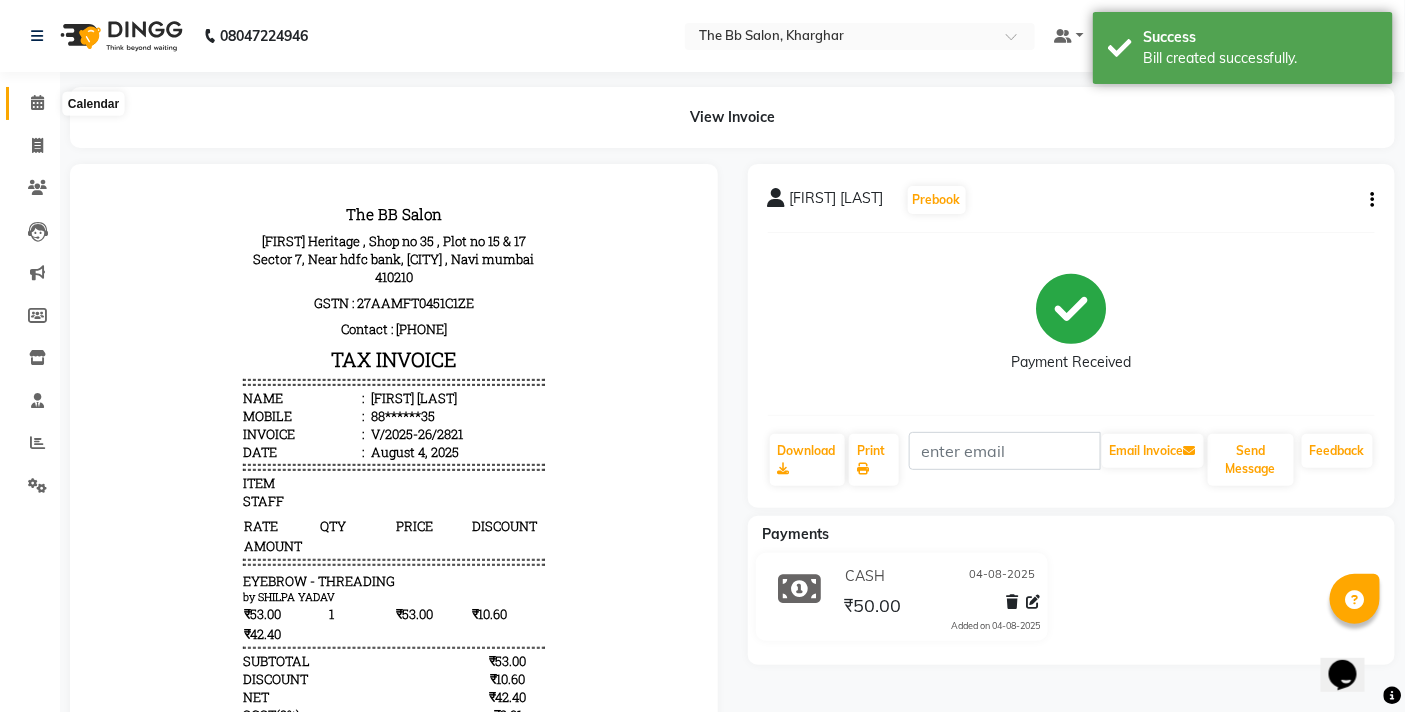 click 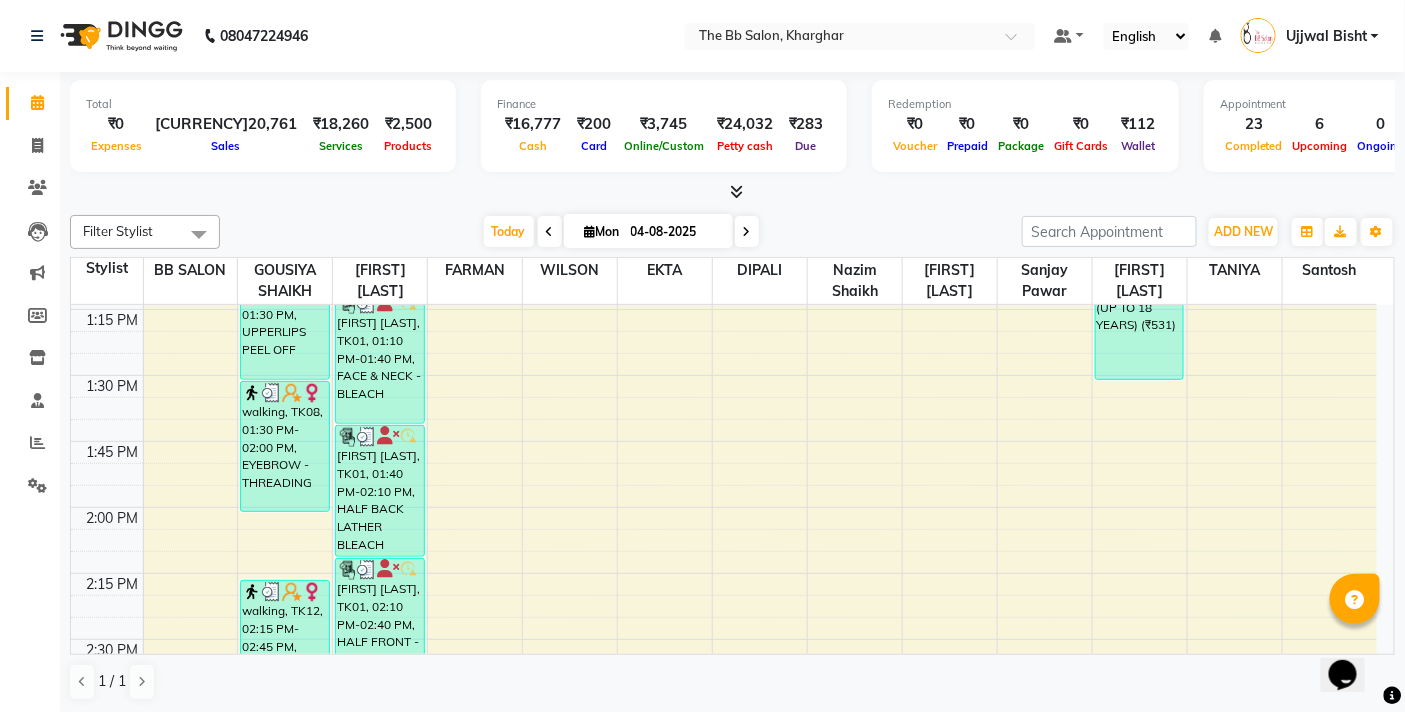 scroll, scrollTop: 1444, scrollLeft: 0, axis: vertical 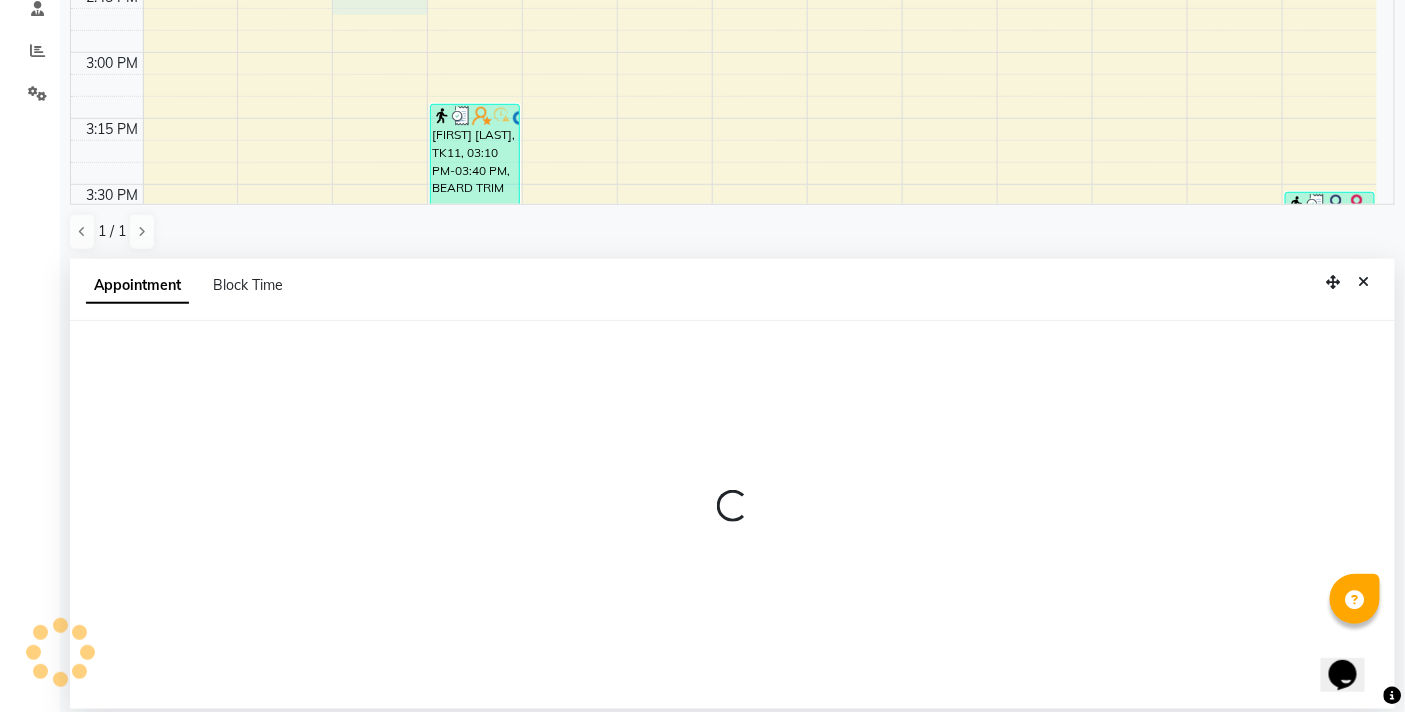 select on "83516" 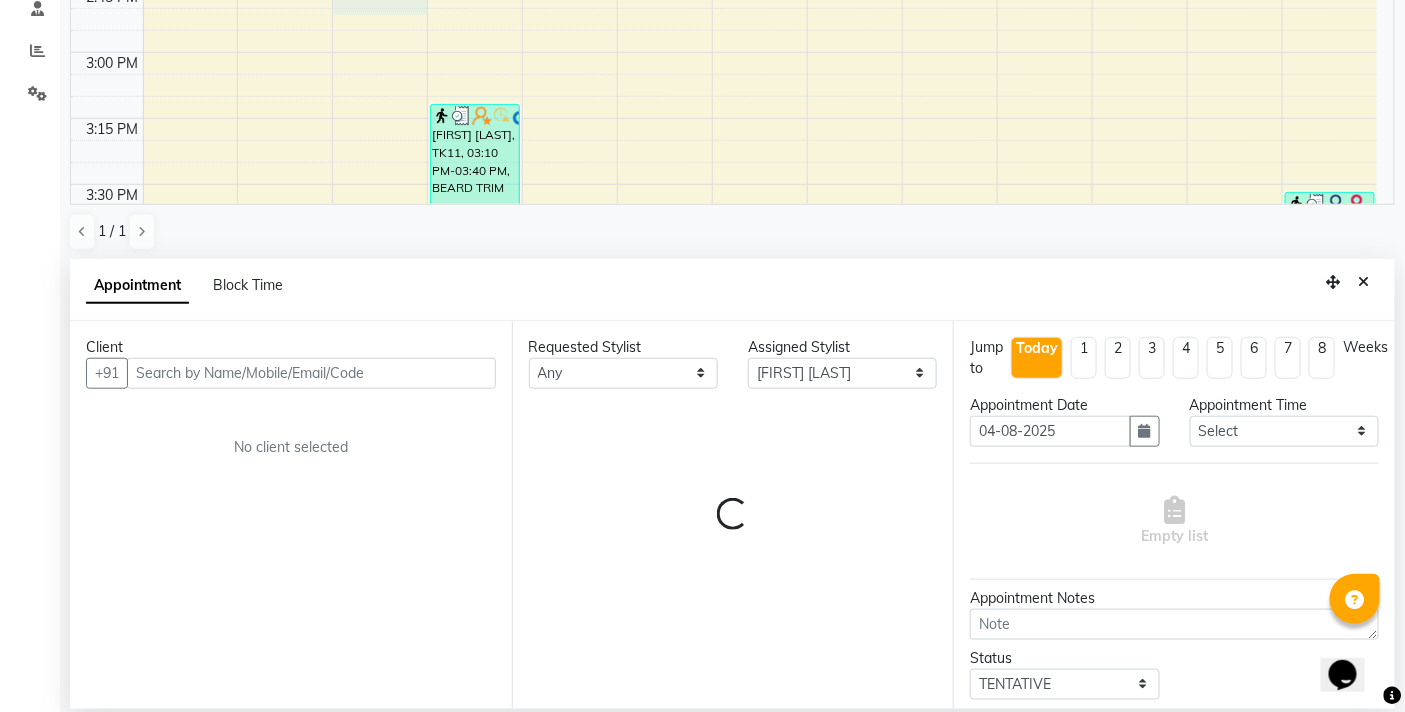 click at bounding box center (311, 373) 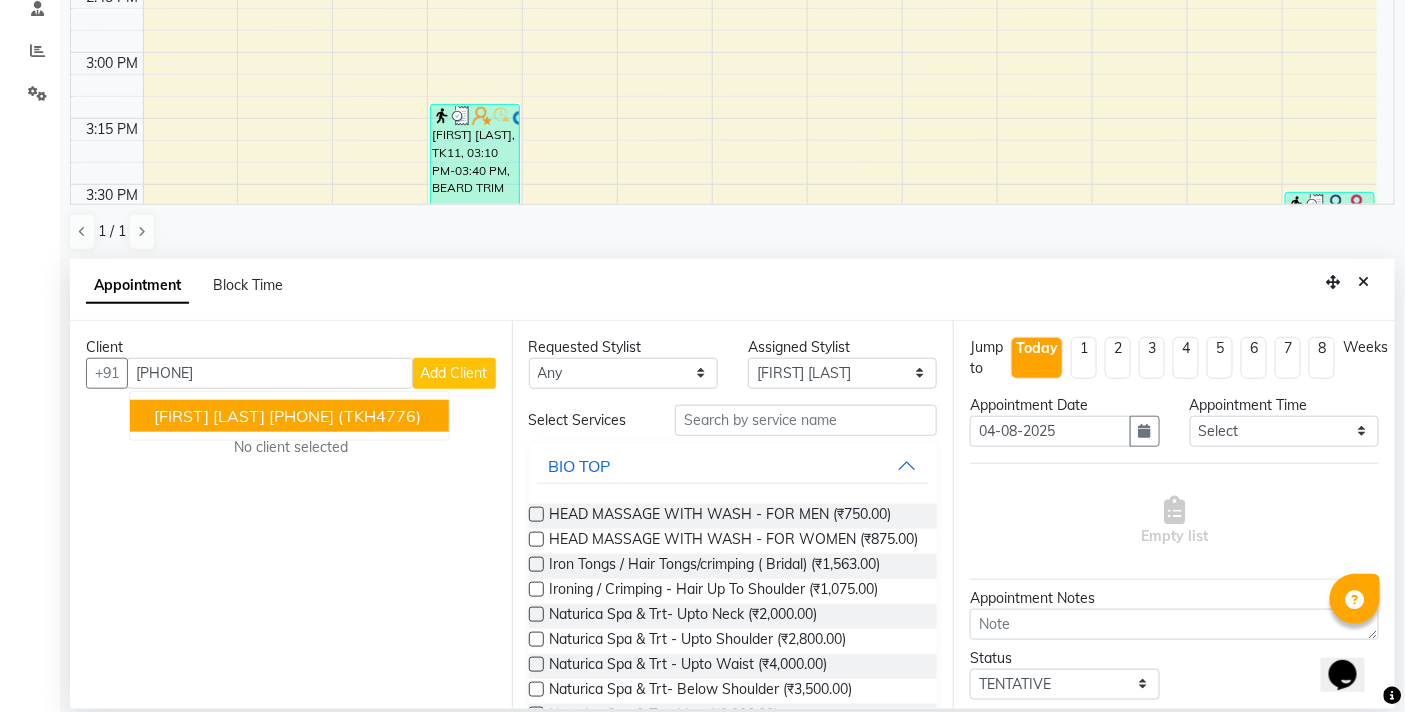 click on "[PHONE]" at bounding box center [301, 416] 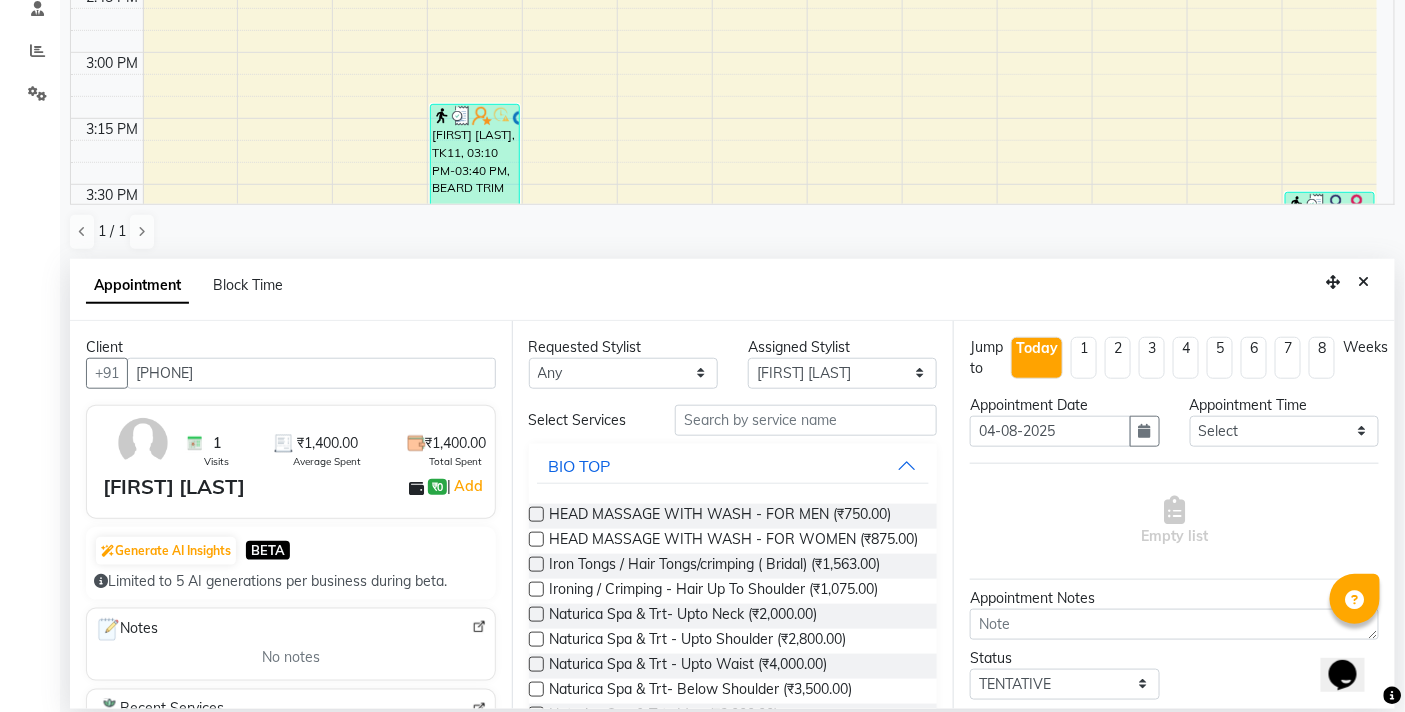 type on "[PHONE]" 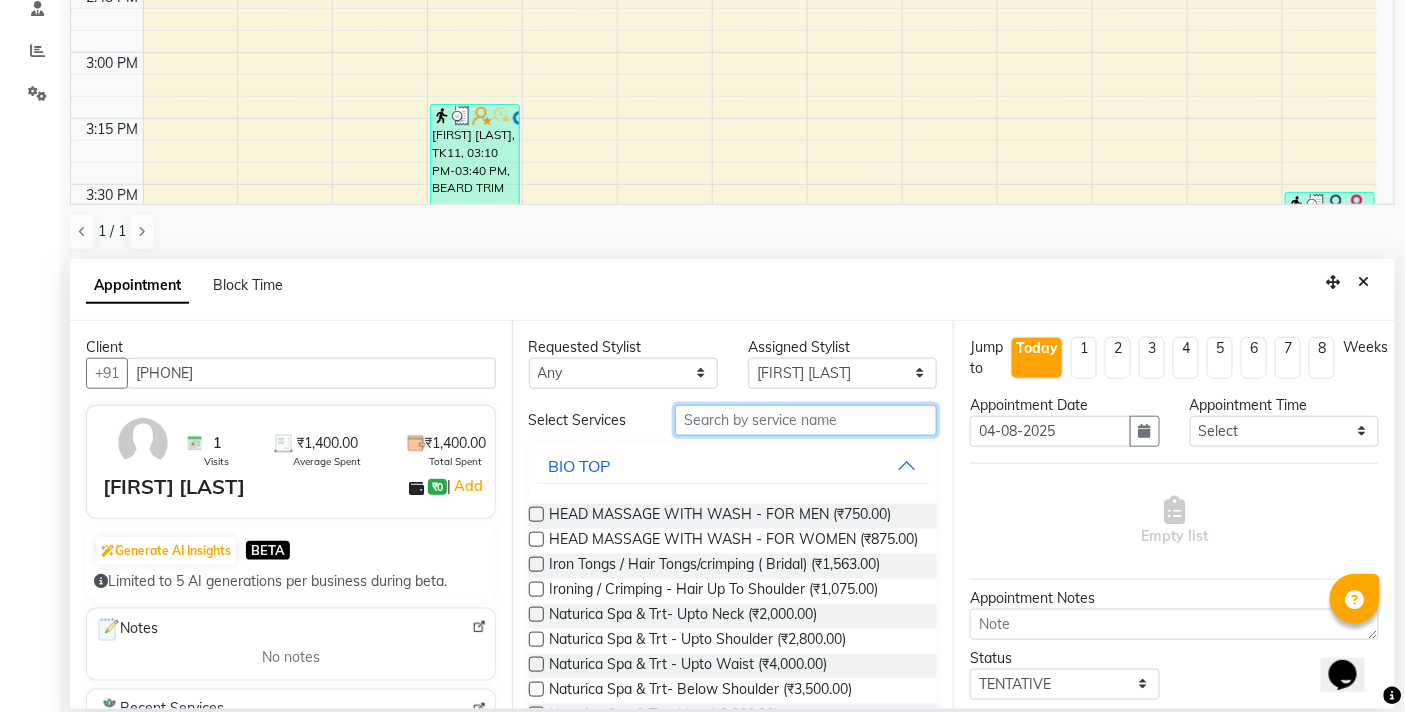 click at bounding box center (806, 420) 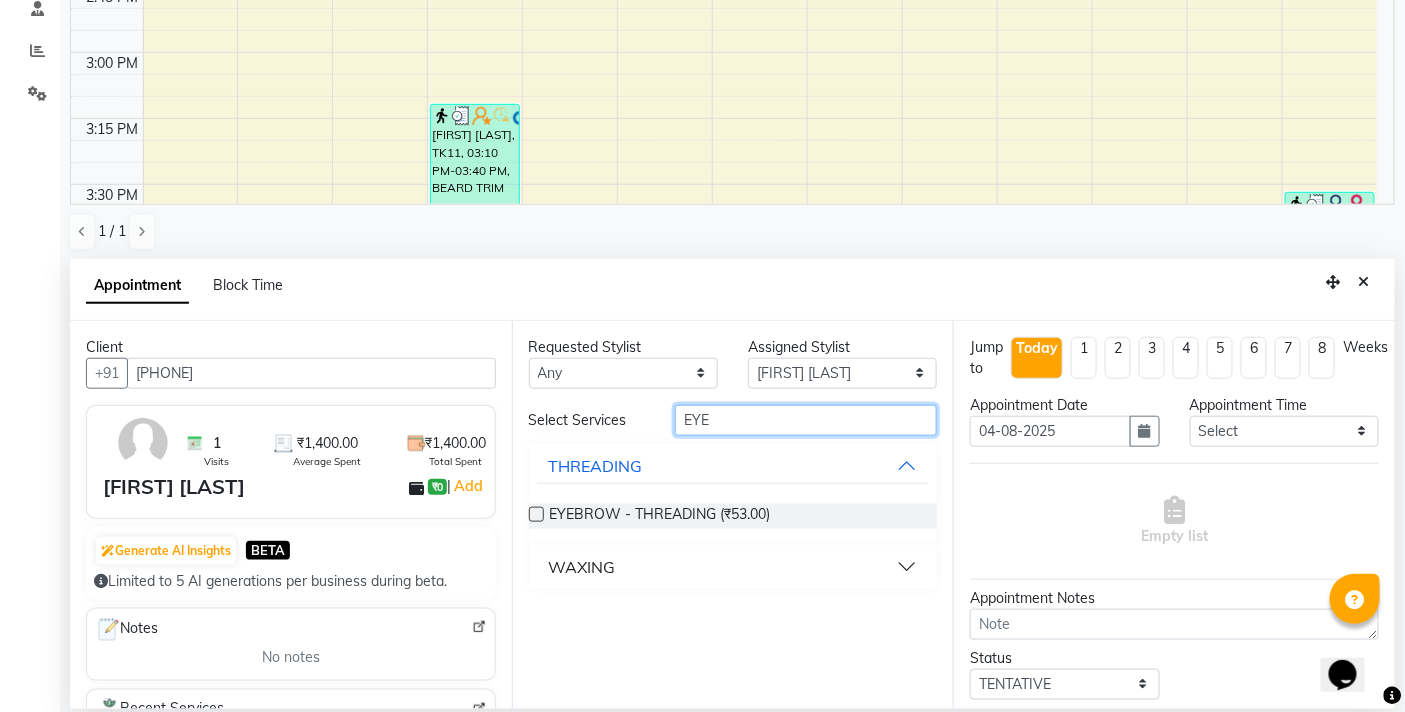 type on "EYE" 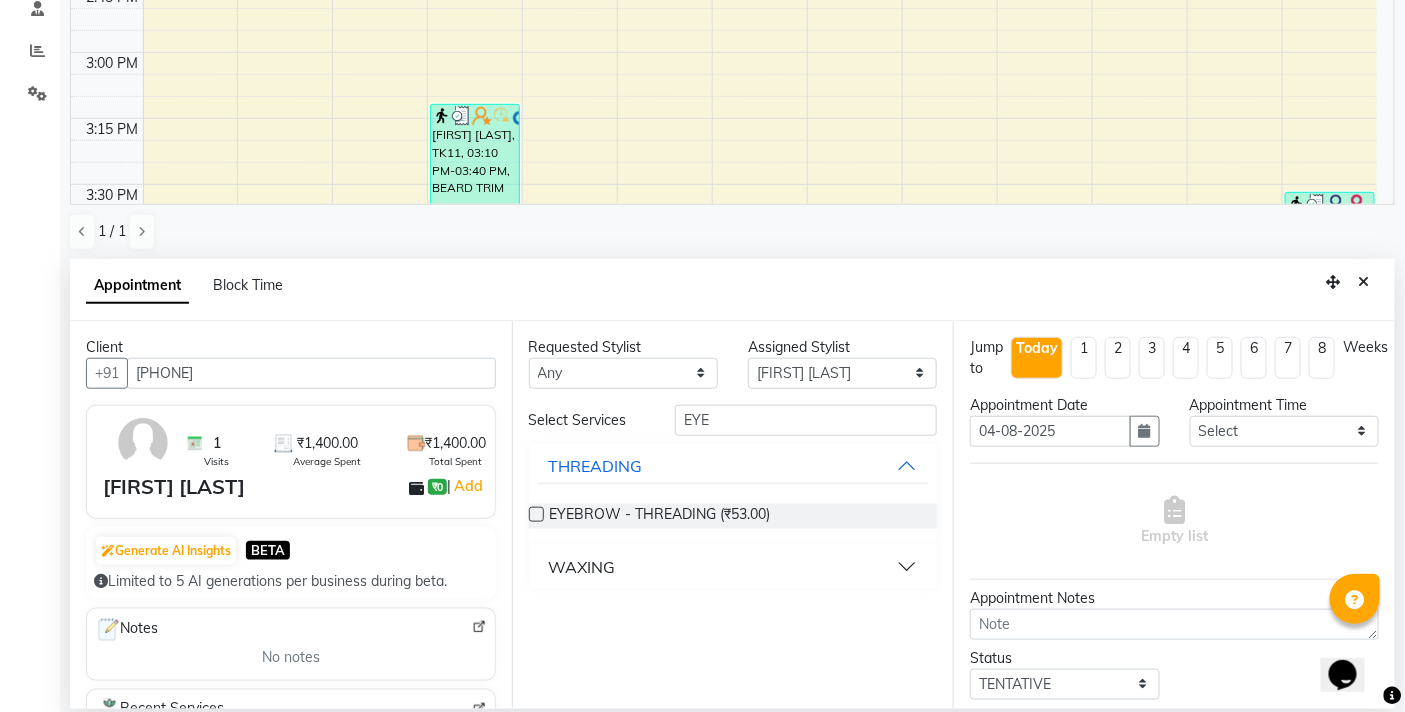 click at bounding box center (536, 514) 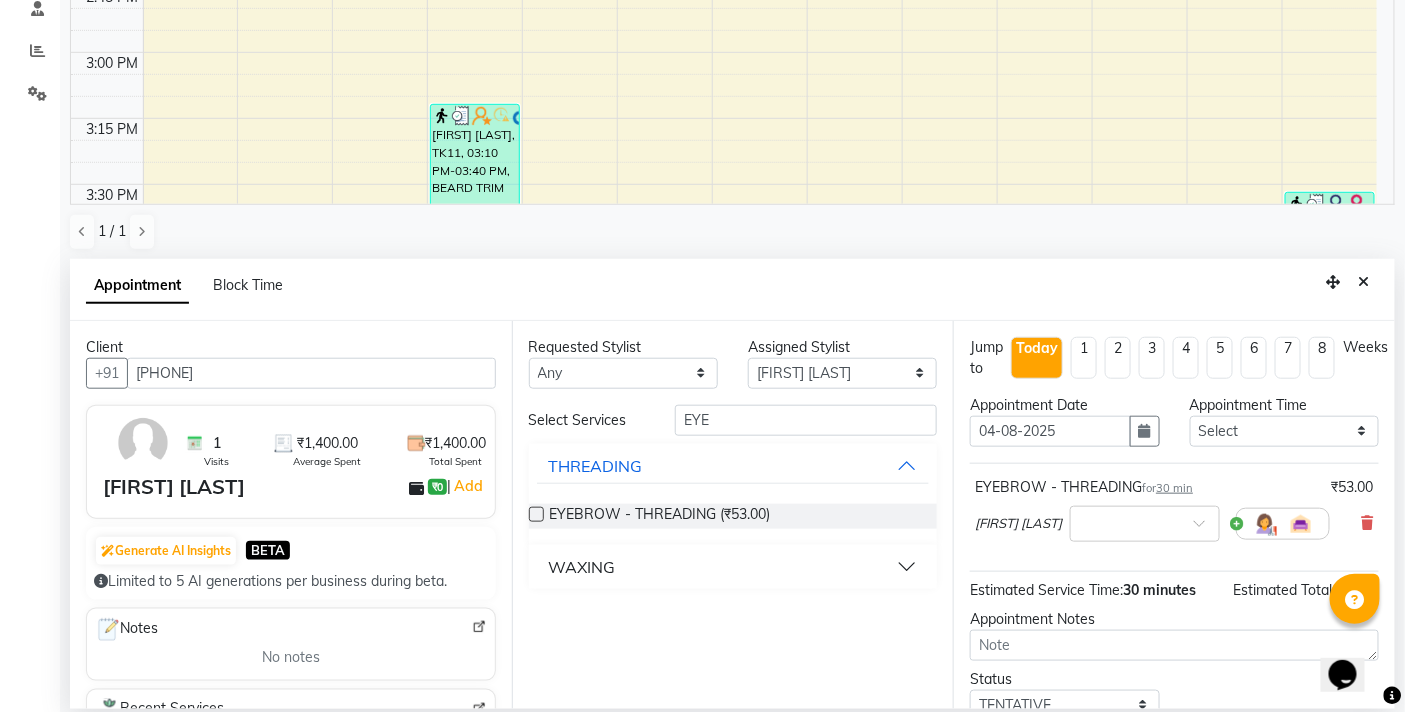 checkbox on "false" 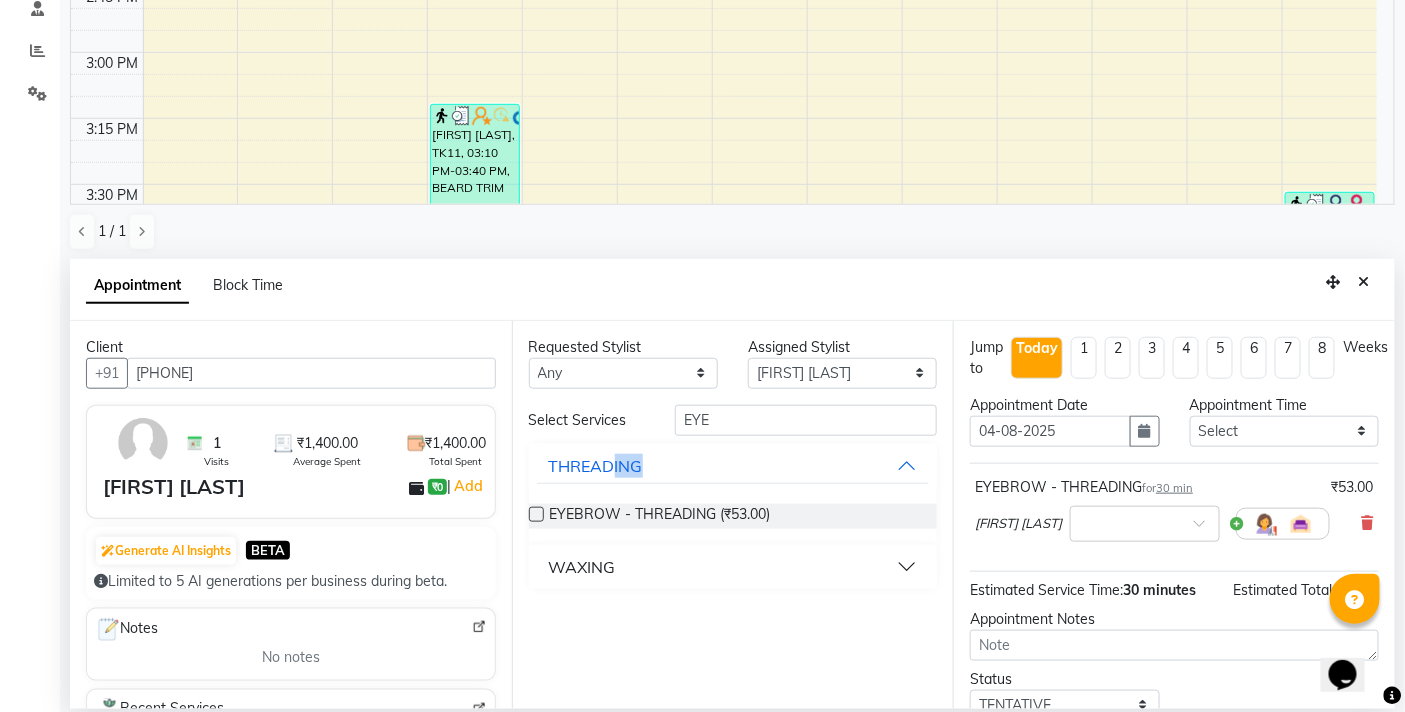 drag, startPoint x: 774, startPoint y: 436, endPoint x: 608, endPoint y: 436, distance: 166 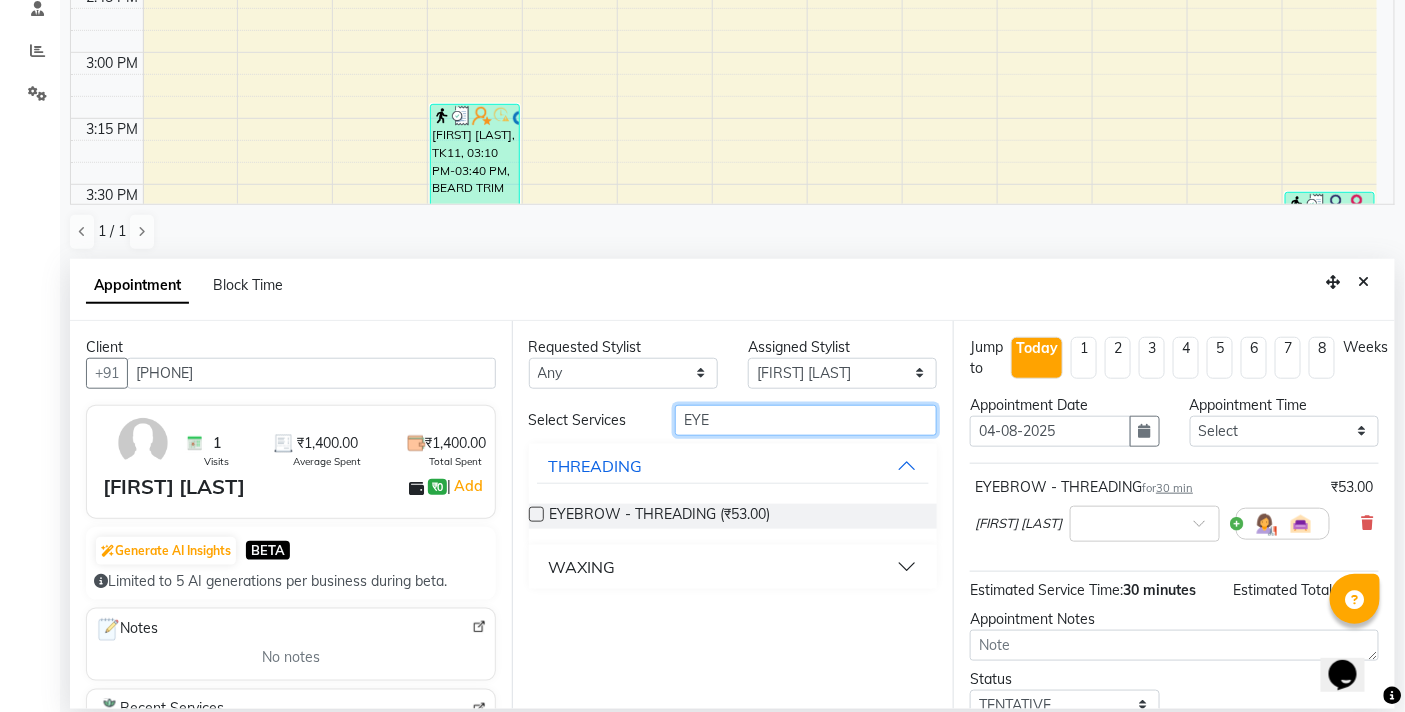 drag, startPoint x: 738, startPoint y: 423, endPoint x: 530, endPoint y: 434, distance: 208.29066 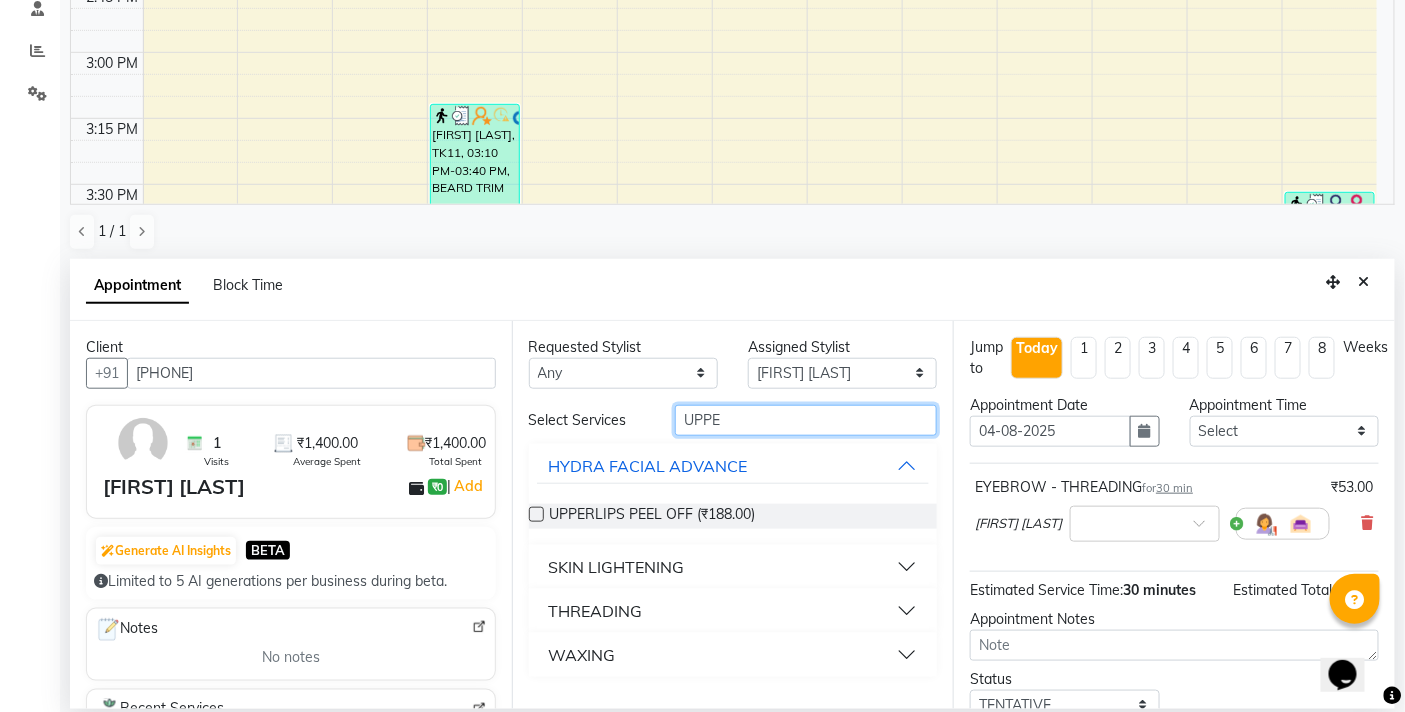 type on "UPPE" 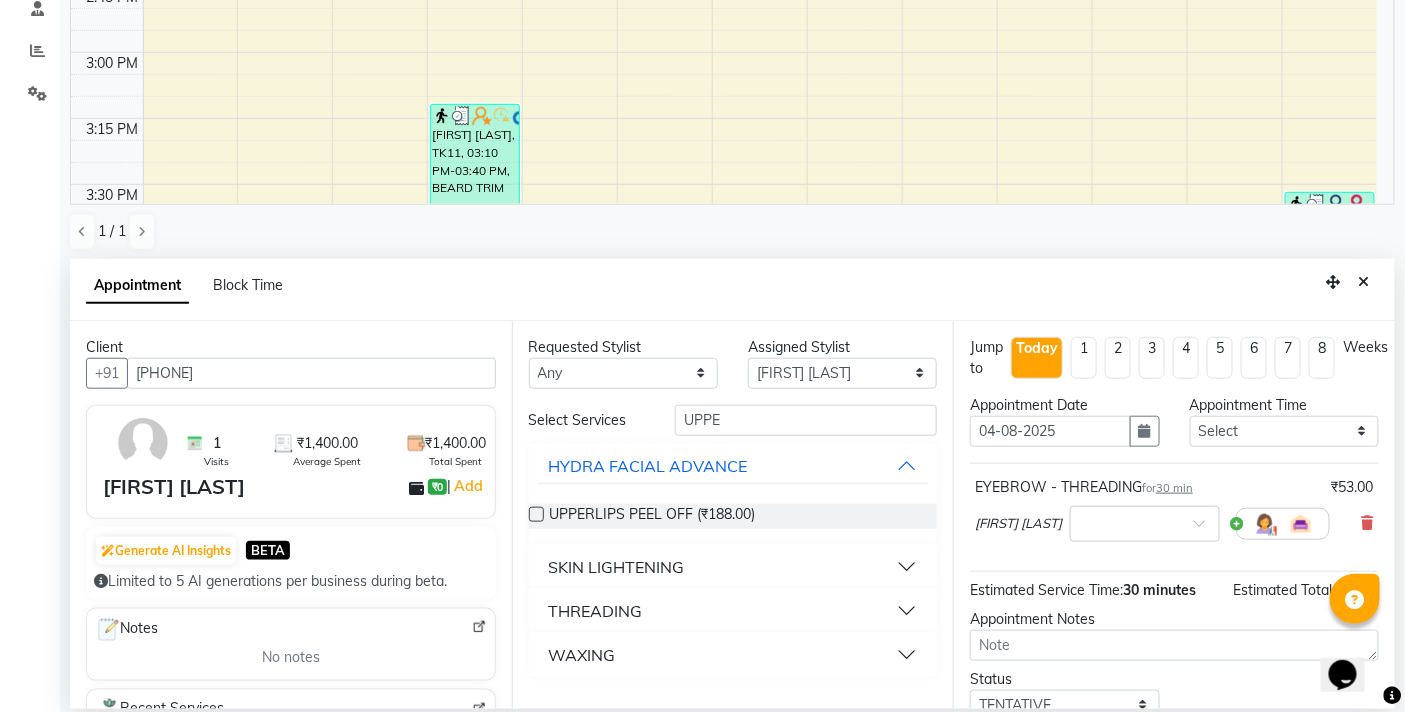 click on "THREADING" at bounding box center (596, 611) 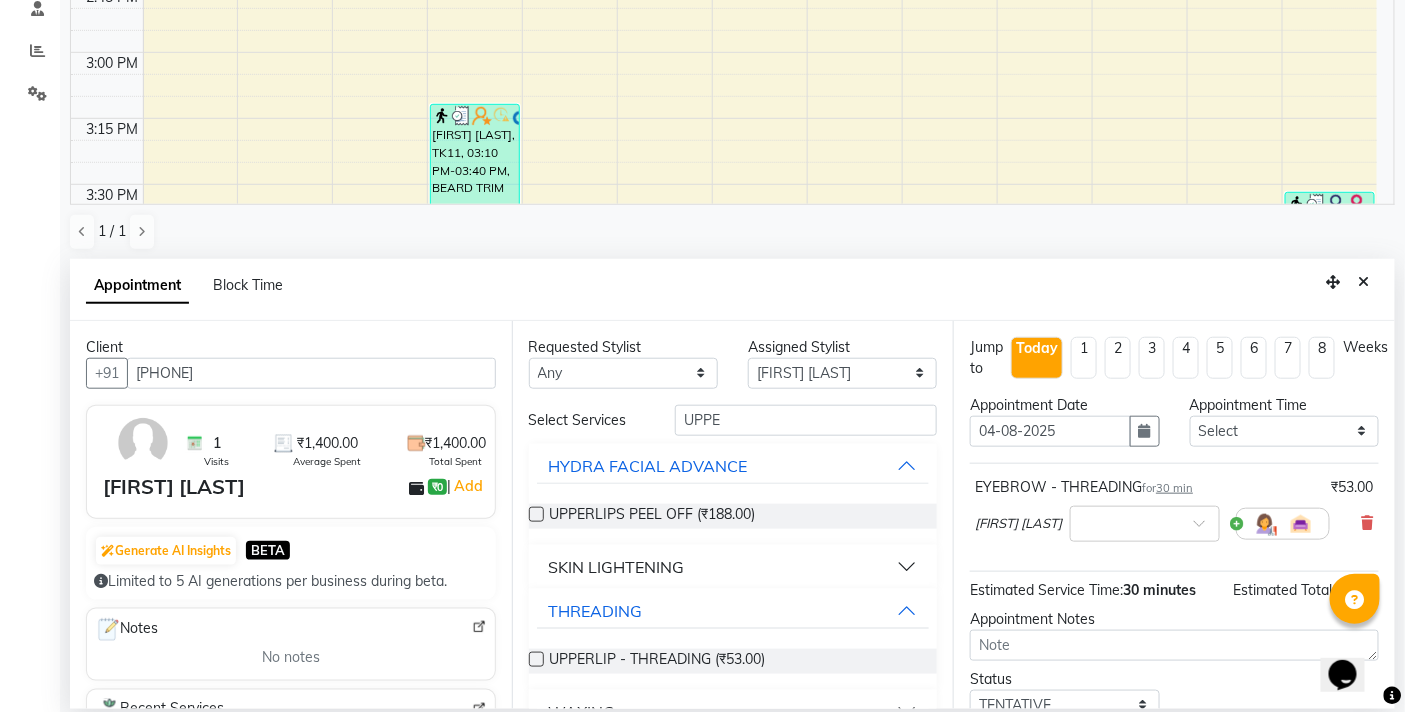 click at bounding box center (536, 659) 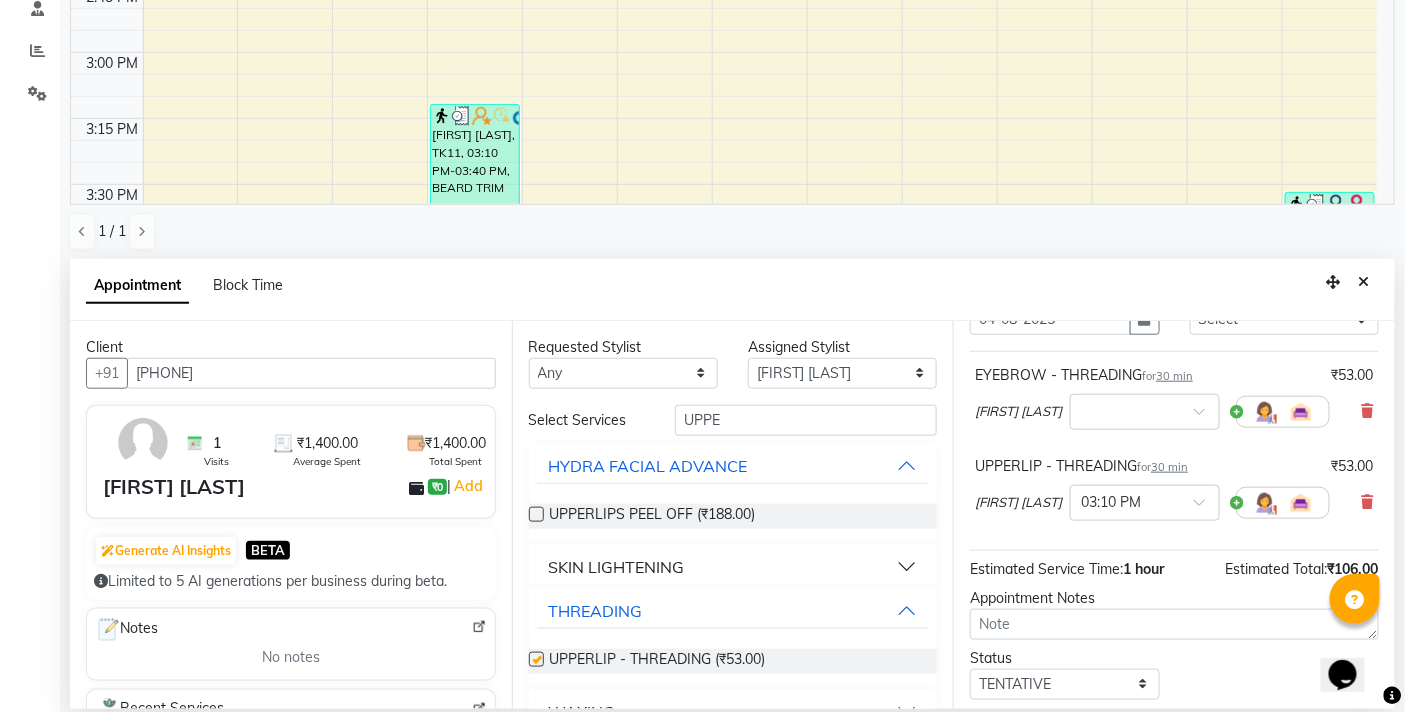 checkbox on "false" 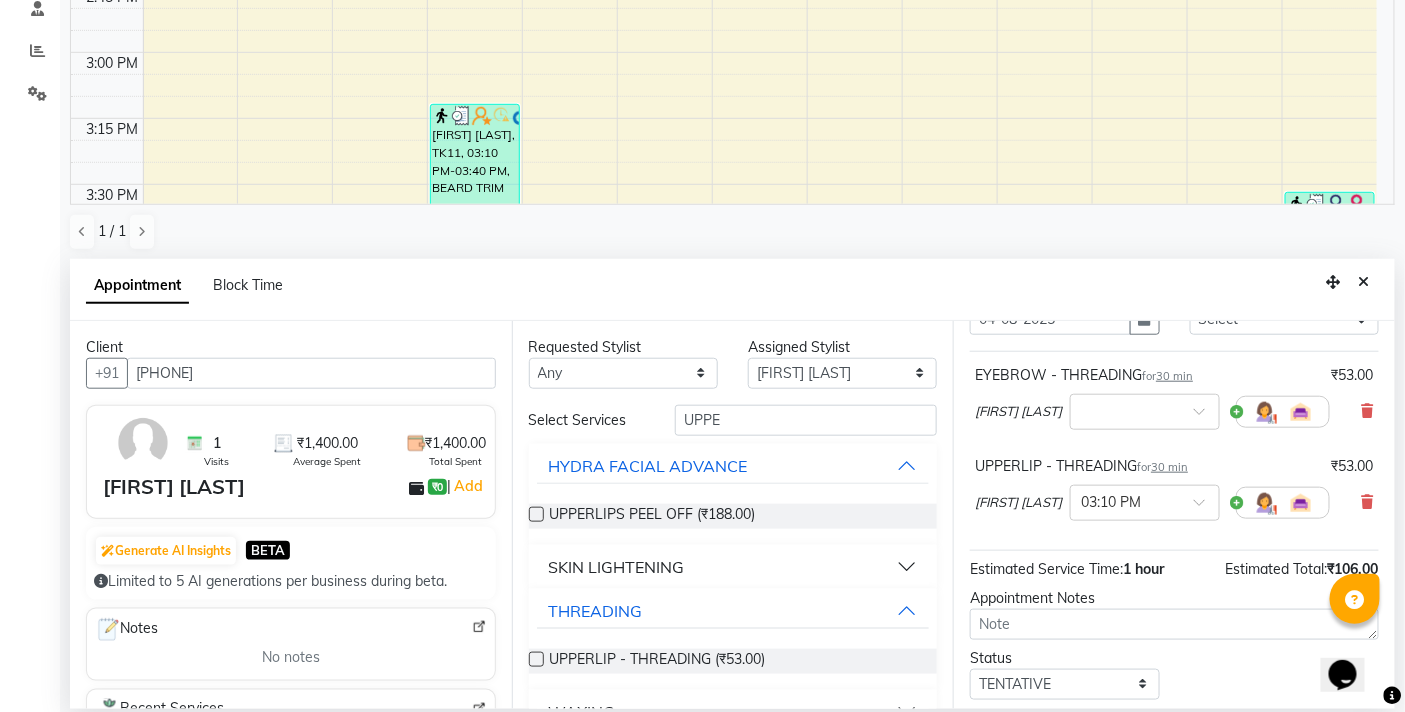 scroll, scrollTop: 228, scrollLeft: 0, axis: vertical 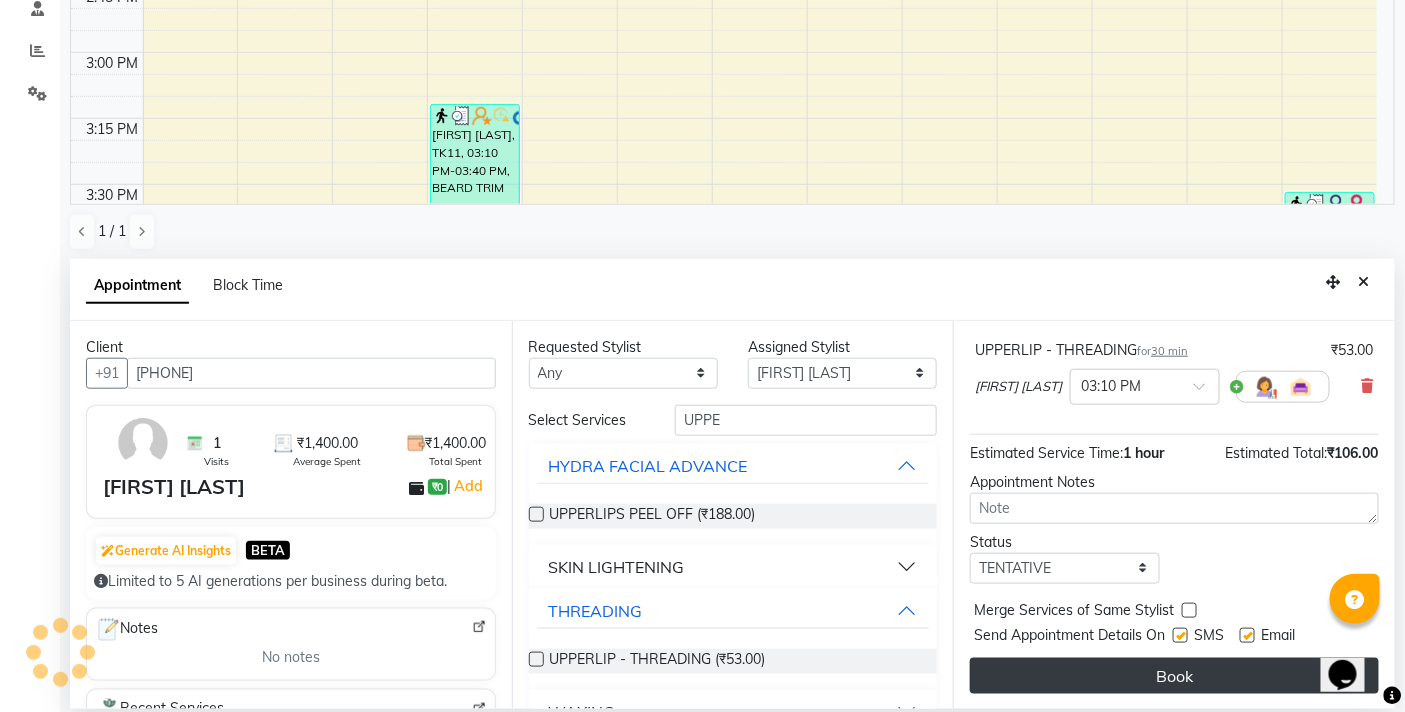 click on "Book" at bounding box center (1174, 676) 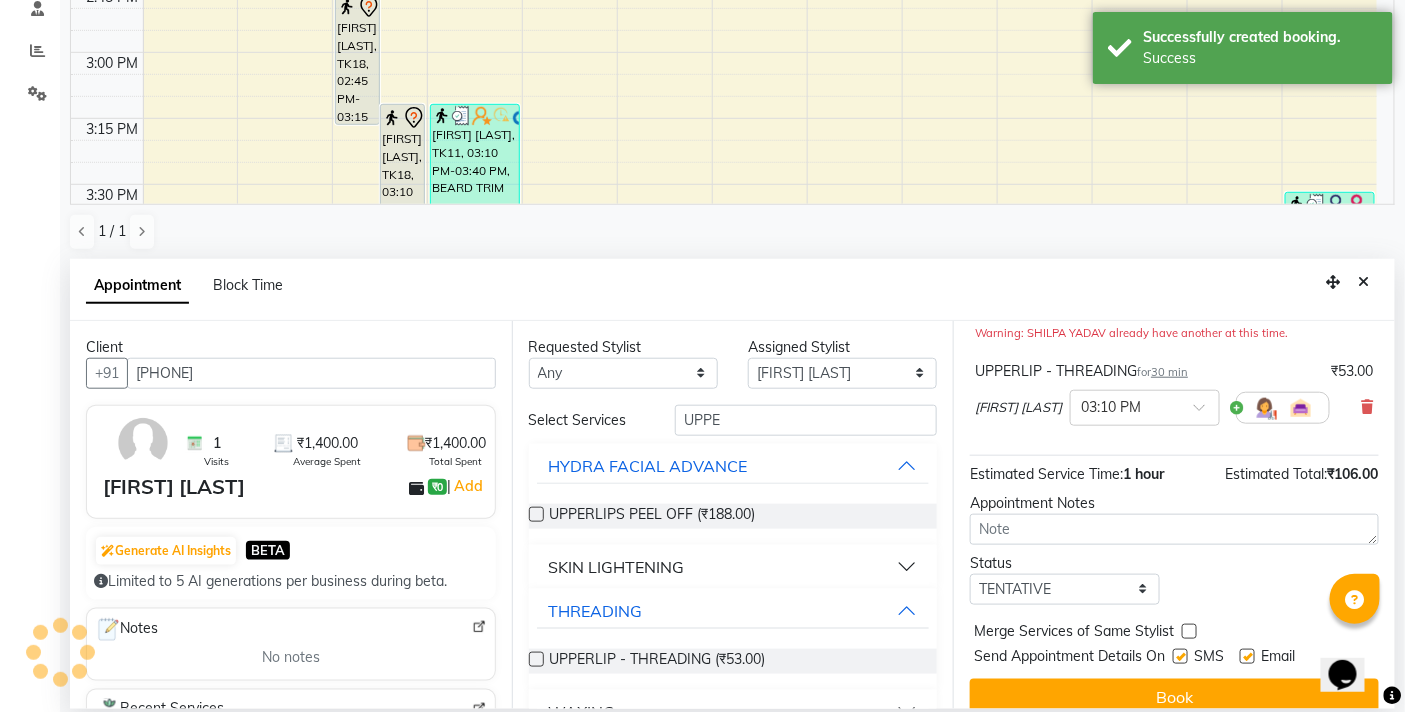 scroll, scrollTop: 0, scrollLeft: 0, axis: both 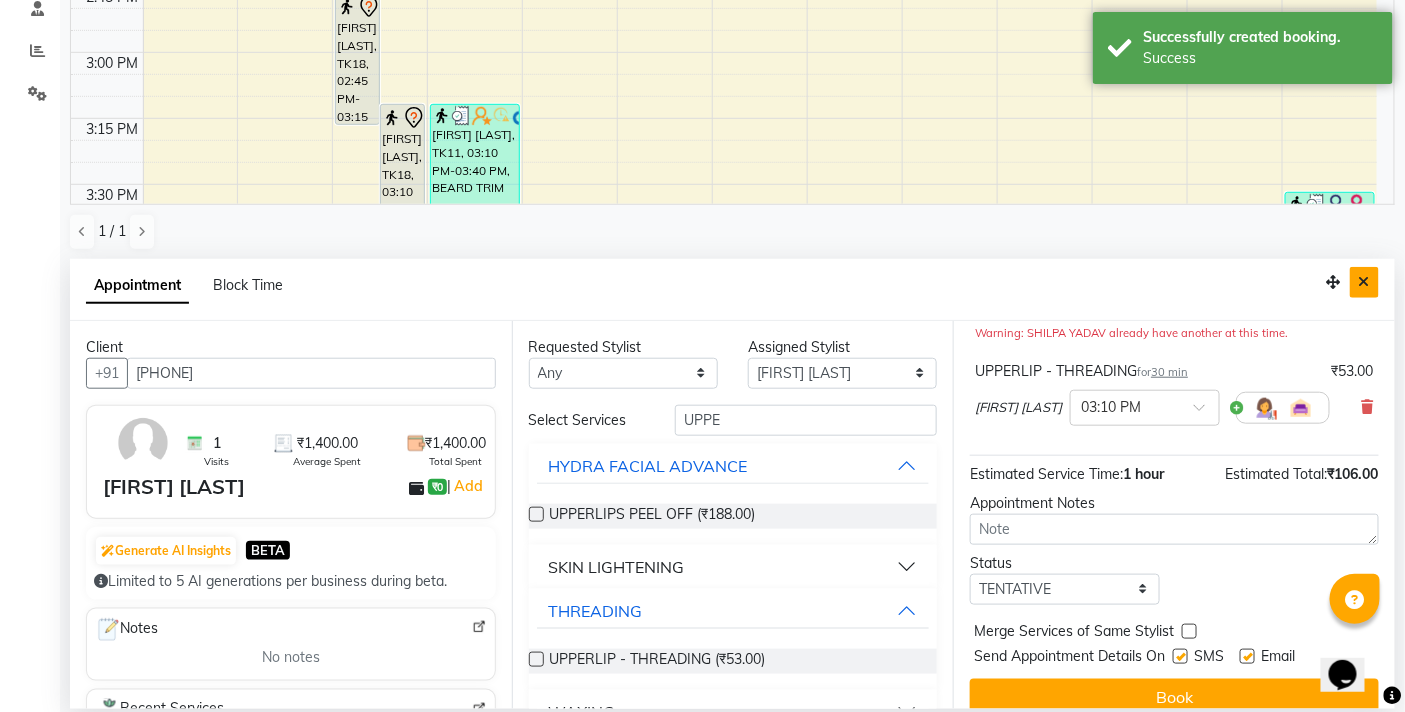 click at bounding box center (1364, 282) 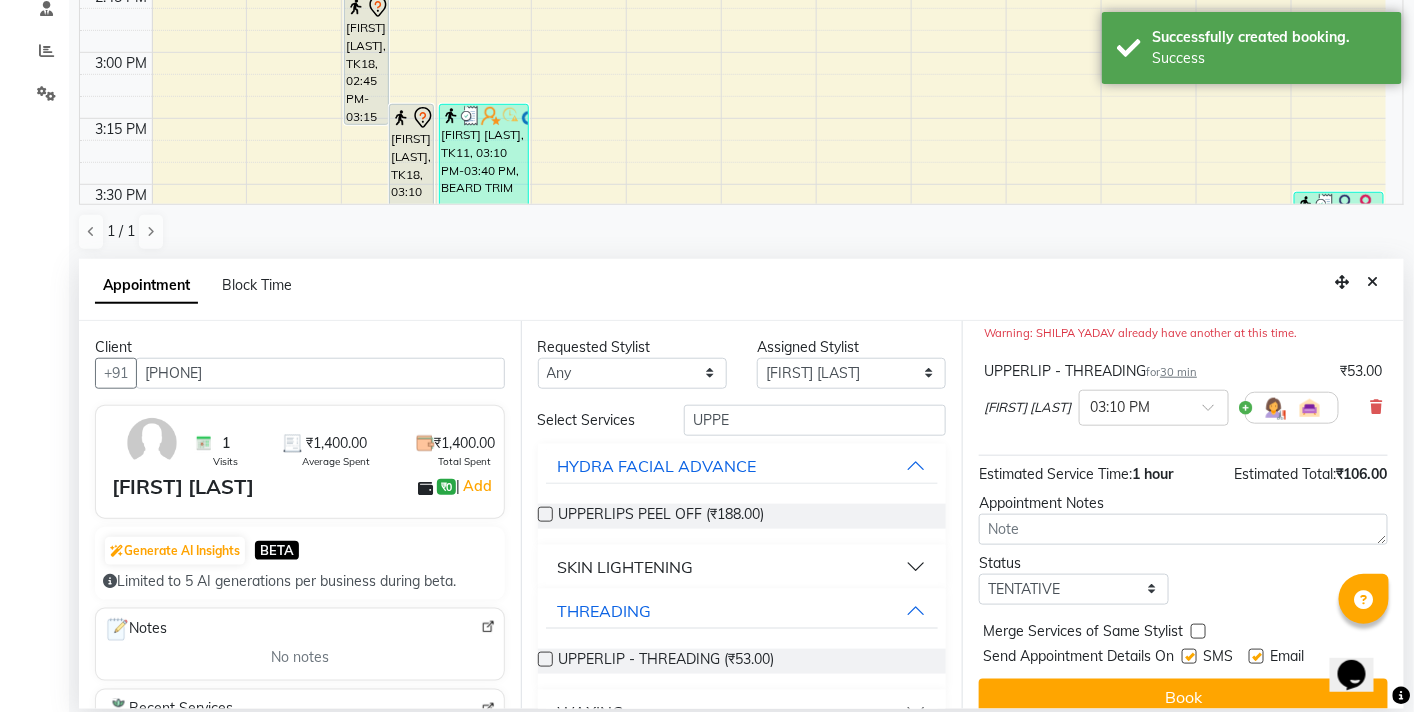 scroll, scrollTop: 1, scrollLeft: 0, axis: vertical 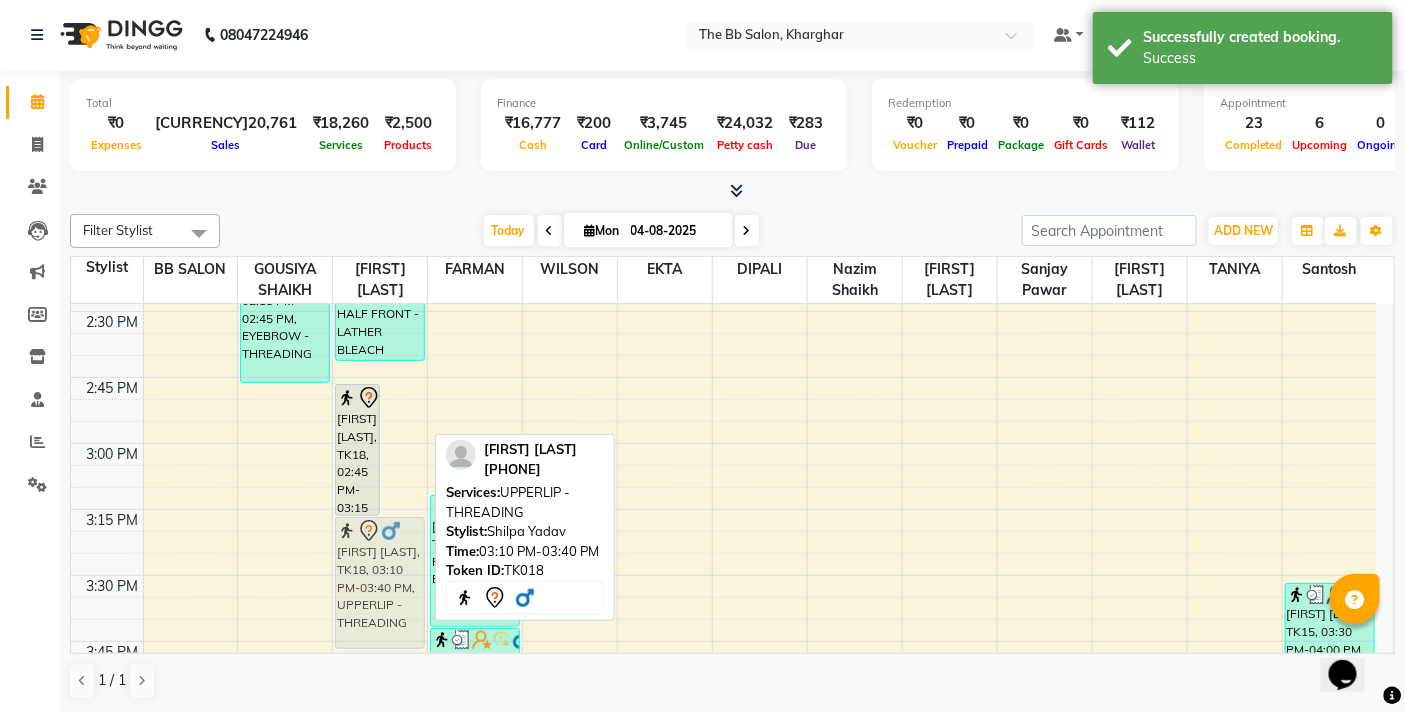drag, startPoint x: 406, startPoint y: 506, endPoint x: 397, endPoint y: 523, distance: 19.235384 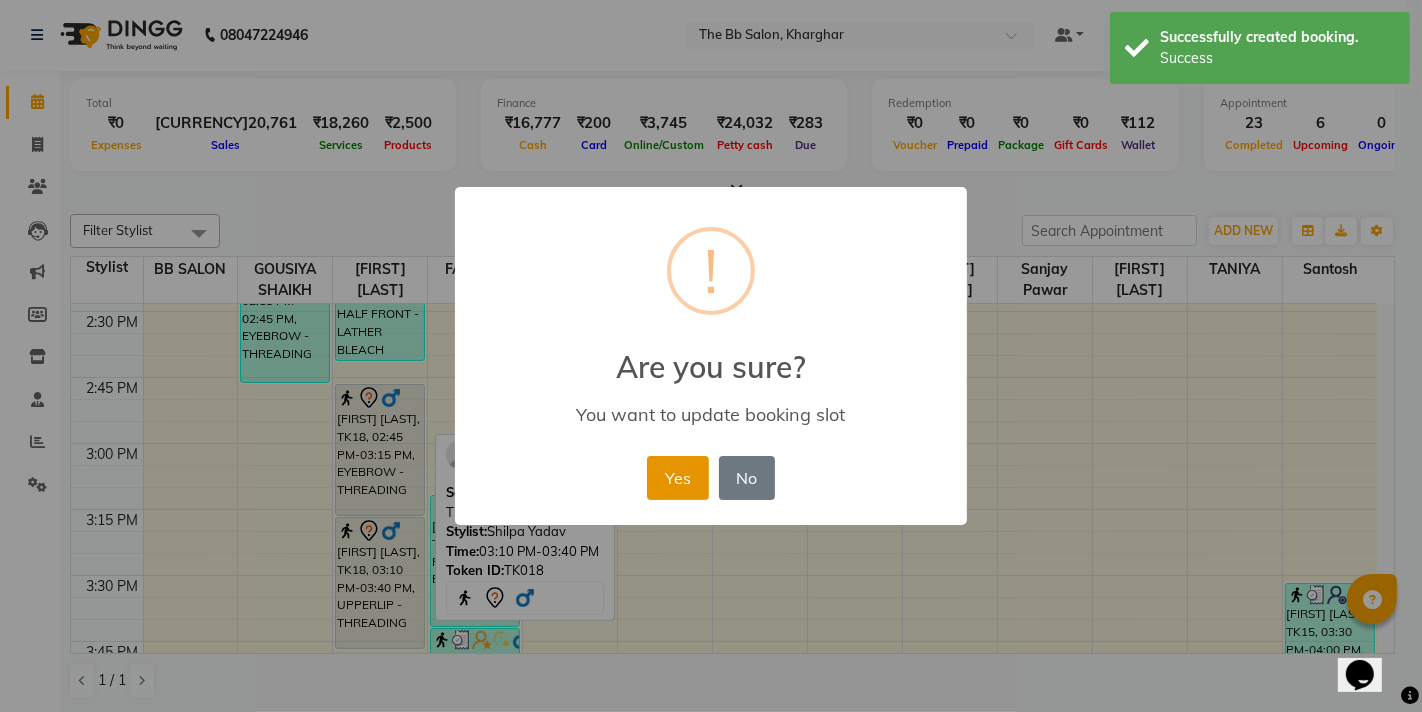 click on "Yes" at bounding box center [677, 478] 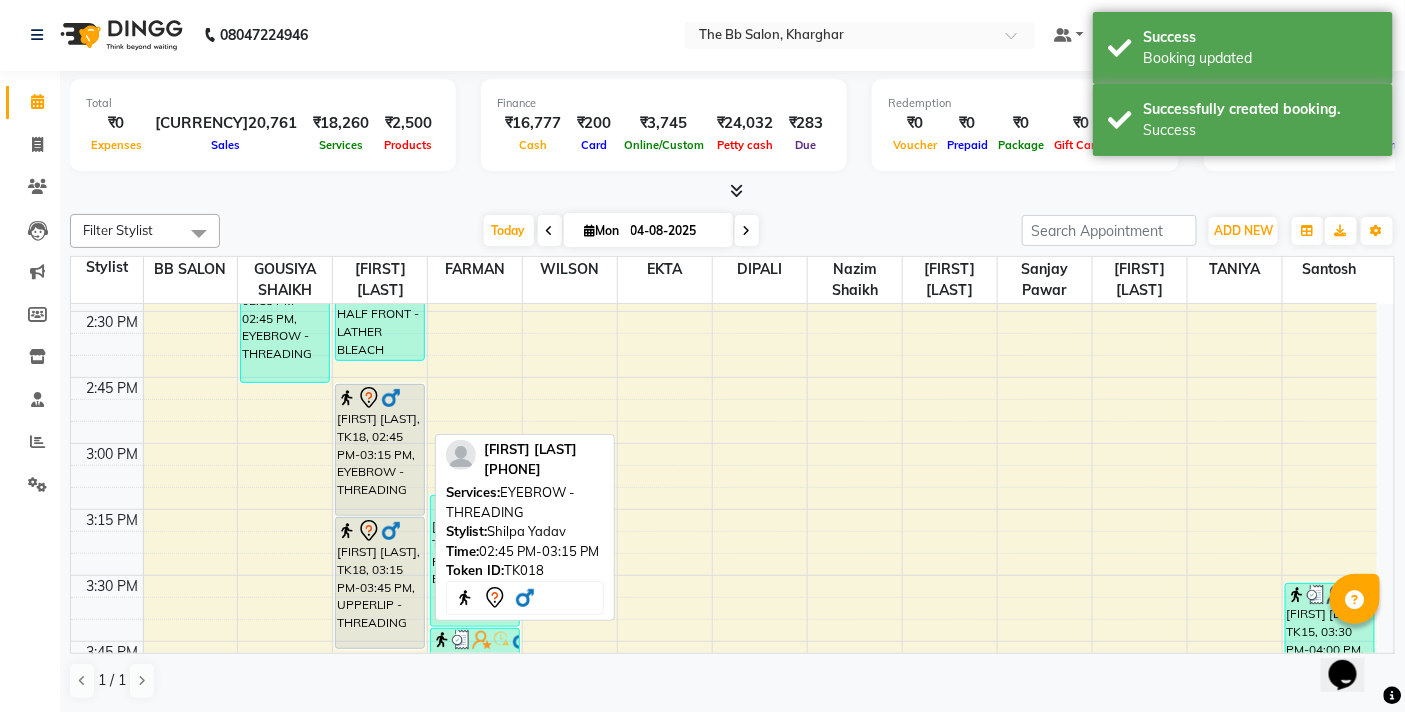 click on "[FIRST] [LAST], TK18, 02:45 PM-03:15 PM, EYEBROW - THREADING" at bounding box center (380, 450) 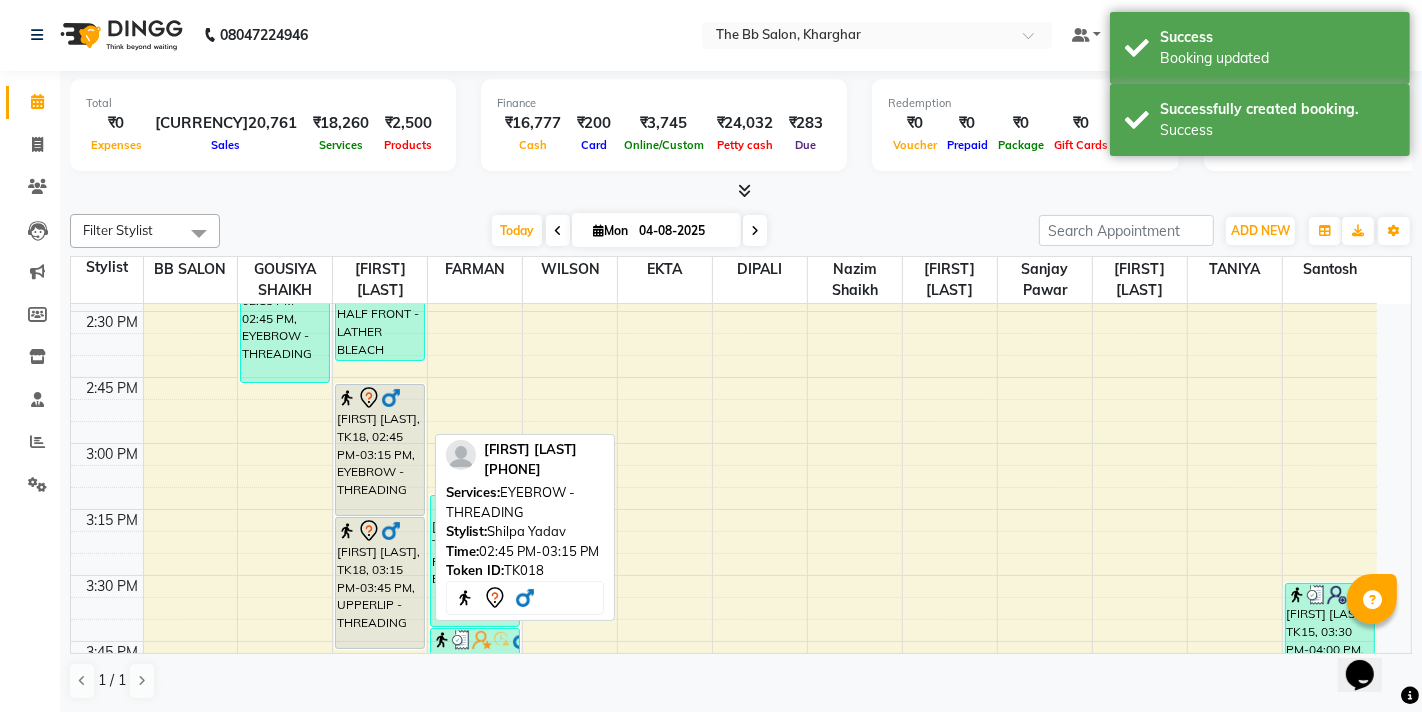 select on "7" 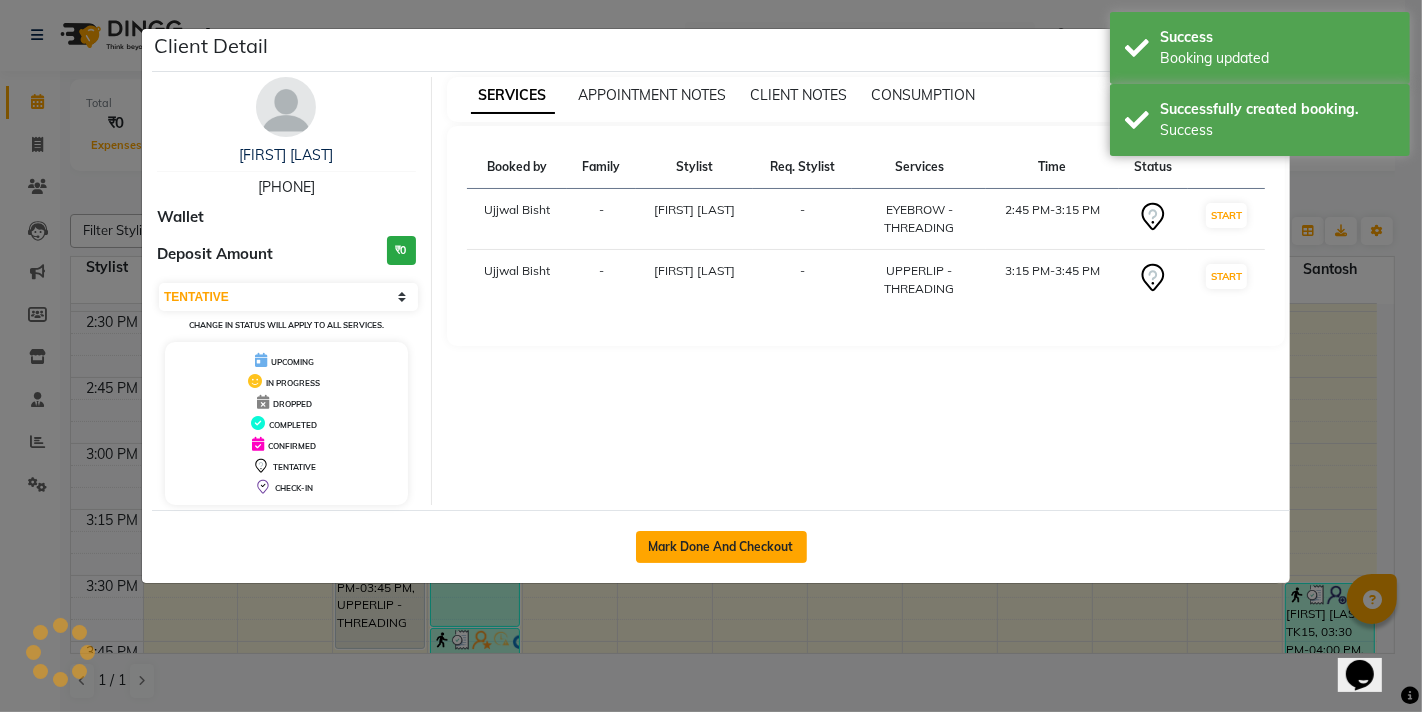 click on "Mark Done And Checkout" 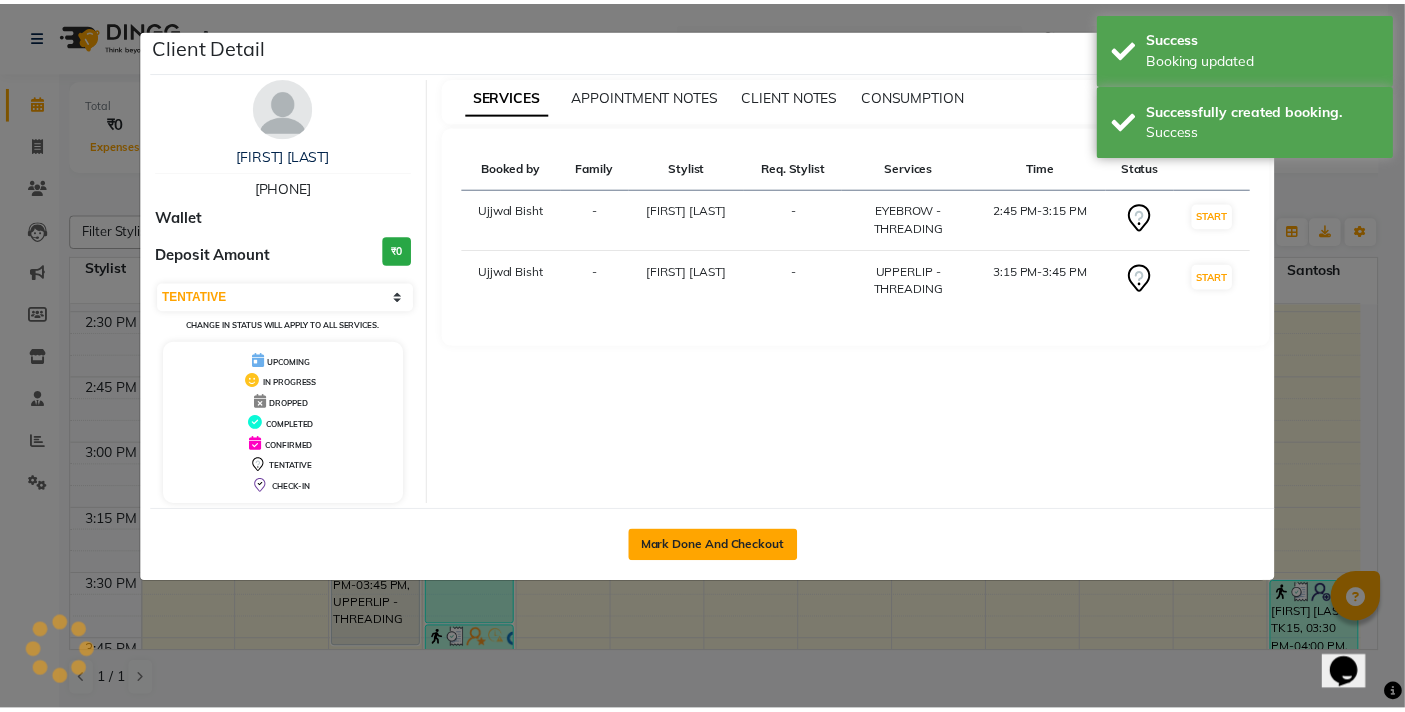 scroll, scrollTop: 0, scrollLeft: 0, axis: both 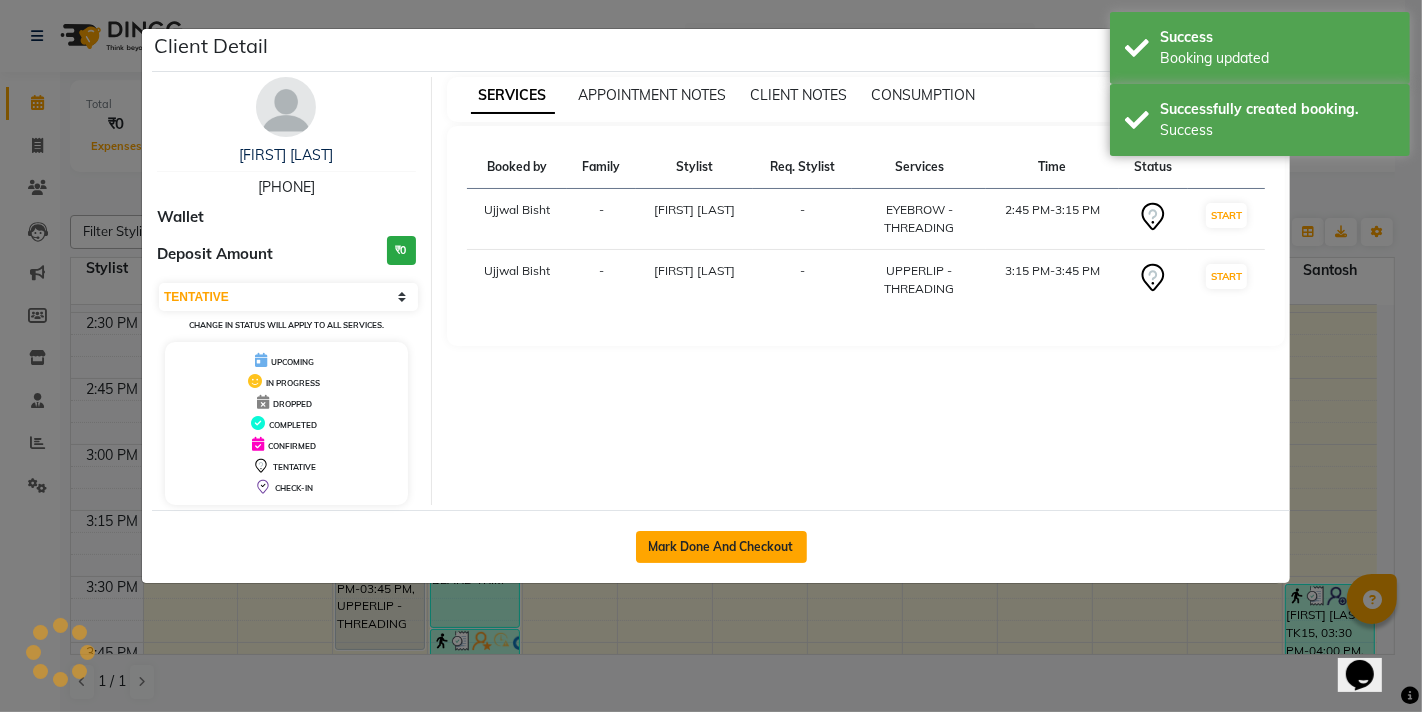 select on "6231" 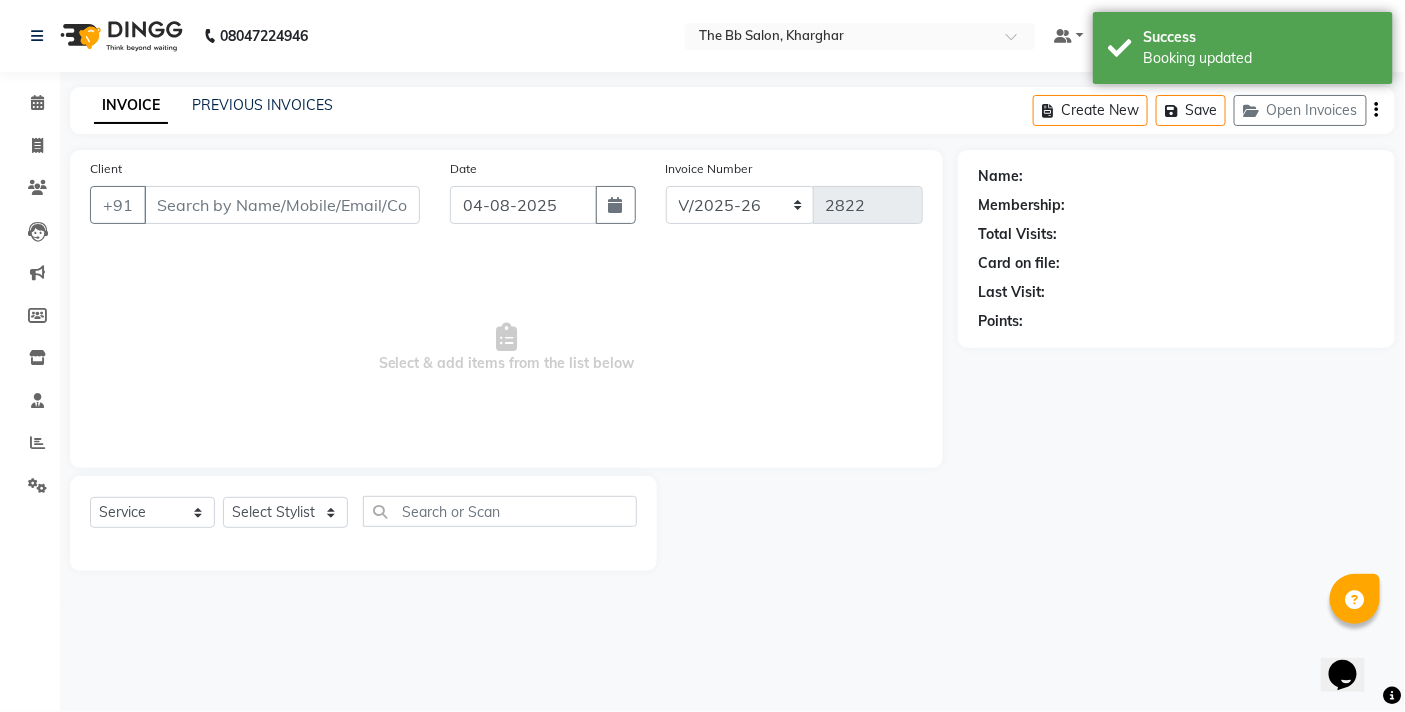 type on "[PHONE]" 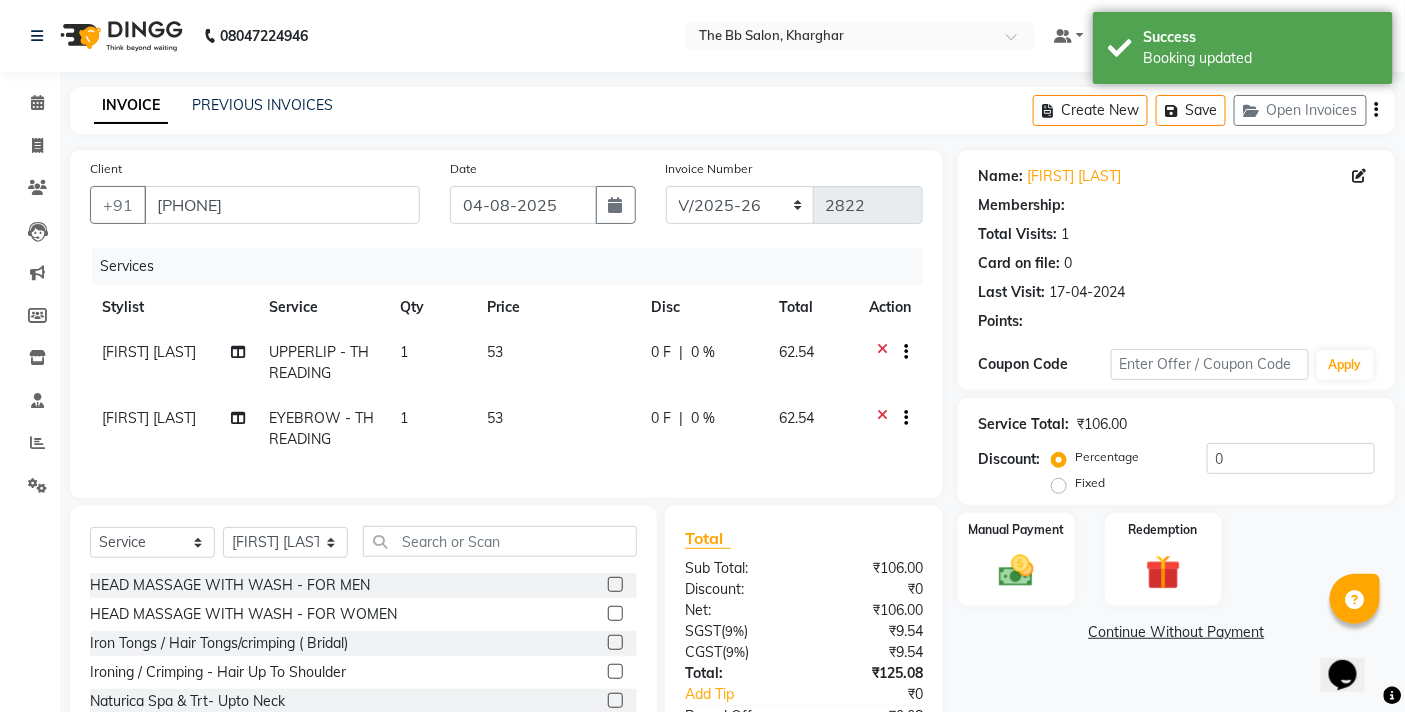select on "1: Object" 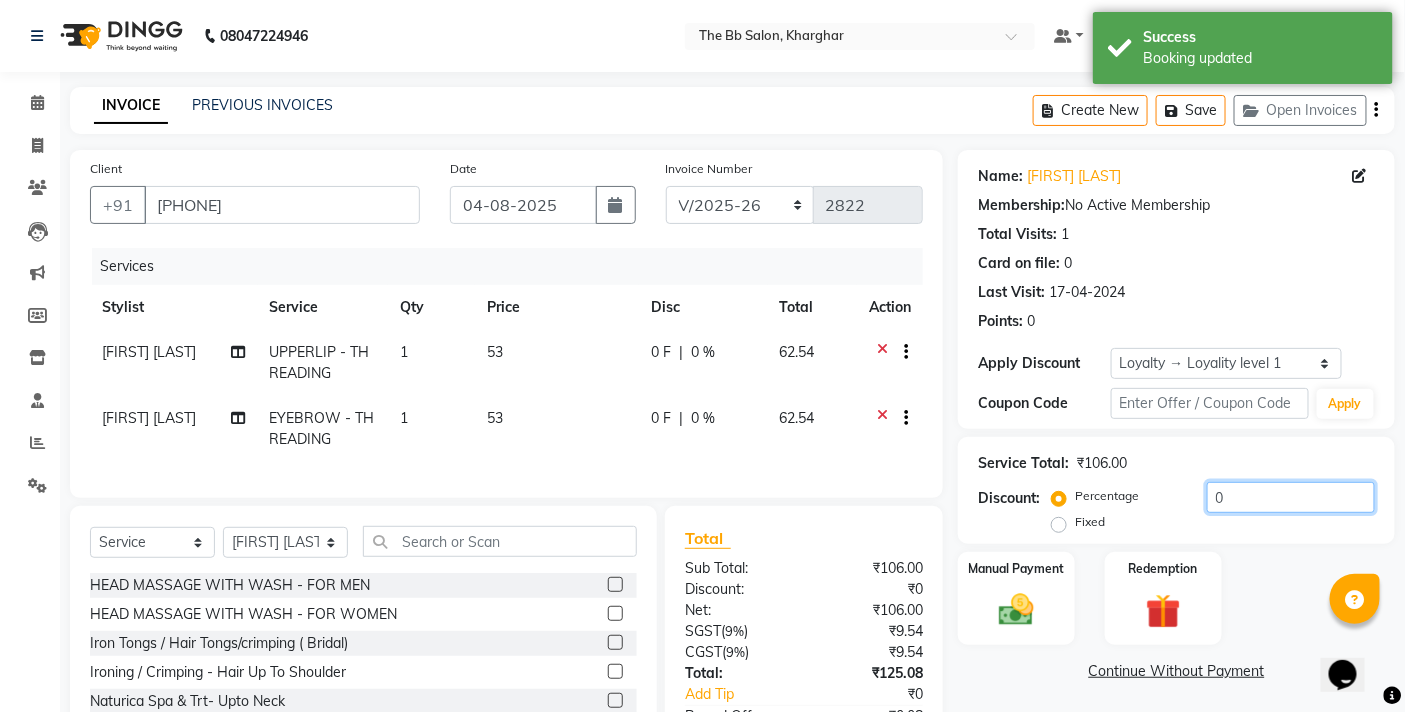 click on "0" 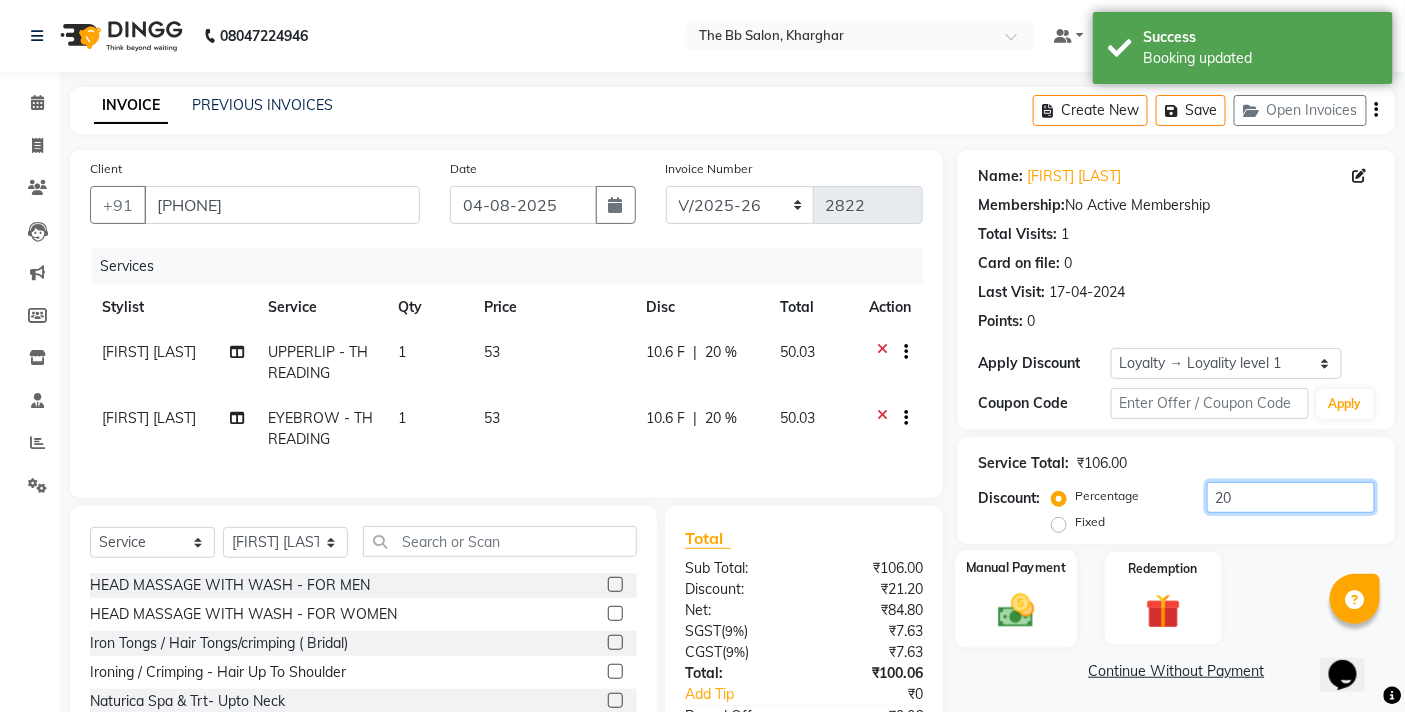 type on "20" 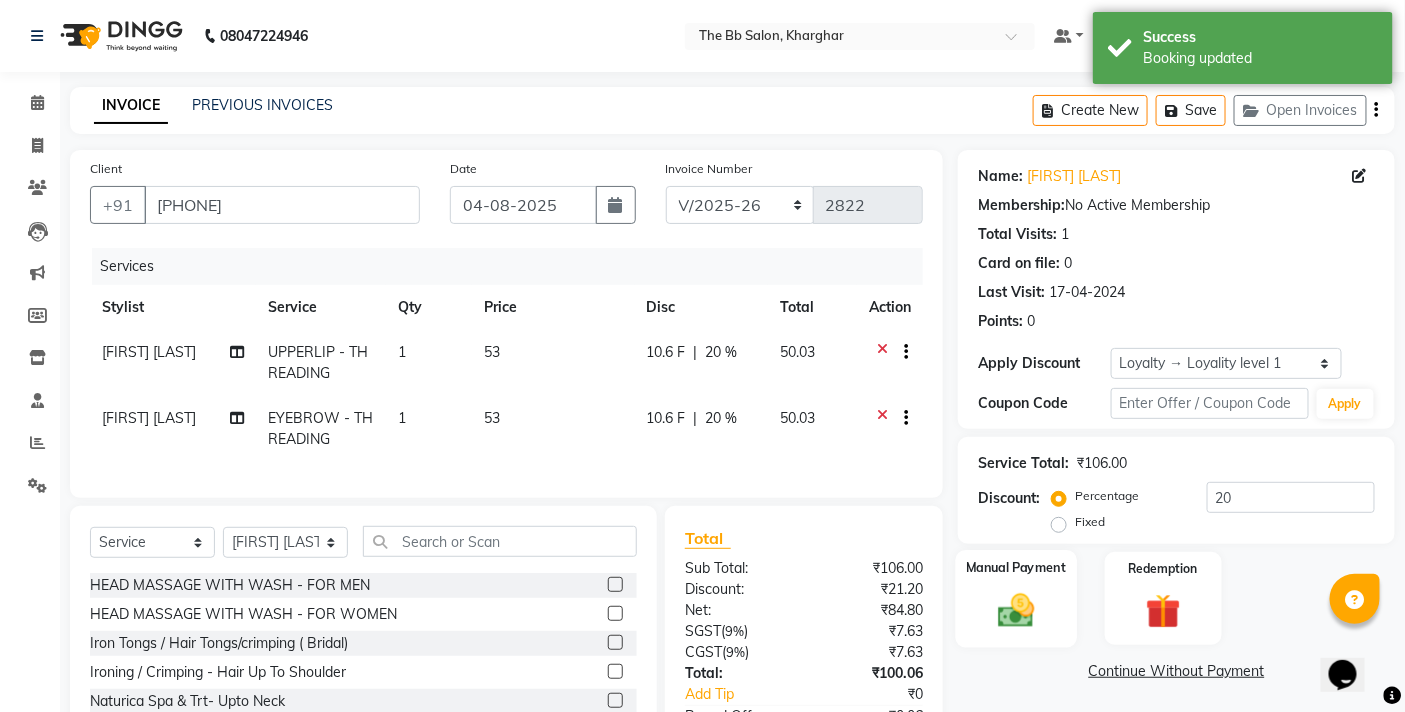 click on "Manual Payment" 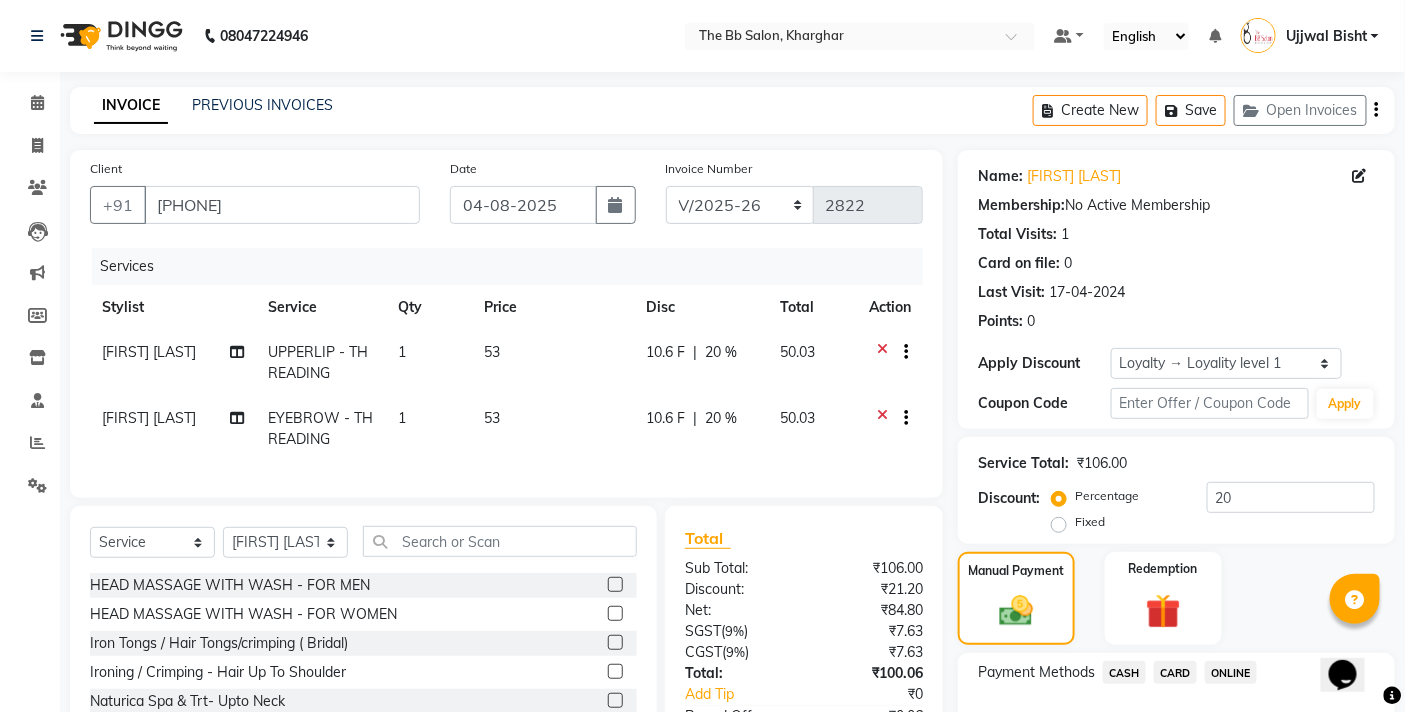 scroll, scrollTop: 155, scrollLeft: 0, axis: vertical 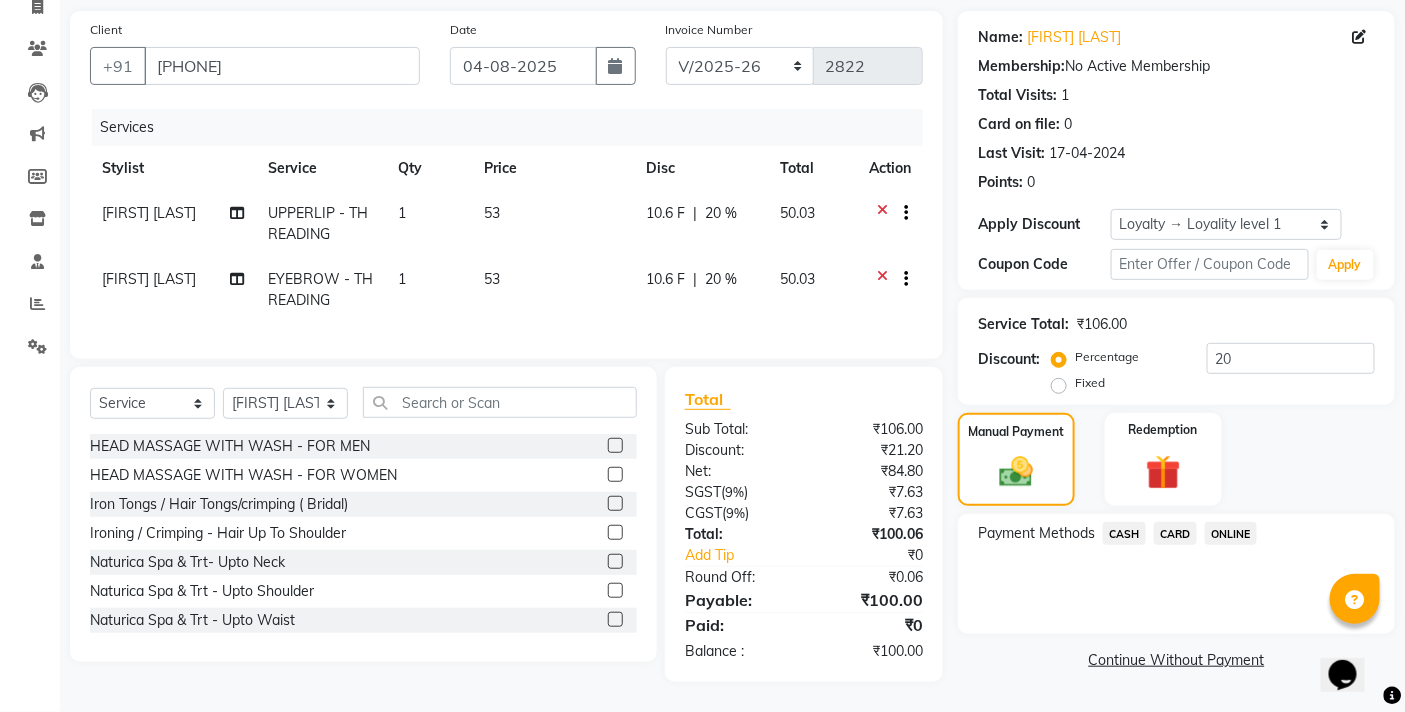 click on "ONLINE" 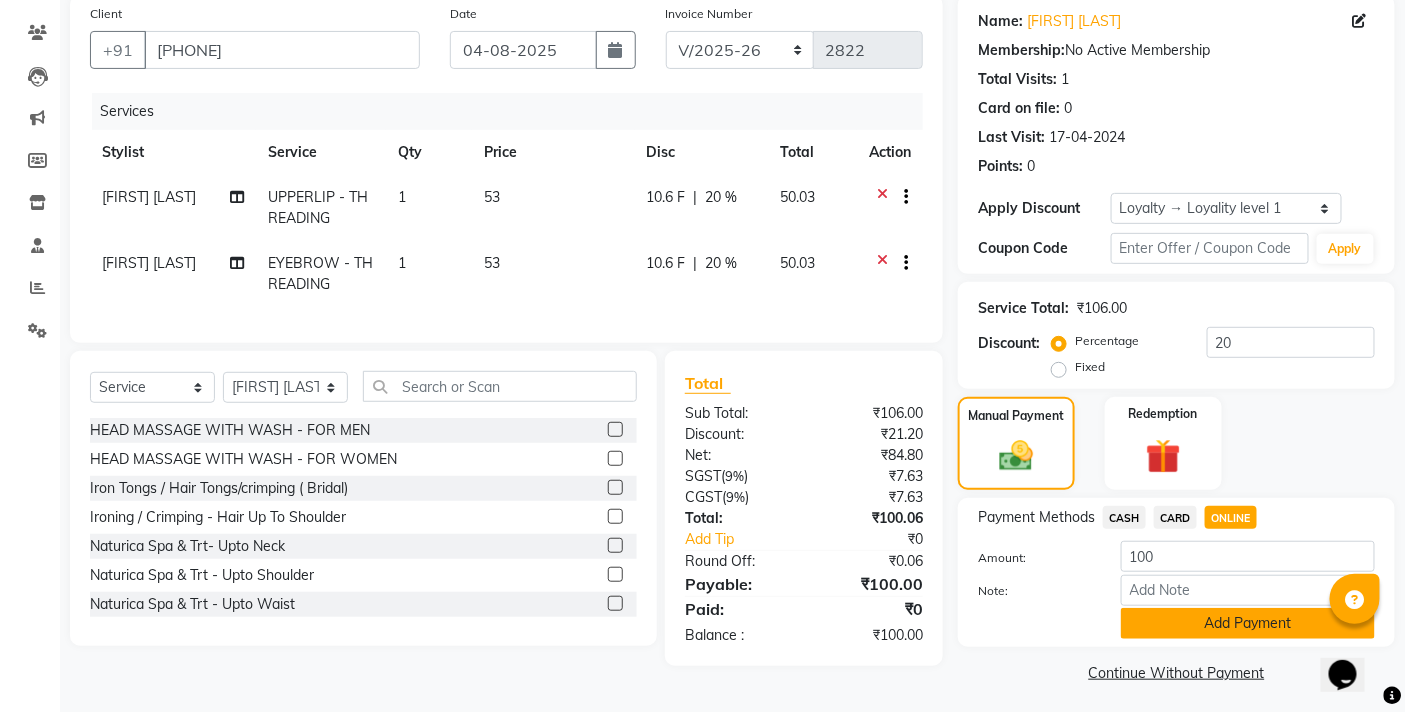 click on "Add Payment" 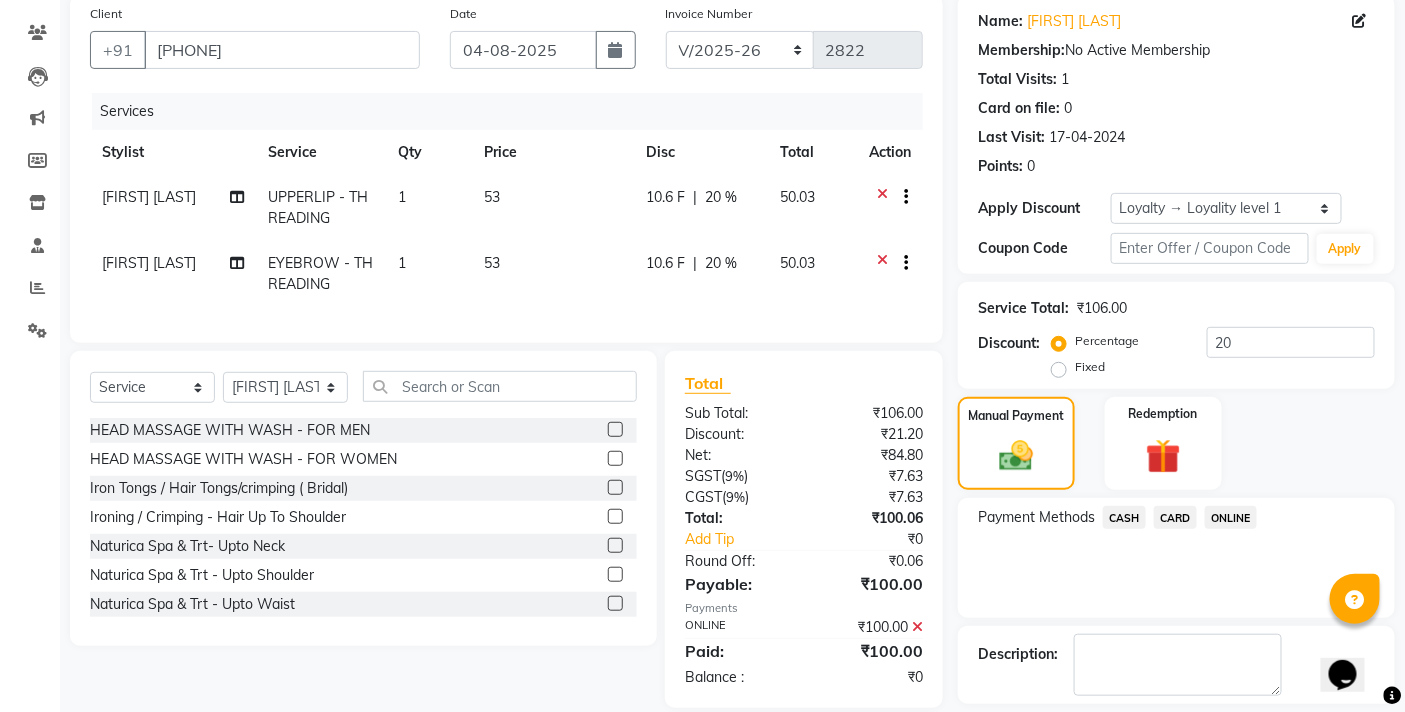 scroll, scrollTop: 296, scrollLeft: 0, axis: vertical 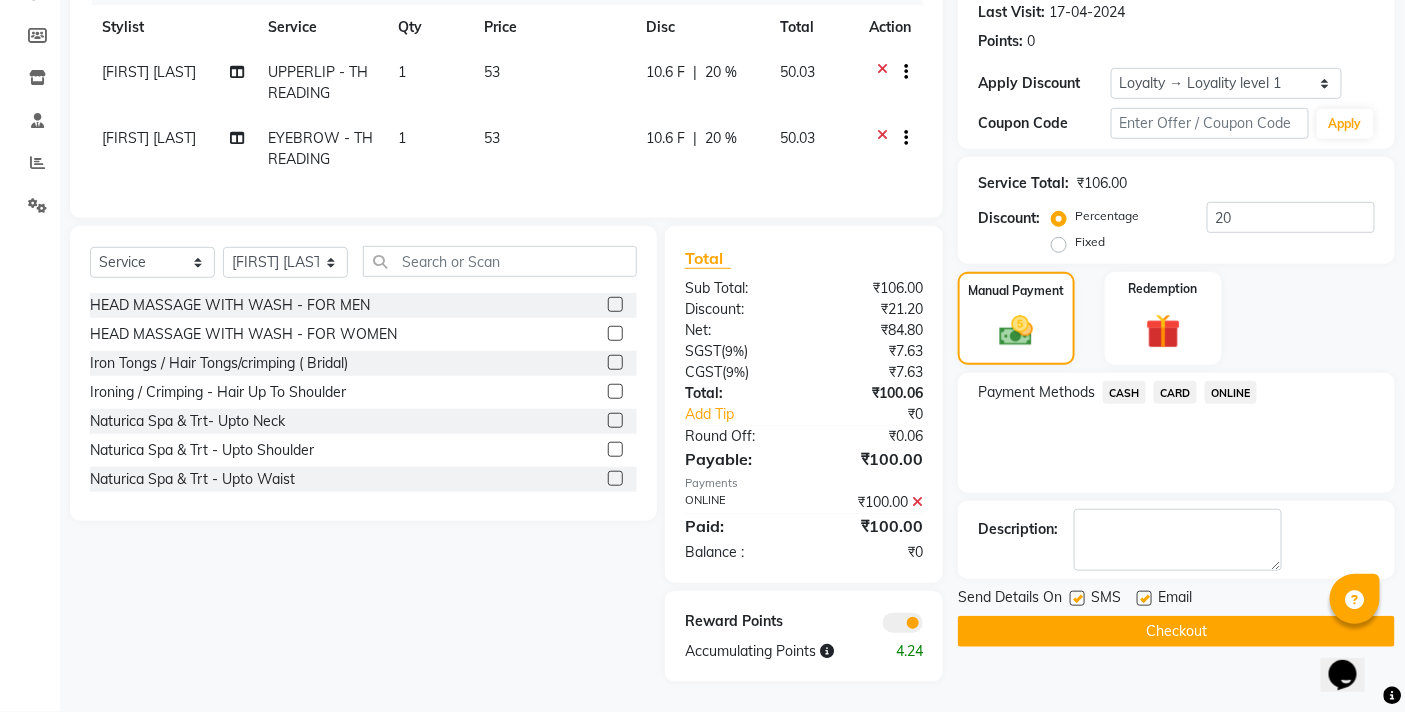 click on "Checkout" 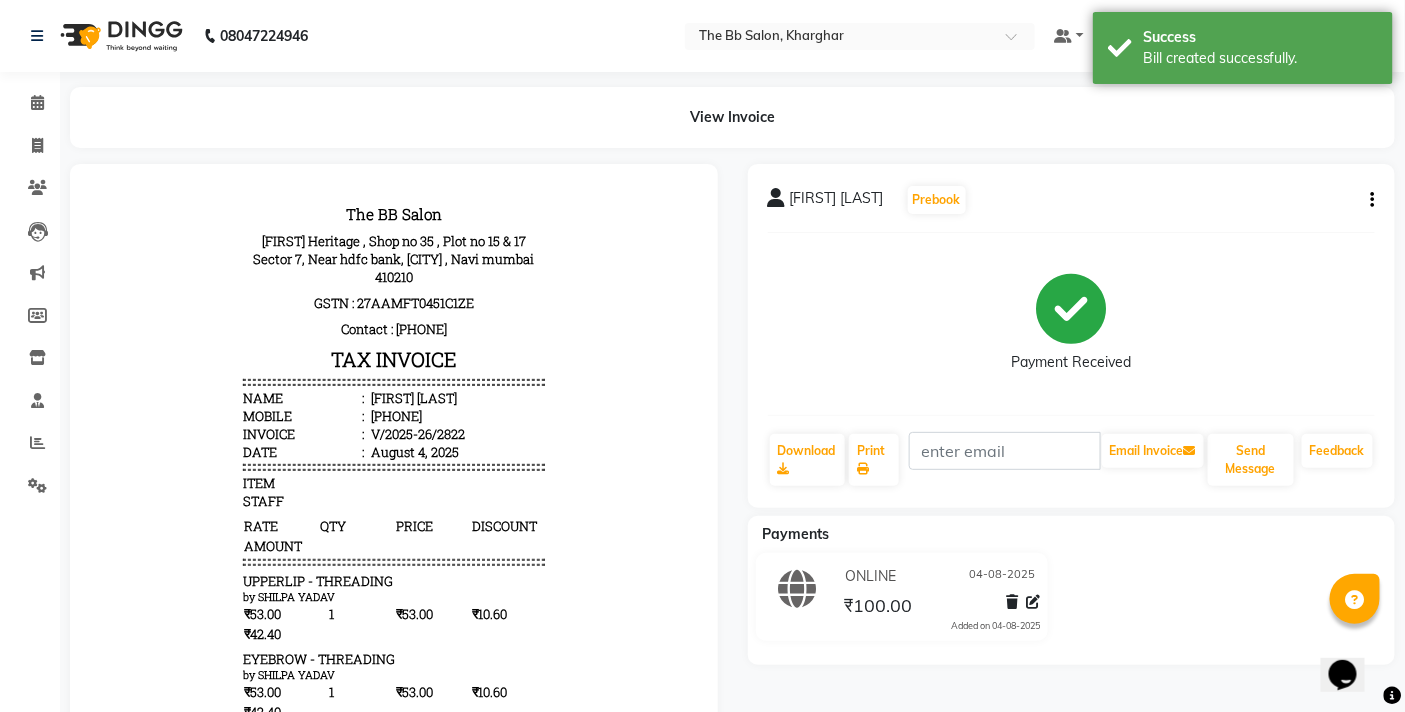 scroll, scrollTop: 0, scrollLeft: 0, axis: both 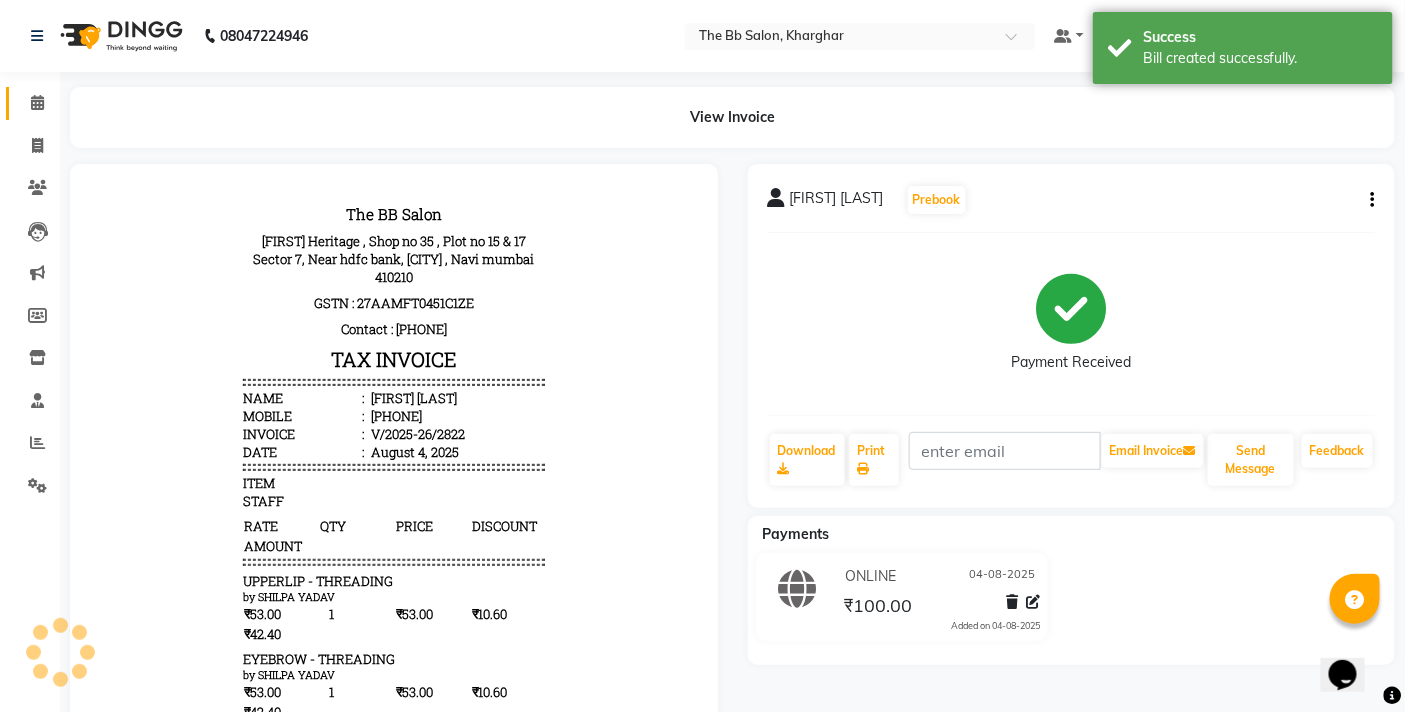 click on "Calendar" 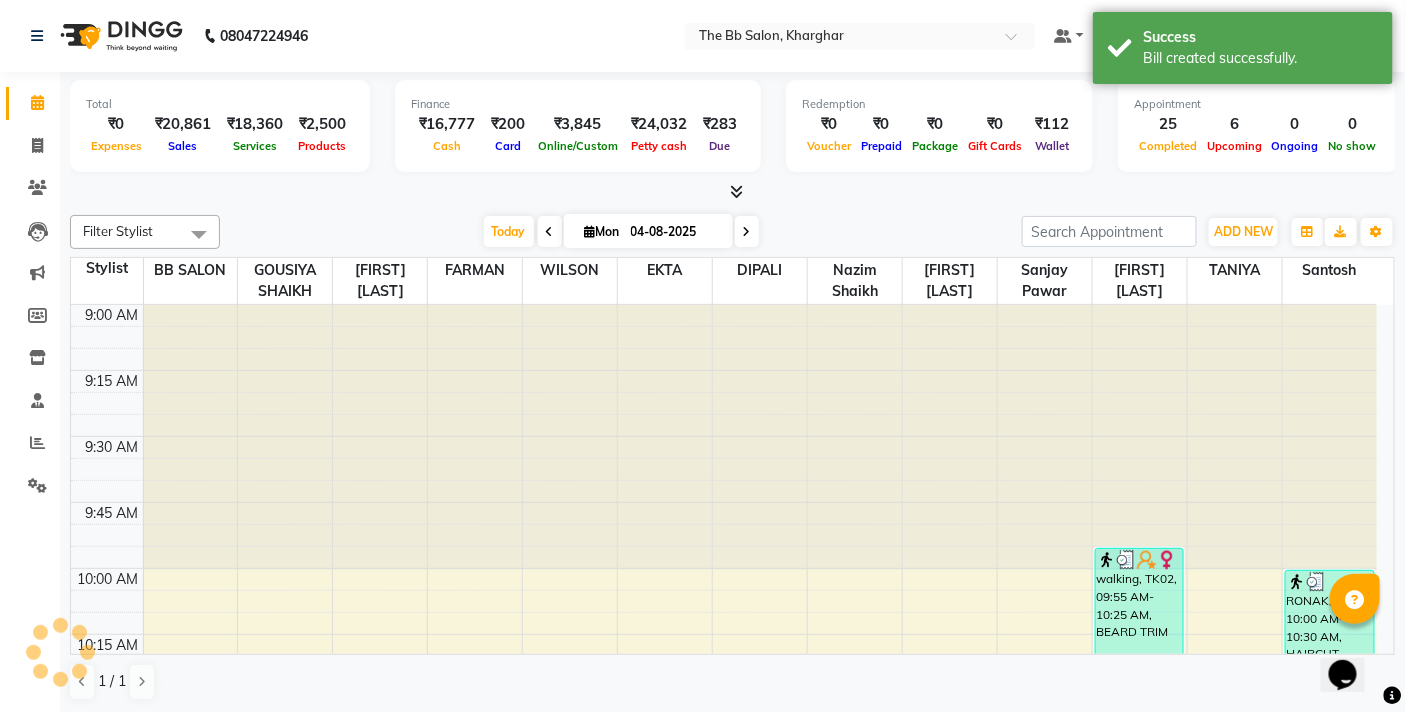 scroll, scrollTop: 0, scrollLeft: 0, axis: both 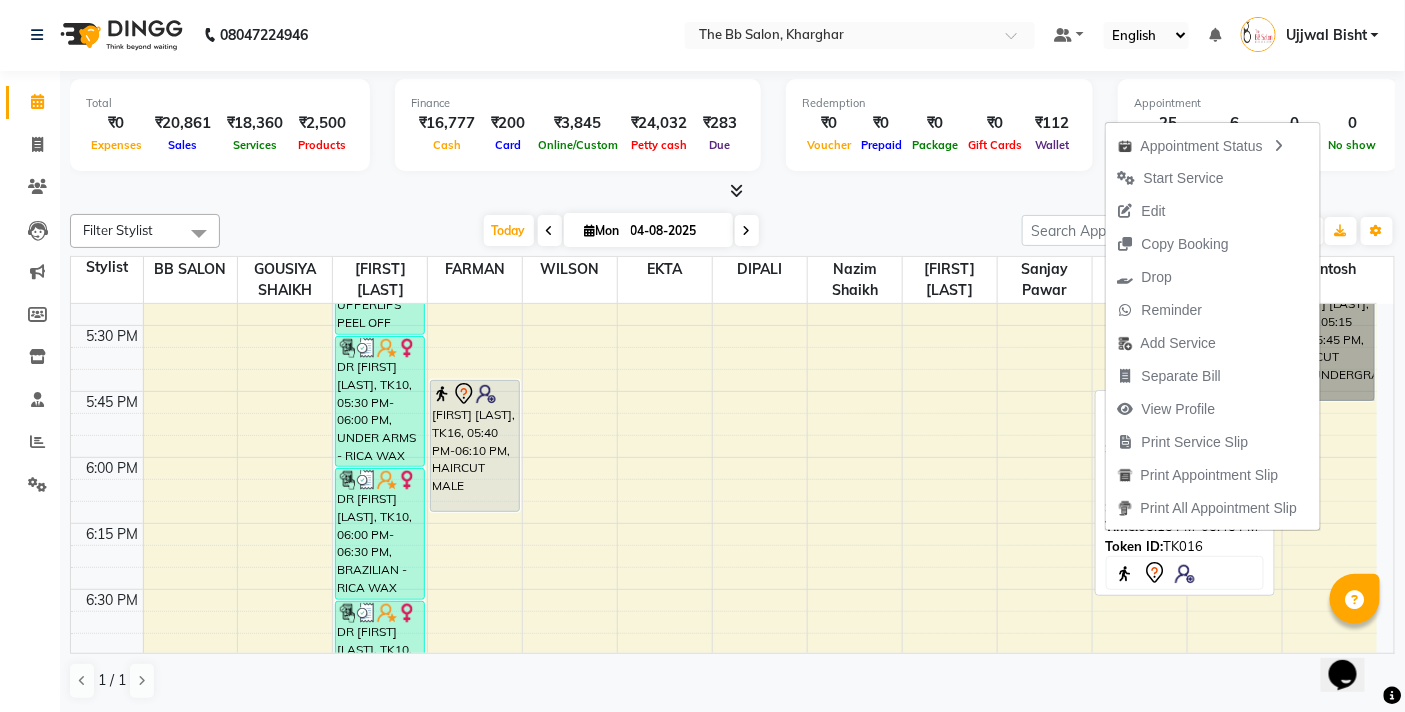 click on "[FIRST] [LAST], TK16, 05:15 PM-05:45 PM, HAIRCUT BOY/UNDERGRADUATE MALE" at bounding box center (1330, 335) 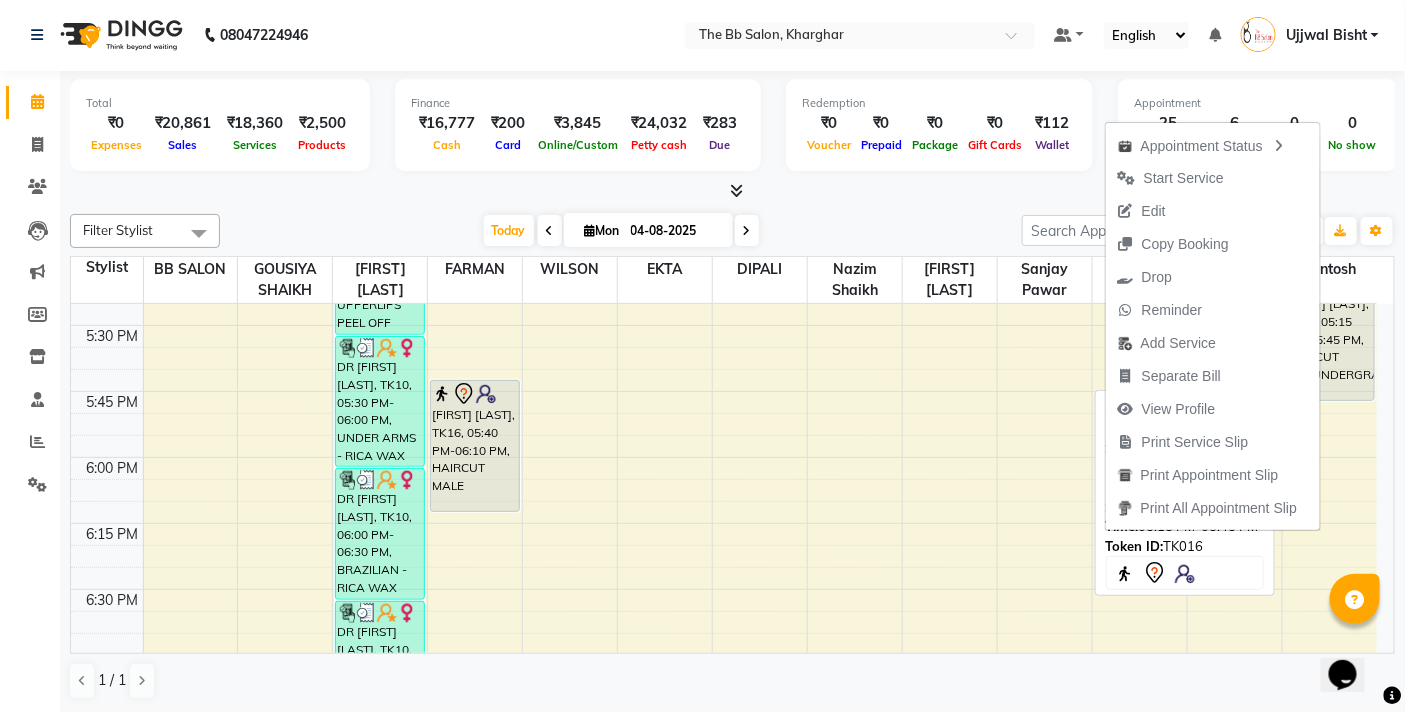 select on "7" 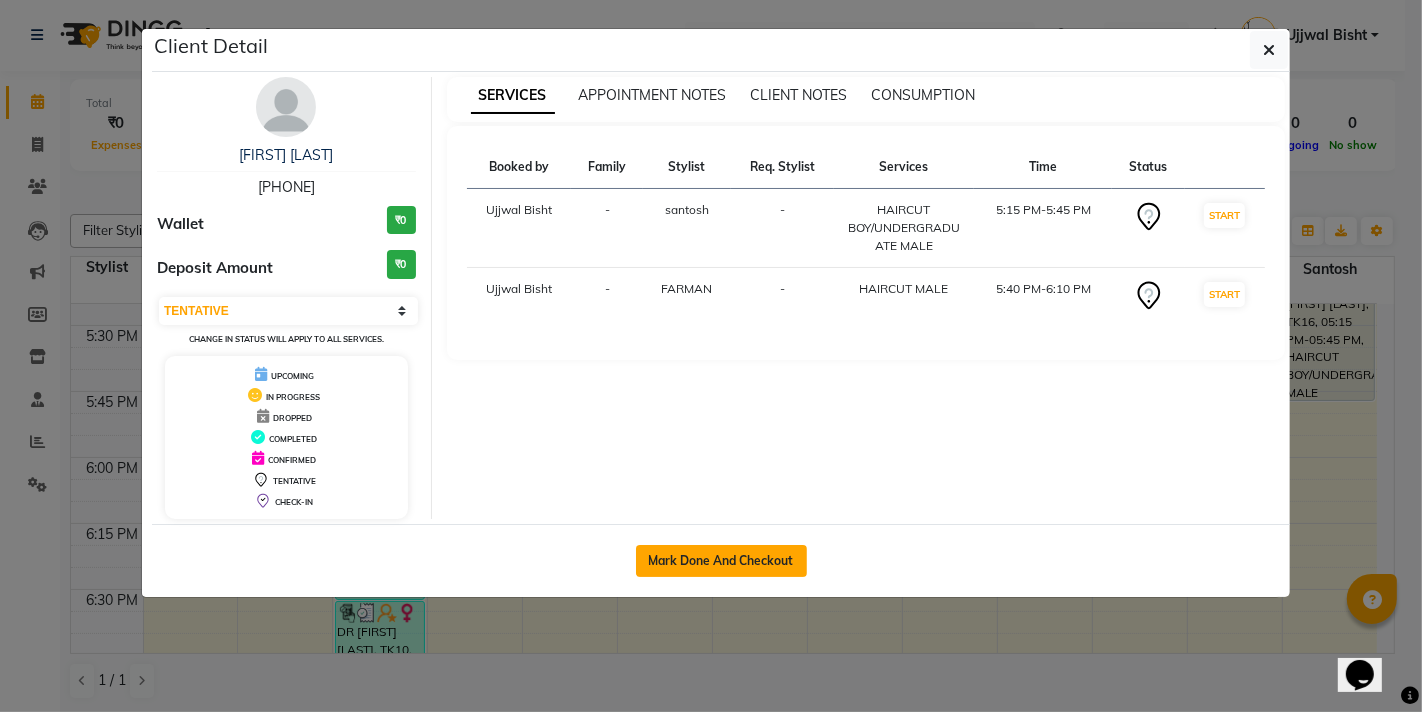 click on "Mark Done And Checkout" 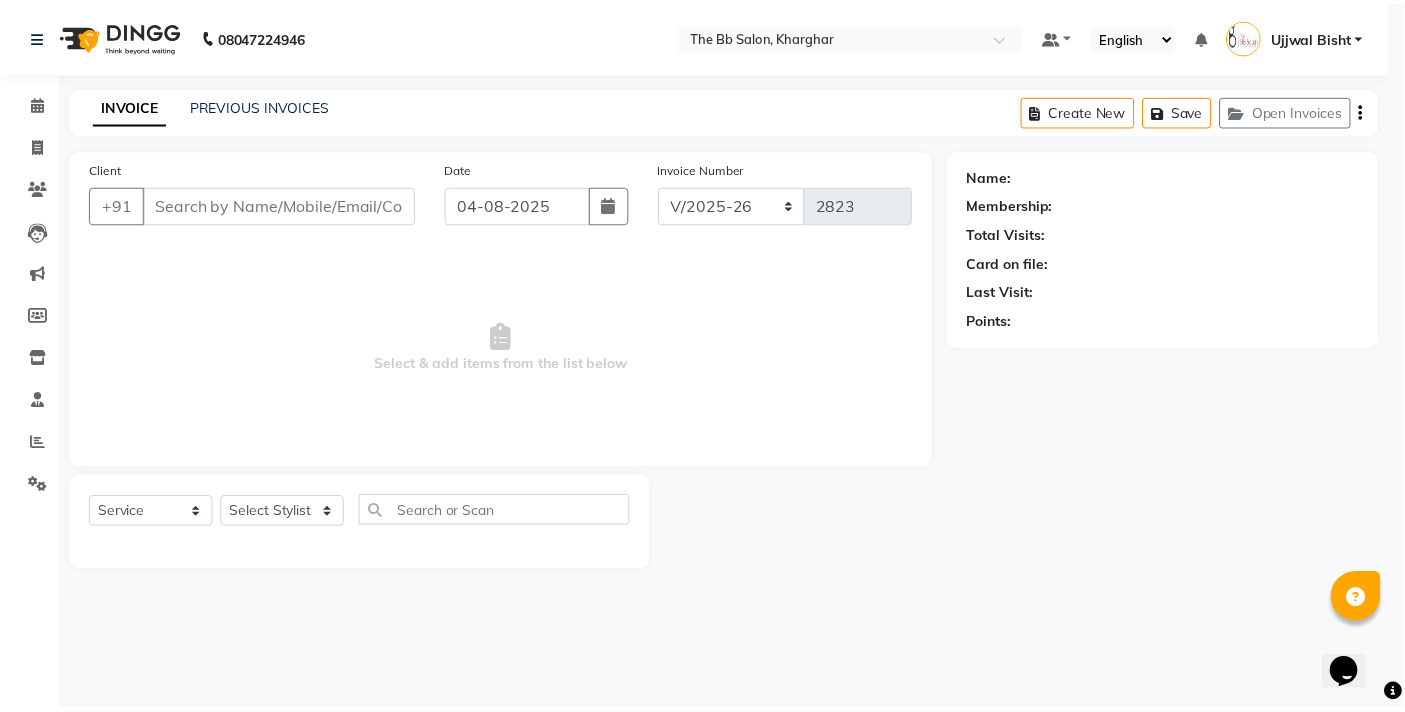 scroll, scrollTop: 0, scrollLeft: 0, axis: both 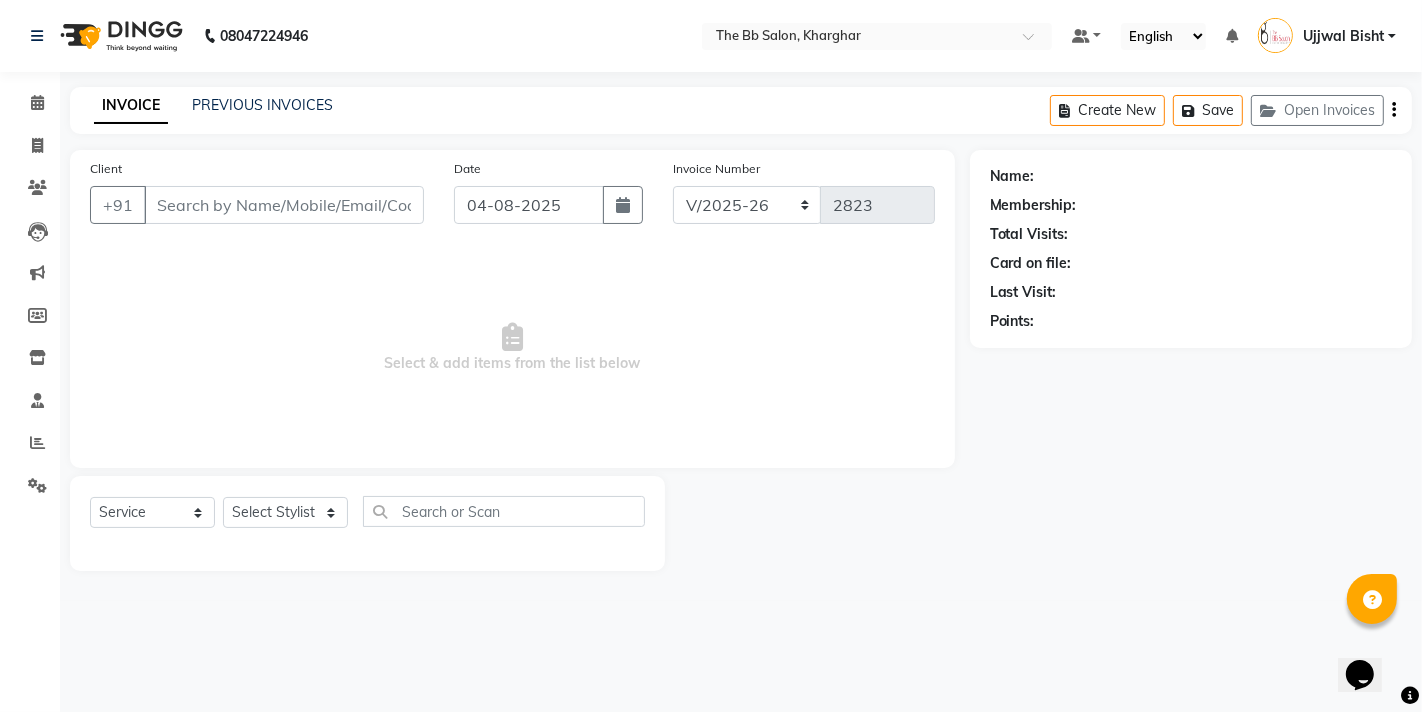 type on "88******68" 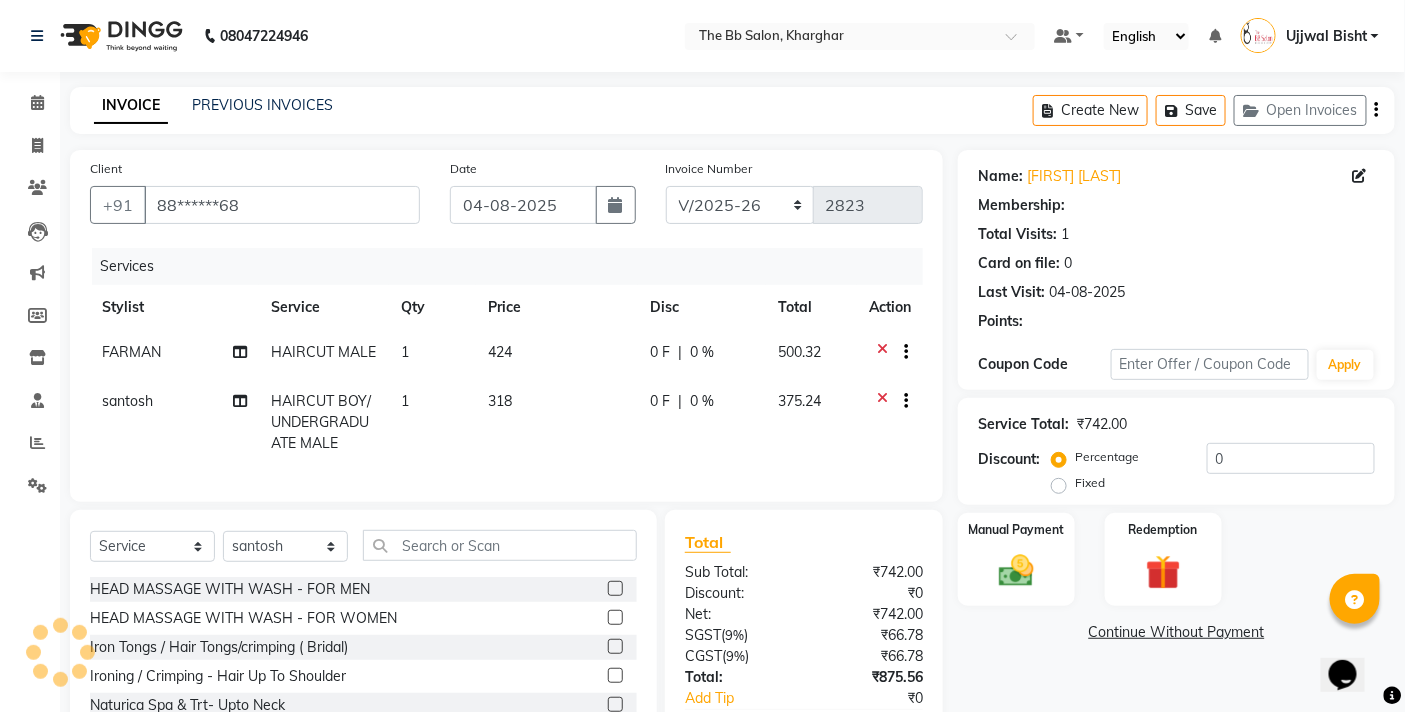 select on "1: Object" 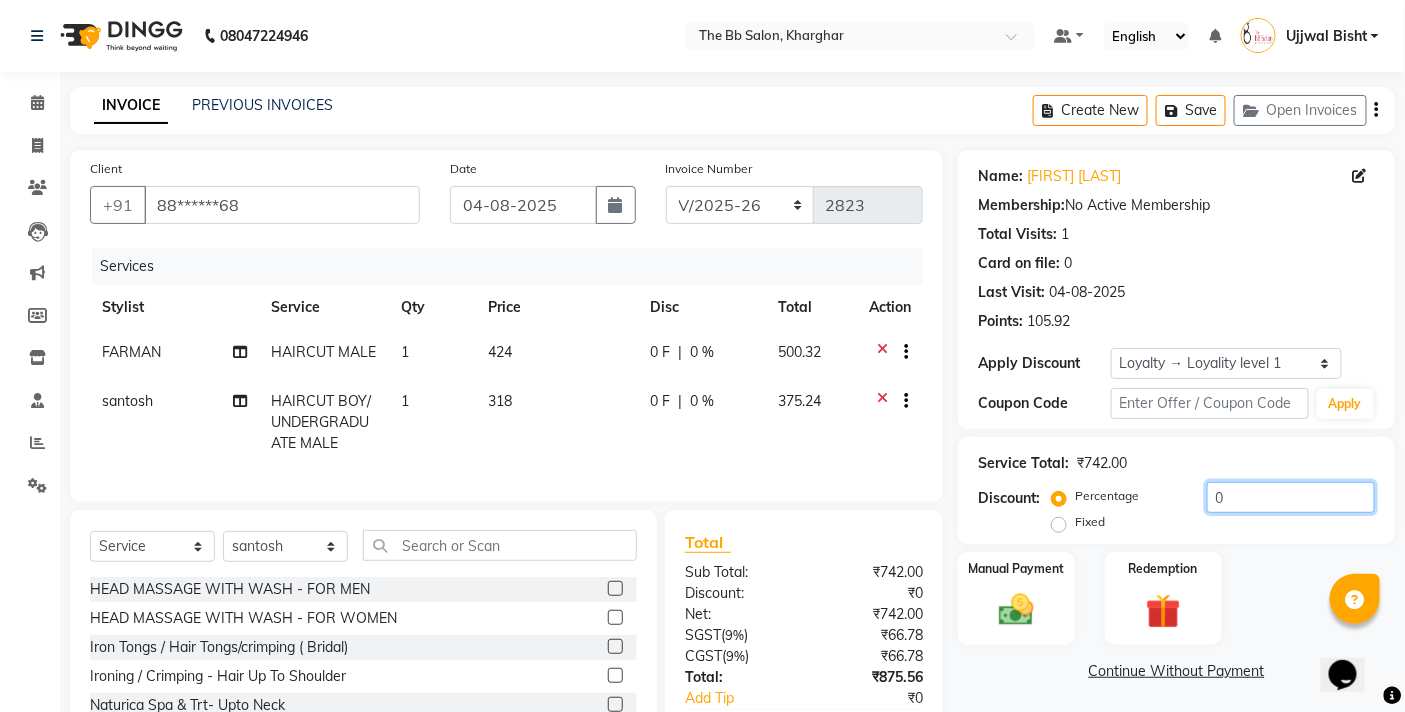 click on "0" 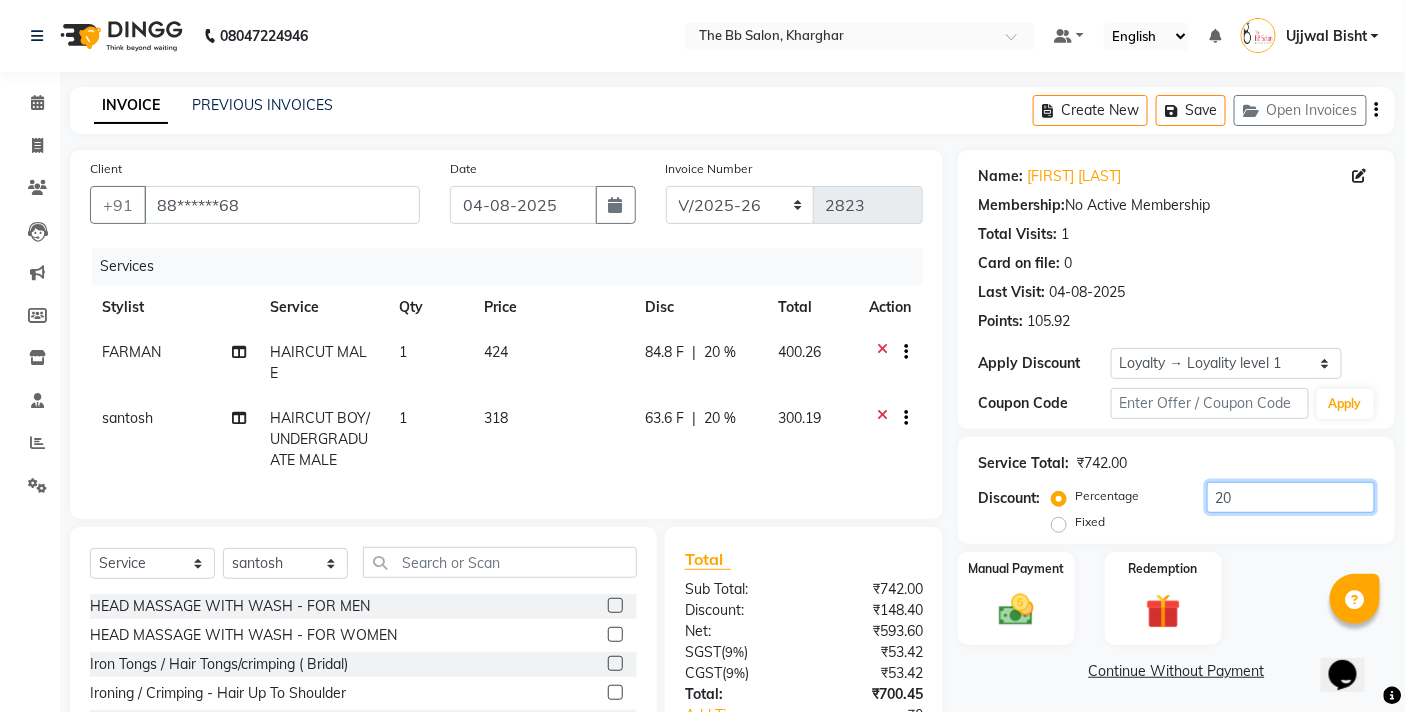 scroll, scrollTop: 160, scrollLeft: 0, axis: vertical 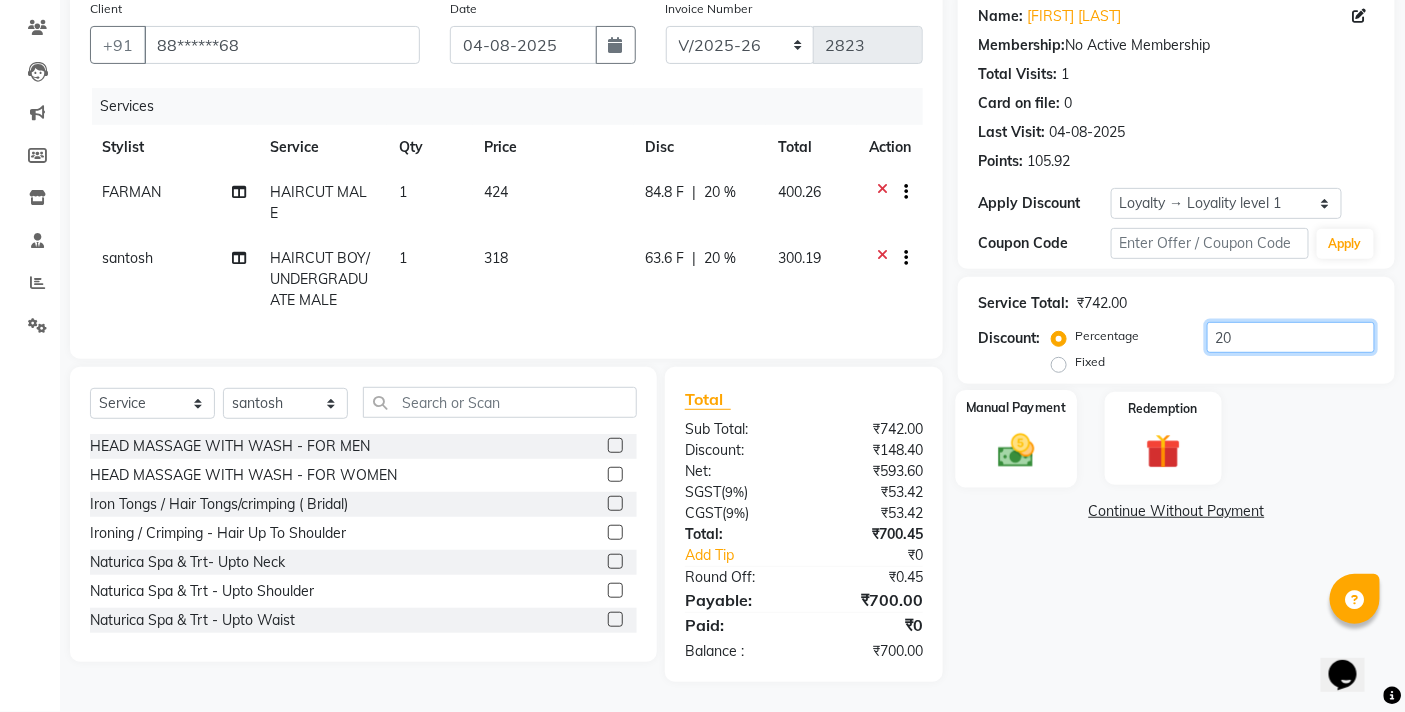 type on "20" 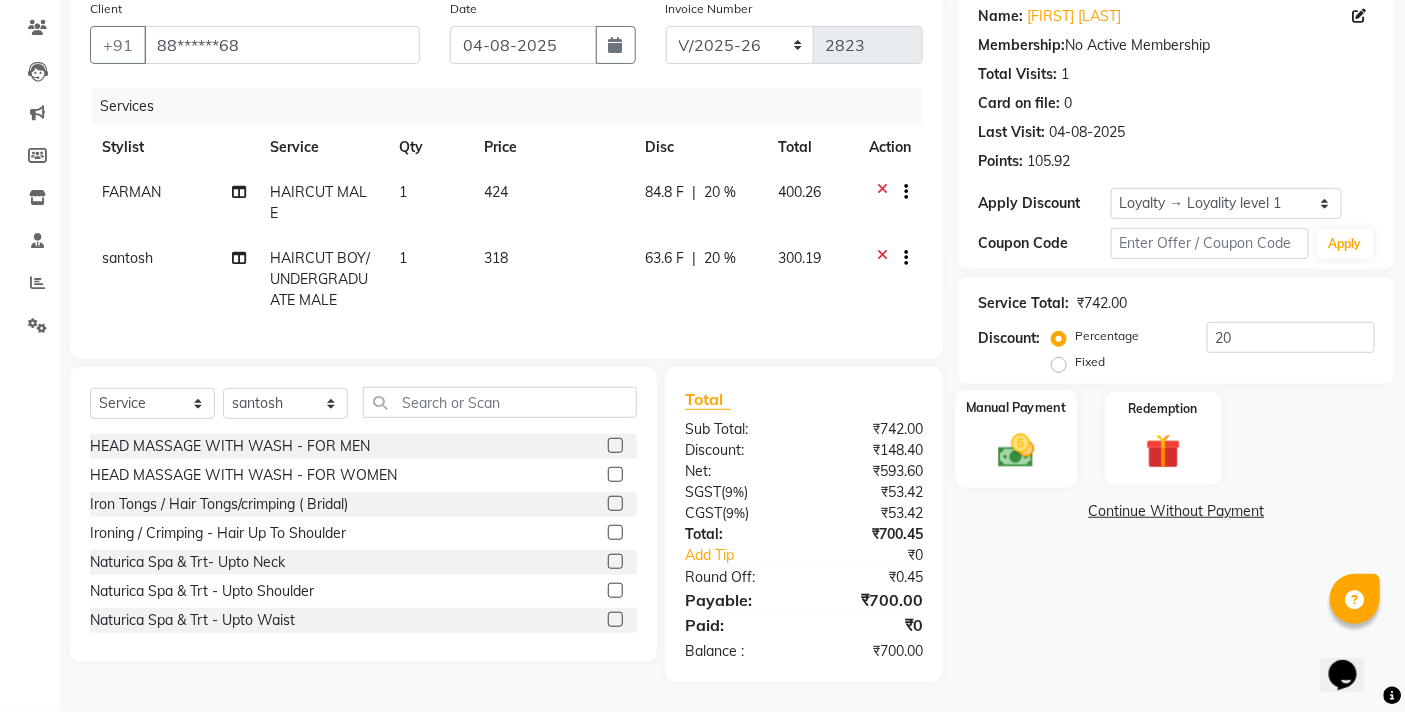 click 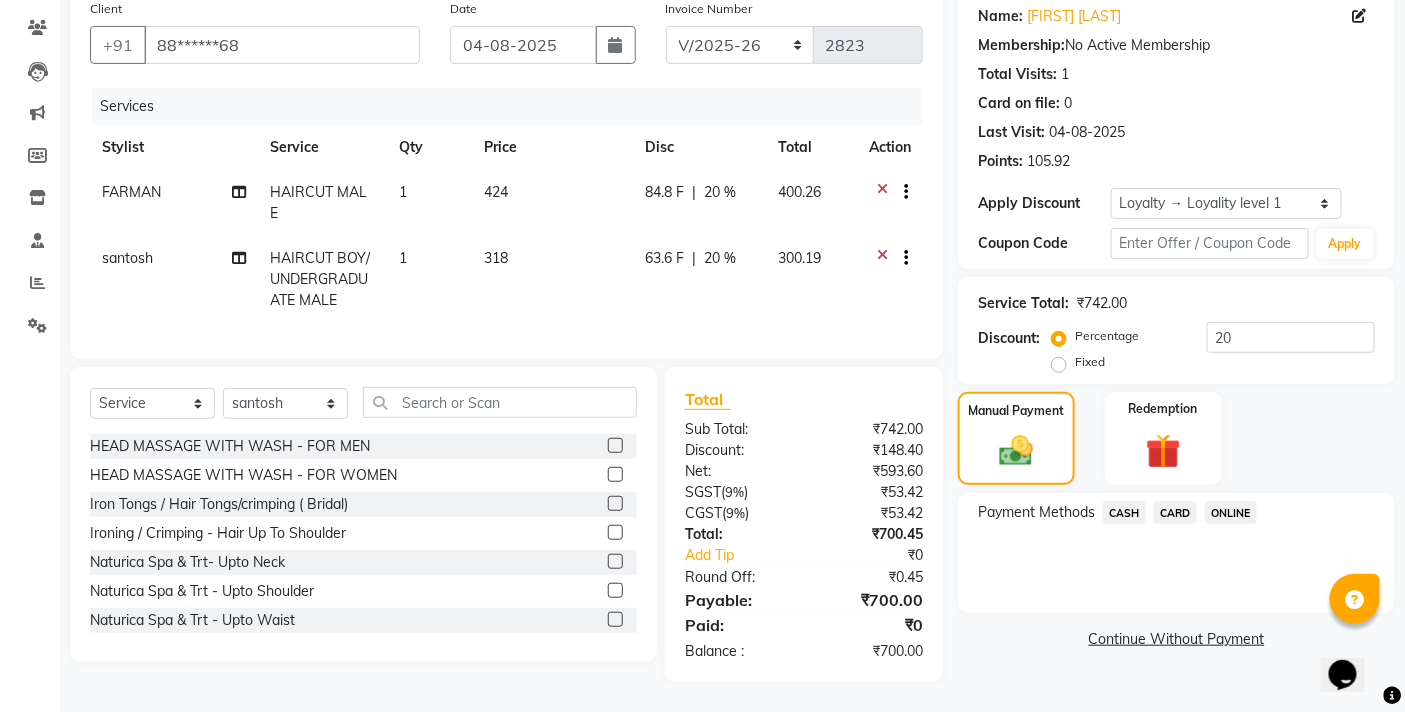 click on "ONLINE" 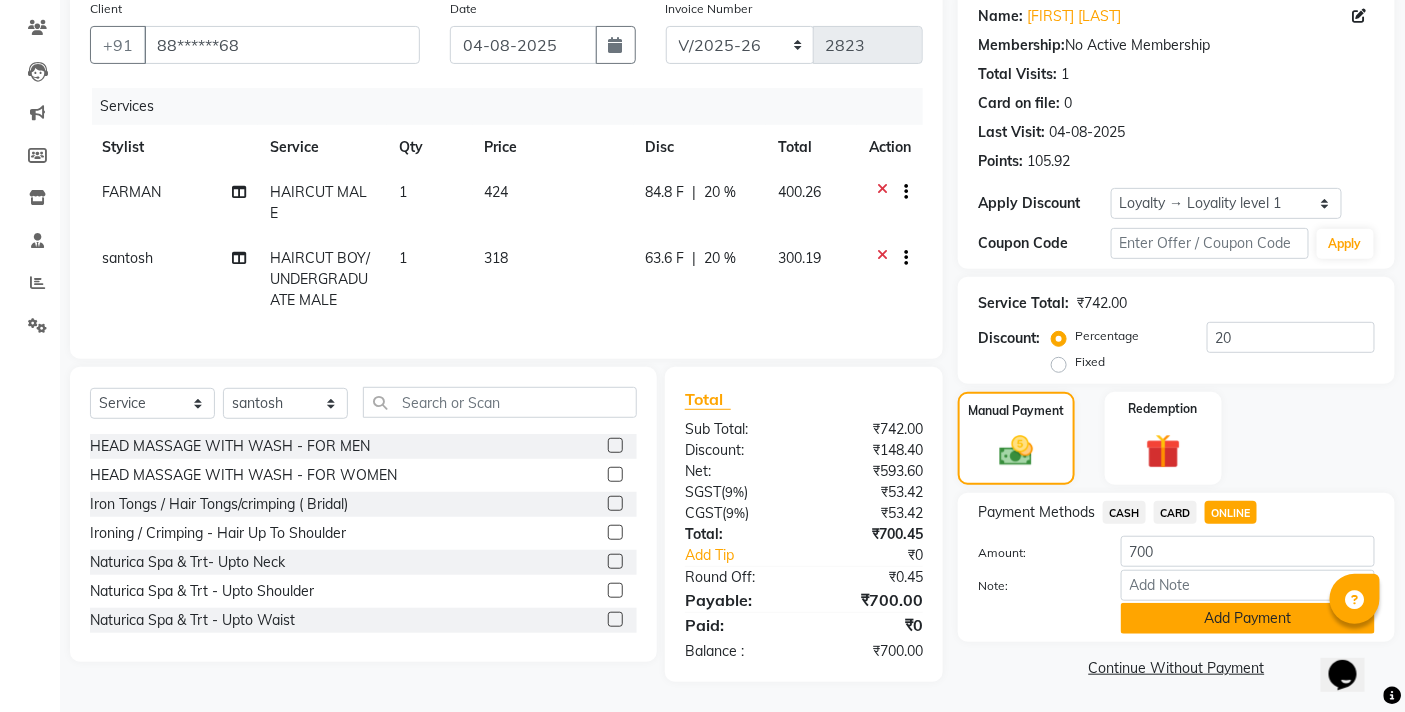click on "Add Payment" 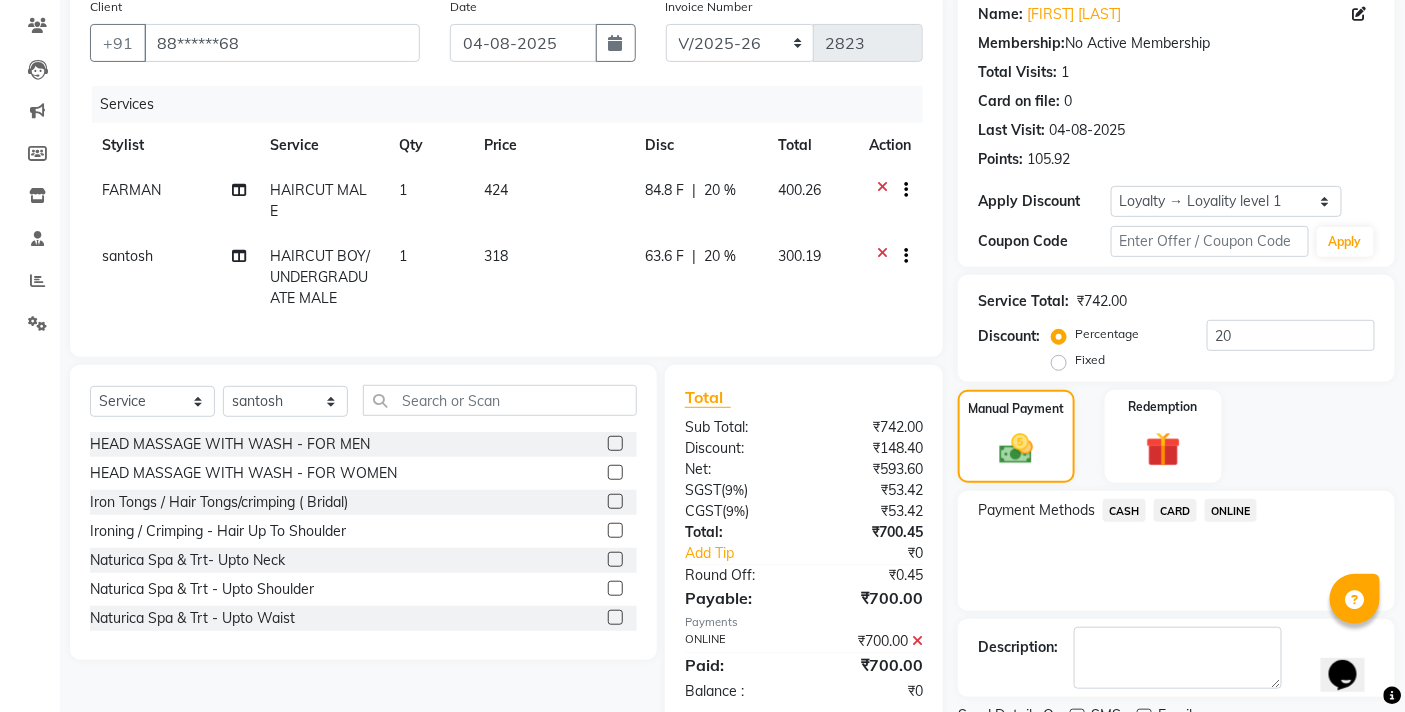 click on "Checkout" 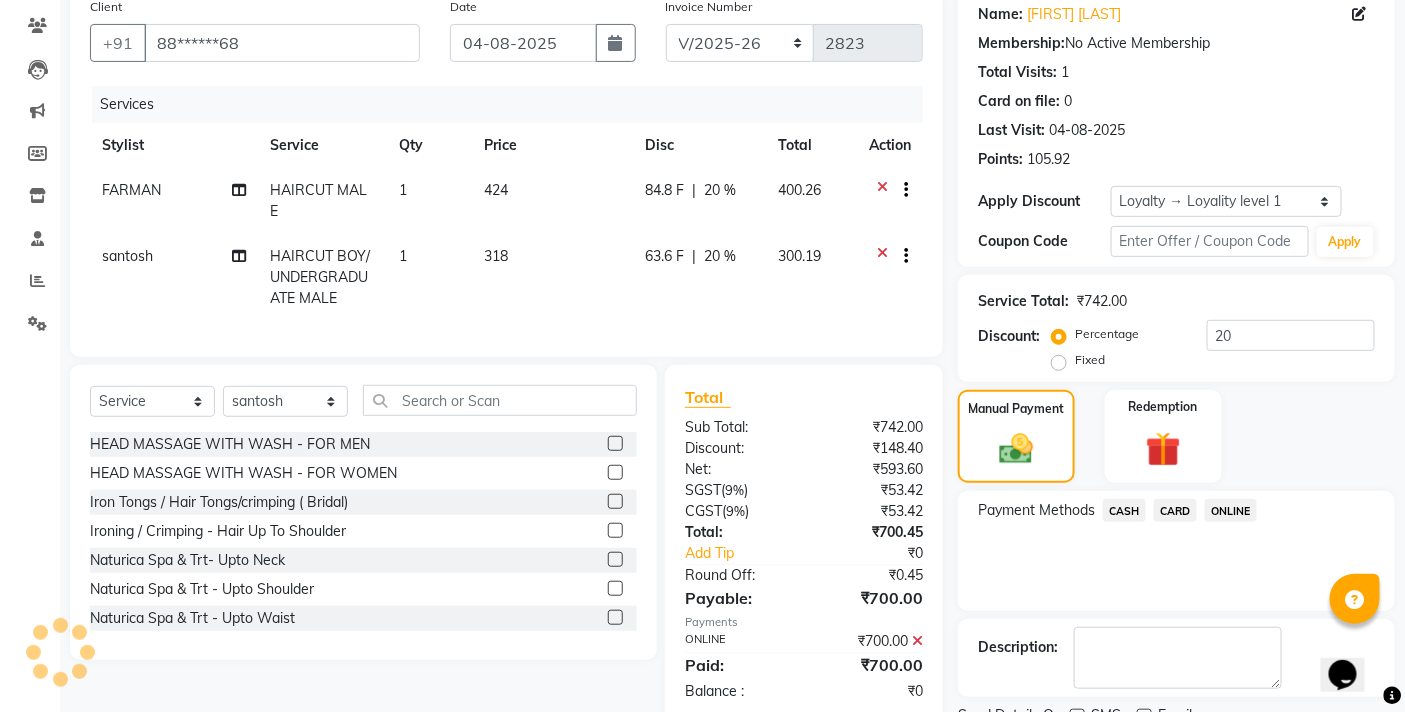 scroll, scrollTop: 271, scrollLeft: 0, axis: vertical 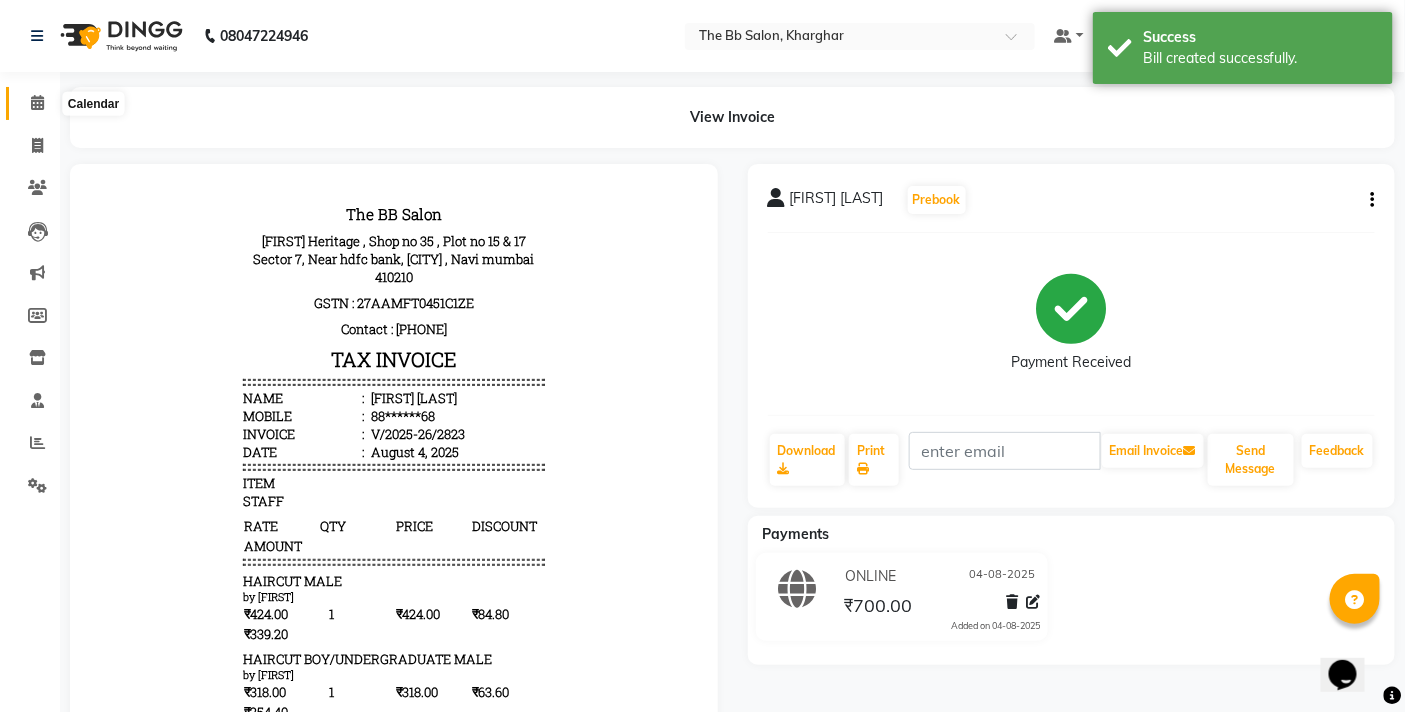 click 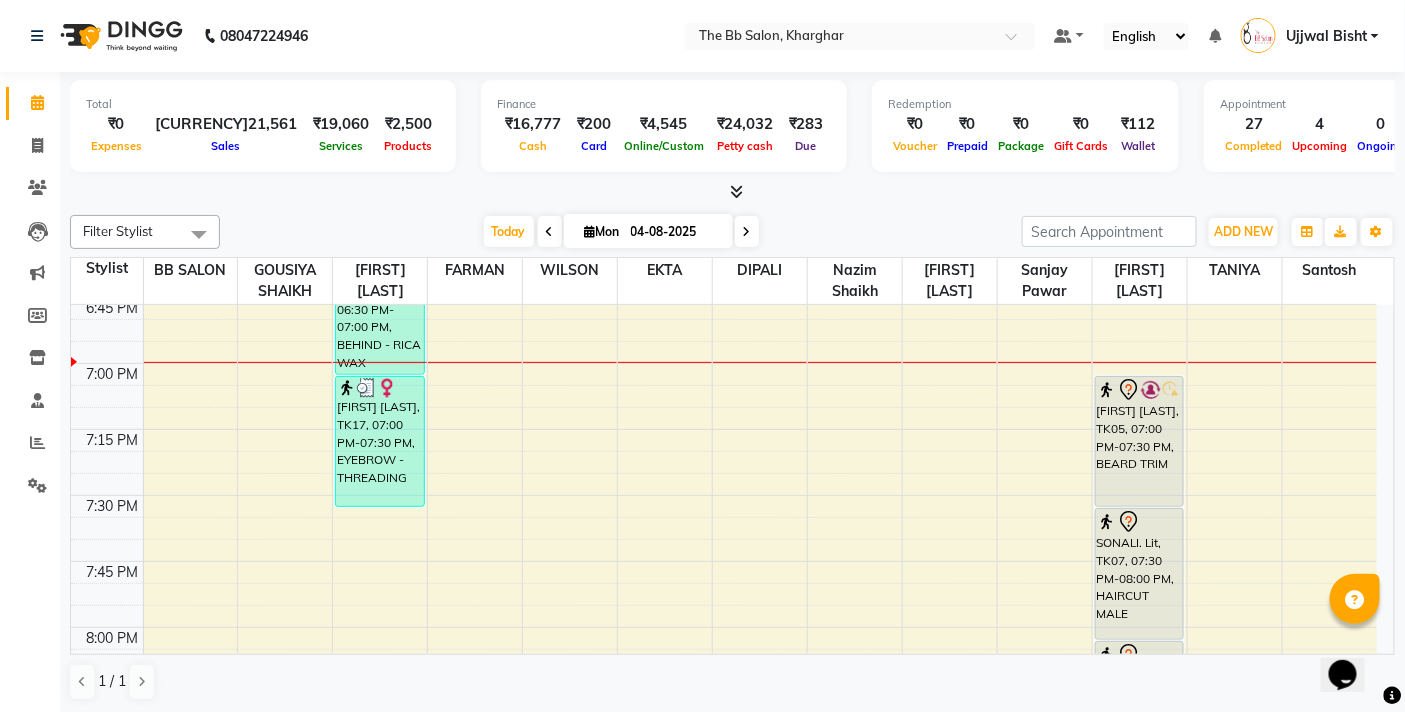 scroll, scrollTop: 2777, scrollLeft: 0, axis: vertical 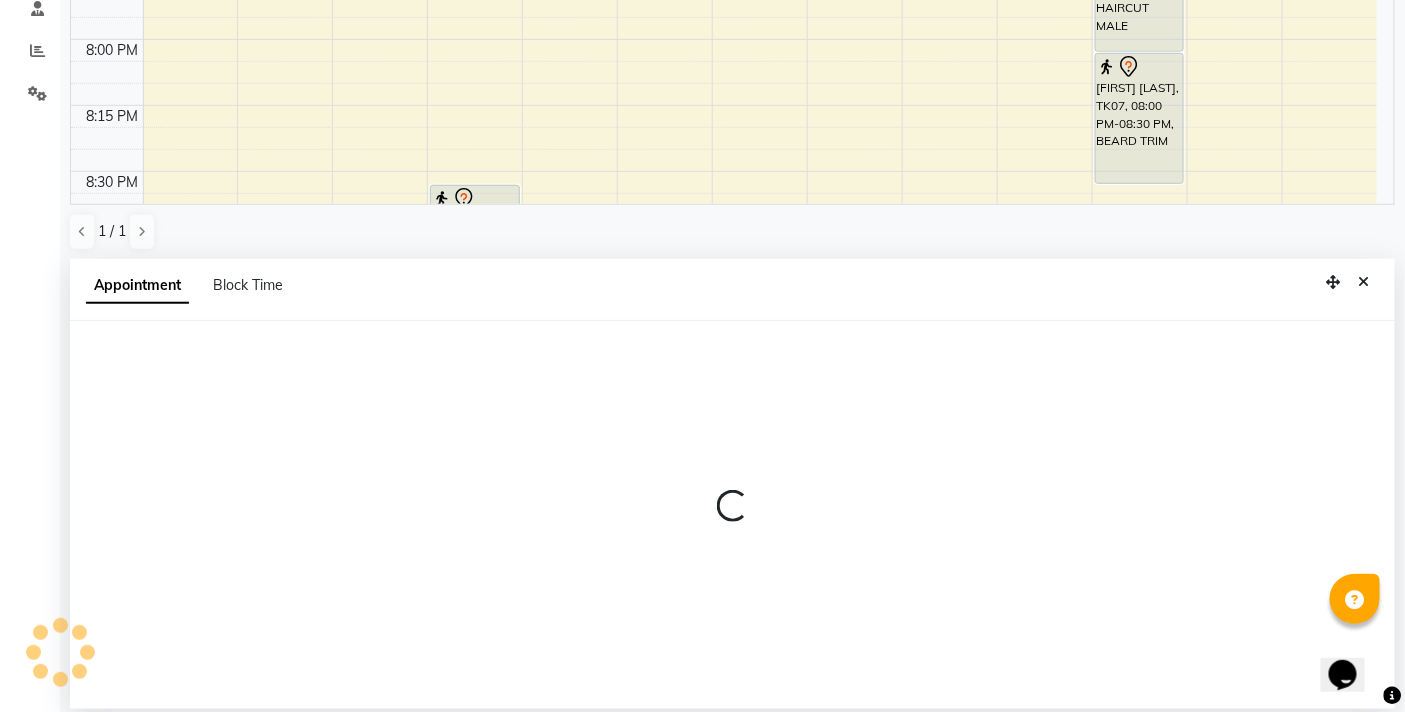 select on "83516" 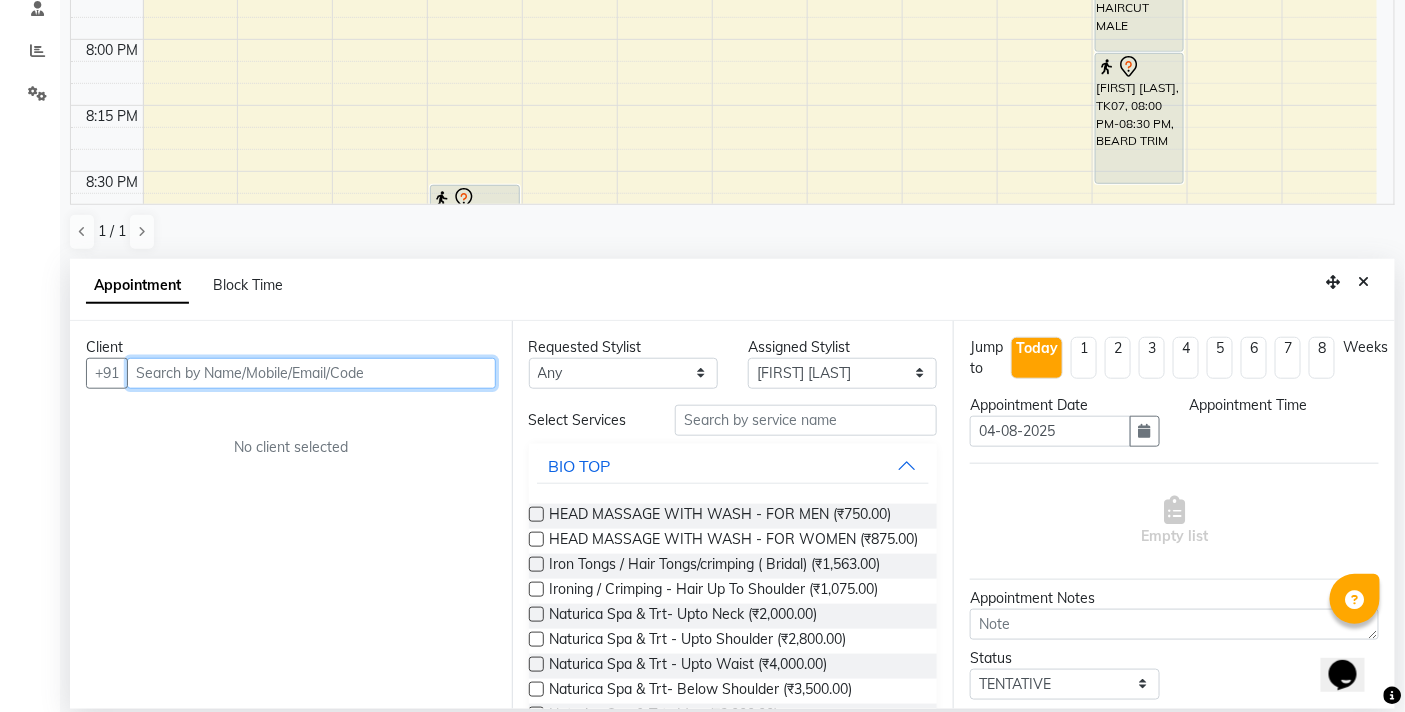 select on "1170" 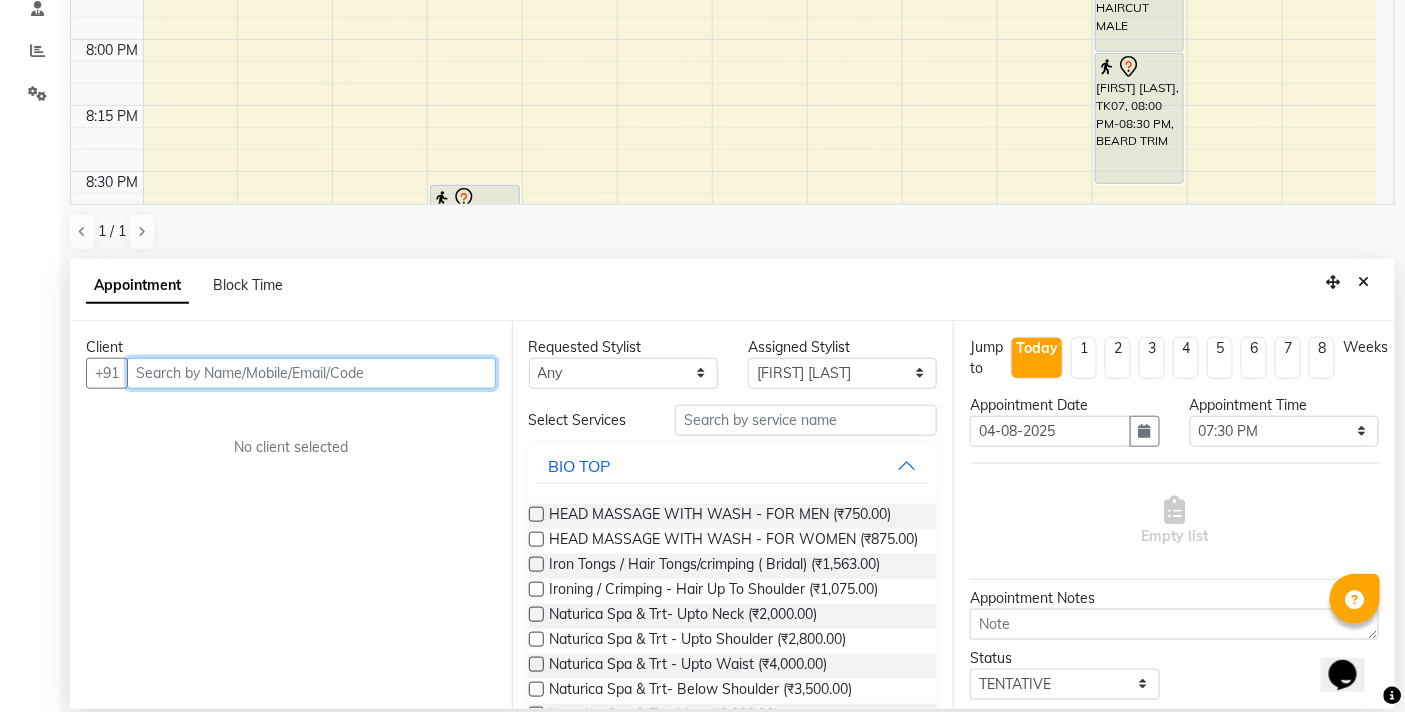 click at bounding box center [311, 373] 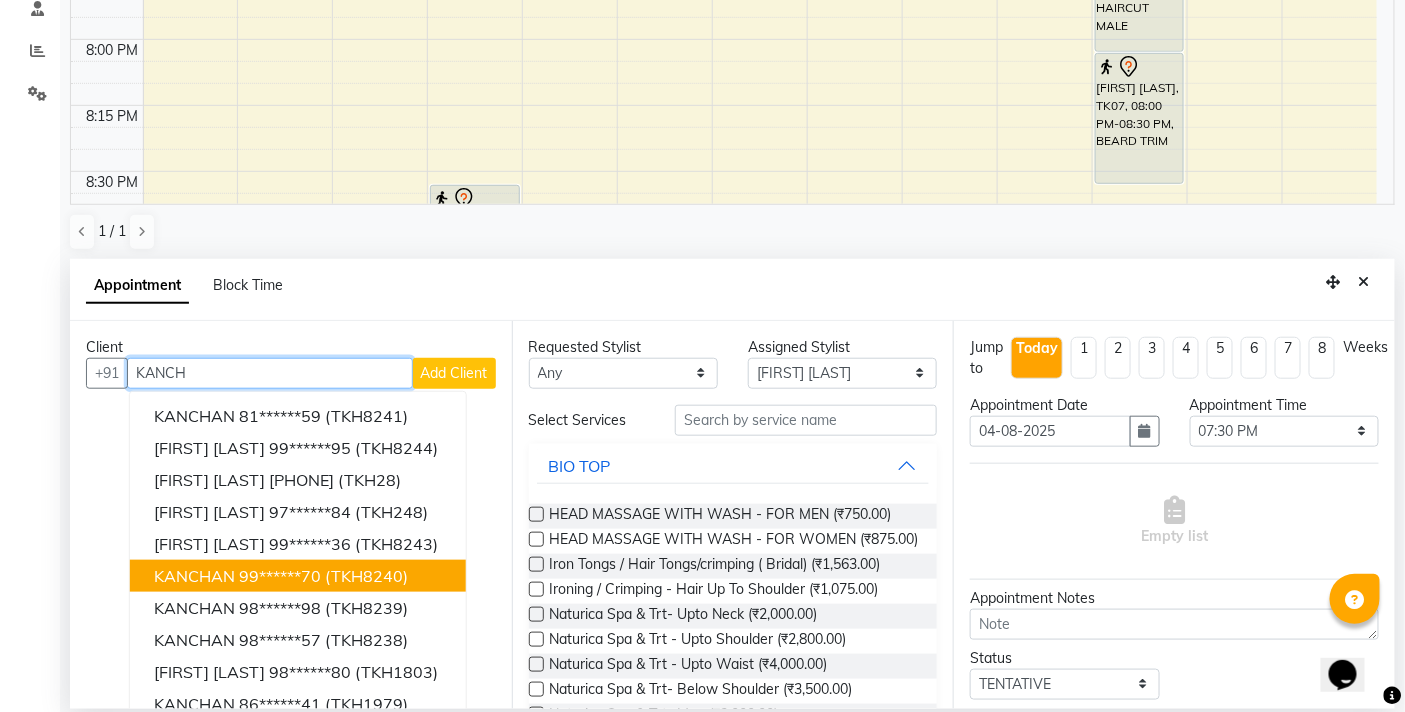 click on "99******70" at bounding box center (280, 576) 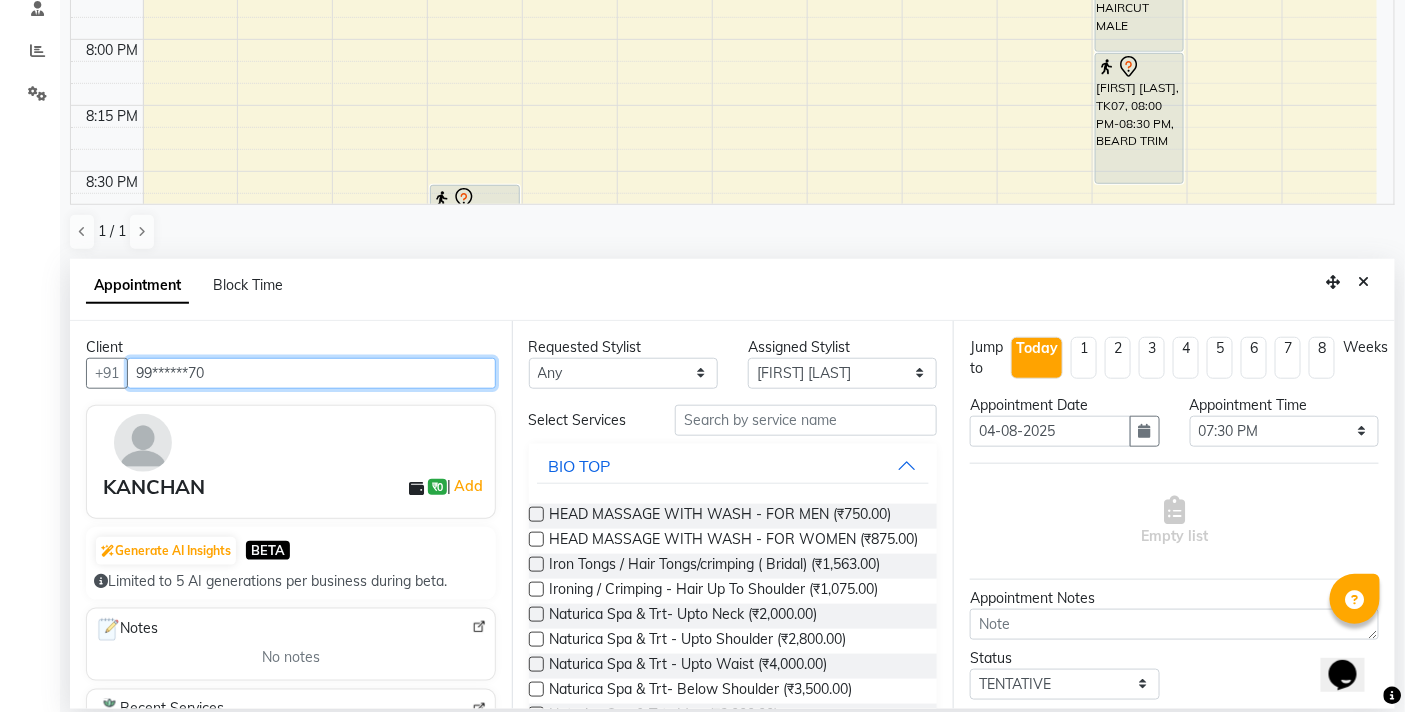 type on "99******70" 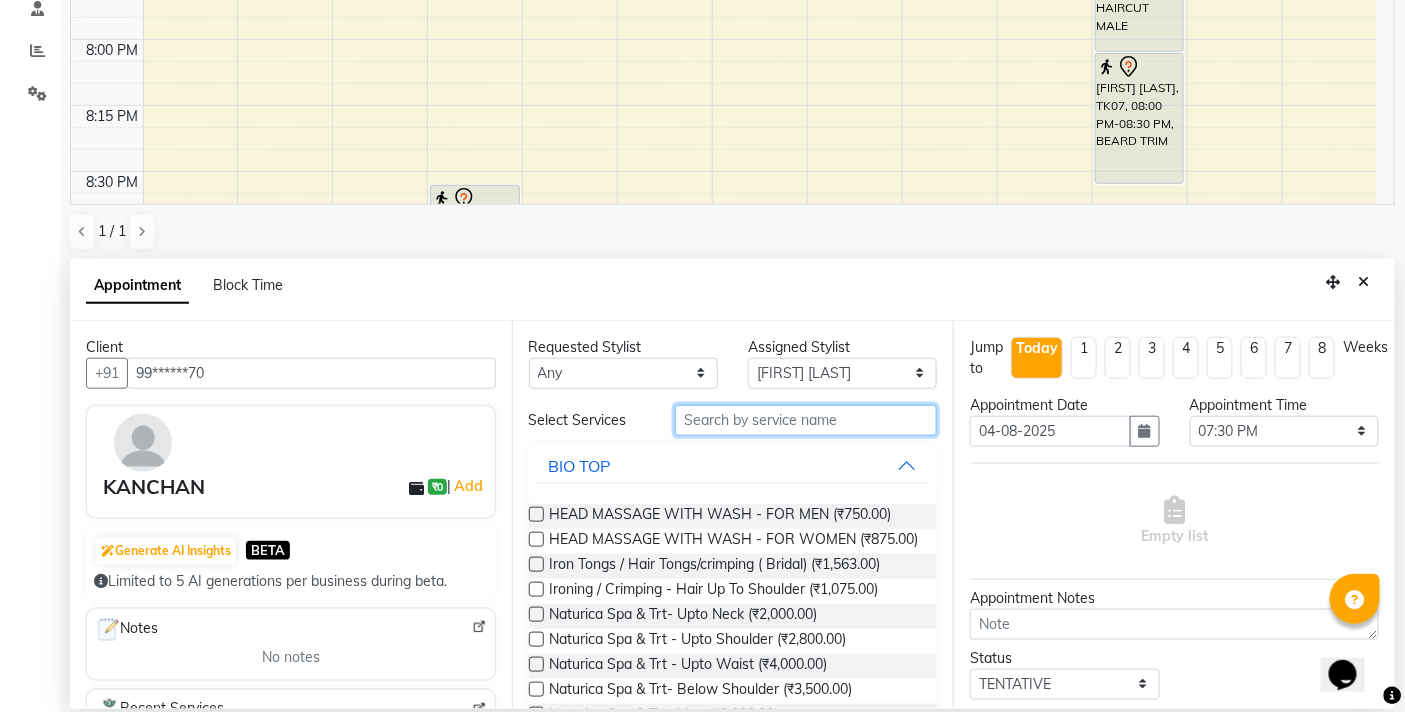 click at bounding box center [806, 420] 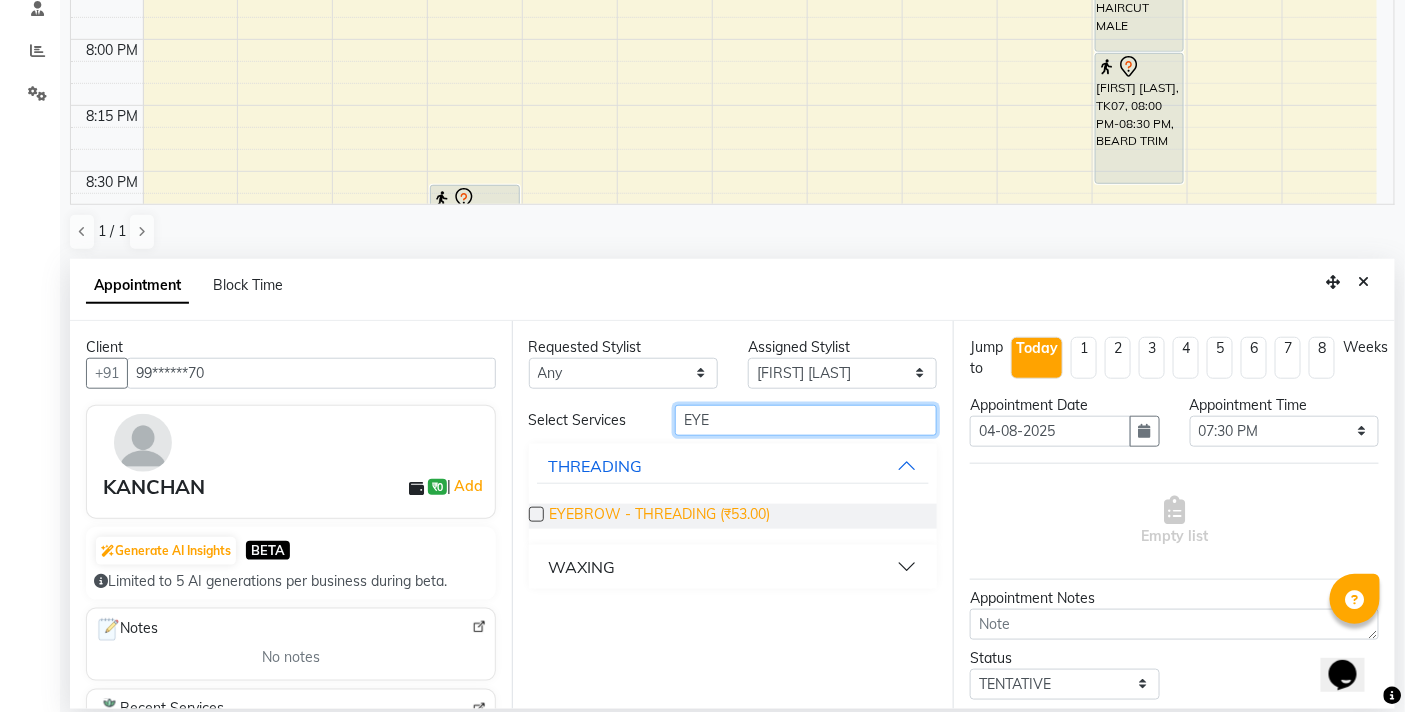 type on "EYE" 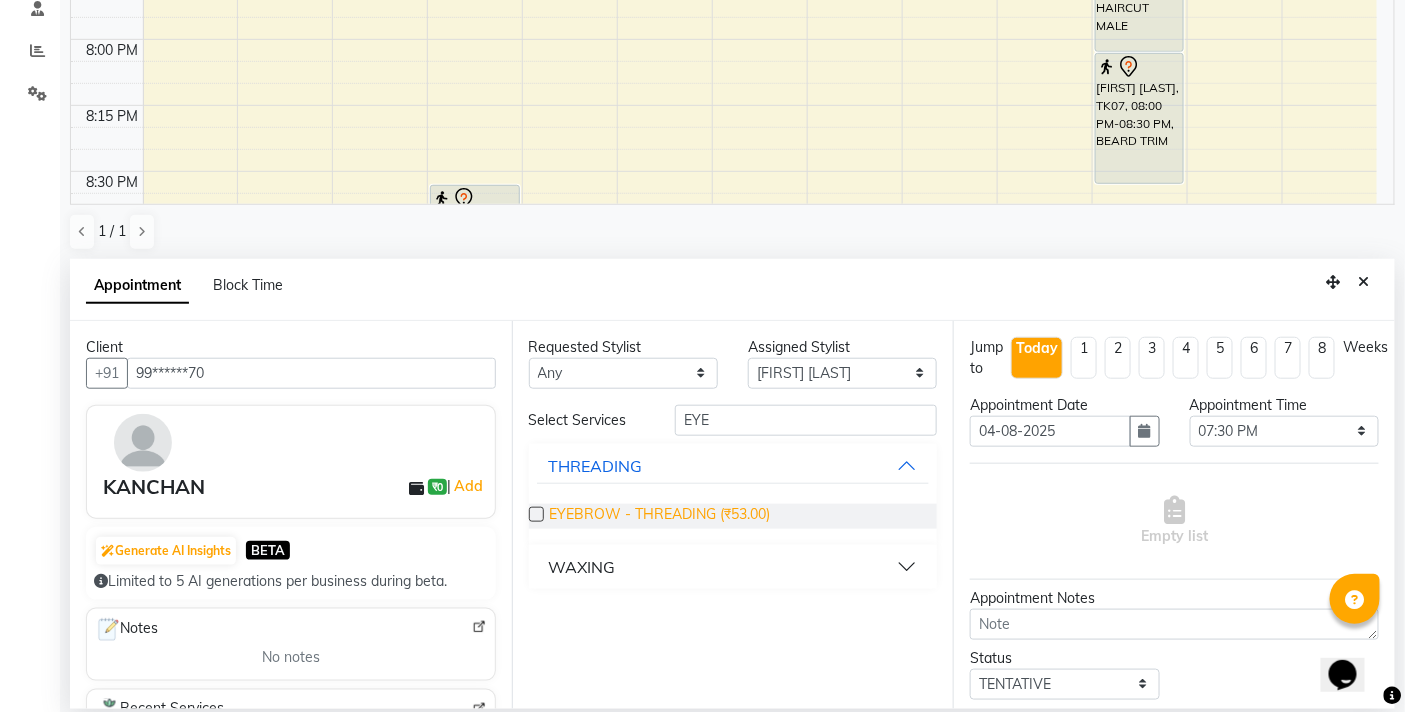 click on "EYEBROW - THREADING (₹53.00)" at bounding box center [660, 516] 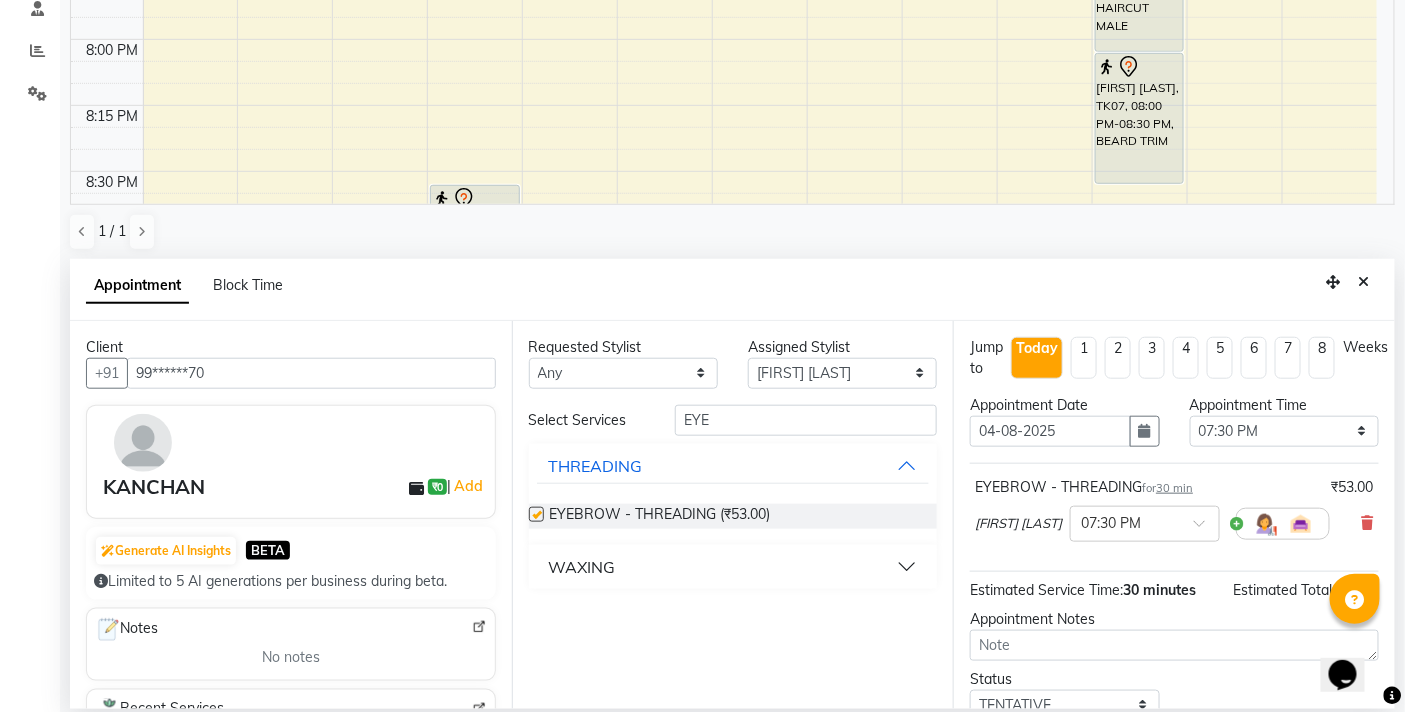 checkbox on "false" 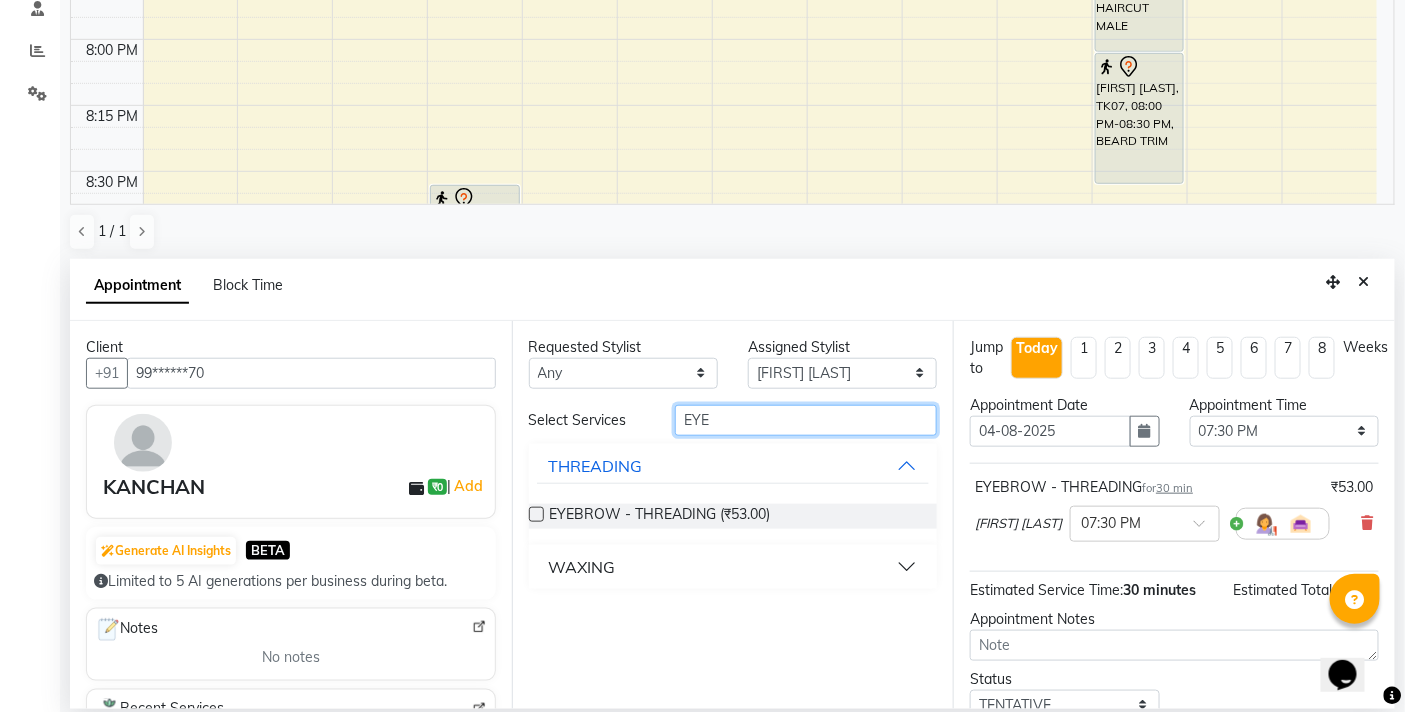 drag, startPoint x: 743, startPoint y: 418, endPoint x: 544, endPoint y: 461, distance: 203.59273 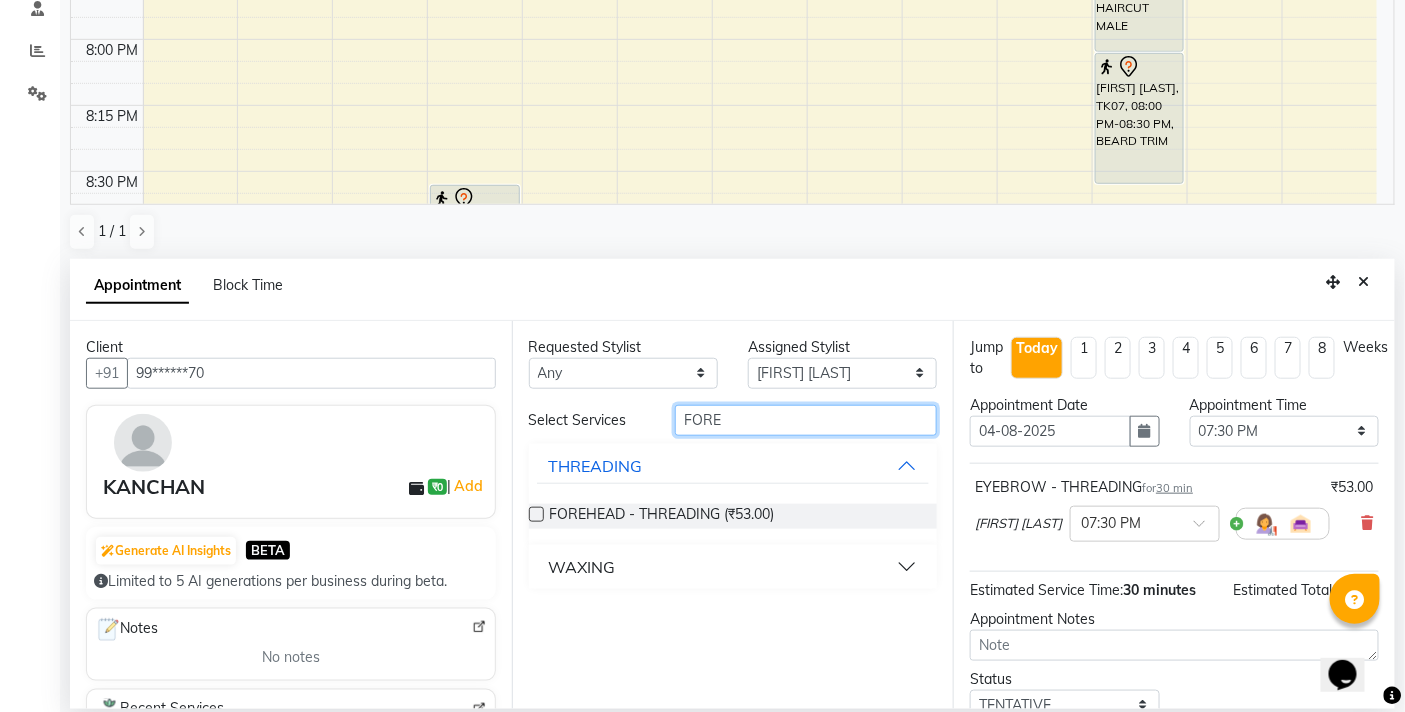 type on "FORE" 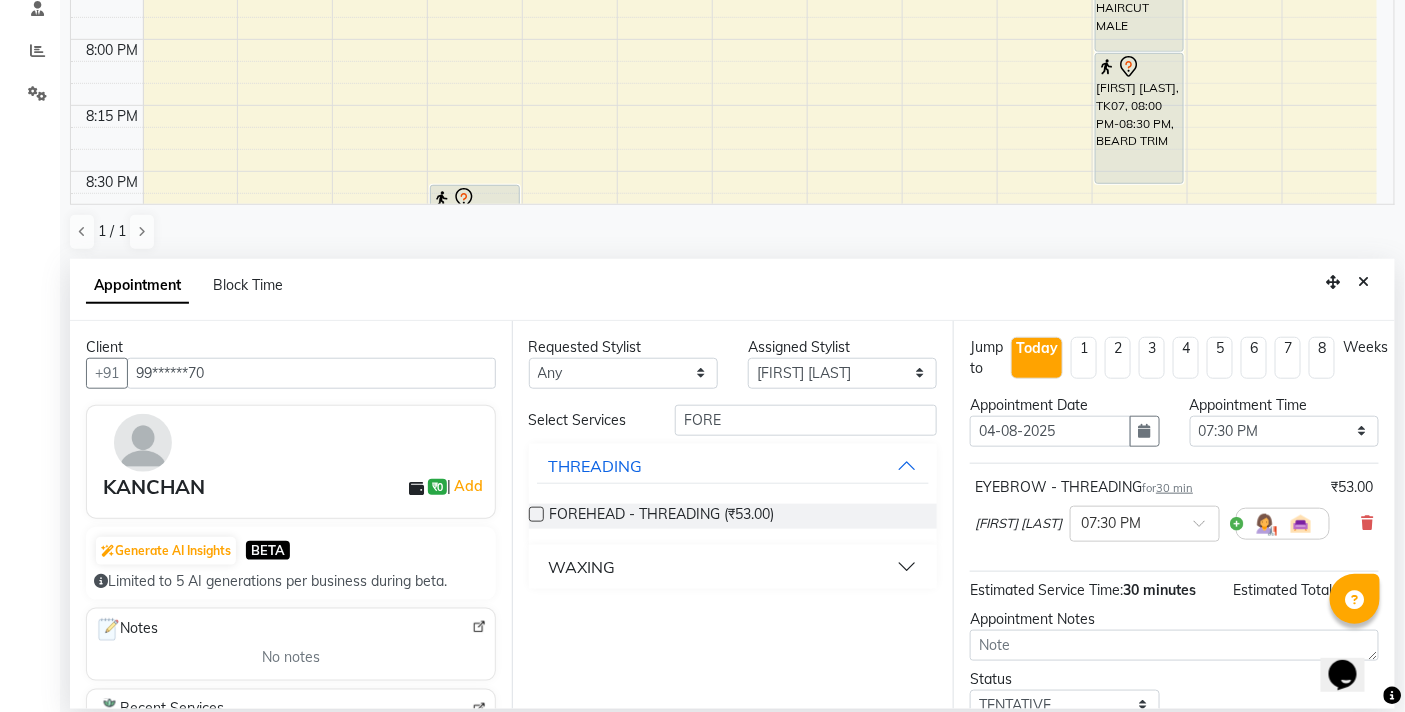 click at bounding box center [536, 514] 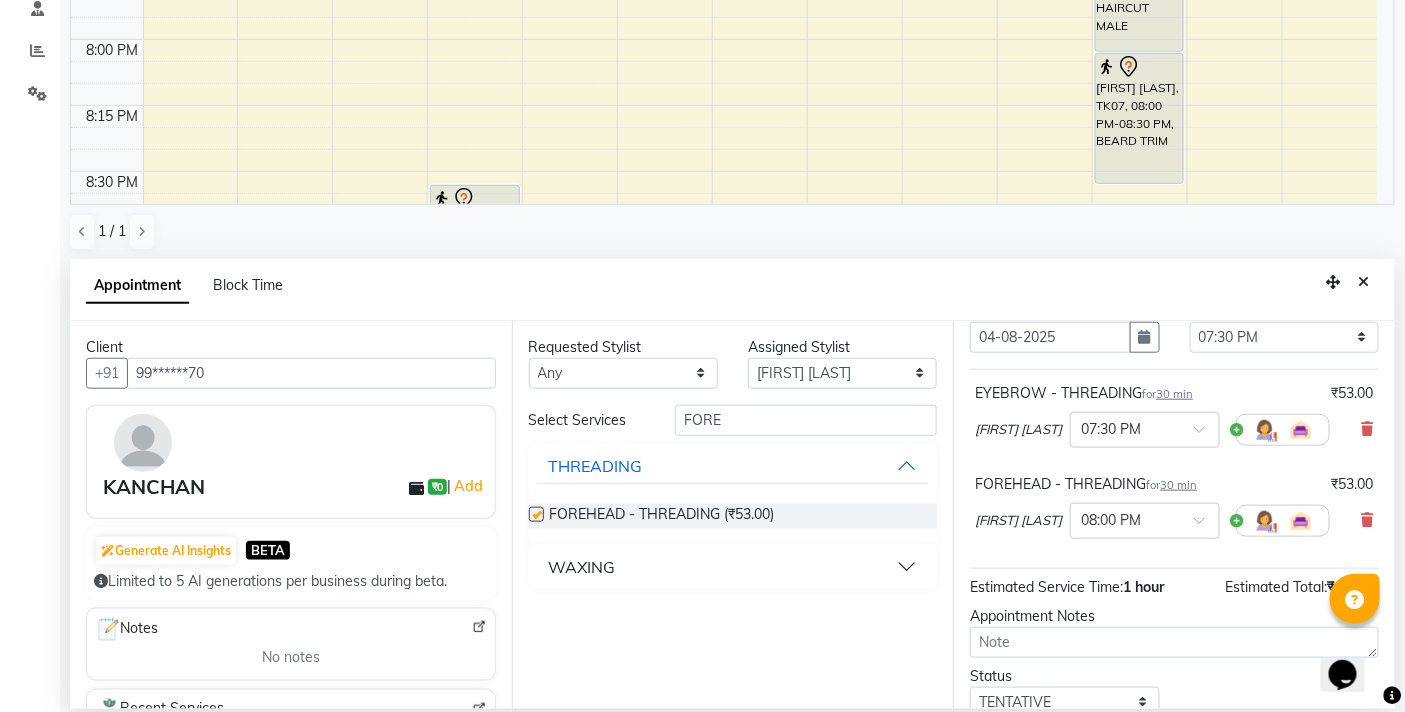checkbox on "false" 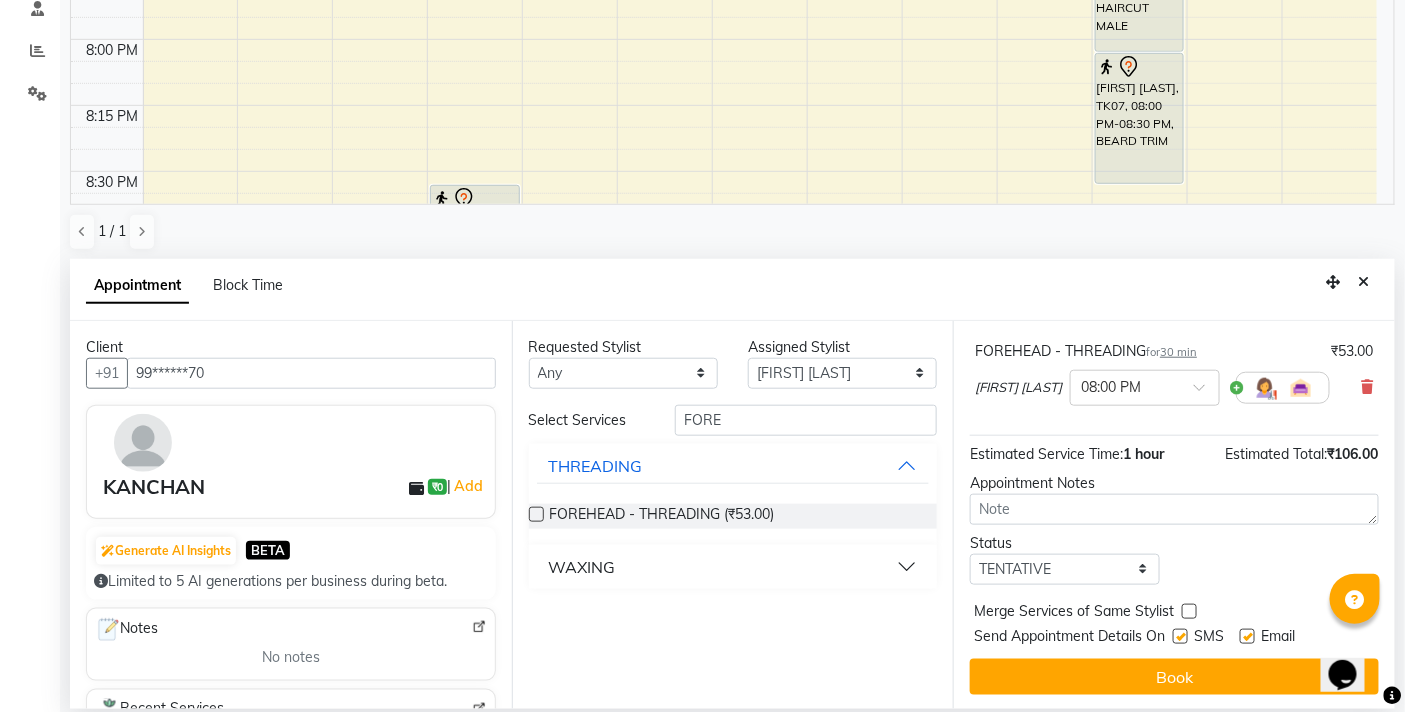 scroll, scrollTop: 228, scrollLeft: 0, axis: vertical 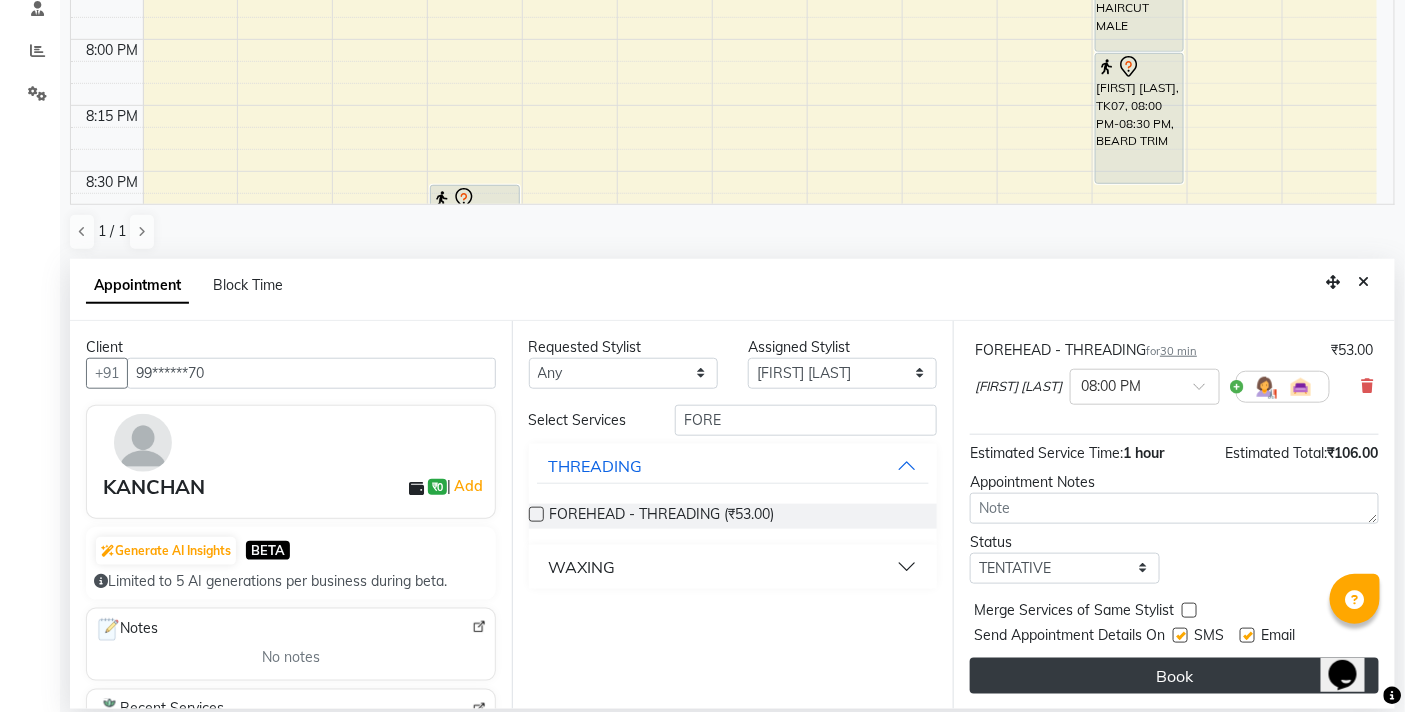 click on "Book" at bounding box center [1174, 676] 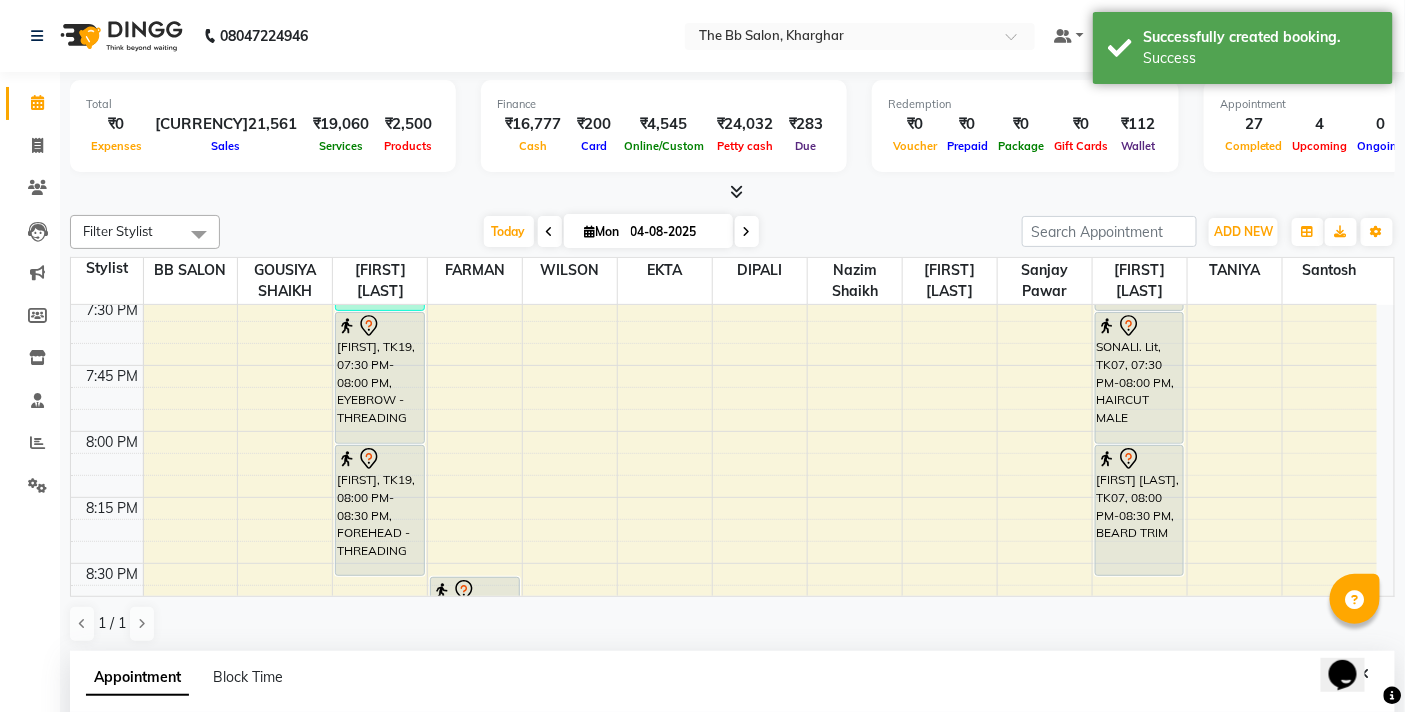 scroll, scrollTop: 333, scrollLeft: 0, axis: vertical 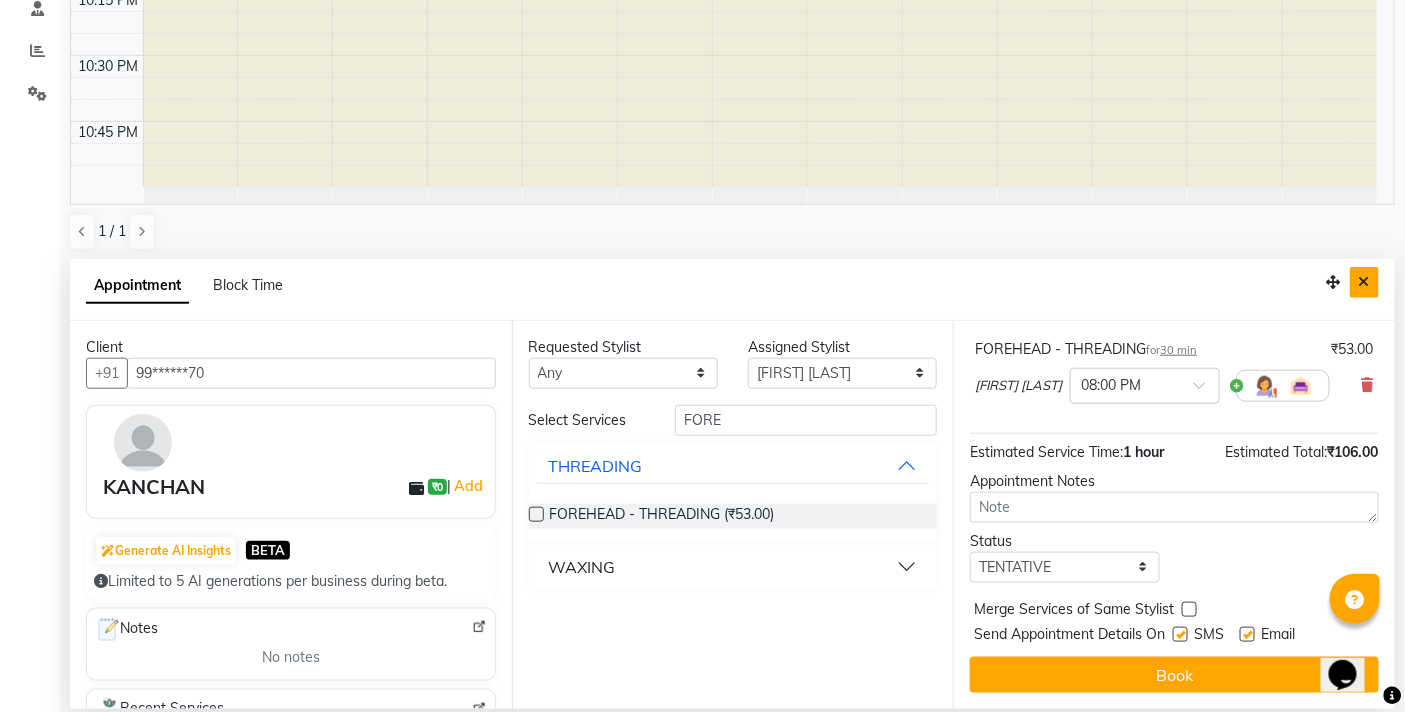 click at bounding box center (1364, 282) 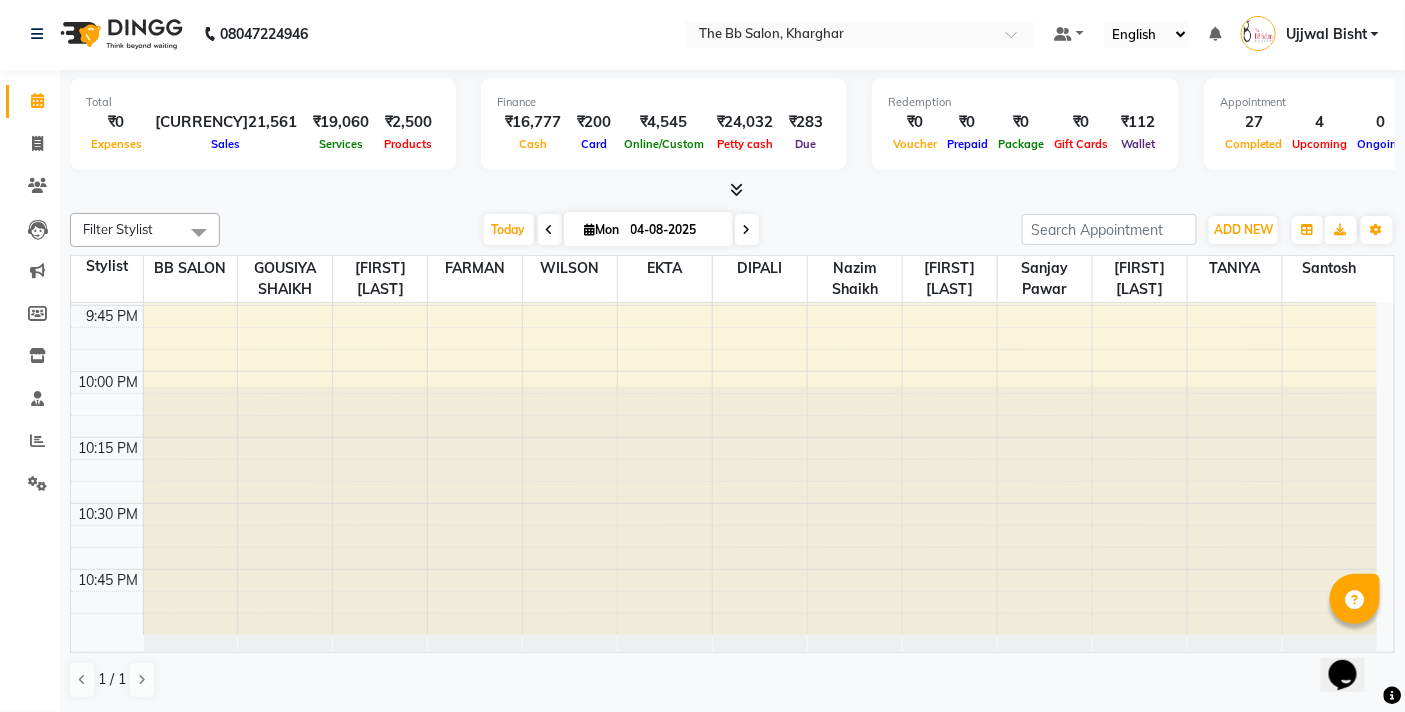 scroll, scrollTop: 1, scrollLeft: 0, axis: vertical 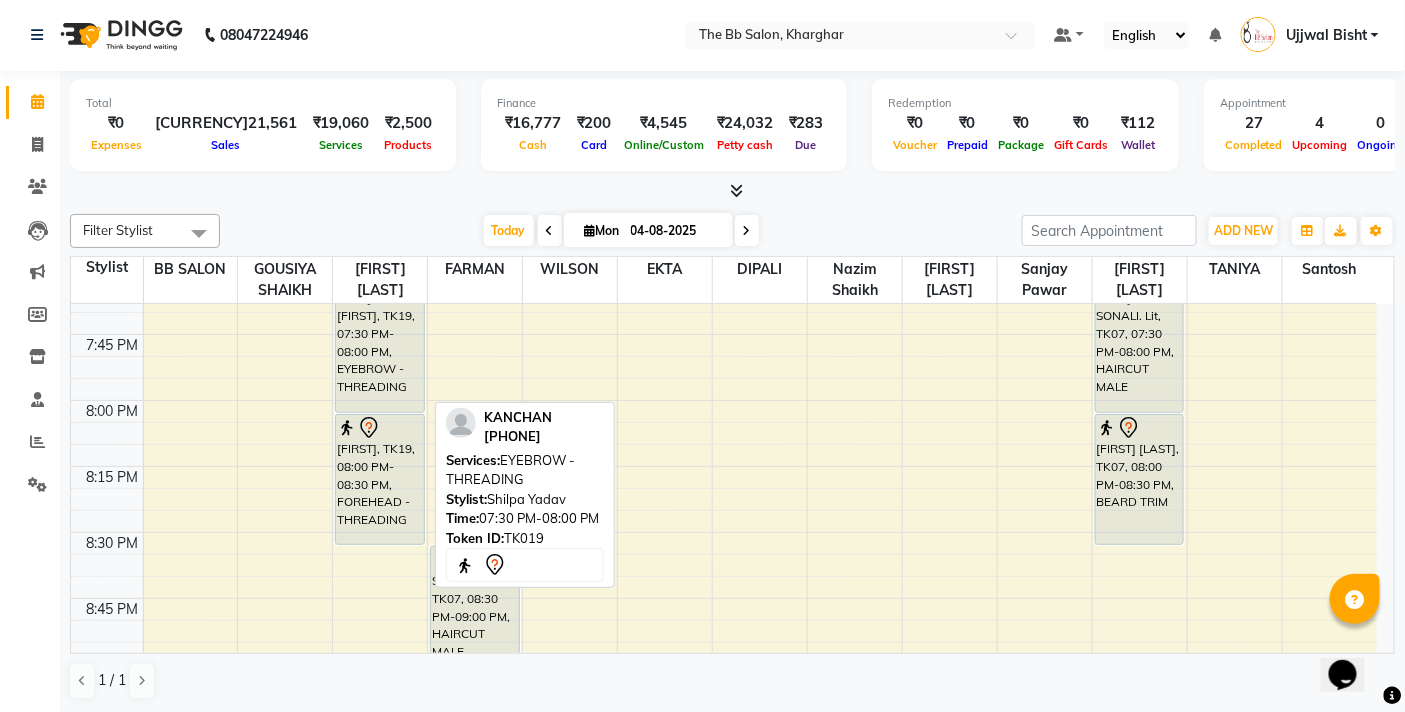 click on "KANCHAN, TK19, 07:30 PM-08:00 PM, EYEBROW - THREADING" at bounding box center [380, 347] 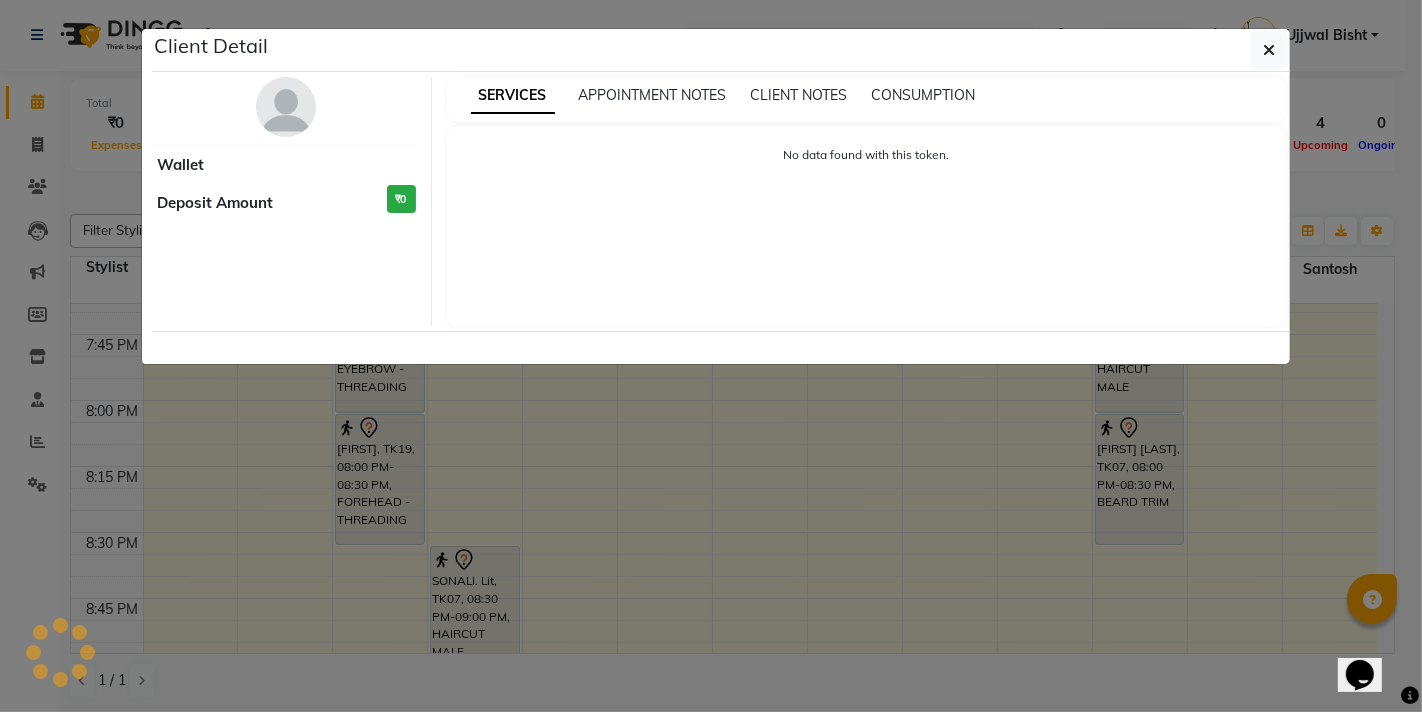 select on "7" 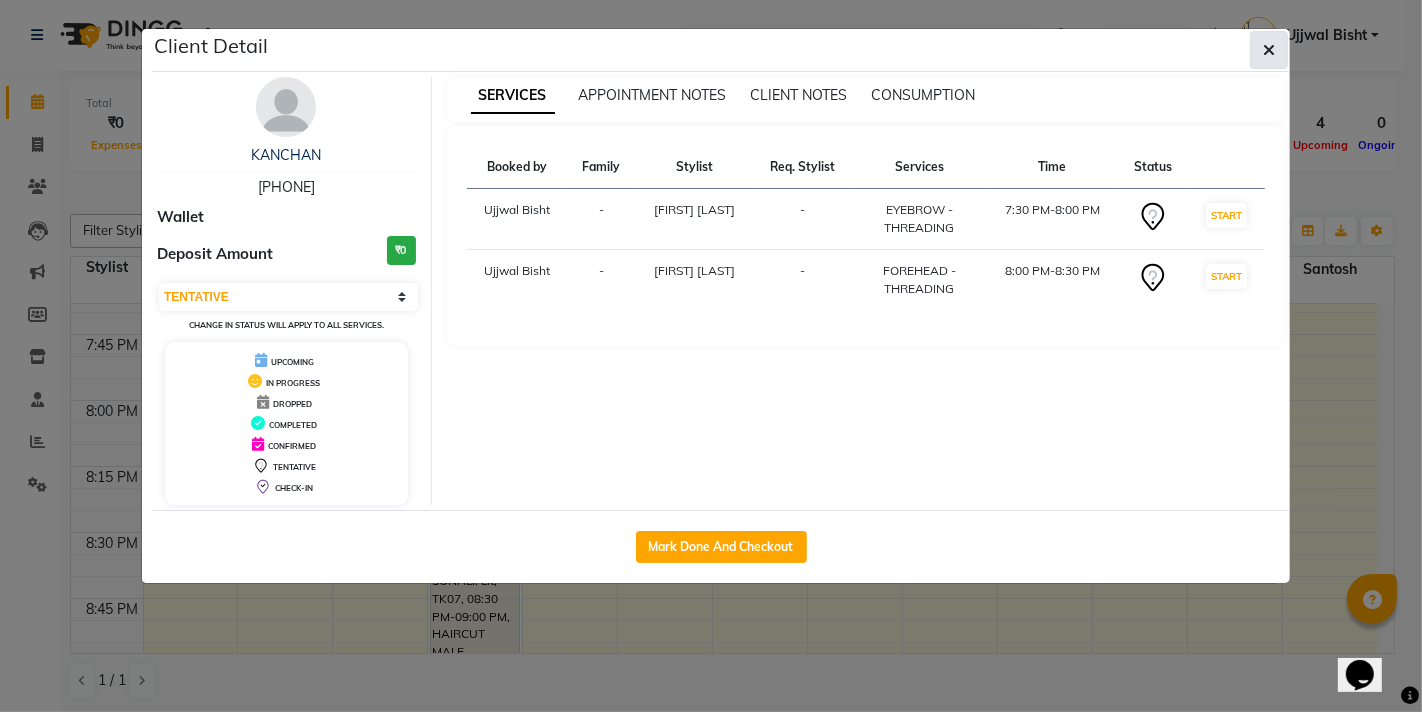 click 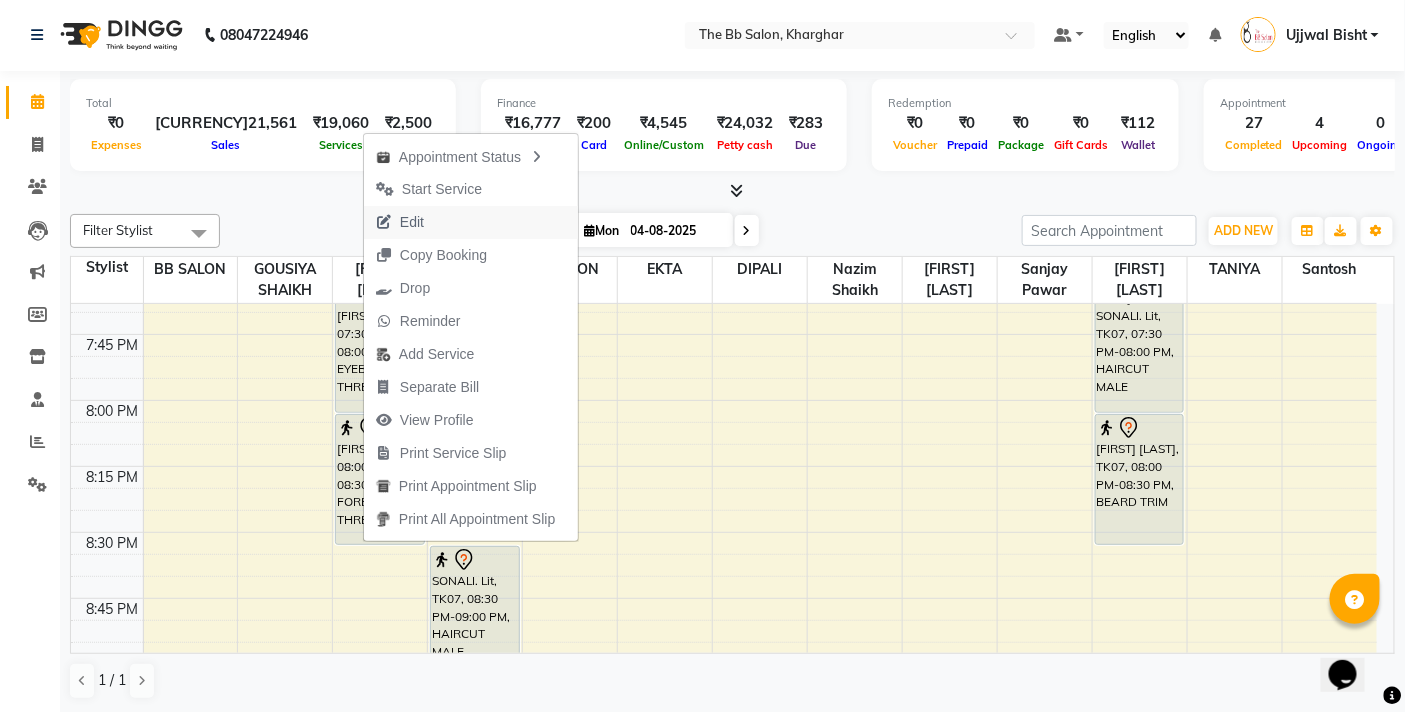 click on "Edit" at bounding box center (412, 222) 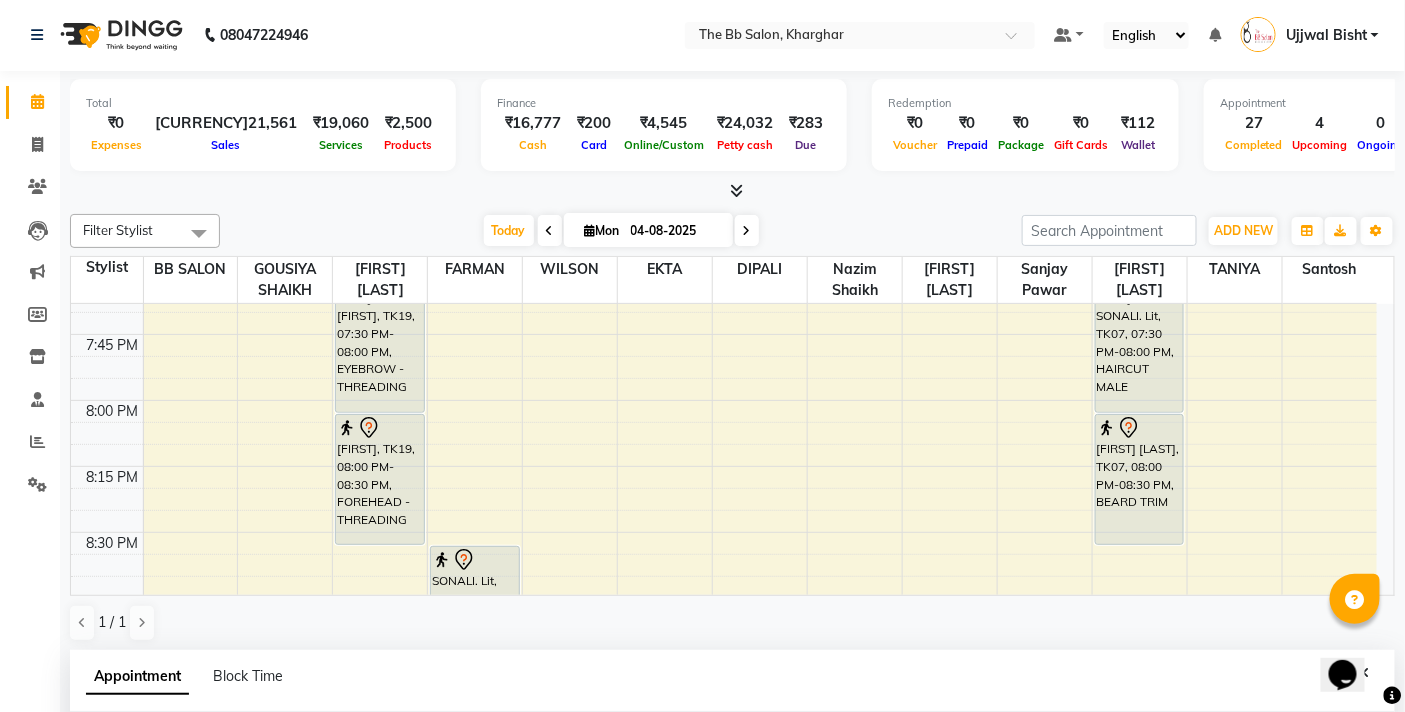 type on "04-08-2025" 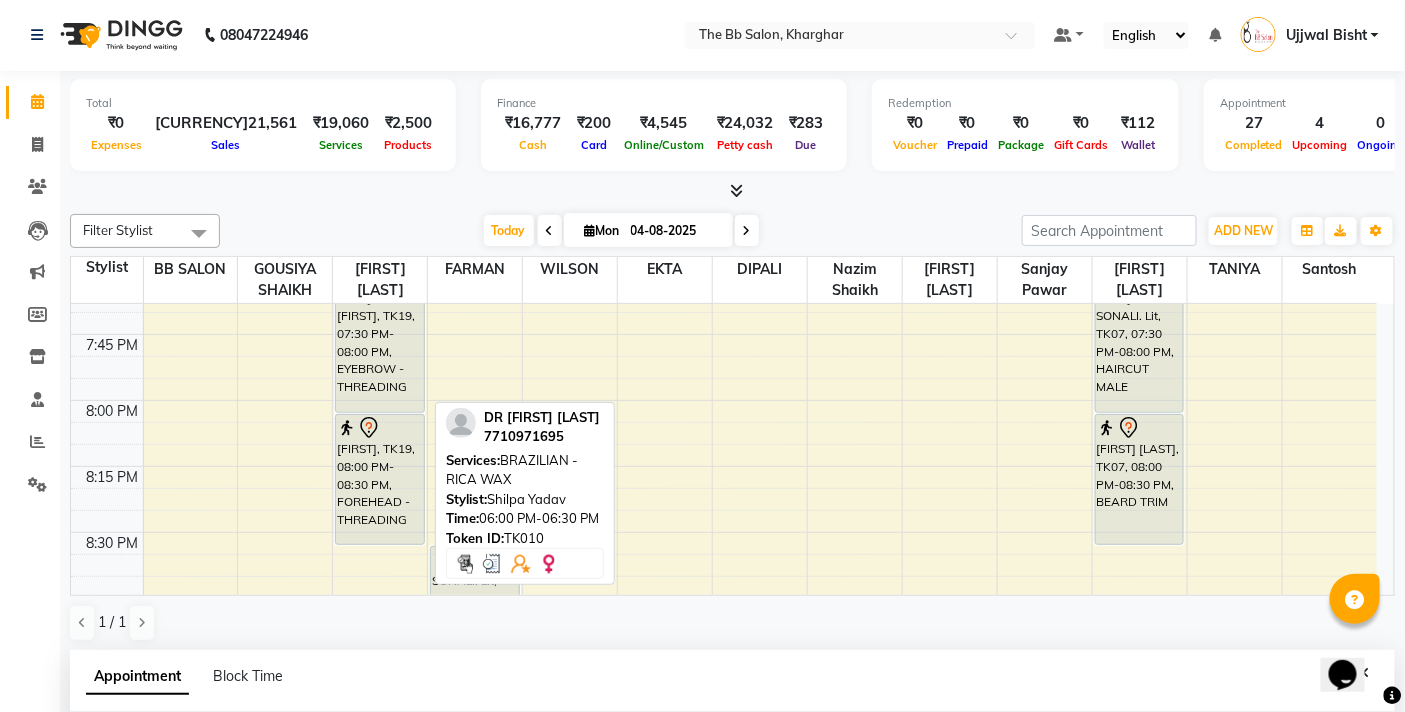 select on "1170" 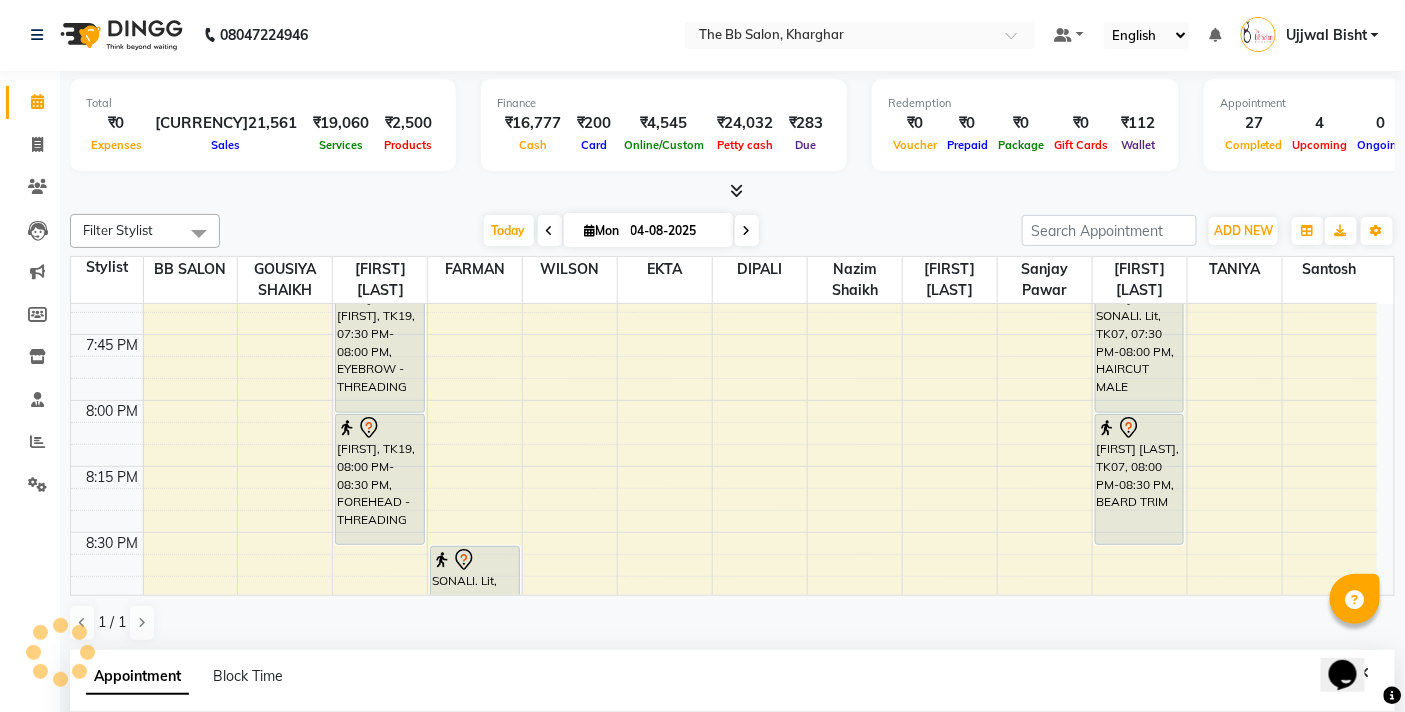 scroll, scrollTop: 392, scrollLeft: 0, axis: vertical 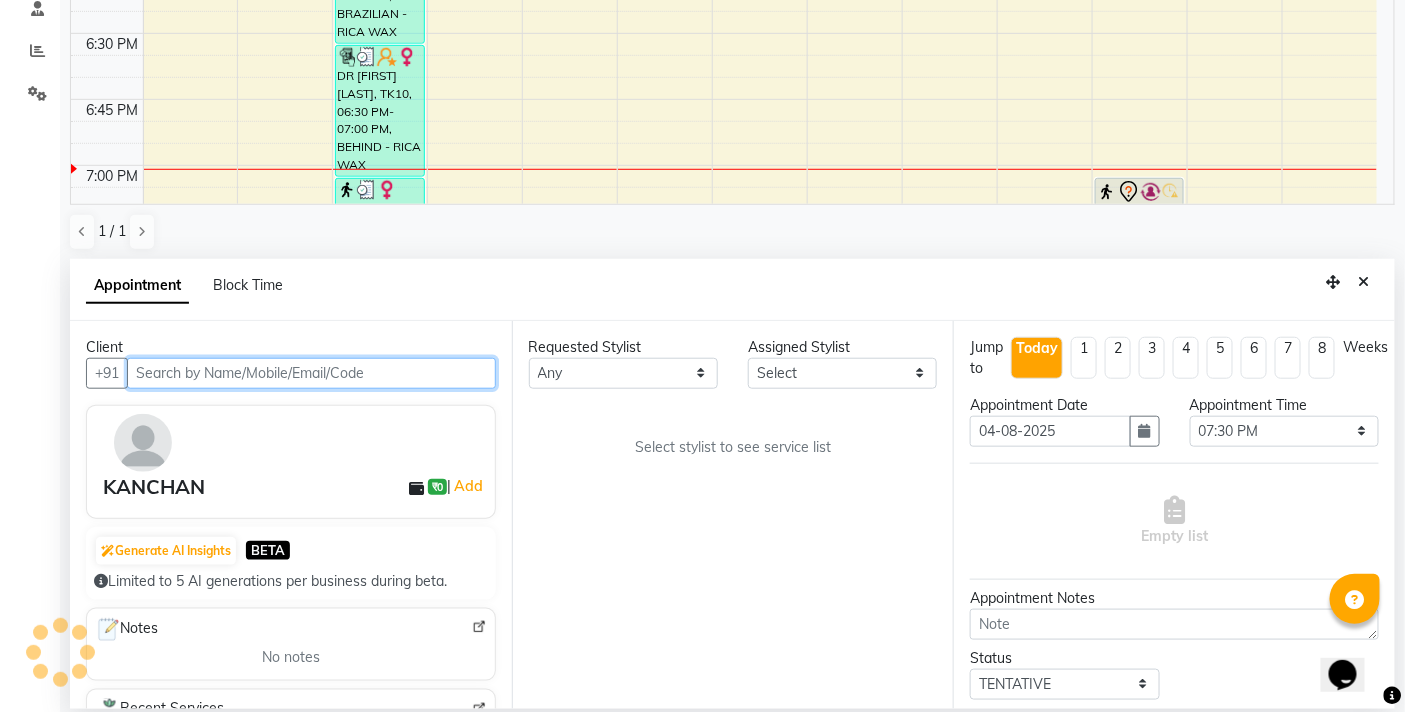 select on "83516" 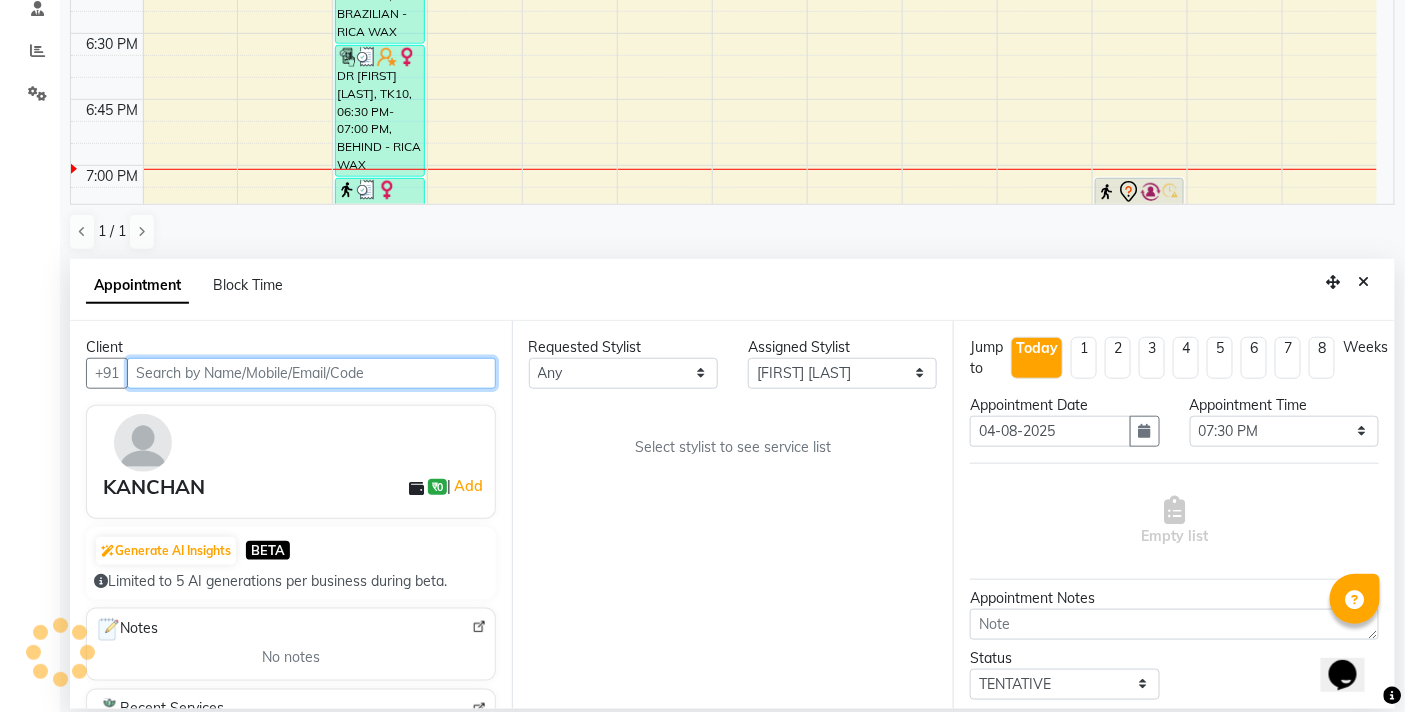select on "3065" 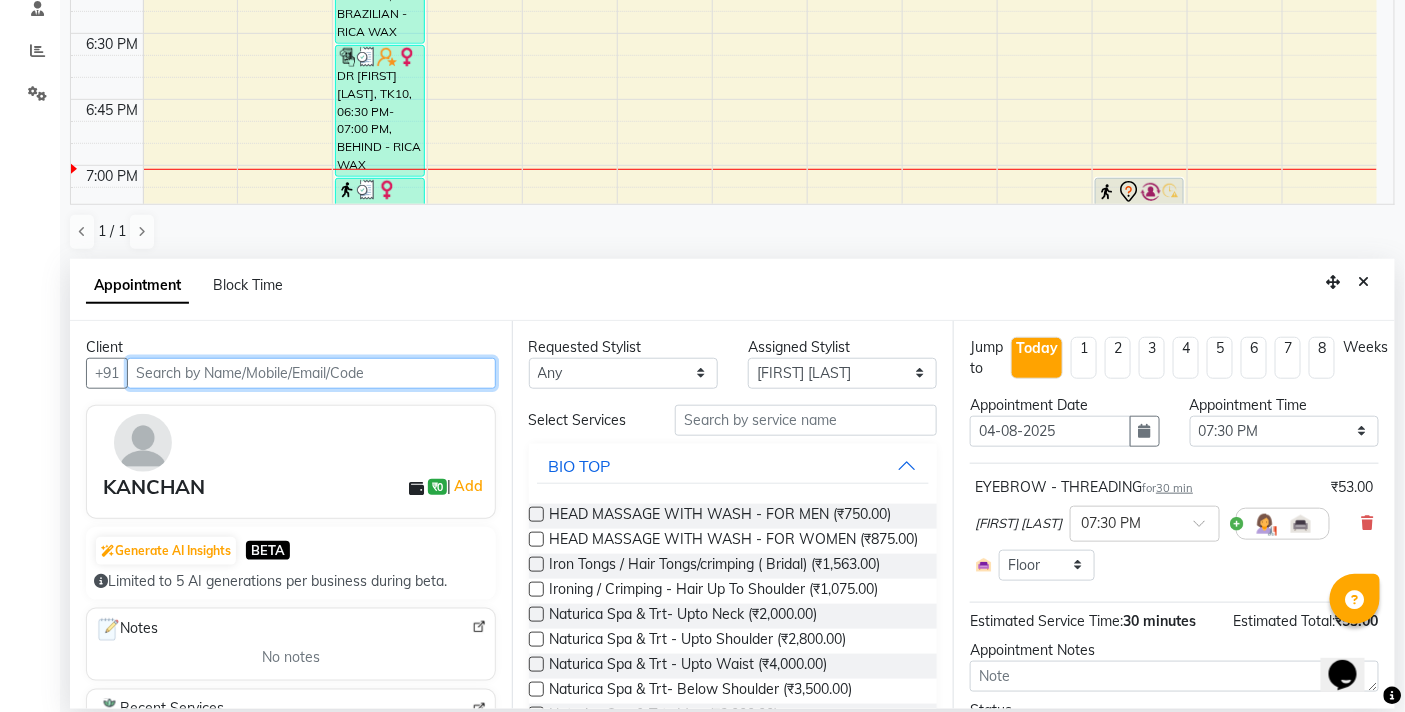 select on "3065" 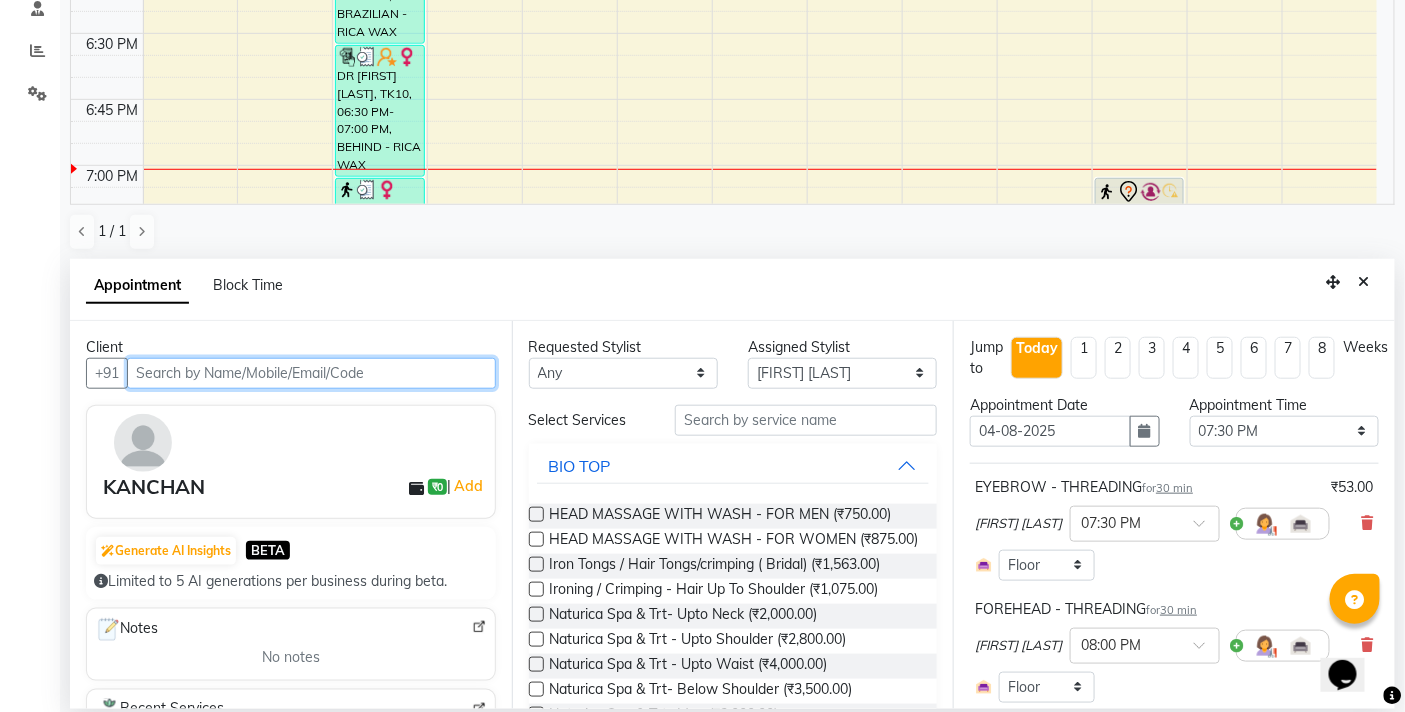 click at bounding box center (311, 373) 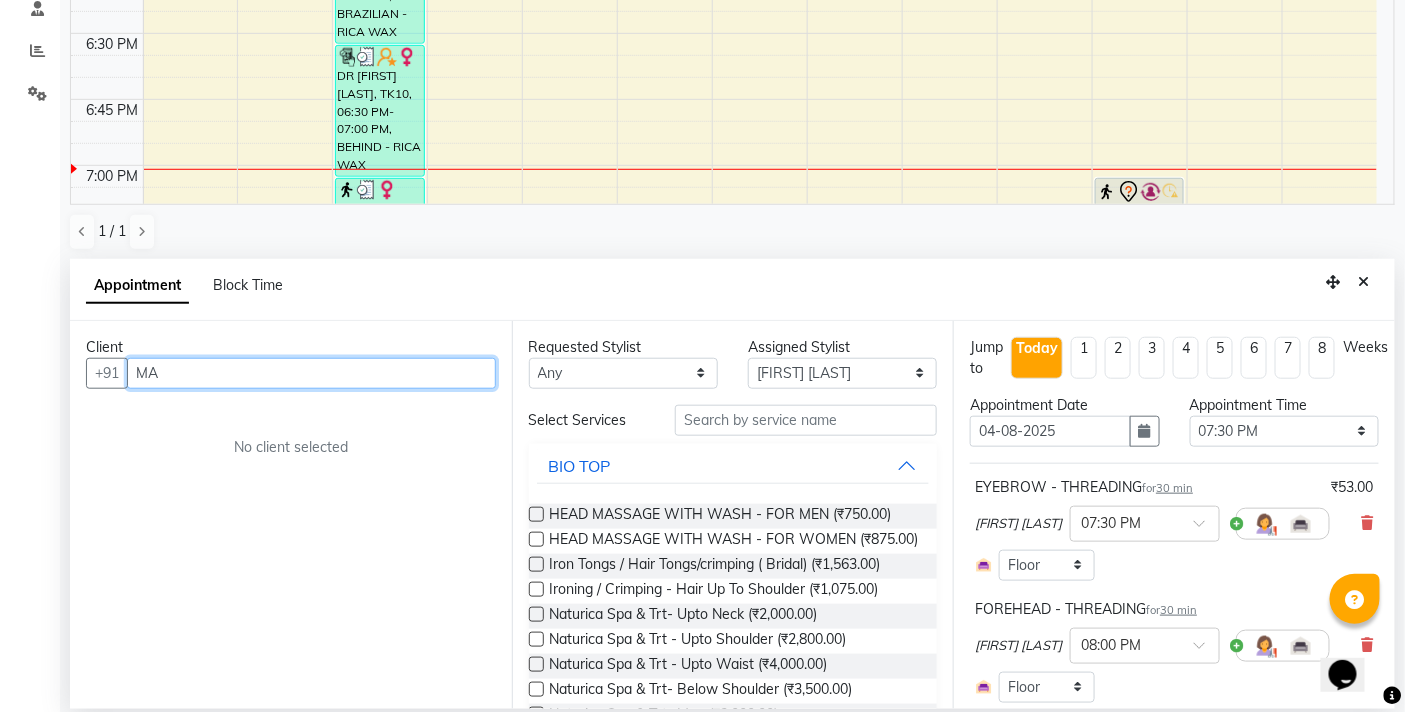 type on "M" 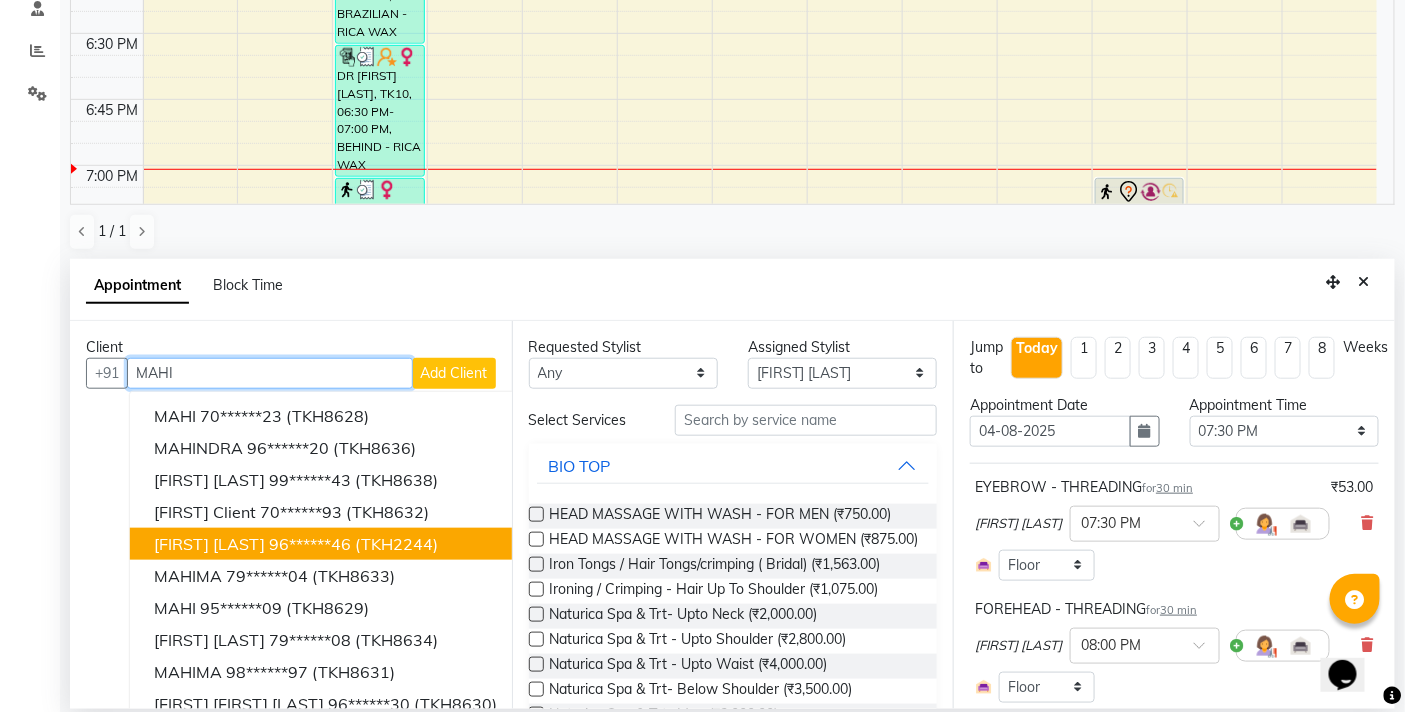 drag, startPoint x: 271, startPoint y: 534, endPoint x: 327, endPoint y: 528, distance: 56.32051 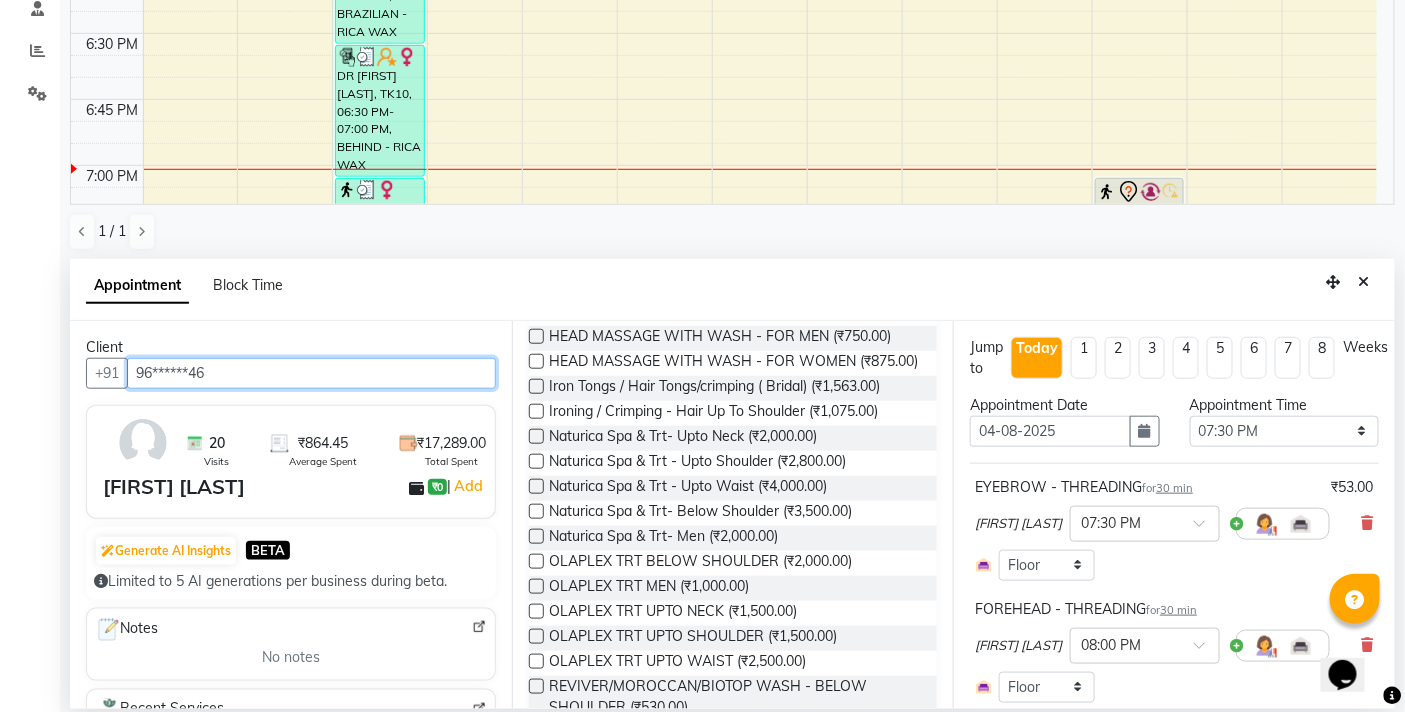 scroll, scrollTop: 555, scrollLeft: 0, axis: vertical 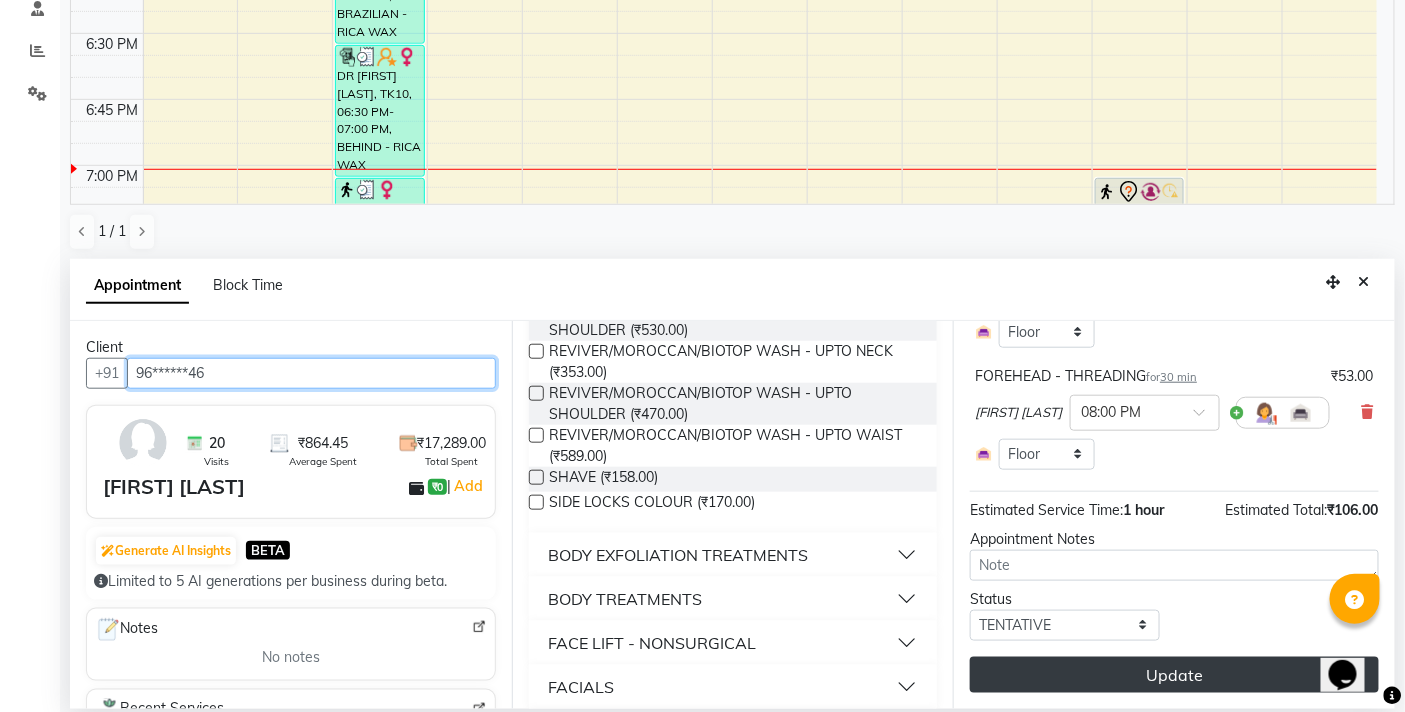 type on "96******46" 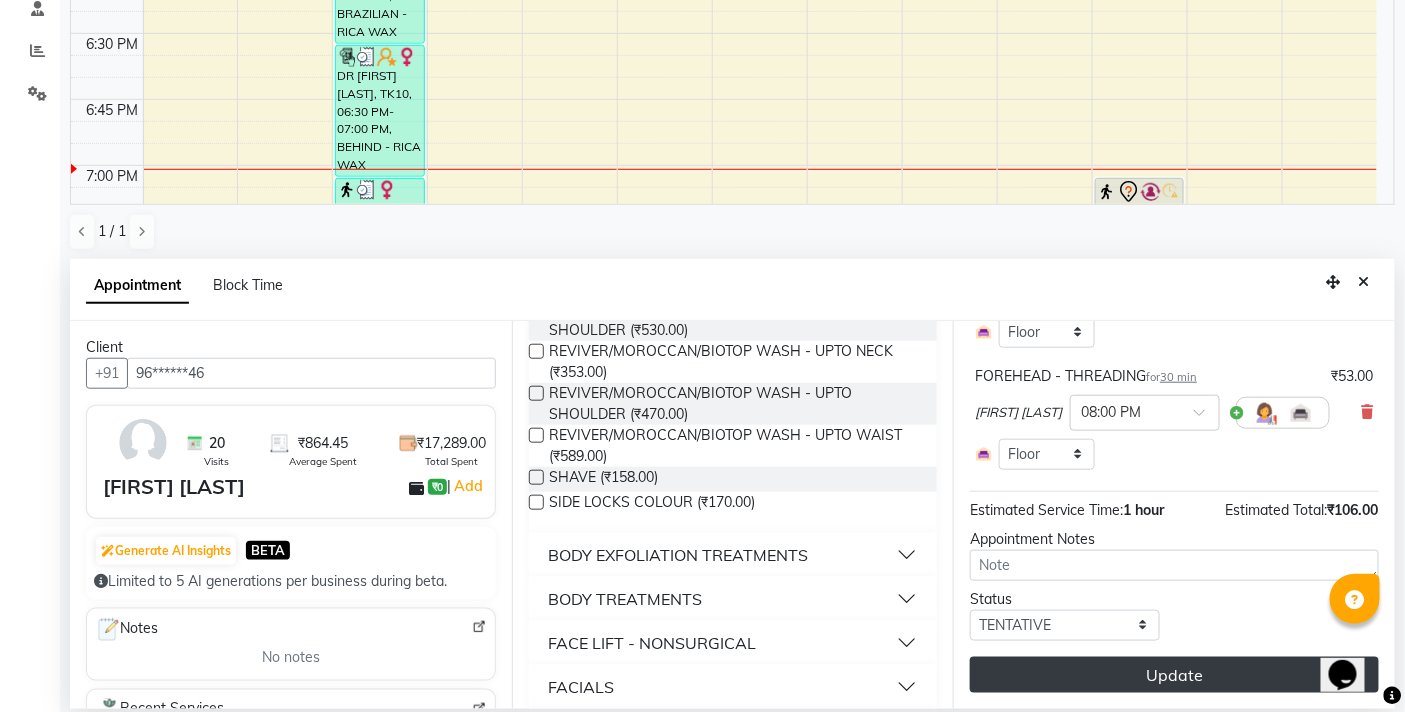 click on "Update" at bounding box center (1174, 675) 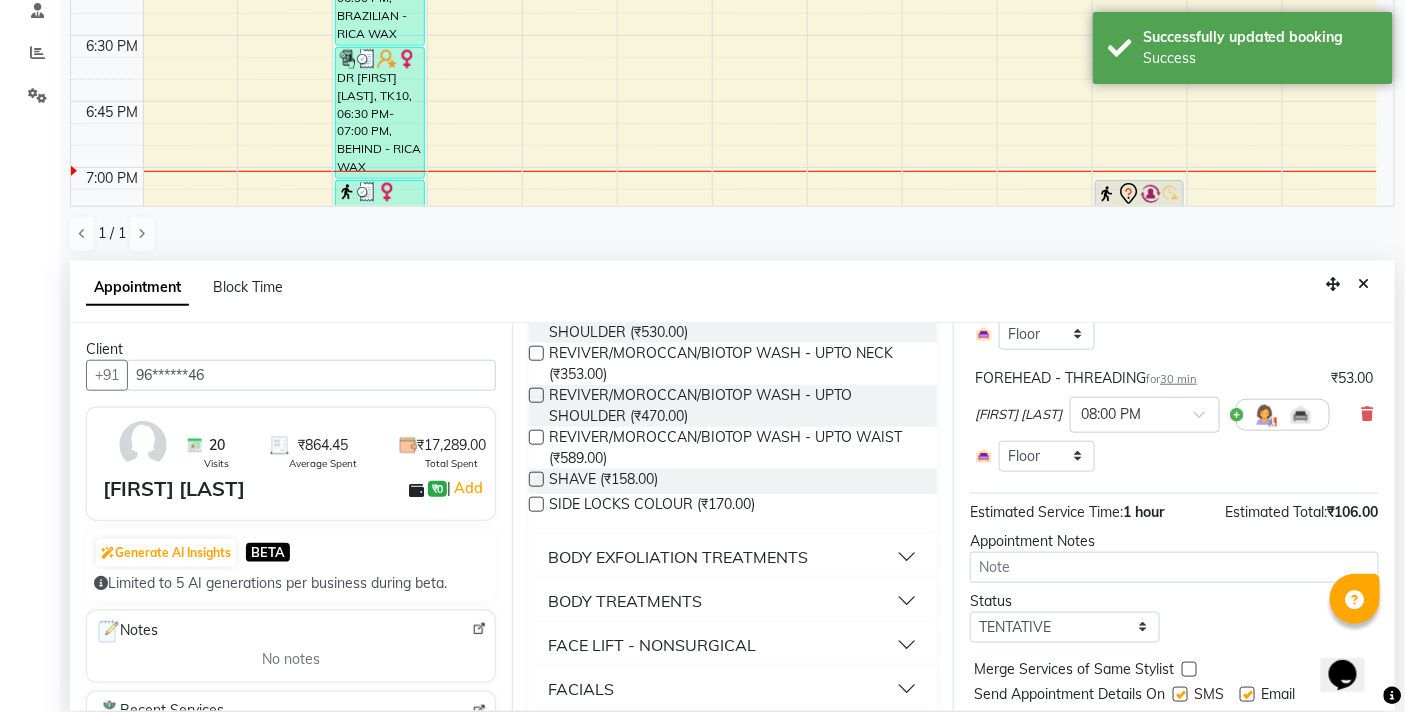 scroll, scrollTop: 0, scrollLeft: 0, axis: both 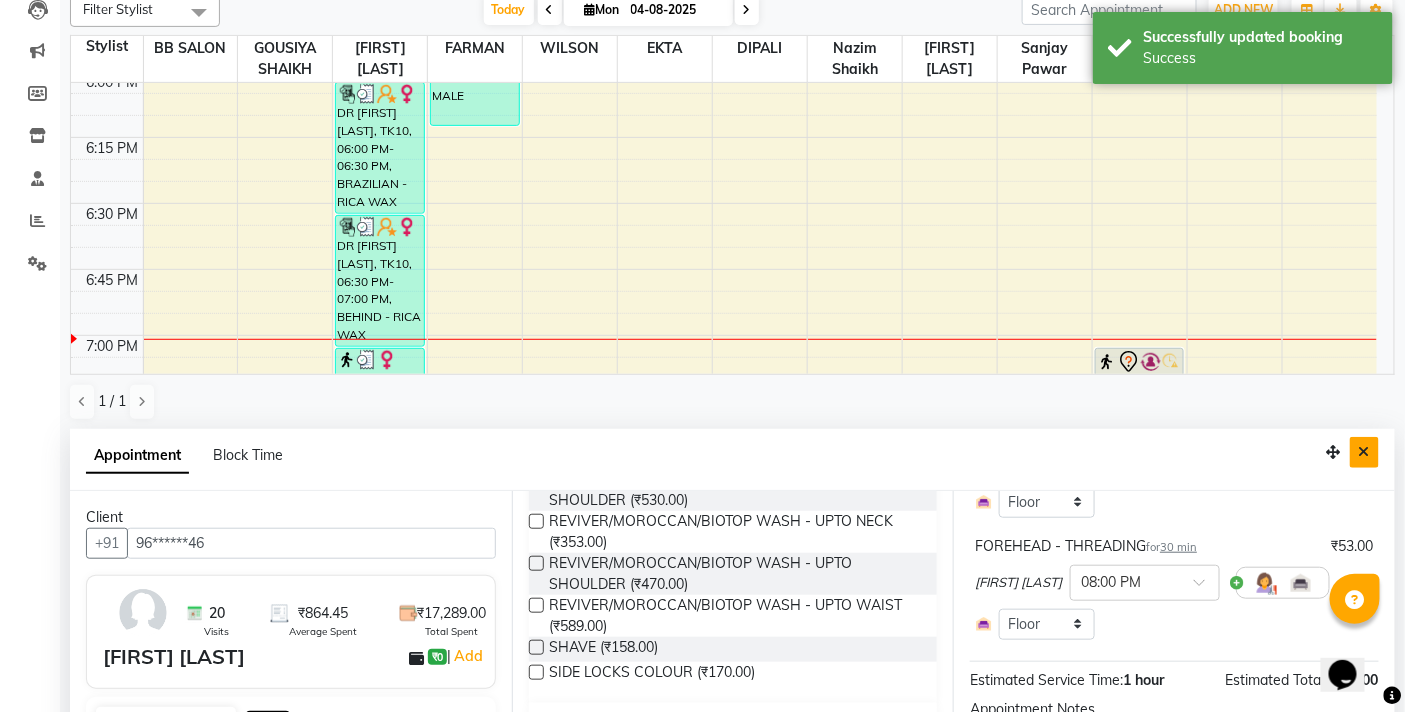 click at bounding box center [1364, 452] 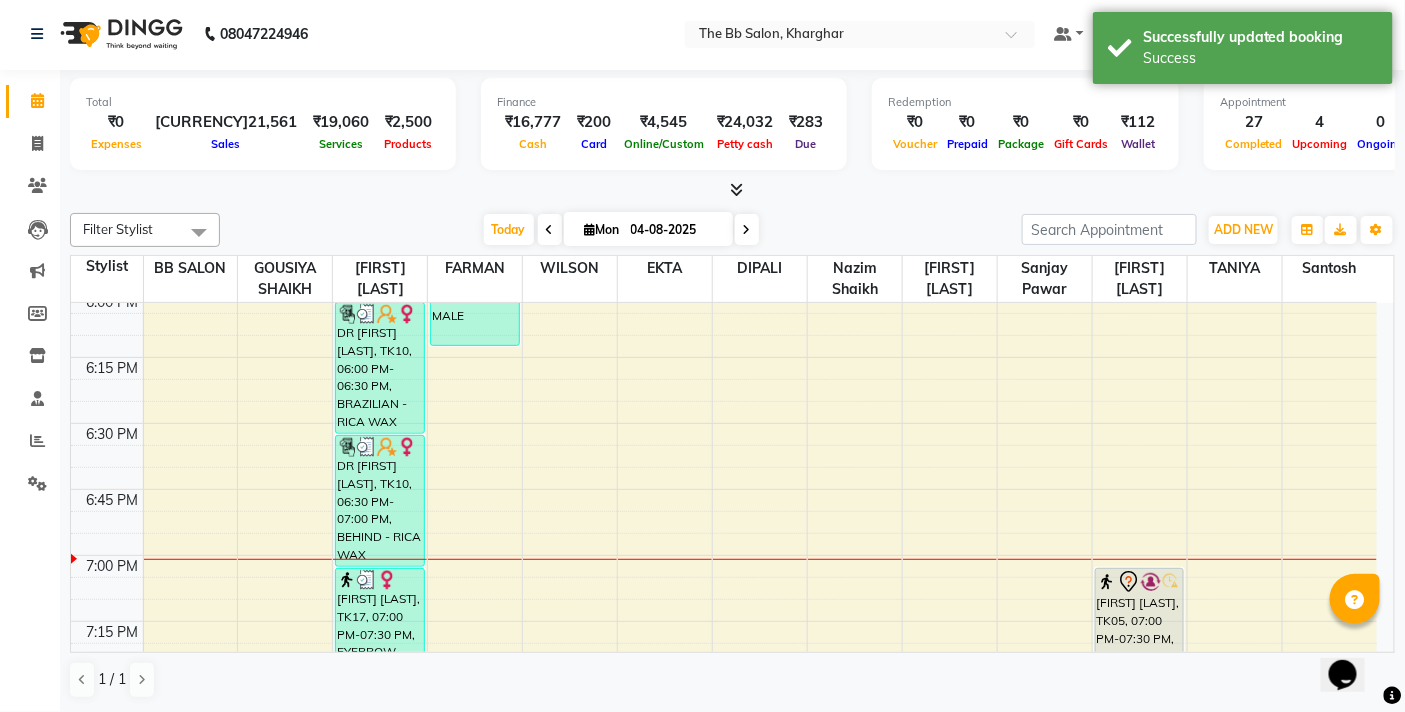 scroll, scrollTop: 1, scrollLeft: 0, axis: vertical 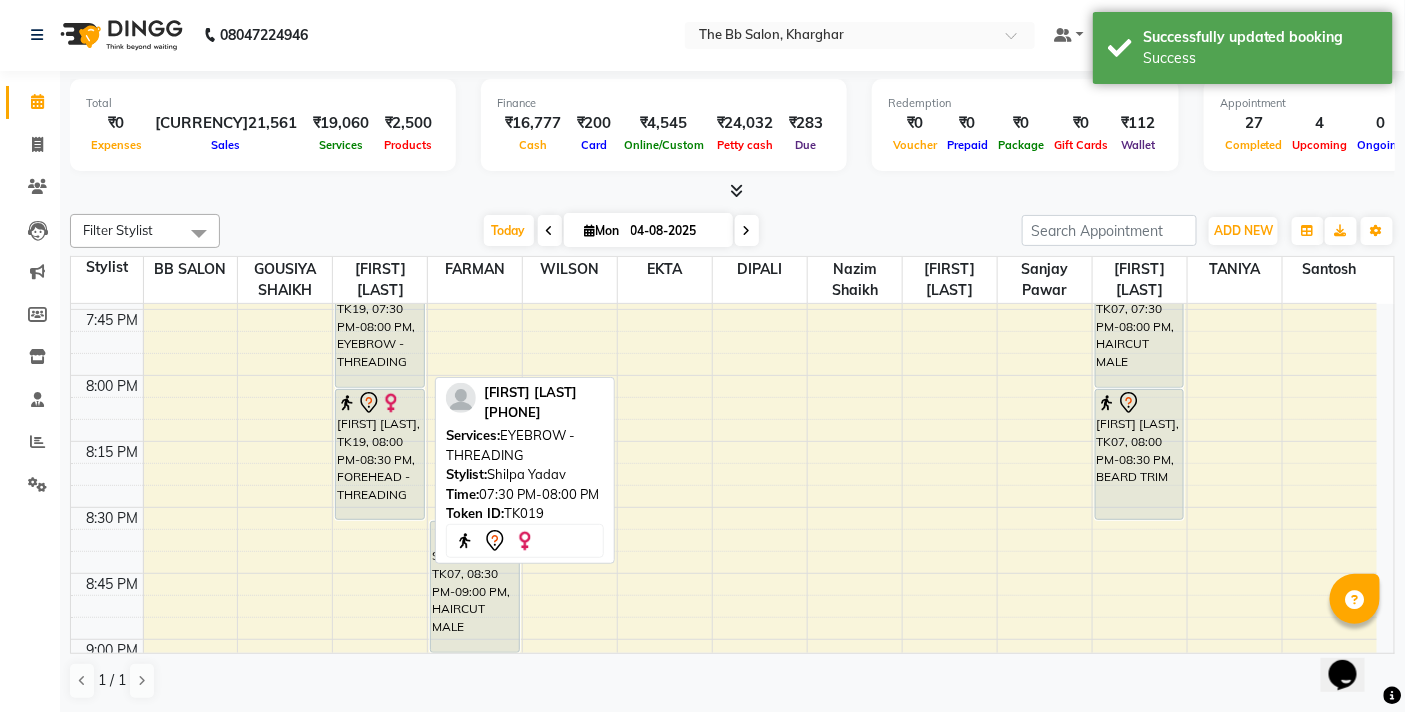 click on "[FIRST] [LAST], TK19, 07:30 PM-08:00 PM, EYEBROW - THREADING" at bounding box center (380, 322) 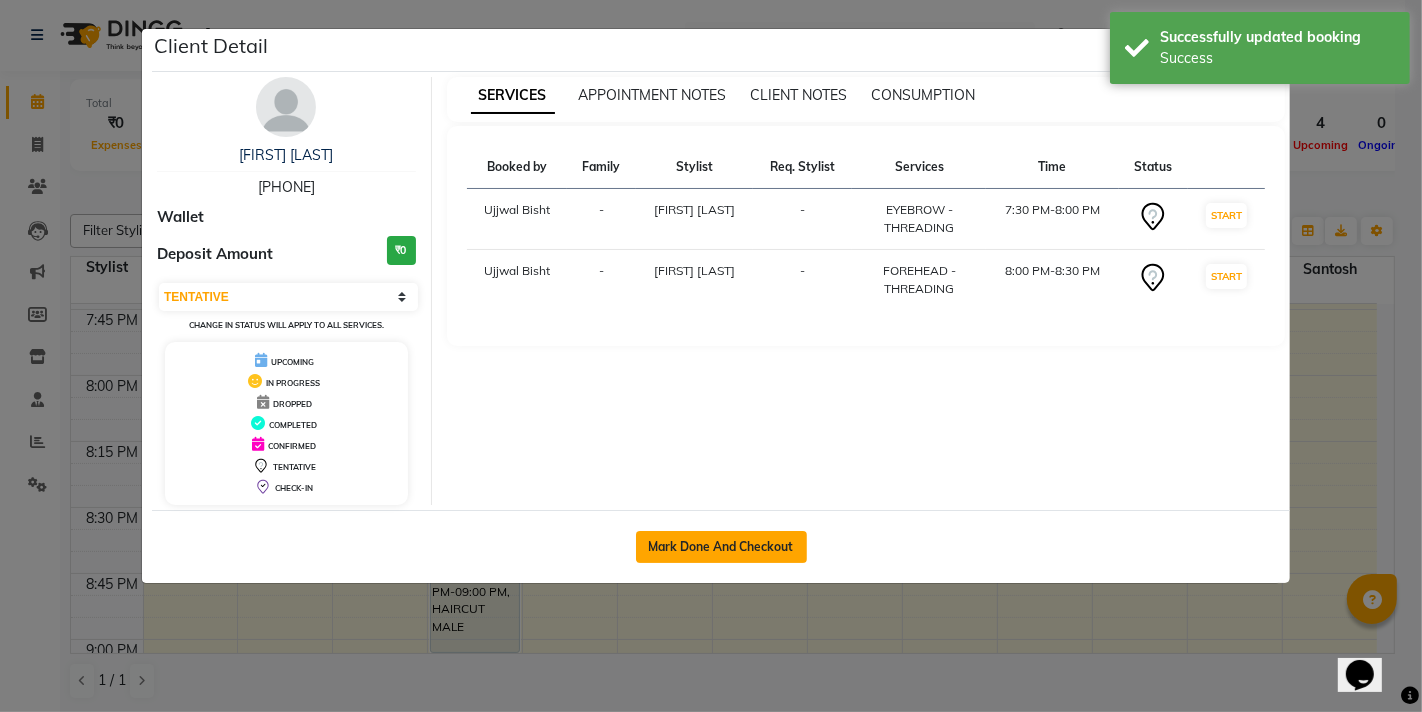click on "Mark Done And Checkout" 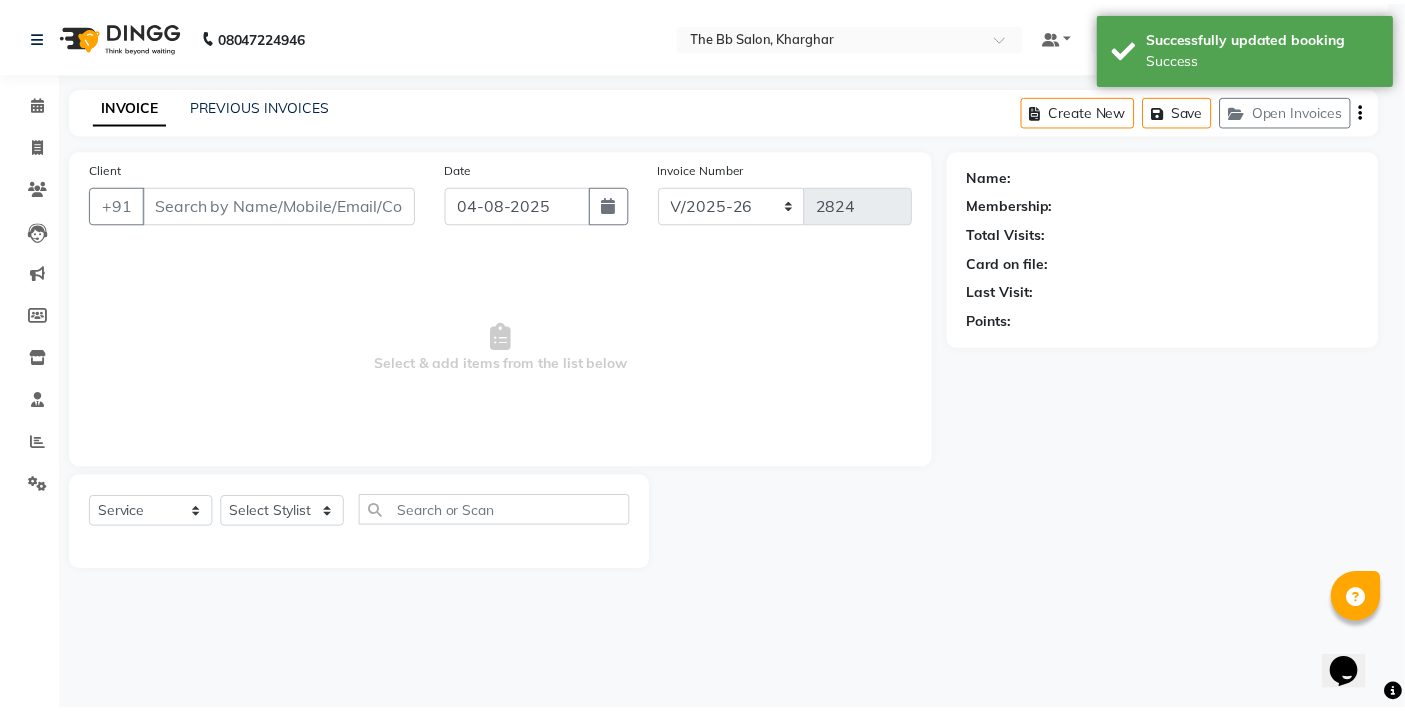 scroll, scrollTop: 0, scrollLeft: 0, axis: both 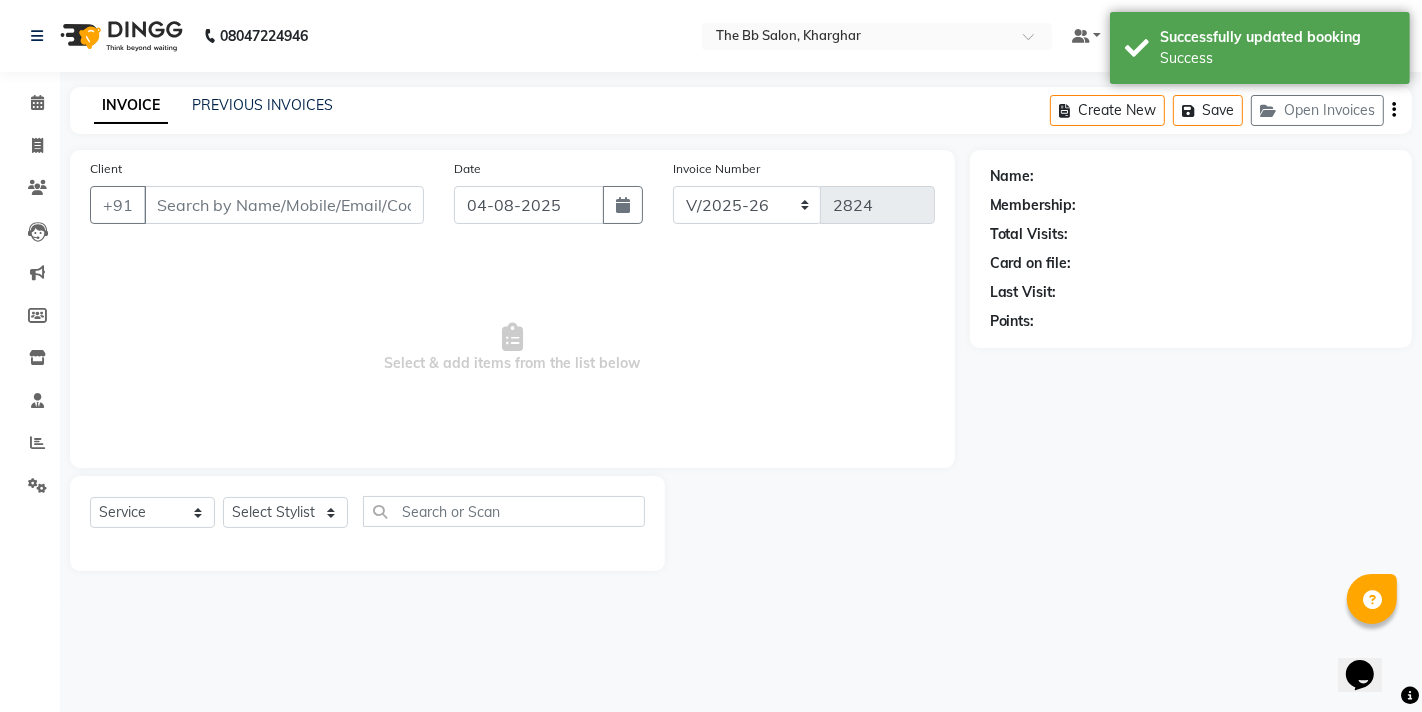 type on "96******46" 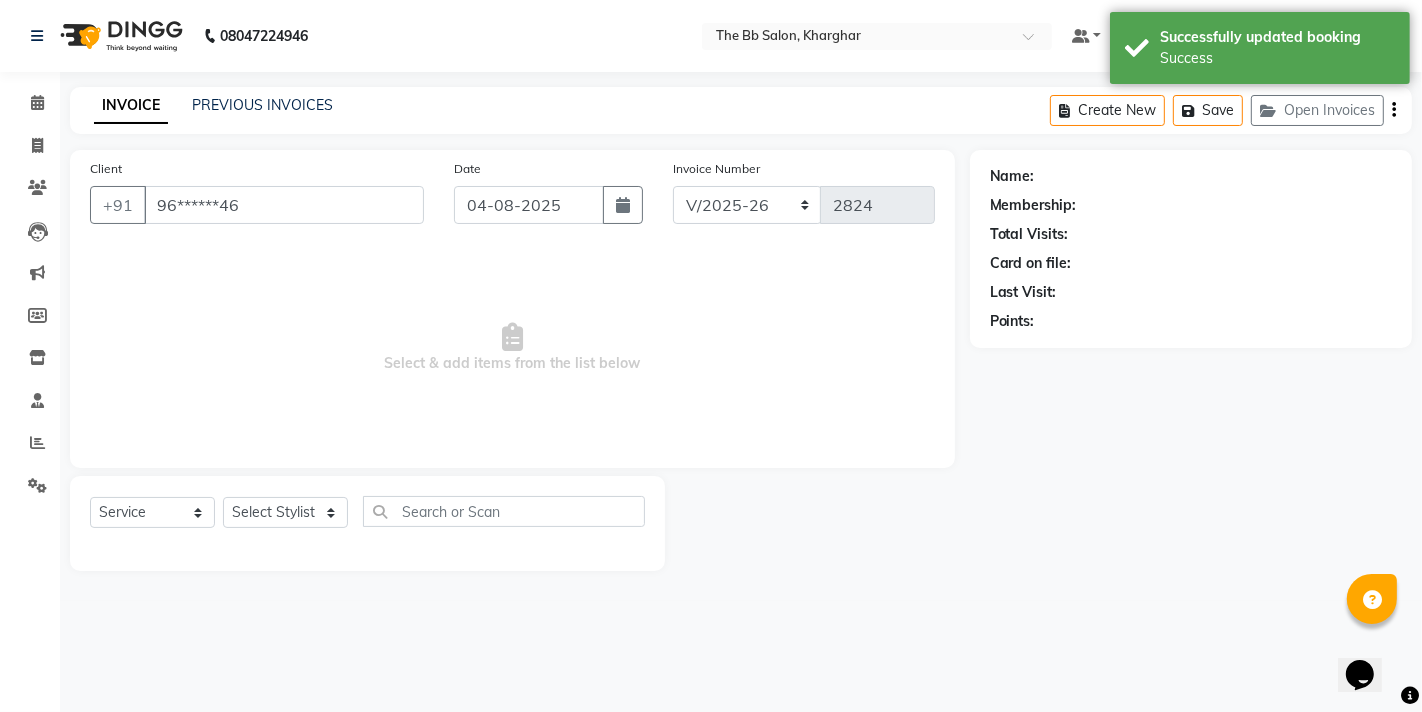 select on "83516" 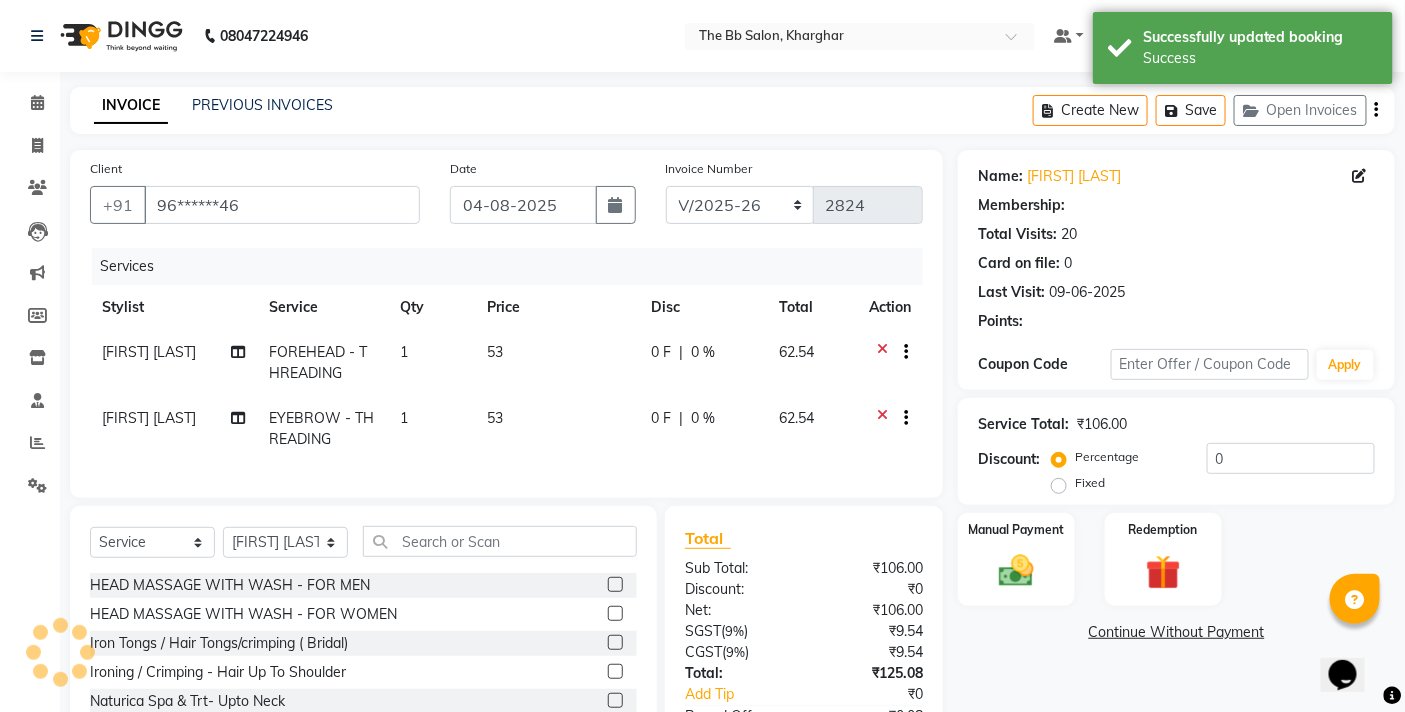 select on "1: Object" 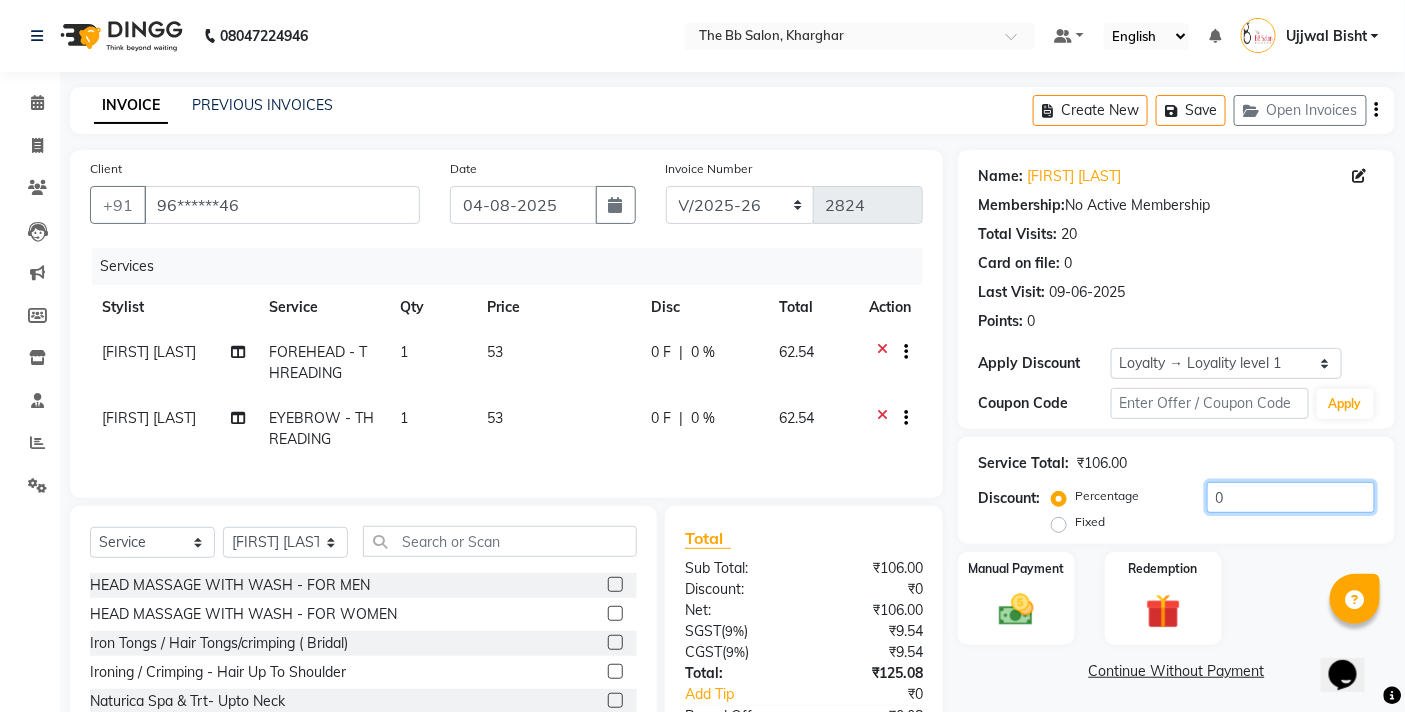 click on "0" 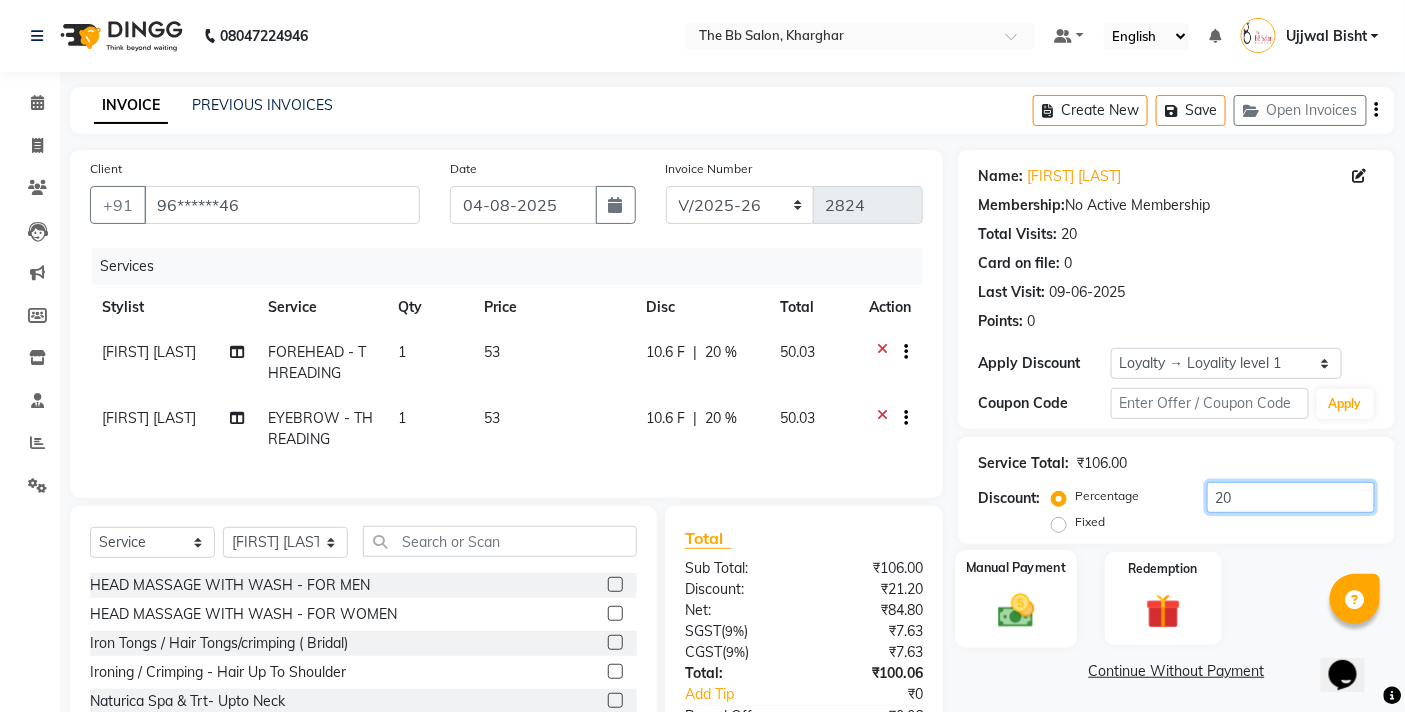 scroll, scrollTop: 155, scrollLeft: 0, axis: vertical 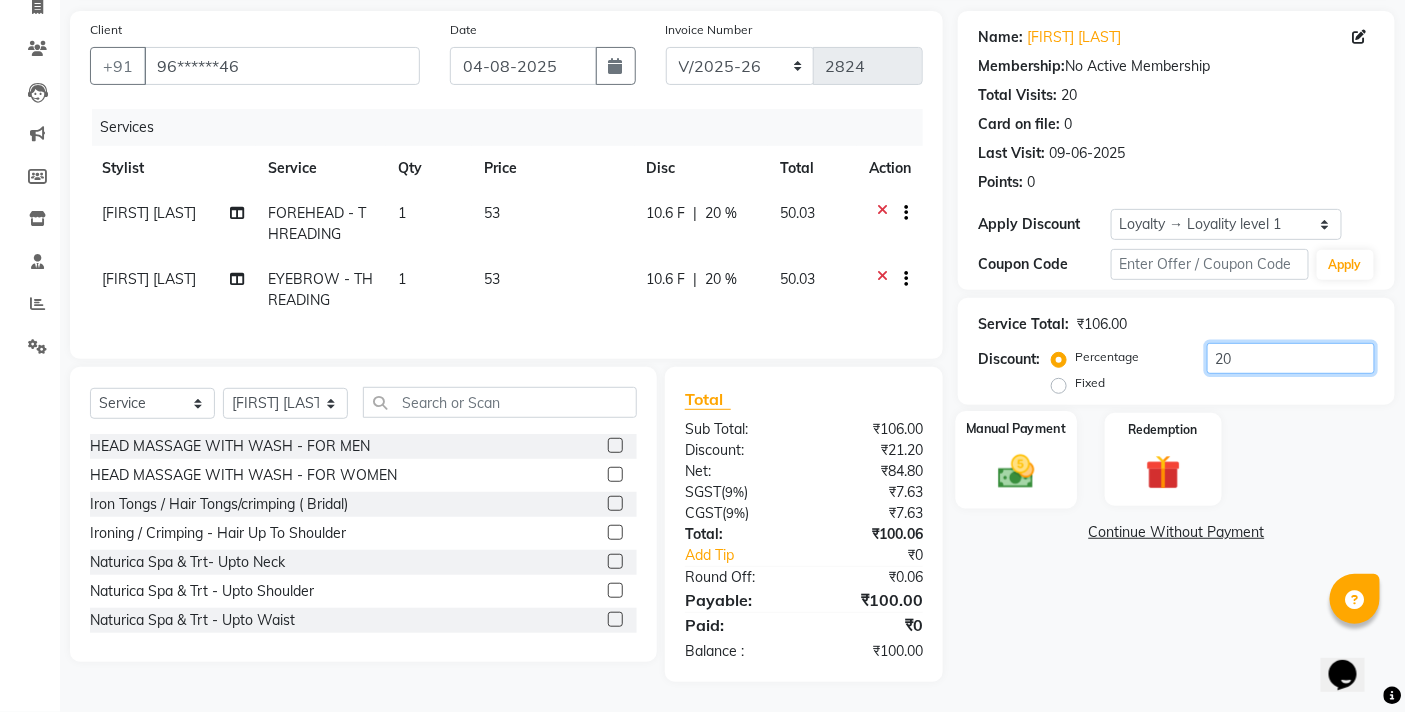 type on "20" 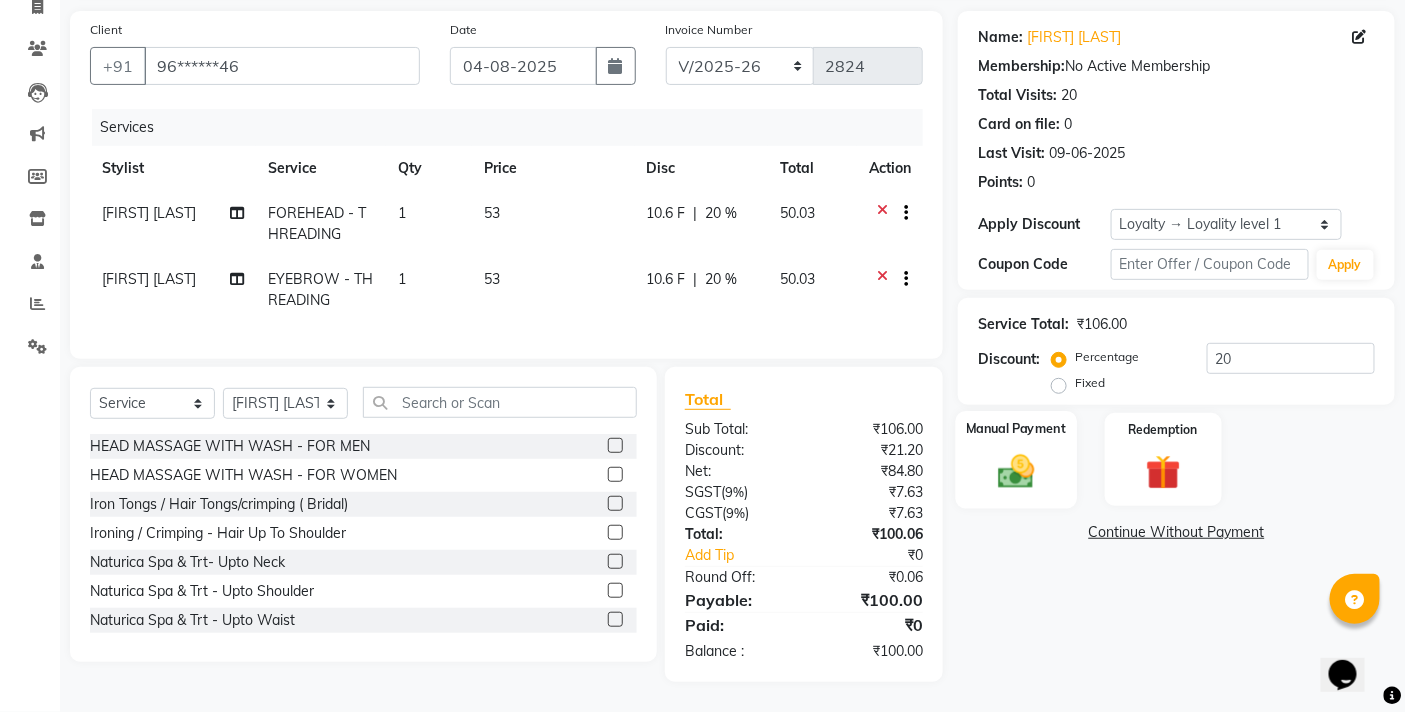 click 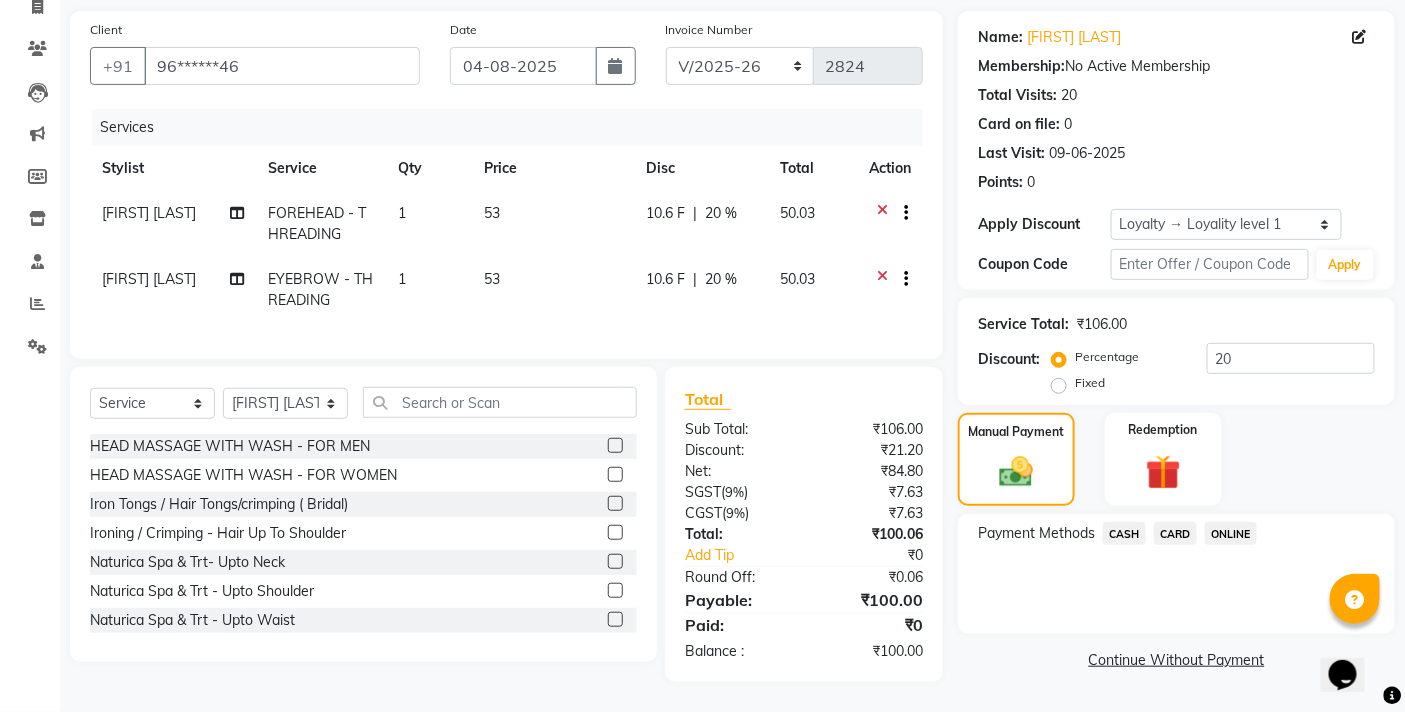 click on "ONLINE" 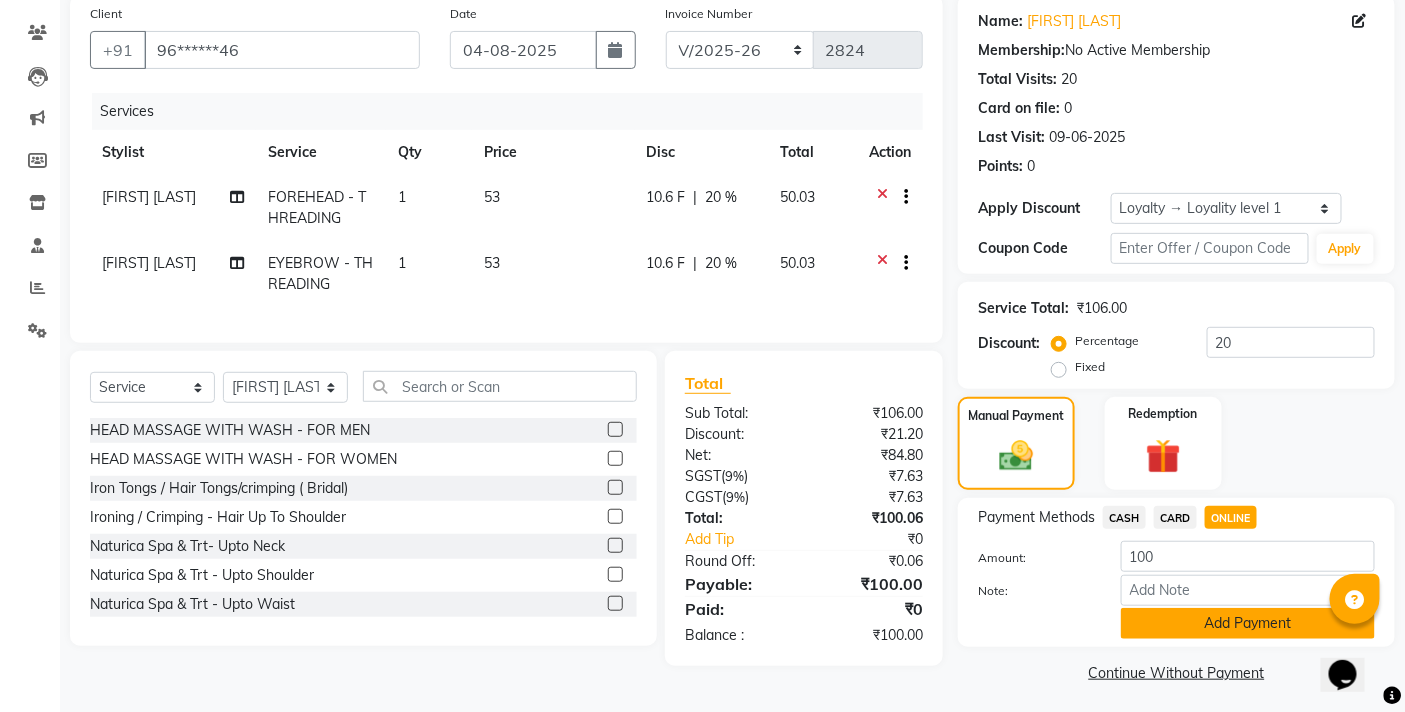 click on "Add Payment" 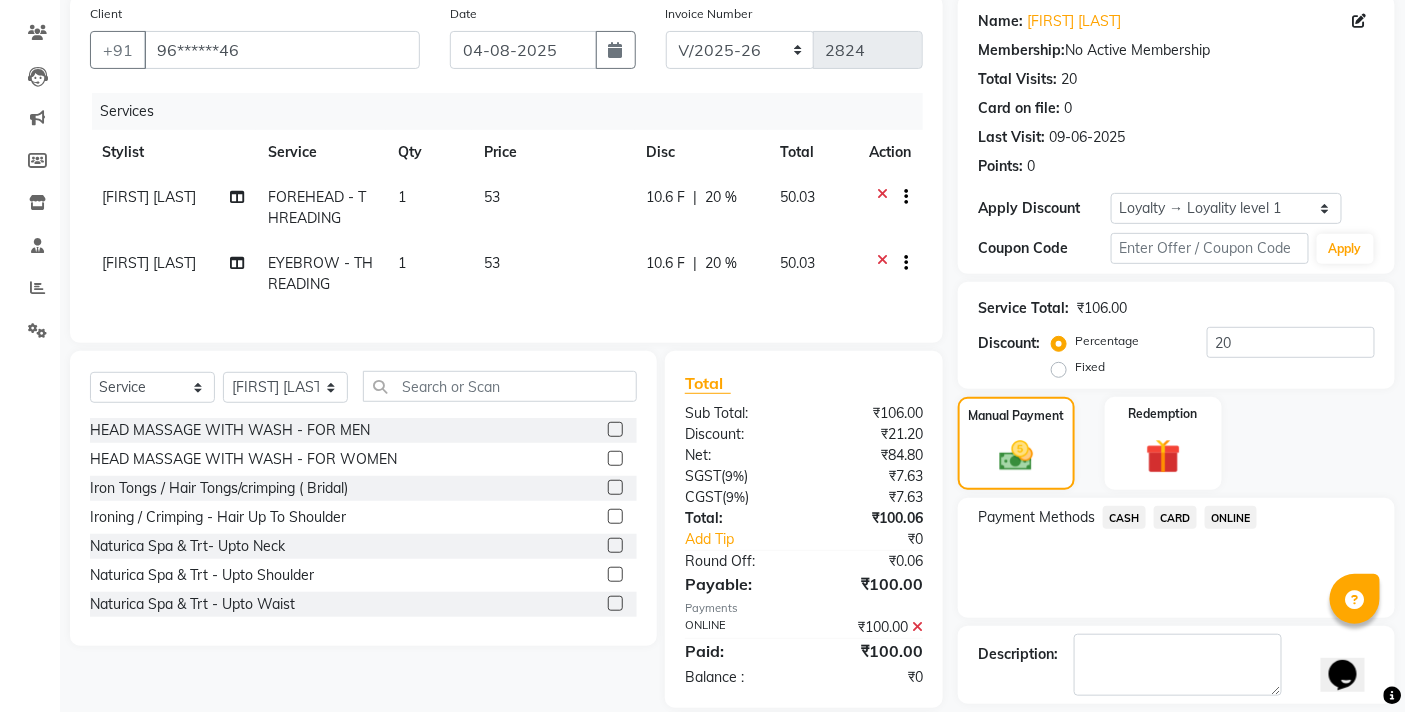 scroll, scrollTop: 296, scrollLeft: 0, axis: vertical 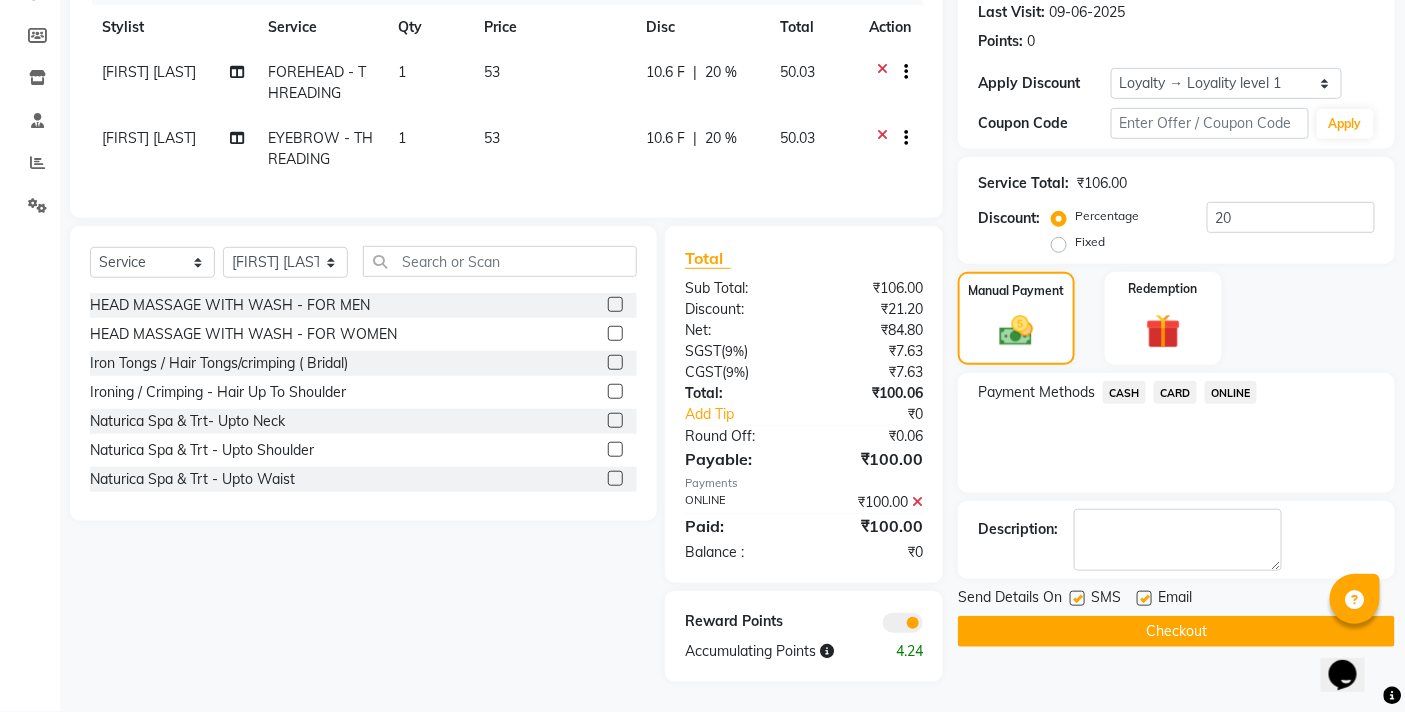 click on "Name: Mahi Narang Membership:  No Active Membership  Total Visits:  20 Card on file:  0 Last Visit:   09-06-2025 Points:   0  Apply Discount Select  Loyalty → Loyality level 1  Coupon Code Apply Service Total:  ₹106.00  Discount:  Percentage   Fixed  20 Manual Payment Redemption Payment Methods  CASH   CARD   ONLINE  Description:                  Send Details On SMS Email  Checkout" 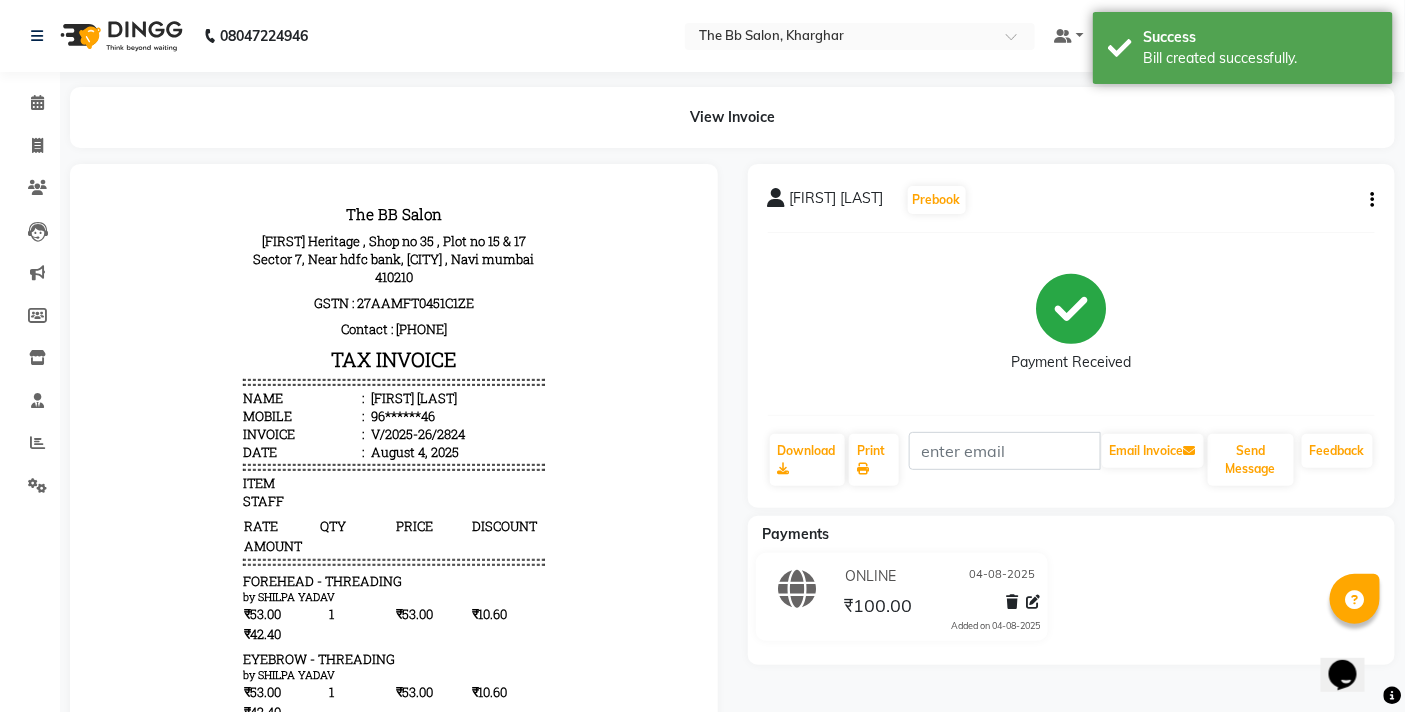 scroll, scrollTop: 0, scrollLeft: 0, axis: both 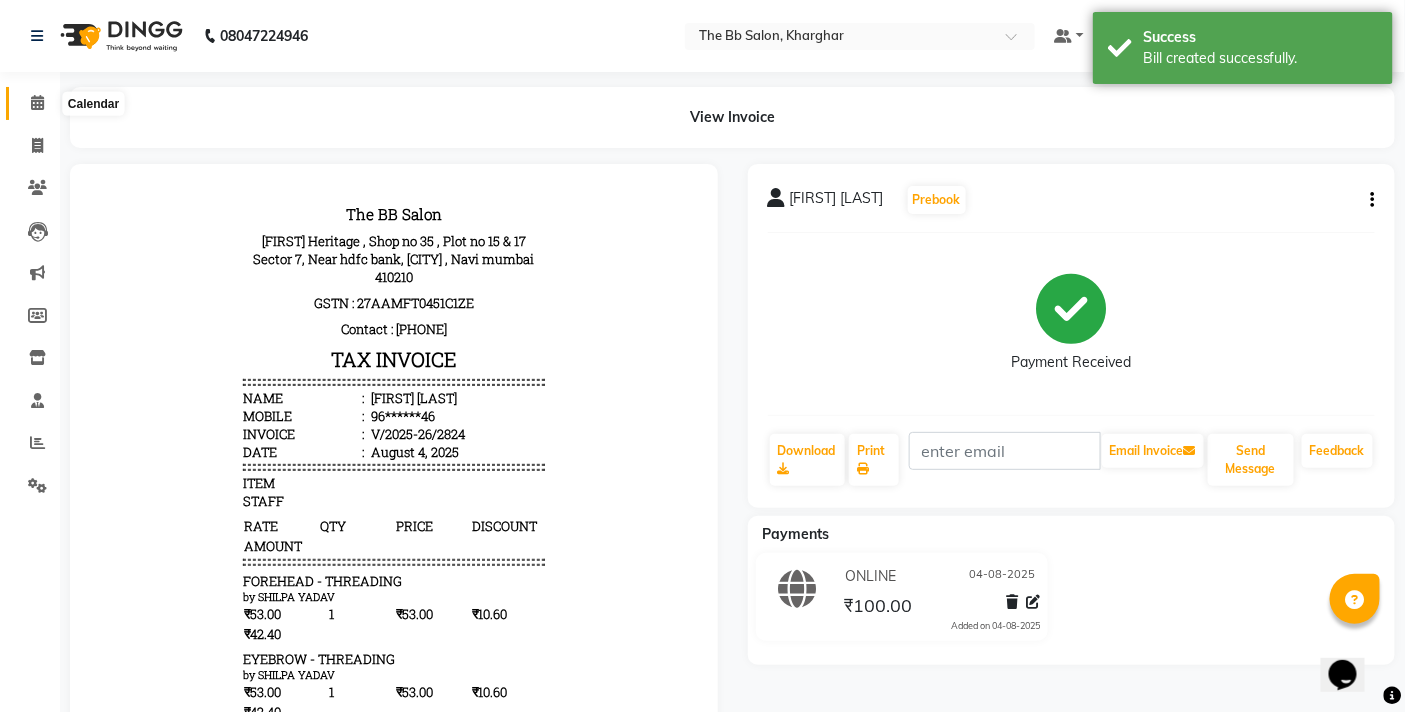 click 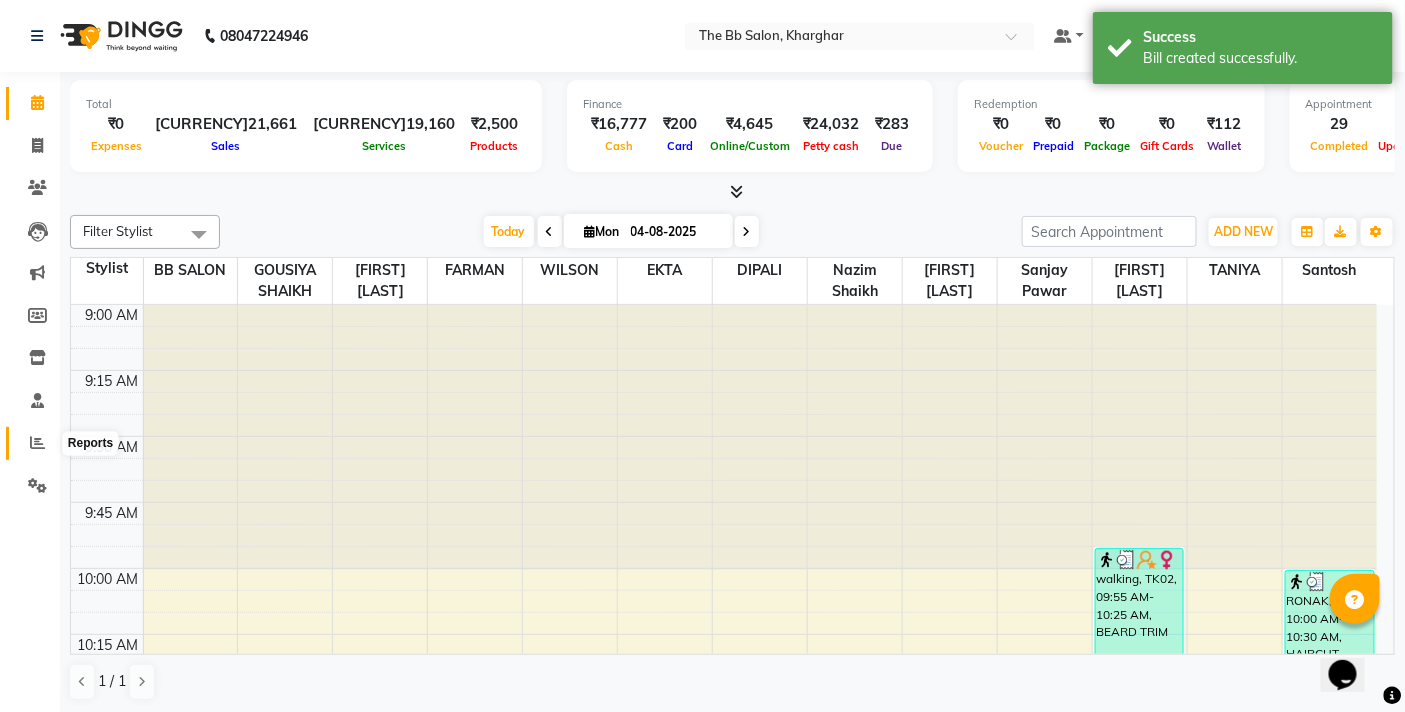 click 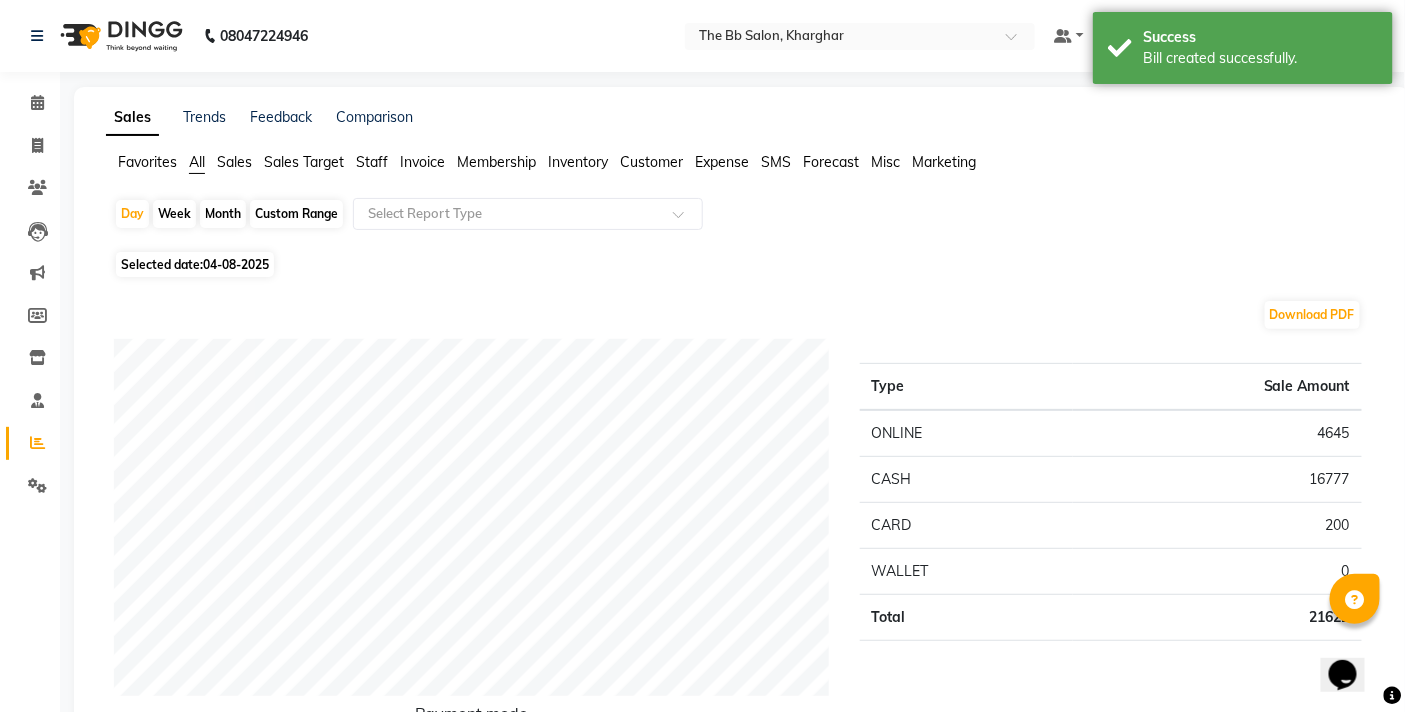 click on "Staff" 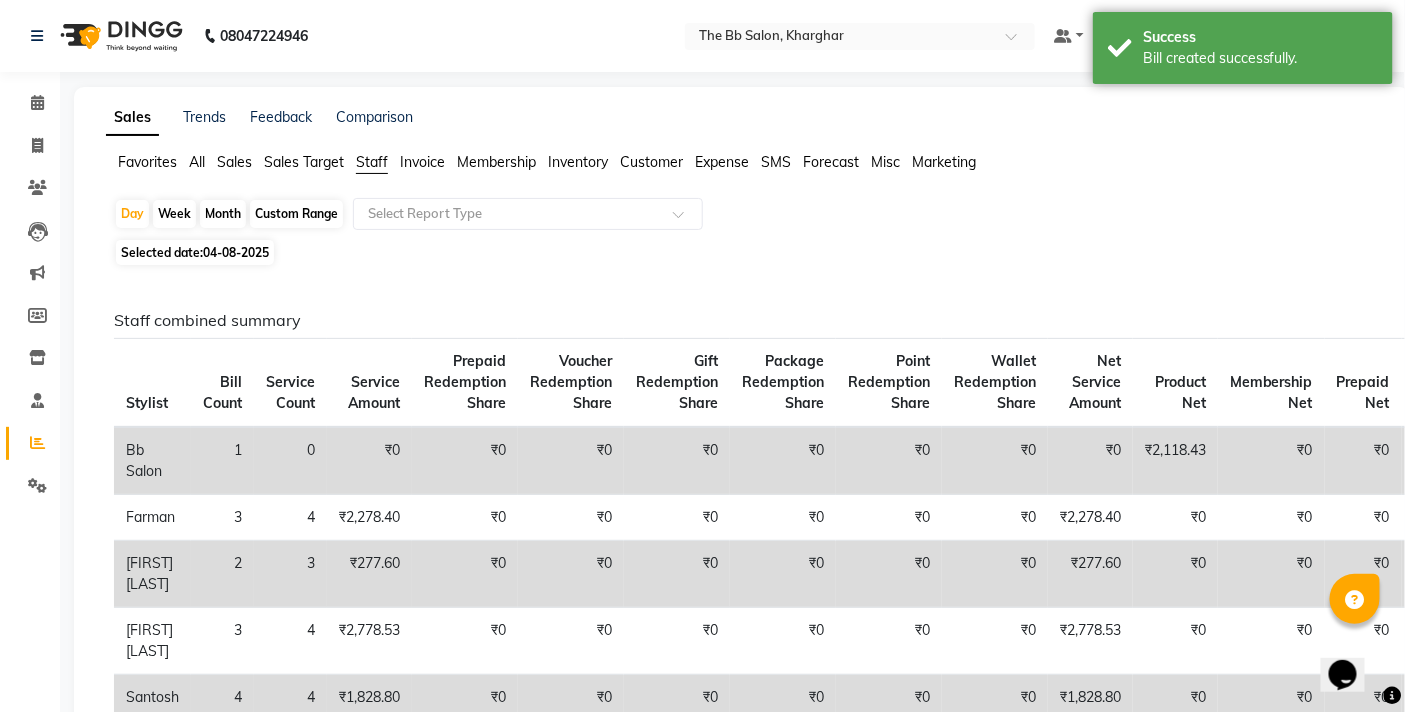 click on "Custom Range" 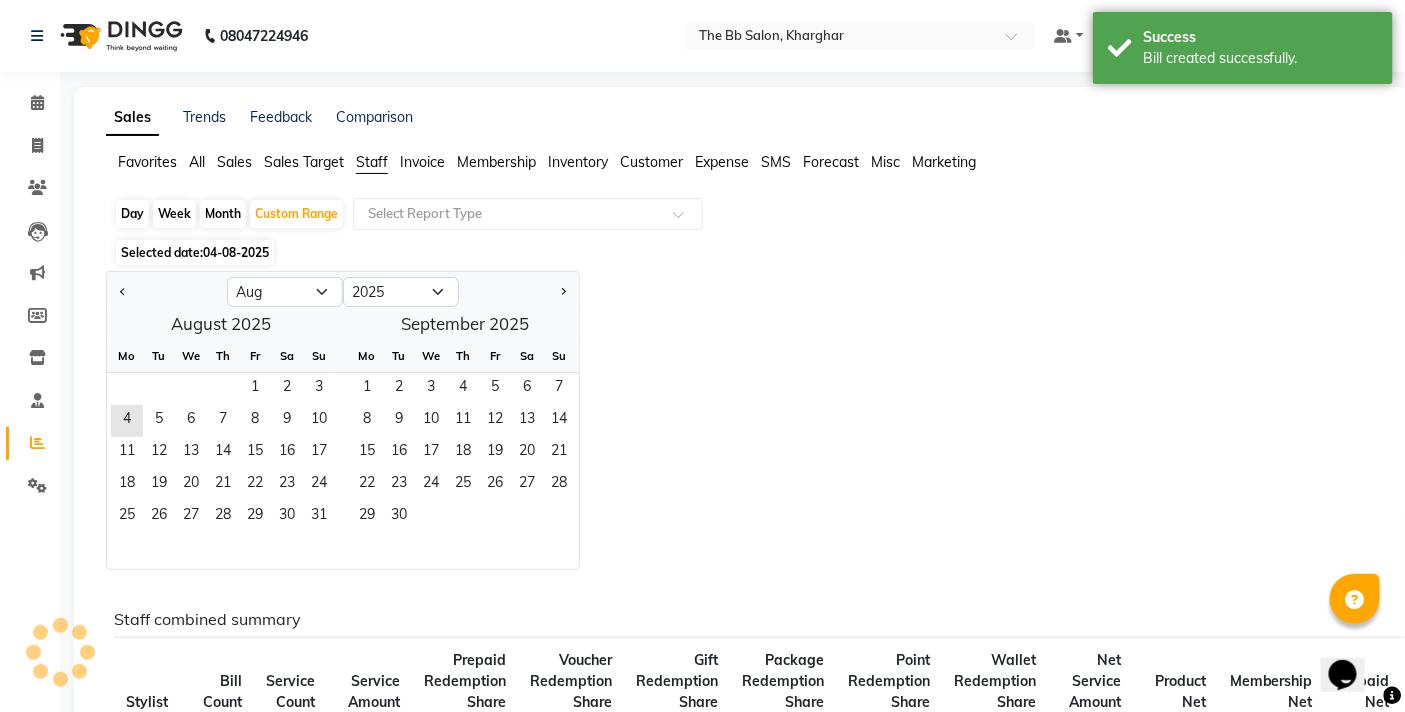 click on "Fr" 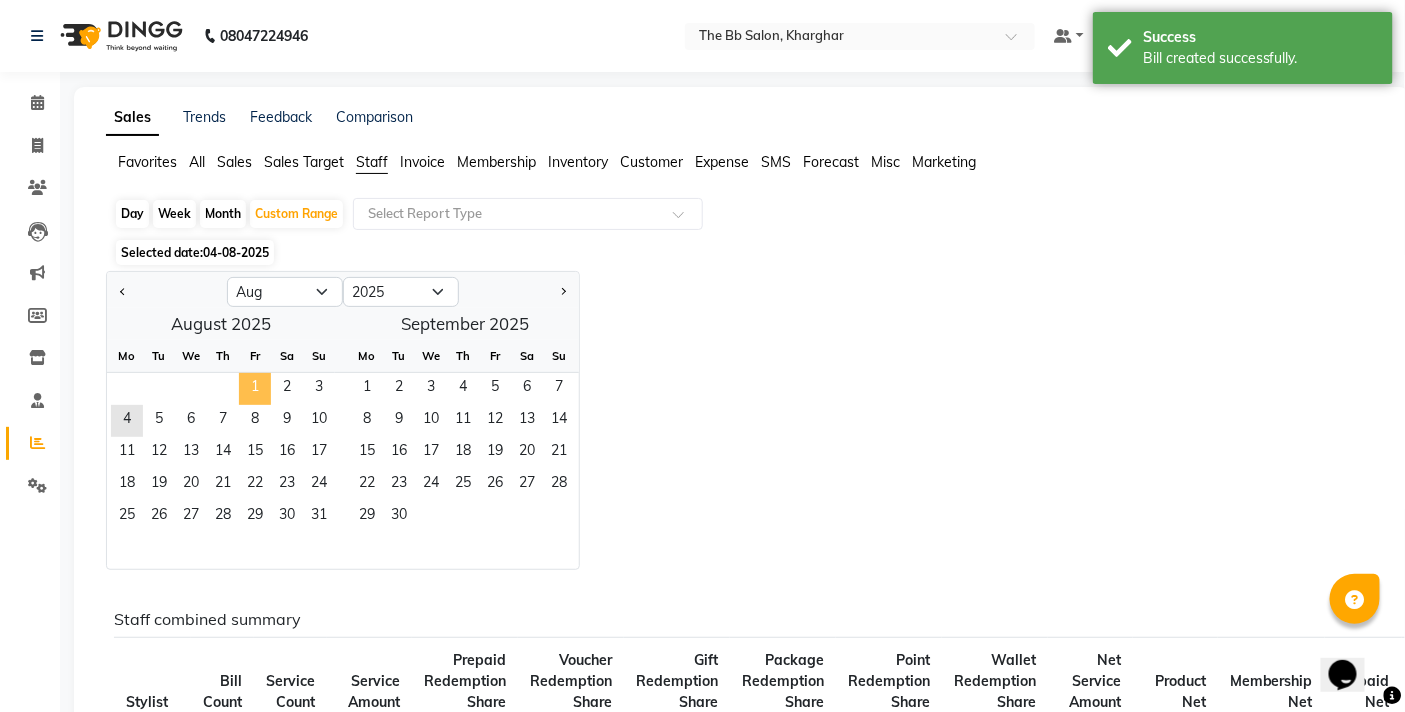 click on "1" 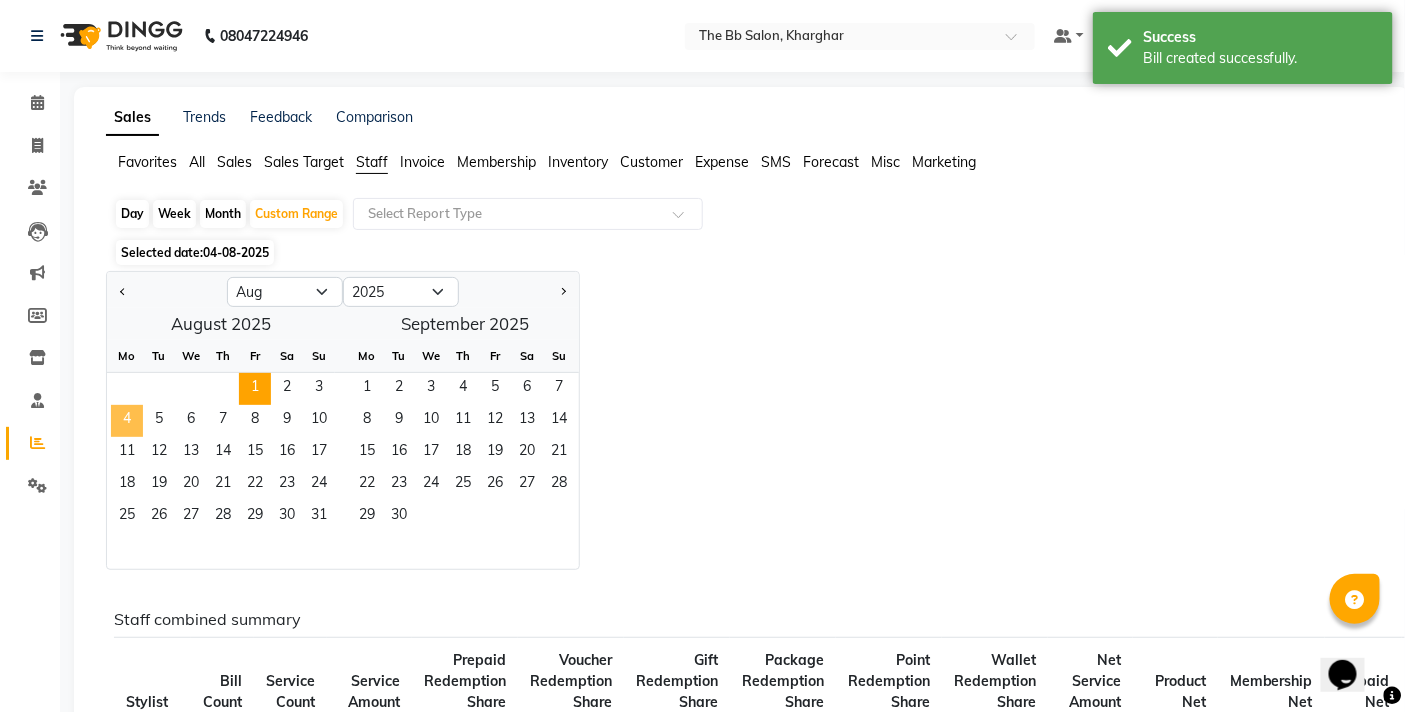 click on "4" 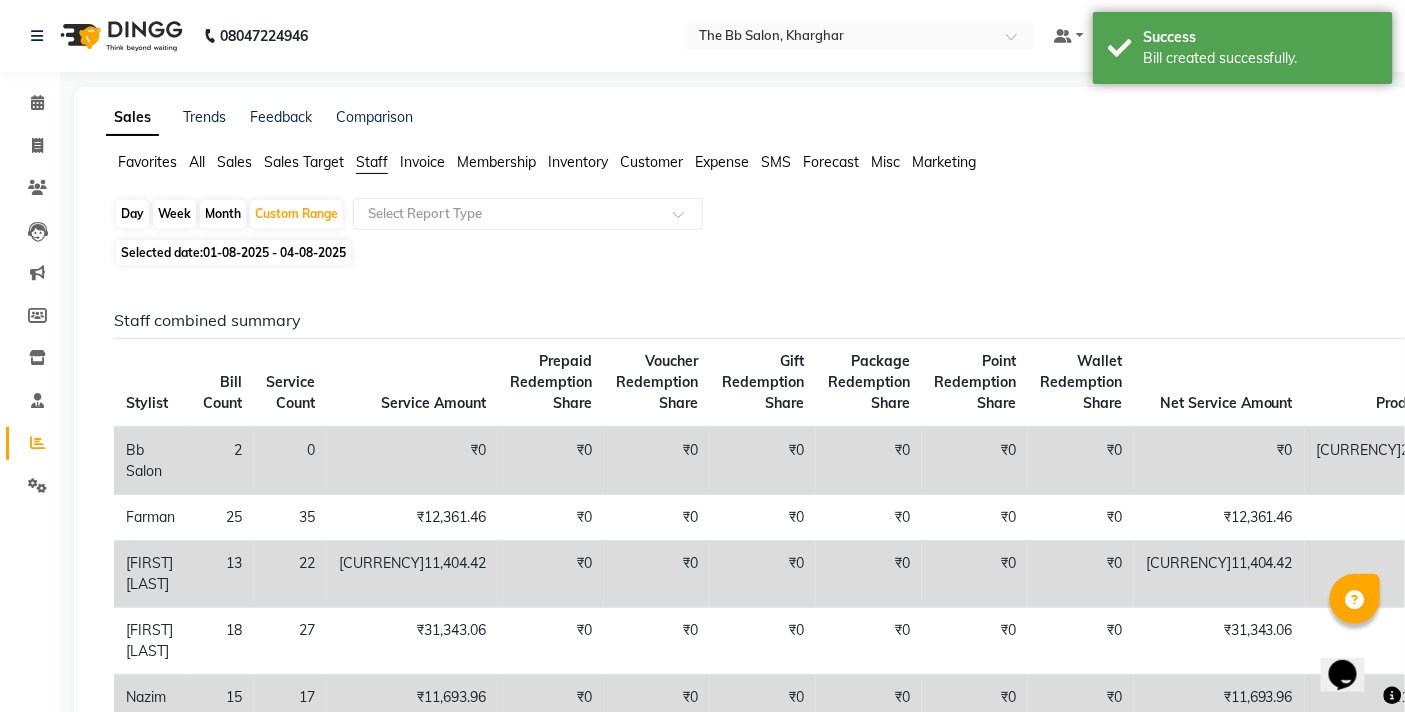 click on "Selected date:  01-08-2025 - 04-08-2025" 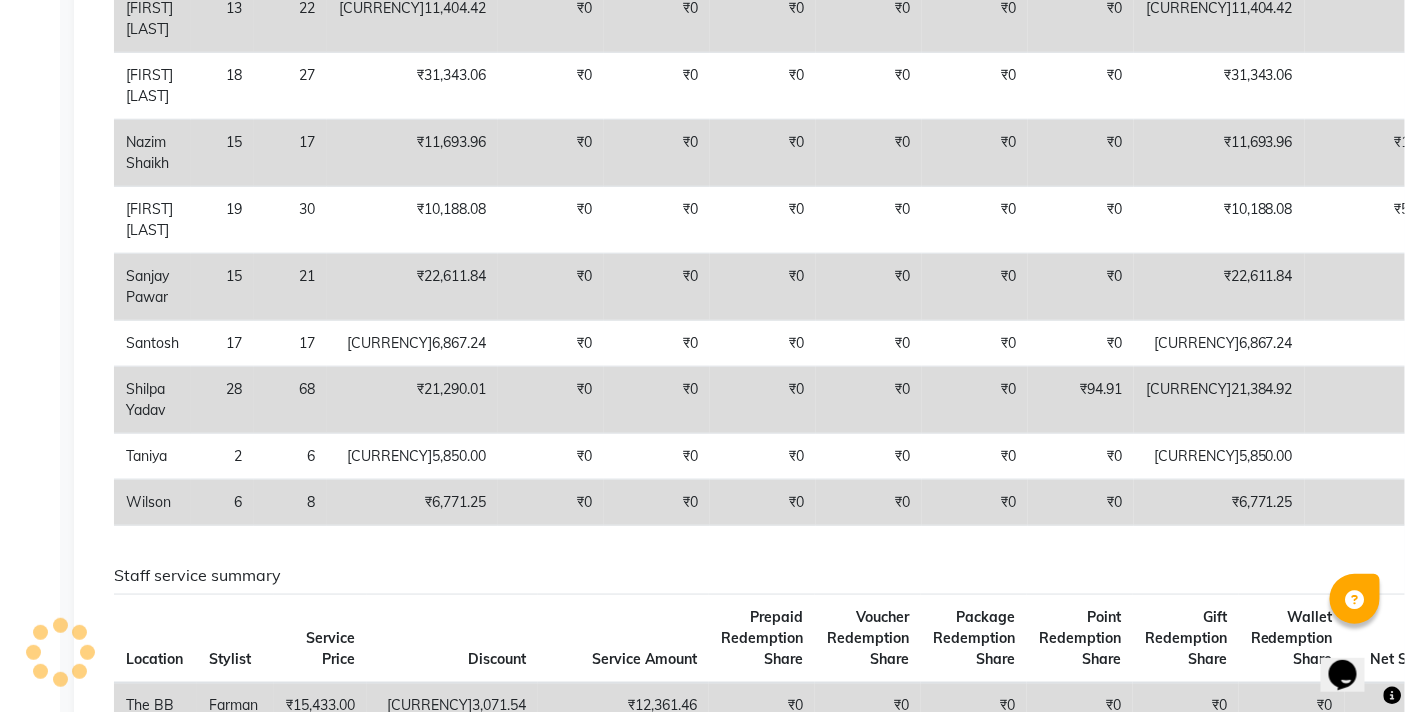 scroll, scrollTop: 0, scrollLeft: 0, axis: both 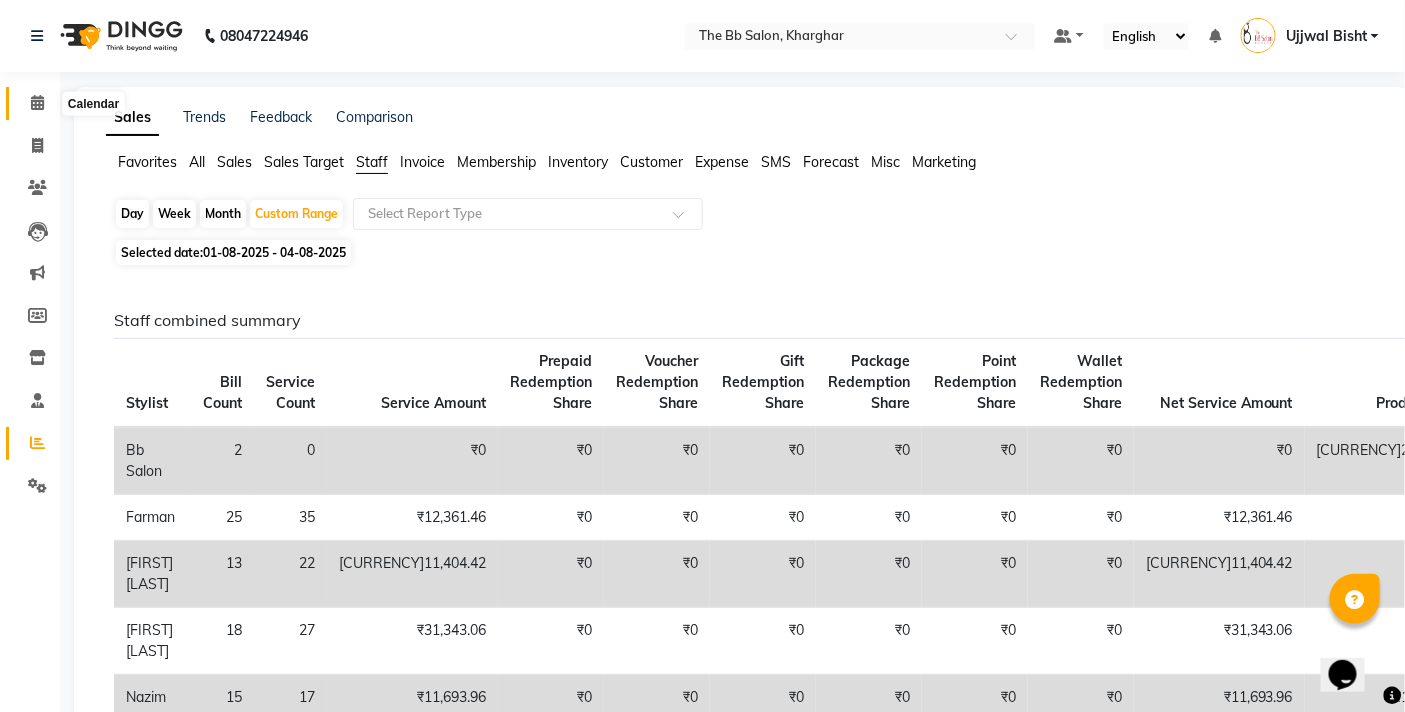 click 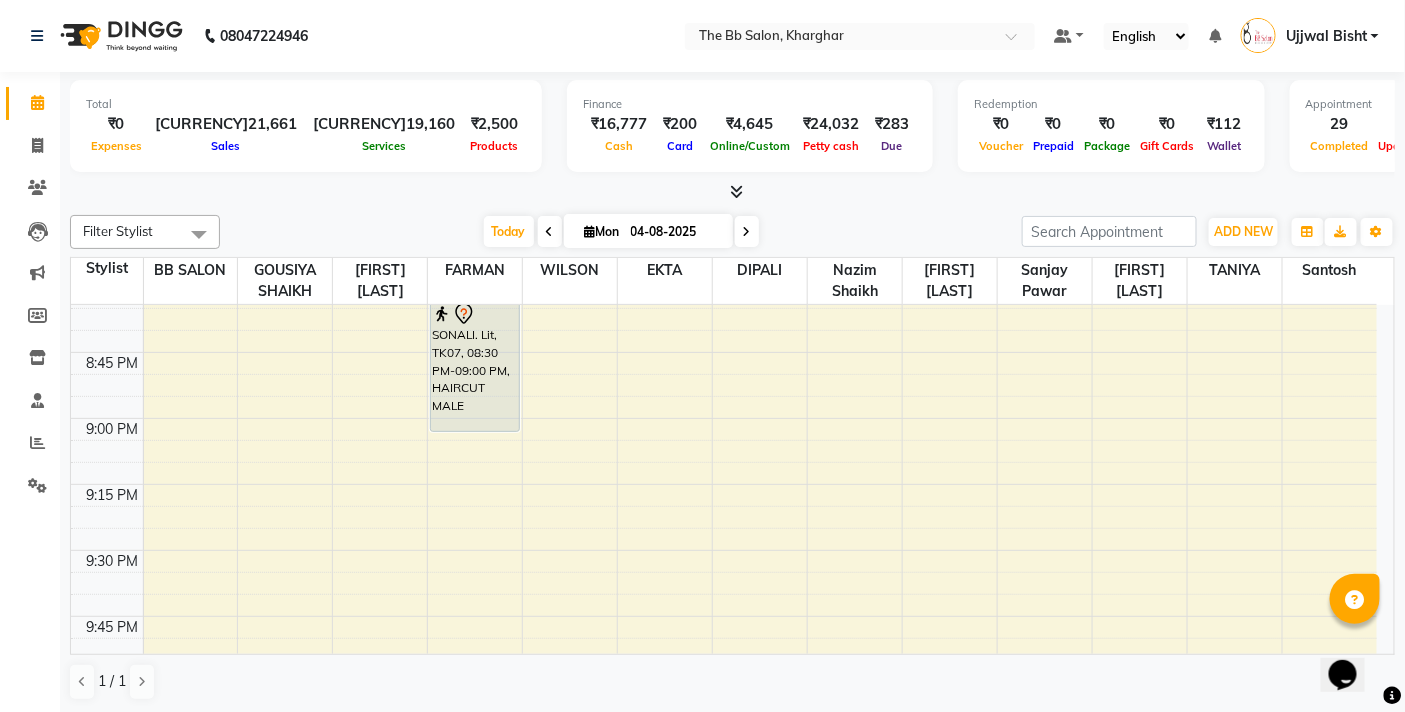 scroll, scrollTop: 3363, scrollLeft: 0, axis: vertical 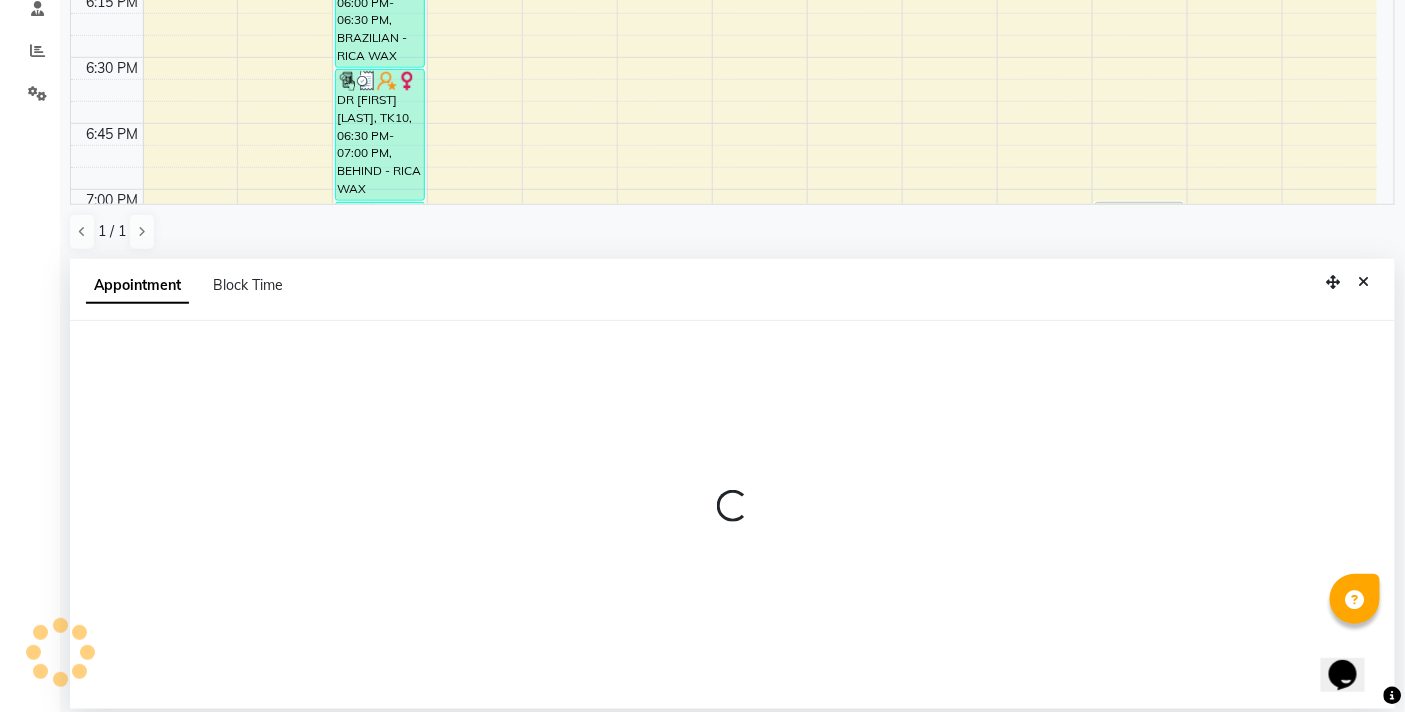 select on "87288" 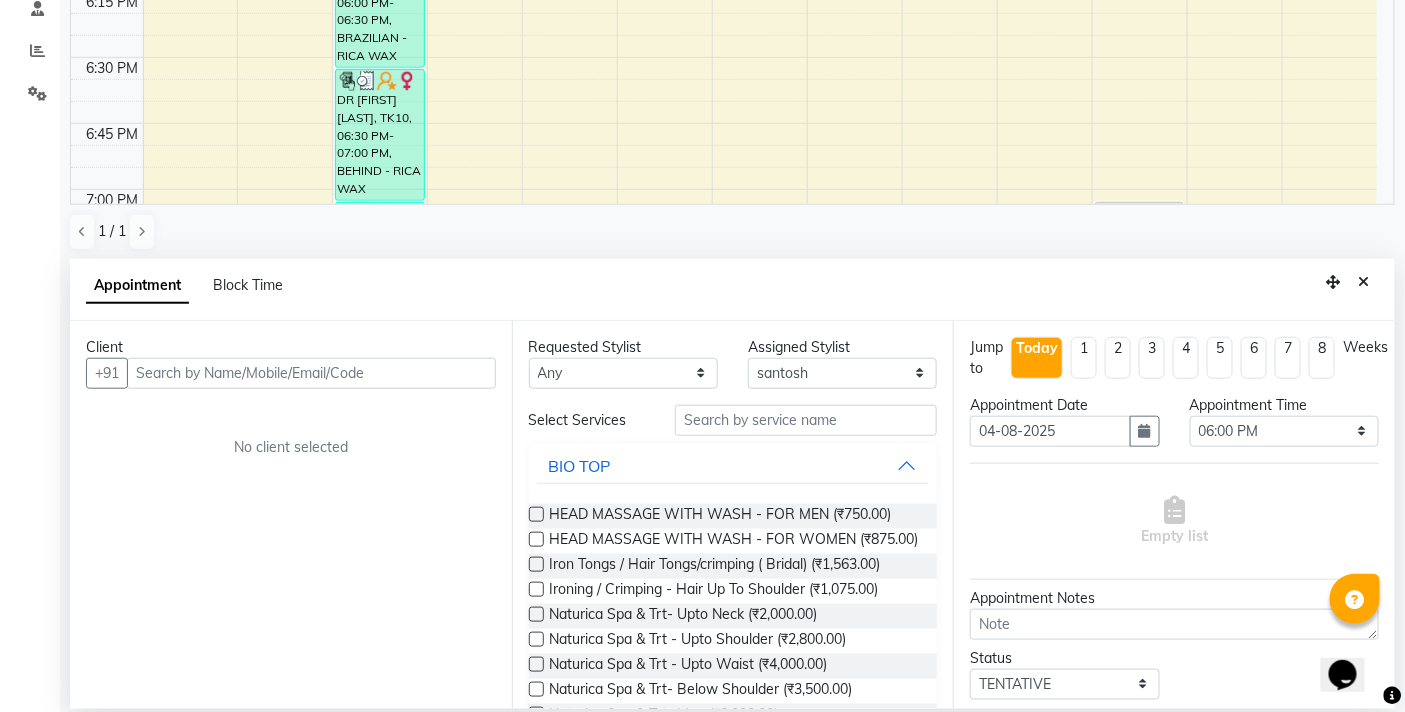 click at bounding box center (311, 373) 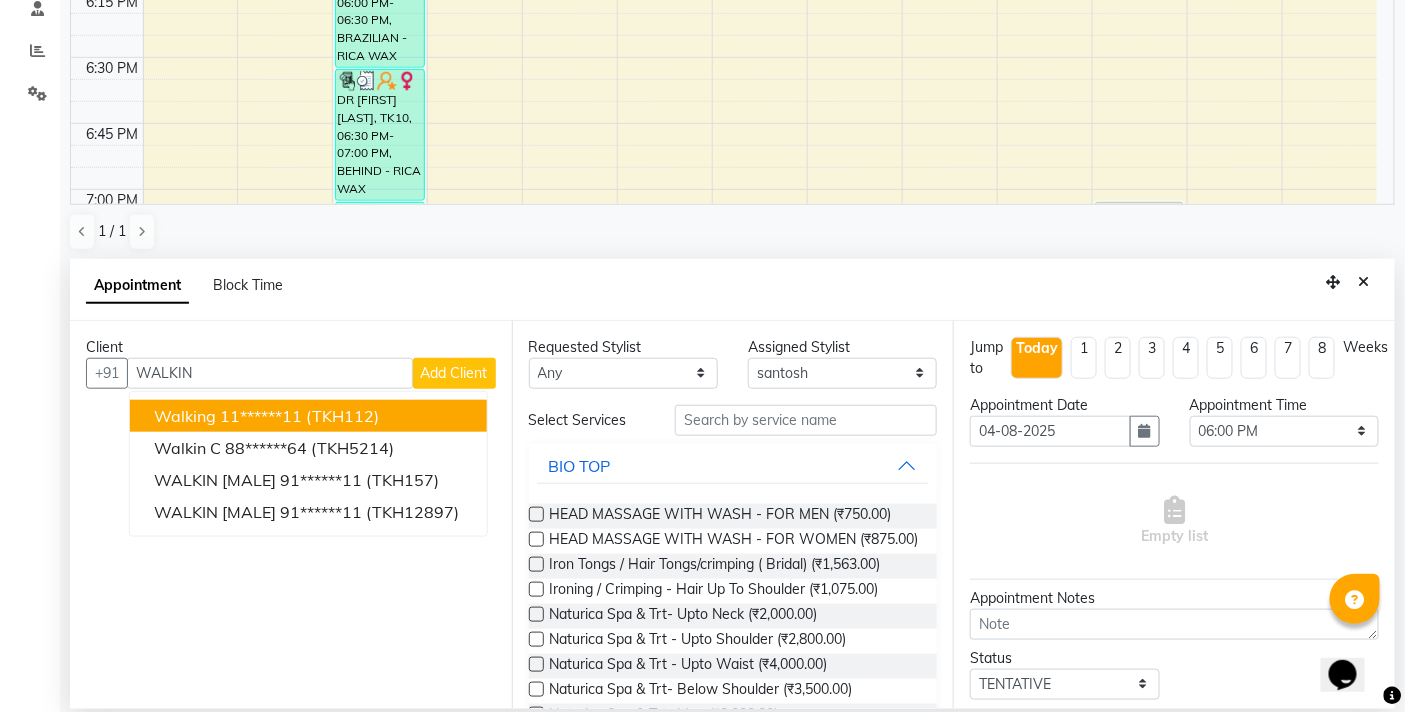 click on "11******11" at bounding box center [261, 416] 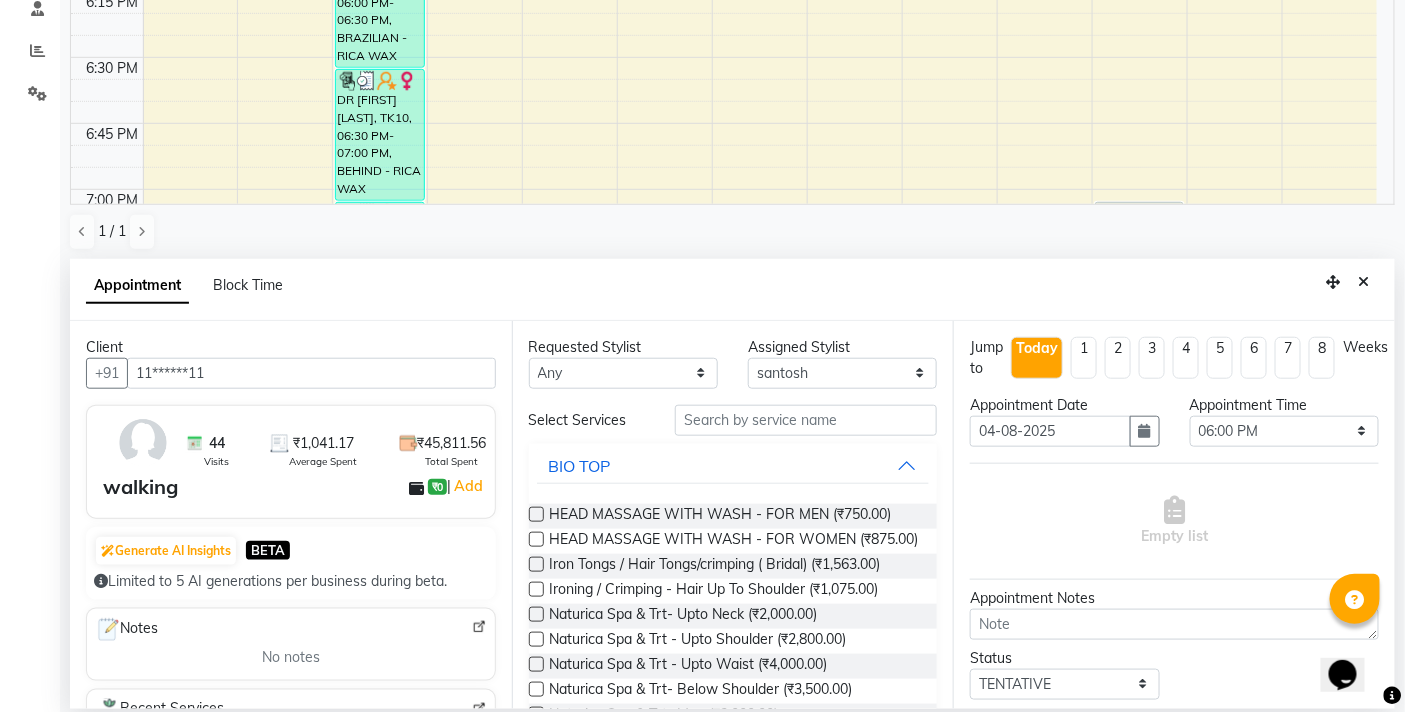 type on "11******11" 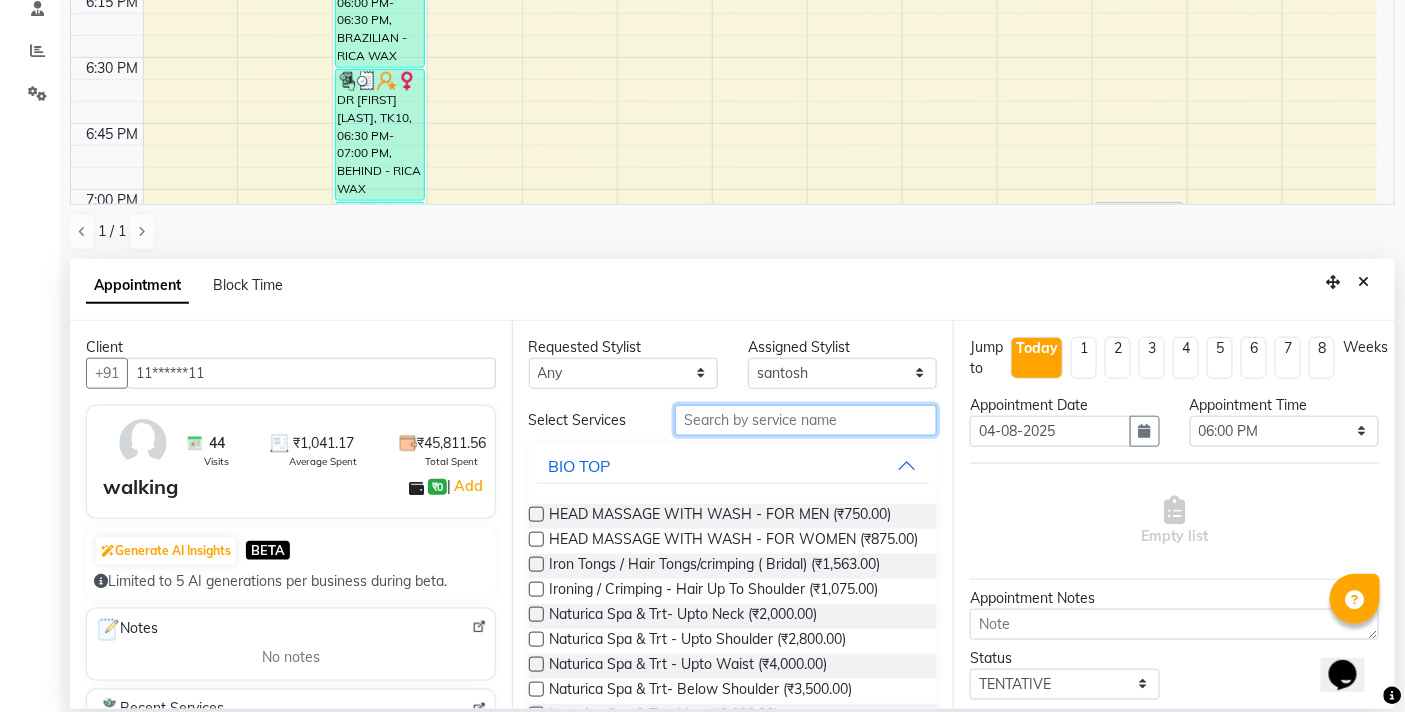 click at bounding box center [806, 420] 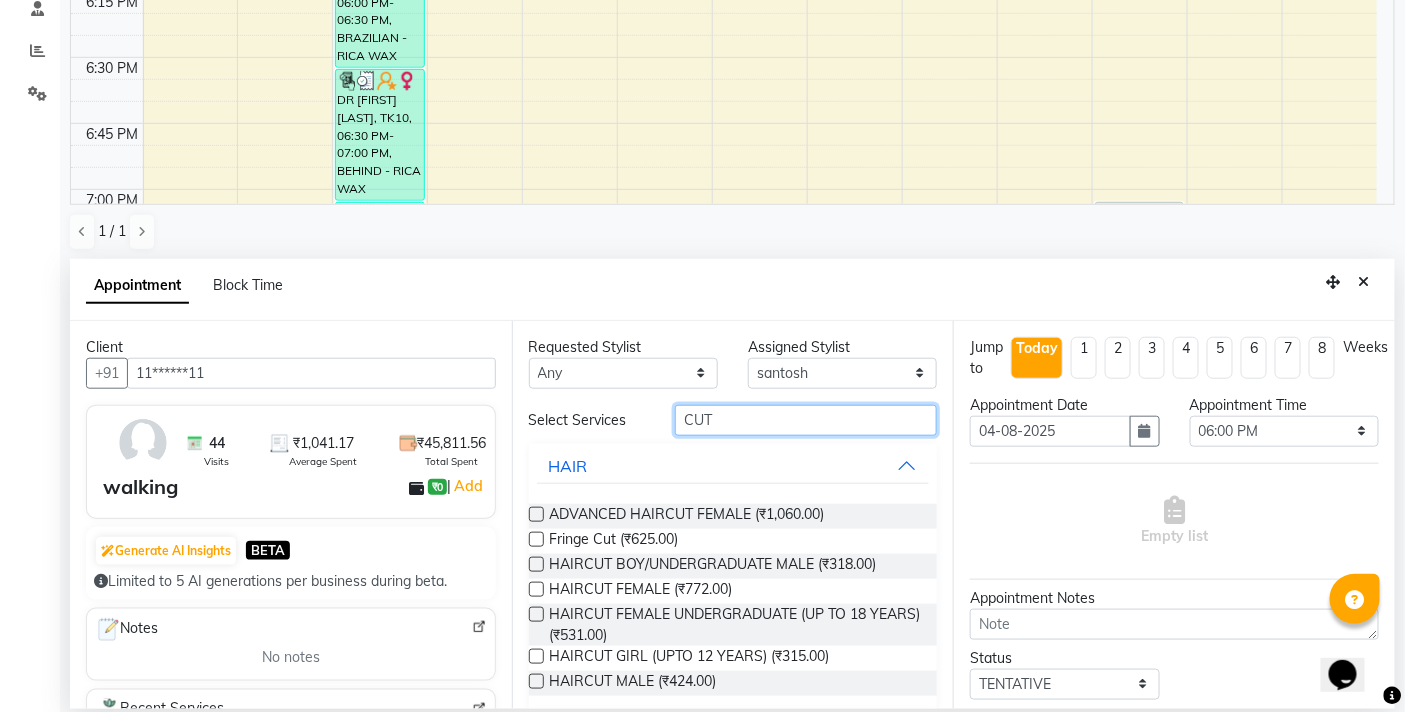 type on "CUT" 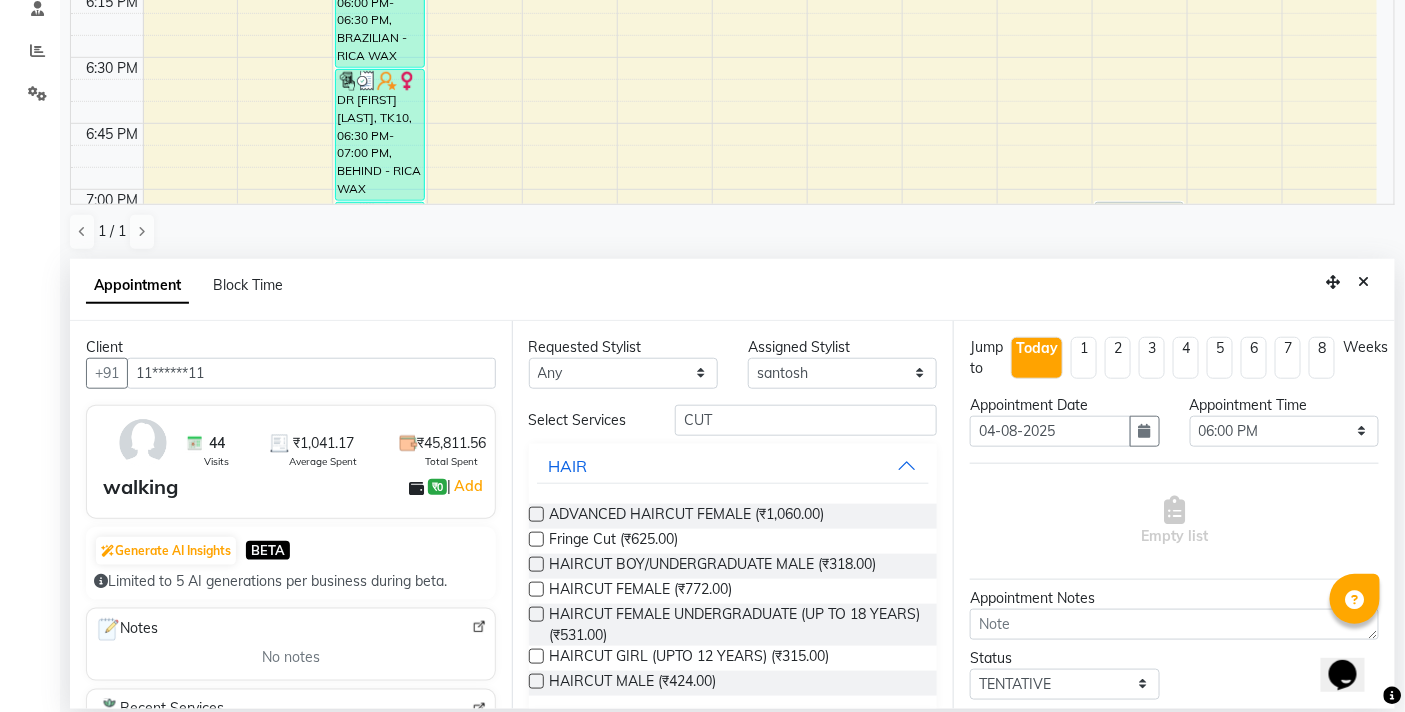 click at bounding box center [536, 589] 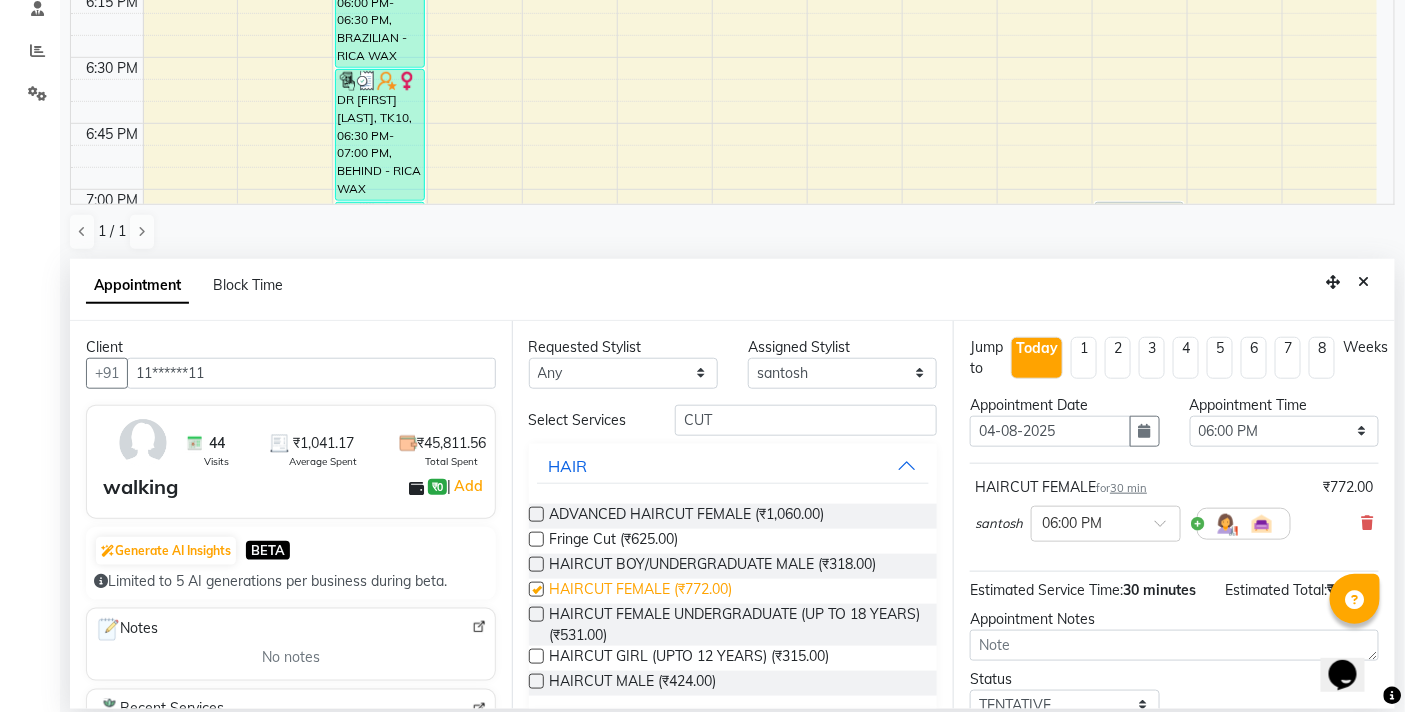 checkbox on "false" 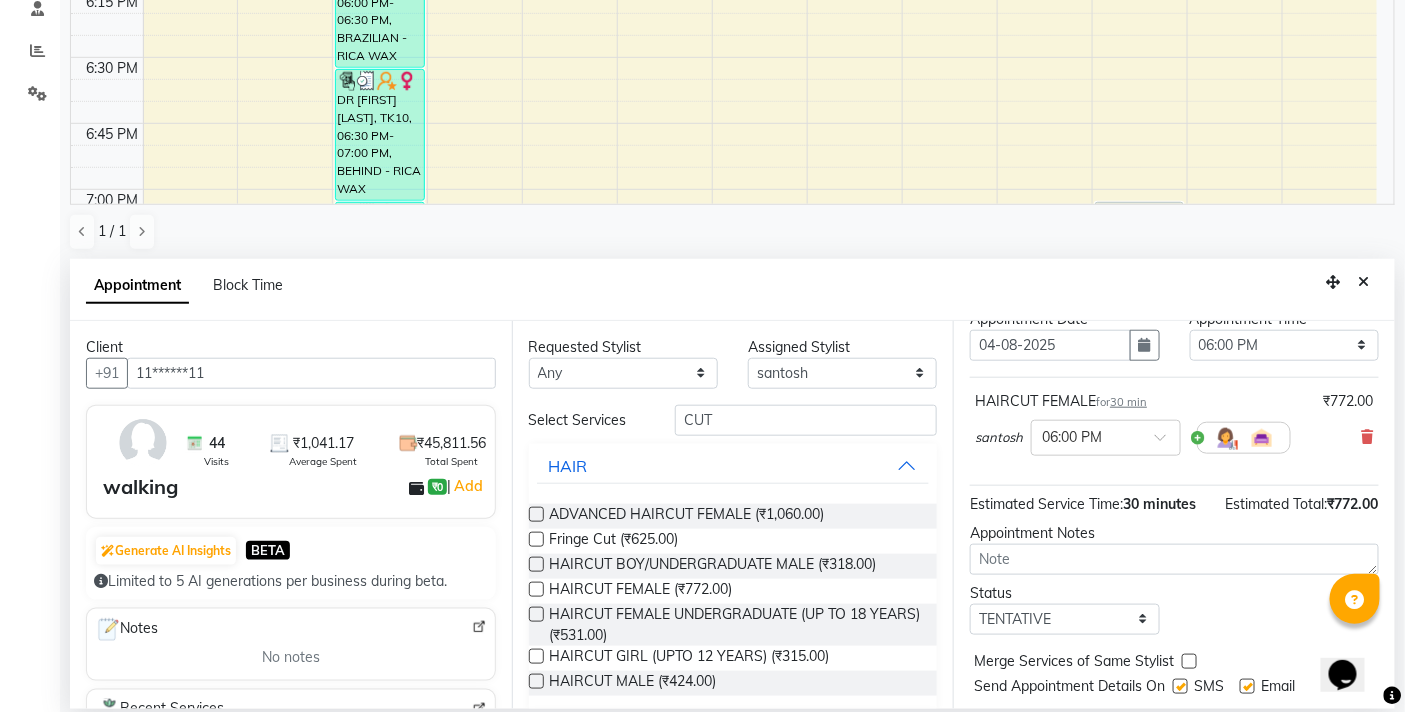 scroll, scrollTop: 158, scrollLeft: 0, axis: vertical 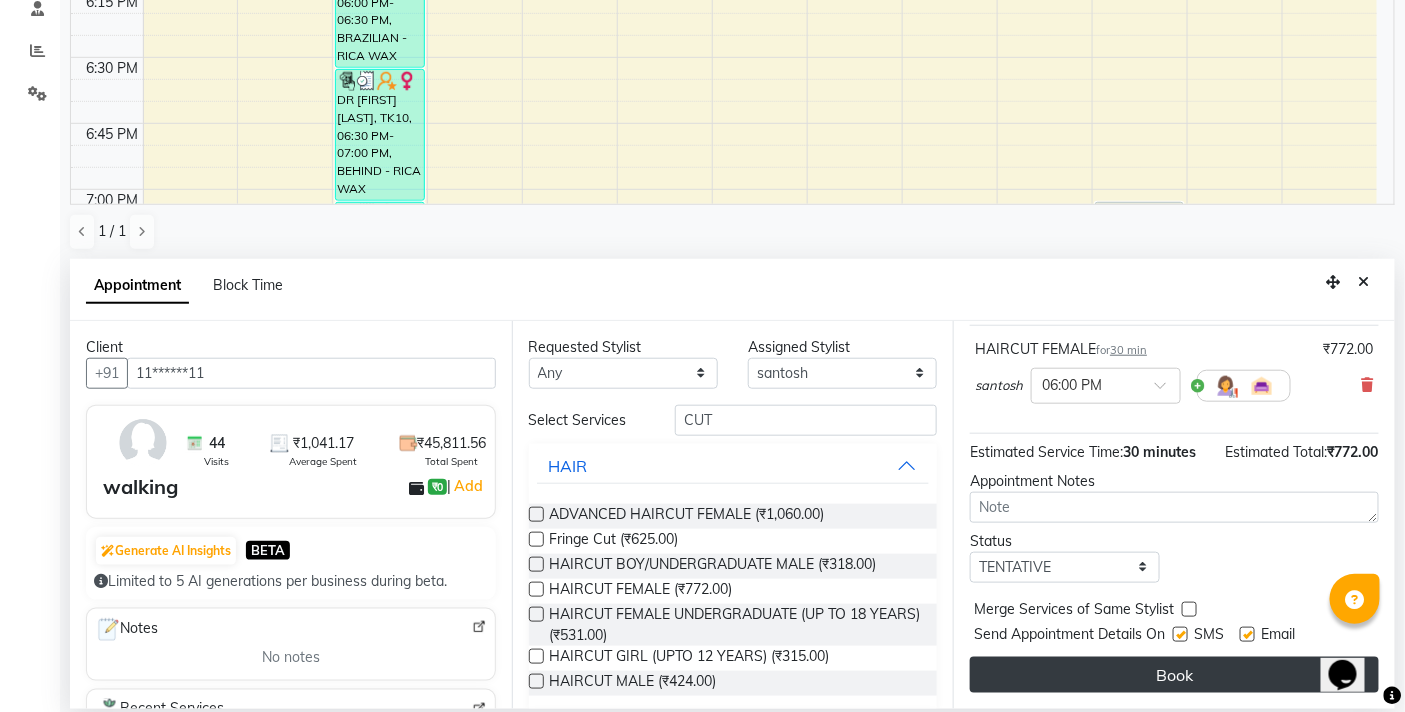 click on "Book" at bounding box center [1174, 675] 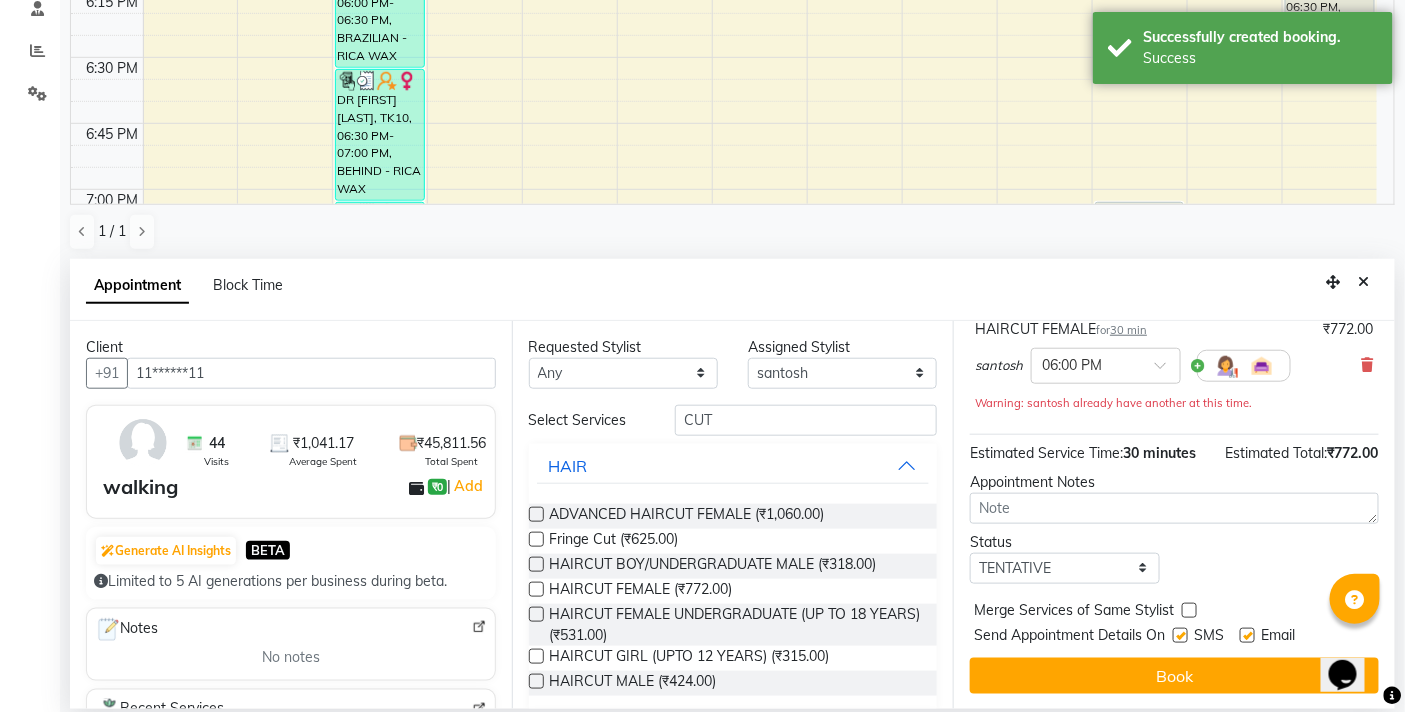 scroll, scrollTop: 0, scrollLeft: 0, axis: both 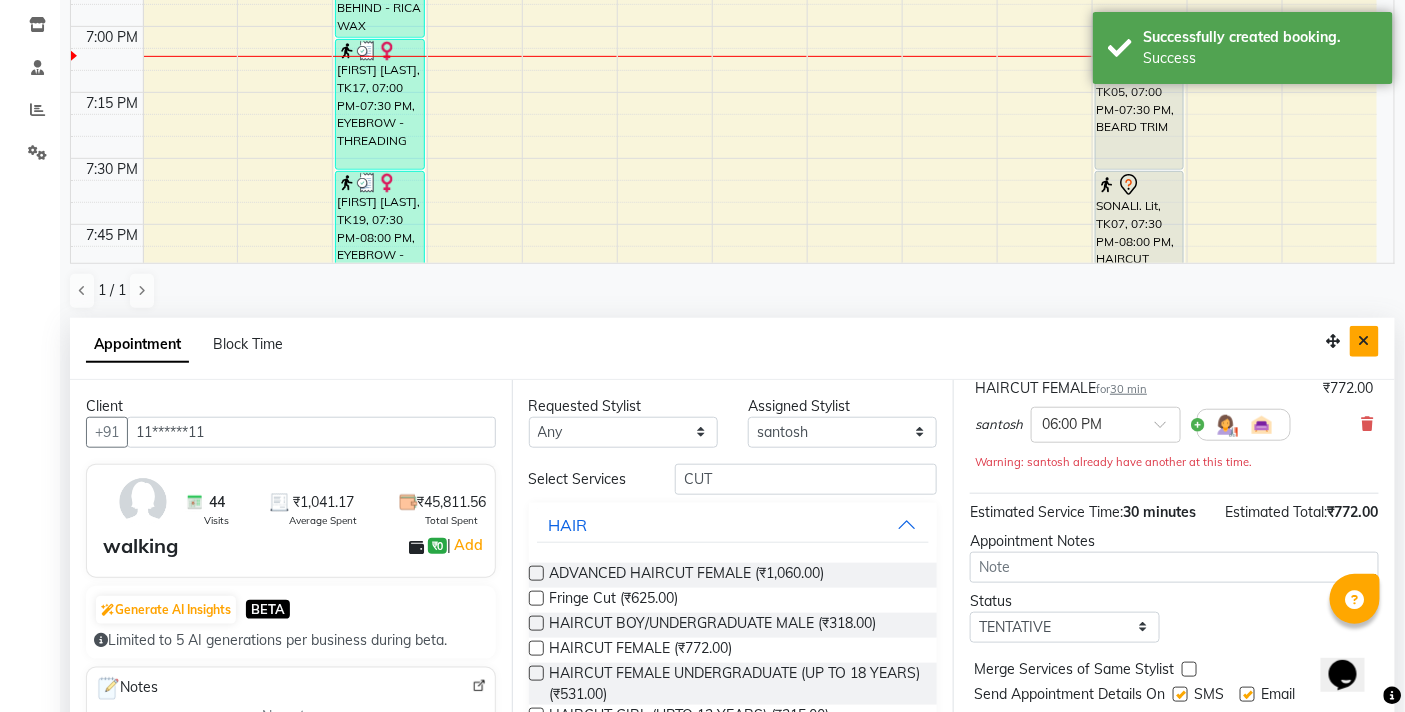 click at bounding box center [1364, 341] 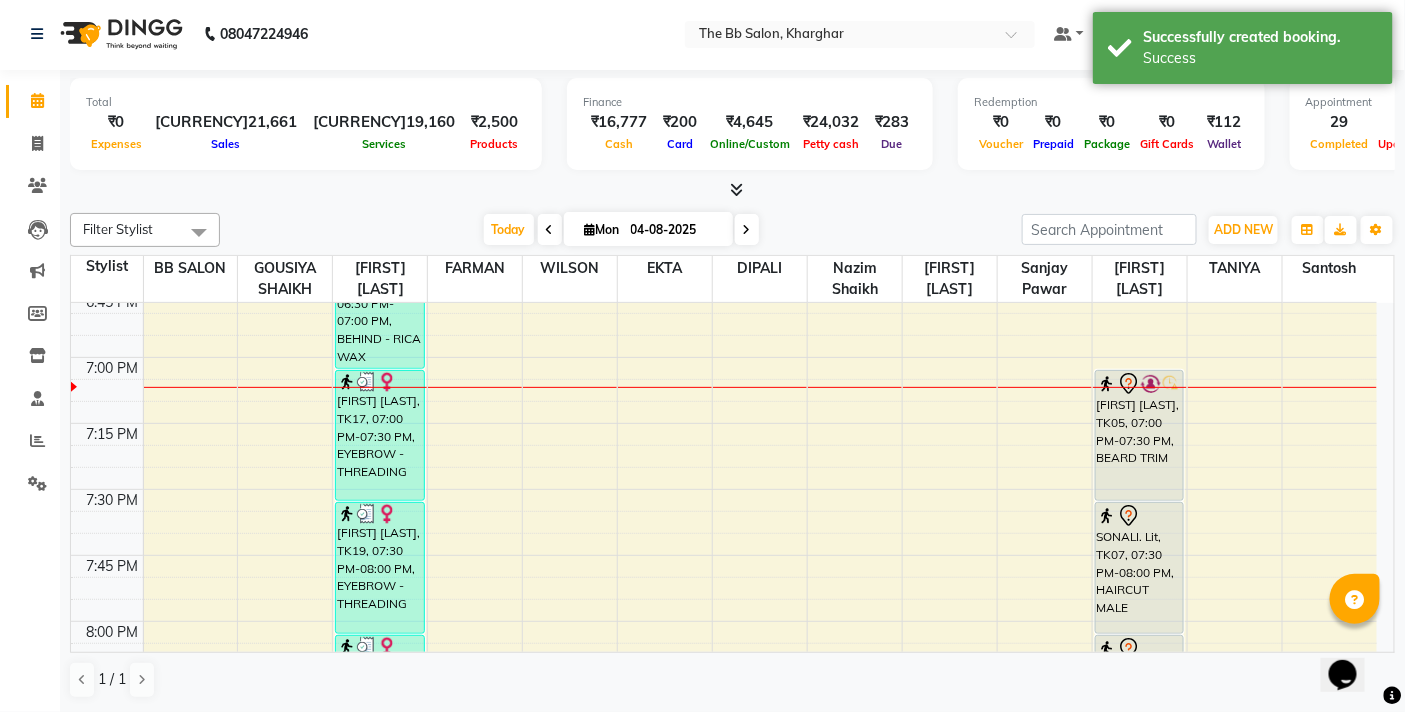 scroll, scrollTop: 1, scrollLeft: 0, axis: vertical 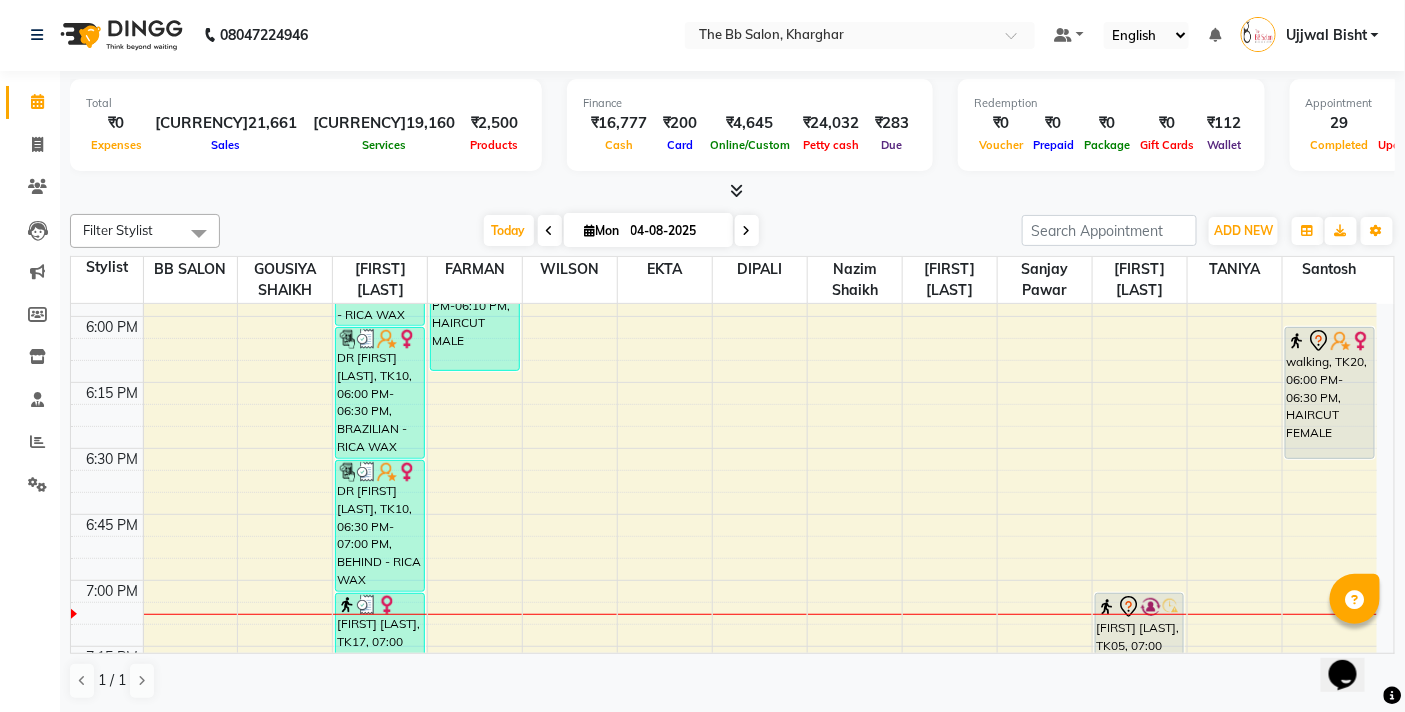select on "83521" 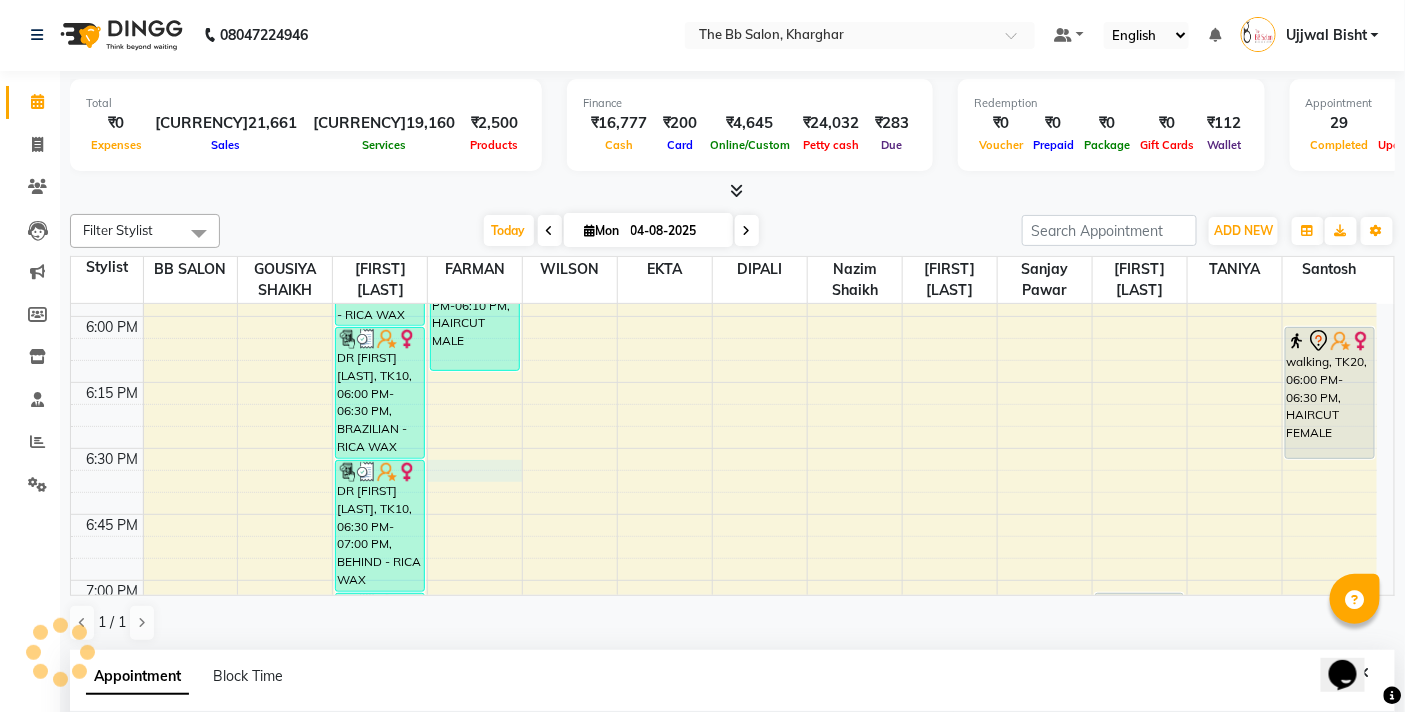 select on "1110" 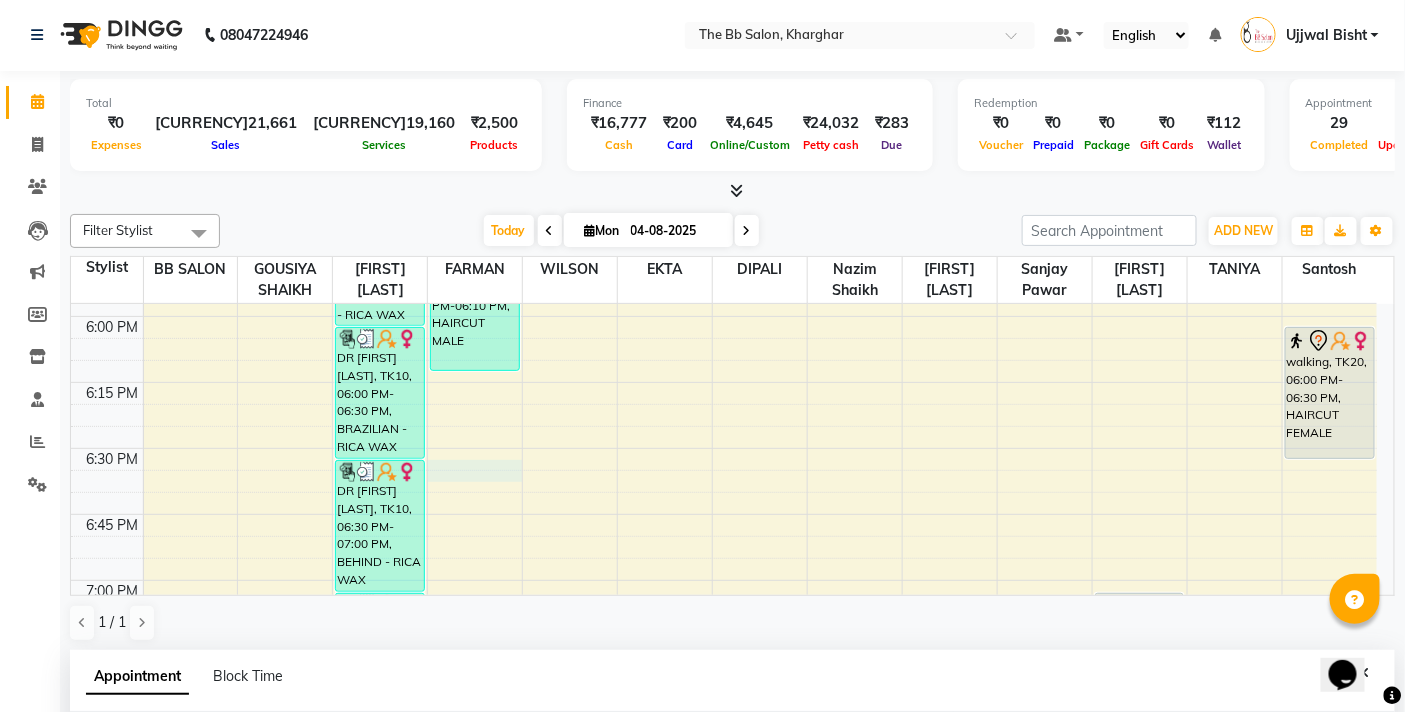 scroll, scrollTop: 392, scrollLeft: 0, axis: vertical 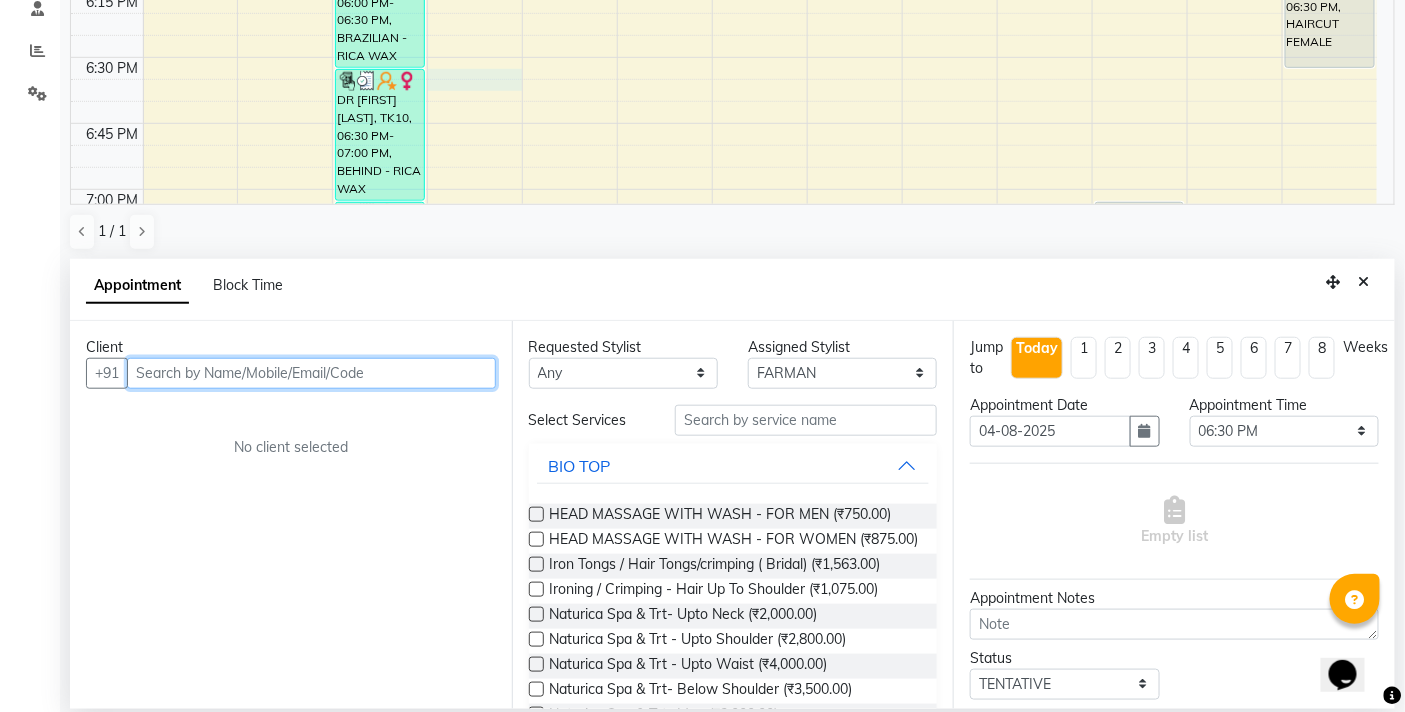click at bounding box center [311, 373] 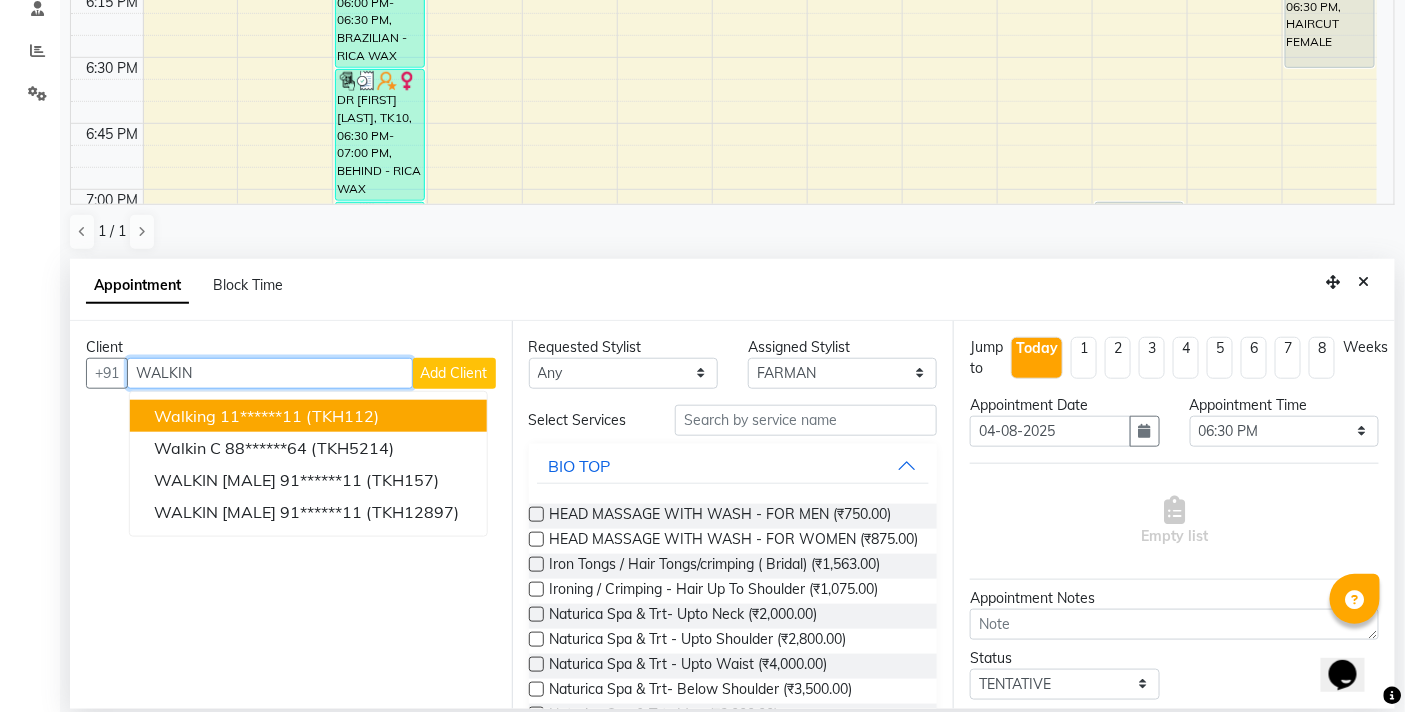 click on "11******11" at bounding box center [261, 416] 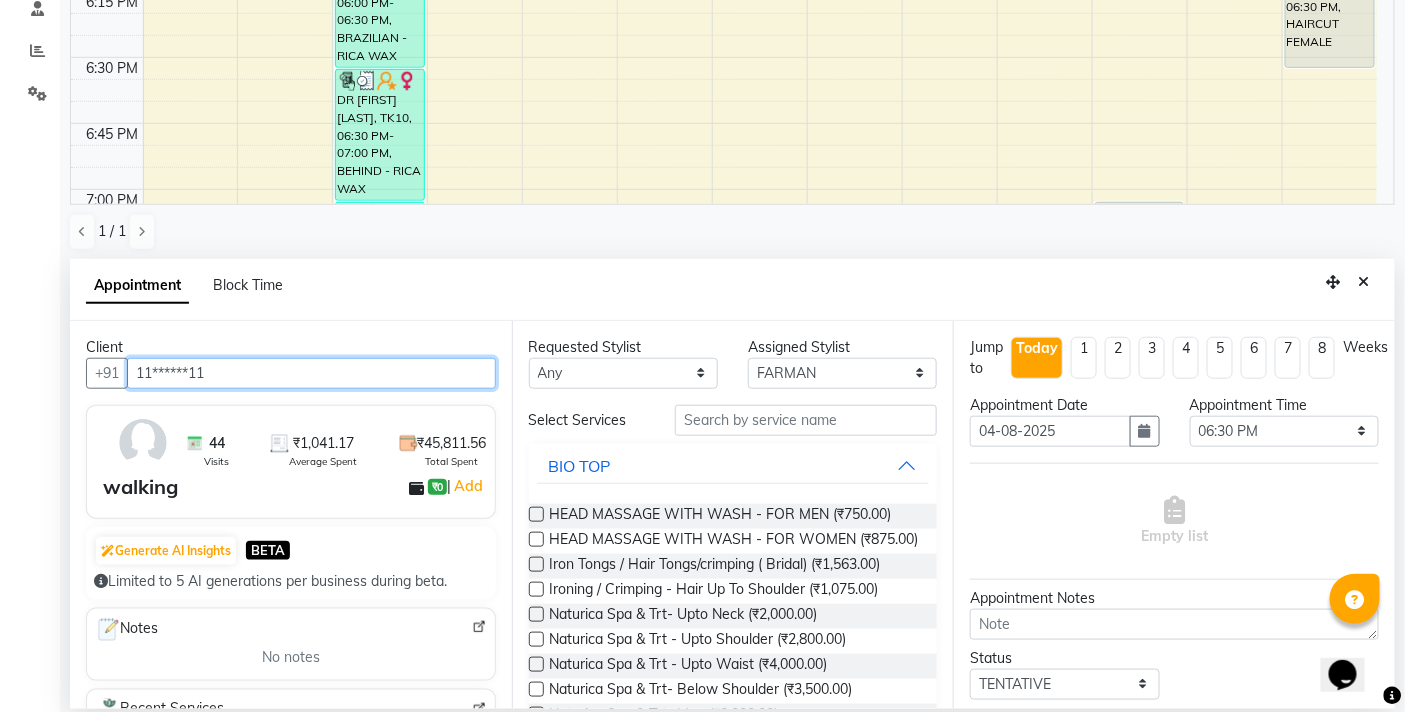 type on "11******11" 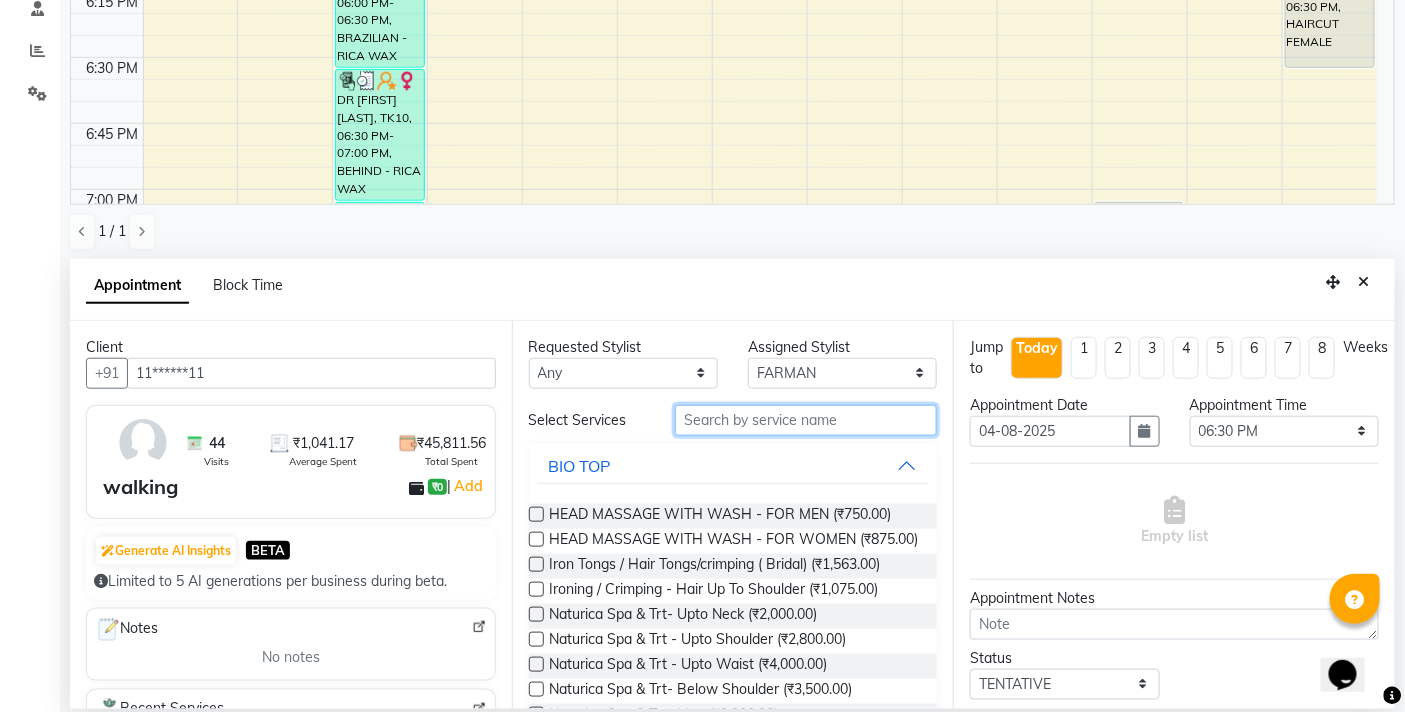 click at bounding box center [806, 420] 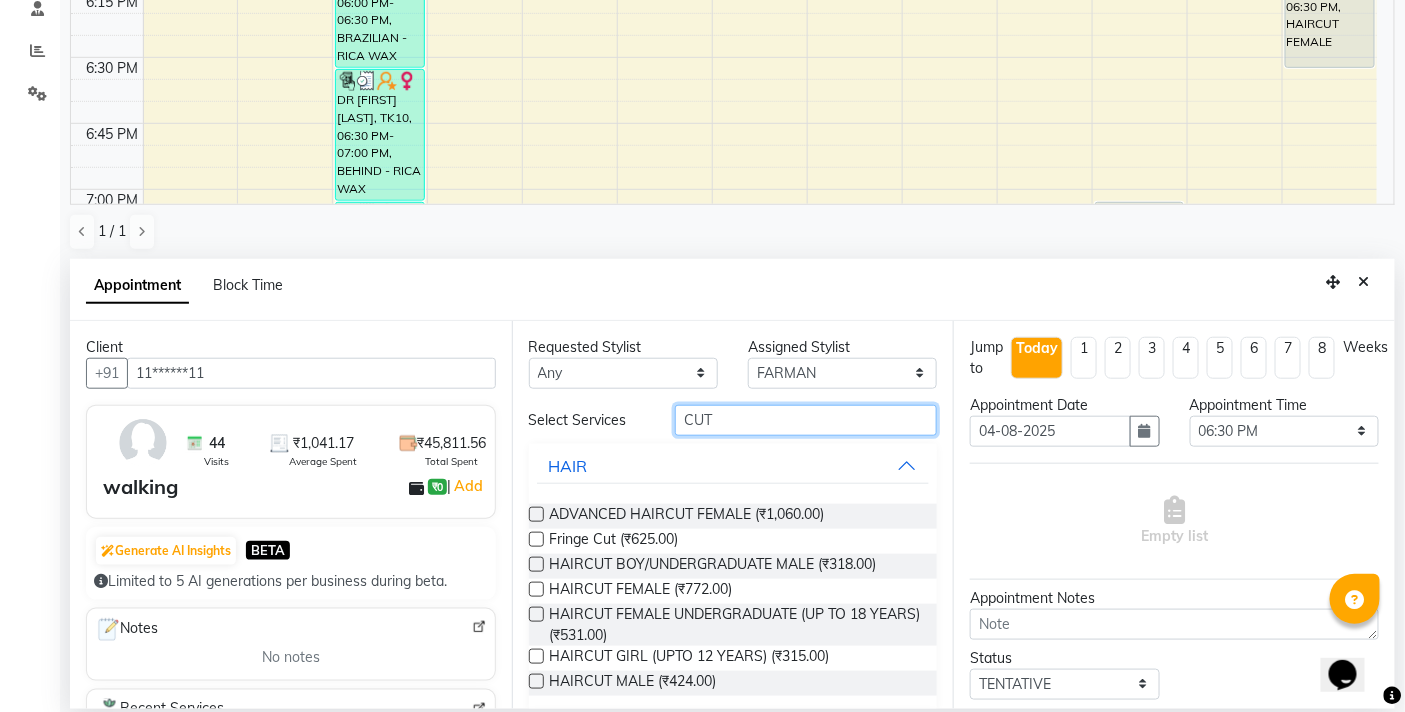 type on "CUT" 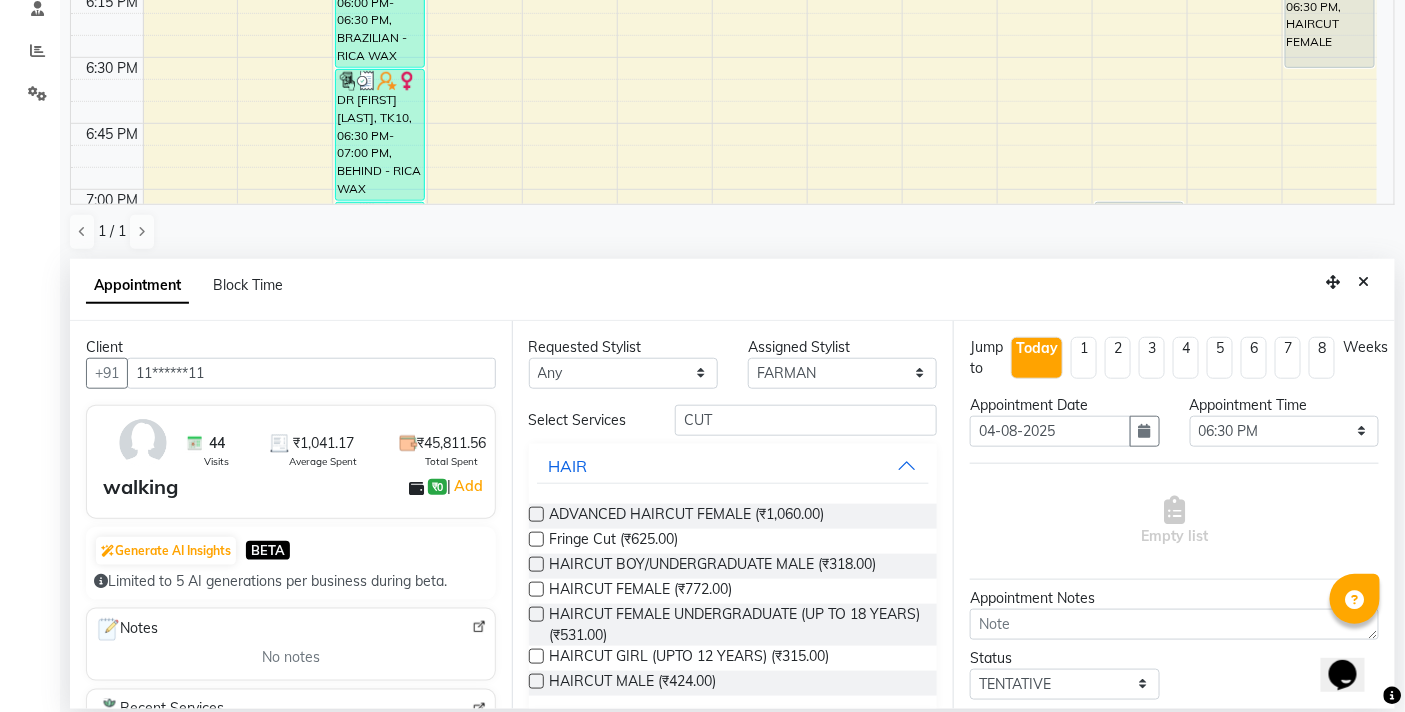 click on "HAIRCUT MALE (₹424.00)" at bounding box center (733, 683) 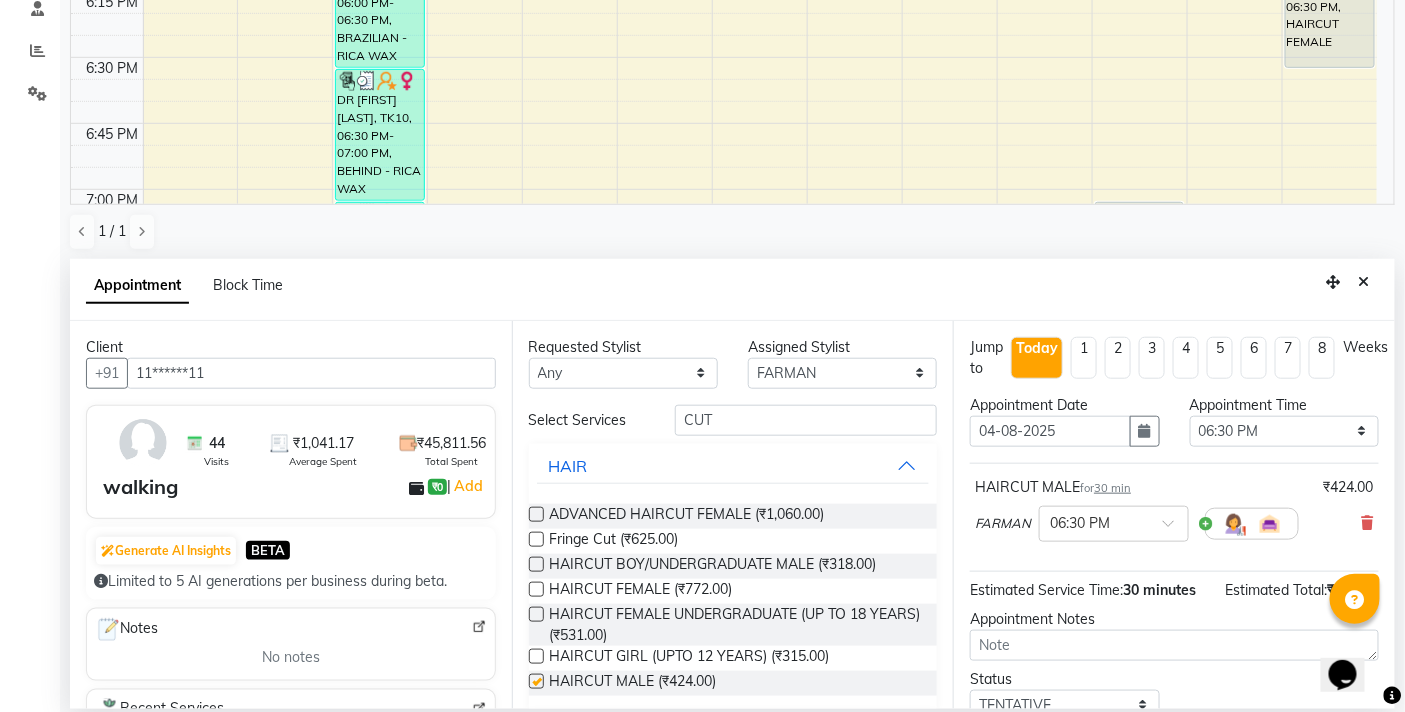checkbox on "false" 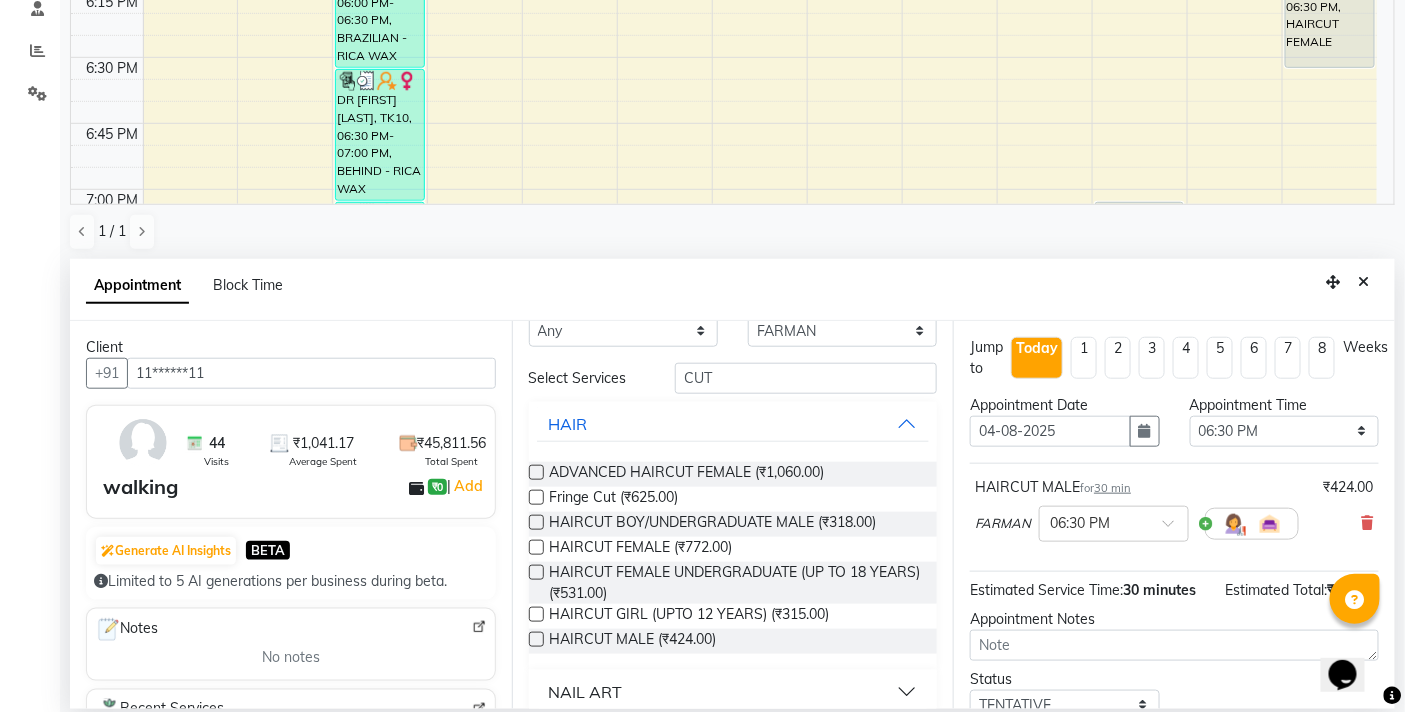 scroll, scrollTop: 62, scrollLeft: 0, axis: vertical 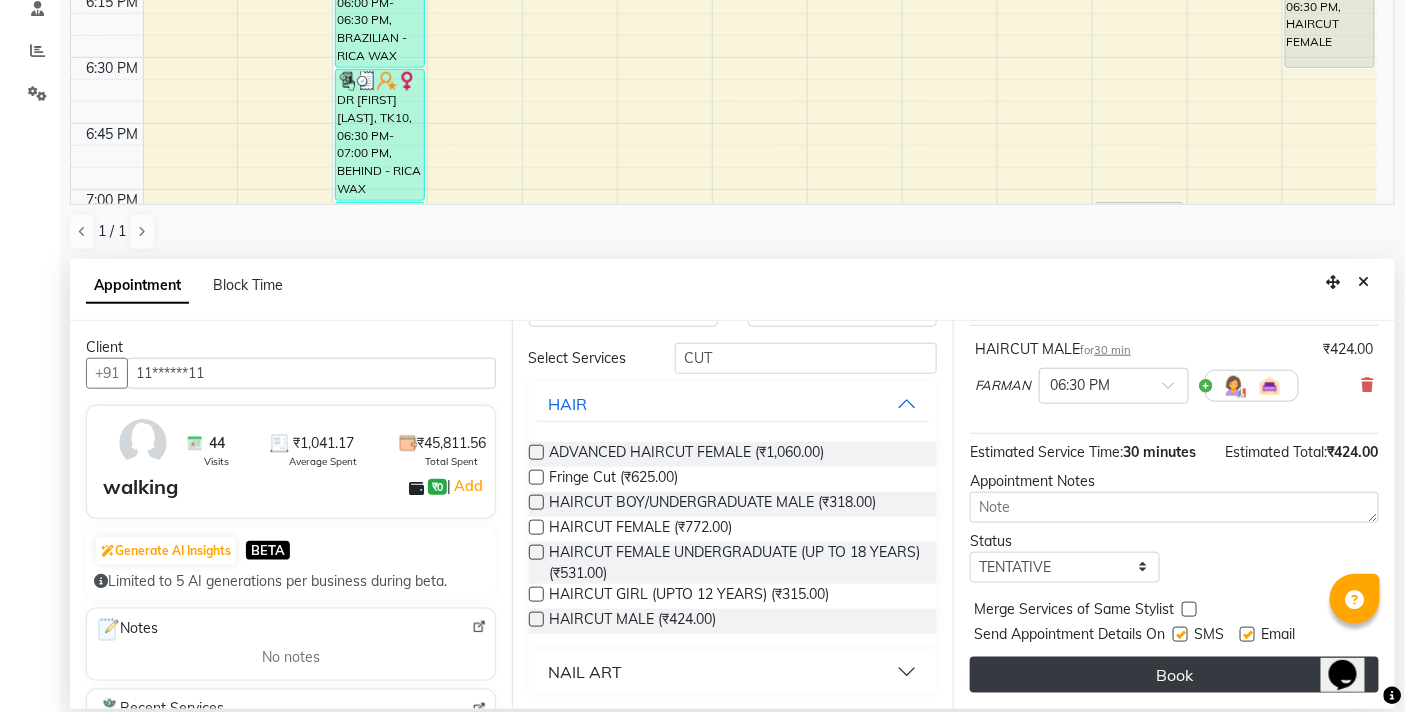 click on "Book" at bounding box center (1174, 675) 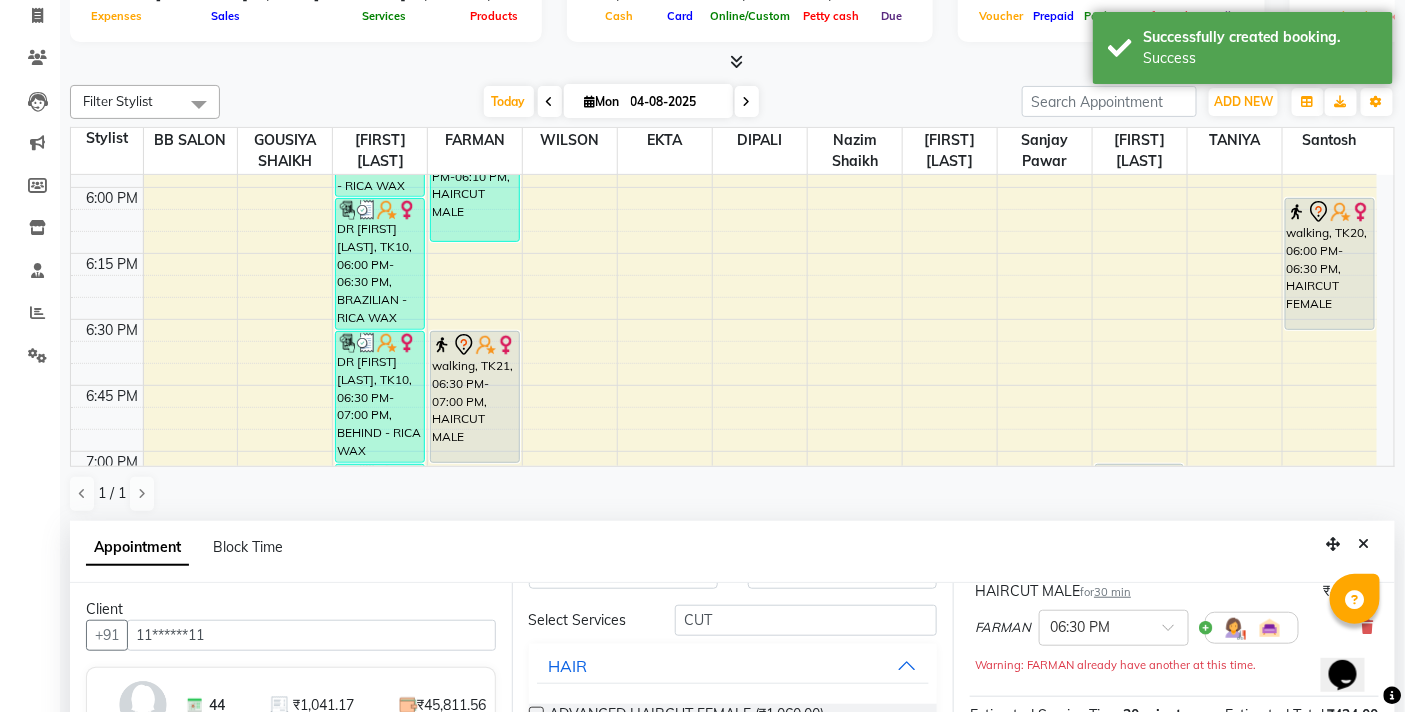 scroll, scrollTop: 334, scrollLeft: 0, axis: vertical 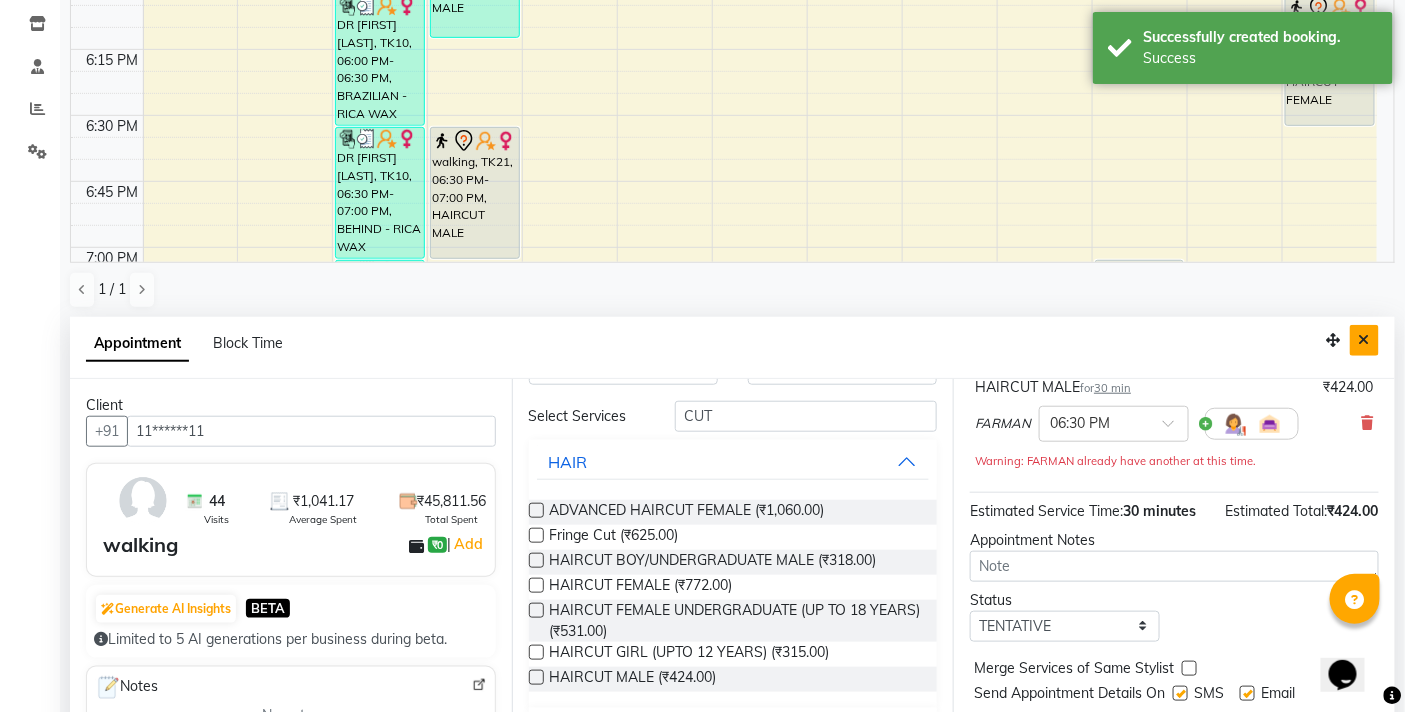 click at bounding box center (1364, 340) 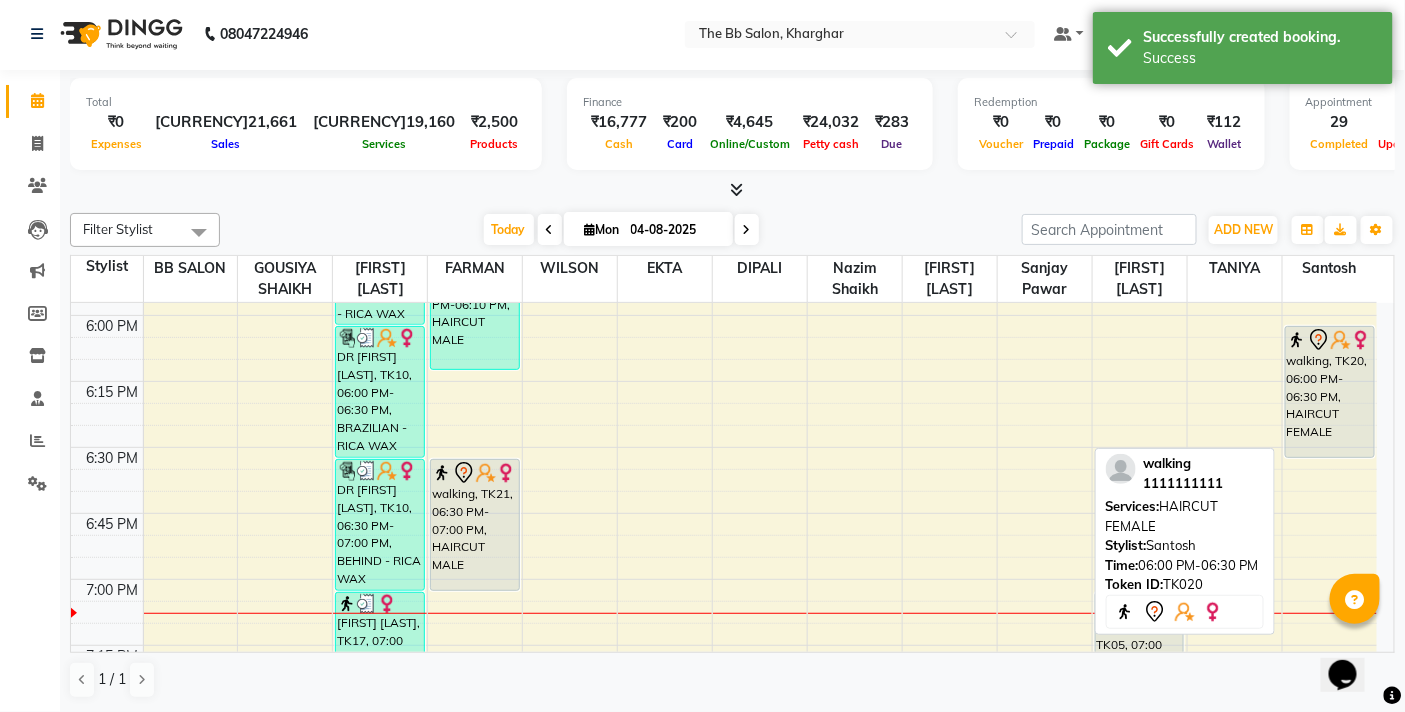 scroll, scrollTop: 1, scrollLeft: 0, axis: vertical 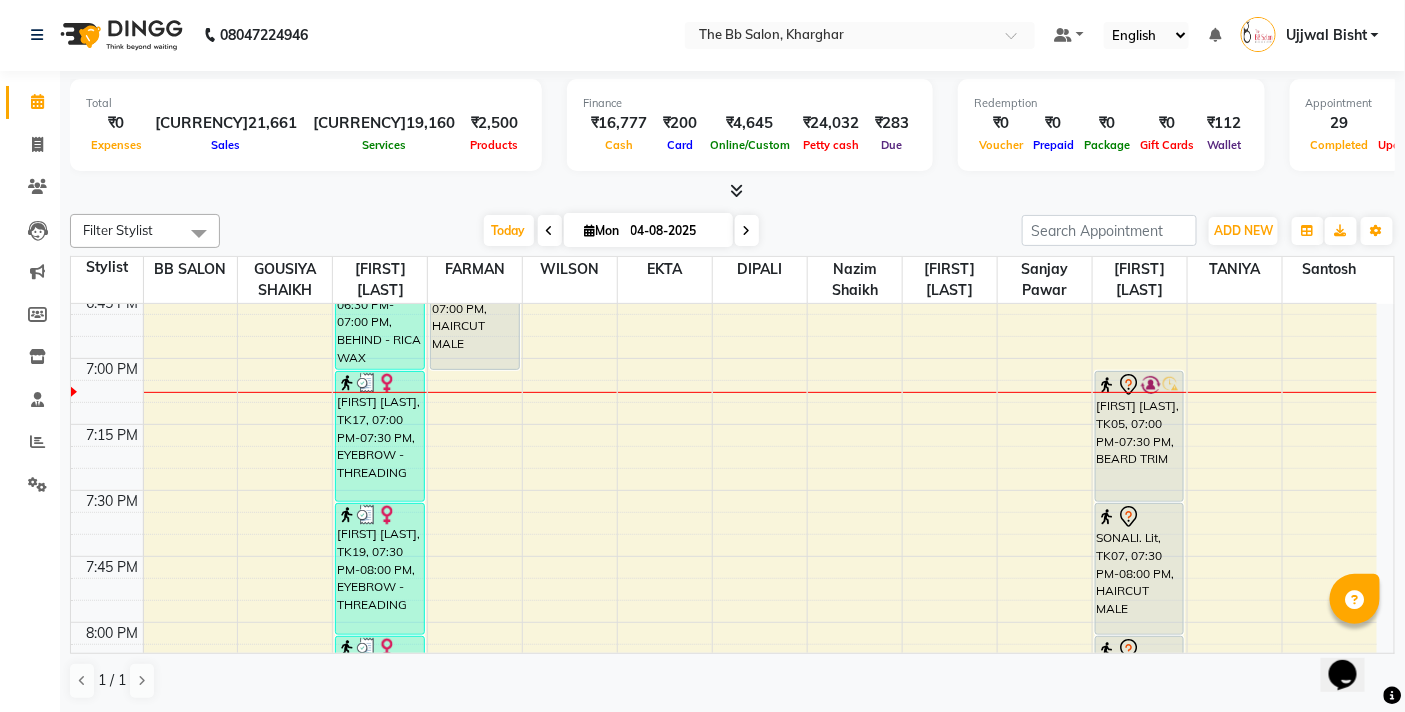 select on "83521" 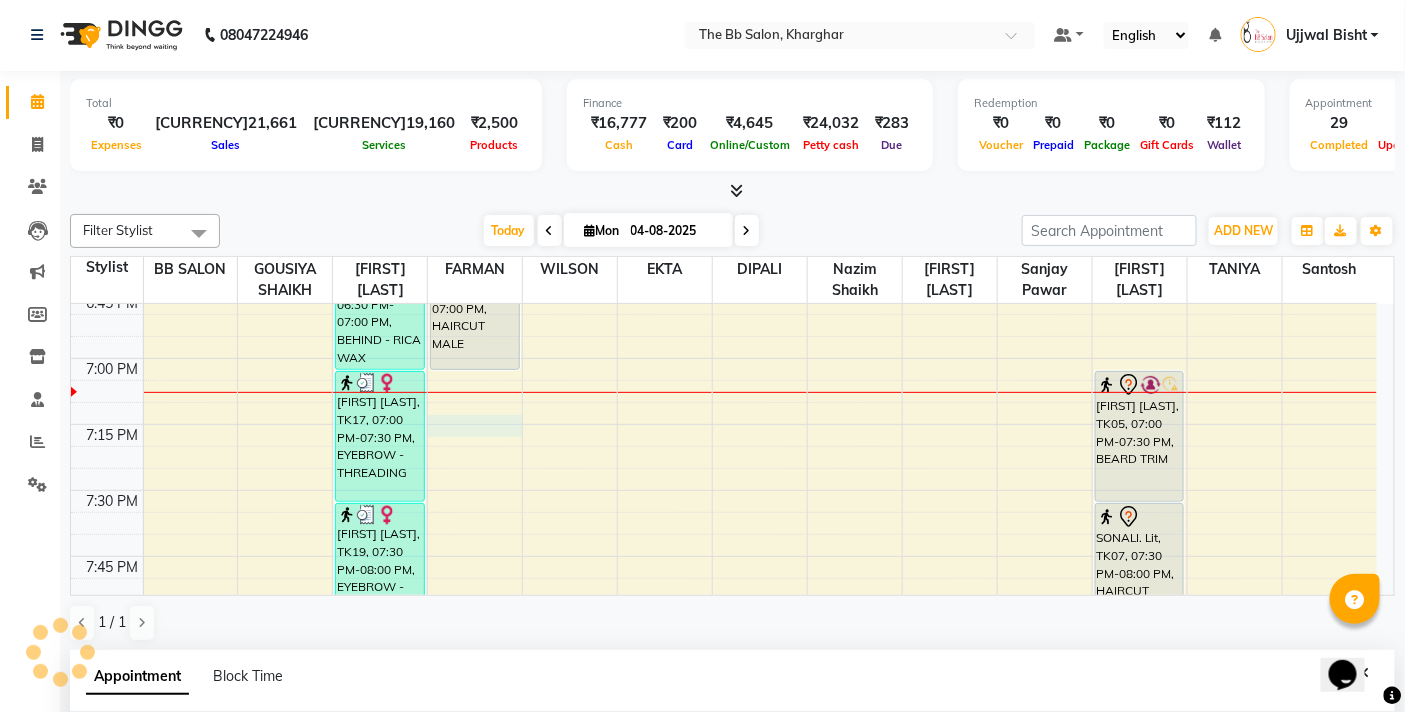 scroll, scrollTop: 392, scrollLeft: 0, axis: vertical 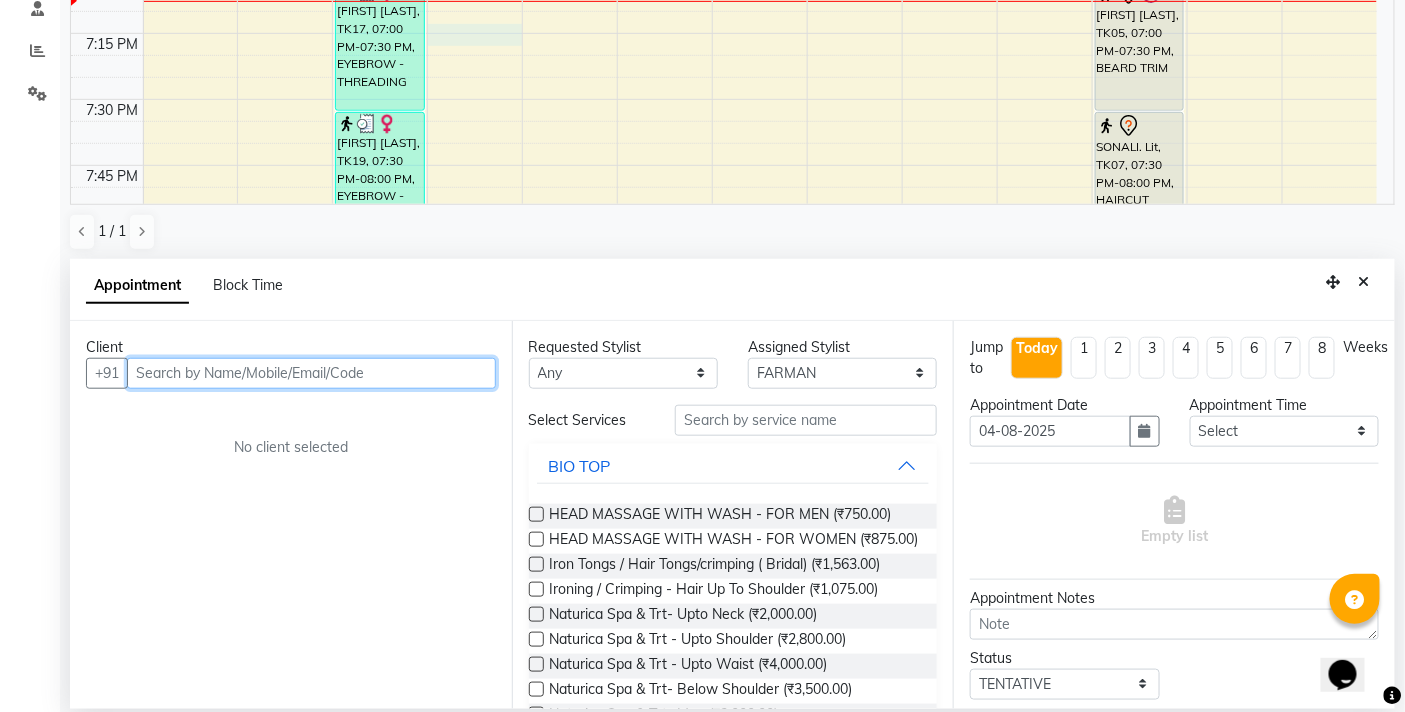click at bounding box center [311, 373] 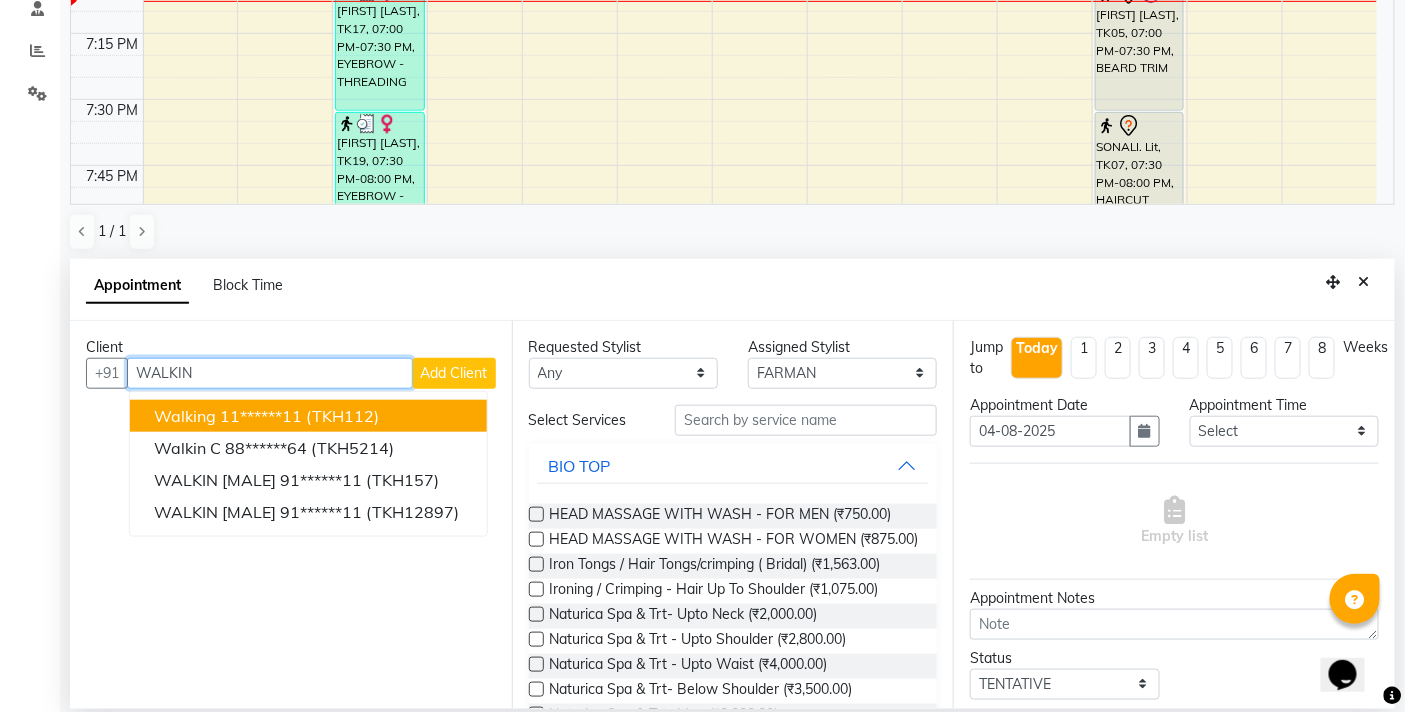 click on "(TKH112)" at bounding box center (342, 416) 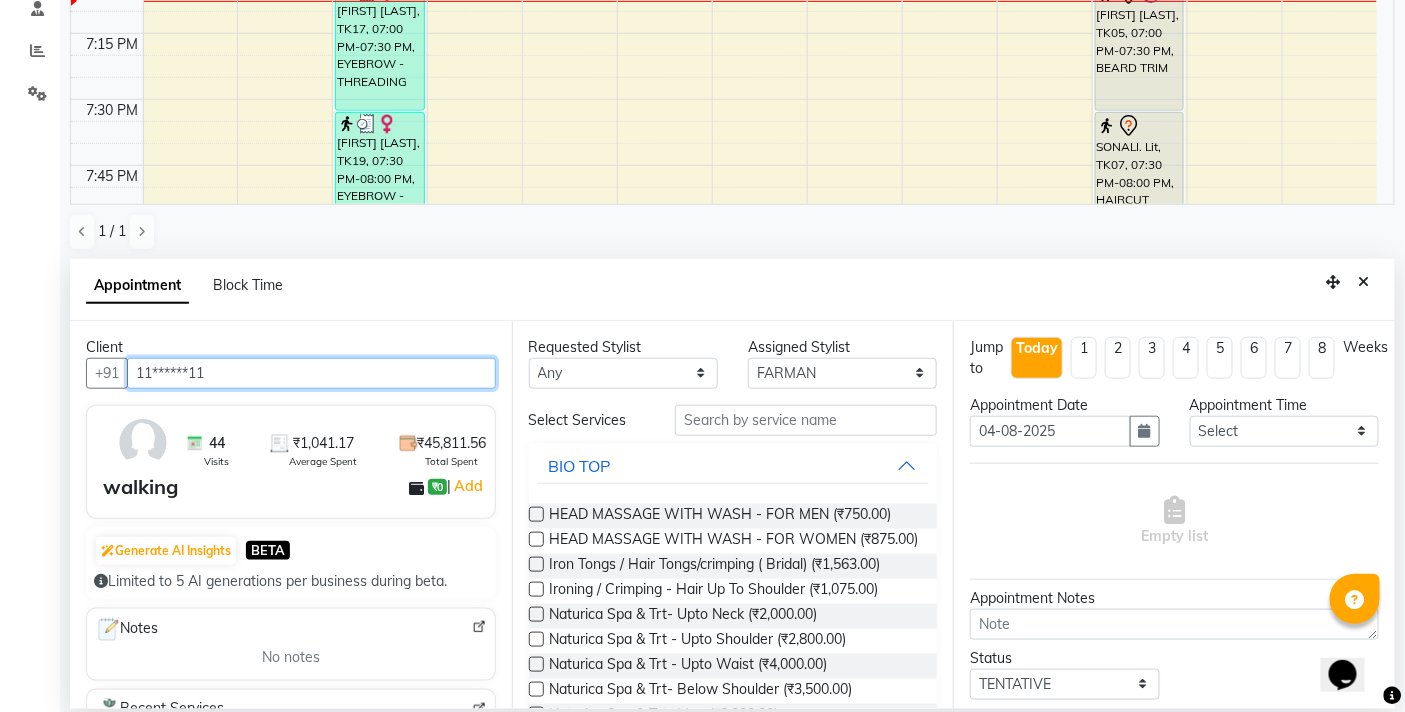 type on "11******11" 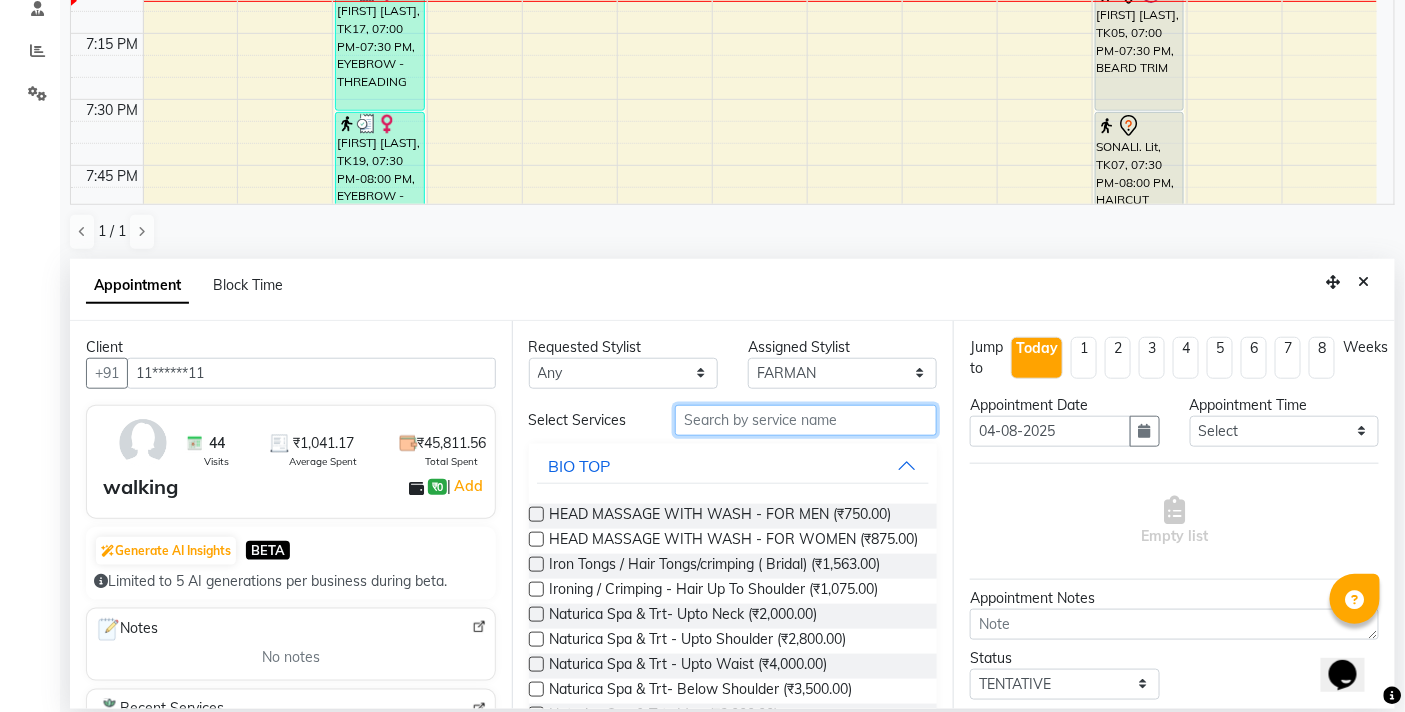 click at bounding box center [806, 420] 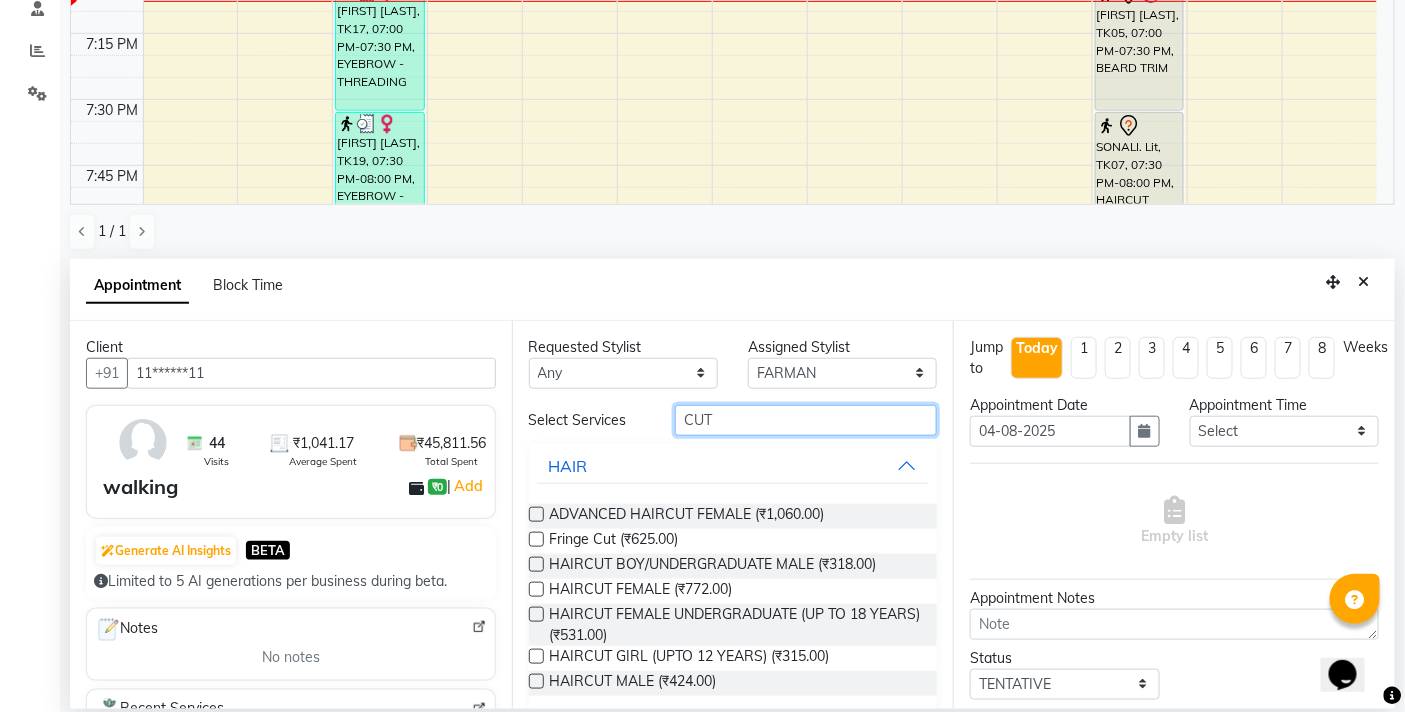 type on "CUT" 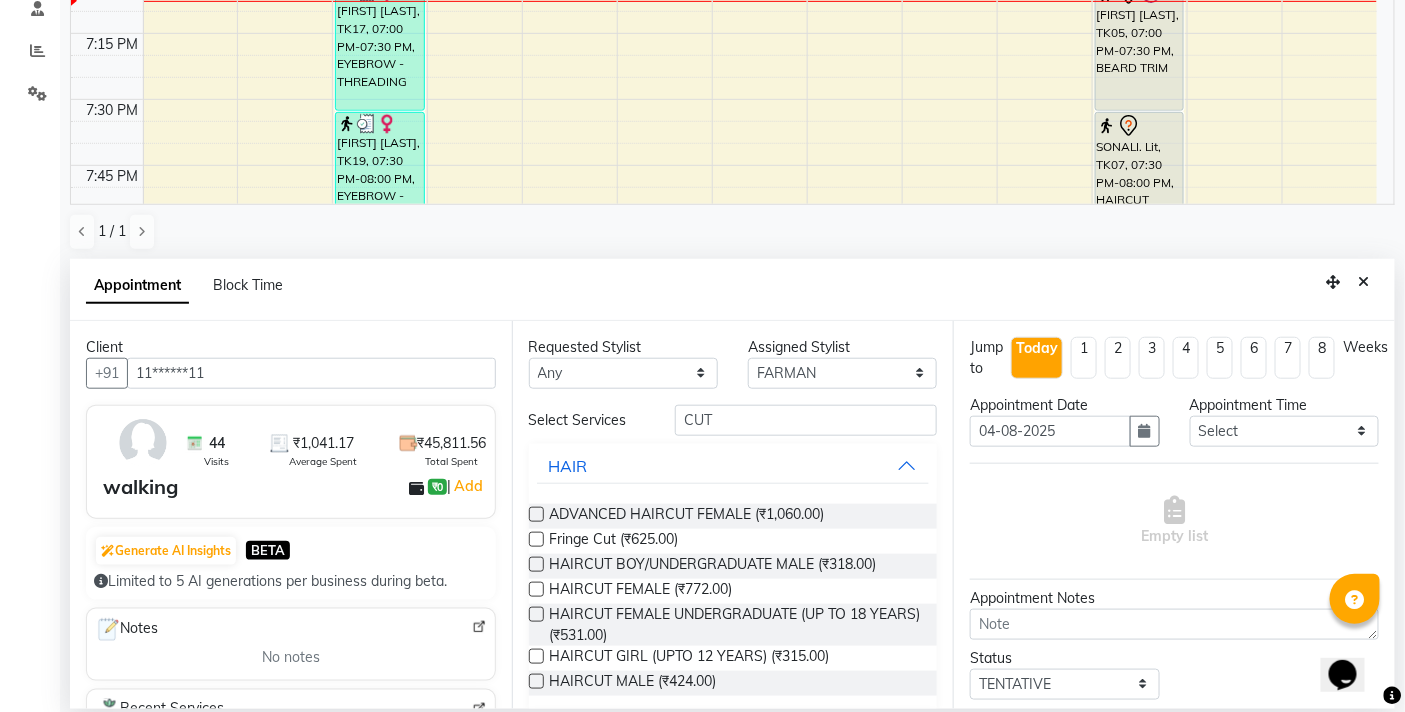 click at bounding box center (536, 681) 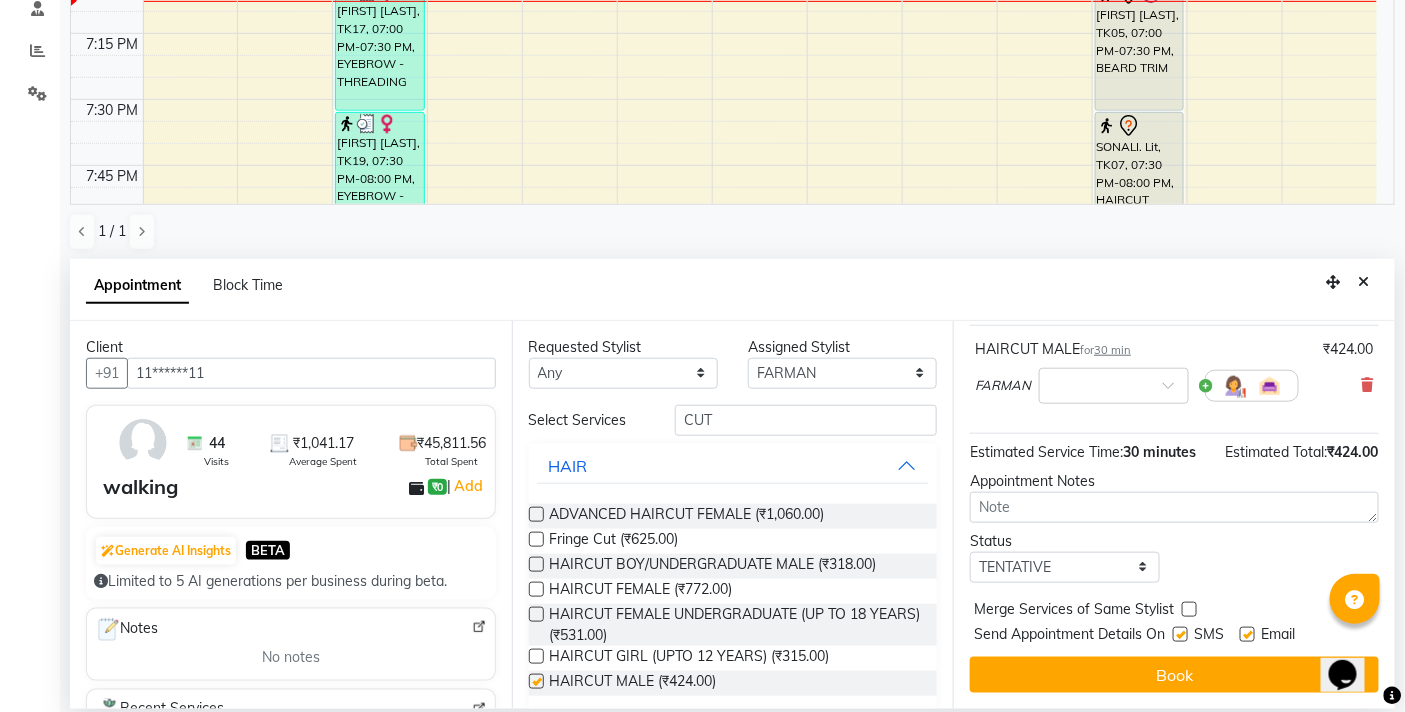 checkbox on "false" 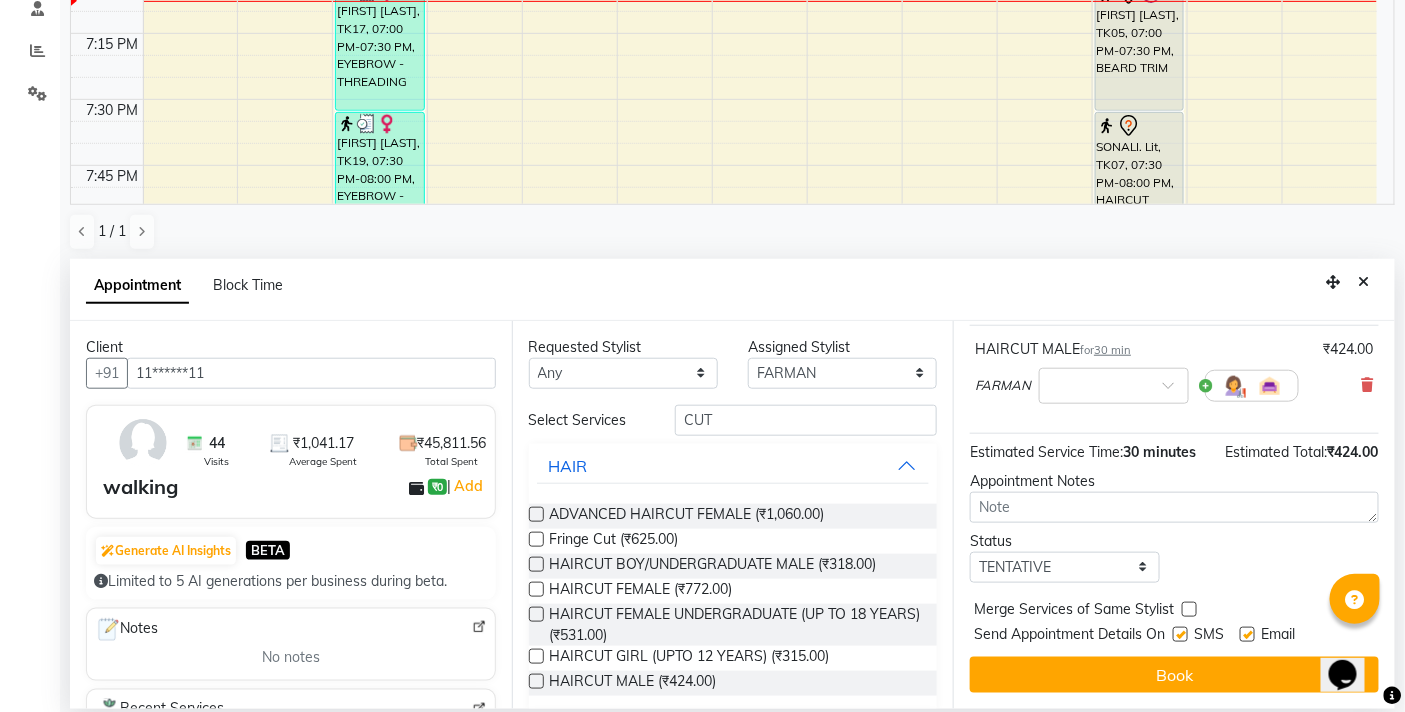 scroll, scrollTop: 158, scrollLeft: 0, axis: vertical 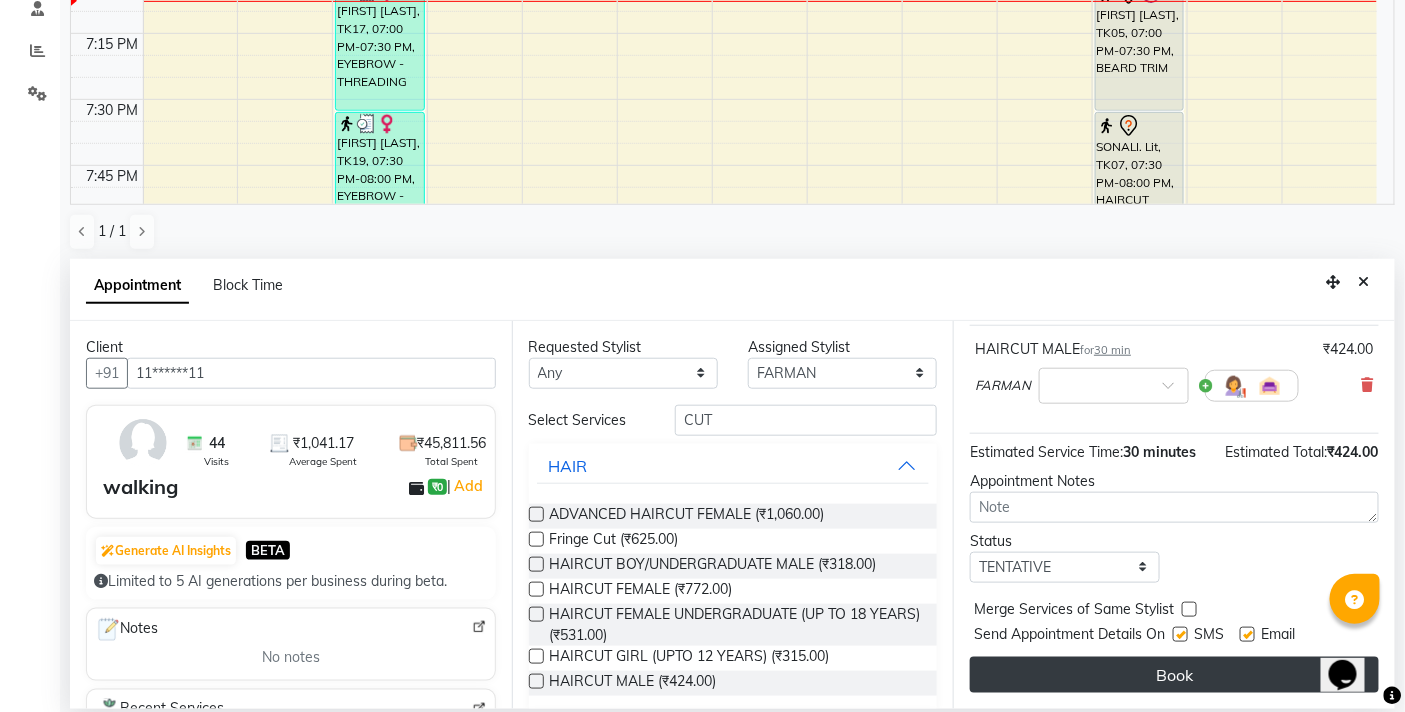 click on "Book" at bounding box center [1174, 675] 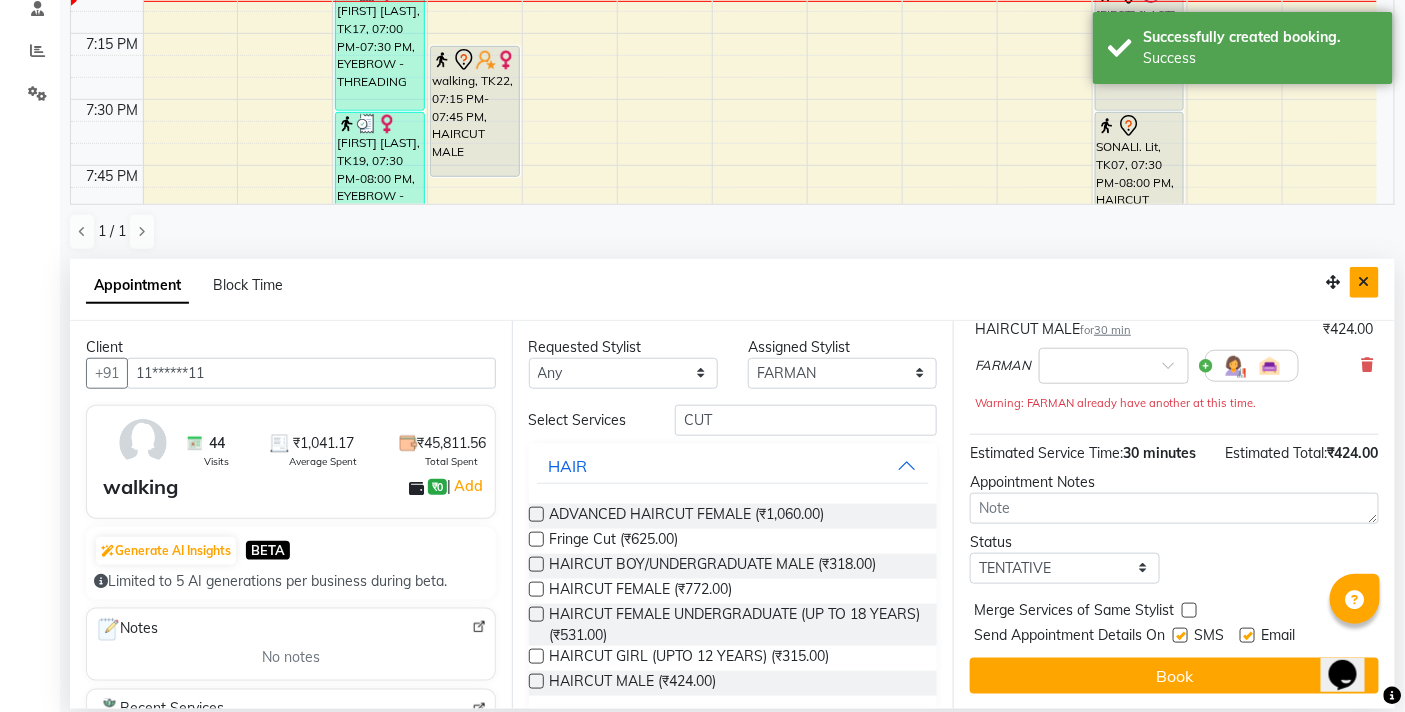 click at bounding box center (1364, 282) 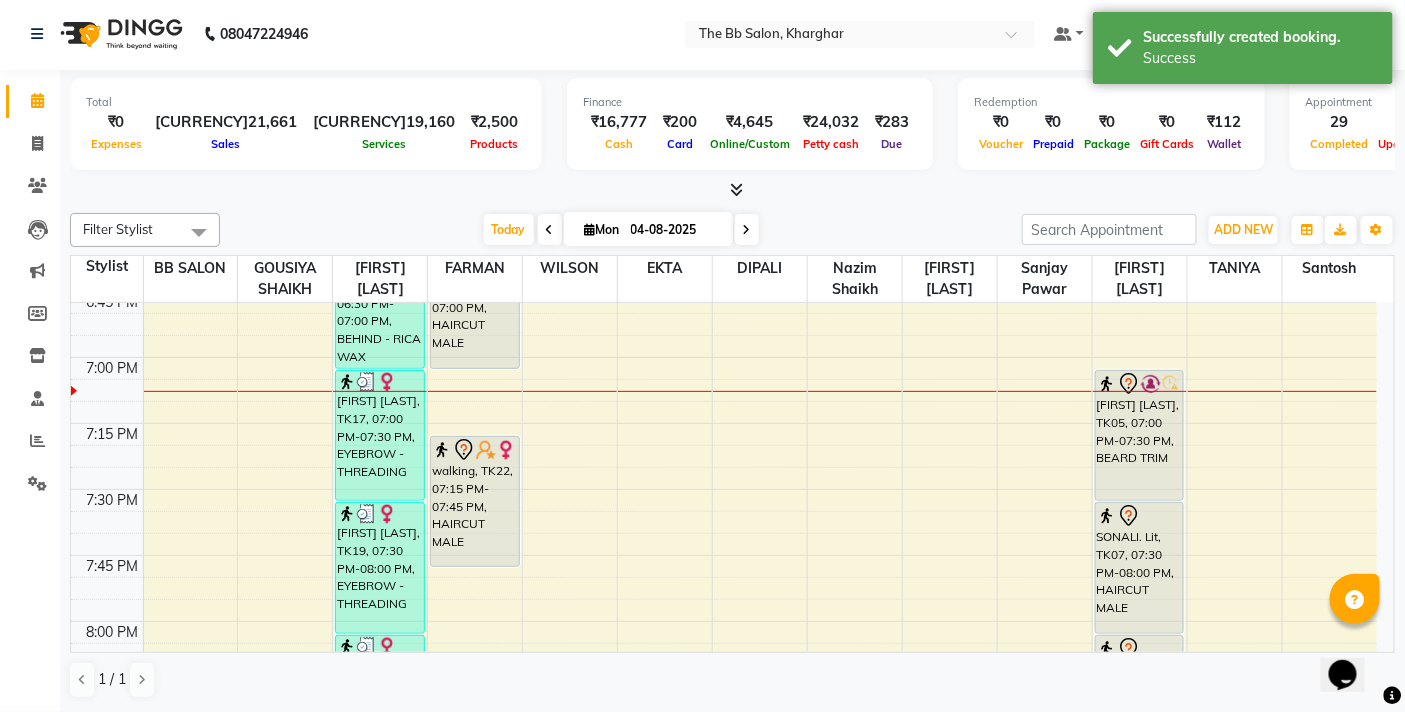 scroll, scrollTop: 1, scrollLeft: 0, axis: vertical 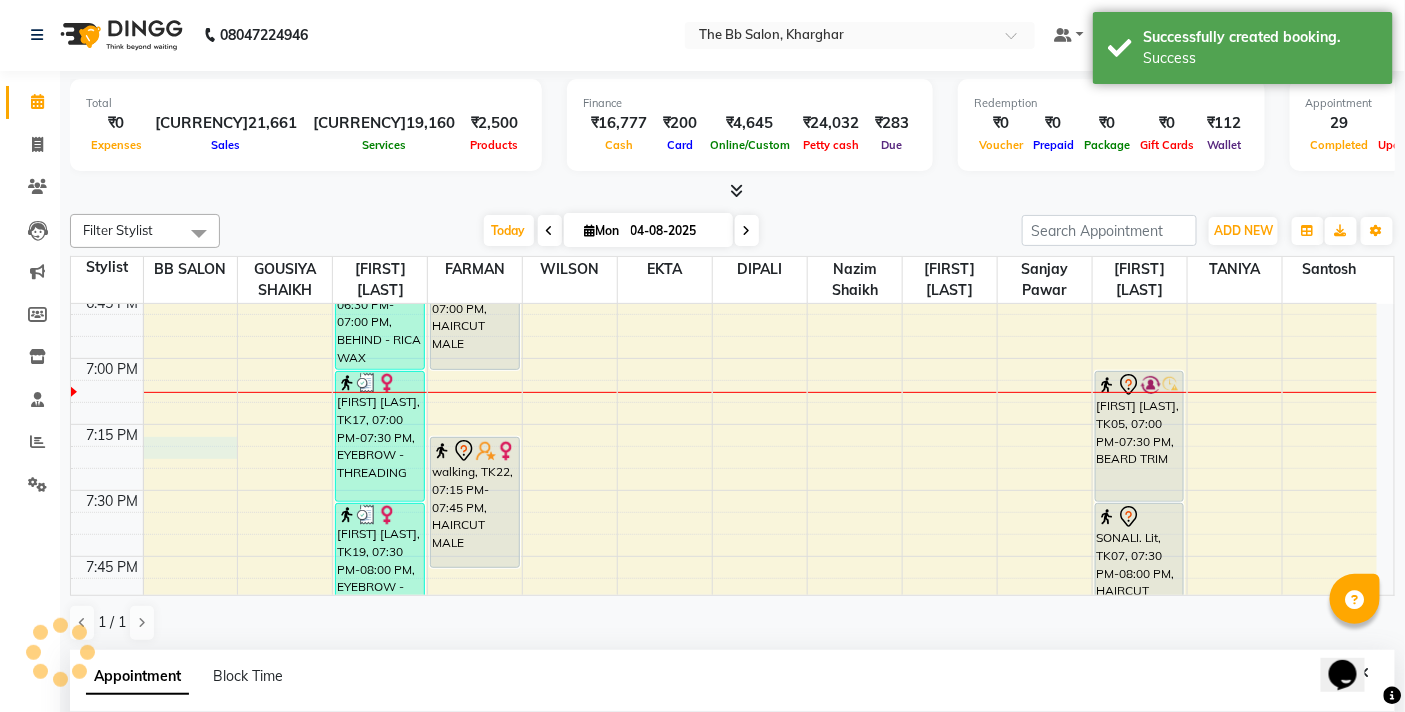 select on "83509" 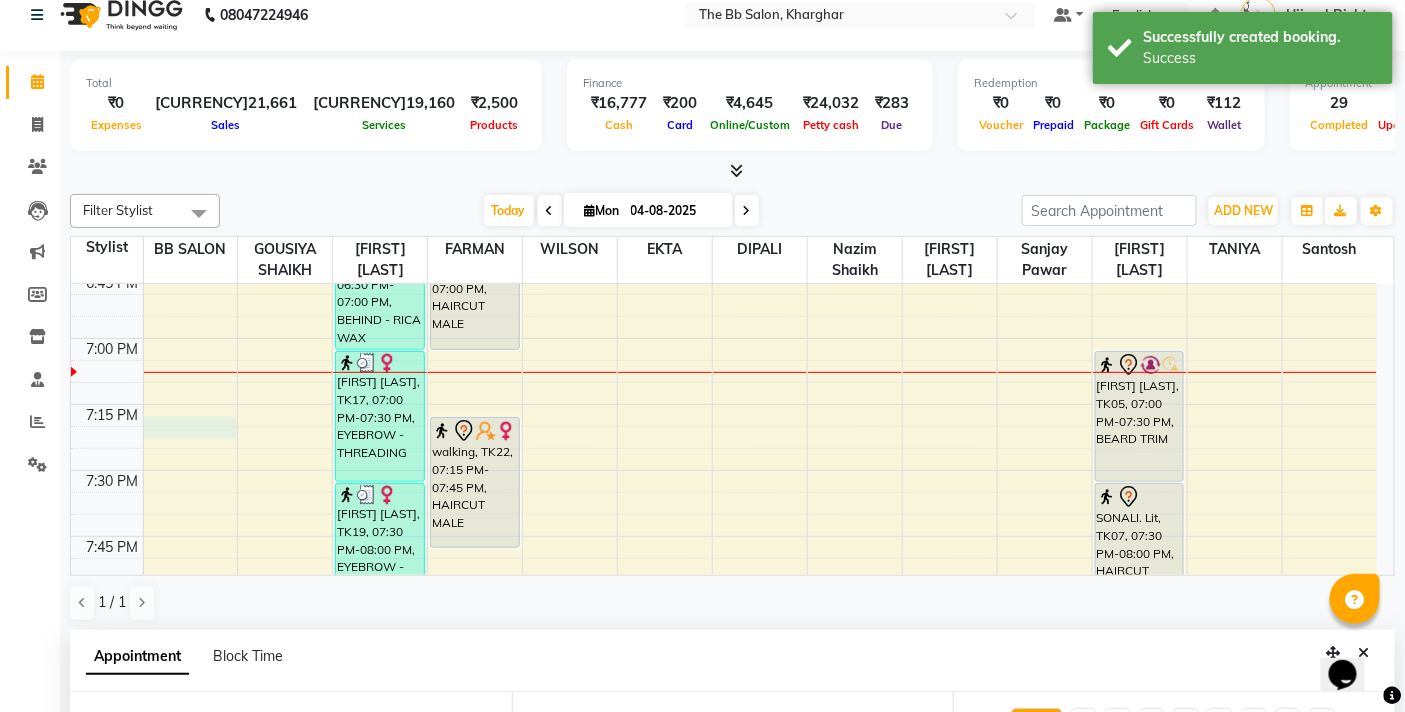scroll, scrollTop: 392, scrollLeft: 0, axis: vertical 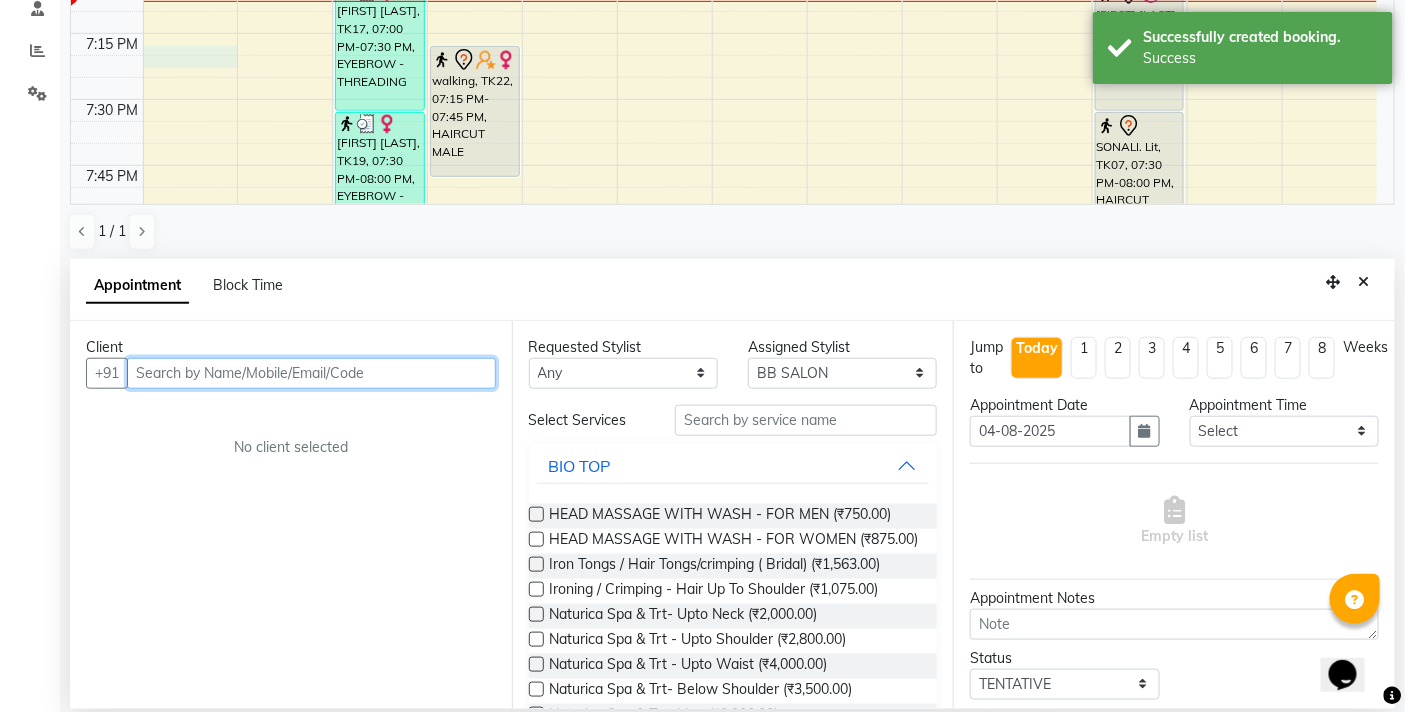 click at bounding box center [311, 373] 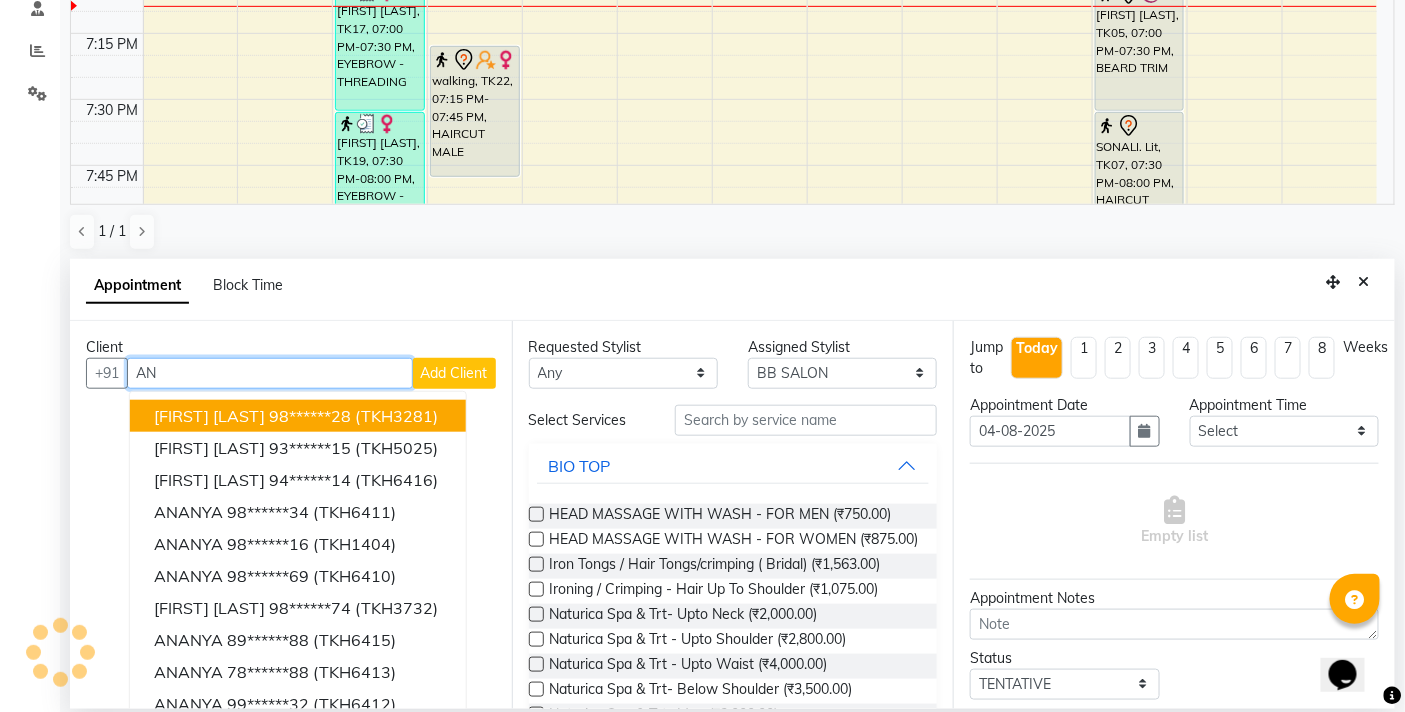 type on "A" 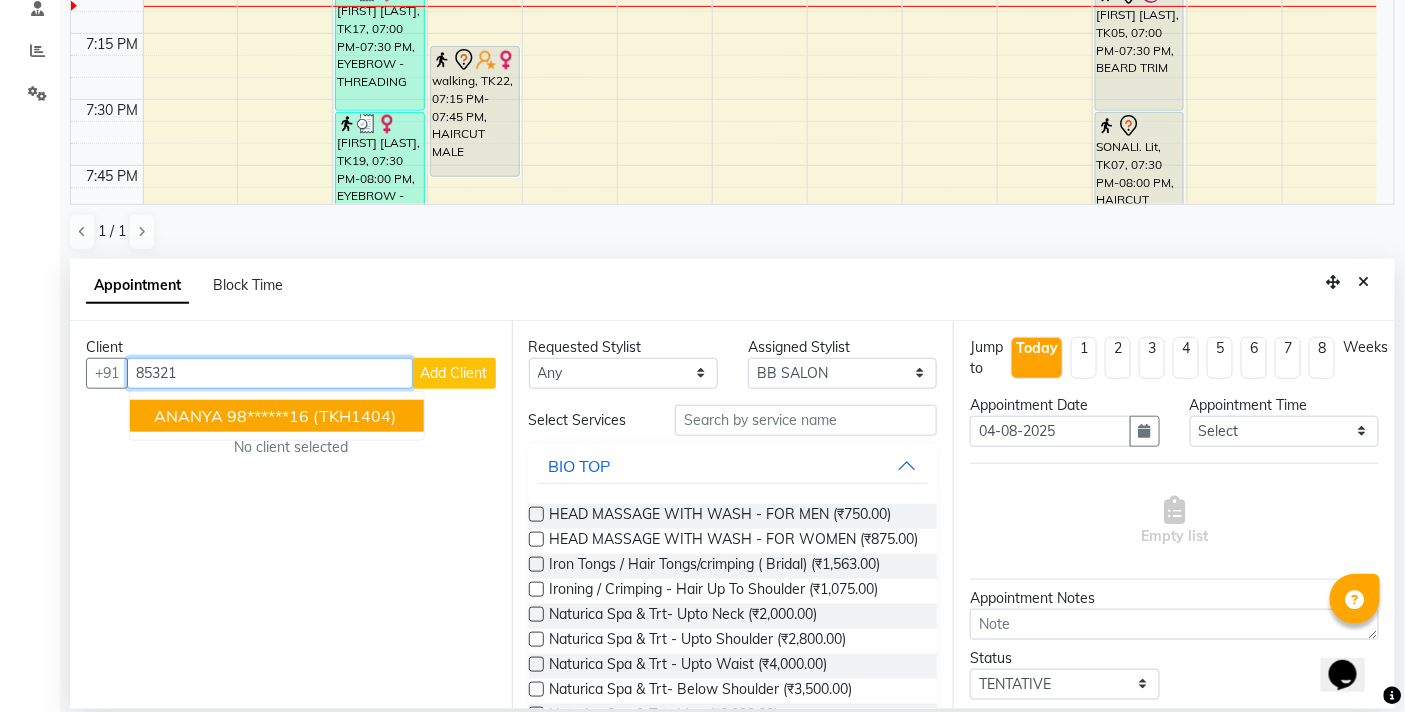 click on "98******16" at bounding box center [268, 416] 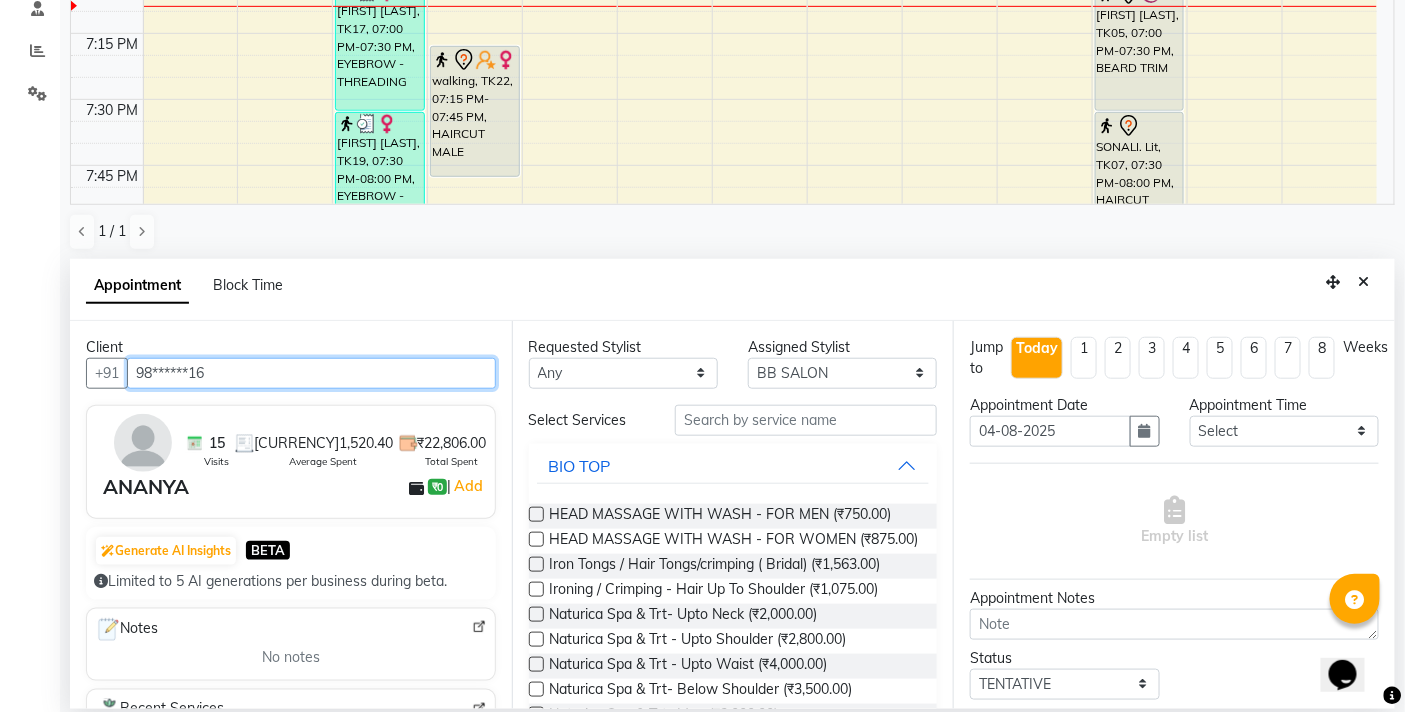 type on "98******16" 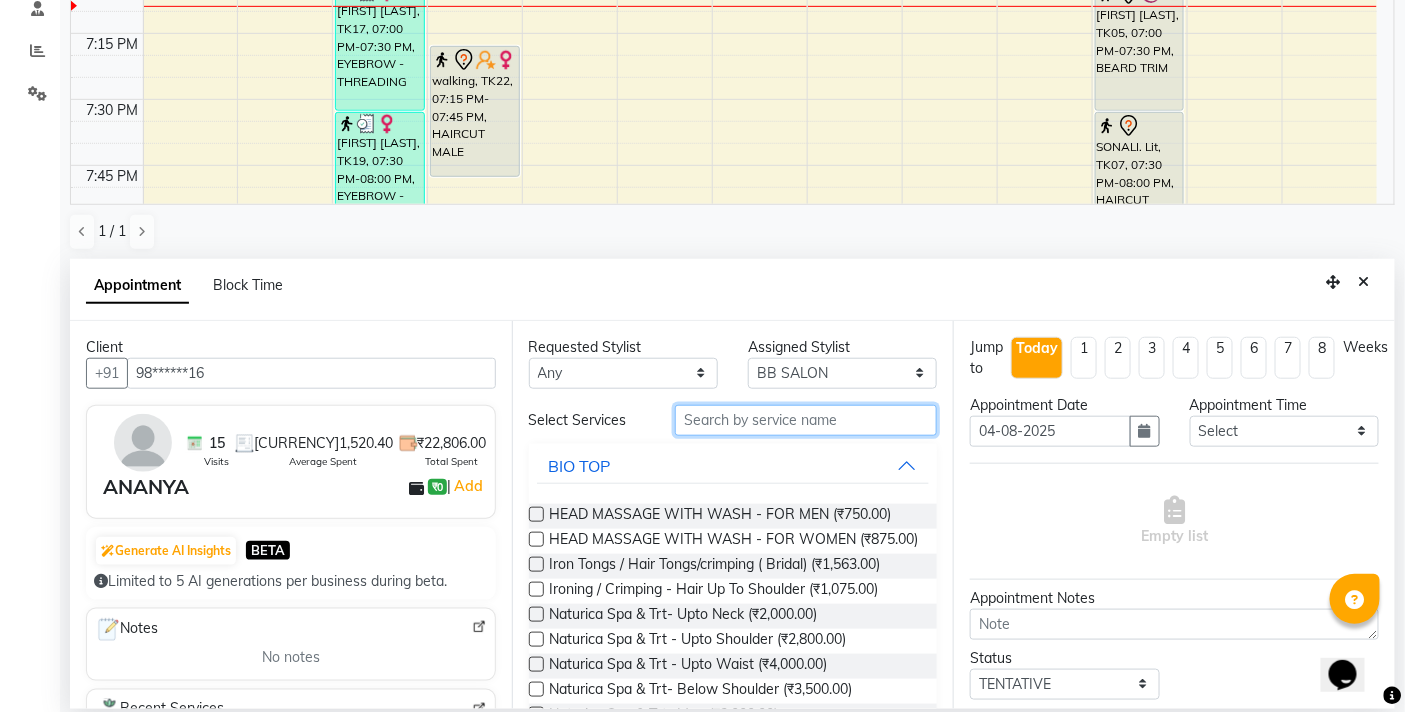 click at bounding box center [806, 420] 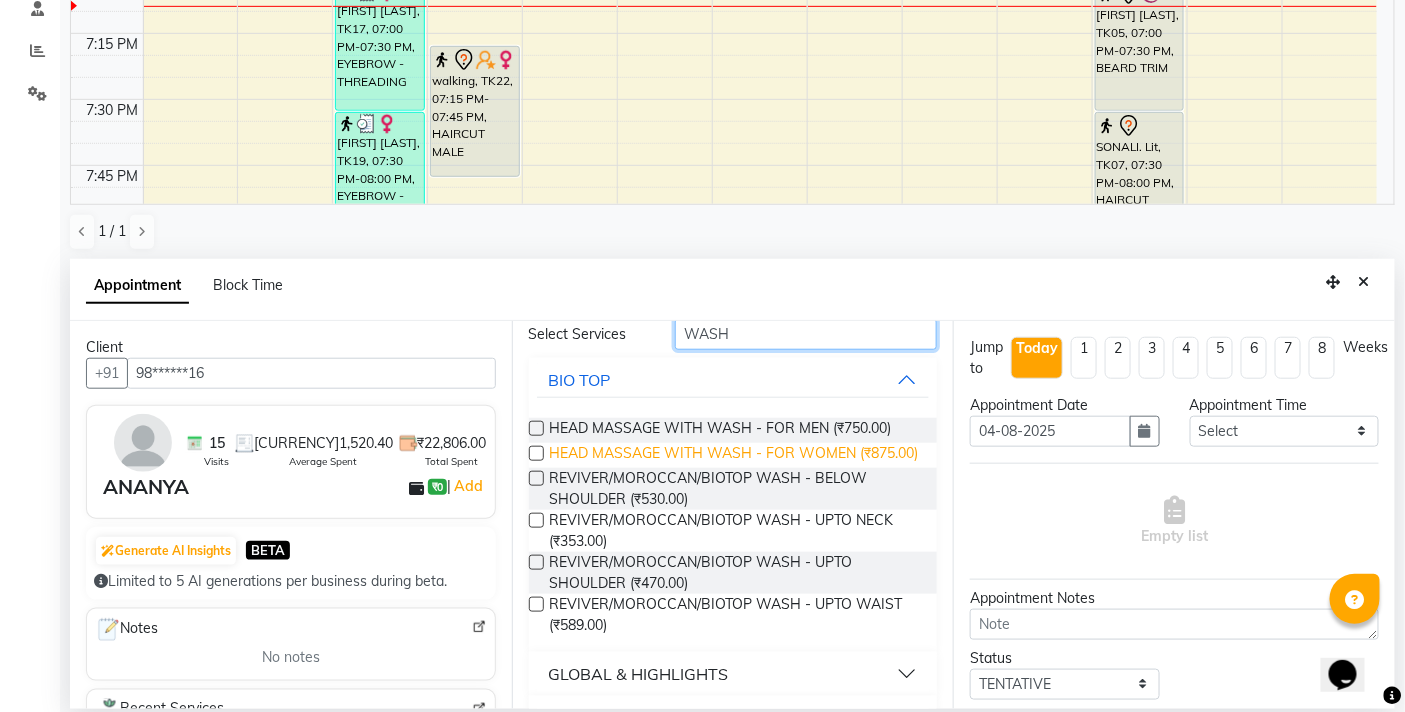 scroll, scrollTop: 150, scrollLeft: 0, axis: vertical 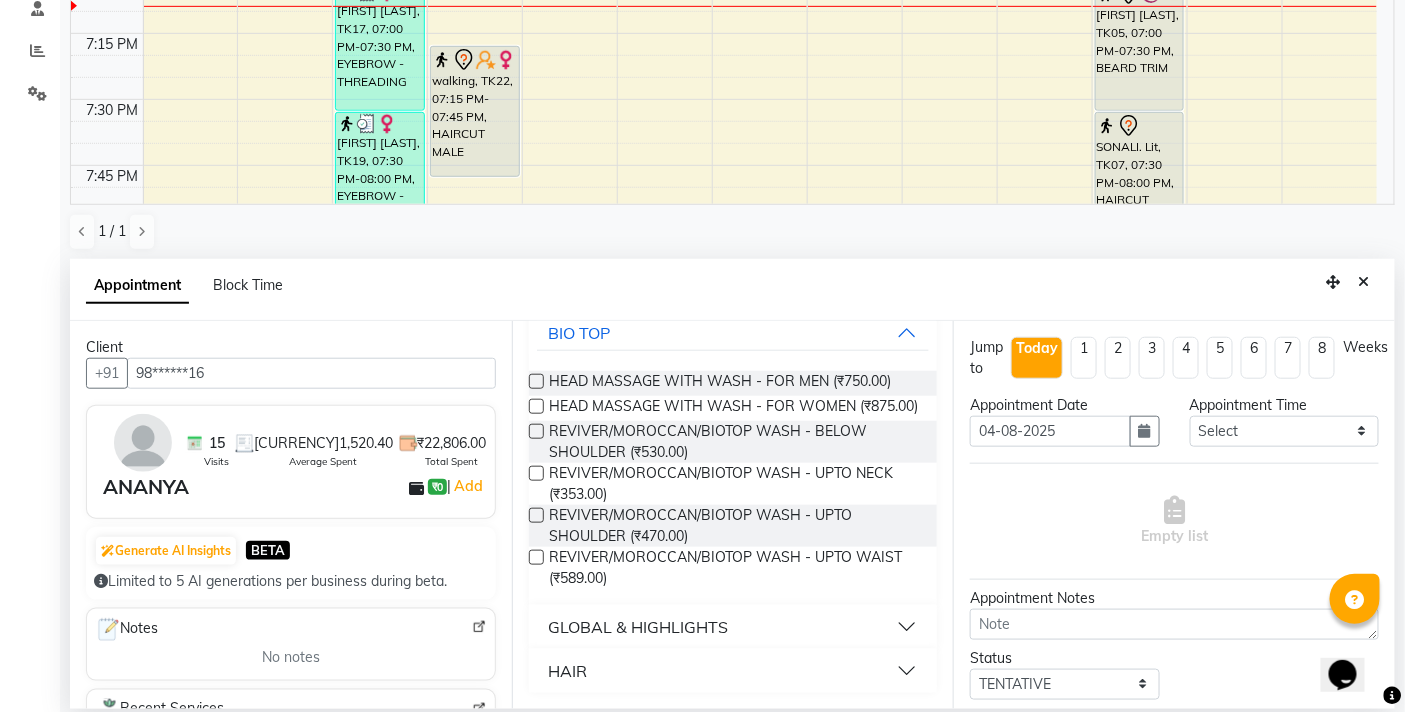 type on "WASH" 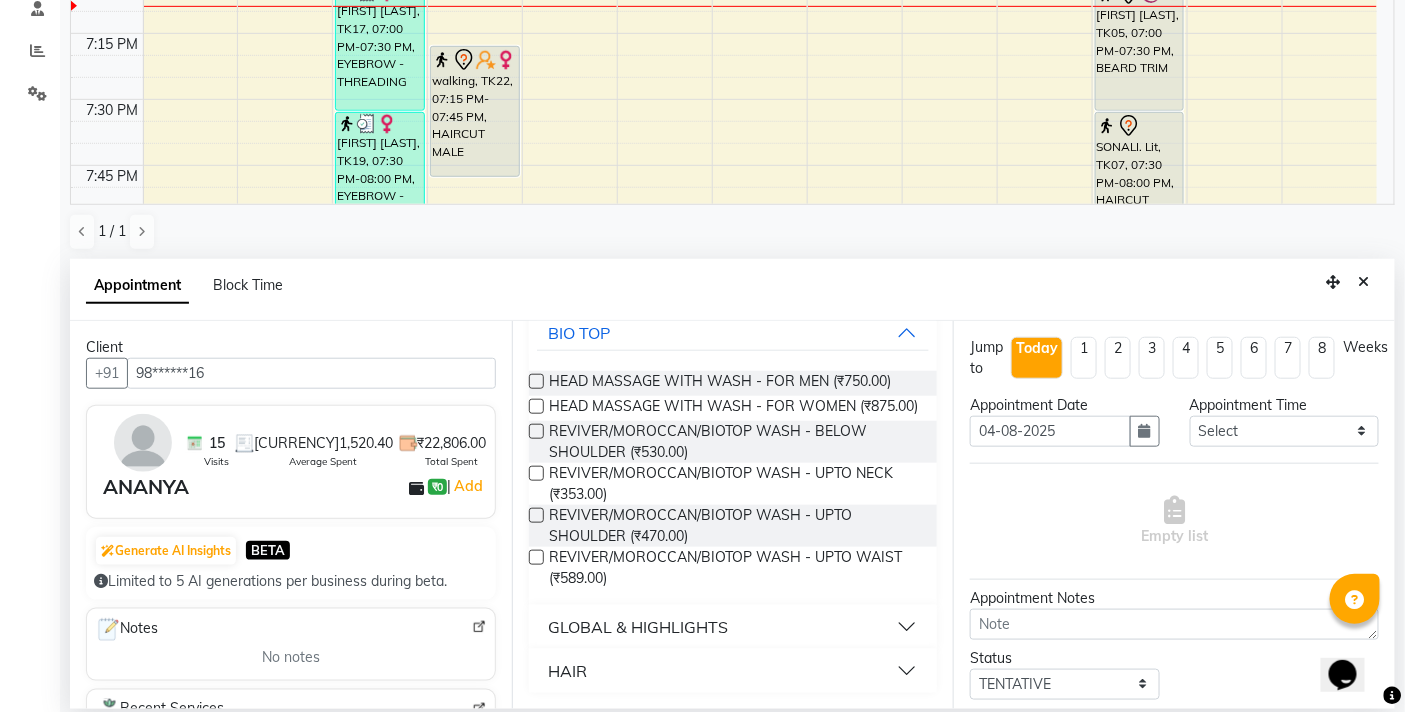 click on "HAIR" at bounding box center (568, 671) 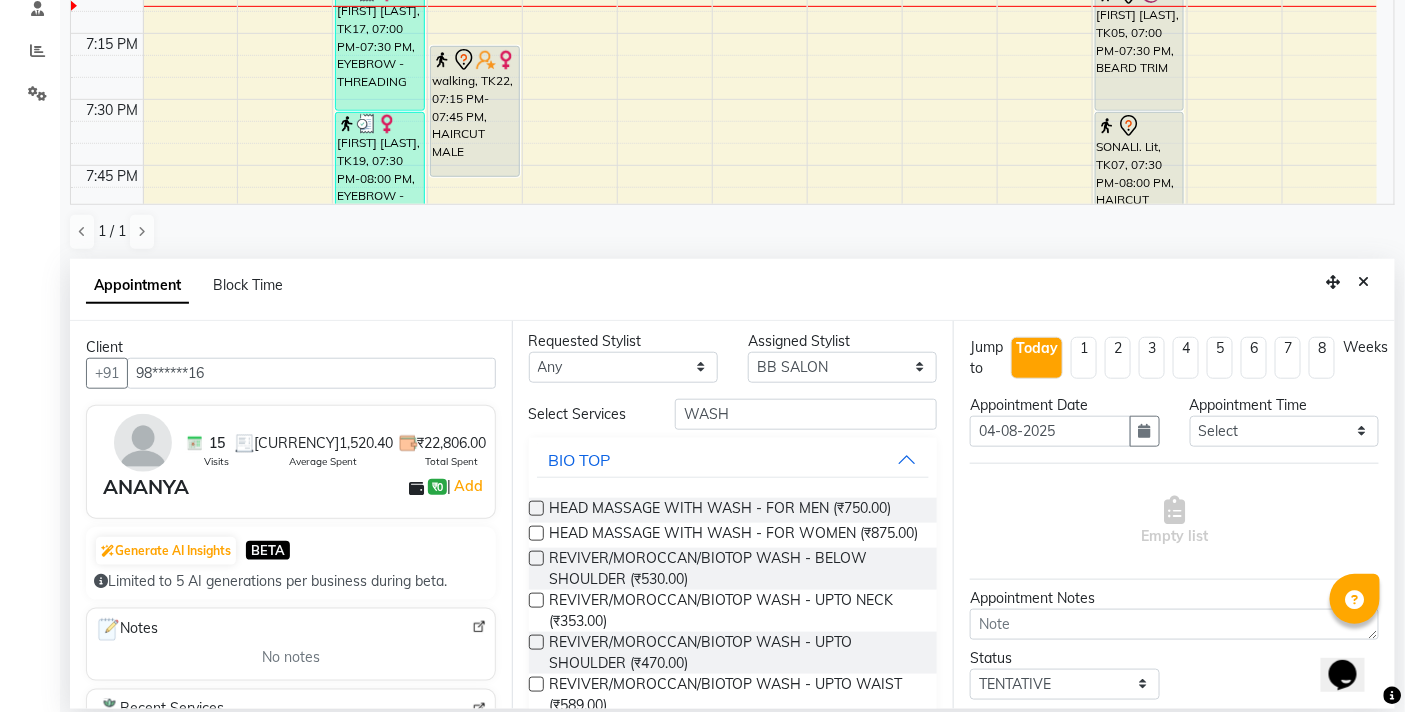 scroll, scrollTop: 0, scrollLeft: 0, axis: both 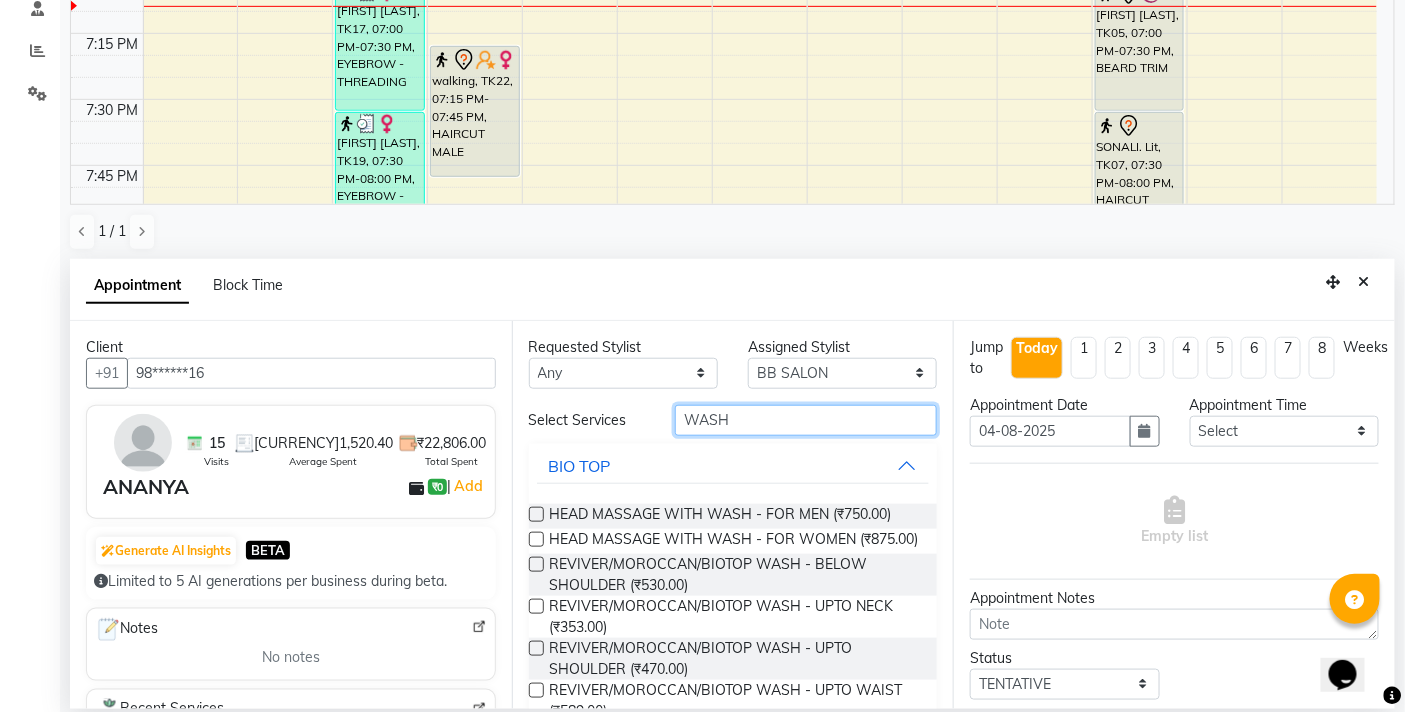 drag, startPoint x: 761, startPoint y: 406, endPoint x: 613, endPoint y: 430, distance: 149.93332 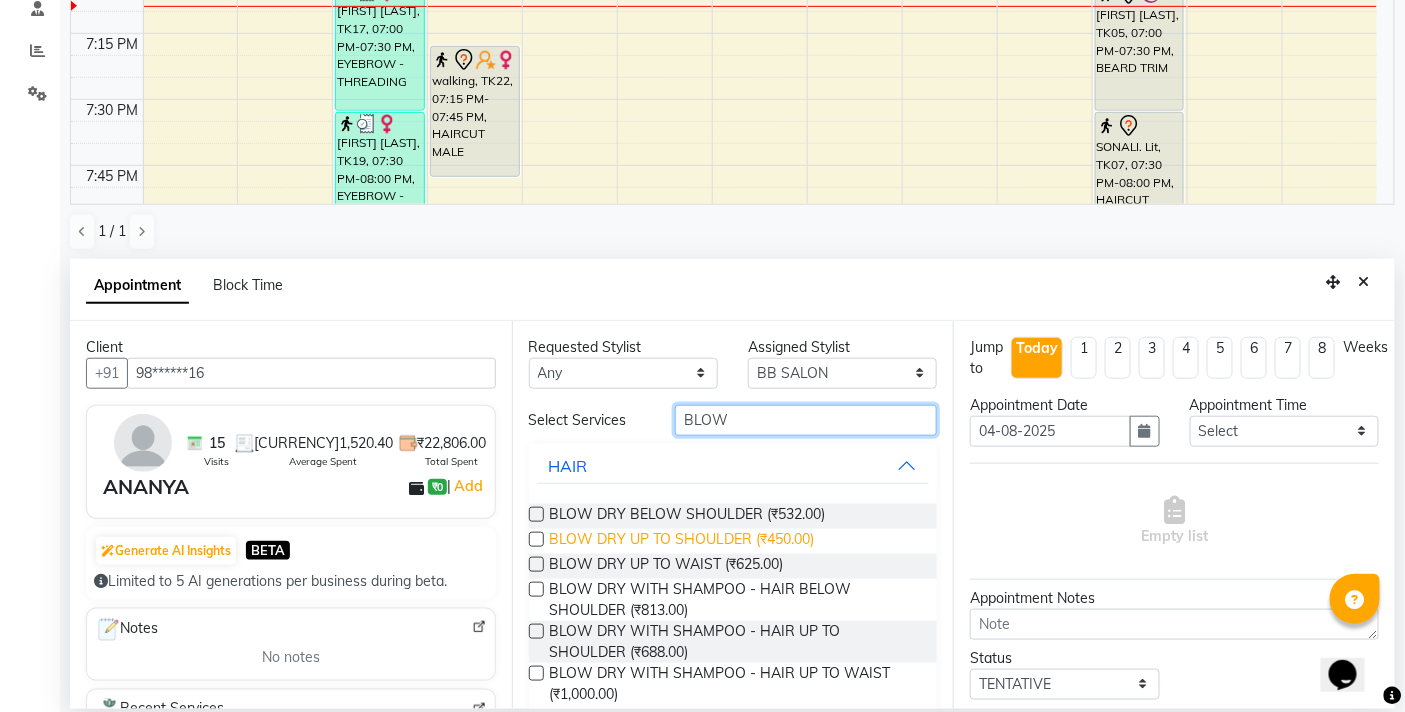 scroll, scrollTop: 27, scrollLeft: 0, axis: vertical 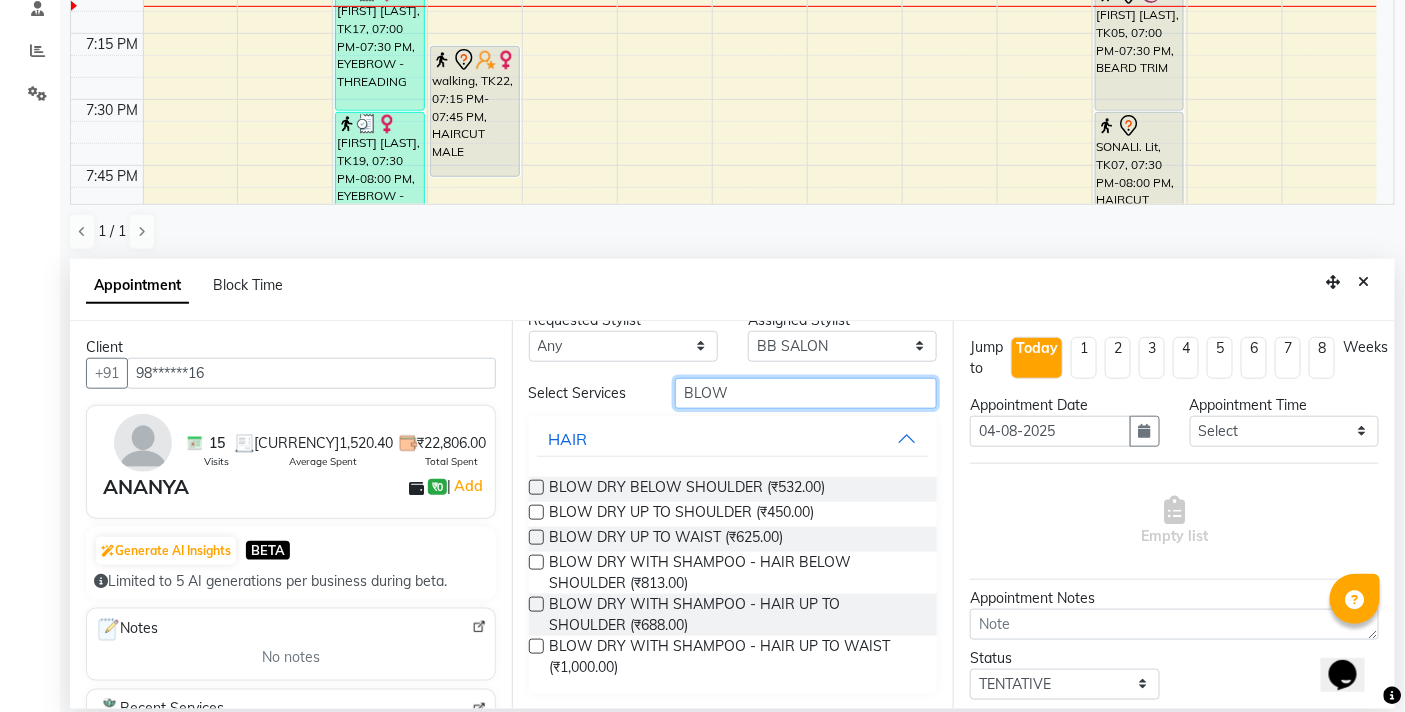 type on "BLOW" 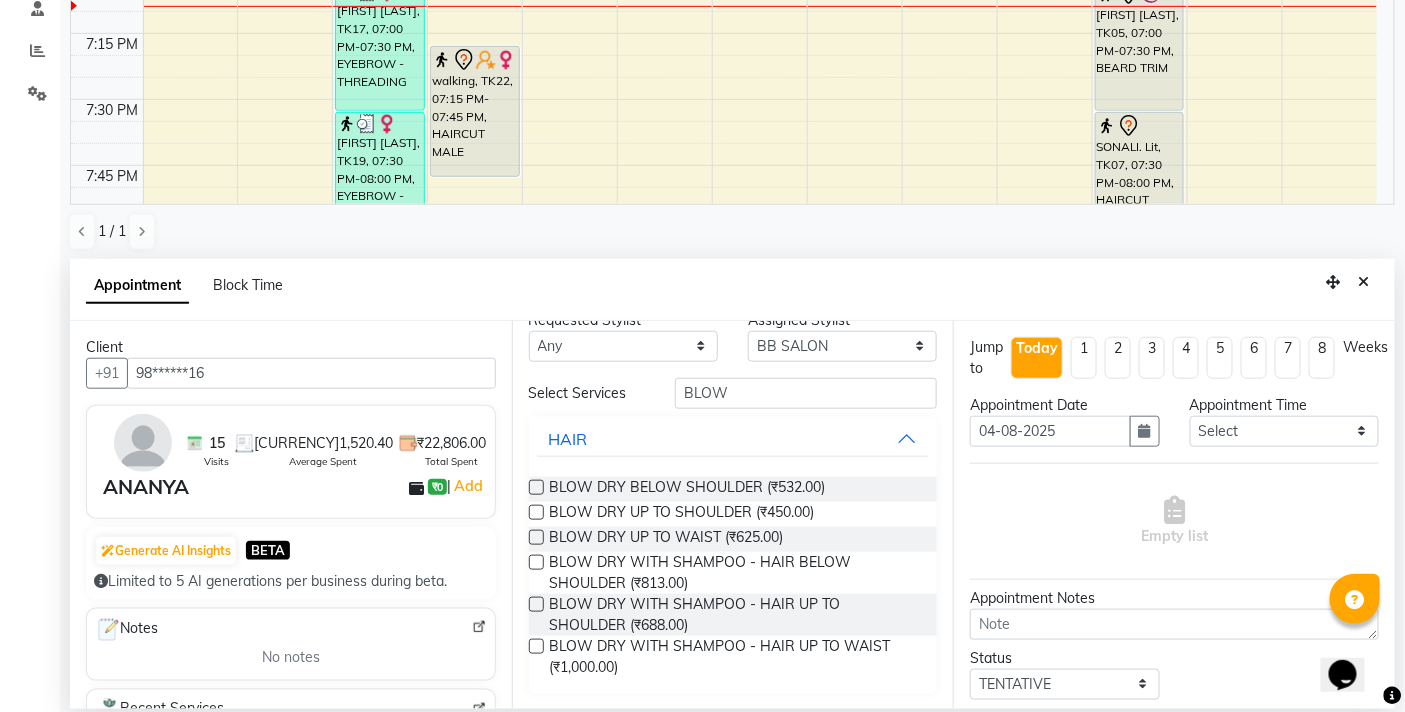 click at bounding box center (536, 646) 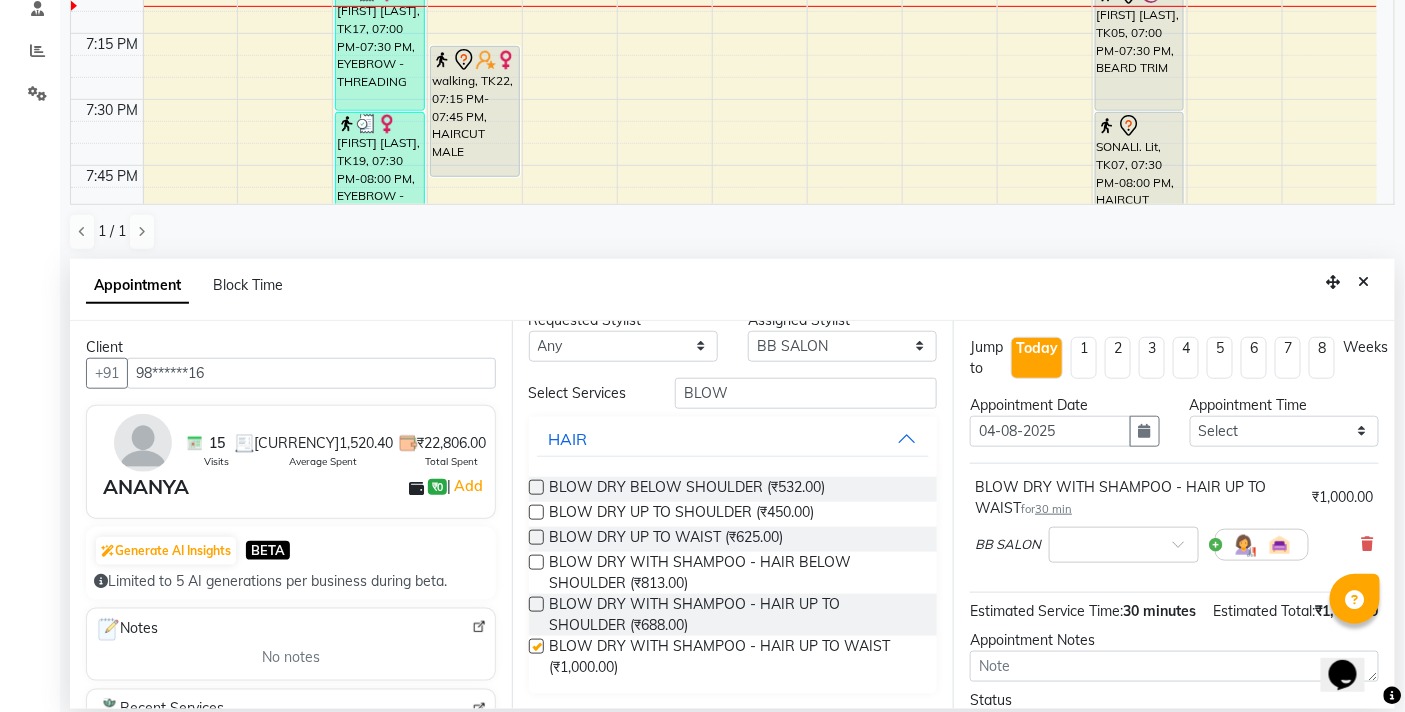 checkbox on "false" 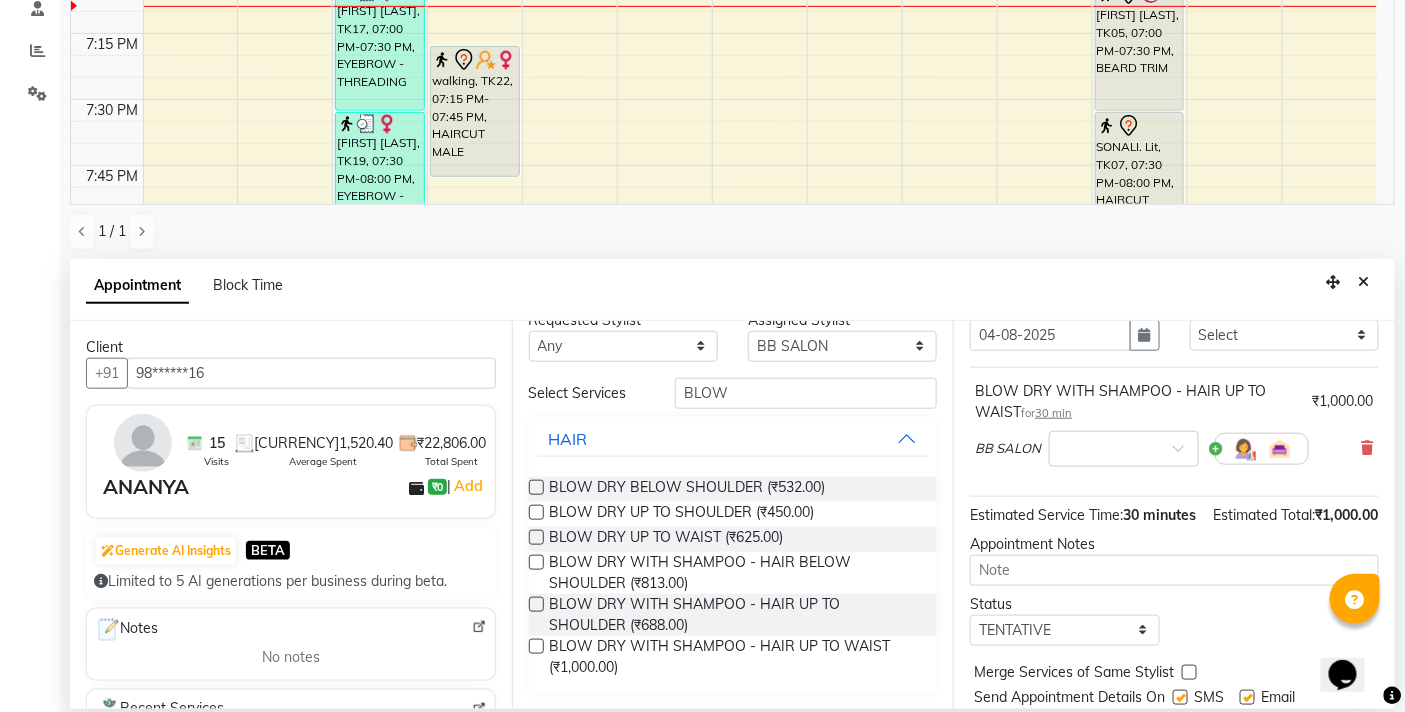 scroll, scrollTop: 180, scrollLeft: 0, axis: vertical 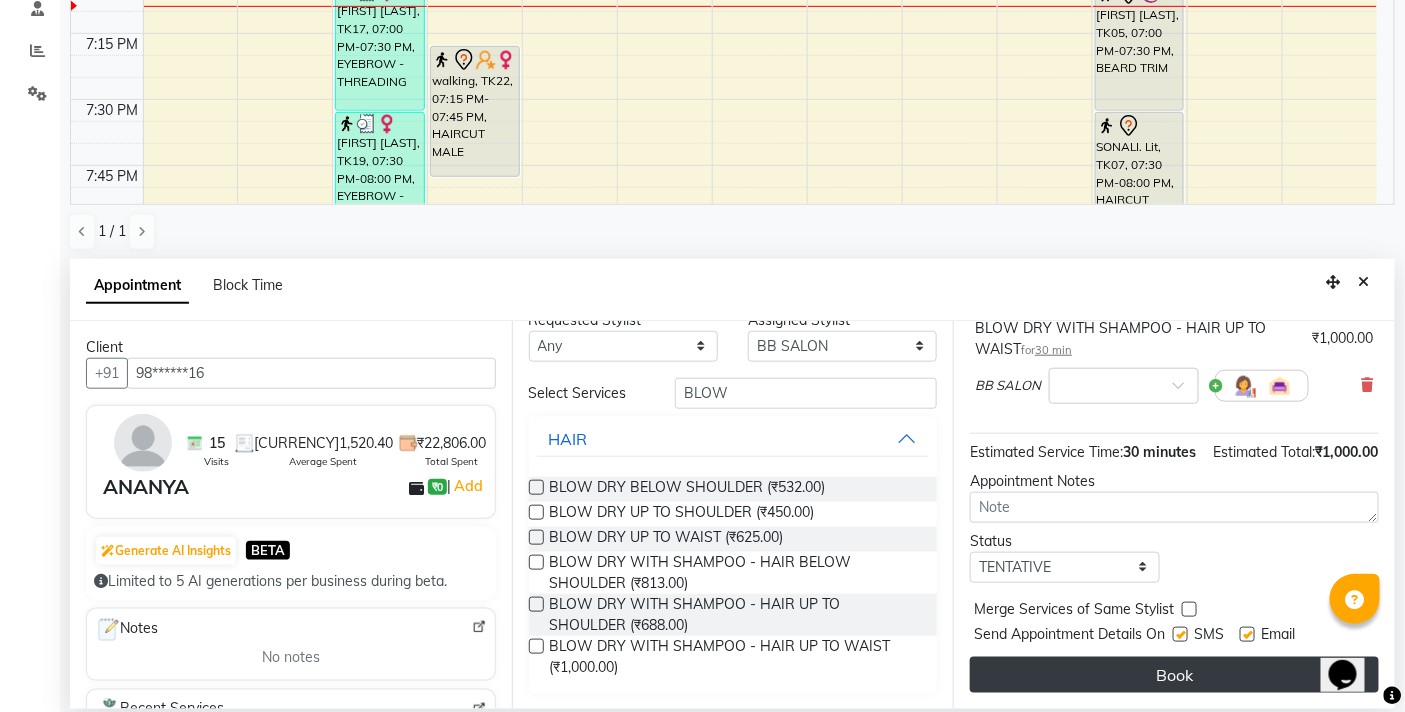 click on "Book" at bounding box center [1174, 675] 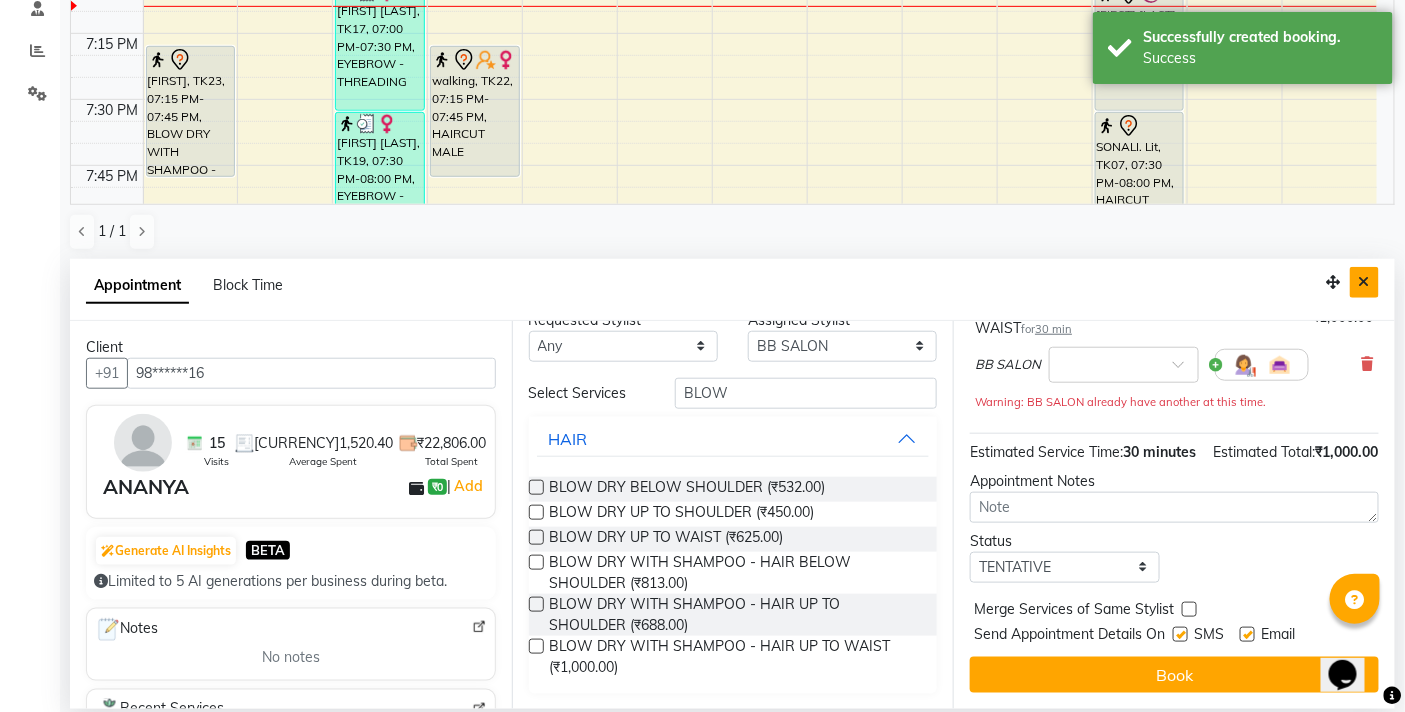 click at bounding box center [1364, 282] 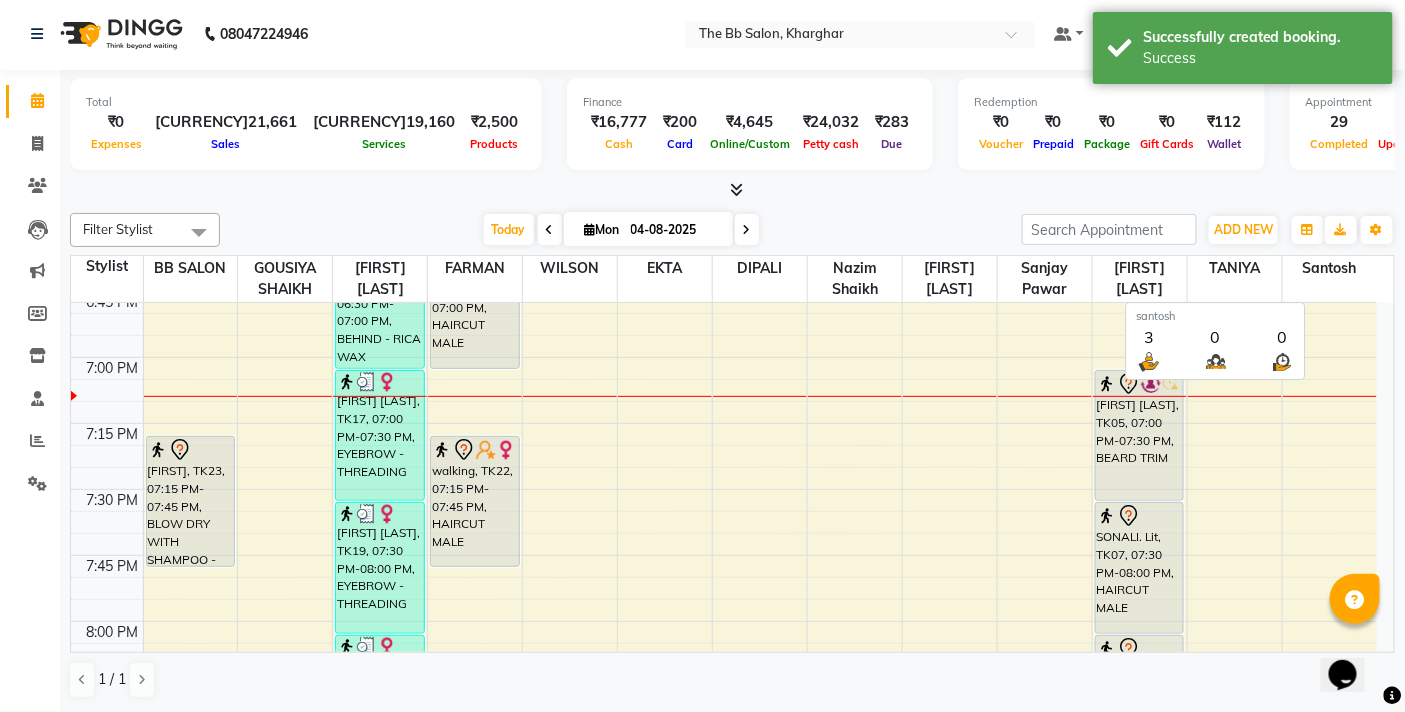 scroll, scrollTop: 1, scrollLeft: 0, axis: vertical 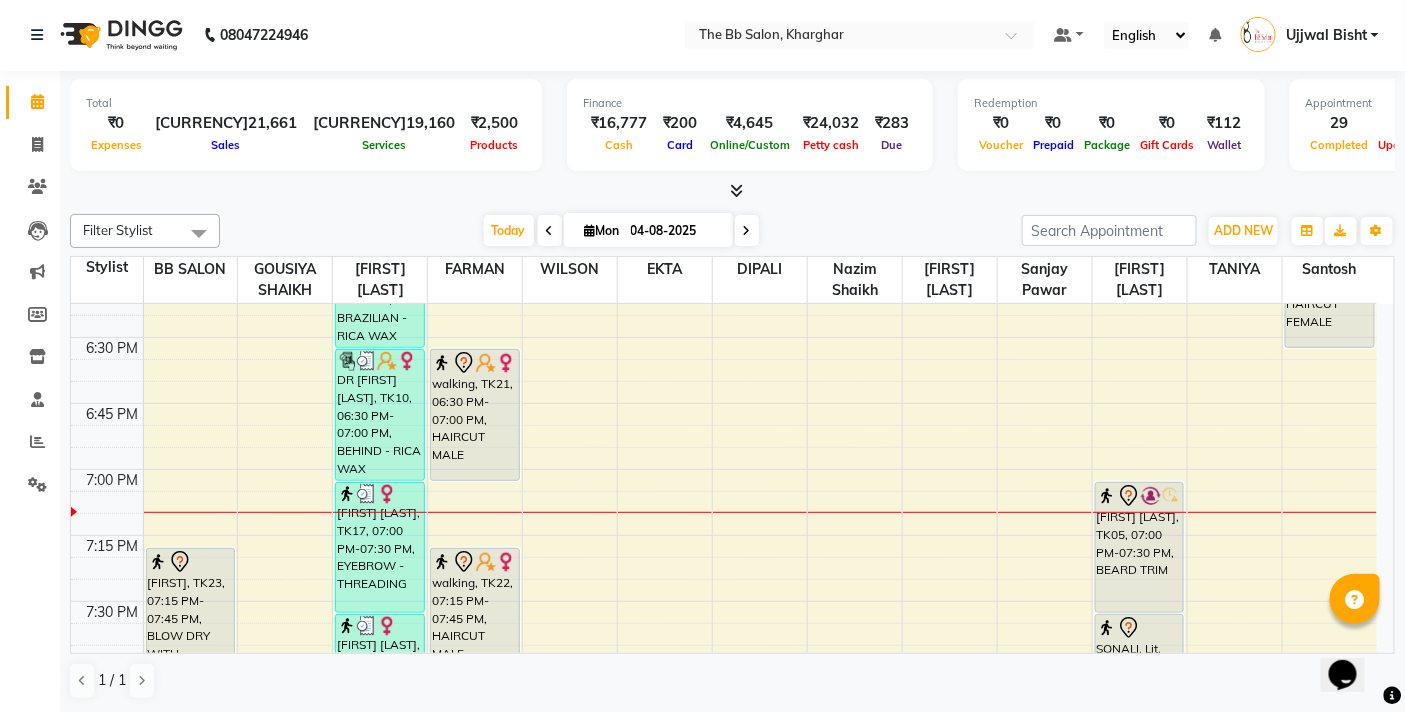 click at bounding box center (747, 231) 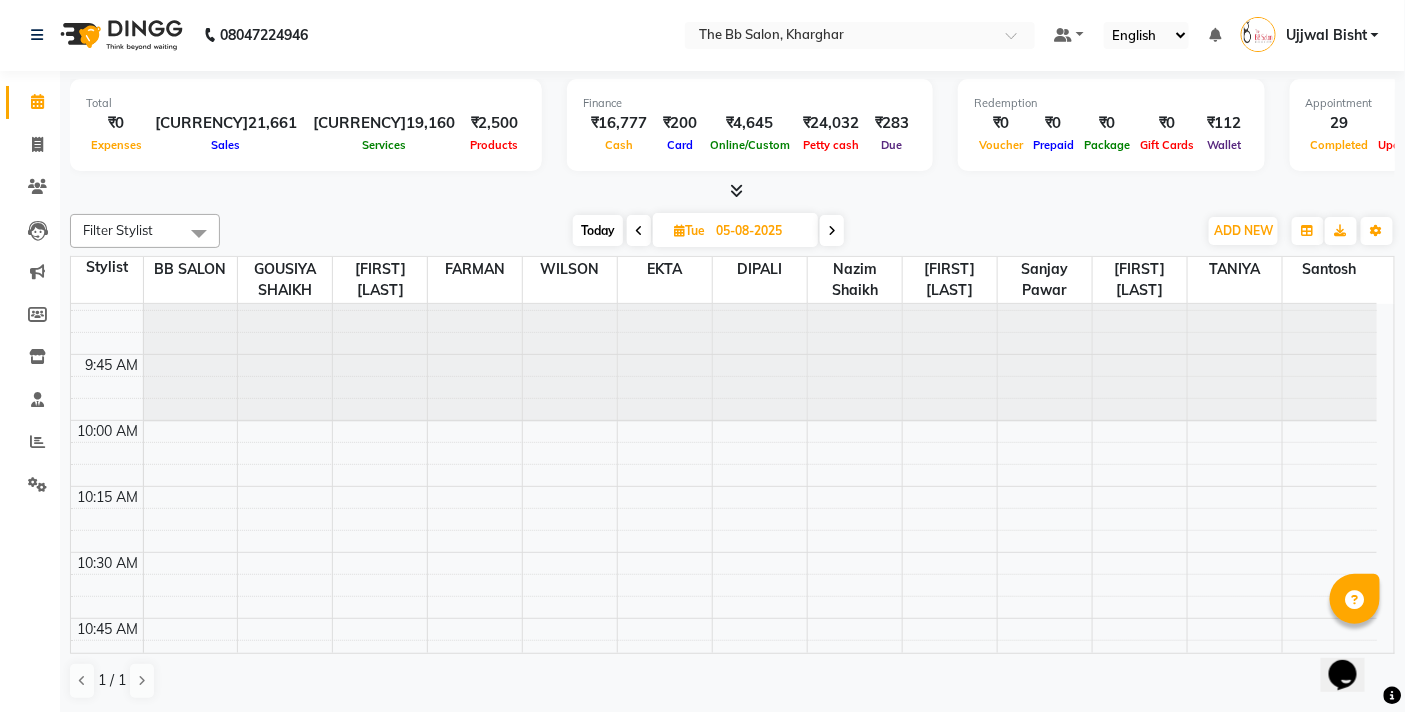 scroll, scrollTop: 444, scrollLeft: 0, axis: vertical 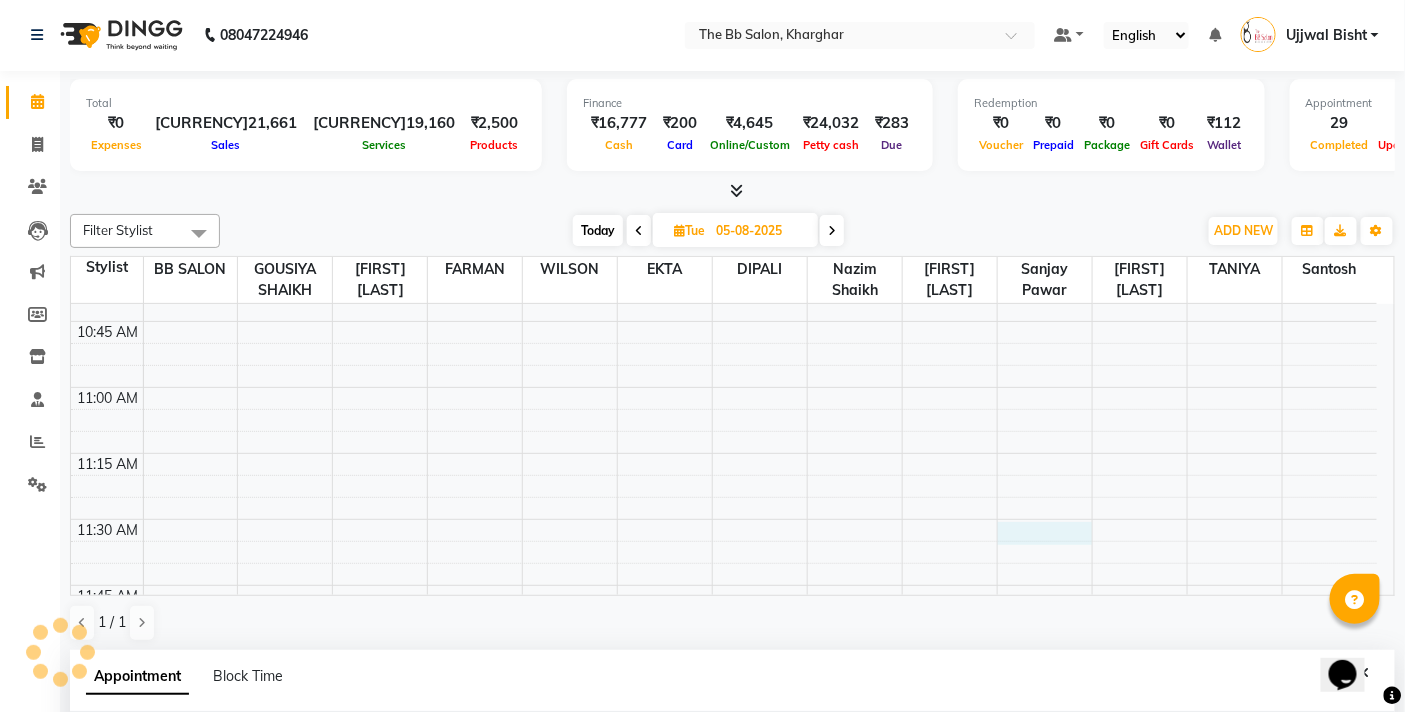 select on "83660" 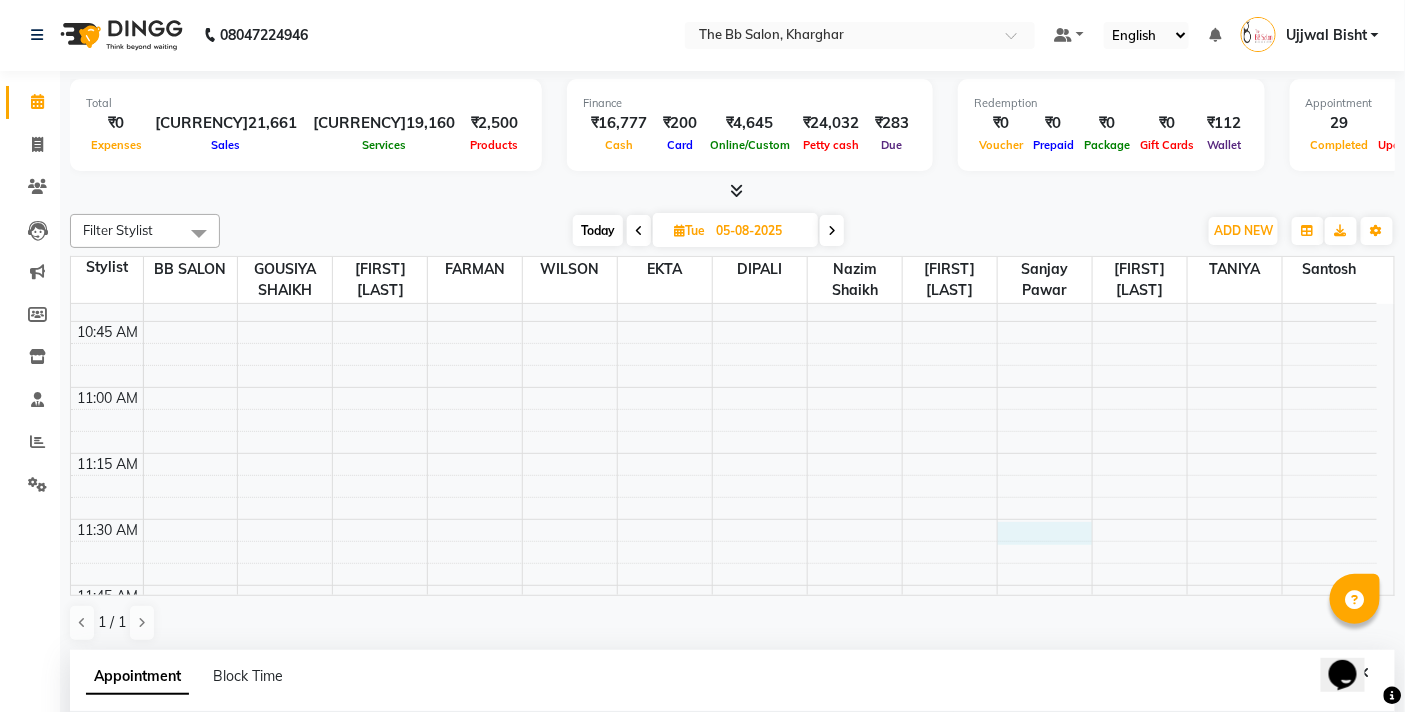 scroll, scrollTop: 392, scrollLeft: 0, axis: vertical 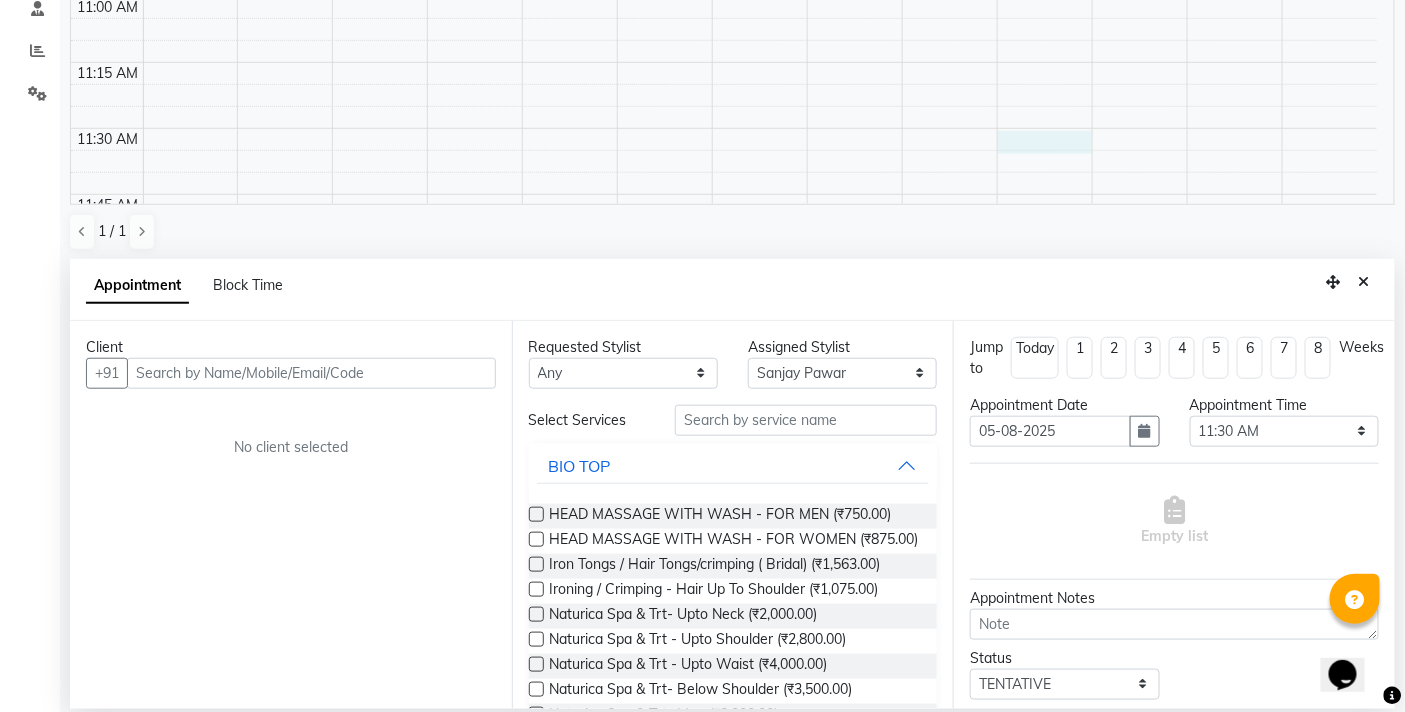 click at bounding box center (311, 373) 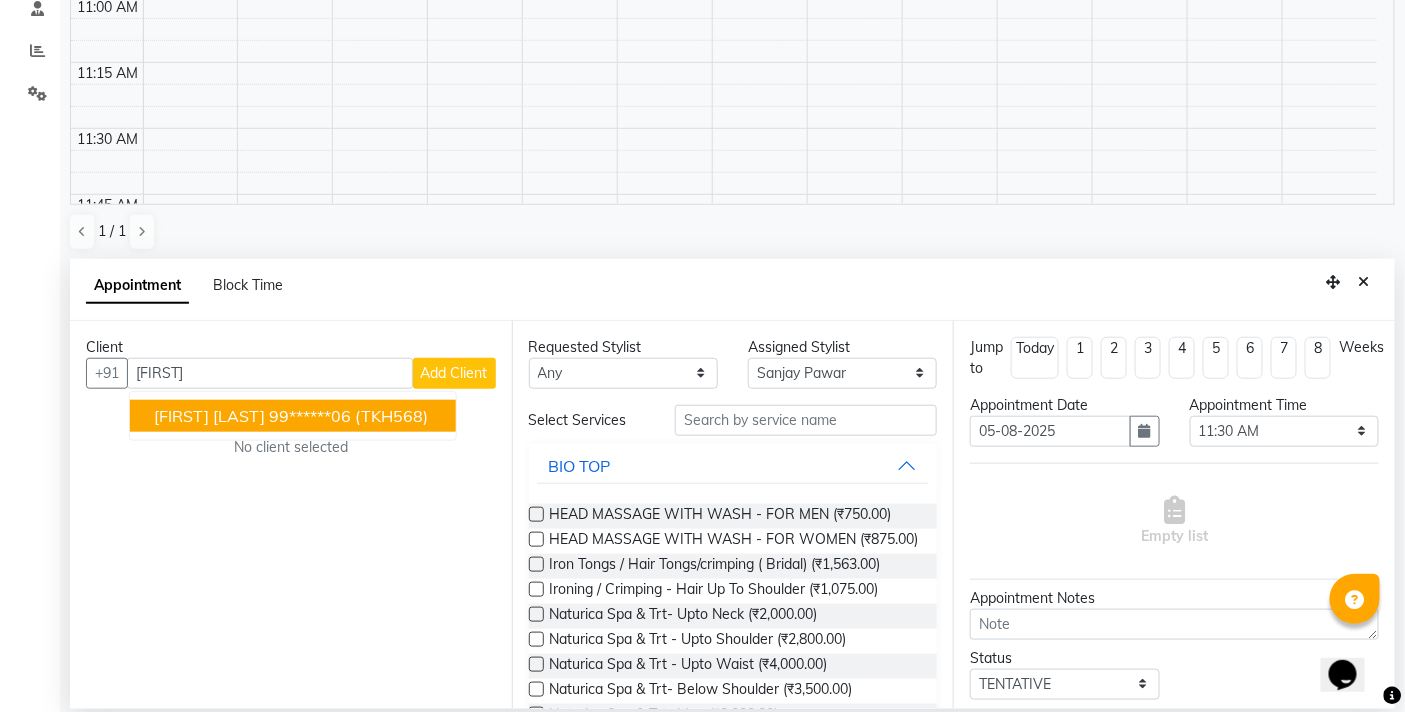 click on "SATVIK WAGOLE" at bounding box center (209, 416) 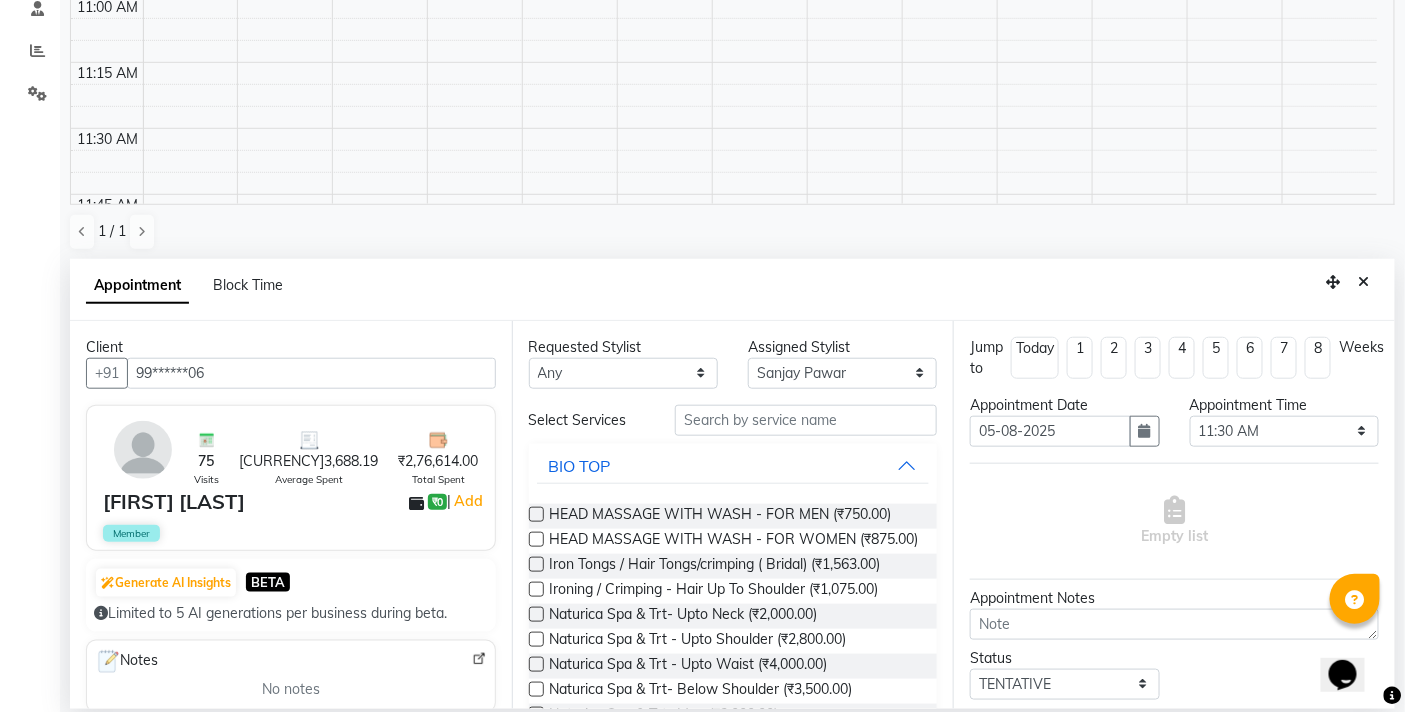 type on "99******06" 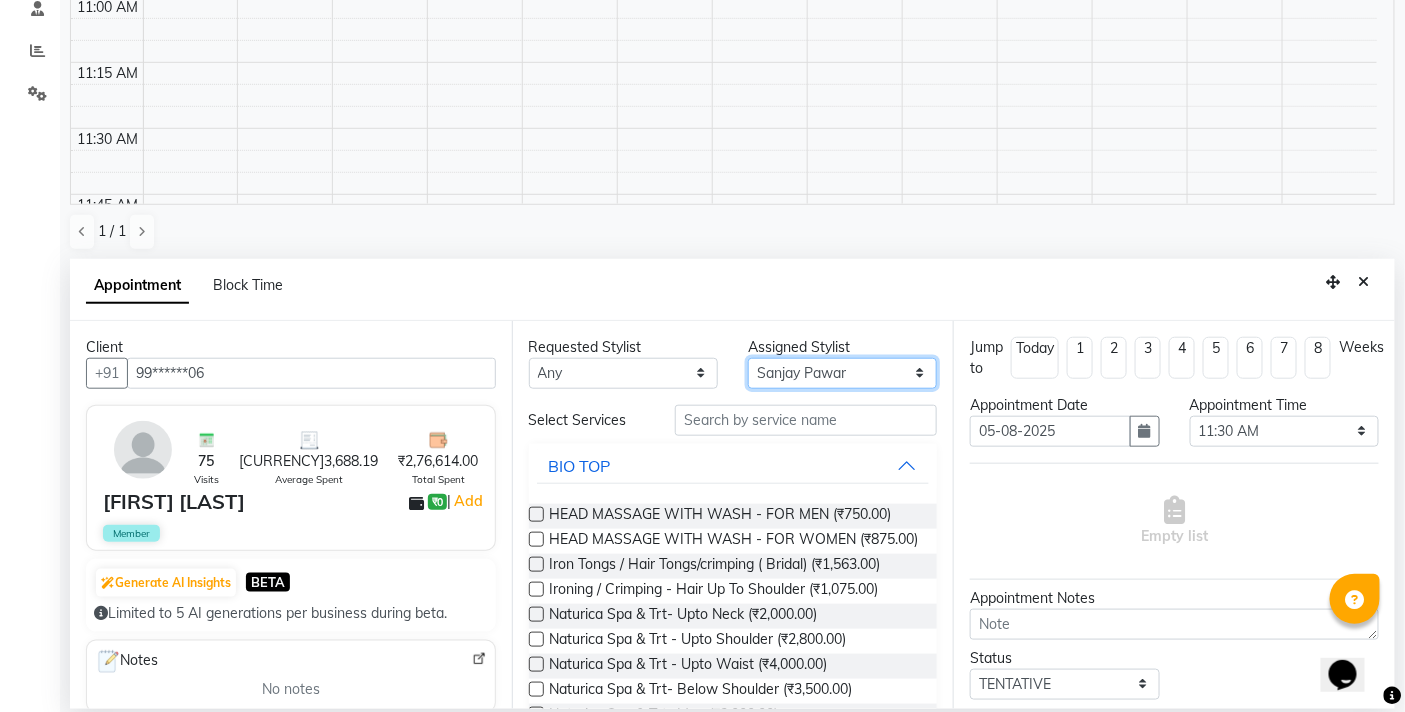 click on "Select BB SALON DIPALI EKTA FARMAN GOUSIYA SHAIKH MANGESH TAVARE Nazim Shaikh Rupesh Chavan Sanjay Pawar santosh SHILPA YADAV TANIYA WILSON" at bounding box center (842, 373) 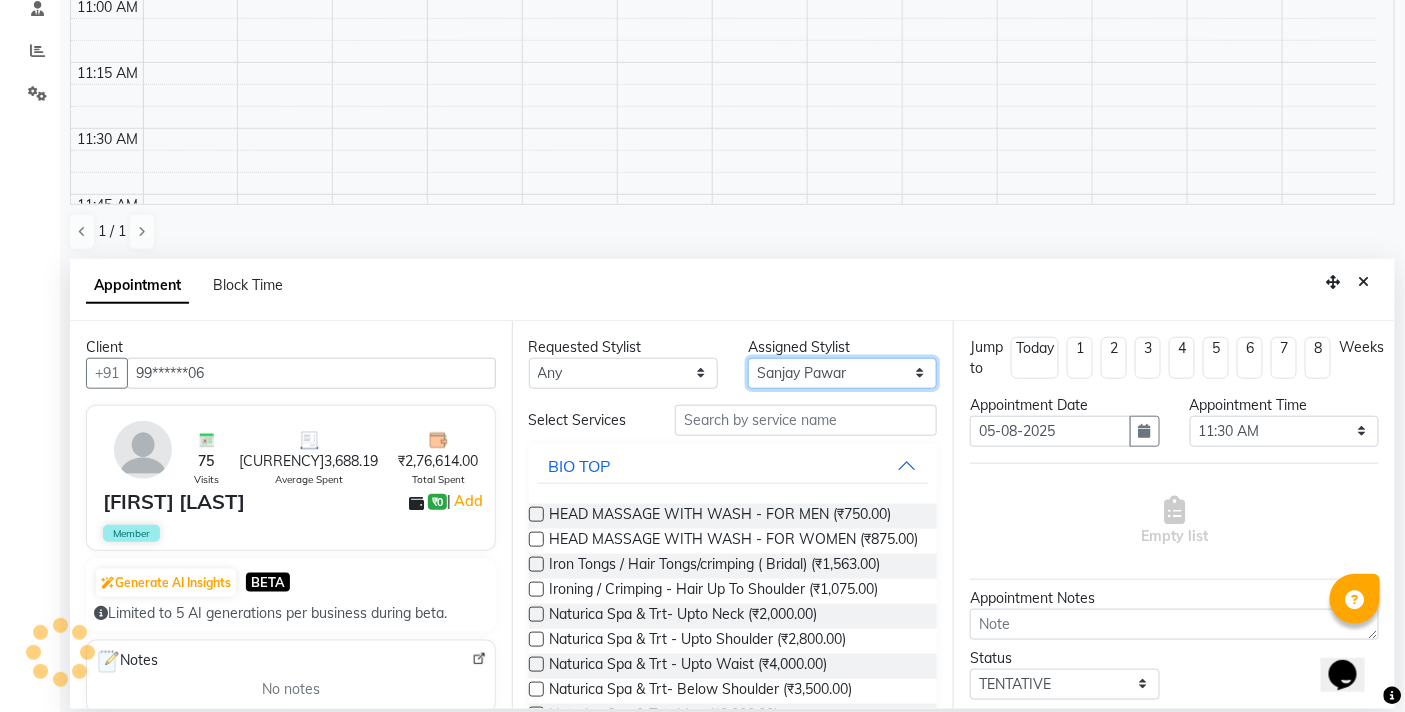 select on "83516" 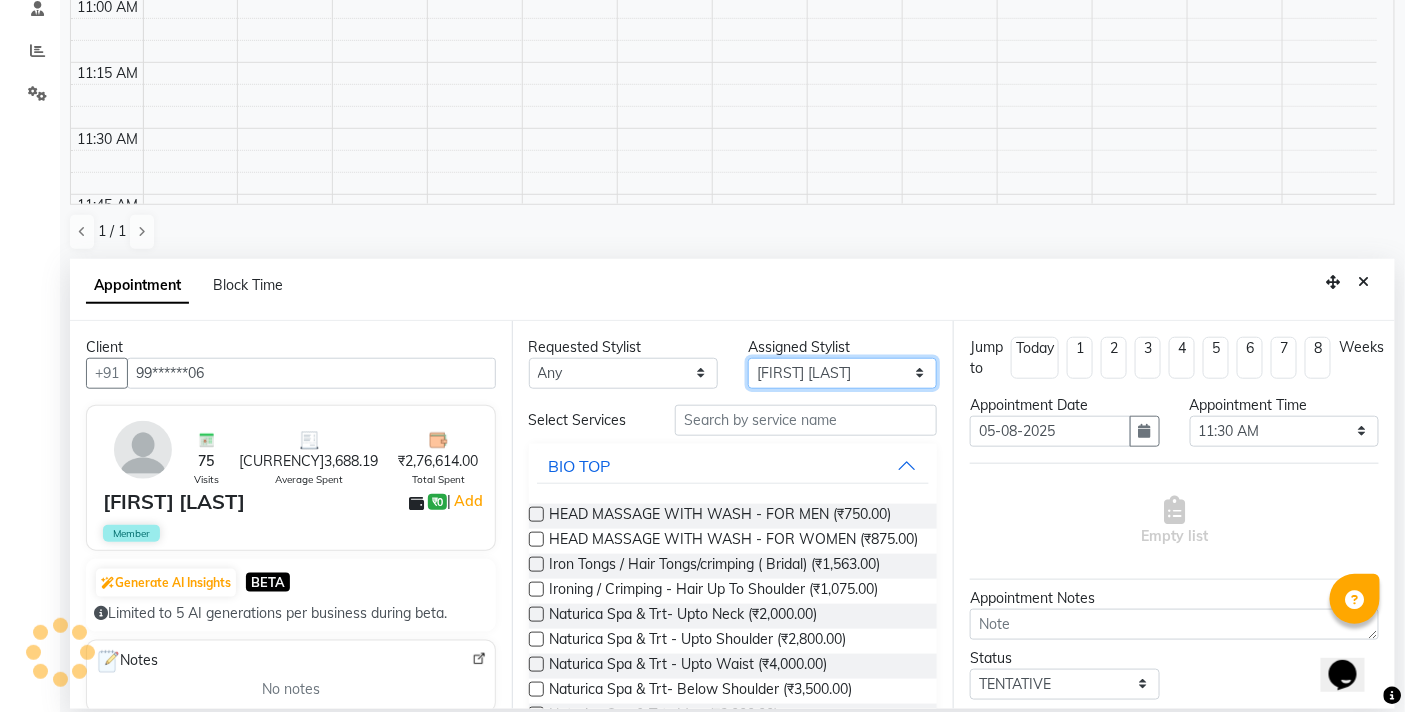 click on "Select BB SALON DIPALI EKTA FARMAN GOUSIYA SHAIKH MANGESH TAVARE Nazim Shaikh Rupesh Chavan Sanjay Pawar santosh SHILPA YADAV TANIYA WILSON" at bounding box center [842, 373] 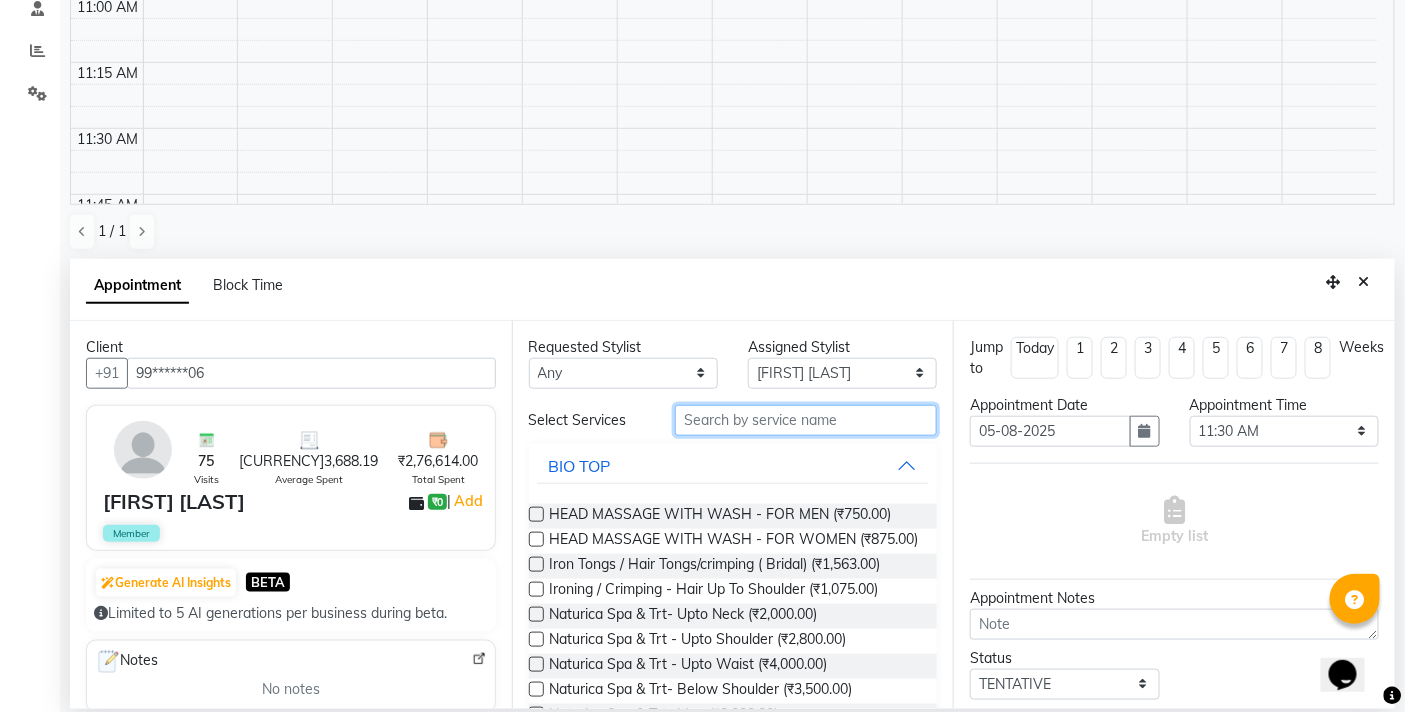 click at bounding box center (806, 420) 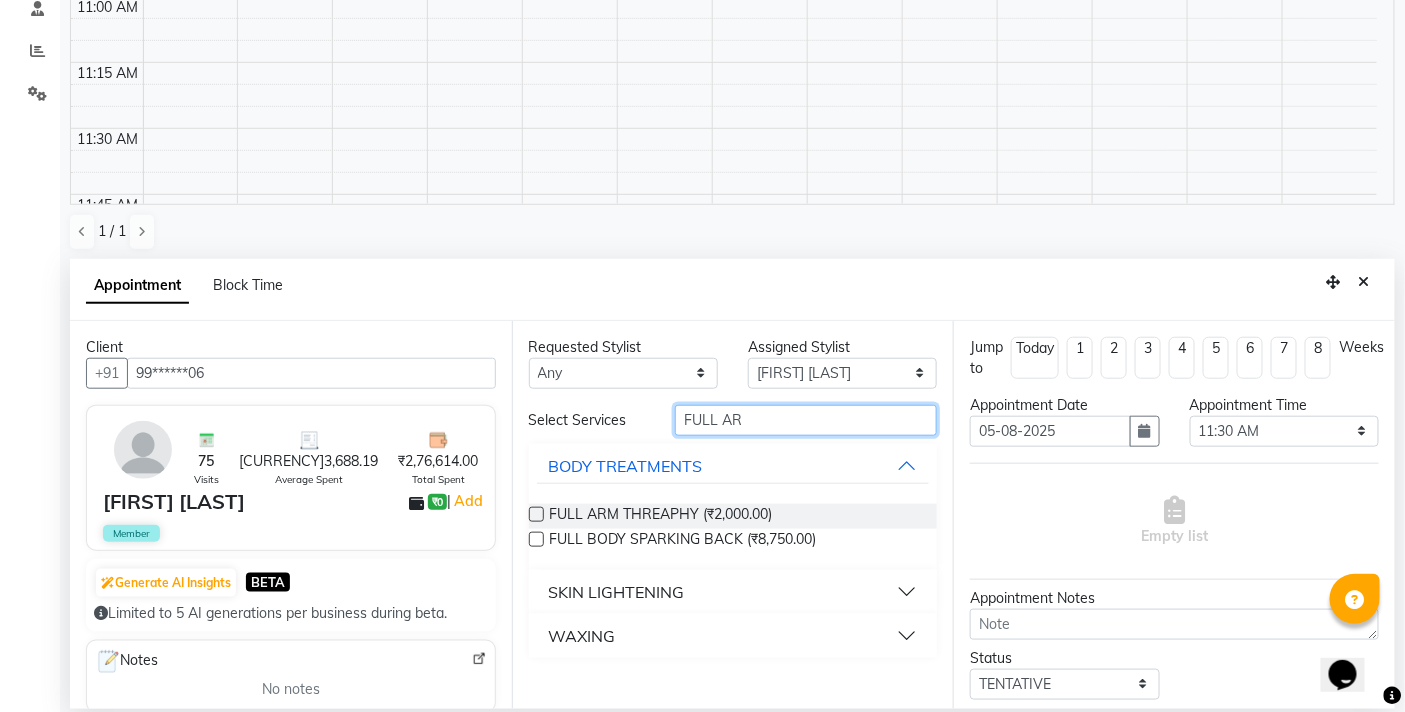 type on "FULL AR" 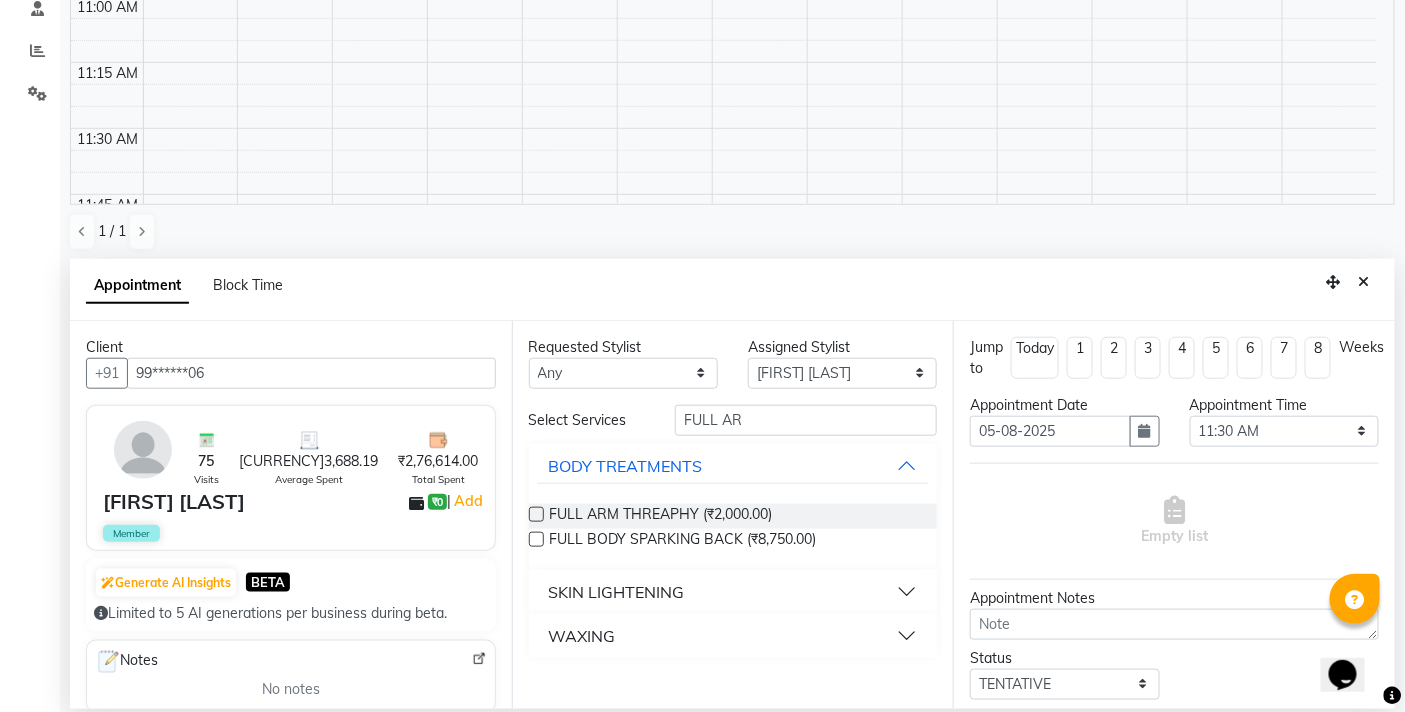 click on "WAXING" at bounding box center (582, 636) 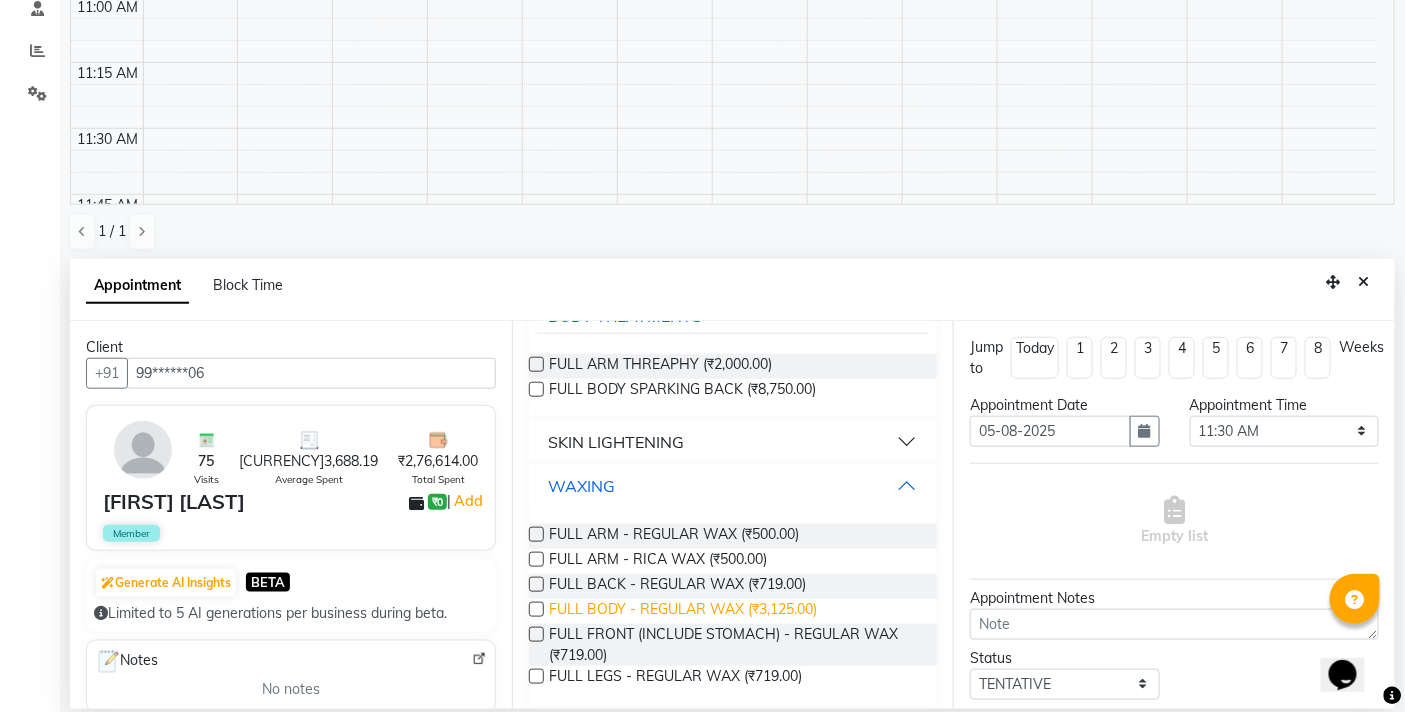 scroll, scrollTop: 156, scrollLeft: 0, axis: vertical 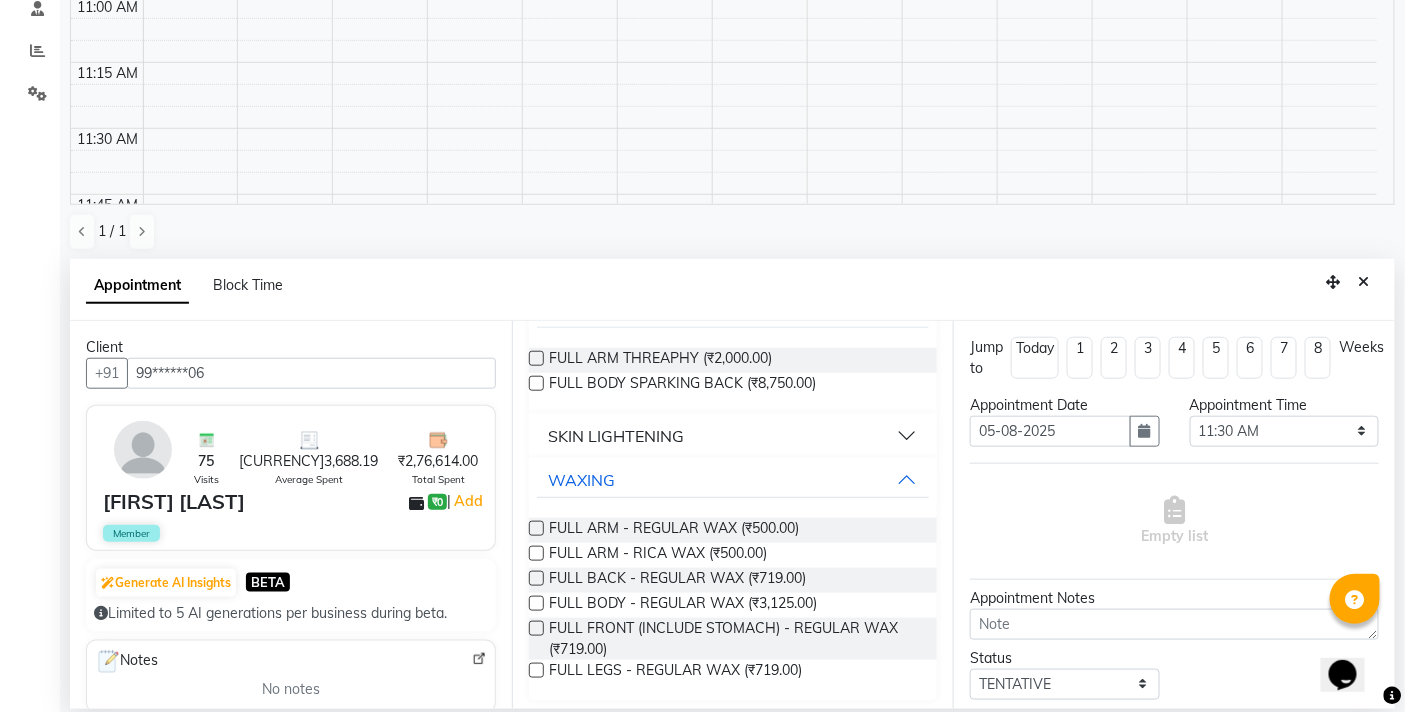 click at bounding box center [536, 553] 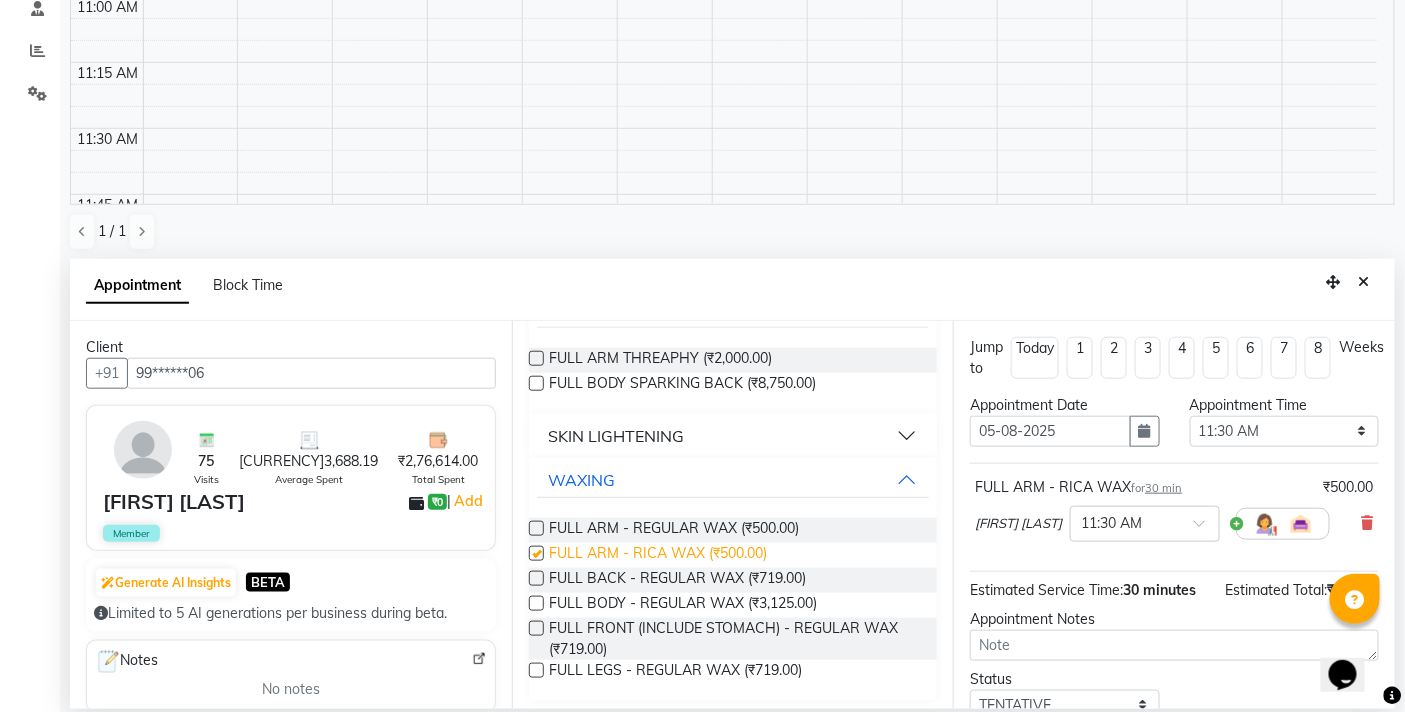 checkbox on "false" 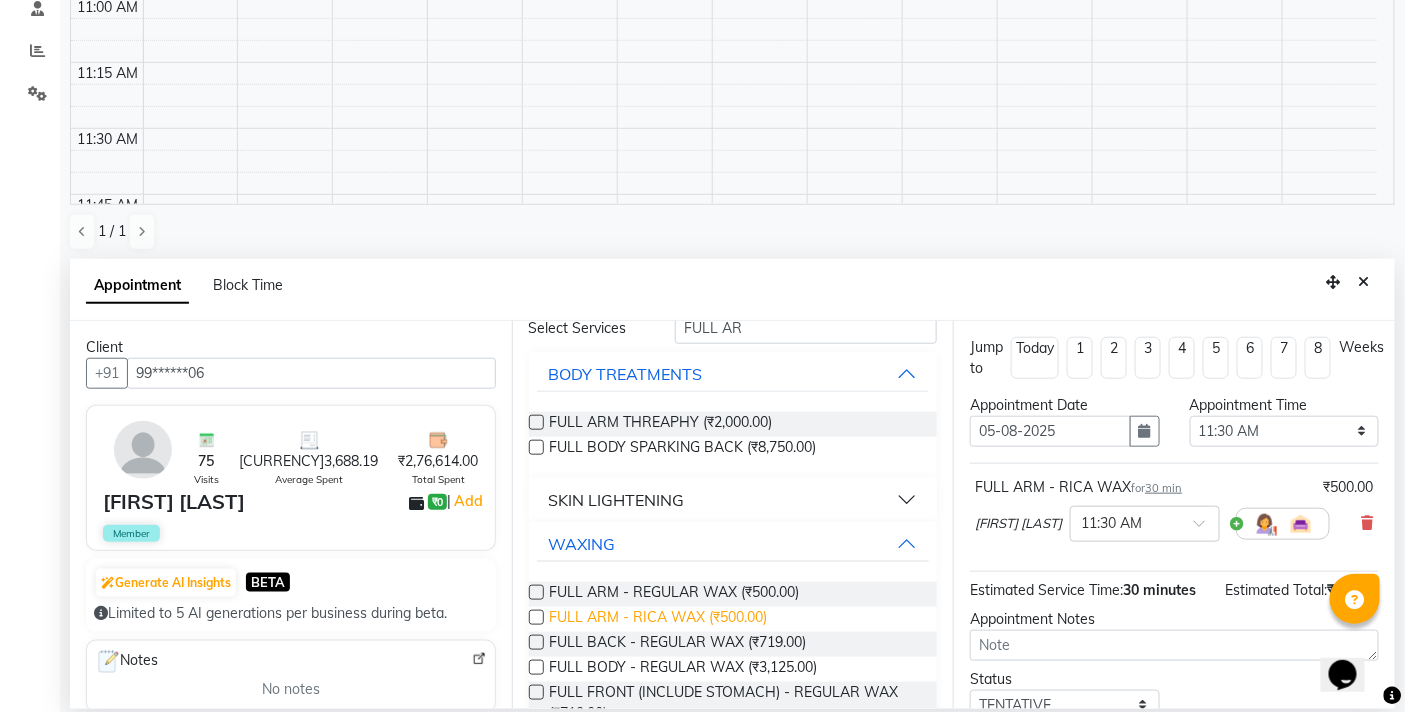 scroll, scrollTop: 0, scrollLeft: 0, axis: both 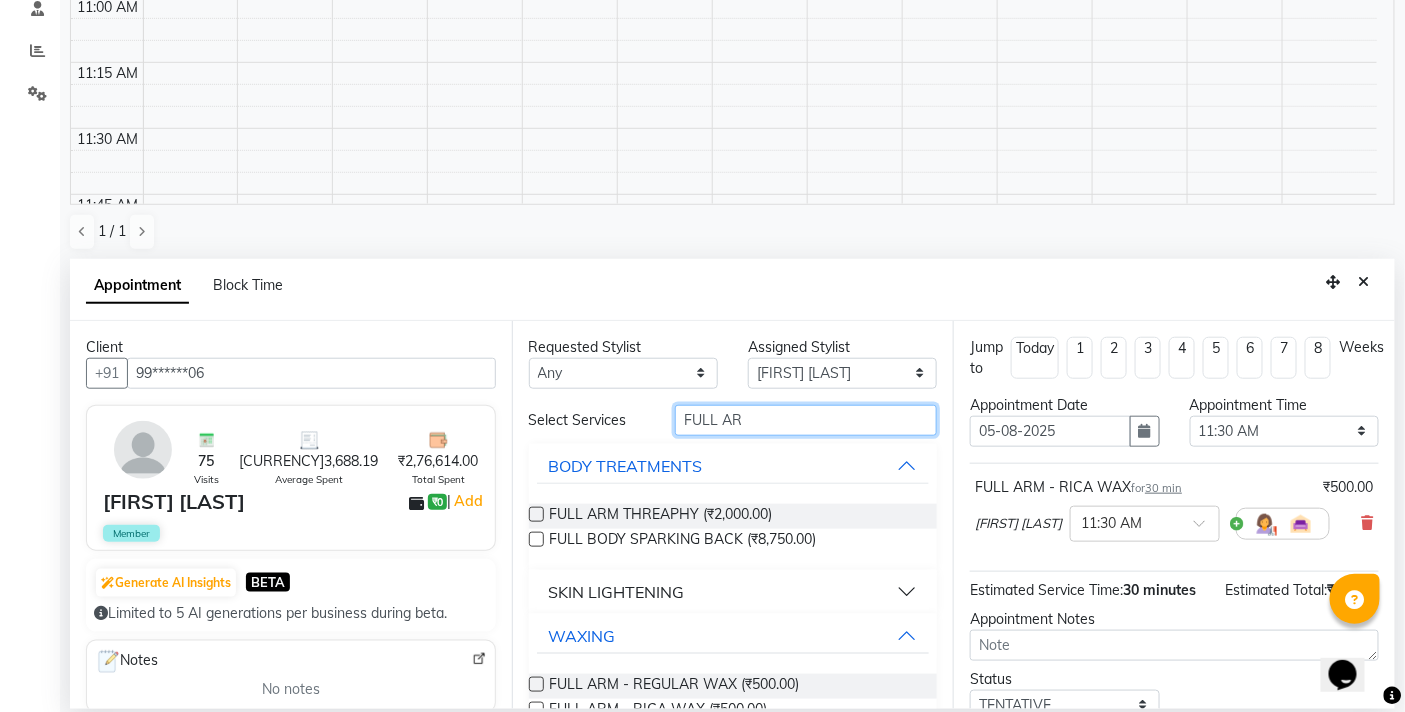 drag, startPoint x: 762, startPoint y: 417, endPoint x: 491, endPoint y: 431, distance: 271.3614 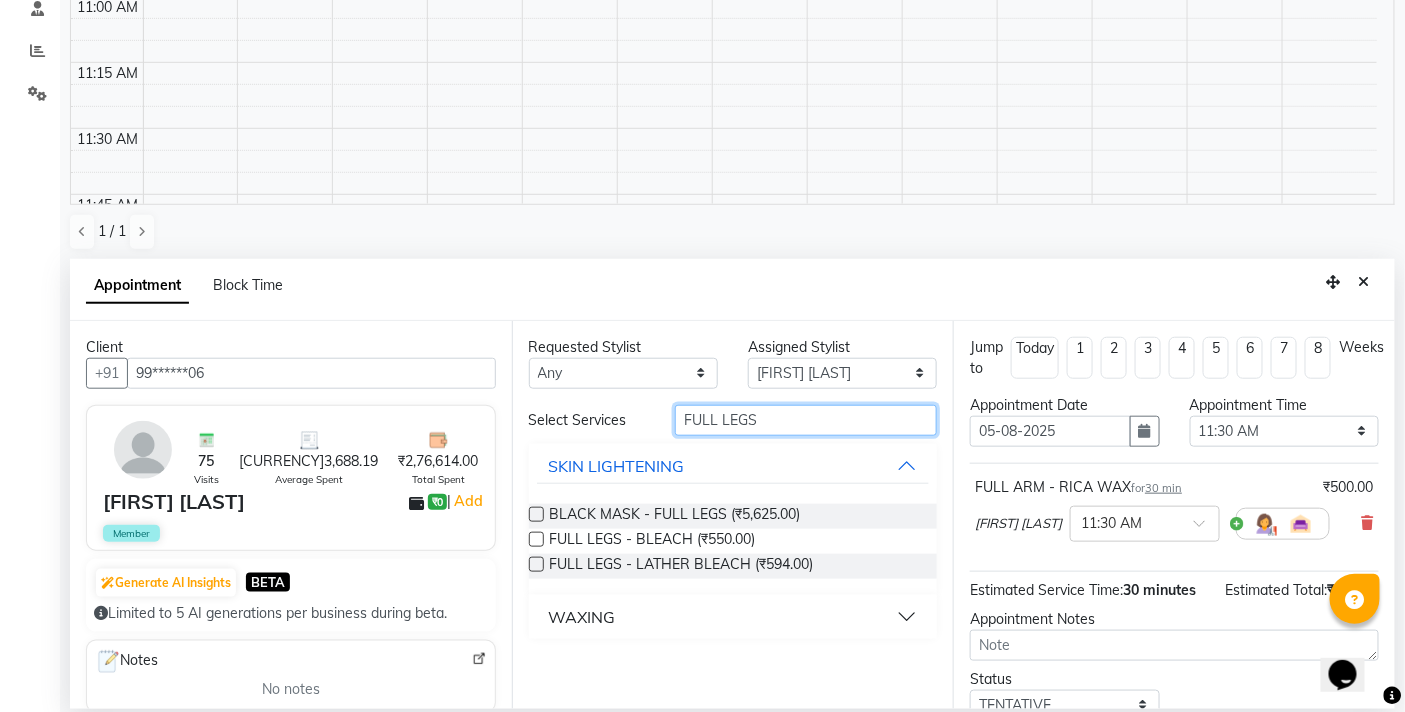 type on "FULL LEGS" 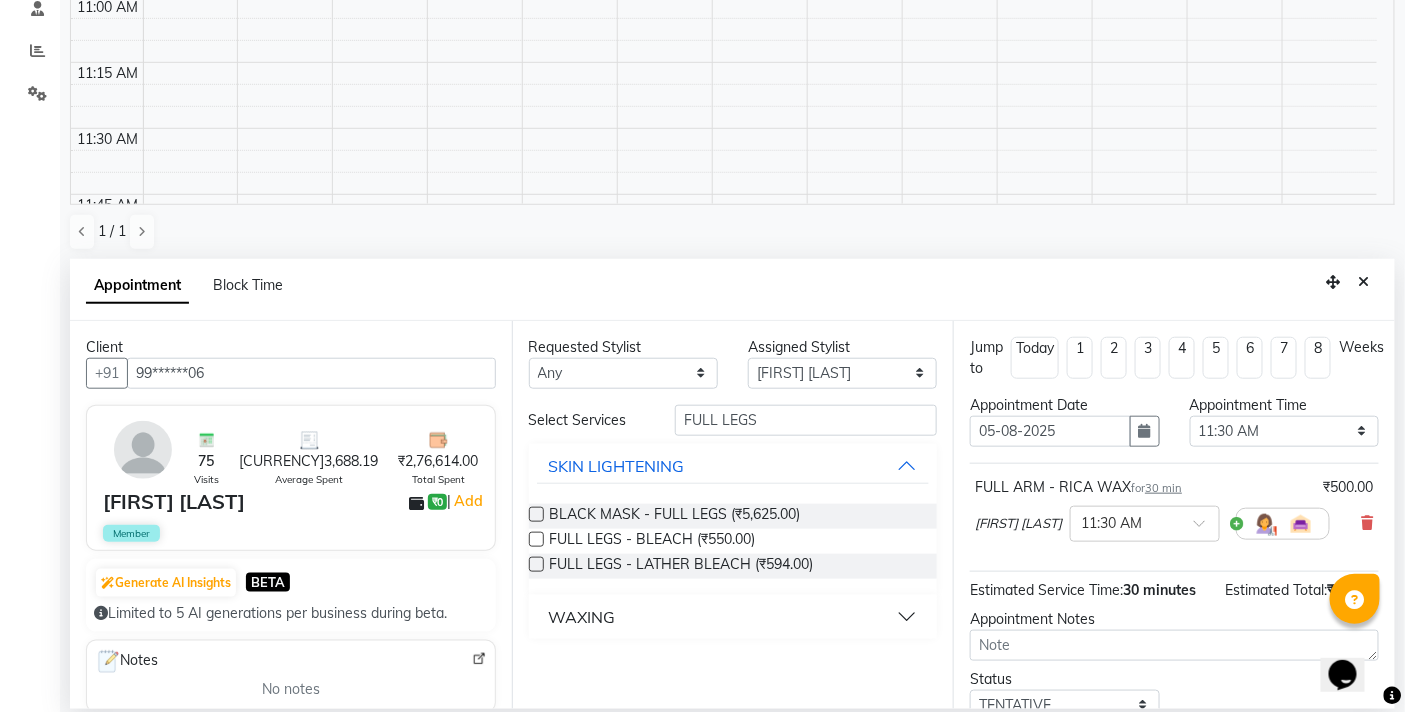 click on "WAXING" at bounding box center (733, 617) 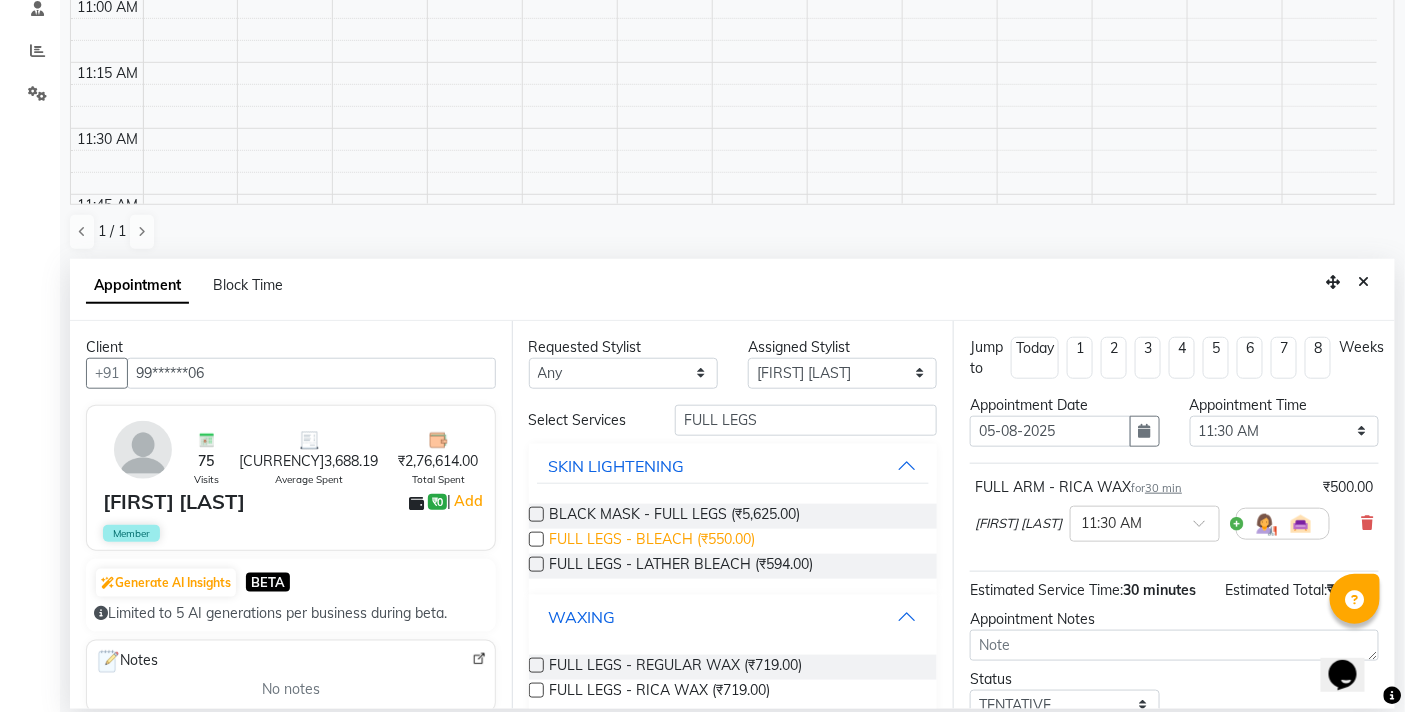 scroll, scrollTop: 25, scrollLeft: 0, axis: vertical 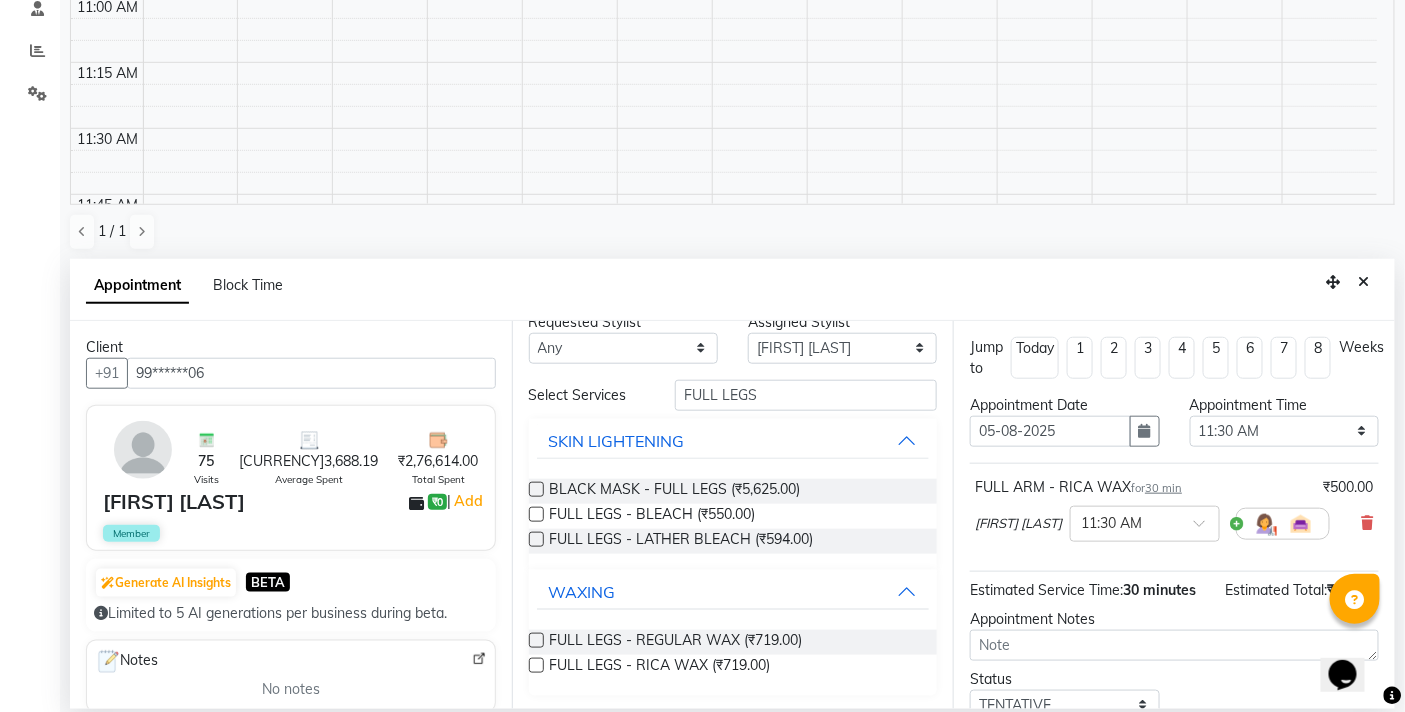 click at bounding box center [536, 665] 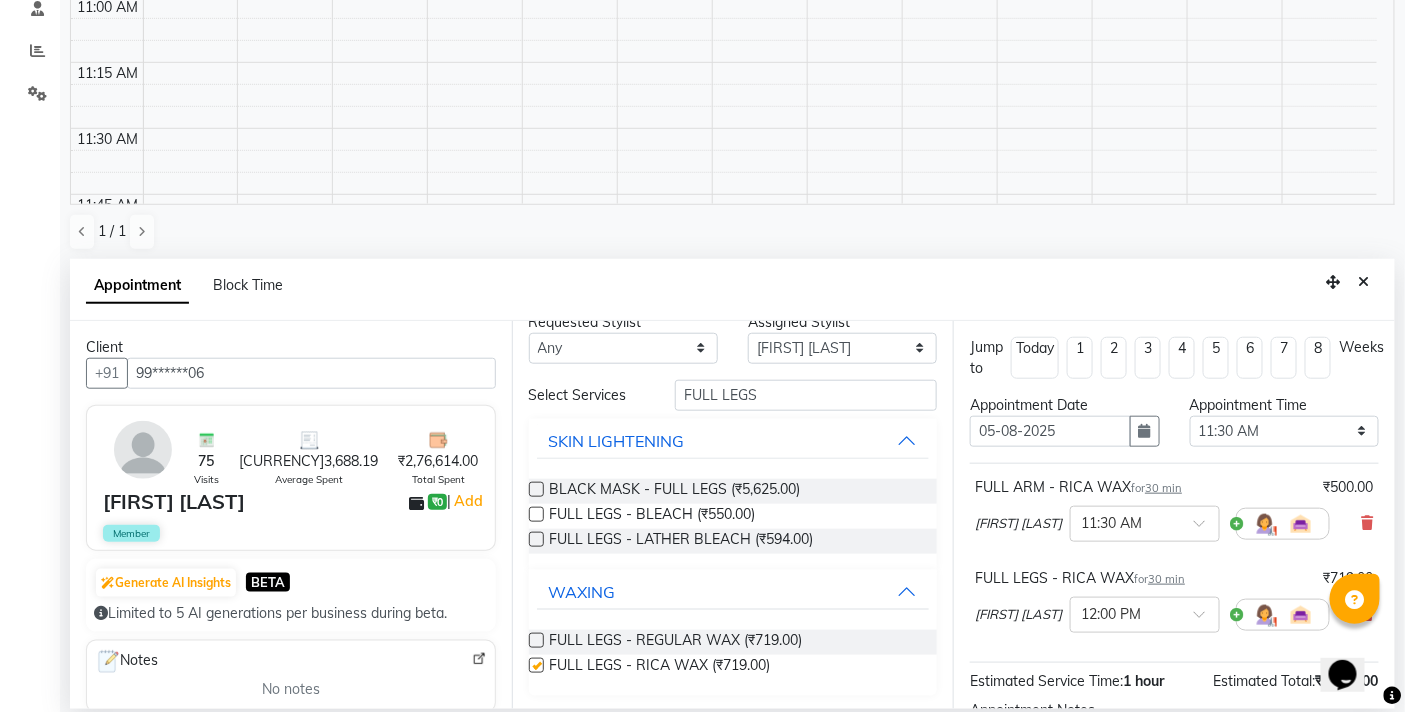 checkbox on "false" 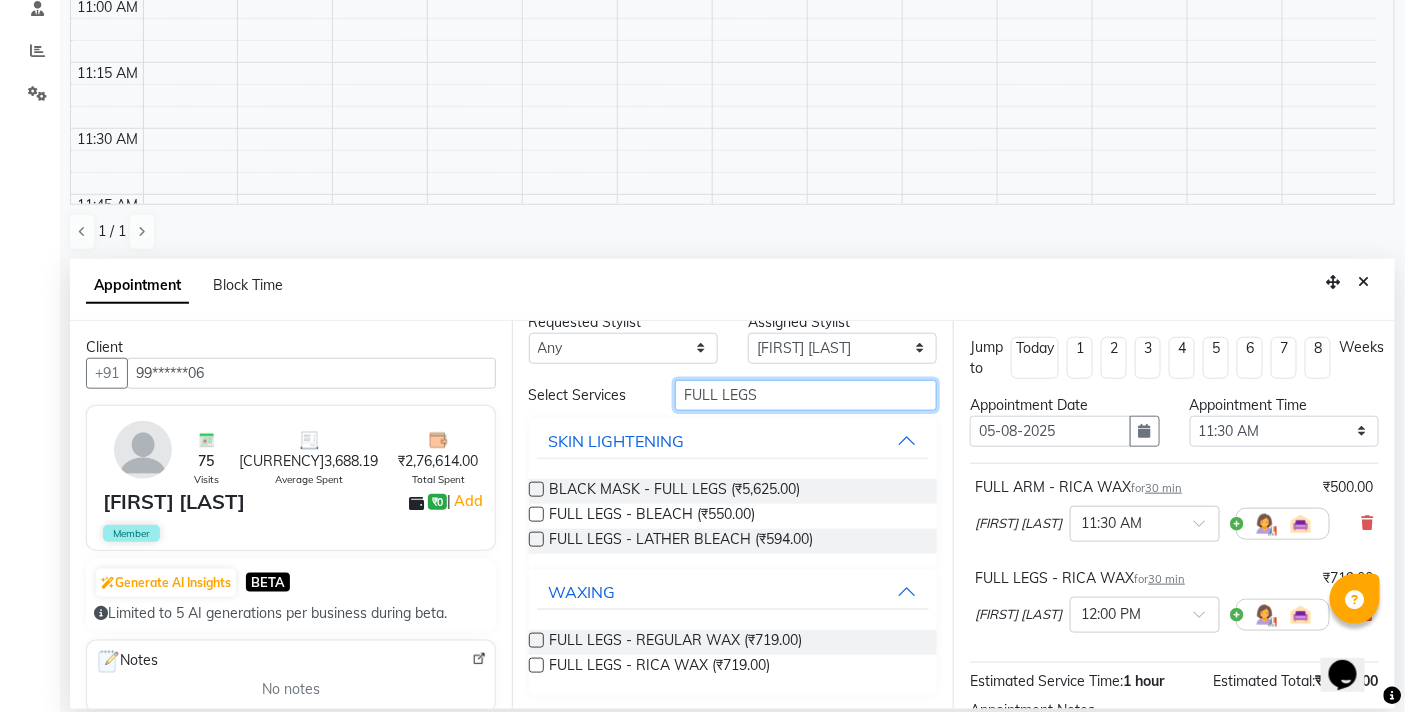 drag, startPoint x: 790, startPoint y: 398, endPoint x: 324, endPoint y: 435, distance: 467.46658 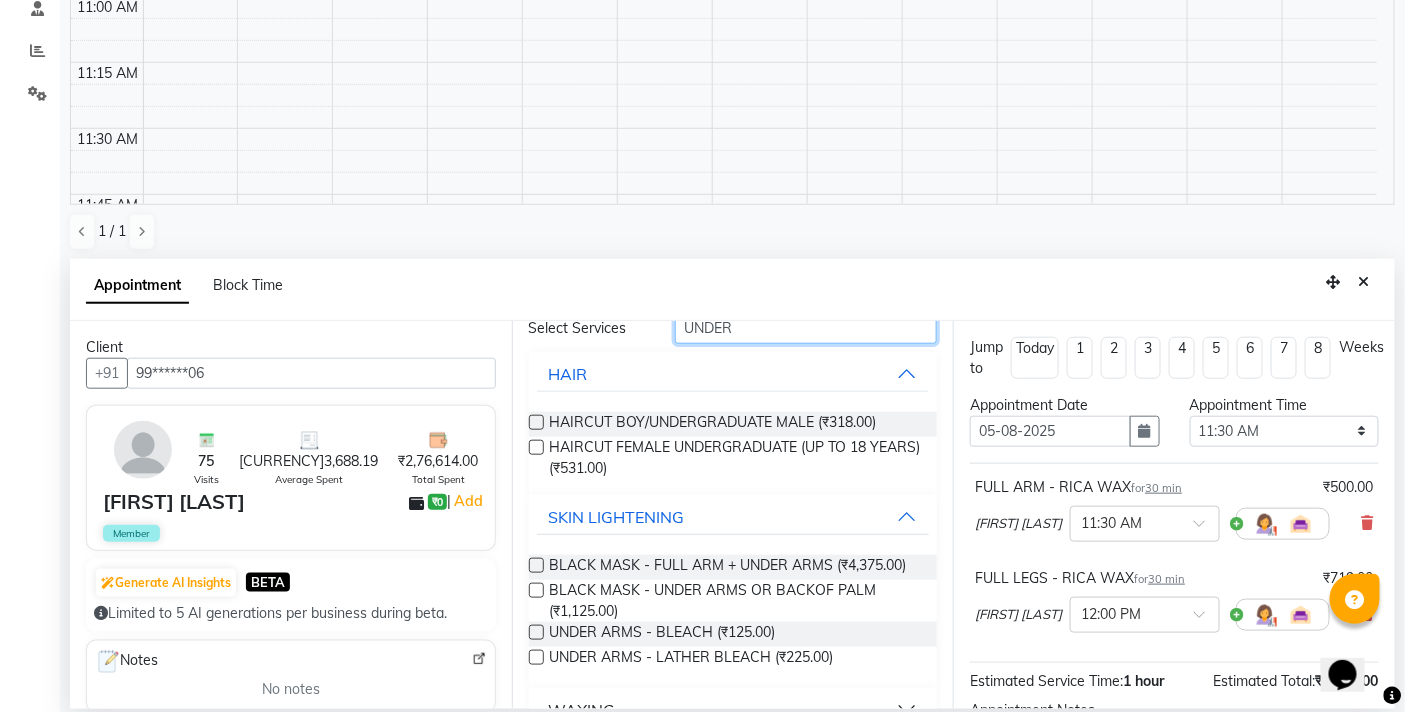 scroll, scrollTop: 147, scrollLeft: 0, axis: vertical 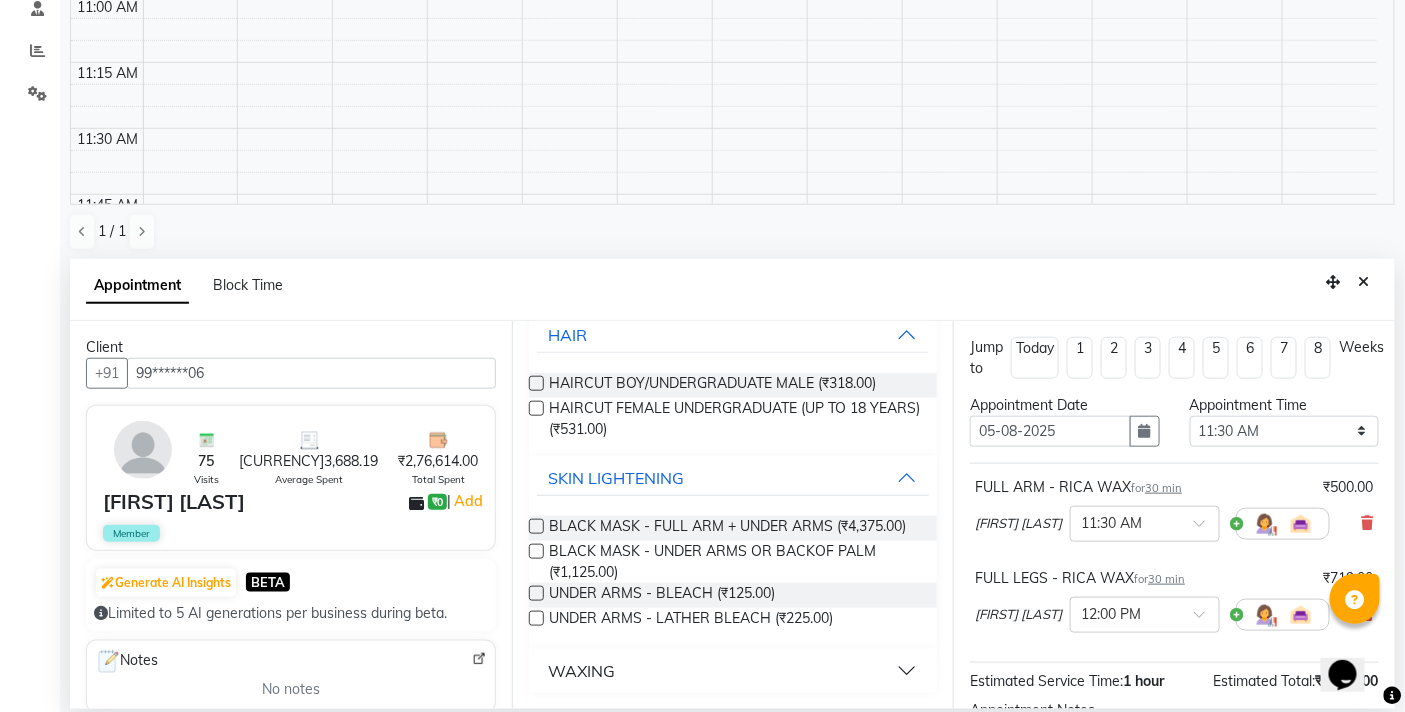 type on "UNDER" 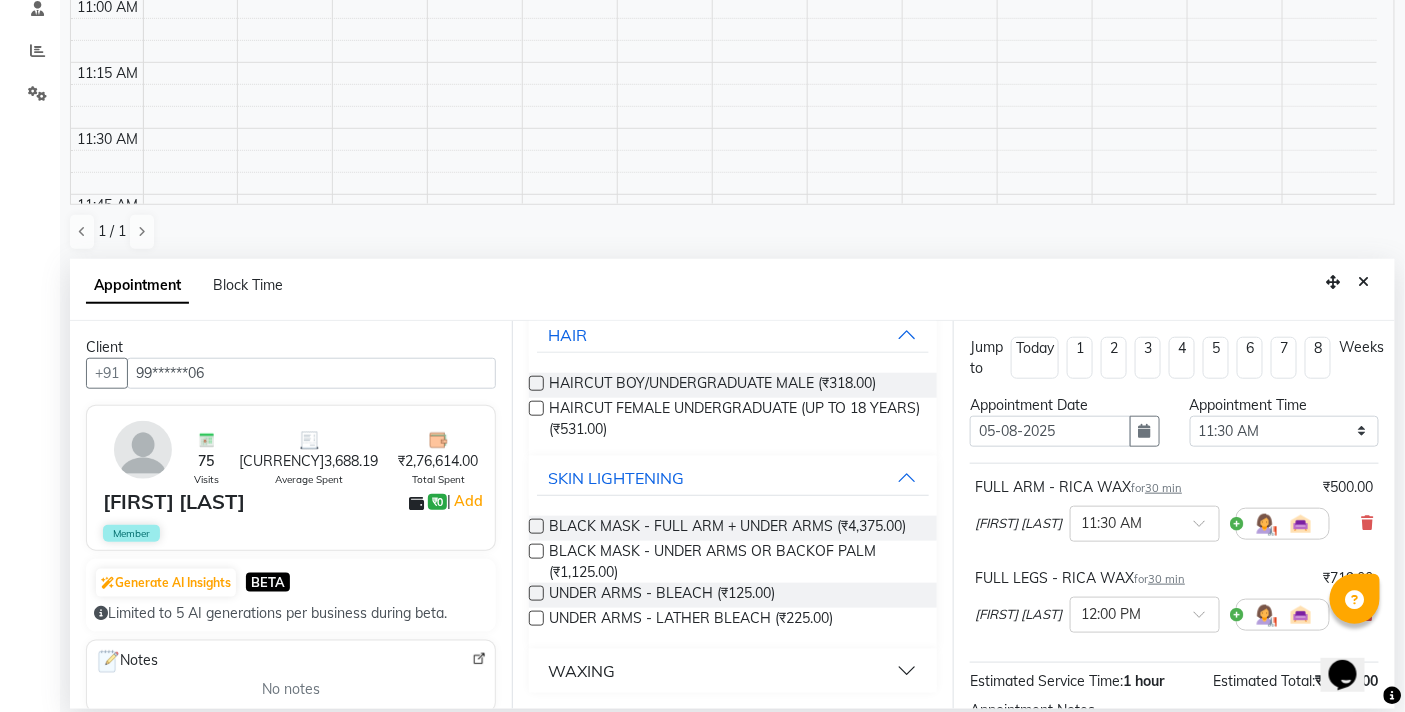 click on "WAXING" at bounding box center (582, 671) 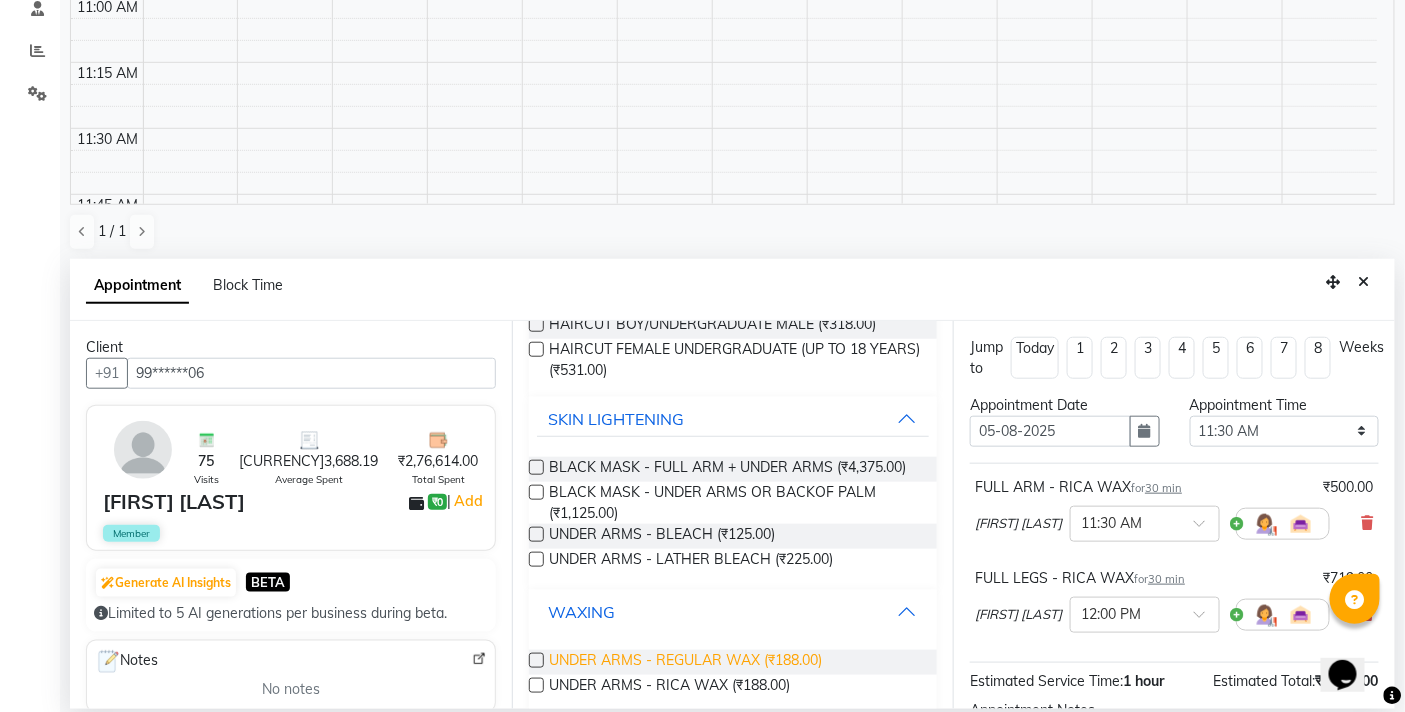 scroll, scrollTop: 230, scrollLeft: 0, axis: vertical 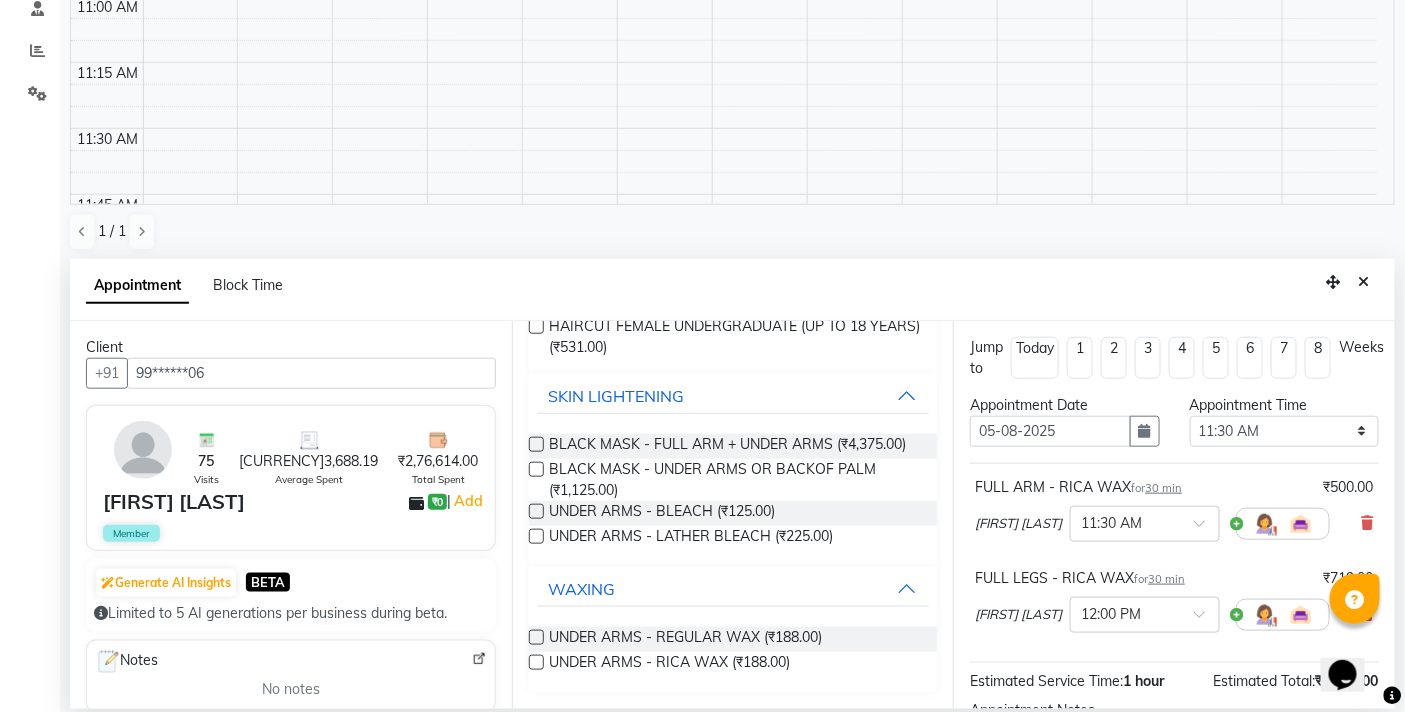 click at bounding box center (536, 662) 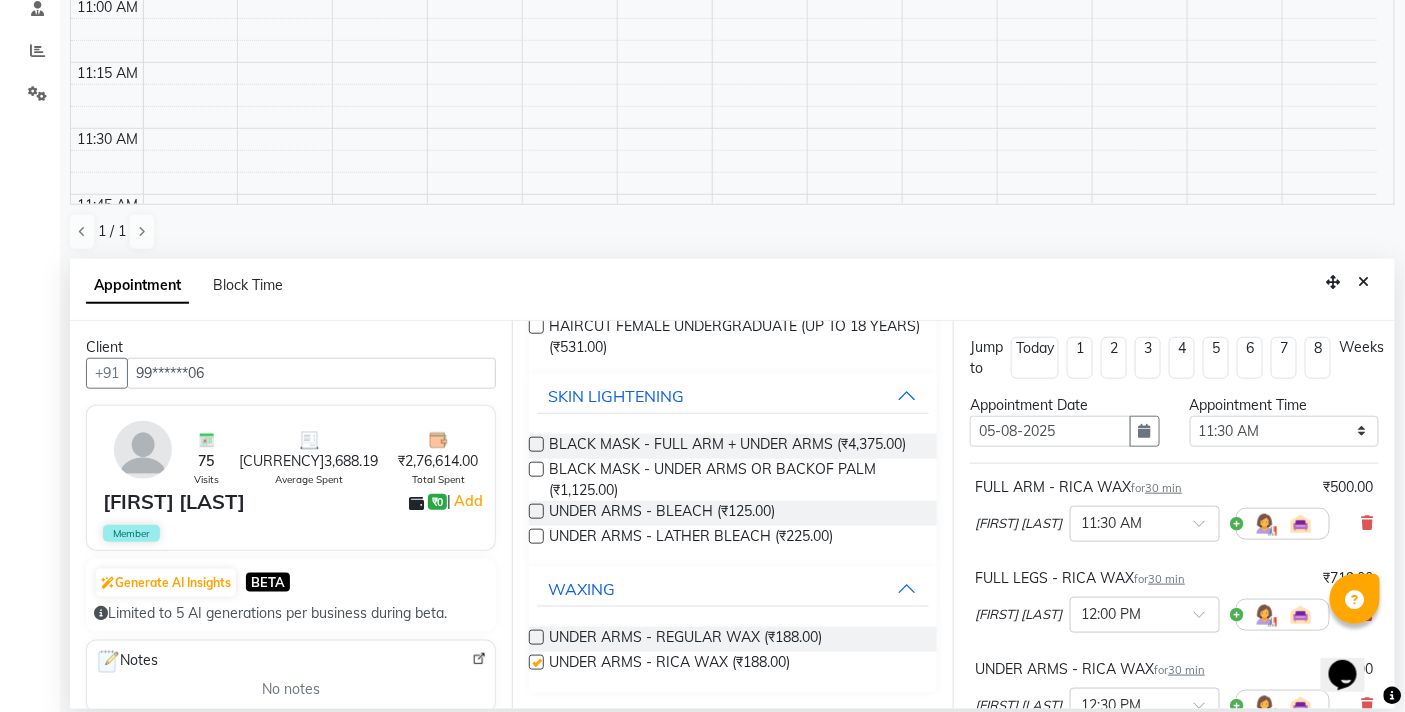 scroll, scrollTop: 2, scrollLeft: 0, axis: vertical 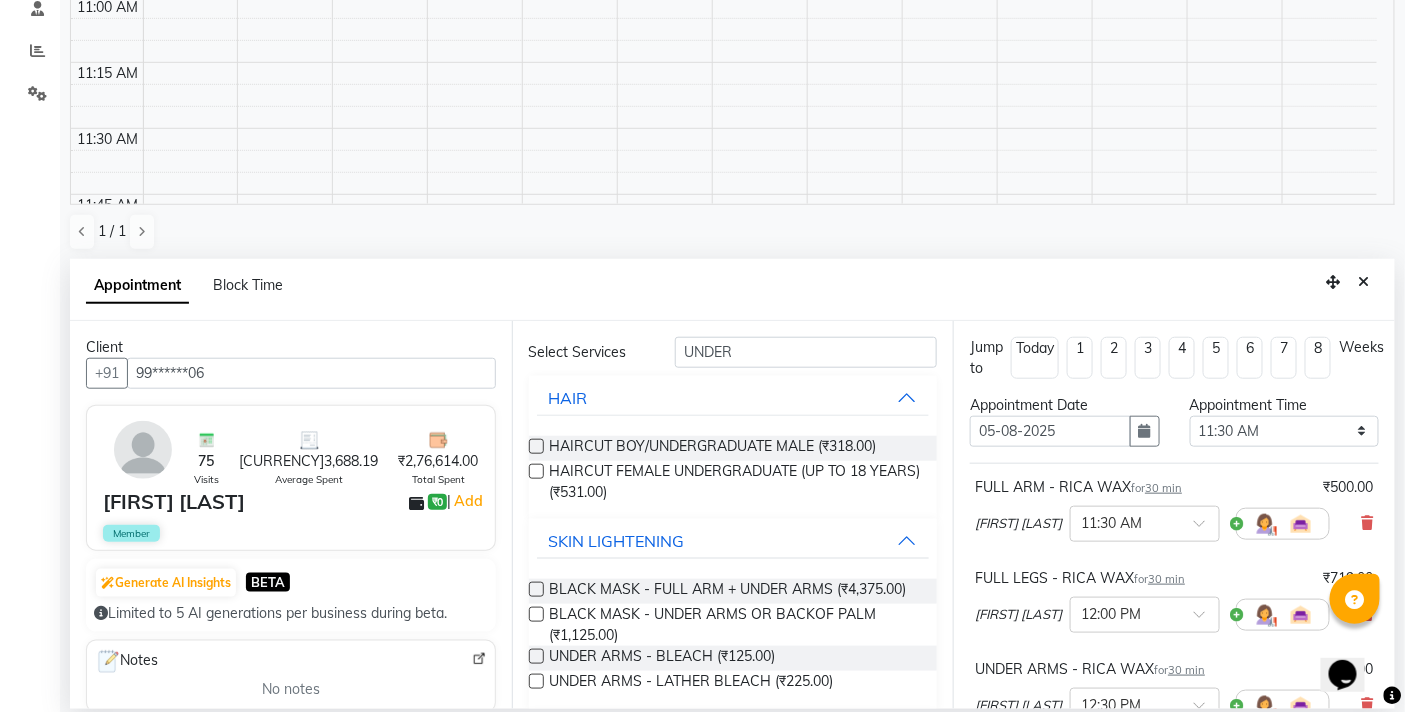checkbox on "false" 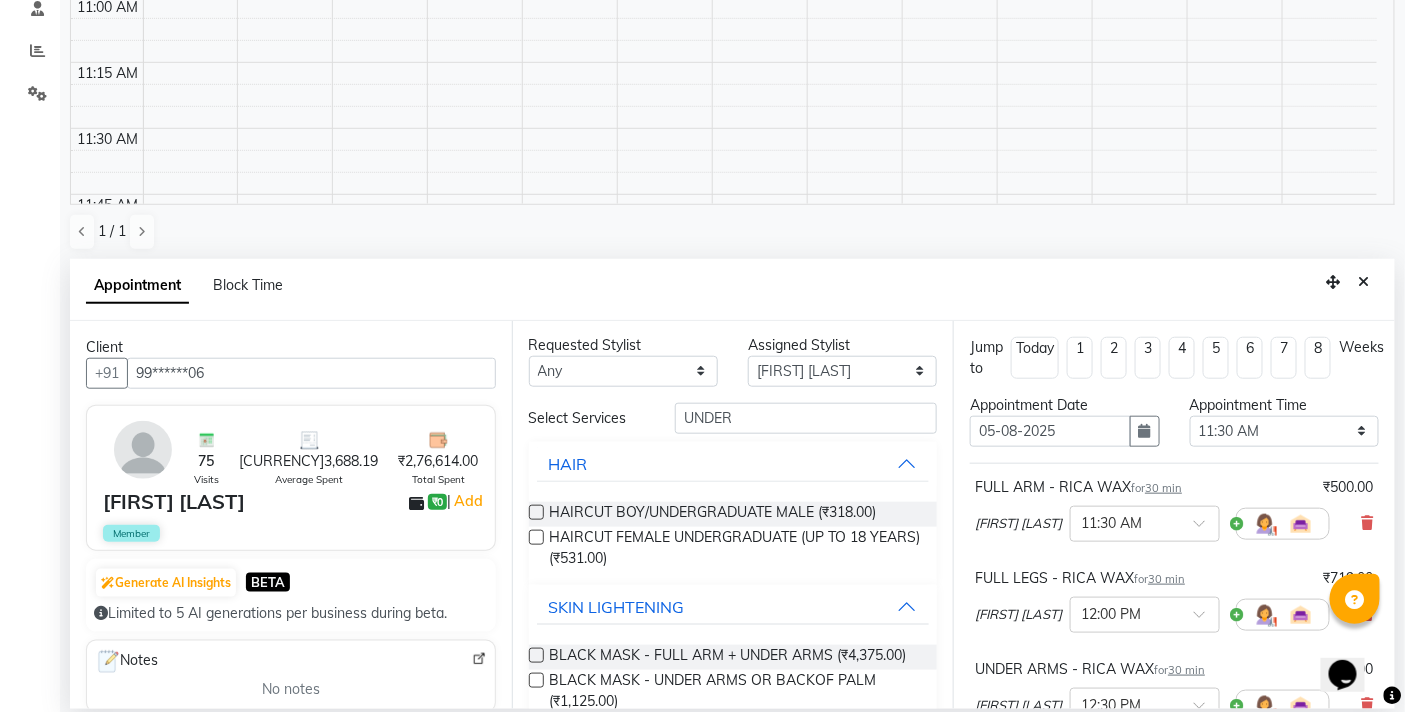 scroll, scrollTop: 0, scrollLeft: 0, axis: both 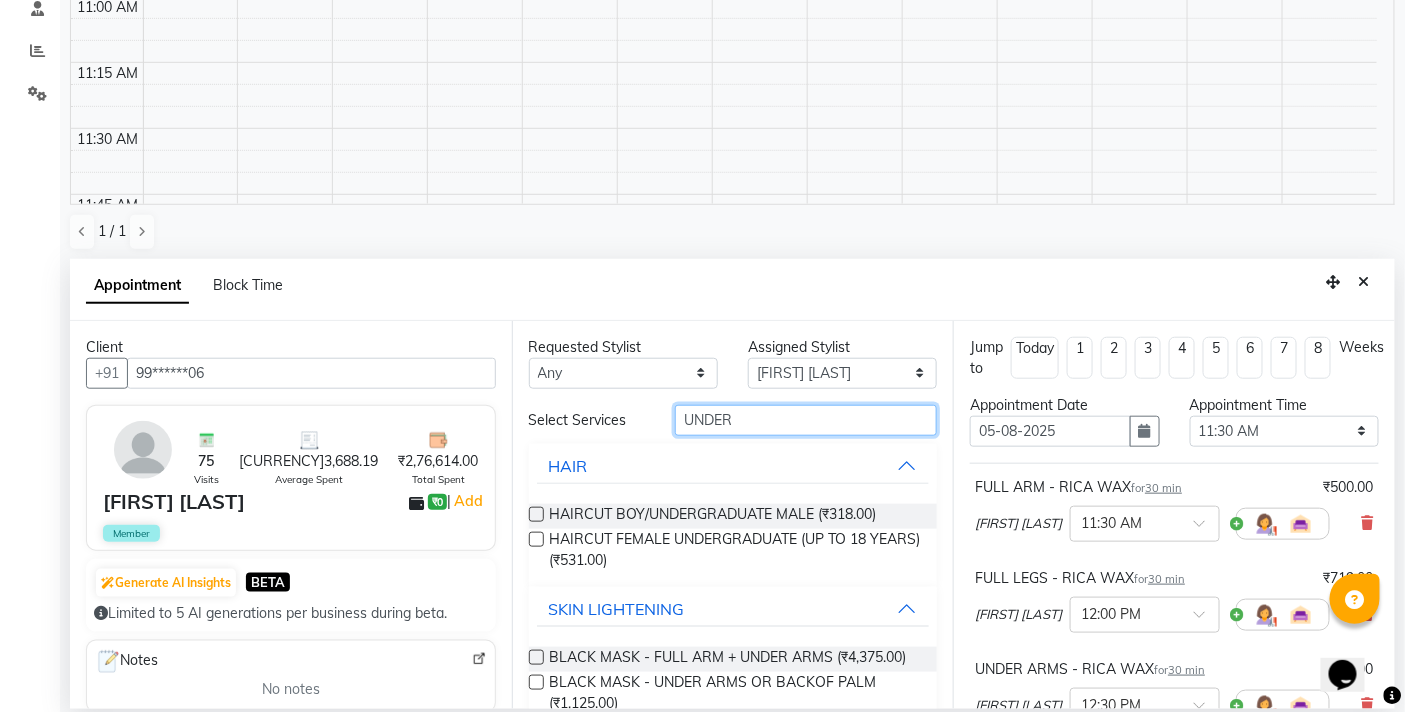 drag, startPoint x: 778, startPoint y: 427, endPoint x: 435, endPoint y: 426, distance: 343.00146 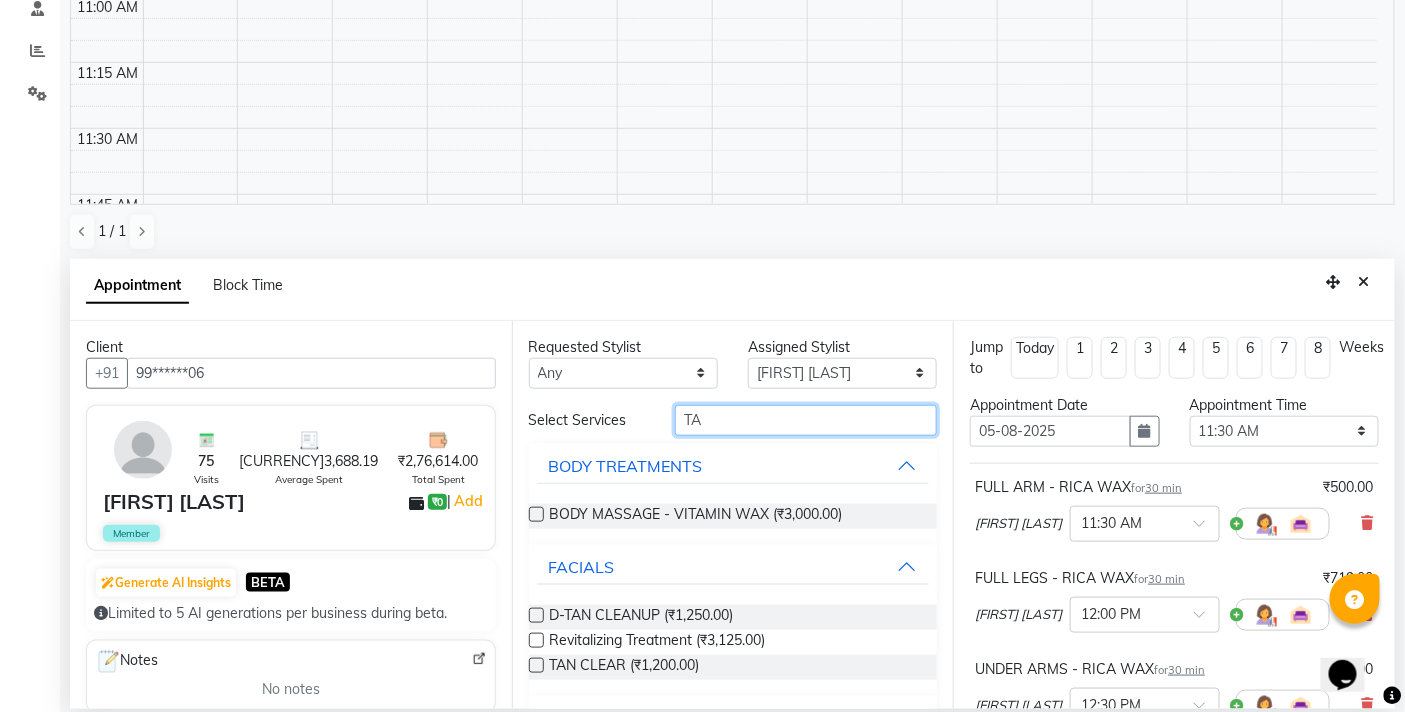 type on "T" 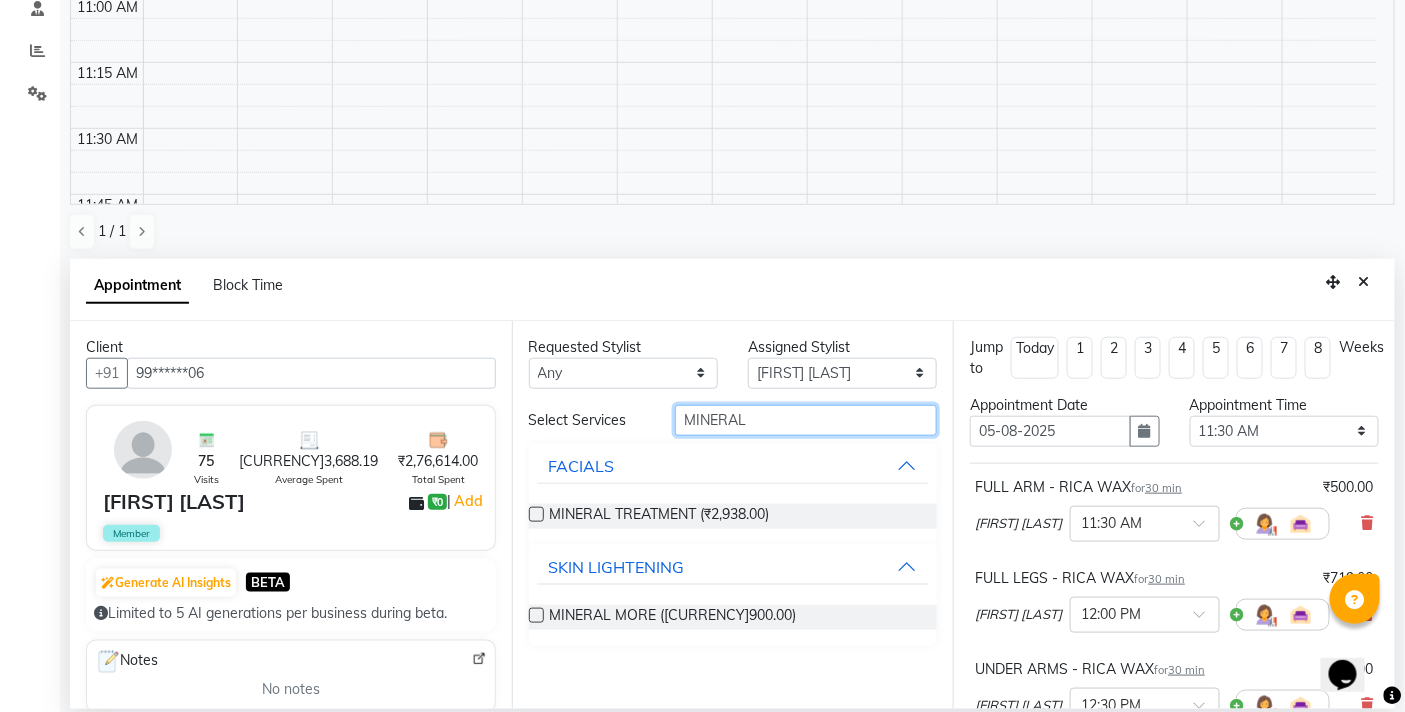 type on "MINERAL" 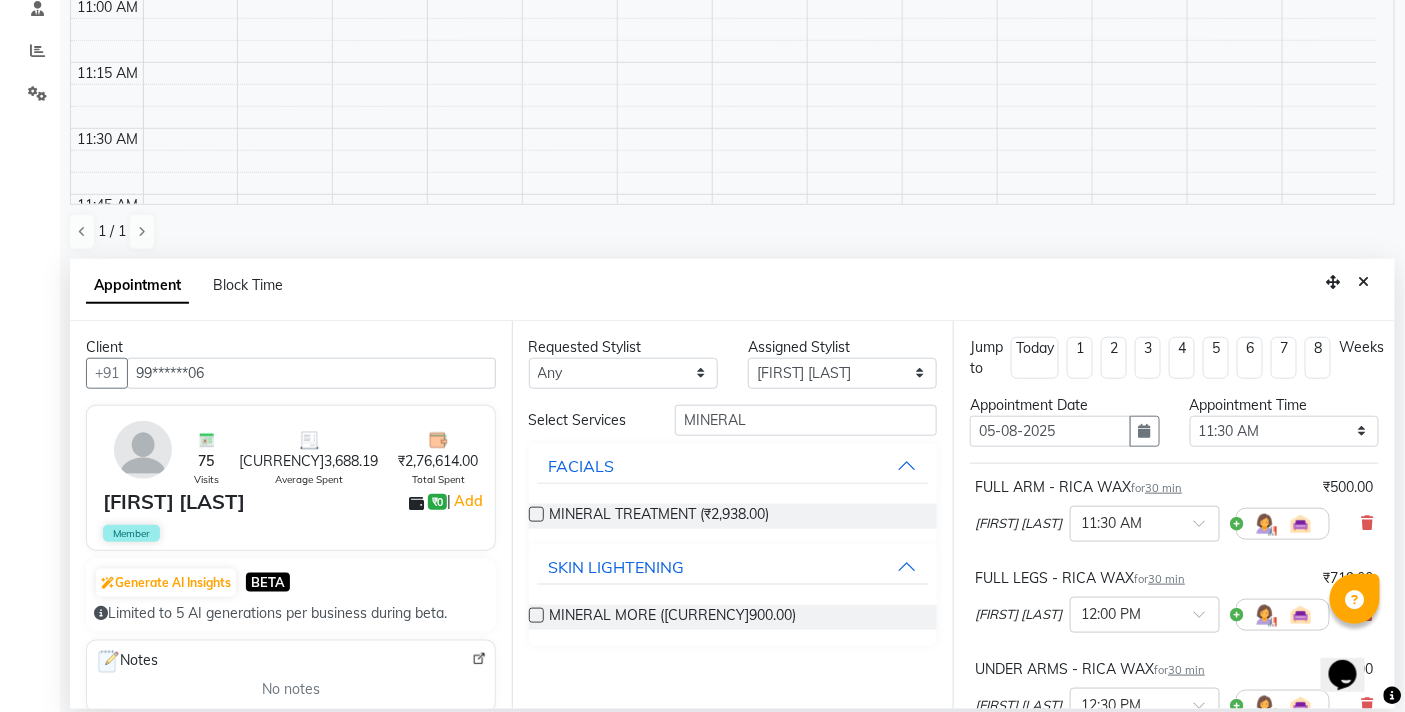click at bounding box center (536, 514) 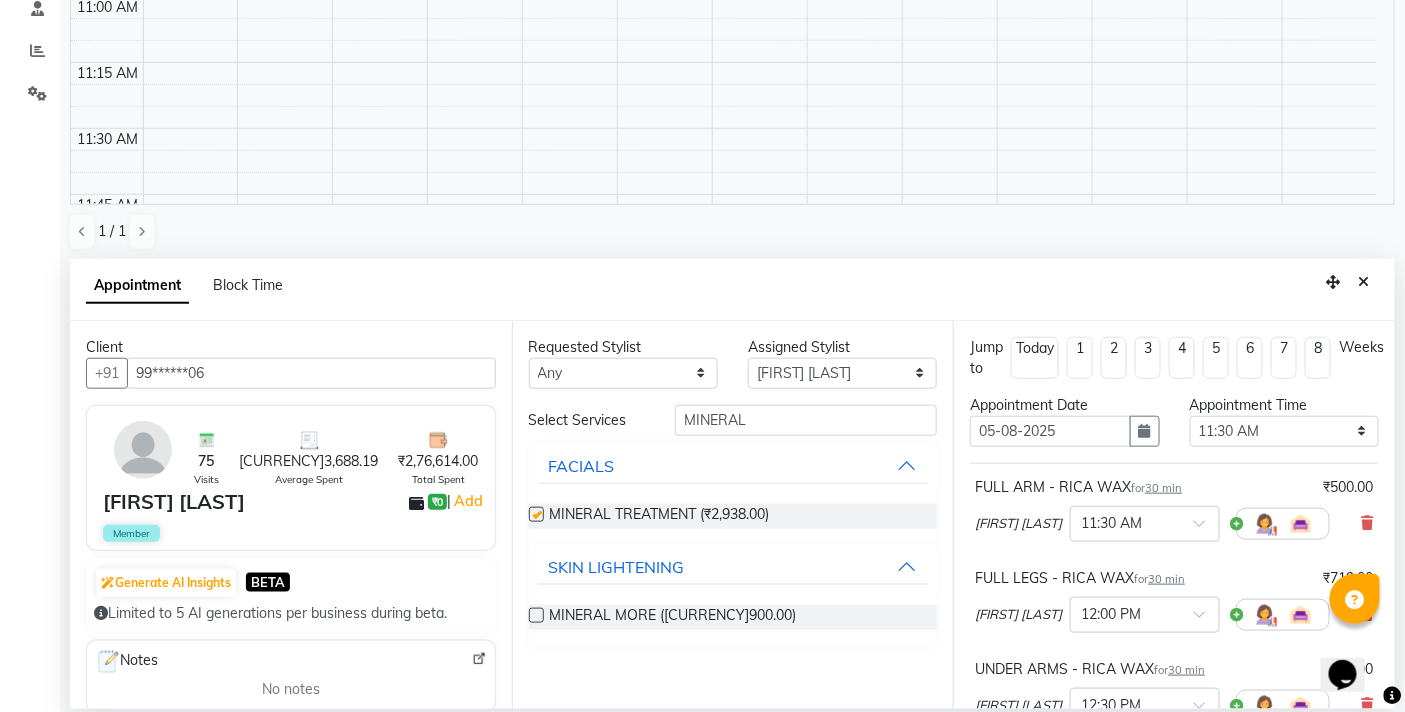 checkbox on "false" 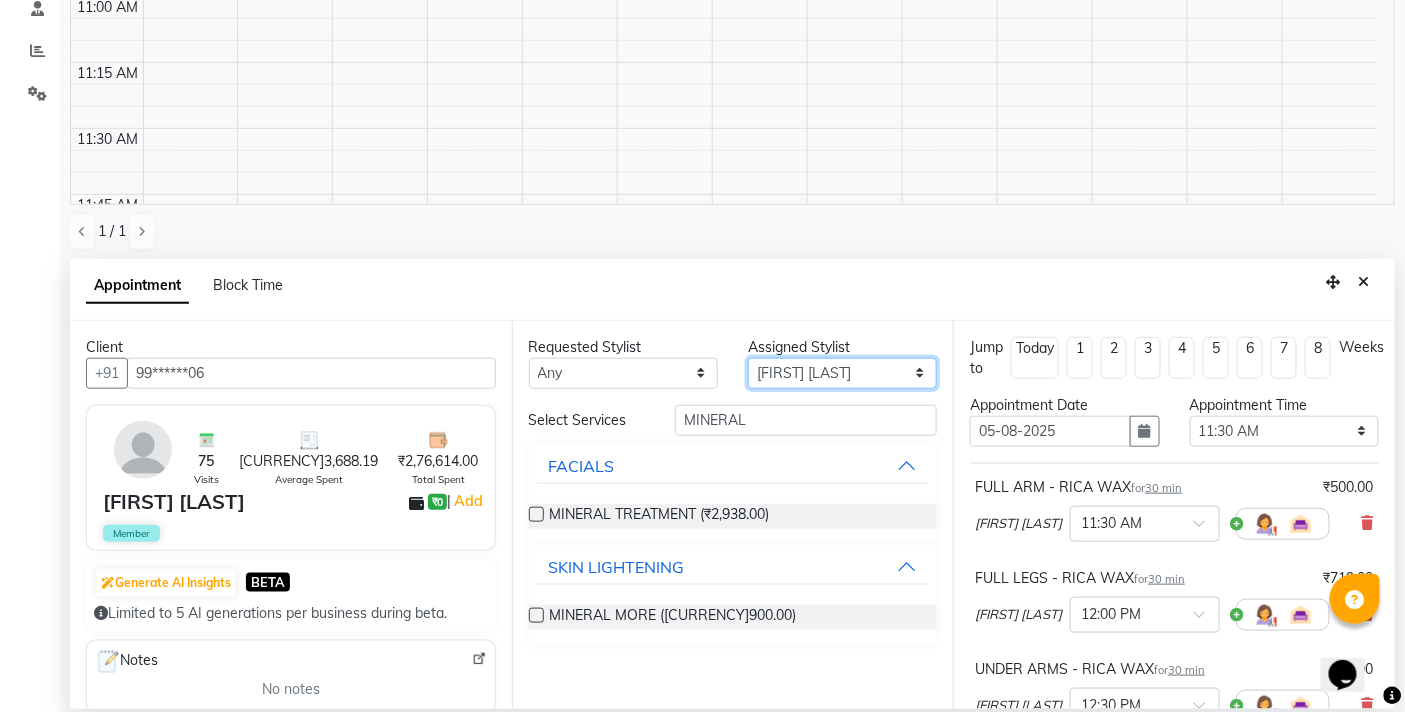 click on "Select BB SALON DIPALI EKTA FARMAN GOUSIYA SHAIKH MANGESH TAVARE Nazim Shaikh Rupesh Chavan Sanjay Pawar santosh SHILPA YADAV TANIYA WILSON" at bounding box center [842, 373] 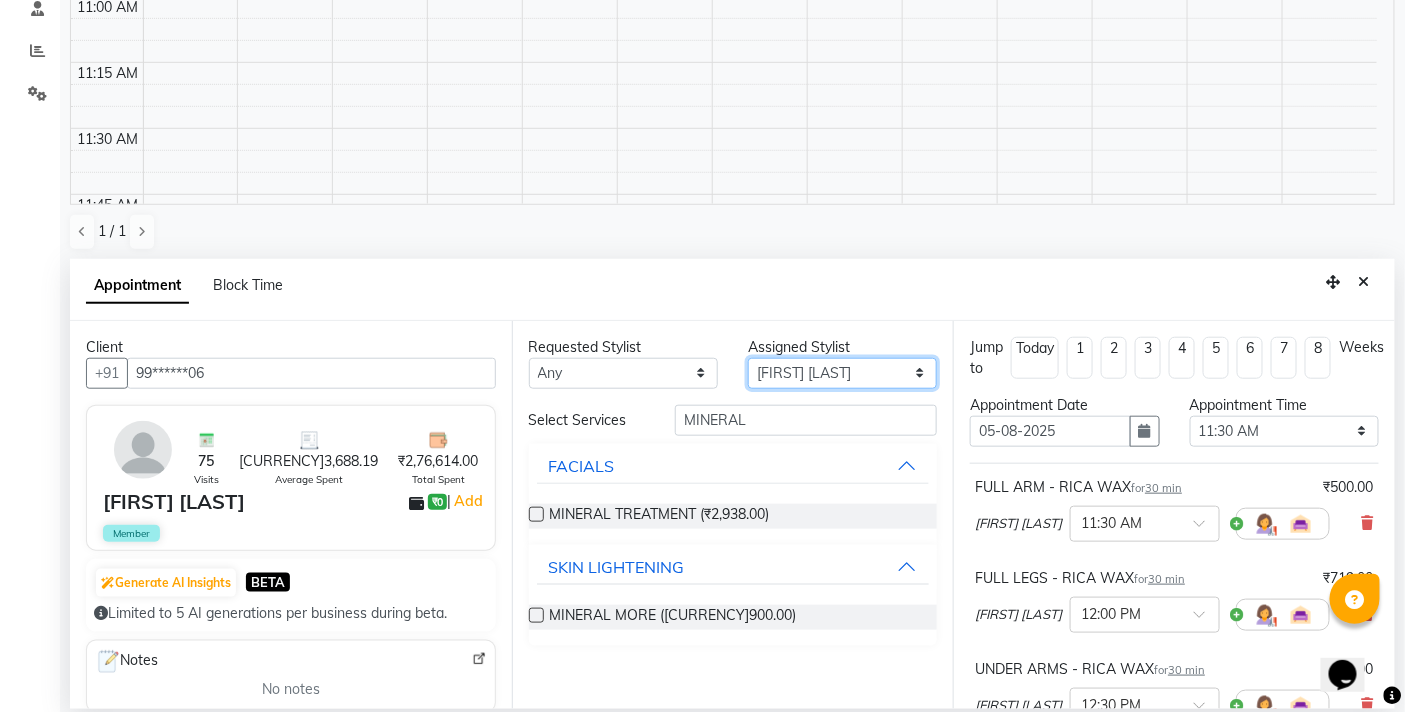 select on "83660" 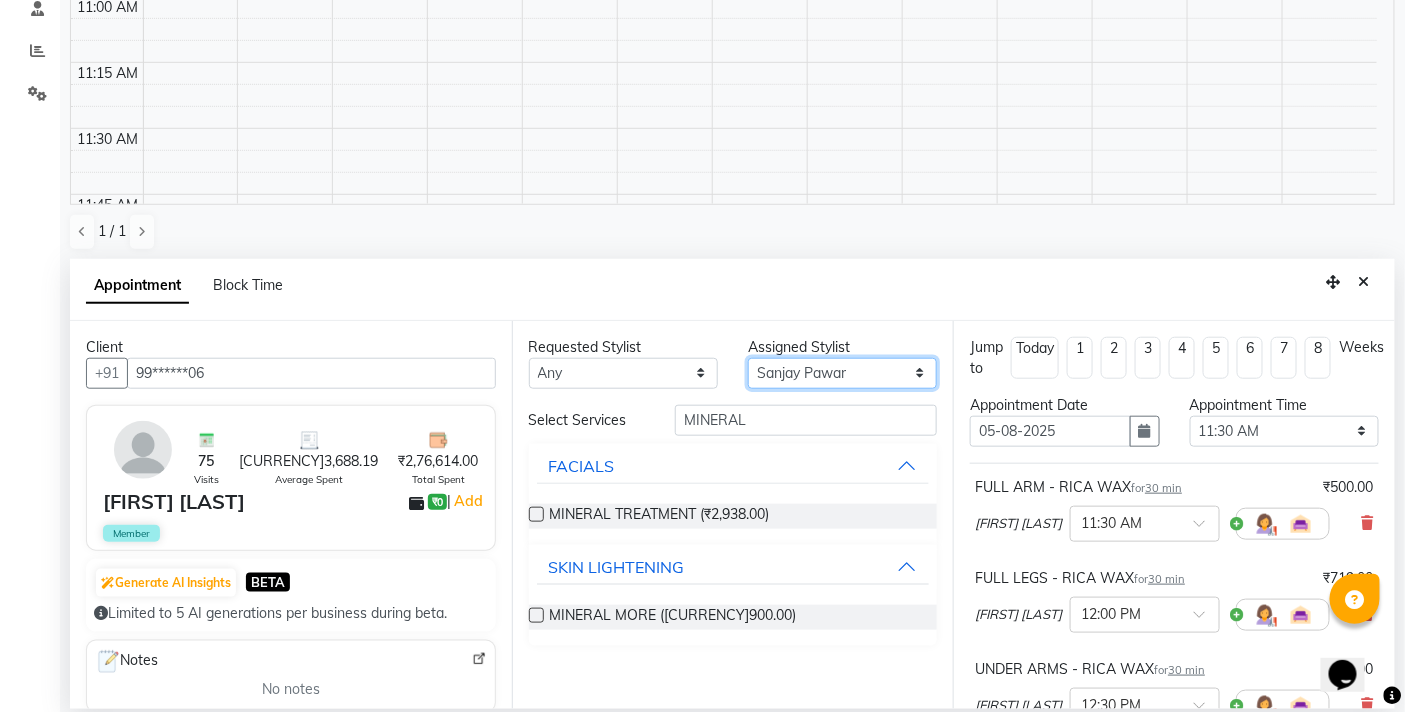 click on "Select BB SALON DIPALI EKTA FARMAN GOUSIYA SHAIKH MANGESH TAVARE Nazim Shaikh Rupesh Chavan Sanjay Pawar santosh SHILPA YADAV TANIYA WILSON" at bounding box center [842, 373] 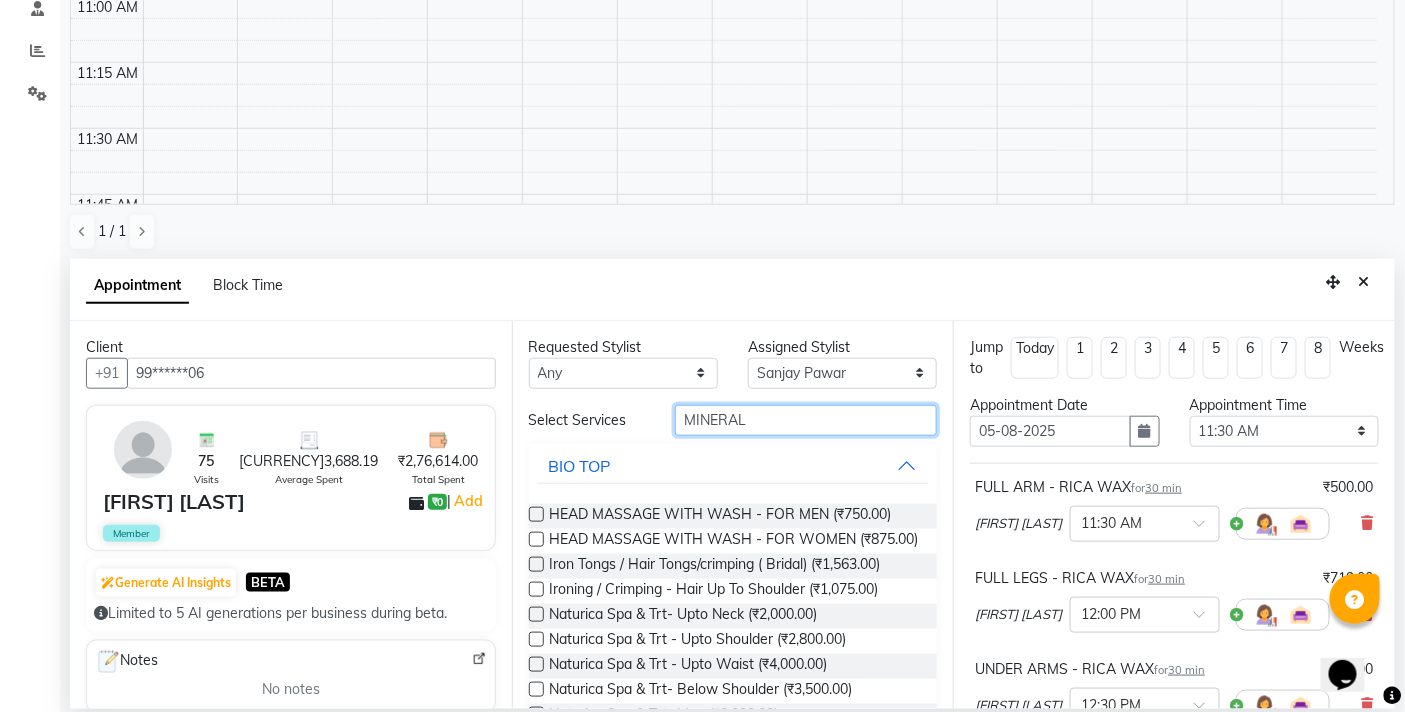 drag, startPoint x: 800, startPoint y: 424, endPoint x: 496, endPoint y: 454, distance: 305.47668 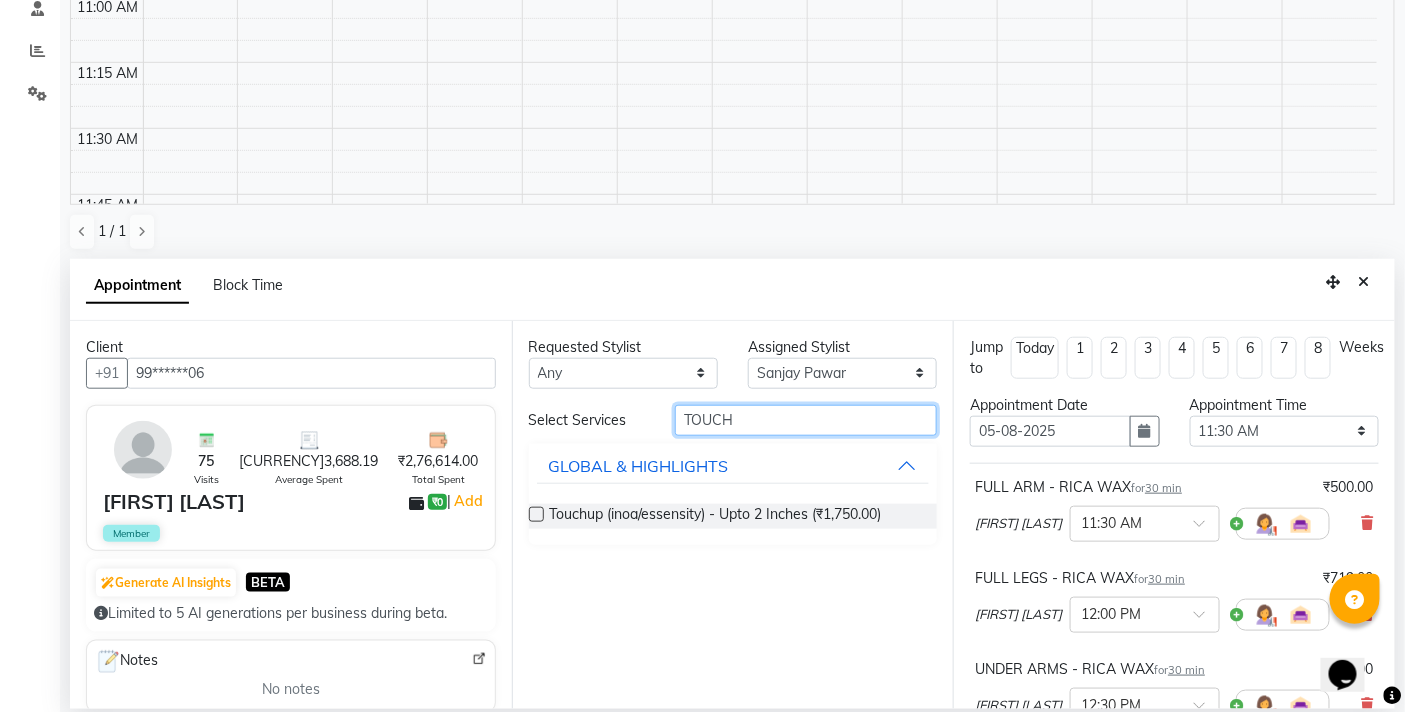 type on "TOUCH" 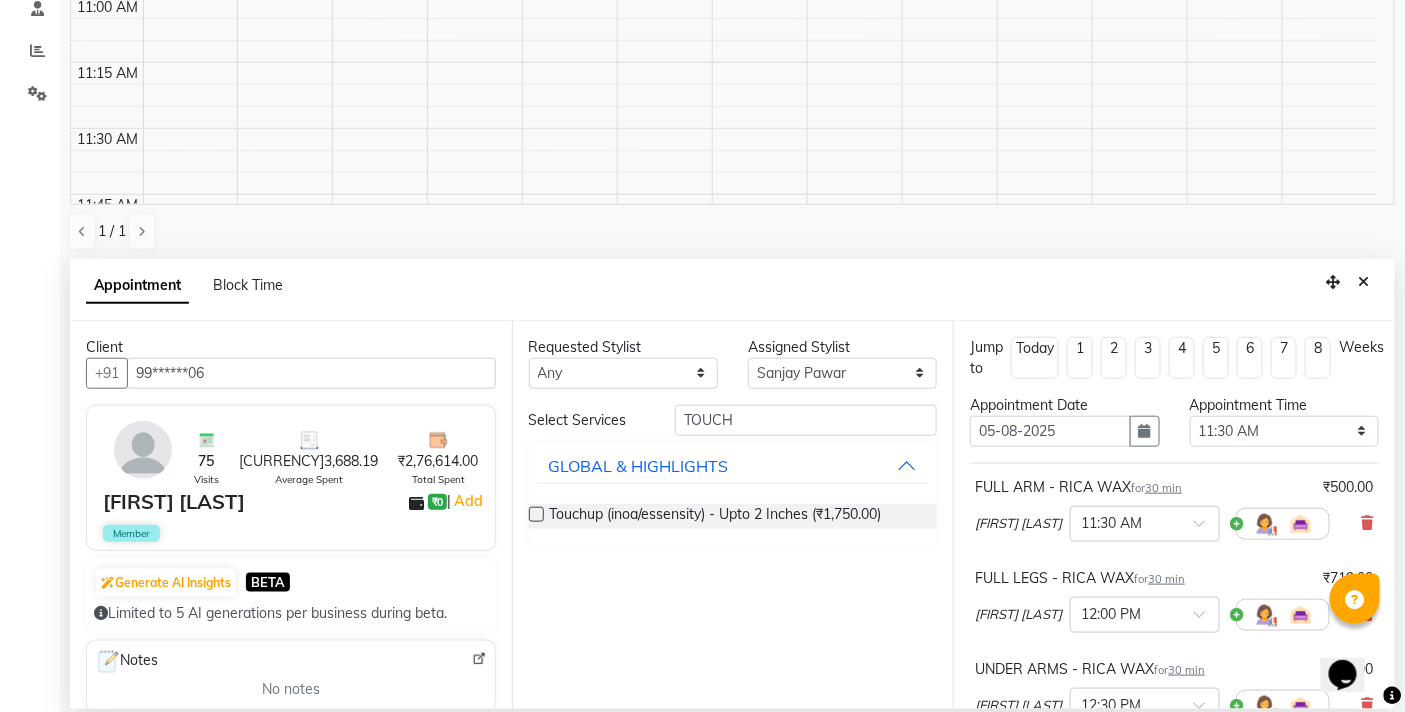drag, startPoint x: 540, startPoint y: 511, endPoint x: 1281, endPoint y: 592, distance: 745.414 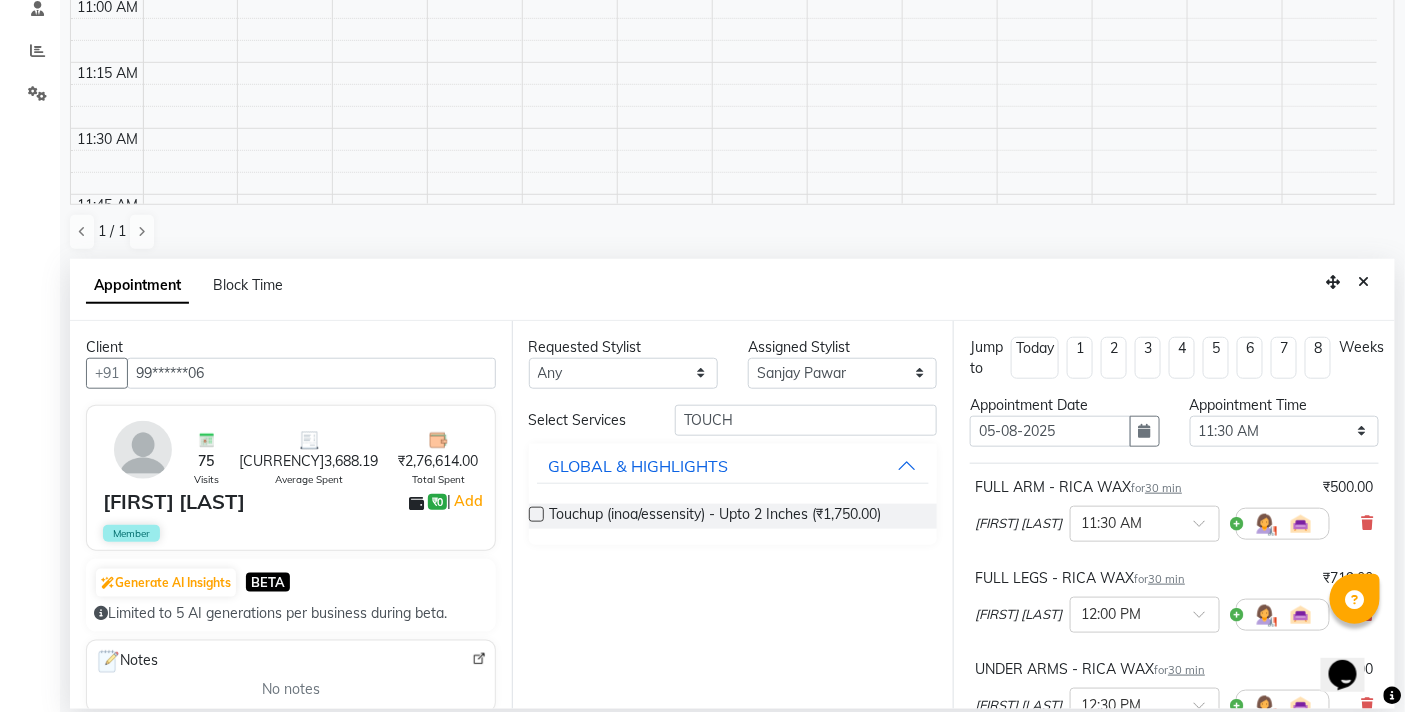 click at bounding box center [536, 514] 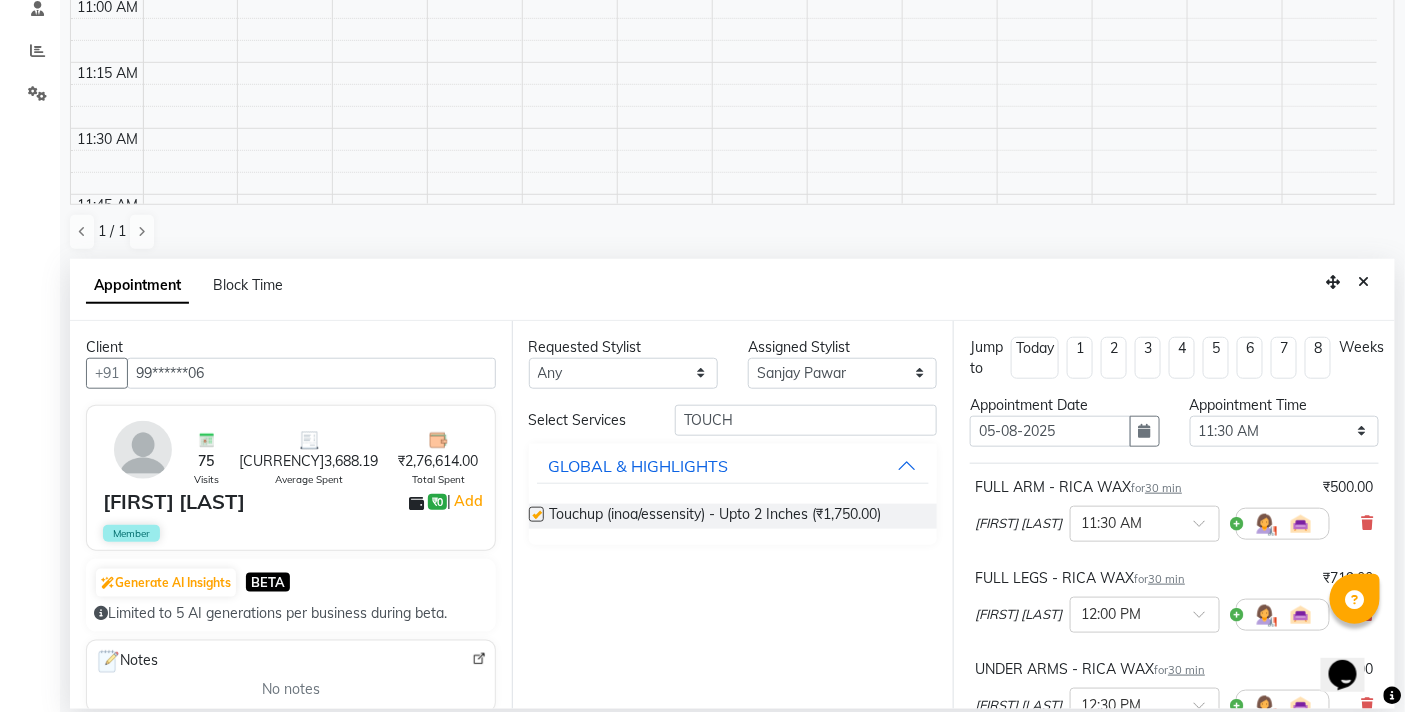 checkbox on "false" 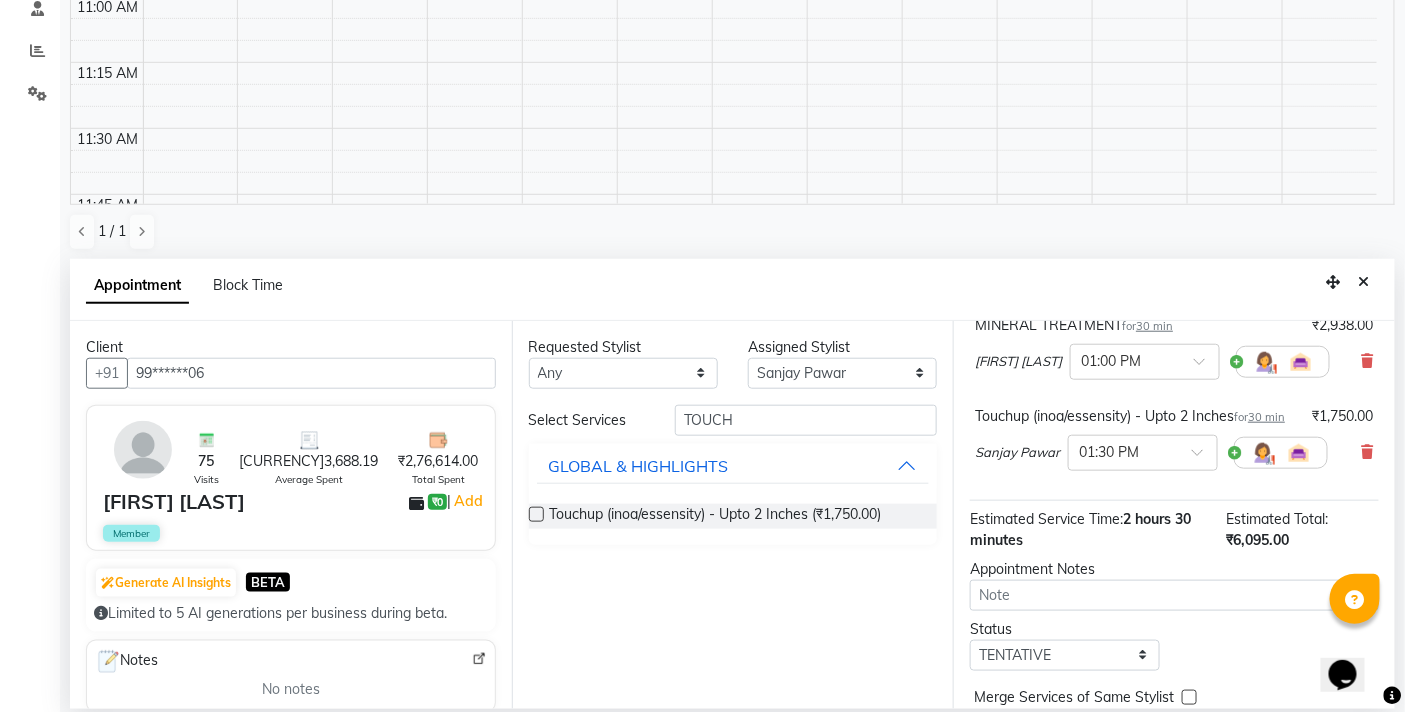 scroll, scrollTop: 544, scrollLeft: 0, axis: vertical 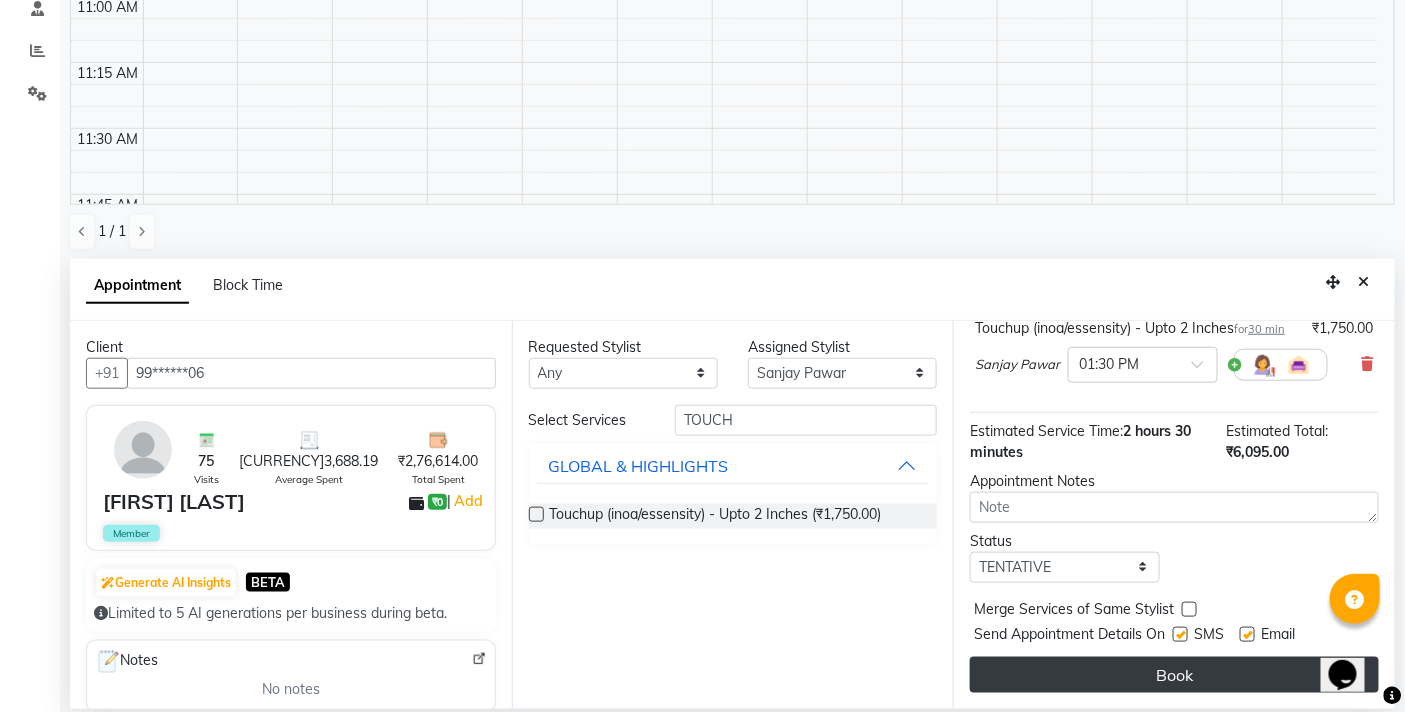 click on "Book" at bounding box center (1174, 675) 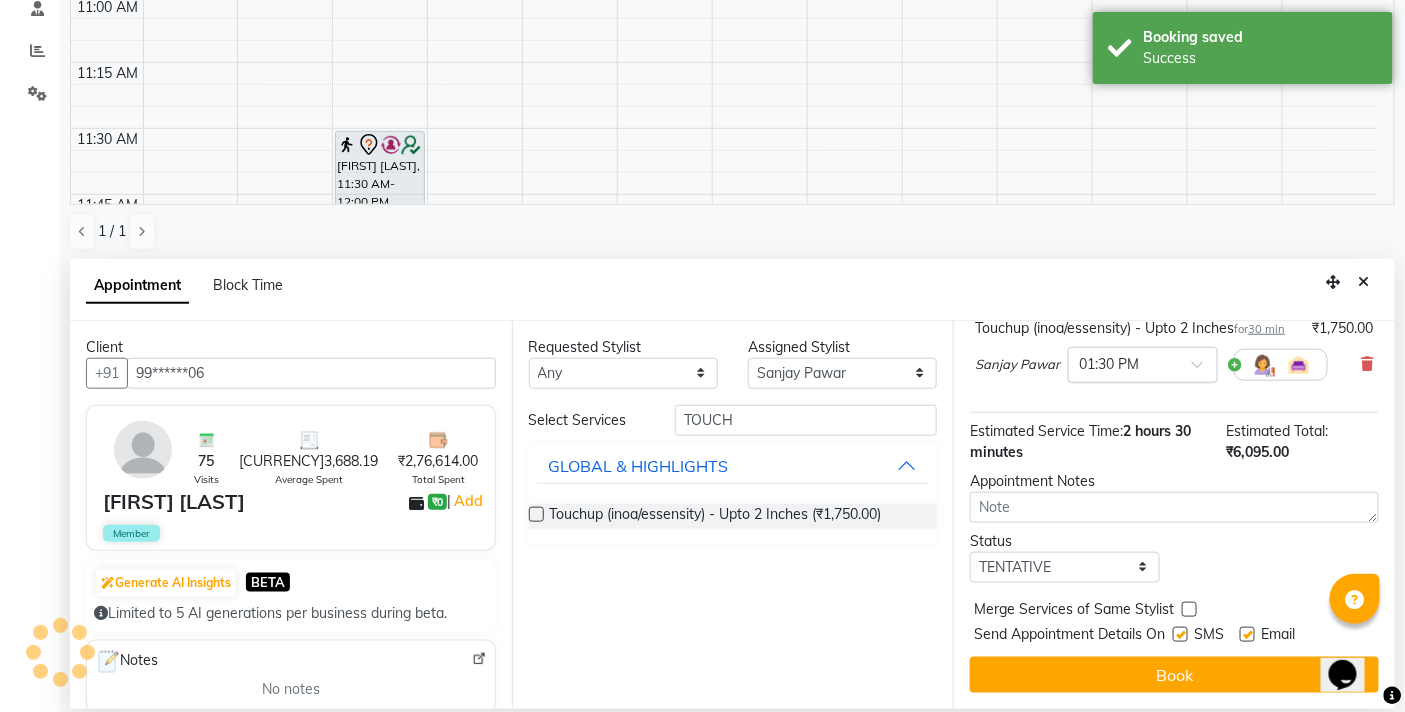 scroll, scrollTop: 0, scrollLeft: 0, axis: both 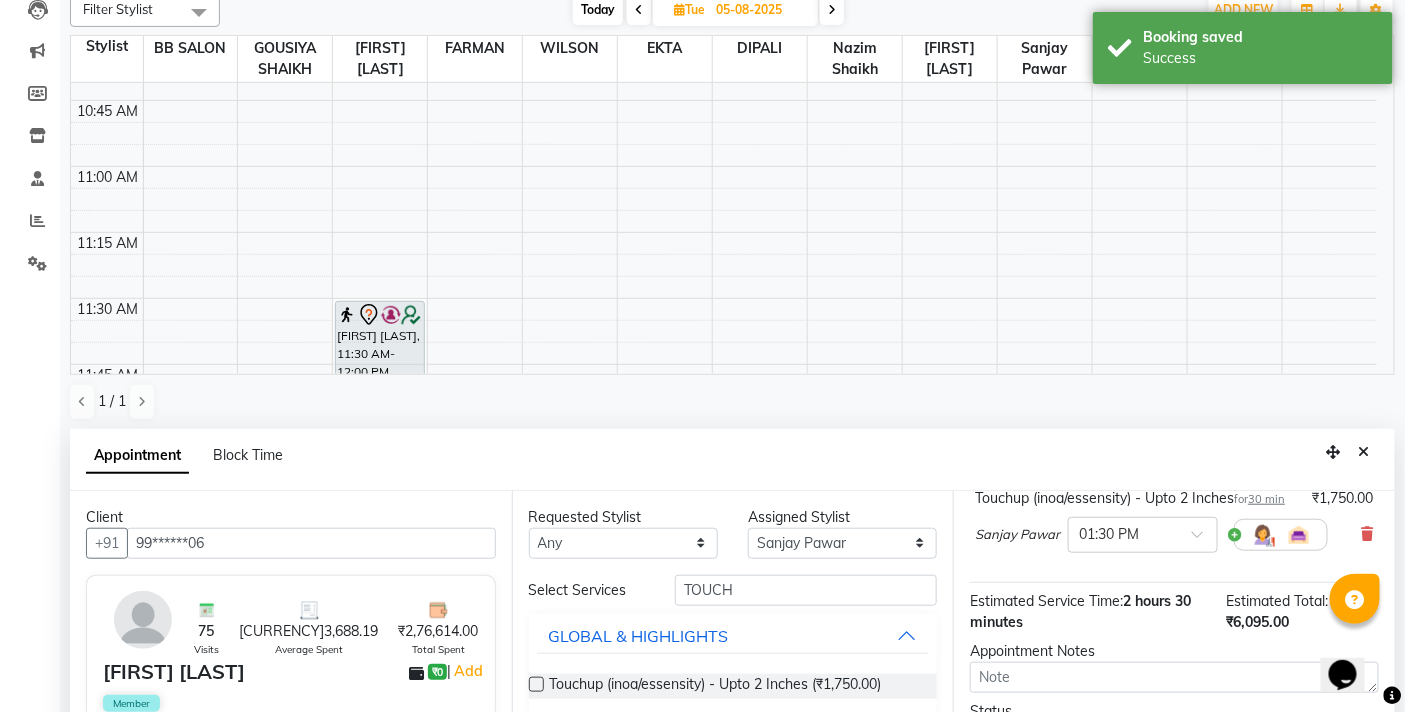 click at bounding box center [1364, 452] 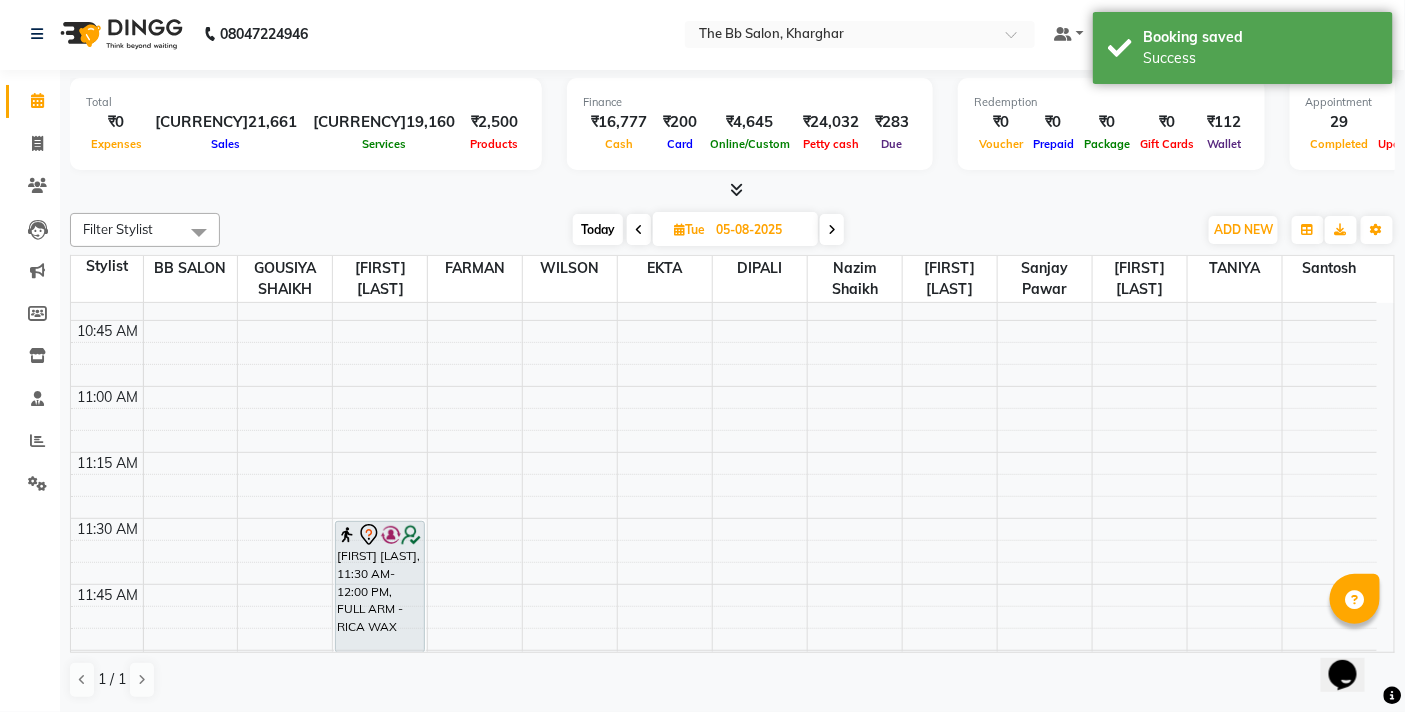 scroll, scrollTop: 1, scrollLeft: 0, axis: vertical 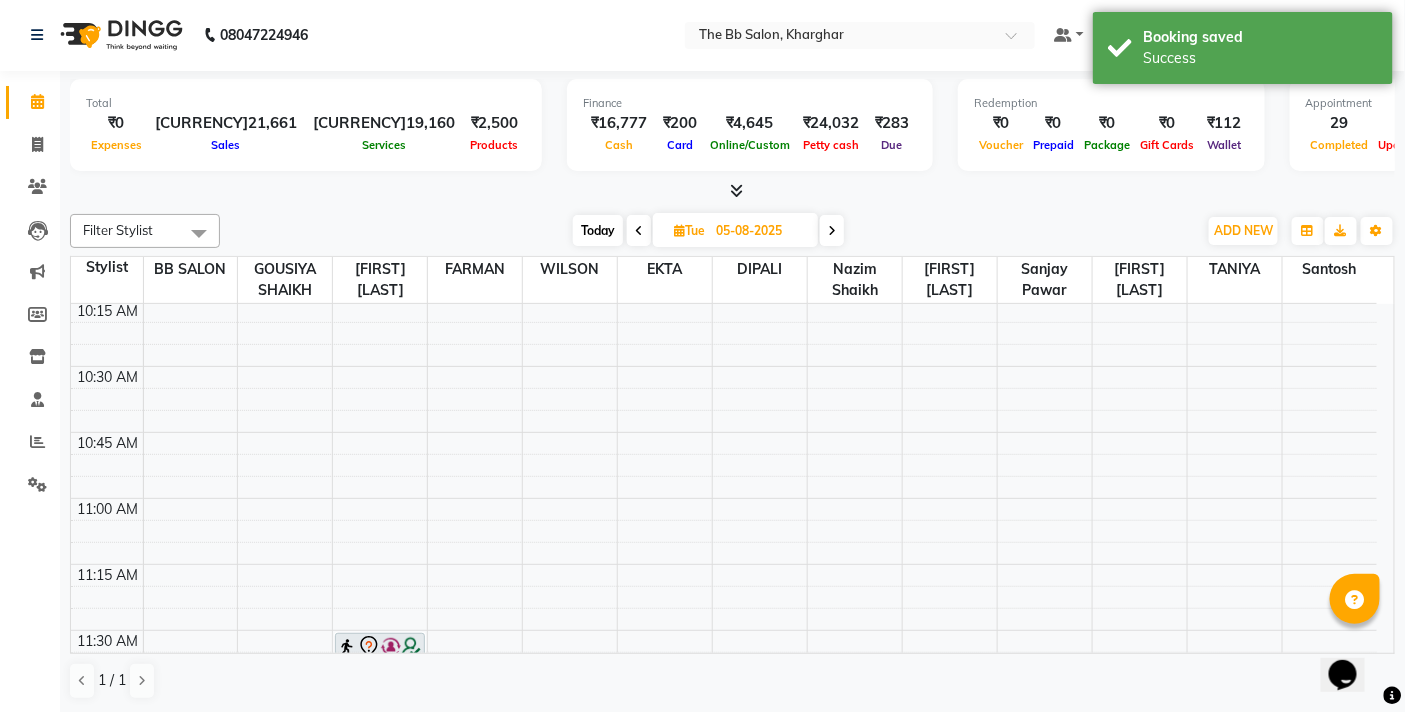 click on "Today" at bounding box center (598, 230) 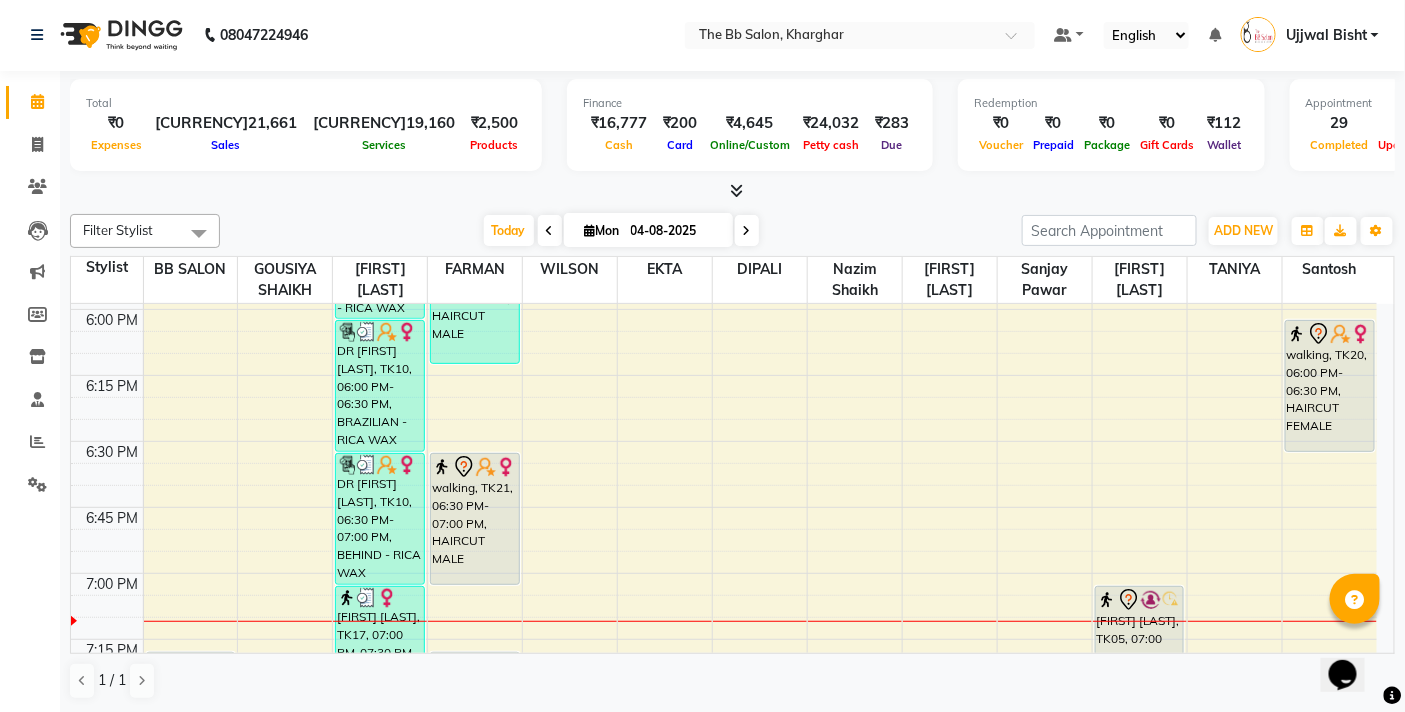 scroll, scrollTop: 2431, scrollLeft: 0, axis: vertical 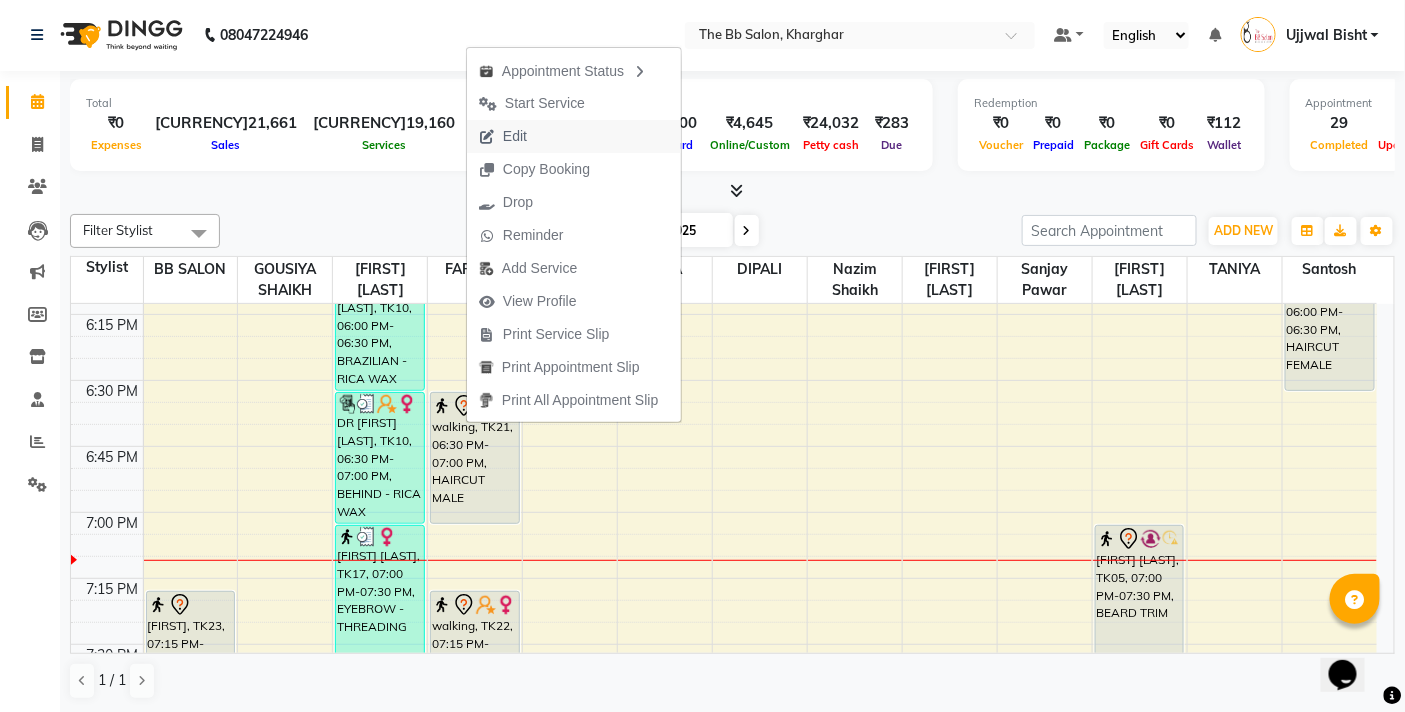 click on "Edit" at bounding box center (515, 136) 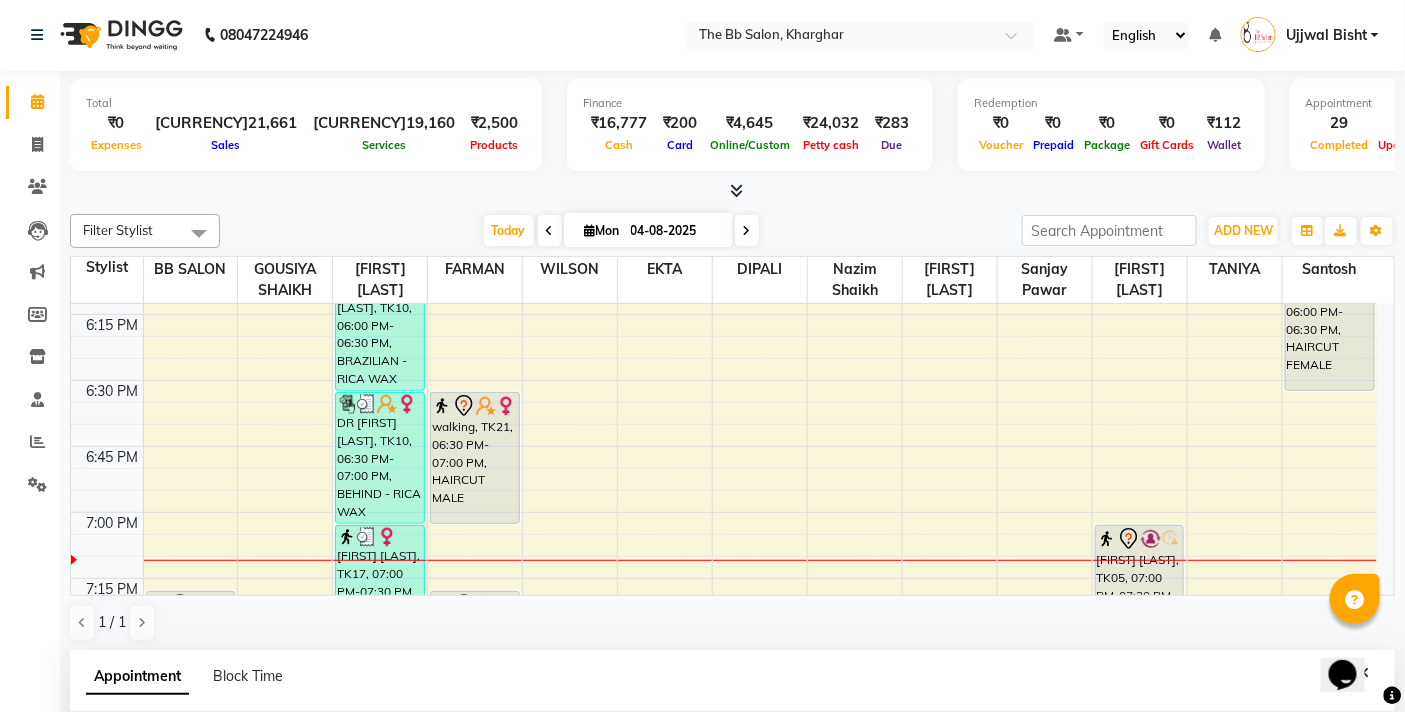 select on "tentative" 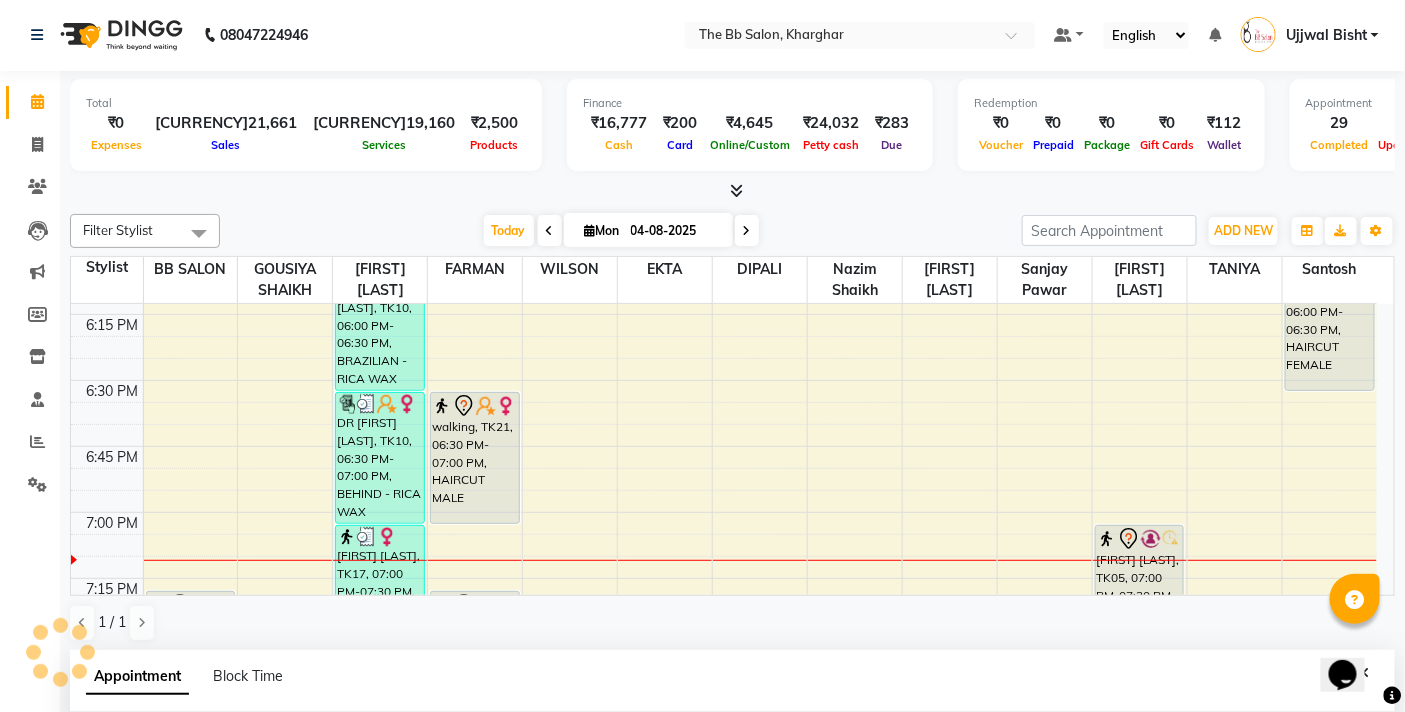 type on "04-08-2025" 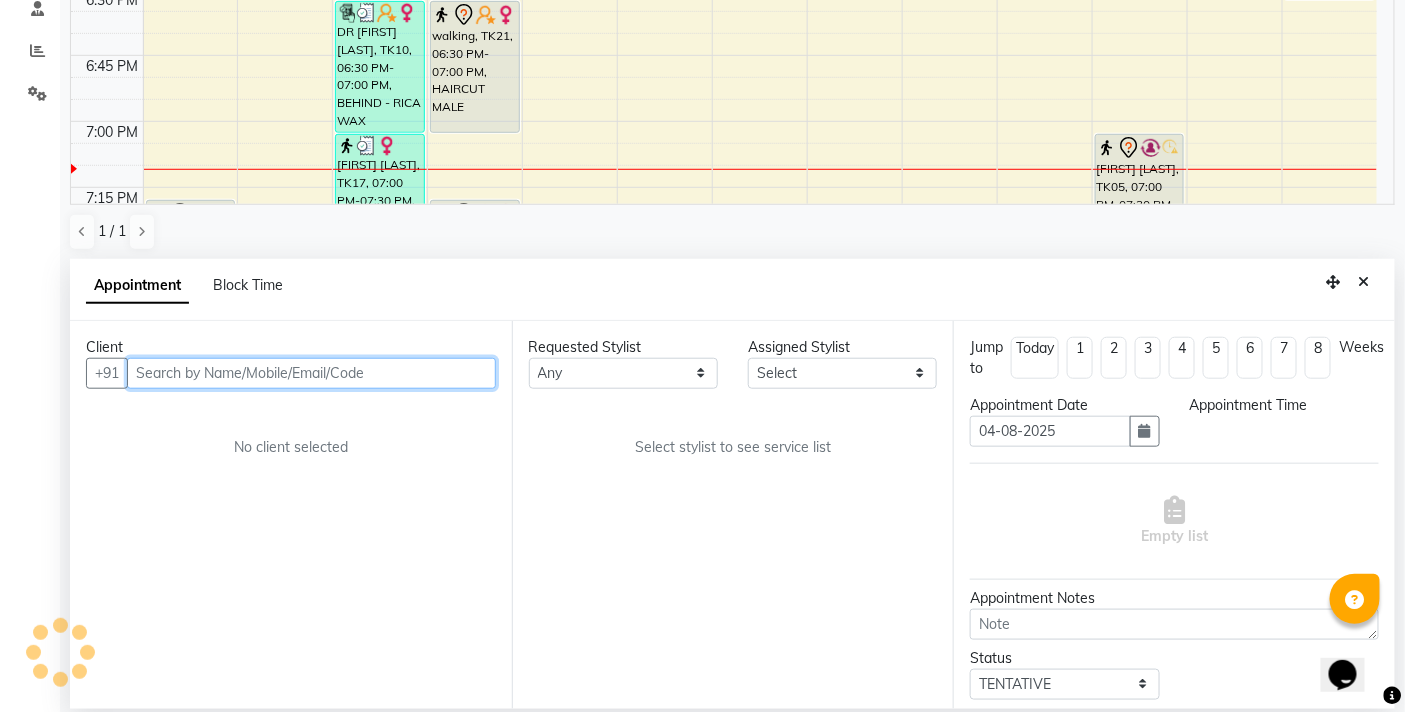 select on "1110" 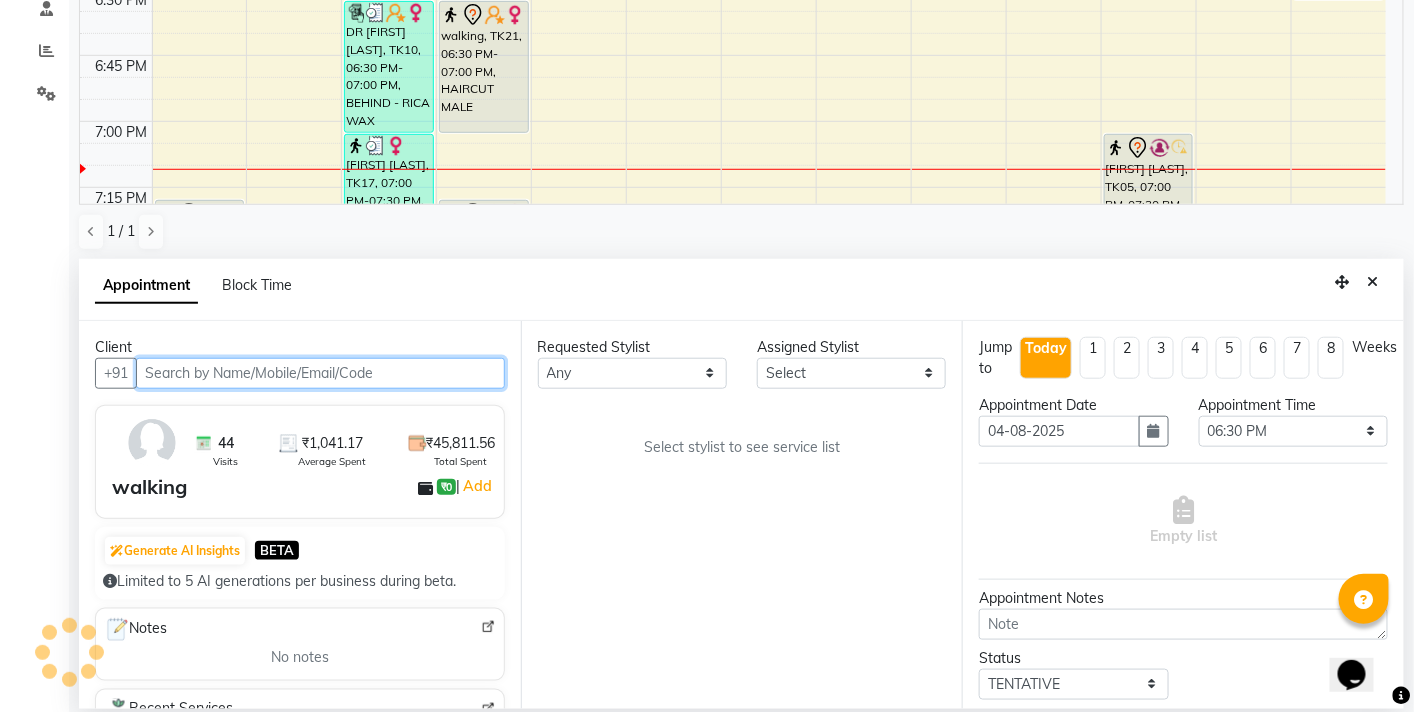 scroll, scrollTop: 2653, scrollLeft: 0, axis: vertical 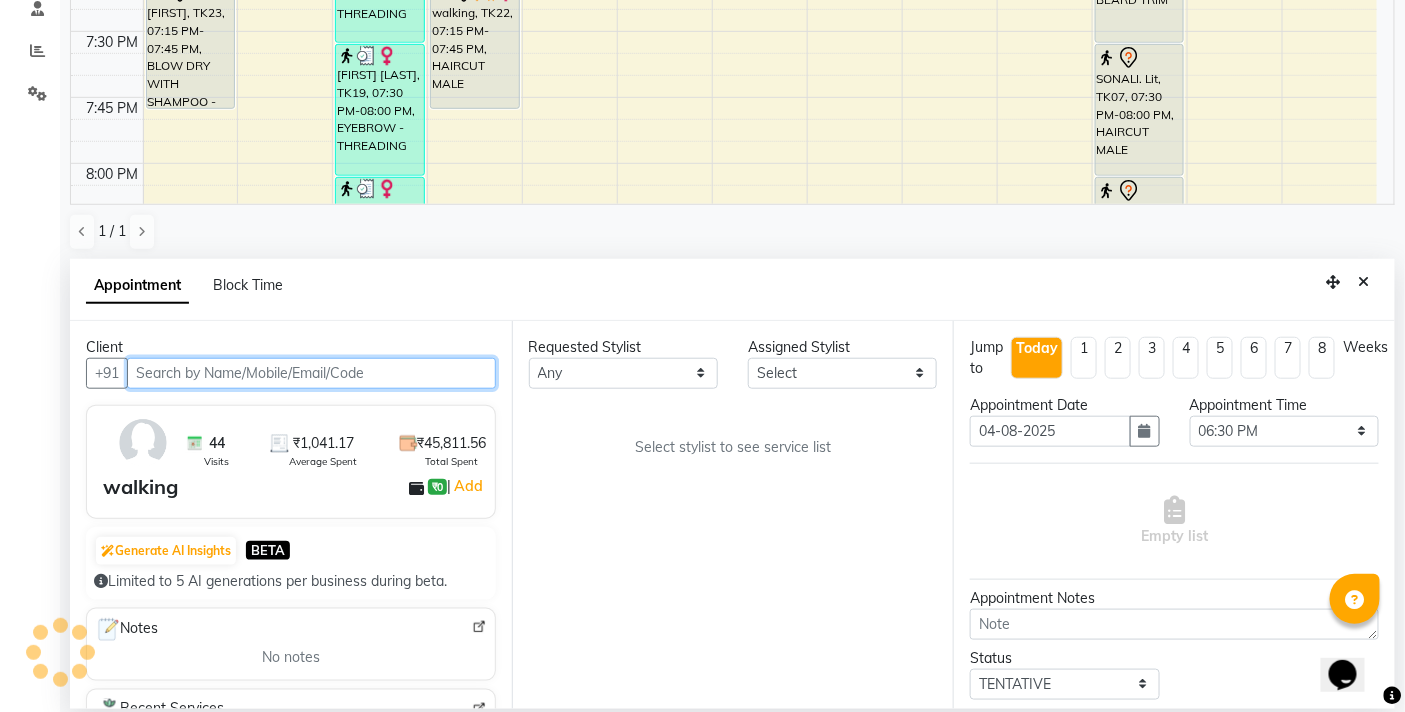 click at bounding box center (311, 373) 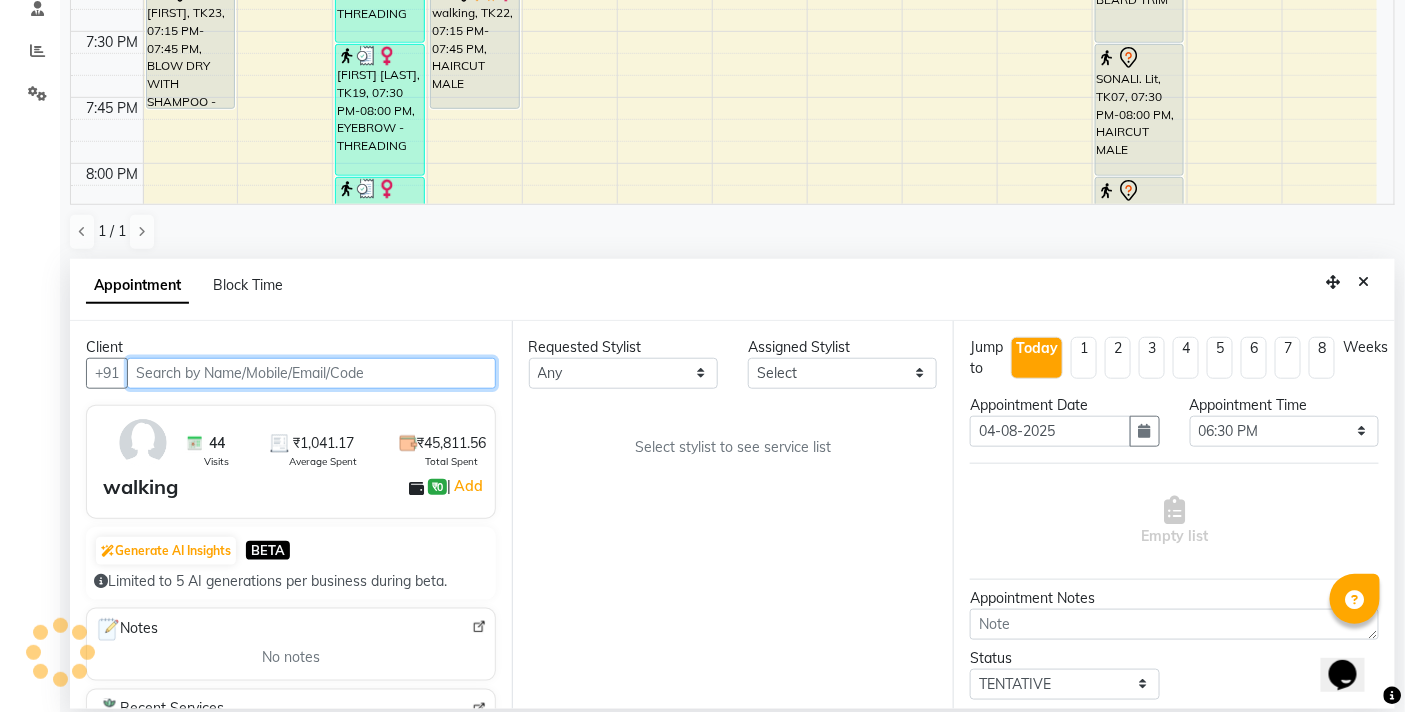 select on "83521" 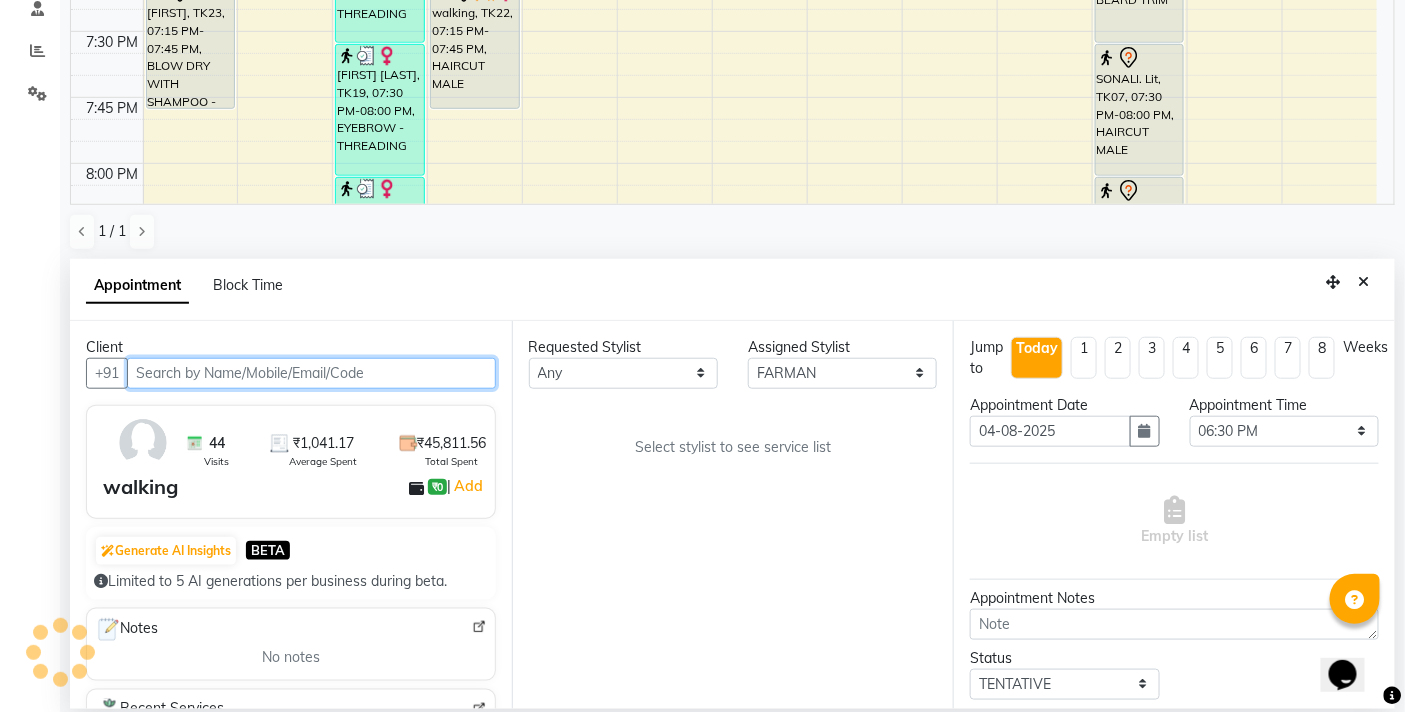 select on "3065" 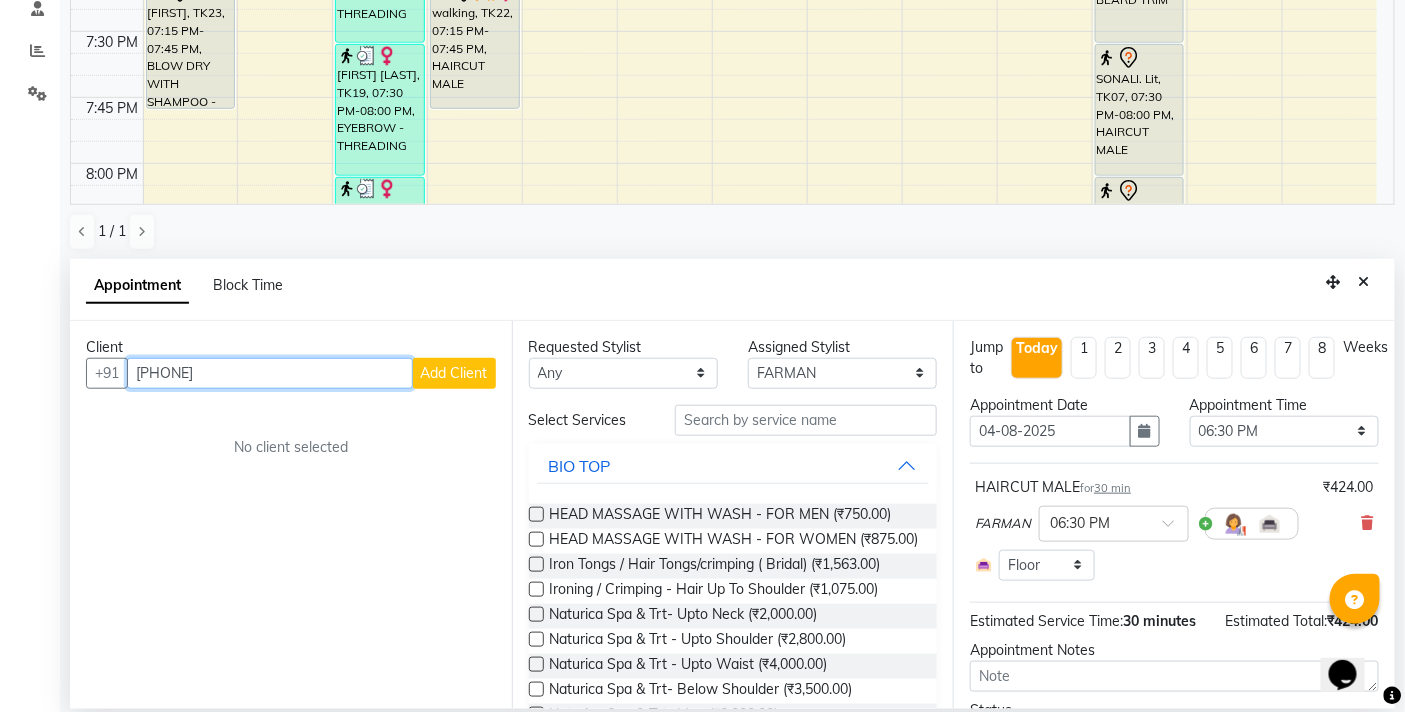 type on "[PHONE]" 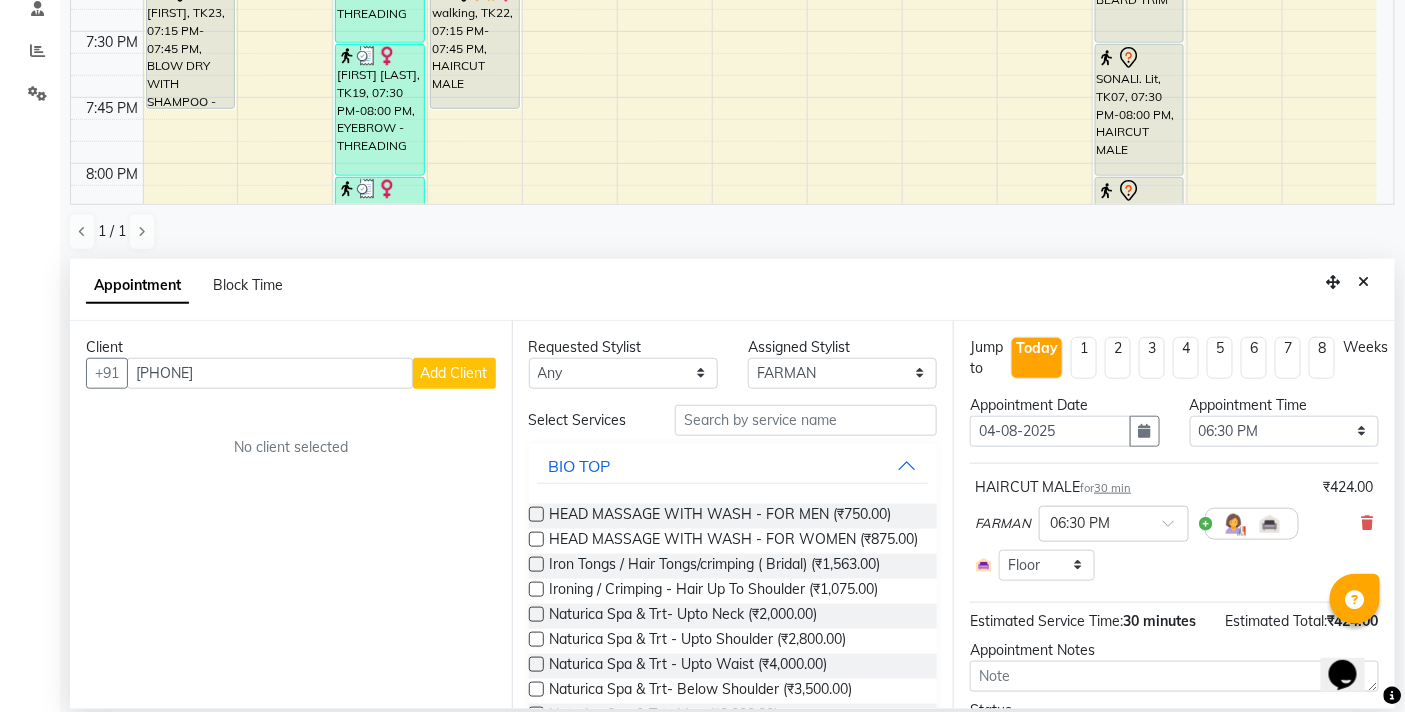 click on "Add Client" at bounding box center (454, 373) 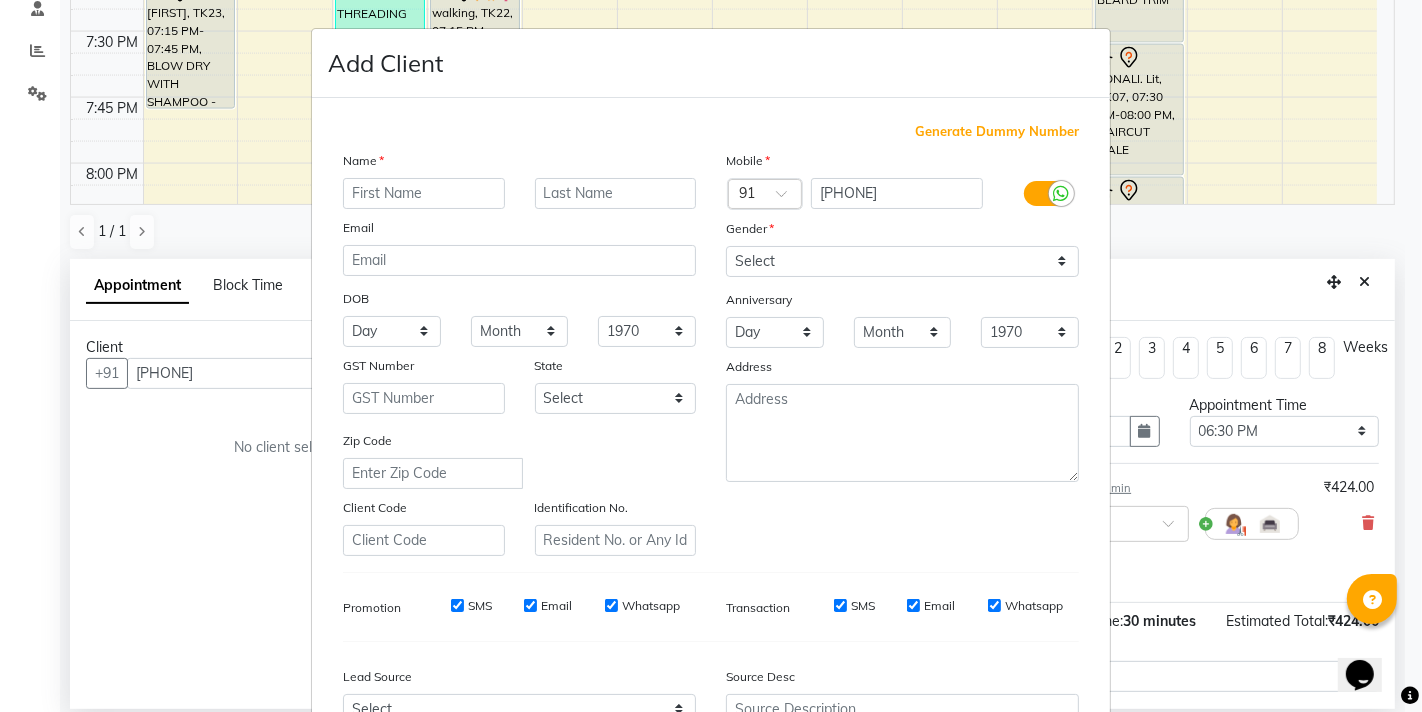 click at bounding box center [424, 193] 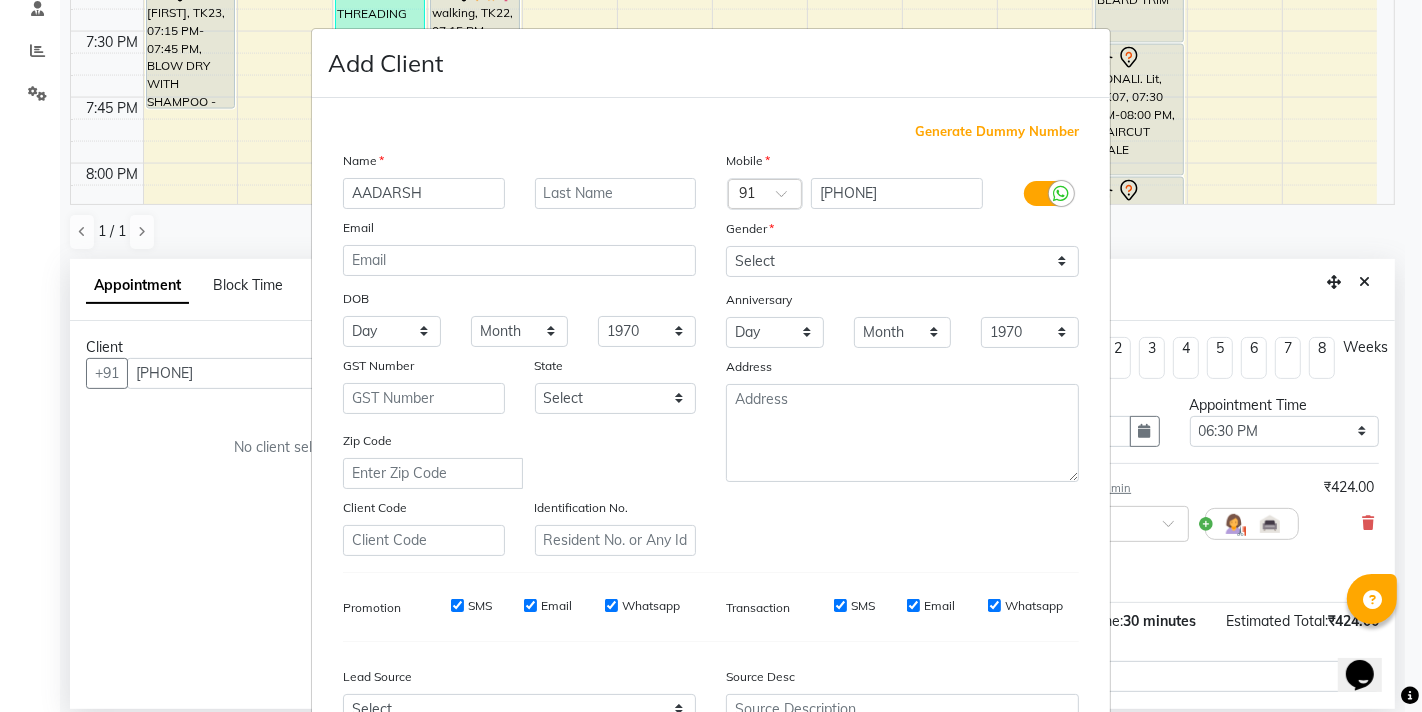 type on "AADARSH" 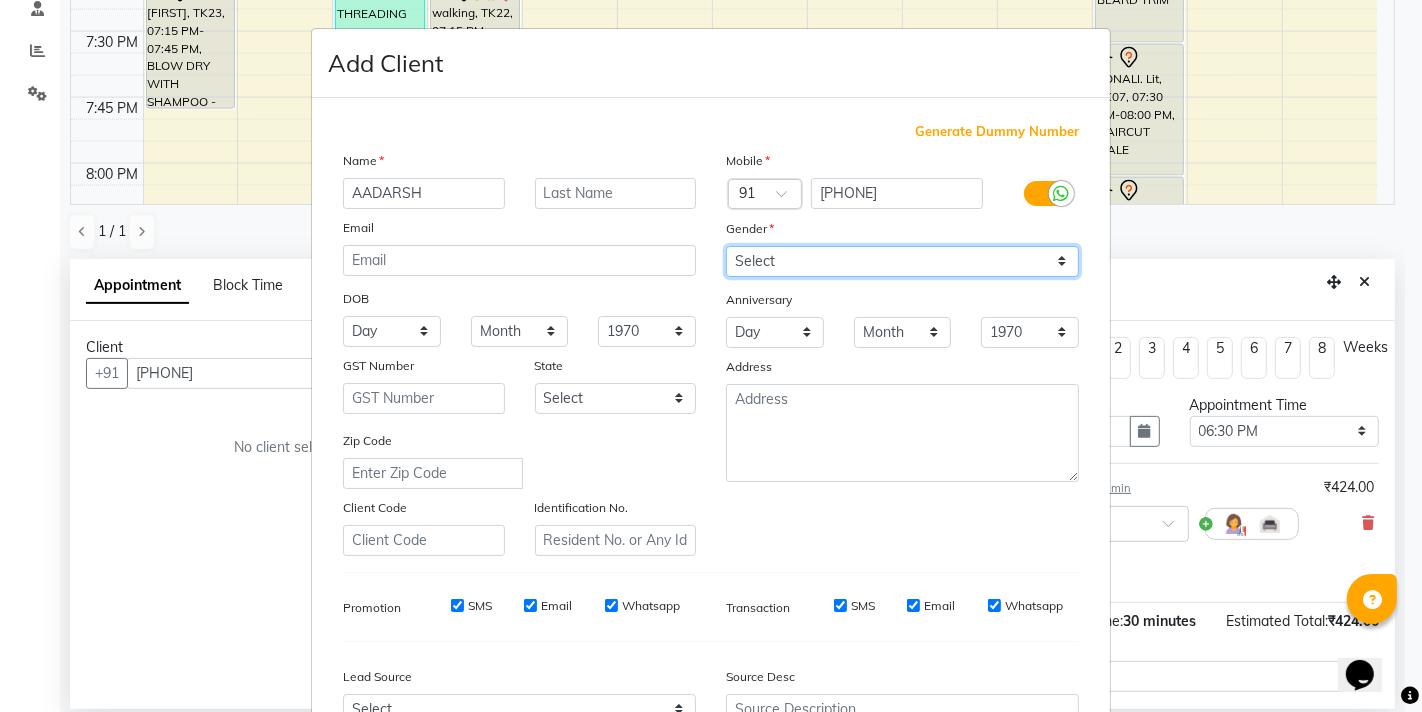 click on "Select Male Female Other Prefer Not To Say" at bounding box center [902, 261] 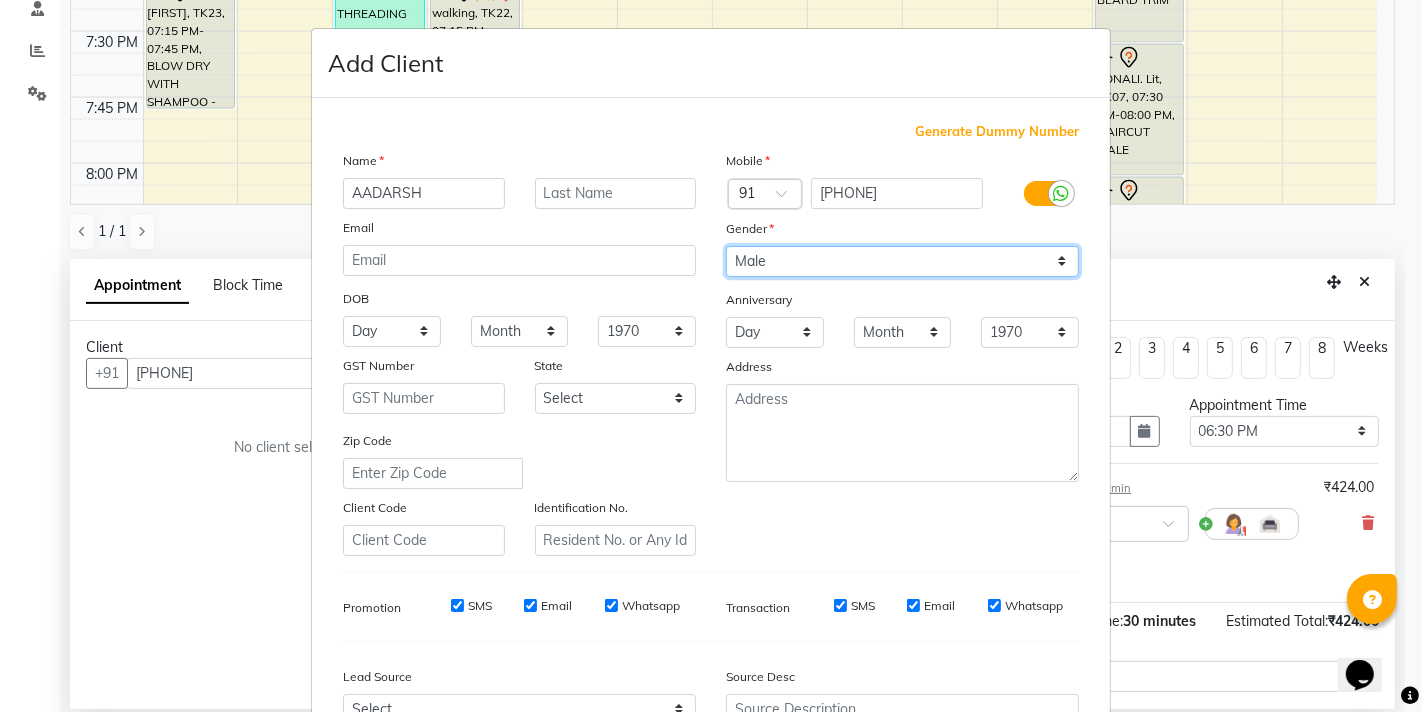 click on "Select Male Female Other Prefer Not To Say" at bounding box center [902, 261] 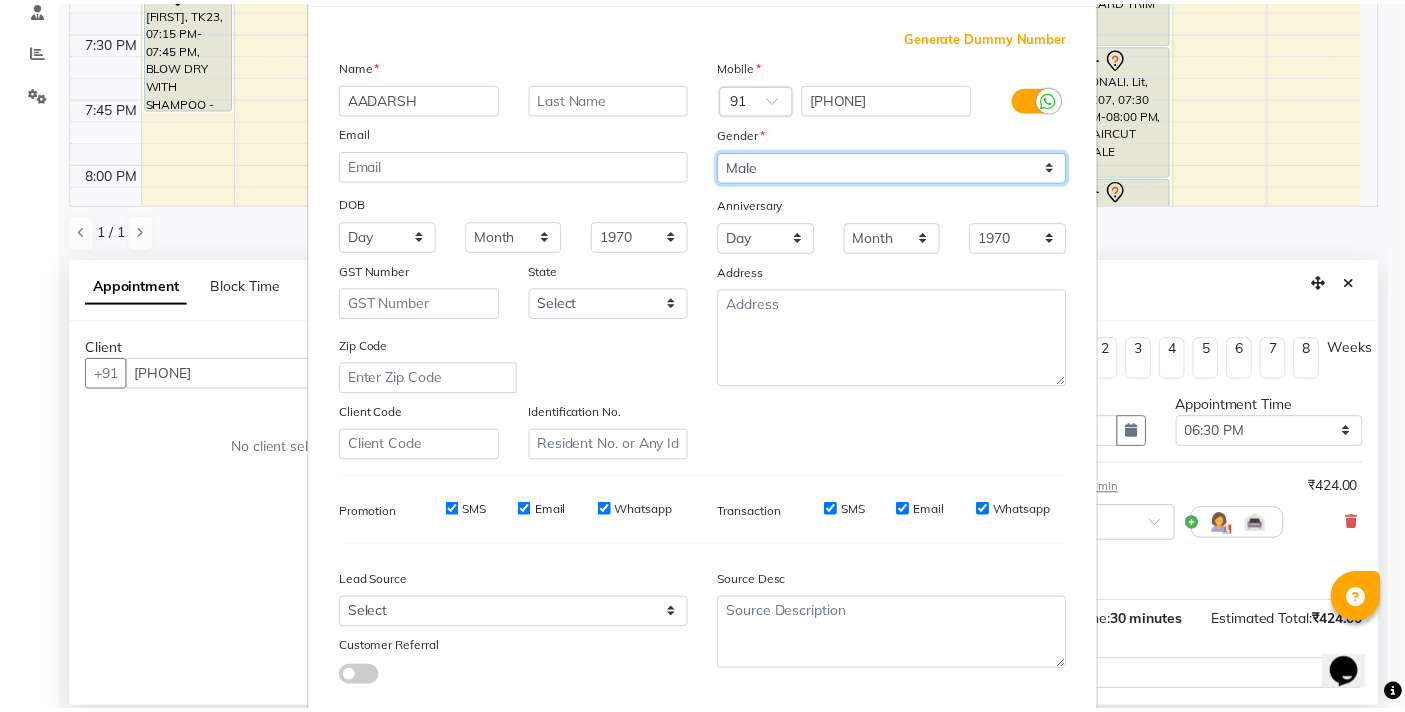 scroll, scrollTop: 212, scrollLeft: 0, axis: vertical 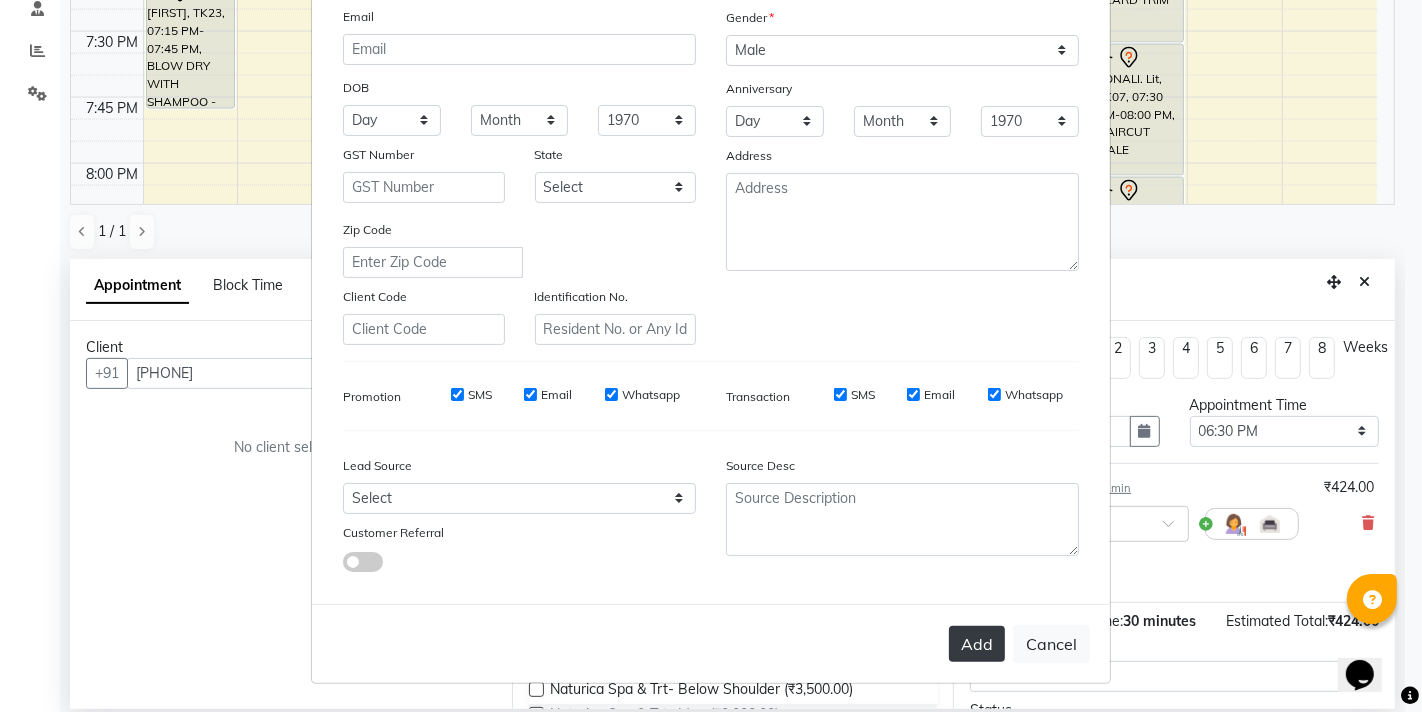 click on "Add" at bounding box center (977, 644) 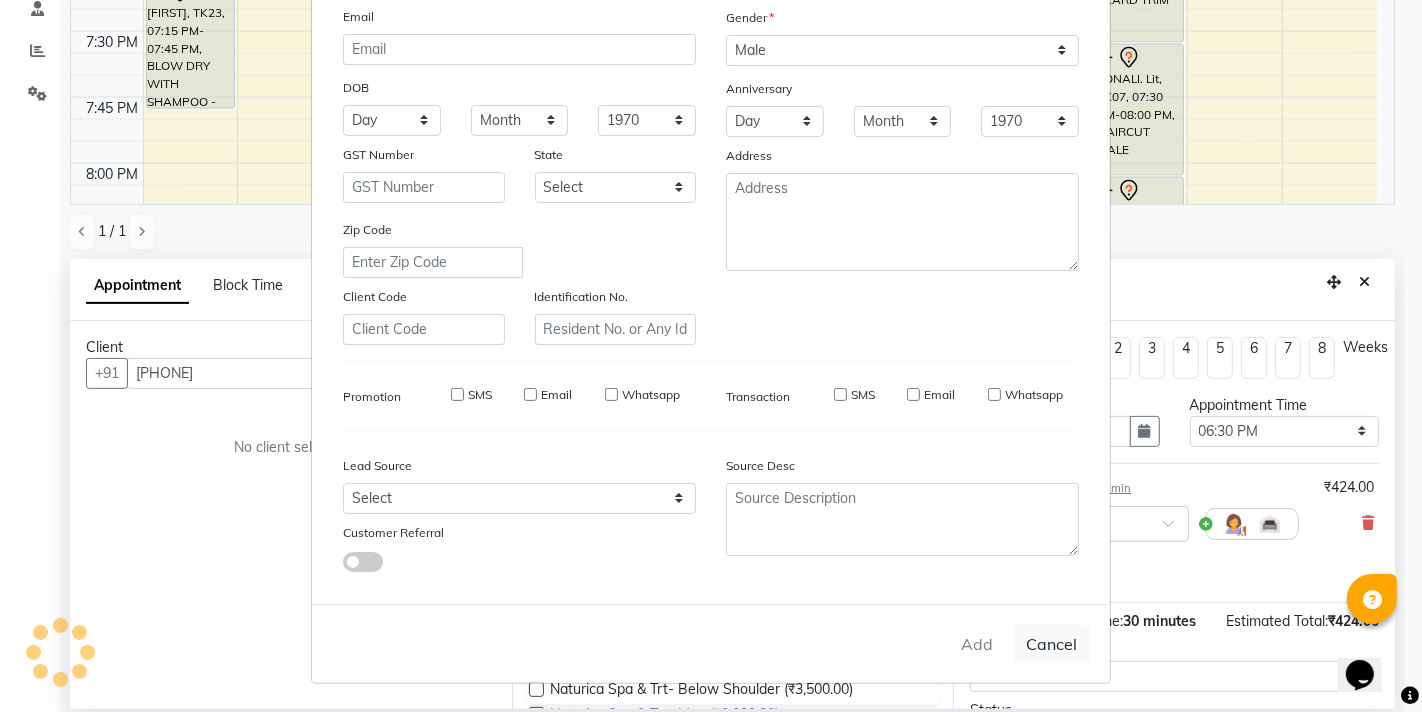 type on "89******19" 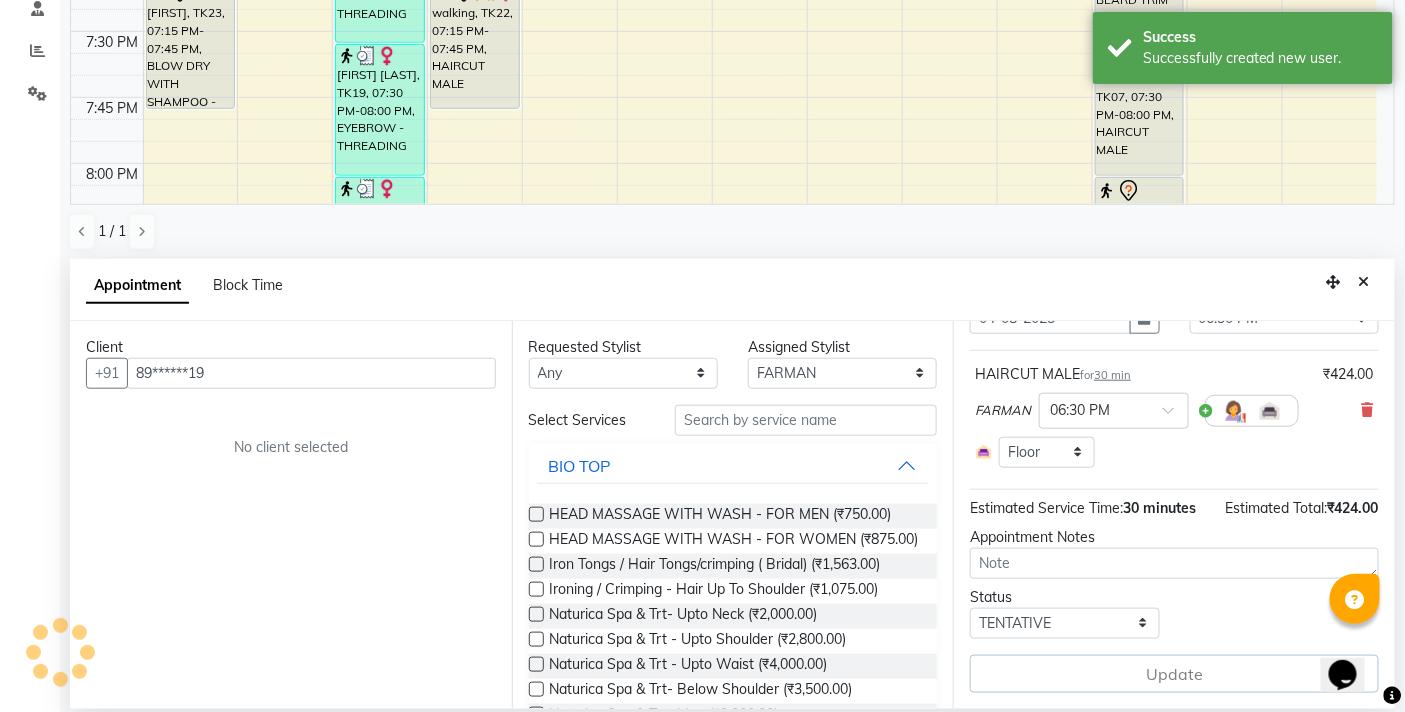 scroll, scrollTop: 132, scrollLeft: 0, axis: vertical 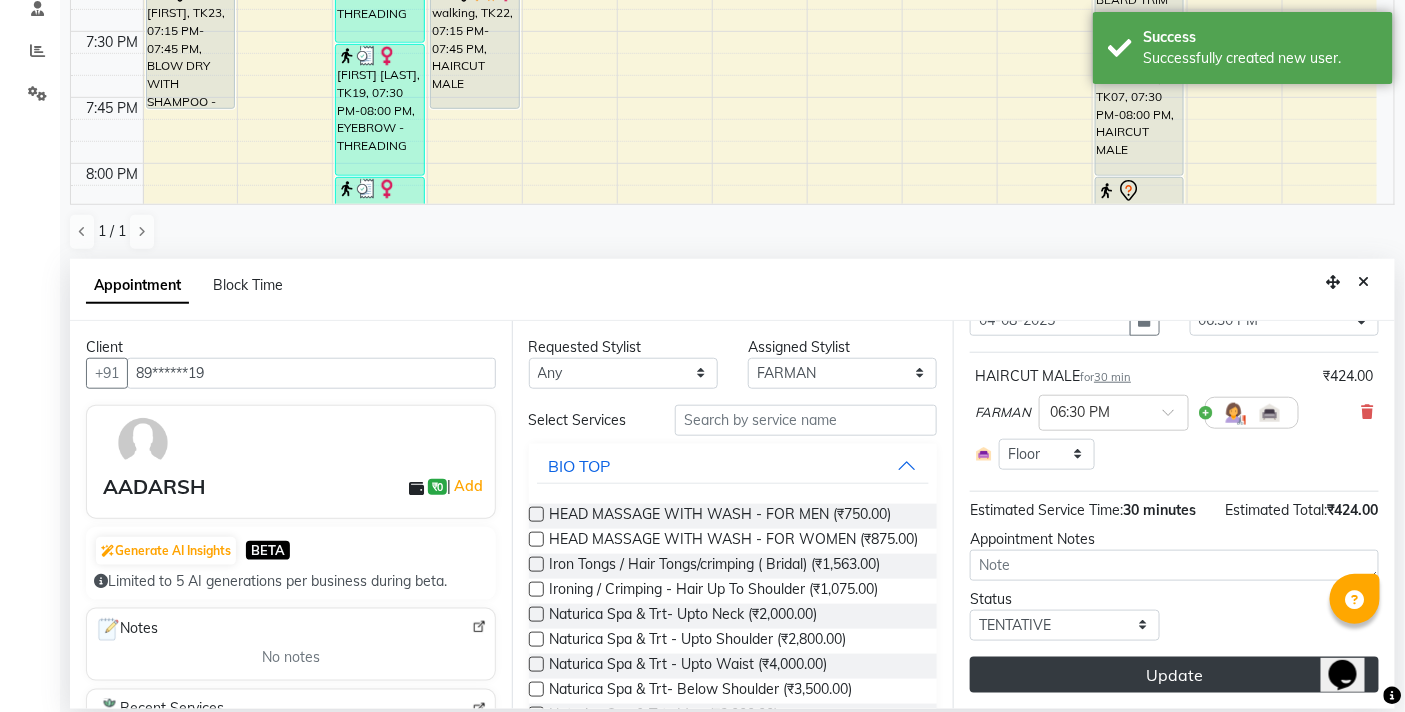 click on "Update" at bounding box center (1174, 675) 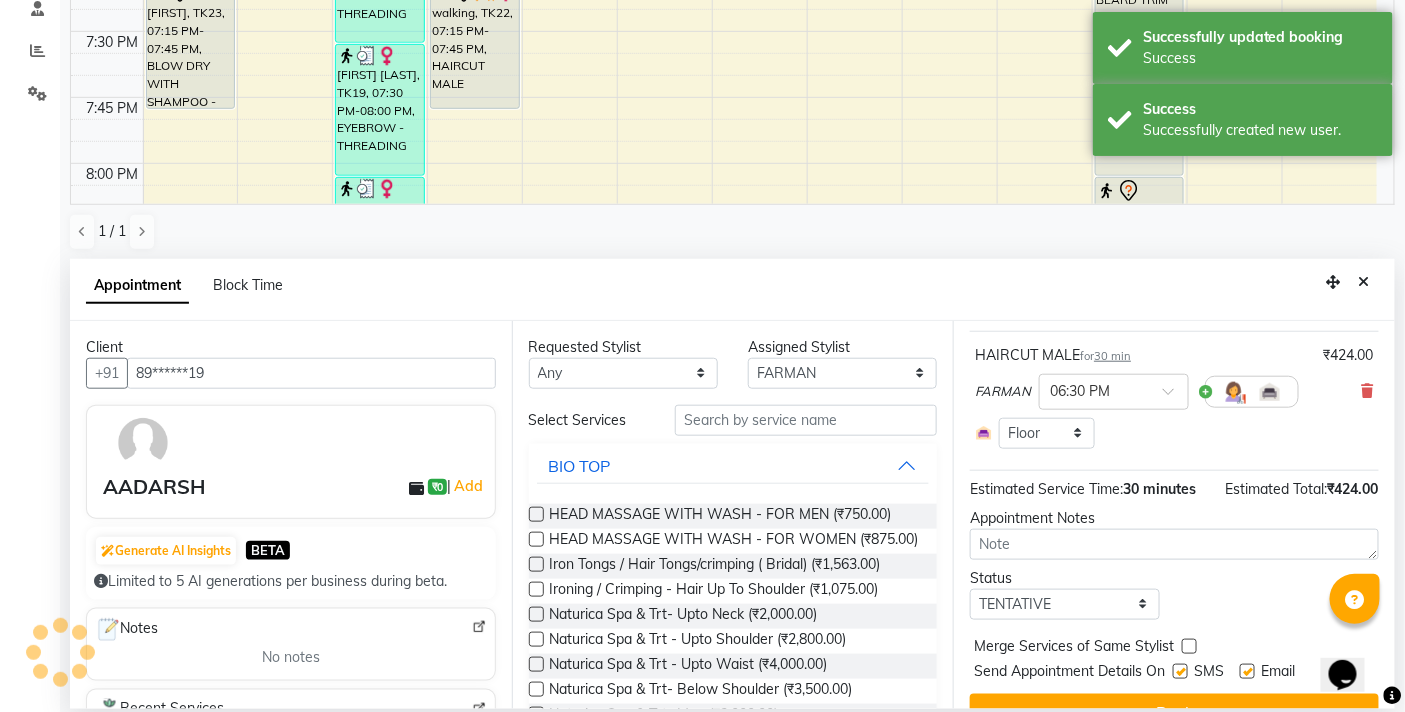 scroll, scrollTop: 0, scrollLeft: 0, axis: both 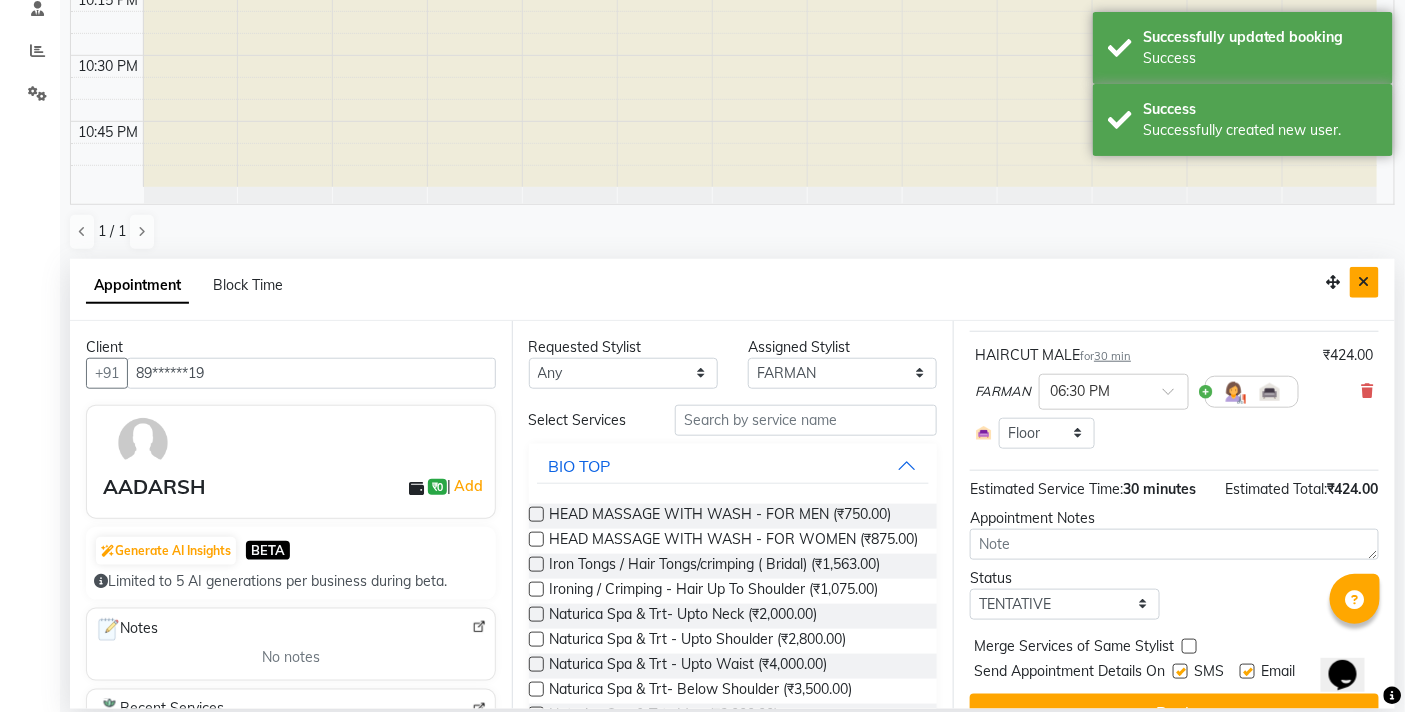 click at bounding box center [1364, 282] 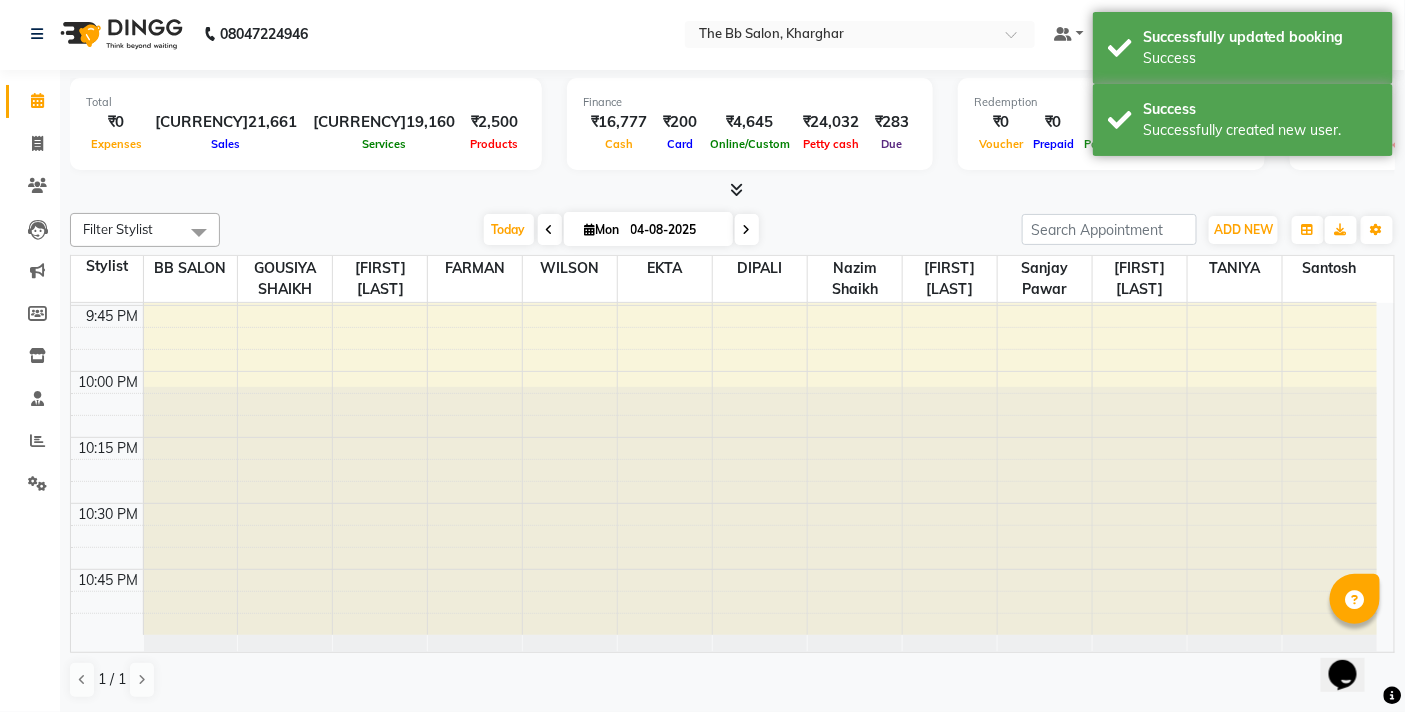 scroll, scrollTop: 3363, scrollLeft: 0, axis: vertical 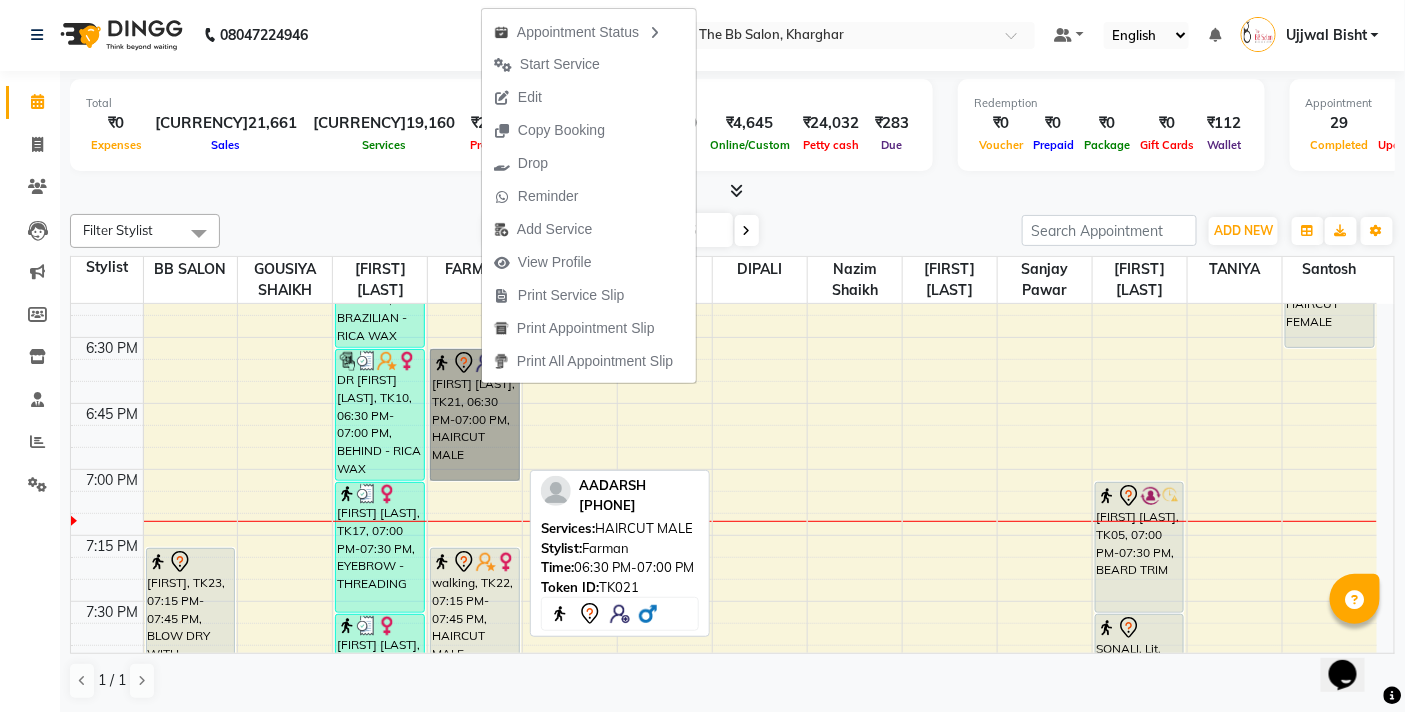 click on "[FIRST], TK21, 06:30 PM-07:00 PM, HAIRCUT MALE" at bounding box center [475, 415] 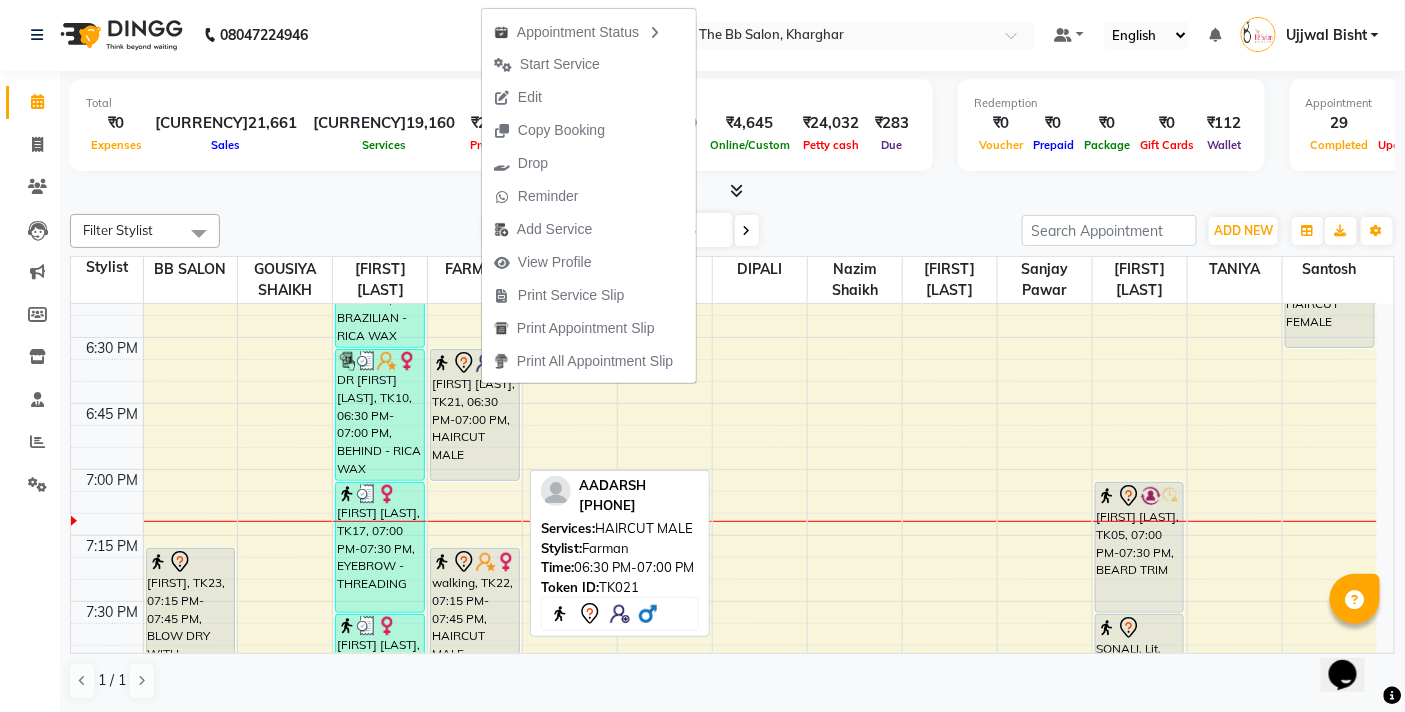 select on "7" 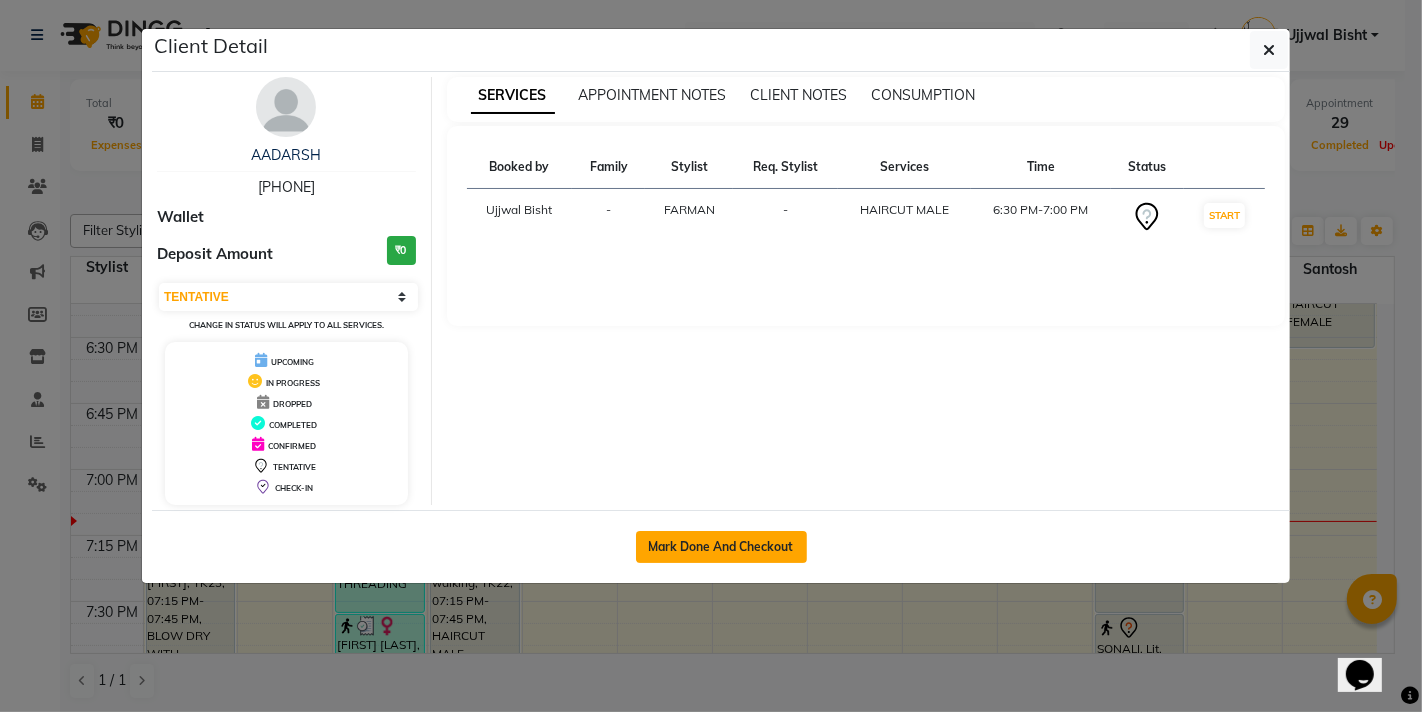 click on "Mark Done And Checkout" 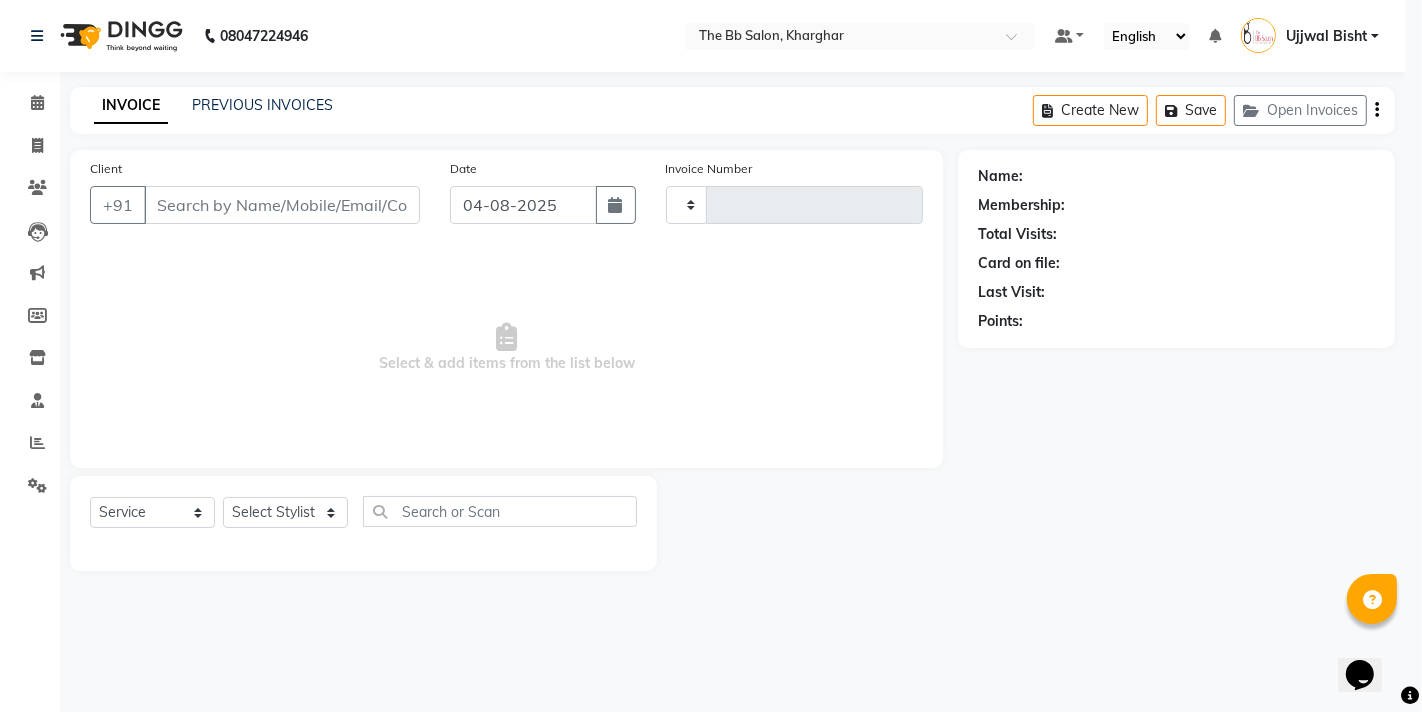 type on "2825" 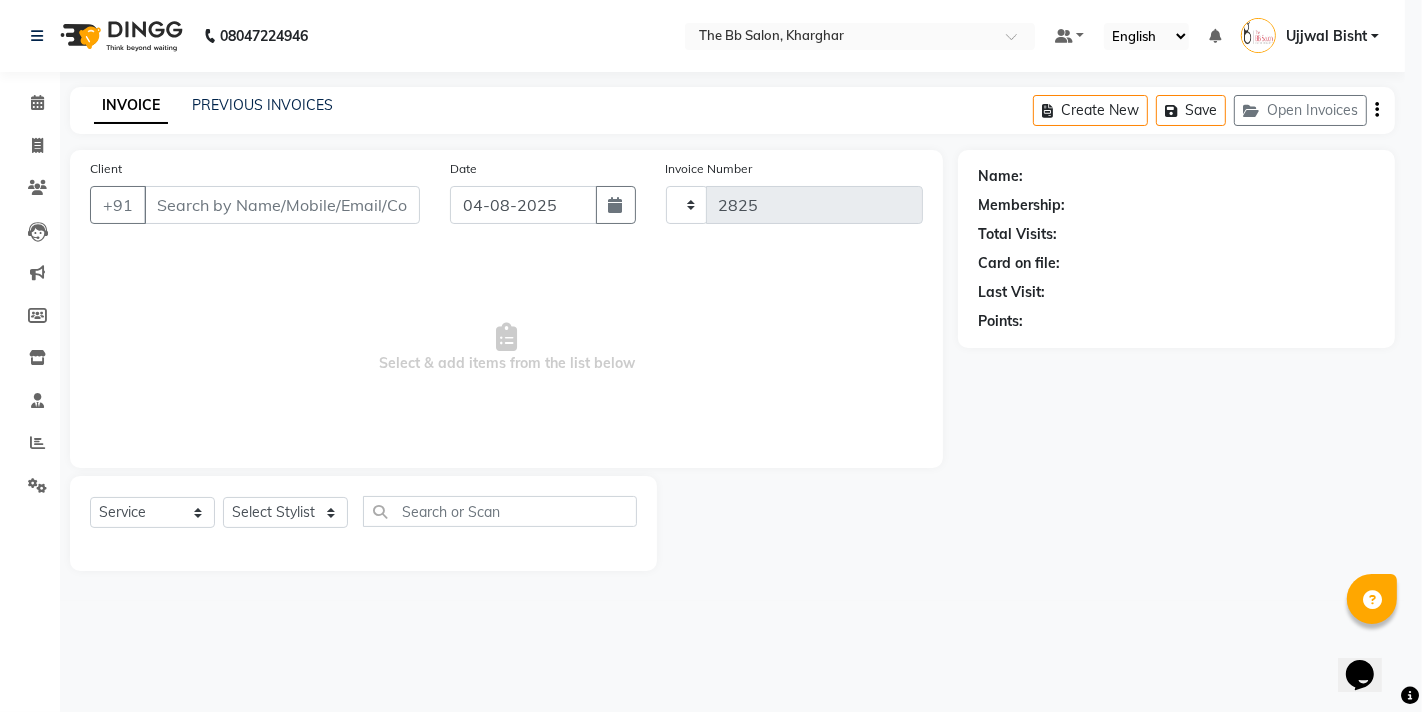 select on "6231" 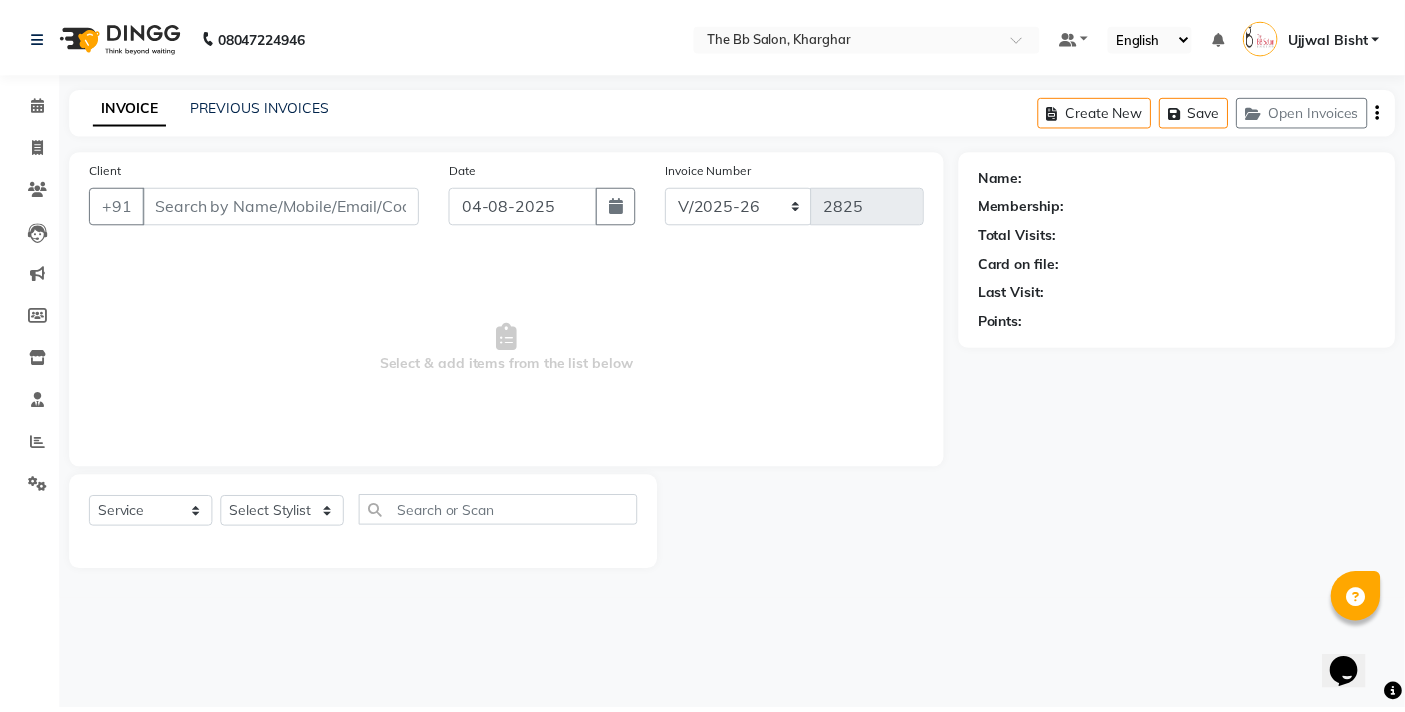 scroll, scrollTop: 0, scrollLeft: 0, axis: both 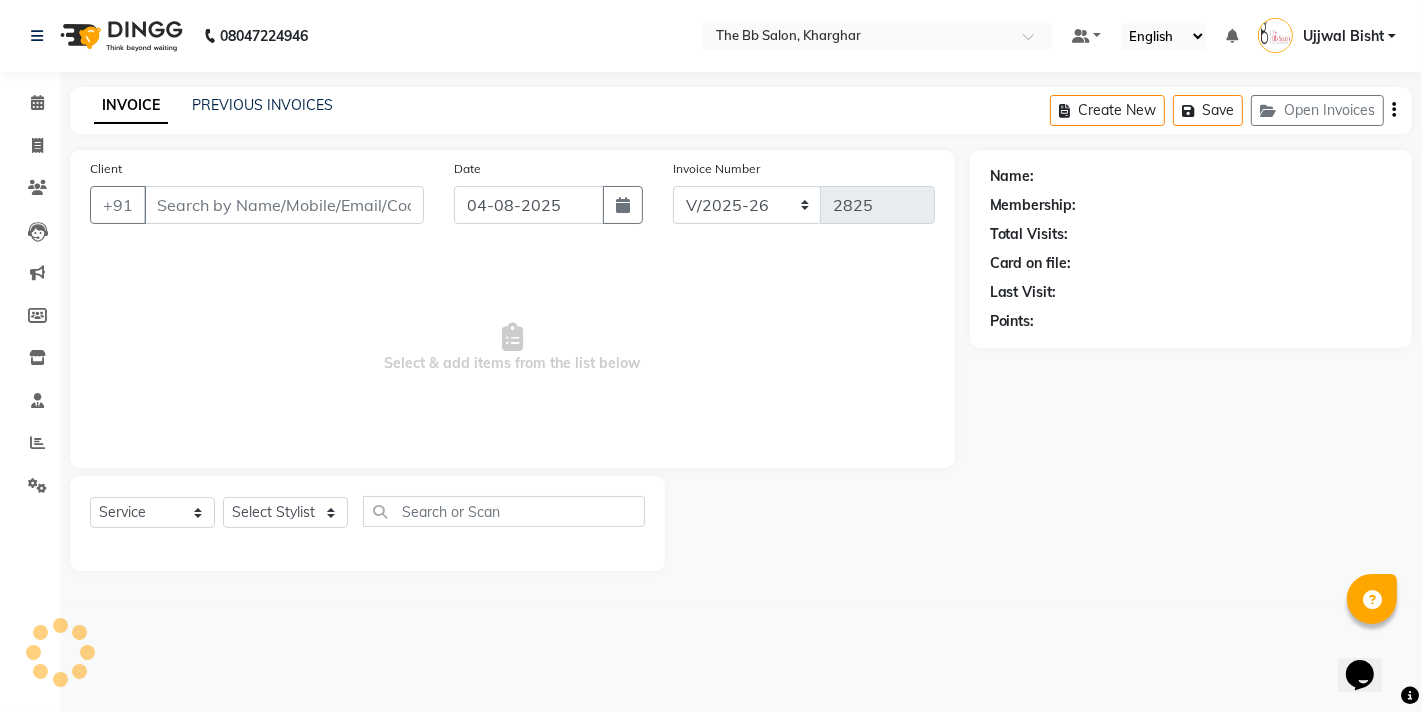 type on "89******19" 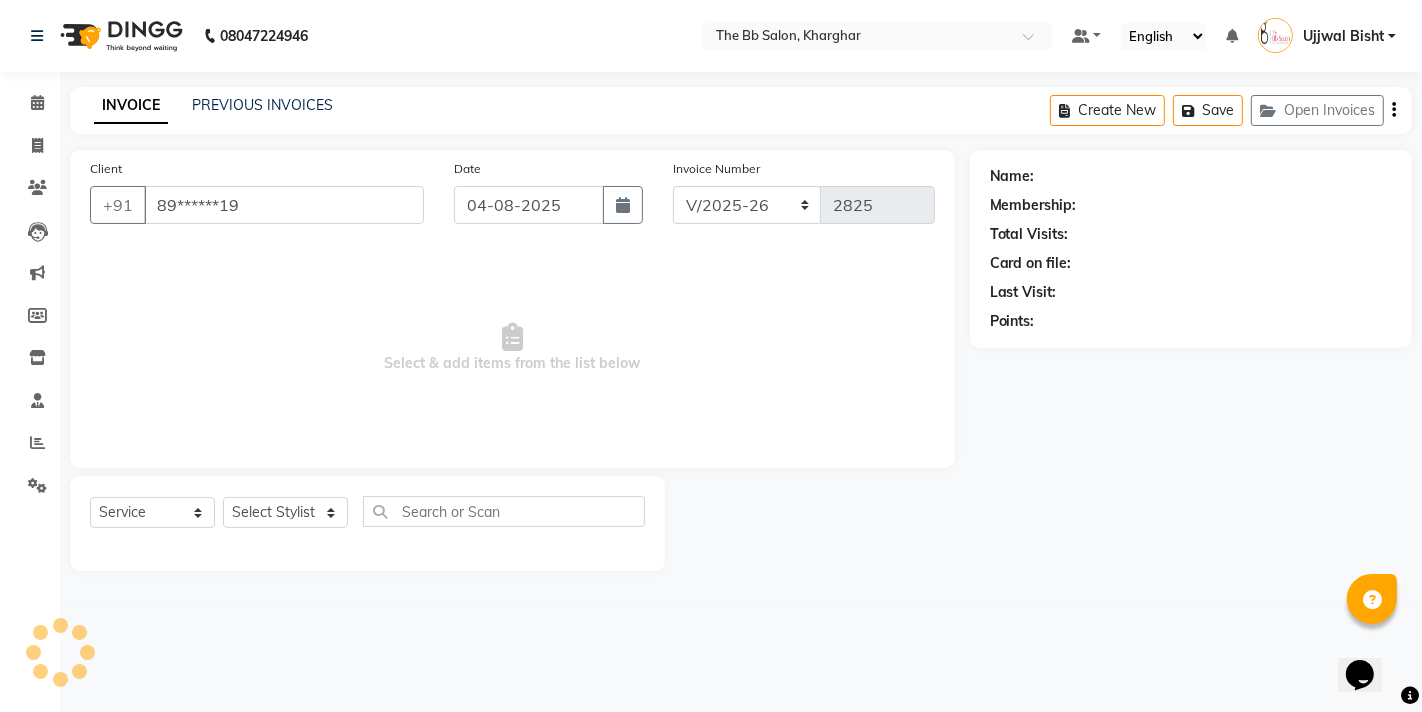 select on "83521" 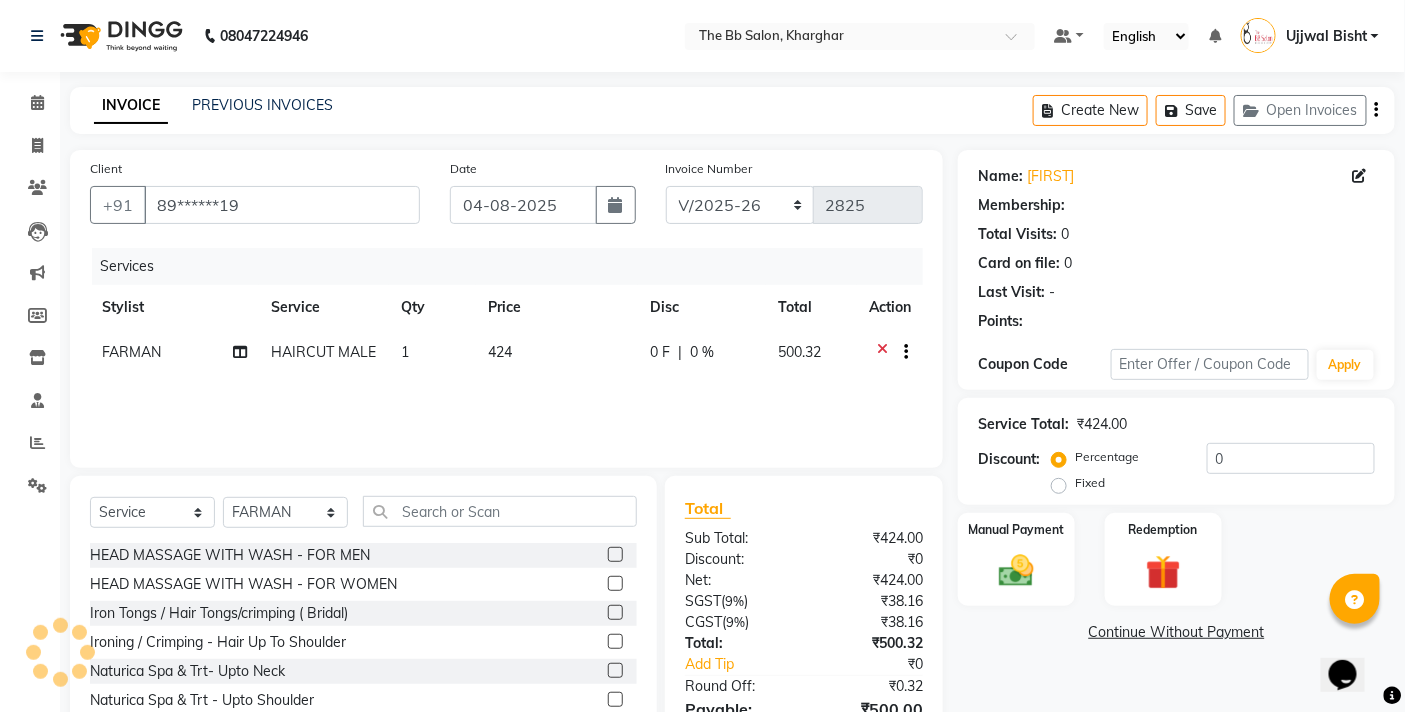 select on "1: Object" 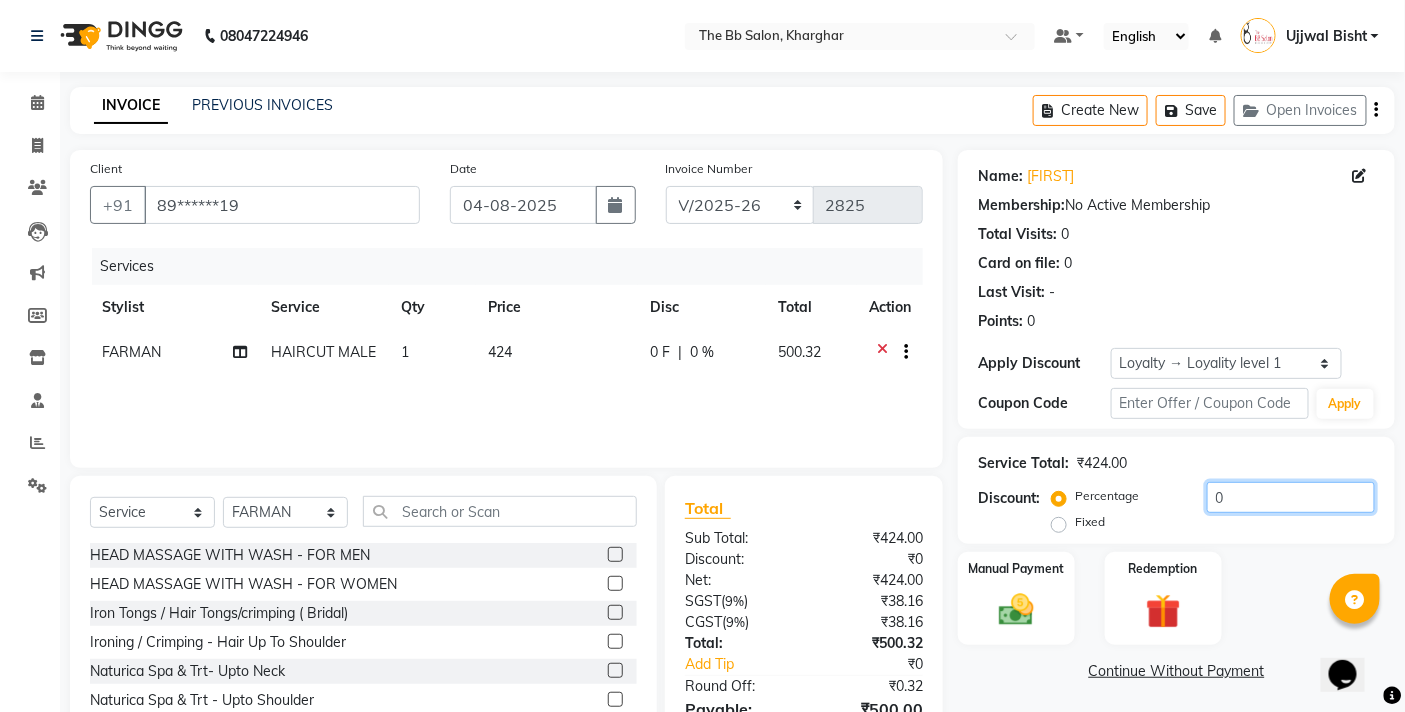 click on "0" 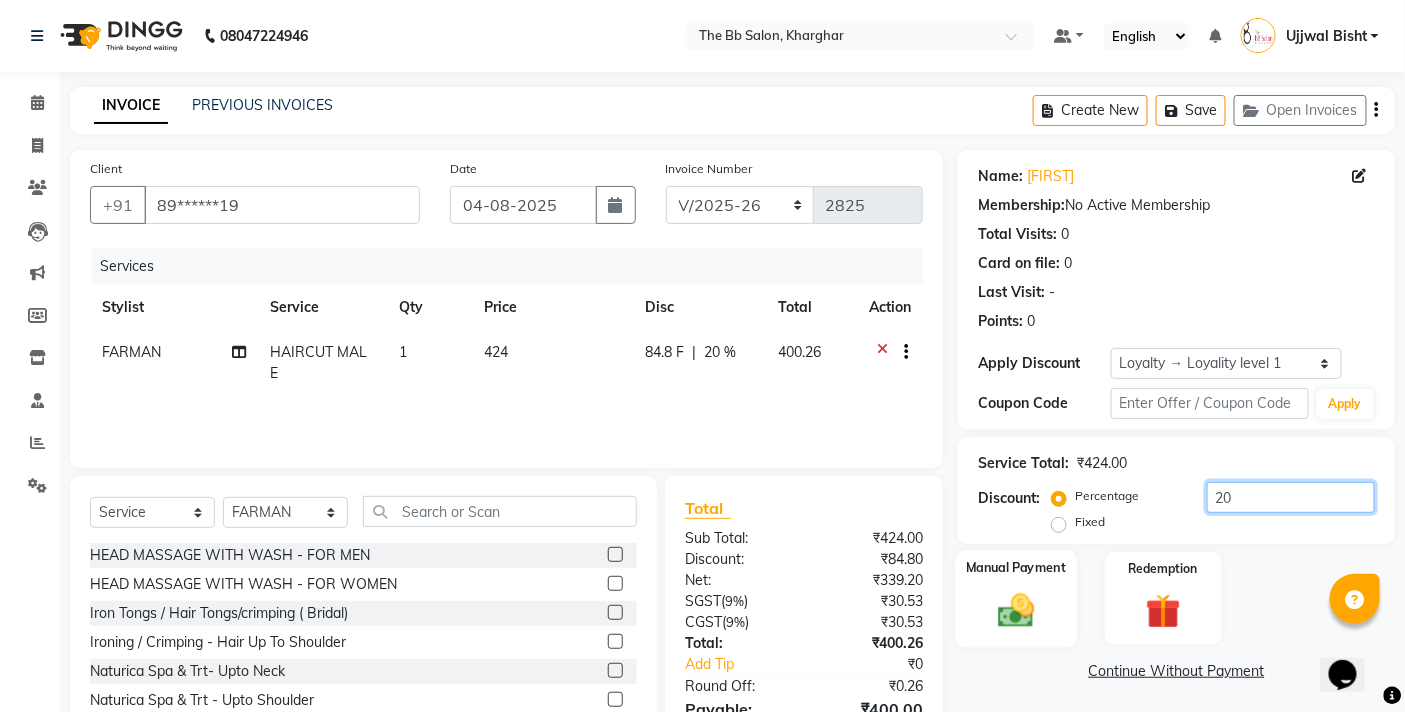 type on "20" 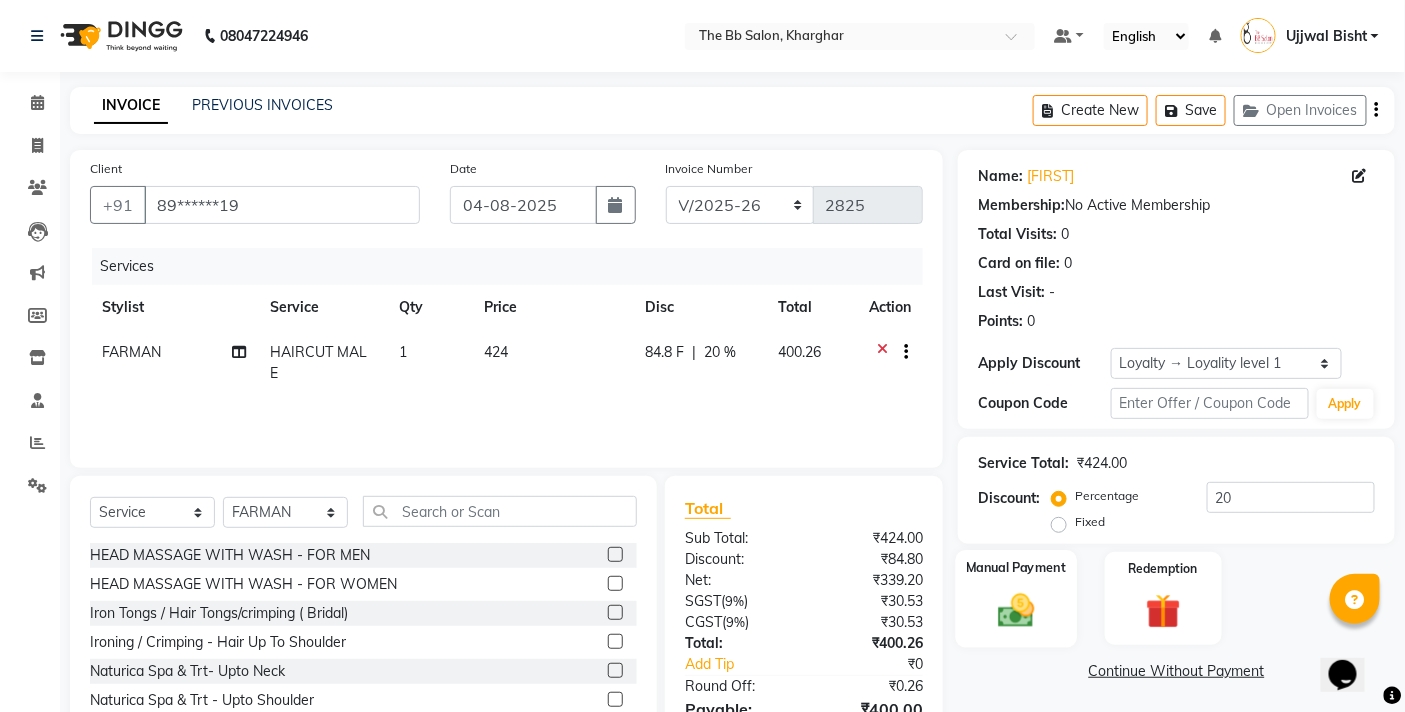 click on "Manual Payment" 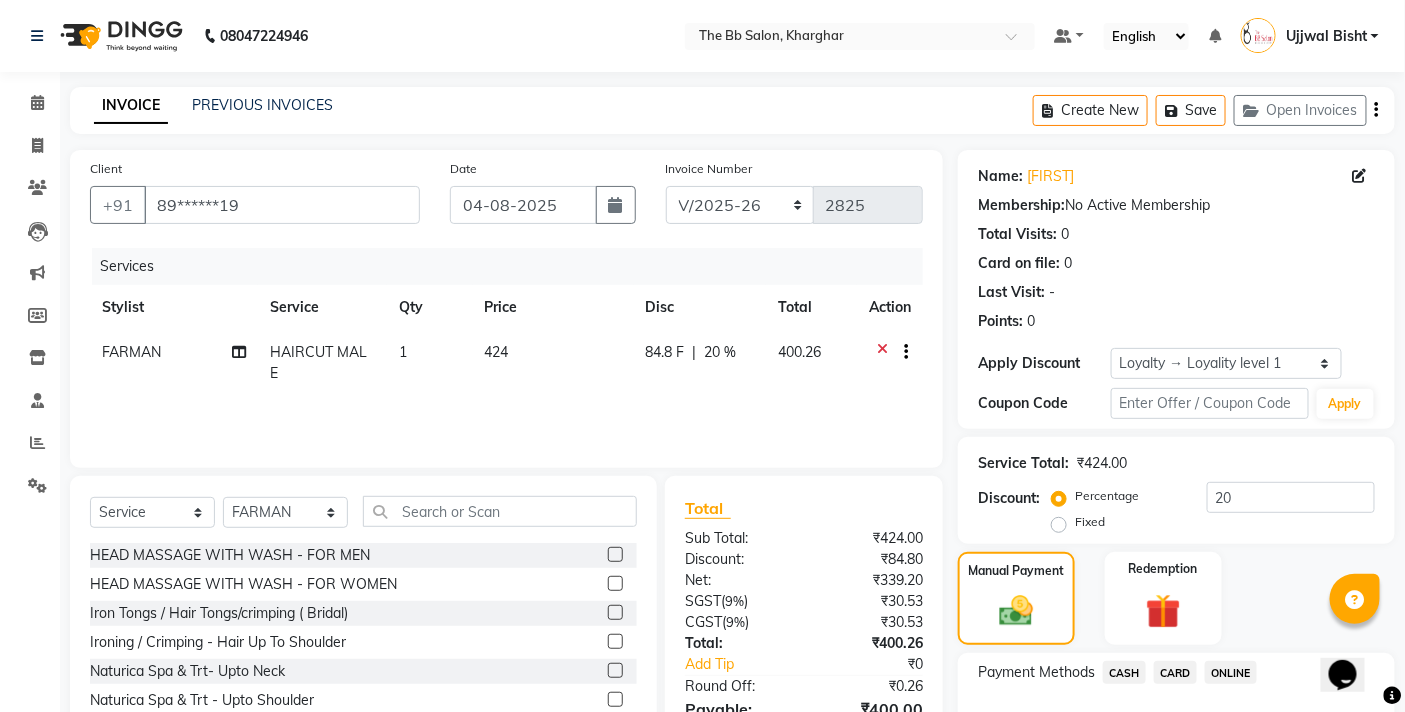 click on "CARD" 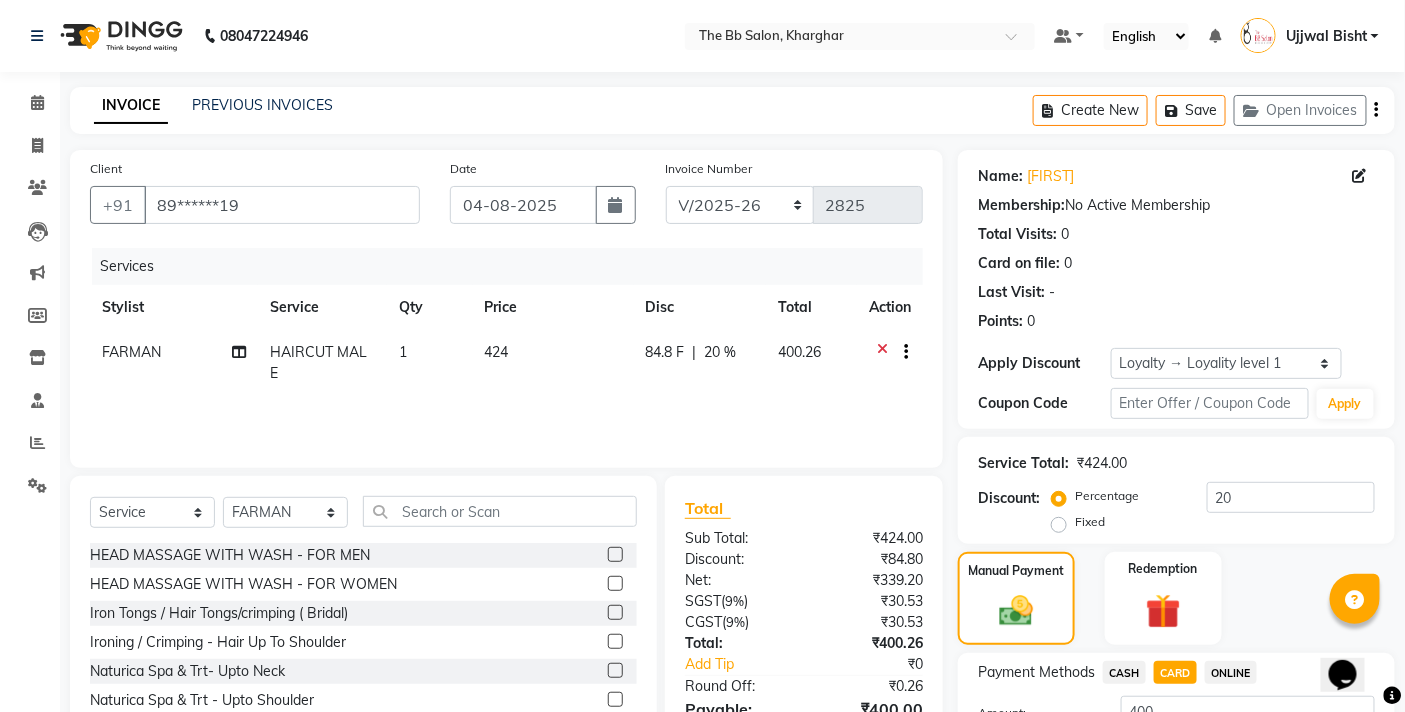 scroll, scrollTop: 162, scrollLeft: 0, axis: vertical 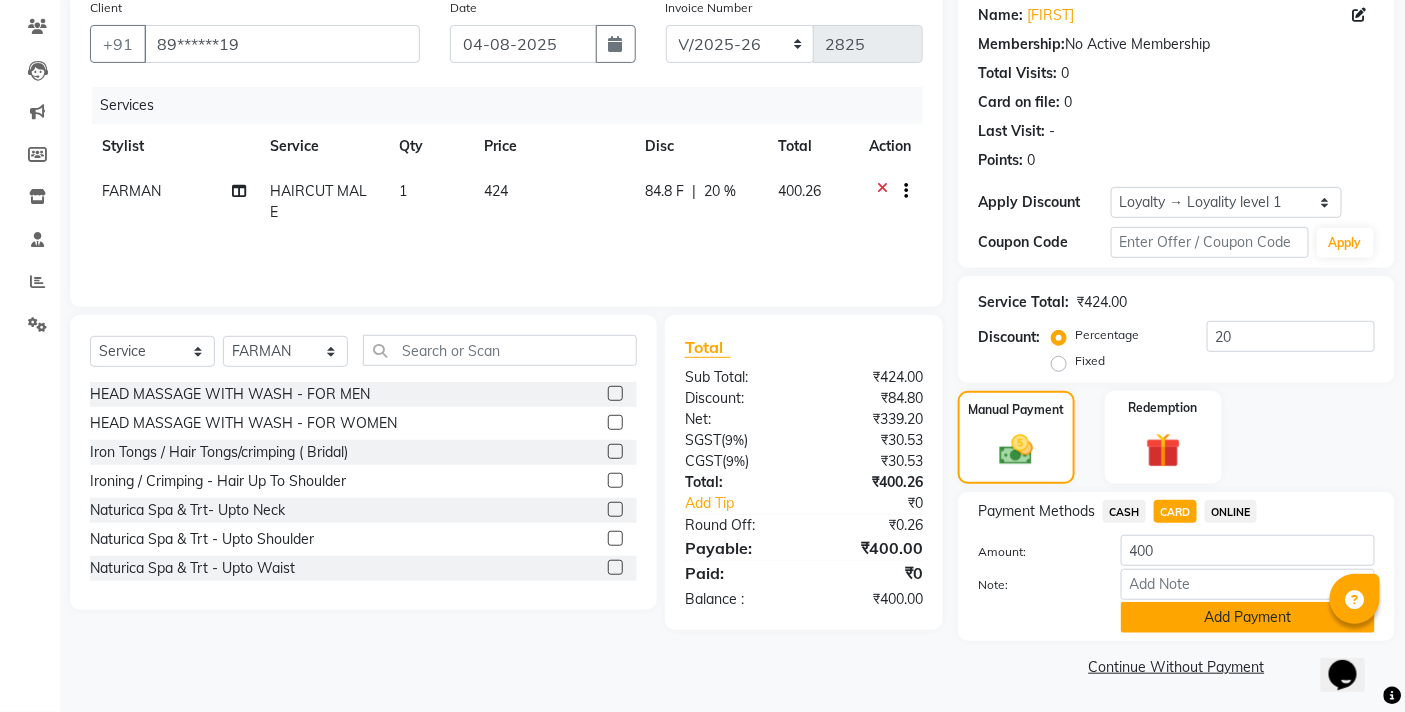 click on "Add Payment" 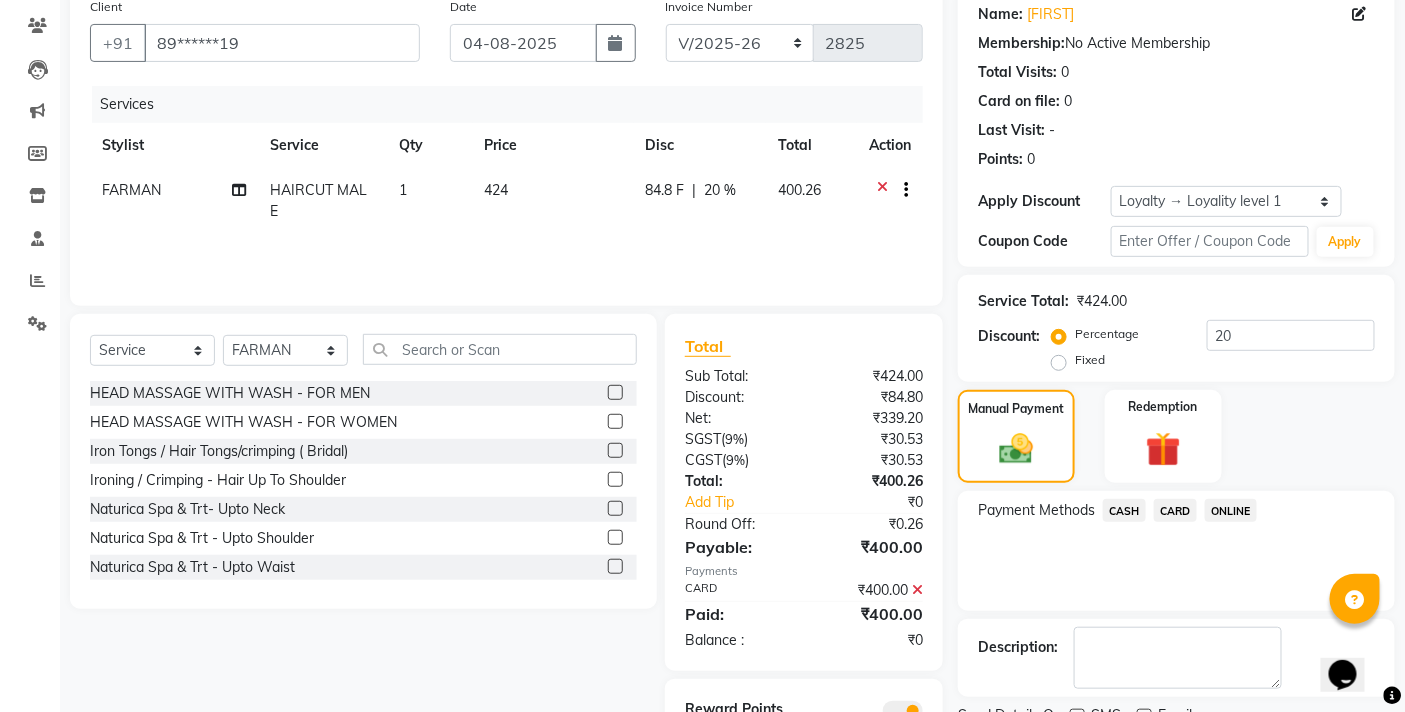 click on "Checkout" 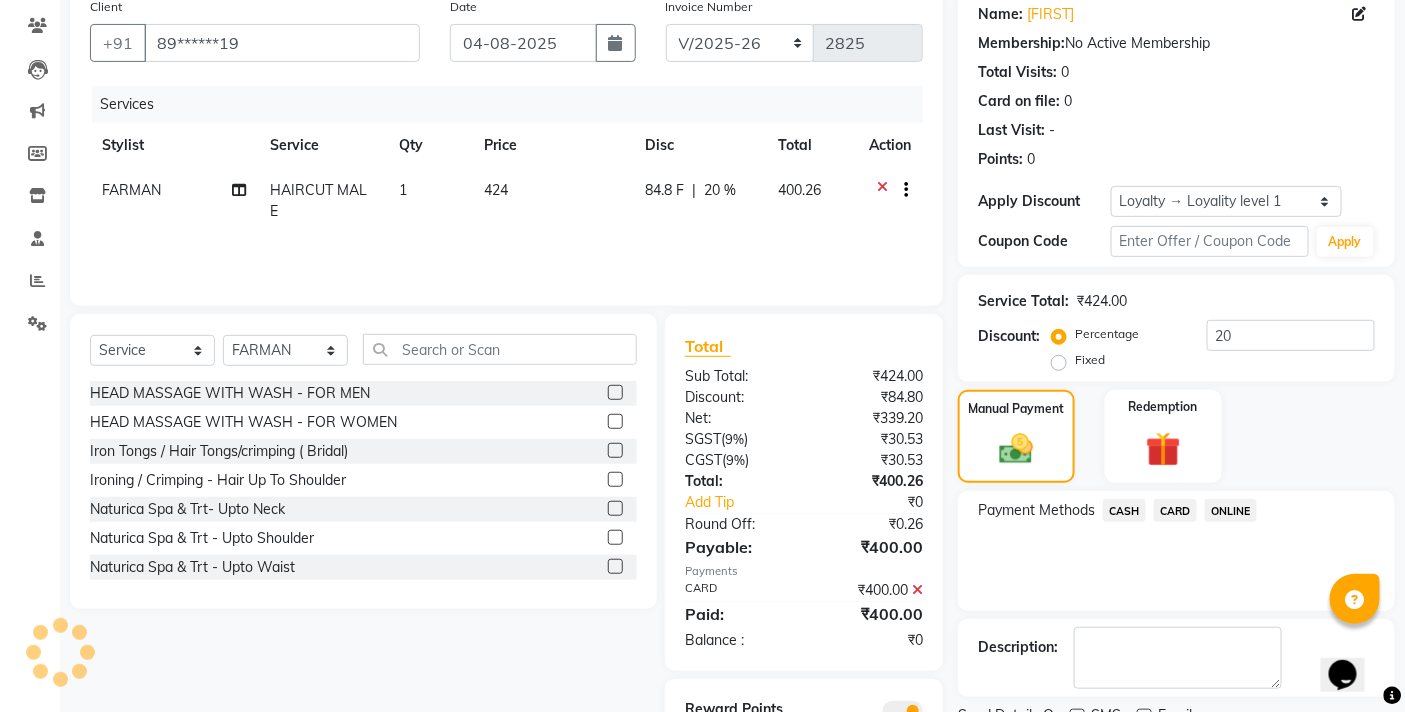 scroll, scrollTop: 250, scrollLeft: 0, axis: vertical 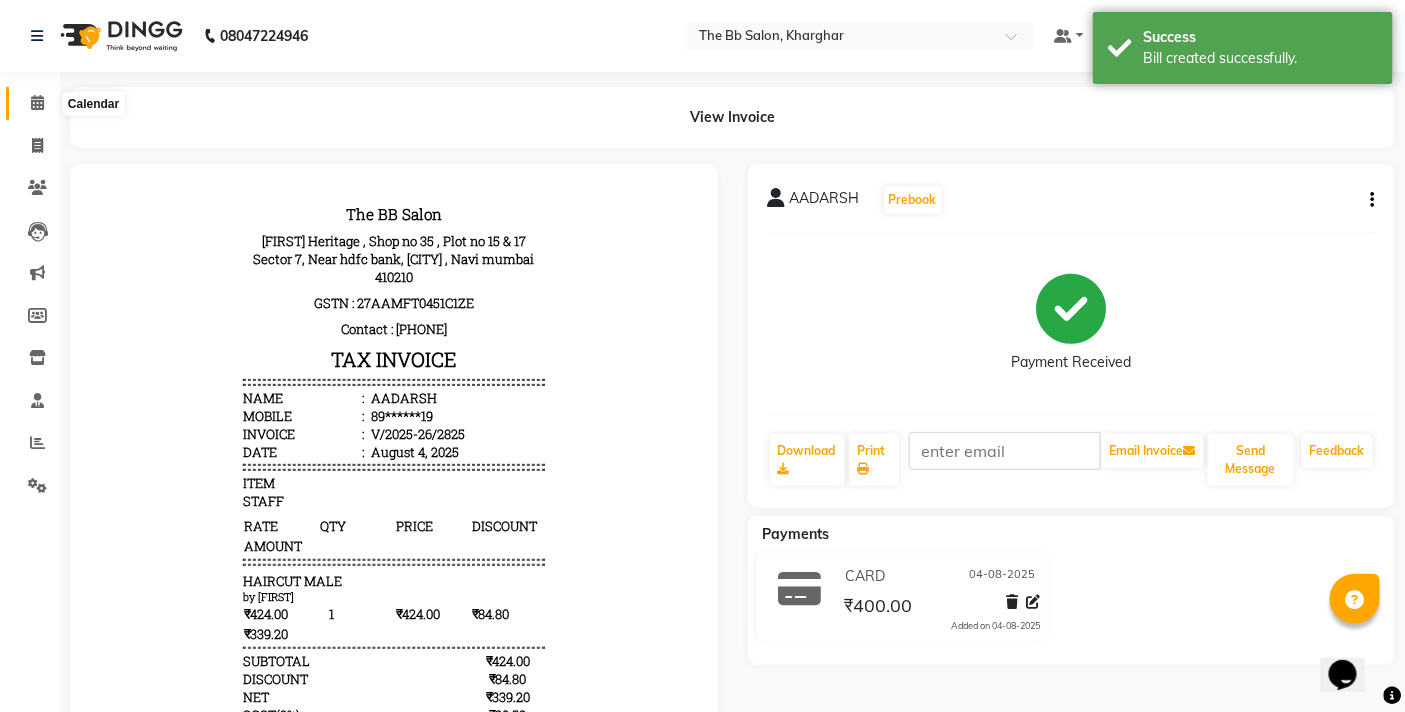 click 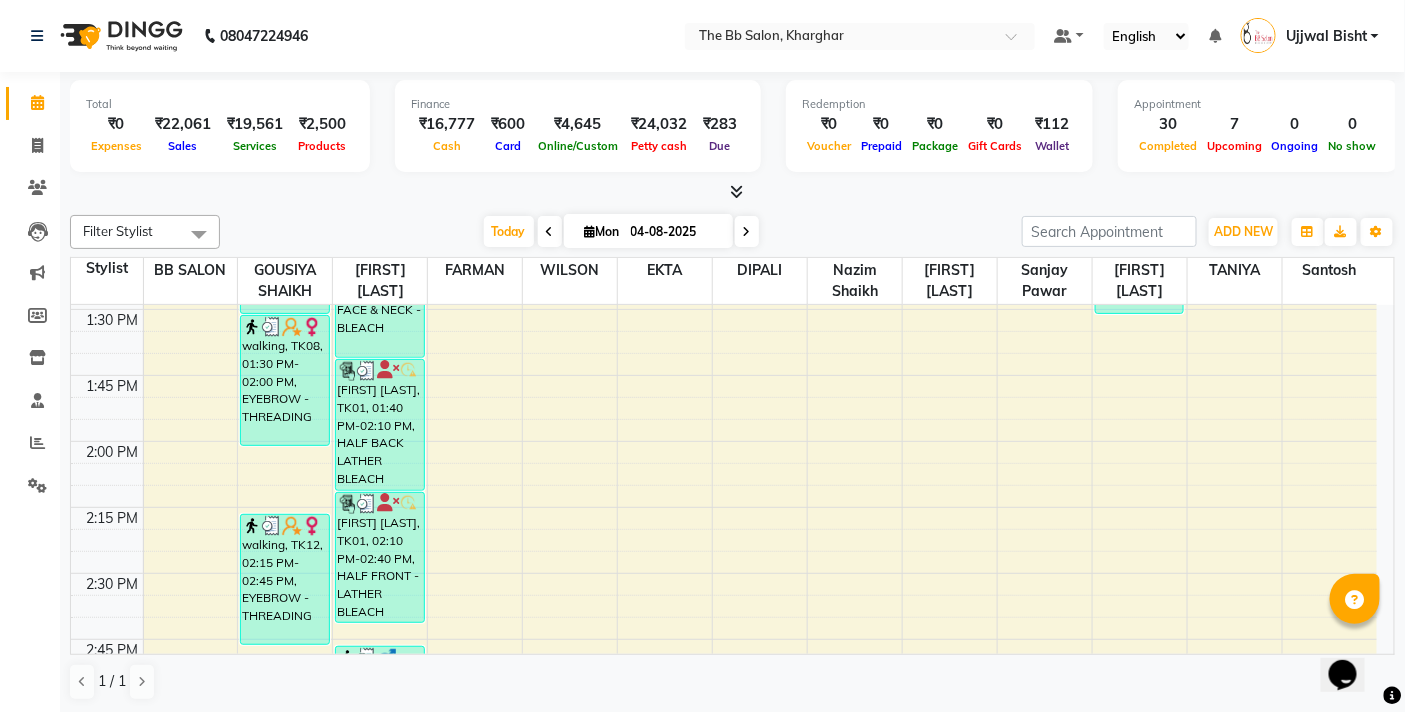 scroll, scrollTop: 1333, scrollLeft: 0, axis: vertical 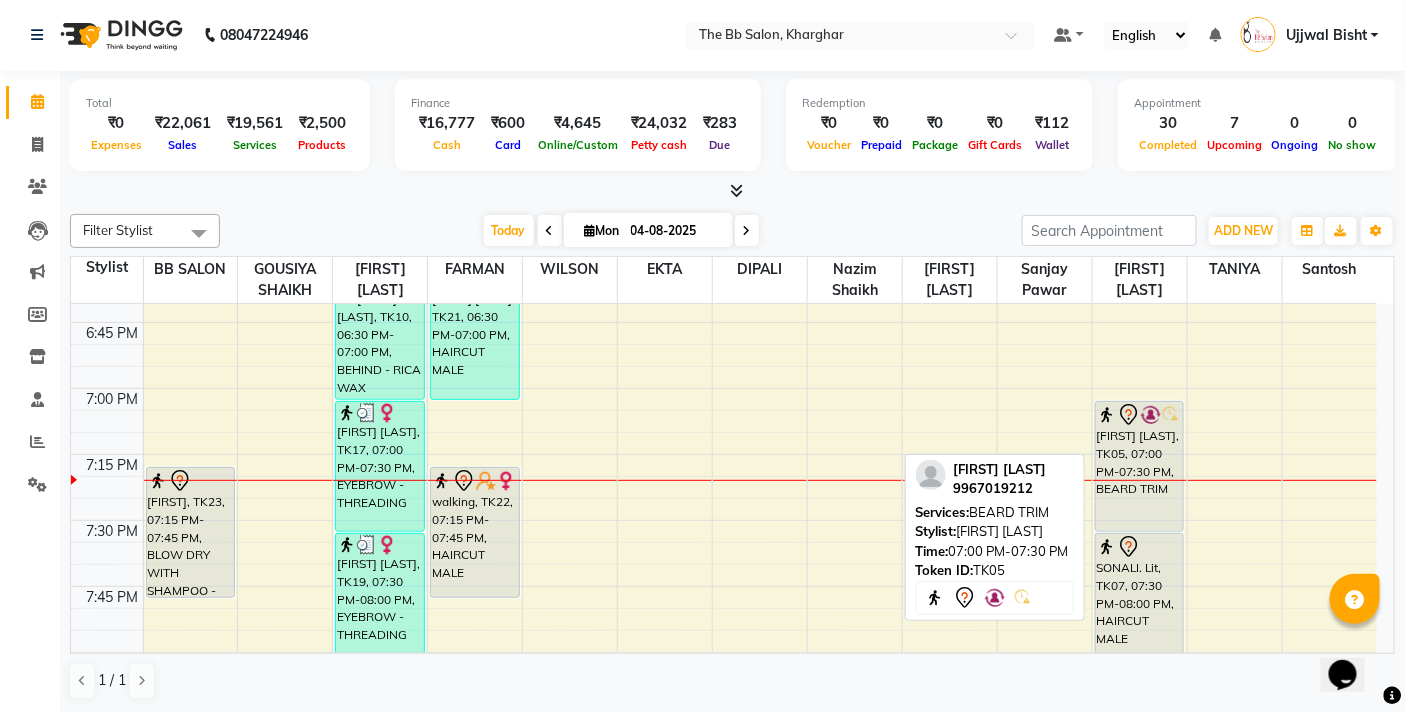 click on "[FIRST] [LAST], TK05, 07:00 PM-07:30 PM, BEARD TRIM" at bounding box center (1140, 466) 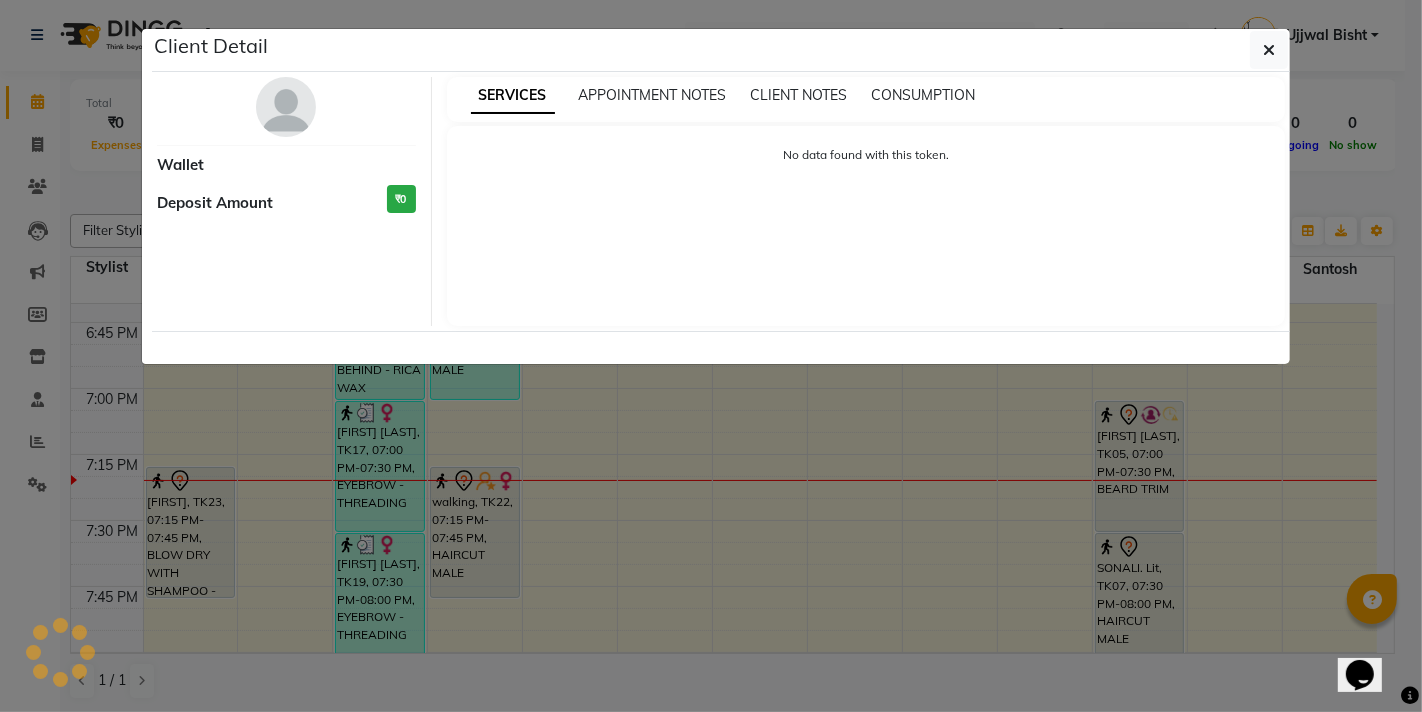 select on "7" 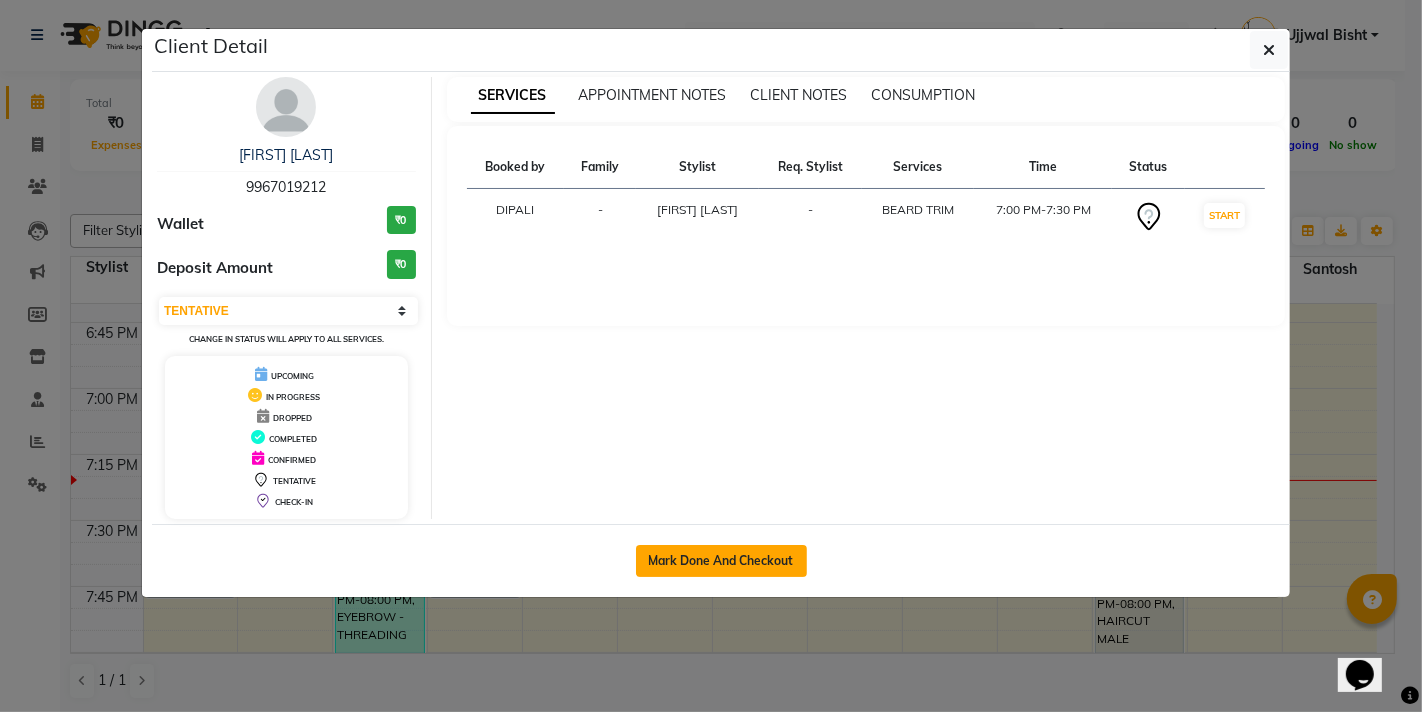 click on "Mark Done And Checkout" 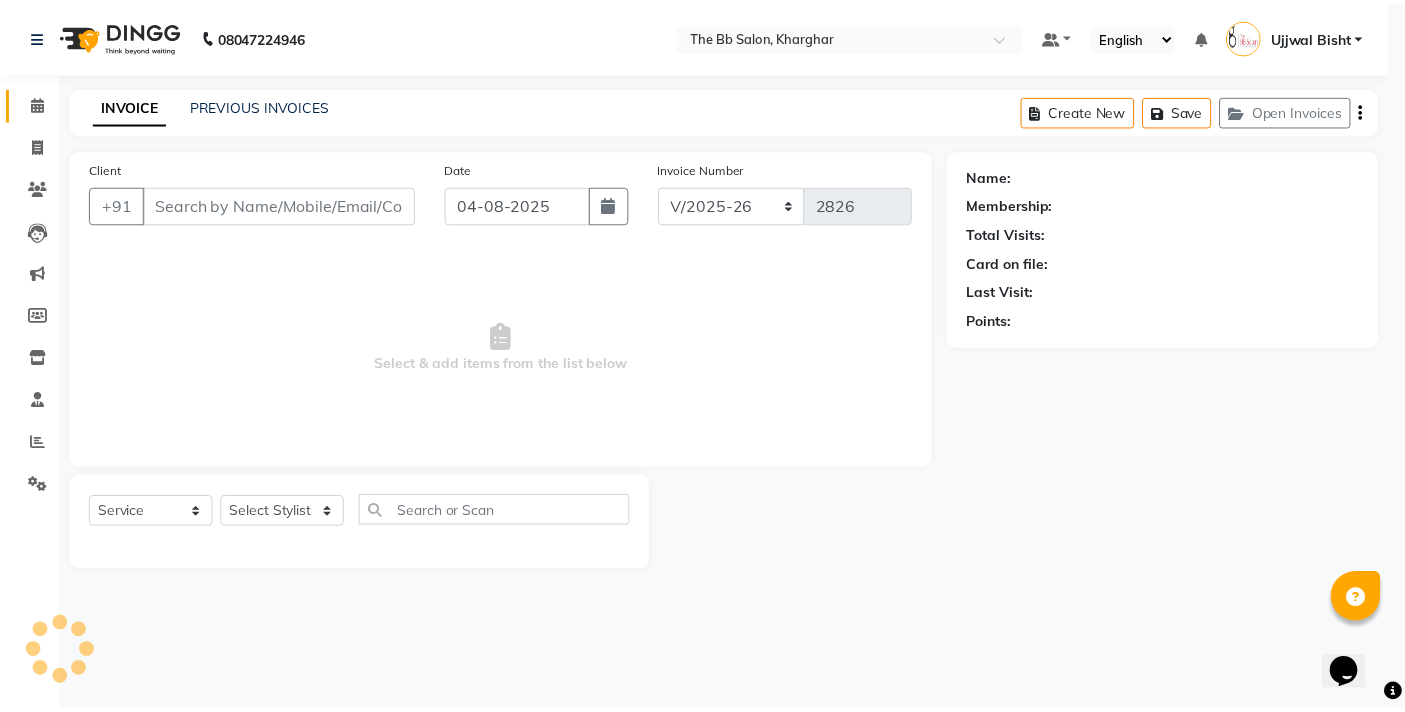 scroll, scrollTop: 0, scrollLeft: 0, axis: both 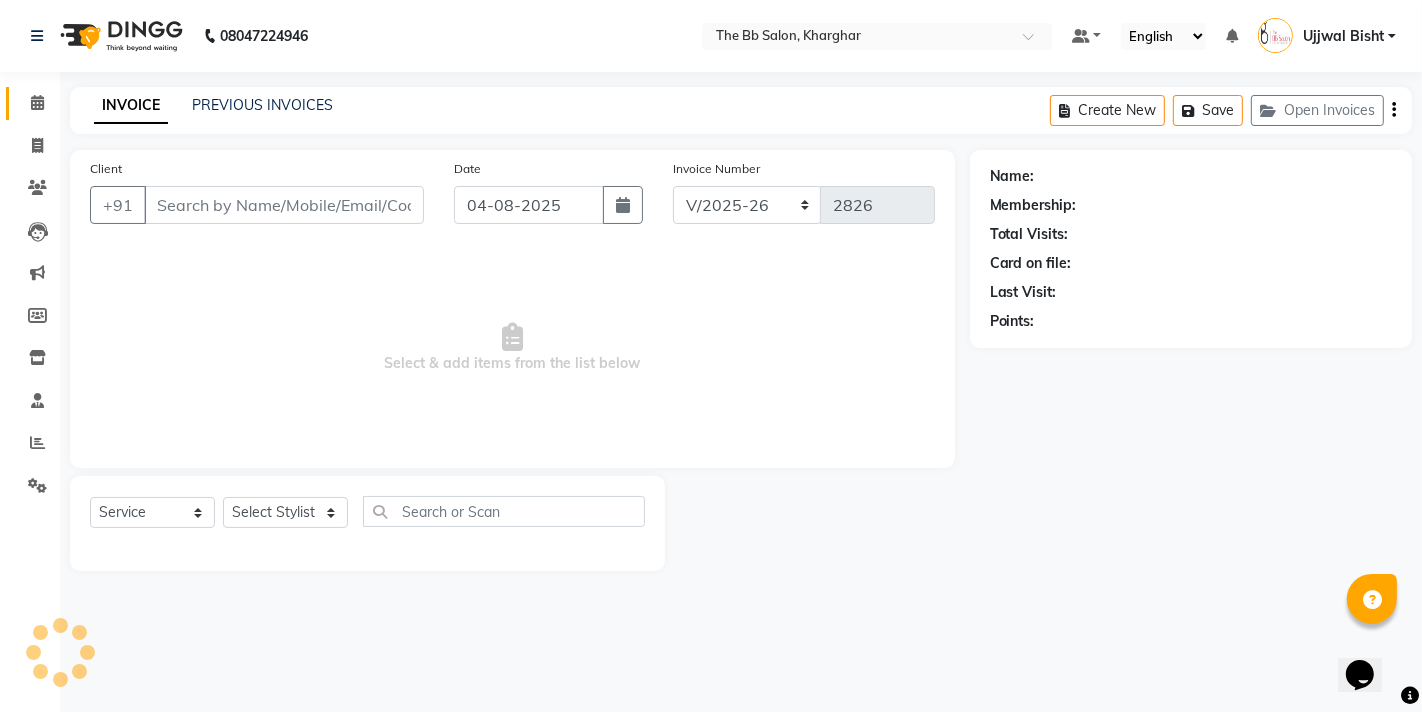 type on "99******12" 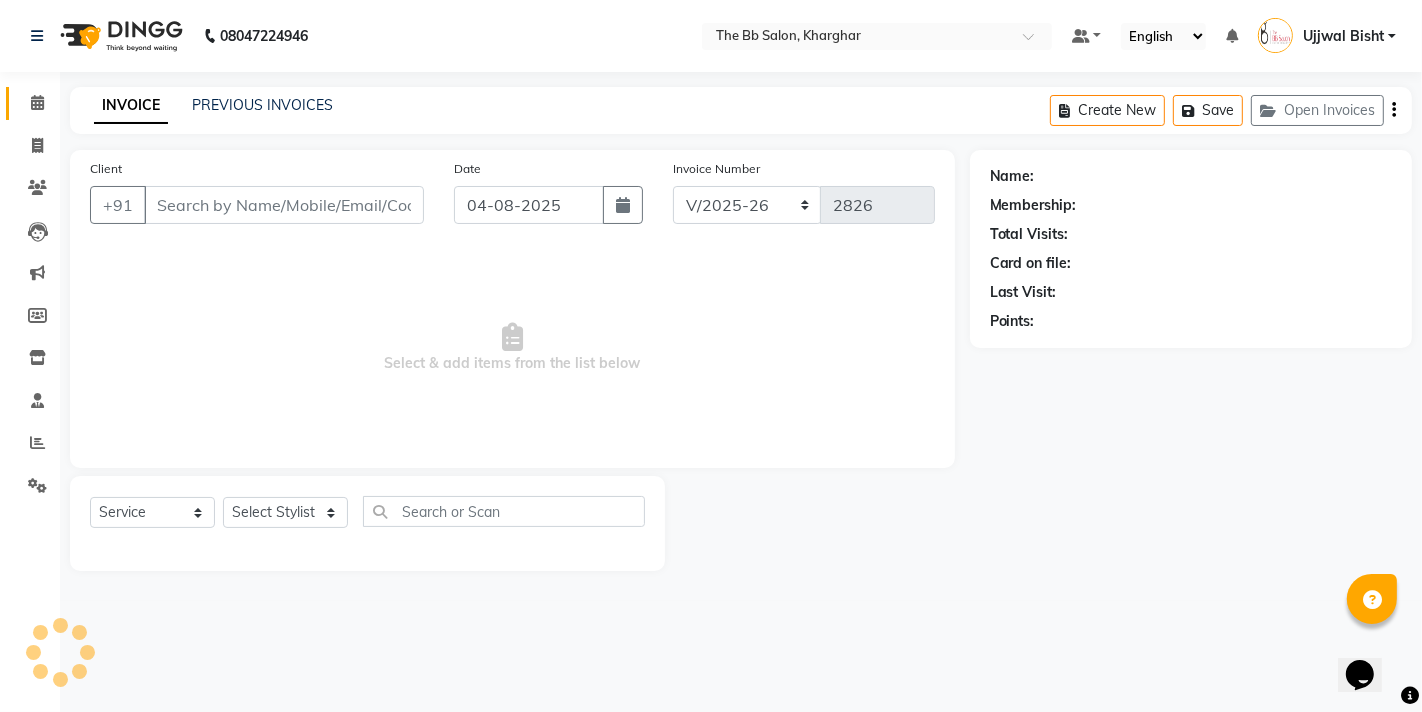 select on "84071" 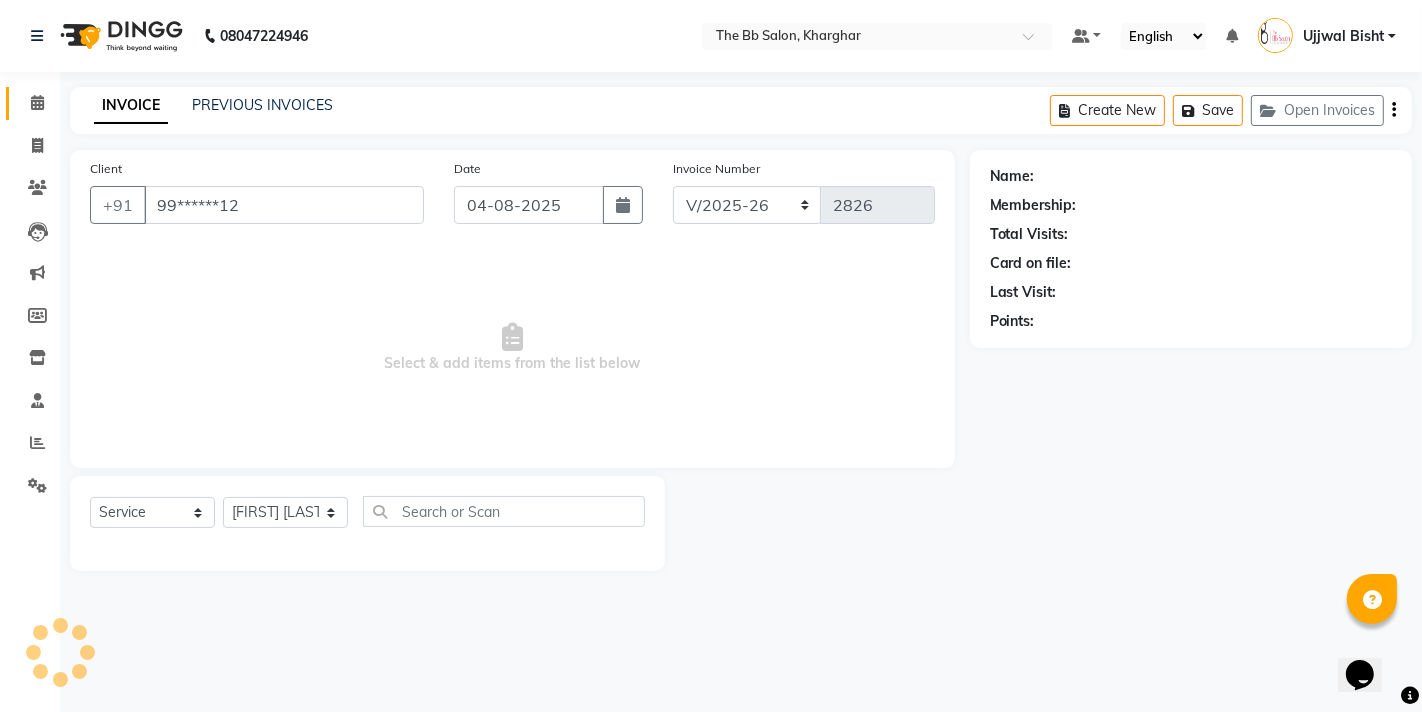 select on "1: Object" 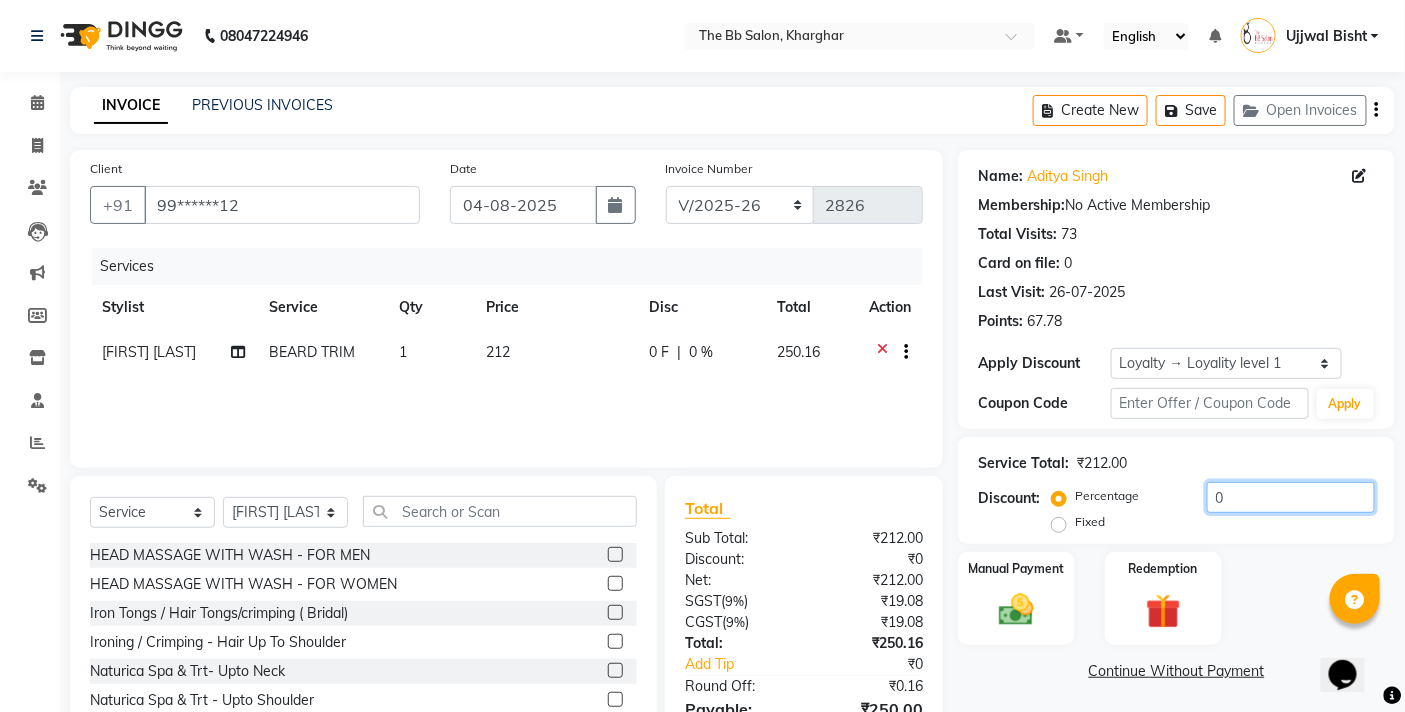 click on "0" 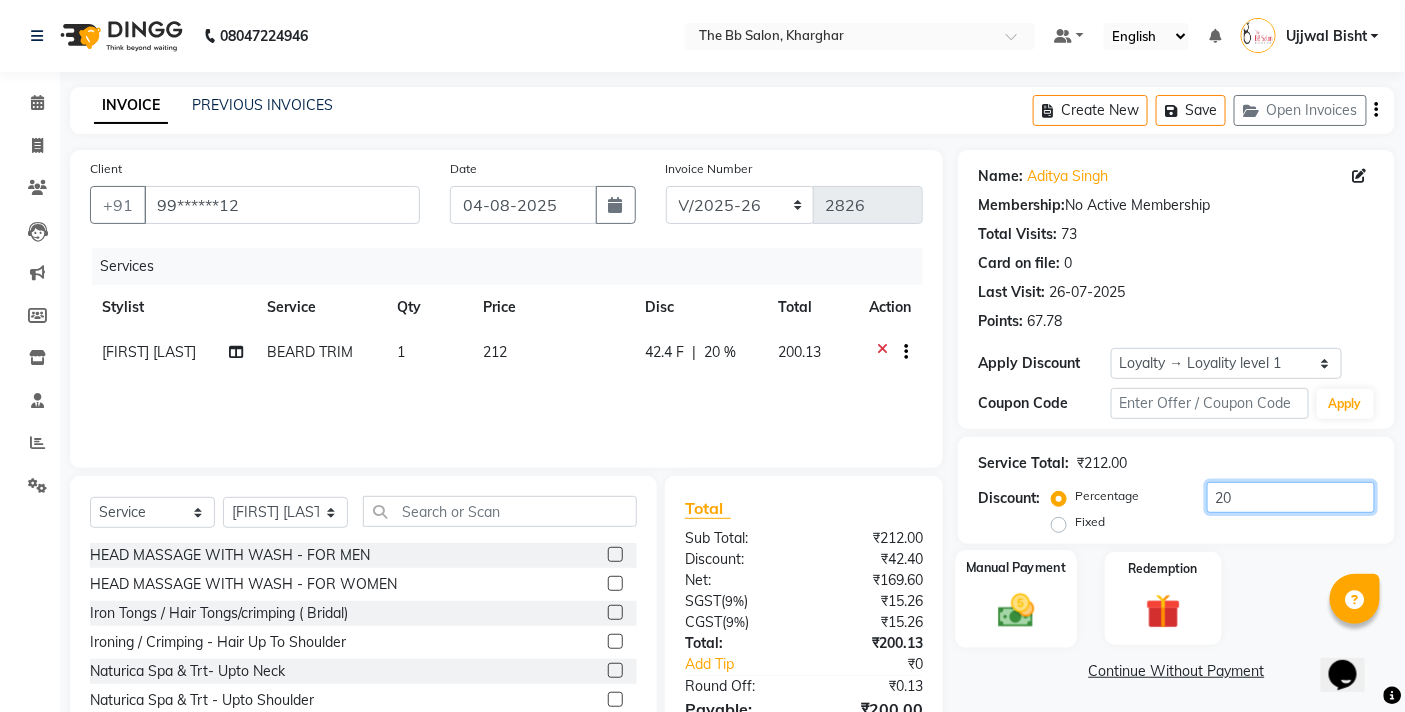scroll, scrollTop: 108, scrollLeft: 0, axis: vertical 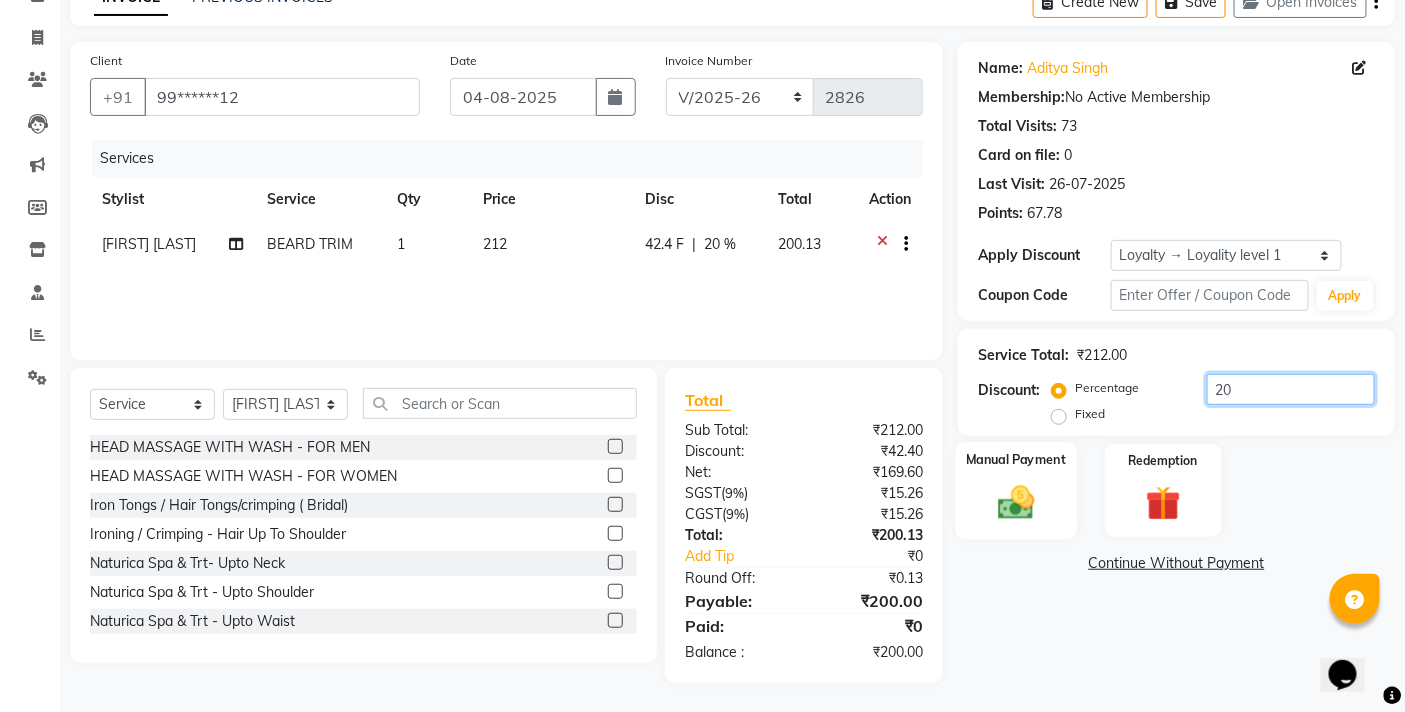 type on "20" 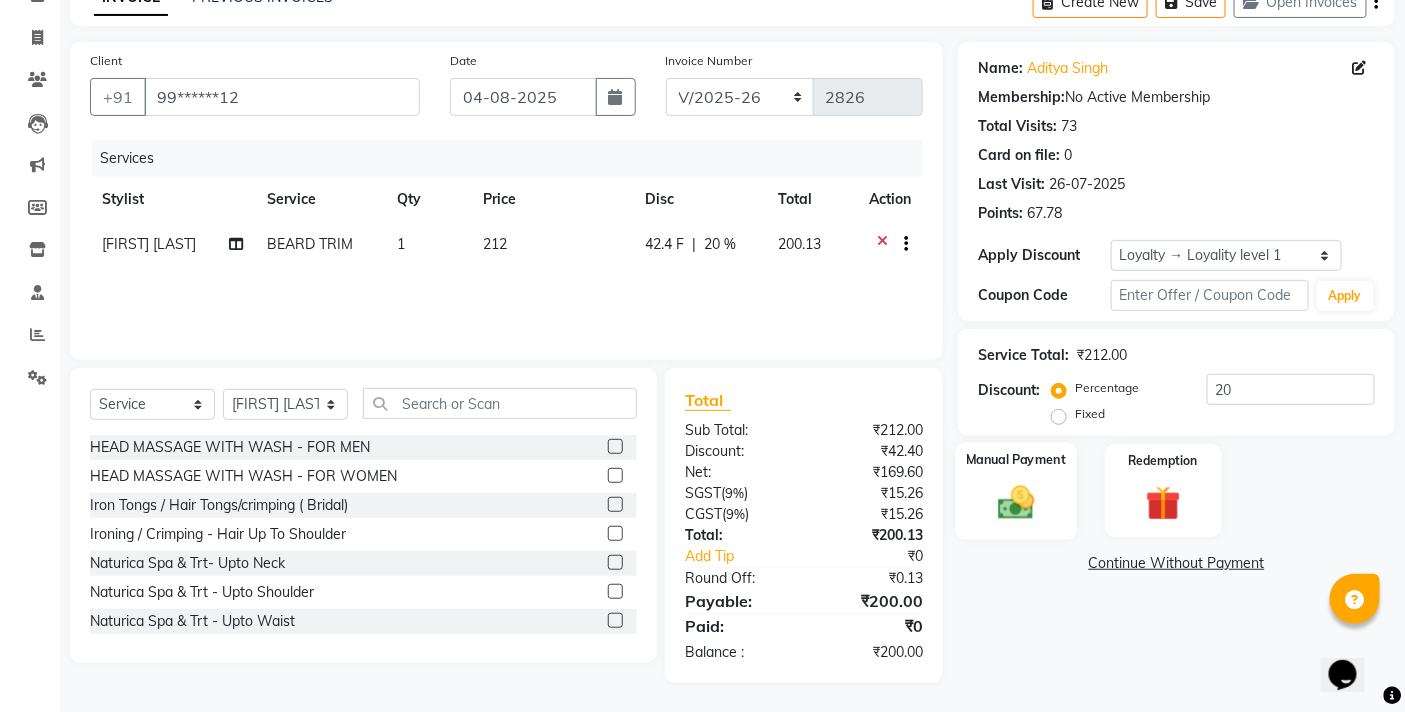 click 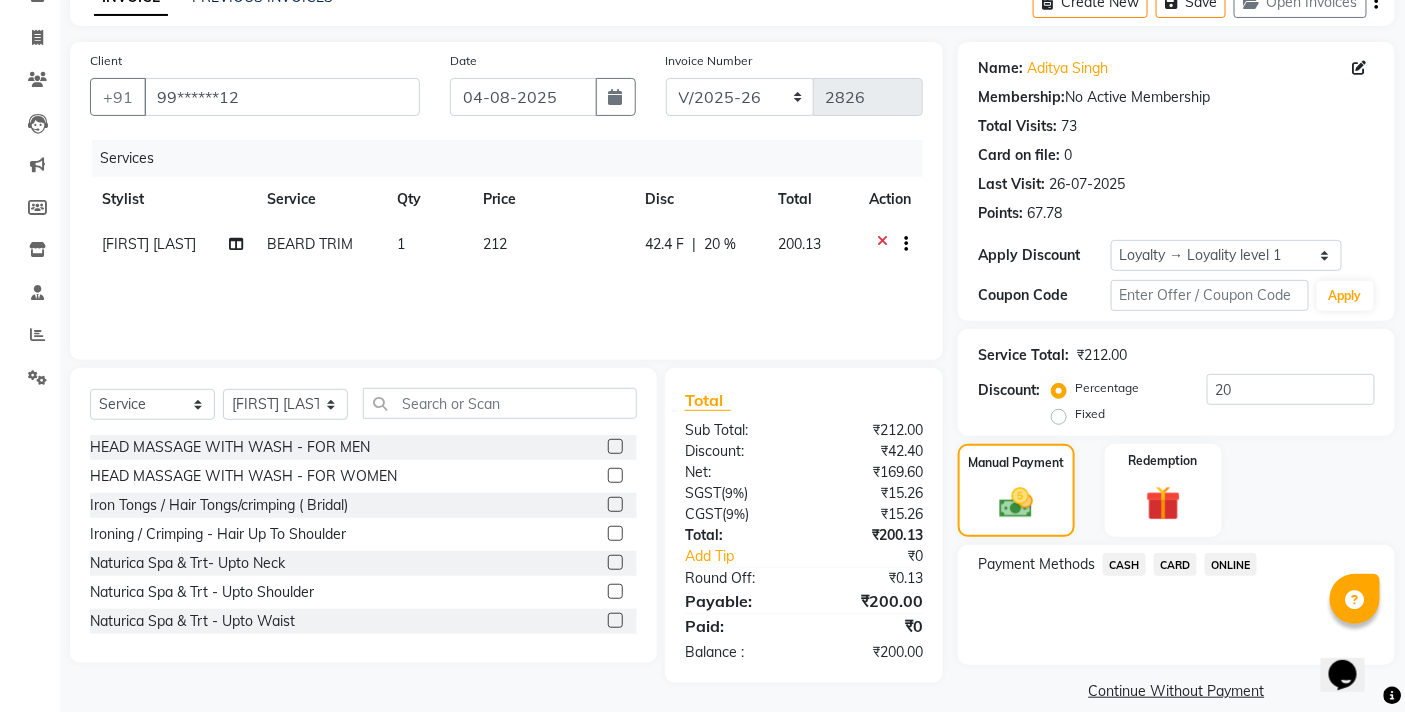 drag, startPoint x: 1236, startPoint y: 562, endPoint x: 1208, endPoint y: 586, distance: 36.878178 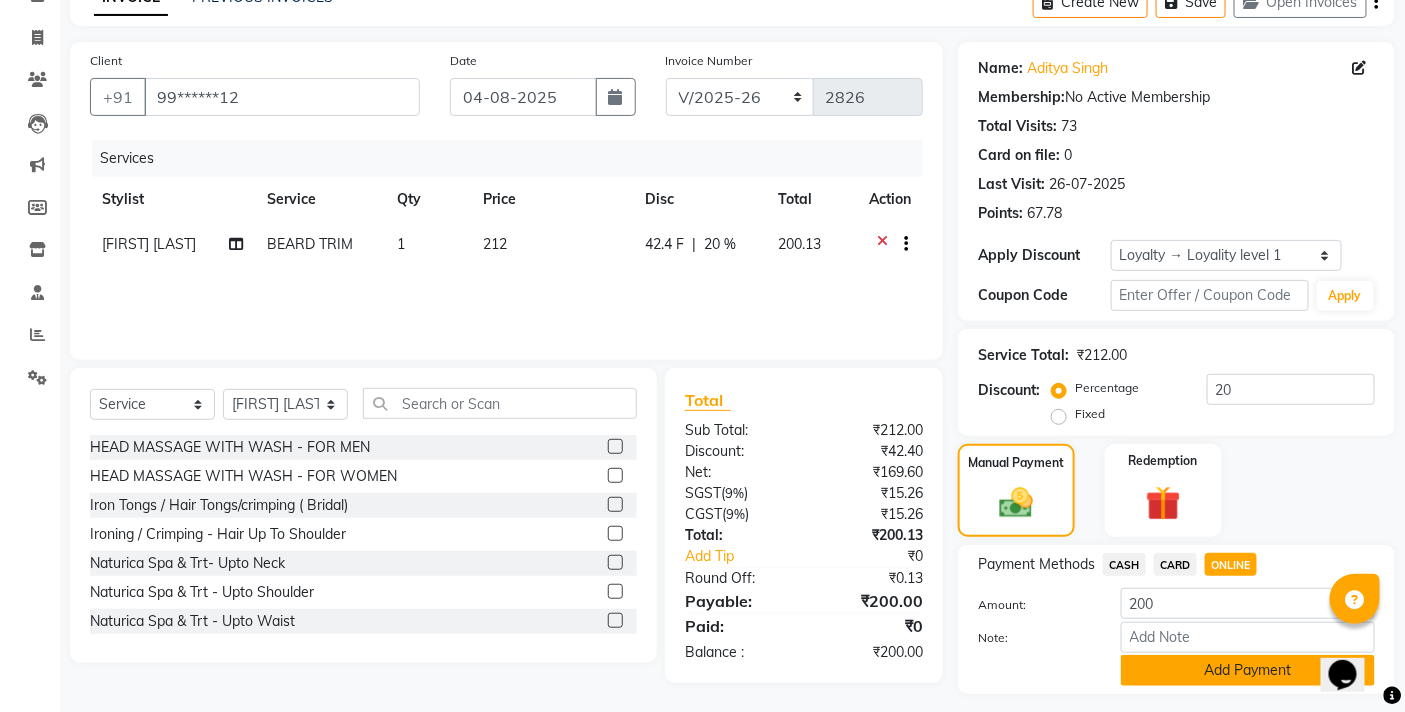 click on "Add Payment" 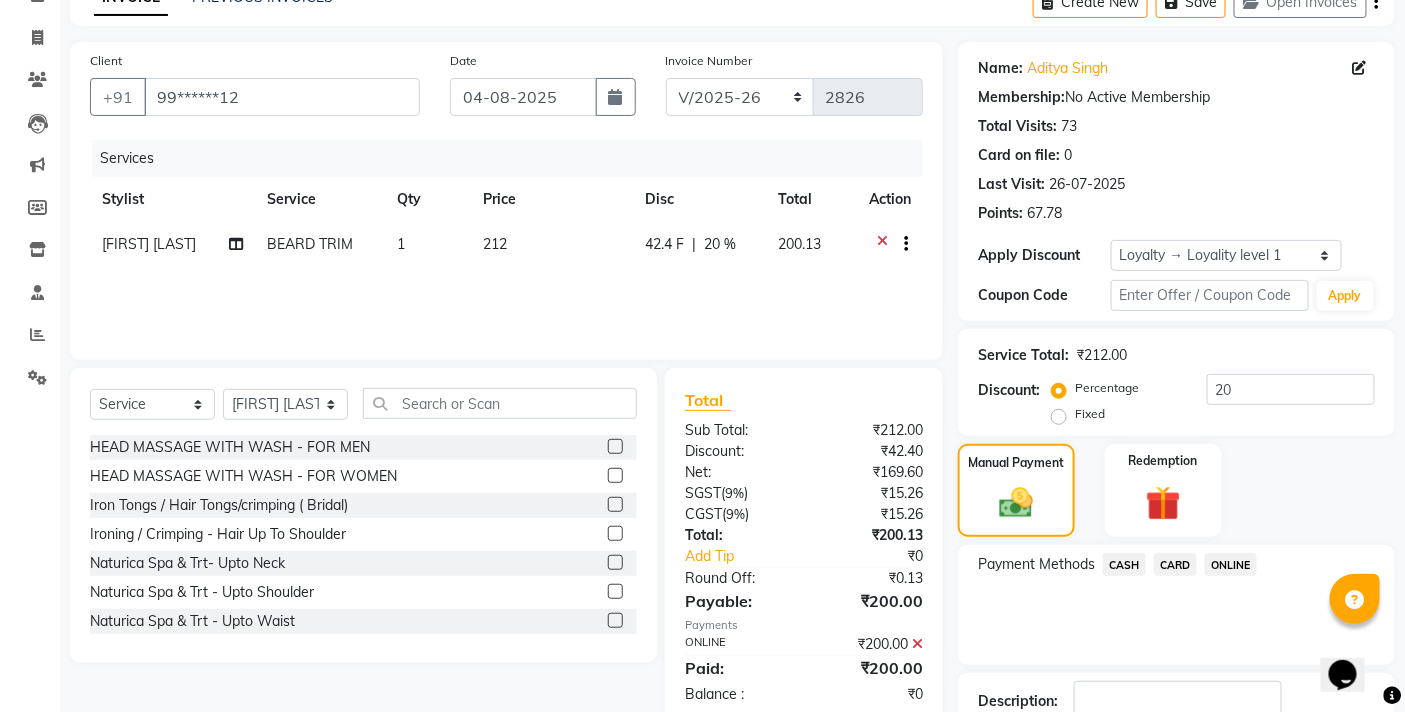 scroll, scrollTop: 250, scrollLeft: 0, axis: vertical 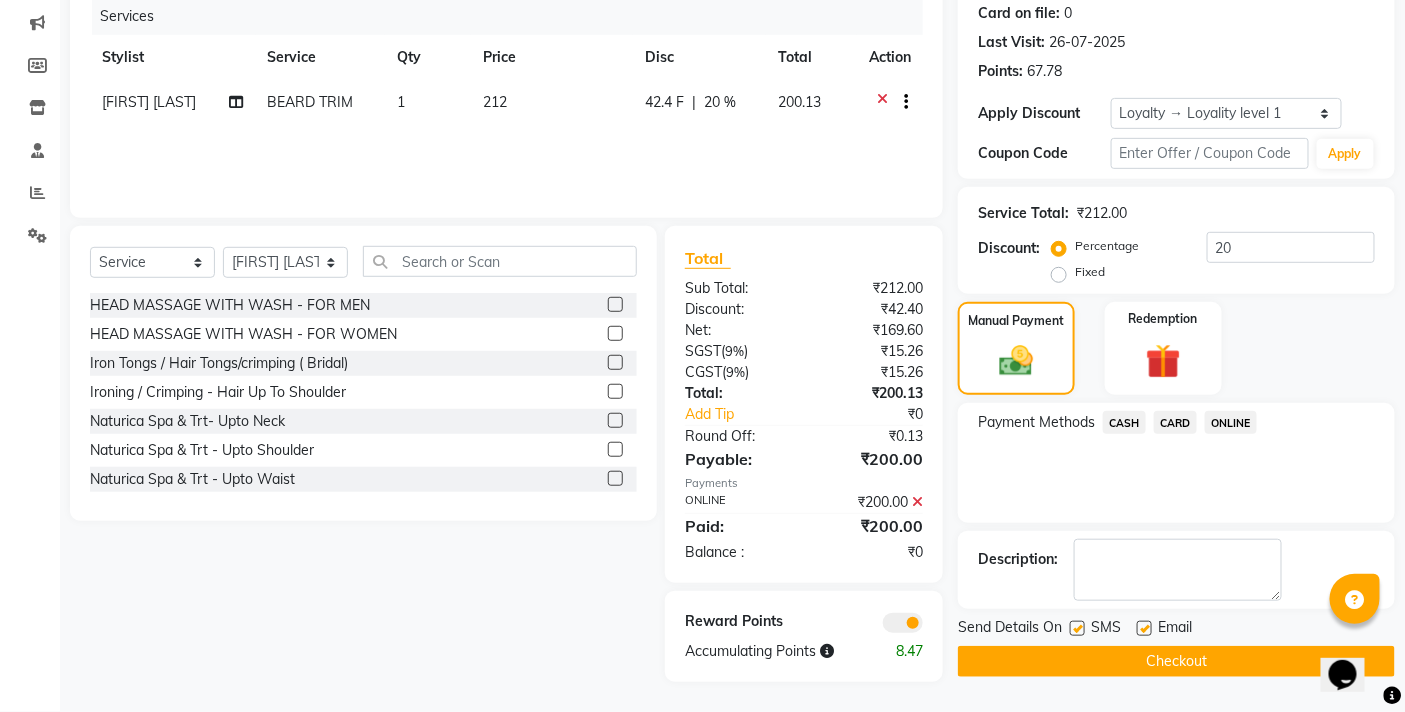 click on "Checkout" 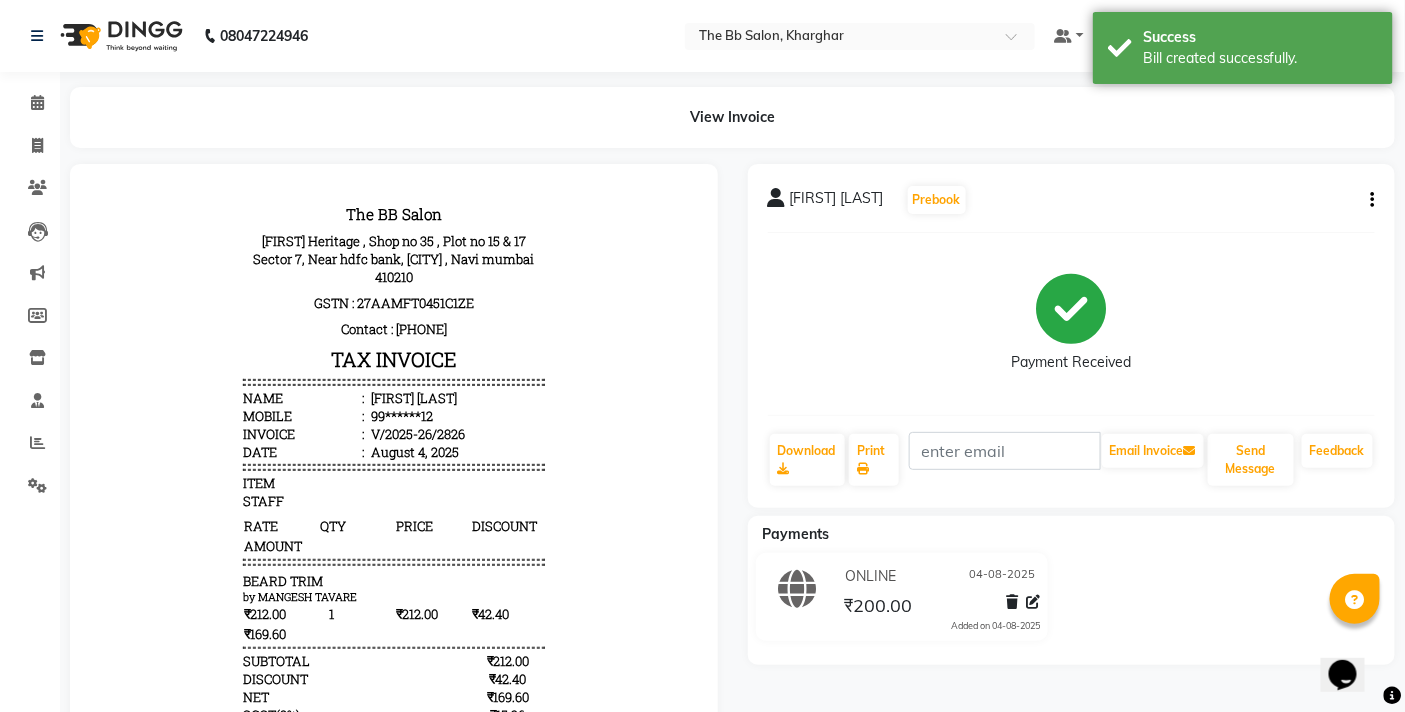 scroll, scrollTop: 0, scrollLeft: 0, axis: both 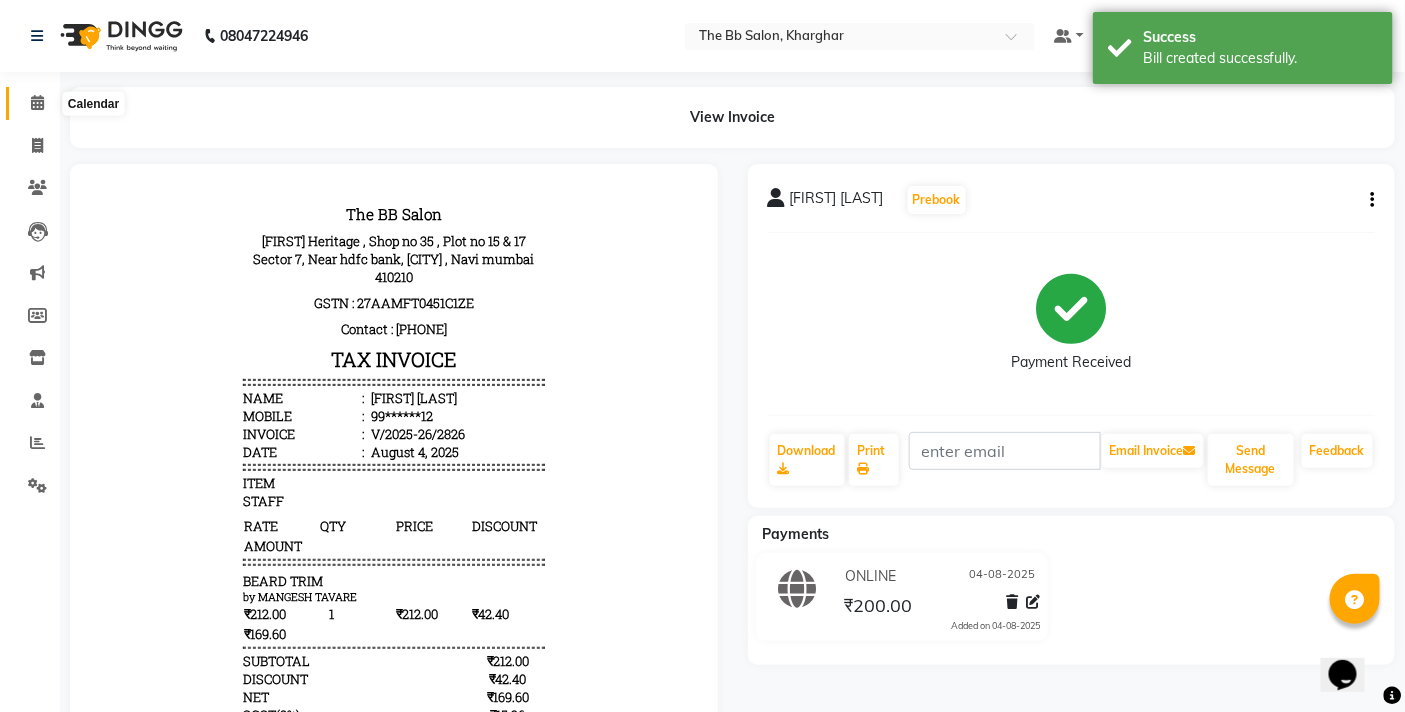 click 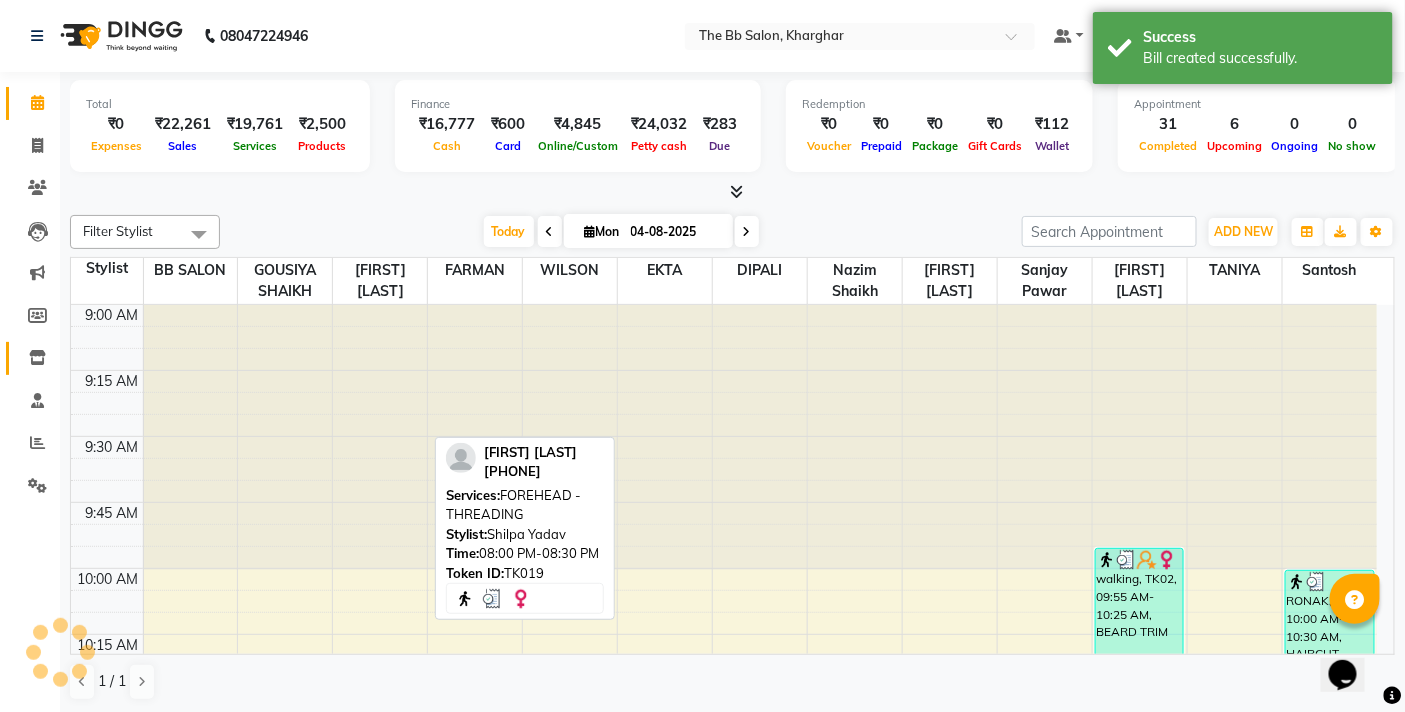 scroll, scrollTop: 2653, scrollLeft: 0, axis: vertical 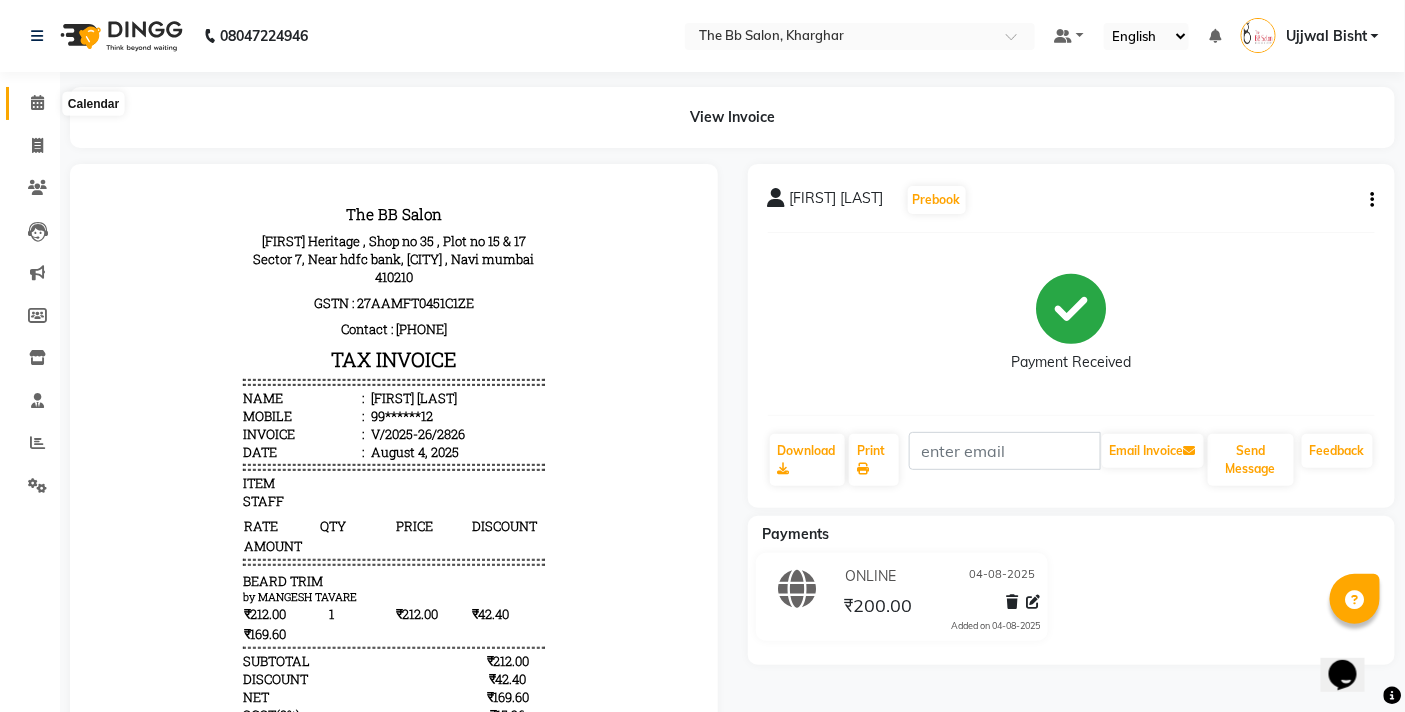 click 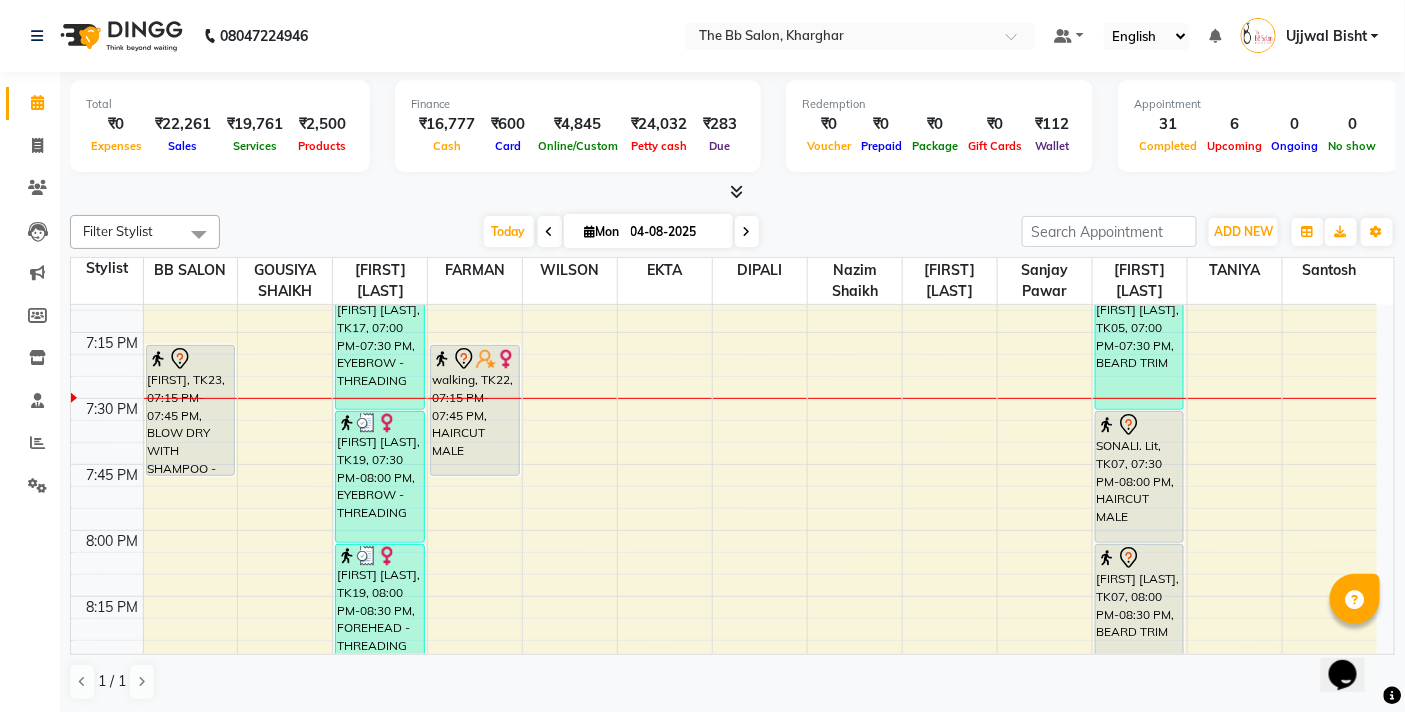scroll, scrollTop: 2666, scrollLeft: 0, axis: vertical 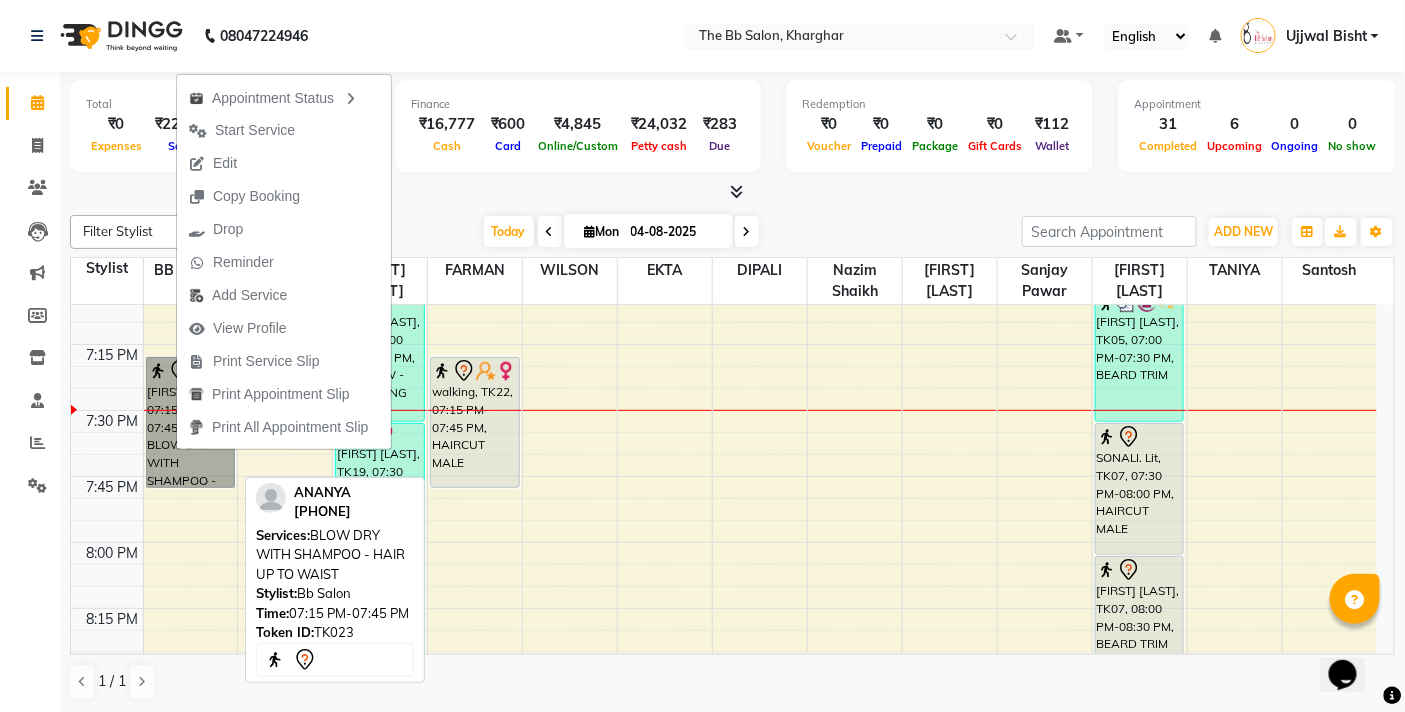 click on "ANANYA, TK23, 07:15 PM-07:45 PM, BLOW DRY WITH SHAMPOO - HAIR UP TO WAIST" at bounding box center [191, 422] 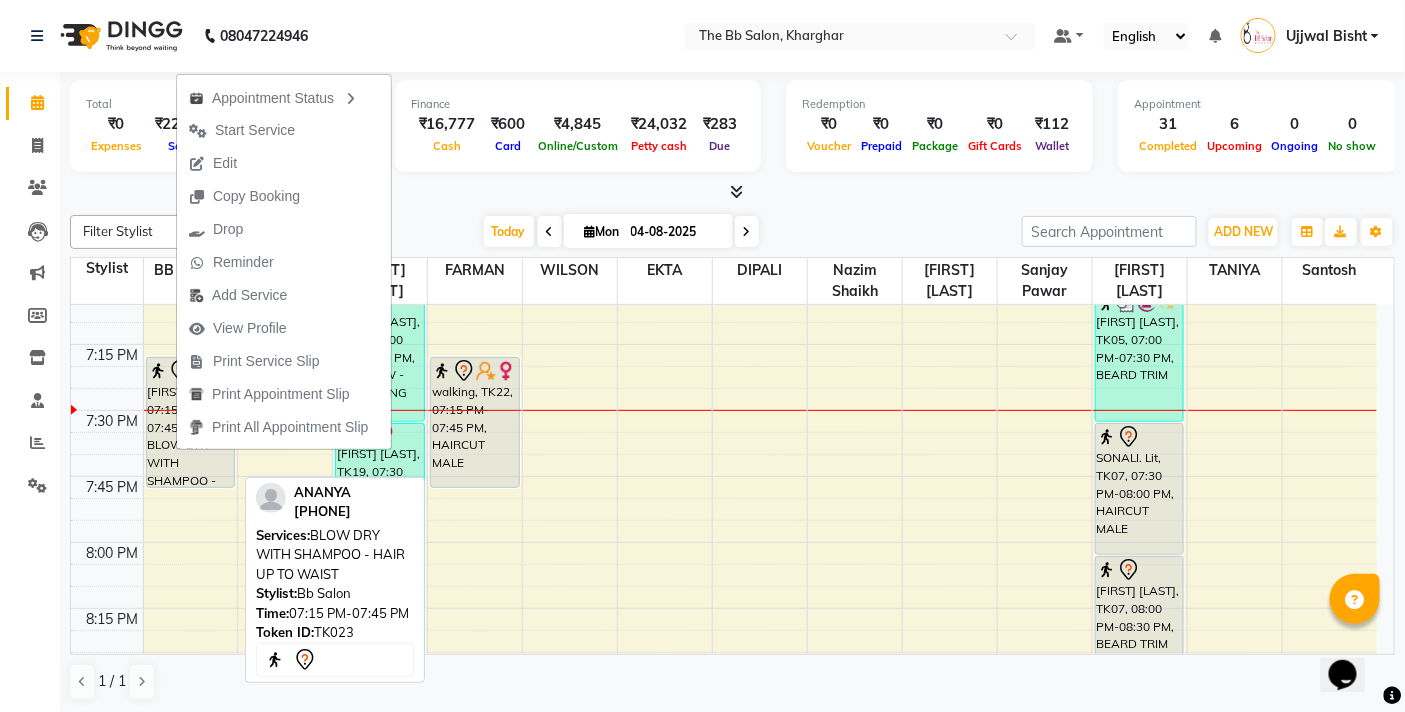 select on "7" 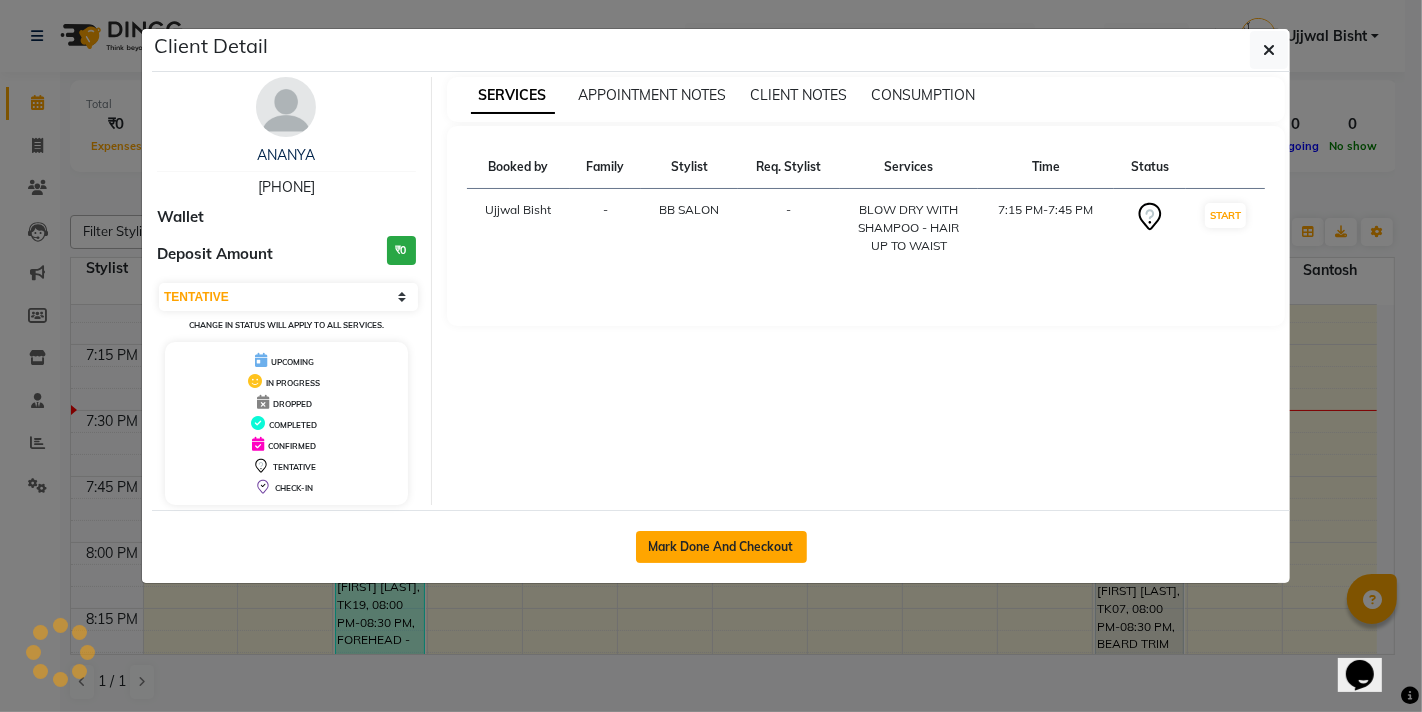 click on "Mark Done And Checkout" 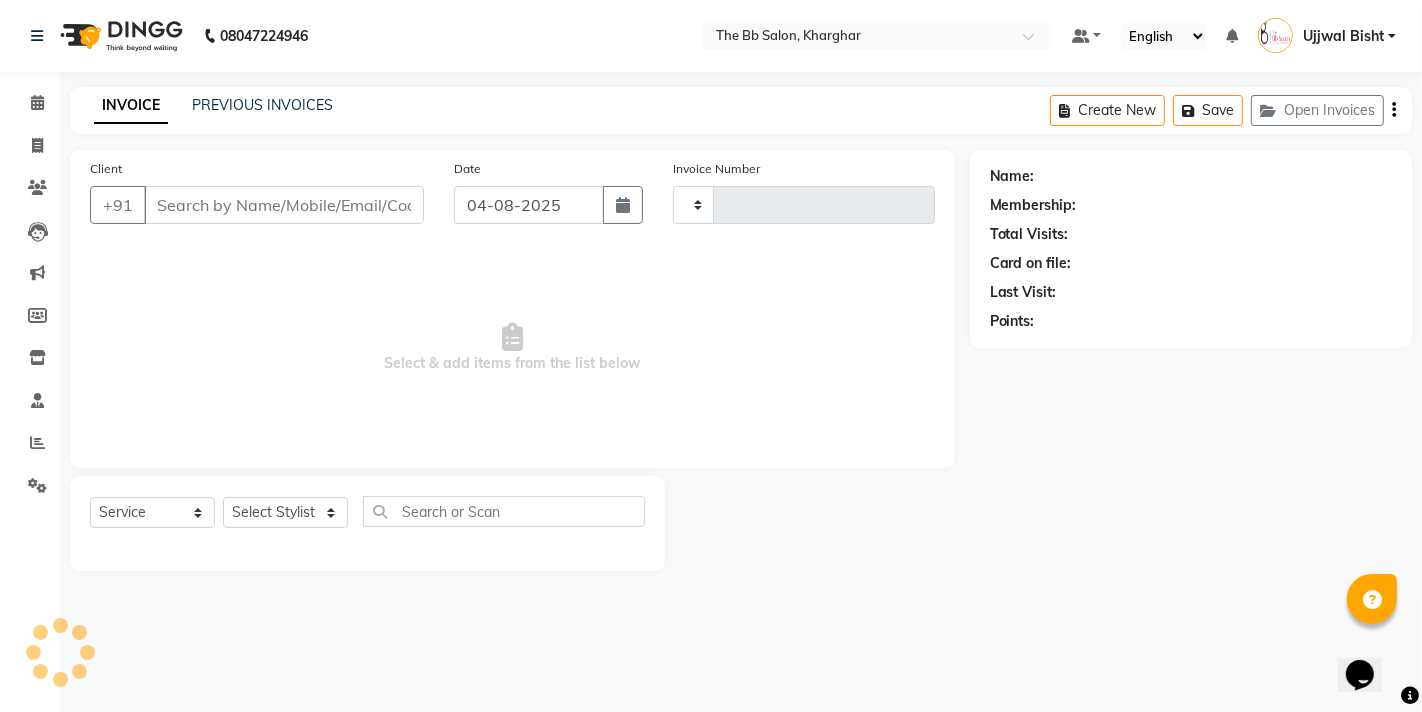 type on "2827" 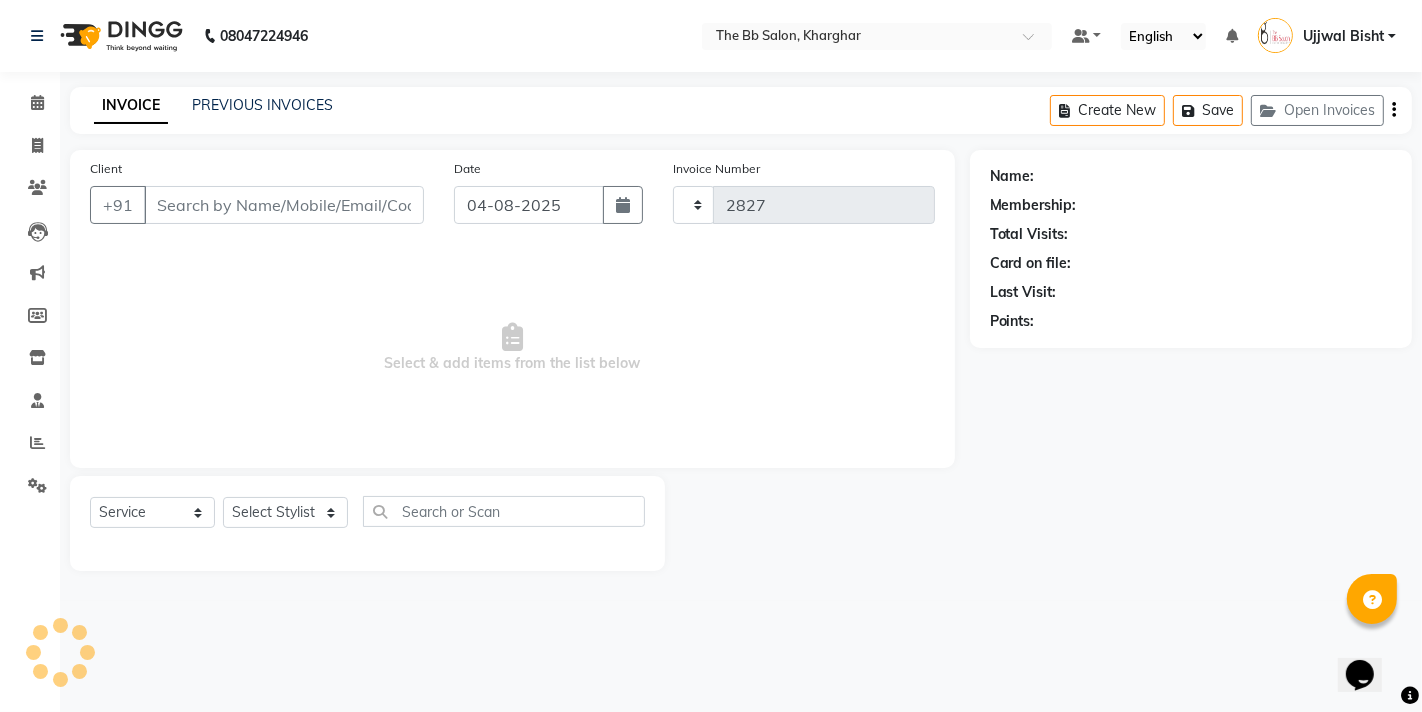 select on "6231" 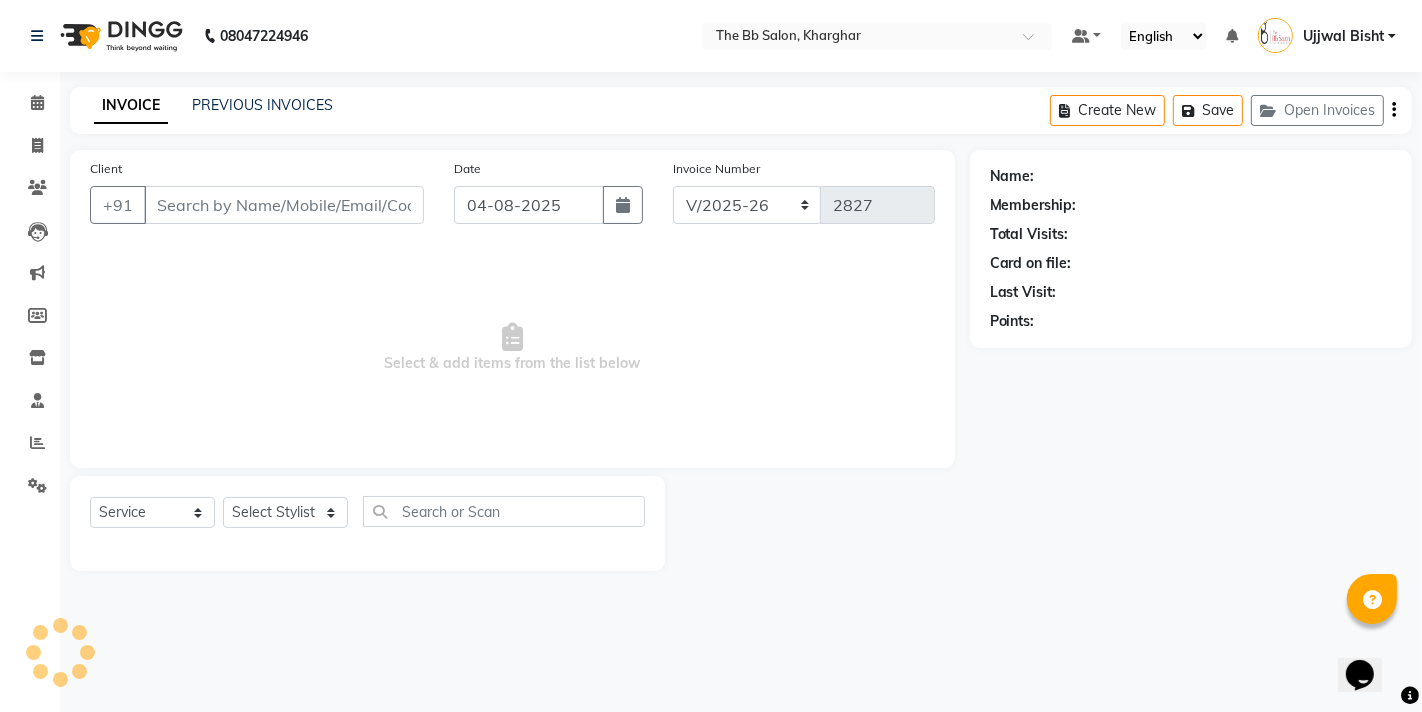 type on "98******16" 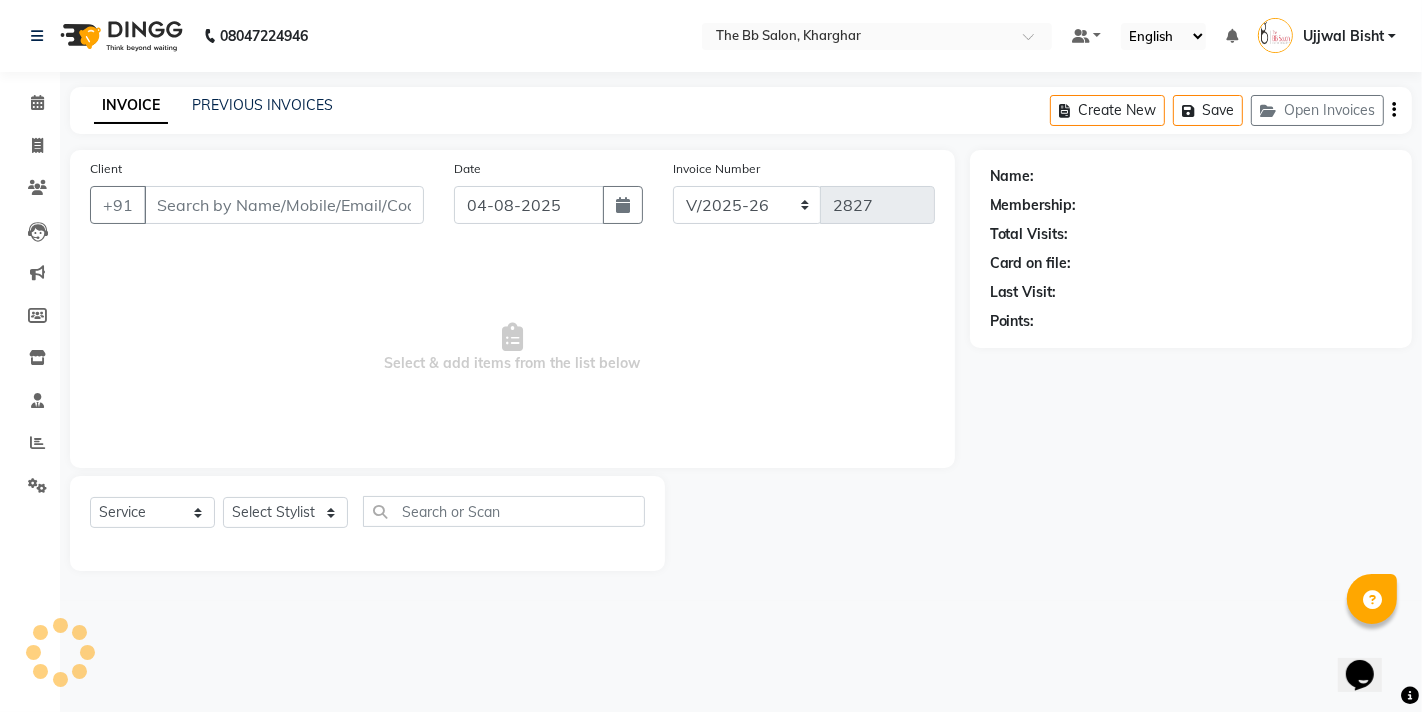 select on "83509" 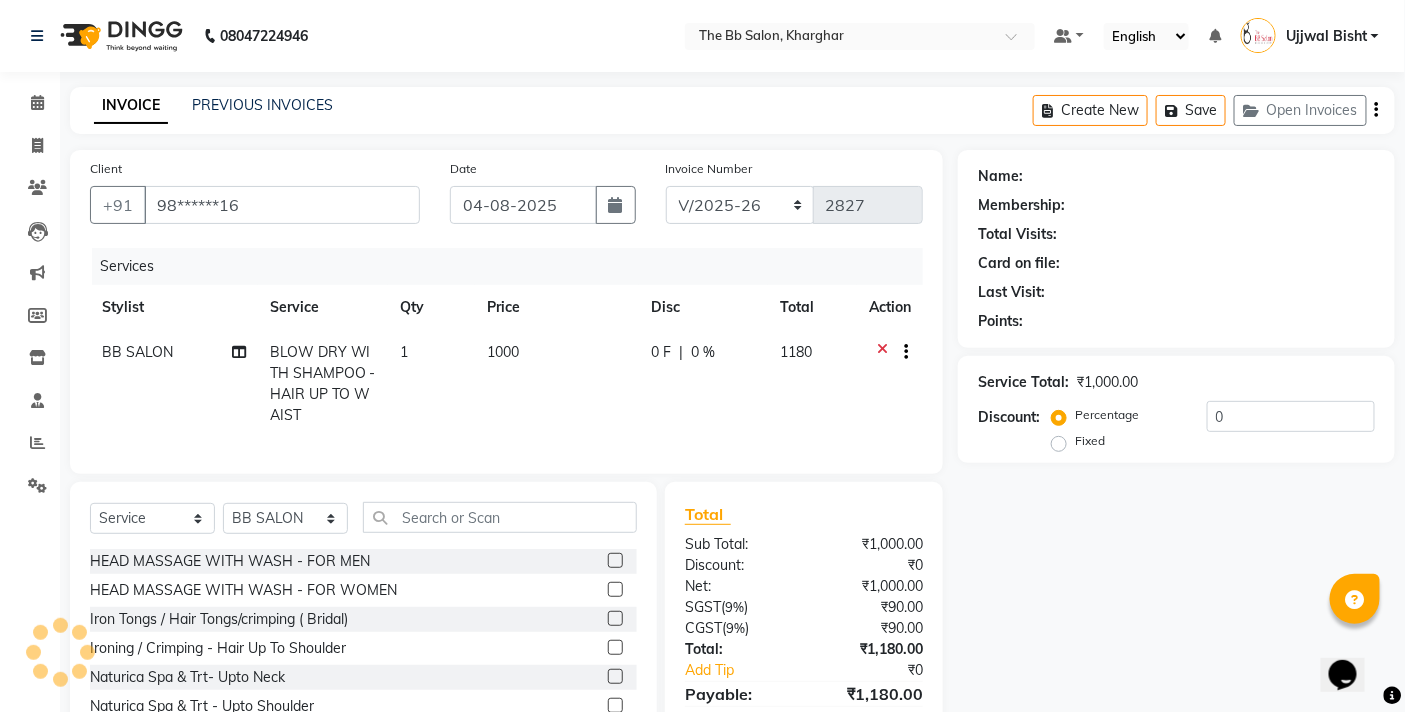 select on "1: Object" 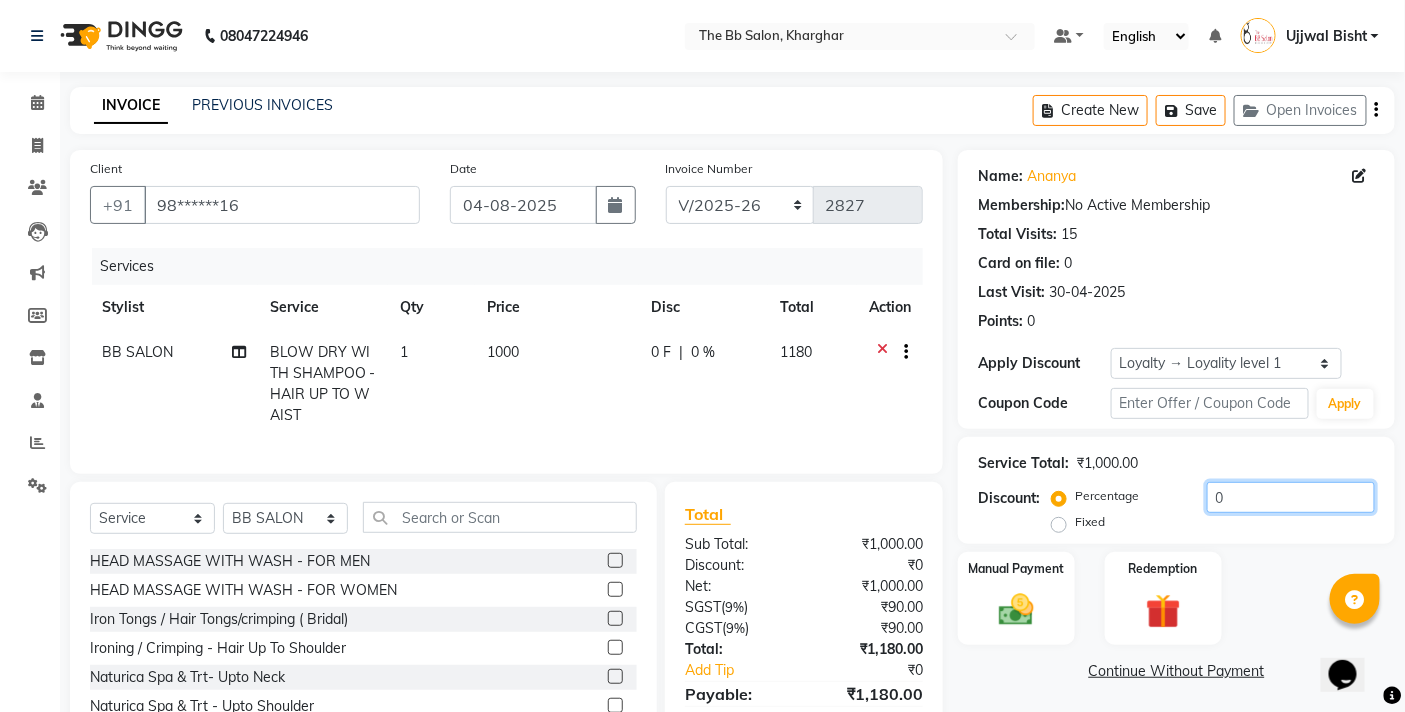 click on "0" 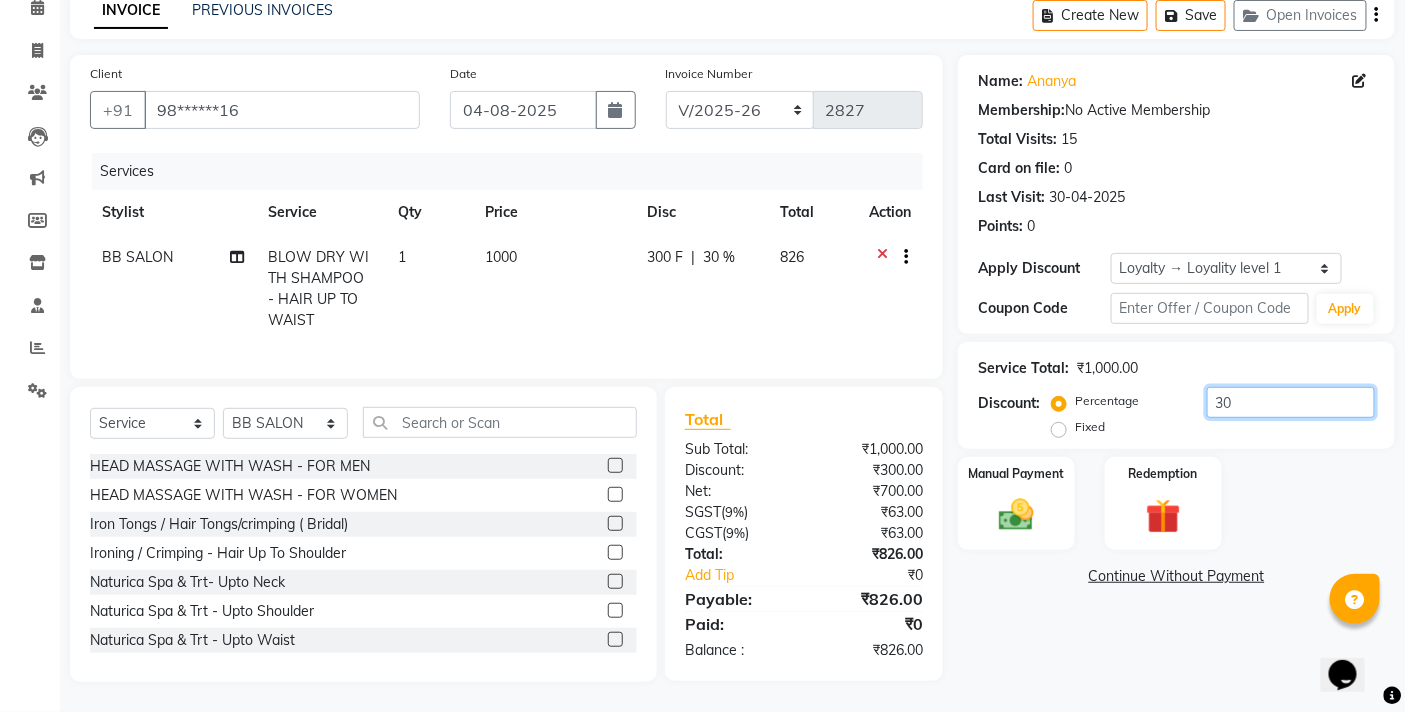 scroll, scrollTop: 0, scrollLeft: 0, axis: both 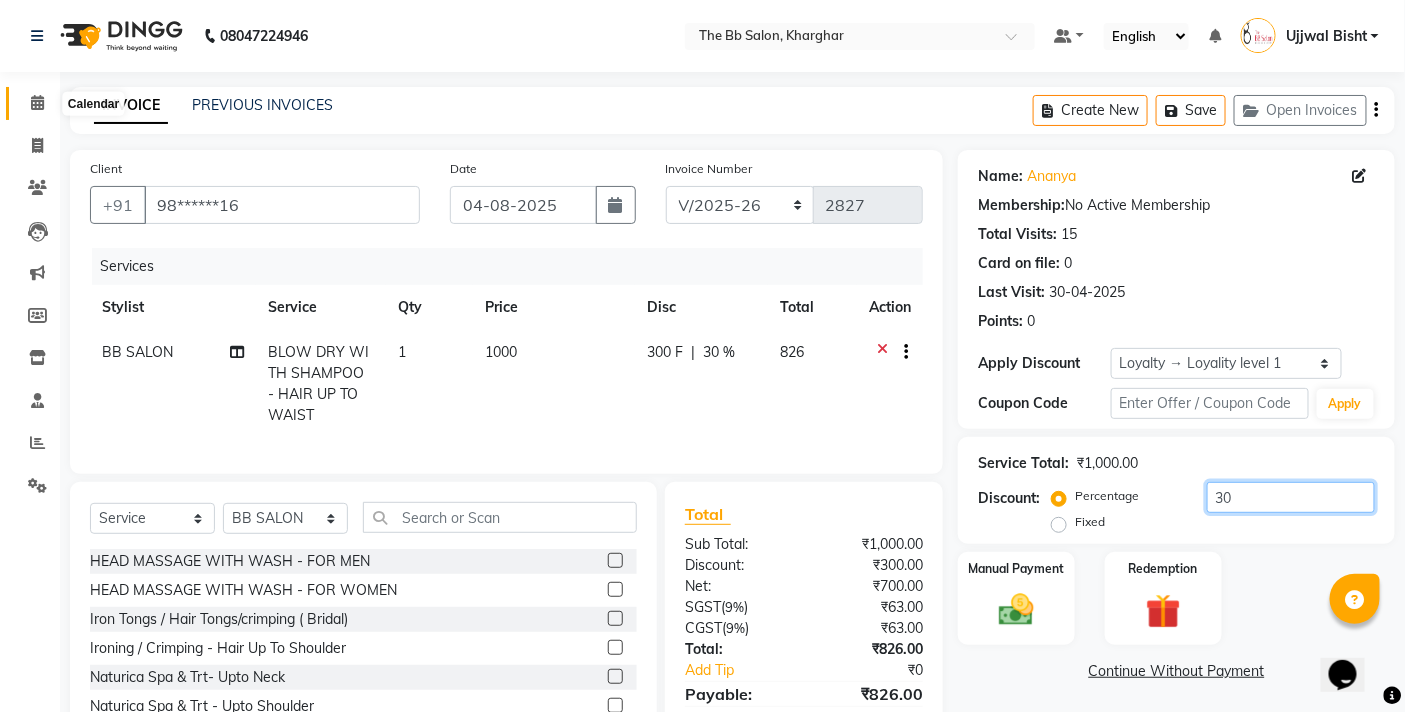 type on "30" 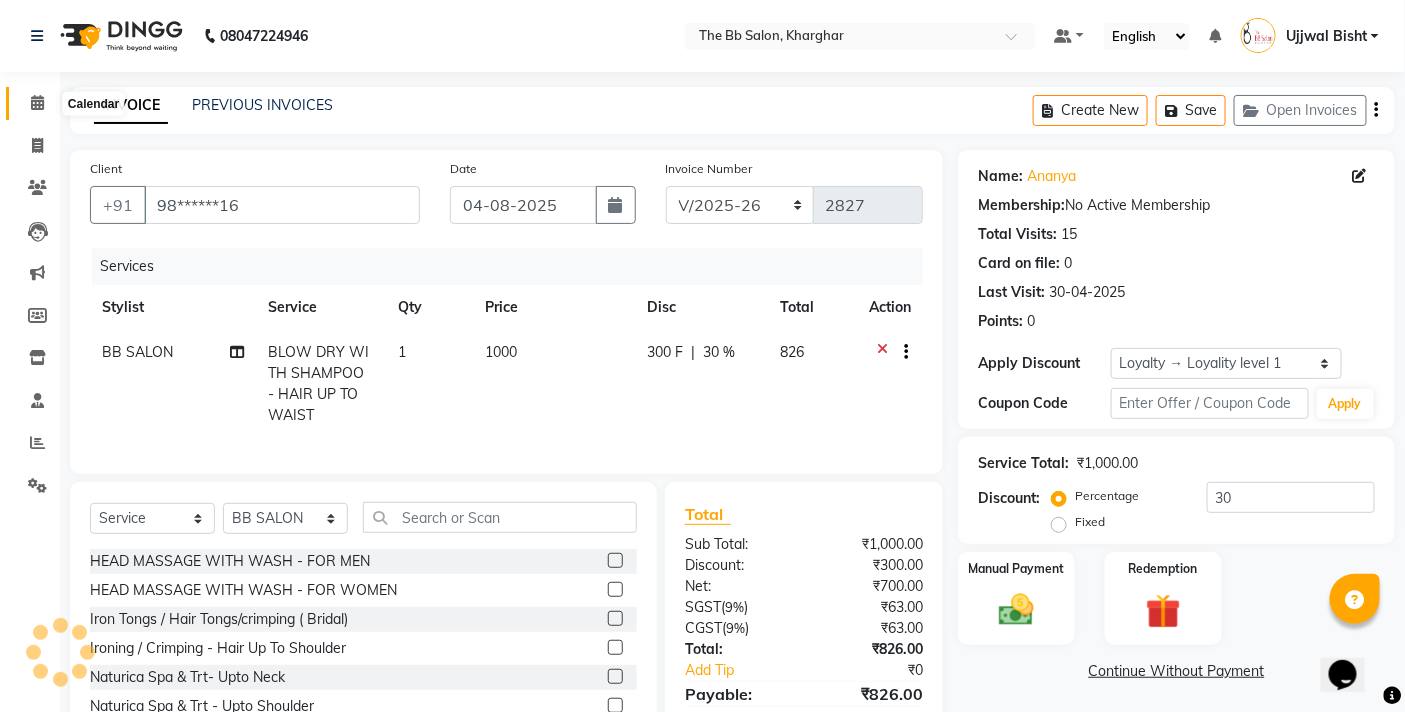 click 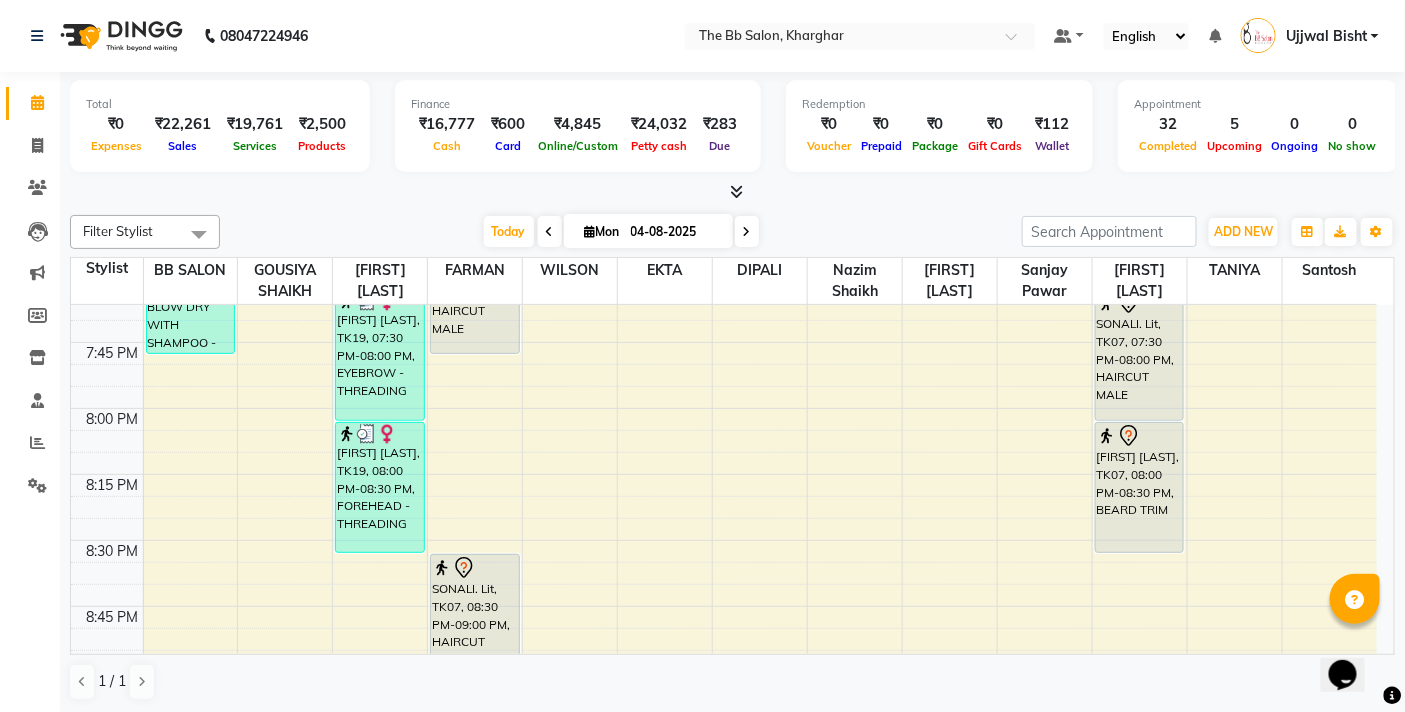 scroll, scrollTop: 2666, scrollLeft: 0, axis: vertical 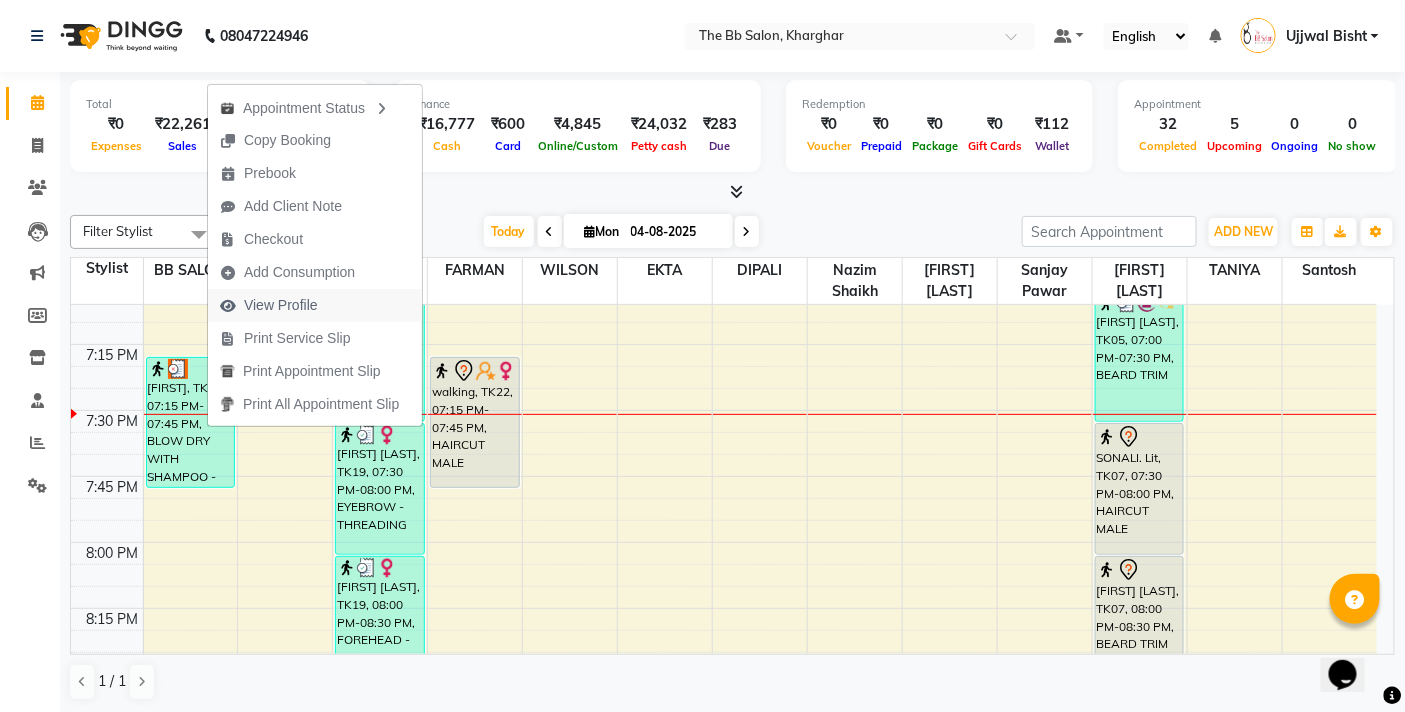 click on "View Profile" at bounding box center (281, 305) 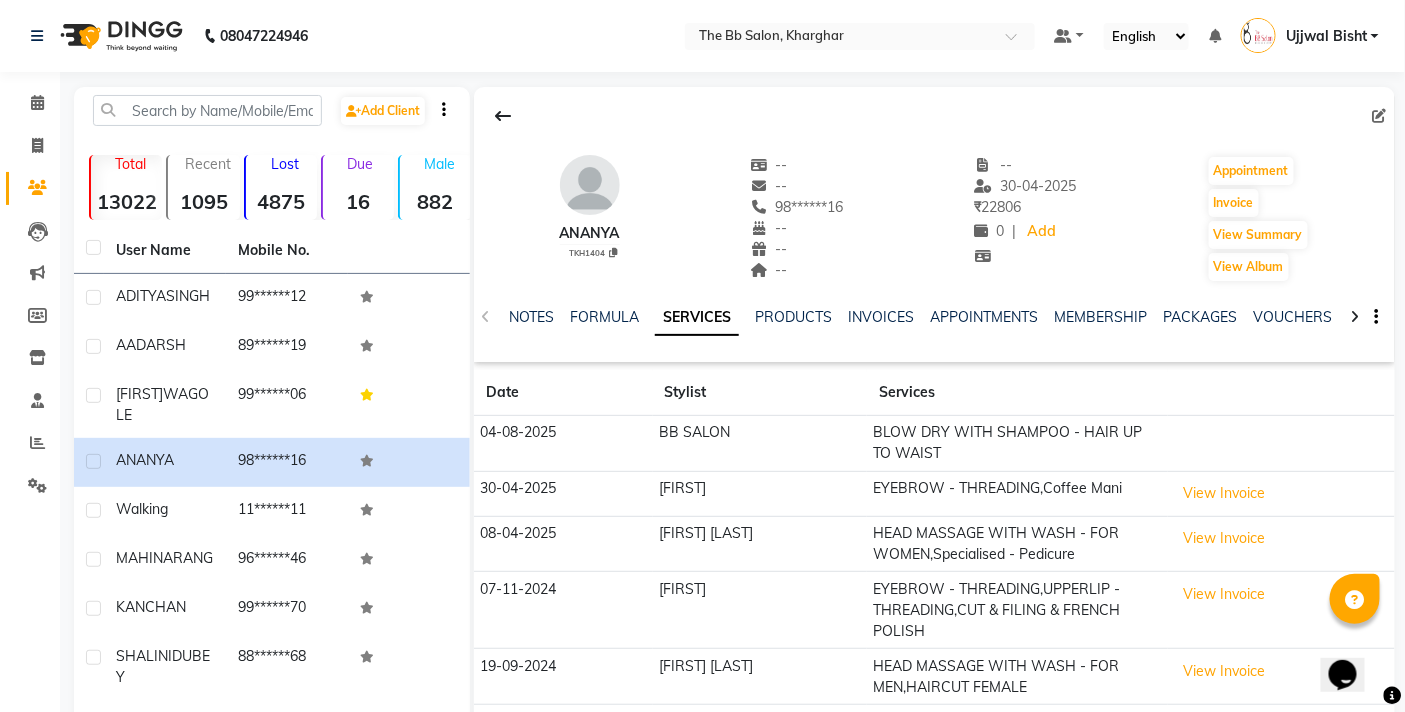 scroll, scrollTop: 205, scrollLeft: 0, axis: vertical 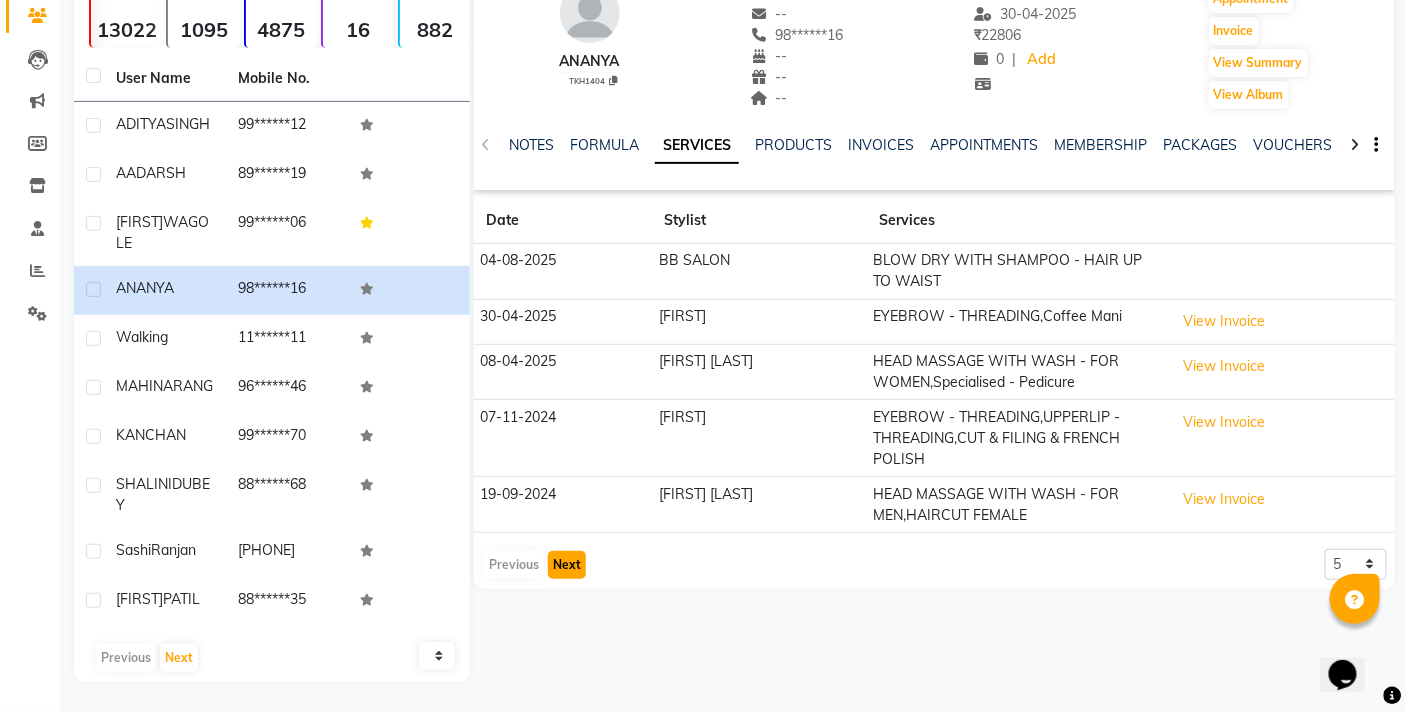 click on "Next" 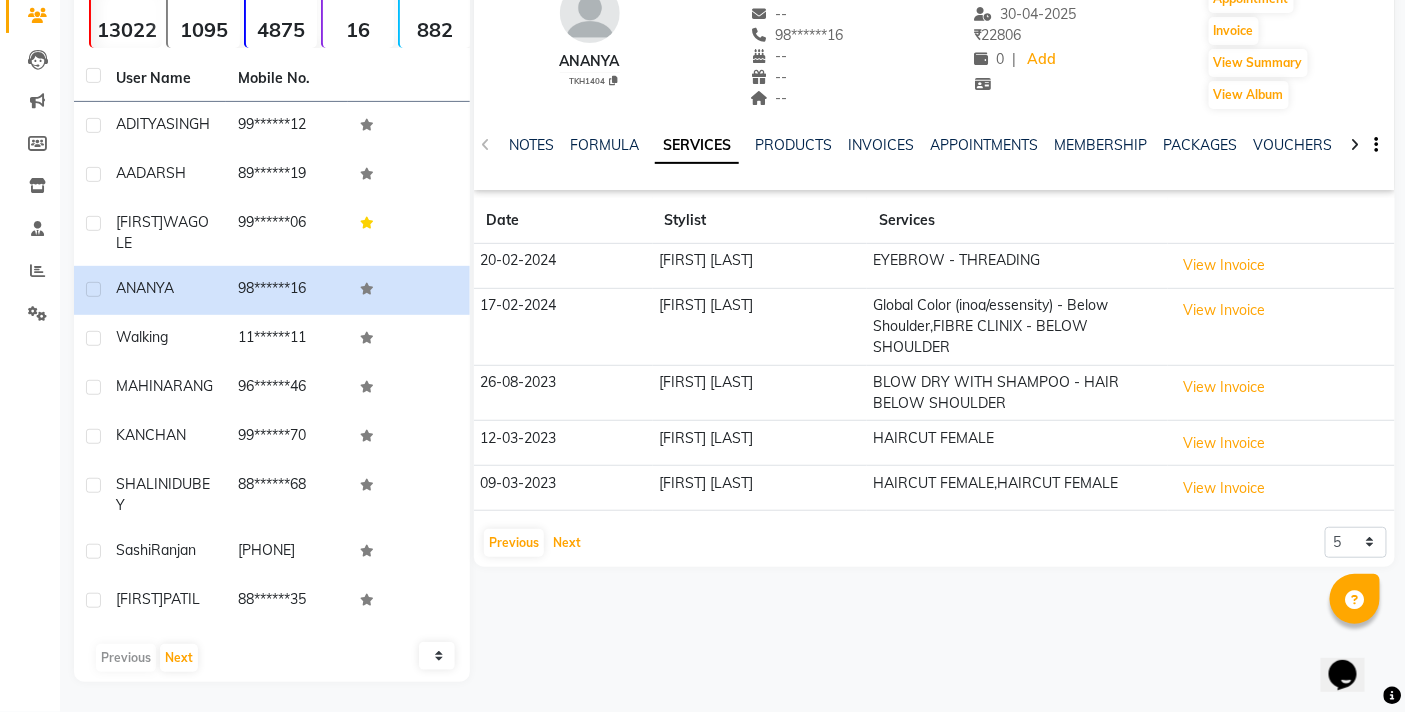 scroll, scrollTop: 0, scrollLeft: 0, axis: both 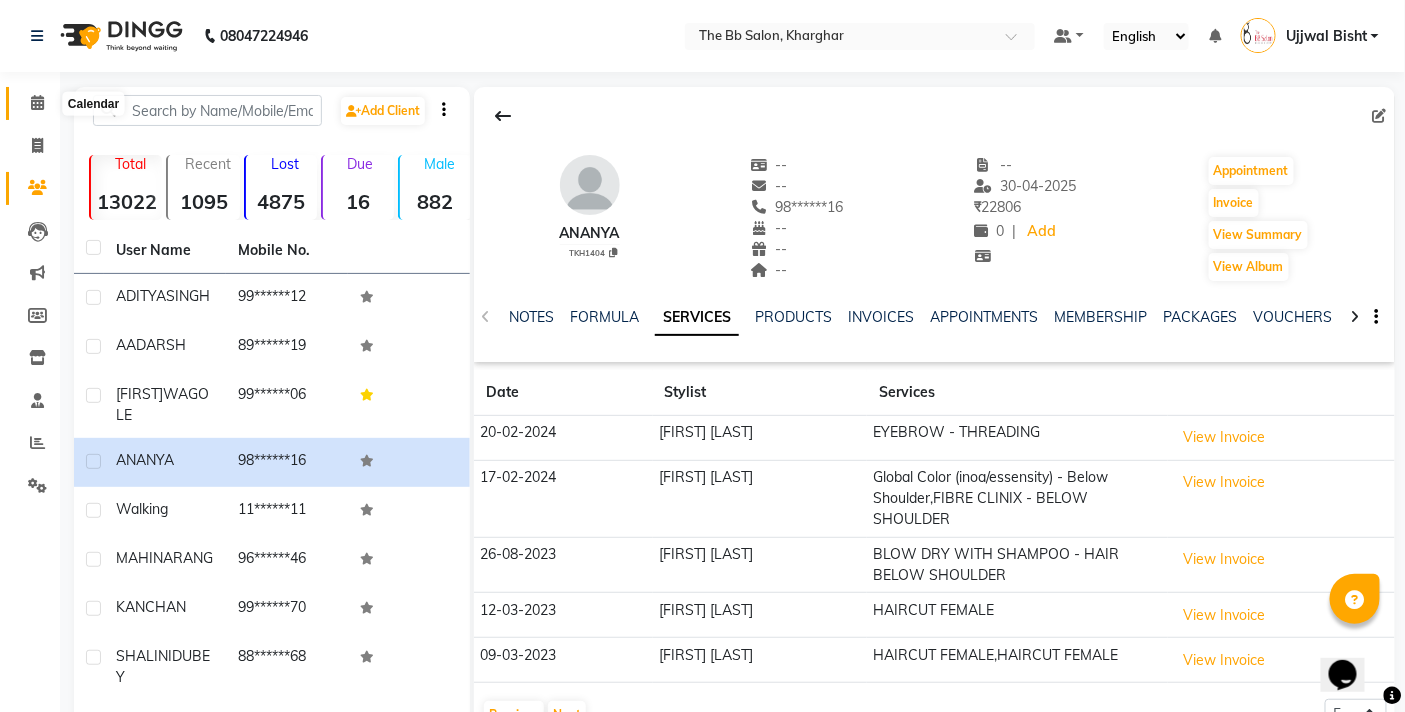 click 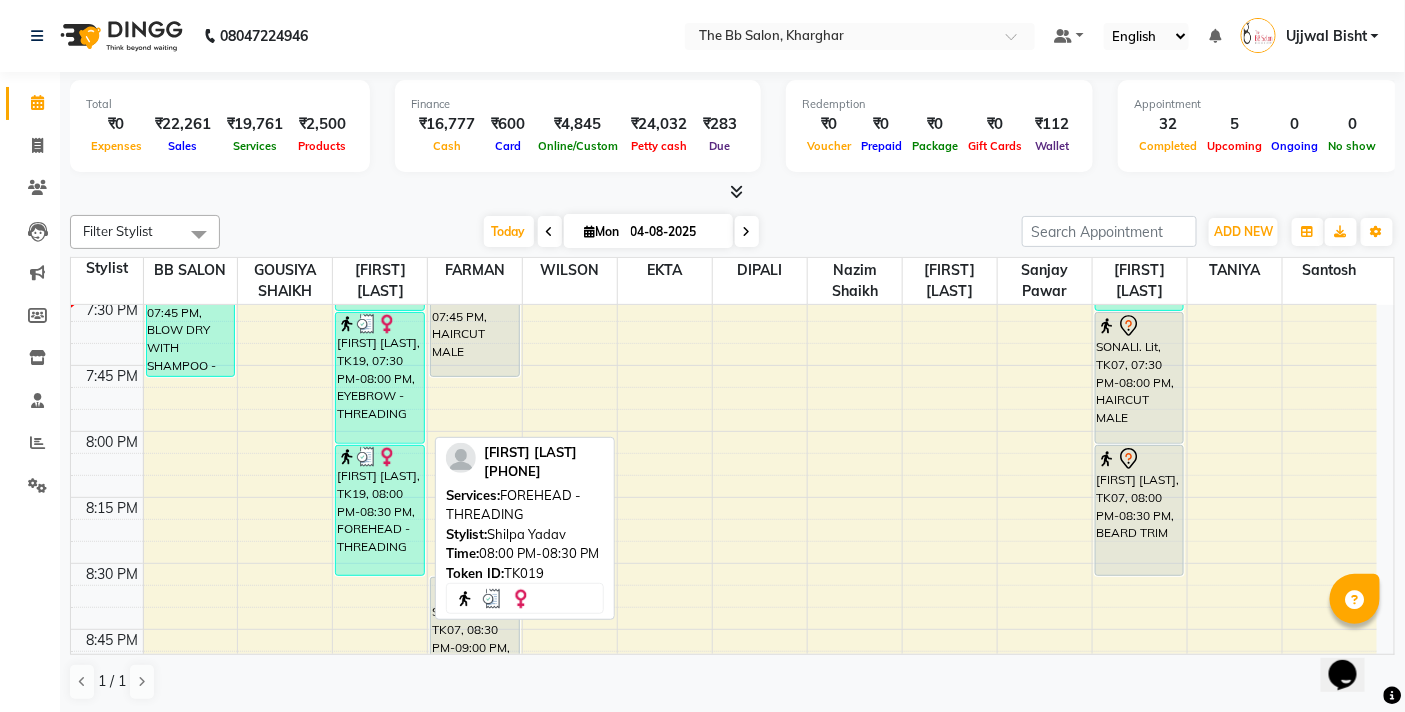 scroll, scrollTop: 2666, scrollLeft: 0, axis: vertical 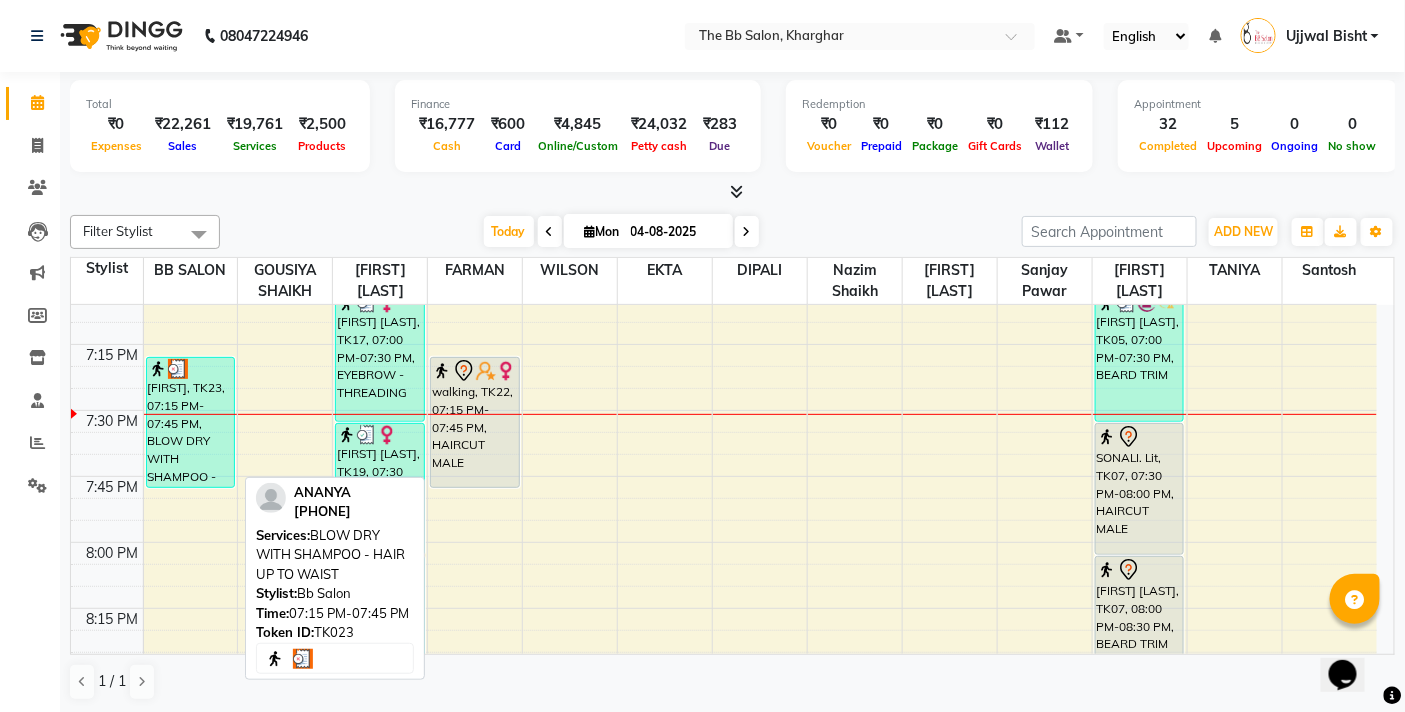 click on "ANANYA, TK23, 07:15 PM-07:45 PM, BLOW DRY WITH SHAMPOO - HAIR UP TO WAIST" at bounding box center (191, 422) 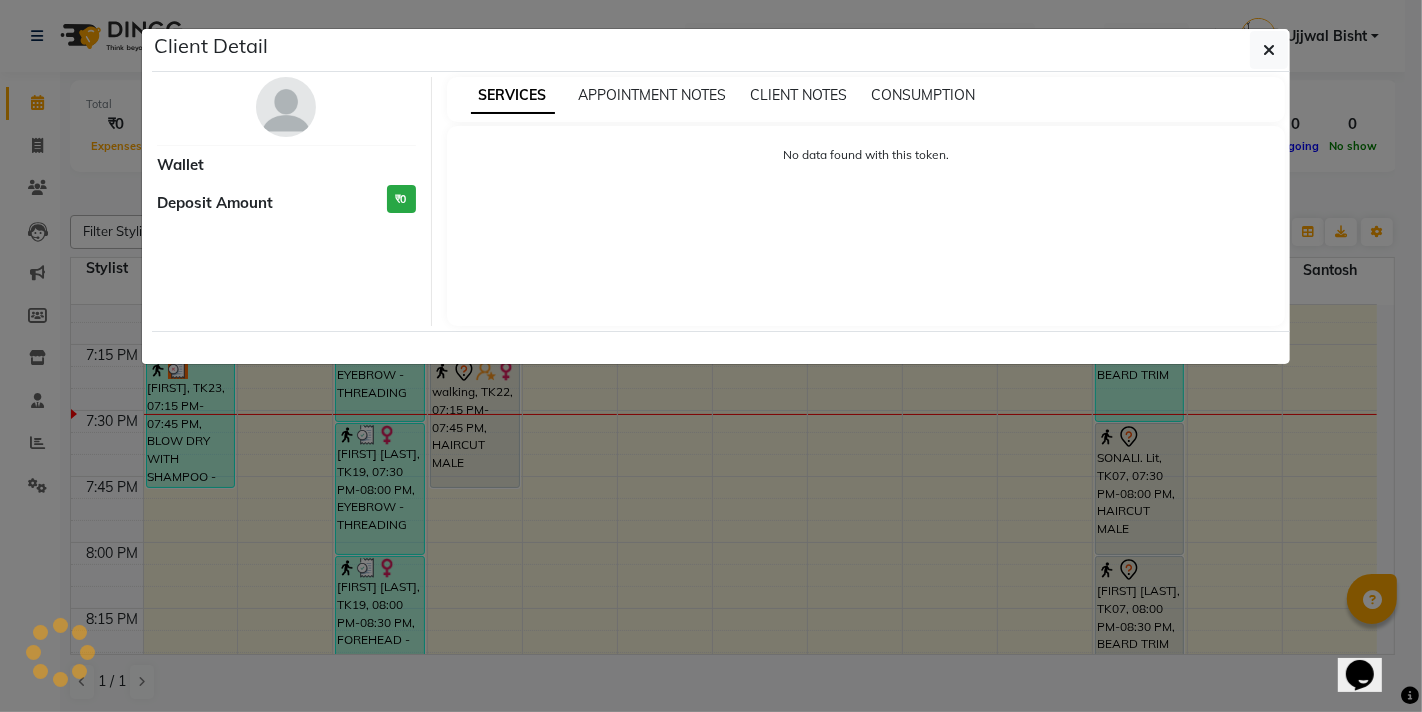 select on "3" 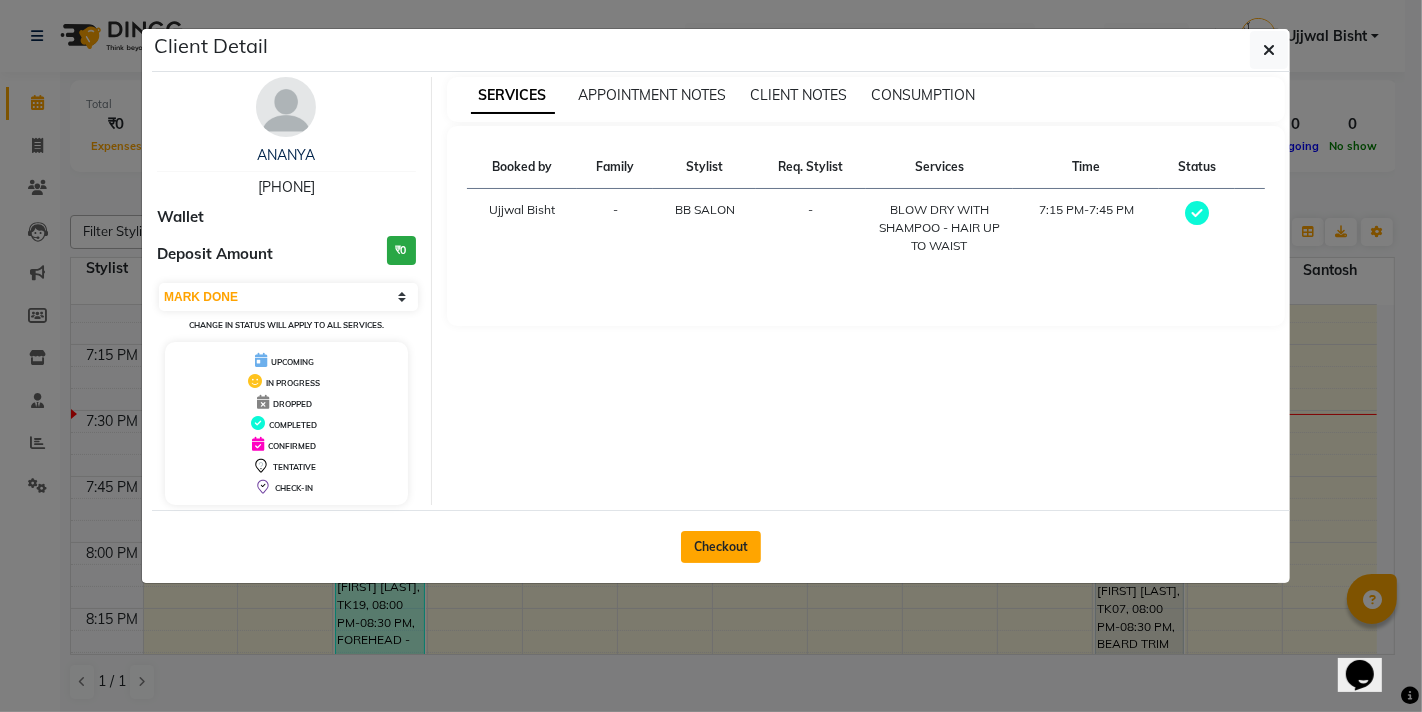 click on "Checkout" 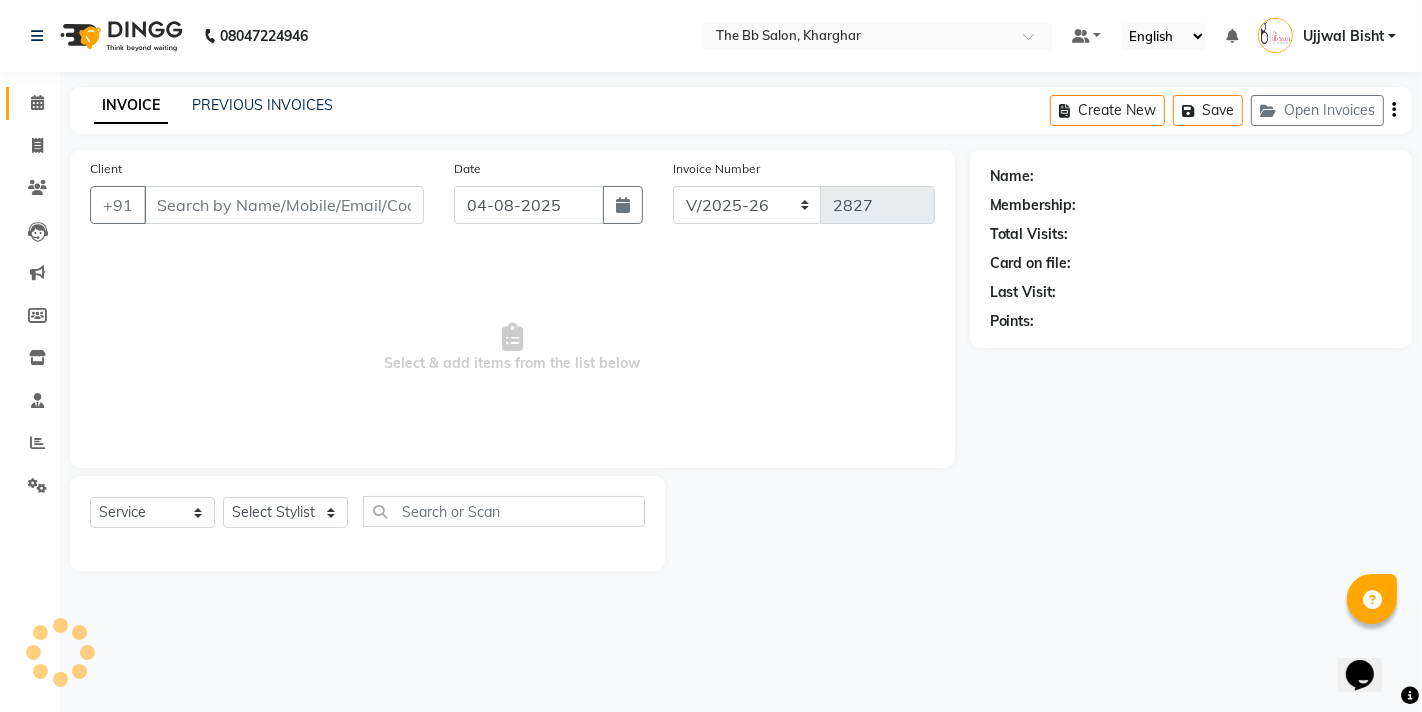 type on "98******16" 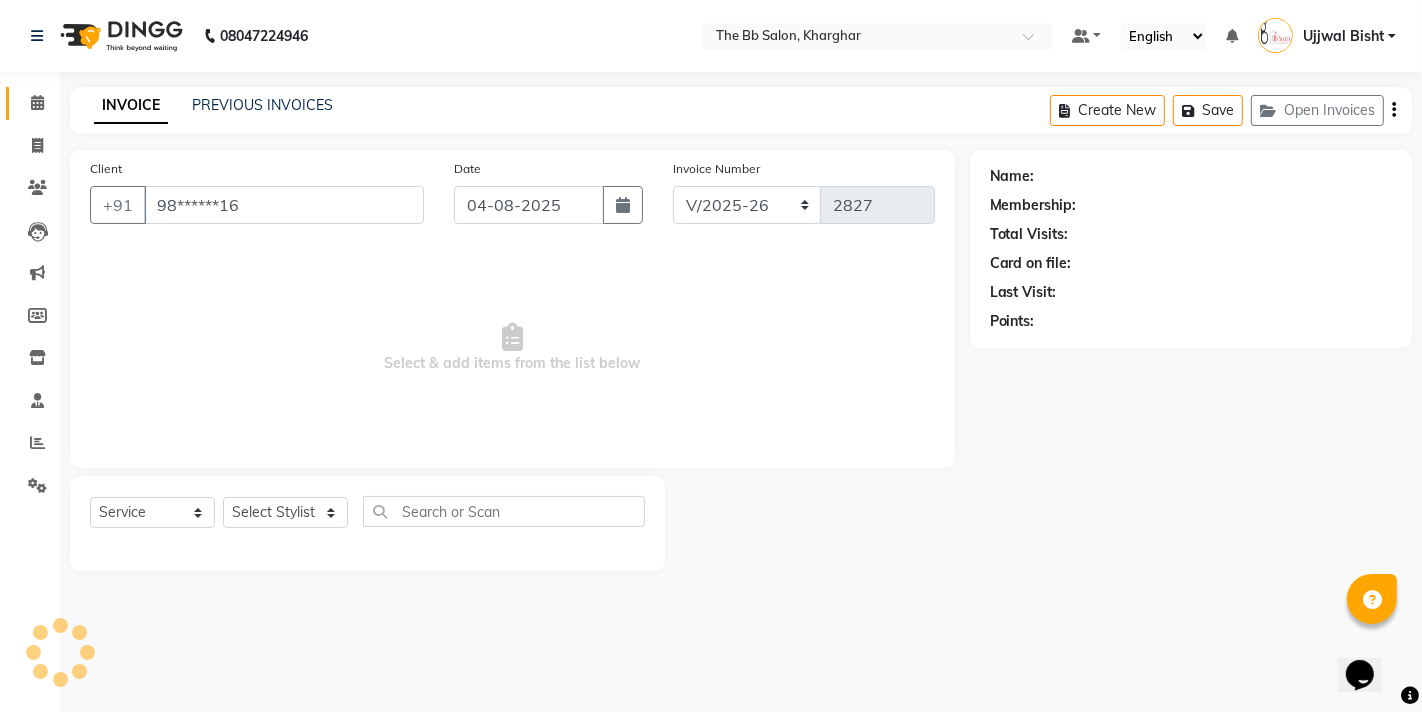 select on "83509" 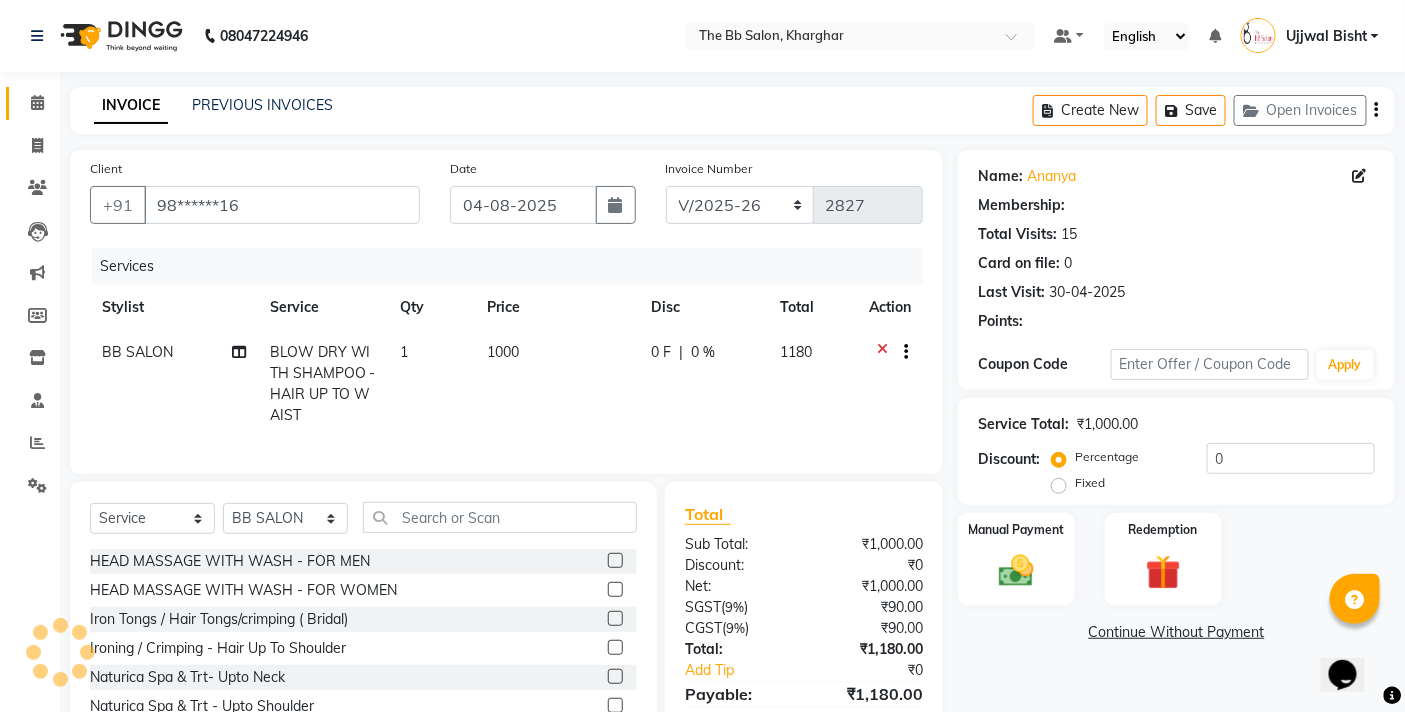 select on "1: Object" 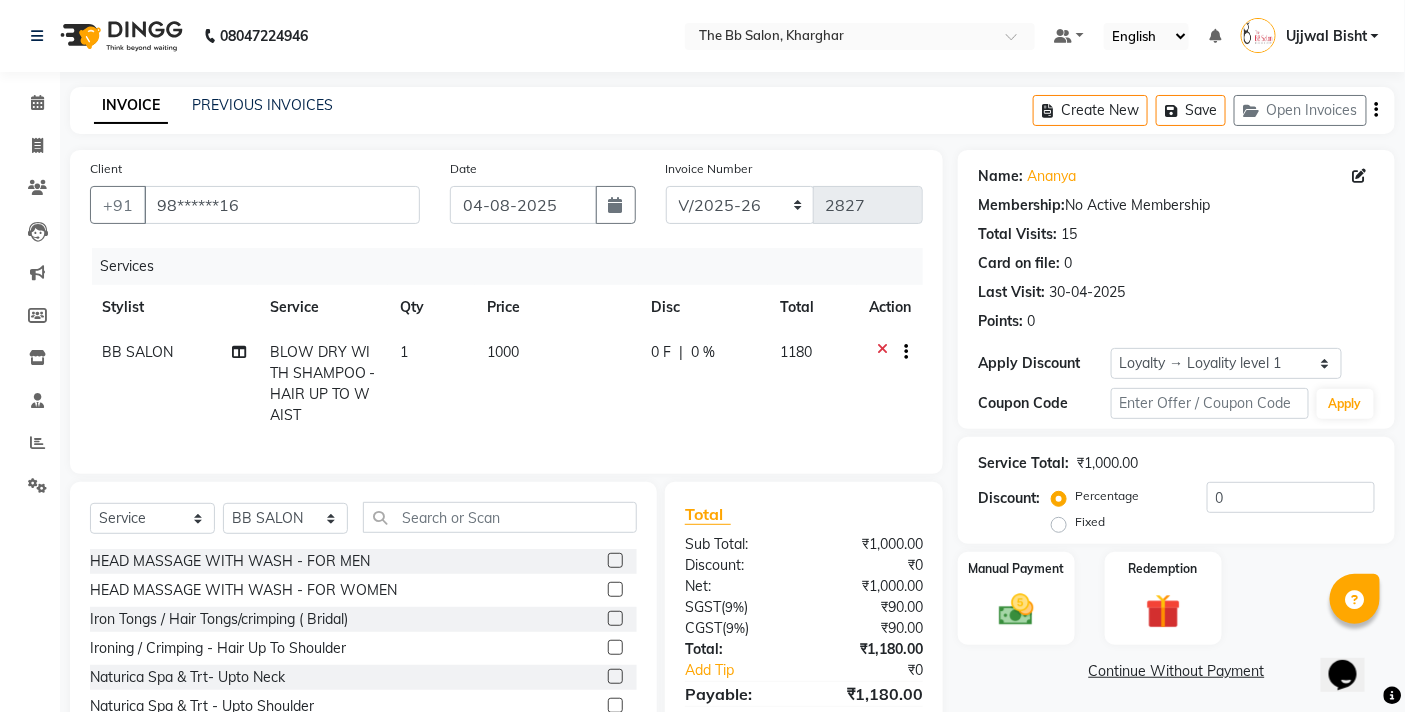 click on "1" 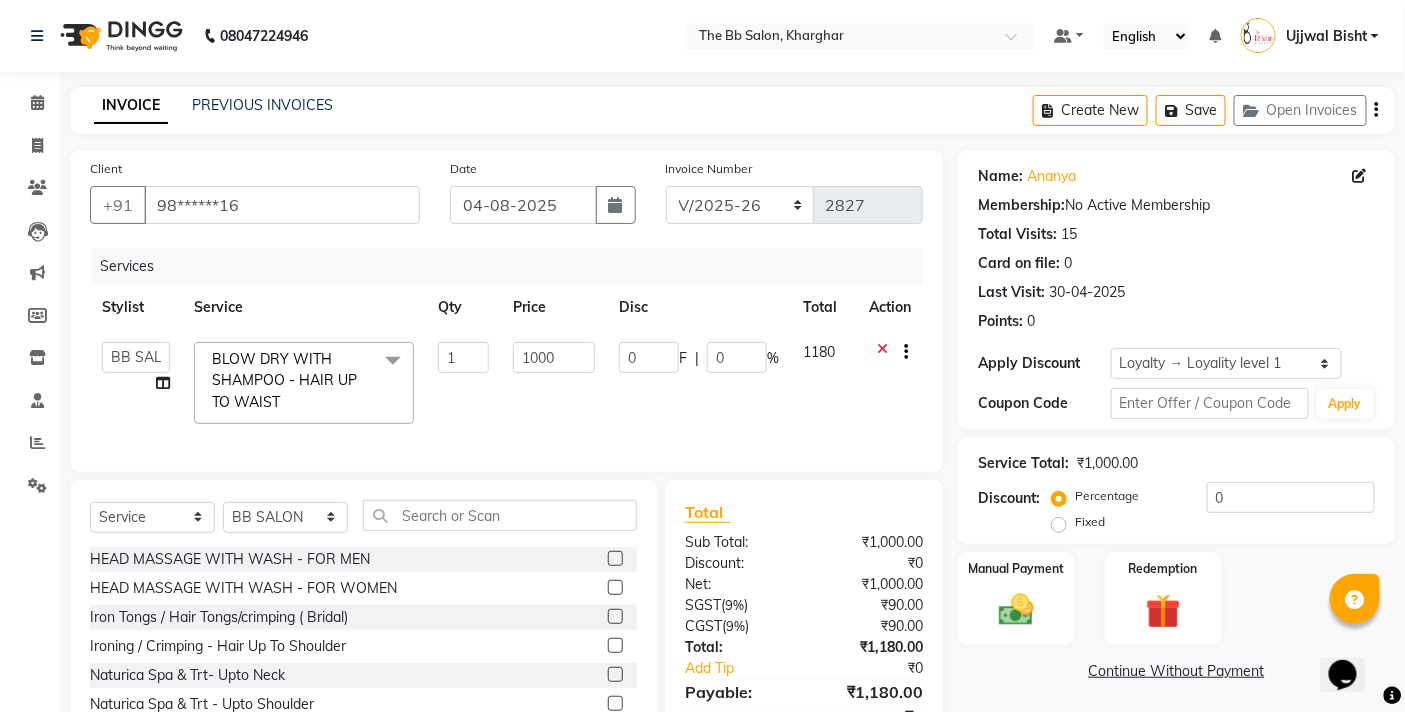 click 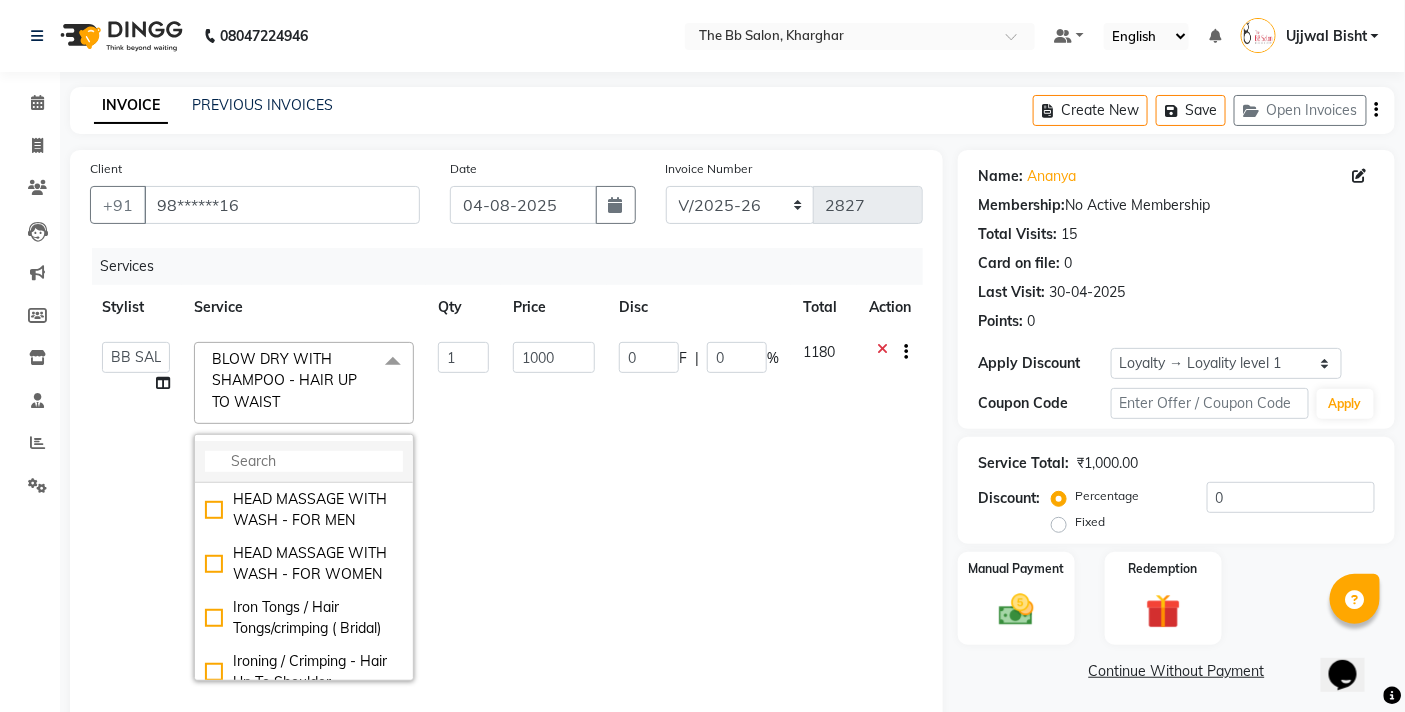 click 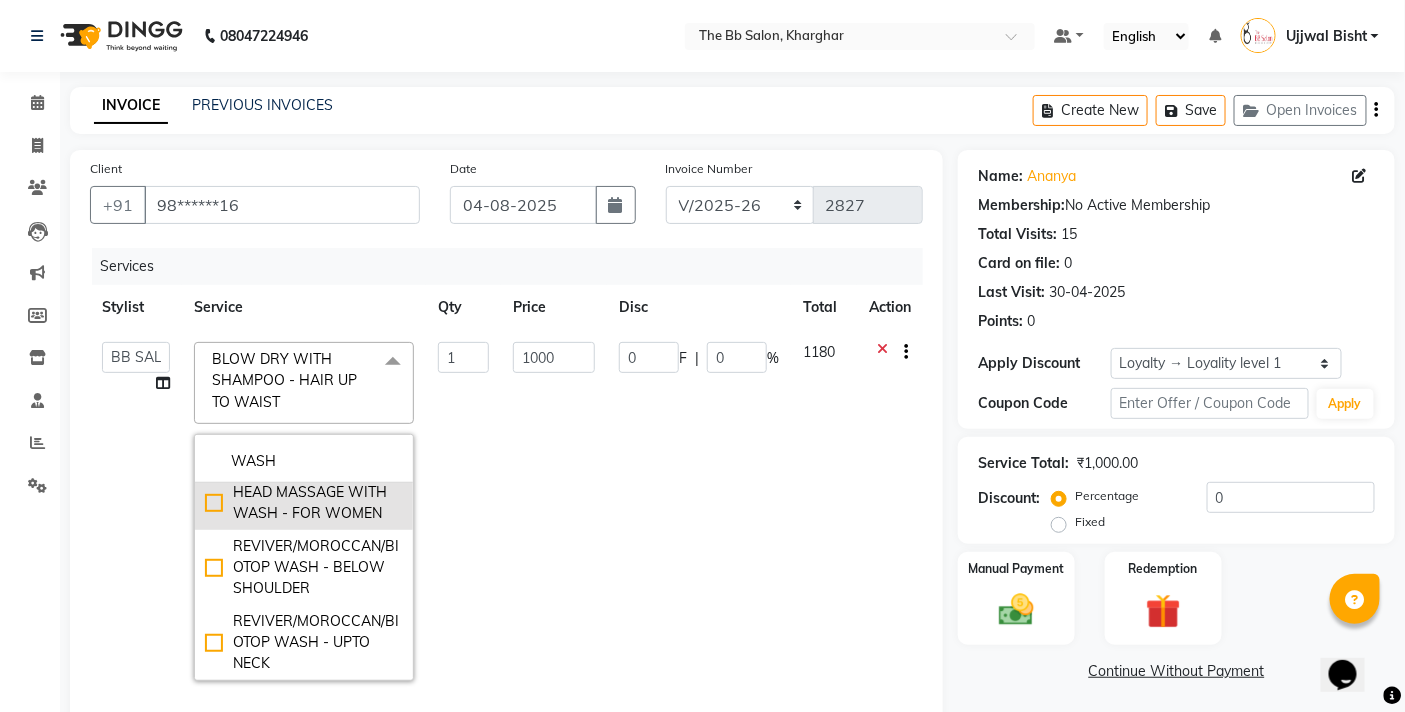 scroll, scrollTop: 111, scrollLeft: 0, axis: vertical 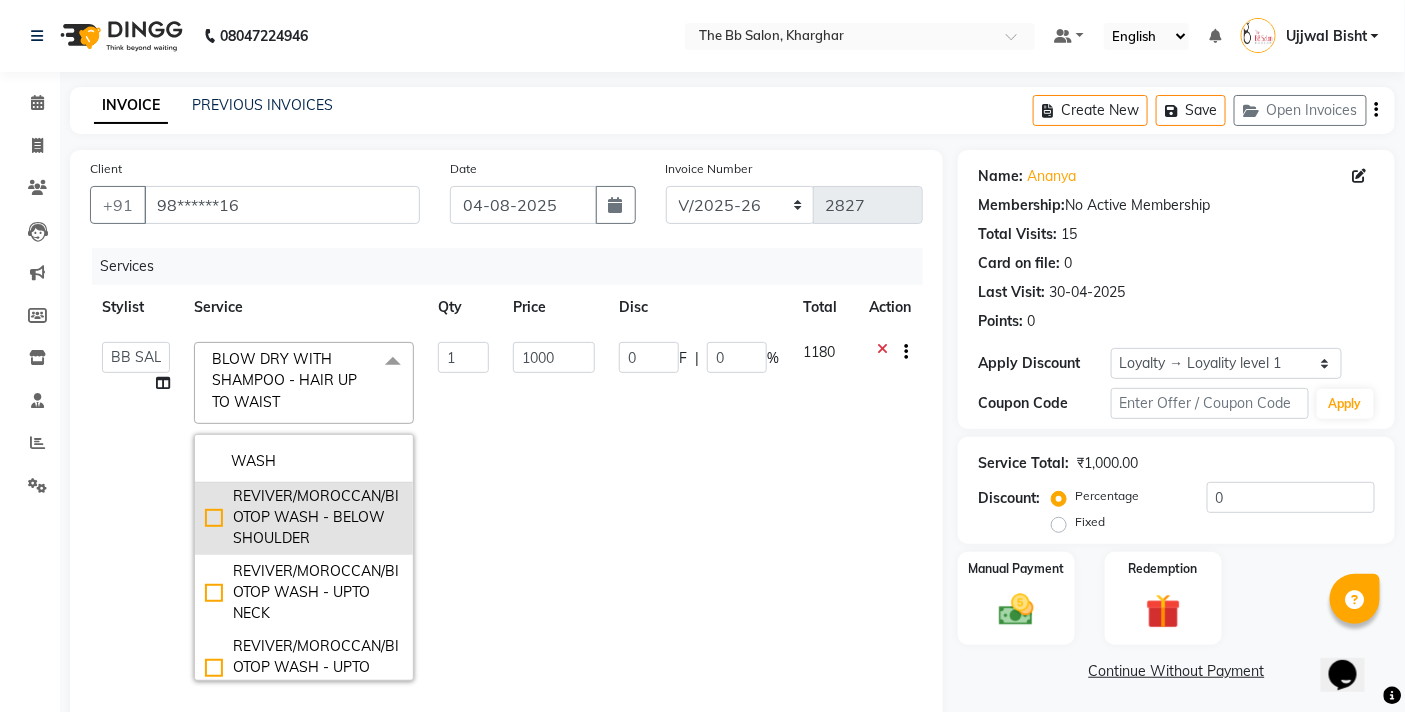 type on "WASH" 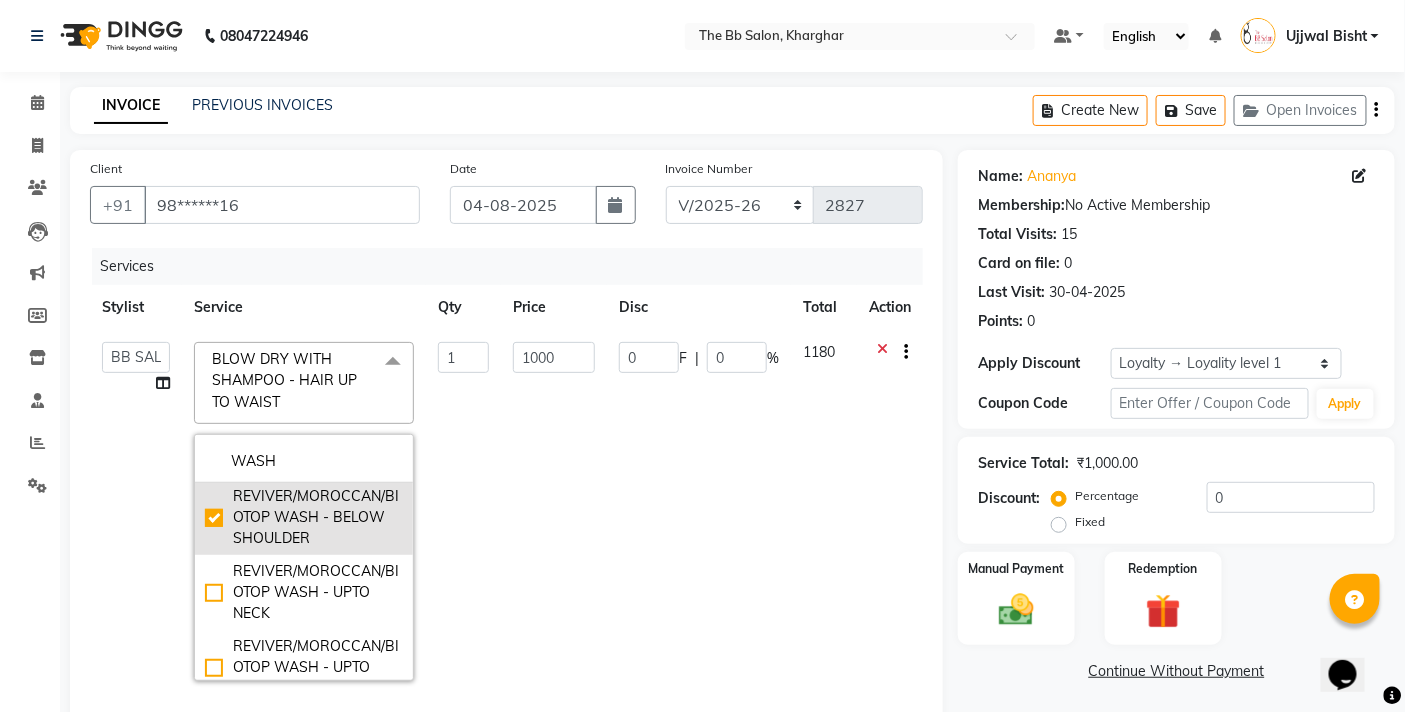 checkbox on "true" 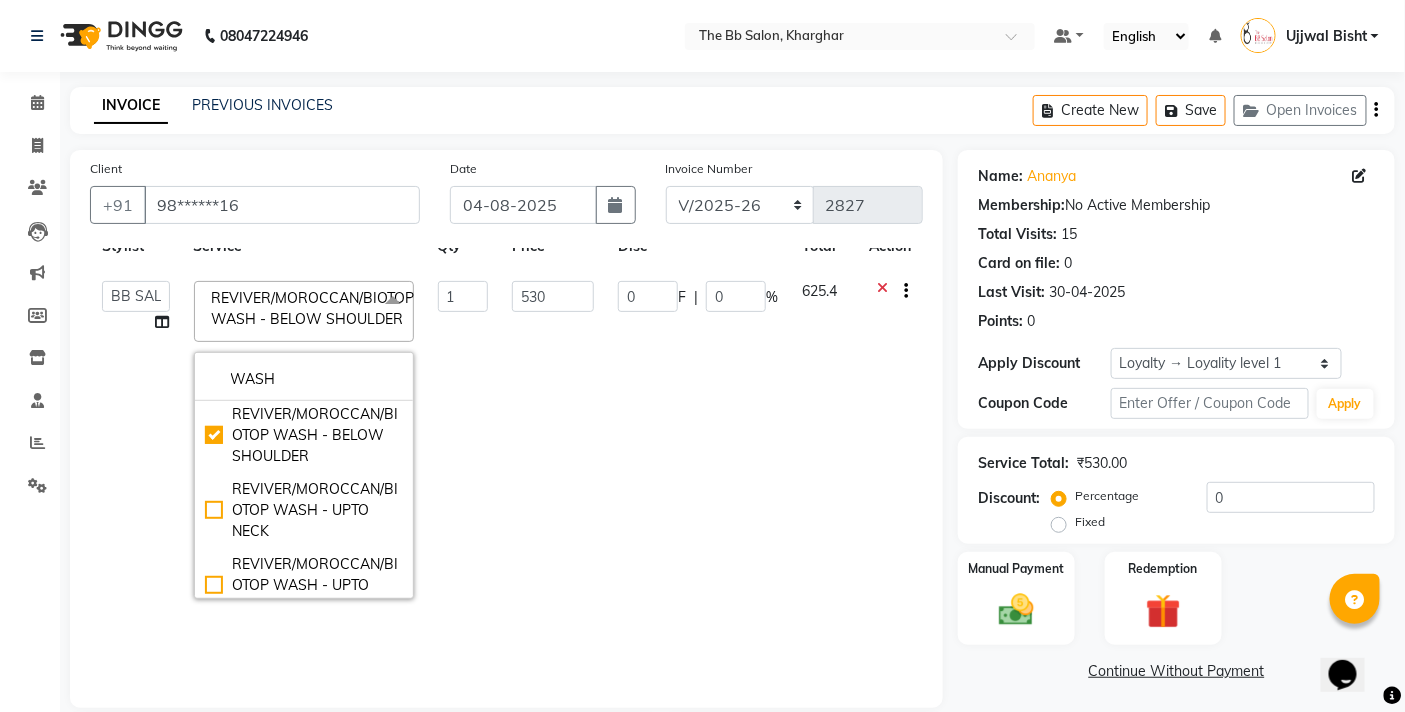 scroll, scrollTop: 111, scrollLeft: 0, axis: vertical 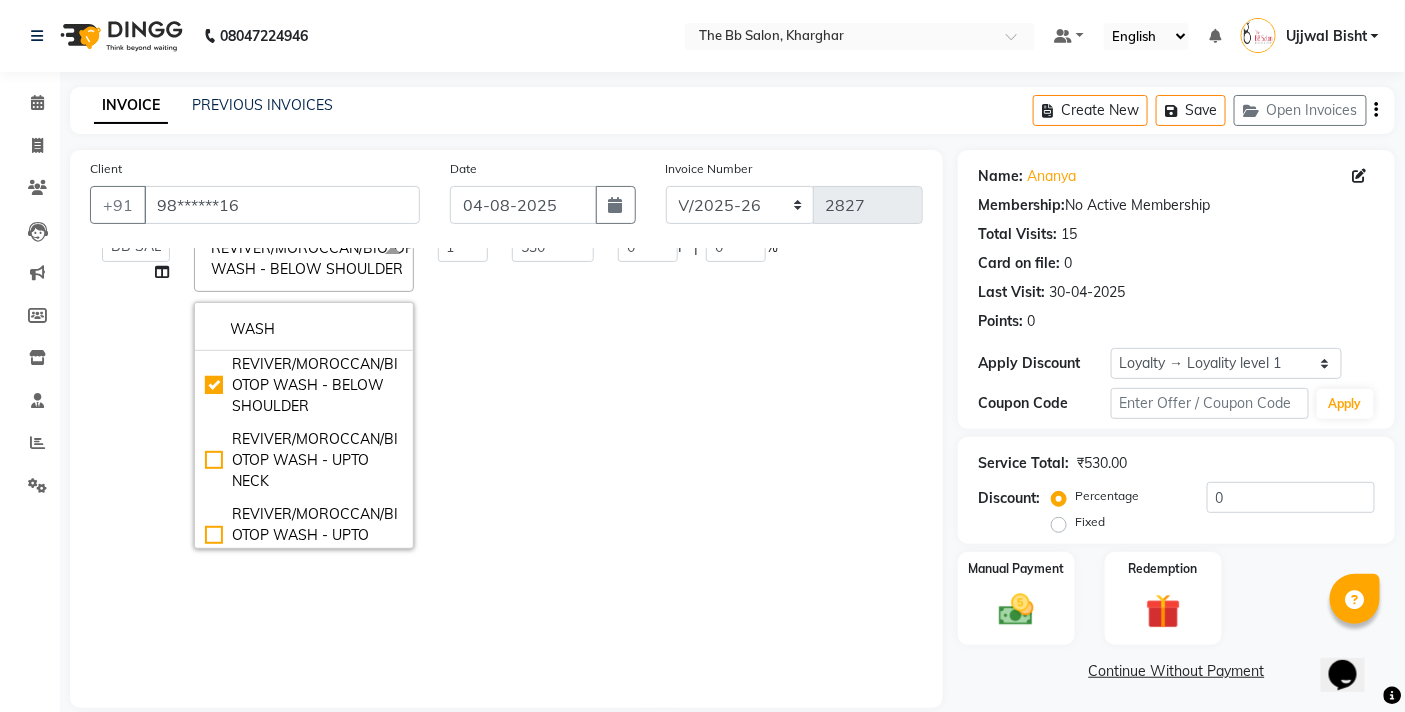 click on "0 F | 0 %" 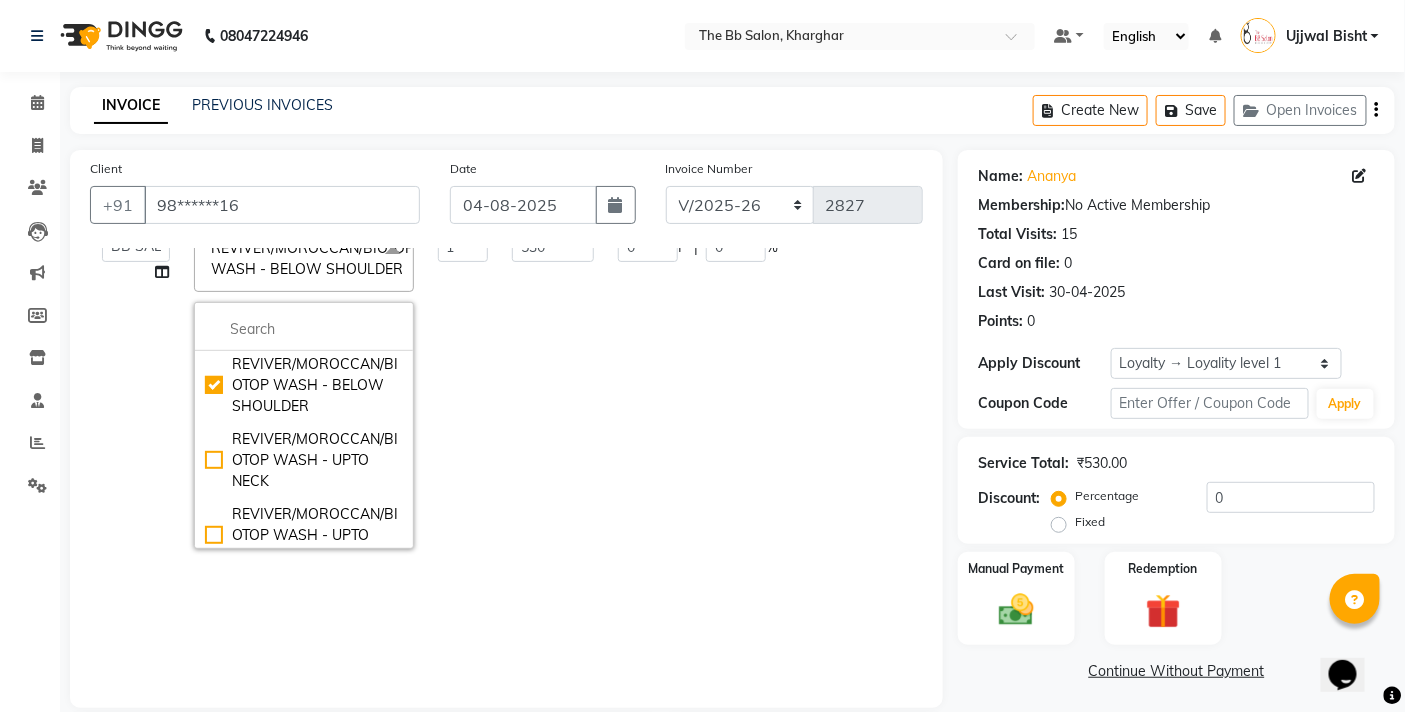 scroll, scrollTop: 0, scrollLeft: 0, axis: both 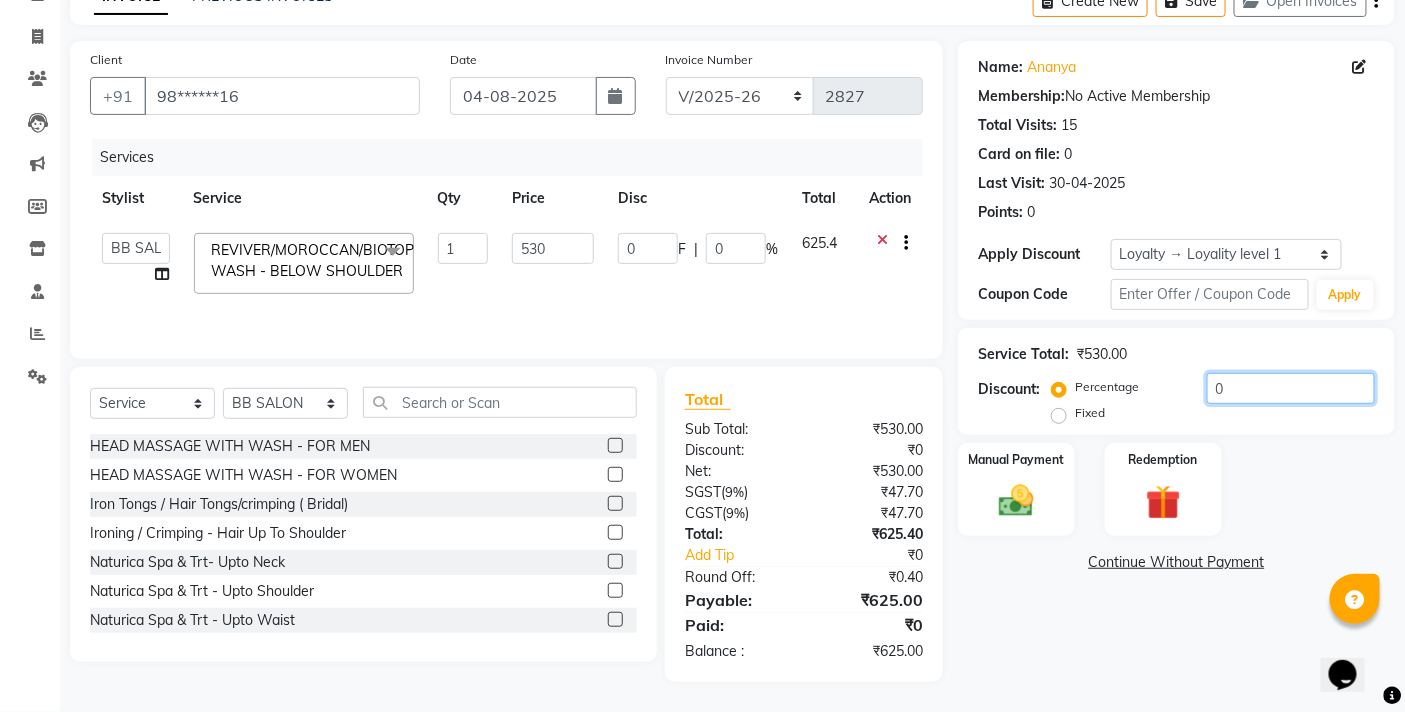 click on "0" 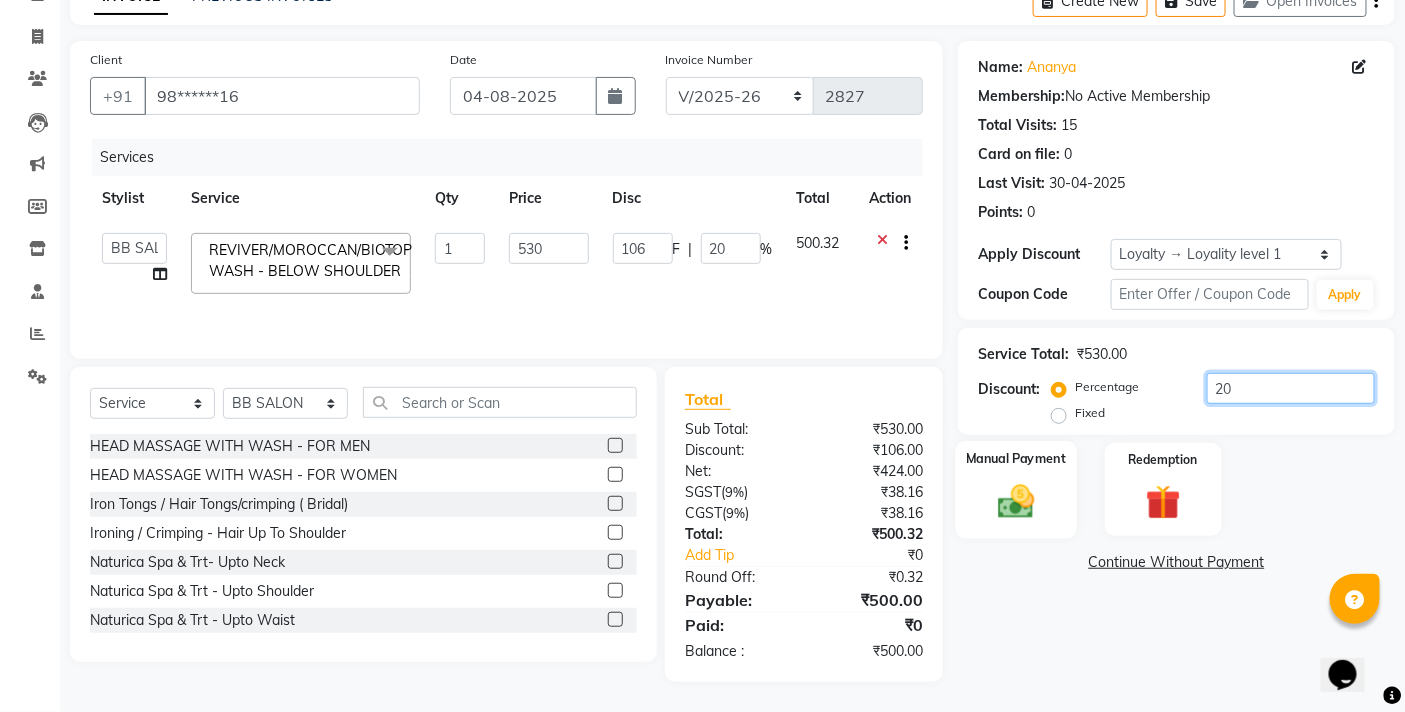 type on "20" 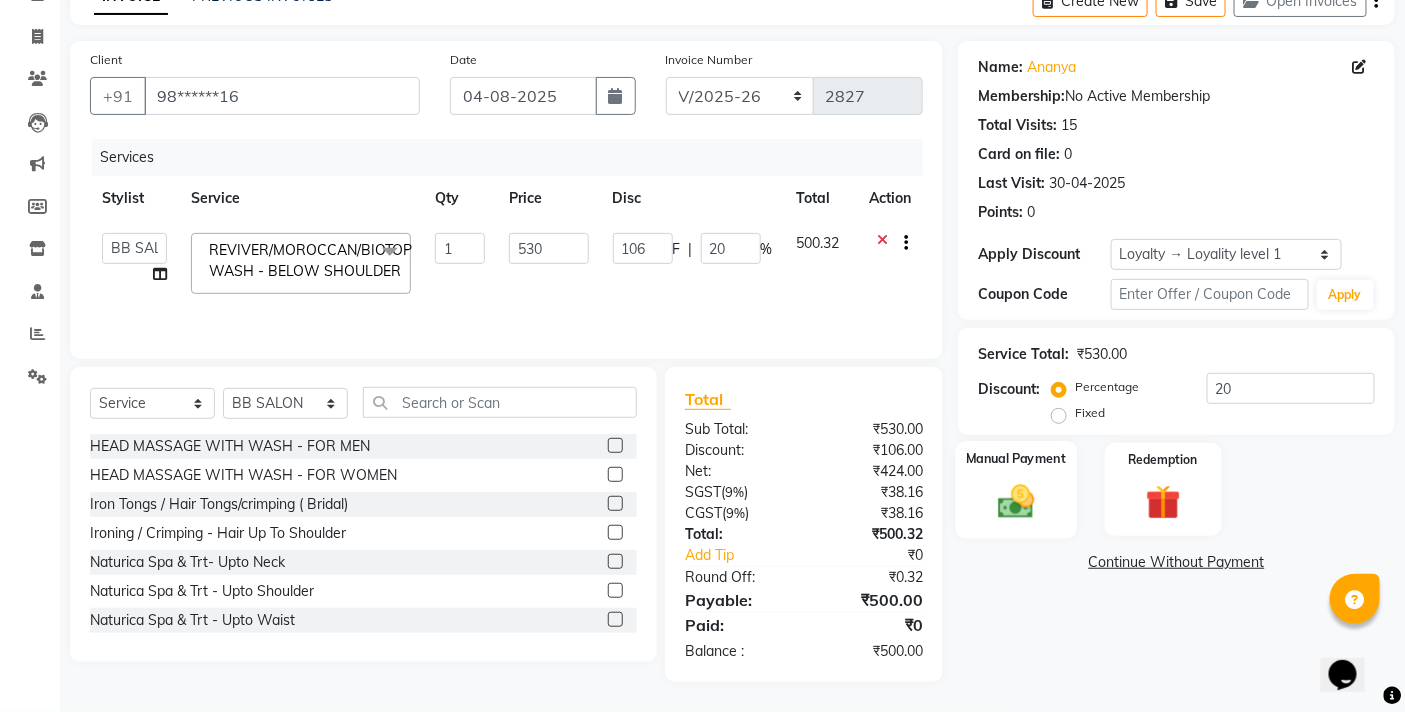 click 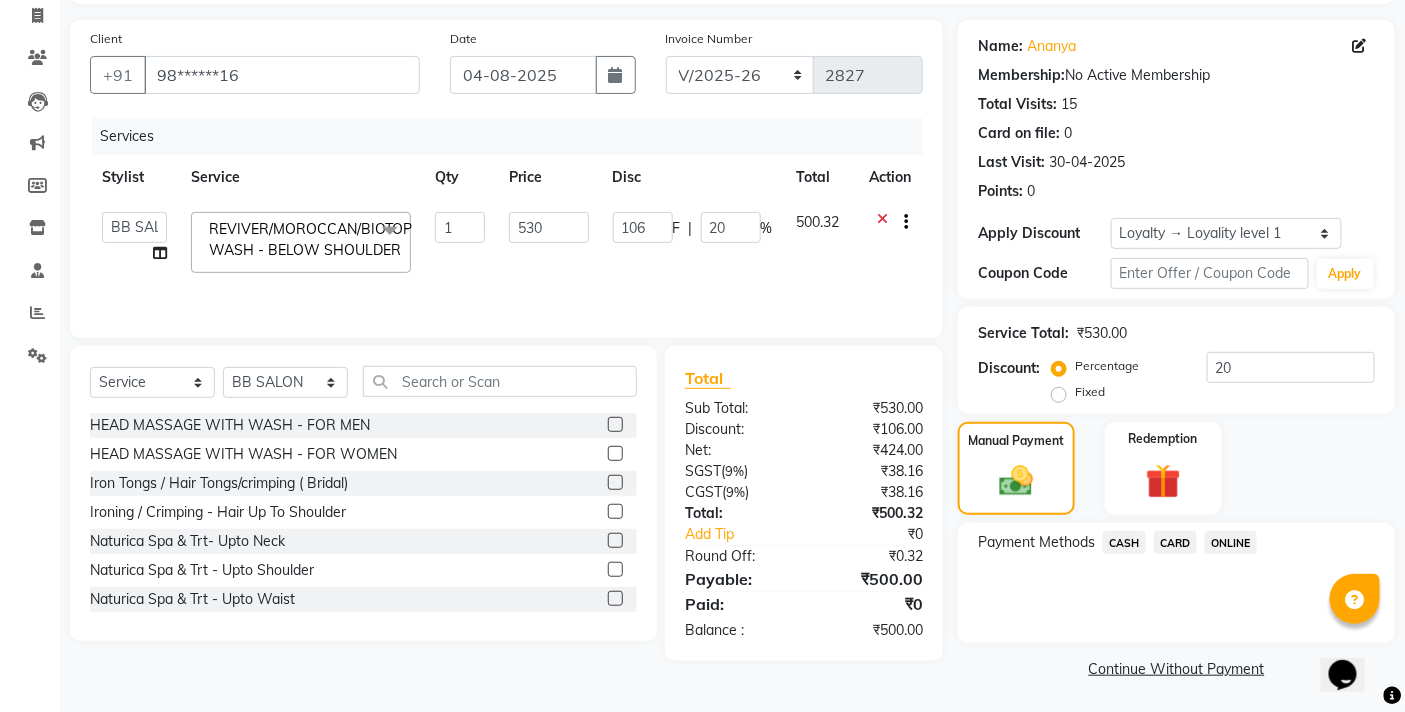 click on "CARD" 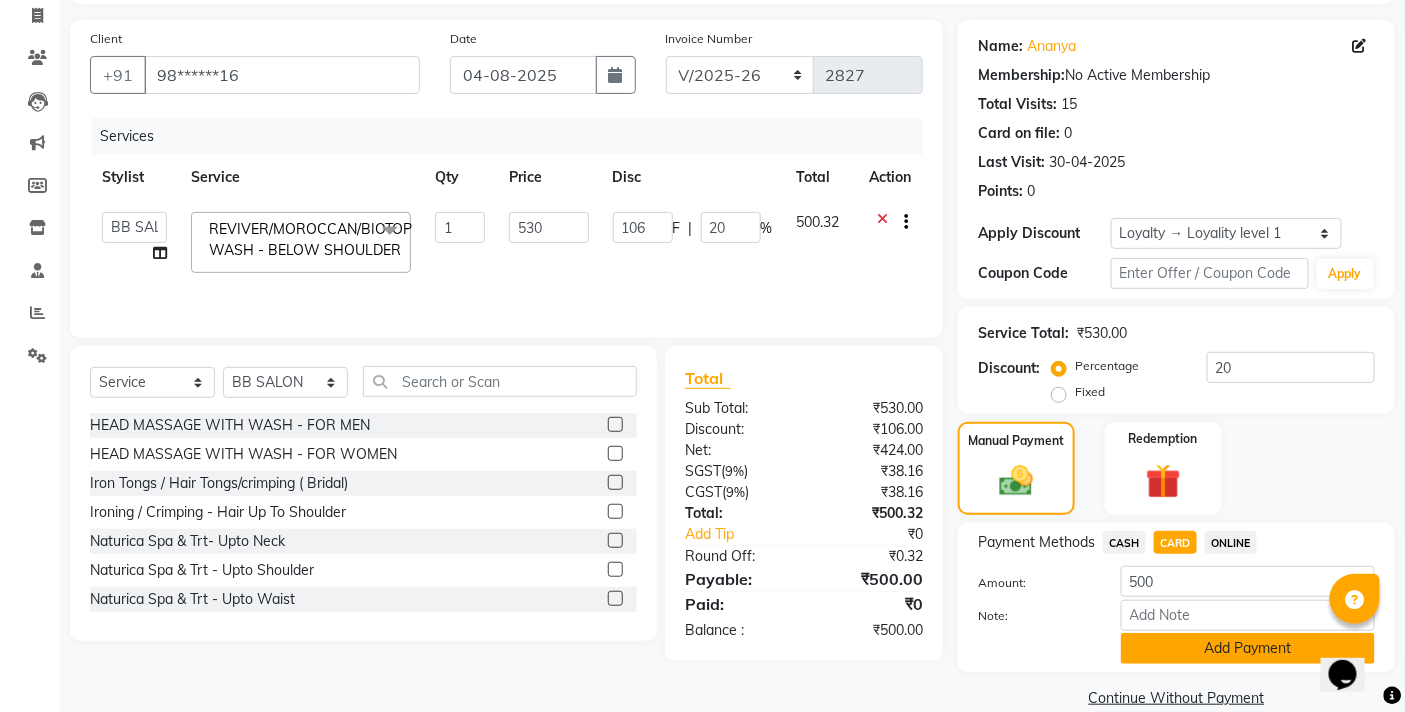click on "Add Payment" 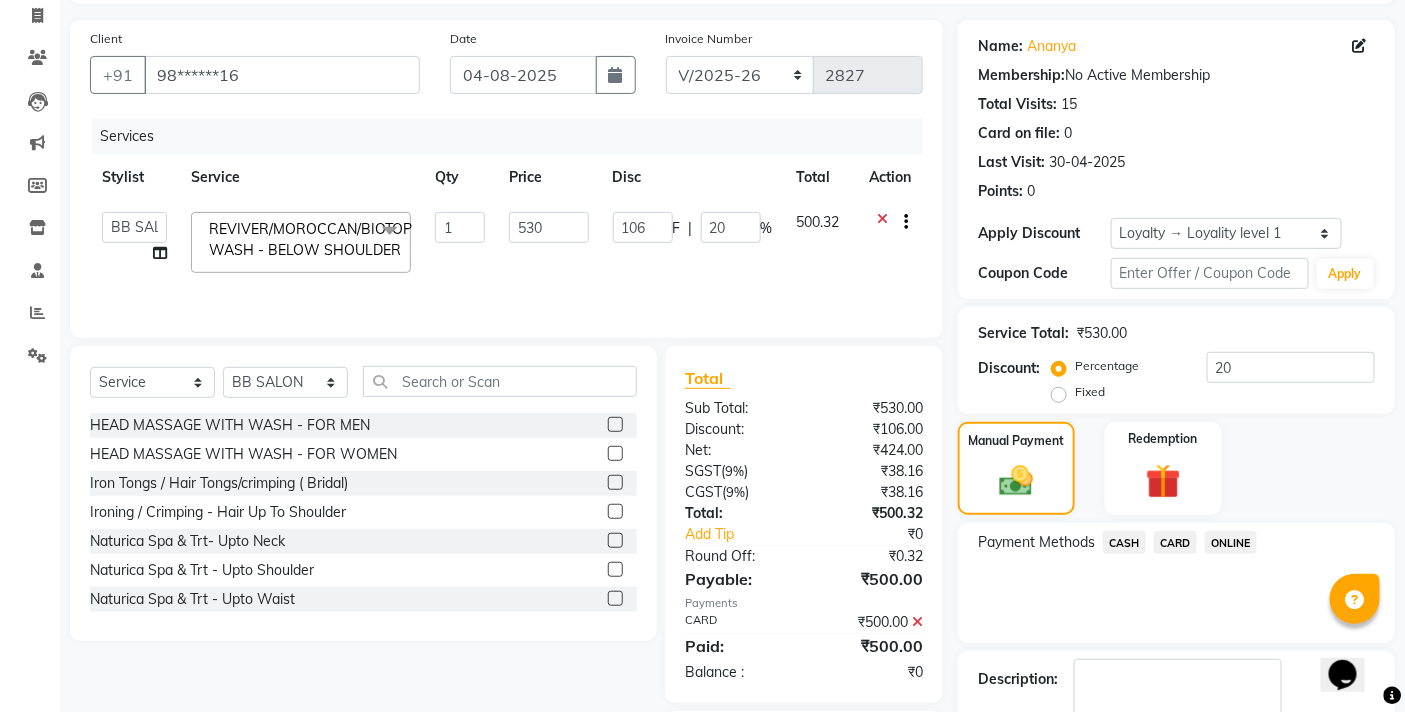 scroll, scrollTop: 241, scrollLeft: 0, axis: vertical 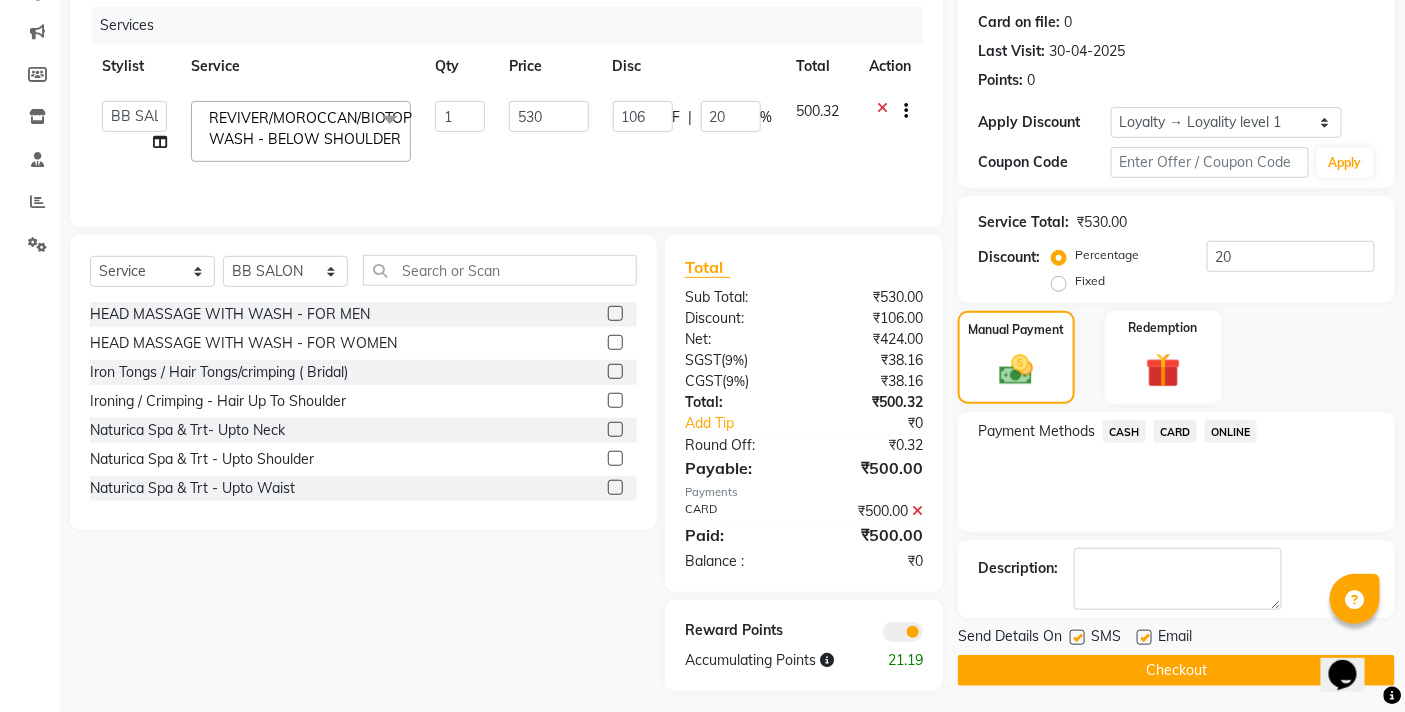 click on "Checkout" 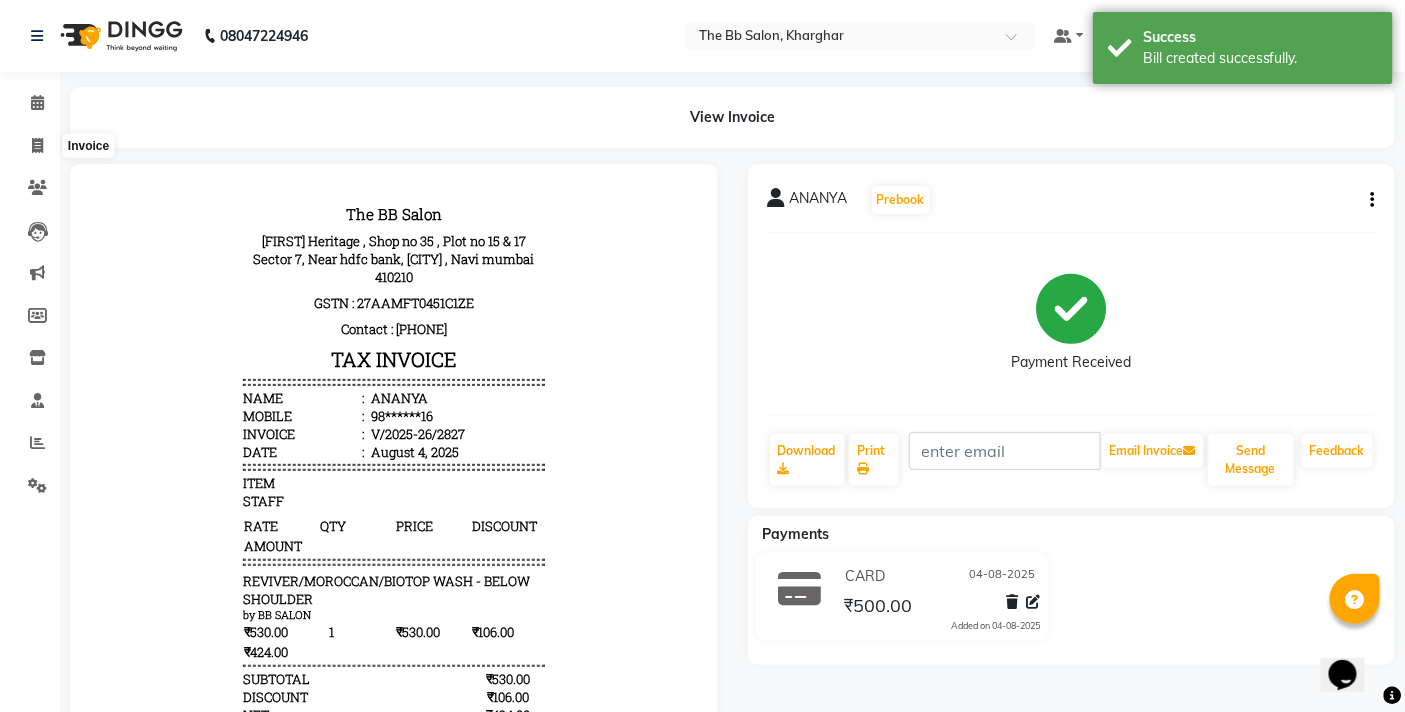 scroll, scrollTop: 0, scrollLeft: 0, axis: both 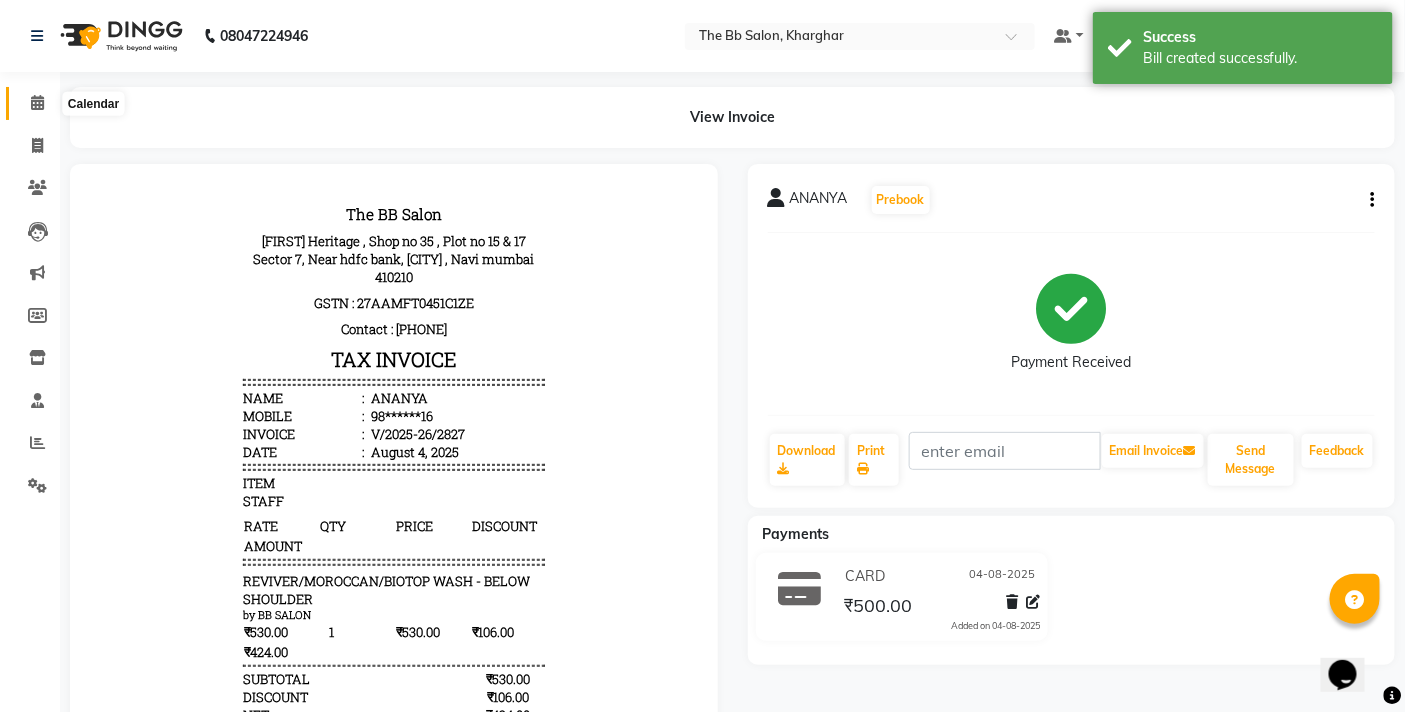click 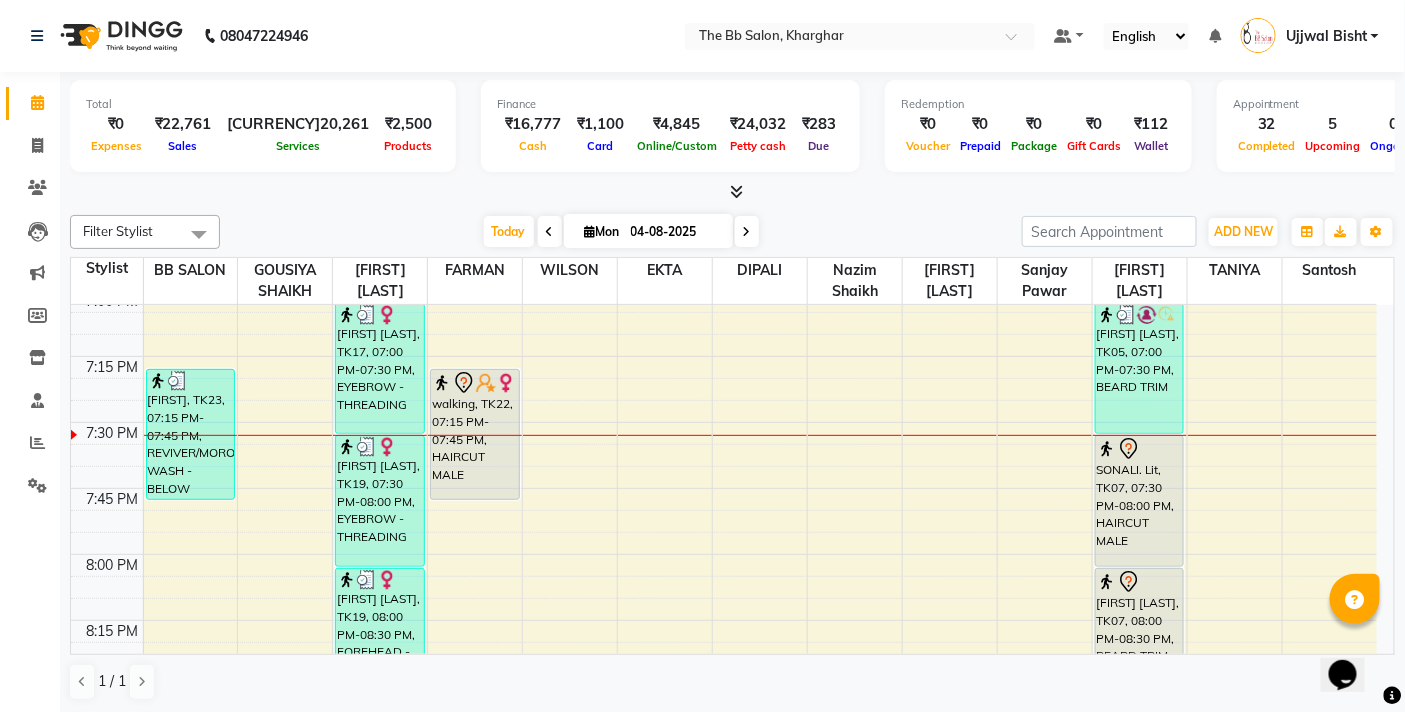 scroll, scrollTop: 2653, scrollLeft: 0, axis: vertical 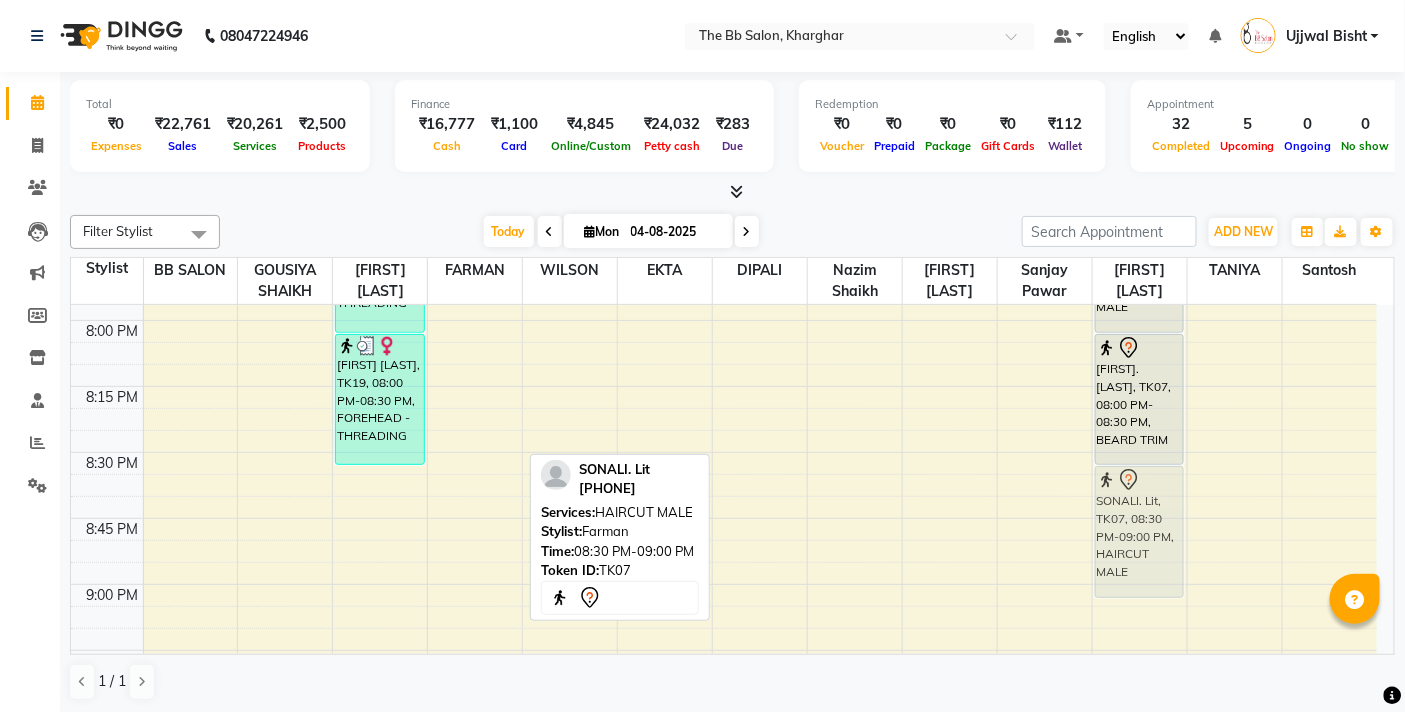 drag, startPoint x: 473, startPoint y: 484, endPoint x: 1137, endPoint y: 482, distance: 664.003 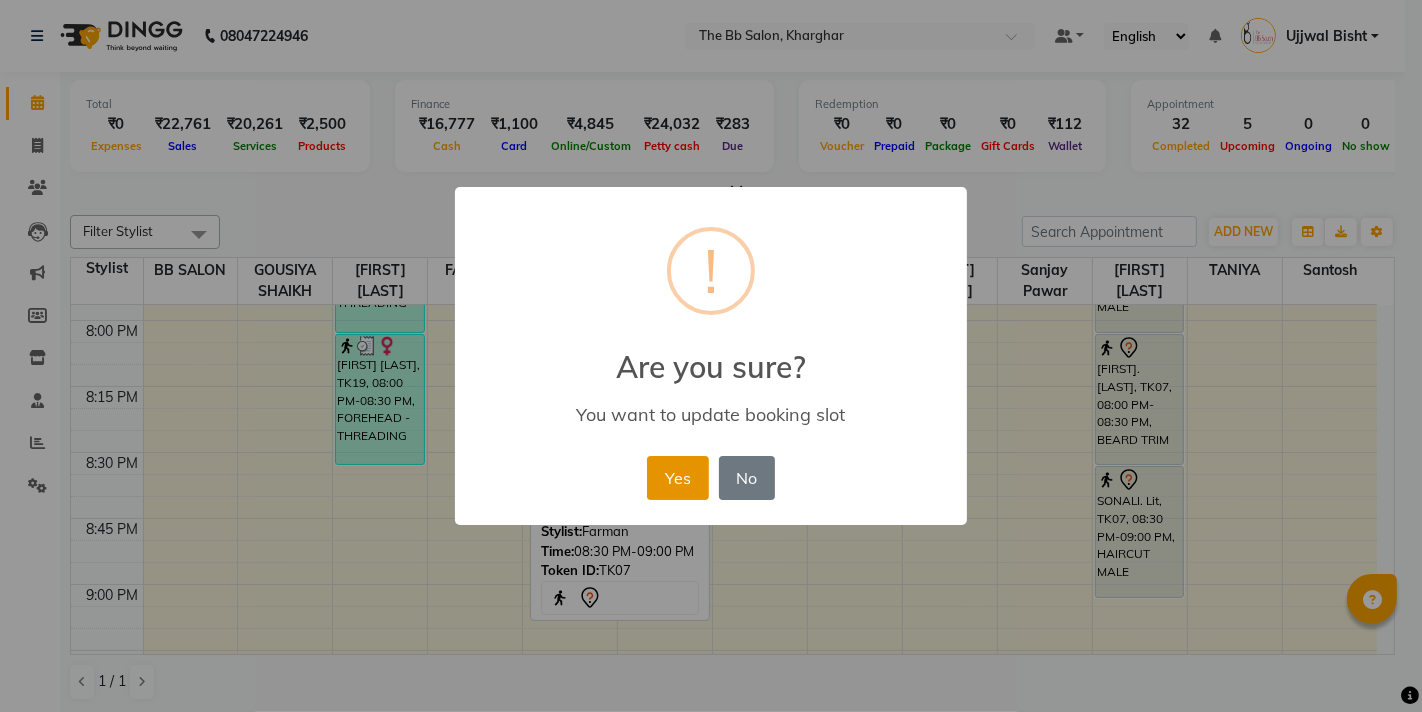 click on "Yes" at bounding box center [677, 478] 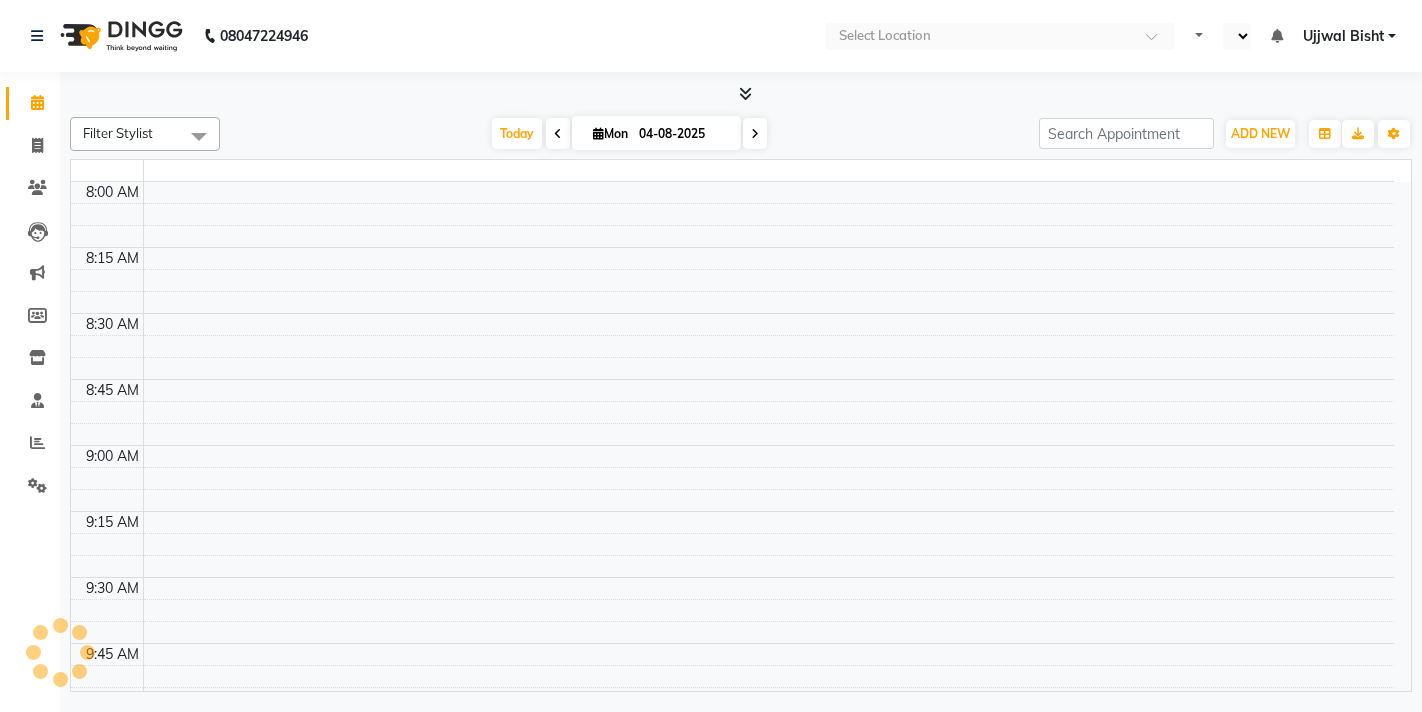 select on "en" 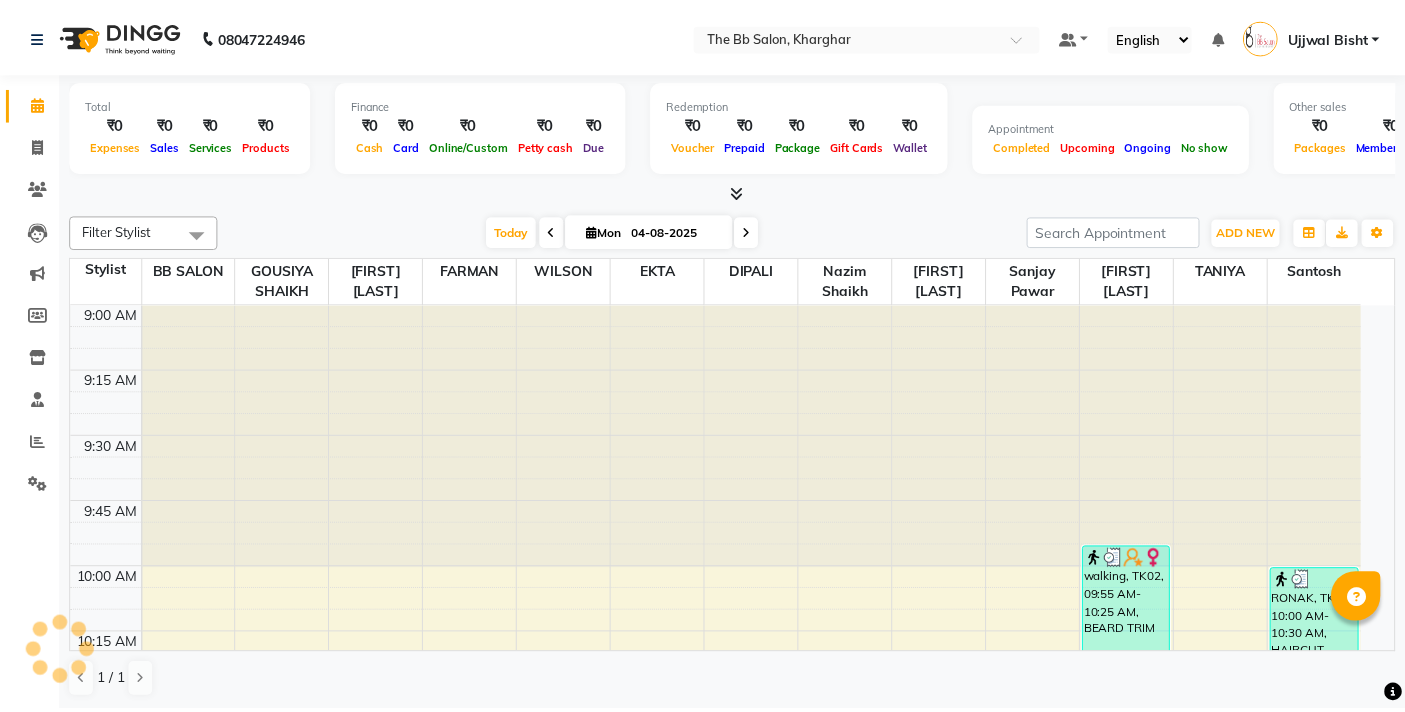 scroll, scrollTop: 0, scrollLeft: 0, axis: both 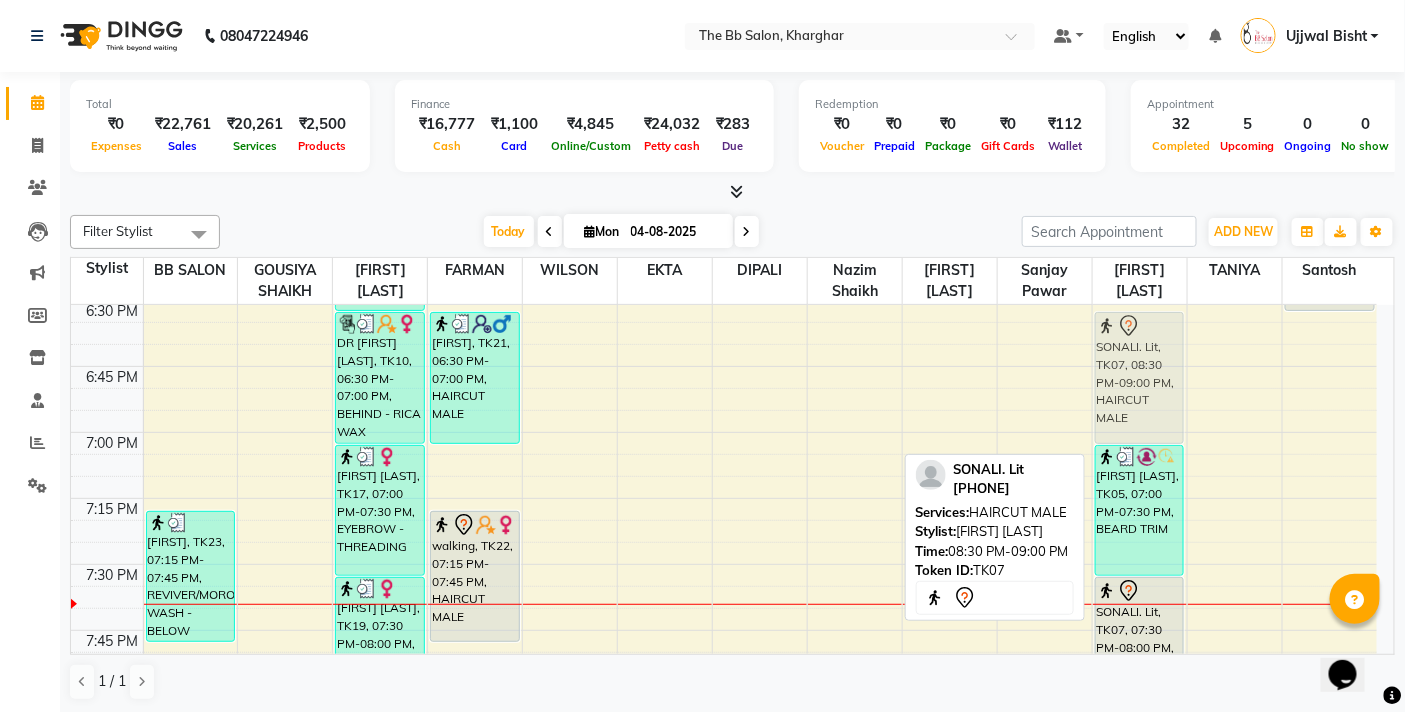 drag, startPoint x: 1118, startPoint y: 506, endPoint x: 1128, endPoint y: 363, distance: 143.34923 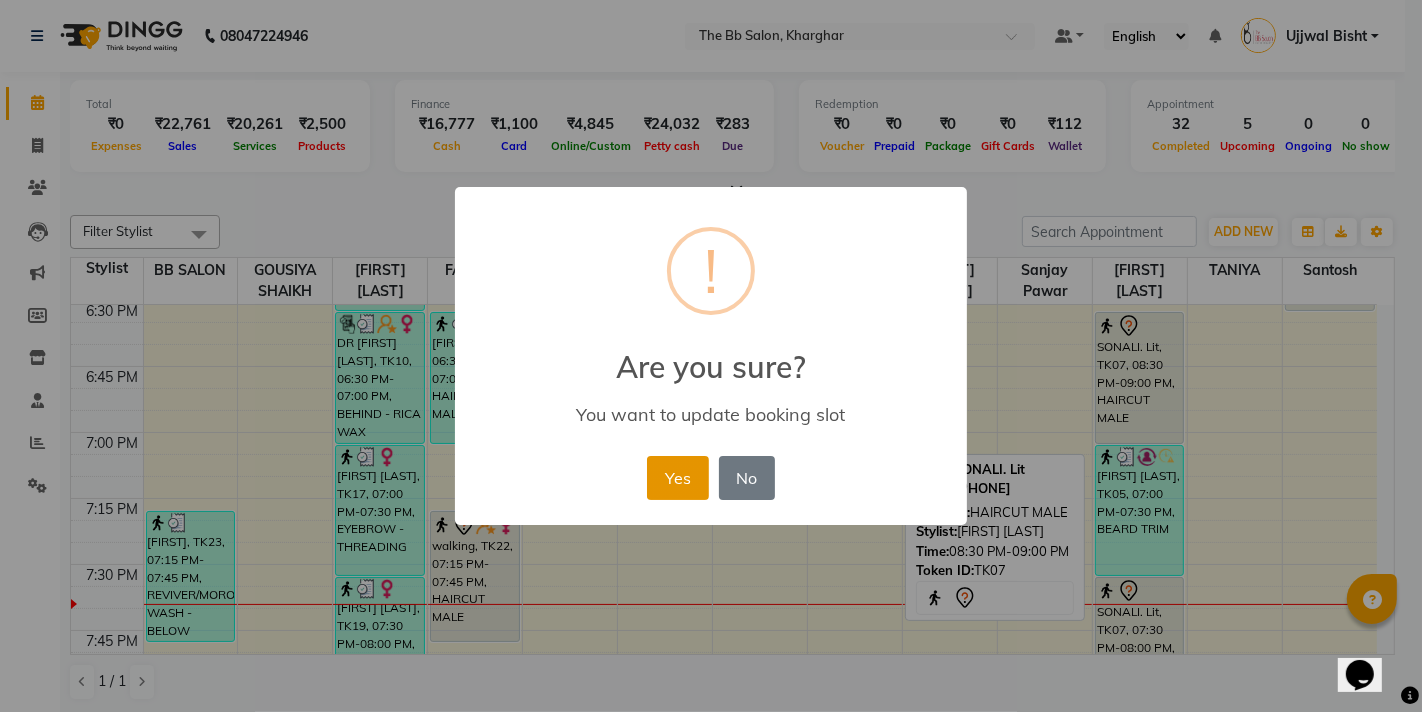 click on "Yes" at bounding box center [677, 478] 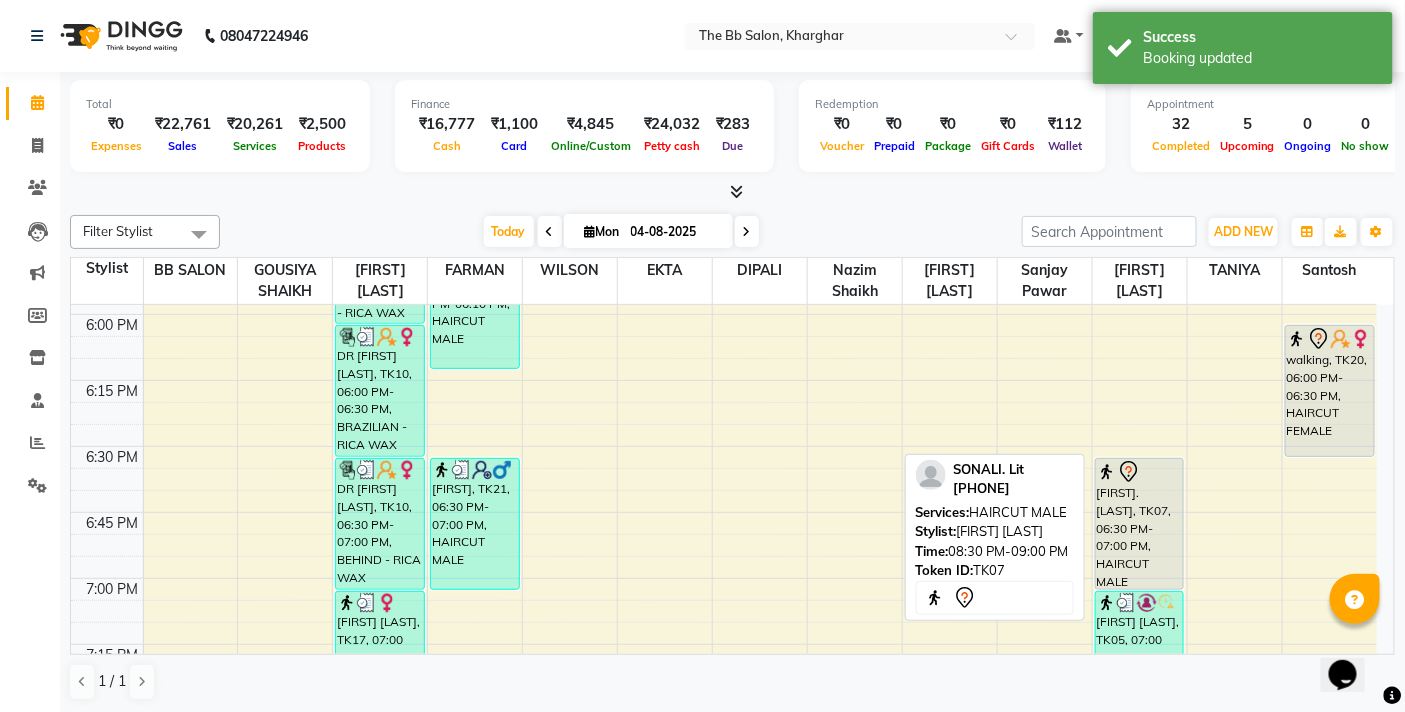 scroll, scrollTop: 2178, scrollLeft: 0, axis: vertical 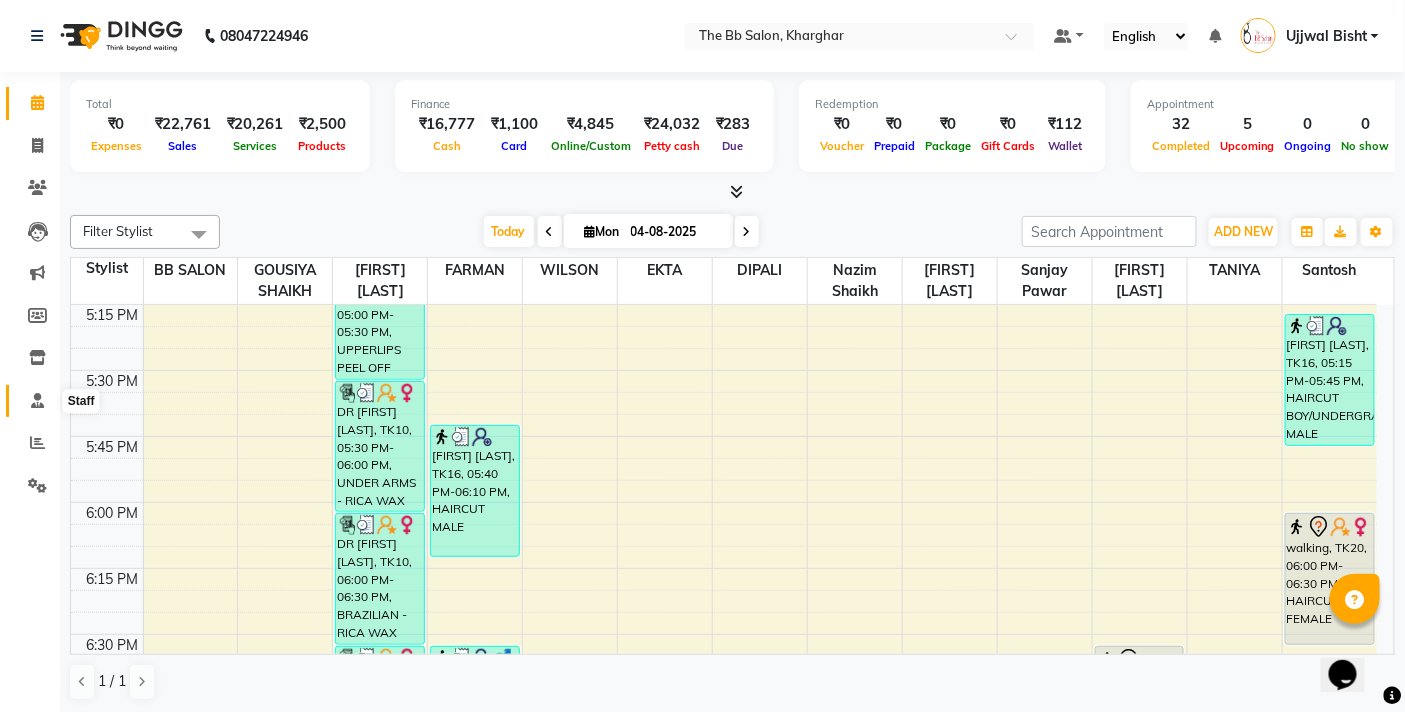 click 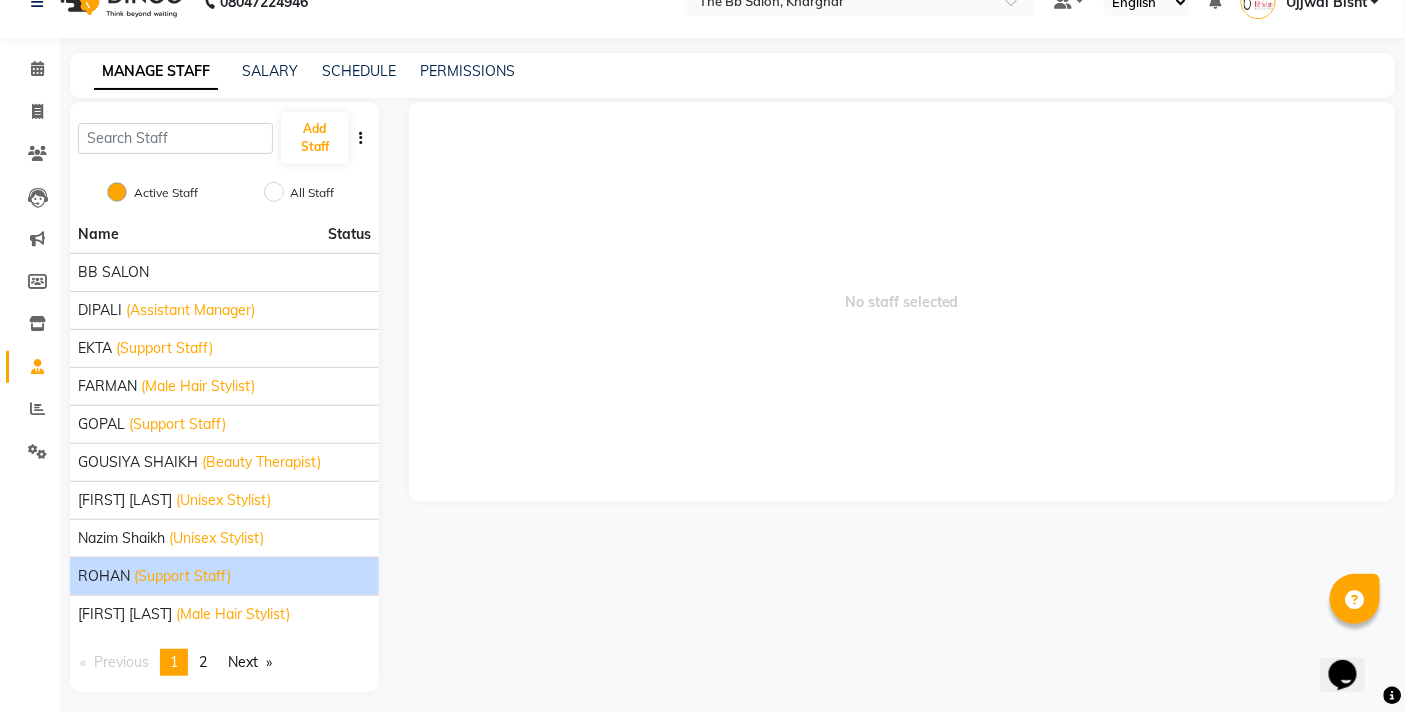 scroll, scrollTop: 44, scrollLeft: 0, axis: vertical 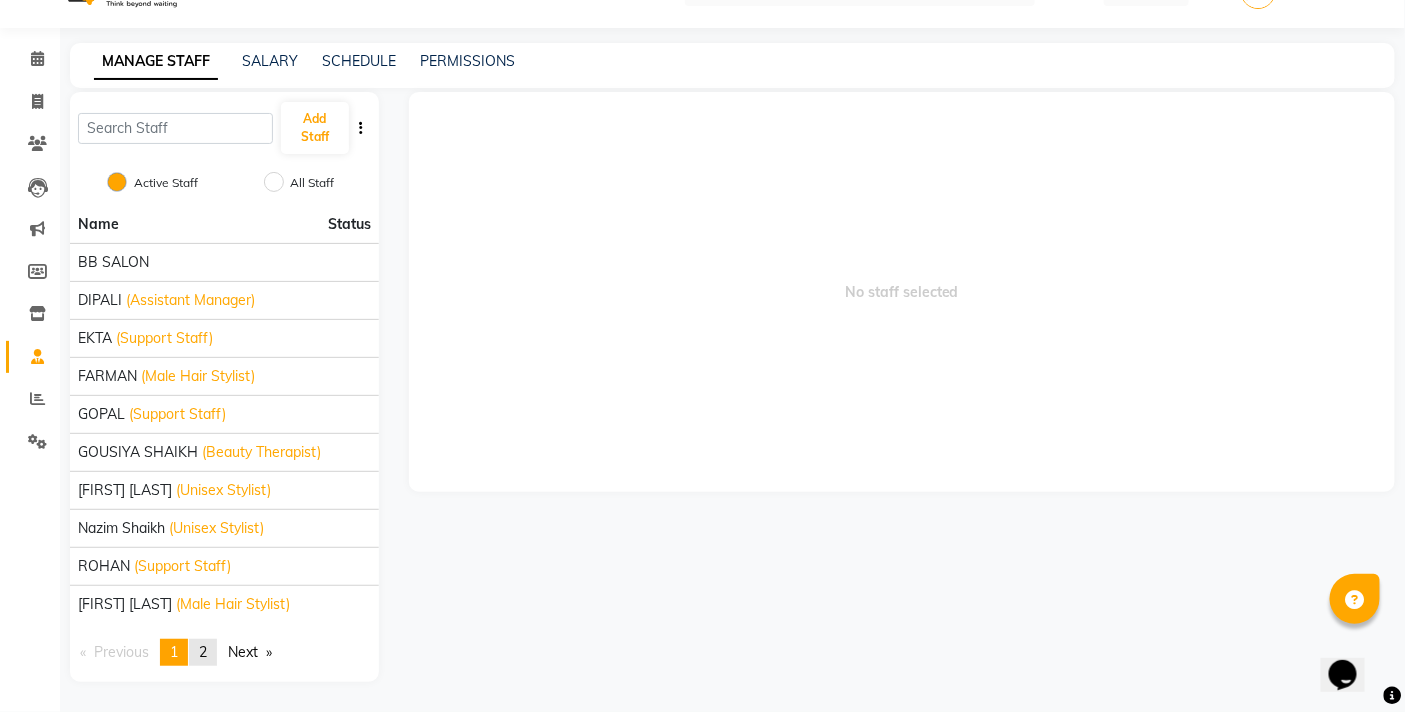 click on "page  2" at bounding box center (203, 652) 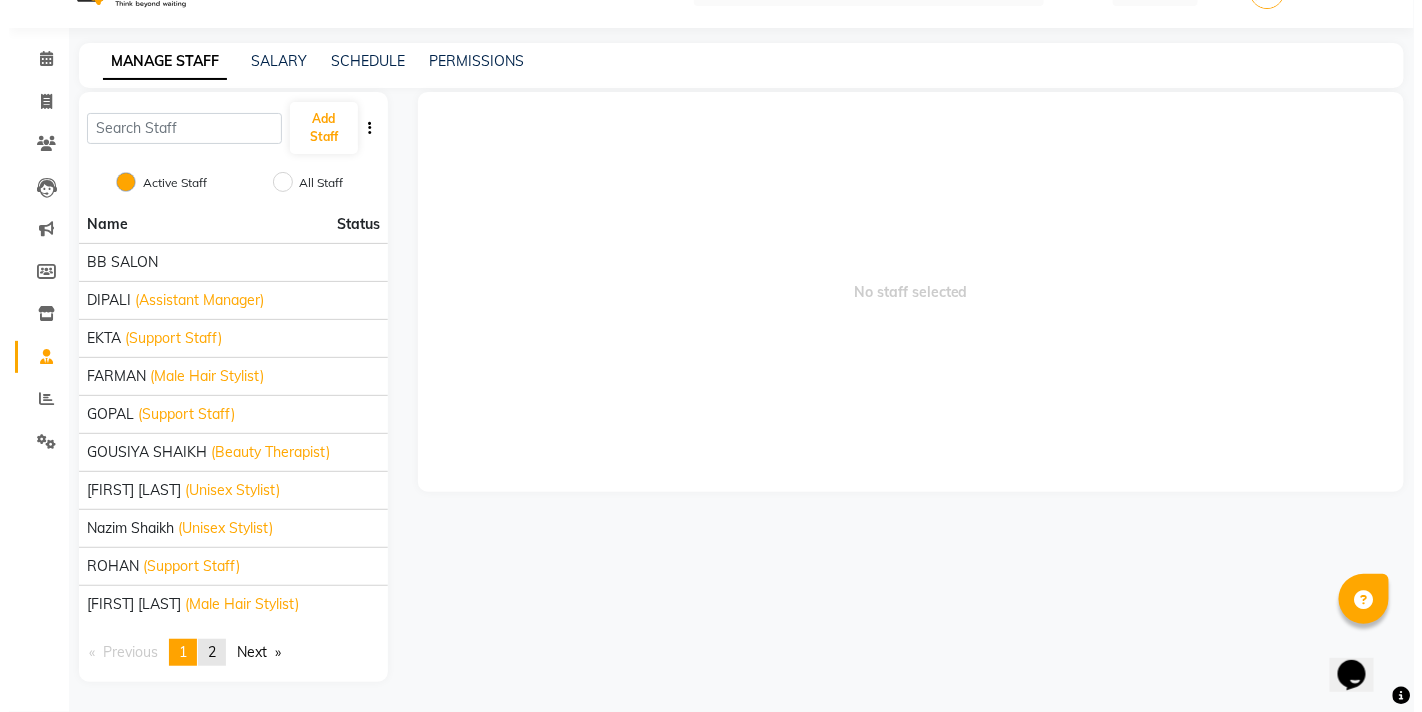 scroll, scrollTop: 0, scrollLeft: 0, axis: both 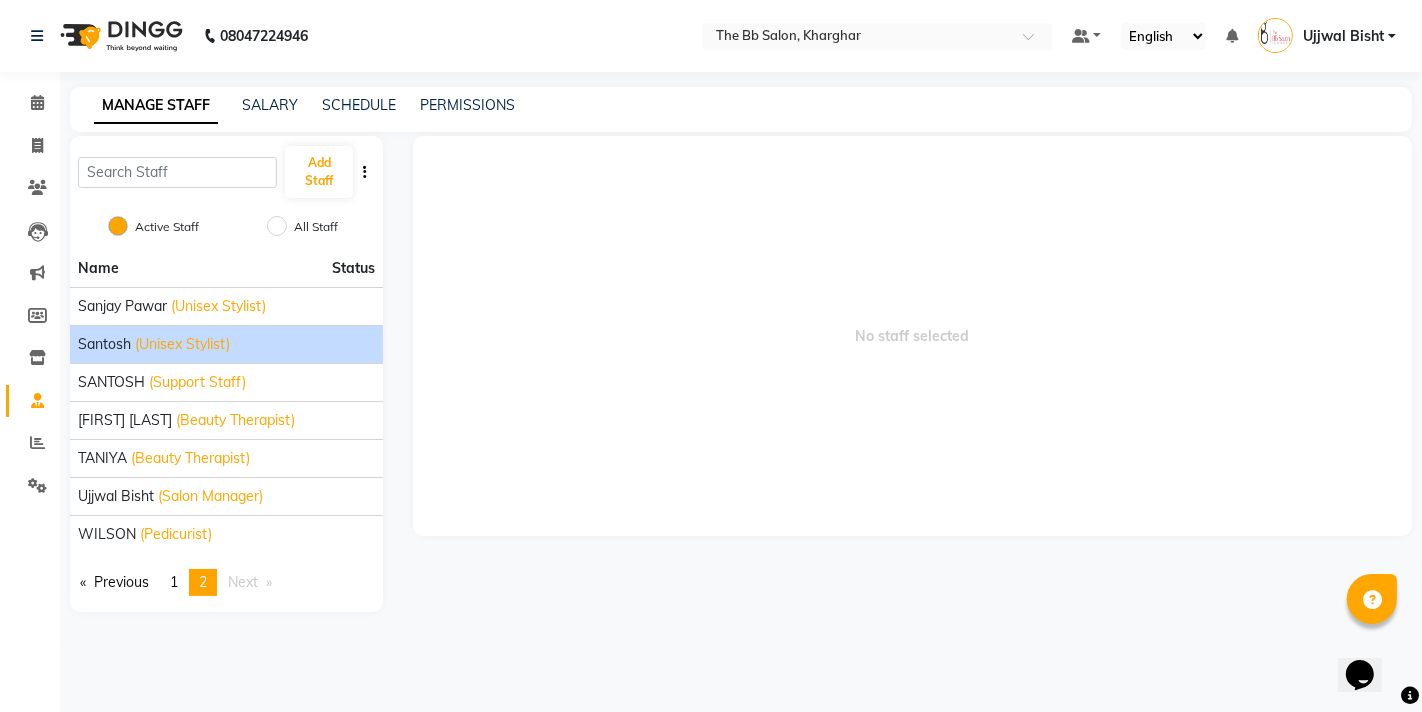 click on "santosh" 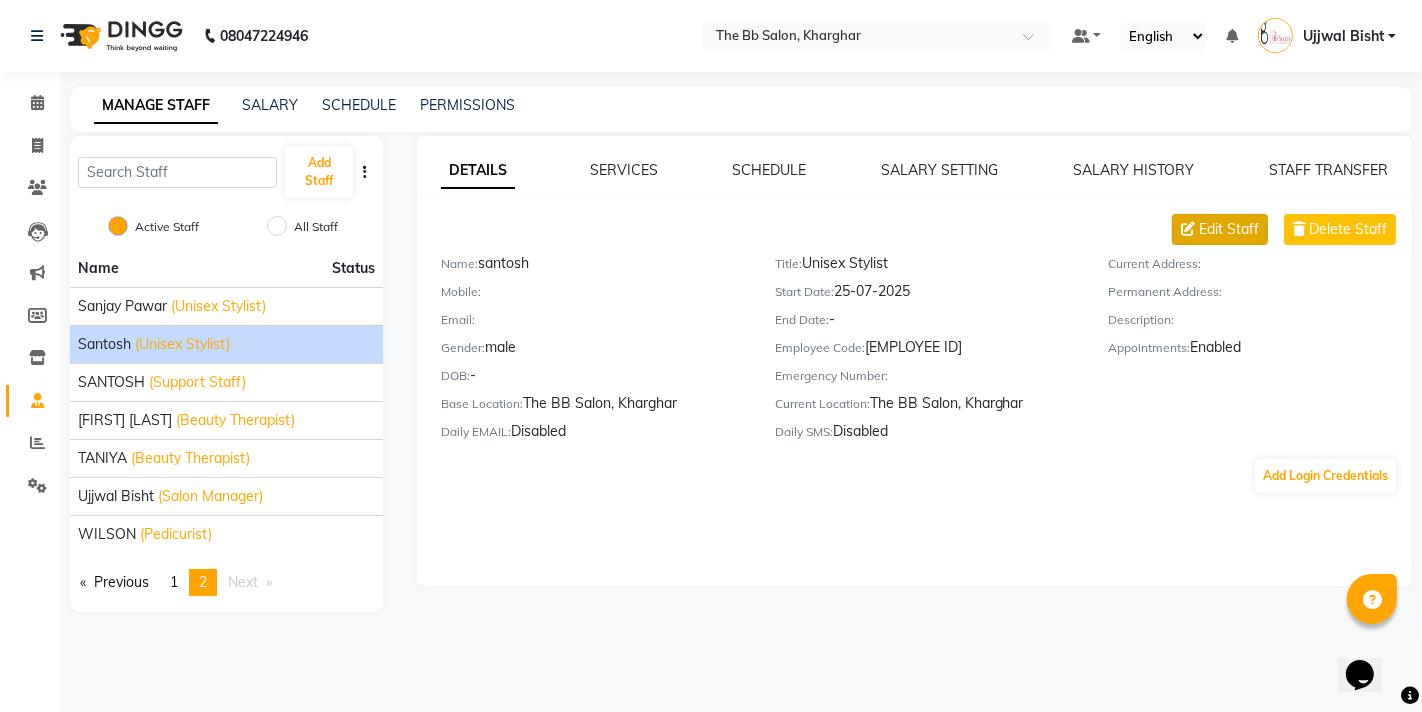 click on "Edit Staff" 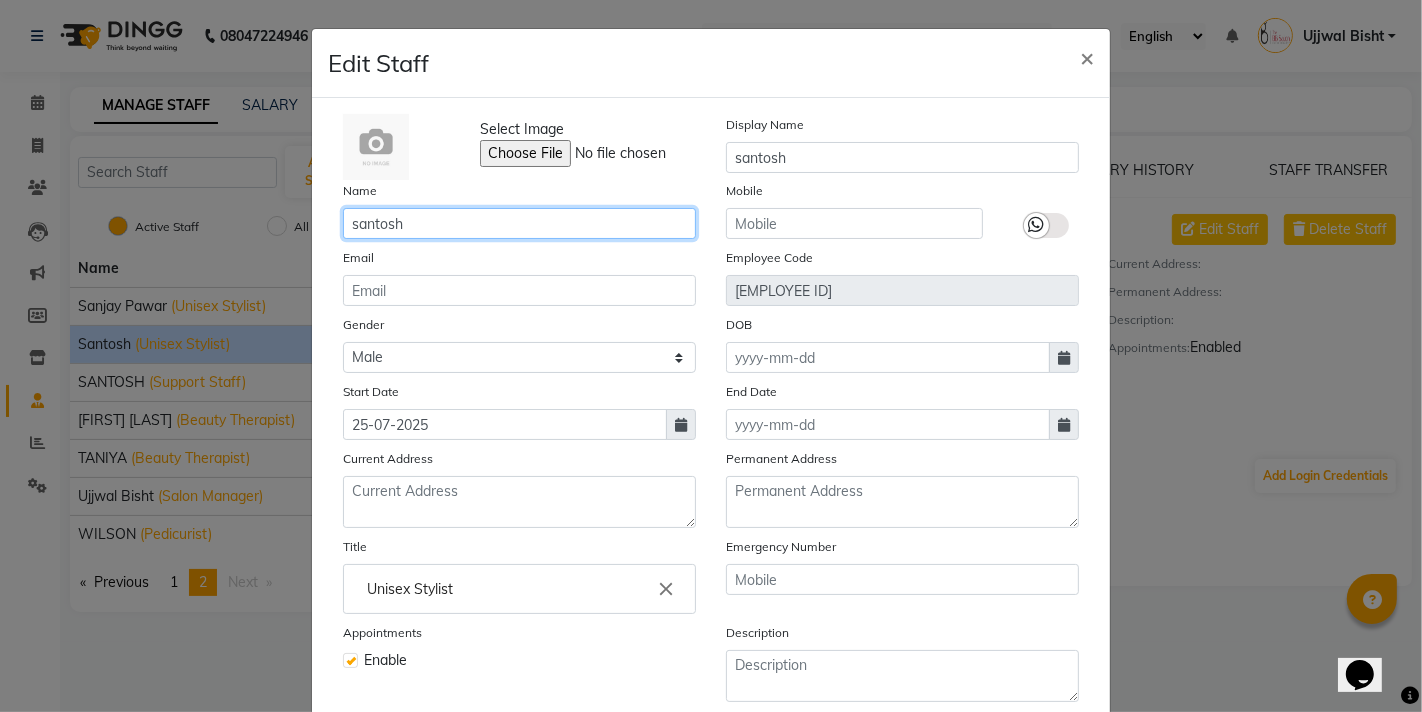 click on "santosh" 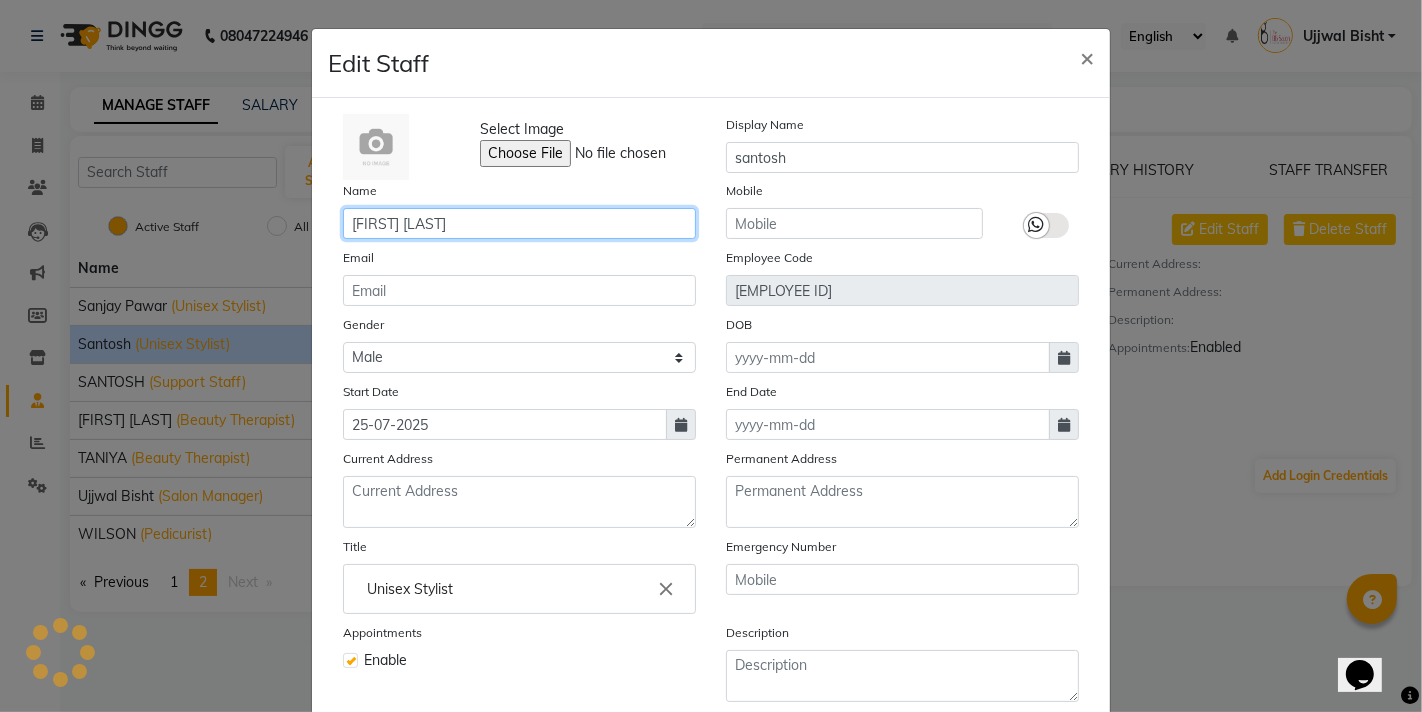 drag, startPoint x: 398, startPoint y: 225, endPoint x: 281, endPoint y: 240, distance: 117.95762 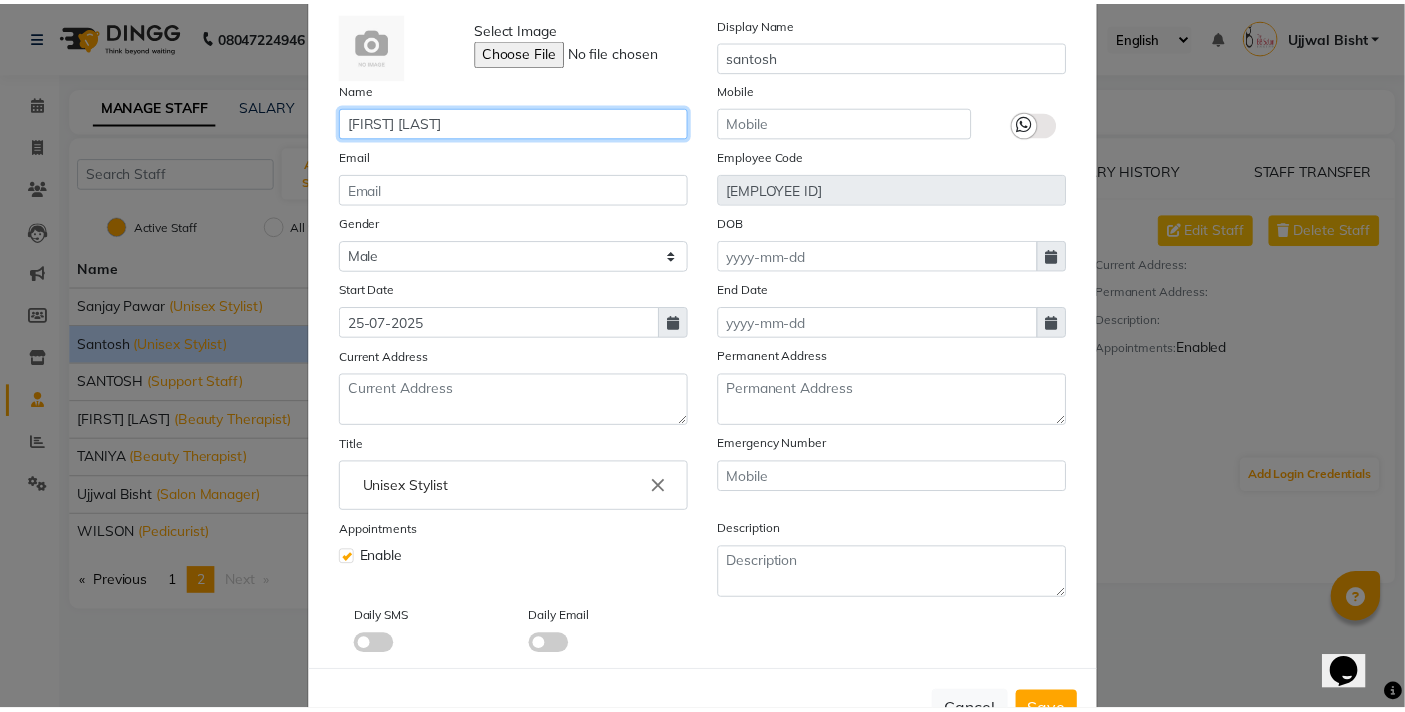 scroll, scrollTop: 172, scrollLeft: 0, axis: vertical 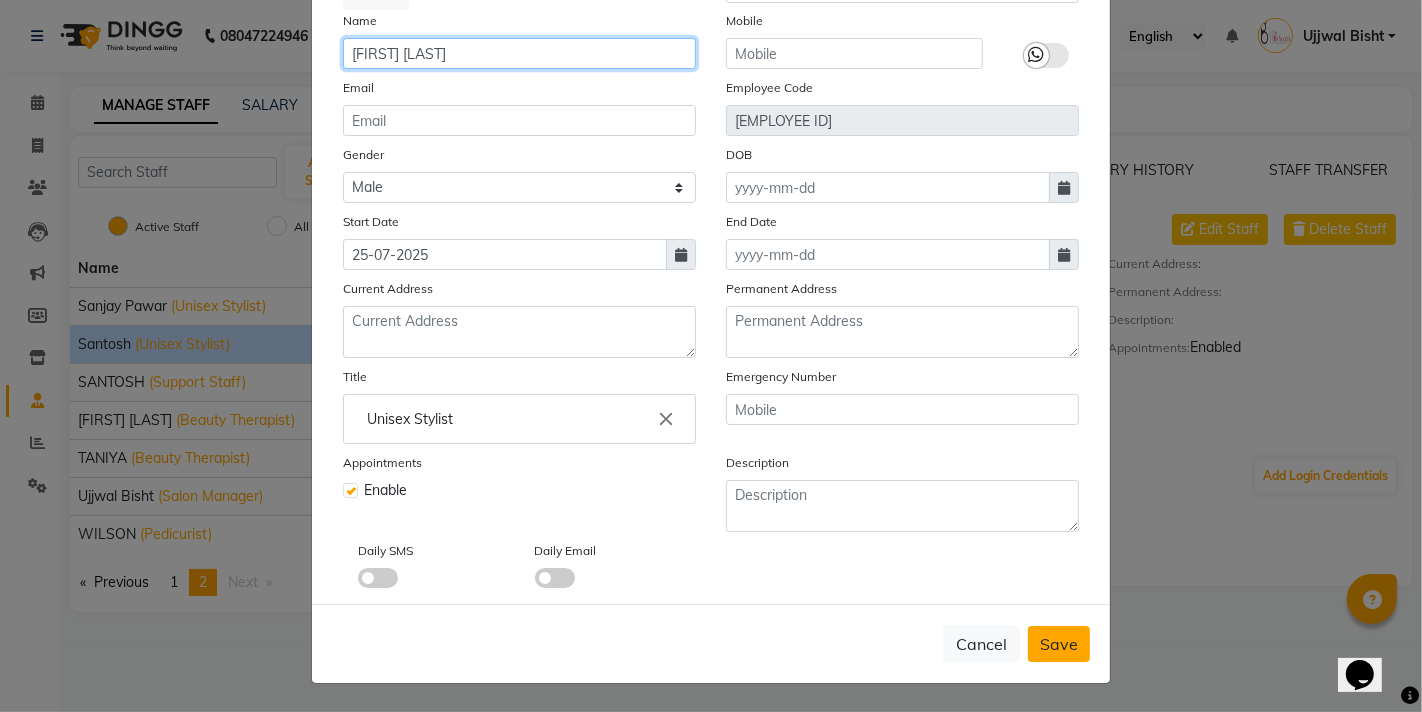 type on "[FIRST] [LAST]" 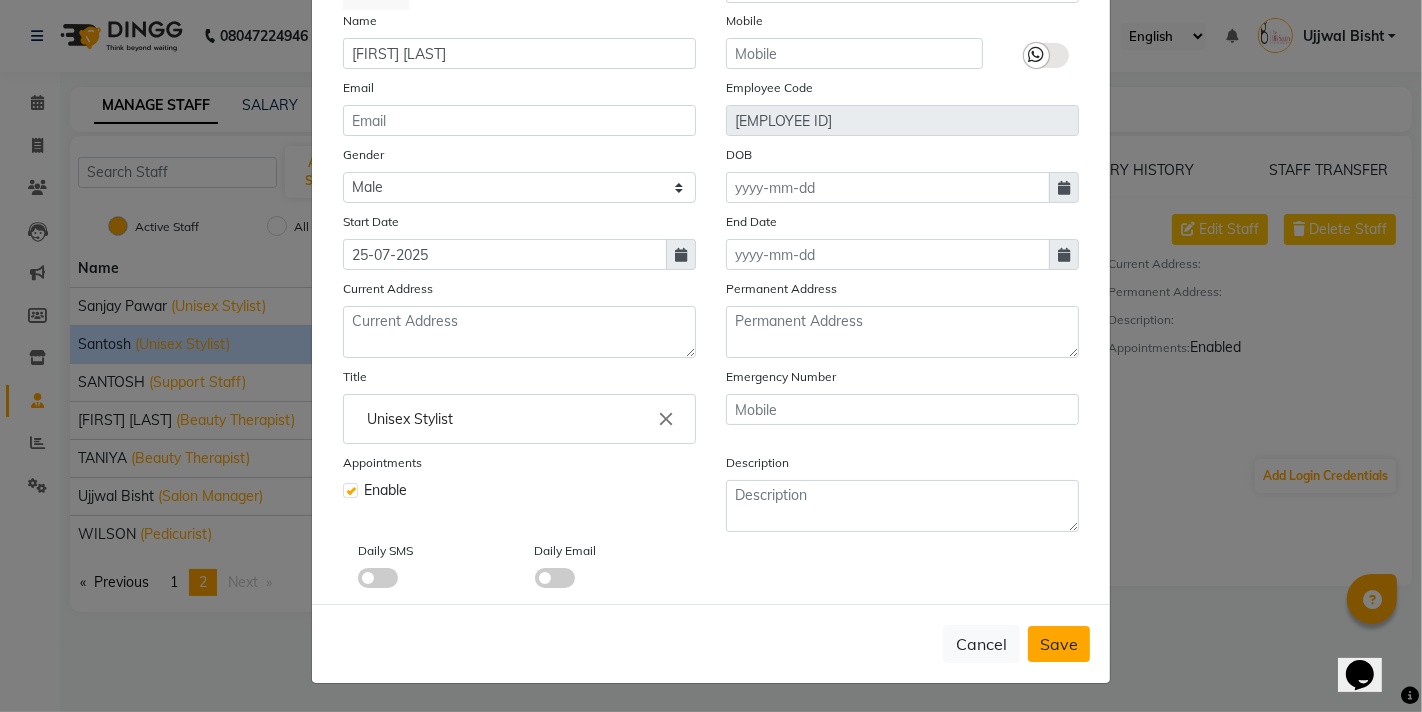 click on "Save" at bounding box center (1059, 644) 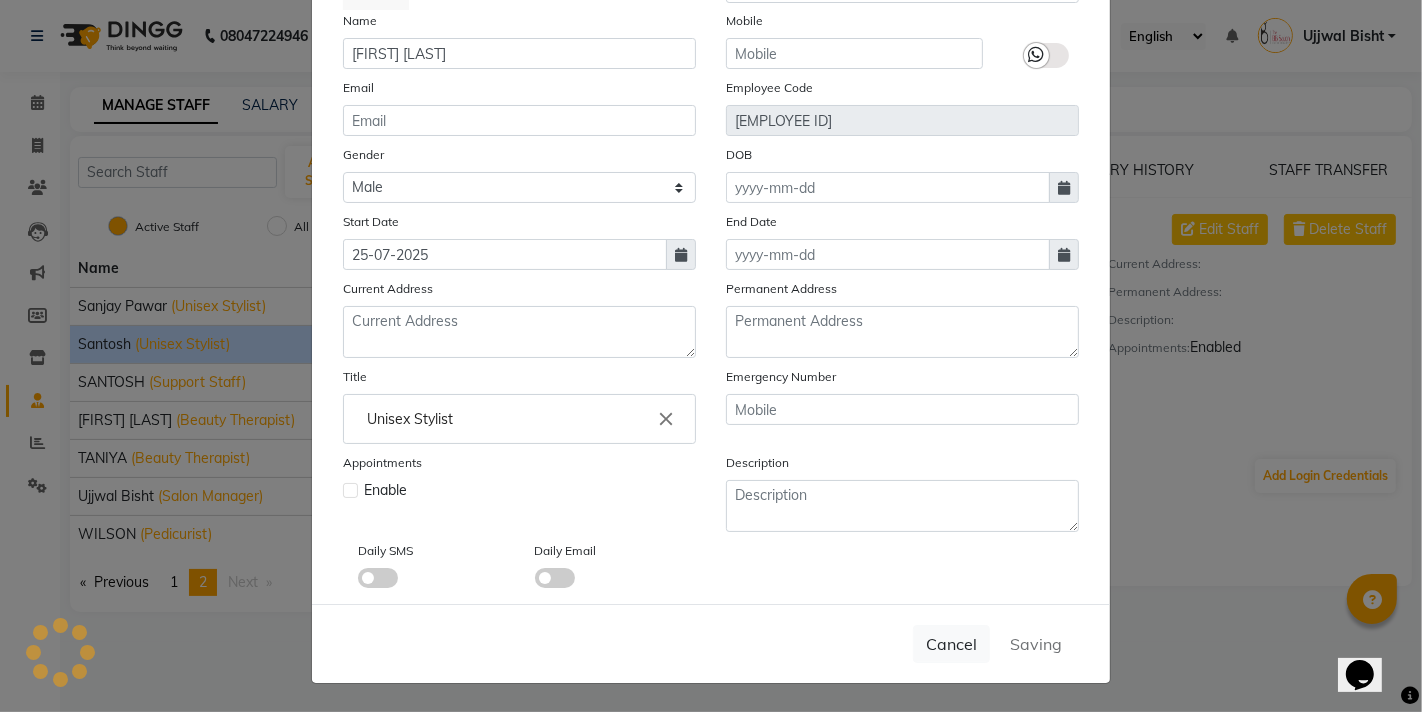 type 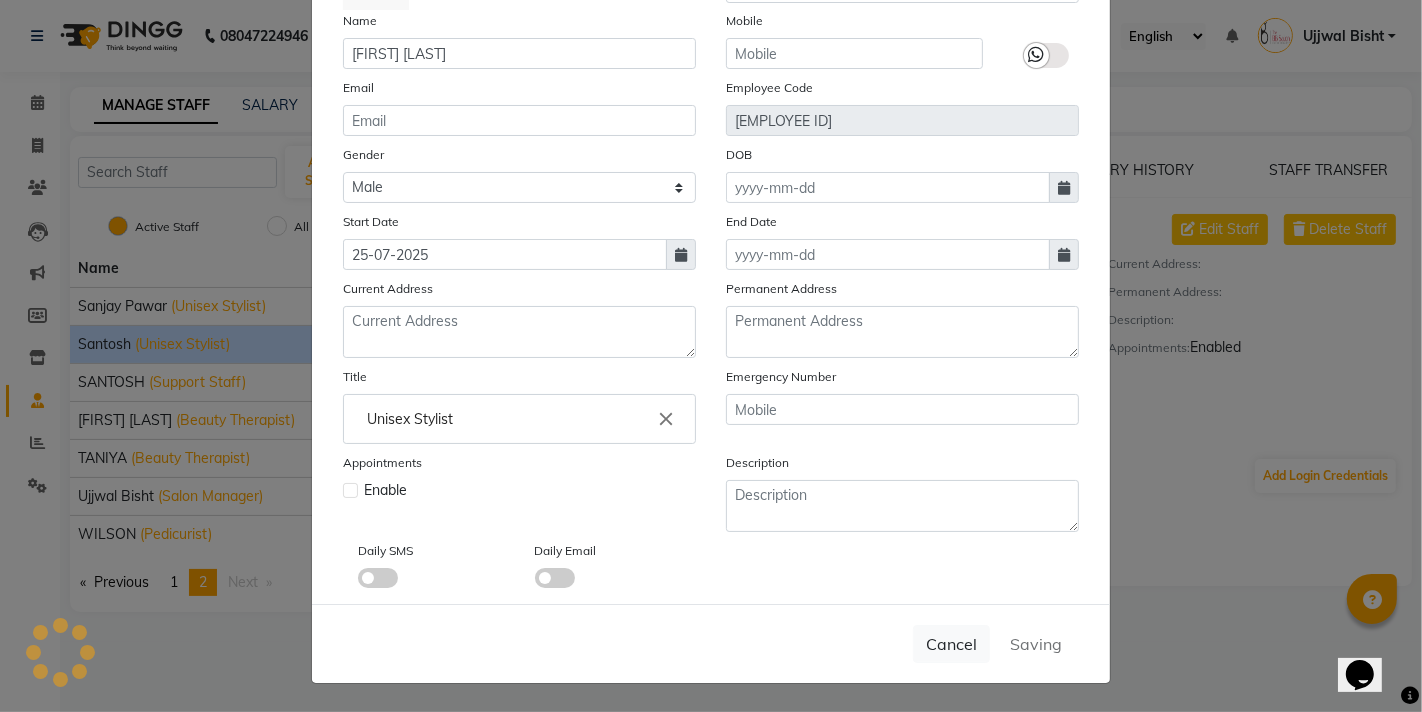 type 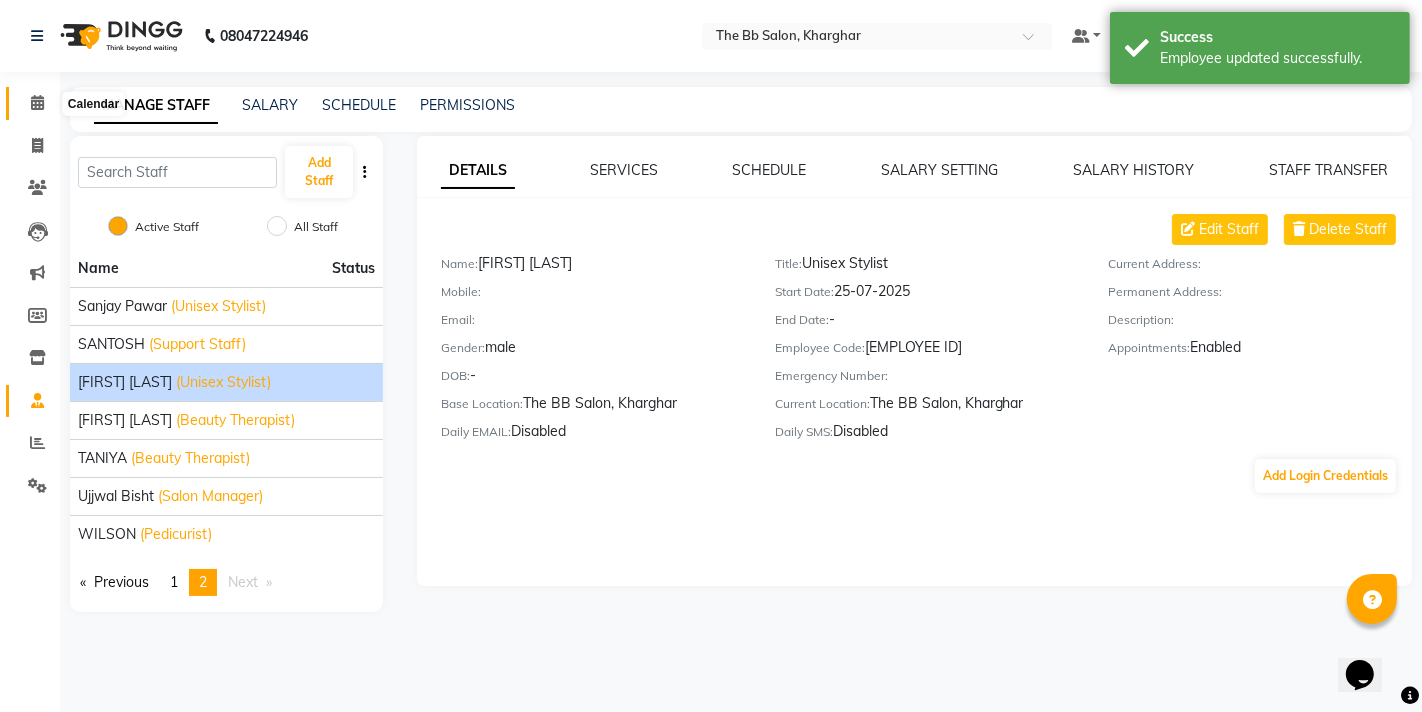 click 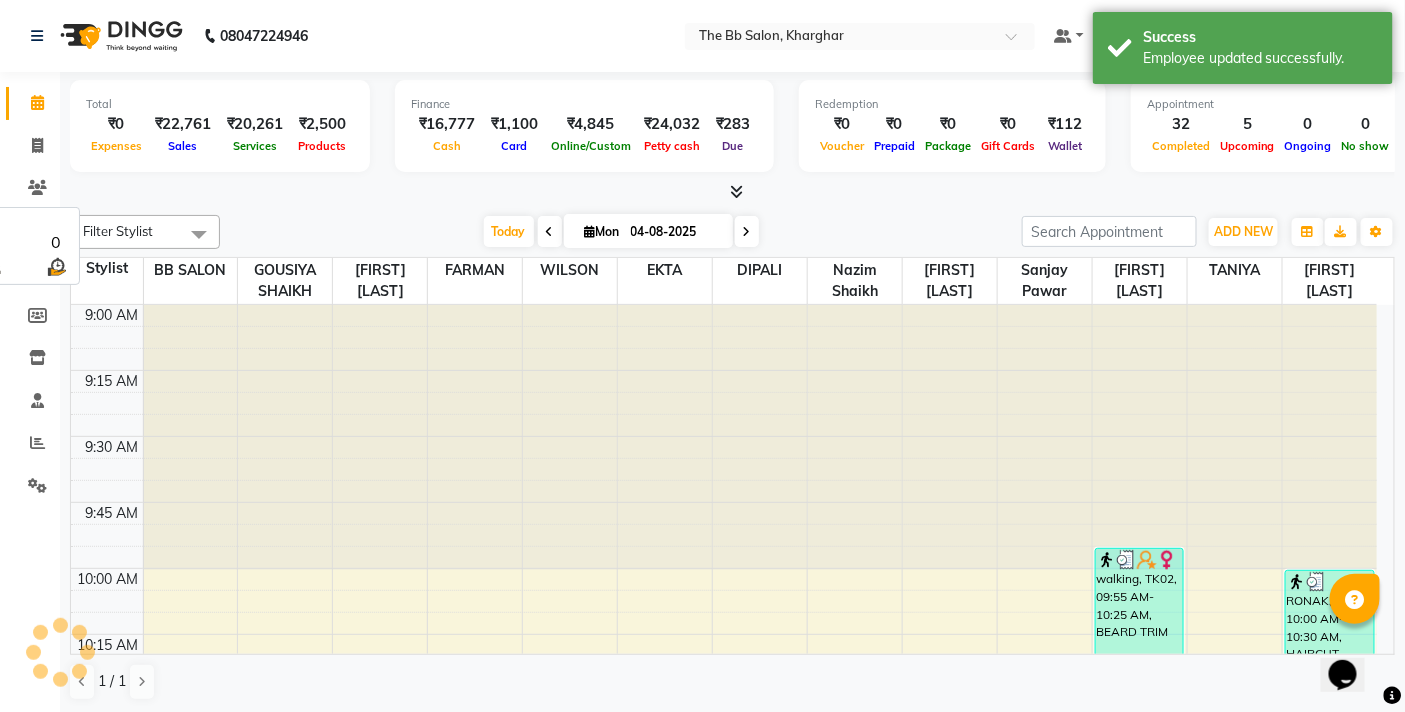 scroll, scrollTop: 0, scrollLeft: 0, axis: both 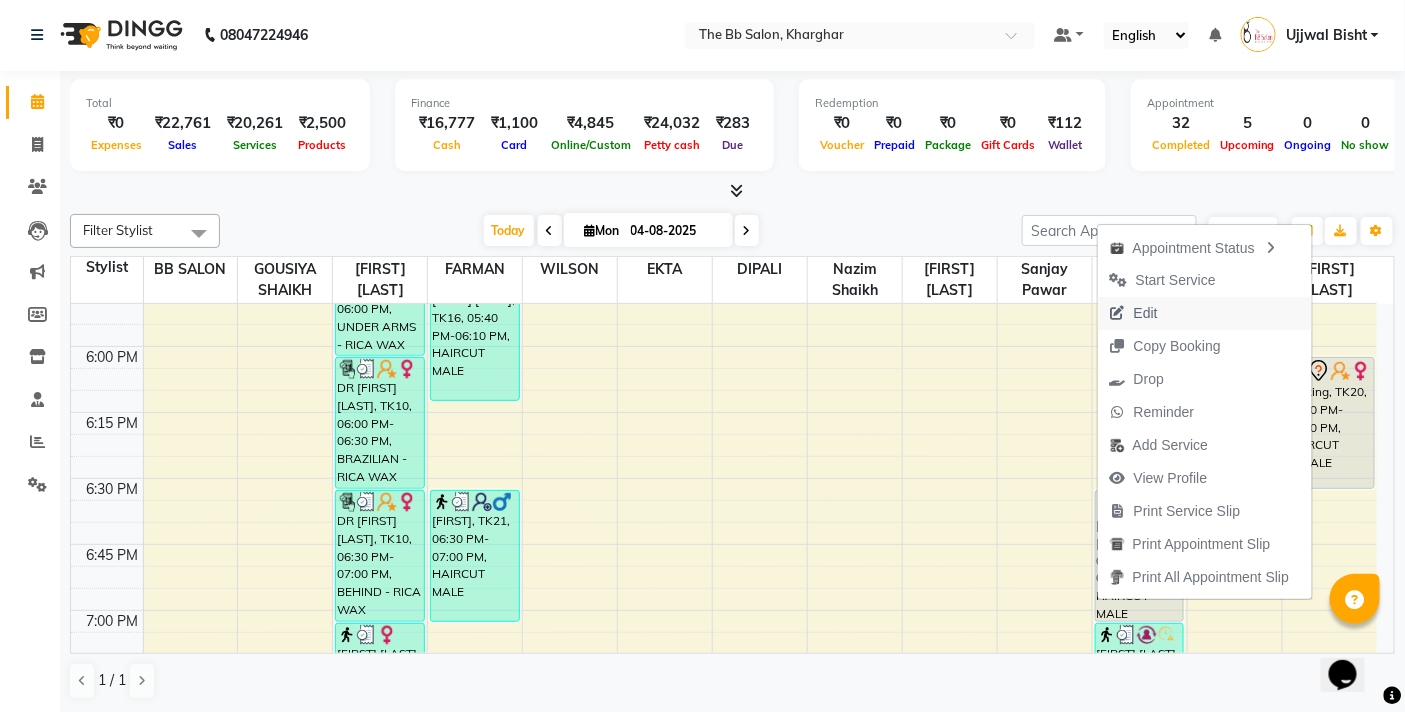 click on "Edit" at bounding box center (1134, 313) 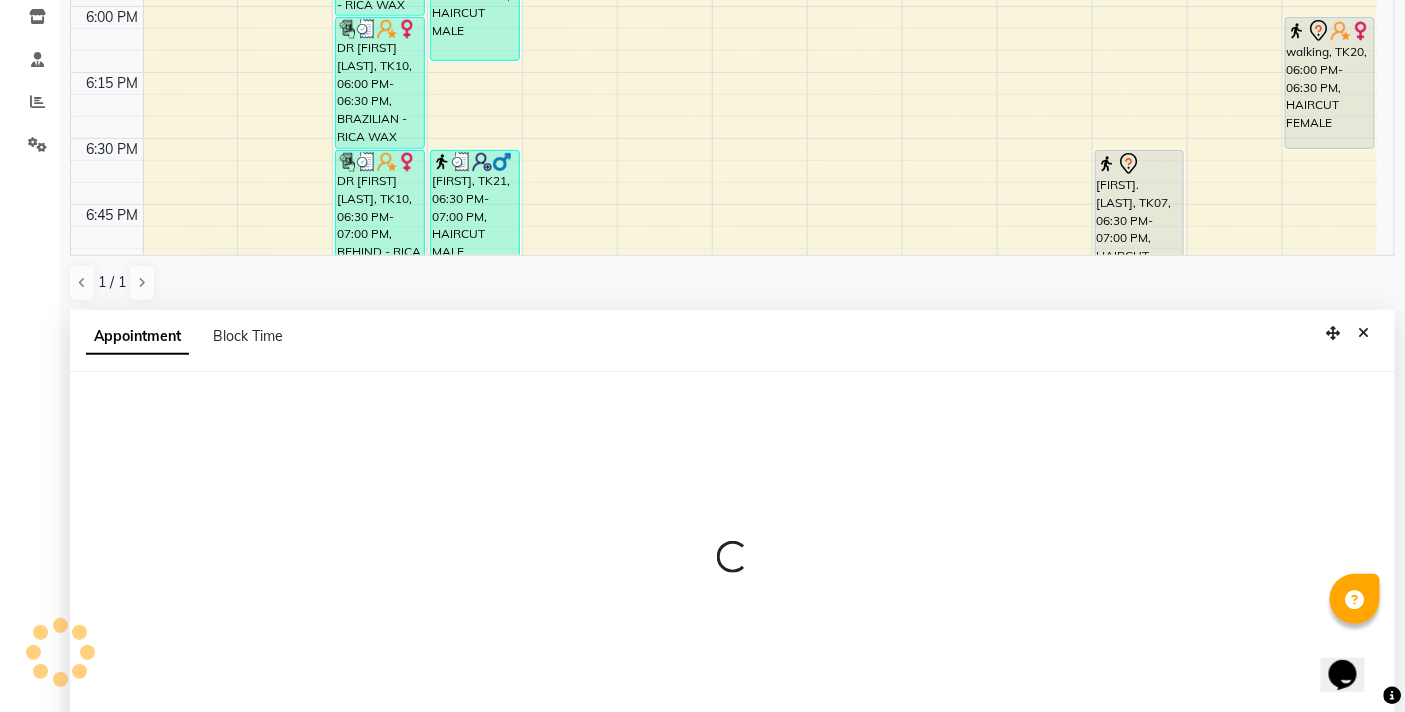 scroll, scrollTop: 392, scrollLeft: 0, axis: vertical 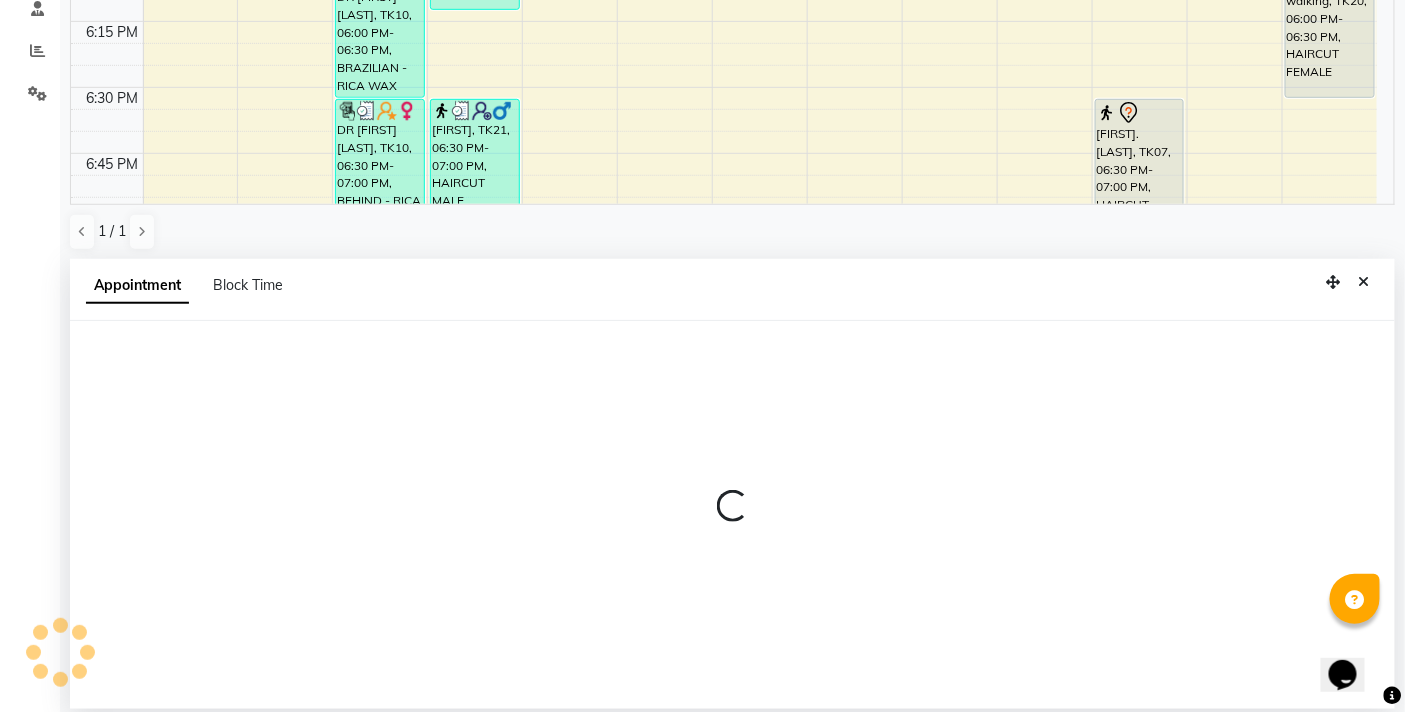 select on "tentative" 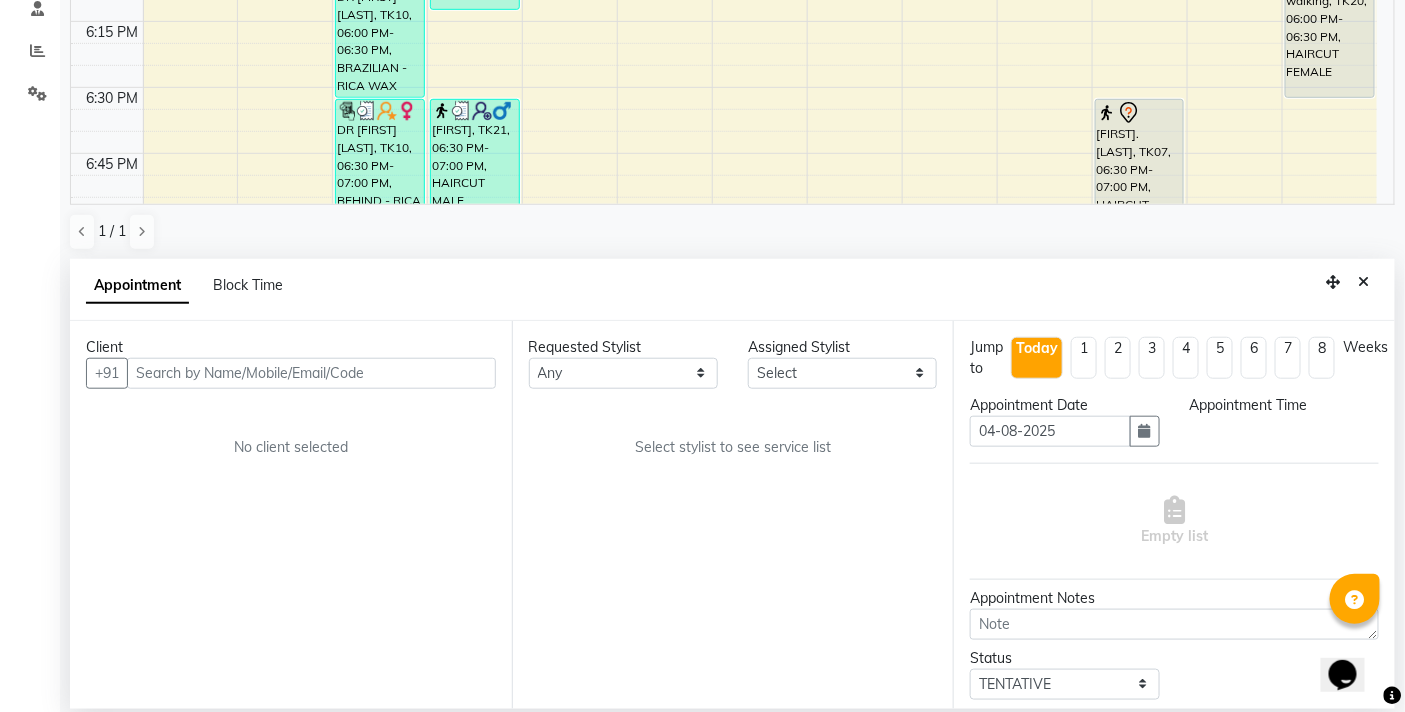 select on "87288" 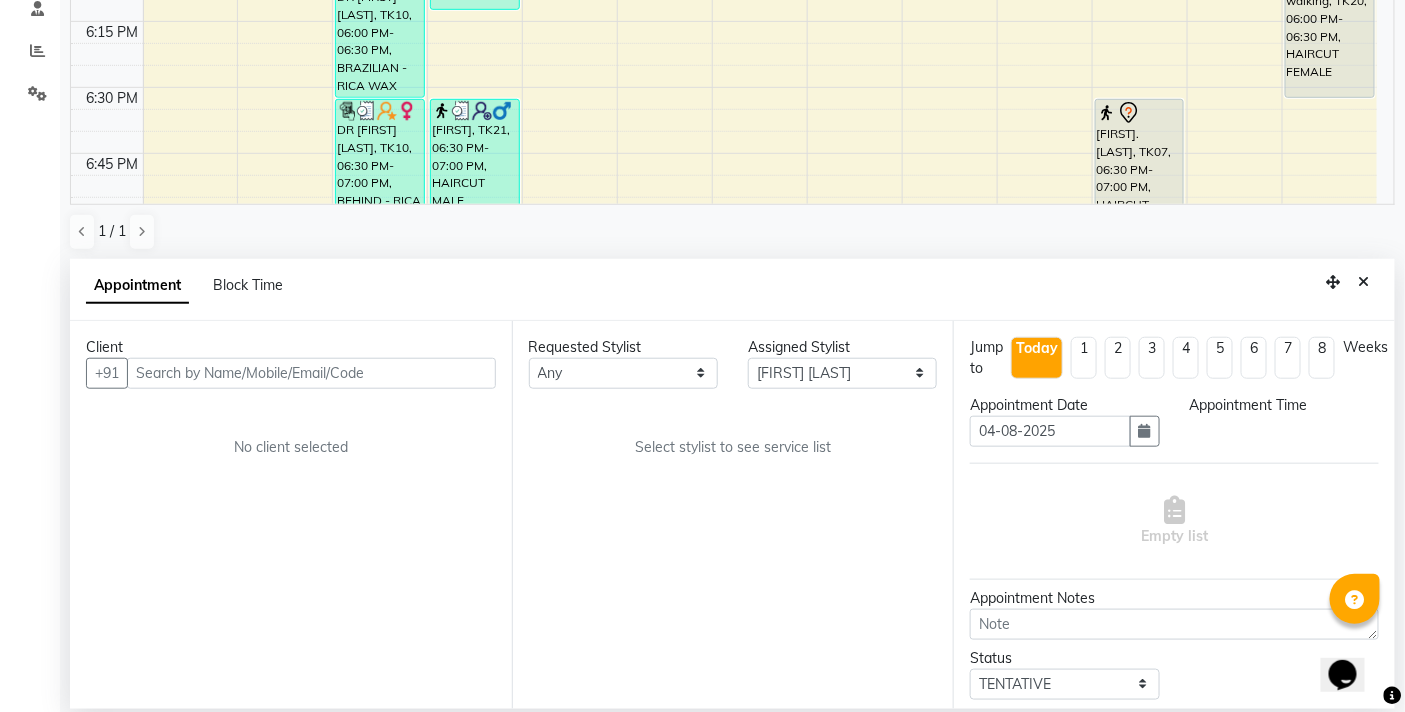 select on "1080" 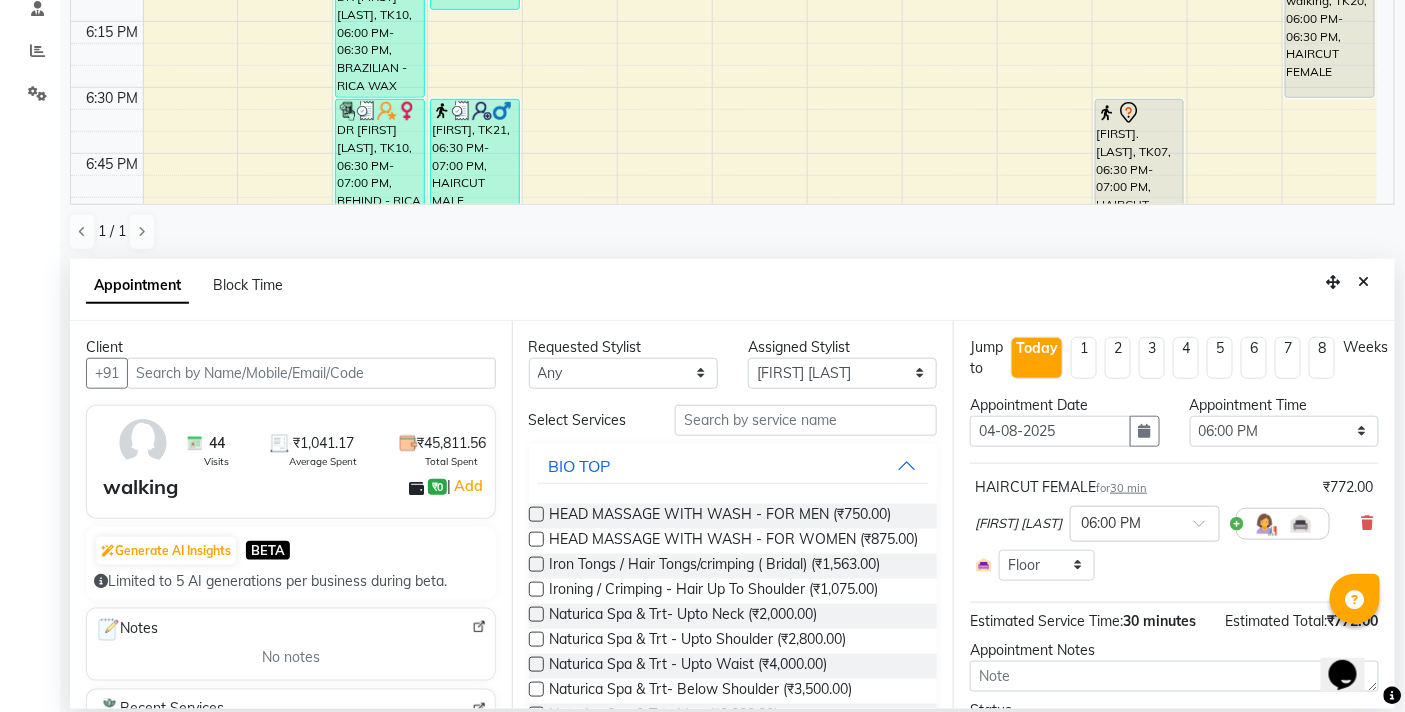 scroll, scrollTop: 2653, scrollLeft: 0, axis: vertical 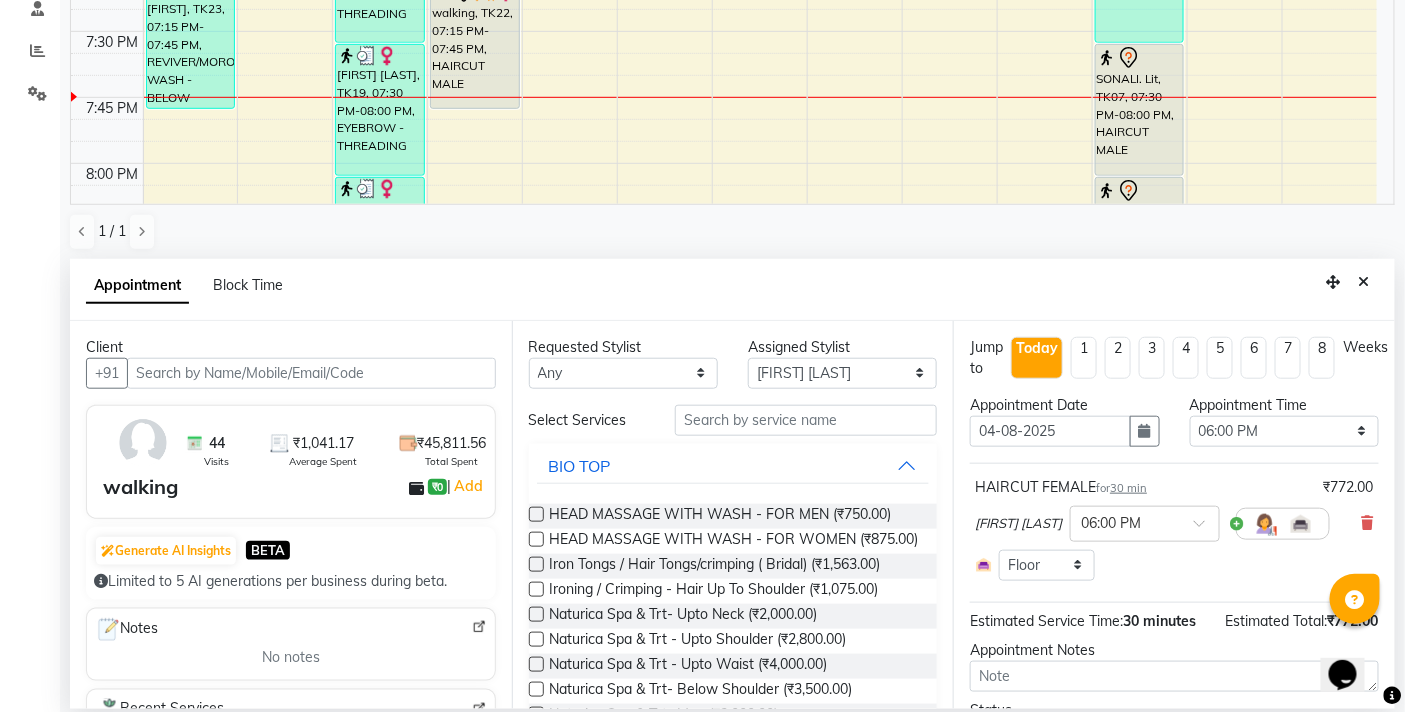 click at bounding box center (311, 373) 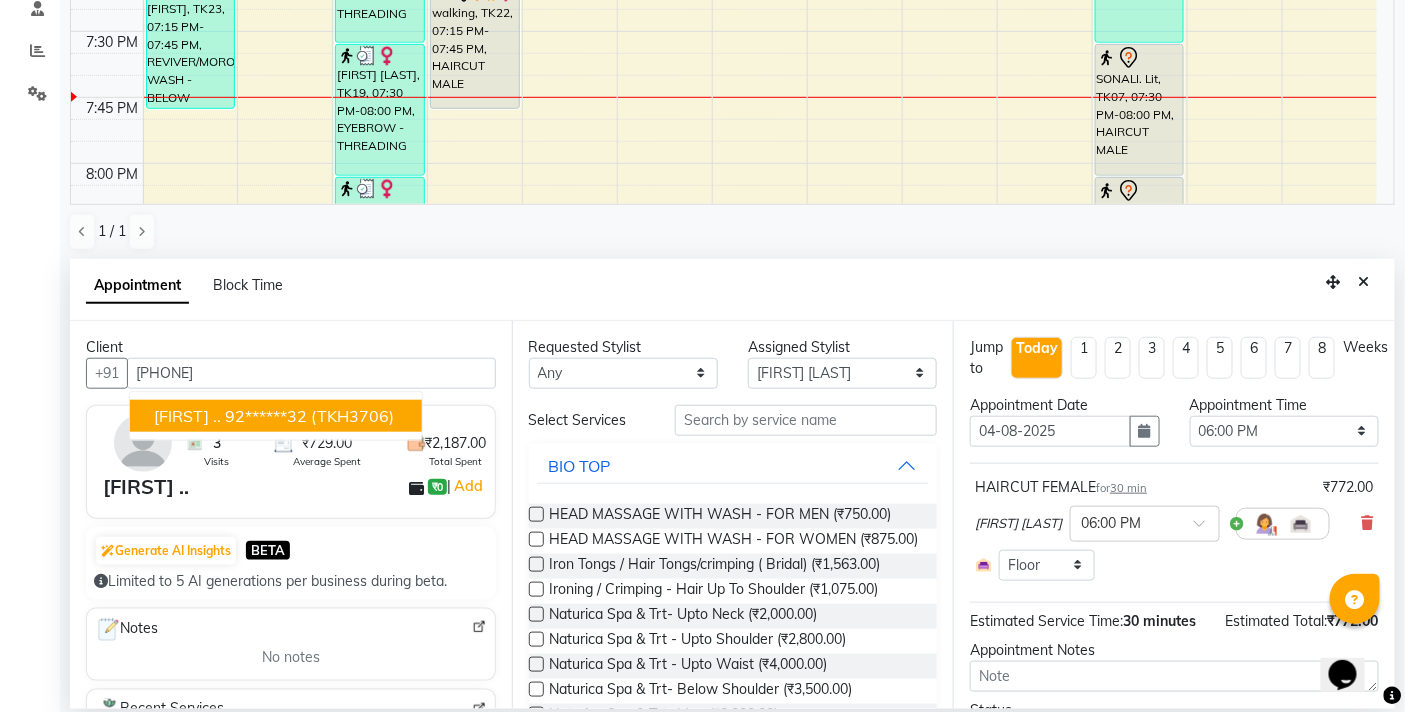 click on "92******32" at bounding box center [266, 416] 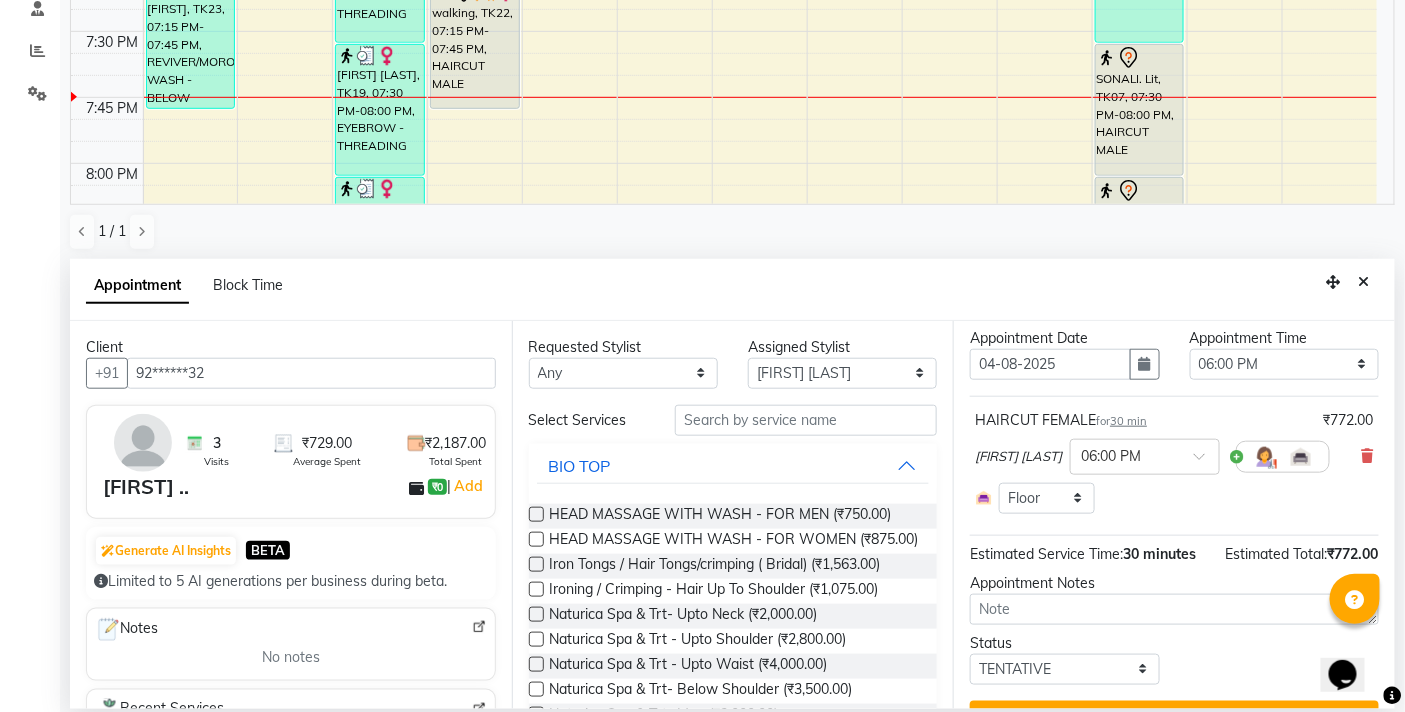 scroll, scrollTop: 135, scrollLeft: 0, axis: vertical 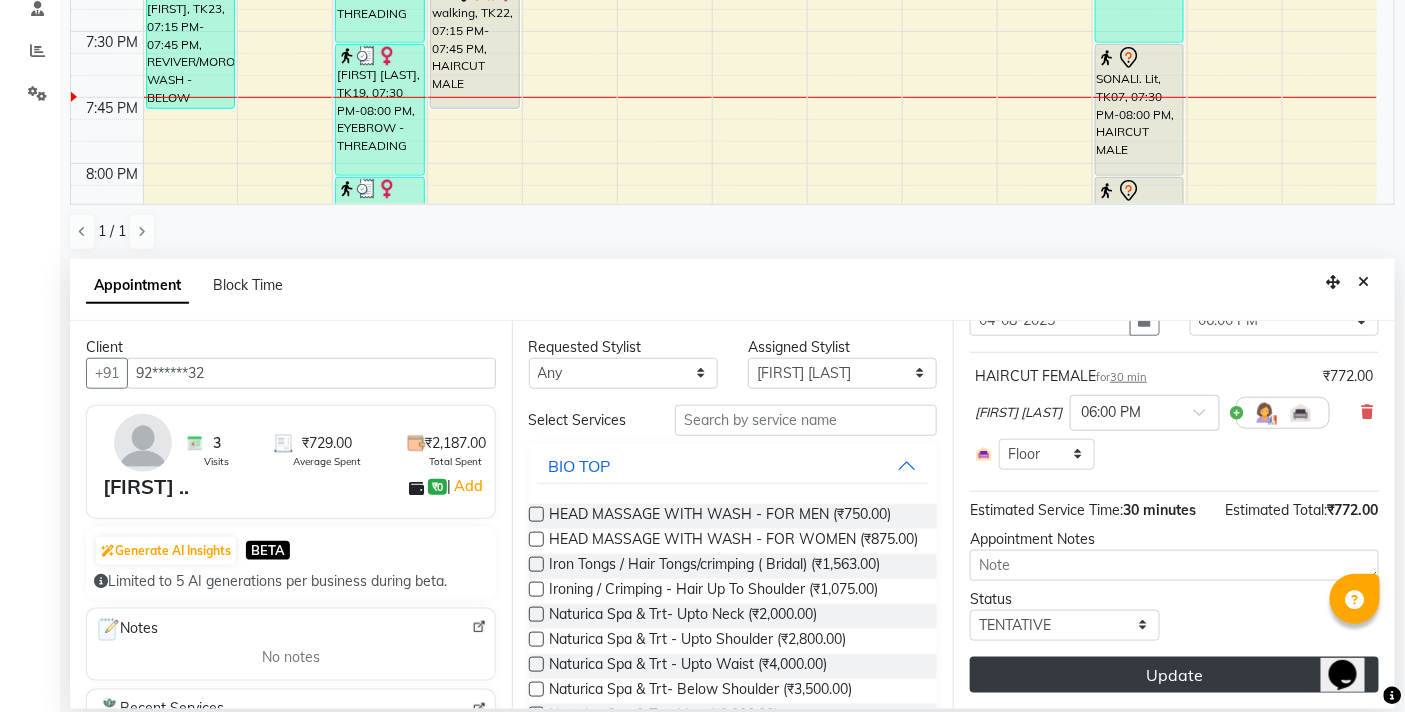 type on "92******32" 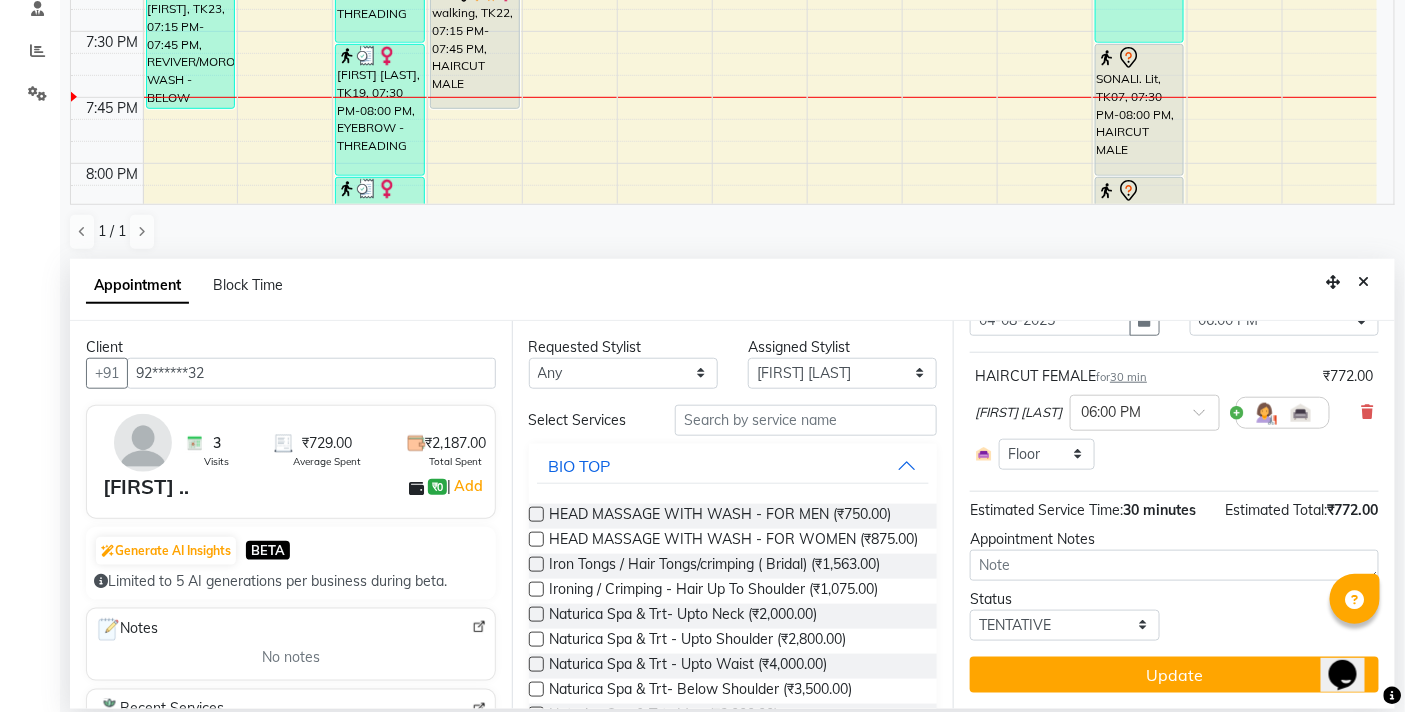 click on "Update" at bounding box center [1174, 675] 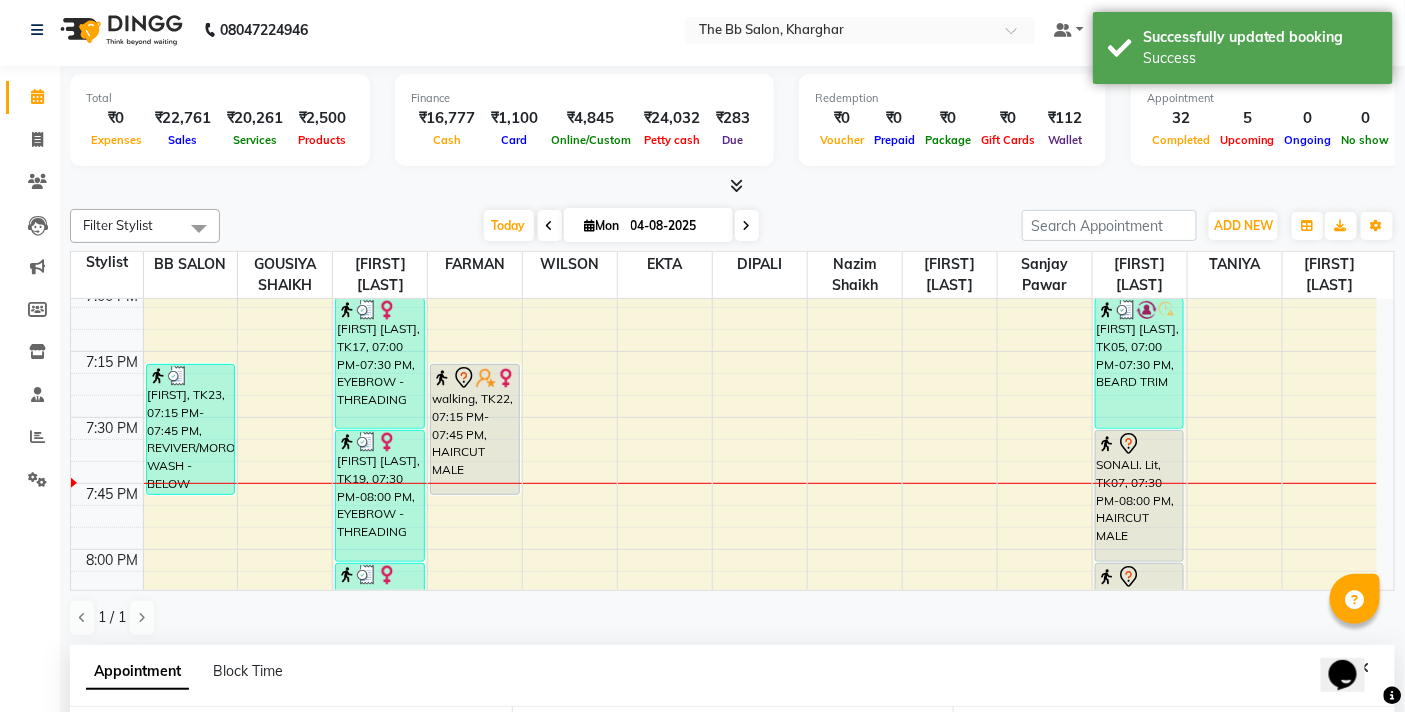 scroll, scrollTop: 0, scrollLeft: 0, axis: both 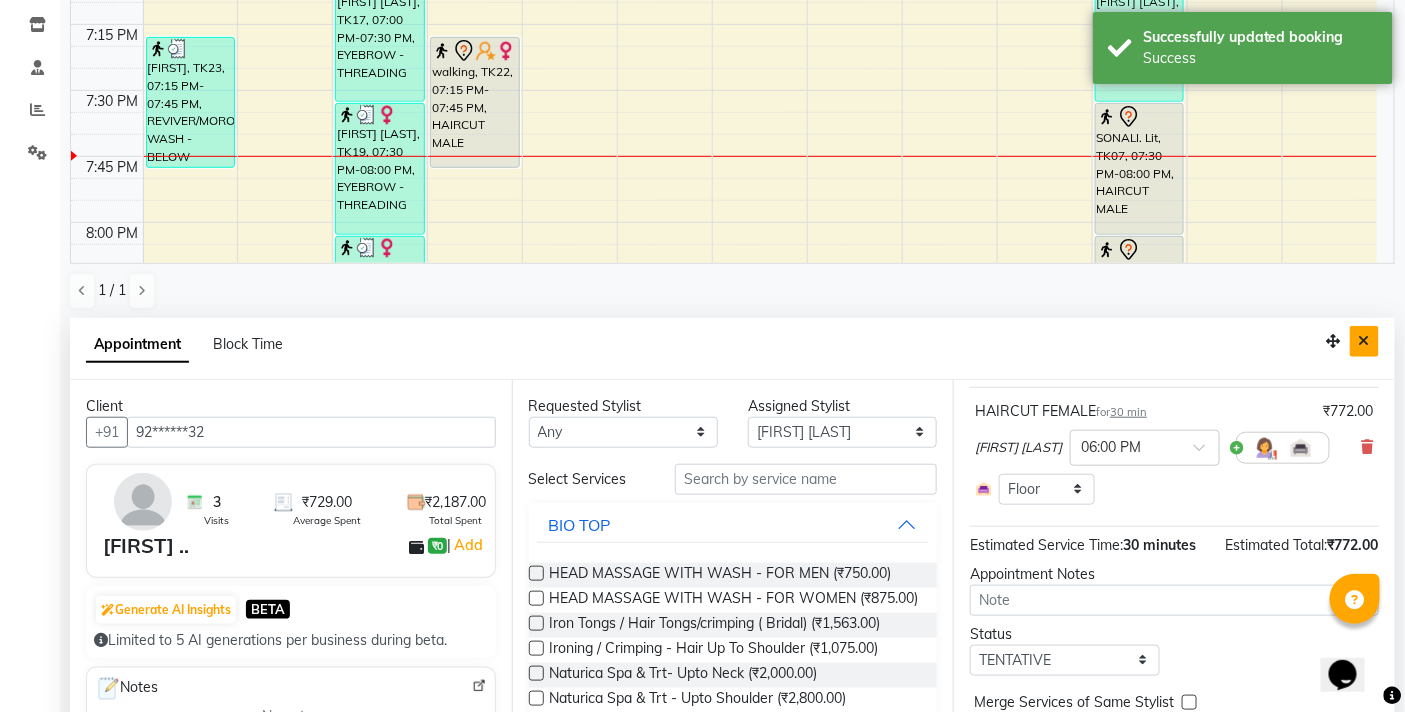 click at bounding box center (1364, 341) 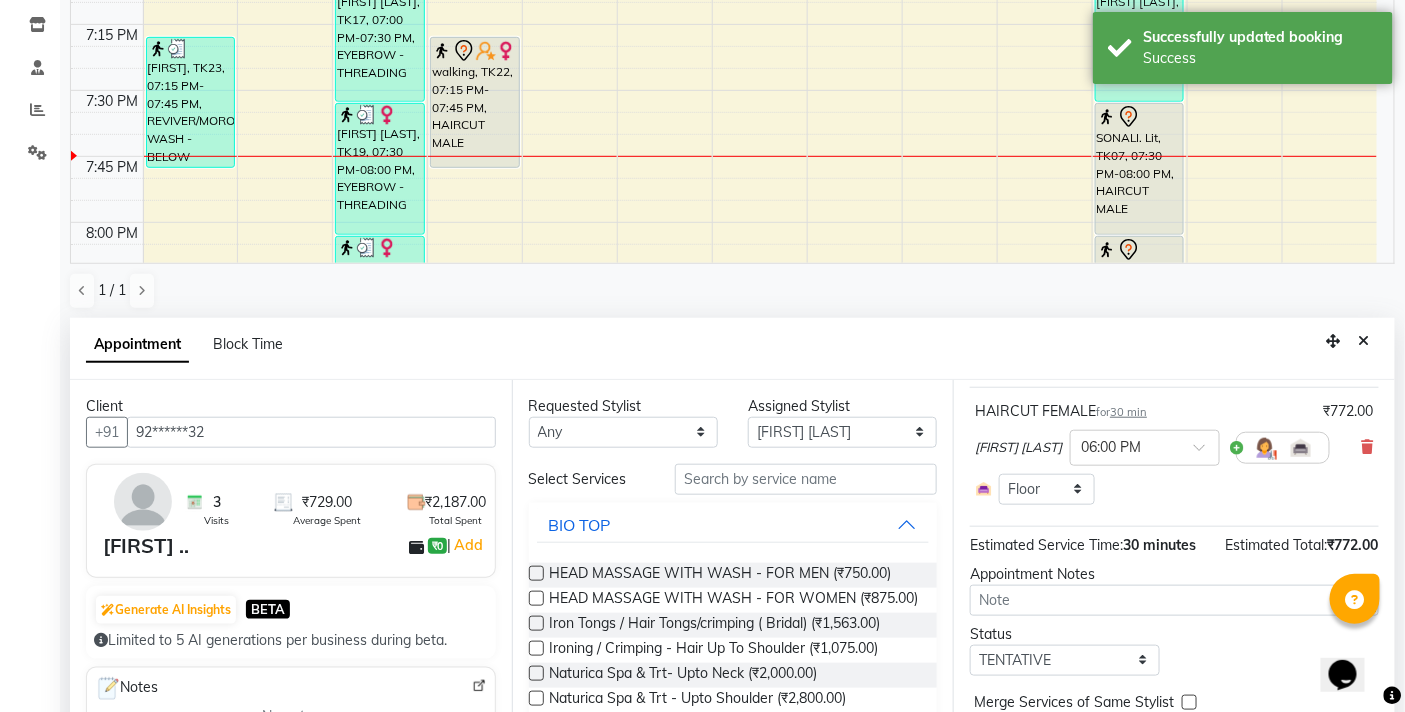 scroll, scrollTop: 1, scrollLeft: 0, axis: vertical 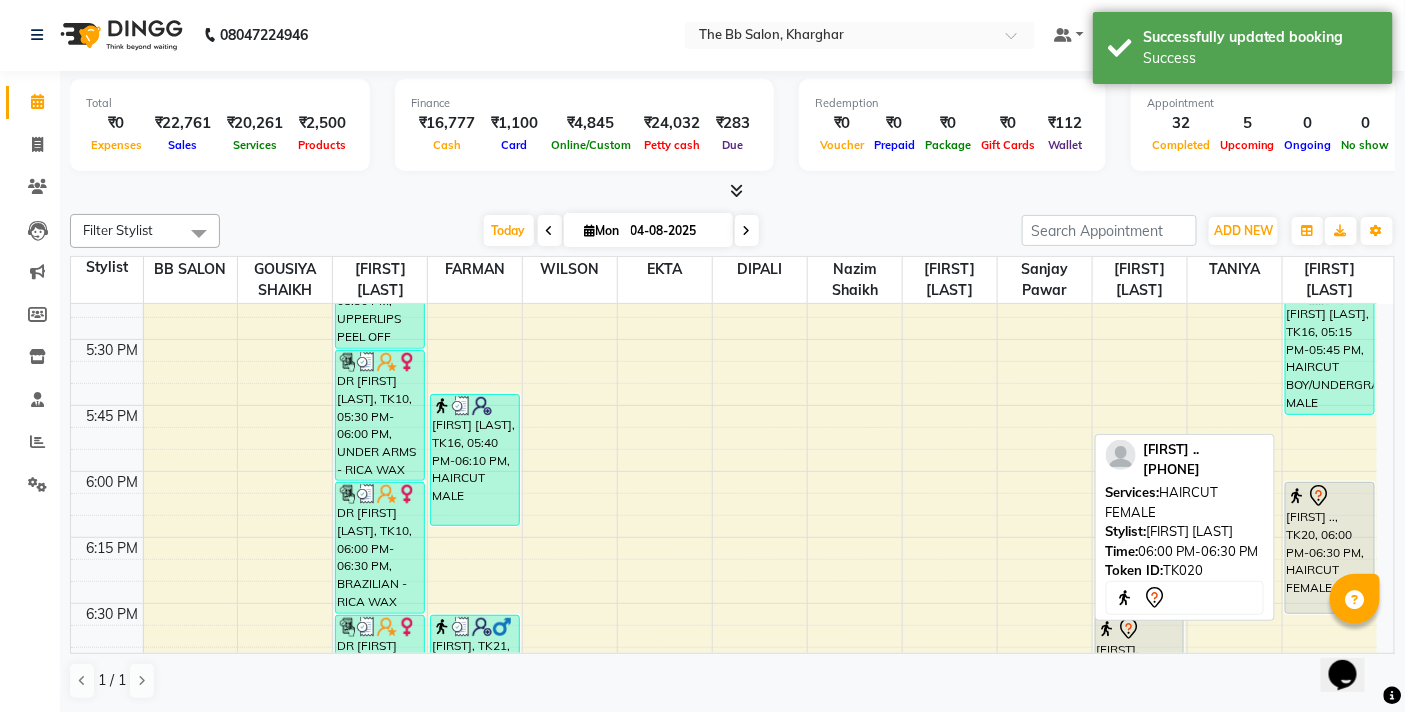 click on "[FIRST] .., TK20, 06:00 PM-06:30 PM, HAIRCUT FEMALE" at bounding box center [1330, 548] 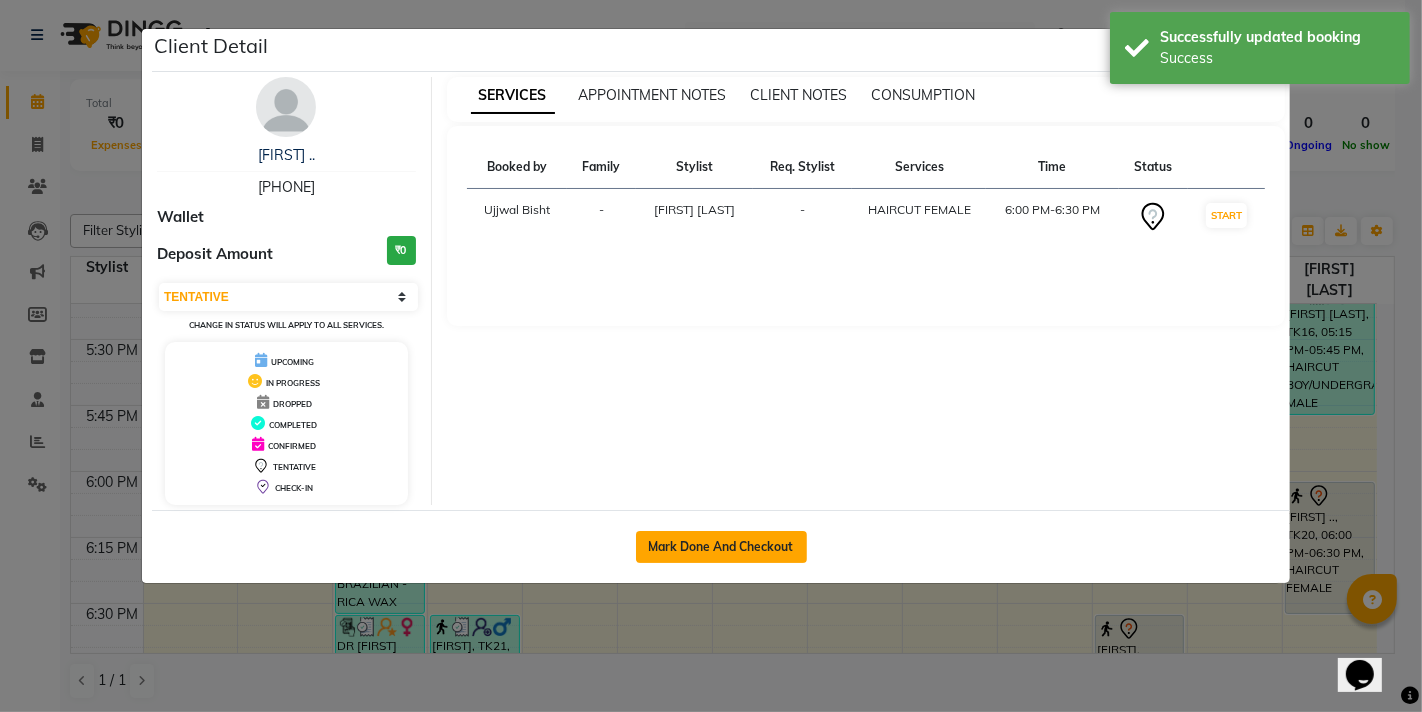 click on "Mark Done And Checkout" 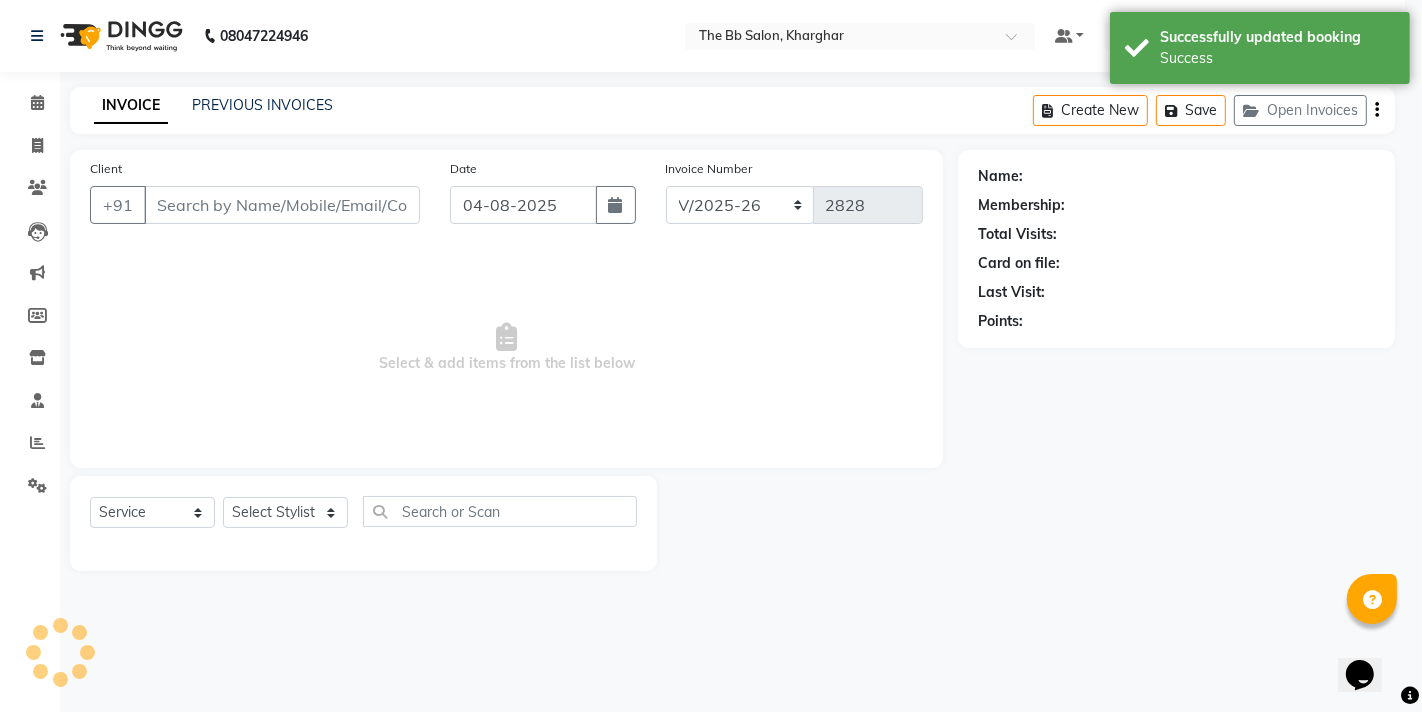 select on "3" 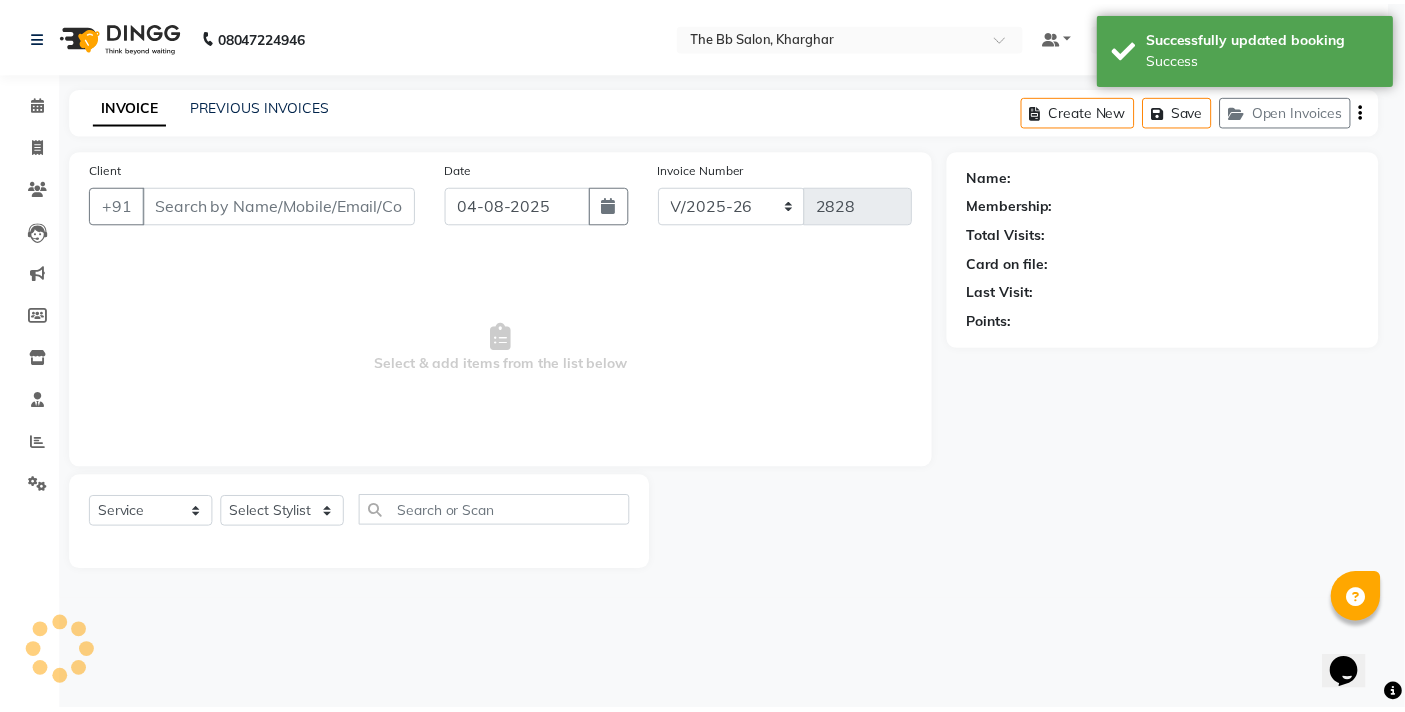 scroll, scrollTop: 0, scrollLeft: 0, axis: both 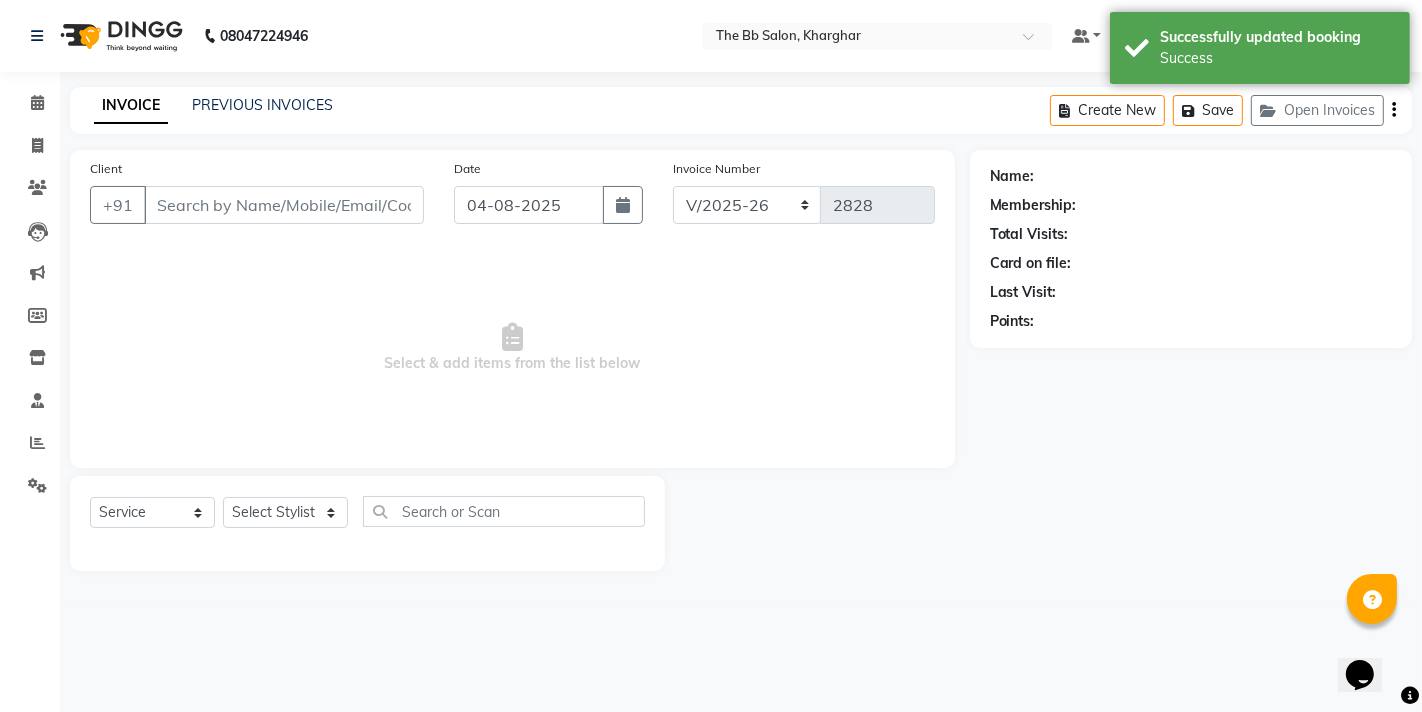type on "92******32" 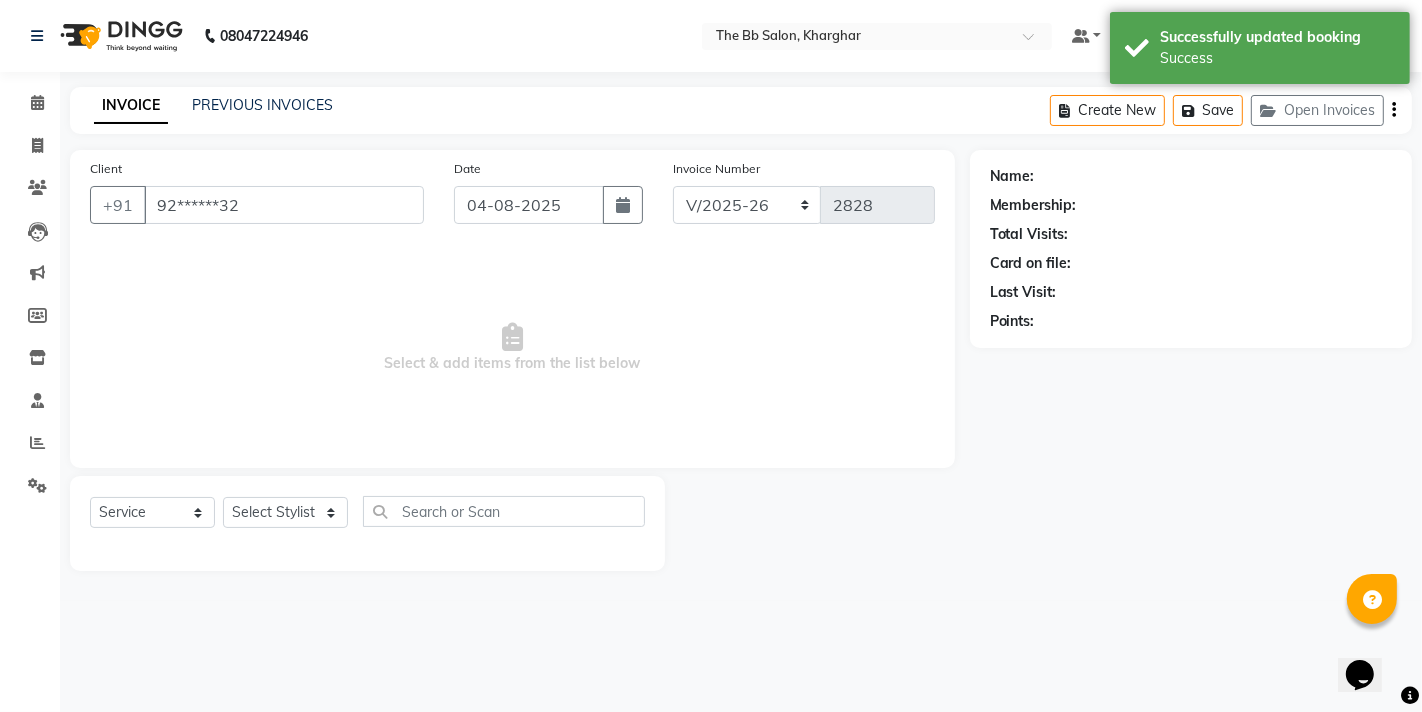 select on "87288" 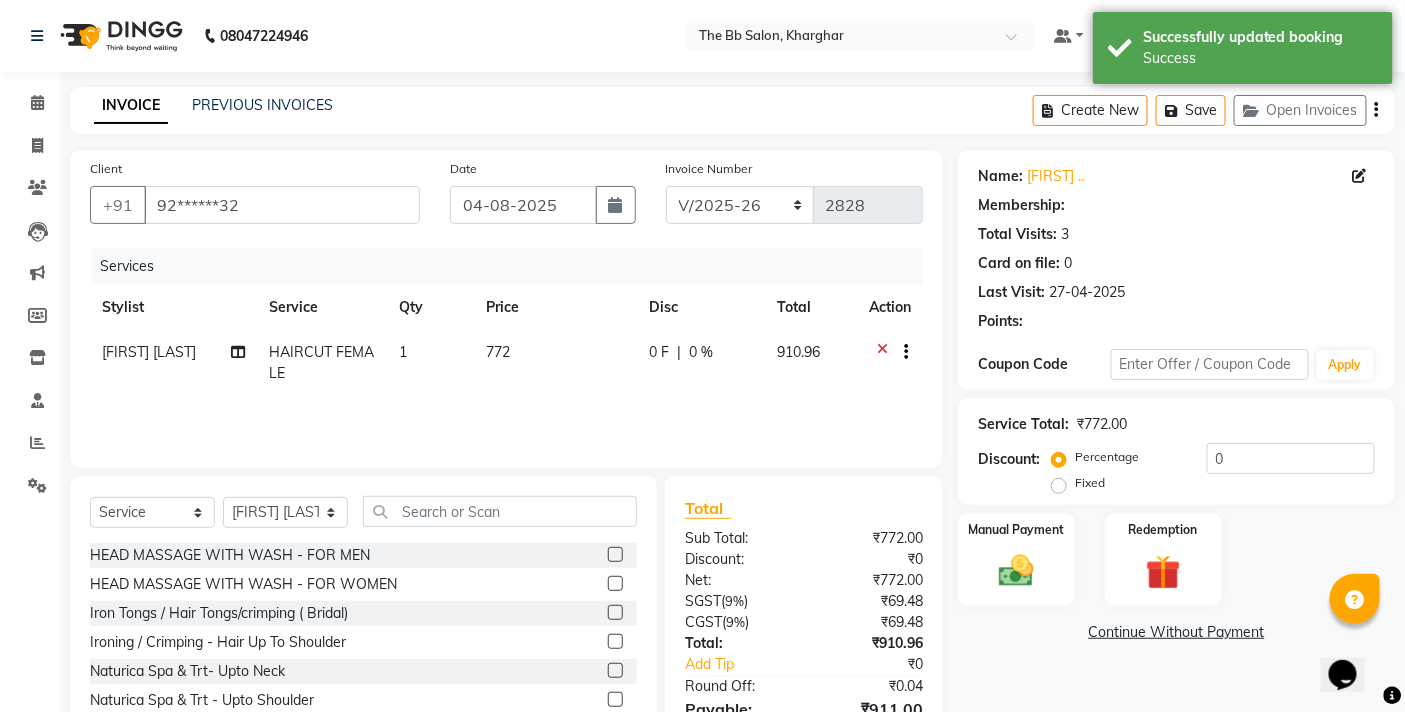 select on "1: Object" 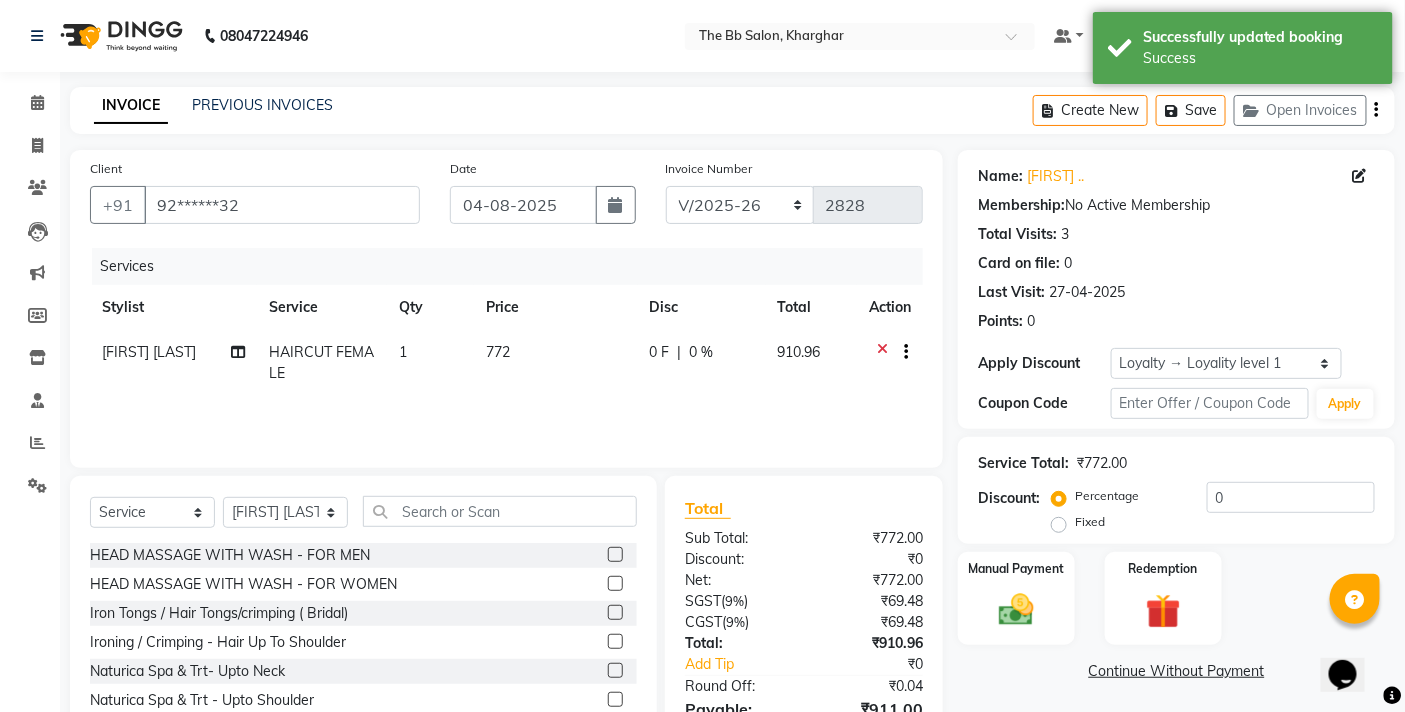 scroll, scrollTop: 108, scrollLeft: 0, axis: vertical 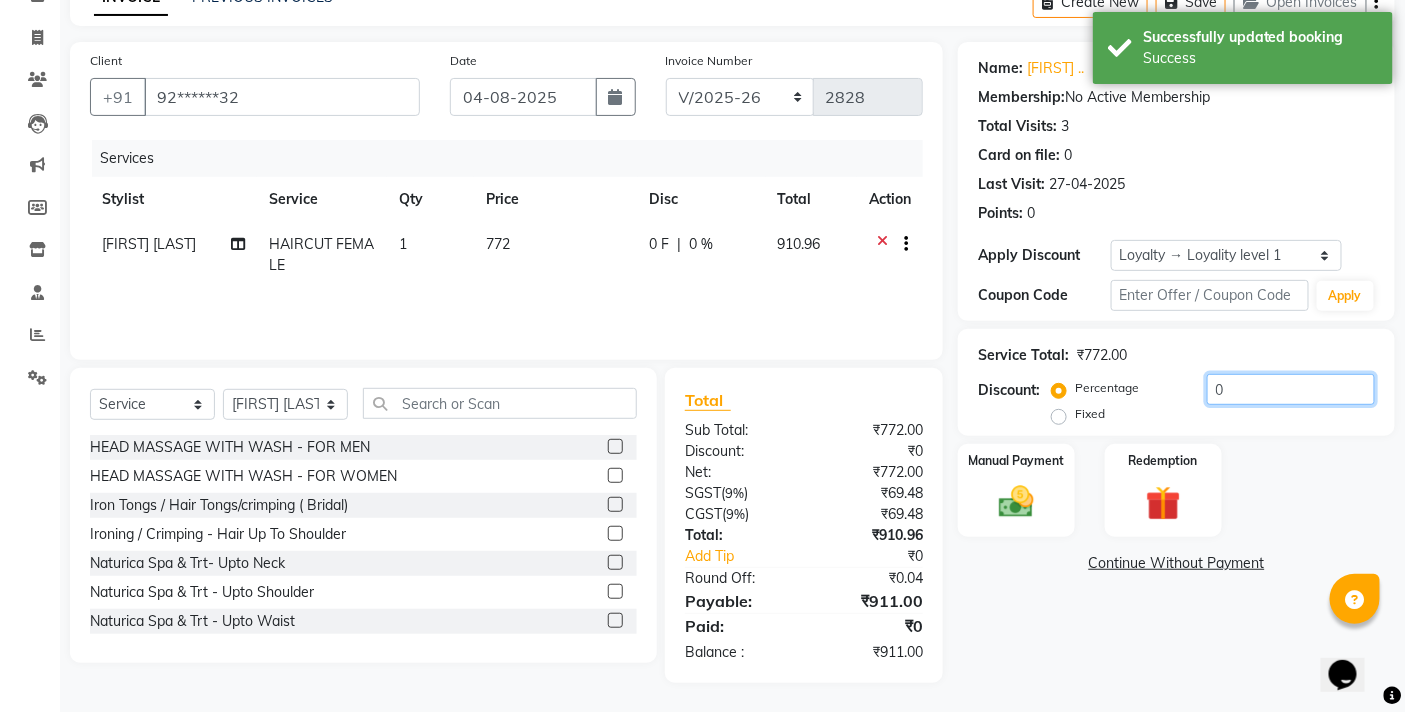 click on "0" 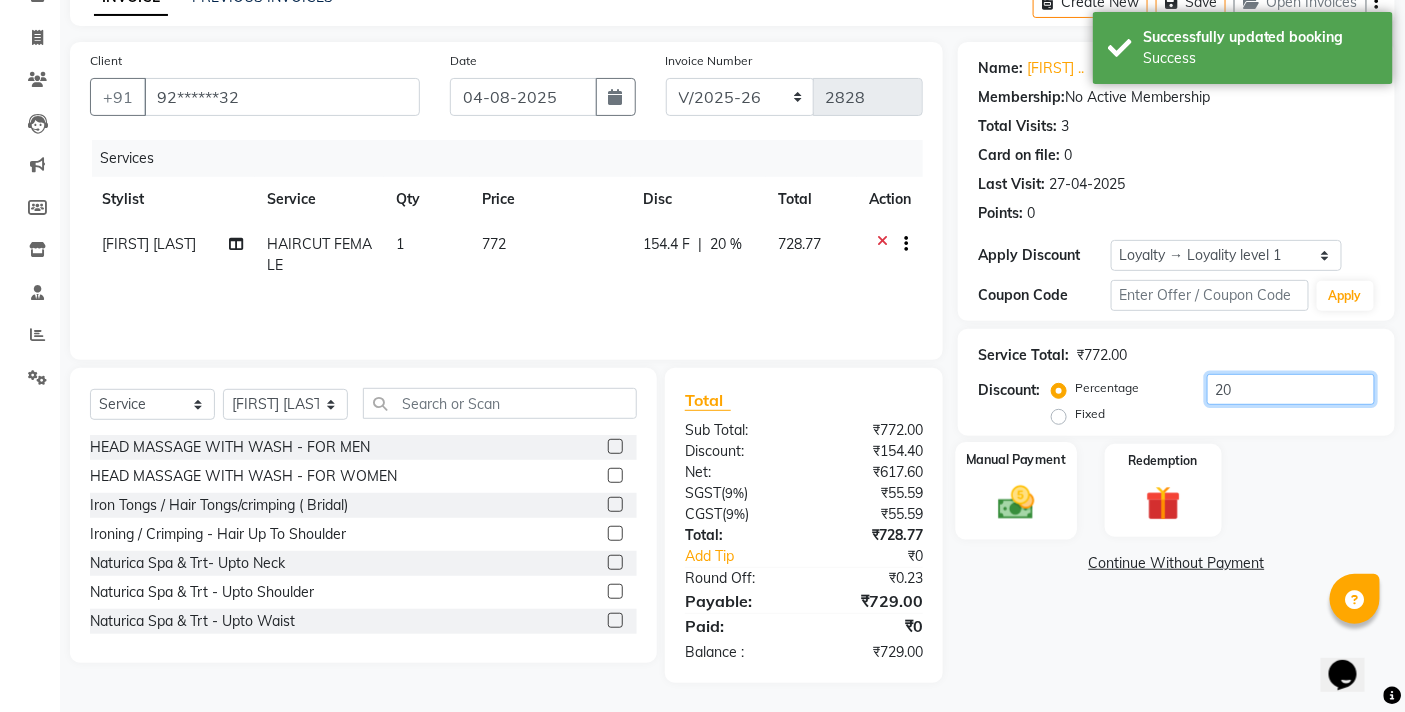 type on "20" 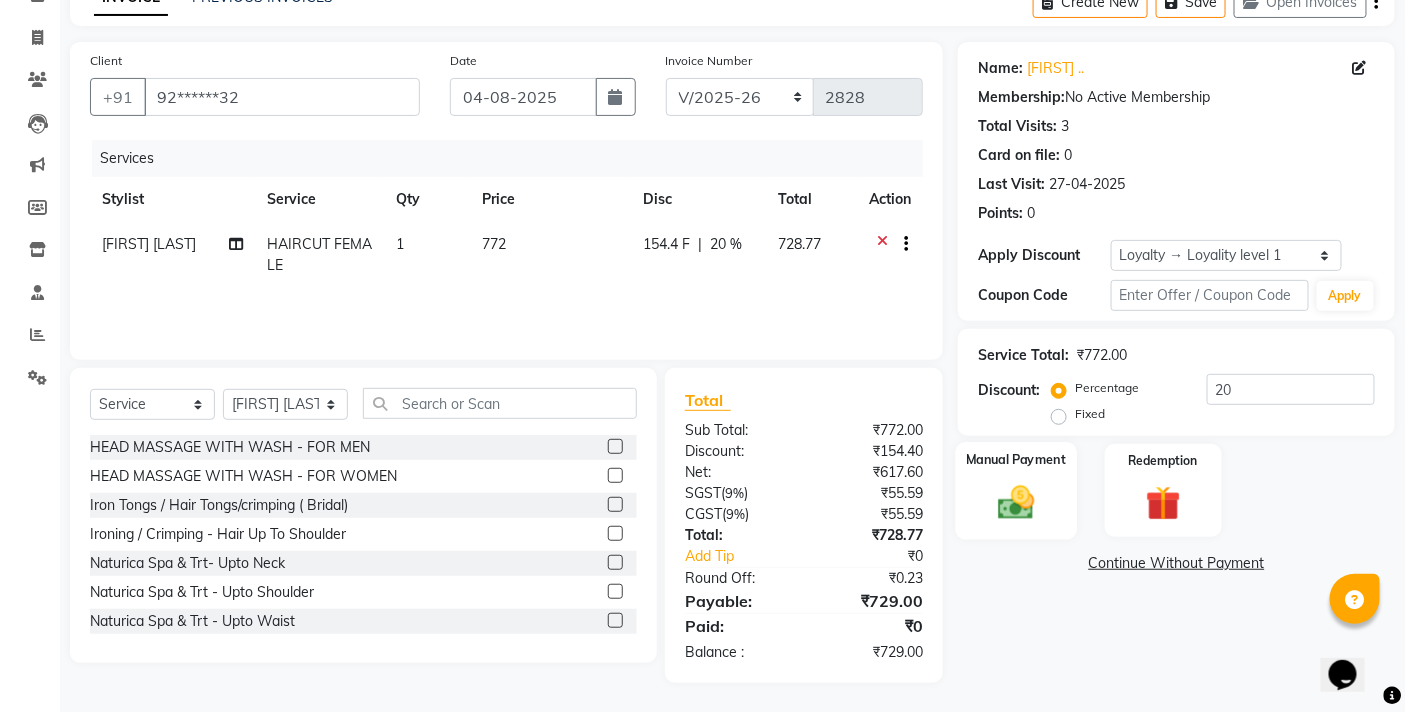 click 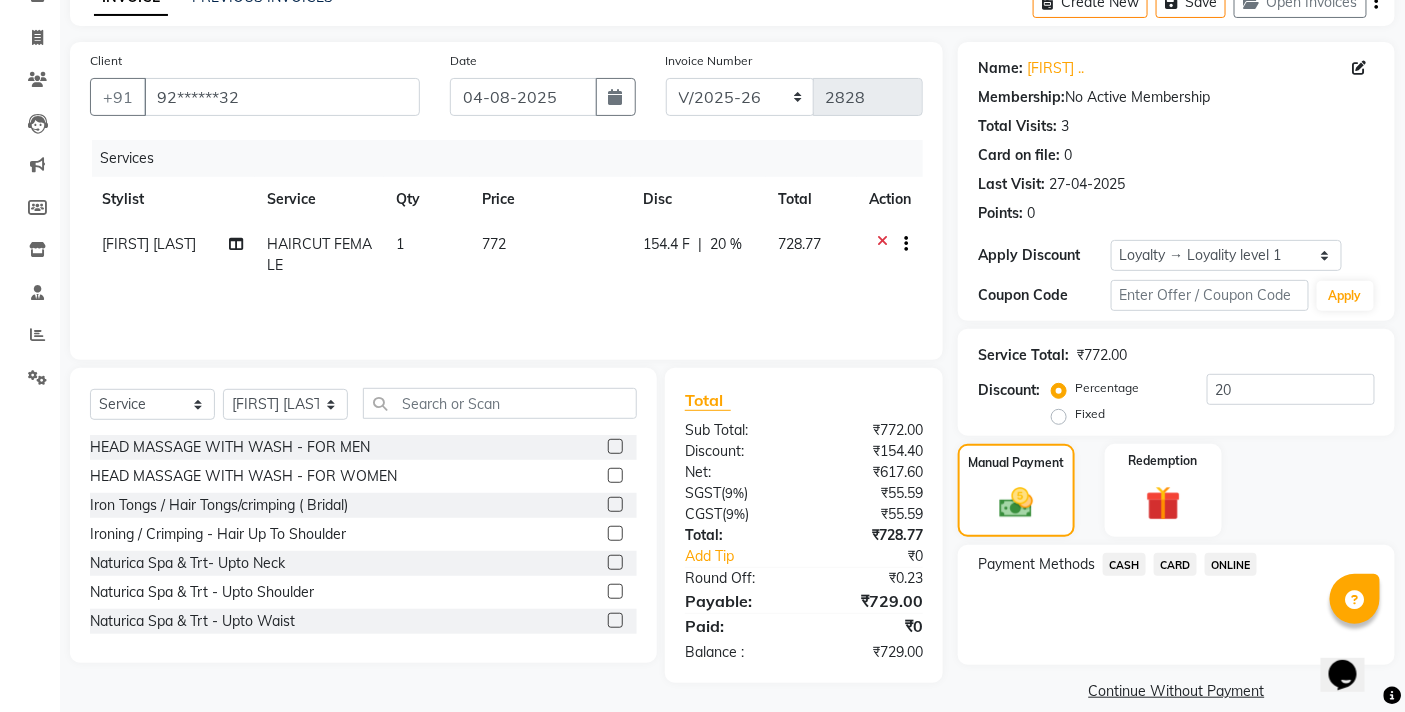 click on "ONLINE" 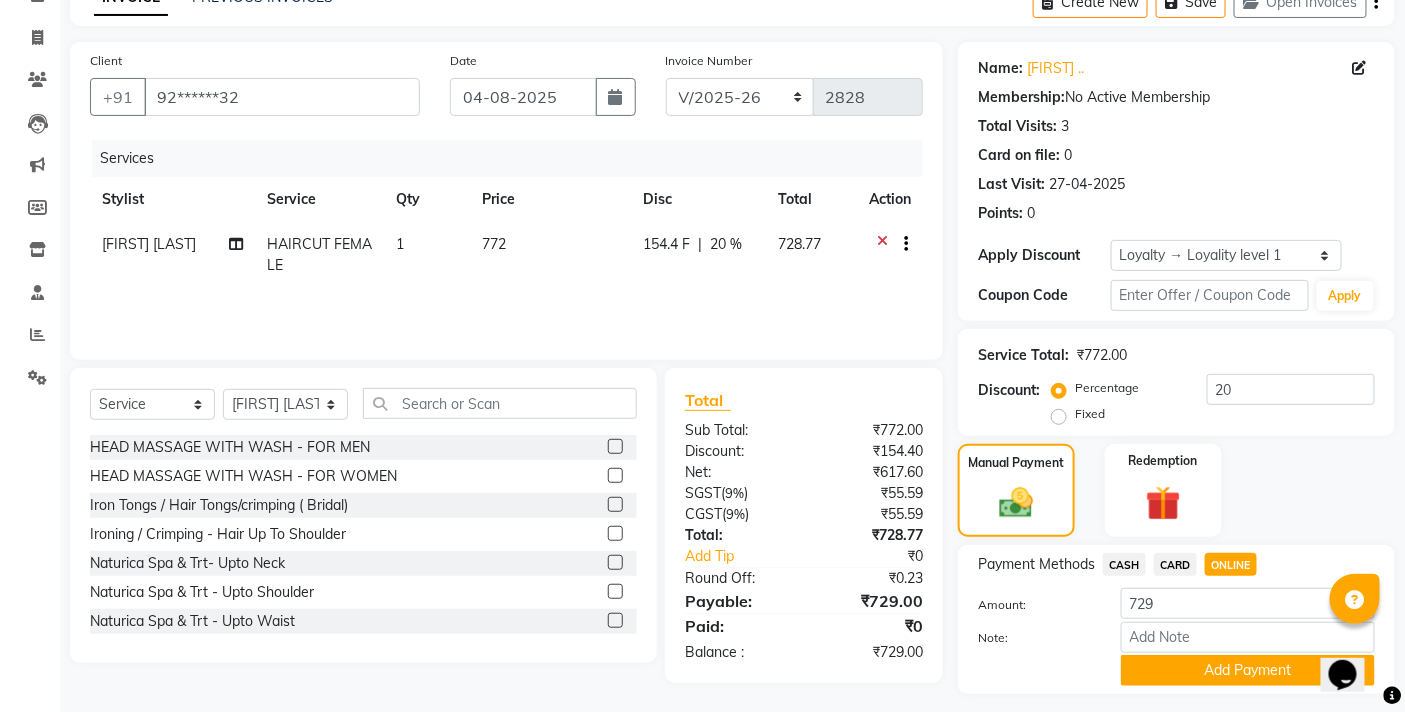 scroll, scrollTop: 162, scrollLeft: 0, axis: vertical 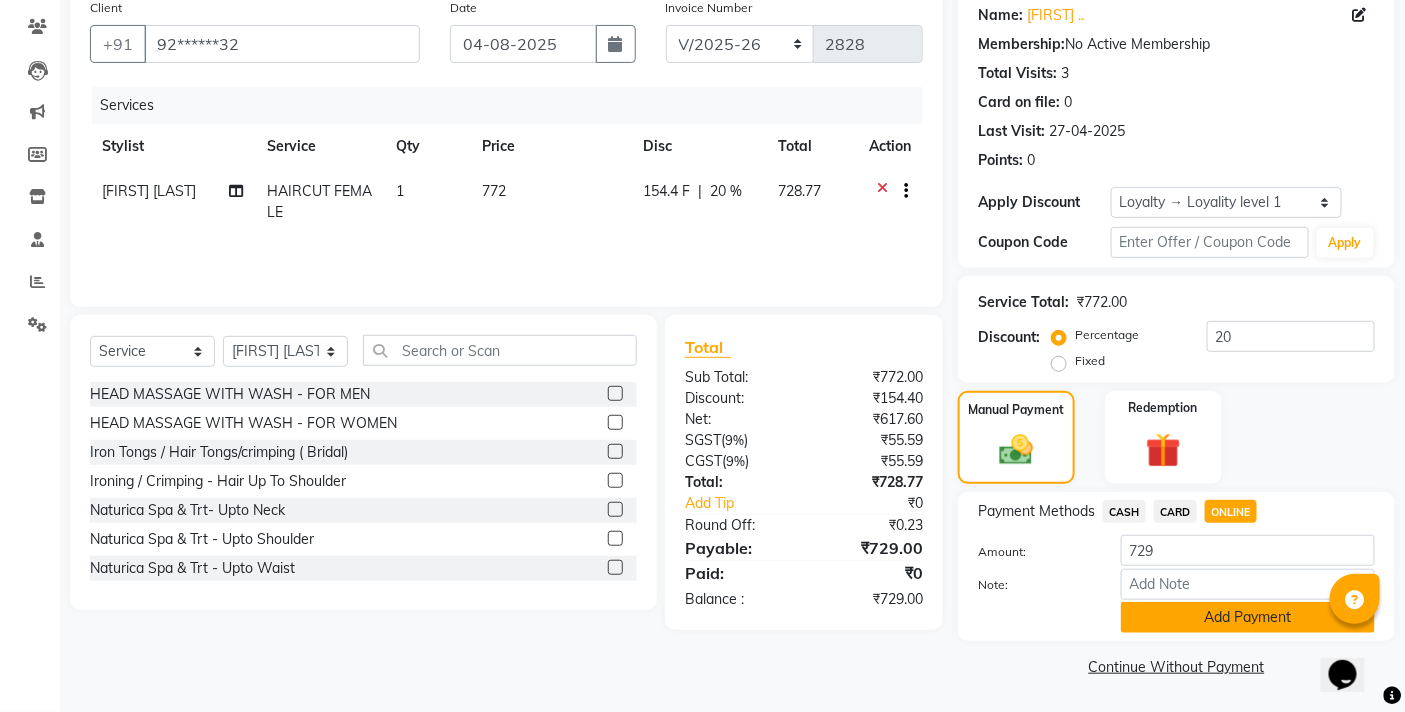 click on "Add Payment" 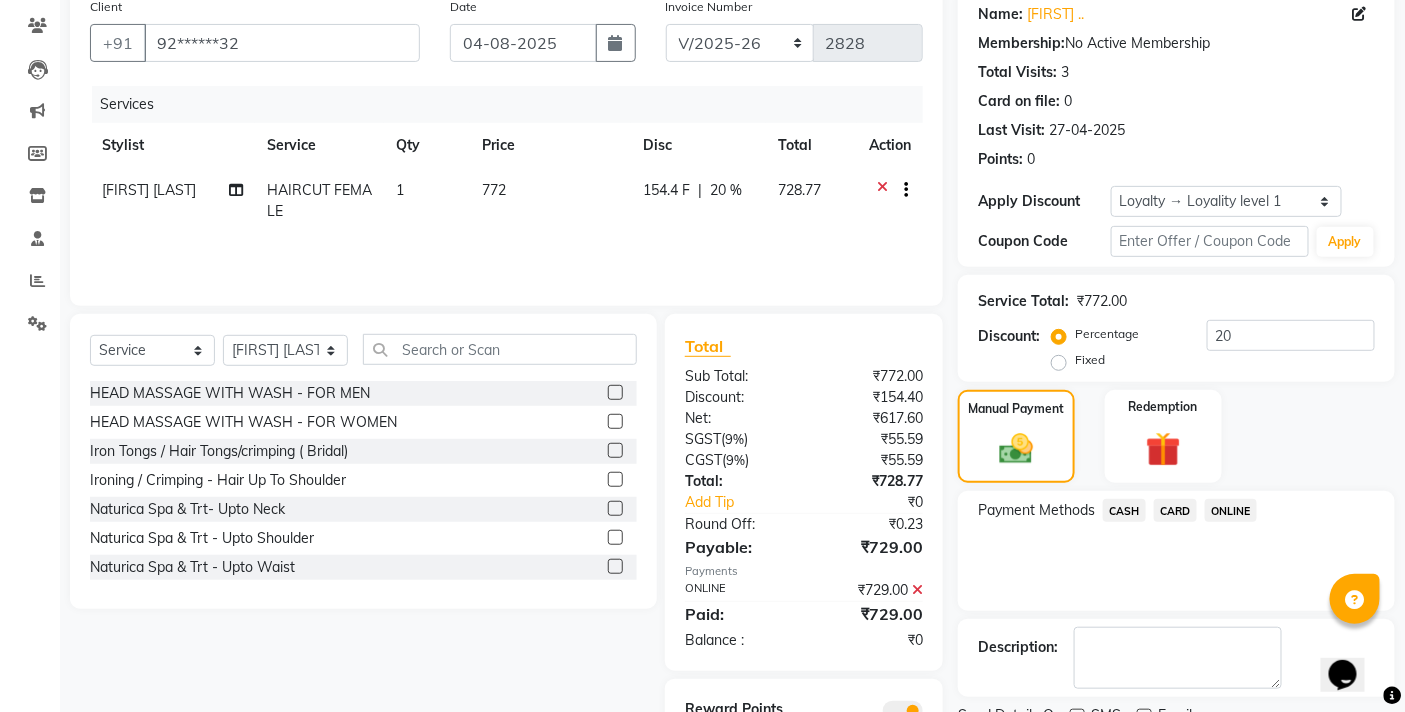 scroll, scrollTop: 250, scrollLeft: 0, axis: vertical 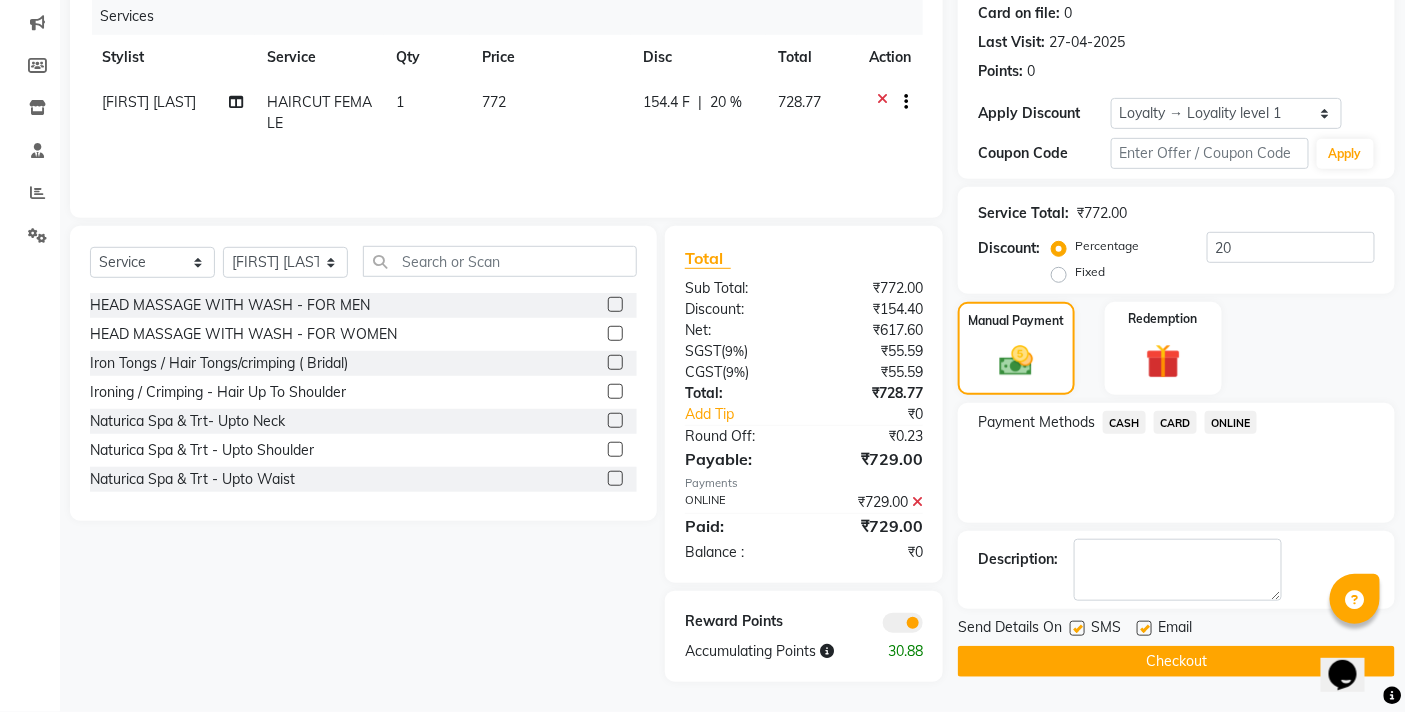 click on "Checkout" 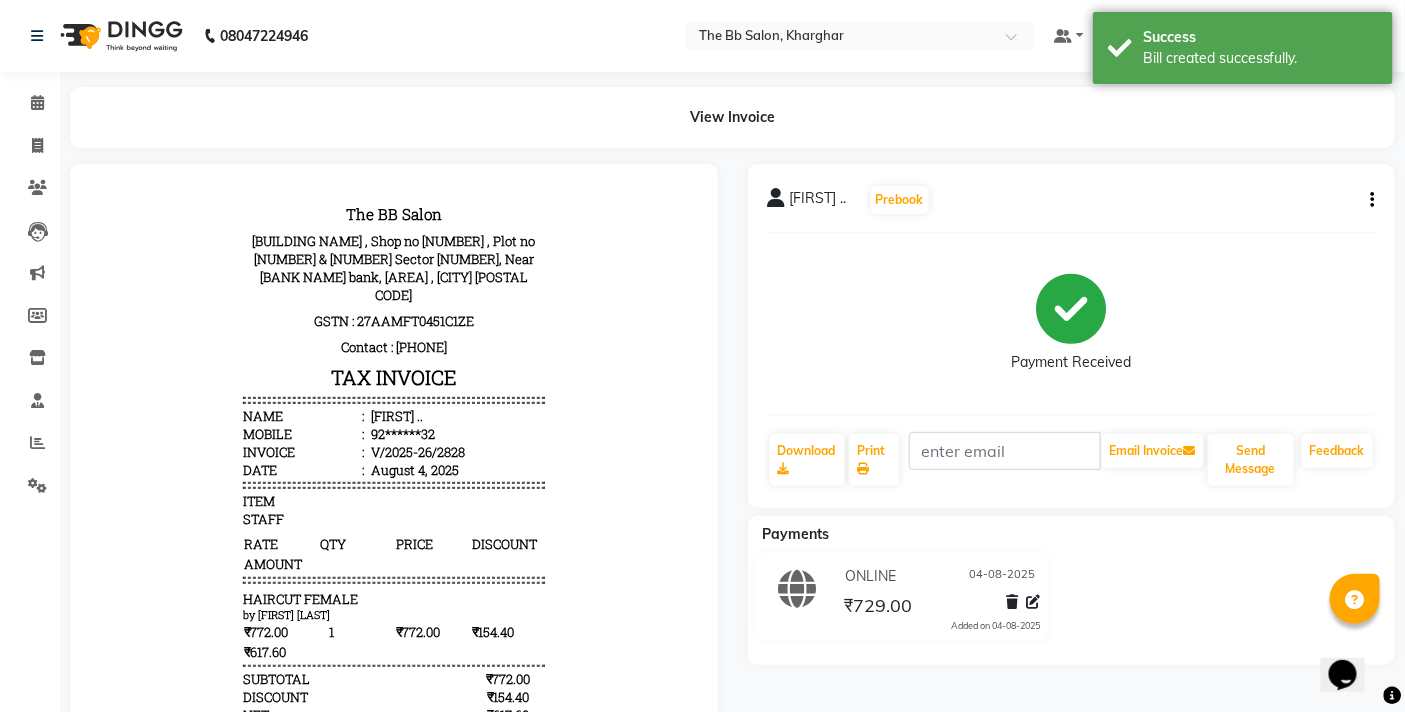 scroll, scrollTop: 0, scrollLeft: 0, axis: both 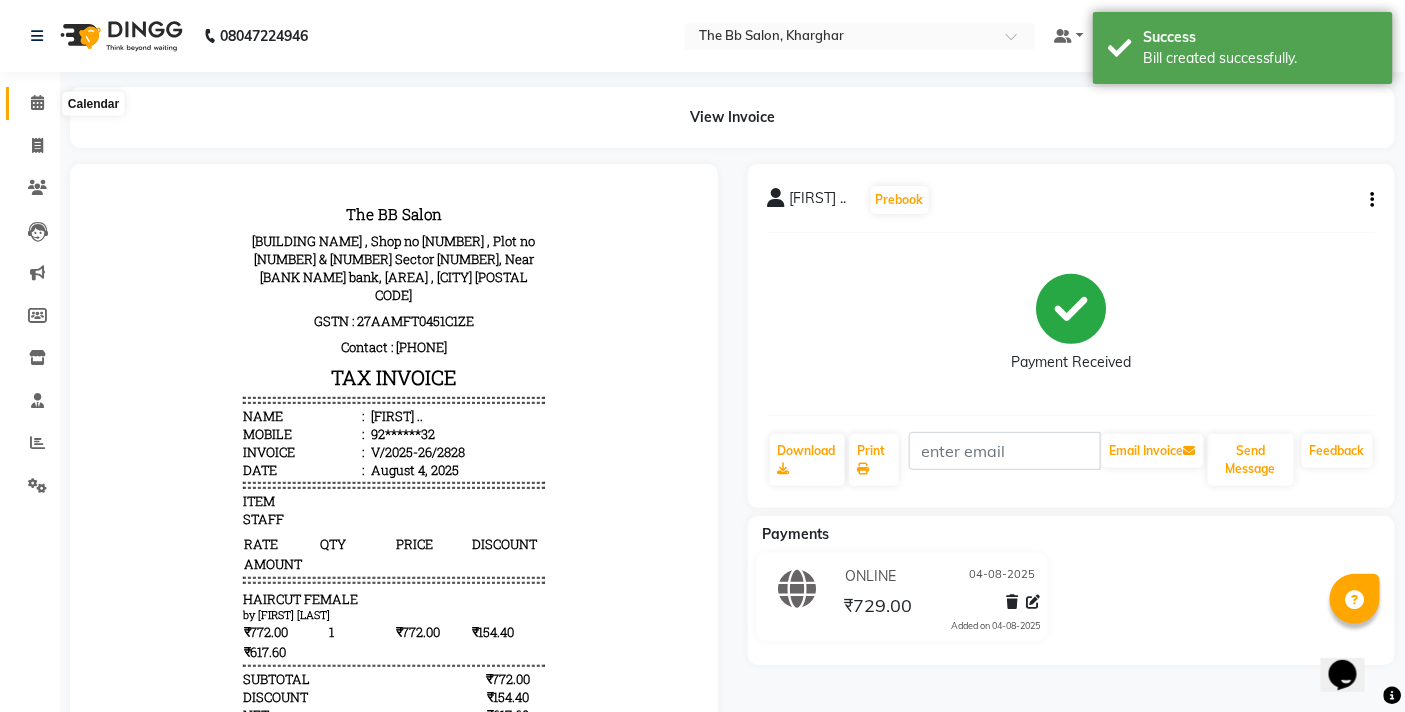 click 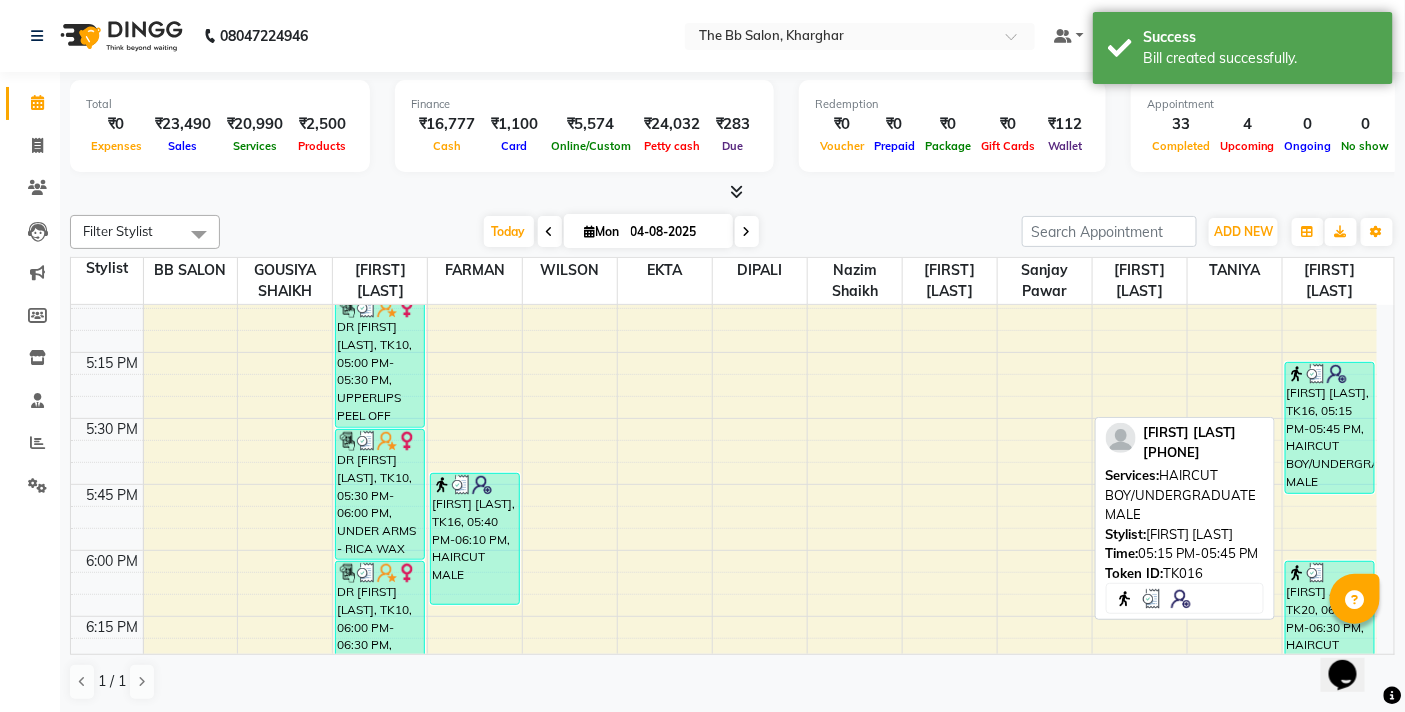 scroll, scrollTop: 2333, scrollLeft: 0, axis: vertical 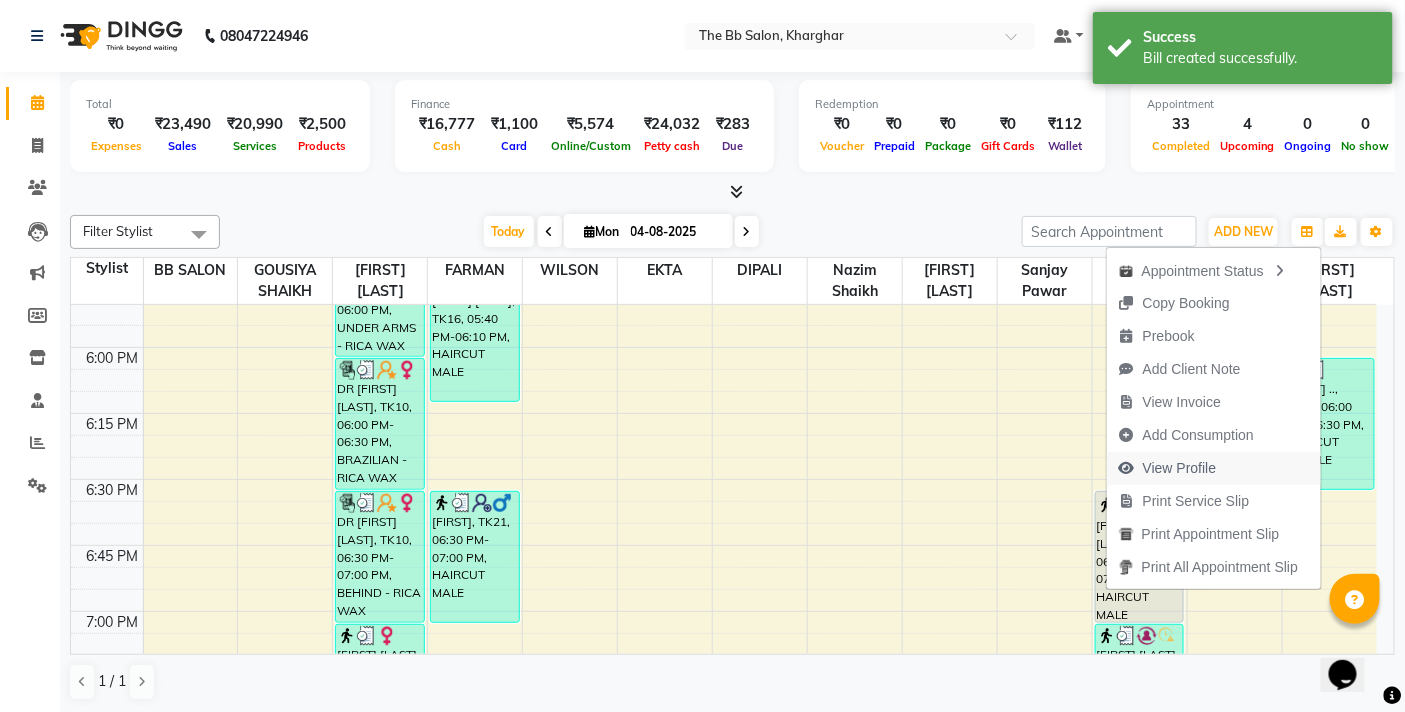 click on "View Profile" at bounding box center [1180, 468] 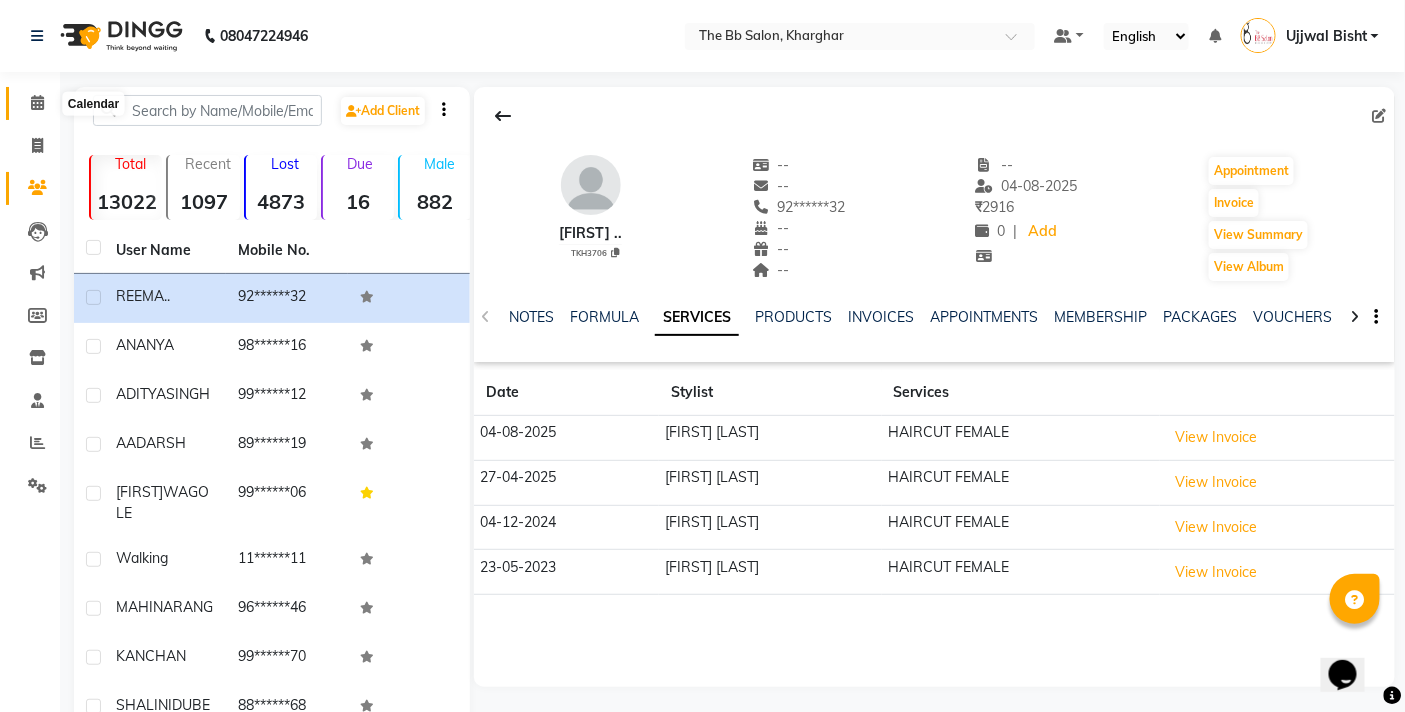 click 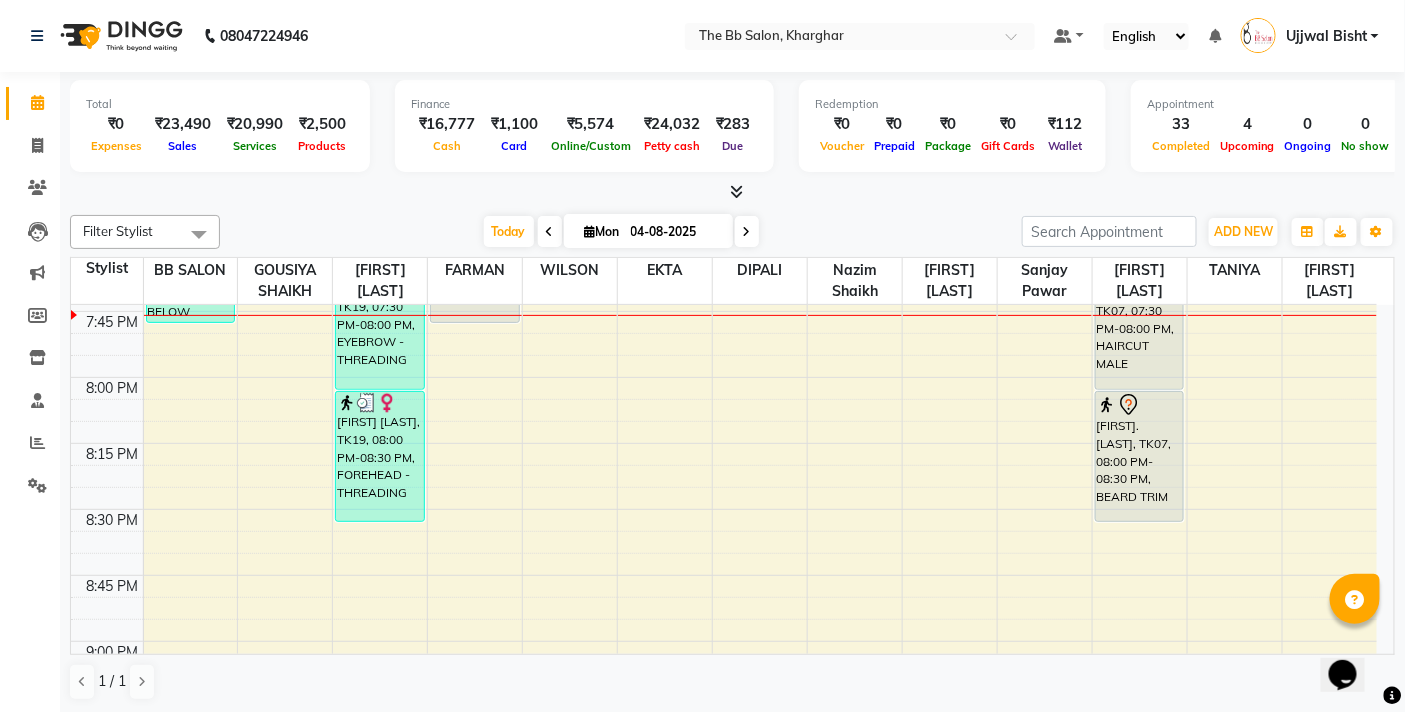 scroll, scrollTop: 2777, scrollLeft: 0, axis: vertical 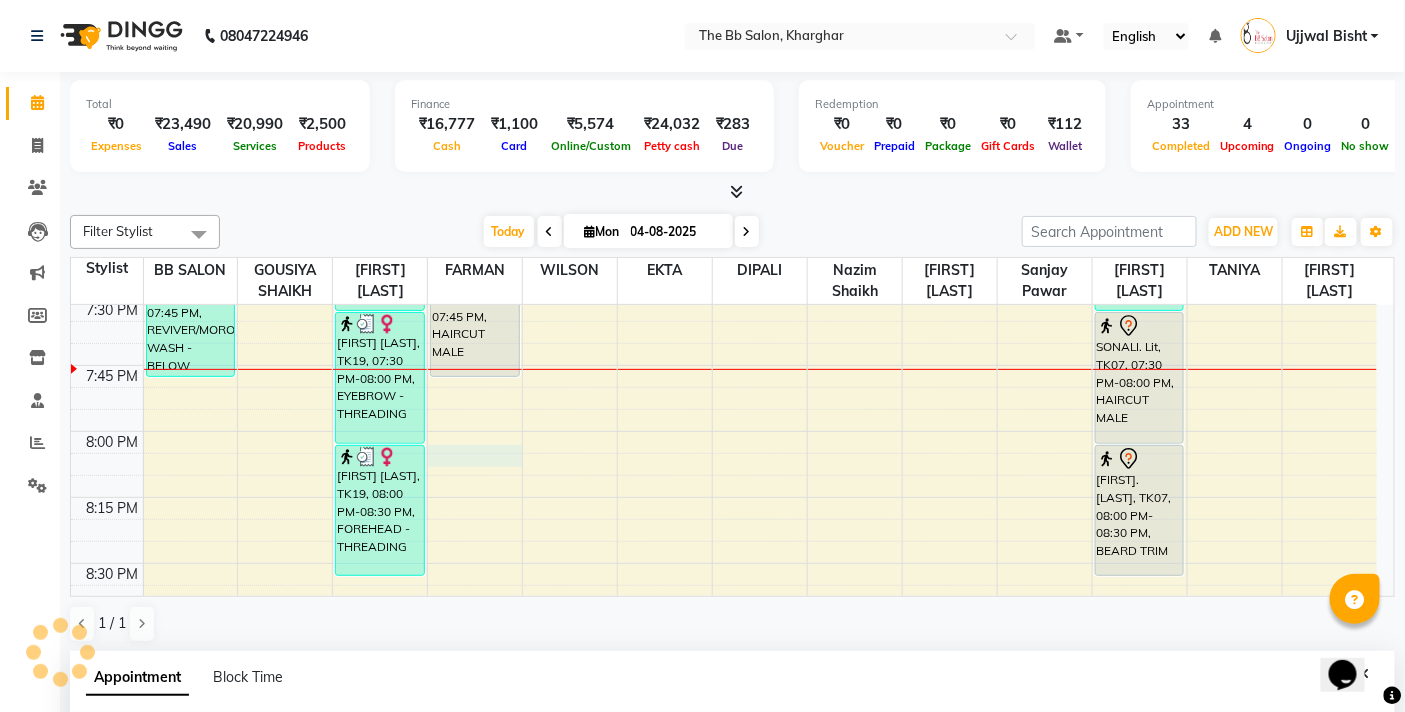 select on "83521" 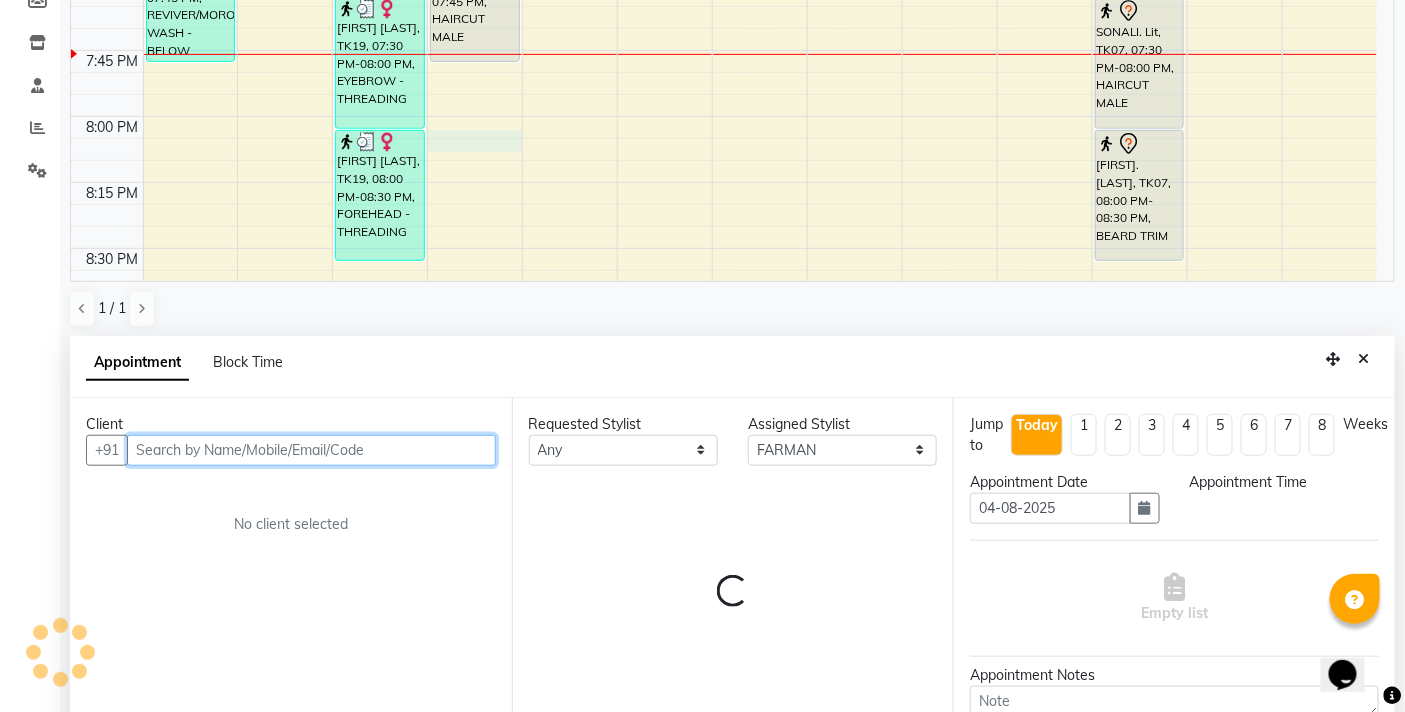 select on "1200" 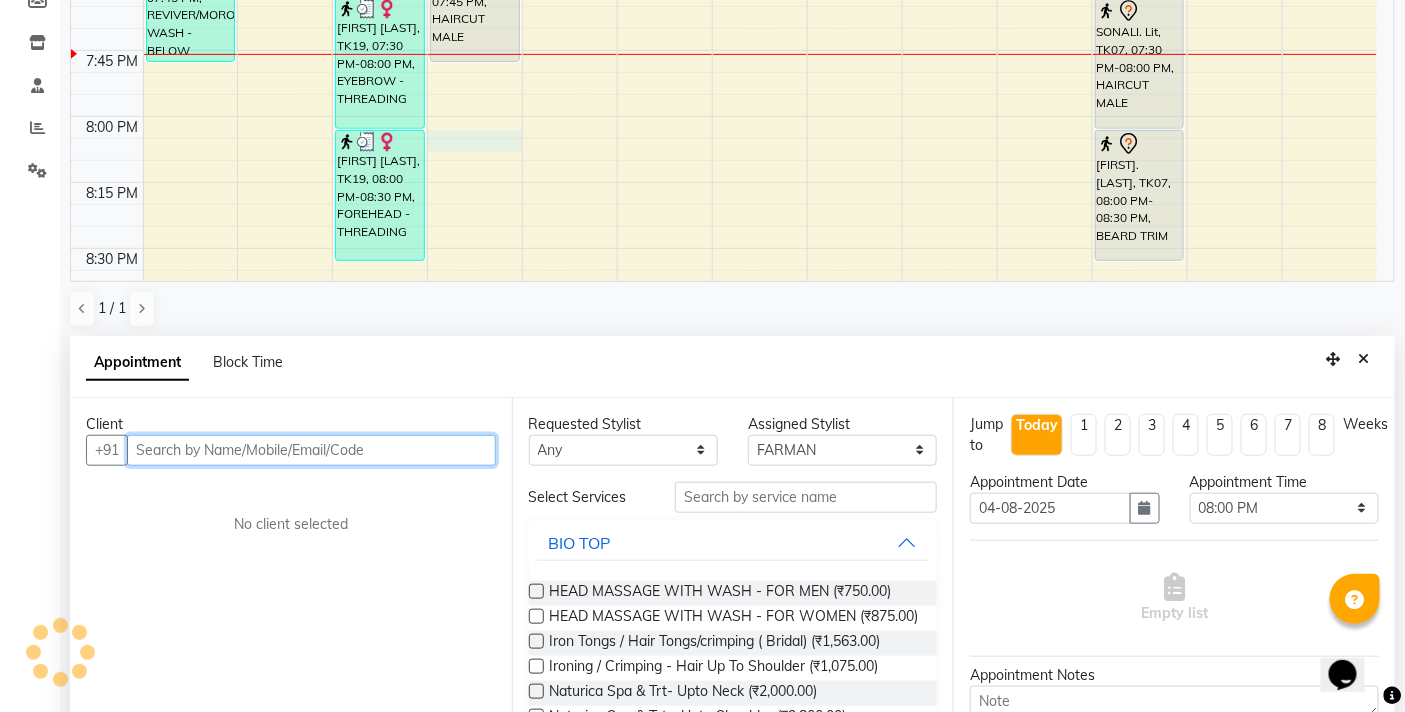 scroll, scrollTop: 392, scrollLeft: 0, axis: vertical 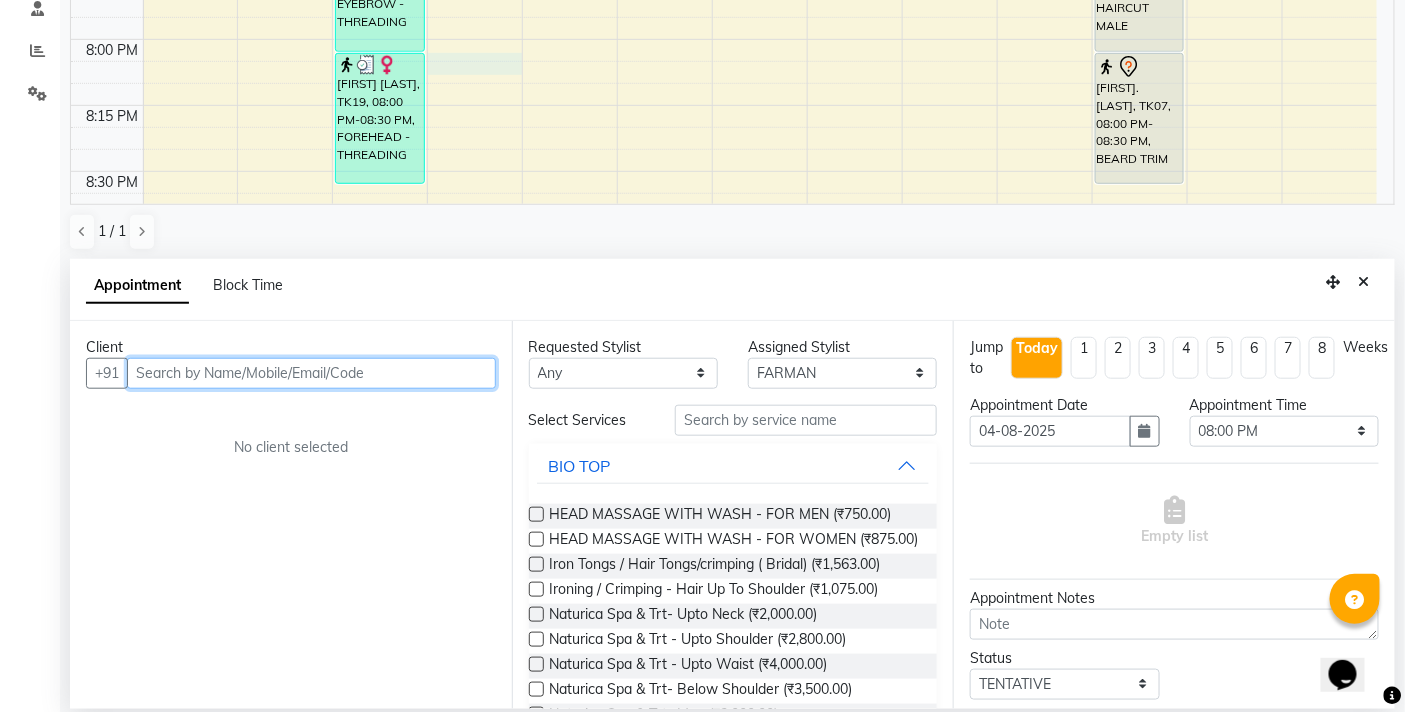 click at bounding box center (311, 373) 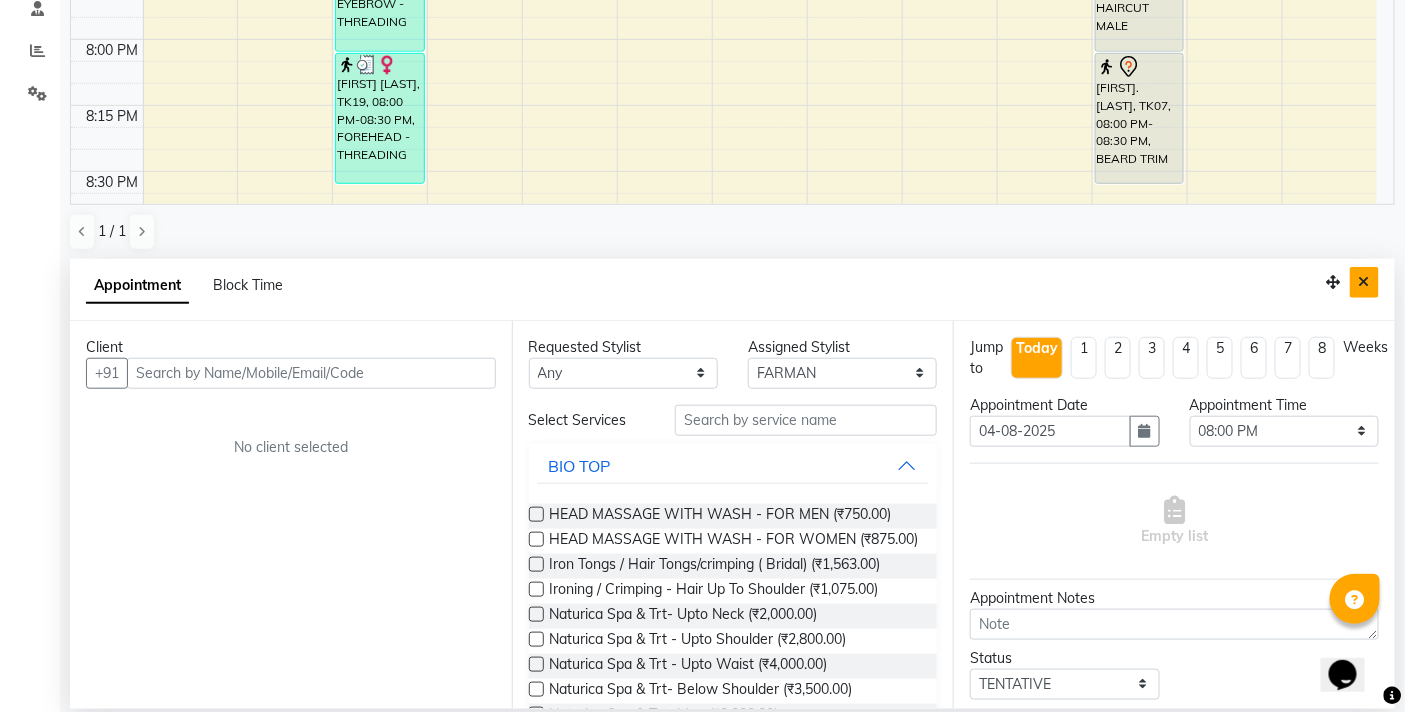 click at bounding box center (1364, 282) 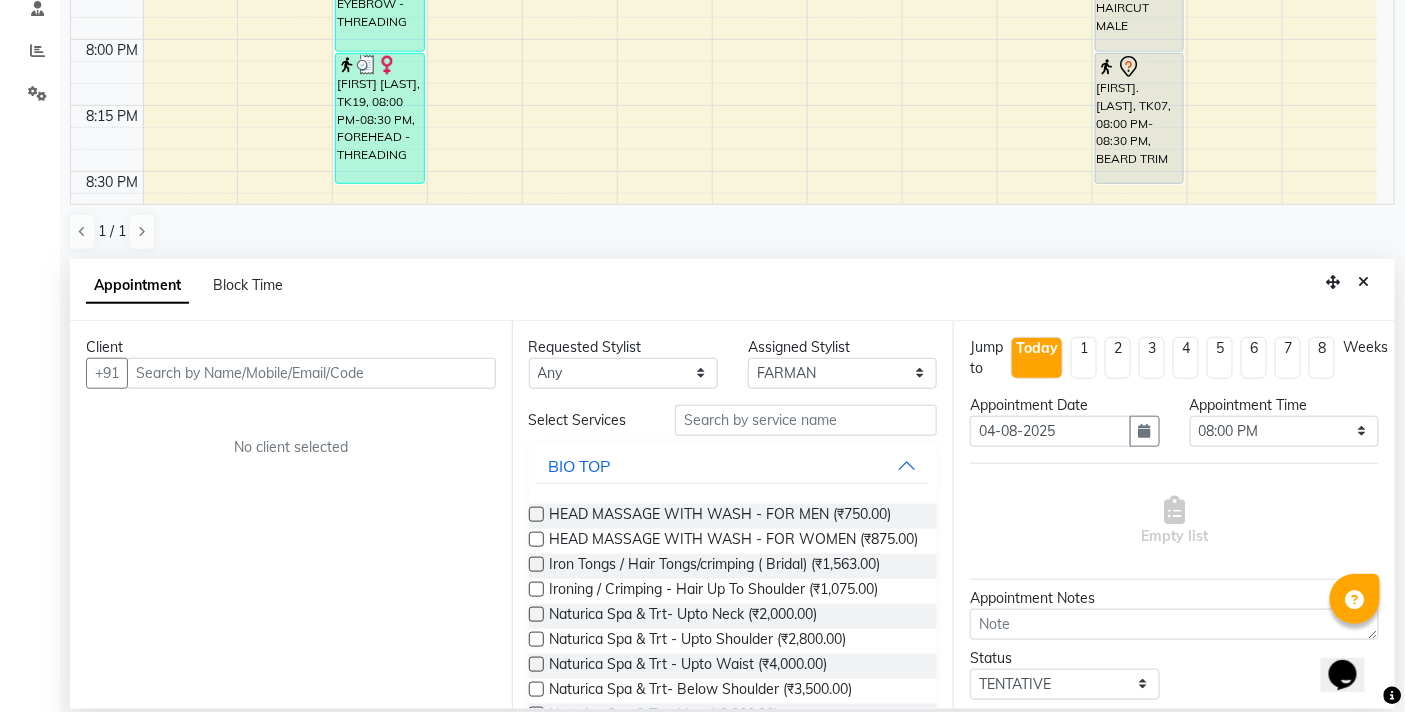 scroll, scrollTop: 1, scrollLeft: 0, axis: vertical 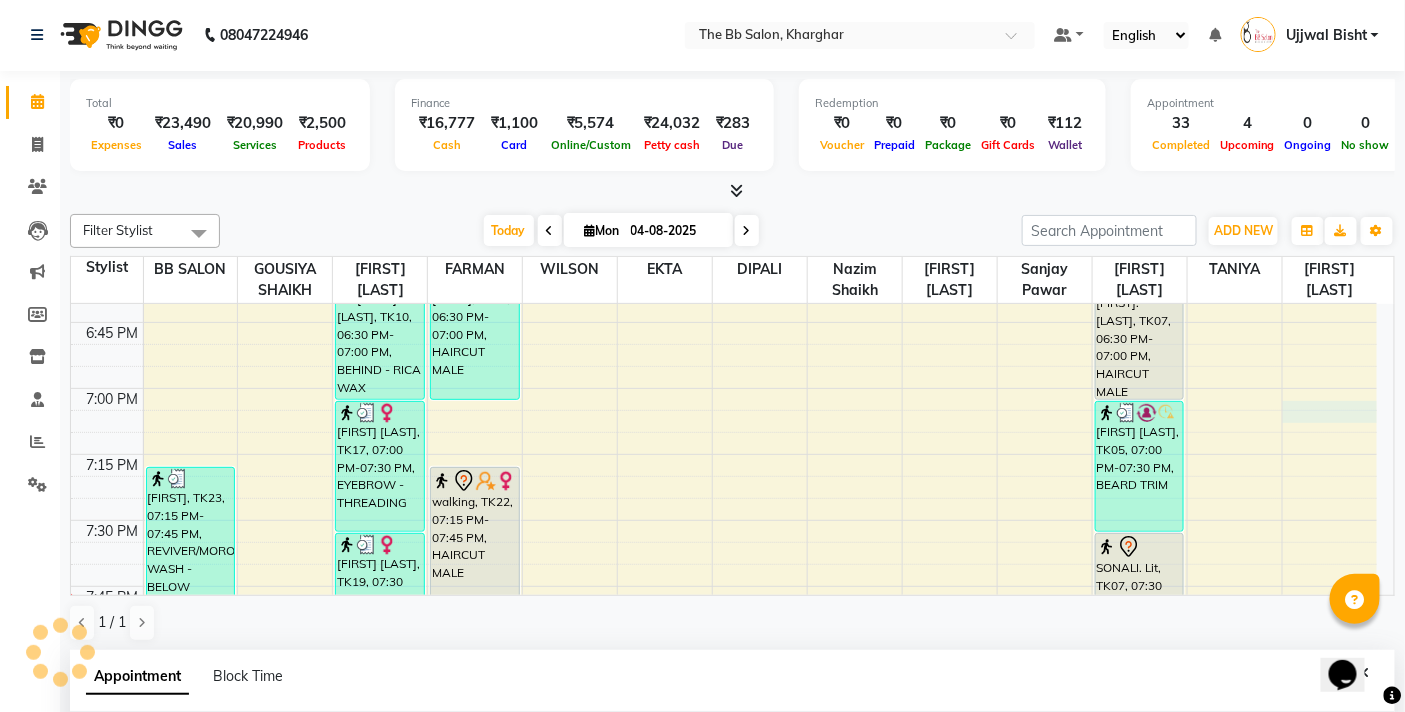 select on "87288" 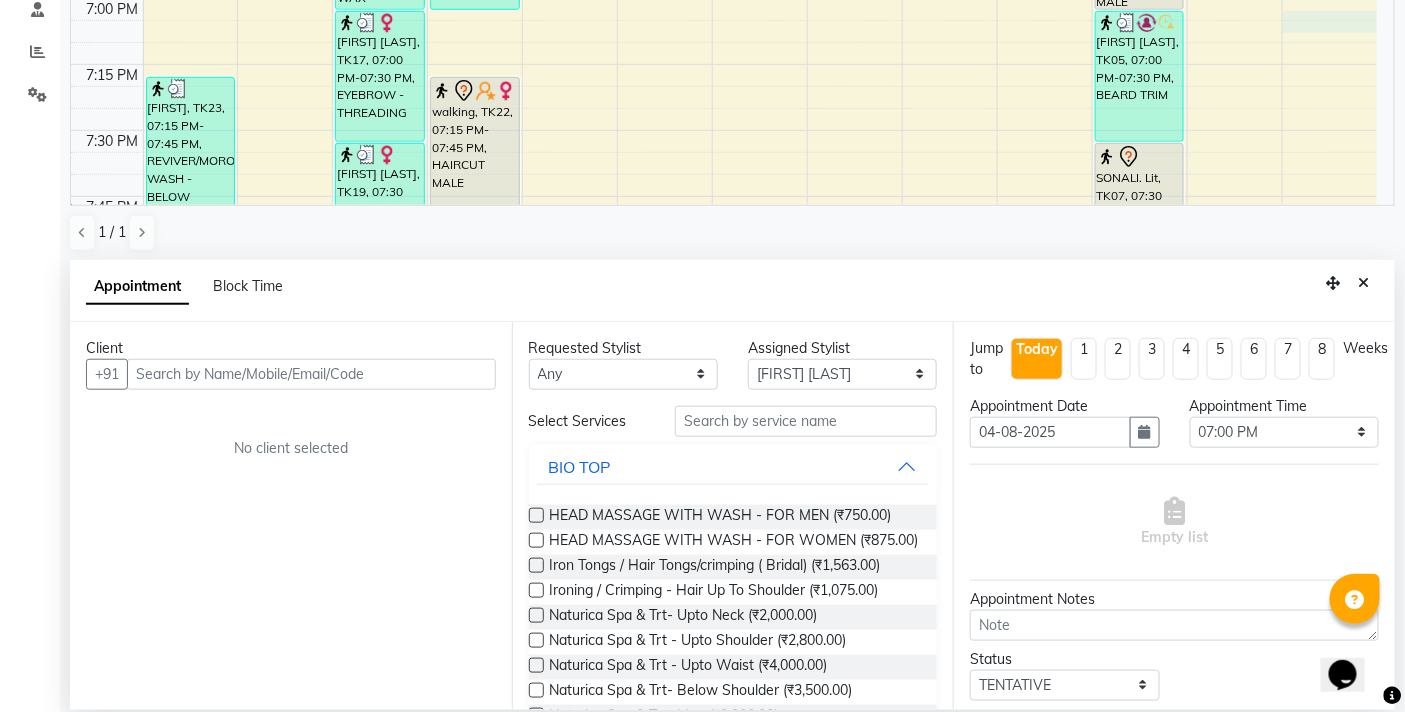 scroll, scrollTop: 392, scrollLeft: 0, axis: vertical 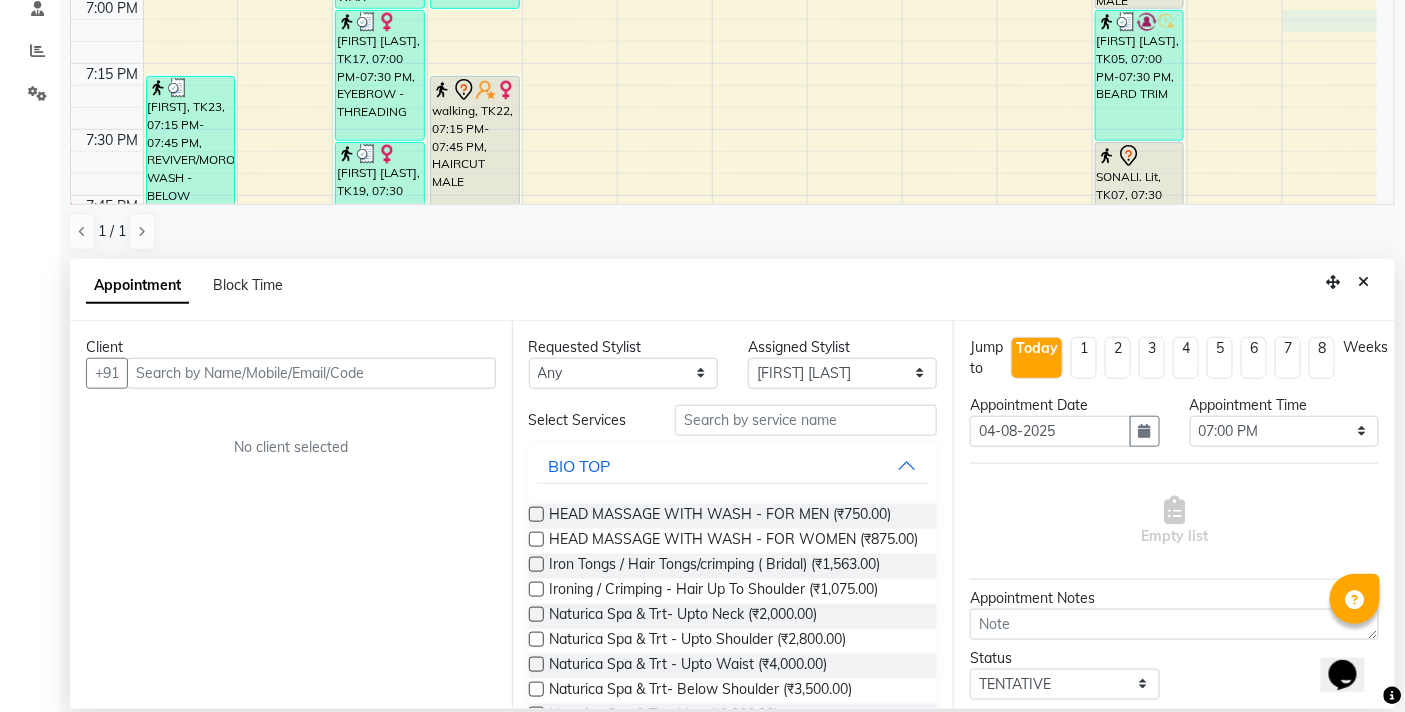 click at bounding box center [311, 373] 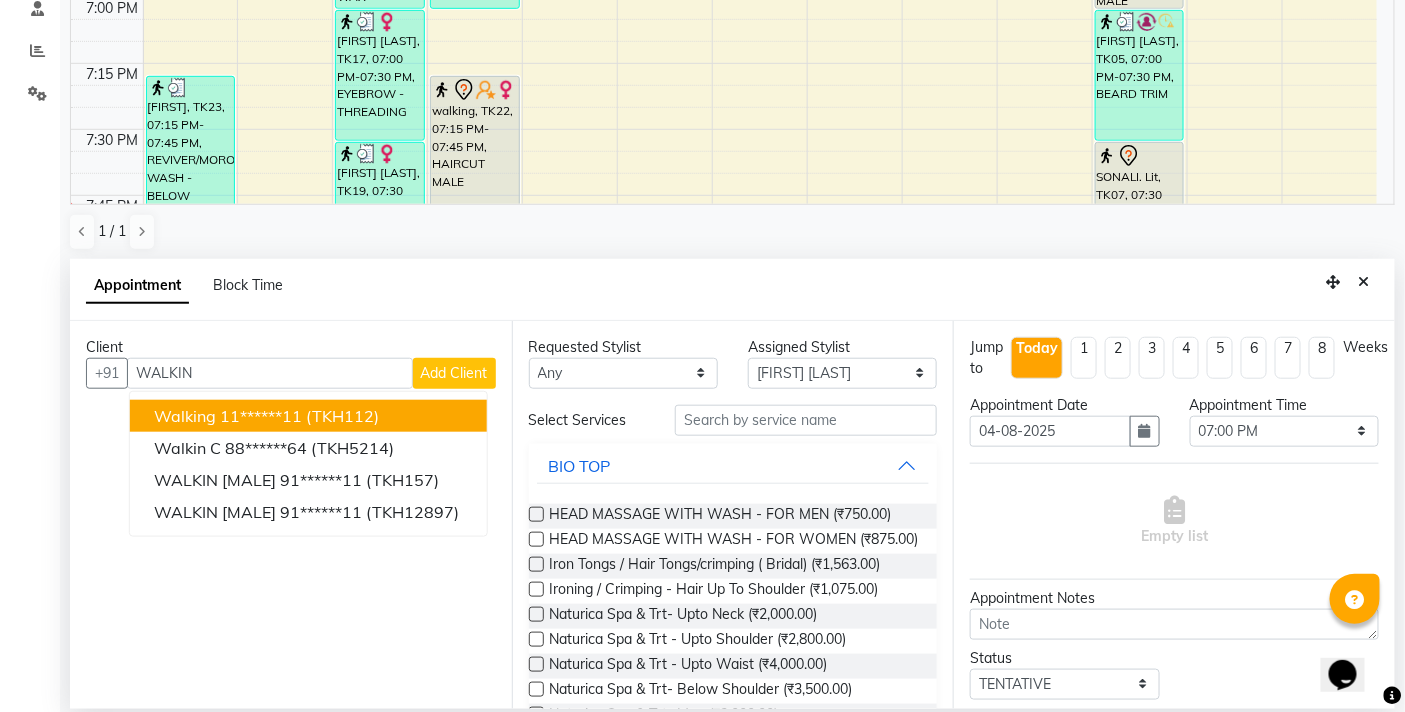 click on "11******11" at bounding box center (261, 416) 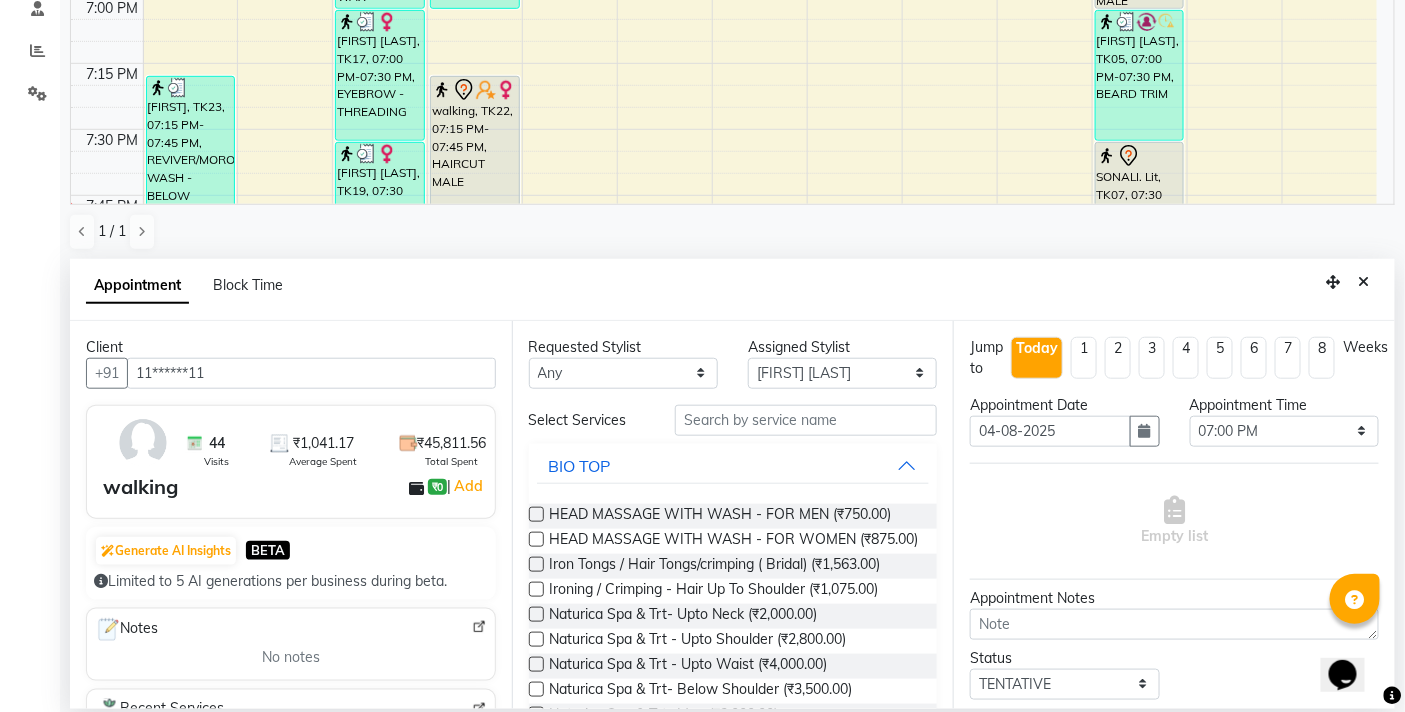 type on "11******11" 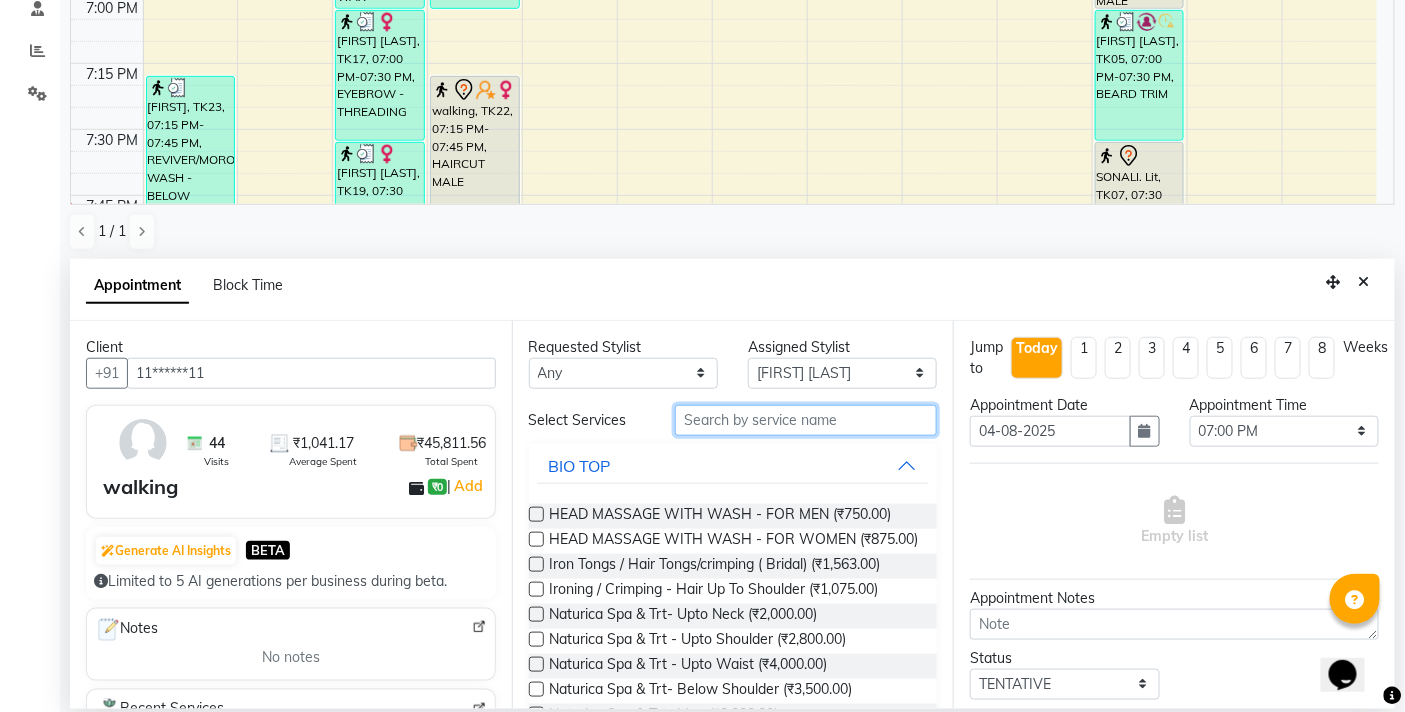 click at bounding box center [806, 420] 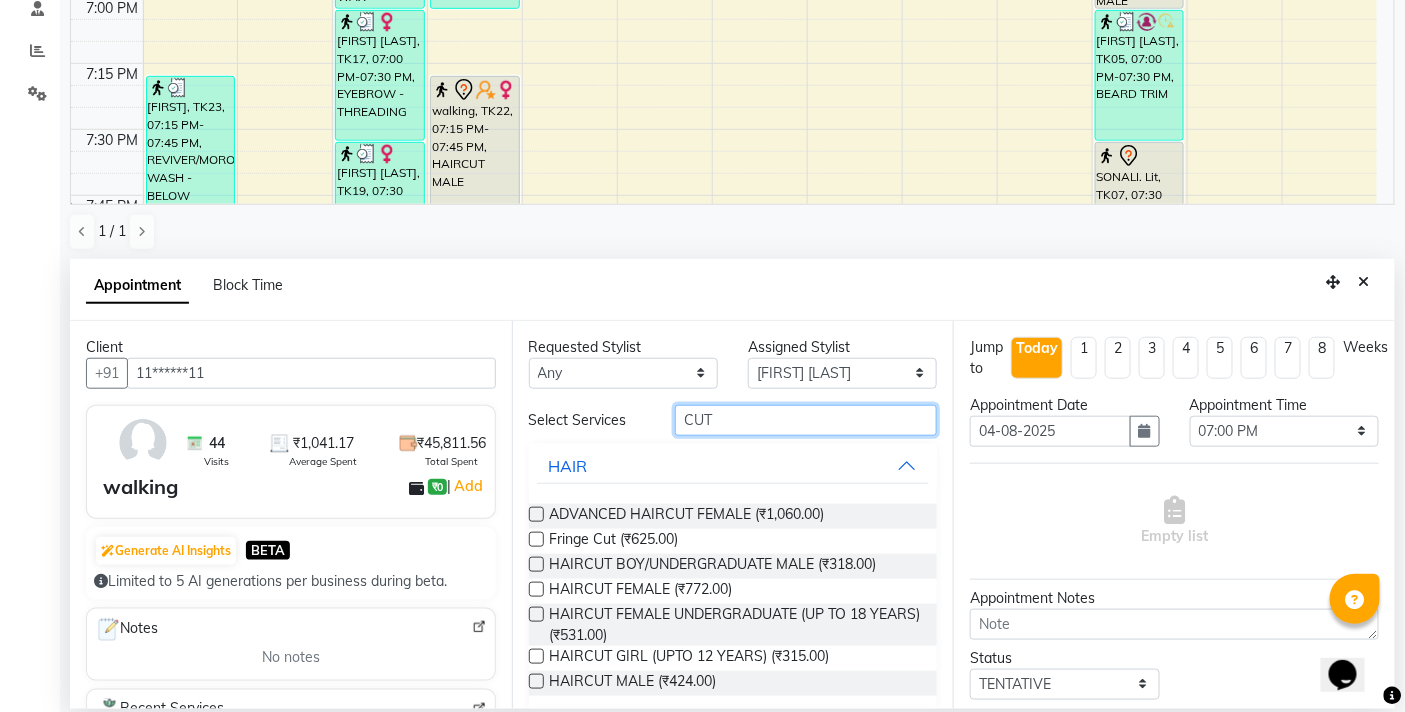 type on "CUT" 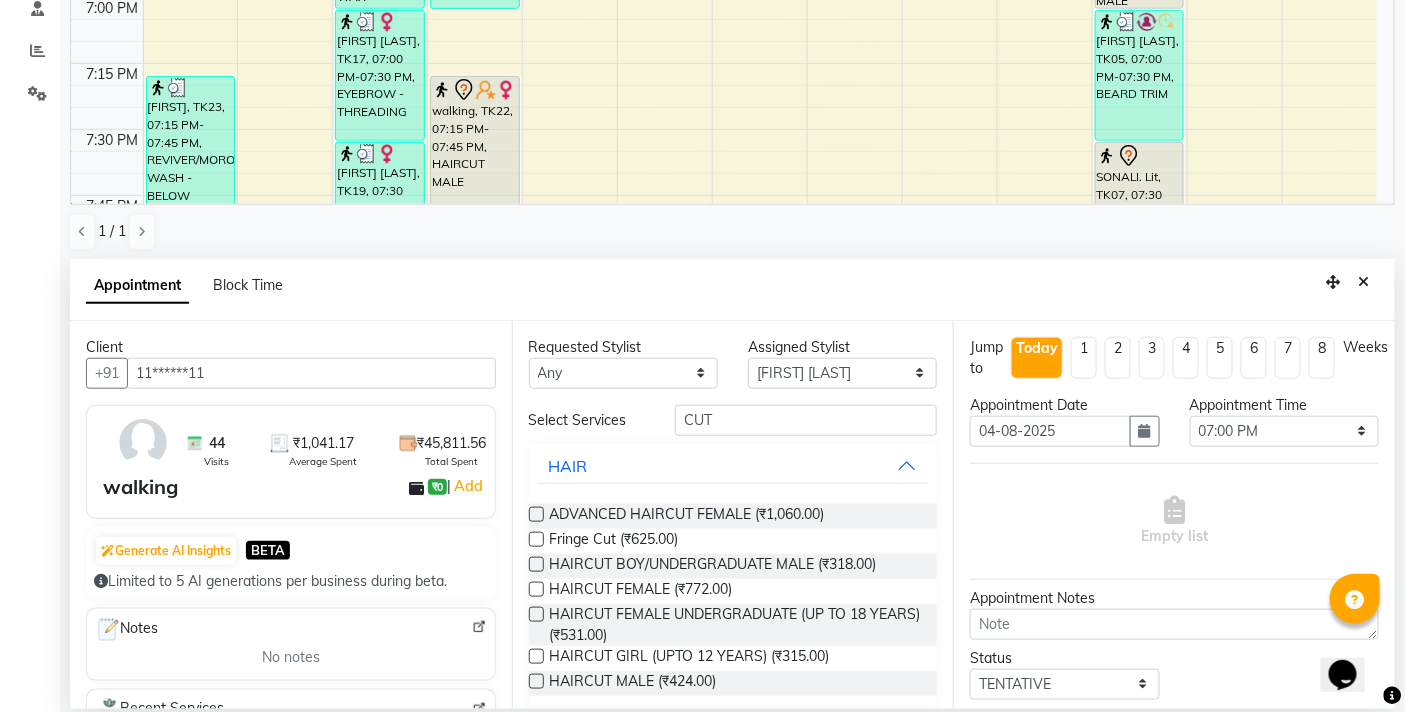 click at bounding box center [536, 564] 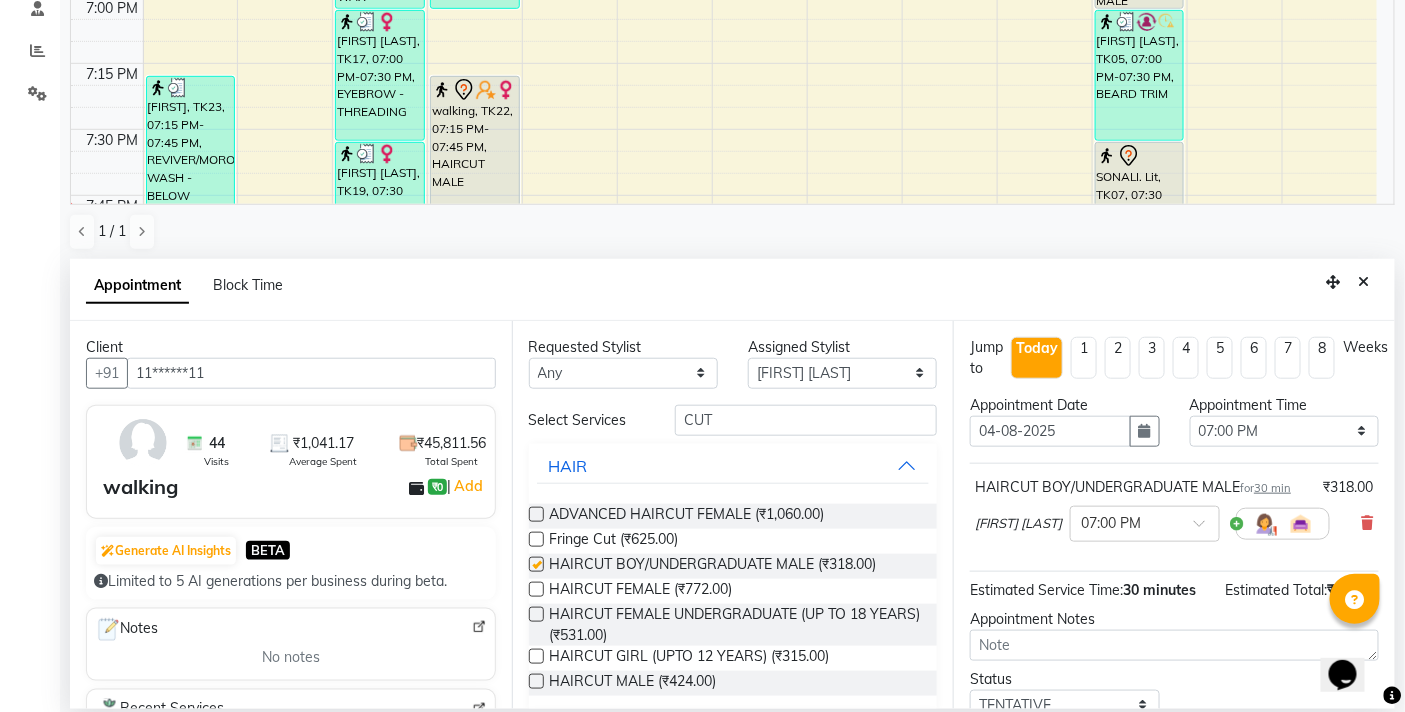 checkbox on "false" 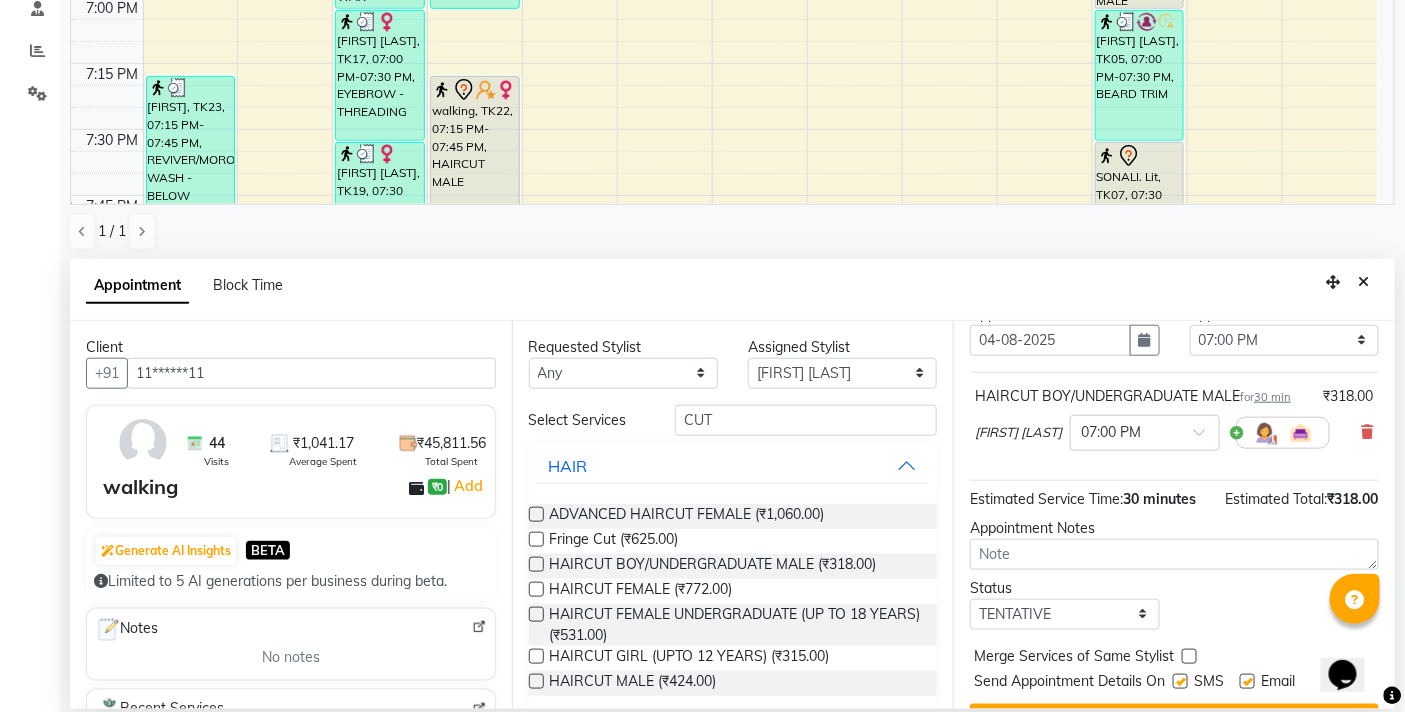 scroll, scrollTop: 183, scrollLeft: 0, axis: vertical 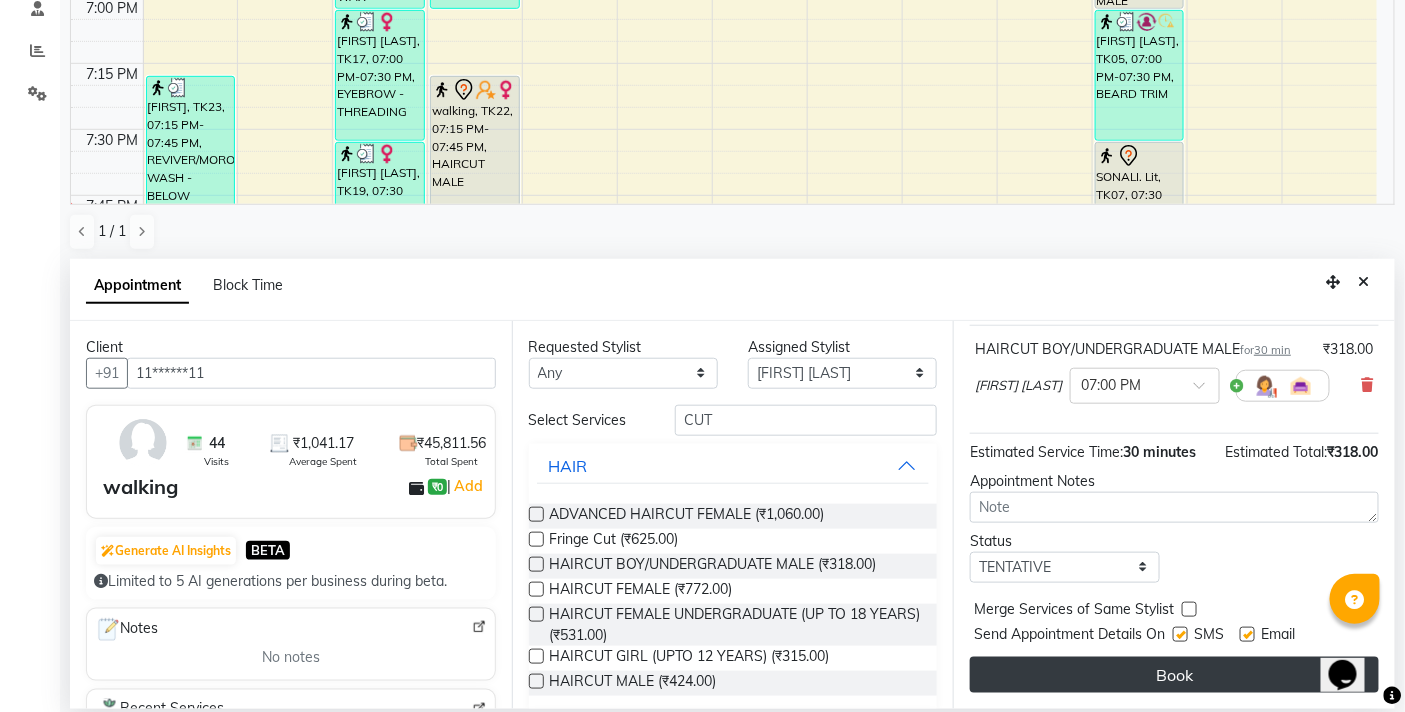click on "Book" at bounding box center [1174, 675] 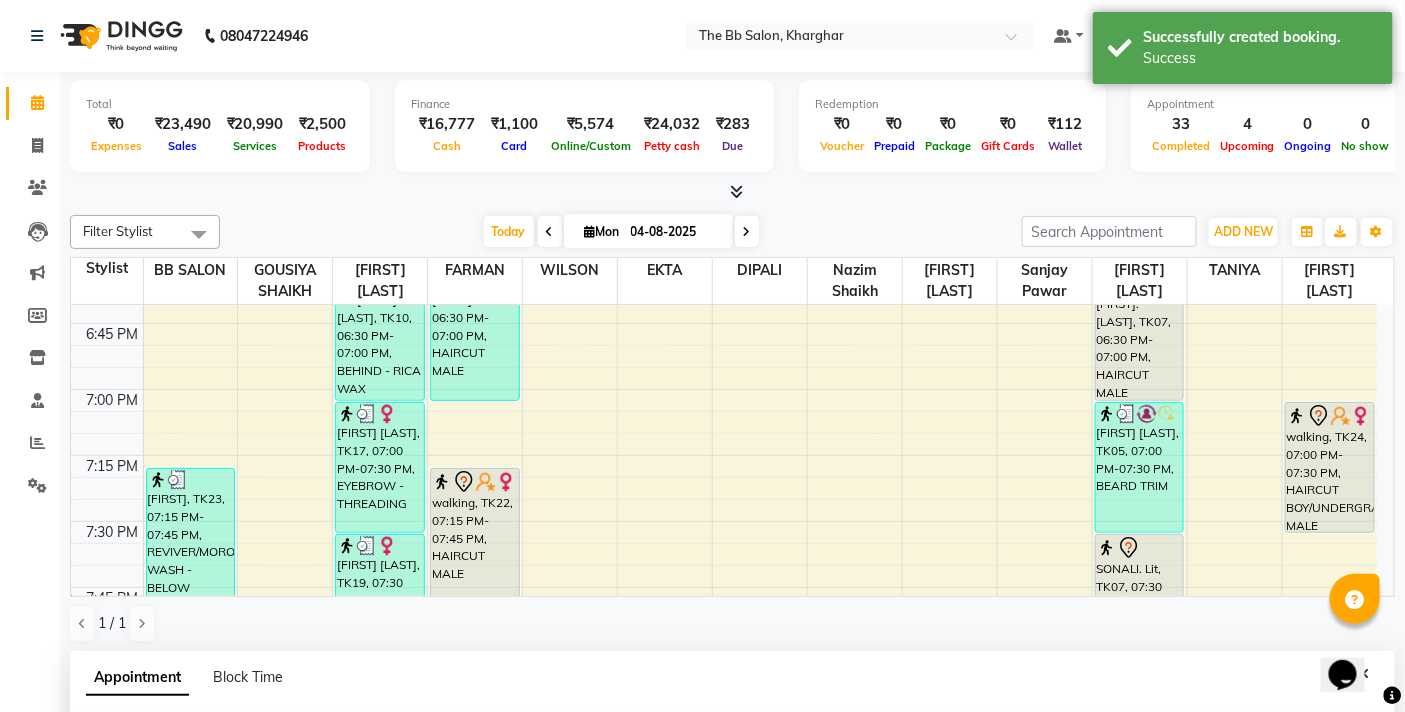 scroll, scrollTop: 392, scrollLeft: 0, axis: vertical 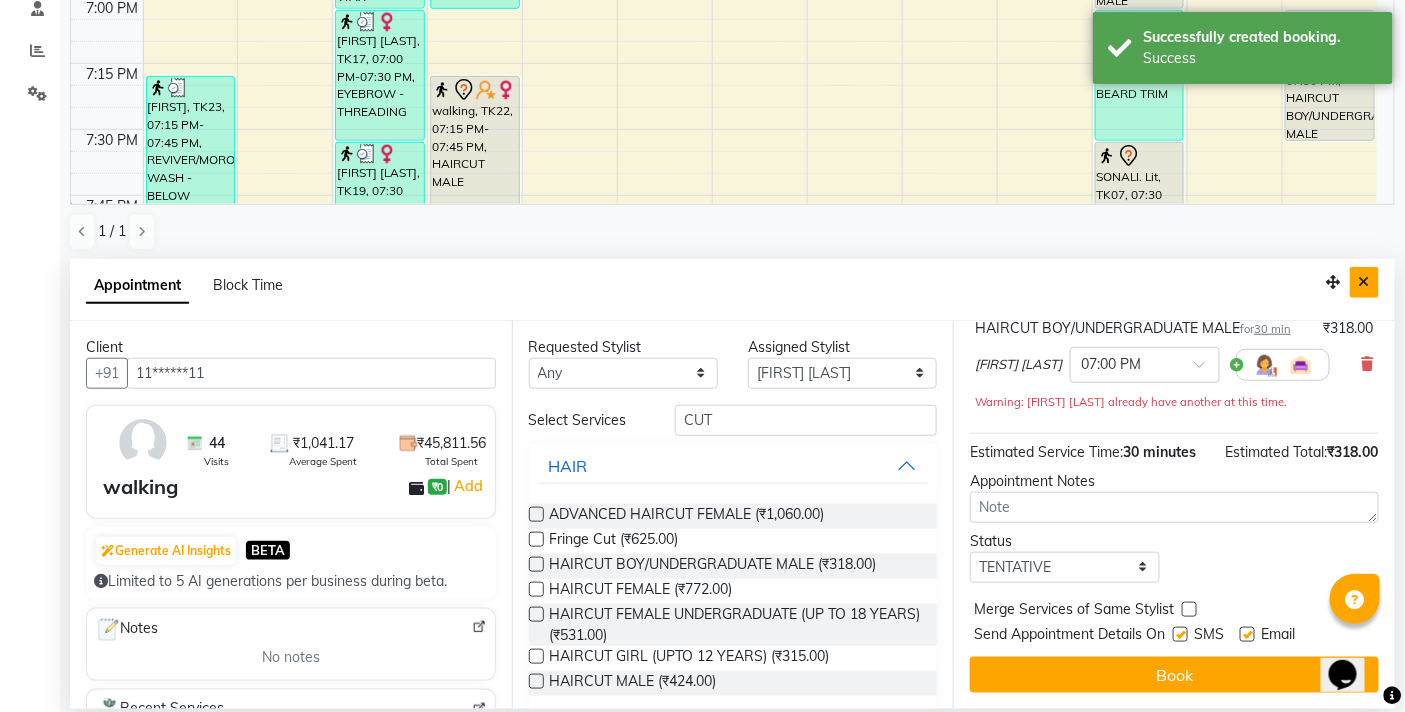 click at bounding box center [1364, 282] 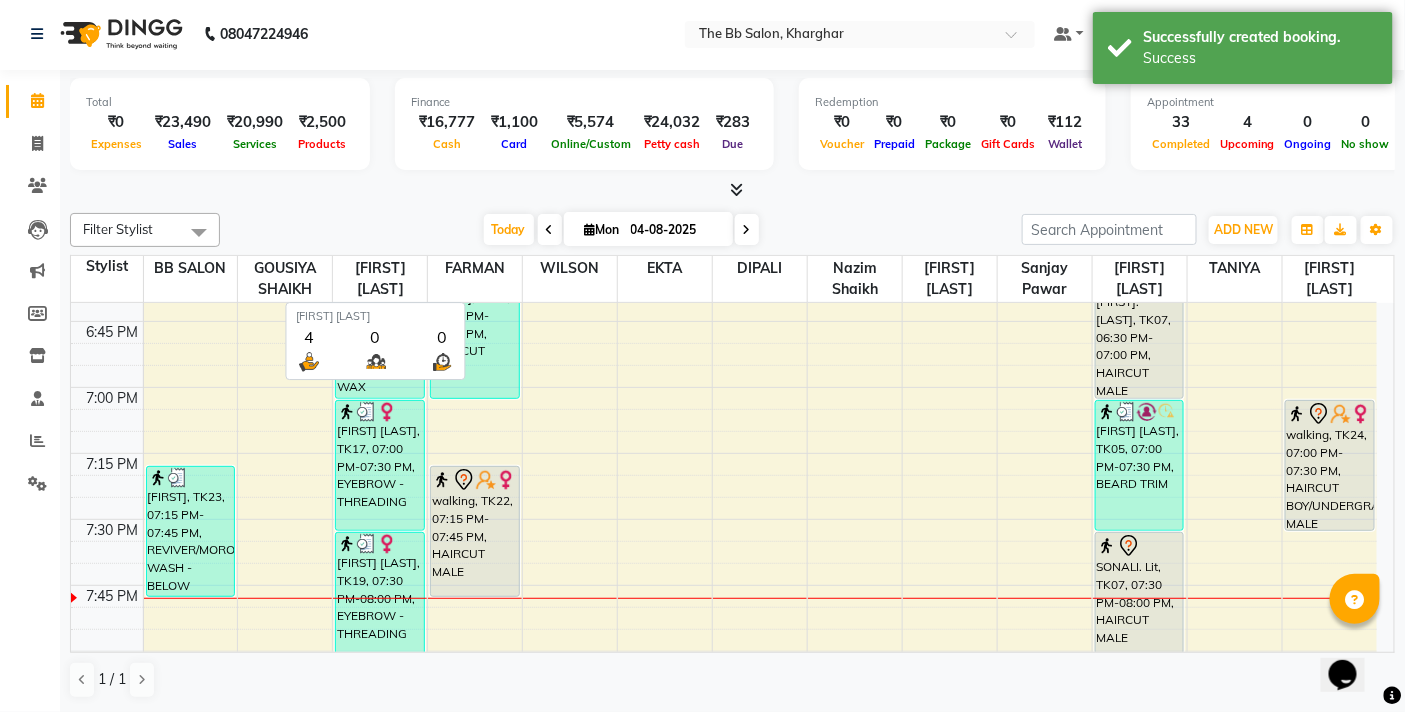 scroll, scrollTop: 1, scrollLeft: 0, axis: vertical 